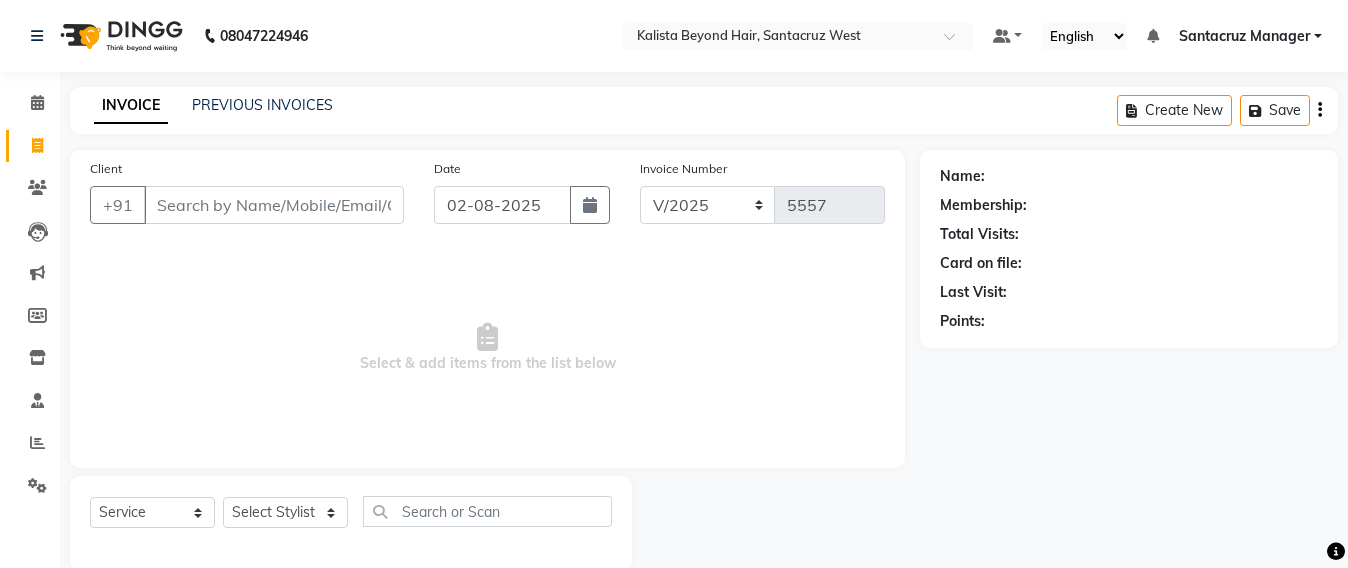 select on "6357" 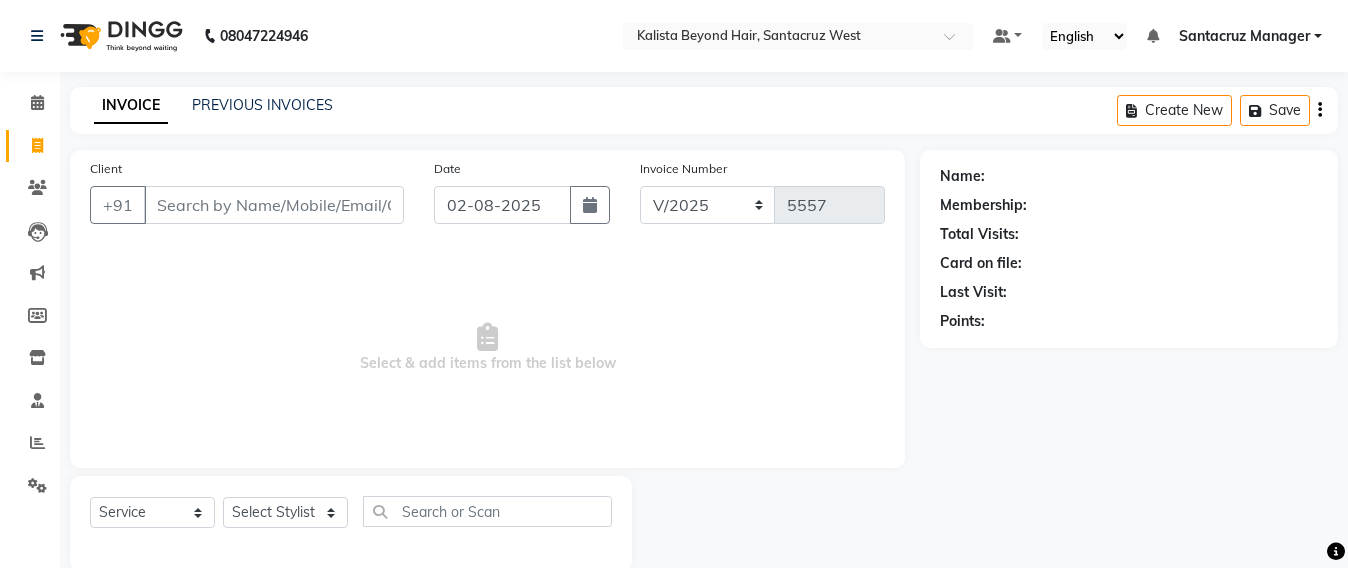 scroll, scrollTop: 0, scrollLeft: 0, axis: both 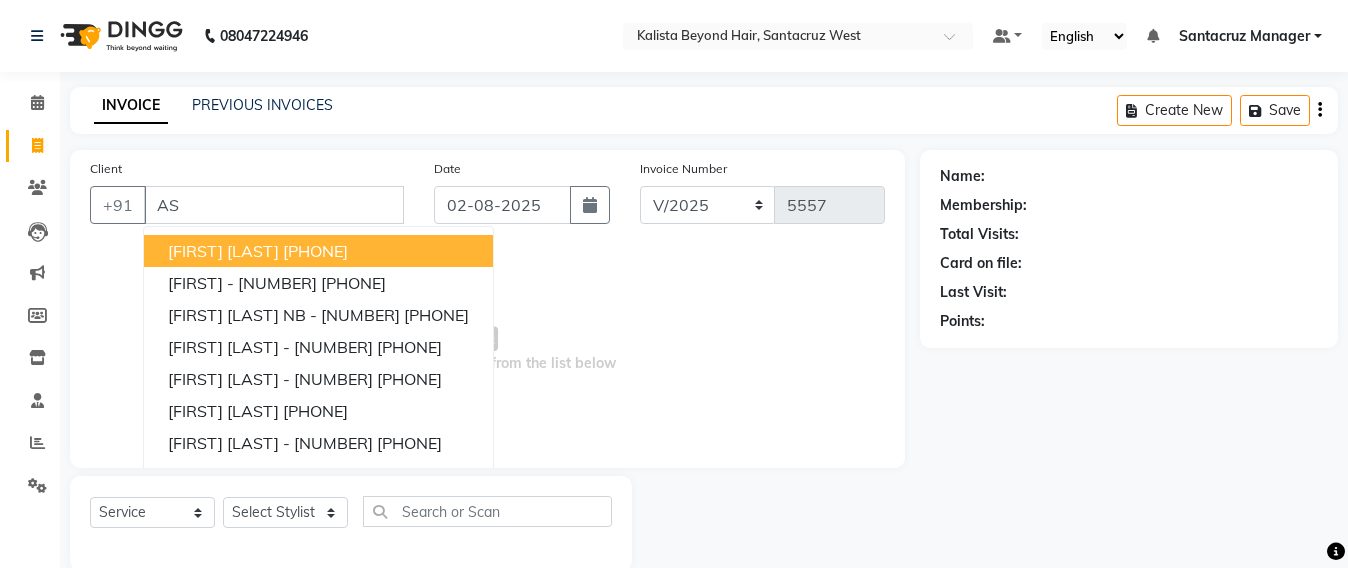 type on "A" 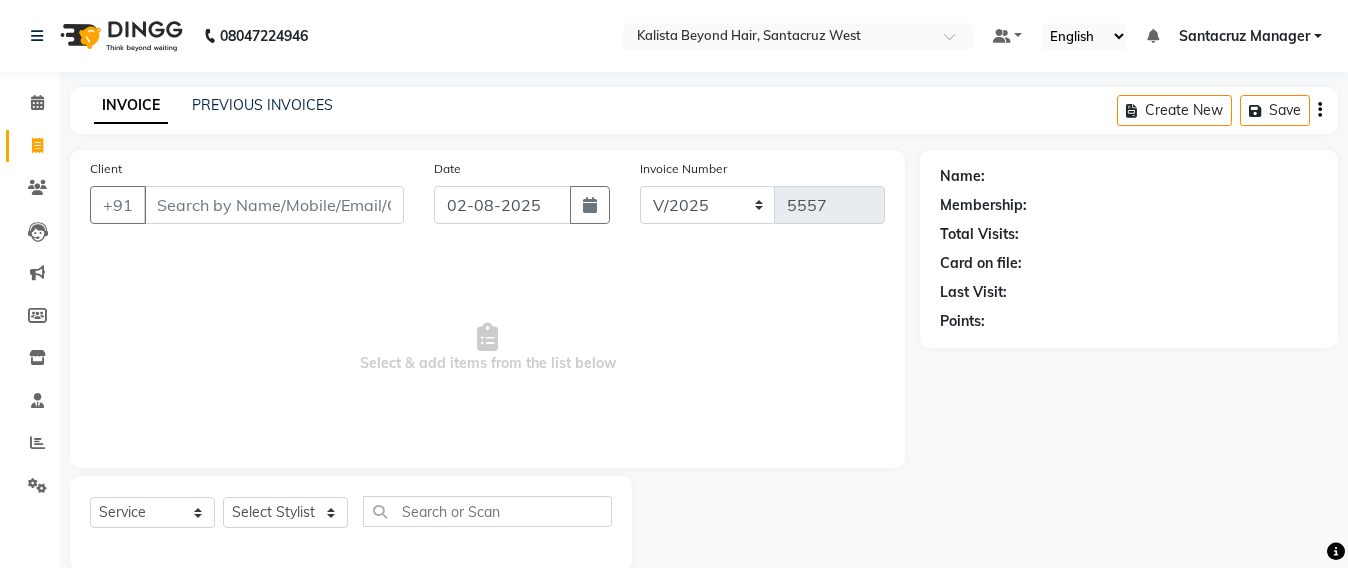 type on "8" 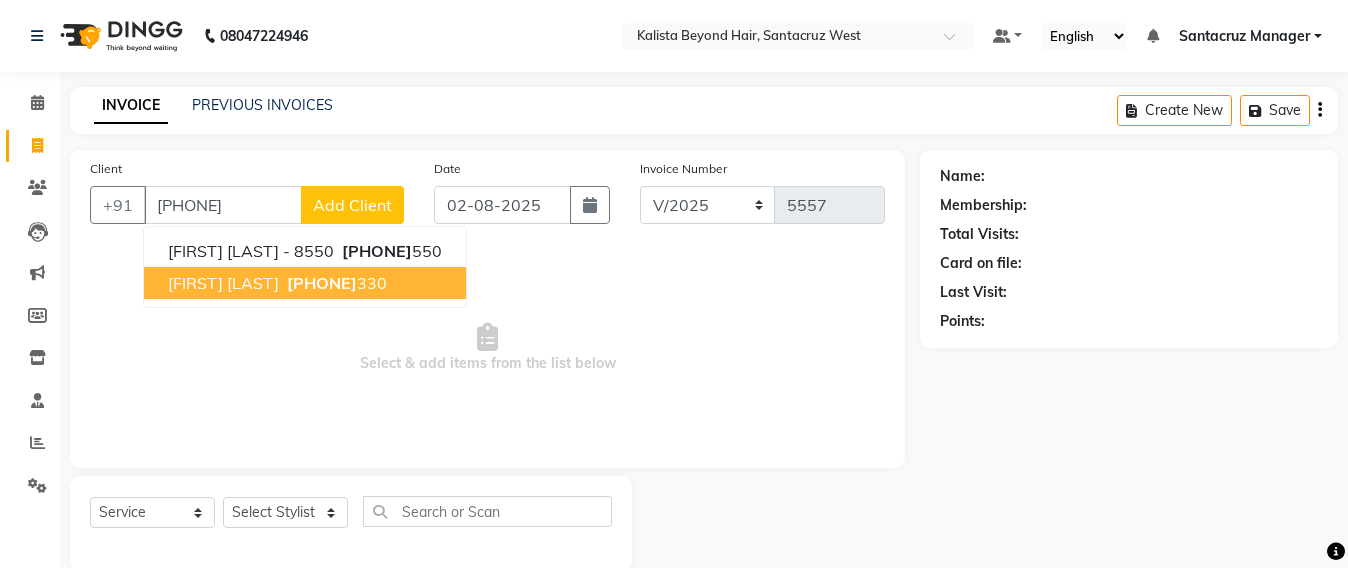 click on "[FIRST] [LAST]" at bounding box center (223, 283) 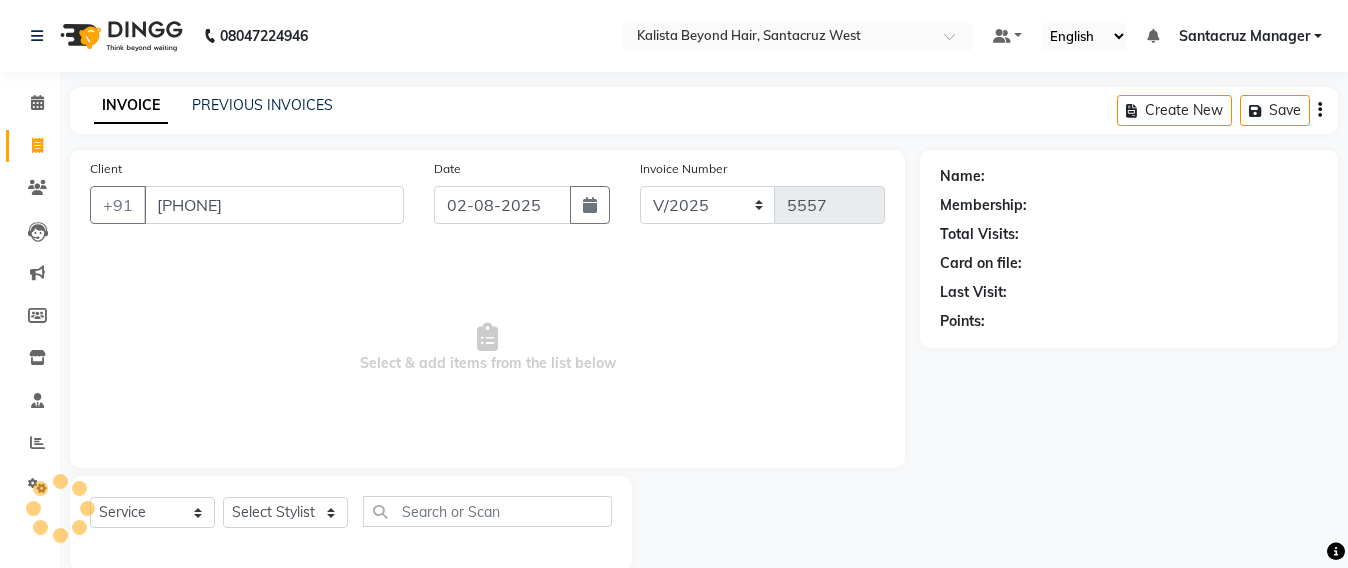 type on "[PHONE]" 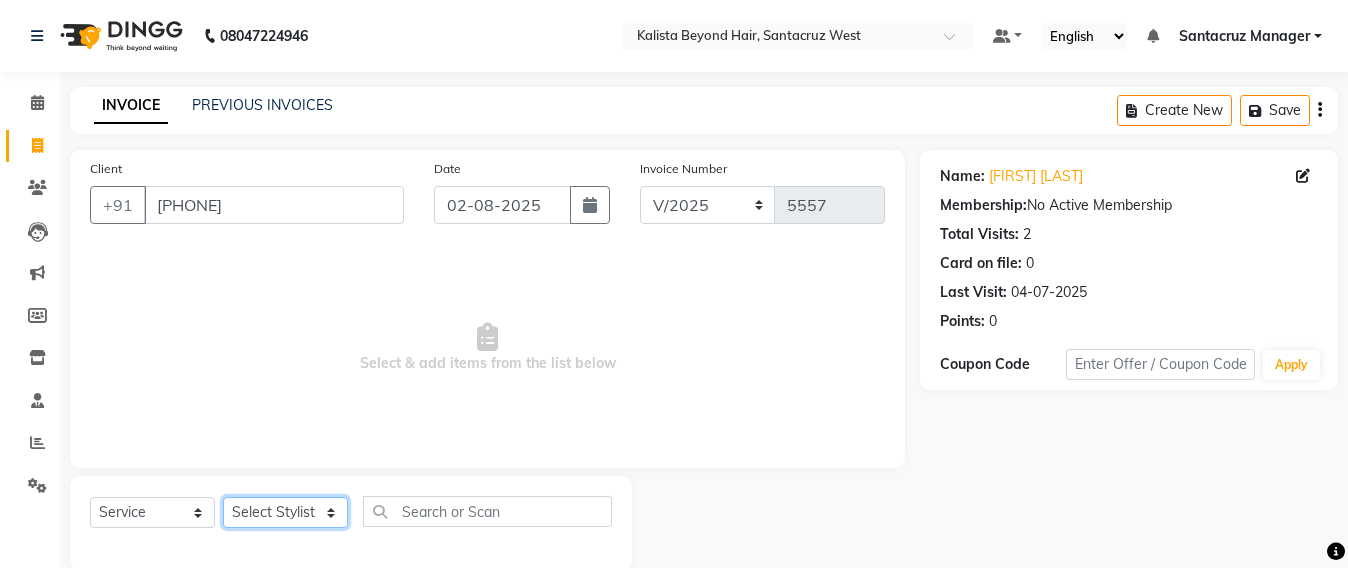 click on "Select Stylist Admin Avesh Sankat AZHER SHAIKH Jayeshree Mahtre Manisha Subodh Shedge Muskaan Pramila Vinayak Mhatre prathmesh mahattre Pratibha Nilesh Sharma RINKI SAV Rosy Sunil Jadhav Sameer shah admin Santacruz Manager SAURAV Siddhi SOMAYANG VASHUM Tejasvi Bhosle" 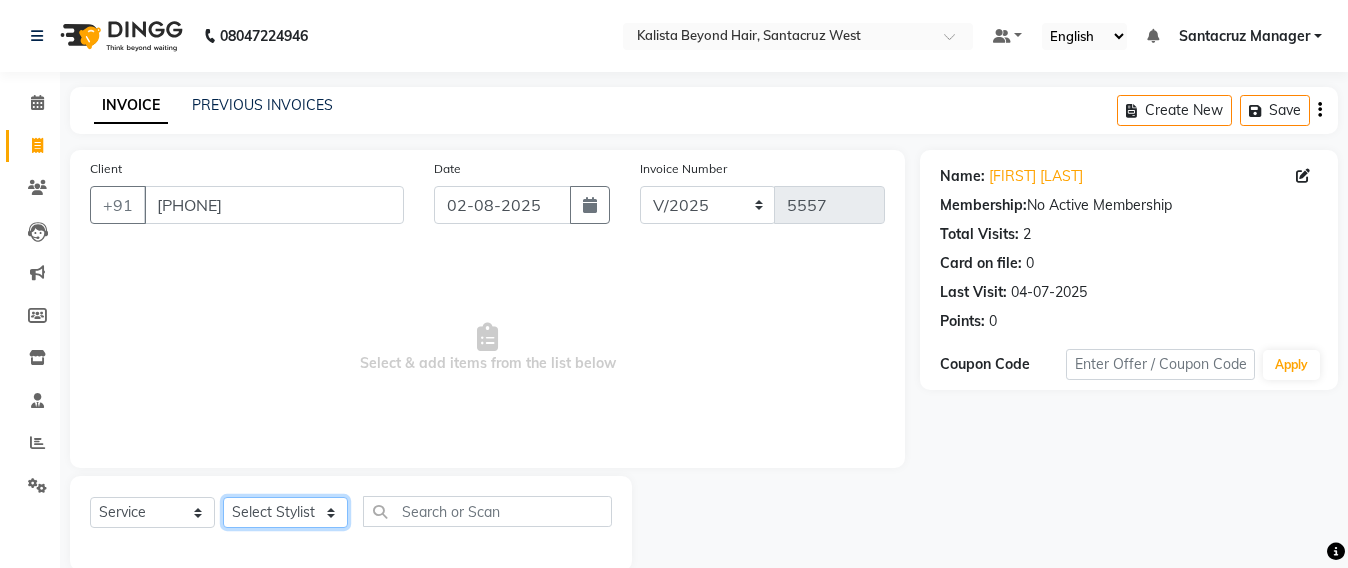 select on "51588" 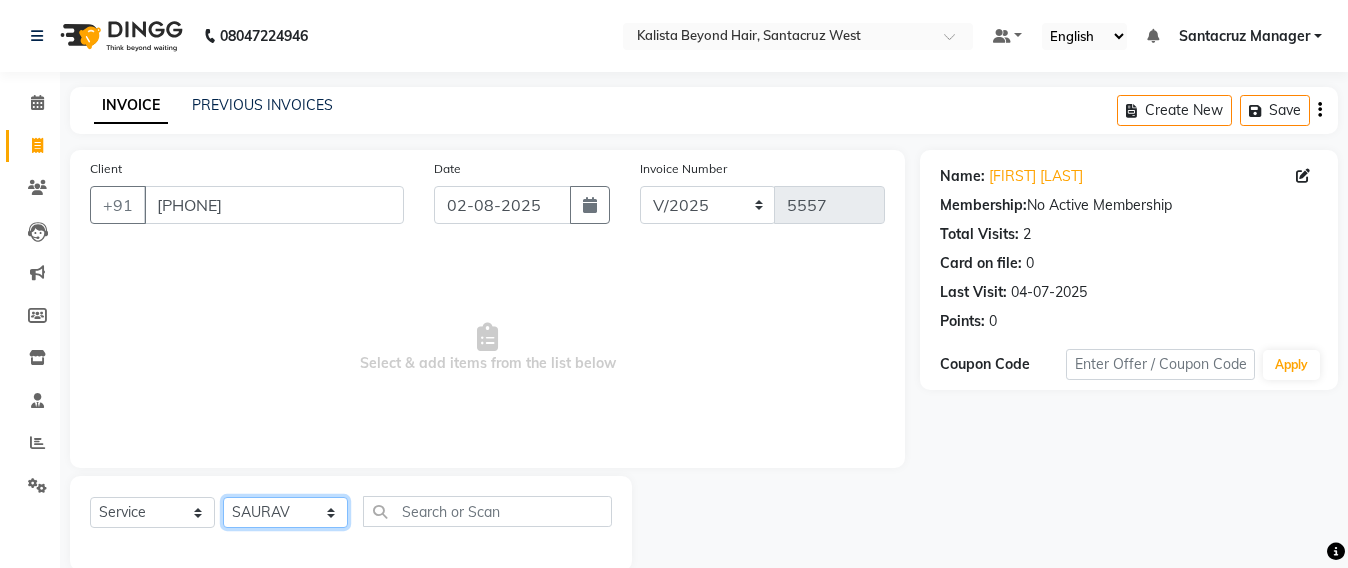 click on "Select Stylist Admin Avesh Sankat AZHER SHAIKH Jayeshree Mahtre Manisha Subodh Shedge Muskaan Pramila Vinayak Mhatre prathmesh mahattre Pratibha Nilesh Sharma RINKI SAV Rosy Sunil Jadhav Sameer shah admin Santacruz Manager SAURAV Siddhi SOMAYANG VASHUM Tejasvi Bhosle" 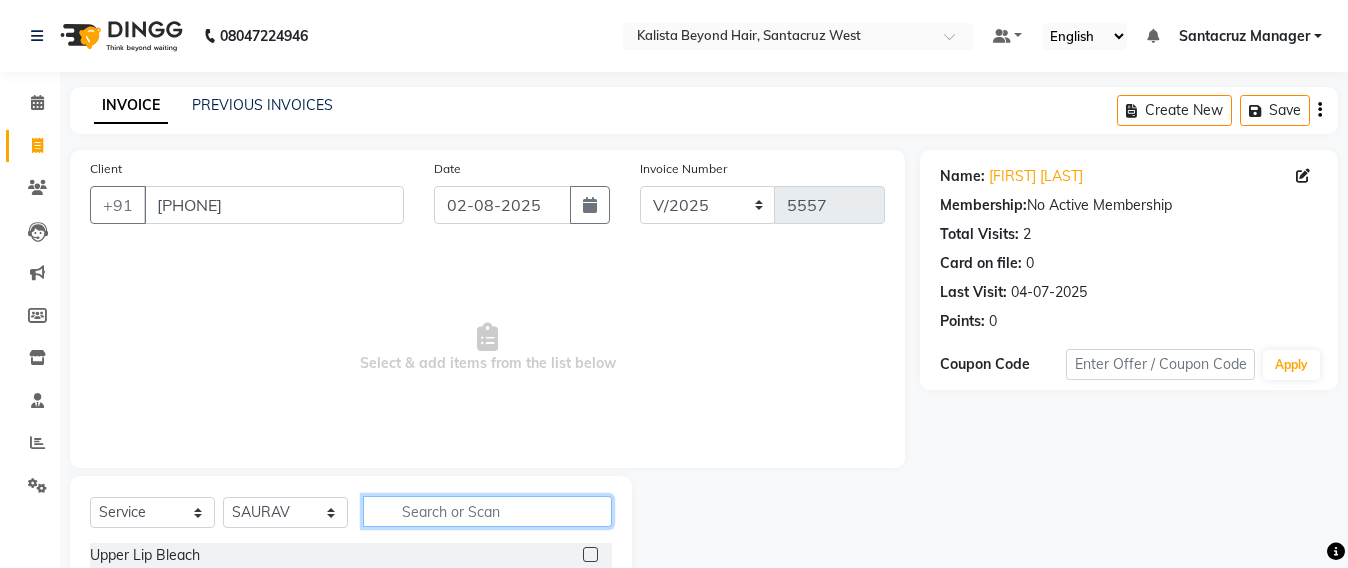 click 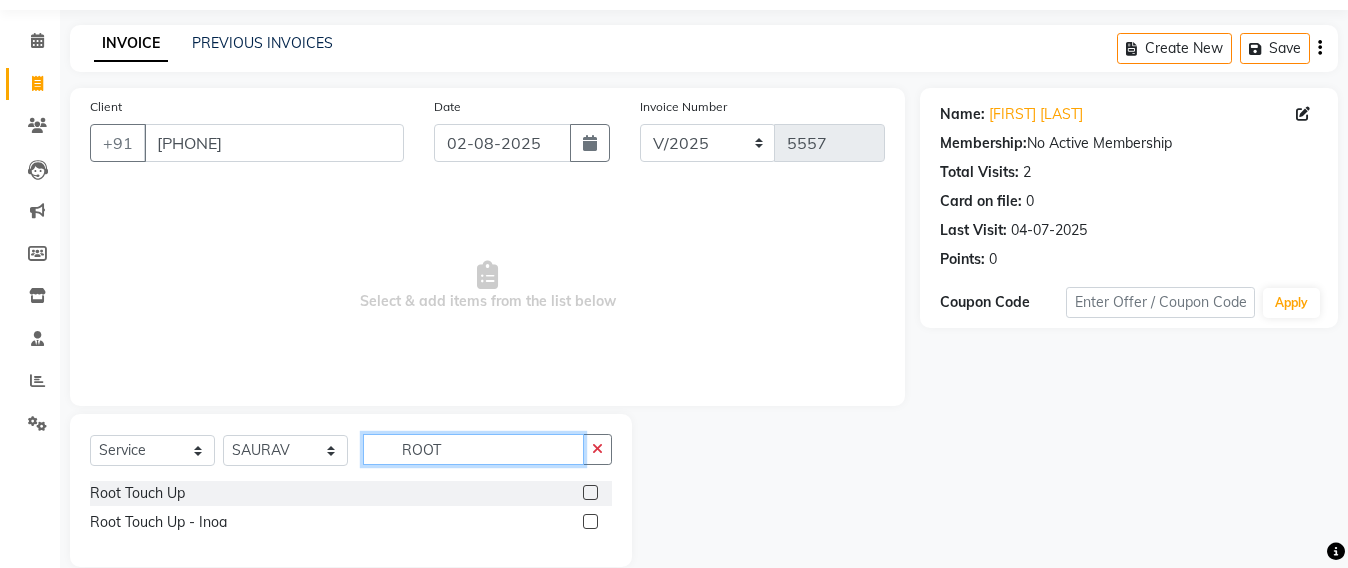 scroll, scrollTop: 91, scrollLeft: 0, axis: vertical 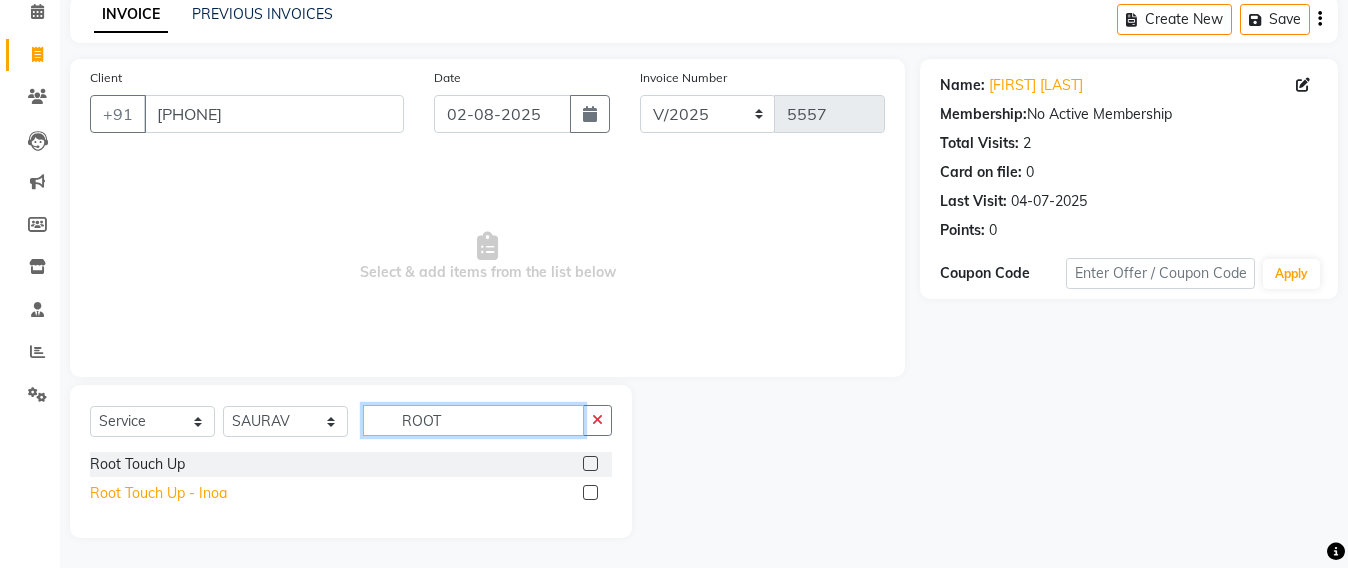 type on "ROOT" 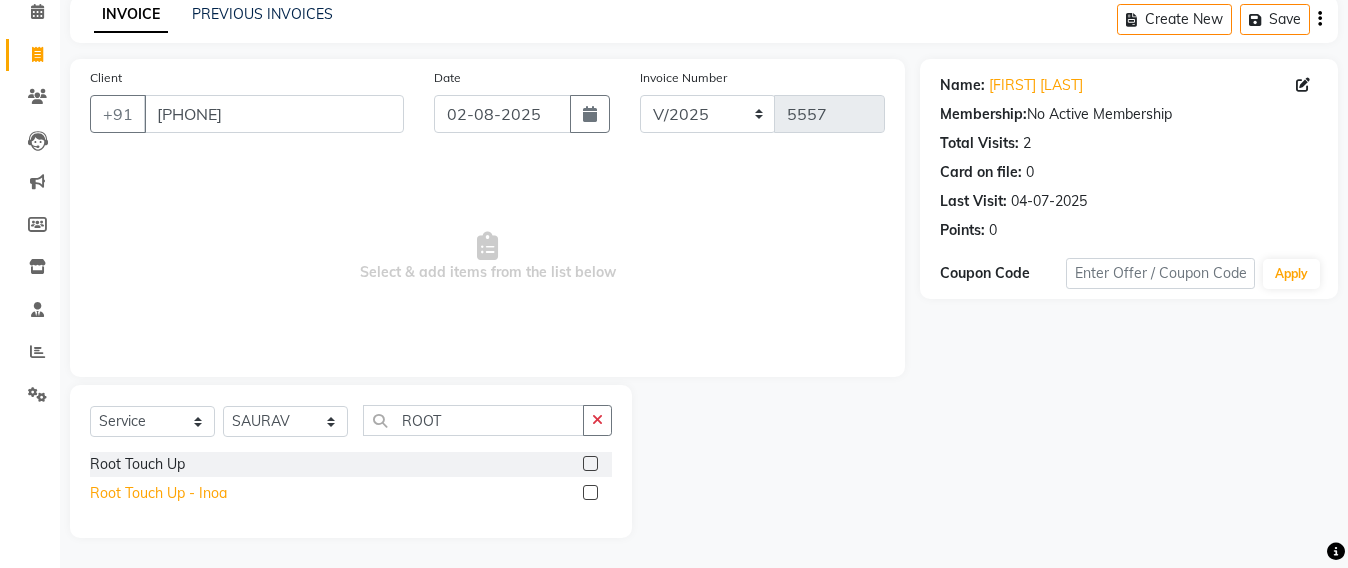 click on "Root Touch Up - Inoa" 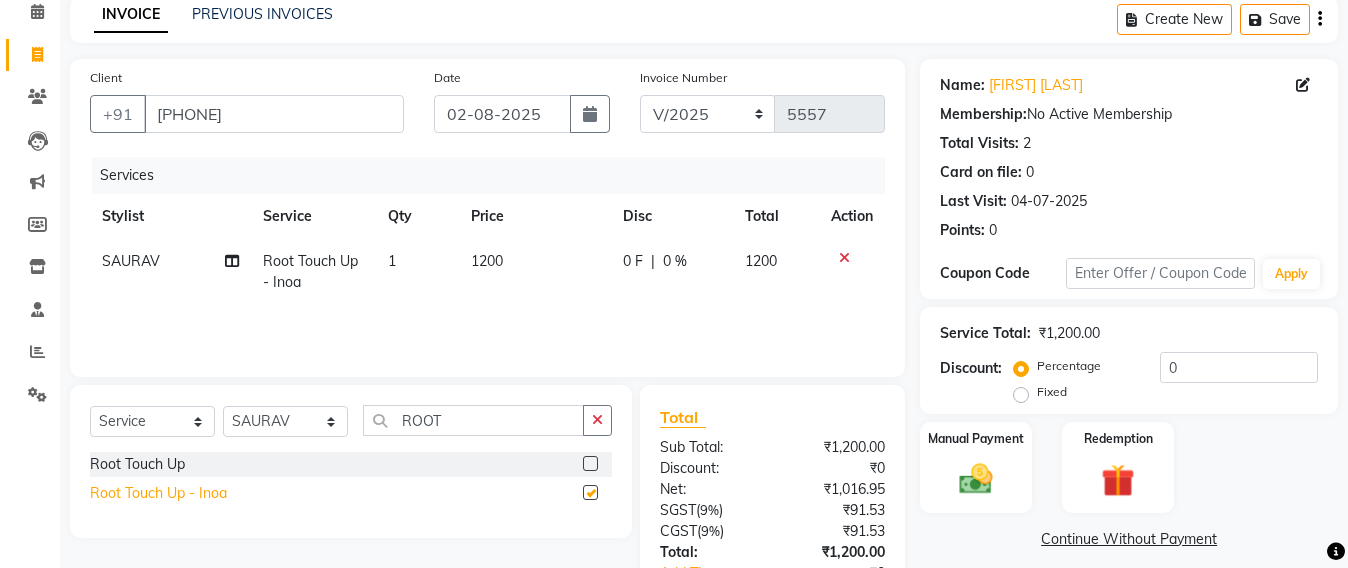 checkbox on "false" 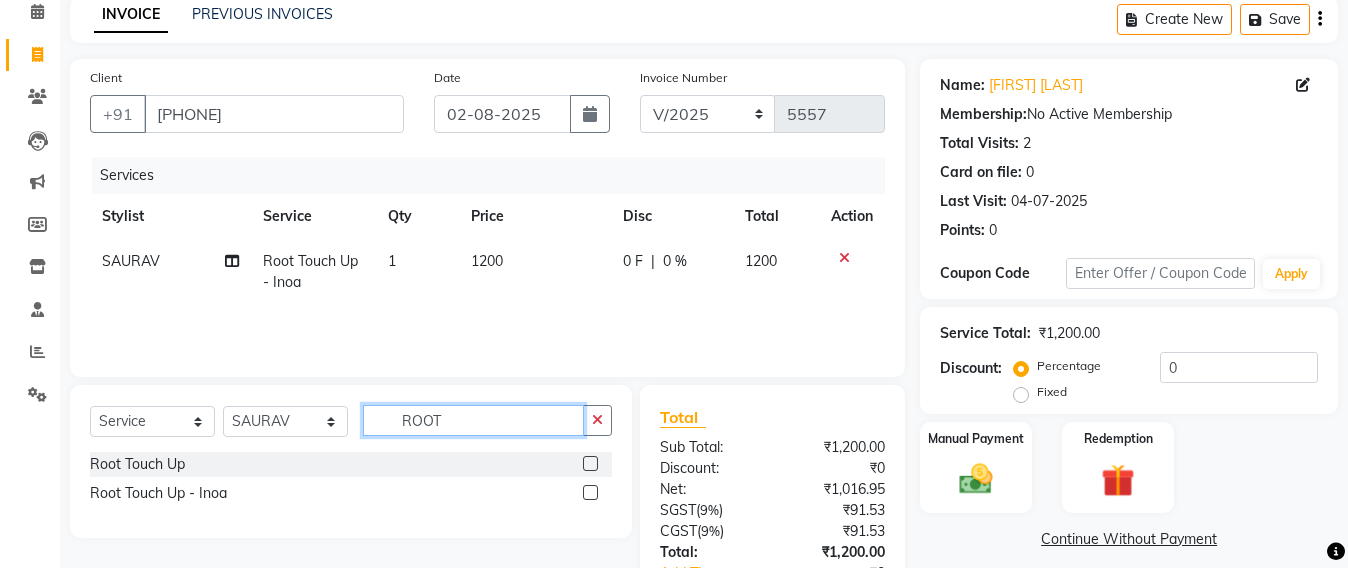 click on "ROOT" 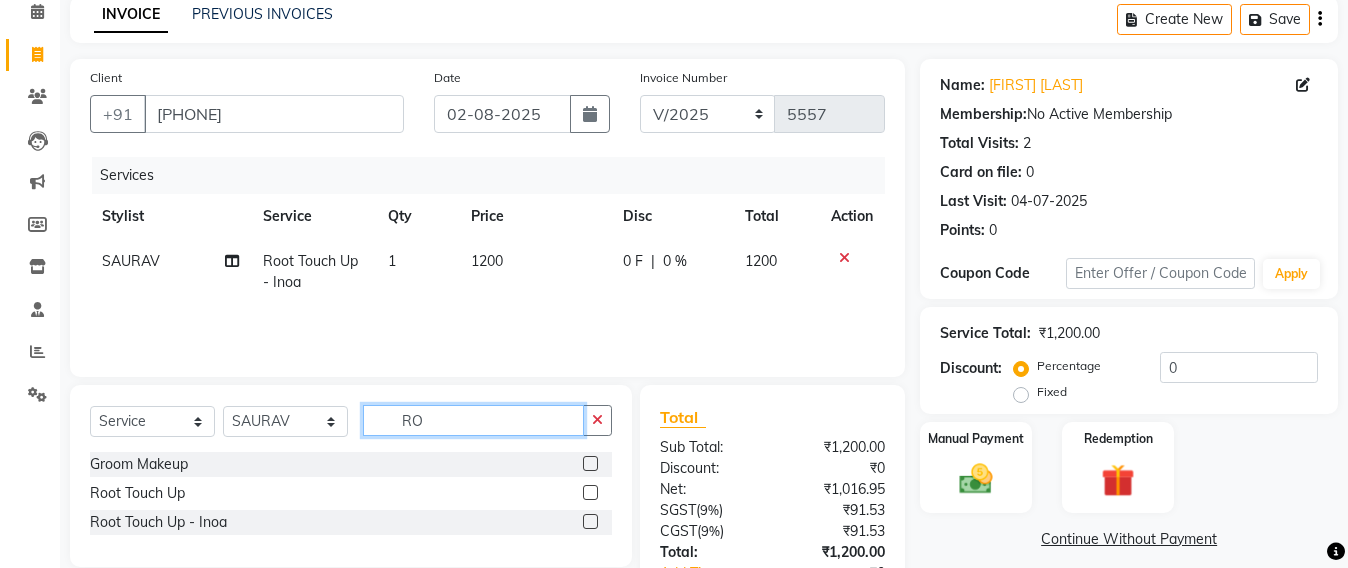 type on "R" 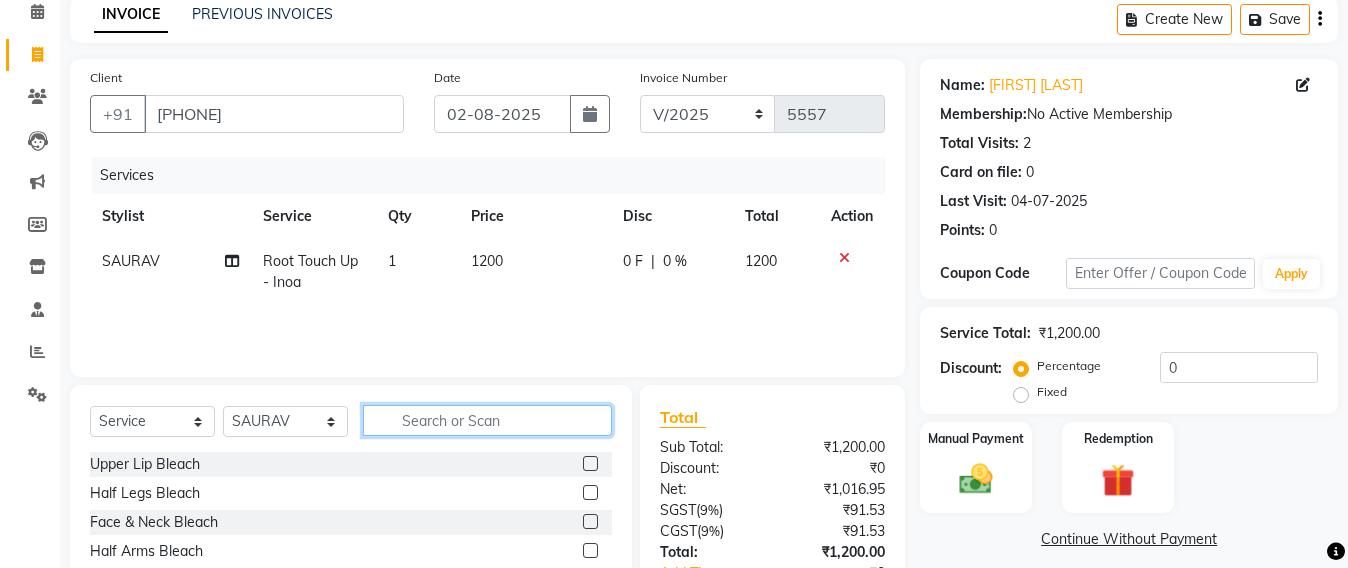 type 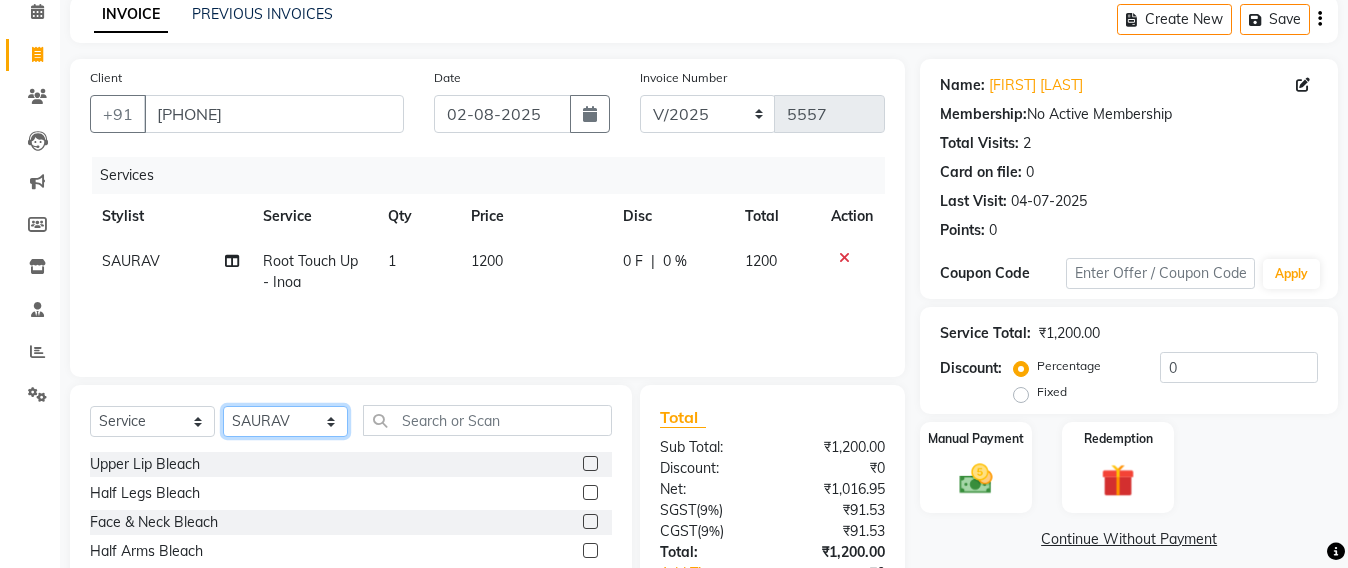 click on "Select Stylist Admin Avesh Sankat AZHER SHAIKH Jayeshree Mahtre Manisha Subodh Shedge Muskaan Pramila Vinayak Mhatre prathmesh mahattre Pratibha Nilesh Sharma RINKI SAV Rosy Sunil Jadhav Sameer shah admin Santacruz Manager SAURAV Siddhi SOMAYANG VASHUM Tejasvi Bhosle" 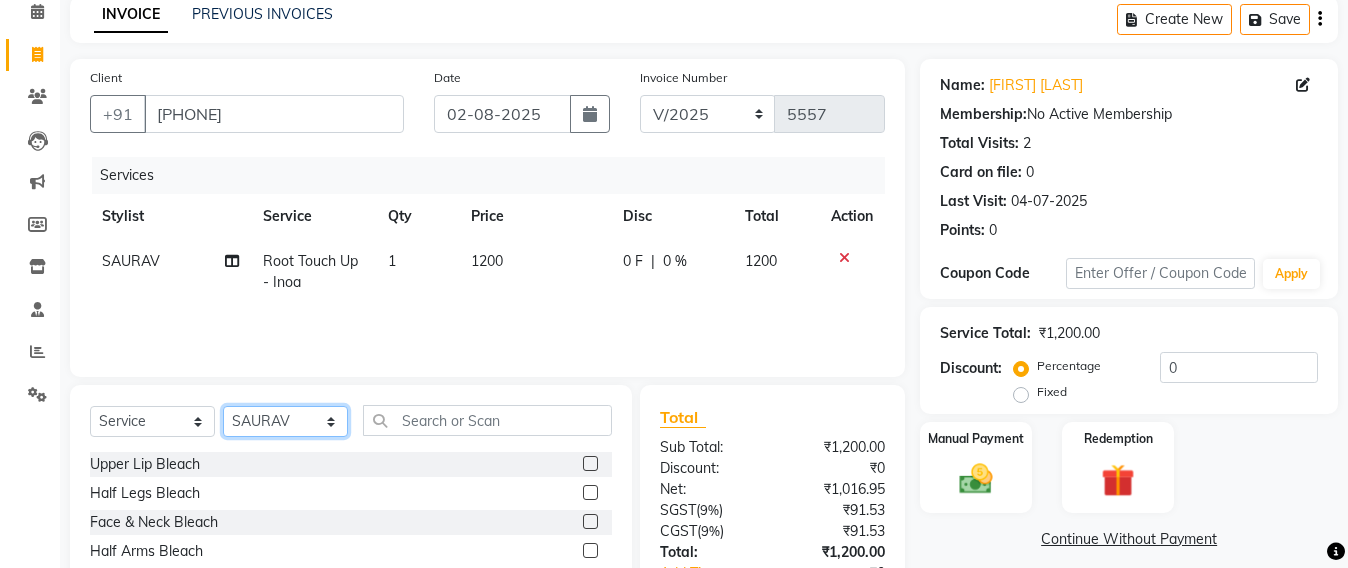 select on "47907" 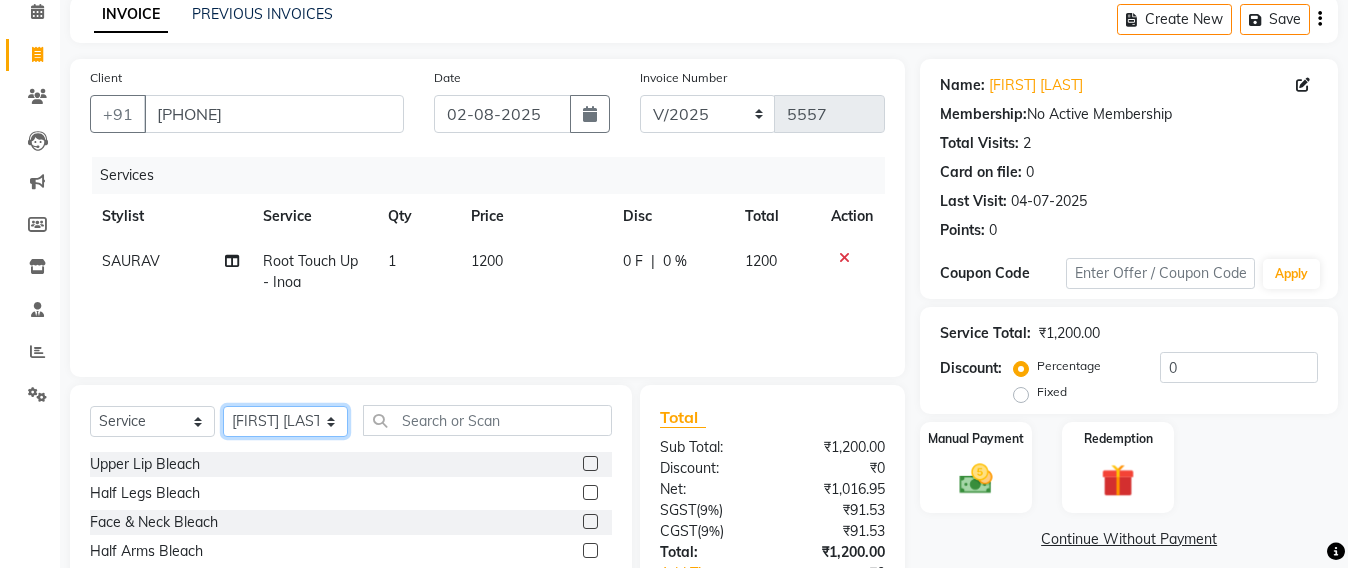 click on "Select Stylist Admin Avesh Sankat AZHER SHAIKH Jayeshree Mahtre Manisha Subodh Shedge Muskaan Pramila Vinayak Mhatre prathmesh mahattre Pratibha Nilesh Sharma RINKI SAV Rosy Sunil Jadhav Sameer shah admin Santacruz Manager SAURAV Siddhi SOMAYANG VASHUM Tejasvi Bhosle" 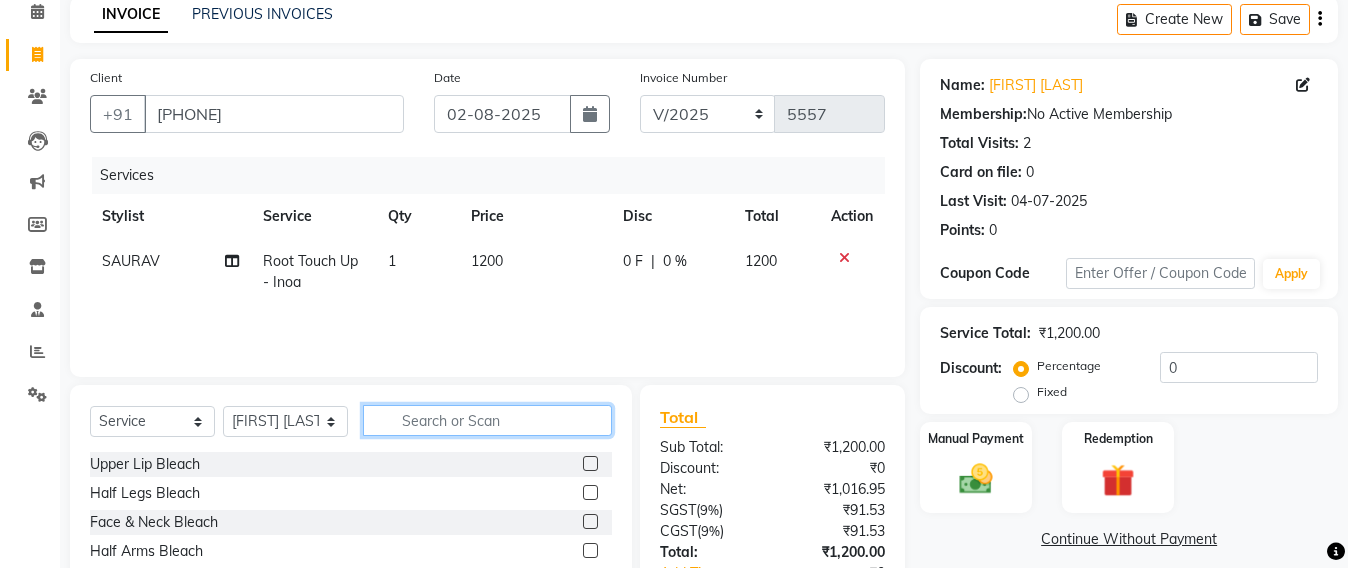 click 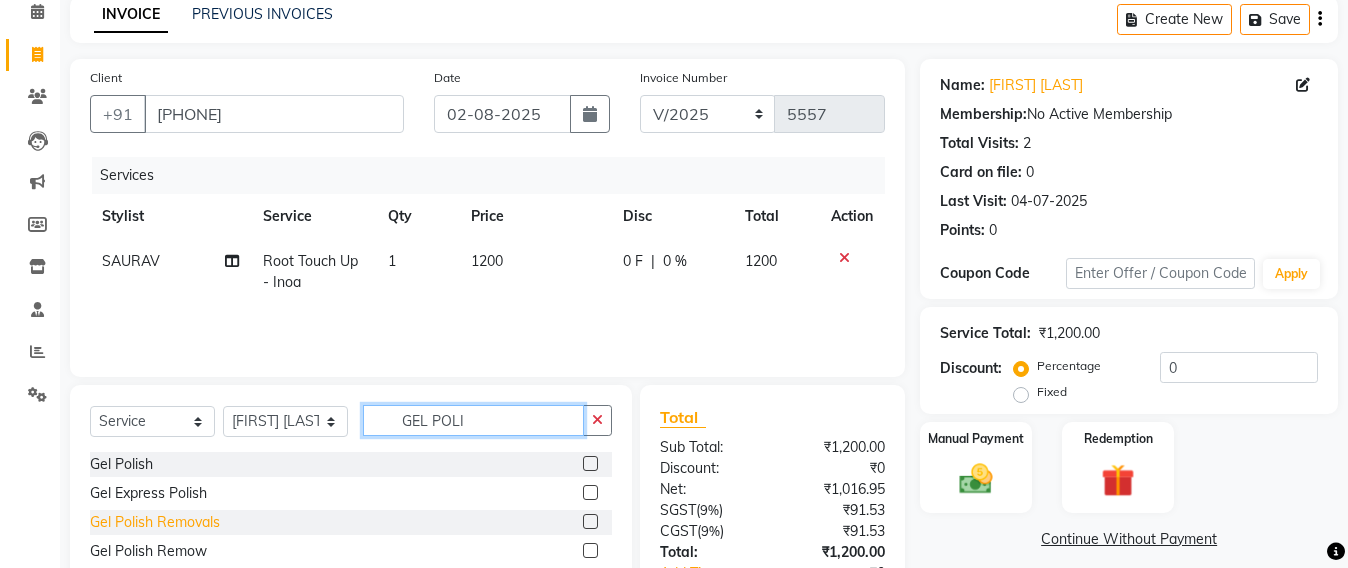 type on "GEL POLI" 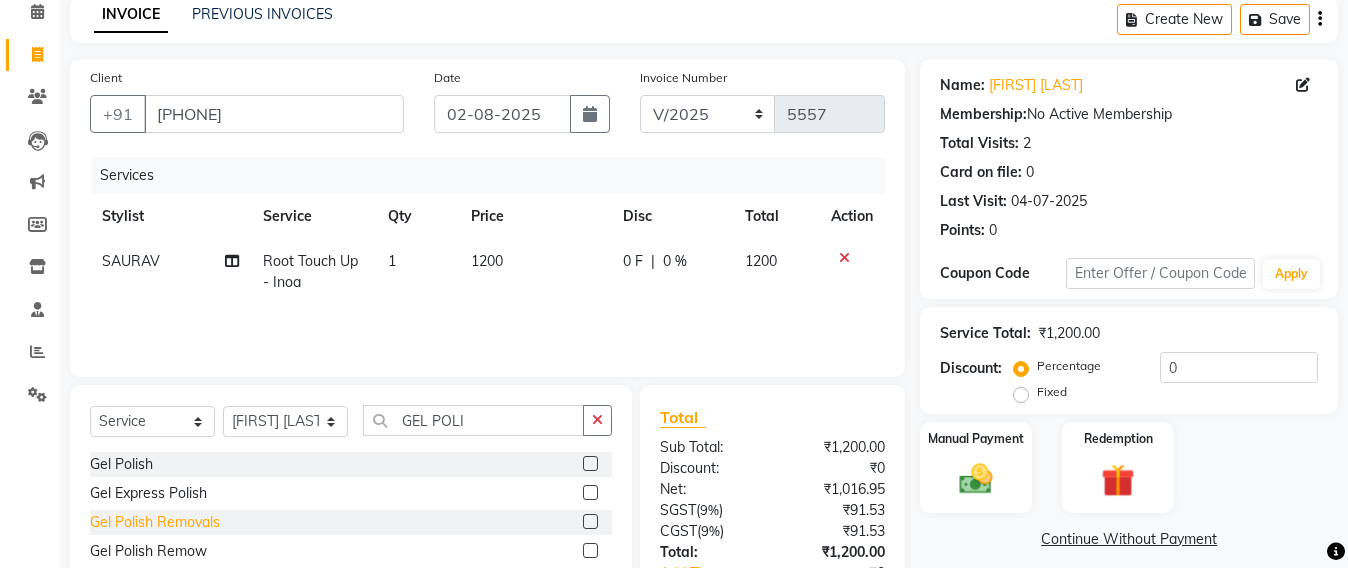 click on "Gel Polish Removals" 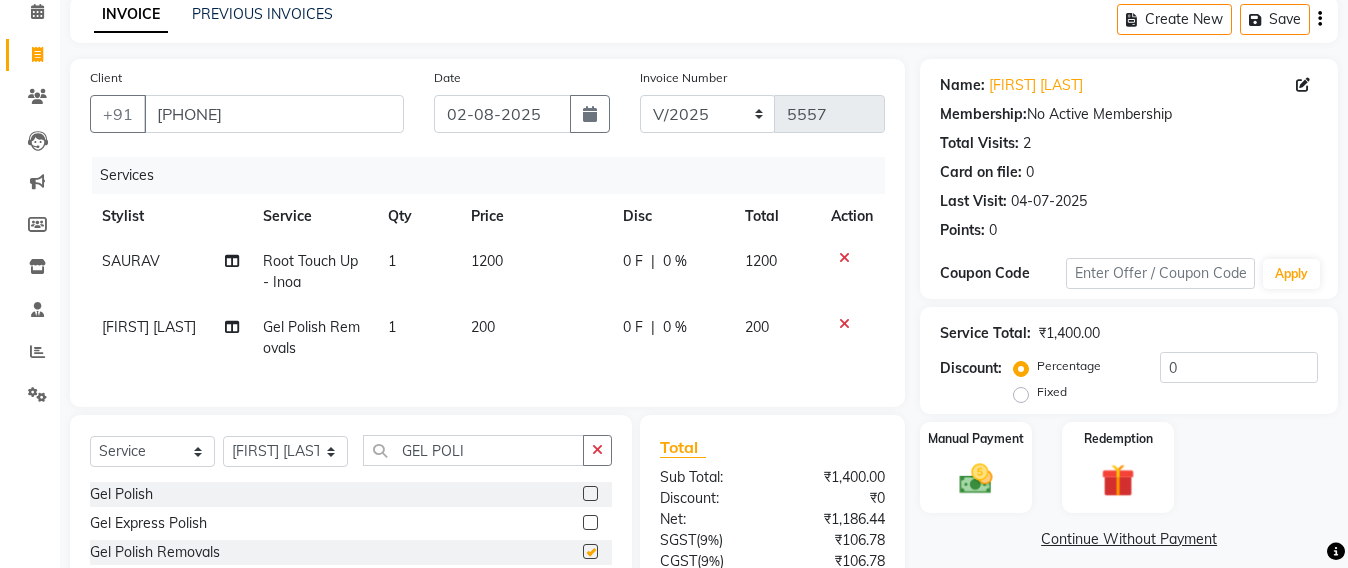 checkbox on "false" 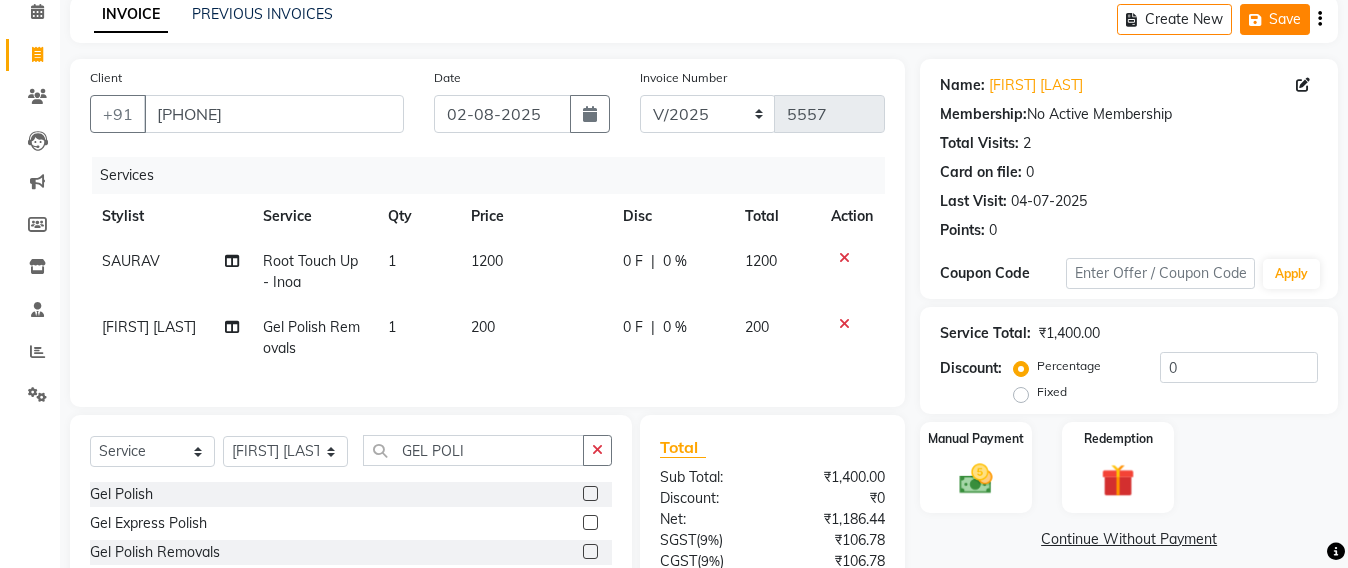 click on "Save" 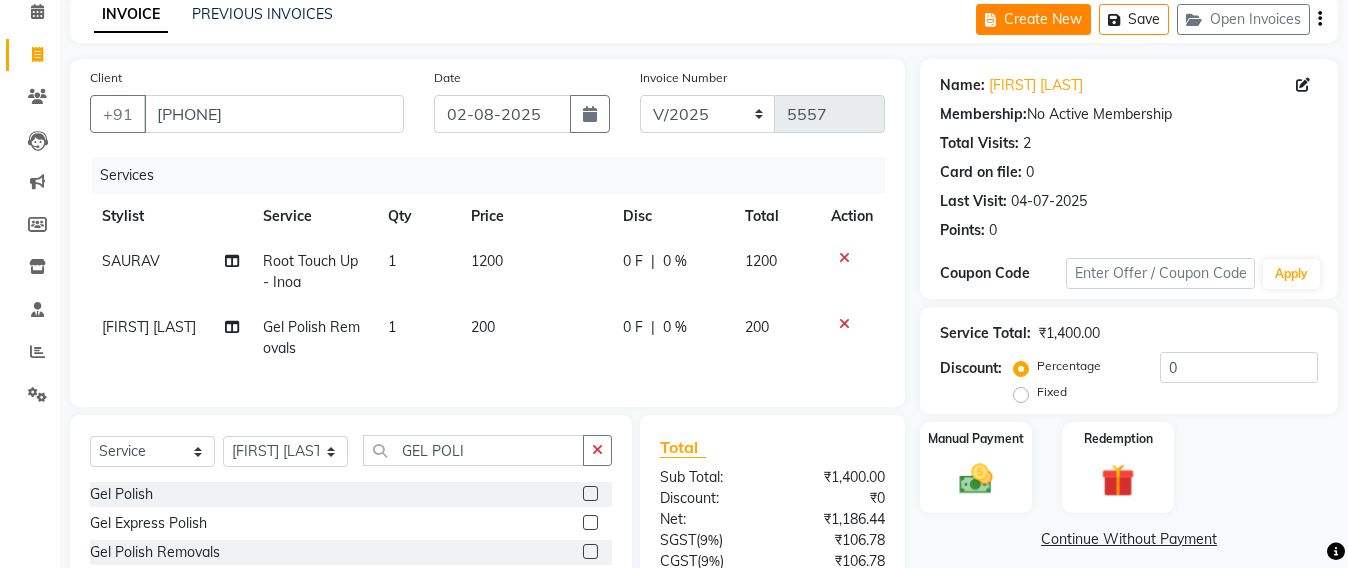 click on "Create New" 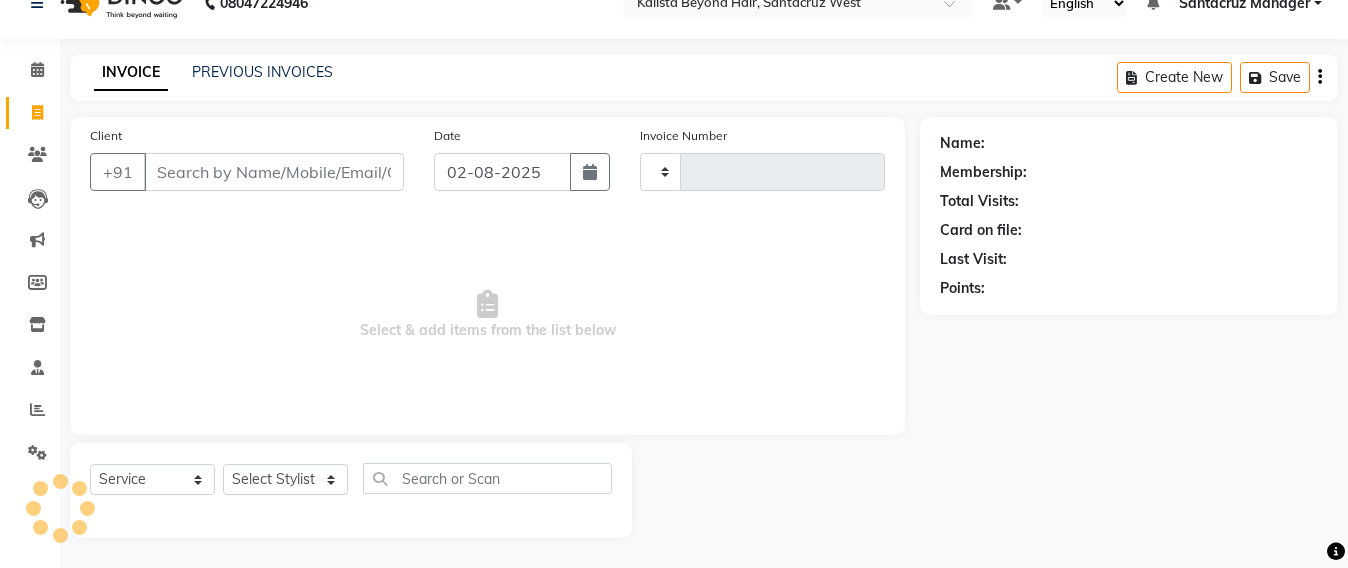 scroll, scrollTop: 33, scrollLeft: 0, axis: vertical 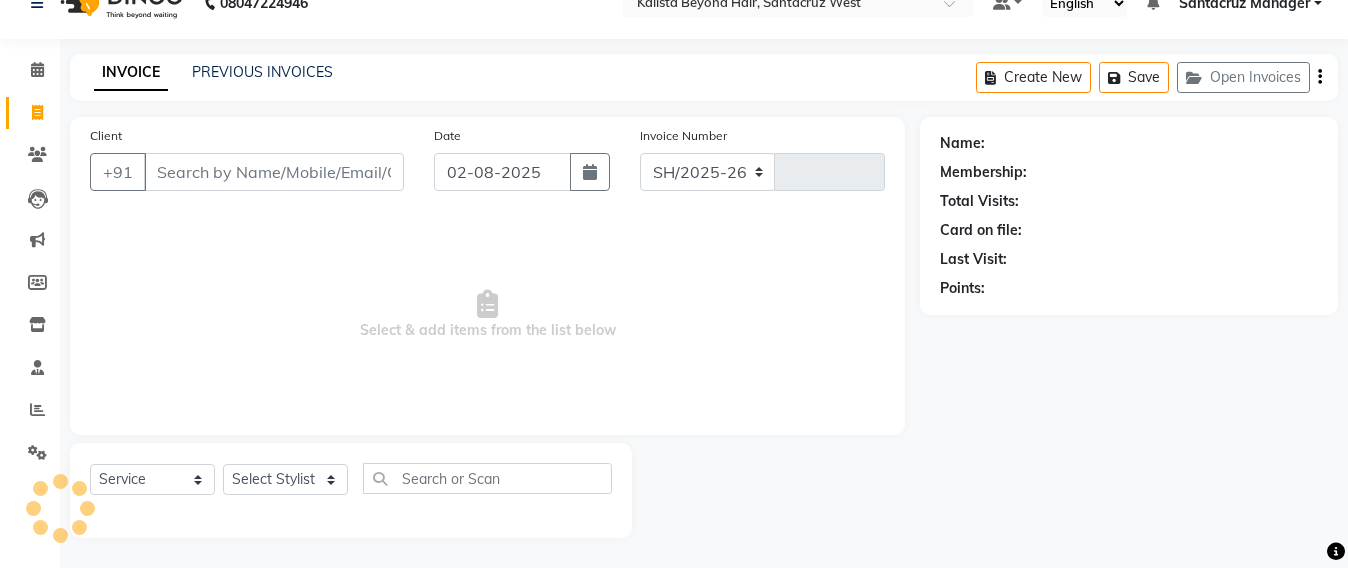select on "6357" 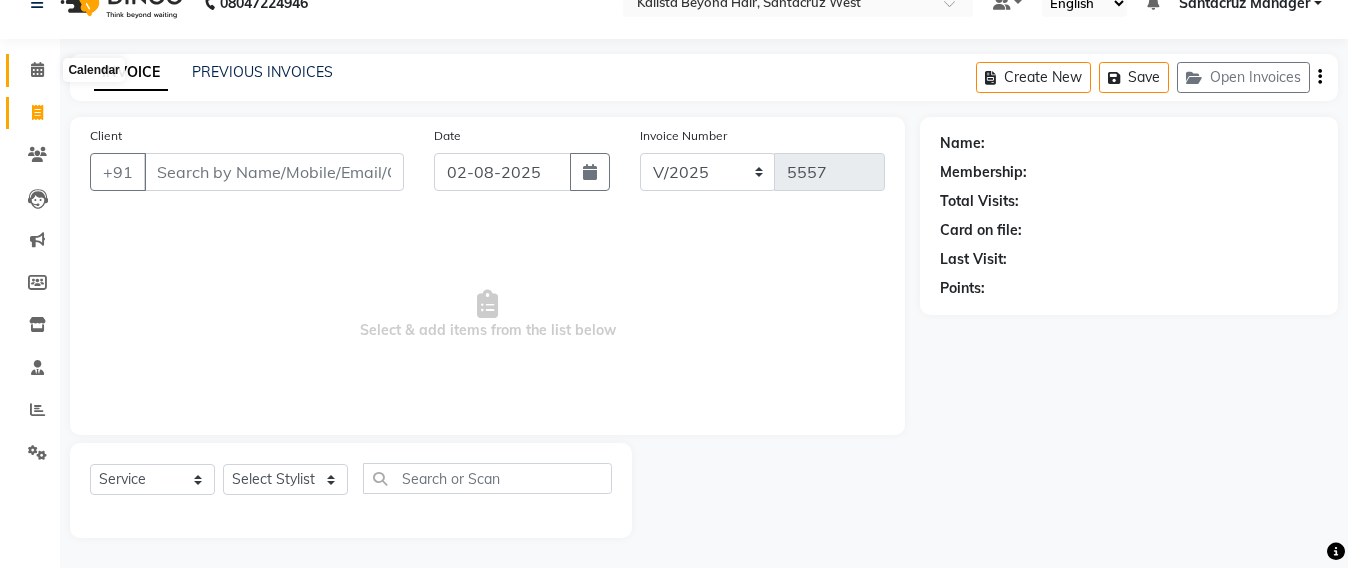 click 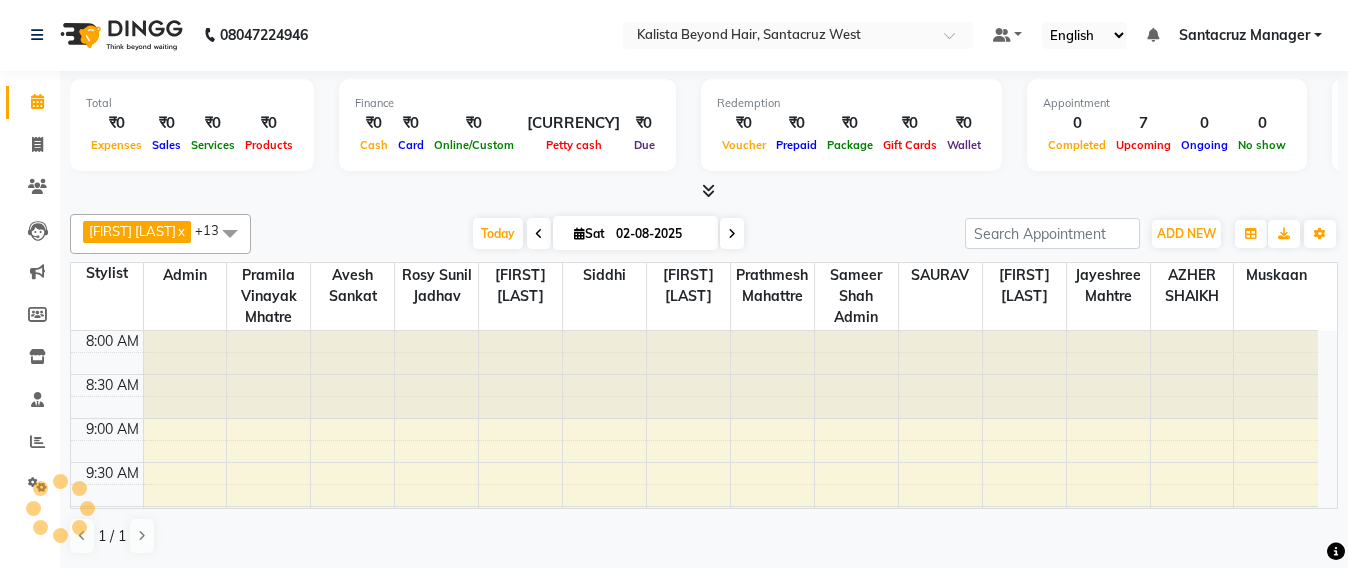 scroll, scrollTop: 0, scrollLeft: 0, axis: both 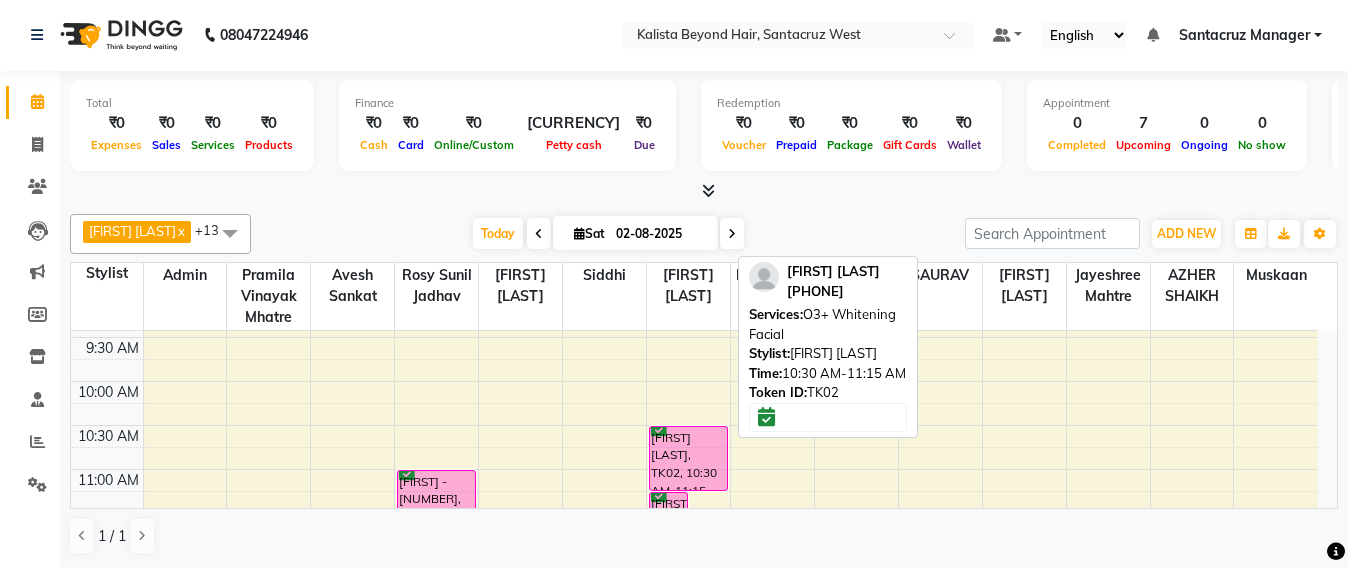 click on "[FIRST] [LAST], TK02, 10:30 AM-11:15 AM, O3+ Whitening Facial" at bounding box center [688, 458] 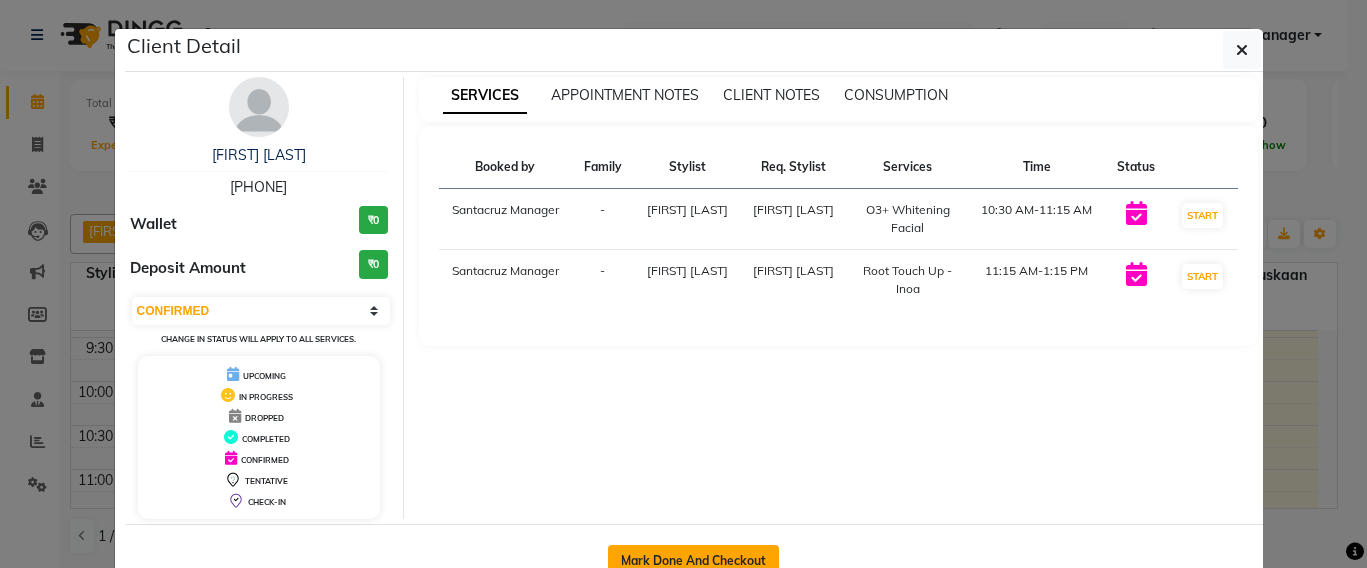click on "Mark Done And Checkout" 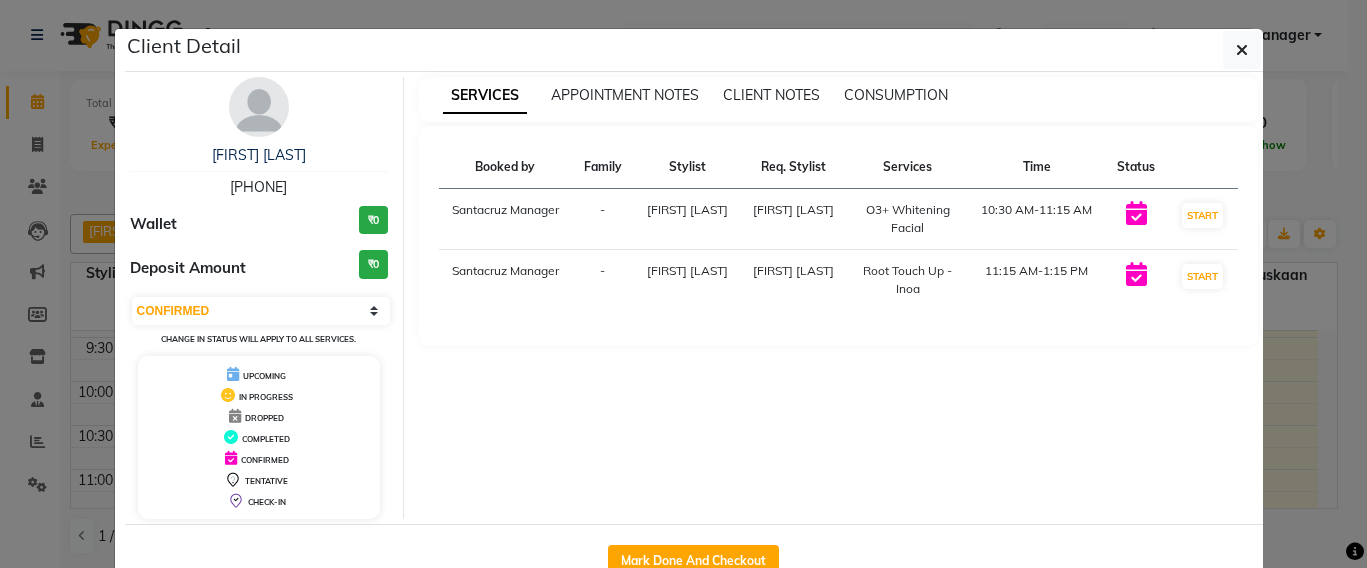 select on "service" 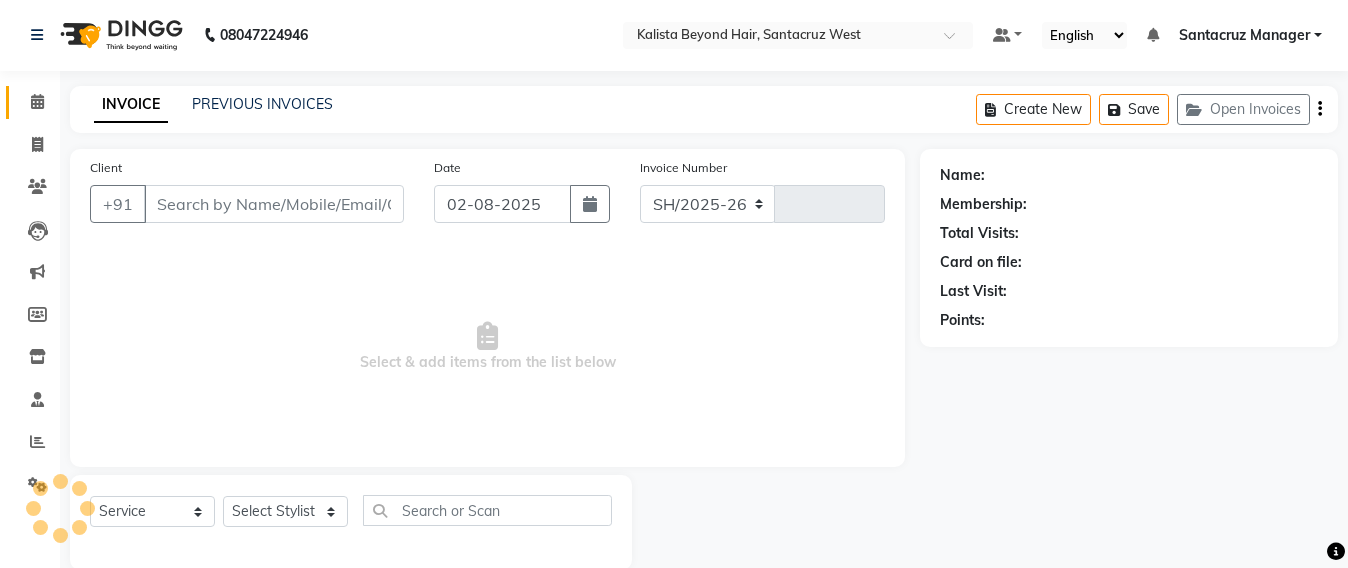 select on "6357" 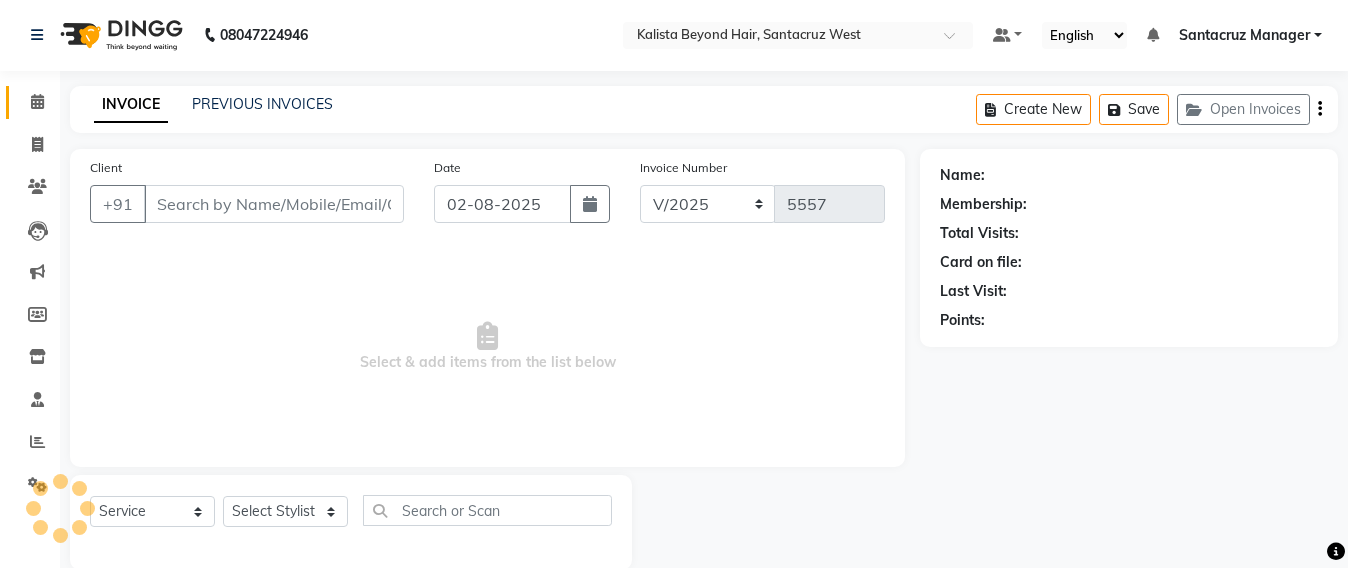 type on "[PHONE]" 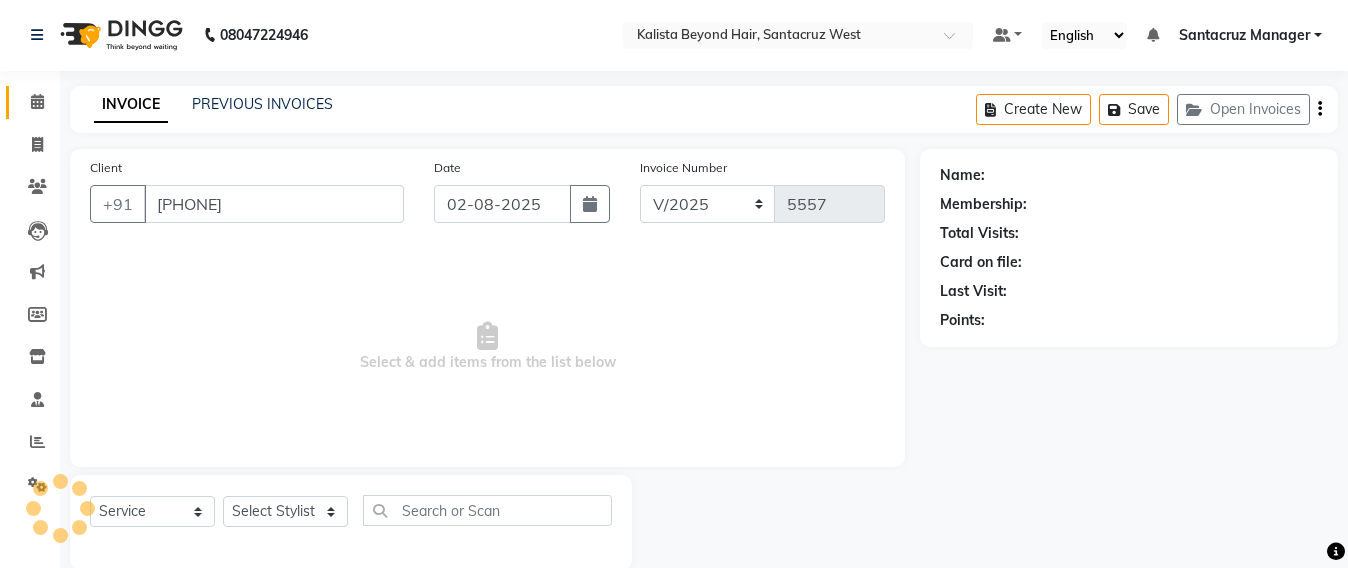 select on "47916" 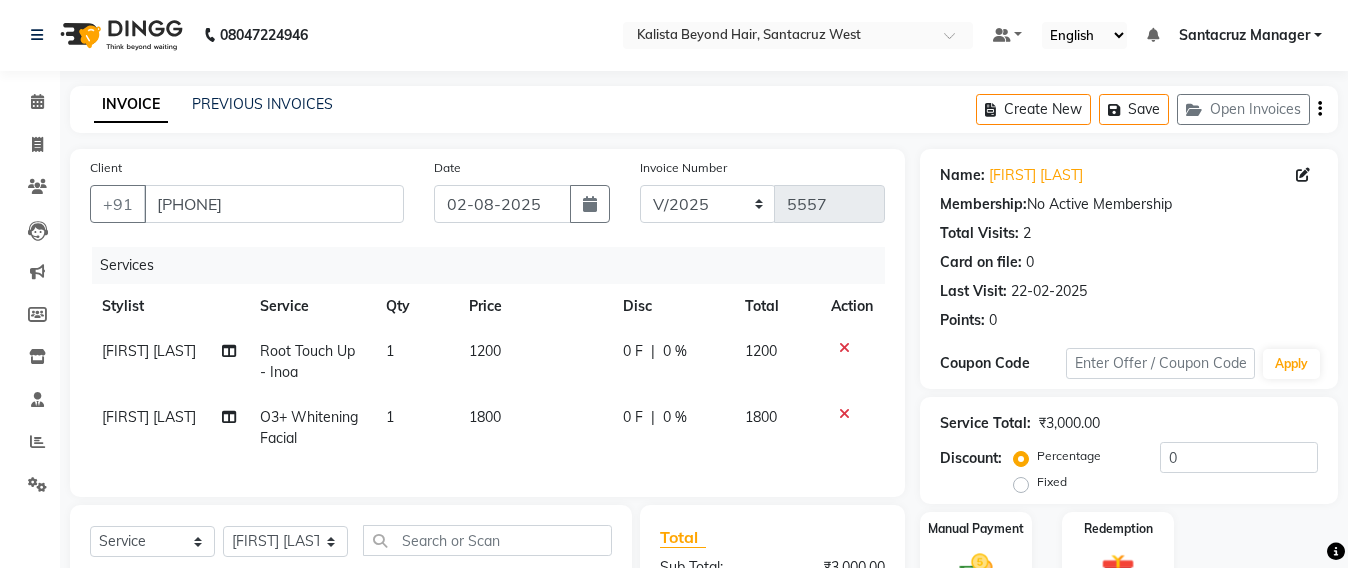 click 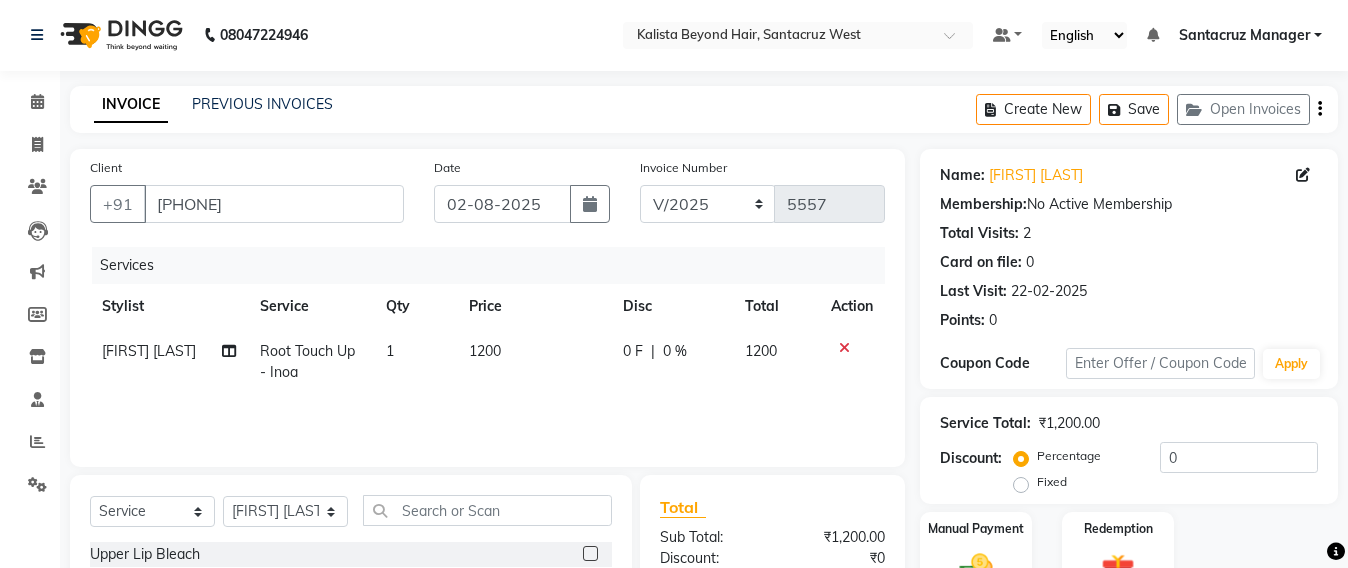click on "[FIRST] [LAST]" 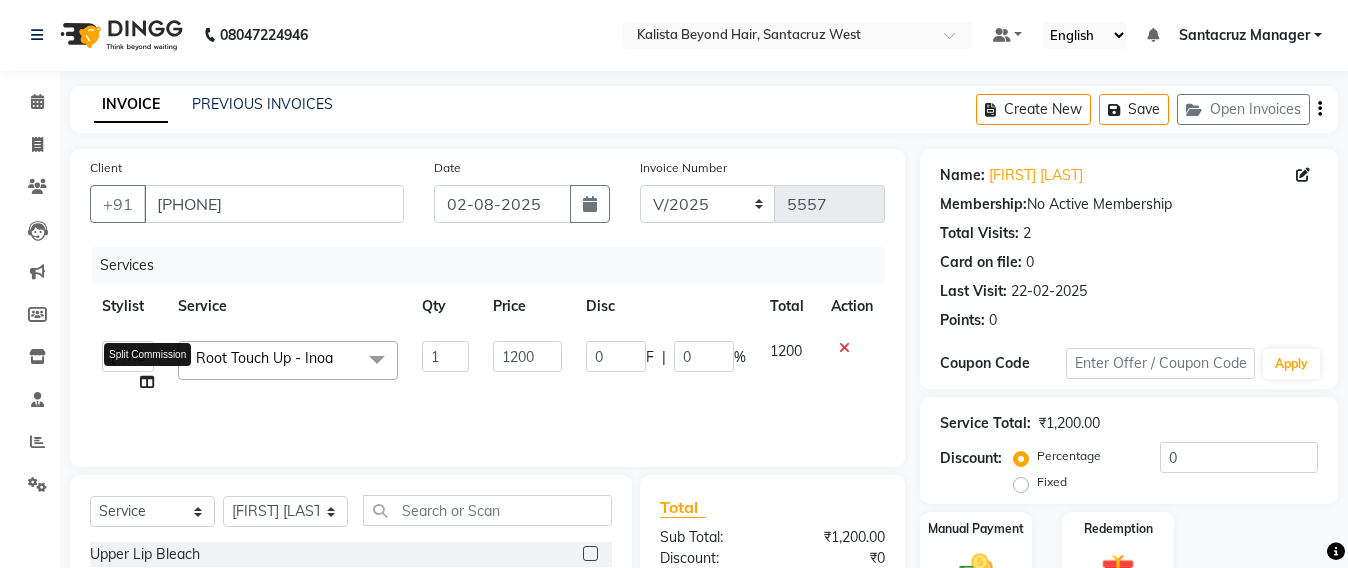 click 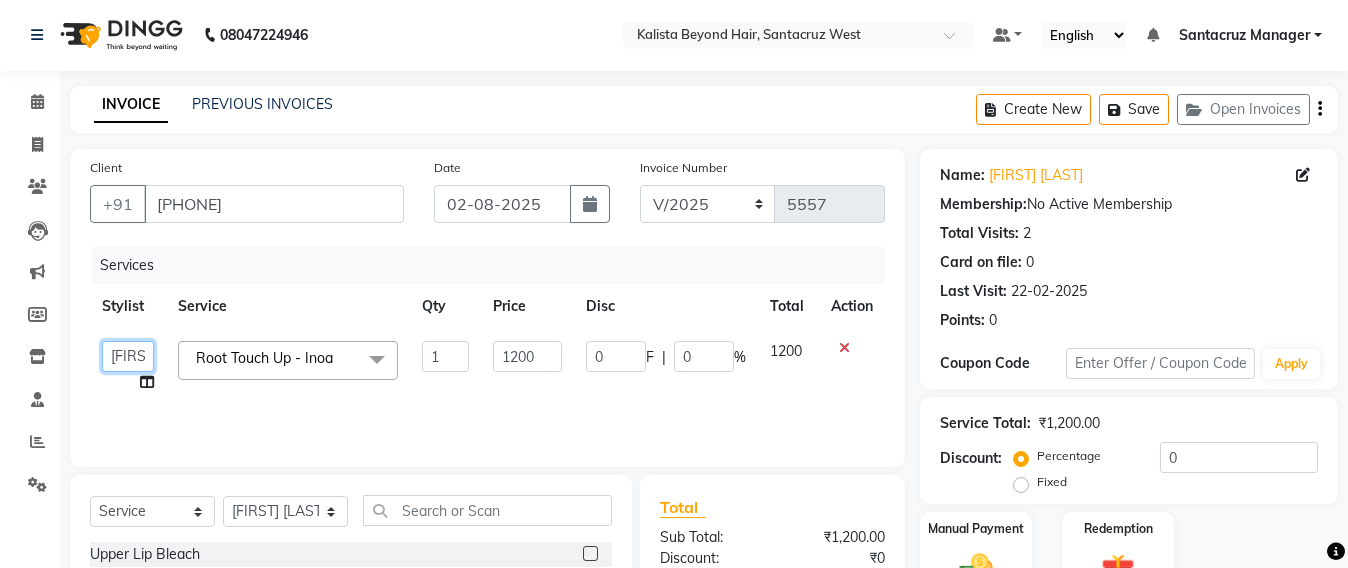 click on "Admin   [FIRST] [LAST]   [FIRST] [LAST]   [FIRST] [LAST]   [FIRST] [LAST]   [FIRST]   [FIRST] [LAST]   [FIRST] [LAST]   [FIRST] [LAST]   [FIRST] [LAST]   [FIRST] [LAST]   [FIRST] [LAST] admin   [FIRST] [LAST]   [FIRST]   [FIRST]   [FIRST] [LAST]   [FIRST] [LAST]" 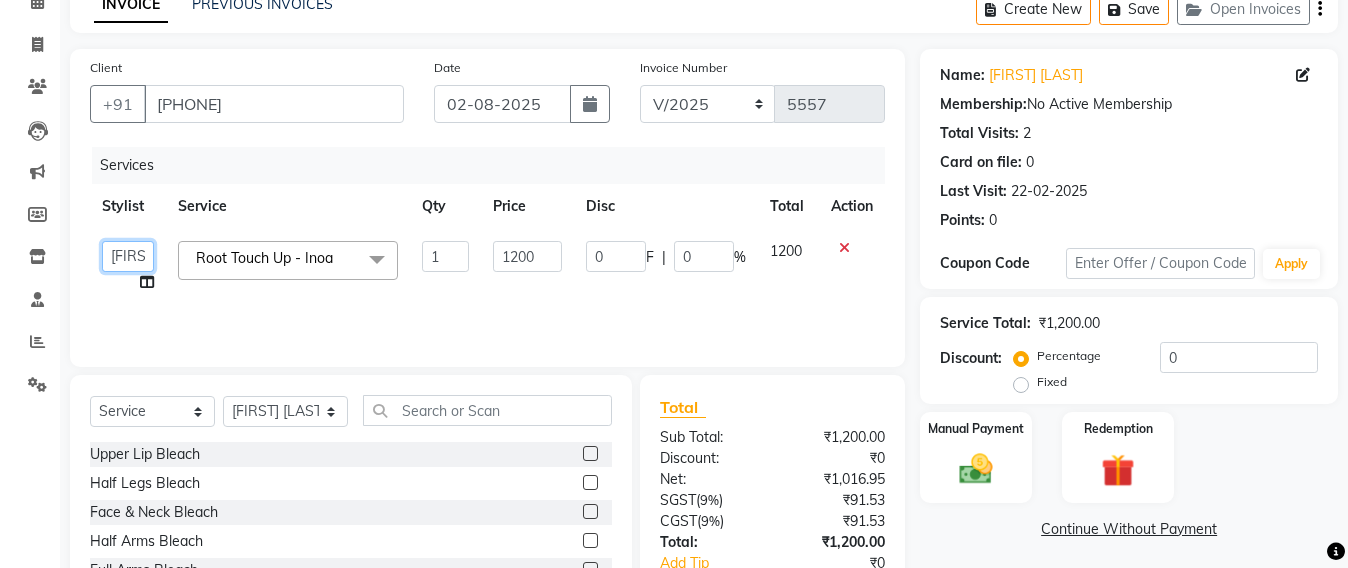 scroll, scrollTop: 126, scrollLeft: 0, axis: vertical 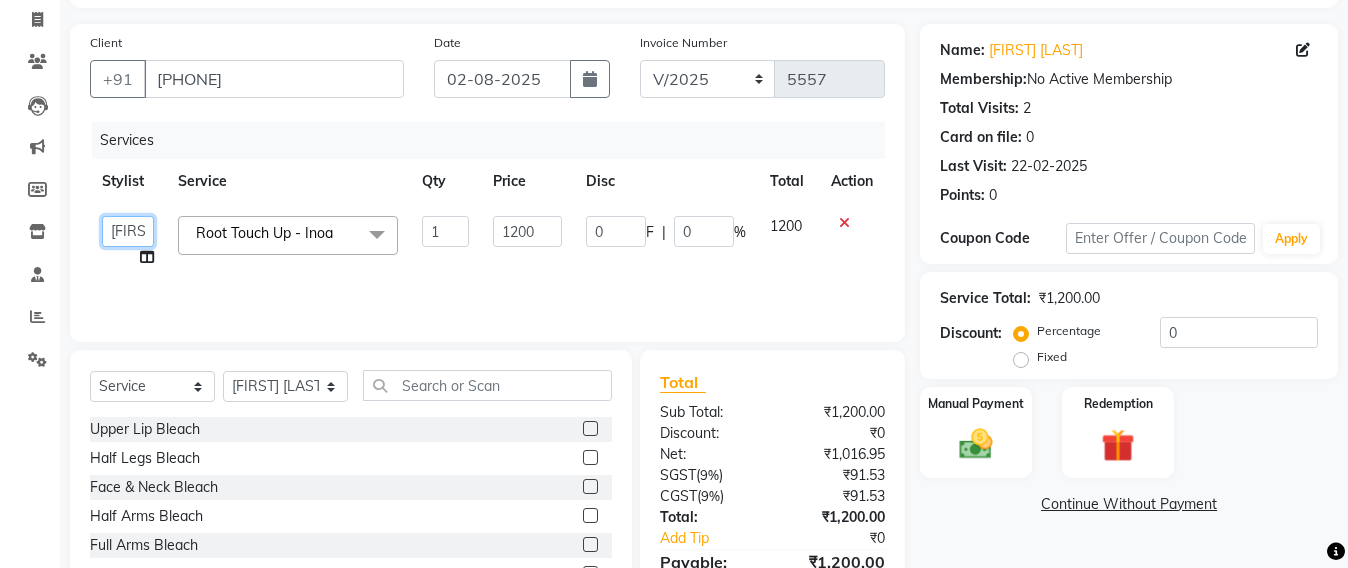 click on "Admin   [FIRST] [LAST]   [FIRST] [LAST]   [FIRST] [LAST]   [FIRST] [LAST]   [FIRST]   [FIRST] [LAST]   [FIRST] [LAST]   [FIRST] [LAST]   [FIRST] [LAST]   [FIRST] [LAST]   [FIRST] [LAST] admin   [FIRST] [LAST]   [FIRST]   [FIRST]   [FIRST] [LAST]   [FIRST] [LAST]" 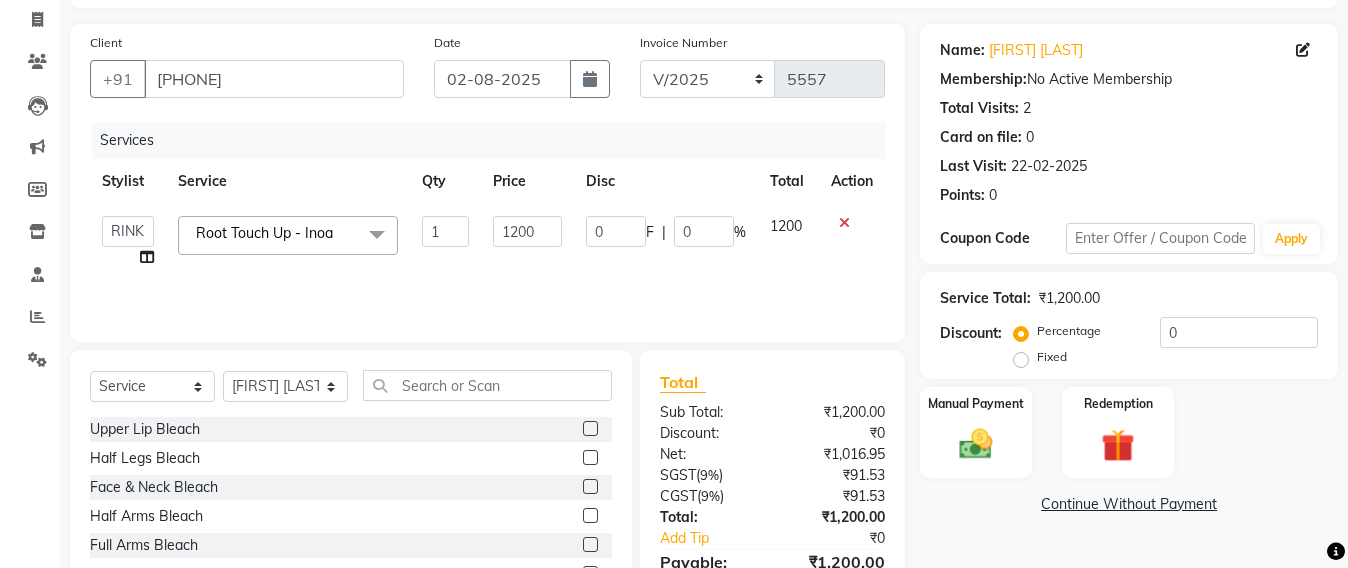 select on "86876" 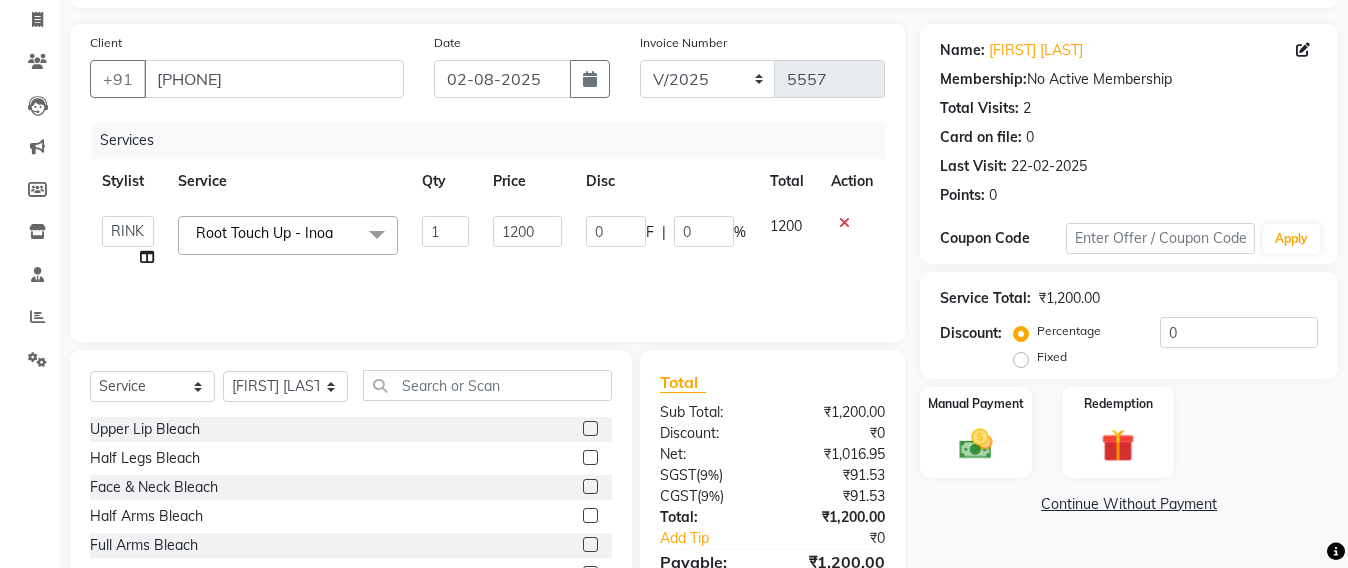 click on "Services Stylist Service Qty Price Disc Total Action  Admin   [FIRST] [LAST]   [FIRST] [LAST]   [FIRST] [LAST]   [FIRST] [LAST]   [FIRST]   [FIRST] [LAST]   [FIRST] [LAST]   [FIRST] [LAST]   [FIRST] [LAST]   [FIRST] [LAST]   [FIRST] [LAST] admin   [FIRST] [LAST]   [FIRST]   [FIRST]   [FIRST] [LAST]   [FIRST] [LAST]  Root Touch Up - Inoa  x Upper Lip Bleach Half Legs Bleach Face & Neck Bleach Half Arms Bleach Full Arms Bleach Under Arms Bleach Half Front Bleach Full Back Bleach Stomach Bleach Full Legs Bleach Palms Bleach Feet Bleach Full Body Bleach Full Back /front Scrub EYE LINER ELBOW DTAN TASHAN MANICURE TASHAN PEDICURE Full Front Bleach Half Back Bleach Saree Draping Light Makeup Bridal Make Up Groom Makeup Party Make Up Basic Make Up Eye Lashes Regular Clean Up 03+ Seaweed 03+ Whitening Nose Clean Up HYDRA CLEAN UP Balayage Hair Tonning Or Refreshing Hair Color [Short] Hair Color [Ext. Long] Inoa [Ext. Long] Crown Touch Up Root Touch Up Root Touch Up - Inoa Hair Color [Med] Beard" 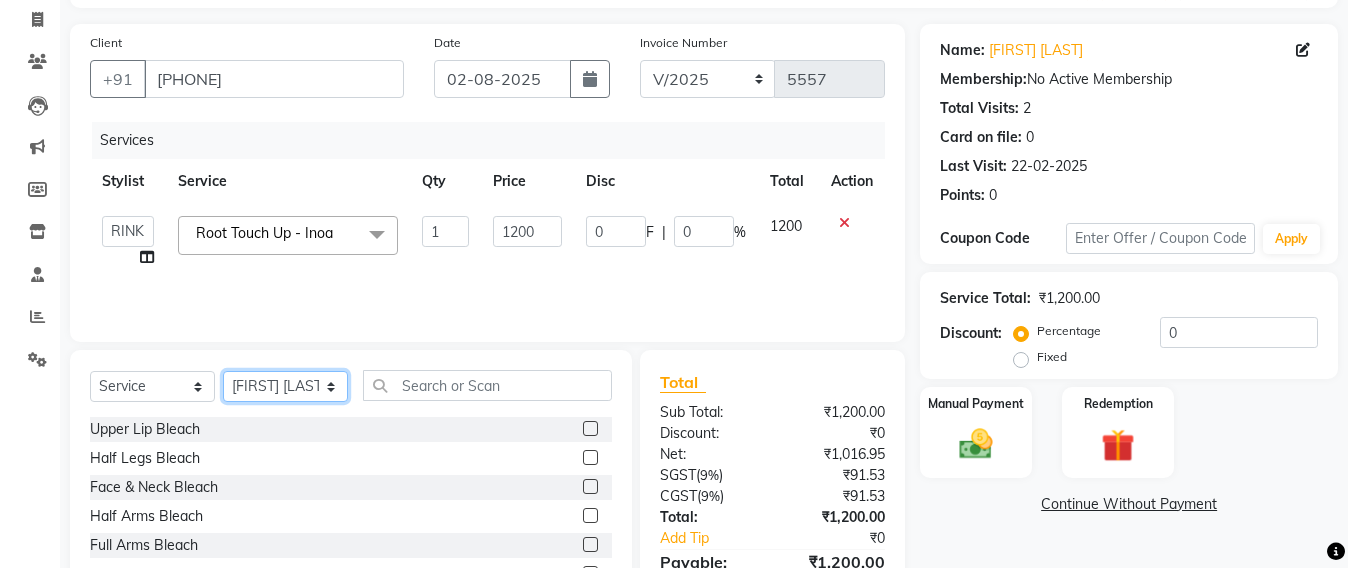 click on "Select Stylist Admin Avesh Sankat AZHER SHAIKH Jayeshree Mahtre Manisha Subodh Shedge Muskaan Pramila Vinayak Mhatre prathmesh mahattre Pratibha Nilesh Sharma RINKI SAV Rosy Sunil Jadhav Sameer shah admin Santacruz Manager SAURAV Siddhi SOMAYANG VASHUM Tejasvi Bhosle" 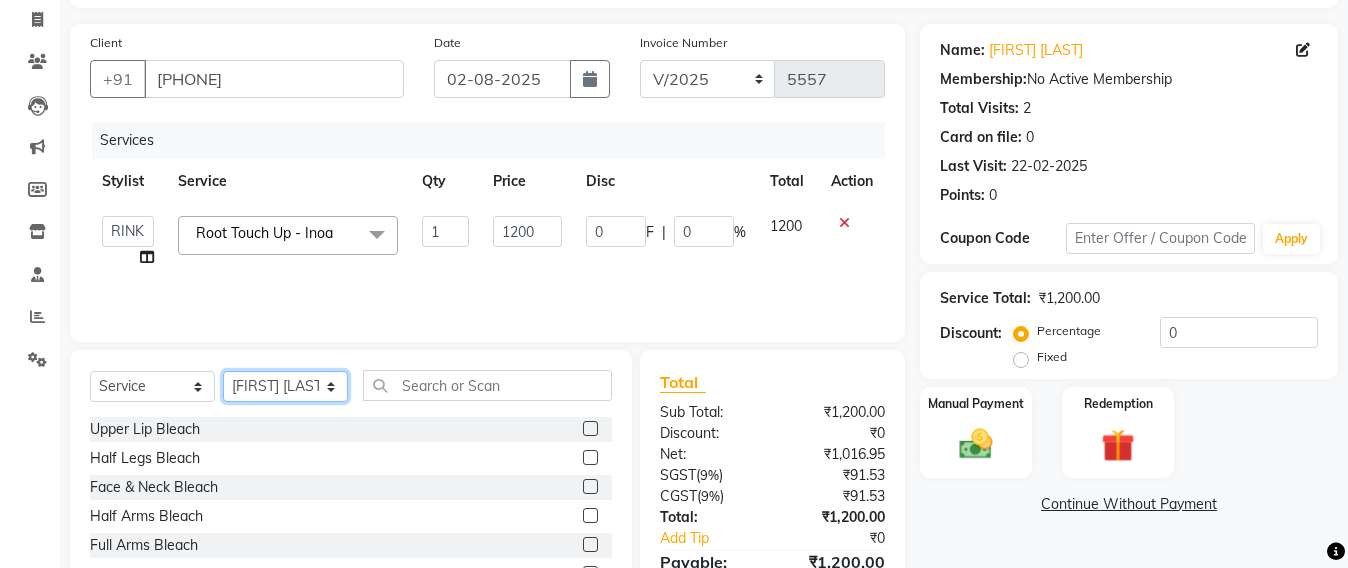 select on "86876" 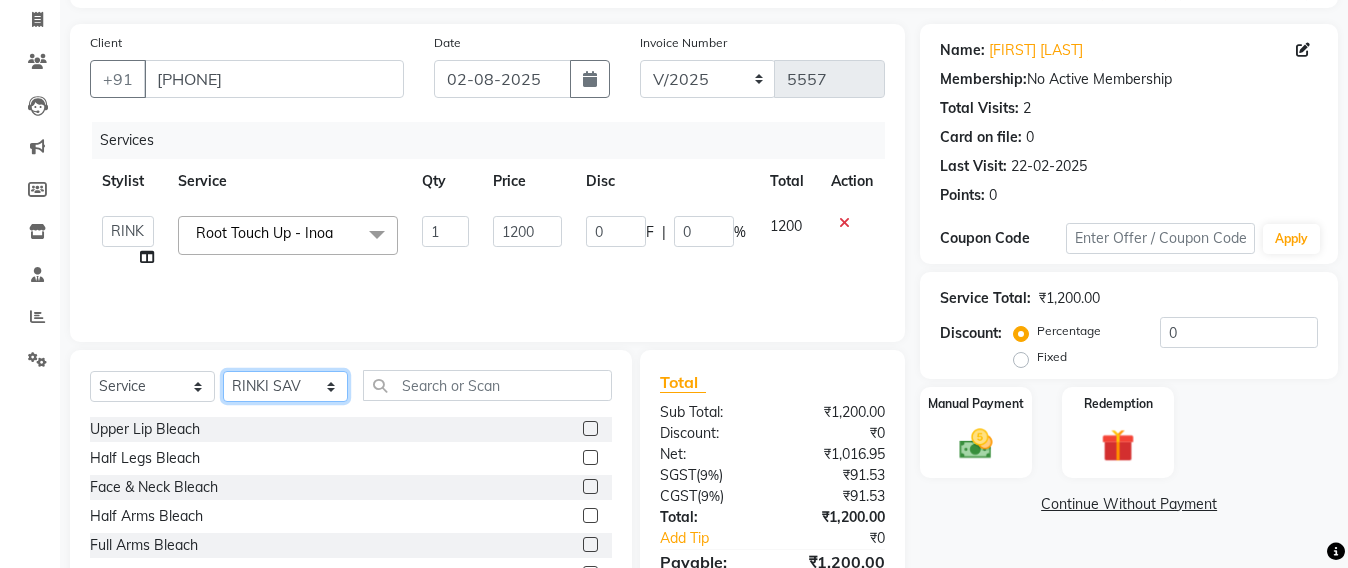 click on "Select Stylist Admin Avesh Sankat AZHER SHAIKH Jayeshree Mahtre Manisha Subodh Shedge Muskaan Pramila Vinayak Mhatre prathmesh mahattre Pratibha Nilesh Sharma RINKI SAV Rosy Sunil Jadhav Sameer shah admin Santacruz Manager SAURAV Siddhi SOMAYANG VASHUM Tejasvi Bhosle" 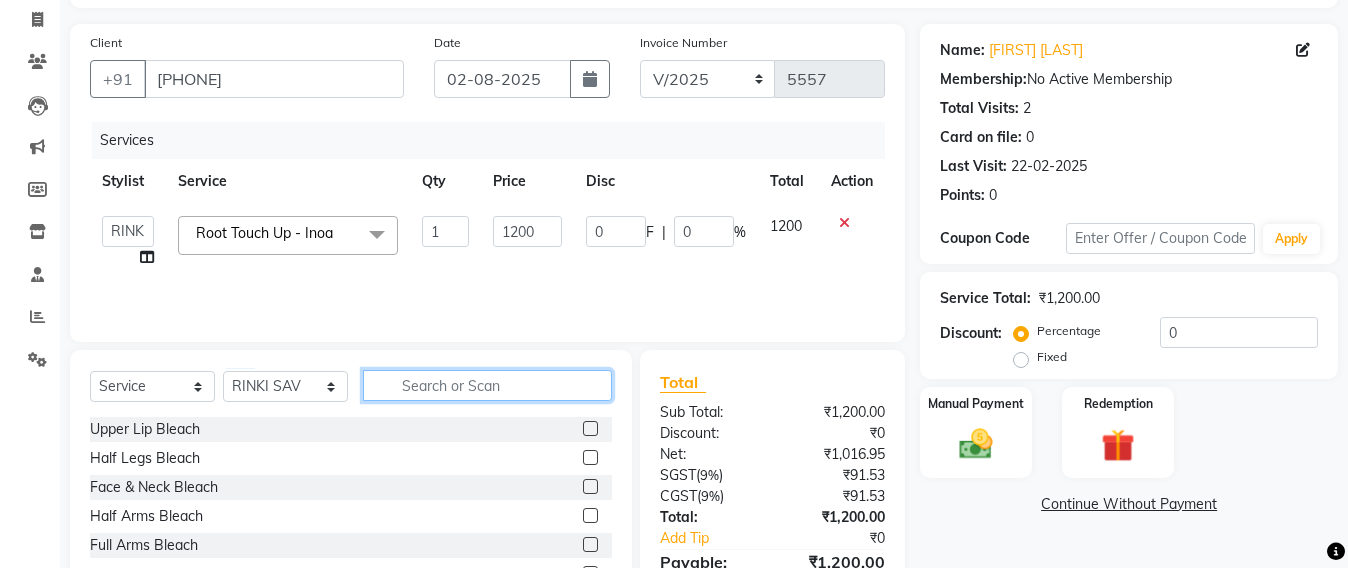 click 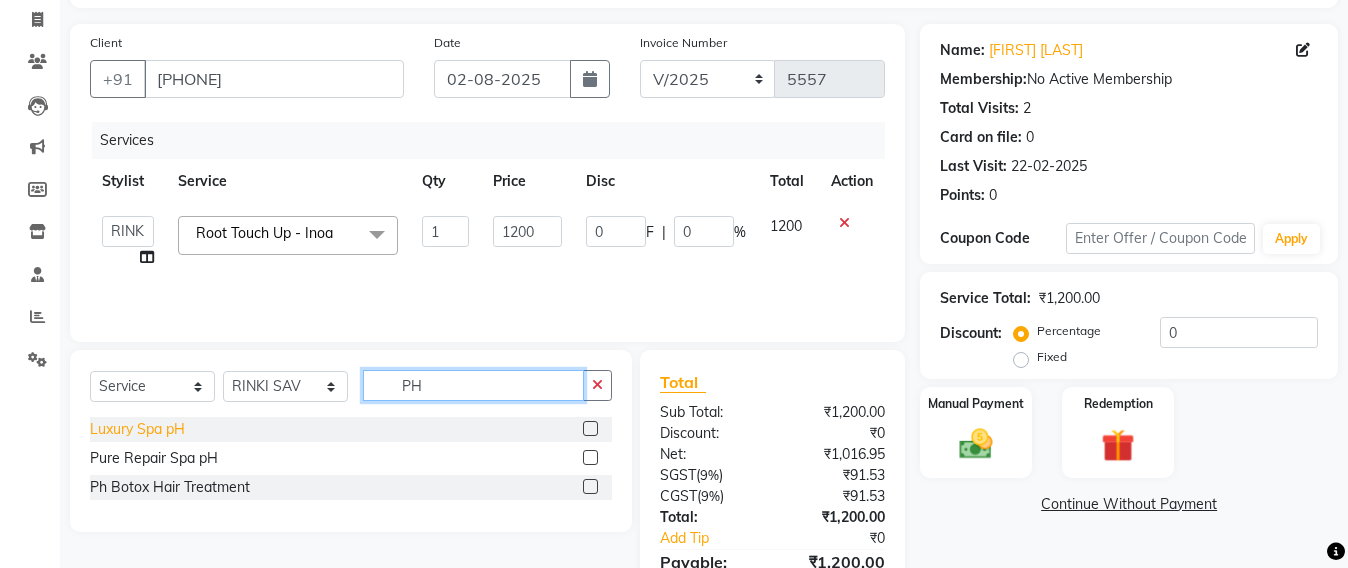 type on "PH" 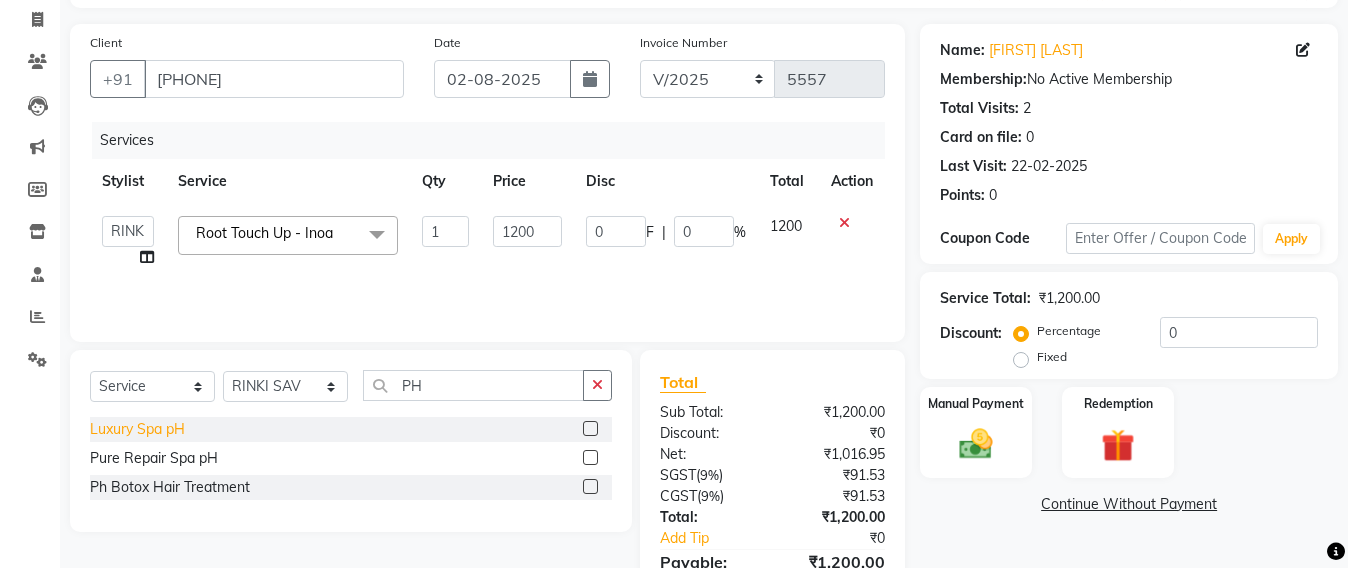 click on "Luxury Spa pH" 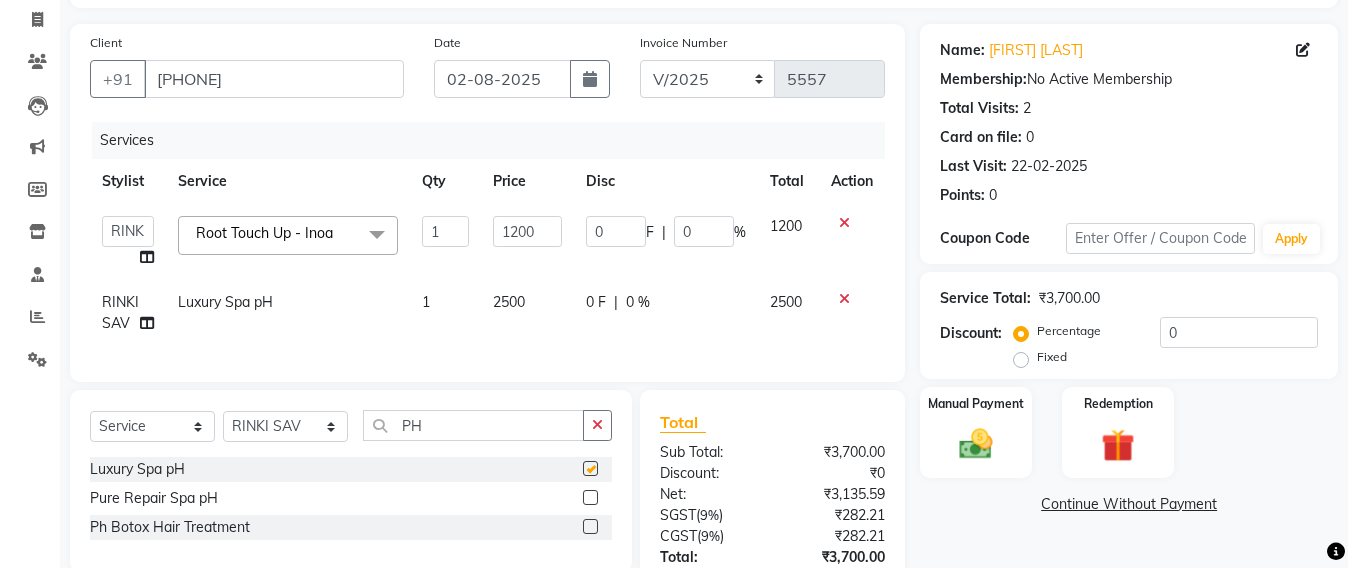 checkbox on "false" 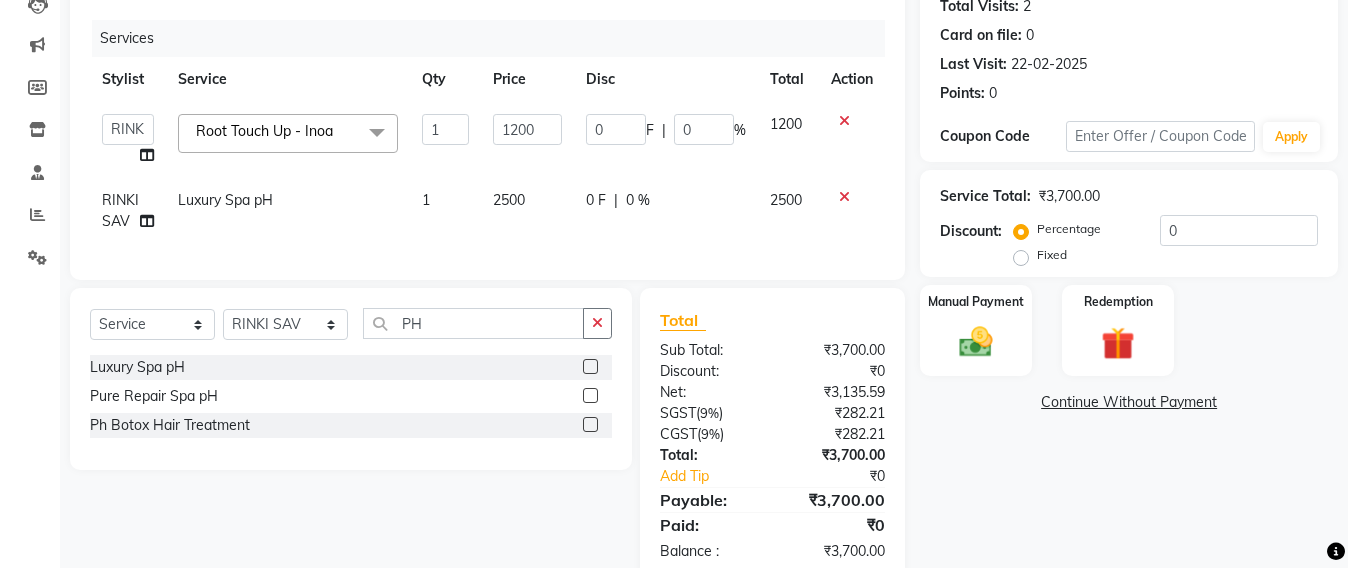 scroll, scrollTop: 250, scrollLeft: 0, axis: vertical 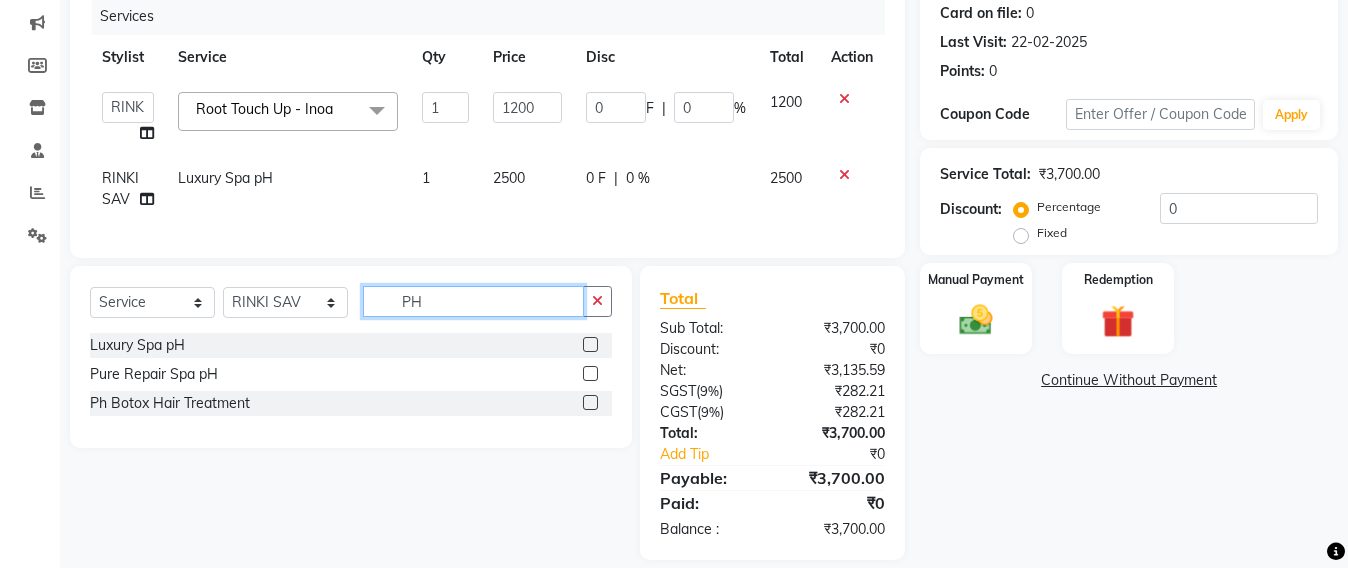 click on "PH" 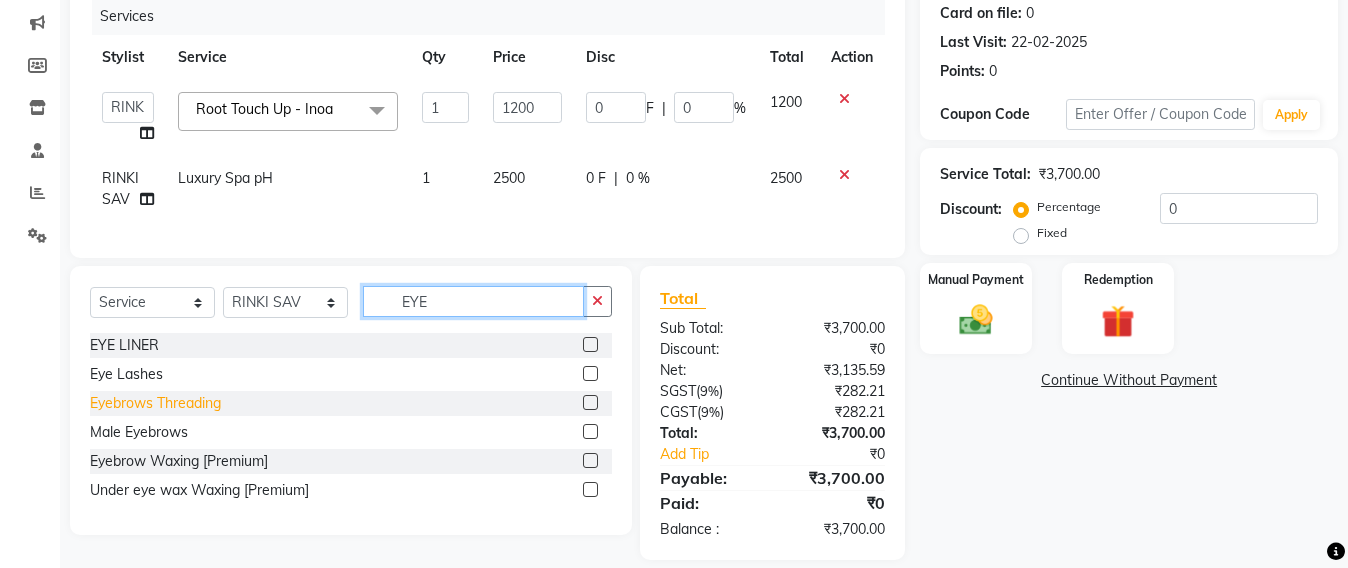 type on "EYE" 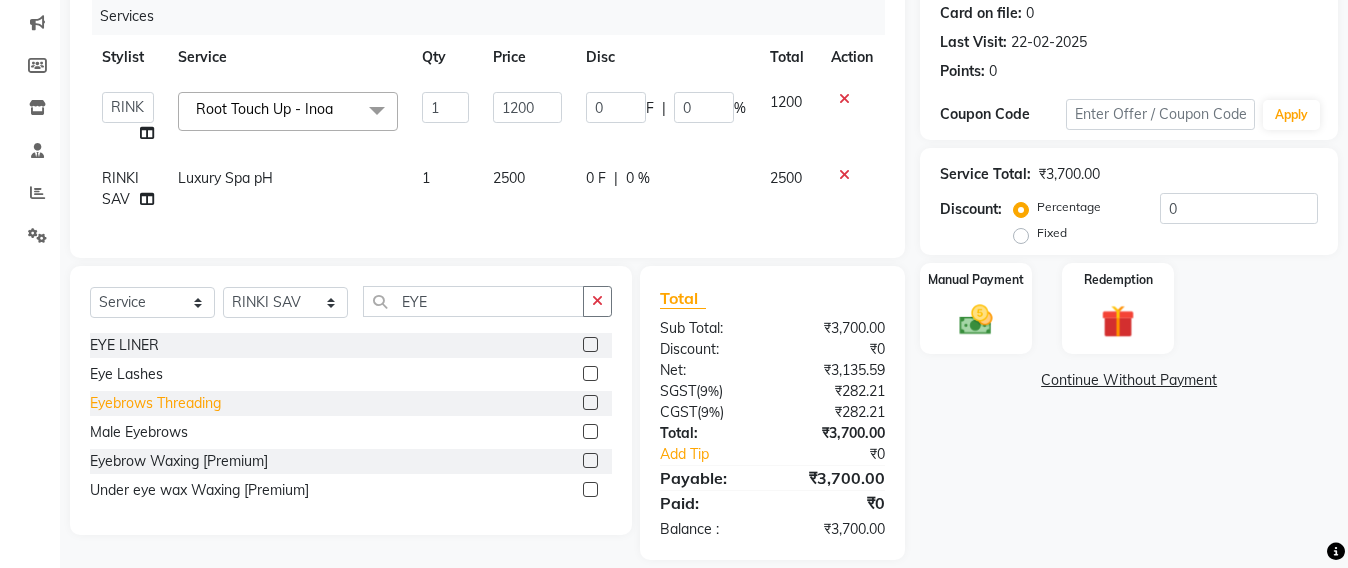 click on "Eyebrows Threading" 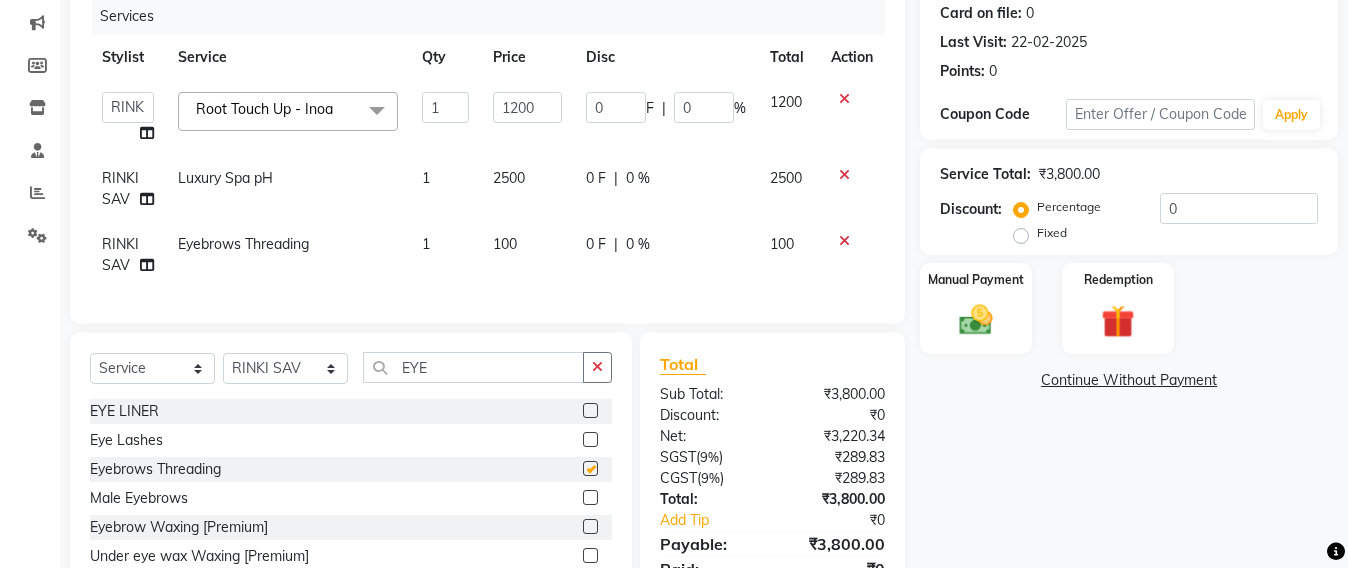 checkbox on "false" 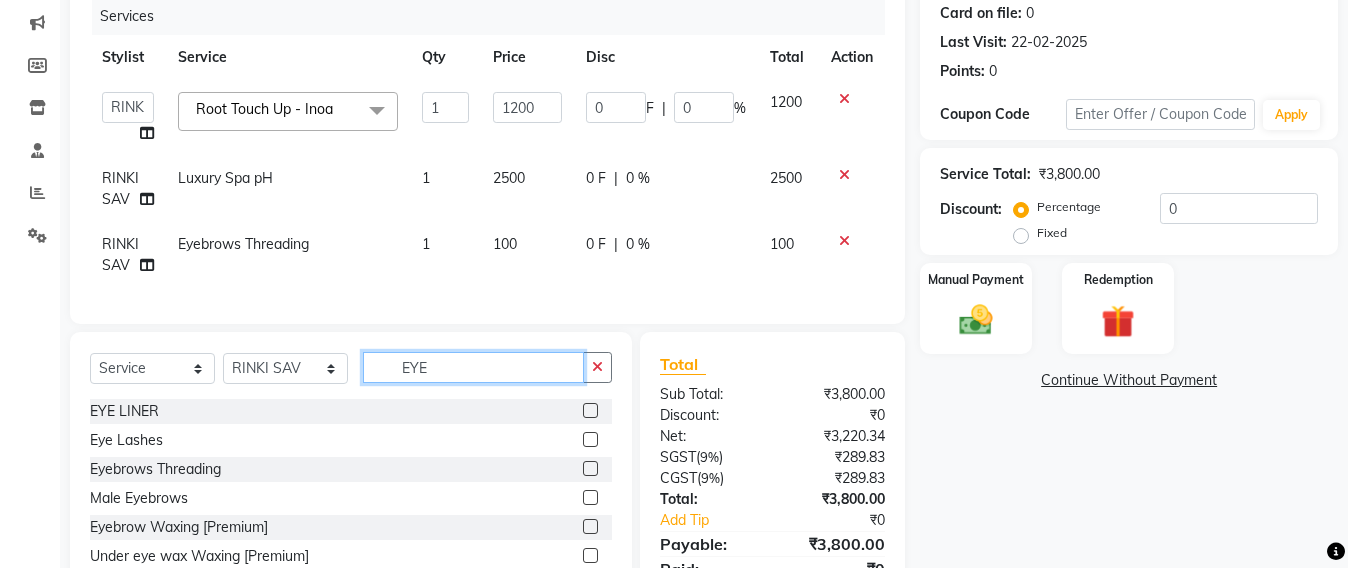 click on "EYE" 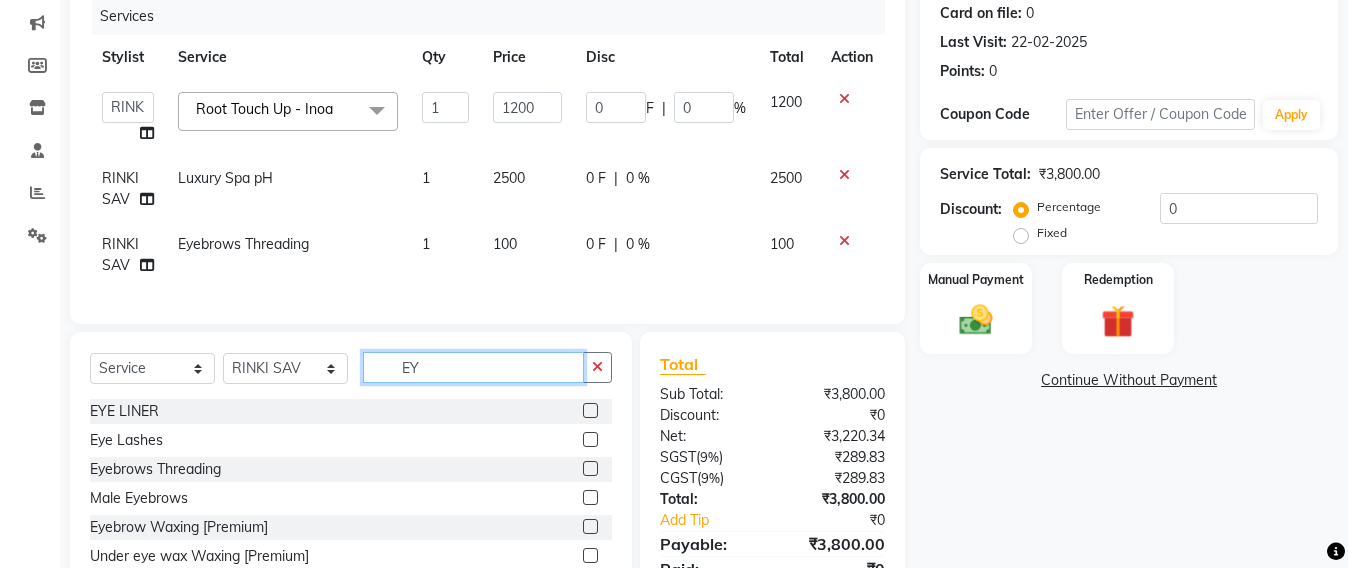 type on "E" 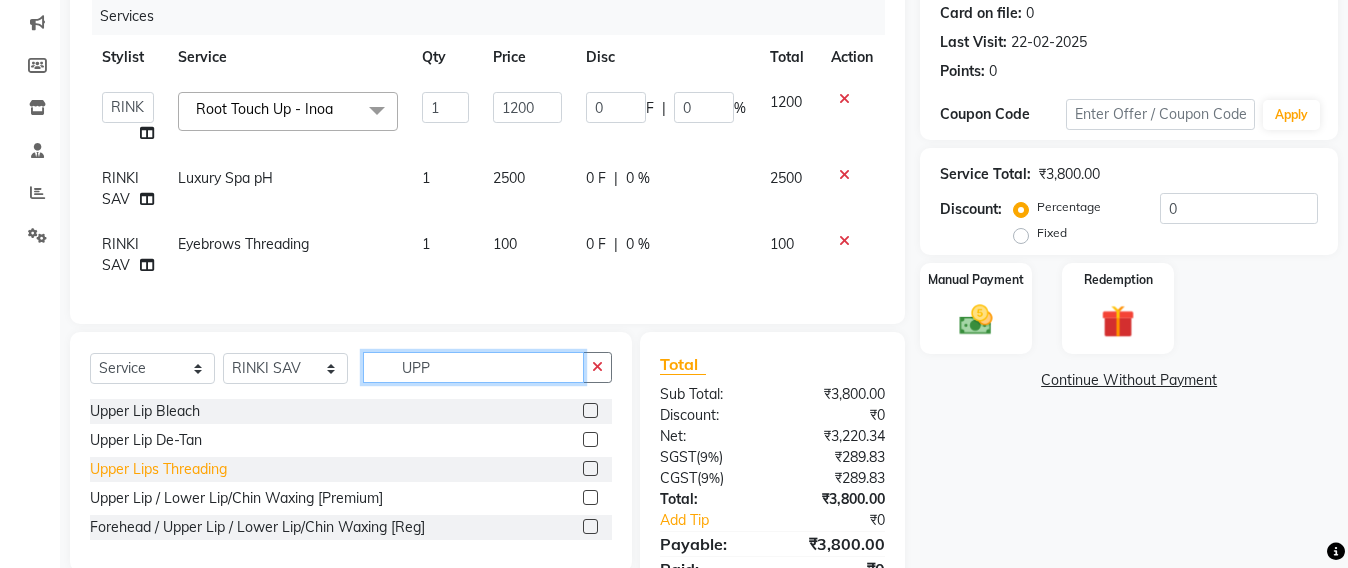 type on "UPP" 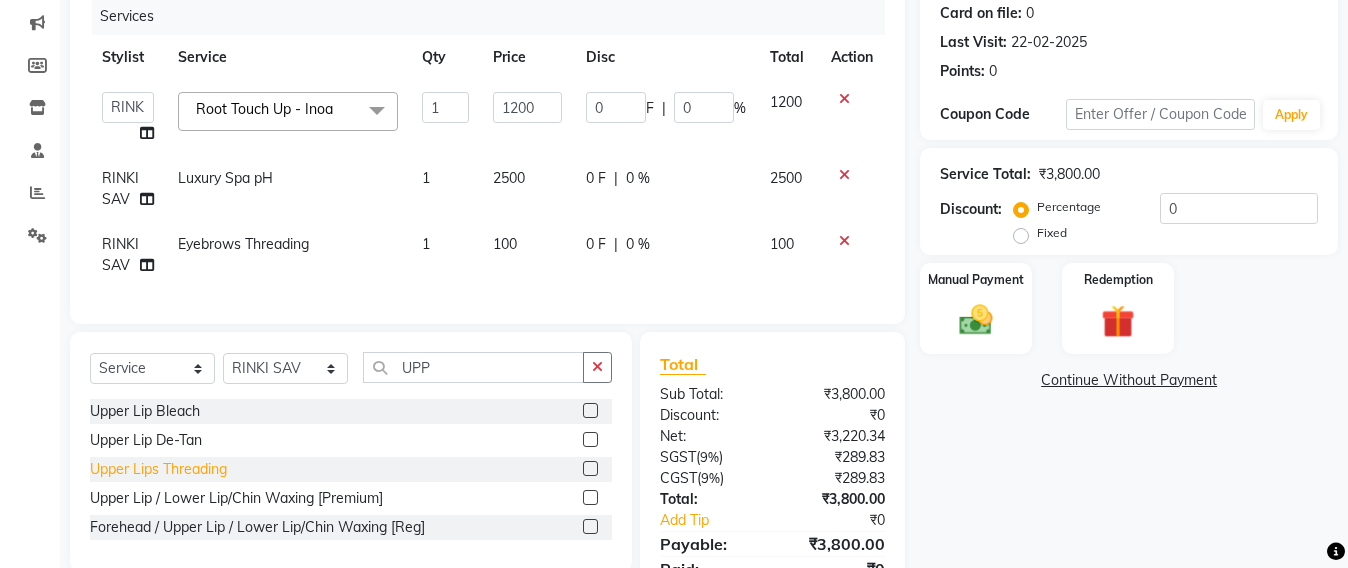 click on "Upper Lips Threading" 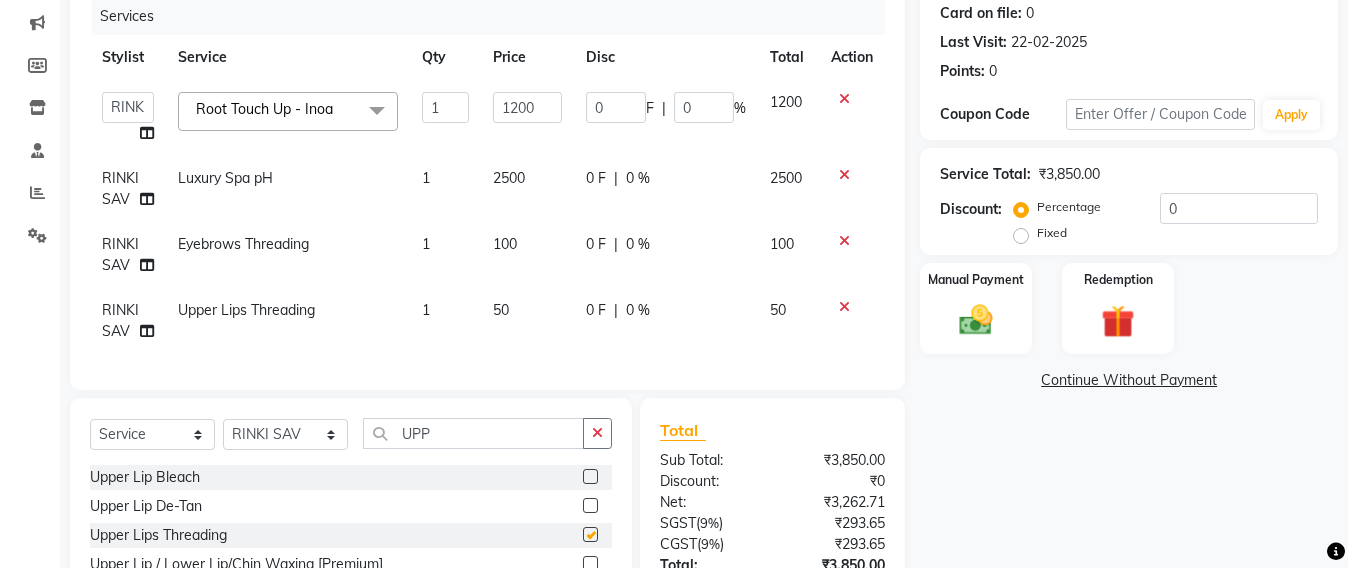 checkbox on "false" 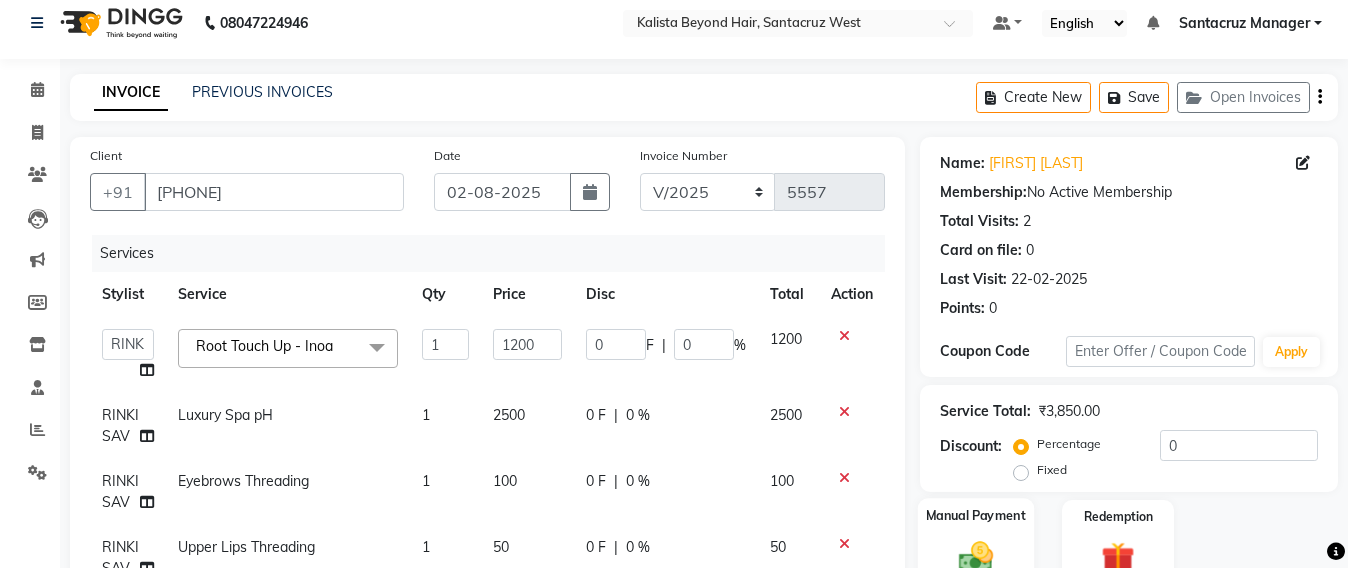 scroll, scrollTop: 0, scrollLeft: 0, axis: both 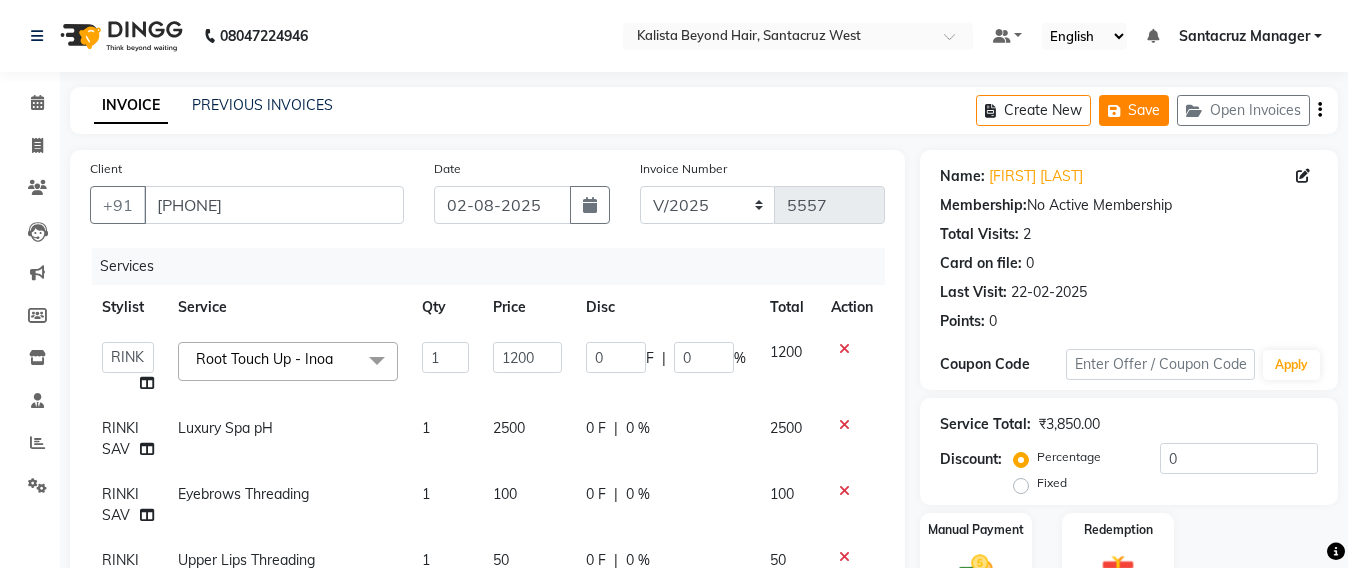 click on "Save" 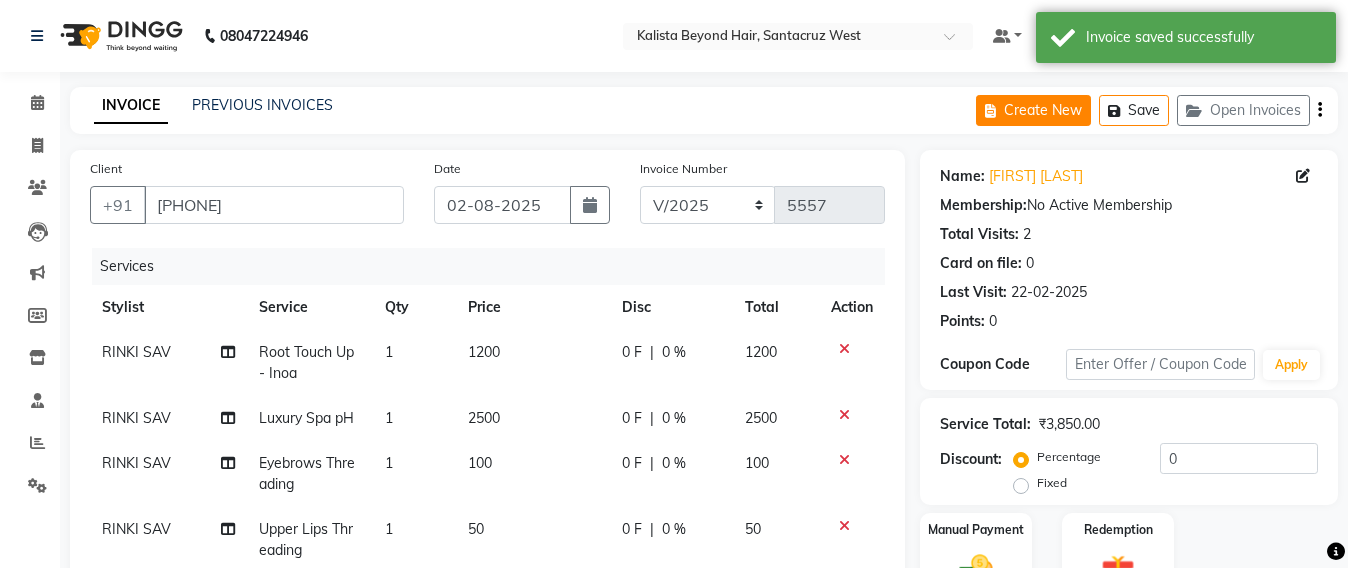 click on "Create New" 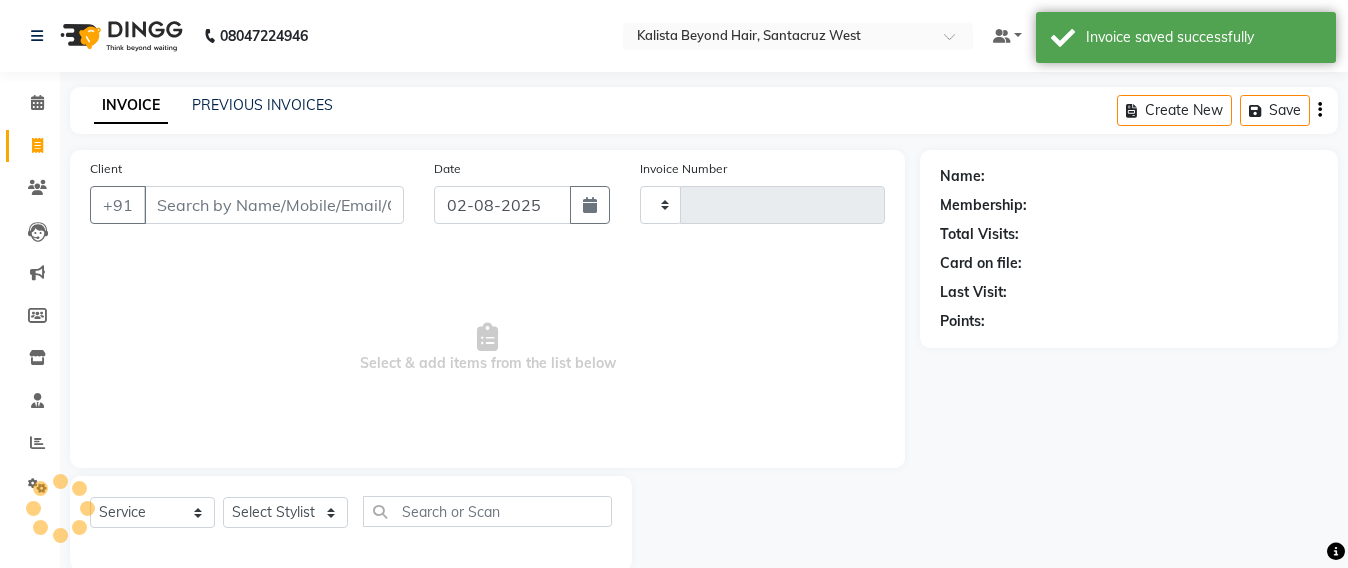 scroll, scrollTop: 33, scrollLeft: 0, axis: vertical 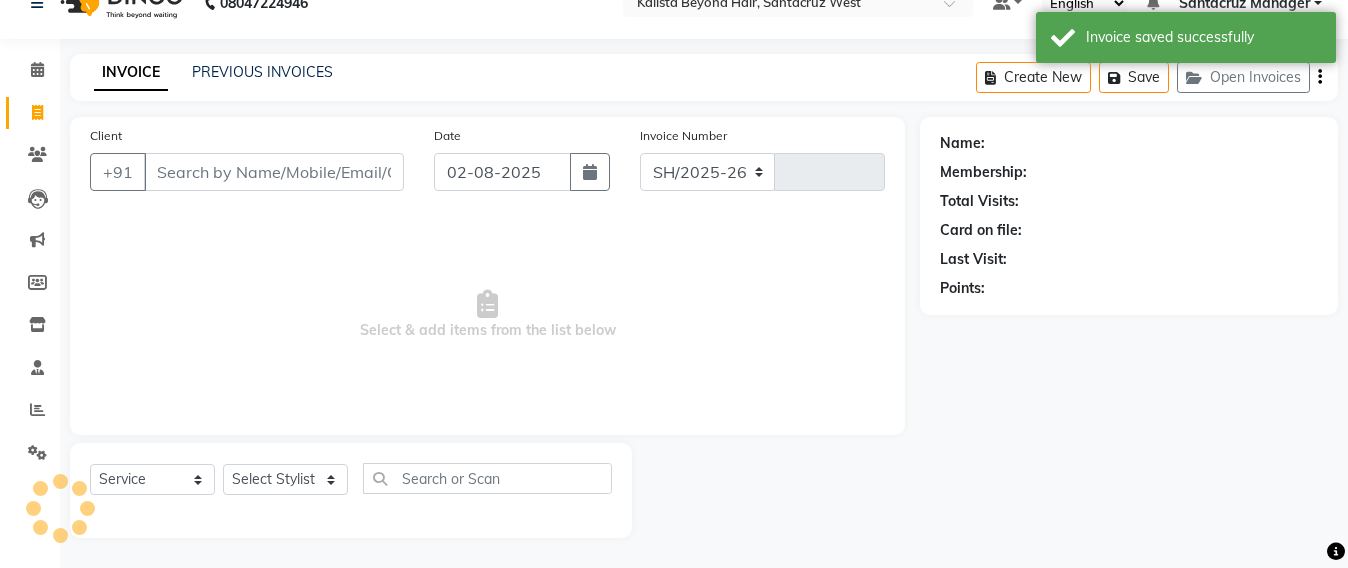 select on "6357" 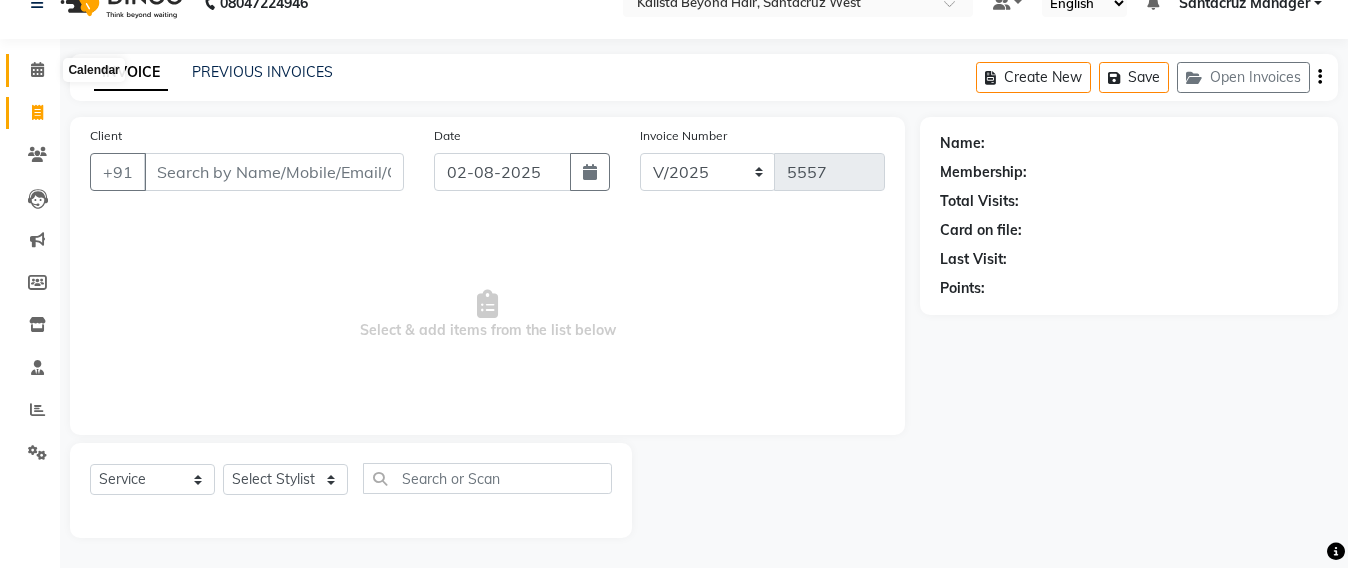 click 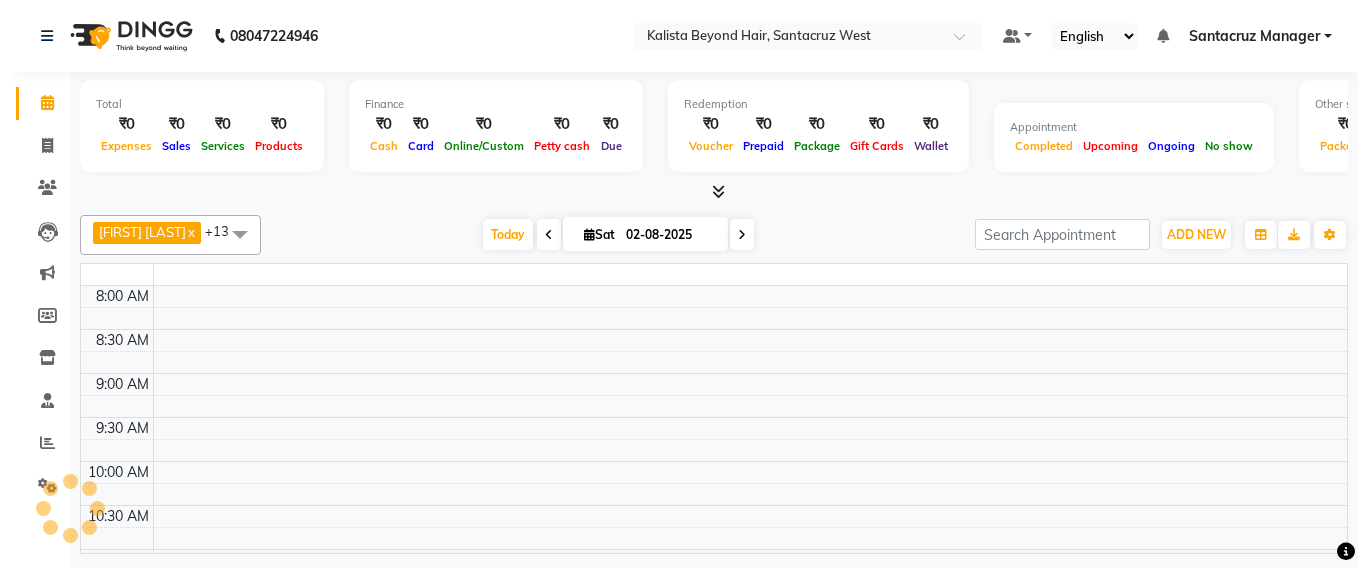 scroll, scrollTop: 0, scrollLeft: 0, axis: both 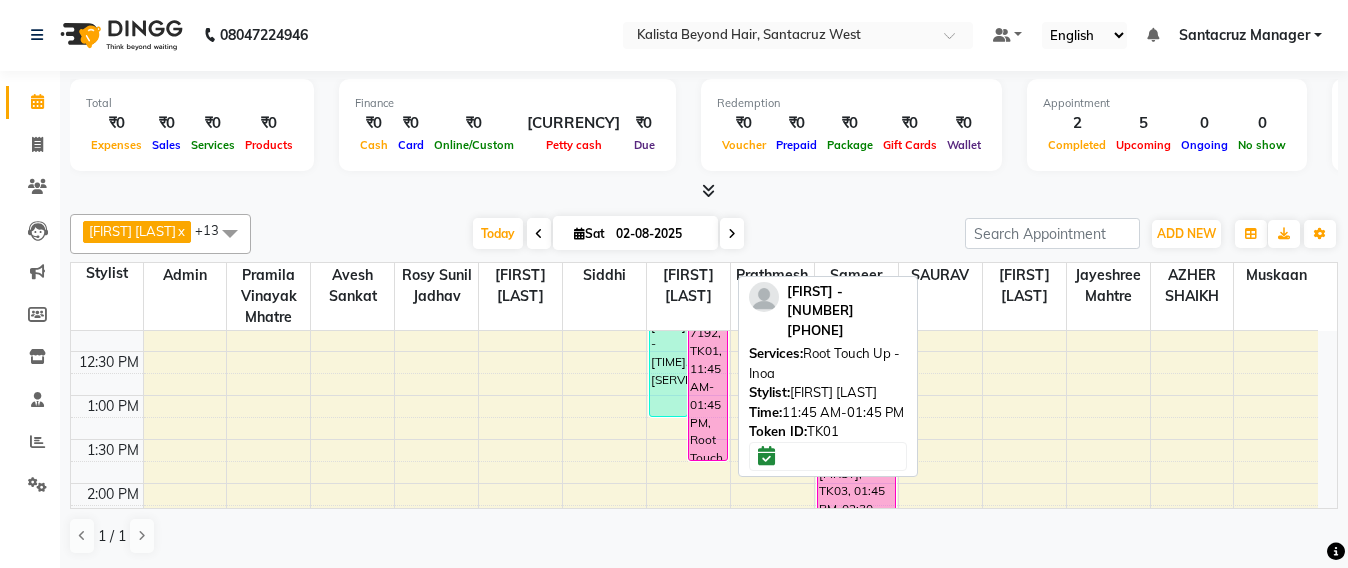click on "[FIRST] - 7192, TK01, 11:45 AM-01:45 PM, Root Touch Up - Inoa" at bounding box center (707, 373) 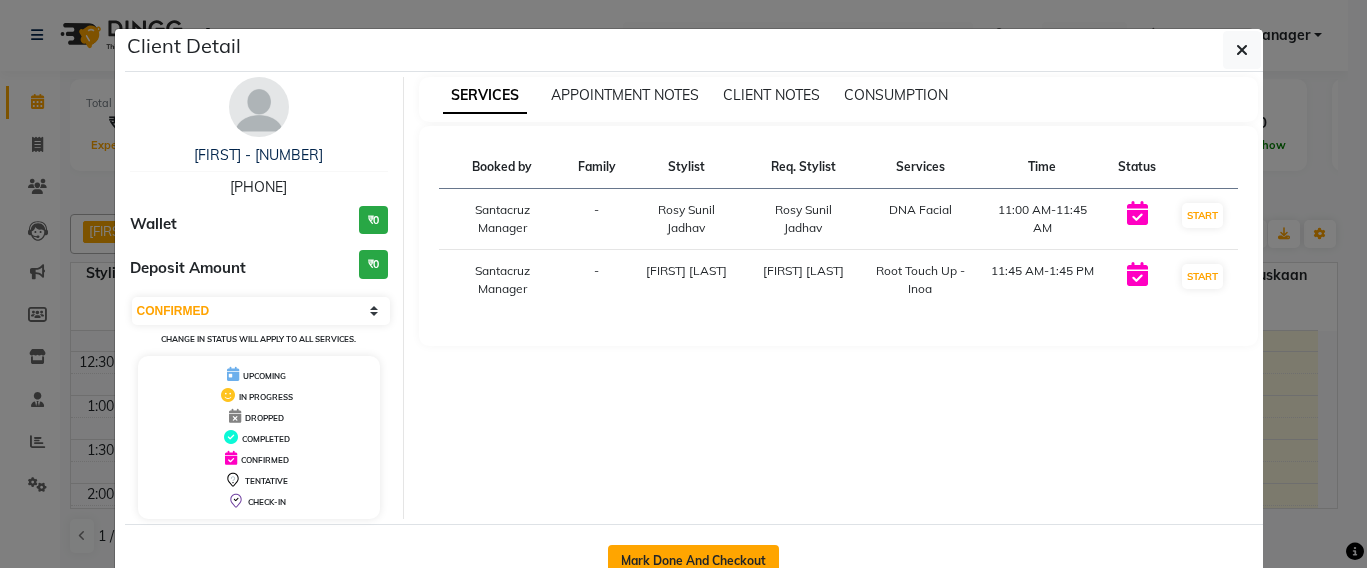 click on "Mark Done And Checkout" 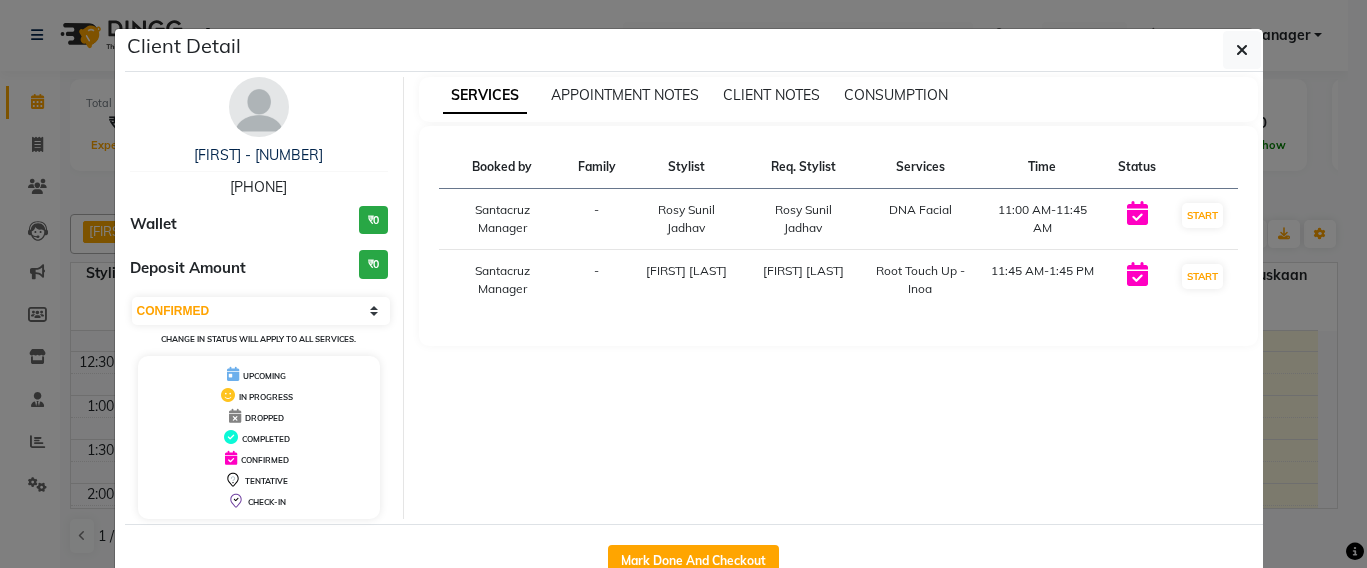 select on "service" 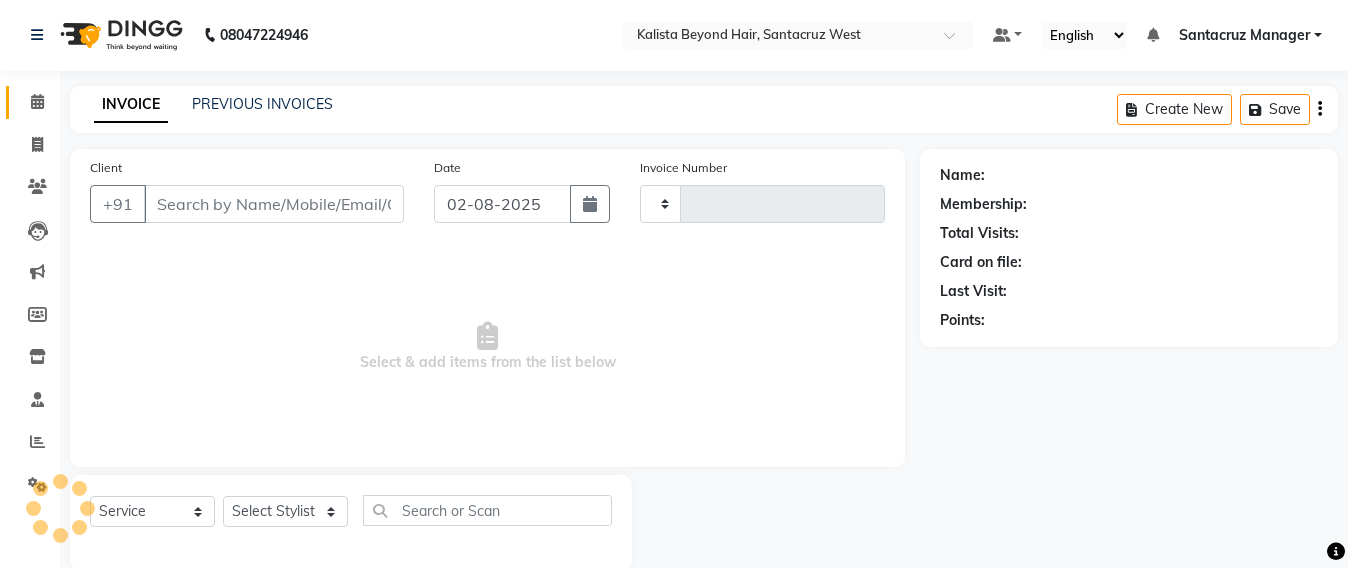 type on "5557" 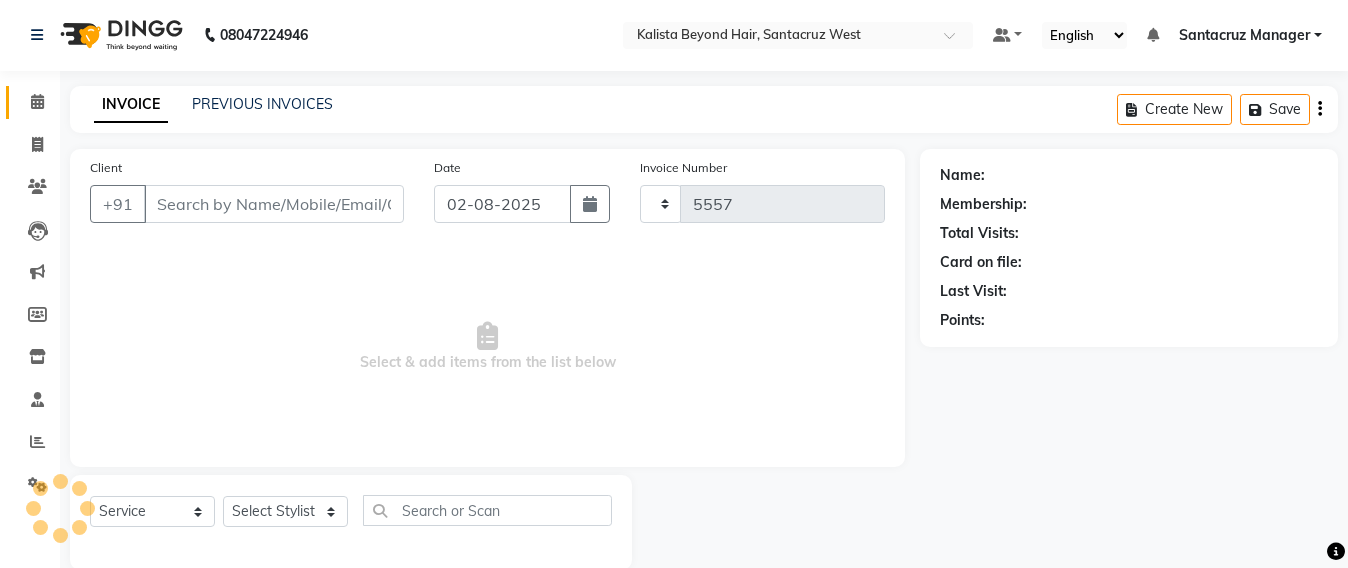 select on "6357" 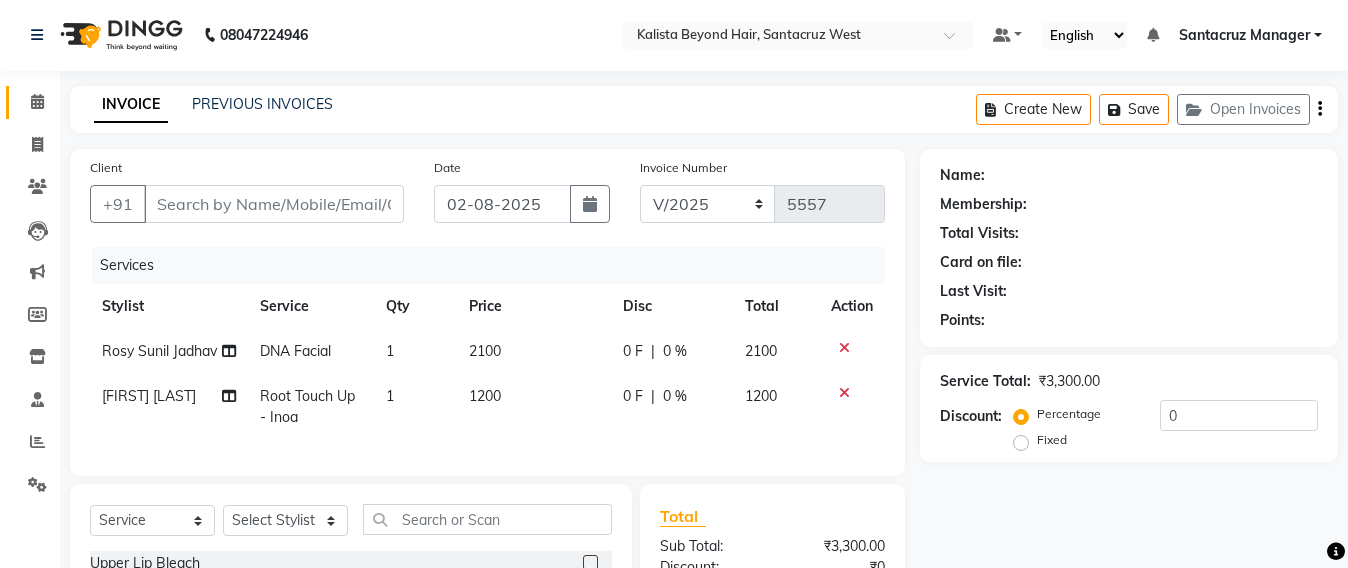 type on "[PHONE]" 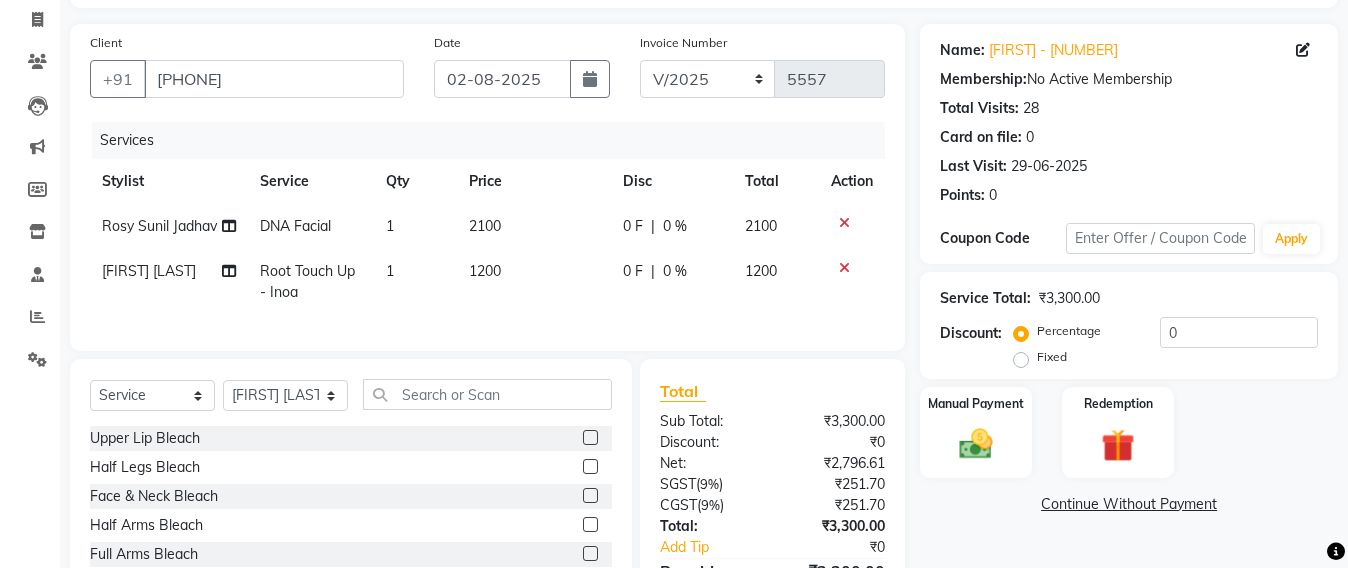 scroll, scrollTop: 0, scrollLeft: 0, axis: both 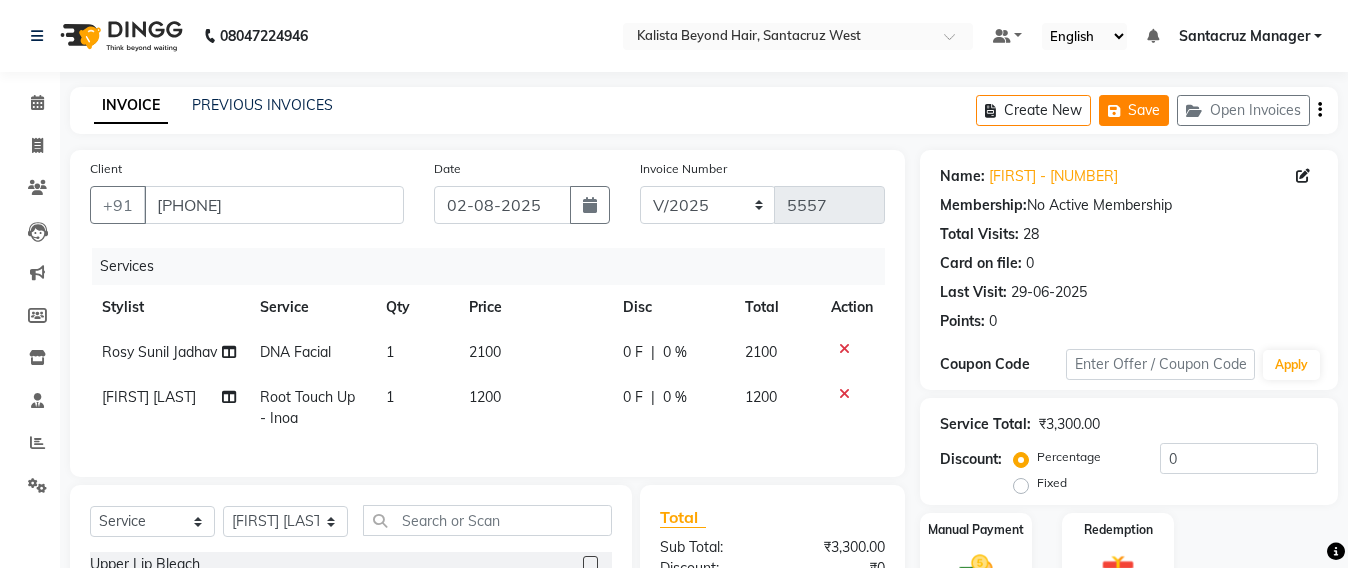 click 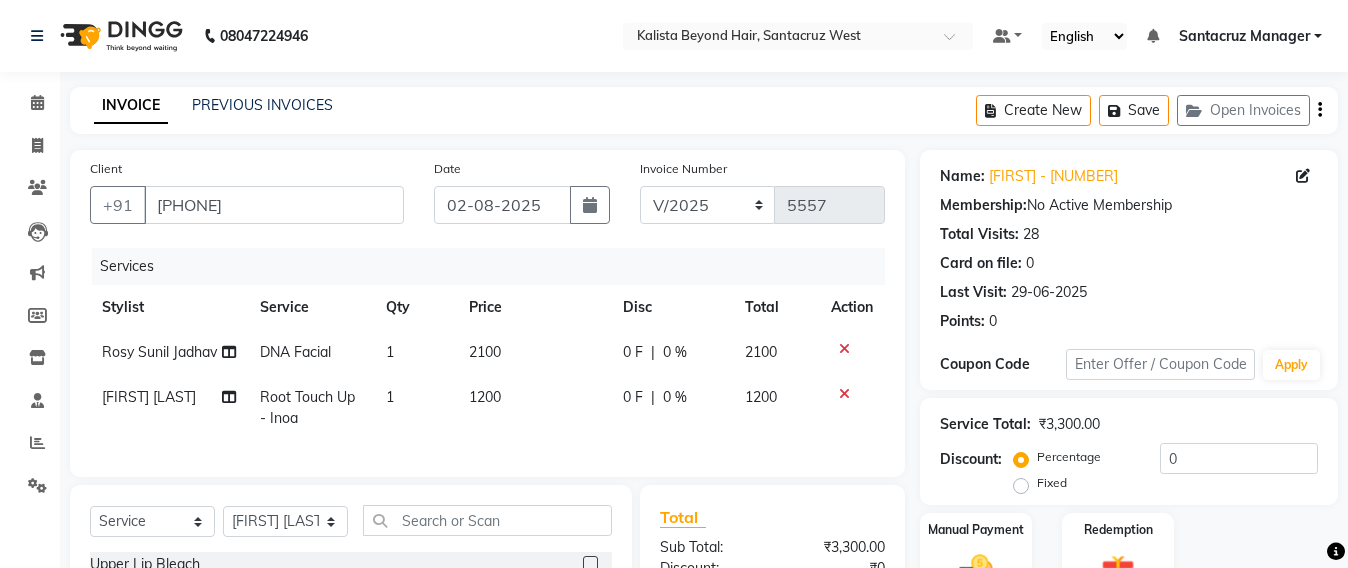 scroll, scrollTop: 250, scrollLeft: 0, axis: vertical 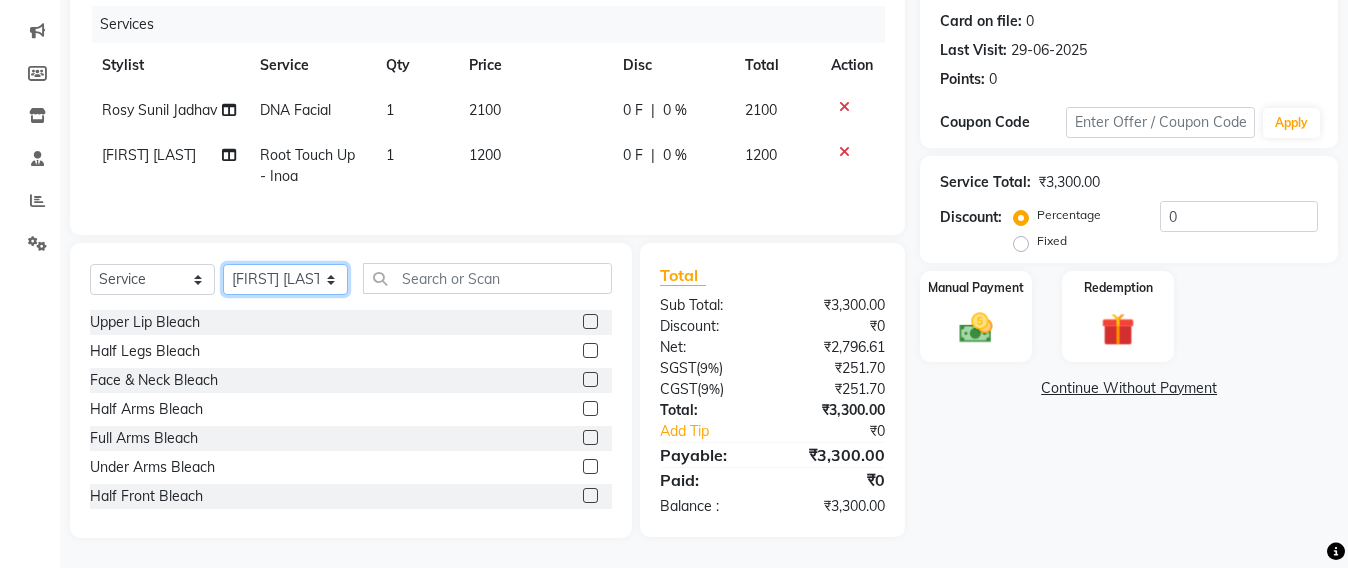 click on "Select Stylist Admin Avesh Sankat AZHER SHAIKH Jayeshree Mahtre Manisha Subodh Shedge Muskaan Pramila Vinayak Mhatre prathmesh mahattre Pratibha Nilesh Sharma RINKI SAV Rosy Sunil Jadhav Sameer shah admin Santacruz Manager SAURAV Siddhi SOMAYANG VASHUM Tejasvi Bhosle" 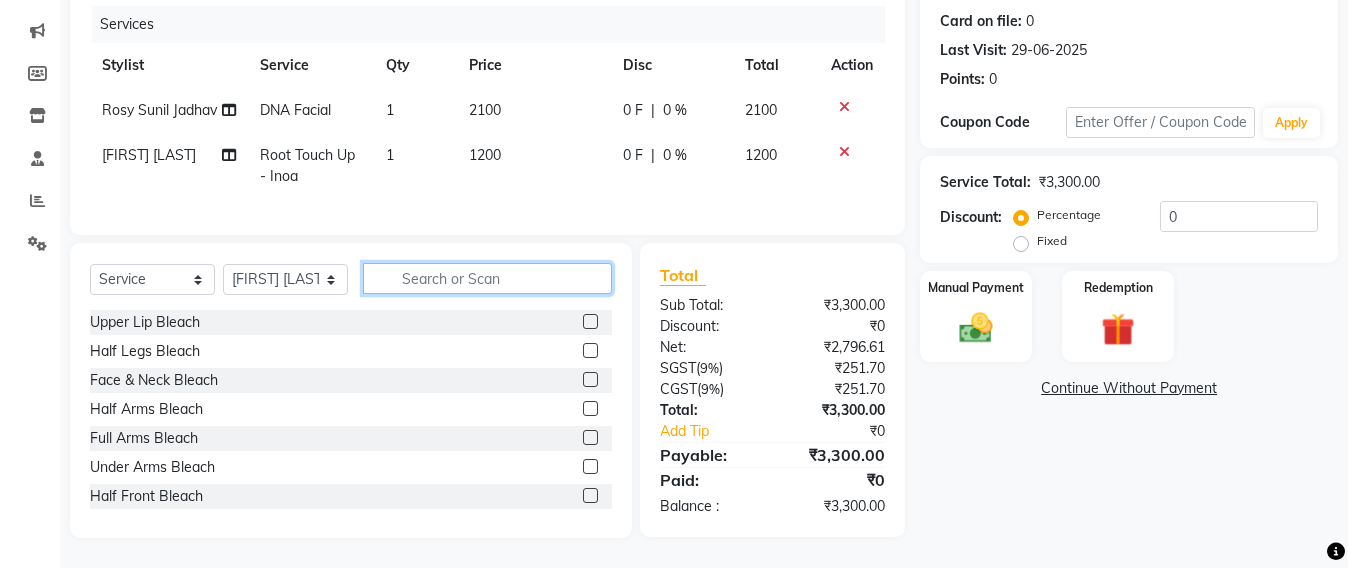click 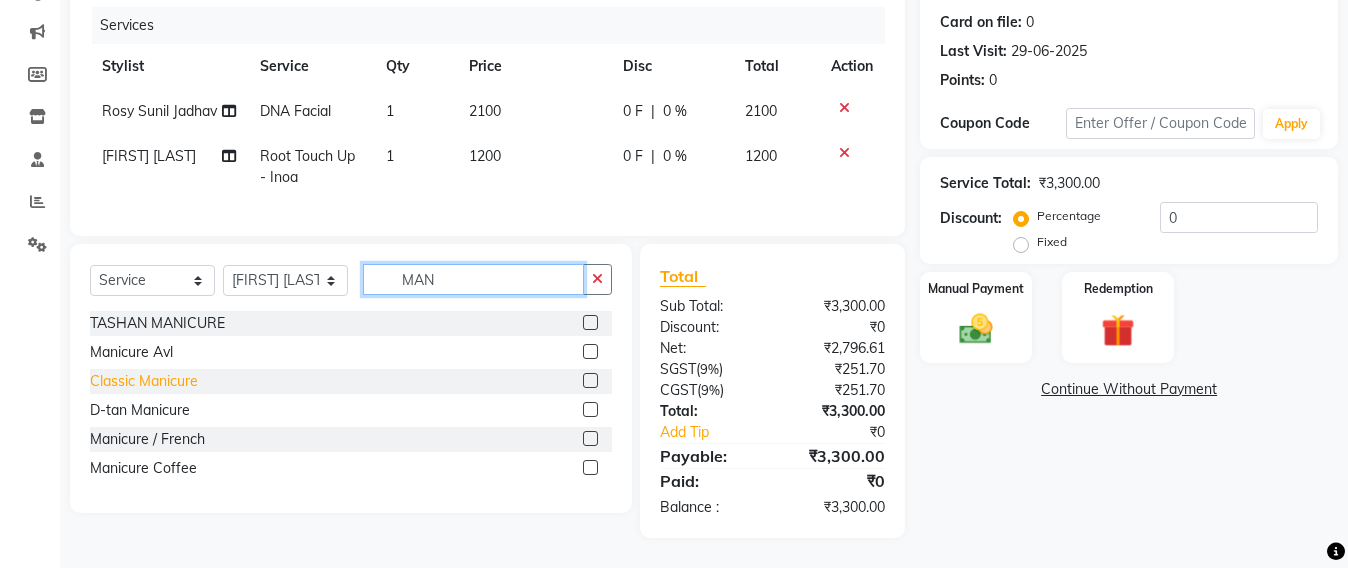 type on "MAN" 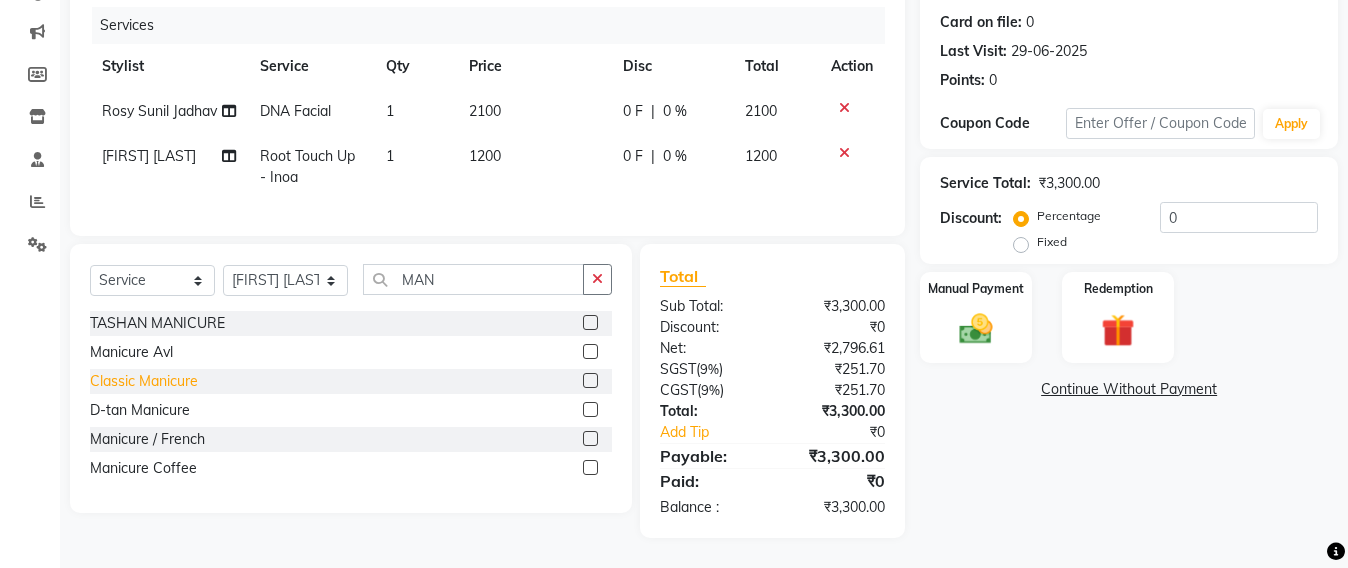 click on "Classic Manicure" 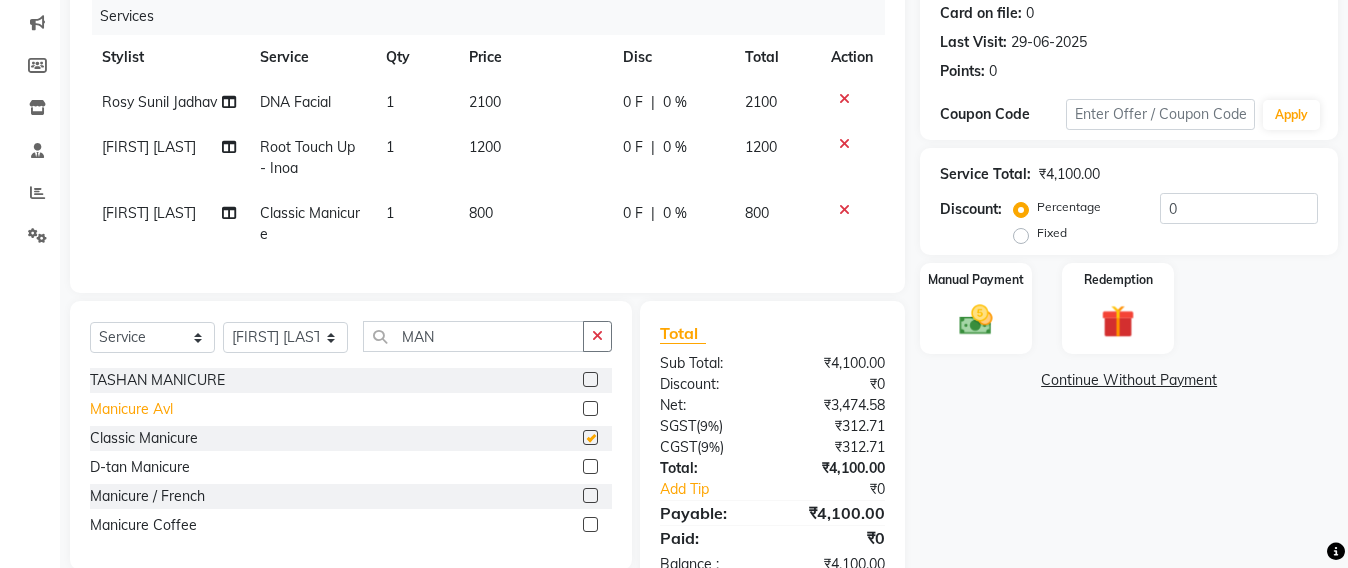 checkbox on "false" 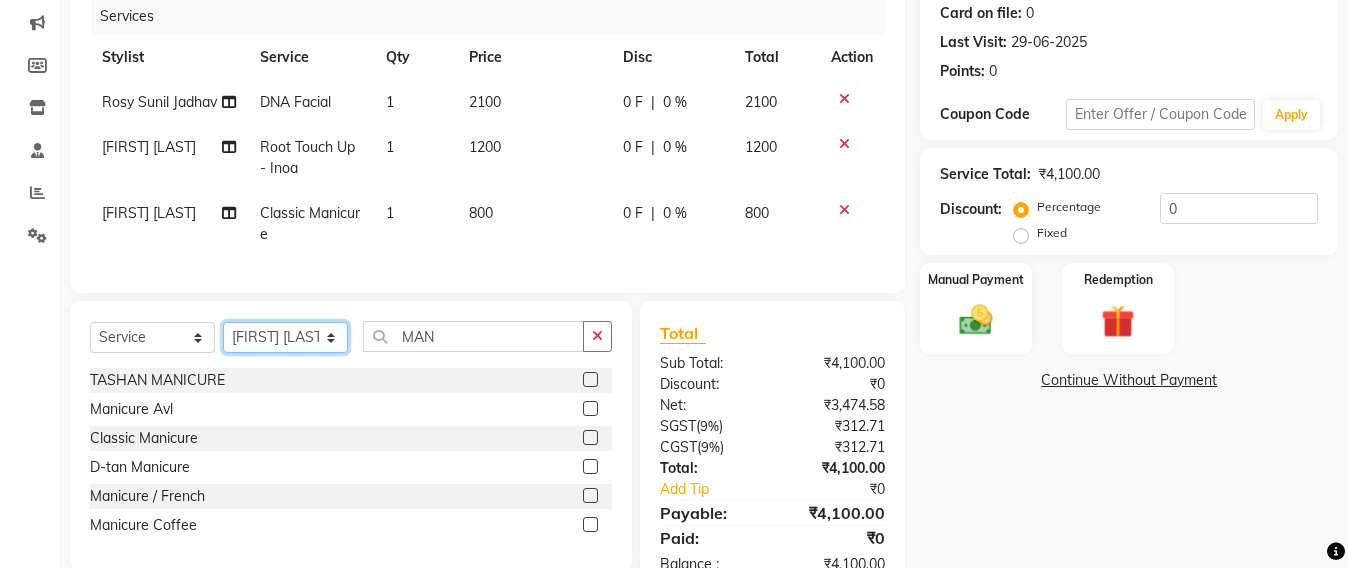 click on "Select Stylist Admin Avesh Sankat AZHER SHAIKH Jayeshree Mahtre Manisha Subodh Shedge Muskaan Pramila Vinayak Mhatre prathmesh mahattre Pratibha Nilesh Sharma RINKI SAV Rosy Sunil Jadhav Sameer shah admin Santacruz Manager SAURAV Siddhi SOMAYANG VASHUM Tejasvi Bhosle" 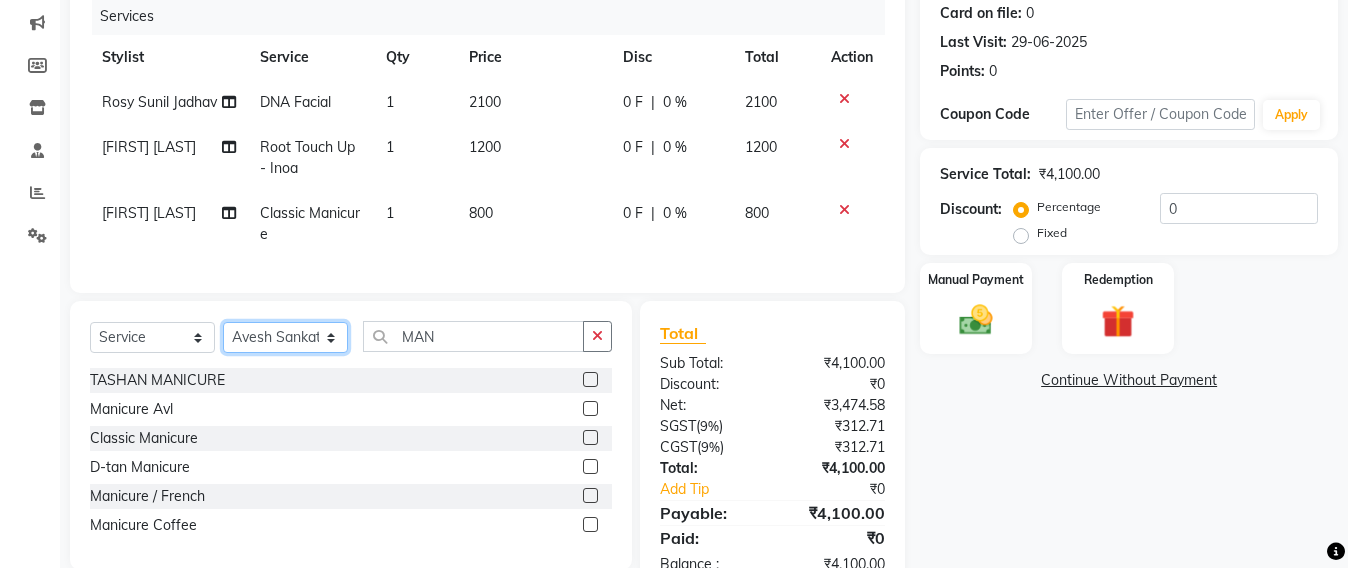 click on "Select Stylist Admin Avesh Sankat AZHER SHAIKH Jayeshree Mahtre Manisha Subodh Shedge Muskaan Pramila Vinayak Mhatre prathmesh mahattre Pratibha Nilesh Sharma RINKI SAV Rosy Sunil Jadhav Sameer shah admin Santacruz Manager SAURAV Siddhi SOMAYANG VASHUM Tejasvi Bhosle" 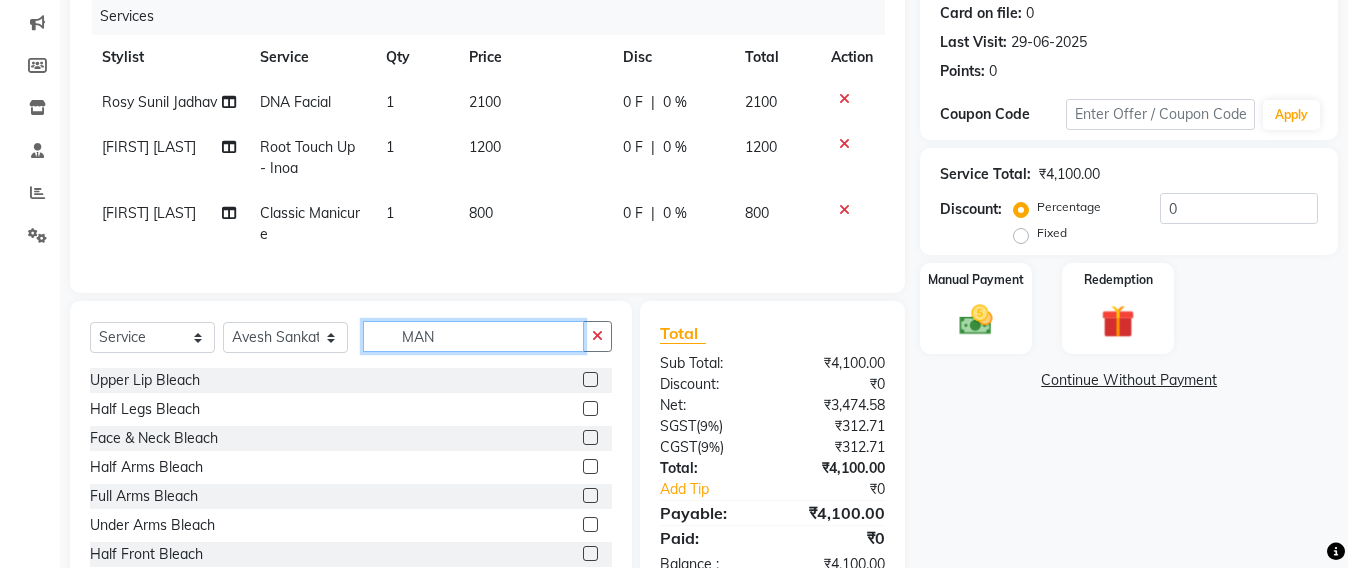 click on "MAN" 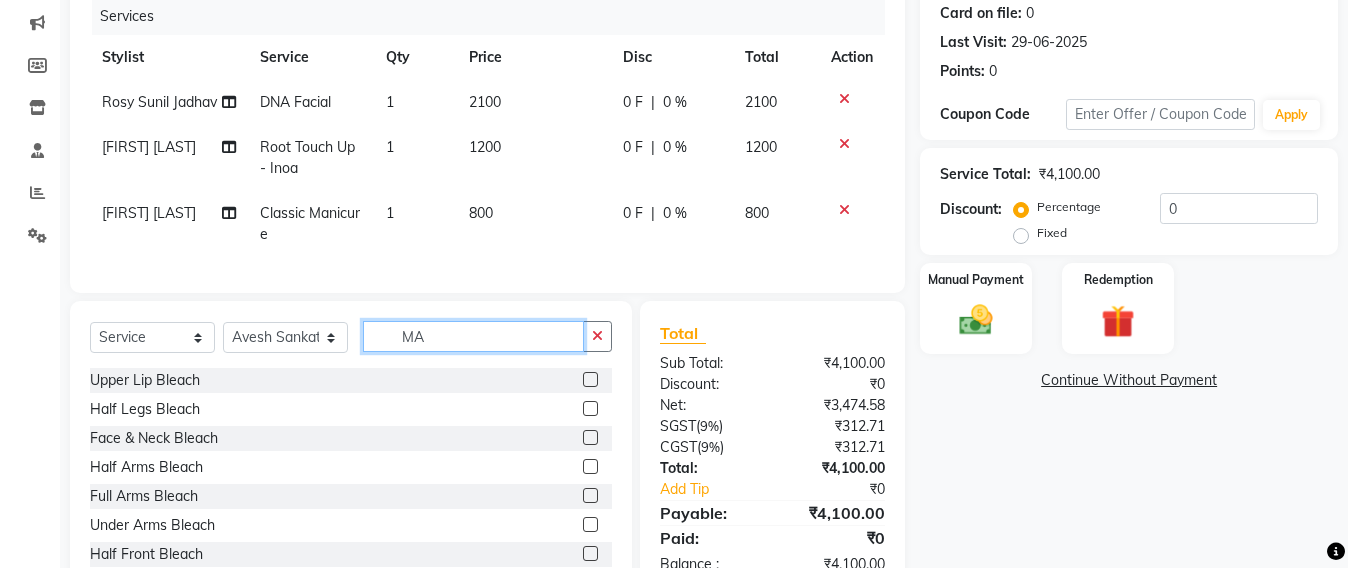 type on "M" 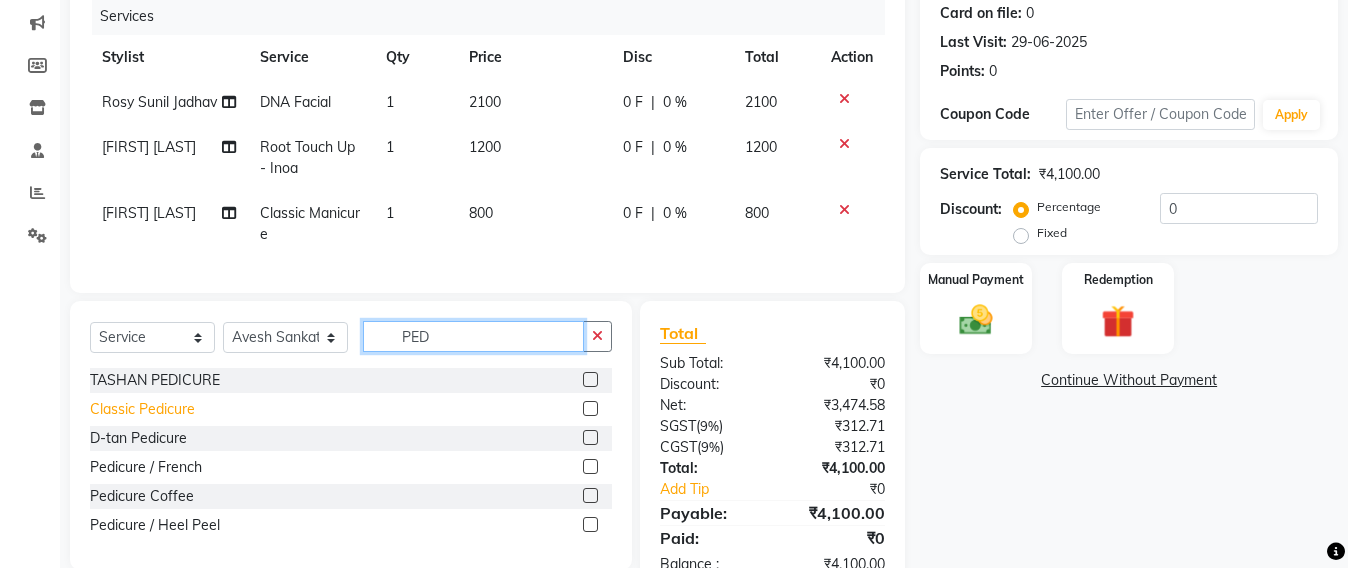 type on "PED" 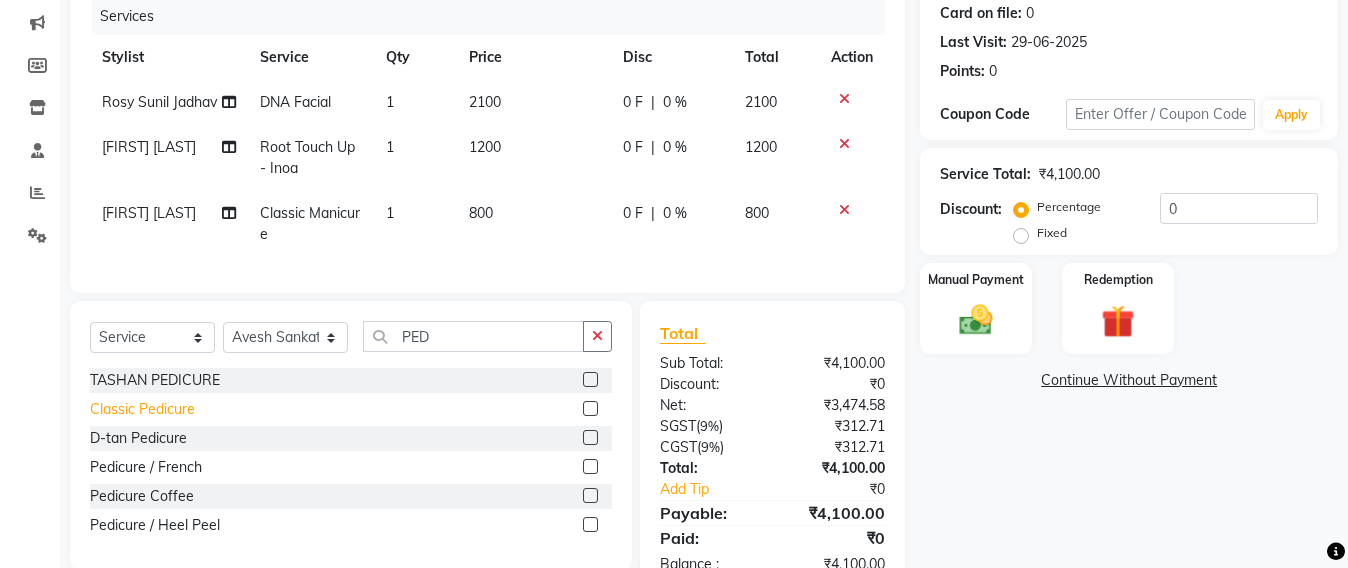 click on "Classic Pedicure" 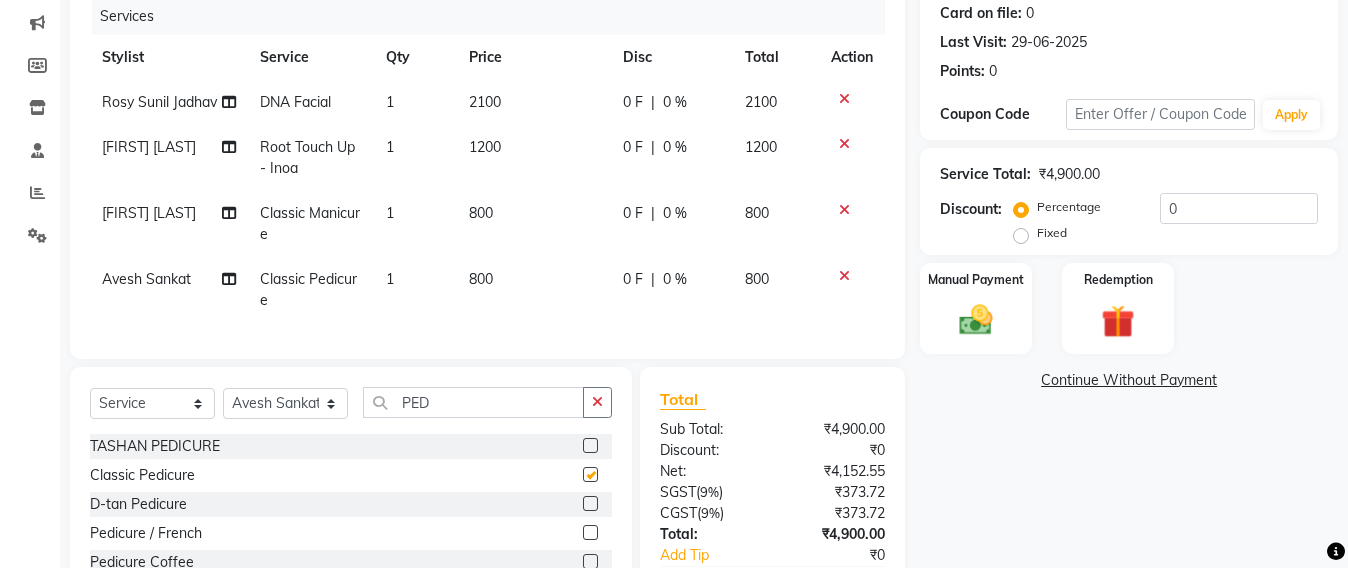 checkbox on "false" 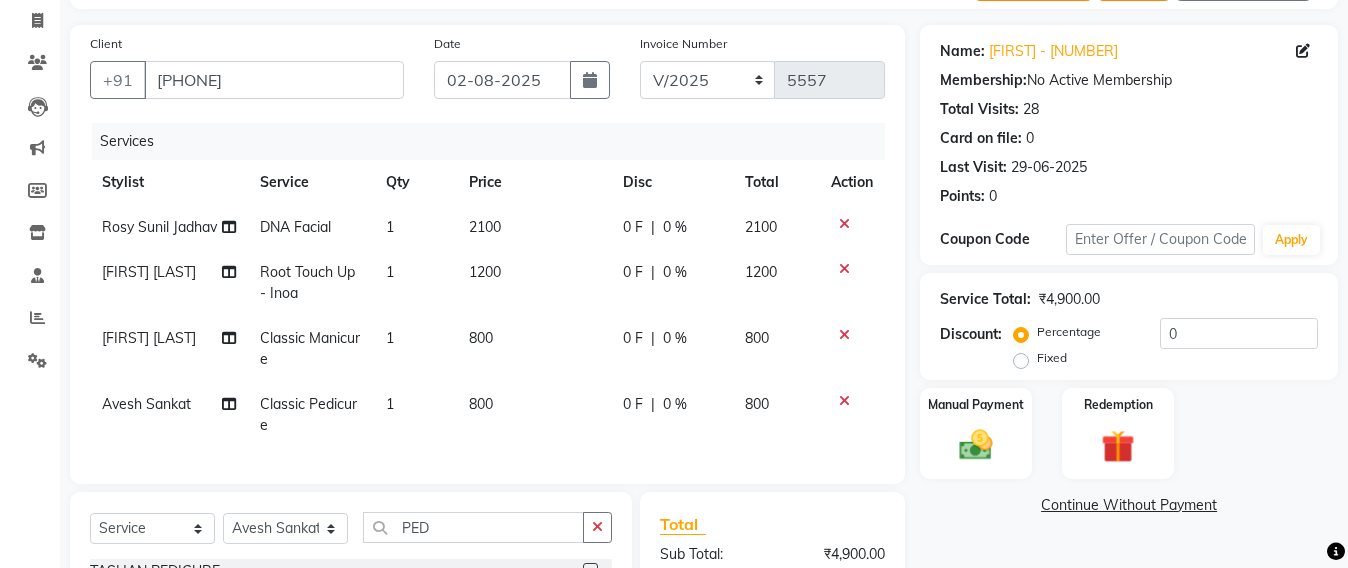 scroll, scrollTop: 0, scrollLeft: 0, axis: both 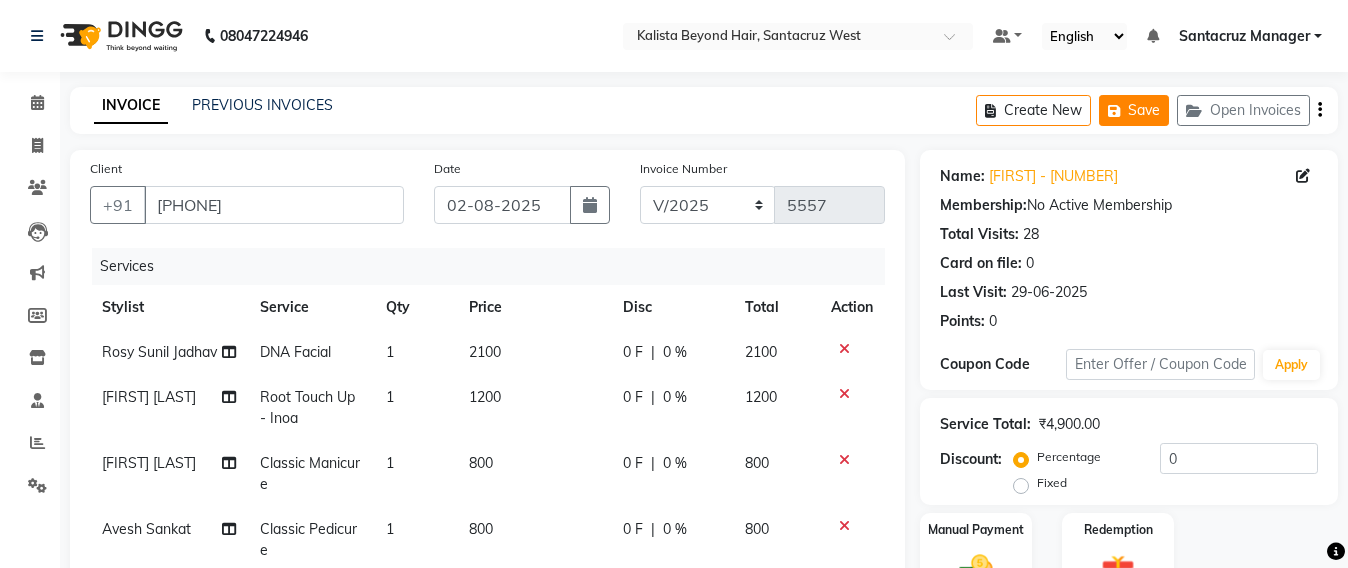 click on "Save" 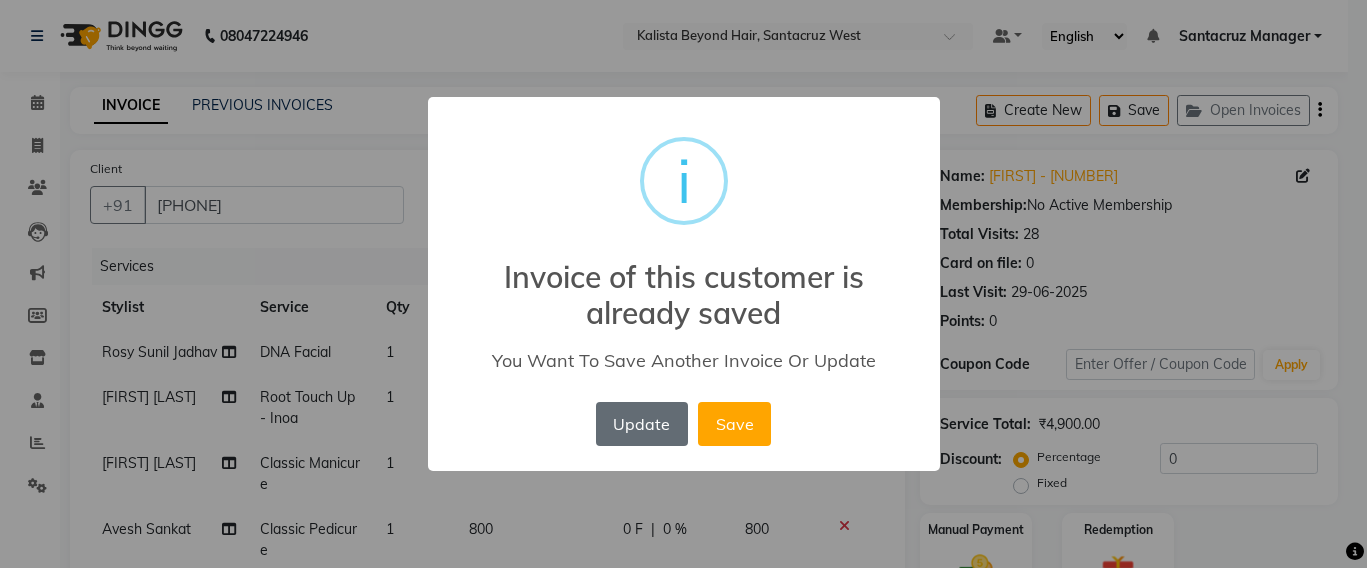 click on "Update" at bounding box center (642, 424) 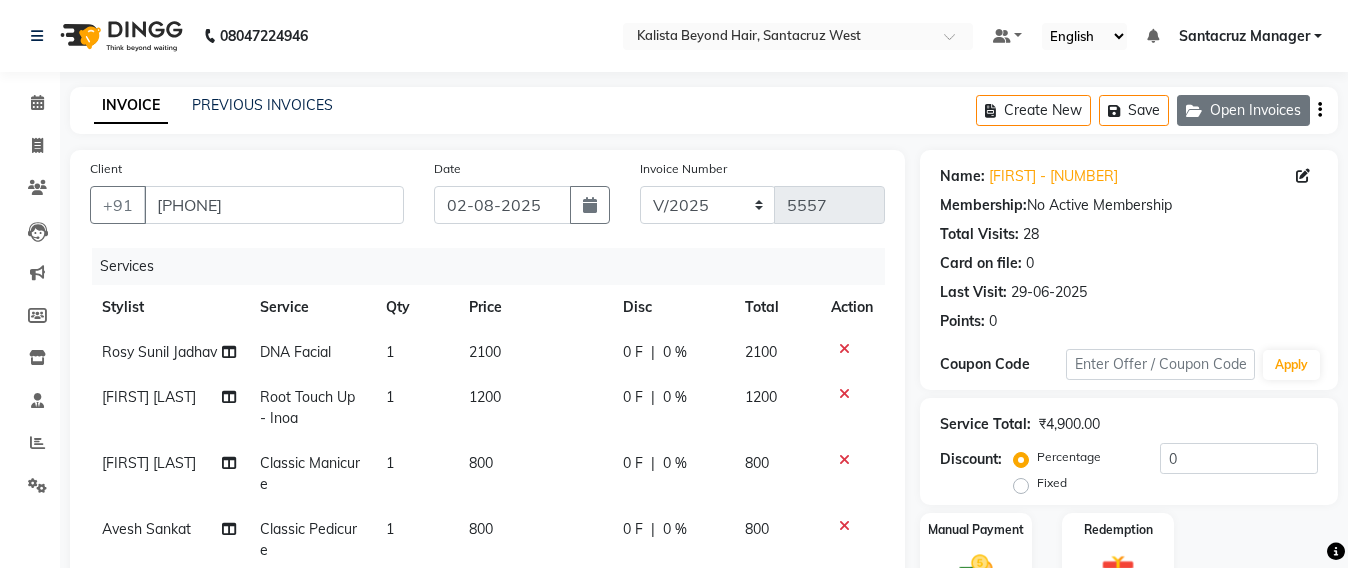 click on "Open Invoices" 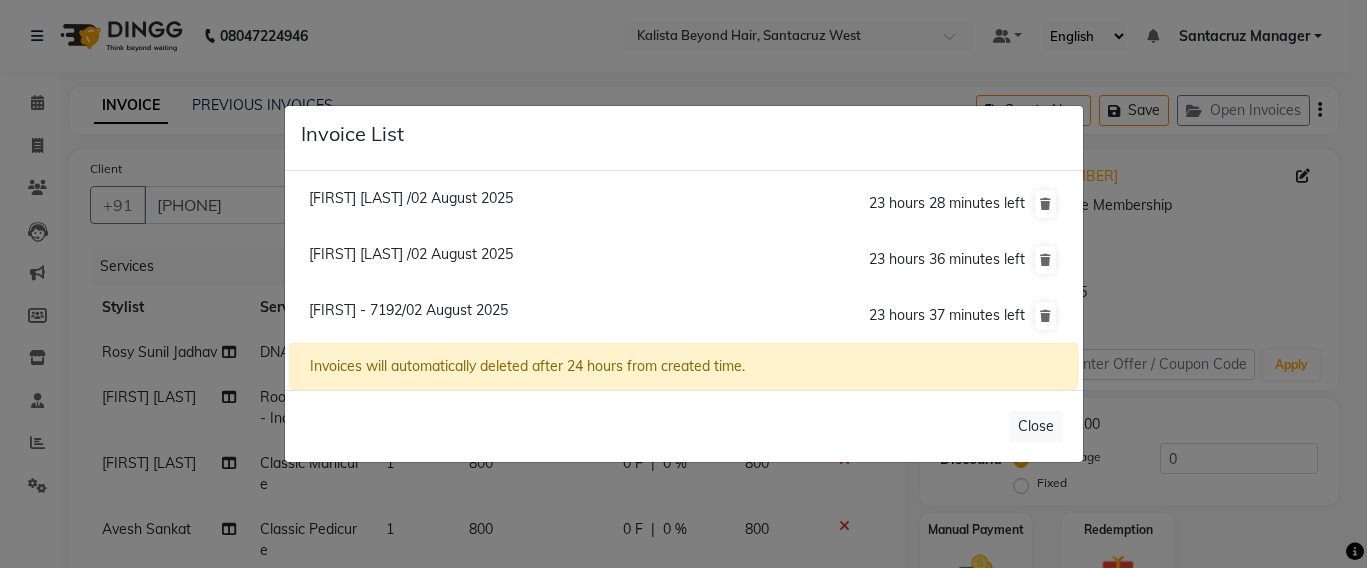 click on "Invoice List  [FIRST] [LAST] /02 [MONTH] [YEAR]  [NUMBER] hours [NUMBER] minutes left  [FIRST] [LAST] /02 [MONTH] [YEAR]  [NUMBER] hours [NUMBER] minutes left  [FIRST] - [NUMBER]/02 [MONTH] [YEAR]  [NUMBER] hours [NUMBER] minutes left  Invoices will automatically deleted after 24 hours from created time.   Close" 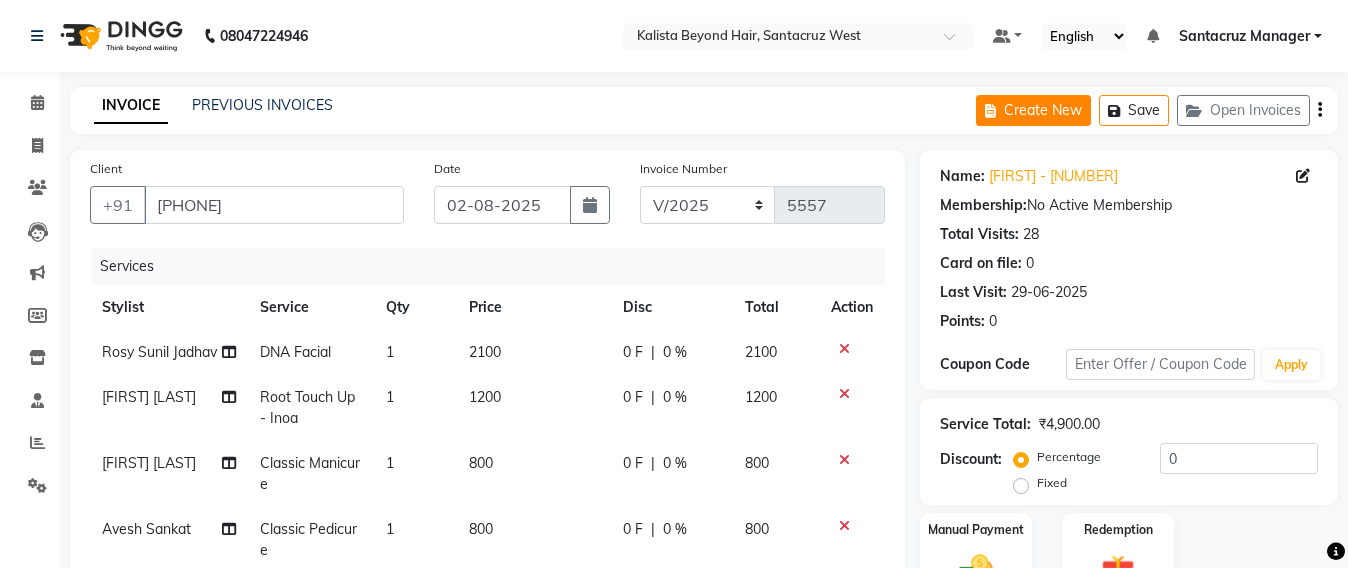 click on "Create New" 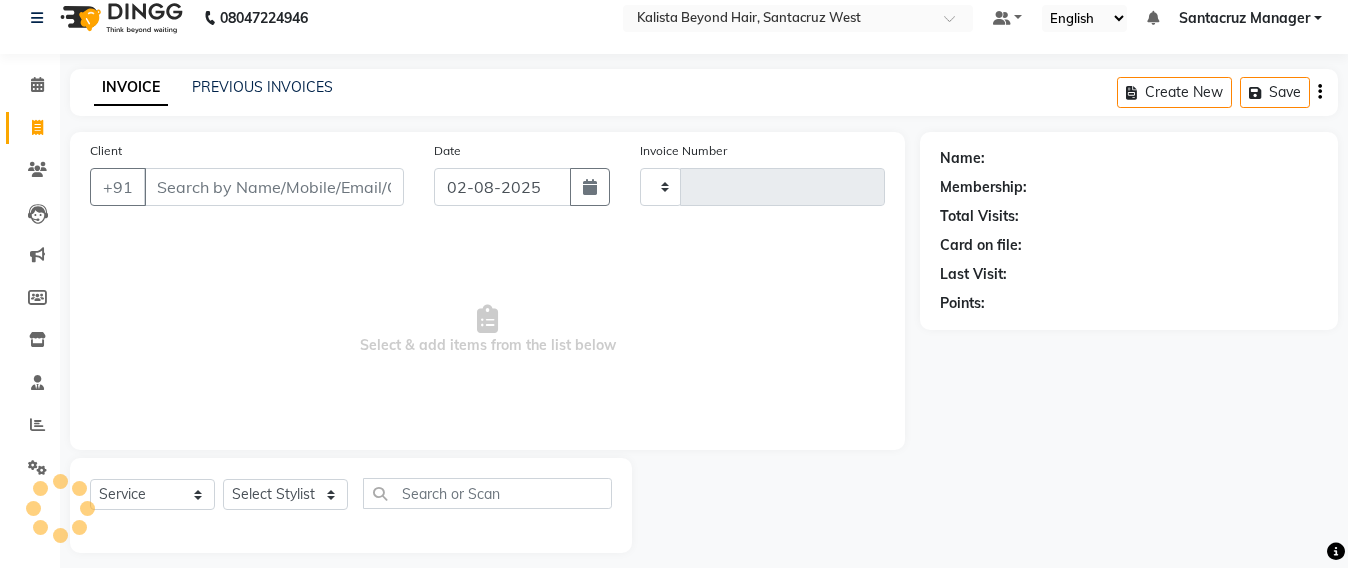 scroll, scrollTop: 33, scrollLeft: 0, axis: vertical 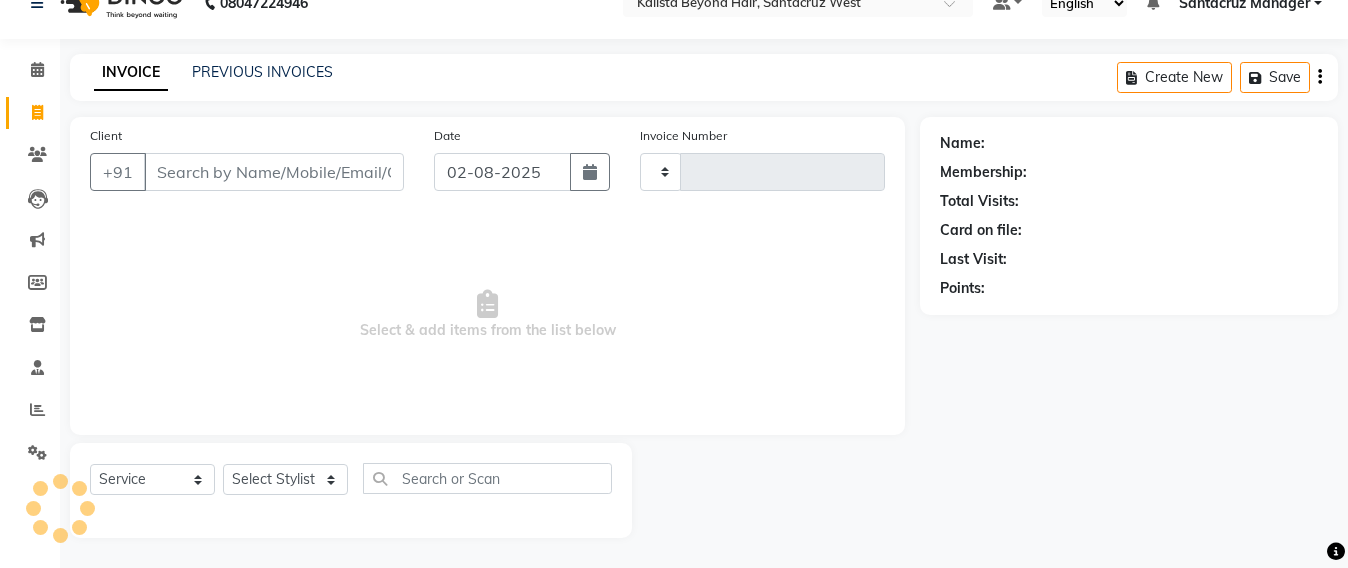 type on "5557" 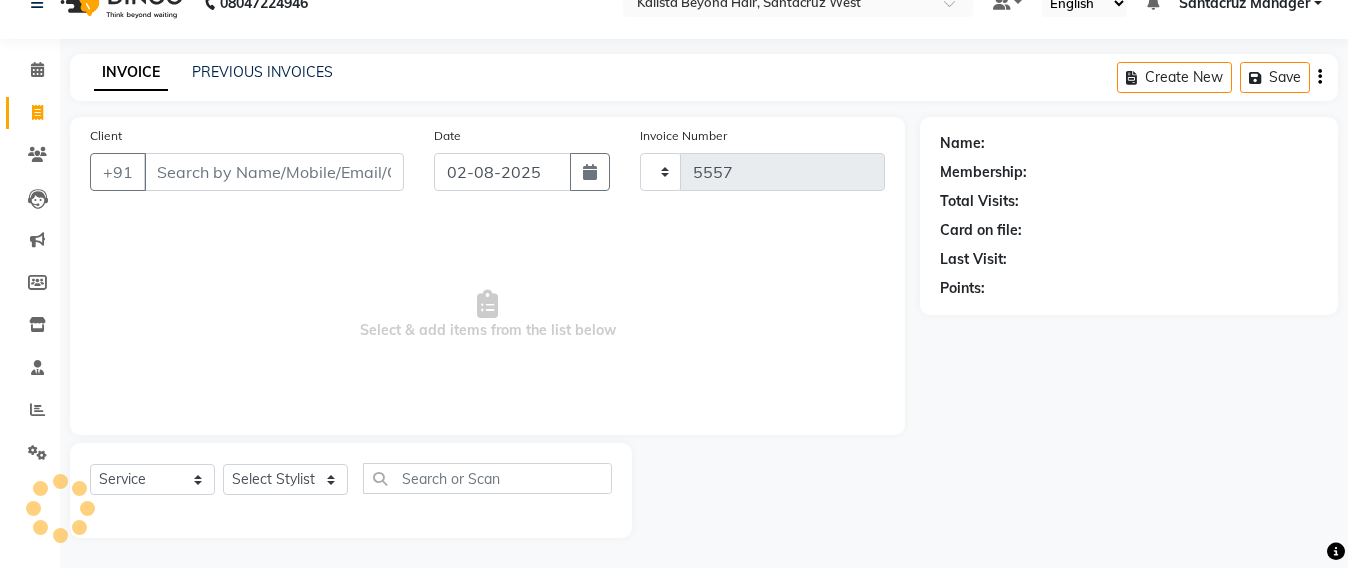 select on "6357" 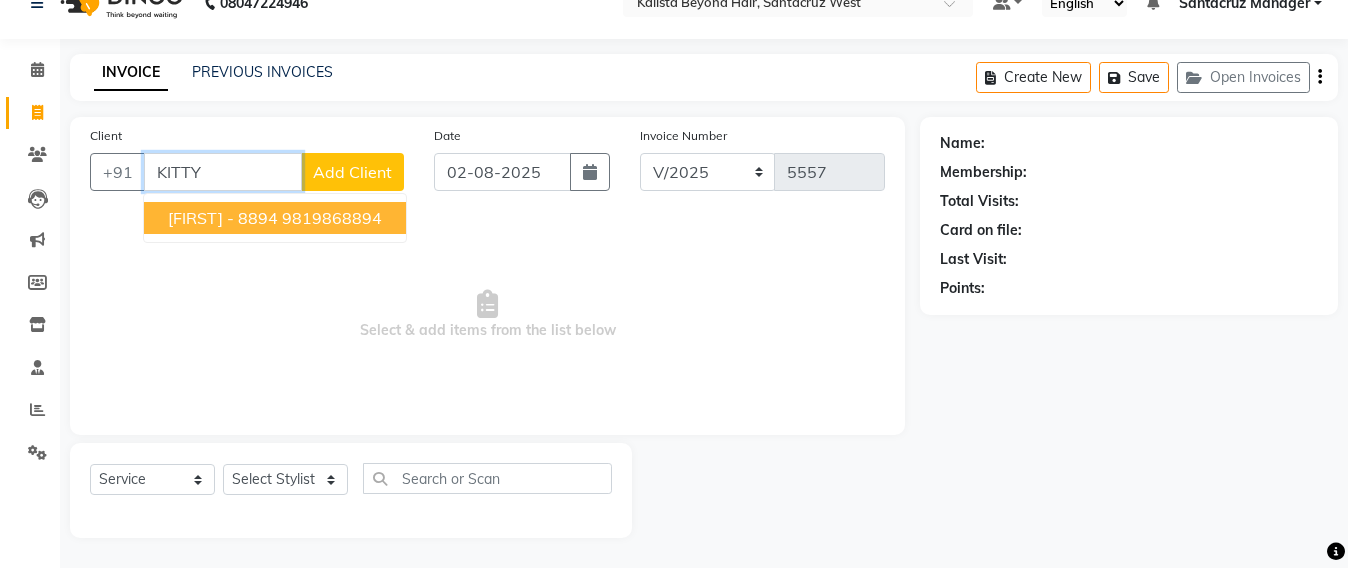 click on "[FIRST] - 8894" at bounding box center (223, 218) 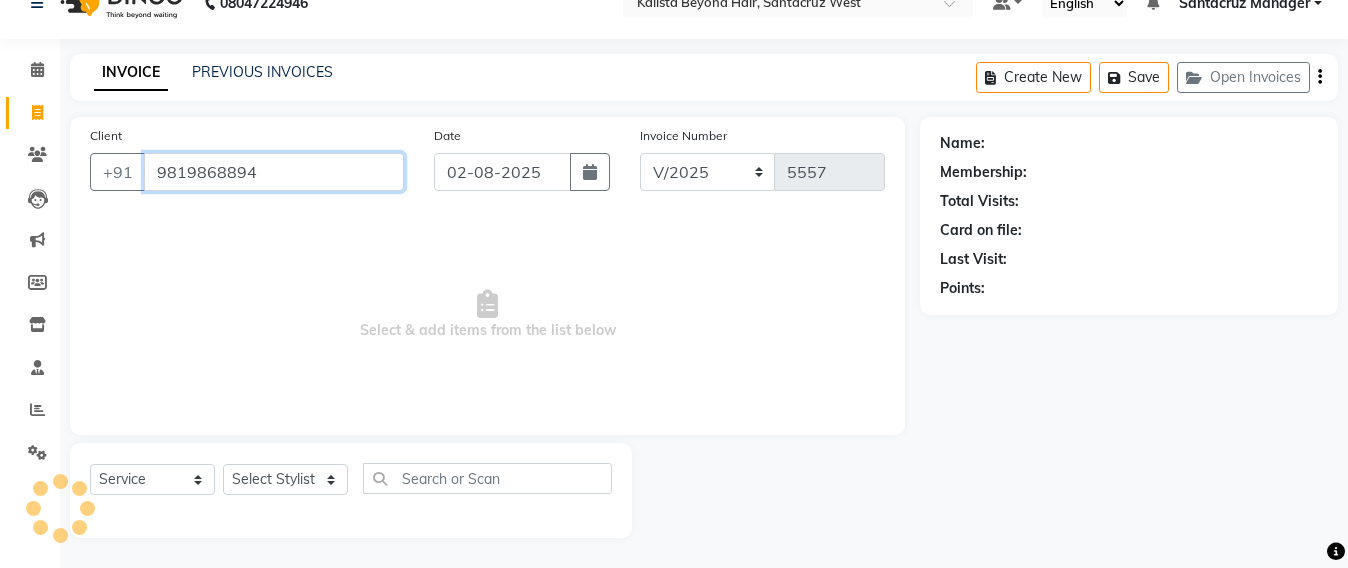 type on "9819868894" 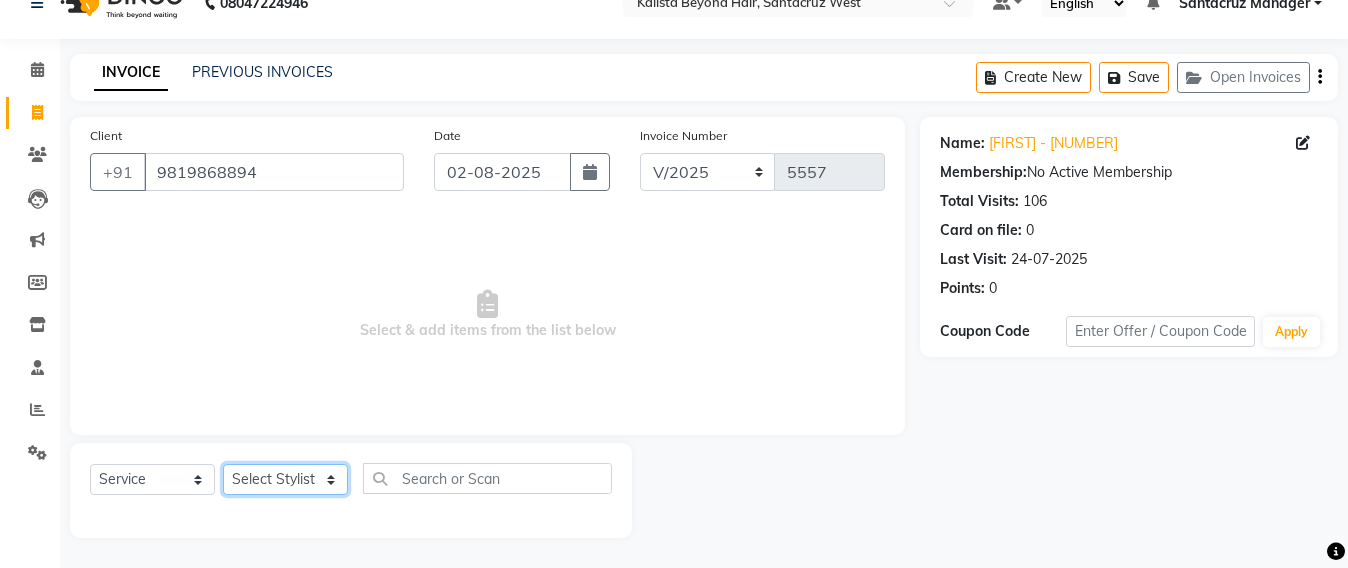 click on "Select Stylist Admin Avesh Sankat AZHER SHAIKH Jayeshree Mahtre Manisha Subodh Shedge Muskaan Pramila Vinayak Mhatre prathmesh mahattre Pratibha Nilesh Sharma RINKI SAV Rosy Sunil Jadhav Sameer shah admin Santacruz Manager SAURAV Siddhi SOMAYANG VASHUM Tejasvi Bhosle" 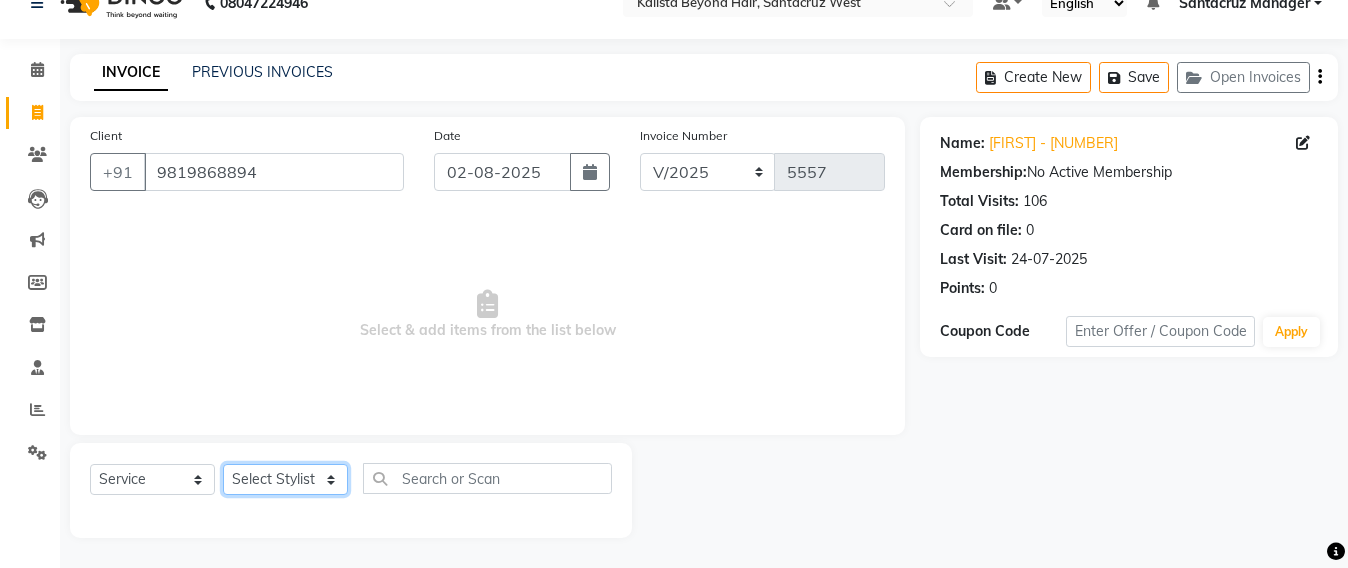 select on "47916" 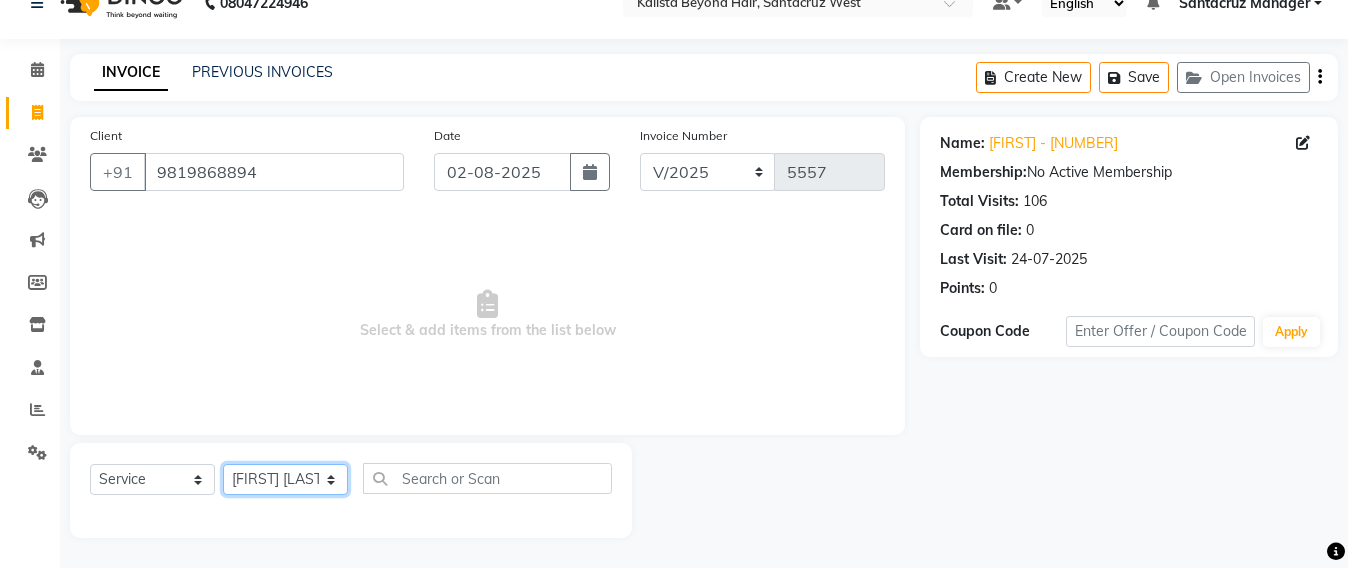 click on "Select Stylist Admin Avesh Sankat AZHER SHAIKH Jayeshree Mahtre Manisha Subodh Shedge Muskaan Pramila Vinayak Mhatre prathmesh mahattre Pratibha Nilesh Sharma RINKI SAV Rosy Sunil Jadhav Sameer shah admin Santacruz Manager SAURAV Siddhi SOMAYANG VASHUM Tejasvi Bhosle" 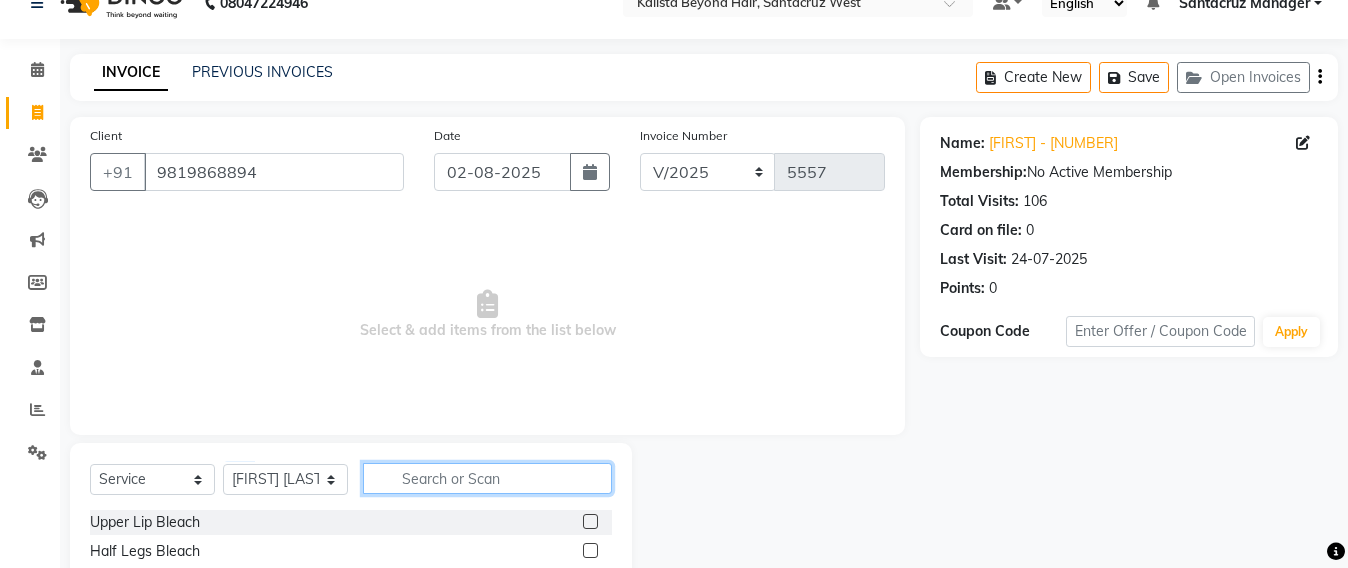 click 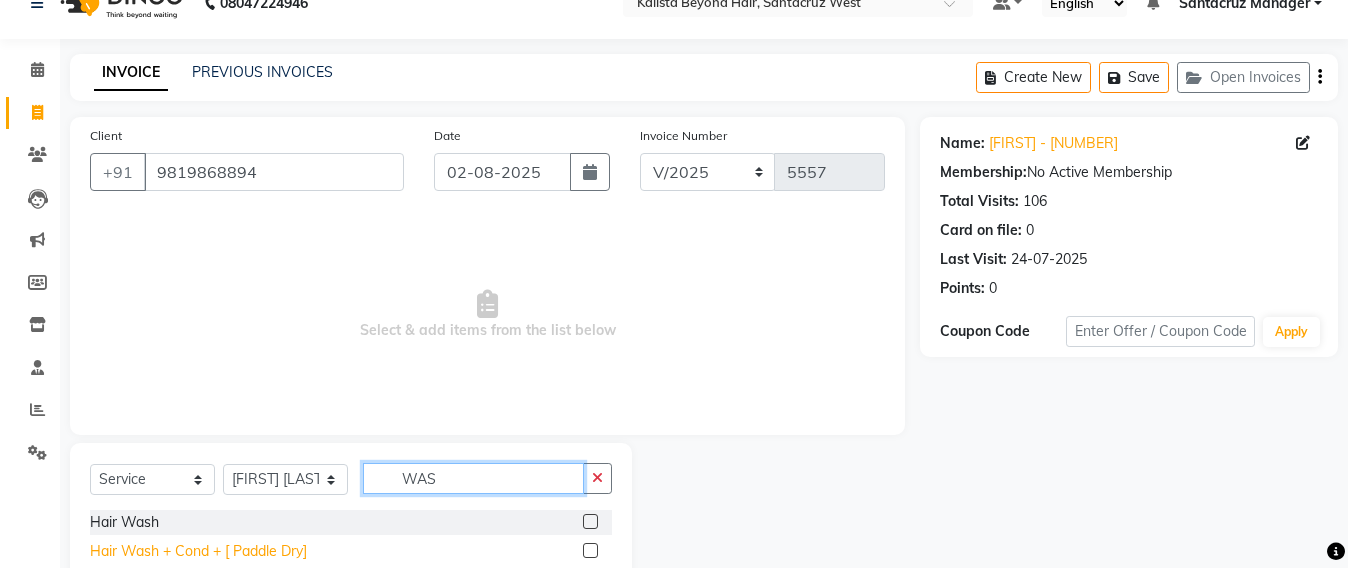 type on "WAS" 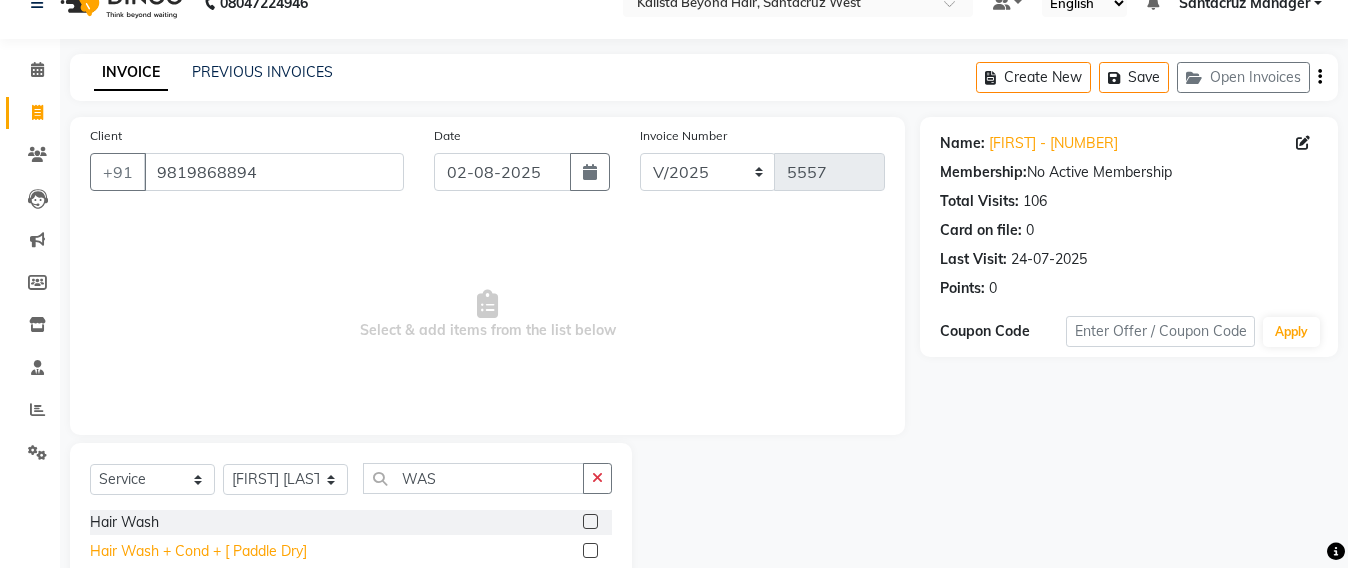 click on "Hair Wash + Cond + [ Paddle Dry]" 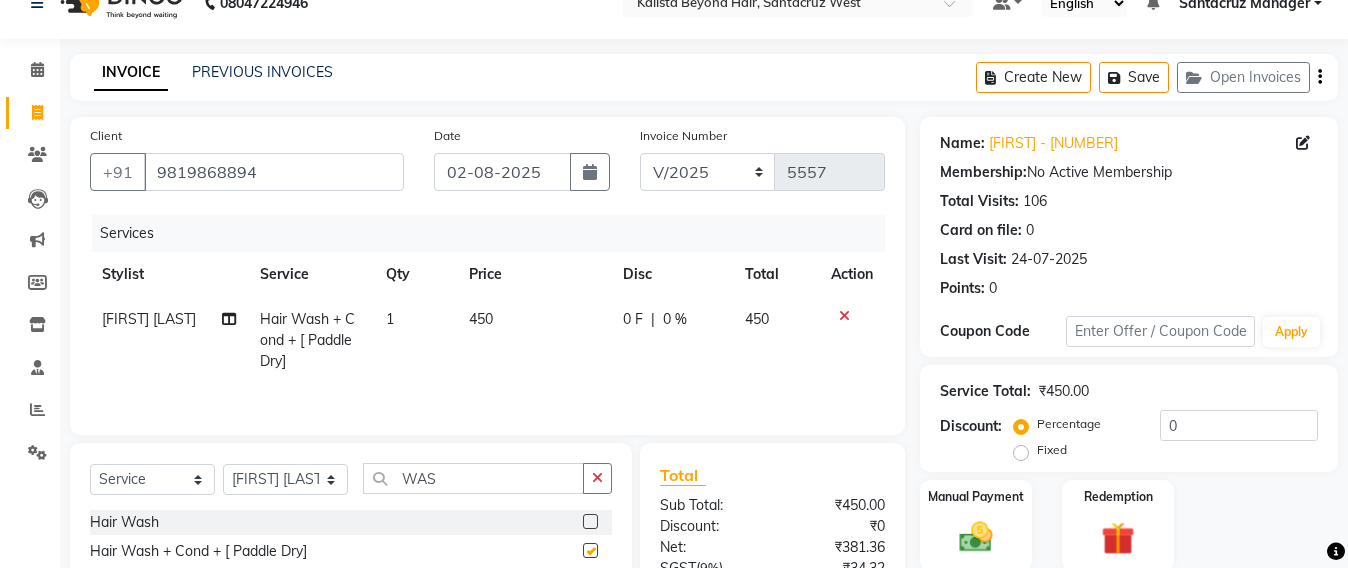 checkbox on "false" 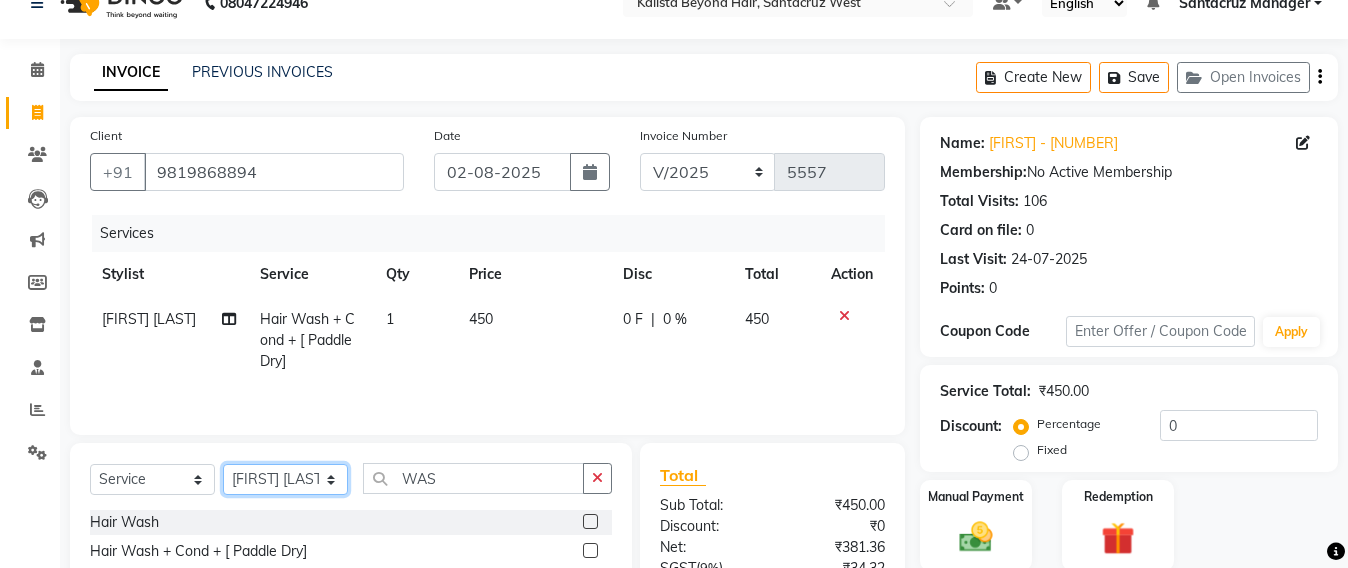 click on "Select Stylist Admin Avesh Sankat AZHER SHAIKH Jayeshree Mahtre Manisha Subodh Shedge Muskaan Pramila Vinayak Mhatre prathmesh mahattre Pratibha Nilesh Sharma RINKI SAV Rosy Sunil Jadhav Sameer shah admin Santacruz Manager SAURAV Siddhi SOMAYANG VASHUM Tejasvi Bhosle" 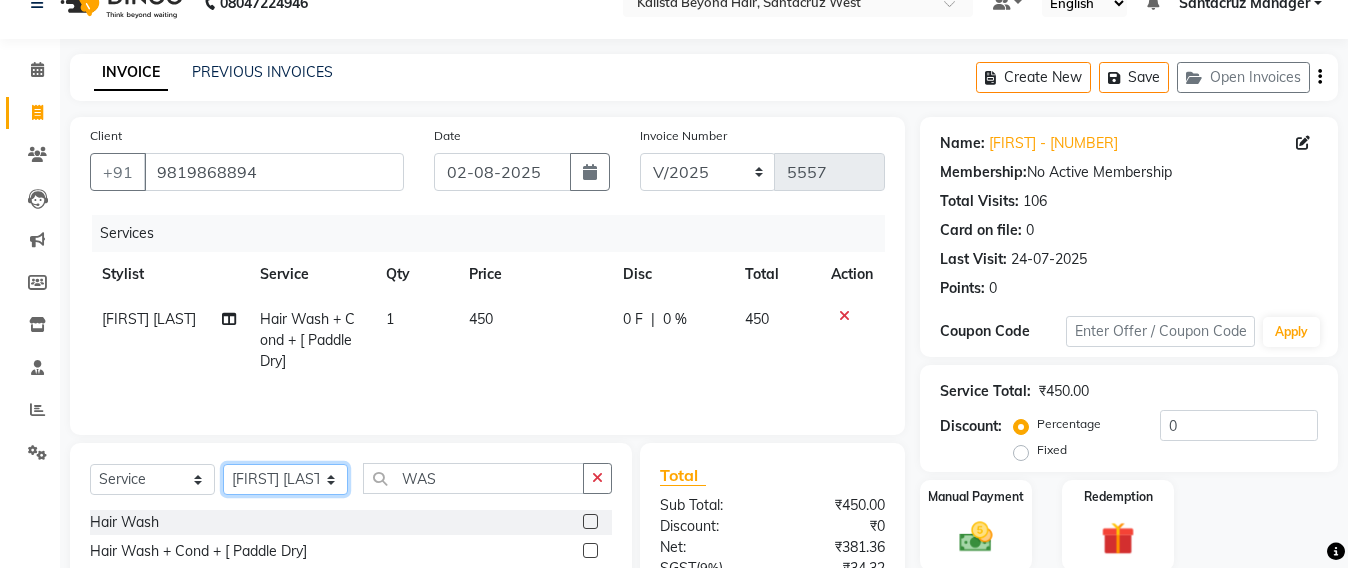 select on "47856" 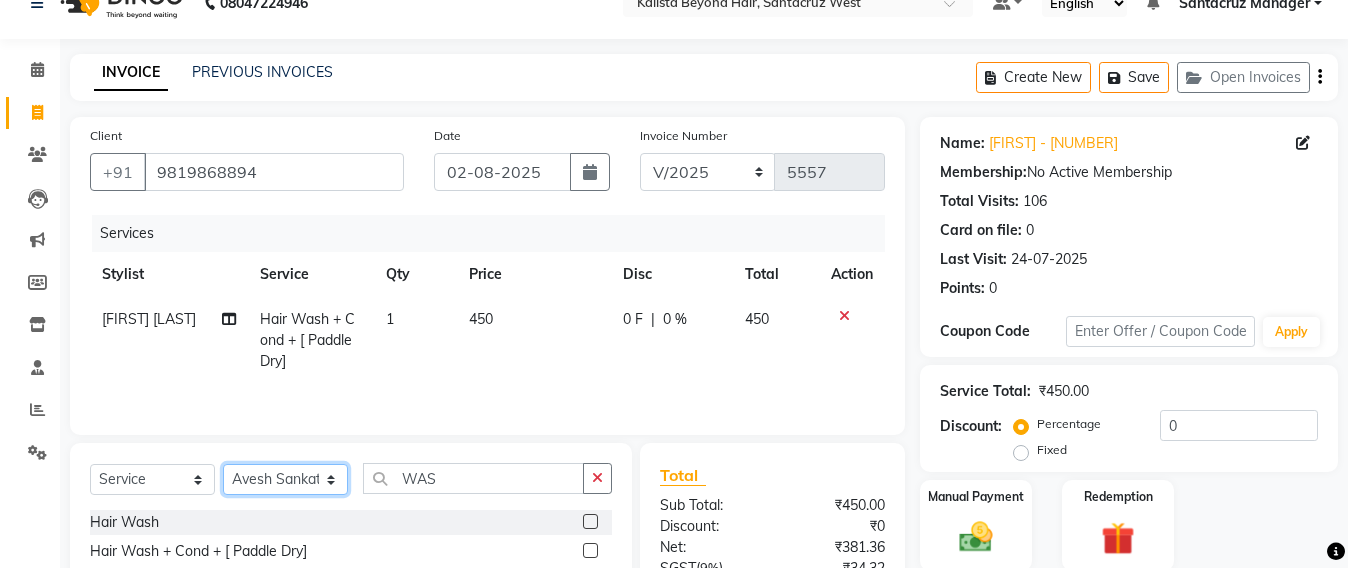 click on "Select Stylist Admin Avesh Sankat AZHER SHAIKH Jayeshree Mahtre Manisha Subodh Shedge Muskaan Pramila Vinayak Mhatre prathmesh mahattre Pratibha Nilesh Sharma RINKI SAV Rosy Sunil Jadhav Sameer shah admin Santacruz Manager SAURAV Siddhi SOMAYANG VASHUM Tejasvi Bhosle" 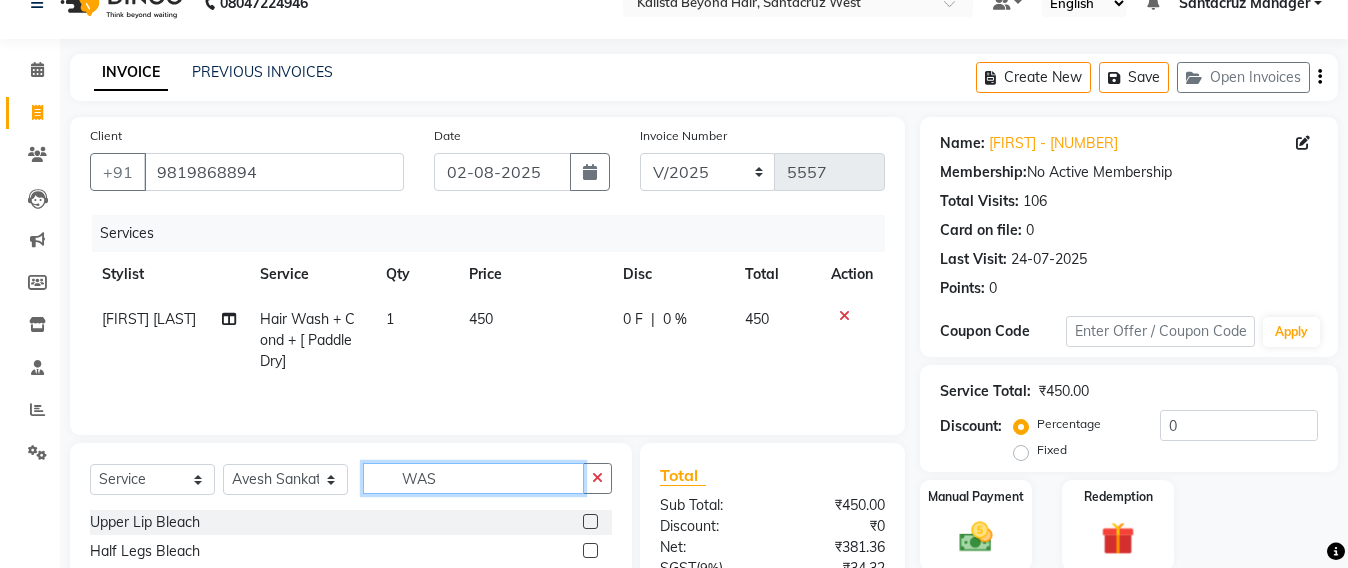 click on "WAS" 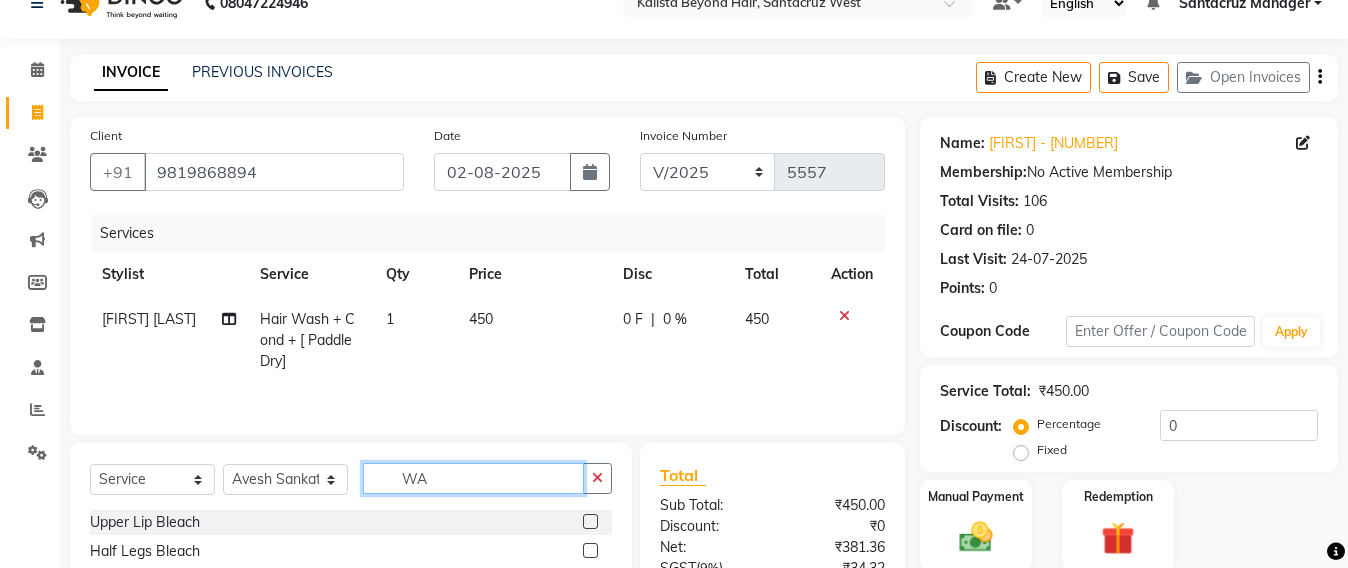 type on "W" 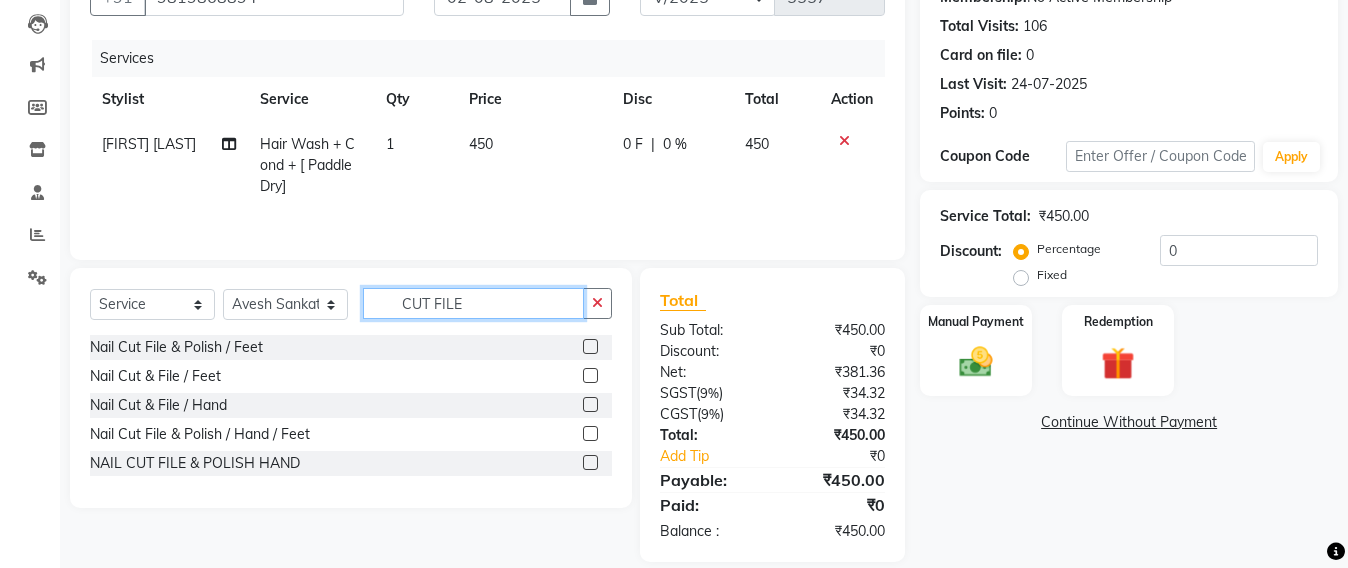 scroll, scrollTop: 236, scrollLeft: 0, axis: vertical 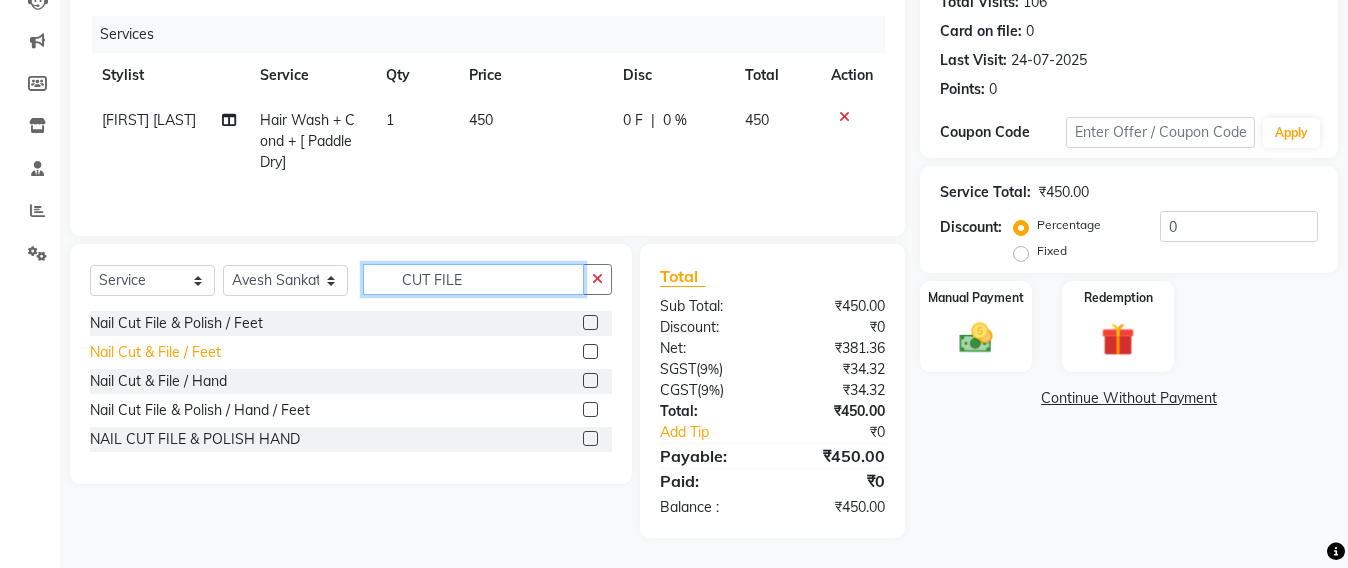 type on "CUT FILE" 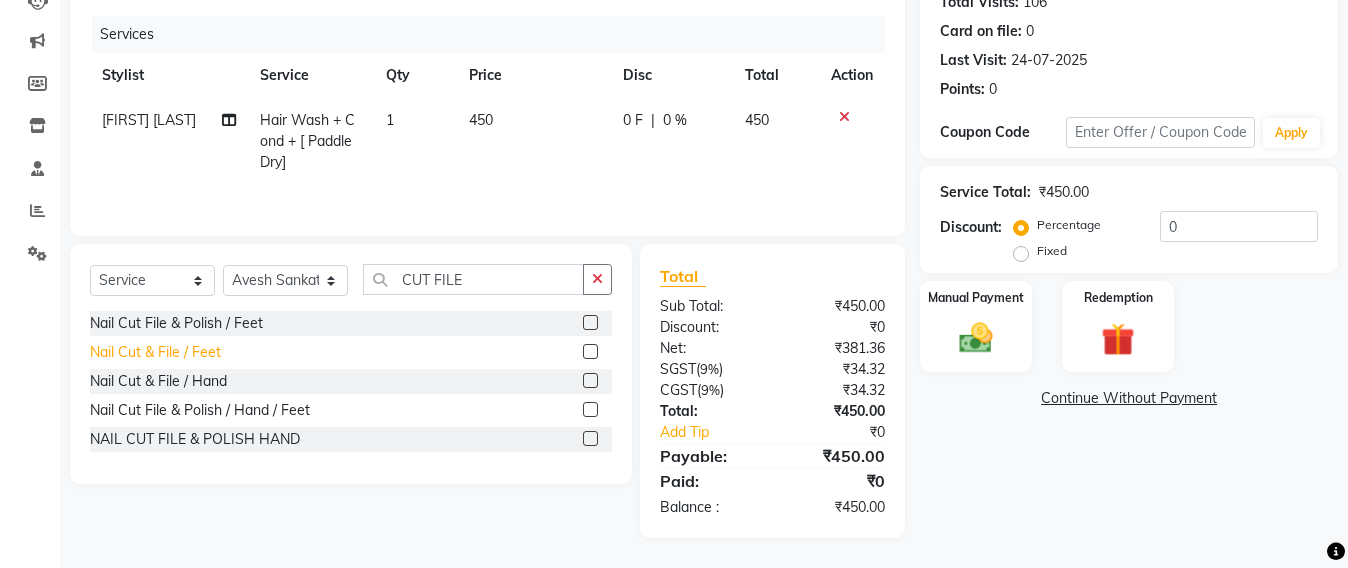 click on "Nail Cut & File / Feet" 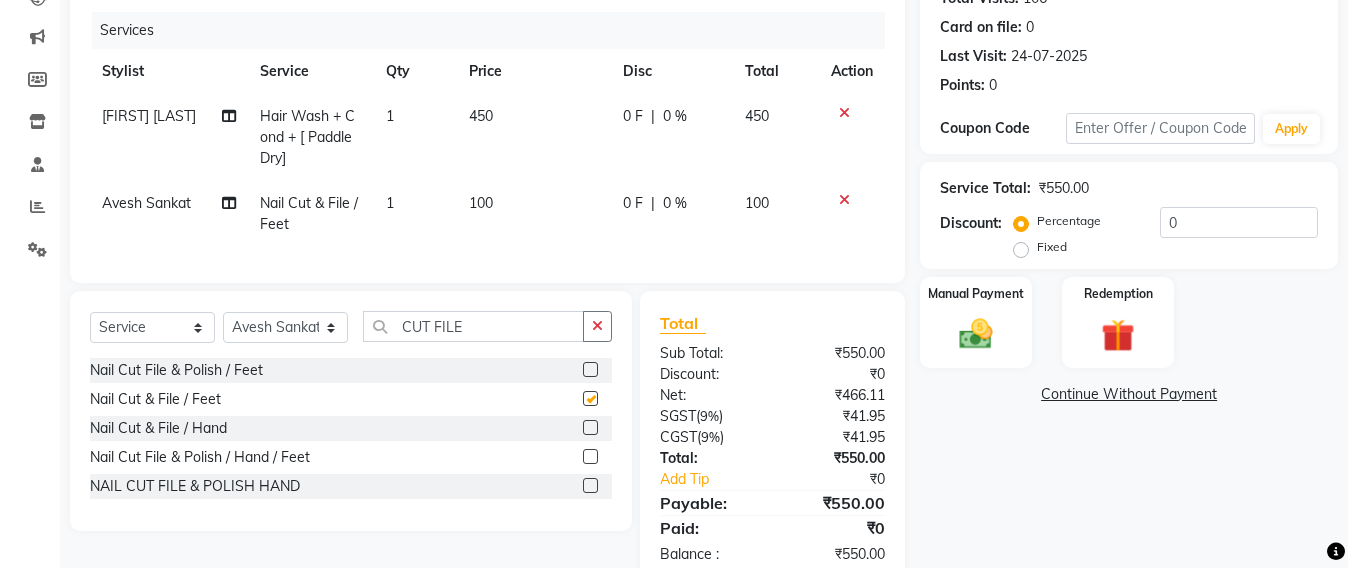 checkbox on "false" 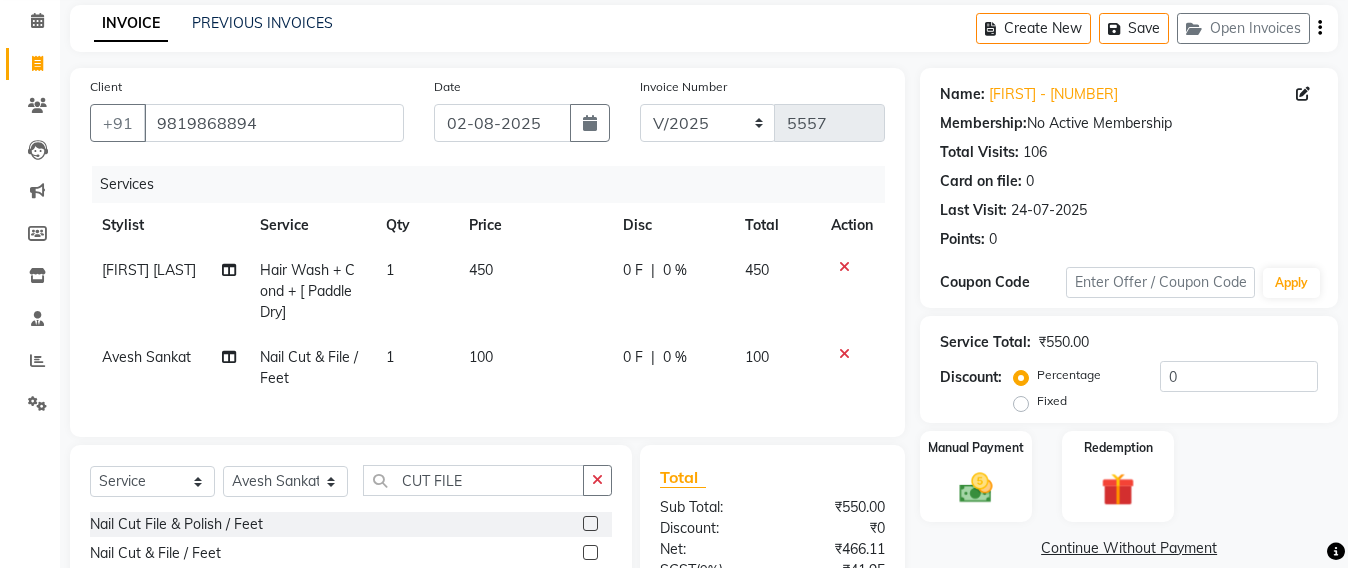 scroll, scrollTop: 0, scrollLeft: 0, axis: both 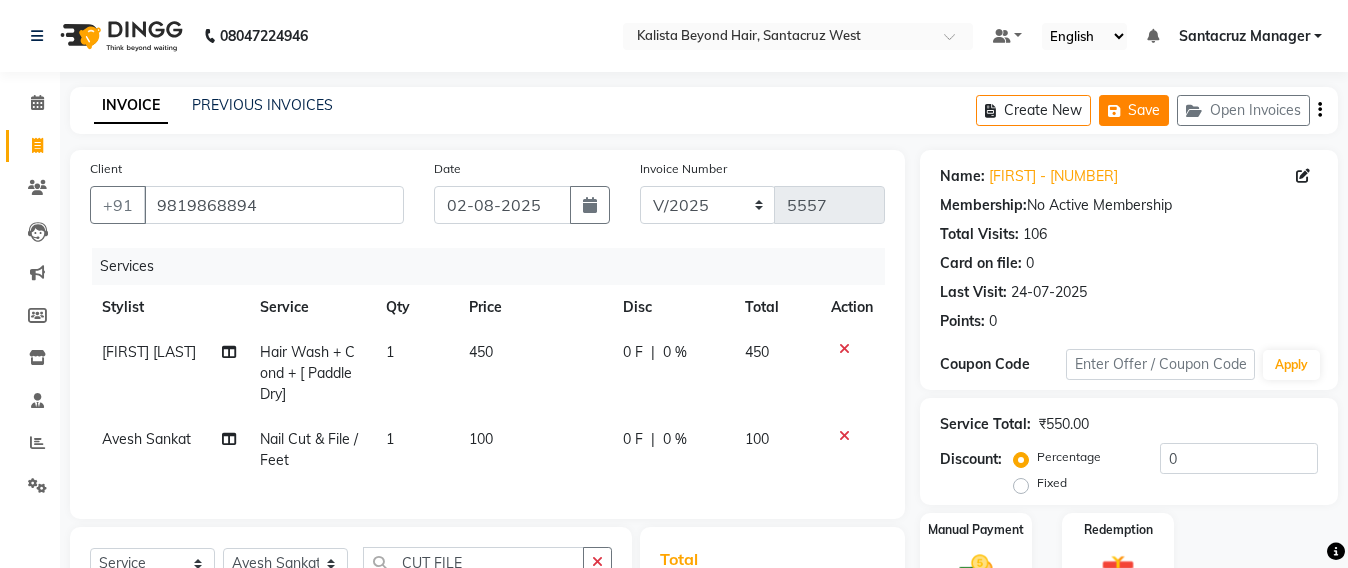 click on "Save" 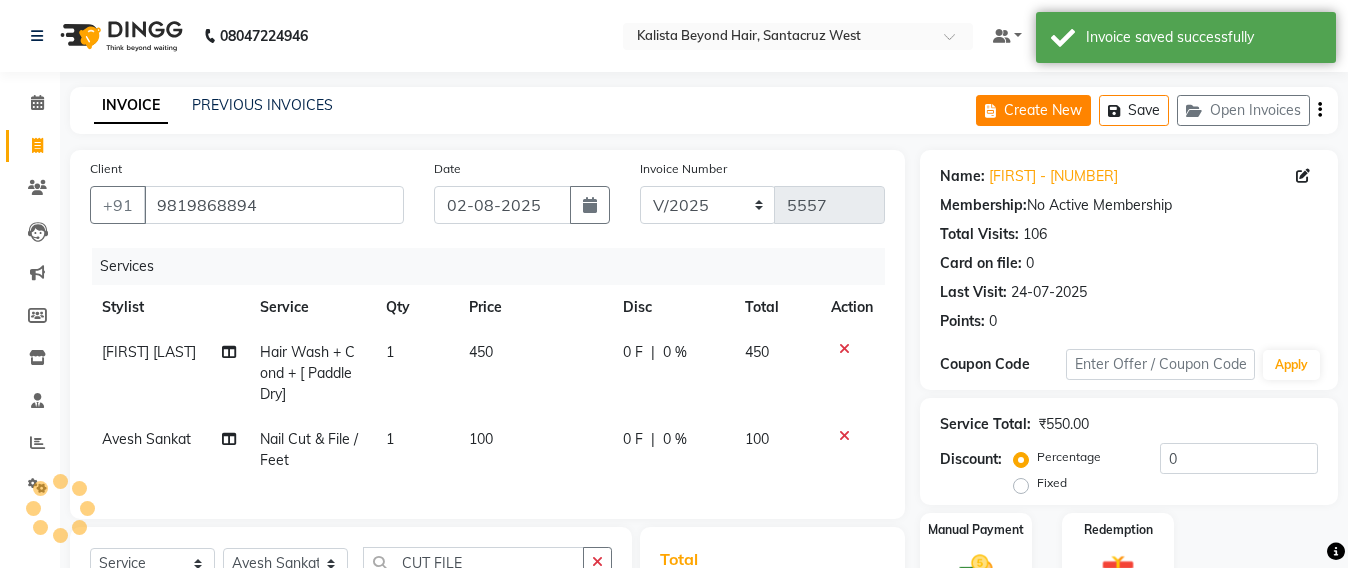 click on "Create New" 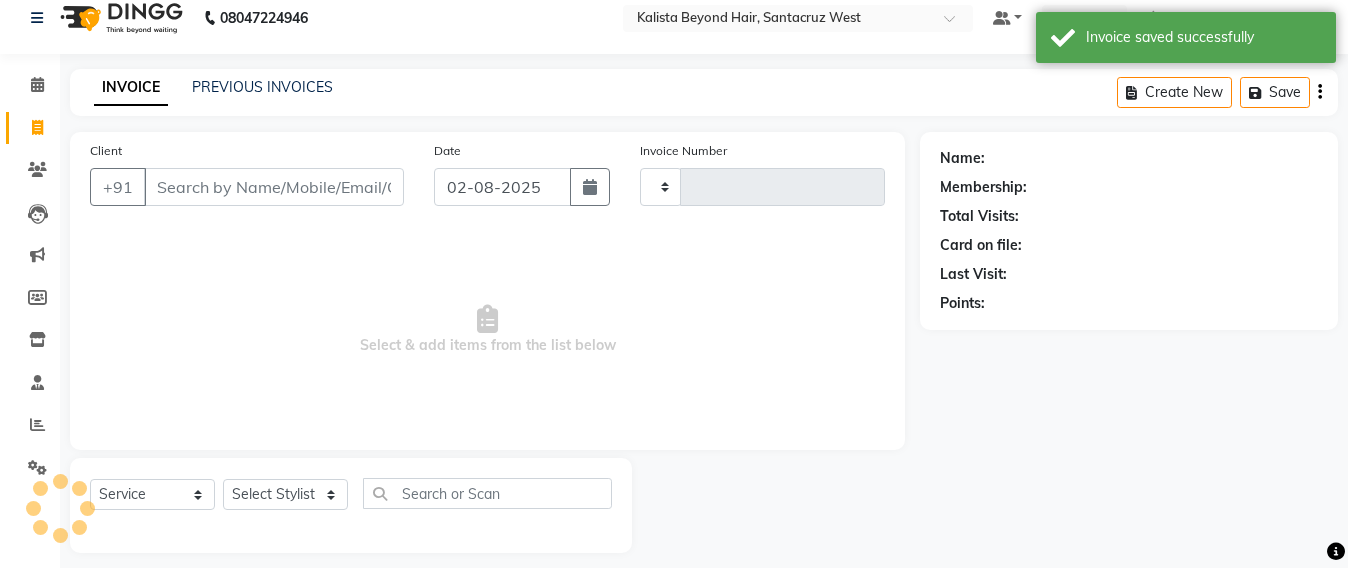 scroll, scrollTop: 33, scrollLeft: 0, axis: vertical 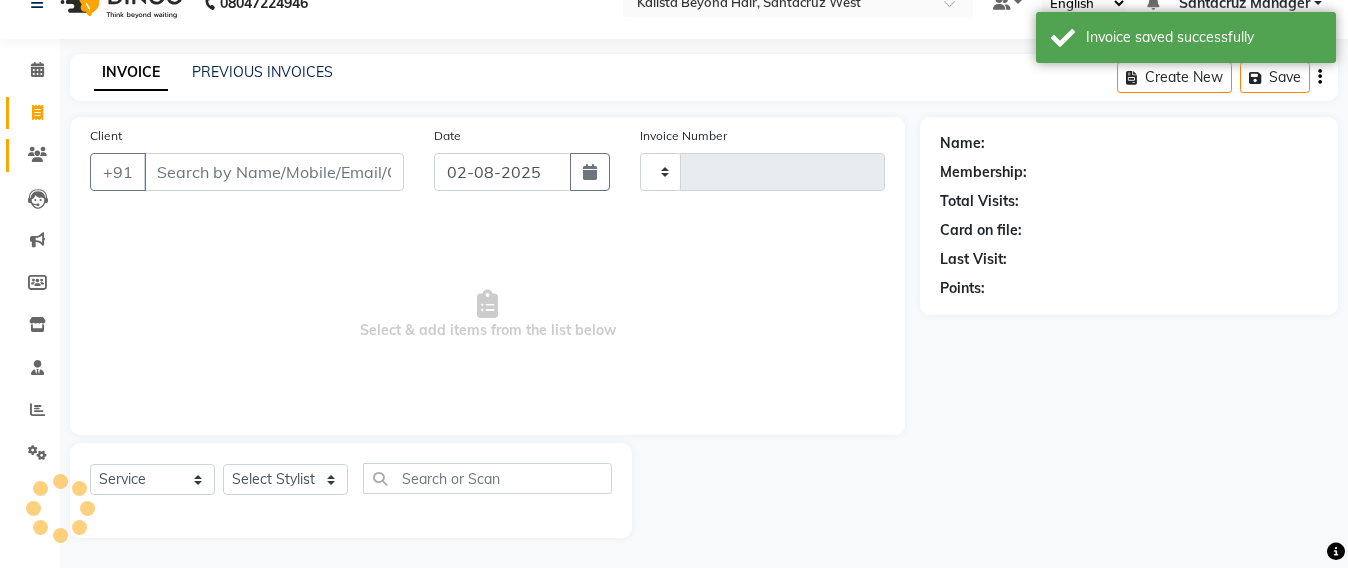 type on "5557" 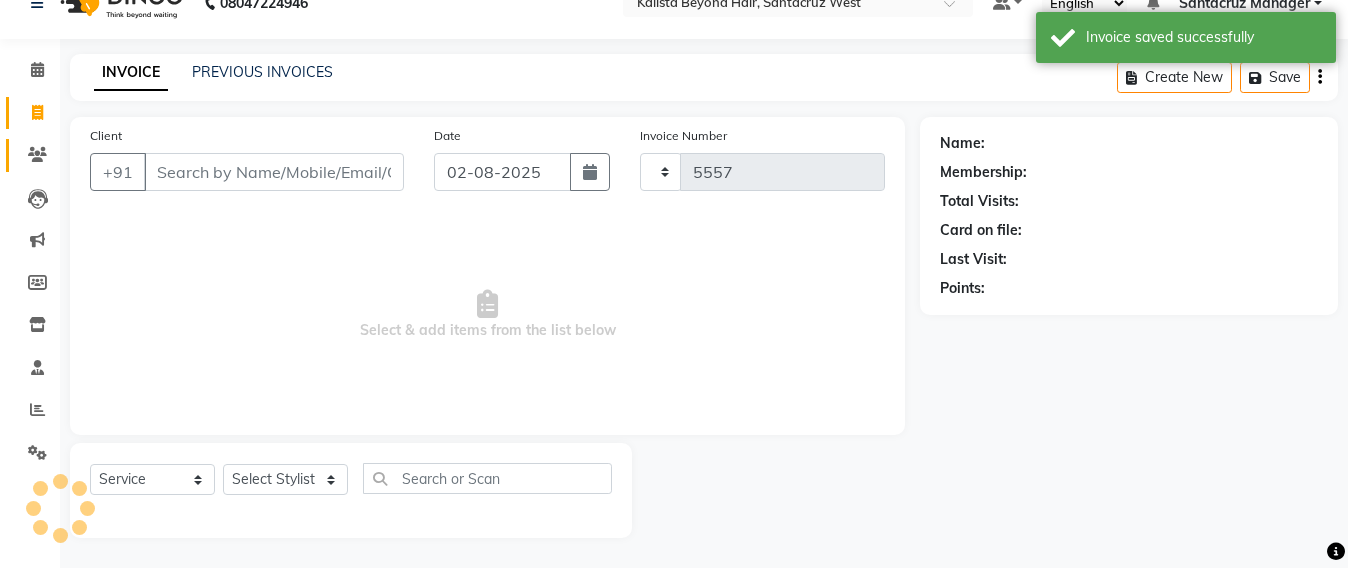select on "6357" 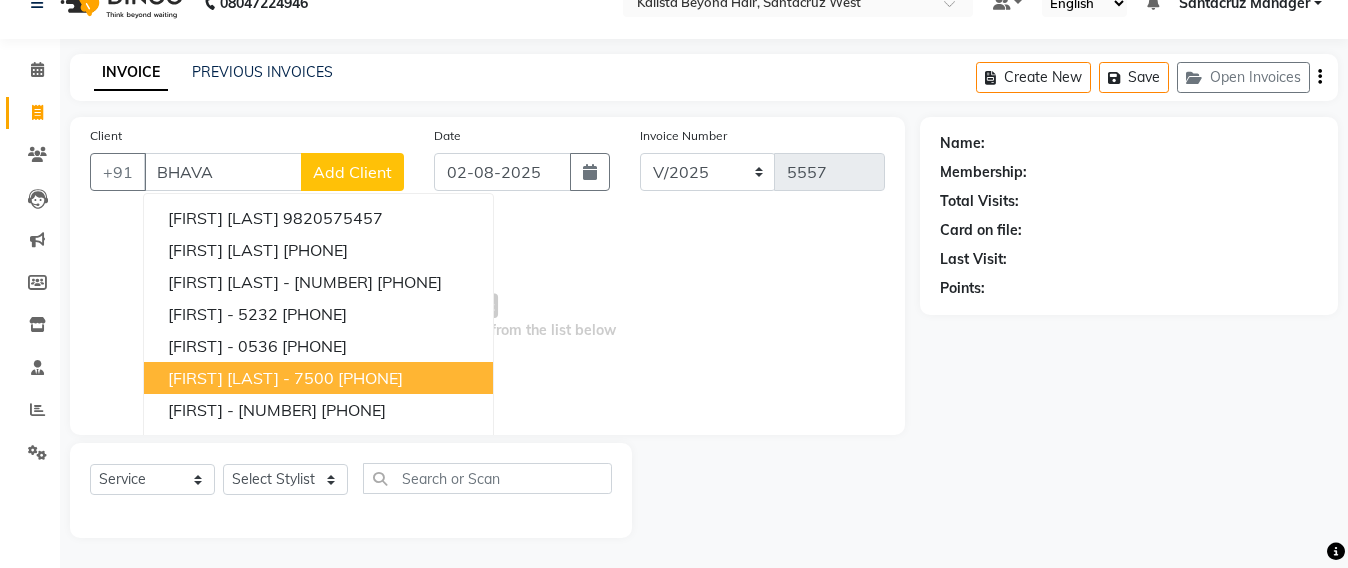 type on "BHAVA" 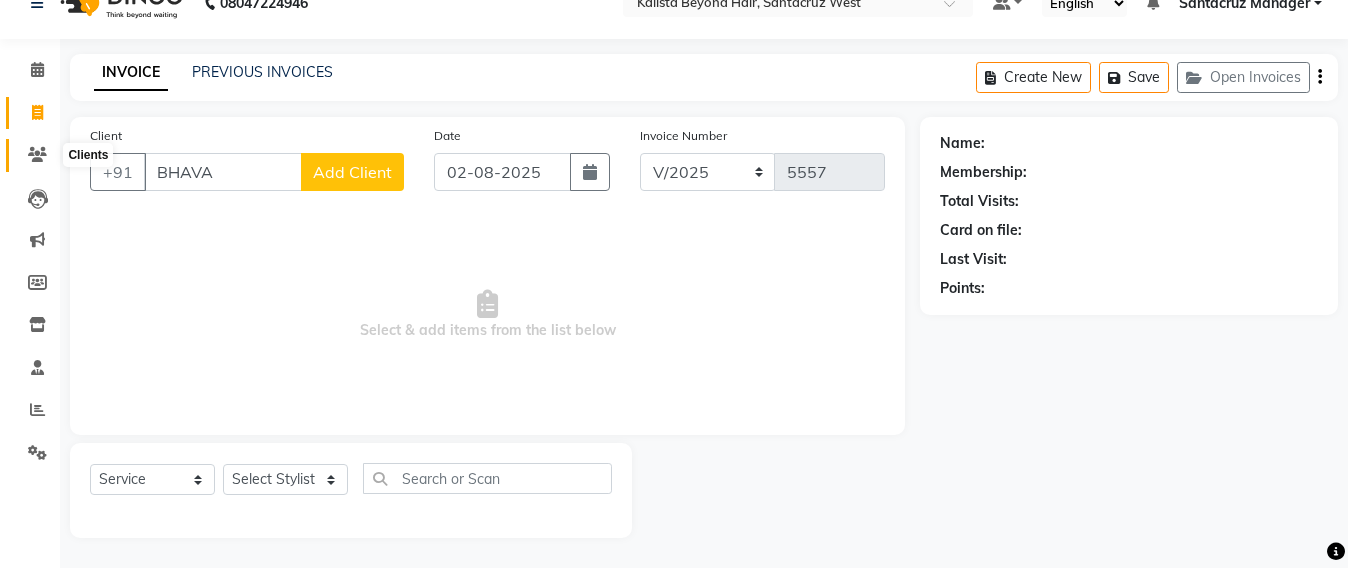 click 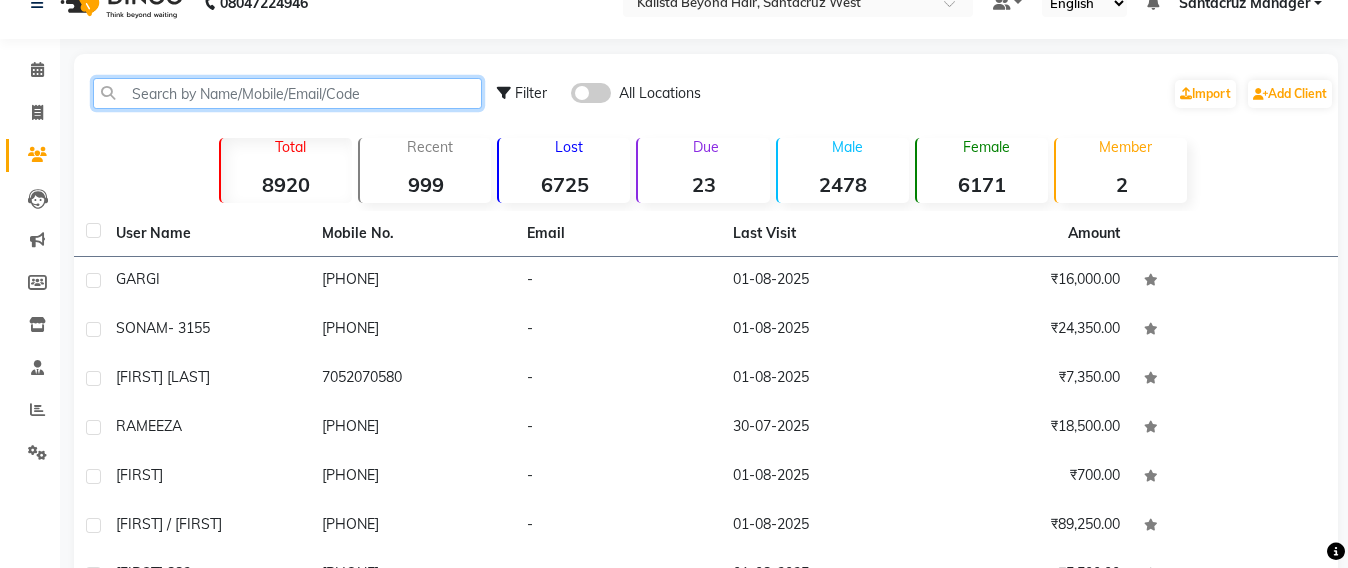 click 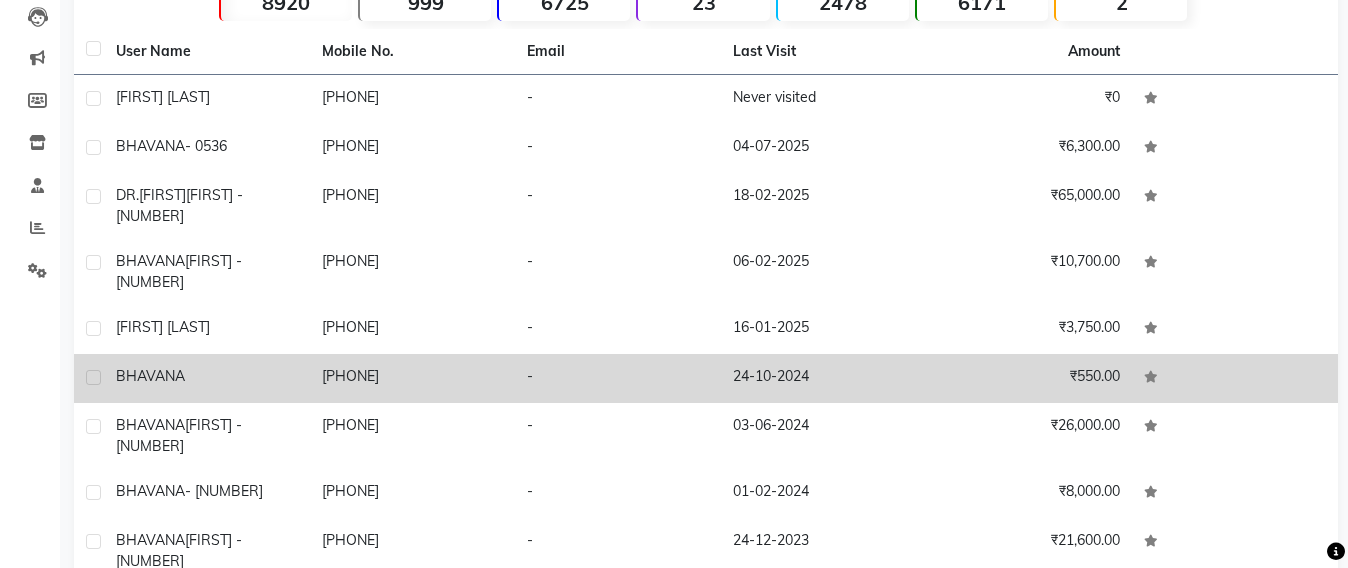 scroll, scrollTop: 158, scrollLeft: 0, axis: vertical 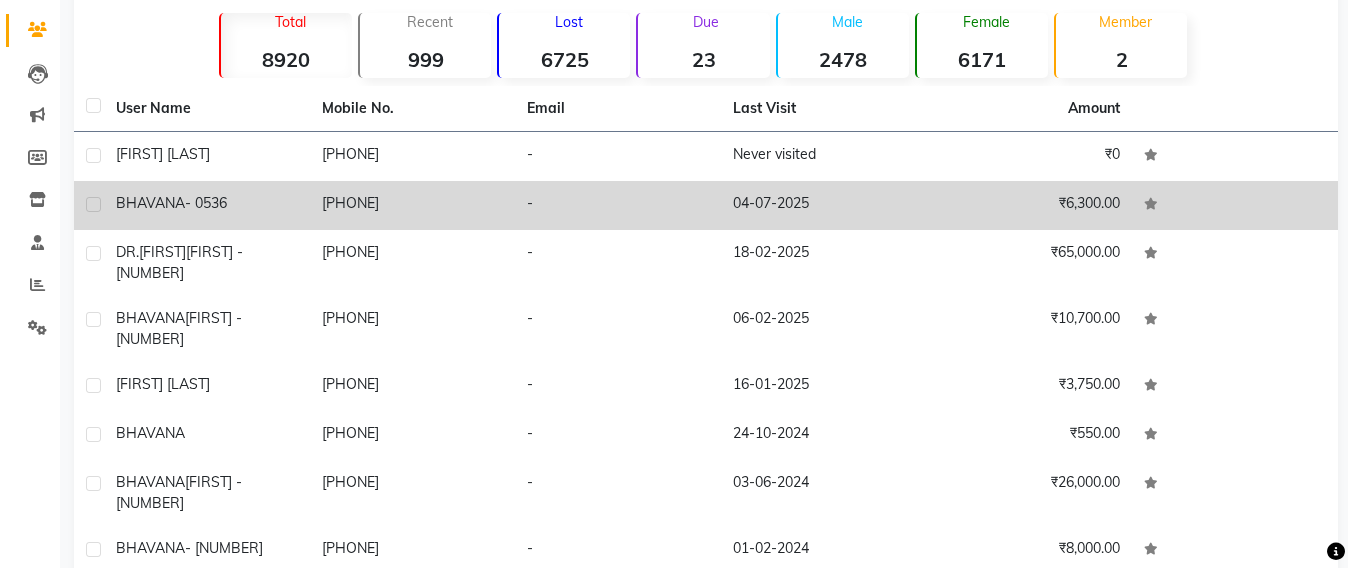type on "BHAVA" 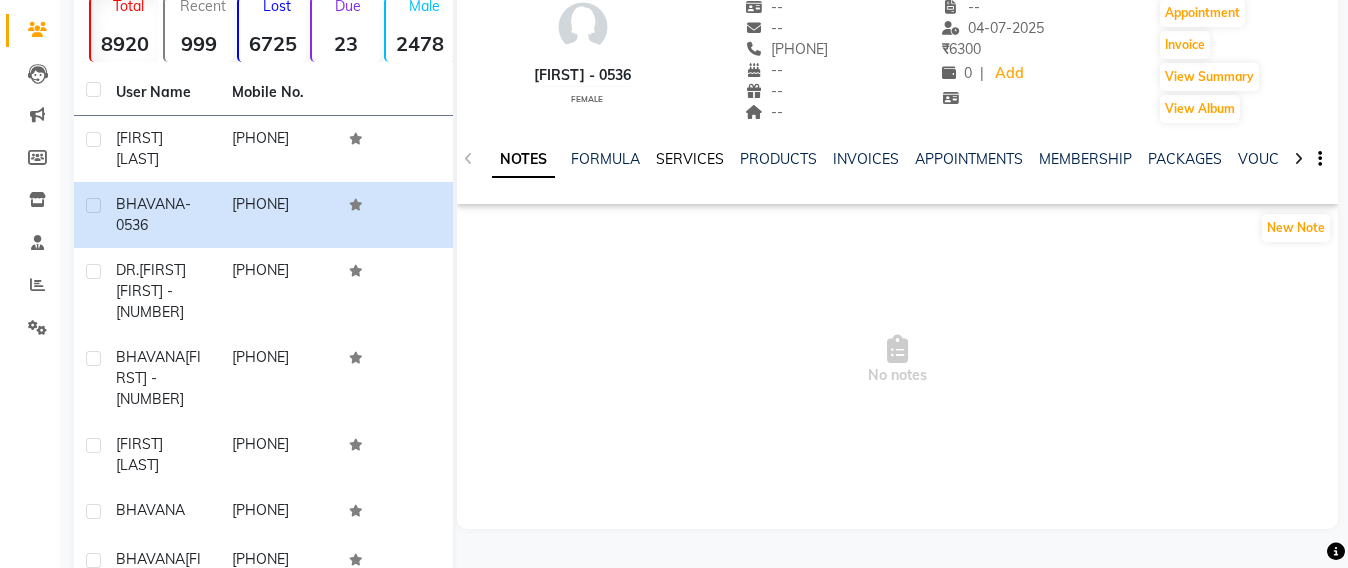 click on "SERVICES" 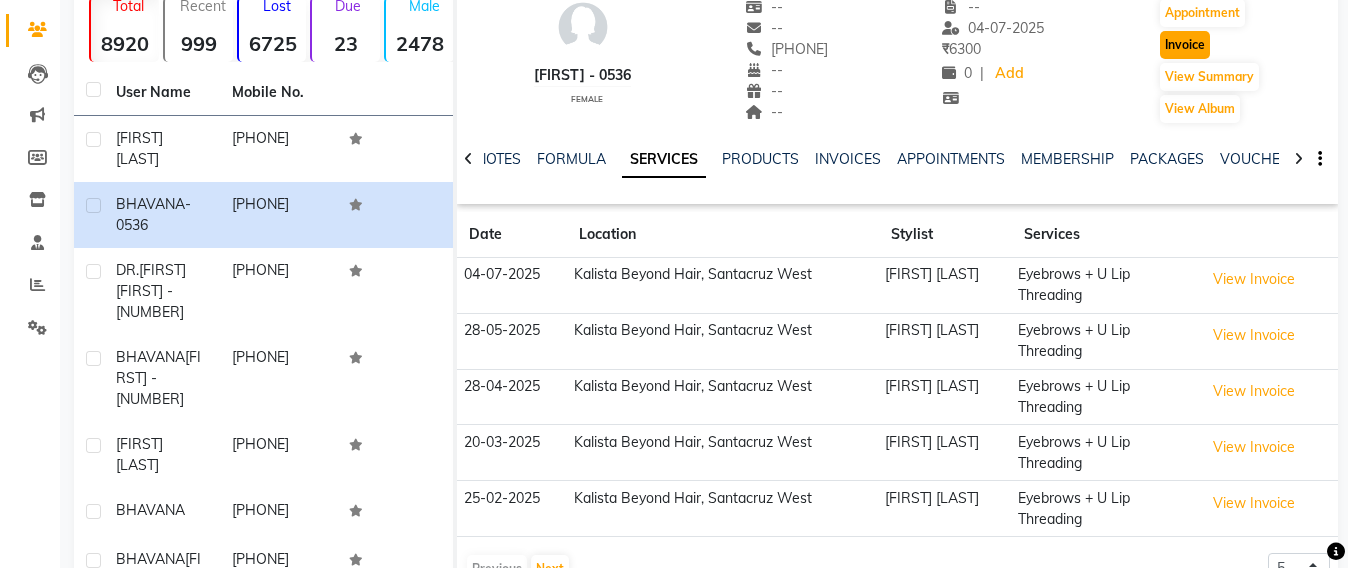 click on "Invoice" 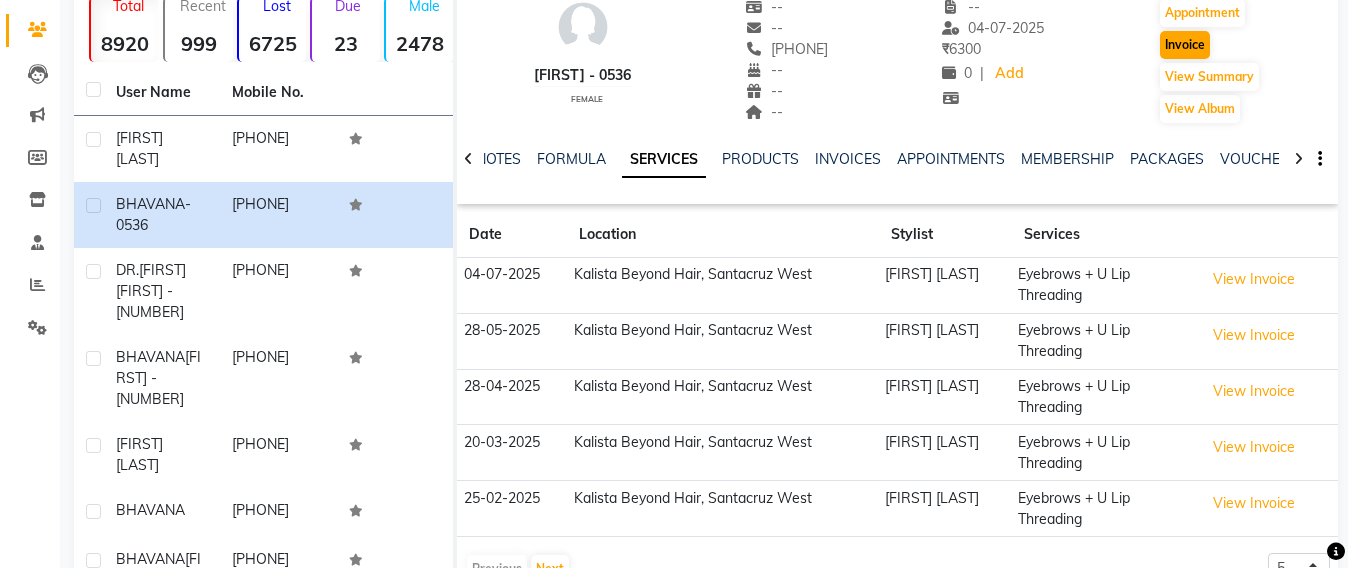 select on "service" 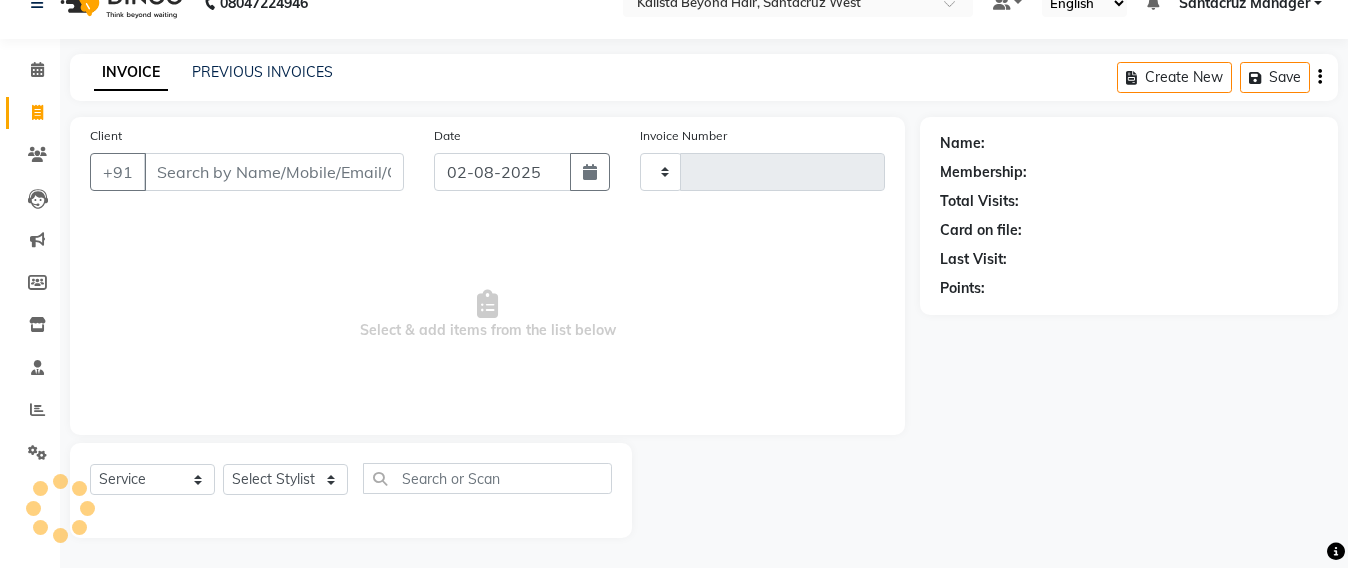 scroll, scrollTop: 33, scrollLeft: 0, axis: vertical 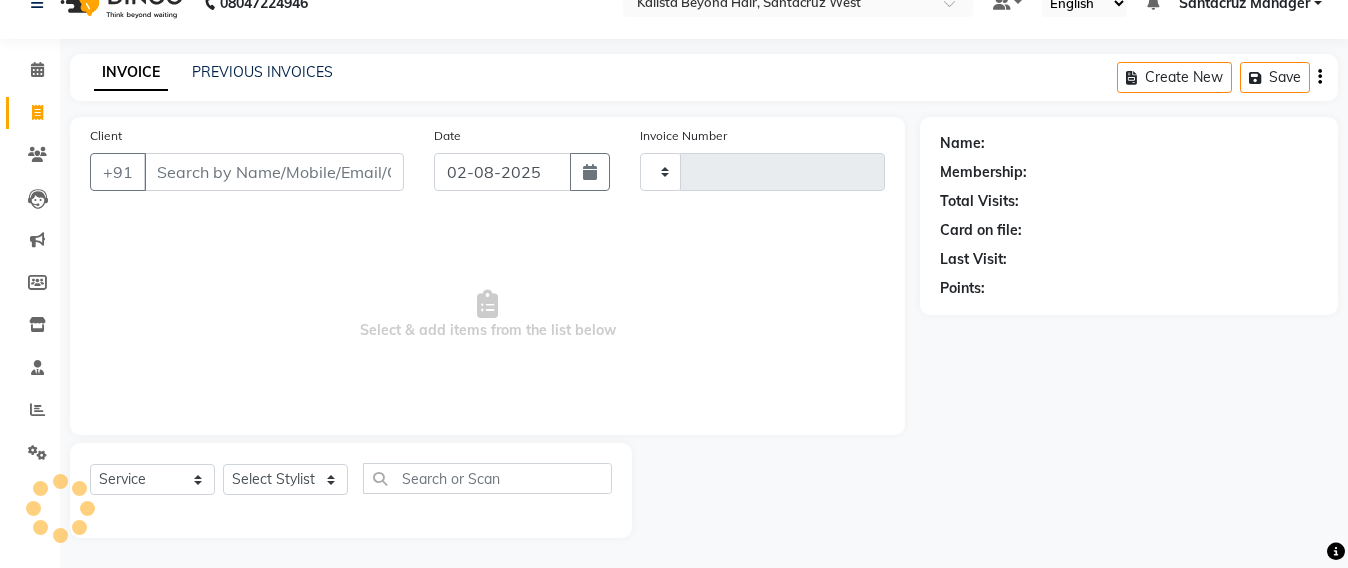 type on "5557" 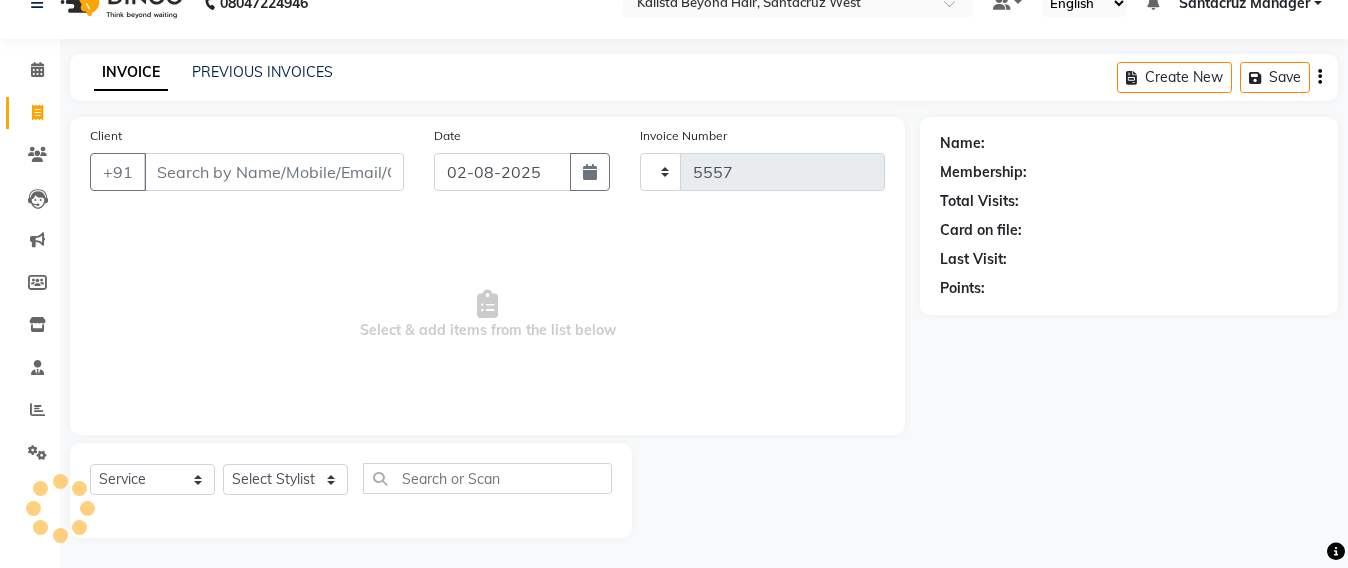 select on "6357" 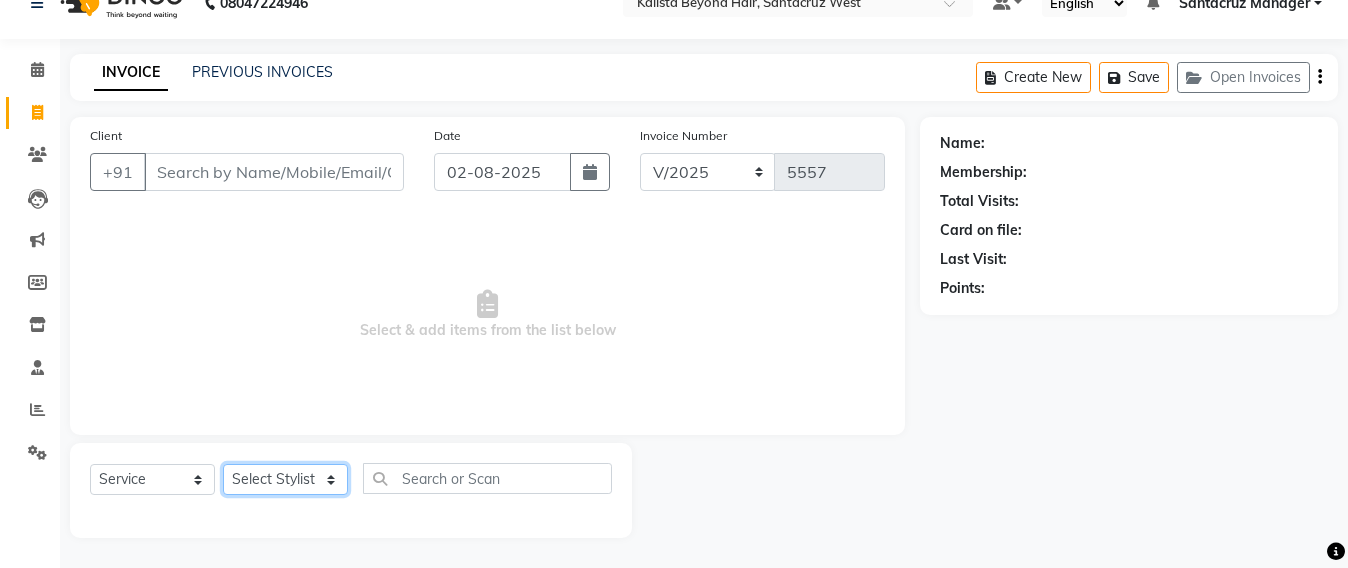 type on "[PHONE]" 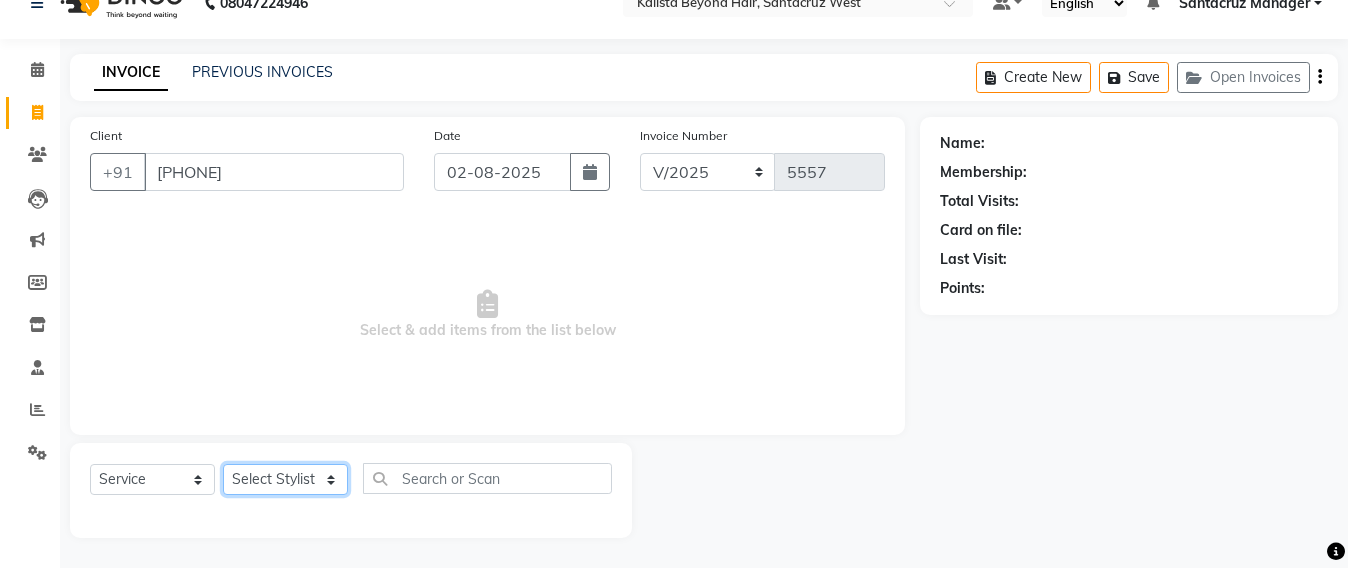 drag, startPoint x: 306, startPoint y: 482, endPoint x: 304, endPoint y: 469, distance: 13.152946 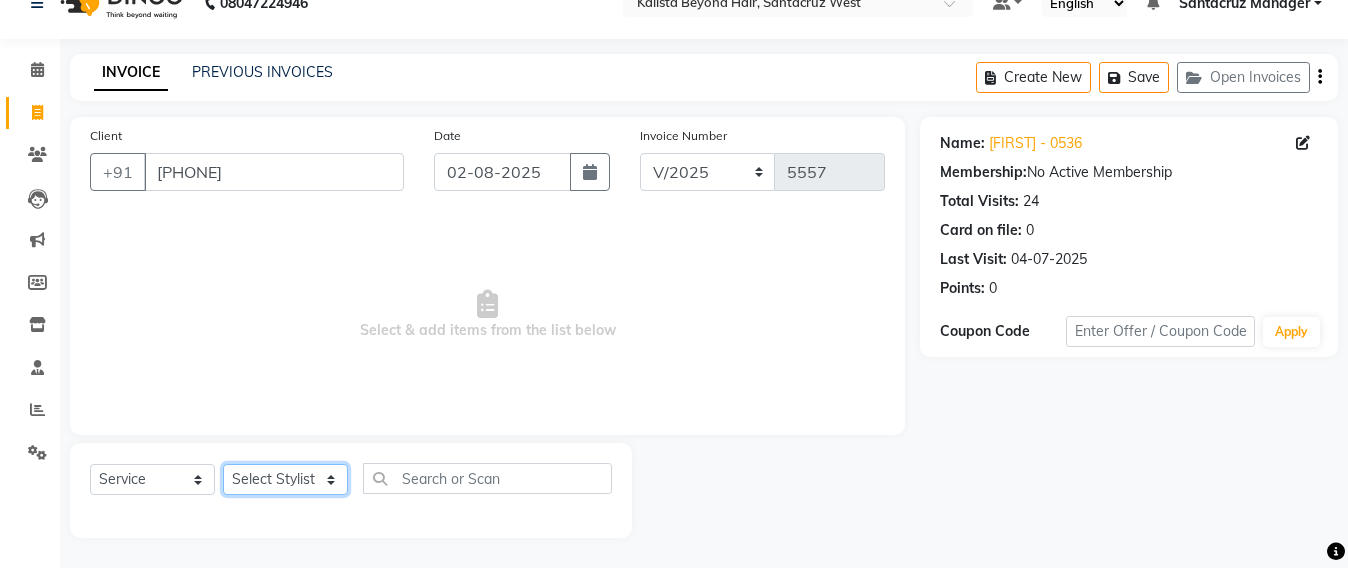 select on "48409" 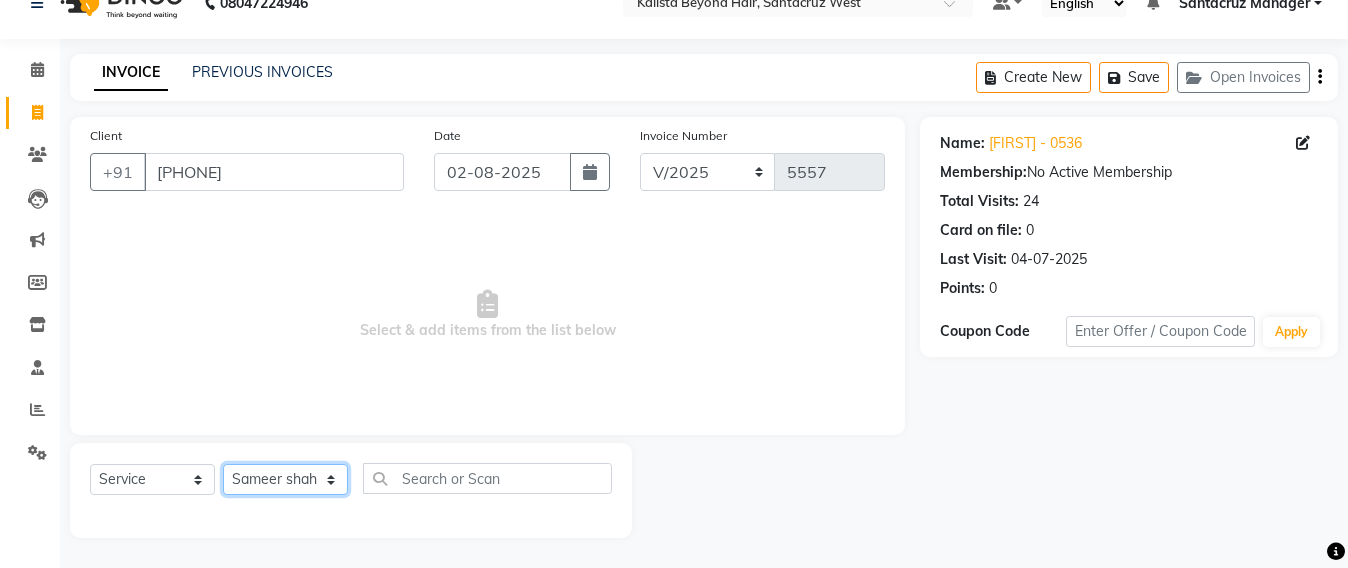 click on "Select Stylist Admin Avesh Sankat AZHER SHAIKH Jayeshree Mahtre Manisha Subodh Shedge Muskaan Pramila Vinayak Mhatre prathmesh mahattre Pratibha Nilesh Sharma RINKI SAV Rosy Sunil Jadhav Sameer shah admin Santacruz Manager SAURAV Siddhi SOMAYANG VASHUM Tejasvi Bhosle" 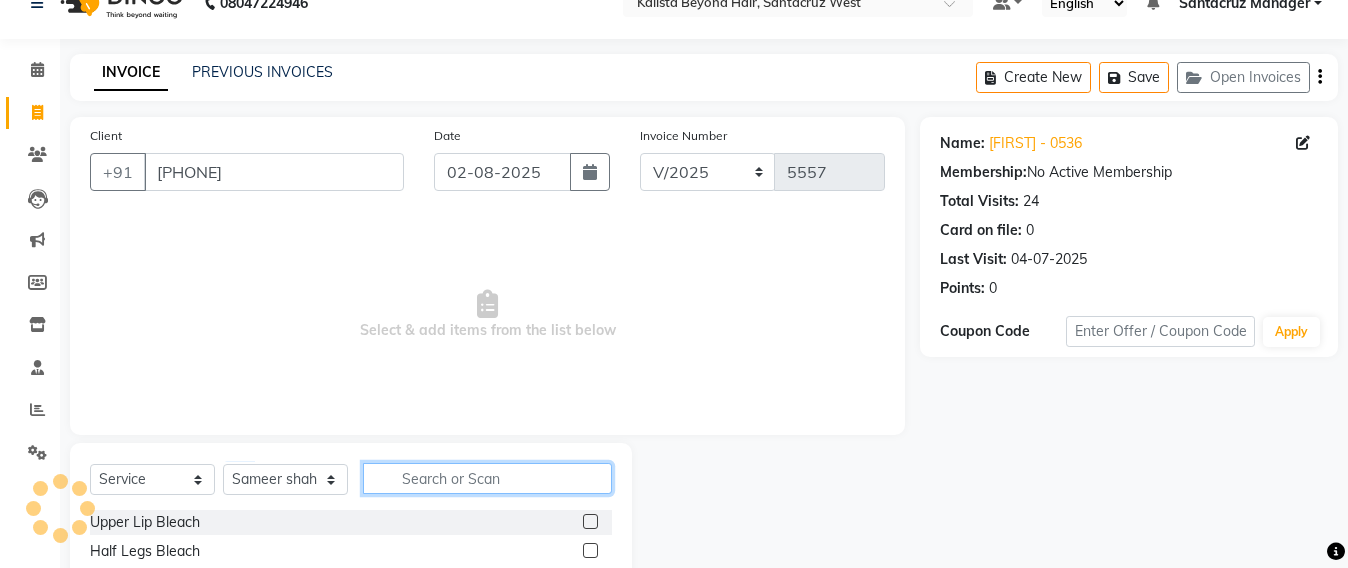 click 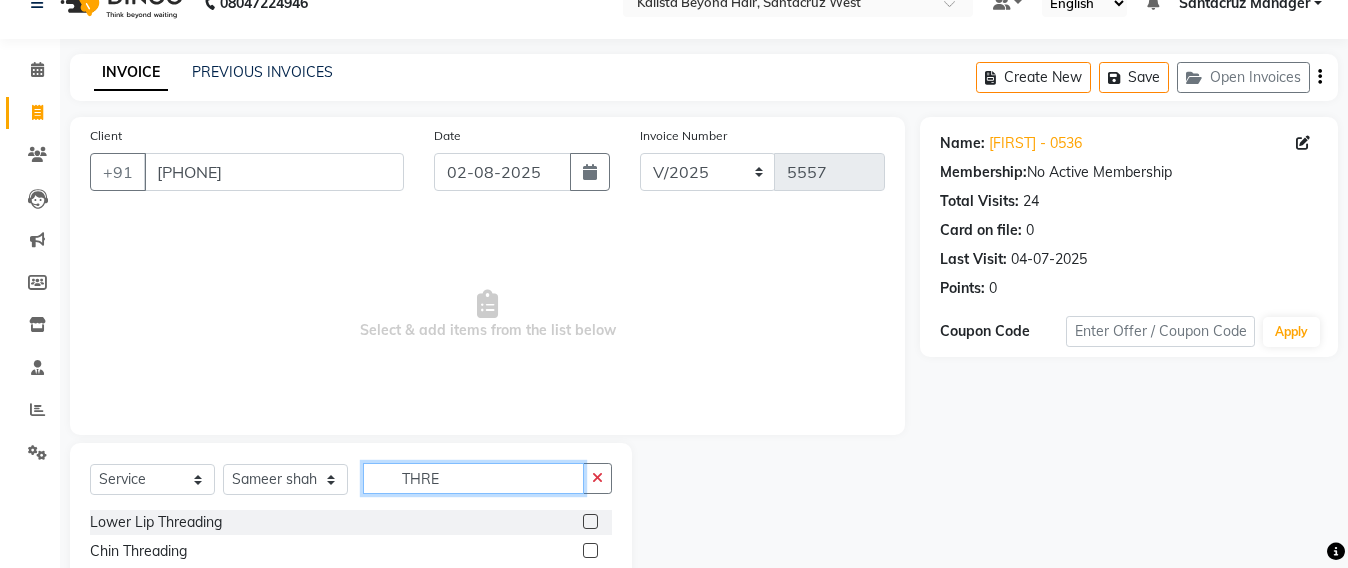 scroll, scrollTop: 32, scrollLeft: 0, axis: vertical 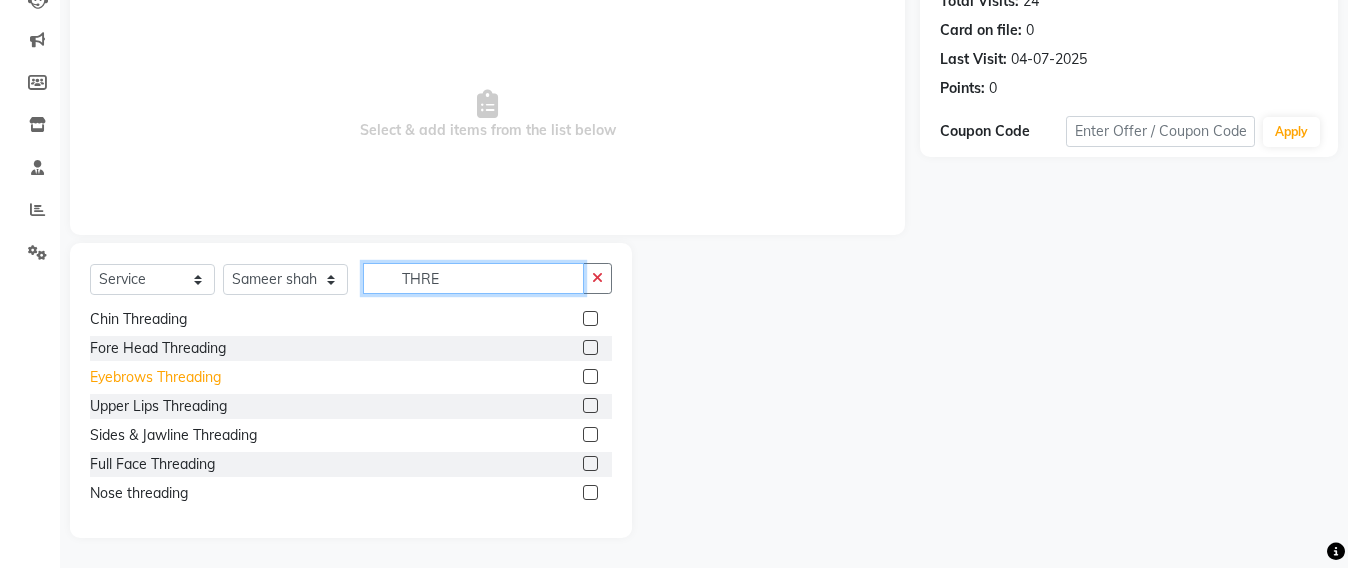 type on "THRE" 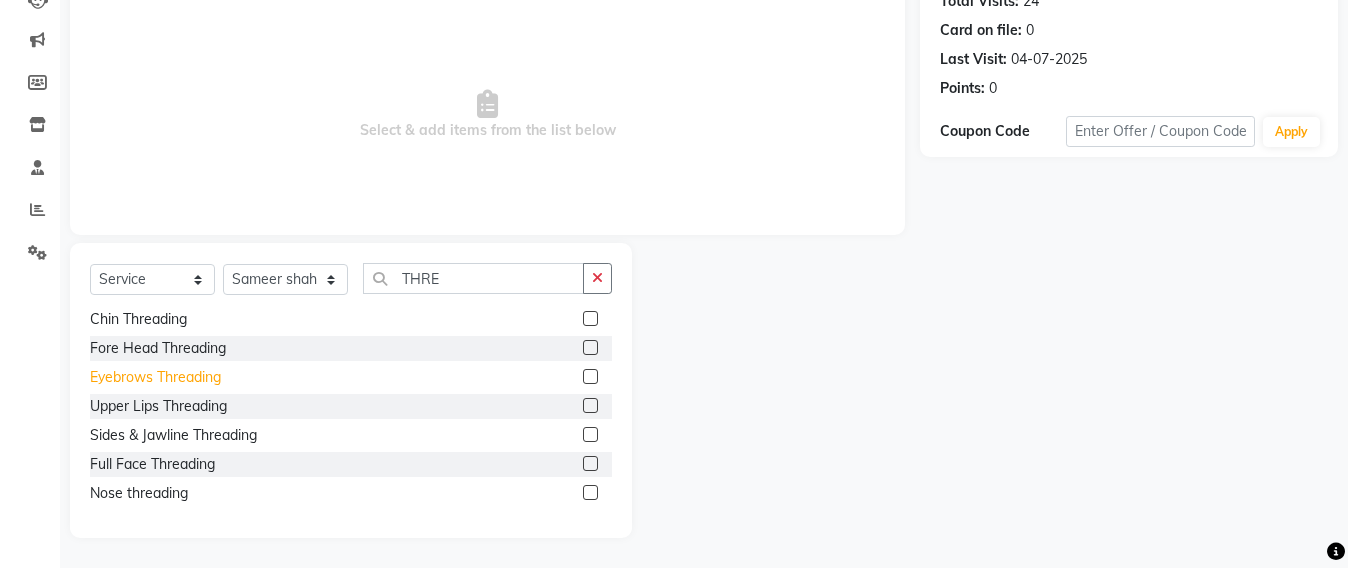 click on "Eyebrows Threading" 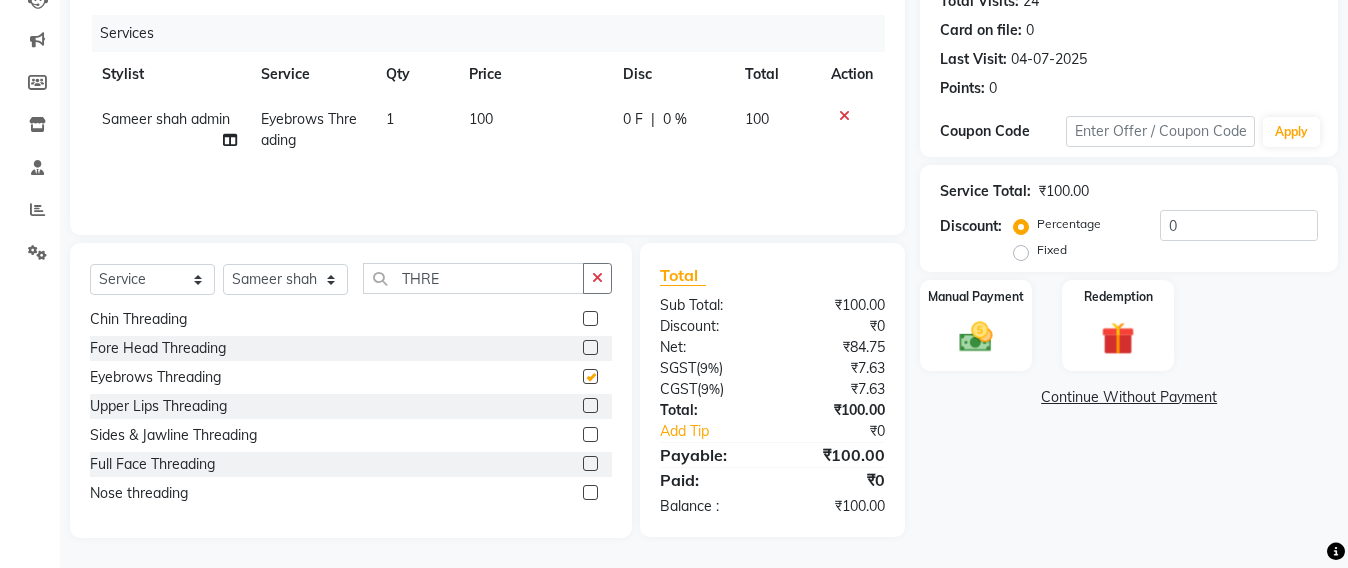 checkbox on "false" 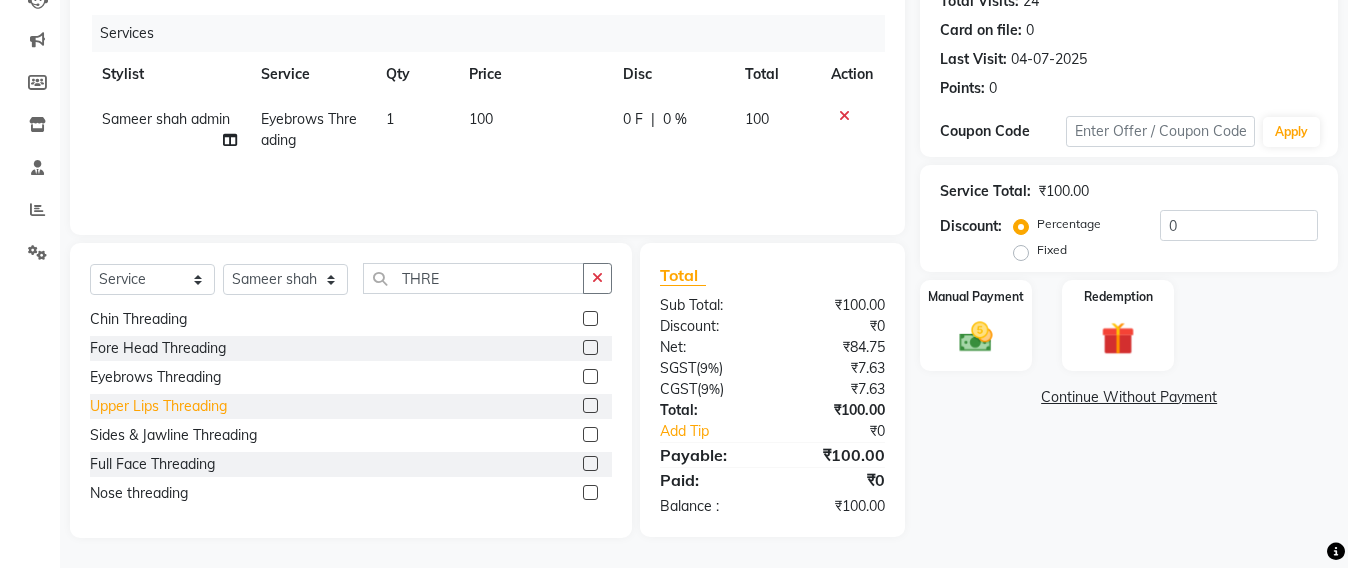 click on "Upper Lips Threading" 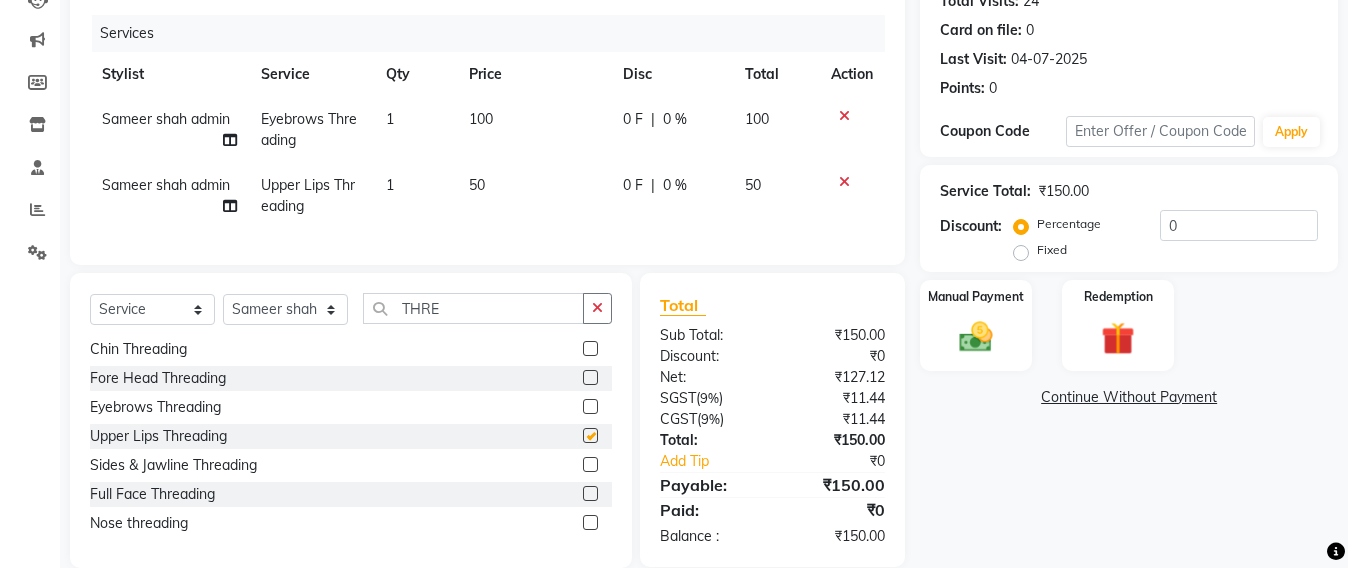 checkbox on "false" 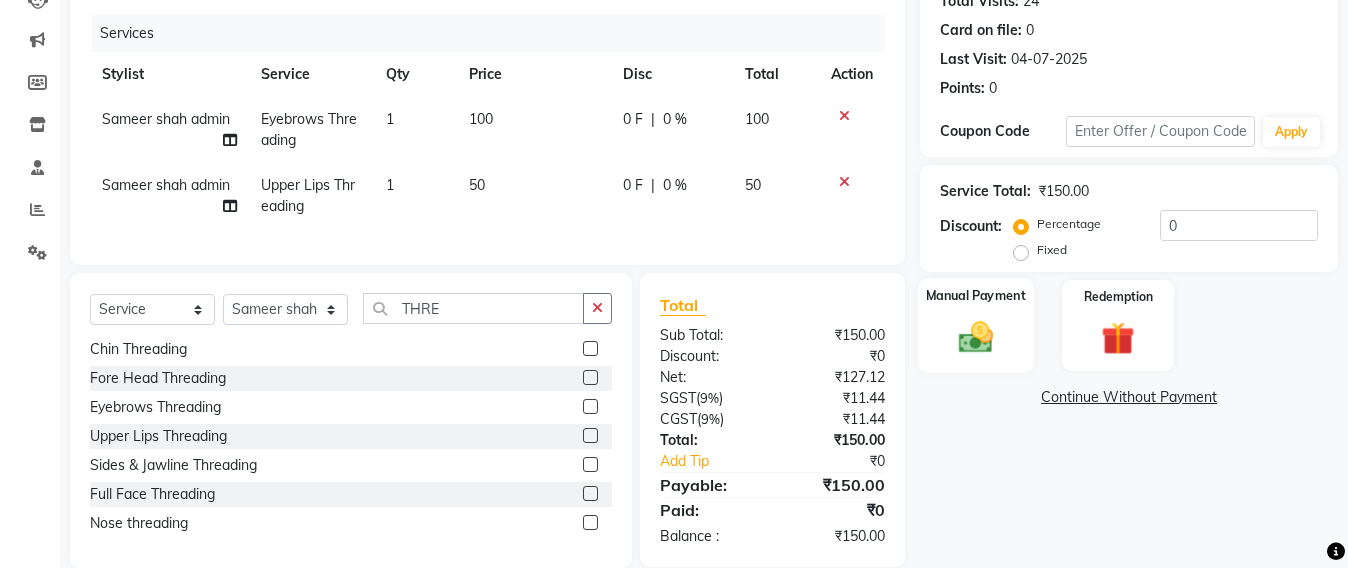 click 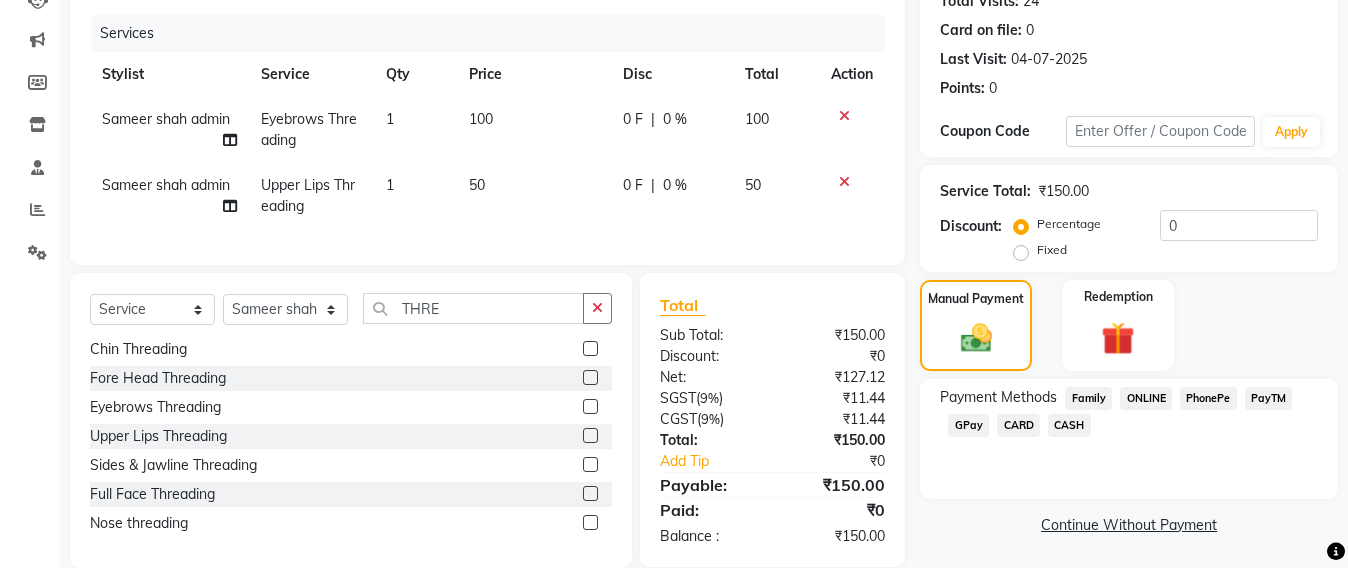 click on "GPay" 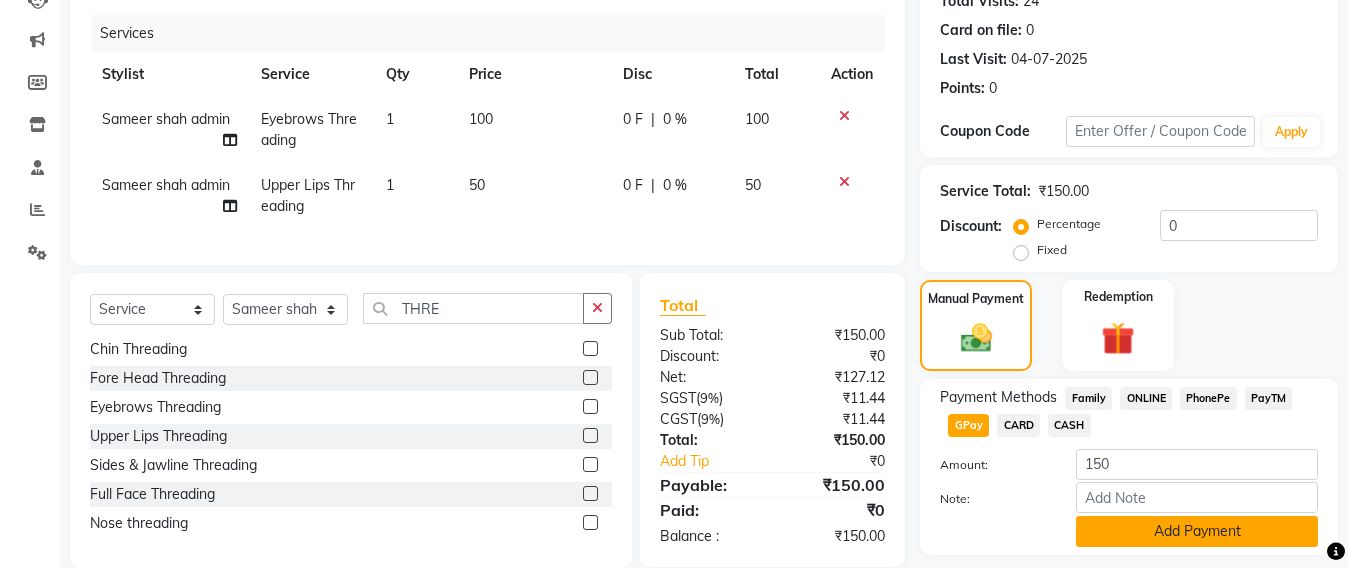 click on "Add Payment" 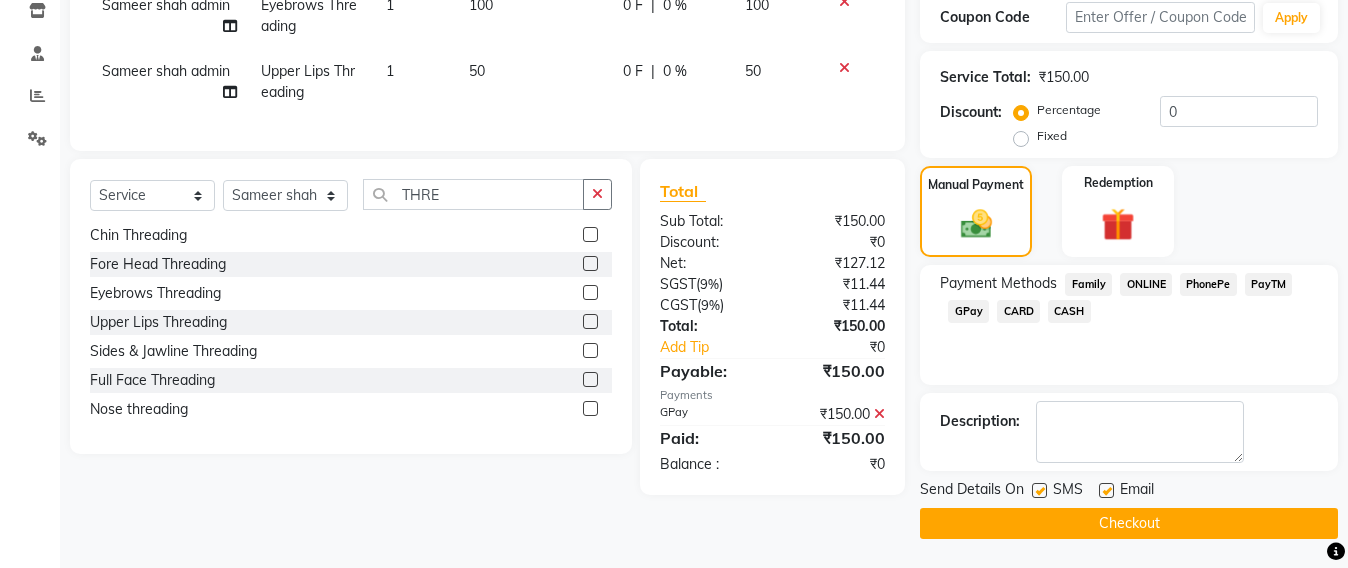 scroll, scrollTop: 348, scrollLeft: 0, axis: vertical 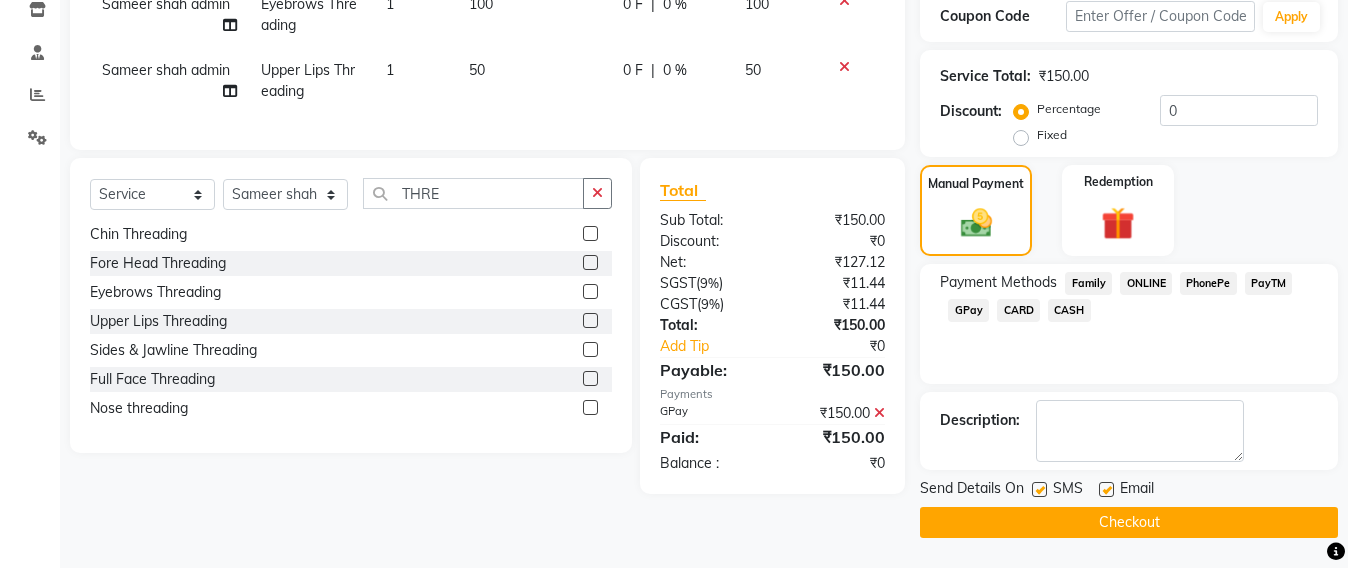 click on "Checkout" 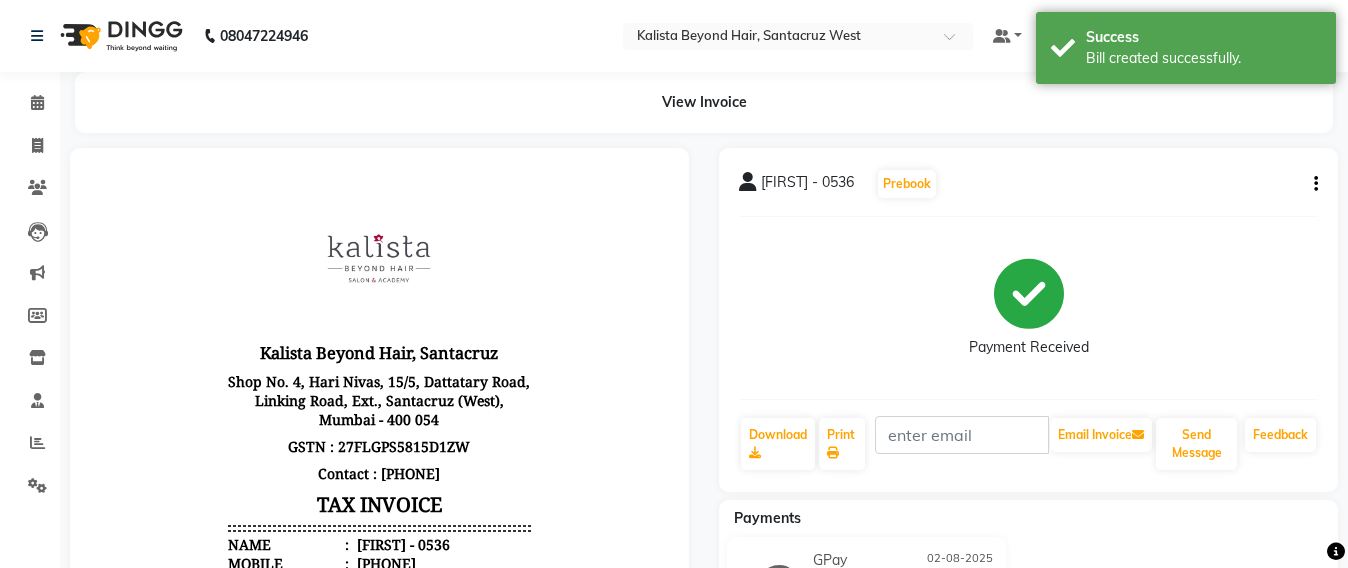 scroll, scrollTop: 0, scrollLeft: 0, axis: both 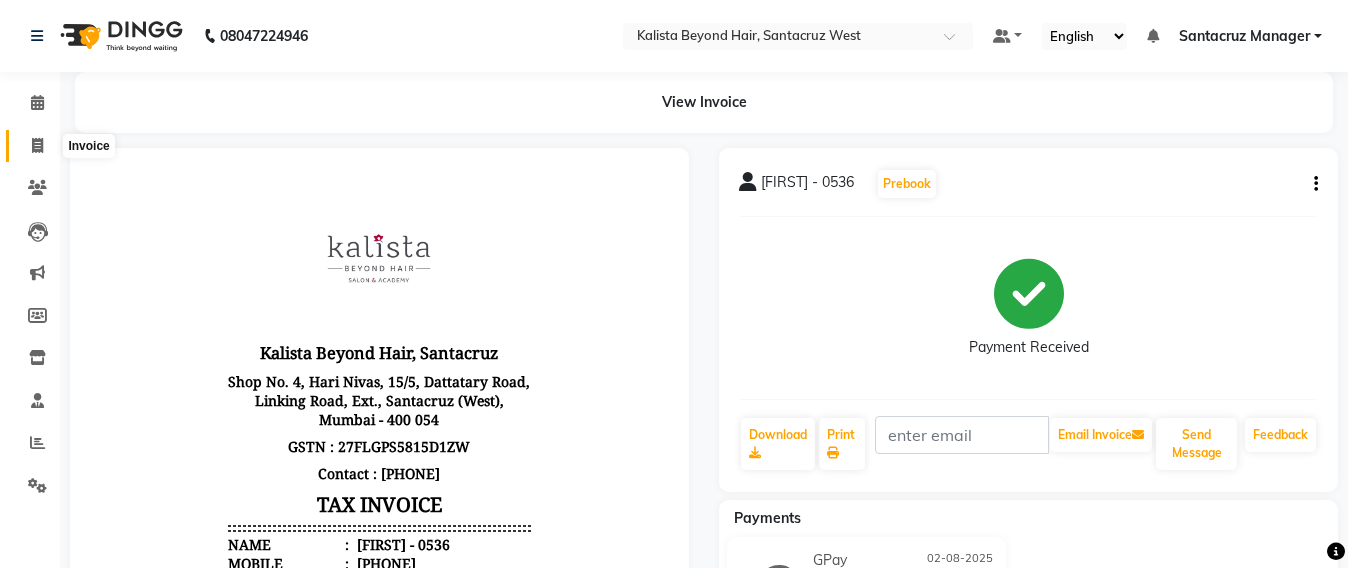 click 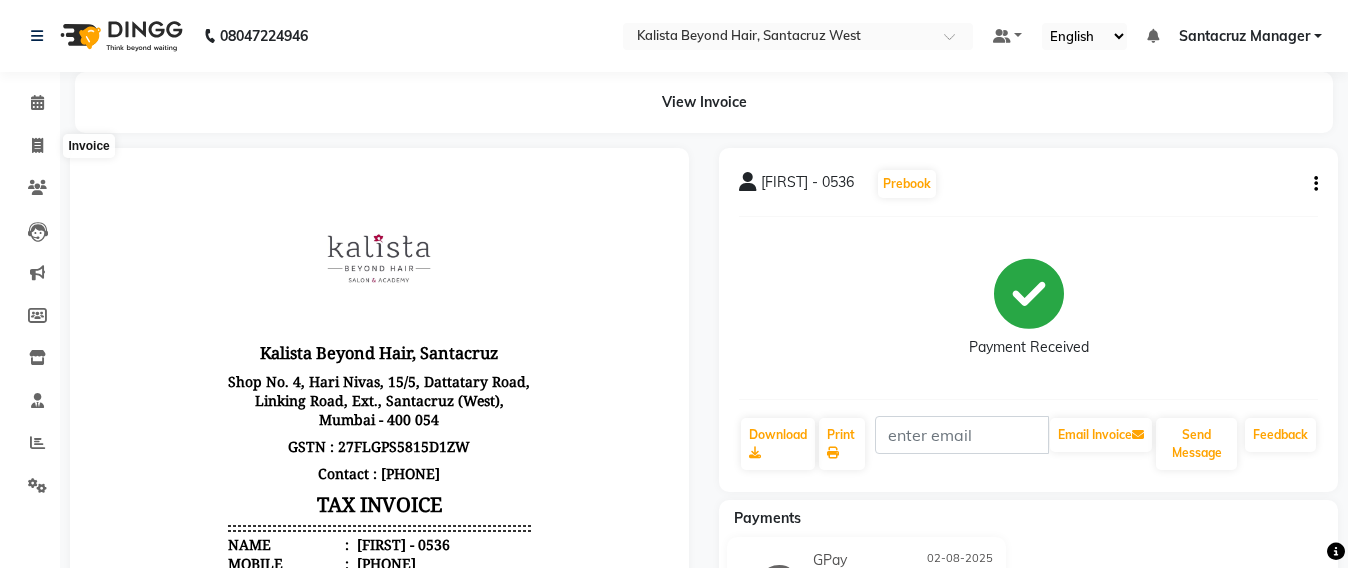 select on "service" 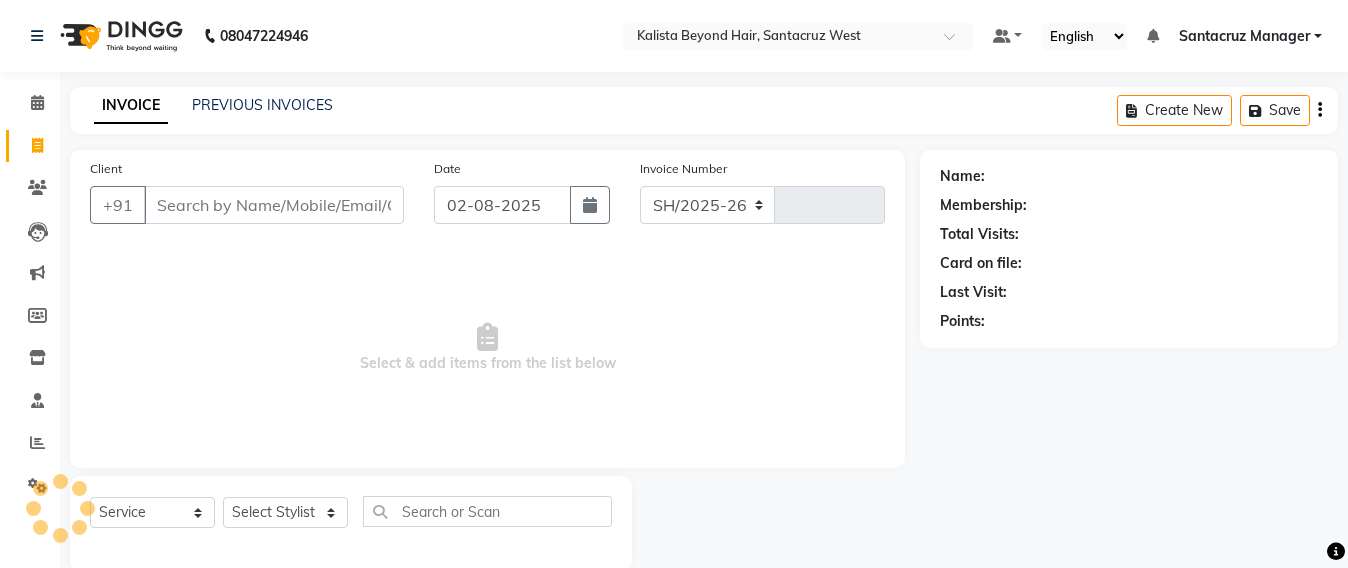 scroll, scrollTop: 33, scrollLeft: 0, axis: vertical 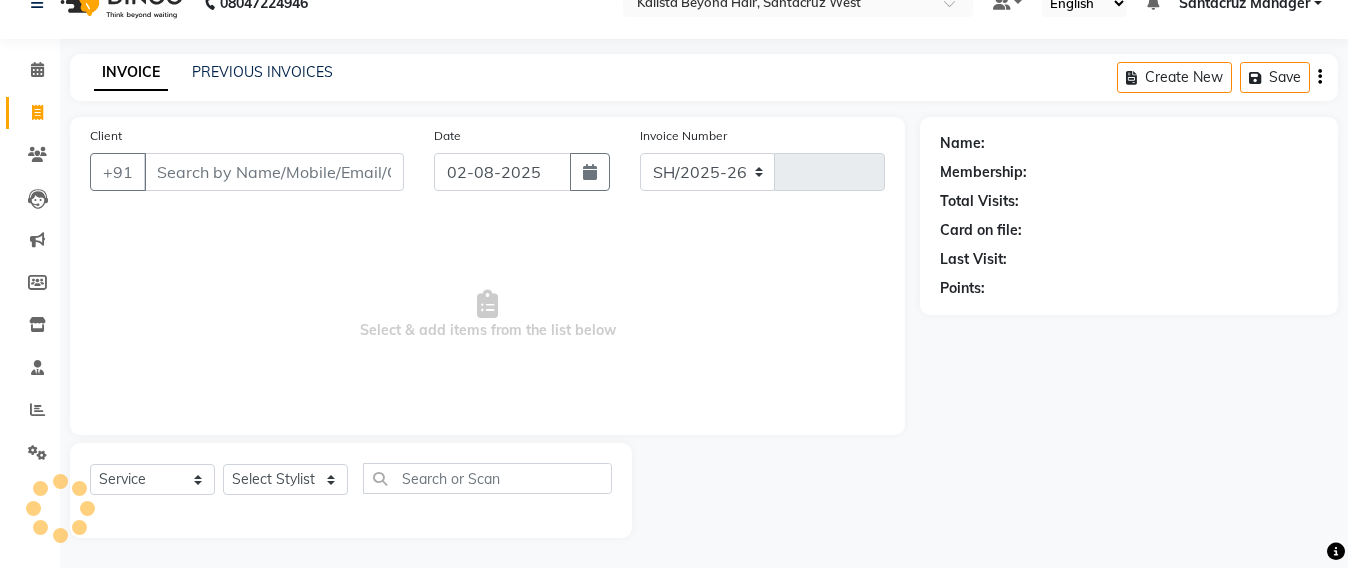 select on "6357" 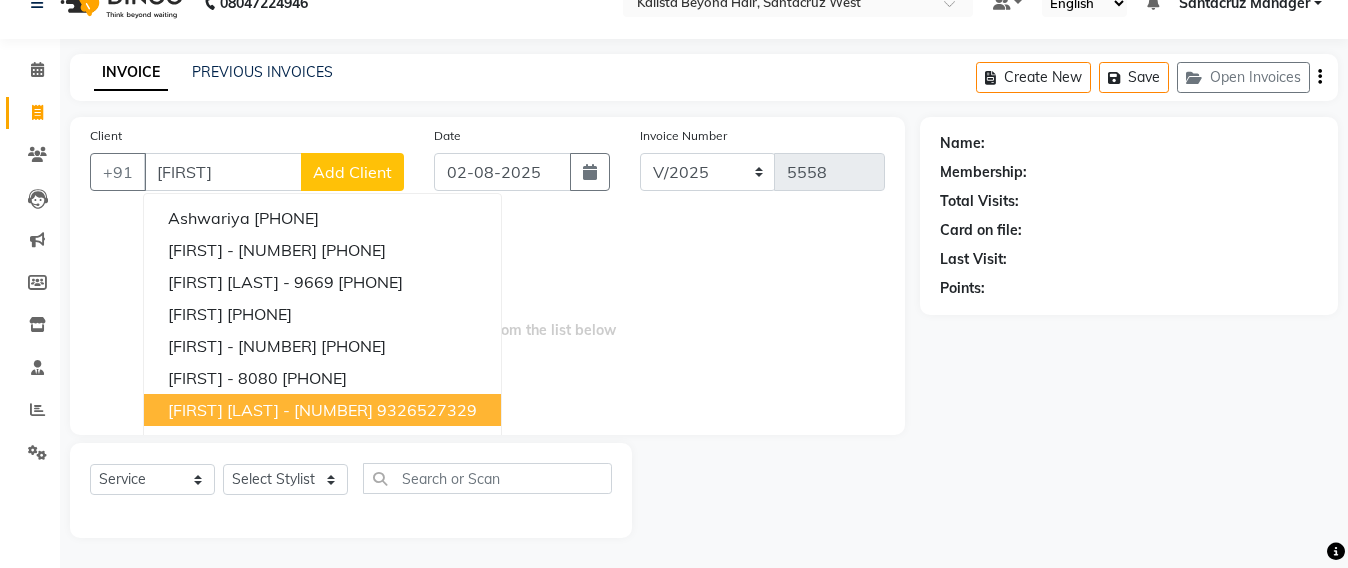click on "[FIRST]  [LAST] - [NUMBER]" at bounding box center [270, 410] 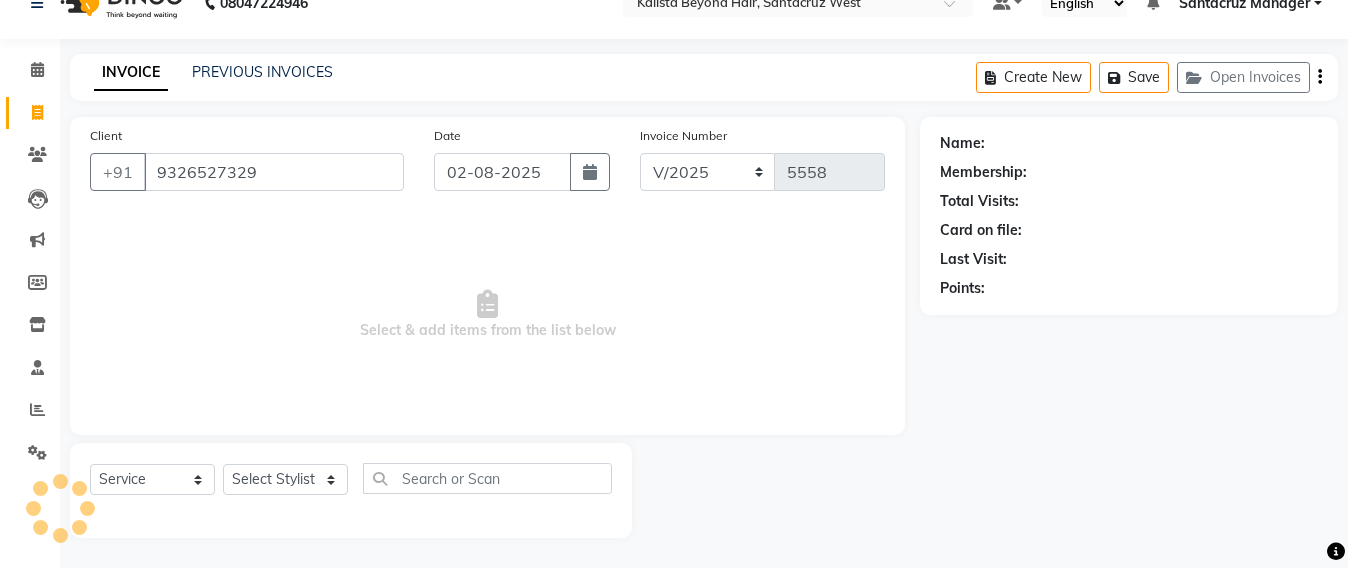 type on "9326527329" 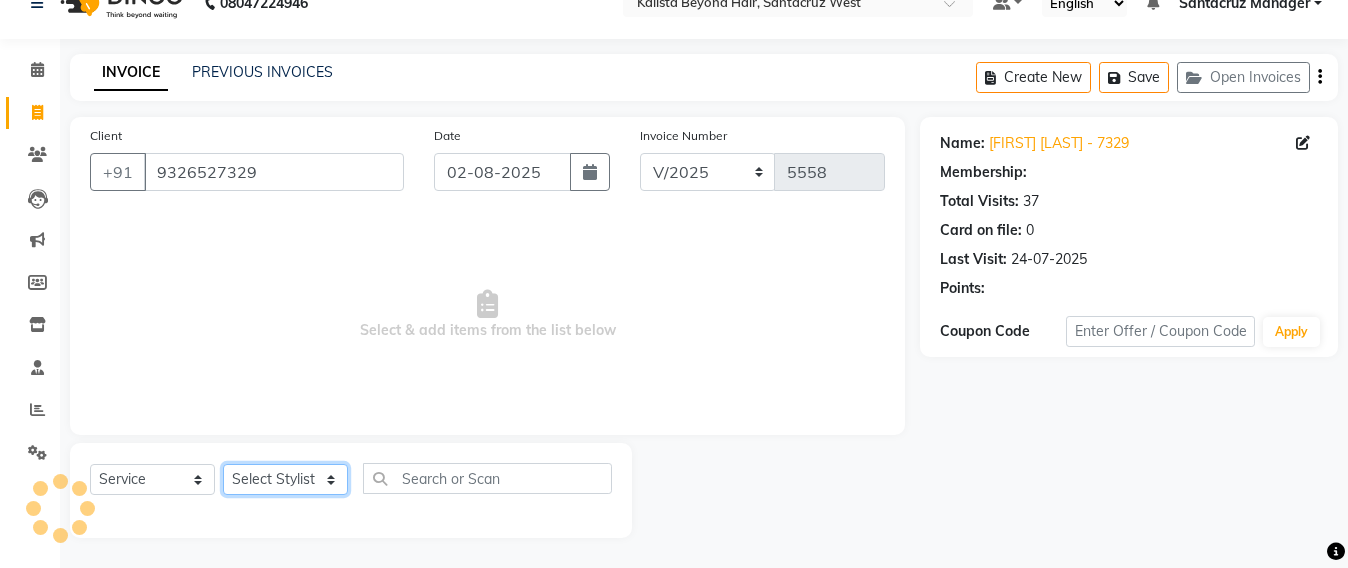 click on "Select Stylist Admin Avesh Sankat AZHER SHAIKH Jayeshree Mahtre Manisha Subodh Shedge Muskaan Pramila Vinayak Mhatre prathmesh mahattre Pratibha Nilesh Sharma RINKI SAV Rosy Sunil Jadhav Sameer shah admin Santacruz Manager SAURAV Siddhi SOMAYANG VASHUM Tejasvi Bhosle" 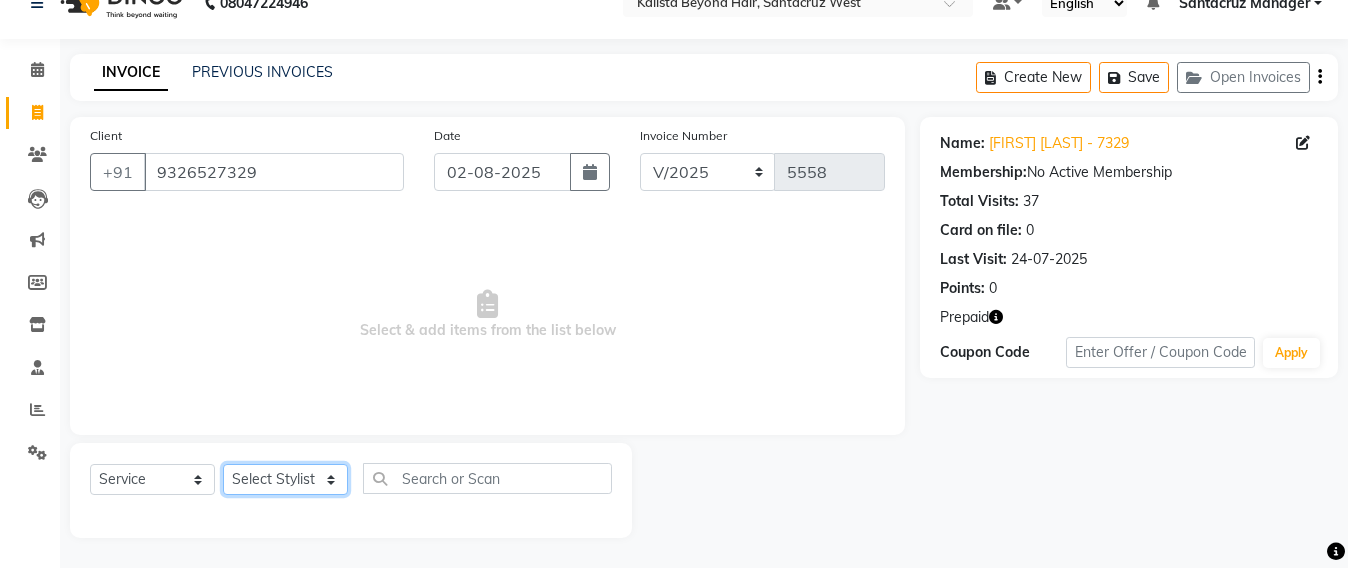 select on "86876" 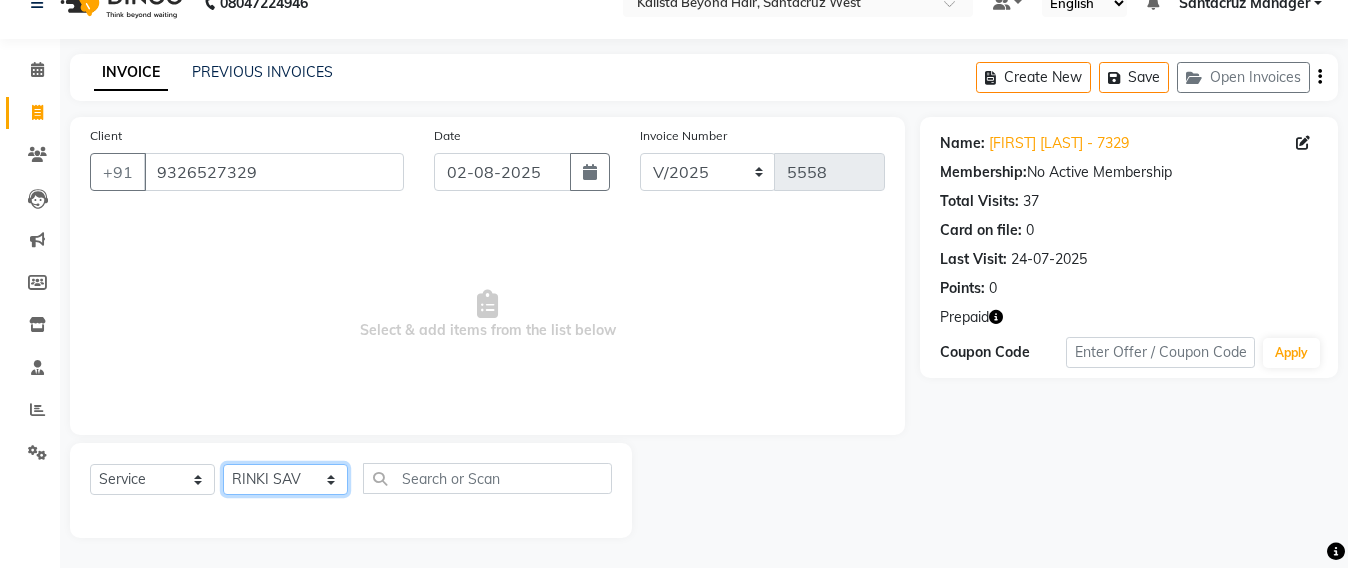 click on "Select Stylist Admin Avesh Sankat AZHER SHAIKH Jayeshree Mahtre Manisha Subodh Shedge Muskaan Pramila Vinayak Mhatre prathmesh mahattre Pratibha Nilesh Sharma RINKI SAV Rosy Sunil Jadhav Sameer shah admin Santacruz Manager SAURAV Siddhi SOMAYANG VASHUM Tejasvi Bhosle" 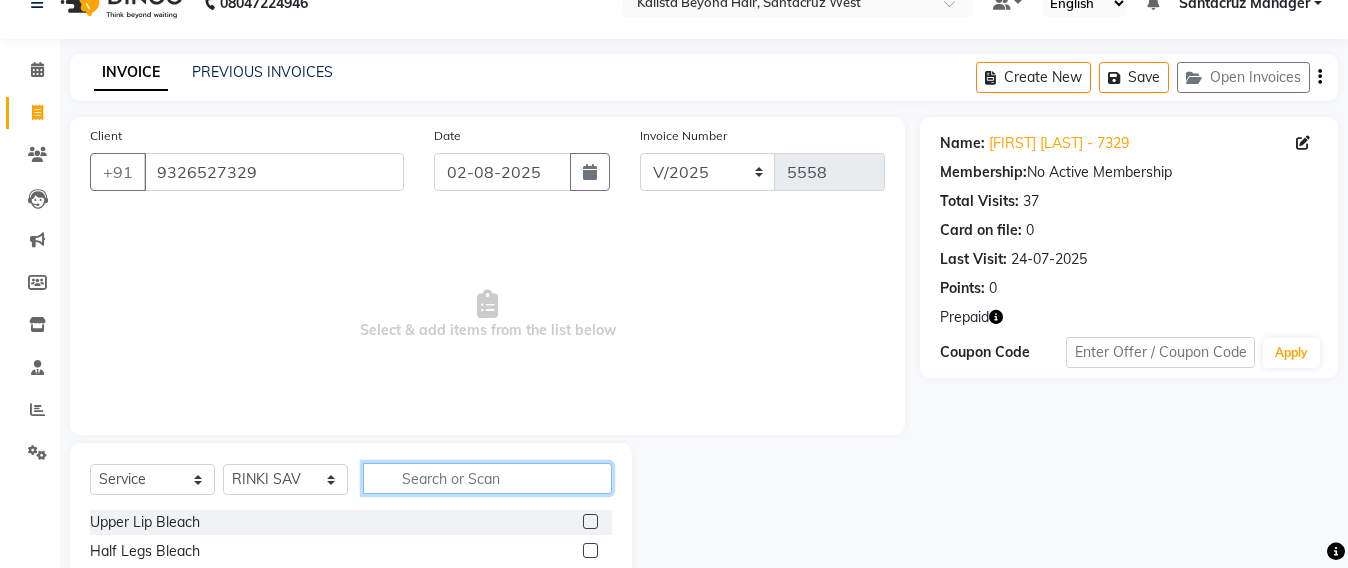 click 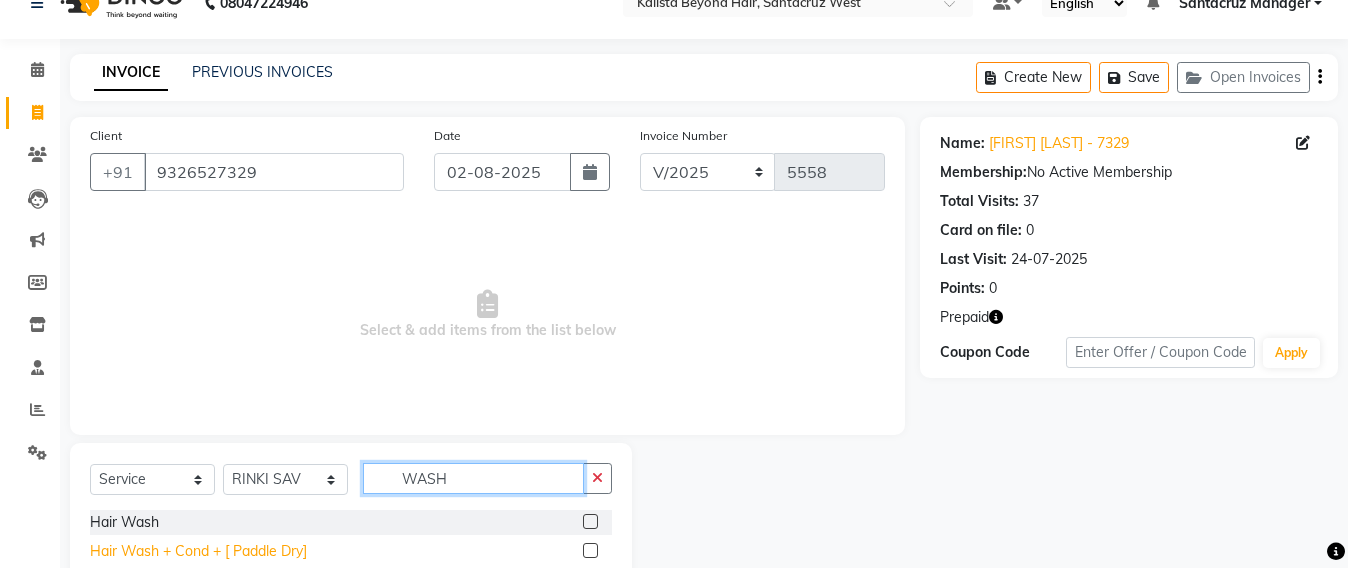 type on "WASH" 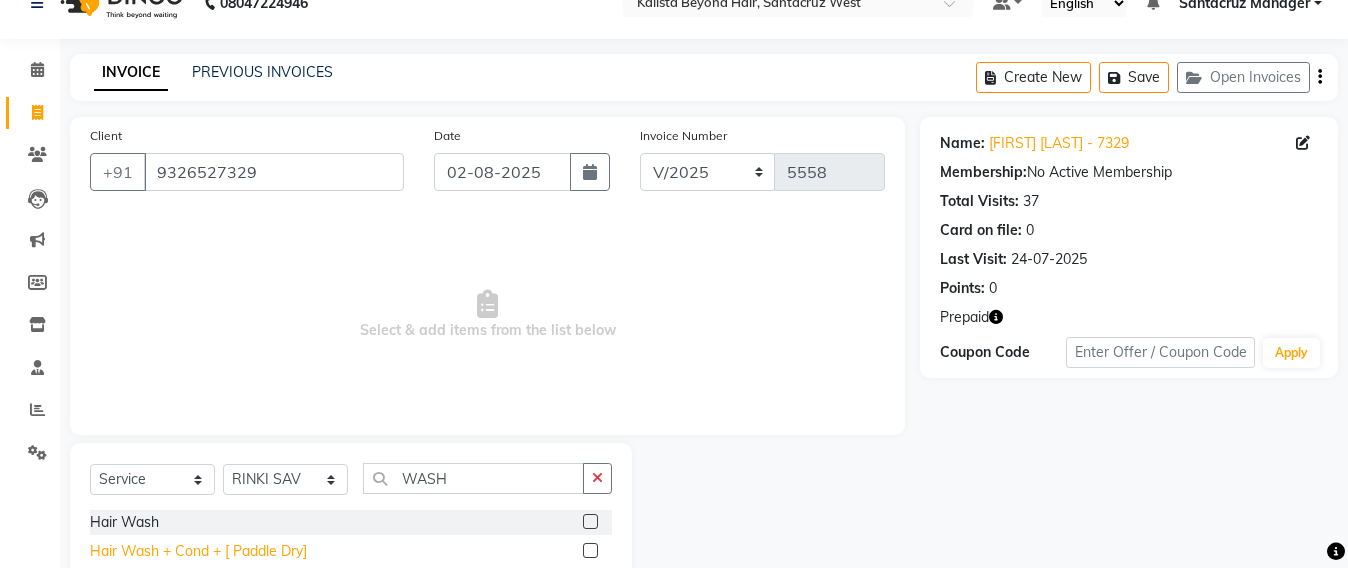 click on "Hair Wash + Cond + [ Paddle Dry]" 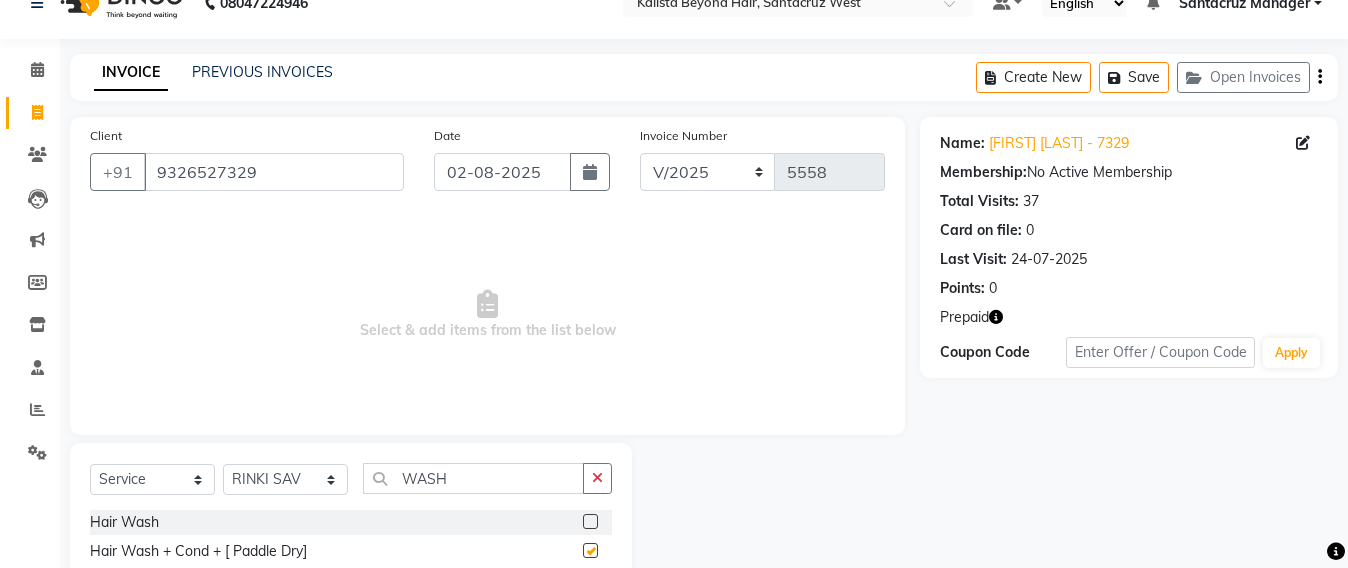 checkbox on "false" 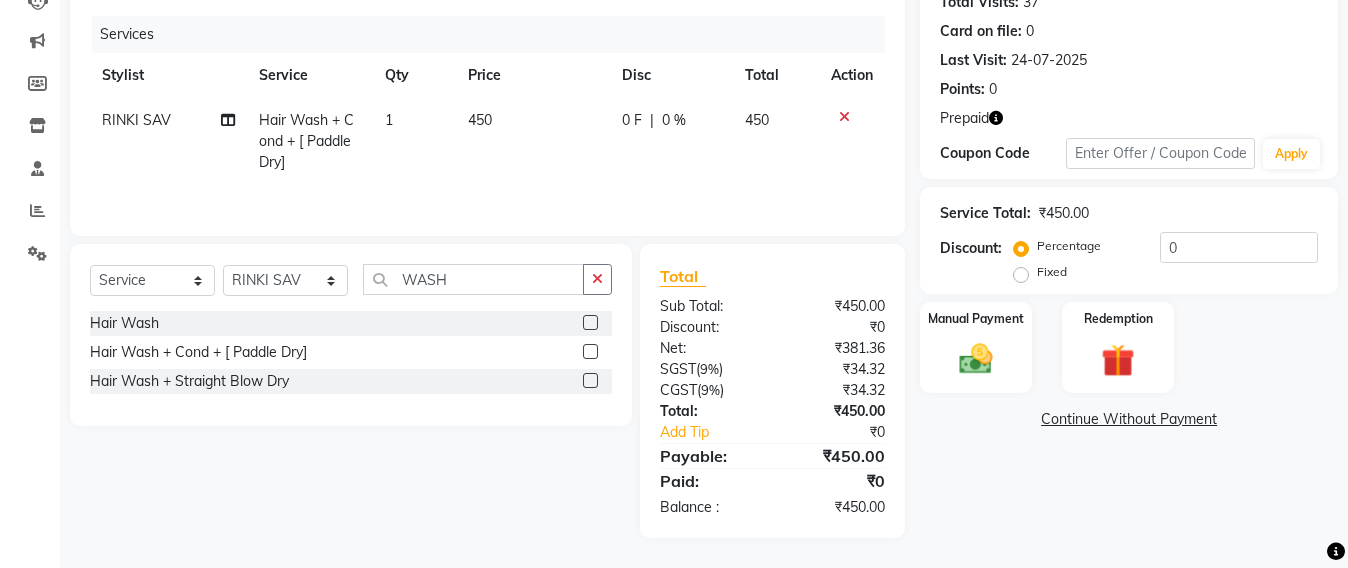 scroll, scrollTop: 236, scrollLeft: 0, axis: vertical 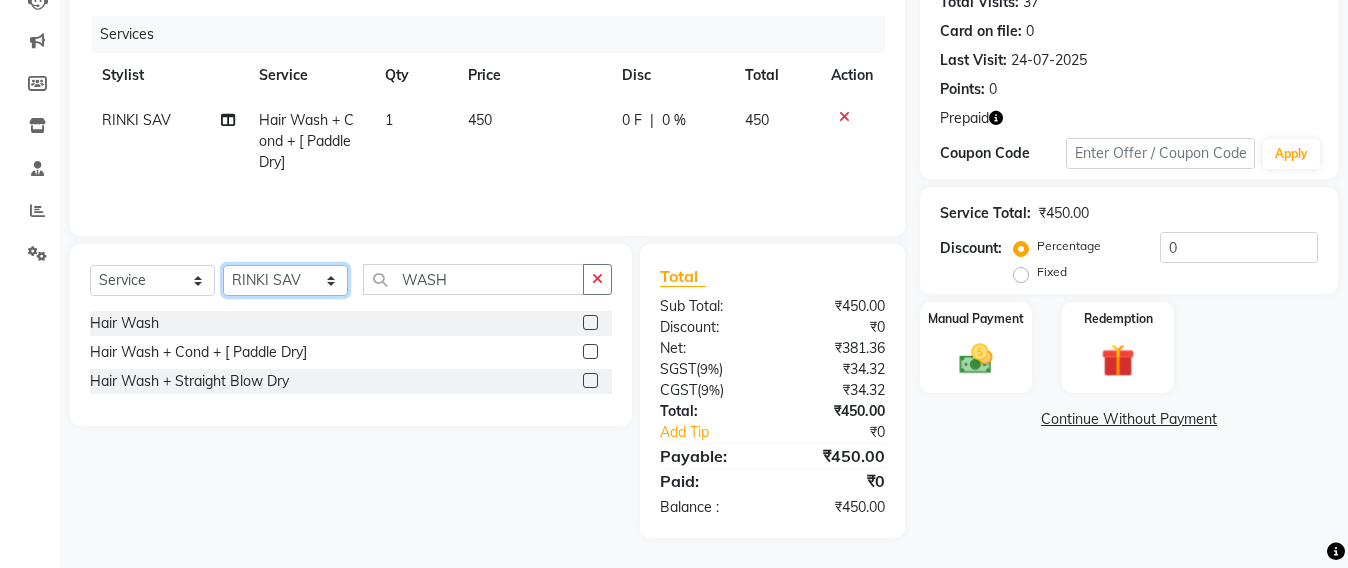 click on "Select Stylist Admin Avesh Sankat AZHER SHAIKH Jayeshree Mahtre Manisha Subodh Shedge Muskaan Pramila Vinayak Mhatre prathmesh mahattre Pratibha Nilesh Sharma RINKI SAV Rosy Sunil Jadhav Sameer shah admin Santacruz Manager SAURAV Siddhi SOMAYANG VASHUM Tejasvi Bhosle" 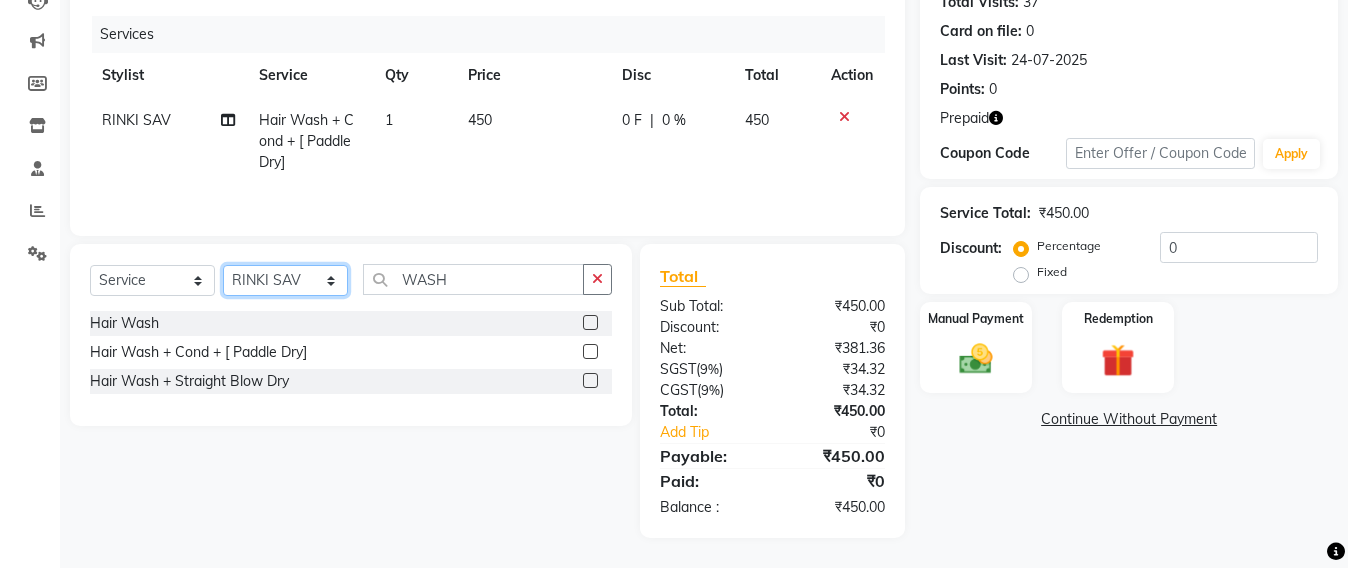 select on "47899" 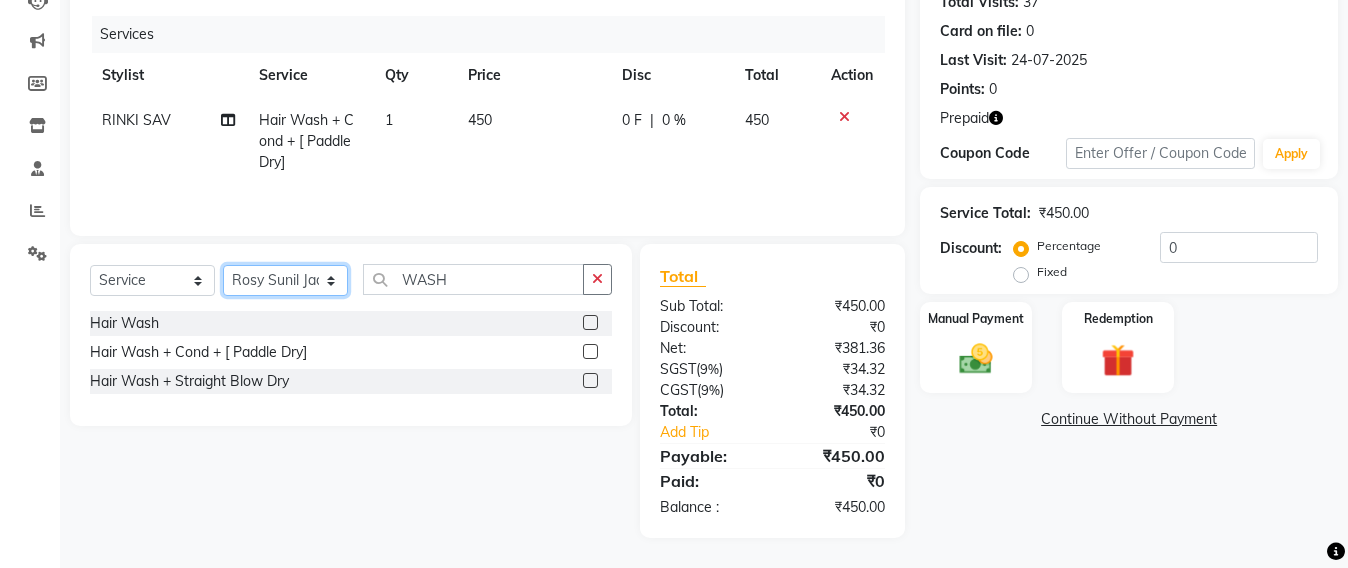 click on "Select Stylist Admin Avesh Sankat AZHER SHAIKH Jayeshree Mahtre Manisha Subodh Shedge Muskaan Pramila Vinayak Mhatre prathmesh mahattre Pratibha Nilesh Sharma RINKI SAV Rosy Sunil Jadhav Sameer shah admin Santacruz Manager SAURAV Siddhi SOMAYANG VASHUM Tejasvi Bhosle" 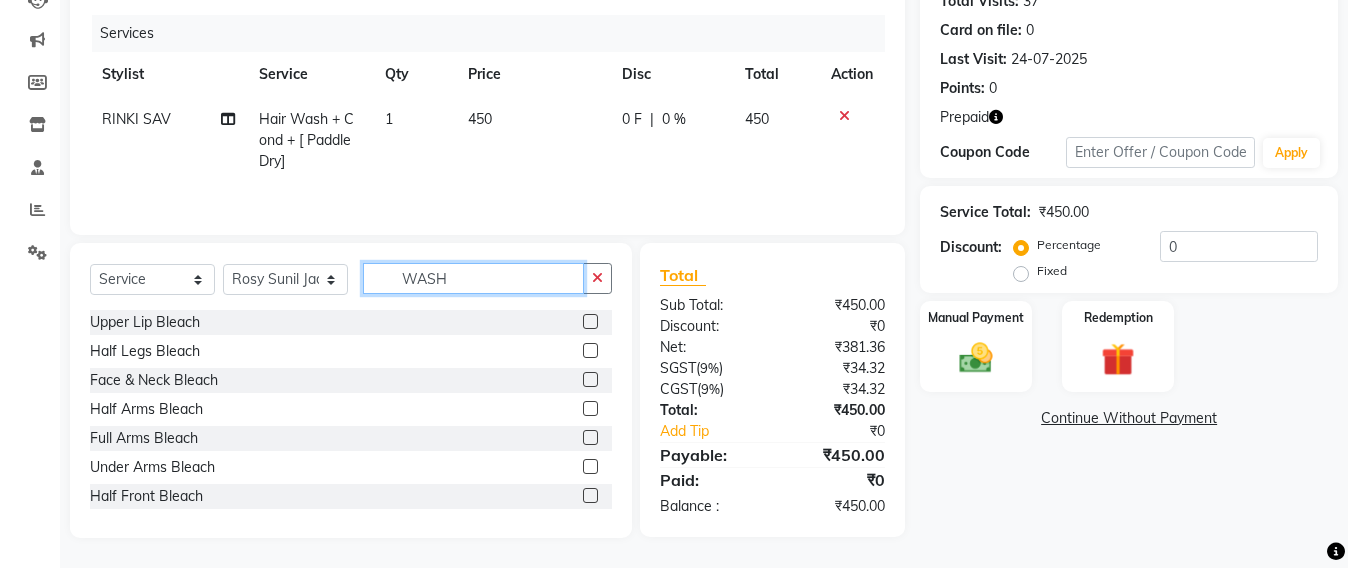 click on "WASH" 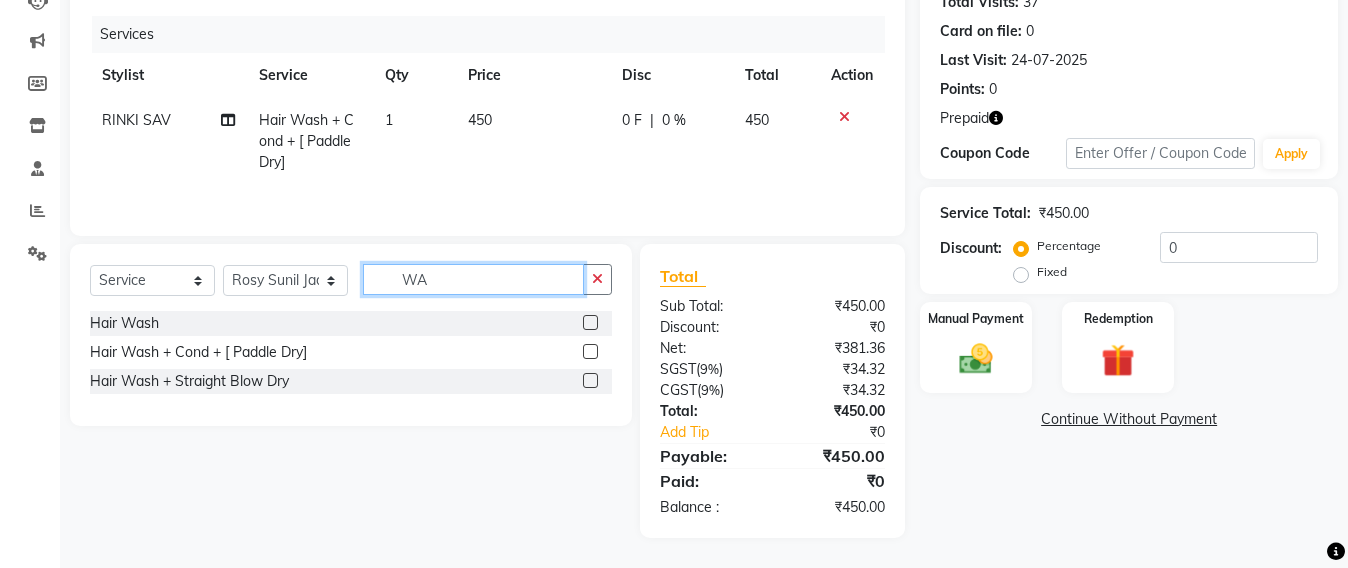type on "W" 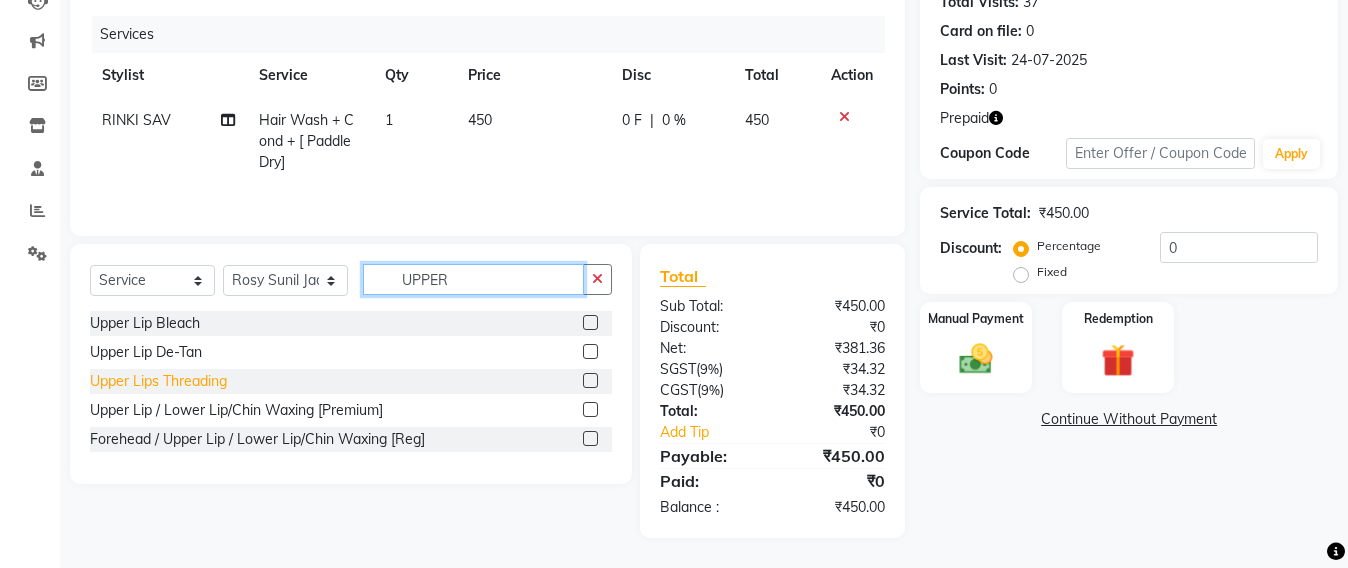 type on "UPPER" 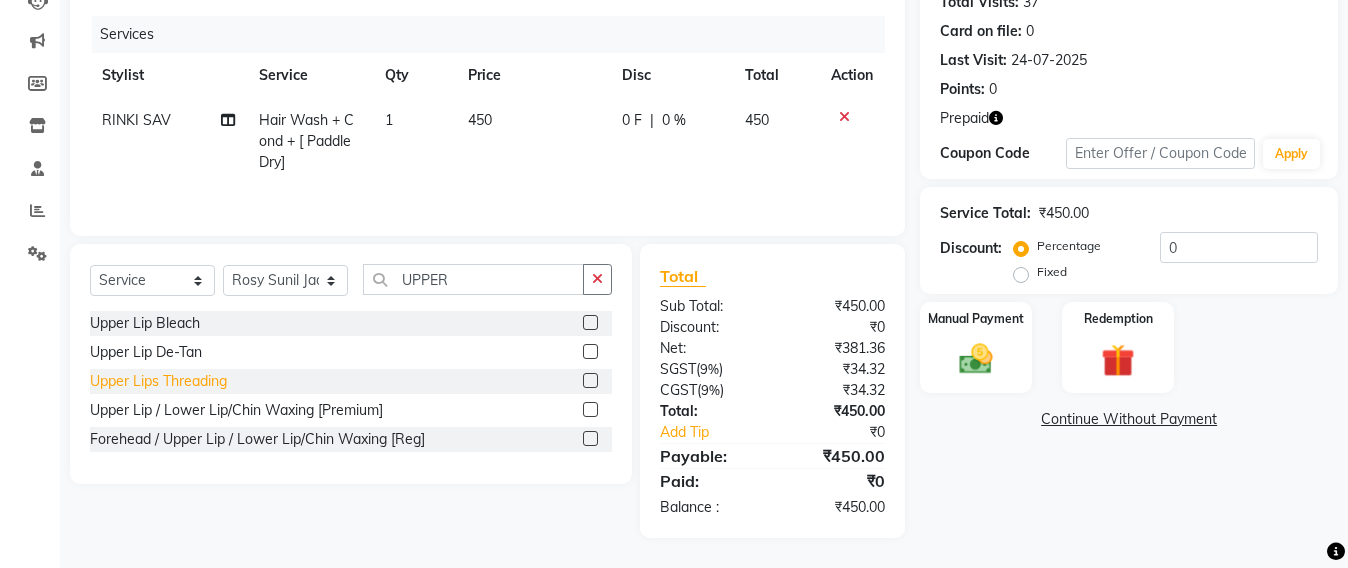 click on "Upper Lips Threading" 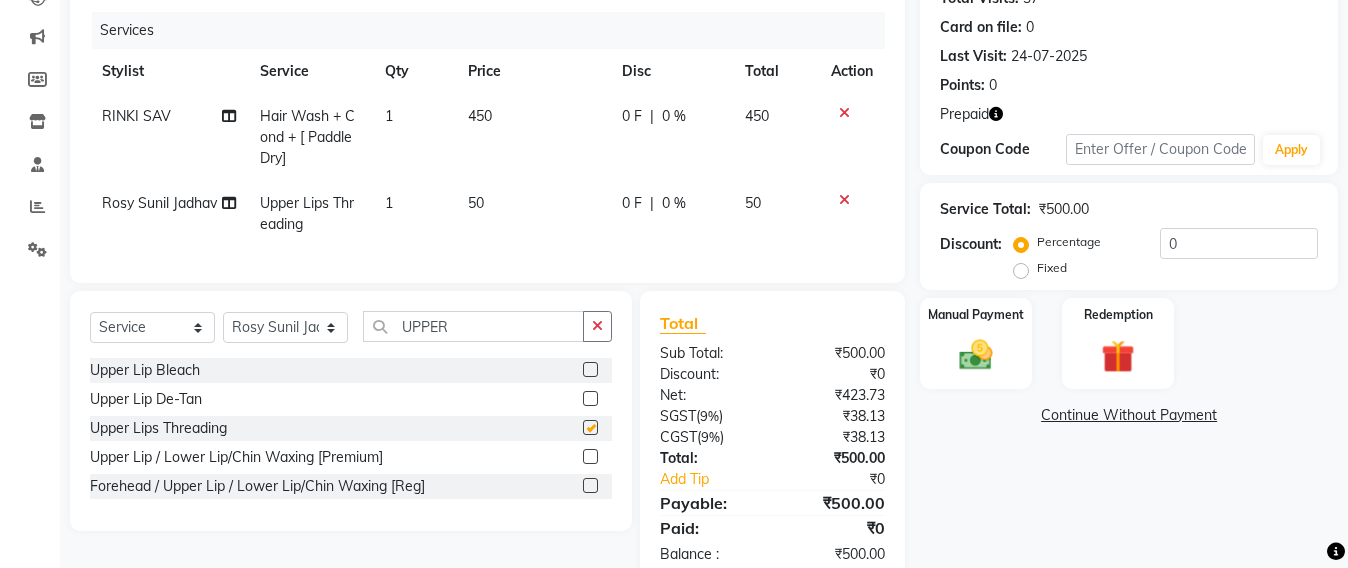 checkbox on "false" 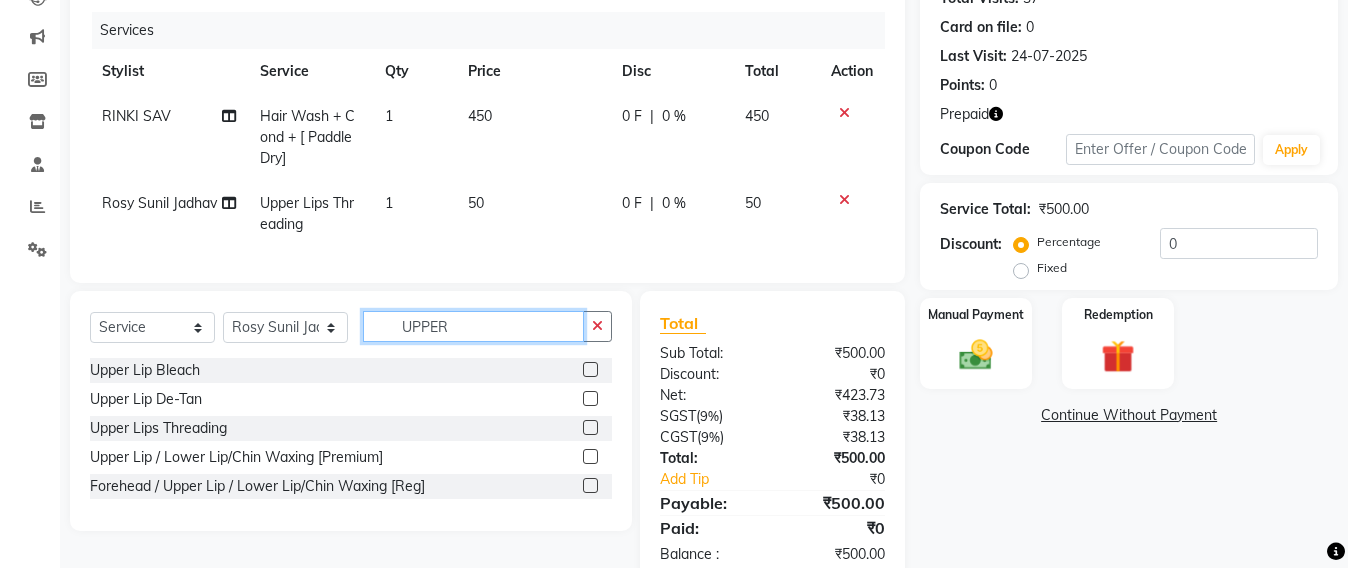 click on "UPPER" 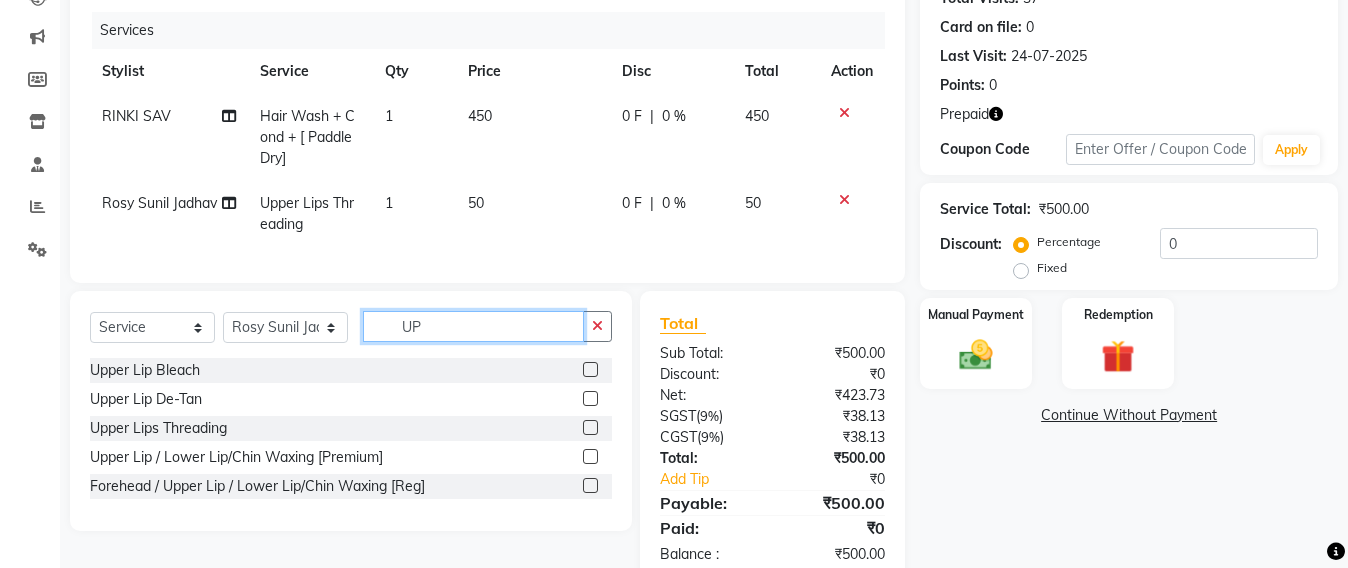 type on "U" 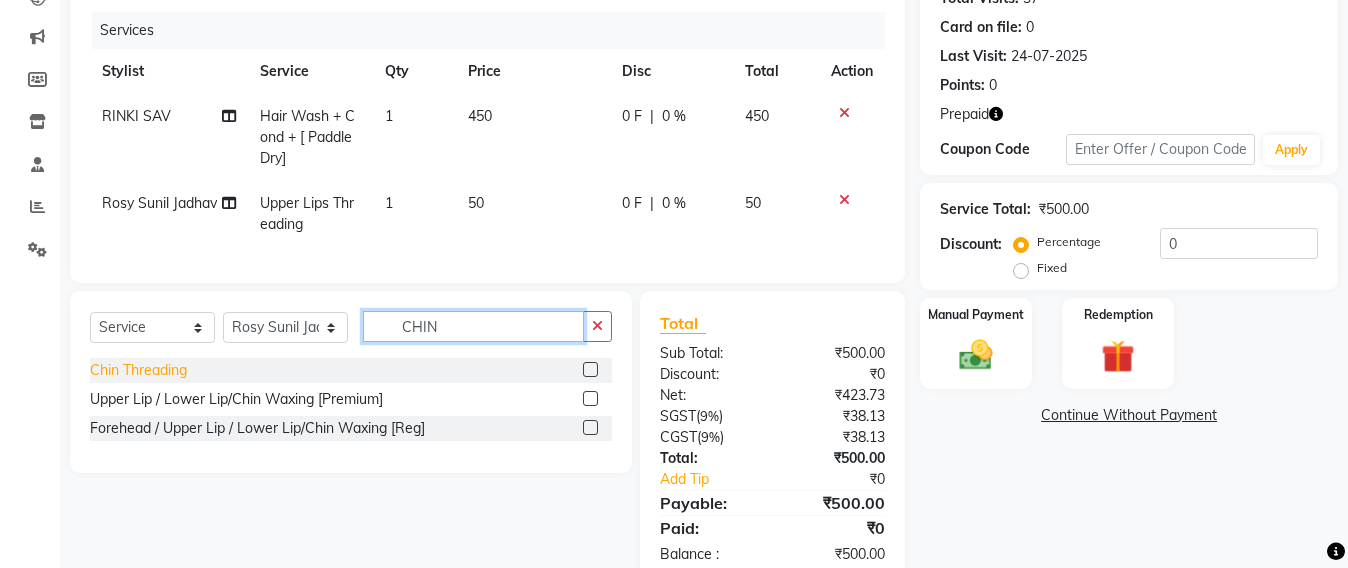 type on "CHIN" 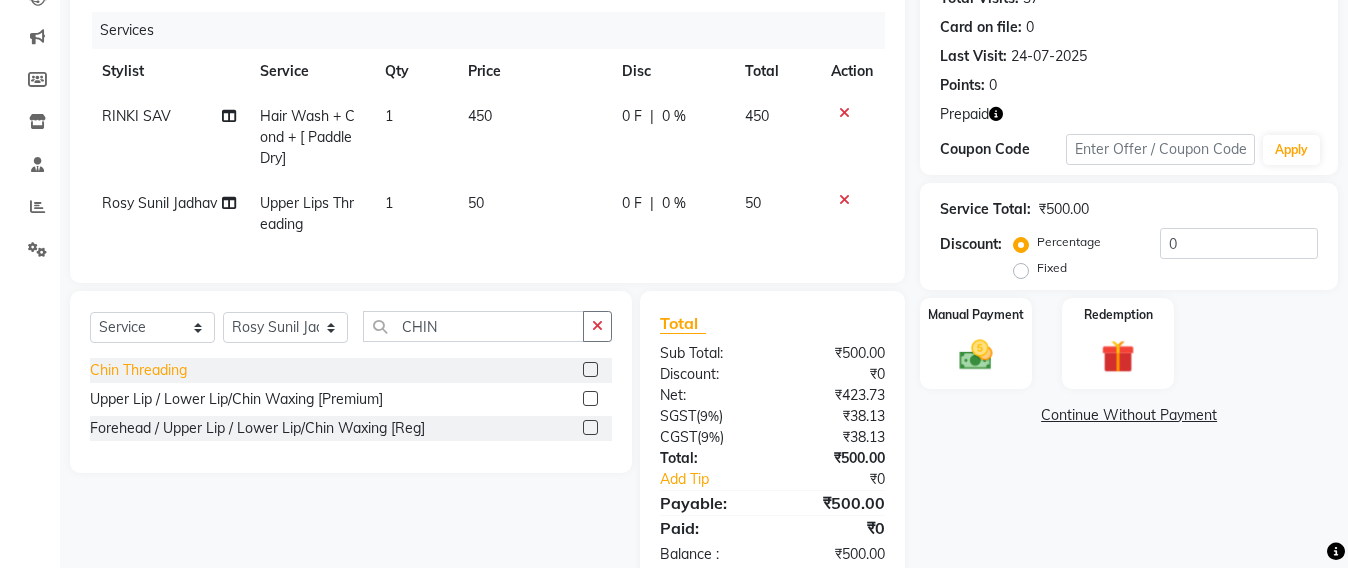 click on "Chin Threading" 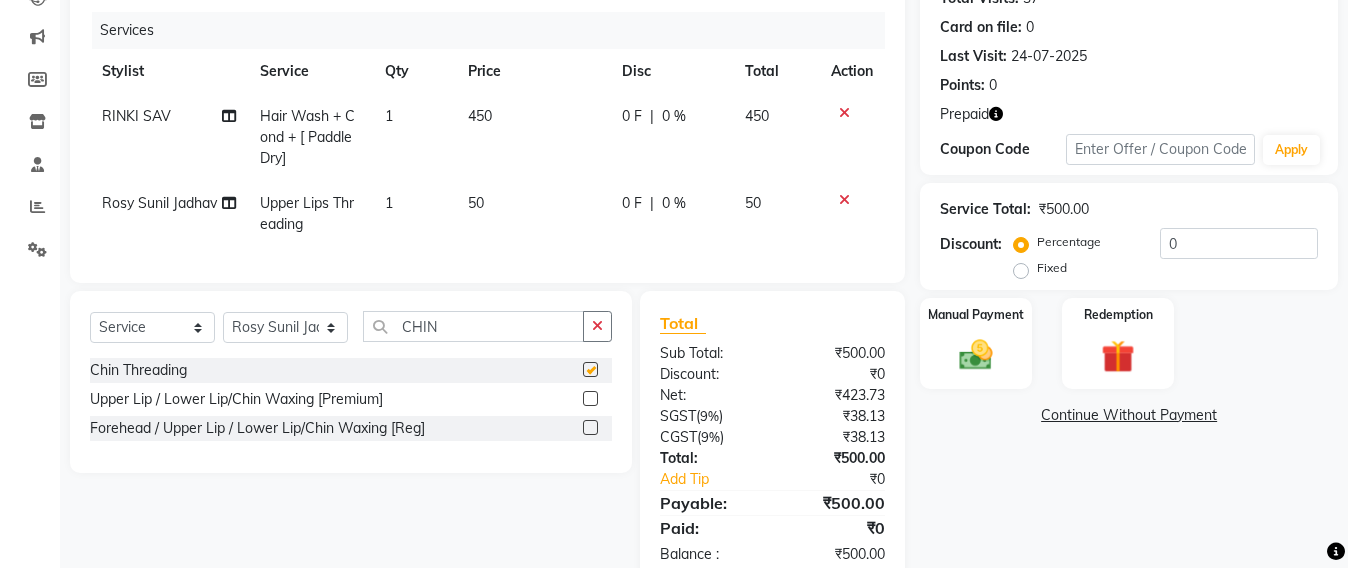 checkbox on "false" 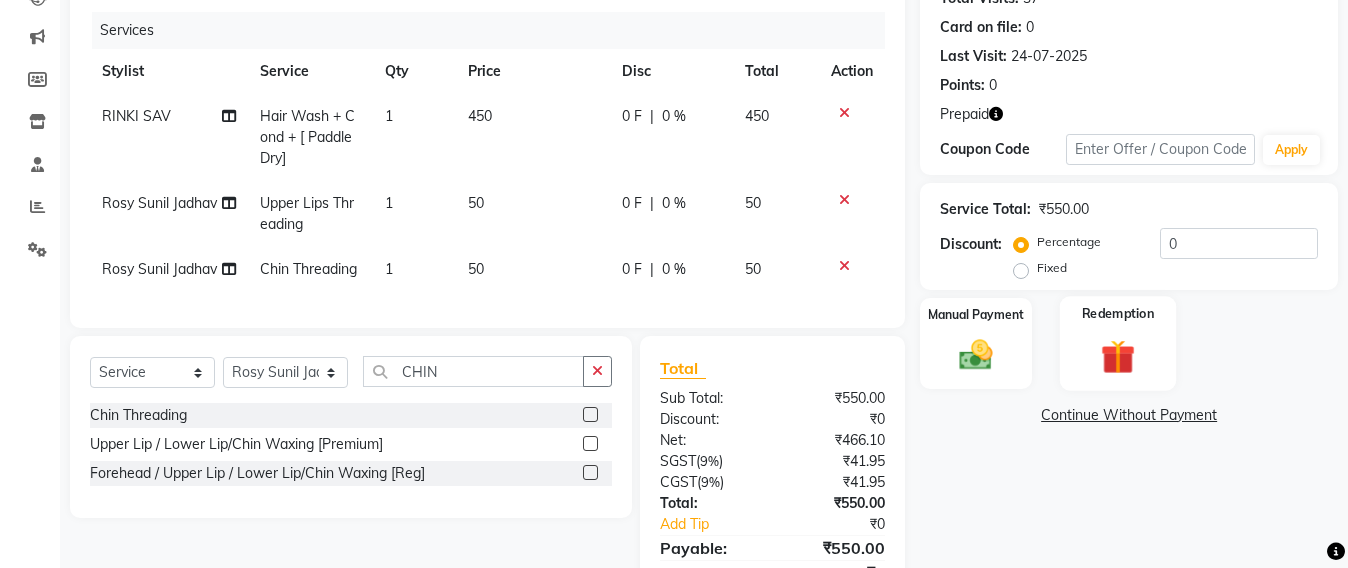 click 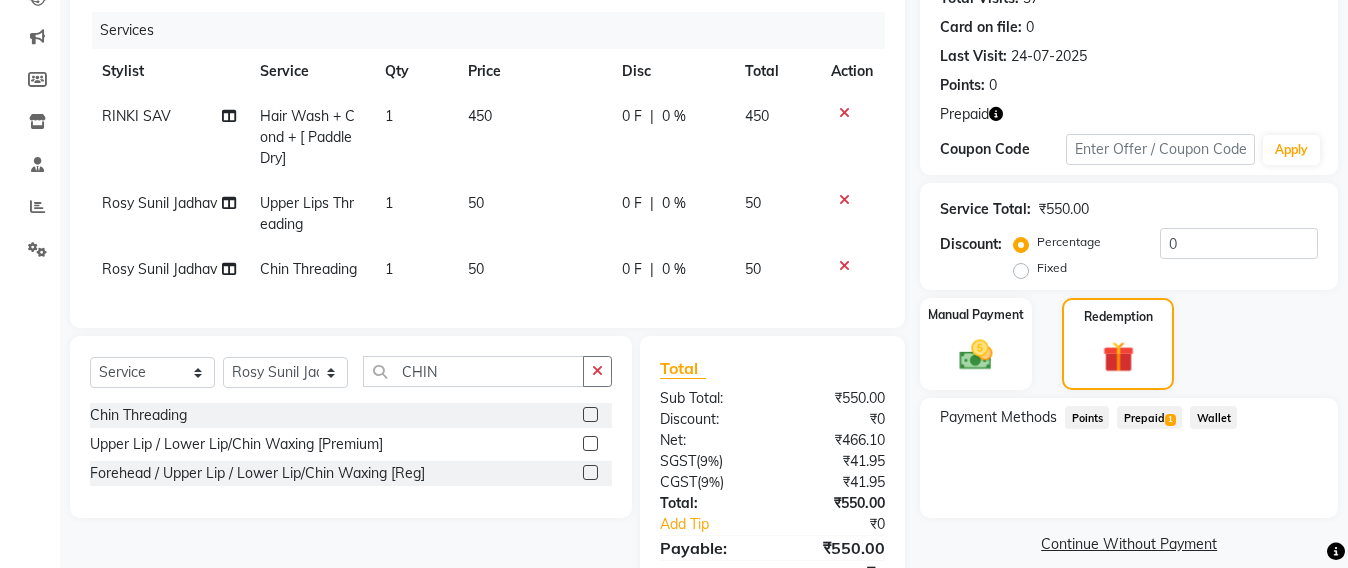 click on "Prepaid  1" 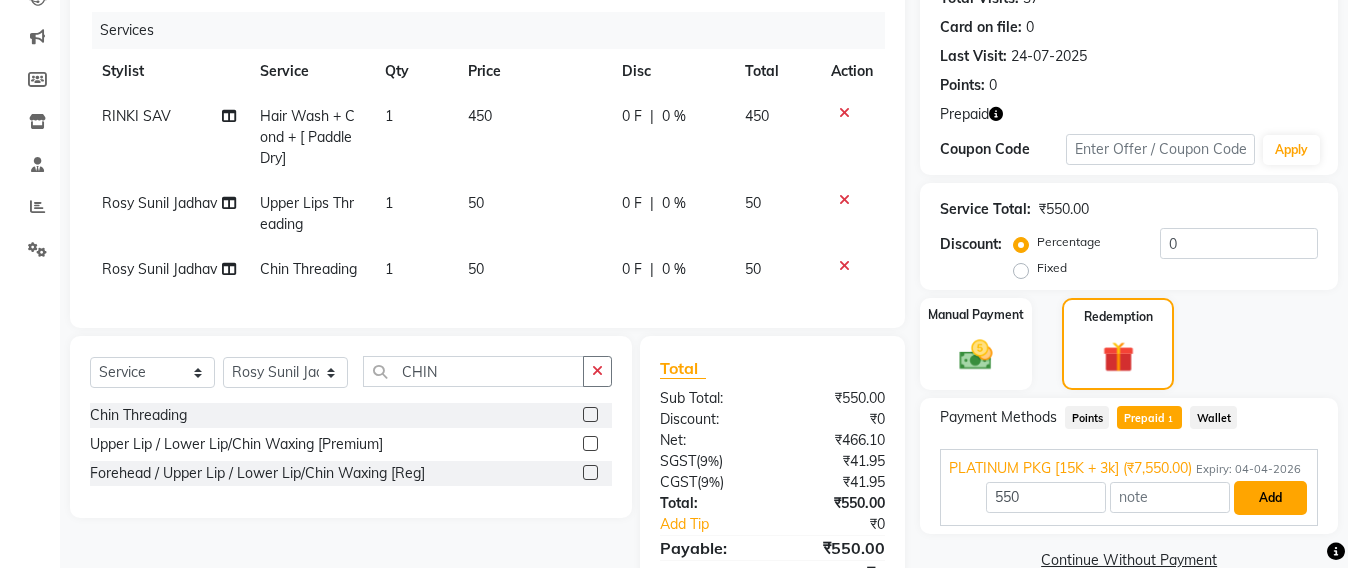 click on "Add" at bounding box center [1270, 498] 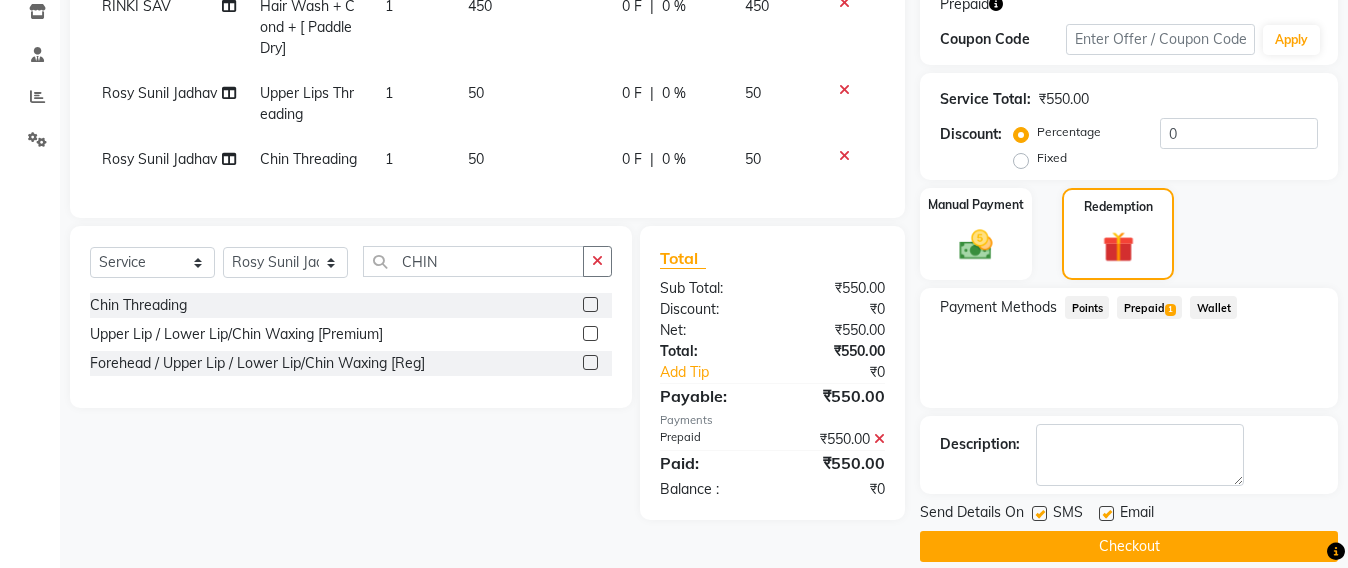 scroll, scrollTop: 370, scrollLeft: 0, axis: vertical 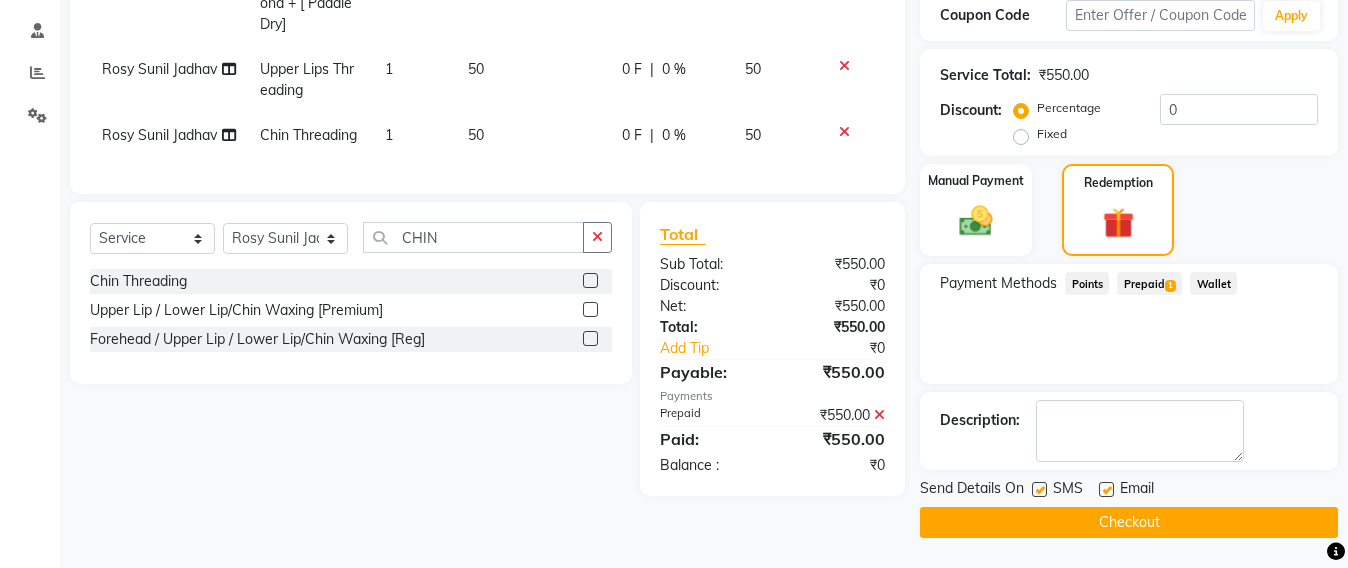 click on "Checkout" 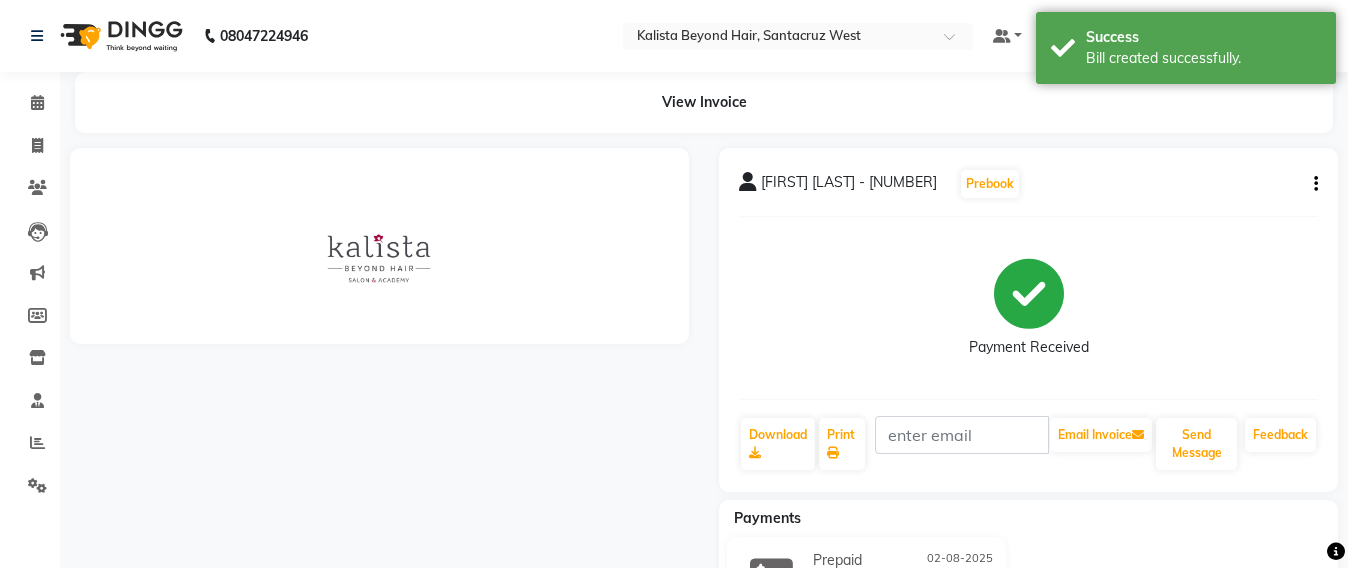 scroll, scrollTop: 0, scrollLeft: 0, axis: both 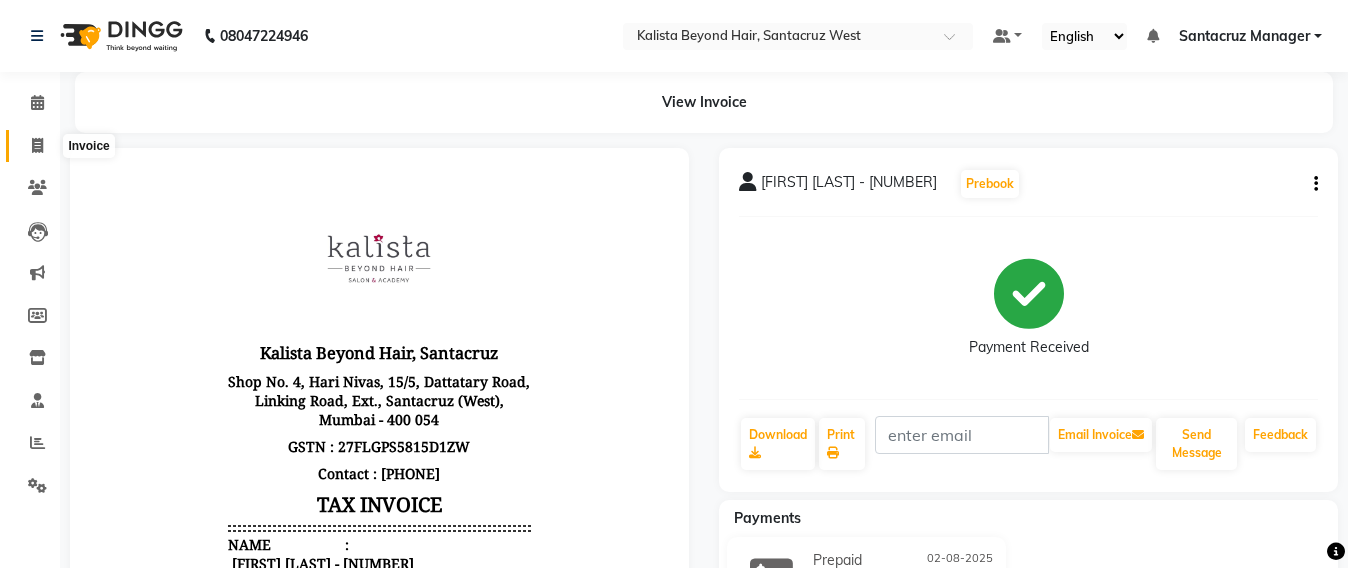 click 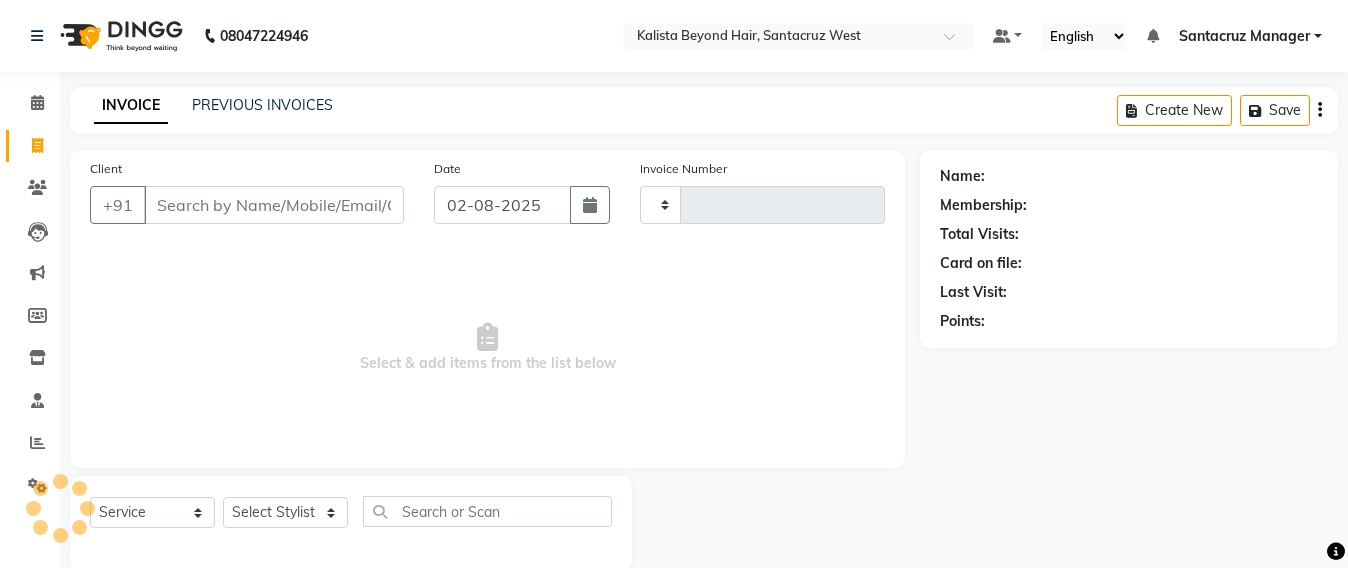 scroll, scrollTop: 33, scrollLeft: 0, axis: vertical 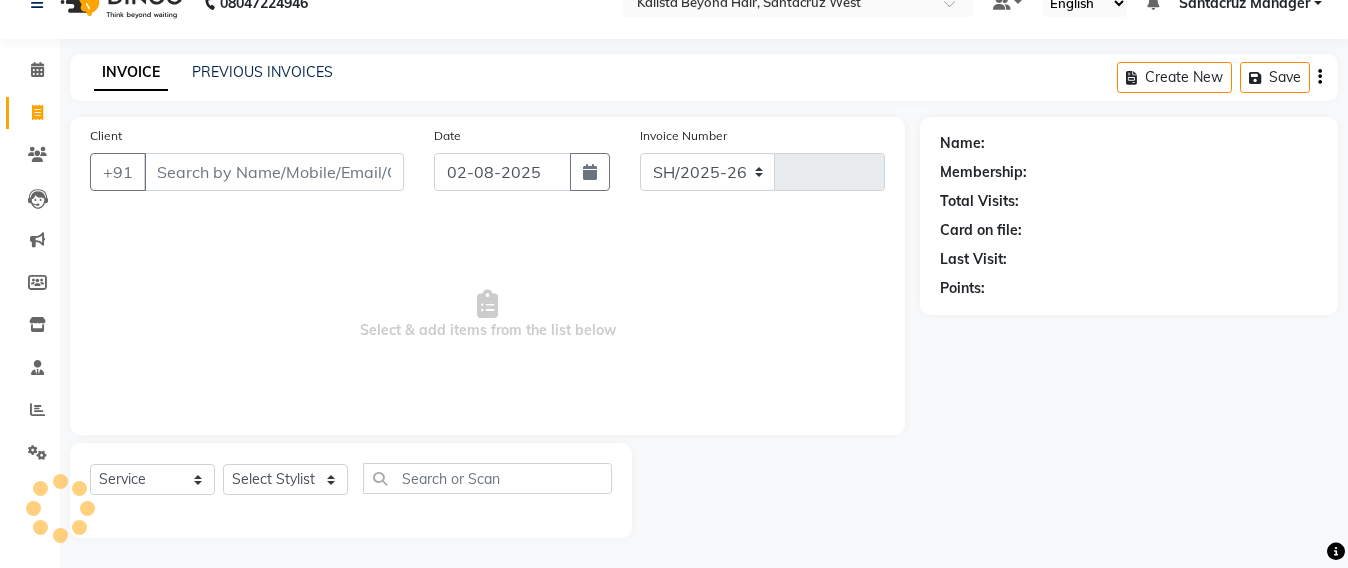 select on "6357" 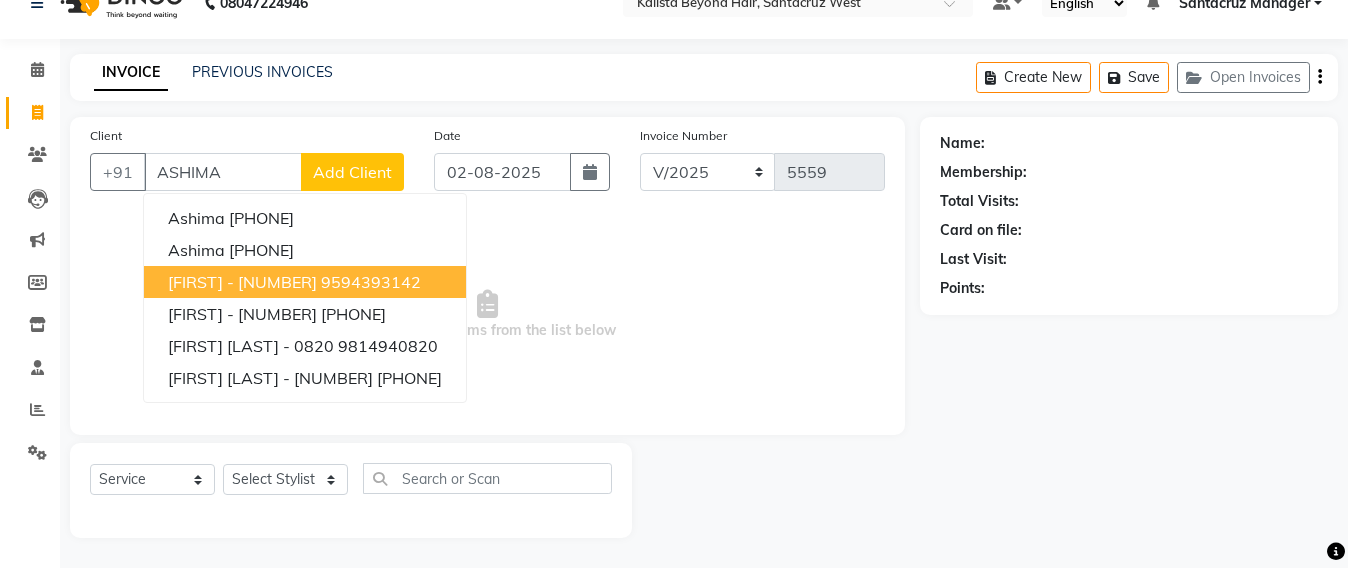 click on "9594393142" at bounding box center (371, 282) 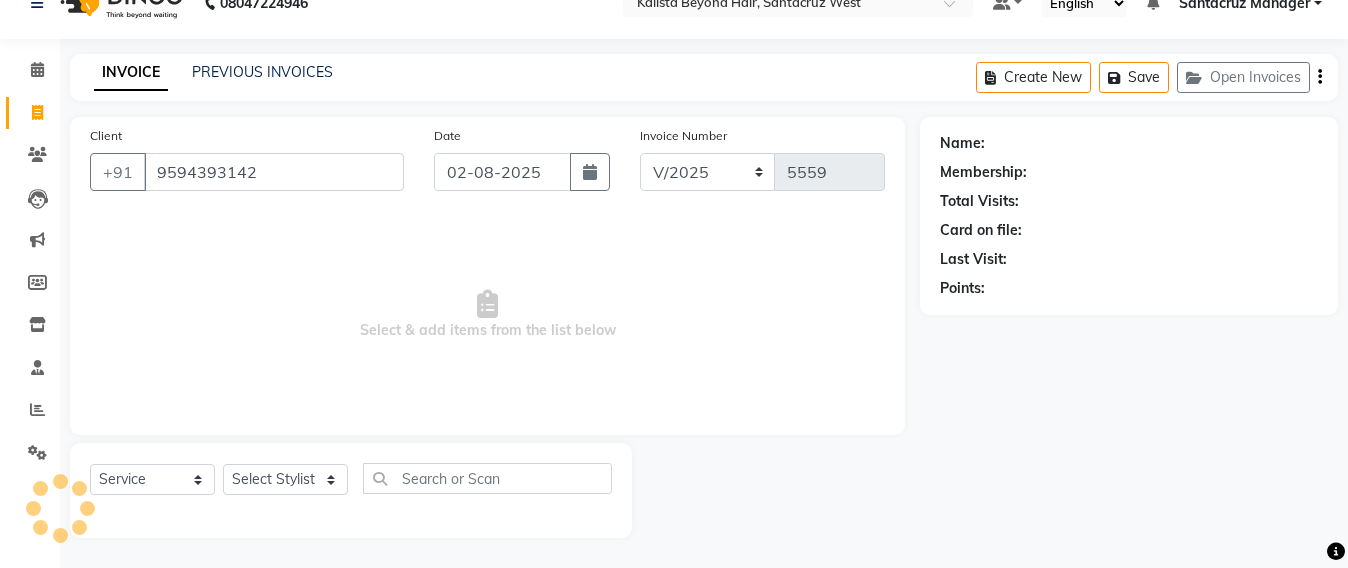 type on "9594393142" 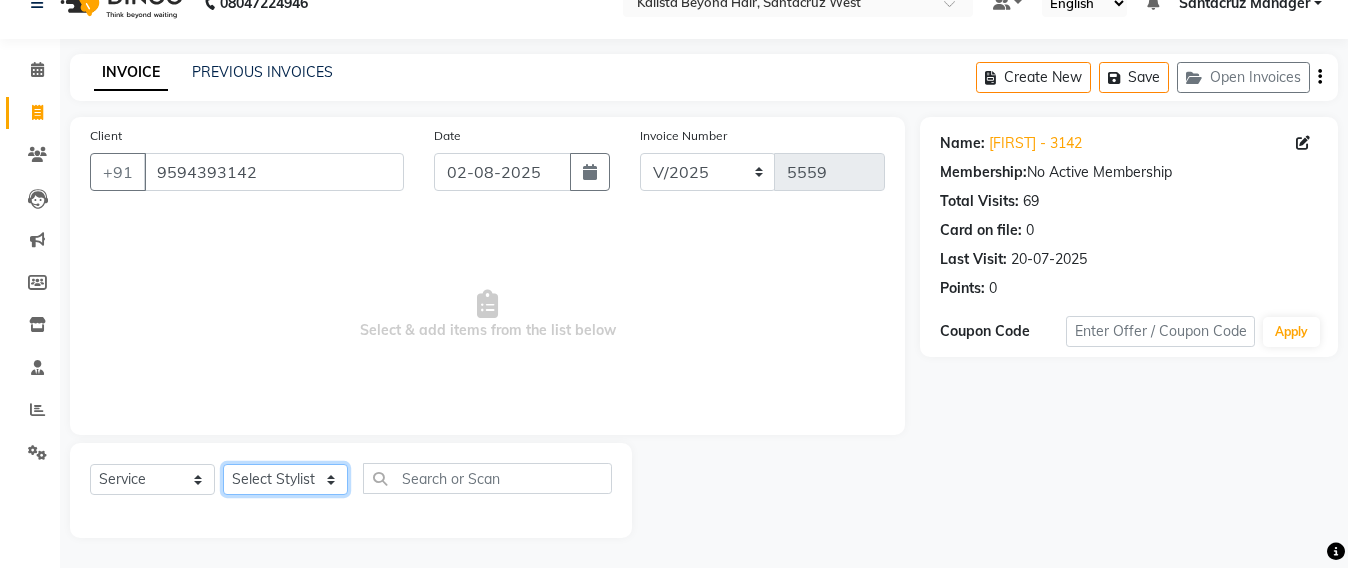 click on "Select Stylist Admin Avesh Sankat AZHER SHAIKH Jayeshree Mahtre Manisha Subodh Shedge Muskaan Pramila Vinayak Mhatre prathmesh mahattre Pratibha Nilesh Sharma RINKI SAV Rosy Sunil Jadhav Sameer shah admin Santacruz Manager SAURAV Siddhi SOMAYANG VASHUM Tejasvi Bhosle" 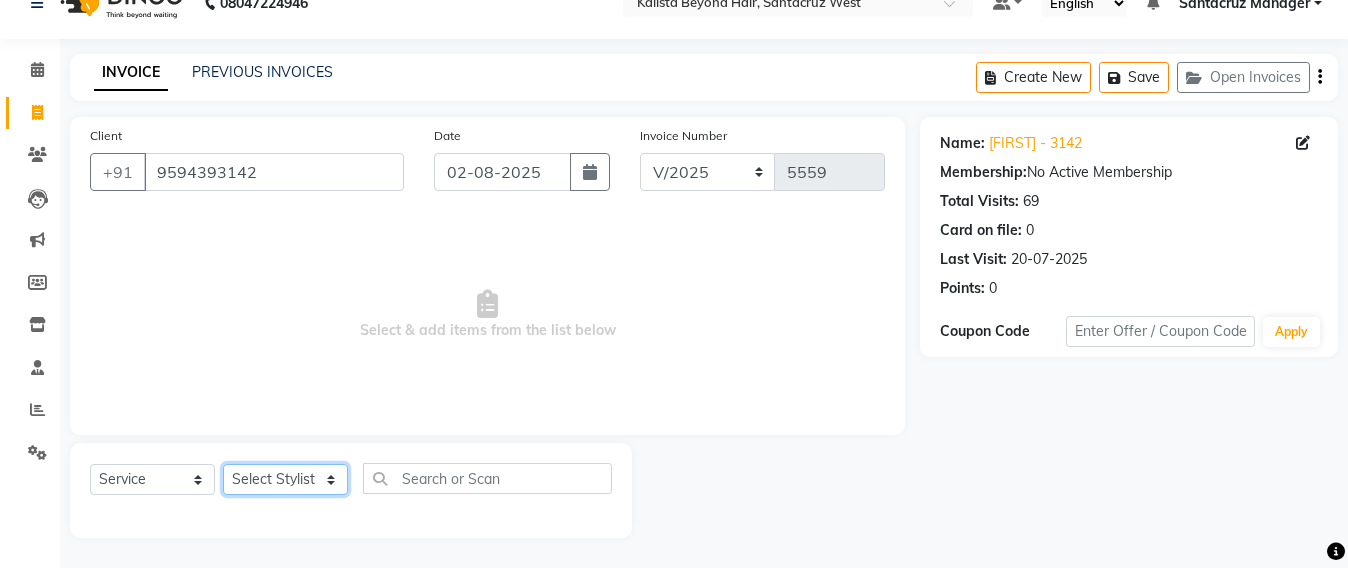 select on "47914" 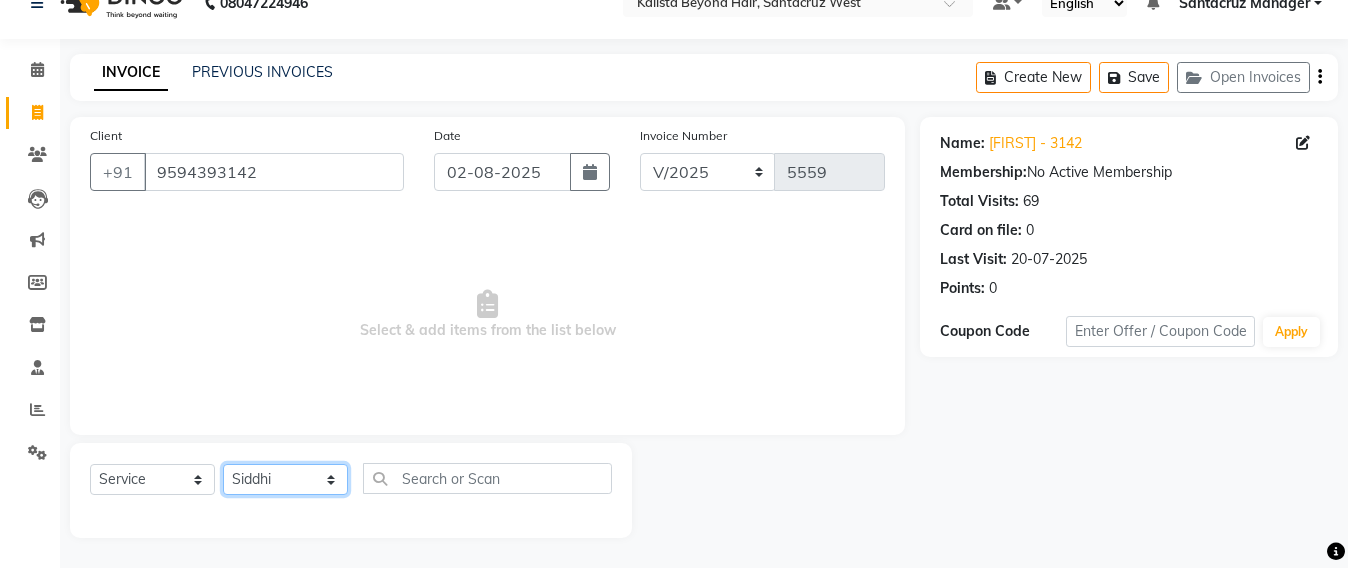 click on "Select Stylist Admin Avesh Sankat AZHER SHAIKH Jayeshree Mahtre Manisha Subodh Shedge Muskaan Pramila Vinayak Mhatre prathmesh mahattre Pratibha Nilesh Sharma RINKI SAV Rosy Sunil Jadhav Sameer shah admin Santacruz Manager SAURAV Siddhi SOMAYANG VASHUM Tejasvi Bhosle" 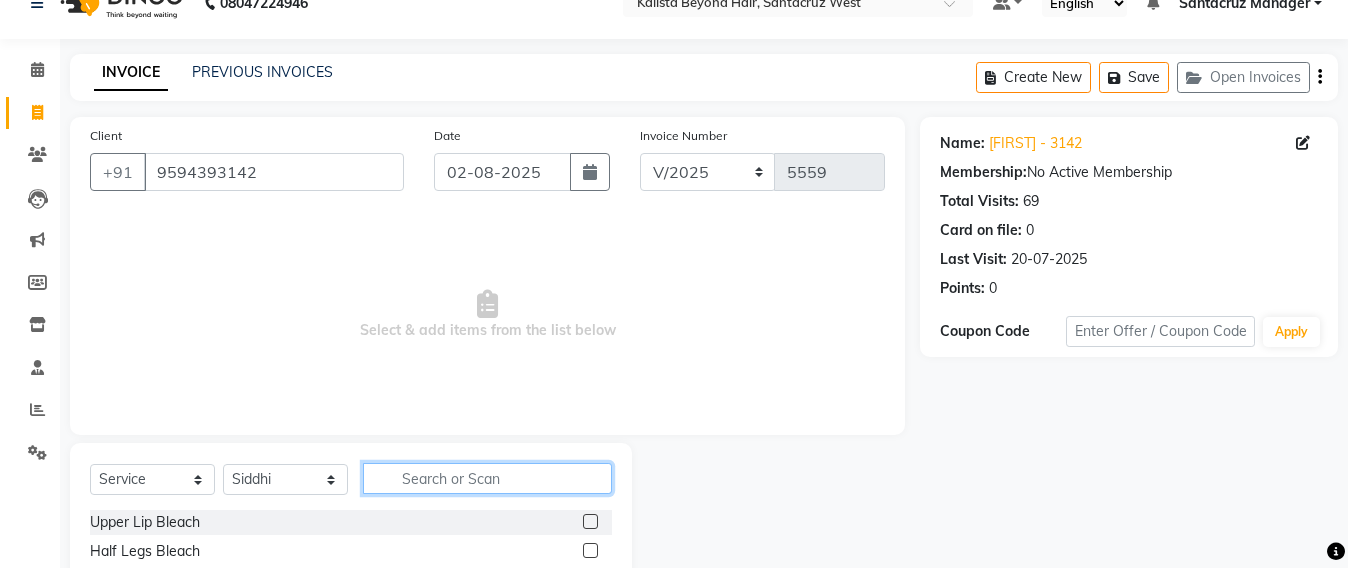 click 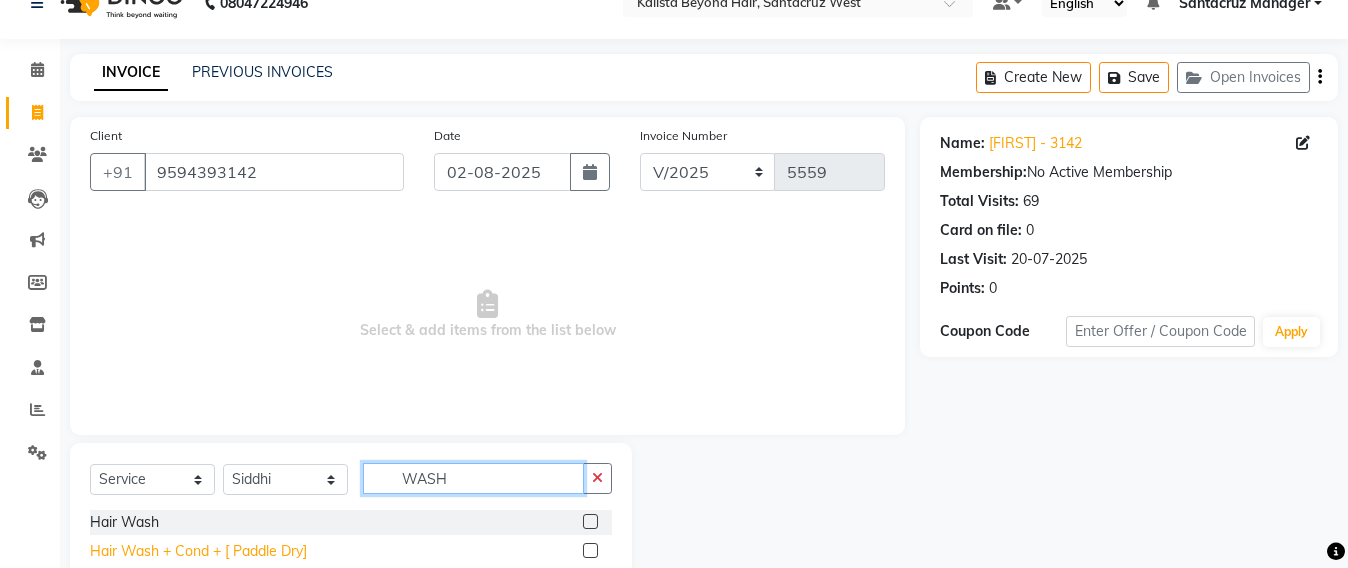 type on "WASH" 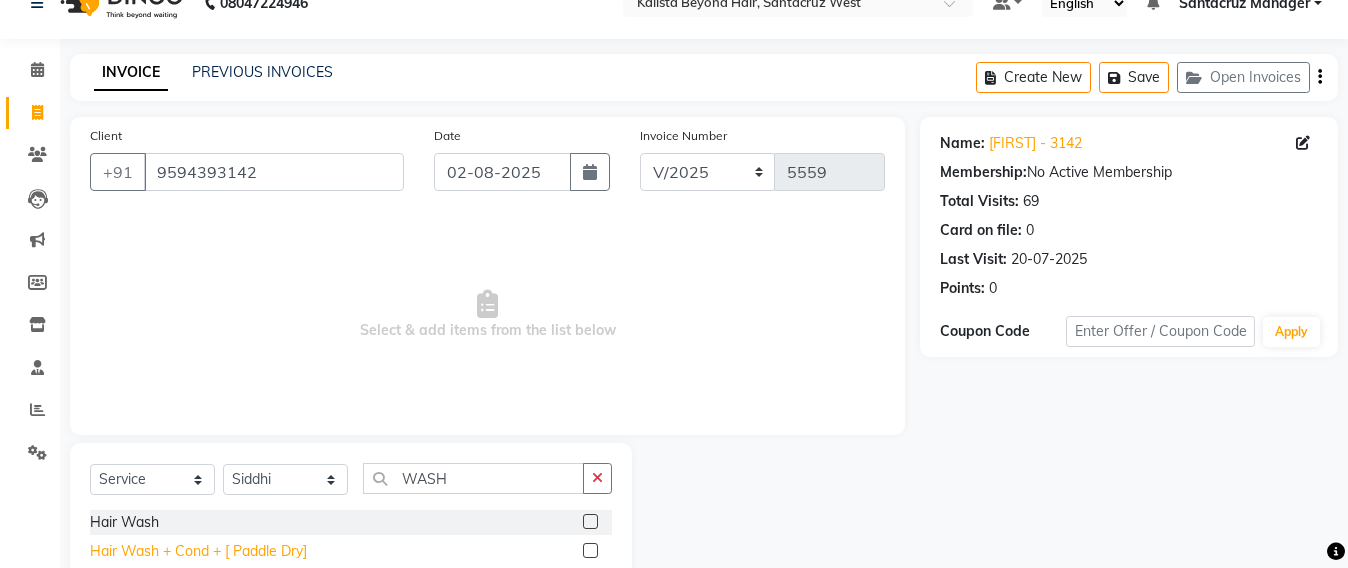 click on "Hair Wash + Cond + [ Paddle Dry]" 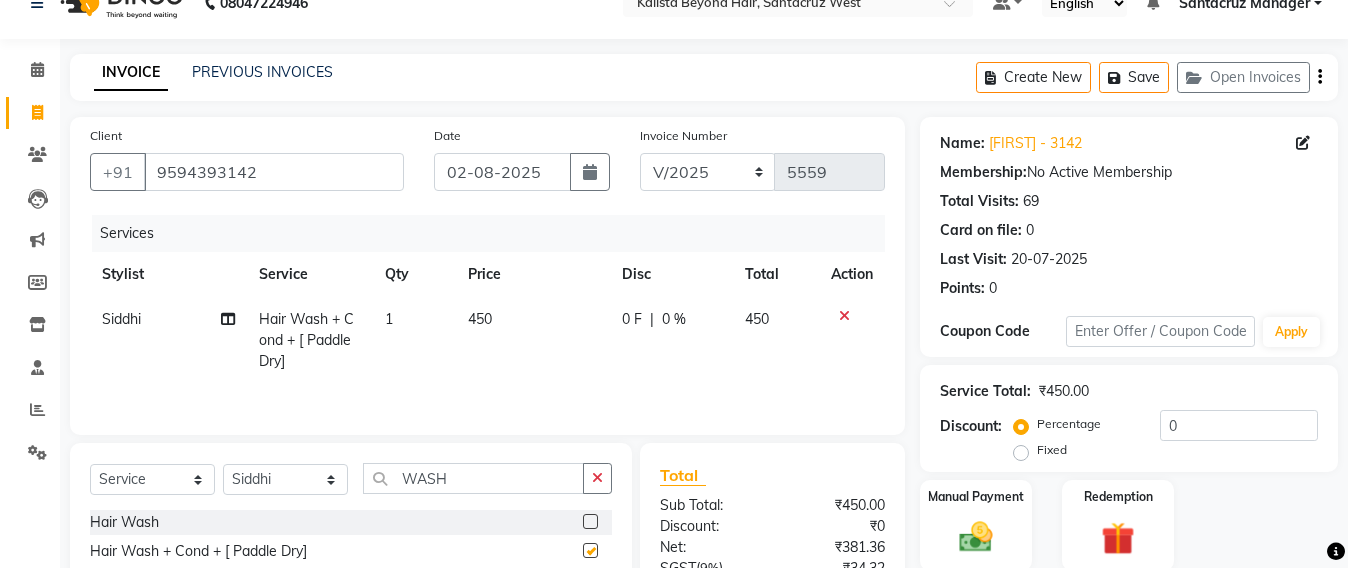 checkbox on "false" 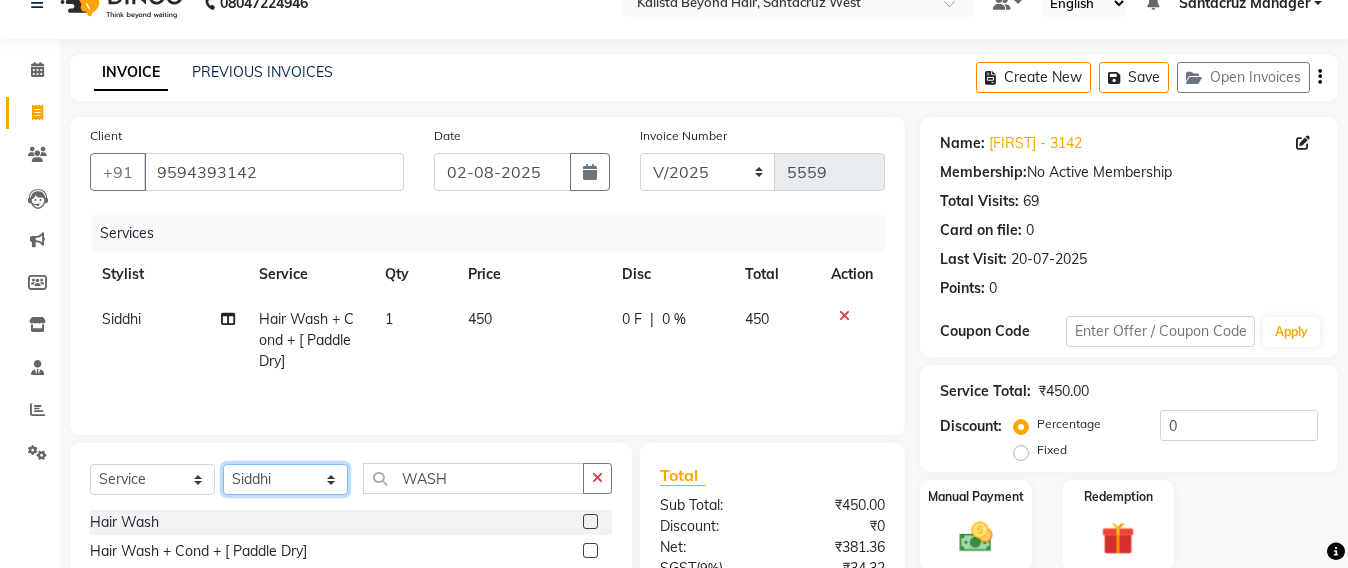 click on "Select Stylist Admin Avesh Sankat AZHER SHAIKH Jayeshree Mahtre Manisha Subodh Shedge Muskaan Pramila Vinayak Mhatre prathmesh mahattre Pratibha Nilesh Sharma RINKI SAV Rosy Sunil Jadhav Sameer shah admin Santacruz Manager SAURAV Siddhi SOMAYANG VASHUM Tejasvi Bhosle" 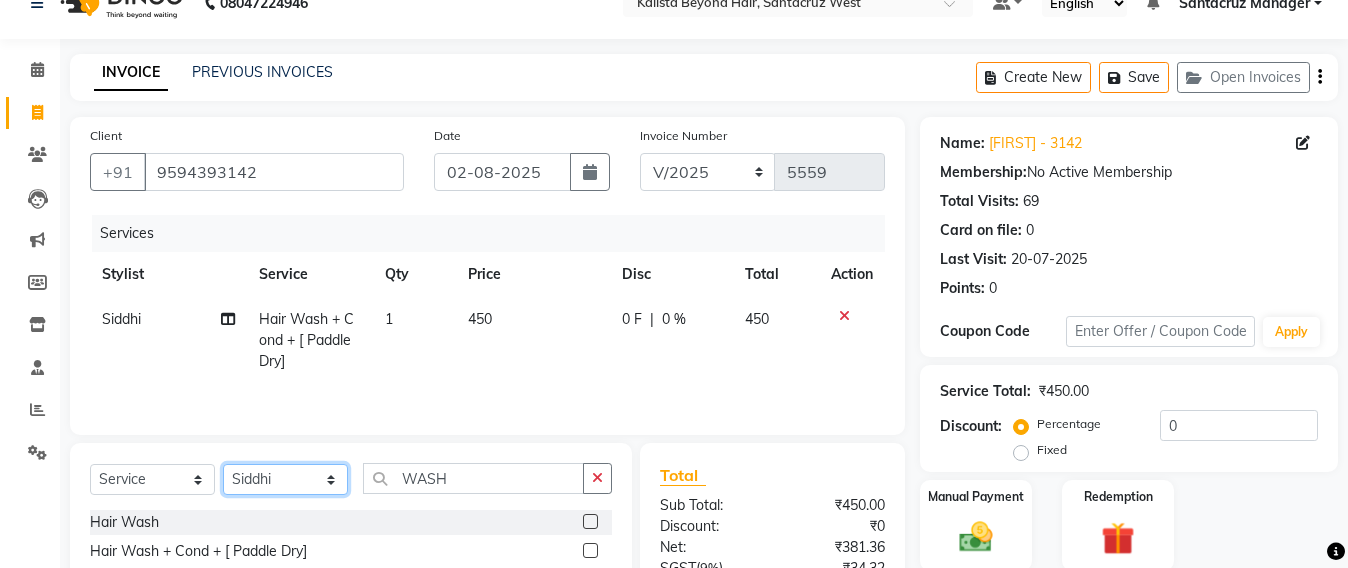 select on "48409" 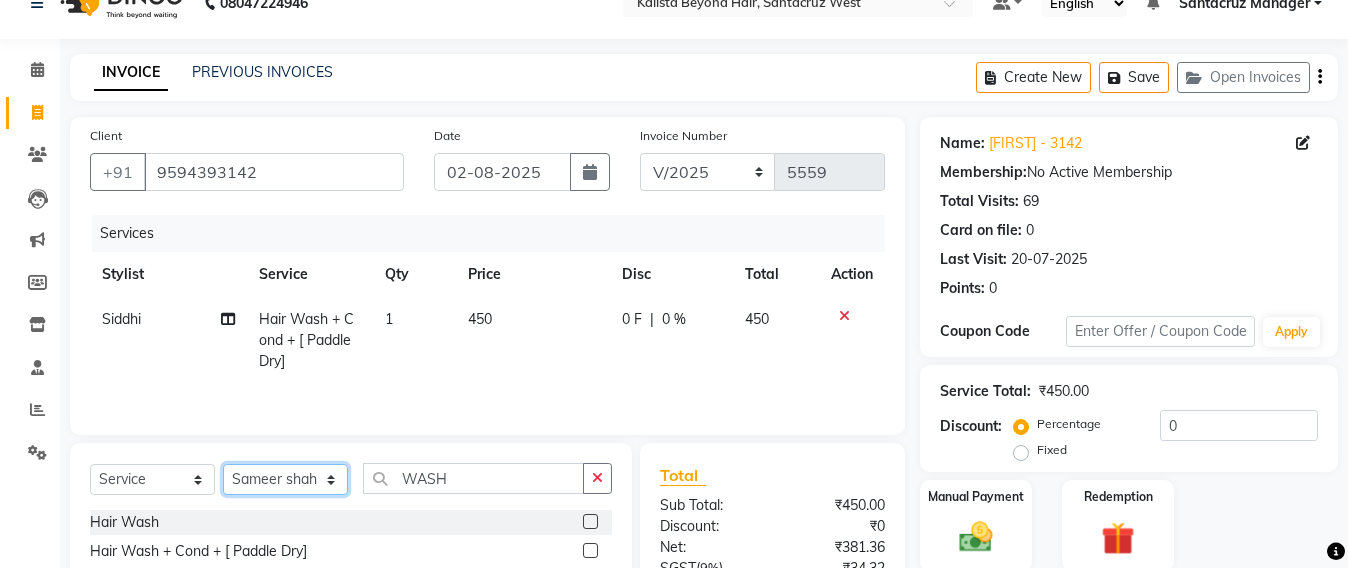 click on "Select Stylist Admin Avesh Sankat AZHER SHAIKH Jayeshree Mahtre Manisha Subodh Shedge Muskaan Pramila Vinayak Mhatre prathmesh mahattre Pratibha Nilesh Sharma RINKI SAV Rosy Sunil Jadhav Sameer shah admin Santacruz Manager SAURAV Siddhi SOMAYANG VASHUM Tejasvi Bhosle" 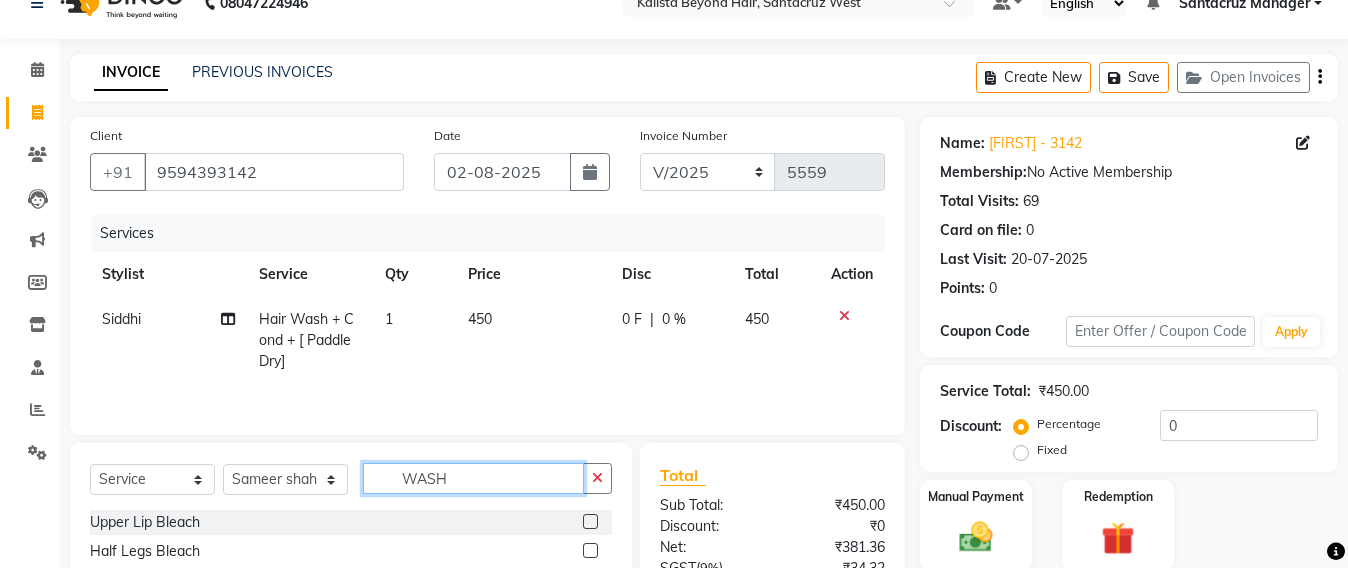 click on "WASH" 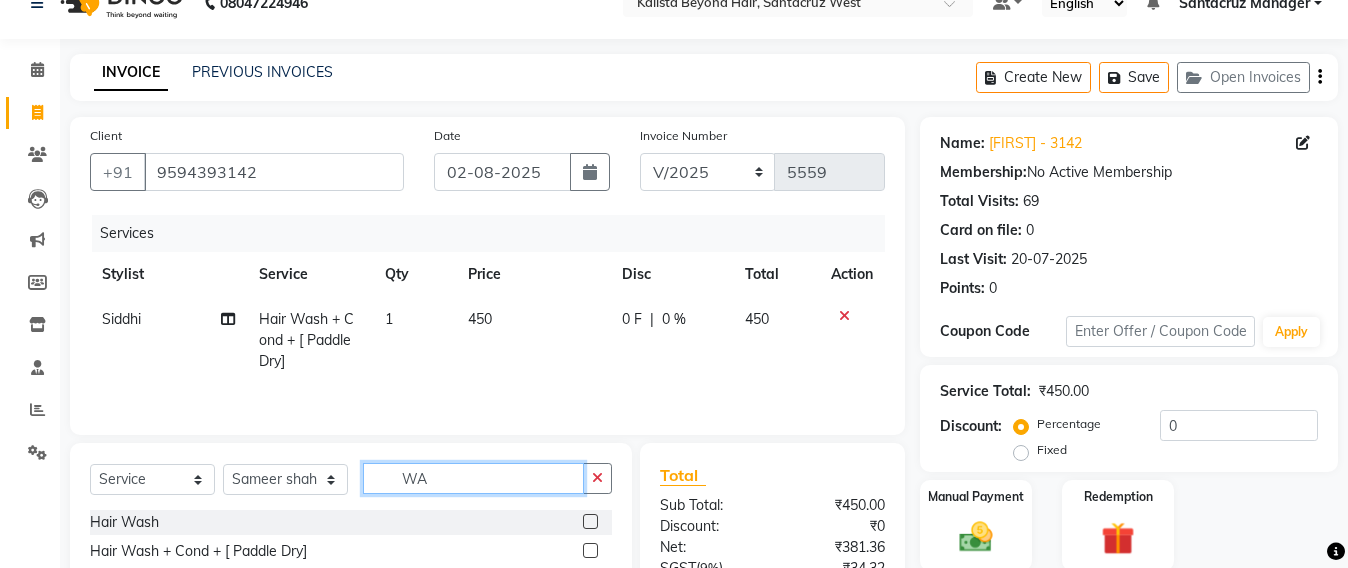 type on "W" 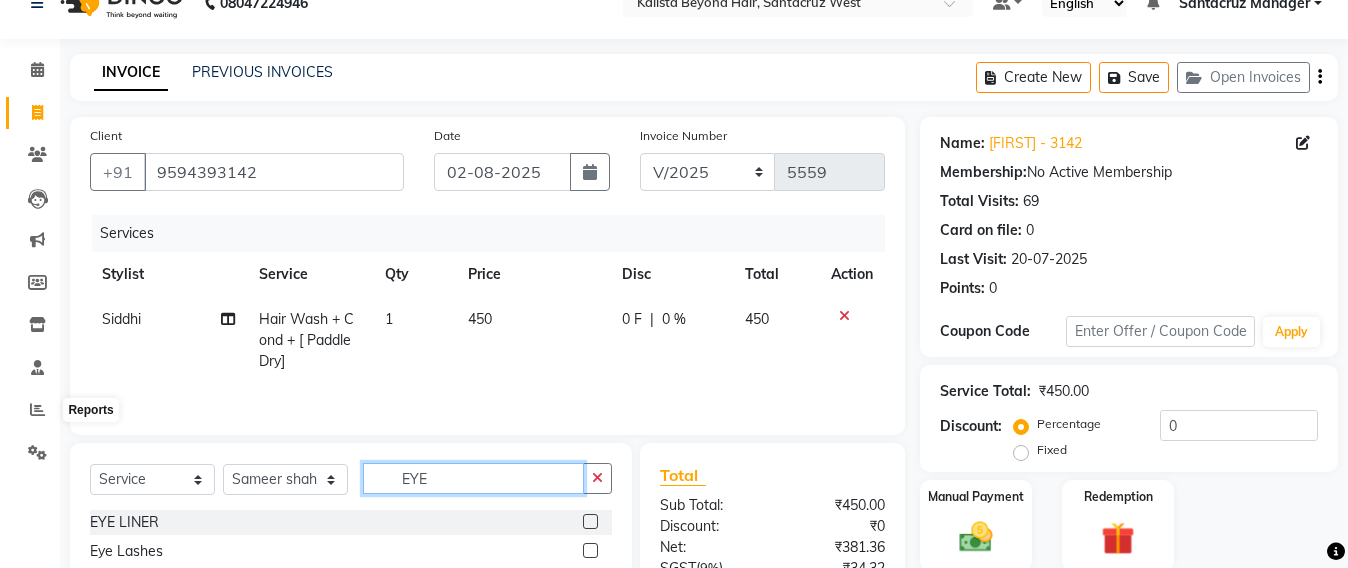 scroll, scrollTop: 236, scrollLeft: 0, axis: vertical 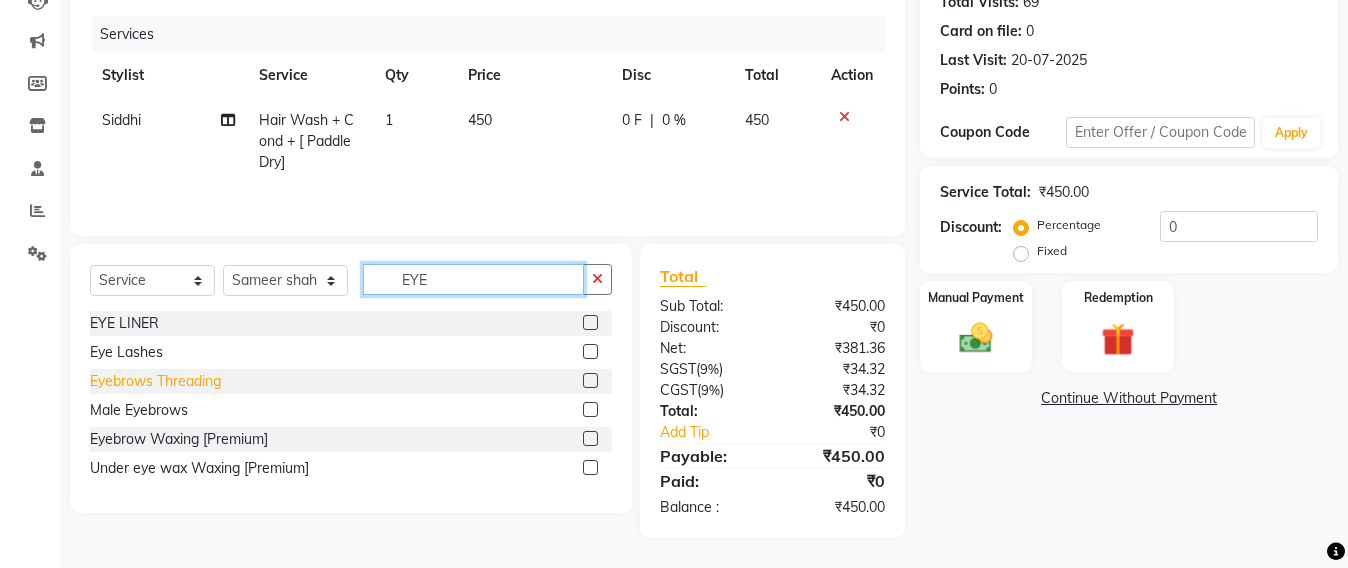 type on "EYE" 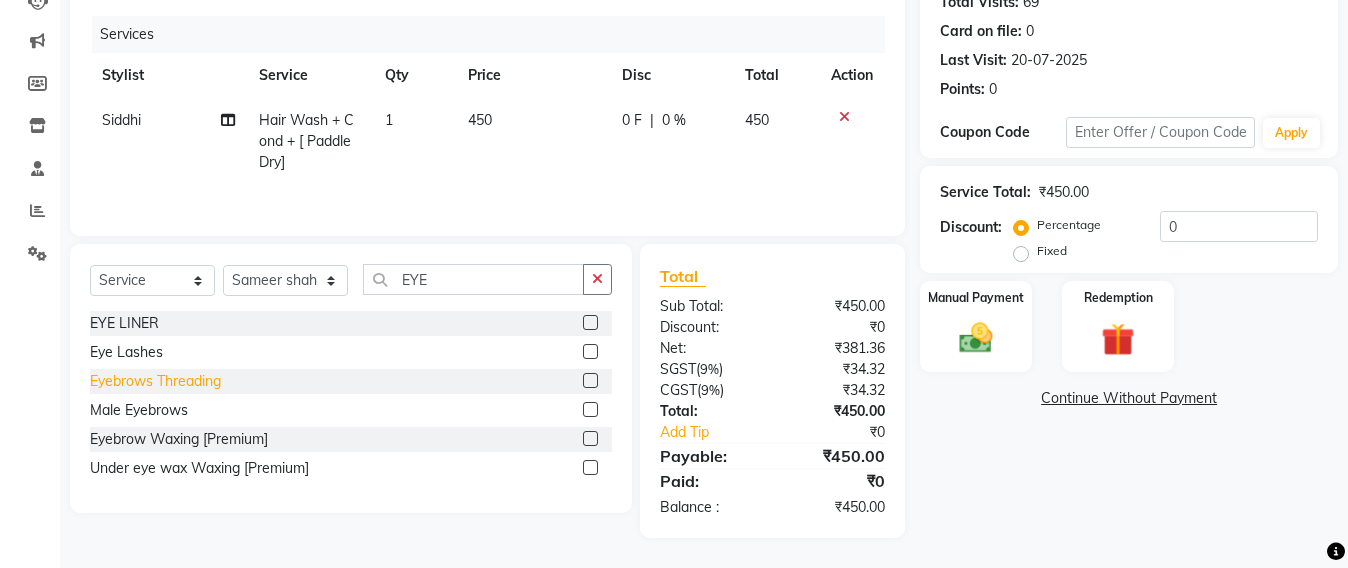 click on "Eyebrows Threading" 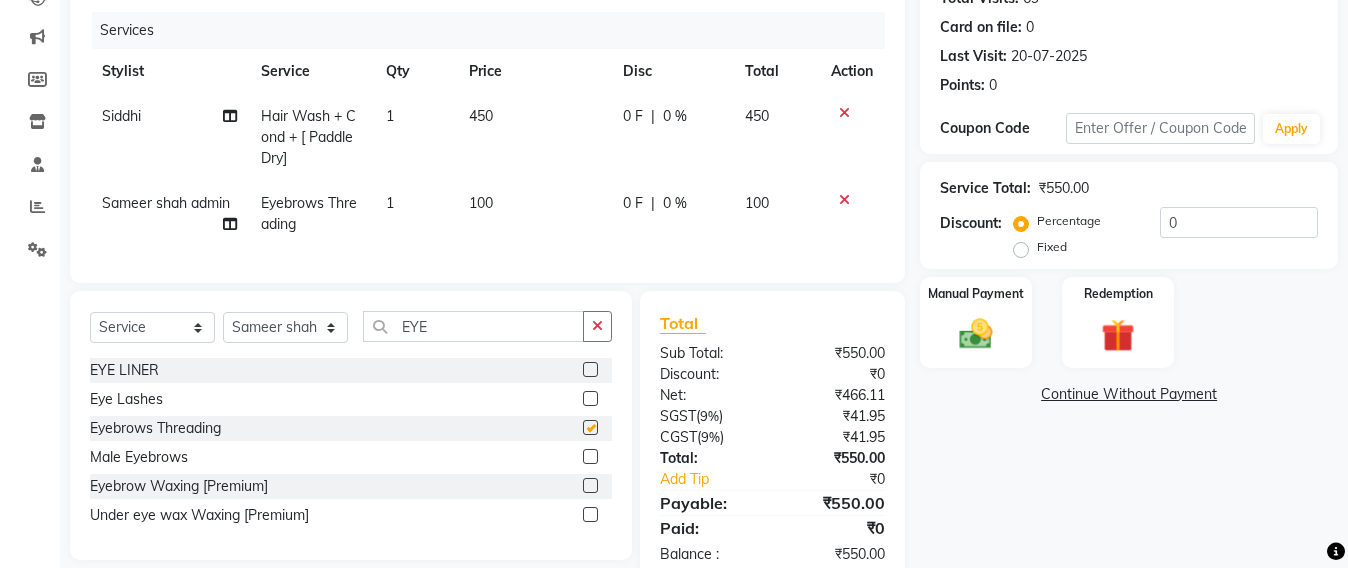 checkbox on "false" 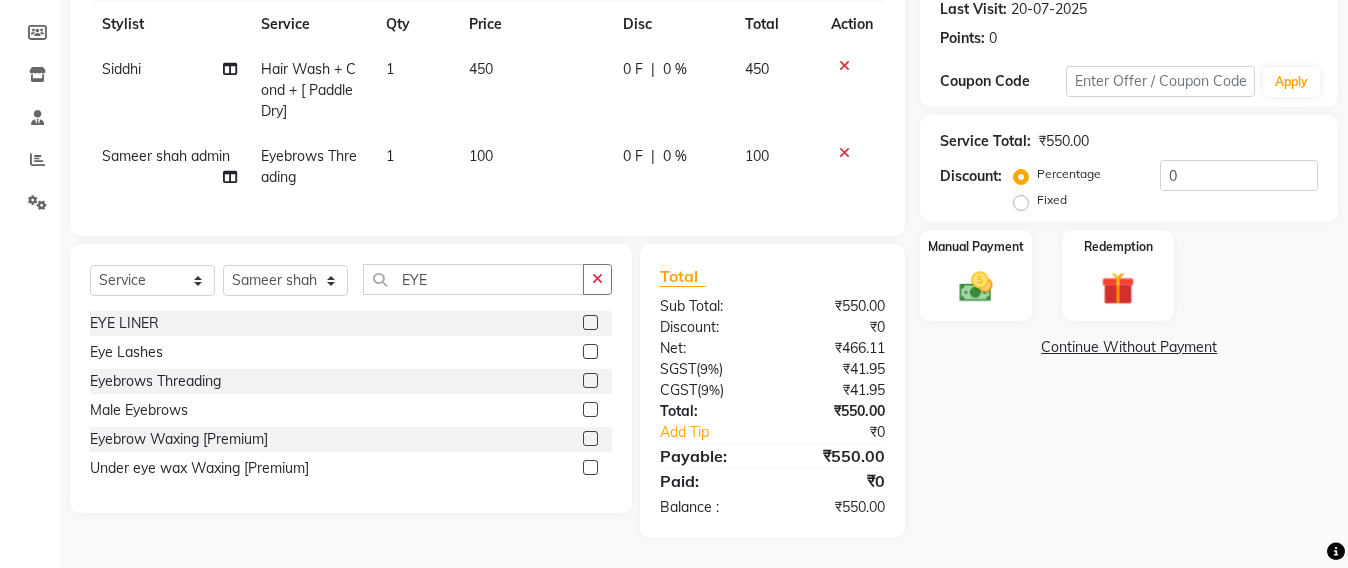 scroll, scrollTop: 302, scrollLeft: 0, axis: vertical 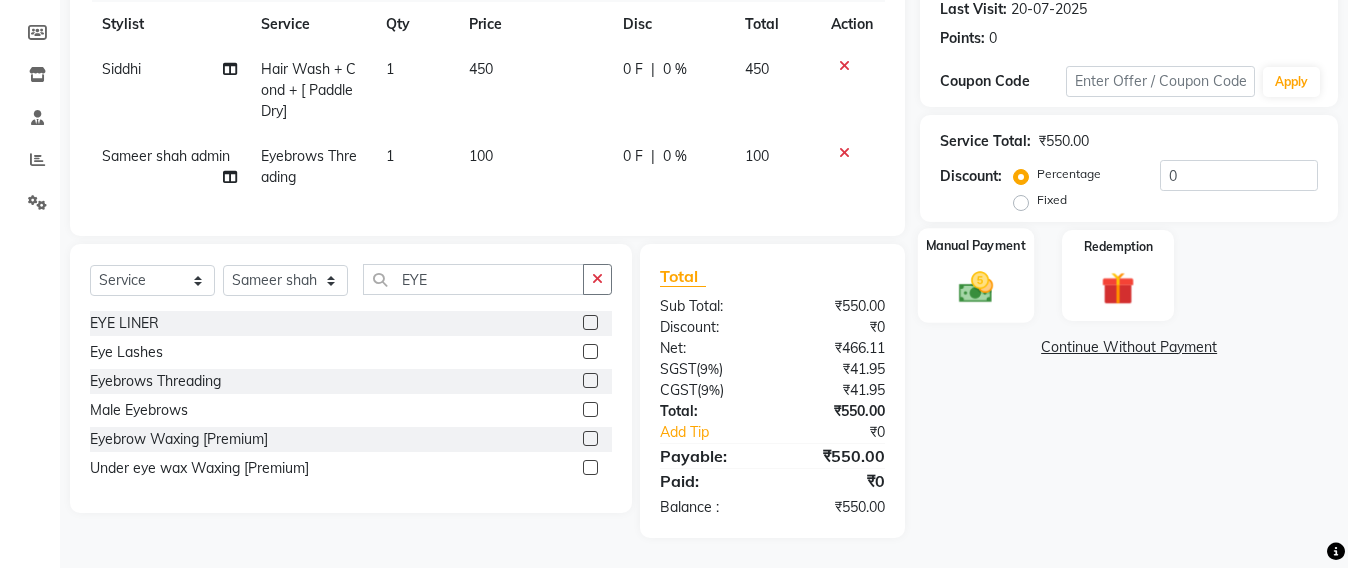click 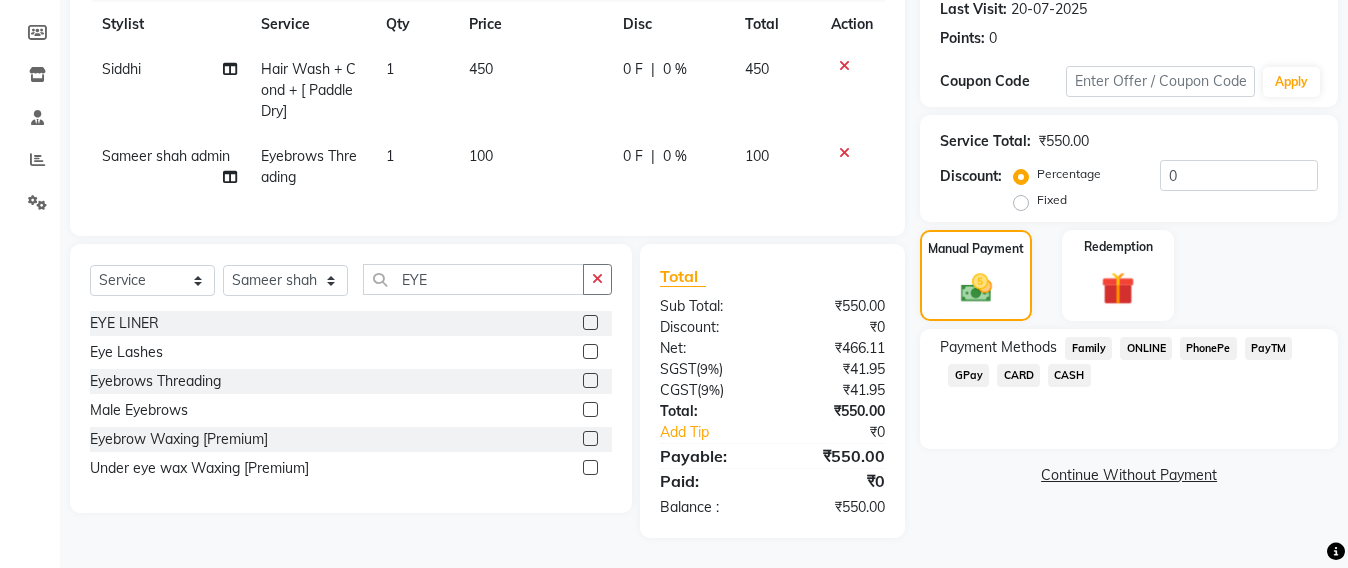 click on "GPay" 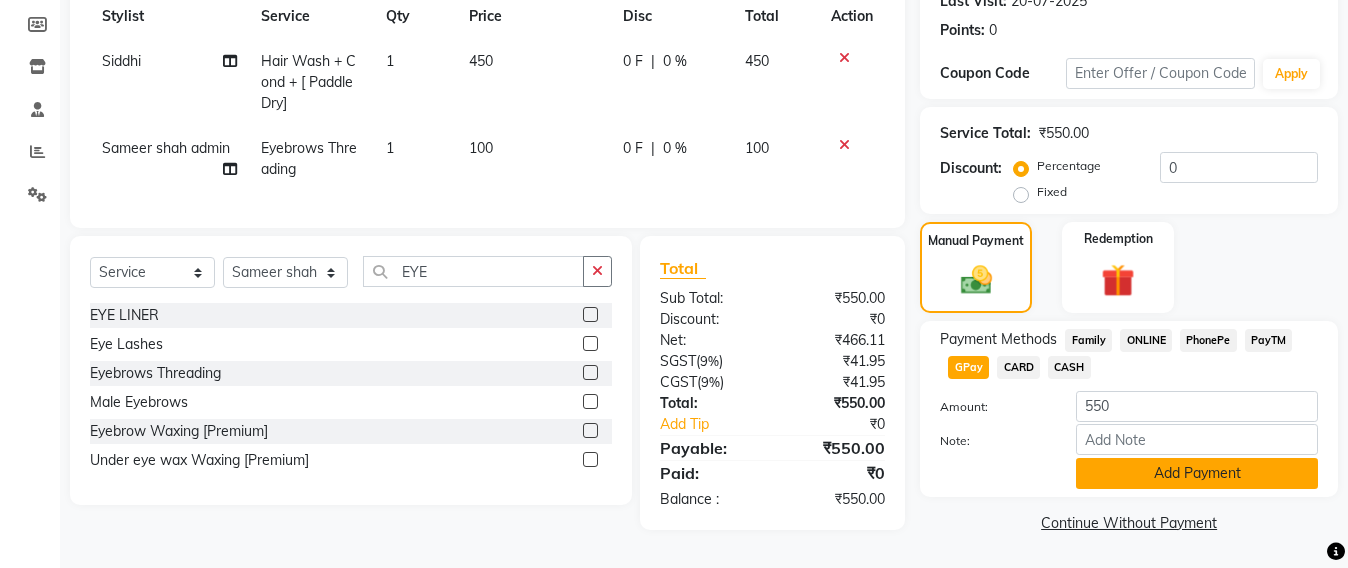 click on "Add Payment" 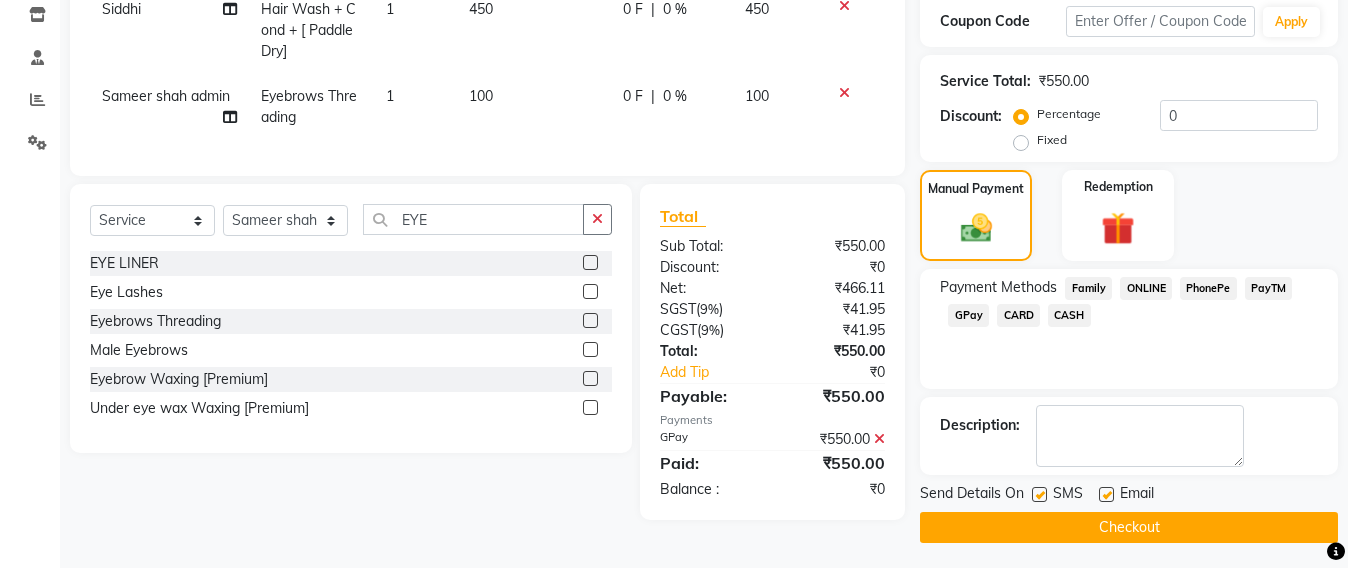 scroll, scrollTop: 348, scrollLeft: 0, axis: vertical 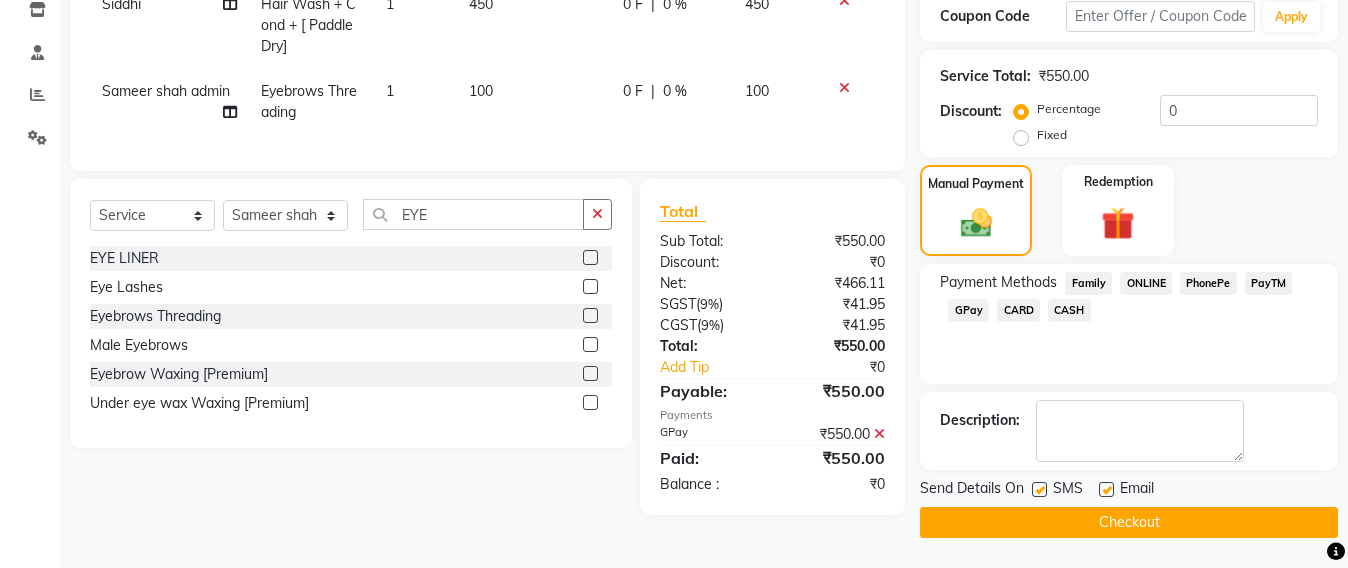 click on "Checkout" 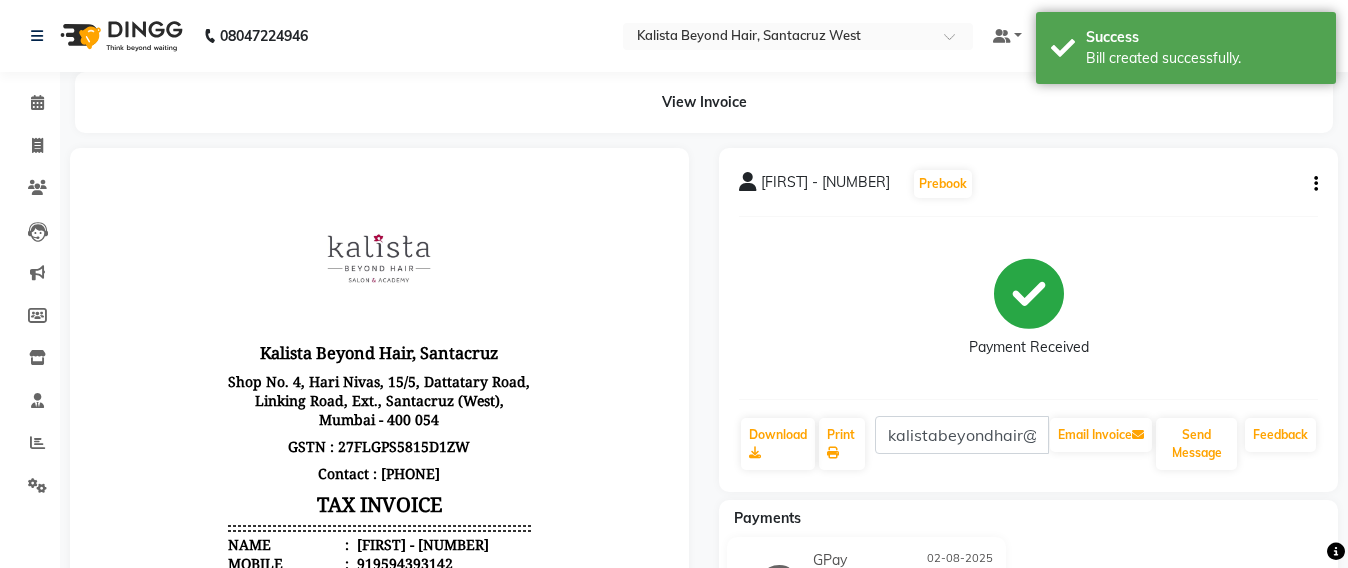scroll, scrollTop: 0, scrollLeft: 0, axis: both 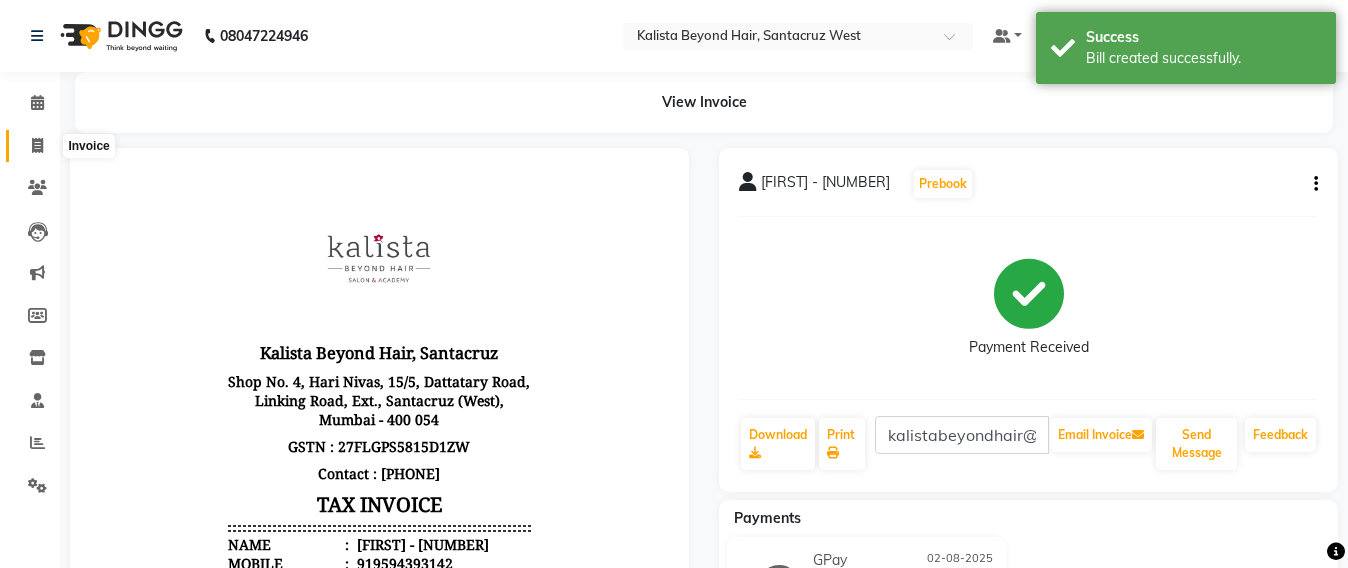 click 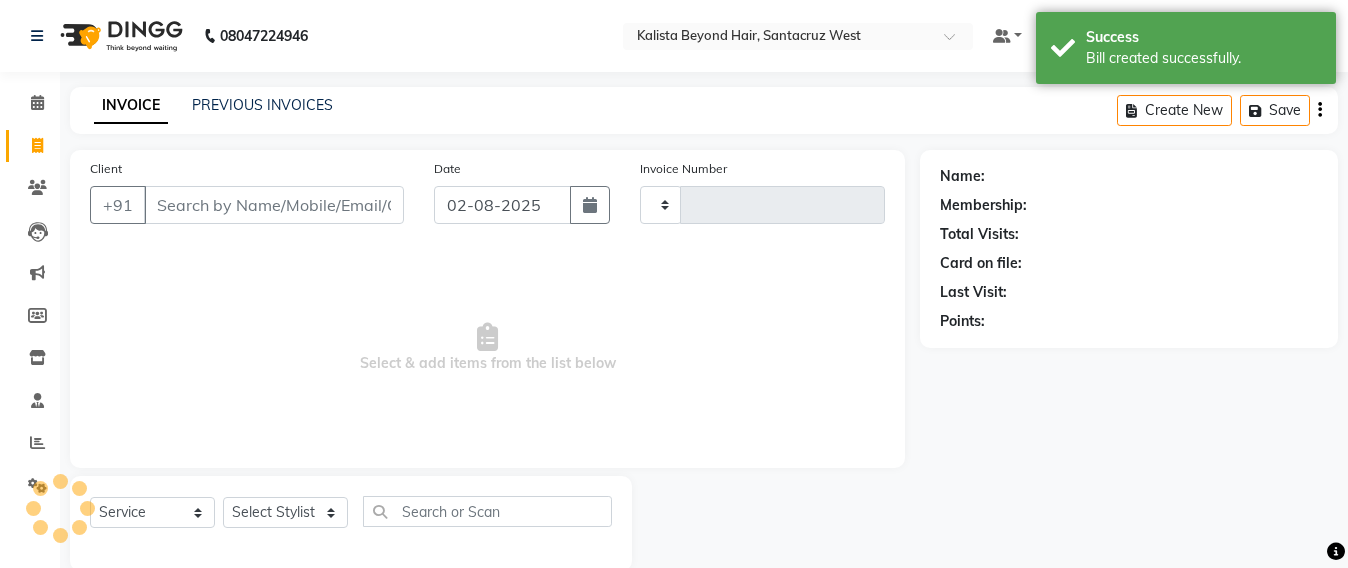 scroll, scrollTop: 33, scrollLeft: 0, axis: vertical 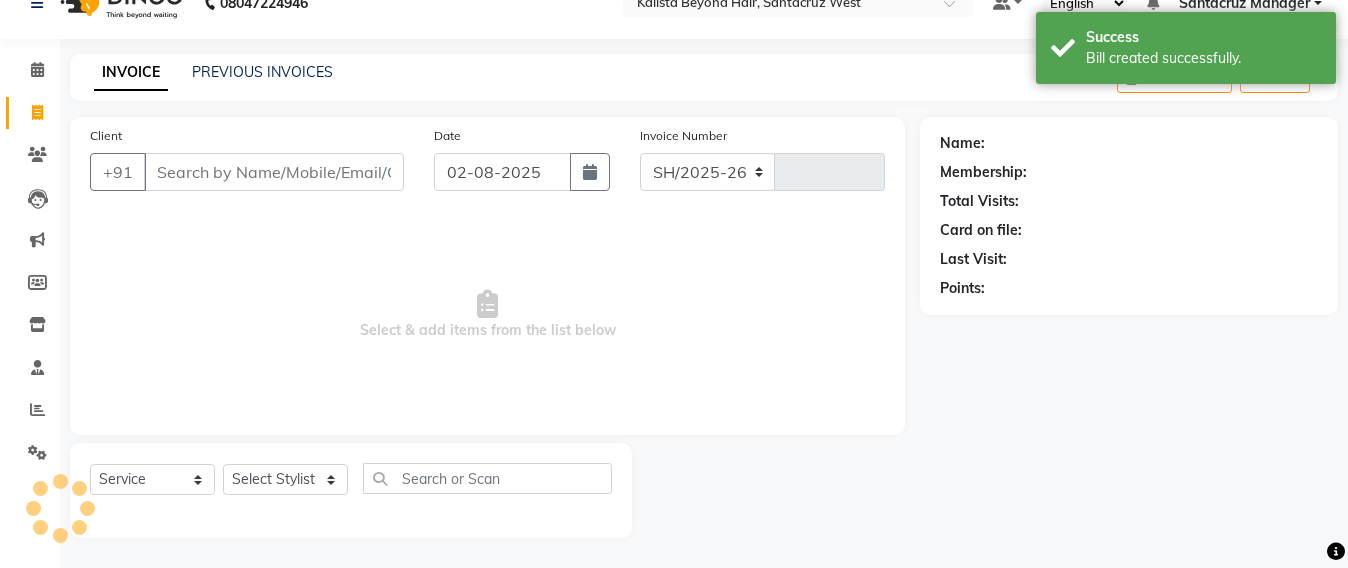 select on "6357" 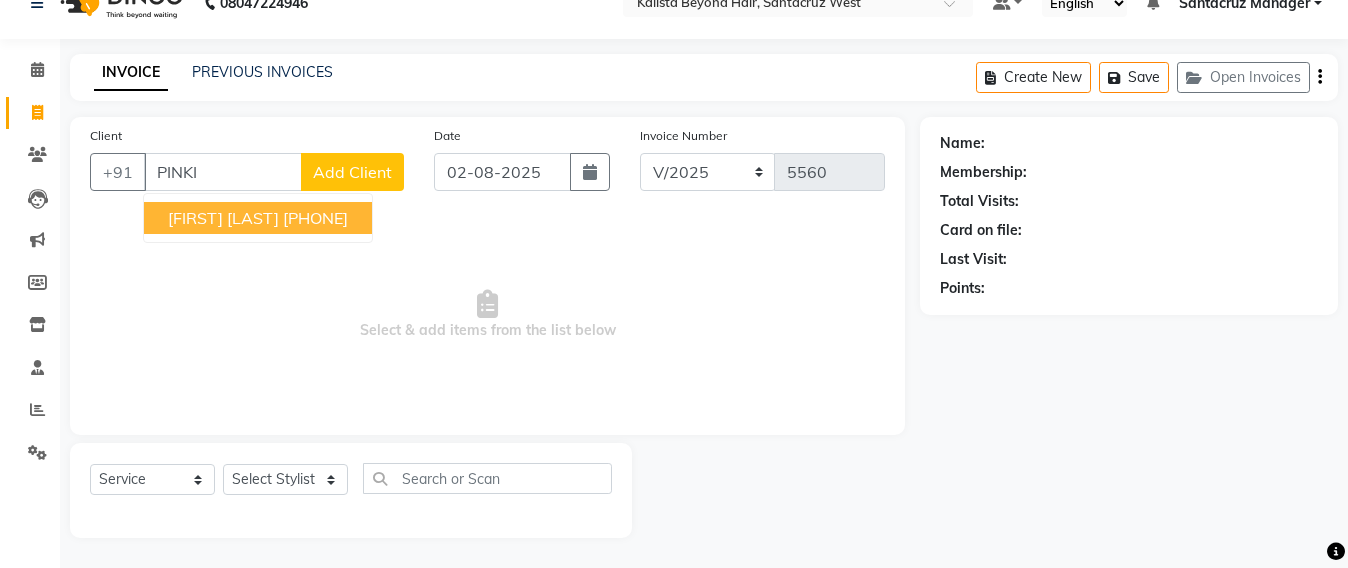 drag, startPoint x: 277, startPoint y: 228, endPoint x: 280, endPoint y: 267, distance: 39.115215 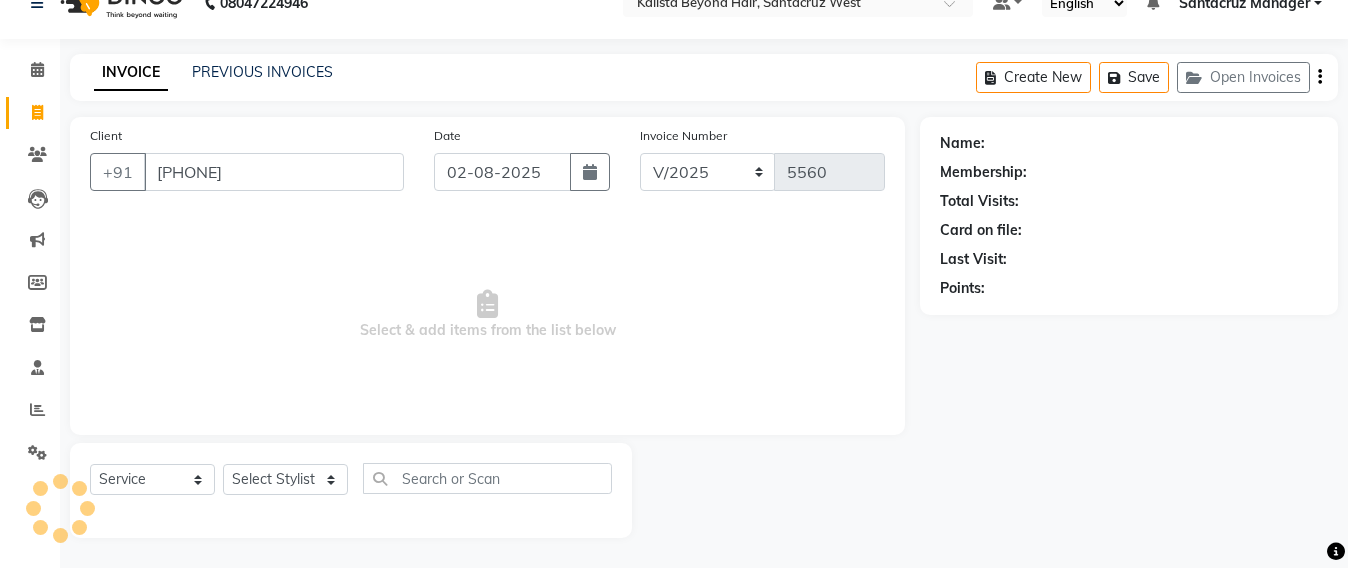 type on "[PHONE]" 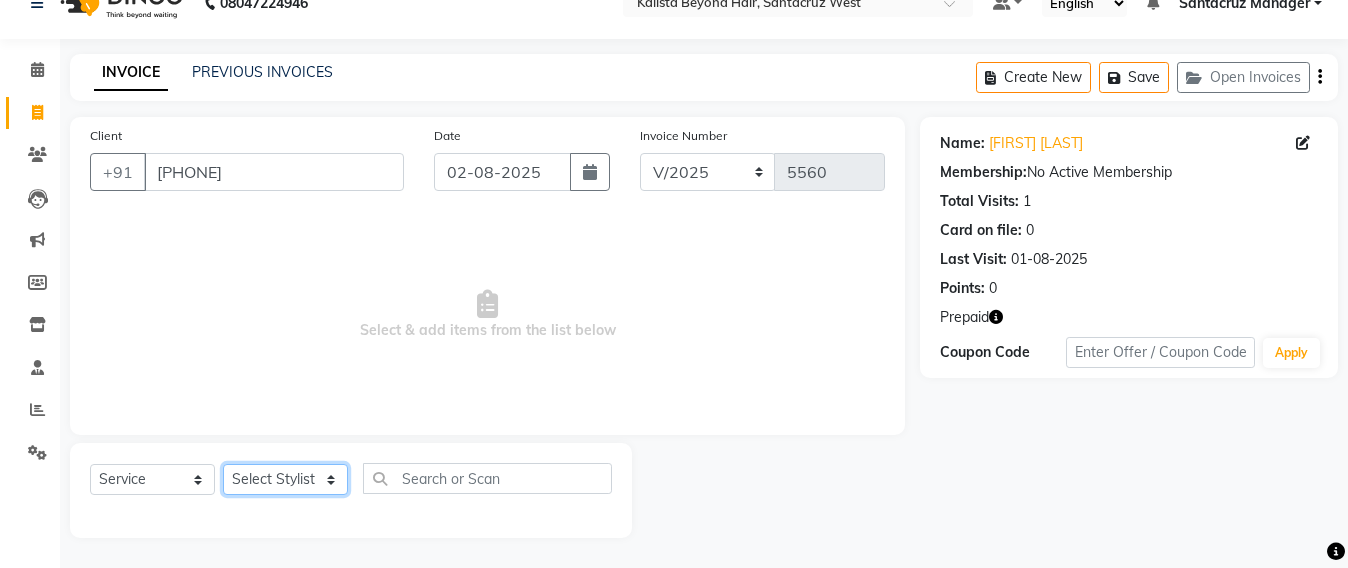 click on "Select Stylist Admin Avesh Sankat AZHER SHAIKH Jayeshree Mahtre Manisha Subodh Shedge Muskaan Pramila Vinayak Mhatre prathmesh mahattre Pratibha Nilesh Sharma RINKI SAV Rosy Sunil Jadhav Sameer shah admin Santacruz Manager SAURAV Siddhi SOMAYANG VASHUM Tejasvi Bhosle" 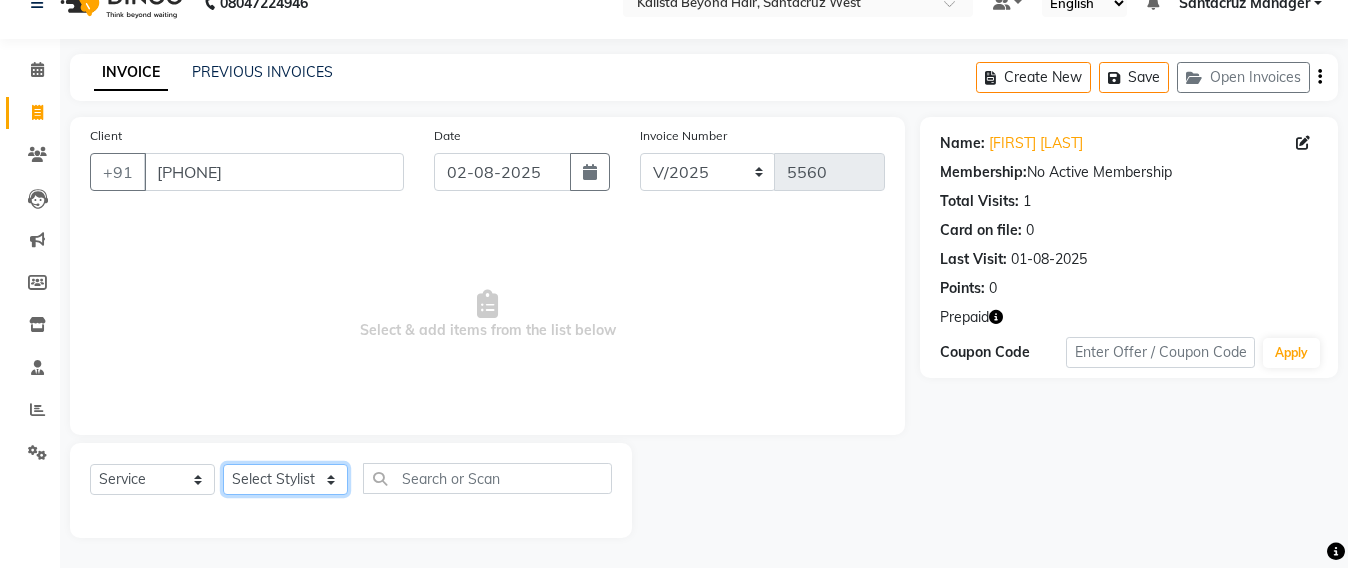 select on "86876" 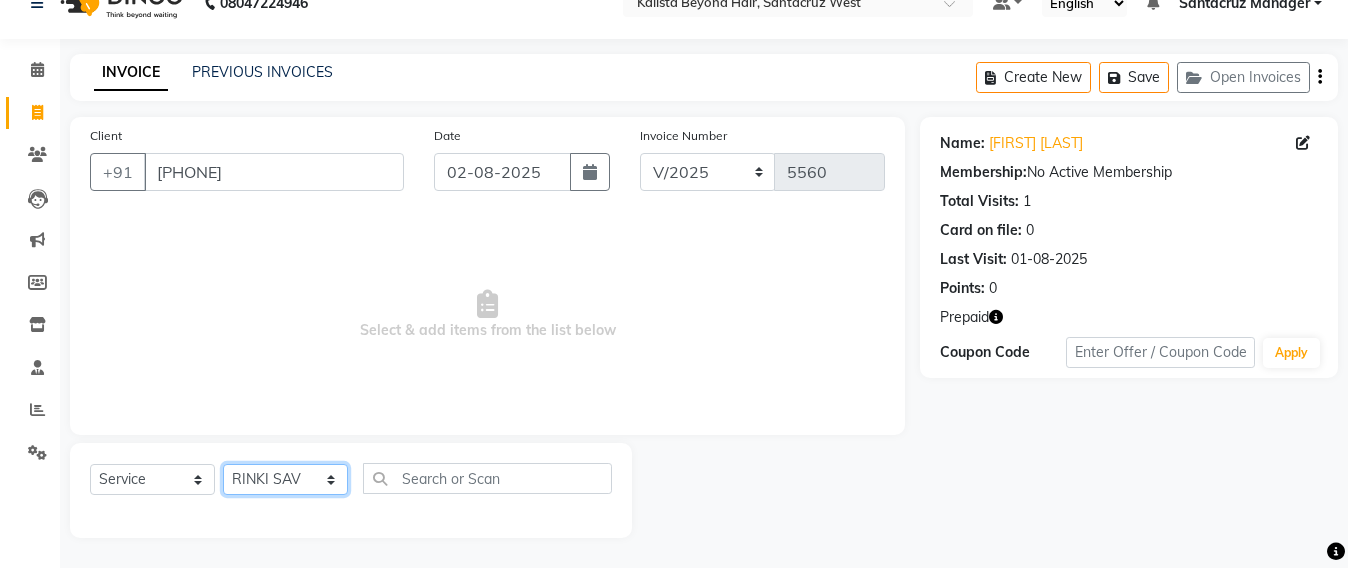 click on "Select Stylist Admin Avesh Sankat AZHER SHAIKH Jayeshree Mahtre Manisha Subodh Shedge Muskaan Pramila Vinayak Mhatre prathmesh mahattre Pratibha Nilesh Sharma RINKI SAV Rosy Sunil Jadhav Sameer shah admin Santacruz Manager SAURAV Siddhi SOMAYANG VASHUM Tejasvi Bhosle" 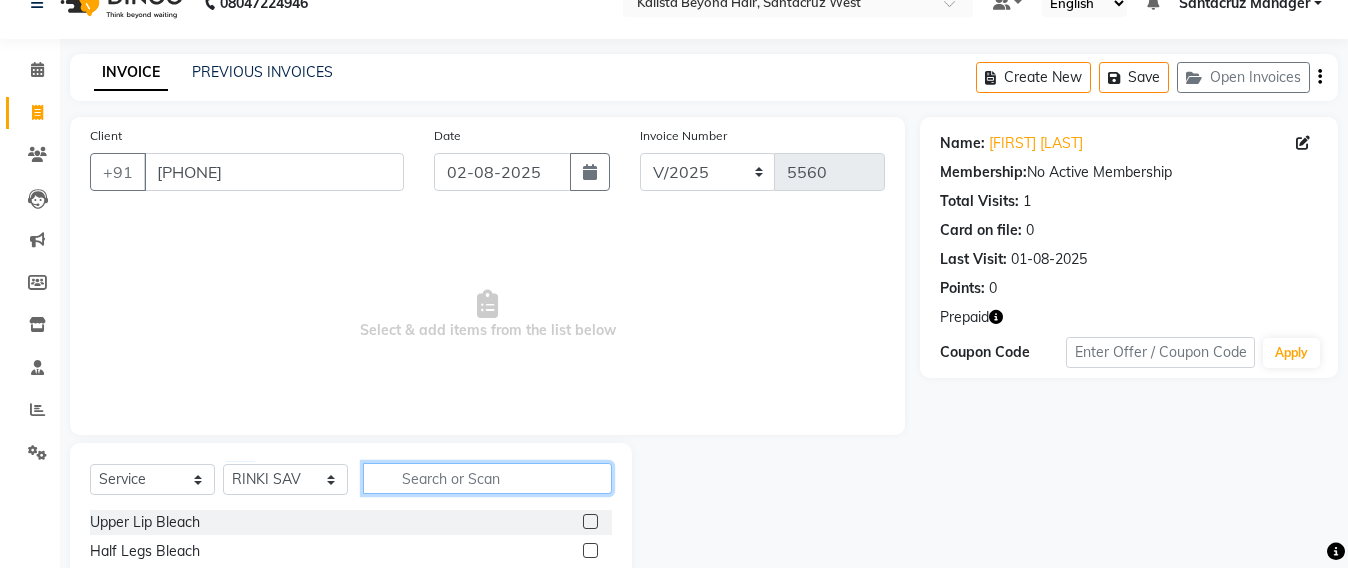 click 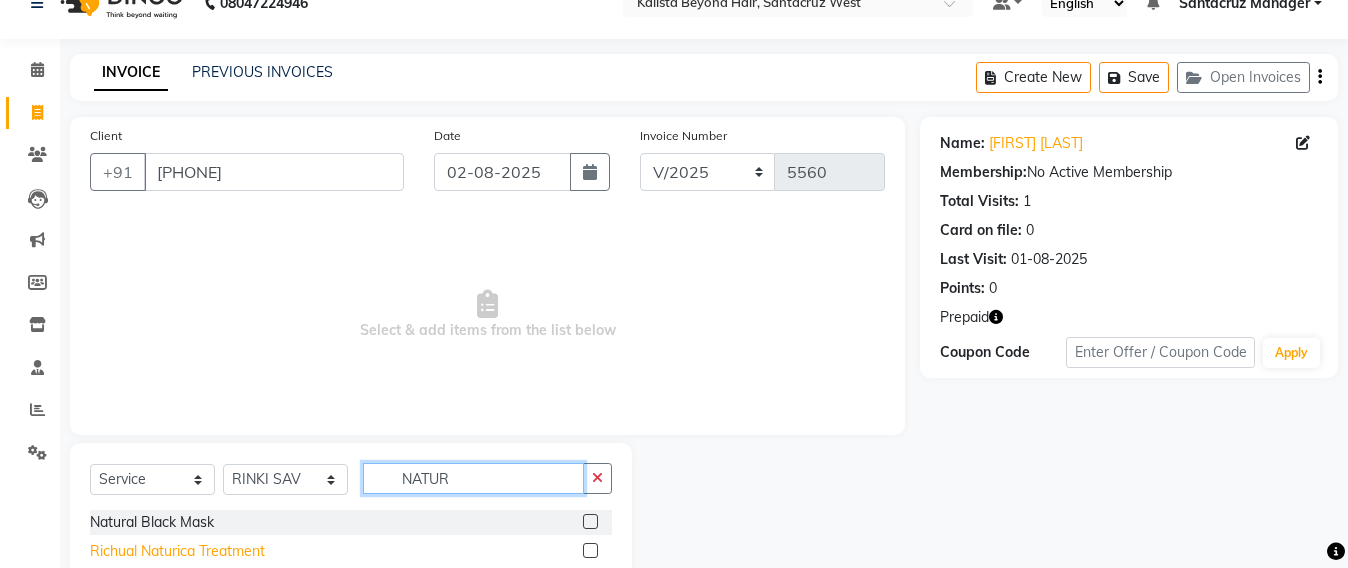 type on "NATUR" 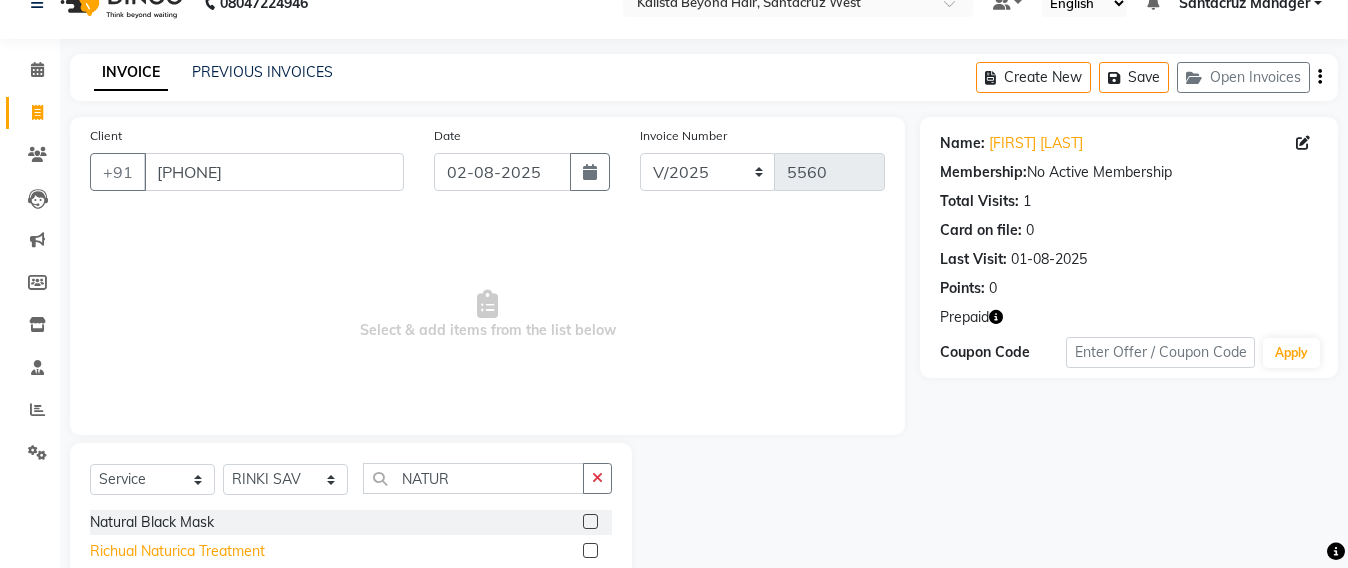 click on "Richual Naturica Treatment" 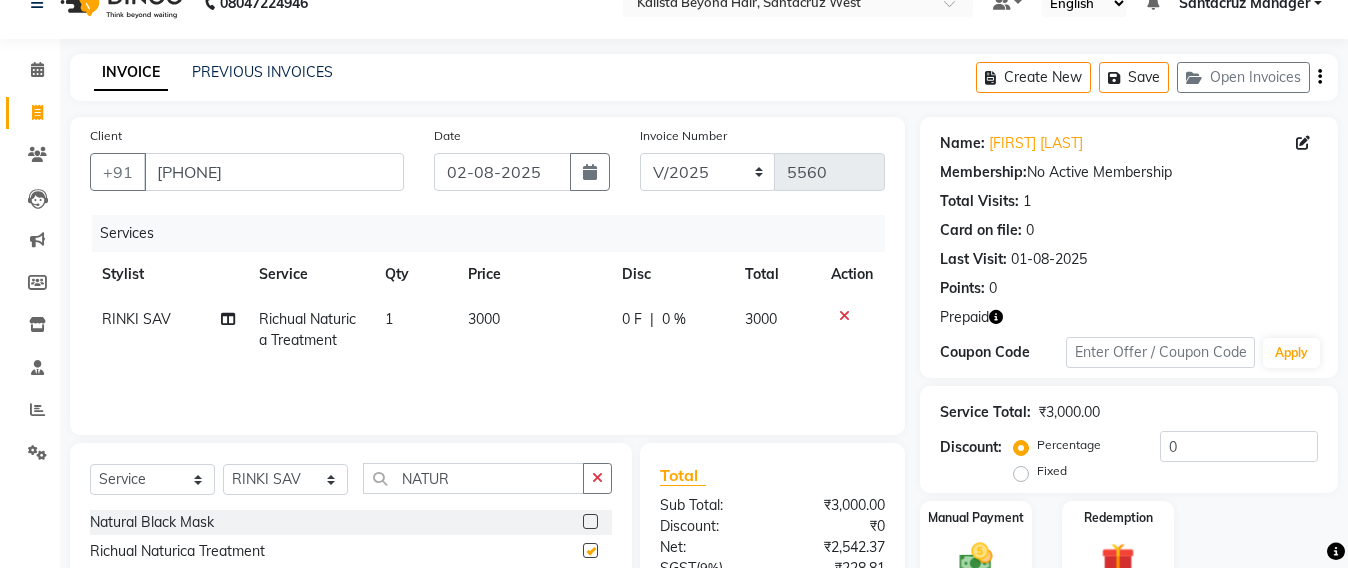 checkbox on "false" 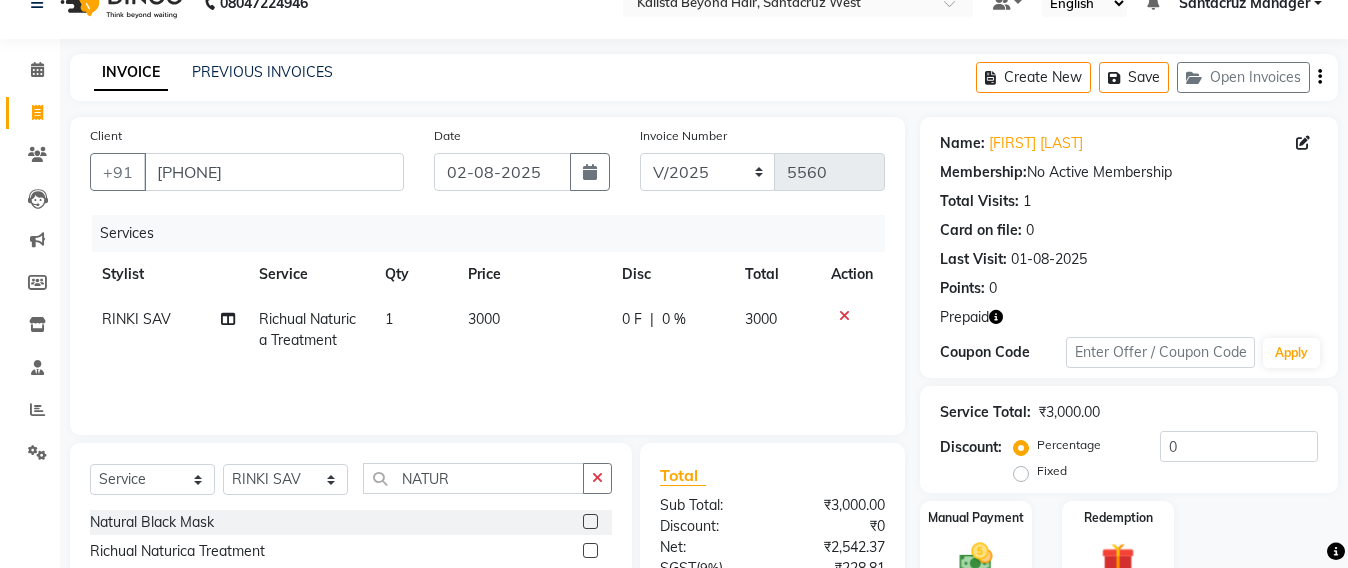 click on "3000" 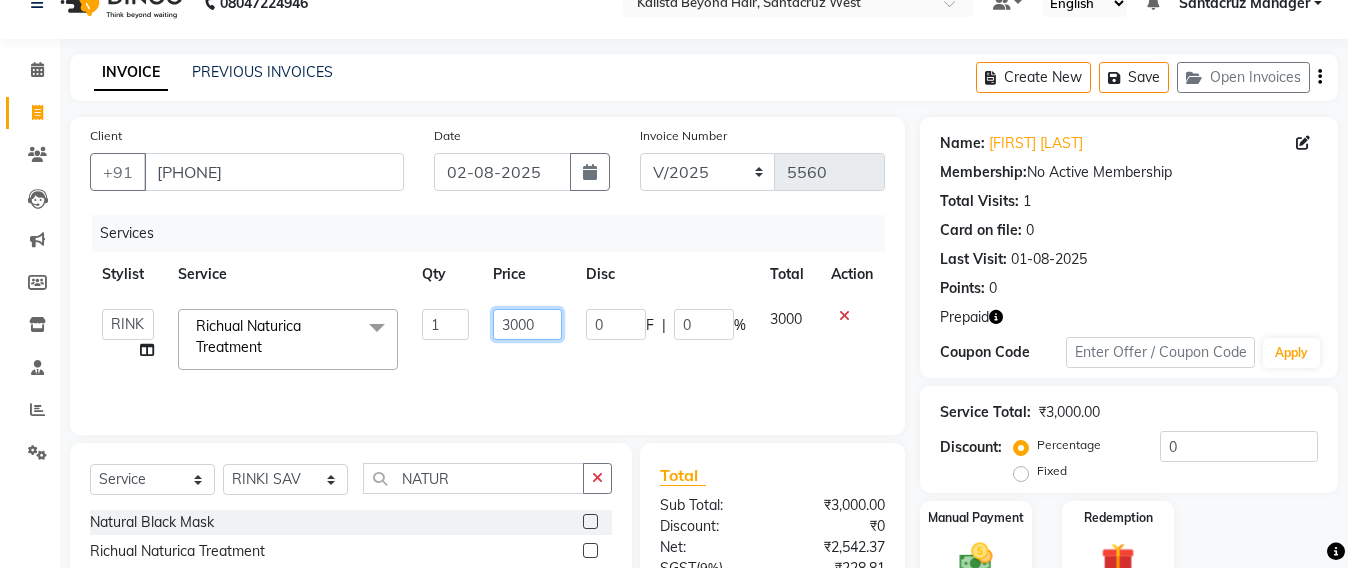 click on "3000" 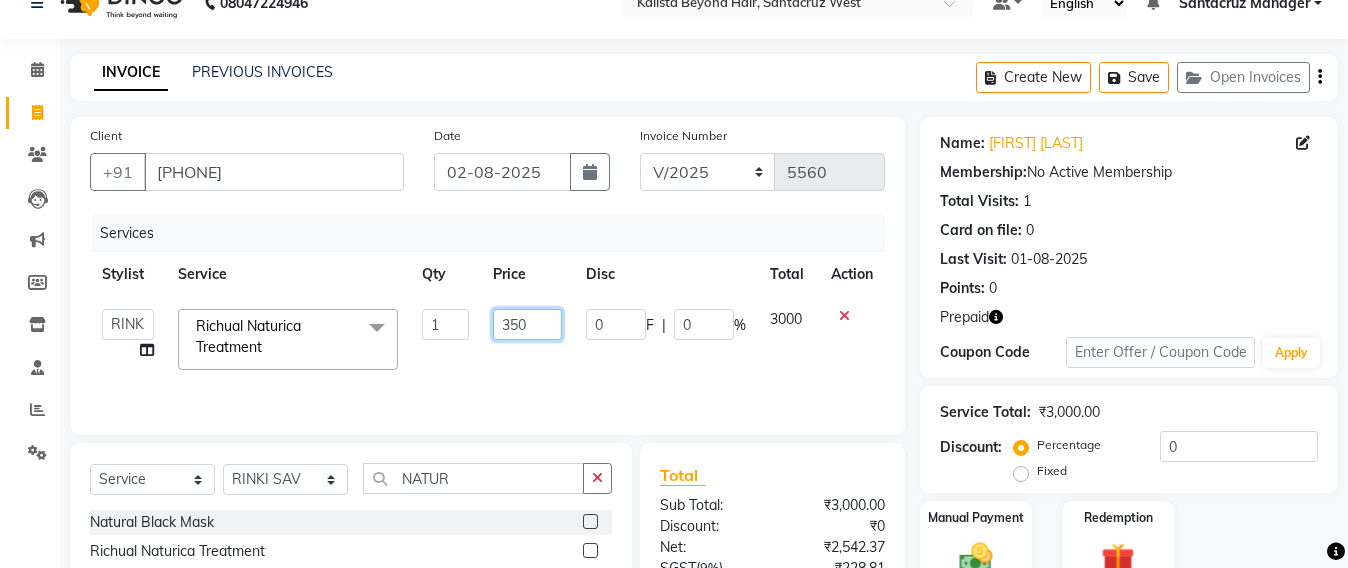 type on "3500" 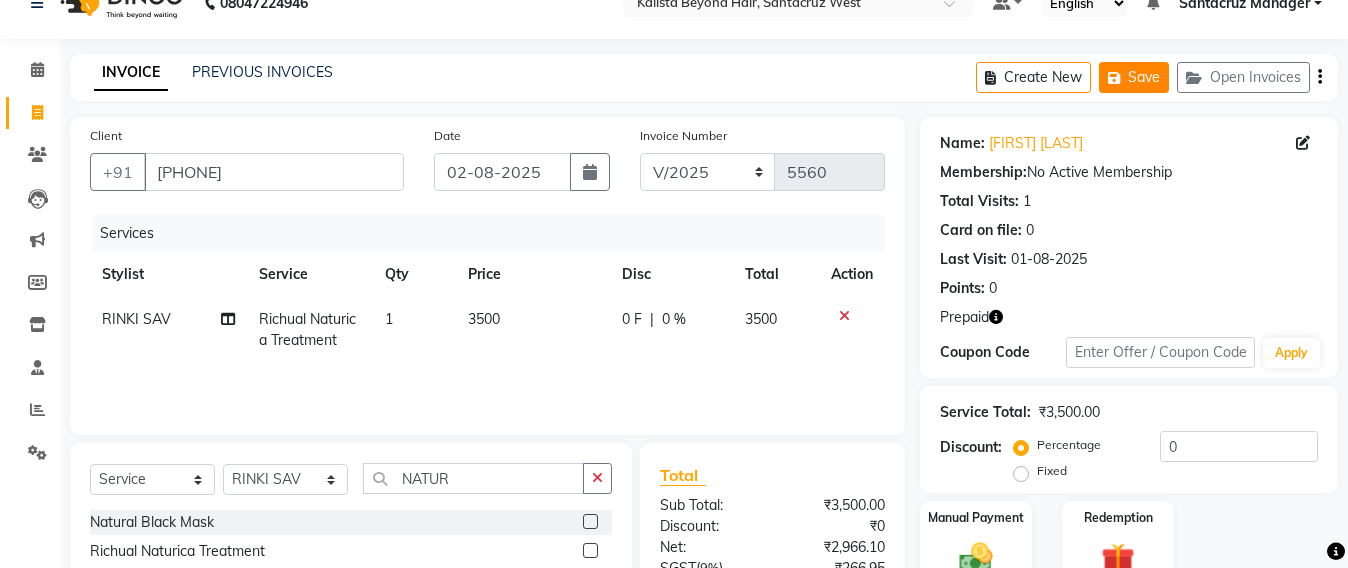 click on "Save" 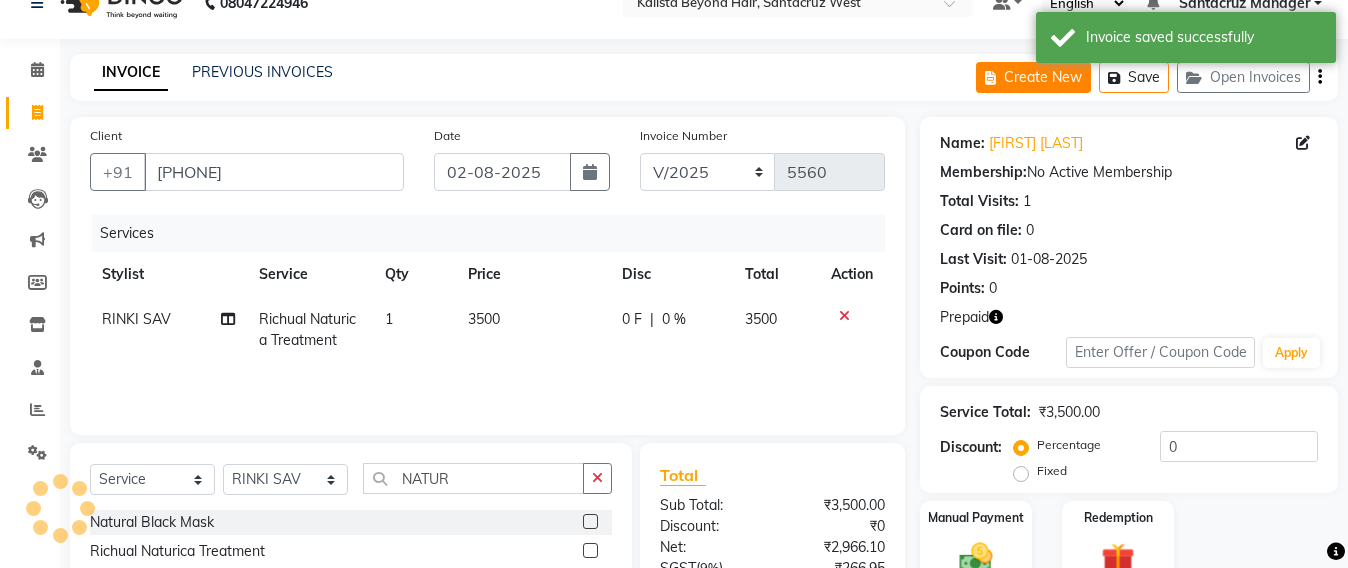 click on "Create New" 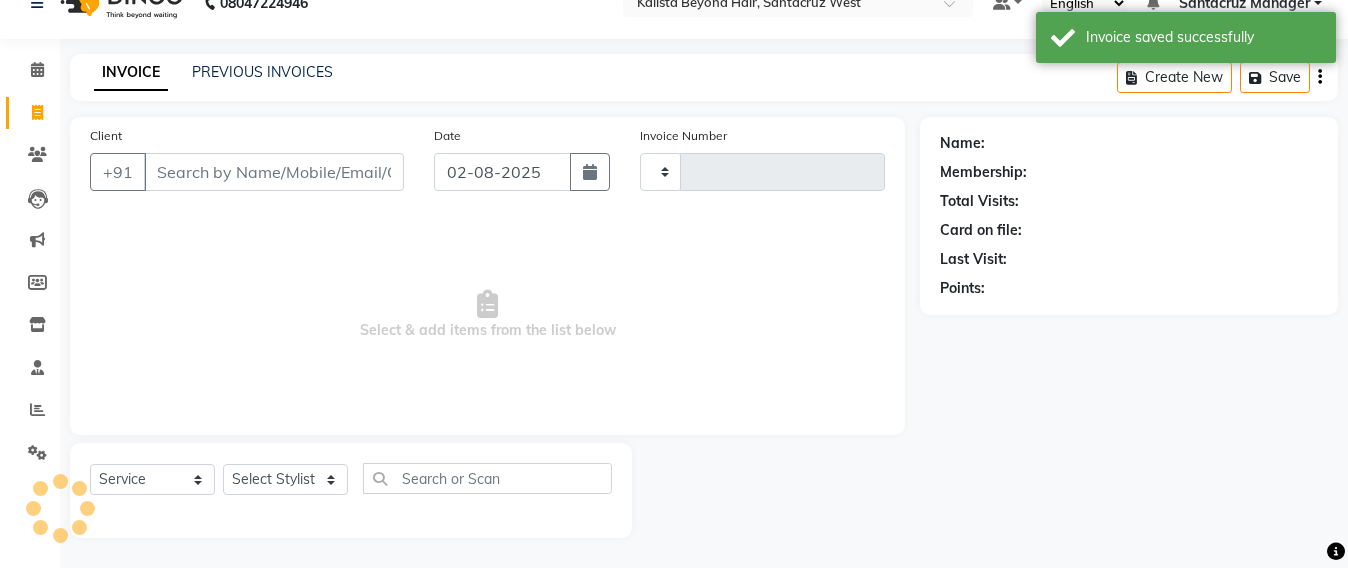 type on "5560" 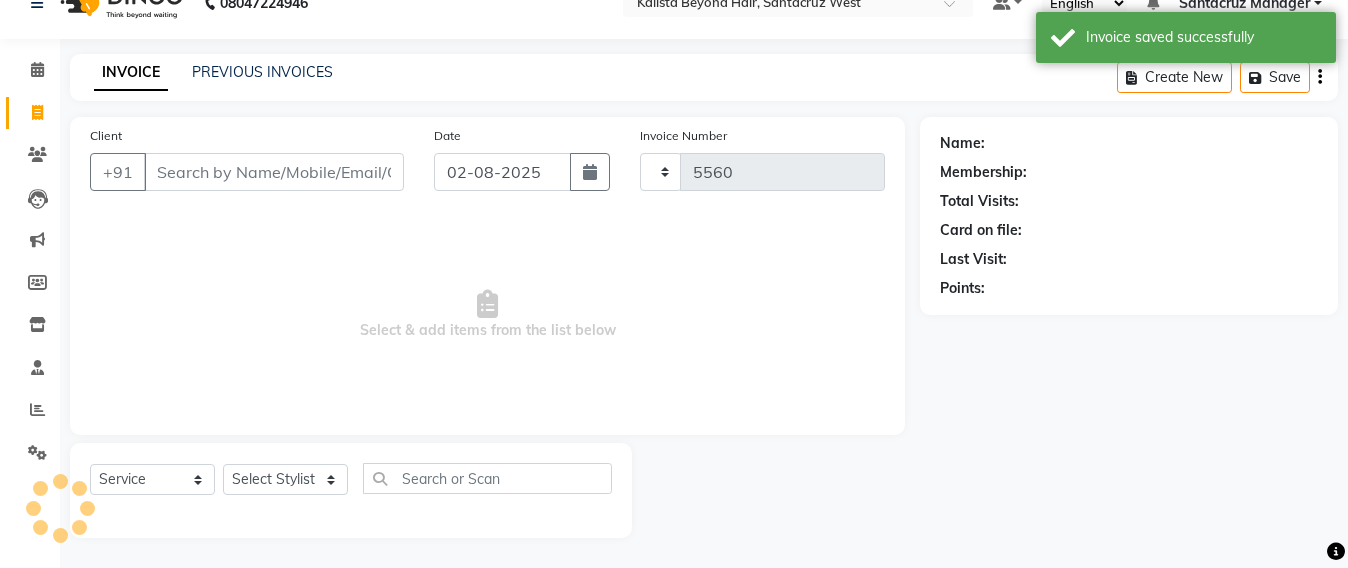 select on "6357" 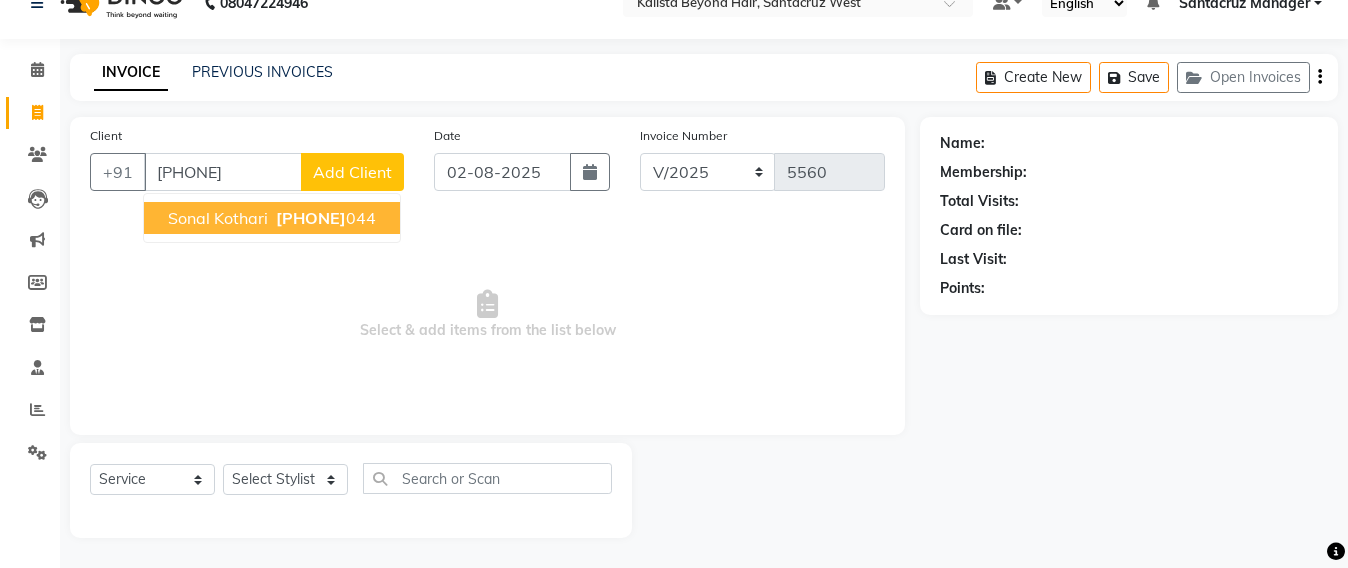 click on "[FIRST] [LAST]   [PHONE]" at bounding box center [272, 218] 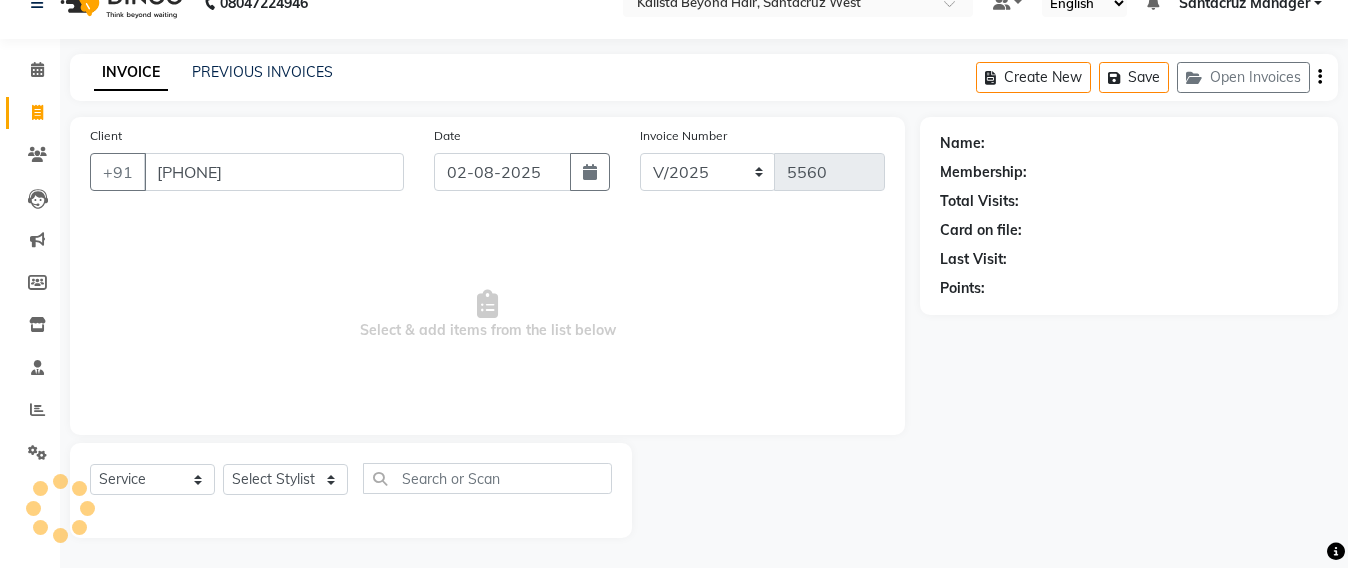 type on "[PHONE]" 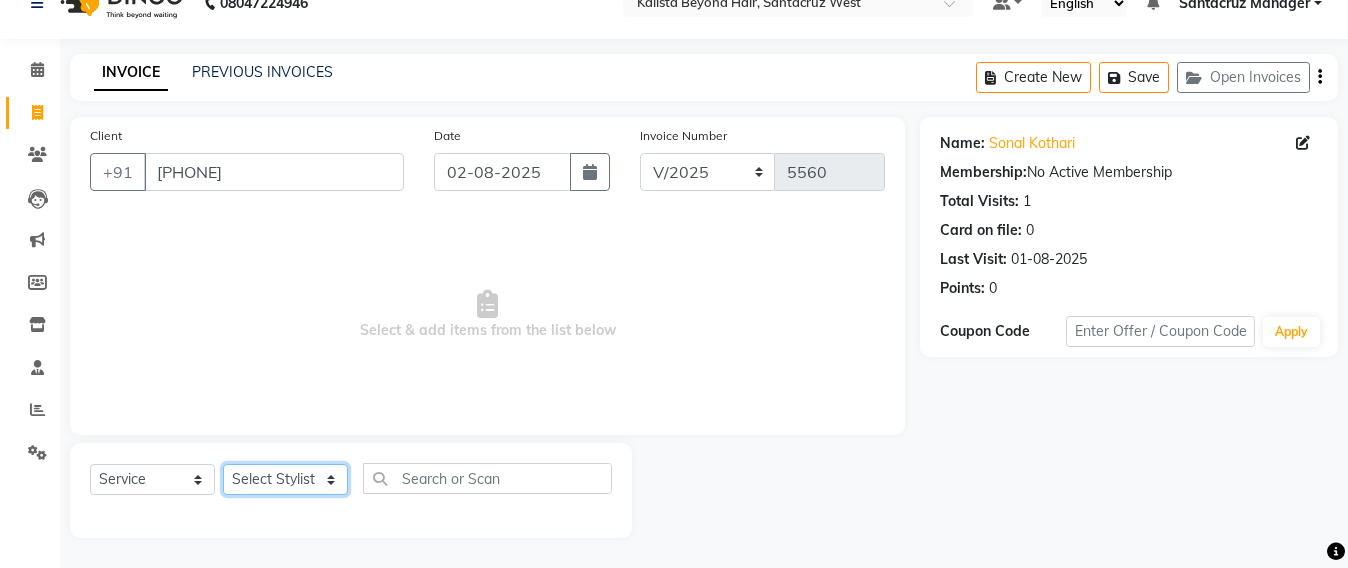 click on "Select Stylist Admin Avesh Sankat AZHER SHAIKH Jayeshree Mahtre Manisha Subodh Shedge Muskaan Pramila Vinayak Mhatre prathmesh mahattre Pratibha Nilesh Sharma RINKI SAV Rosy Sunil Jadhav Sameer shah admin Santacruz Manager SAURAV Siddhi SOMAYANG VASHUM Tejasvi Bhosle" 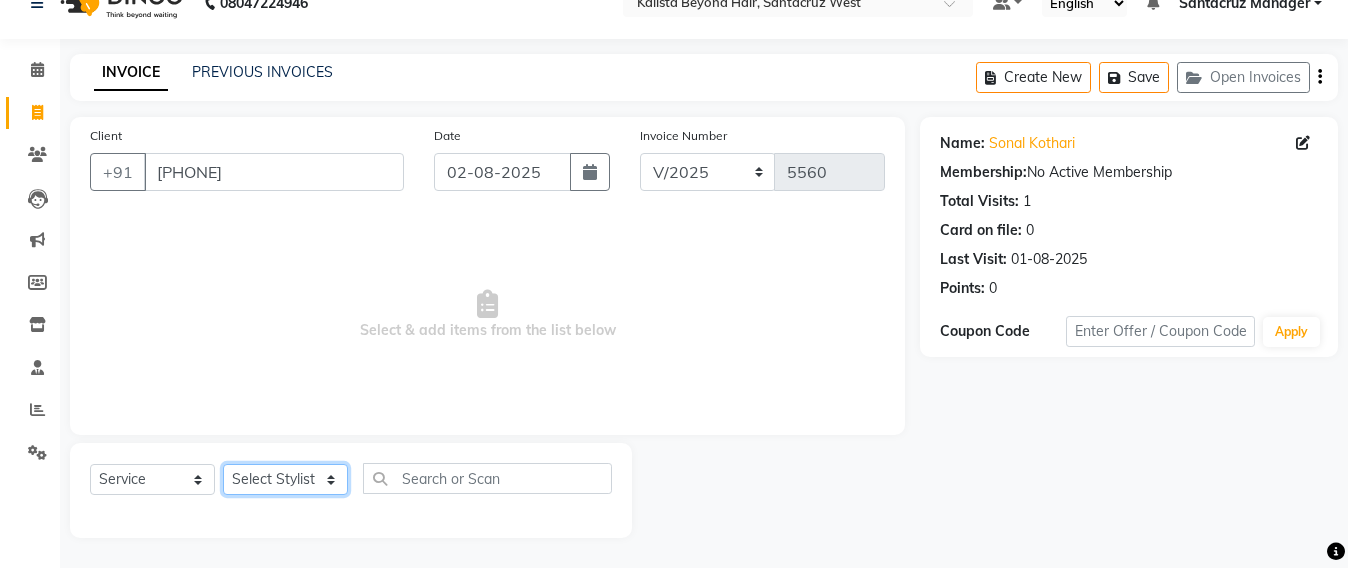 select on "82490" 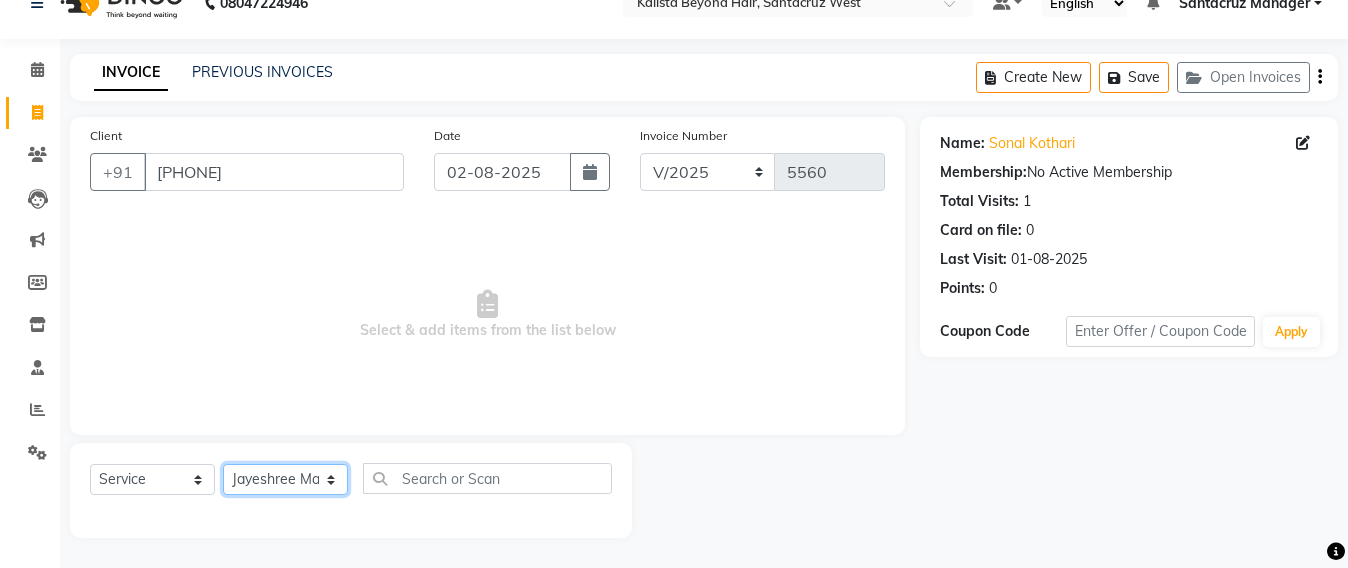 click on "Select Stylist Admin Avesh Sankat AZHER SHAIKH Jayeshree Mahtre Manisha Subodh Shedge Muskaan Pramila Vinayak Mhatre prathmesh mahattre Pratibha Nilesh Sharma RINKI SAV Rosy Sunil Jadhav Sameer shah admin Santacruz Manager SAURAV Siddhi SOMAYANG VASHUM Tejasvi Bhosle" 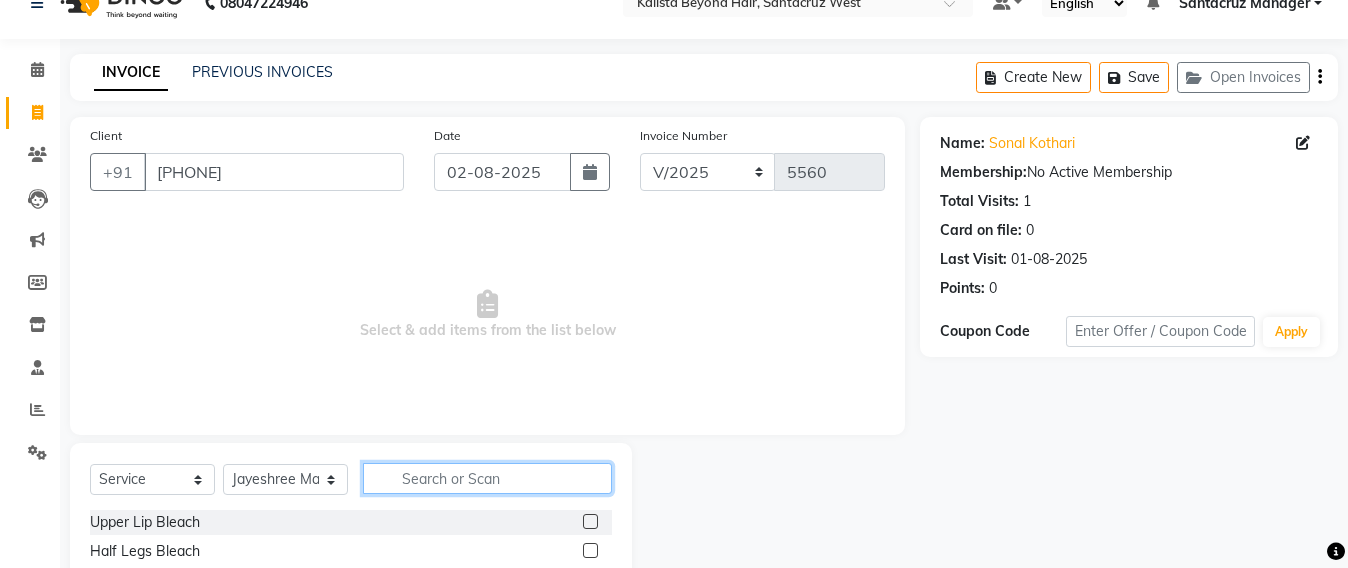 click 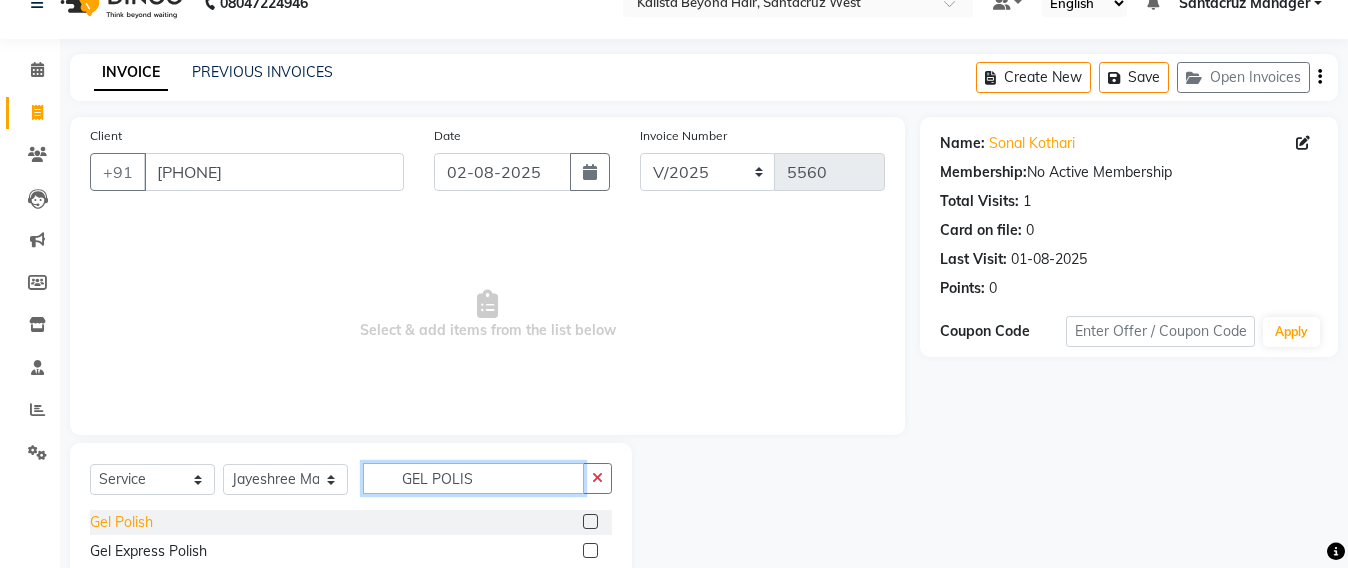 type on "GEL POLIS" 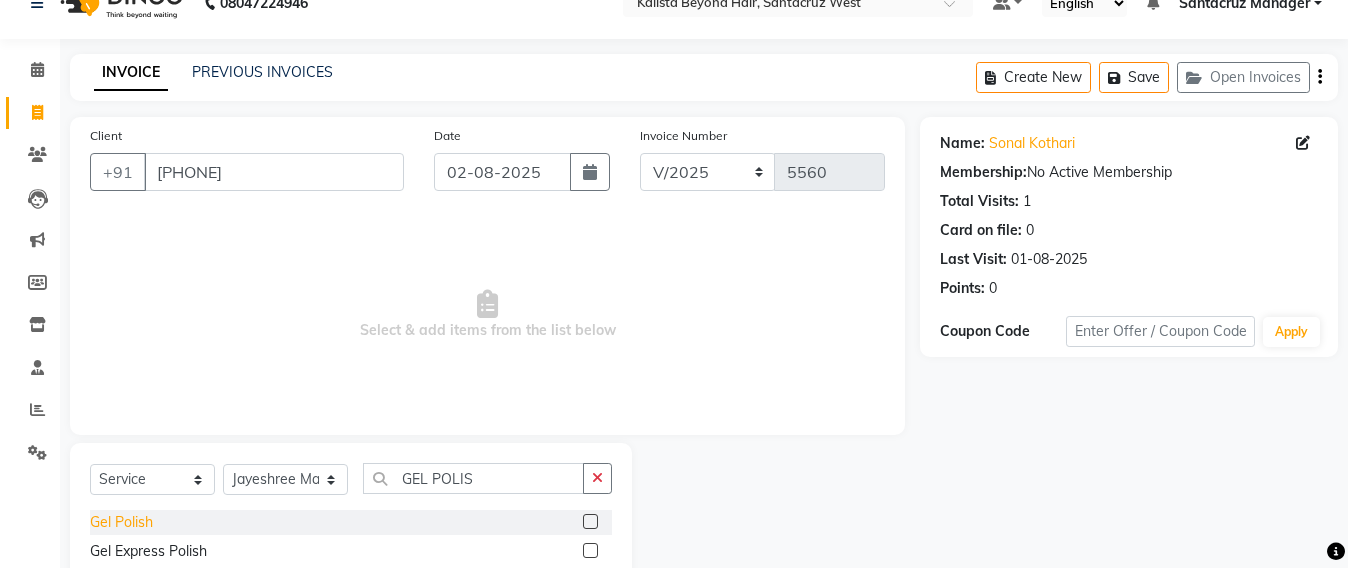 click on "Gel Polish" 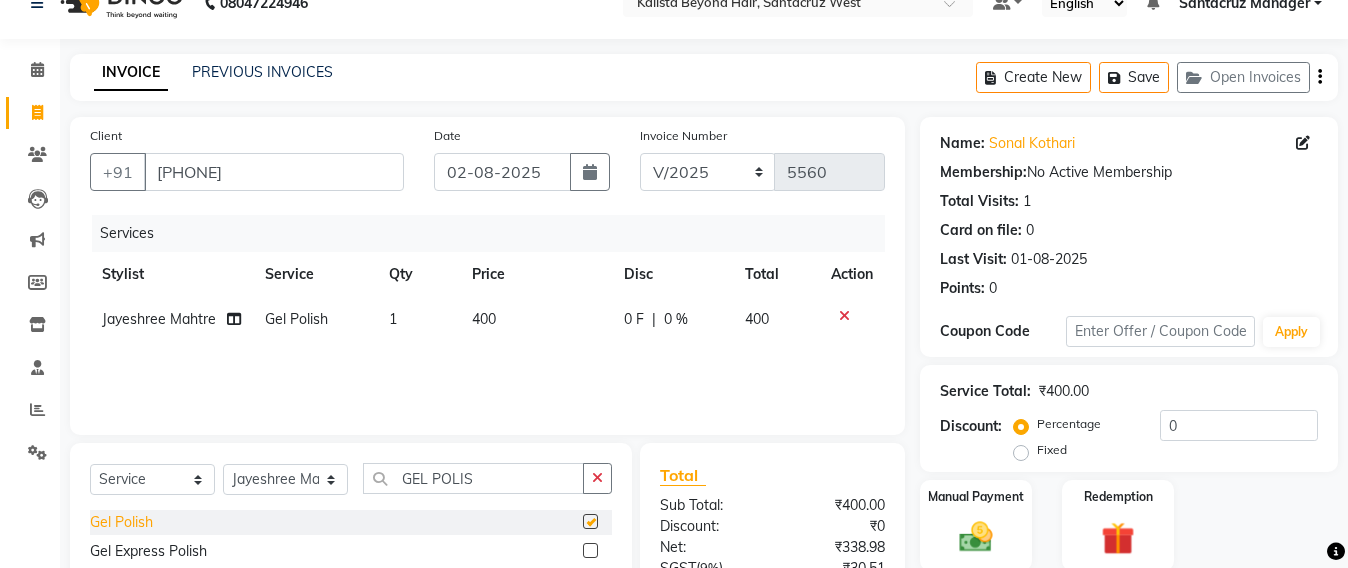checkbox on "false" 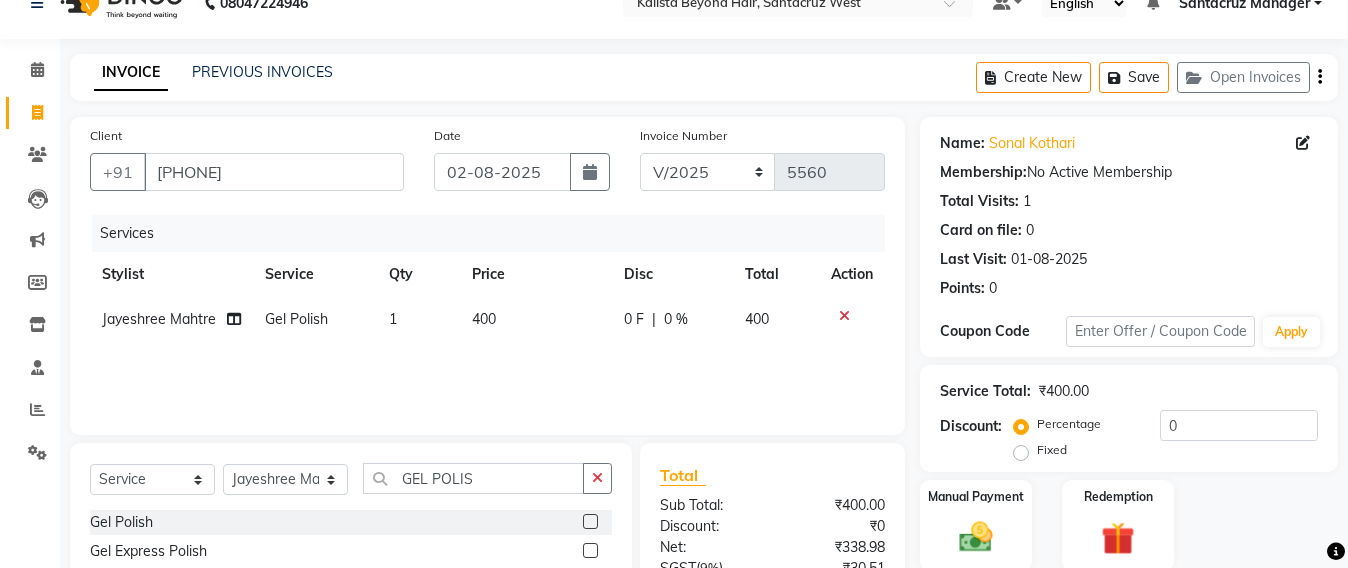 click on "400" 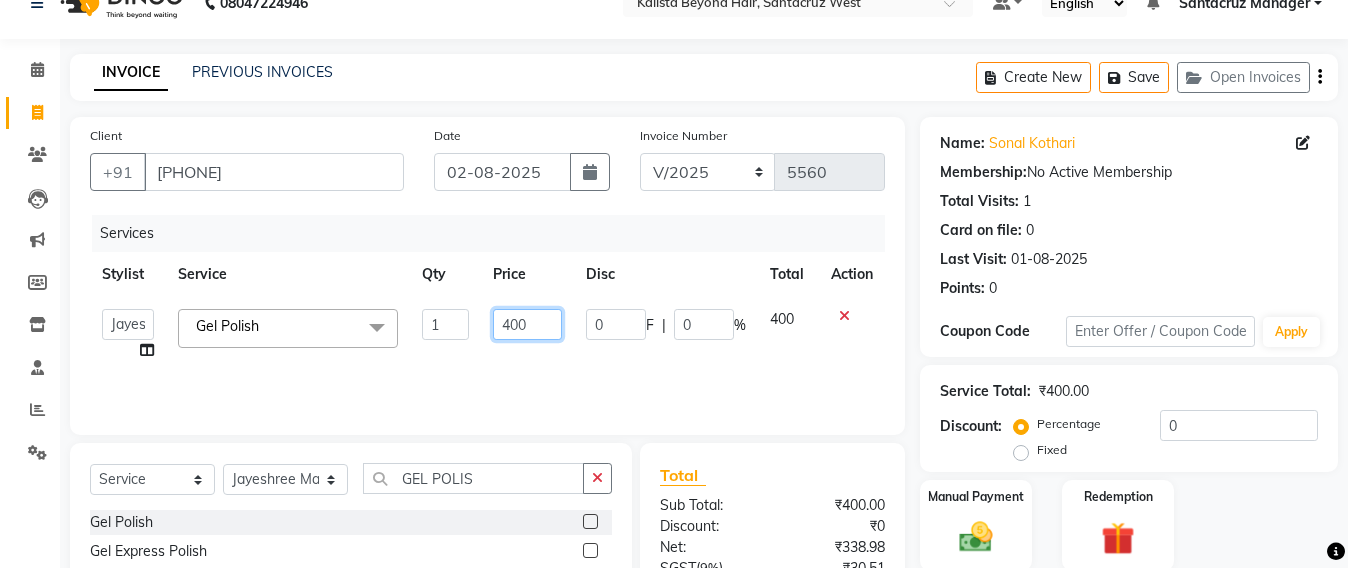 click on "400" 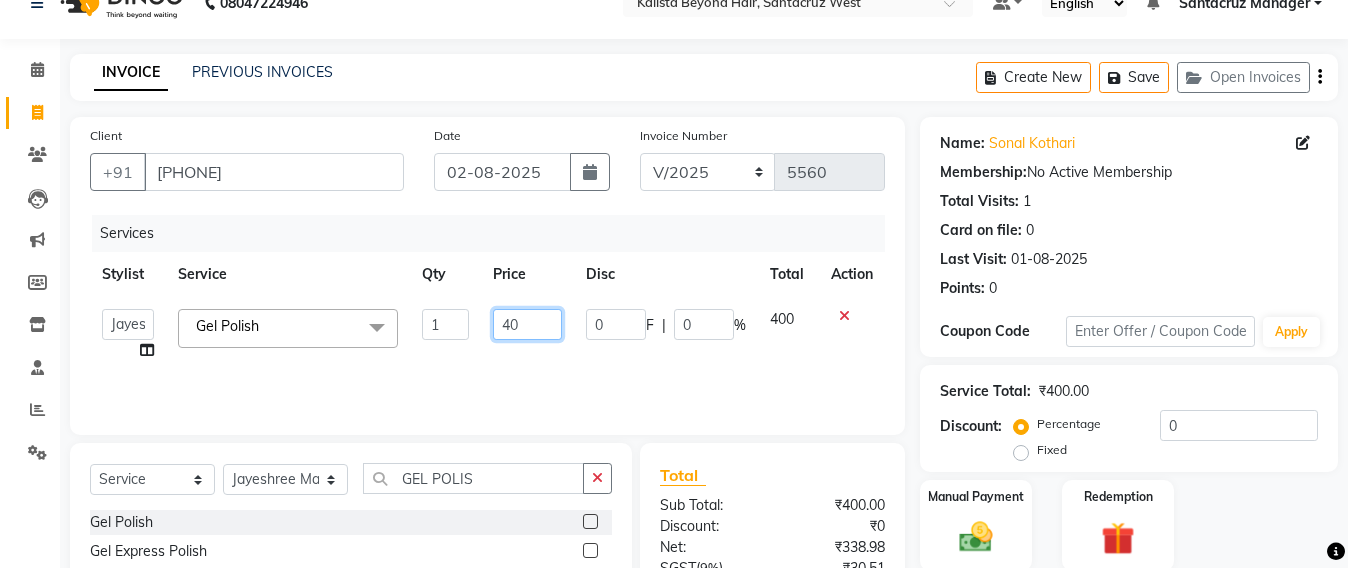 type on "4" 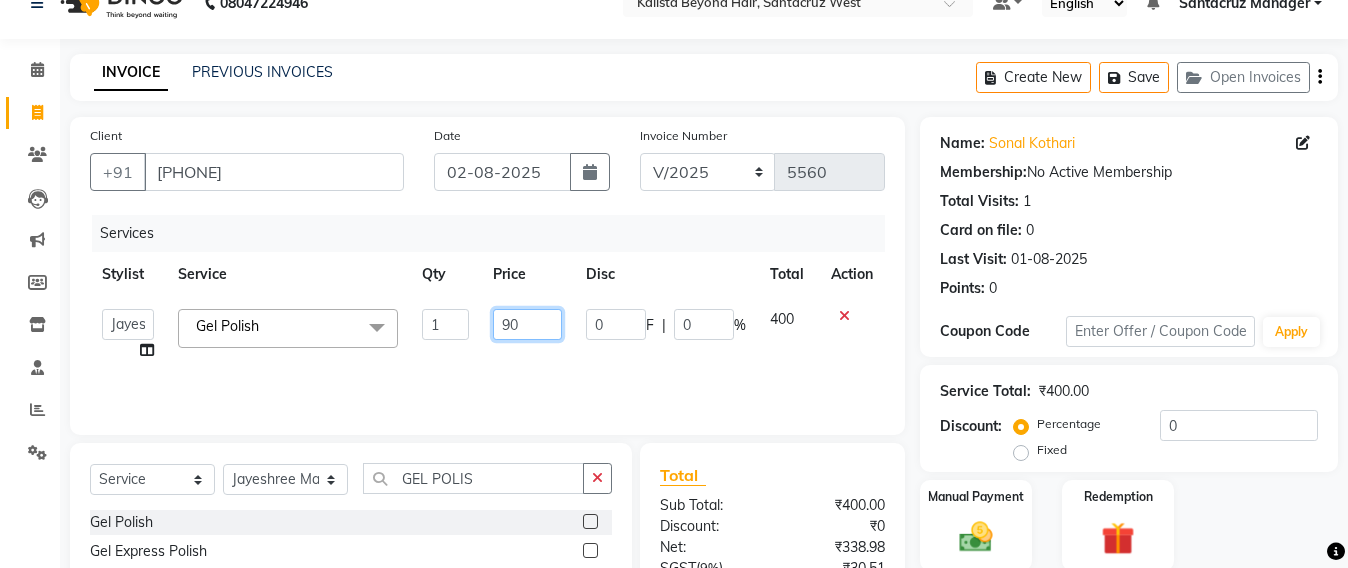 type on "900" 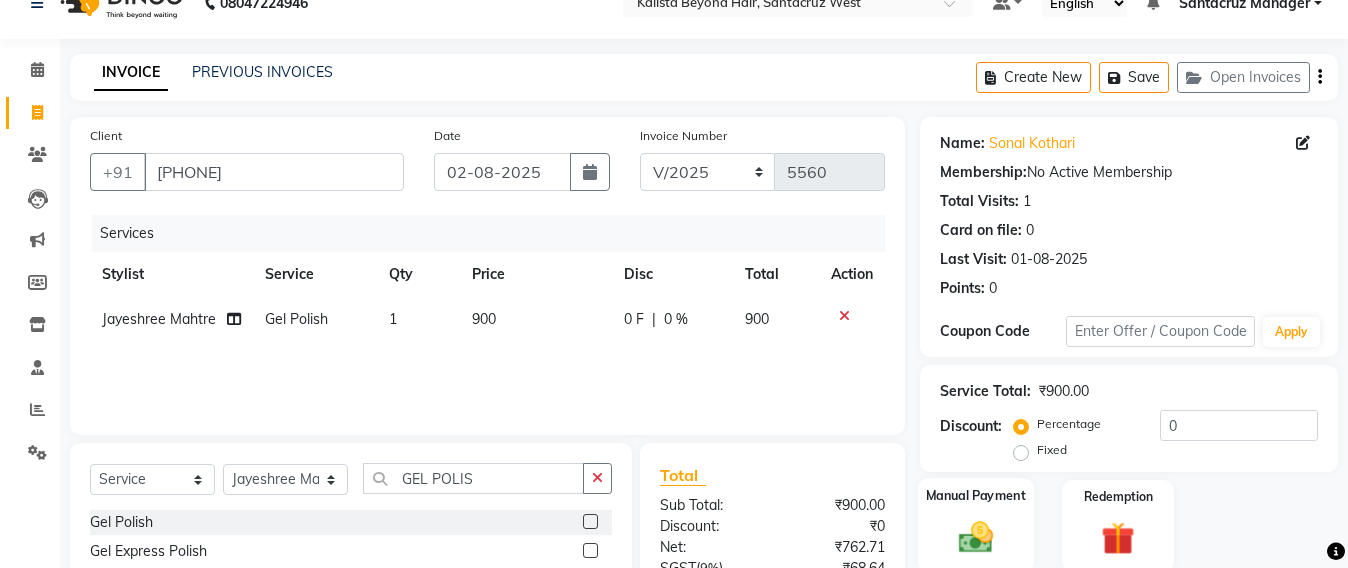 click 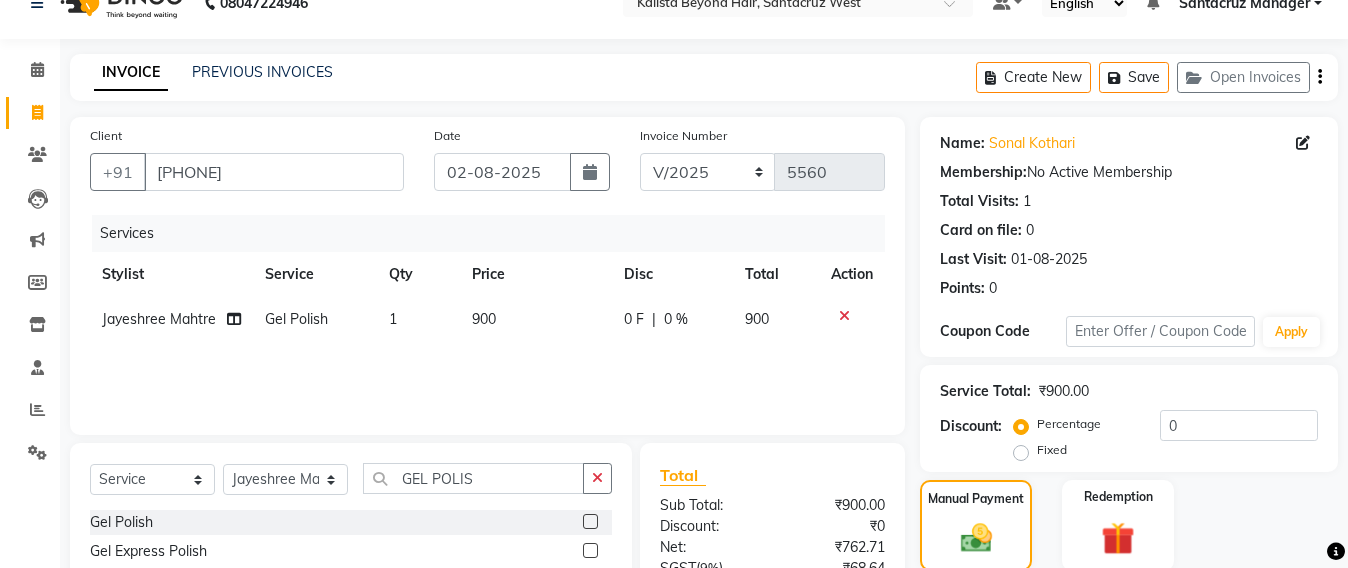 scroll, scrollTop: 235, scrollLeft: 0, axis: vertical 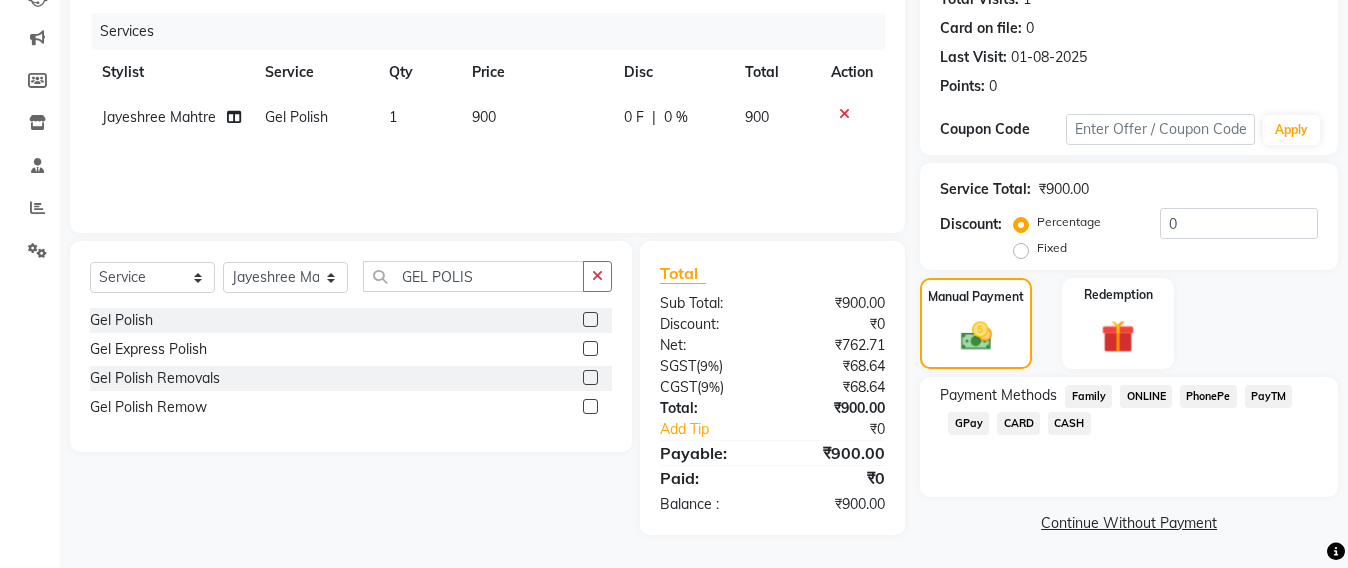 click on "CASH" 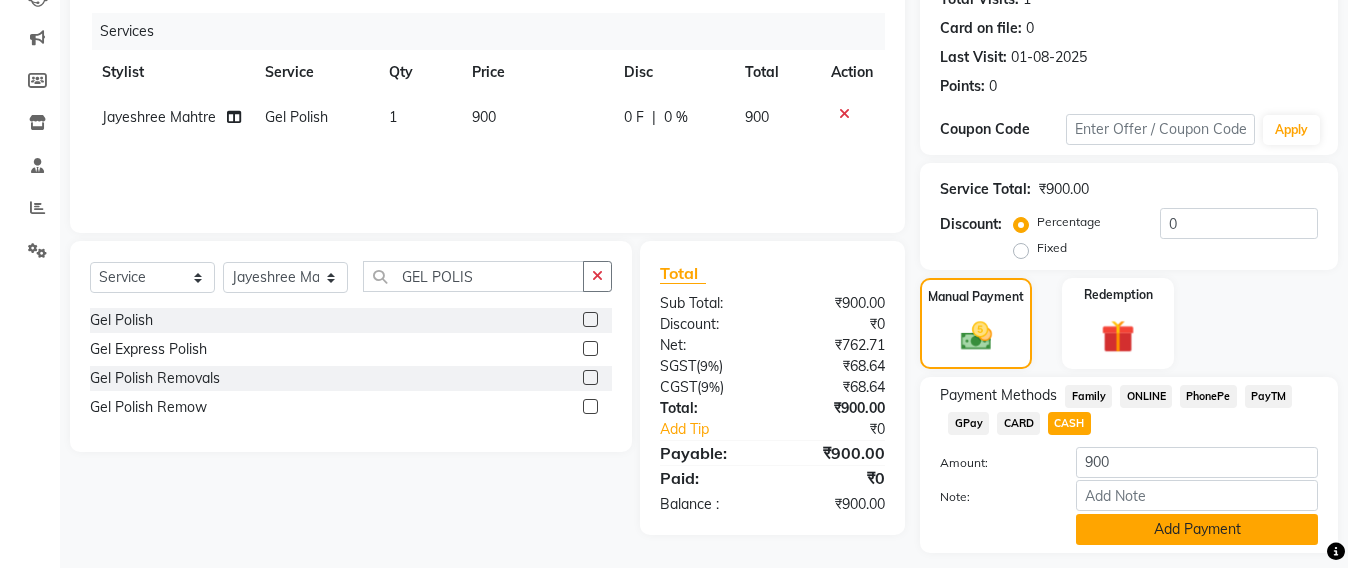 click on "Add Payment" 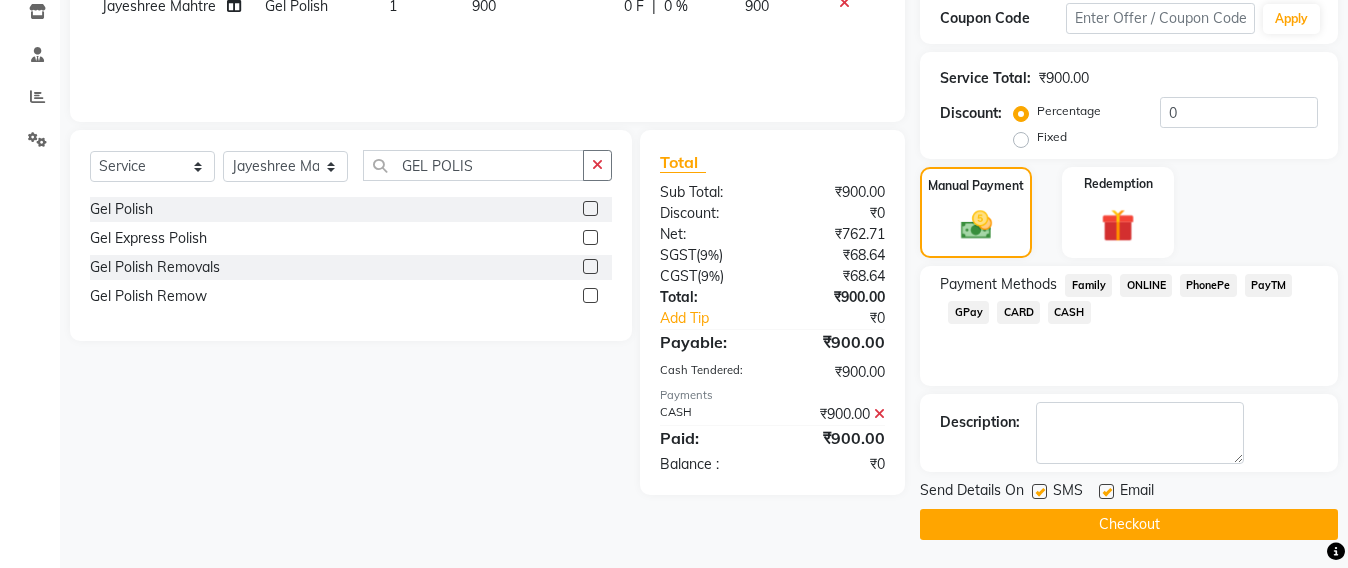 scroll, scrollTop: 348, scrollLeft: 0, axis: vertical 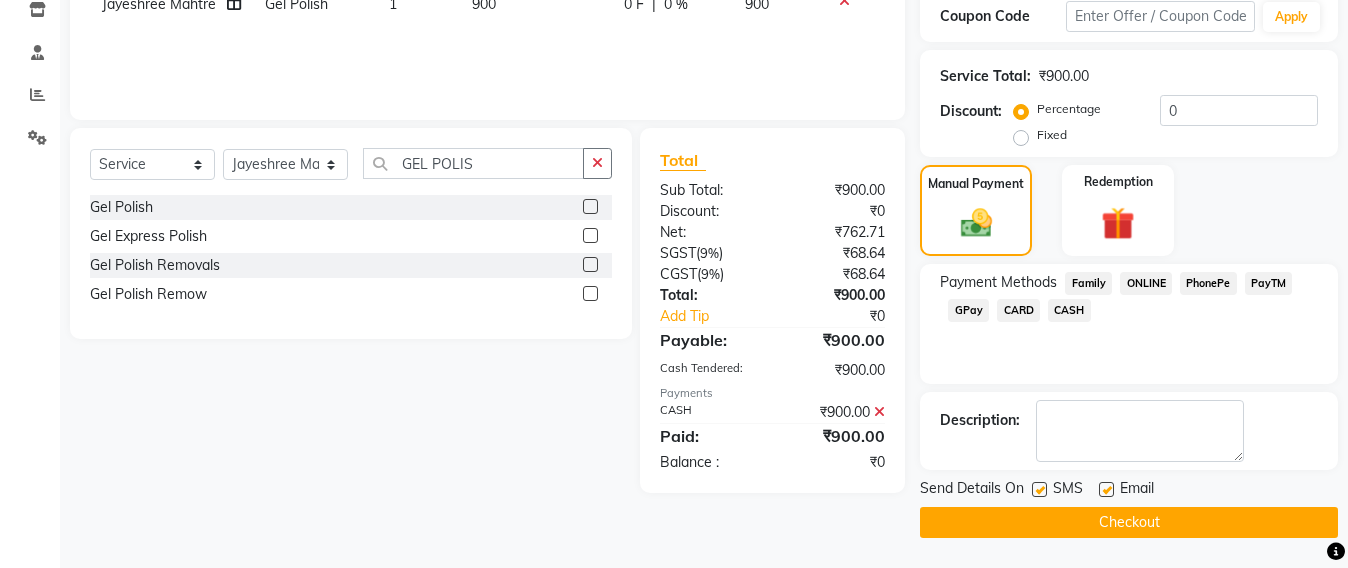 click on "Checkout" 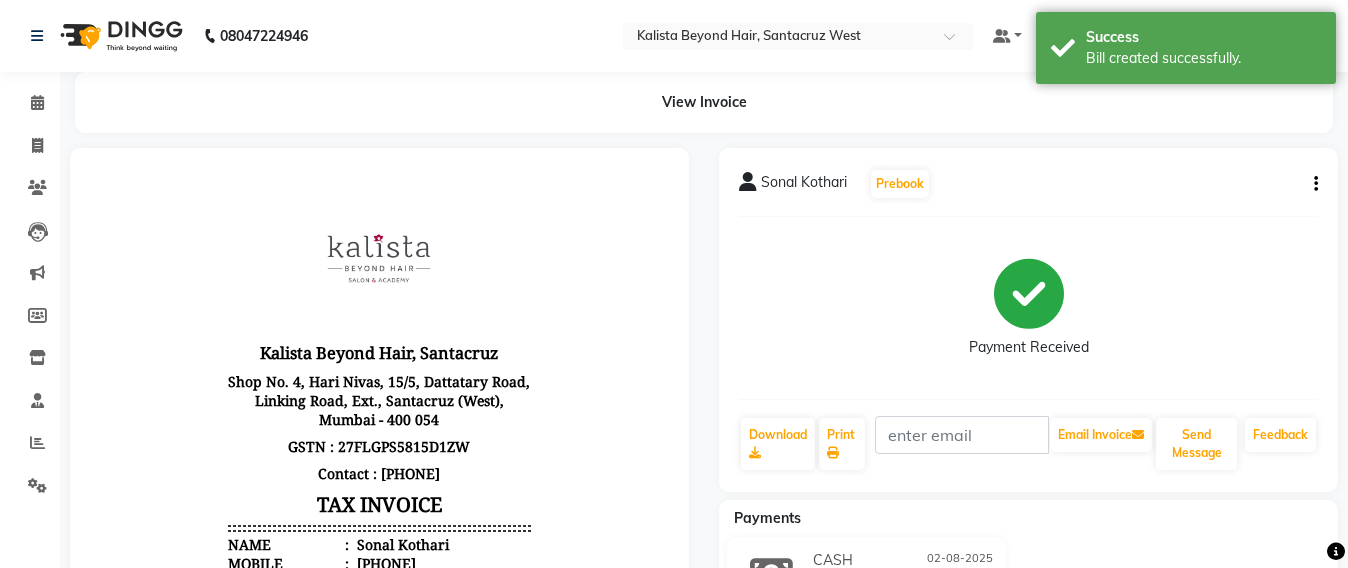 scroll, scrollTop: 0, scrollLeft: 0, axis: both 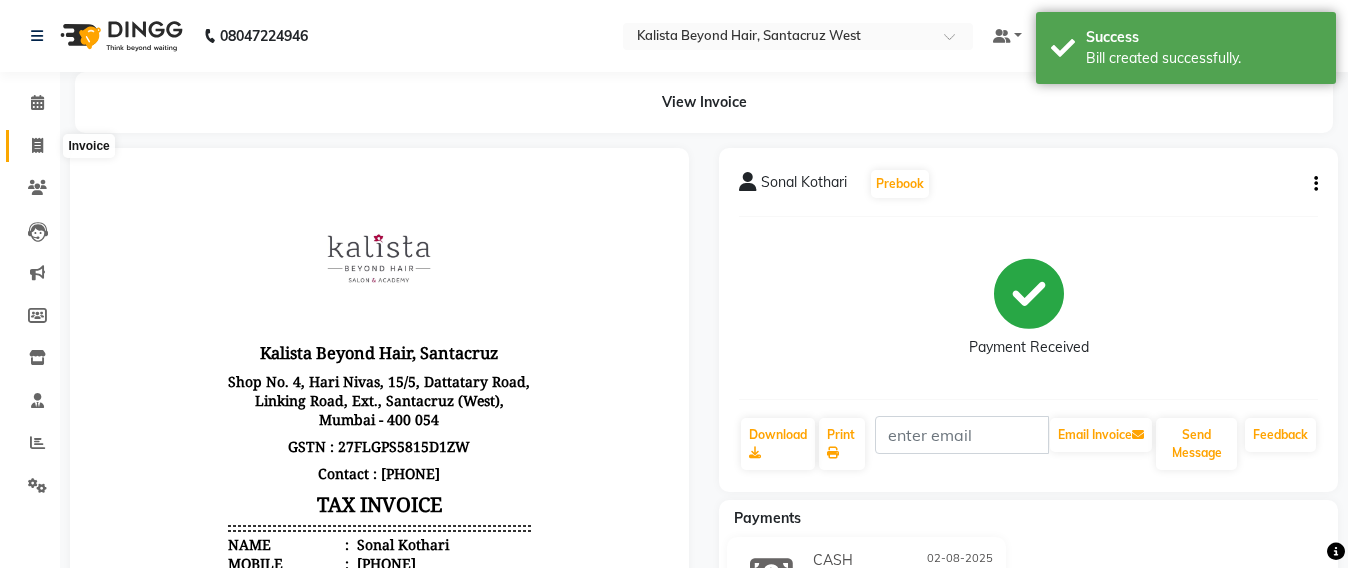 click 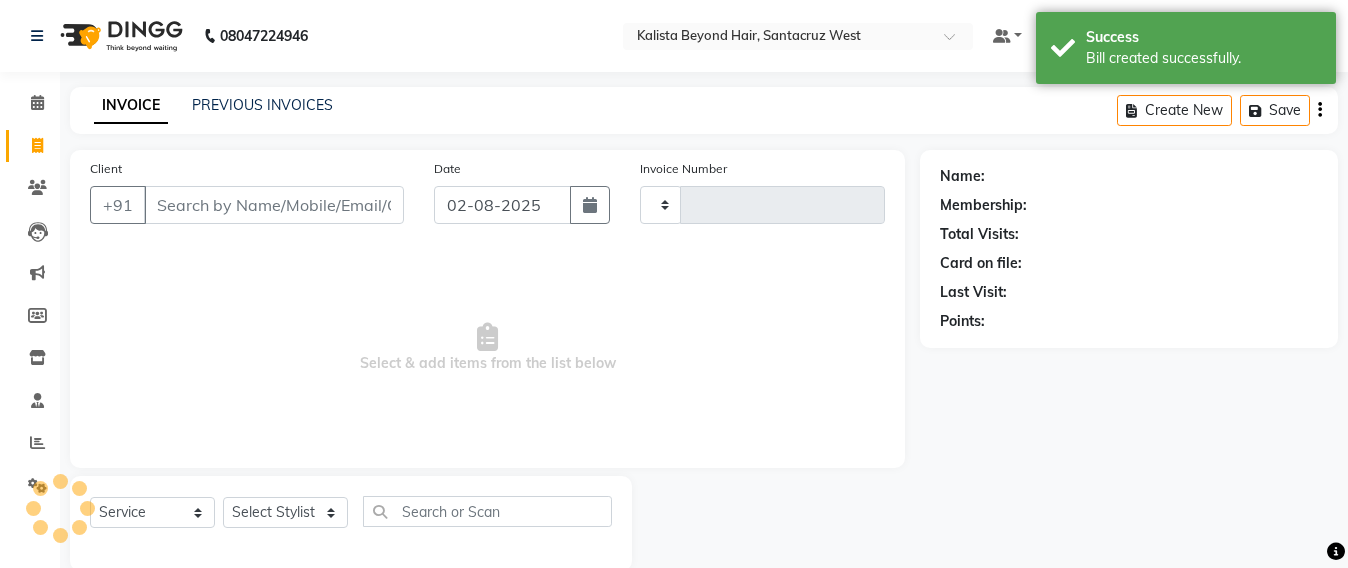 scroll, scrollTop: 33, scrollLeft: 0, axis: vertical 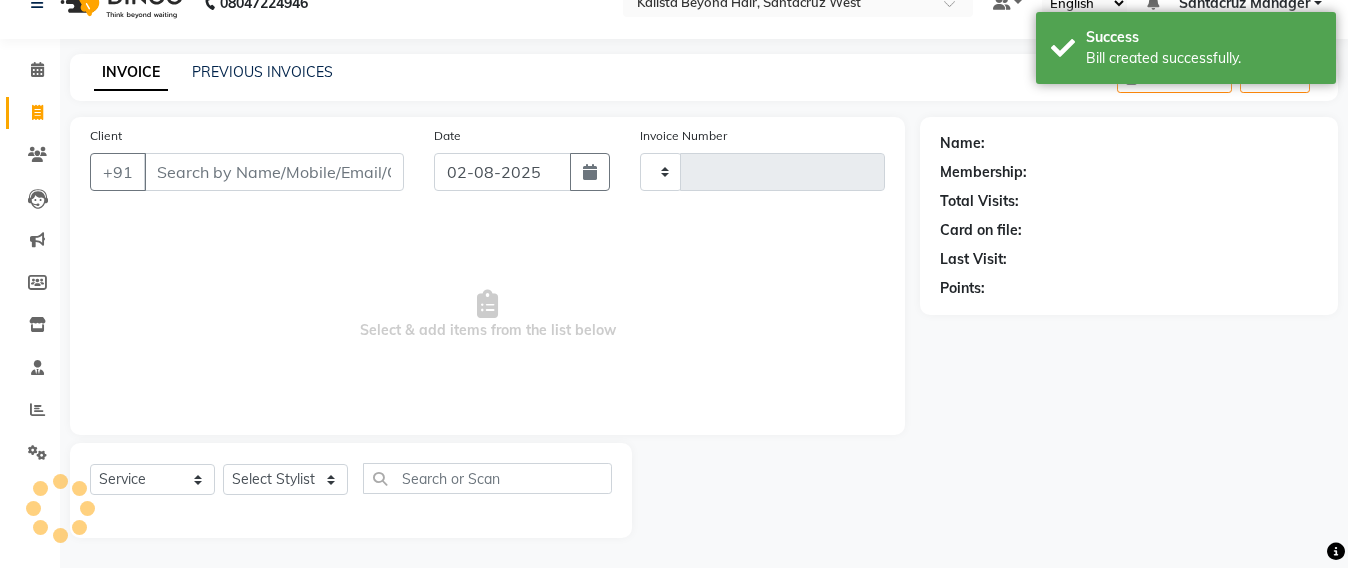 type on "5561" 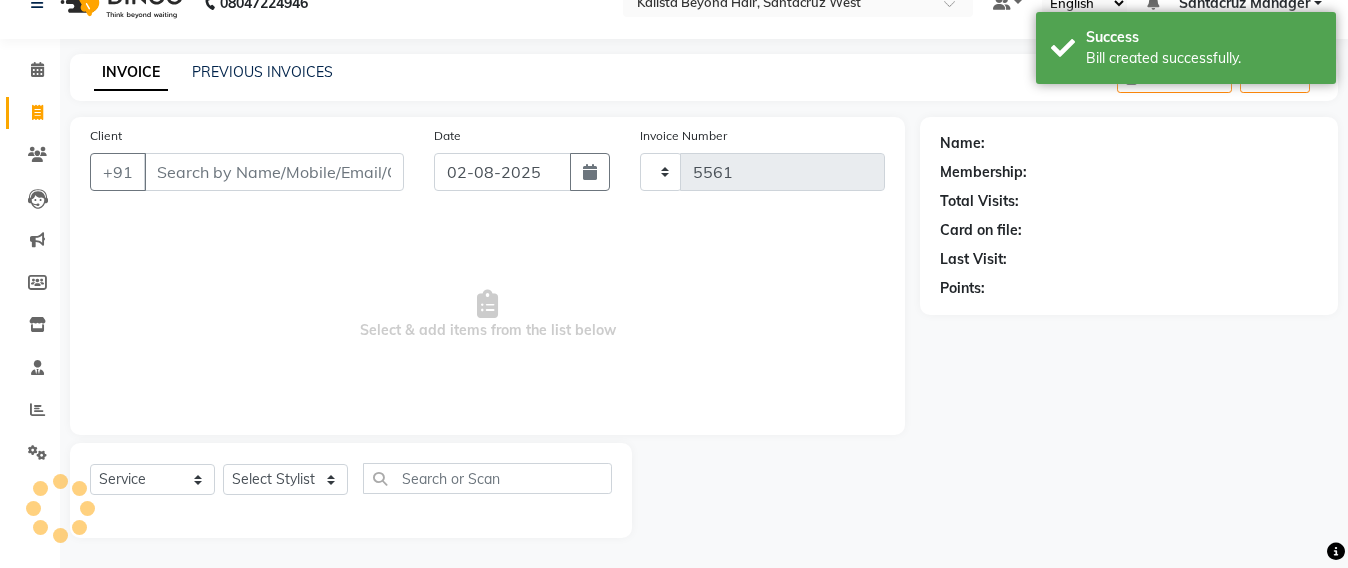select on "6357" 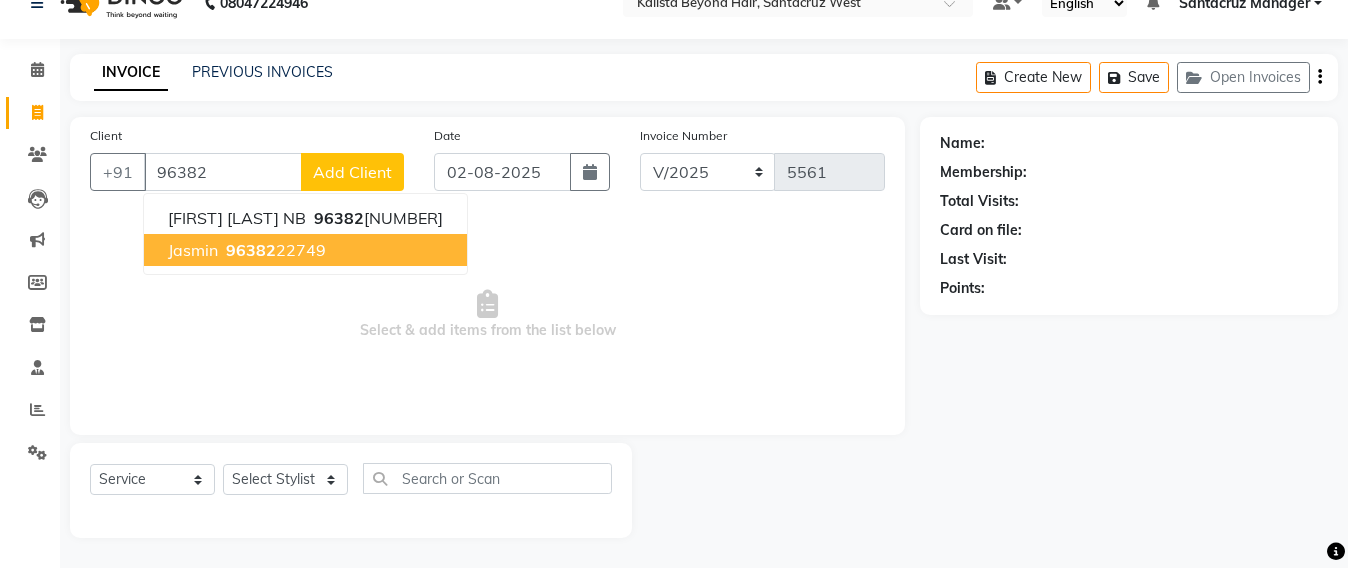 click on "[PHONE]" at bounding box center [274, 250] 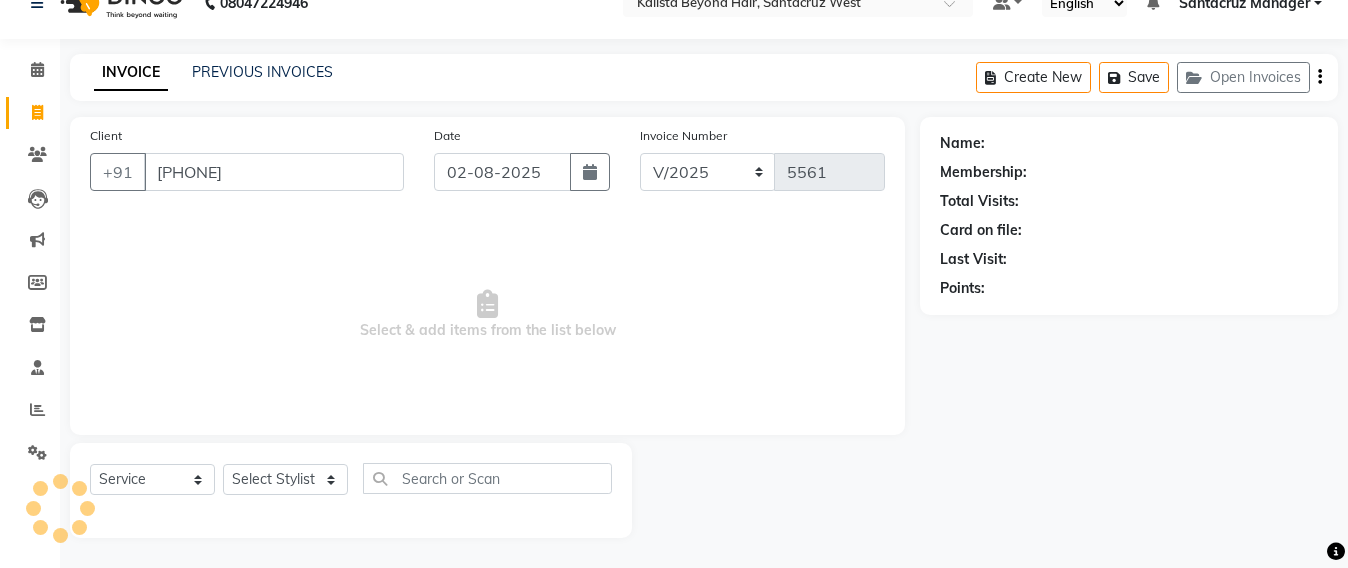 type on "[PHONE]" 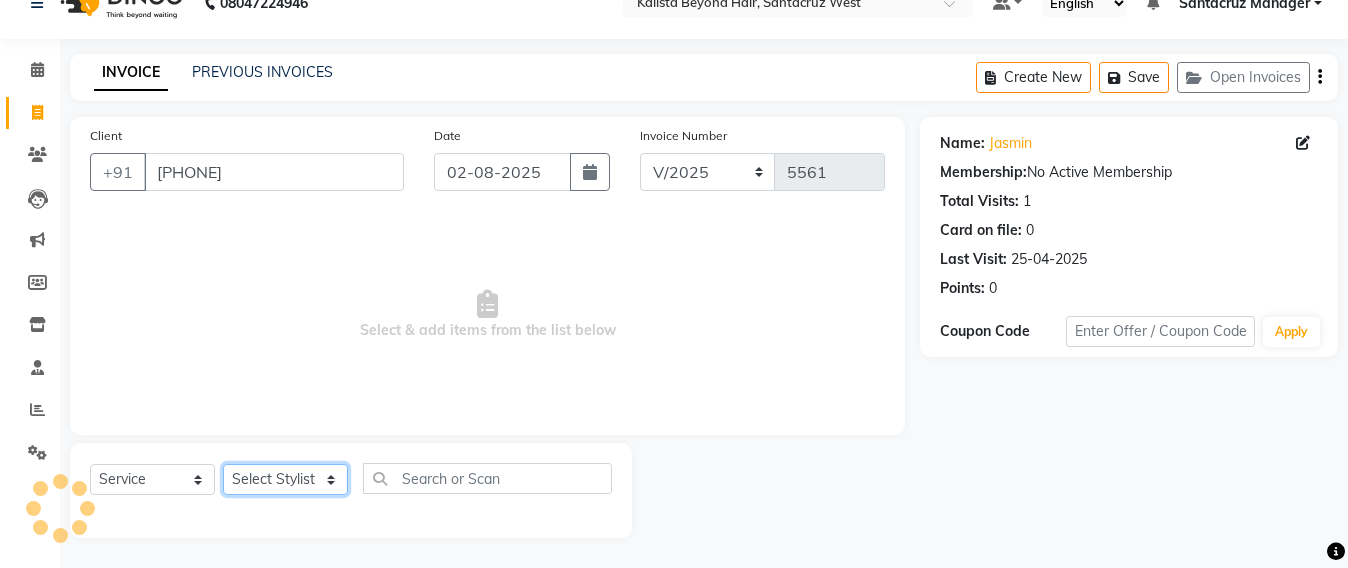 drag, startPoint x: 261, startPoint y: 478, endPoint x: 264, endPoint y: 467, distance: 11.401754 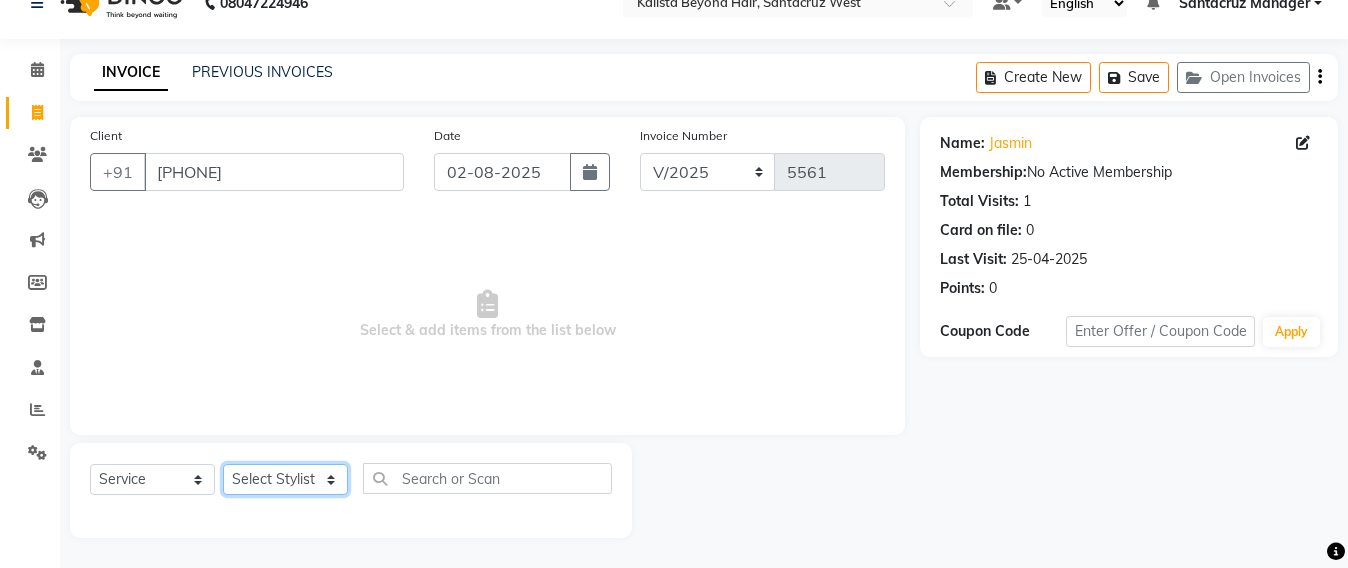 select on "51588" 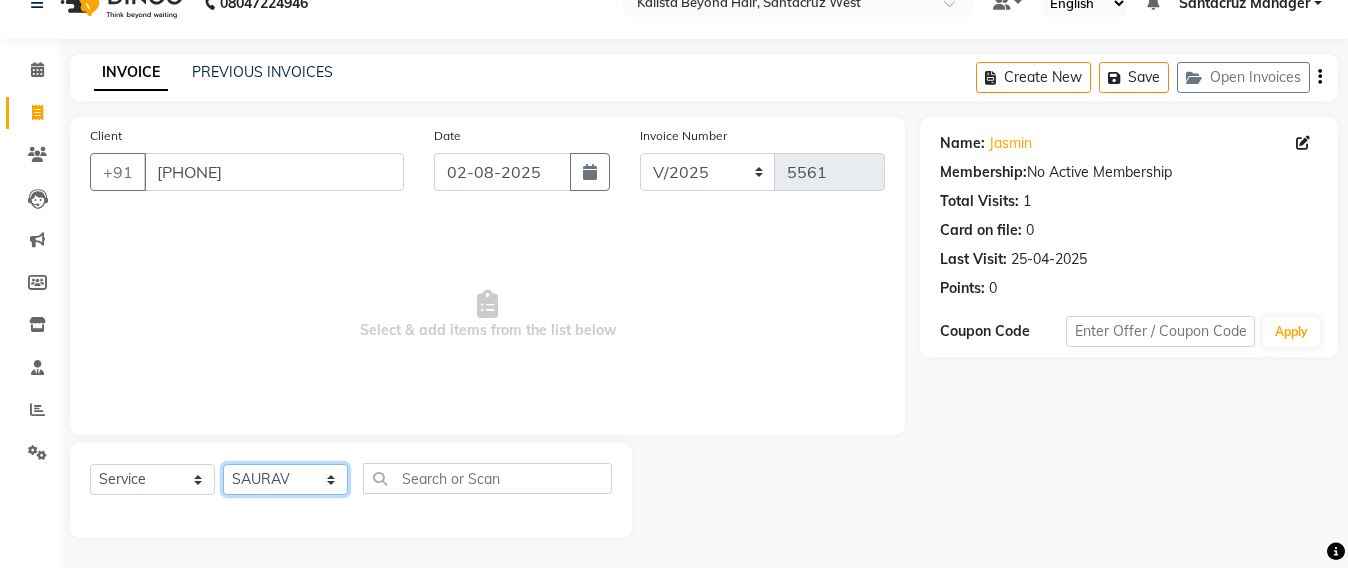 click on "Select Stylist Admin Avesh Sankat AZHER SHAIKH Jayeshree Mahtre Manisha Subodh Shedge Muskaan Pramila Vinayak Mhatre prathmesh mahattre Pratibha Nilesh Sharma RINKI SAV Rosy Sunil Jadhav Sameer shah admin Santacruz Manager SAURAV Siddhi SOMAYANG VASHUM Tejasvi Bhosle" 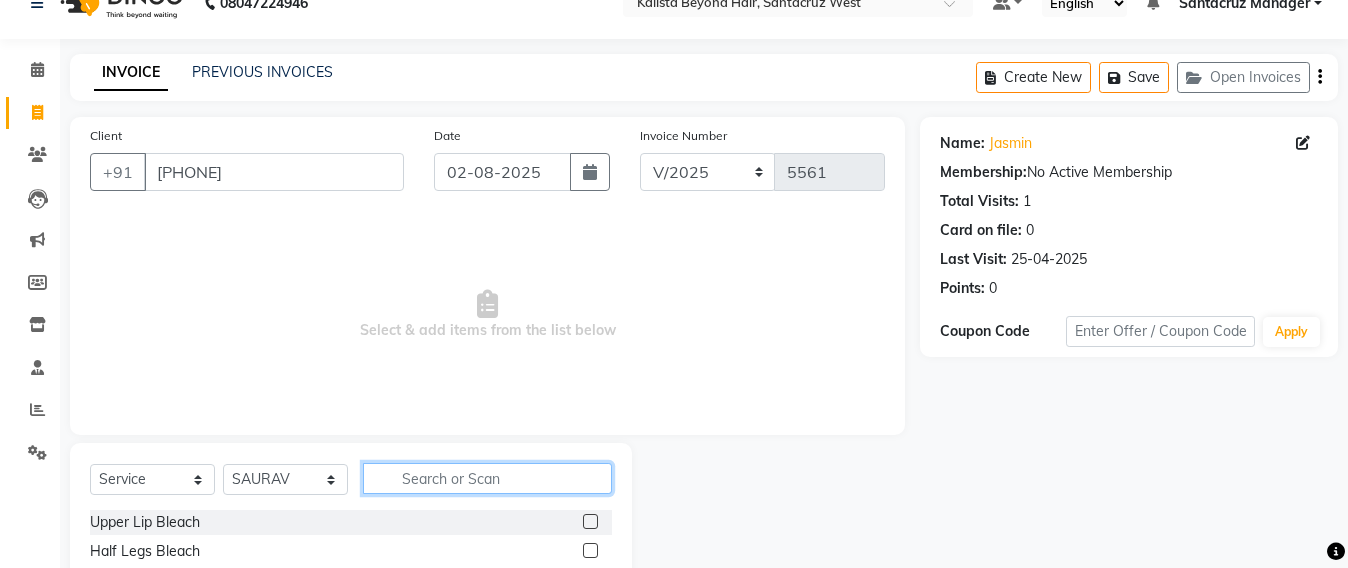 click 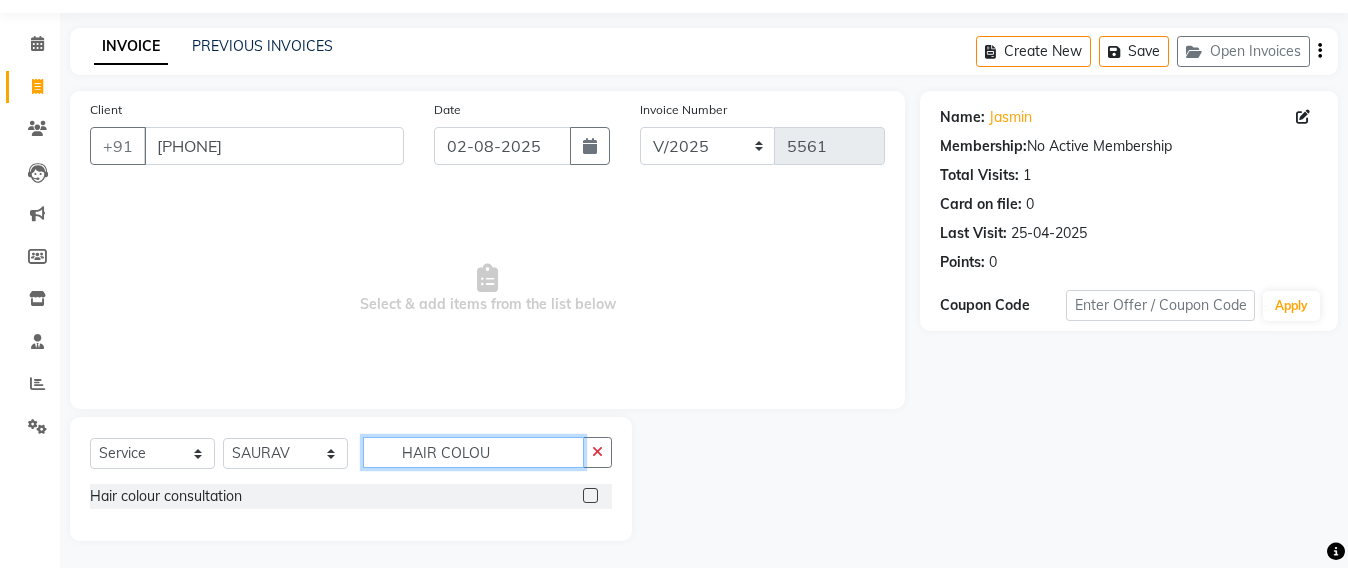 scroll, scrollTop: 62, scrollLeft: 0, axis: vertical 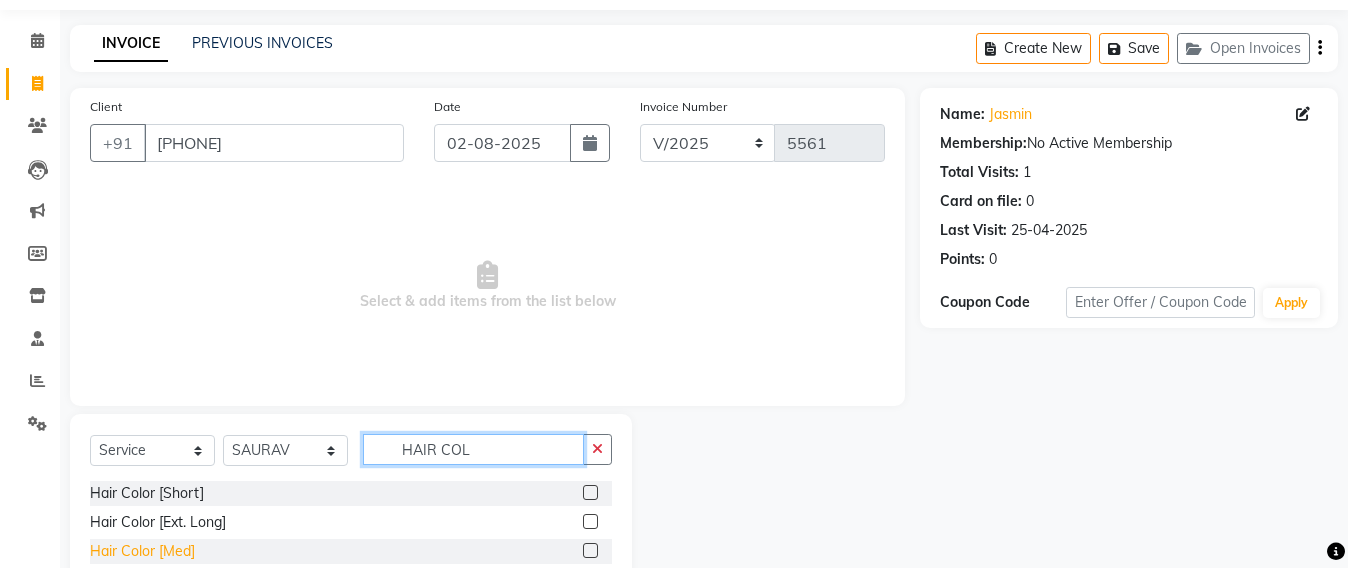 type on "HAIR COL" 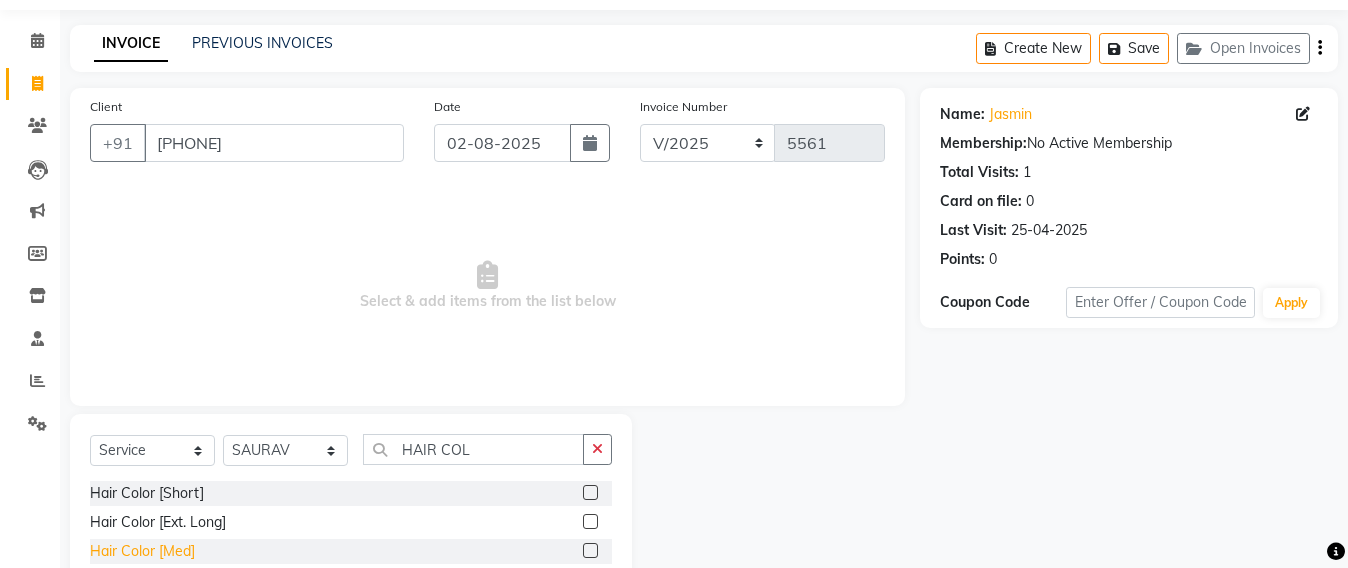 click on "Hair Color [Med]" 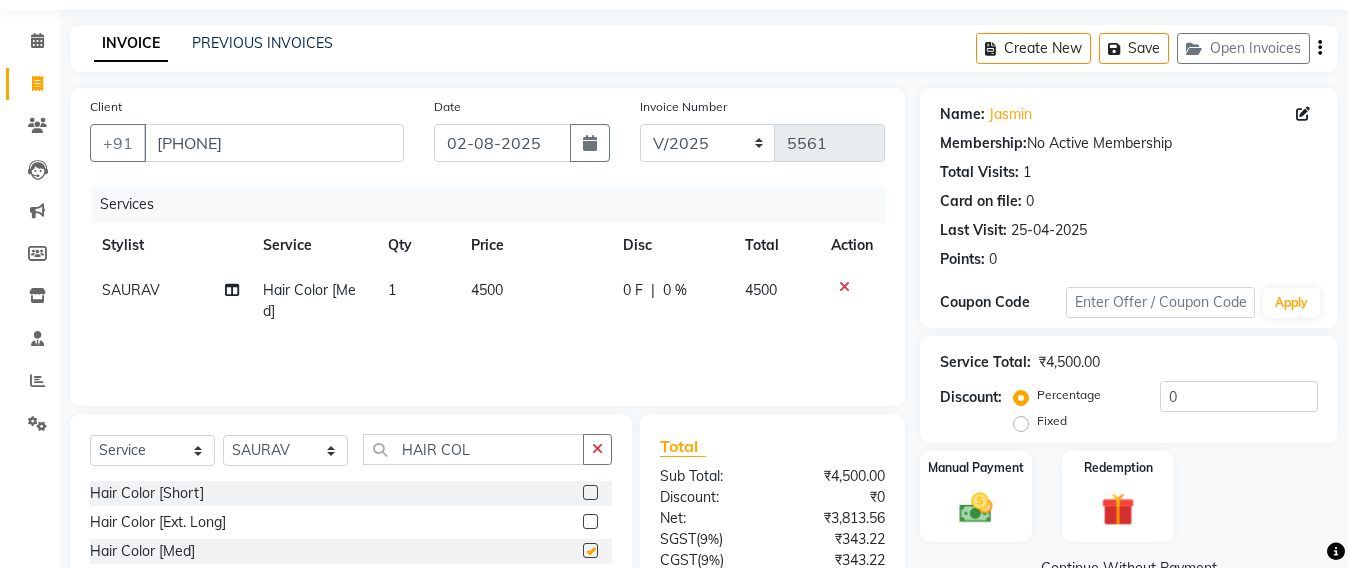 checkbox on "false" 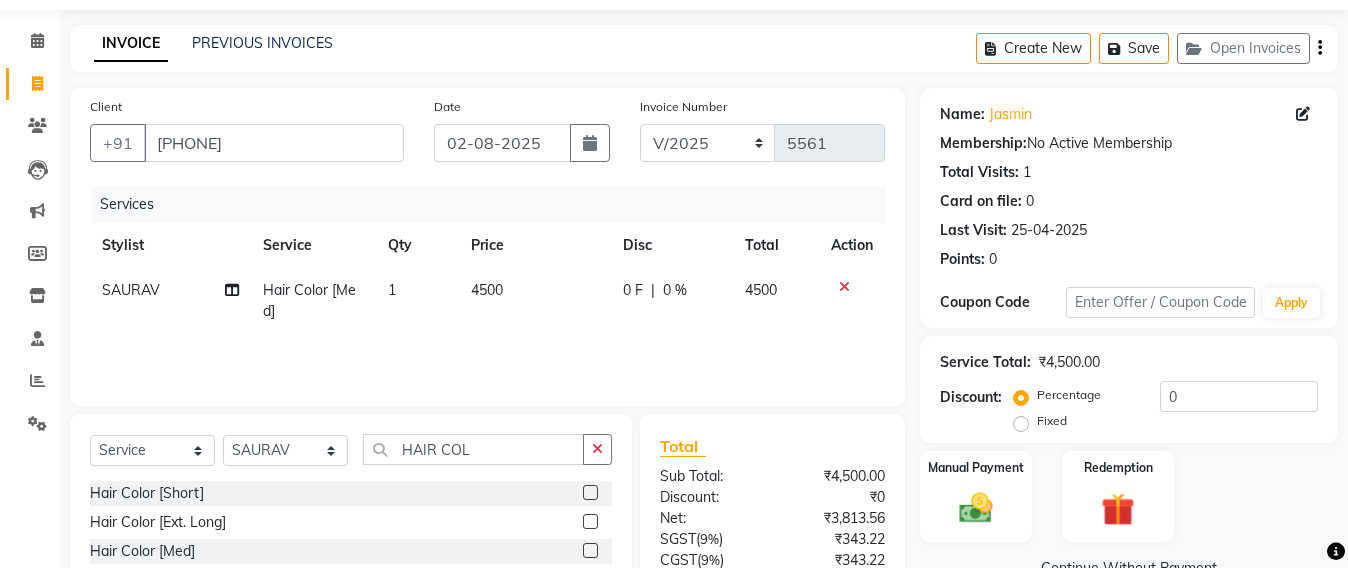 click on "4500" 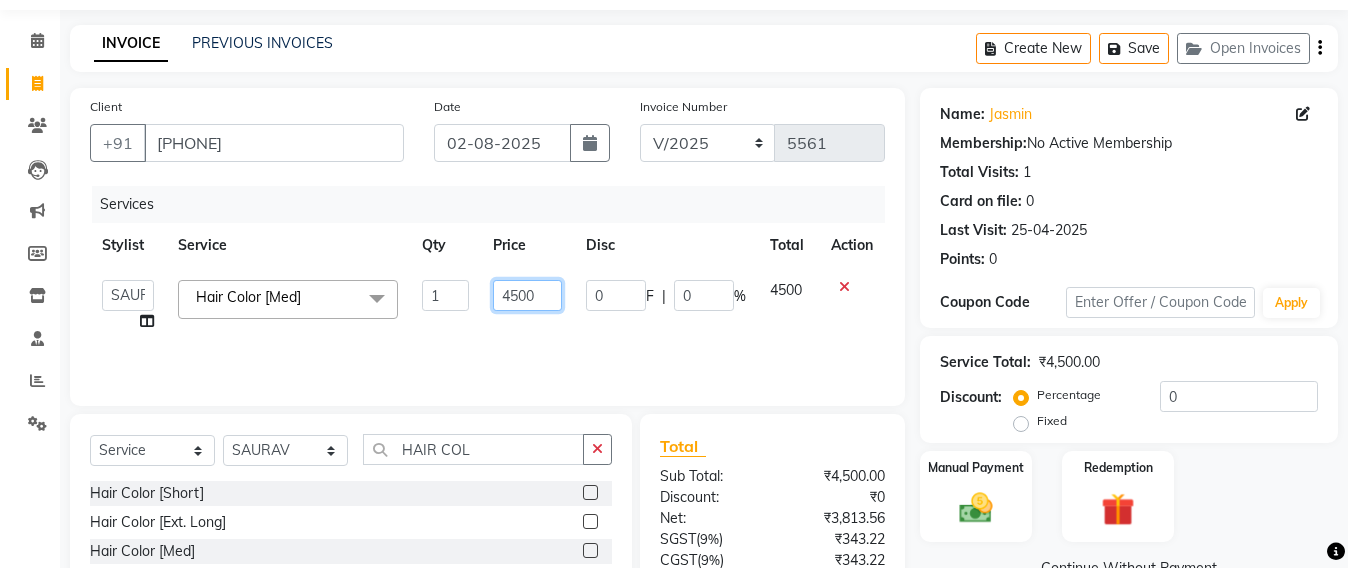 click on "4500" 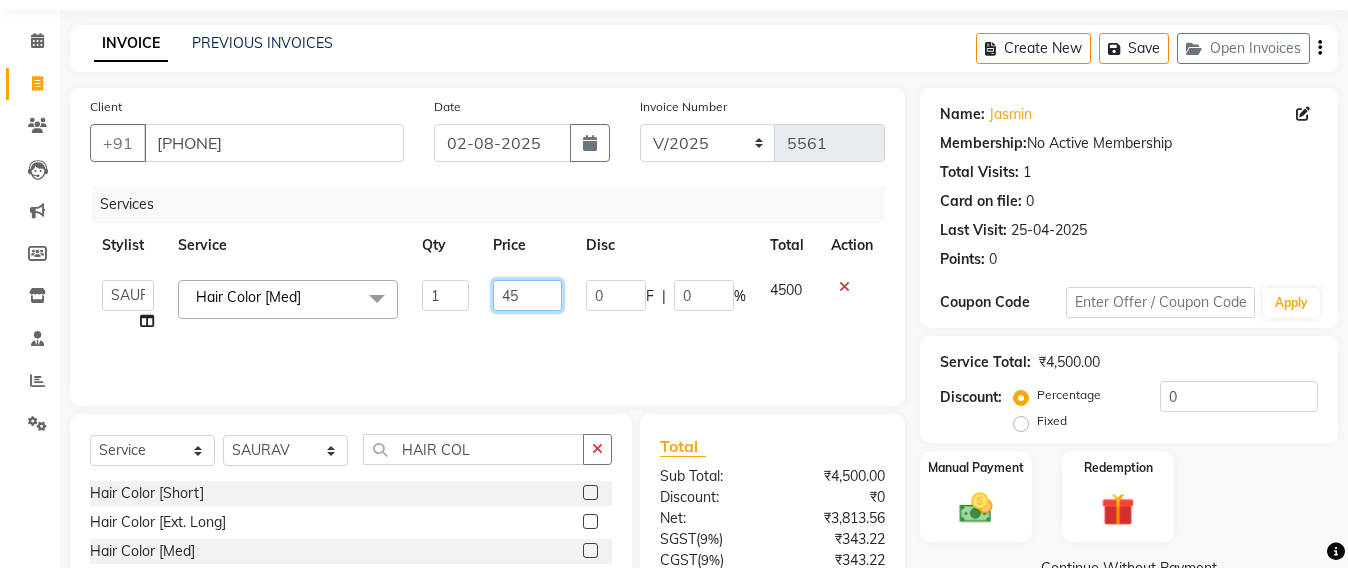 type on "4" 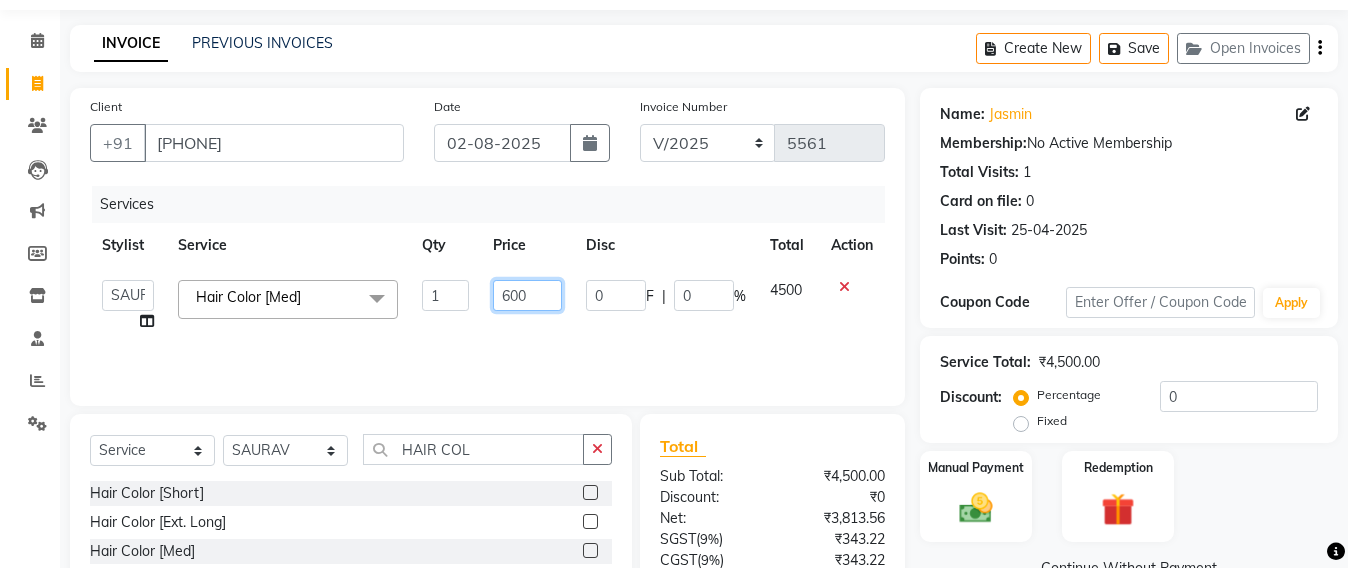 type on "6000" 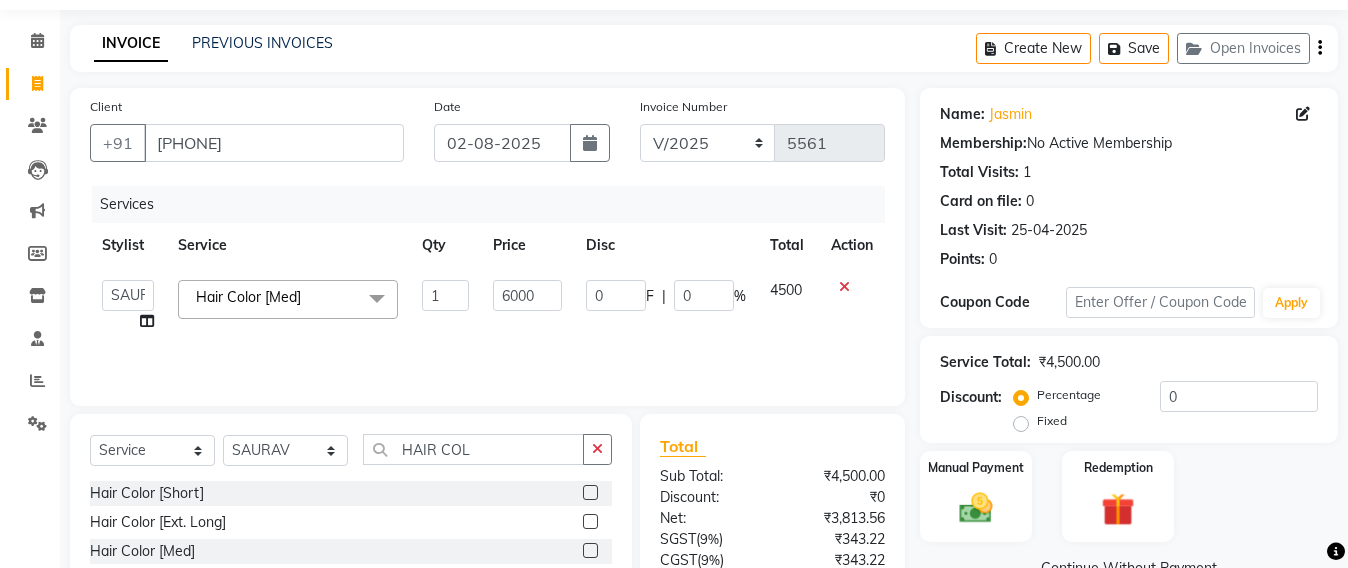 click on "Services Stylist Service Qty Price Disc Total Action  Admin   [FIRST] [LAST]   [FIRST] [LAST]   [FIRST] [LAST]   [FIRST] [LAST]   [FIRST]   [FIRST] [LAST]   [FIRST] [LAST]   [FIRST] [LAST]   [FIRST] [LAST]   [FIRST] [LAST]   [FIRST] [LAST]   [FIRST]   [FIRST]   [FIRST] [LAST]   [FIRST] [LAST]  Hair Color [Med]  x Upper Lip Bleach Half Legs Bleach Face & Neck Bleach Half Arms Bleach Full Arms Bleach Under Arms Bleach Half Front Bleach Full Back Bleach Stomach Bleach Full Legs Bleach Palms Bleach Feet Bleach Full Body Bleach Full Back /front Scrub EYE LINER ELBOW DTAN TASHAN MANICURE TASHAN PEDICURE Full Front Bleach Half Back Bleach Saree Draping Light Makeup Bridal Make Up Groom Makeup Party Make Up Basic Make Up Eye Lashes Regular Clean Up 03+ Seaweed 03+ Whitening Nose Clean Up HYDRA CLEAN UP Balayage Hair Tonning Or Refreshing Hair Color [Short] Hair Color [Ext. Long] Inoa [Ext. Long] Crown Touch Up Root Touch Up Root Touch Up - Inoa Hair Color [Med] Inoa [Med]" 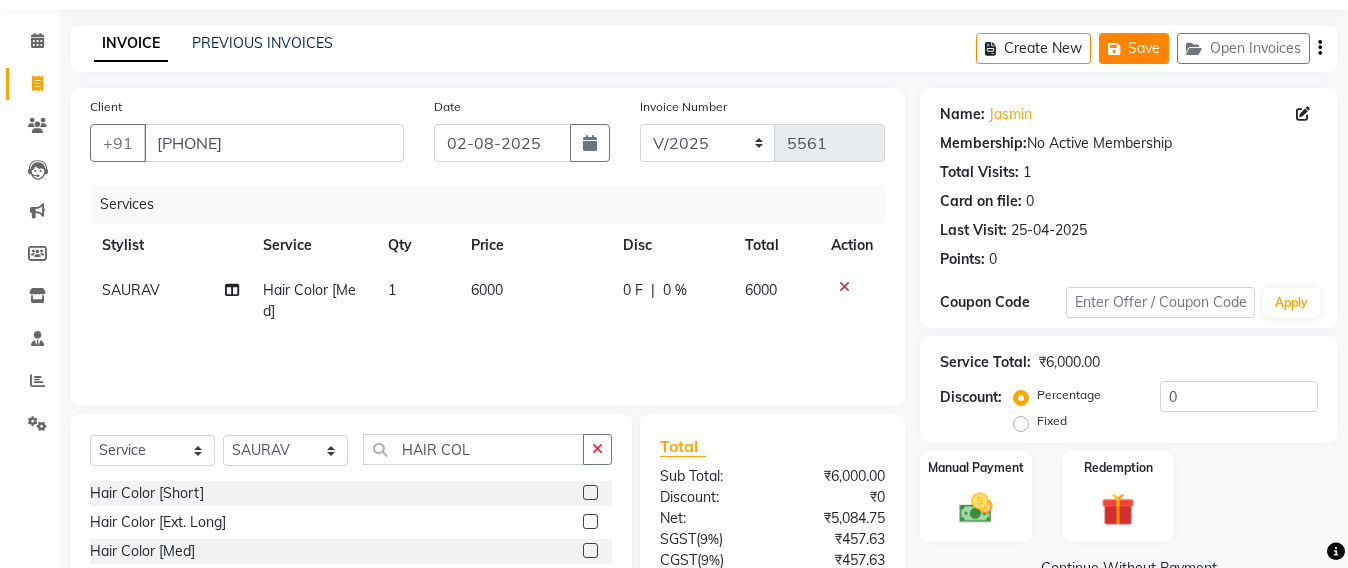 click on "Save" 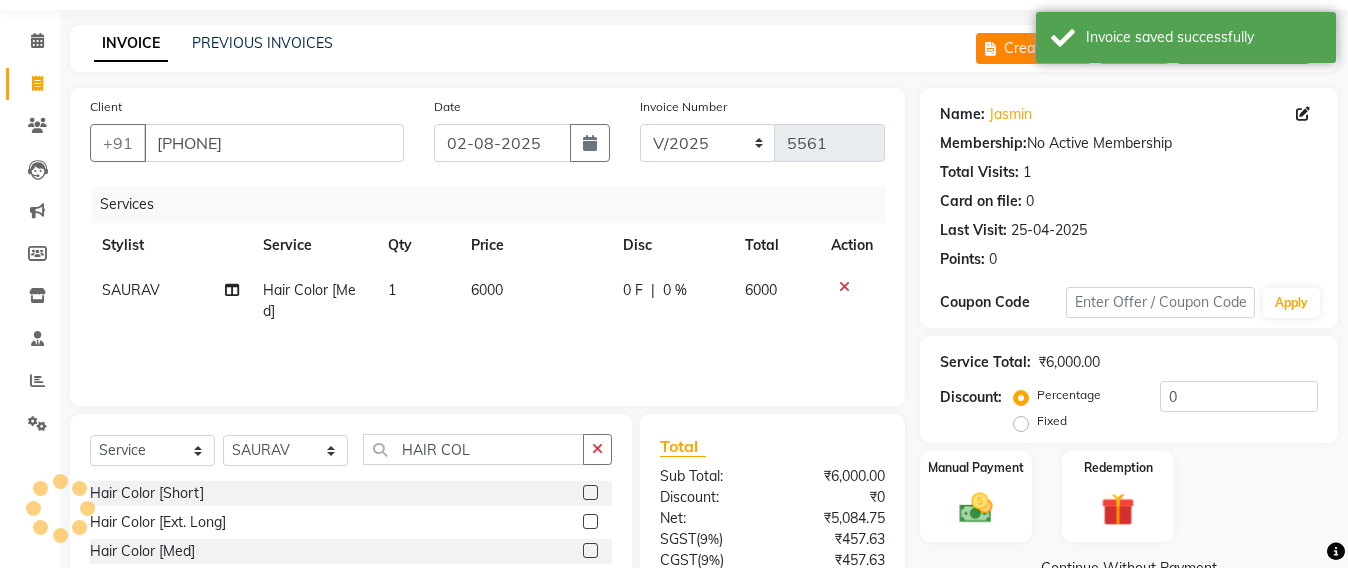 click on "Create New" 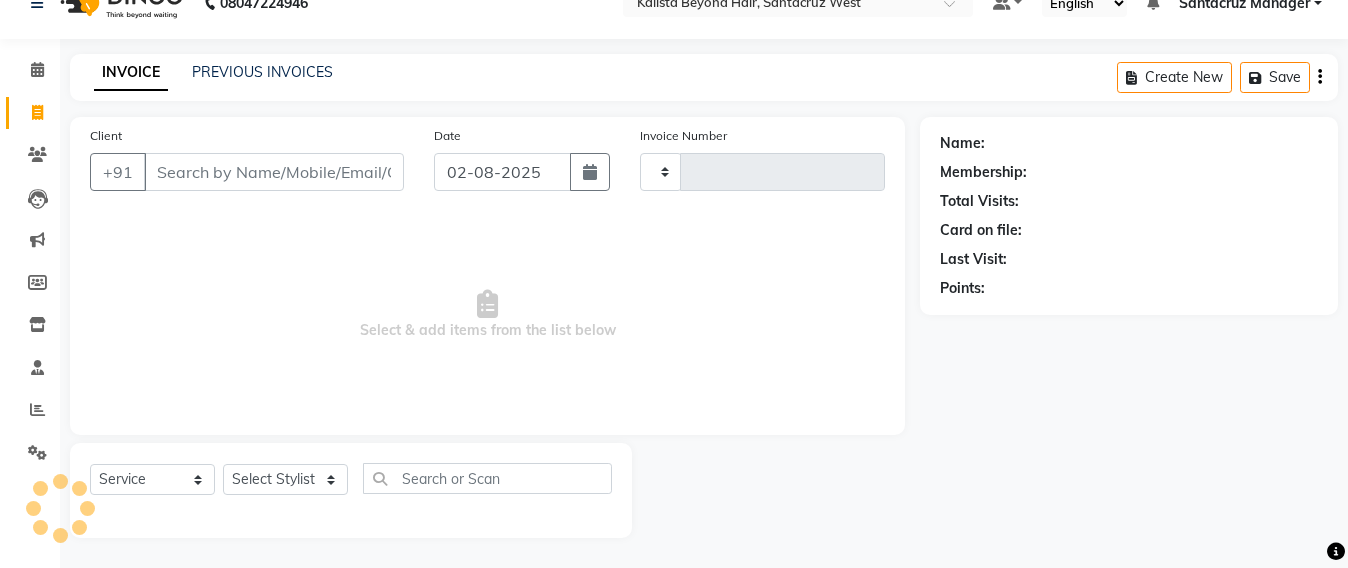 scroll, scrollTop: 33, scrollLeft: 0, axis: vertical 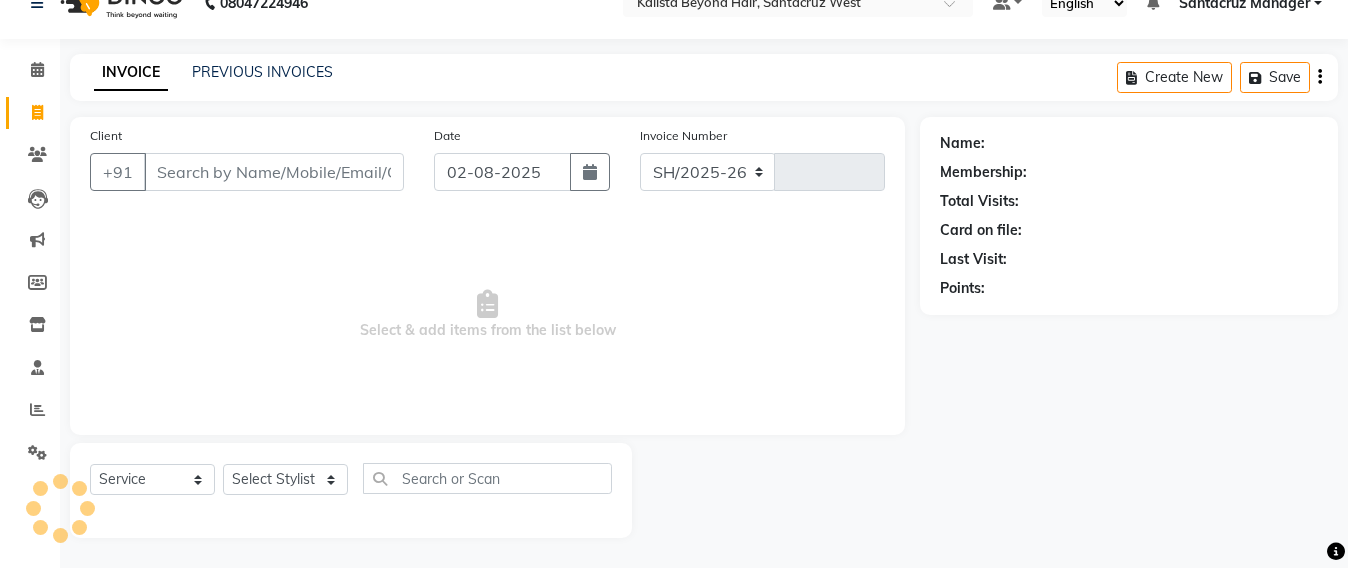 select on "6357" 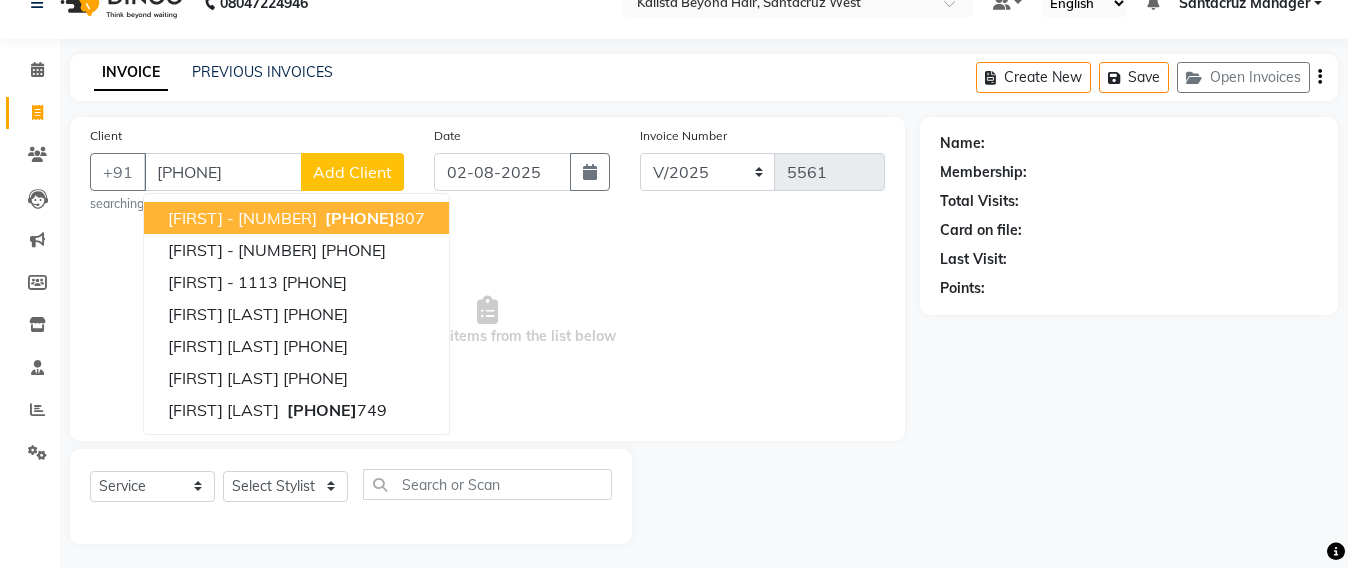 scroll, scrollTop: 33, scrollLeft: 0, axis: vertical 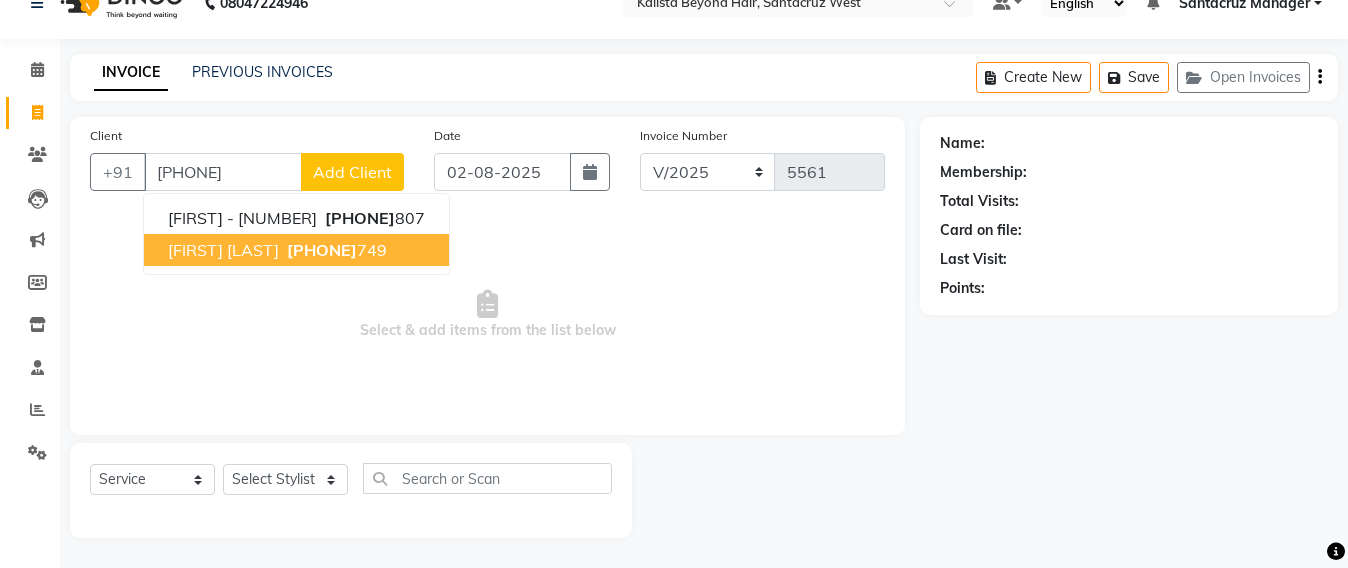 click on "[PHONE]" at bounding box center [322, 250] 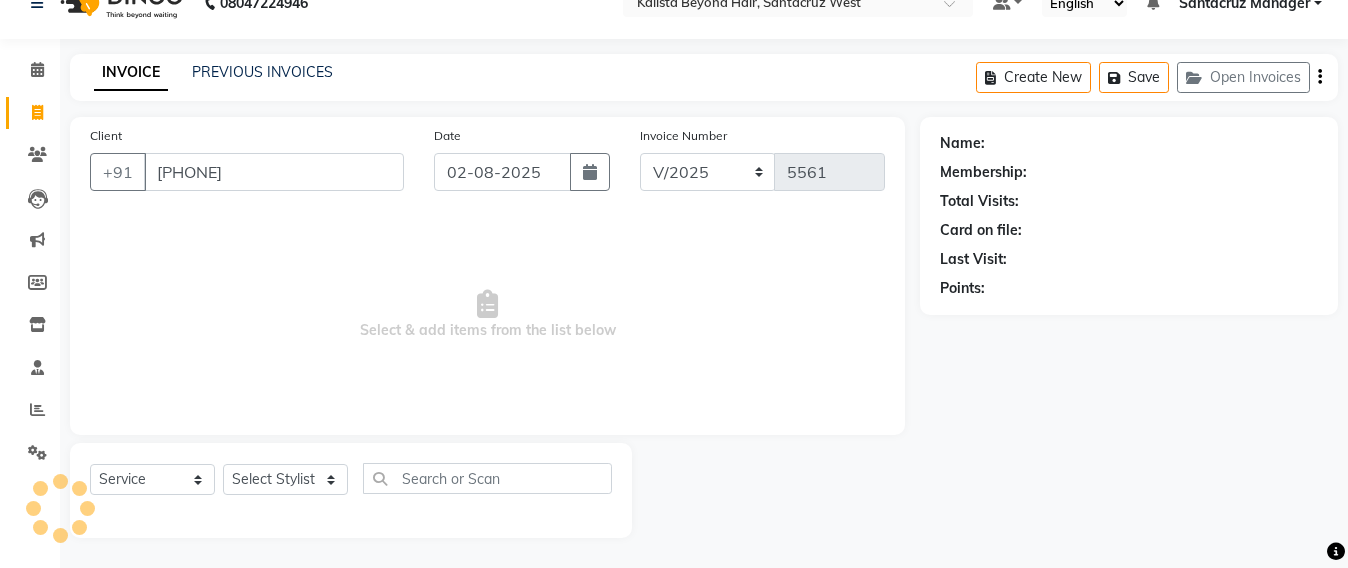 type on "[PHONE]" 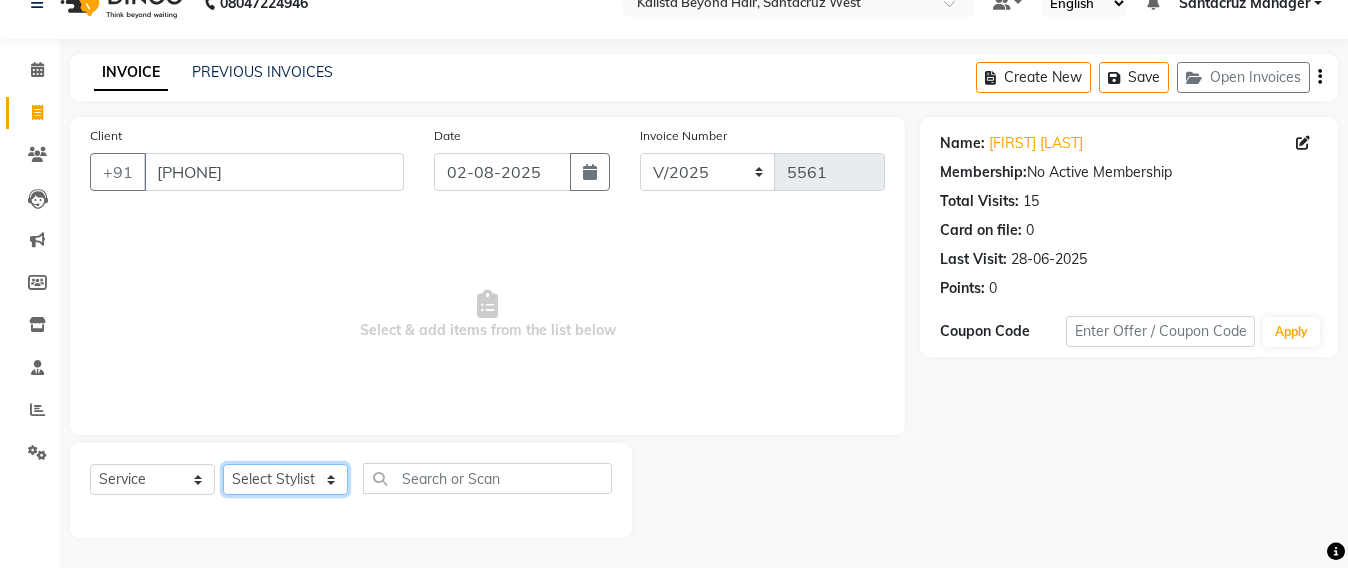 click on "Select Stylist Admin Avesh Sankat AZHER SHAIKH Jayeshree Mahtre Manisha Subodh Shedge Muskaan Pramila Vinayak Mhatre prathmesh mahattre Pratibha Nilesh Sharma RINKI SAV Rosy Sunil Jadhav Sameer shah admin Santacruz Manager SAURAV Siddhi SOMAYANG VASHUM Tejasvi Bhosle" 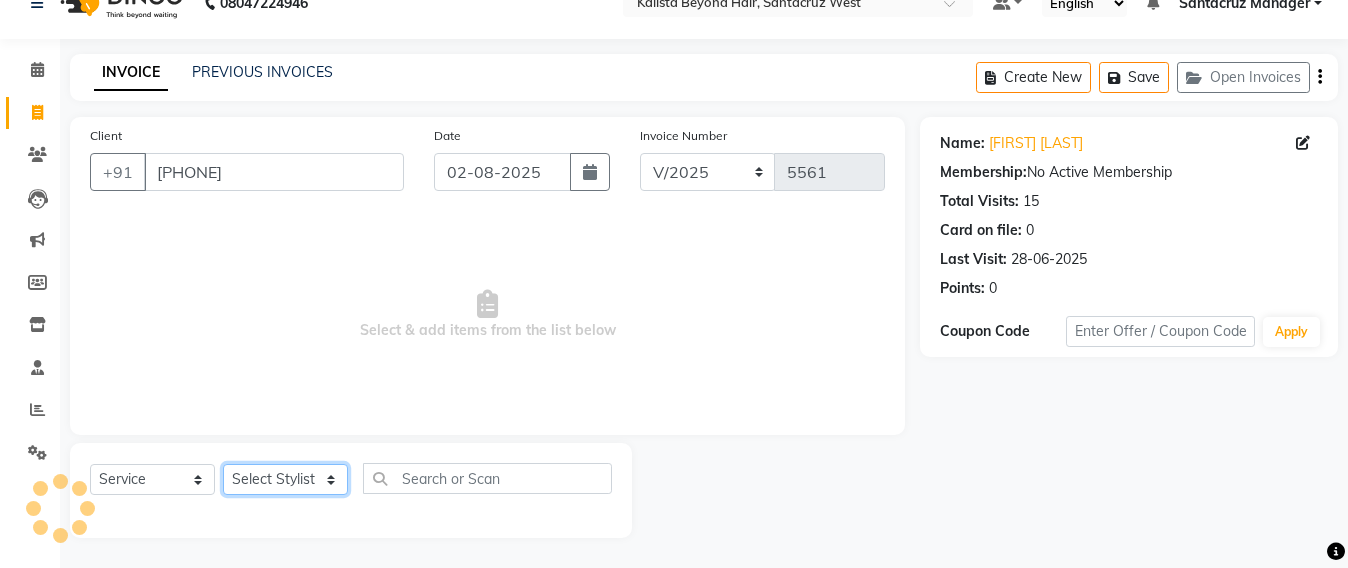 select on "47916" 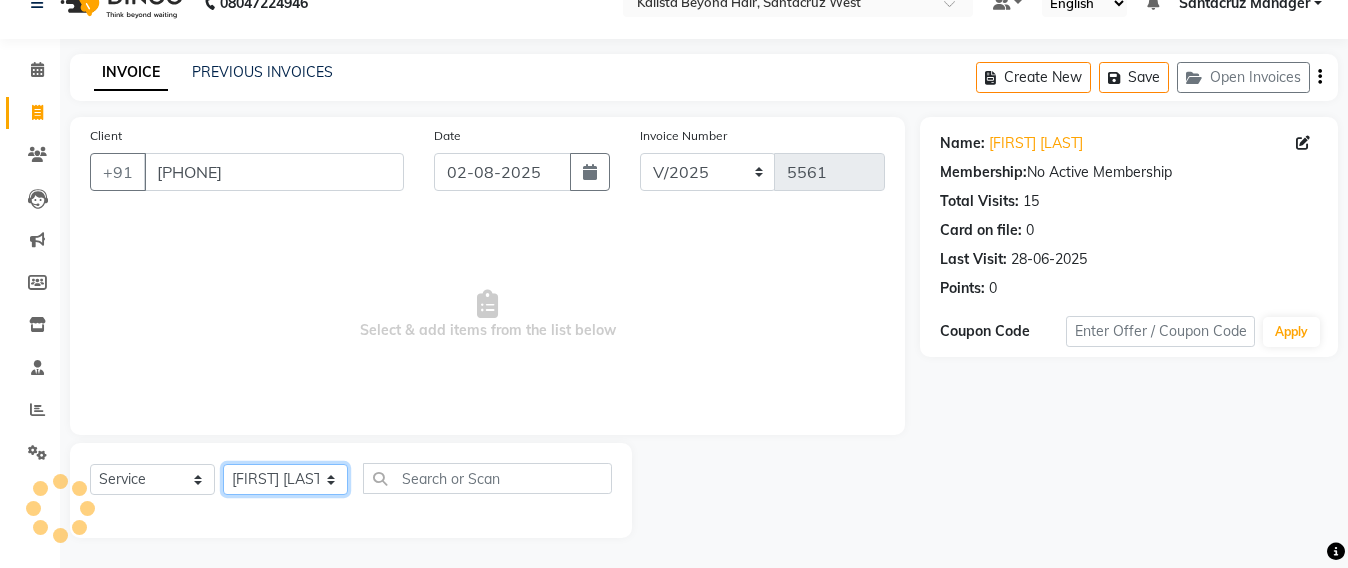 click on "Select Stylist Admin Avesh Sankat AZHER SHAIKH Jayeshree Mahtre Manisha Subodh Shedge Muskaan Pramila Vinayak Mhatre prathmesh mahattre Pratibha Nilesh Sharma RINKI SAV Rosy Sunil Jadhav Sameer shah admin Santacruz Manager SAURAV Siddhi SOMAYANG VASHUM Tejasvi Bhosle" 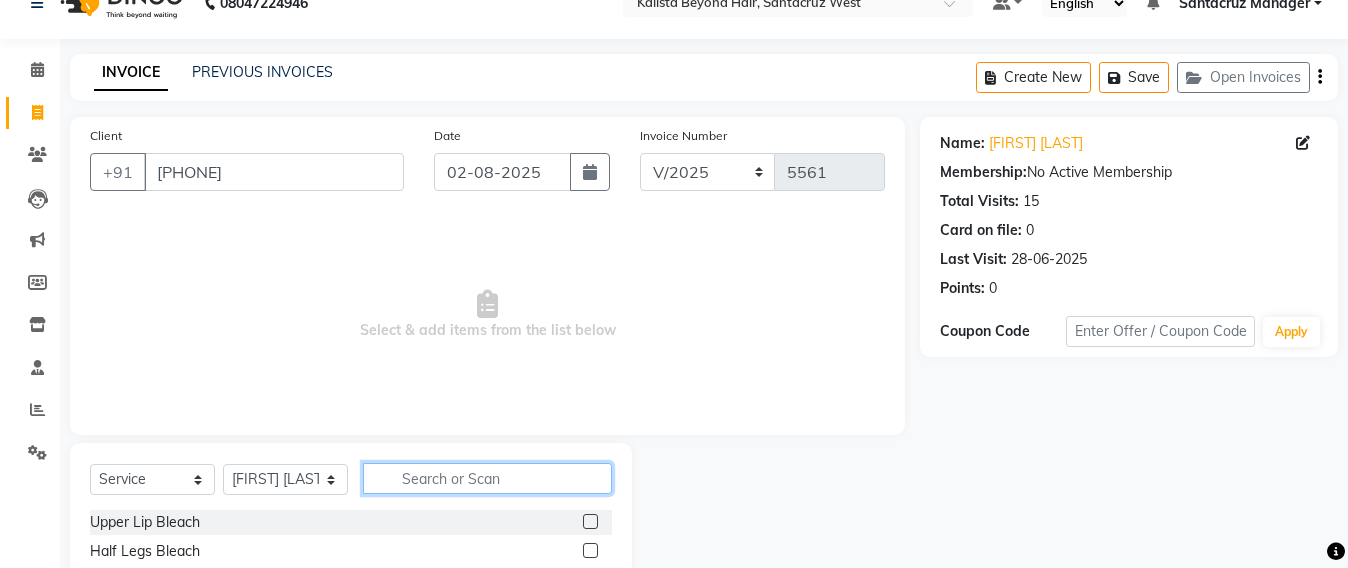click 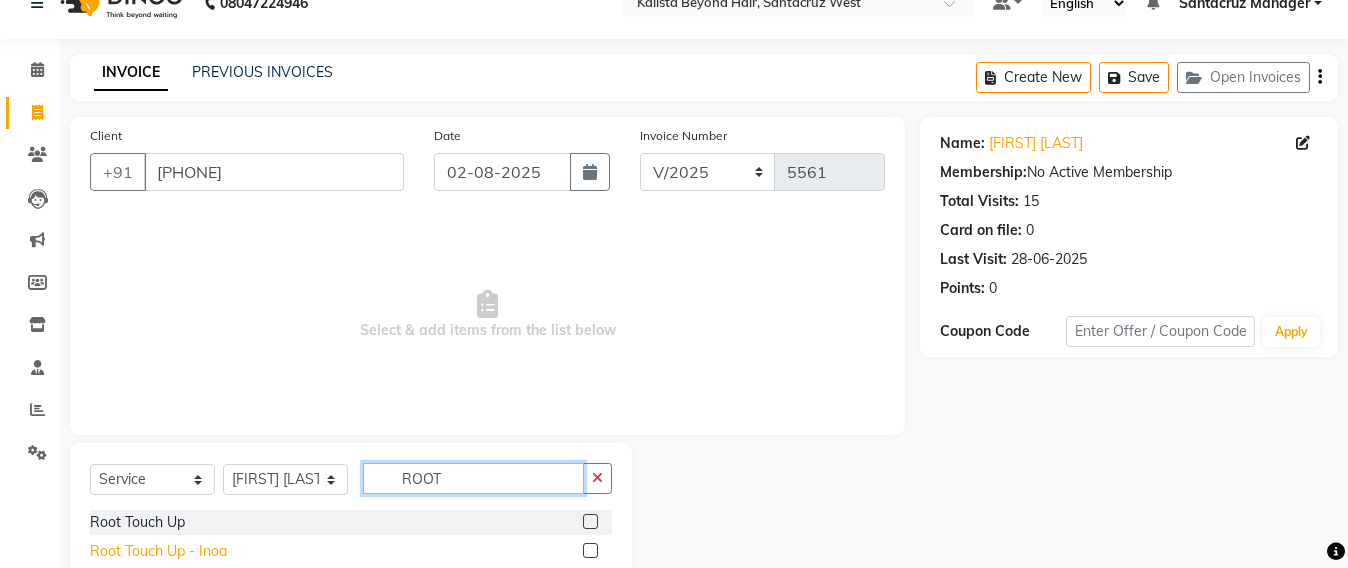 type on "ROOT" 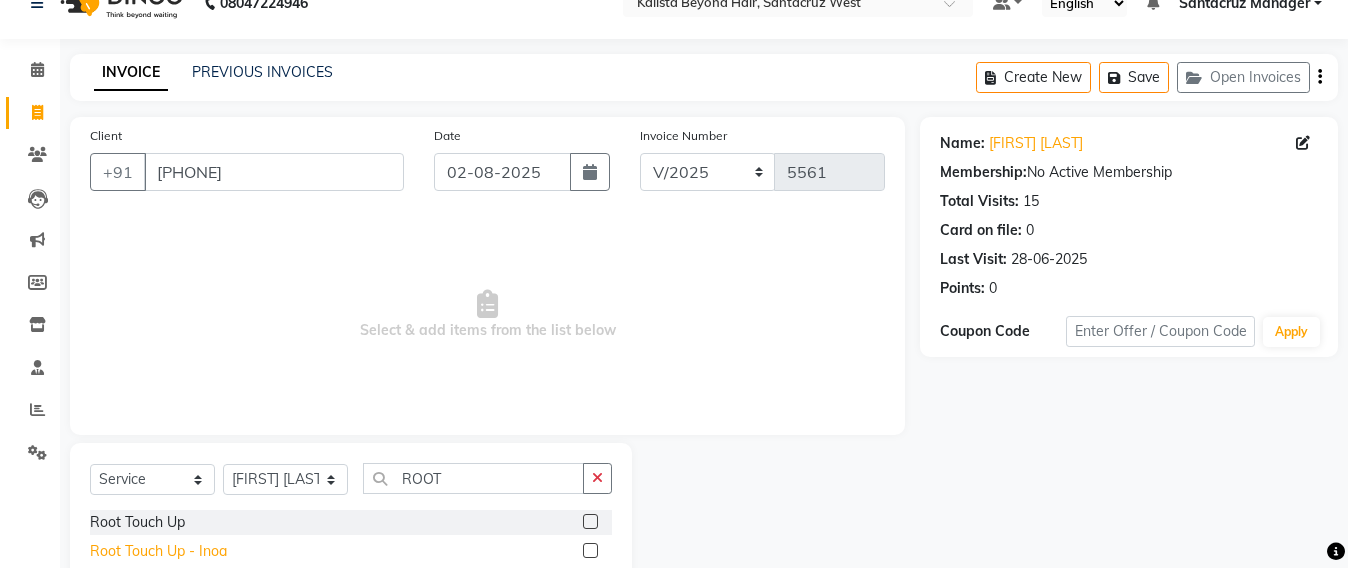 click on "Root Touch Up - Inoa" 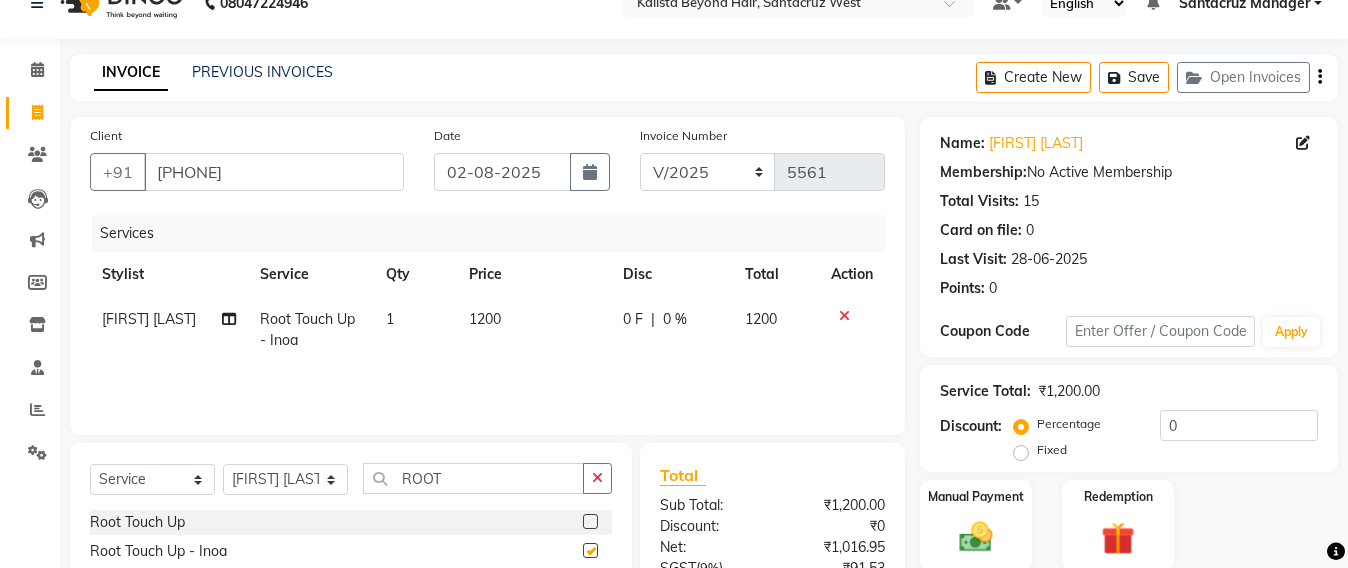 checkbox on "false" 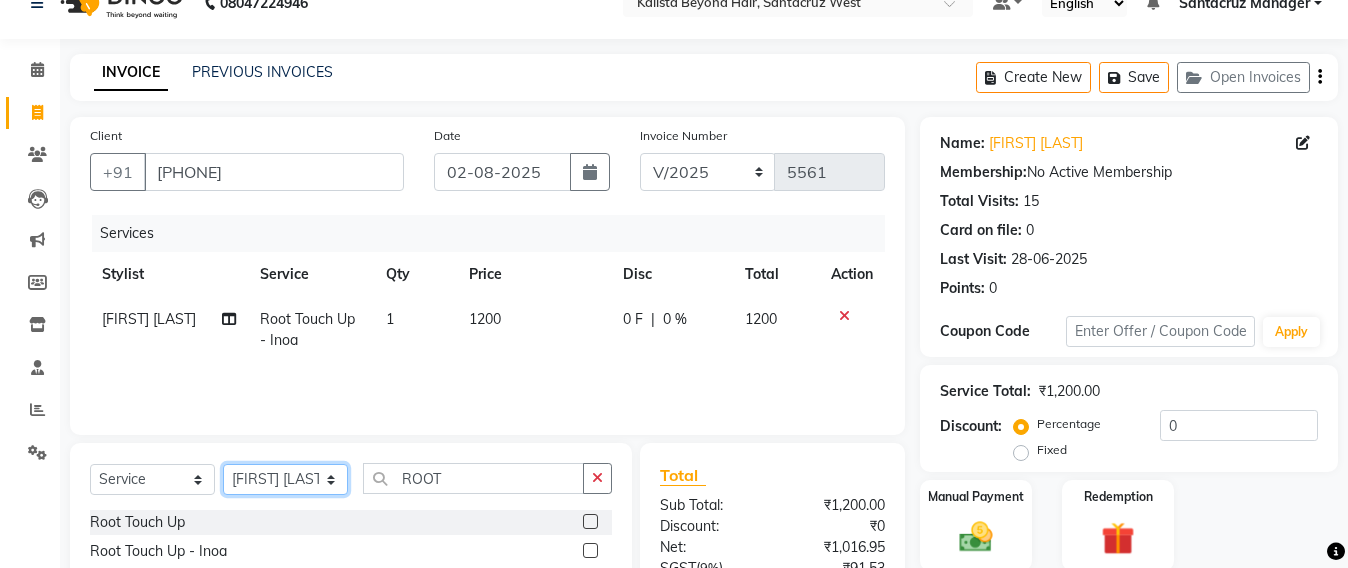 click on "Select Stylist Admin Avesh Sankat AZHER SHAIKH Jayeshree Mahtre Manisha Subodh Shedge Muskaan Pramila Vinayak Mhatre prathmesh mahattre Pratibha Nilesh Sharma RINKI SAV Rosy Sunil Jadhav Sameer shah admin Santacruz Manager SAURAV Siddhi SOMAYANG VASHUM Tejasvi Bhosle" 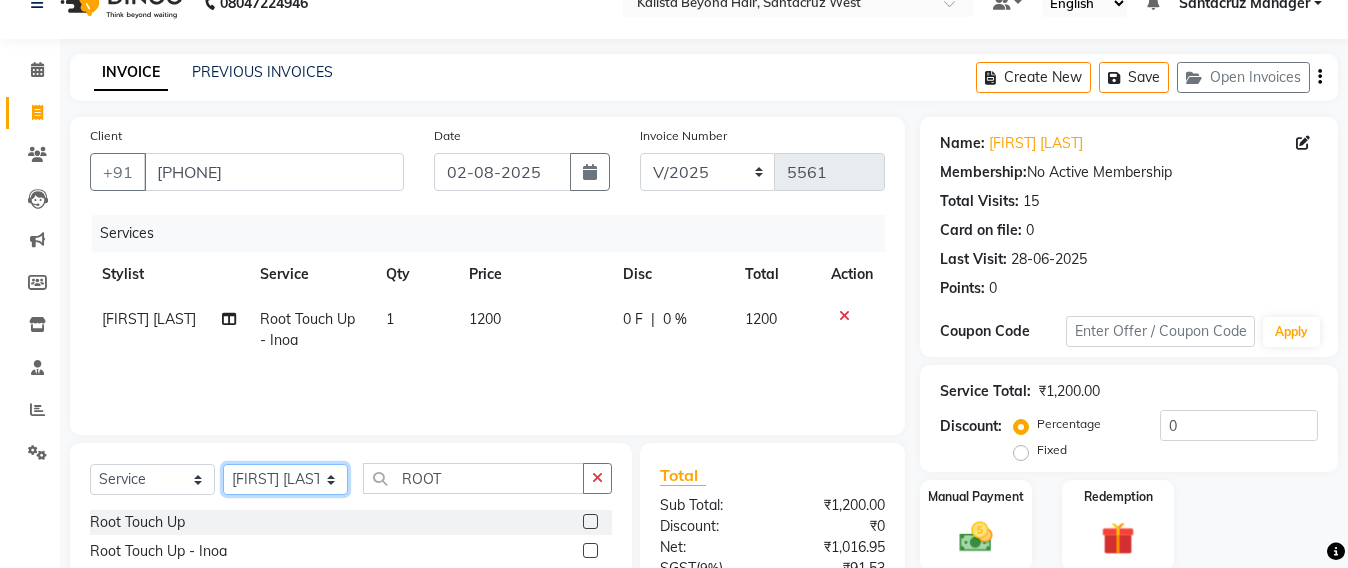 select on "[POSTAL_CODE]" 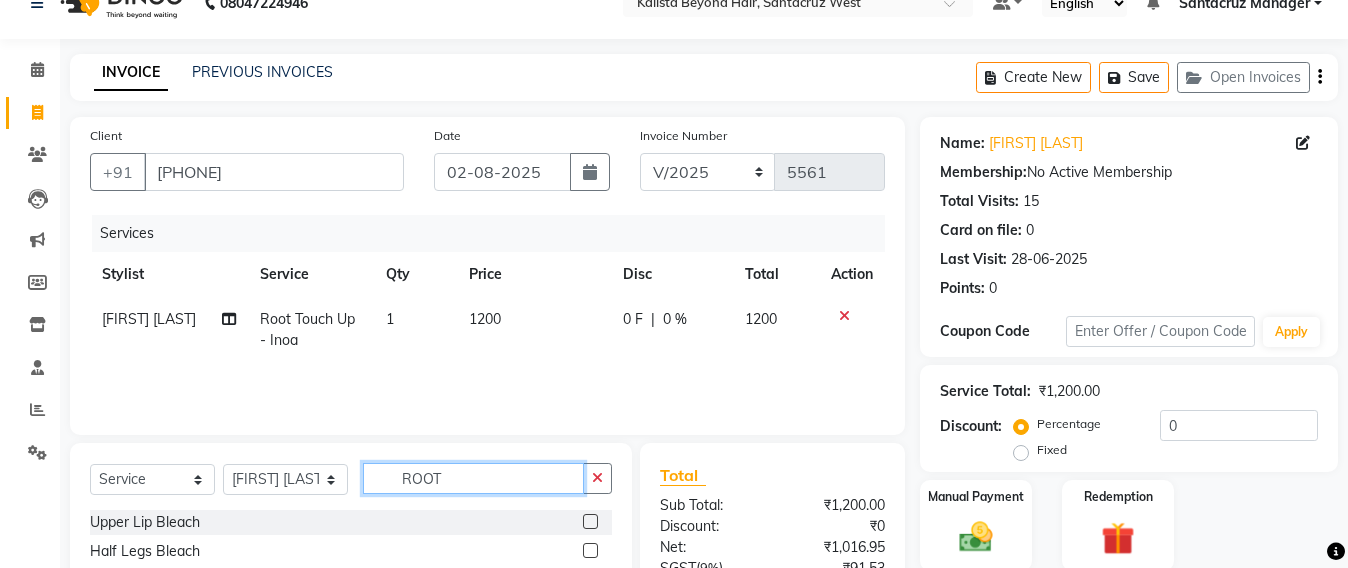 click on "ROOT" 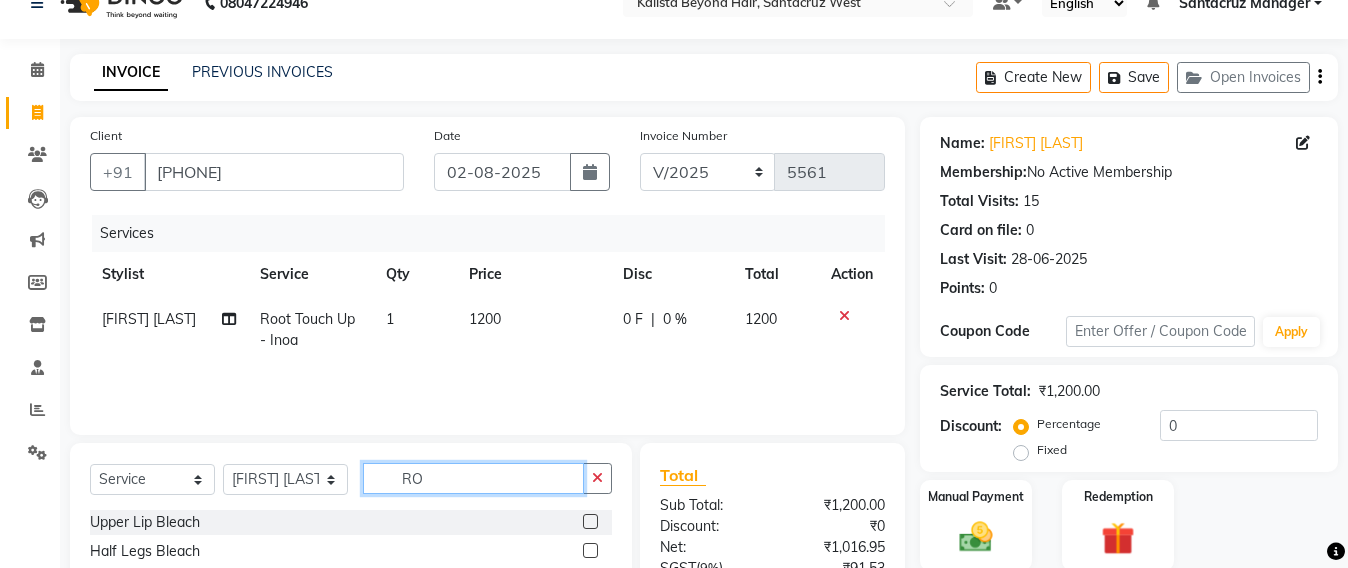 type on "R" 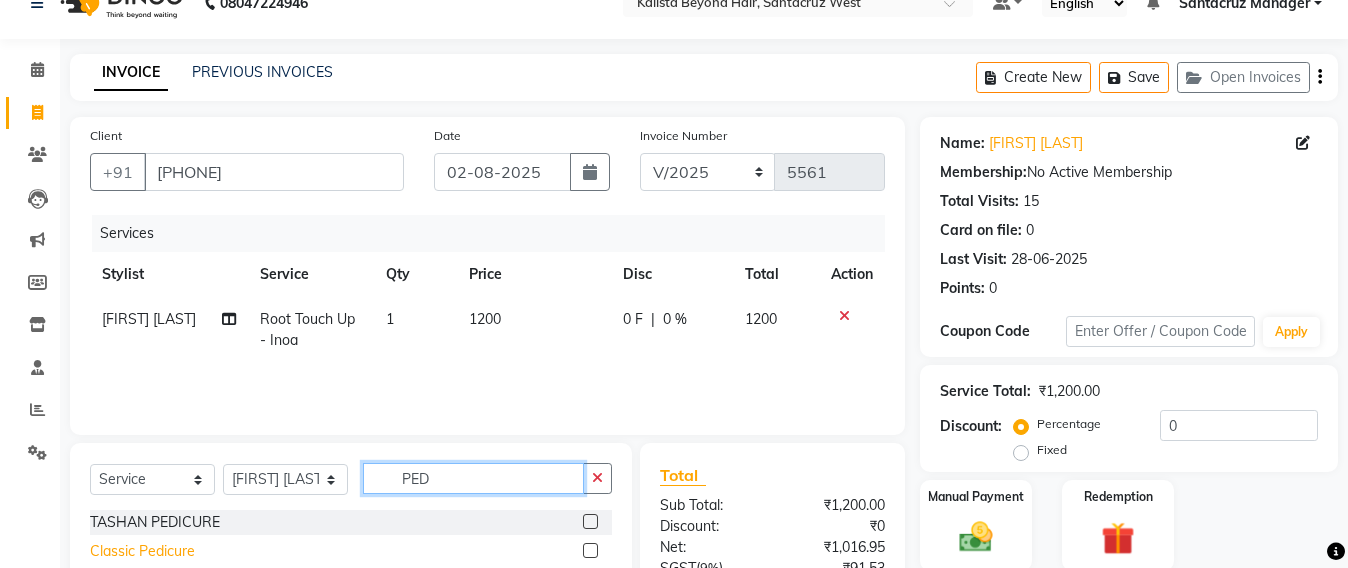 type on "PED" 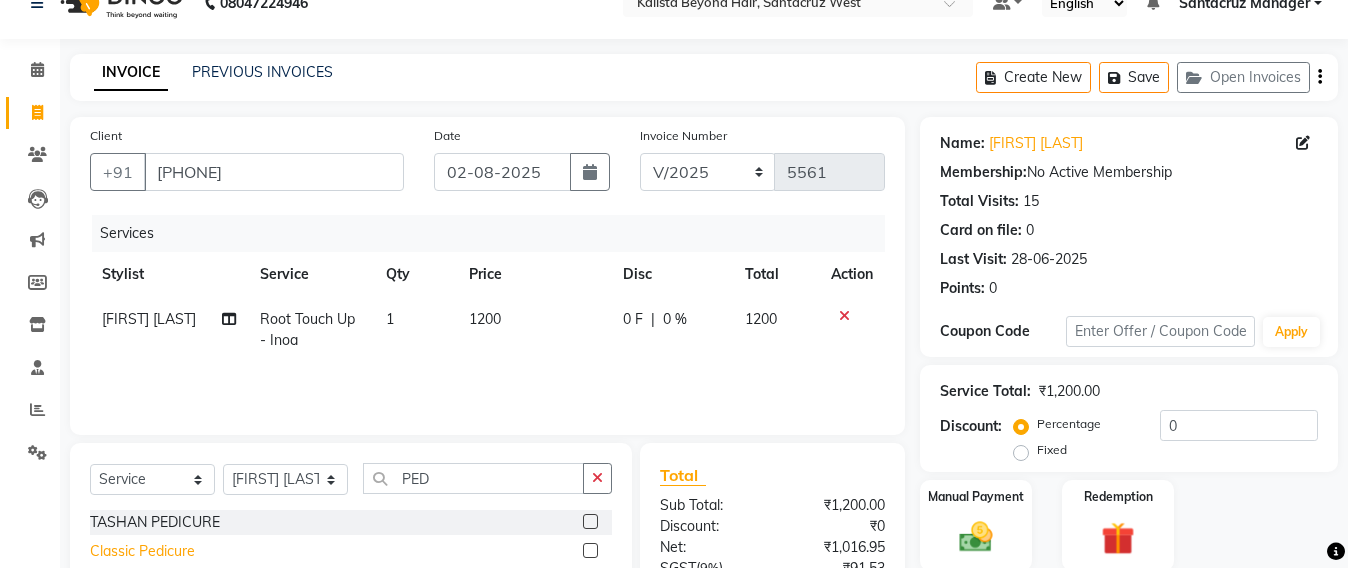 click on "Classic Pedicure" 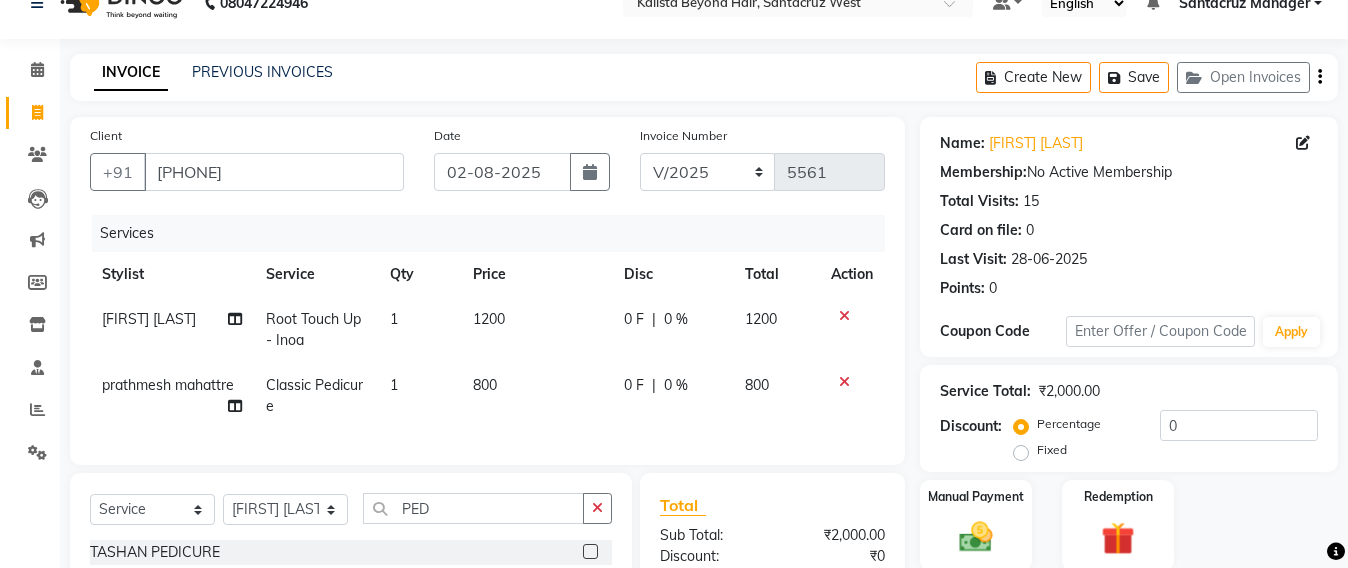 checkbox on "false" 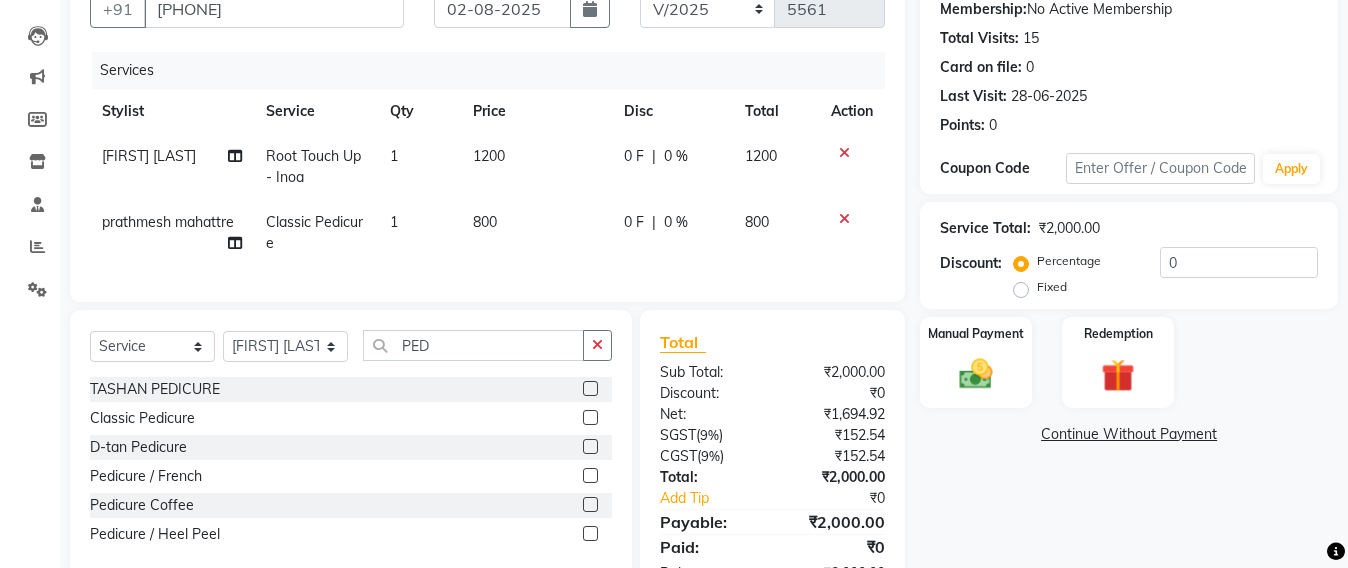 scroll, scrollTop: 281, scrollLeft: 0, axis: vertical 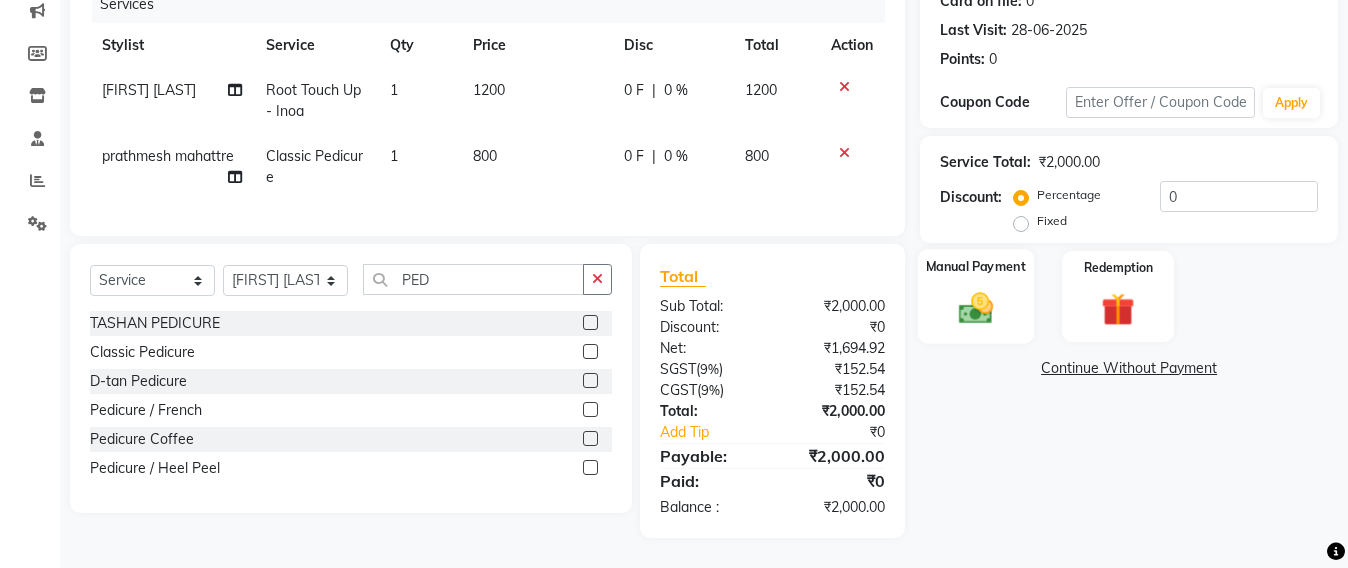 click 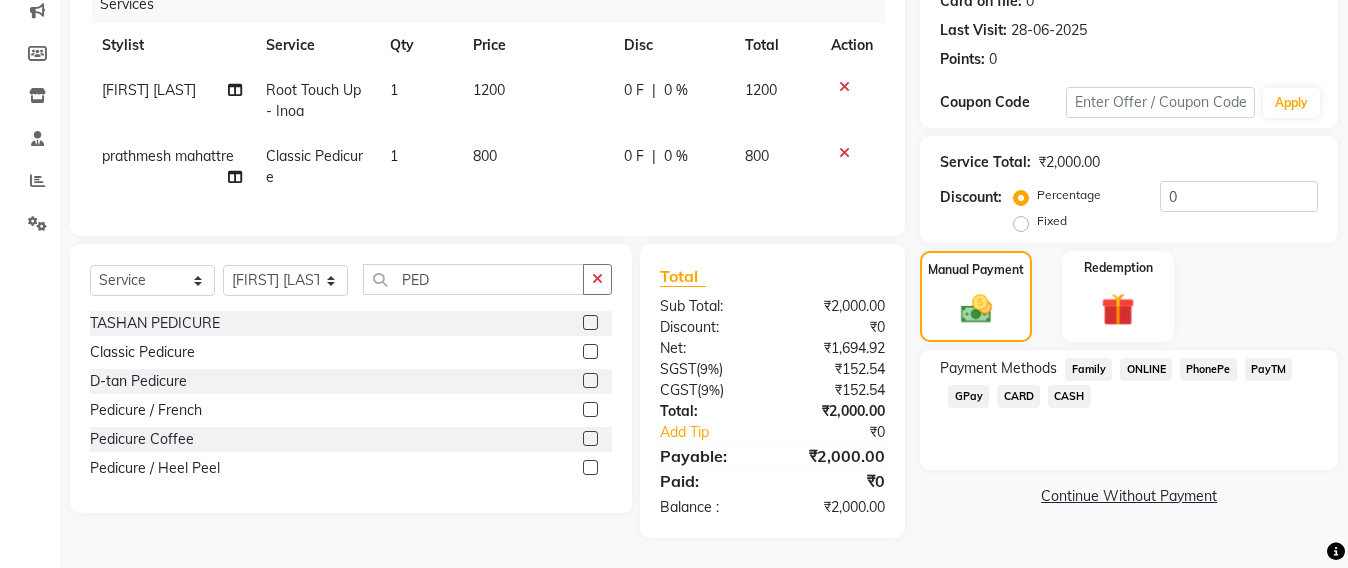 click on "CASH" 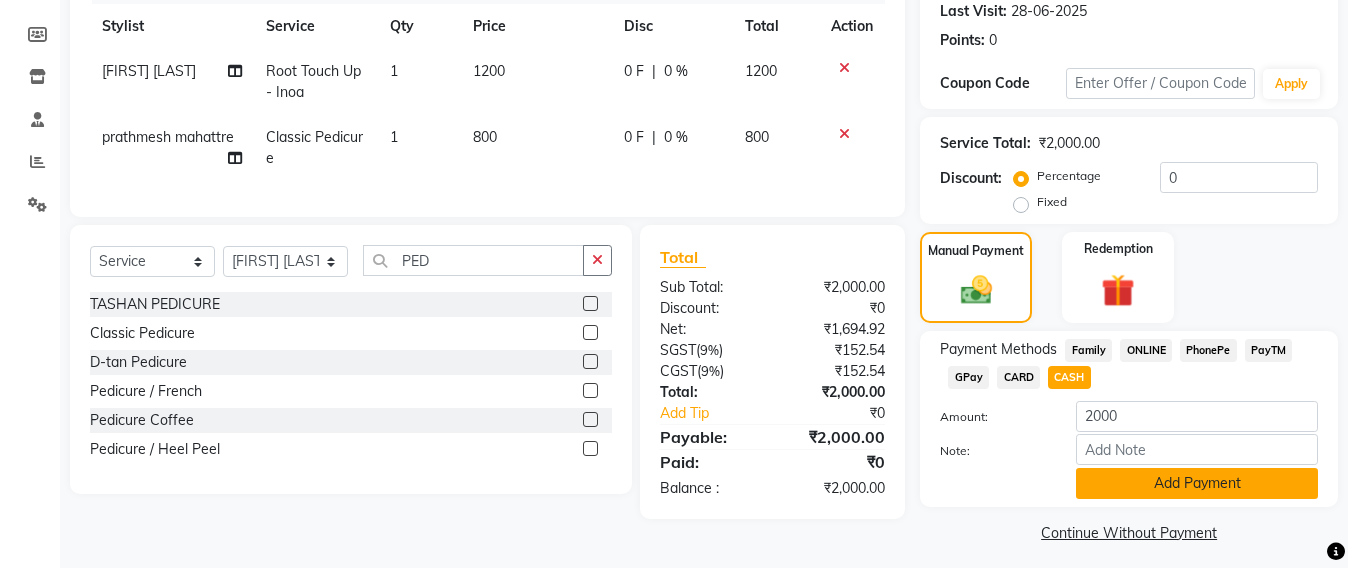 click on "Add Payment" 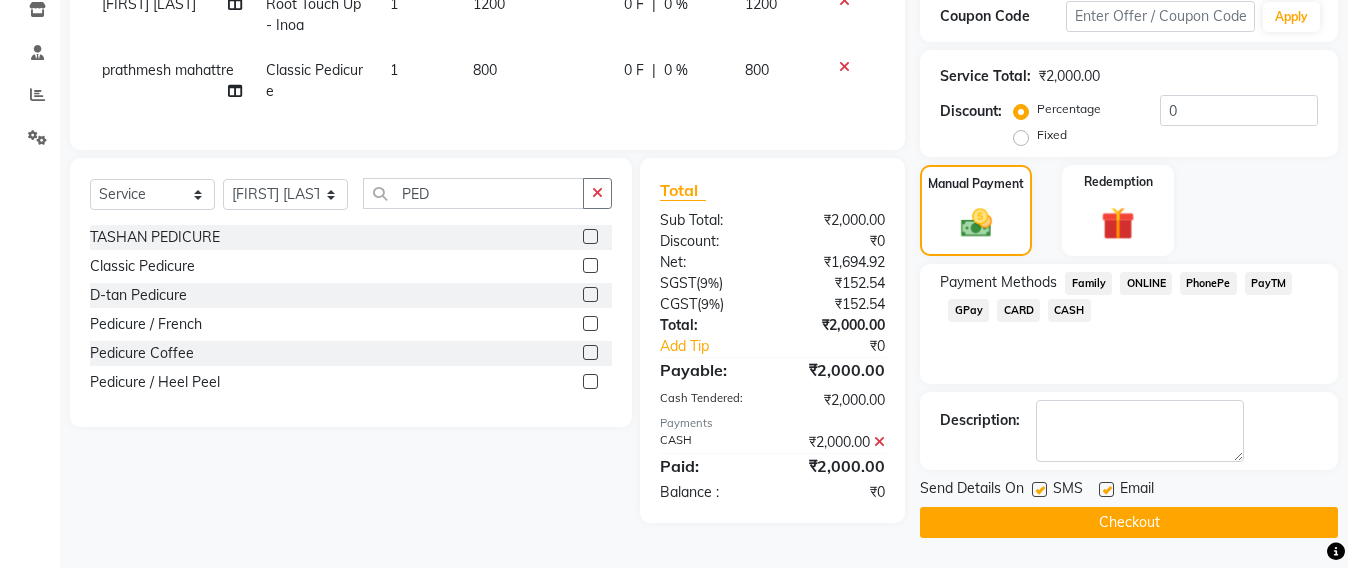 scroll, scrollTop: 352, scrollLeft: 0, axis: vertical 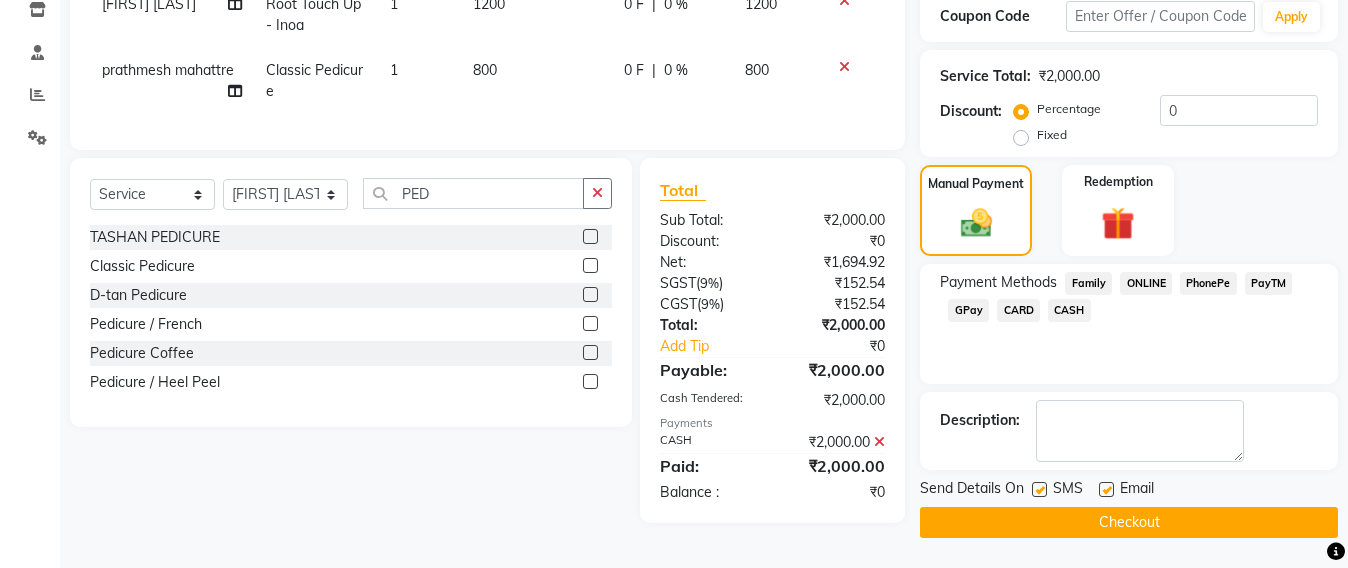 drag, startPoint x: 881, startPoint y: 458, endPoint x: 946, endPoint y: 355, distance: 121.79491 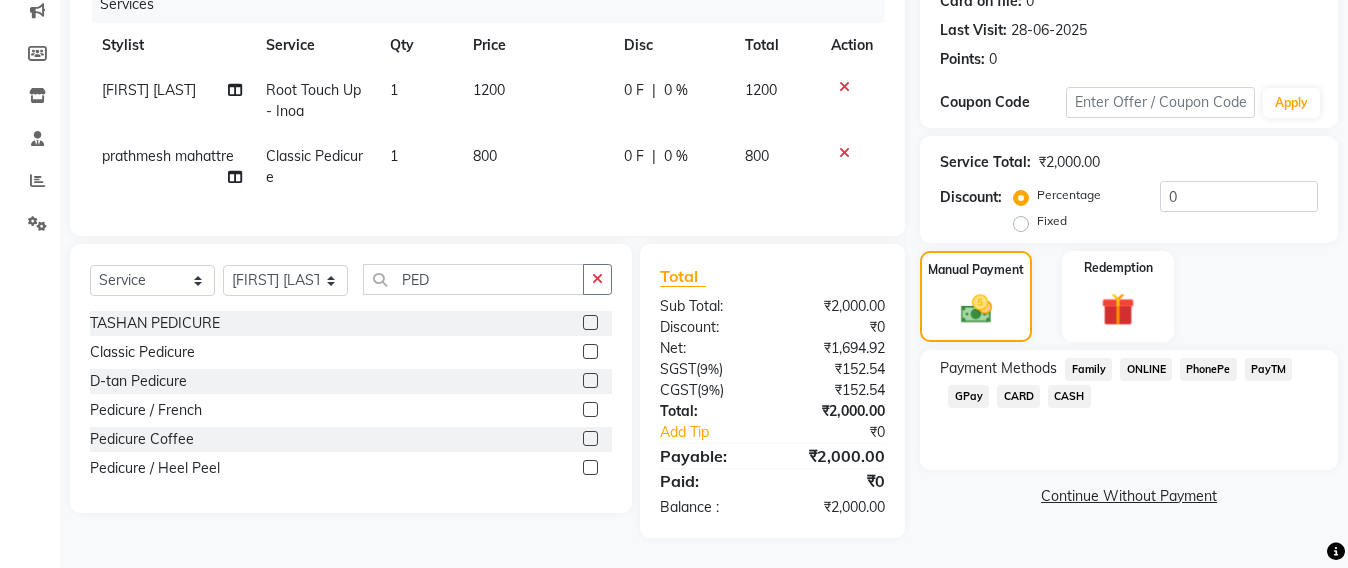 click on "GPay" 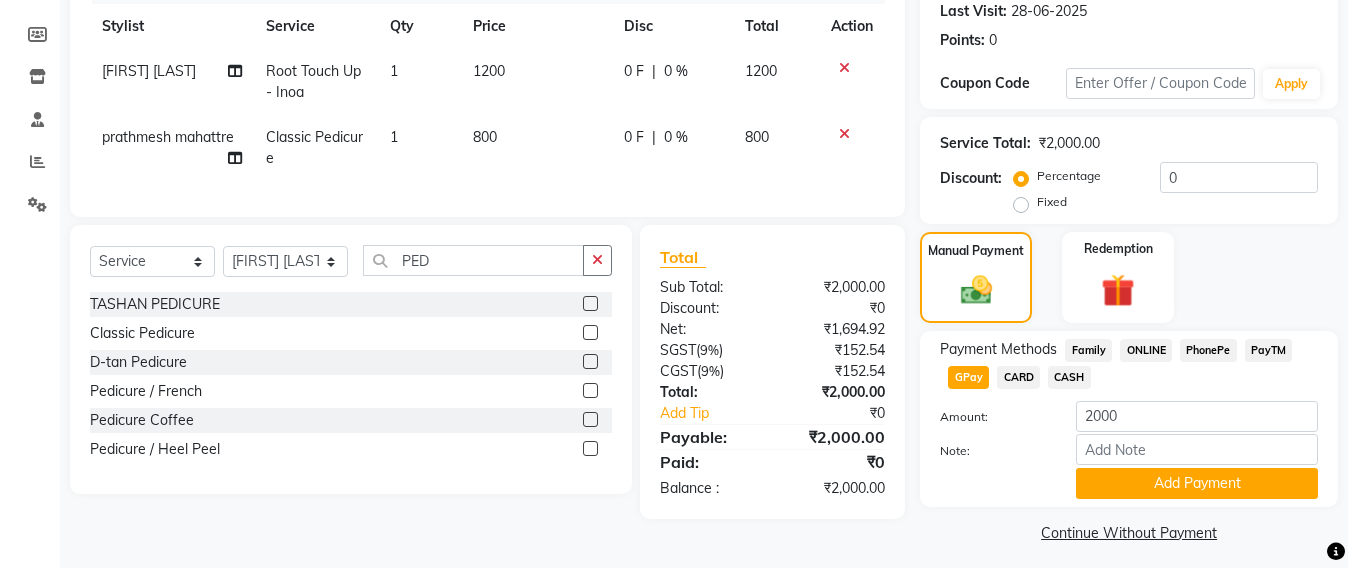 scroll, scrollTop: 291, scrollLeft: 0, axis: vertical 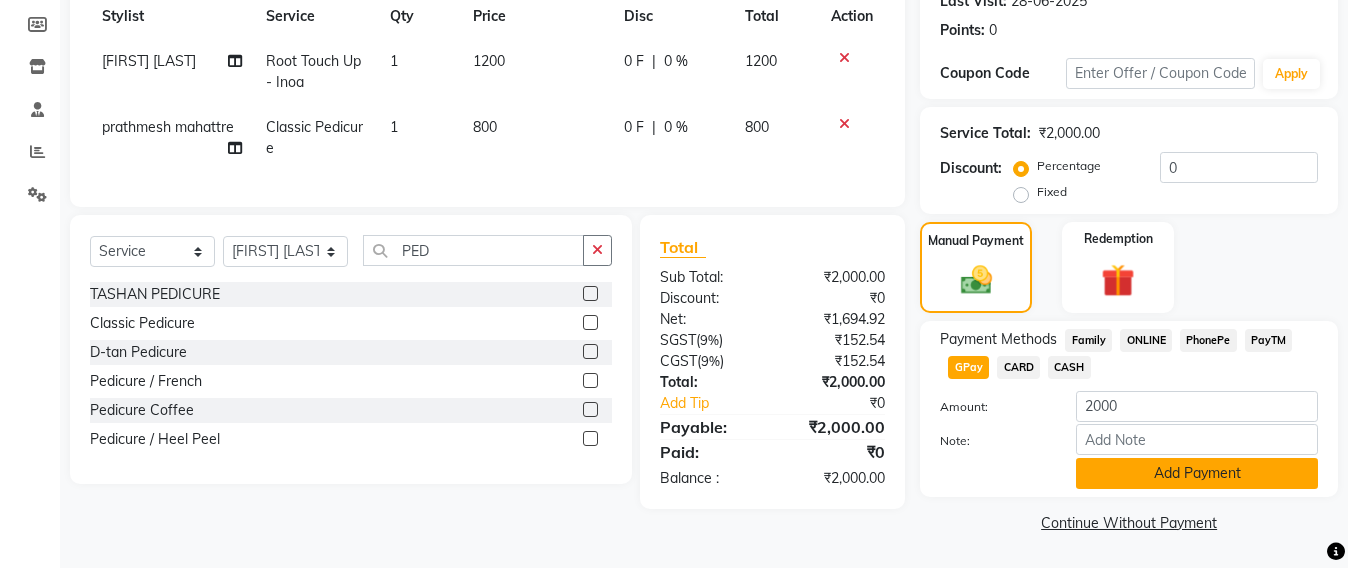 click on "Add Payment" 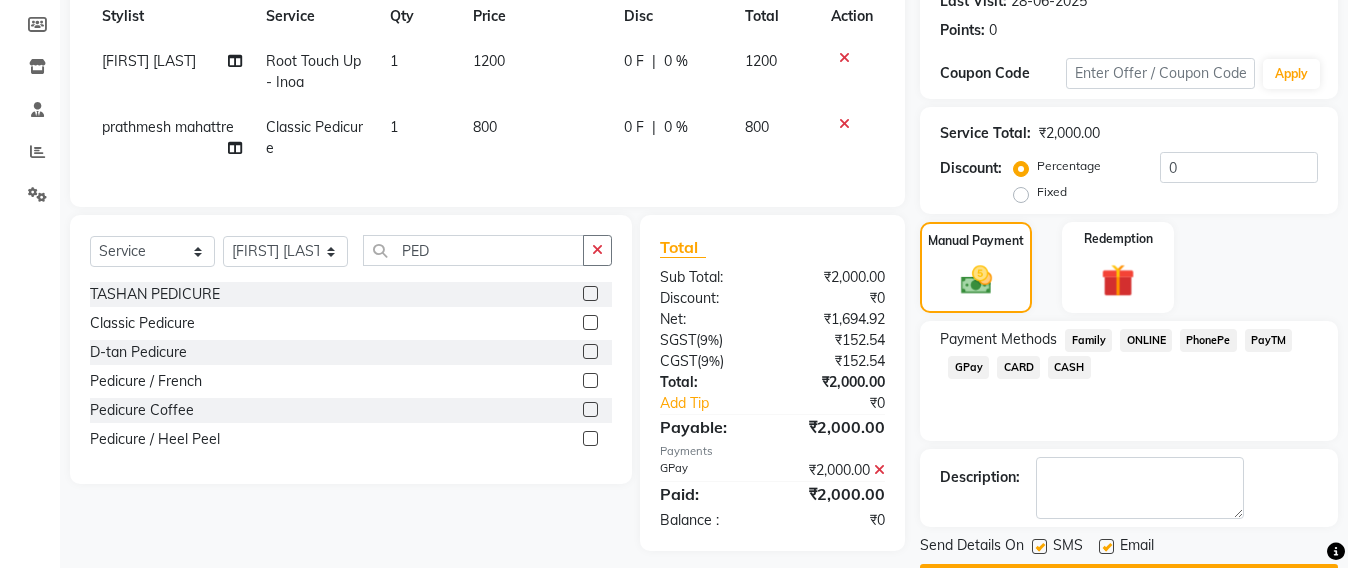 scroll, scrollTop: 348, scrollLeft: 0, axis: vertical 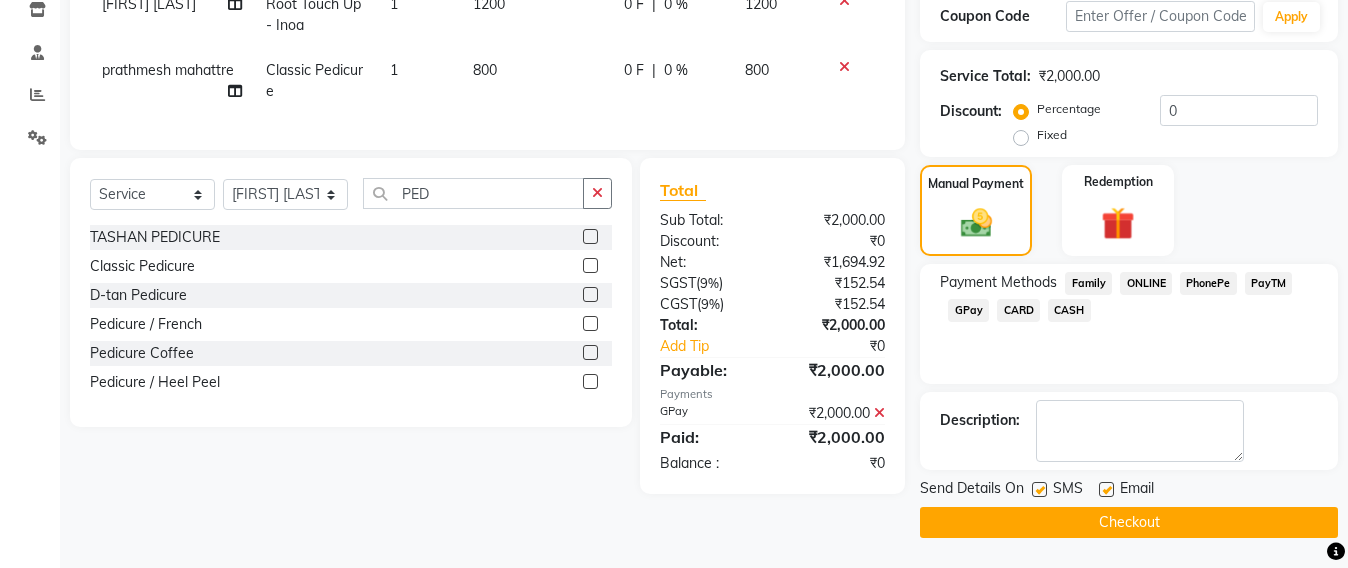 click on "Checkout" 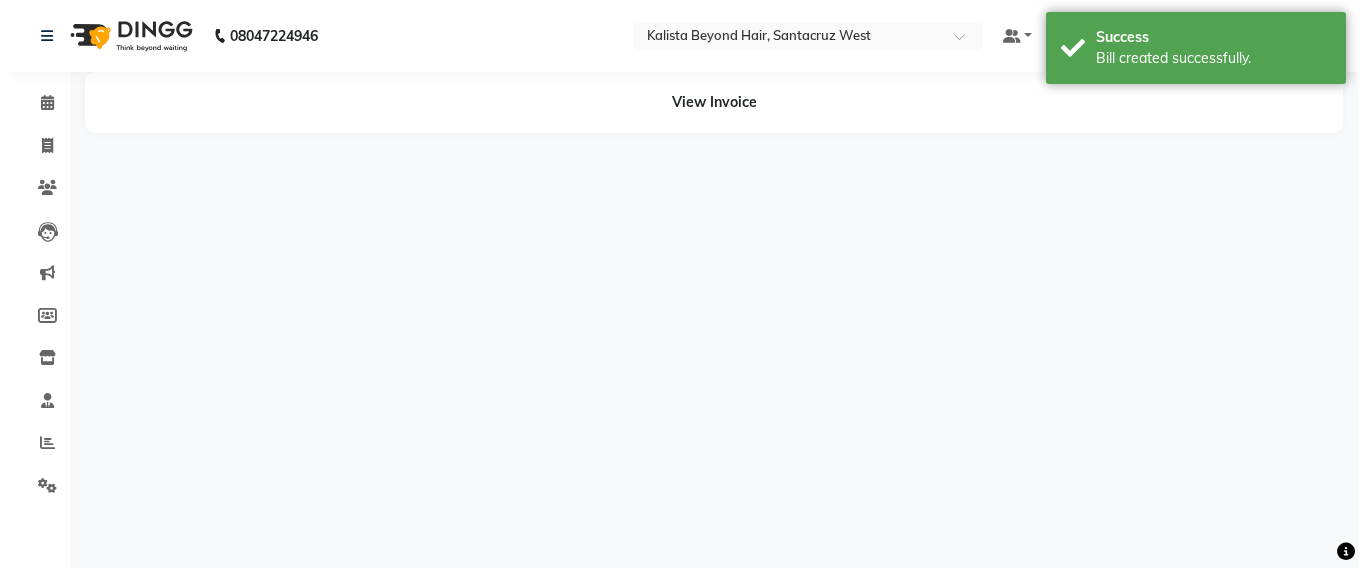 scroll, scrollTop: 0, scrollLeft: 0, axis: both 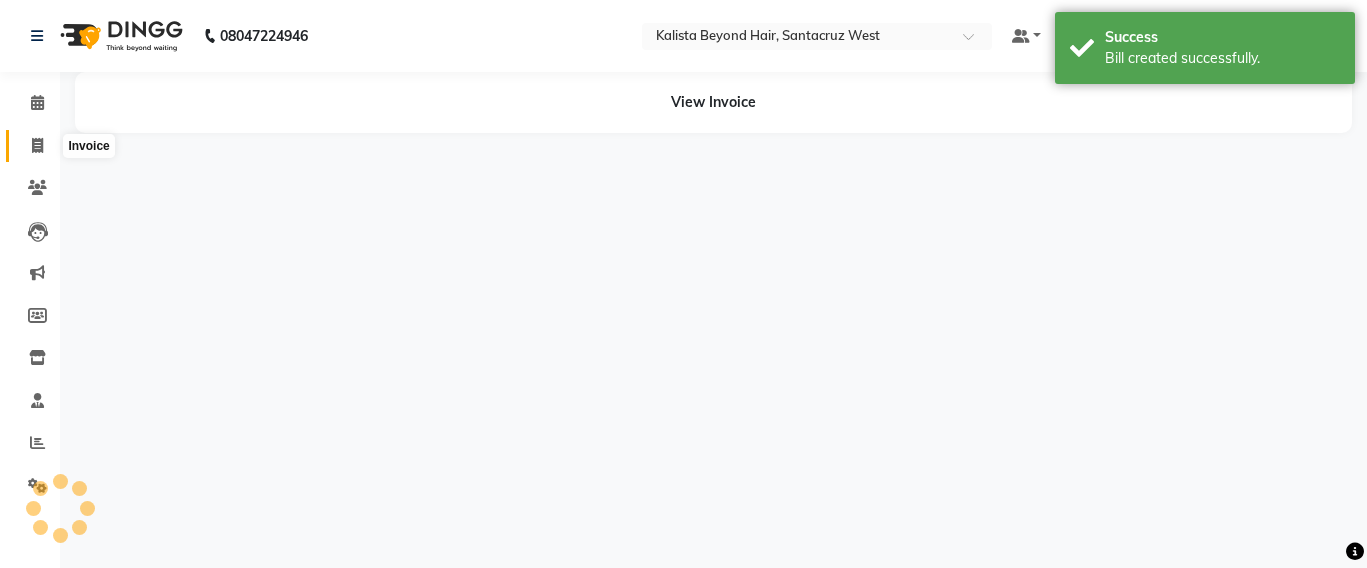 click 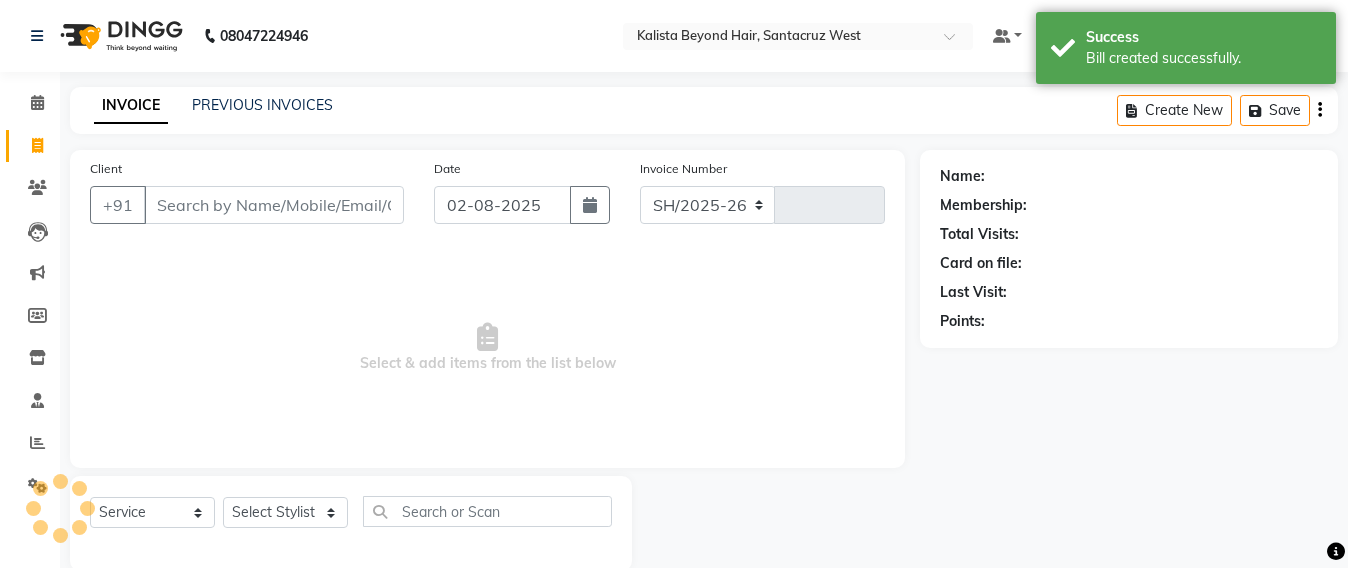 select on "6357" 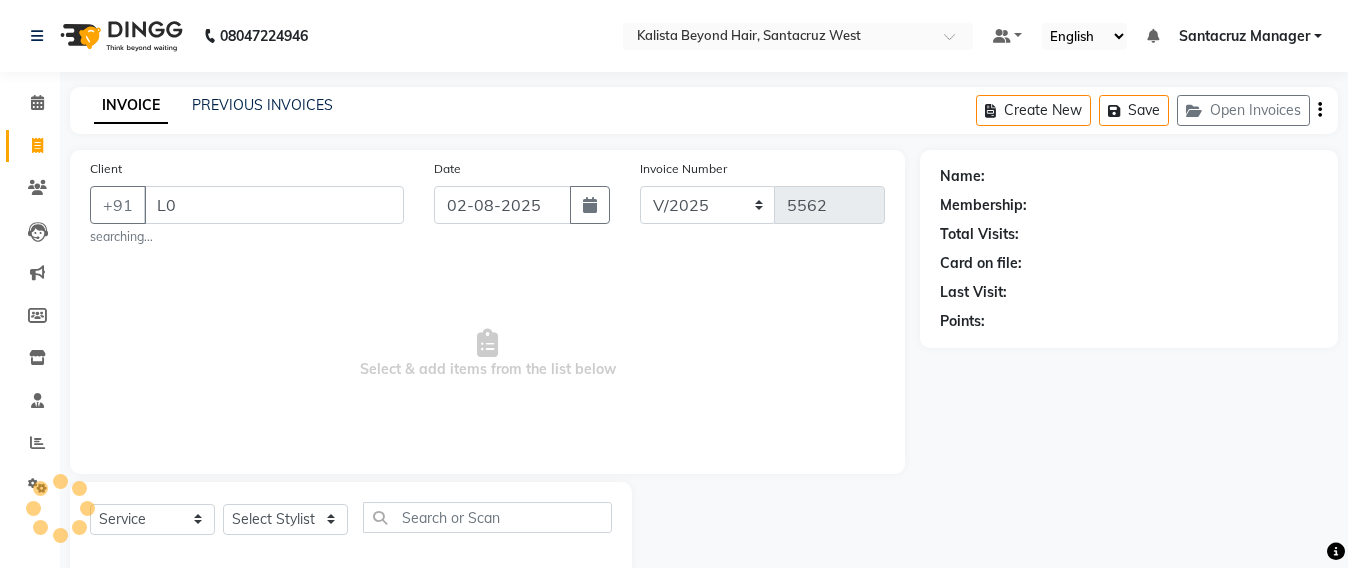 type on "L" 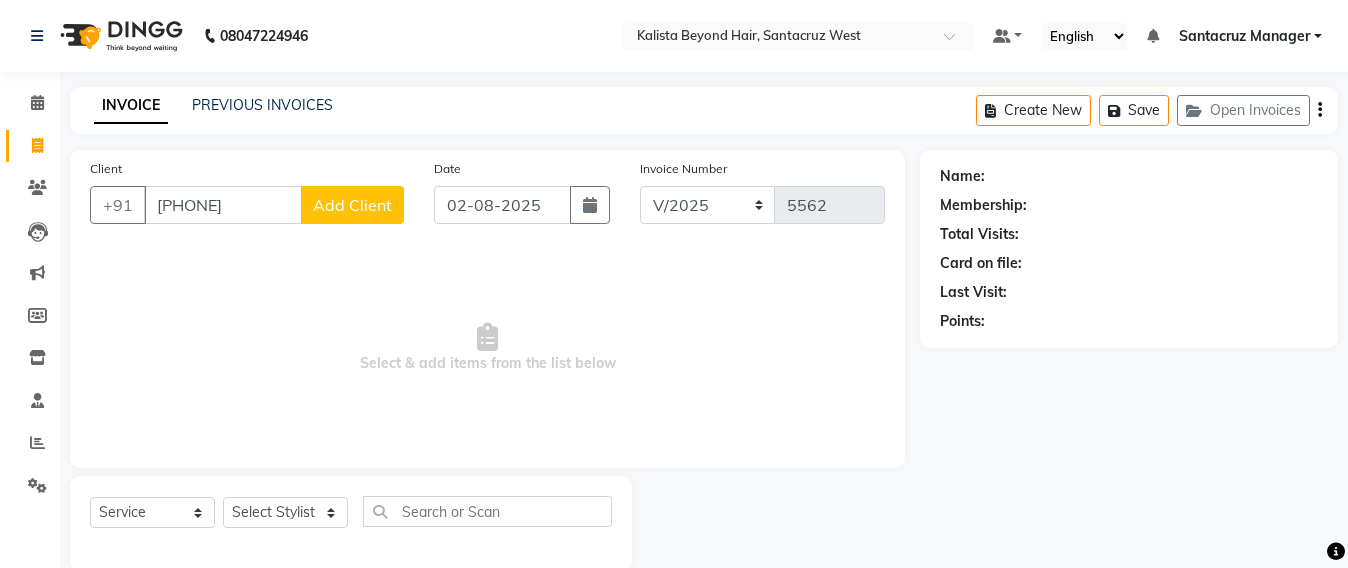 type on "[PHONE]" 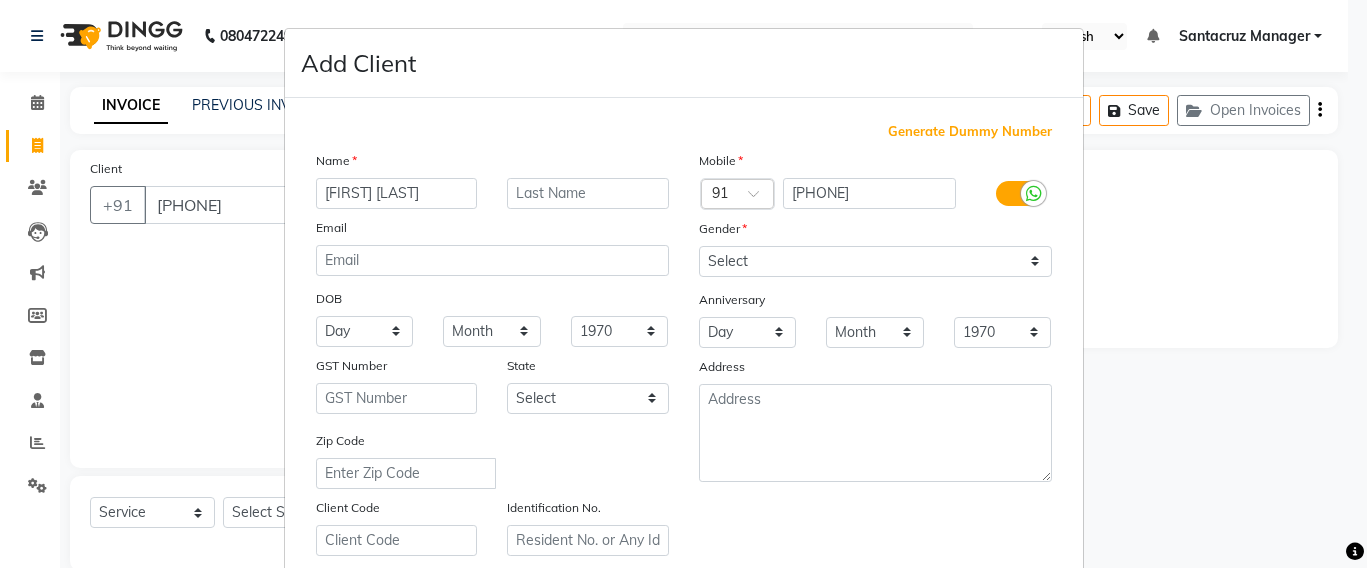 type on "[FIRST] [LAST]" 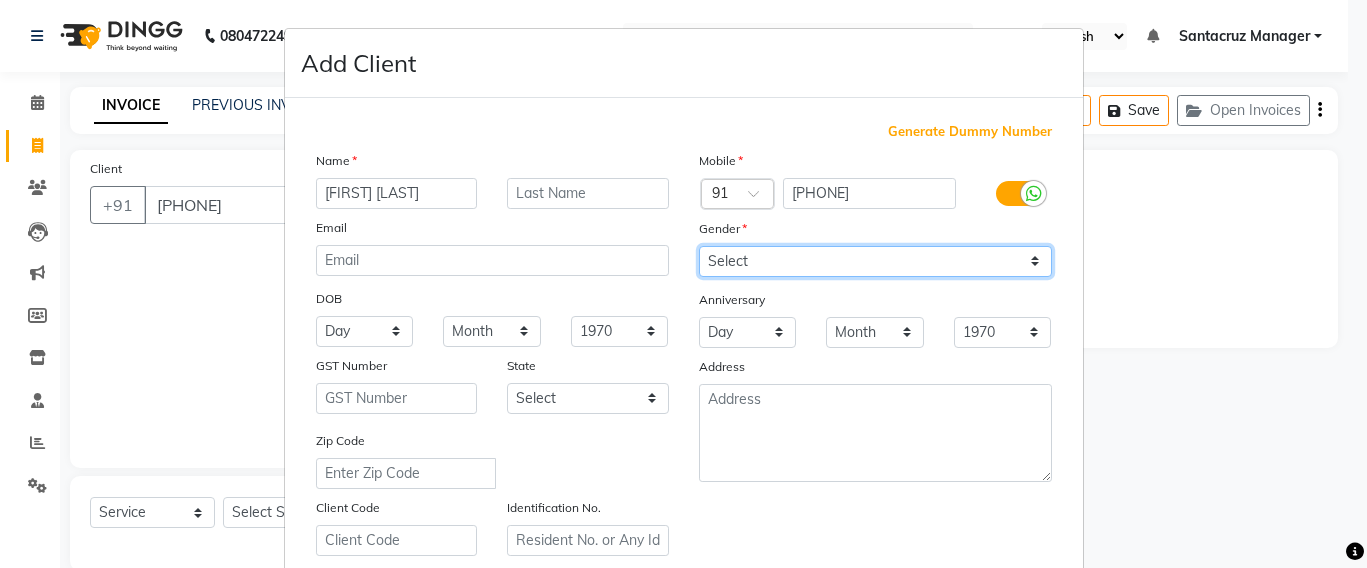 click on "Select Male Female Other Prefer Not To Say" at bounding box center [875, 261] 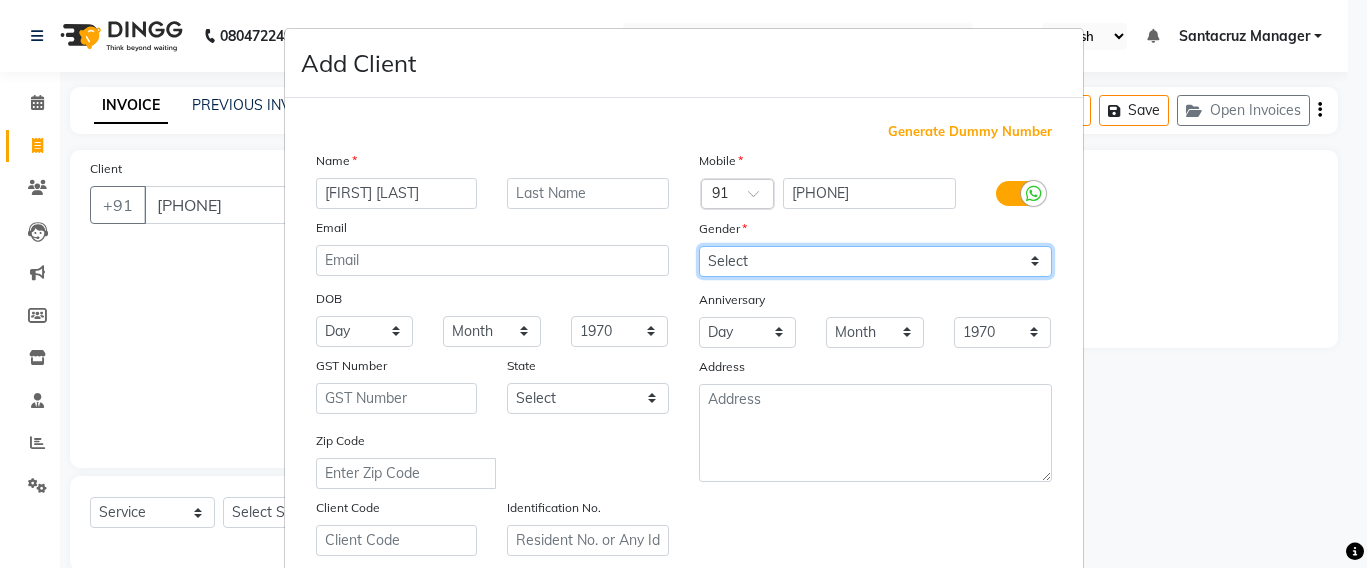 select on "female" 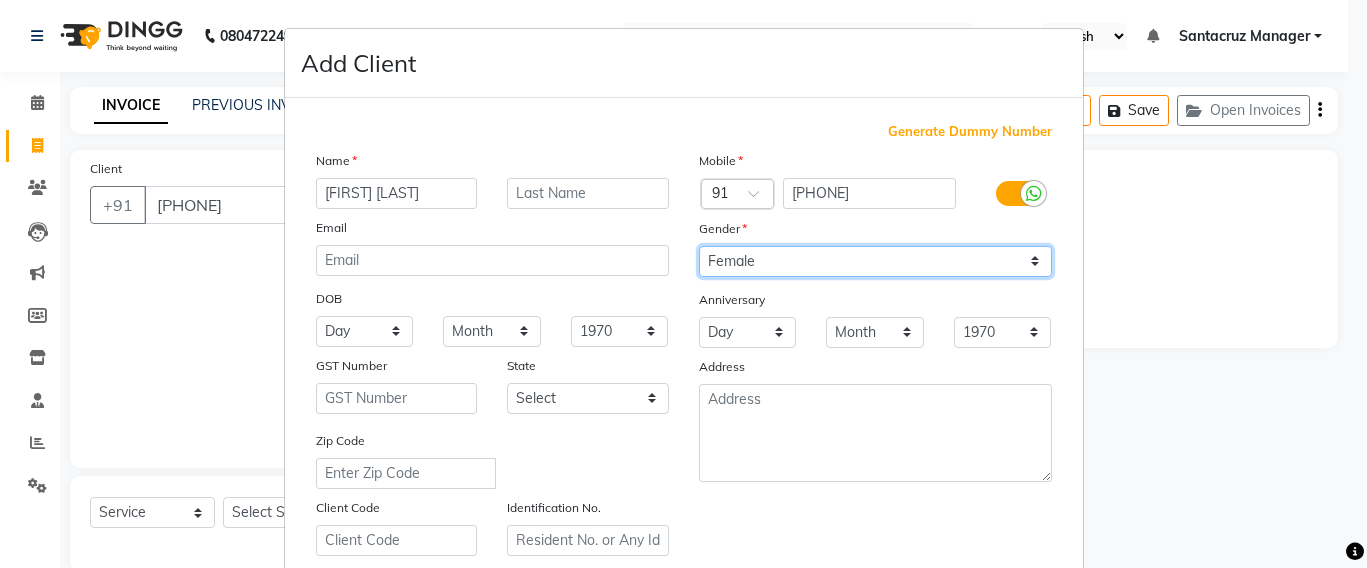 click on "Select Male Female Other Prefer Not To Say" at bounding box center (875, 261) 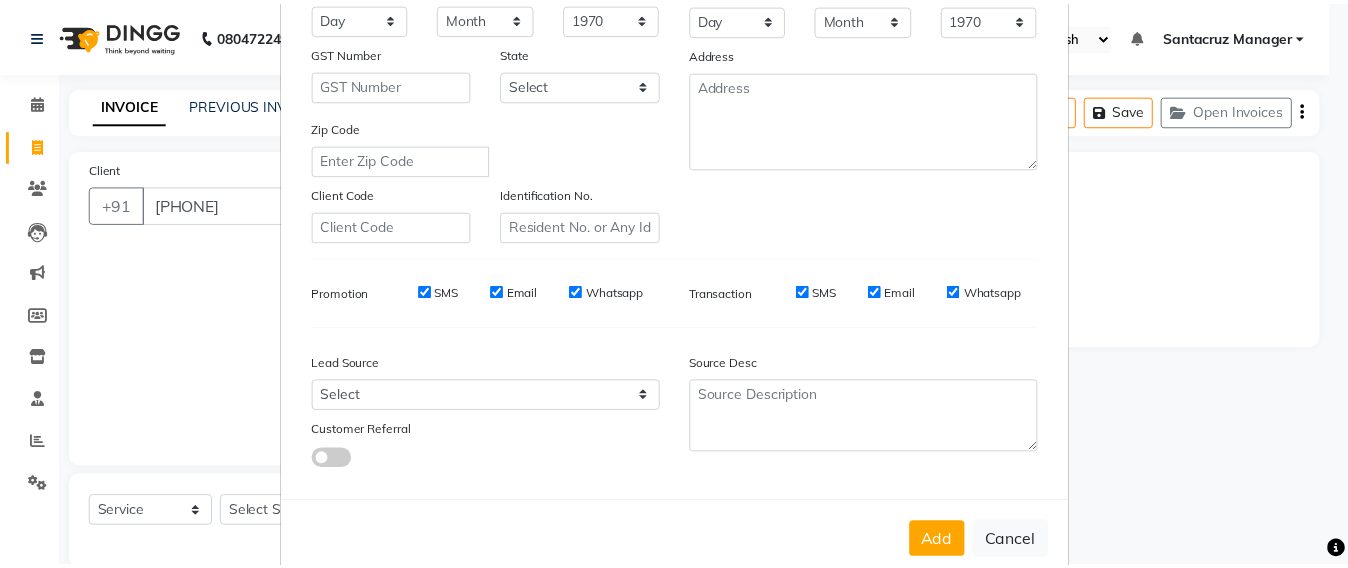 scroll, scrollTop: 355, scrollLeft: 0, axis: vertical 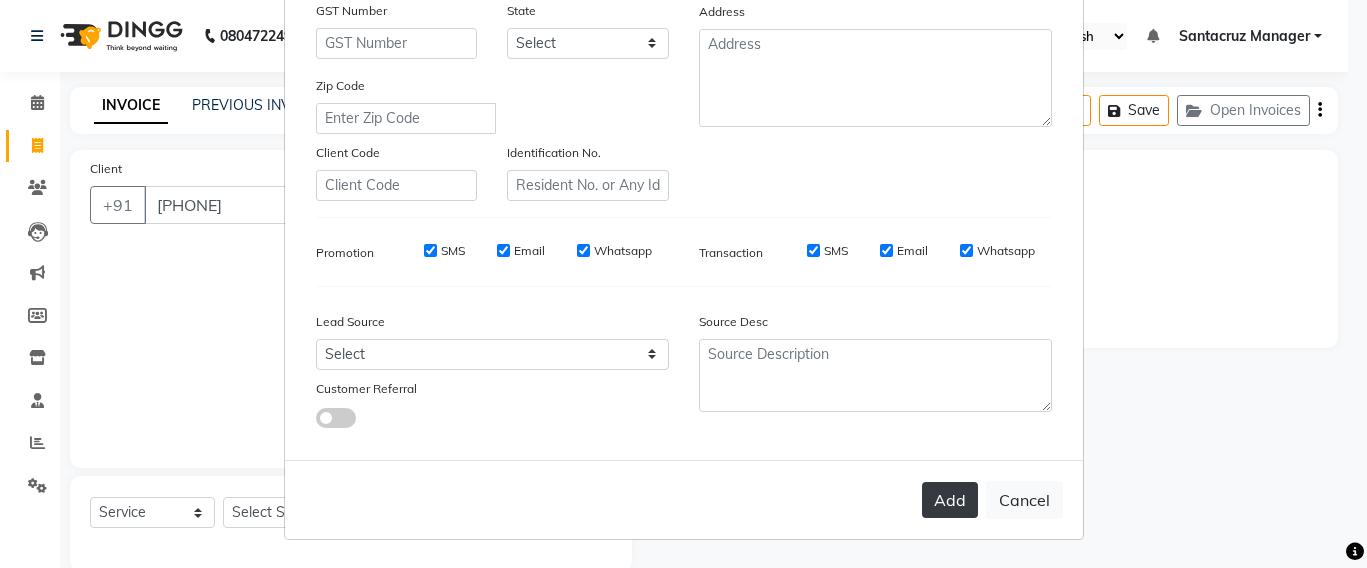 click on "Add" at bounding box center (950, 500) 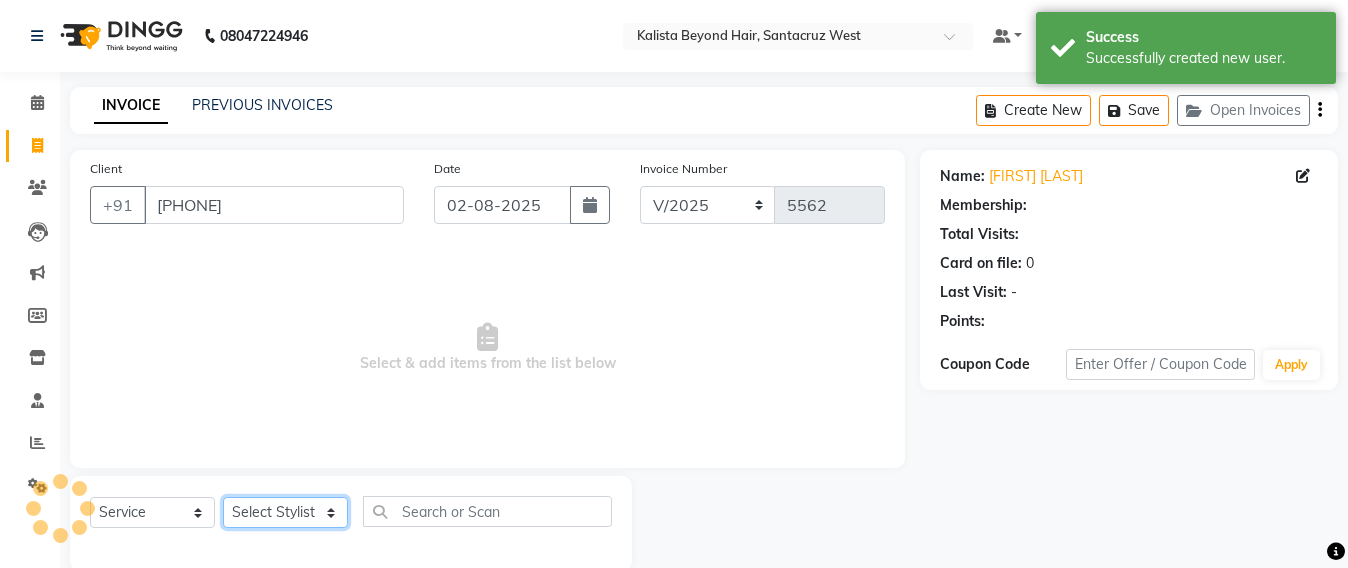 drag, startPoint x: 259, startPoint y: 518, endPoint x: 280, endPoint y: 515, distance: 21.213203 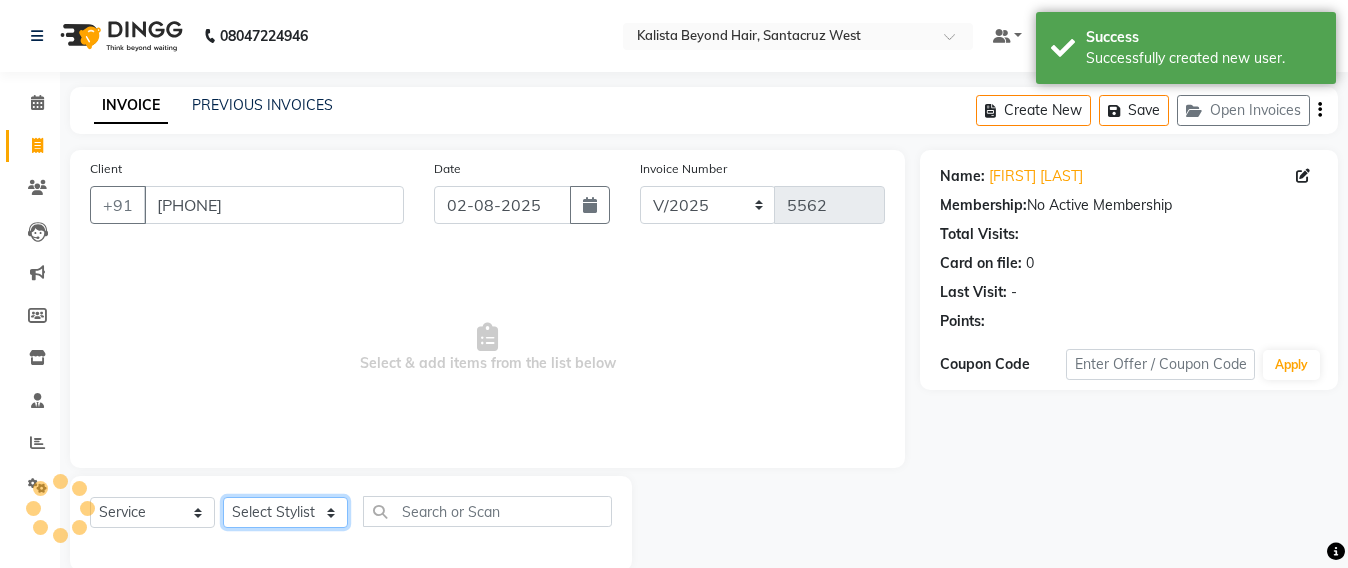 click on "Select Stylist Admin Avesh Sankat AZHER SHAIKH Jayeshree Mahtre Manisha Subodh Shedge Muskaan Pramila Vinayak Mhatre prathmesh mahattre Pratibha Nilesh Sharma RINKI SAV Rosy Sunil Jadhav Sameer shah admin Santacruz Manager SAURAV Siddhi SOMAYANG VASHUM Tejasvi Bhosle" 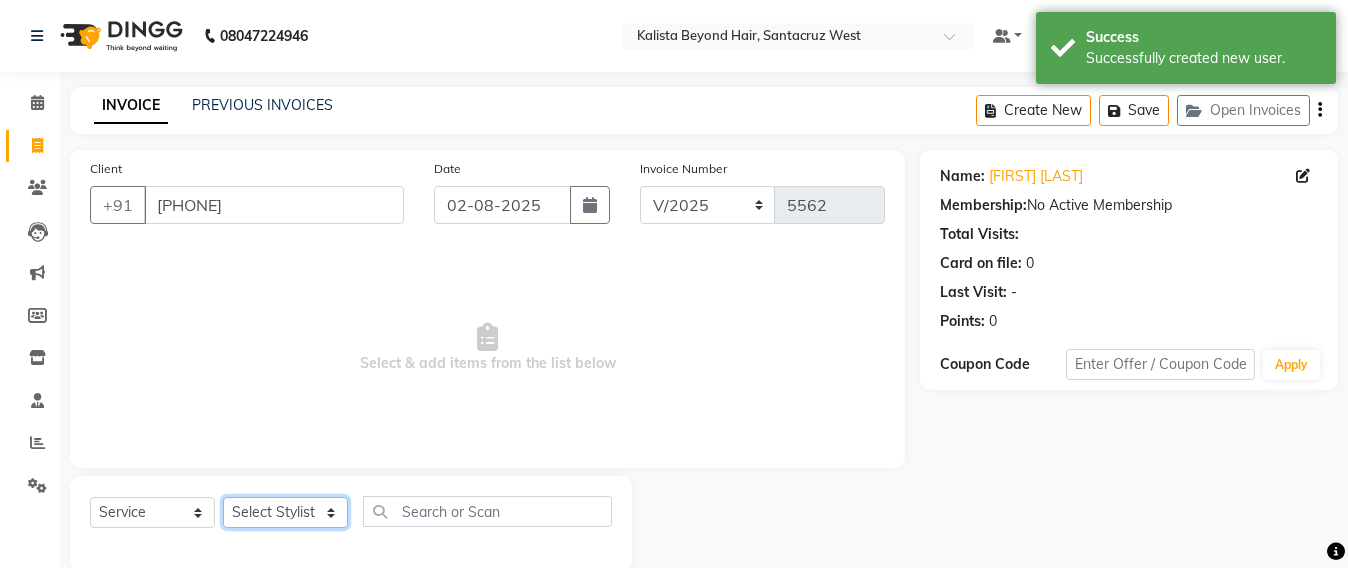 click on "Select Stylist Admin Avesh Sankat AZHER SHAIKH Jayeshree Mahtre Manisha Subodh Shedge Muskaan Pramila Vinayak Mhatre prathmesh mahattre Pratibha Nilesh Sharma RINKI SAV Rosy Sunil Jadhav Sameer shah admin Santacruz Manager SAURAV Siddhi SOMAYANG VASHUM Tejasvi Bhosle" 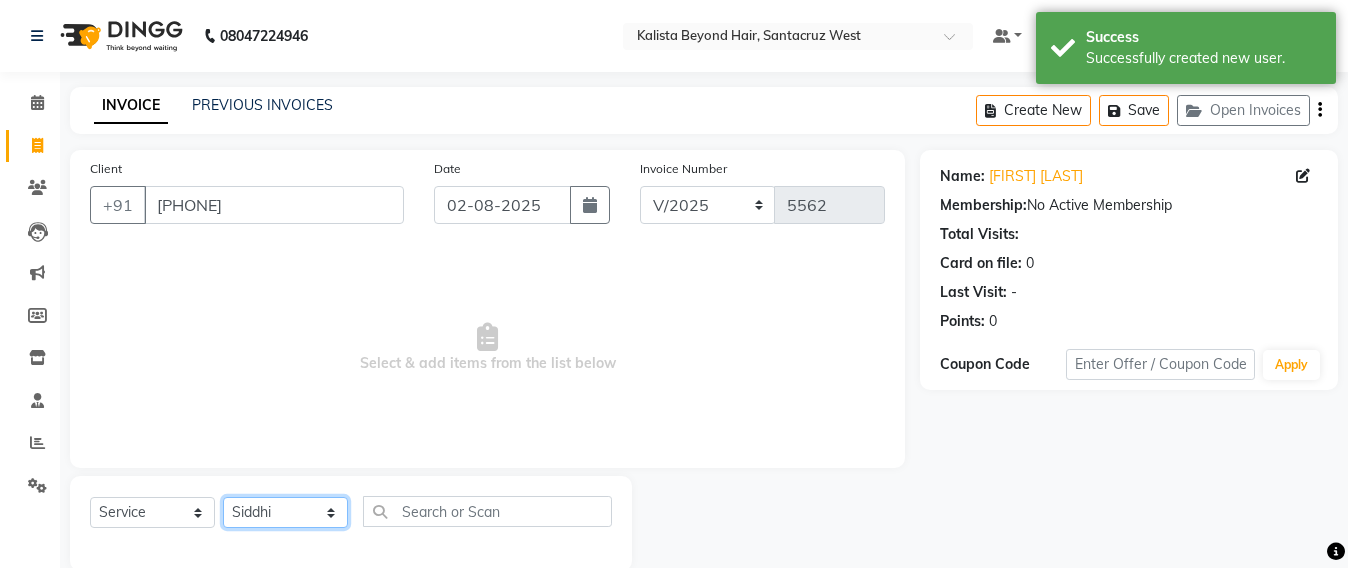 click on "Select Stylist Admin Avesh Sankat AZHER SHAIKH Jayeshree Mahtre Manisha Subodh Shedge Muskaan Pramila Vinayak Mhatre prathmesh mahattre Pratibha Nilesh Sharma RINKI SAV Rosy Sunil Jadhav Sameer shah admin Santacruz Manager SAURAV Siddhi SOMAYANG VASHUM Tejasvi Bhosle" 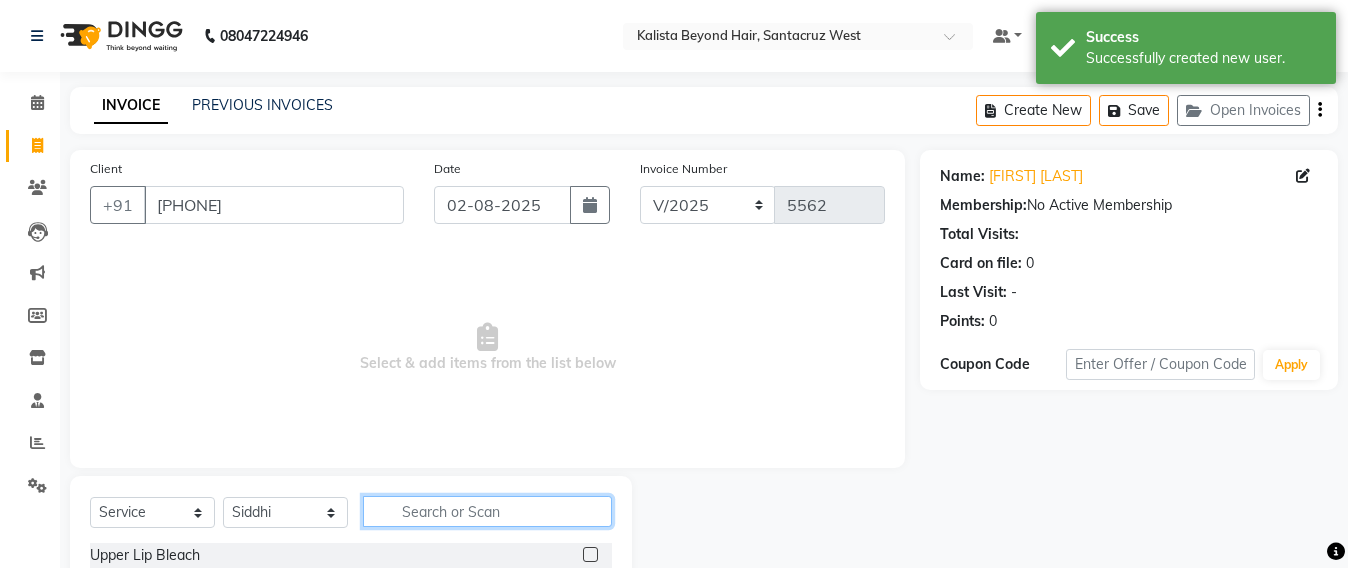 click 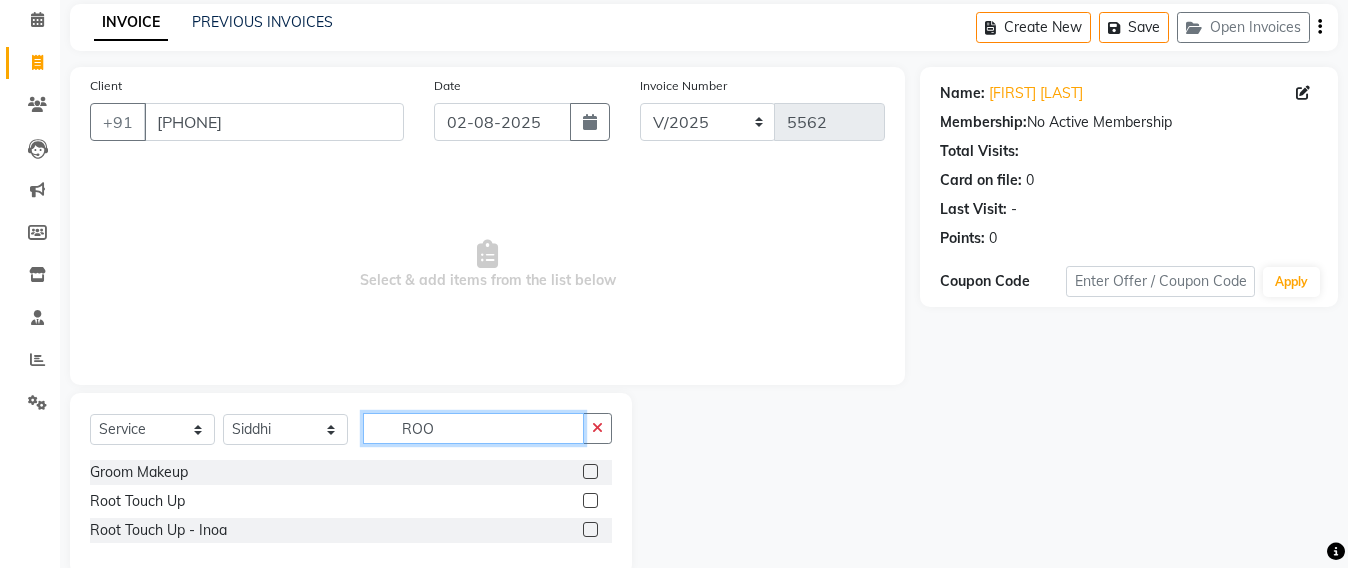 scroll, scrollTop: 120, scrollLeft: 0, axis: vertical 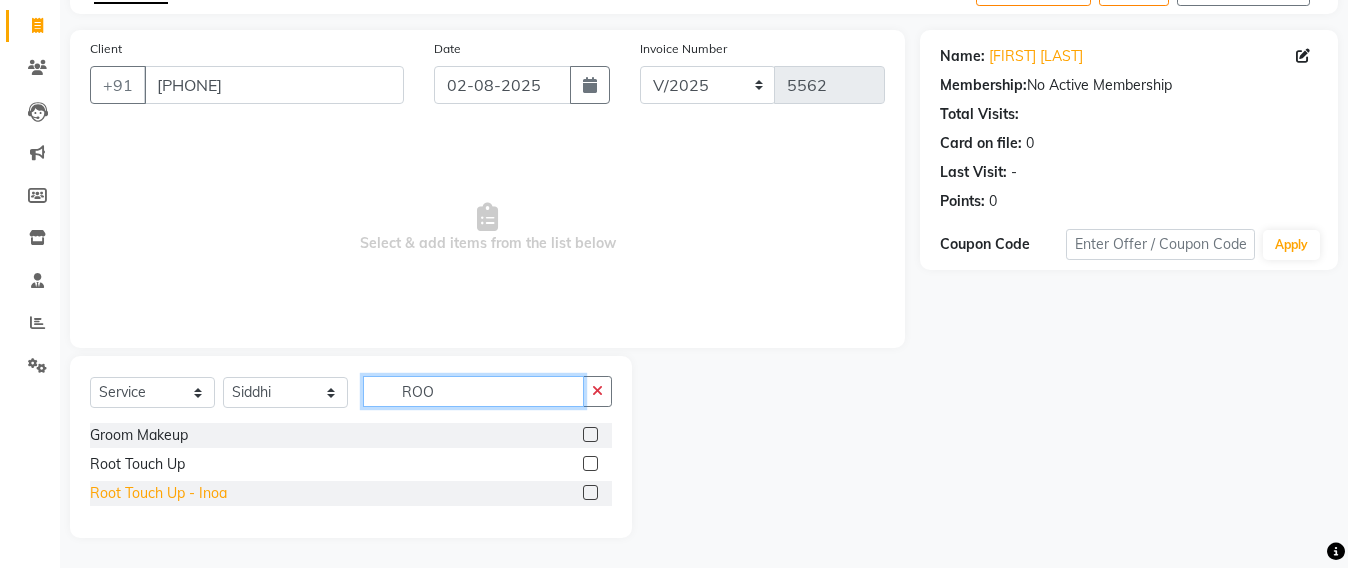 type on "ROO" 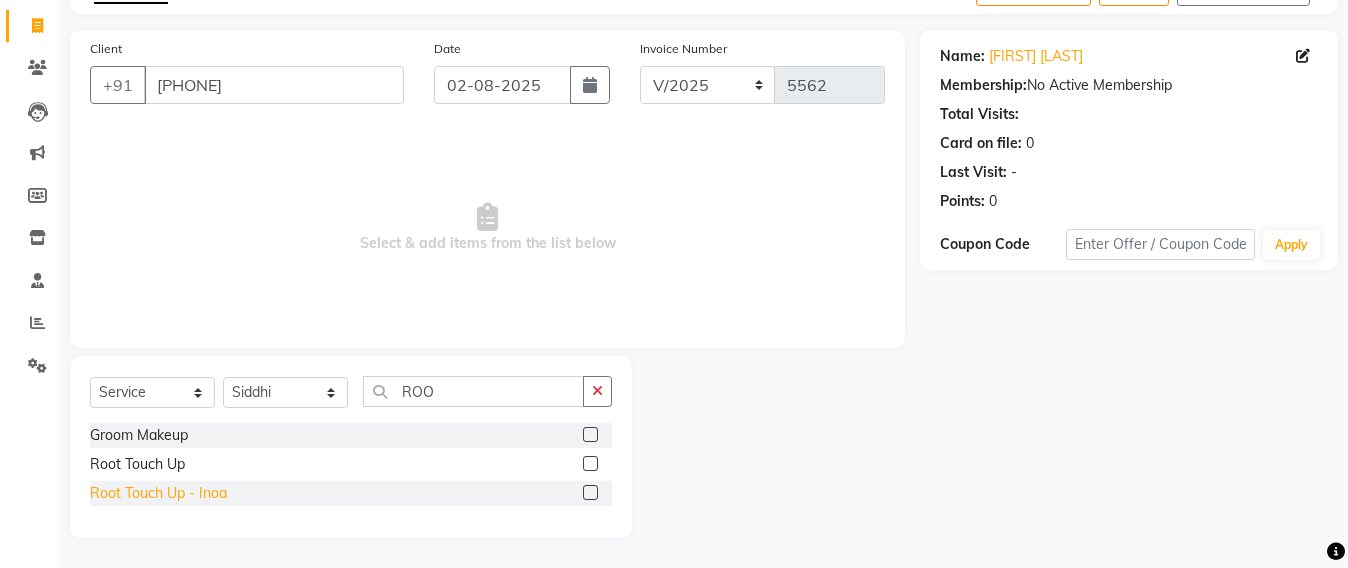 click on "Root Touch Up - Inoa" 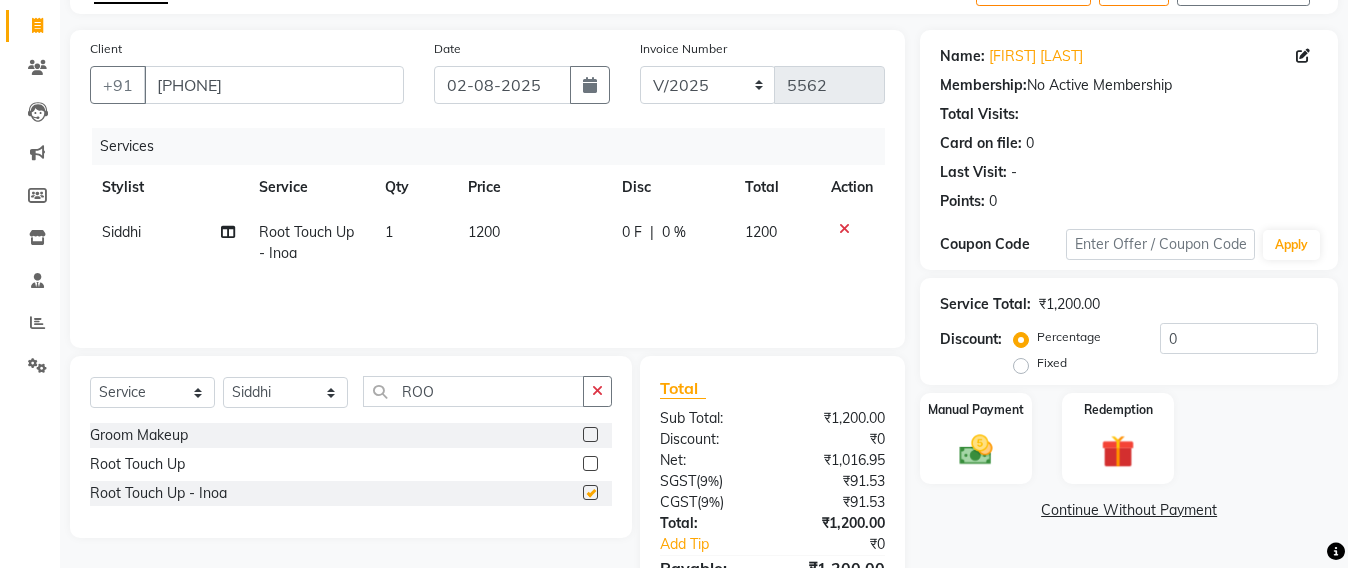 checkbox on "false" 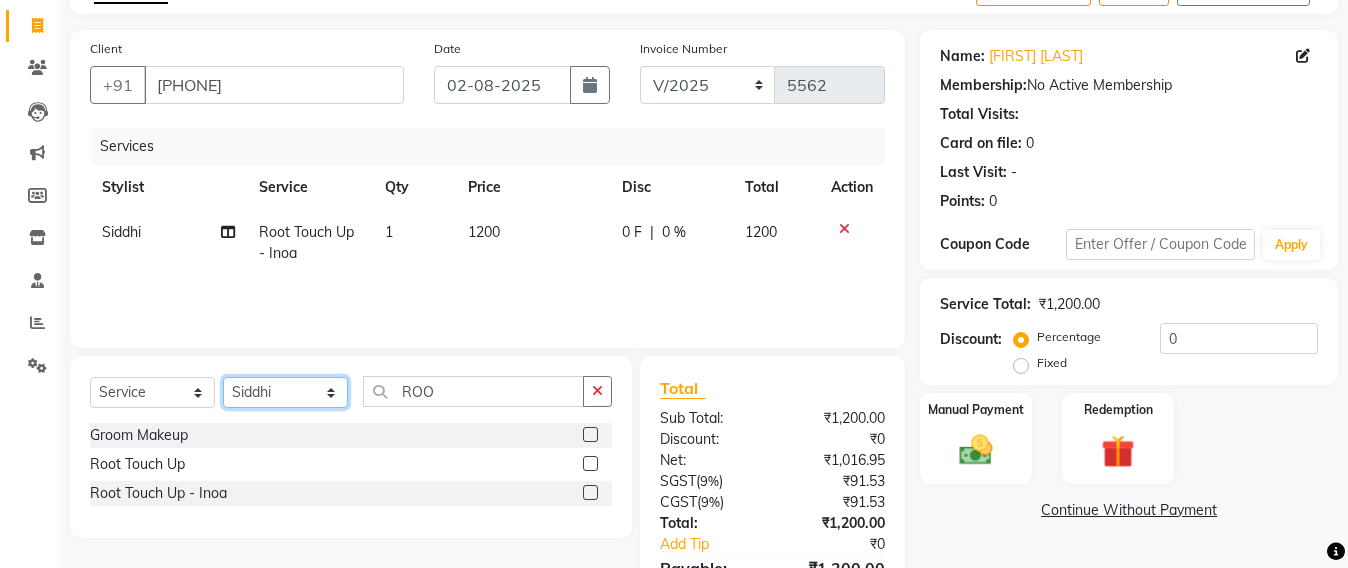 click on "Select Stylist Admin Avesh Sankat AZHER SHAIKH Jayeshree Mahtre Manisha Subodh Shedge Muskaan Pramila Vinayak Mhatre prathmesh mahattre Pratibha Nilesh Sharma RINKI SAV Rosy Sunil Jadhav Sameer shah admin Santacruz Manager SAURAV Siddhi SOMAYANG VASHUM Tejasvi Bhosle" 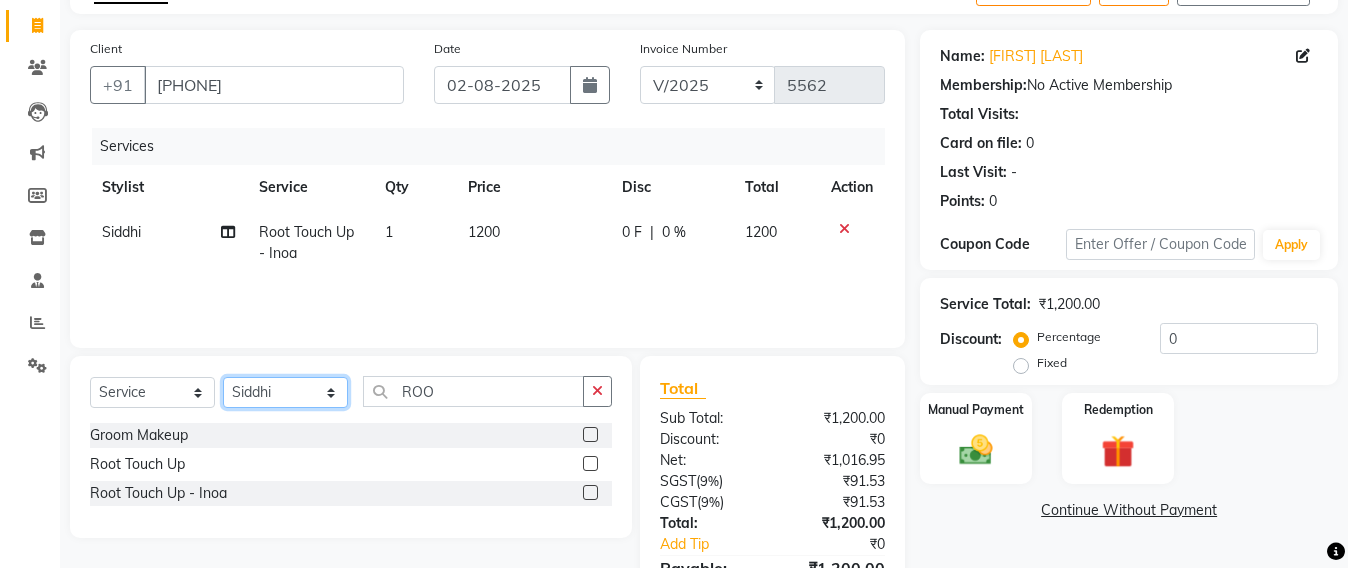 select on "59106" 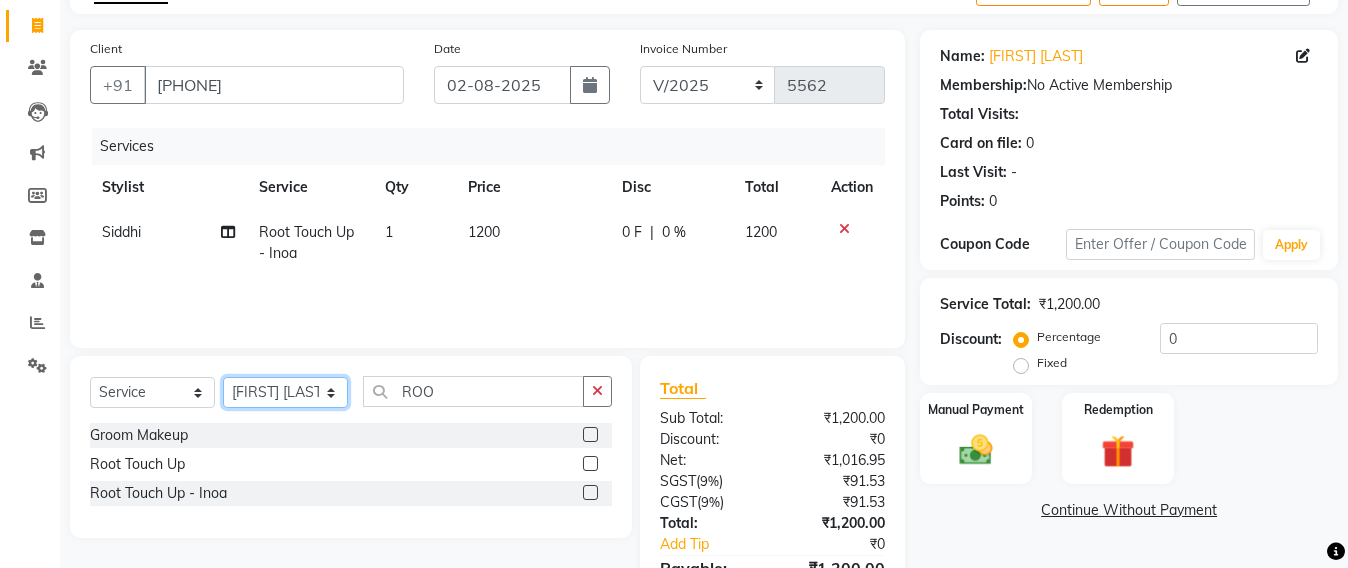 click on "Select Stylist Admin Avesh Sankat AZHER SHAIKH Jayeshree Mahtre Manisha Subodh Shedge Muskaan Pramila Vinayak Mhatre prathmesh mahattre Pratibha Nilesh Sharma RINKI SAV Rosy Sunil Jadhav Sameer shah admin Santacruz Manager SAURAV Siddhi SOMAYANG VASHUM Tejasvi Bhosle" 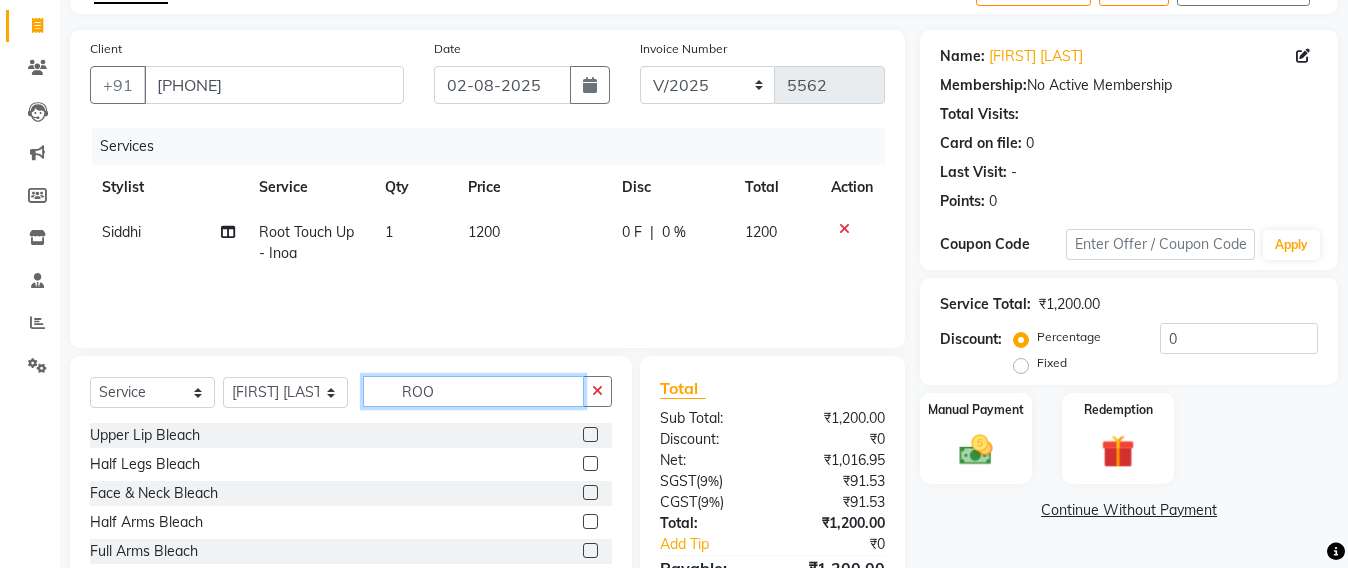click on "ROO" 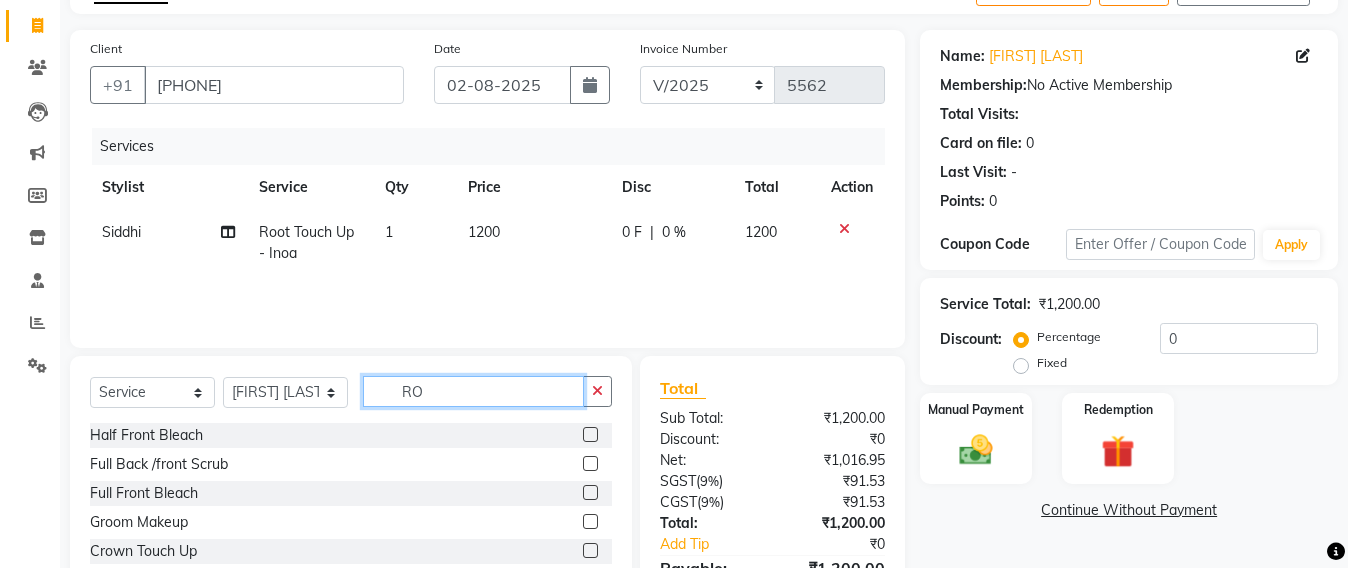 type on "R" 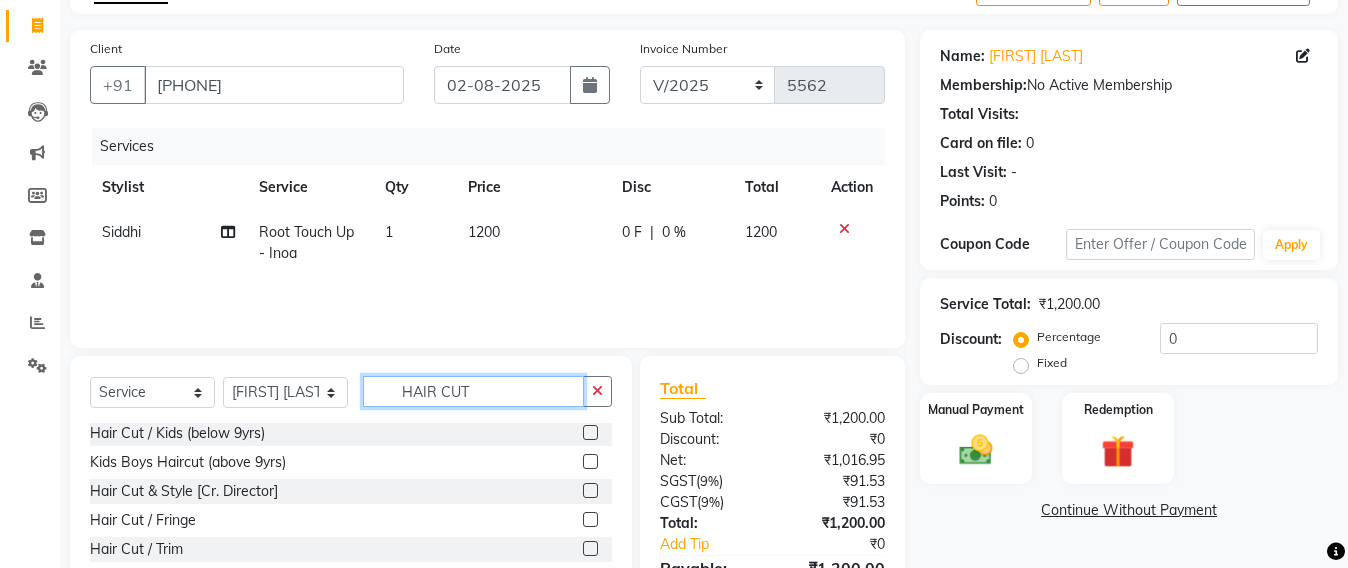 scroll, scrollTop: 90, scrollLeft: 0, axis: vertical 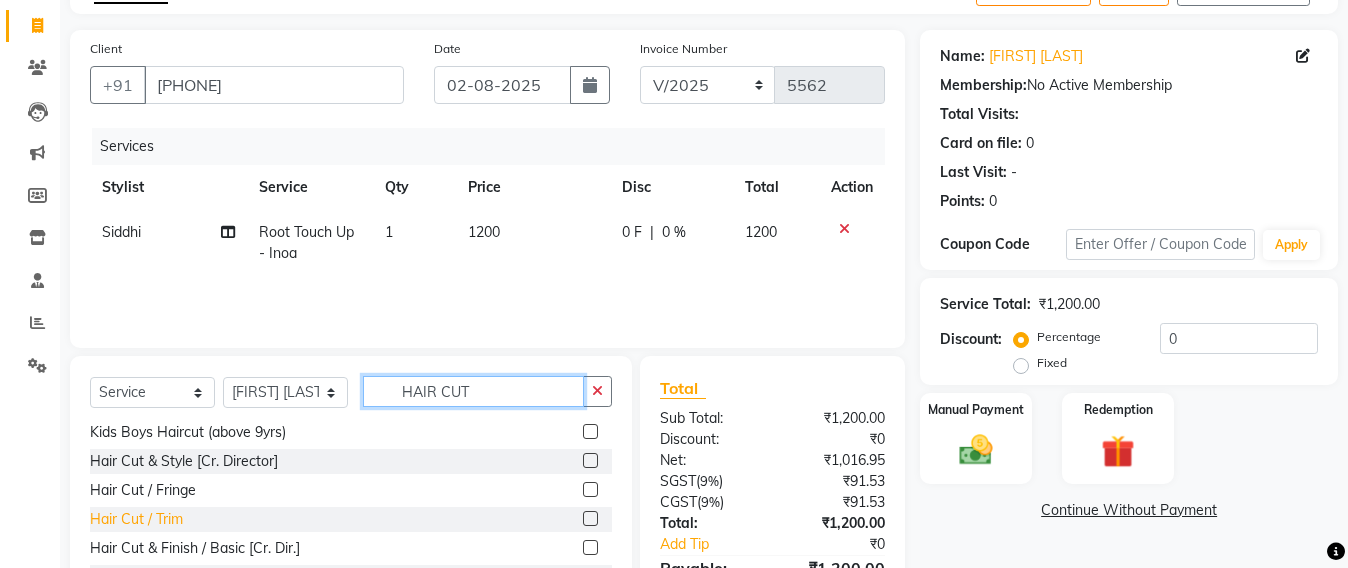 type on "HAIR CUT" 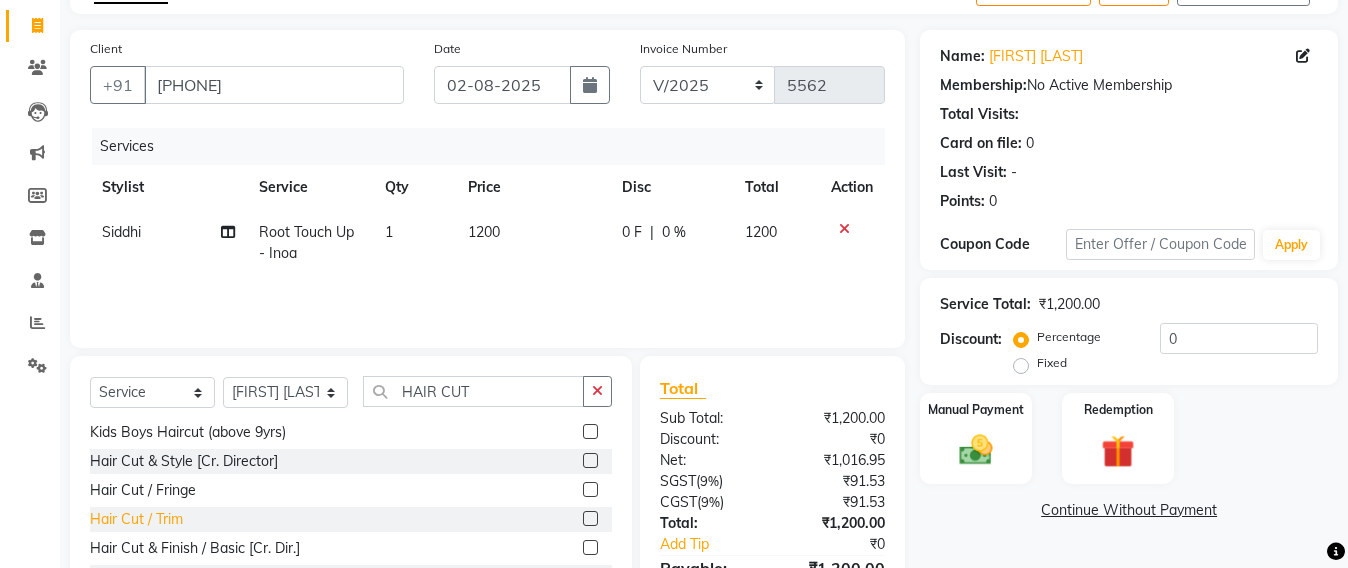 click on "Hair Cut / Trim" 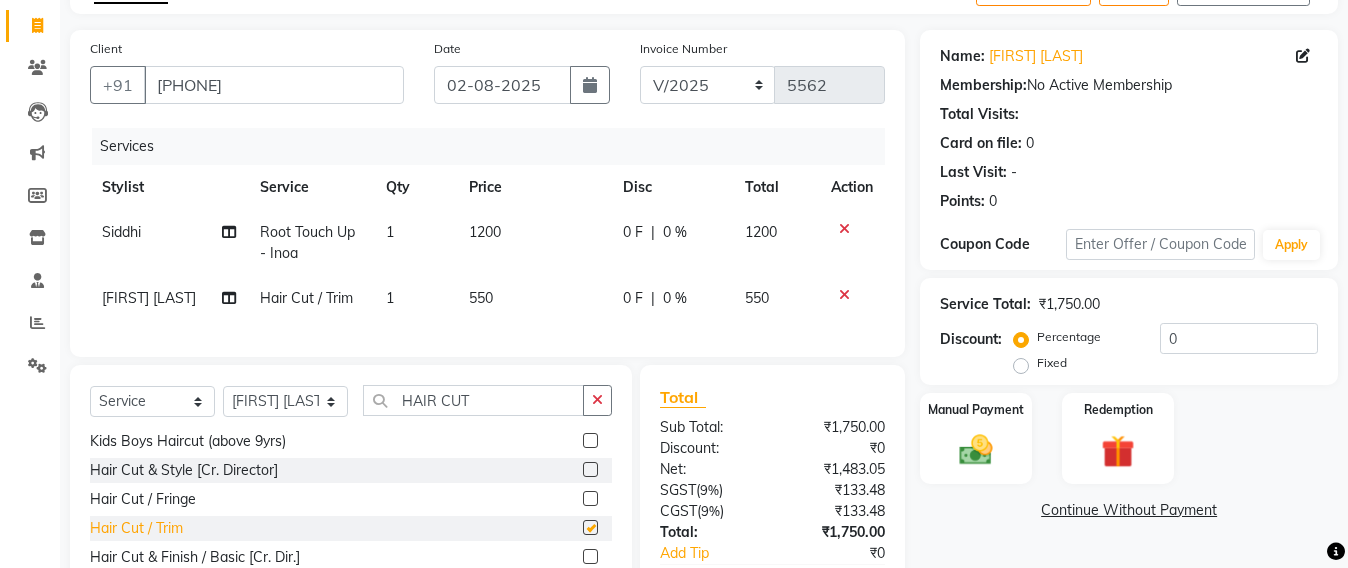 checkbox on "false" 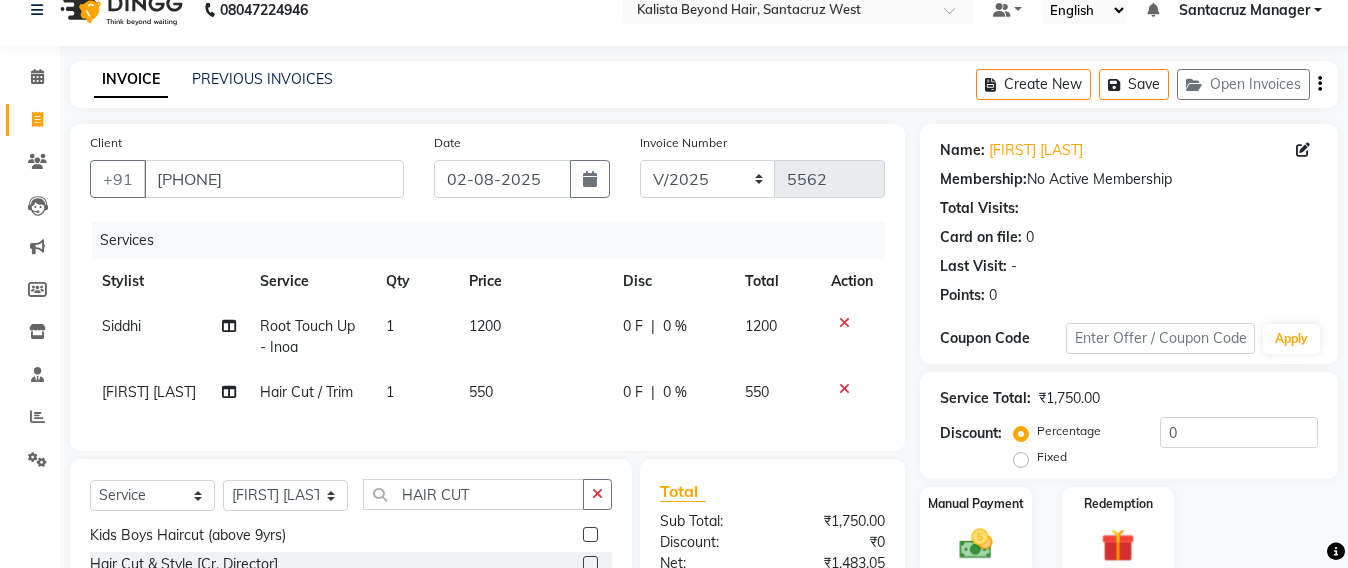 scroll, scrollTop: 0, scrollLeft: 0, axis: both 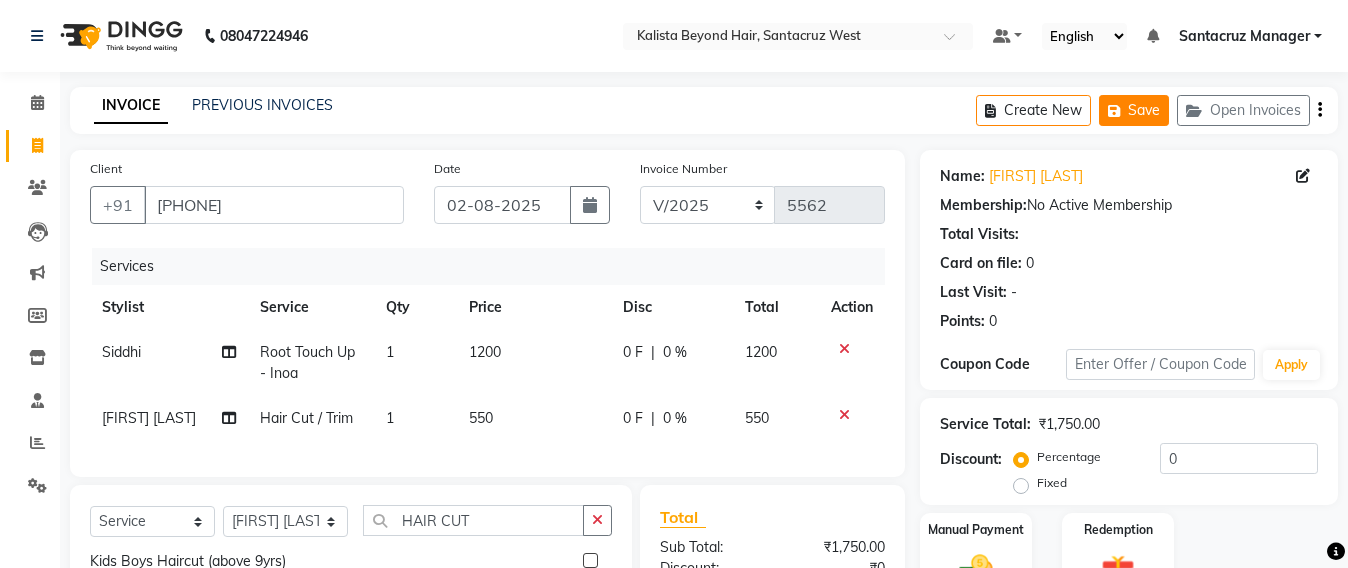 click on "Save" 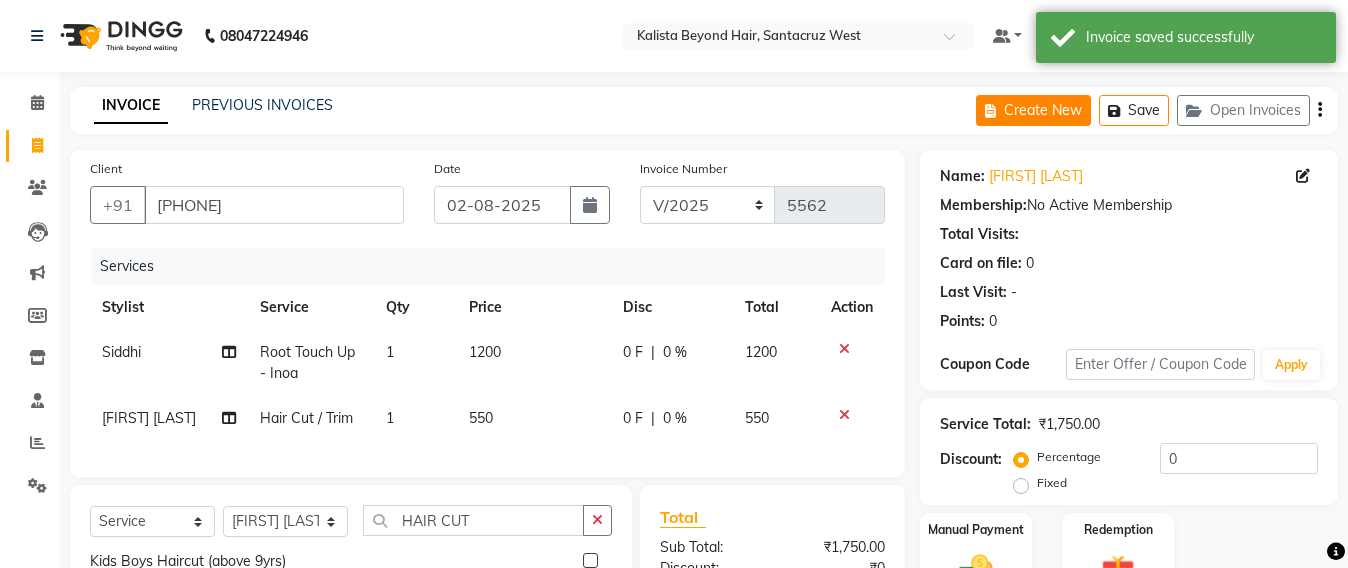 click on "Create New" 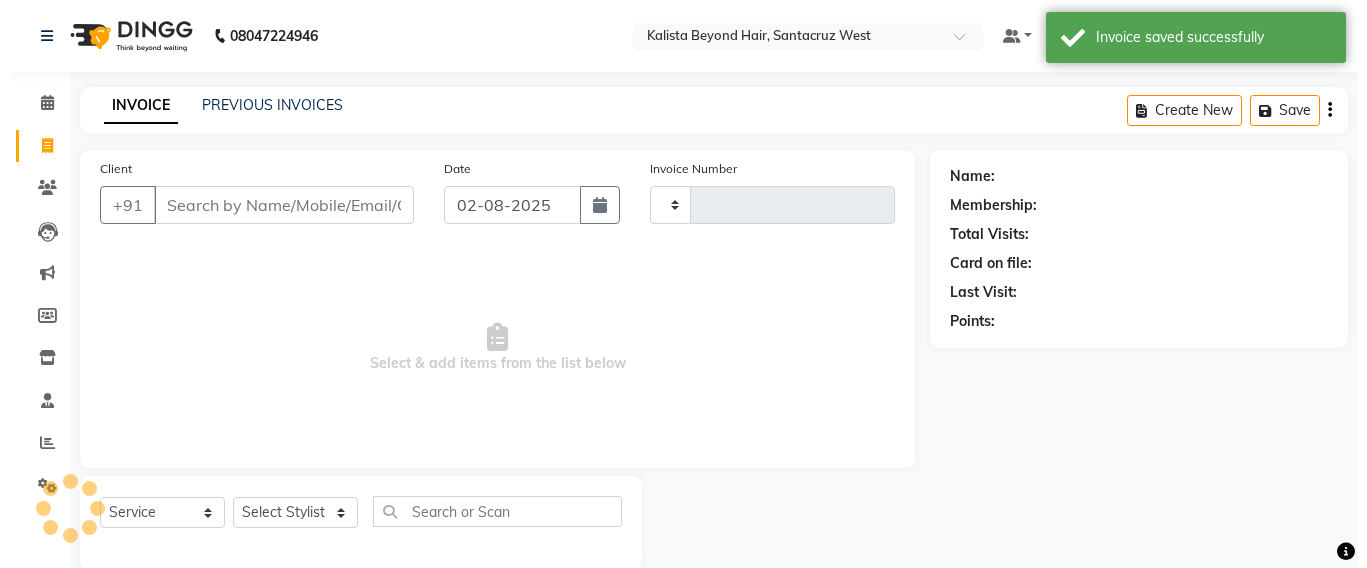 scroll, scrollTop: 33, scrollLeft: 0, axis: vertical 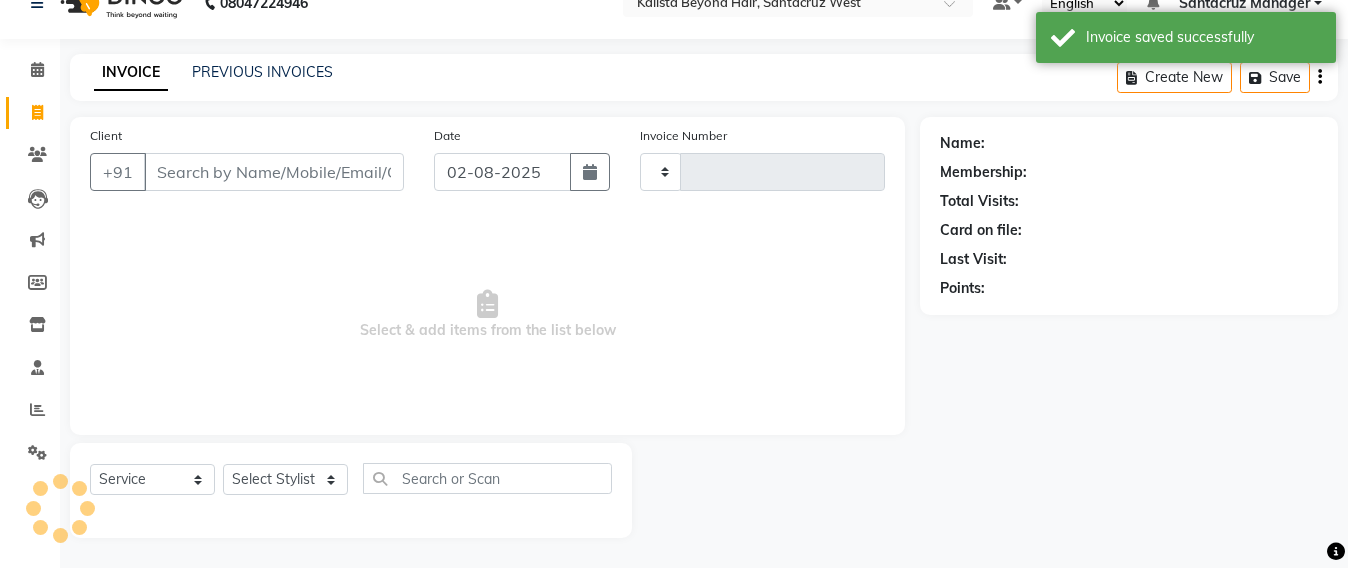type on "5562" 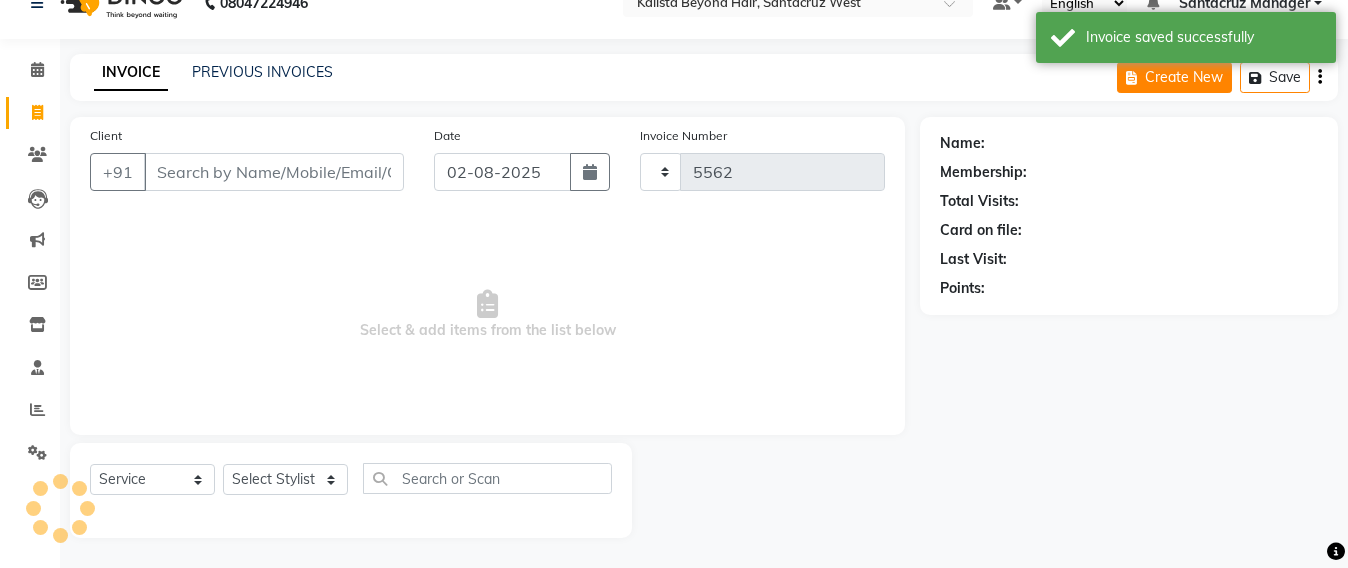 select on "6357" 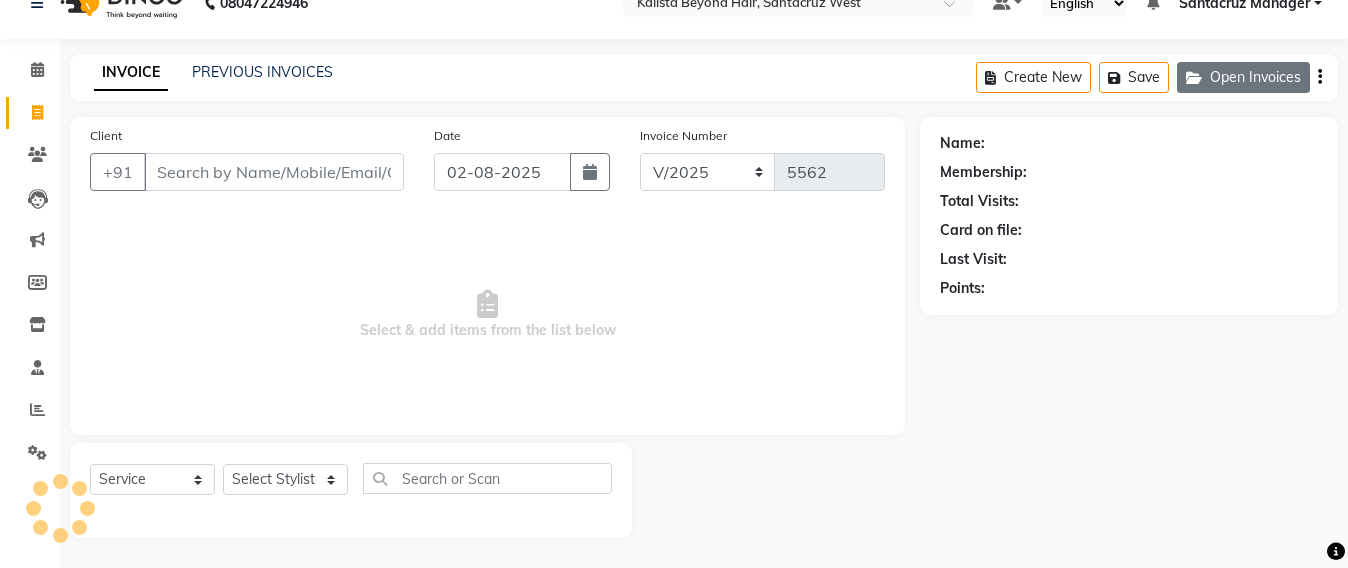 click on "Open Invoices" 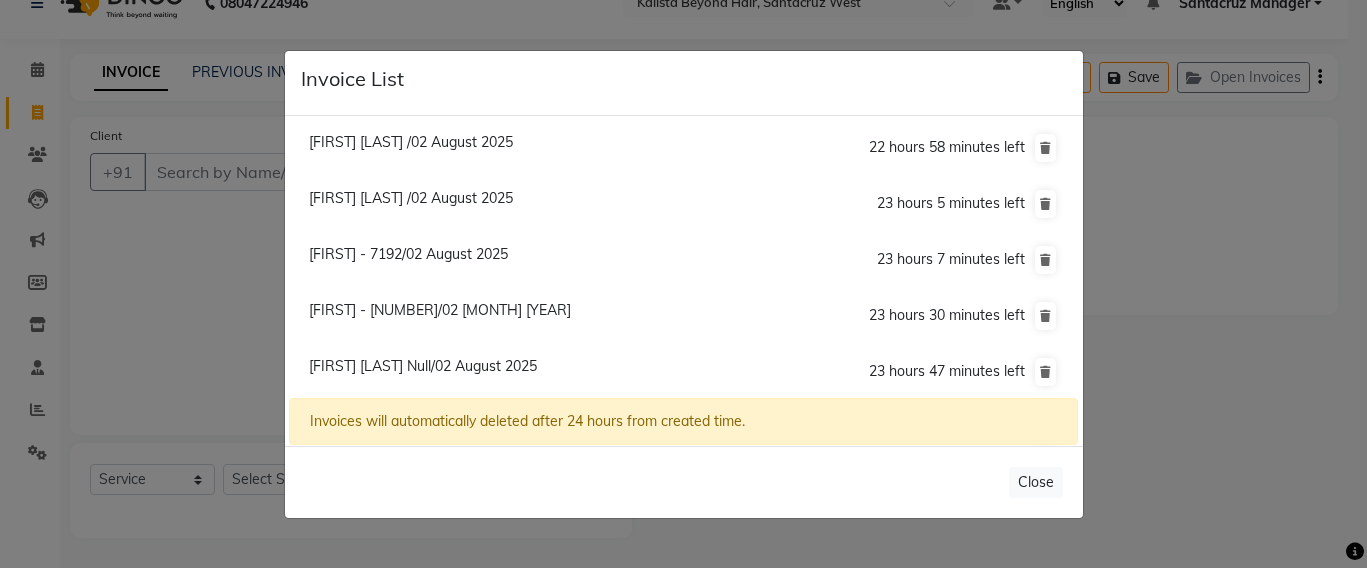 click on "[FIRST] [LAST] /02 August 2025" 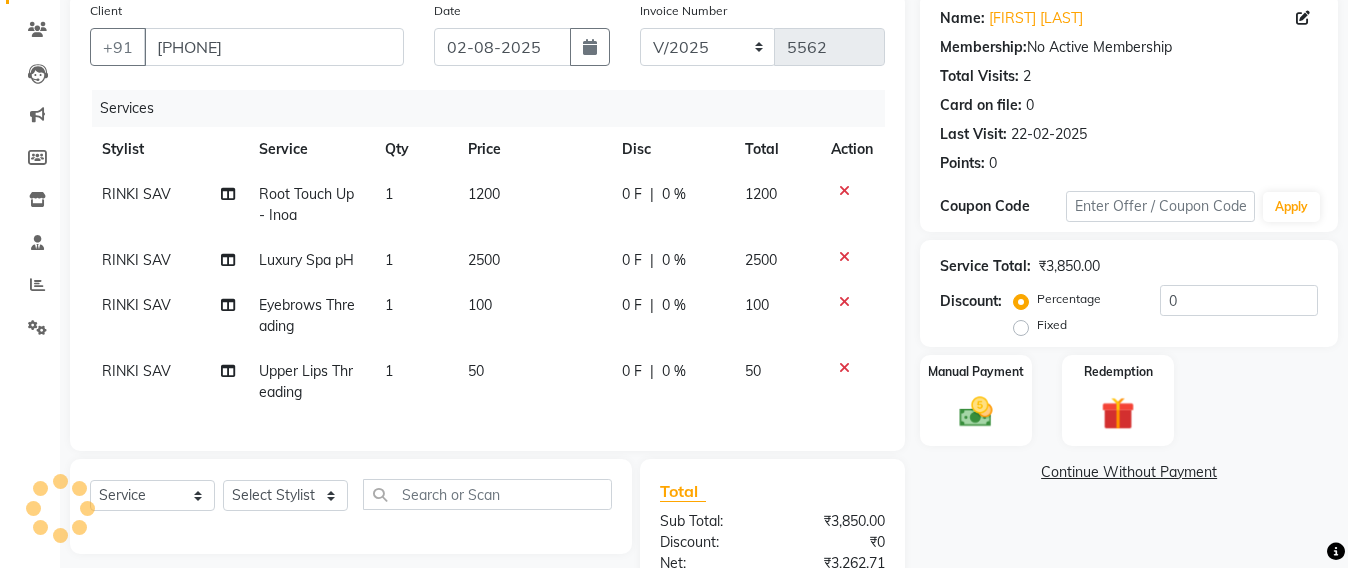 scroll, scrollTop: 392, scrollLeft: 0, axis: vertical 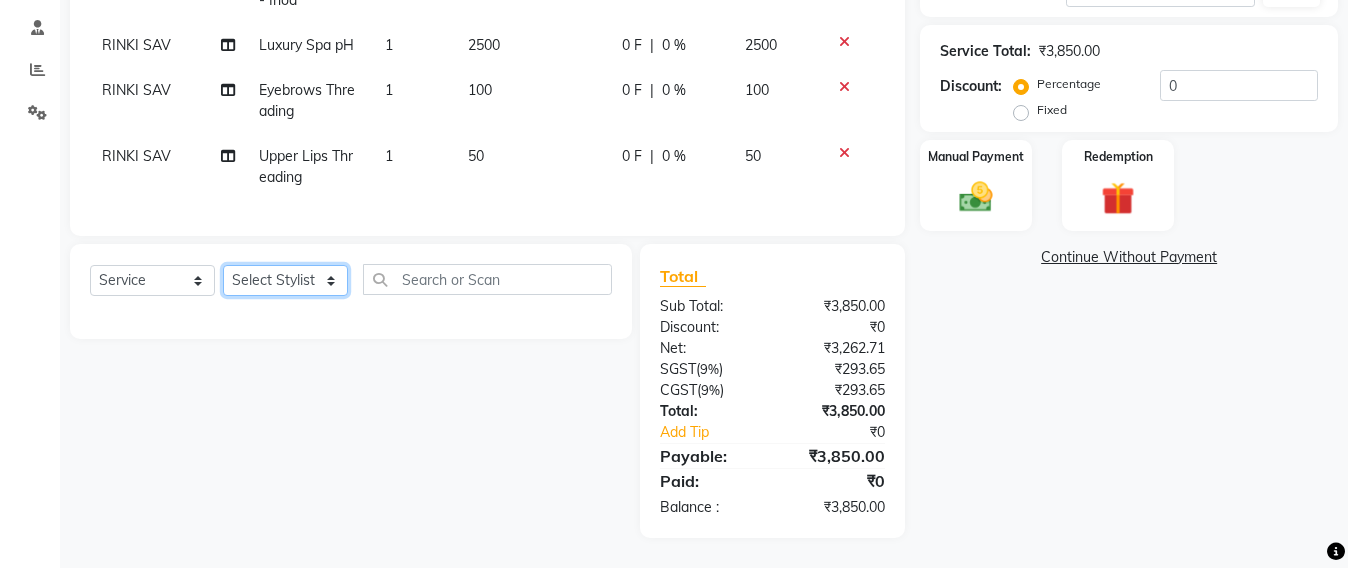 drag, startPoint x: 283, startPoint y: 279, endPoint x: 285, endPoint y: 266, distance: 13.152946 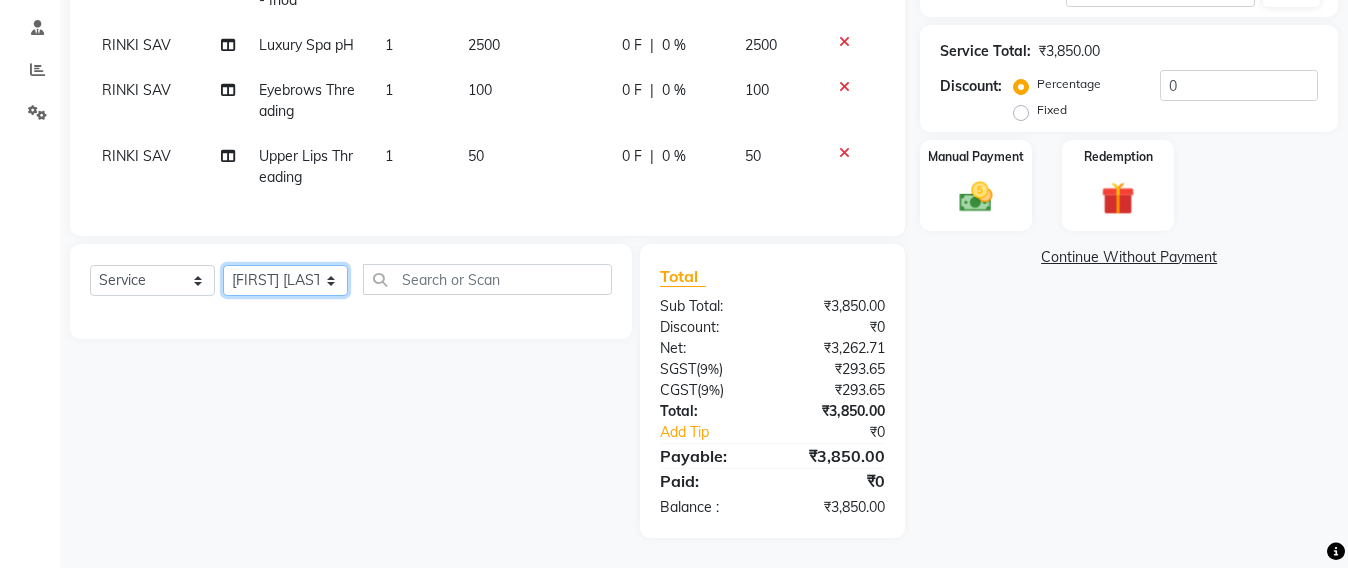 click on "Select Stylist Admin Avesh Sankat AZHER SHAIKH Jayeshree Mahtre Manisha Subodh Shedge Muskaan Pramila Vinayak Mhatre prathmesh mahattre Pratibha Nilesh Sharma RINKI SAV Rosy Sunil Jadhav Sameer shah admin Santacruz Manager SAURAV Siddhi SOMAYANG VASHUM Tejasvi Bhosle" 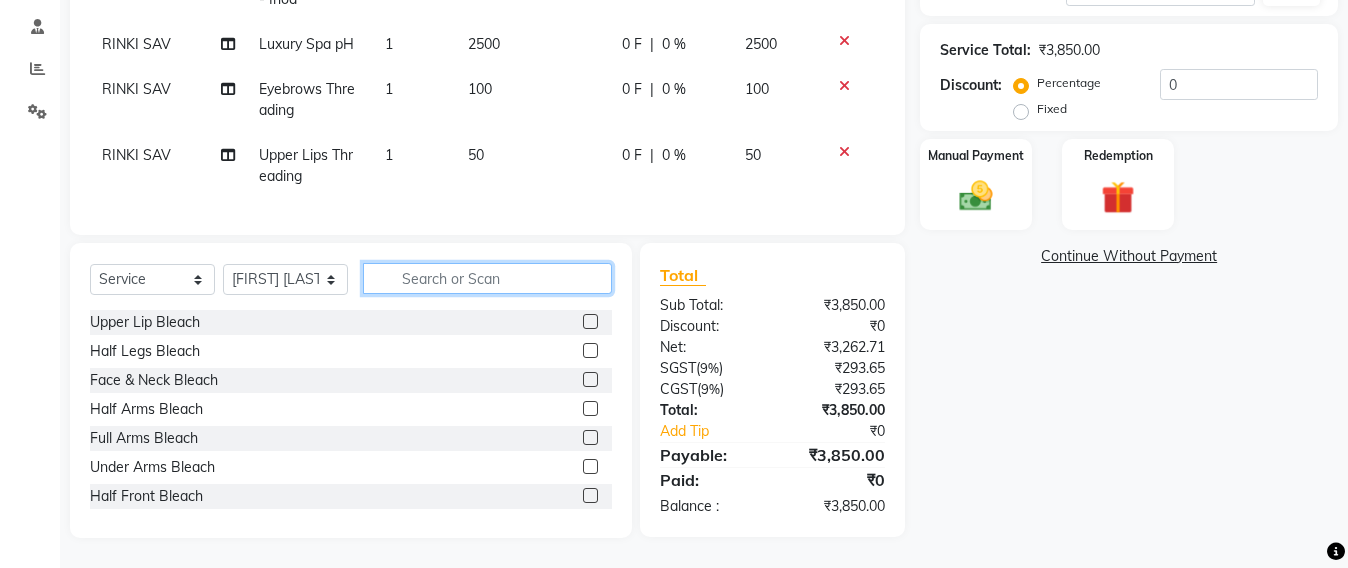 click 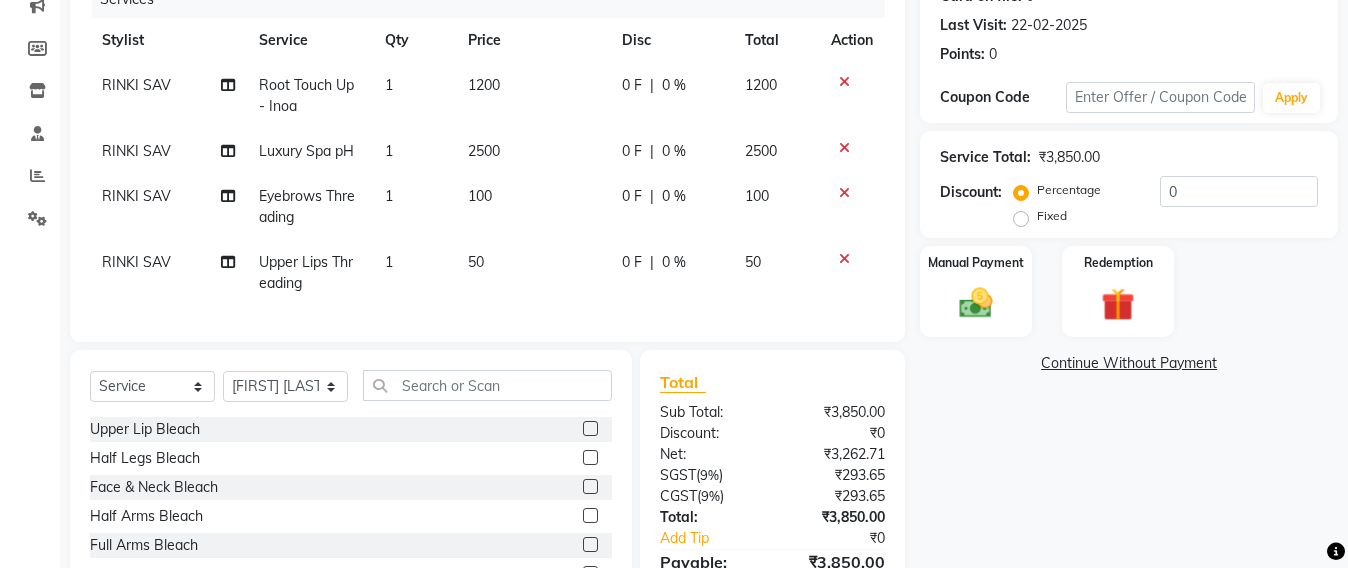 click on "Luxury Spa pH" 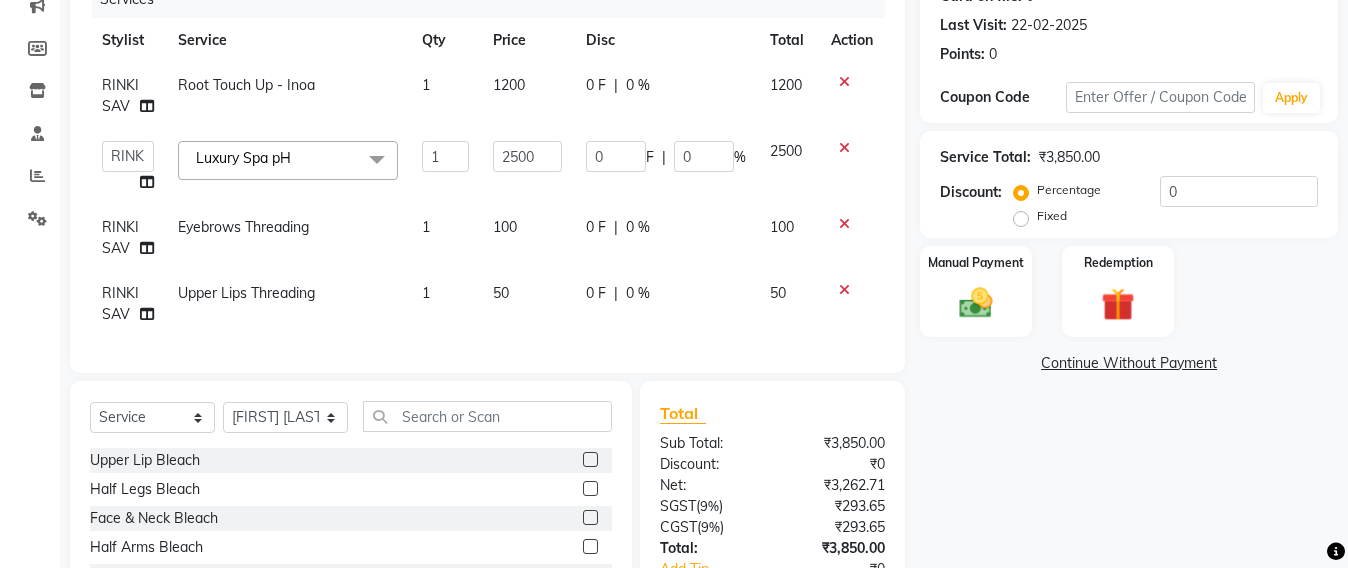 click on "Luxury Spa pH  x" 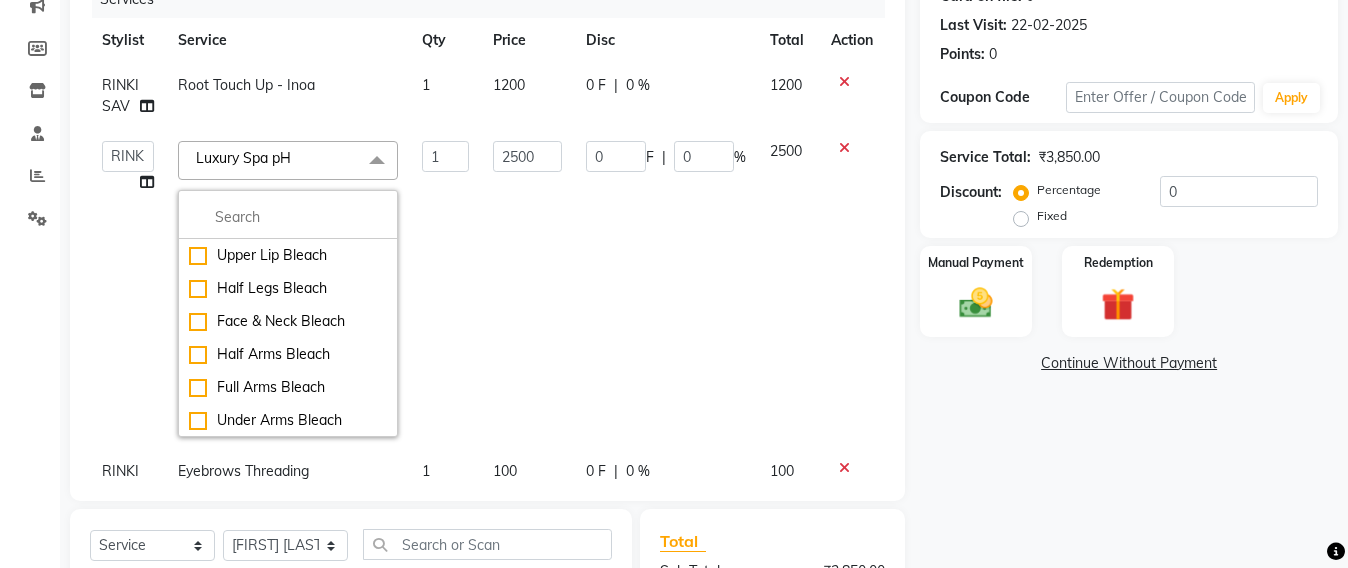 click on "Luxury Spa pH  x" 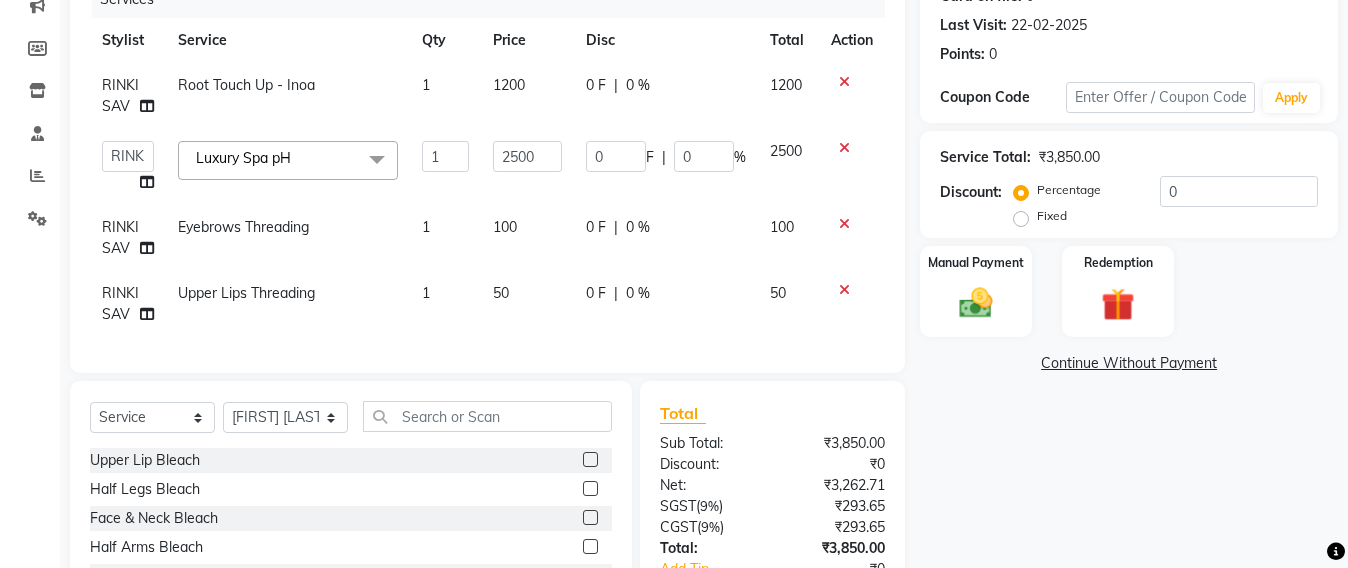 click on "Luxury Spa pH  x" 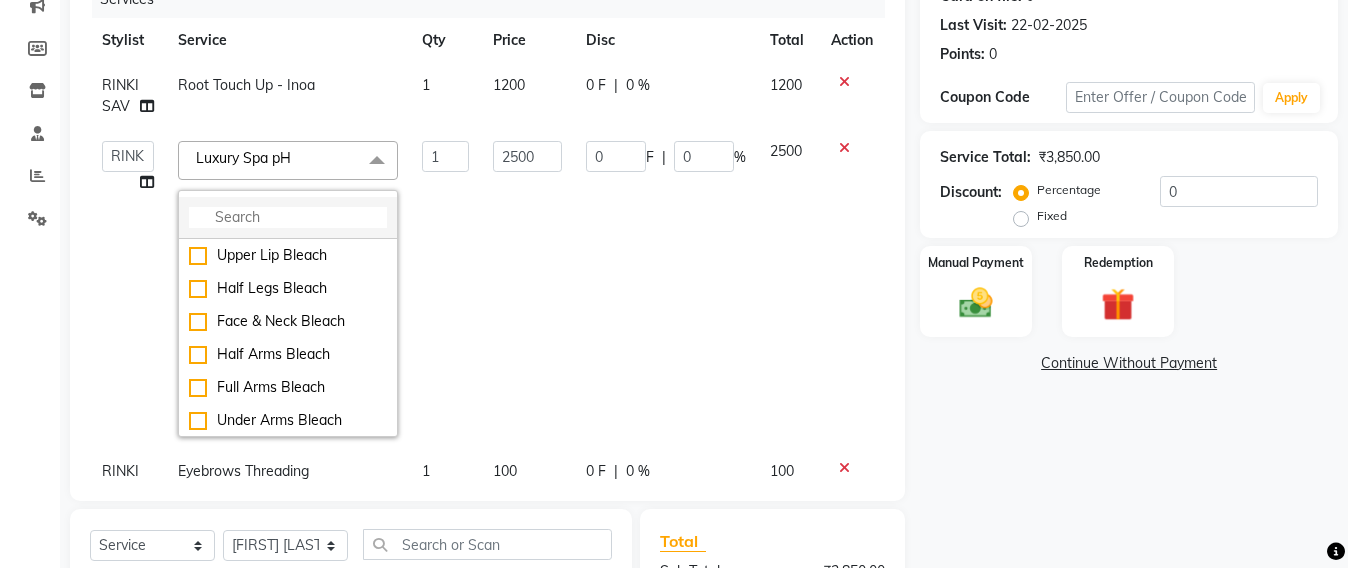 click 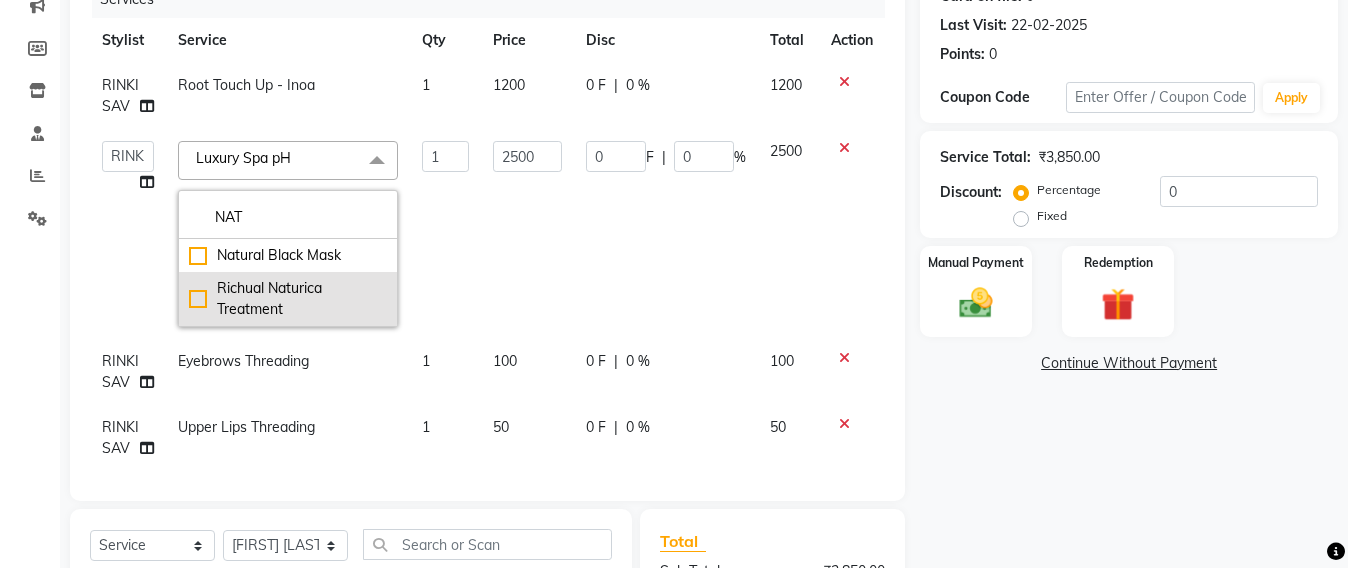 type on "NAT" 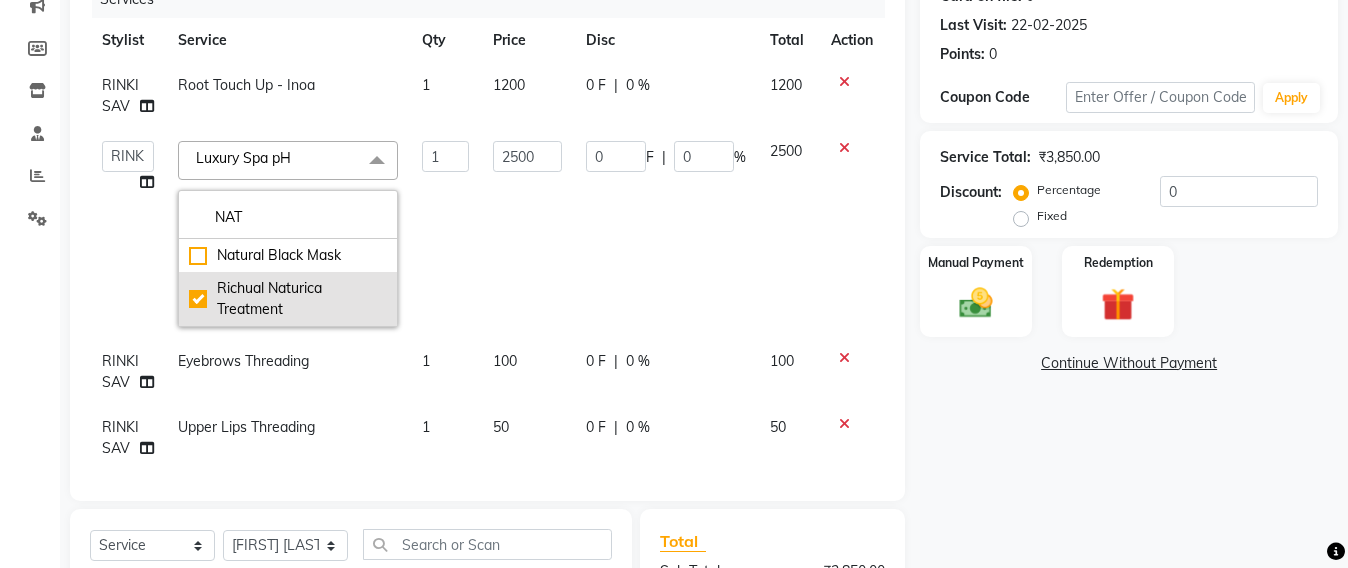 type on "3000" 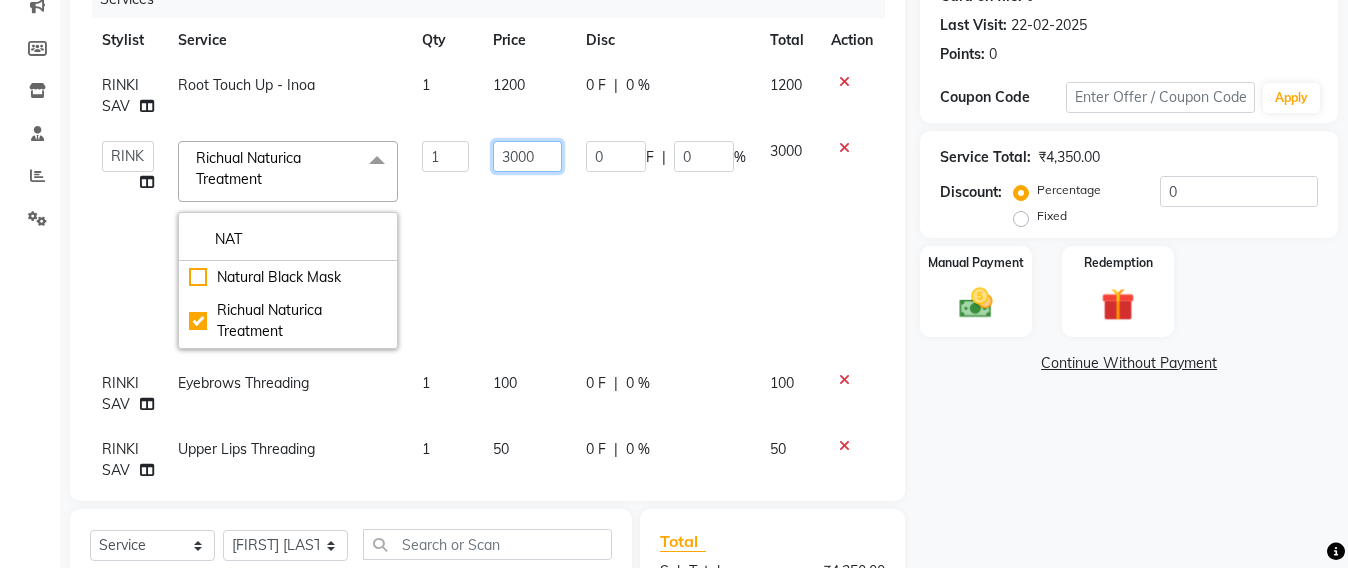 click on "3000" 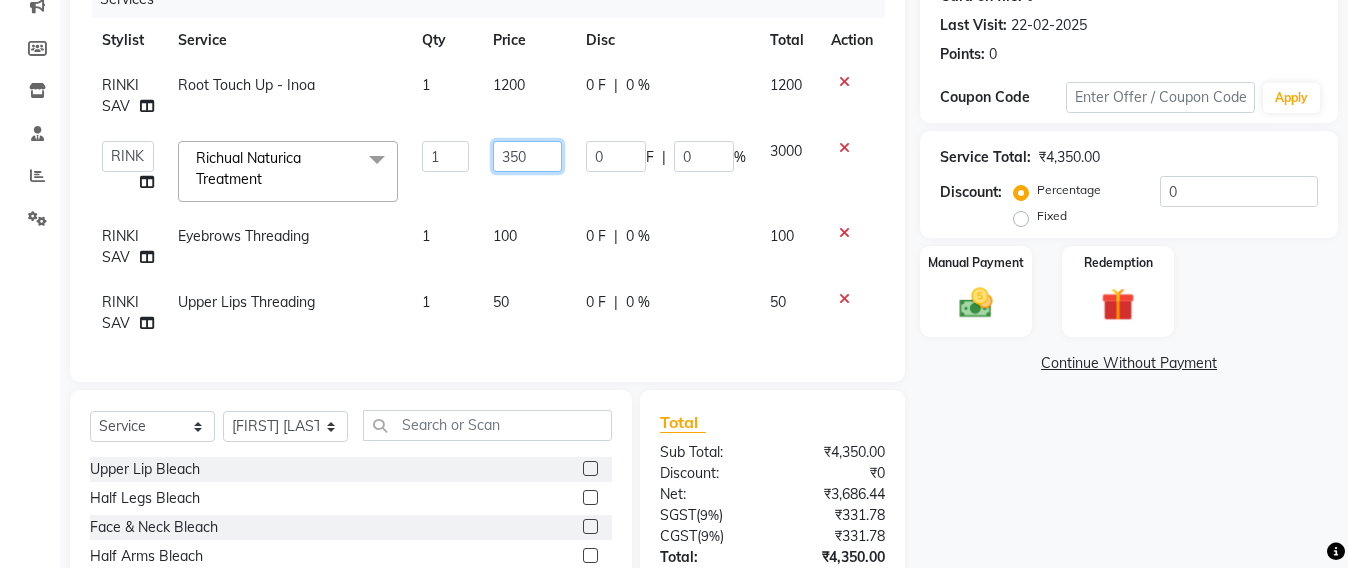 type on "3500" 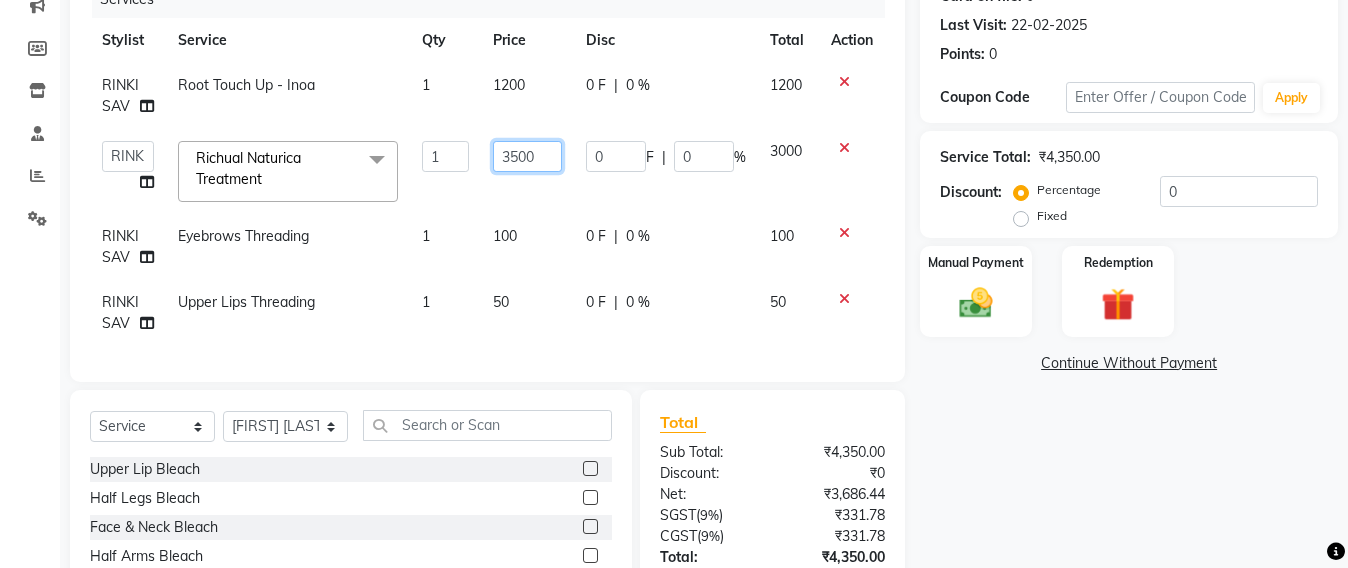 scroll, scrollTop: 17, scrollLeft: 0, axis: vertical 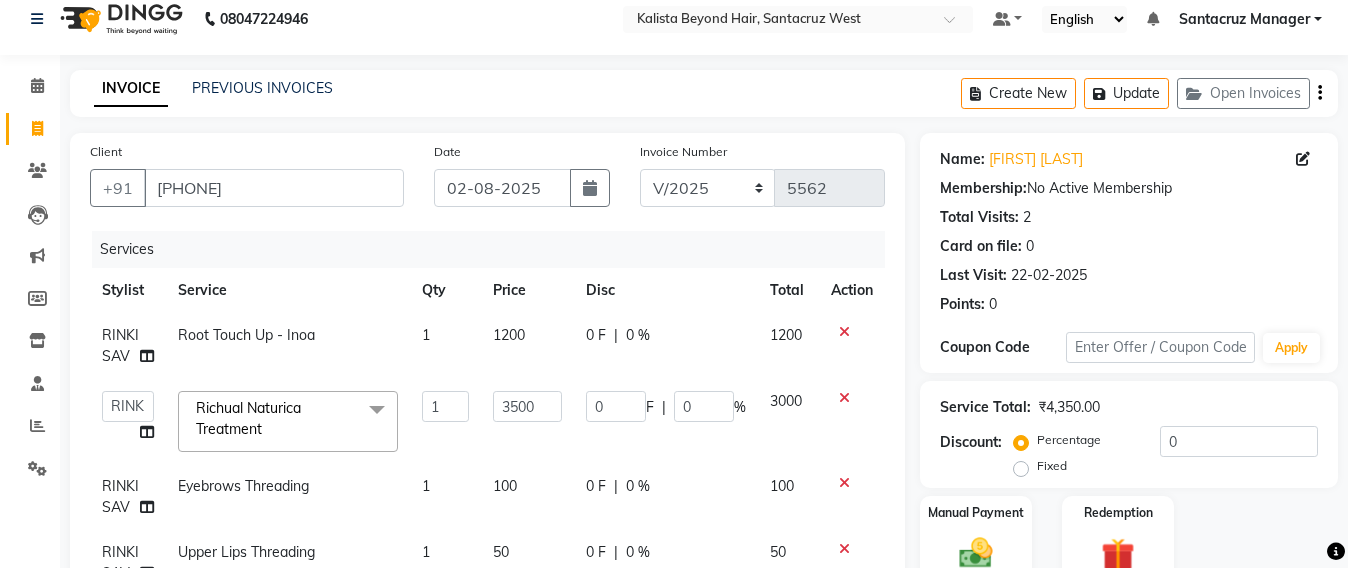 click on "1200" 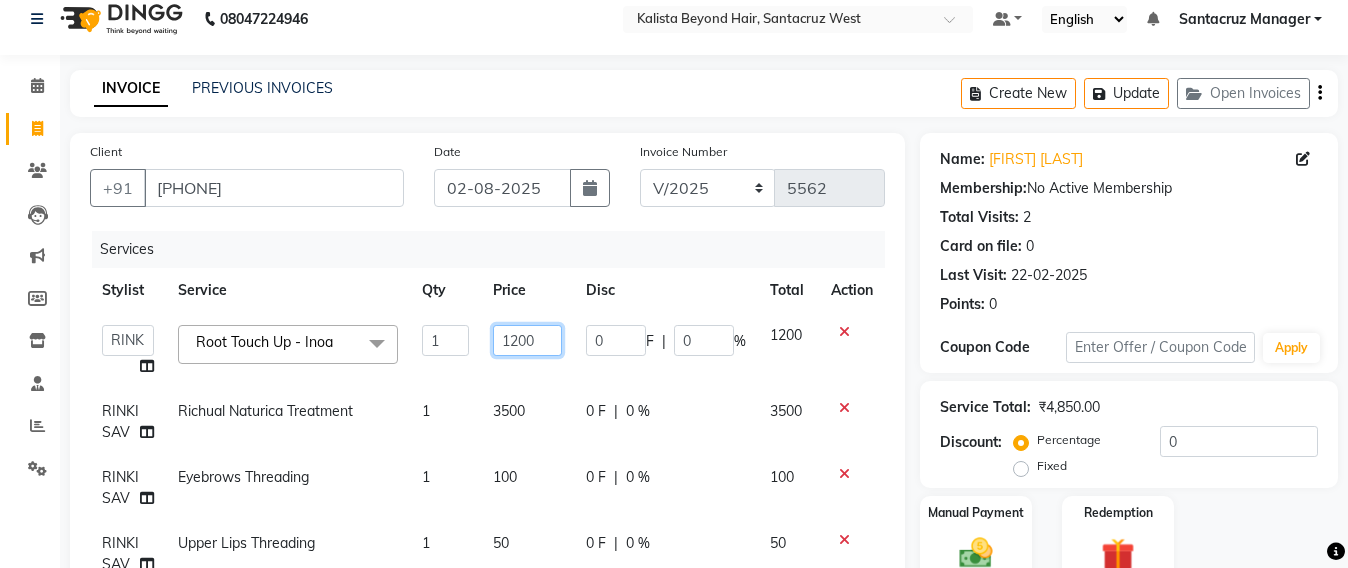 click on "1200" 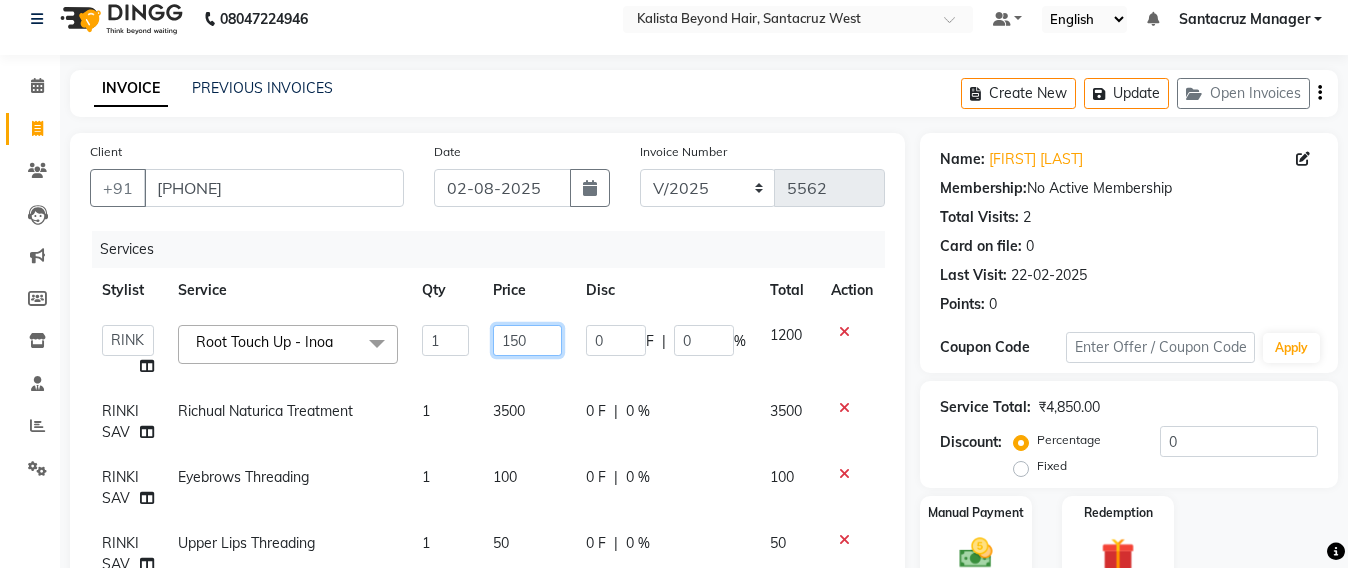 type on "1500" 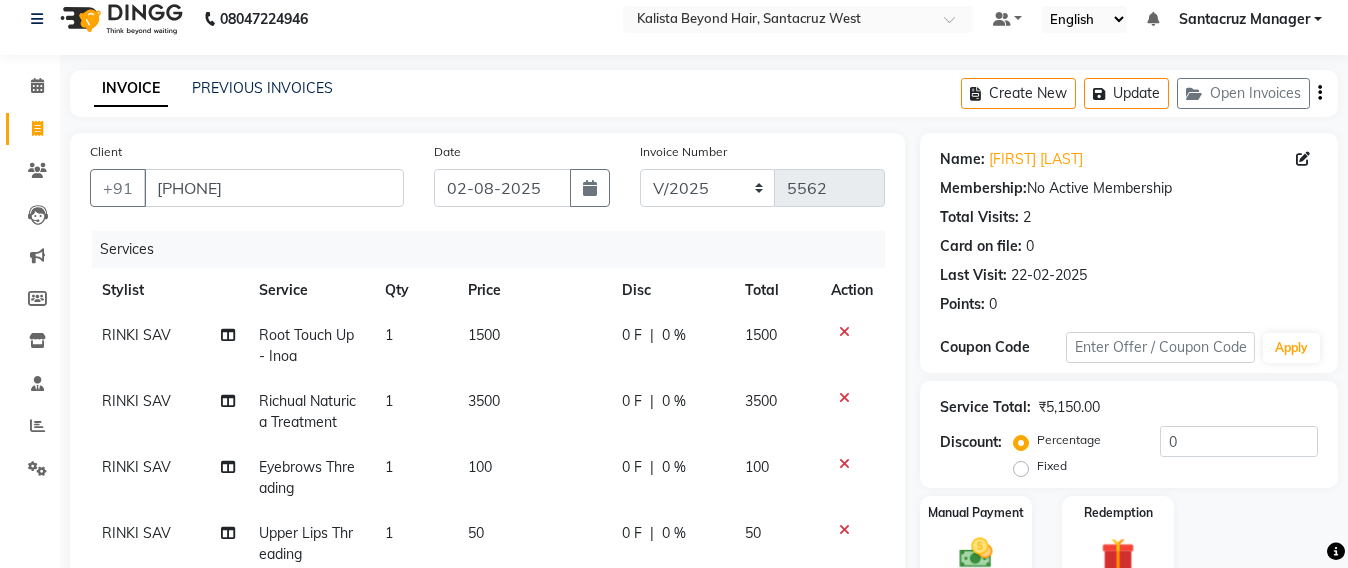 click on "1500" 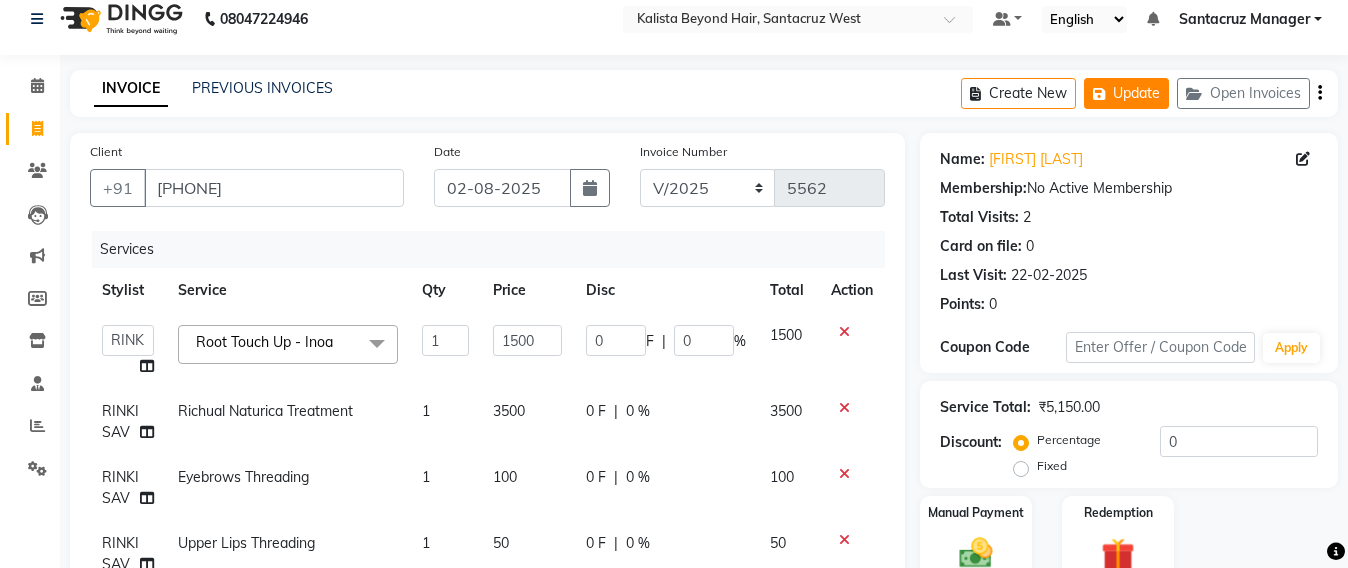 click on "Update" 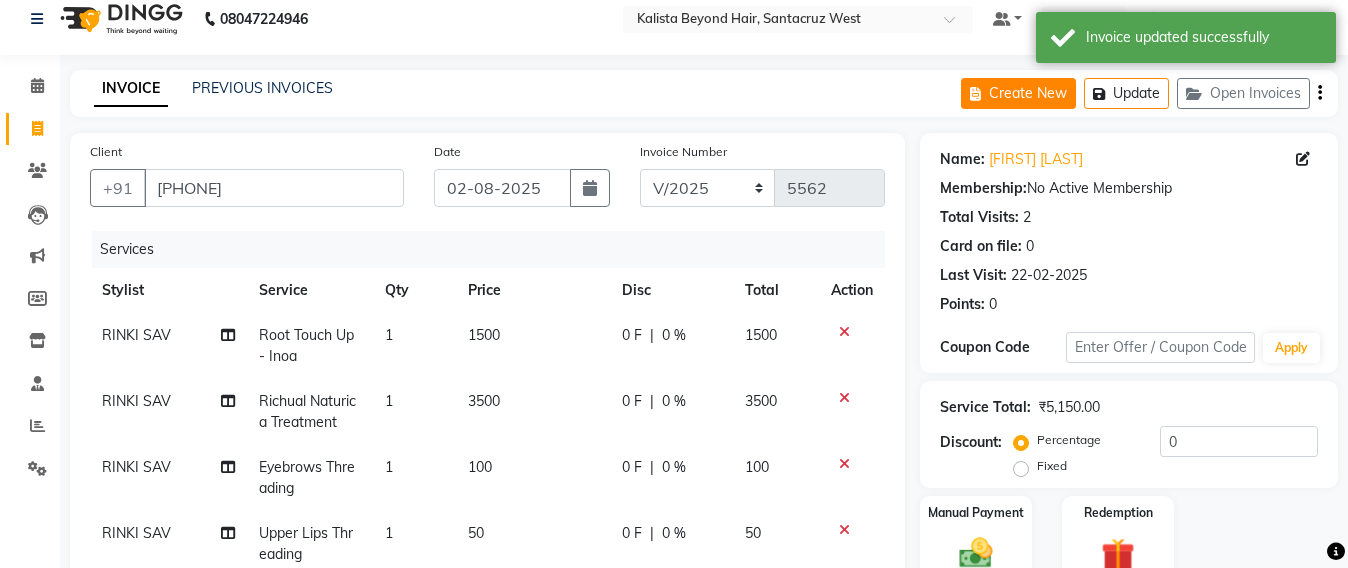 click on "Create New" 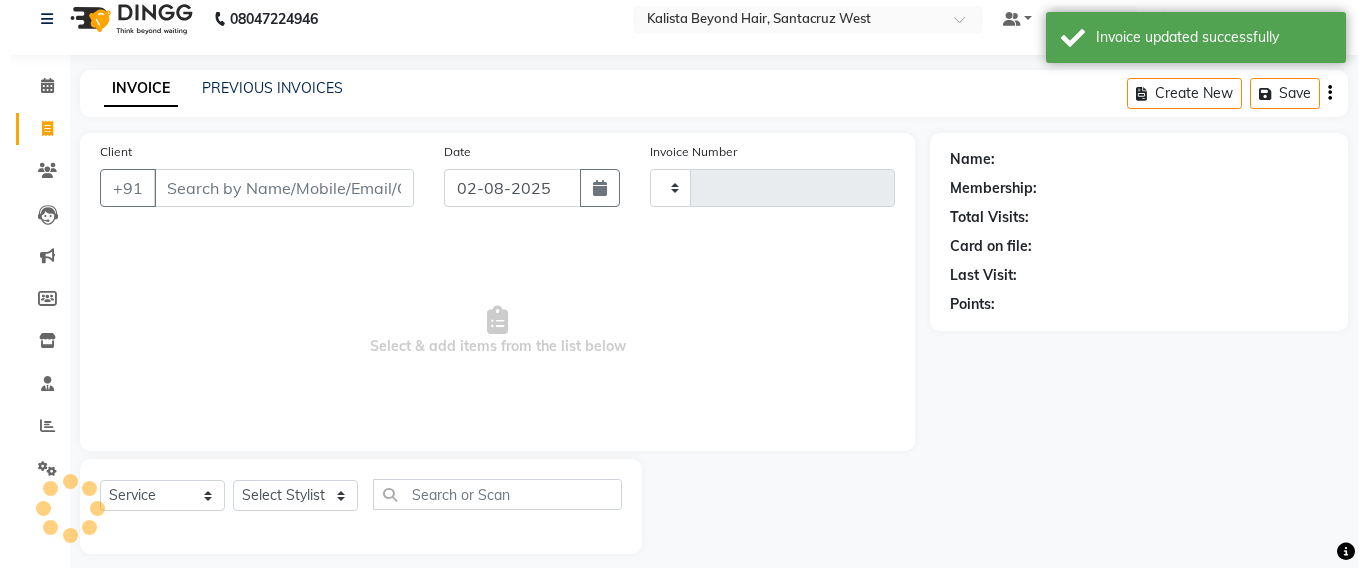 scroll, scrollTop: 33, scrollLeft: 0, axis: vertical 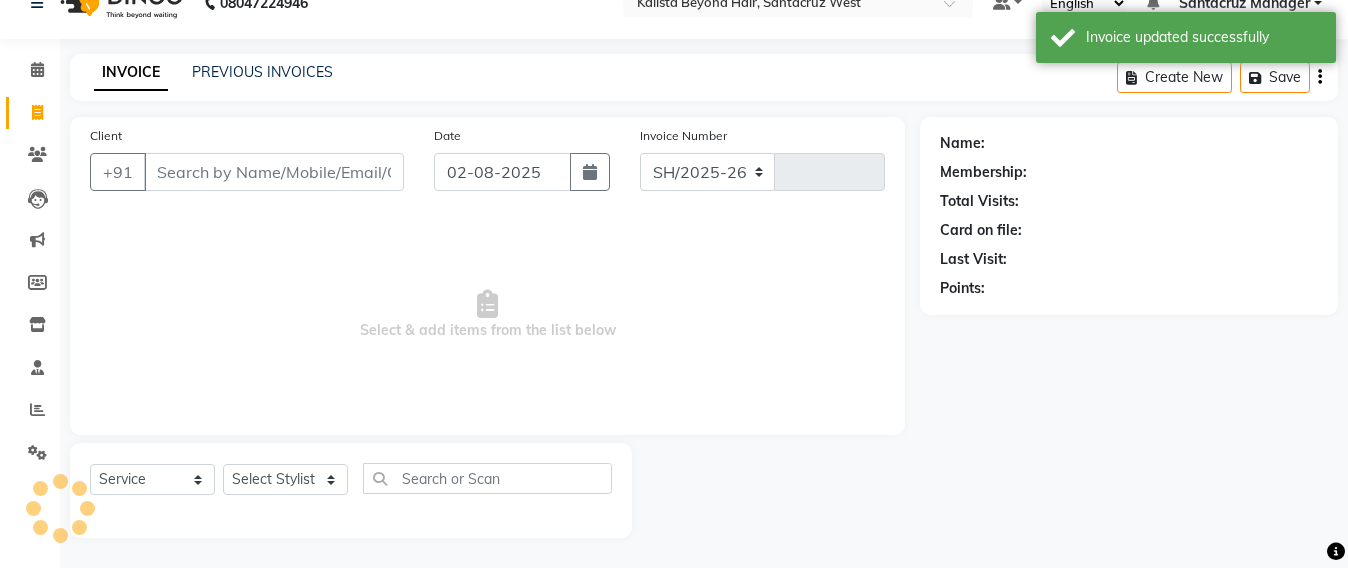 select on "6357" 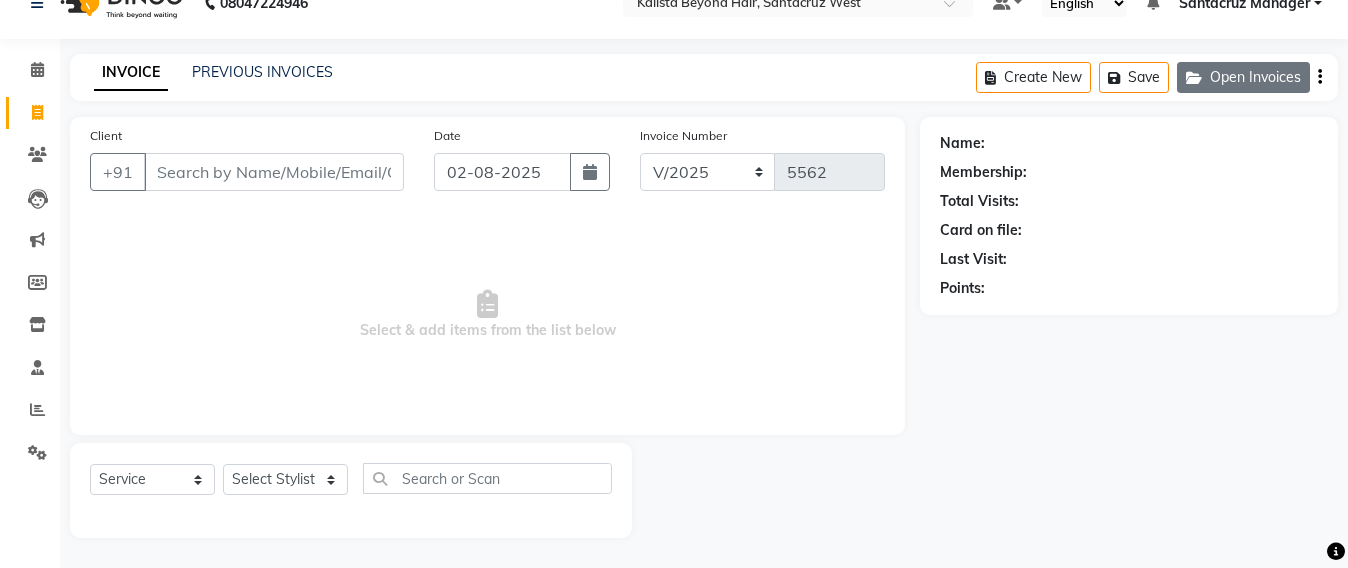 click on "Open Invoices" 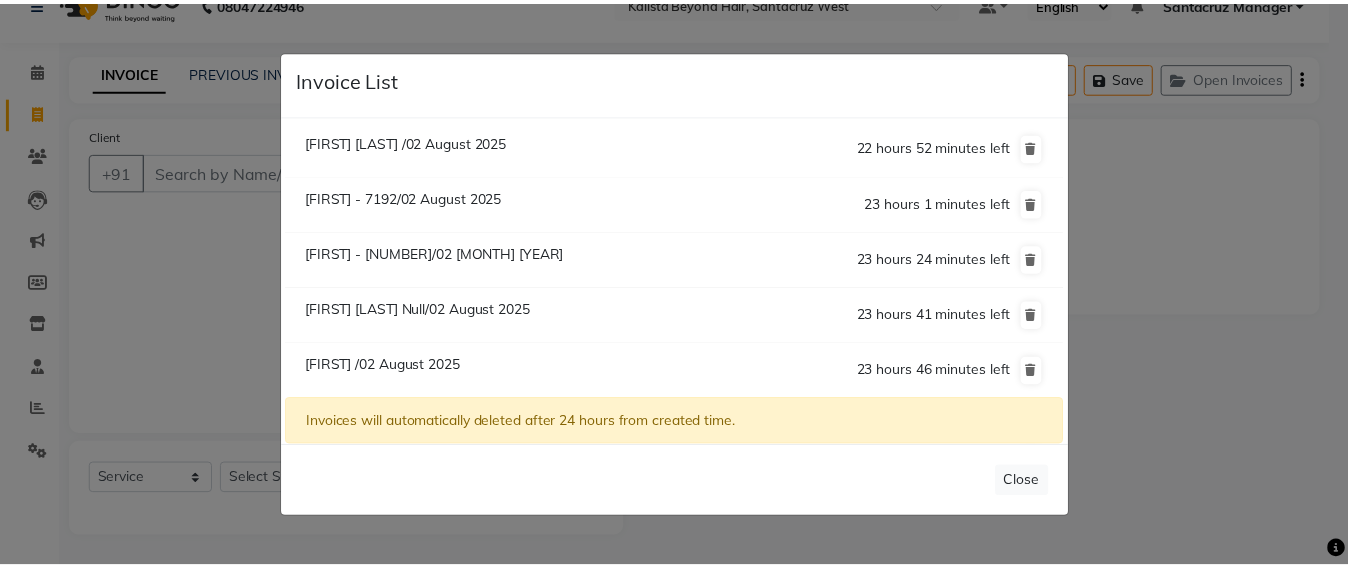 scroll, scrollTop: 112, scrollLeft: 0, axis: vertical 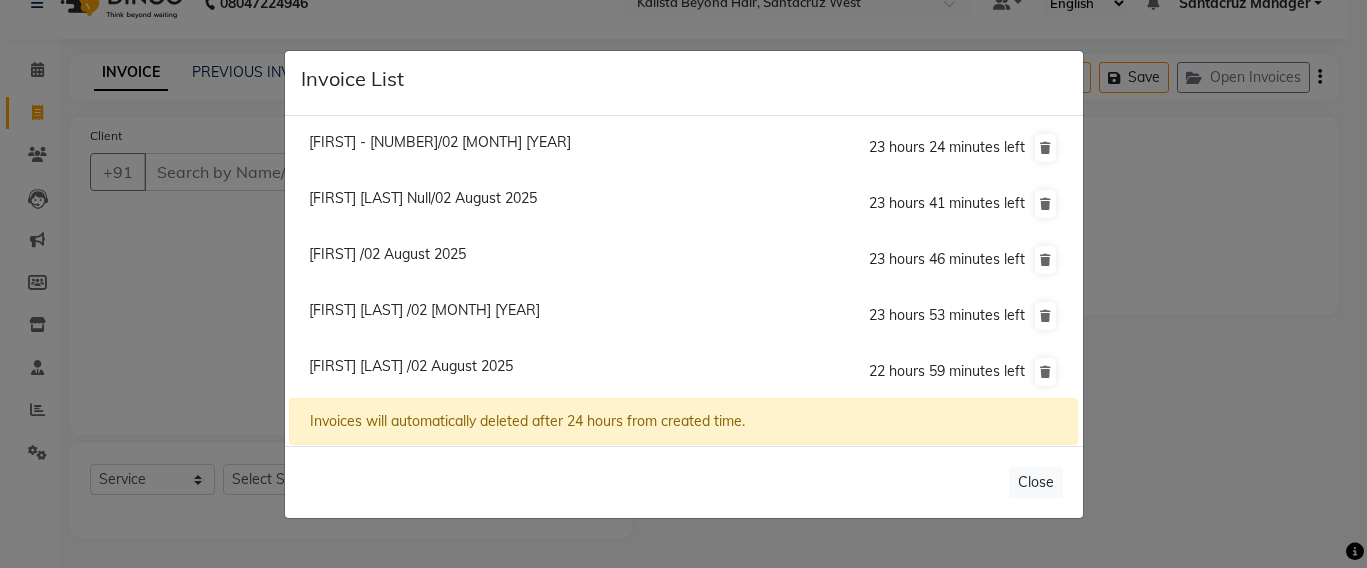 click on "[FIRST] [LAST] /02 August 2025" 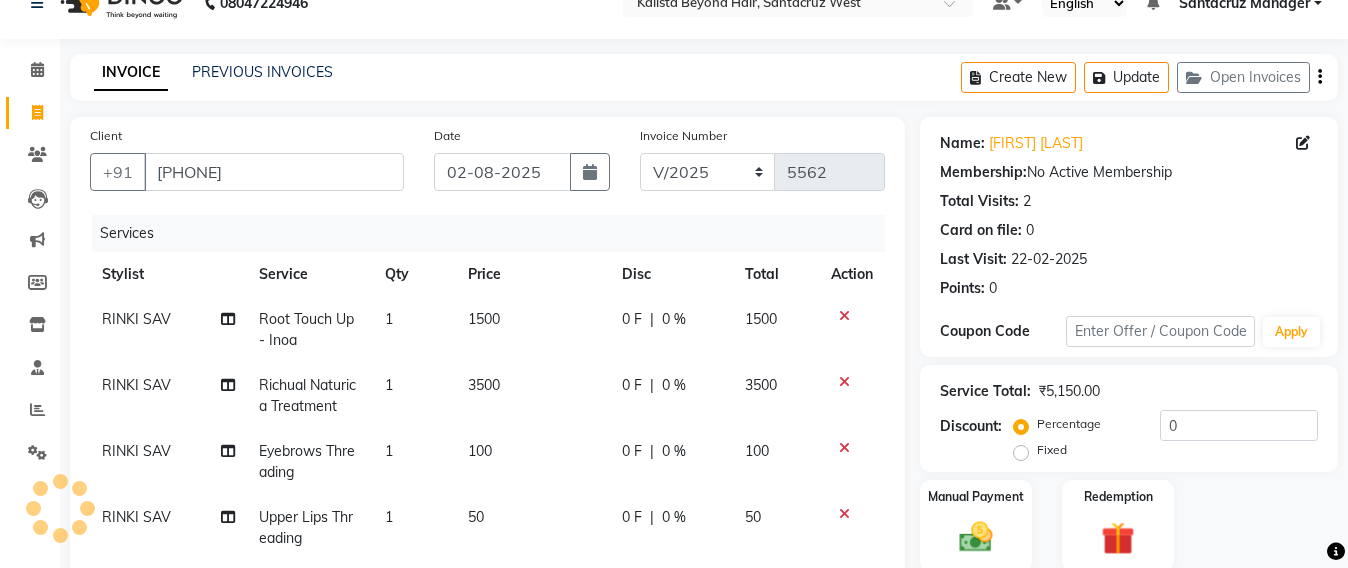 scroll, scrollTop: 392, scrollLeft: 0, axis: vertical 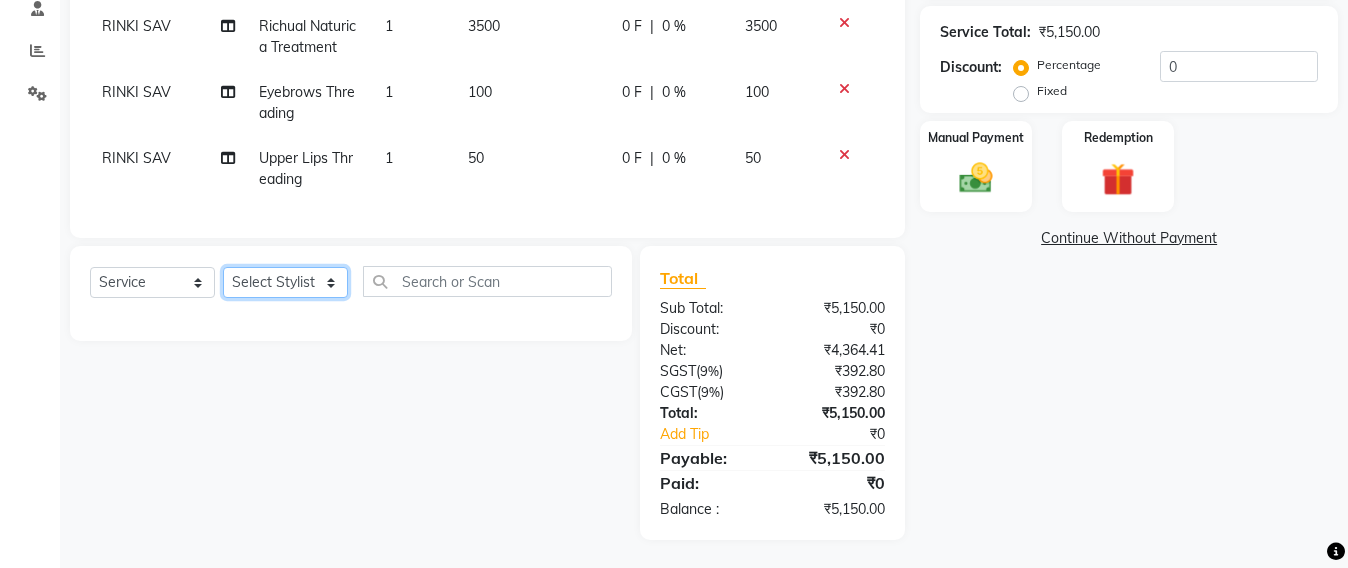 click on "Select Stylist Admin Avesh Sankat AZHER SHAIKH Jayeshree Mahtre Manisha Subodh Shedge Muskaan Pramila Vinayak Mhatre prathmesh mahattre Pratibha Nilesh Sharma RINKI SAV Rosy Sunil Jadhav Sameer shah admin Santacruz Manager SAURAV Siddhi SOMAYANG VASHUM Tejasvi Bhosle" 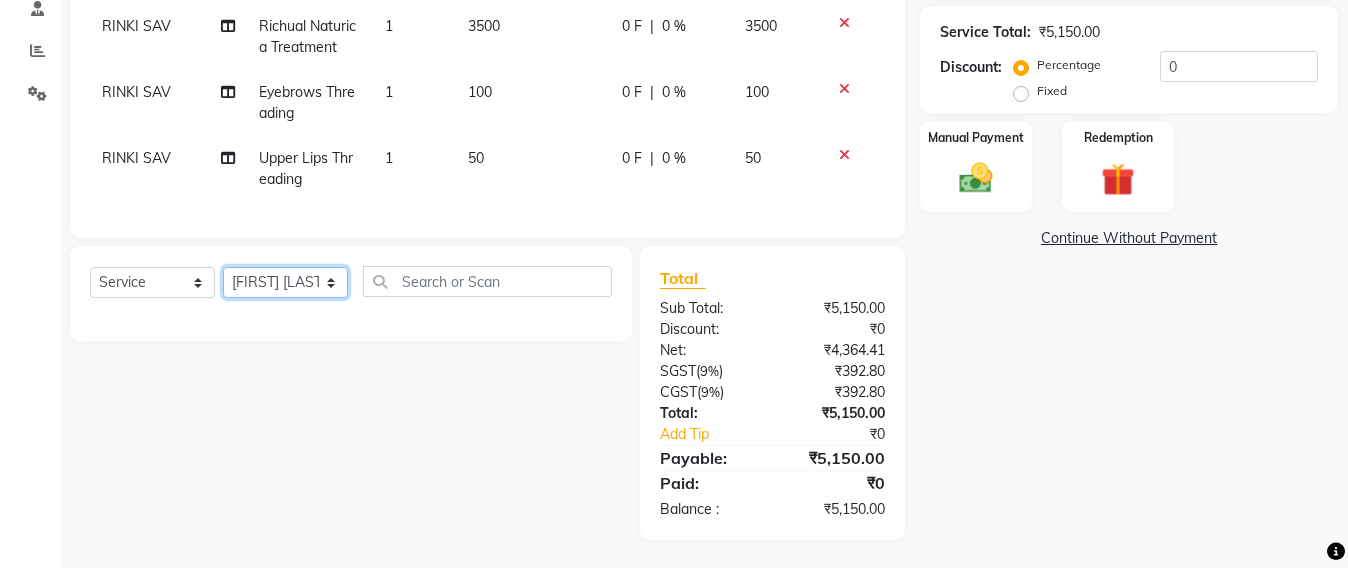 click on "Select Stylist Admin Avesh Sankat AZHER SHAIKH Jayeshree Mahtre Manisha Subodh Shedge Muskaan Pramila Vinayak Mhatre prathmesh mahattre Pratibha Nilesh Sharma RINKI SAV Rosy Sunil Jadhav Sameer shah admin Santacruz Manager SAURAV Siddhi SOMAYANG VASHUM Tejasvi Bhosle" 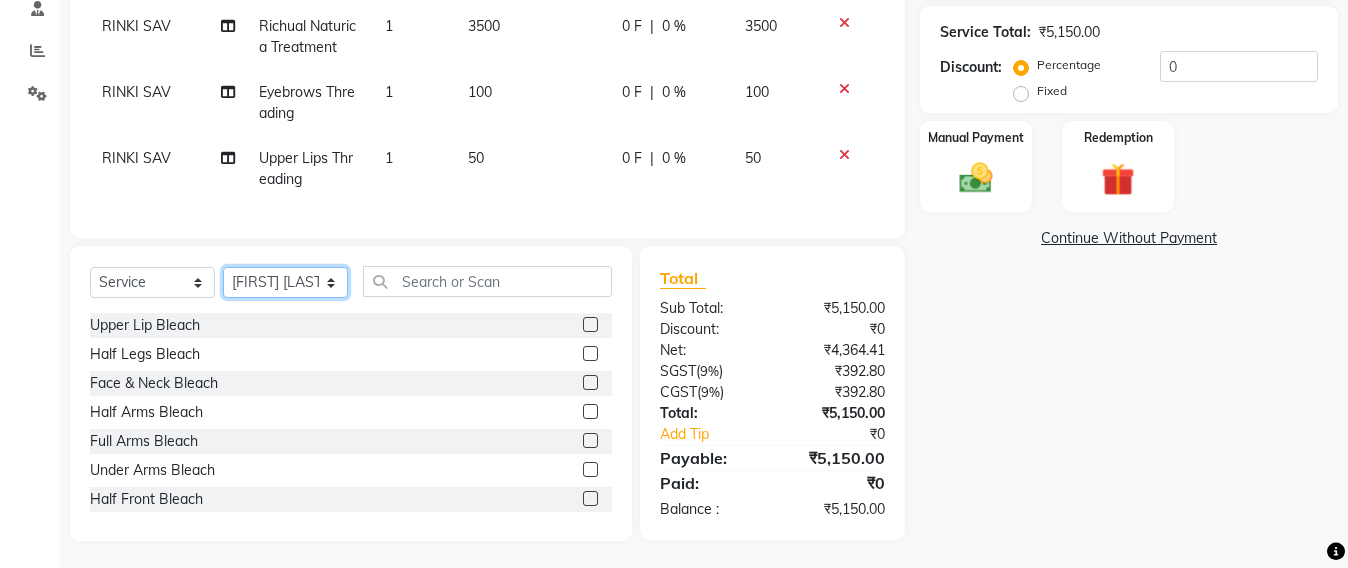 scroll, scrollTop: 414, scrollLeft: 0, axis: vertical 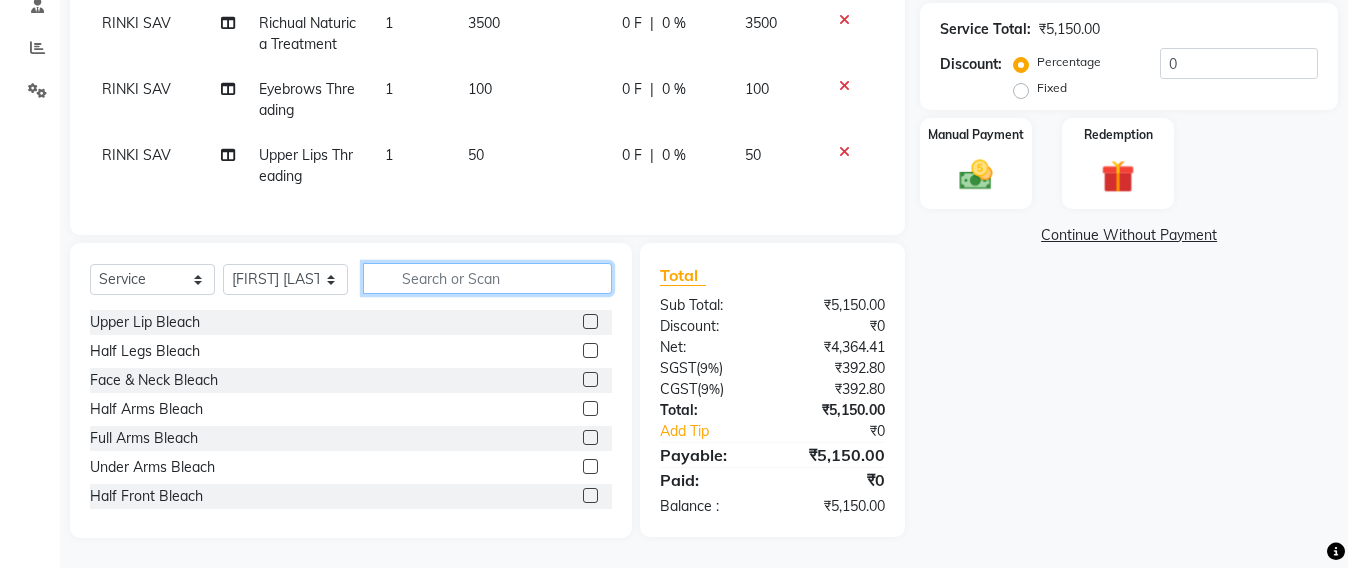 click 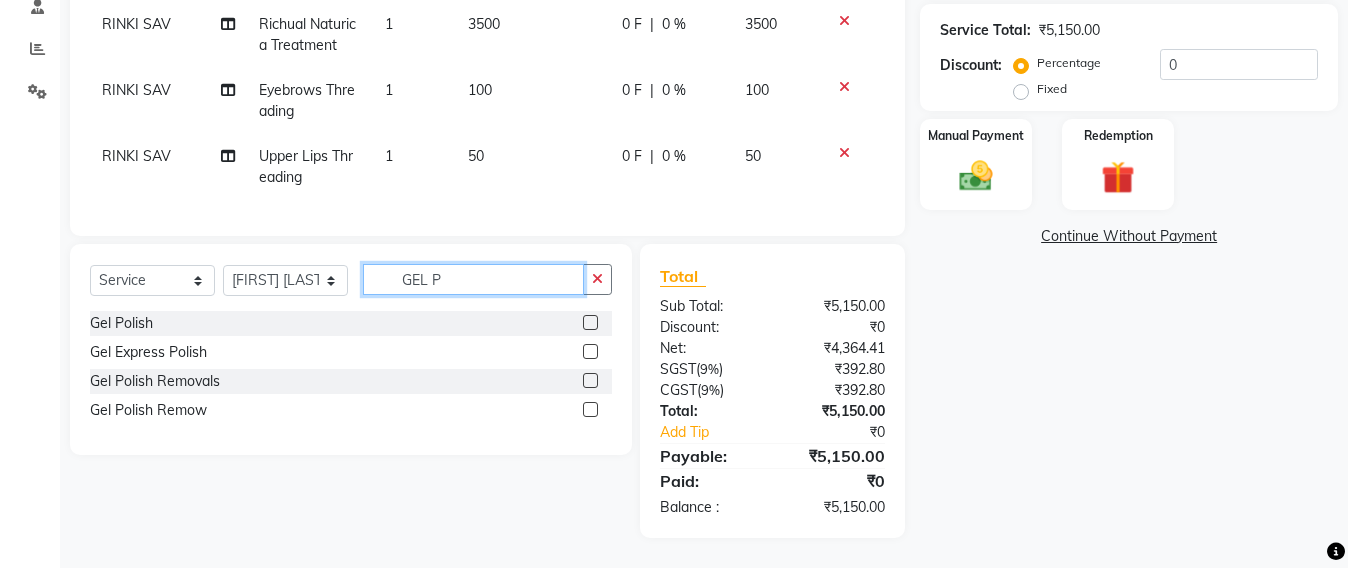 scroll, scrollTop: 413, scrollLeft: 0, axis: vertical 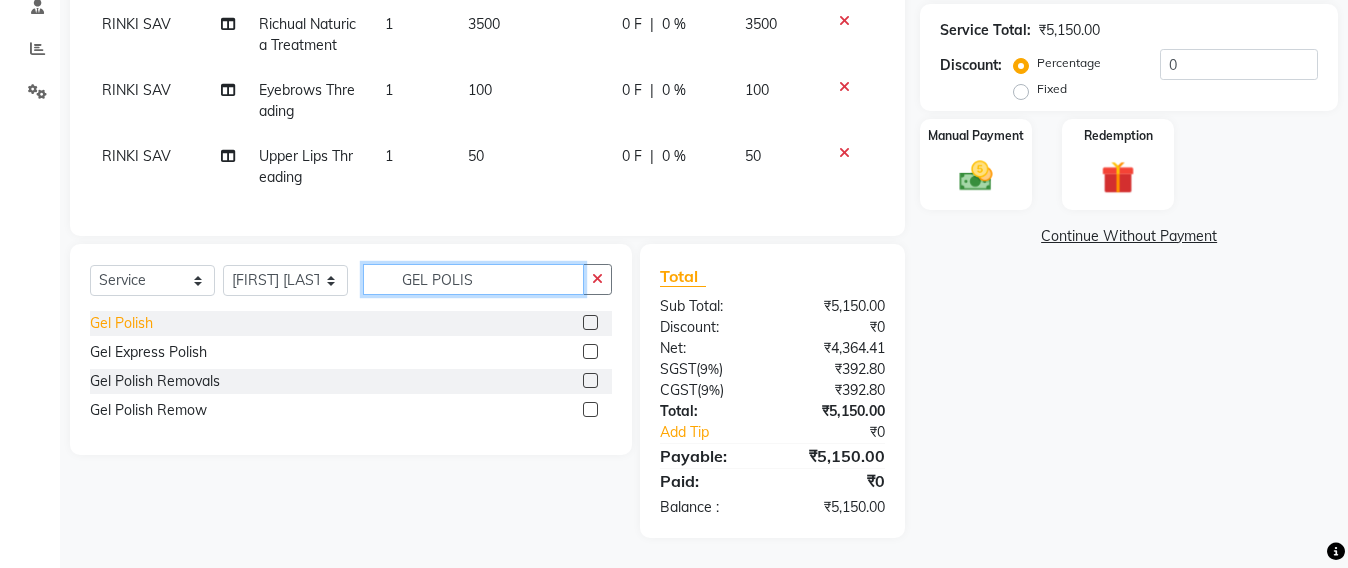 type on "GEL POLIS" 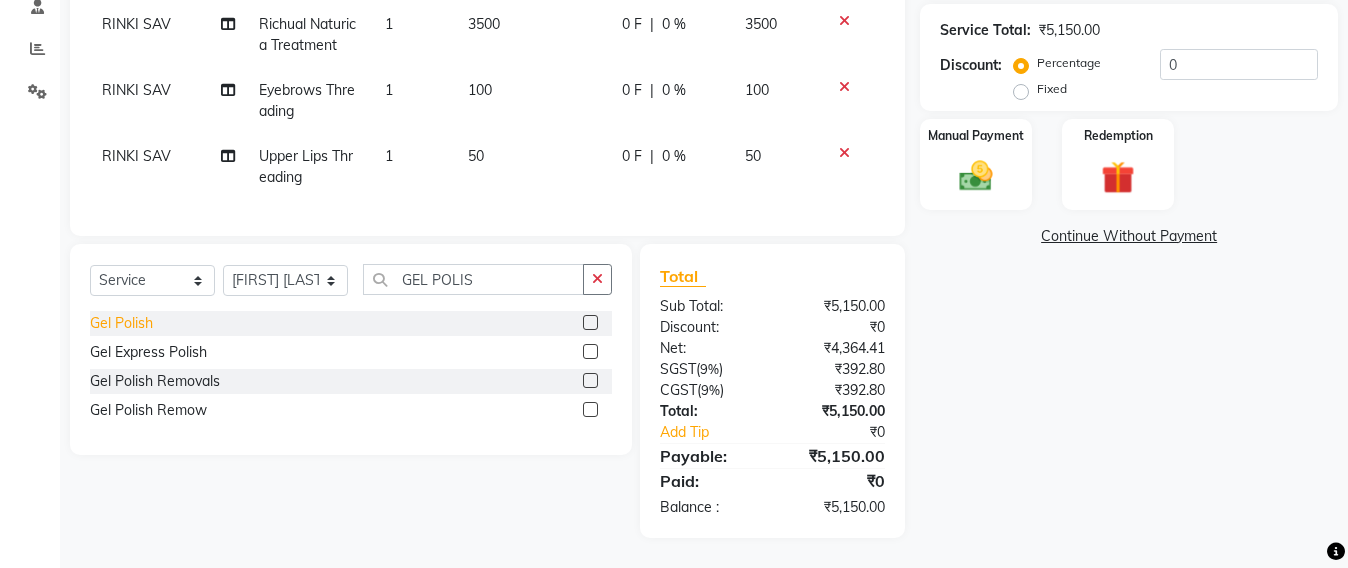 click on "Gel Polish" 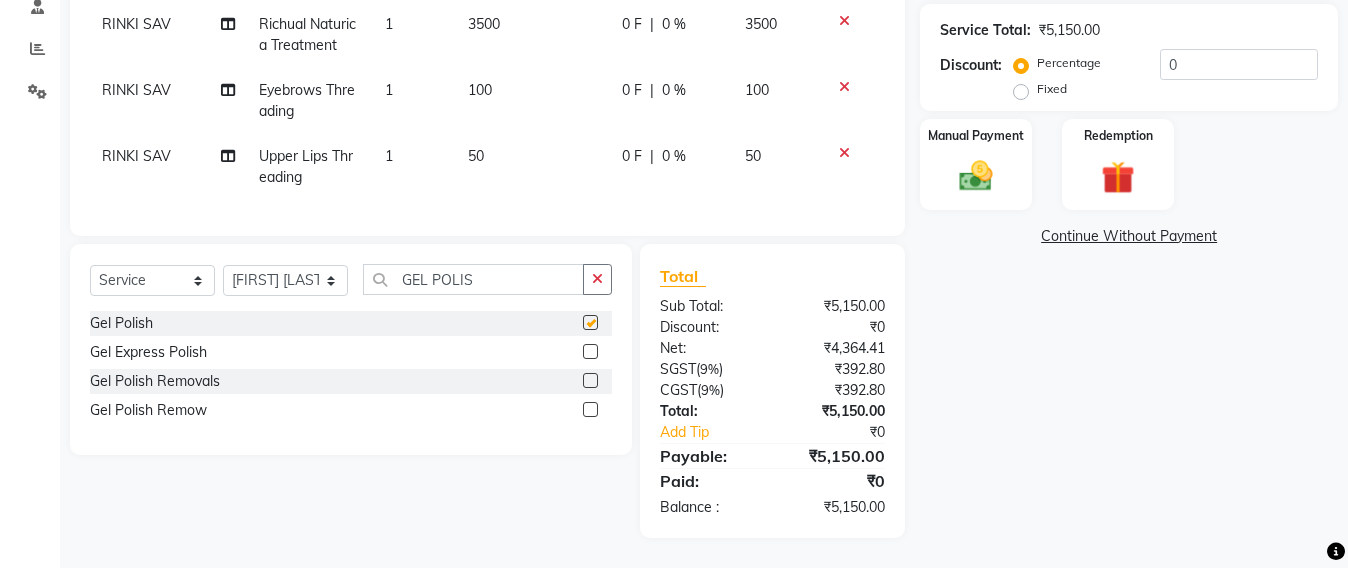 checkbox on "false" 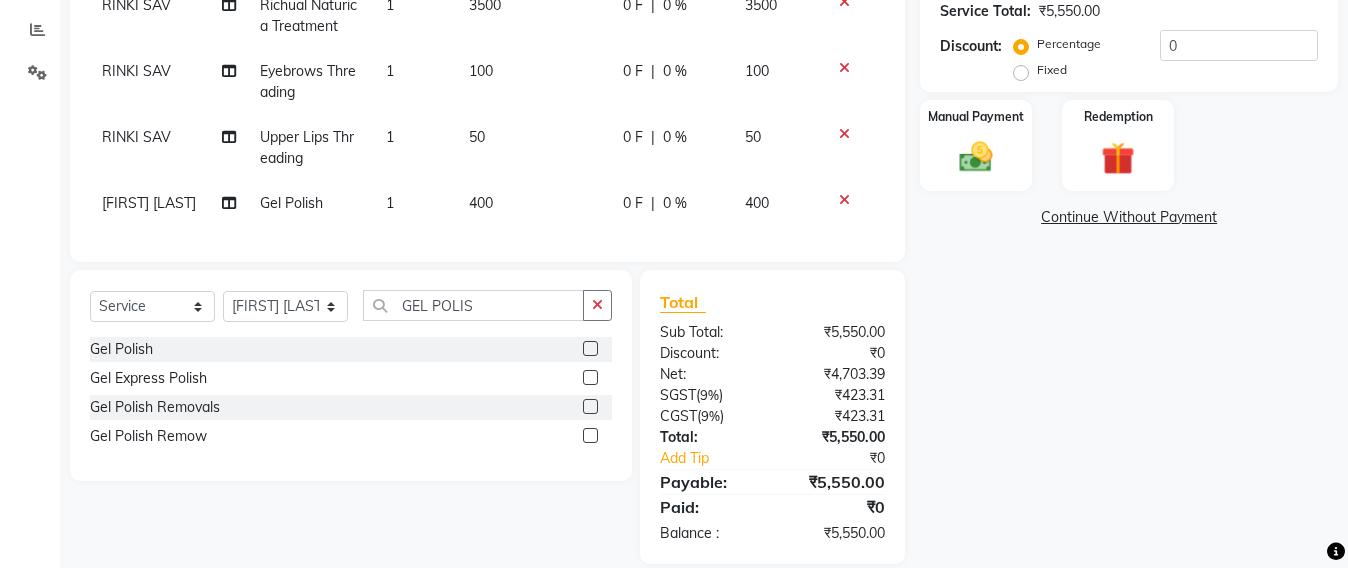 click on "400" 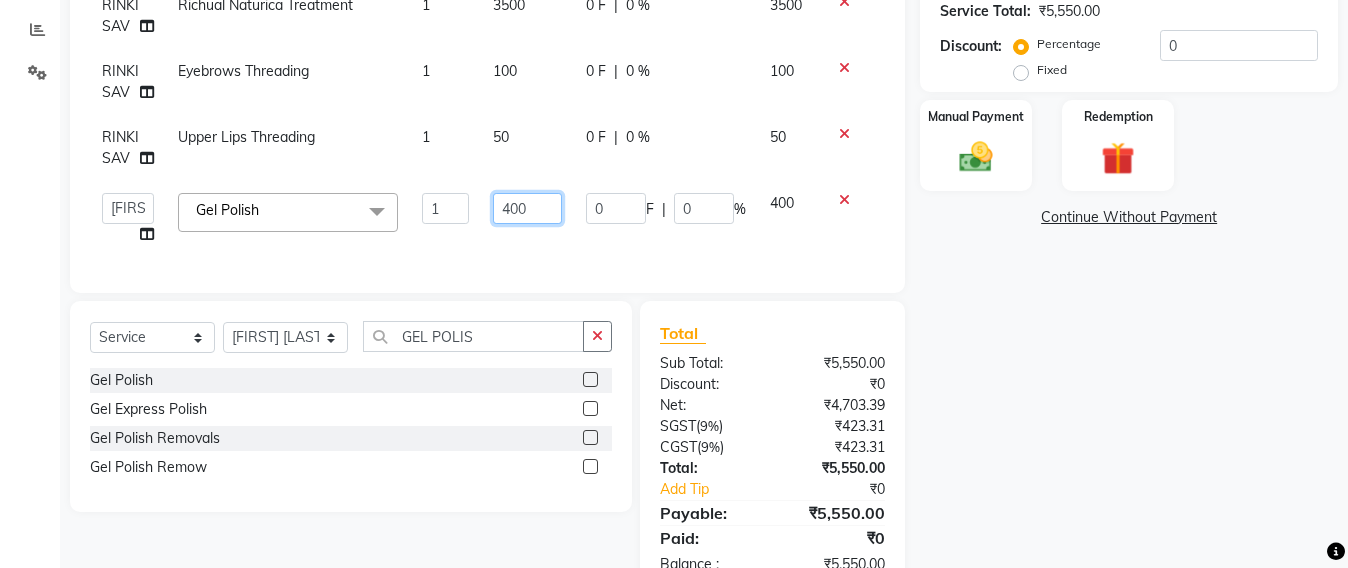 click on "400" 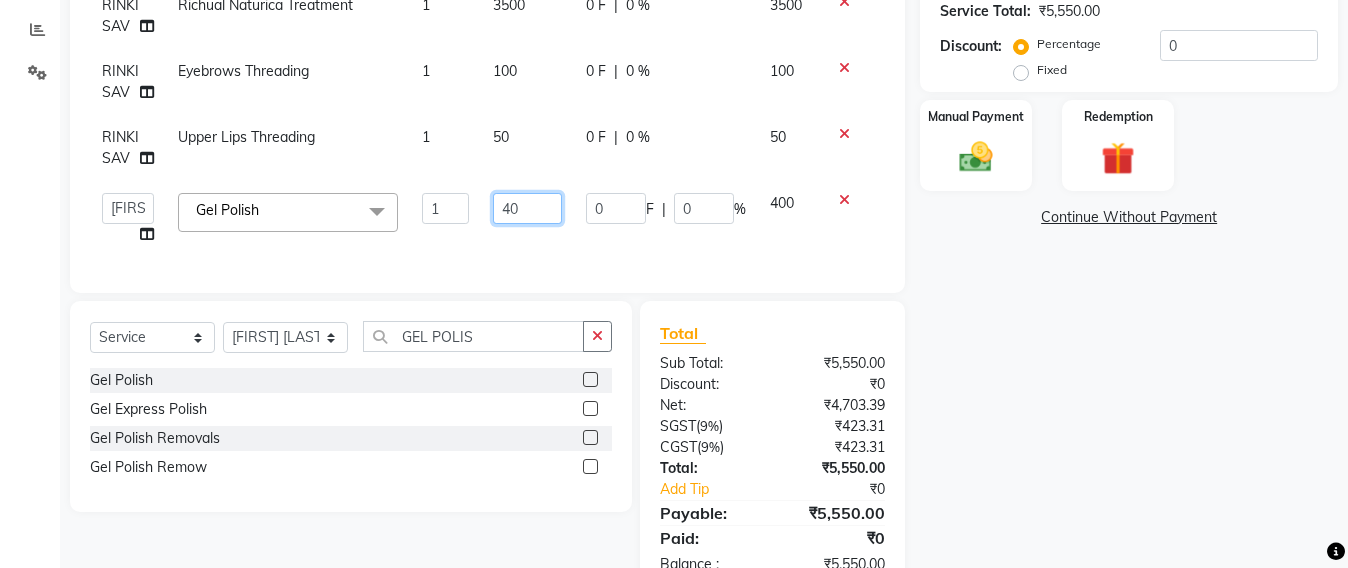 type on "4" 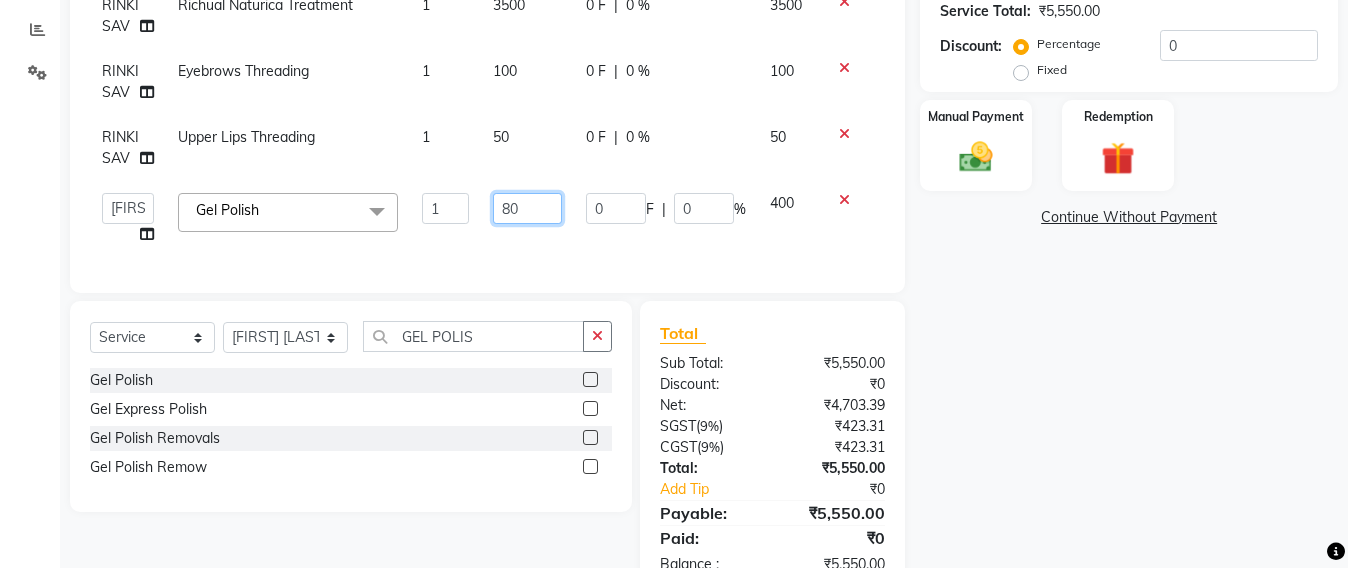 type on "800" 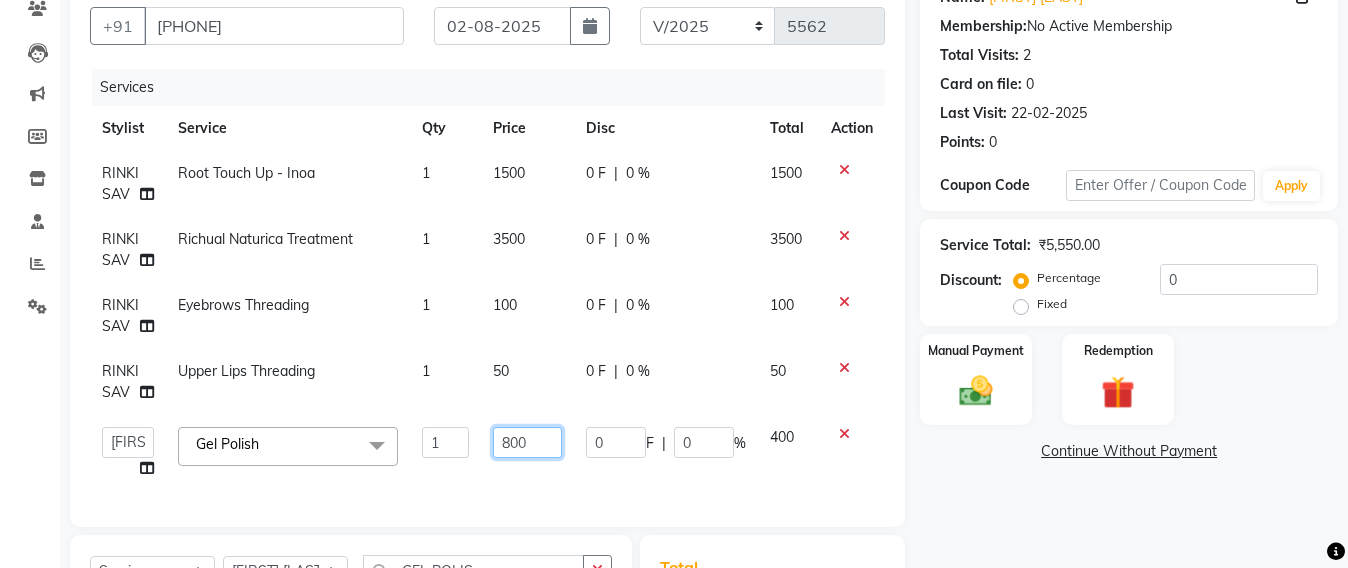 scroll, scrollTop: 38, scrollLeft: 0, axis: vertical 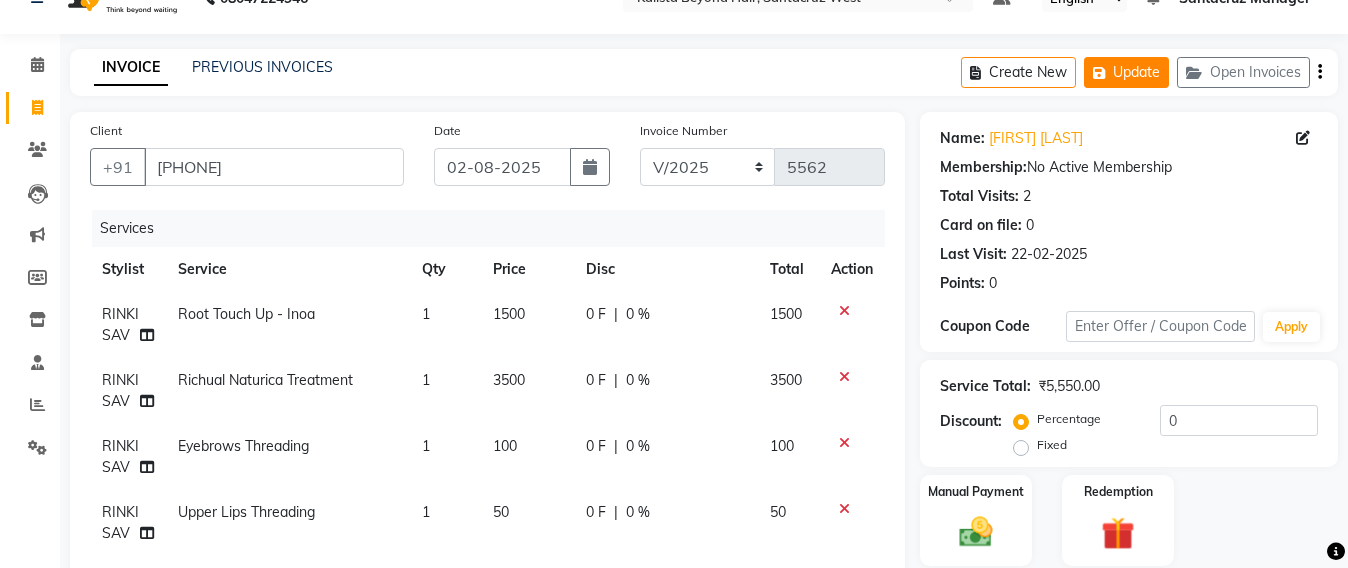 click on "Update" 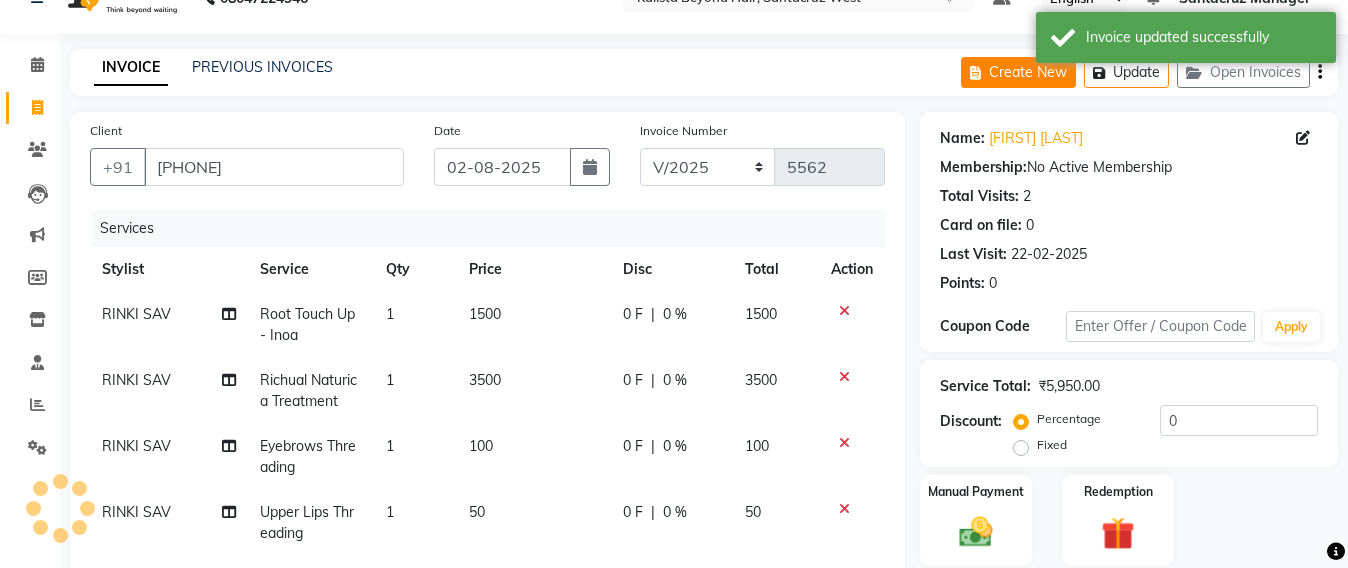 click on "Create New" 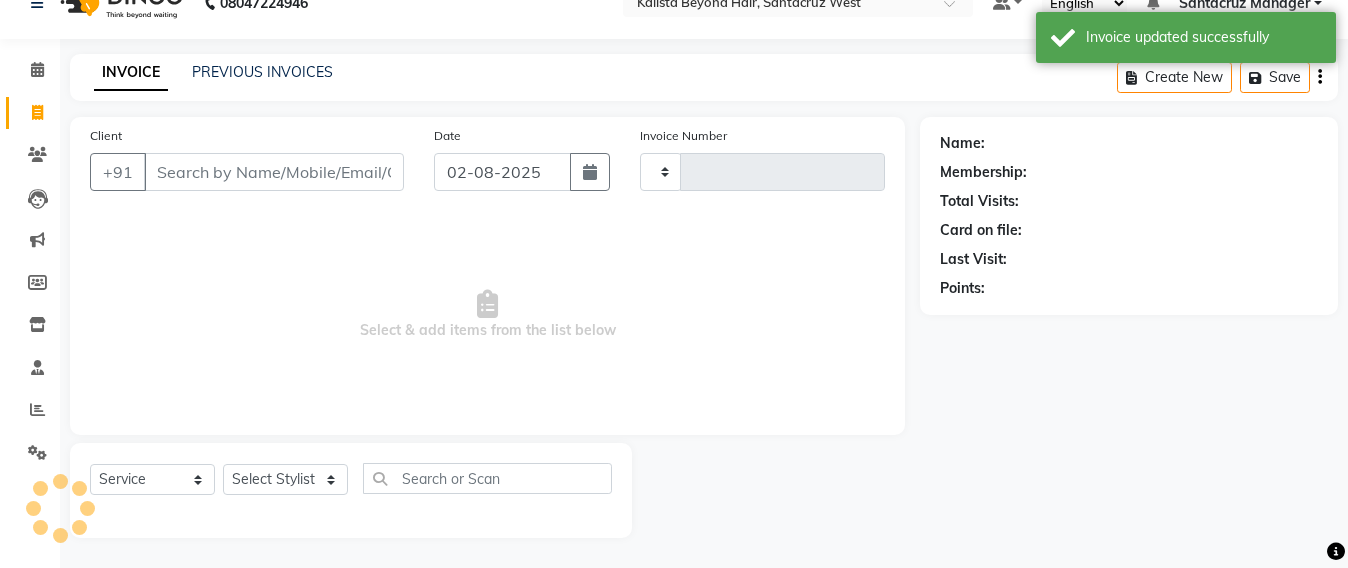 scroll, scrollTop: 33, scrollLeft: 0, axis: vertical 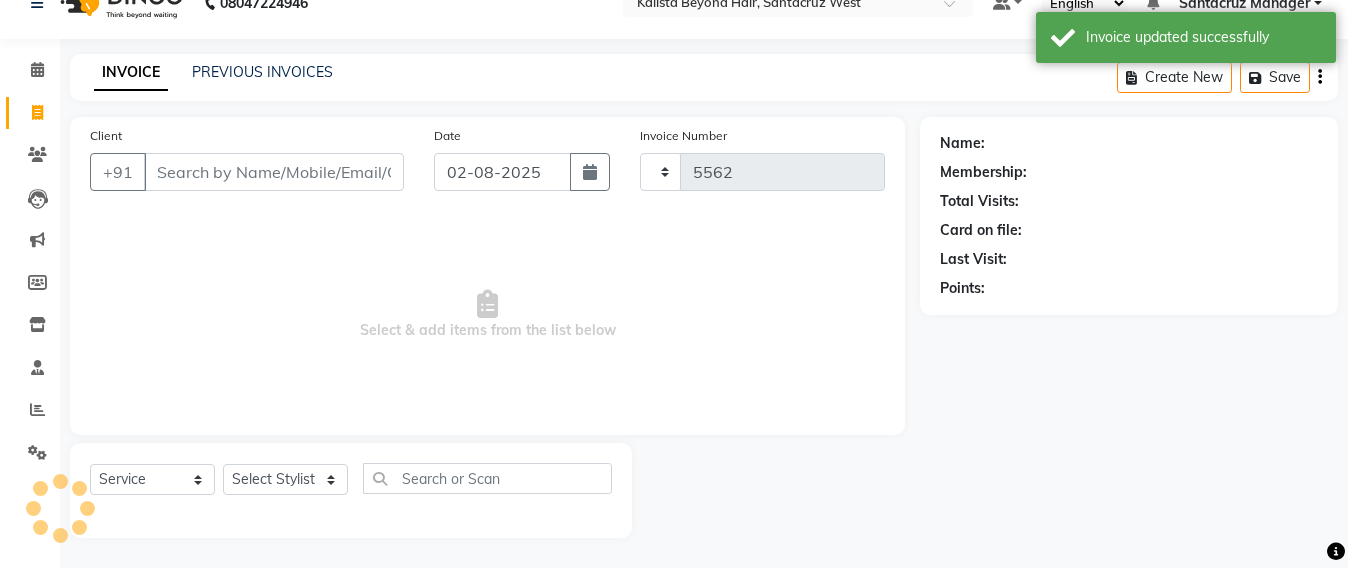 select on "6357" 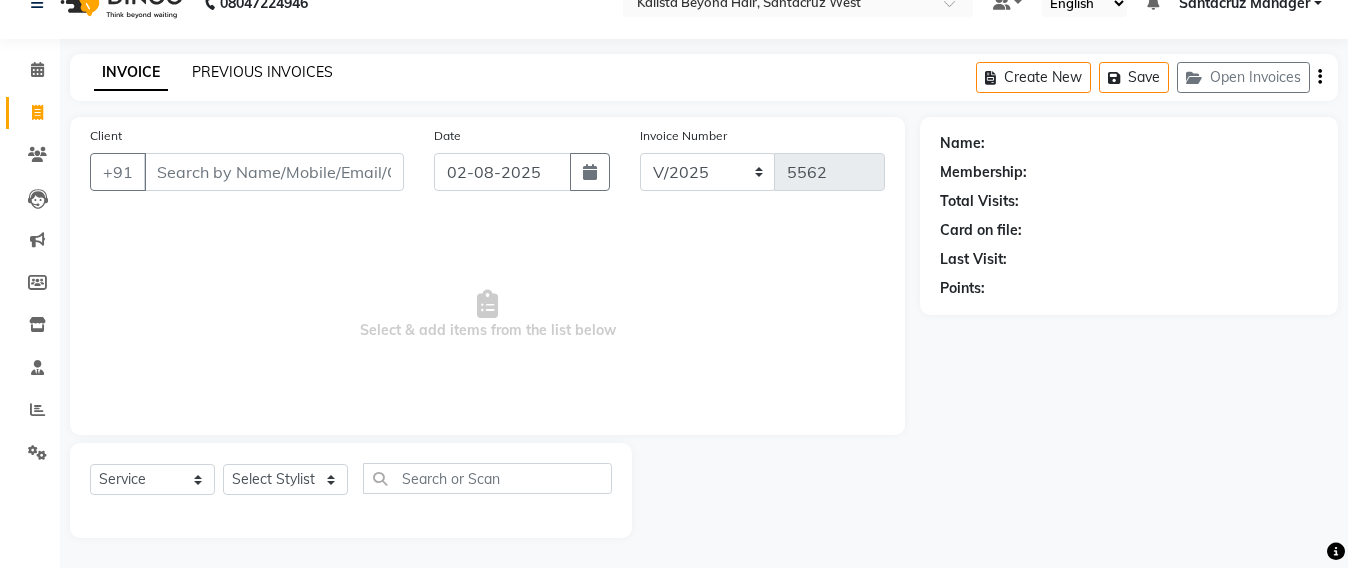 click on "PREVIOUS INVOICES" 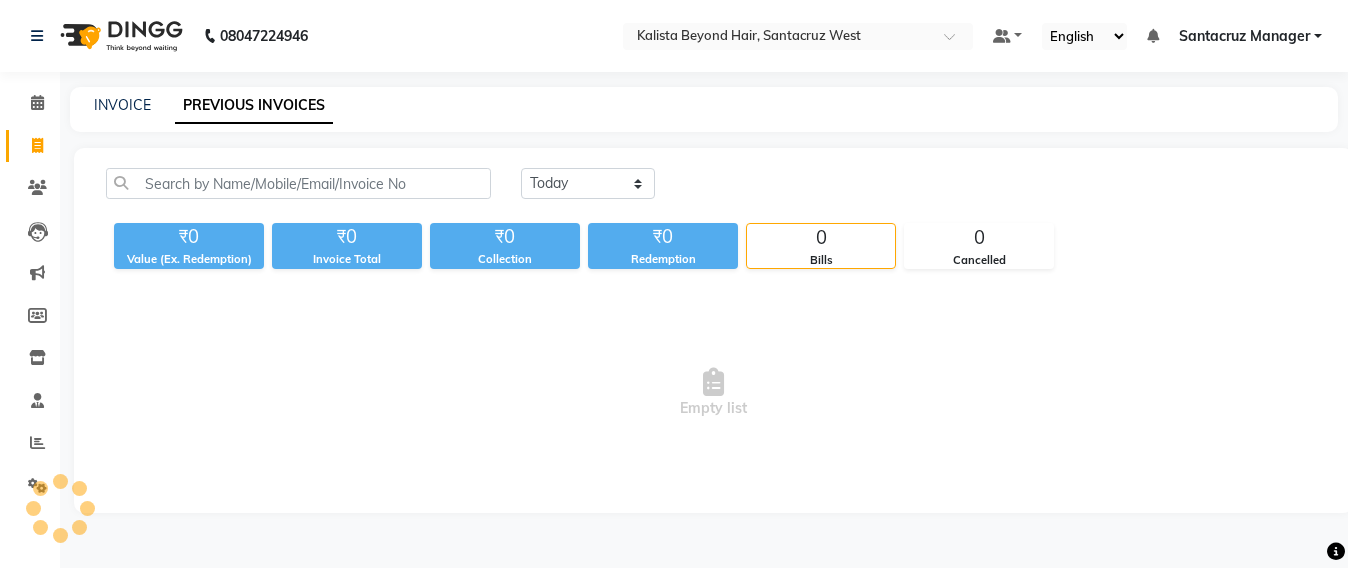 scroll, scrollTop: 0, scrollLeft: 0, axis: both 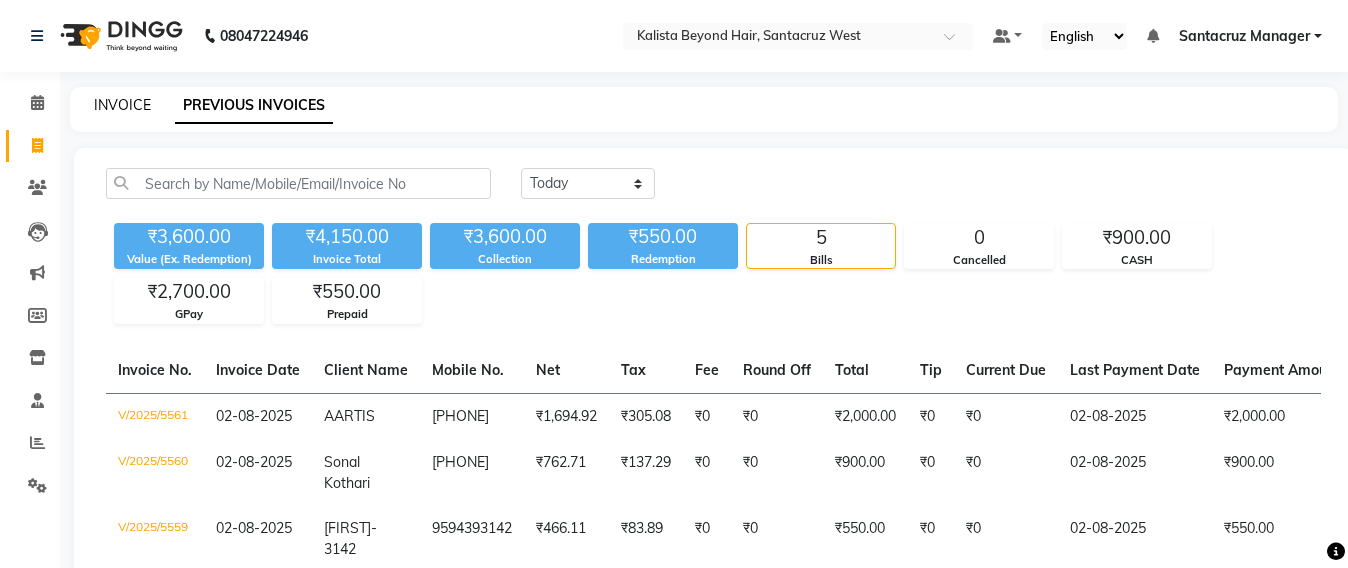 click on "INVOICE" 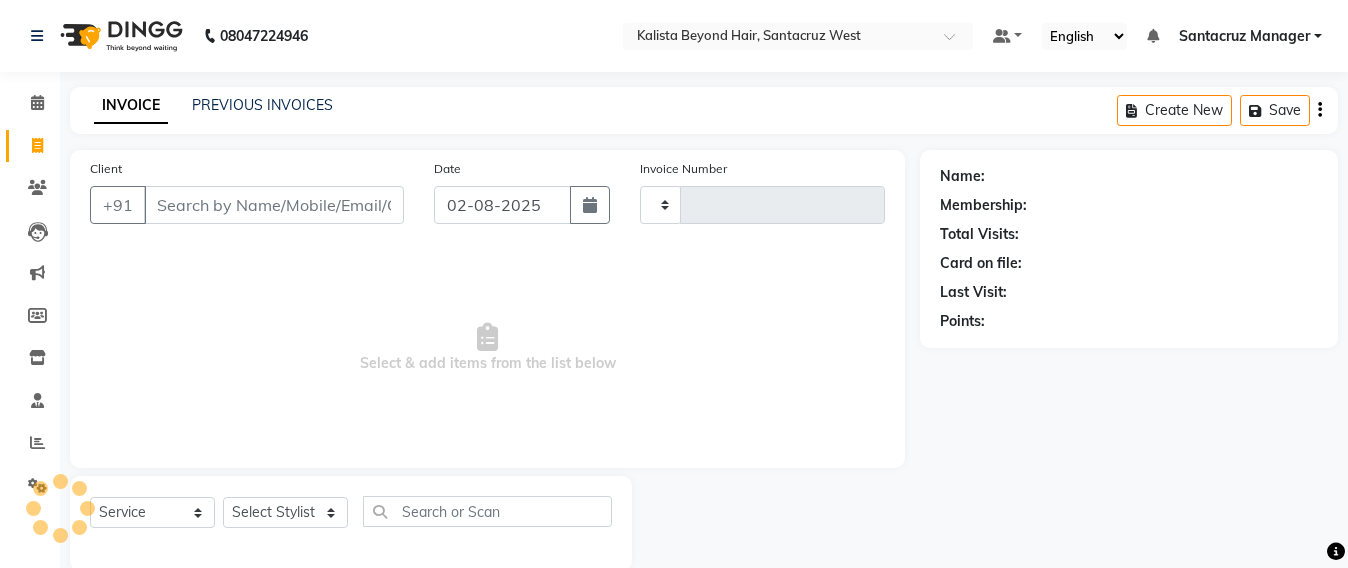 scroll, scrollTop: 33, scrollLeft: 0, axis: vertical 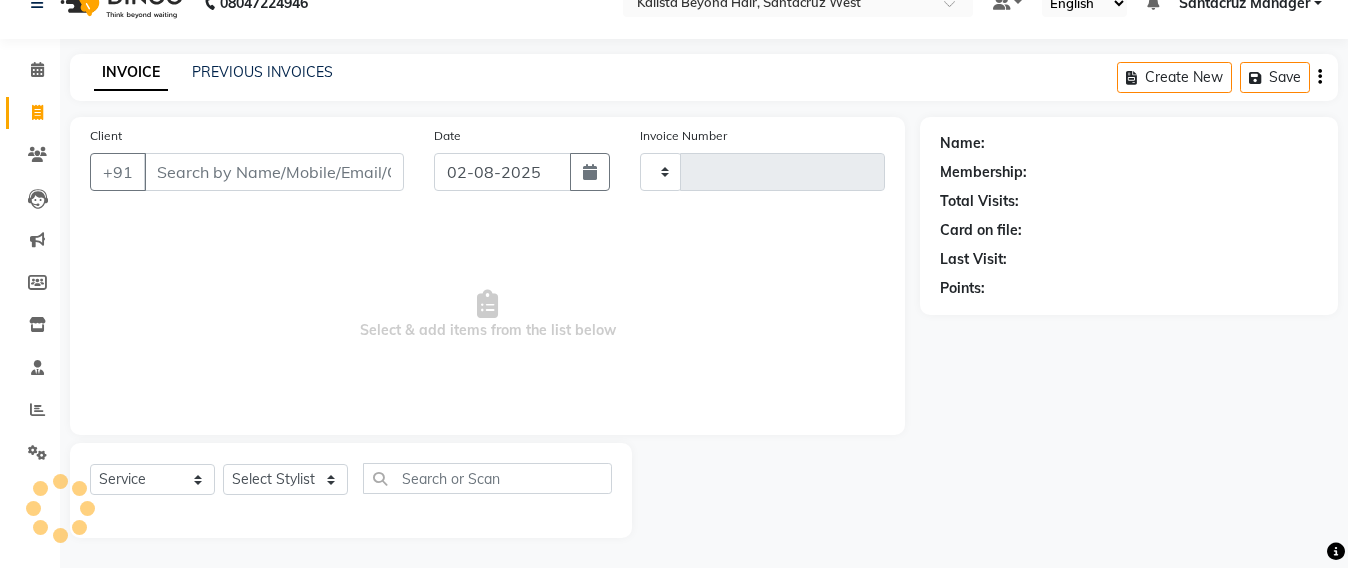 type on "5562" 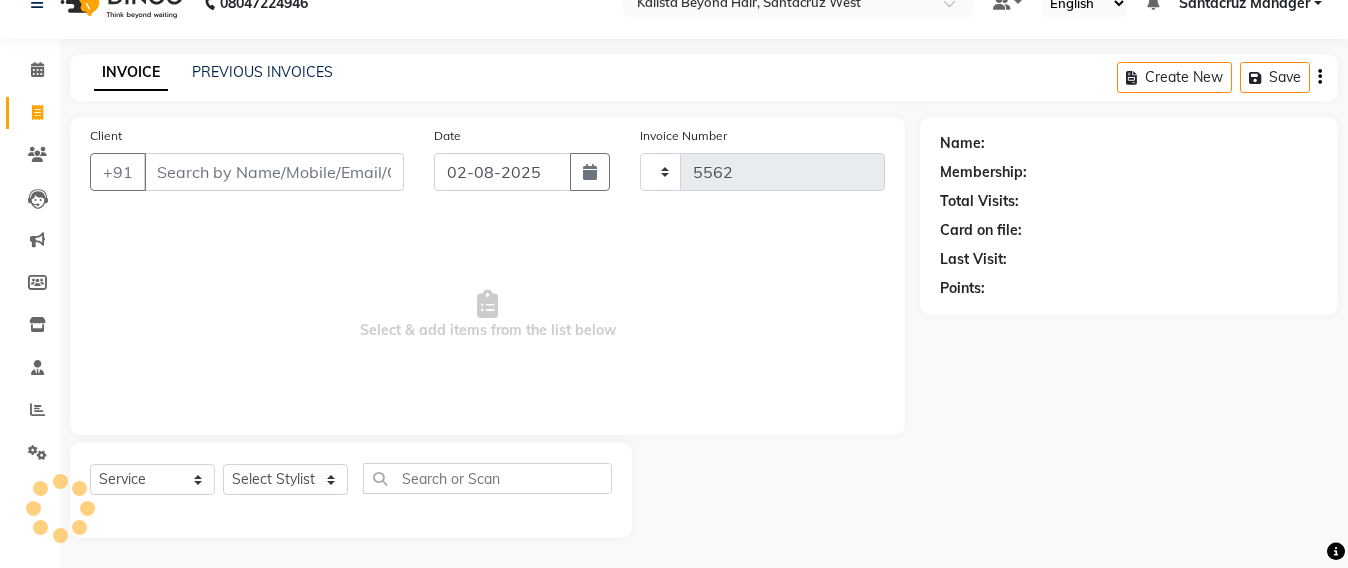 select on "6357" 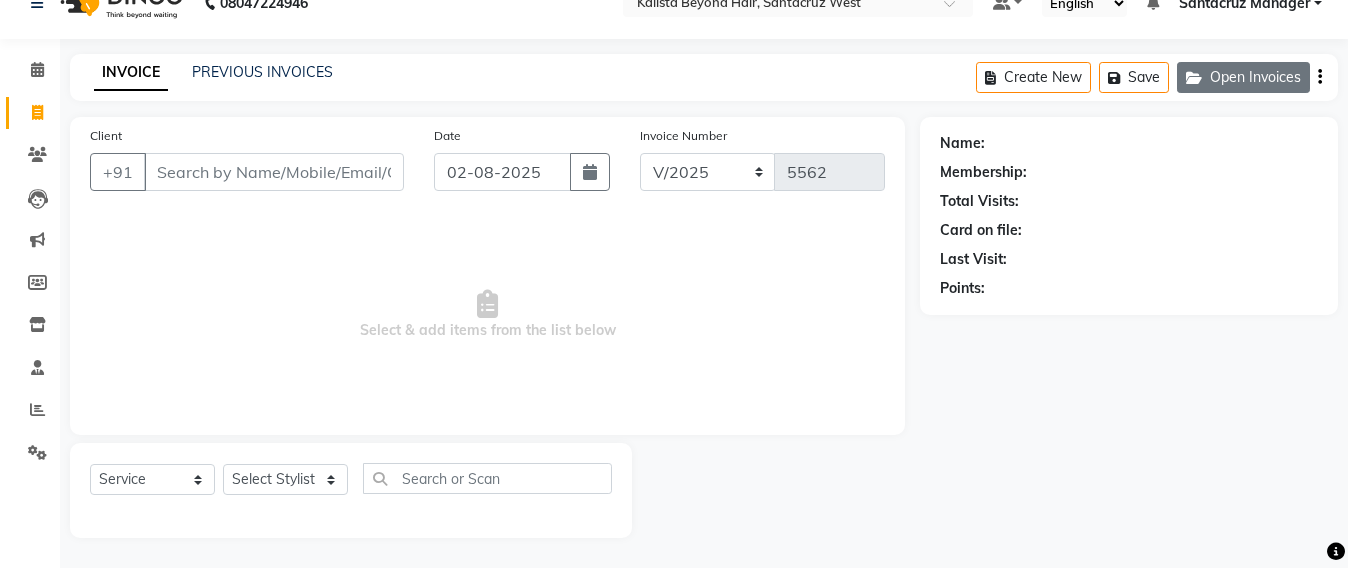 click on "Open Invoices" 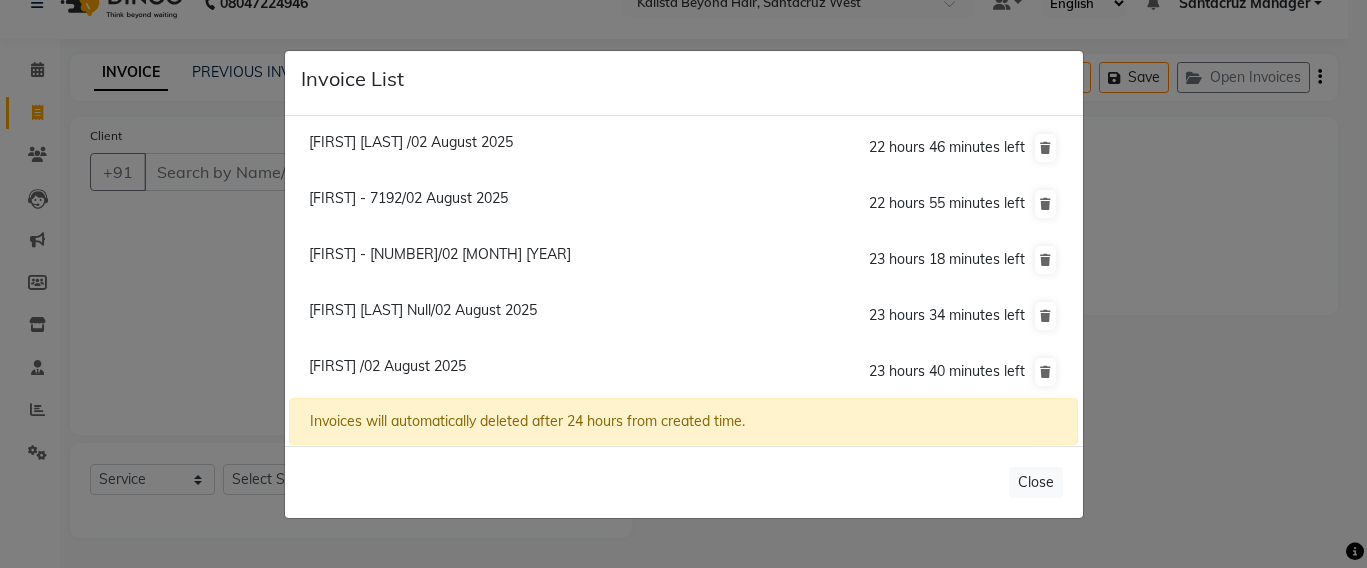 click on "[FIRST] - [NUMBER]/02 [MONTH] [YEAR]" 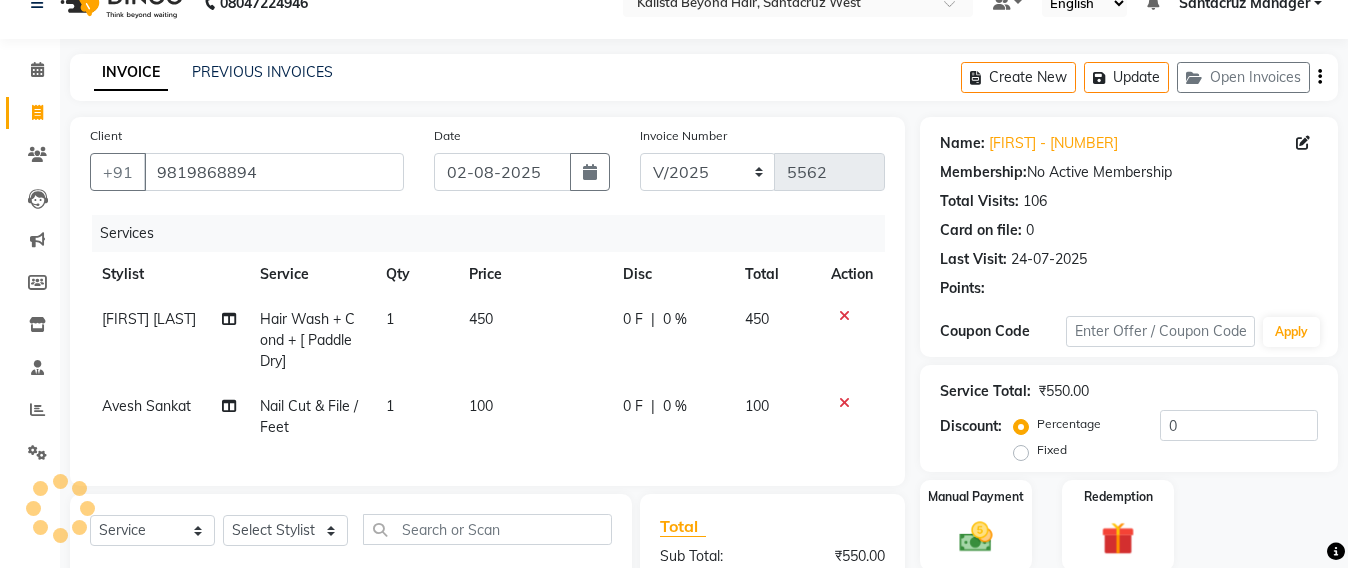 scroll, scrollTop: 283, scrollLeft: 0, axis: vertical 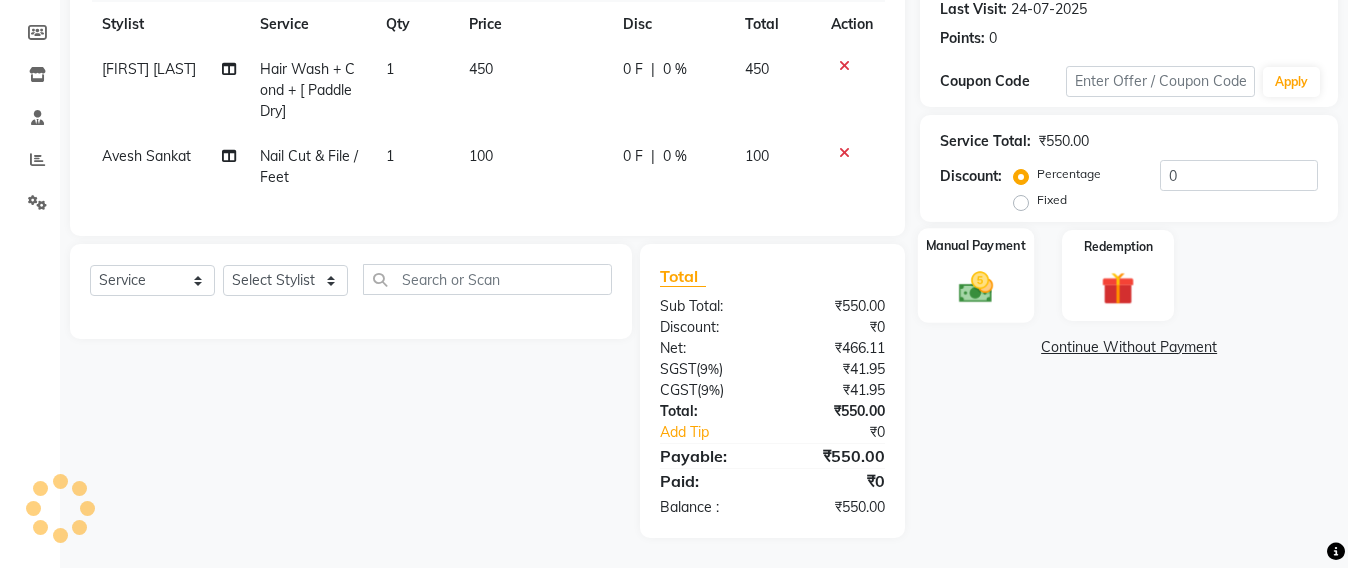 click 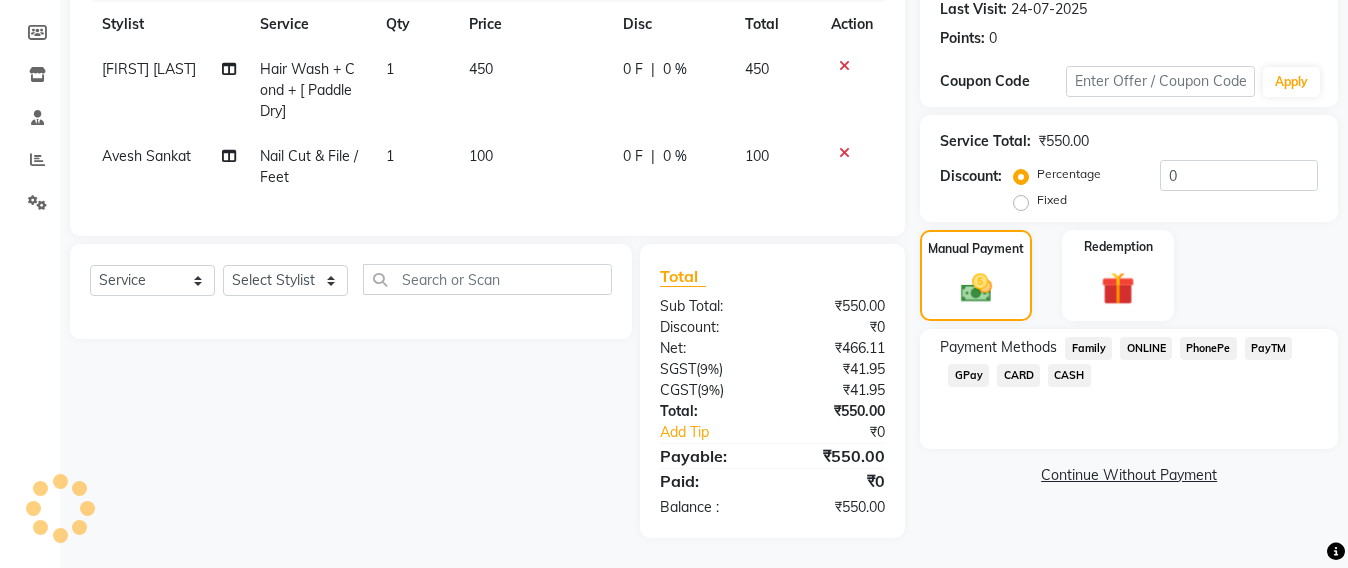 click on "CASH" 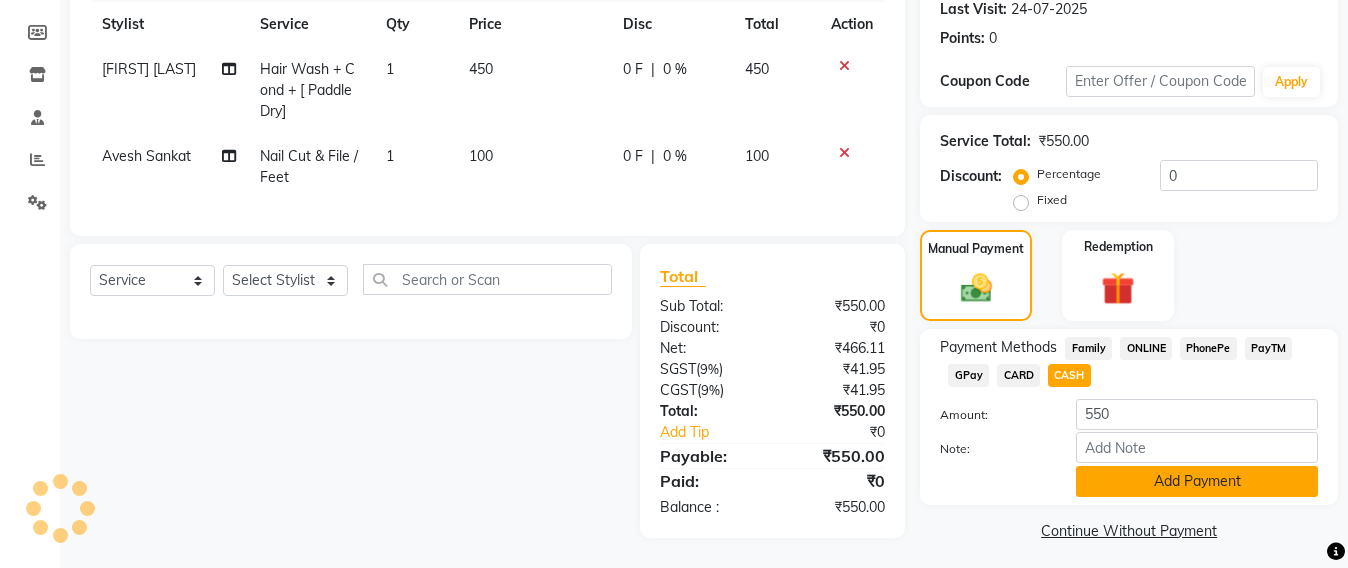 click on "Add Payment" 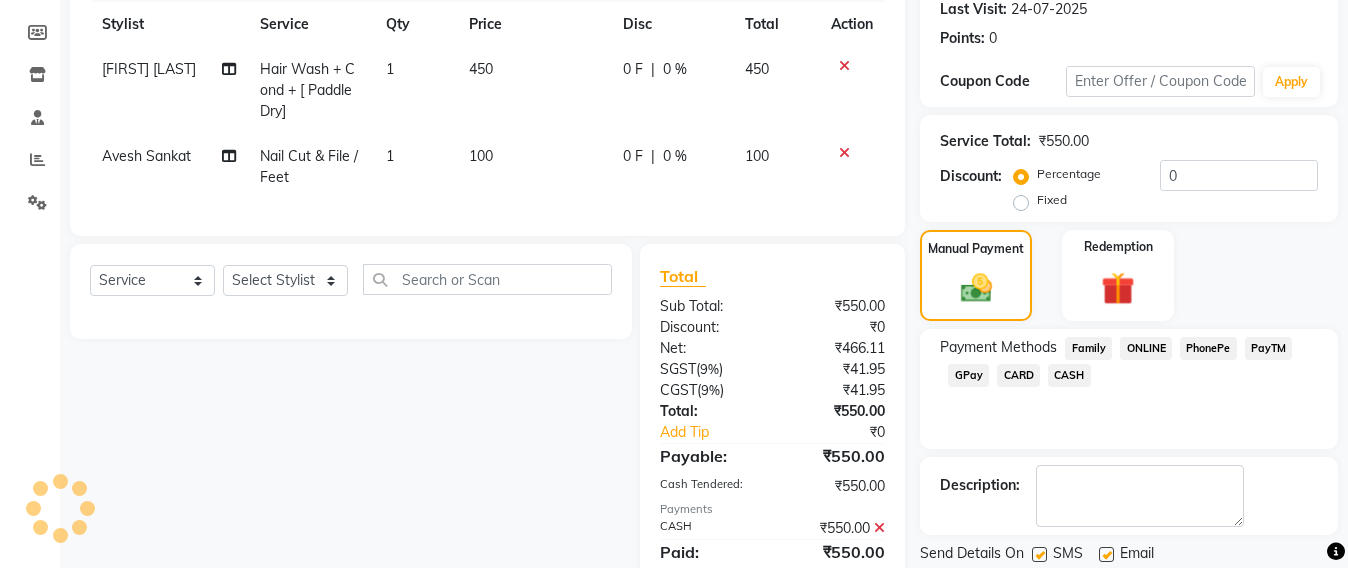scroll, scrollTop: 373, scrollLeft: 0, axis: vertical 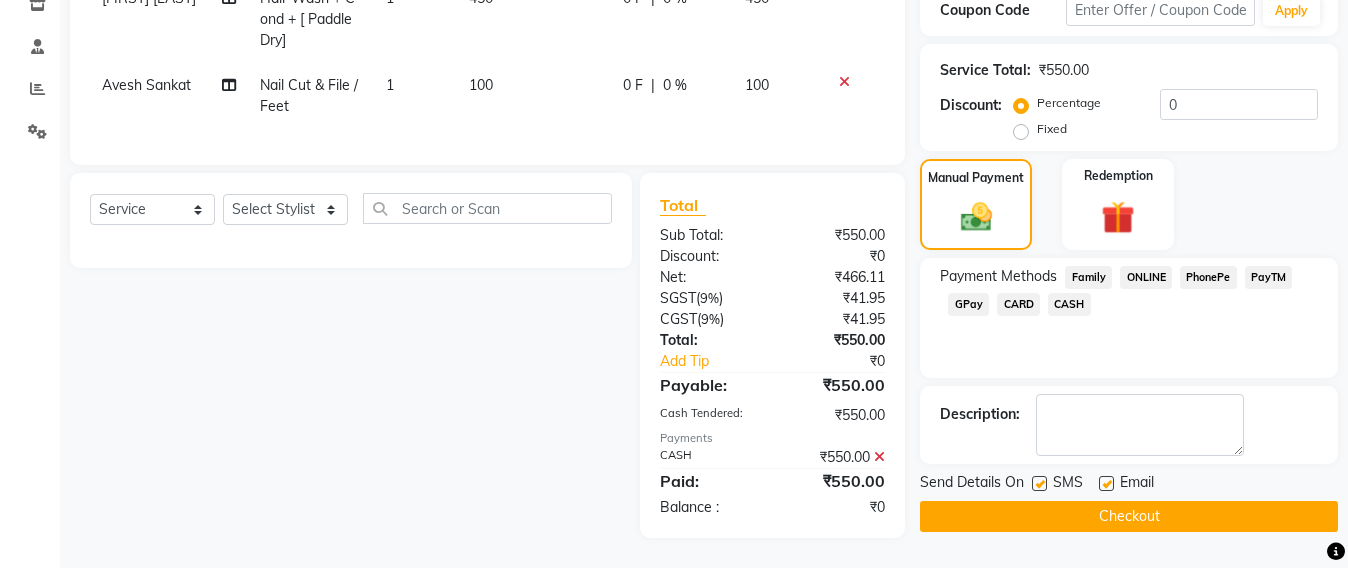 click on "Checkout" 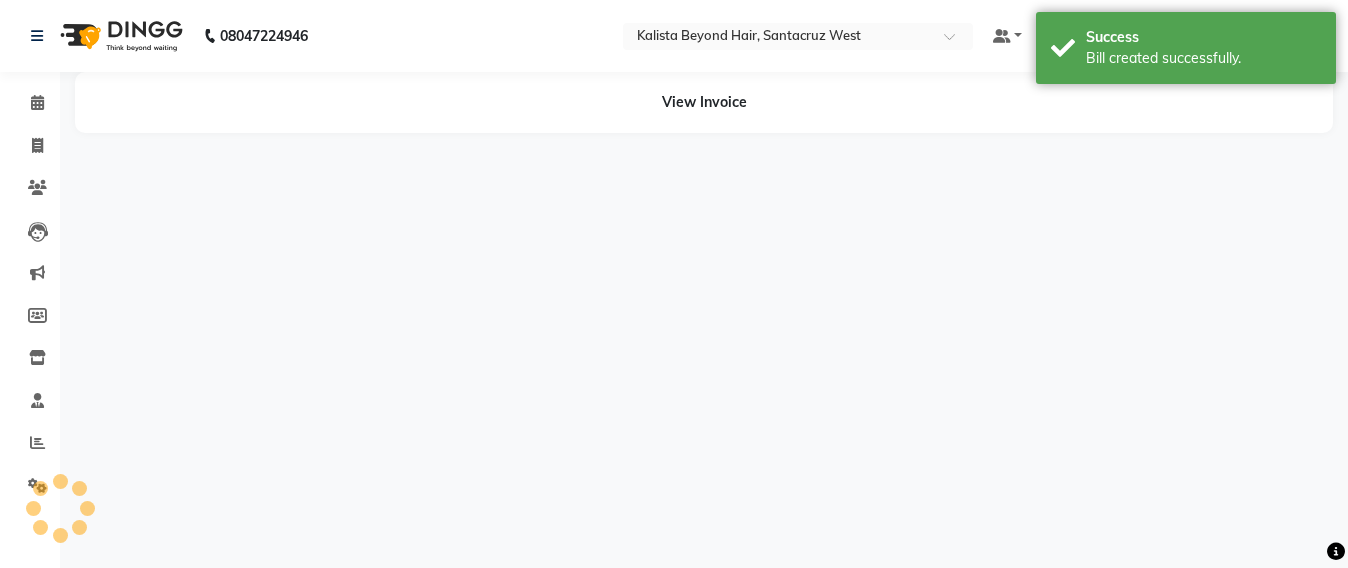 scroll, scrollTop: 0, scrollLeft: 0, axis: both 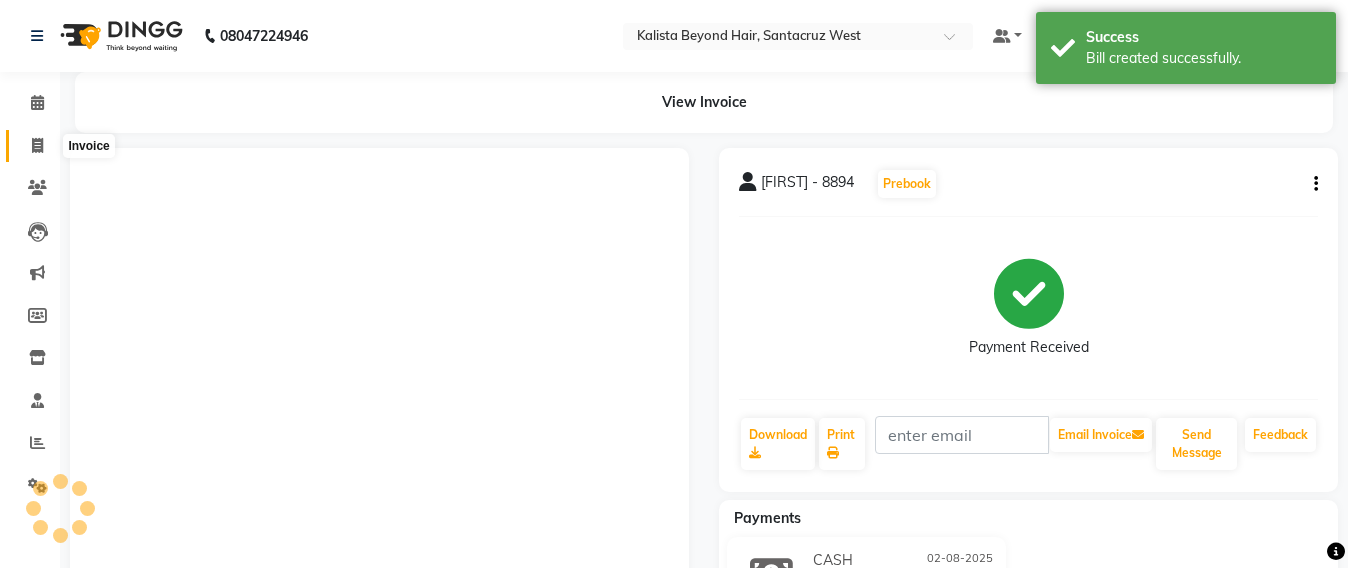 click 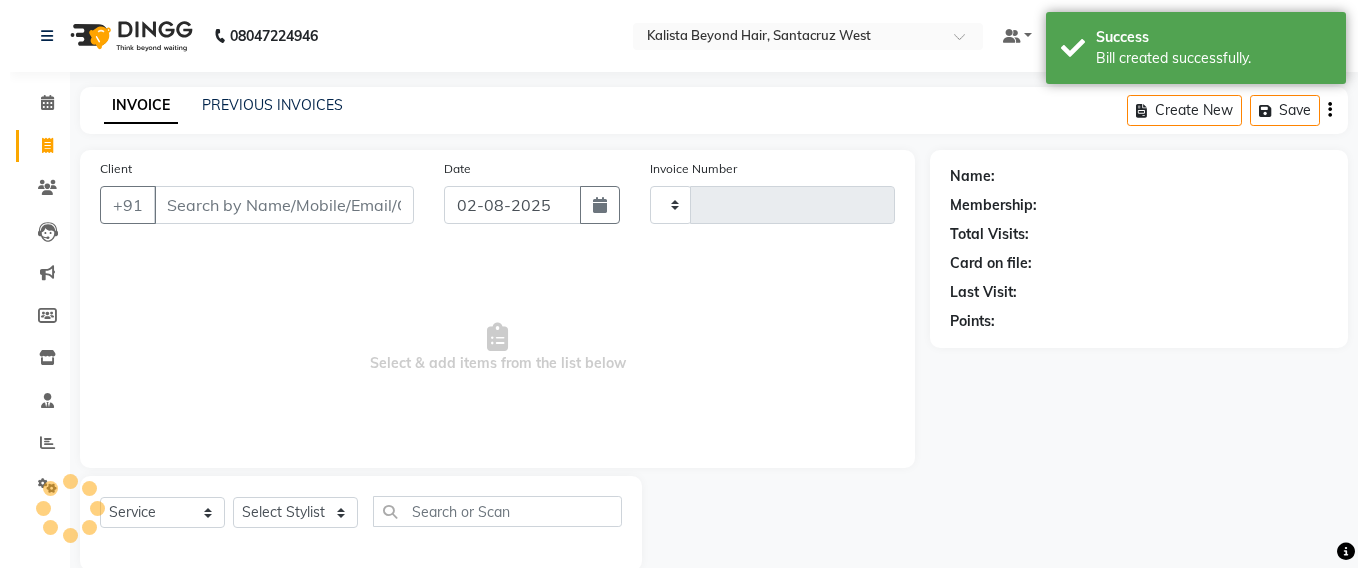 scroll, scrollTop: 33, scrollLeft: 0, axis: vertical 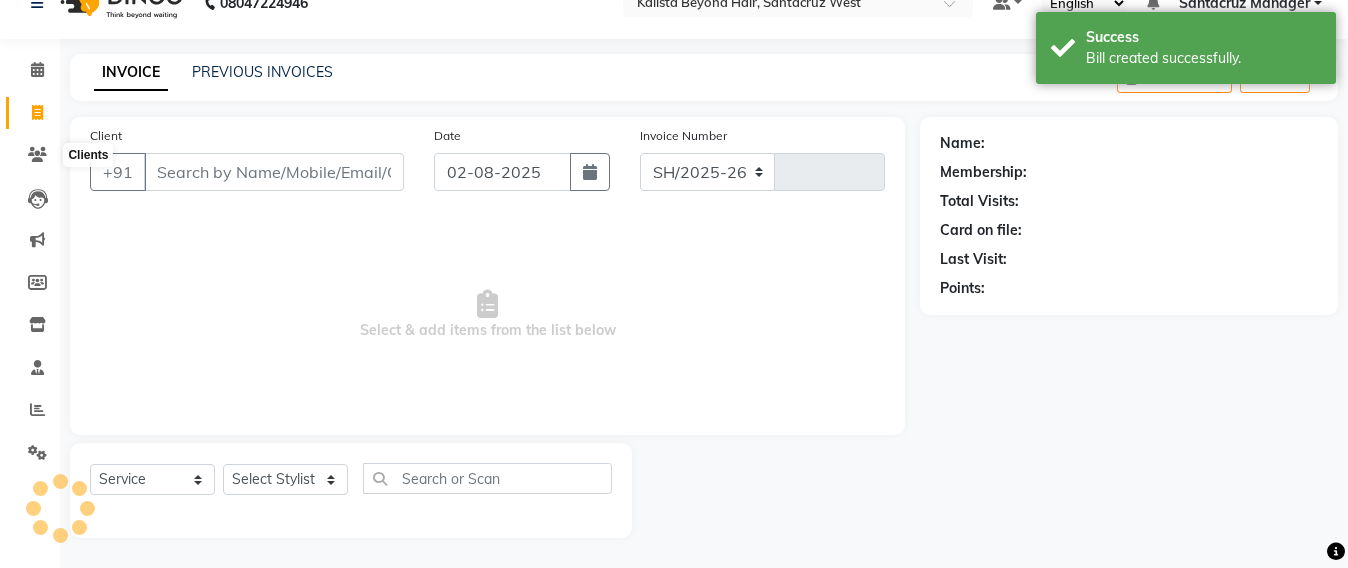 select on "6357" 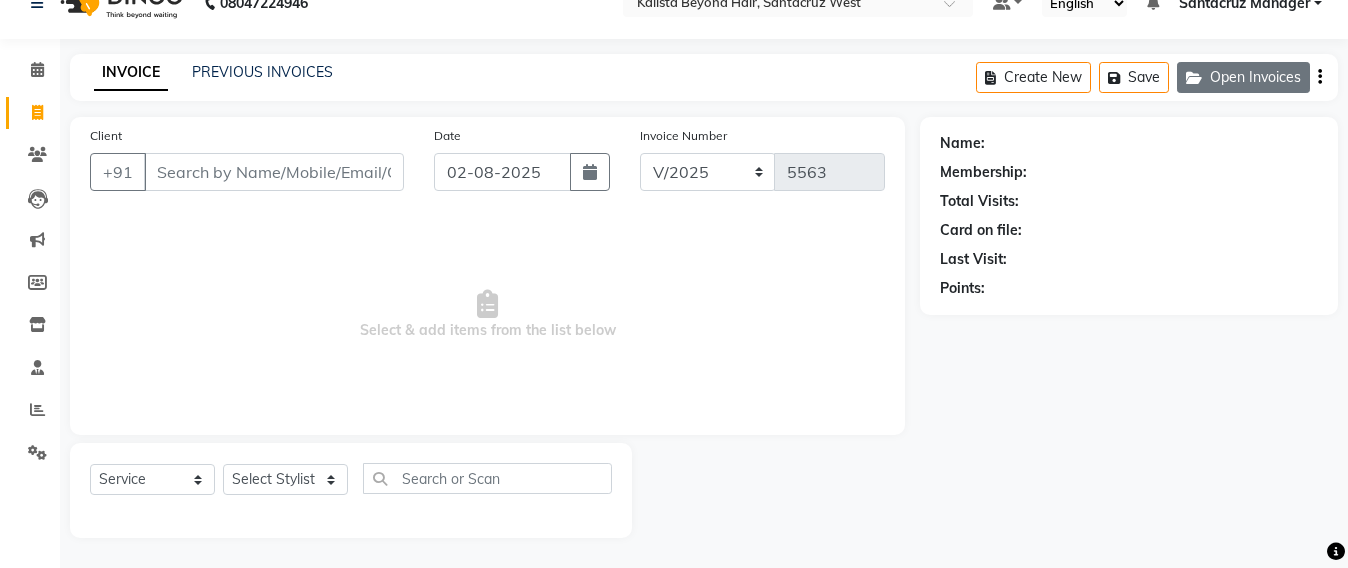 click on "Open Invoices" 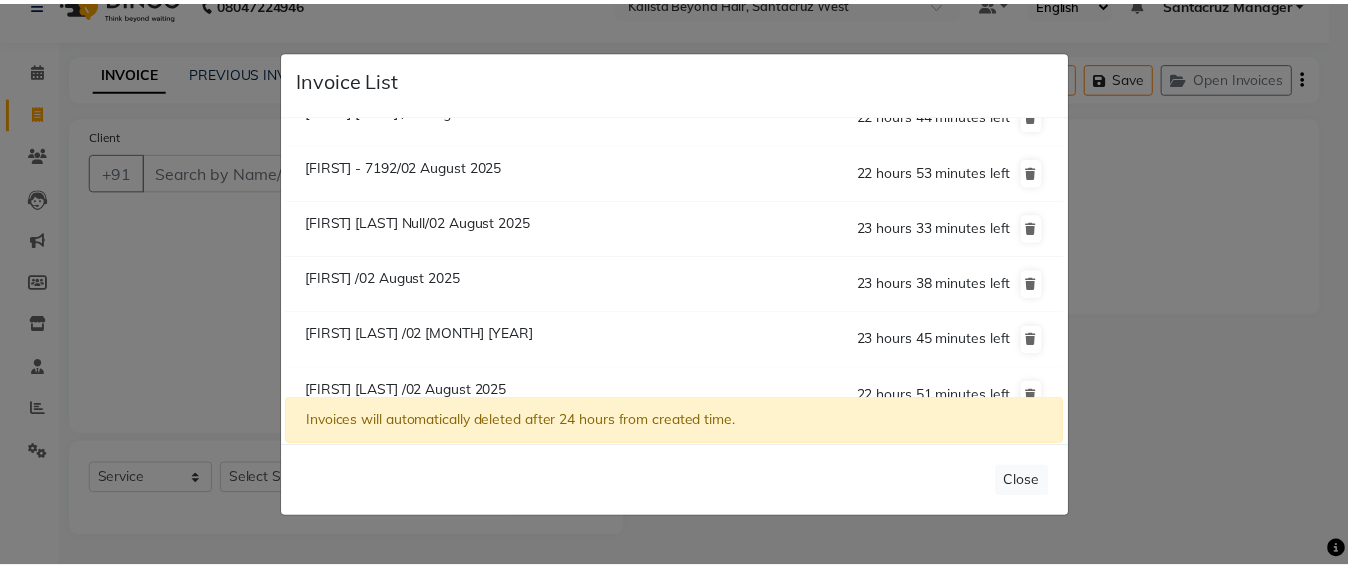 scroll, scrollTop: 56, scrollLeft: 0, axis: vertical 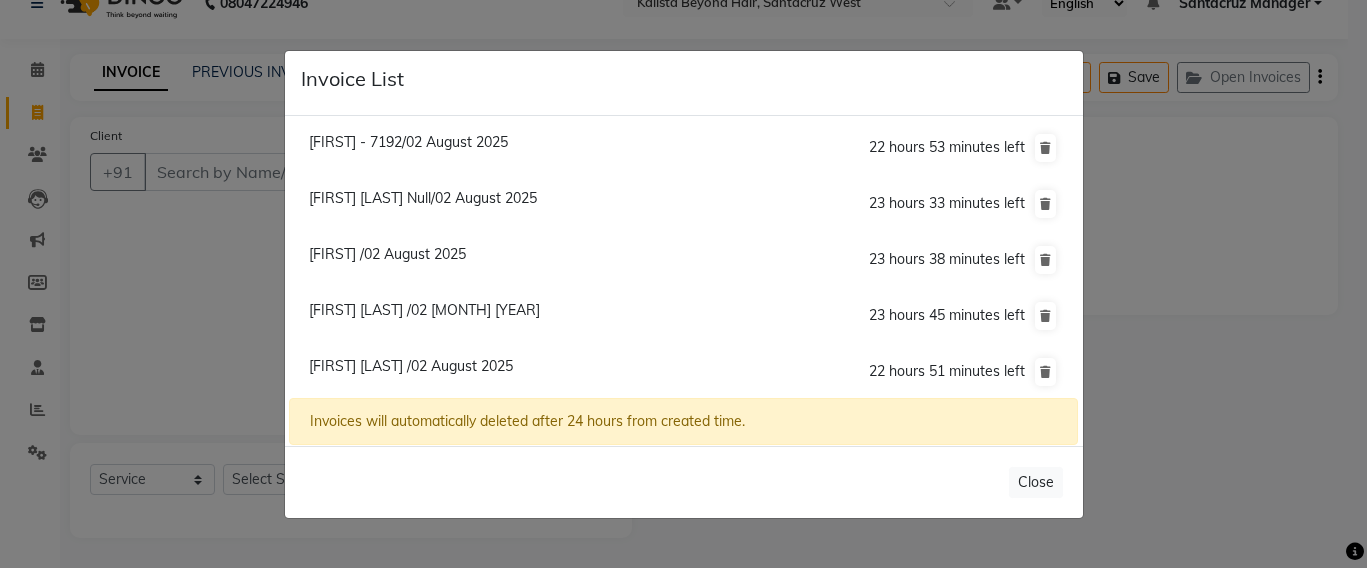 click on "[FIRST] /02 August 2025" 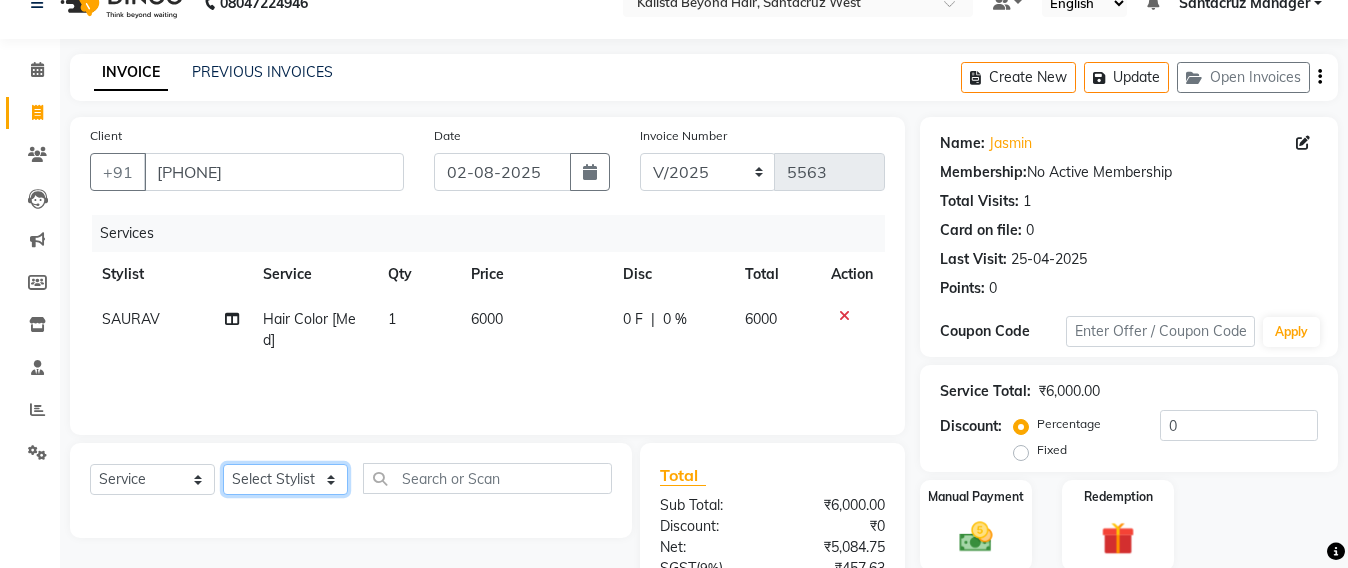 click on "Select Stylist Admin Avesh Sankat AZHER SHAIKH Jayeshree Mahtre Manisha Subodh Shedge Muskaan Pramila Vinayak Mhatre prathmesh mahattre Pratibha Nilesh Sharma RINKI SAV Rosy Sunil Jadhav Sameer shah admin Santacruz Manager SAURAV Siddhi SOMAYANG VASHUM Tejasvi Bhosle" 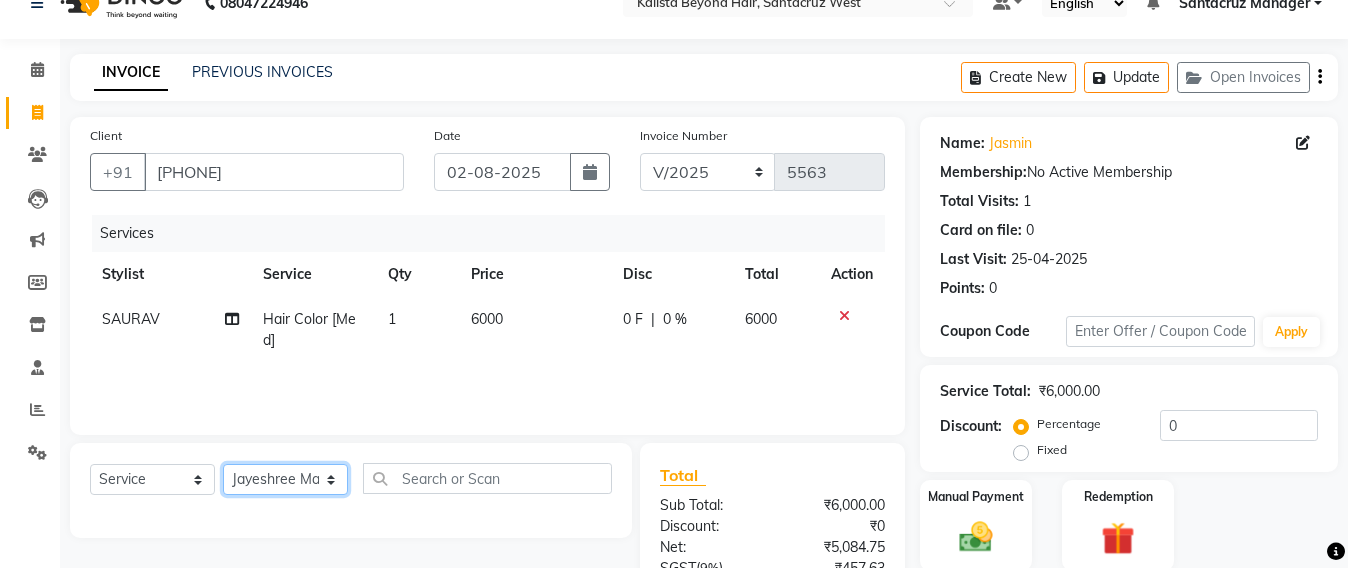 click on "Select Stylist Admin Avesh Sankat AZHER SHAIKH Jayeshree Mahtre Manisha Subodh Shedge Muskaan Pramila Vinayak Mhatre prathmesh mahattre Pratibha Nilesh Sharma RINKI SAV Rosy Sunil Jadhav Sameer shah admin Santacruz Manager SAURAV Siddhi SOMAYANG VASHUM Tejasvi Bhosle" 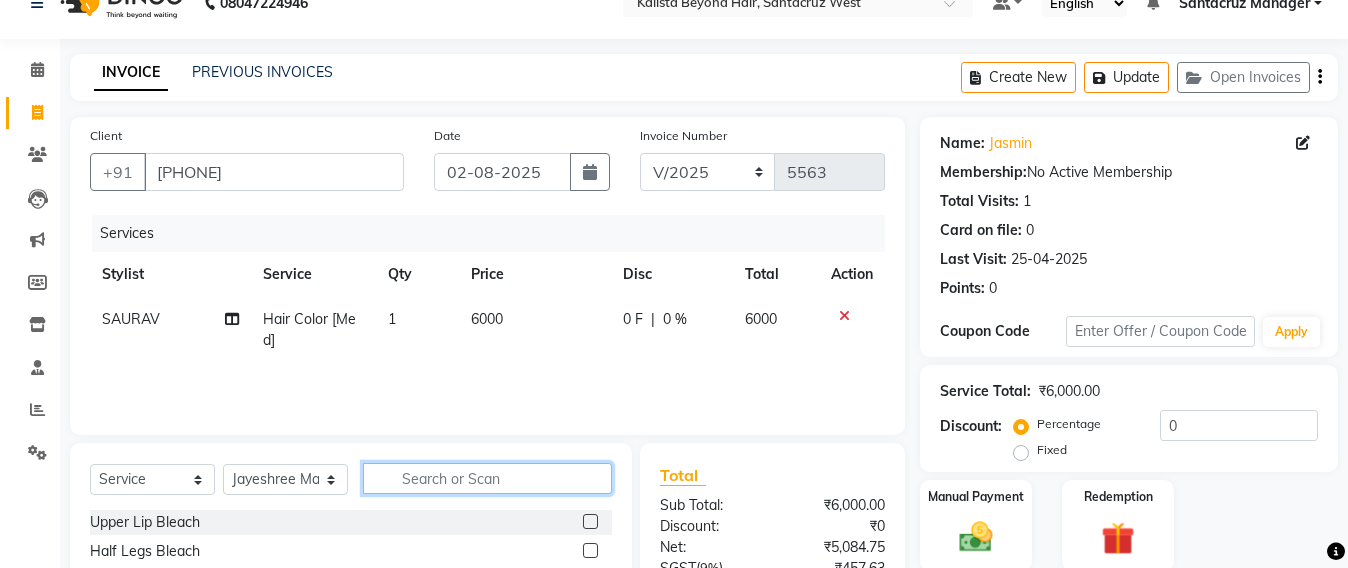 click 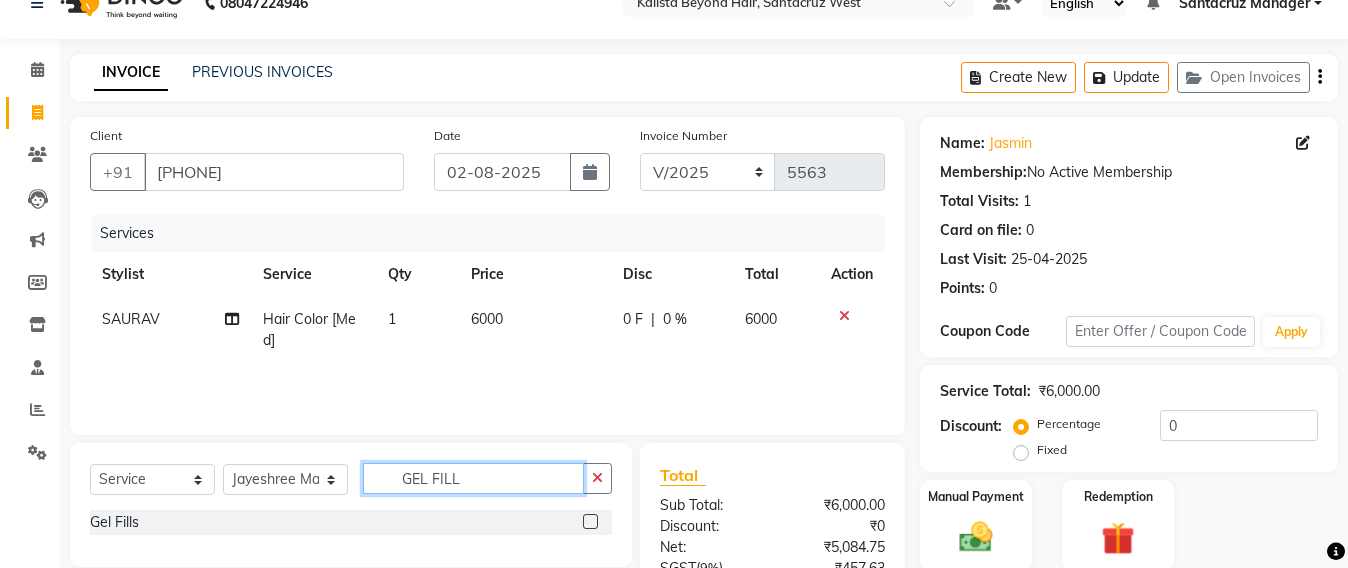 type on "GEL FILL" 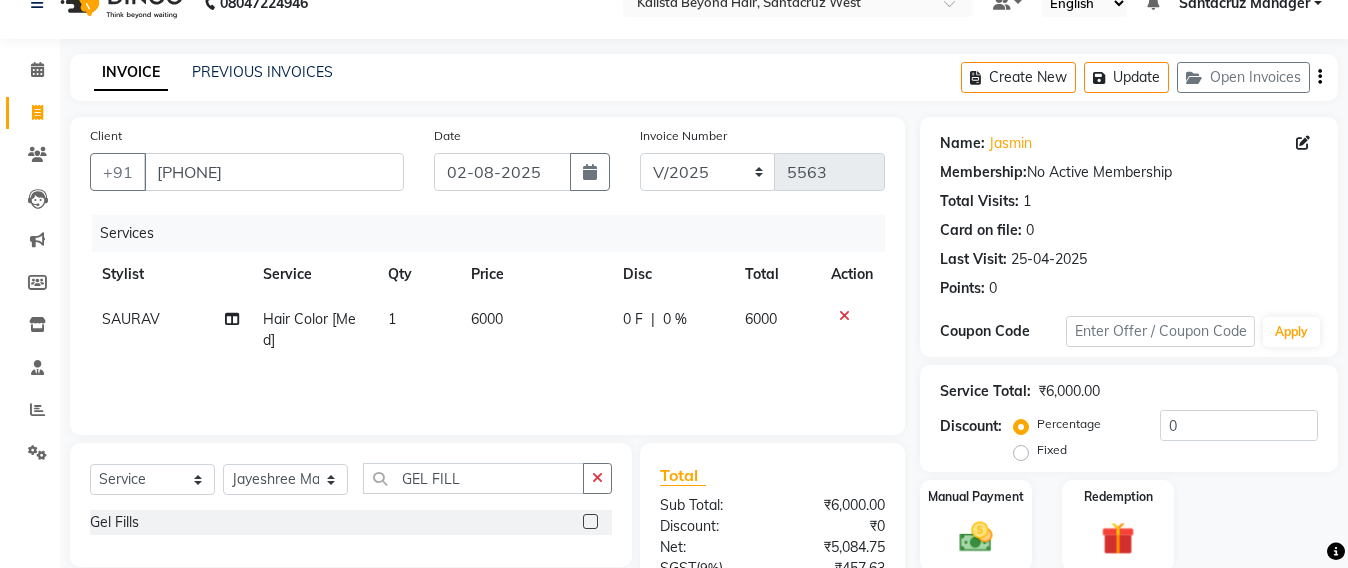click on "Gel Fills" 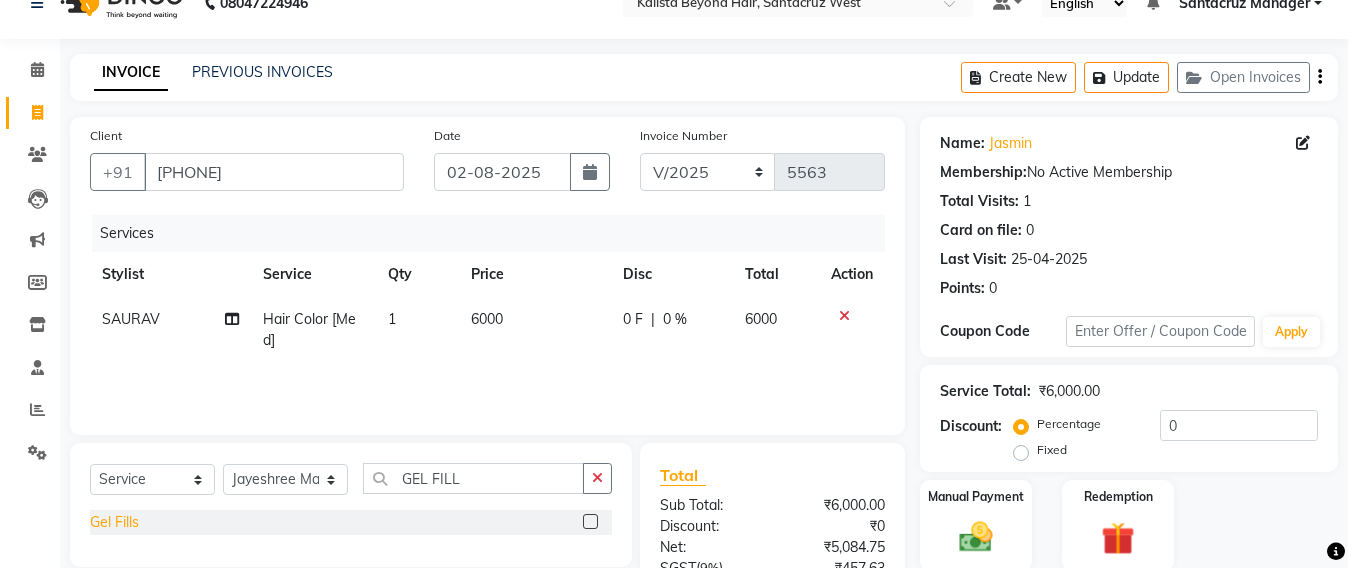 click on "Gel Fills" 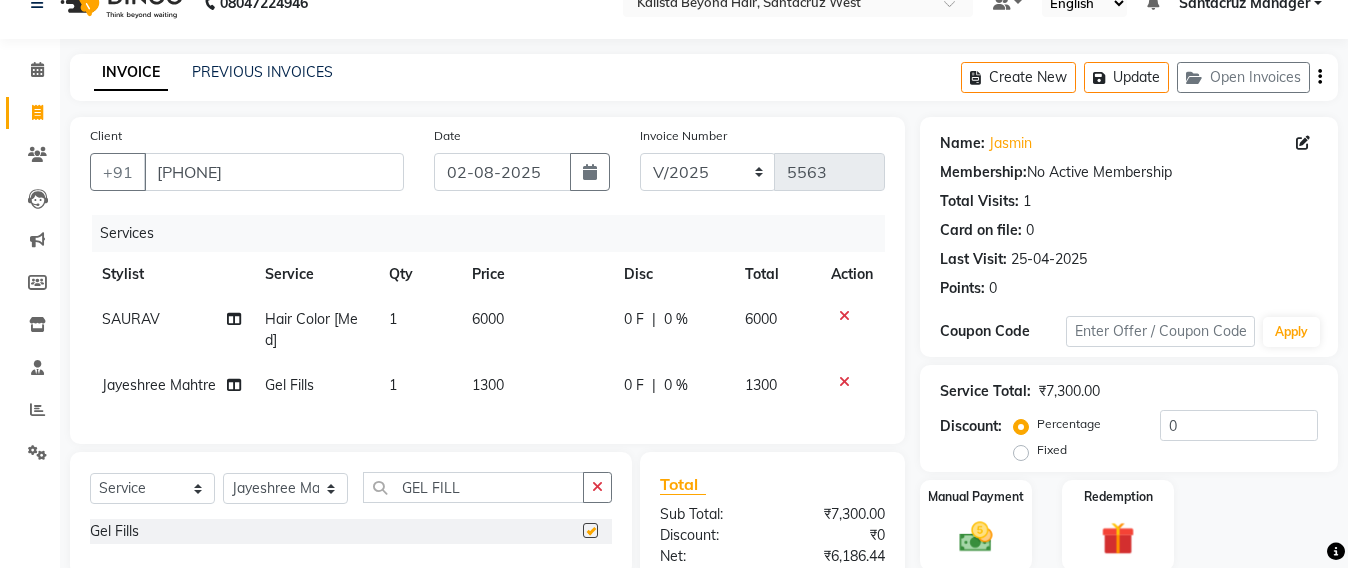 checkbox on "false" 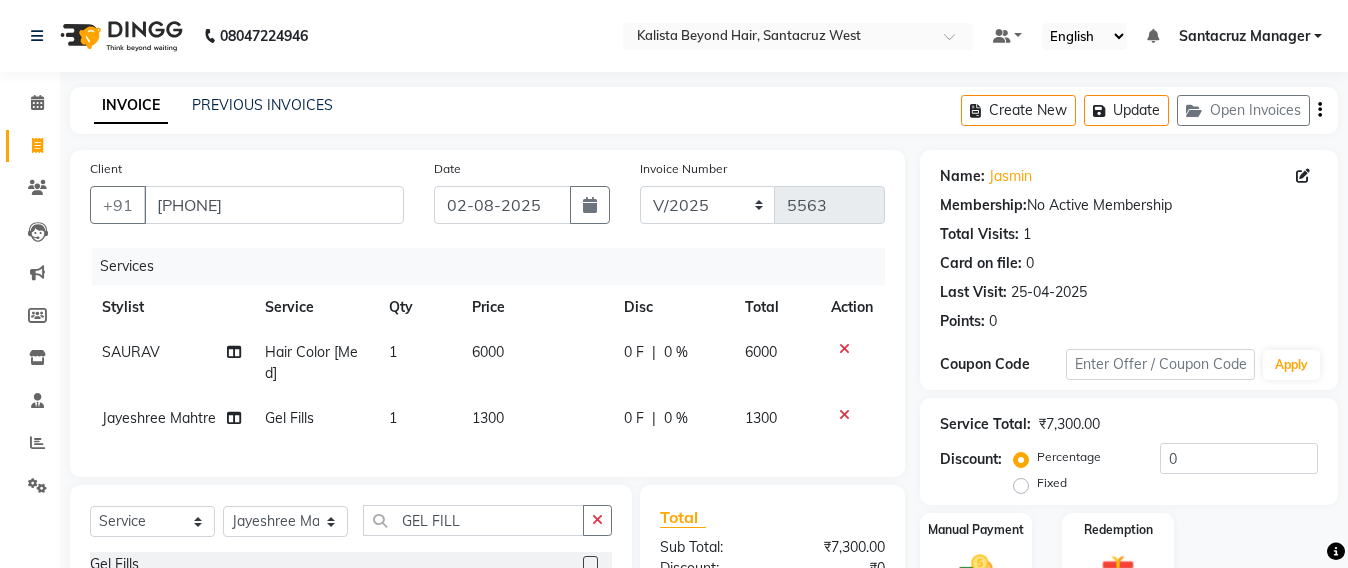 scroll, scrollTop: 125, scrollLeft: 0, axis: vertical 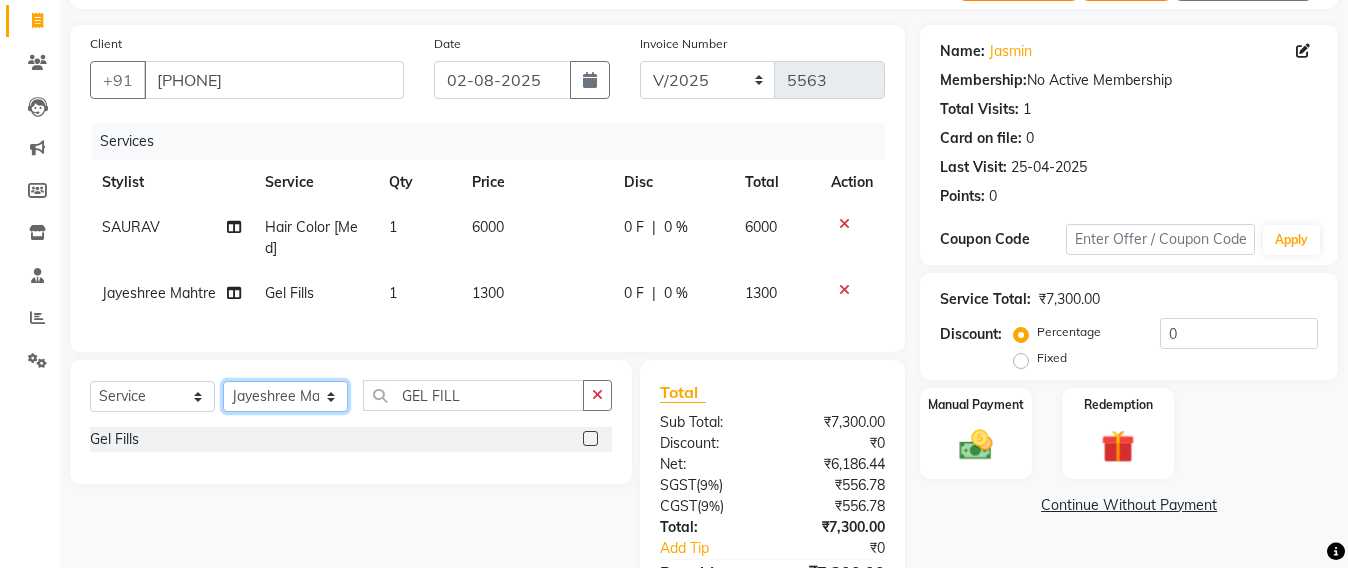 click on "Select Stylist Admin Avesh Sankat AZHER SHAIKH Jayeshree Mahtre Manisha Subodh Shedge Muskaan Pramila Vinayak Mhatre prathmesh mahattre Pratibha Nilesh Sharma RINKI SAV Rosy Sunil Jadhav Sameer shah admin Santacruz Manager SAURAV Siddhi SOMAYANG VASHUM Tejasvi Bhosle" 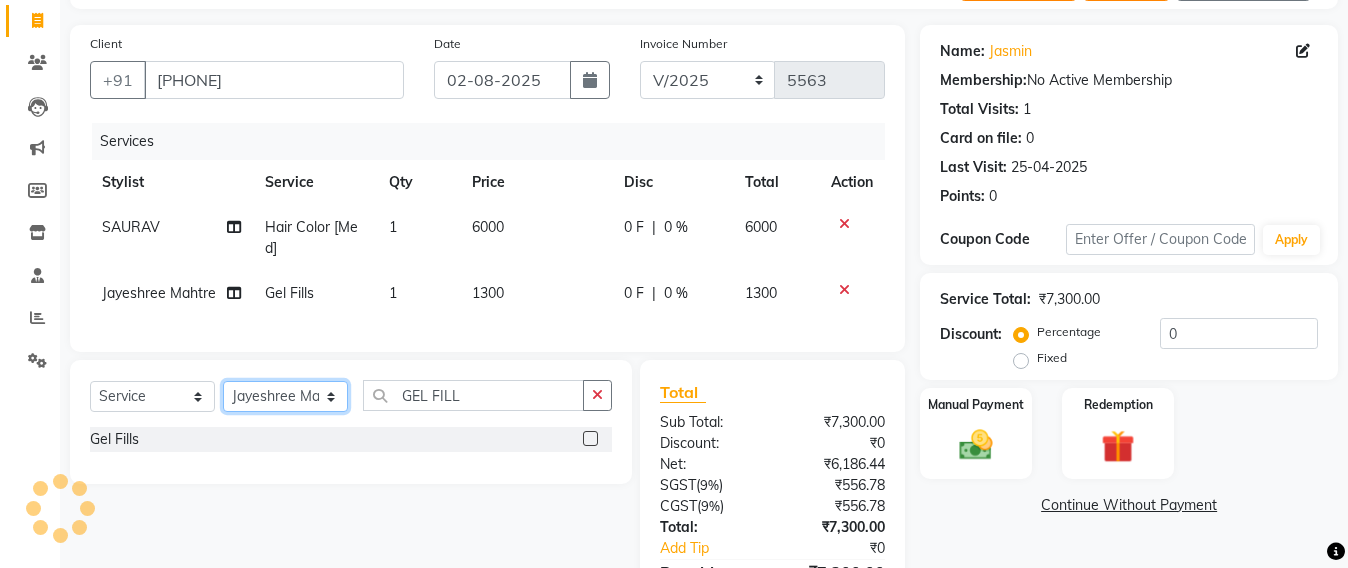 select on "47916" 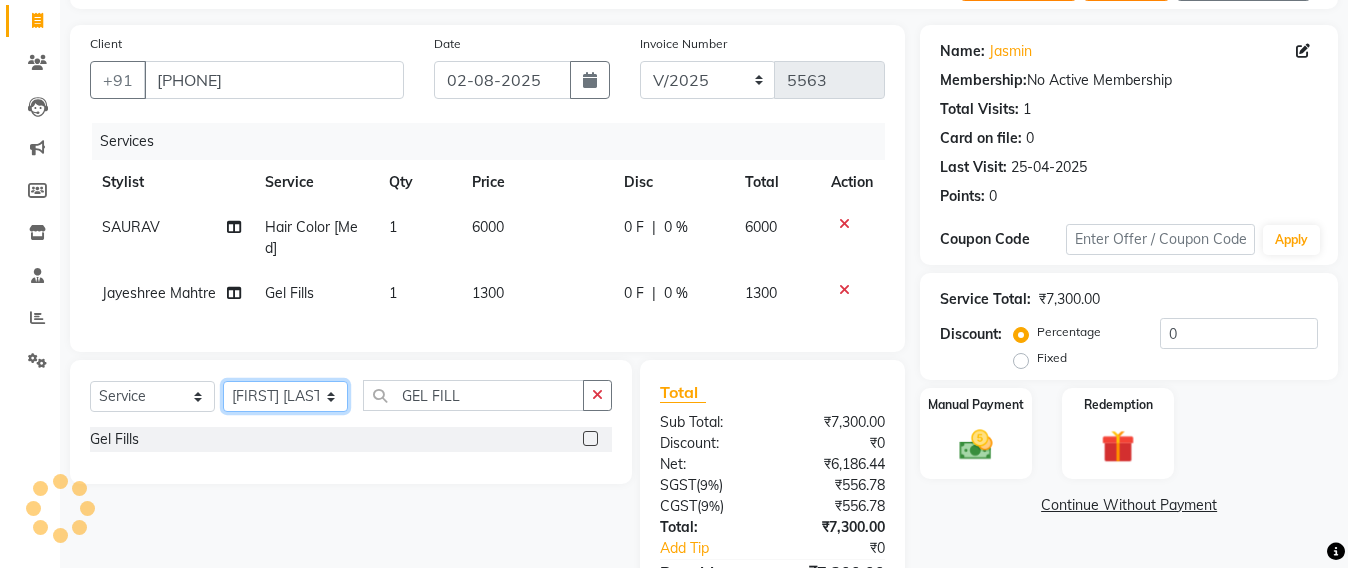 click on "Select Stylist Admin Avesh Sankat AZHER SHAIKH Jayeshree Mahtre Manisha Subodh Shedge Muskaan Pramila Vinayak Mhatre prathmesh mahattre Pratibha Nilesh Sharma RINKI SAV Rosy Sunil Jadhav Sameer shah admin Santacruz Manager SAURAV Siddhi SOMAYANG VASHUM Tejasvi Bhosle" 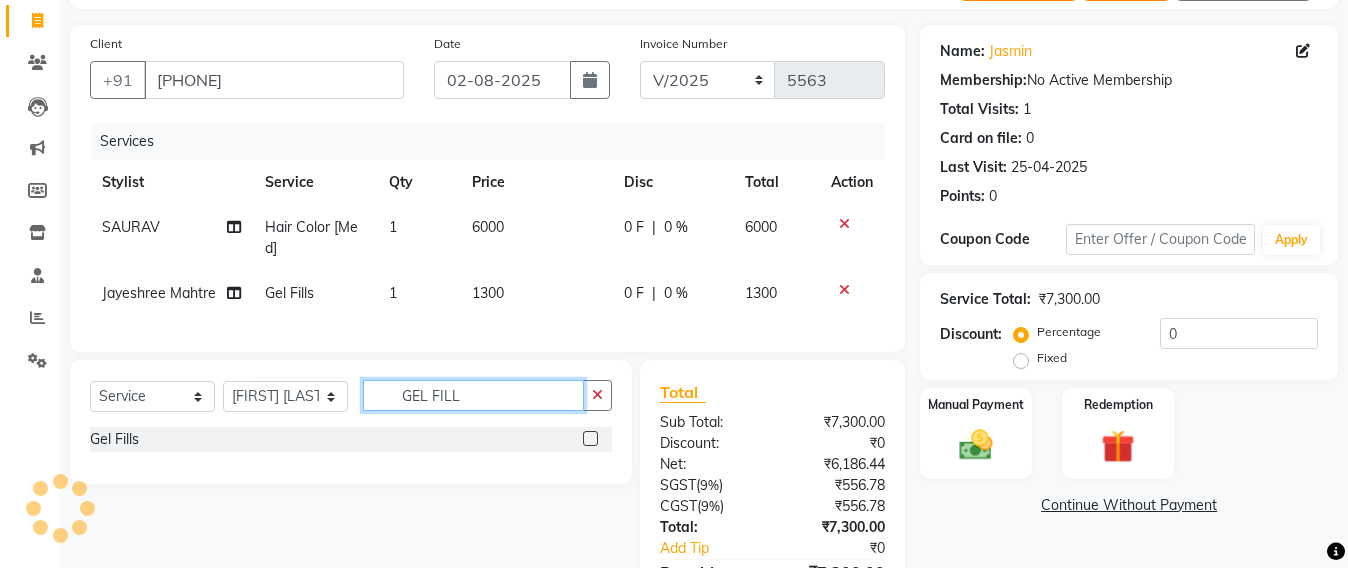 click on "GEL FILL" 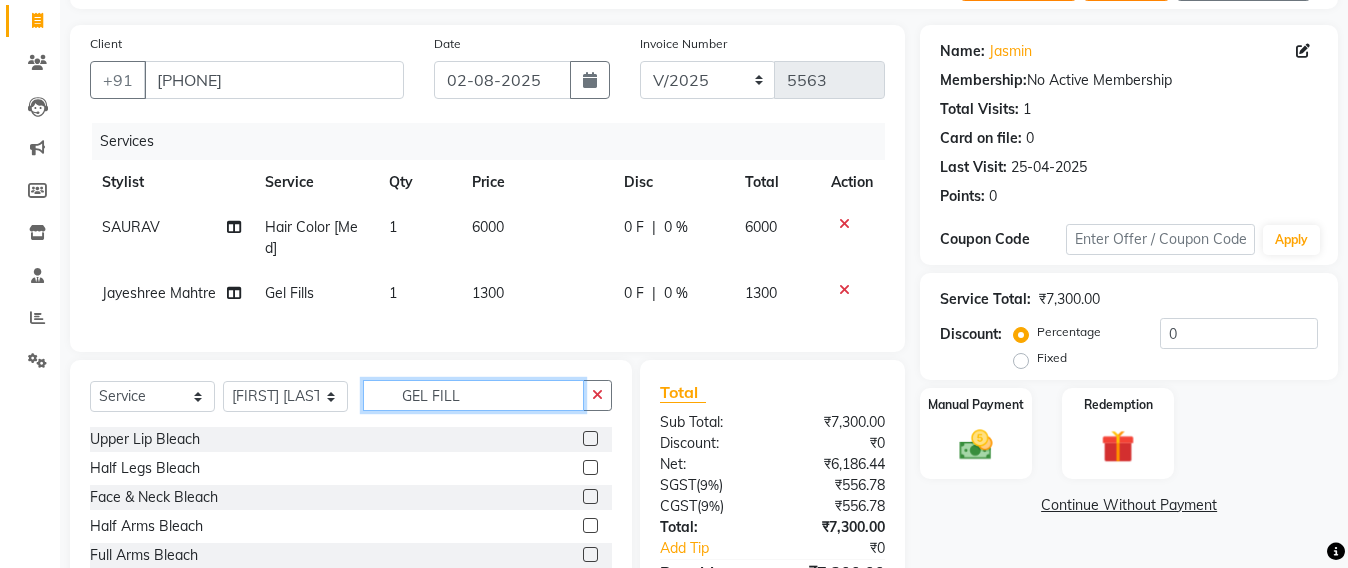 click on "GEL FILL" 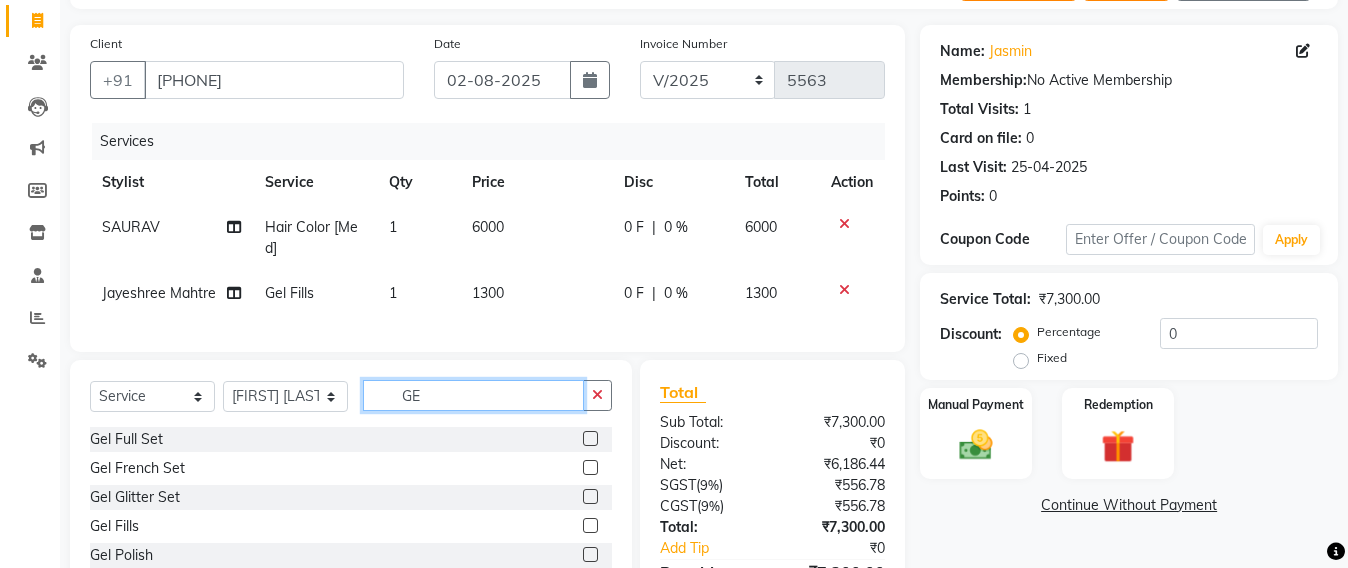 type on "G" 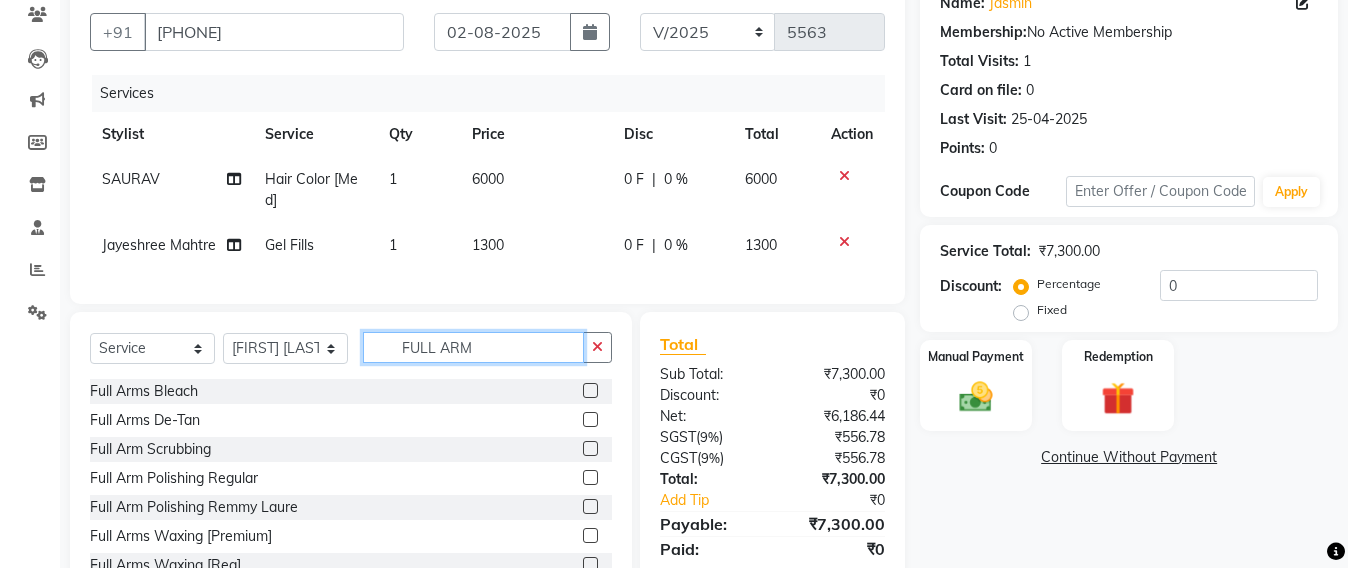scroll, scrollTop: 261, scrollLeft: 0, axis: vertical 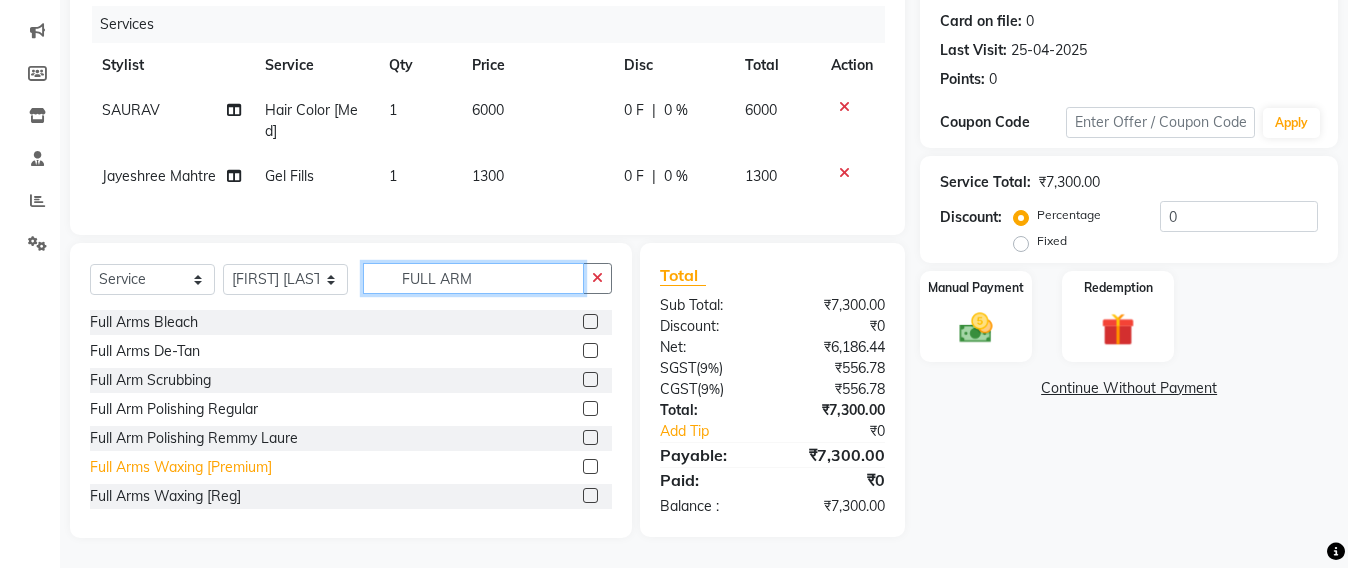 type on "FULL ARM" 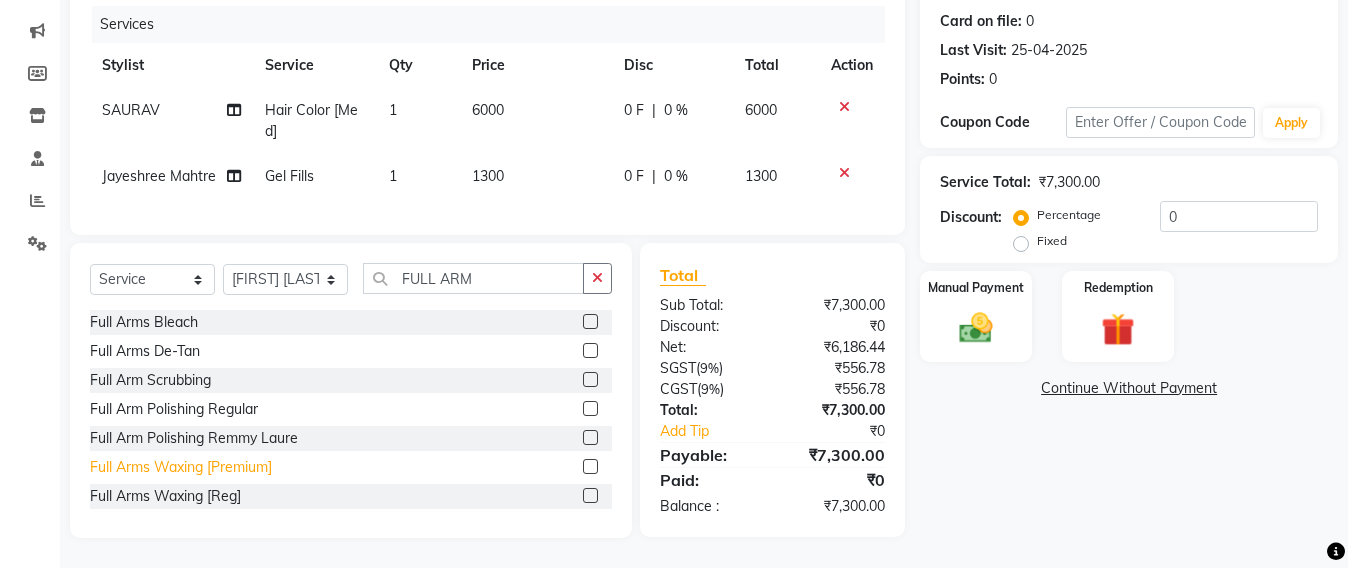 click on "Full Arms Waxing [Premium]" 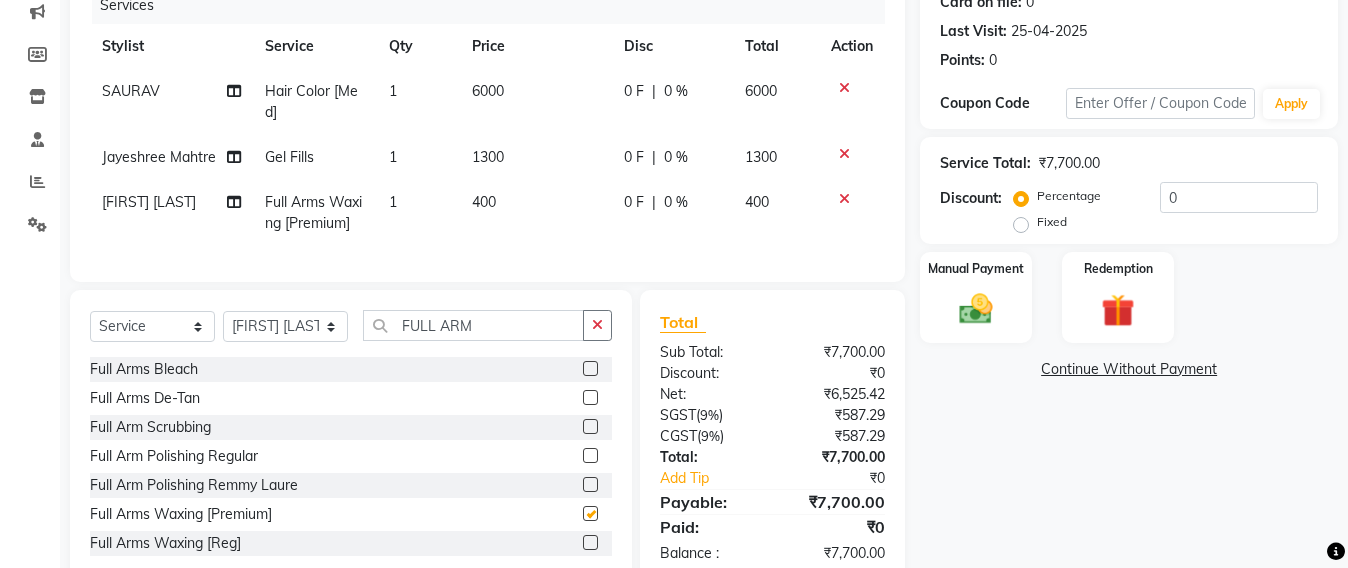 checkbox on "false" 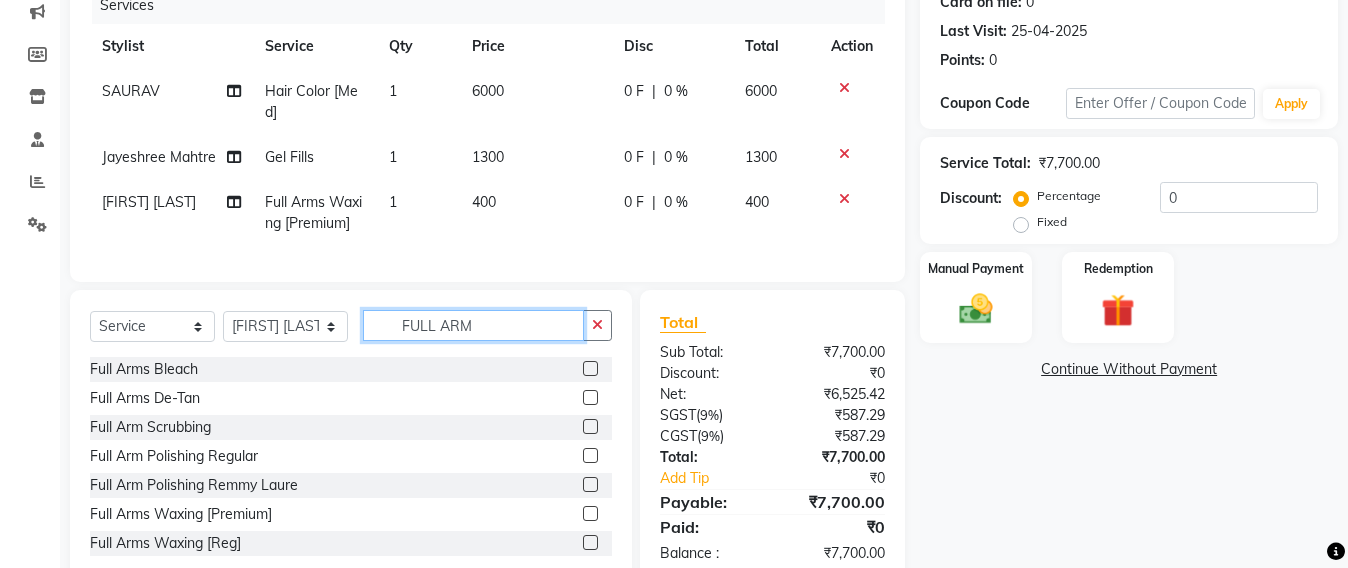 click on "FULL ARM" 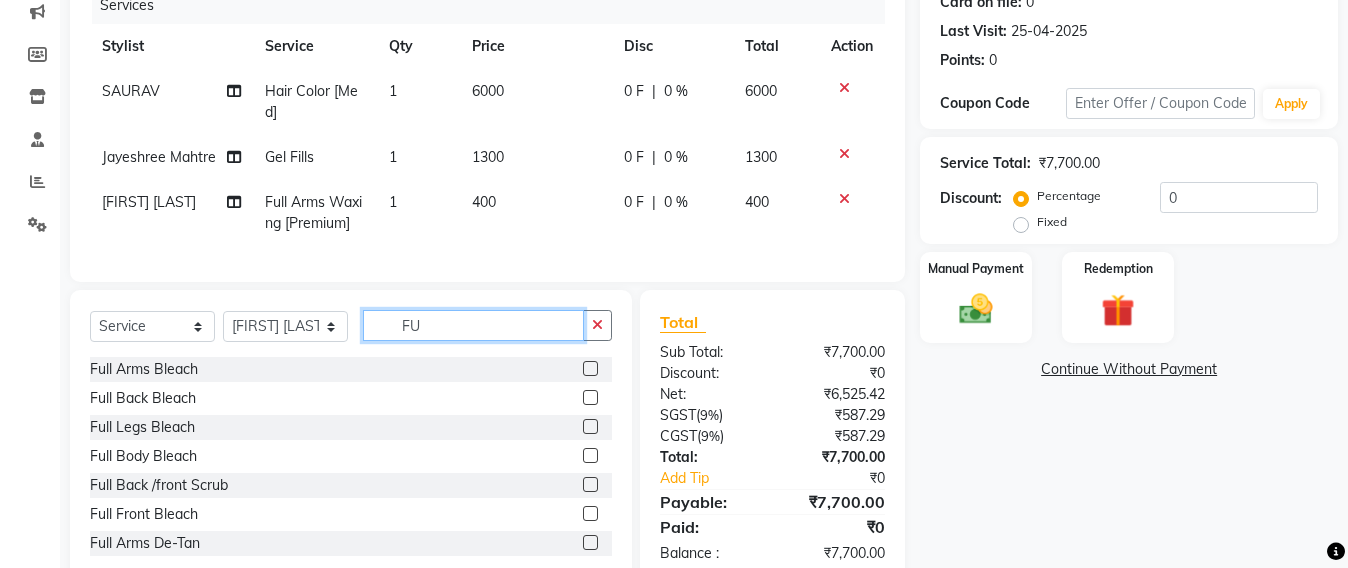 type on "F" 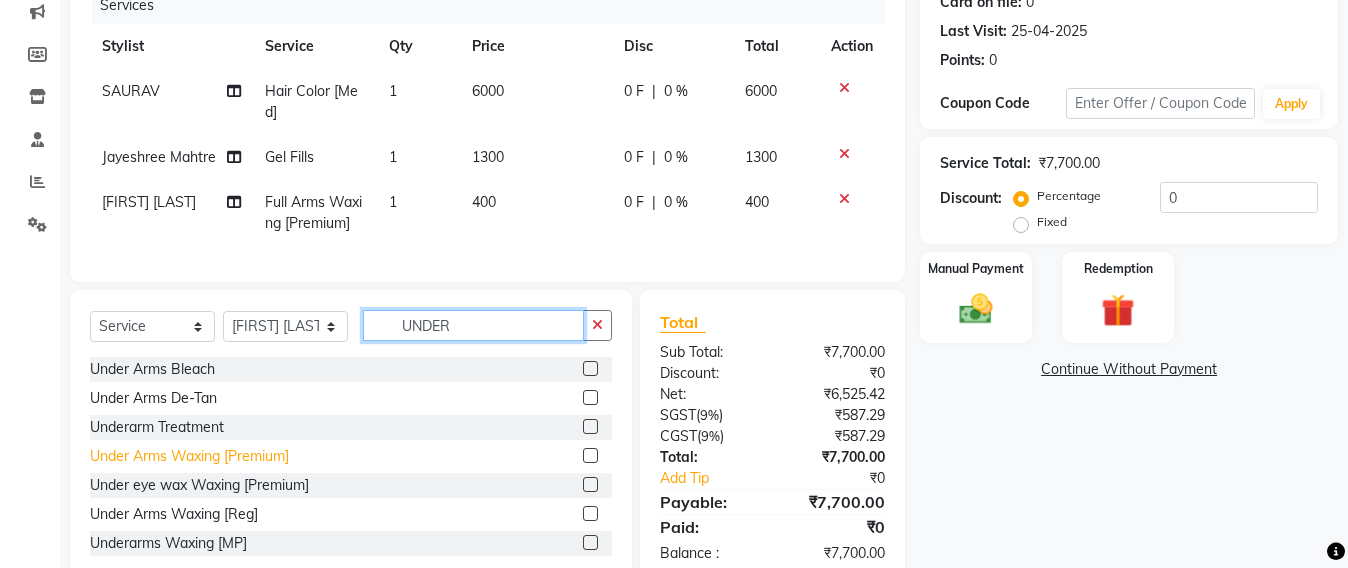 type on "UNDER" 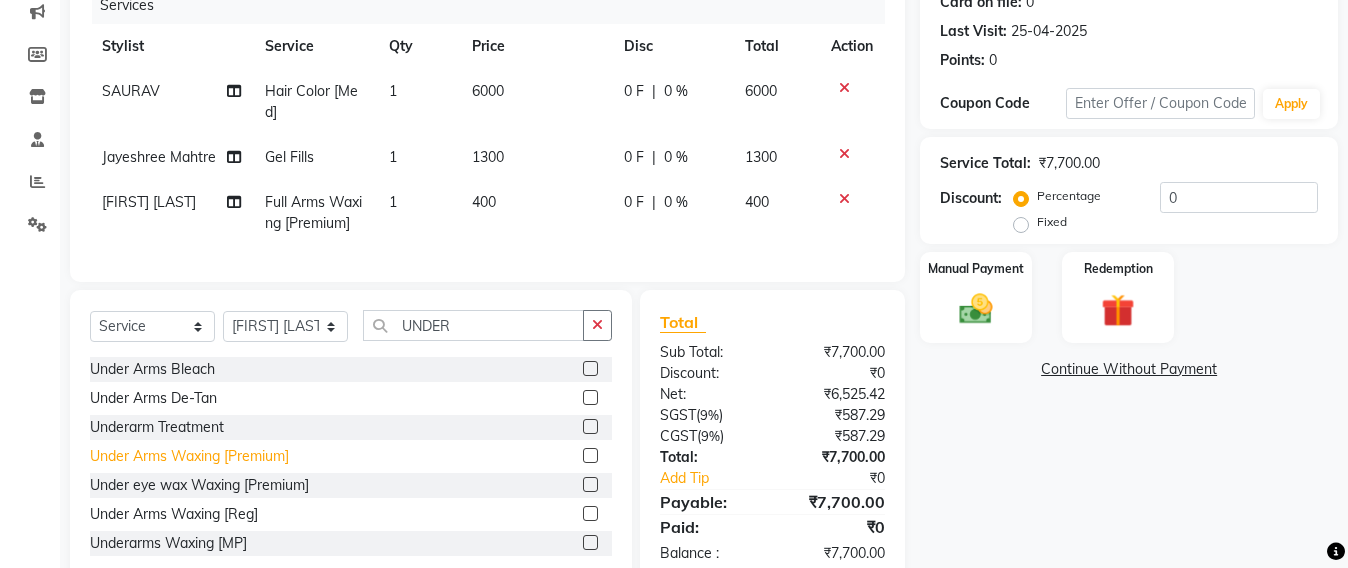 click on "Under Arms Waxing [Premium]" 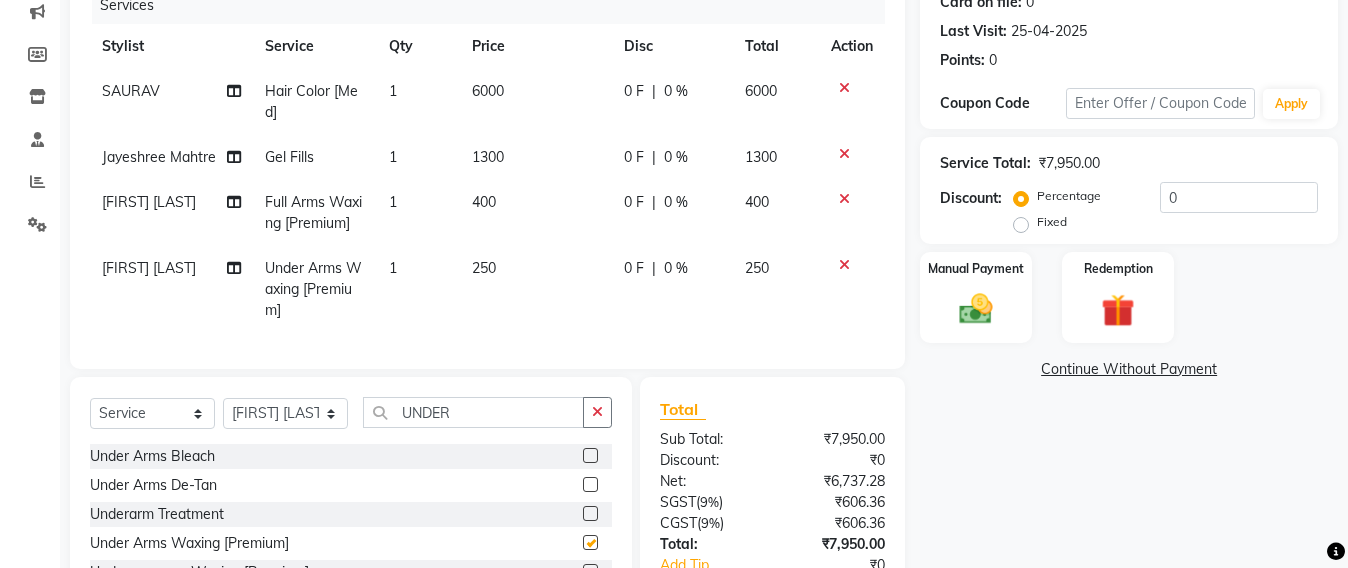 checkbox on "false" 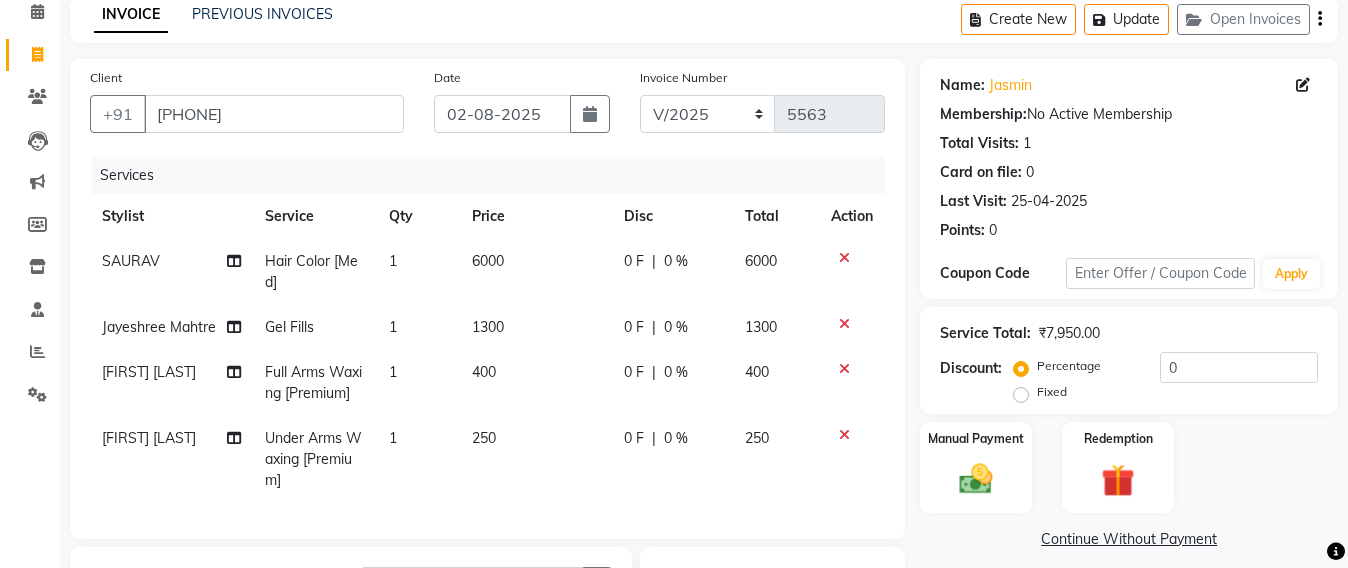 scroll, scrollTop: 0, scrollLeft: 0, axis: both 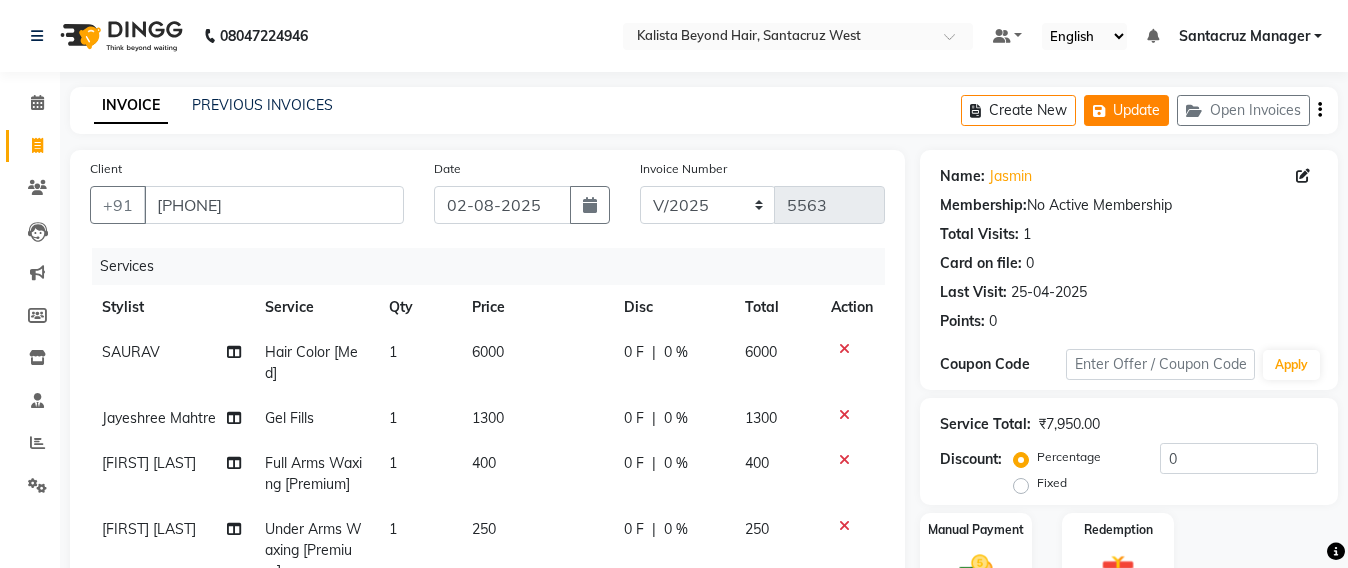 click on "Update" 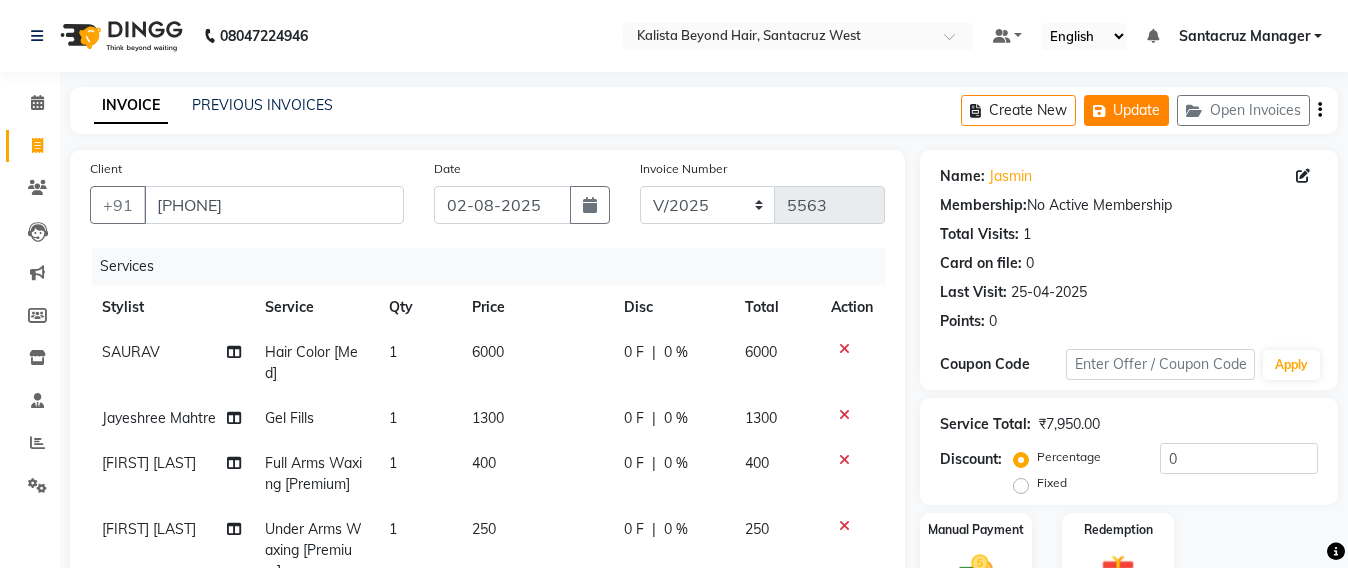 click on "Update" 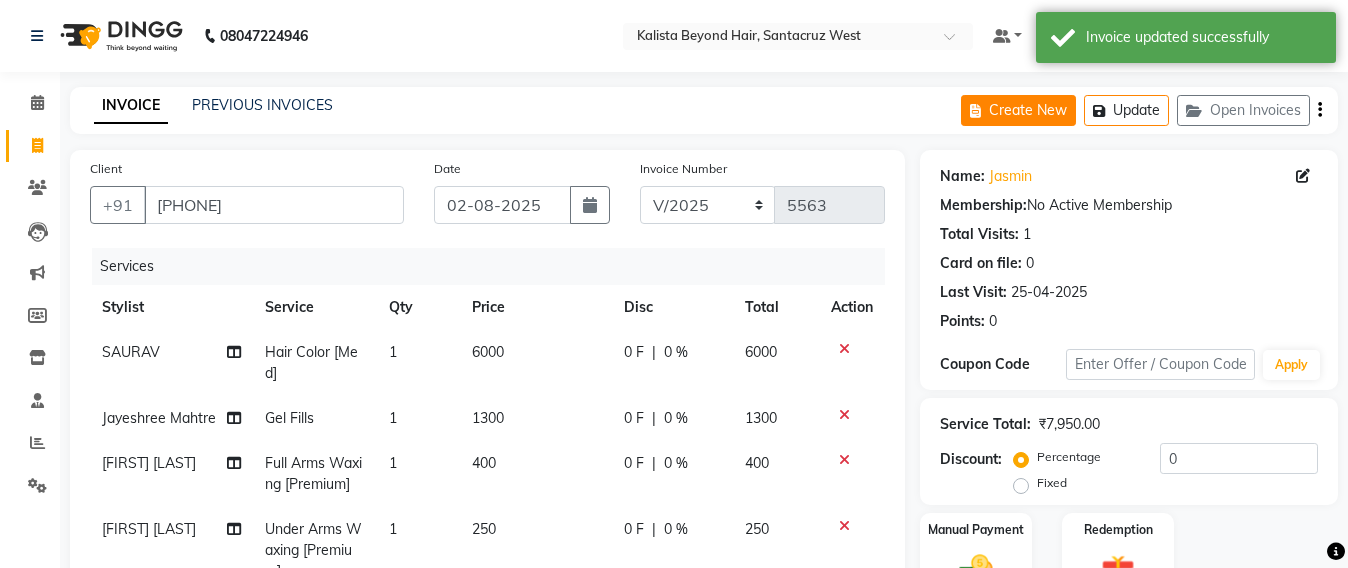 click on "Create New" 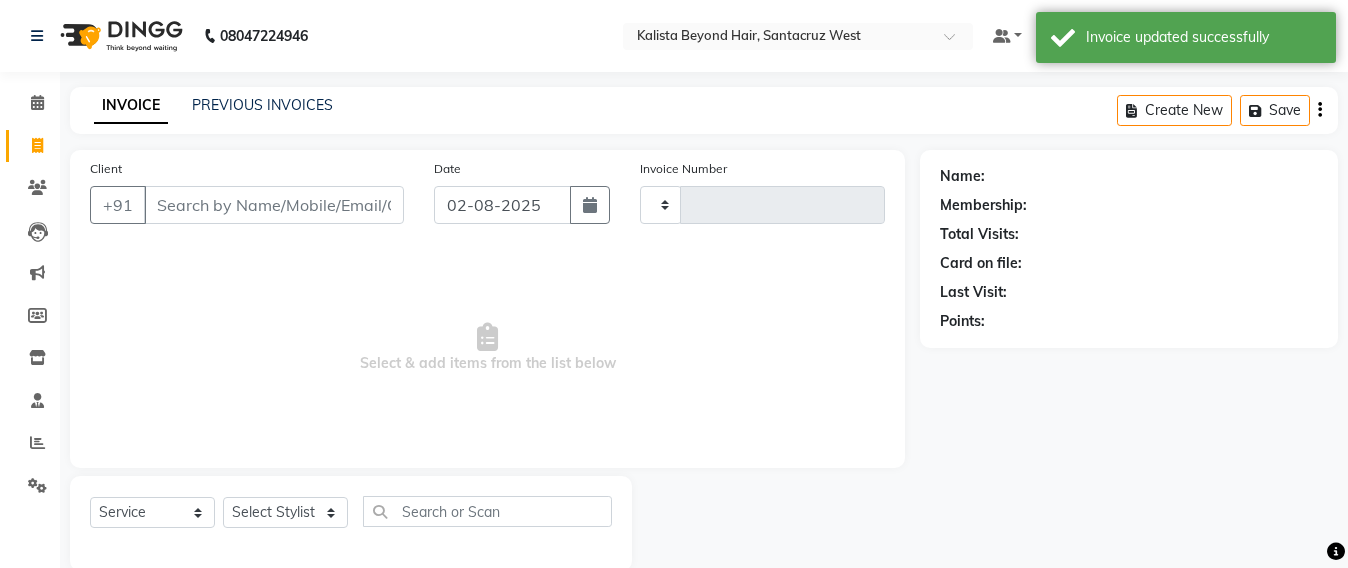 scroll, scrollTop: 33, scrollLeft: 0, axis: vertical 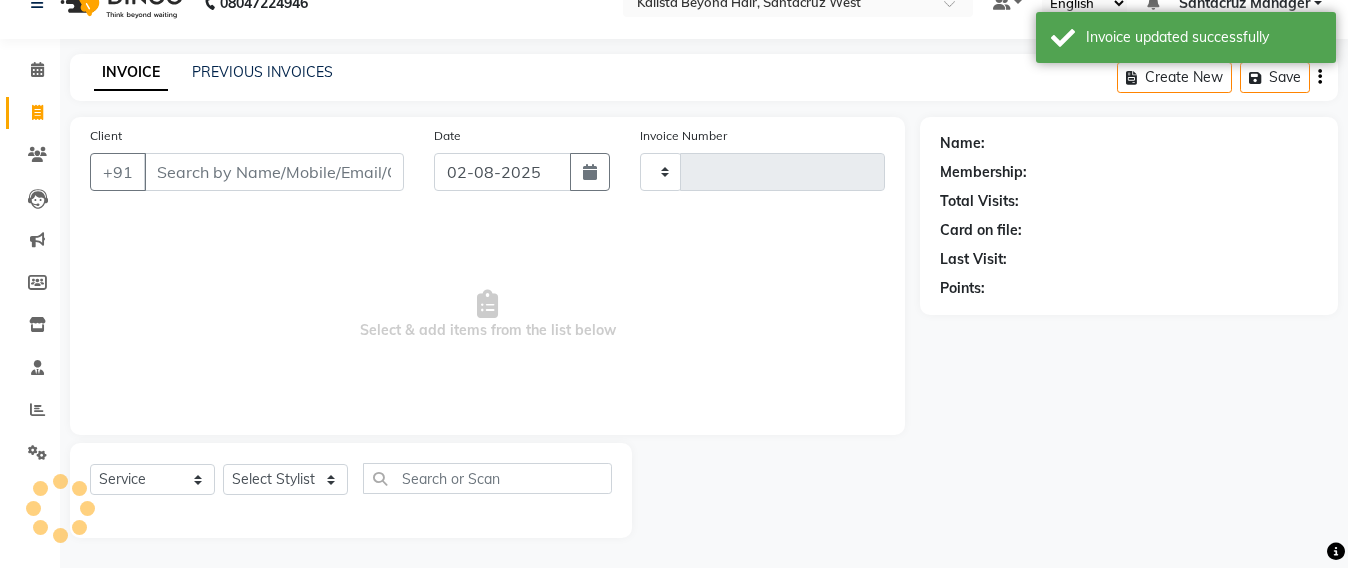 type on "5563" 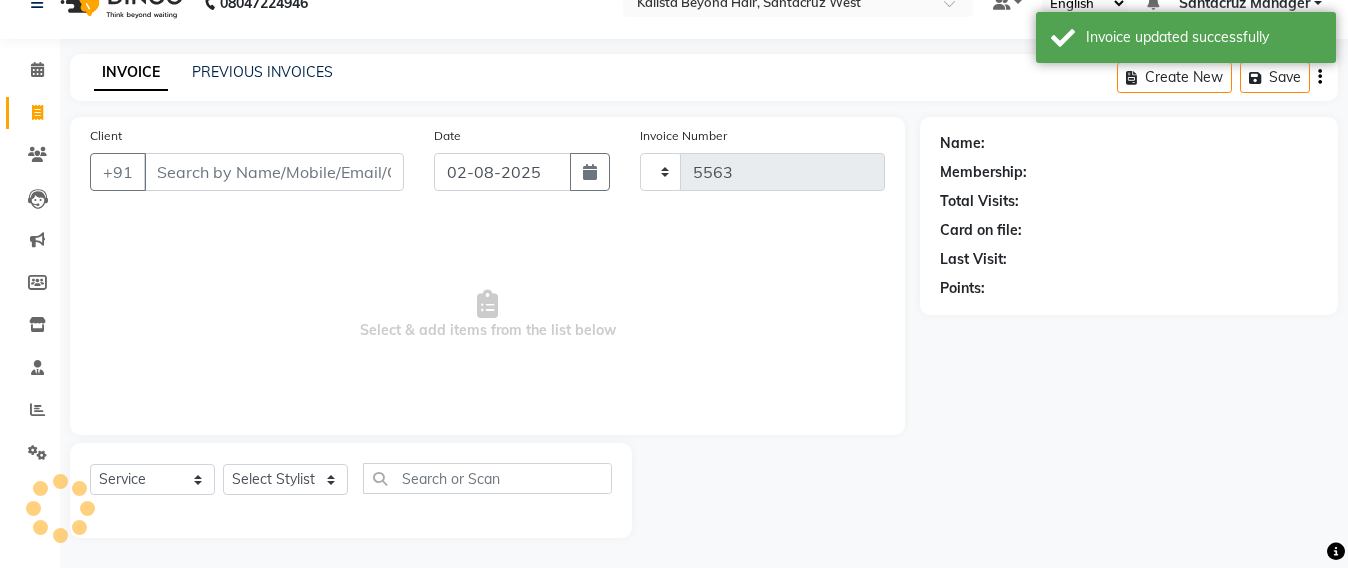 select on "6357" 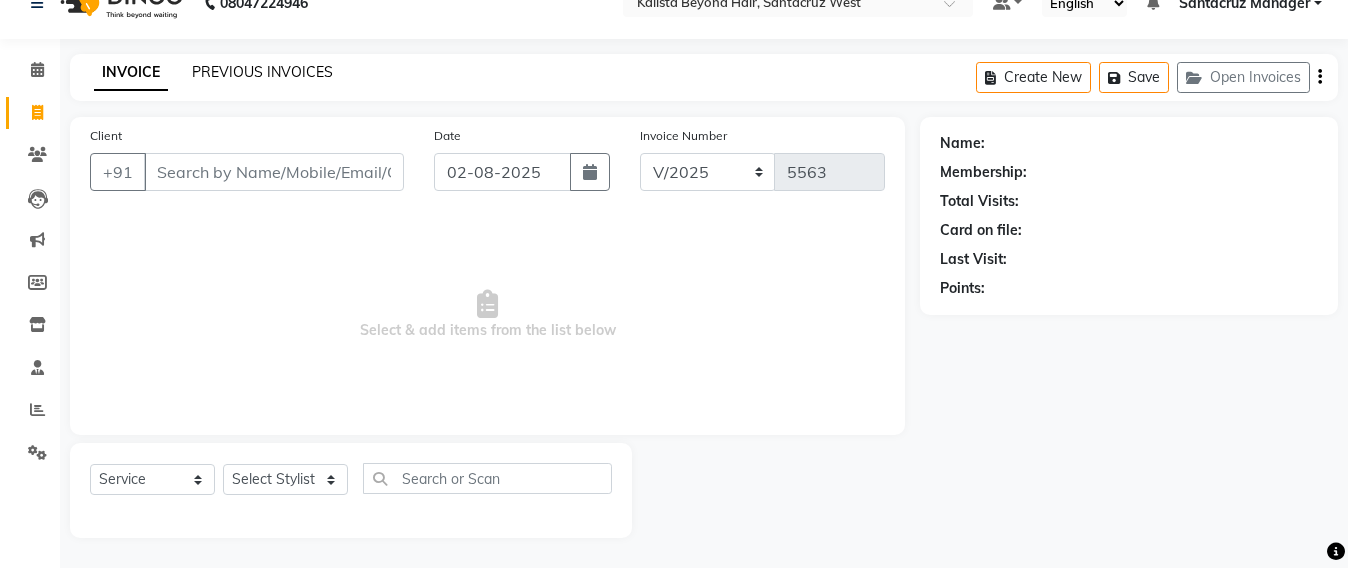 click on "PREVIOUS INVOICES" 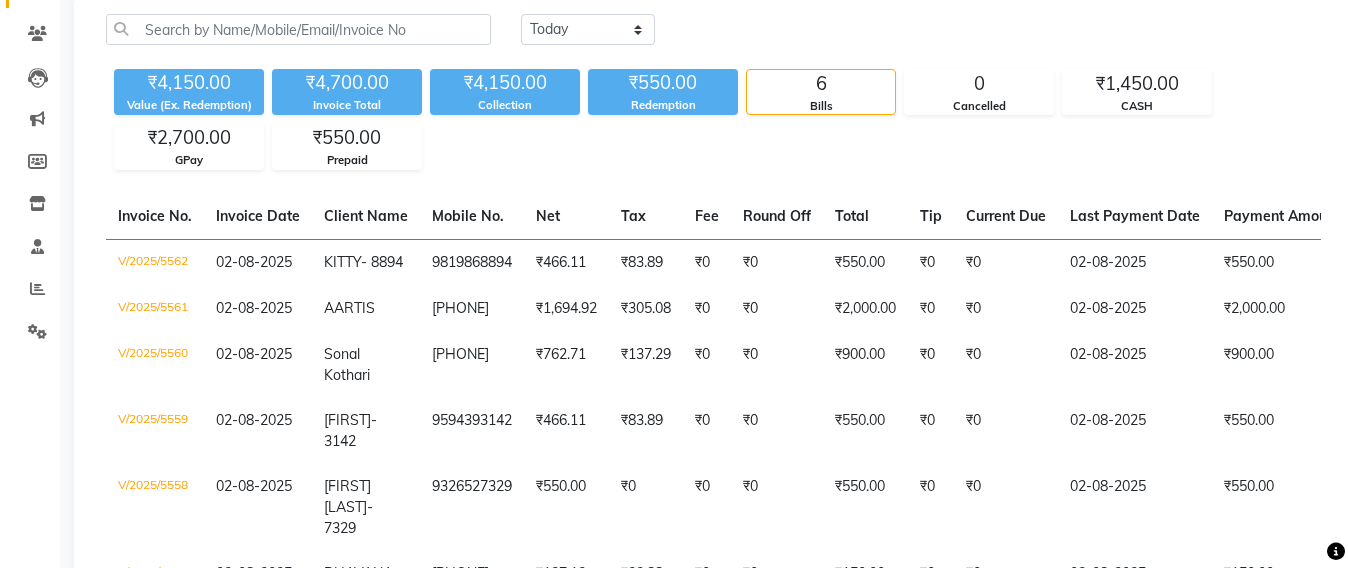 scroll, scrollTop: 0, scrollLeft: 0, axis: both 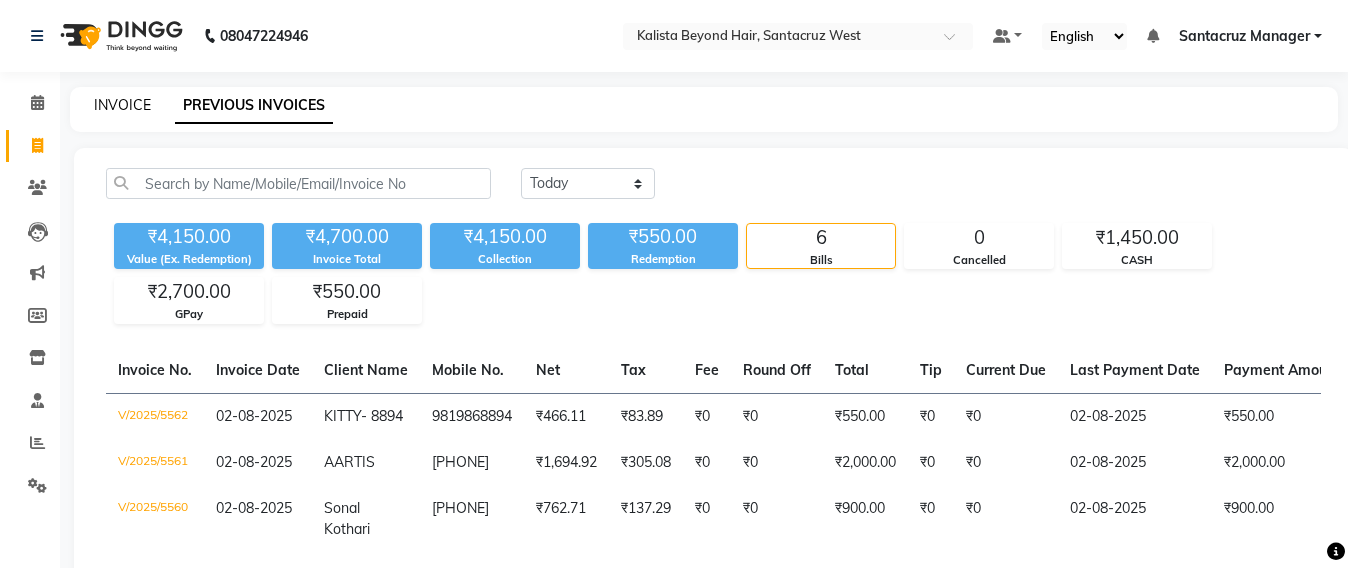 click on "INVOICE" 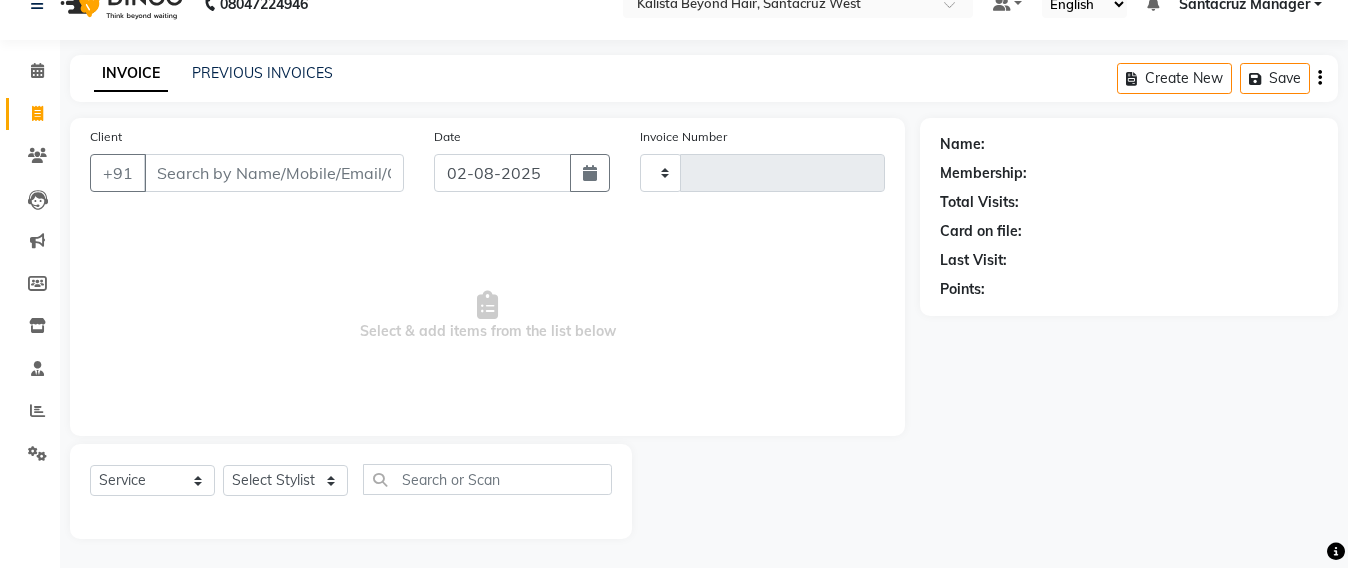 scroll, scrollTop: 33, scrollLeft: 0, axis: vertical 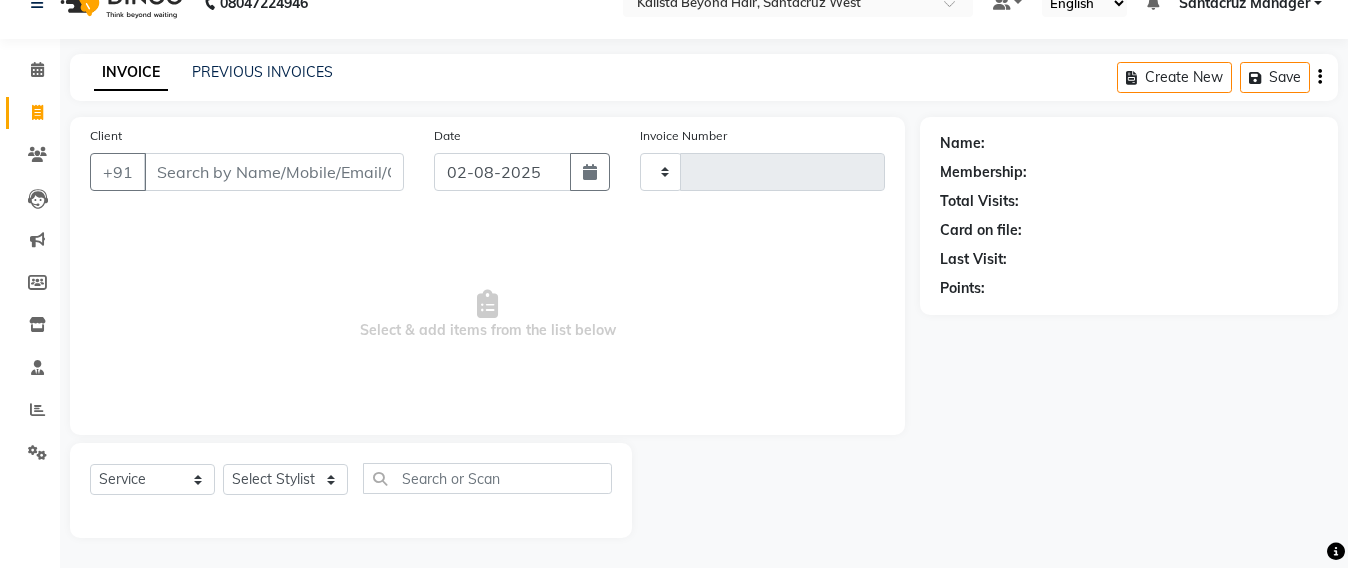 type on "5563" 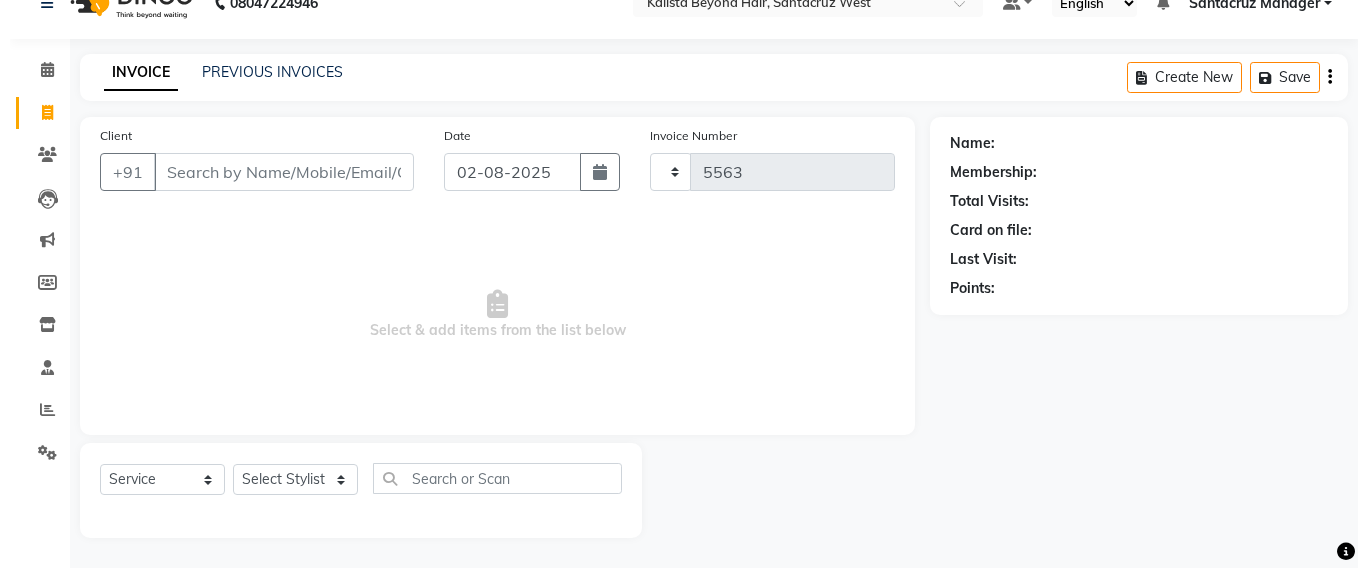 type 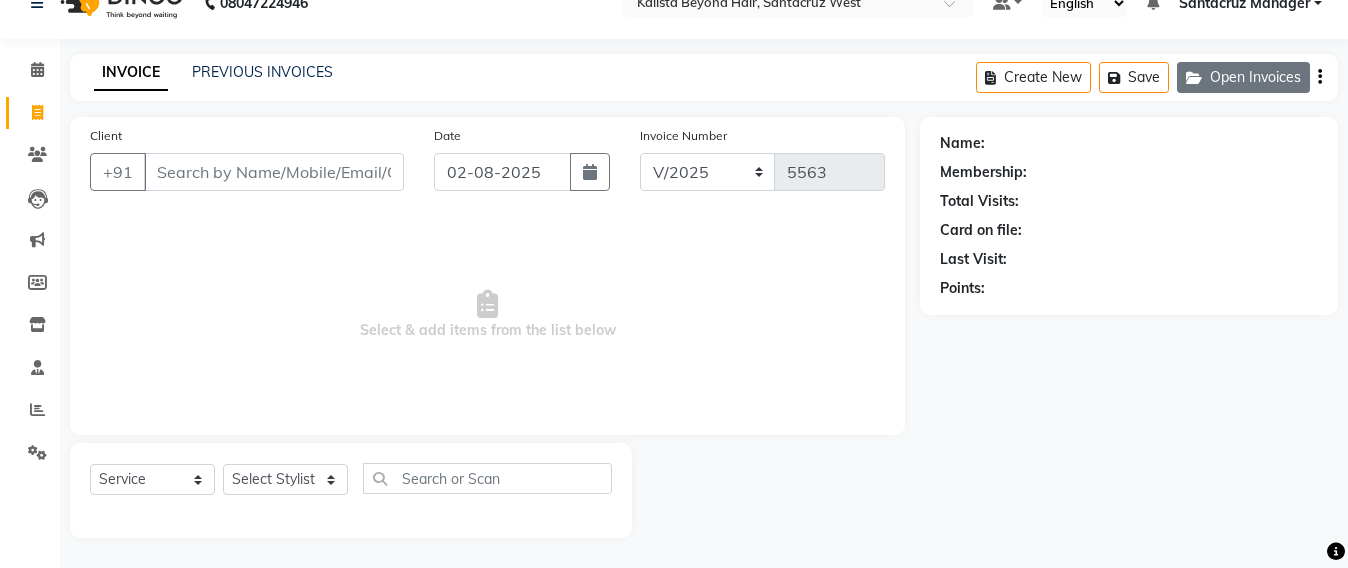 click on "Open Invoices" 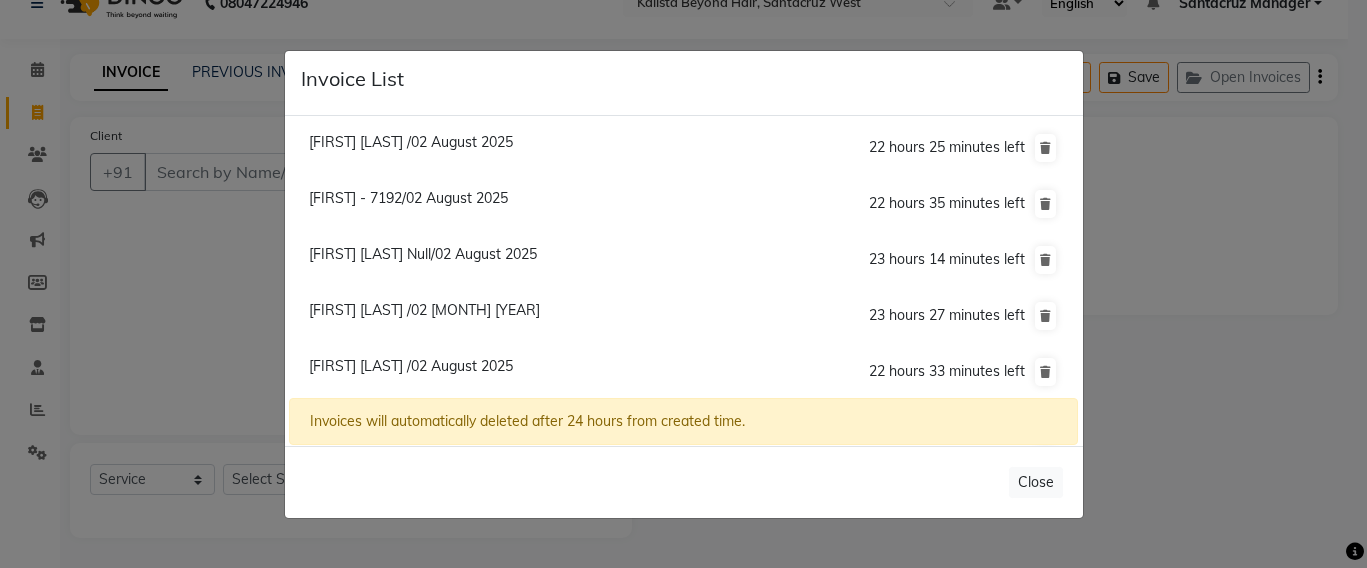 click on "Invoice List  [FIRST] [LAST] /02 [MONTH] [YEAR]  [NUMBER] hours [NUMBER] minutes left  [FIRST] - [NUMBER]/02 [MONTH] [YEAR]  [NUMBER] hours [NUMBER] minutes left  [FIRST] [LAST] Null/02 [MONTH] [YEAR]  [NUMBER] hours [NUMBER] minutes left  [FIRST] [LAST] /02 [MONTH] [YEAR]  [NUMBER] hours [NUMBER] minutes left  [FIRST] [LAST] /02 [MONTH] [YEAR]  [NUMBER] hours [NUMBER] minutes left  [FIRST] /02 [MONTH] [YEAR]  [NUMBER] hours [NUMBER] minutes left  Invoices will automatically deleted after 24 hours from created time.   Close" 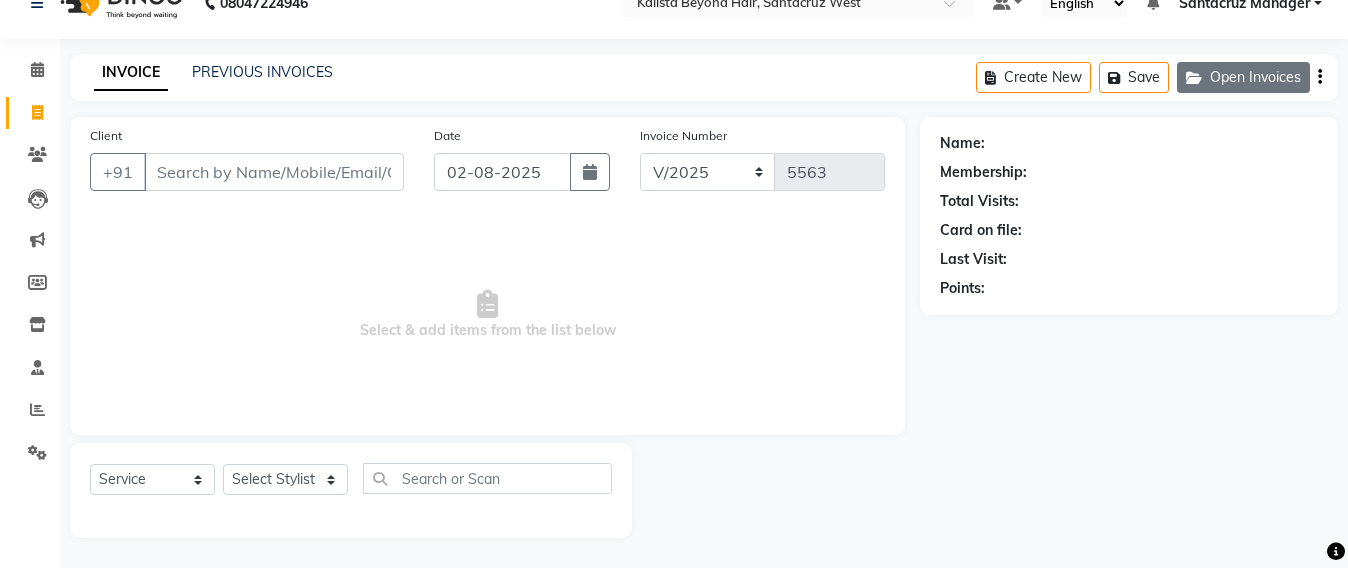 click on "Open Invoices" 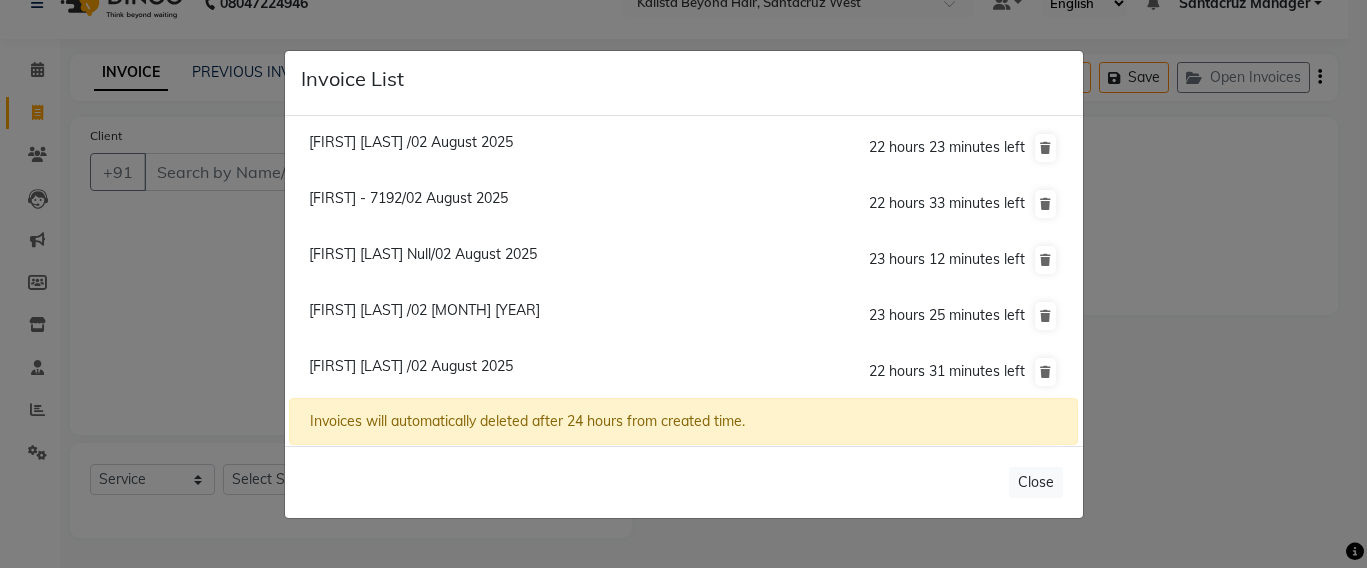 click on "[FIRST] - 7192/02 August 2025" 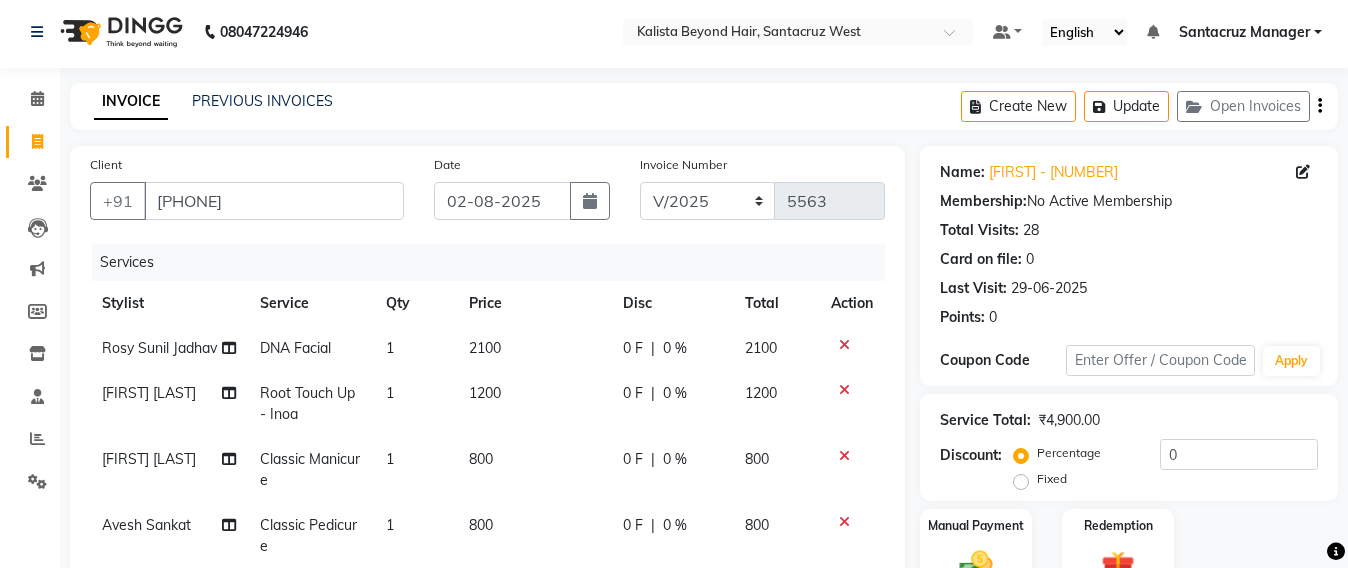 scroll, scrollTop: 0, scrollLeft: 0, axis: both 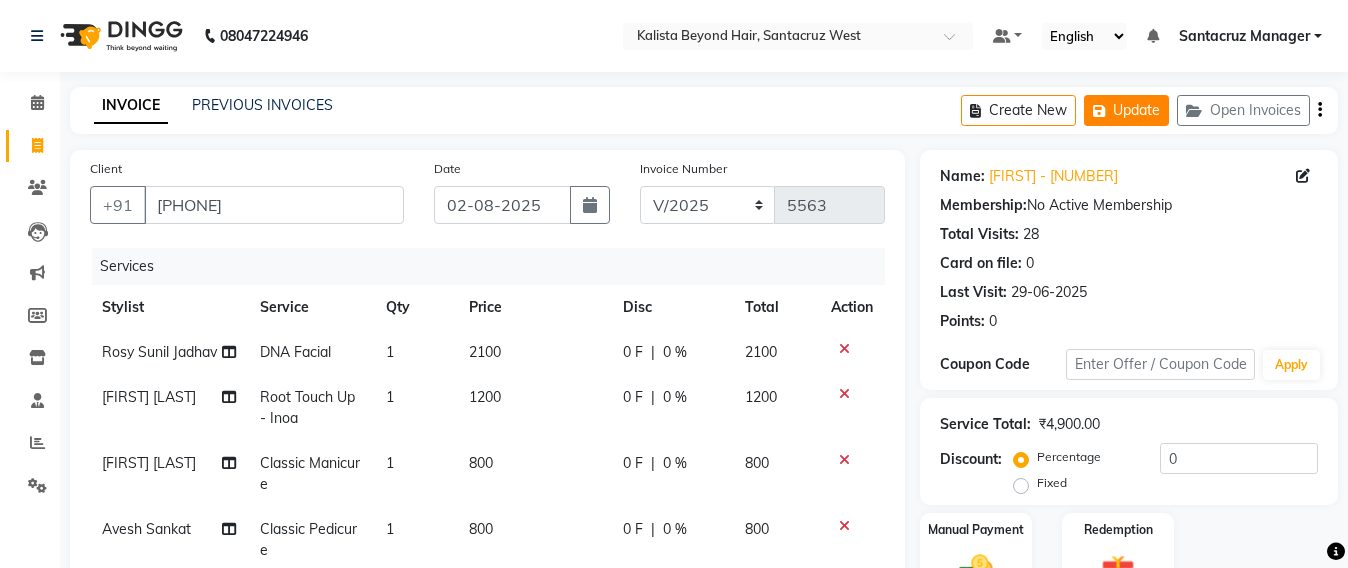 click on "Update" 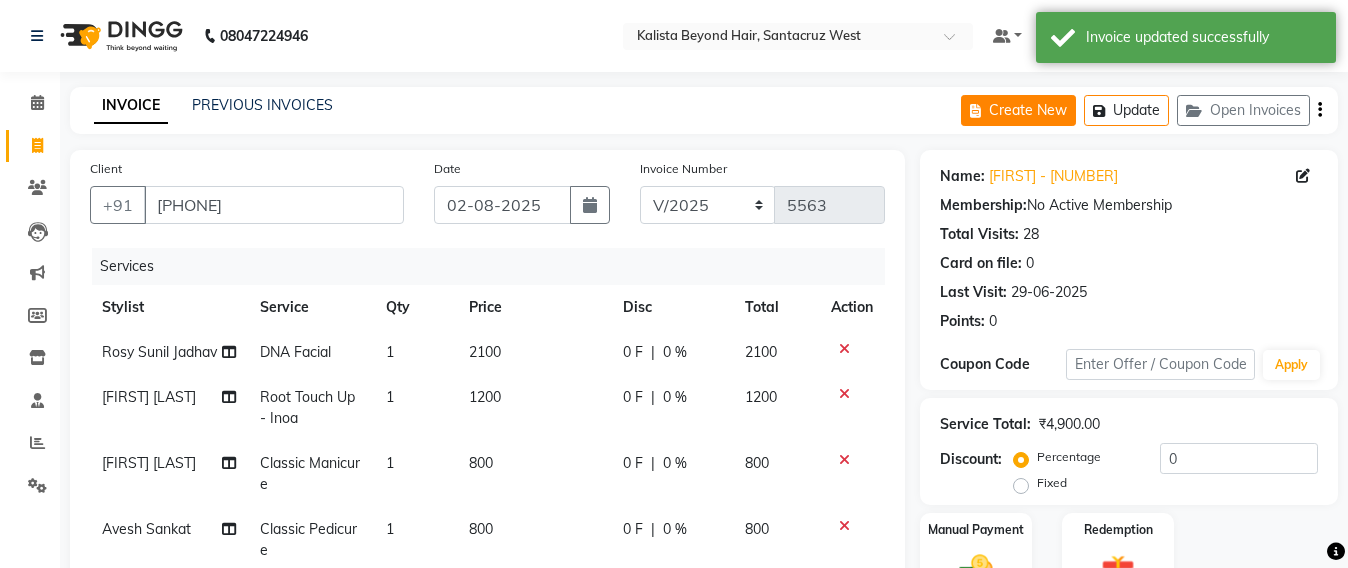 click on "Create New" 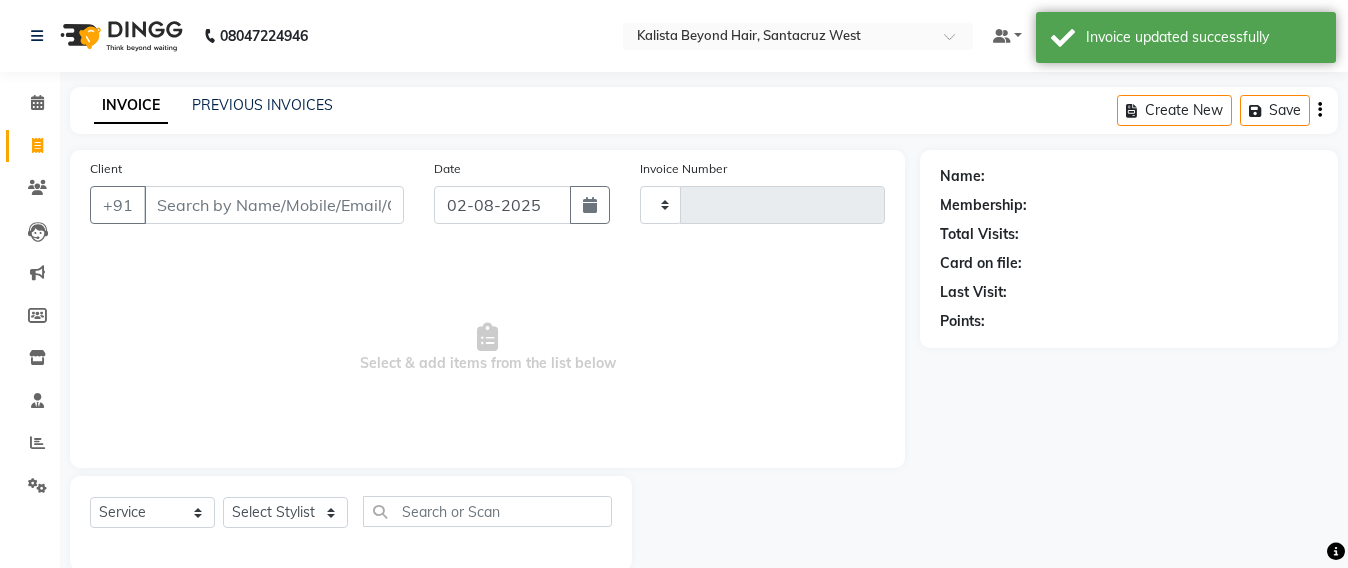 scroll, scrollTop: 33, scrollLeft: 0, axis: vertical 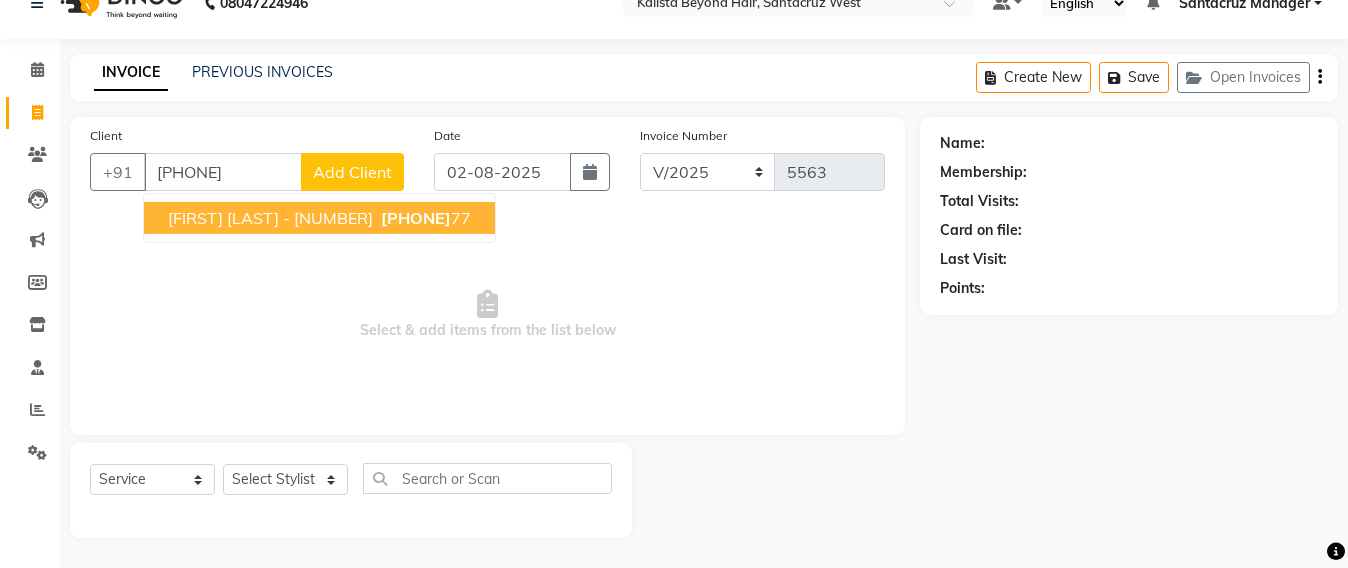 click on "[FIRST] [LAST] - [NUMBER]" at bounding box center (270, 218) 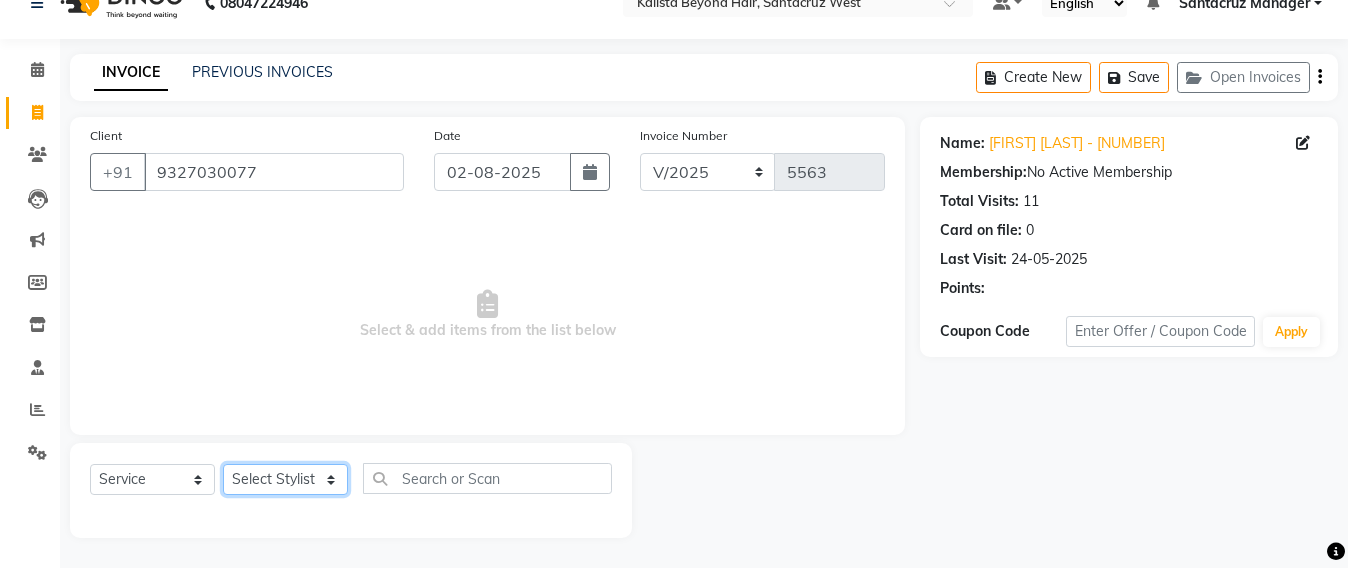 click on "Select Stylist Admin Avesh Sankat AZHER SHAIKH Jayeshree Mahtre Manisha Subodh Shedge Muskaan Pramila Vinayak Mhatre prathmesh mahattre Pratibha Nilesh Sharma RINKI SAV Rosy Sunil Jadhav Sameer shah admin Santacruz Manager SAURAV Siddhi SOMAYANG VASHUM Tejasvi Bhosle" 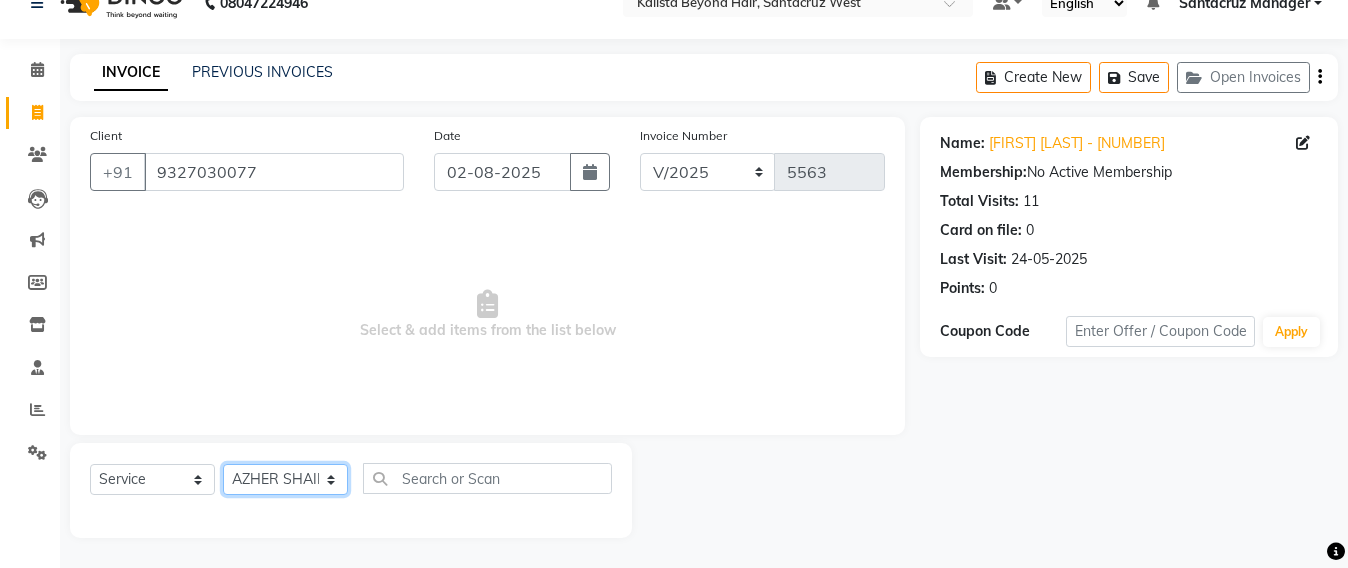 click on "Select Stylist Admin Avesh Sankat AZHER SHAIKH Jayeshree Mahtre Manisha Subodh Shedge Muskaan Pramila Vinayak Mhatre prathmesh mahattre Pratibha Nilesh Sharma RINKI SAV Rosy Sunil Jadhav Sameer shah admin Santacruz Manager SAURAV Siddhi SOMAYANG VASHUM Tejasvi Bhosle" 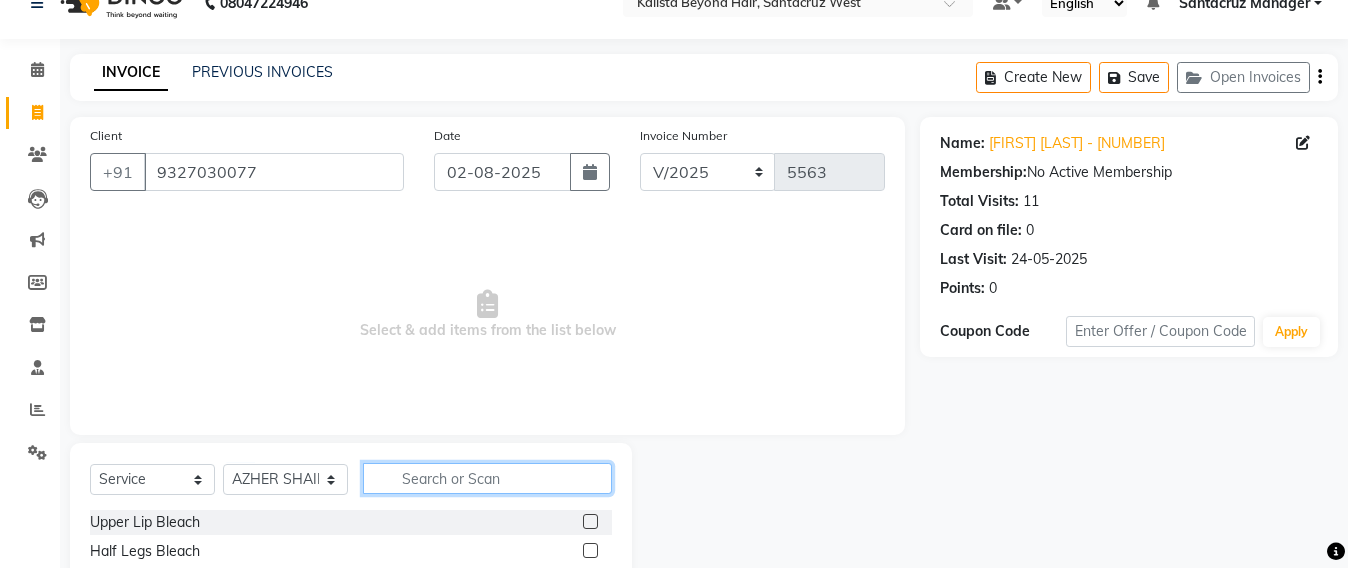 click 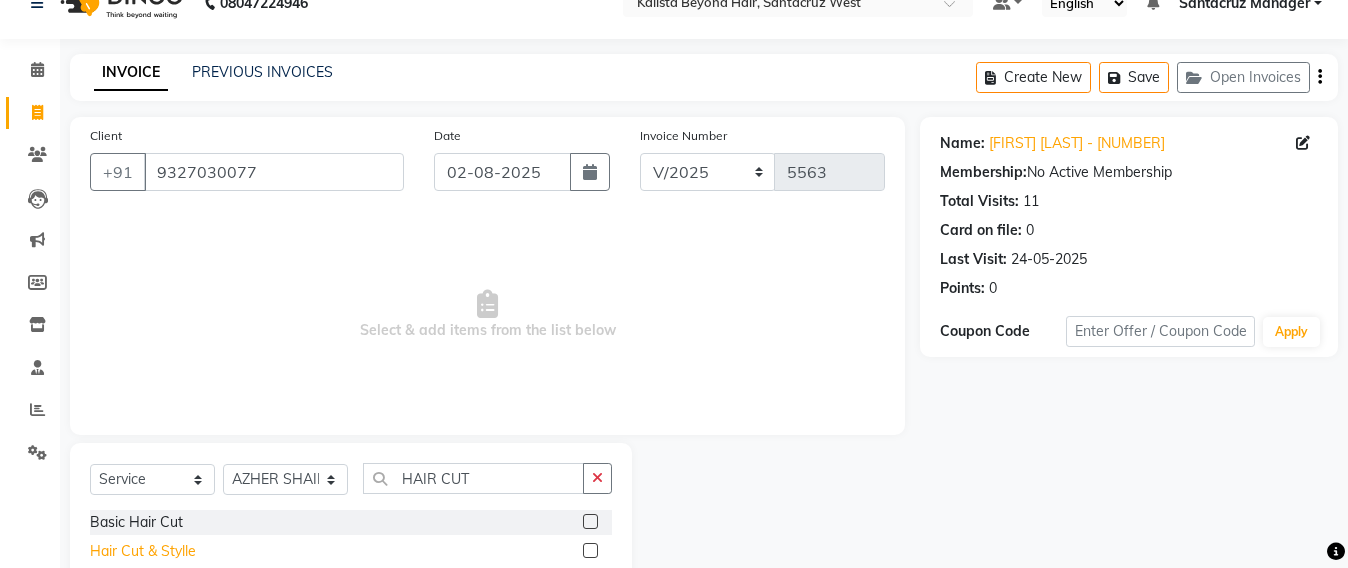 click on "Hair Cut & Stylle" 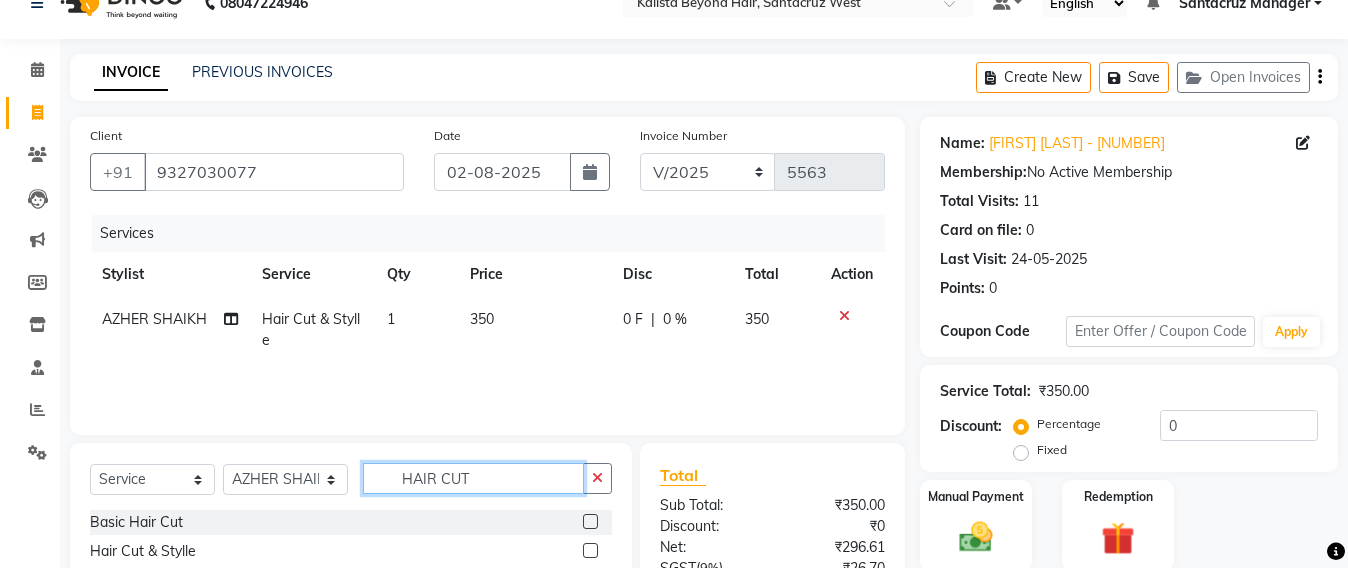 click on "HAIR CUT" 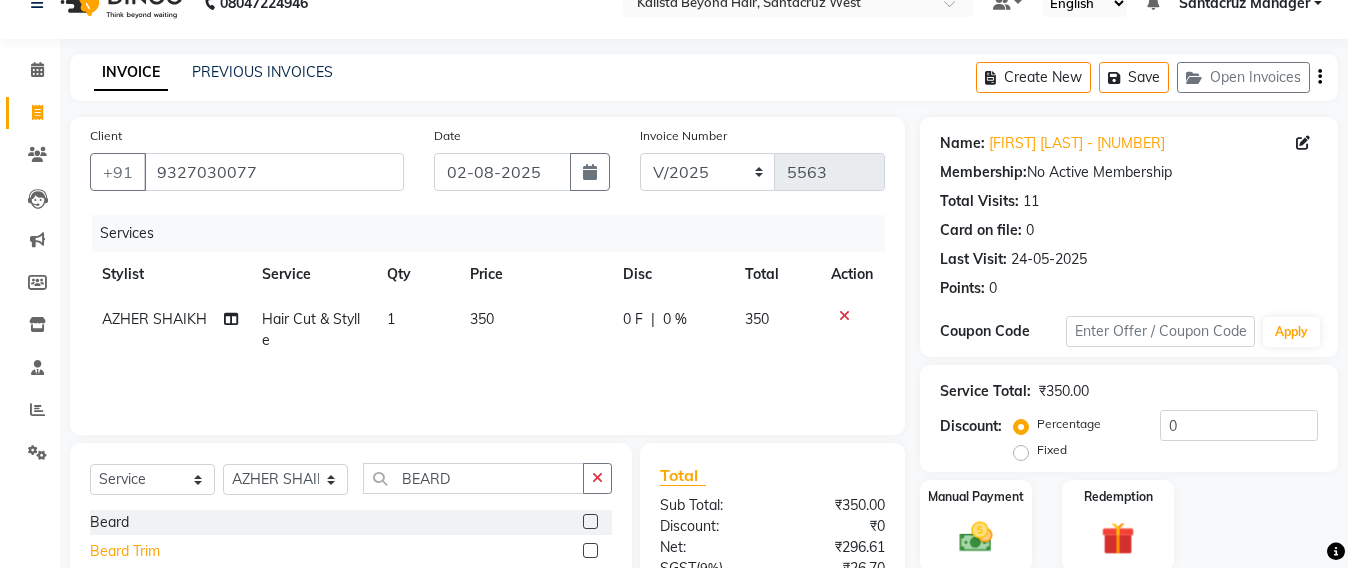 click on "Beard Trim" 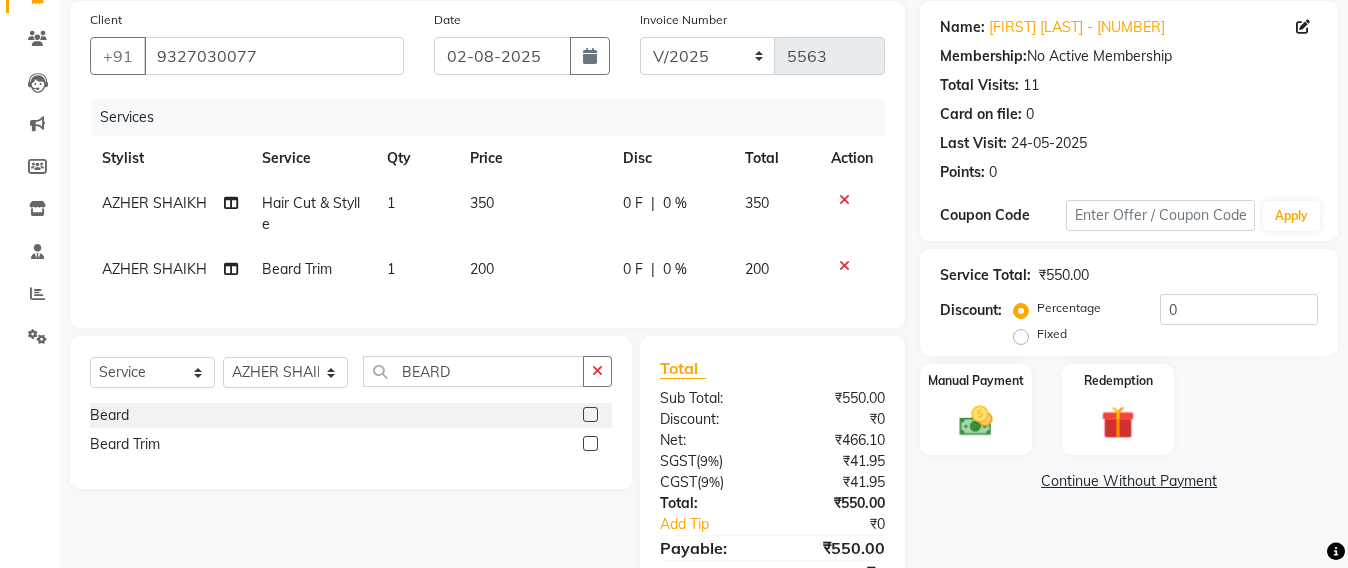 scroll, scrollTop: 158, scrollLeft: 0, axis: vertical 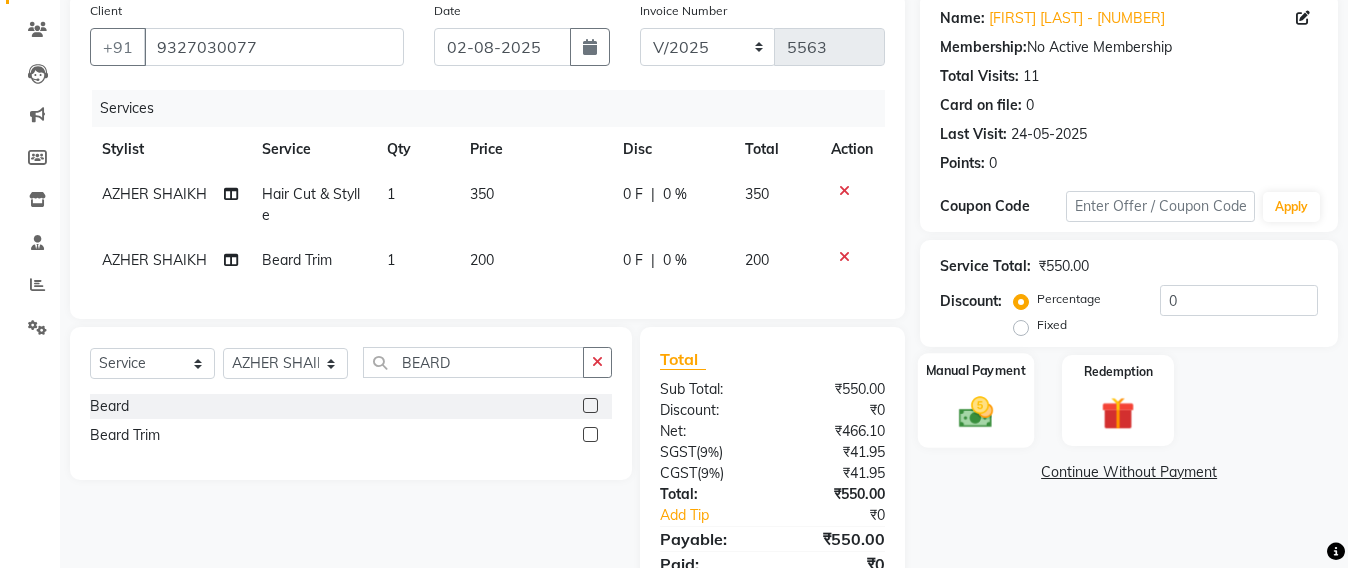 click 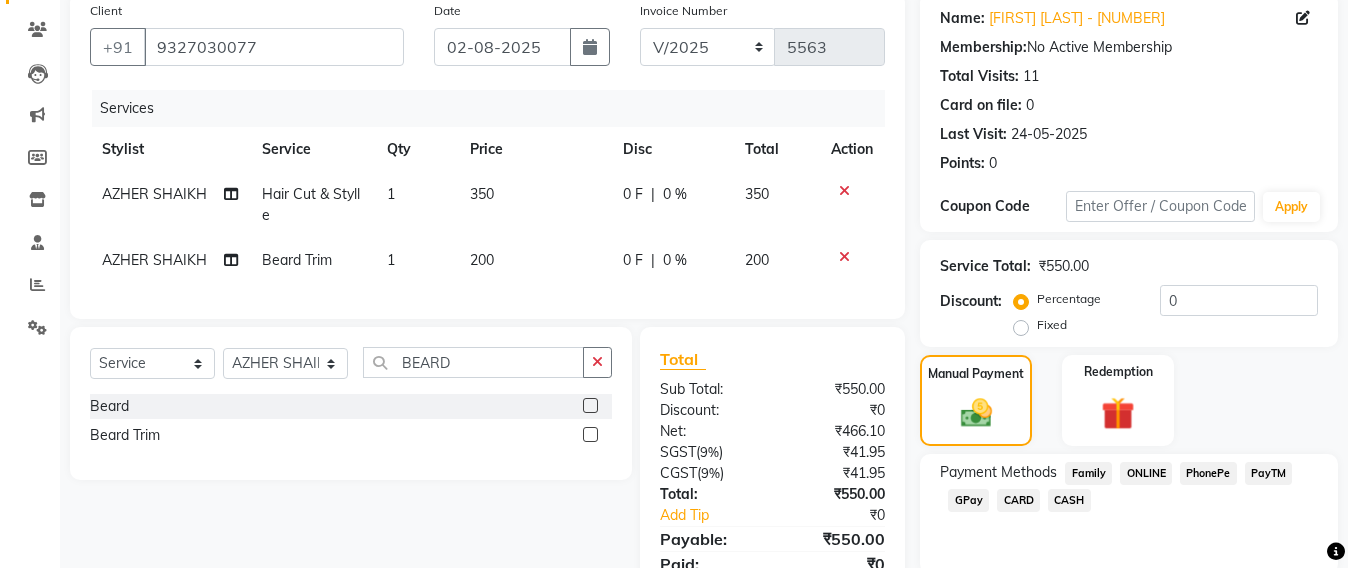 click on "GPay" 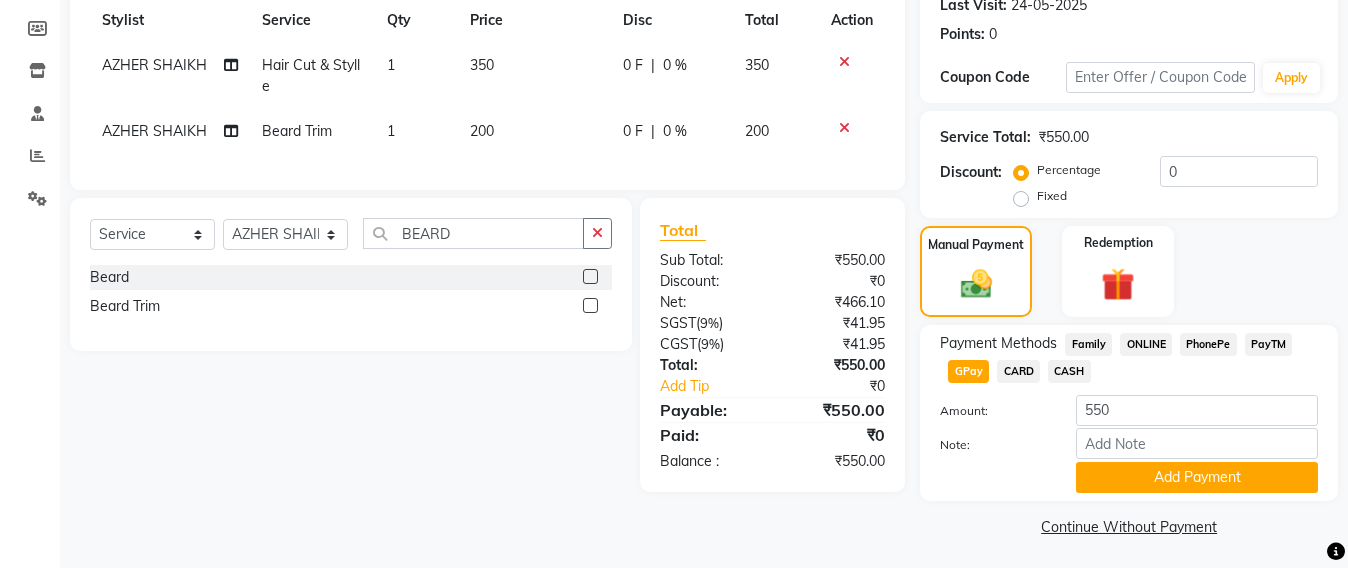 scroll, scrollTop: 291, scrollLeft: 0, axis: vertical 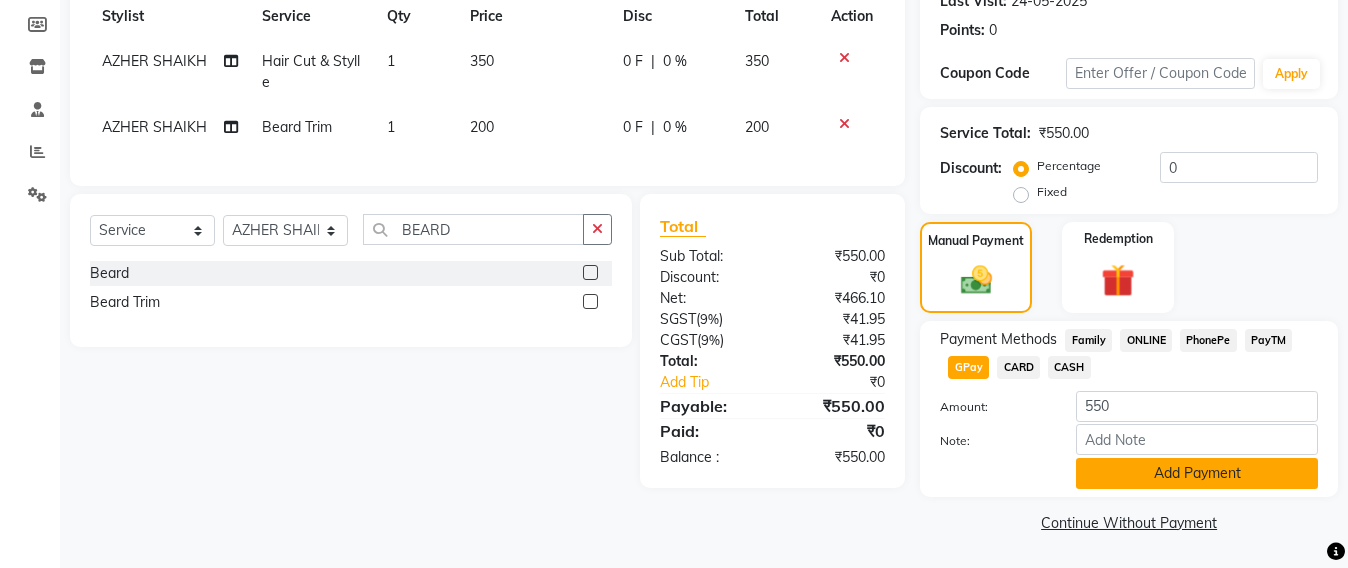 click on "Add Payment" 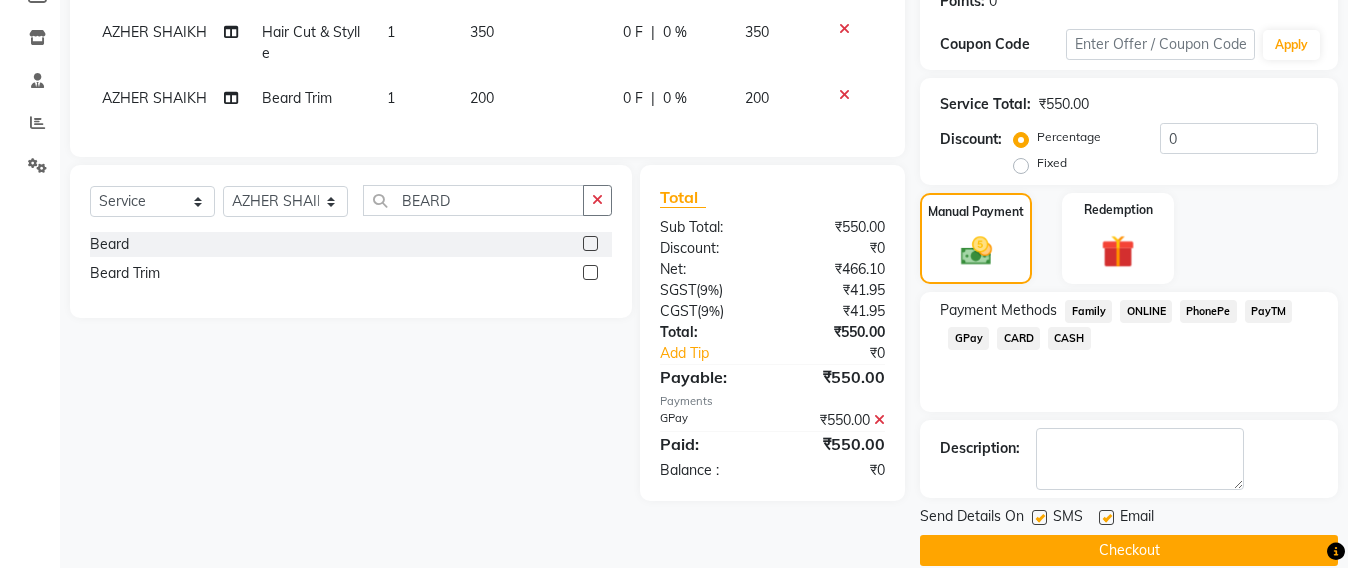 scroll, scrollTop: 348, scrollLeft: 0, axis: vertical 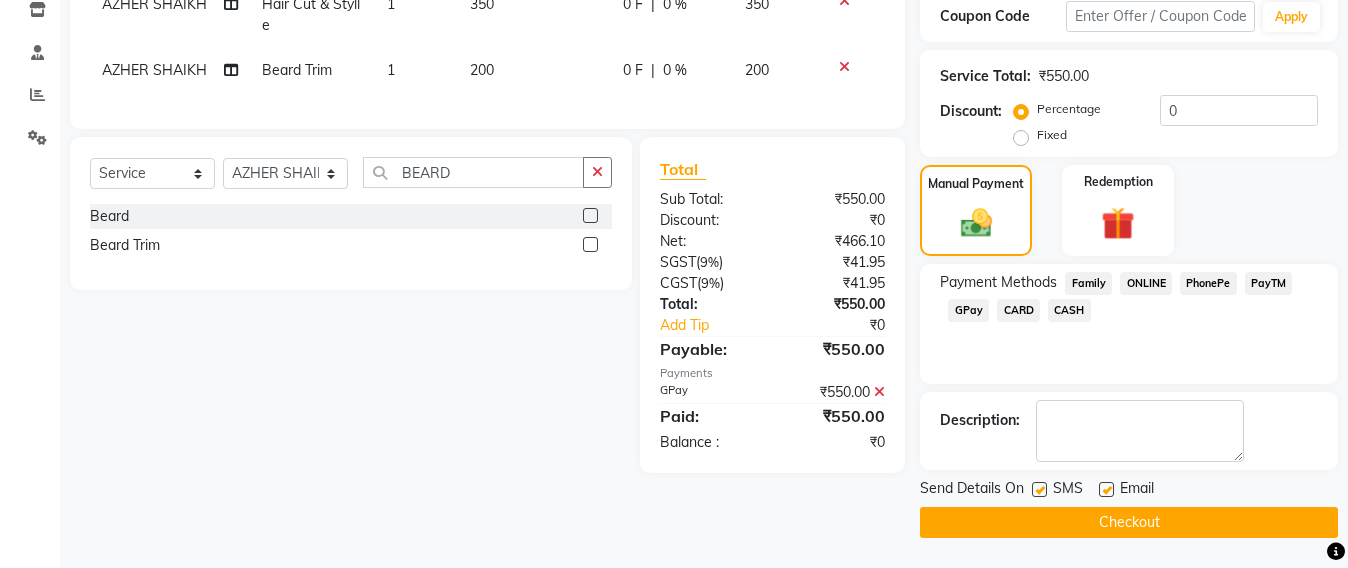 click on "Checkout" 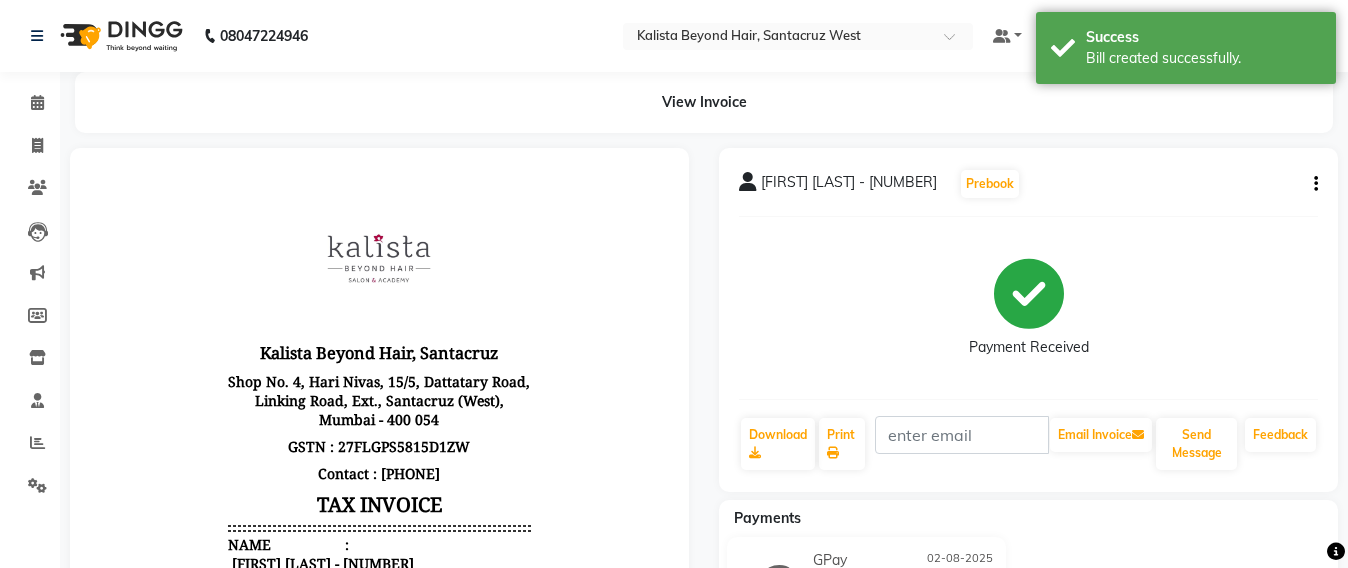 scroll, scrollTop: 0, scrollLeft: 0, axis: both 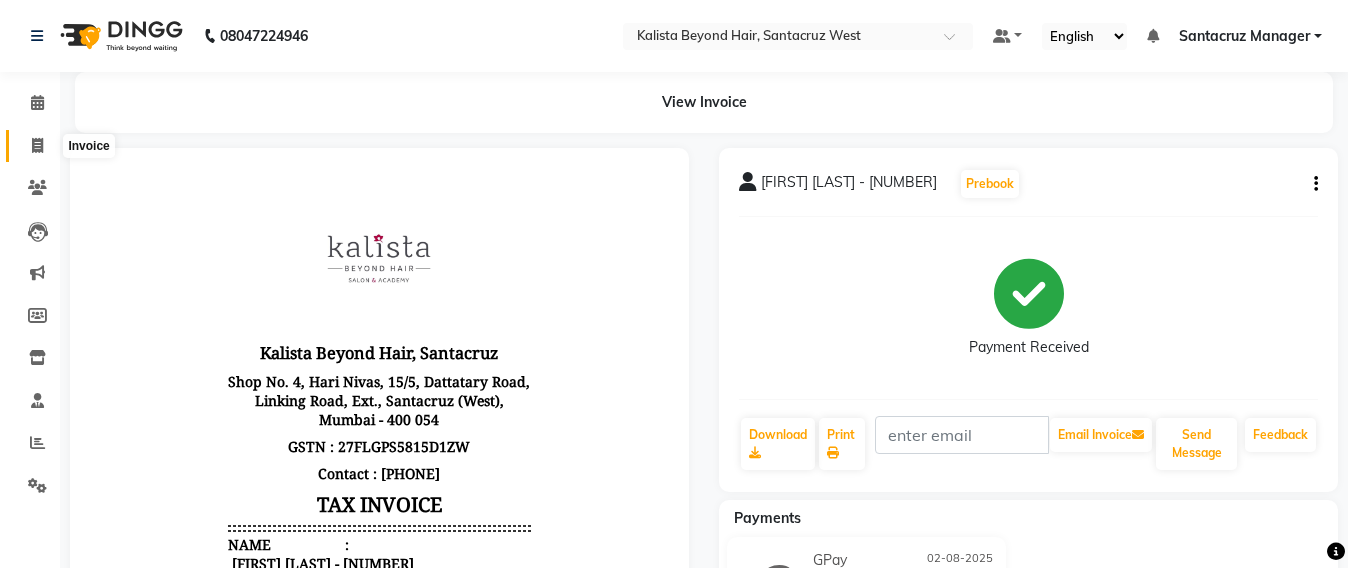 click 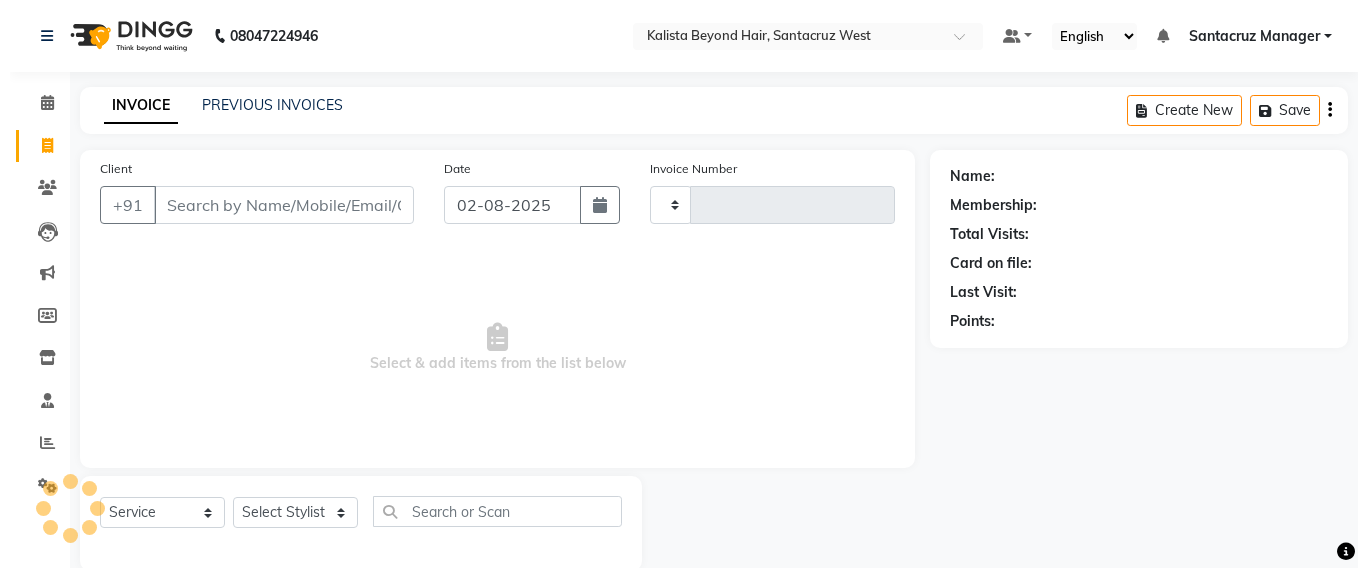 scroll, scrollTop: 33, scrollLeft: 0, axis: vertical 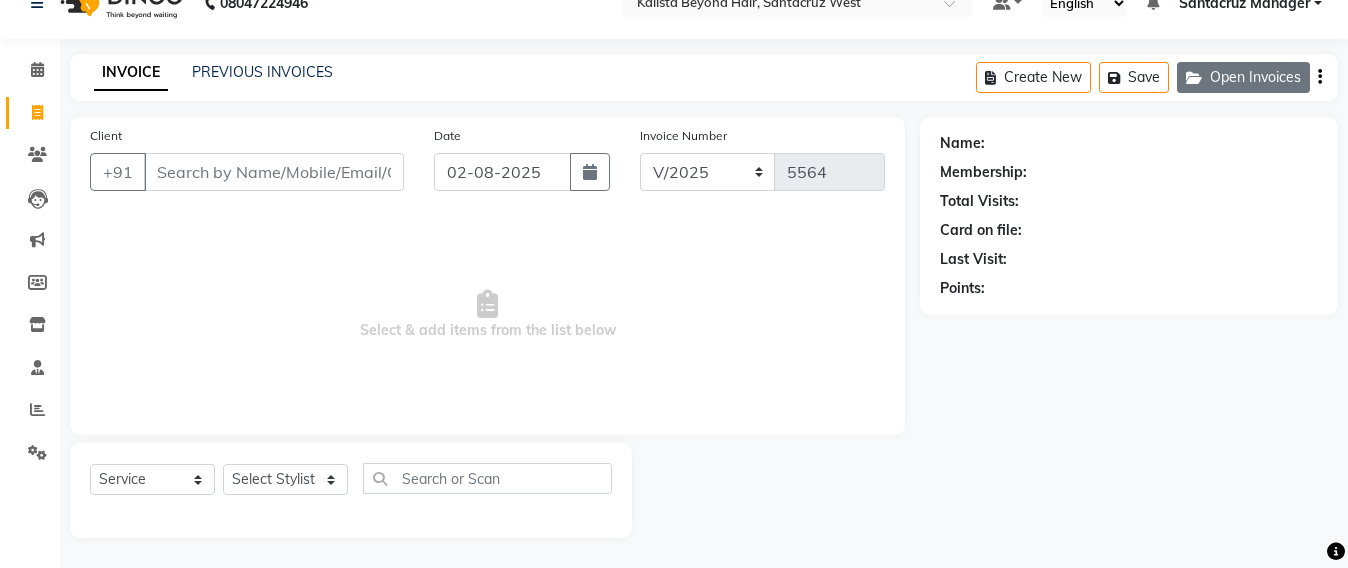 click on "Open Invoices" 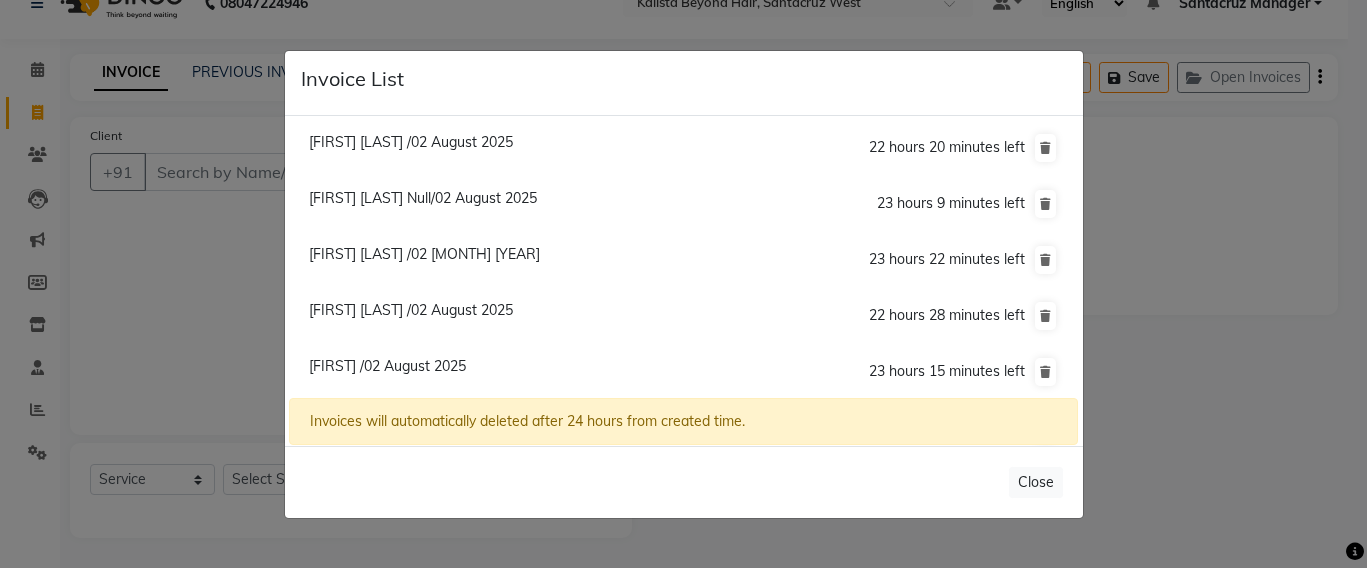 click on "[FIRST] [LAST] /02 August 2025" 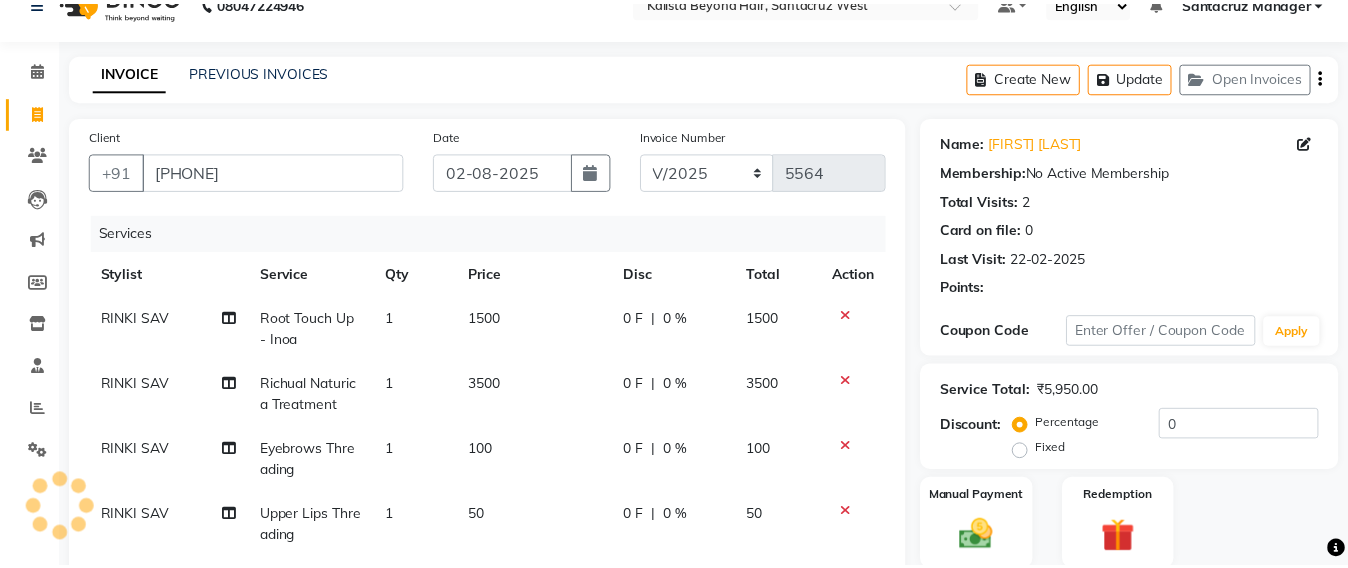 scroll, scrollTop: 408, scrollLeft: 0, axis: vertical 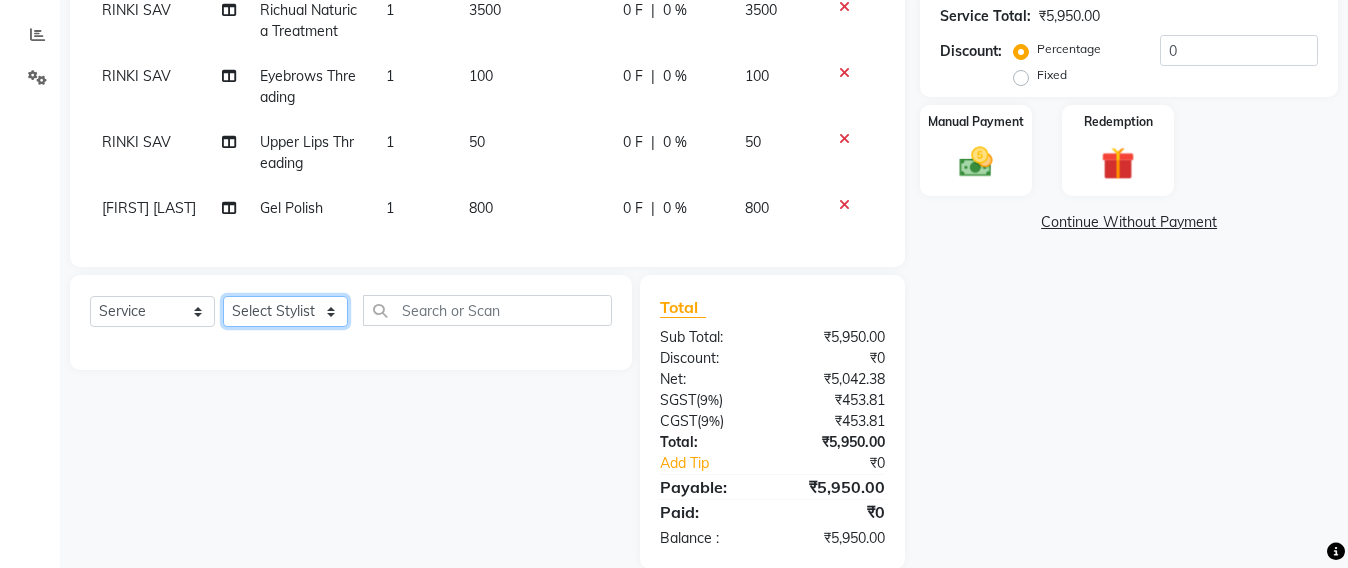 click on "Select Stylist Admin Avesh Sankat AZHER SHAIKH Jayeshree Mahtre Manisha Subodh Shedge Muskaan Pramila Vinayak Mhatre prathmesh mahattre Pratibha Nilesh Sharma RINKI SAV Rosy Sunil Jadhav Sameer shah admin Santacruz Manager SAURAV Siddhi SOMAYANG VASHUM Tejasvi Bhosle" 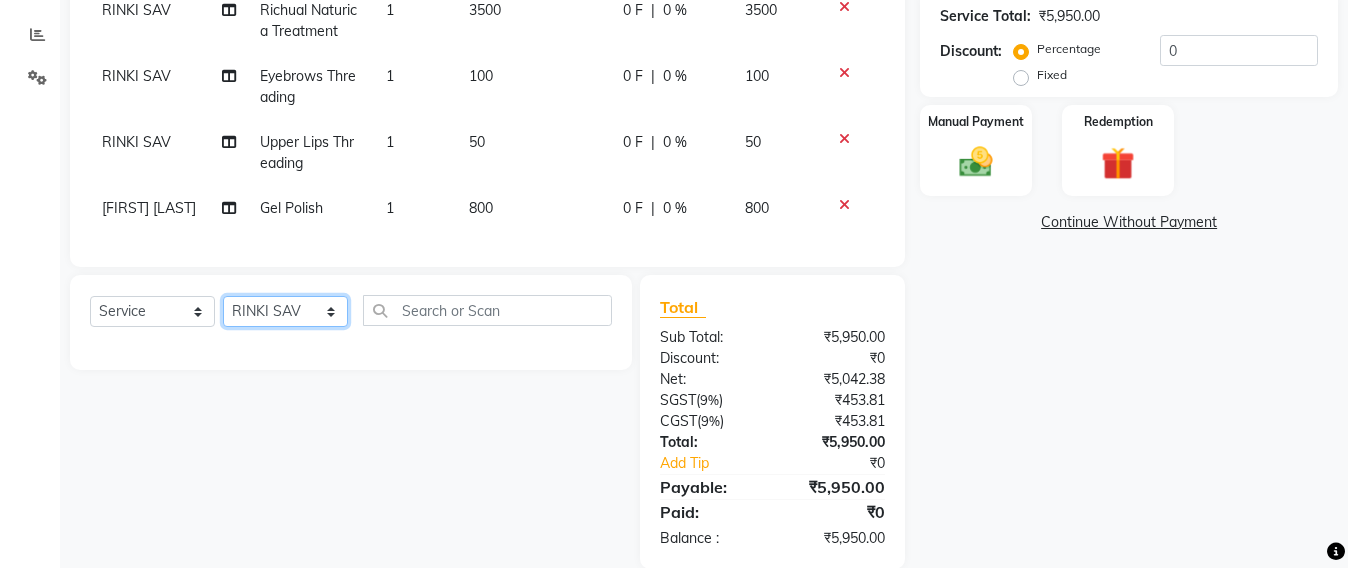 click on "Select Stylist Admin Avesh Sankat AZHER SHAIKH Jayeshree Mahtre Manisha Subodh Shedge Muskaan Pramila Vinayak Mhatre prathmesh mahattre Pratibha Nilesh Sharma RINKI SAV Rosy Sunil Jadhav Sameer shah admin Santacruz Manager SAURAV Siddhi SOMAYANG VASHUM Tejasvi Bhosle" 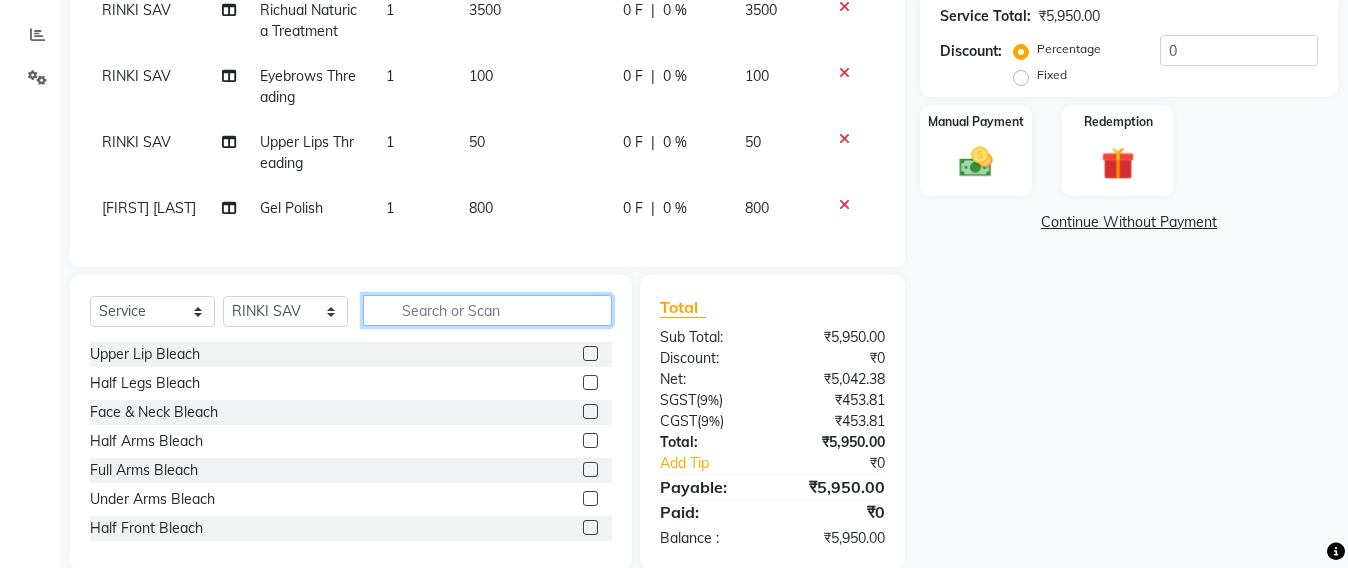 click 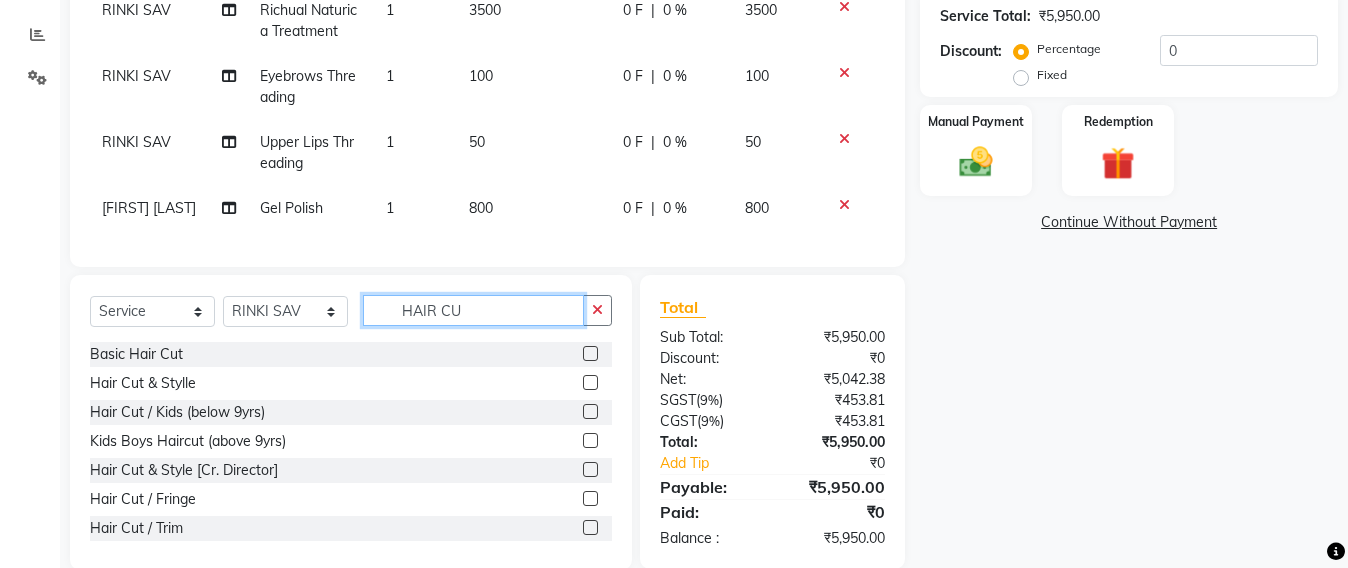scroll, scrollTop: 459, scrollLeft: 0, axis: vertical 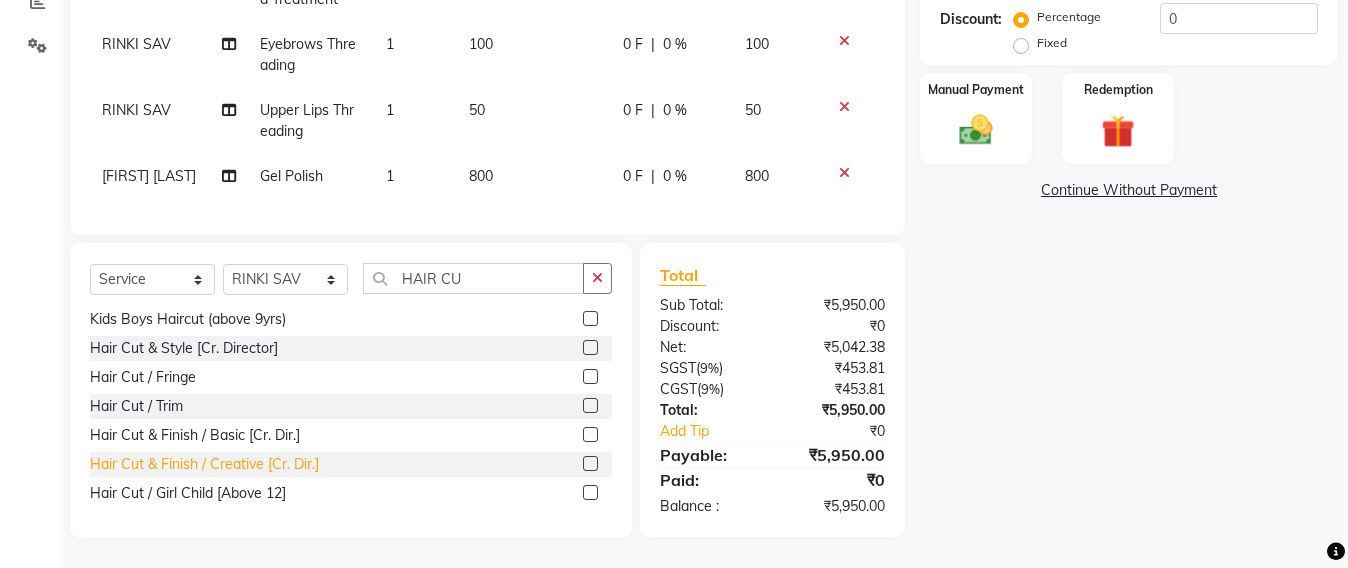 click on "Hair Cut & Finish / Creative [Cr. Dir.]" 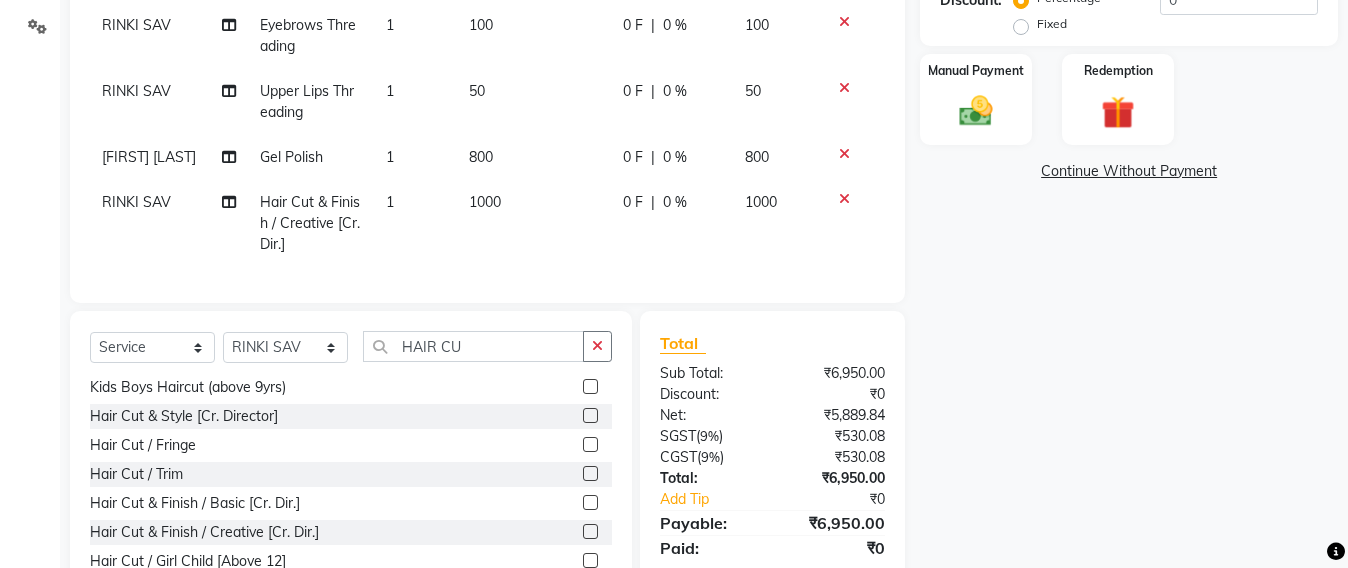 scroll, scrollTop: 13, scrollLeft: 0, axis: vertical 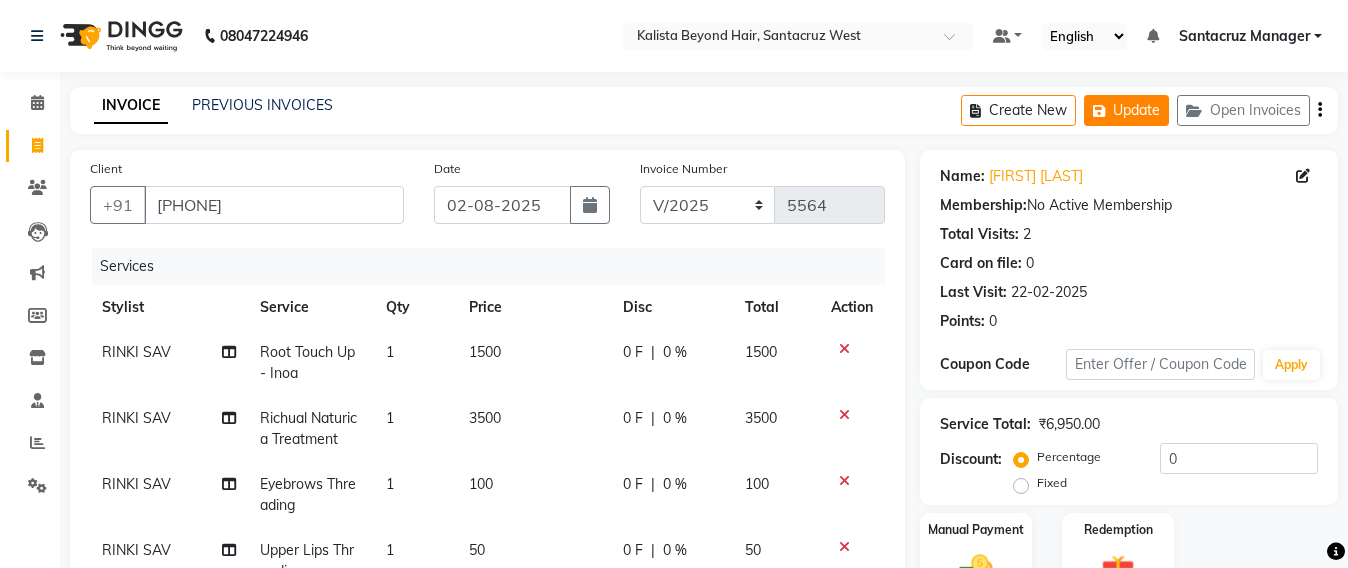 click on "Update" 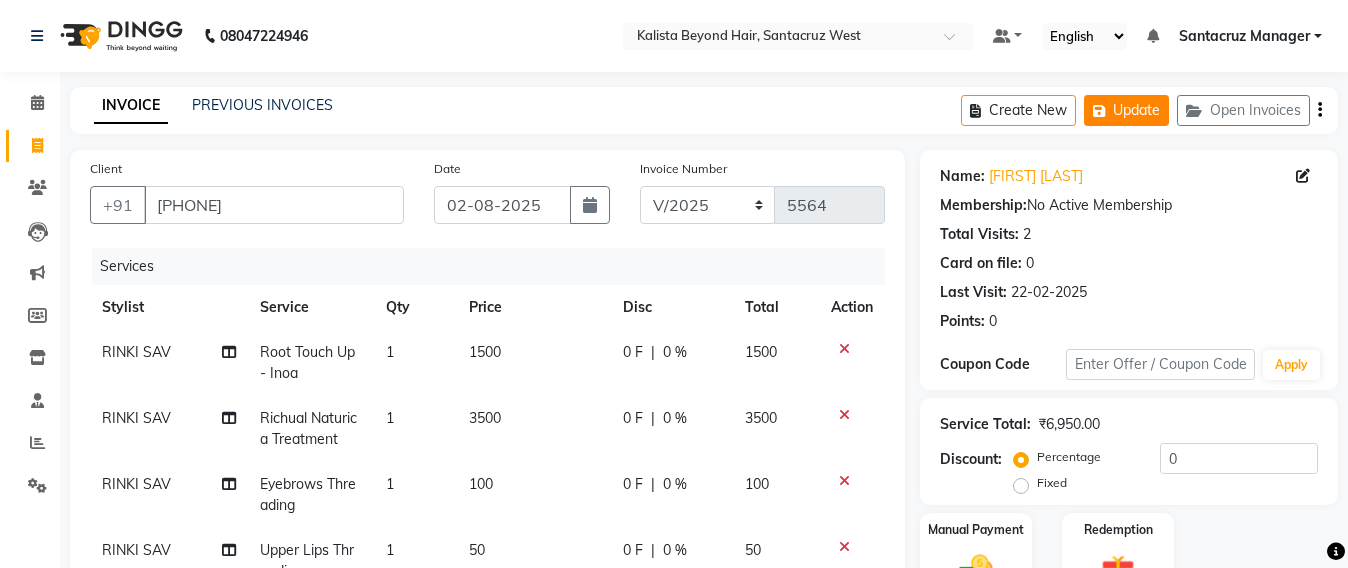 click on "Update" 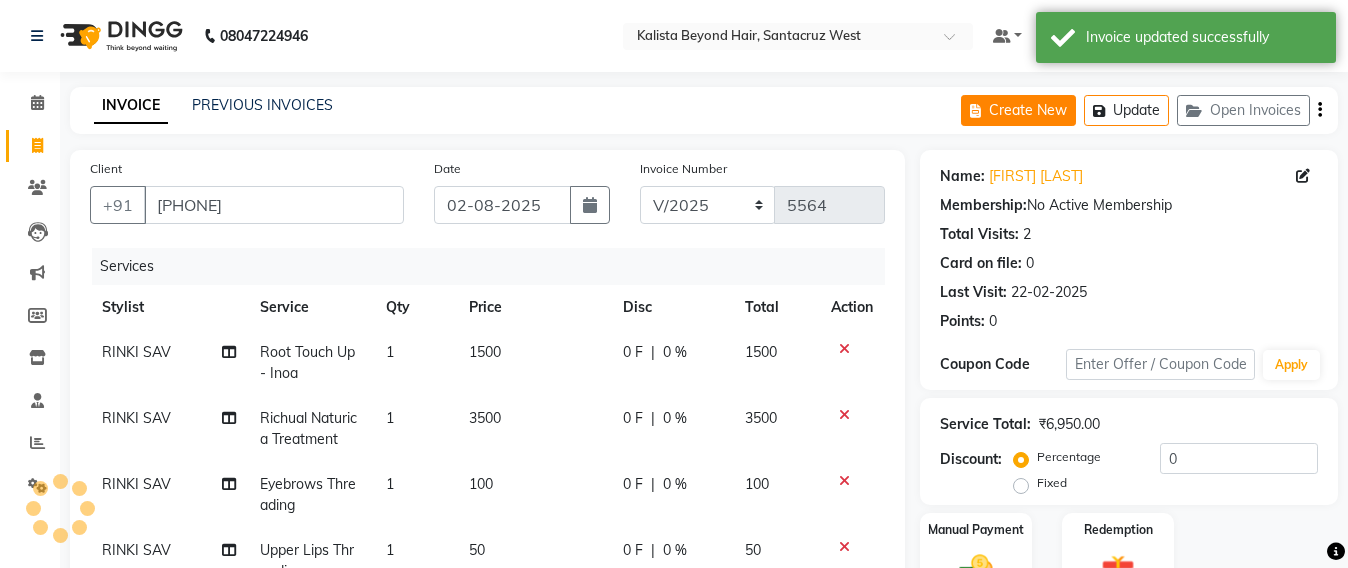 click on "Create New" 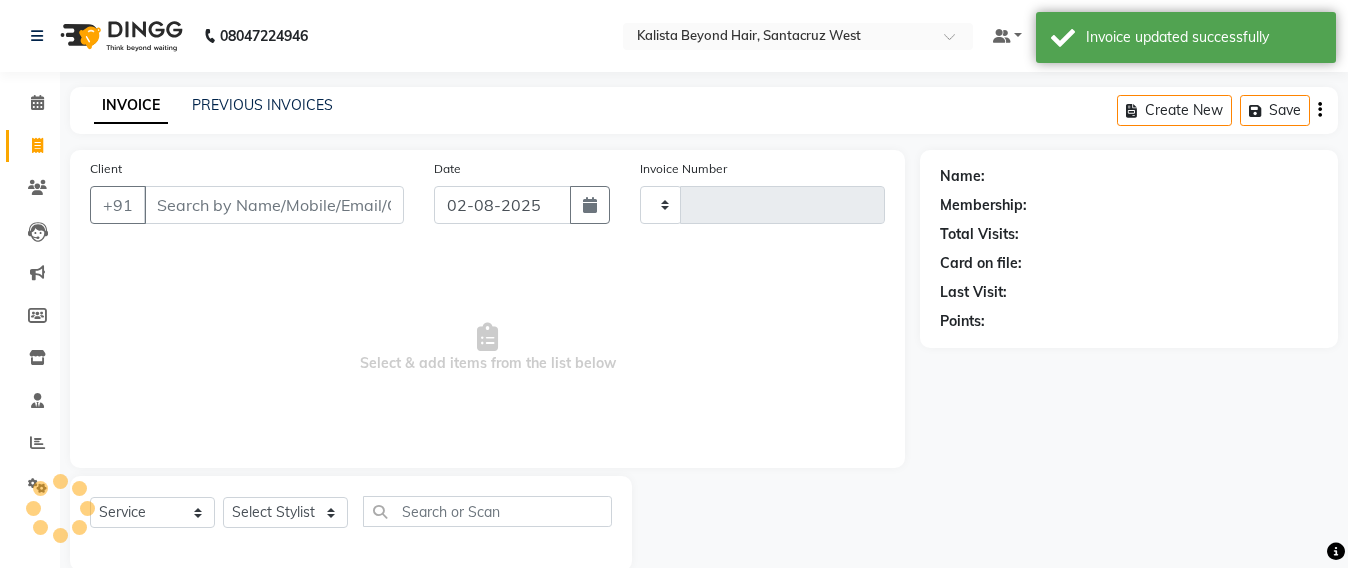 scroll, scrollTop: 33, scrollLeft: 0, axis: vertical 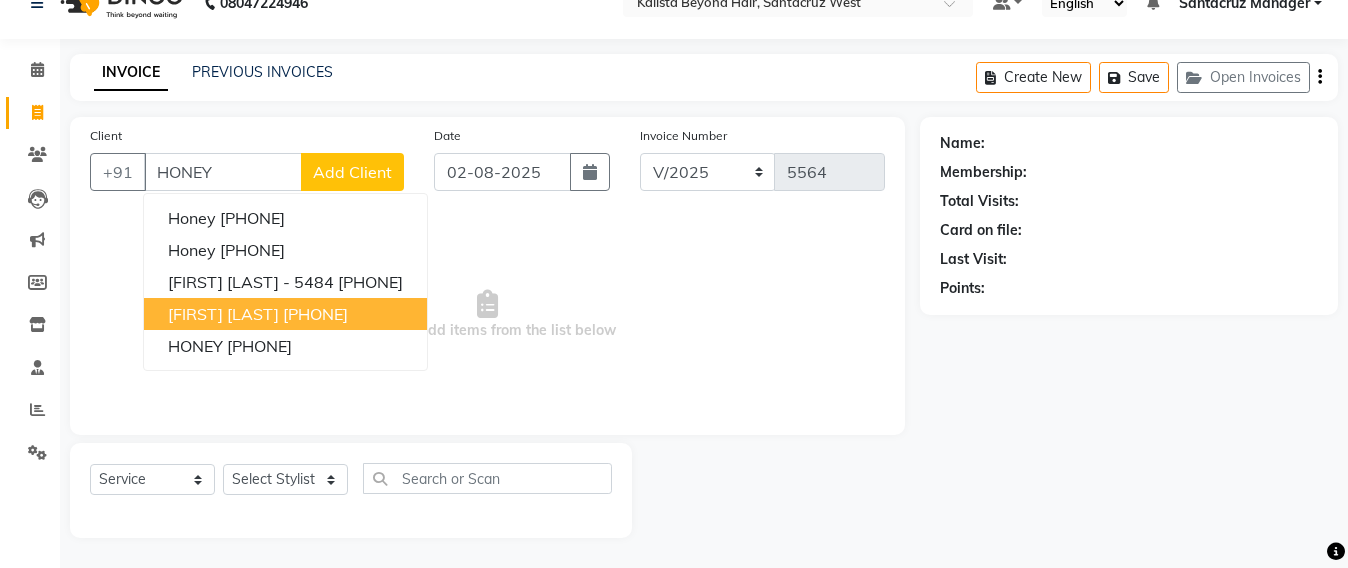 click on "[PHONE]" at bounding box center [315, 314] 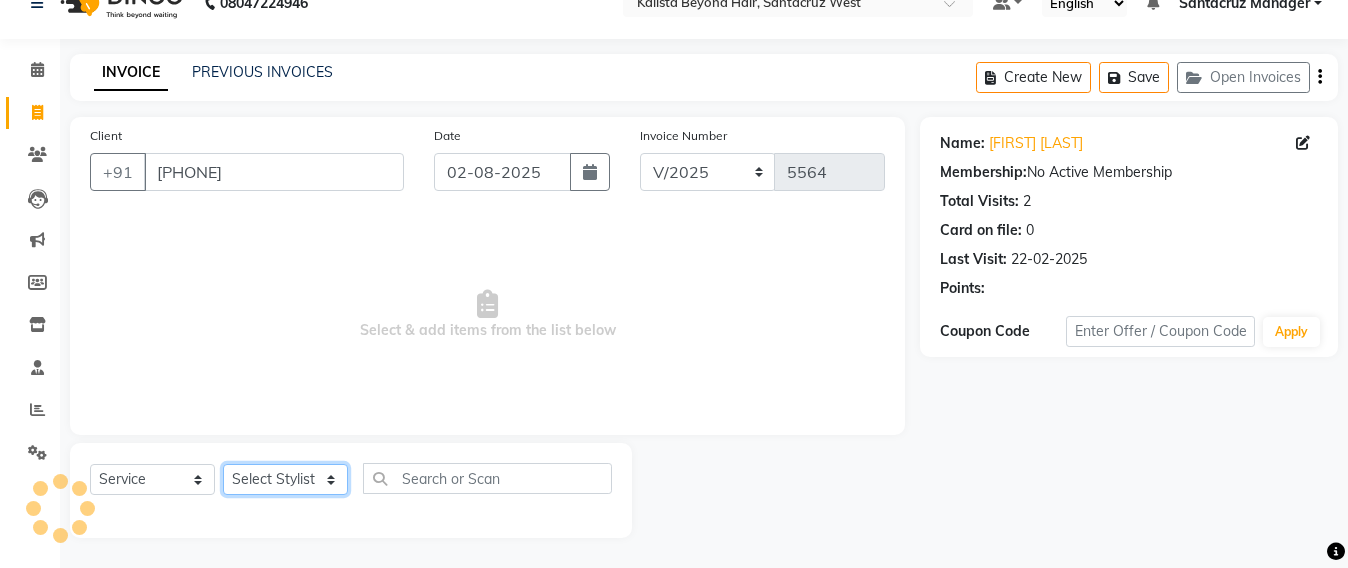 click on "Select Stylist Admin Avesh Sankat AZHER SHAIKH Jayeshree Mahtre Manisha Subodh Shedge Muskaan Pramila Vinayak Mhatre prathmesh mahattre Pratibha Nilesh Sharma RINKI SAV Rosy Sunil Jadhav Sameer shah admin Santacruz Manager SAURAV Siddhi SOMAYANG VASHUM Tejasvi Bhosle" 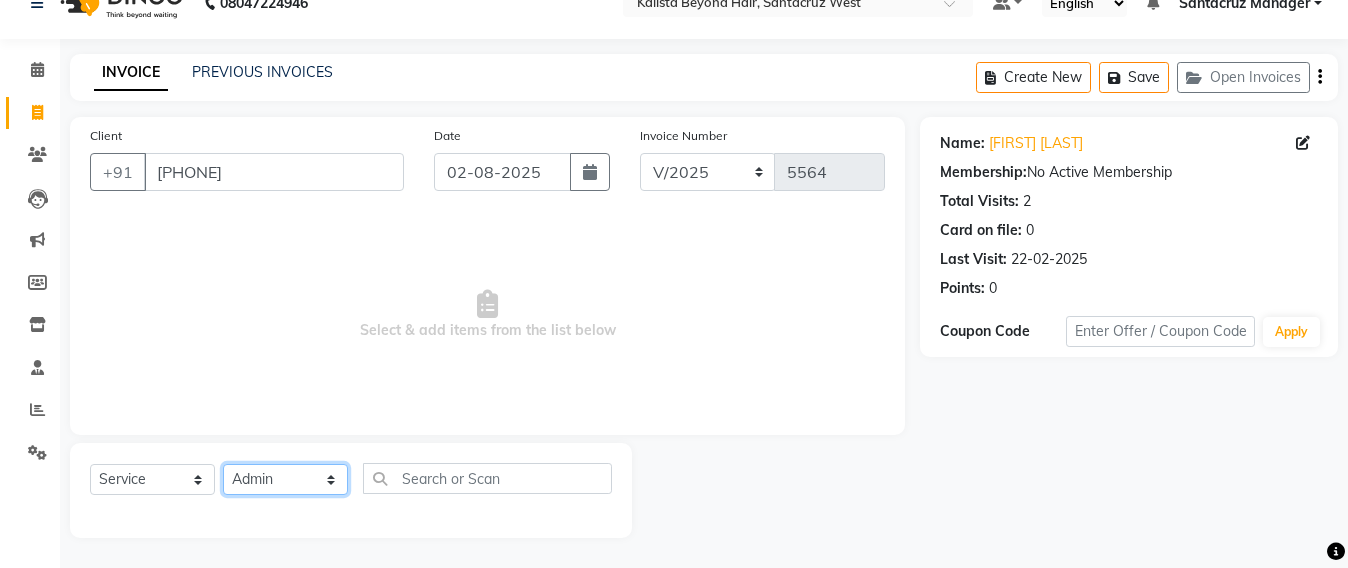 click on "Select Stylist Admin Avesh Sankat AZHER SHAIKH Jayeshree Mahtre Manisha Subodh Shedge Muskaan Pramila Vinayak Mhatre prathmesh mahattre Pratibha Nilesh Sharma RINKI SAV Rosy Sunil Jadhav Sameer shah admin Santacruz Manager SAURAV Siddhi SOMAYANG VASHUM Tejasvi Bhosle" 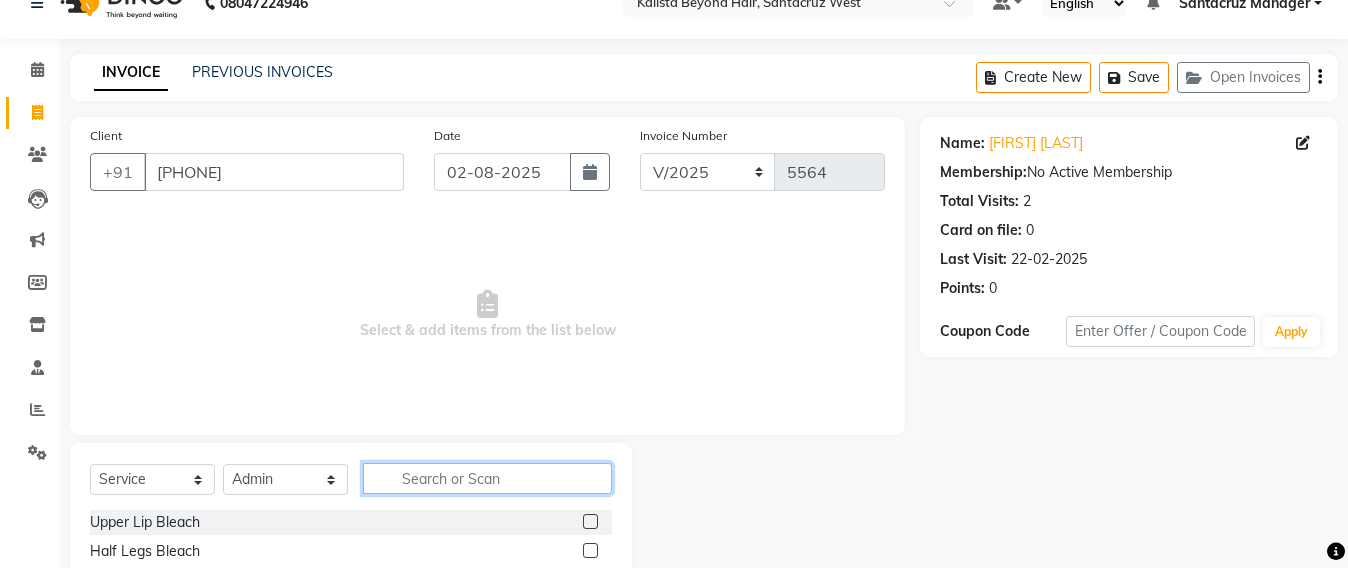 click 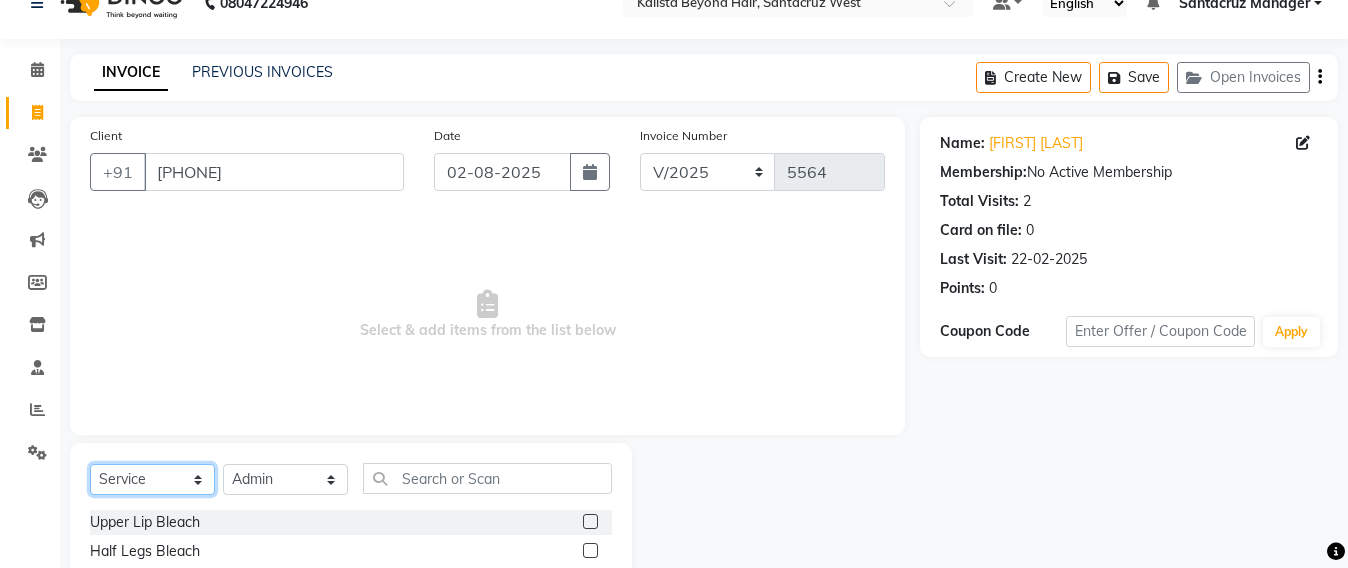 click on "Select  Service  Product  Membership  Package Voucher Prepaid Gift Card" 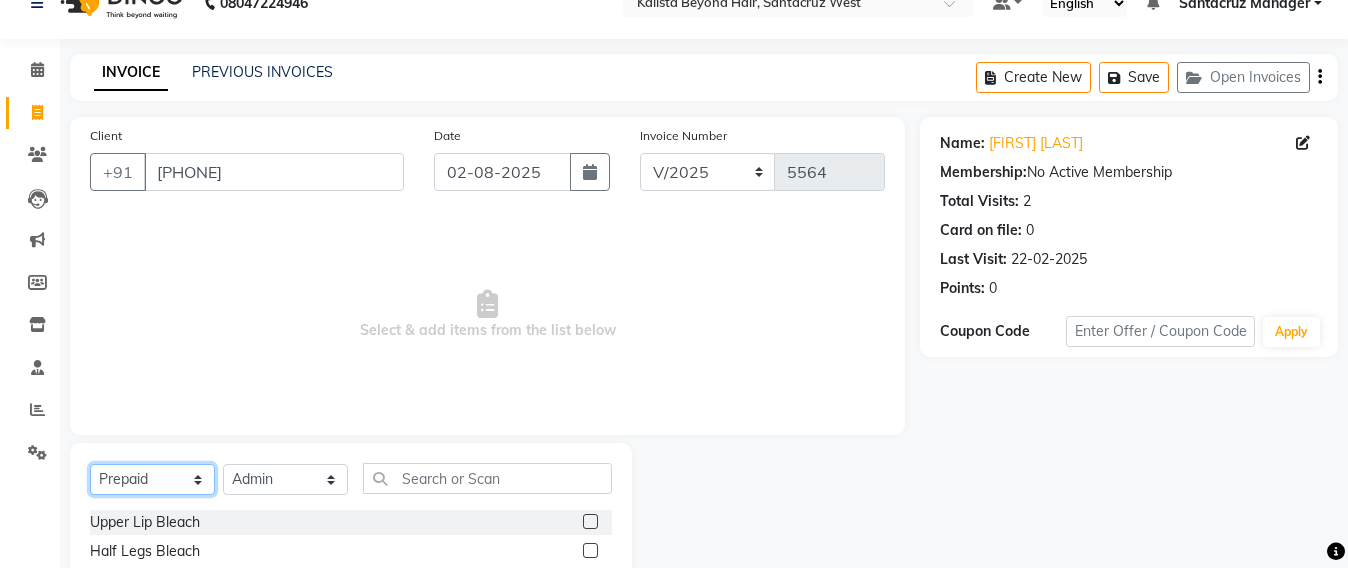 click on "Select  Service  Product  Membership  Package Voucher Prepaid Gift Card" 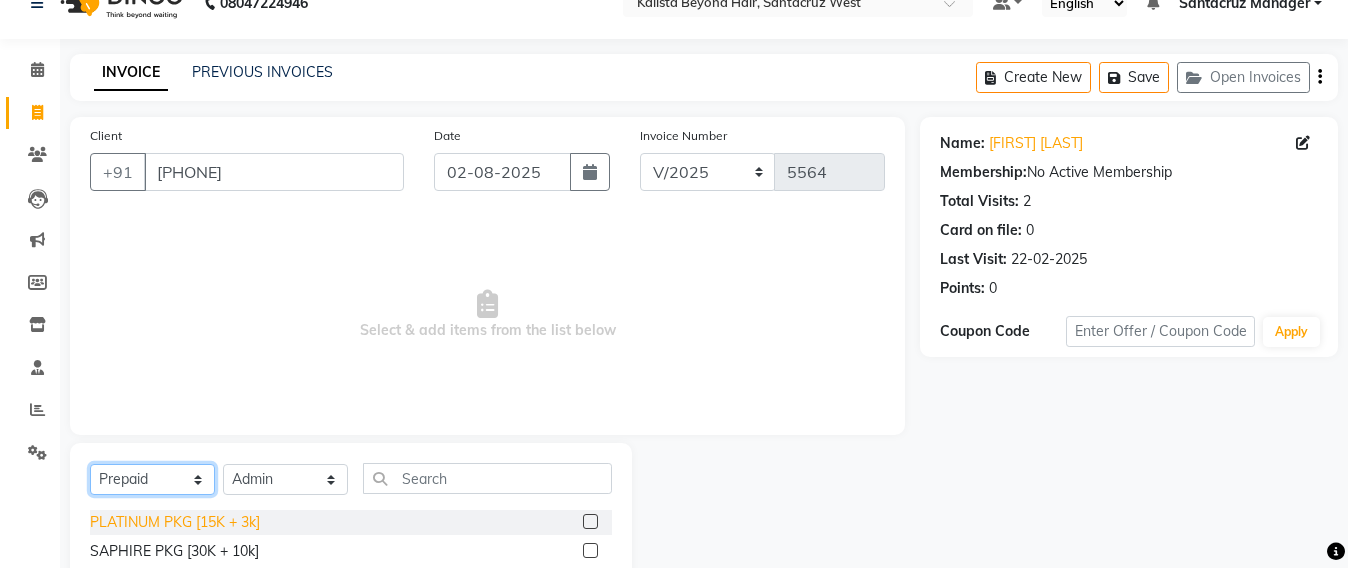 scroll, scrollTop: 158, scrollLeft: 0, axis: vertical 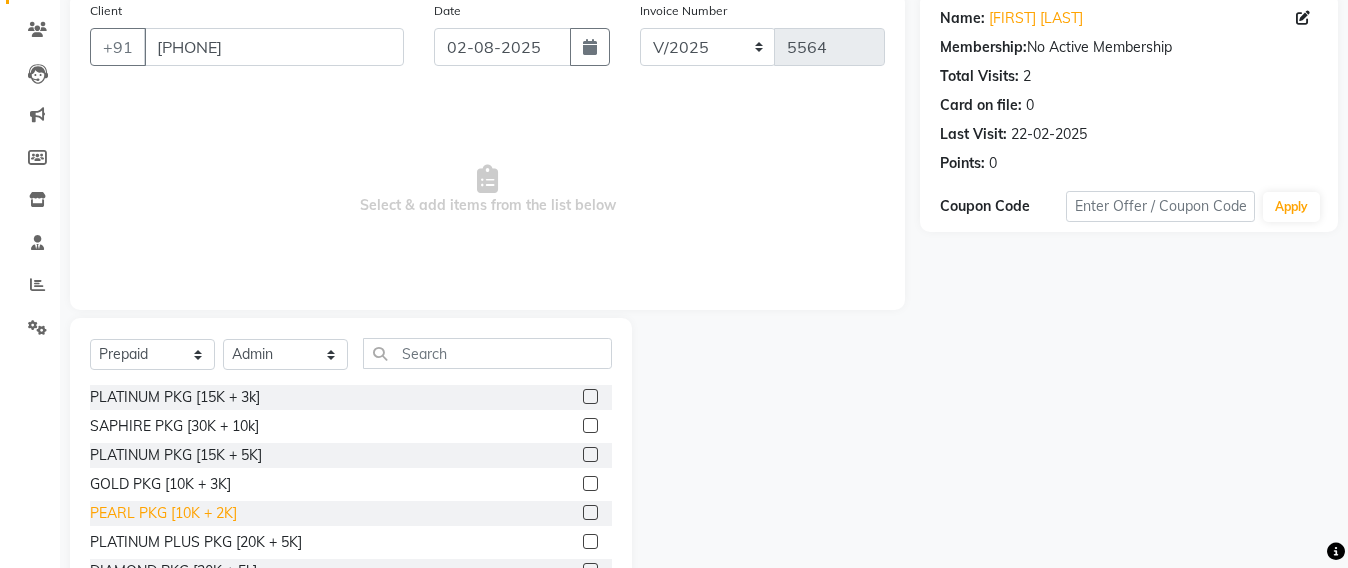 click on "PEARL PKG [10K + 2K]" 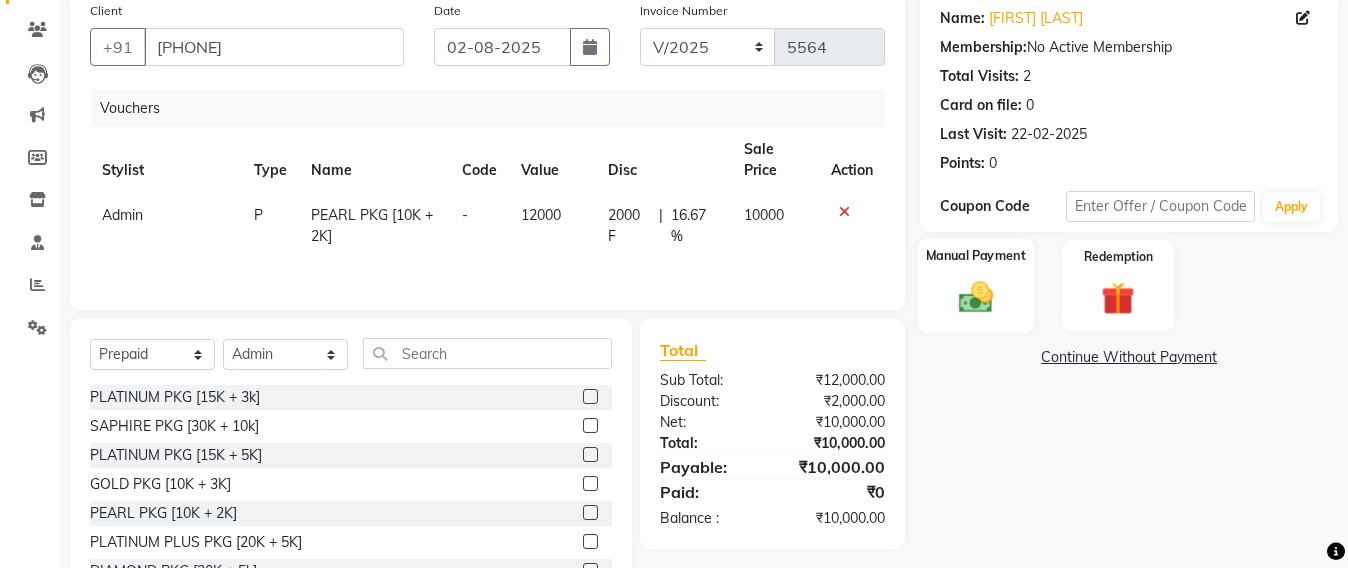 click 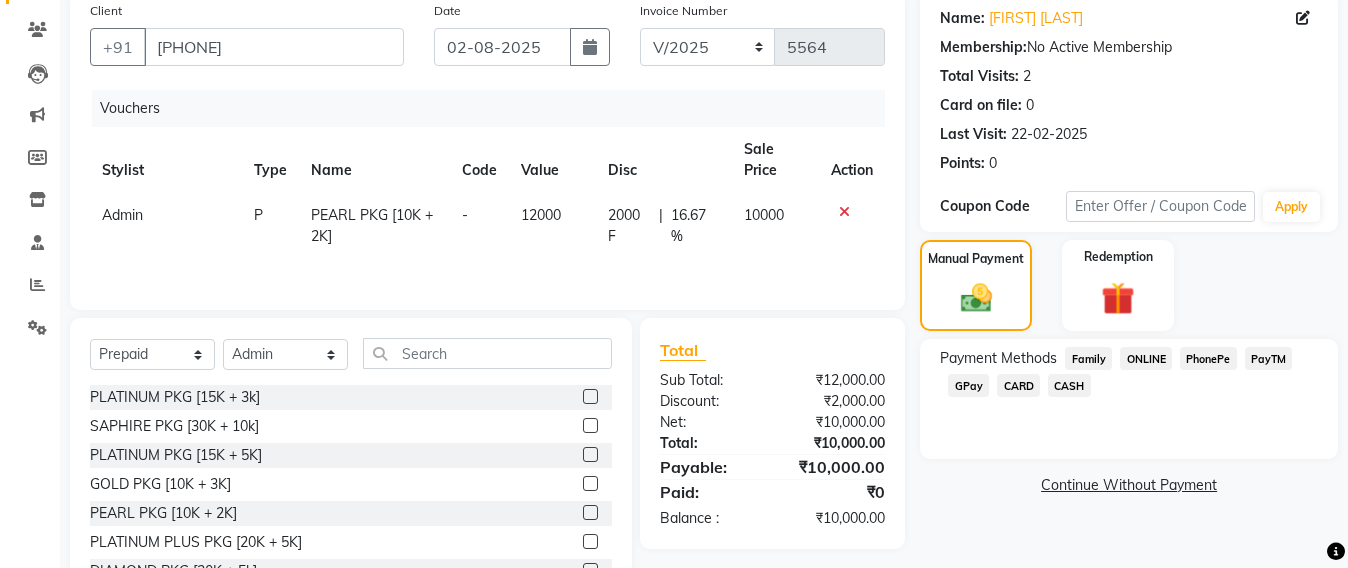 click on "CARD" 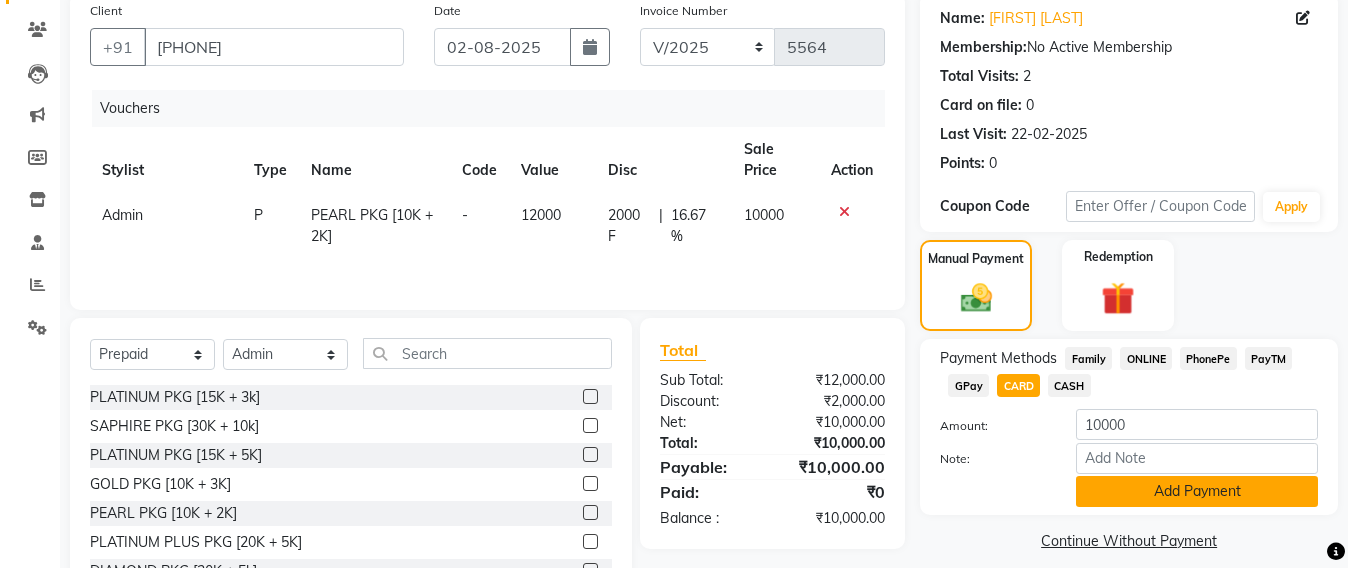 click on "Add Payment" 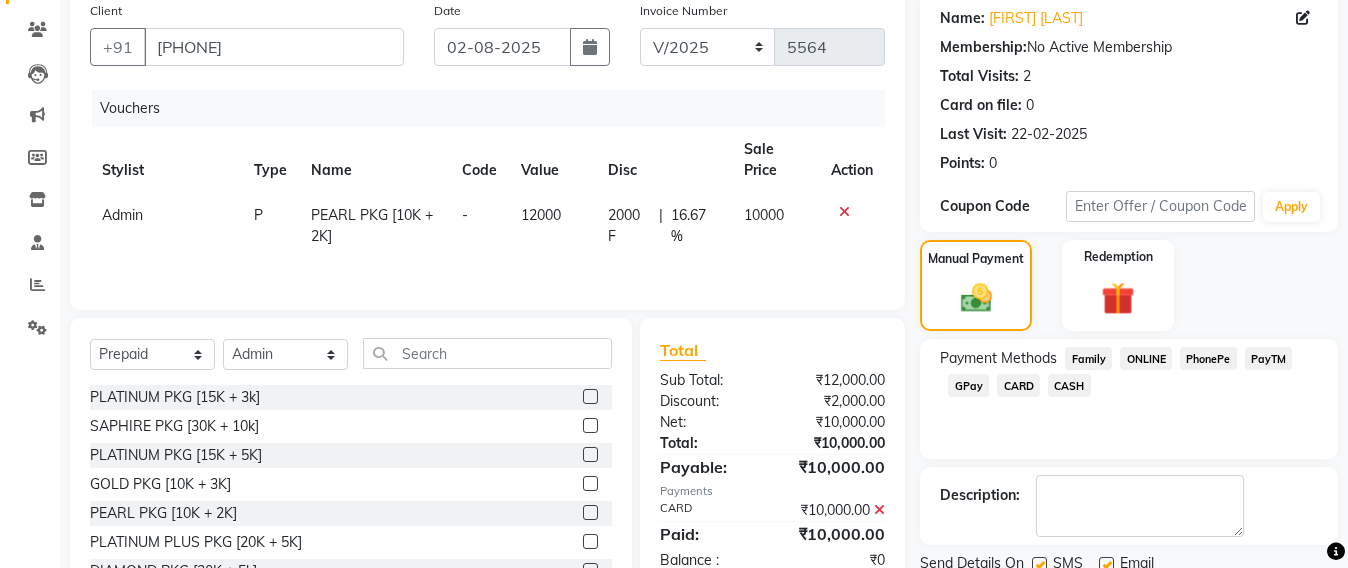 scroll, scrollTop: 237, scrollLeft: 0, axis: vertical 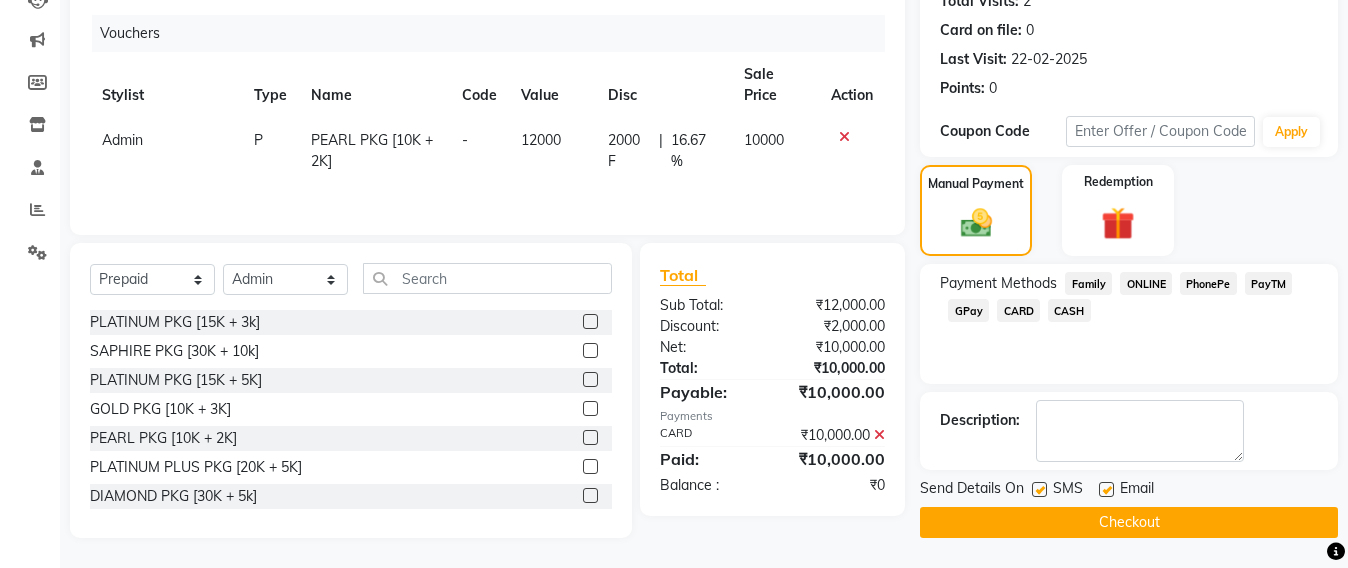 click on "Checkout" 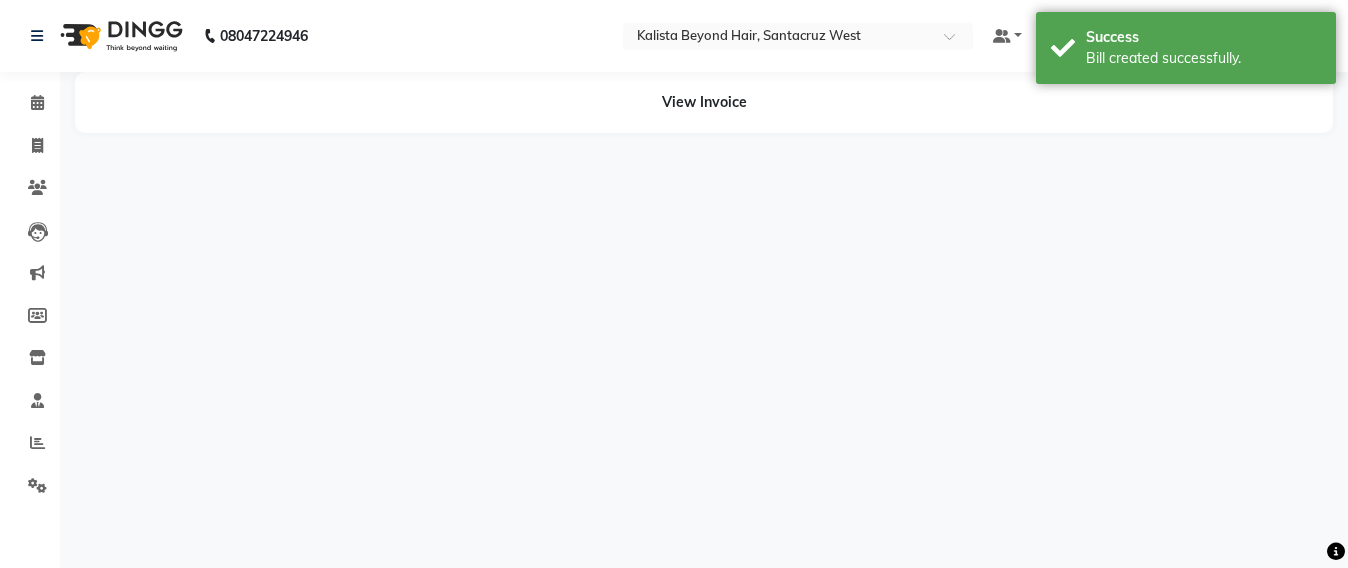 scroll, scrollTop: 0, scrollLeft: 0, axis: both 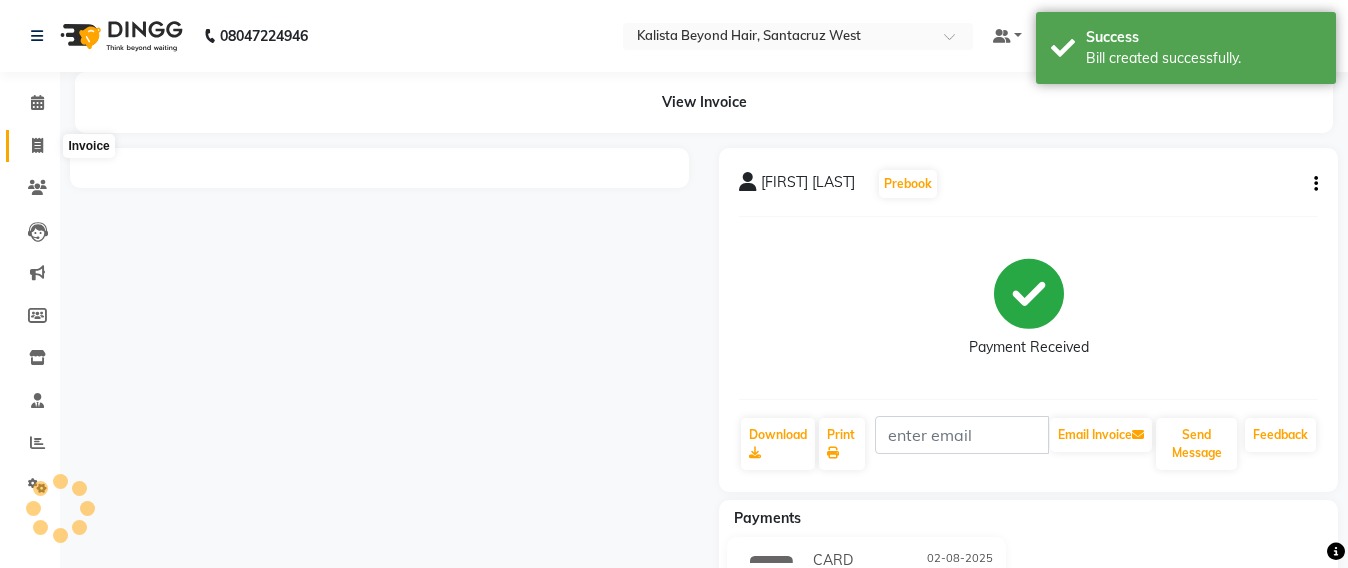 click 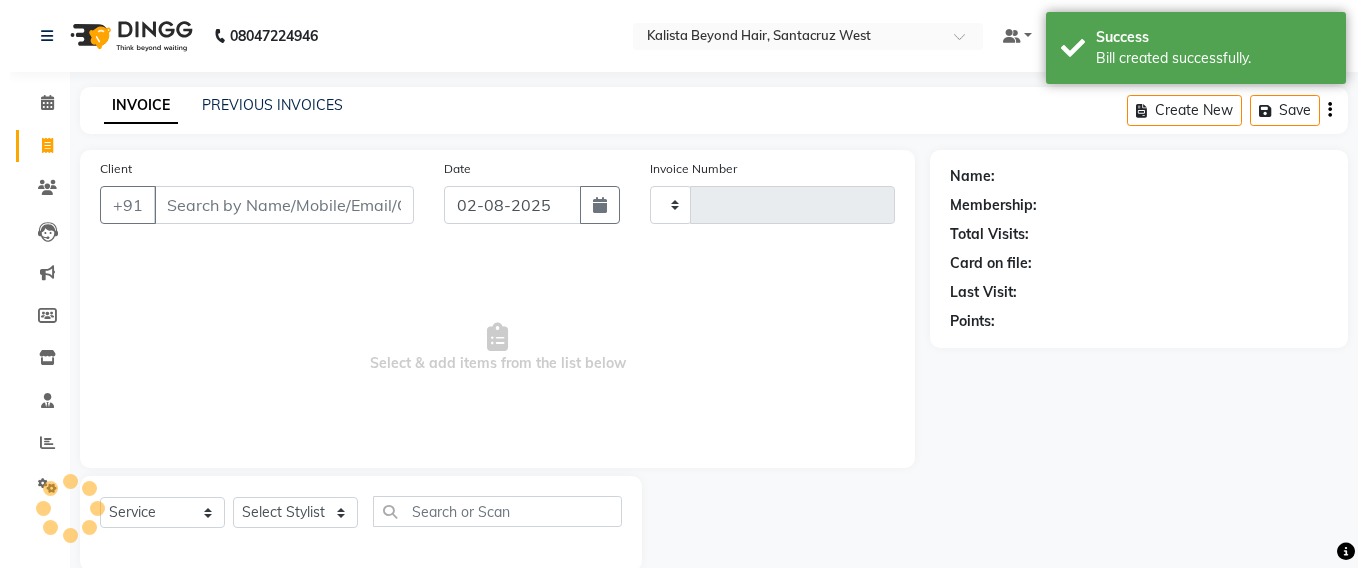 scroll, scrollTop: 33, scrollLeft: 0, axis: vertical 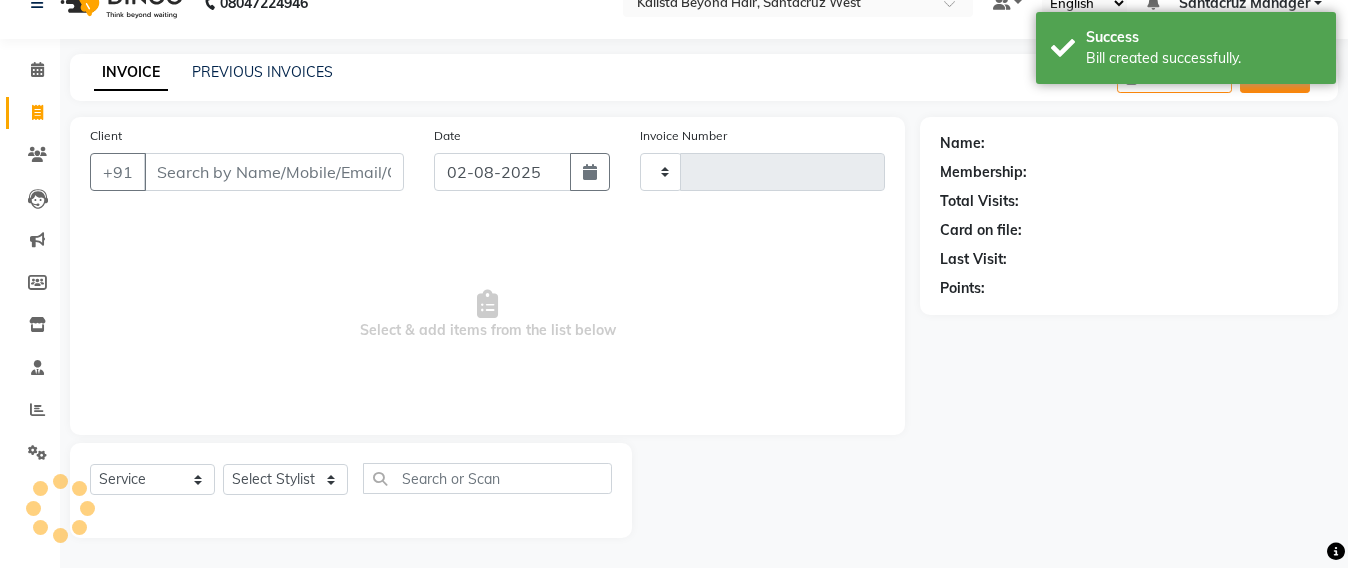 click on "Save" 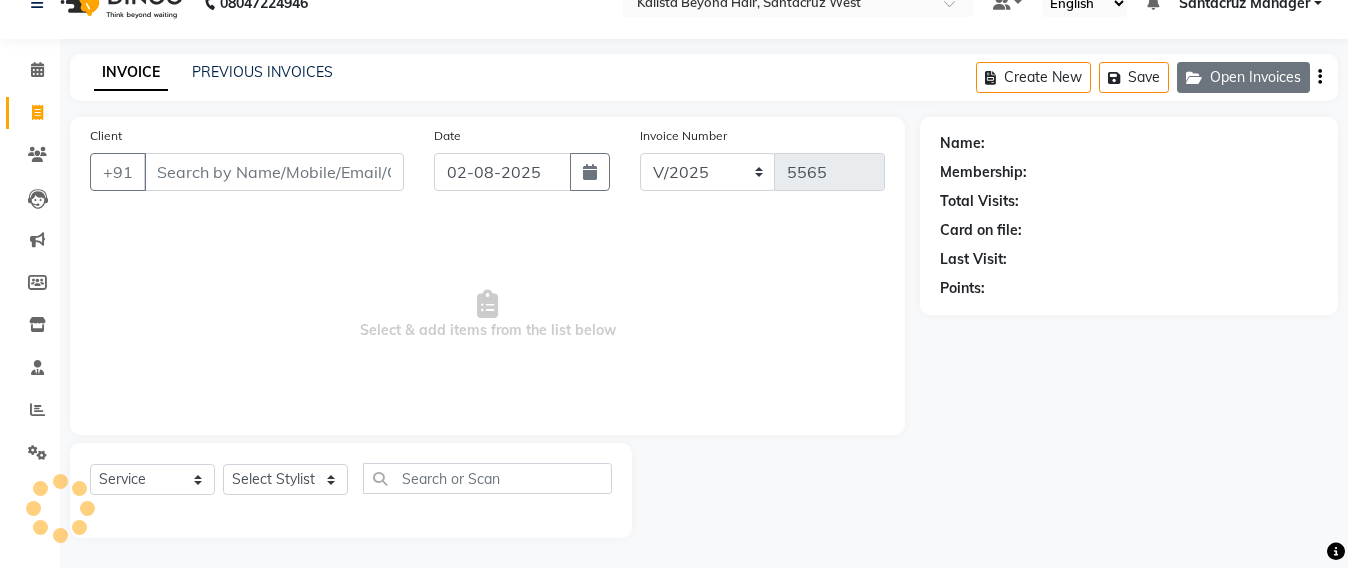 click on "Open Invoices" 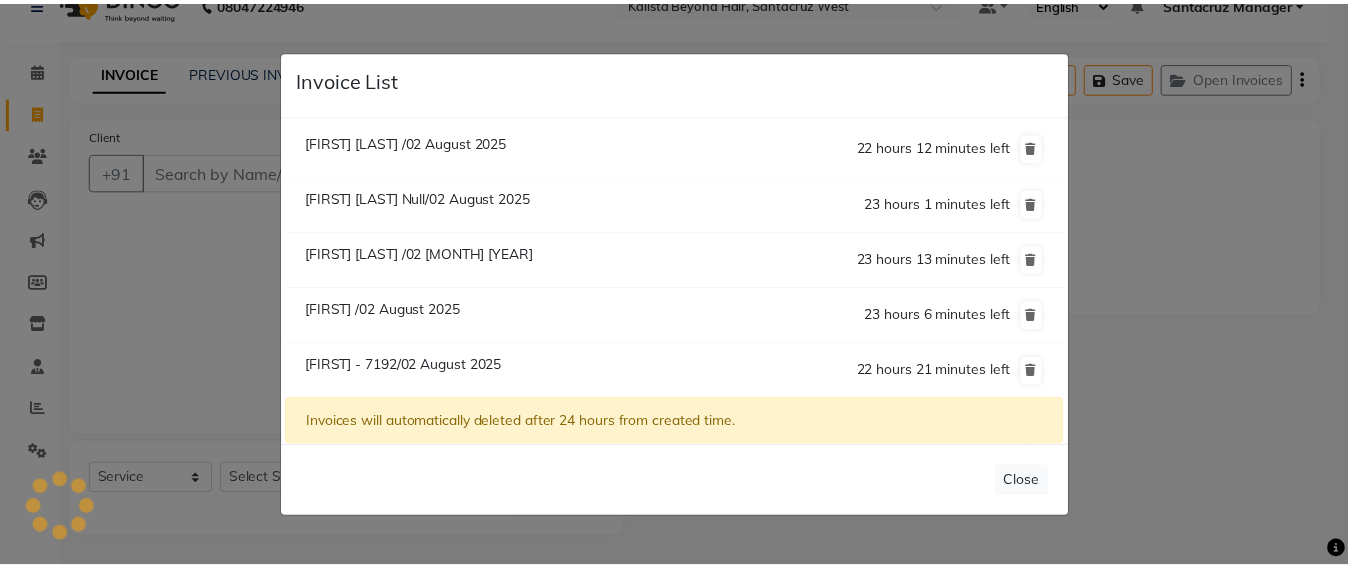 scroll, scrollTop: 56, scrollLeft: 0, axis: vertical 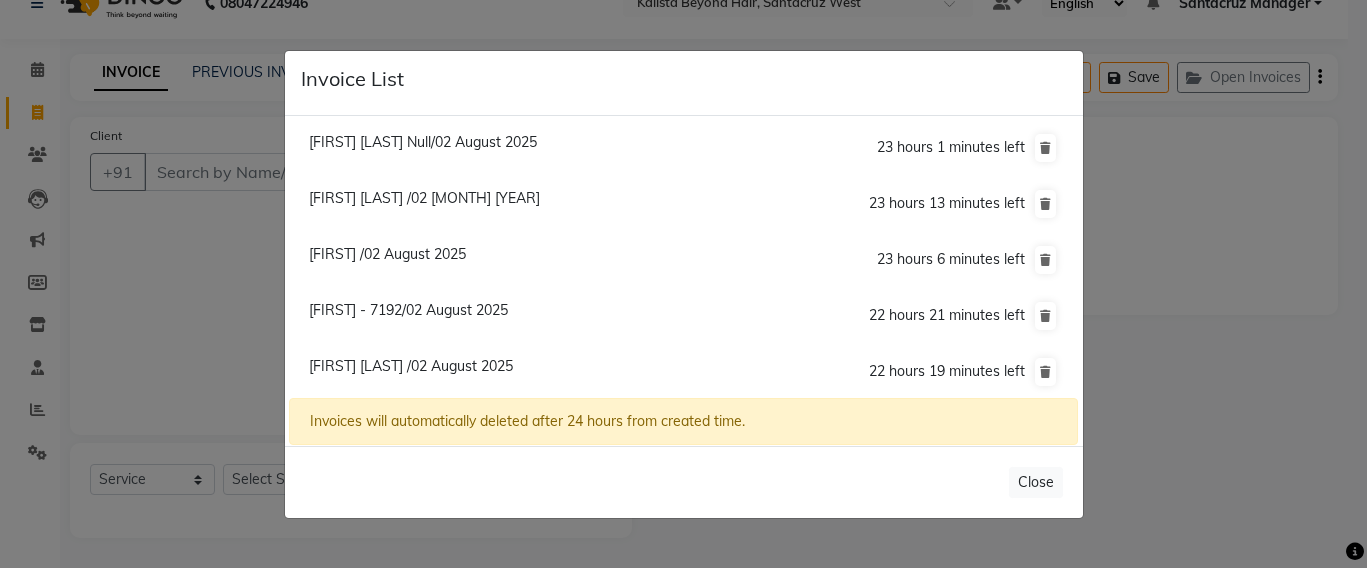 click on "[FIRST] [LAST] /02 August 2025" 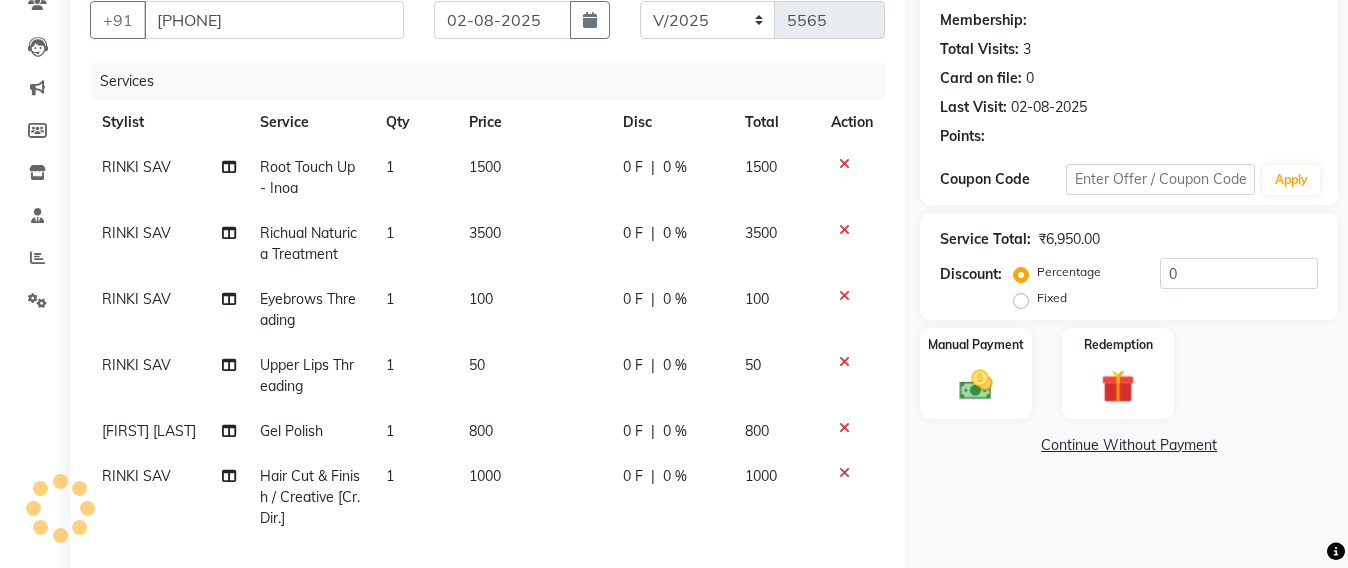 scroll, scrollTop: 511, scrollLeft: 0, axis: vertical 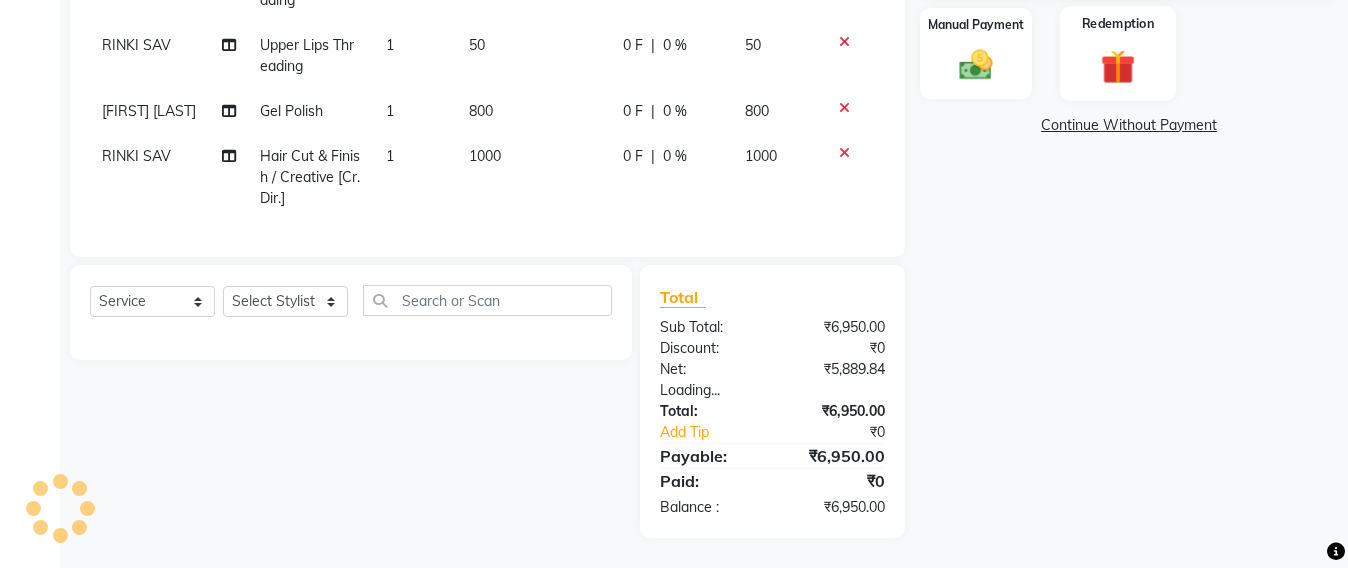 click 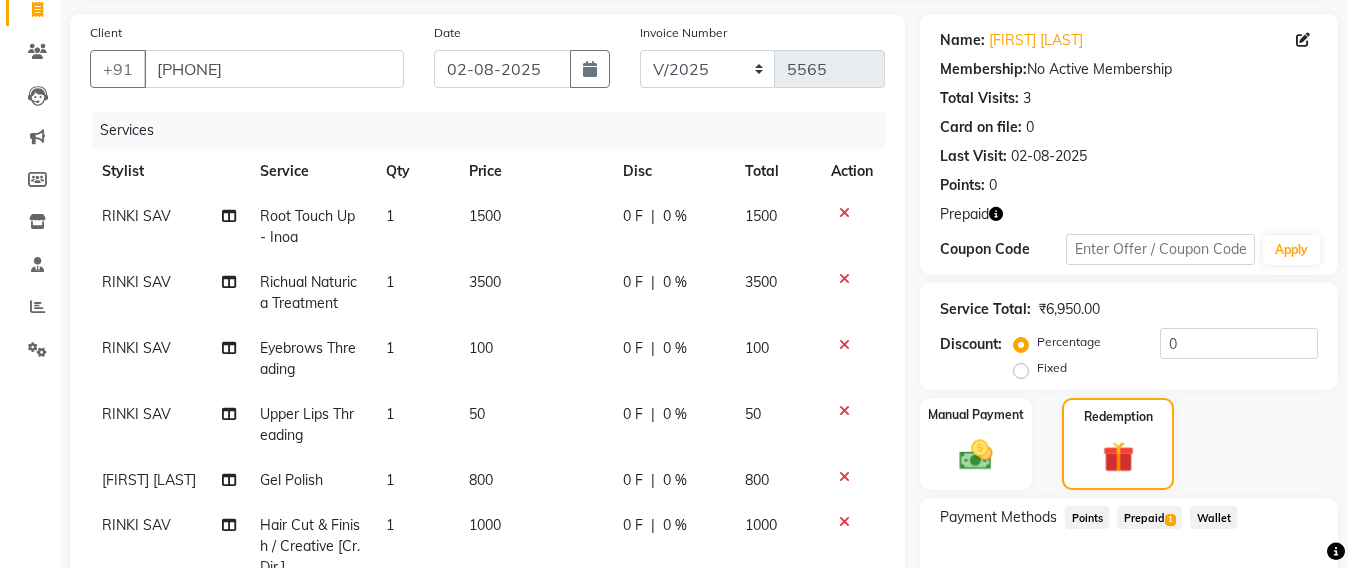 scroll, scrollTop: 511, scrollLeft: 0, axis: vertical 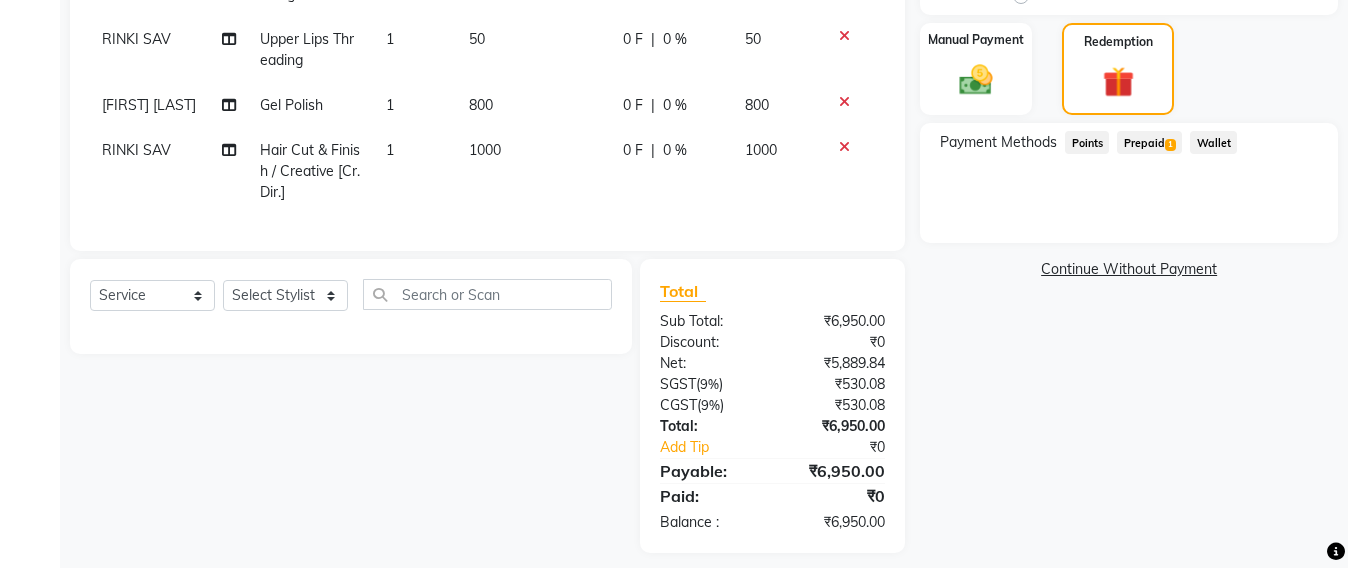 click on "Prepaid  1" 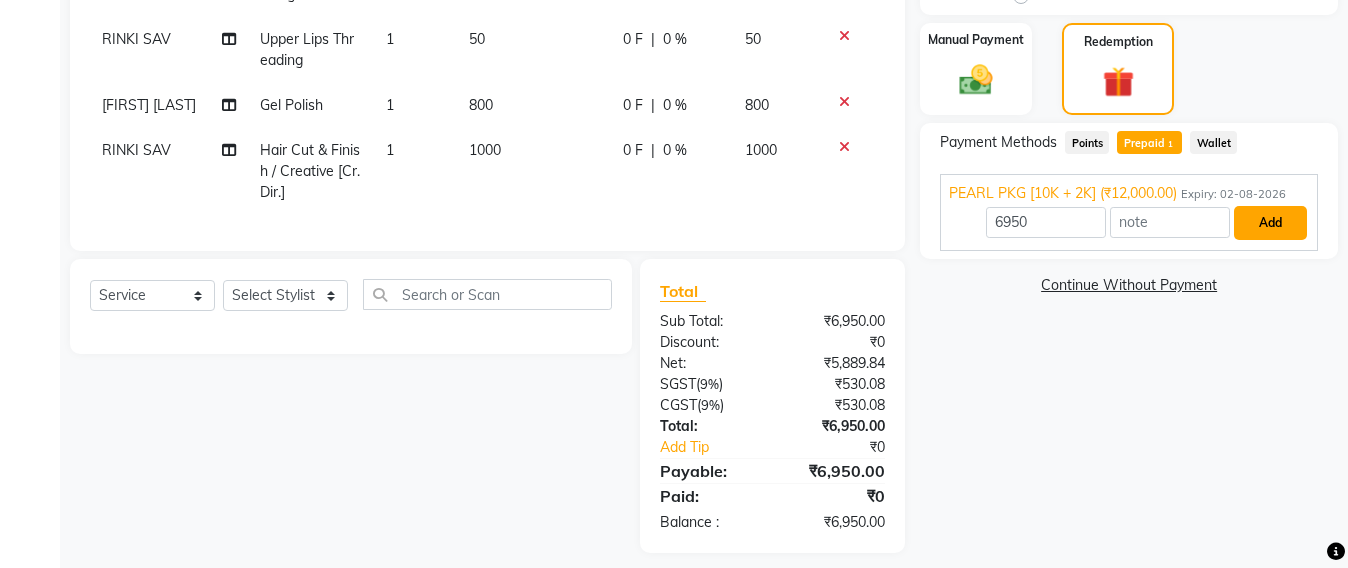 click on "Add" at bounding box center (1270, 223) 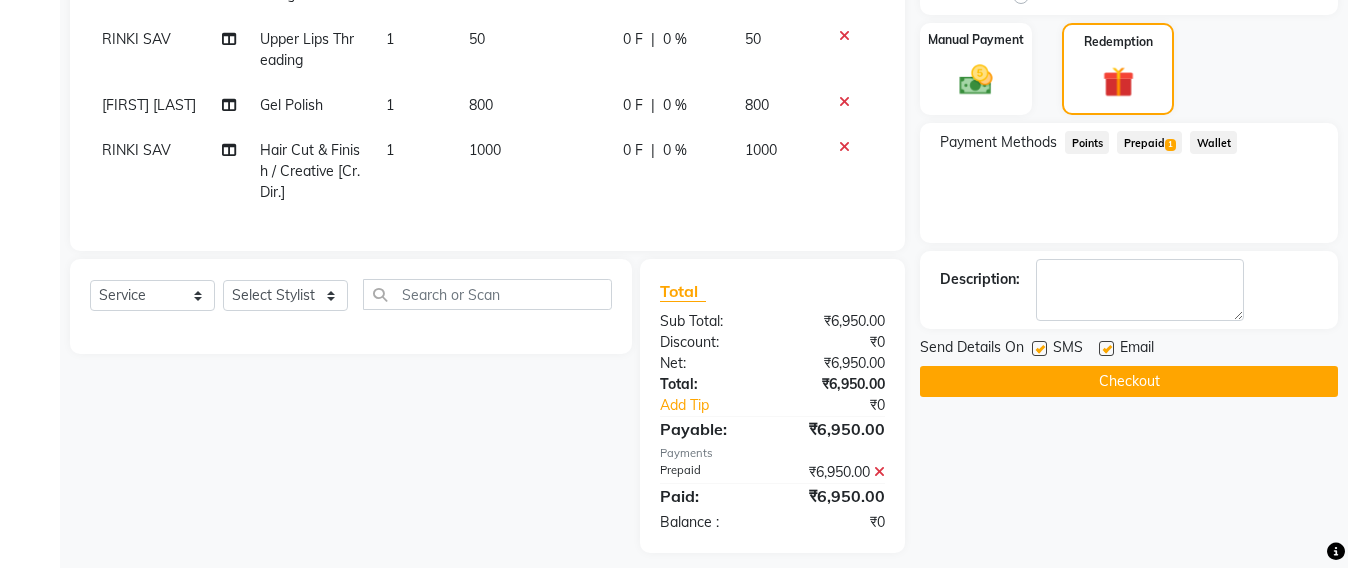 click on "Checkout" 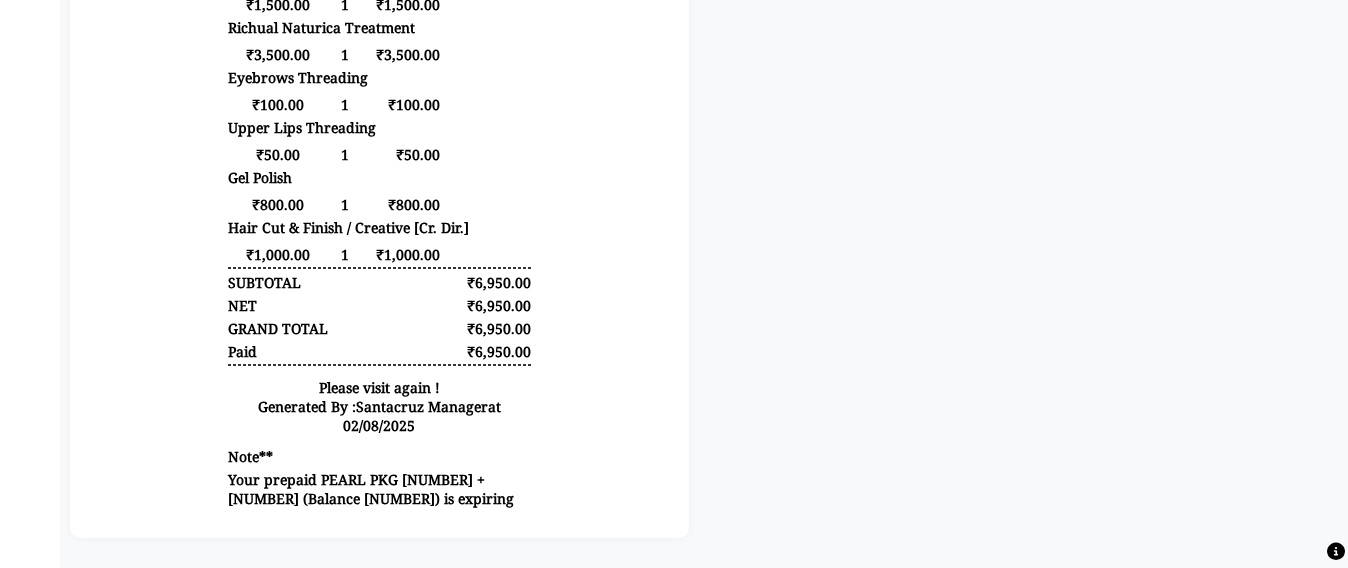 scroll, scrollTop: 111, scrollLeft: 0, axis: vertical 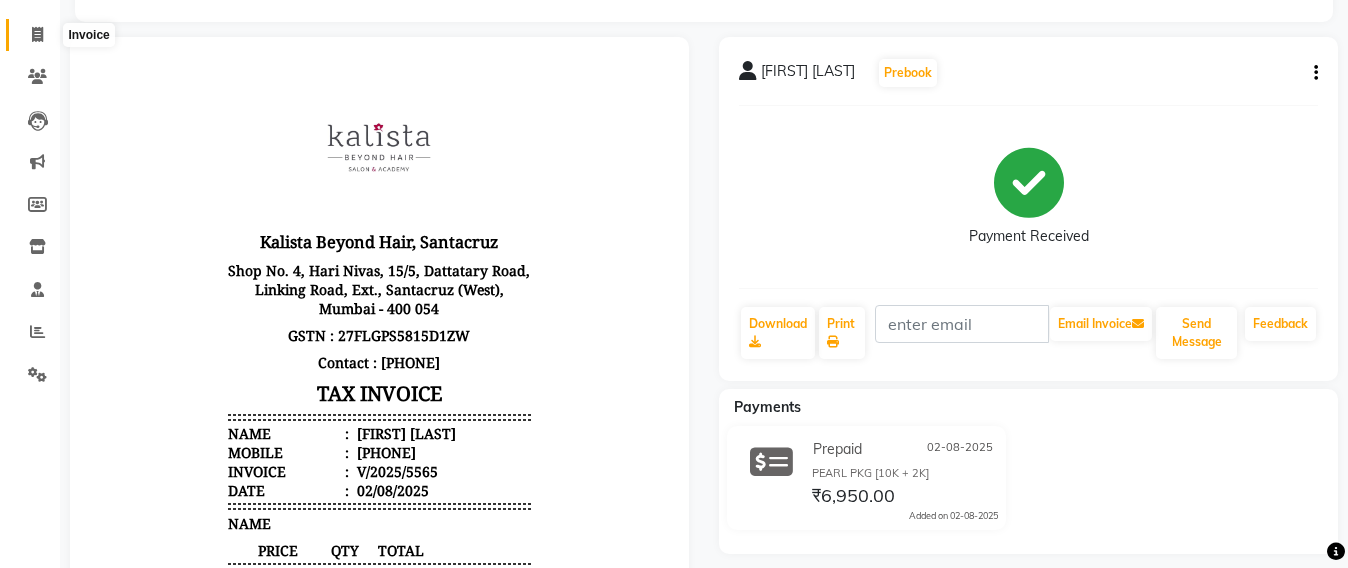 click 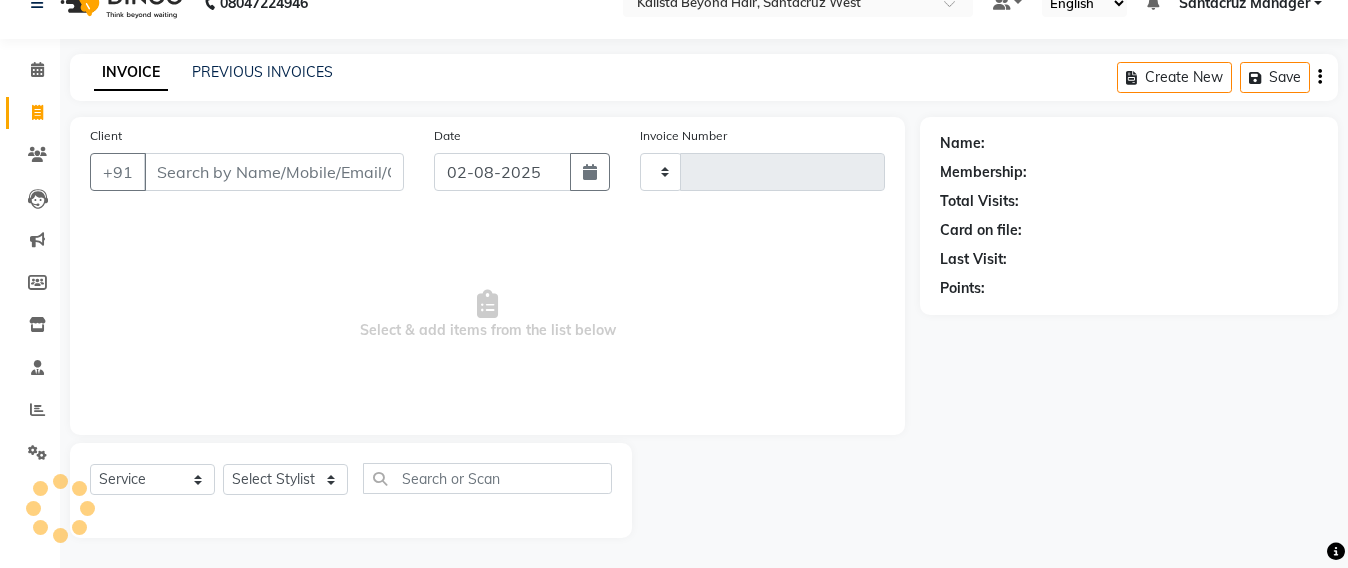 scroll, scrollTop: 33, scrollLeft: 0, axis: vertical 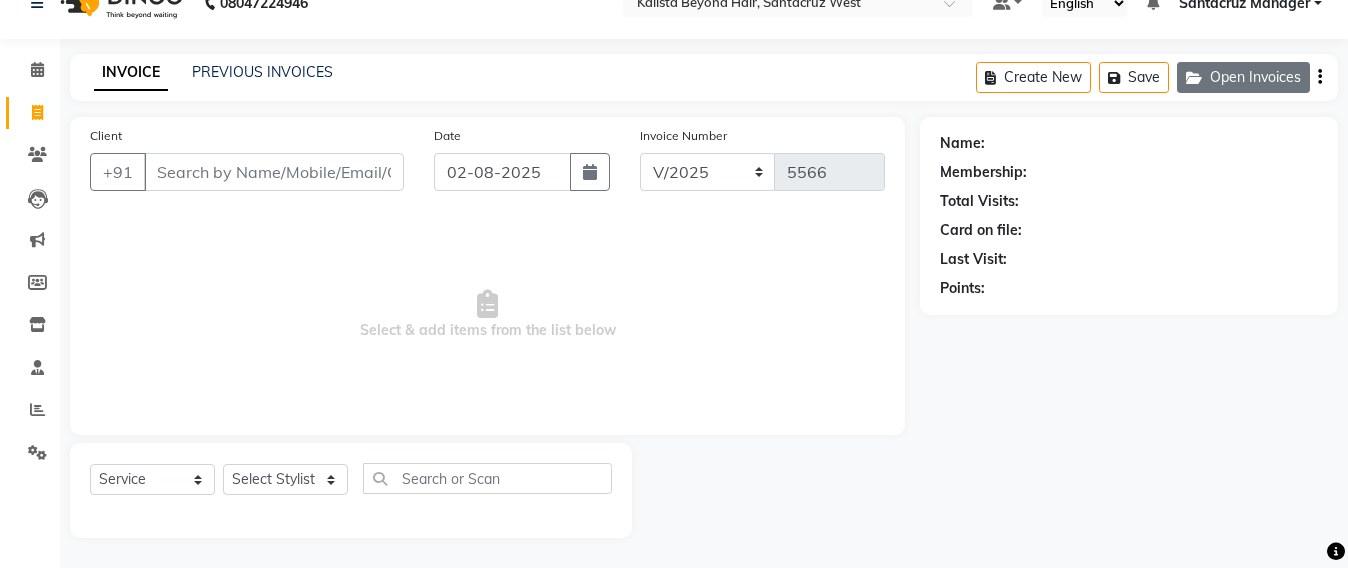 click on "Open Invoices" 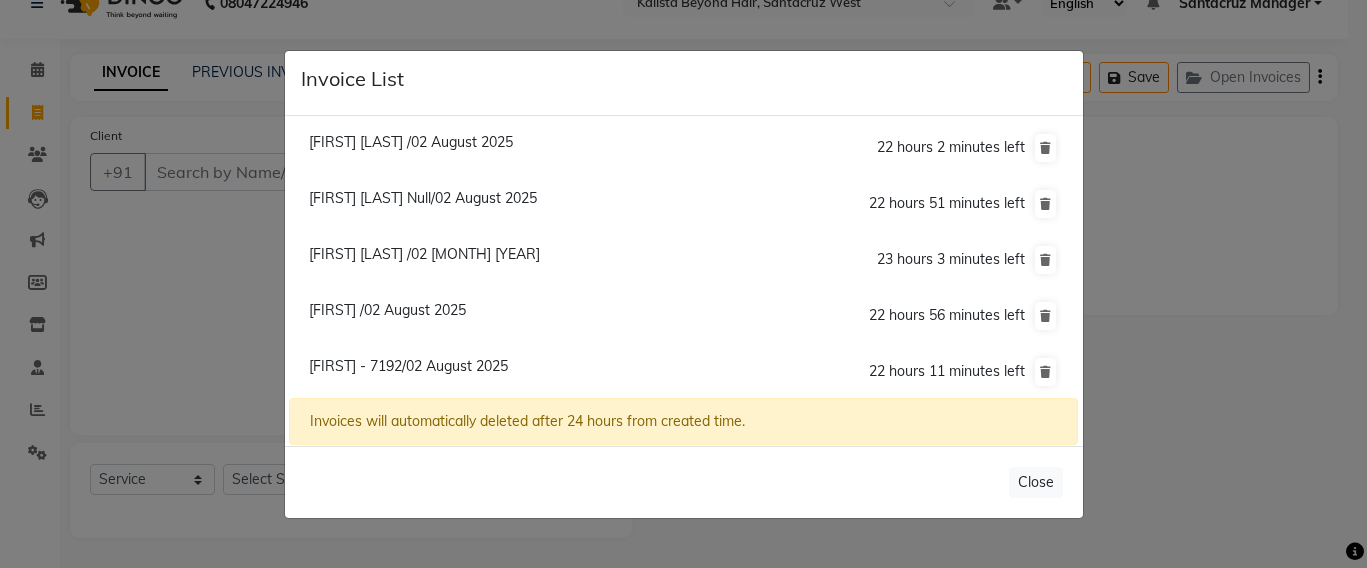 click on "[FIRST] [LAST] /02 August 2025" 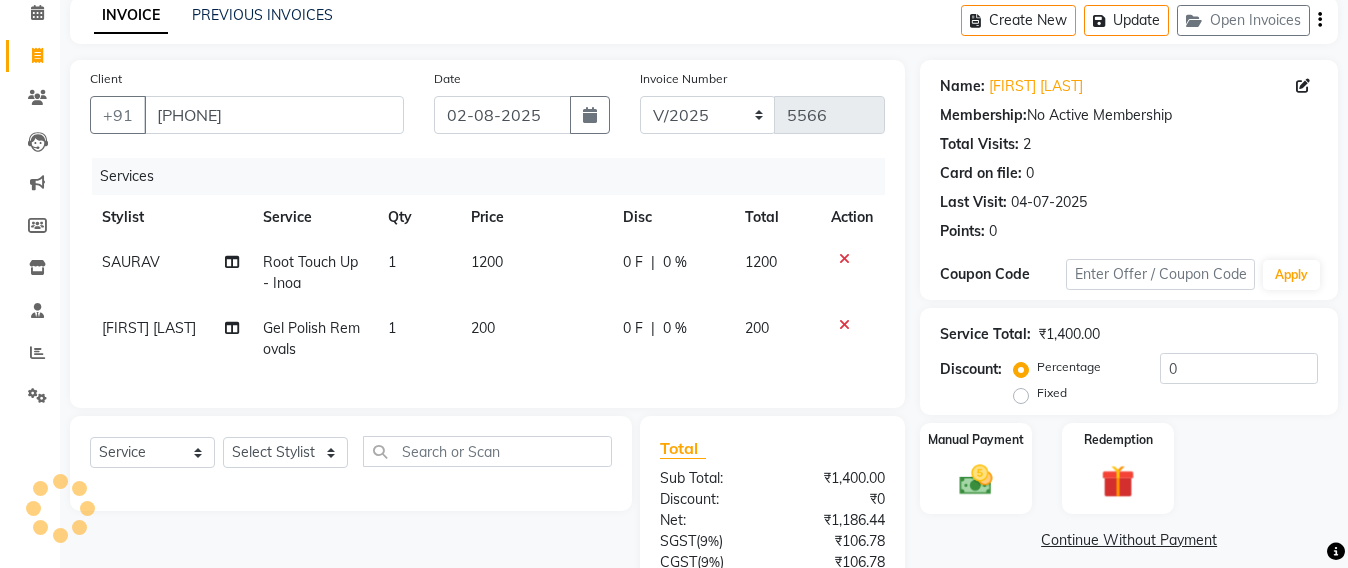 scroll, scrollTop: 281, scrollLeft: 0, axis: vertical 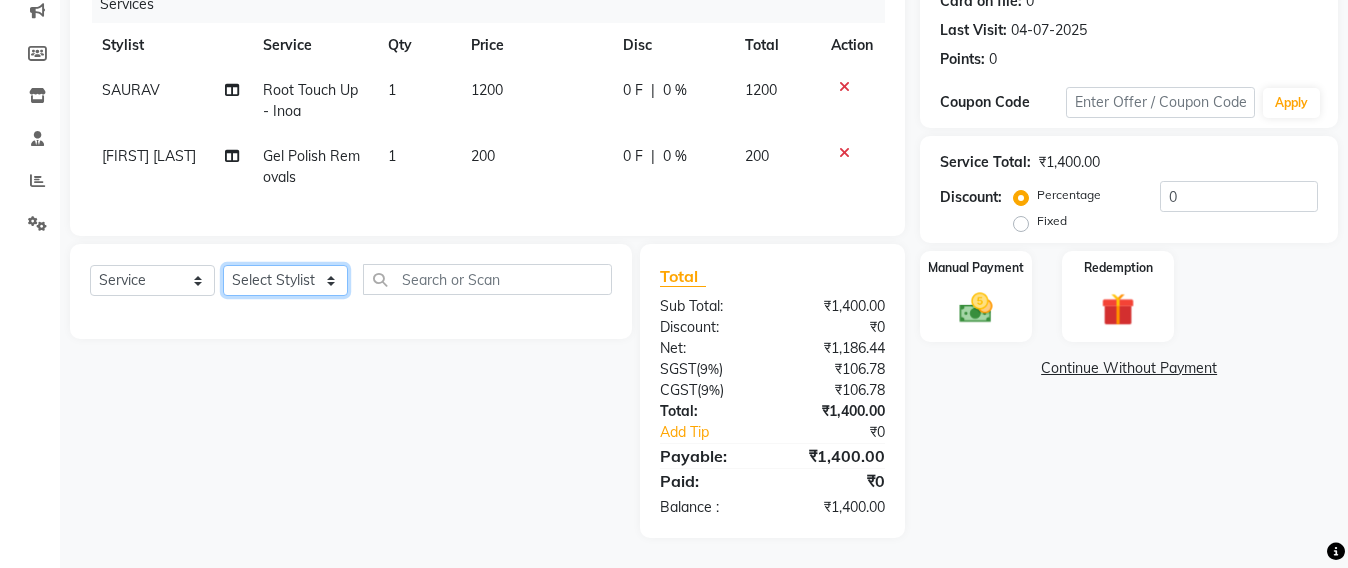 click on "Select Stylist Admin Avesh Sankat AZHER SHAIKH Jayeshree Mahtre Manisha Subodh Shedge Muskaan Pramila Vinayak Mhatre prathmesh mahattre Pratibha Nilesh Sharma RINKI SAV Rosy Sunil Jadhav Sameer shah admin Santacruz Manager SAURAV Siddhi SOMAYANG VASHUM Tejasvi Bhosle" 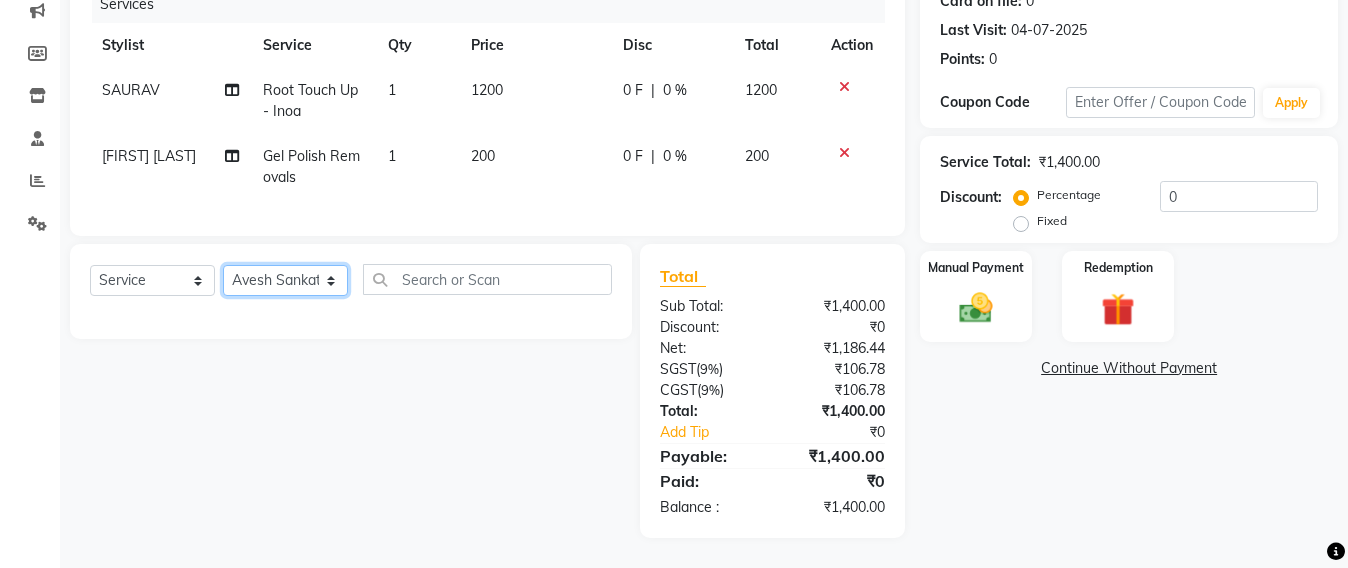 click on "Select Stylist Admin Avesh Sankat AZHER SHAIKH Jayeshree Mahtre Manisha Subodh Shedge Muskaan Pramila Vinayak Mhatre prathmesh mahattre Pratibha Nilesh Sharma RINKI SAV Rosy Sunil Jadhav Sameer shah admin Santacruz Manager SAURAV Siddhi SOMAYANG VASHUM Tejasvi Bhosle" 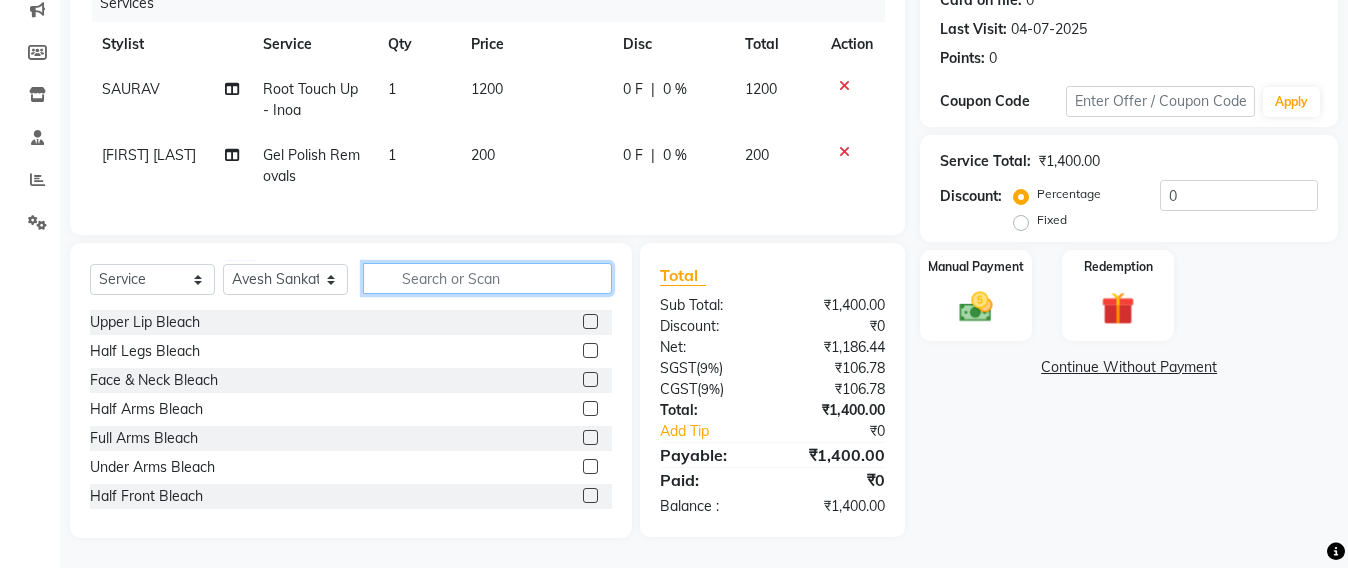 click 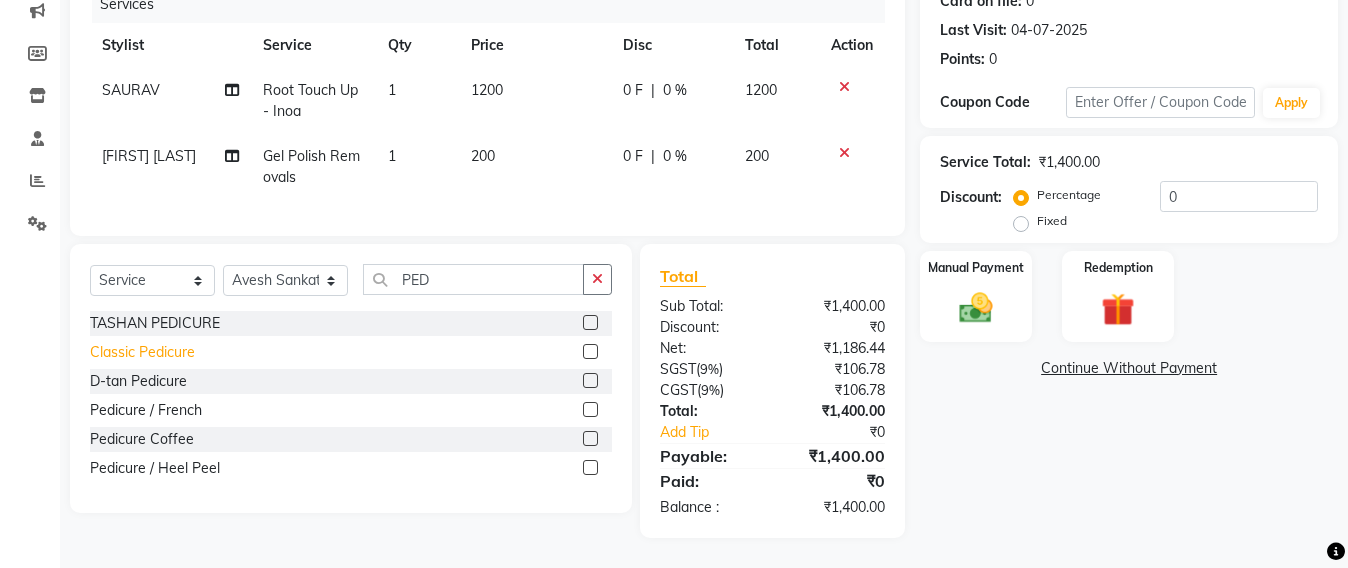 click on "Classic Pedicure" 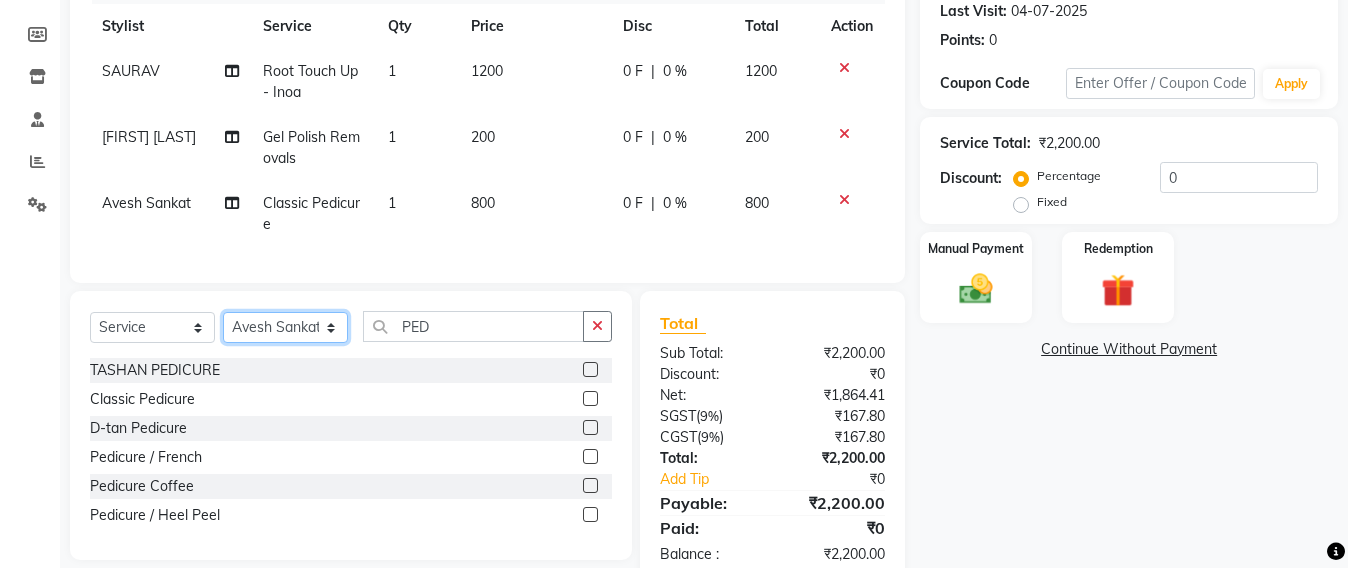 click on "Select Stylist Admin Avesh Sankat AZHER SHAIKH Jayeshree Mahtre Manisha Subodh Shedge Muskaan Pramila Vinayak Mhatre prathmesh mahattre Pratibha Nilesh Sharma RINKI SAV Rosy Sunil Jadhav Sameer shah admin Santacruz Manager SAURAV Siddhi SOMAYANG VASHUM Tejasvi Bhosle" 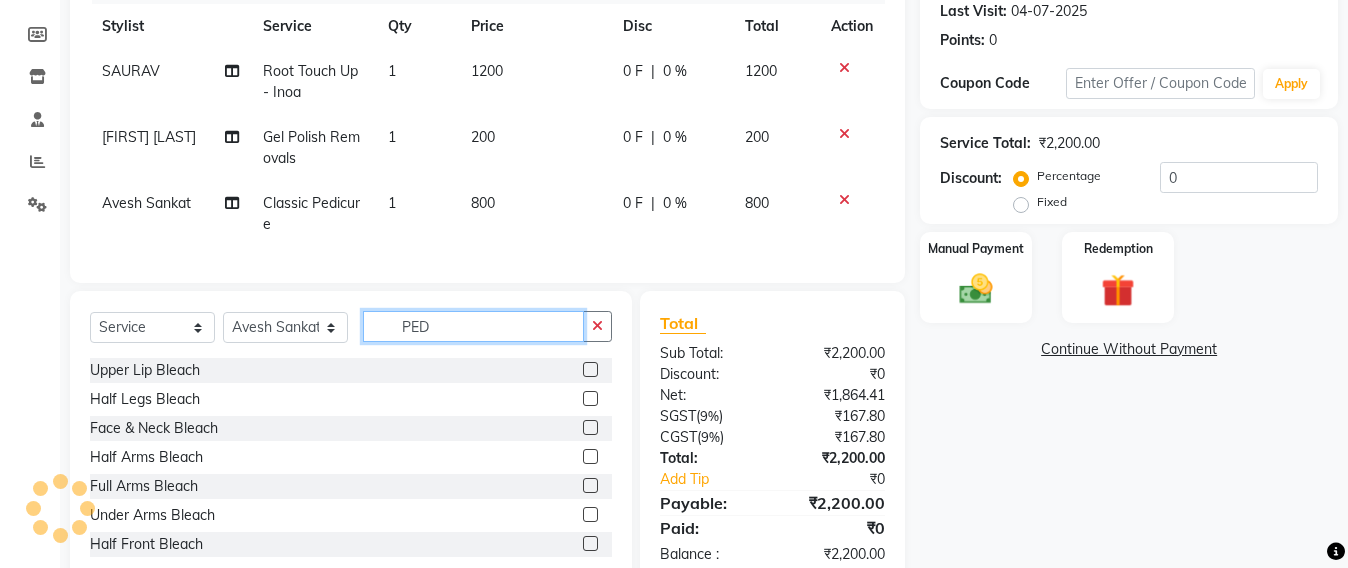 click on "PED" 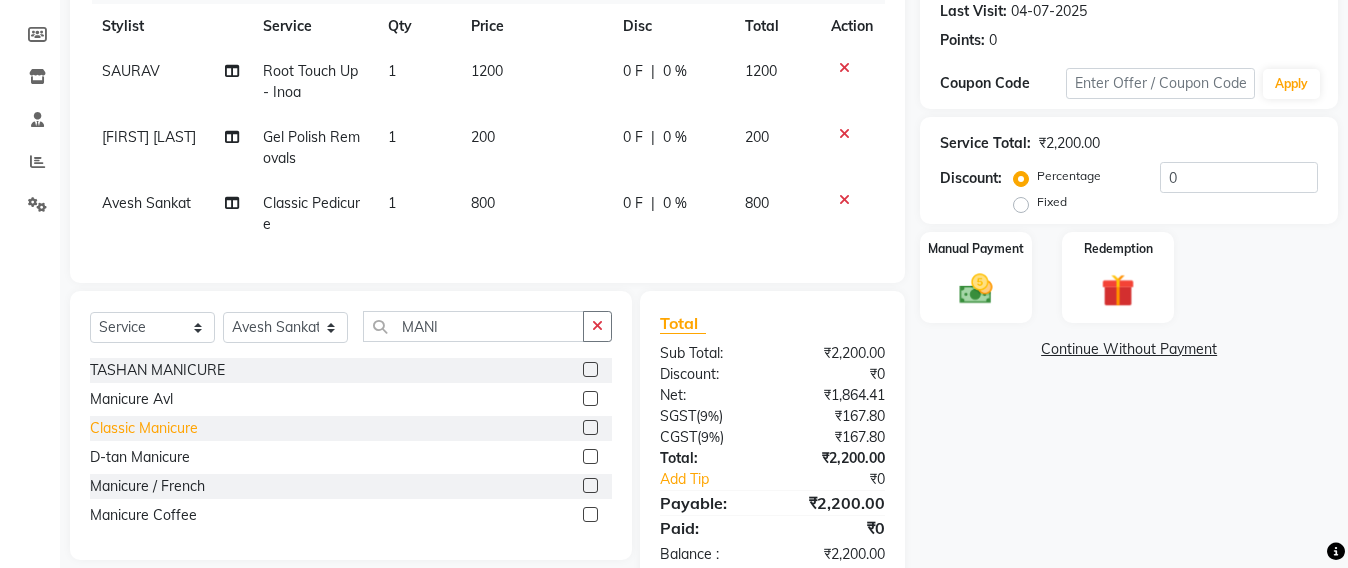 click on "Classic Manicure" 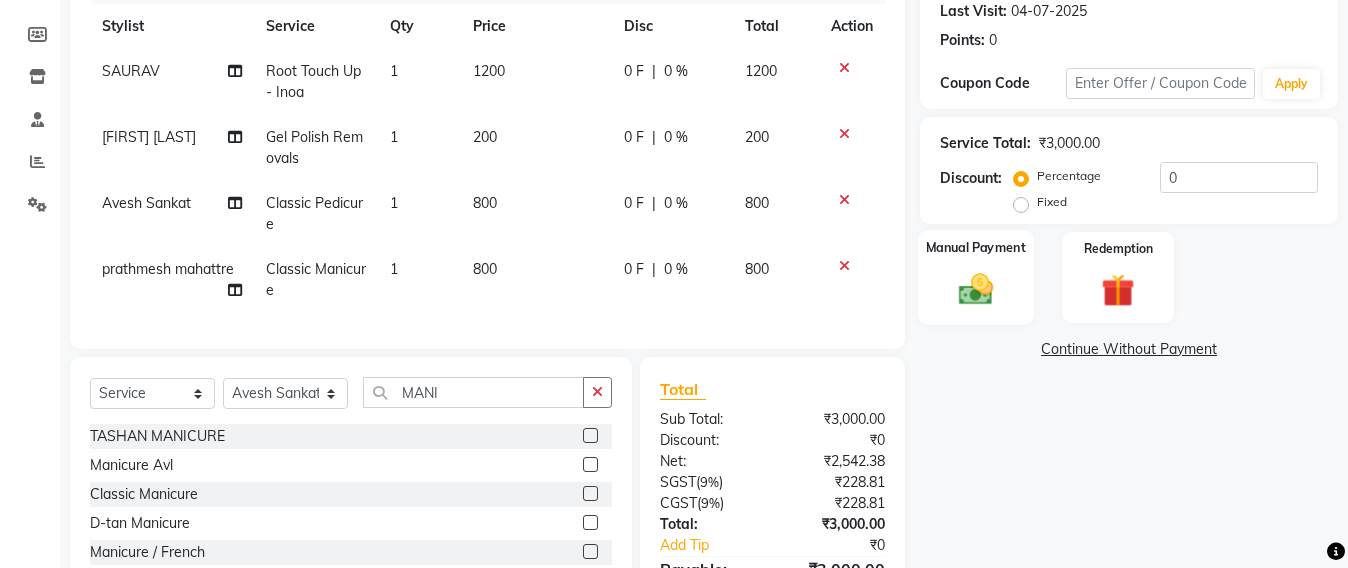click 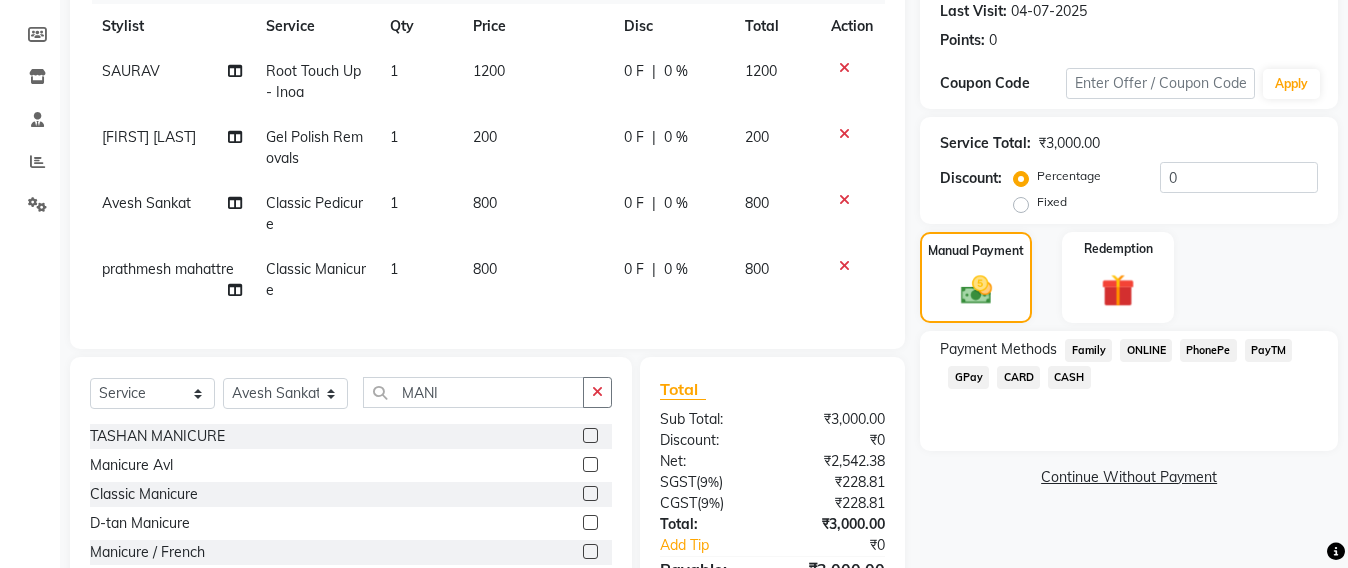 click on "CASH" 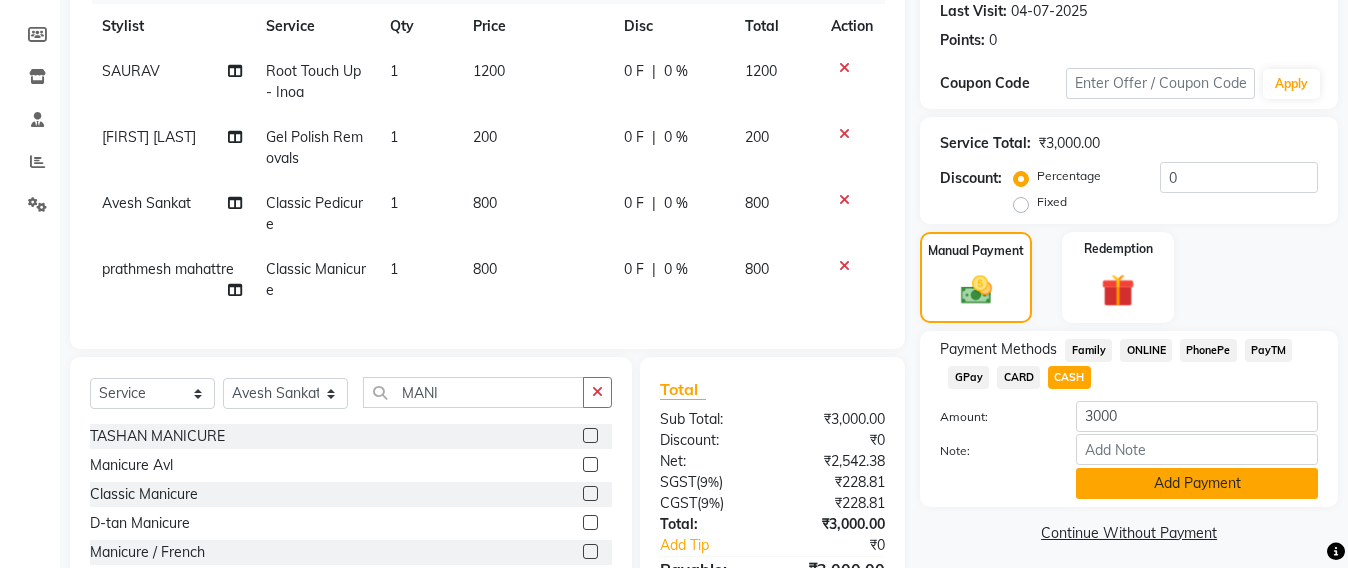 click on "Add Payment" 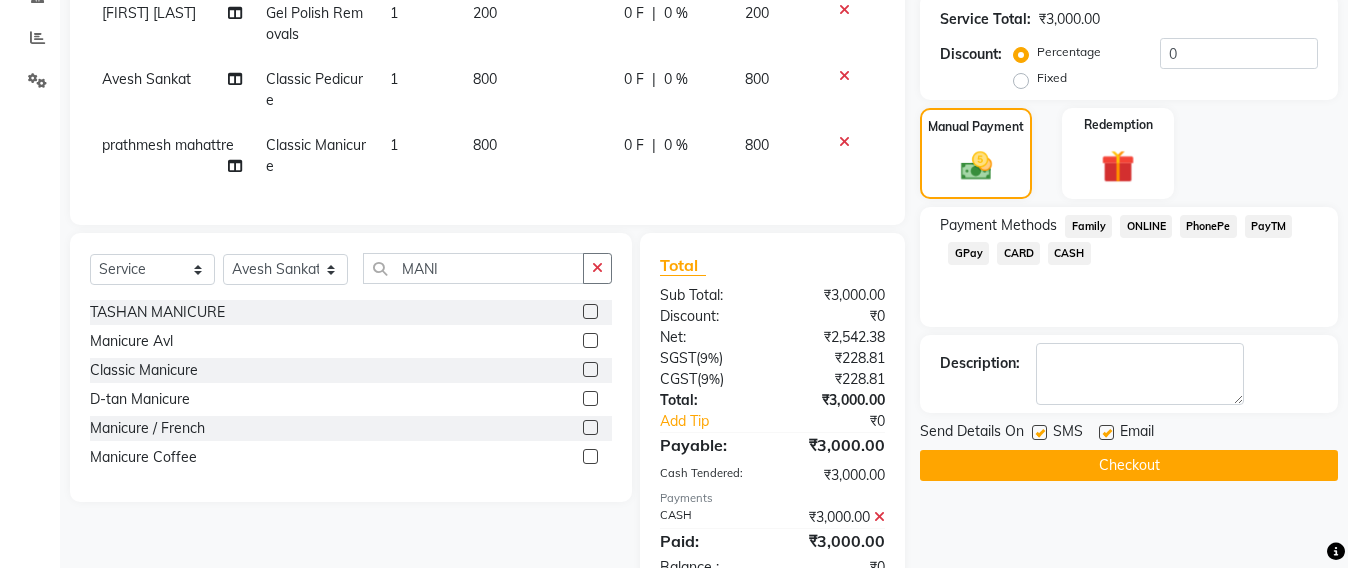 scroll, scrollTop: 484, scrollLeft: 0, axis: vertical 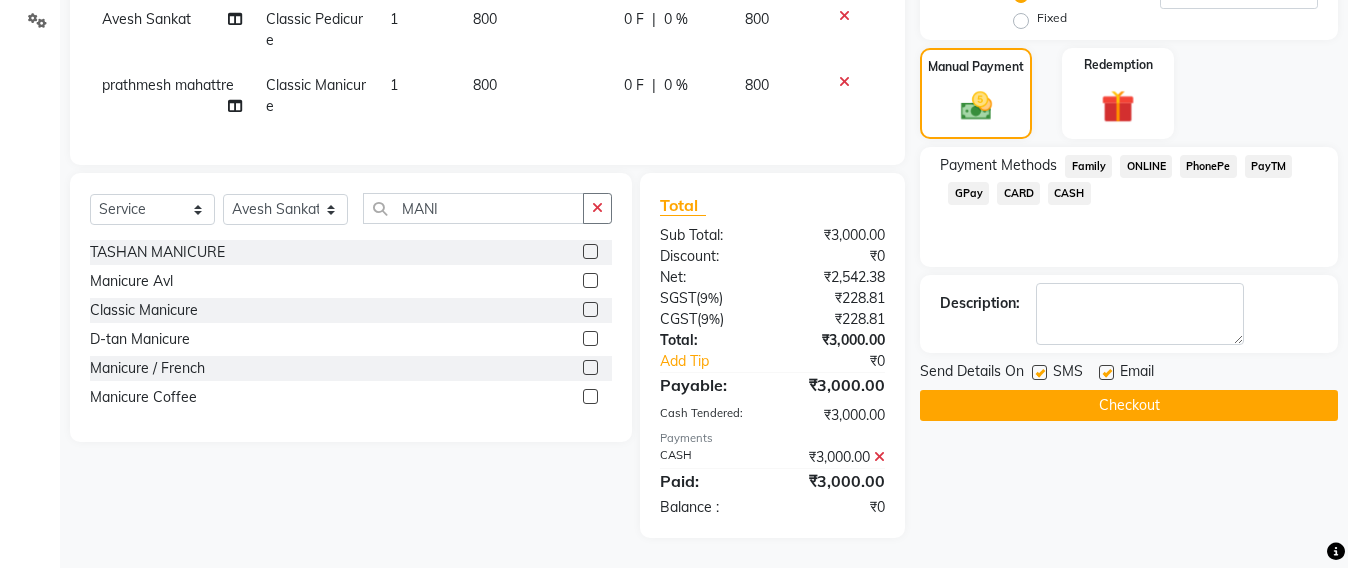 click on "Checkout" 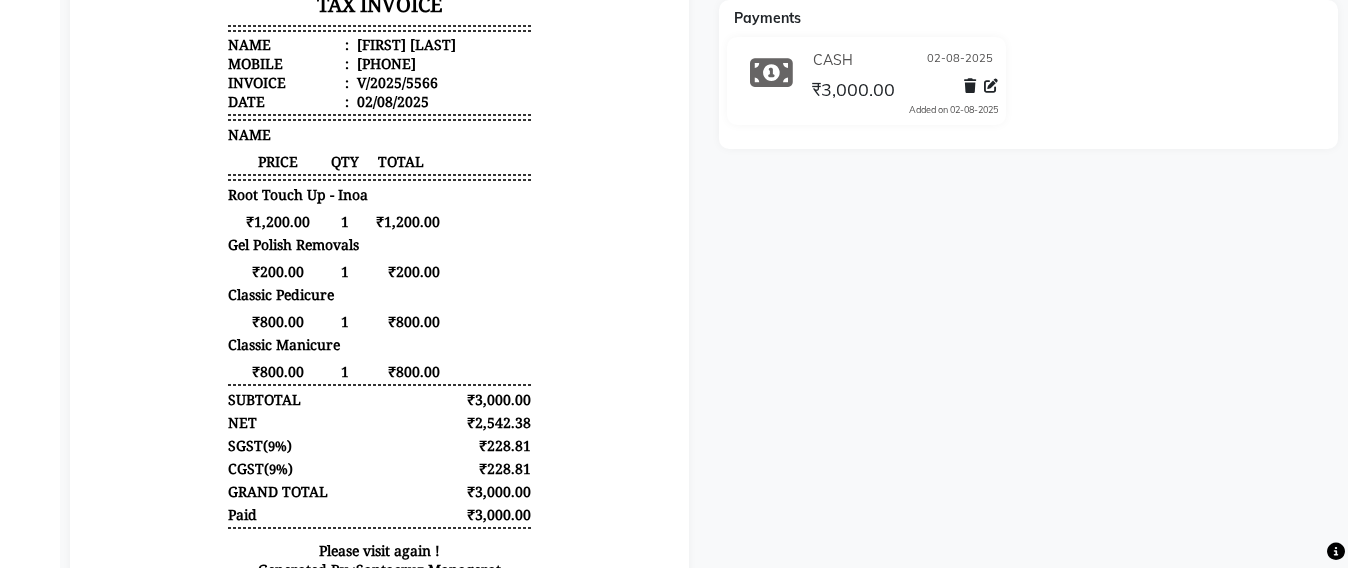 scroll, scrollTop: 0, scrollLeft: 0, axis: both 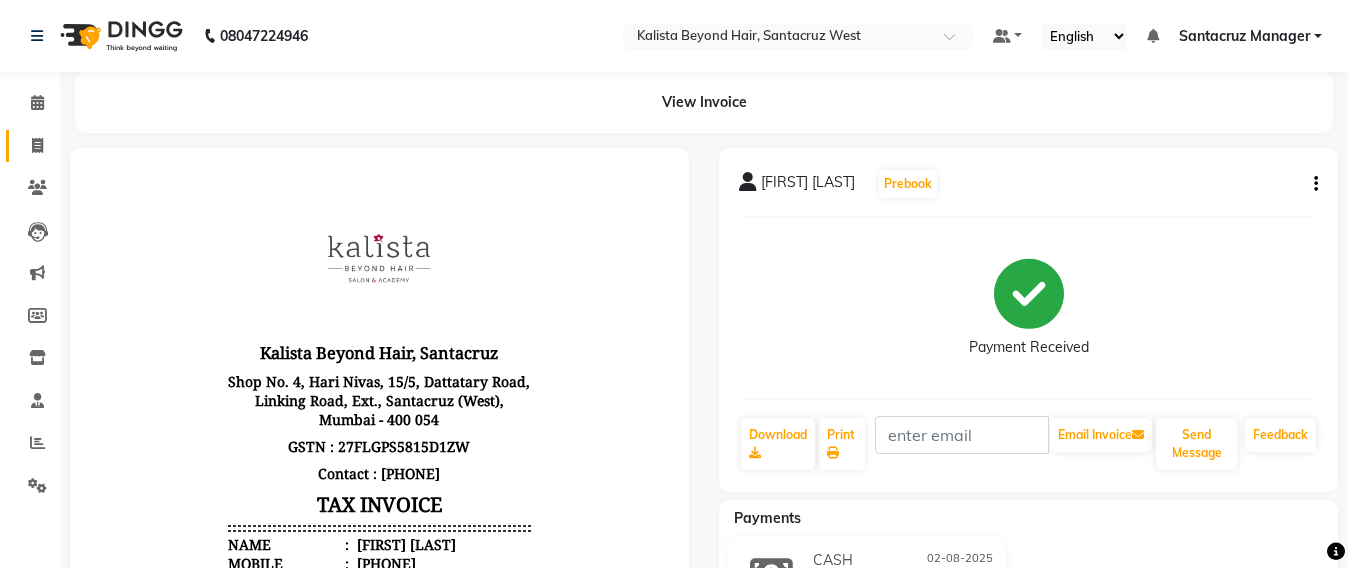 click on "Invoice" 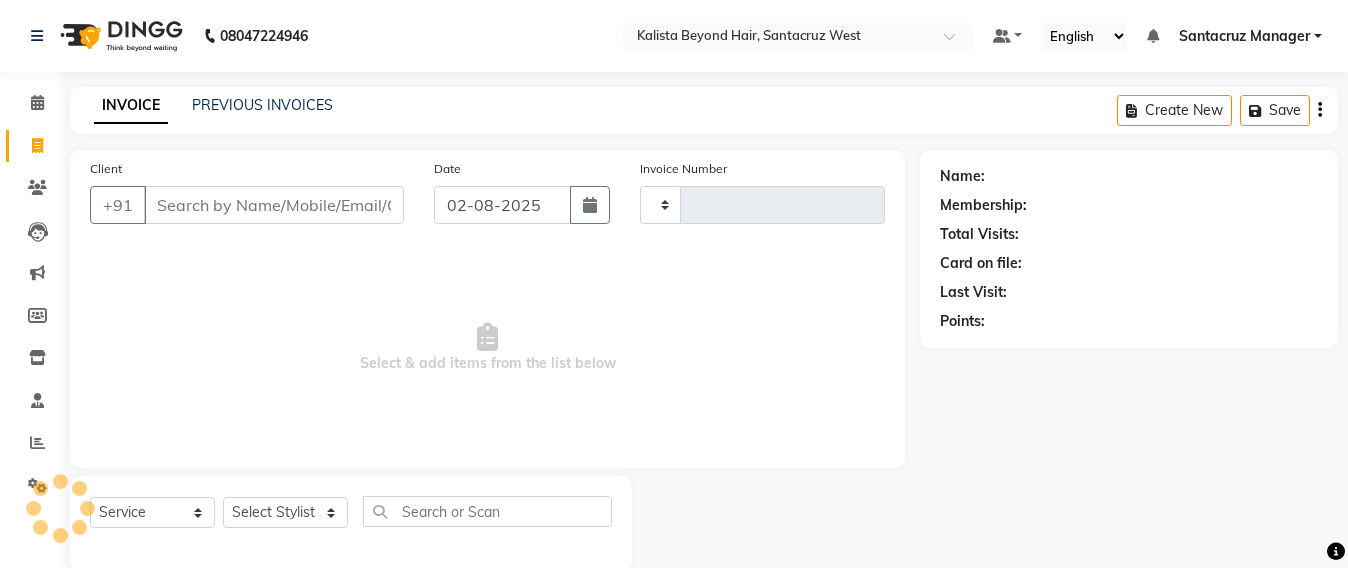 scroll, scrollTop: 33, scrollLeft: 0, axis: vertical 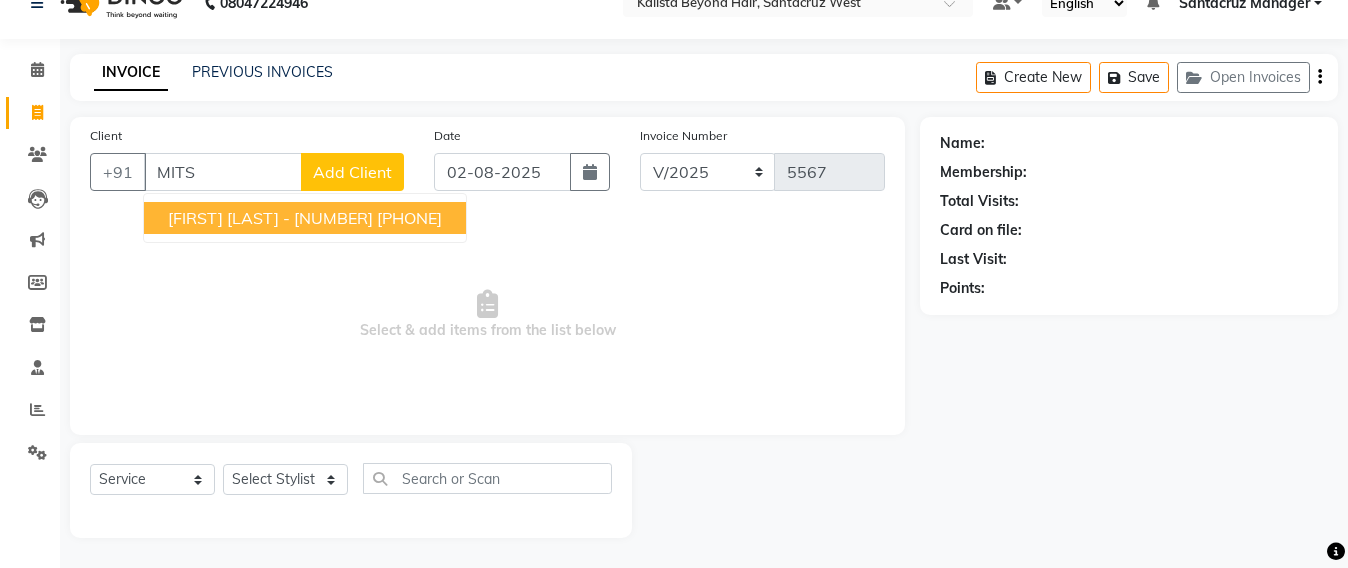click on "[PHONE]" at bounding box center (409, 218) 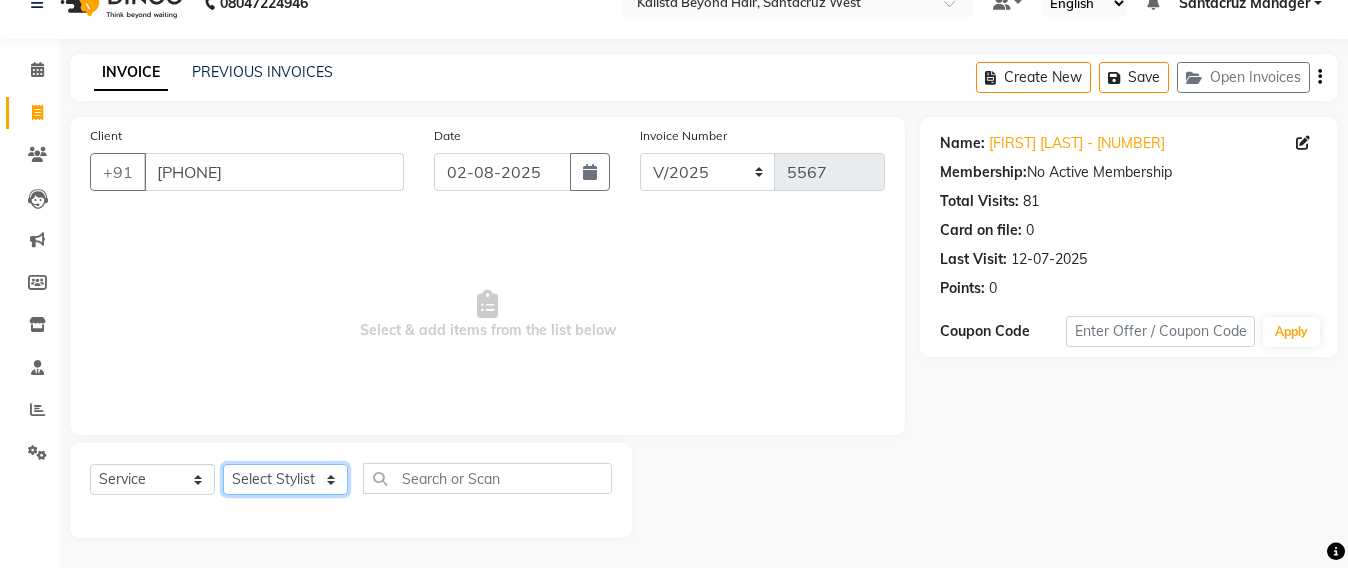 click on "Select Stylist Admin Avesh Sankat AZHER SHAIKH Jayeshree Mahtre Manisha Subodh Shedge Muskaan Pramila Vinayak Mhatre prathmesh mahattre Pratibha Nilesh Sharma RINKI SAV Rosy Sunil Jadhav Sameer shah admin Santacruz Manager SAURAV Siddhi SOMAYANG VASHUM Tejasvi Bhosle" 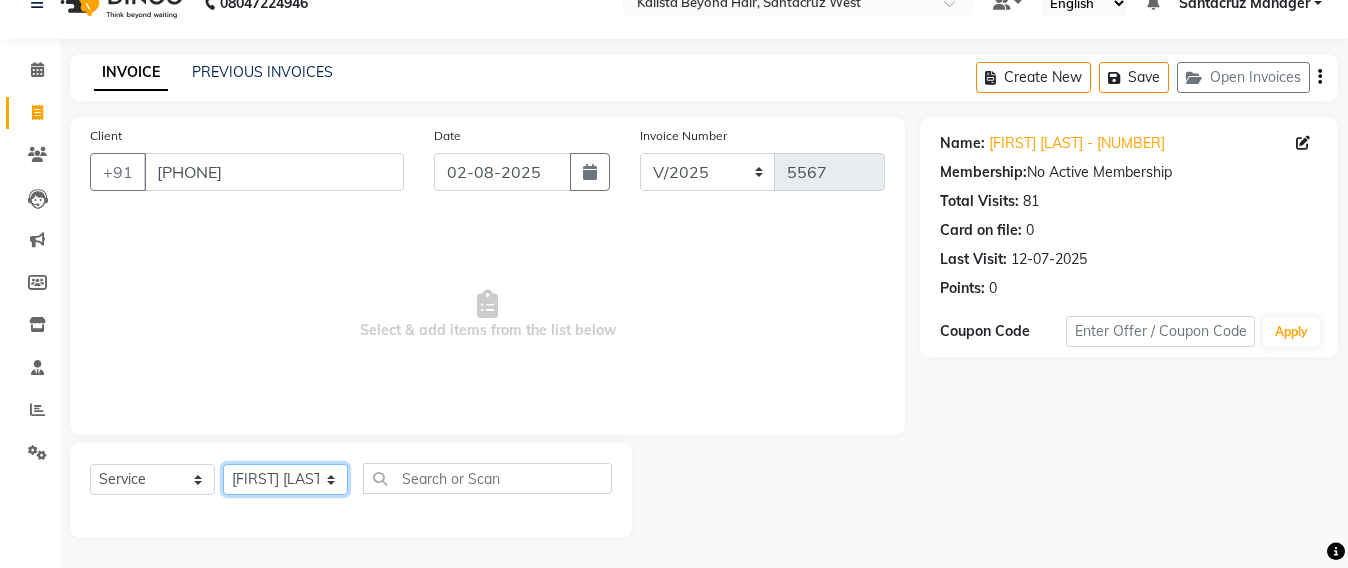 click on "Select Stylist Admin Avesh Sankat AZHER SHAIKH Jayeshree Mahtre Manisha Subodh Shedge Muskaan Pramila Vinayak Mhatre prathmesh mahattre Pratibha Nilesh Sharma RINKI SAV Rosy Sunil Jadhav Sameer shah admin Santacruz Manager SAURAV Siddhi SOMAYANG VASHUM Tejasvi Bhosle" 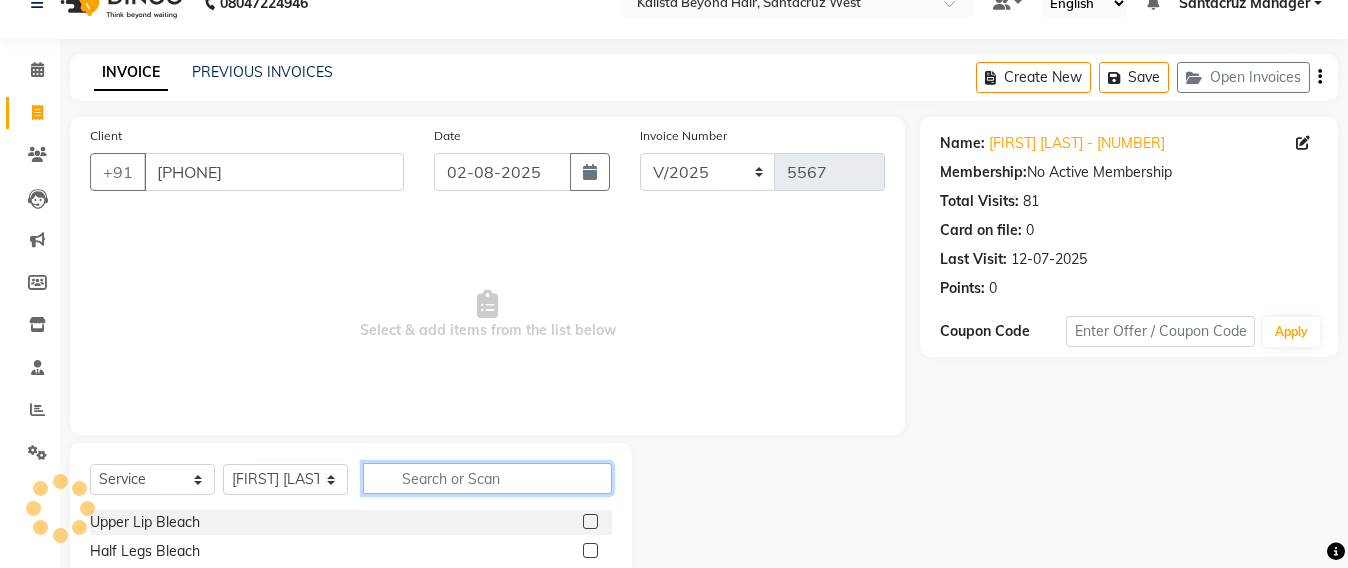 click 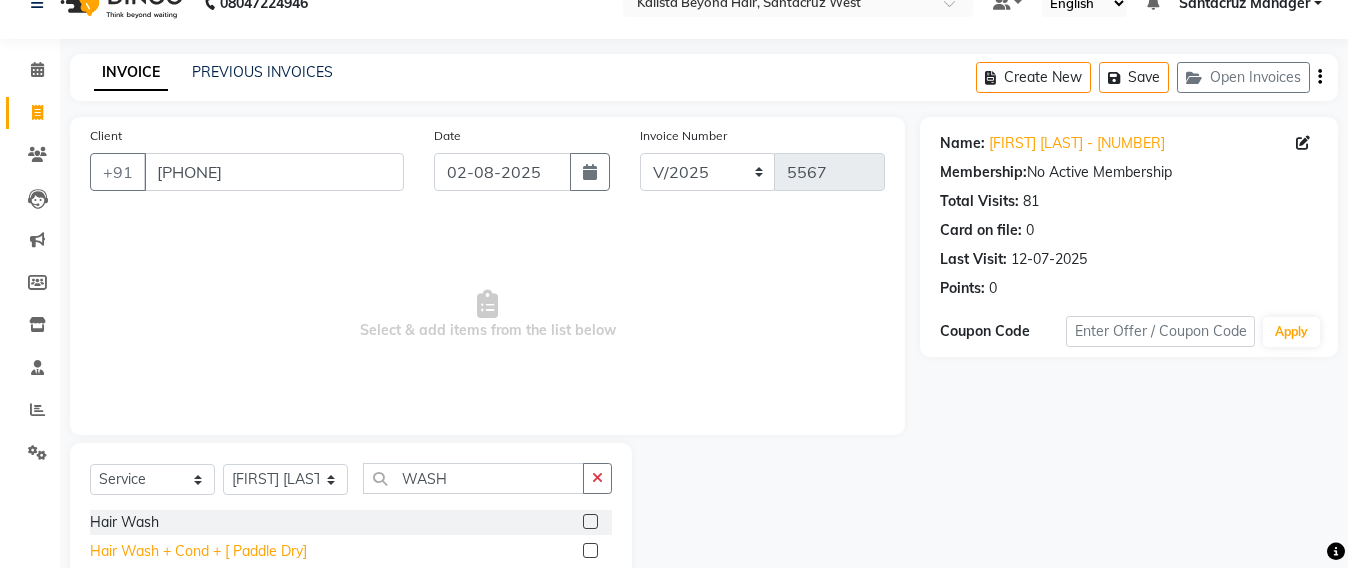 click on "Hair Wash + Cond + [ Paddle Dry]" 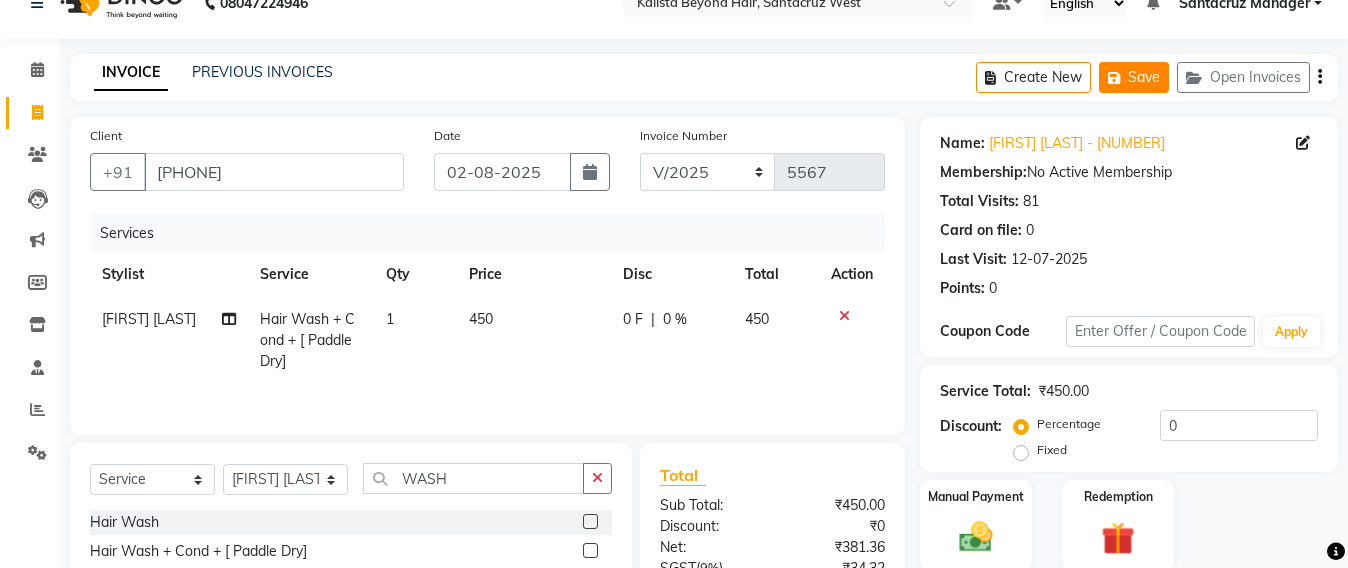 click on "Save" 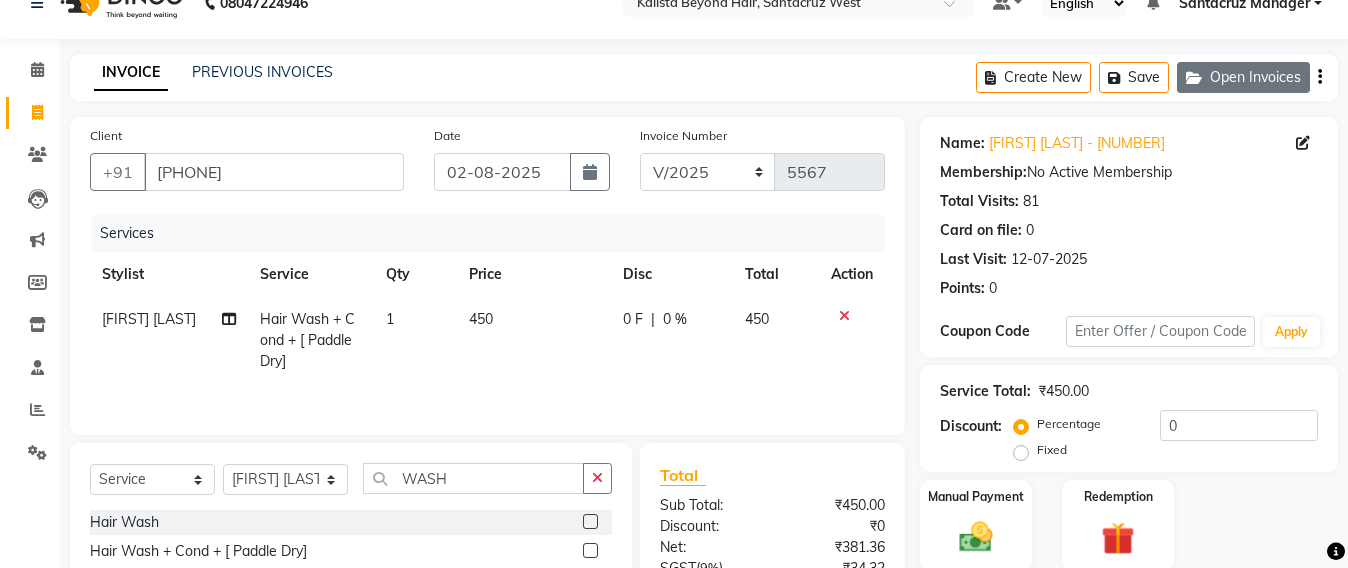 click on "Open Invoices" 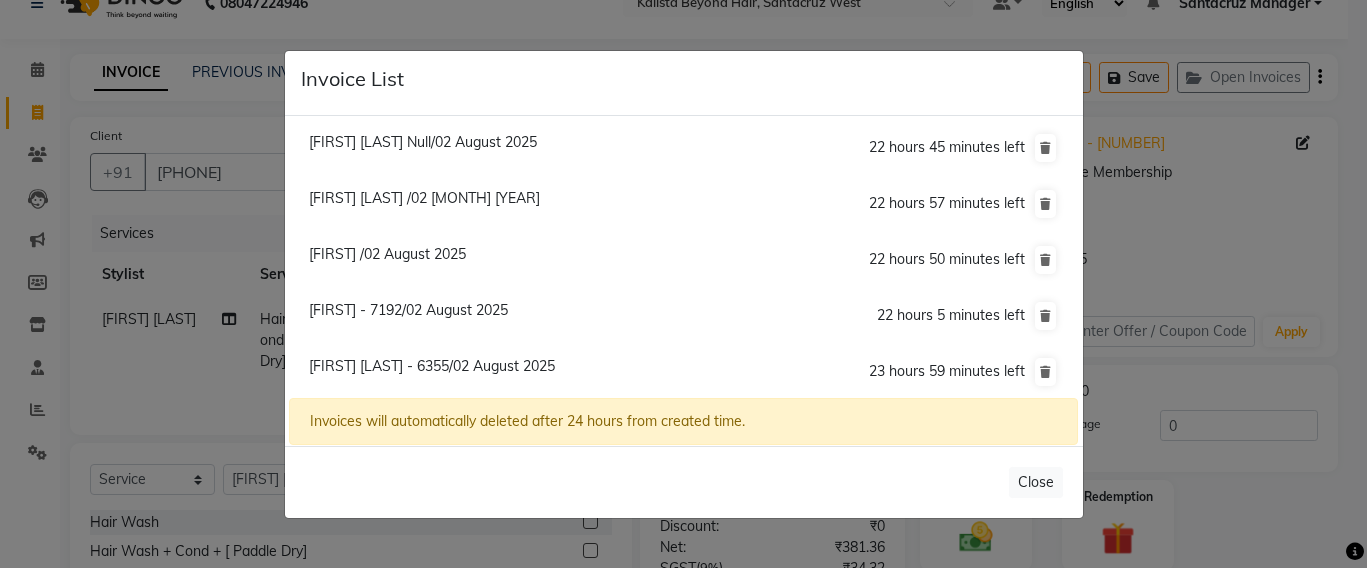 click on "[FIRST] - 7192/02 August 2025" 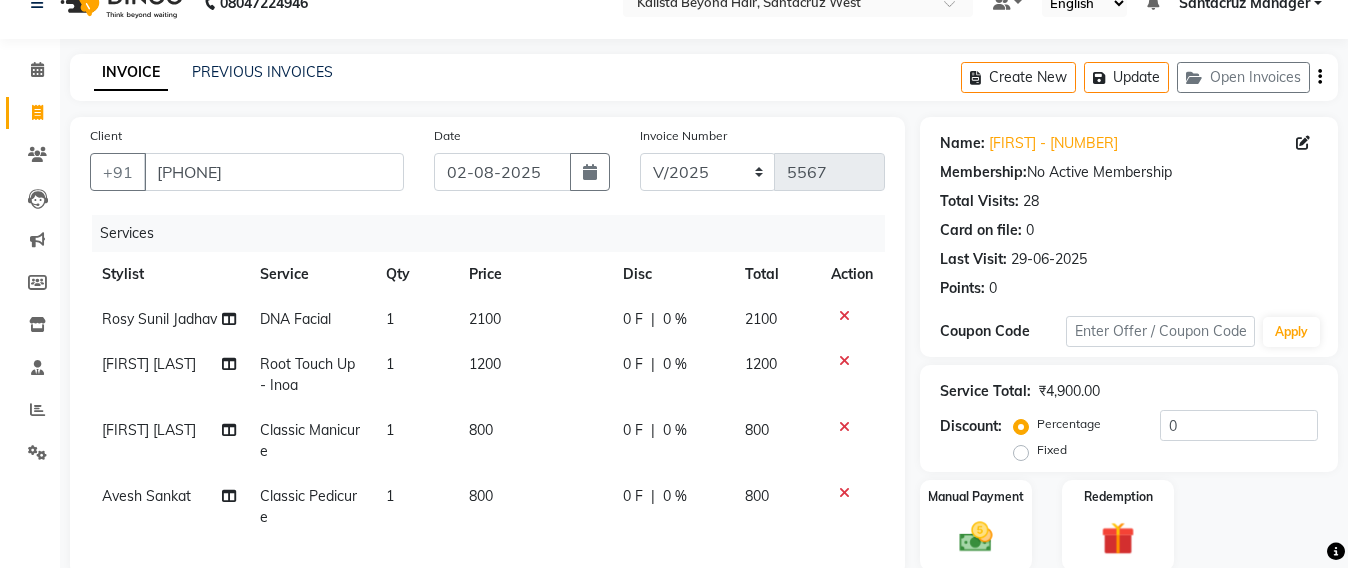 click 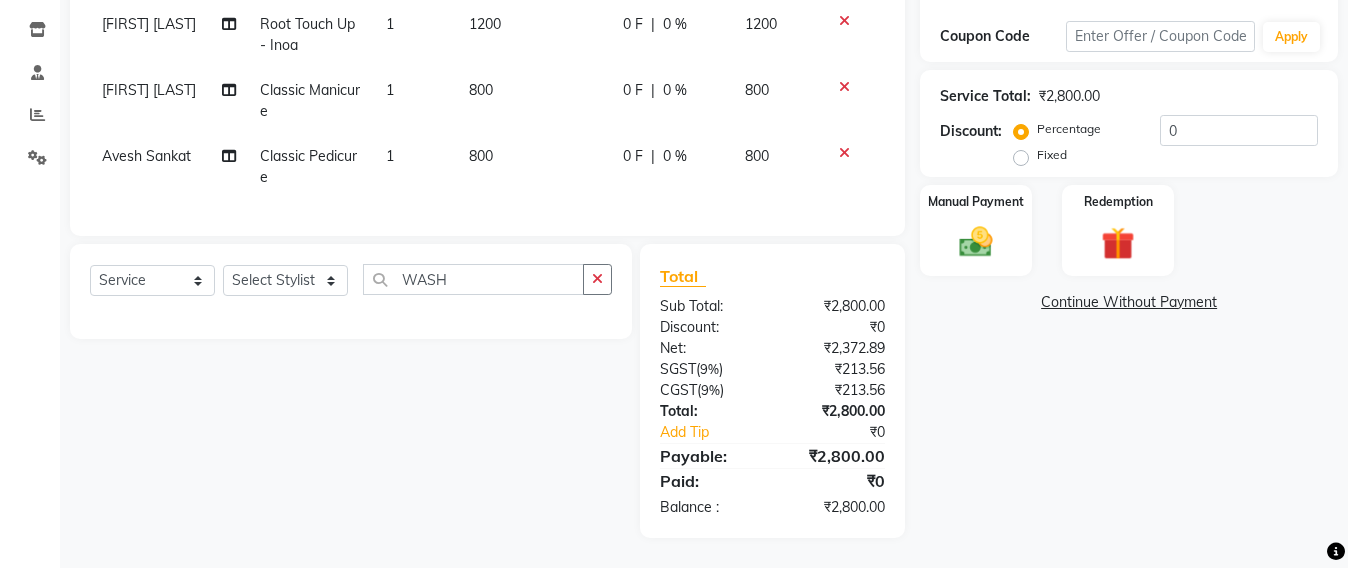 scroll, scrollTop: 347, scrollLeft: 0, axis: vertical 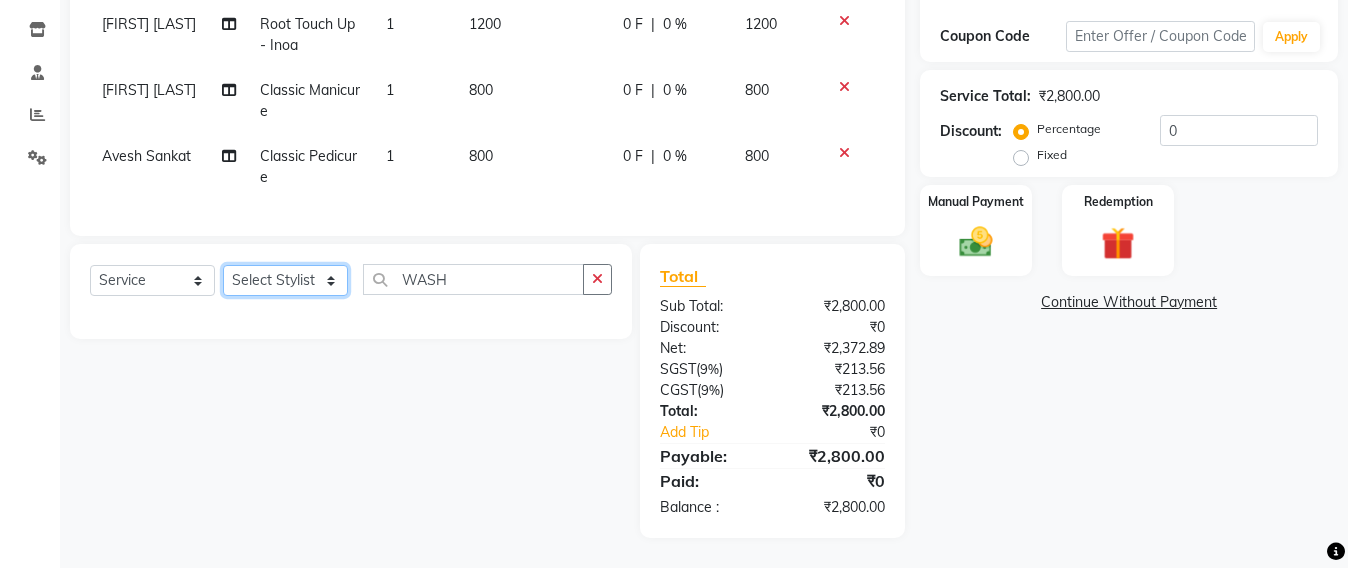 click on "Select Stylist Admin Avesh Sankat AZHER SHAIKH Jayeshree Mahtre Manisha Subodh Shedge Muskaan Pramila Vinayak Mhatre prathmesh mahattre Pratibha Nilesh Sharma RINKI SAV Rosy Sunil Jadhav Sameer shah admin Santacruz Manager SAURAV Siddhi SOMAYANG VASHUM Tejasvi Bhosle" 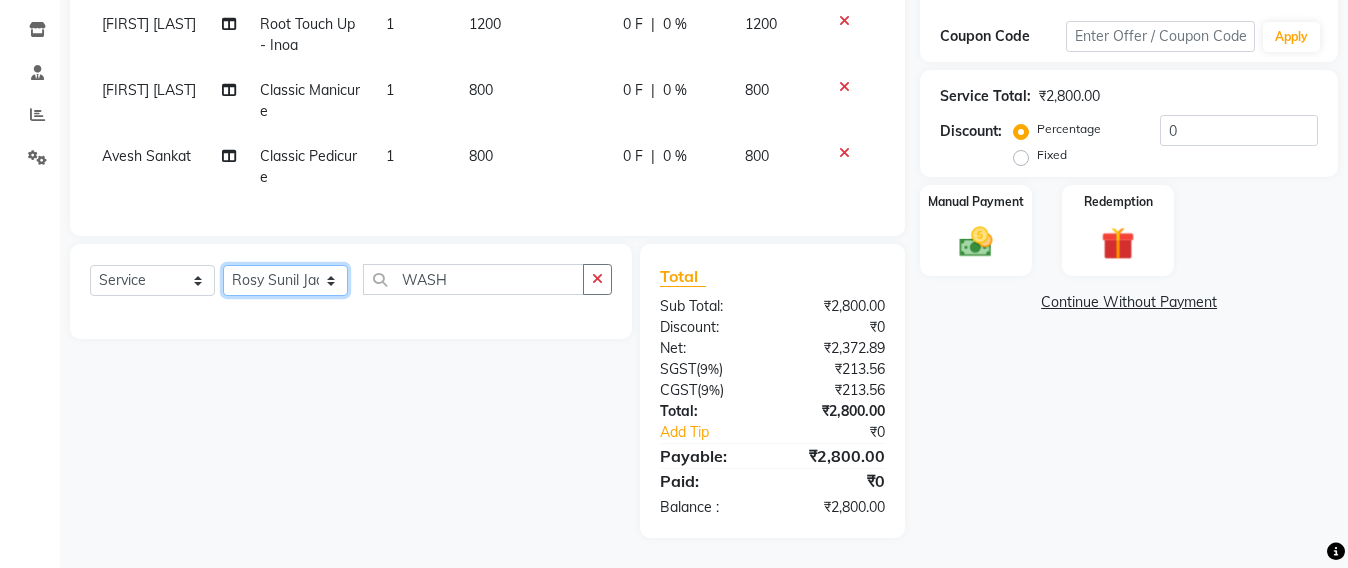 click on "Select Stylist Admin Avesh Sankat AZHER SHAIKH Jayeshree Mahtre Manisha Subodh Shedge Muskaan Pramila Vinayak Mhatre prathmesh mahattre Pratibha Nilesh Sharma RINKI SAV Rosy Sunil Jadhav Sameer shah admin Santacruz Manager SAURAV Siddhi SOMAYANG VASHUM Tejasvi Bhosle" 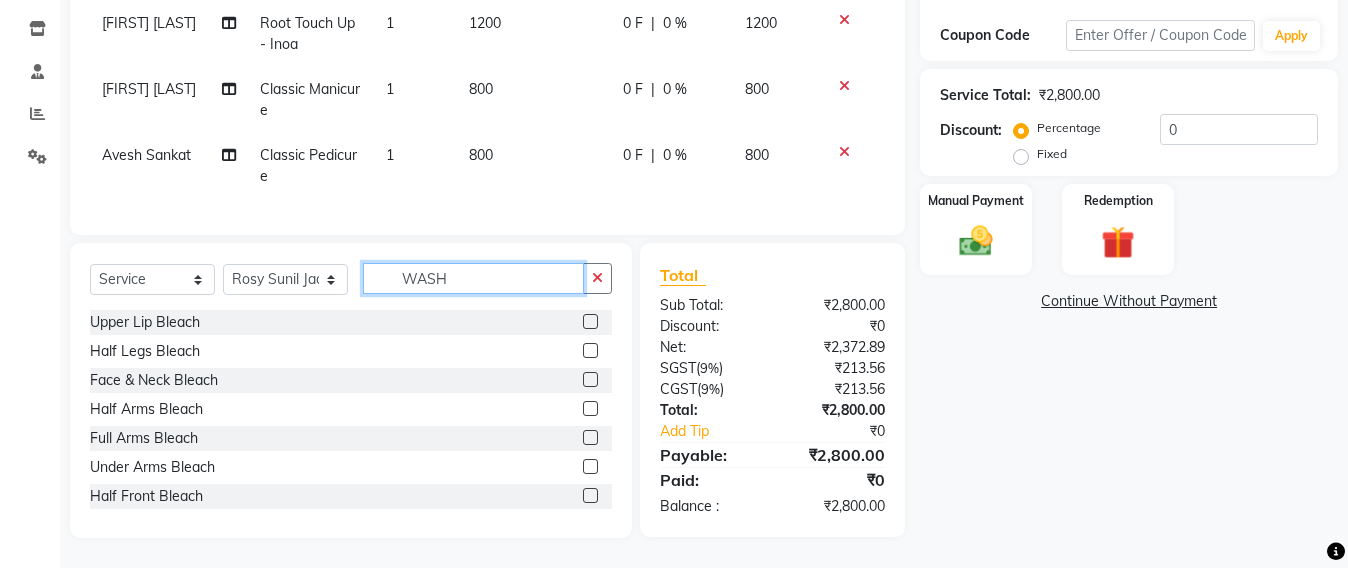 click on "WASH" 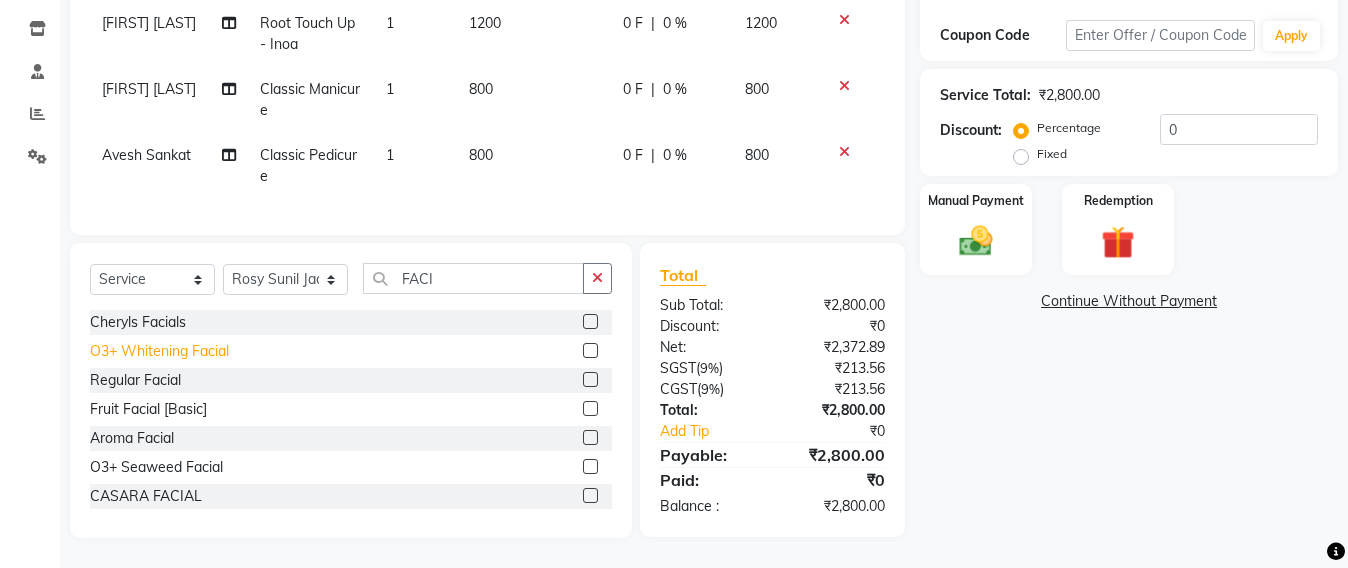 click on "O3+ Whitening Facial" 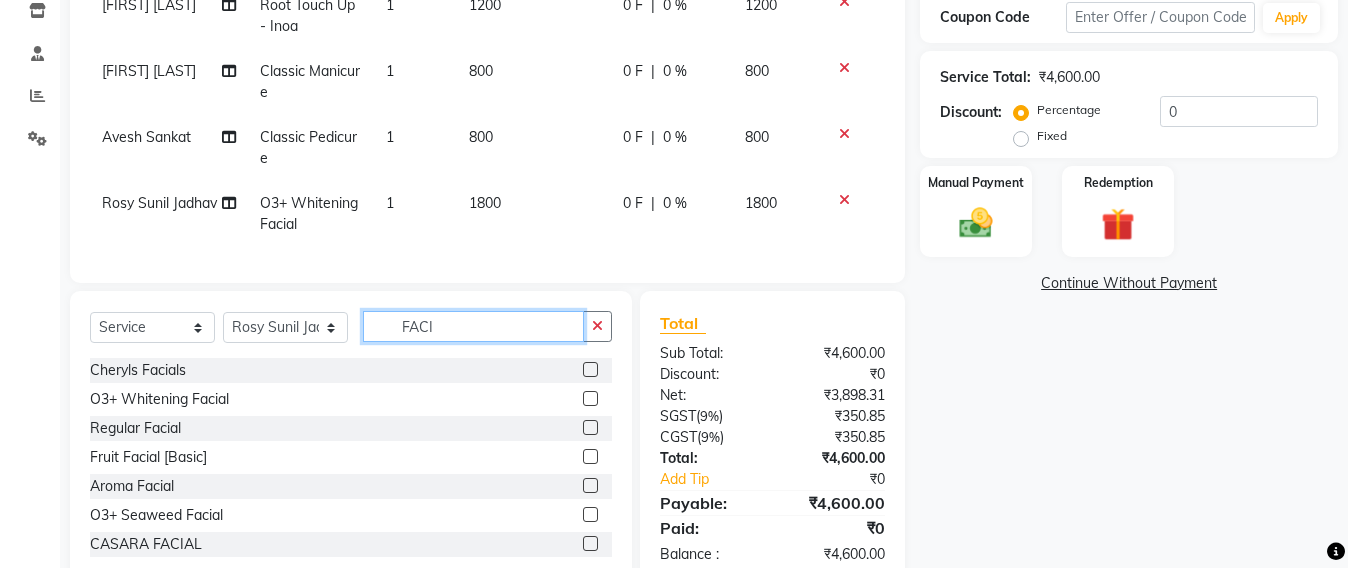 click on "FACI" 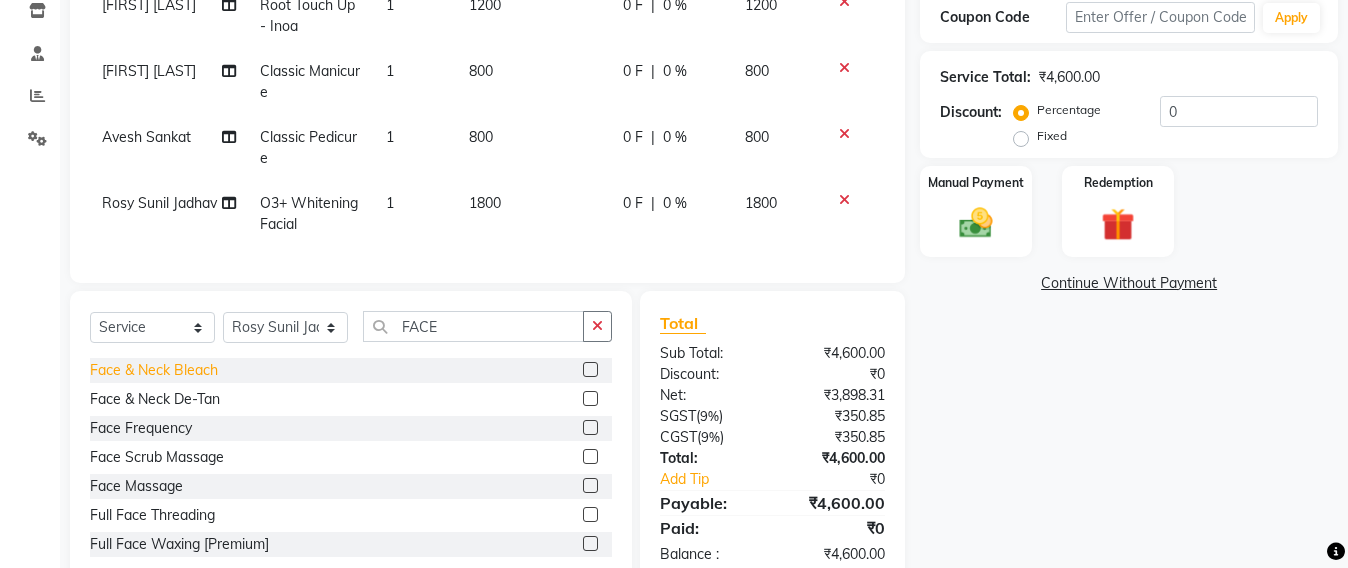click on "Face & Neck Bleach" 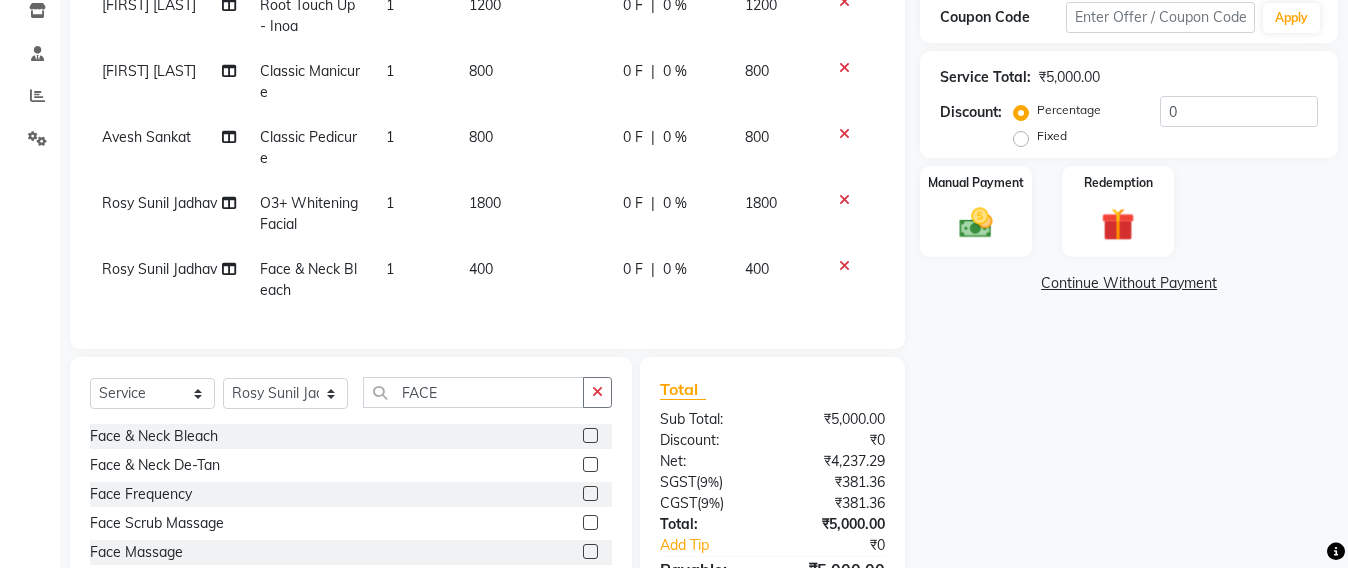 scroll, scrollTop: 480, scrollLeft: 0, axis: vertical 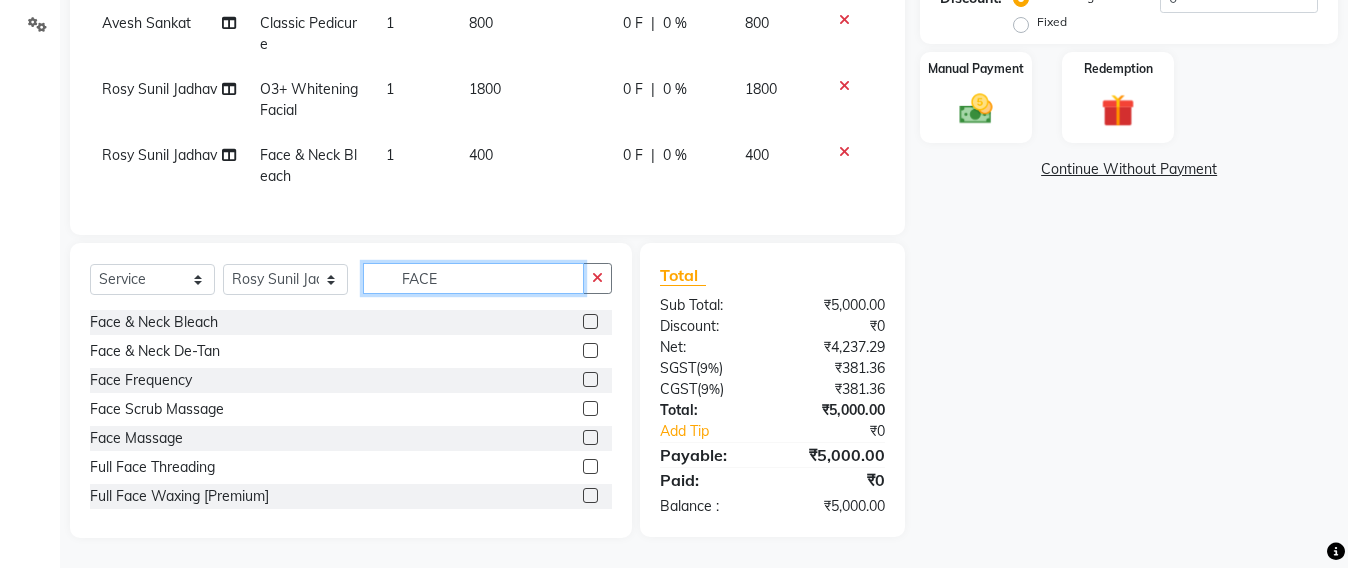click on "FACE" 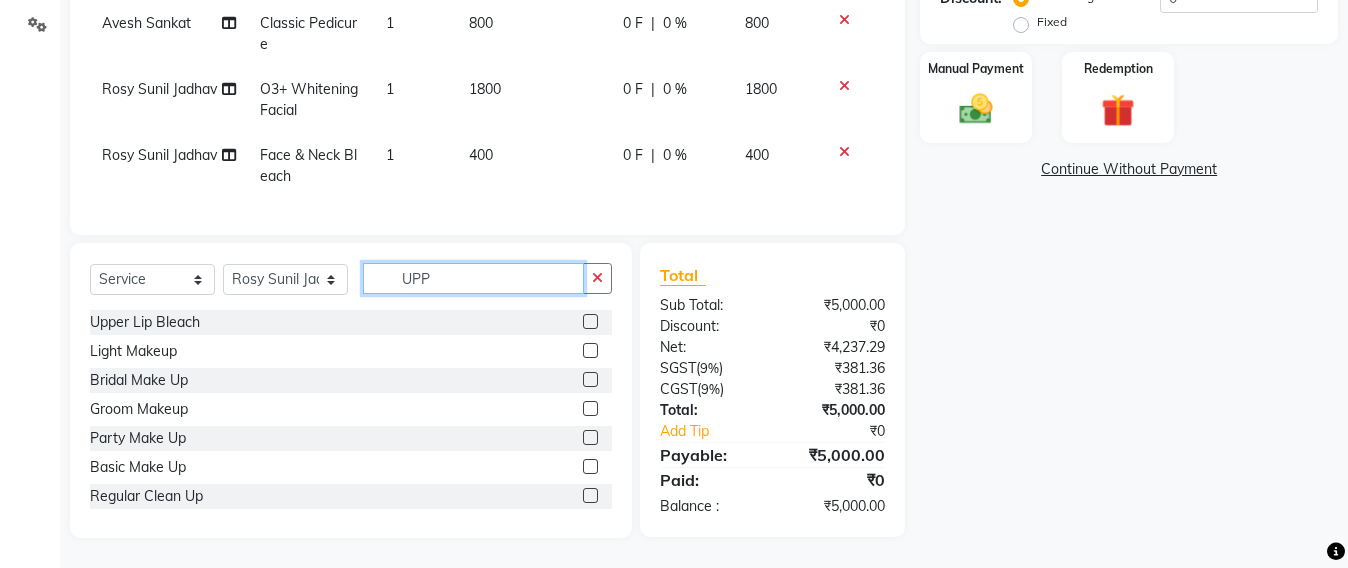 scroll, scrollTop: 479, scrollLeft: 0, axis: vertical 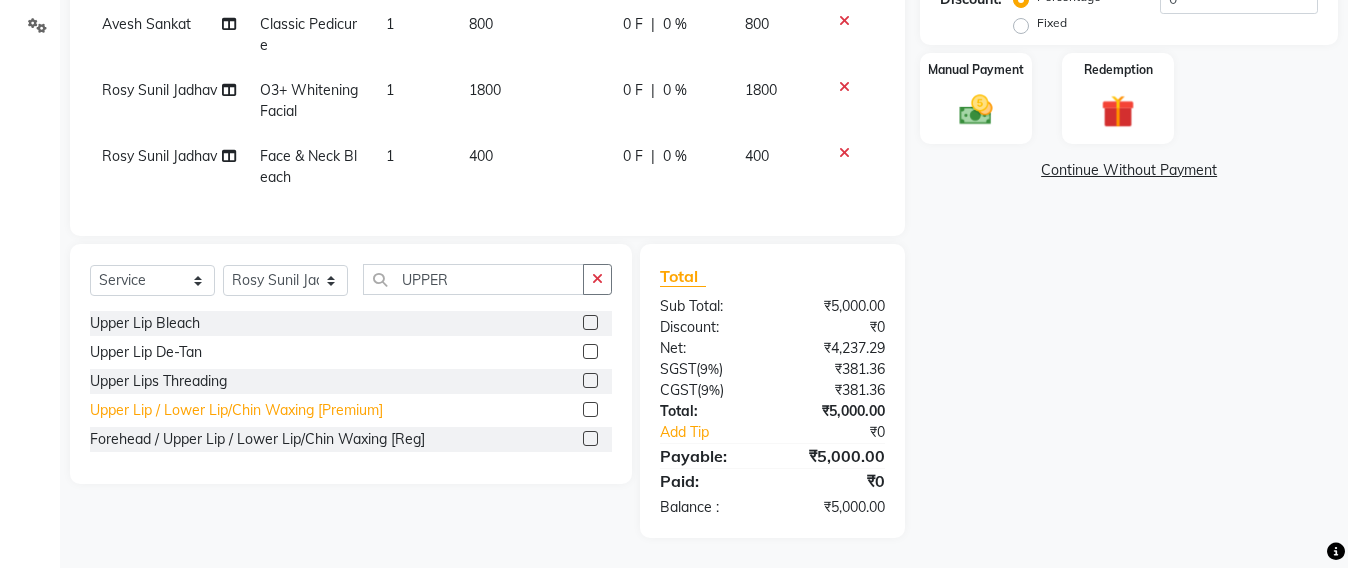 click on "Upper Lip / Lower Lip/Chin  Waxing [Premium]" 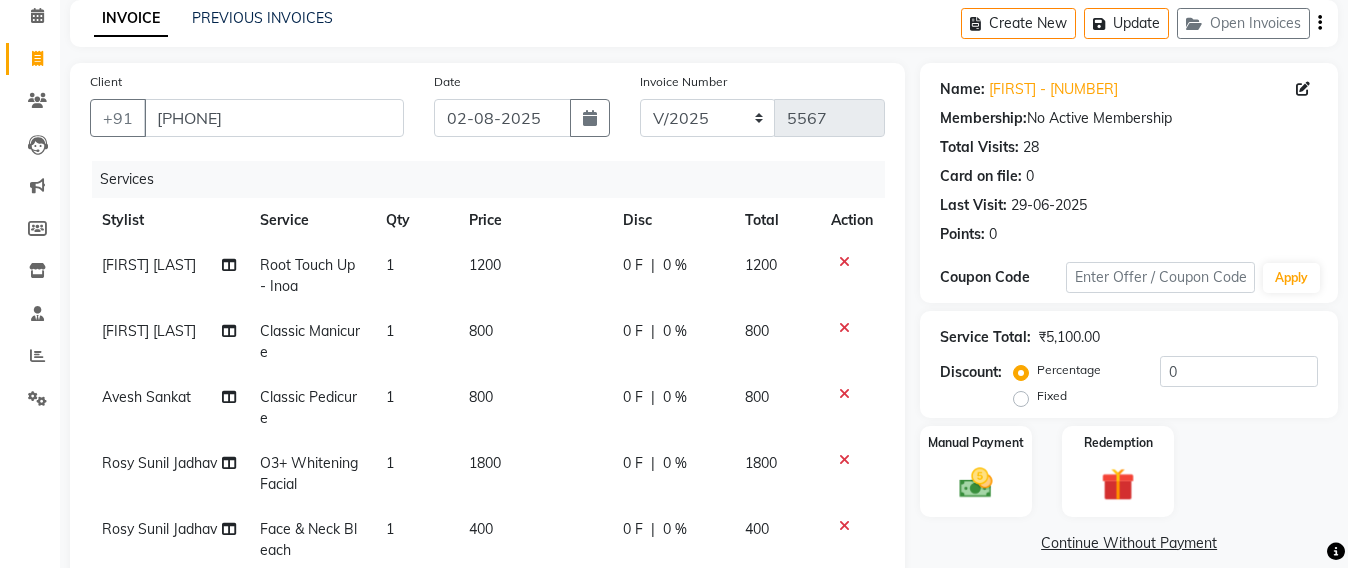 scroll, scrollTop: 0, scrollLeft: 0, axis: both 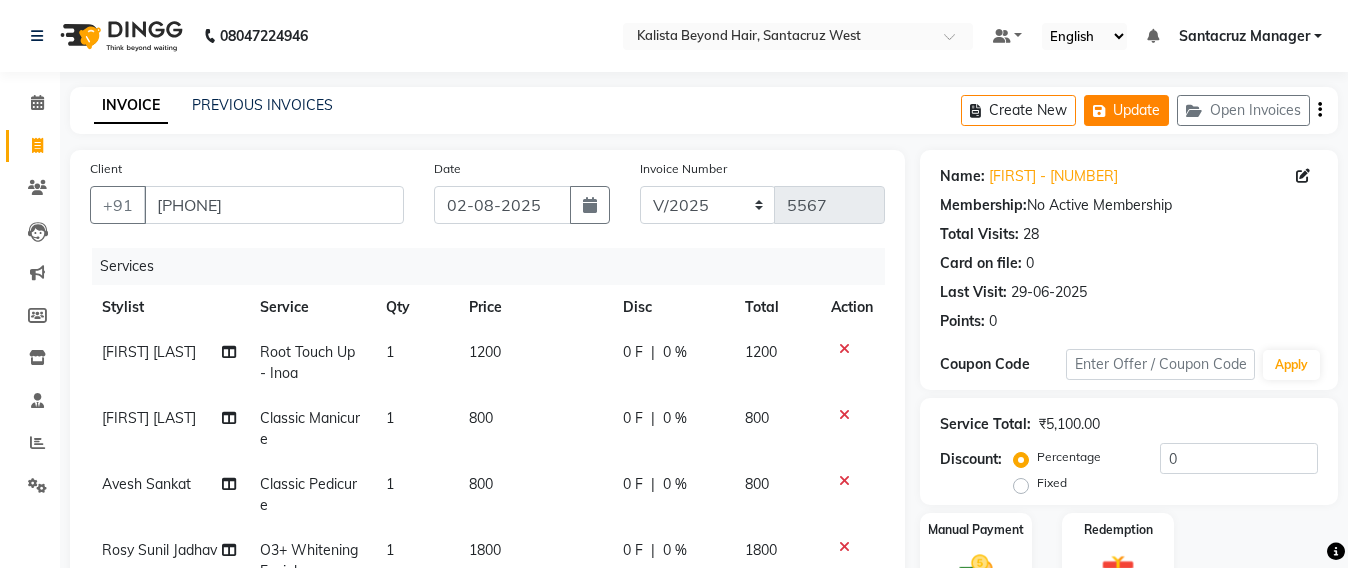 click on "Update" 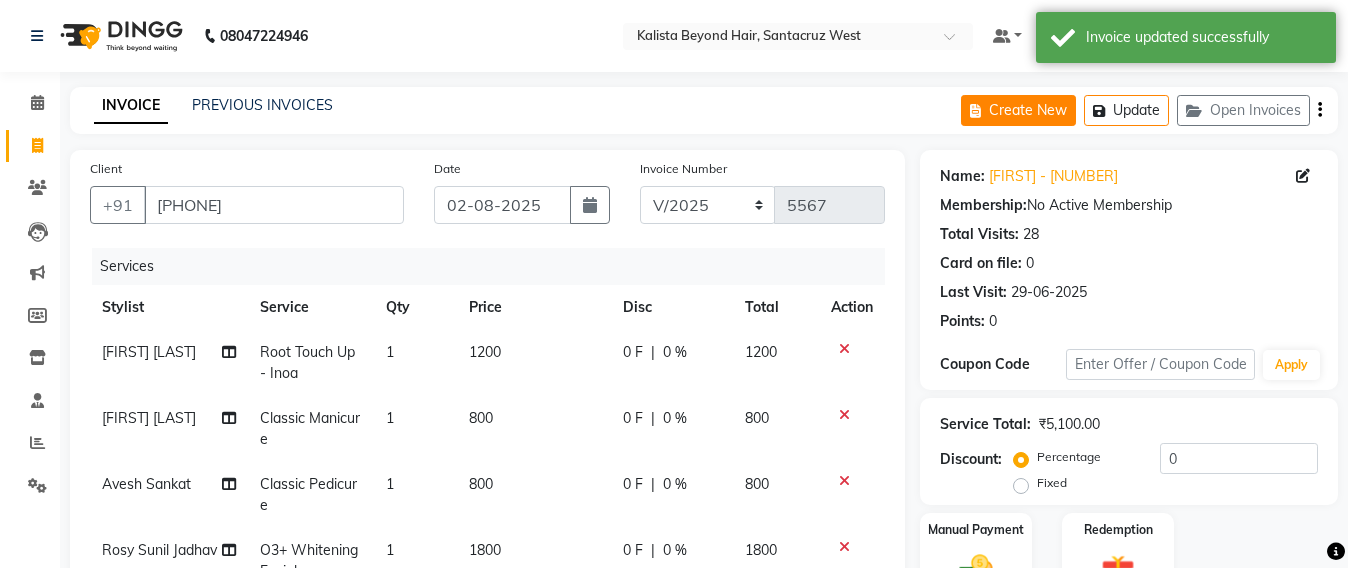 click on "Create New" 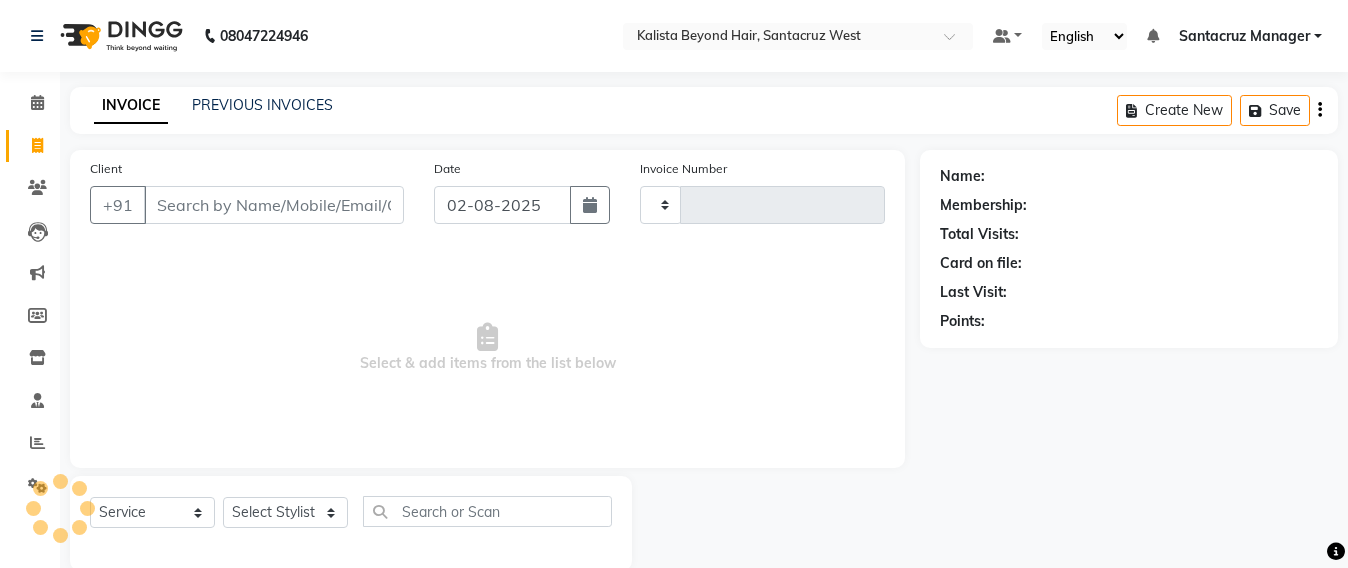 scroll, scrollTop: 33, scrollLeft: 0, axis: vertical 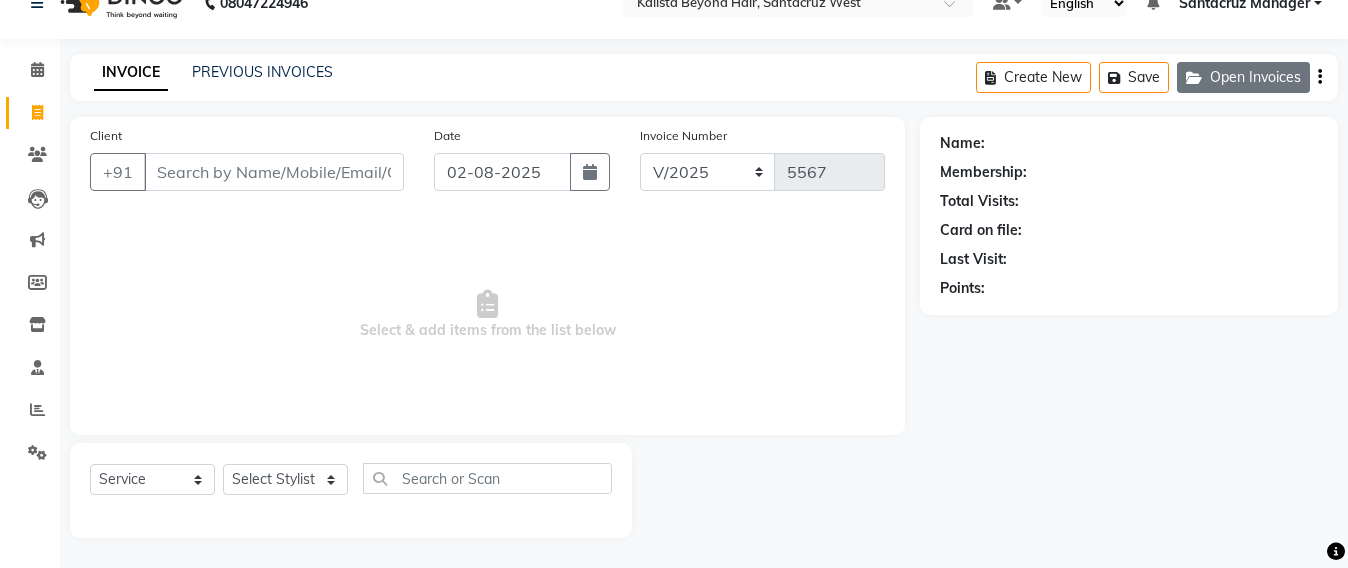 click on "Open Invoices" 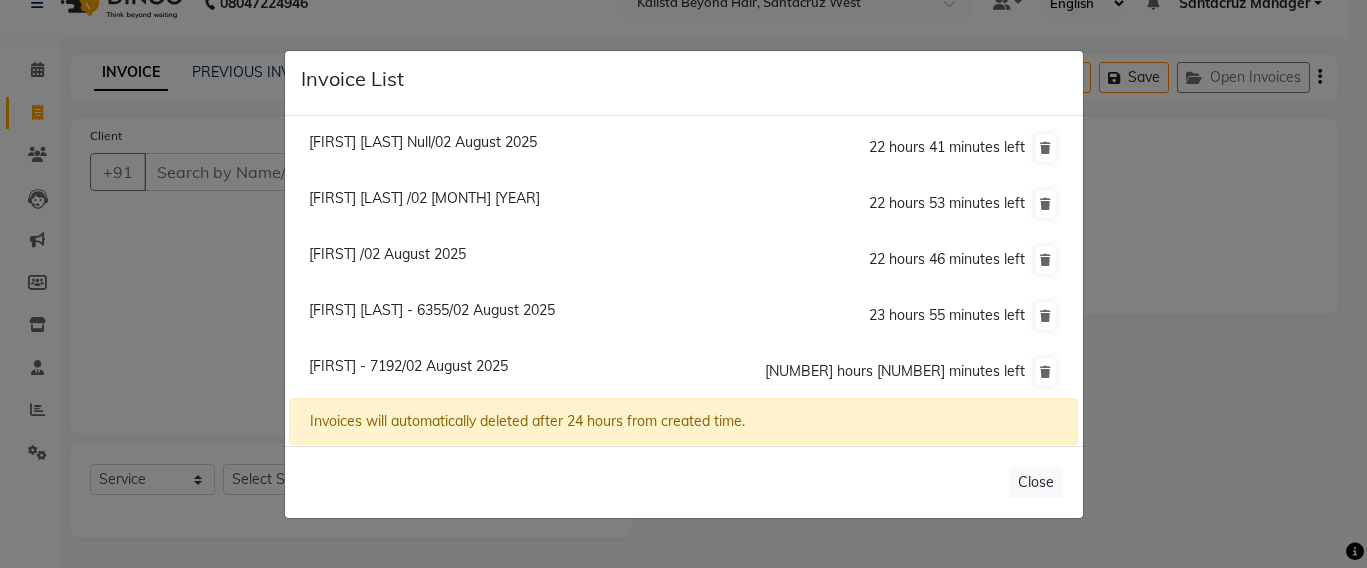 click on "[FIRST] - 7192/02 August 2025" 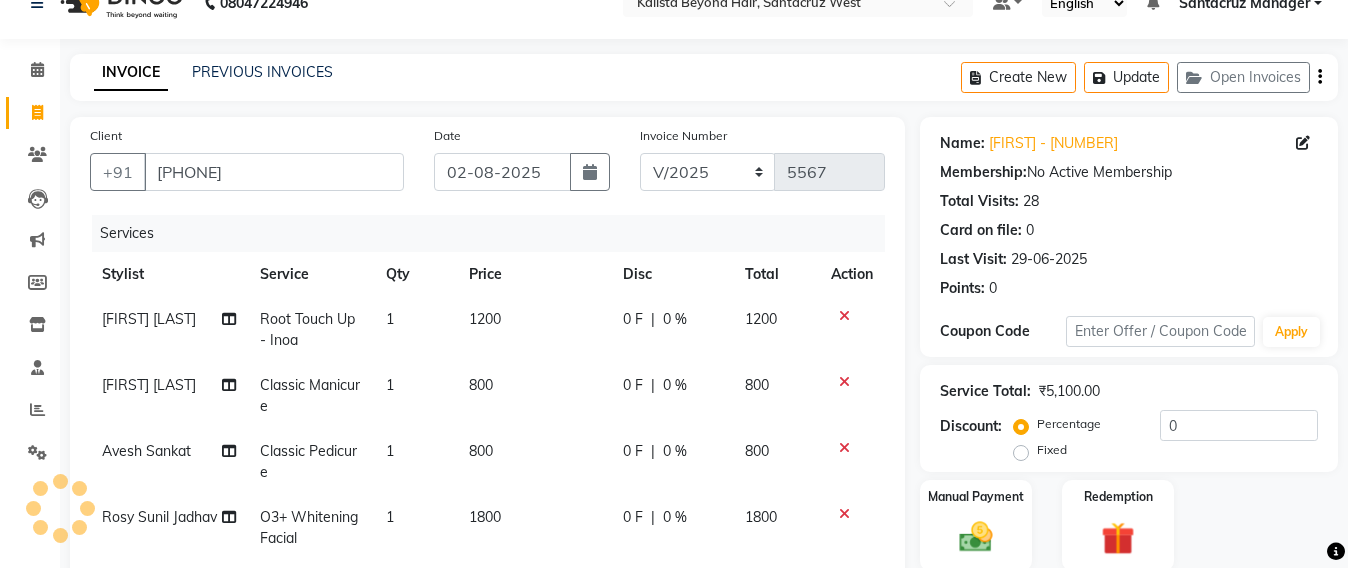 scroll, scrollTop: 55, scrollLeft: 0, axis: vertical 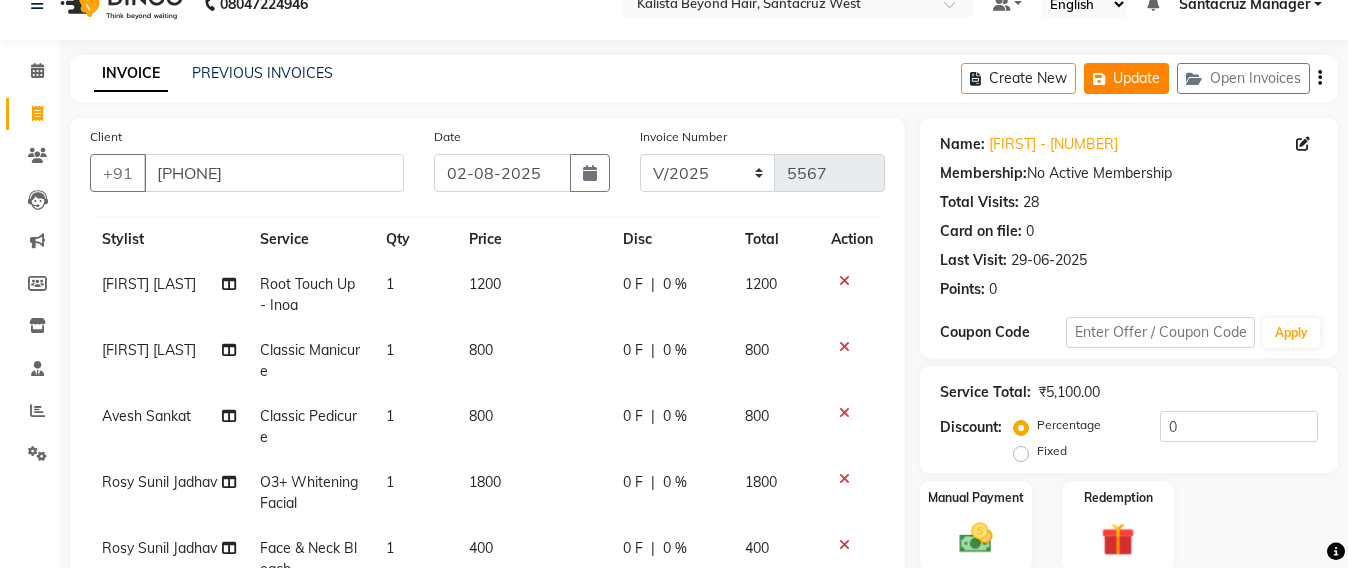 click on "Update" 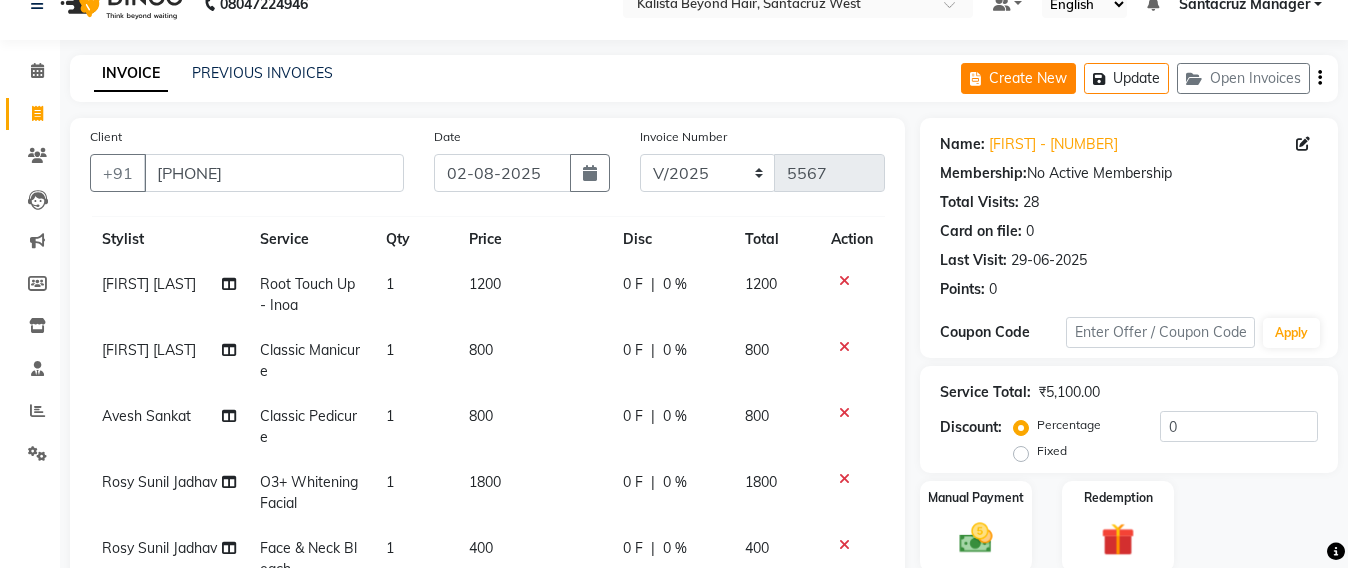 click on "Create New" 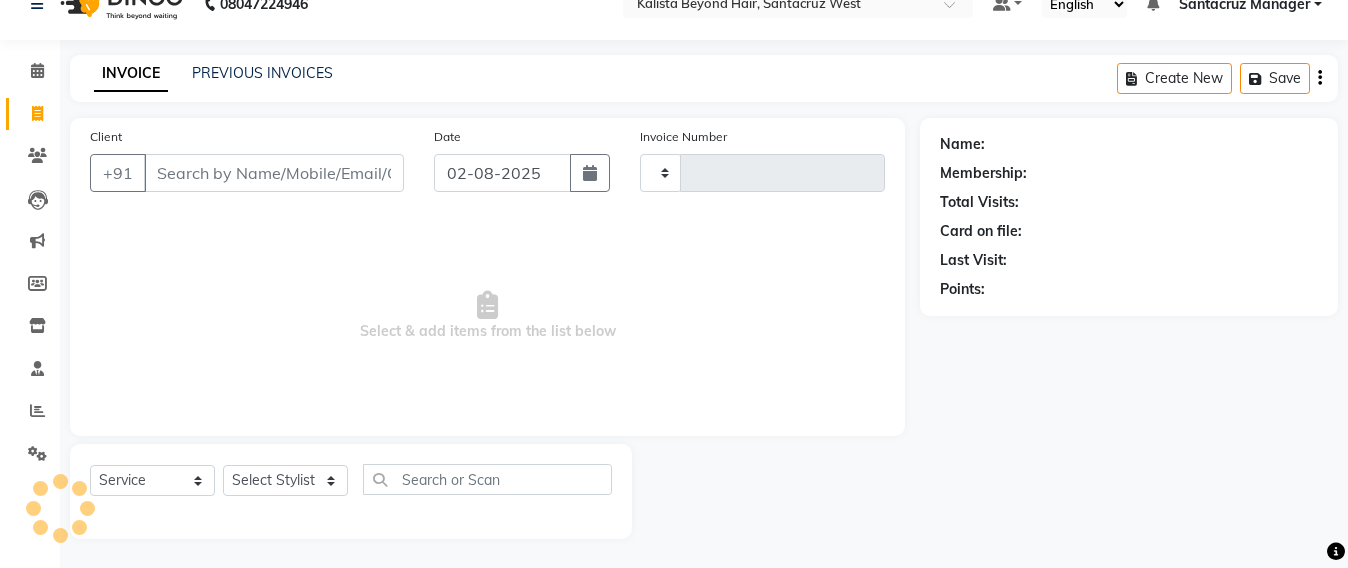 scroll, scrollTop: 33, scrollLeft: 0, axis: vertical 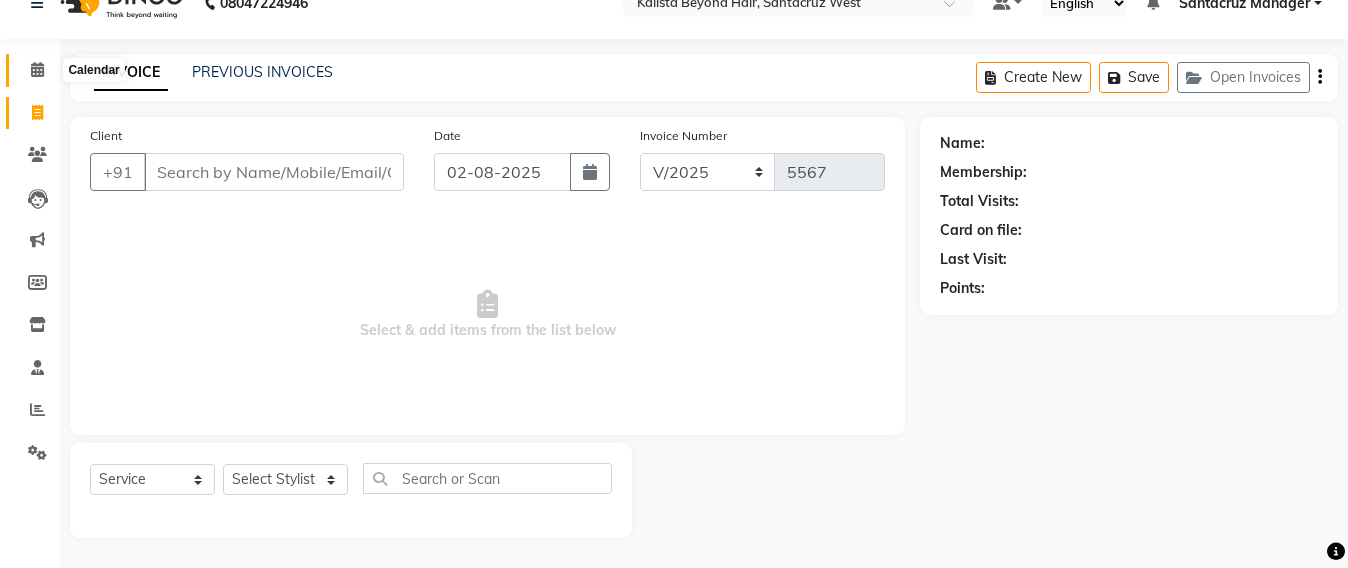 click 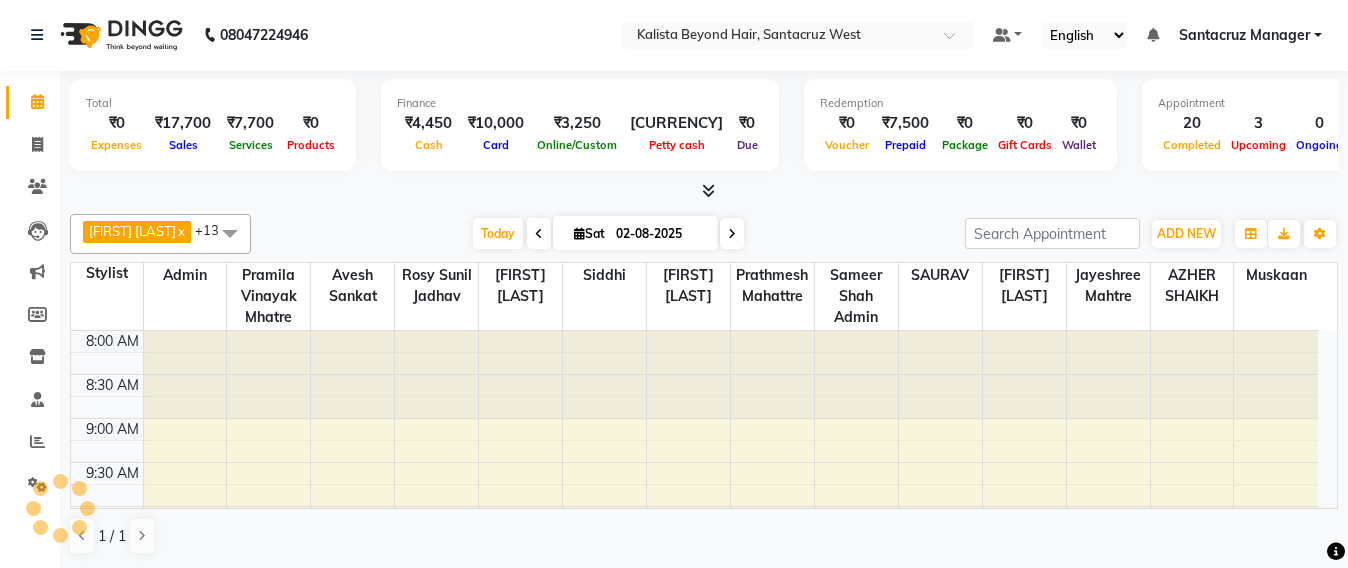 scroll, scrollTop: 0, scrollLeft: 0, axis: both 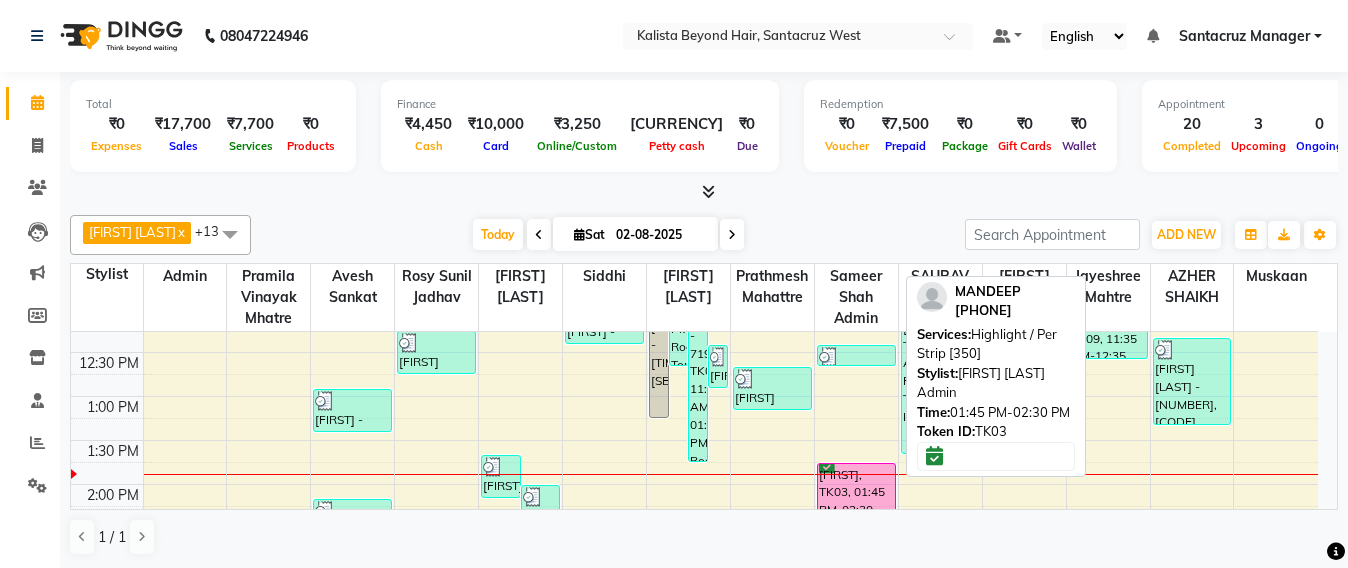click on "[FIRST], TK03, 01:45 PM-02:30 PM, Highlight / Per Strip [350]" at bounding box center (856, 495) 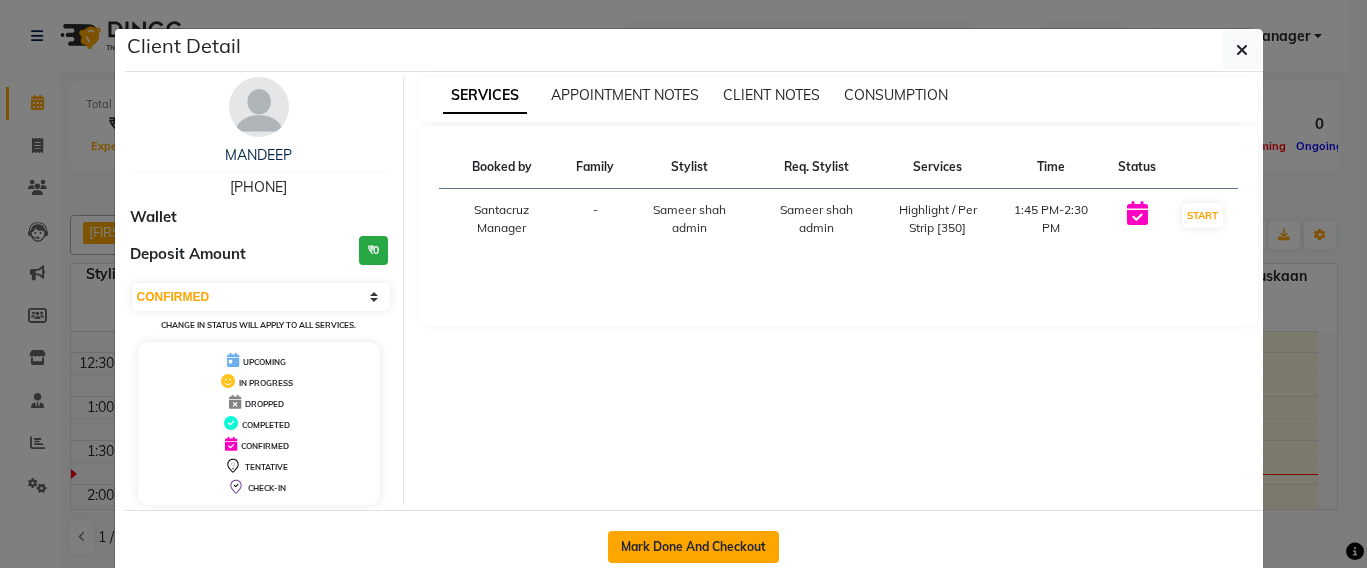click on "Mark Done And Checkout" 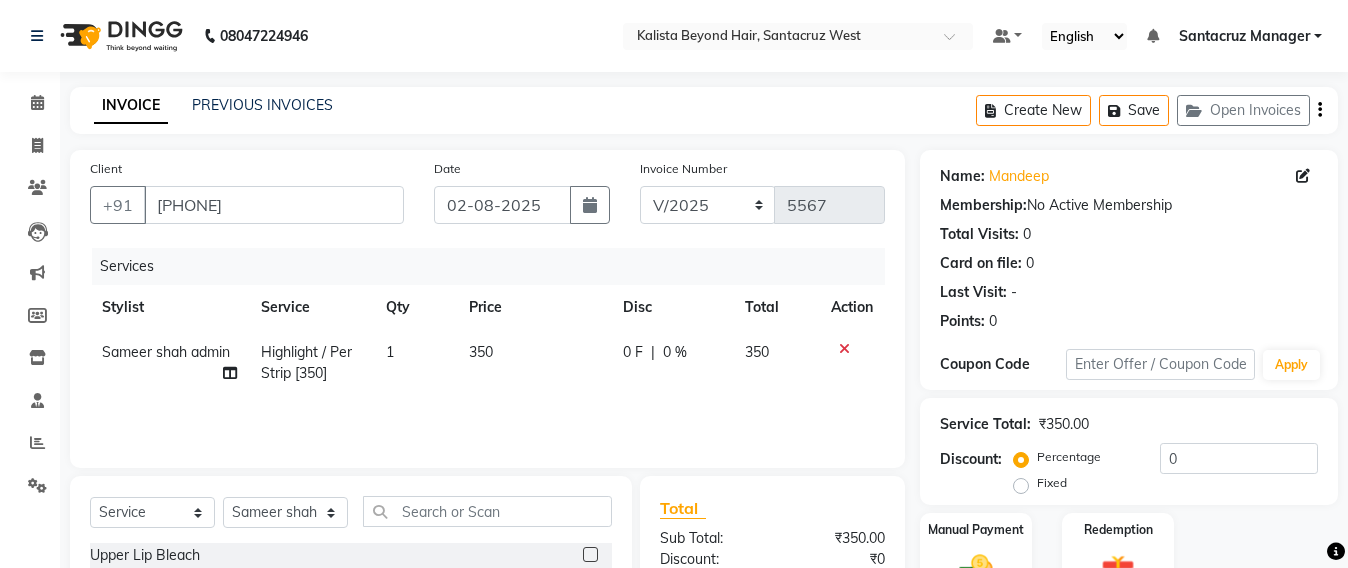 click on "350" 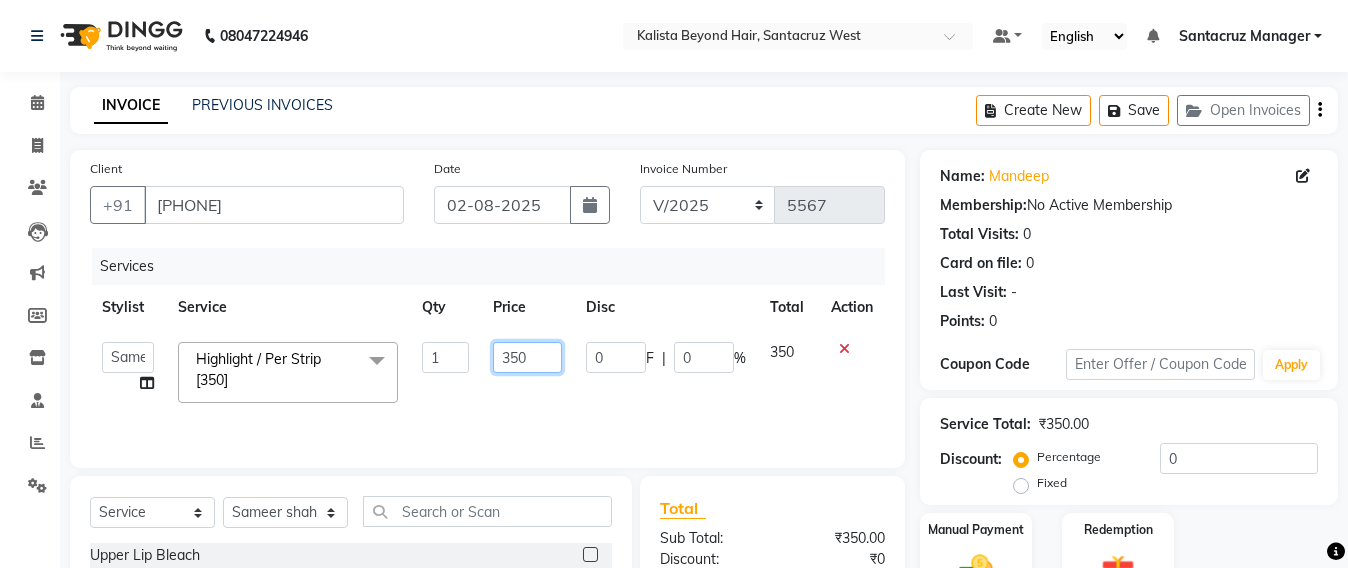 click on "350" 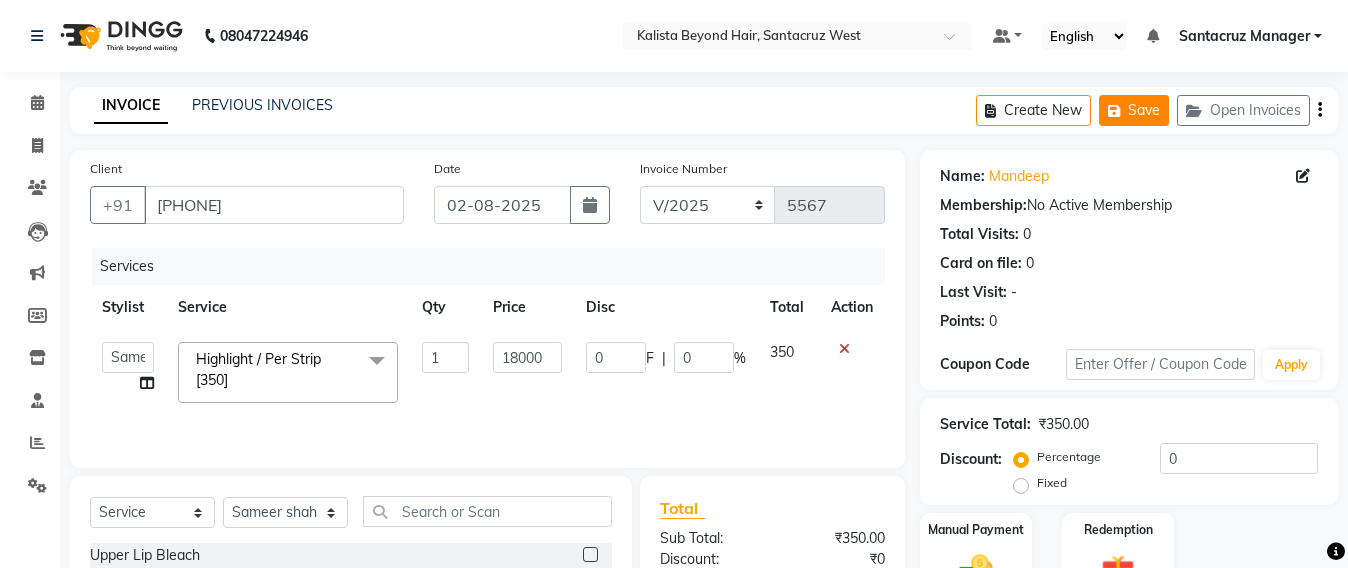 click on "Save" 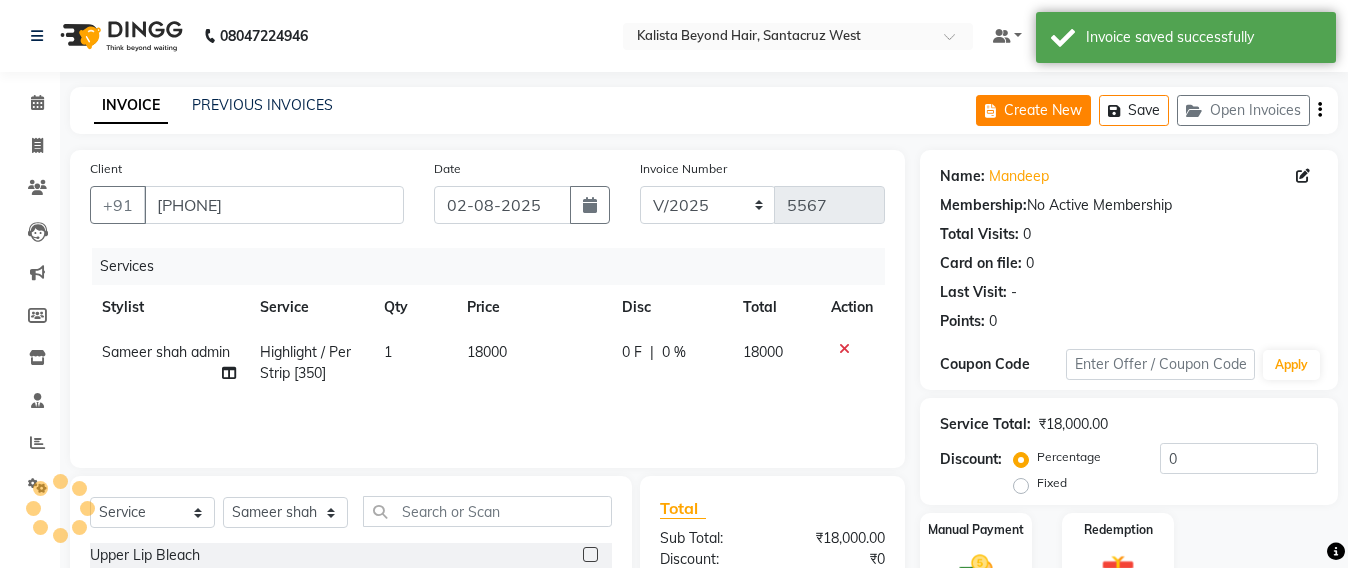 click on "Create New" 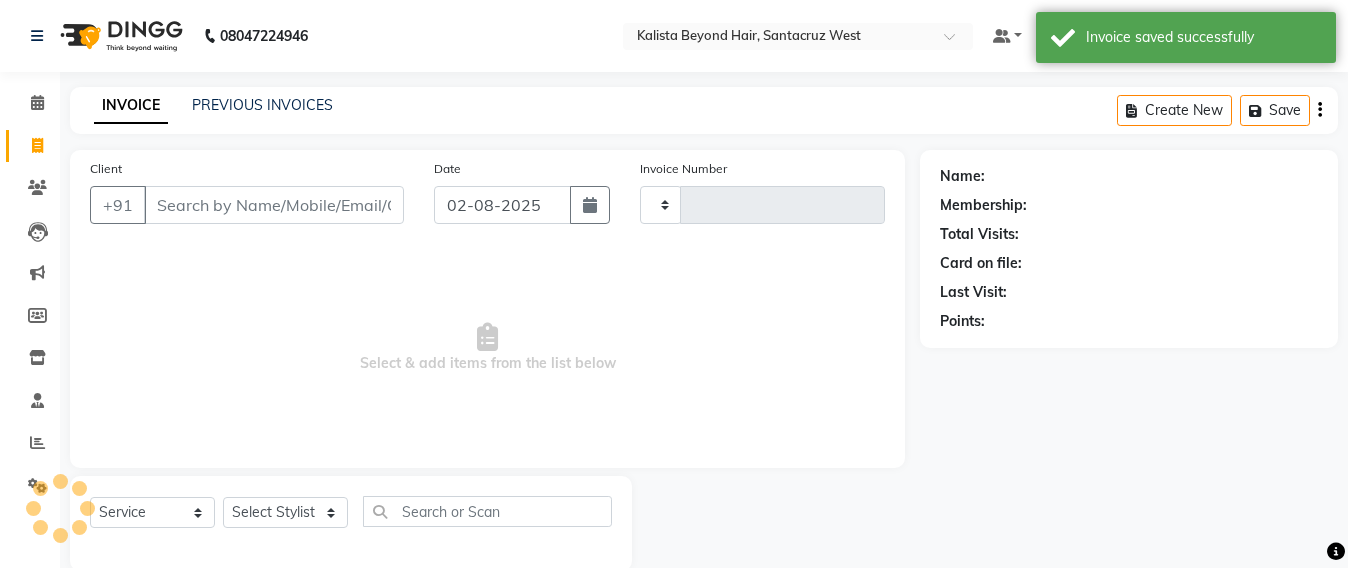 scroll, scrollTop: 33, scrollLeft: 0, axis: vertical 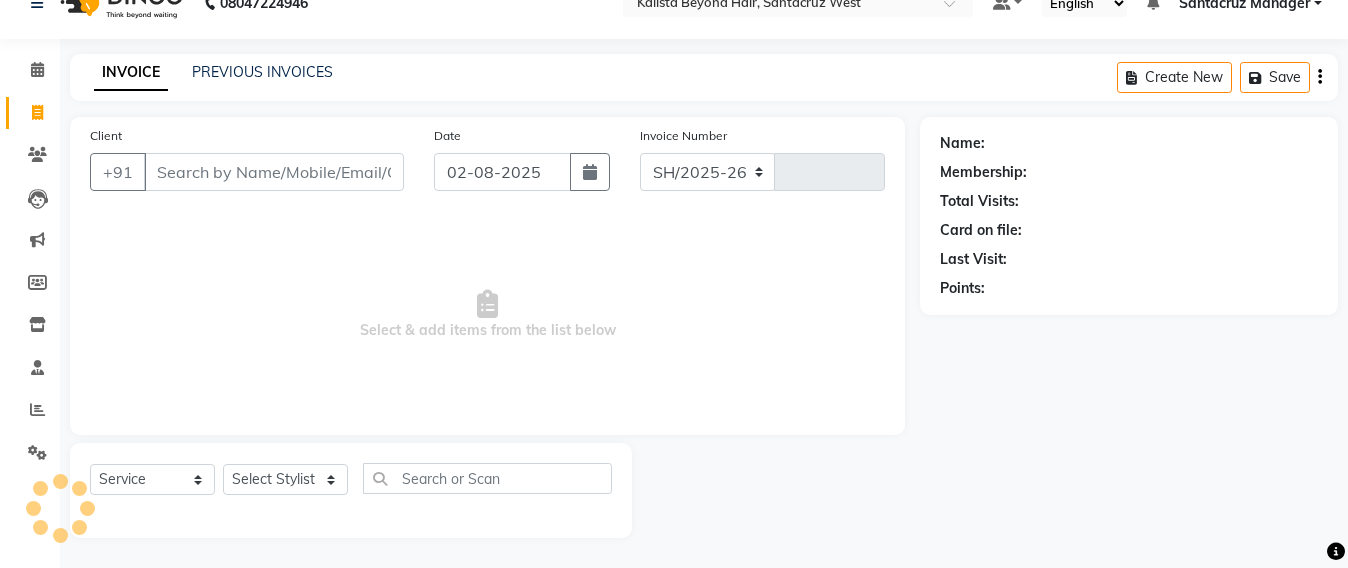 click on "Select Location × Kalista Beyond Hair, Santacruz West Default Panel My Panel English ENGLISH Español Arabic Marathi Hindi Gujarati Tamil中文 Notifications nothing to show Santacruz Manager Manage Profile Change Password Sign out  Version:3.15.11  ☀️ Kalista Beyond Hair, Santacruz West  Calendar  Invoice  Clients  Leads   Marketing  Members  Inventory  Staff  Reports  Settings Completed InProgress Upcoming Dropped Tentative Check-In Confirm Bookings Generate Report Segments Page Builder INVOICE PREVIOUS INVOICES Create New   Save  Client +91 Date 02-08-2025 Invoice Number SH/2025-26 V/2025 V/2025-26  Select & add items from the list below  Select  Service  Product  Membership  Package Voucher Prepaid Gift Card  Select Stylist Name: Membership: Total Visits: Card on file: Last Visit:  Points:" at bounding box center (674, 267) 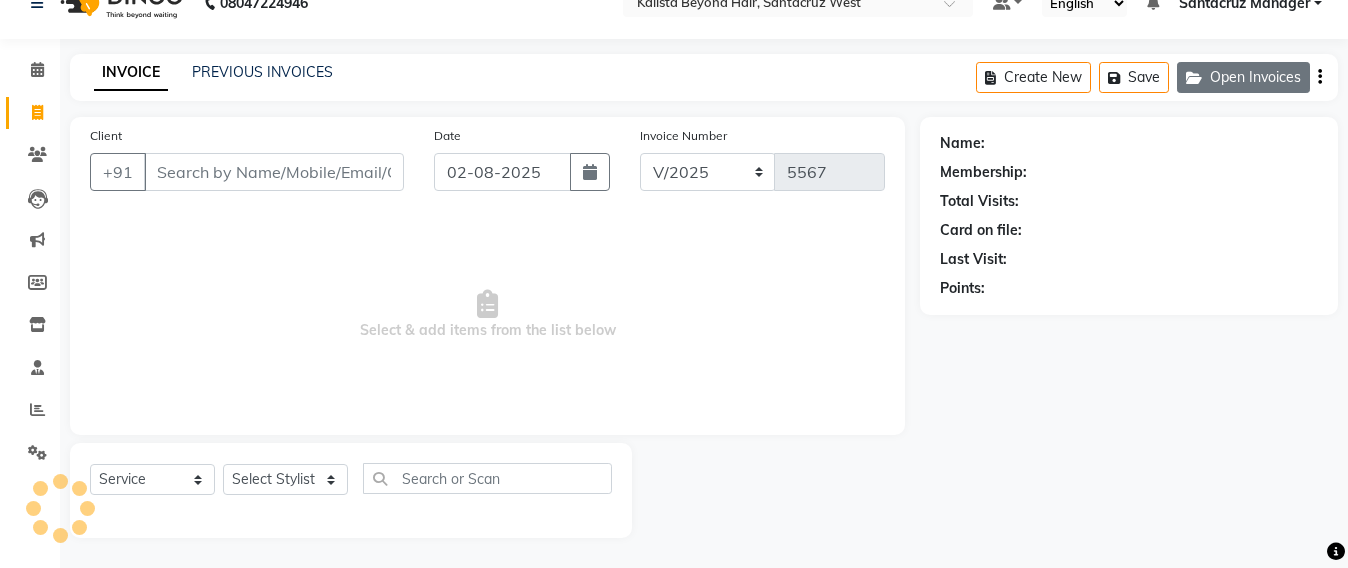click on "Open Invoices" 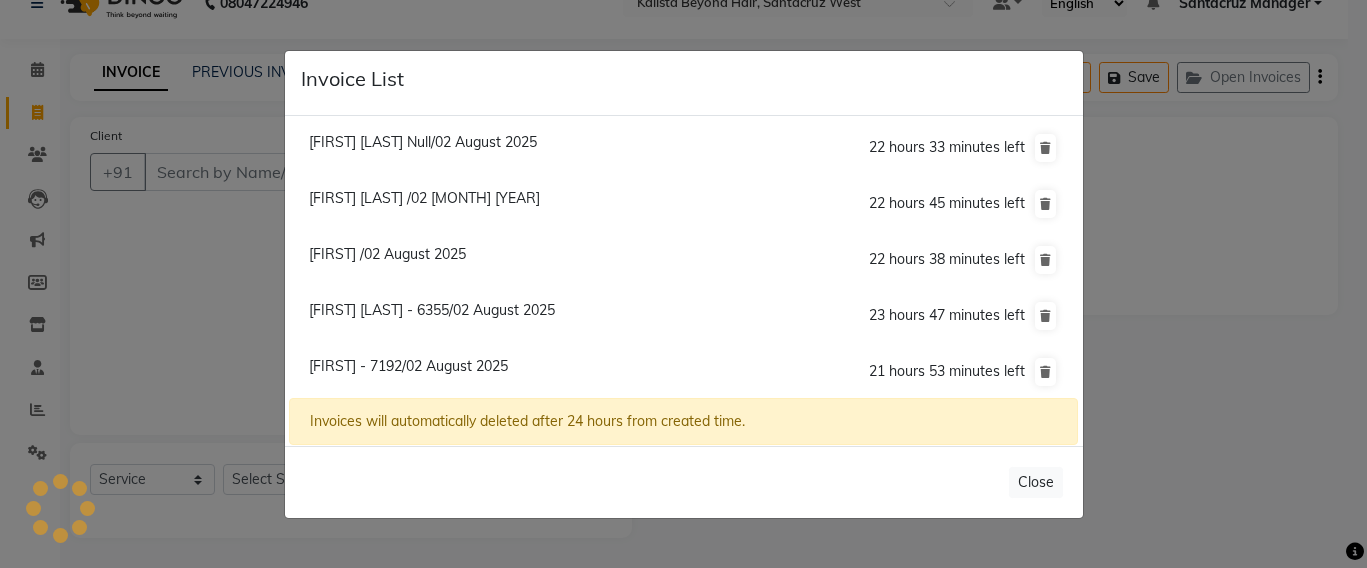 click on "[FIRST] [LAST] /02 [MONTH] [YEAR]" 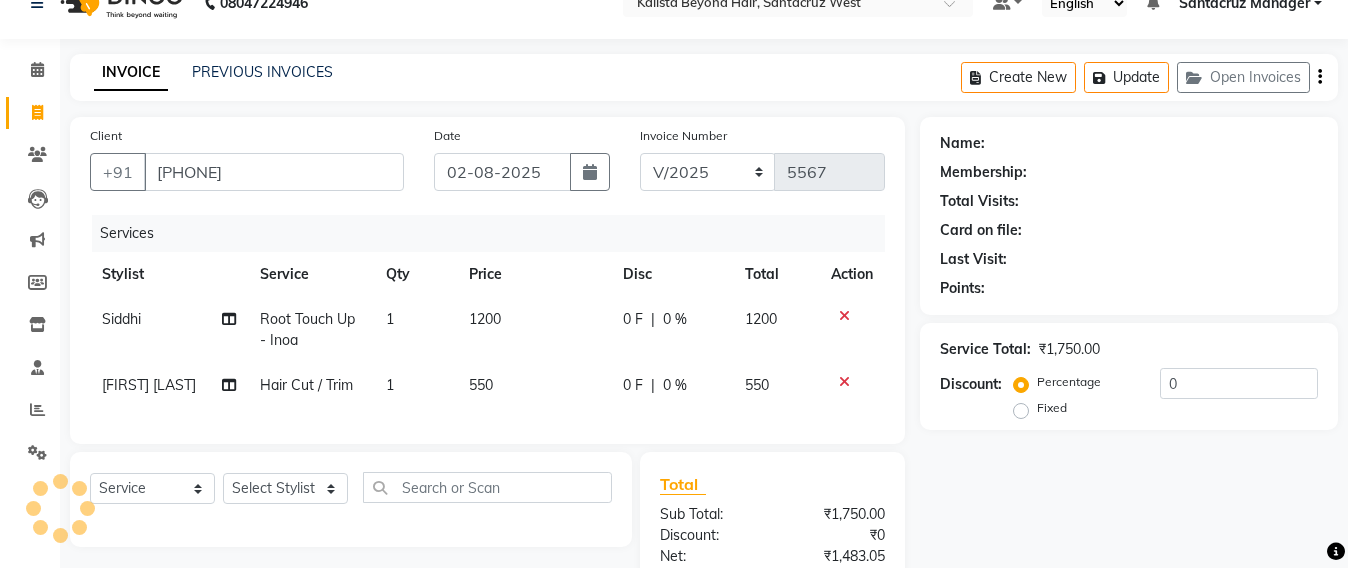 scroll, scrollTop: 260, scrollLeft: 0, axis: vertical 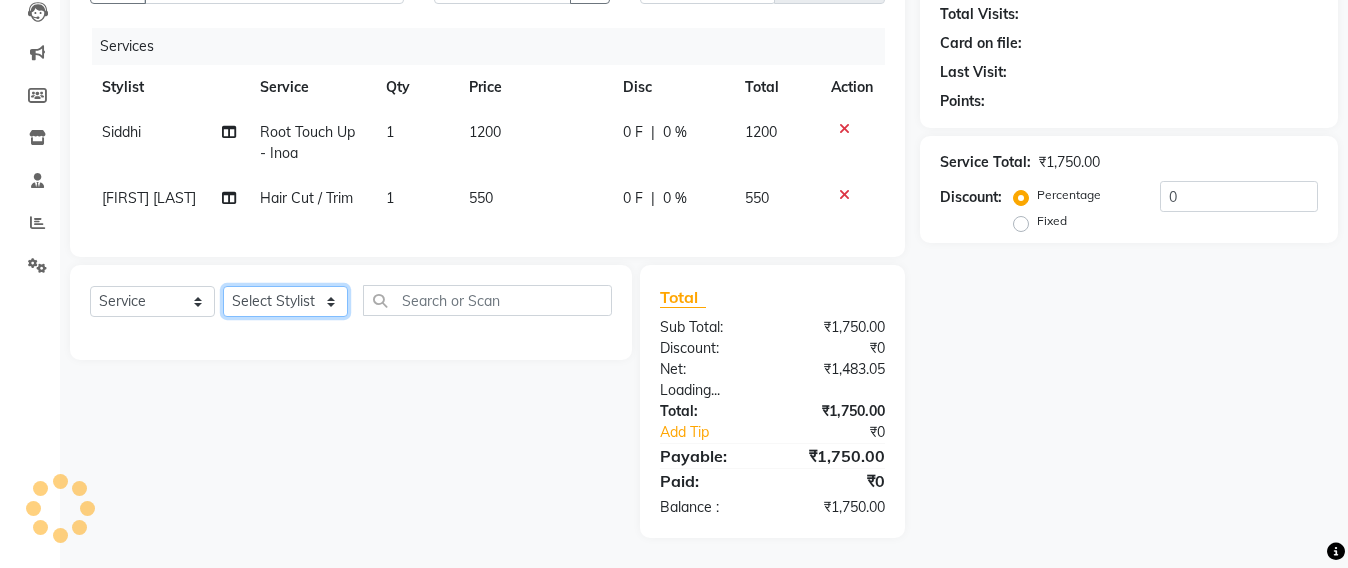 click on "Select Stylist" 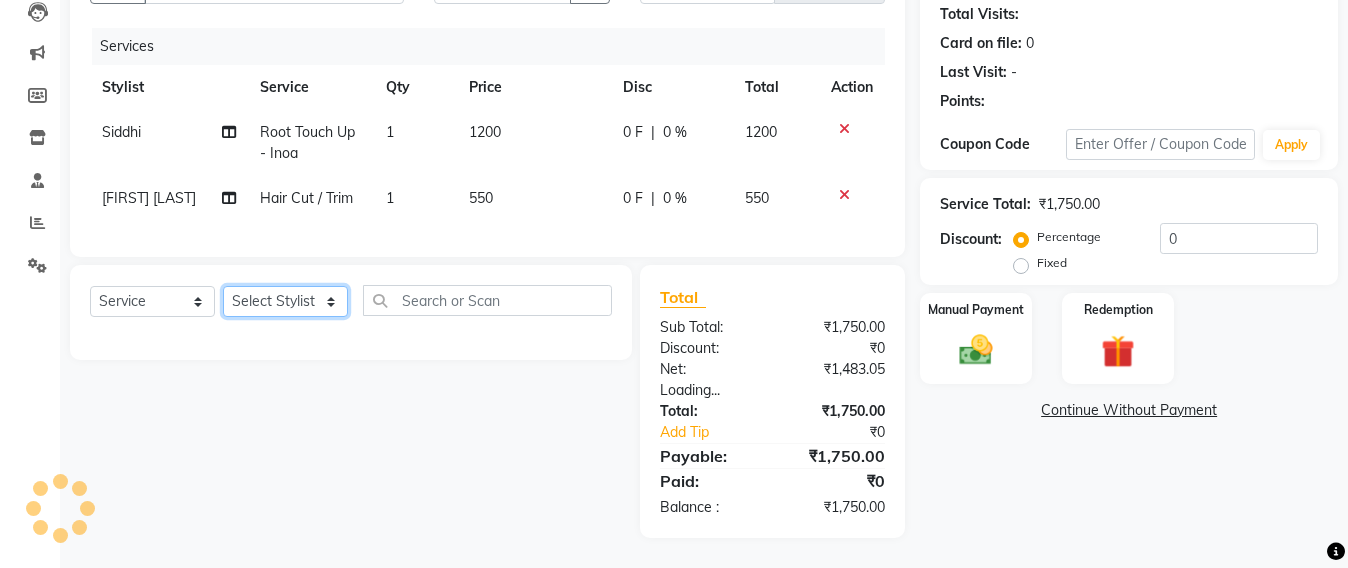 click on "Select Stylist" 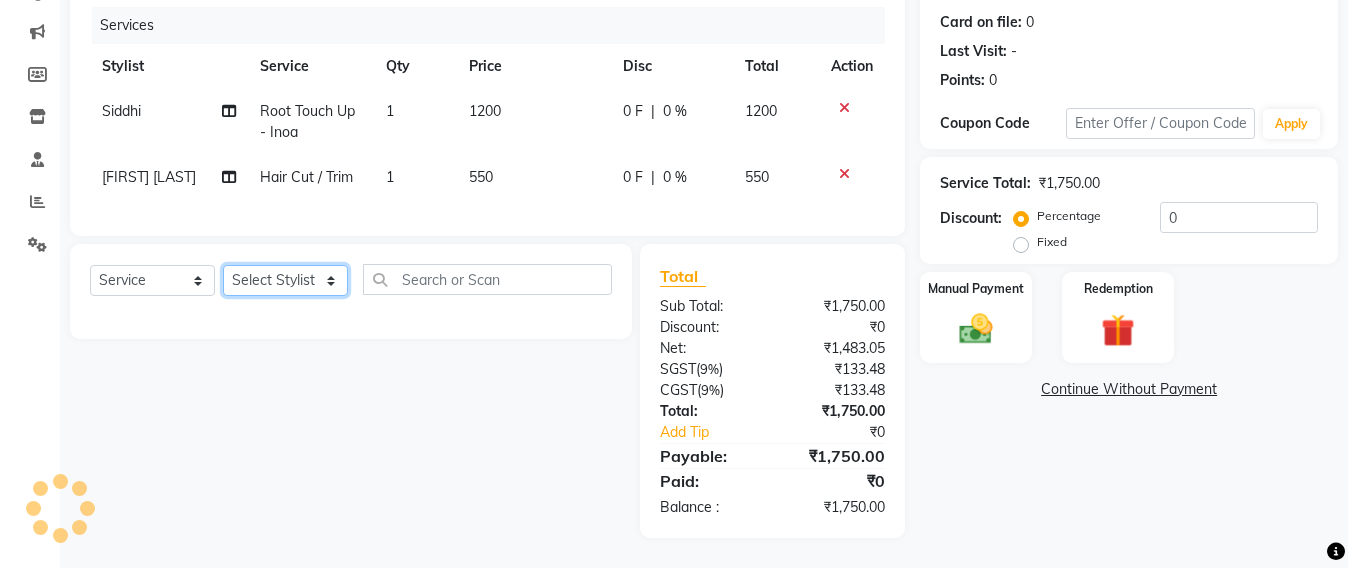 click on "Select Stylist" 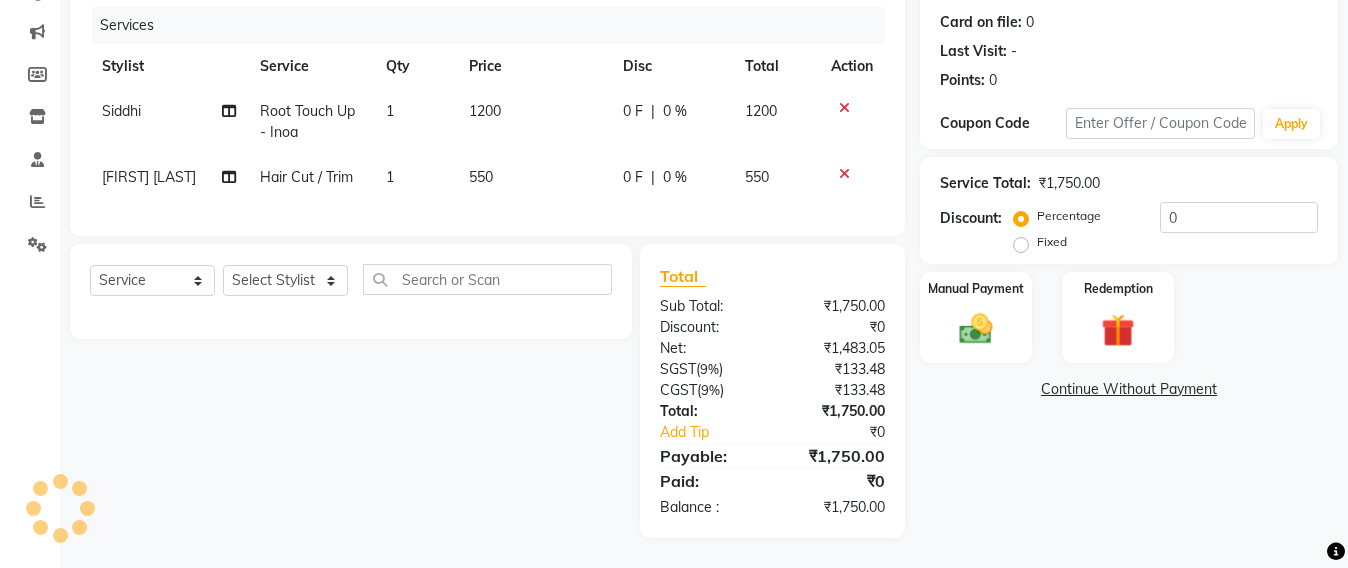 click on "Hair Cut / Trim" 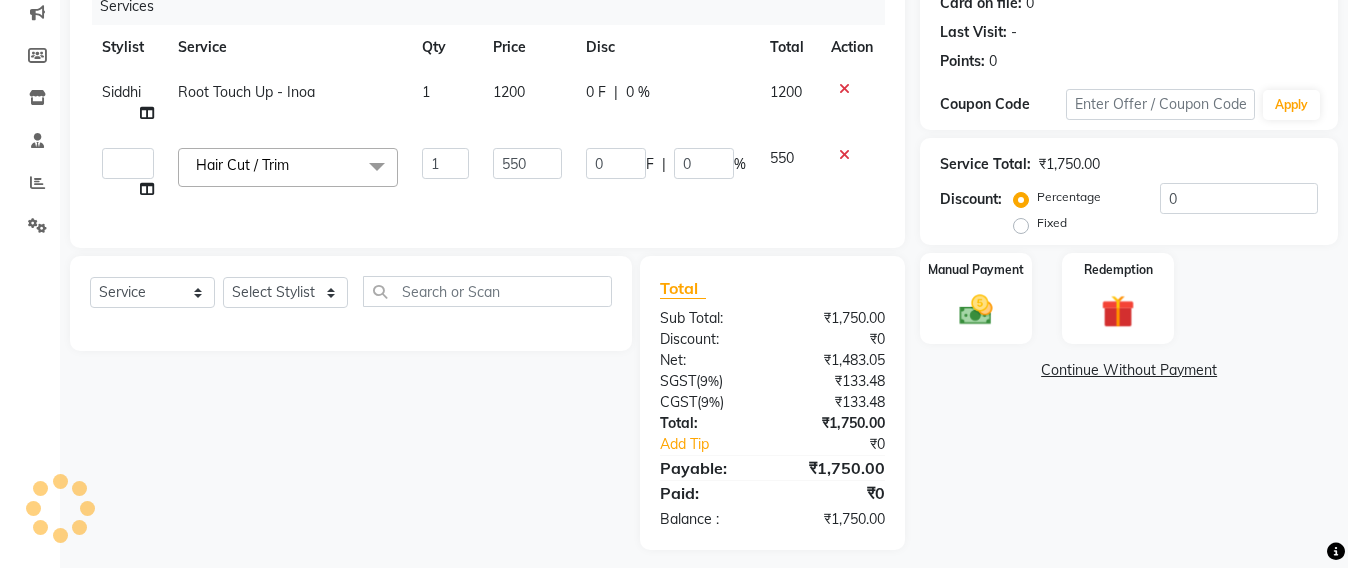 scroll, scrollTop: 0, scrollLeft: 0, axis: both 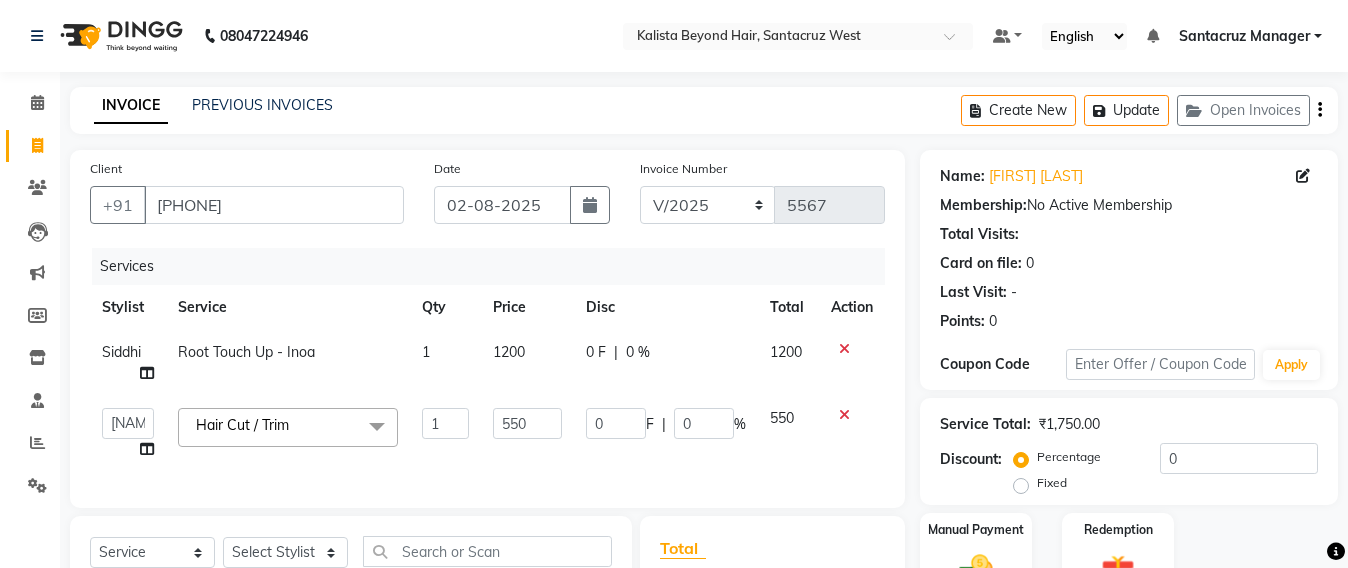 select on "6357" 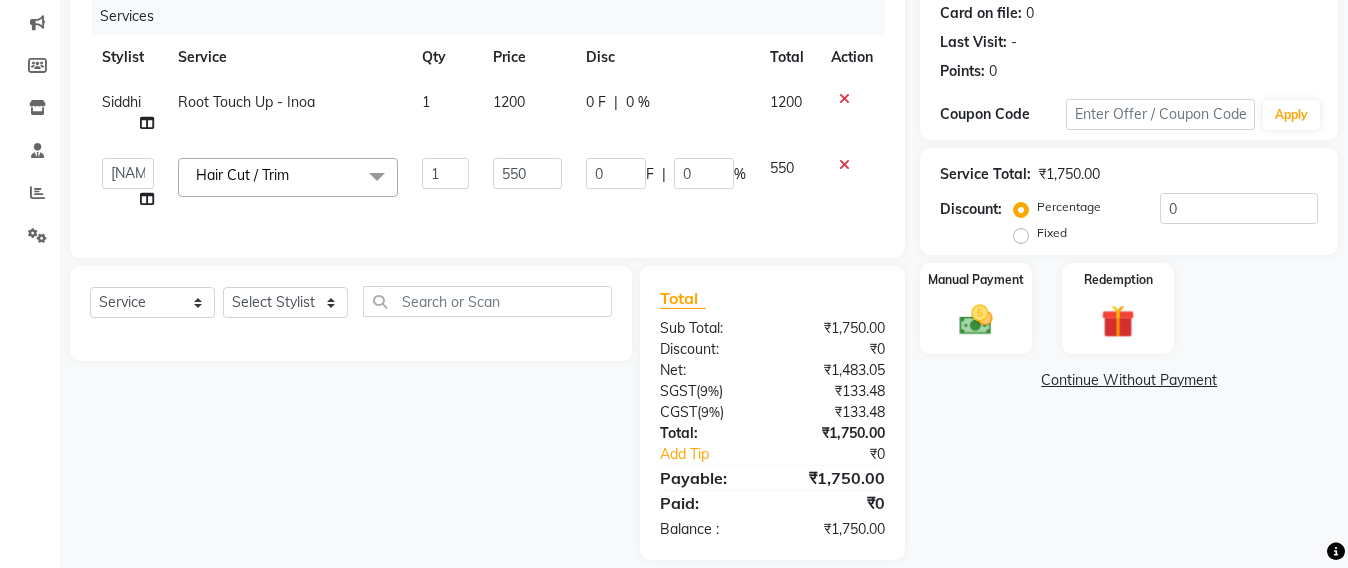 scroll, scrollTop: 250, scrollLeft: 0, axis: vertical 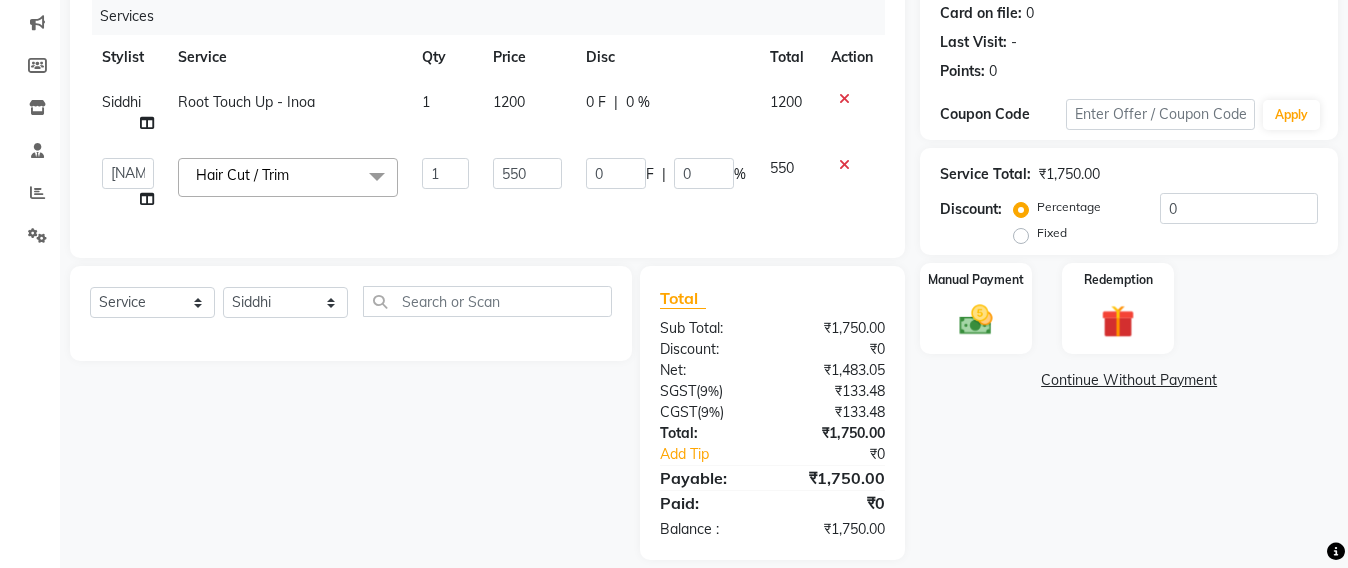 click on "Select Stylist Admin Avesh Sankat AZHER SHAIKH Jayeshree Mahtre Manisha Subodh Shedge Muskaan Pramila Vinayak Mhatre prathmesh mahattre Pratibha Nilesh Sharma RINKI SAV Rosy Sunil Jadhav Sameer shah admin Santacruz Manager SAURAV Siddhi SOMAYANG VASHUM Tejasvi Bhosle" 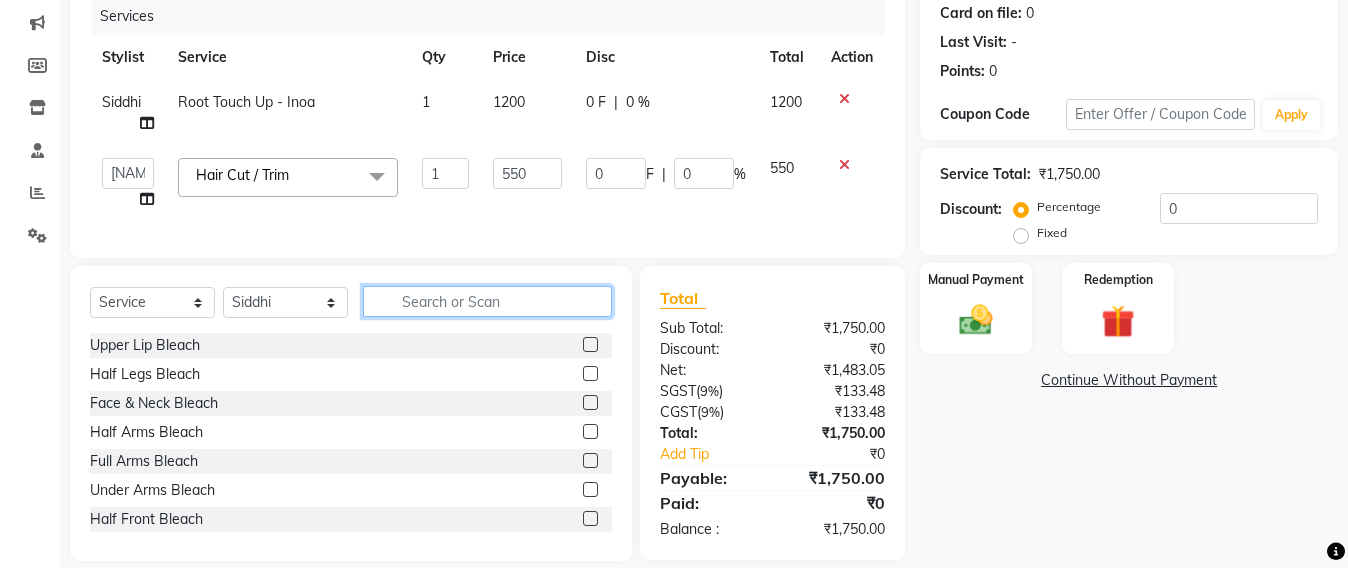 click 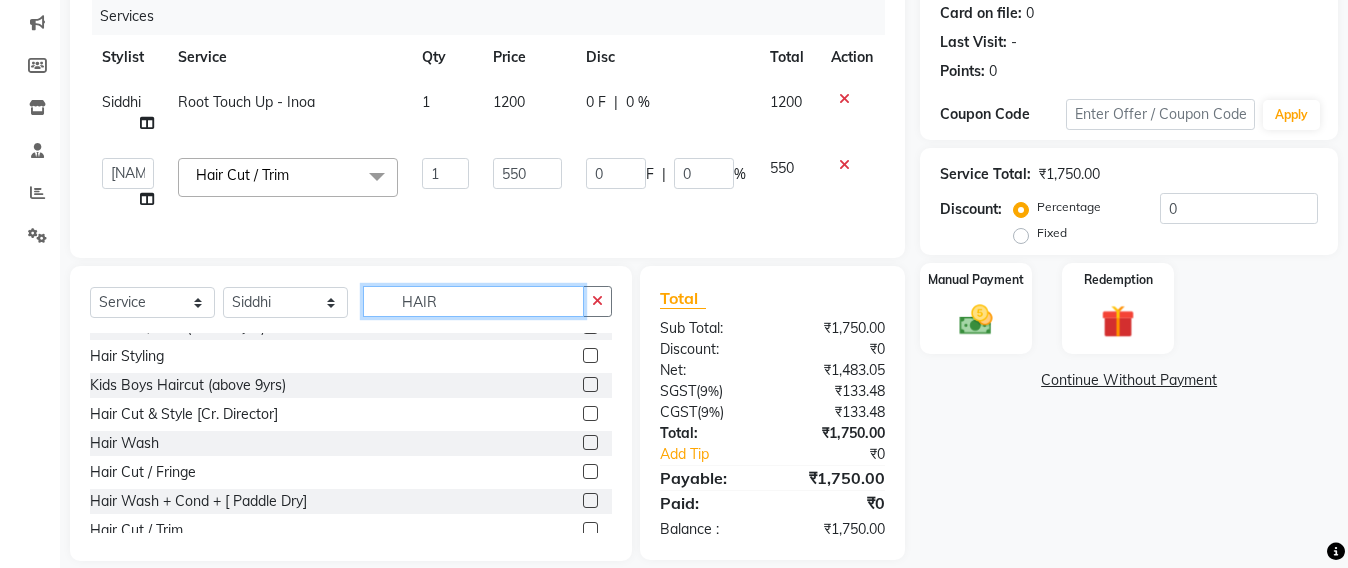 scroll, scrollTop: 375, scrollLeft: 0, axis: vertical 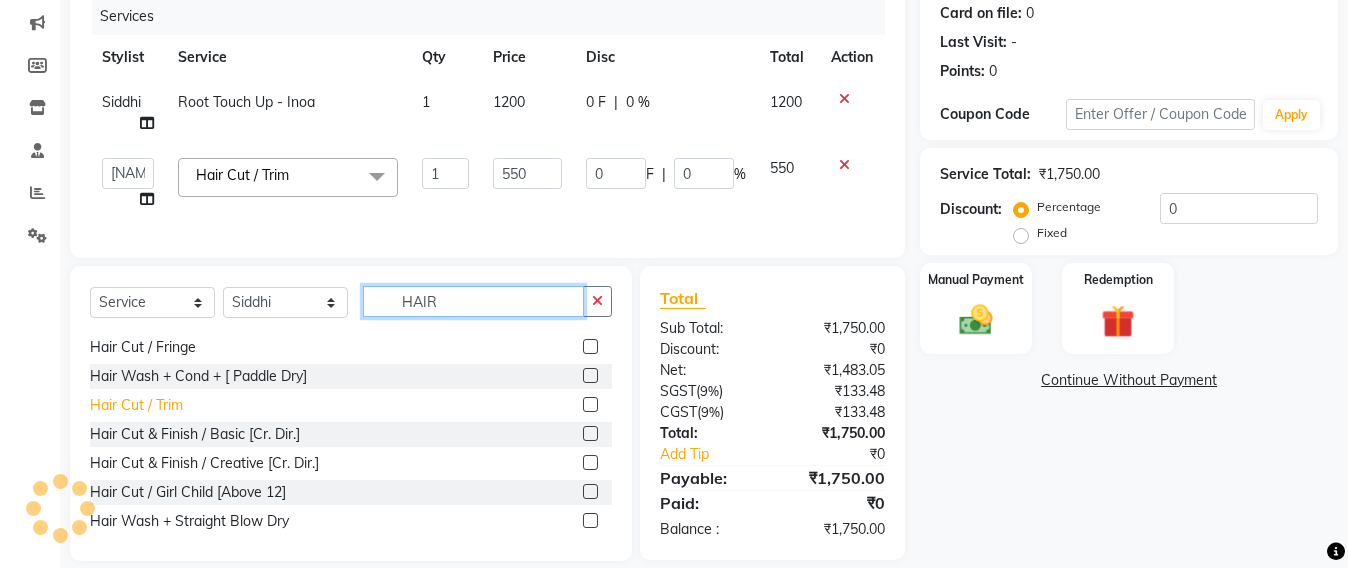 type on "HAIR" 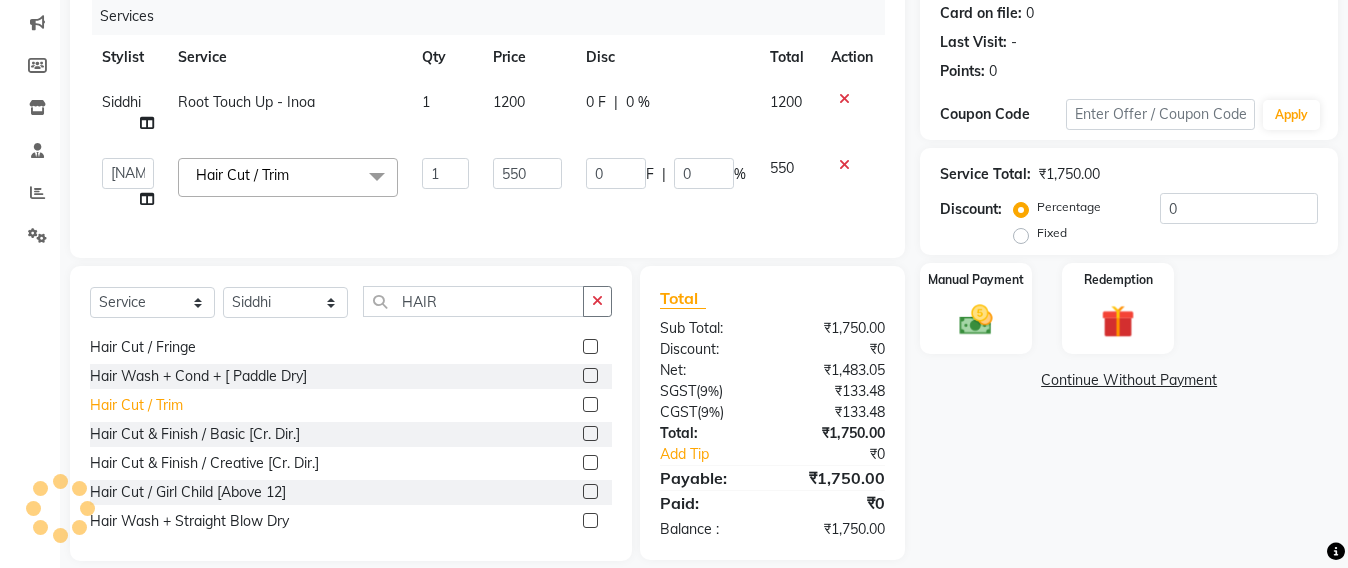 click on "Hair Cut / Trim" 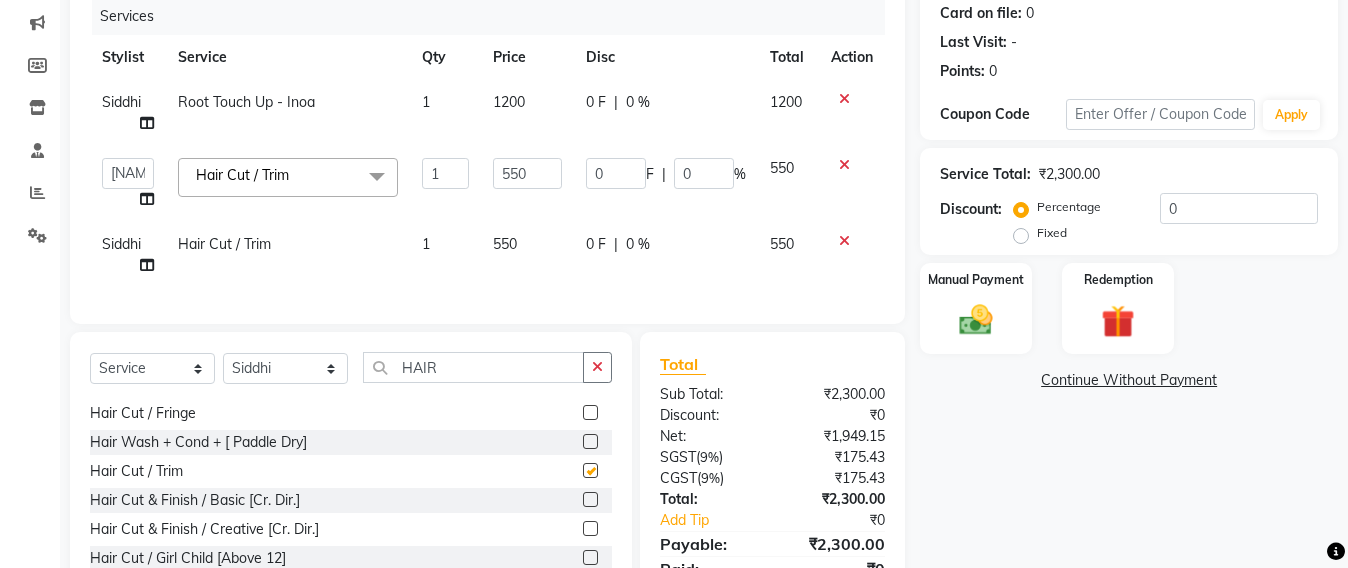 checkbox on "false" 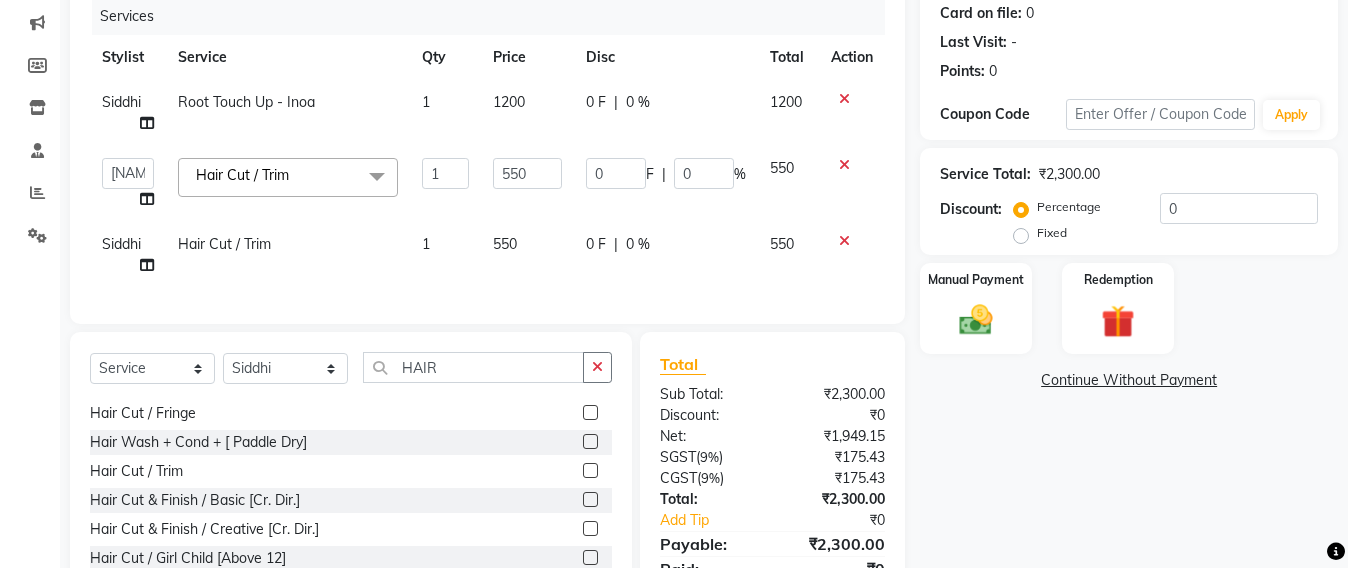 scroll, scrollTop: 0, scrollLeft: 0, axis: both 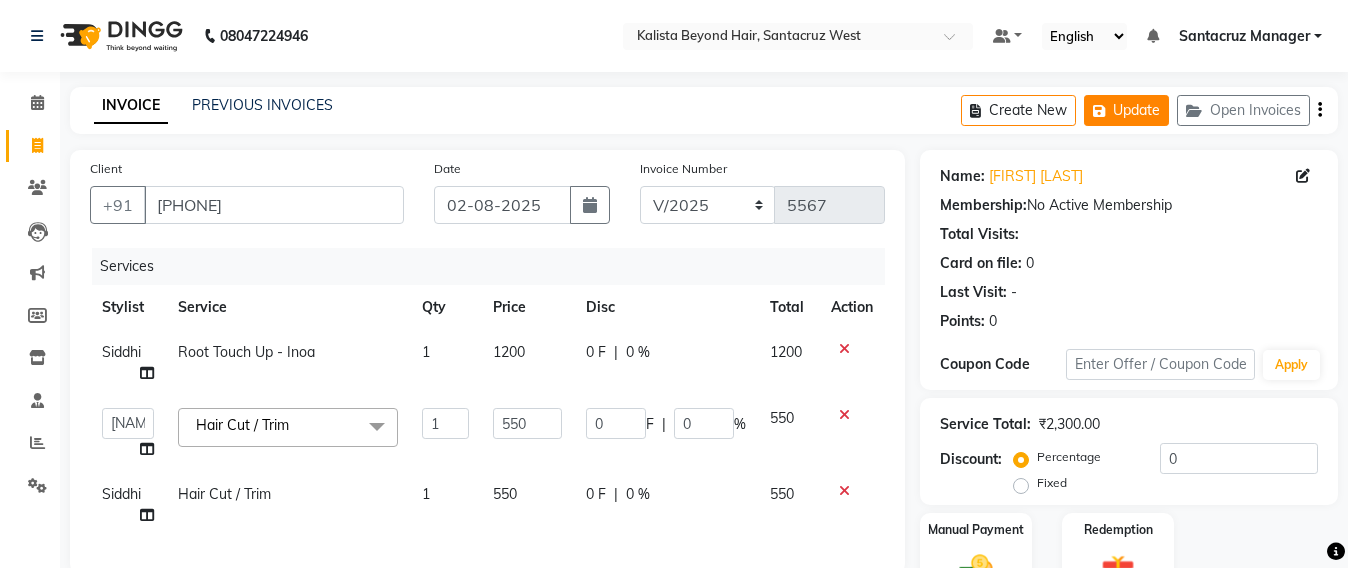 click on "Update" 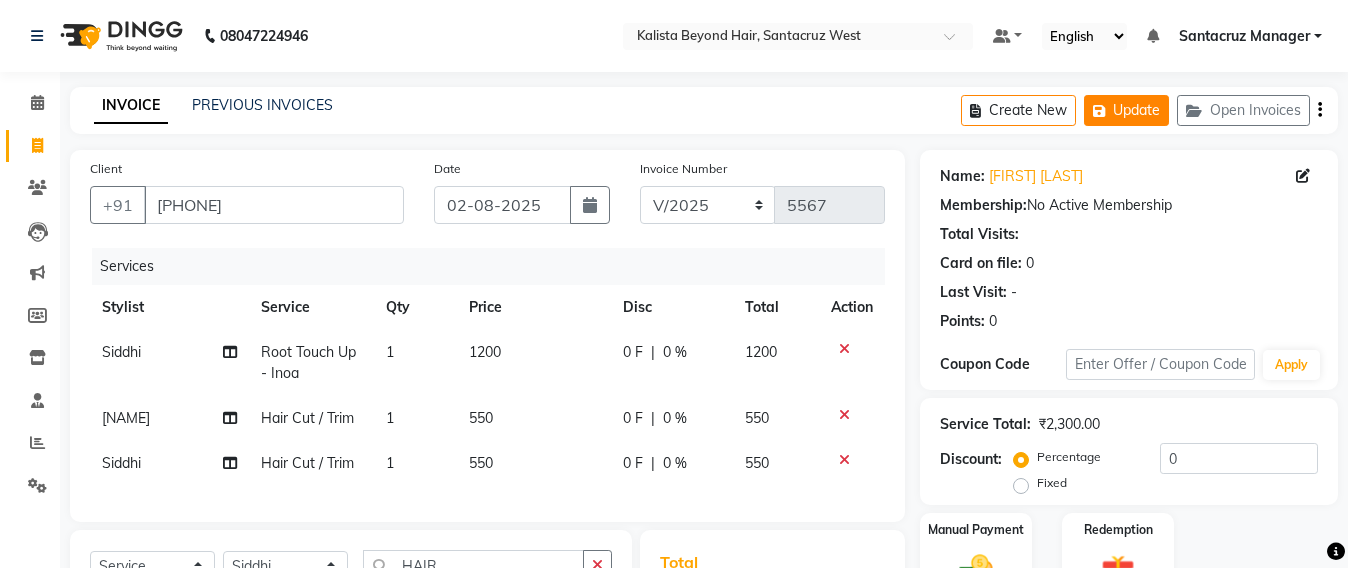click on "Update" 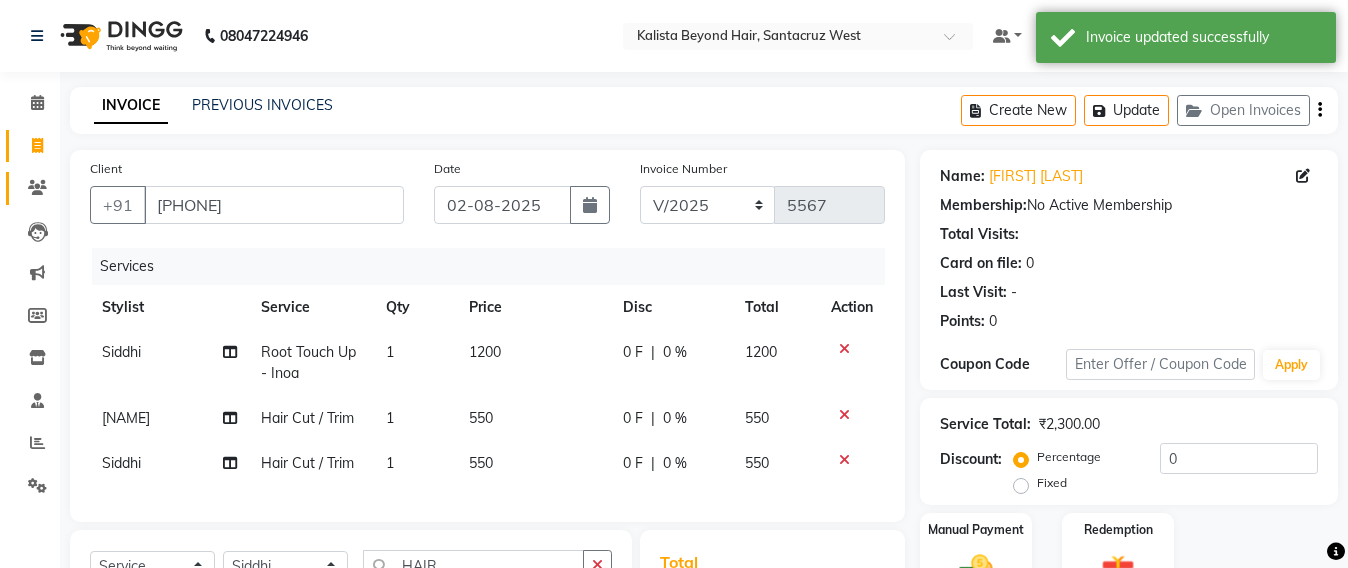 click on "Clients" 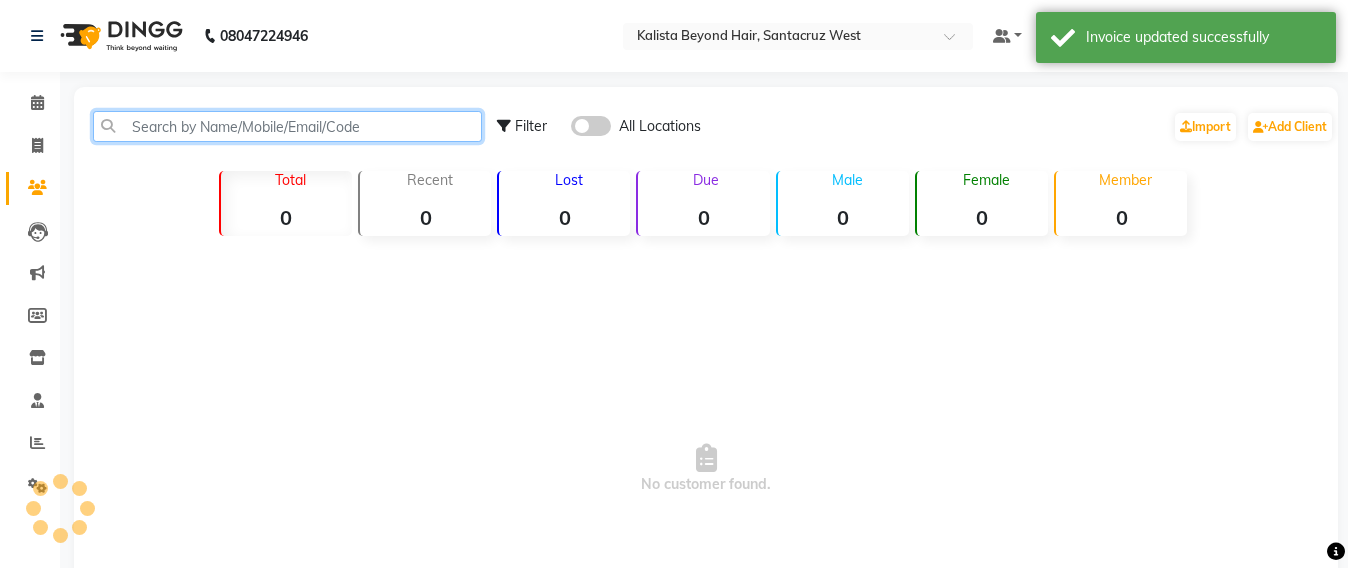 click 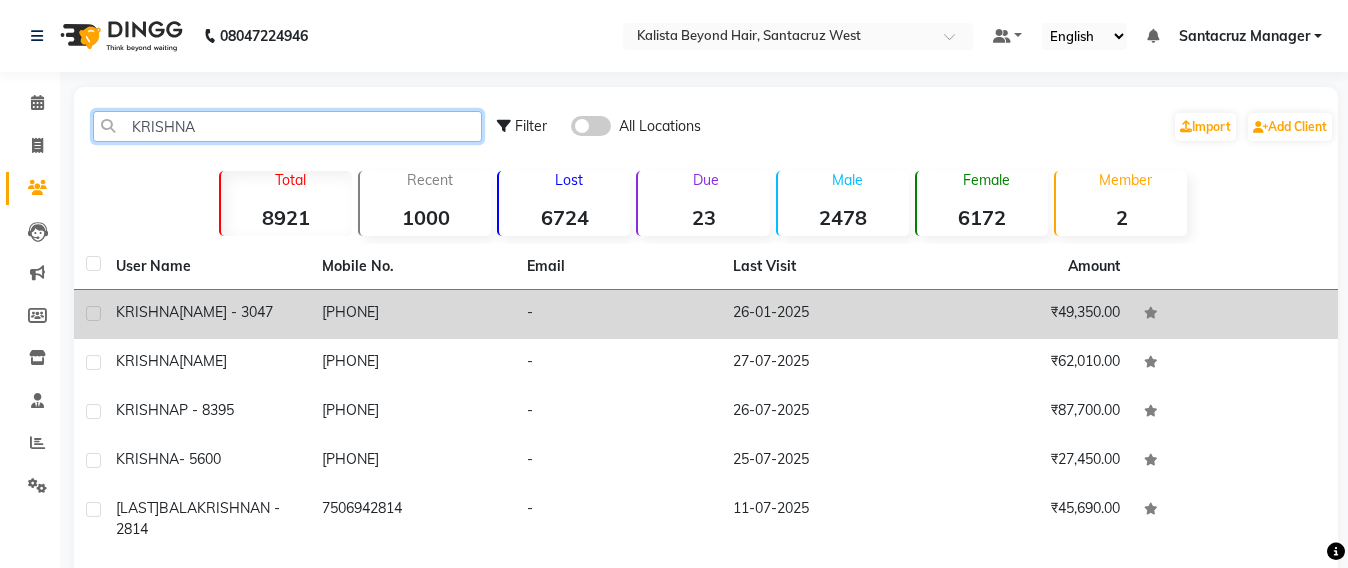 type on "KRISHNA" 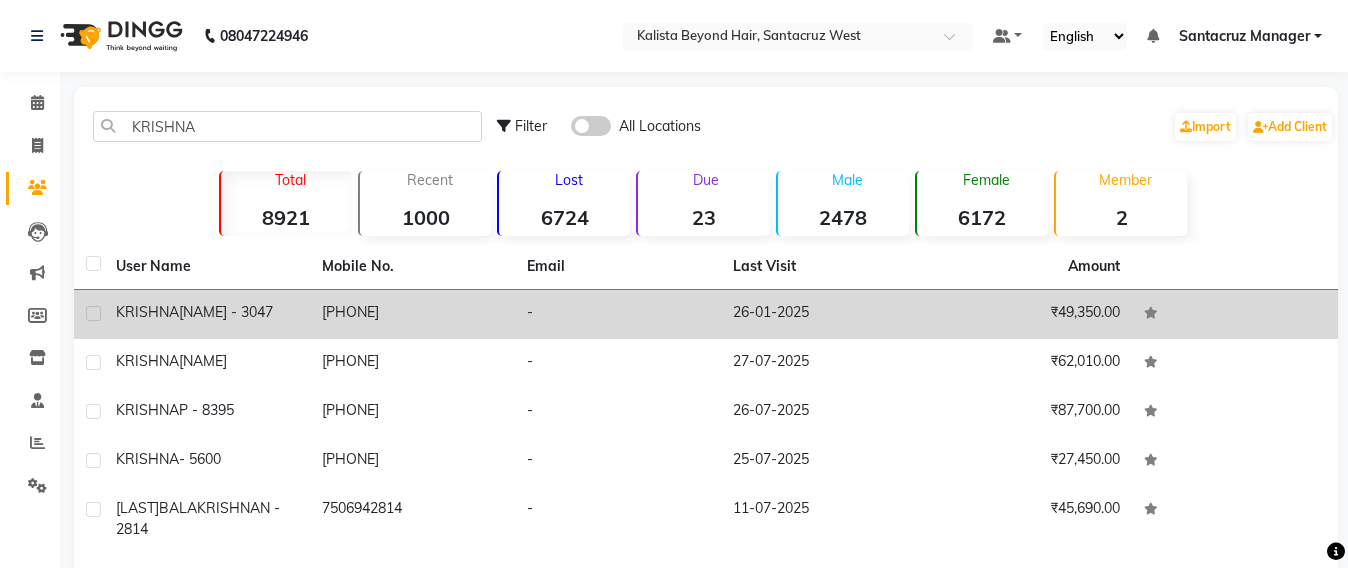click on "2016373047" 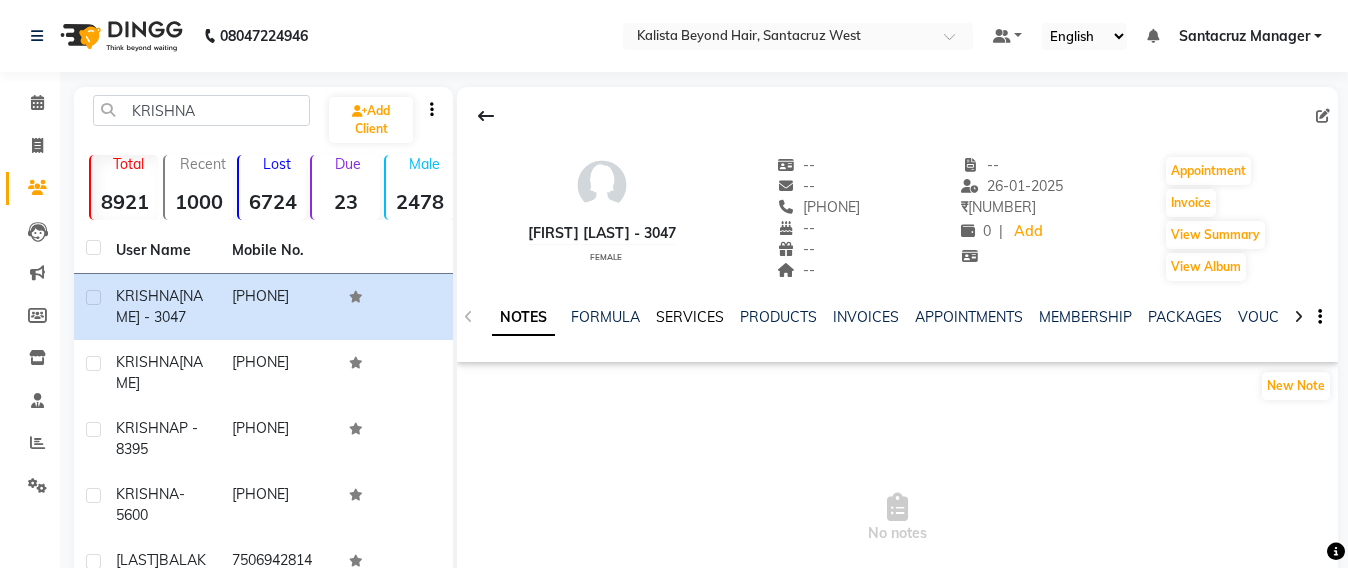 click on "SERVICES" 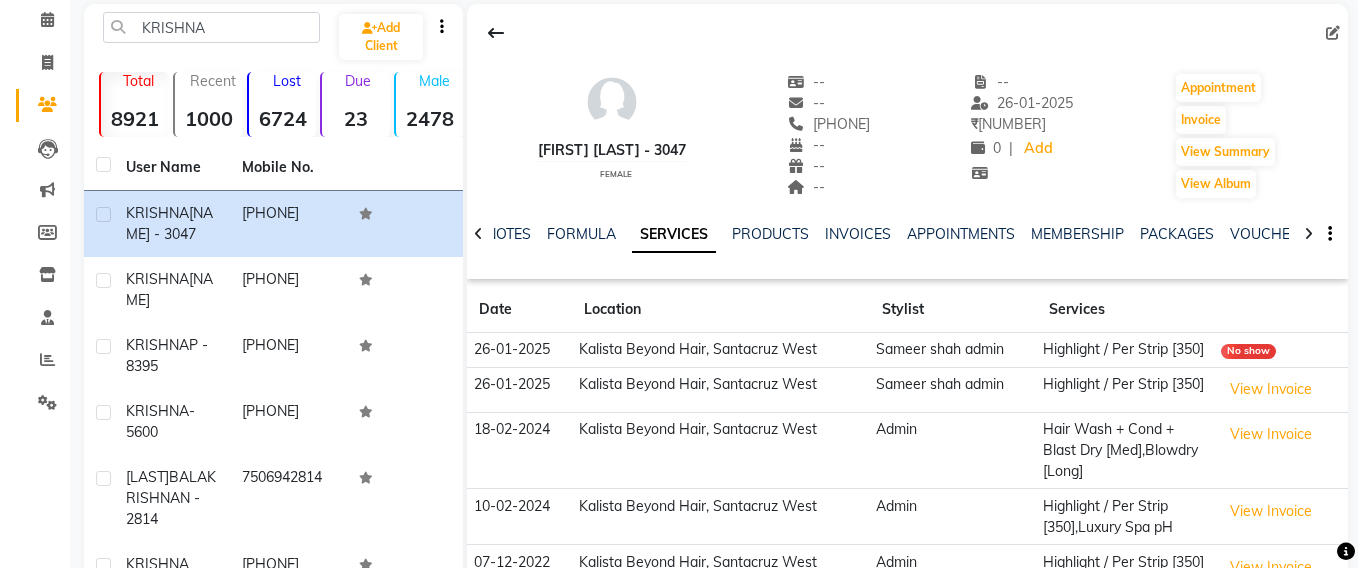 scroll, scrollTop: 125, scrollLeft: 0, axis: vertical 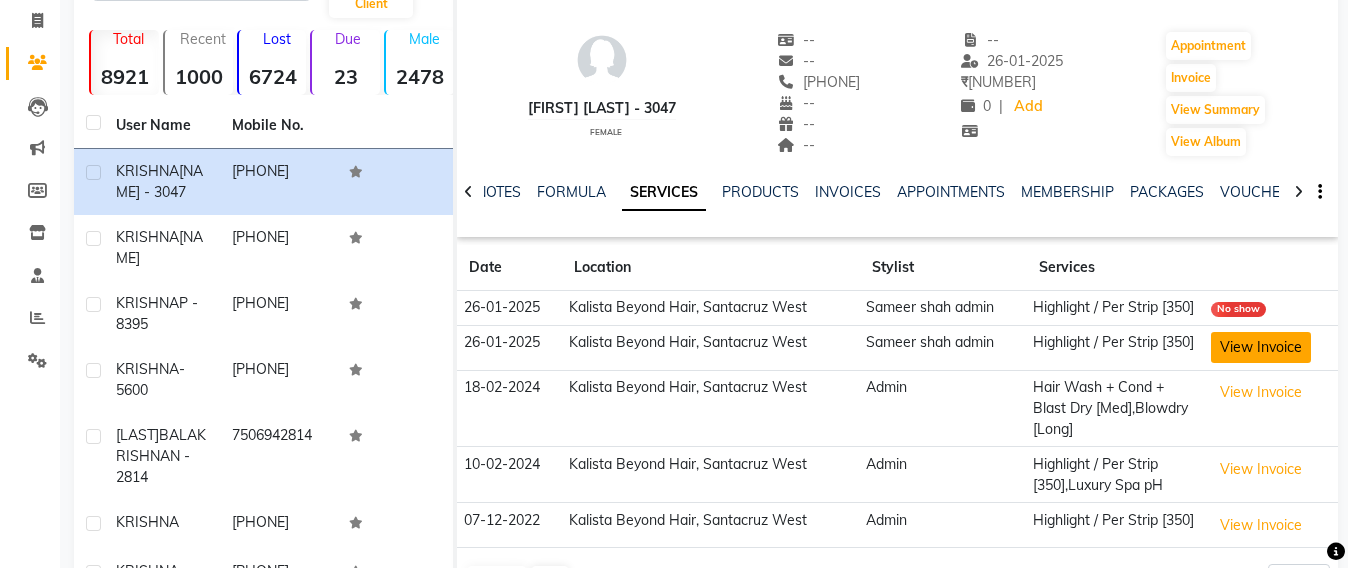 click on "View Invoice" 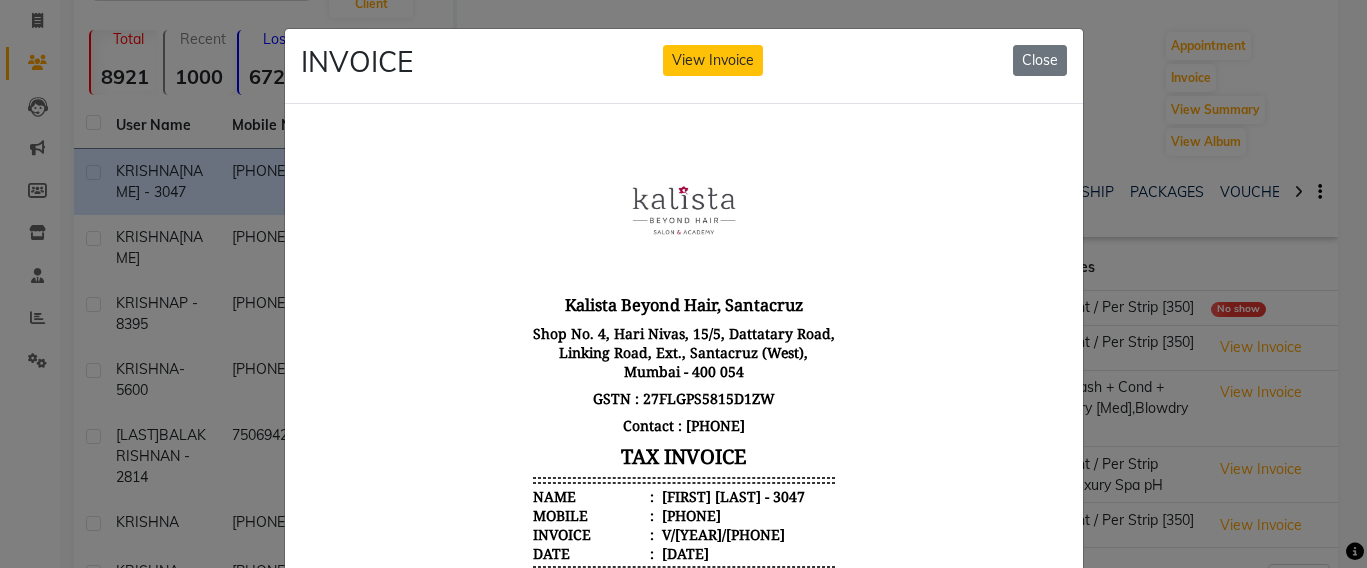 scroll, scrollTop: 16, scrollLeft: 0, axis: vertical 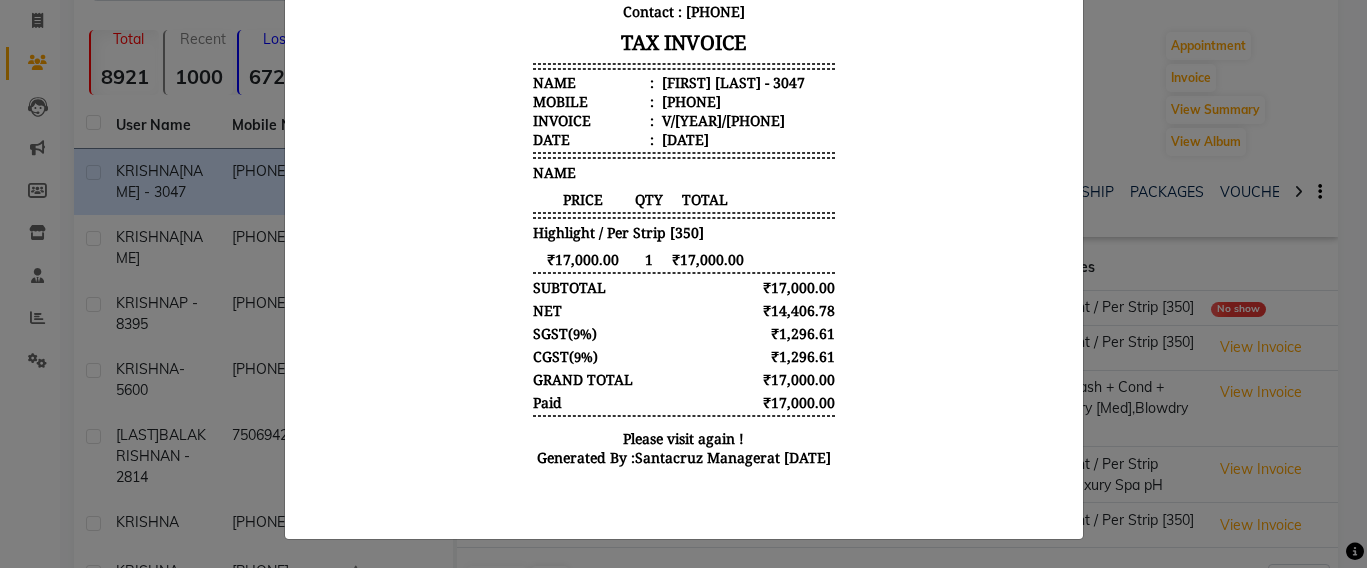 click on "INVOICE View Invoice Close" 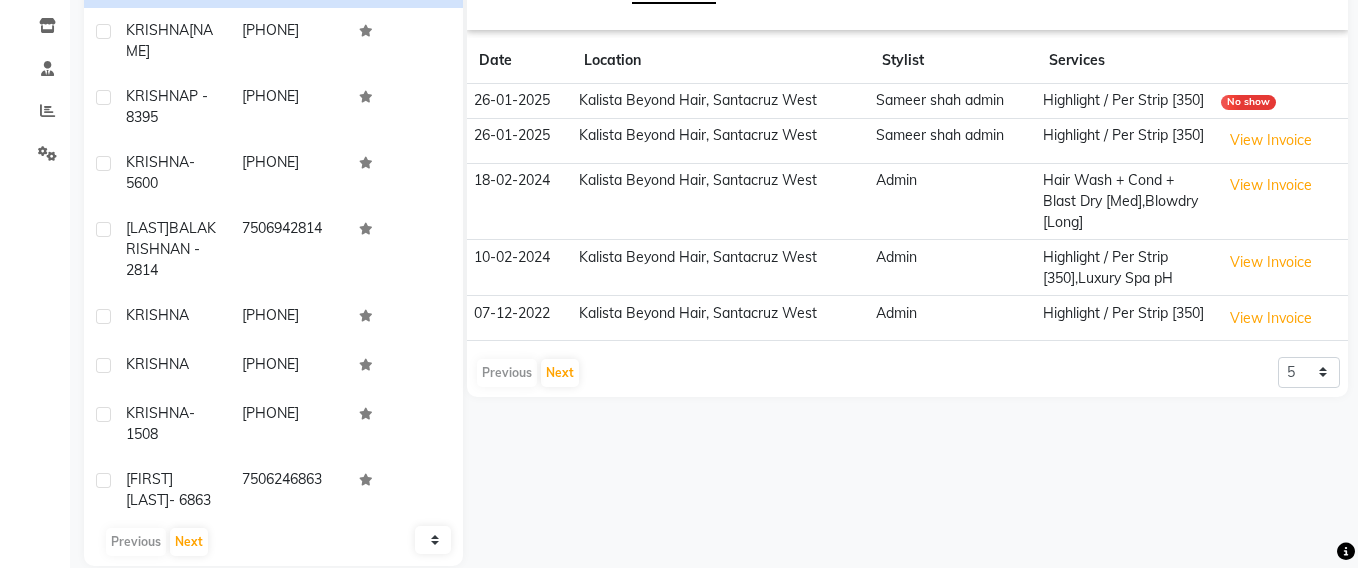 scroll, scrollTop: 360, scrollLeft: 0, axis: vertical 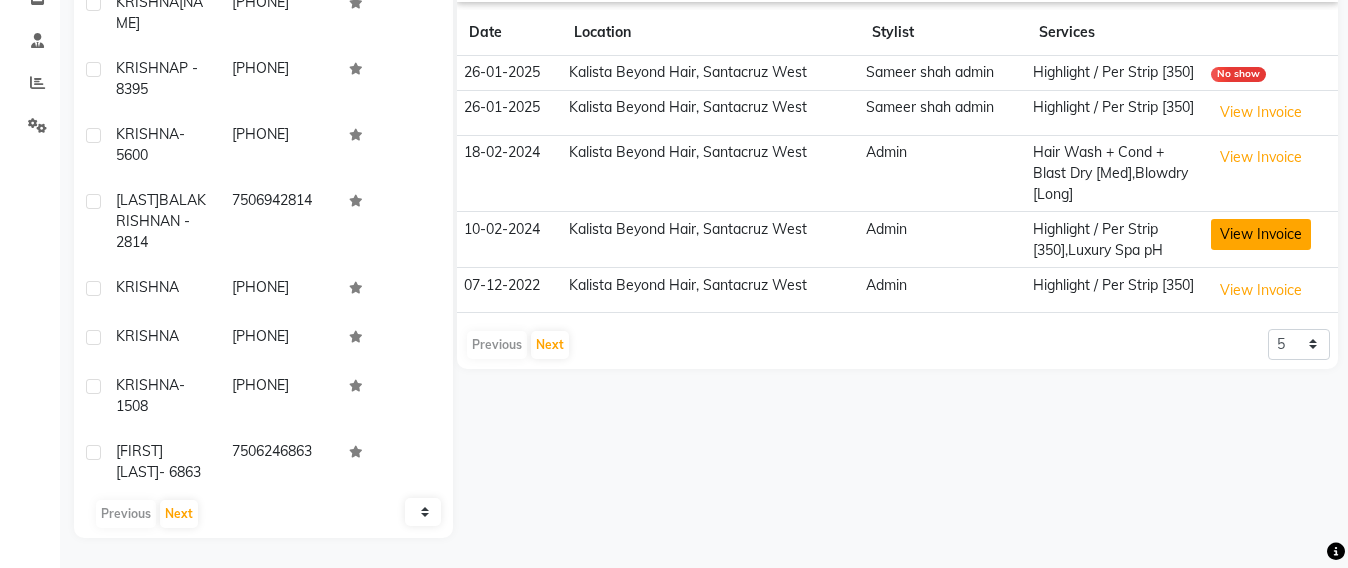 click on "View Invoice" 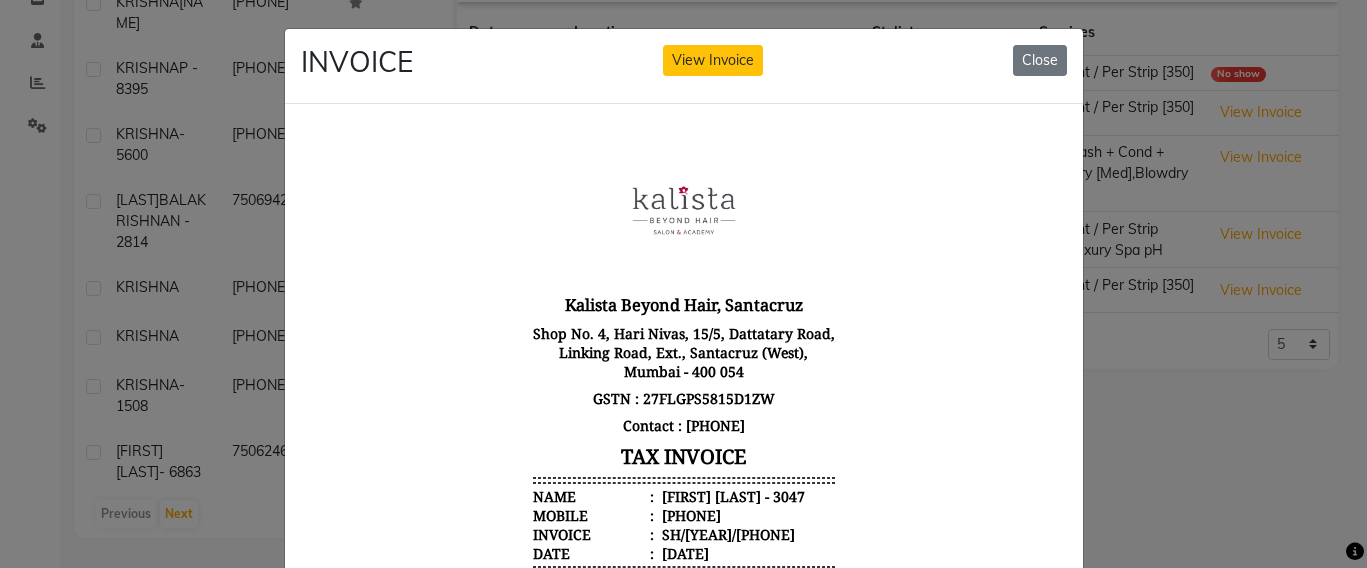 scroll, scrollTop: 16, scrollLeft: 0, axis: vertical 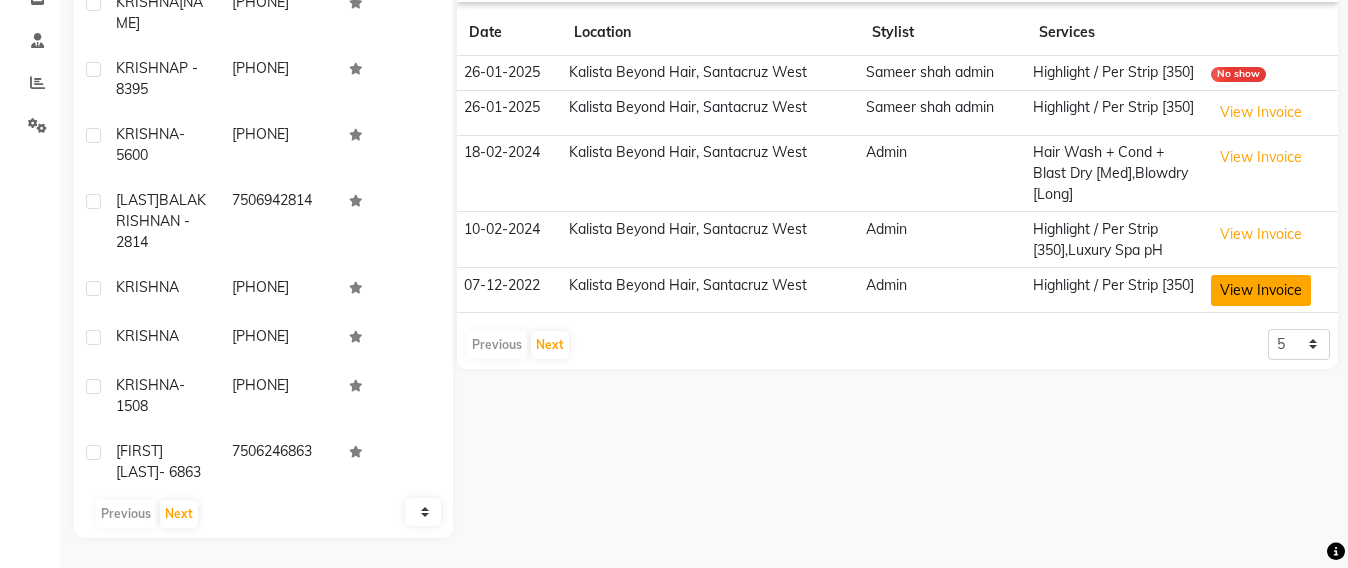 click on "View Invoice" 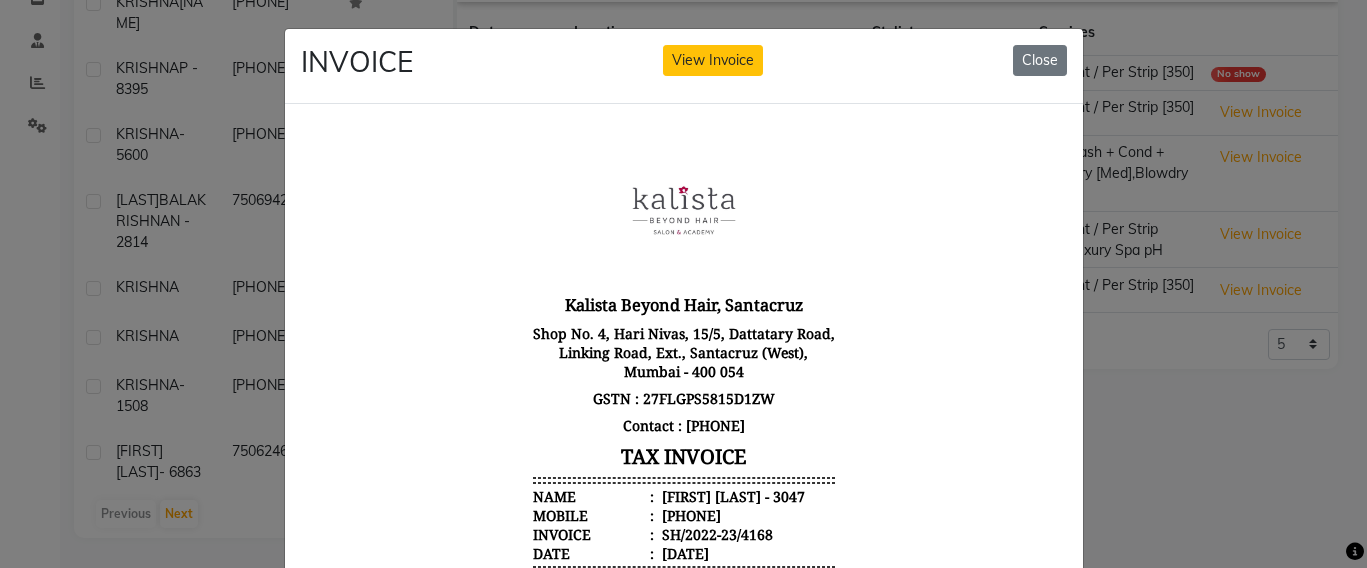 scroll, scrollTop: 16, scrollLeft: 0, axis: vertical 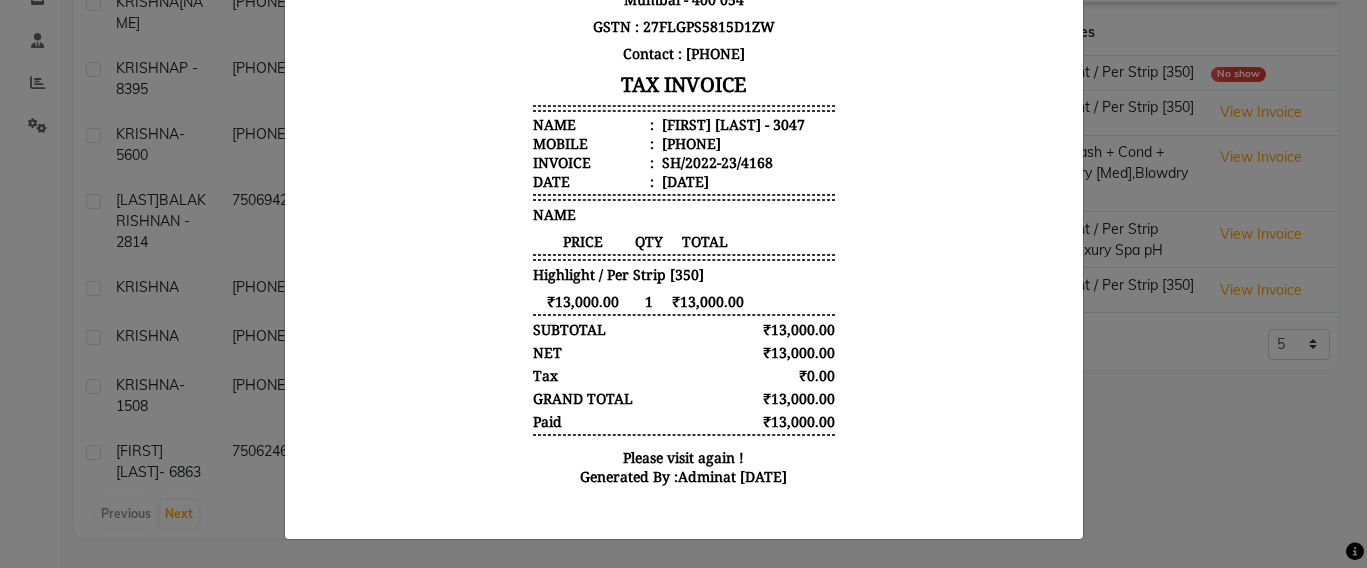 click on "INVOICE View Invoice Close" 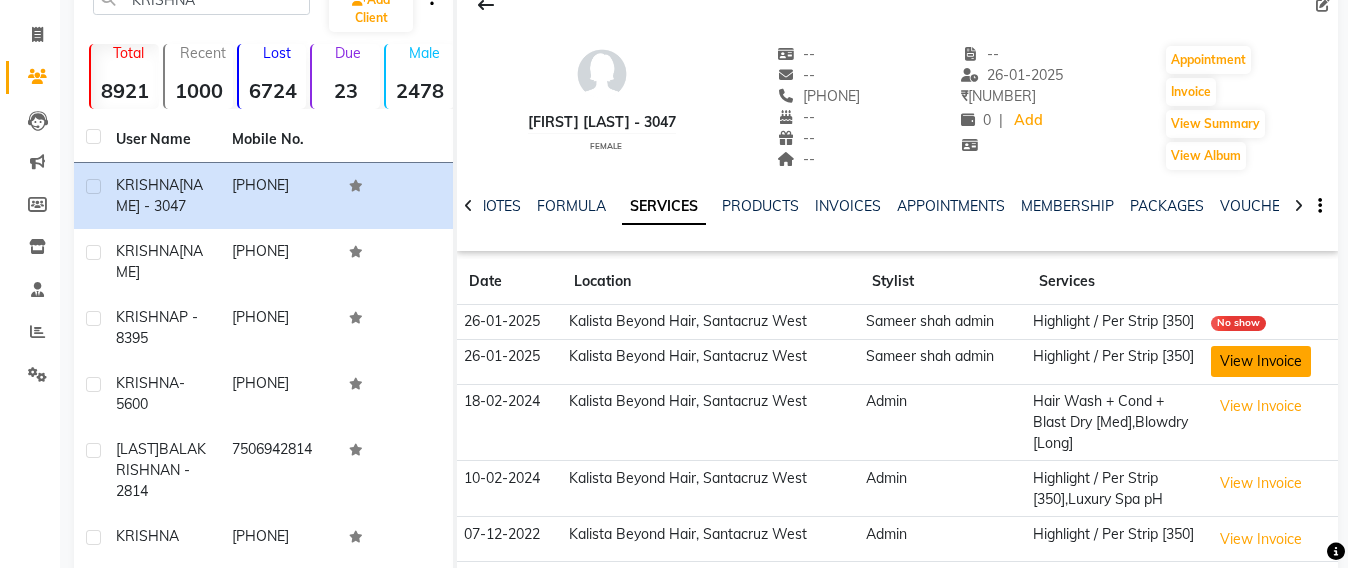 scroll, scrollTop: 110, scrollLeft: 0, axis: vertical 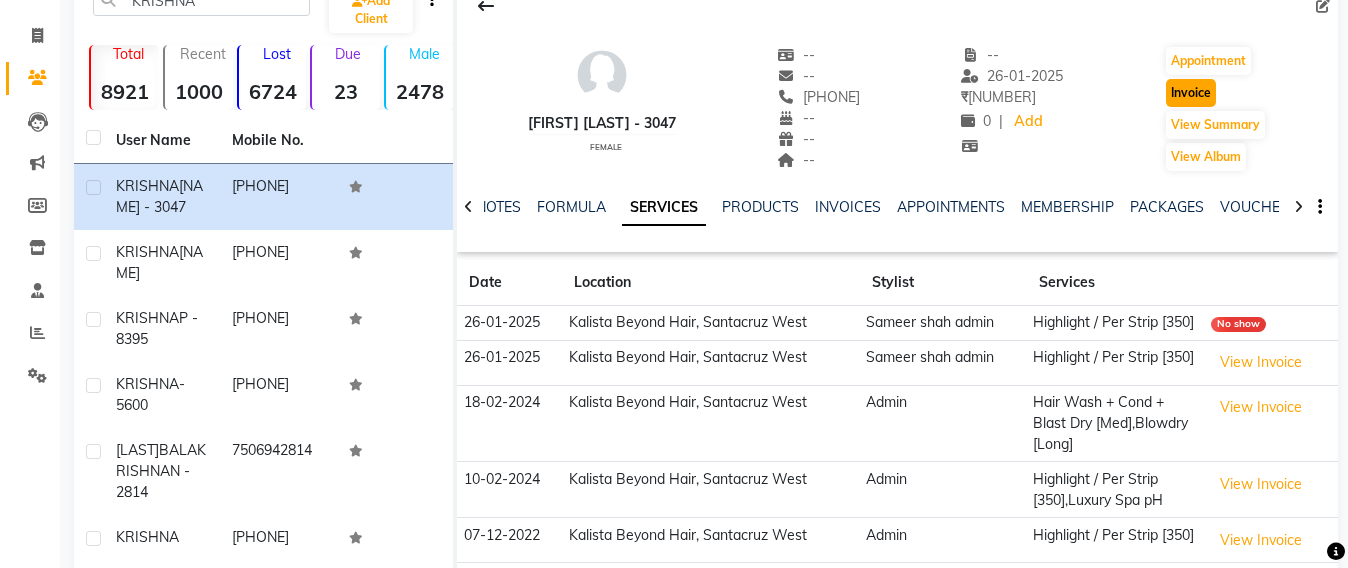 click on "Invoice" 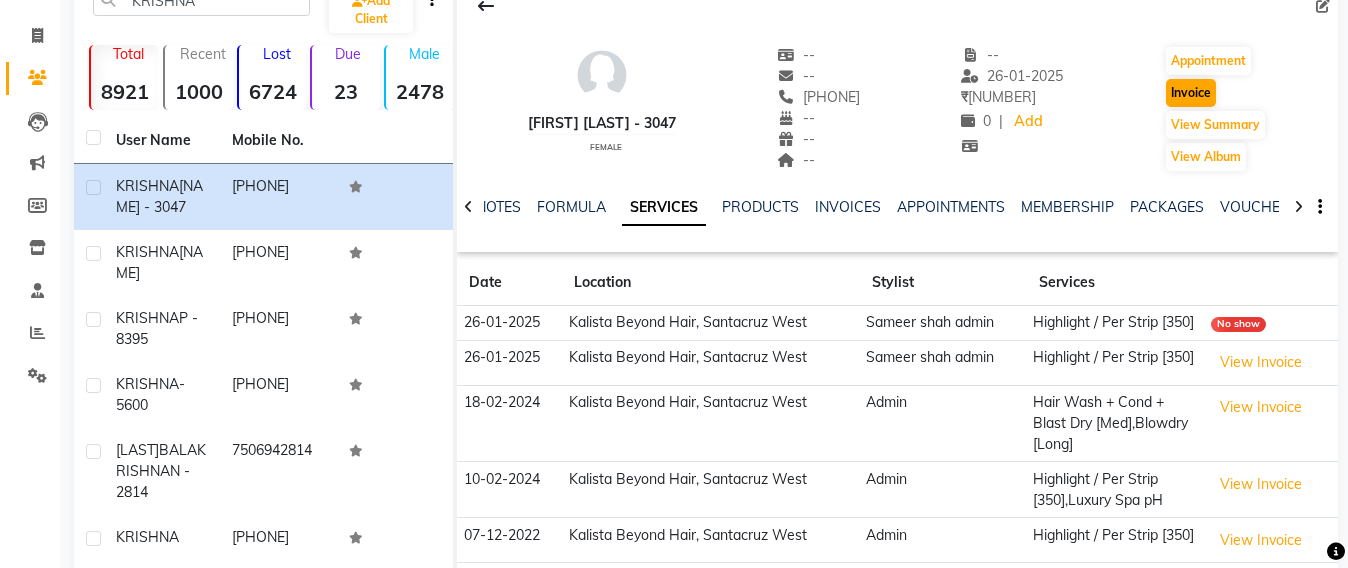 scroll, scrollTop: 33, scrollLeft: 0, axis: vertical 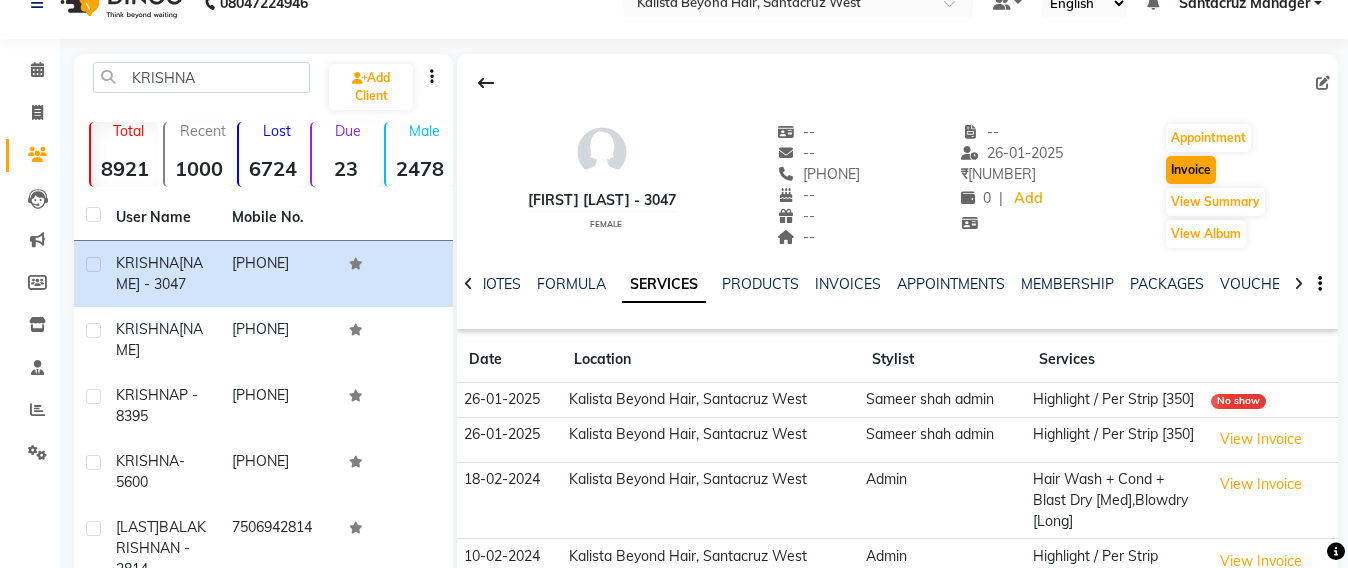 select on "service" 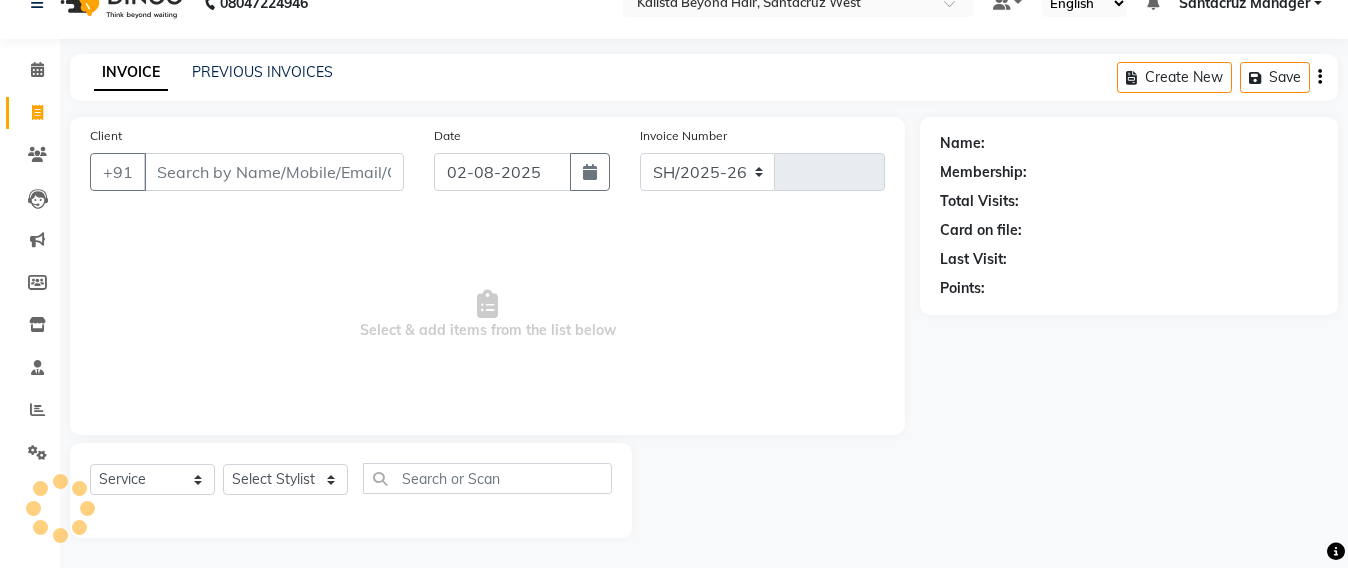 select on "6357" 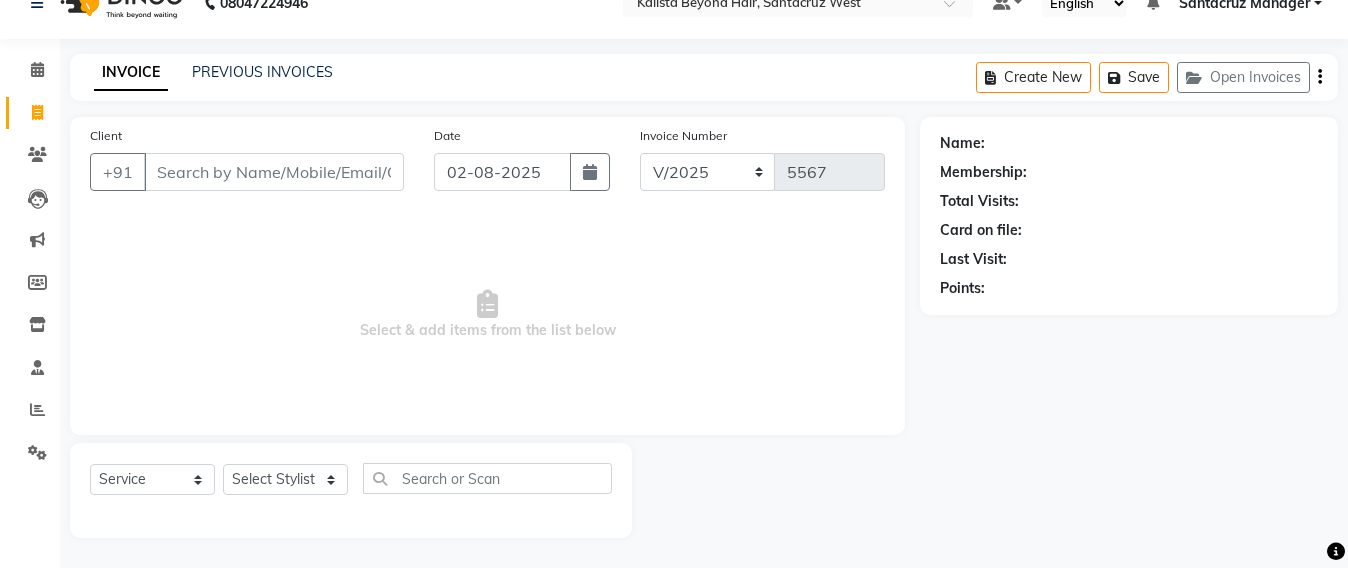 type on "2016373047" 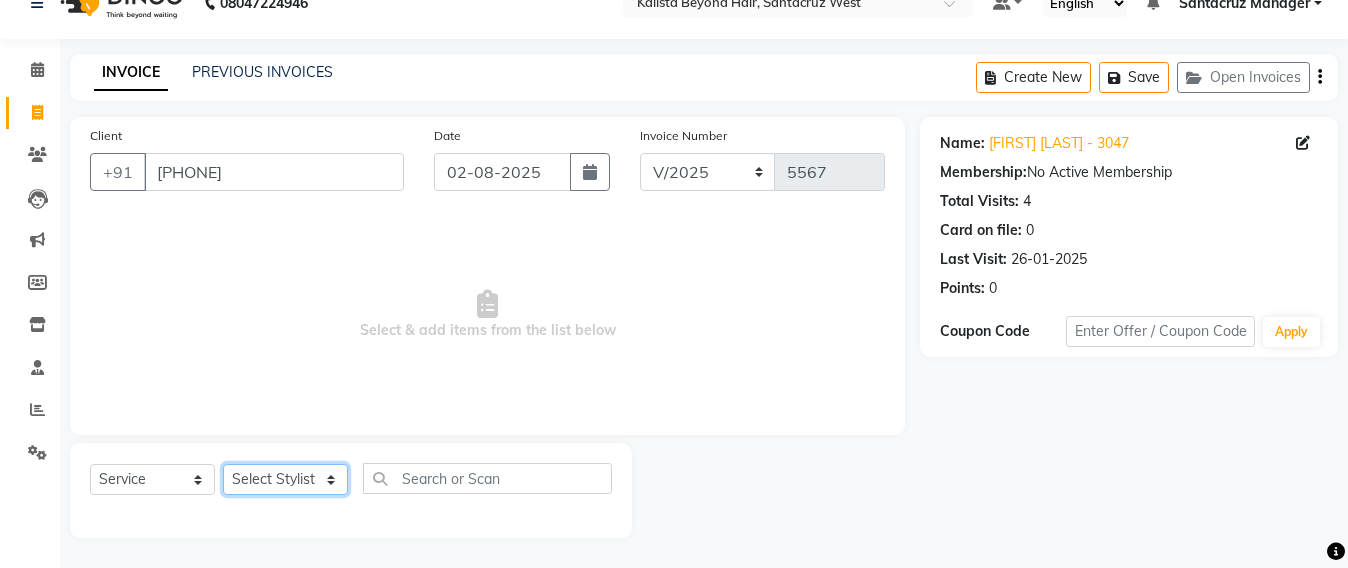 click on "Select Stylist Admin Avesh Sankat AZHER SHAIKH Jayeshree Mahtre Manisha Subodh Shedge Muskaan Pramila Vinayak Mhatre prathmesh mahattre Pratibha Nilesh Sharma RINKI SAV Rosy Sunil Jadhav Sameer shah admin Santacruz Manager SAURAV Siddhi SOMAYANG VASHUM Tejasvi Bhosle" 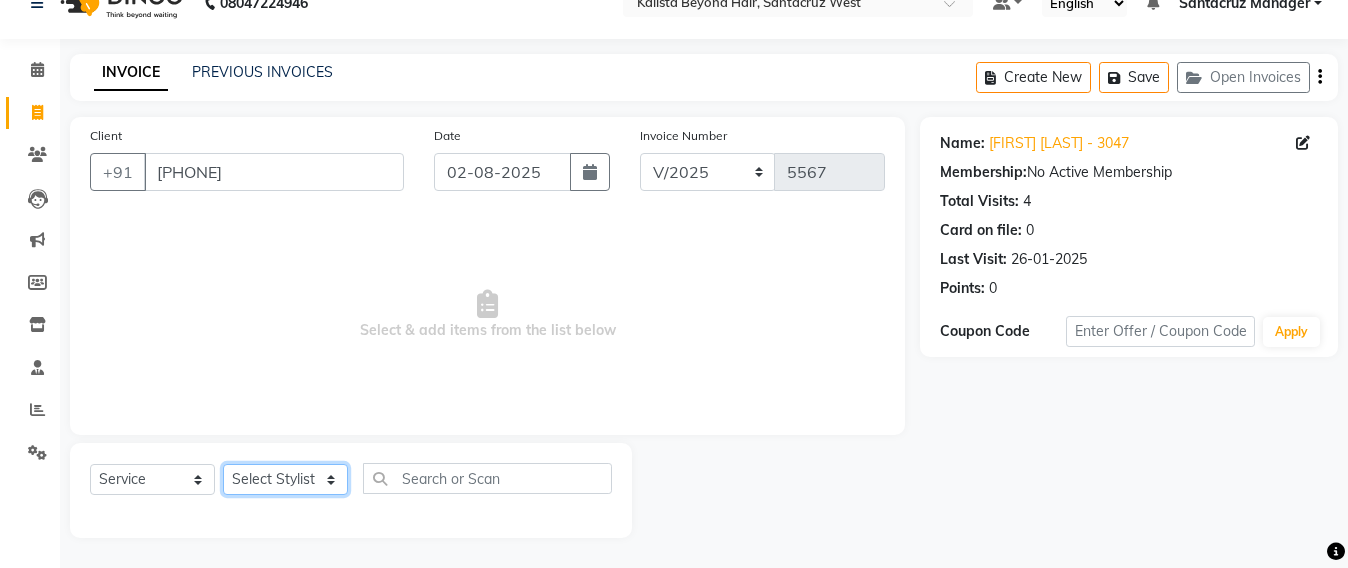 select on "48409" 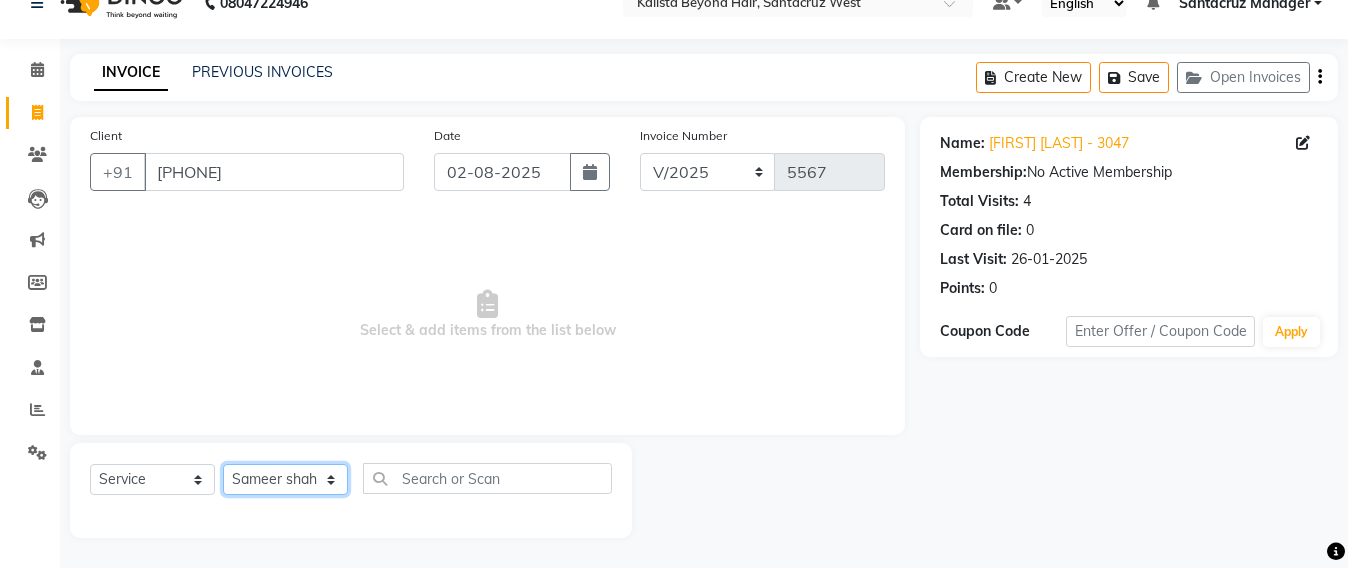 click on "Select Stylist Admin Avesh Sankat AZHER SHAIKH Jayeshree Mahtre Manisha Subodh Shedge Muskaan Pramila Vinayak Mhatre prathmesh mahattre Pratibha Nilesh Sharma RINKI SAV Rosy Sunil Jadhav Sameer shah admin Santacruz Manager SAURAV Siddhi SOMAYANG VASHUM Tejasvi Bhosle" 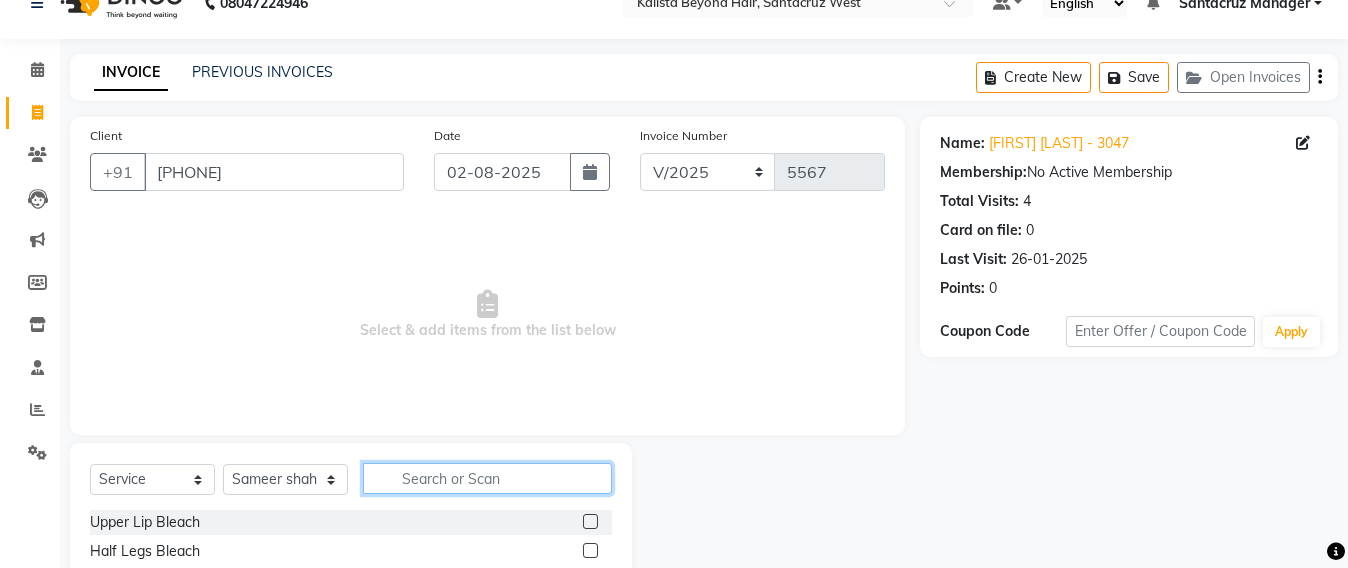 click 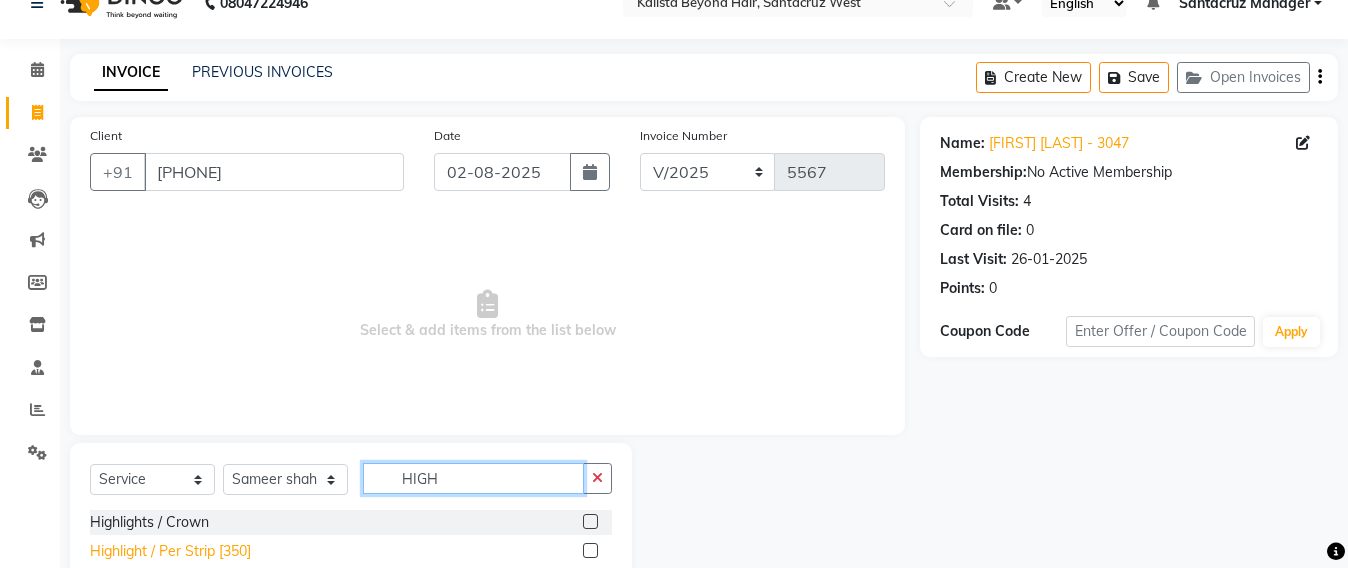 type on "HIGH" 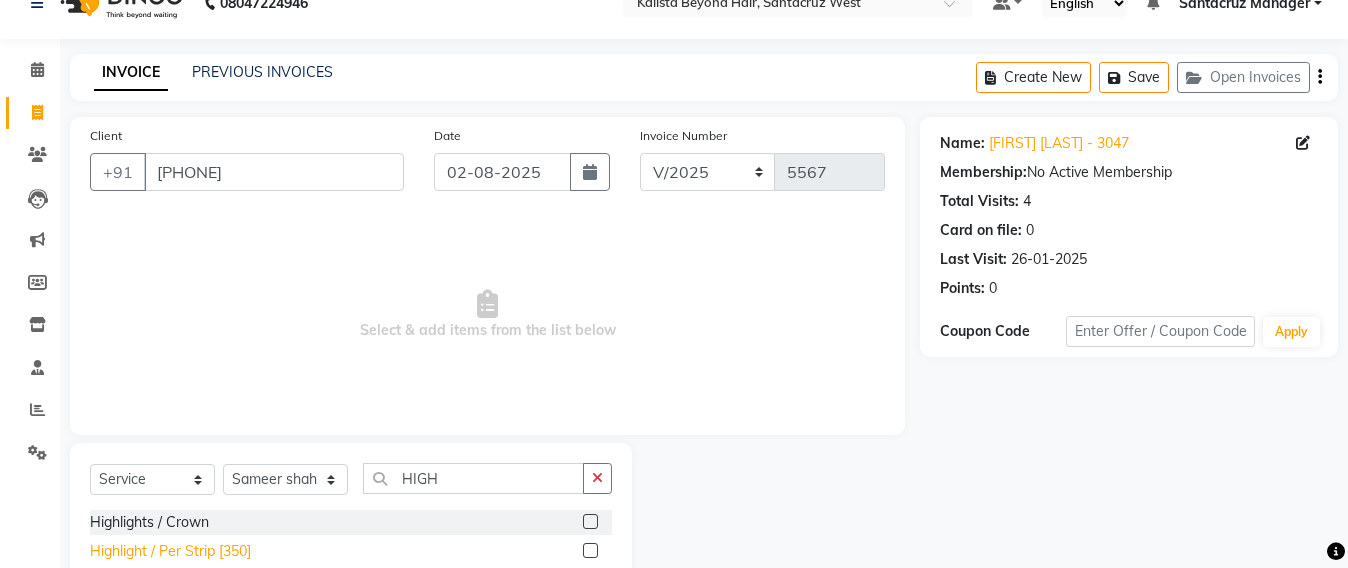 click on "Highlight / Per Strip [350]" 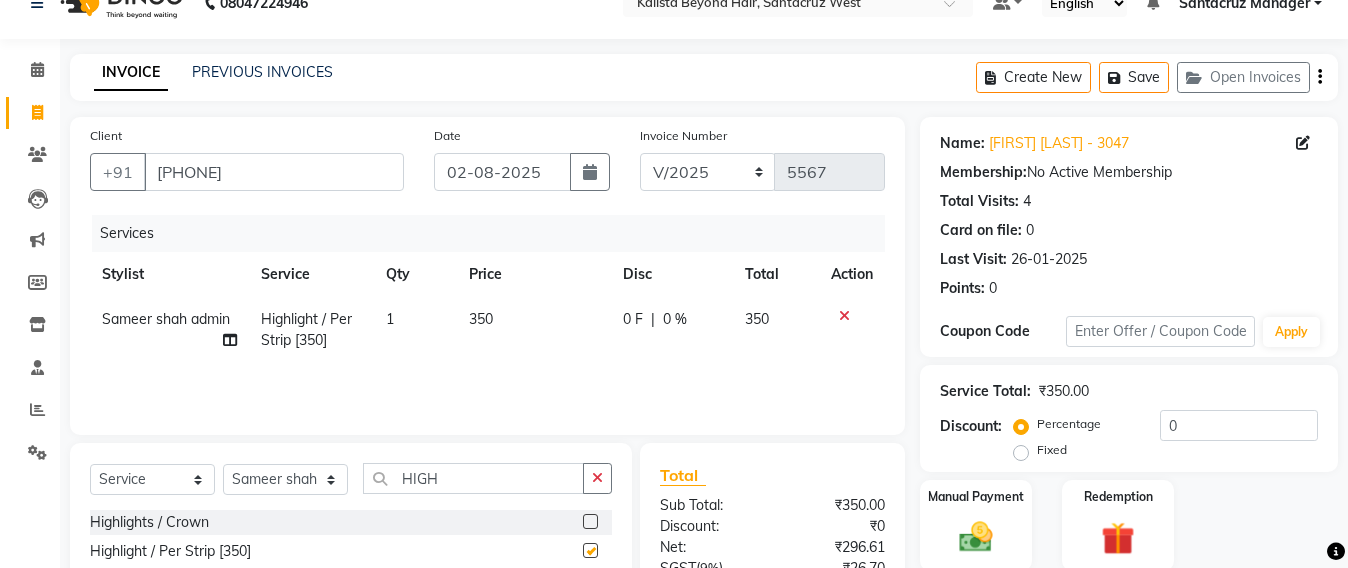 checkbox on "false" 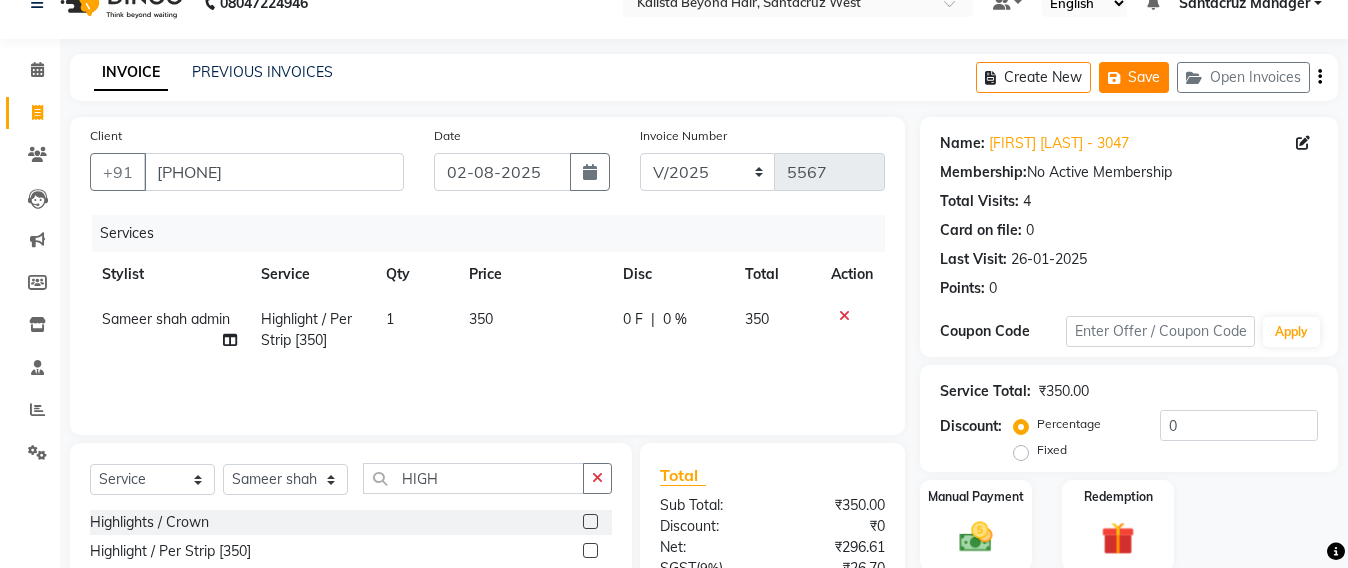 click on "Save" 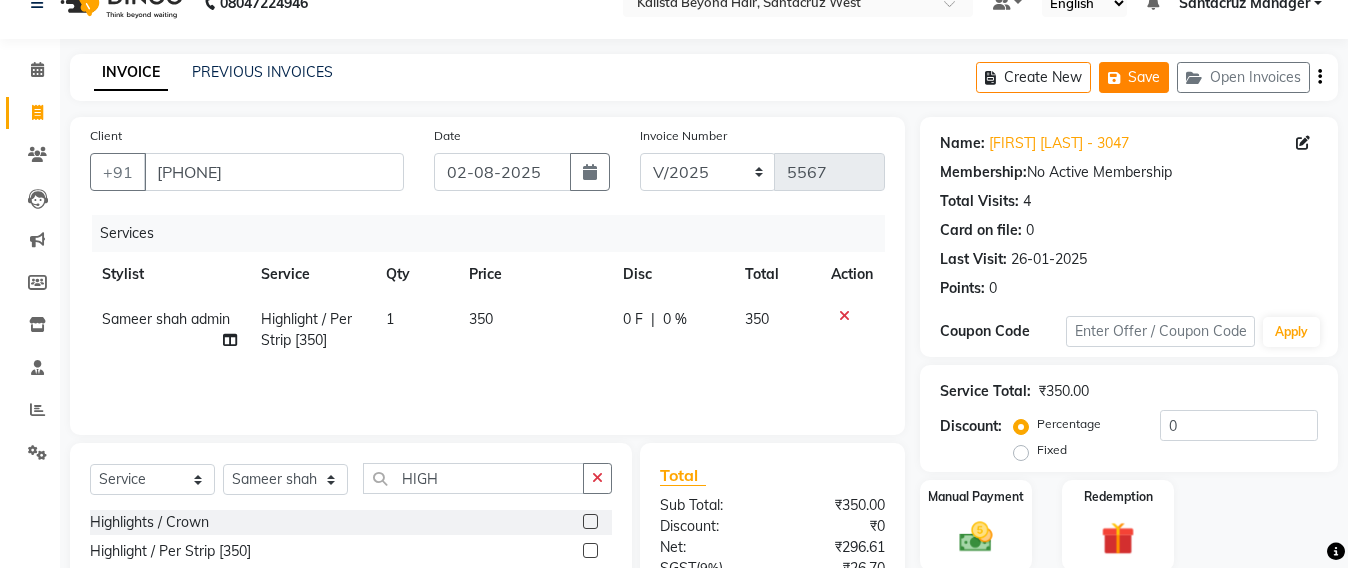 click 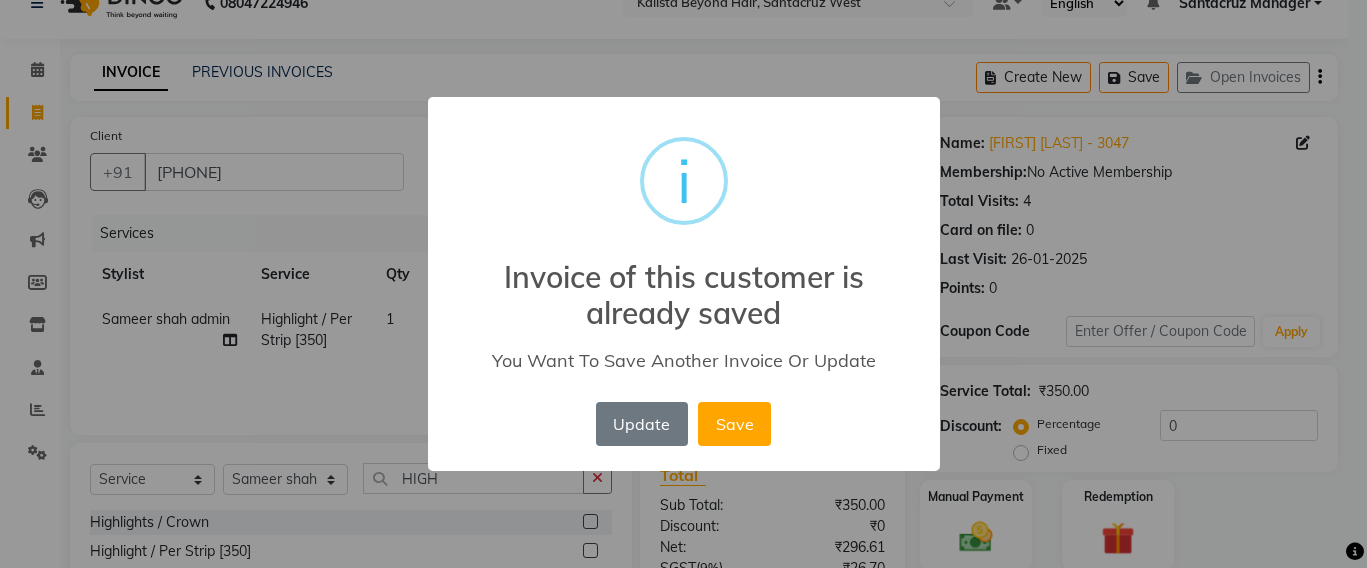 click on "× i Invoice of this customer is already saved You Want To Save Another Invoice Or Update Update No Save" at bounding box center [683, 284] 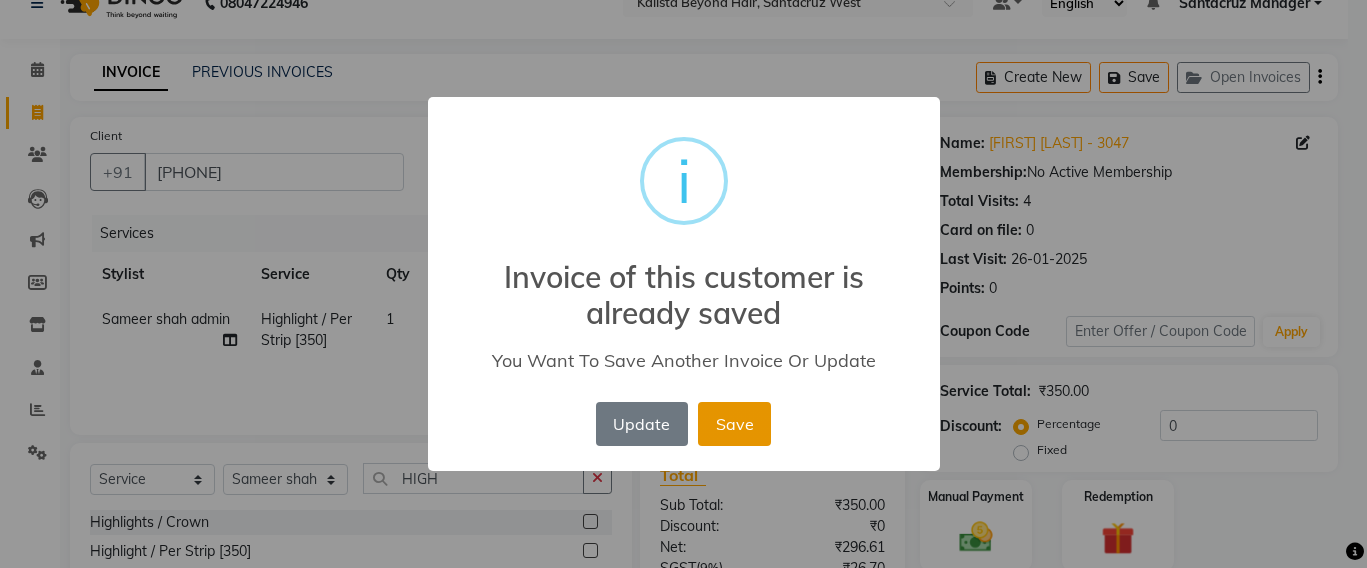 click on "Save" at bounding box center (734, 424) 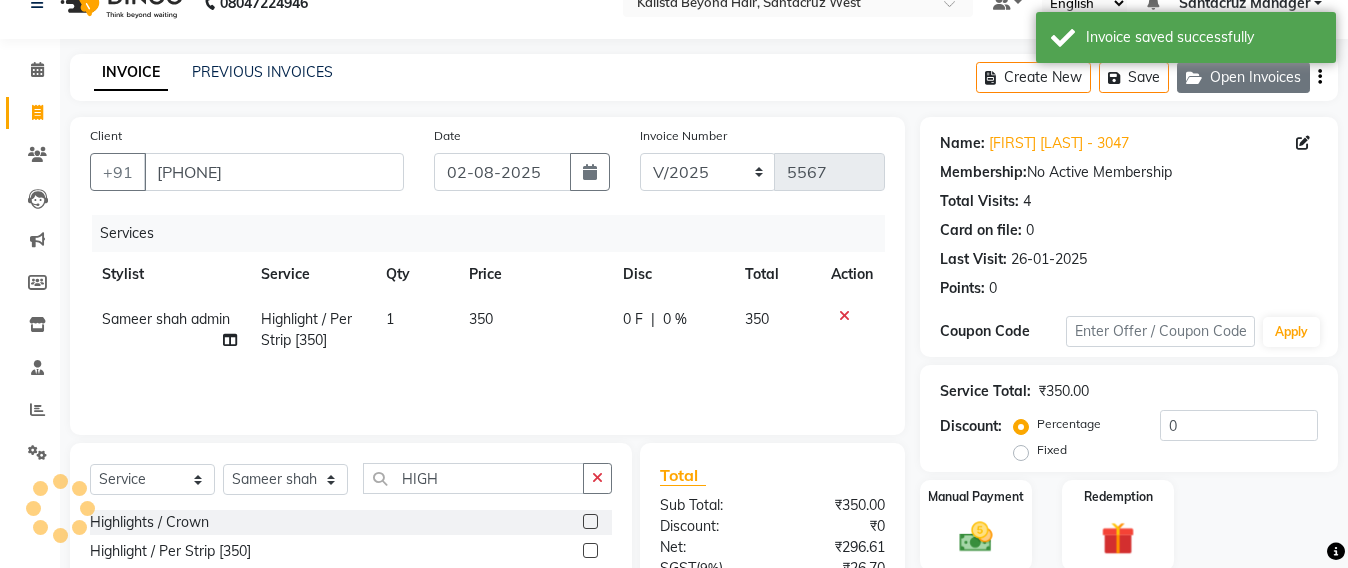 click on "Open Invoices" 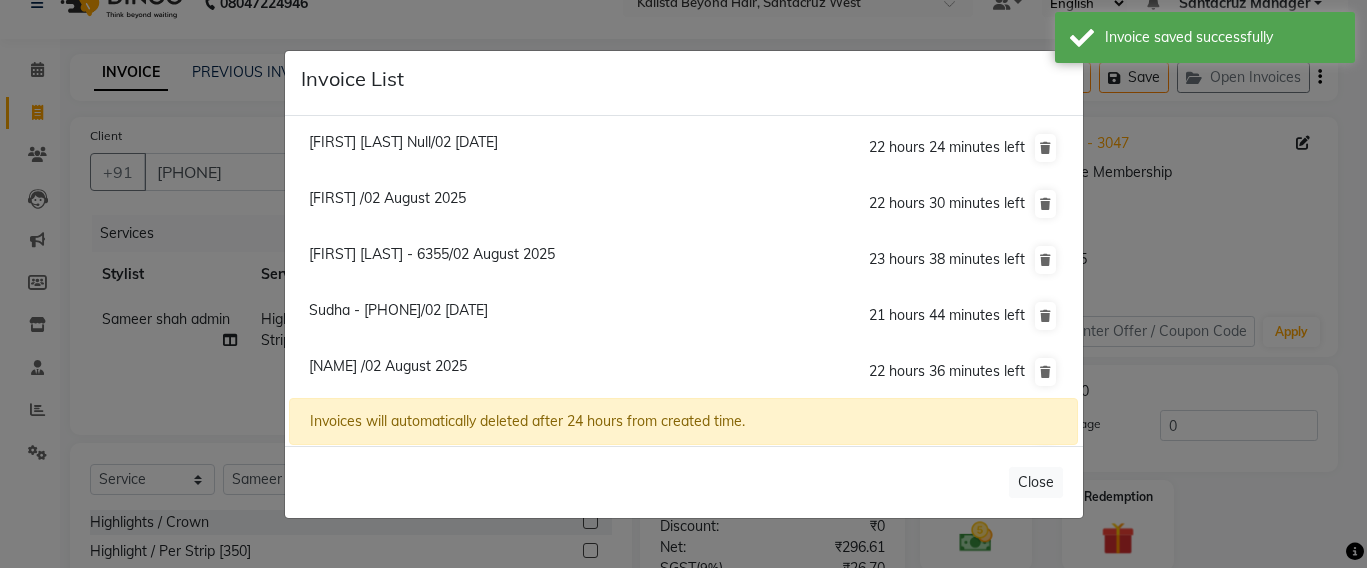 click on "[FIRST] [LAST] /02 [MONTH] [YEAR]" 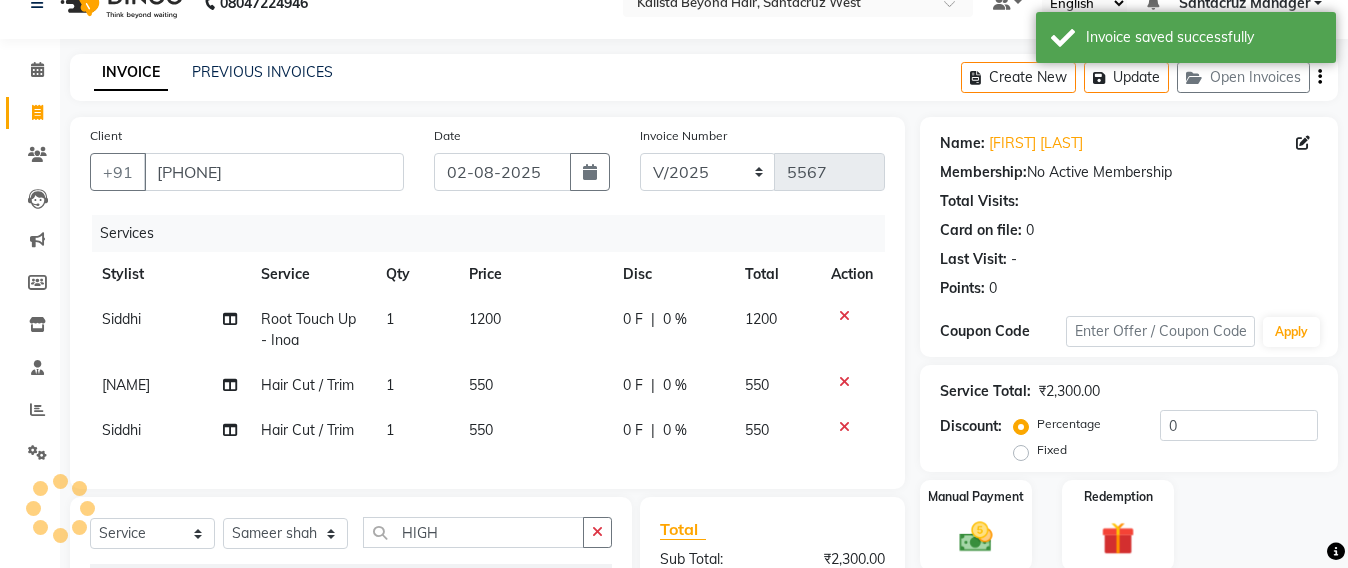 scroll, scrollTop: 326, scrollLeft: 0, axis: vertical 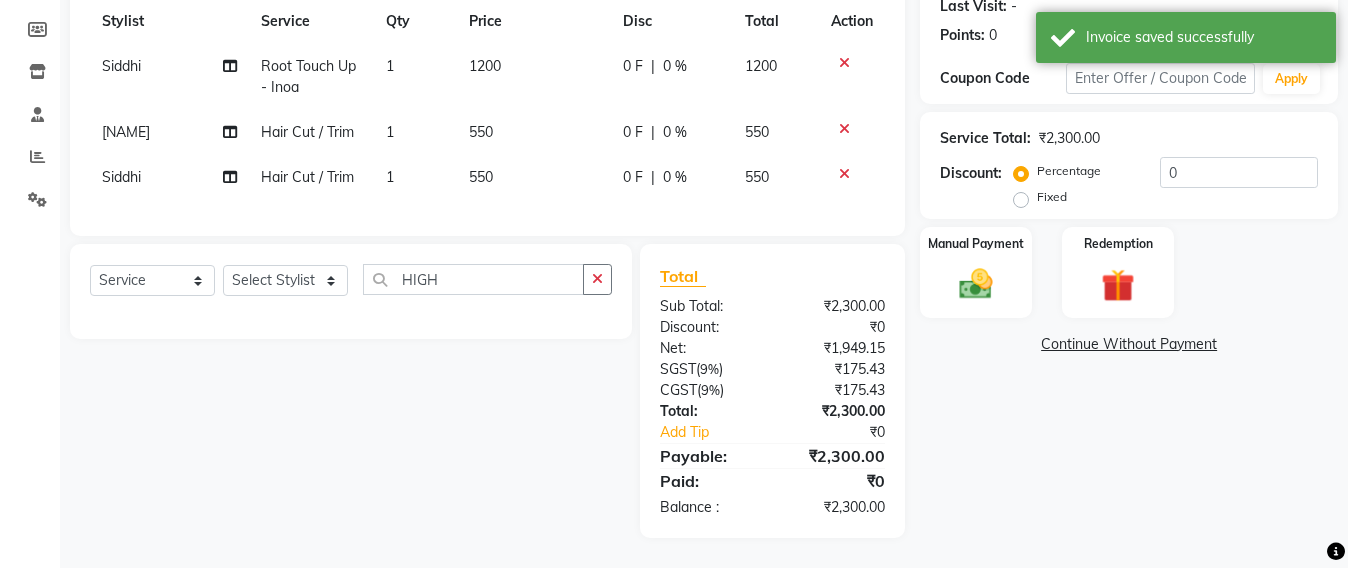 select 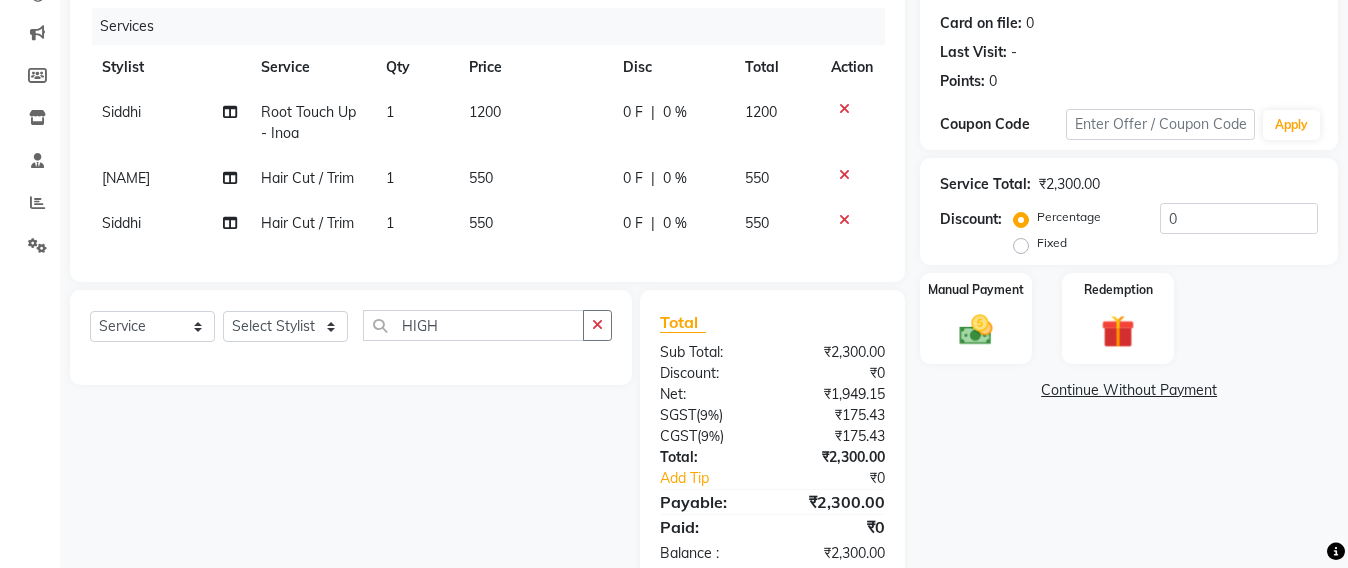 scroll, scrollTop: 201, scrollLeft: 0, axis: vertical 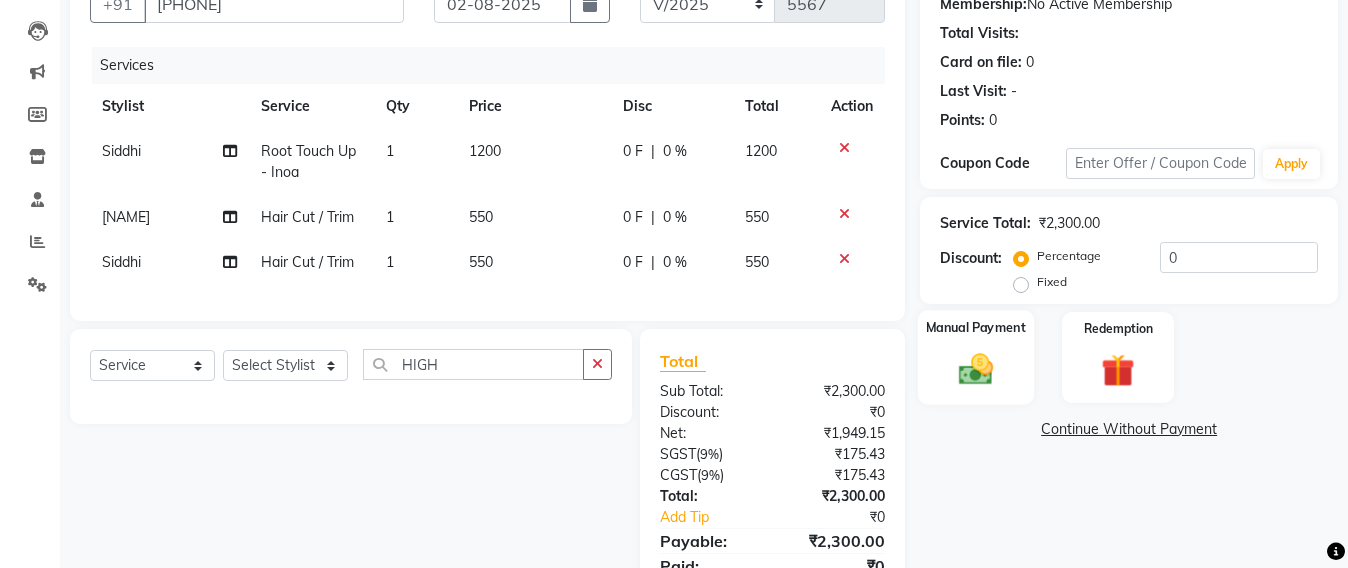 click 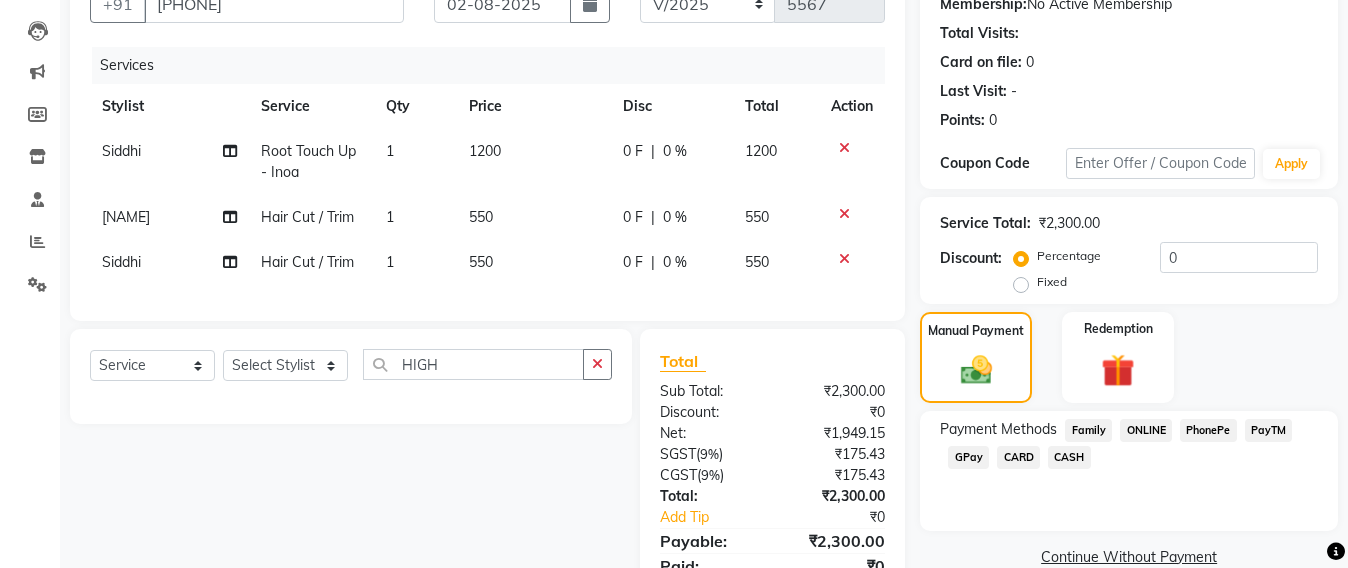 click on "GPay" 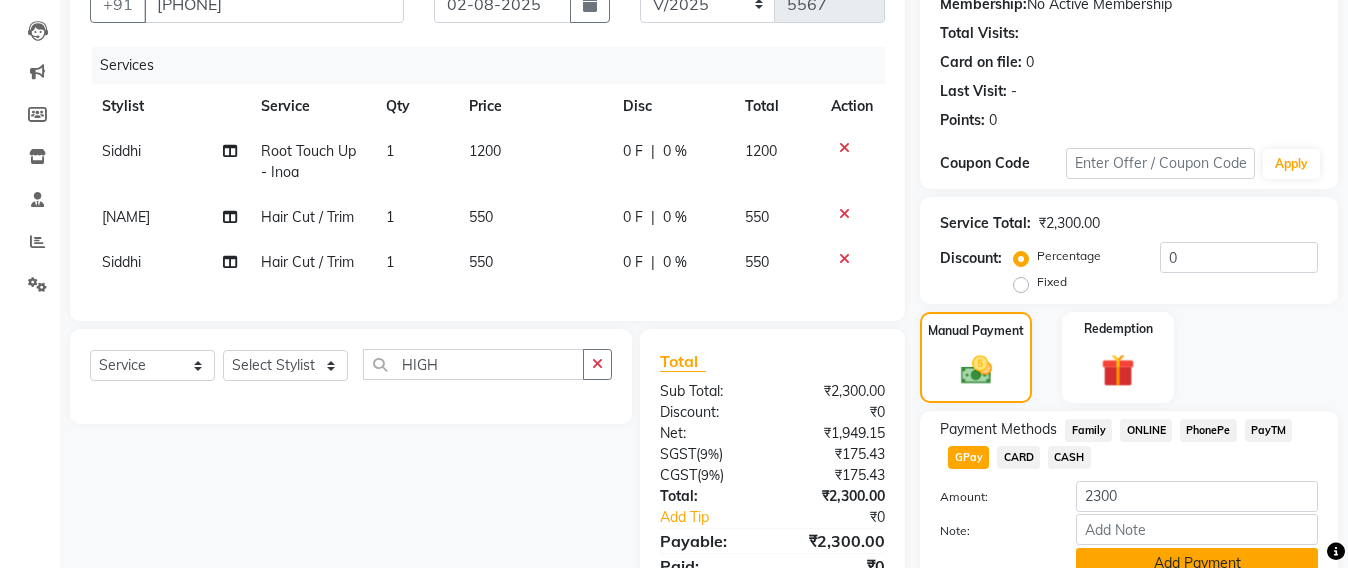 click on "Add Payment" 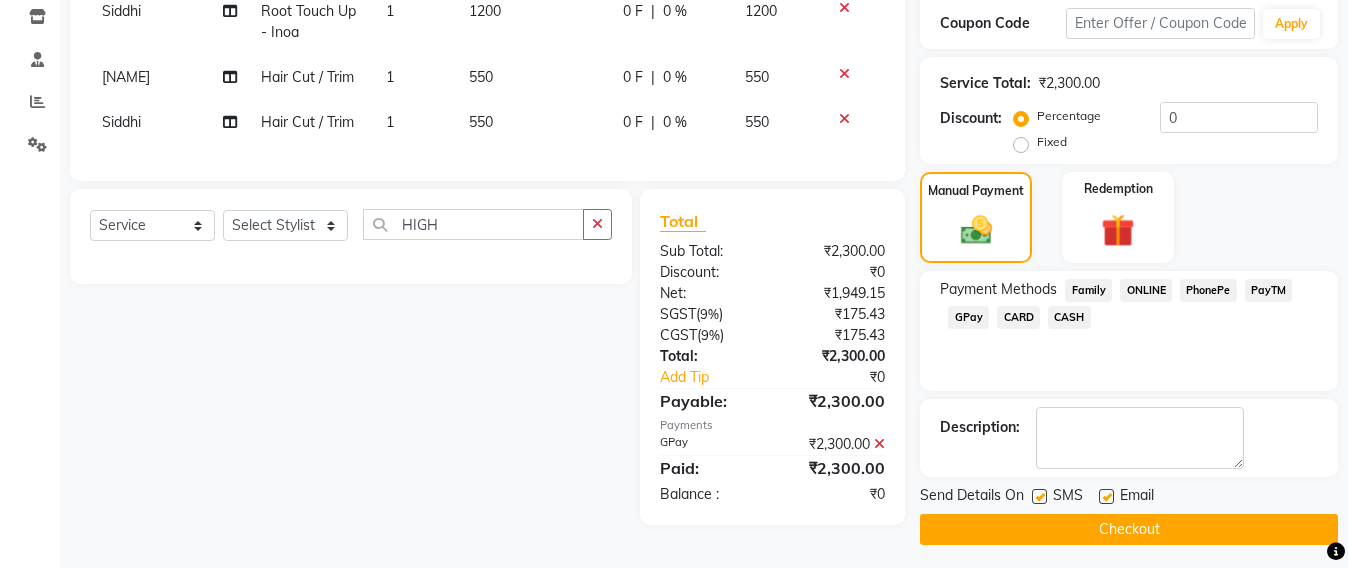 scroll, scrollTop: 368, scrollLeft: 0, axis: vertical 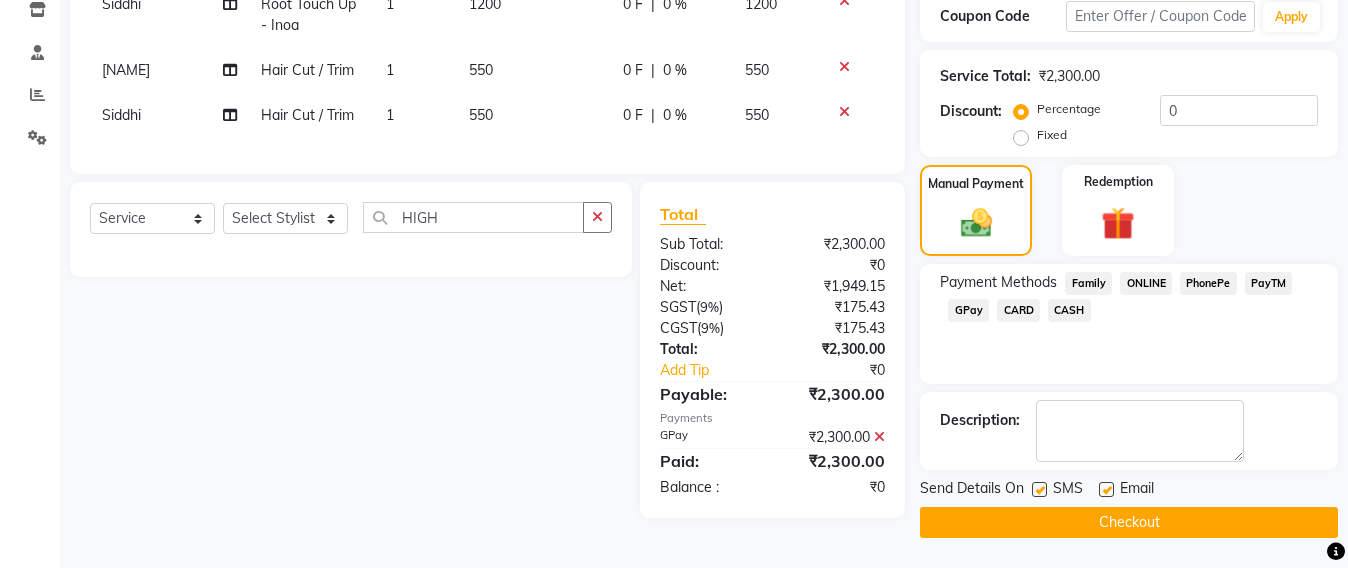click on "Checkout" 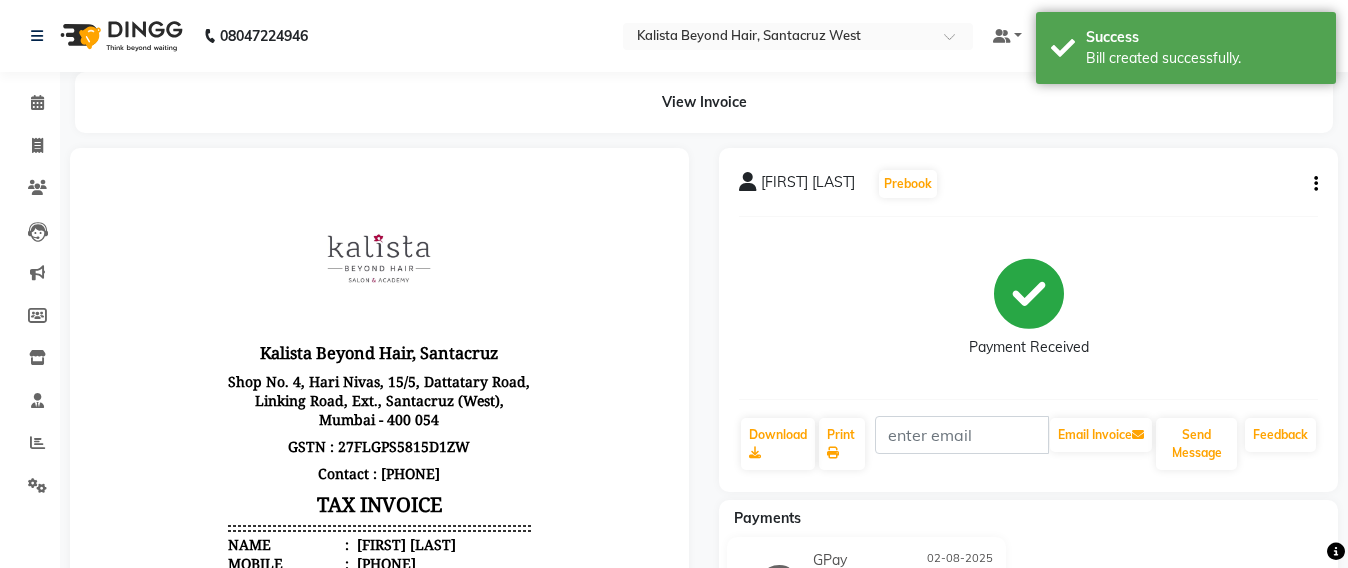 scroll, scrollTop: 0, scrollLeft: 0, axis: both 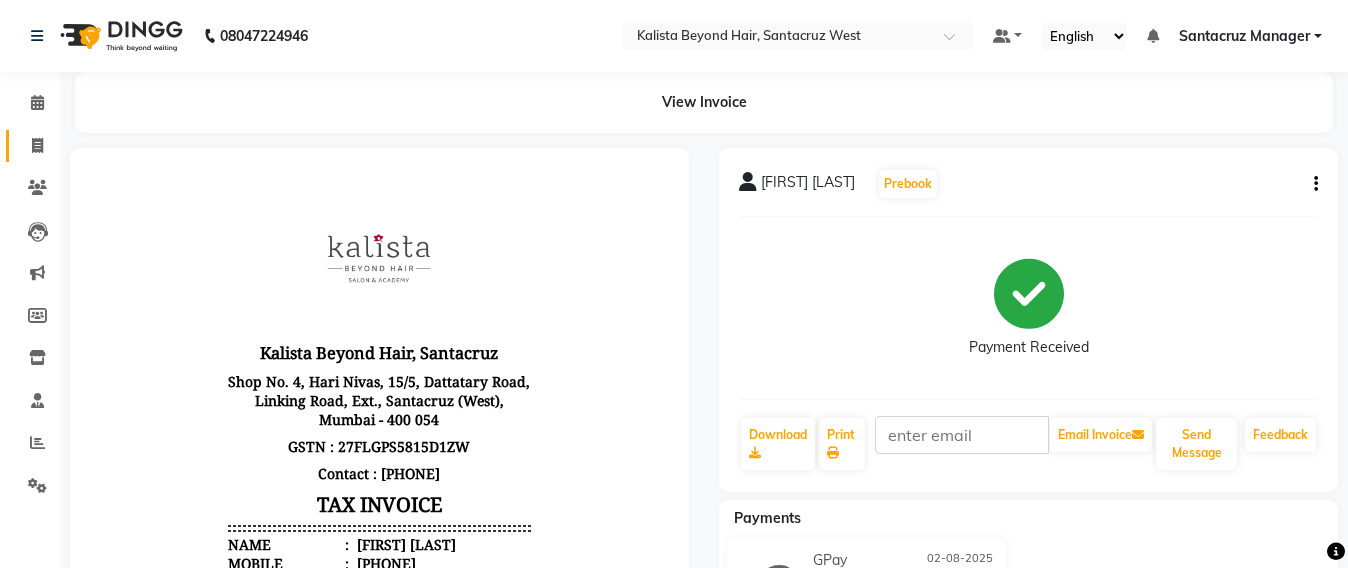 click on "Invoice" 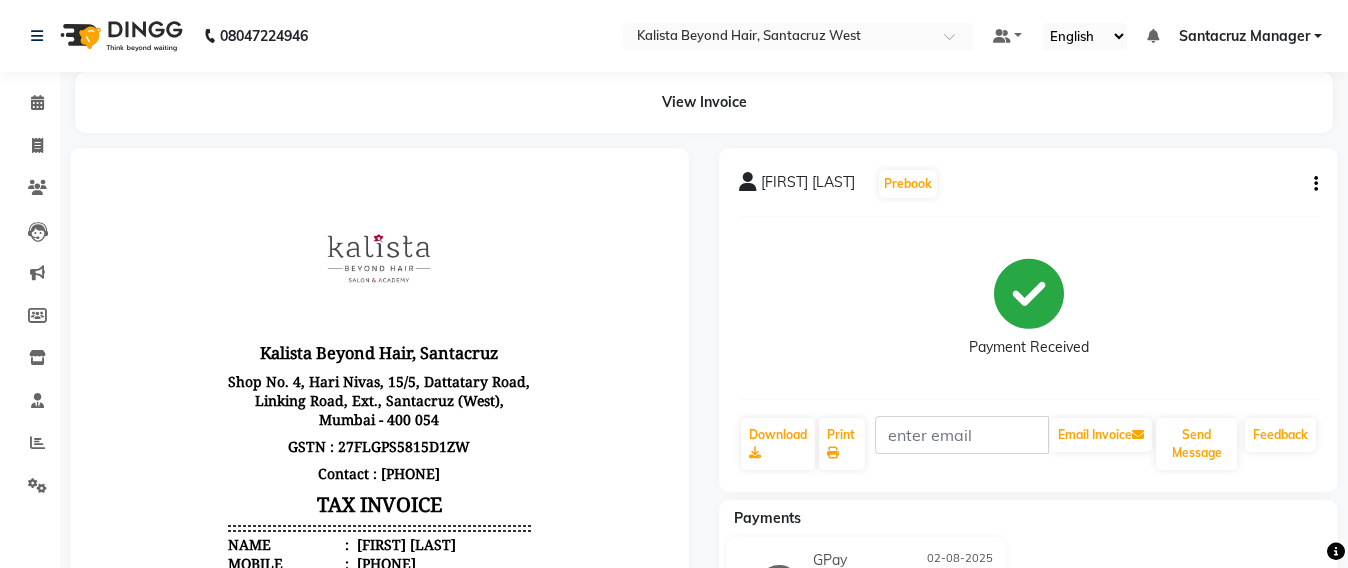 select on "service" 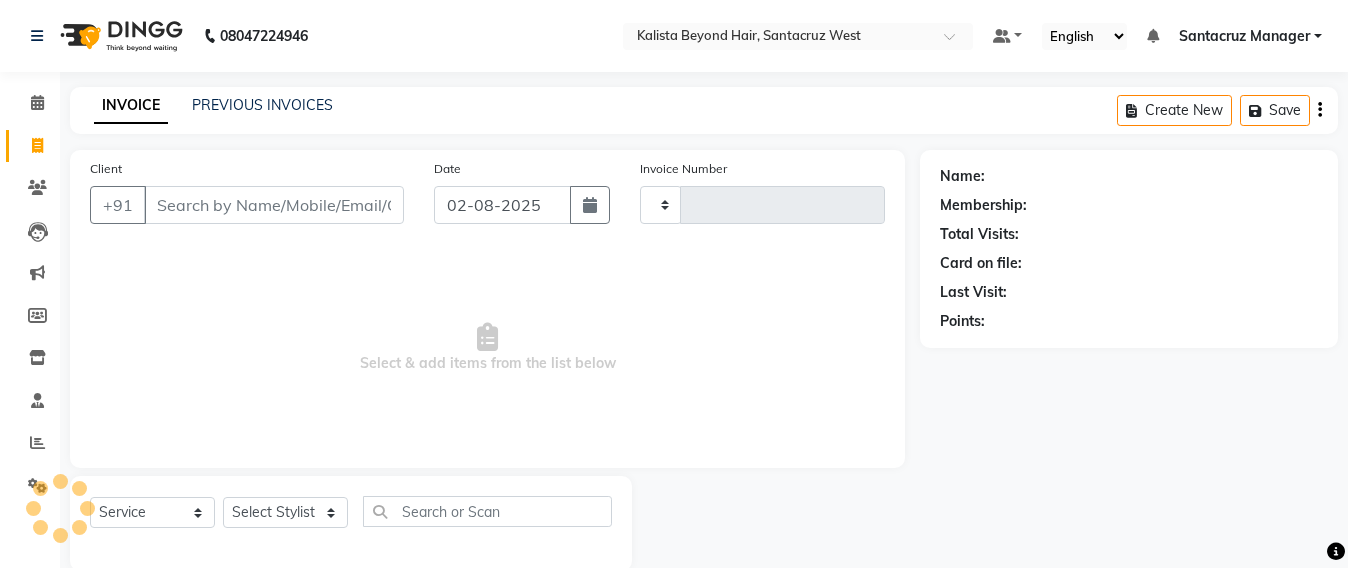 scroll, scrollTop: 33, scrollLeft: 0, axis: vertical 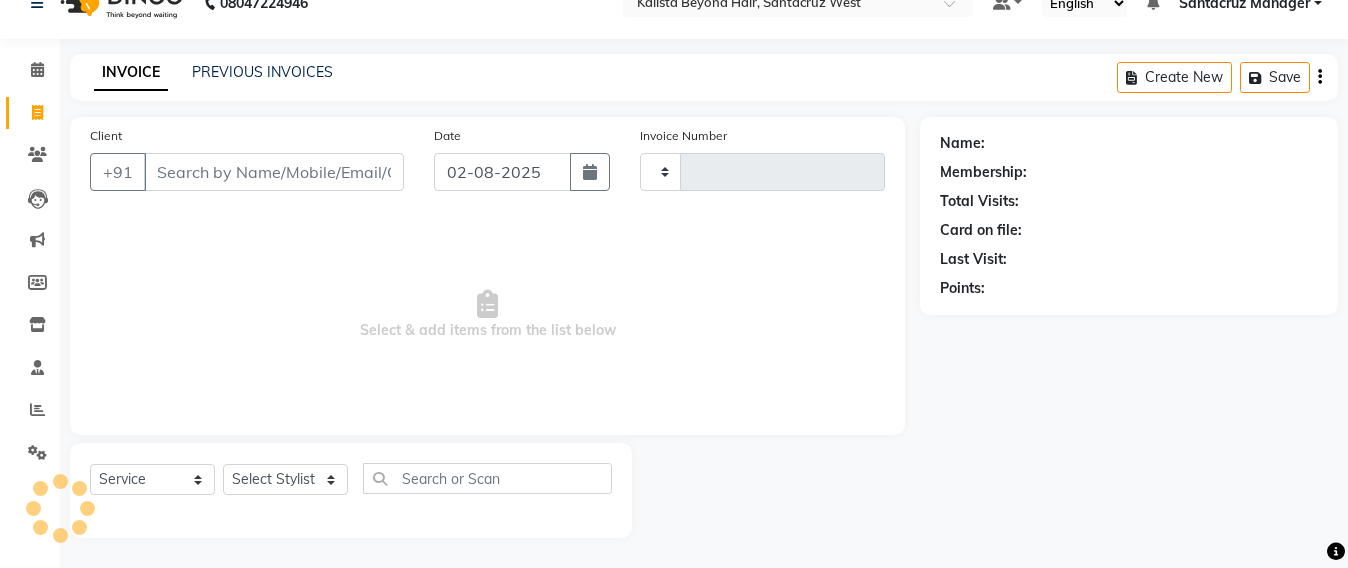 type on "5568" 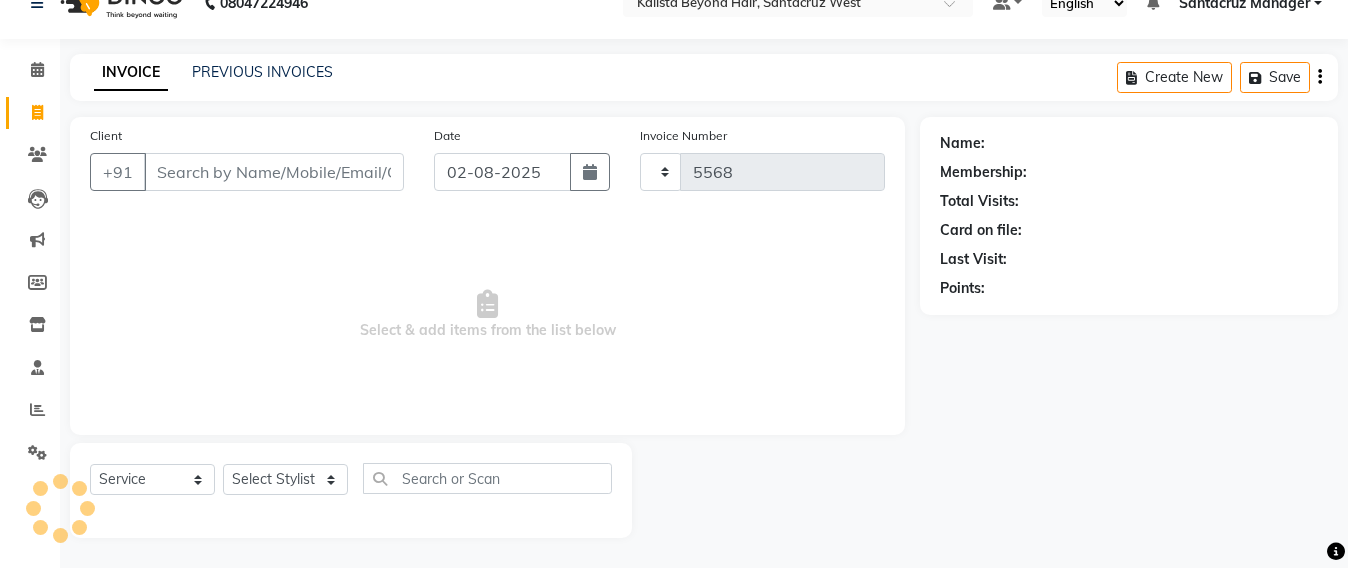 select on "6357" 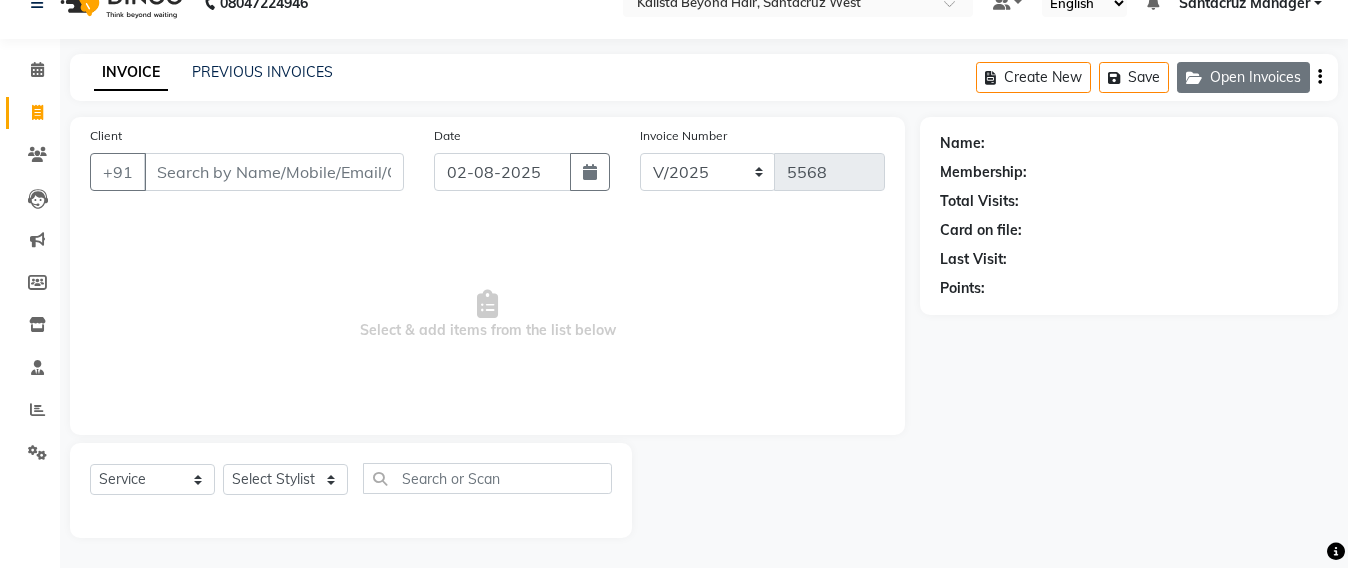 click on "Open Invoices" 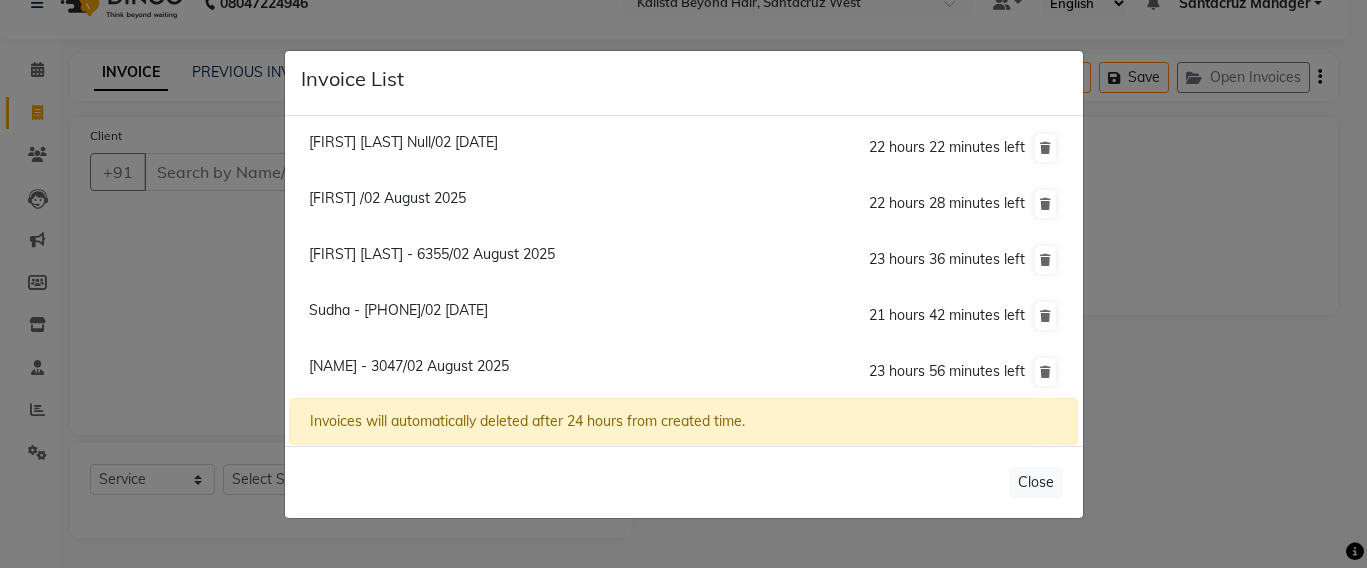click on "[FIRST] [LAST] - 6355/02 August 2025" 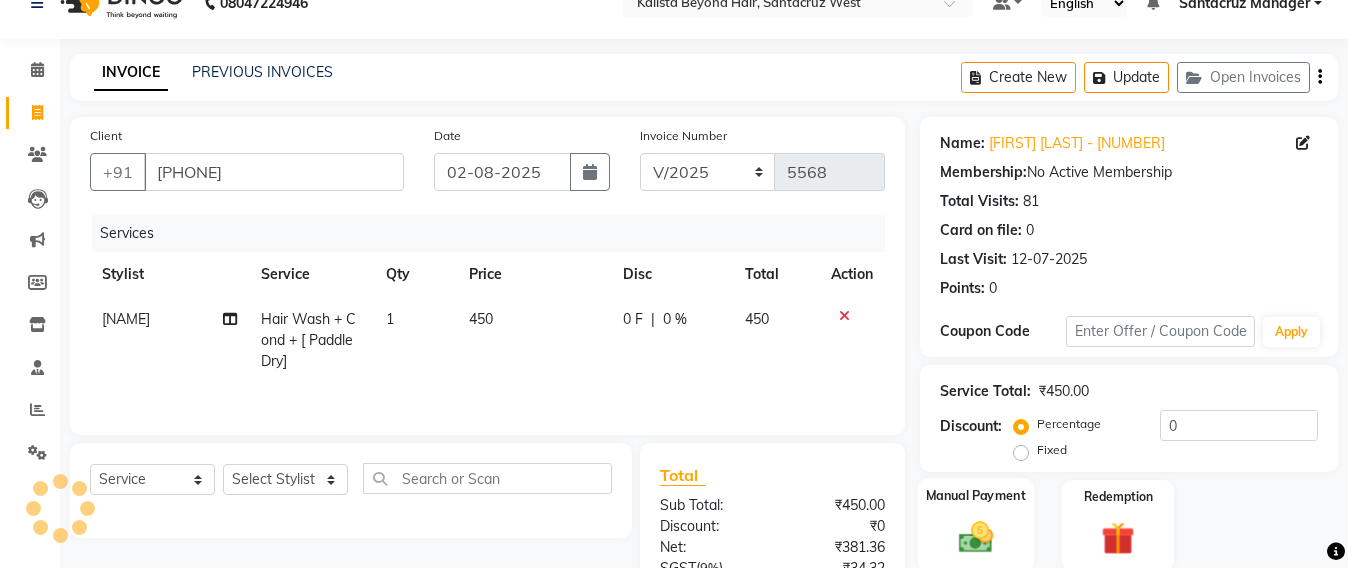 click 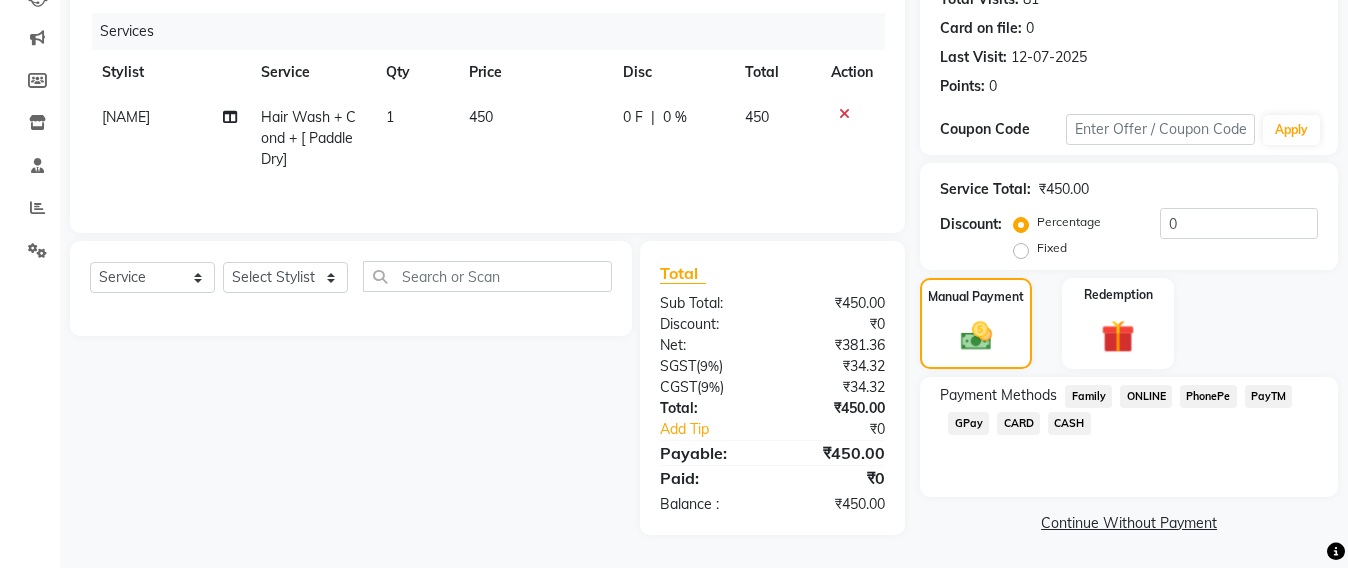 scroll, scrollTop: 236, scrollLeft: 0, axis: vertical 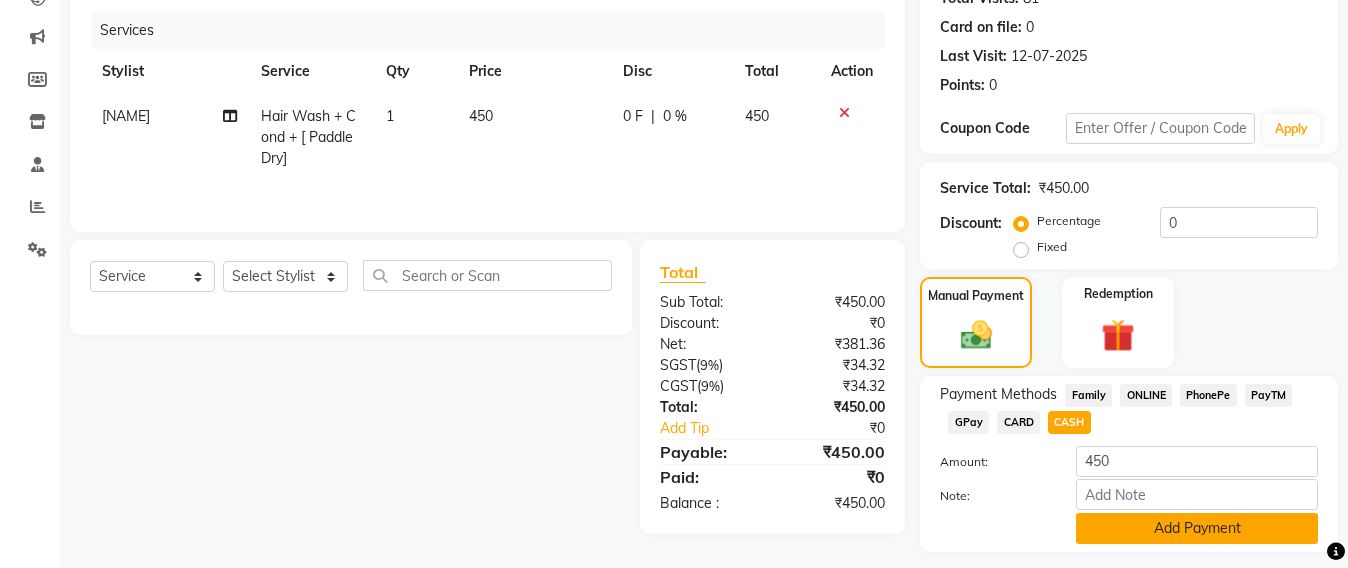 click on "Add Payment" 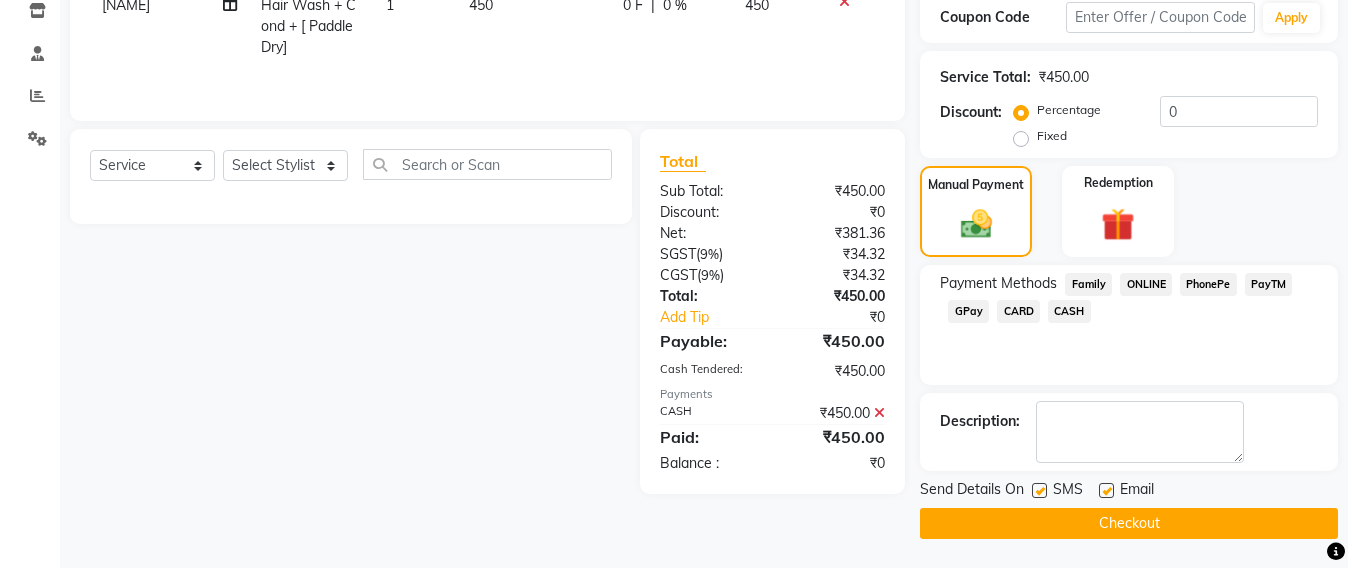 scroll, scrollTop: 348, scrollLeft: 0, axis: vertical 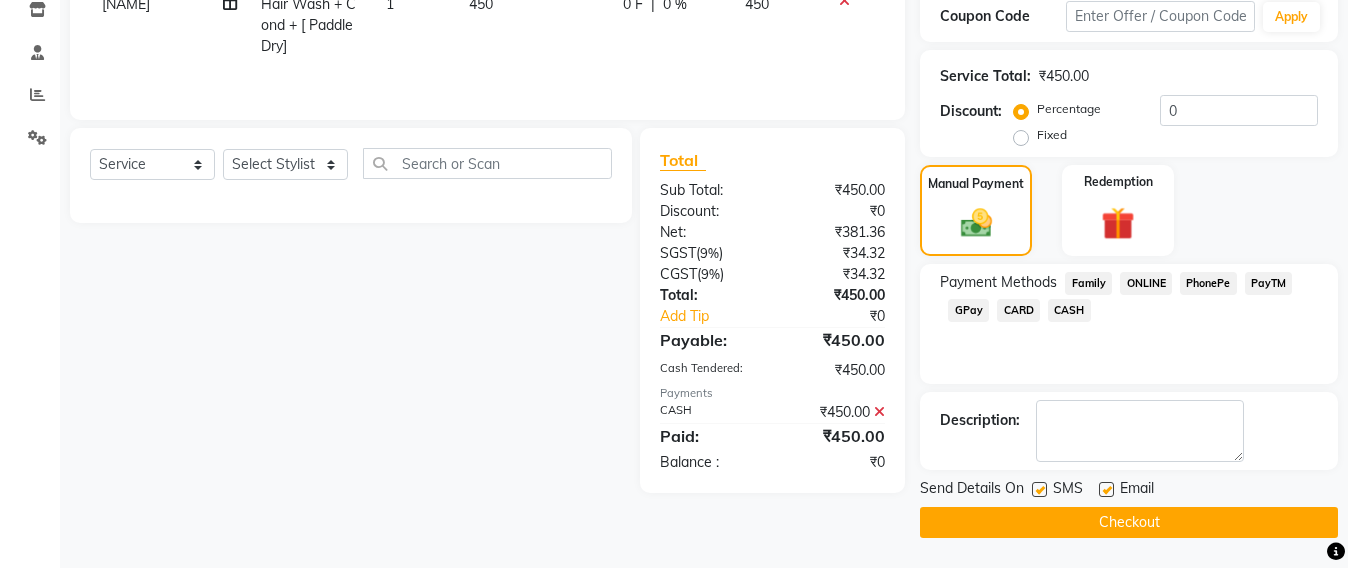 click on "Checkout" 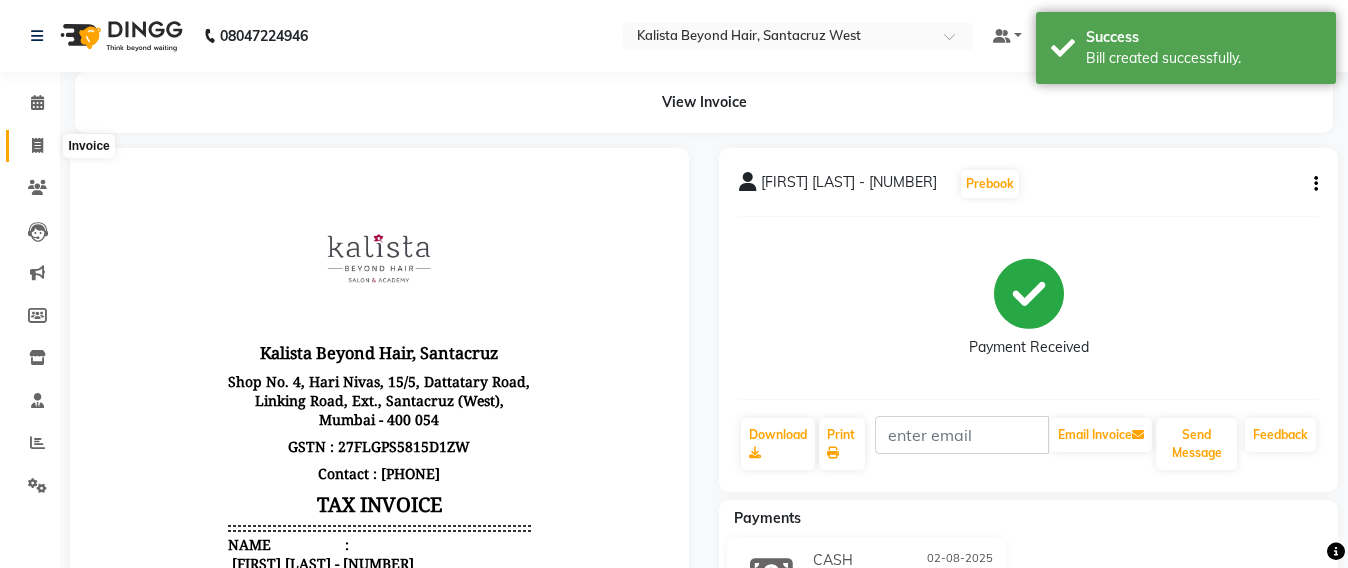 scroll, scrollTop: 0, scrollLeft: 0, axis: both 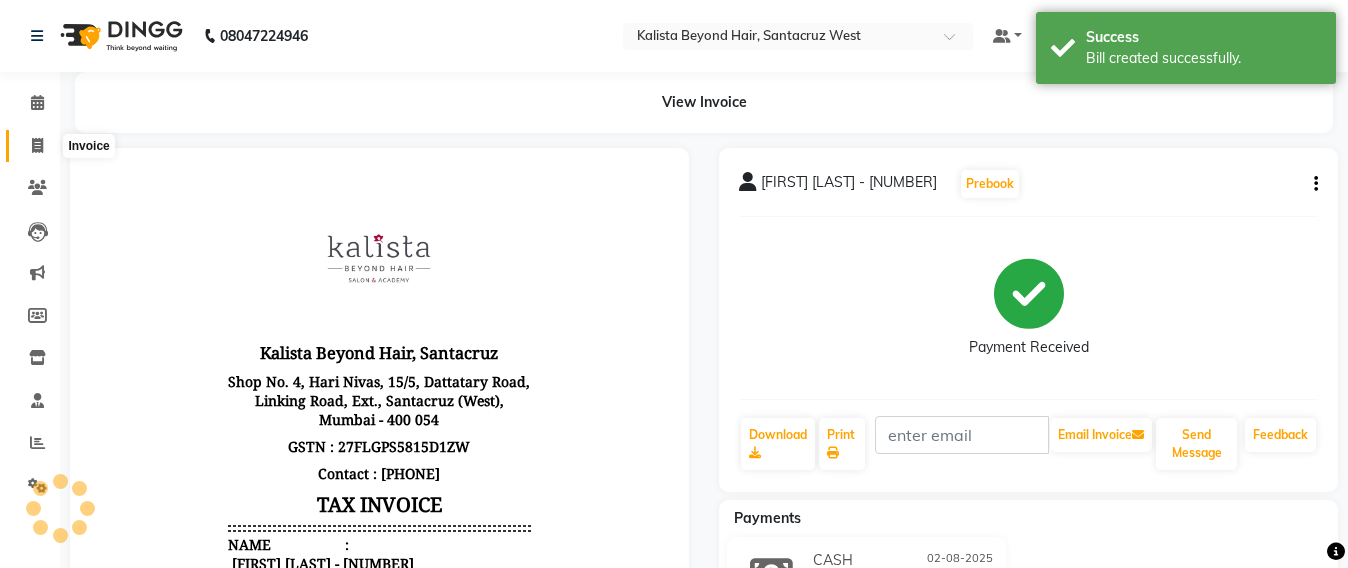 click 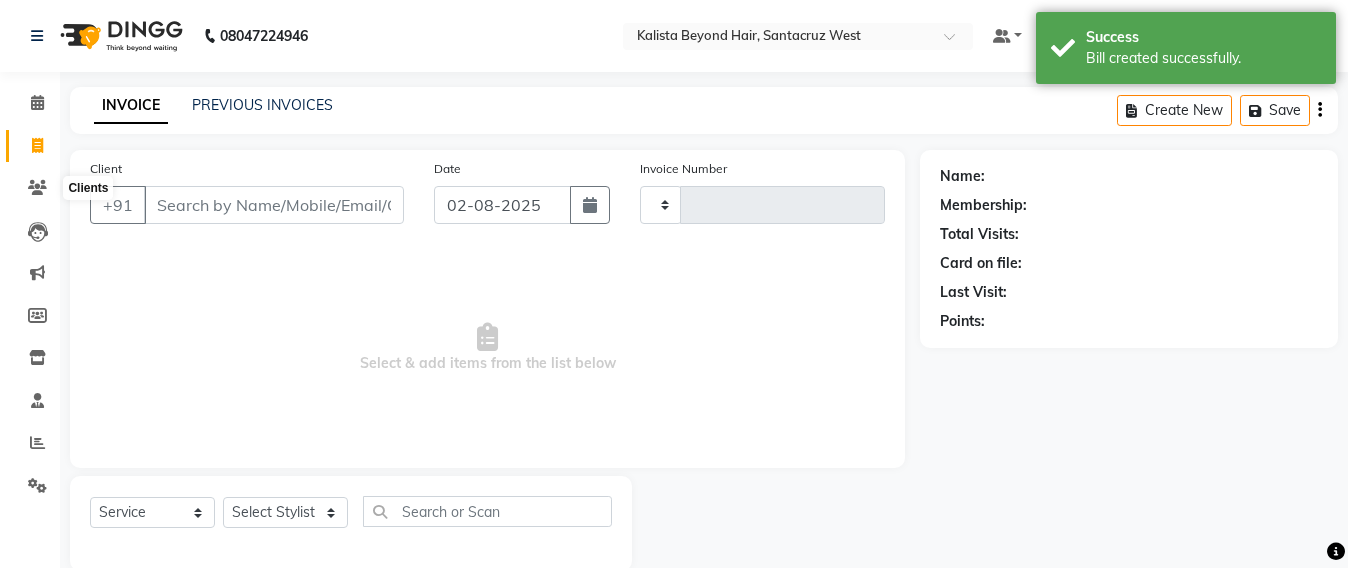 scroll, scrollTop: 33, scrollLeft: 0, axis: vertical 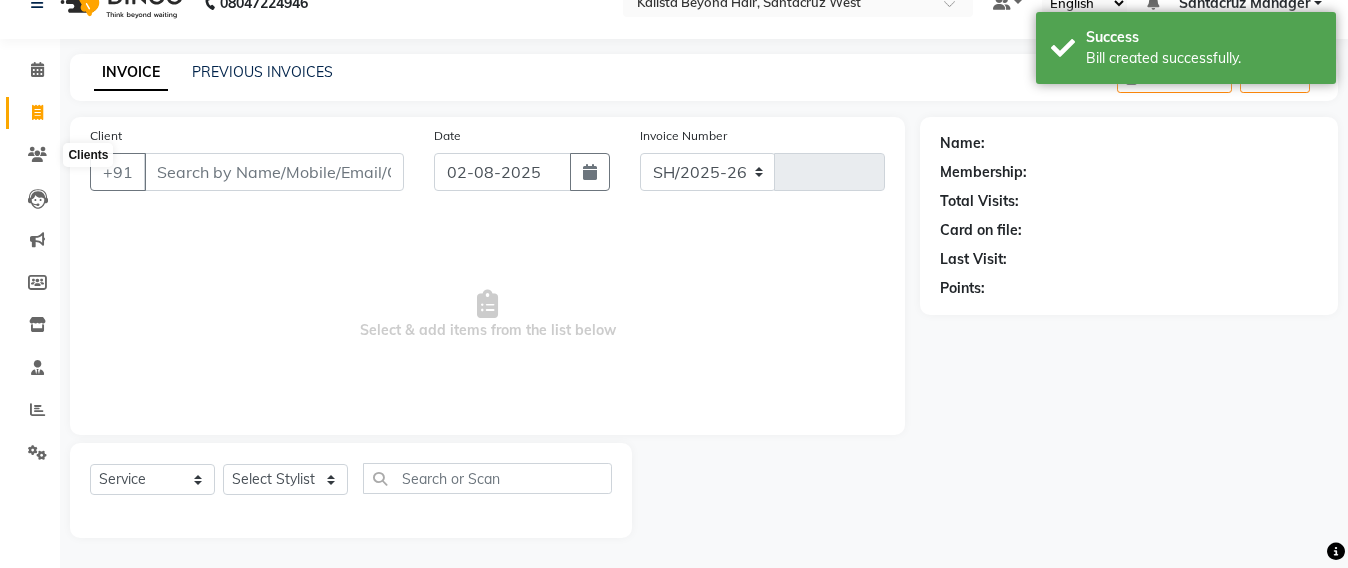 select on "6357" 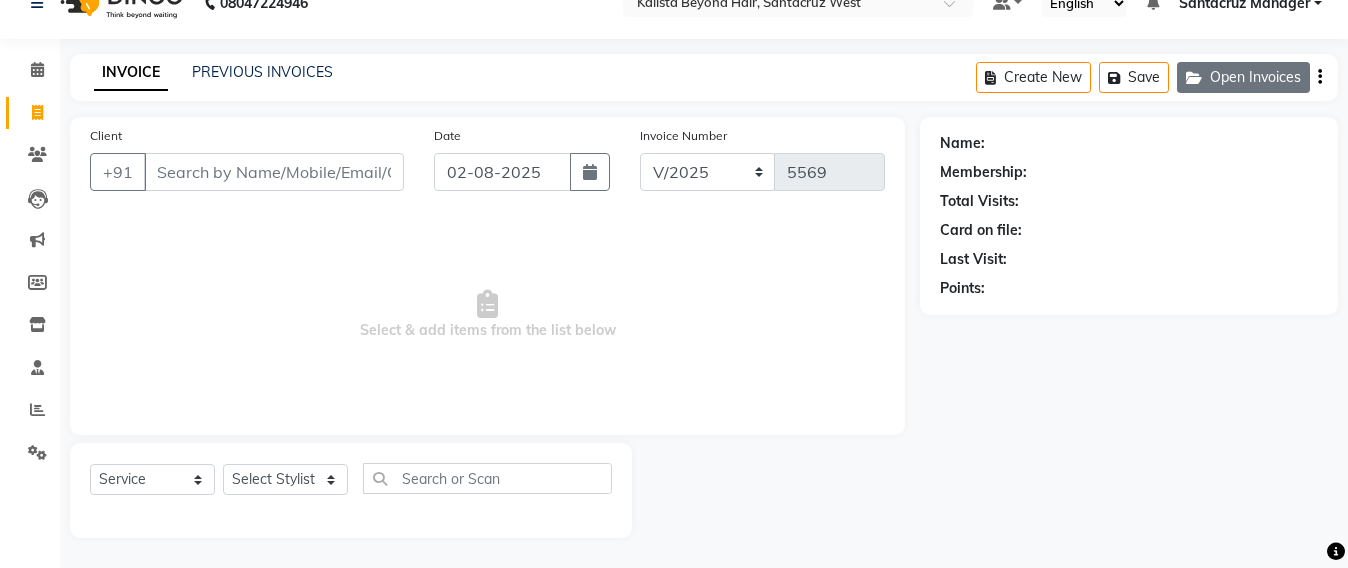 click on "Open Invoices" 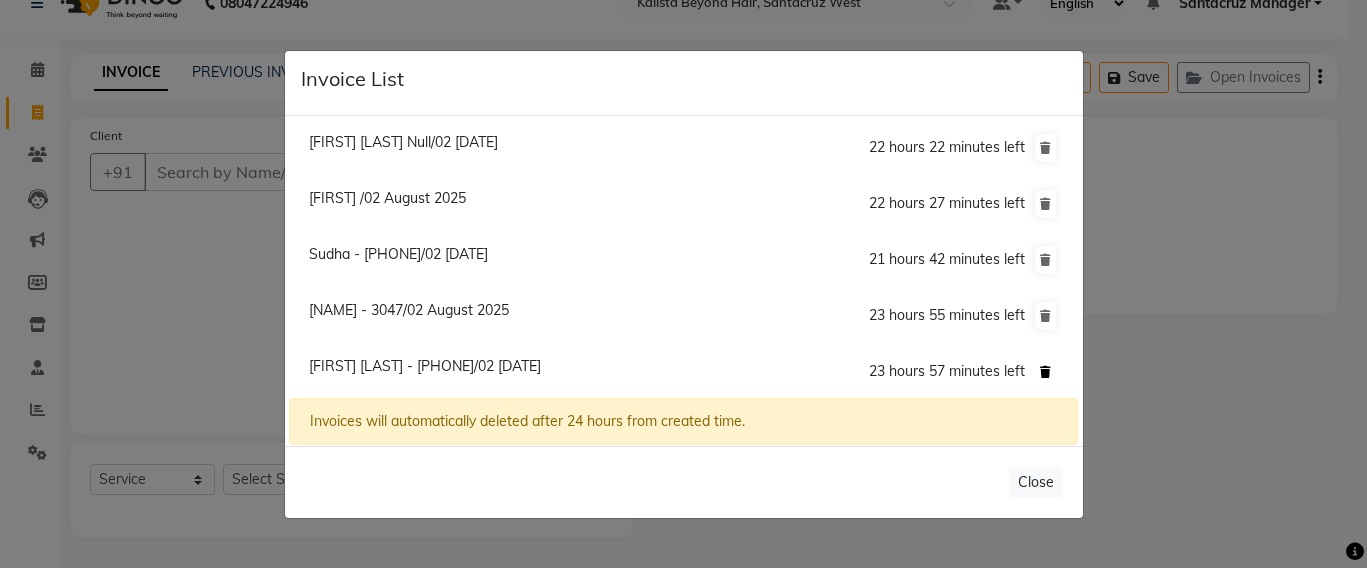 click 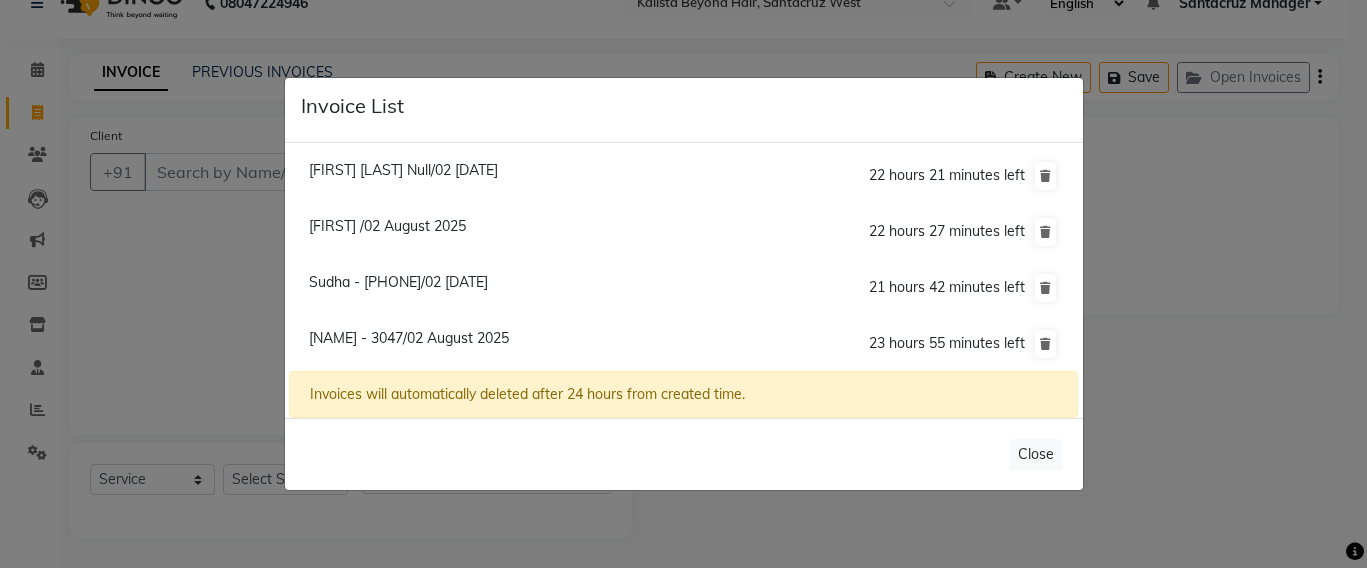 click on "[FIRST] [LAST] Null/02 August 2025" 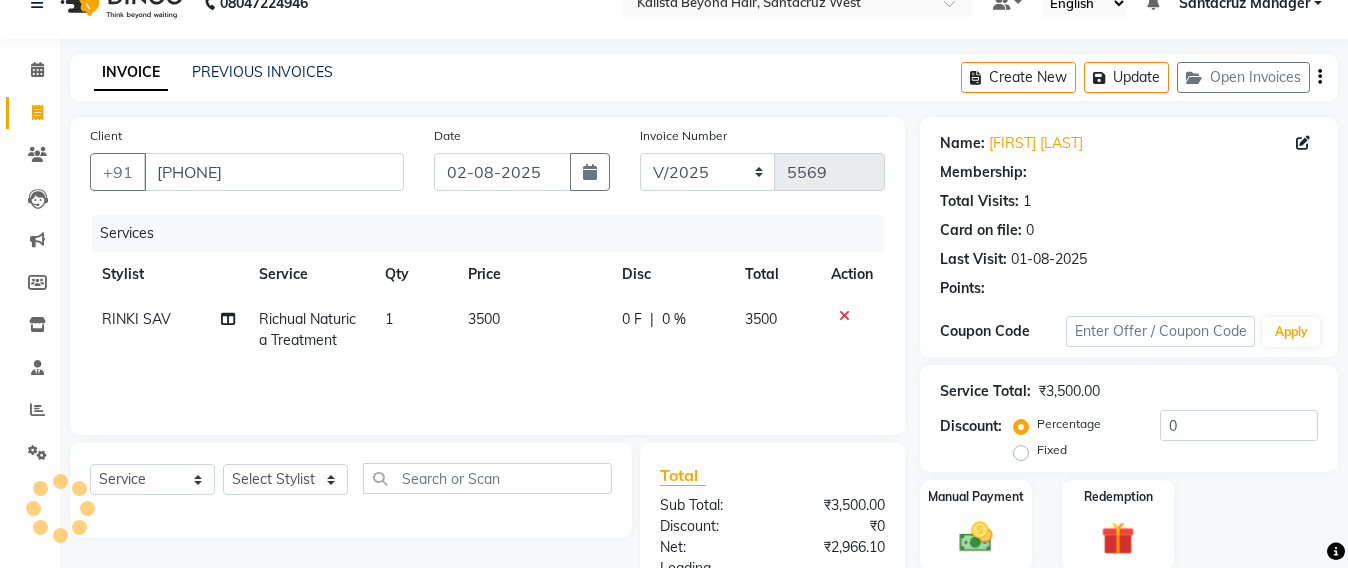 scroll, scrollTop: 211, scrollLeft: 0, axis: vertical 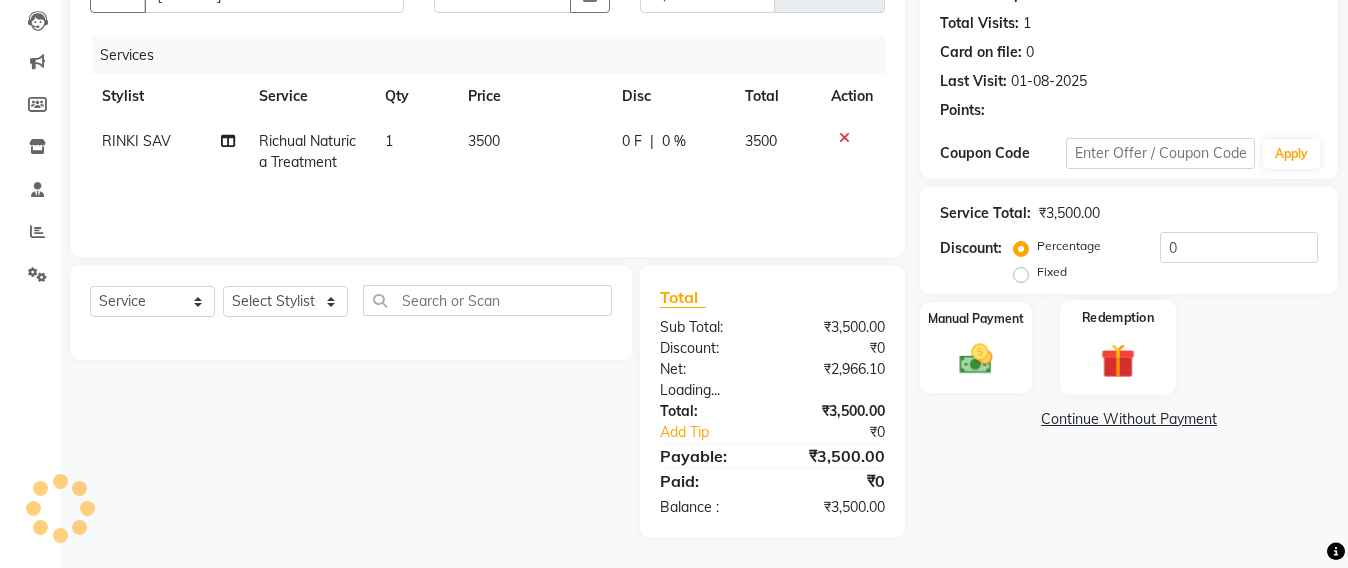 click 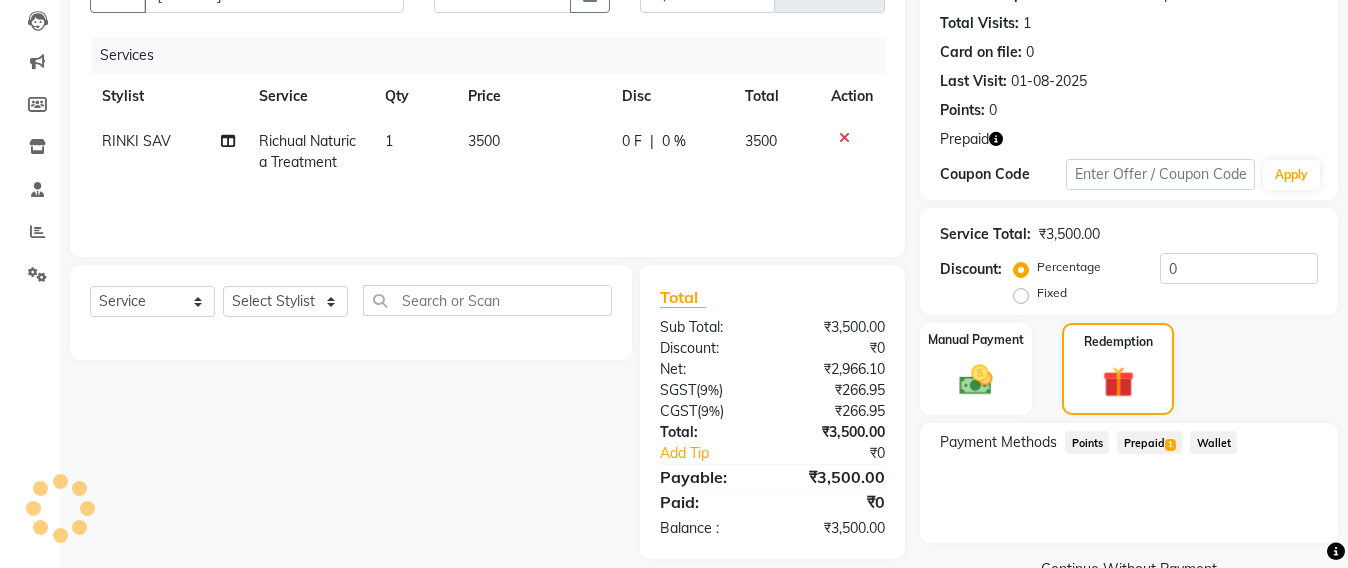 click on "Name: Pinki Rodrigues  Membership:  No Active Membership  Total Visits:  1 Card on file:  0 Last Visit:   01-08-2025 Points:   0  Prepaid Coupon Code Apply Service Total:  ₹3,500.00  Discount:  Percentage   Fixed  0 Manual Payment Redemption Payment Methods  Points   Prepaid  1  Wallet   Continue Without Payment" 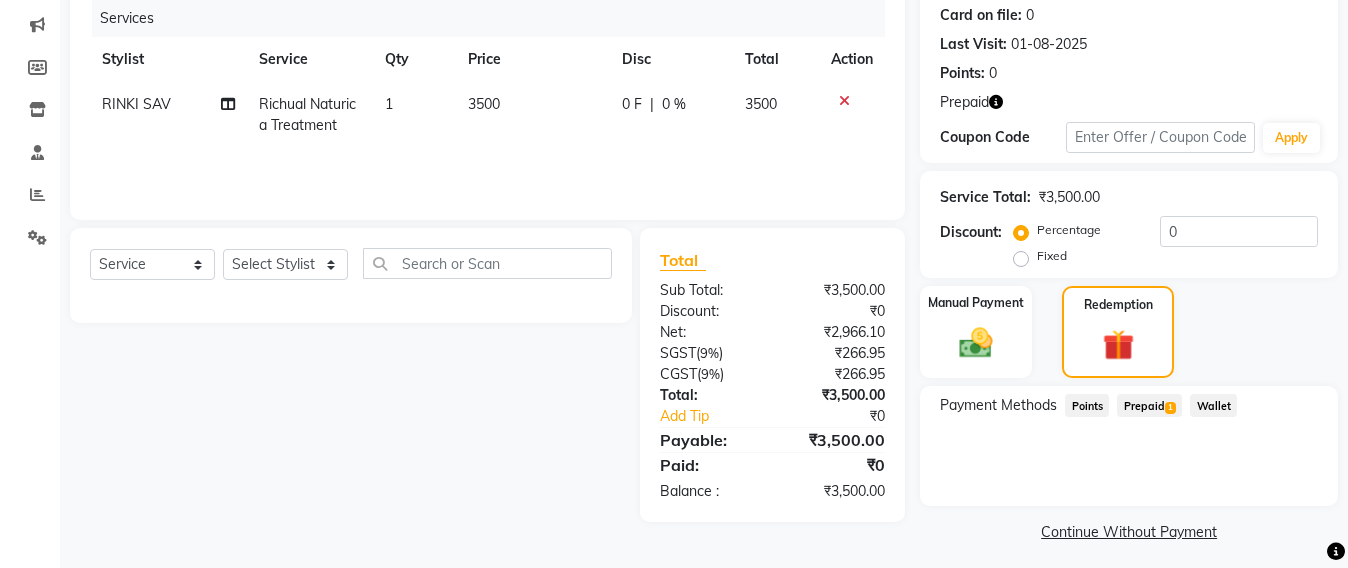 scroll, scrollTop: 257, scrollLeft: 0, axis: vertical 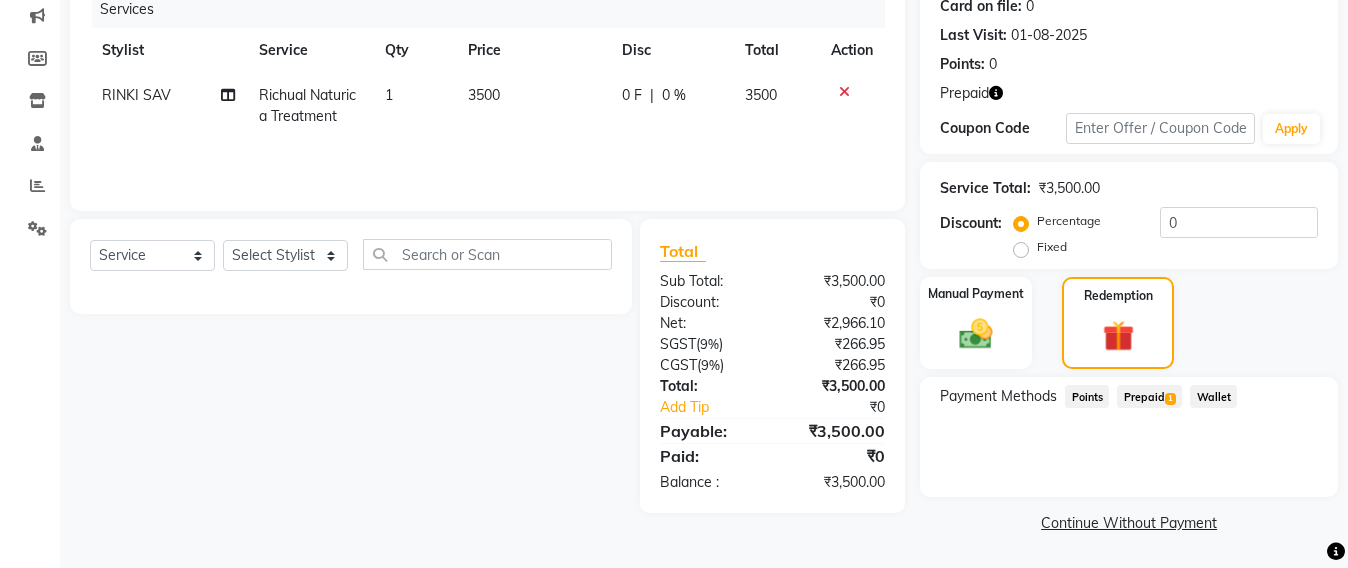 click on "Prepaid  1" 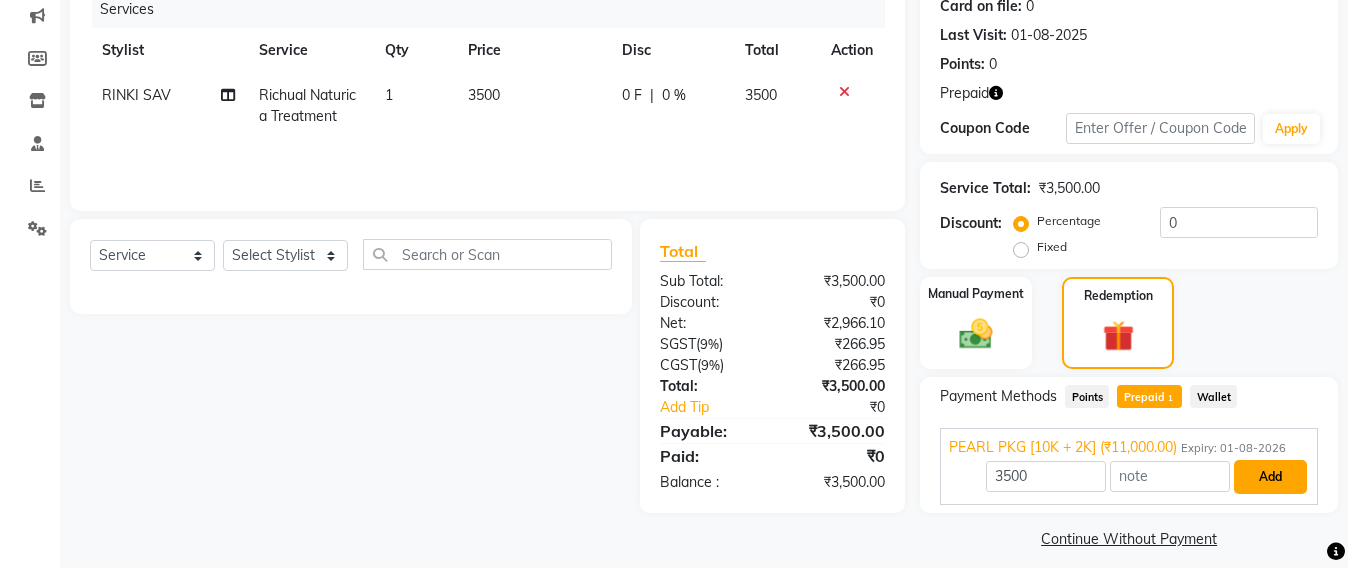 click on "Add" at bounding box center (1270, 477) 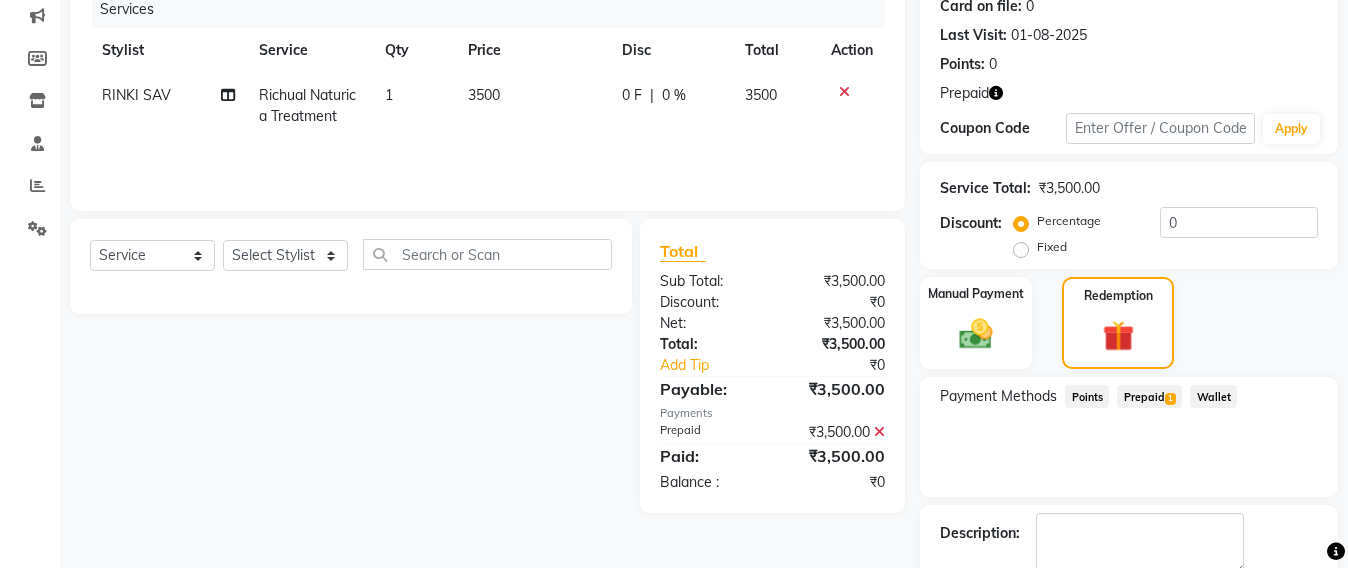scroll, scrollTop: 370, scrollLeft: 0, axis: vertical 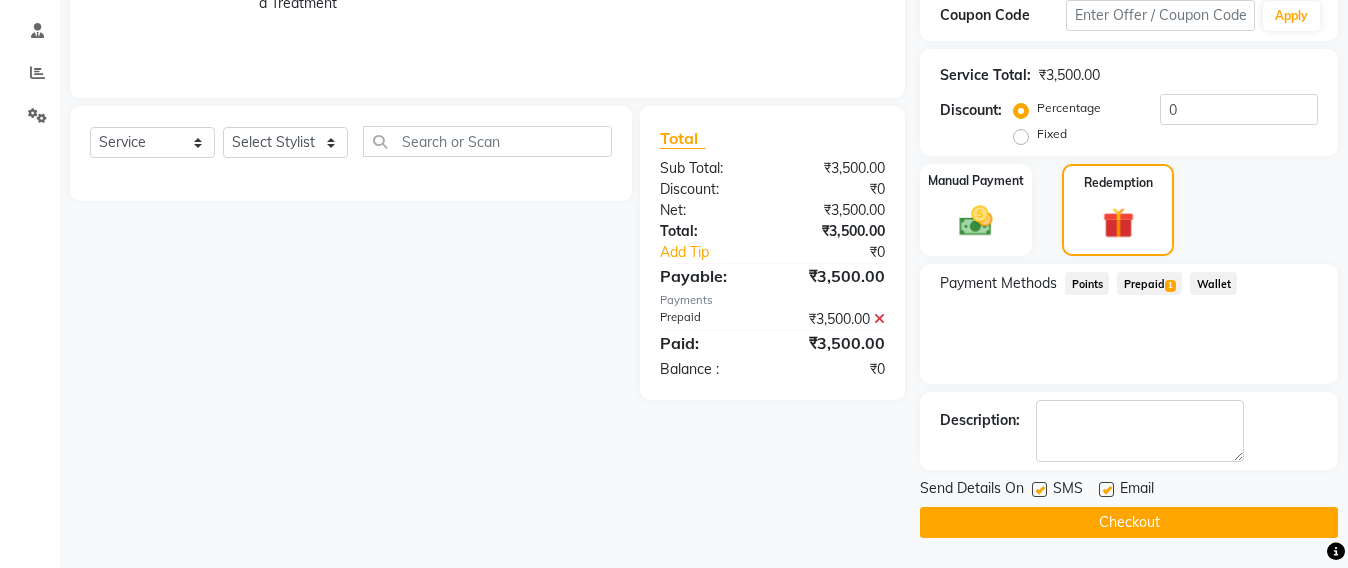 click on "Checkout" 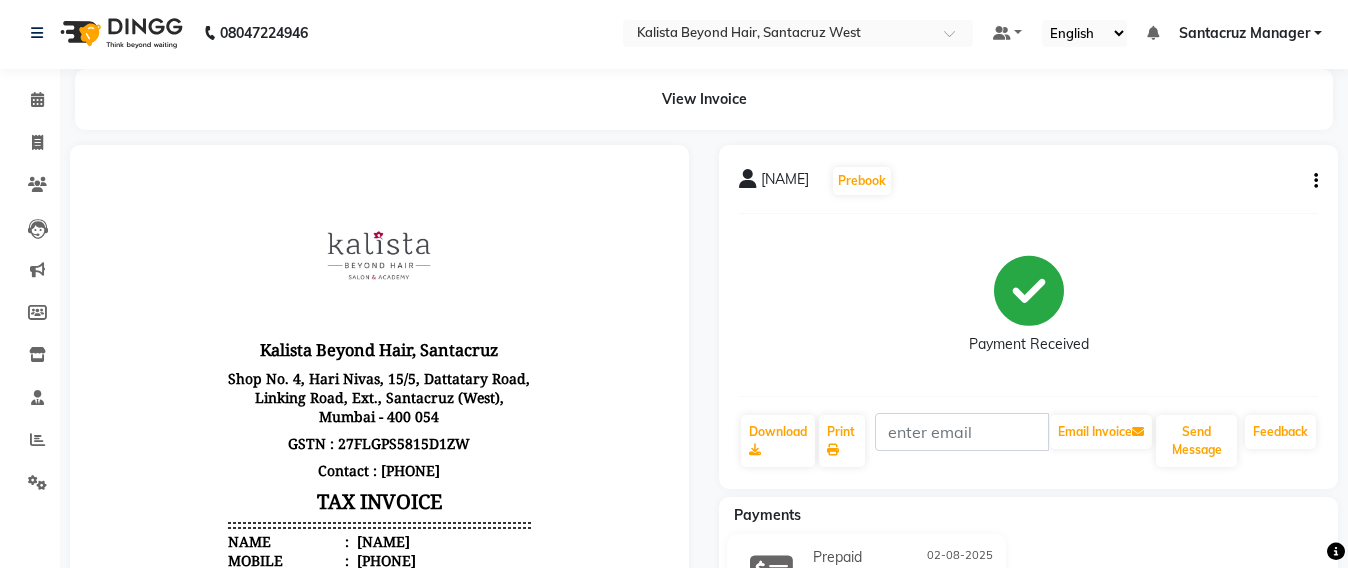 scroll, scrollTop: 0, scrollLeft: 0, axis: both 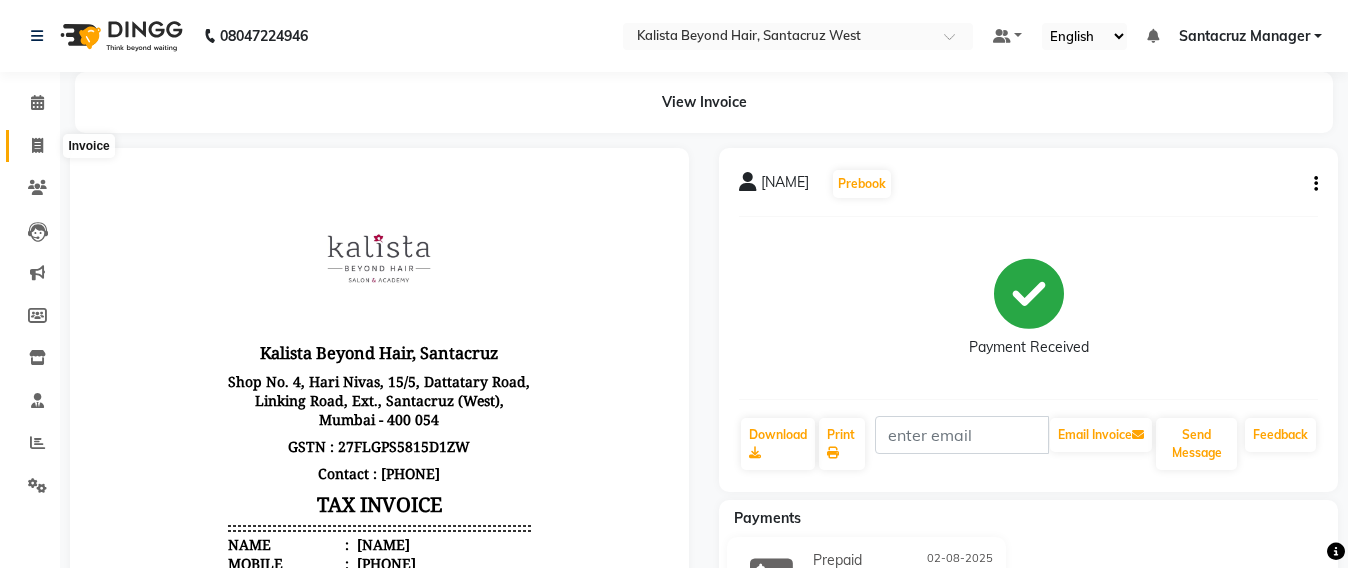 click 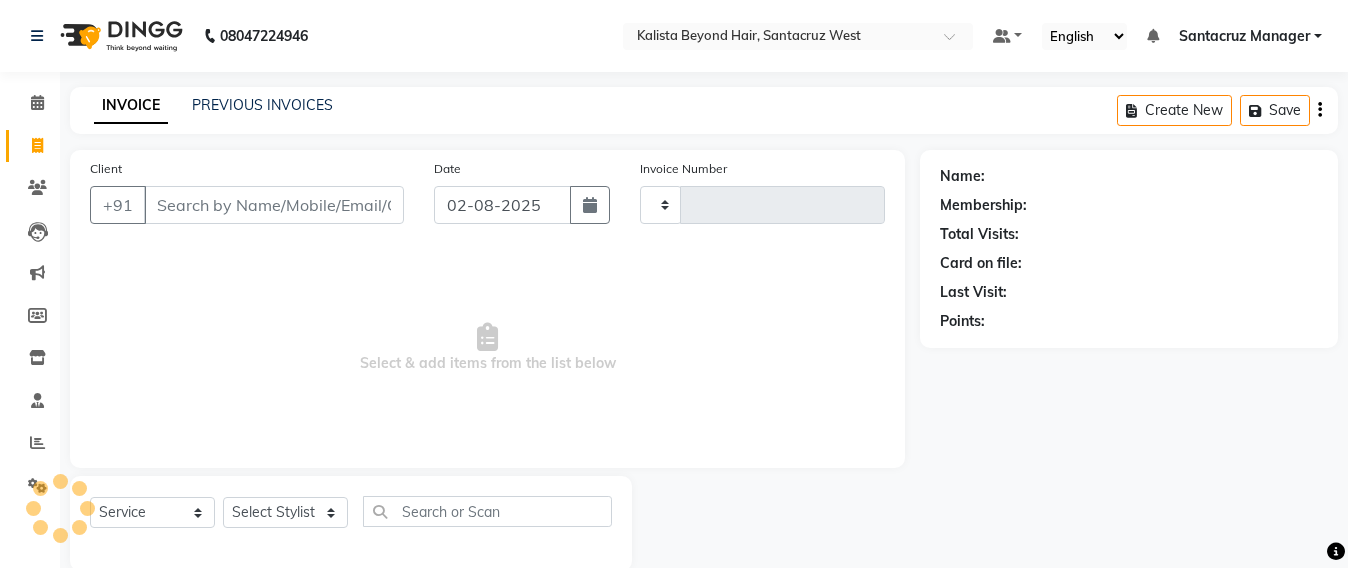 scroll, scrollTop: 33, scrollLeft: 0, axis: vertical 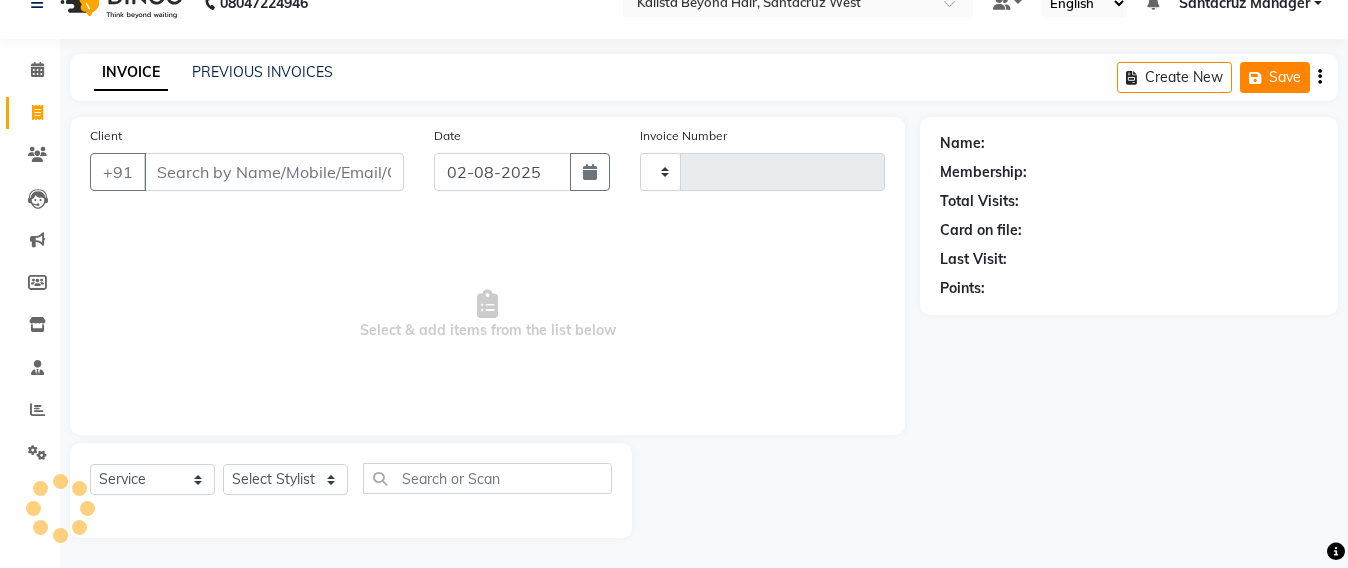 type on "5570" 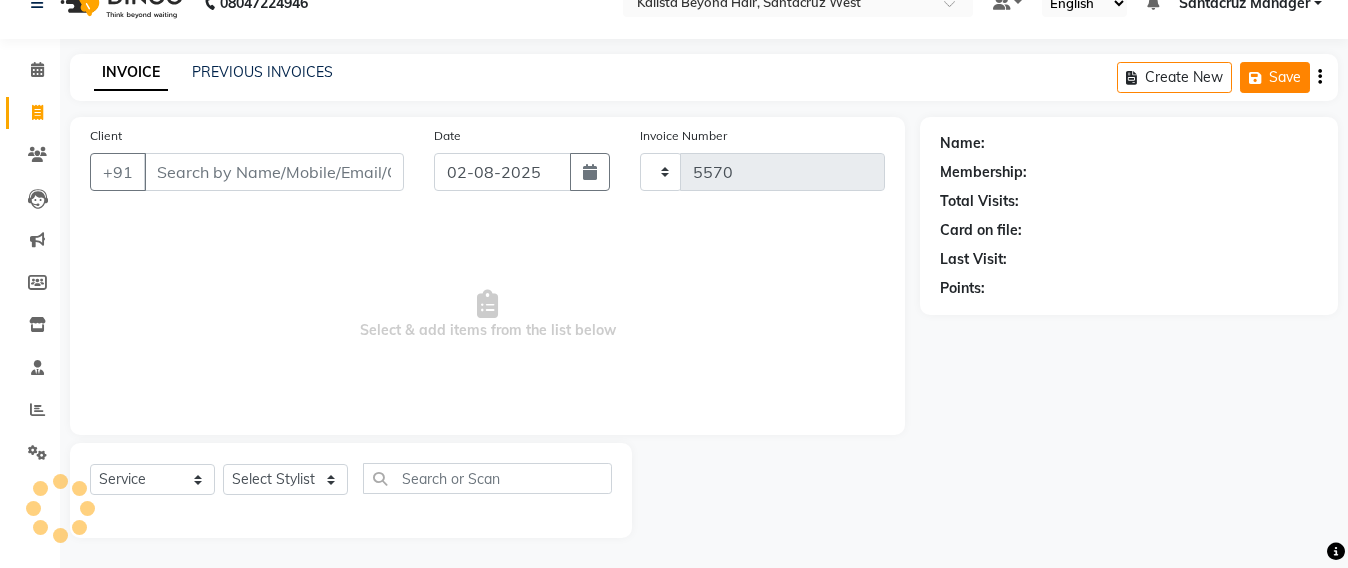 select on "6357" 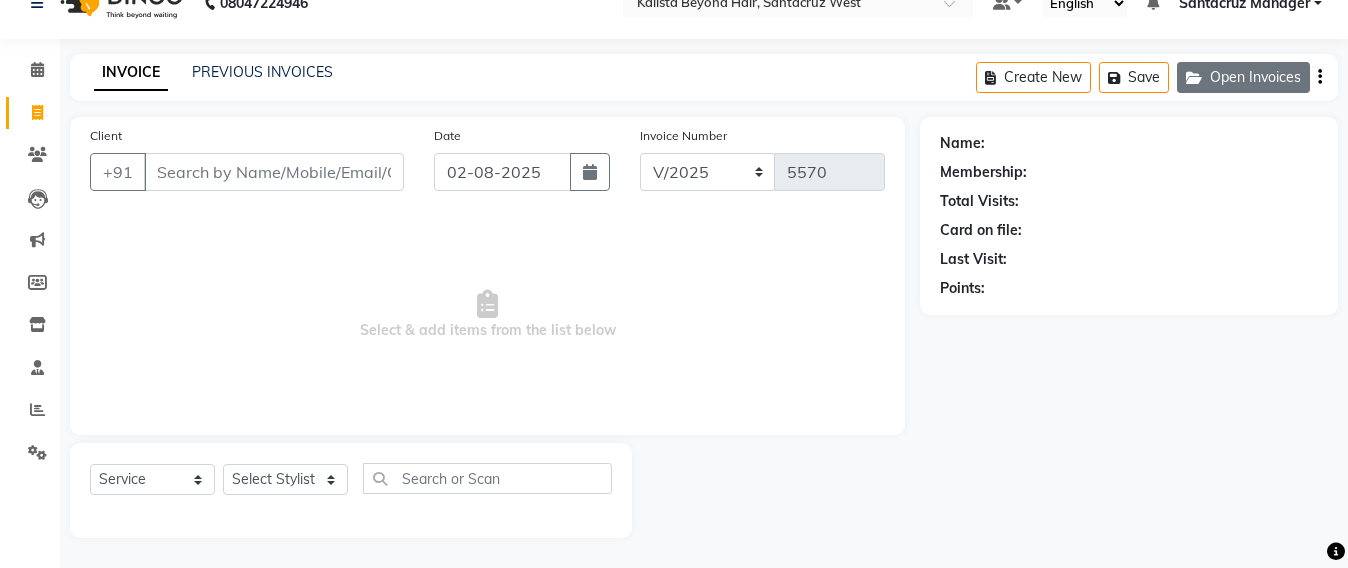 click on "Open Invoices" 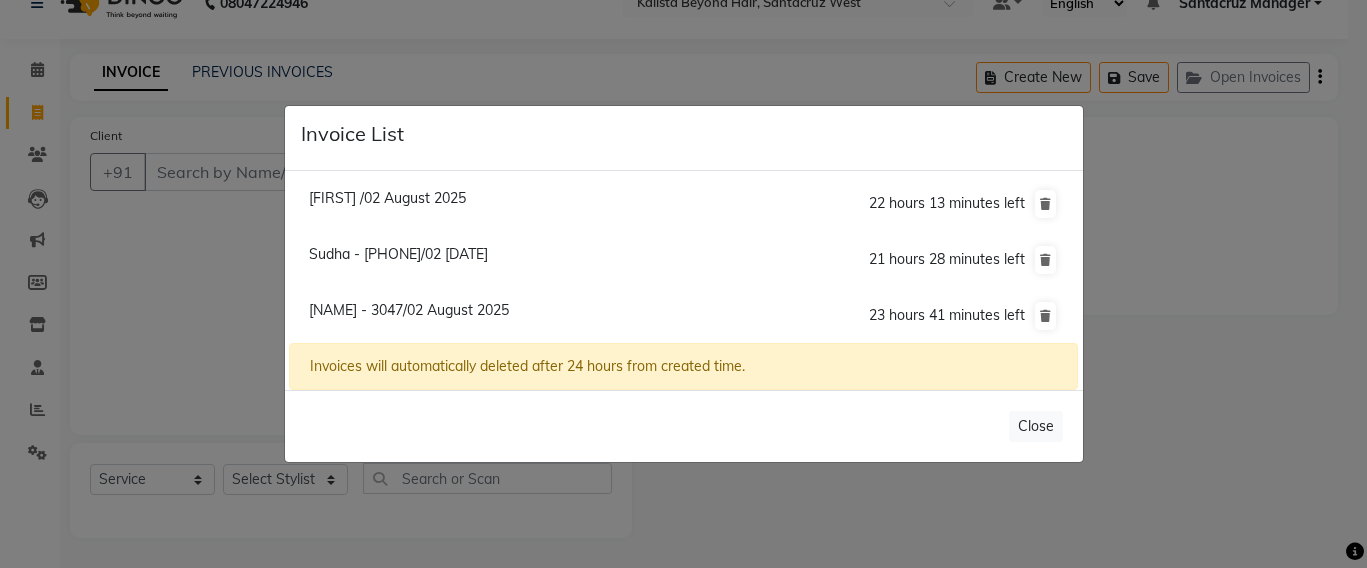 click on "Invoice List  Jasmin /02 August 2025  22 hours 13 minutes left  Sudha - 7192/02 August 2025  21 hours 28 minutes left  Krishna Thackrey - 3047/02 August 2025  23 hours 41 minutes left  Invoices will automatically deleted after 24 hours from created time.   Close" 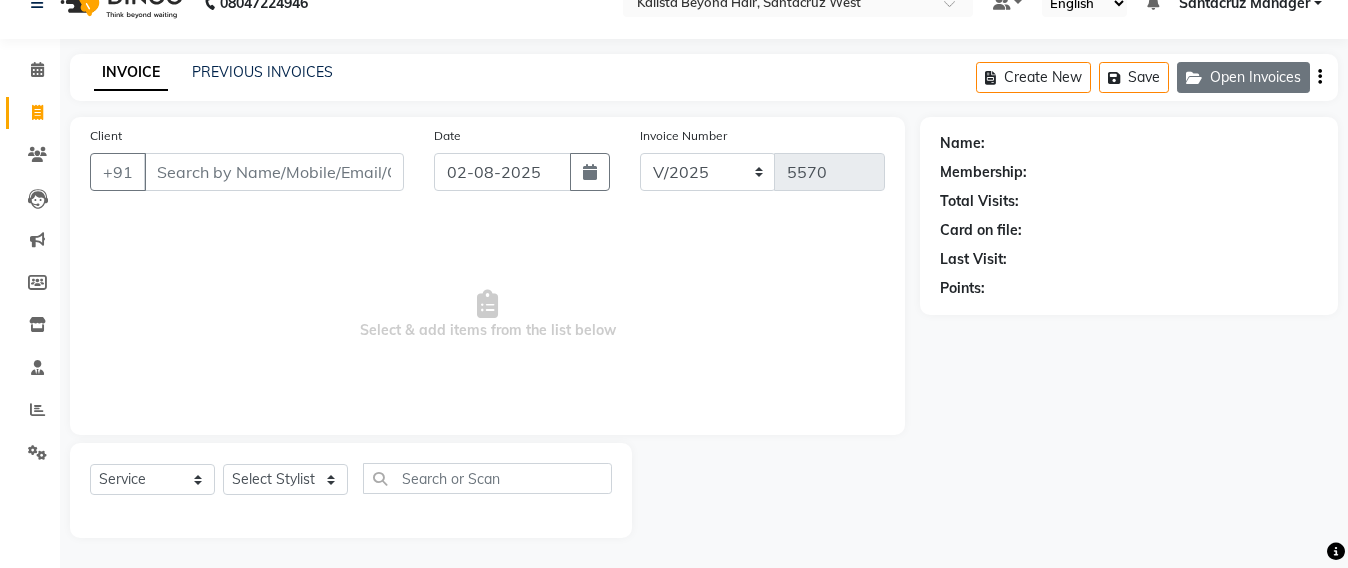 click on "Open Invoices" 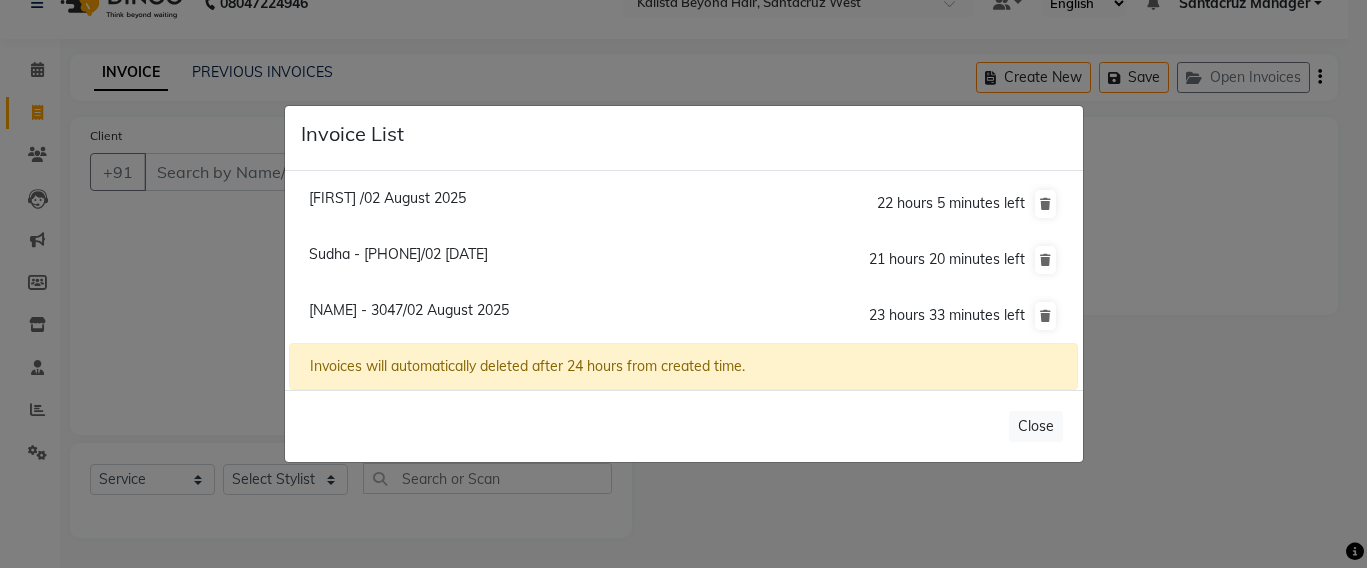 click on "[FIRST] - 7192/02 August 2025" 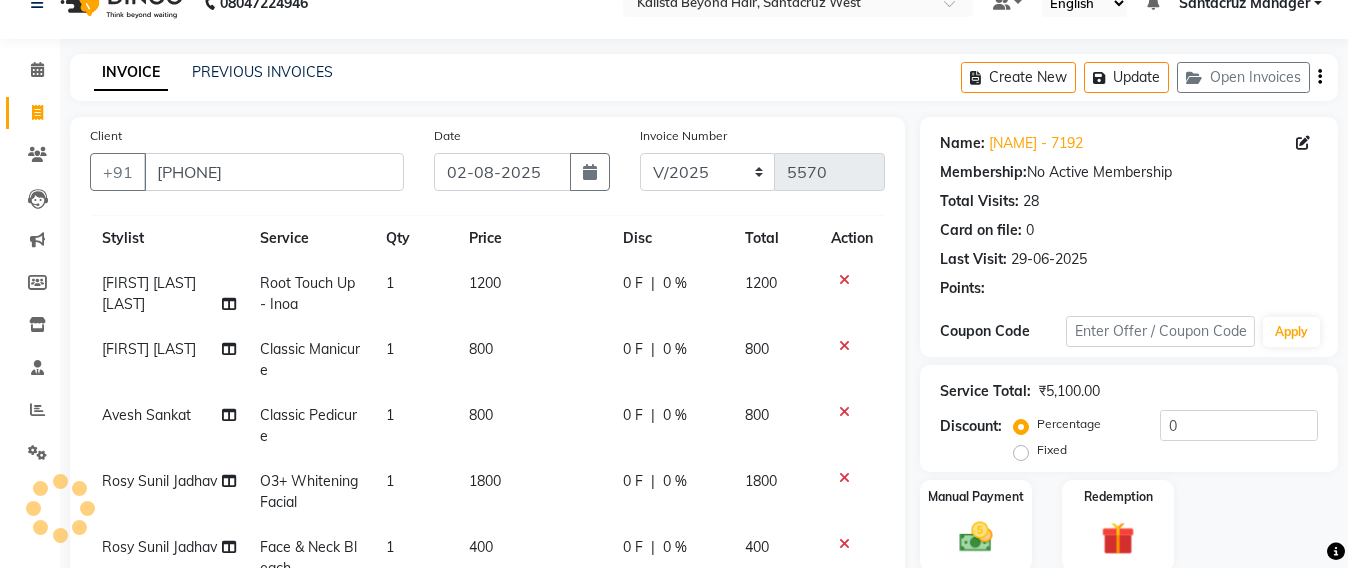 scroll, scrollTop: 55, scrollLeft: 0, axis: vertical 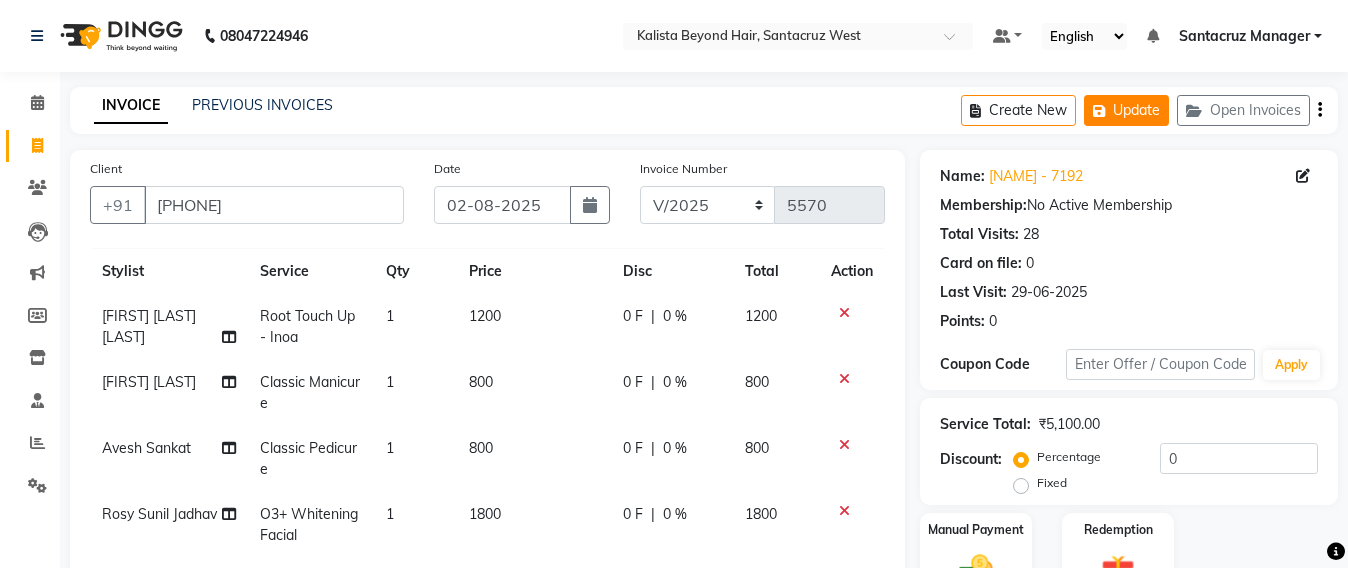 click on "Update" 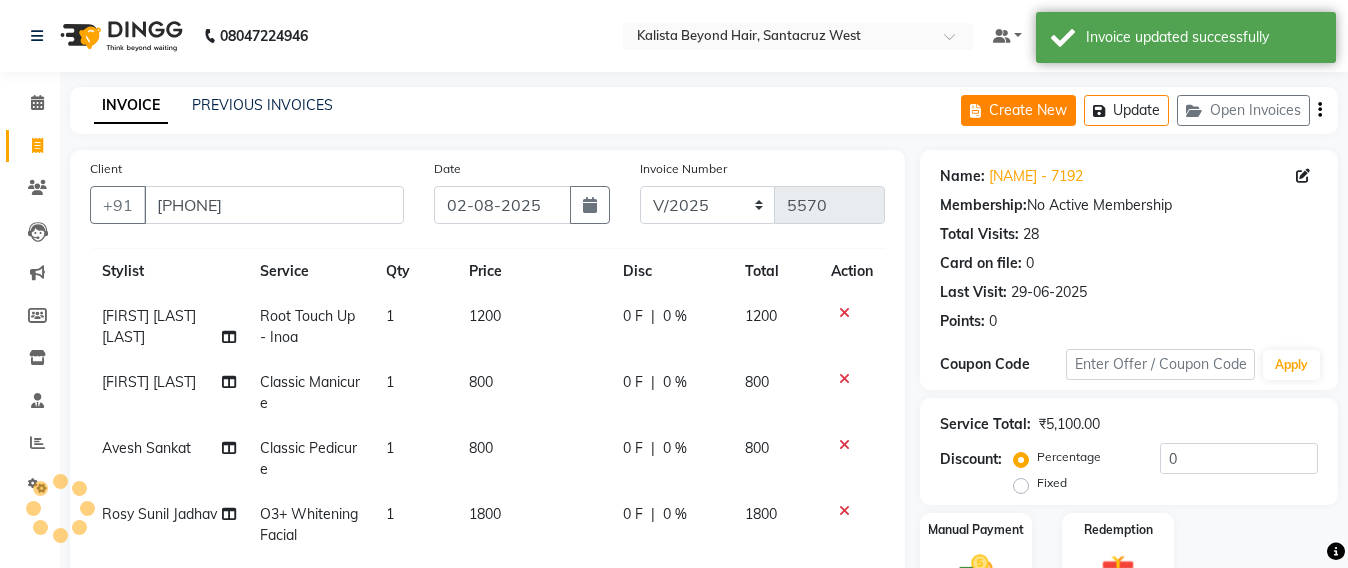 click on "Create New" 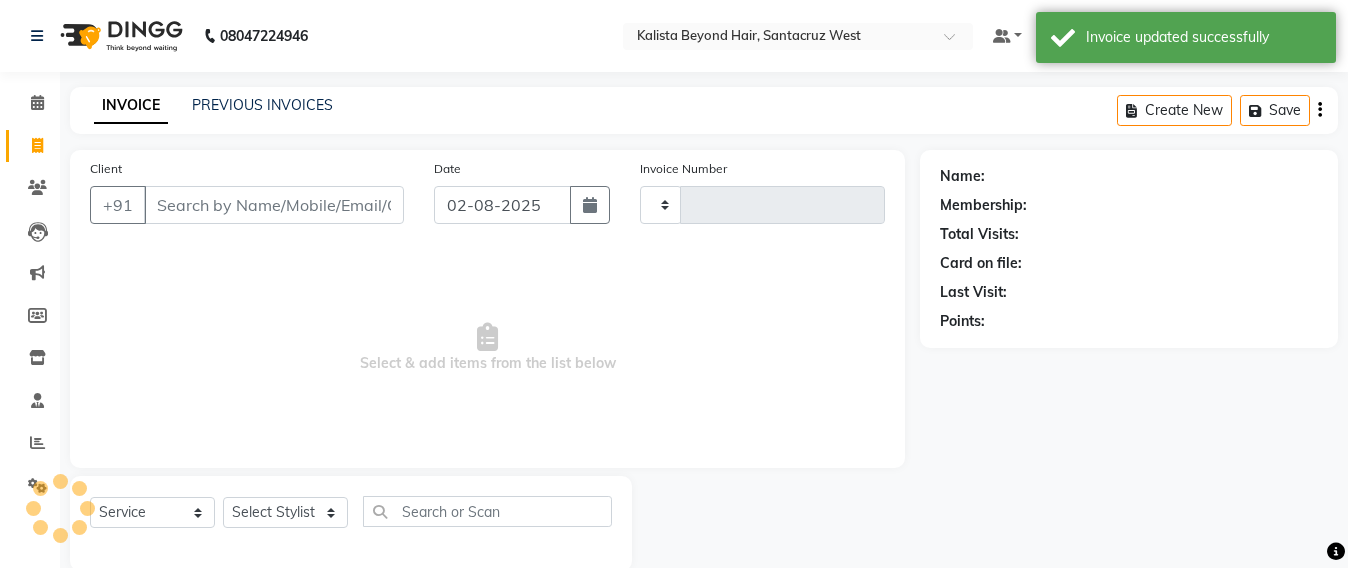 scroll, scrollTop: 33, scrollLeft: 0, axis: vertical 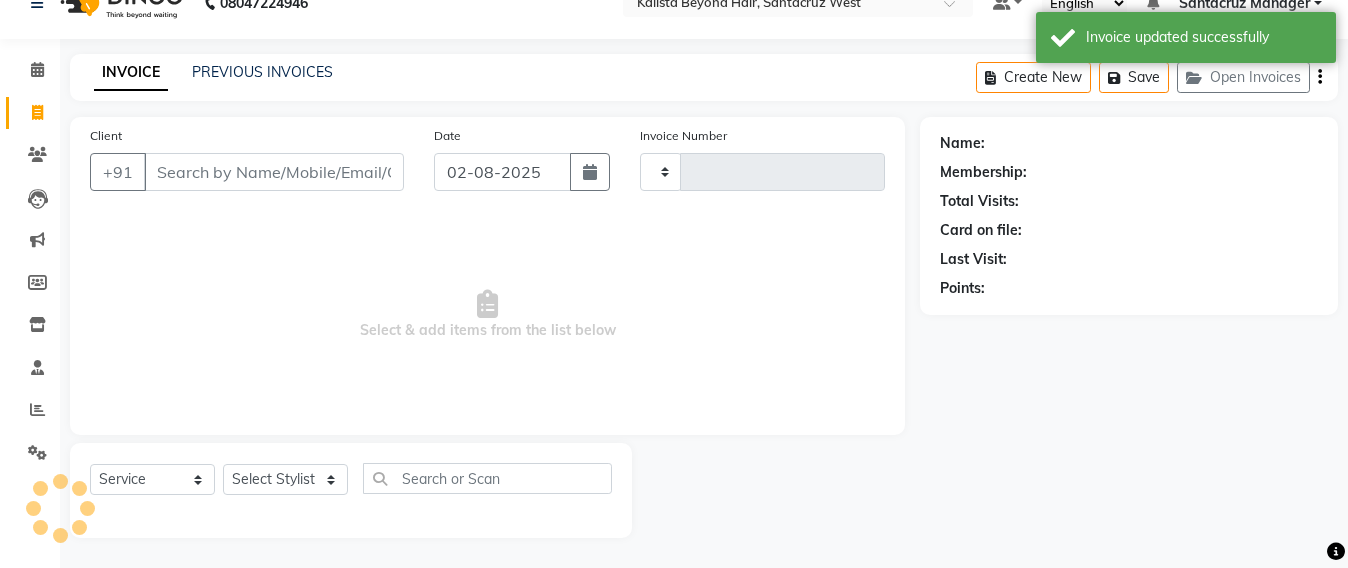 type on "5570" 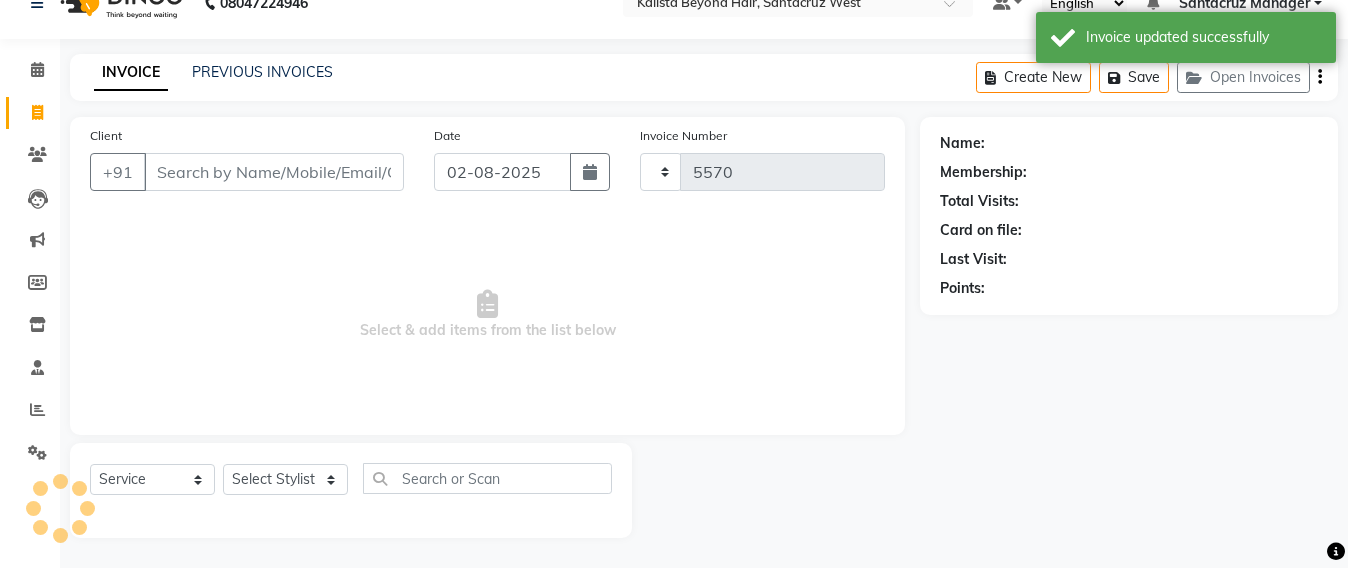 select on "6357" 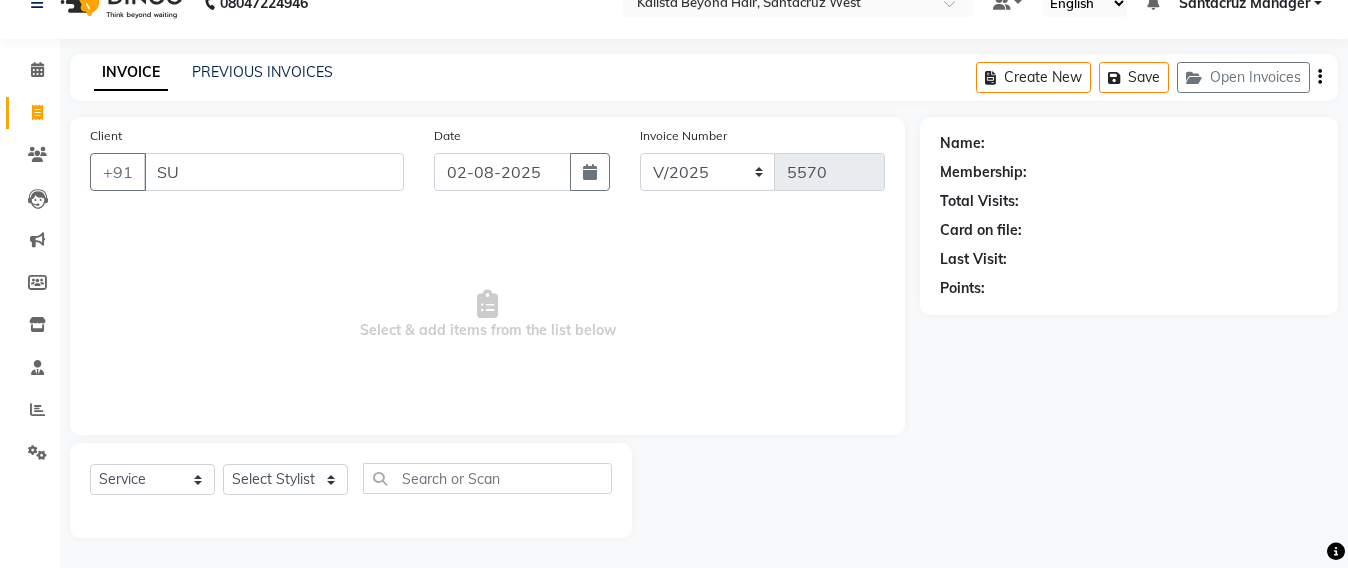 type on "S" 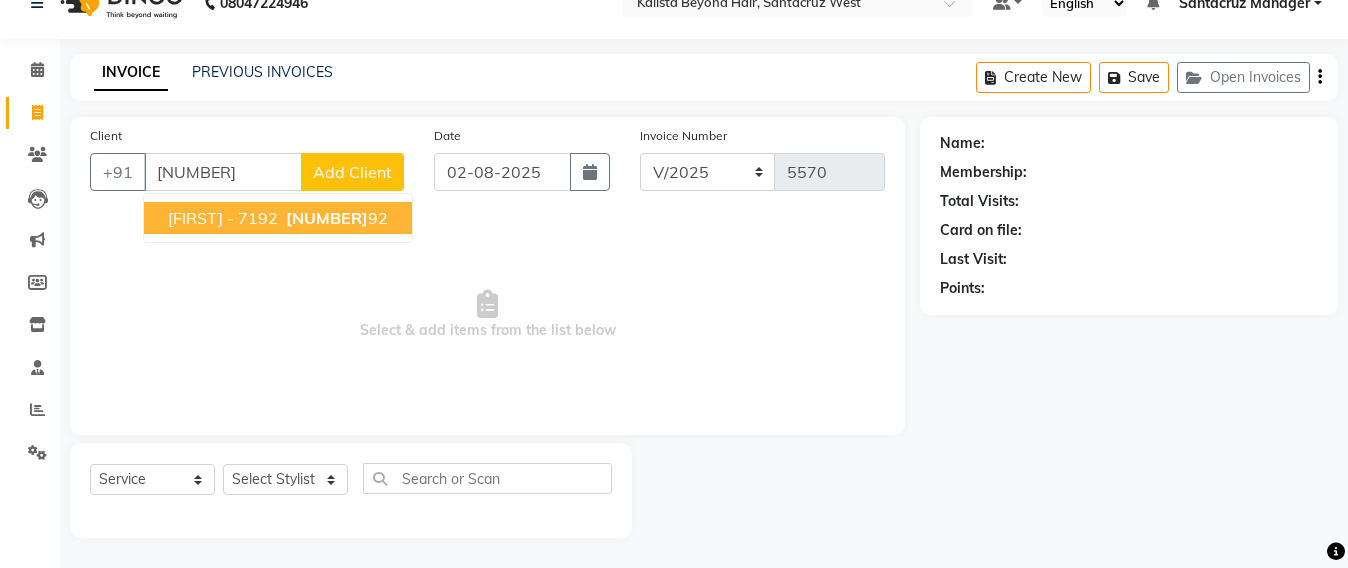 click on "98204271" at bounding box center (327, 218) 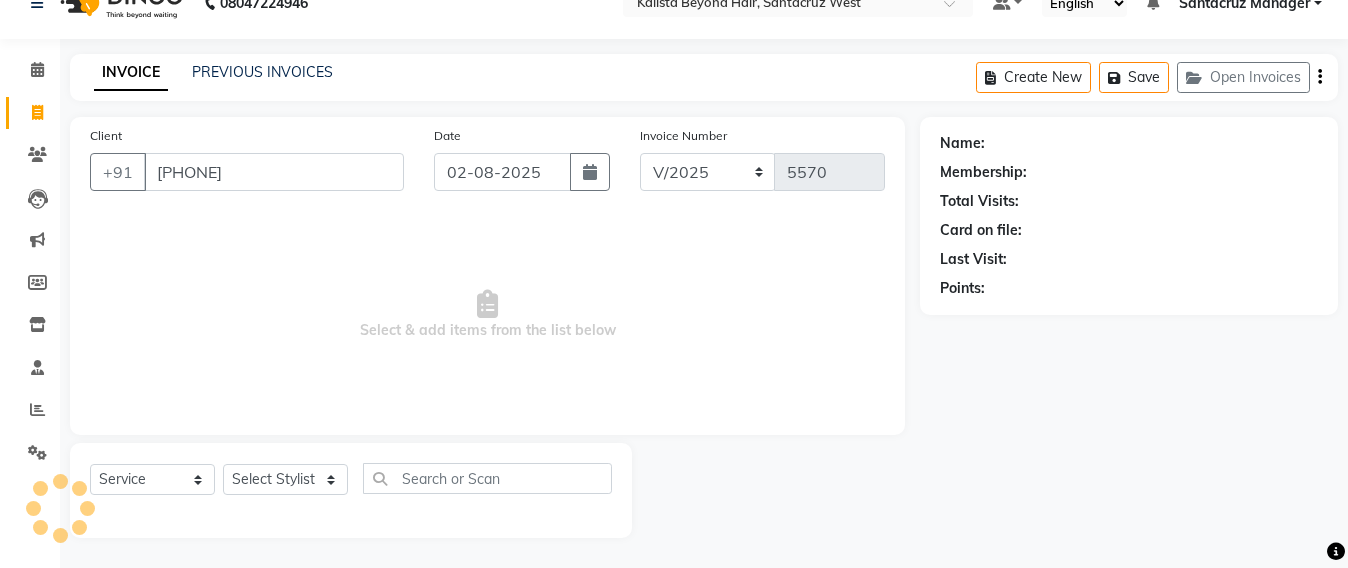 type on "[PHONE]" 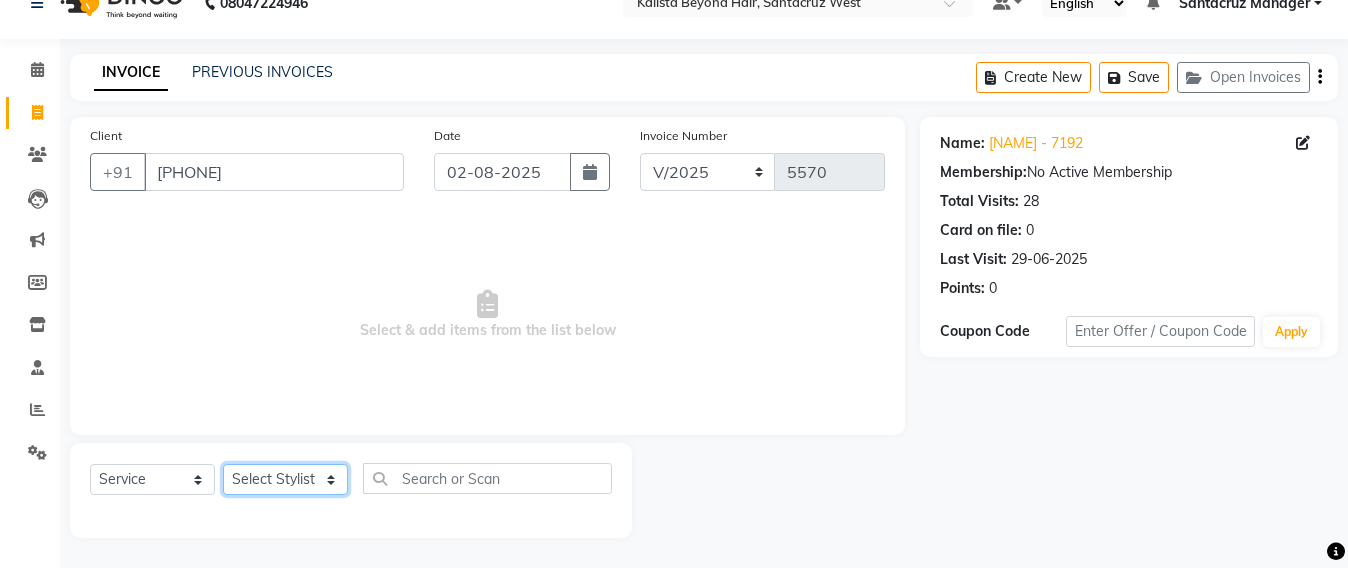 click on "Select Stylist Admin Avesh Sankat AZHER SHAIKH Jayeshree Mahtre Manisha Subodh Shedge Muskaan Pramila Vinayak Mhatre prathmesh mahattre Pratibha Nilesh Sharma RINKI SAV Rosy Sunil Jadhav Sameer shah admin Santacruz Manager SAURAV Siddhi SOMAYANG VASHUM Tejasvi Bhosle" 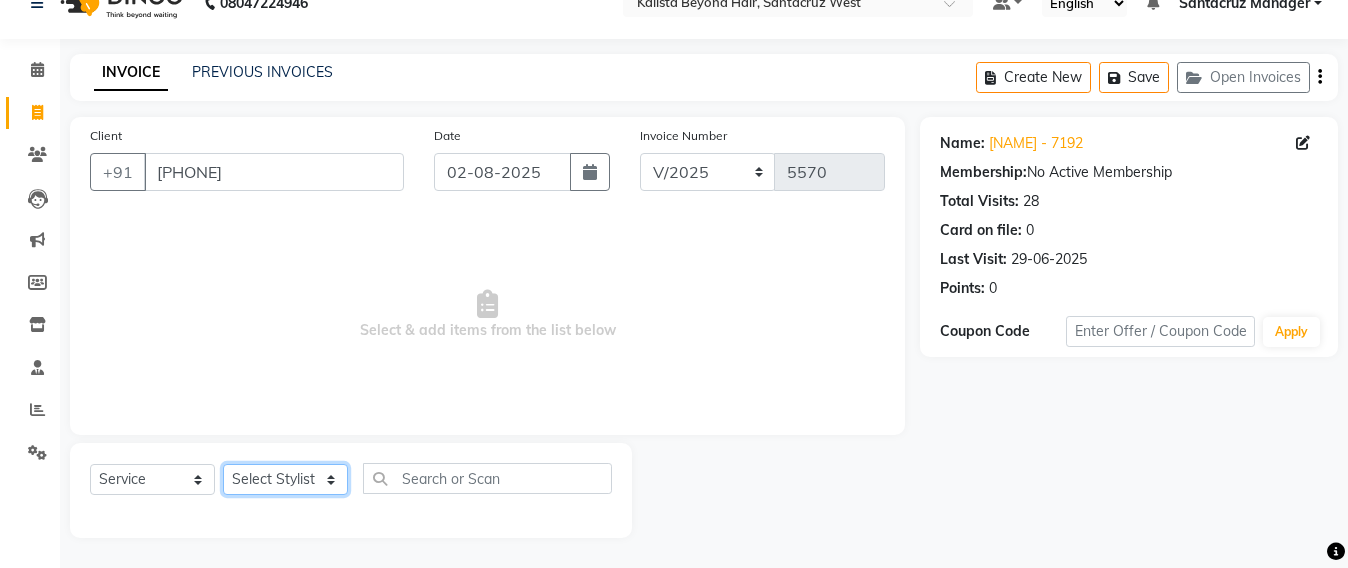select on "47537" 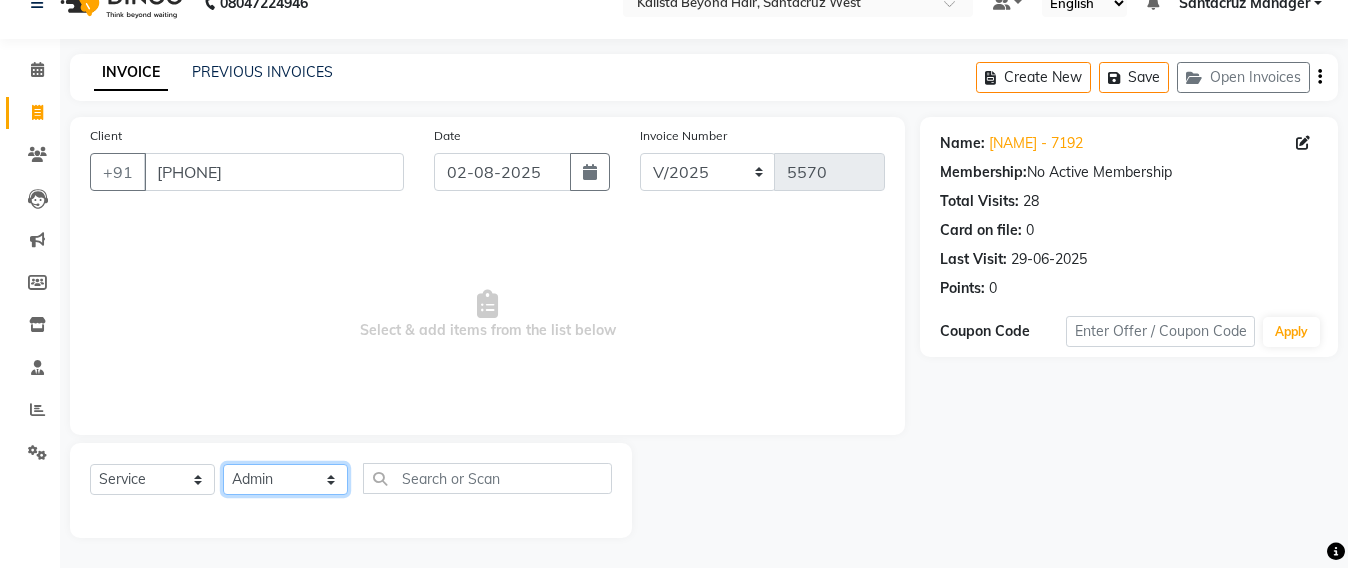 click on "Select Stylist Admin Avesh Sankat AZHER SHAIKH Jayeshree Mahtre Manisha Subodh Shedge Muskaan Pramila Vinayak Mhatre prathmesh mahattre Pratibha Nilesh Sharma RINKI SAV Rosy Sunil Jadhav Sameer shah admin Santacruz Manager SAURAV Siddhi SOMAYANG VASHUM Tejasvi Bhosle" 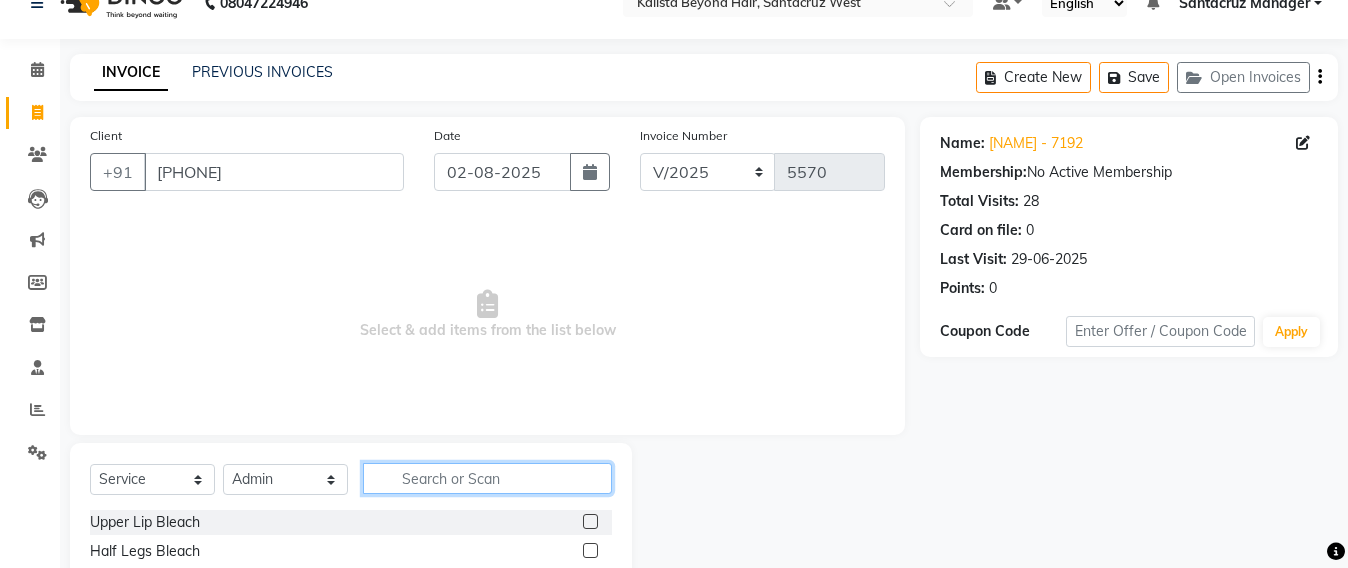 click 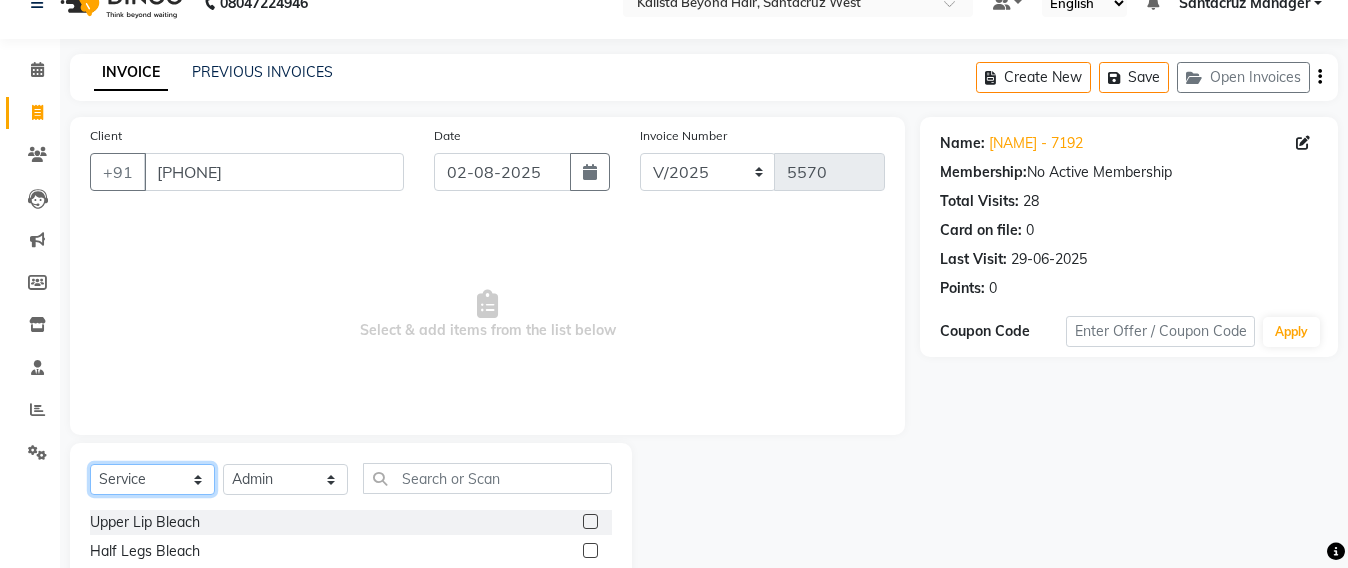 click on "Select  Service  Product  Membership  Package Voucher Prepaid Gift Card" 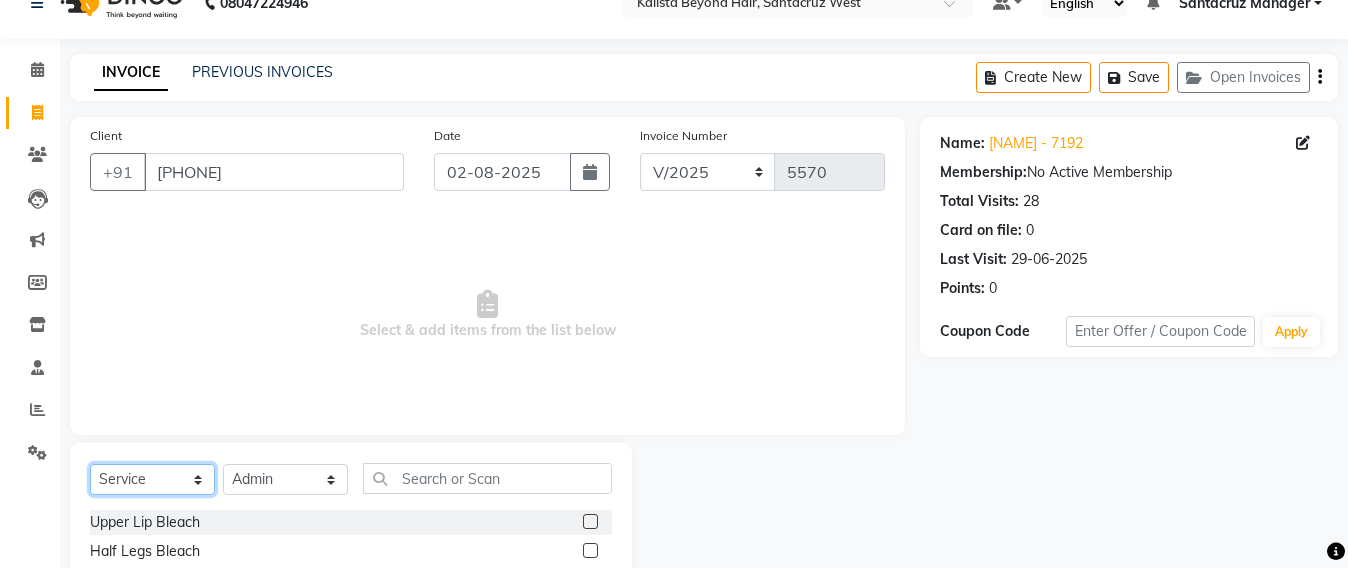 select on "P" 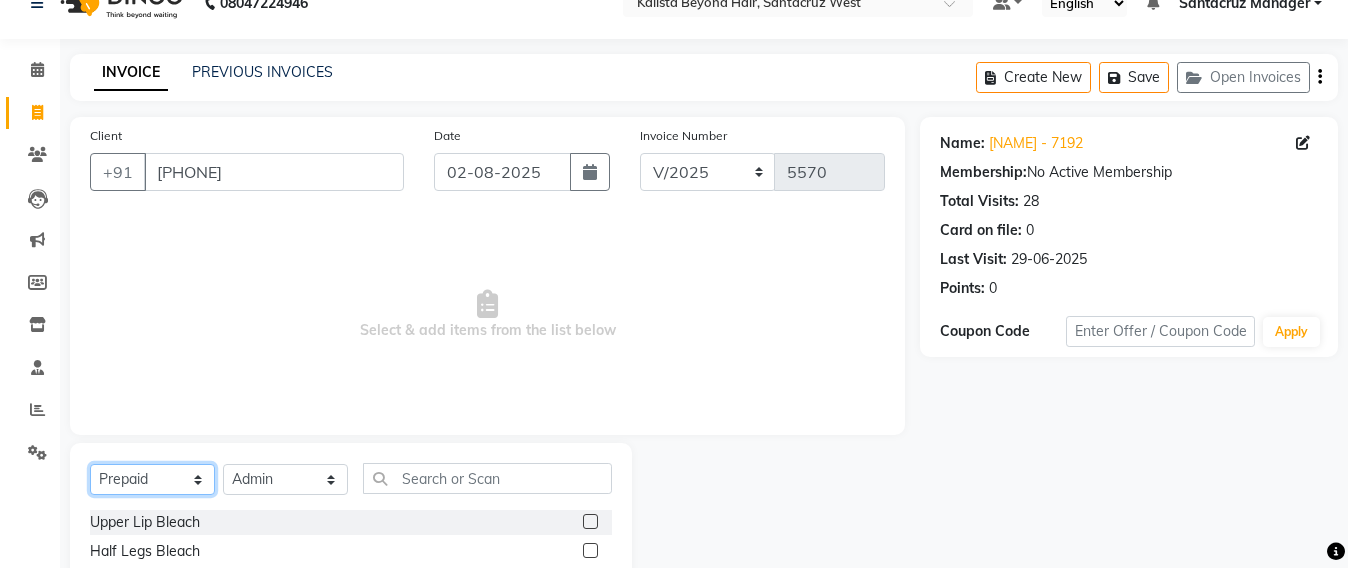 click on "Select  Service  Product  Membership  Package Voucher Prepaid Gift Card" 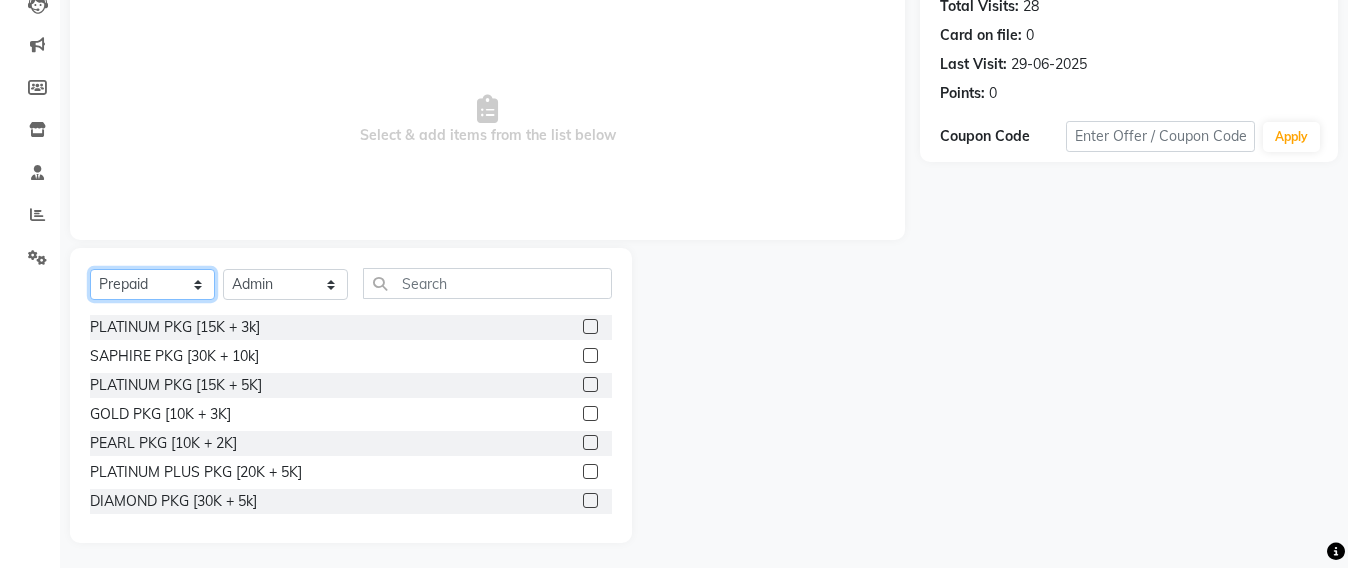 scroll, scrollTop: 233, scrollLeft: 0, axis: vertical 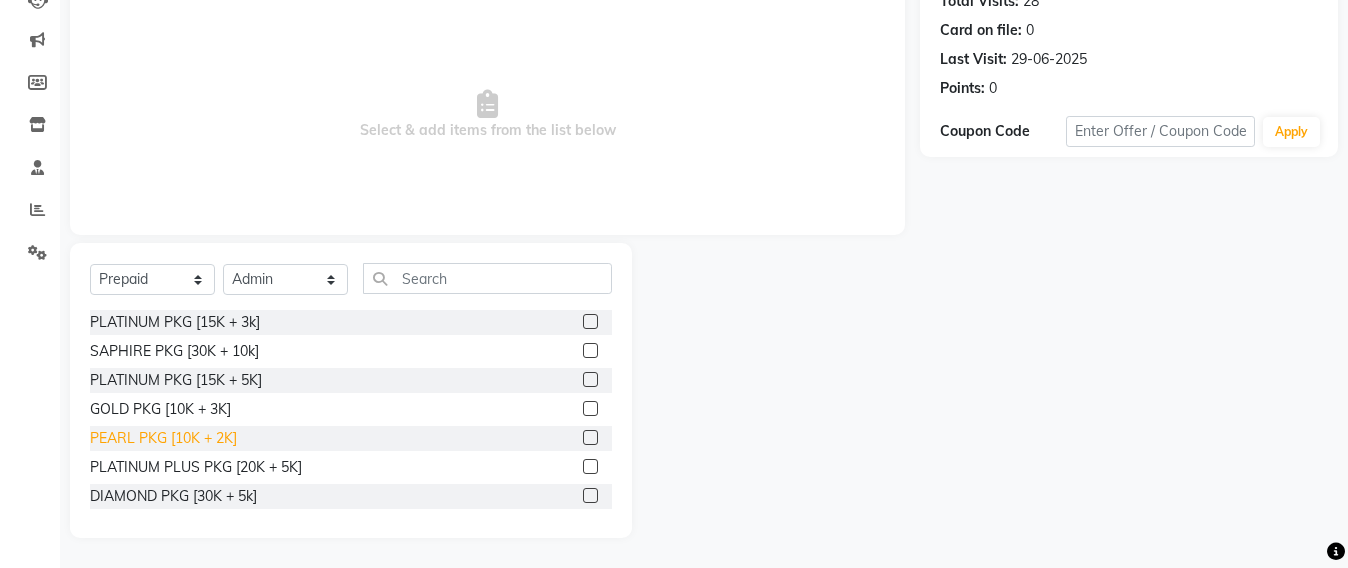 click on "PEARL PKG [10K + 2K]" 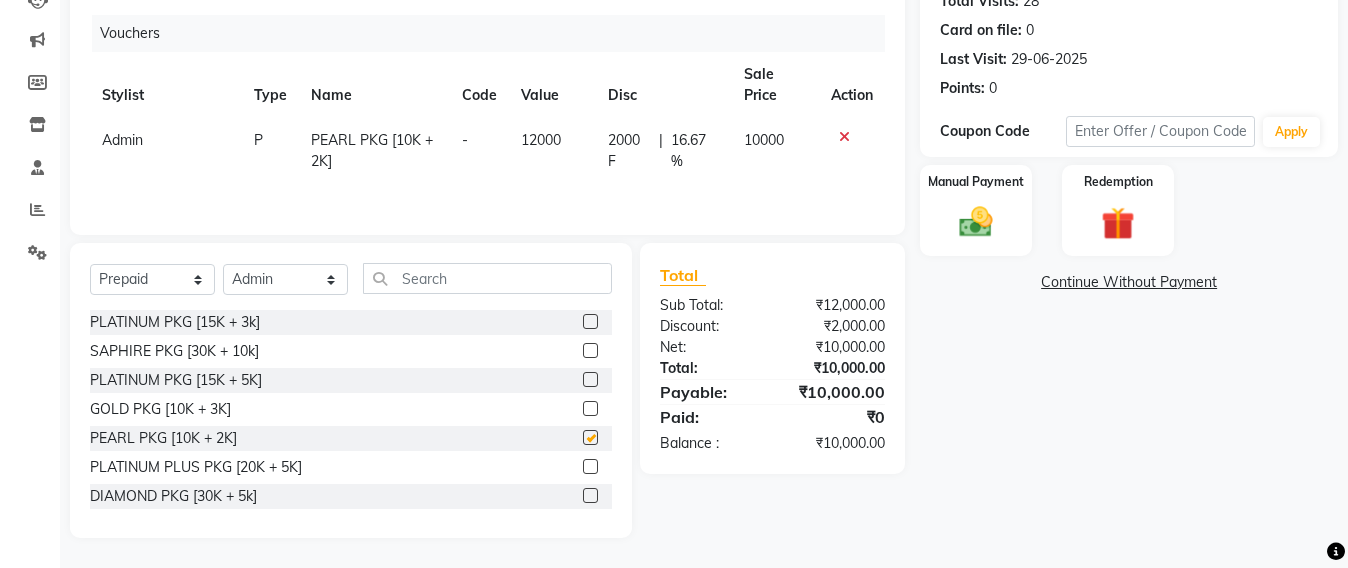 checkbox on "false" 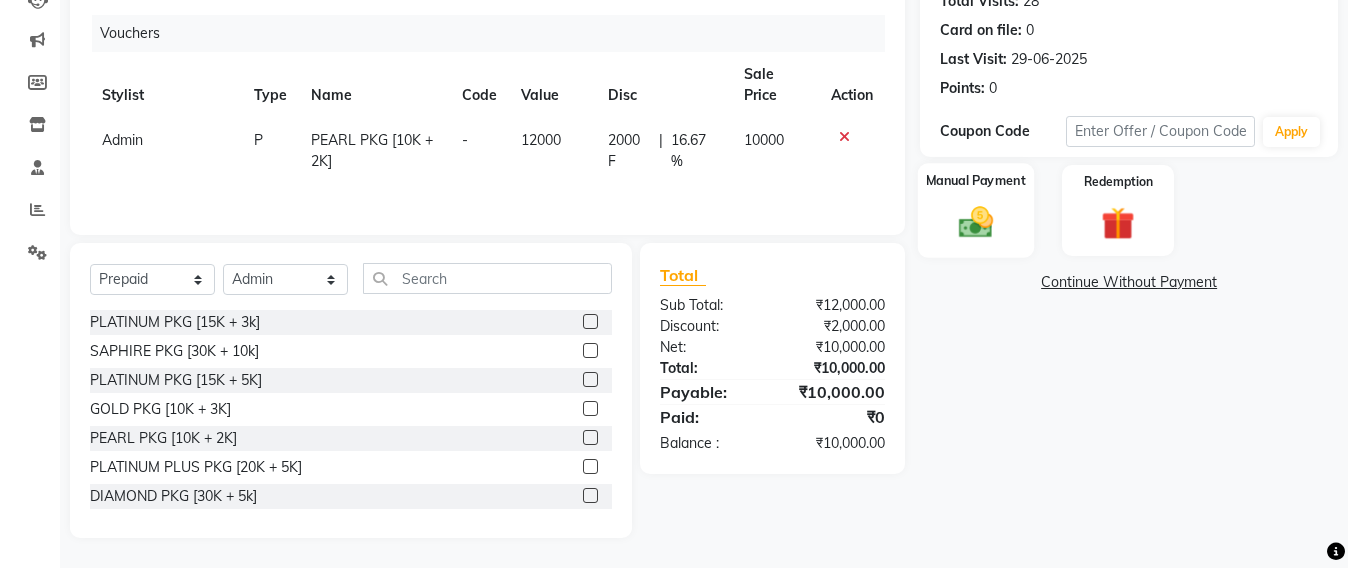 click 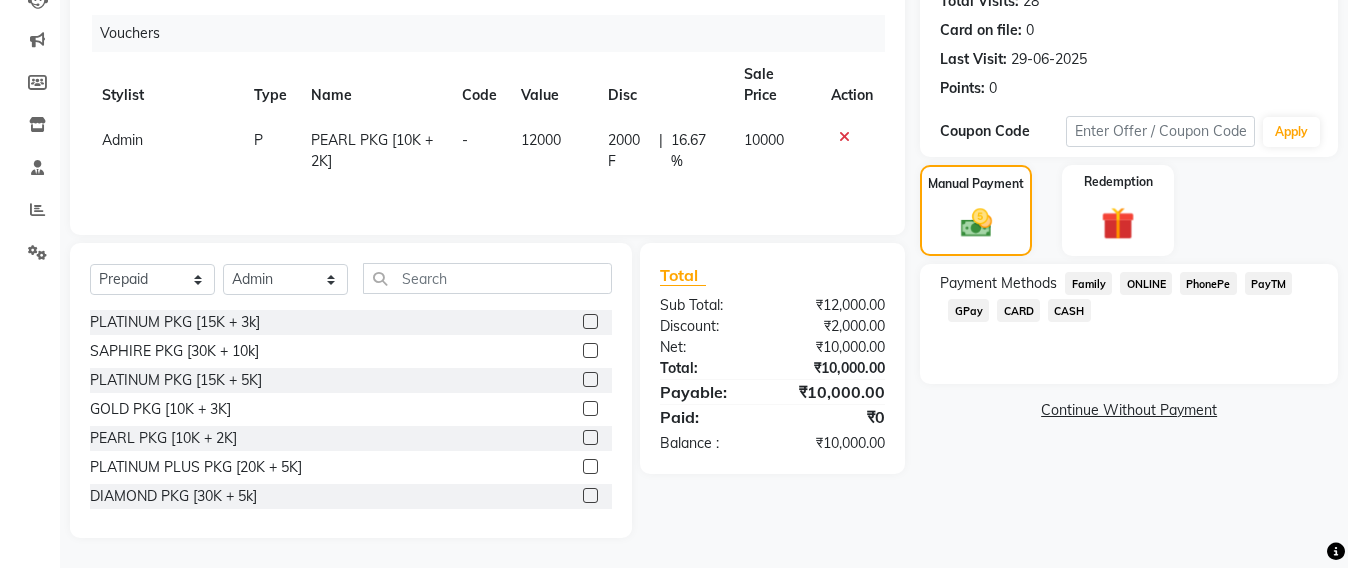 click on "CASH" 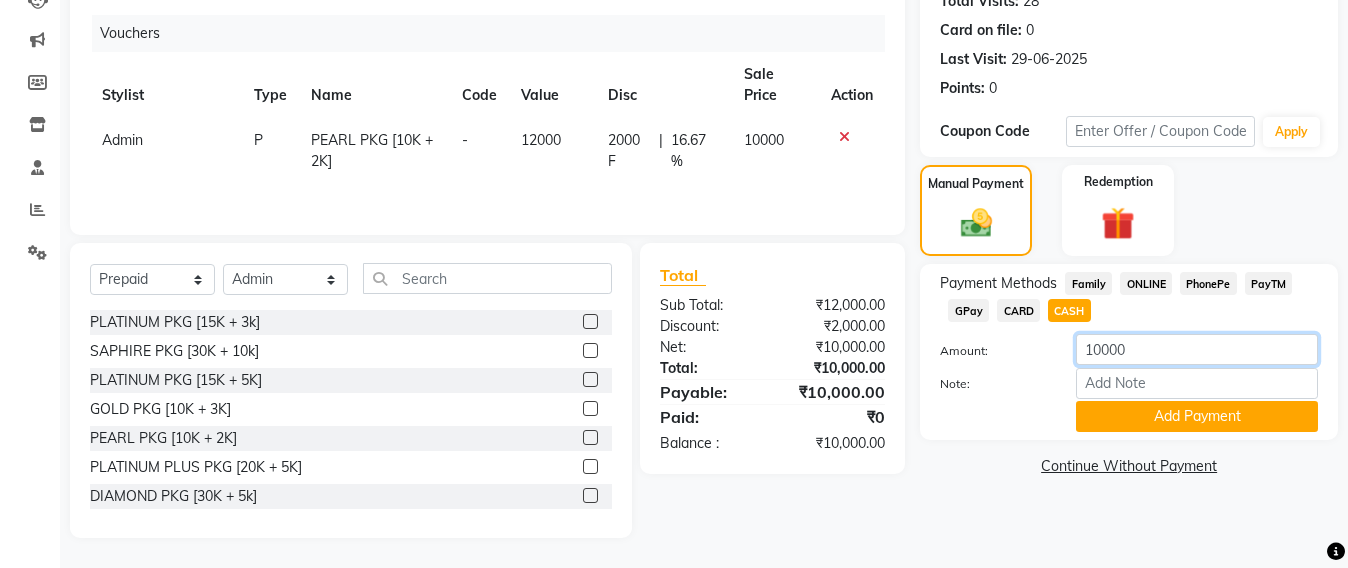 click on "10000" 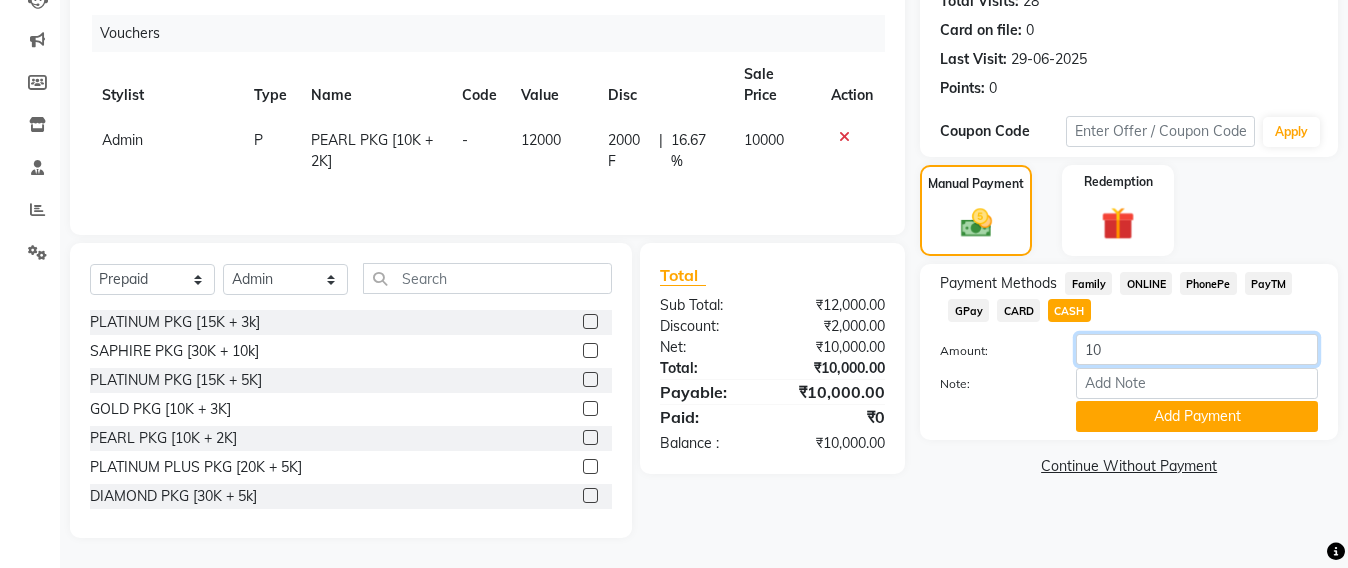 type on "1" 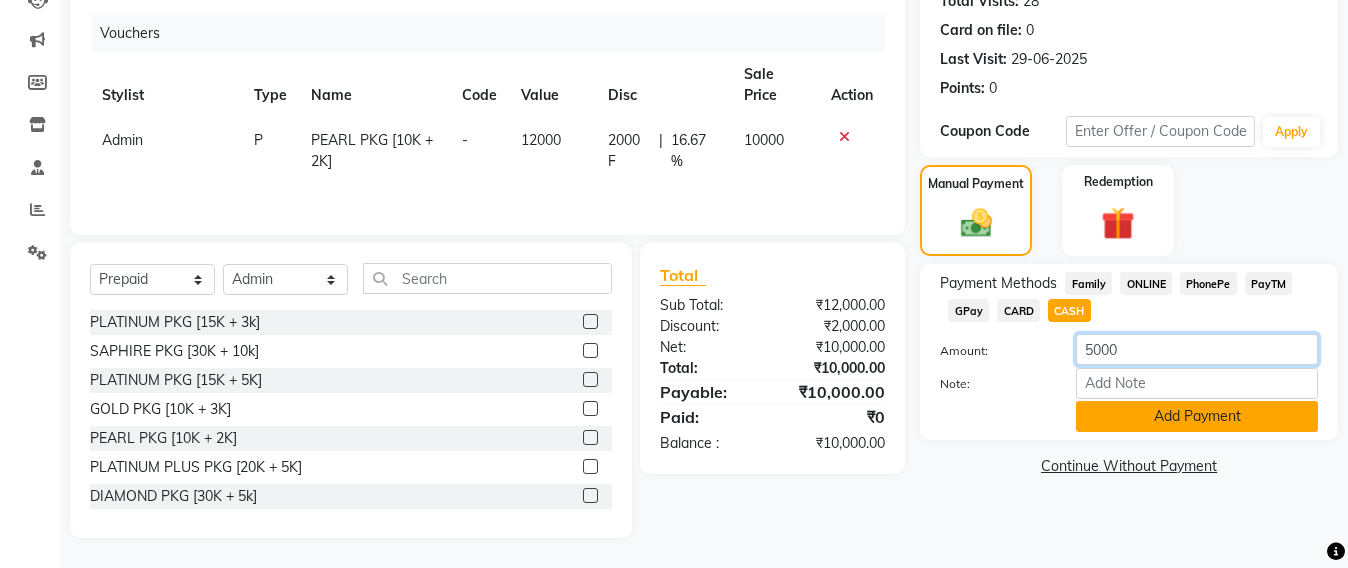 type on "5000" 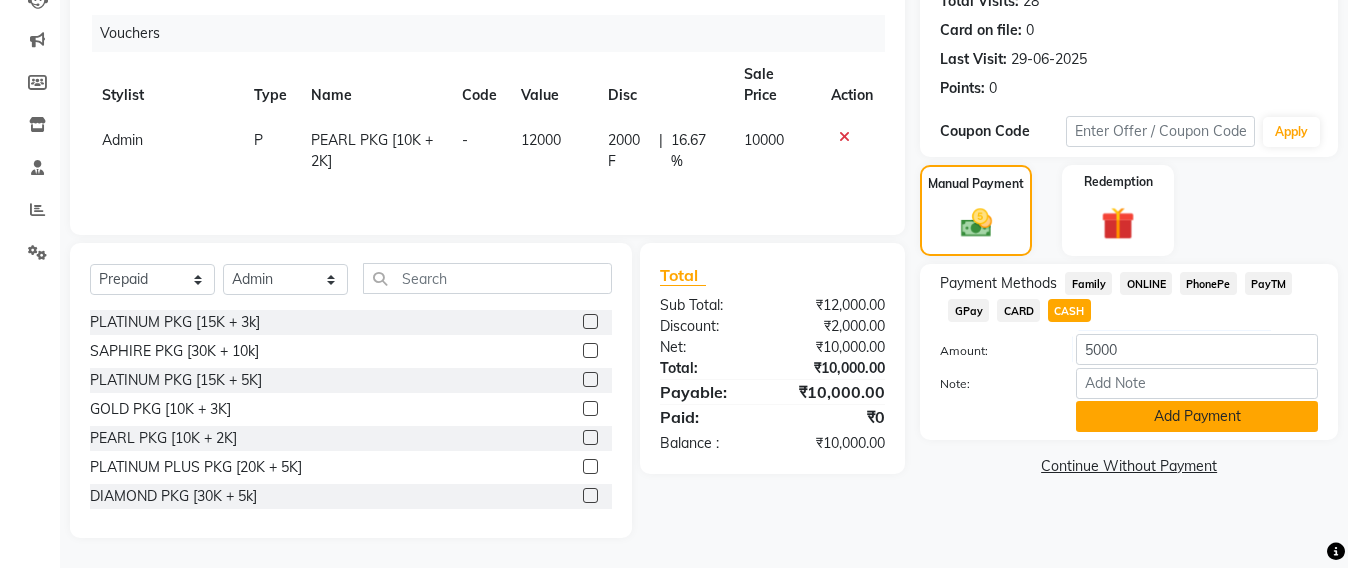 click on "Add Payment" 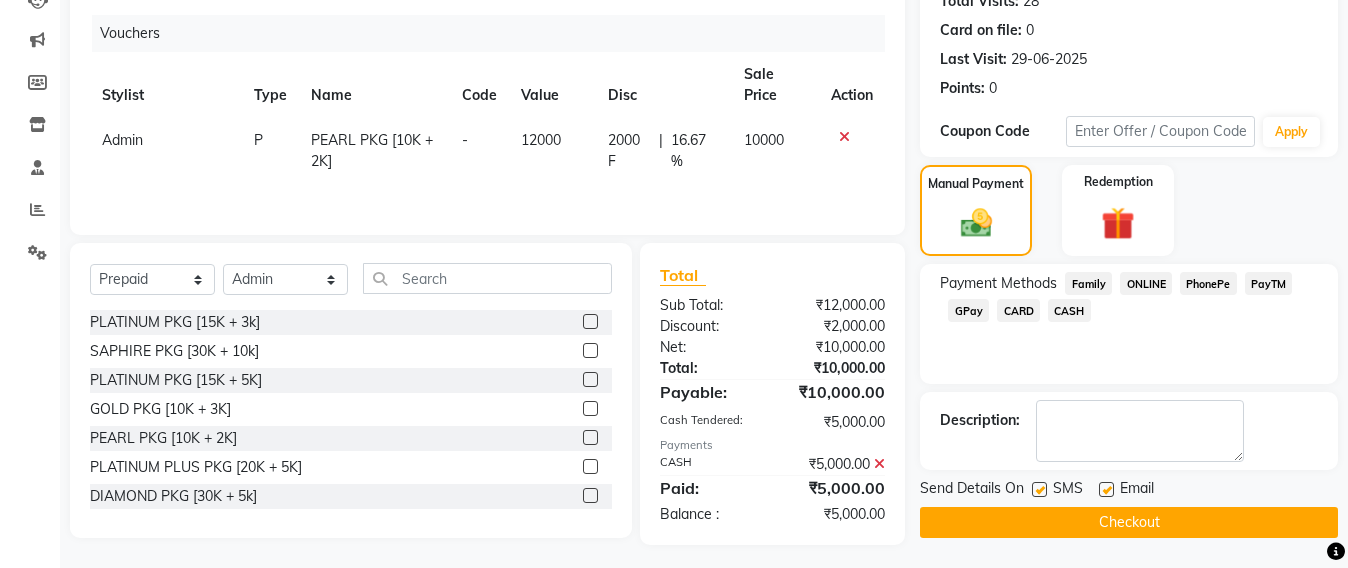 click on "GPay" 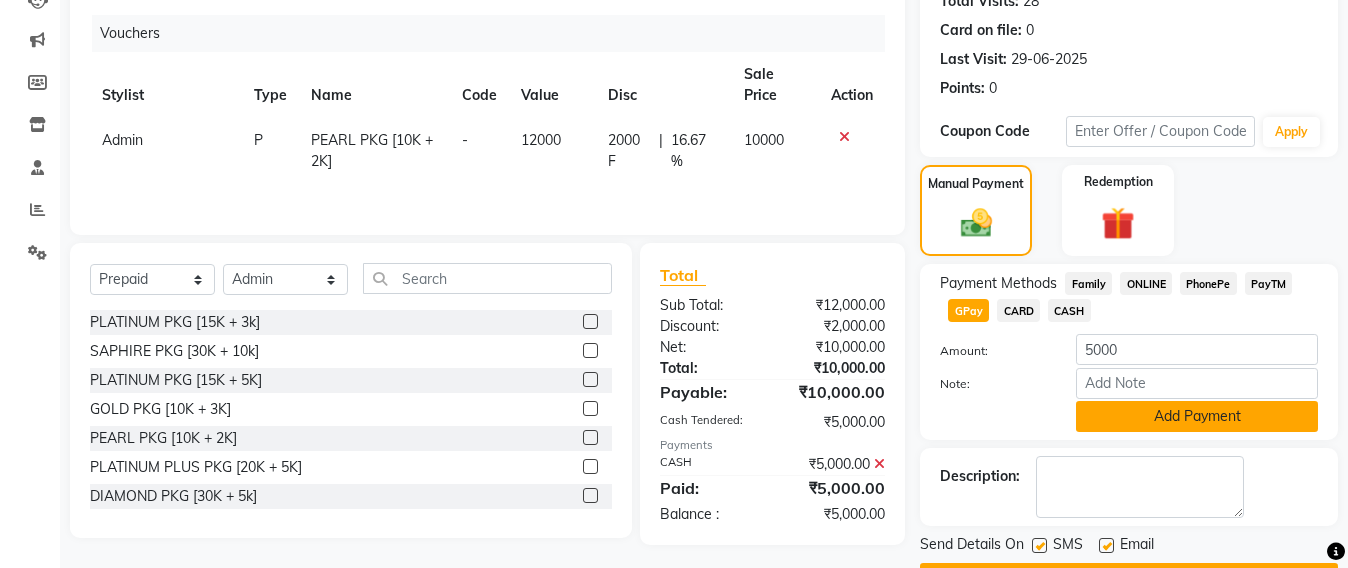 click on "Add Payment" 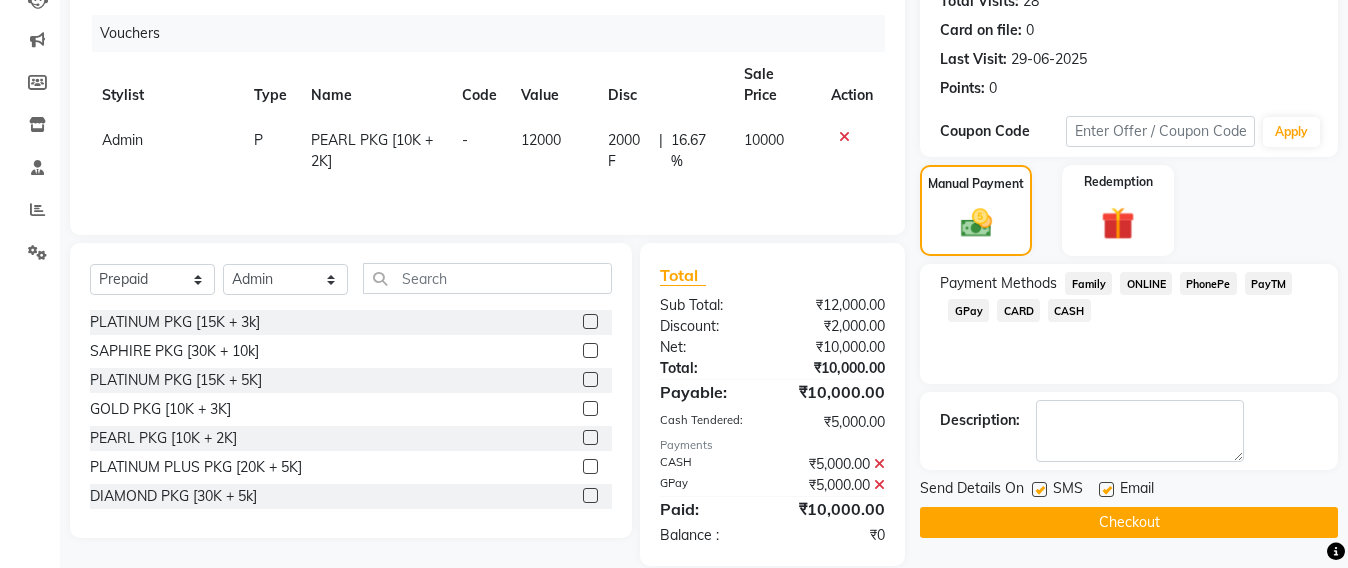 click on "Checkout" 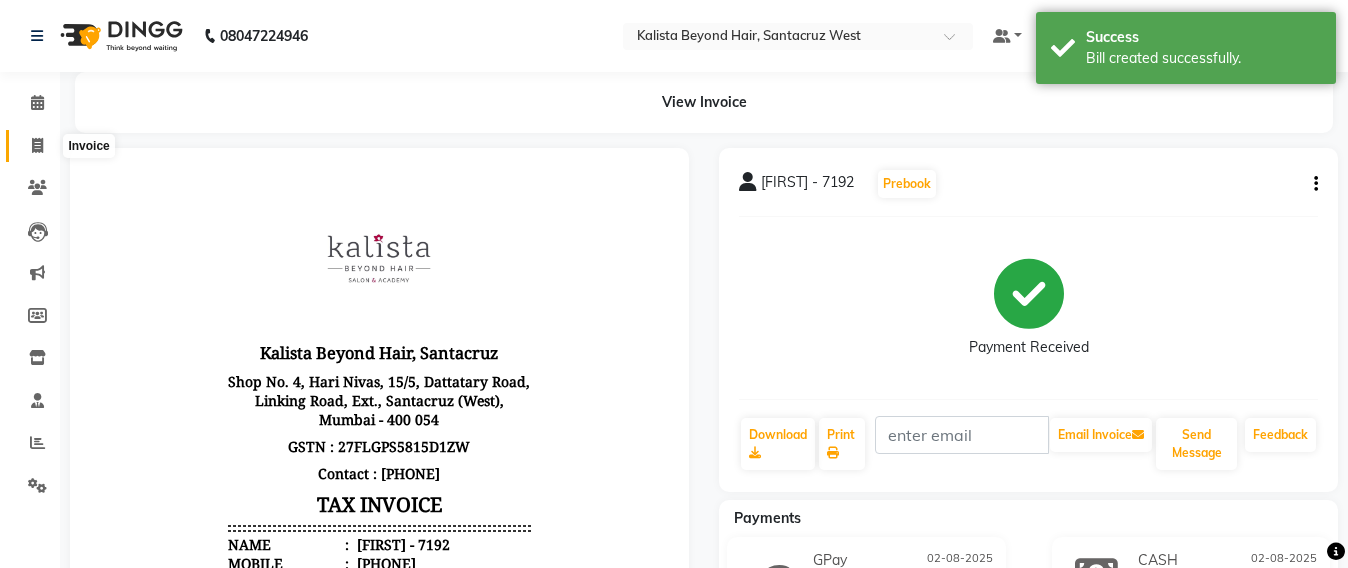 scroll, scrollTop: 0, scrollLeft: 0, axis: both 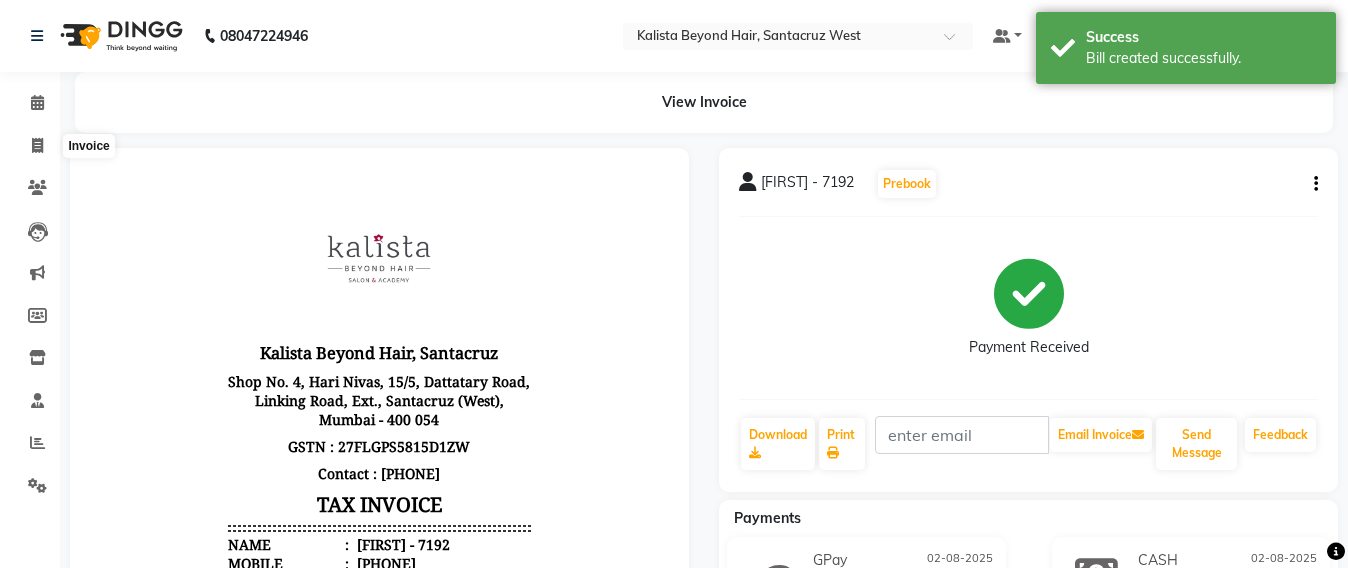 select on "service" 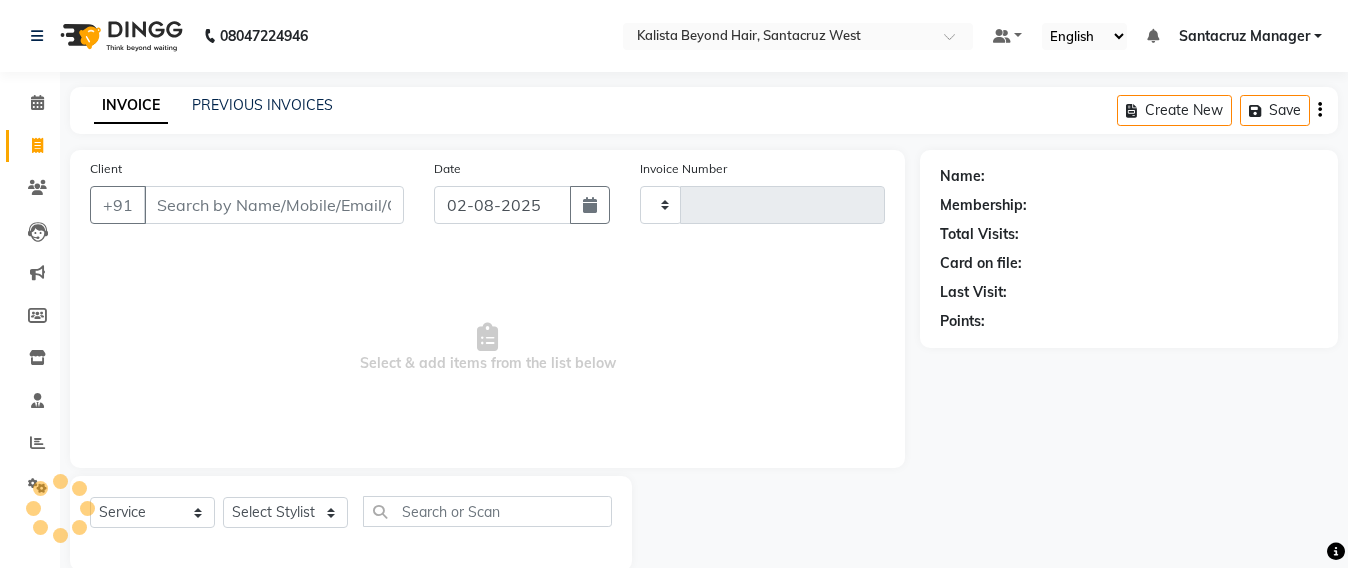 scroll, scrollTop: 33, scrollLeft: 0, axis: vertical 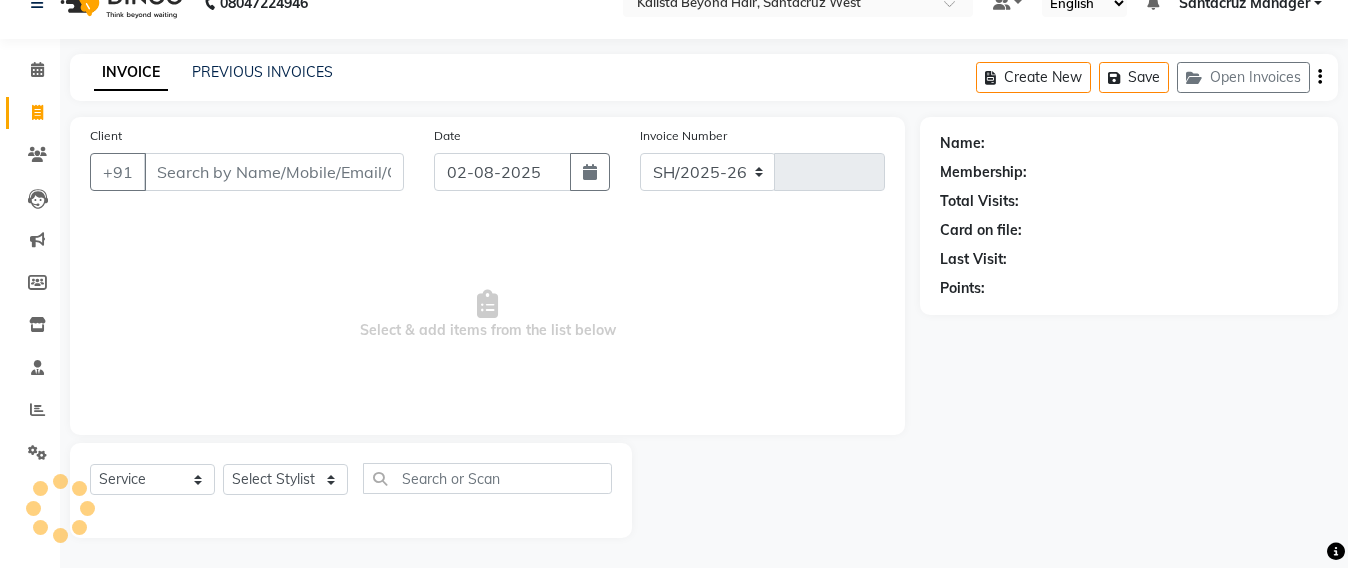 select on "6357" 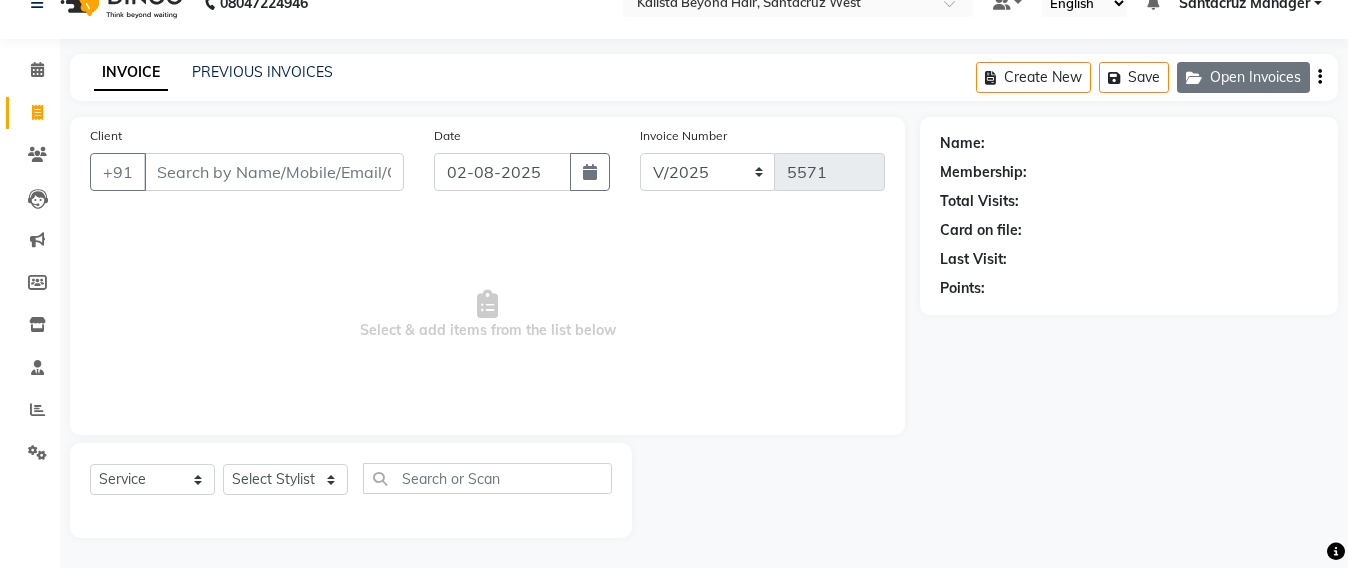 click on "Open Invoices" 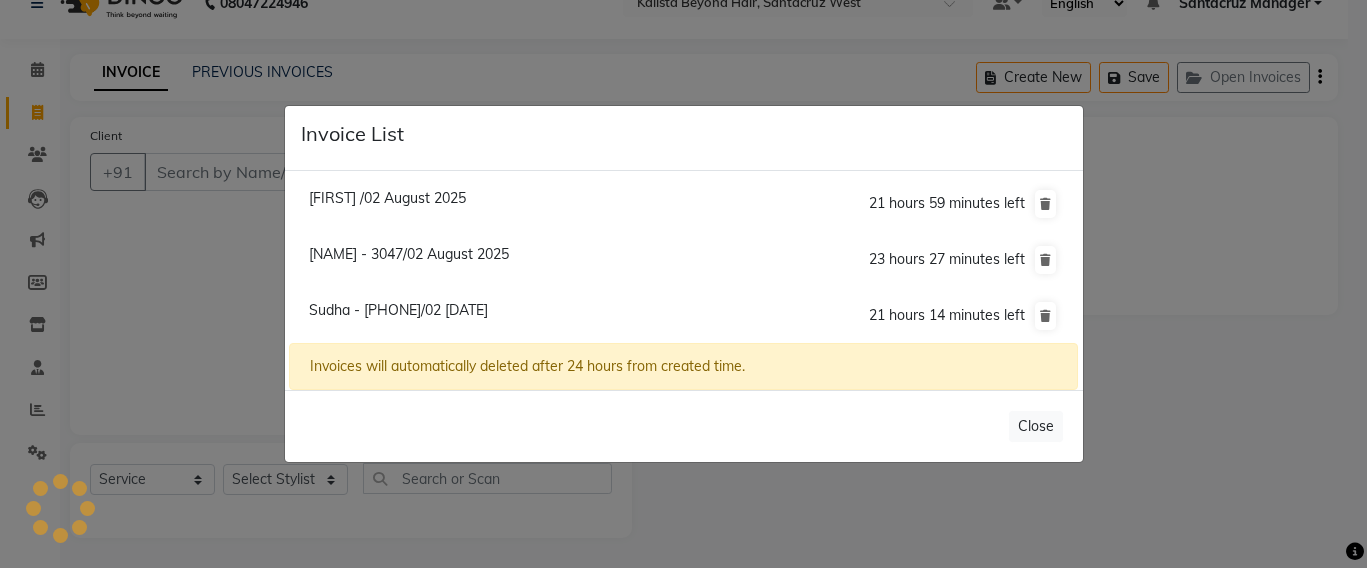 click on "[FIRST] - 7192/02 August 2025" 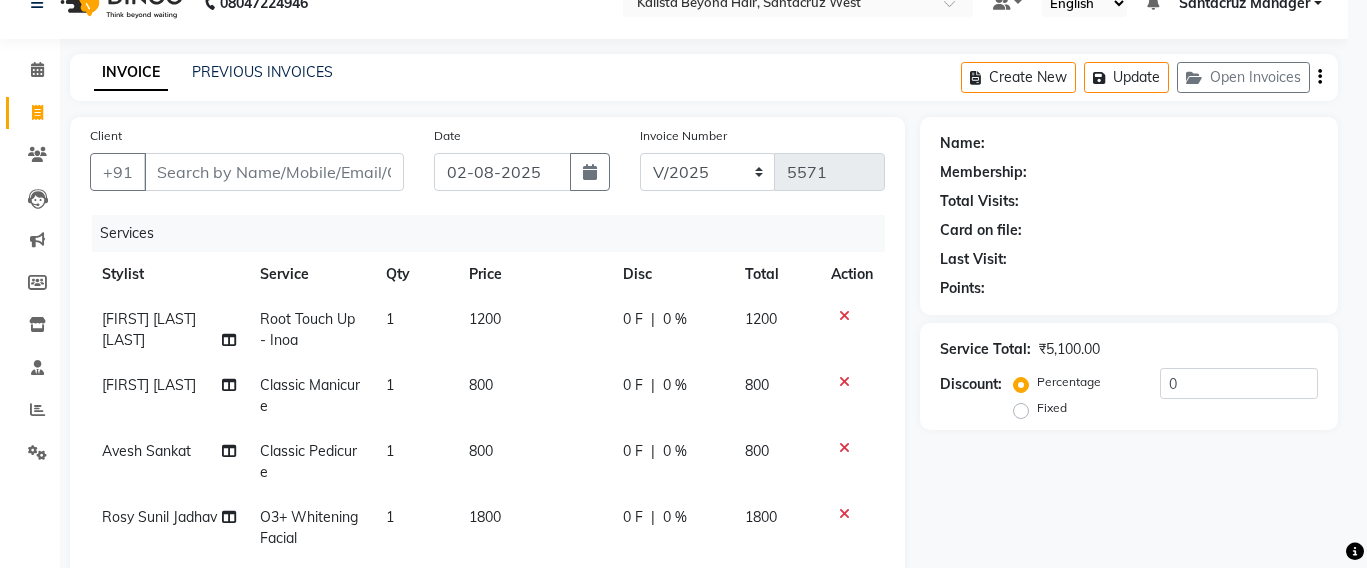 type on "[PHONE]" 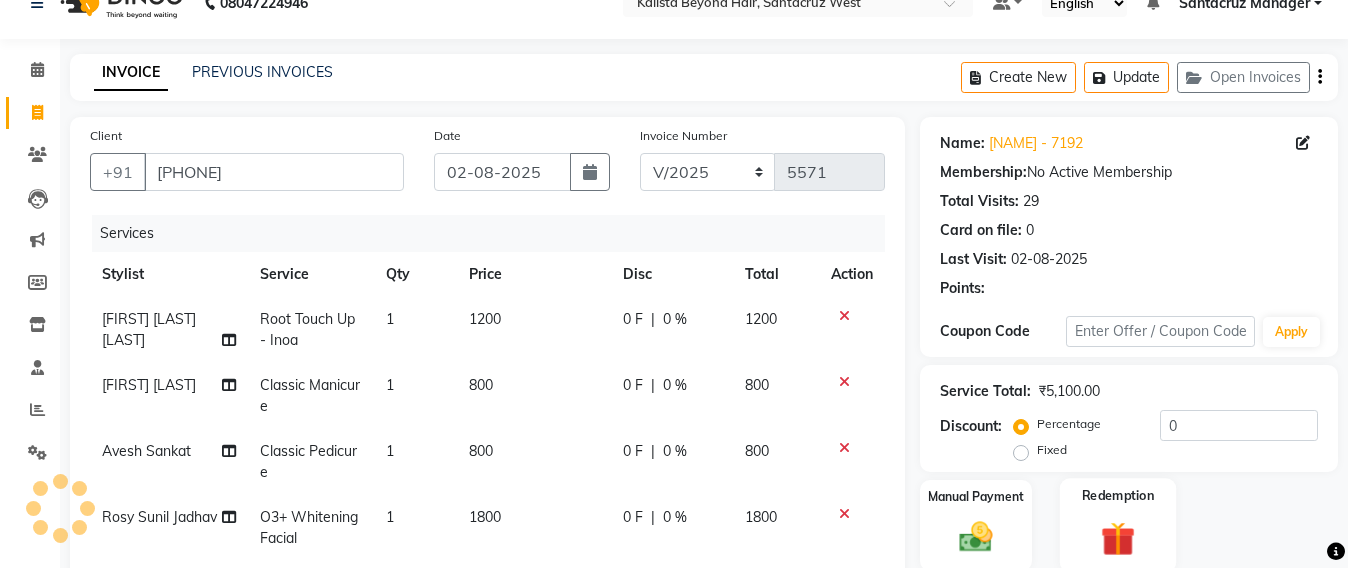 scroll, scrollTop: 55, scrollLeft: 0, axis: vertical 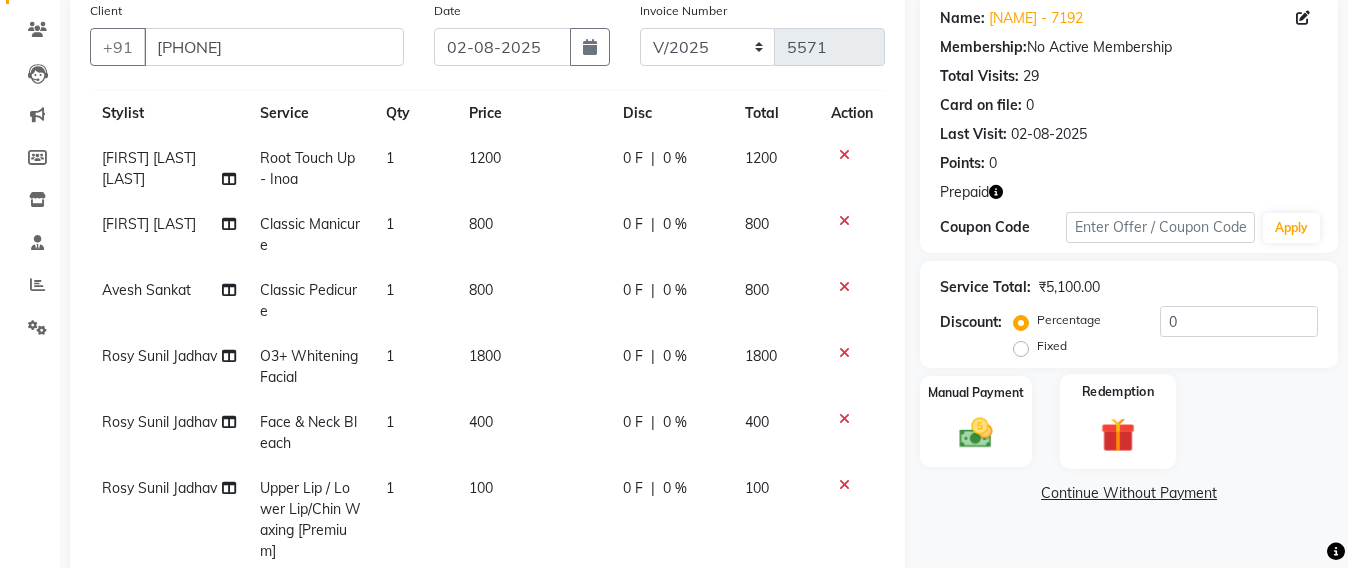 click 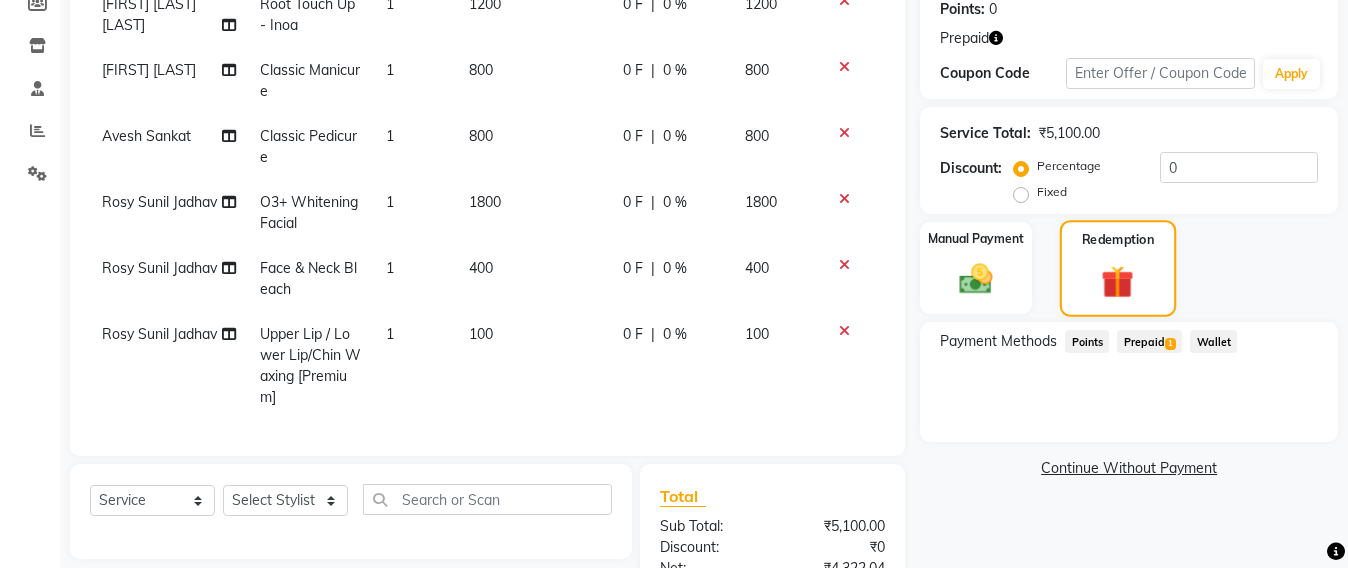 scroll, scrollTop: 408, scrollLeft: 0, axis: vertical 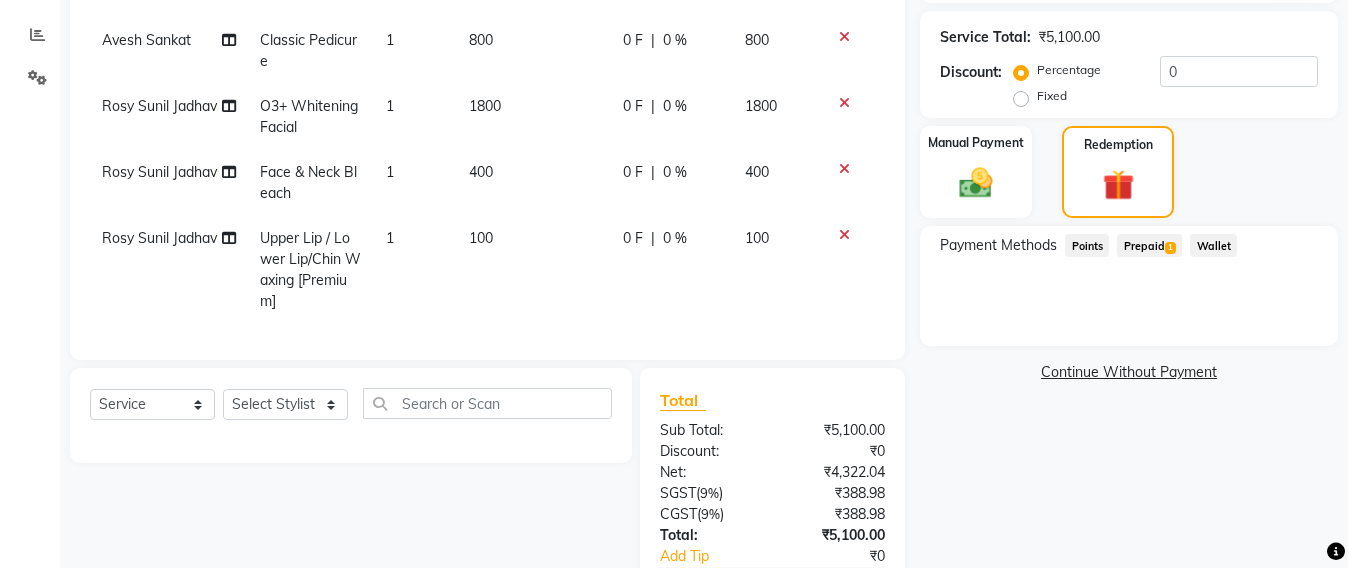 click on "Prepaid  1" 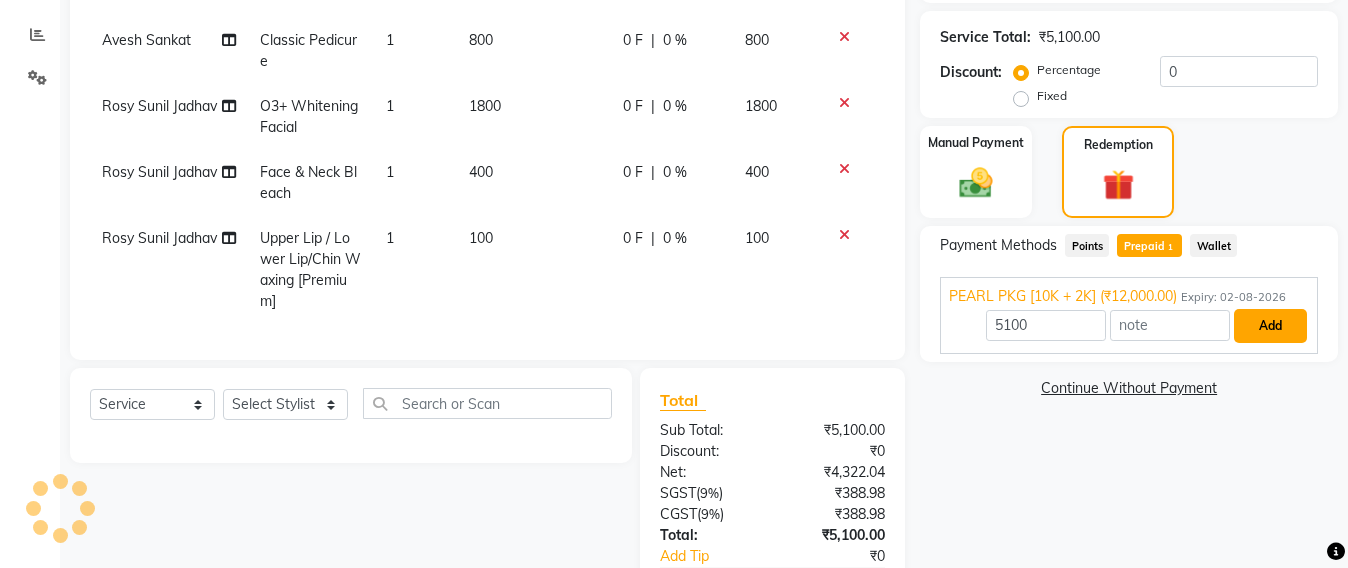 click on "Add" at bounding box center (1270, 326) 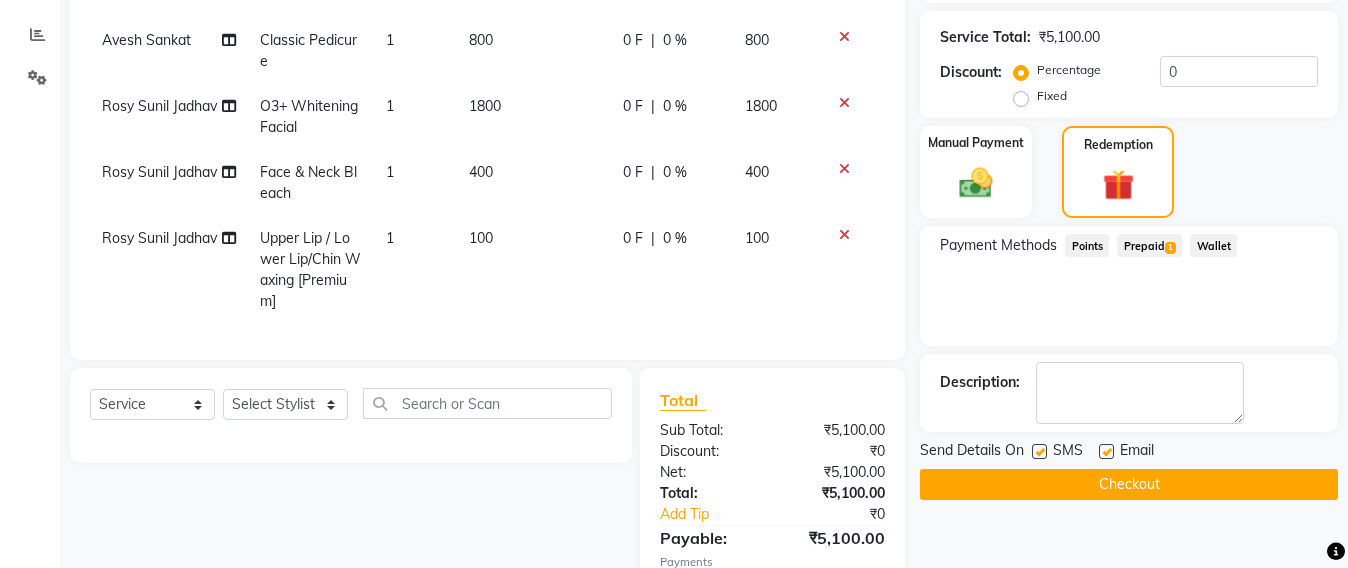 click on "Checkout" 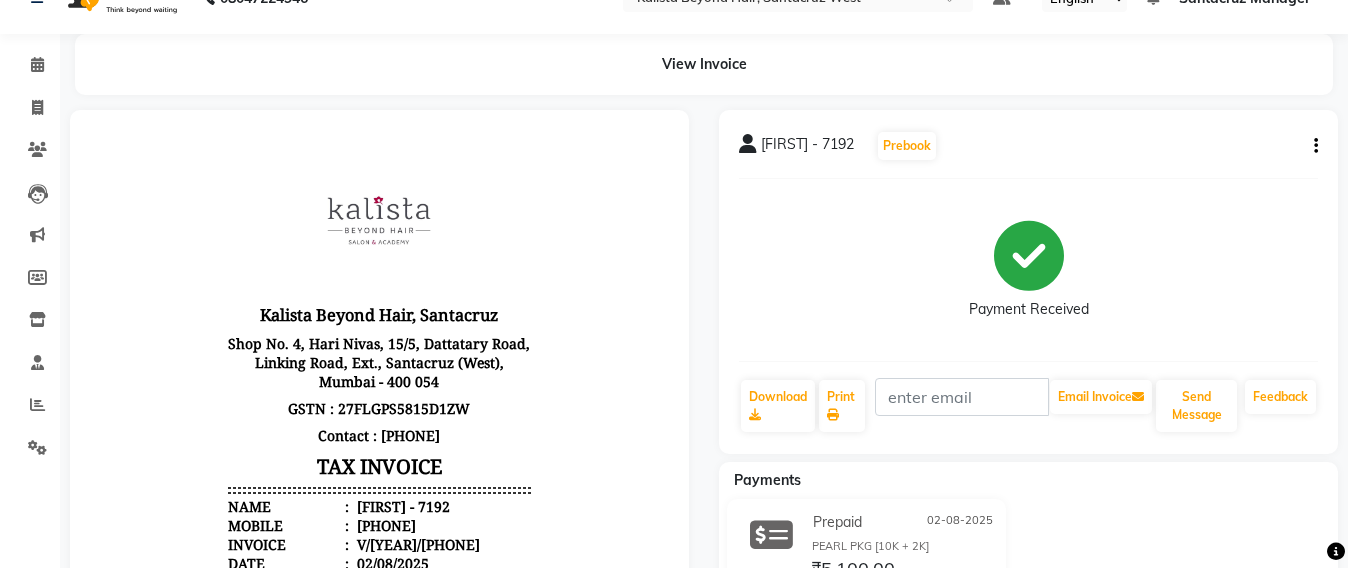 scroll, scrollTop: 0, scrollLeft: 0, axis: both 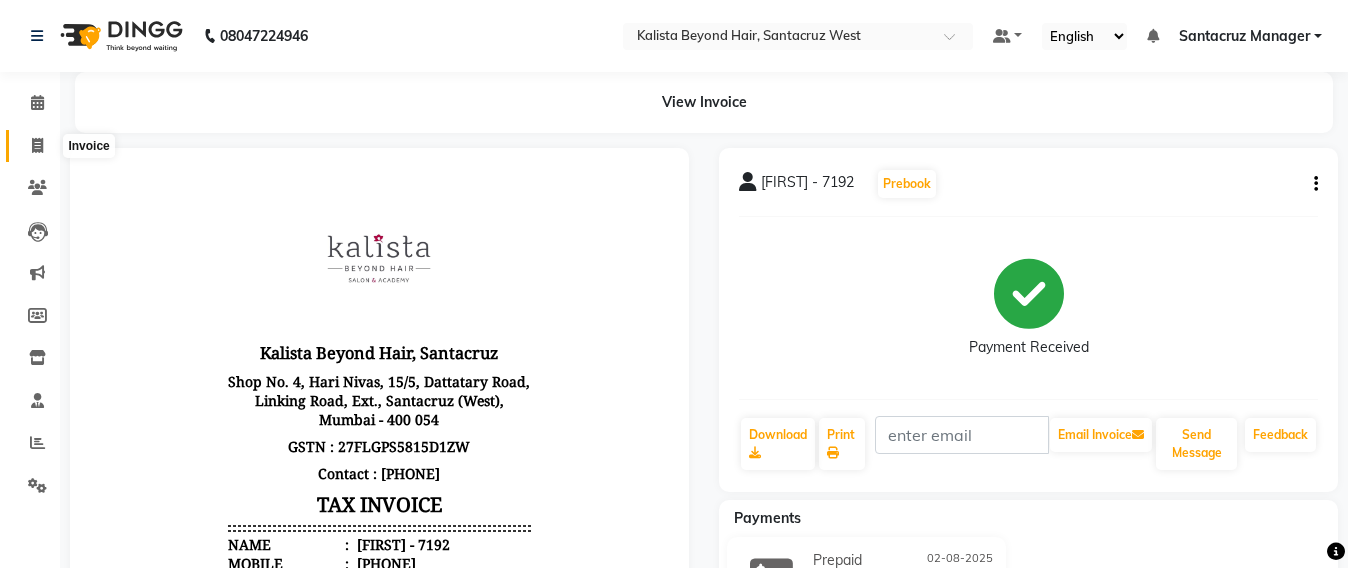 click 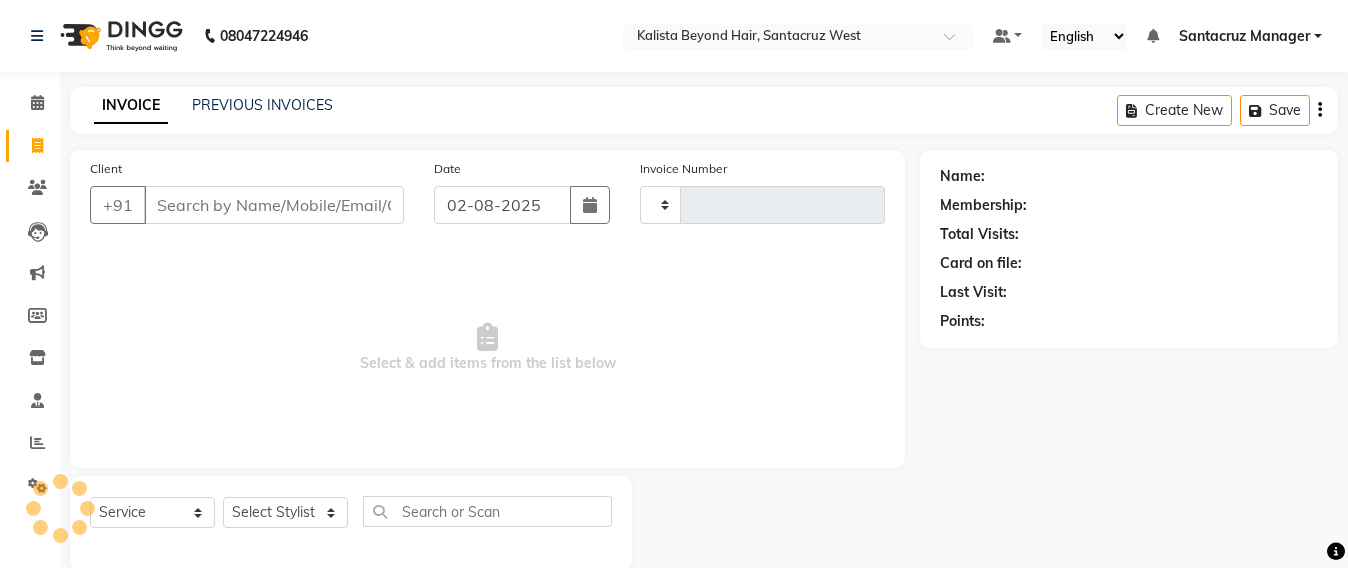 scroll, scrollTop: 33, scrollLeft: 0, axis: vertical 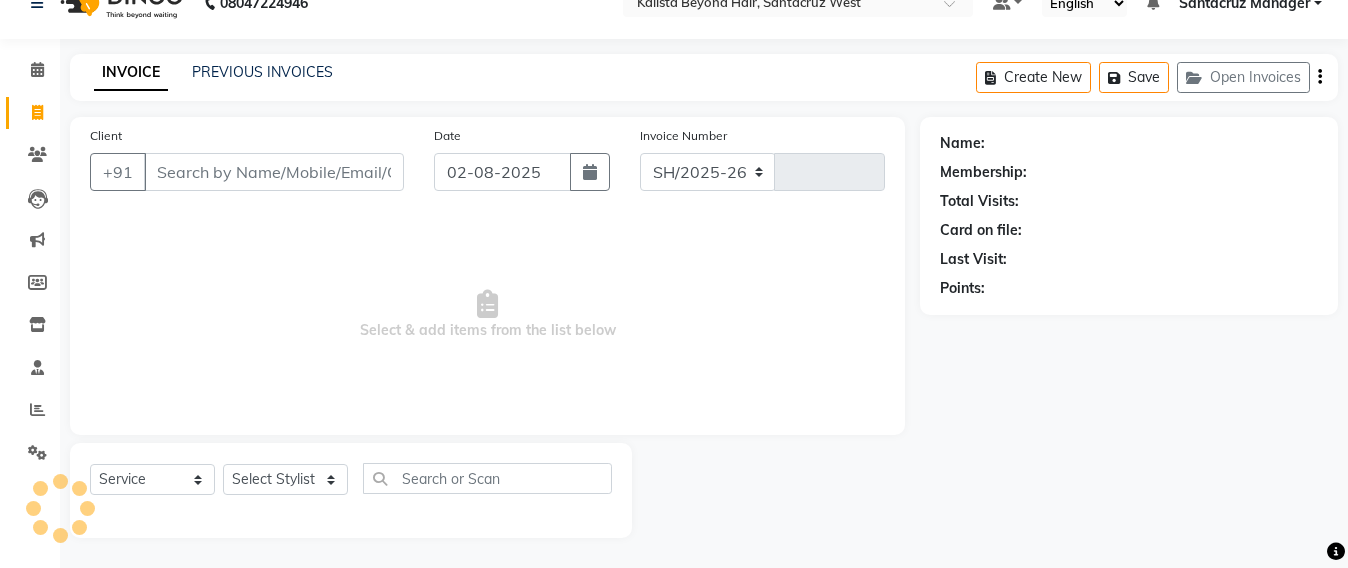 select on "6357" 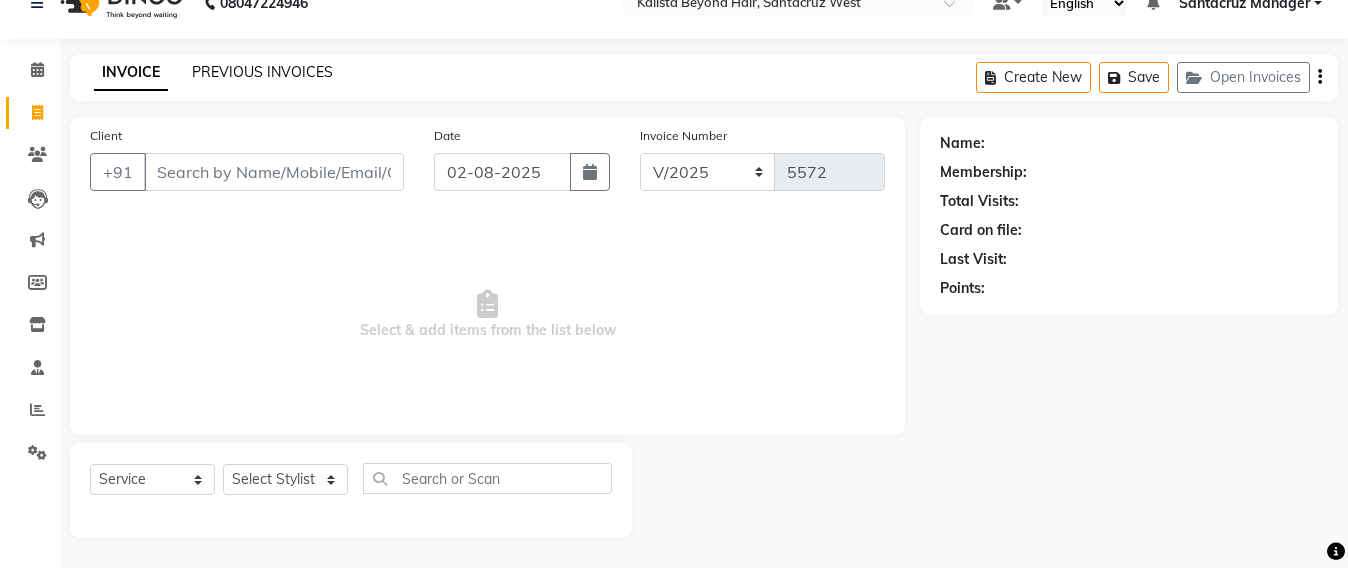click on "PREVIOUS INVOICES" 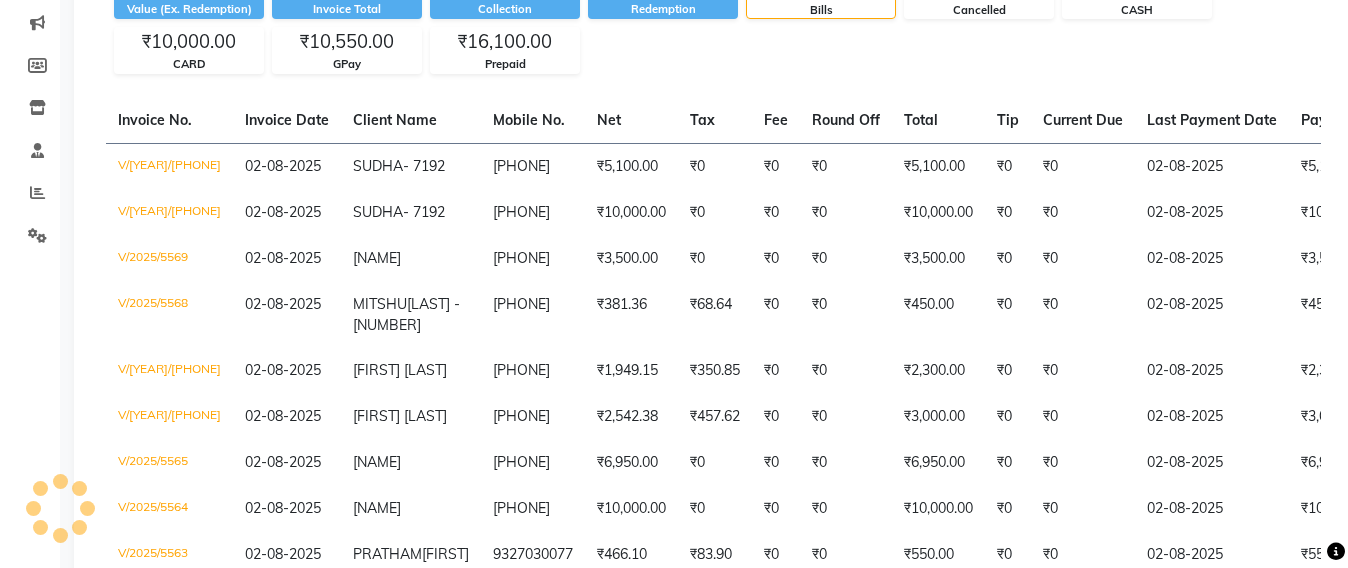 scroll, scrollTop: 0, scrollLeft: 0, axis: both 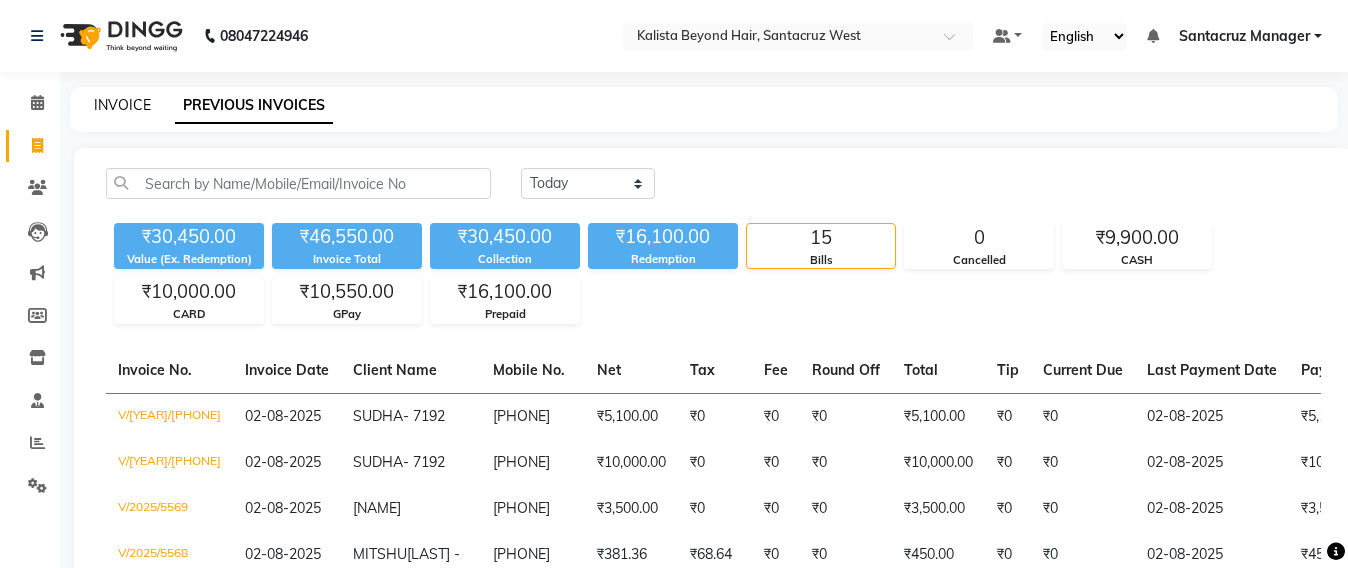 click on "INVOICE" 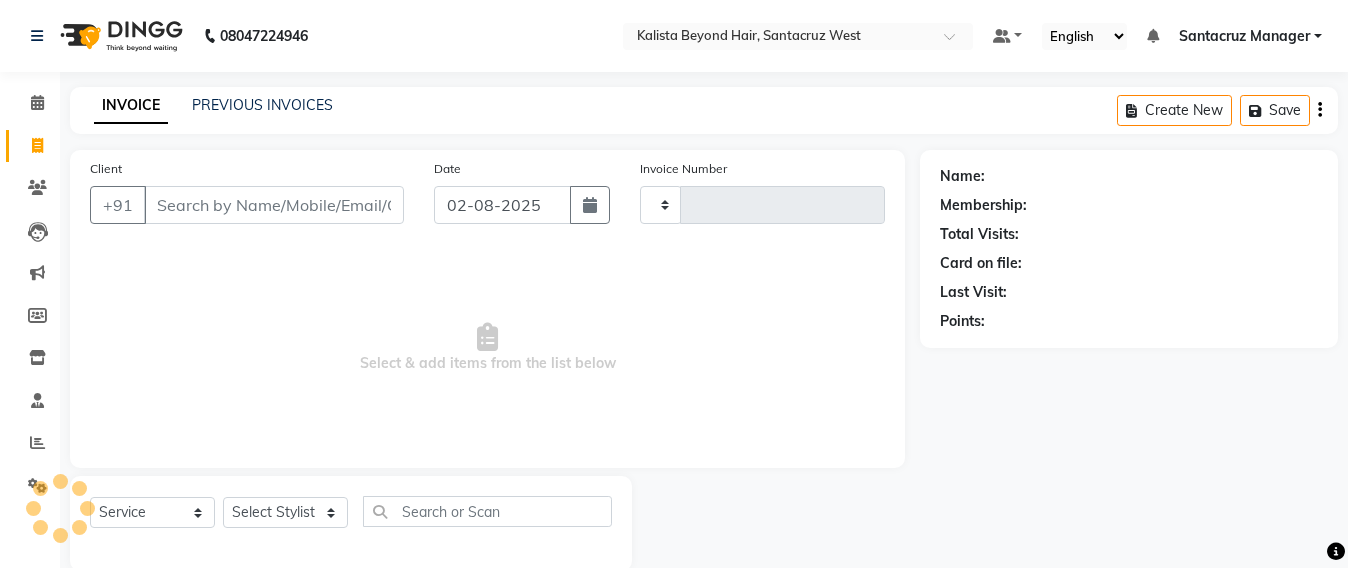 scroll, scrollTop: 33, scrollLeft: 0, axis: vertical 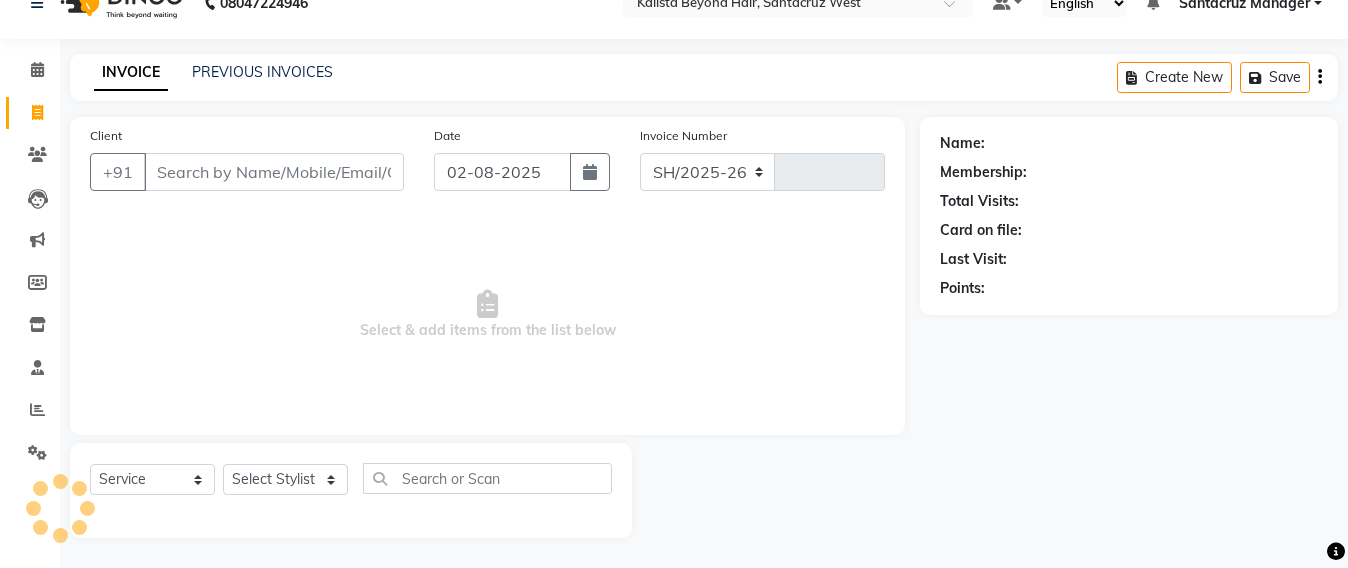 select on "6357" 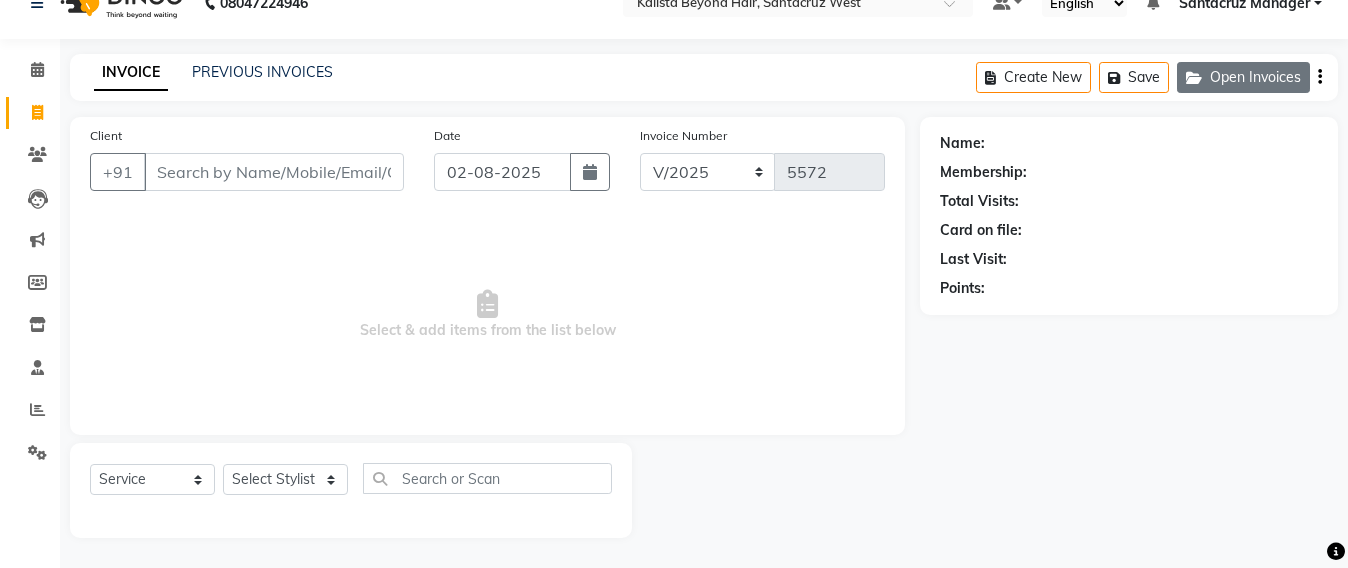 click on "Open Invoices" 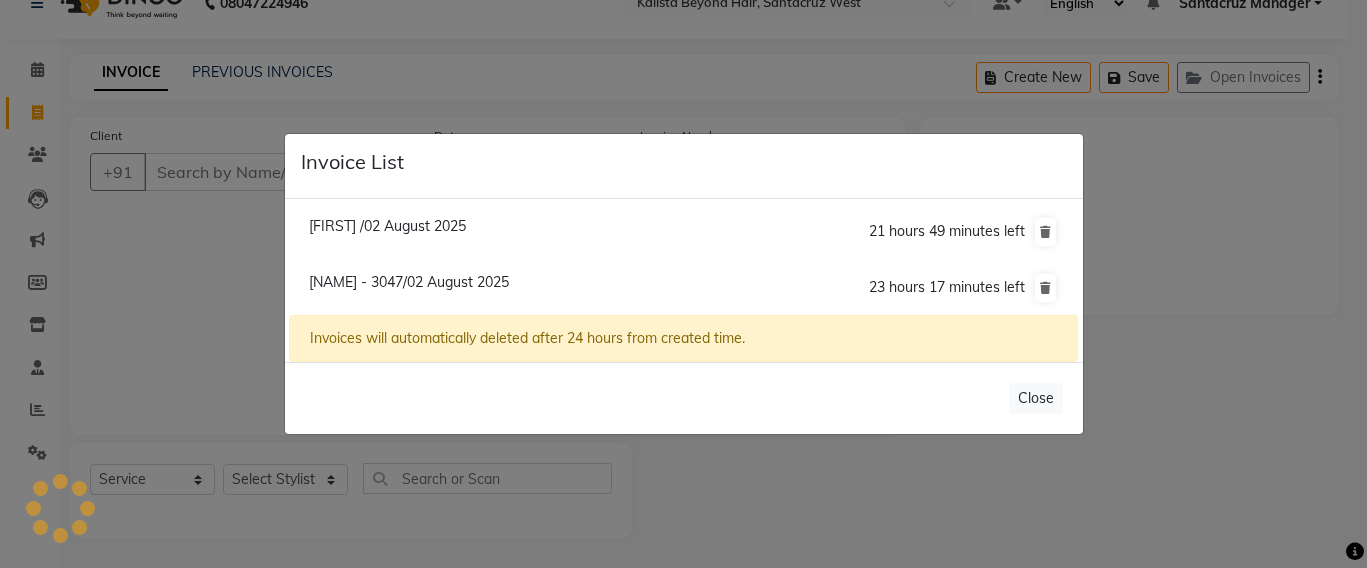 click on "Invoice List  Jasmin /02 August 2025  21 hours 49 minutes left  Krishna Thackrey - 3047/02 August 2025  23 hours 17 minutes left  Invoices will automatically deleted after 24 hours from created time.   Close" 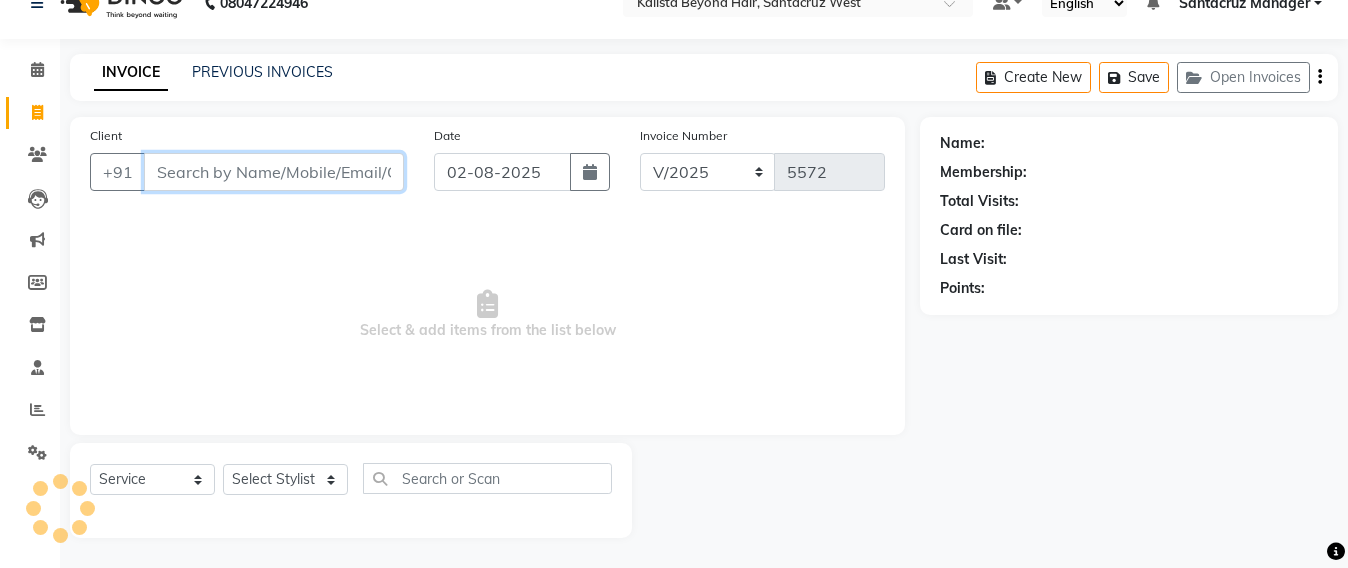 click on "Client" at bounding box center [274, 172] 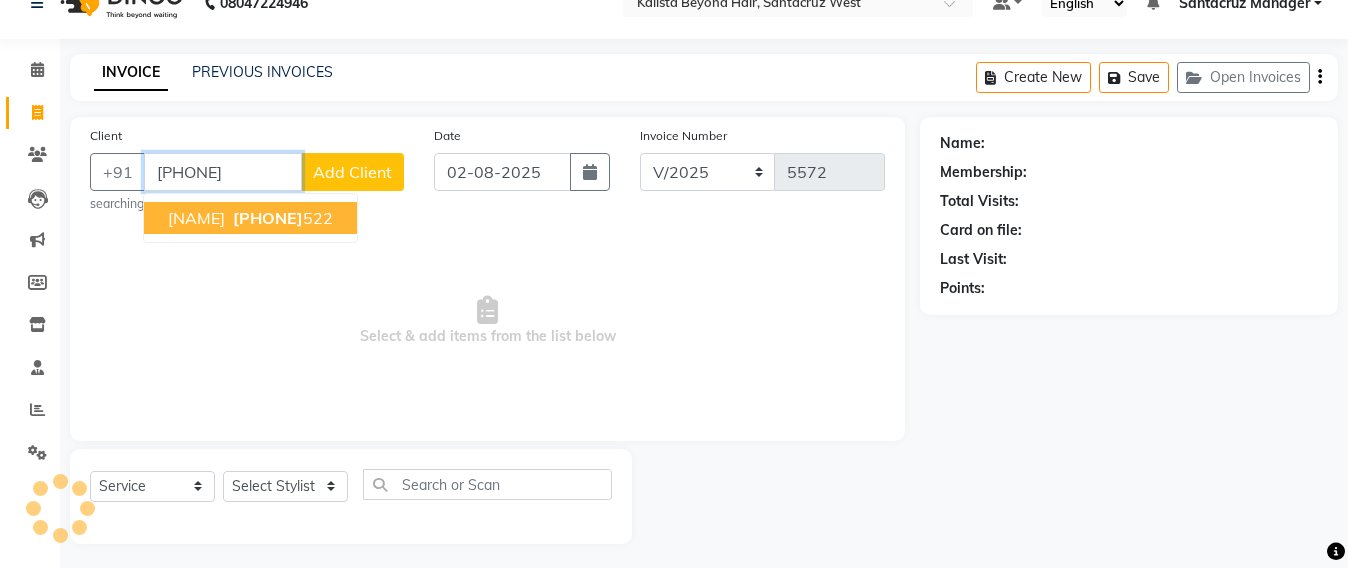 click on "GUNEET" at bounding box center (196, 218) 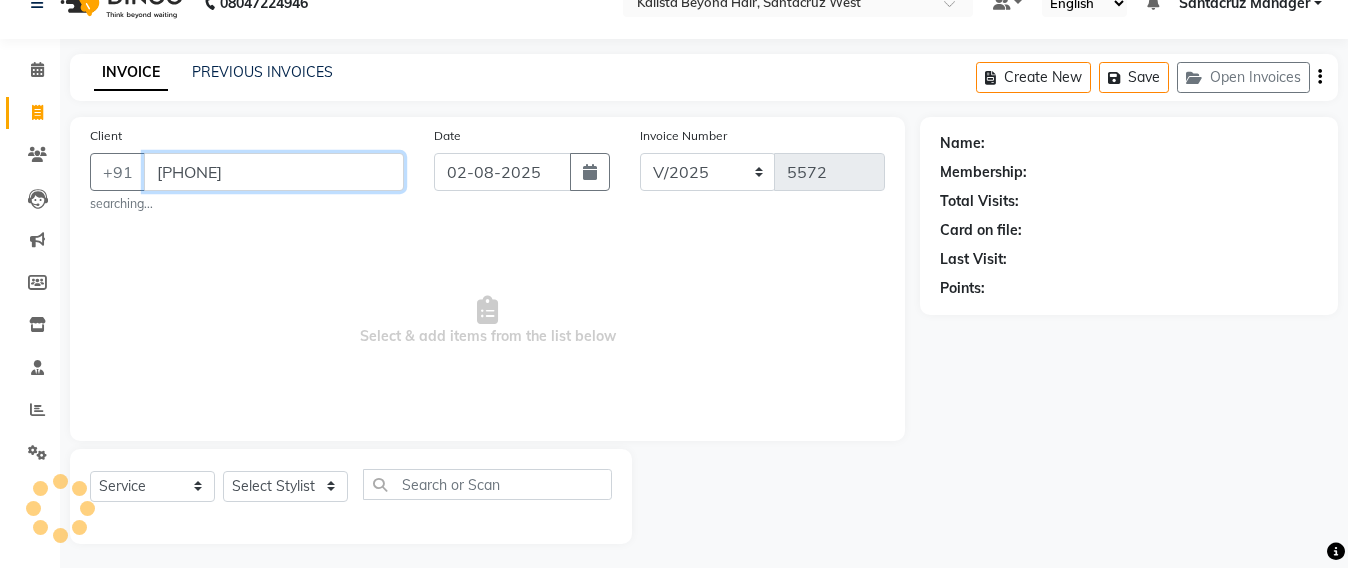 type on "9699757522" 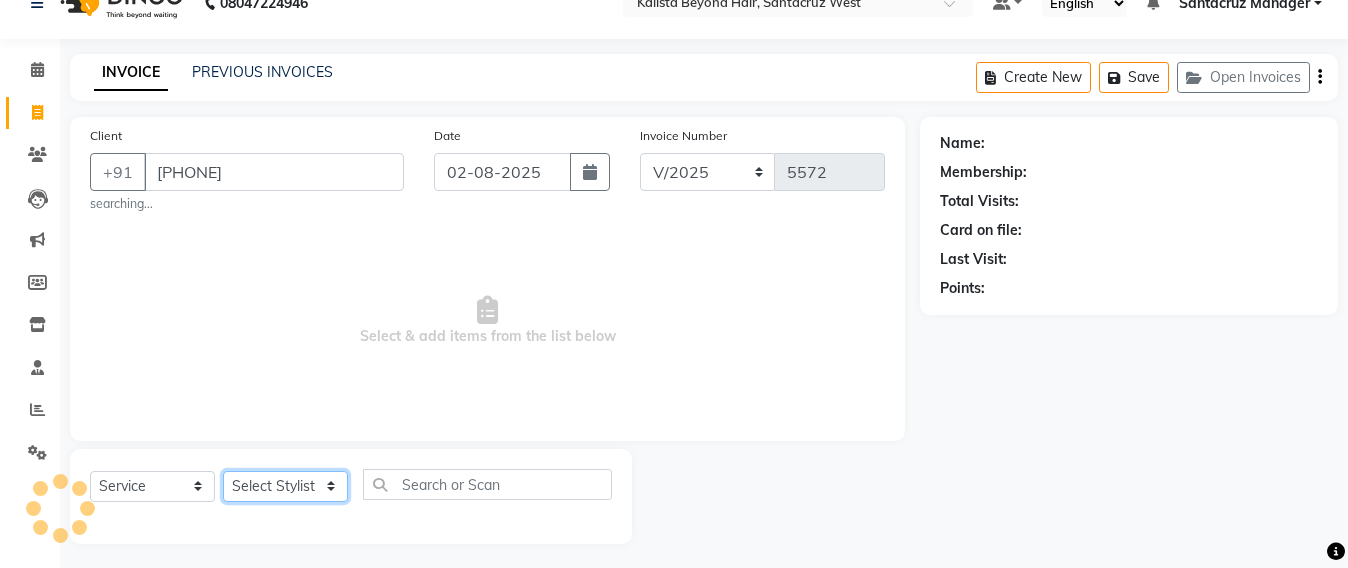 click on "Select Stylist Admin Avesh Sankat AZHER SHAIKH Jayeshree Mahtre Manisha Subodh Shedge Muskaan Pramila Vinayak Mhatre prathmesh mahattre Pratibha Nilesh Sharma RINKI SAV Rosy Sunil Jadhav Sameer shah admin Santacruz Manager SAURAV Siddhi SOMAYANG VASHUM Tejasvi Bhosle" 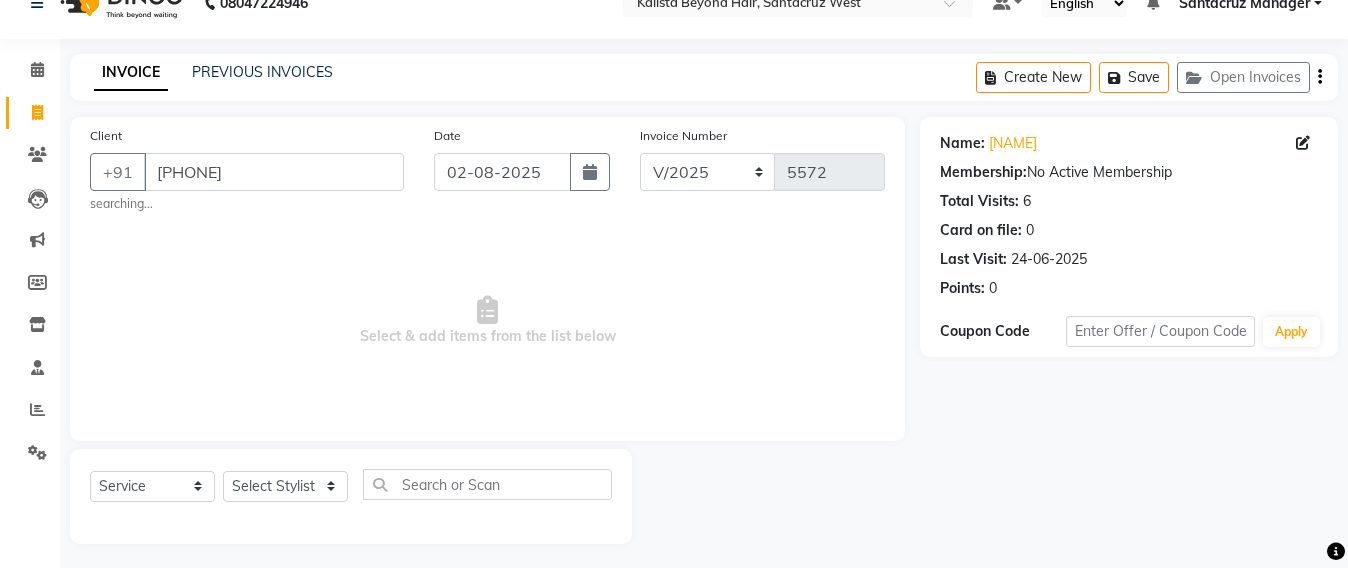 click on "Select & add items from the list below" at bounding box center [487, 321] 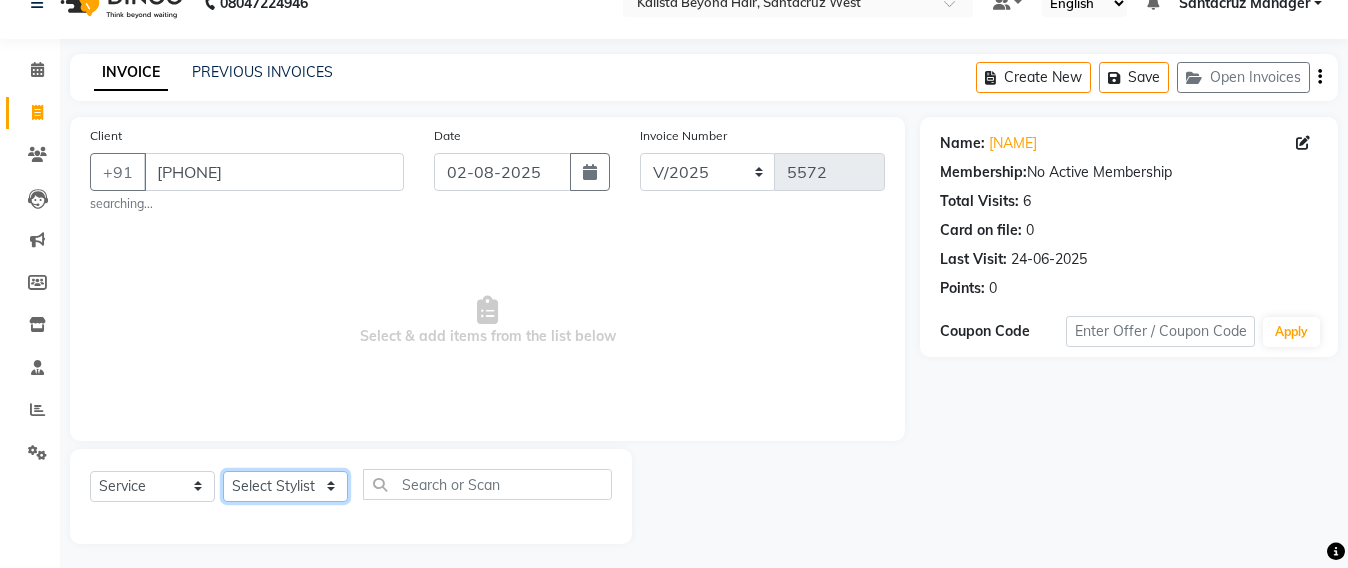 click on "Select Stylist Admin Avesh Sankat AZHER SHAIKH Jayeshree Mahtre Manisha Subodh Shedge Muskaan Pramila Vinayak Mhatre prathmesh mahattre Pratibha Nilesh Sharma RINKI SAV Rosy Sunil Jadhav Sameer shah admin Santacruz Manager SAURAV Siddhi SOMAYANG VASHUM Tejasvi Bhosle" 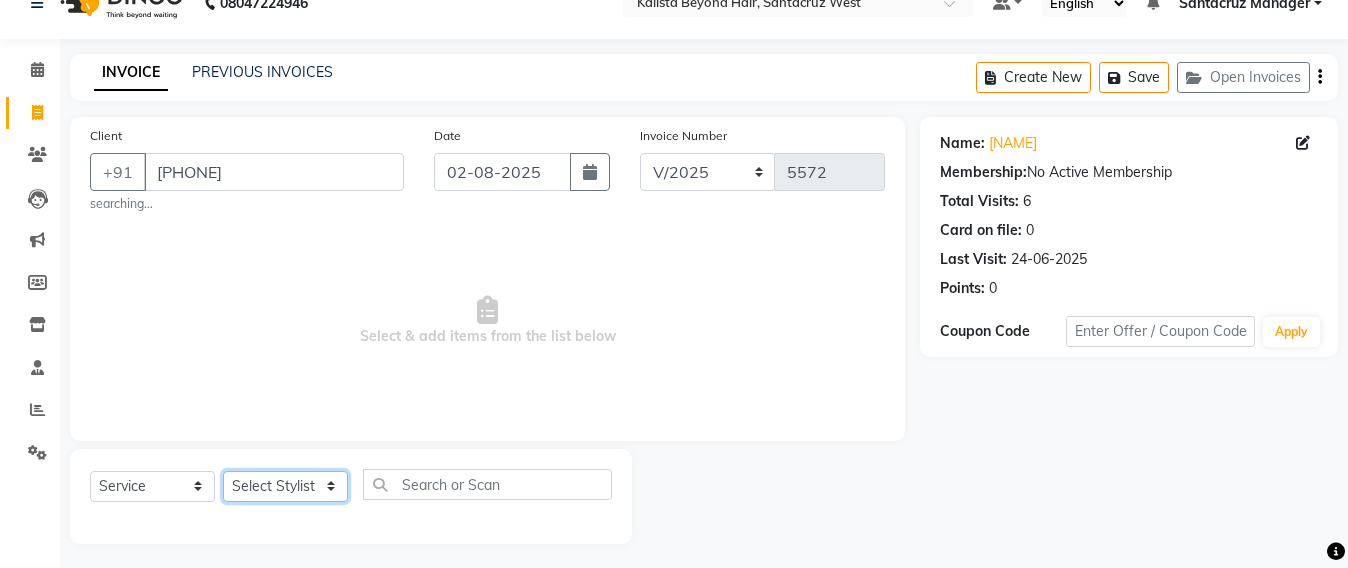 select on "47899" 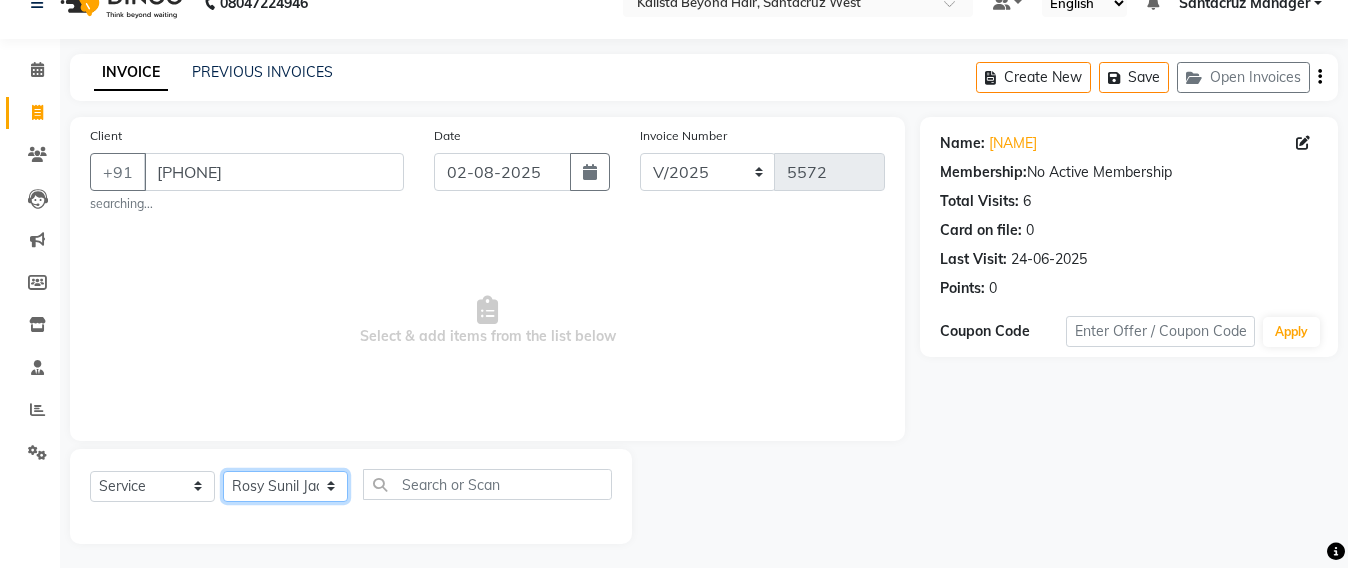 click on "Select Stylist Admin Avesh Sankat AZHER SHAIKH Jayeshree Mahtre Manisha Subodh Shedge Muskaan Pramila Vinayak Mhatre prathmesh mahattre Pratibha Nilesh Sharma RINKI SAV Rosy Sunil Jadhav Sameer shah admin Santacruz Manager SAURAV Siddhi SOMAYANG VASHUM Tejasvi Bhosle" 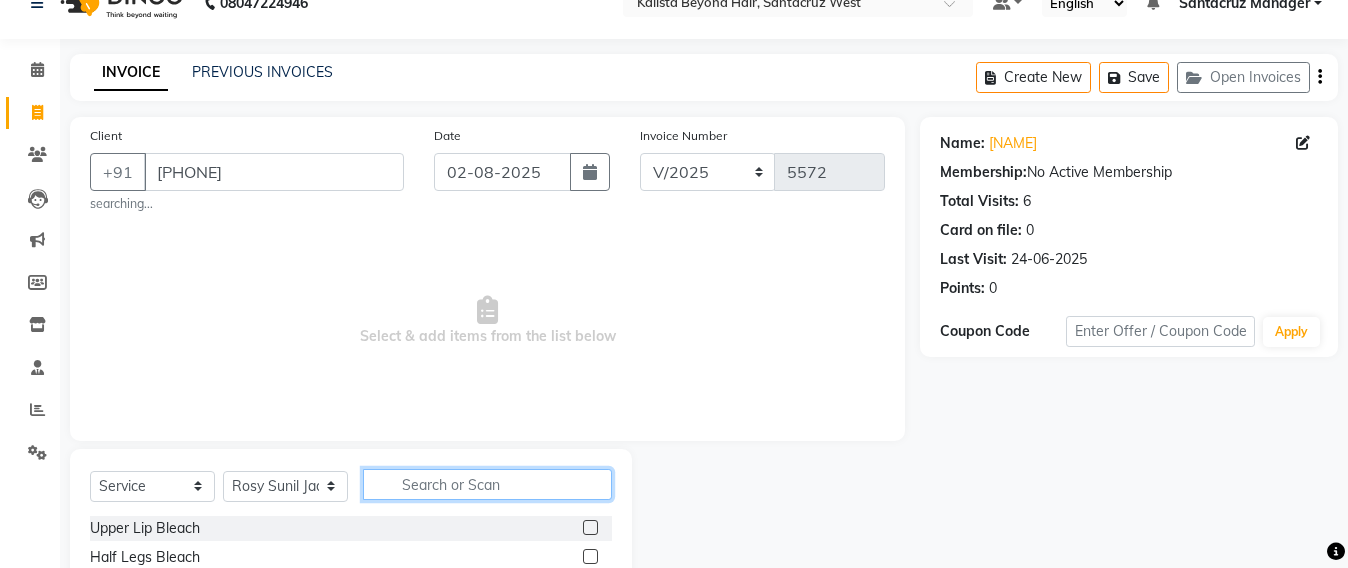 click 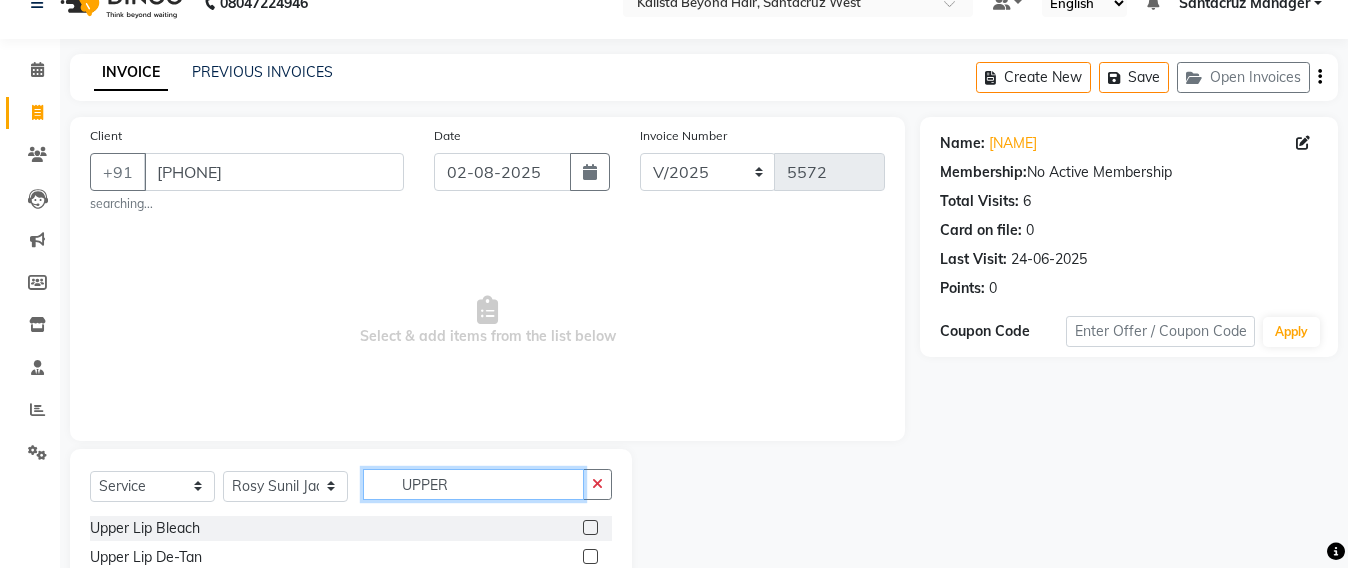 scroll, scrollTop: 158, scrollLeft: 0, axis: vertical 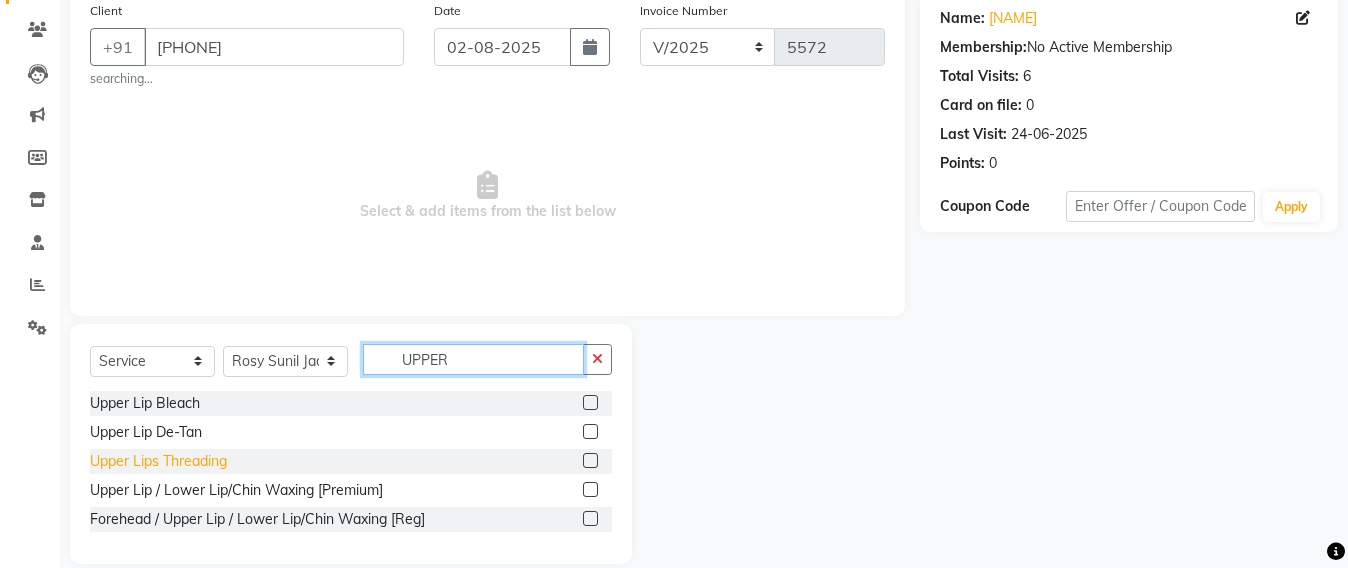 type on "UPPER" 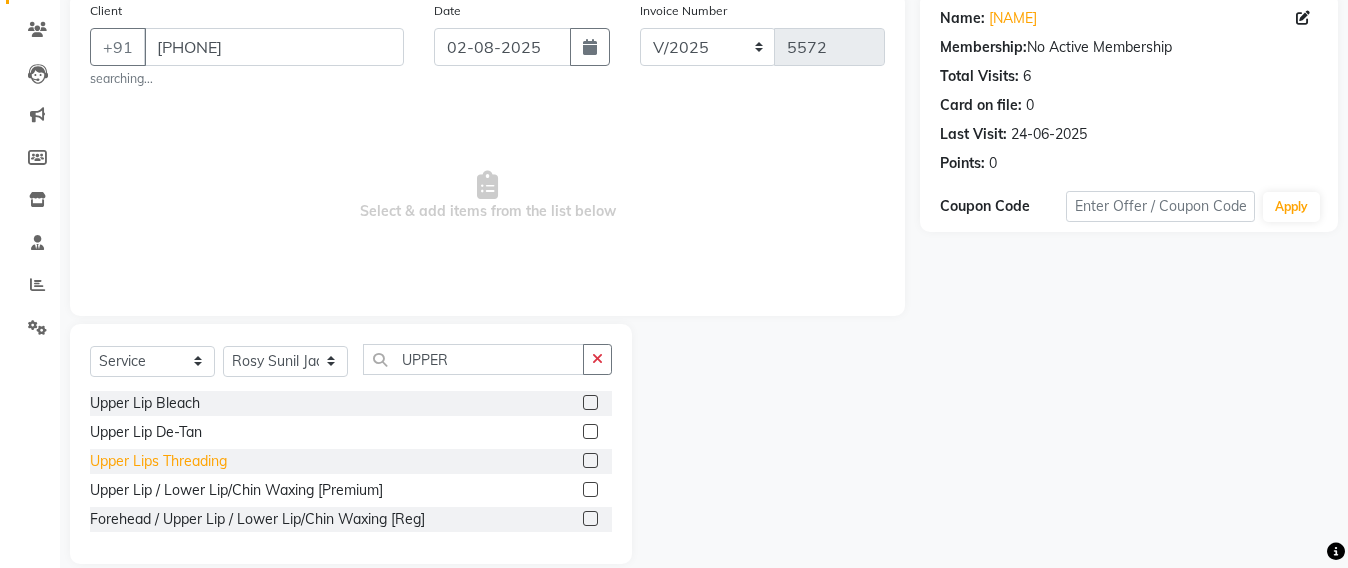 click on "Upper Lips Threading" 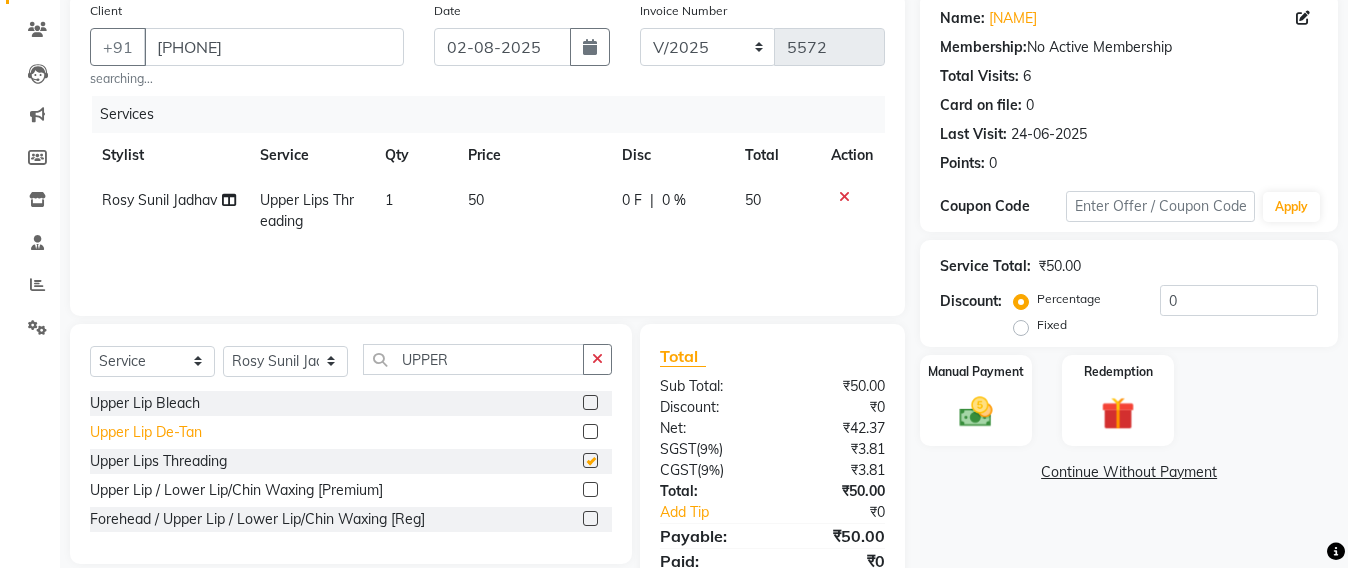 checkbox on "false" 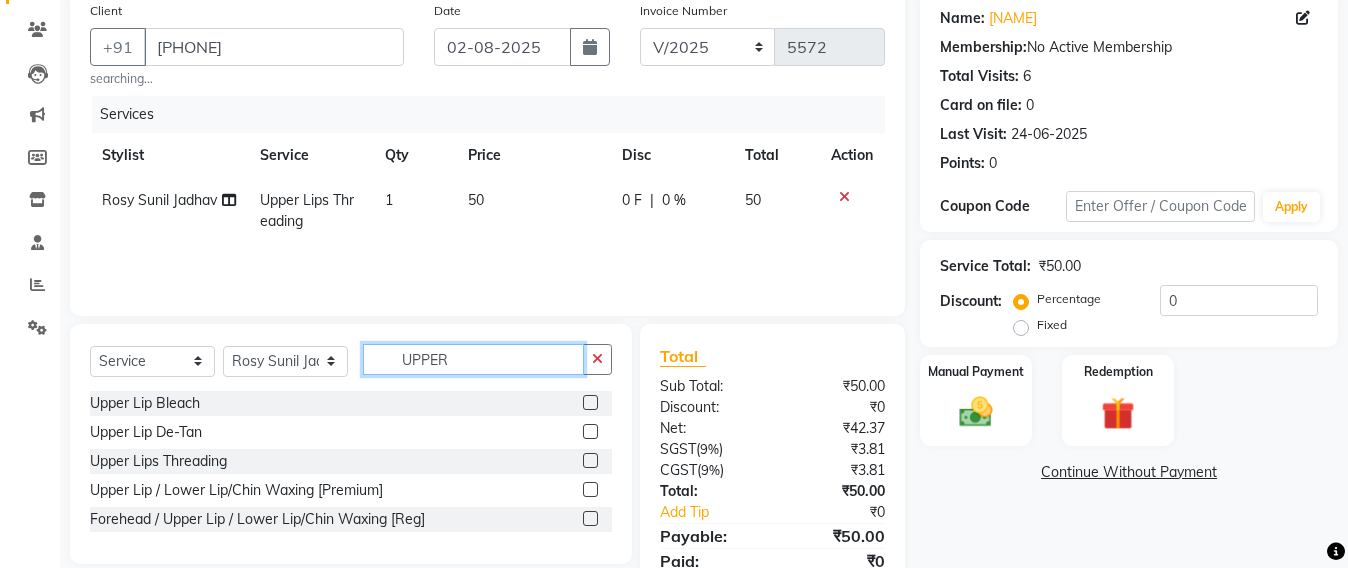 click on "UPPER" 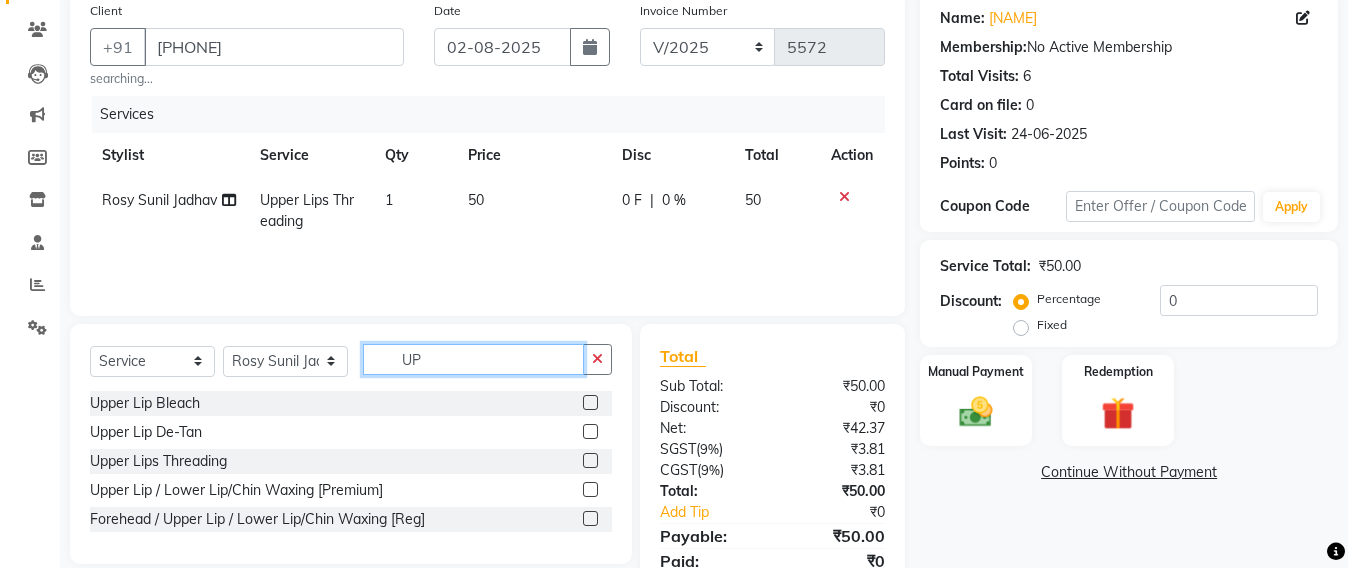 type on "U" 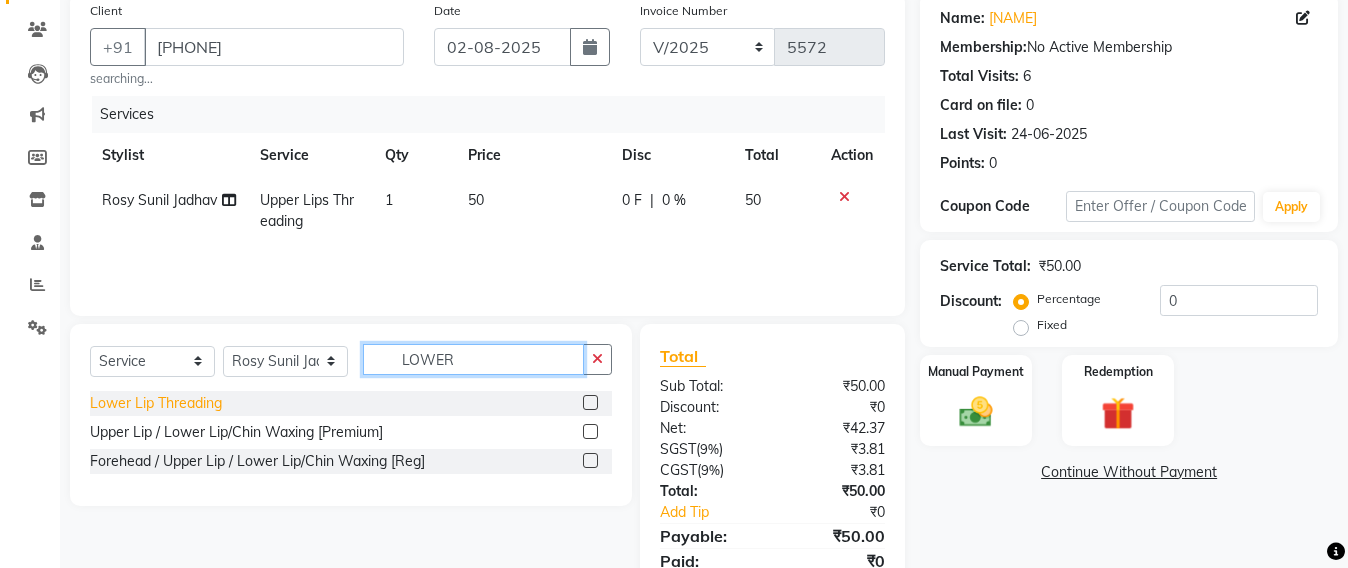 type on "LOWER" 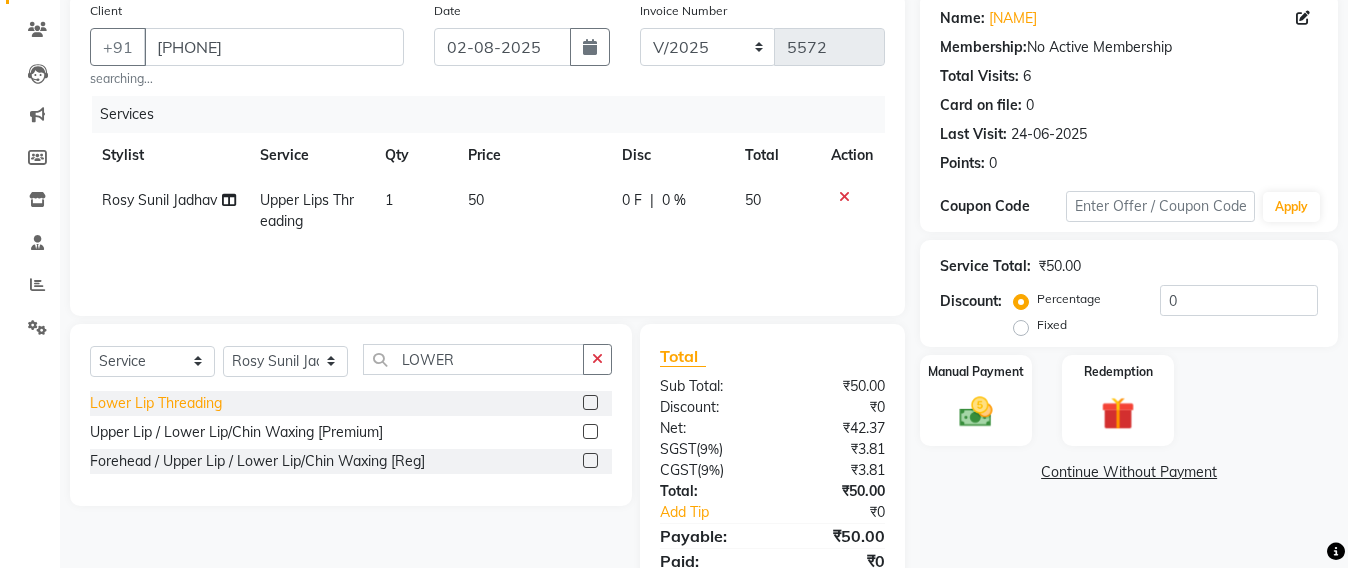 click on "Lower Lip Threading" 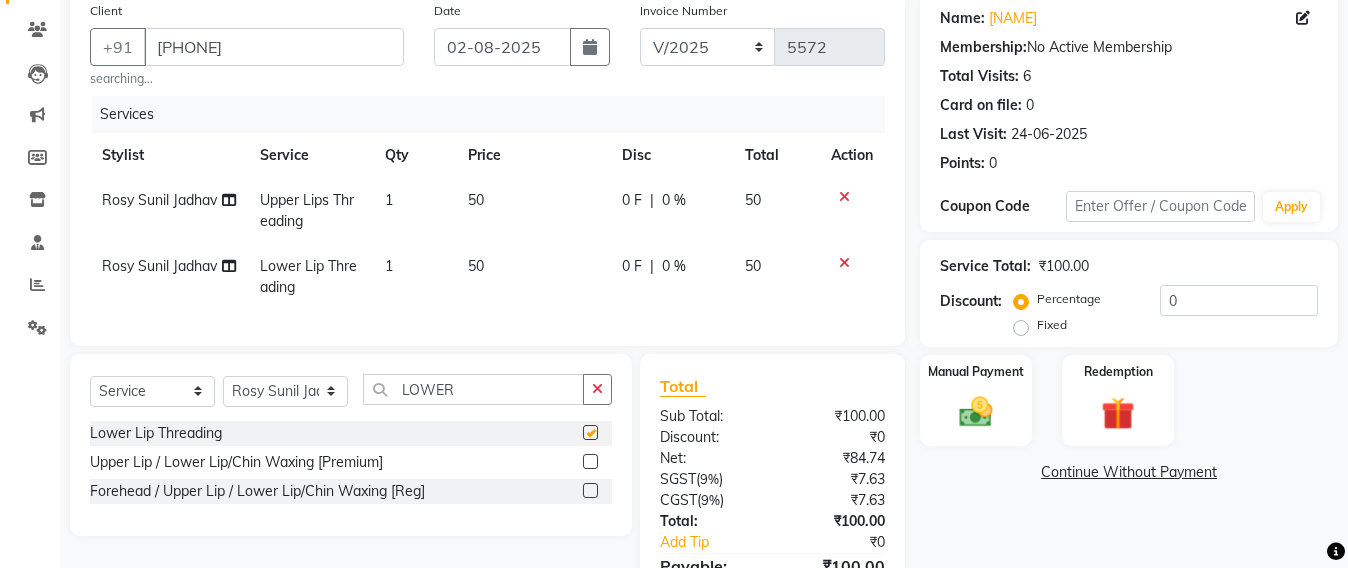 checkbox on "false" 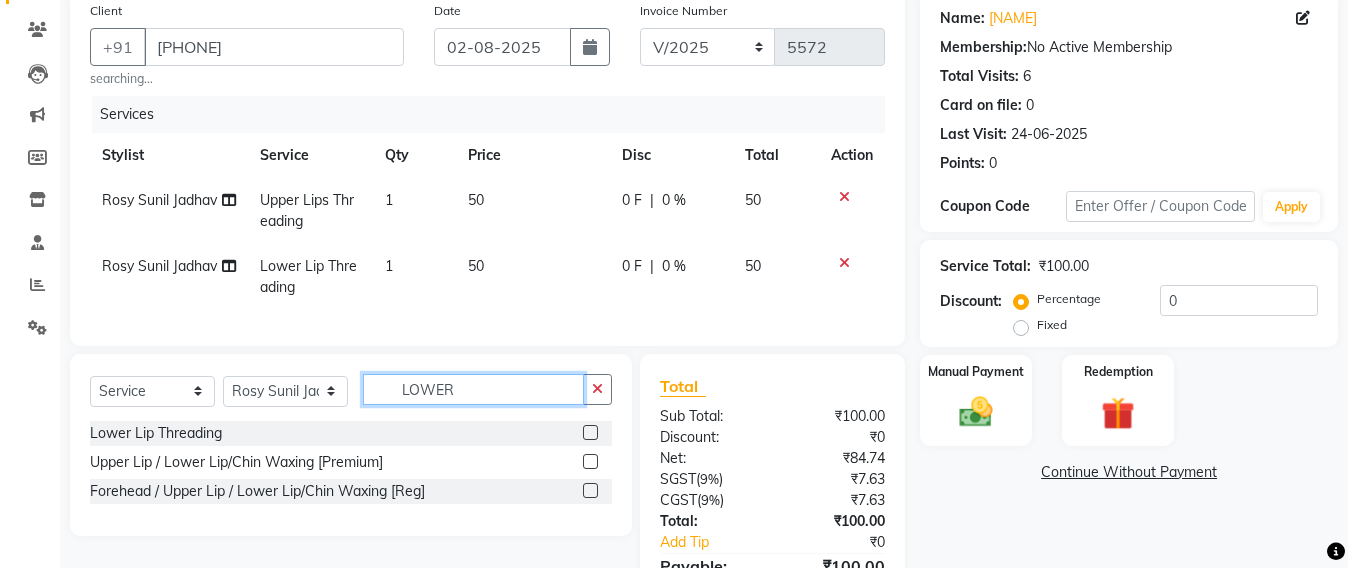 click on "LOWER" 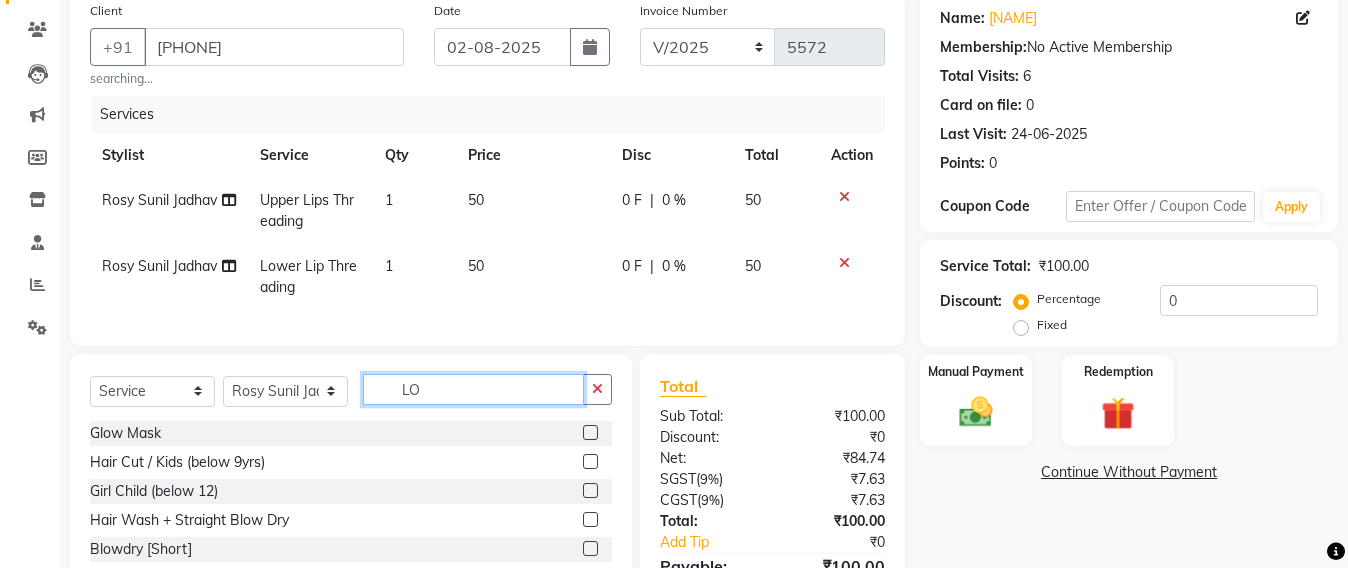 type on "L" 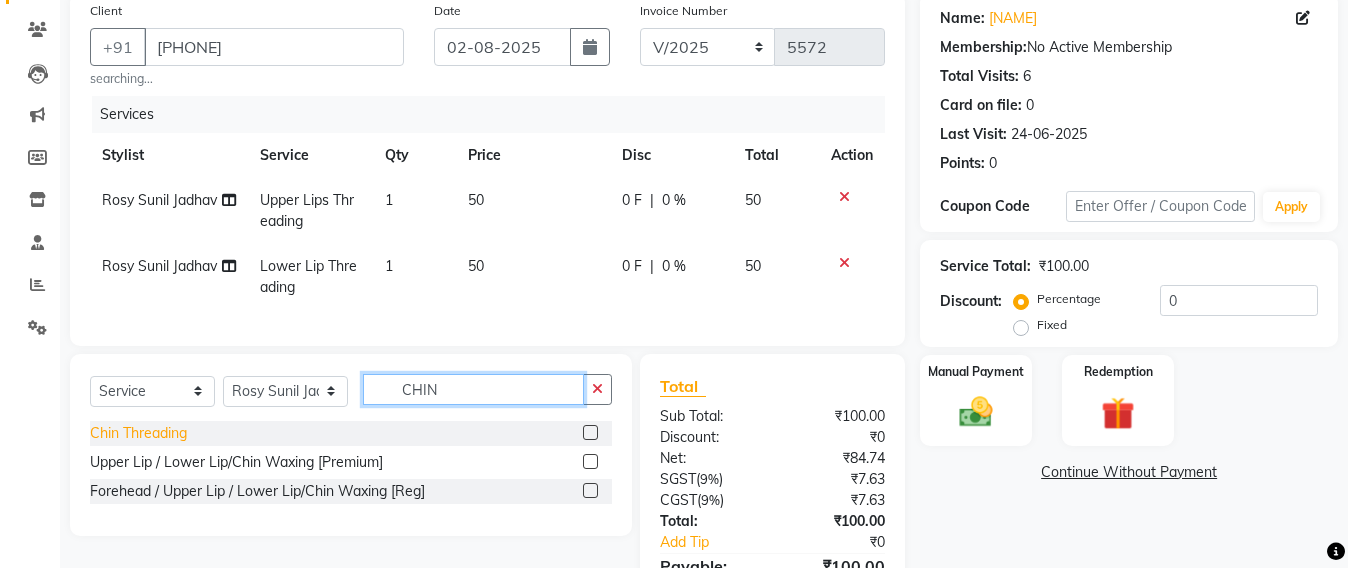 type on "CHIN" 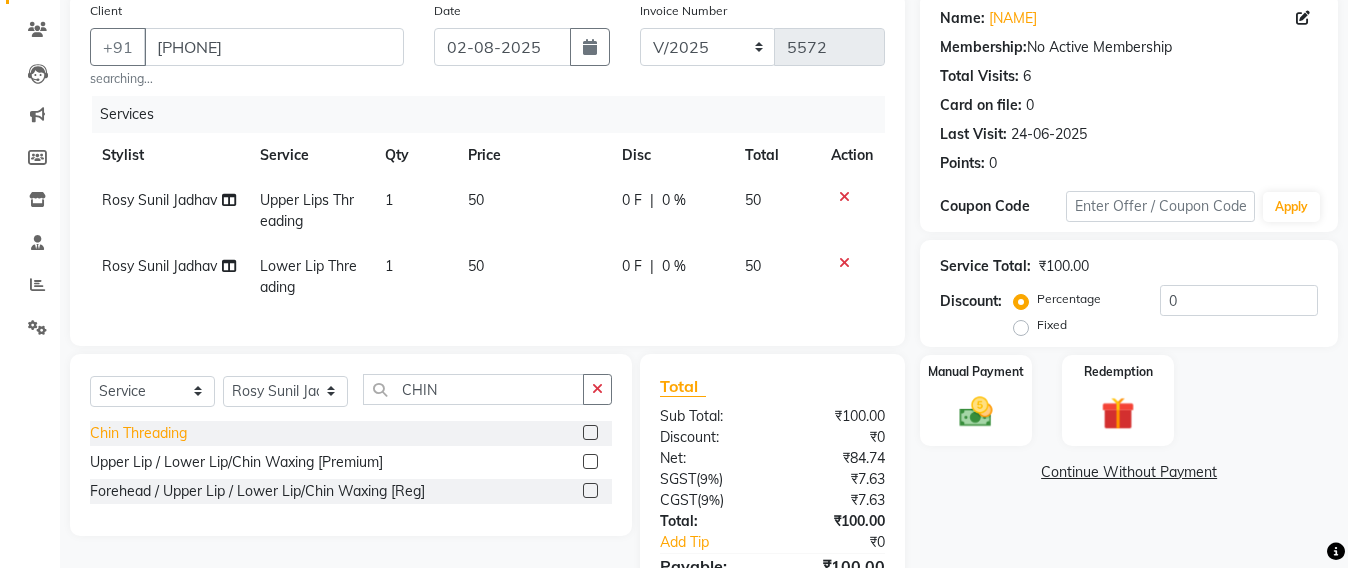 click on "Chin Threading" 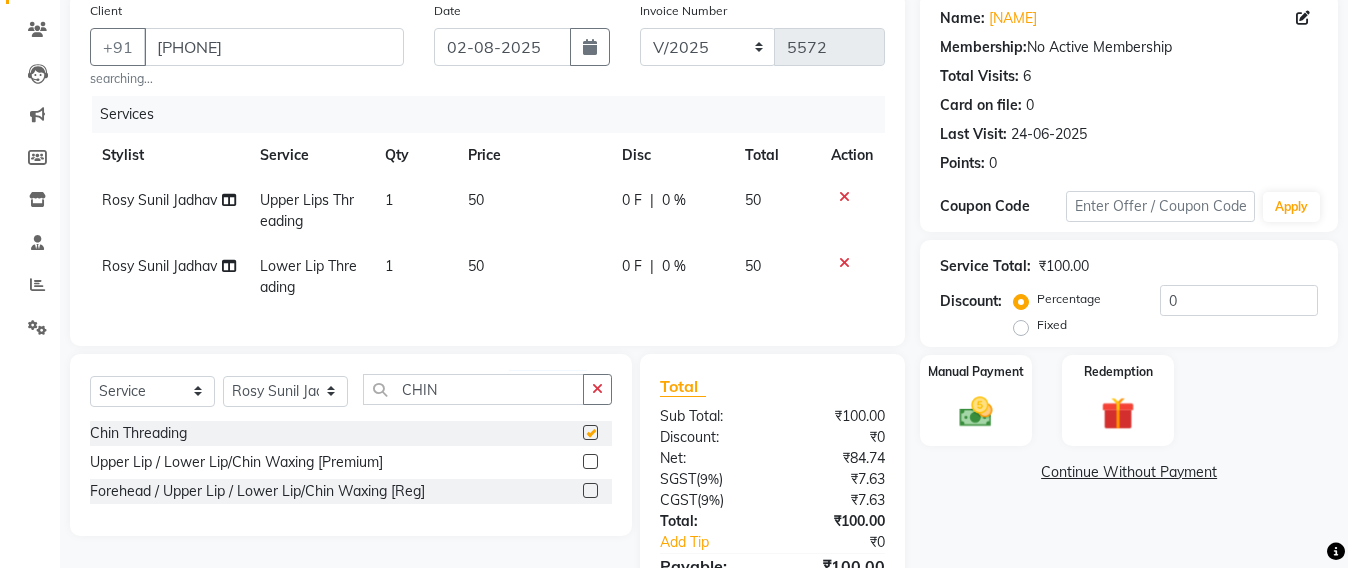checkbox on "false" 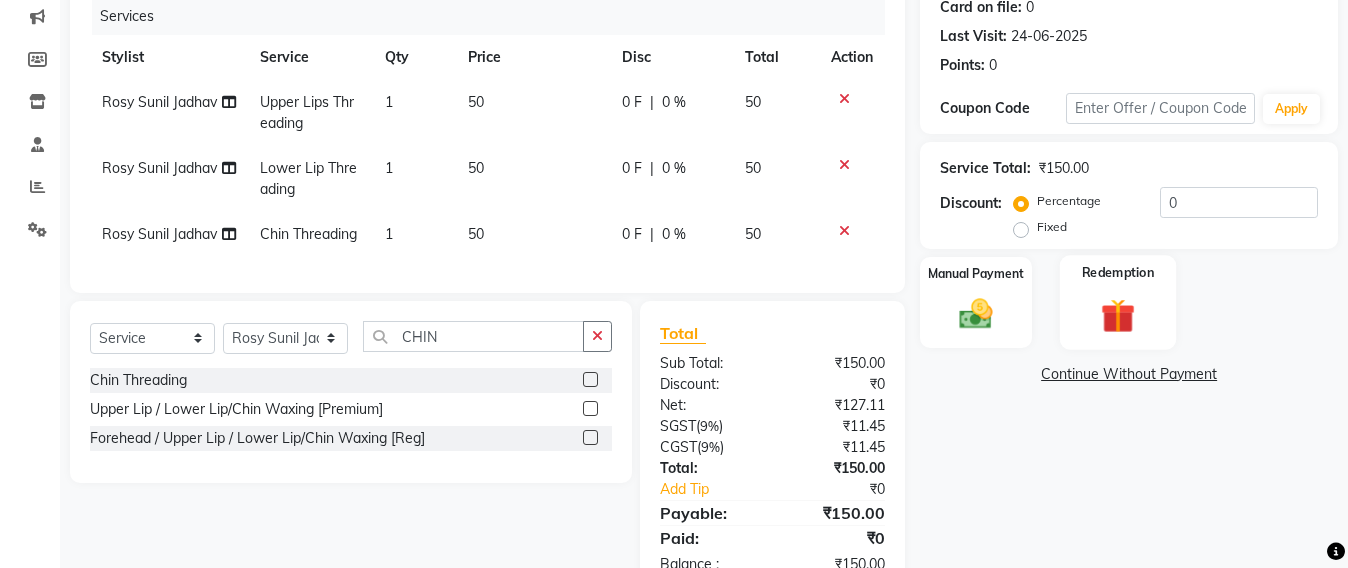 scroll, scrollTop: 332, scrollLeft: 0, axis: vertical 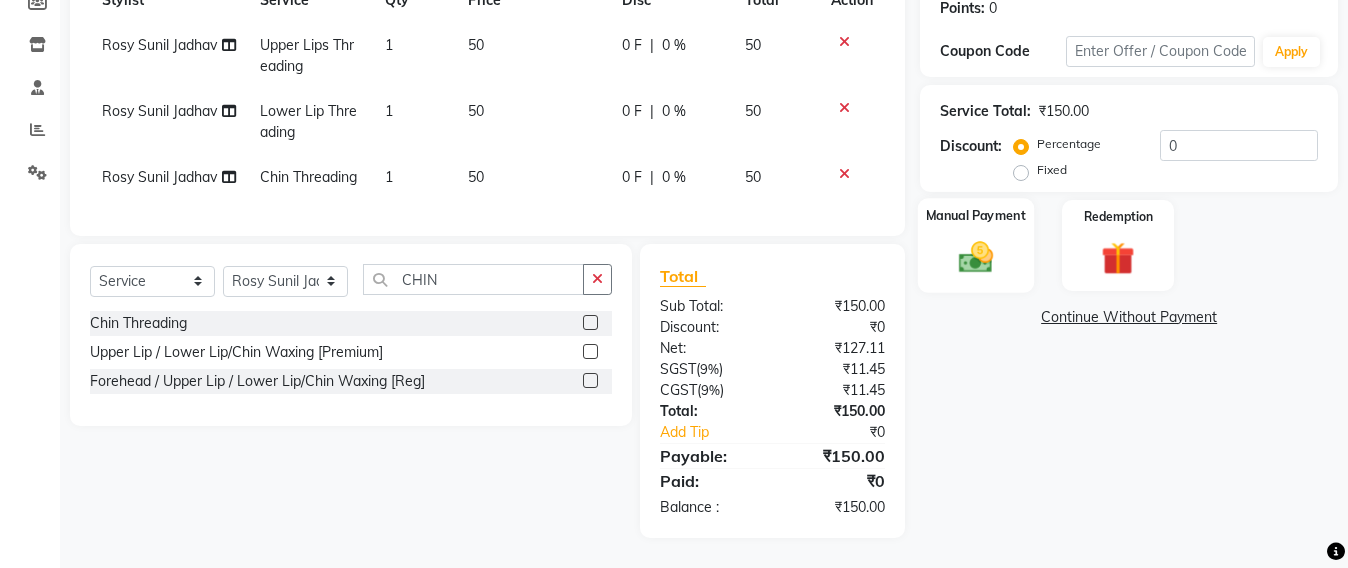 click 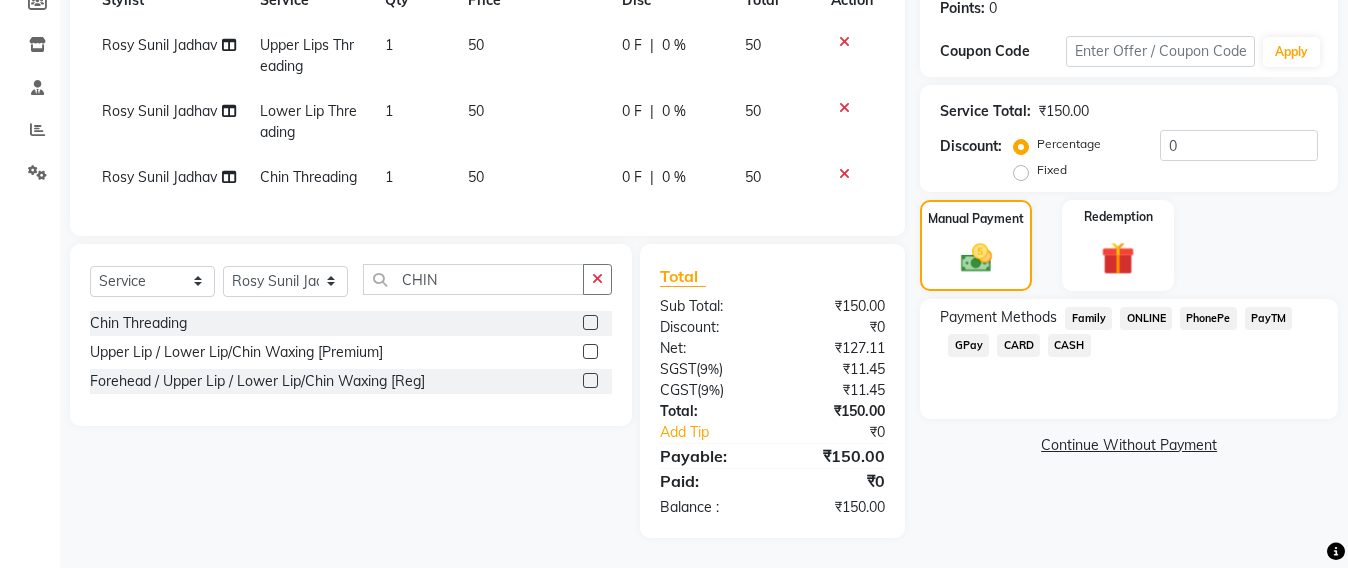 click on "CASH" 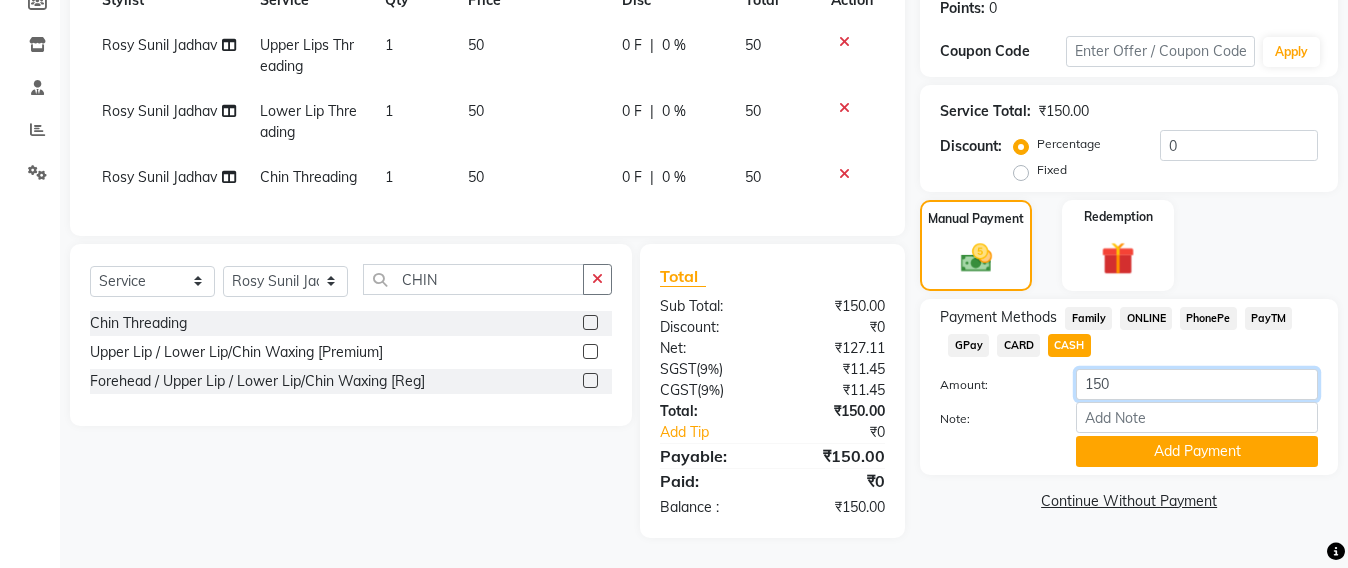 click on "150" 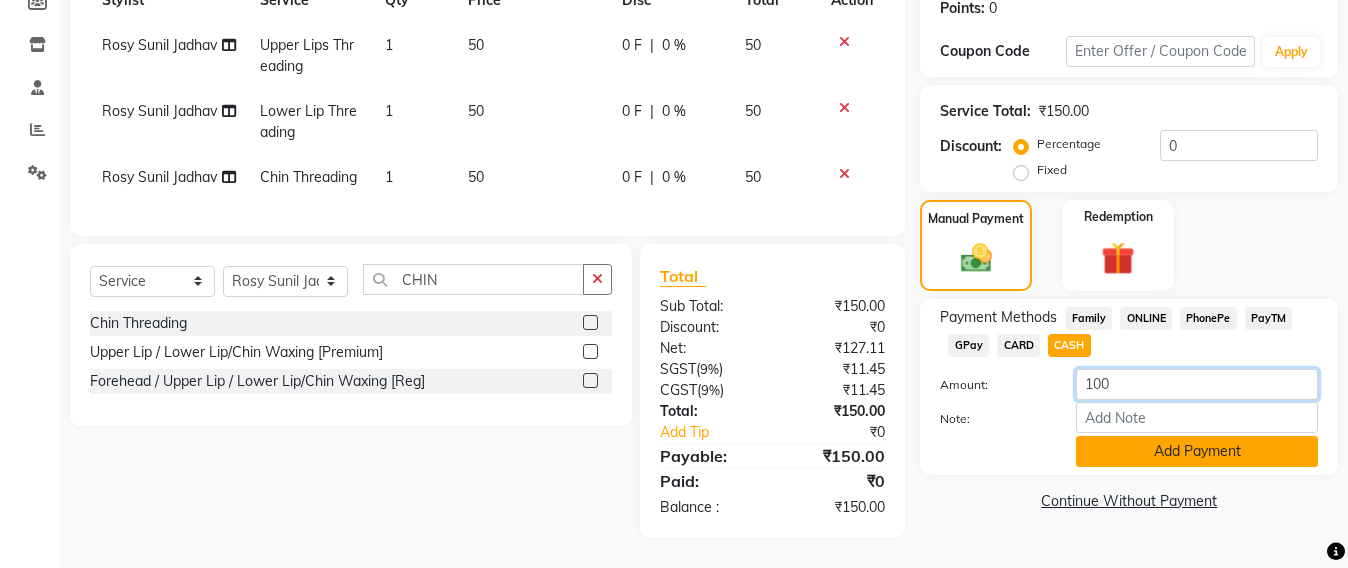 type on "100" 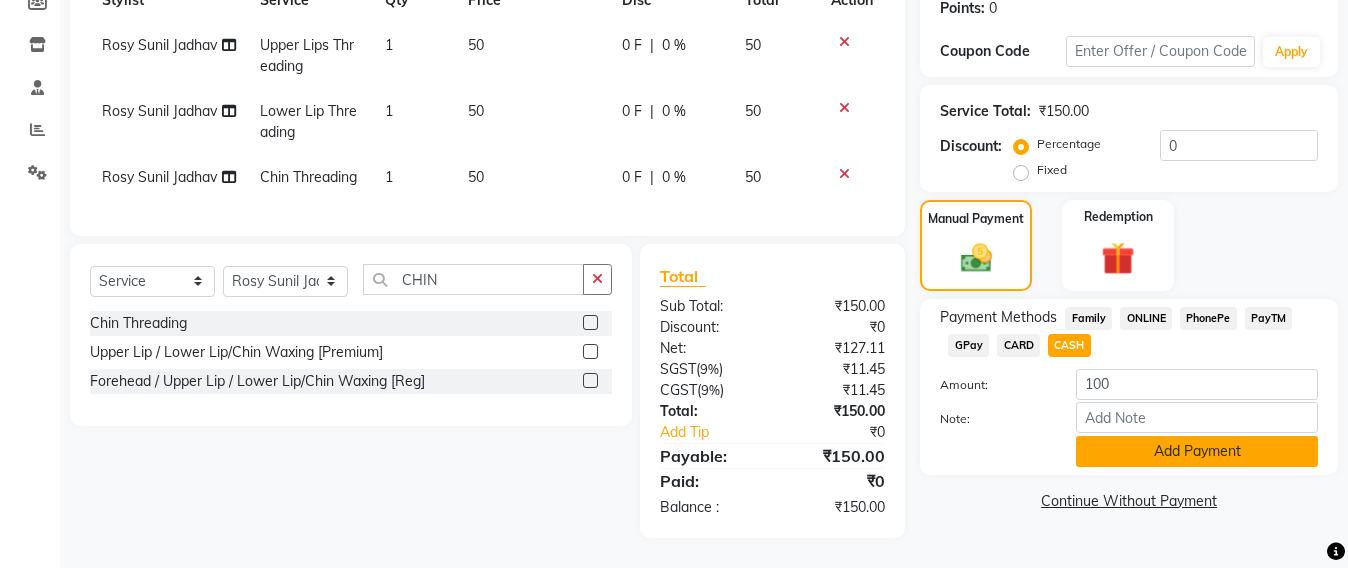 click on "Add Payment" 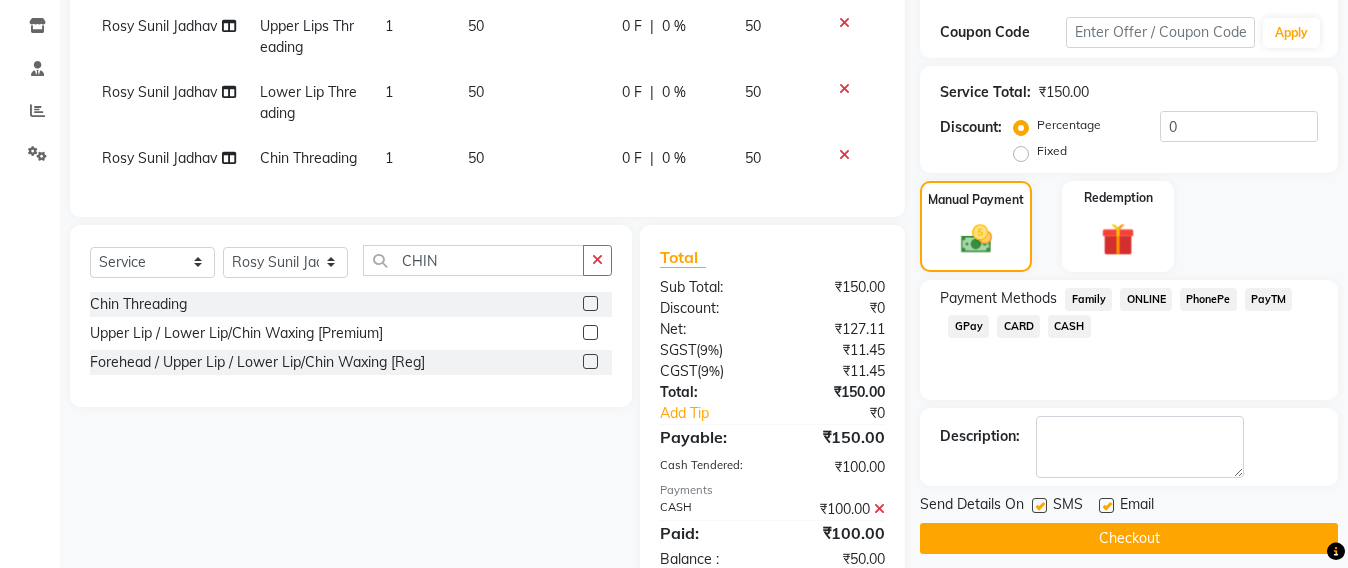 click on "Checkout" 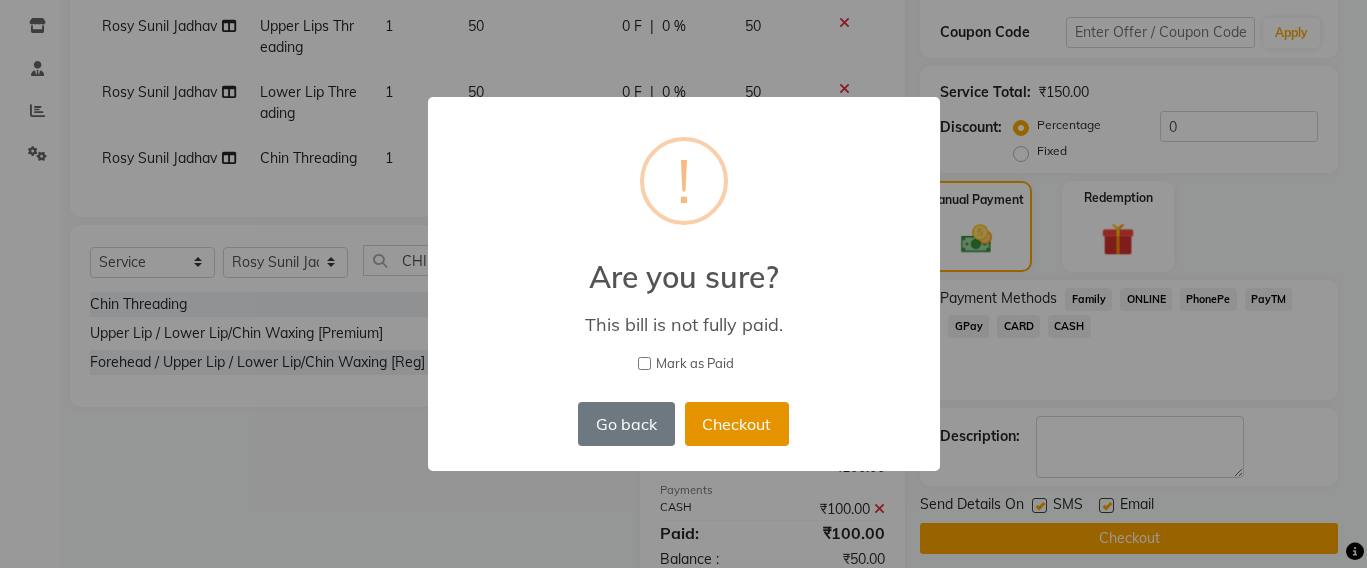 click on "Checkout" at bounding box center (737, 424) 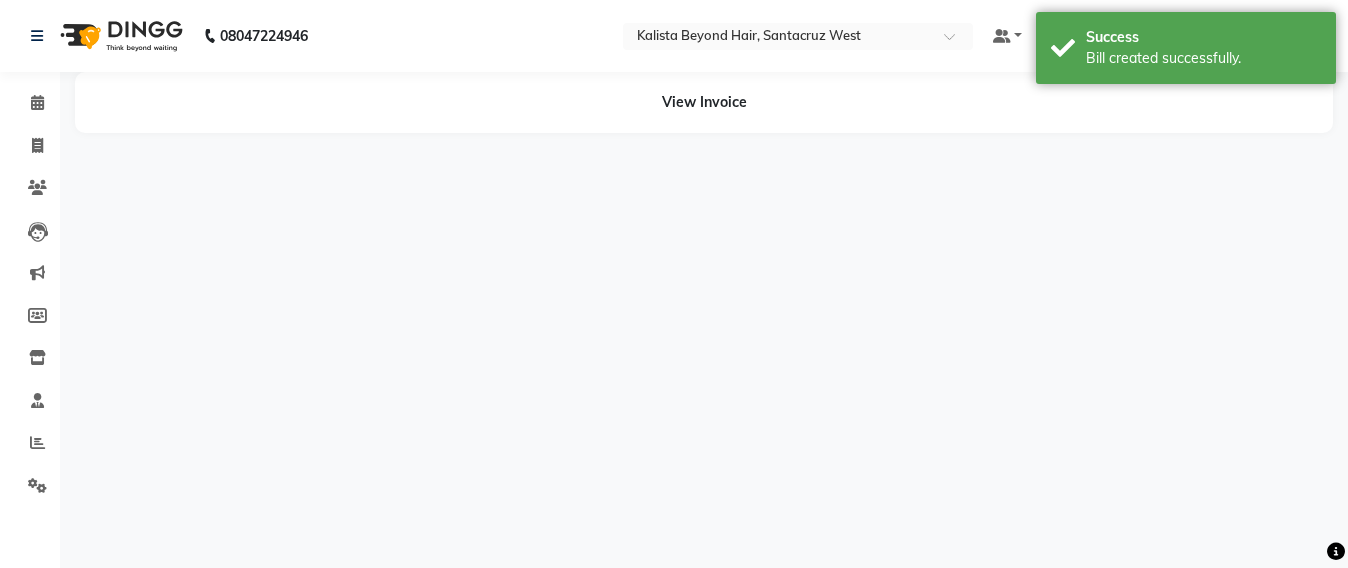 scroll, scrollTop: 0, scrollLeft: 0, axis: both 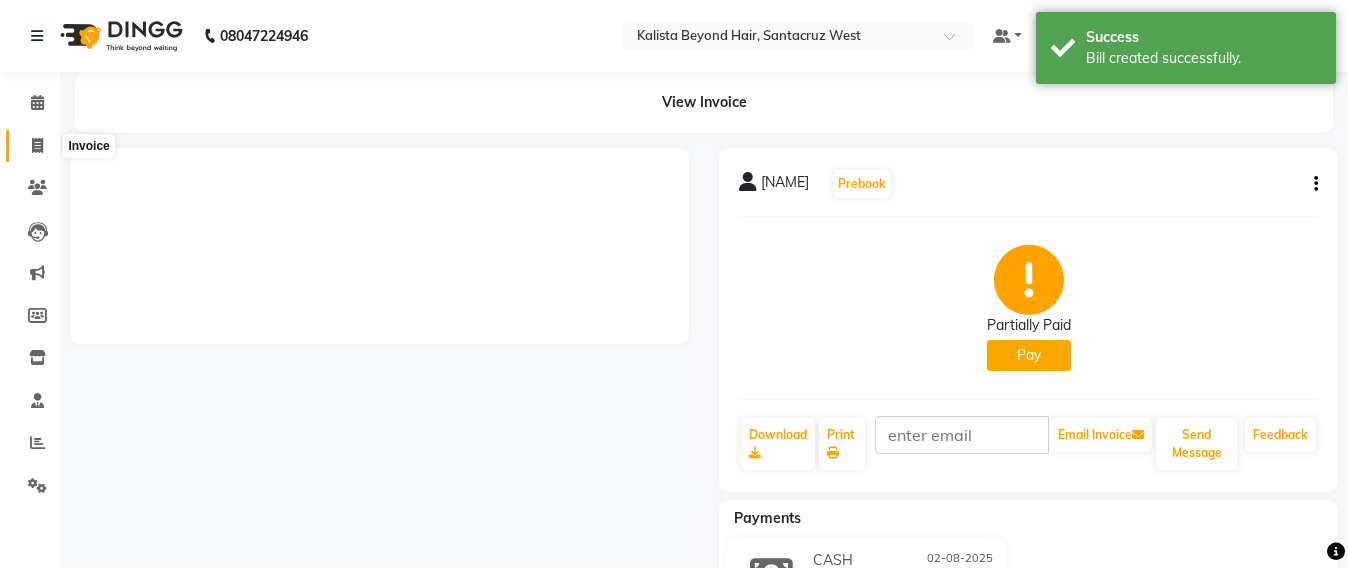 click 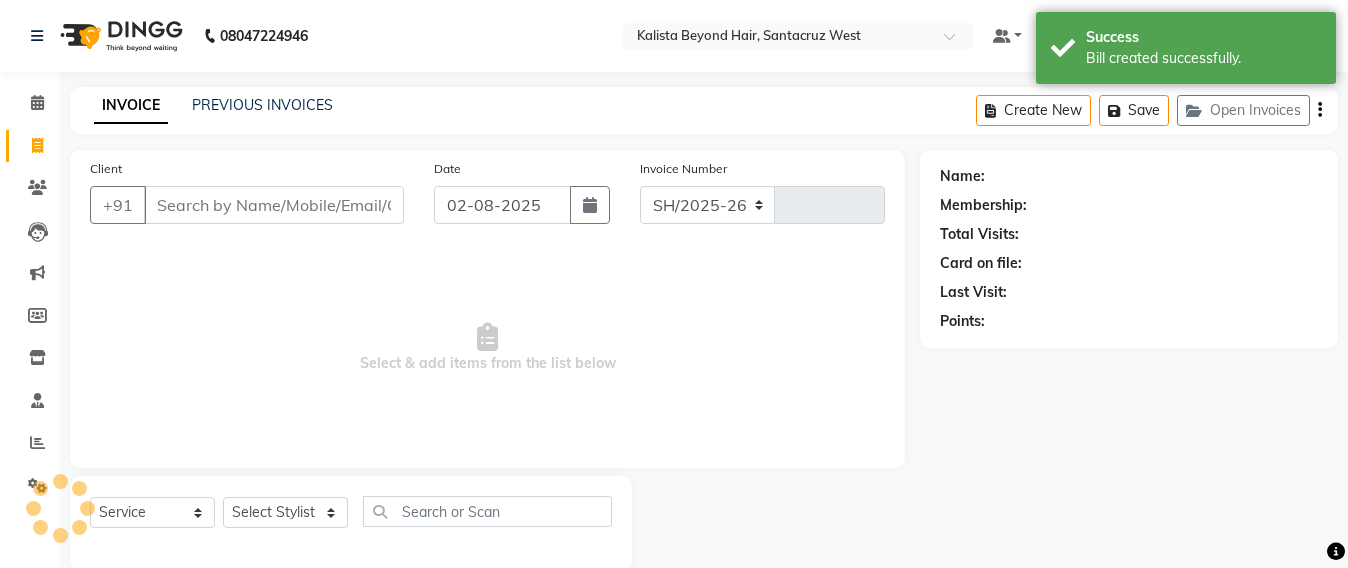 scroll, scrollTop: 33, scrollLeft: 0, axis: vertical 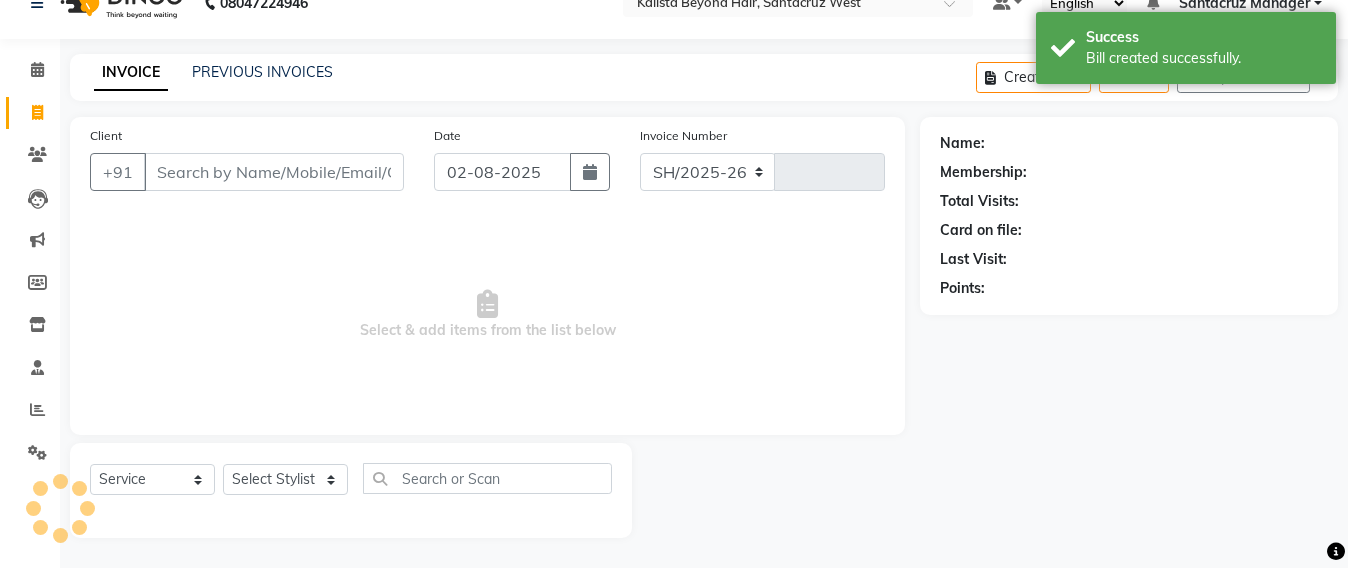 select on "6357" 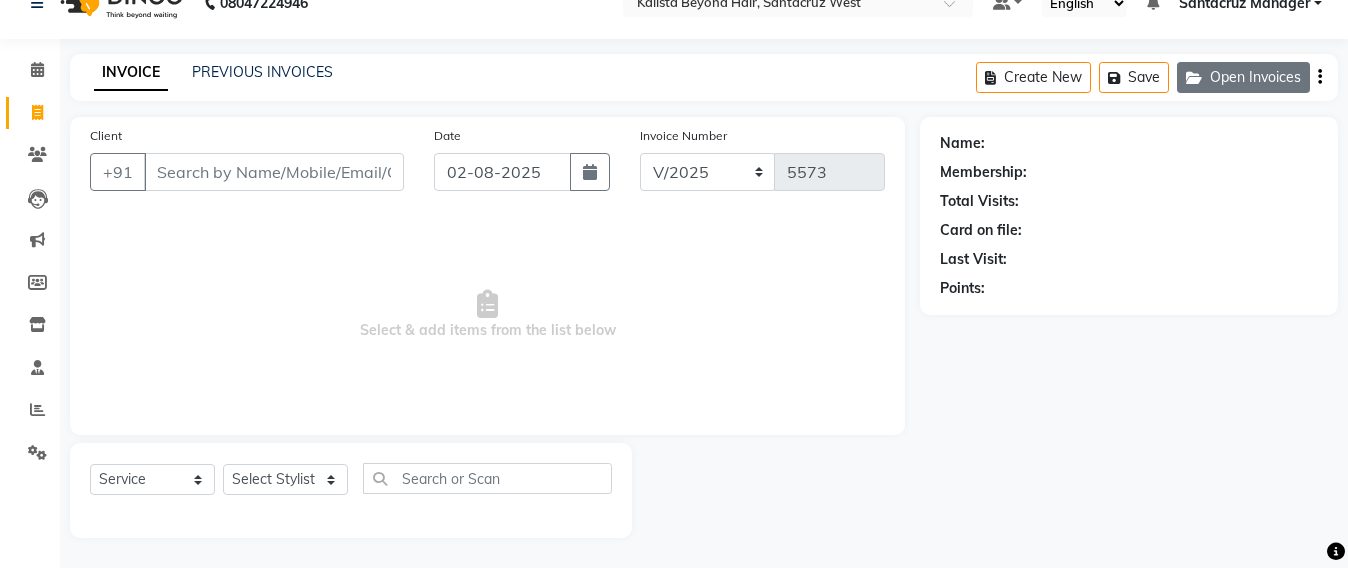 click on "Open Invoices" 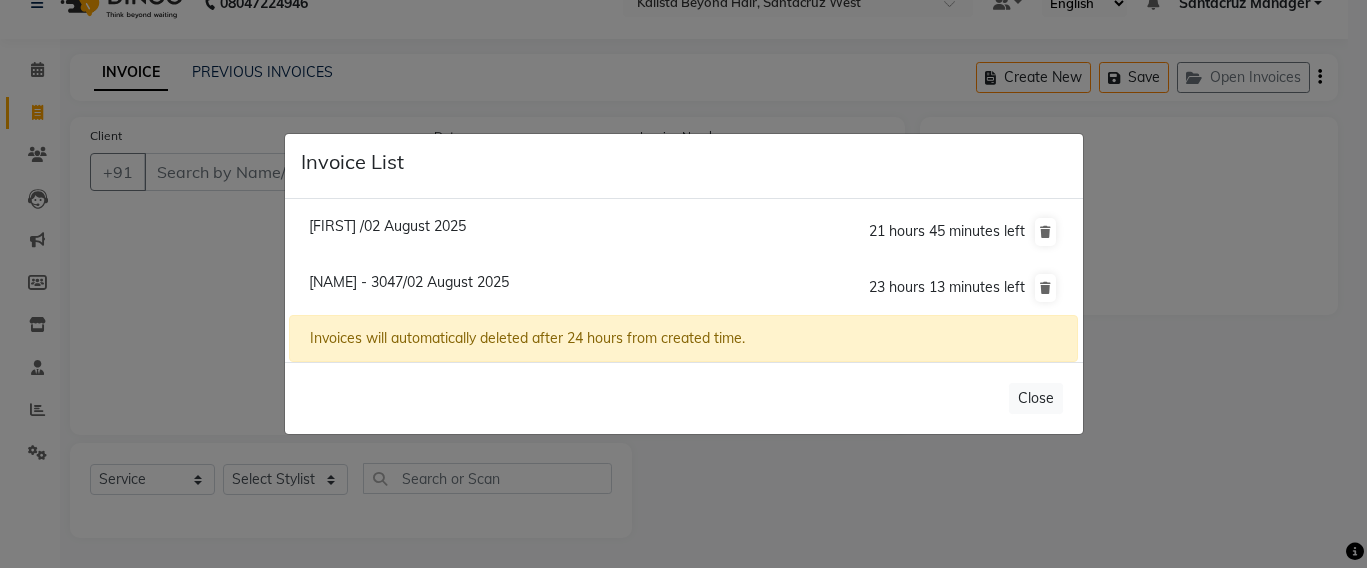 click on "Invoice List  Jasmin /02 August 2025  21 hours 45 minutes left  Krishna Thackrey - 3047/02 August 2025  23 hours 13 minutes left  Invoices will automatically deleted after 24 hours from created time.   Close" 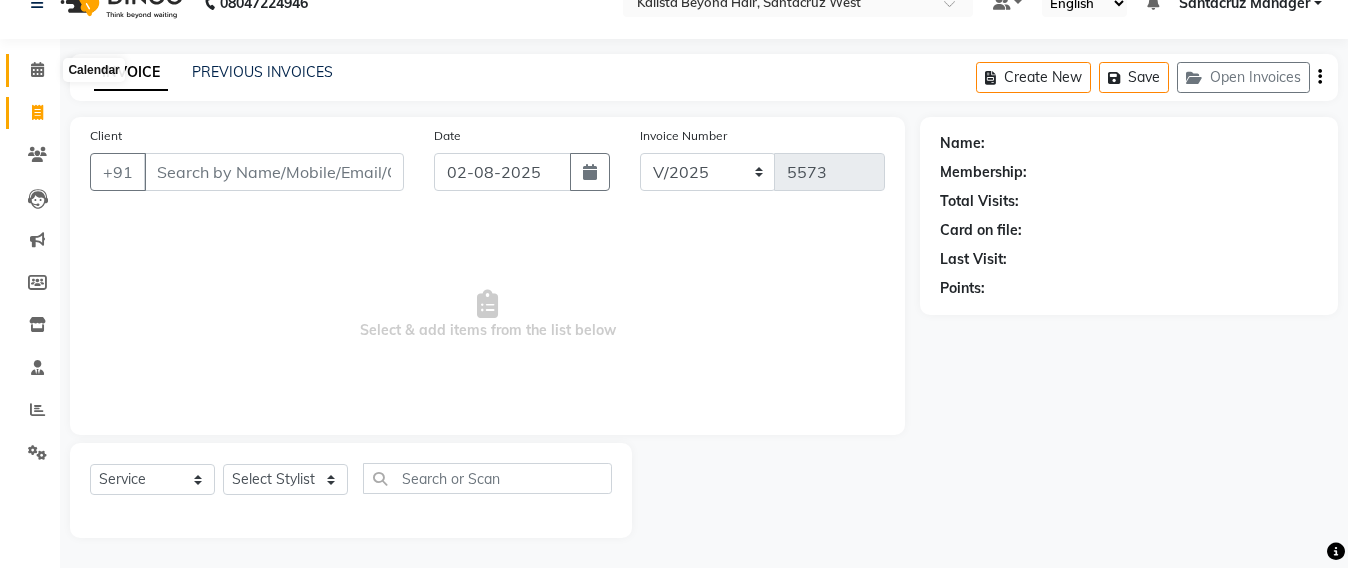 click 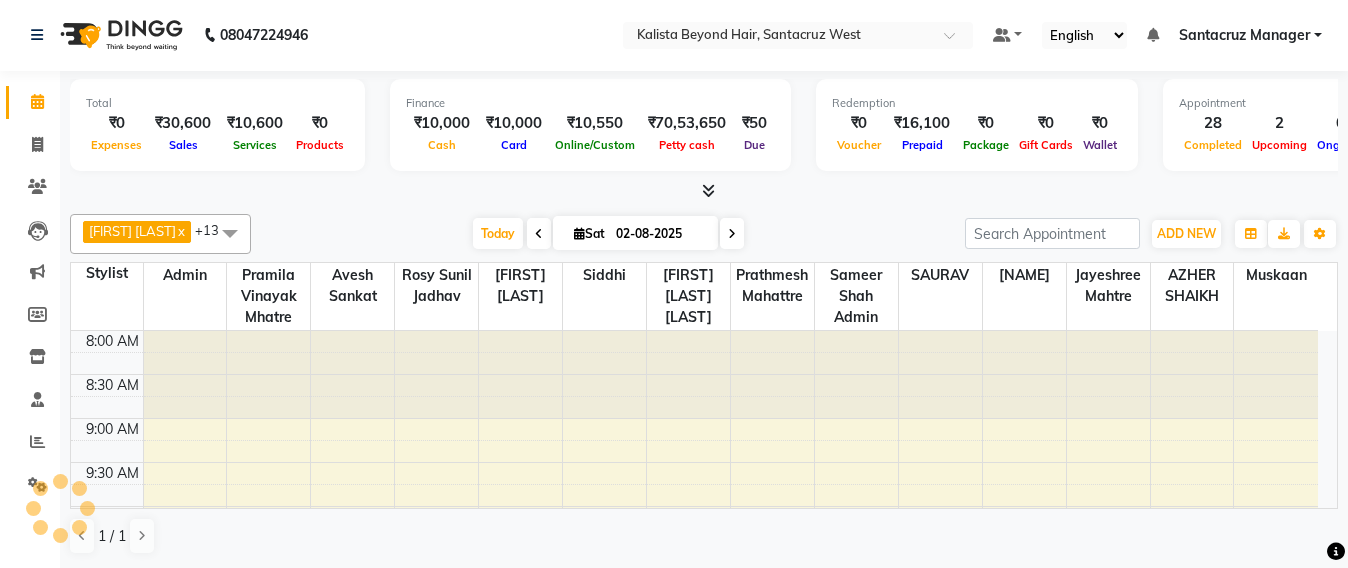 scroll, scrollTop: 1, scrollLeft: 0, axis: vertical 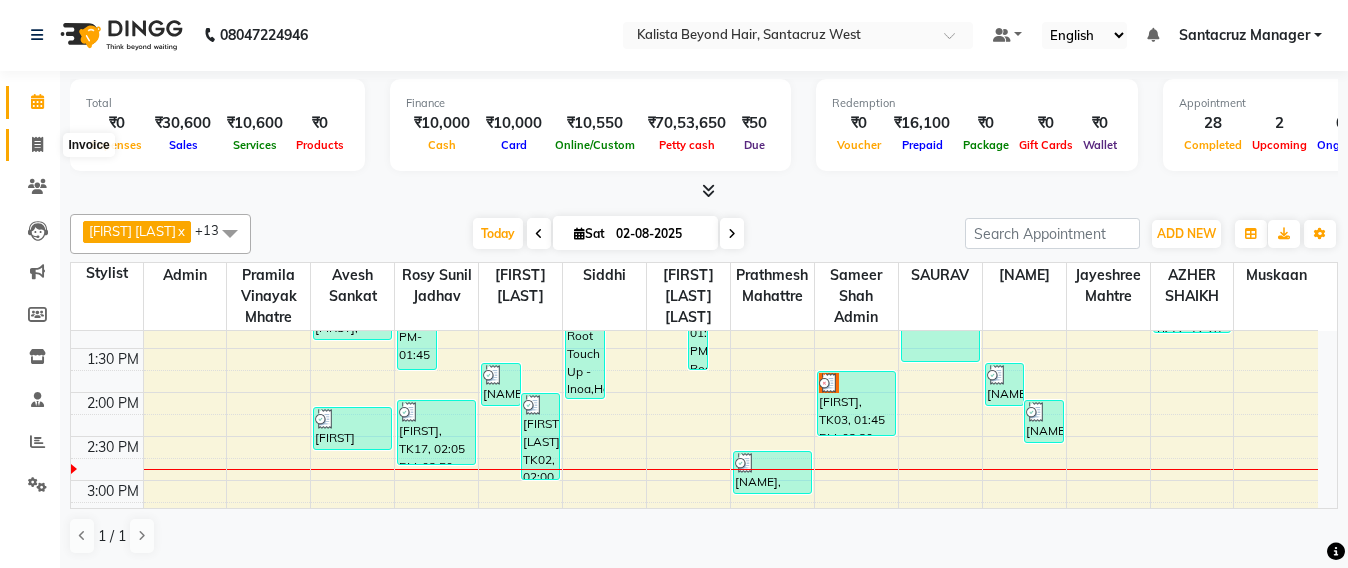 click 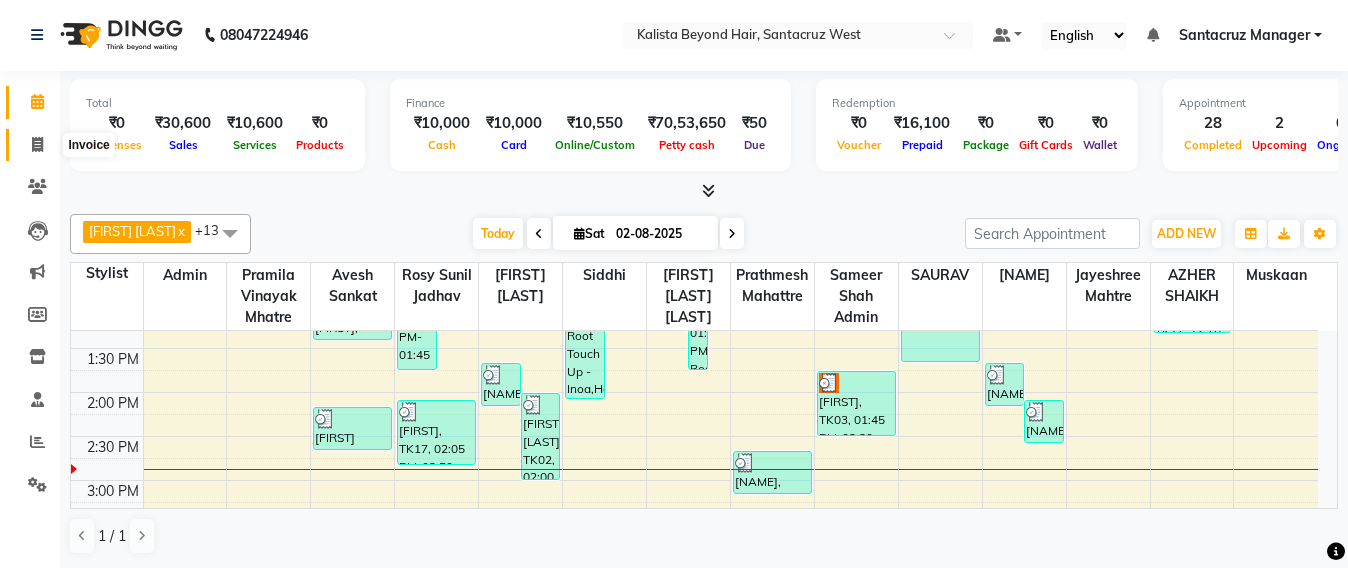 select on "service" 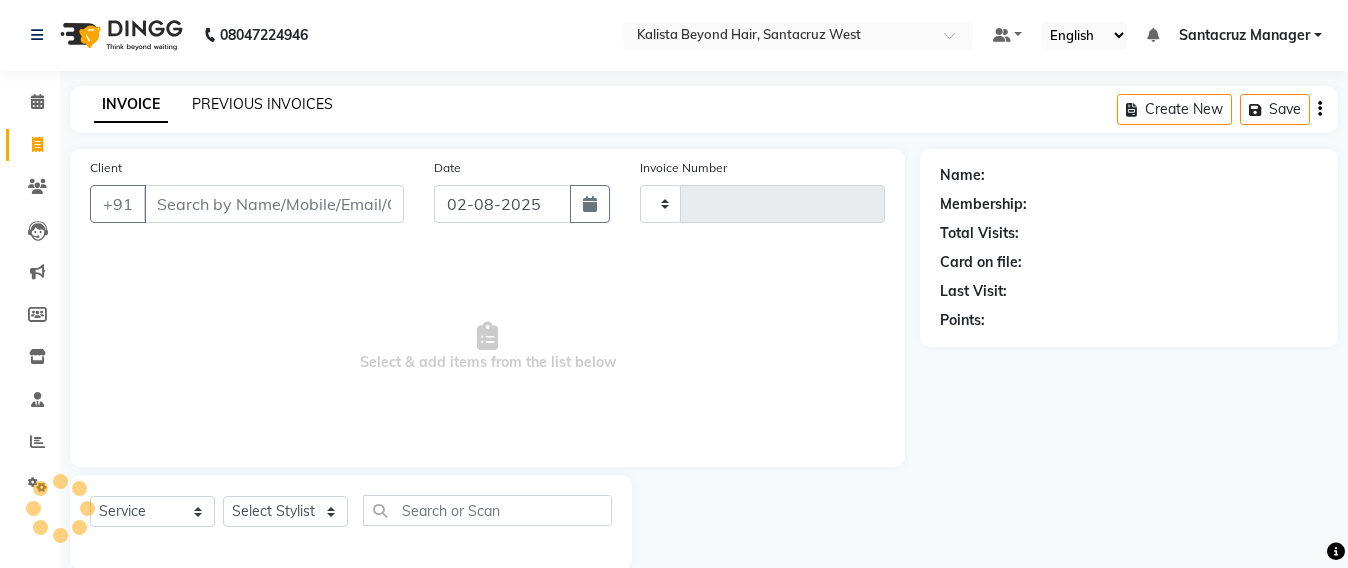 click on "PREVIOUS INVOICES" 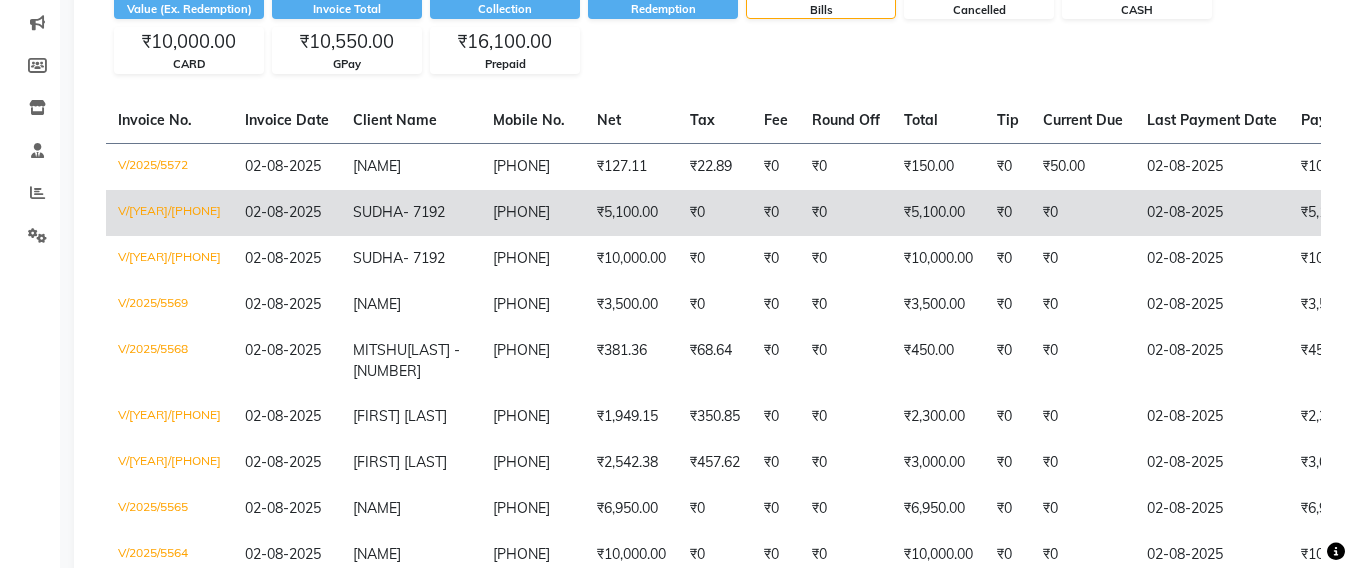scroll, scrollTop: 0, scrollLeft: 0, axis: both 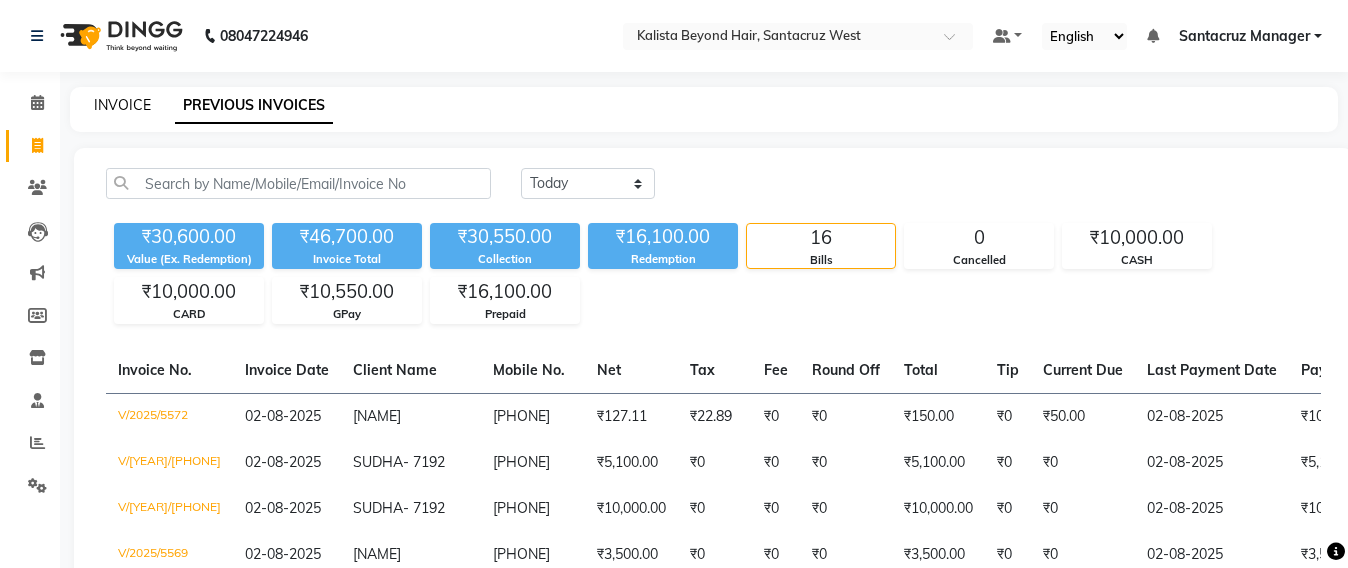 click on "INVOICE" 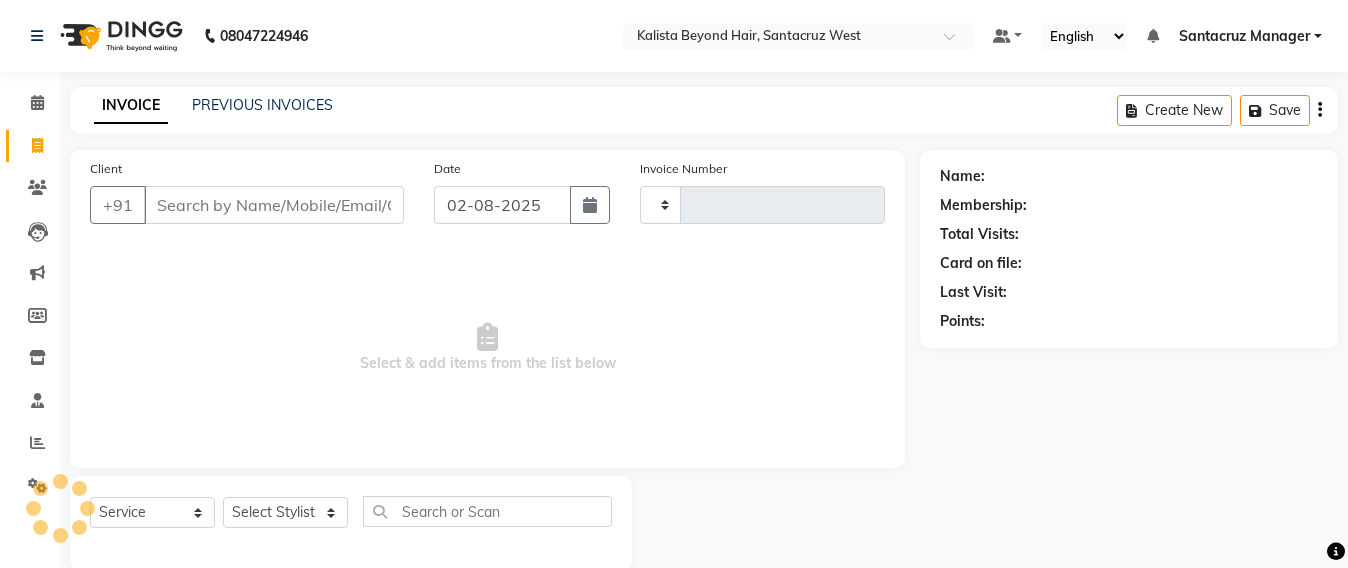 scroll, scrollTop: 33, scrollLeft: 0, axis: vertical 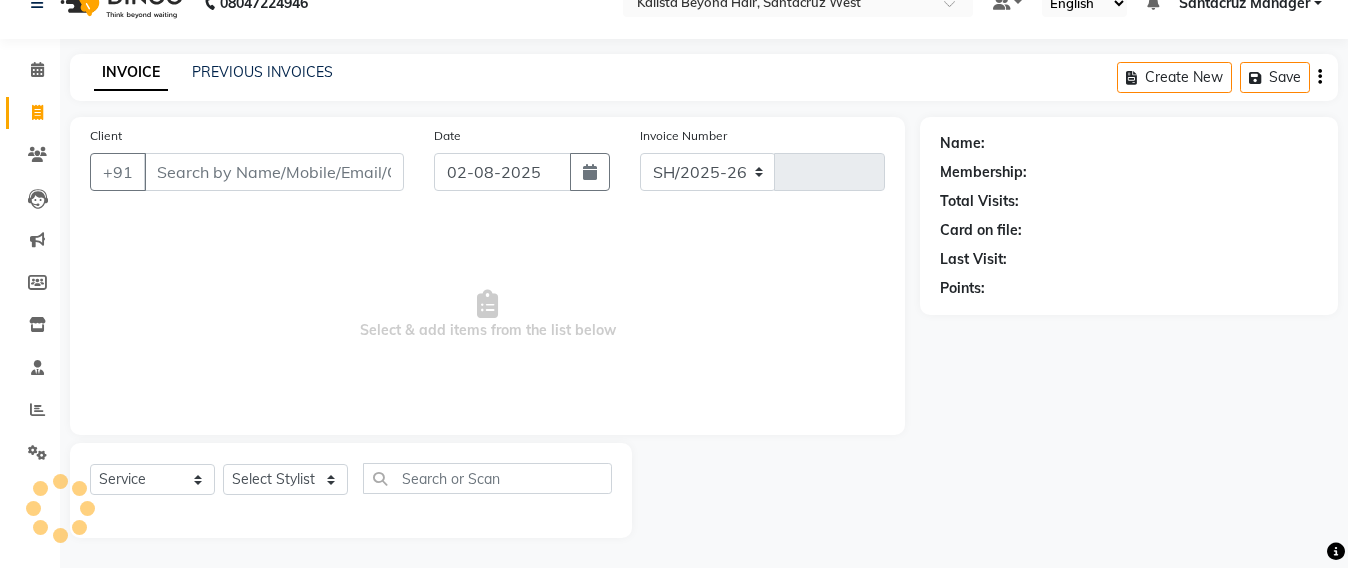 select on "6357" 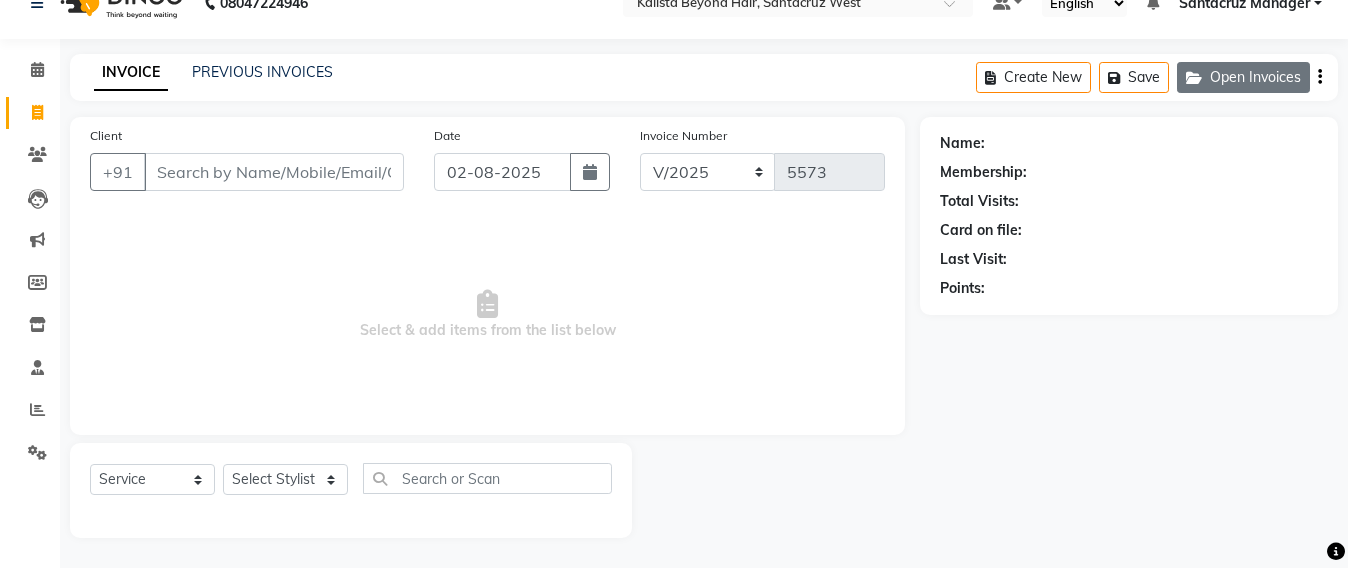 click on "Open Invoices" 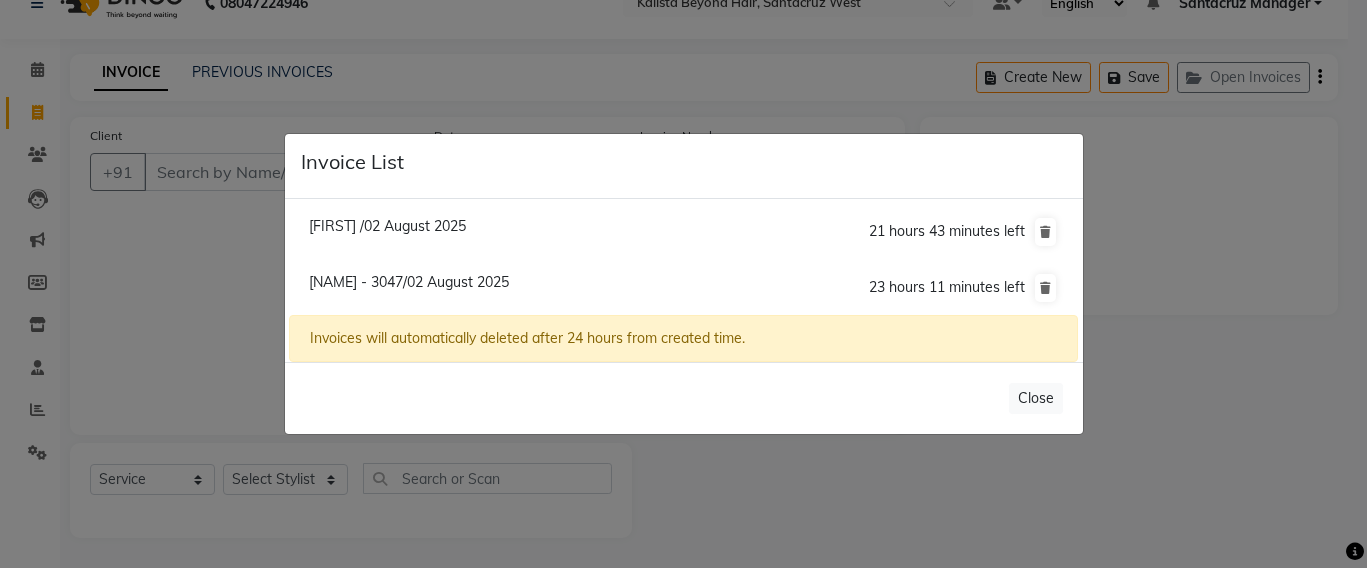 click on "Invoices will automatically deleted after 24 hours from created time." 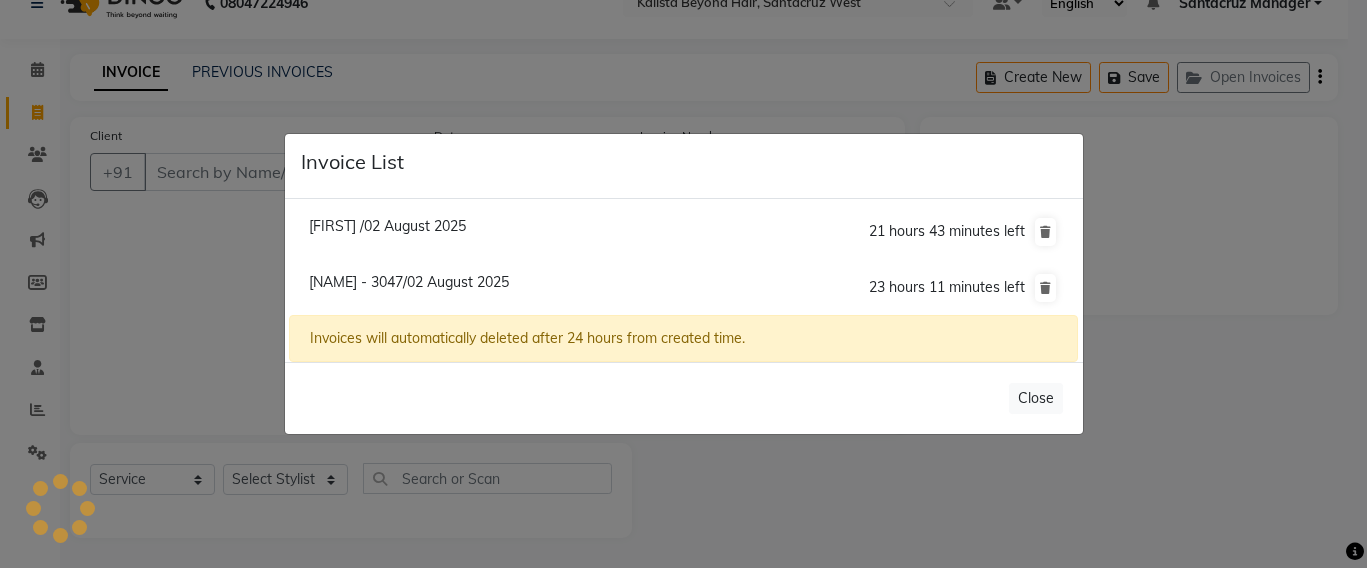 click on "Invoice List  Jasmin /02 August 2025  21 hours 43 minutes left  Krishna Thackrey - 3047/02 August 2025  23 hours 11 minutes left  Invoices will automatically deleted after 24 hours from created time.   Close" 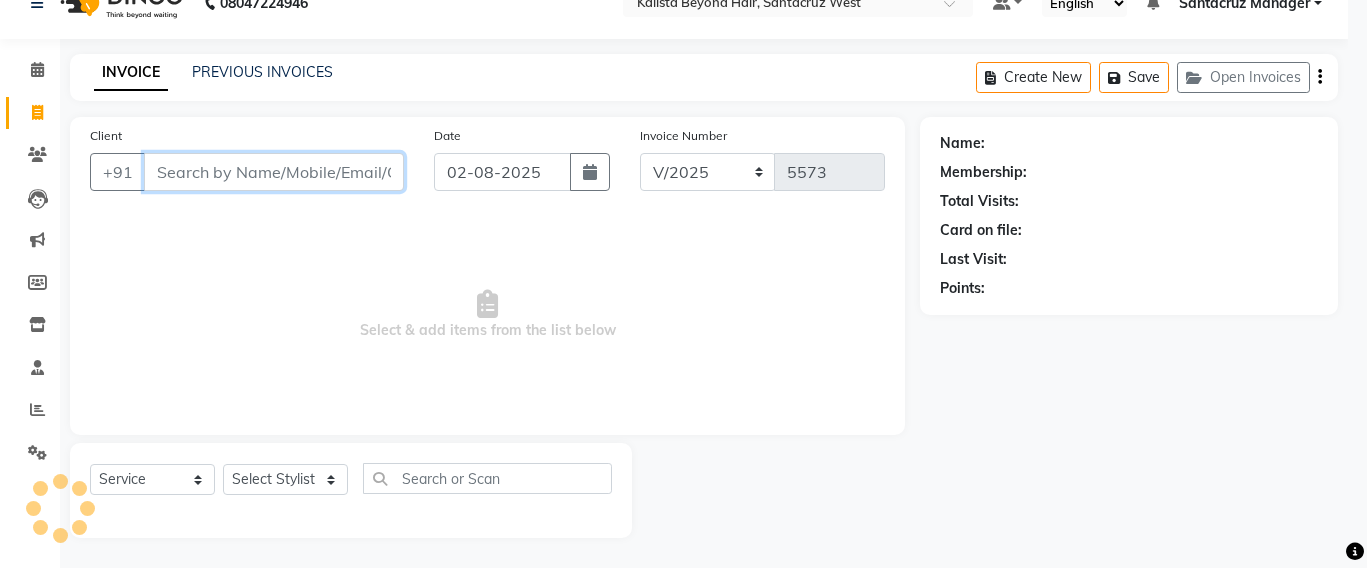 click on "Client" at bounding box center (274, 172) 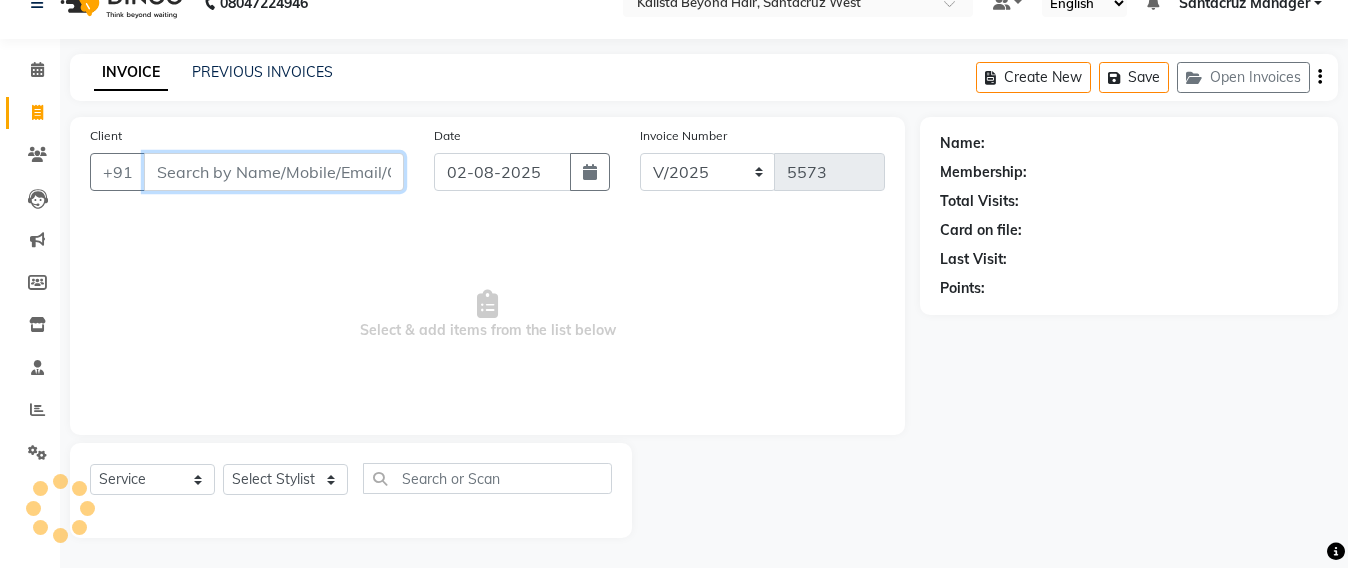 click on "Client" at bounding box center (274, 172) 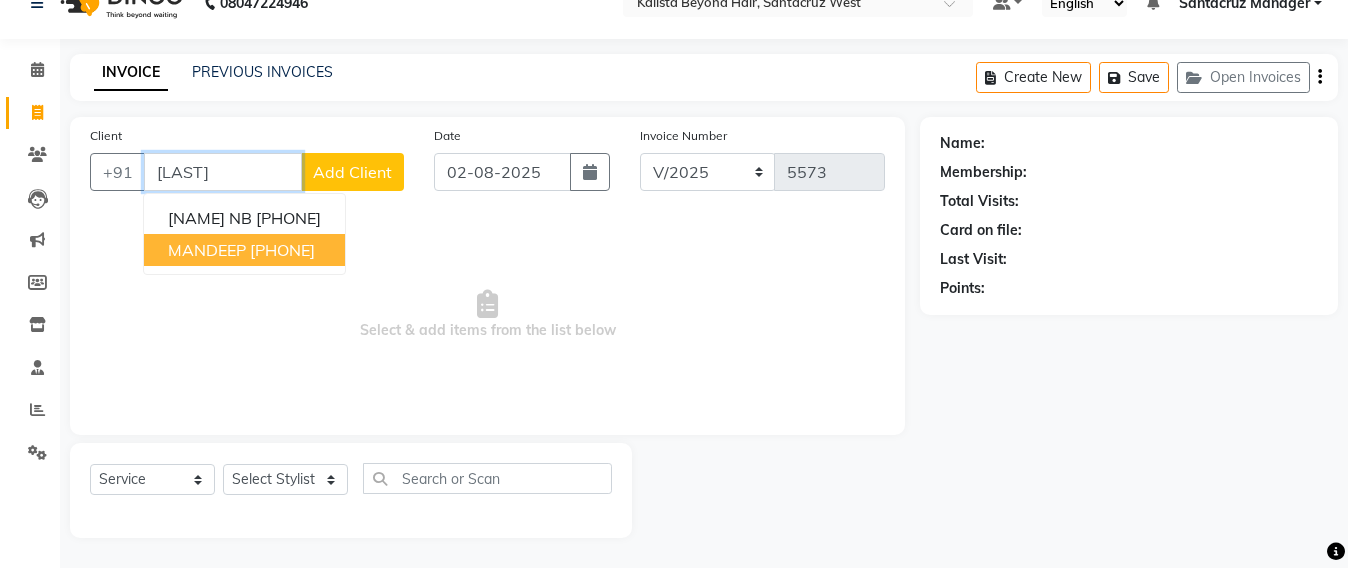 click on "MANDEEP" at bounding box center (207, 250) 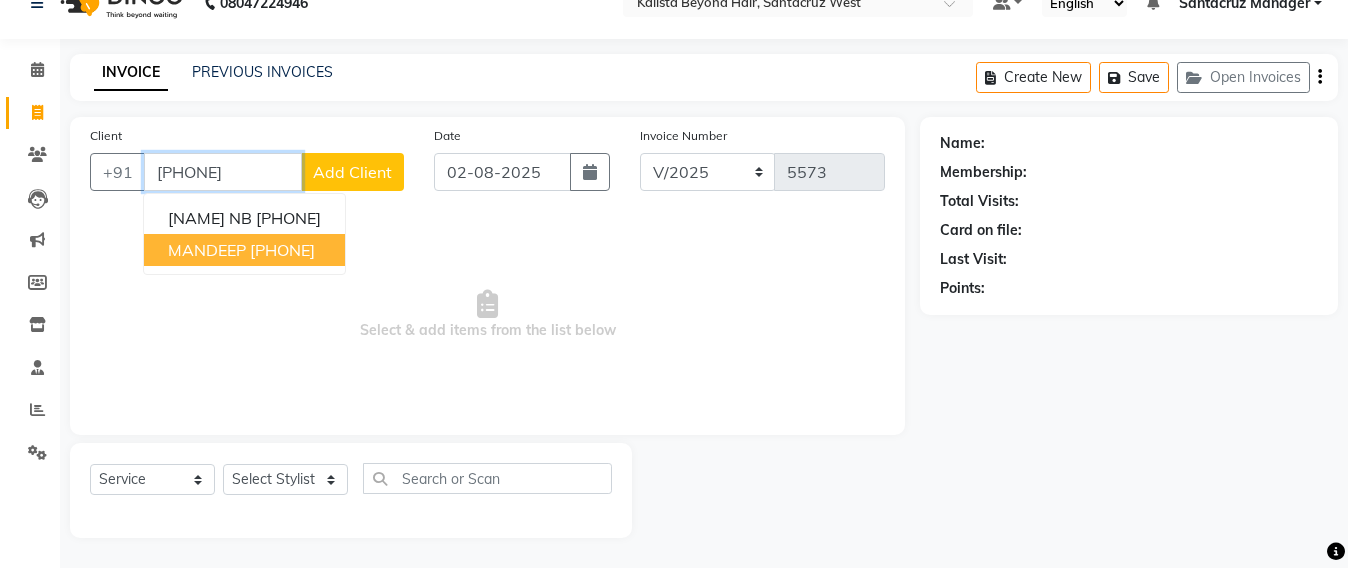 type on "[PHONE]" 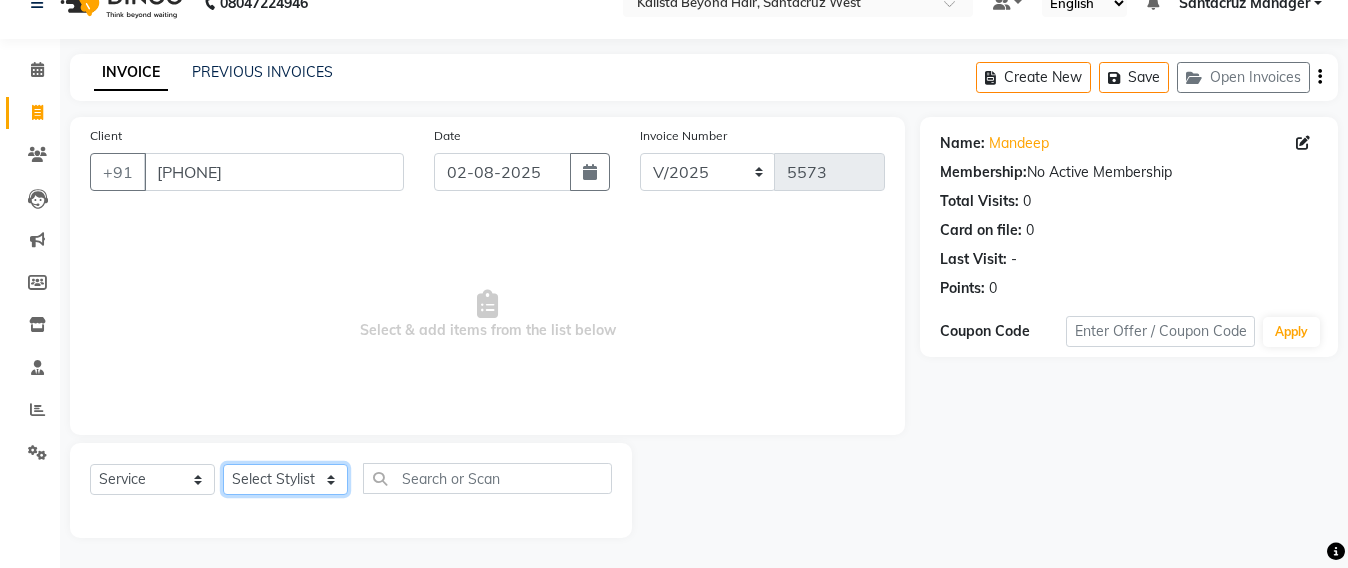 click on "Select Stylist Admin Avesh Sankat AZHER SHAIKH Jayeshree Mahtre Manisha Subodh Shedge Muskaan Pramila Vinayak Mhatre prathmesh mahattre Pratibha Nilesh Sharma RINKI SAV Rosy Sunil Jadhav Sameer shah admin Santacruz Manager SAURAV Siddhi SOMAYANG VASHUM Tejasvi Bhosle" 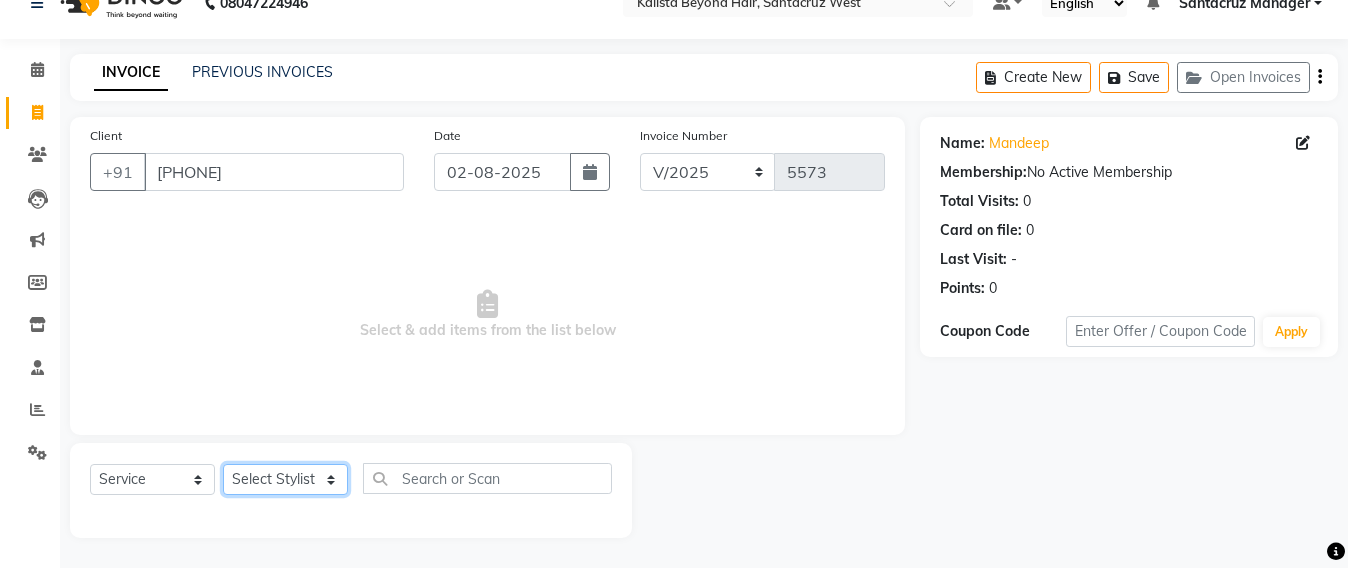 select on "48409" 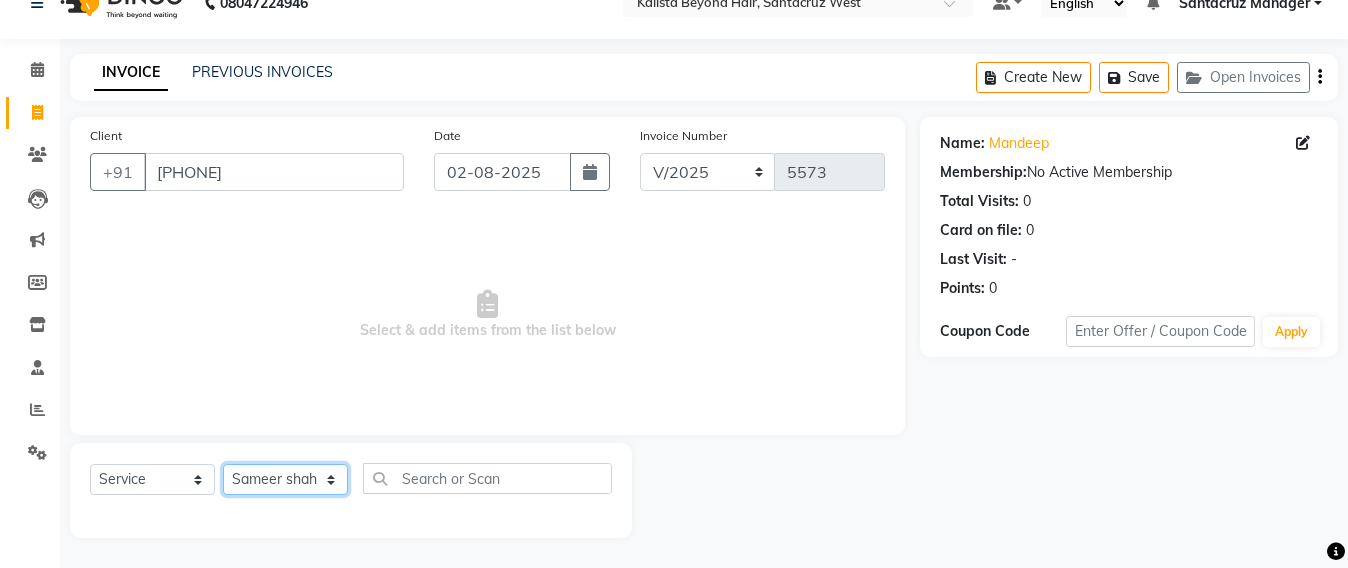 click on "Select Stylist Admin Avesh Sankat AZHER SHAIKH Jayeshree Mahtre Manisha Subodh Shedge Muskaan Pramila Vinayak Mhatre prathmesh mahattre Pratibha Nilesh Sharma RINKI SAV Rosy Sunil Jadhav Sameer shah admin Santacruz Manager SAURAV Siddhi SOMAYANG VASHUM Tejasvi Bhosle" 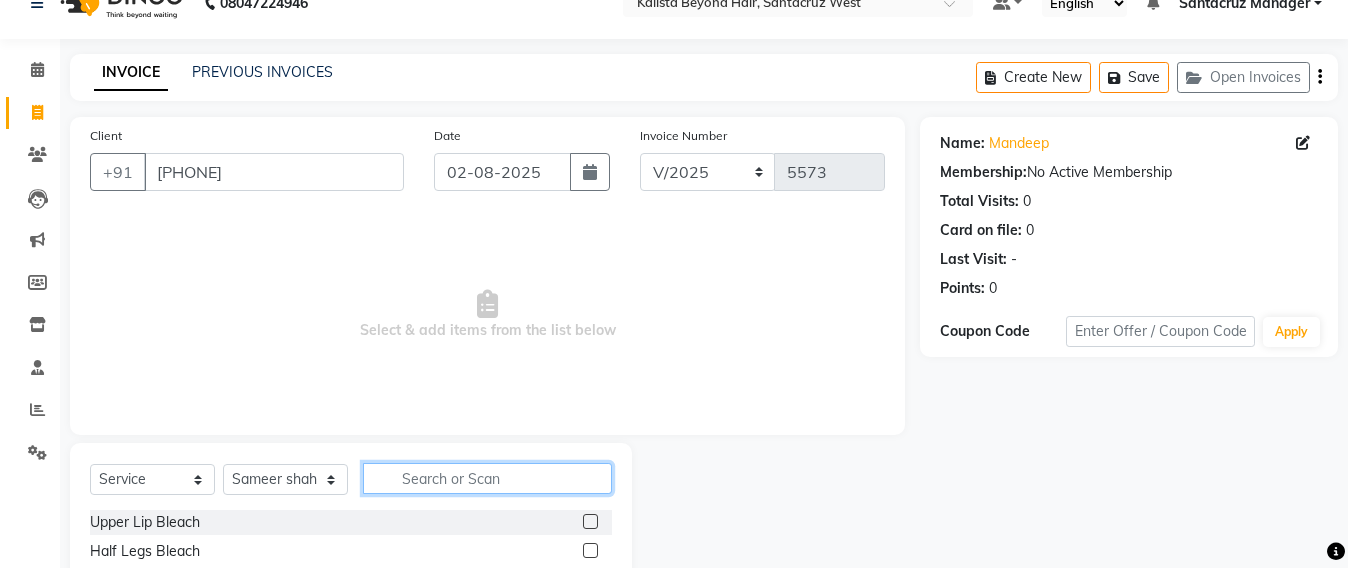 click 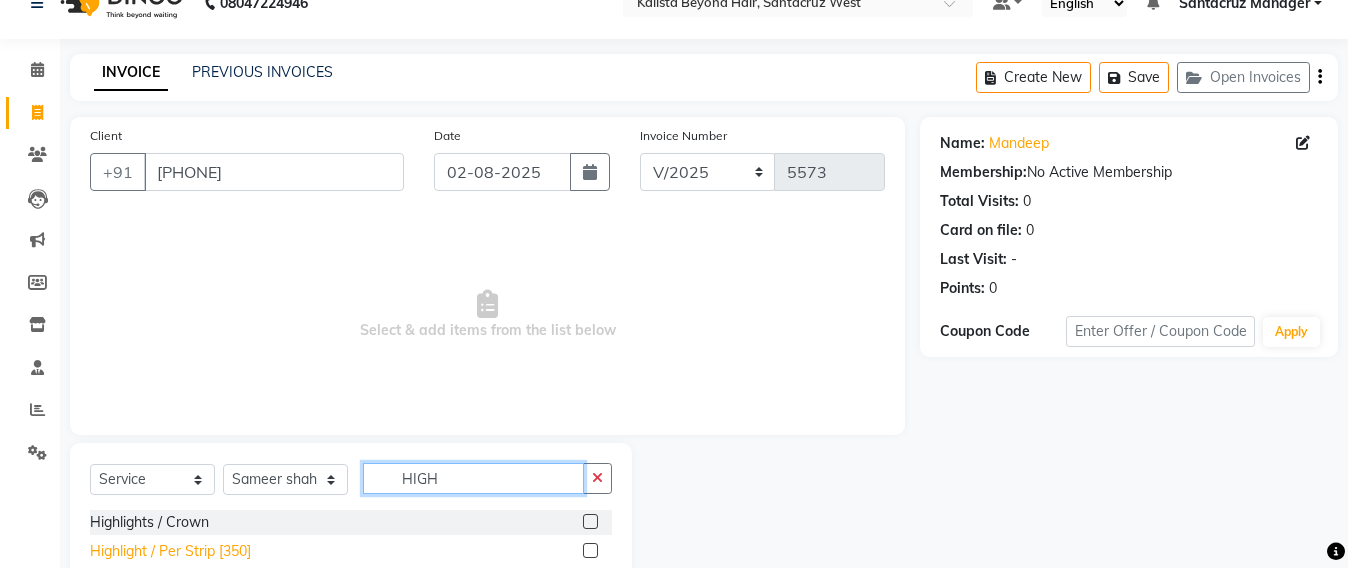 type on "HIGH" 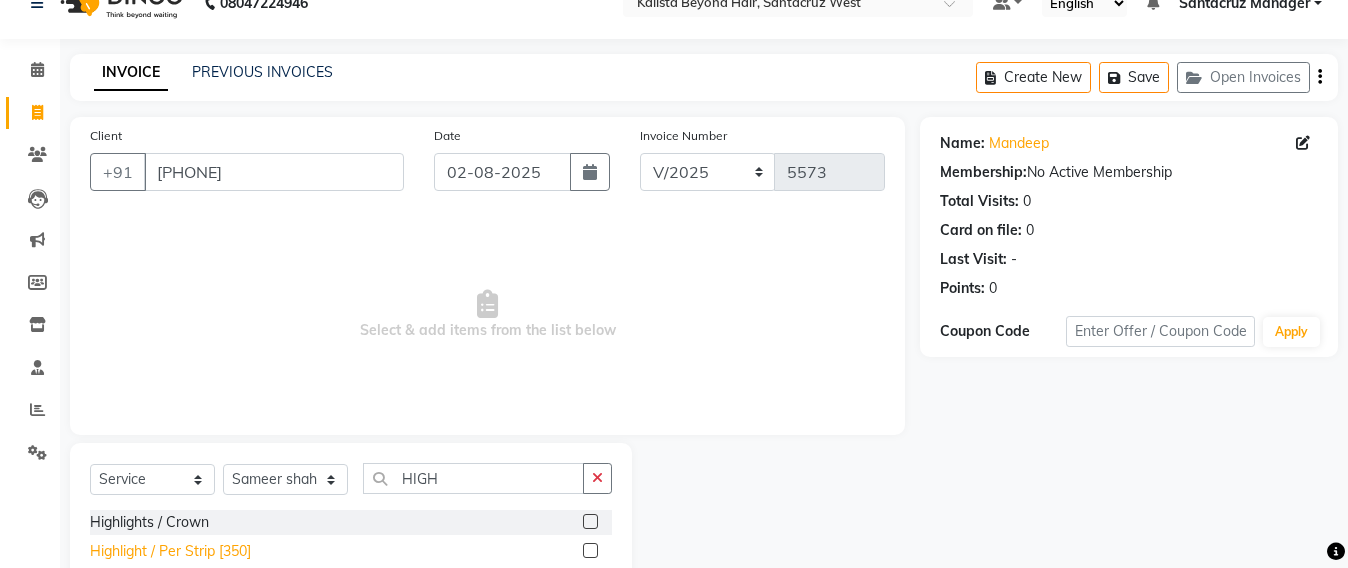 click on "Highlight / Per Strip [350]" 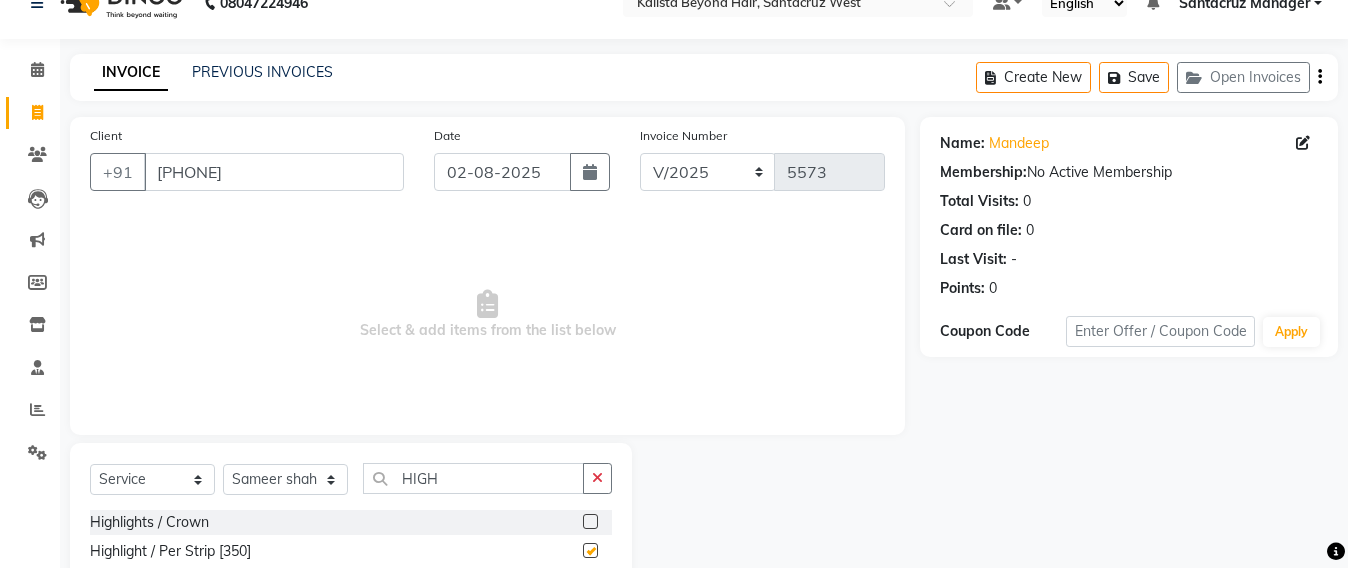 checkbox on "false" 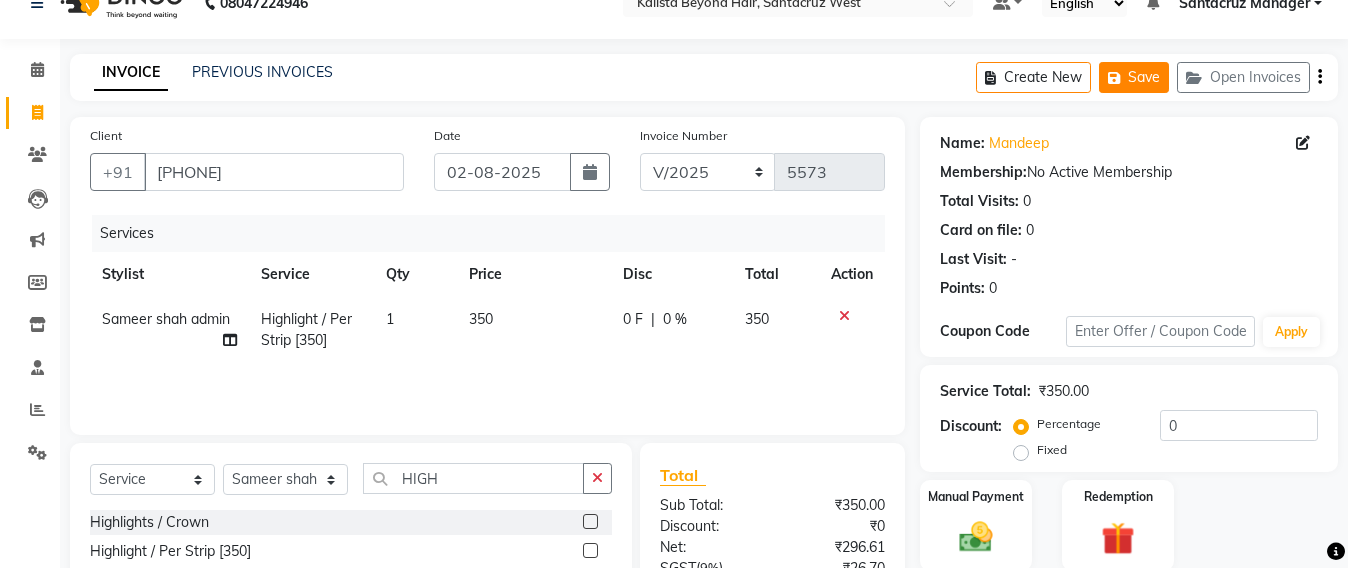 click on "Save" 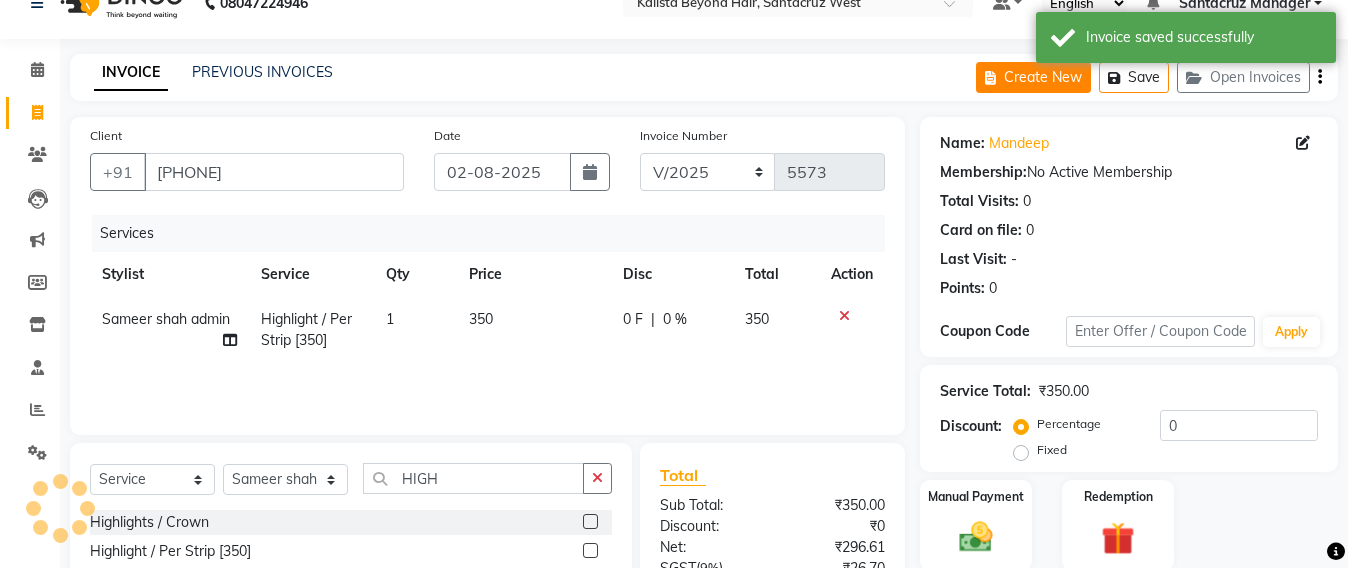 click on "Create New" 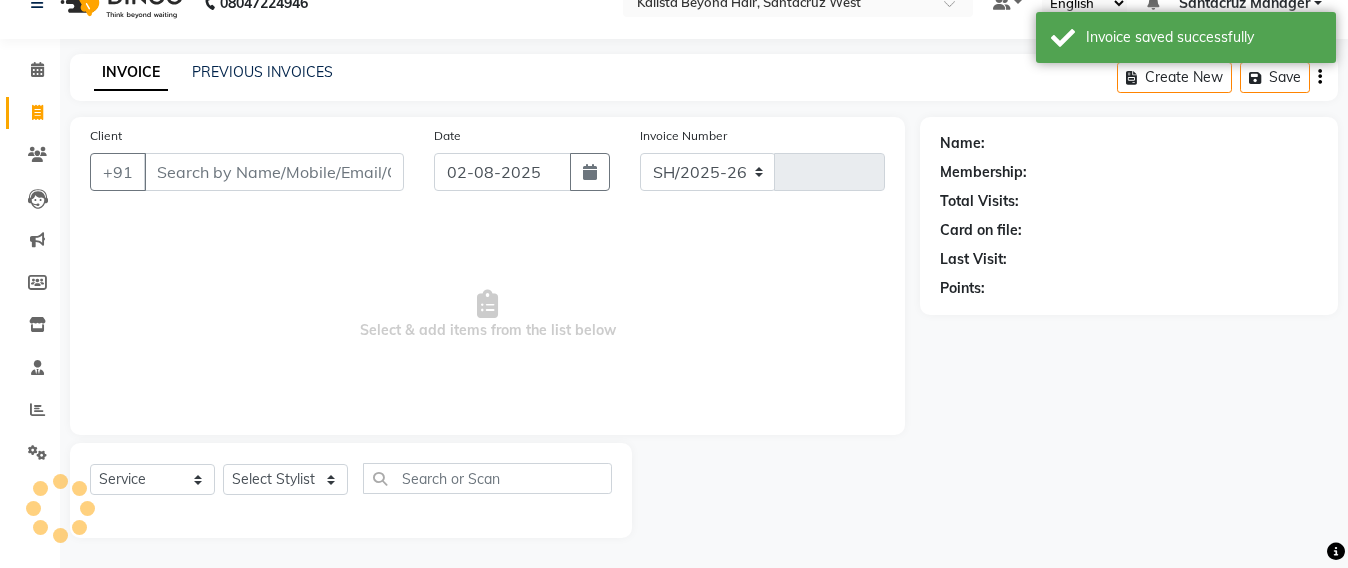 select on "6357" 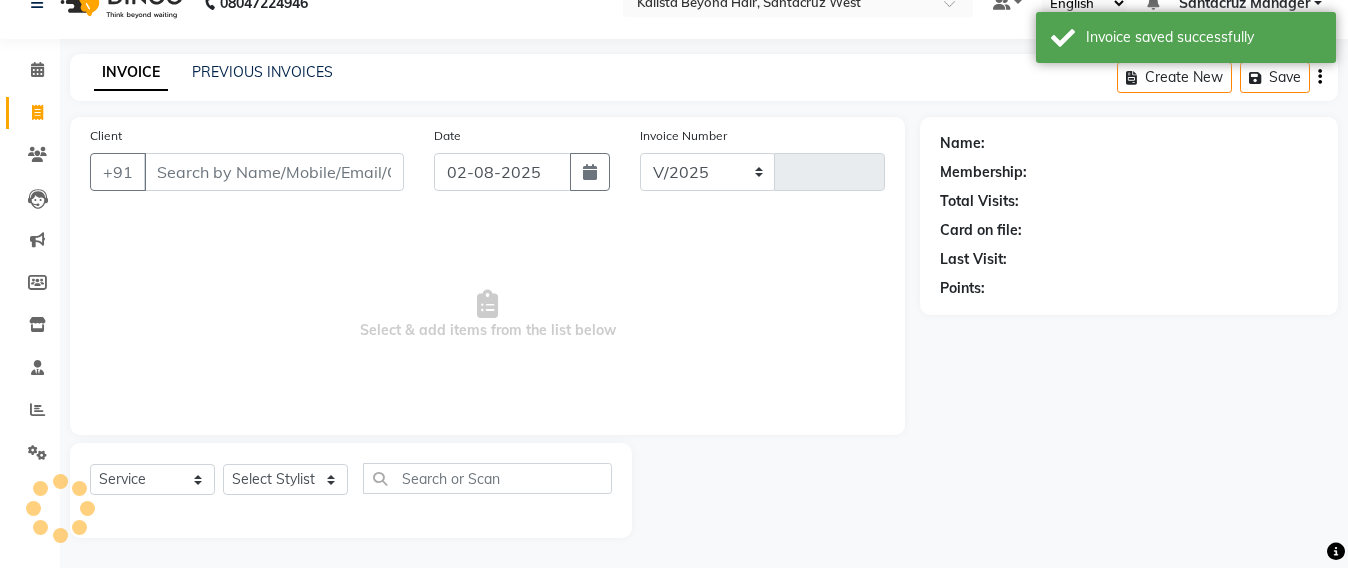 type on "5573" 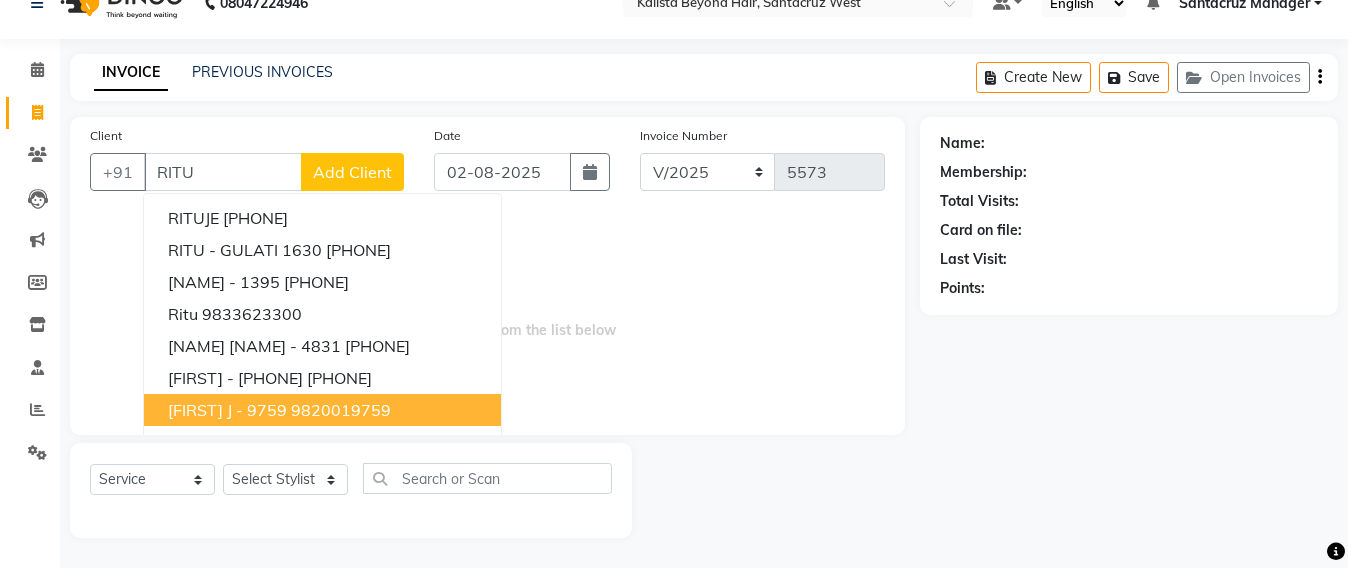 click on "9820019759" at bounding box center [341, 410] 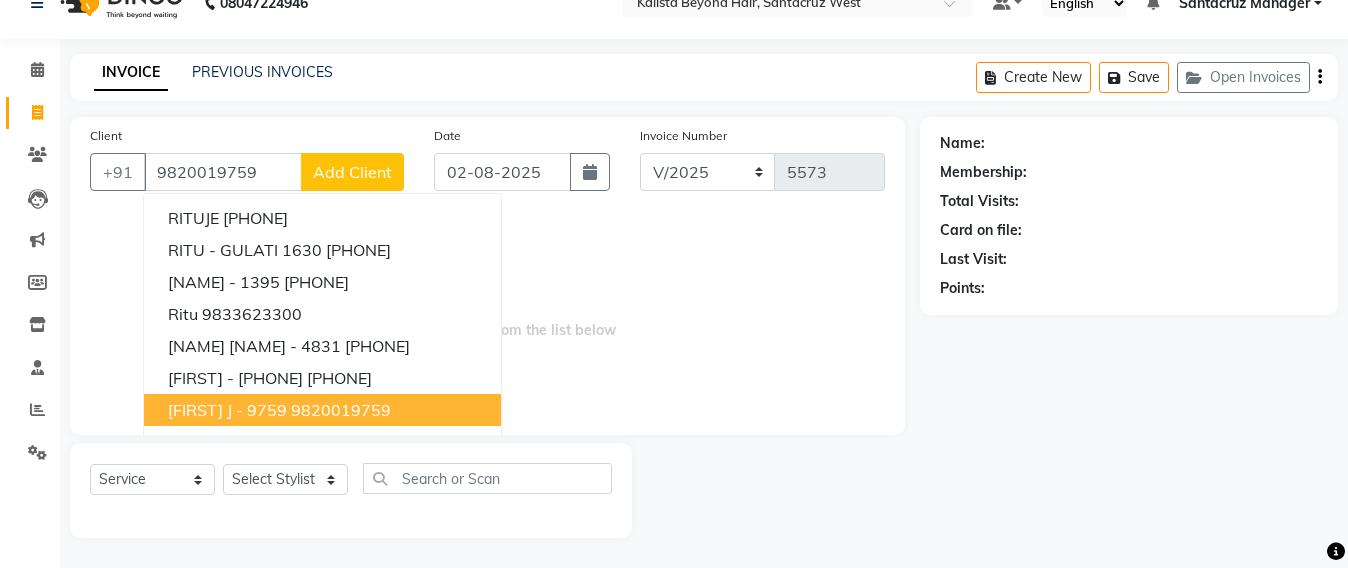 type on "9820019759" 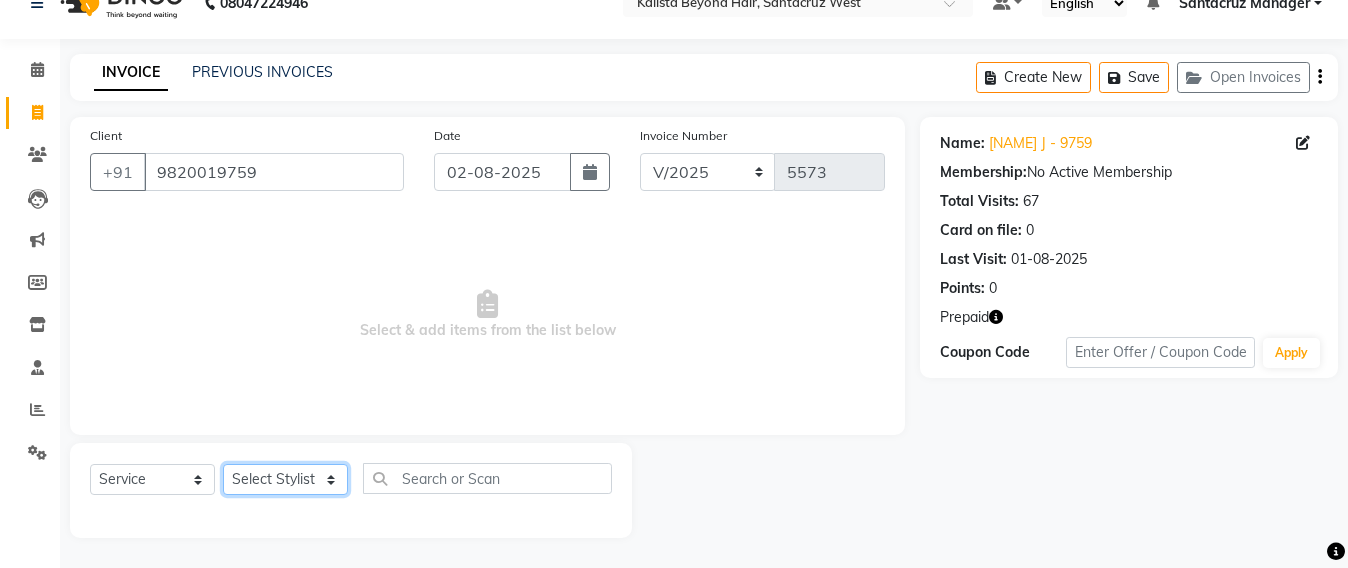 click on "Select Stylist Admin Avesh Sankat AZHER SHAIKH Jayeshree Mahtre Manisha Subodh Shedge Muskaan Pramila Vinayak Mhatre prathmesh mahattre Pratibha Nilesh Sharma RINKI SAV Rosy Sunil Jadhav Sameer shah admin Santacruz Manager SAURAV Siddhi SOMAYANG VASHUM Tejasvi Bhosle" 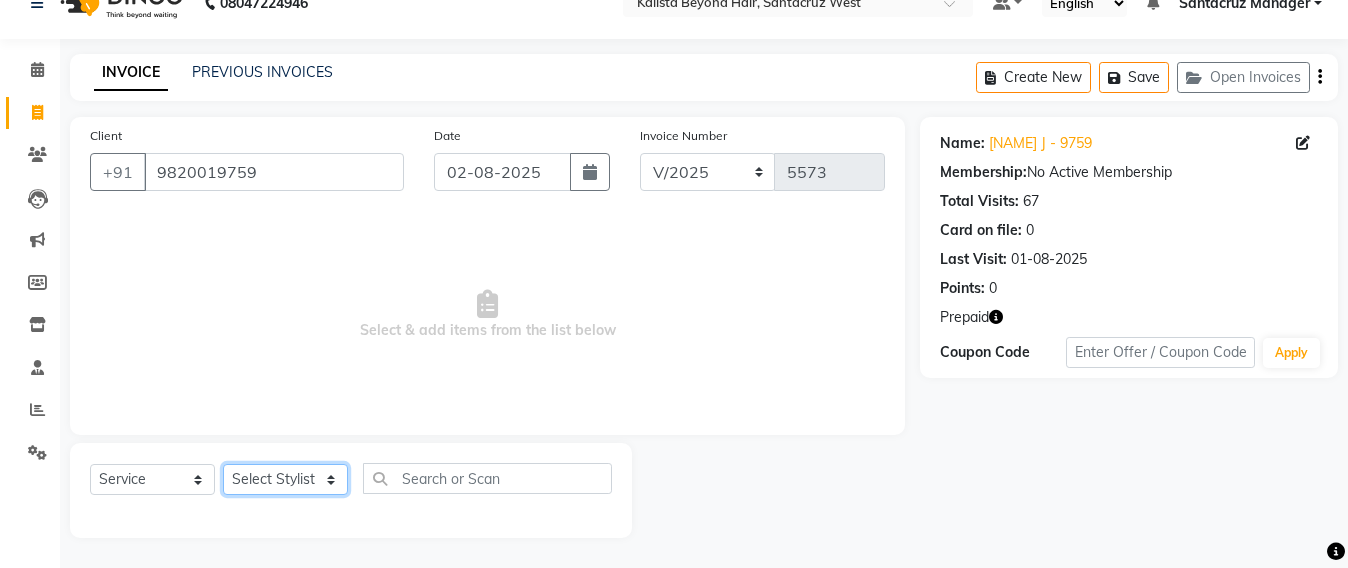 select on "86876" 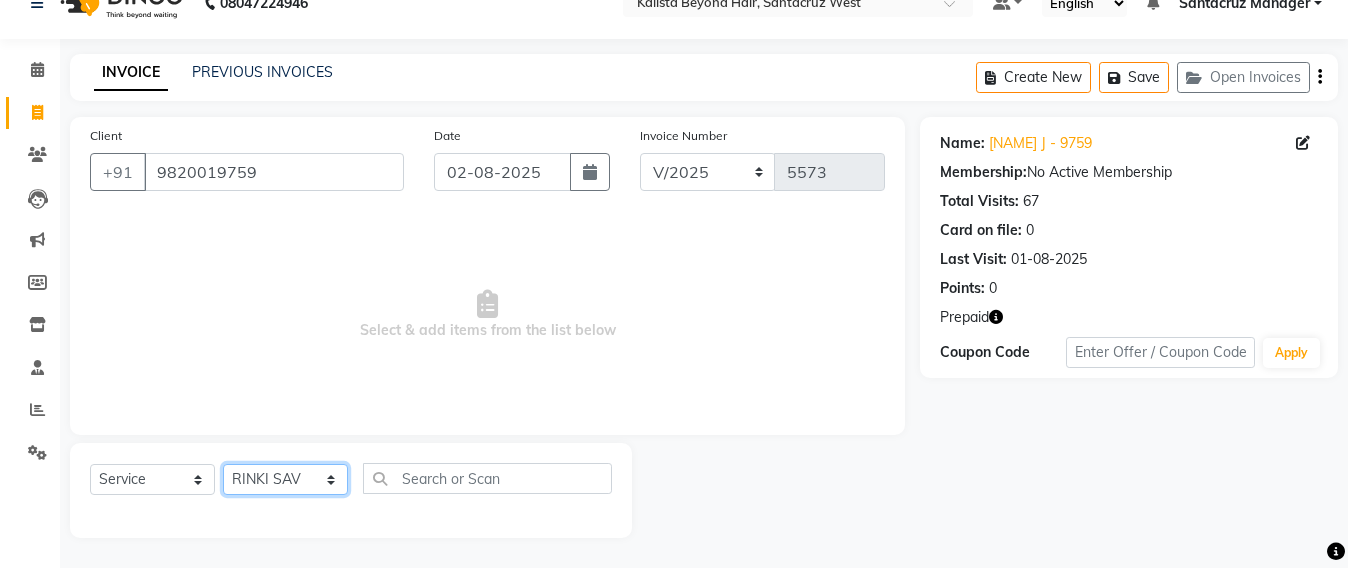 click on "Select Stylist Admin Avesh Sankat AZHER SHAIKH Jayeshree Mahtre Manisha Subodh Shedge Muskaan Pramila Vinayak Mhatre prathmesh mahattre Pratibha Nilesh Sharma RINKI SAV Rosy Sunil Jadhav Sameer shah admin Santacruz Manager SAURAV Siddhi SOMAYANG VASHUM Tejasvi Bhosle" 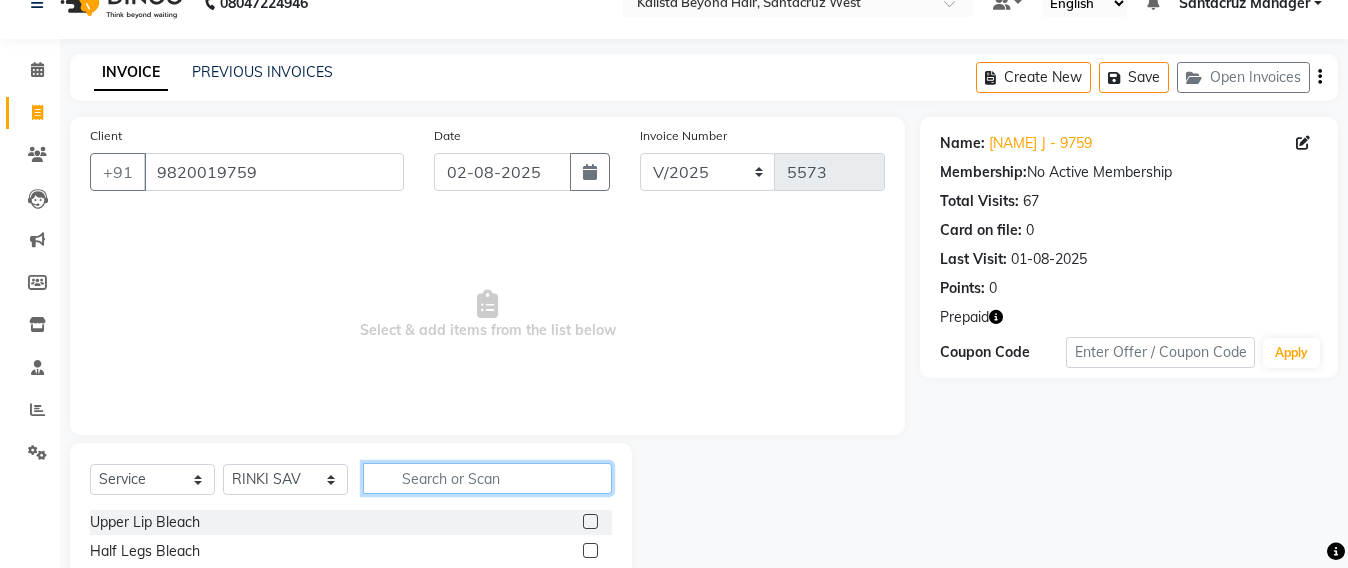 click 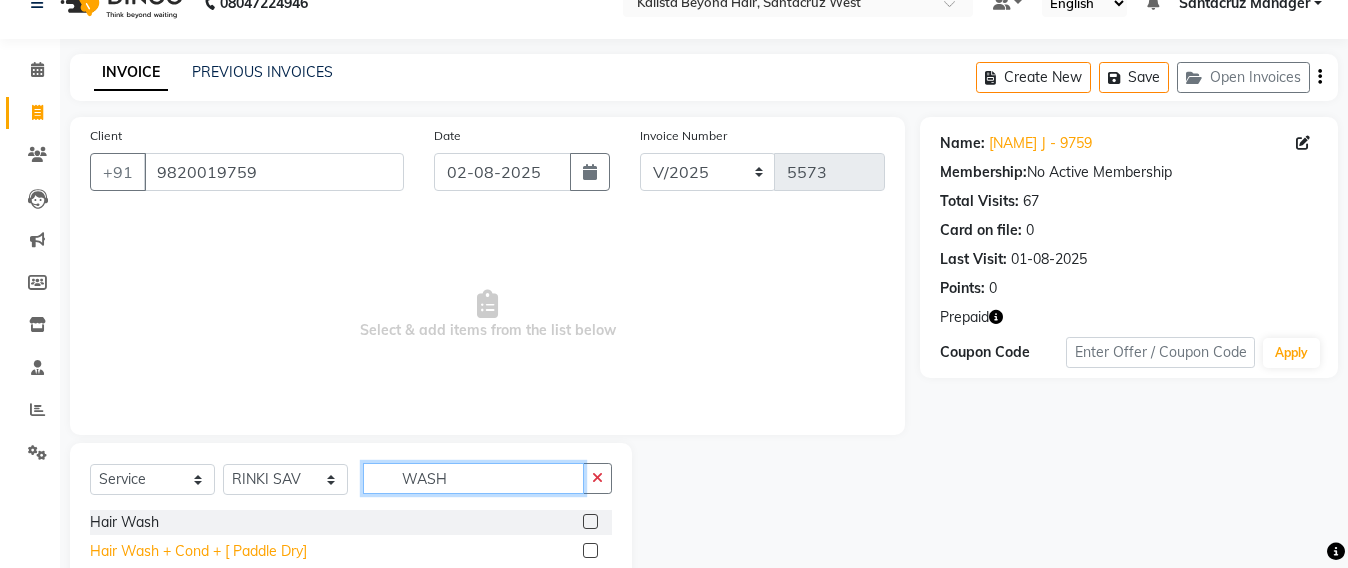 type on "WASH" 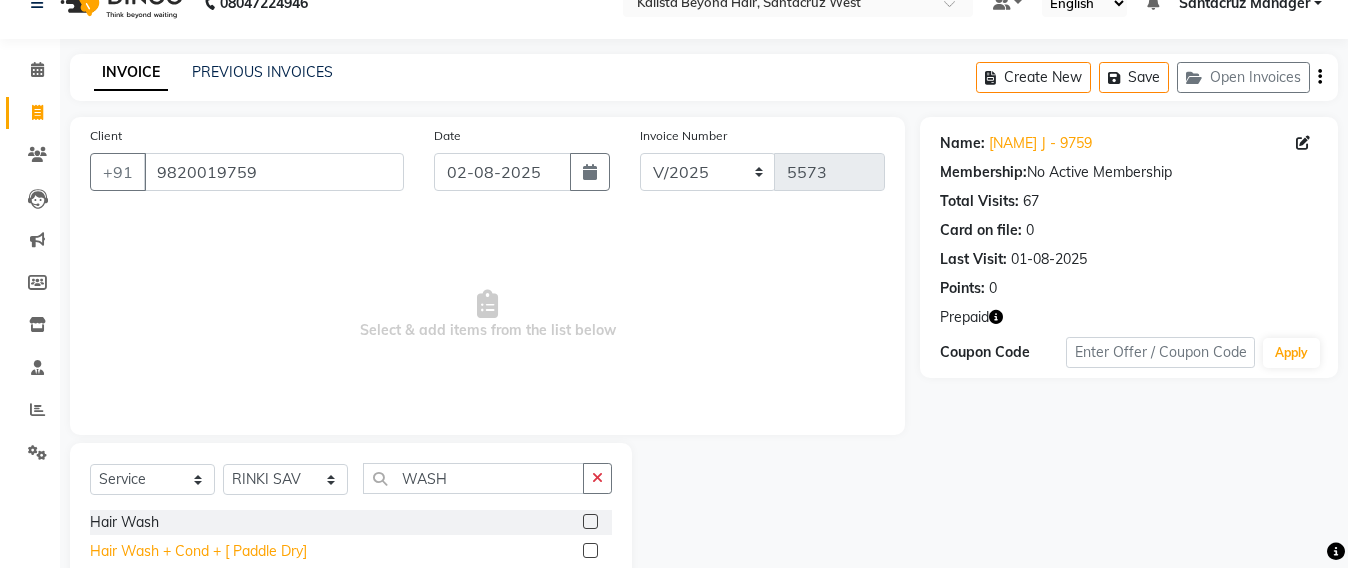 click on "Hair Wash + Cond + [ Paddle Dry]" 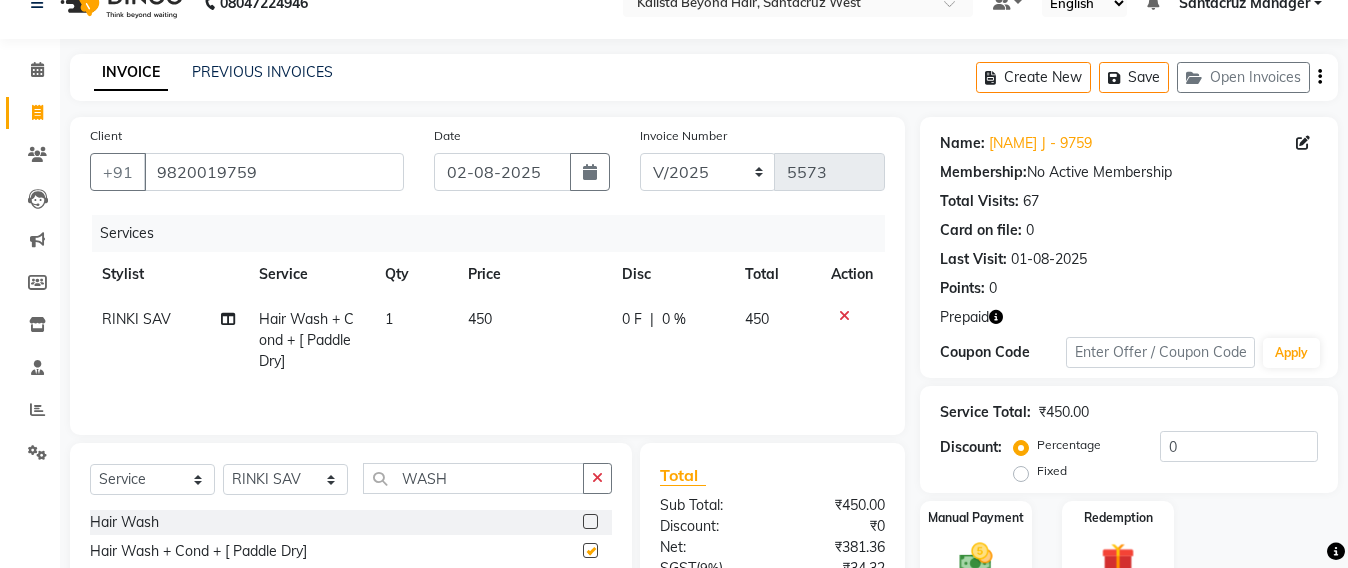 checkbox on "false" 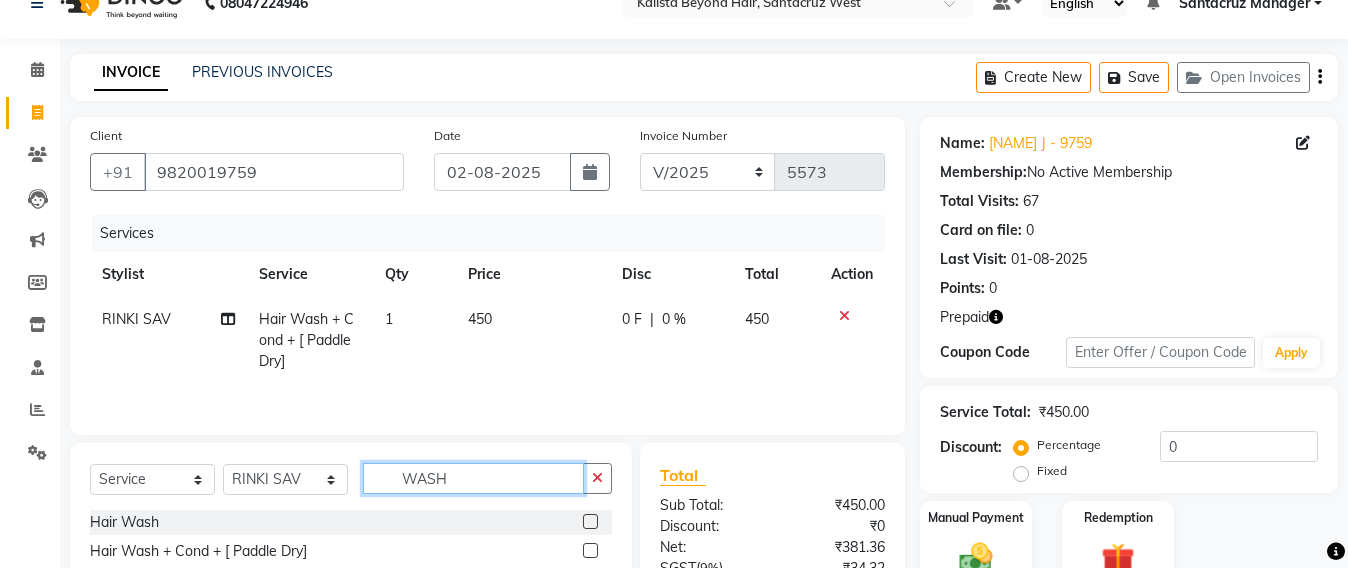 click on "WASH" 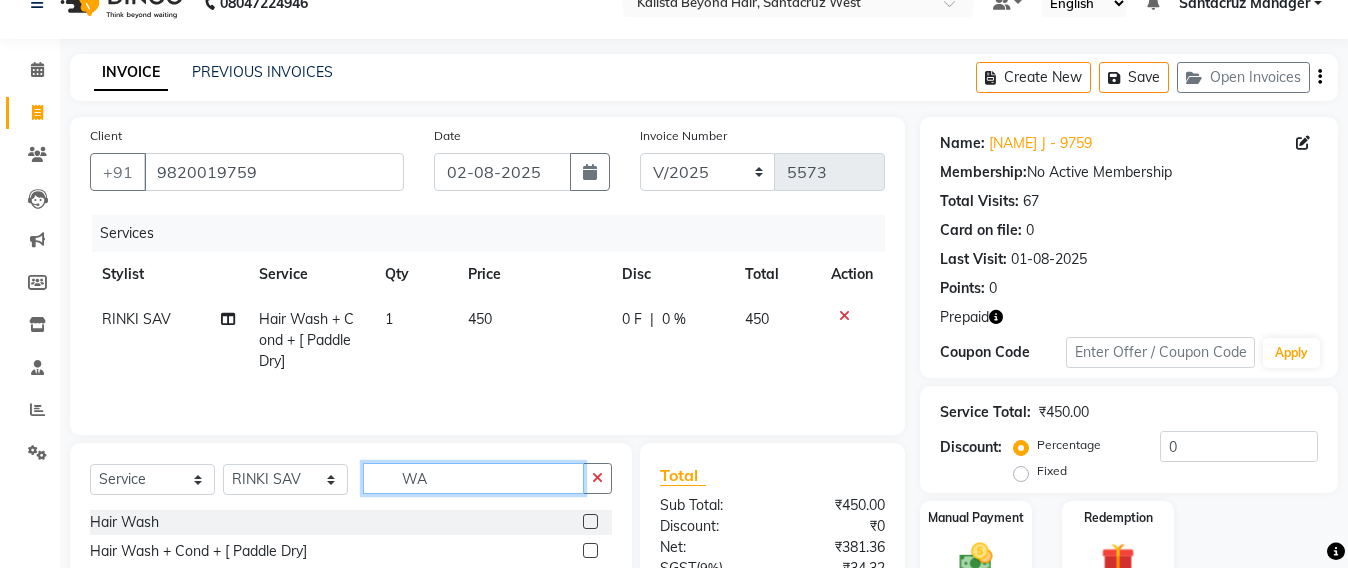 type on "W" 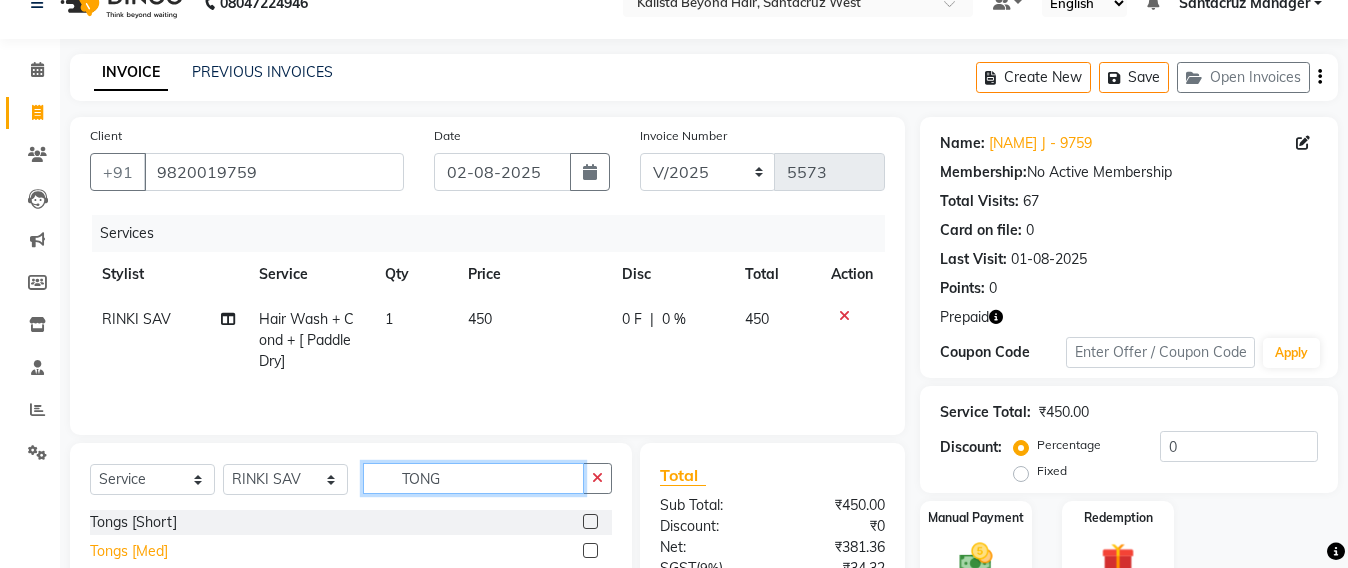 type on "TONG" 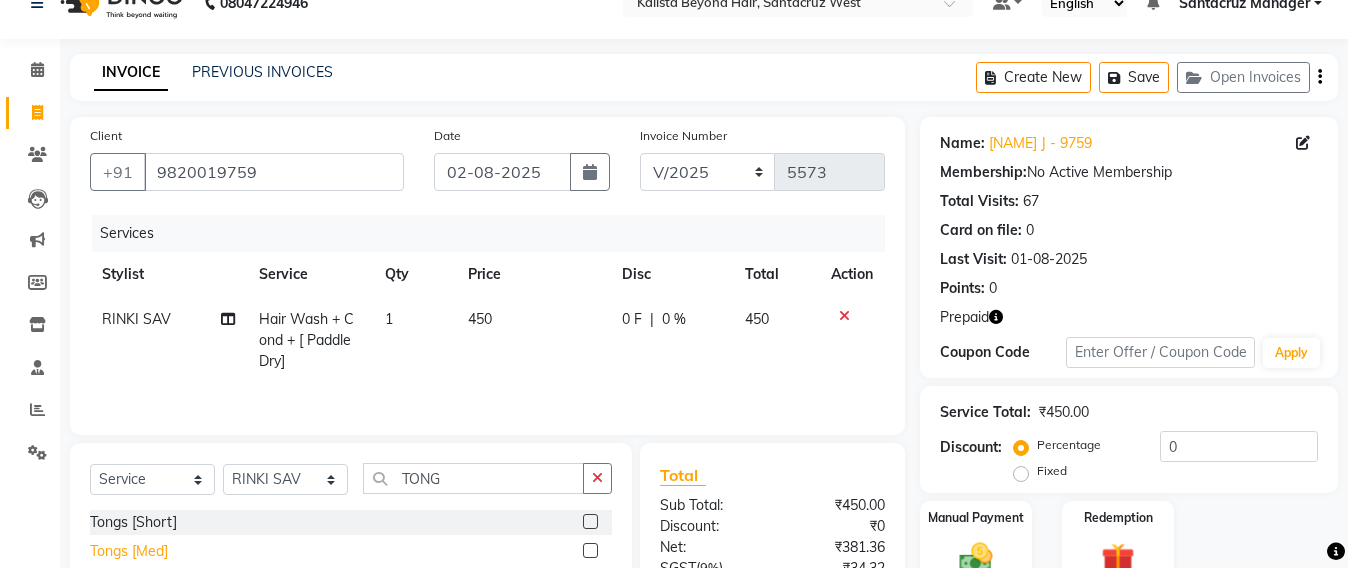 click on "Tongs [Med]" 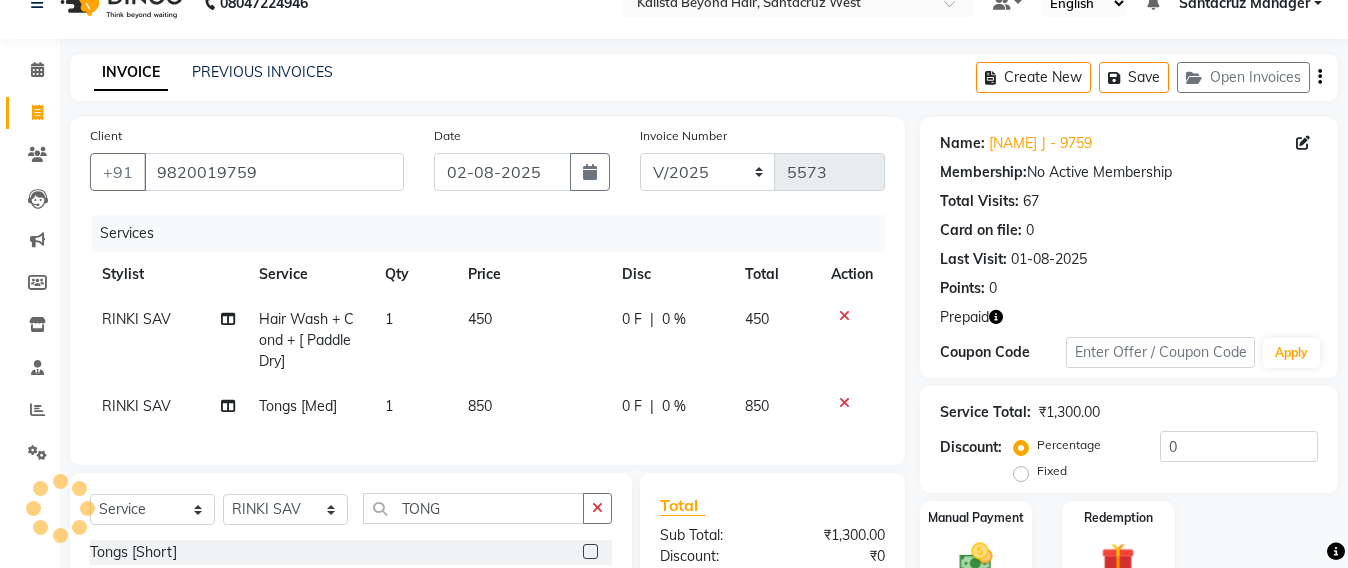 checkbox on "false" 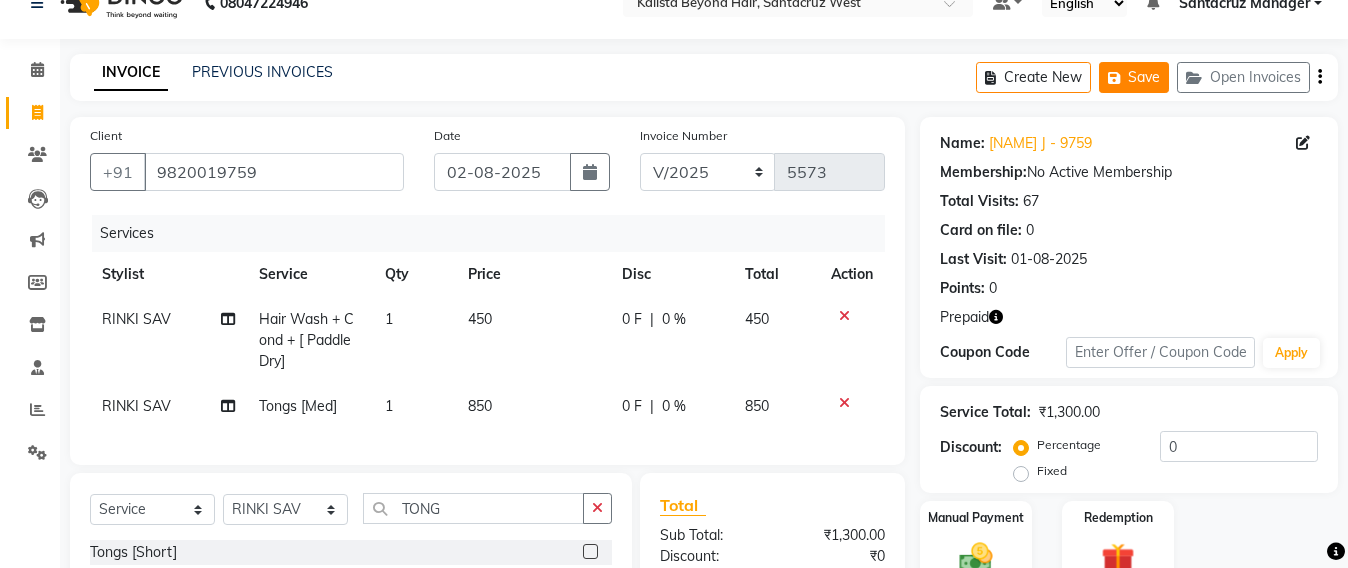 click 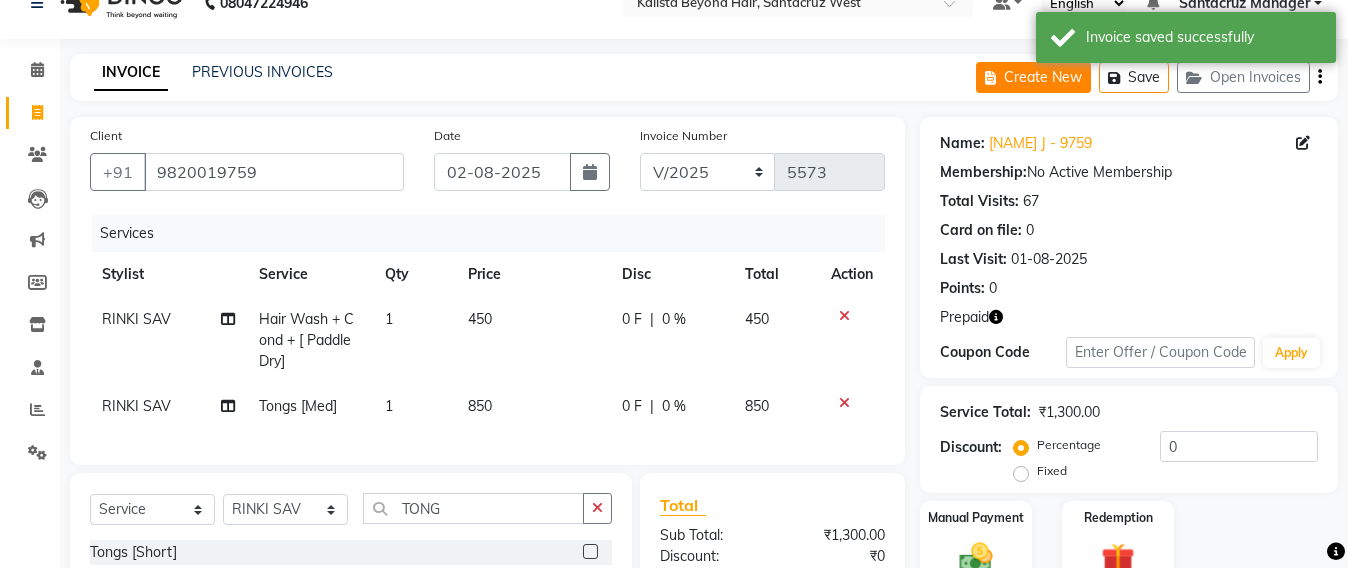 click on "Create New" 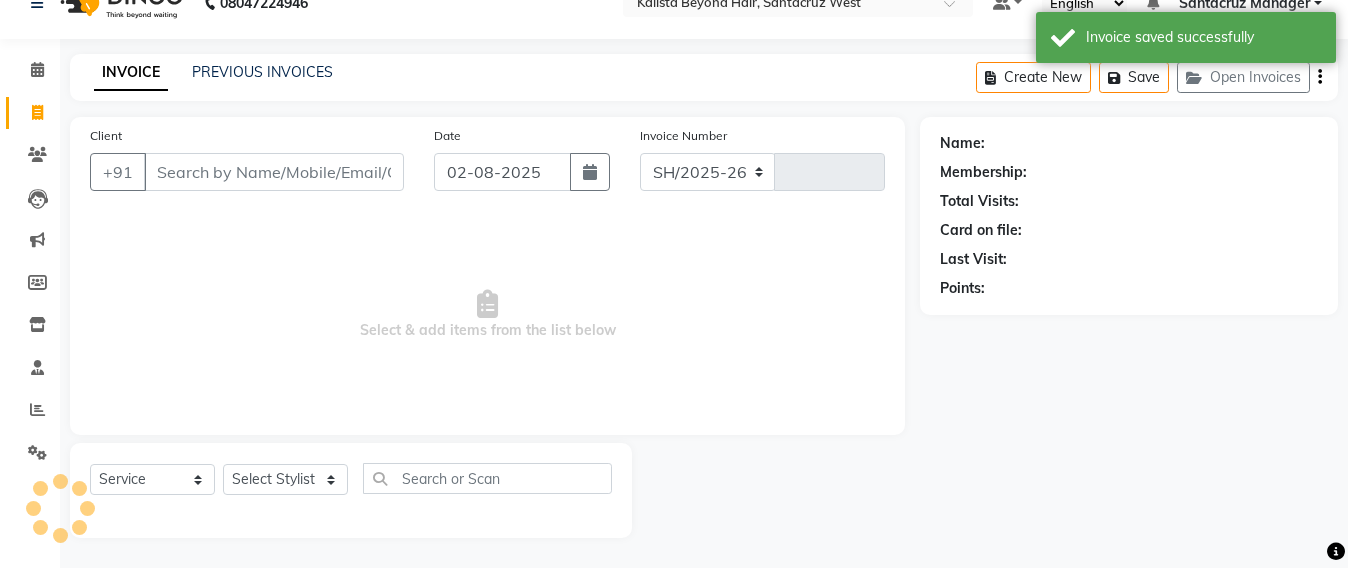 select on "6357" 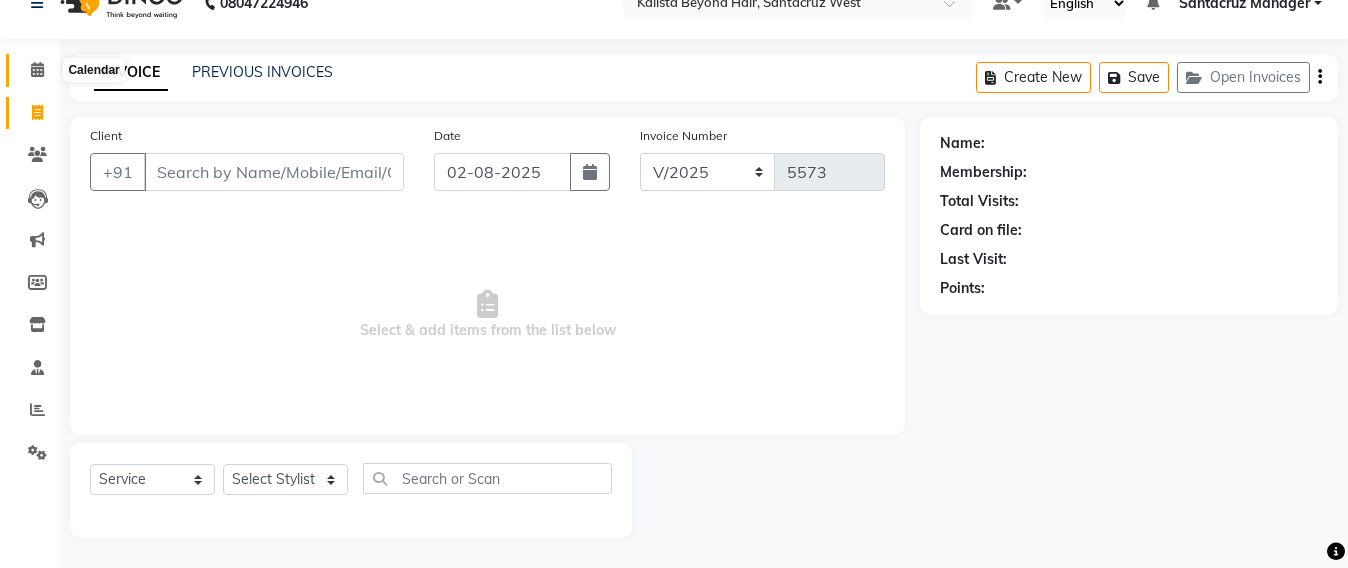 click 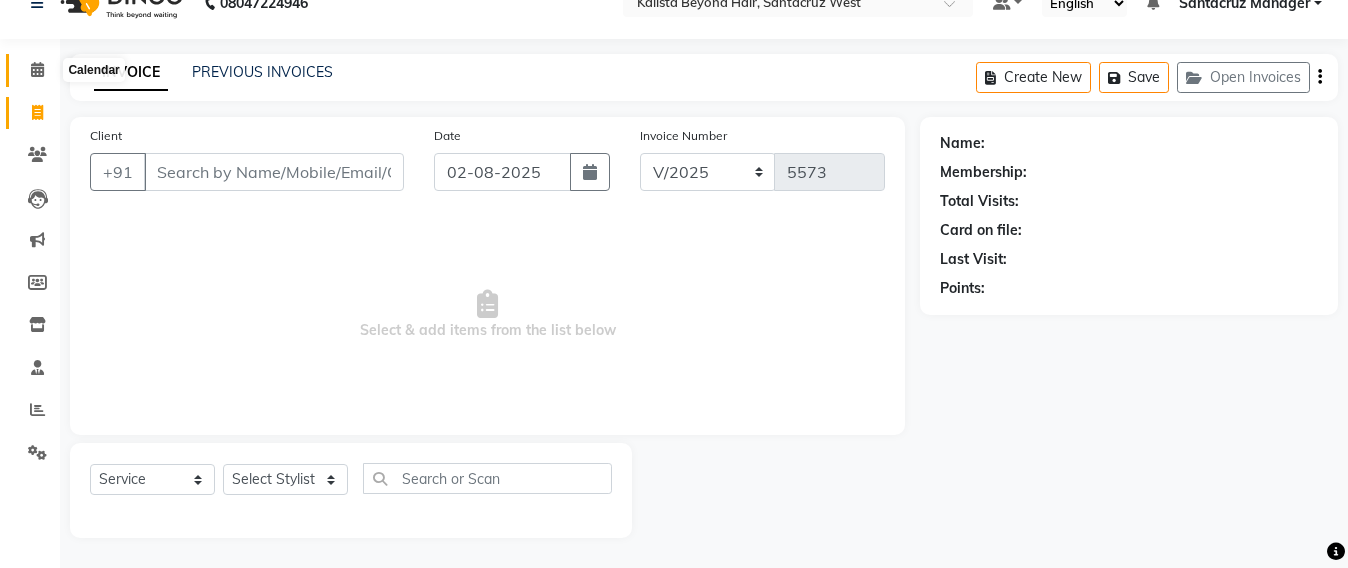 scroll, scrollTop: 0, scrollLeft: 0, axis: both 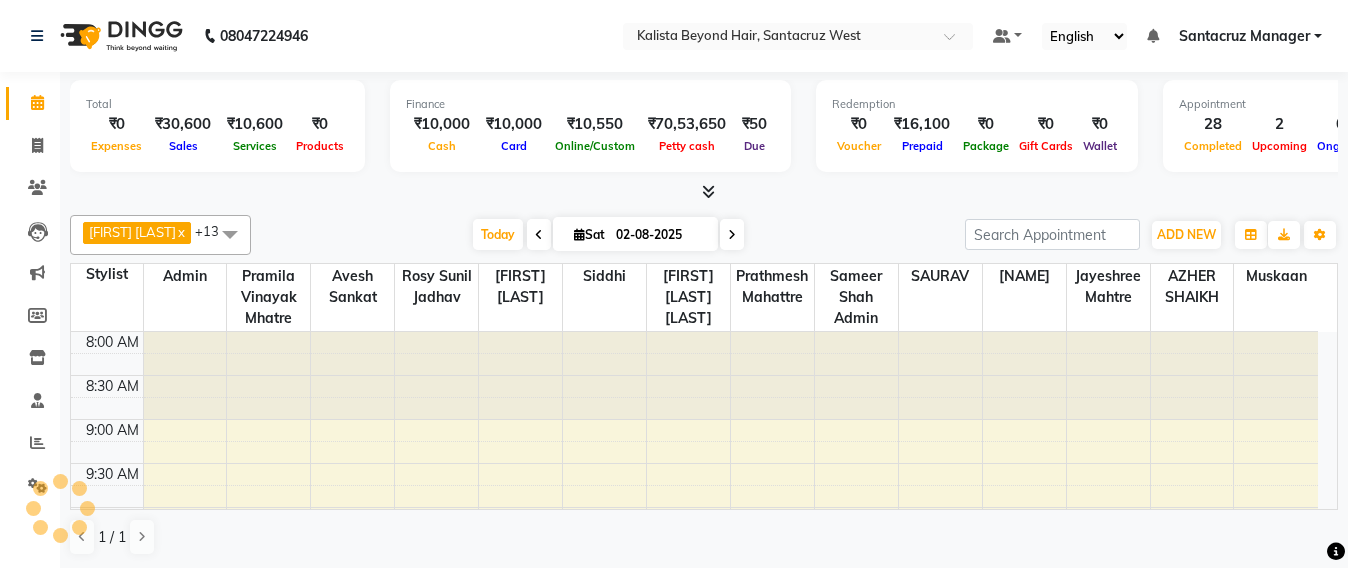 click on "Sat 02-08-2025" at bounding box center [635, 234] 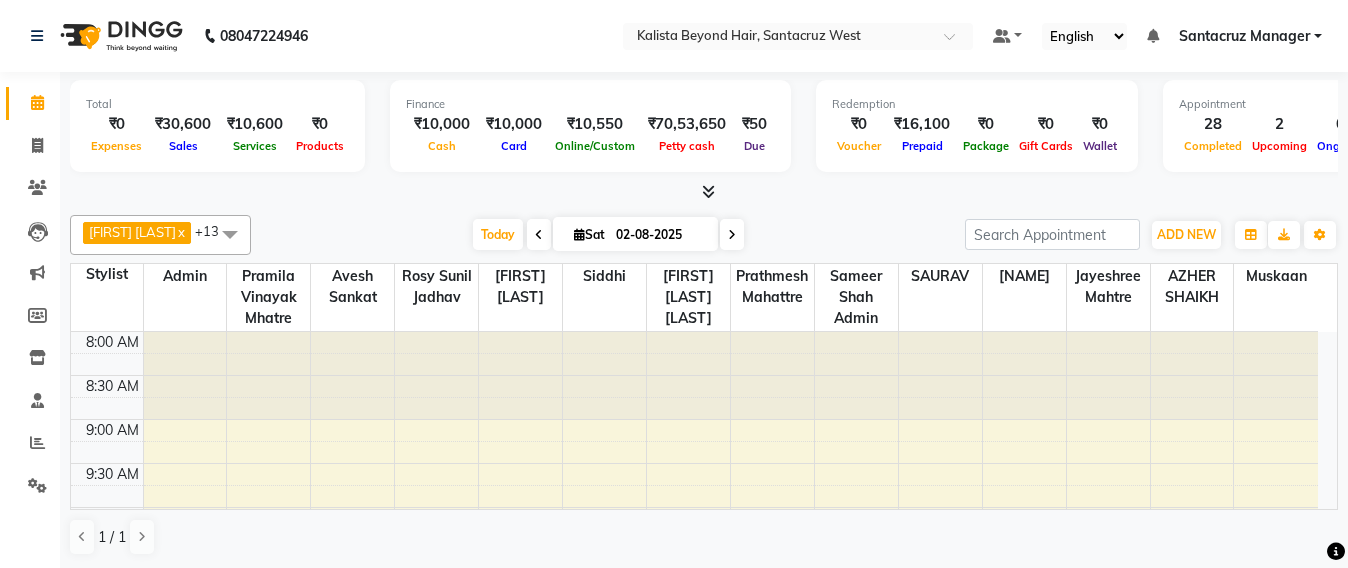 click at bounding box center (579, 234) 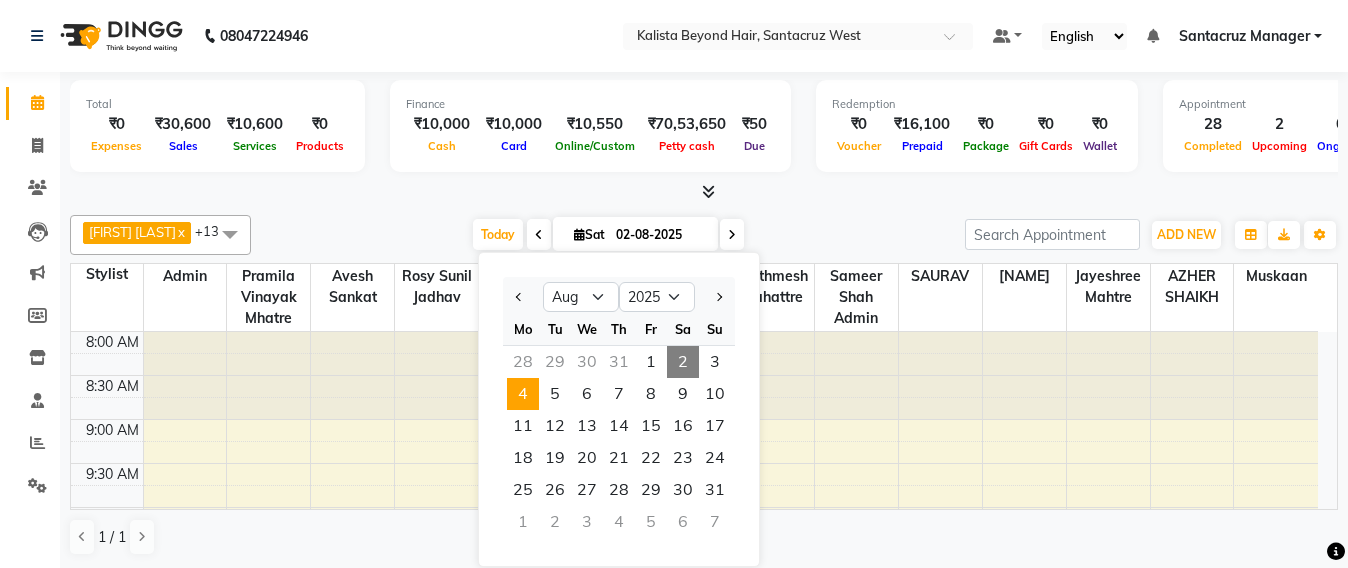 click on "4" at bounding box center (523, 394) 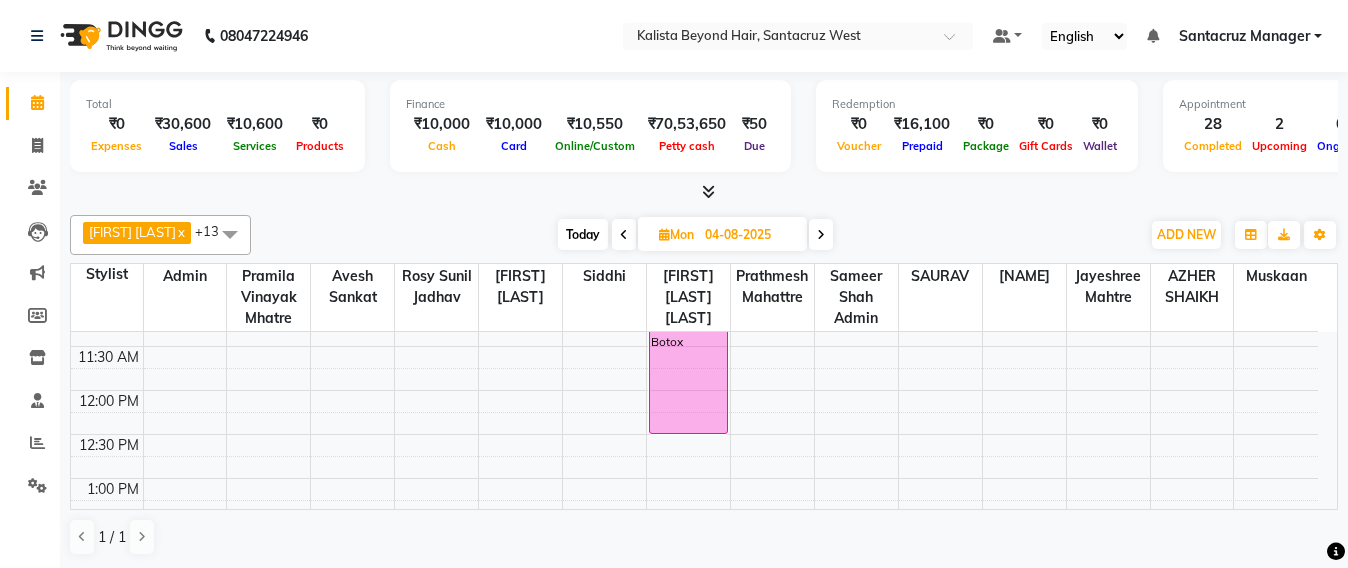 scroll, scrollTop: 250, scrollLeft: 0, axis: vertical 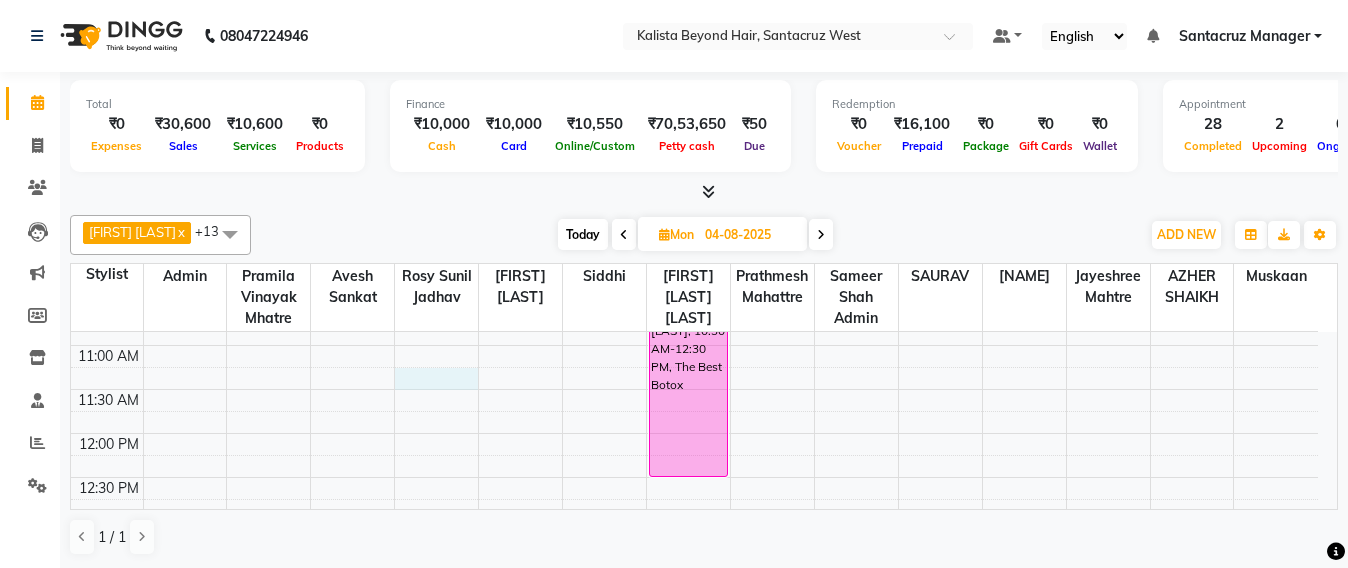 click on "8:00 AM 8:30 AM 9:00 AM 9:30 AM 10:00 AM 10:30 AM 11:00 AM 11:30 AM 12:00 PM 12:30 PM 1:00 PM 1:30 PM 2:00 PM 2:30 PM 3:00 PM 3:30 PM 4:00 PM 4:30 PM 5:00 PM 5:30 PM 6:00 PM 6:30 PM 7:00 PM 7:30 PM 8:00 PM 8:30 PM     AKSHAYA SHETTY, 10:30 AM-12:30 PM, The Best Botox" at bounding box center [694, 653] 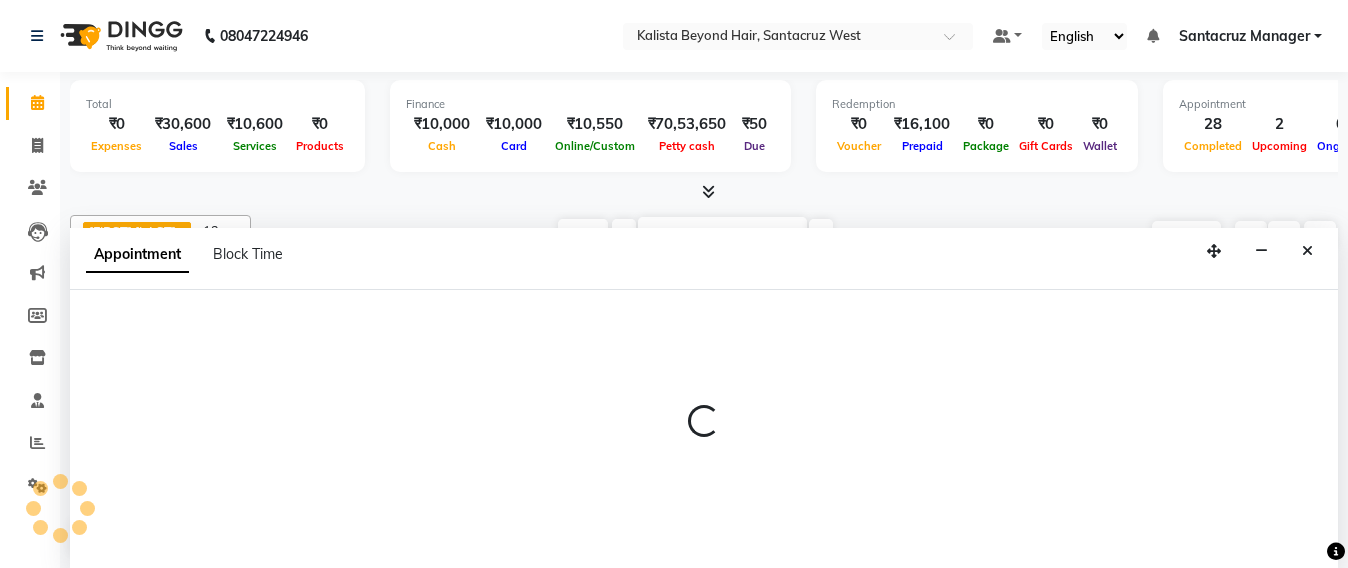 scroll, scrollTop: 1, scrollLeft: 0, axis: vertical 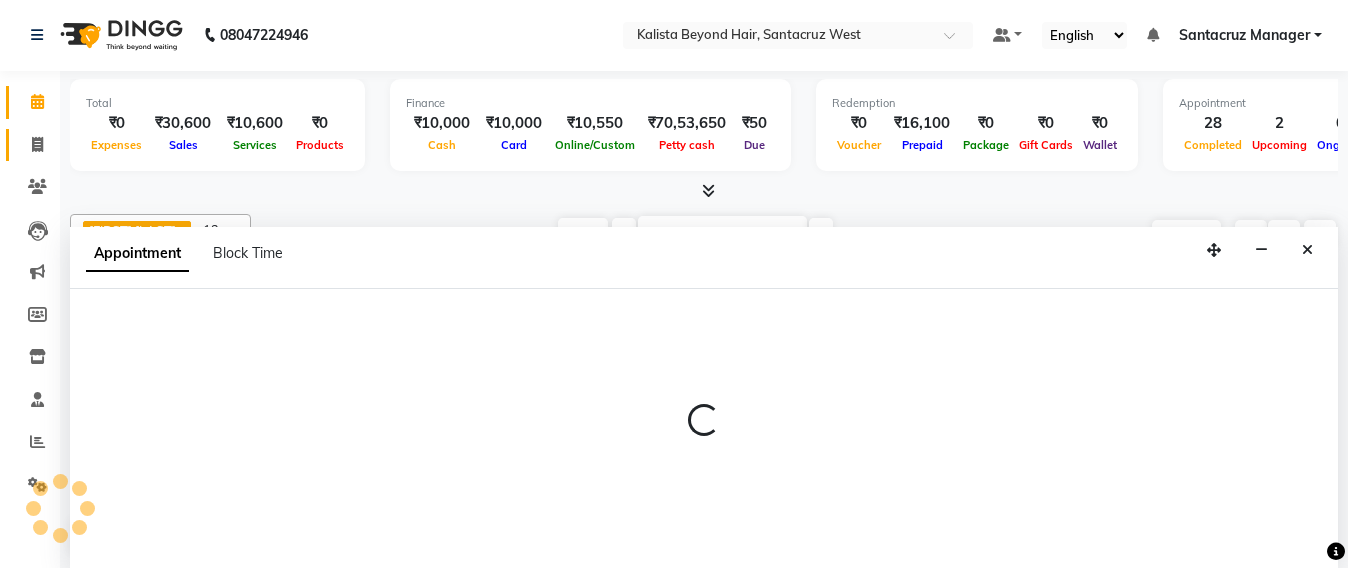 click 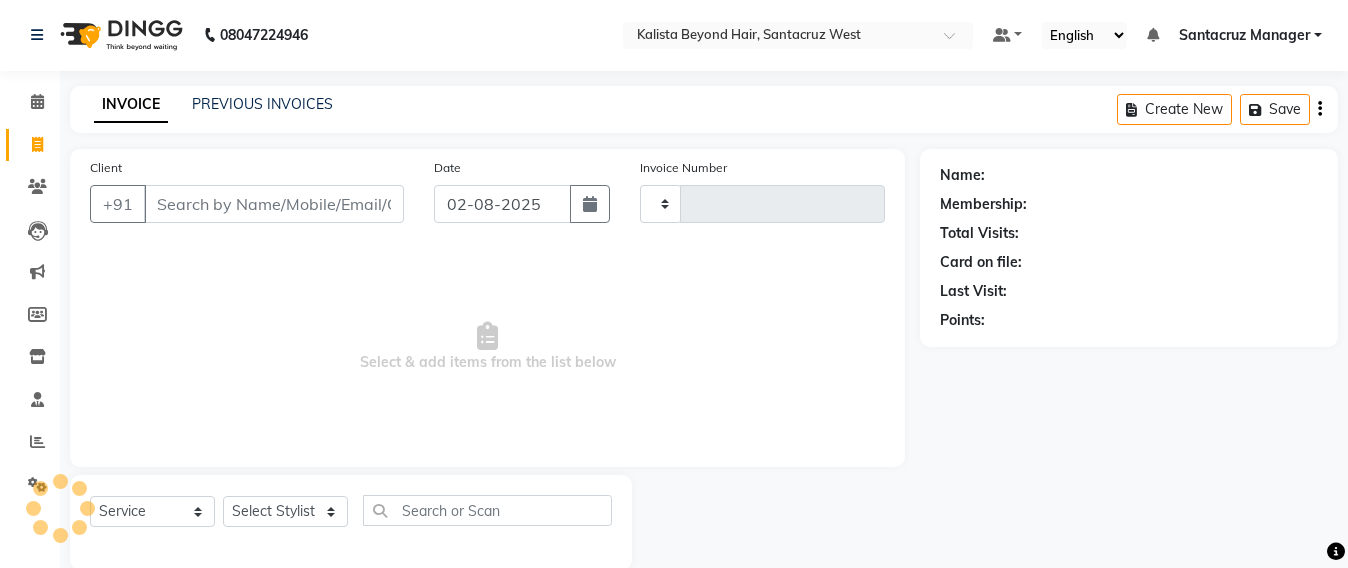 scroll, scrollTop: 0, scrollLeft: 0, axis: both 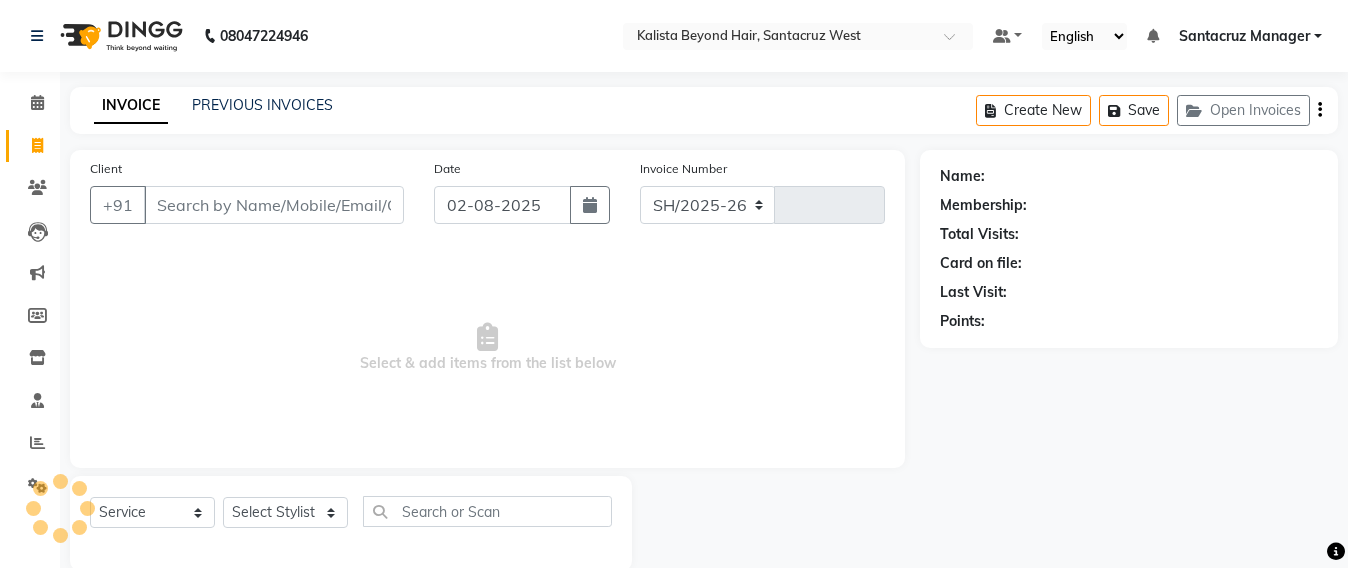 select on "6357" 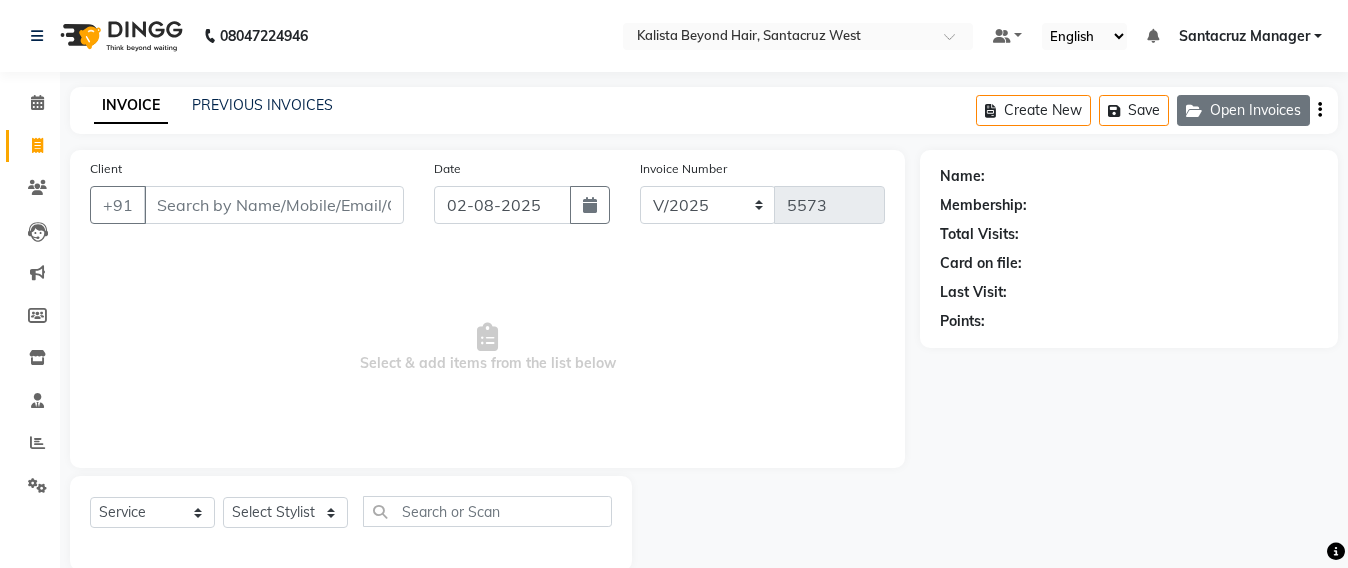 click on "Open Invoices" 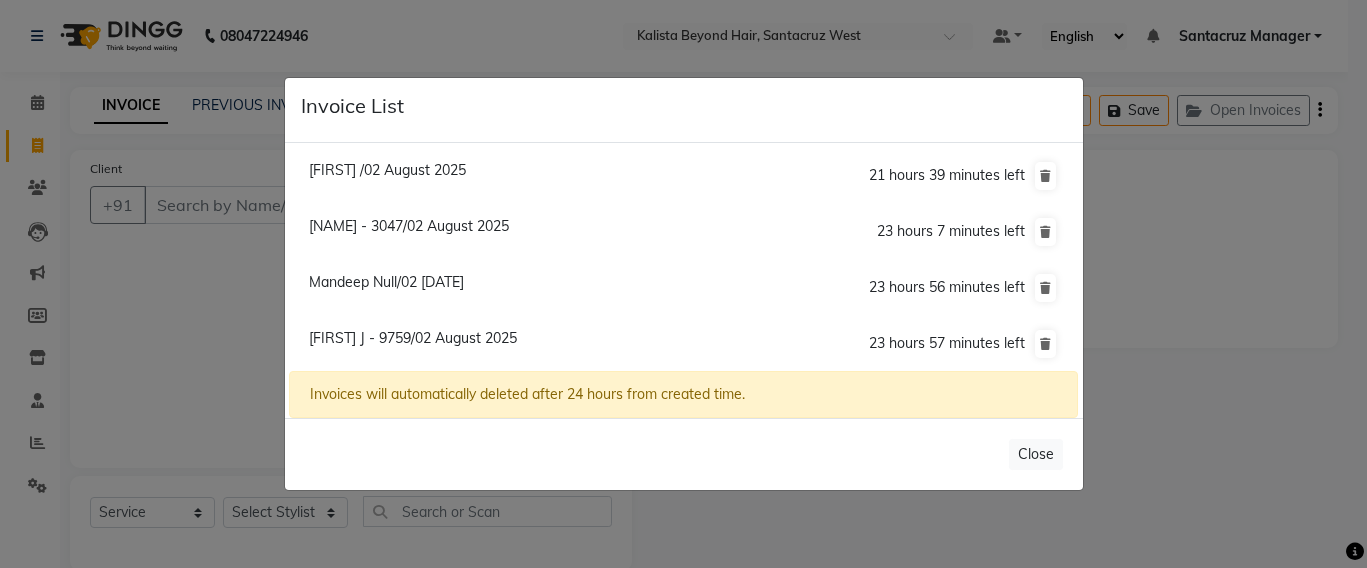 click on "[FIRST] /02 August 2025" 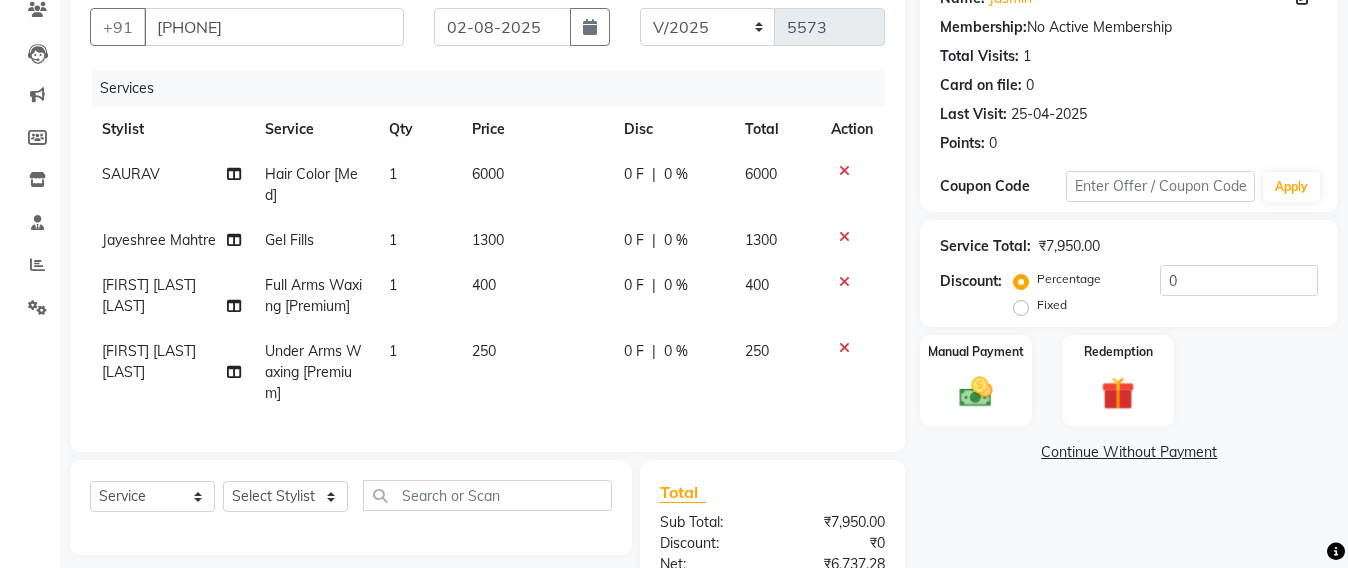 scroll, scrollTop: 125, scrollLeft: 0, axis: vertical 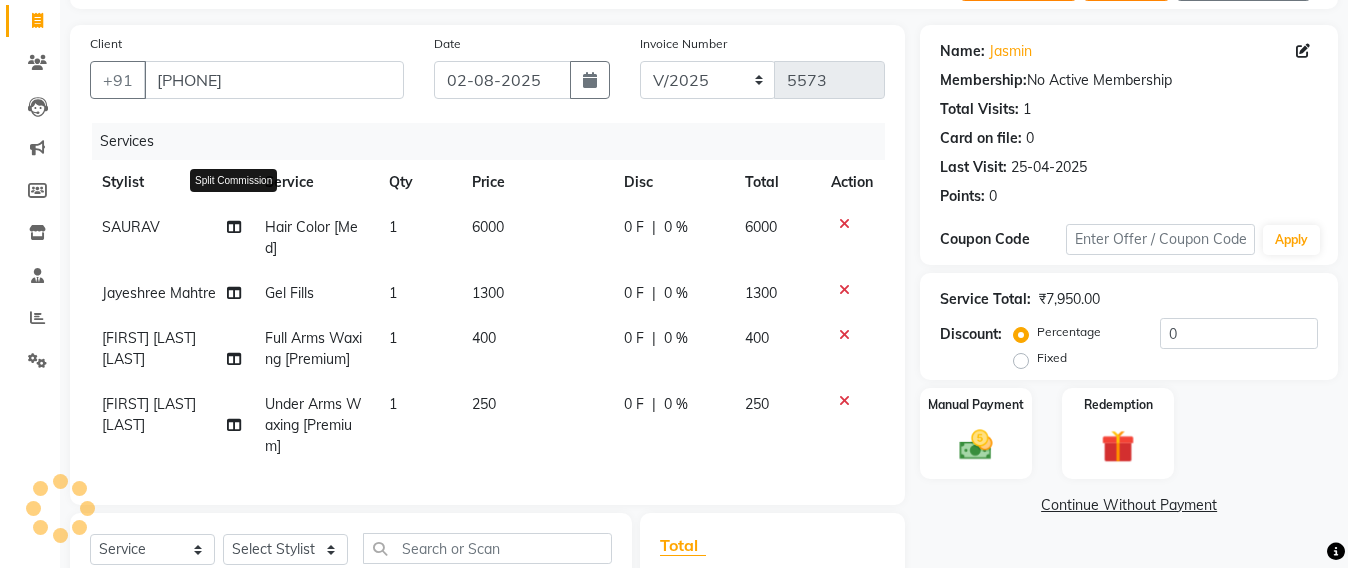 click 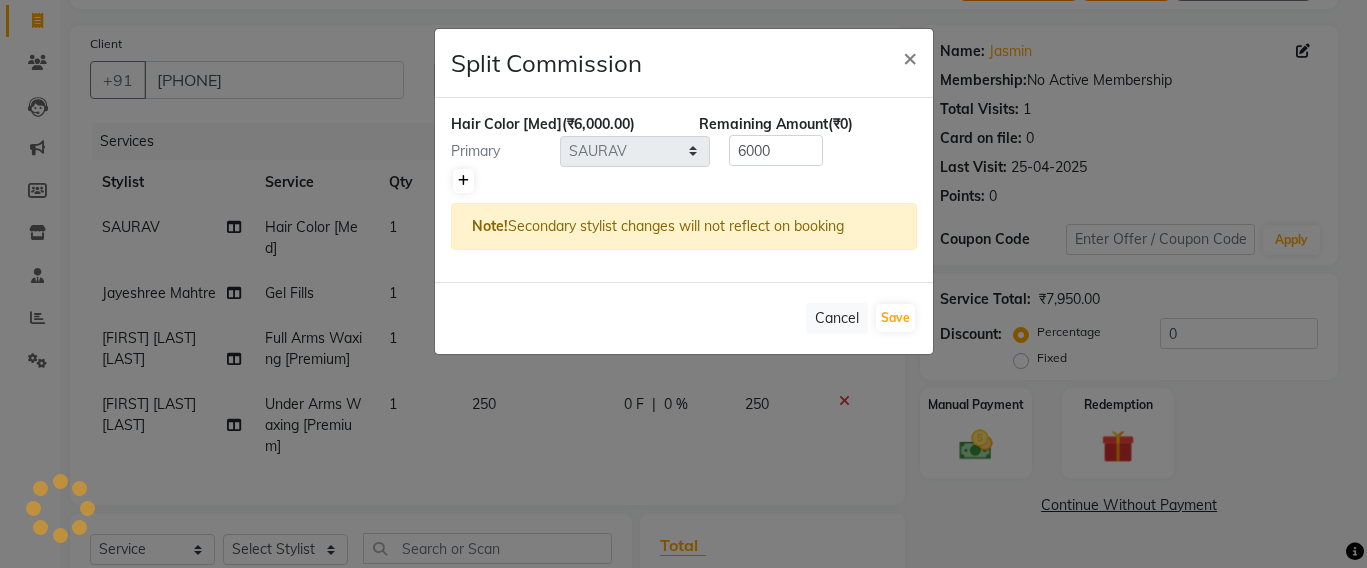 click 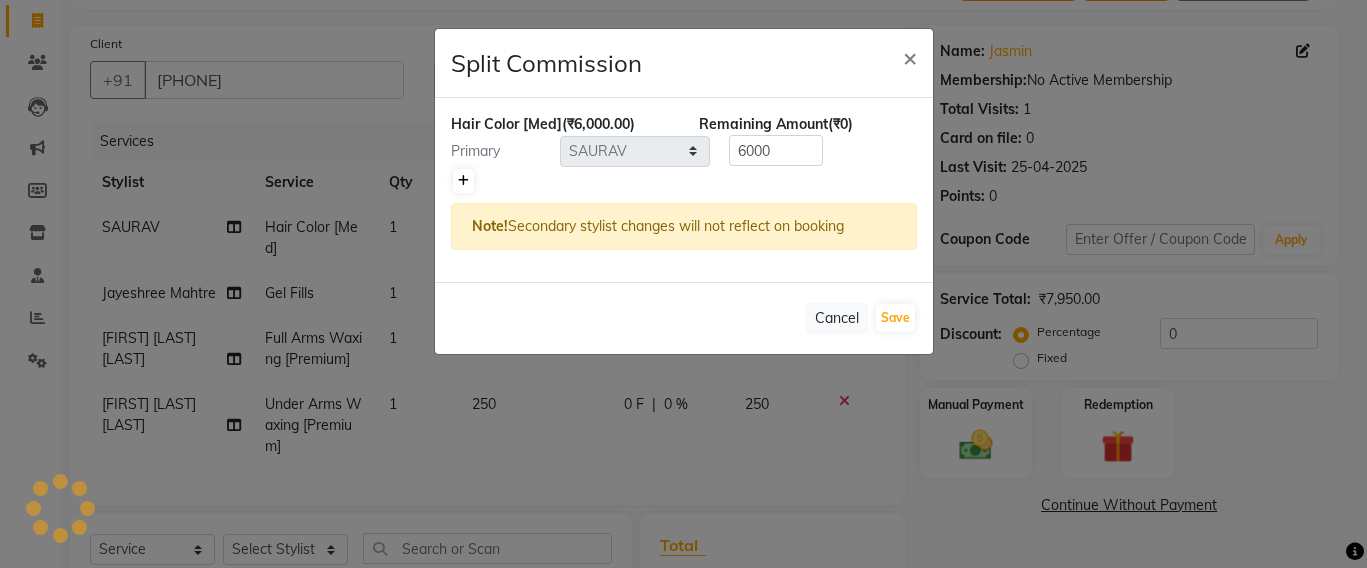 type on "3000" 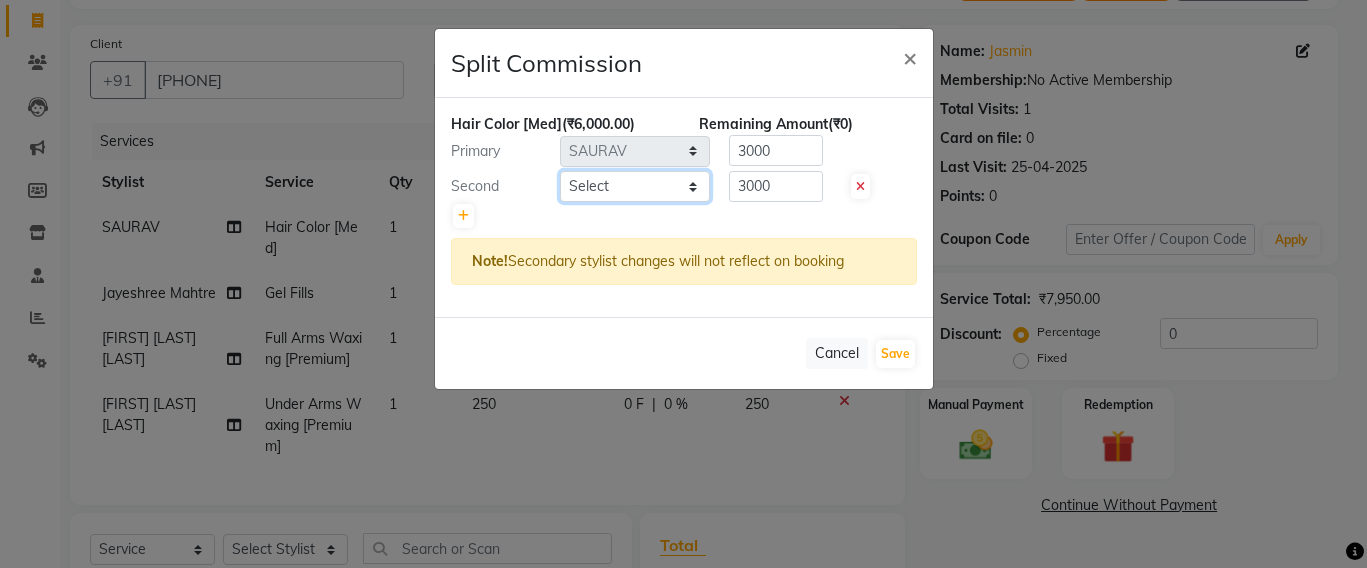 click on "Select  Admin   Avesh Sankat   AZHER SHAIKH   Jayeshree Mahtre   Manisha Subodh Shedge   Muskaan   Pramila Vinayak Mhatre   prathmesh mahattre   Pratibha Nilesh Sharma   RINKI SAV   Rosy Sunil Jadhav   Sameer shah admin   Santacruz Manager   SAURAV   Siddhi   SOMAYANG VASHUM   Tejasvi Bhosle" 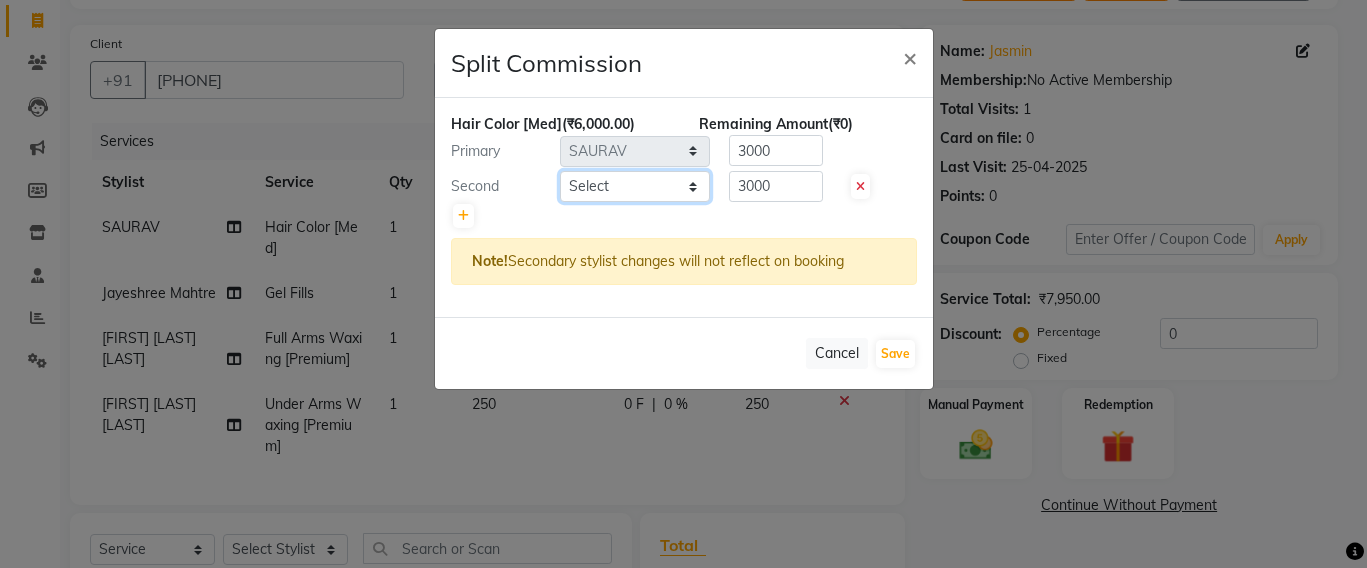 select on "48409" 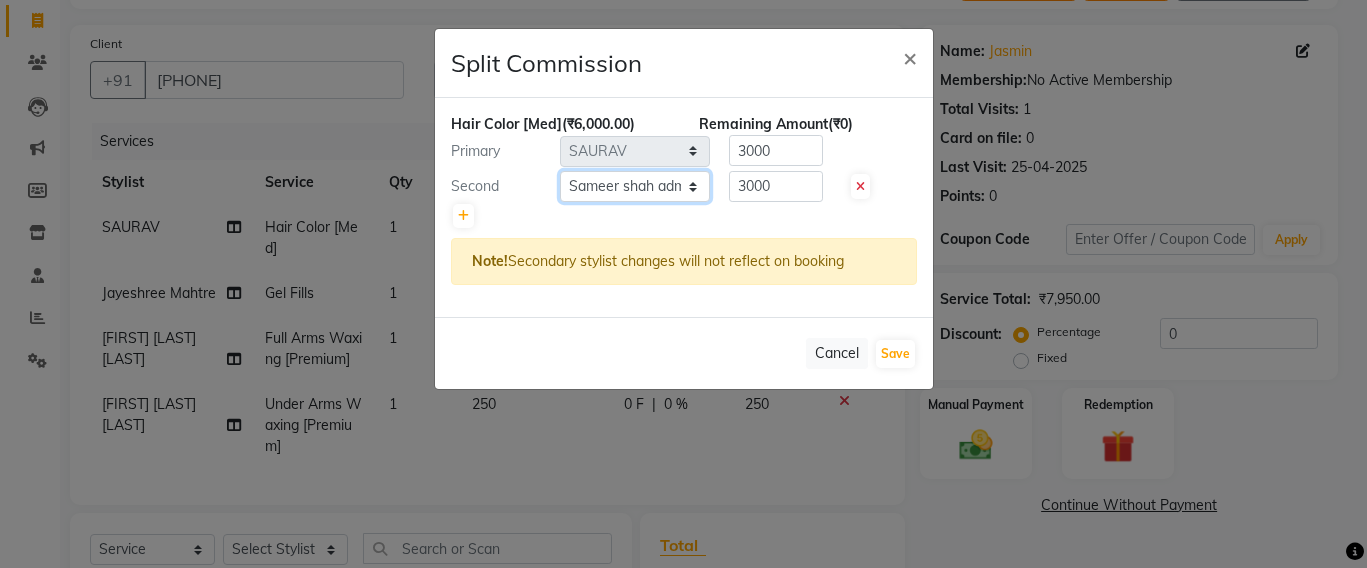 click on "Select  Admin   Avesh Sankat   AZHER SHAIKH   Jayeshree Mahtre   Manisha Subodh Shedge   Muskaan   Pramila Vinayak Mhatre   prathmesh mahattre   Pratibha Nilesh Sharma   RINKI SAV   Rosy Sunil Jadhav   Sameer shah admin   Santacruz Manager   SAURAV   Siddhi   SOMAYANG VASHUM   Tejasvi Bhosle" 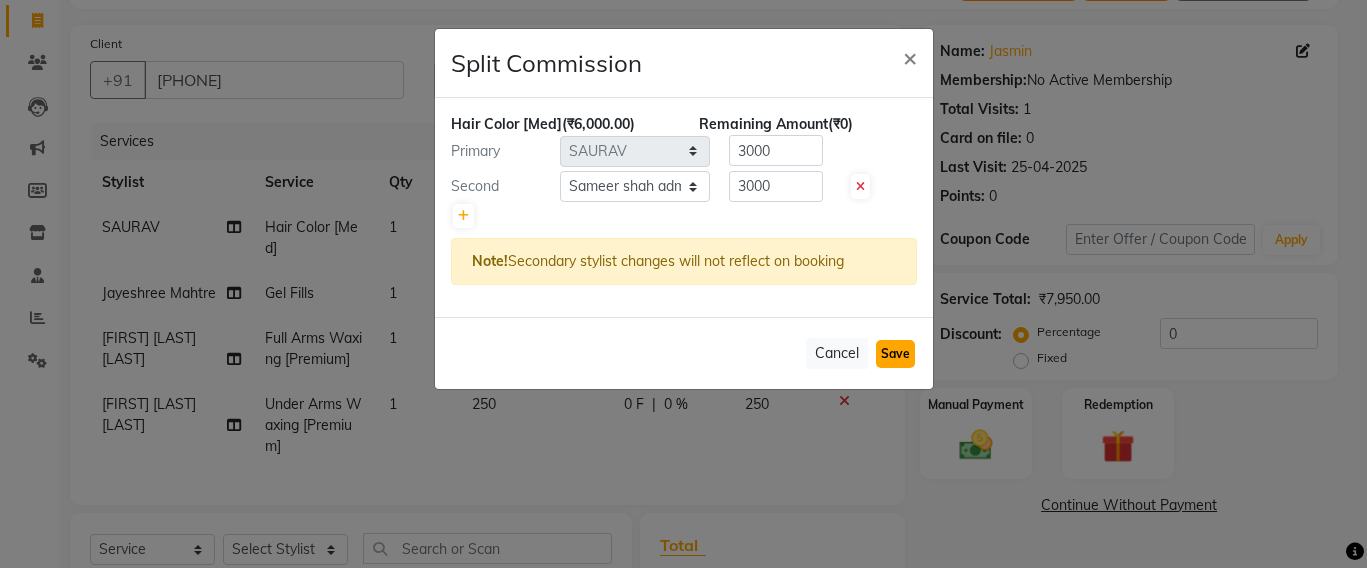 click on "Save" 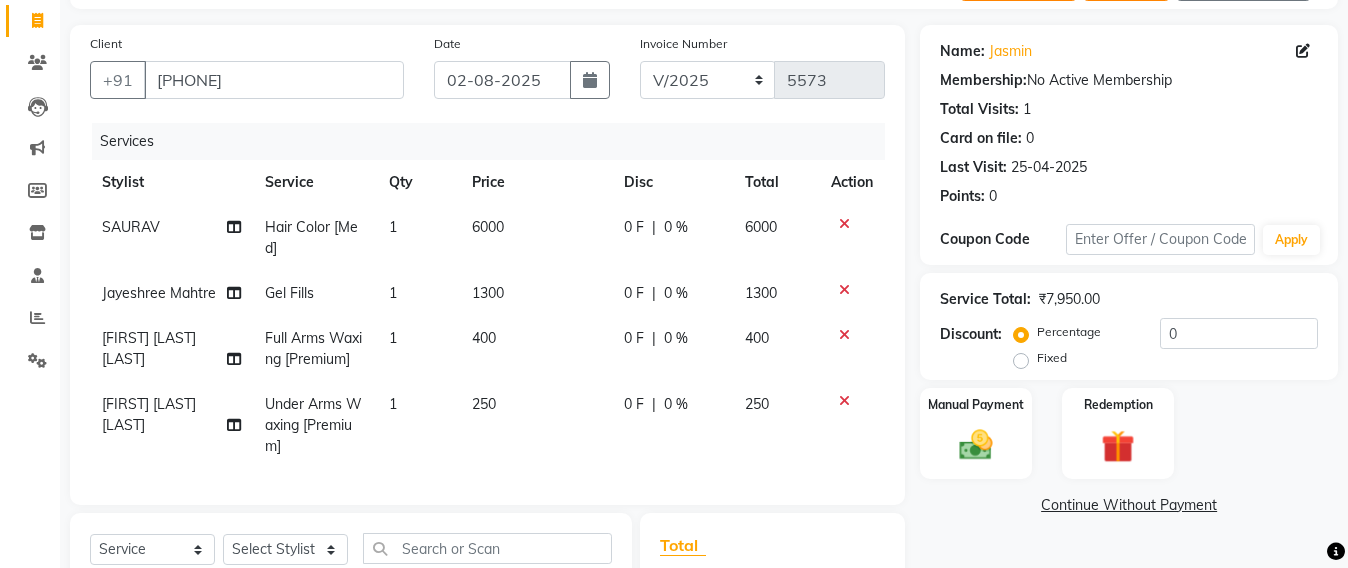 click on "1300" 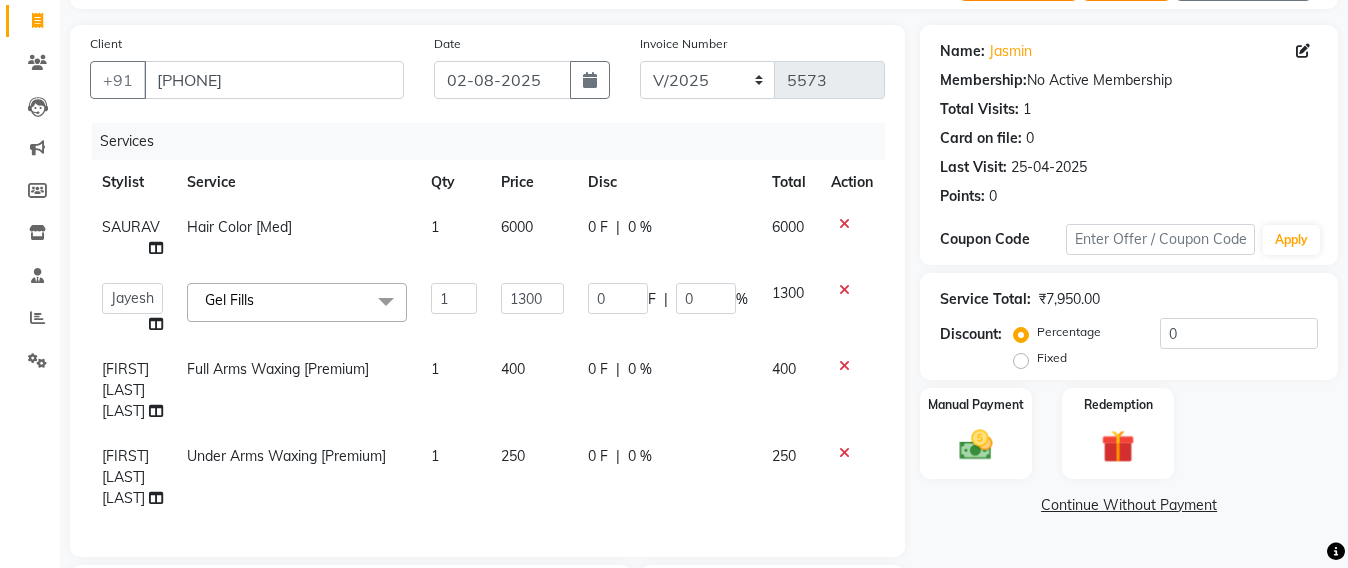 click on "1300" 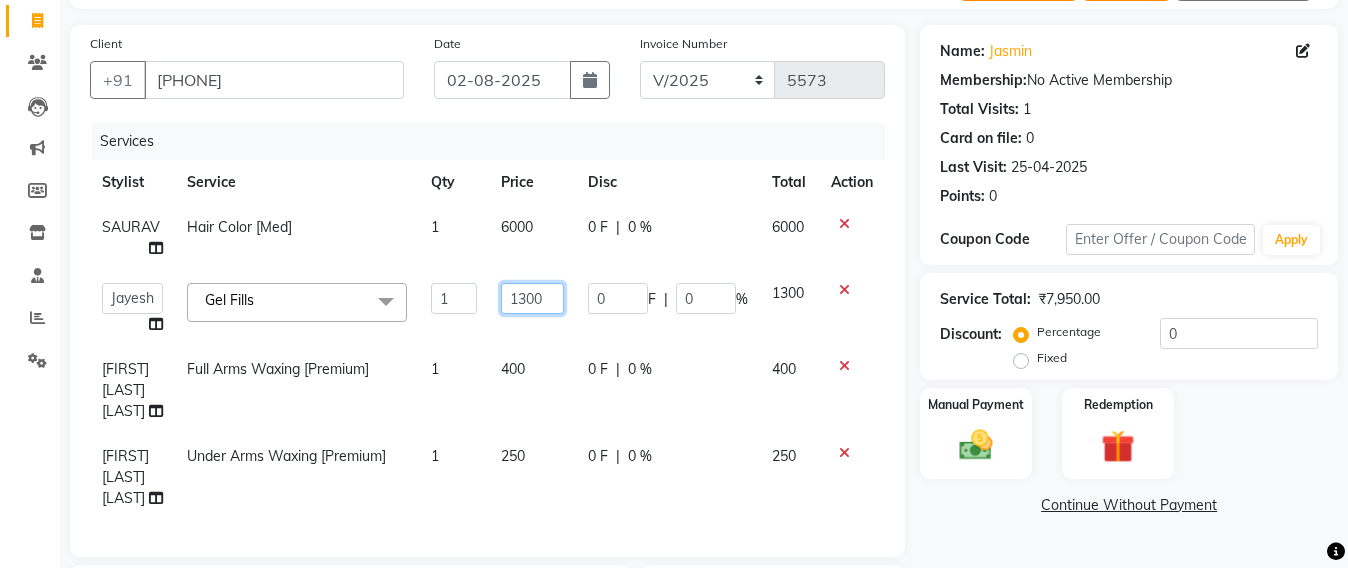 click on "1300" 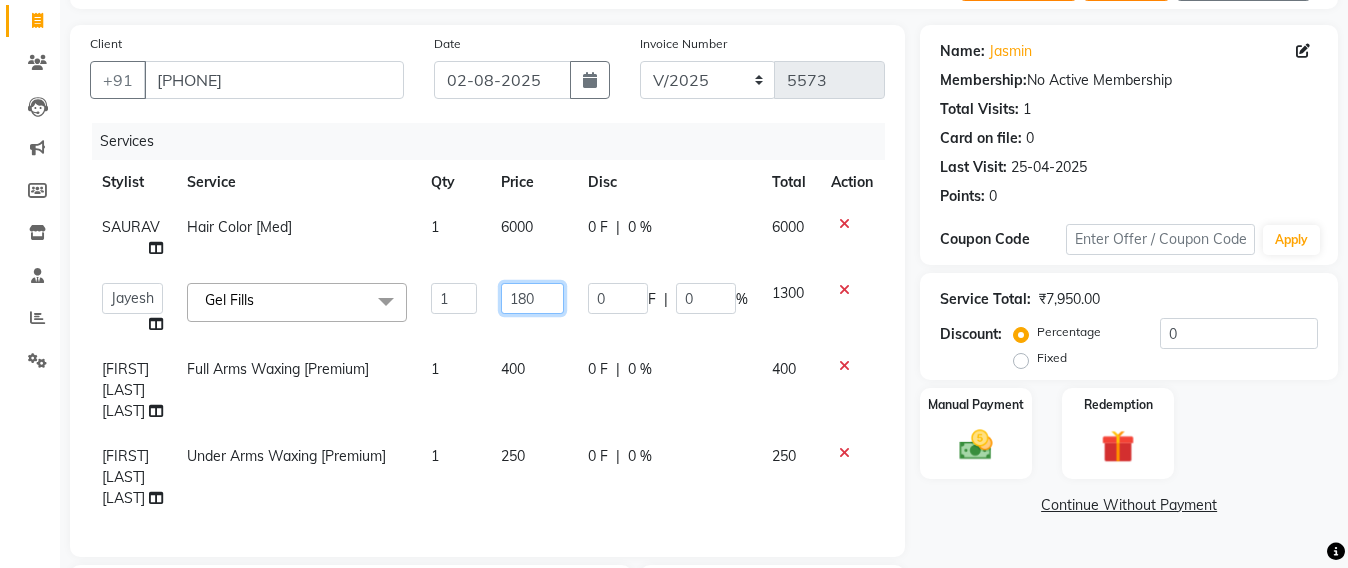 type on "1800" 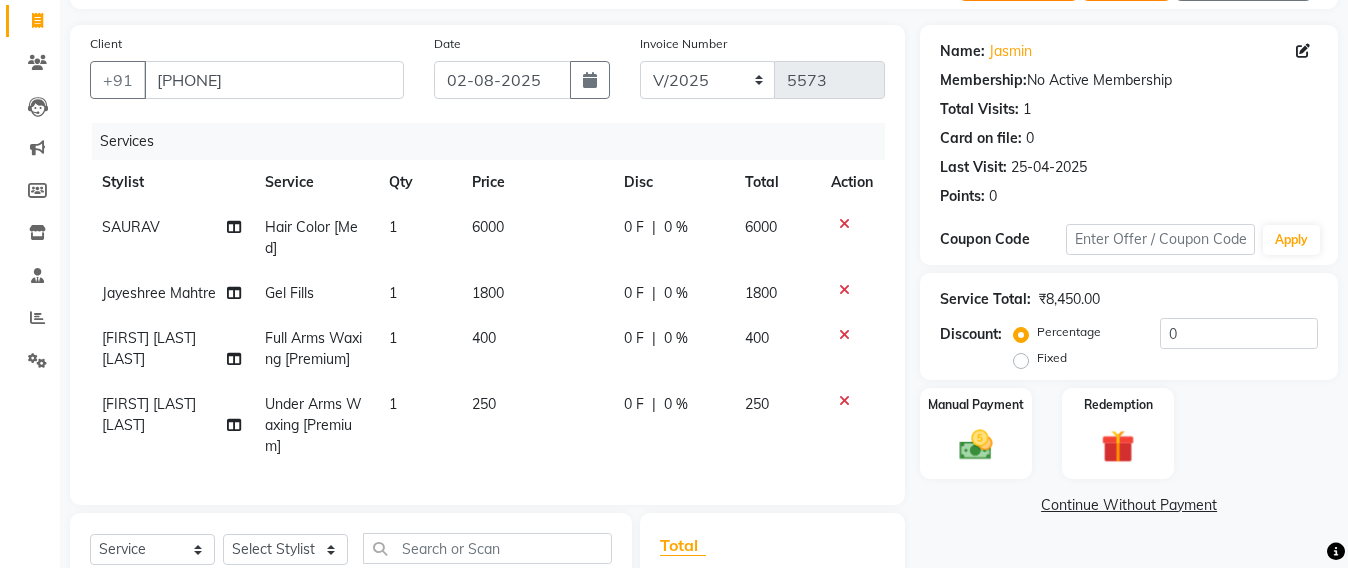 click on "SAURAV Hair Color [Med] 1 6000 0 F | 0 % 6000 Jayeshree Mahtre Gel Fills 1 1800 0 F | 0 % 1800 Pratibha Nilesh Sharma Full Arms Waxing [Premium] 1 400 0 F | 0 % 400 Pratibha Nilesh Sharma Under Arms Waxing [Premium] 1 250 0 F | 0 % 250" 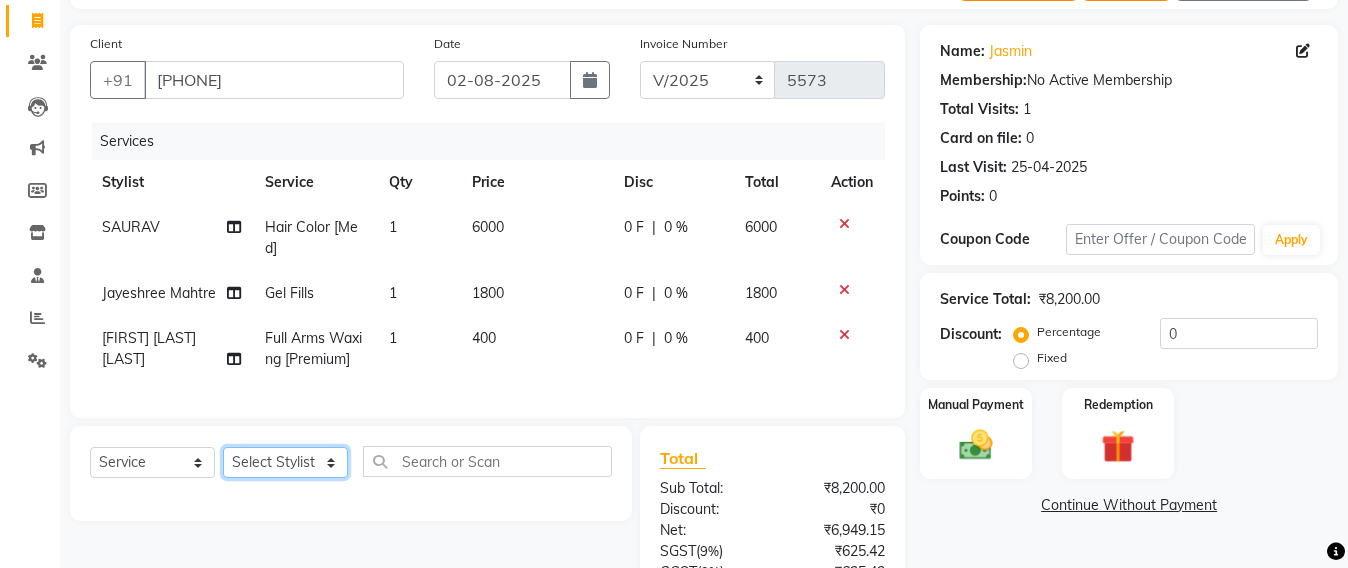 click on "Select Stylist Admin Avesh Sankat AZHER SHAIKH Jayeshree Mahtre Manisha Subodh Shedge Muskaan Pramila Vinayak Mhatre prathmesh mahattre Pratibha Nilesh Sharma RINKI SAV Rosy Sunil Jadhav Sameer shah admin Santacruz Manager SAURAV Siddhi SOMAYANG VASHUM Tejasvi Bhosle" 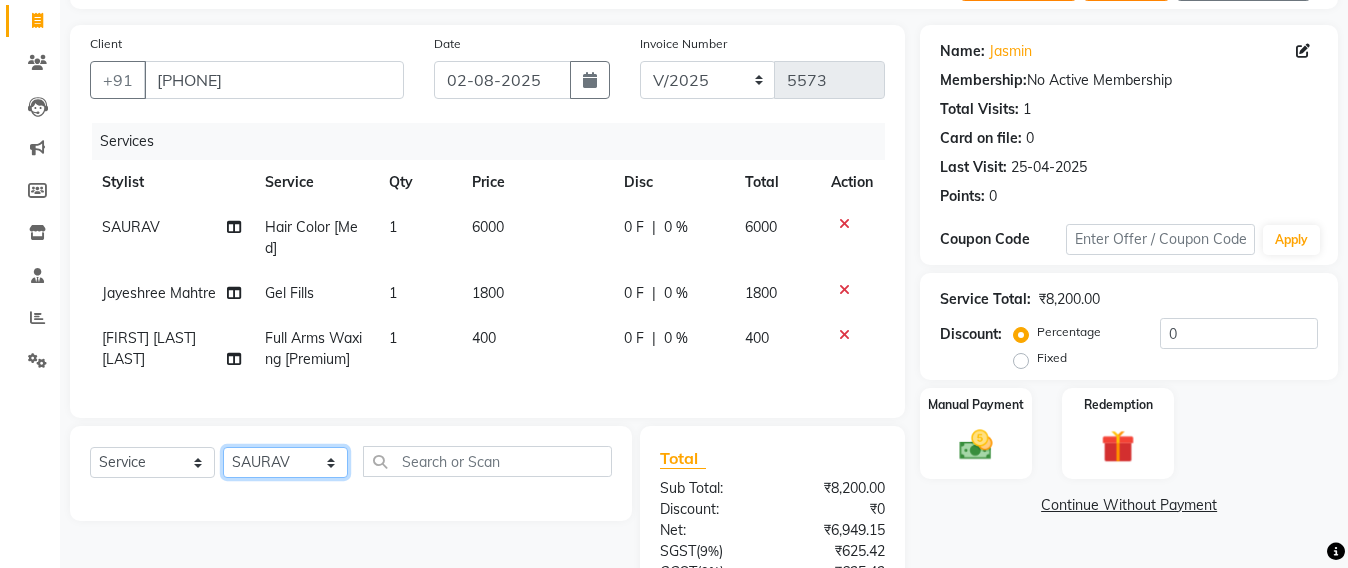click on "Select Stylist Admin Avesh Sankat AZHER SHAIKH Jayeshree Mahtre Manisha Subodh Shedge Muskaan Pramila Vinayak Mhatre prathmesh mahattre Pratibha Nilesh Sharma RINKI SAV Rosy Sunil Jadhav Sameer shah admin Santacruz Manager SAURAV Siddhi SOMAYANG VASHUM Tejasvi Bhosle" 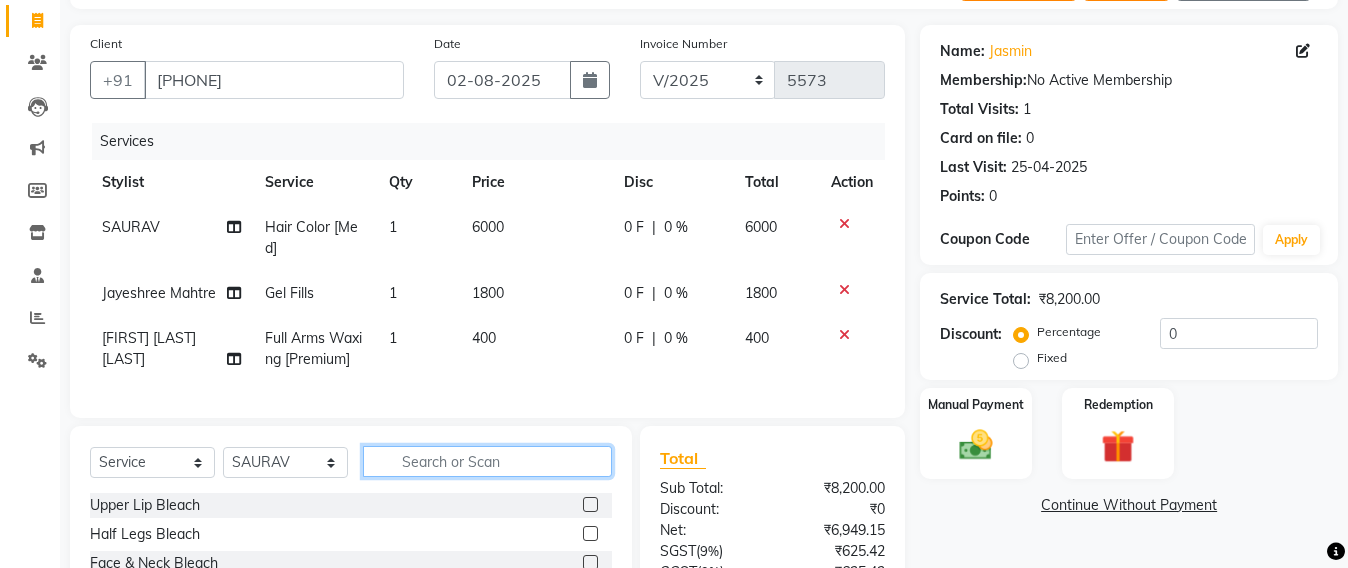 click 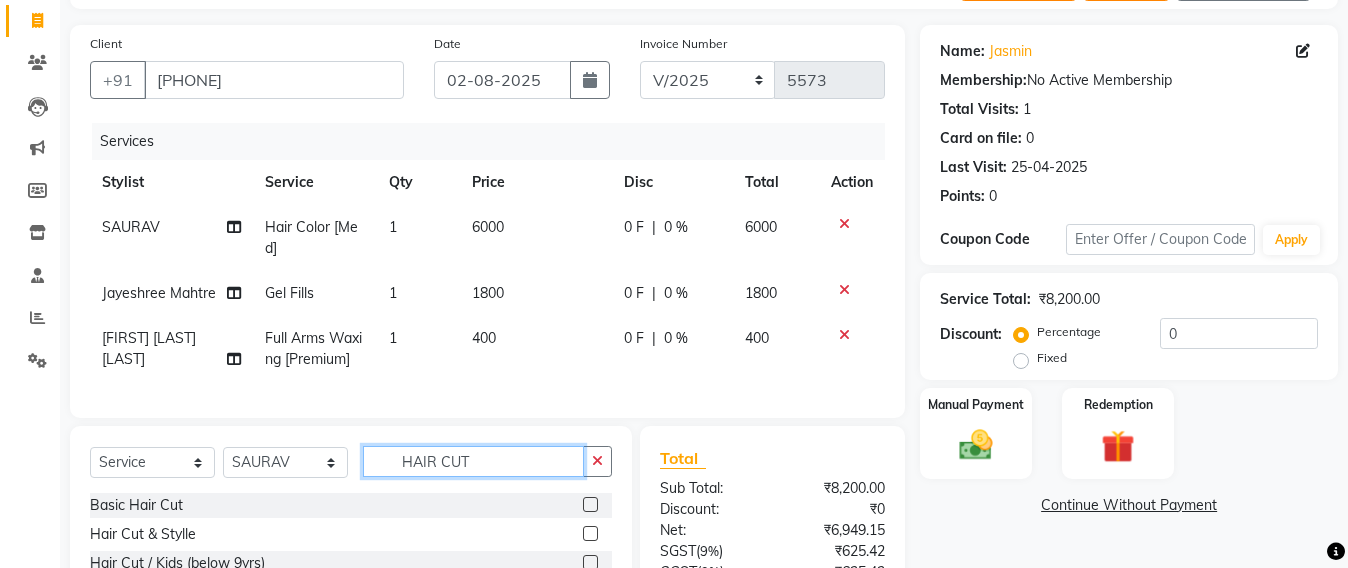scroll, scrollTop: 327, scrollLeft: 0, axis: vertical 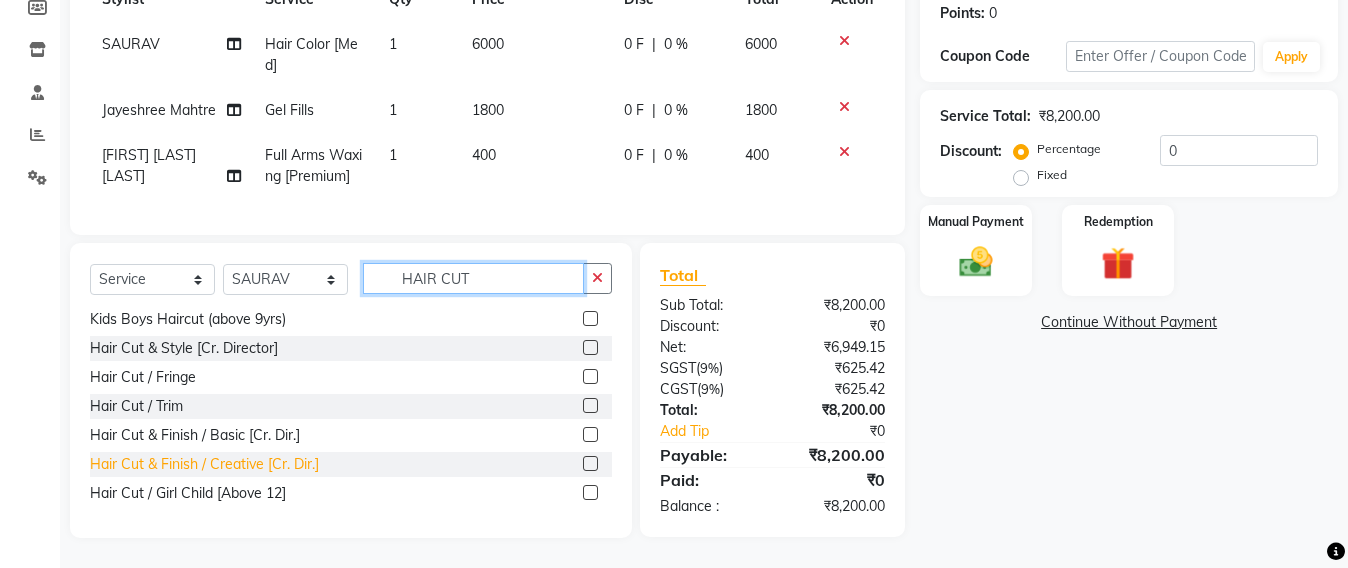 type on "HAIR CUT" 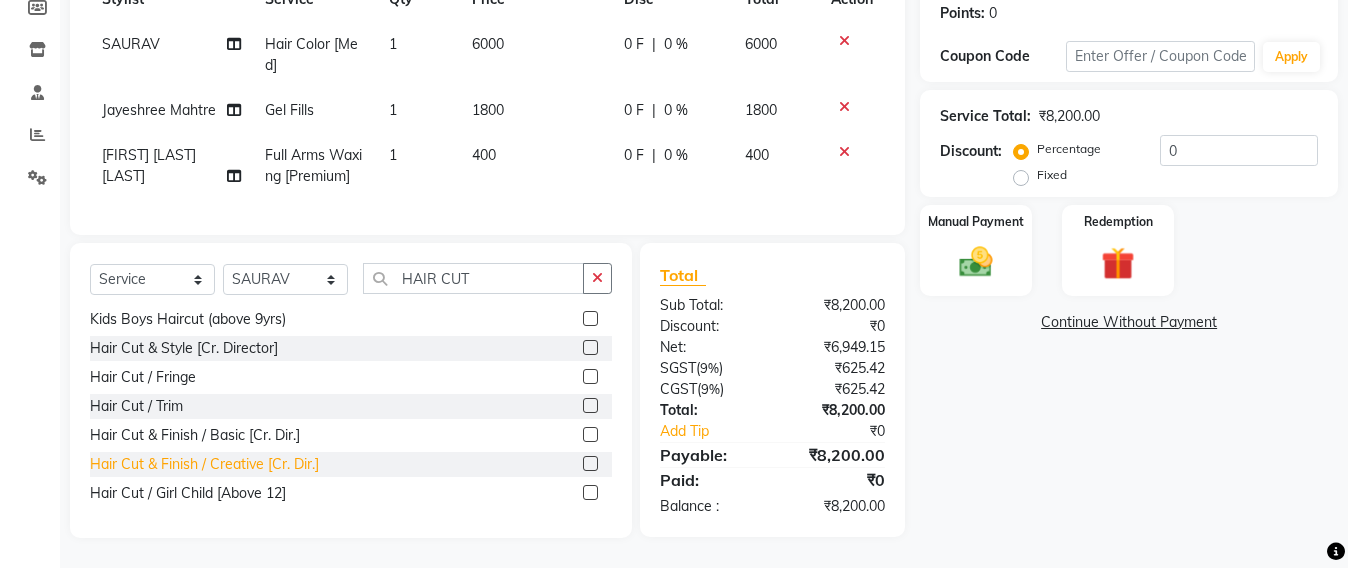 click on "Hair Cut & Finish / Creative [Cr. Dir.]" 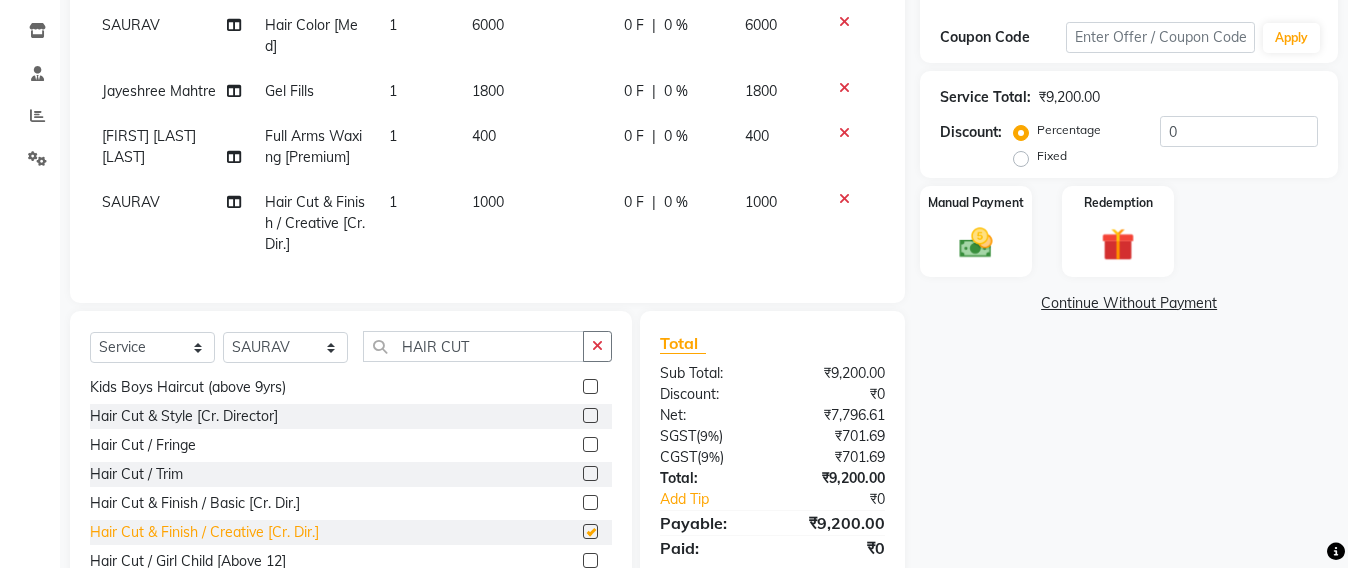 checkbox on "false" 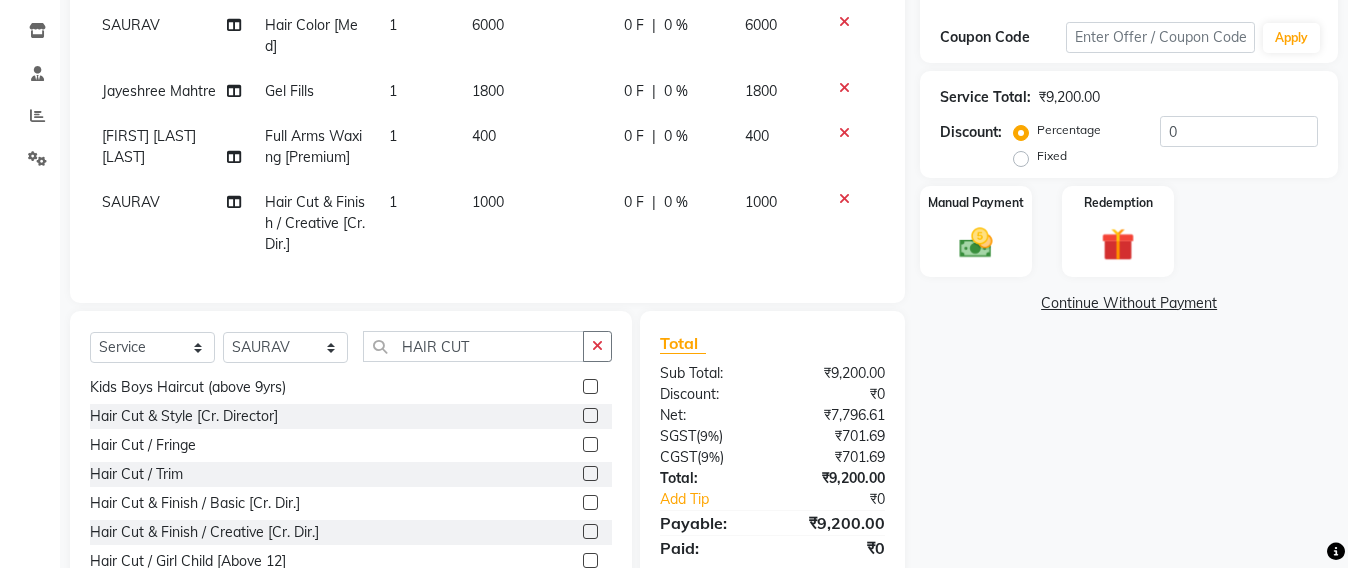 scroll, scrollTop: 0, scrollLeft: 0, axis: both 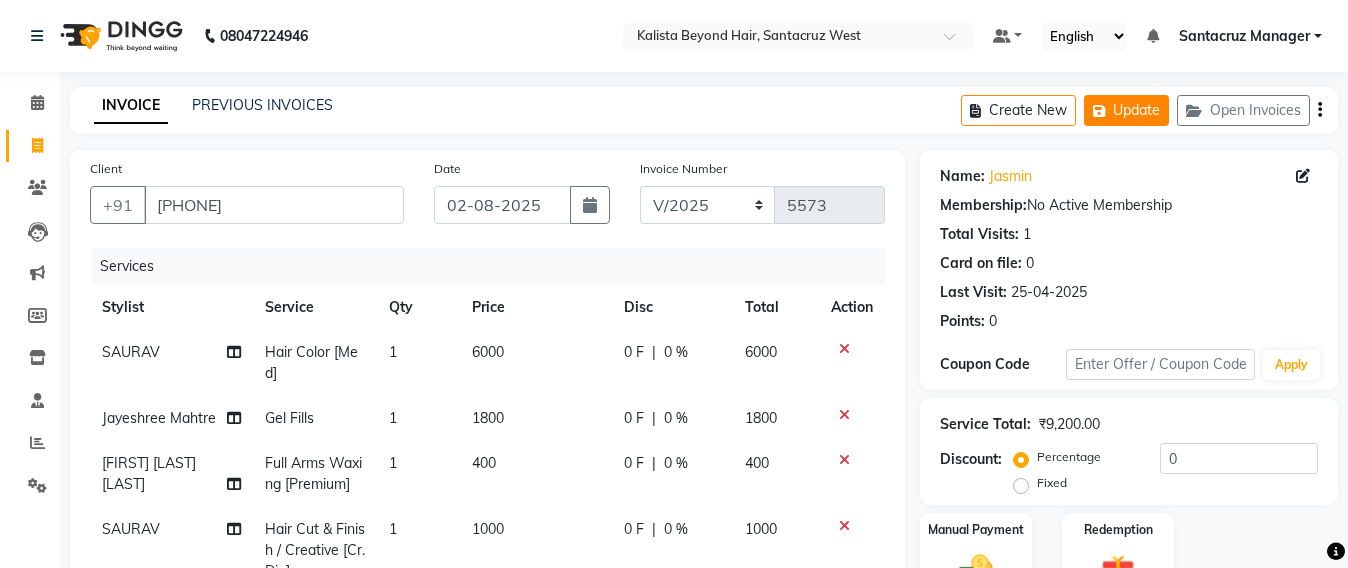 click on "Update" 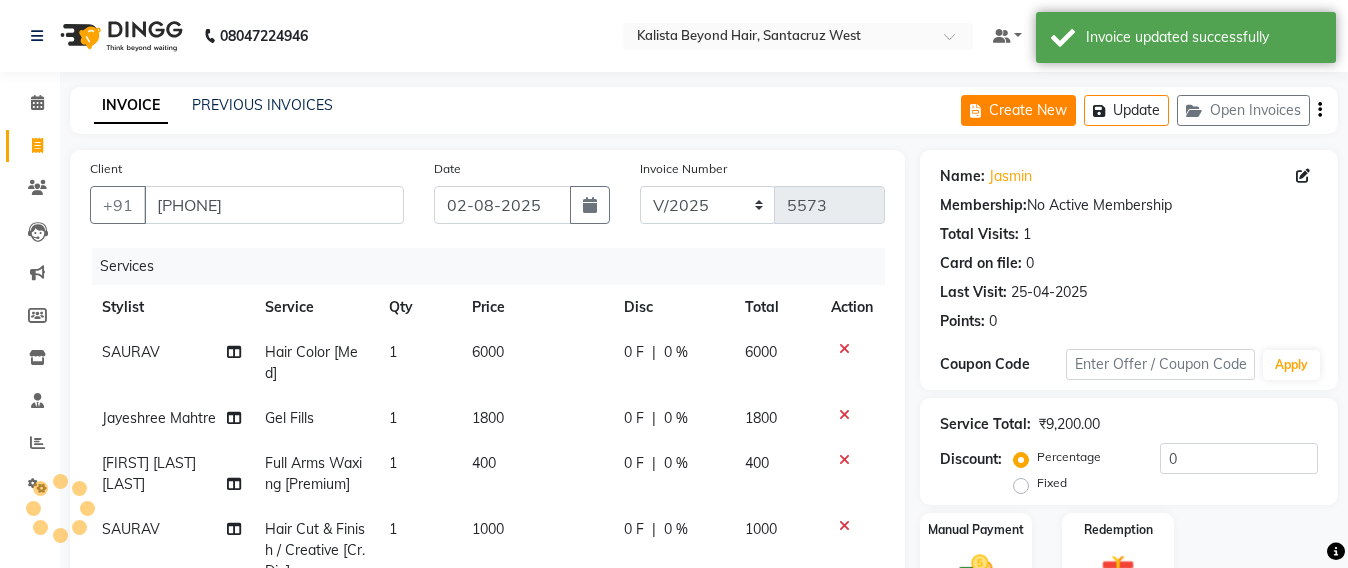 click on "Create New" 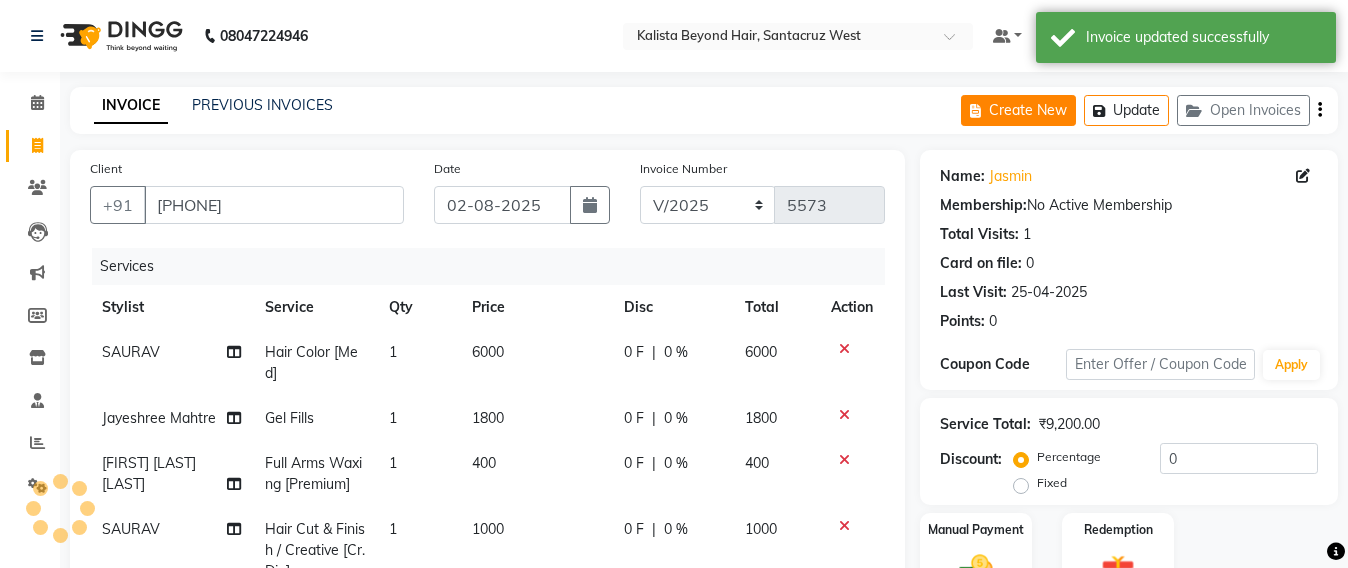 select on "service" 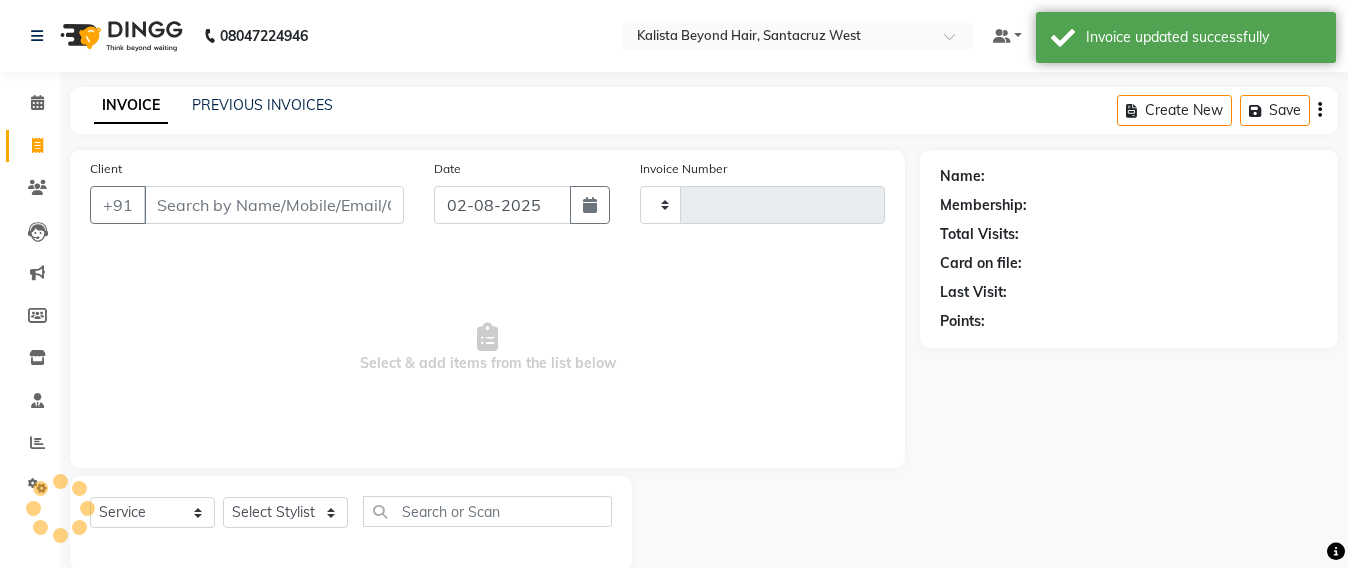 scroll, scrollTop: 33, scrollLeft: 0, axis: vertical 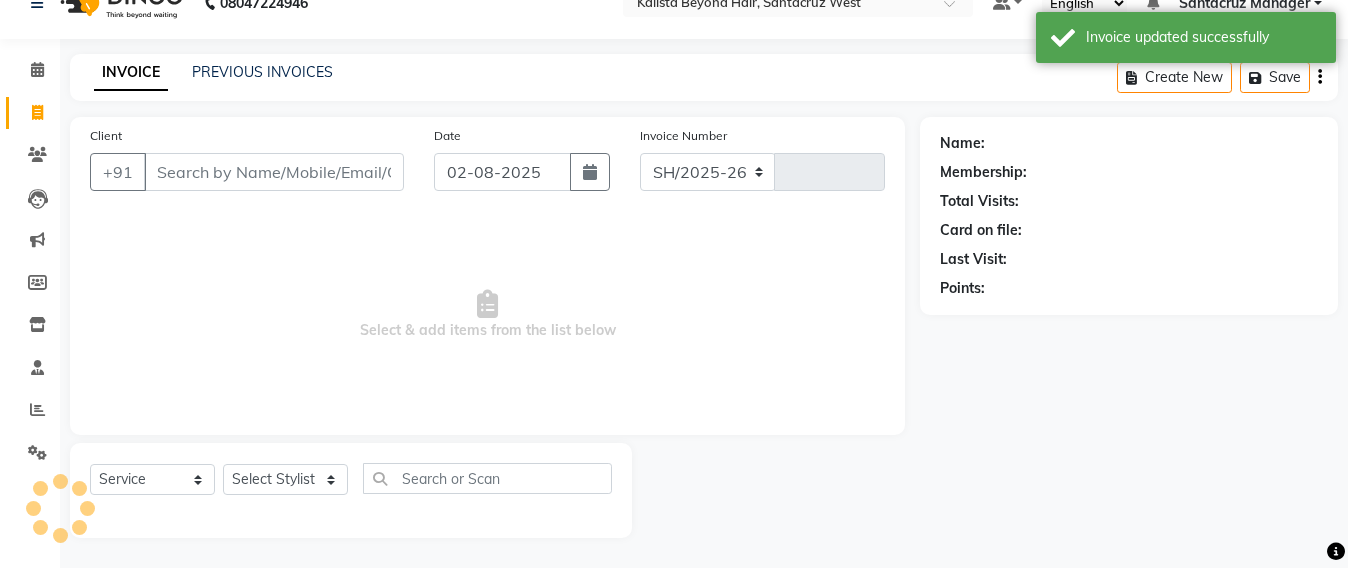 select on "6357" 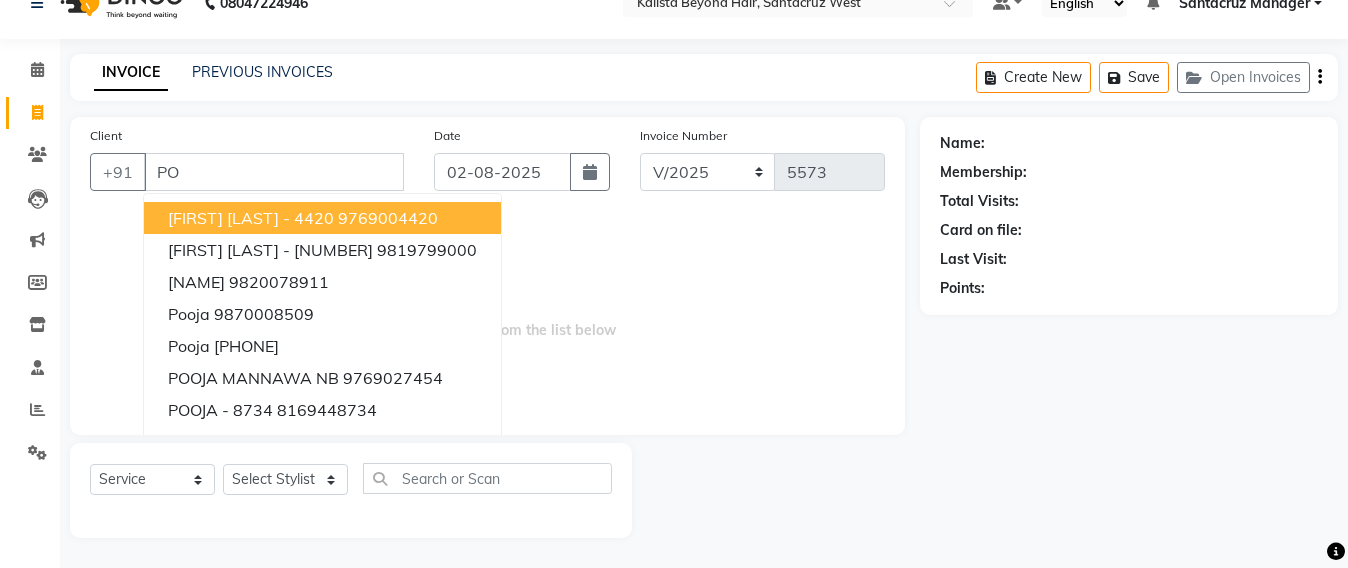 type on "P" 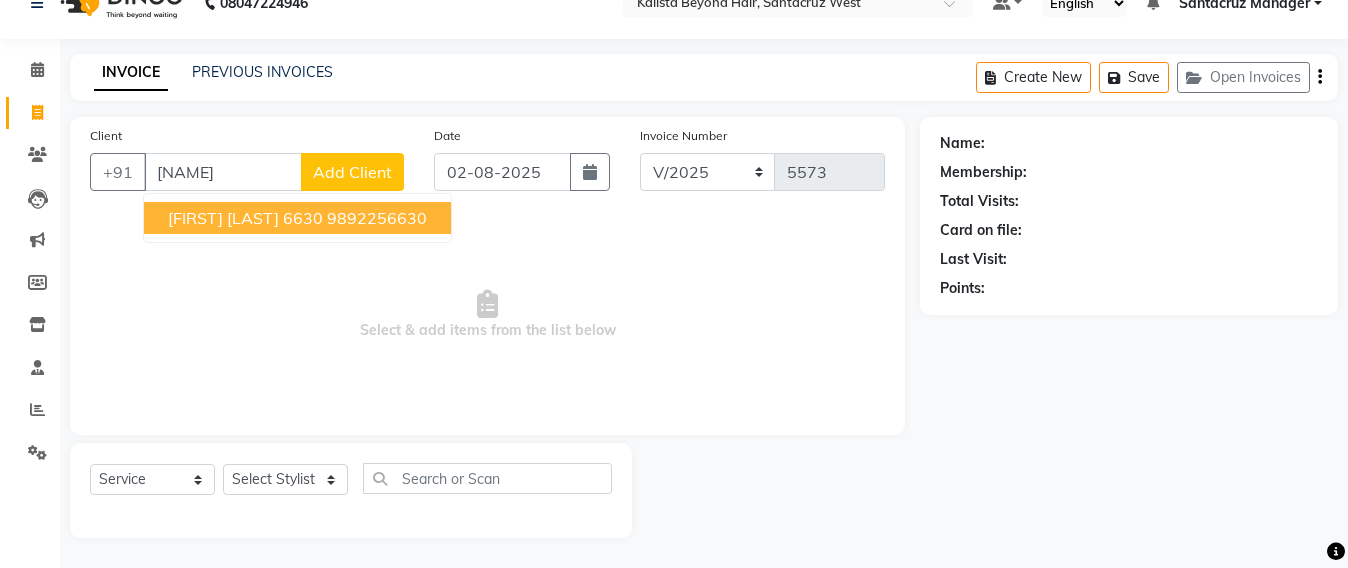 click on "PAYAL AGARWAL 6630" at bounding box center (245, 218) 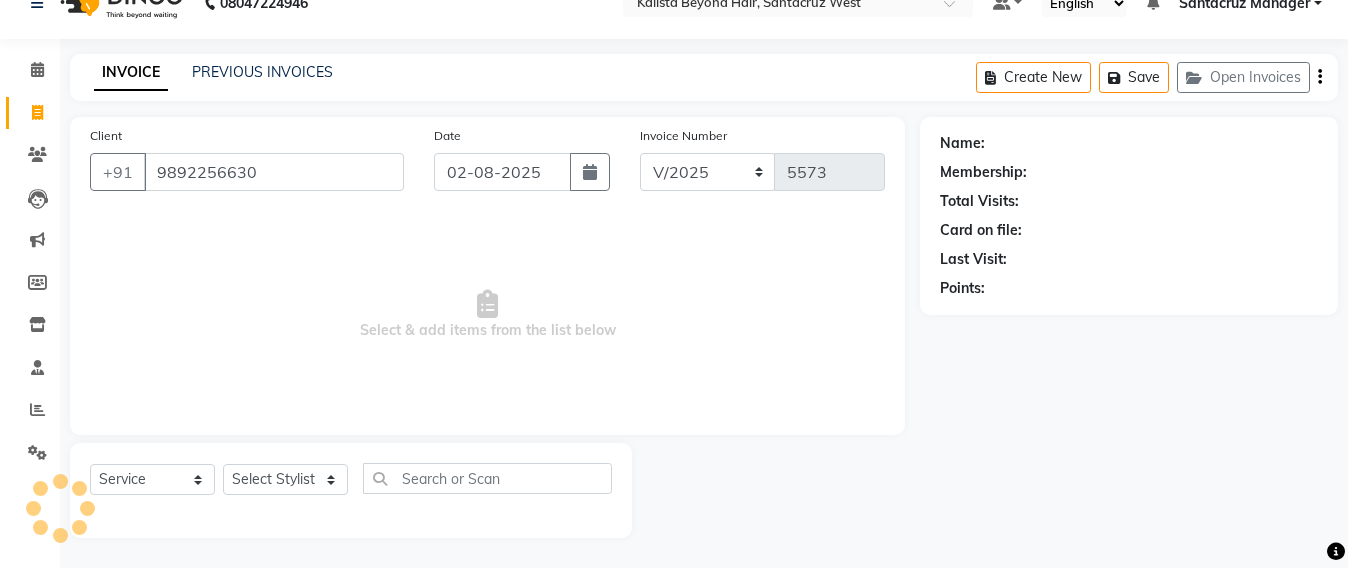 type on "9892256630" 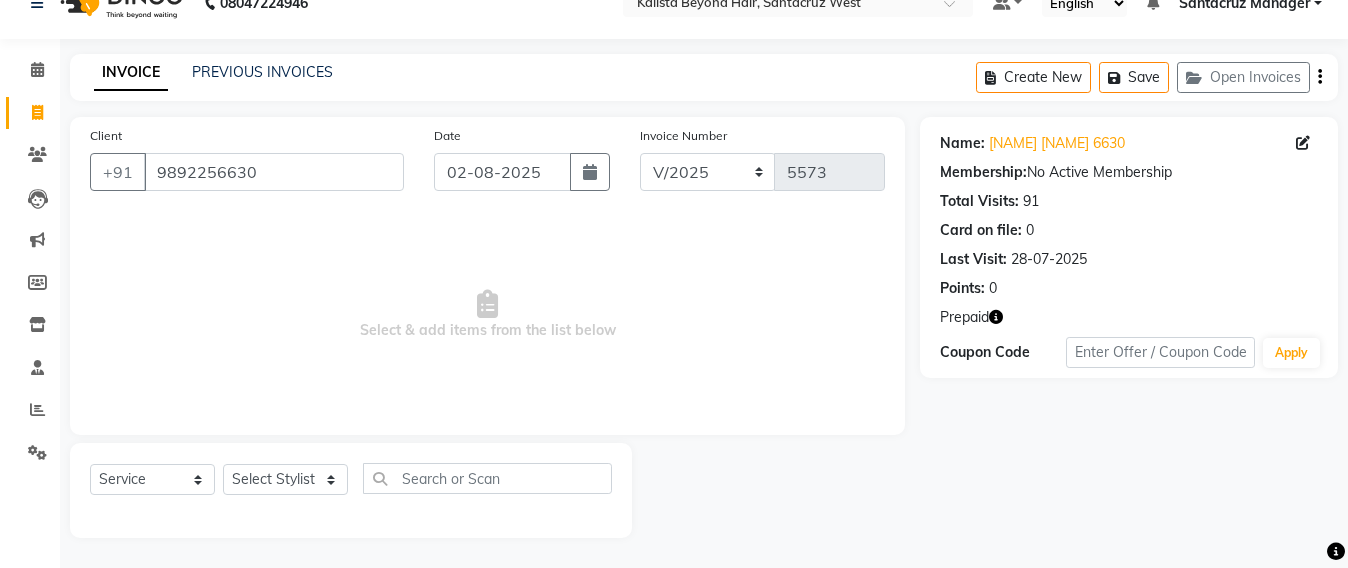 click 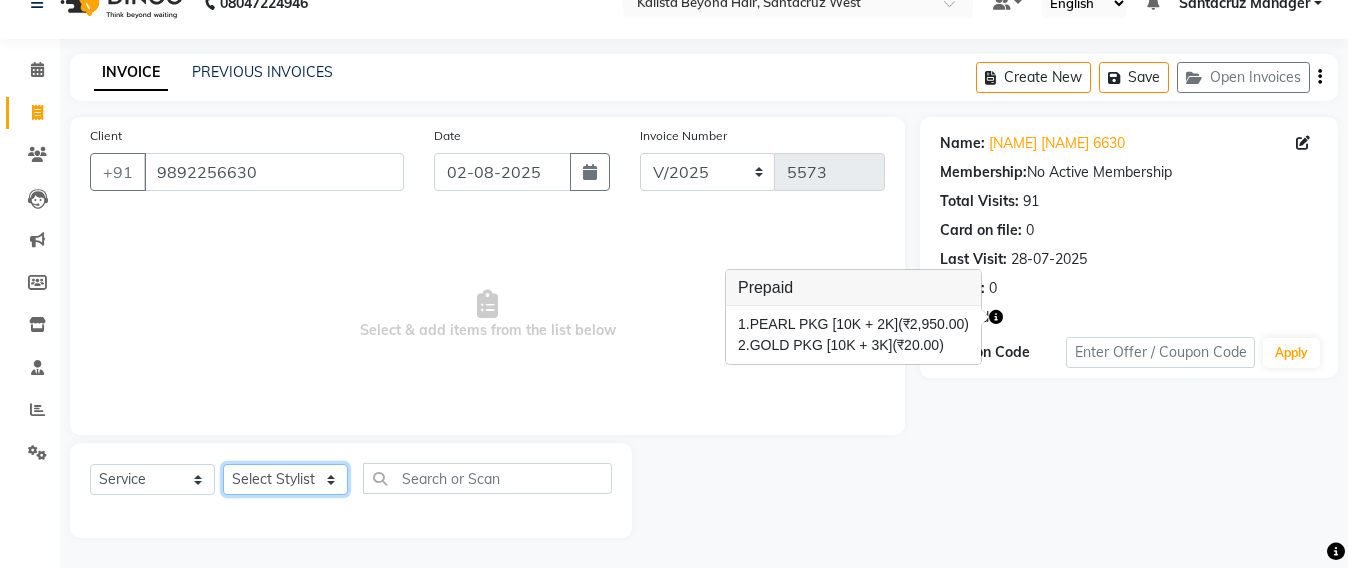 drag, startPoint x: 269, startPoint y: 479, endPoint x: 271, endPoint y: 466, distance: 13.152946 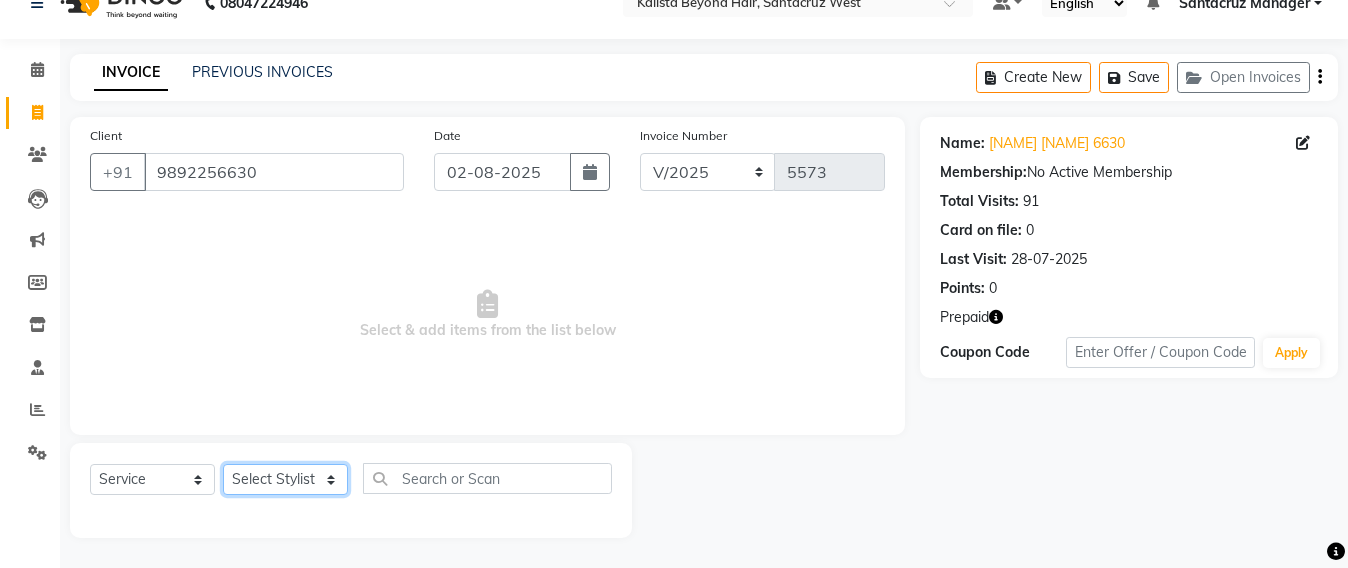 select on "47914" 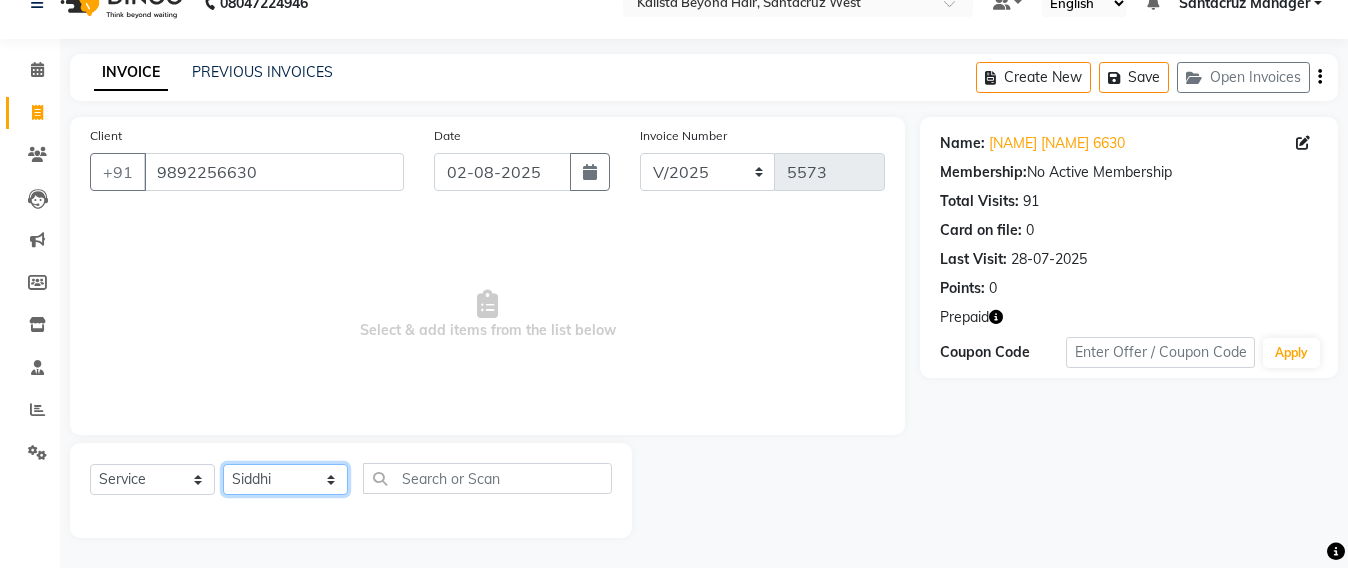 click on "Select Stylist Admin Avesh Sankat AZHER SHAIKH Jayeshree Mahtre Manisha Subodh Shedge Muskaan Pramila Vinayak Mhatre prathmesh mahattre Pratibha Nilesh Sharma RINKI SAV Rosy Sunil Jadhav Sameer shah admin Santacruz Manager SAURAV Siddhi SOMAYANG VASHUM Tejasvi Bhosle" 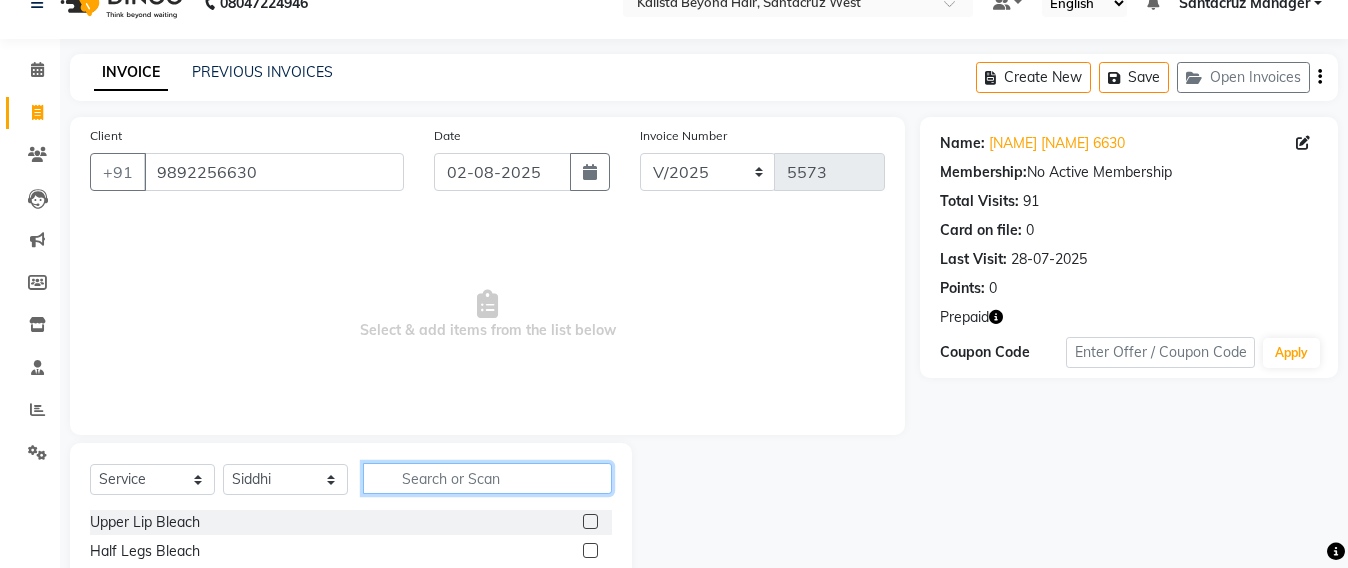 click 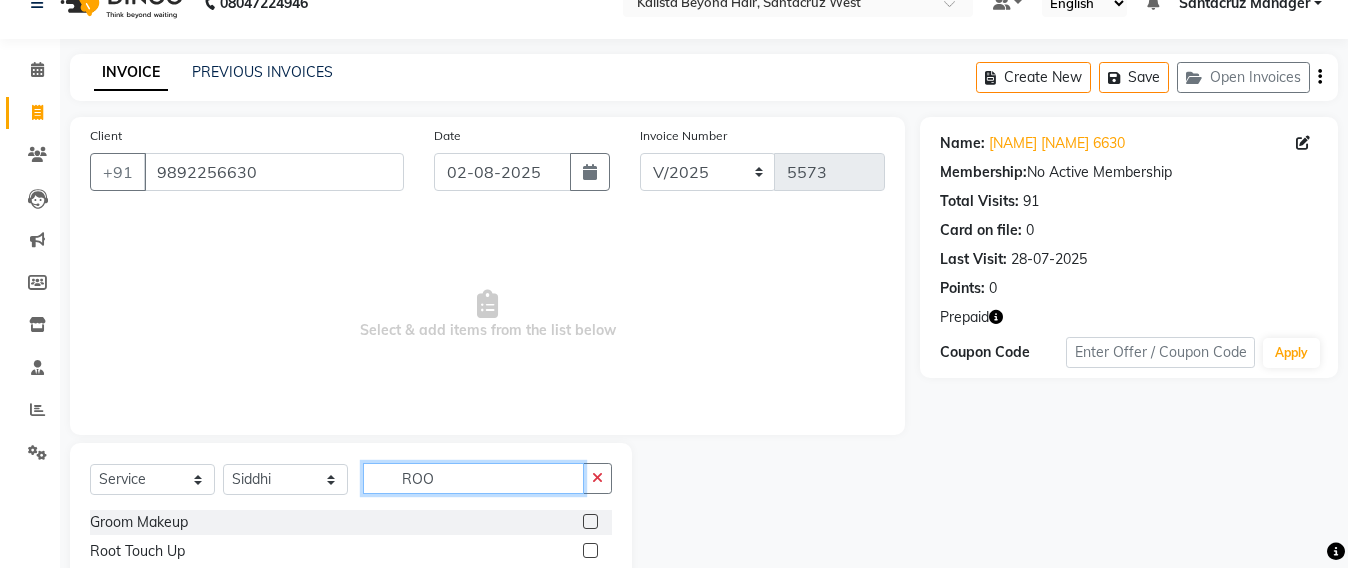 scroll, scrollTop: 120, scrollLeft: 0, axis: vertical 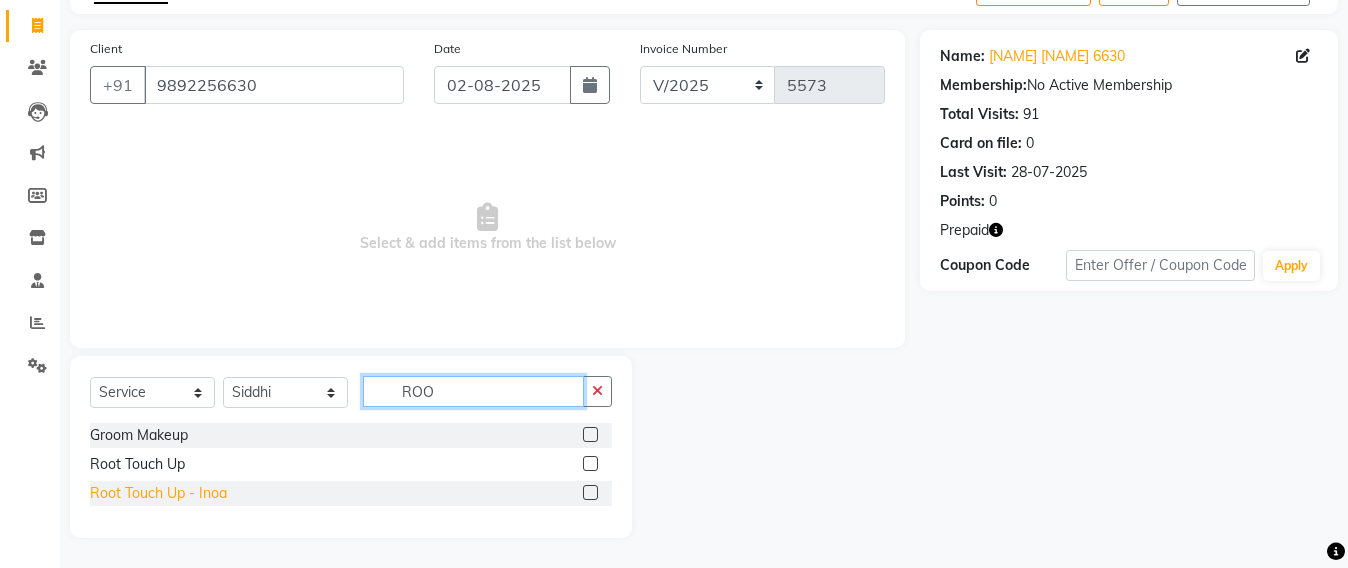 type on "ROO" 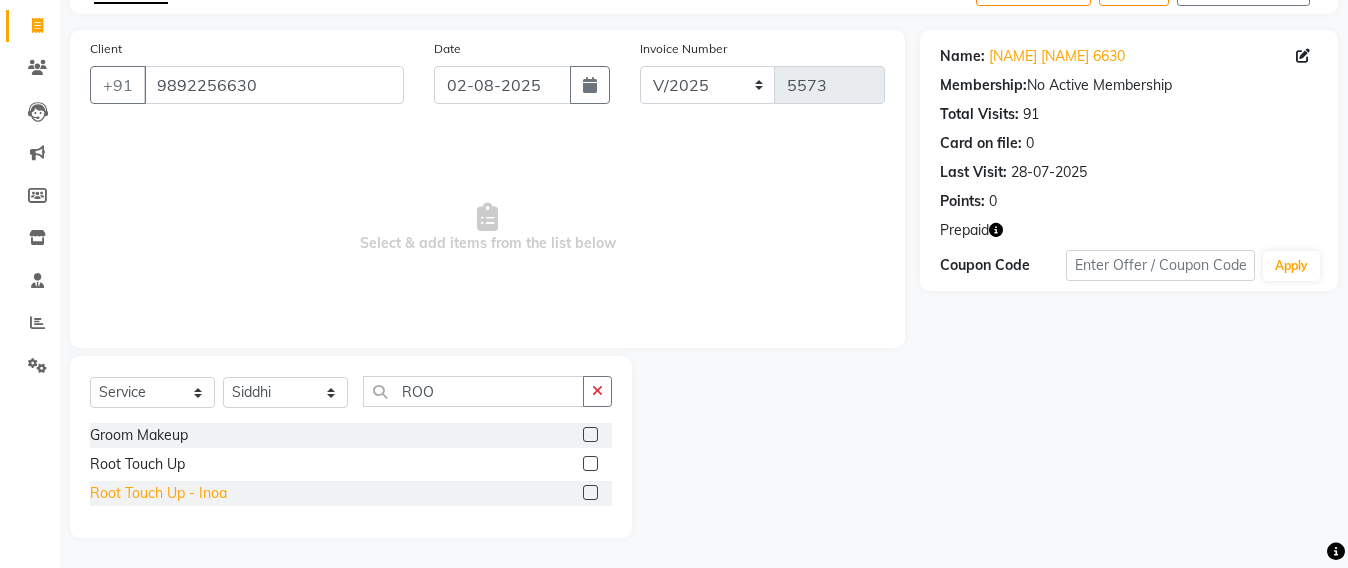 click on "Root Touch Up - Inoa" 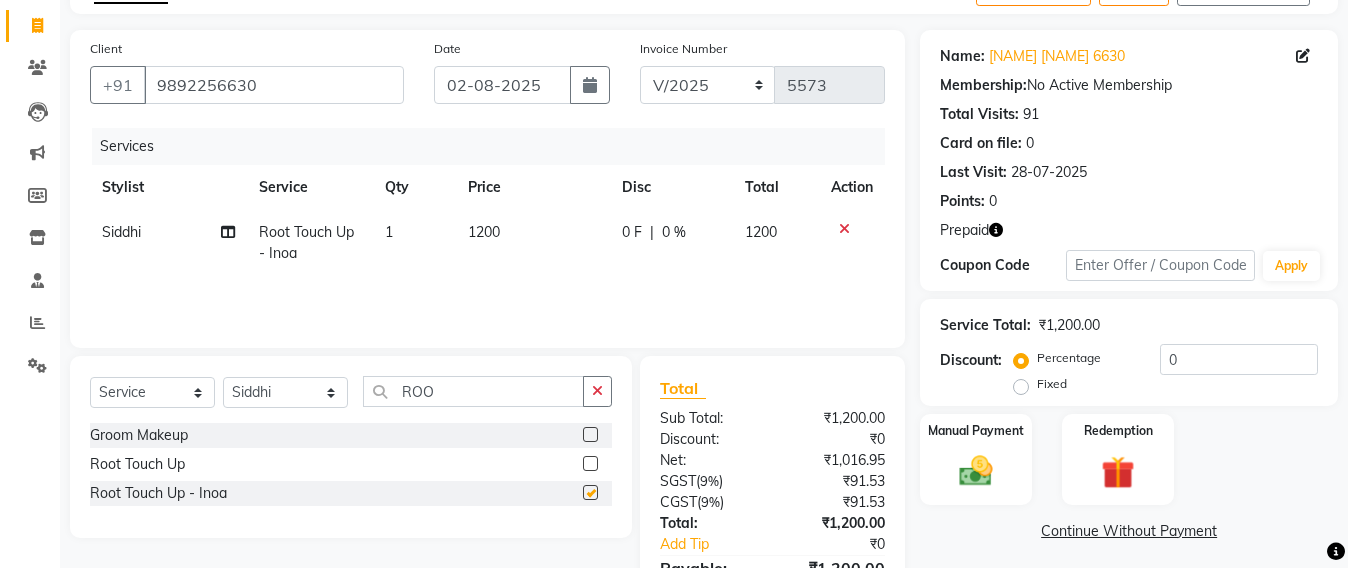 checkbox on "false" 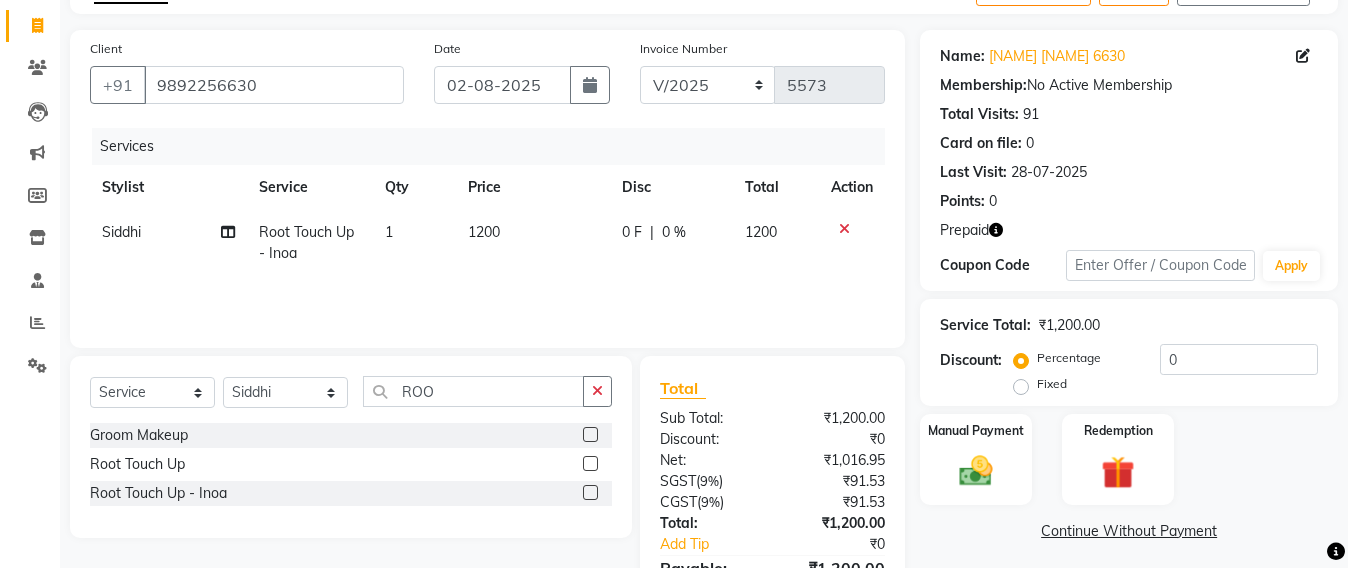 click on "Siddhi" 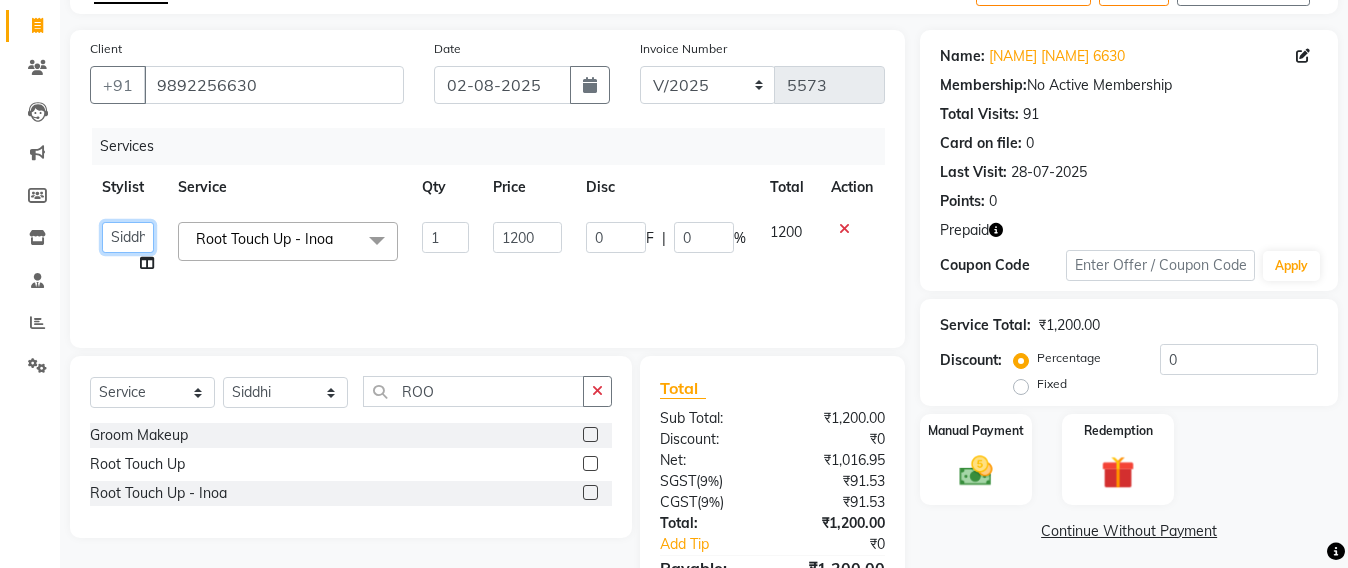 click on "Admin   [FIRST] [LAST]   [FIRST] [LAST]   [FIRST] [LAST]   [FIRST] [LAST]   [FIRST]   [FIRST] [LAST]   [FIRST] [LAST]   [FIRST] [LAST]   [FIRST] [LAST]   [FIRST] [LAST]   [FIRST] [LAST] admin   [FIRST] [LAST]   [FIRST]   [FIRST]   [FIRST] [LAST]   [FIRST] [LAST]" 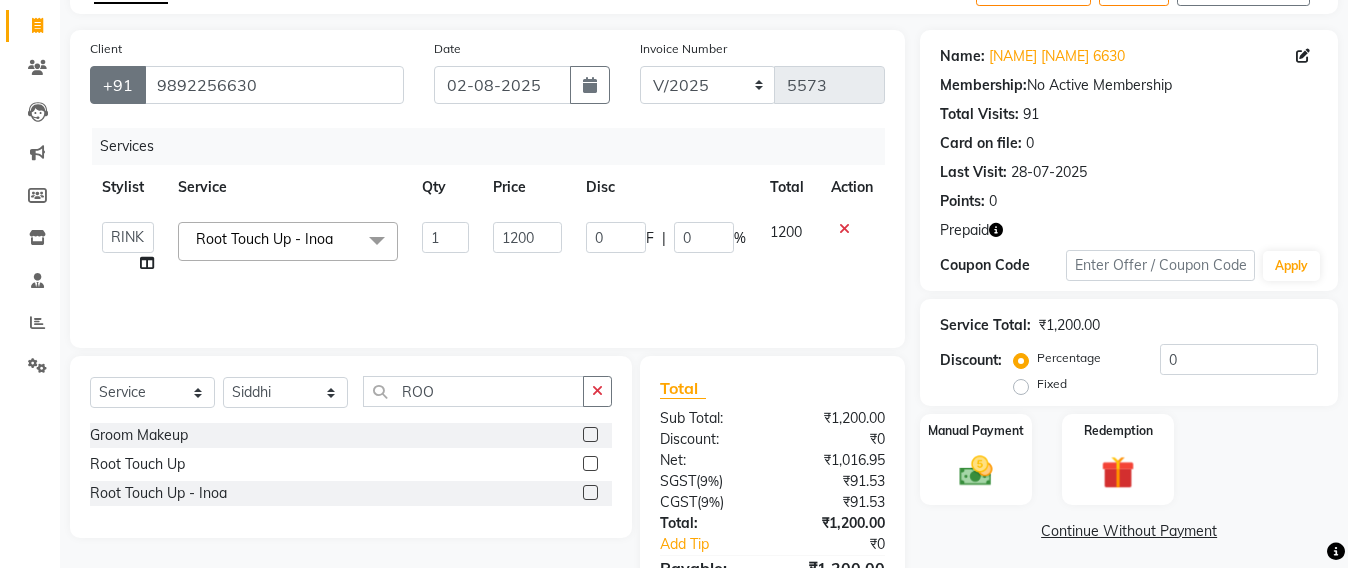 select on "86876" 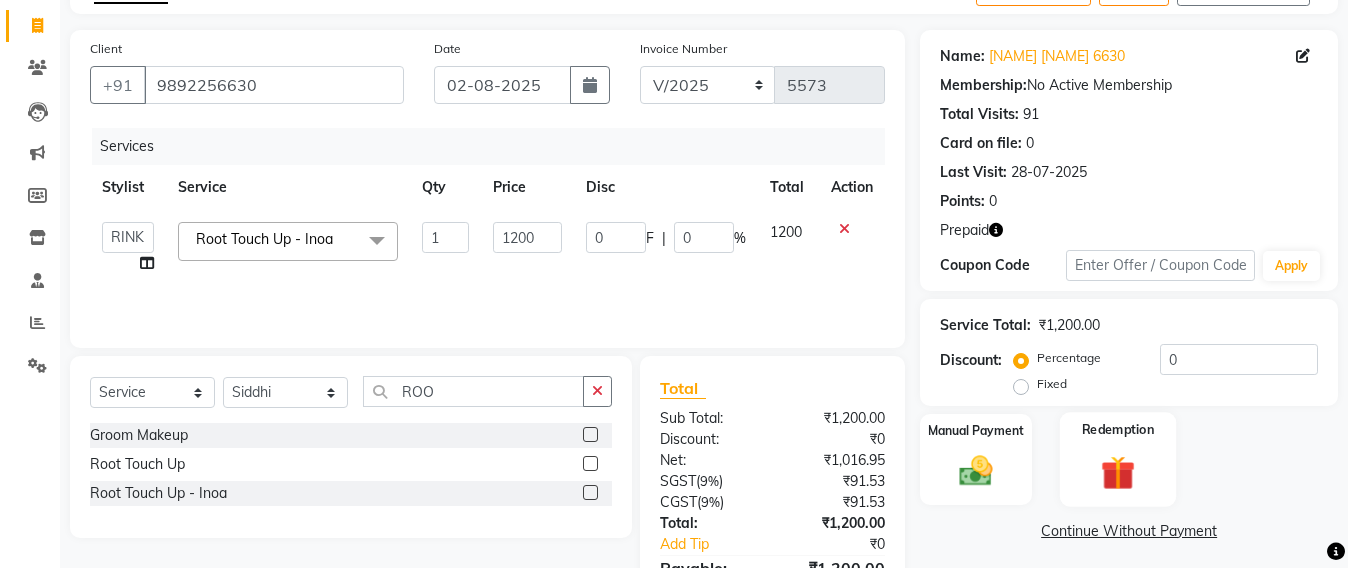 click 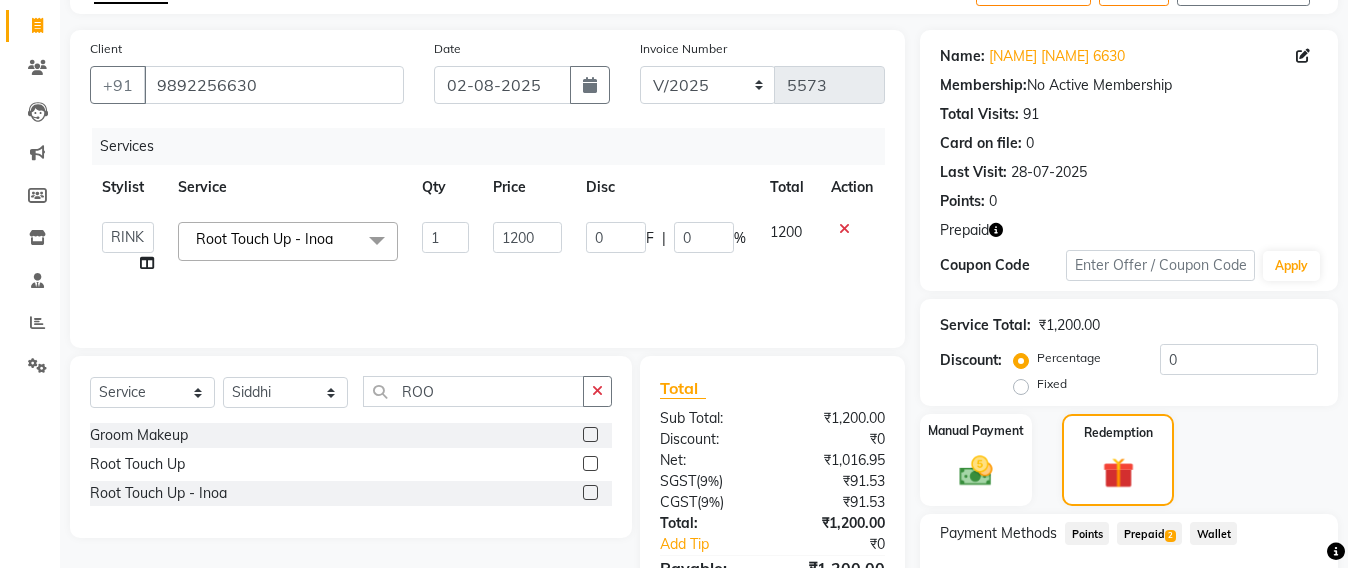 click on "Prepaid  2" 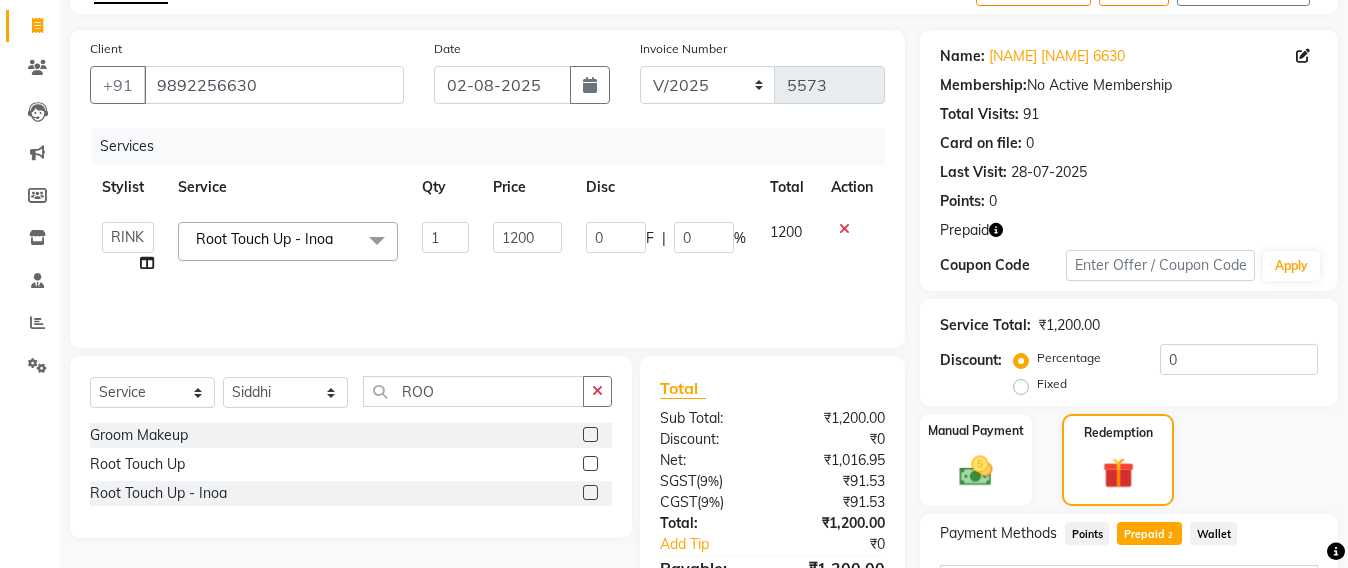 scroll, scrollTop: 320, scrollLeft: 0, axis: vertical 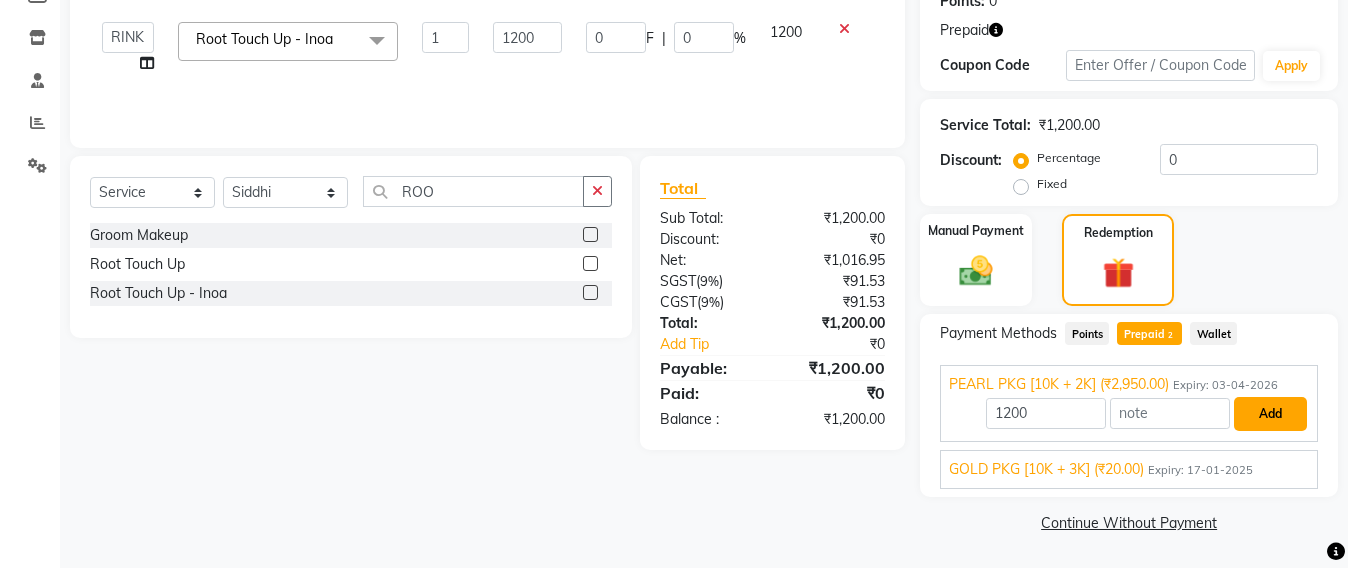 click on "Add" at bounding box center [1270, 414] 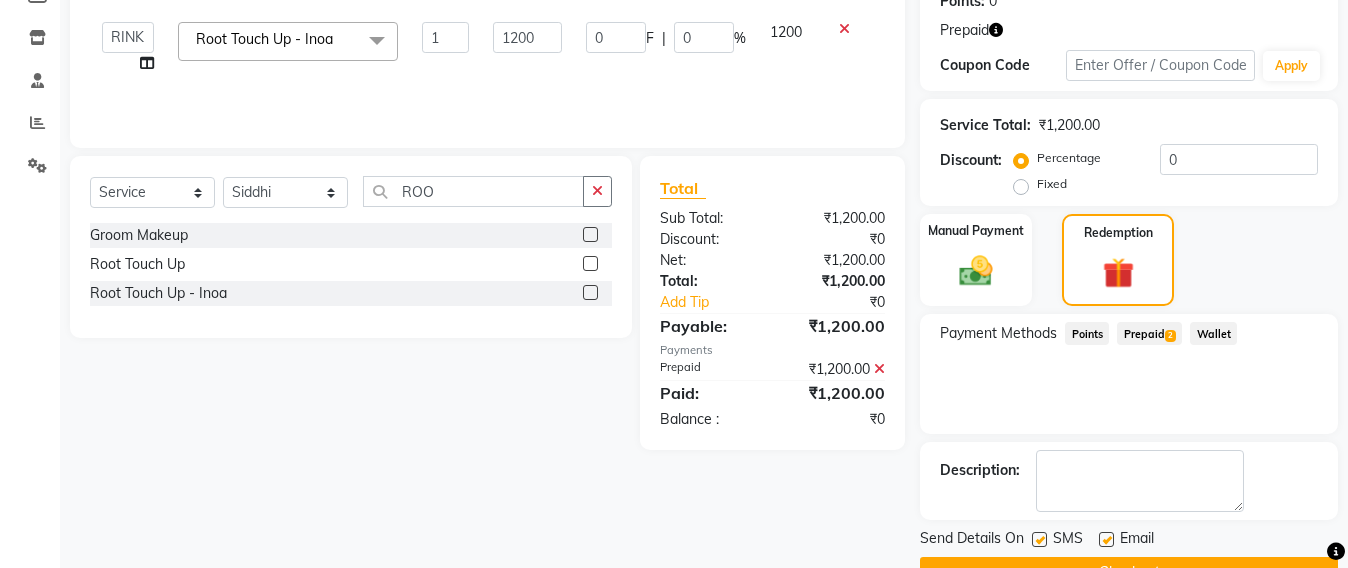 scroll, scrollTop: 370, scrollLeft: 0, axis: vertical 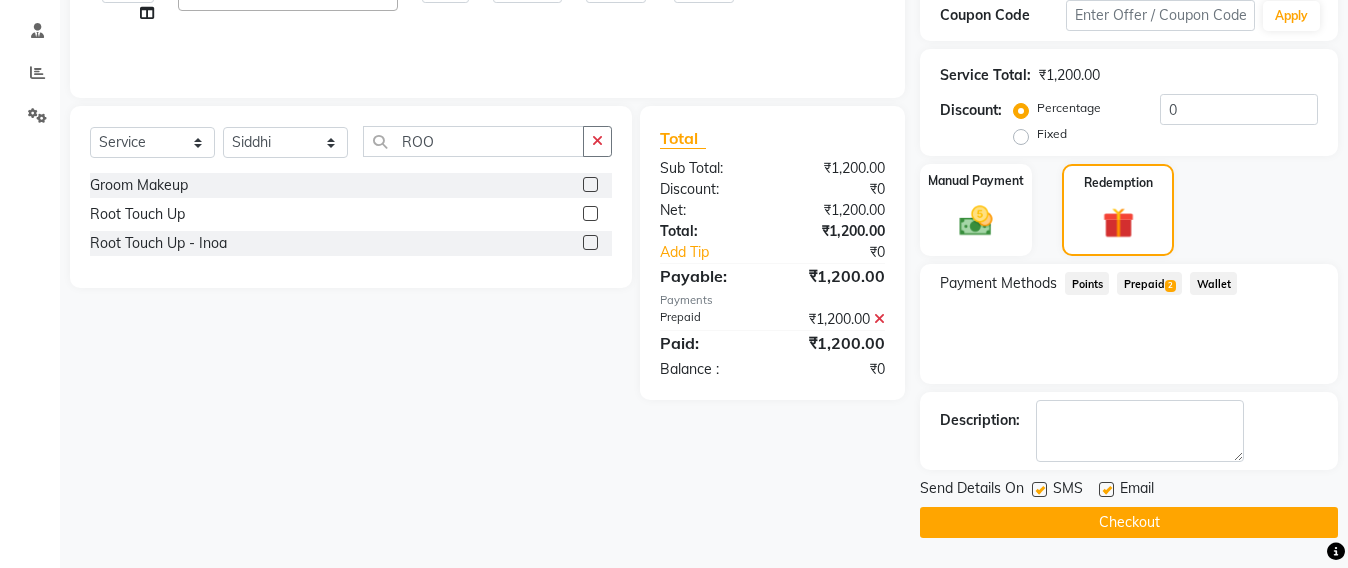 click on "Checkout" 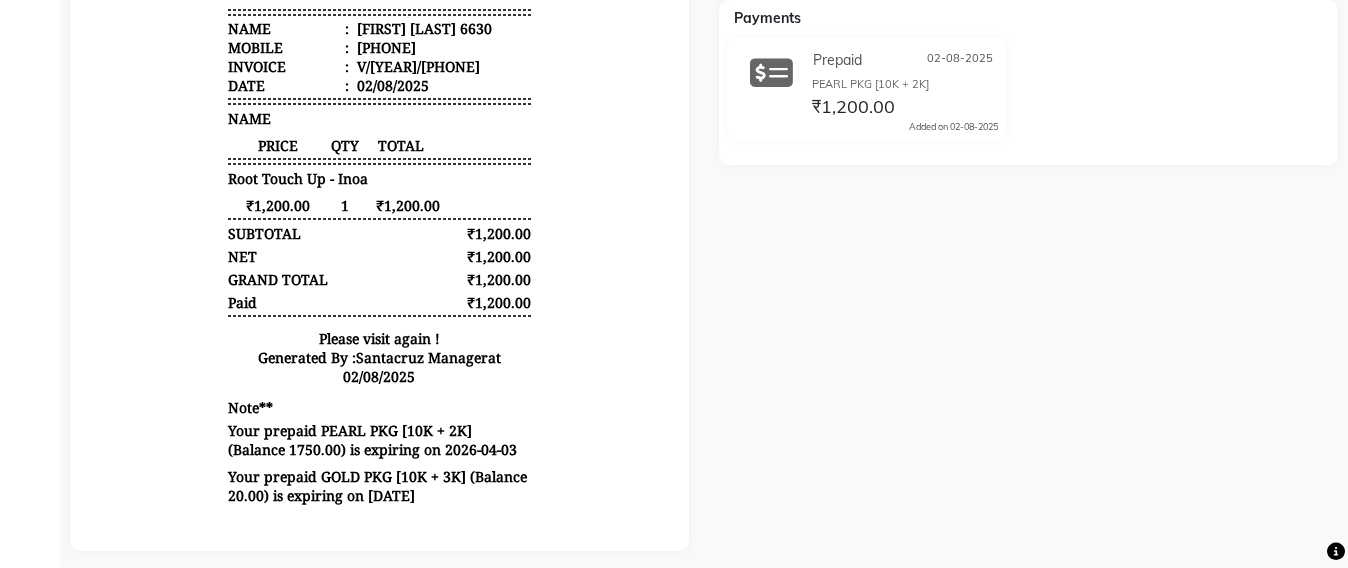 scroll, scrollTop: 0, scrollLeft: 0, axis: both 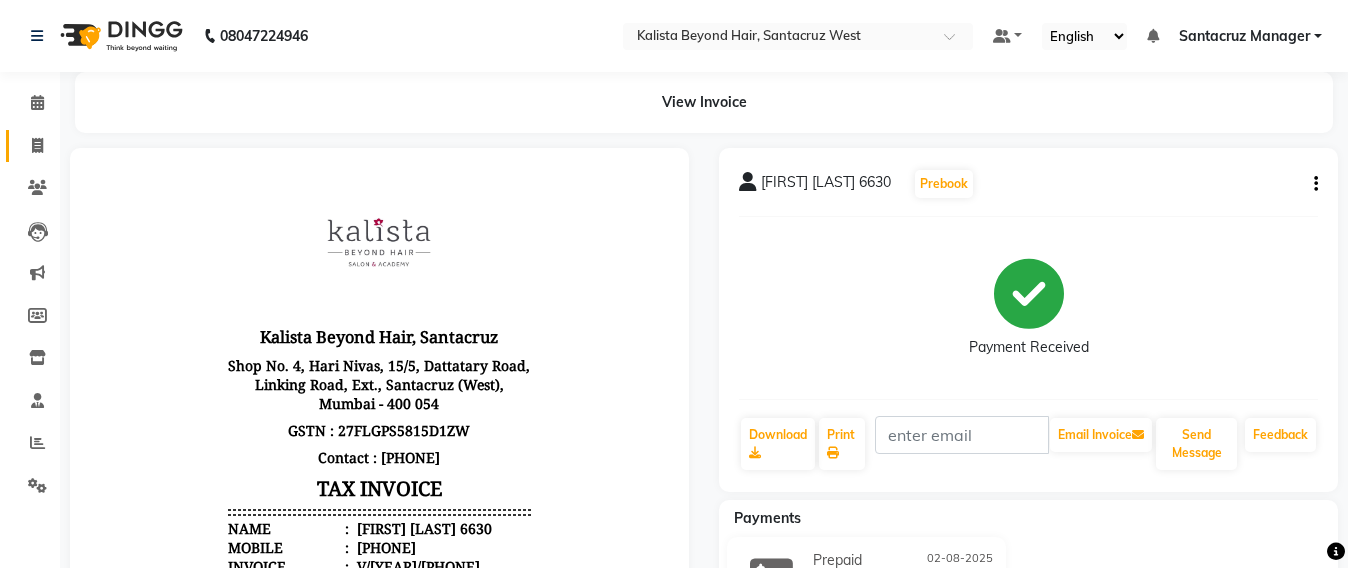 click on "Invoice" 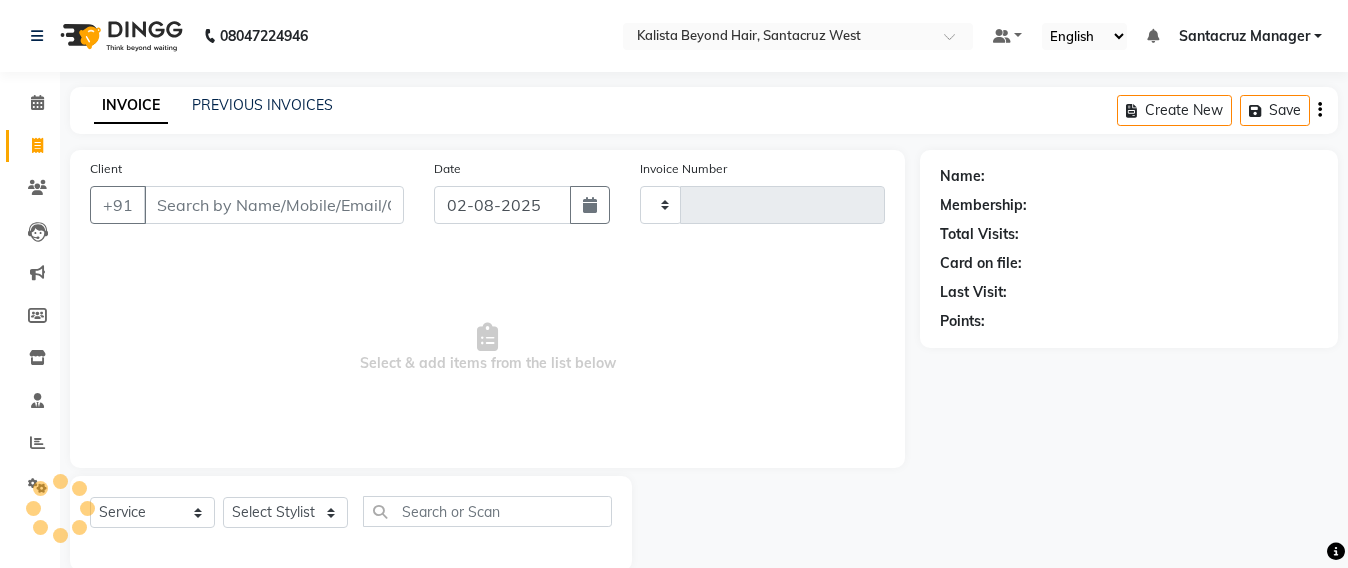 scroll, scrollTop: 33, scrollLeft: 0, axis: vertical 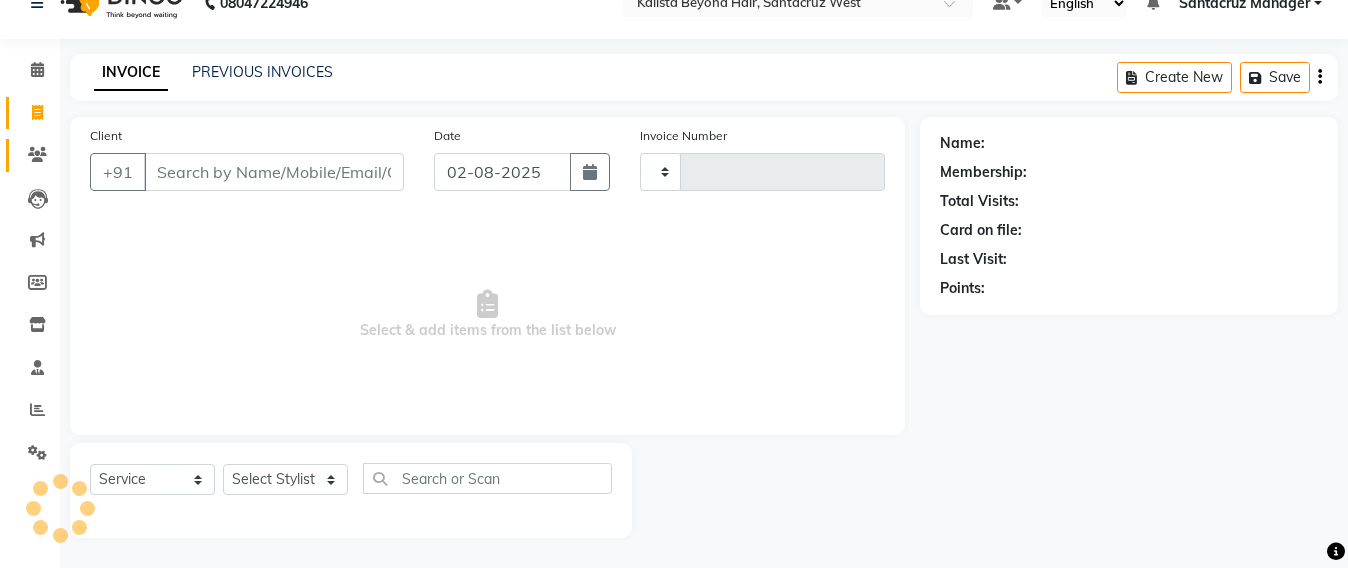 click on "Clients" 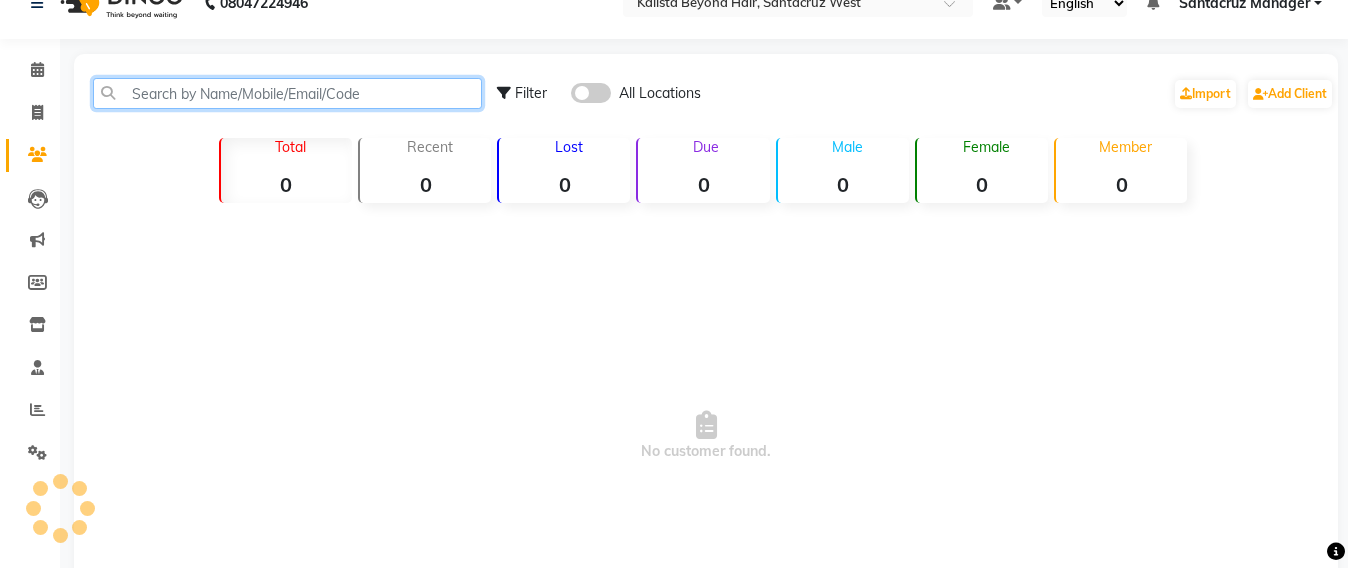 click 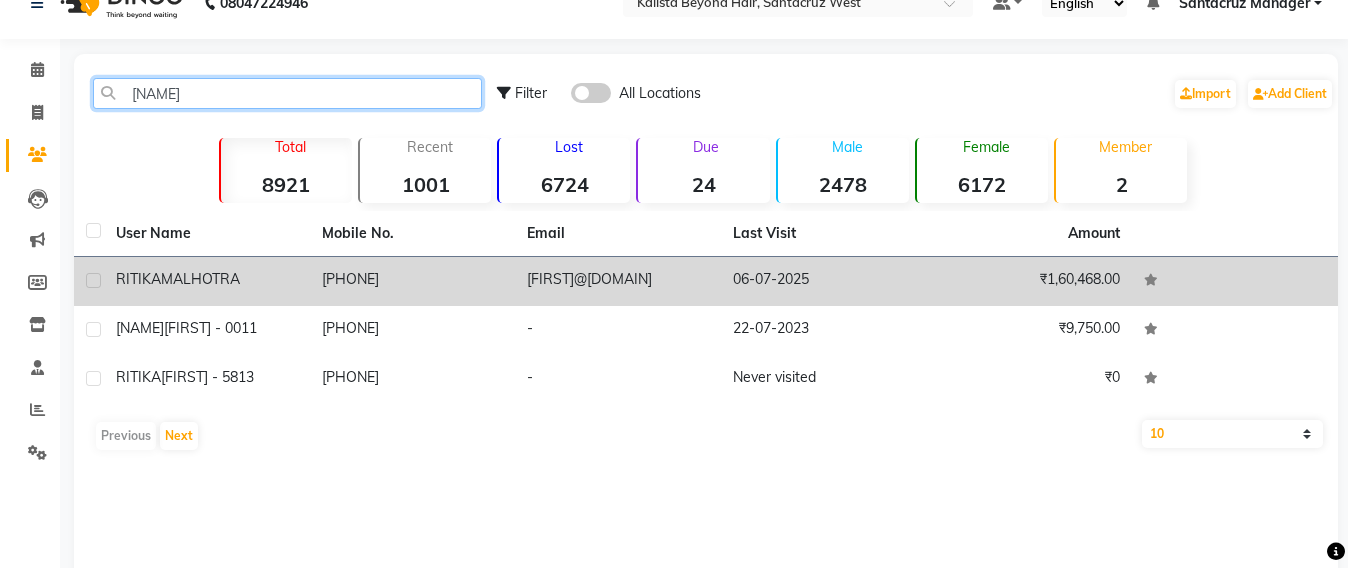 type on "RITIKA M" 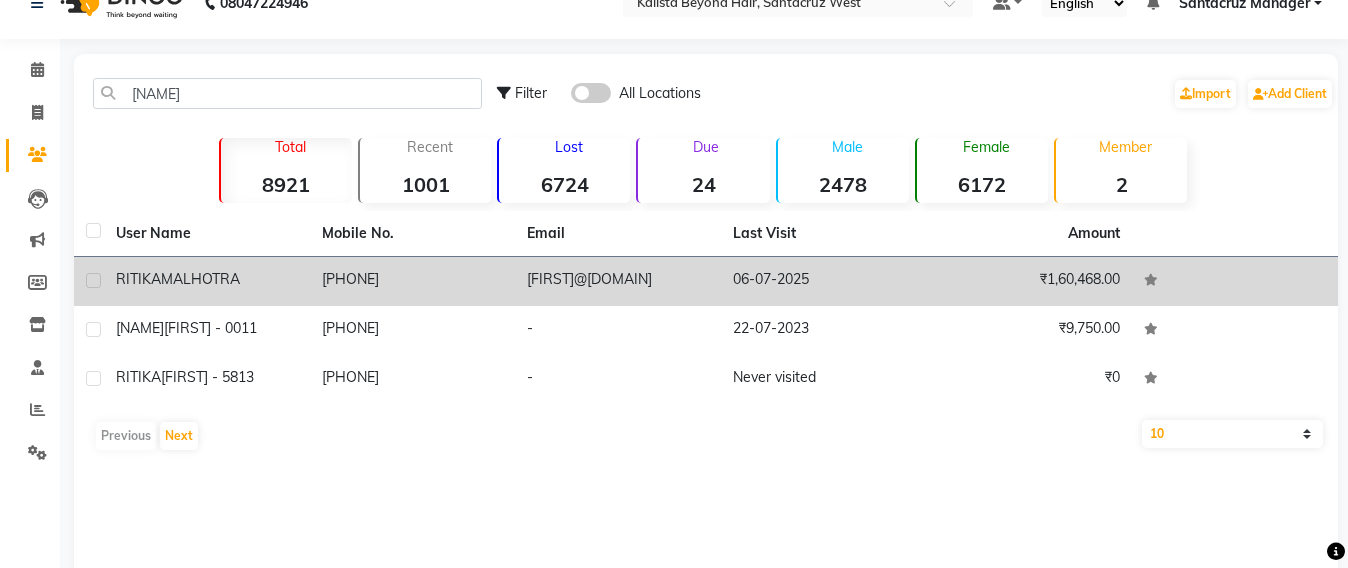 click on "9867739947" 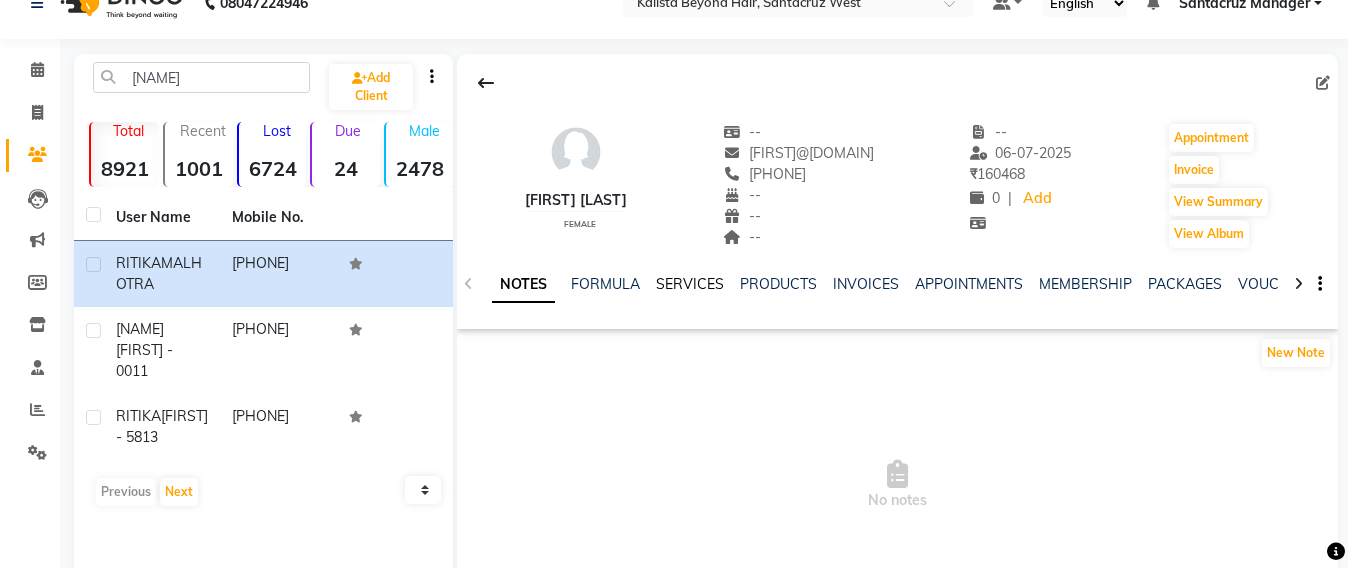 click on "SERVICES" 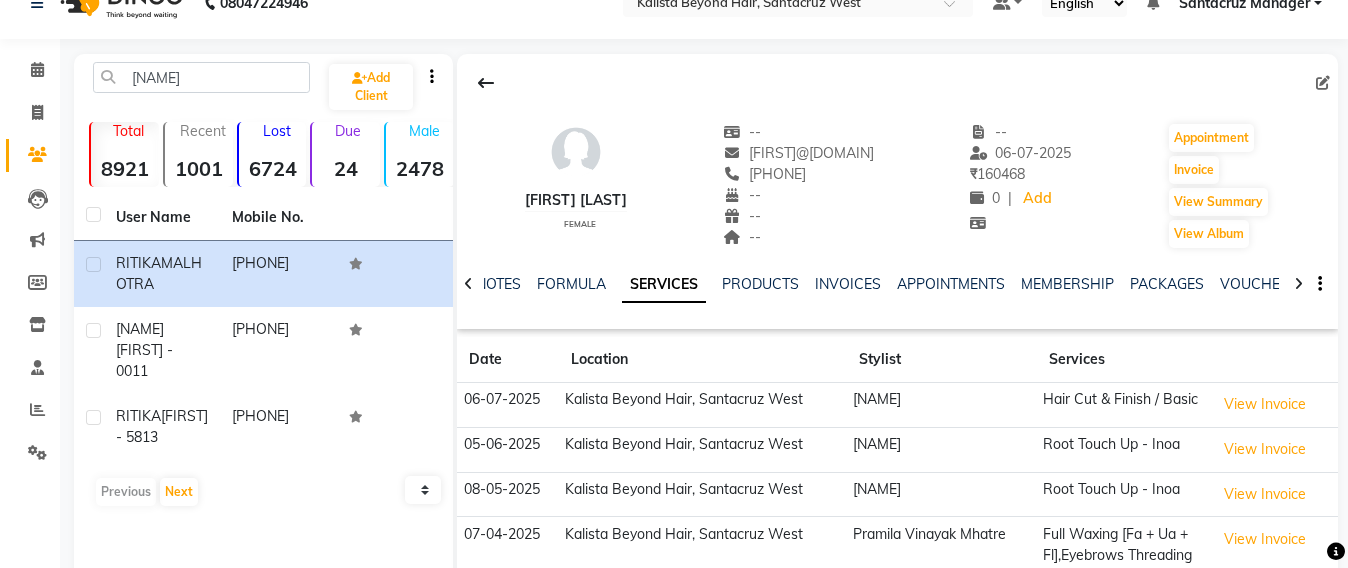 scroll, scrollTop: 159, scrollLeft: 0, axis: vertical 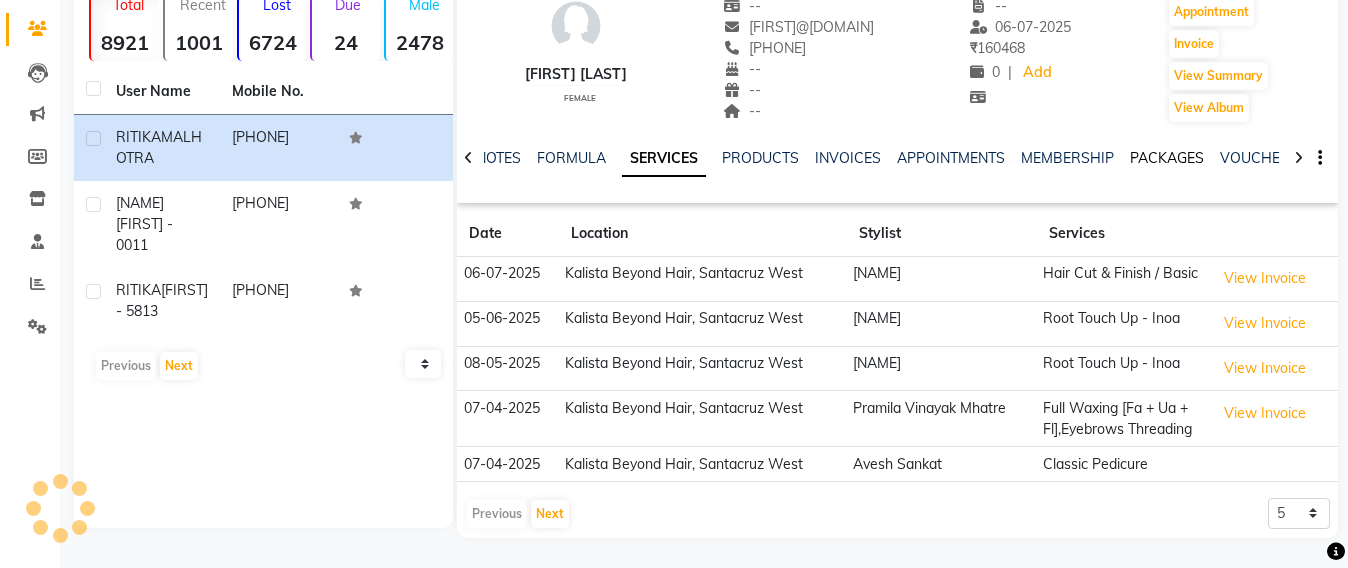 click on "PACKAGES" 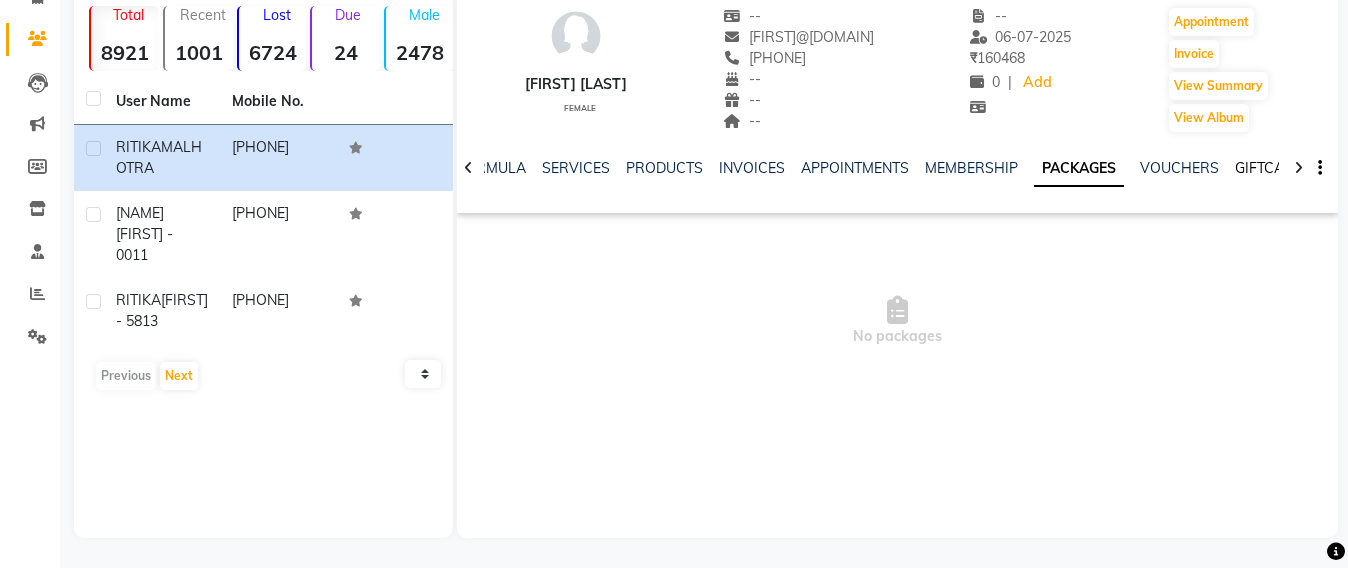 scroll, scrollTop: 149, scrollLeft: 0, axis: vertical 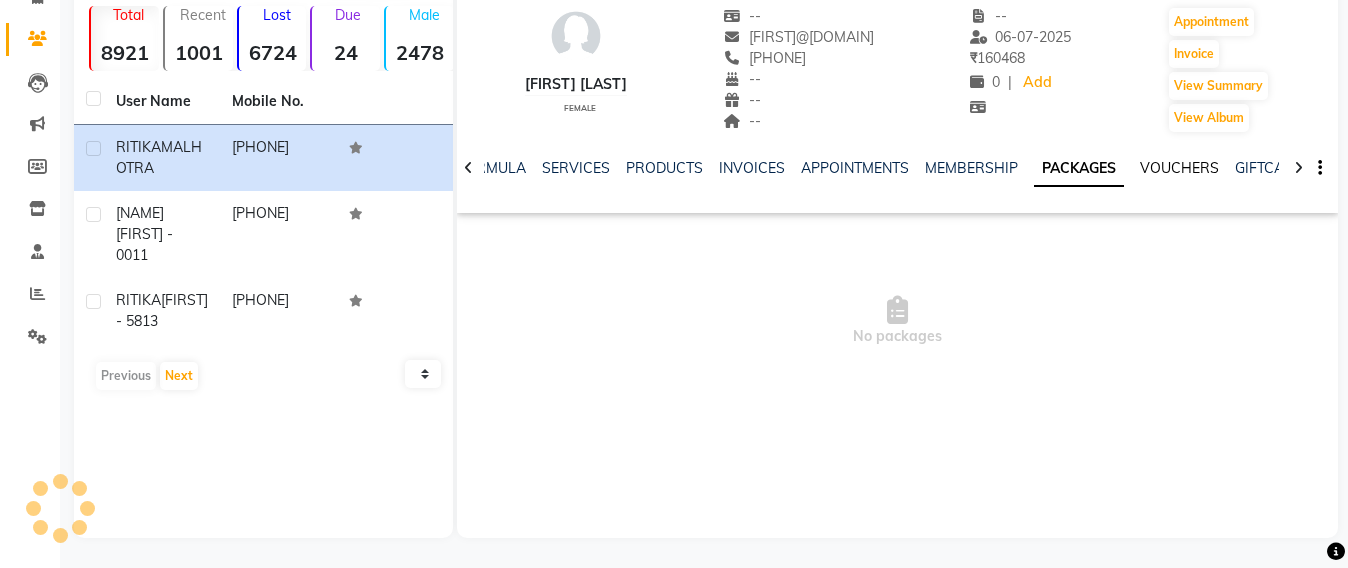 click on "VOUCHERS" 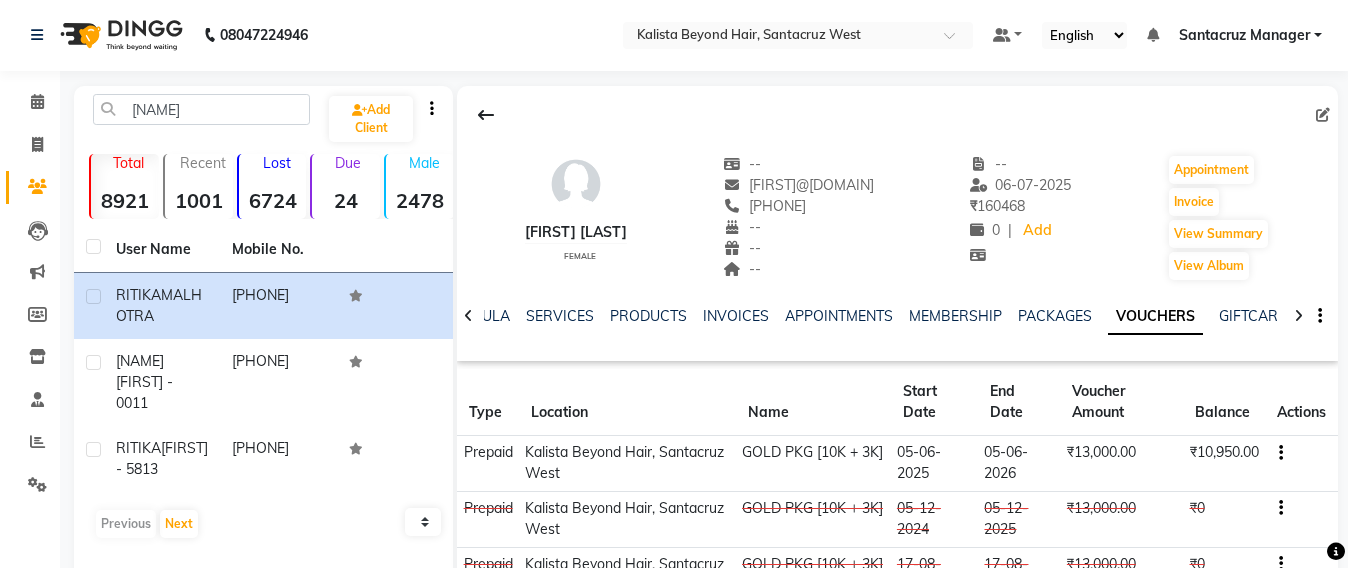 scroll, scrollTop: 0, scrollLeft: 0, axis: both 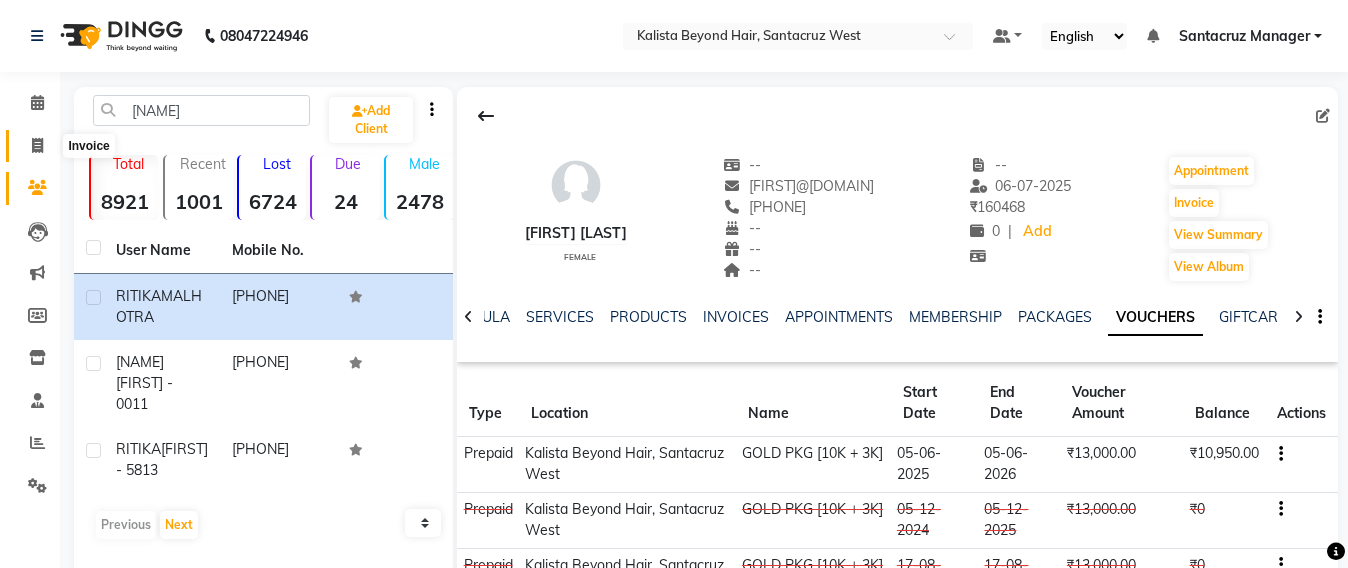 click 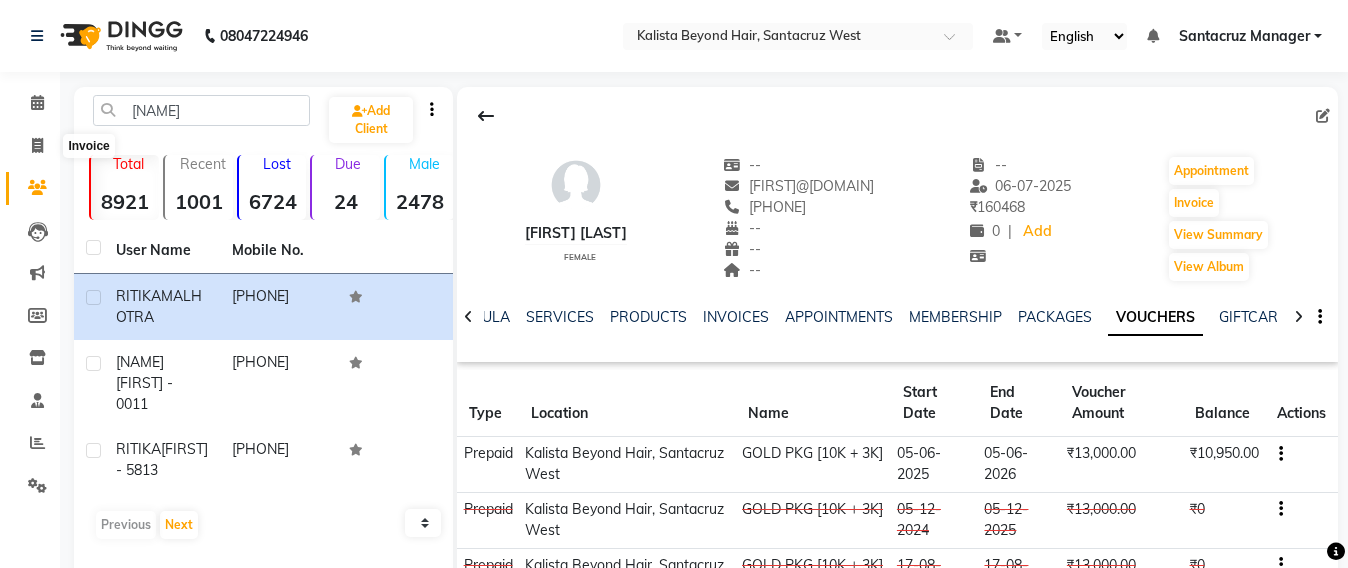 select on "service" 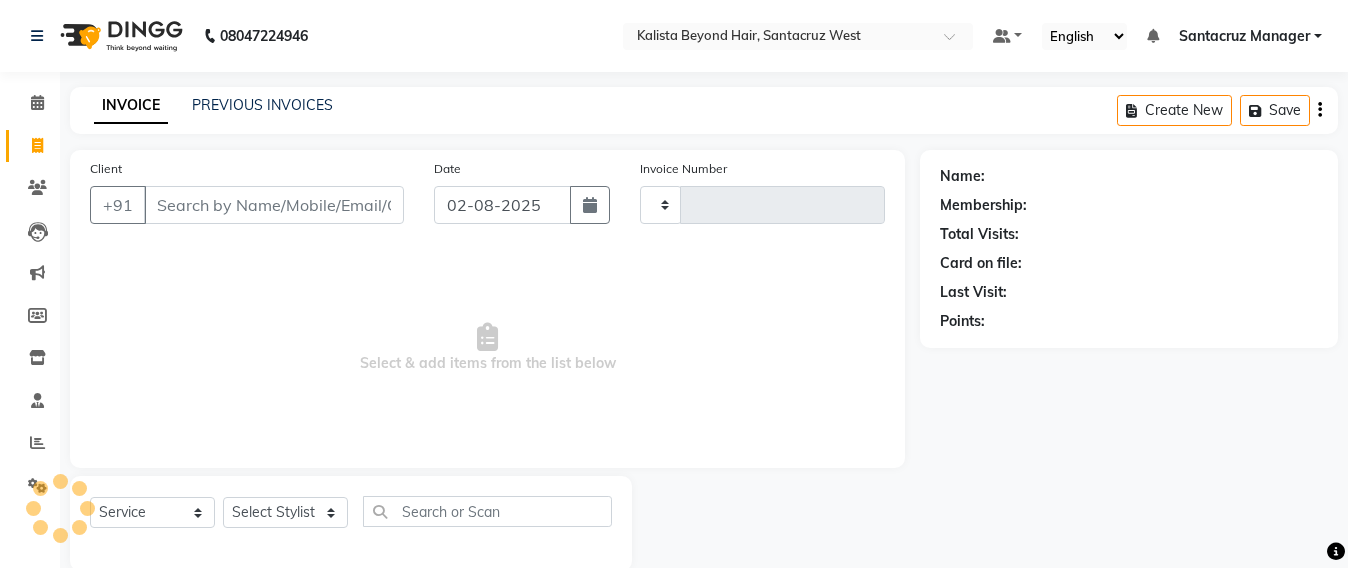 scroll, scrollTop: 33, scrollLeft: 0, axis: vertical 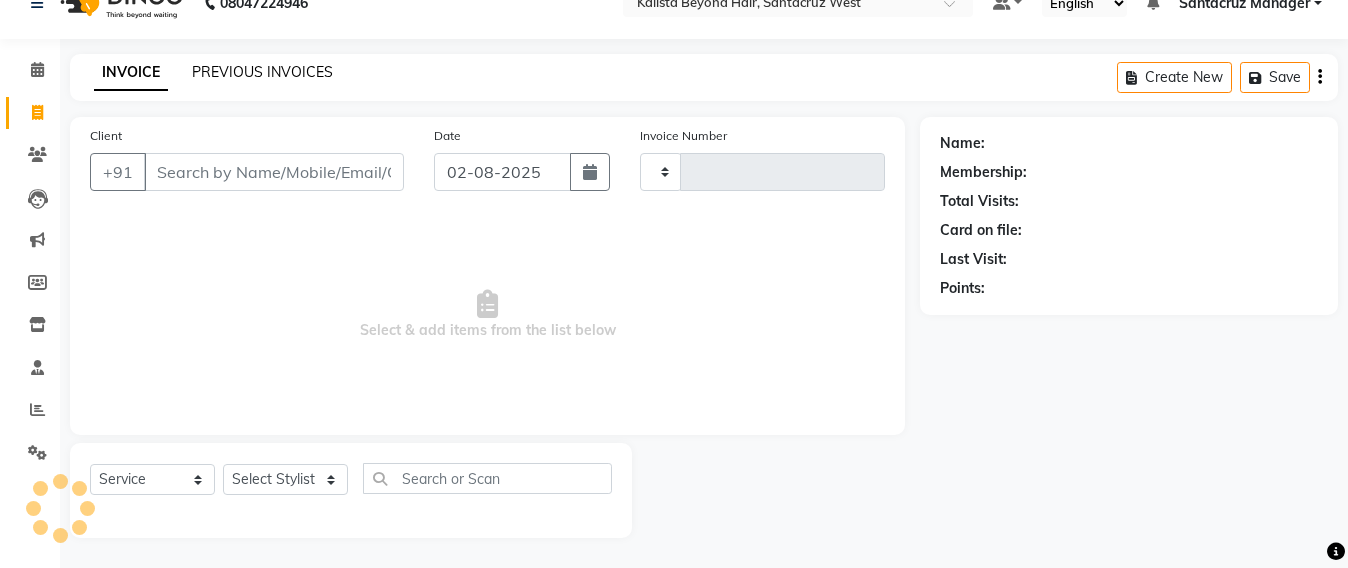 click on "PREVIOUS INVOICES" 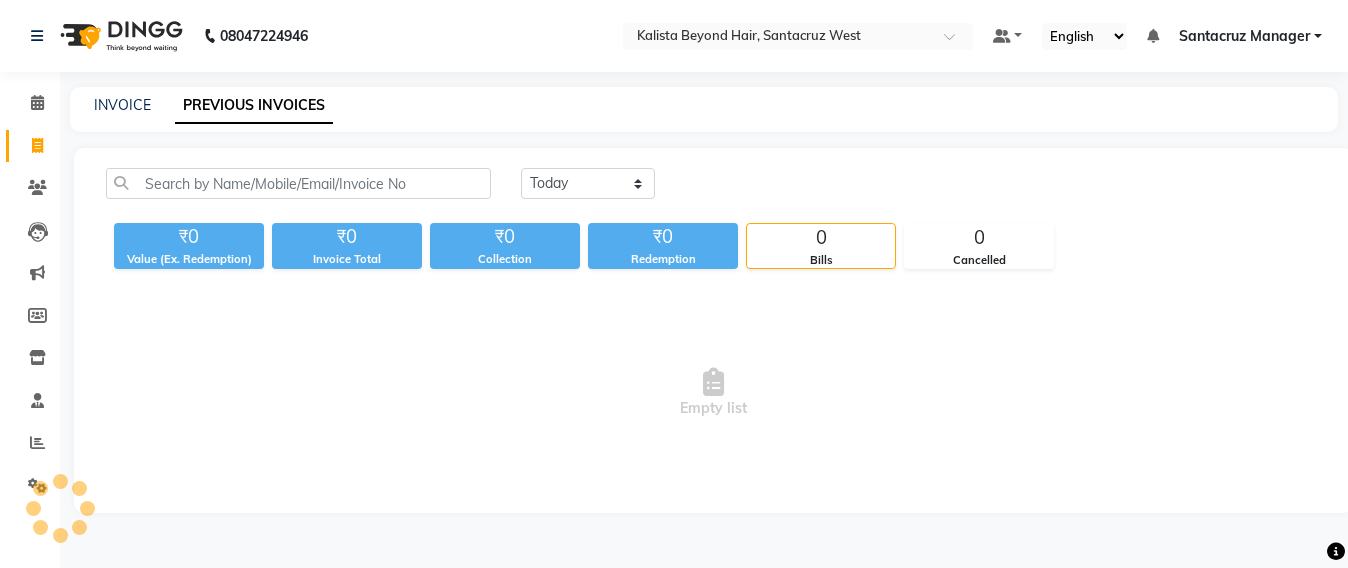 scroll, scrollTop: 0, scrollLeft: 0, axis: both 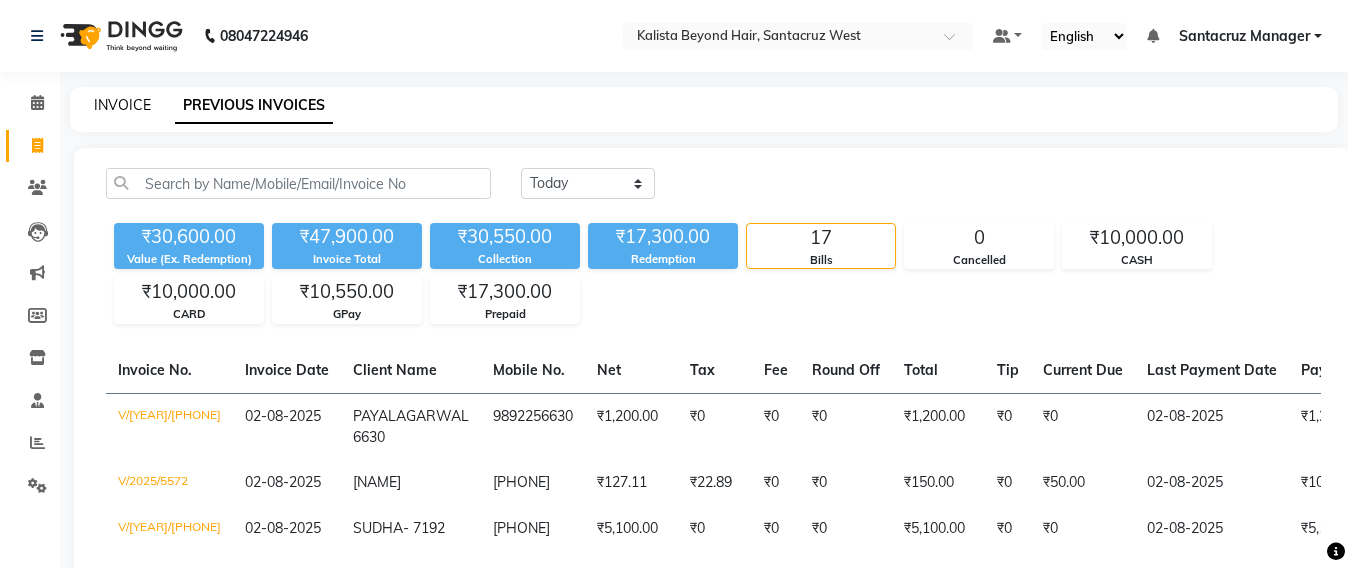 click on "INVOICE" 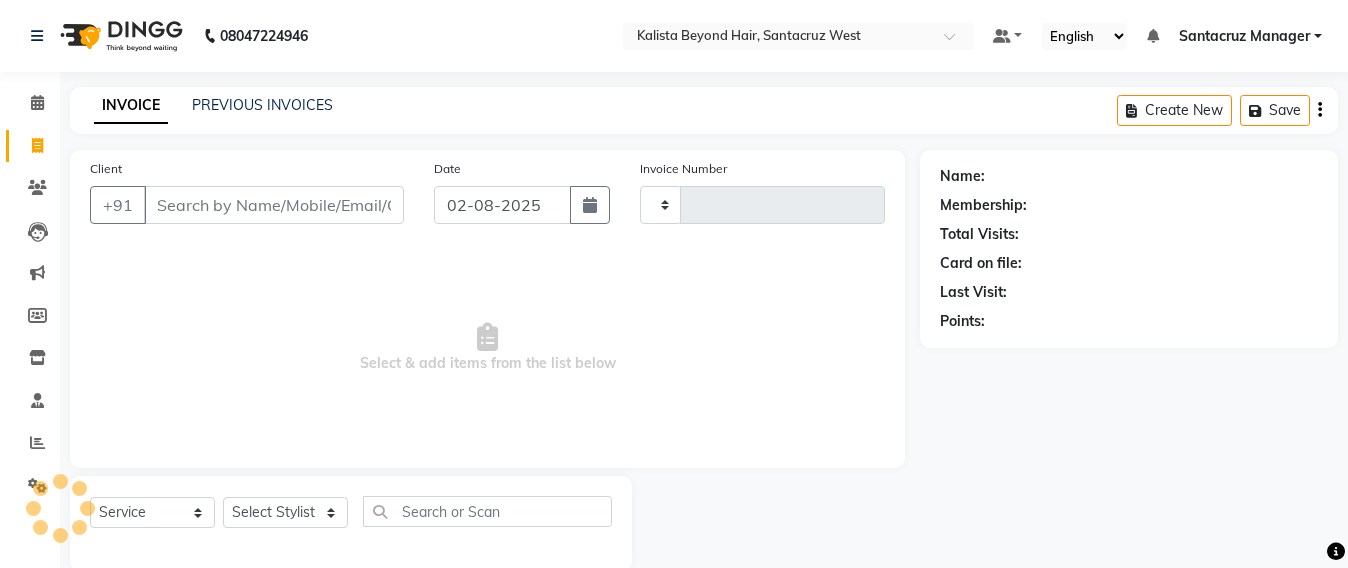 scroll, scrollTop: 33, scrollLeft: 0, axis: vertical 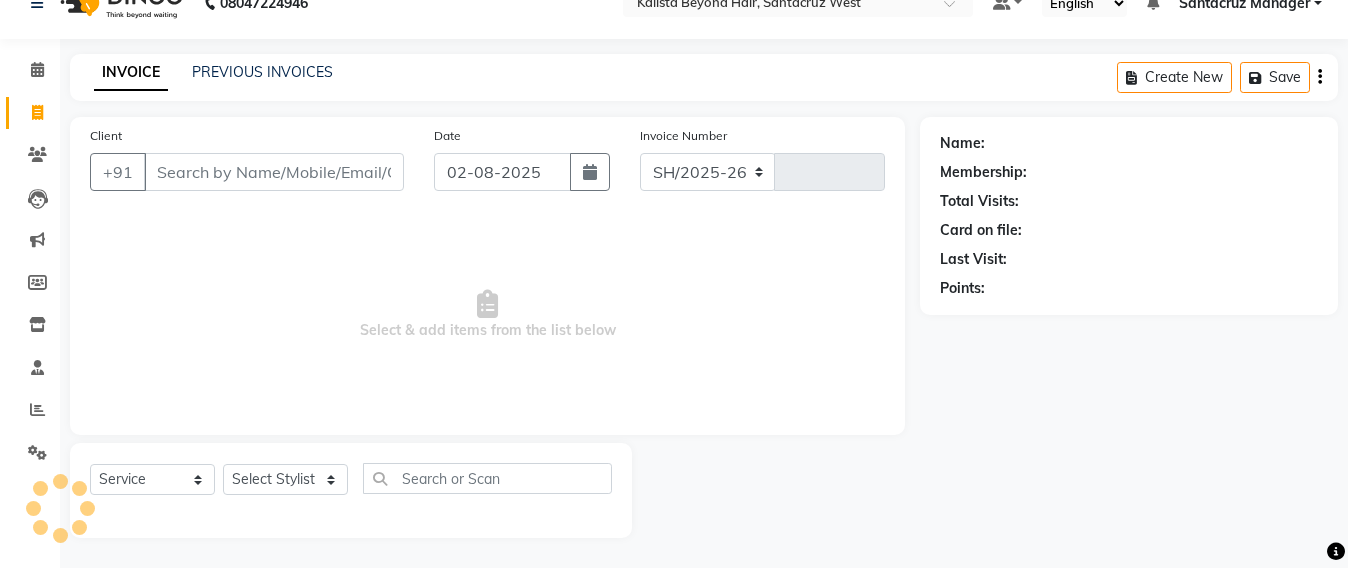select on "6357" 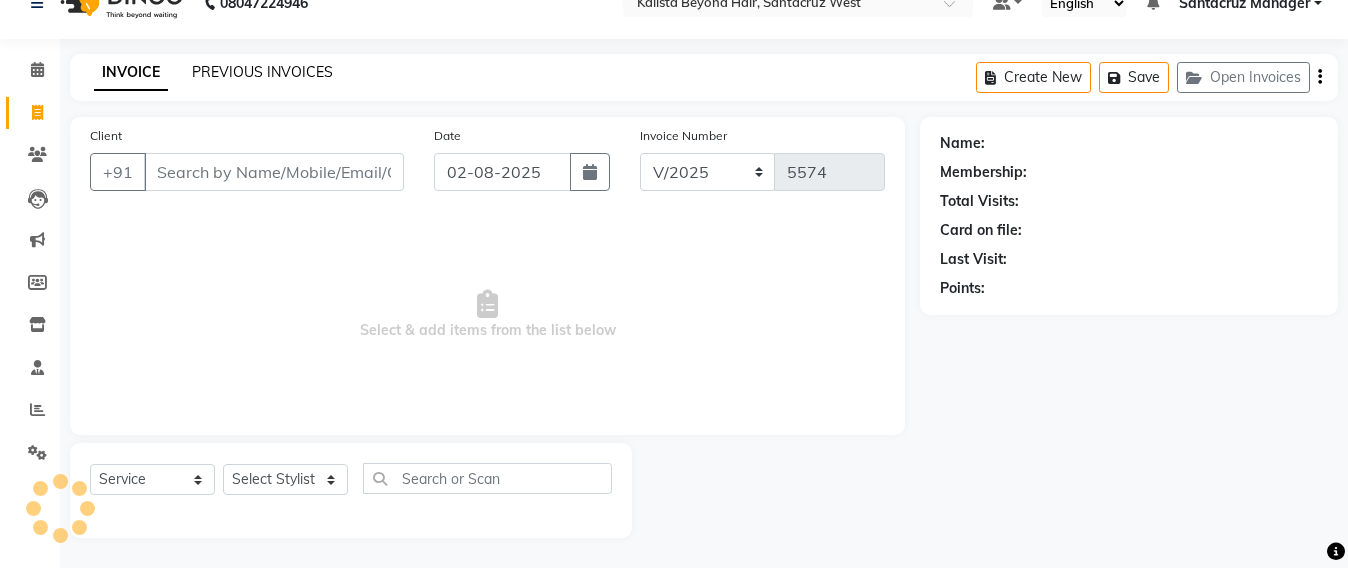 scroll, scrollTop: 0, scrollLeft: 0, axis: both 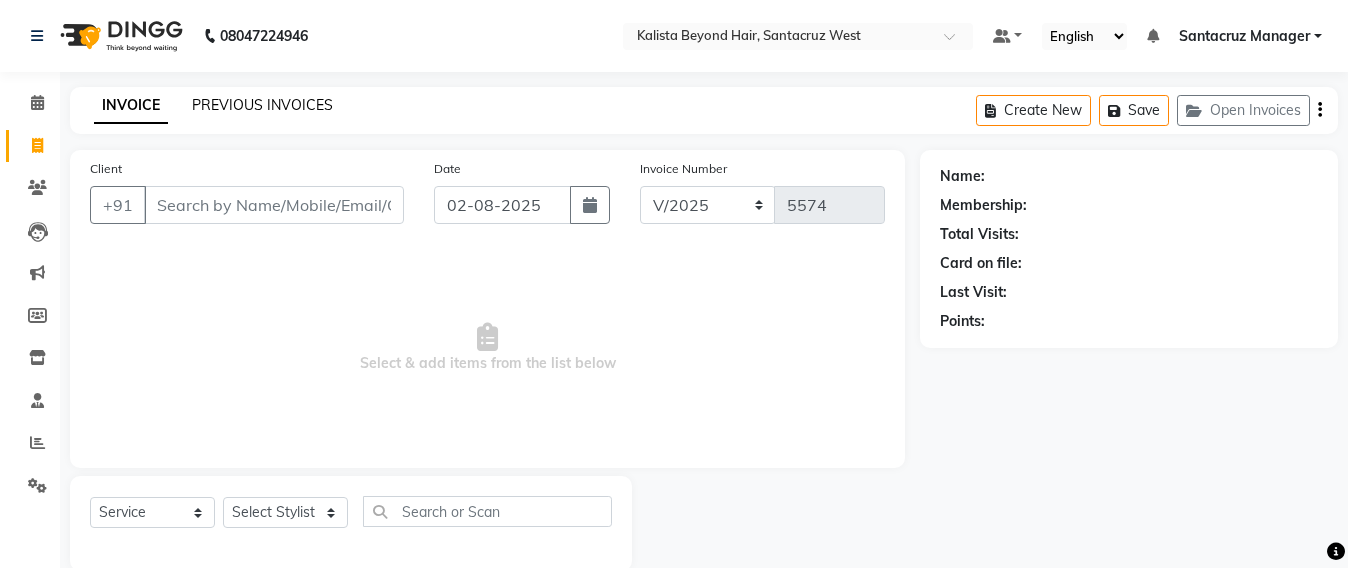 click on "PREVIOUS INVOICES" 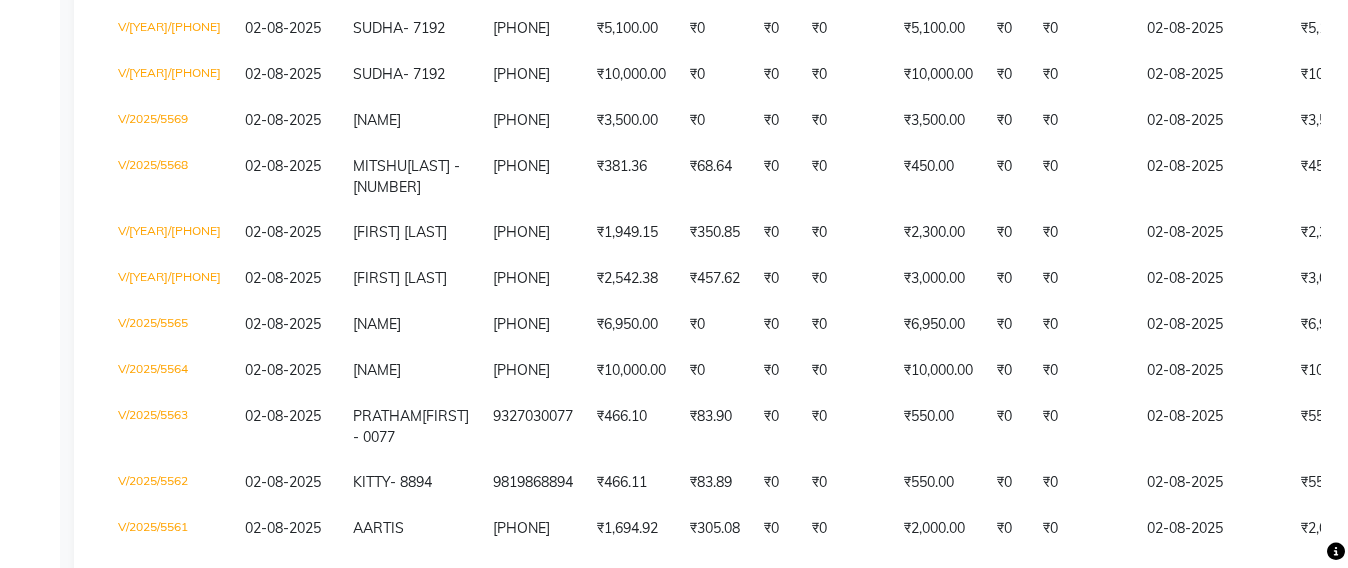 scroll, scrollTop: 0, scrollLeft: 0, axis: both 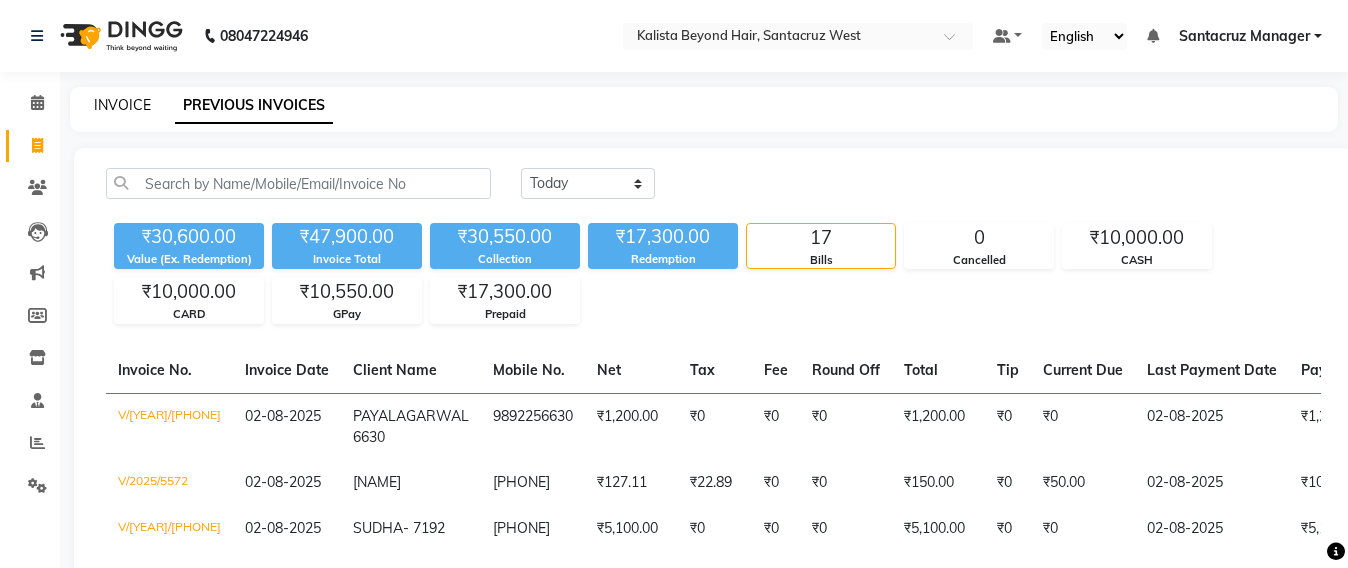 click on "INVOICE" 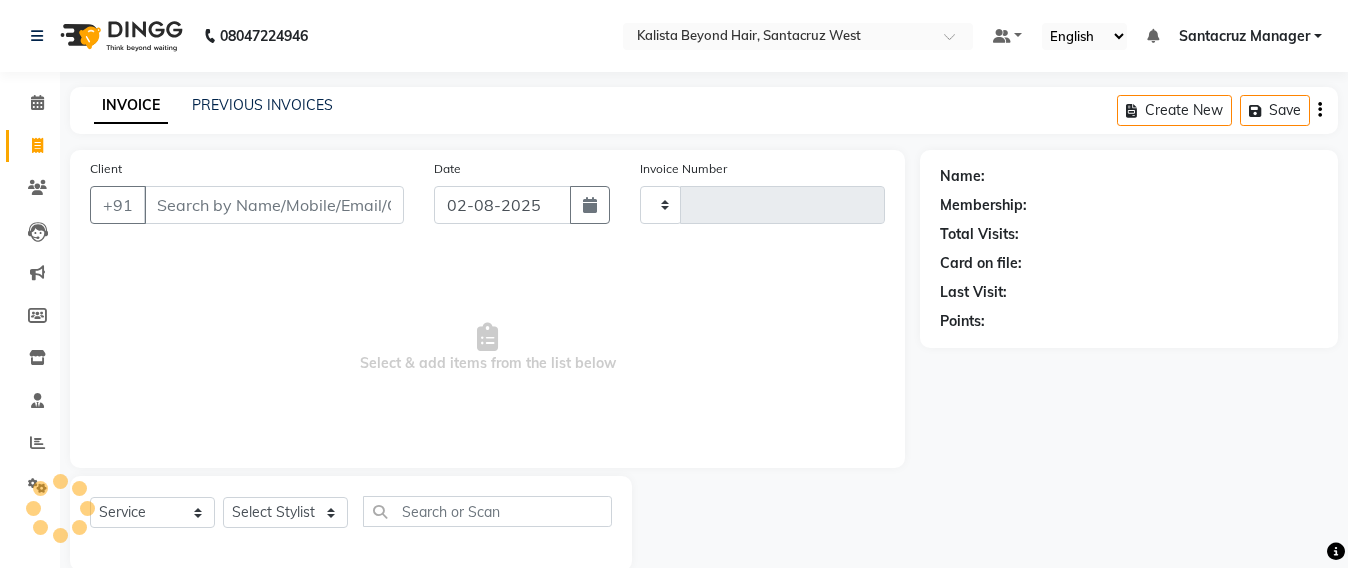 scroll, scrollTop: 33, scrollLeft: 0, axis: vertical 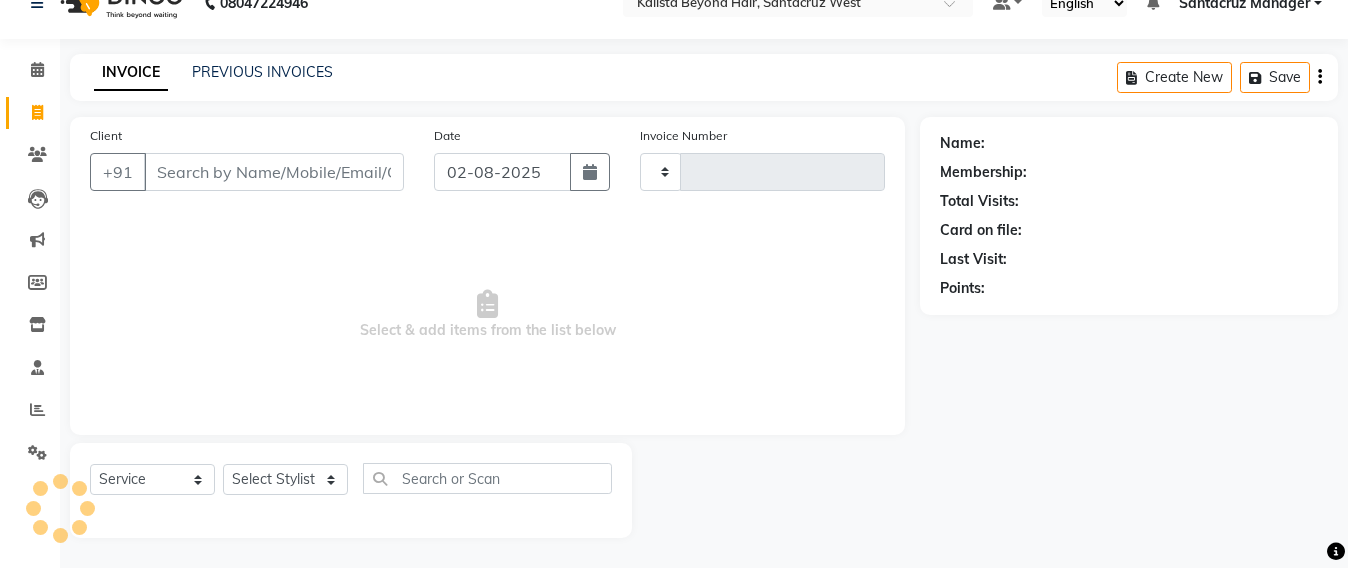 type on "5574" 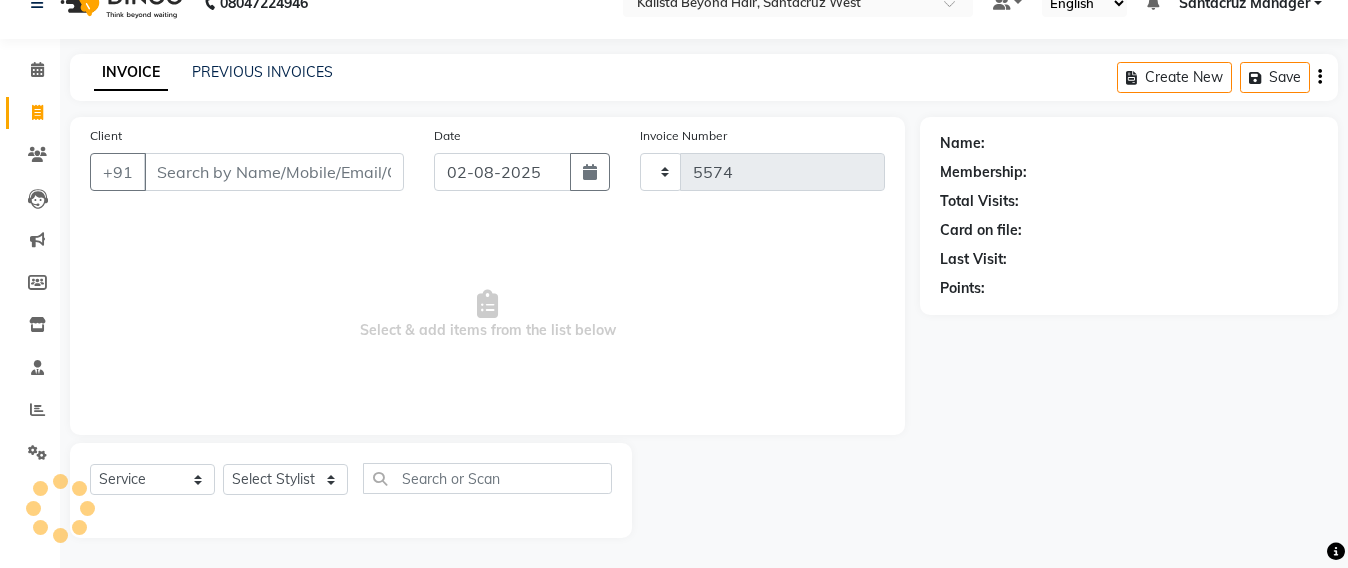select on "6357" 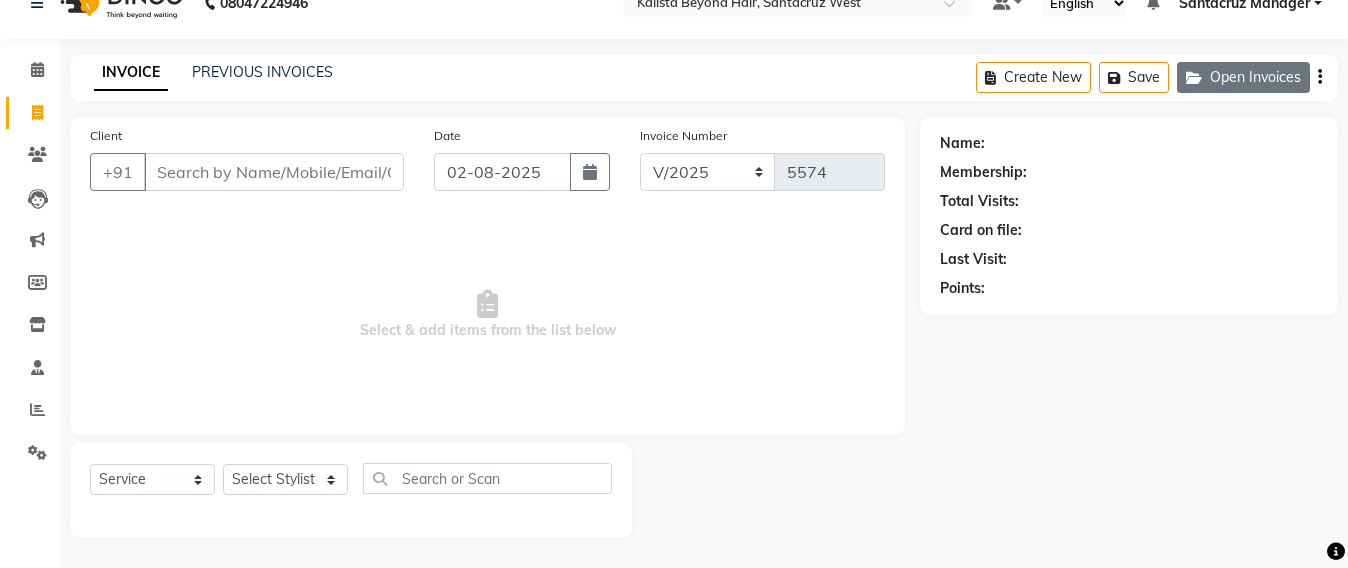 click on "Open Invoices" 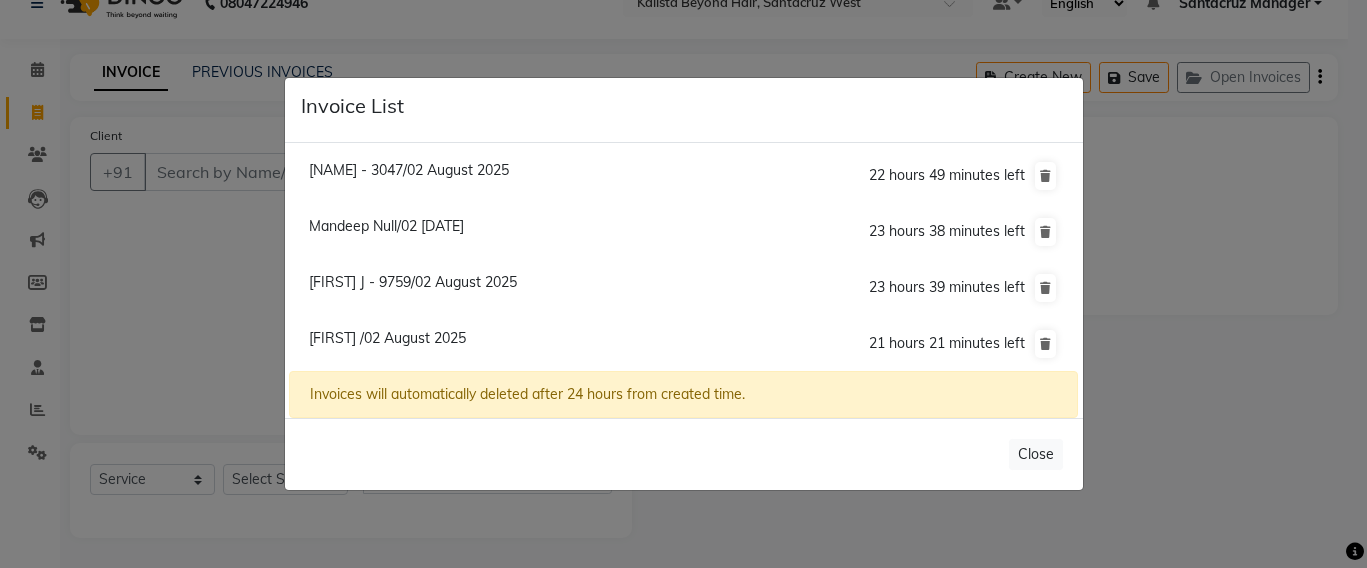 click on "Ritu J - 9759/02 August 2025" 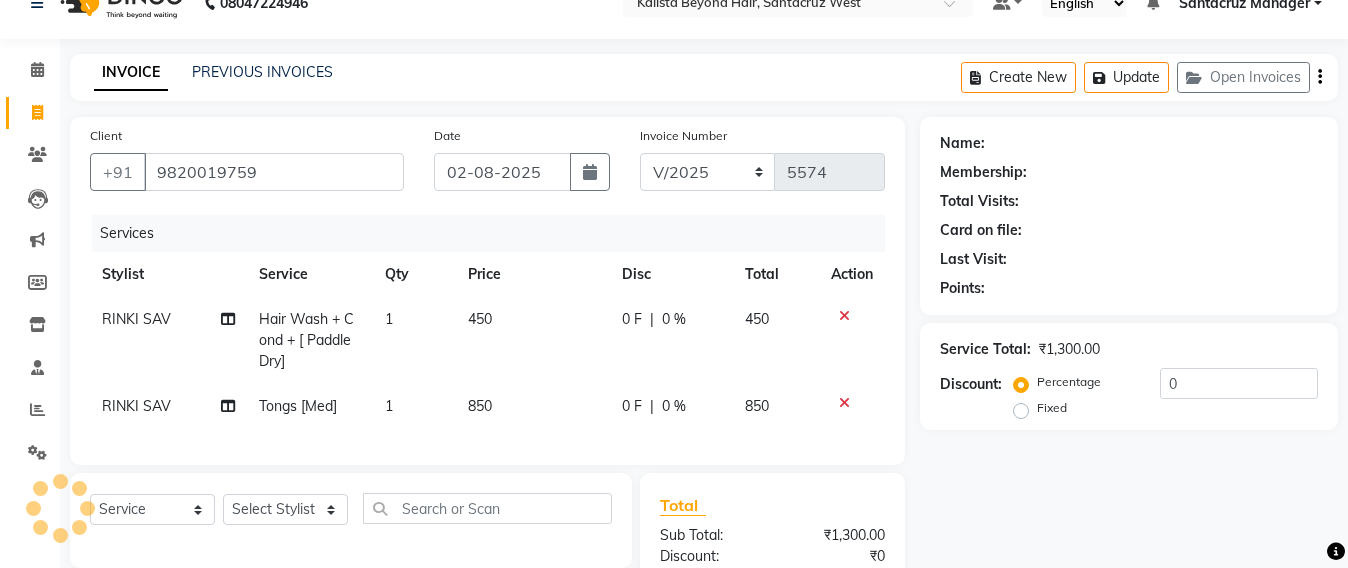click on "Qty" 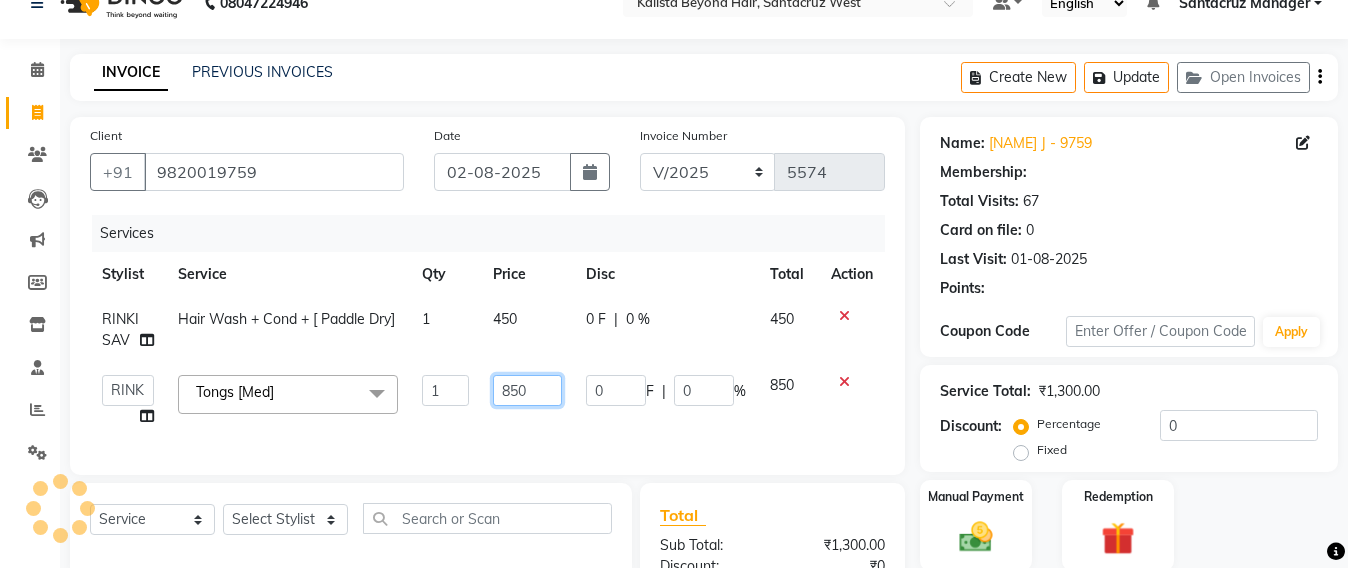 click on "850" 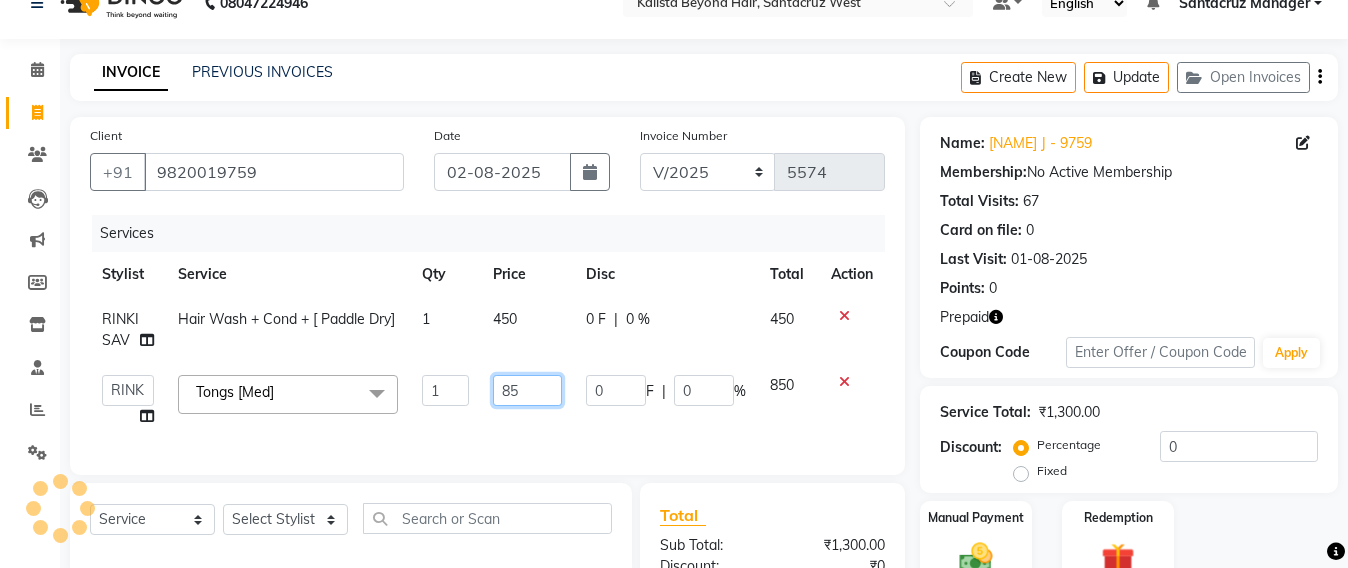 type on "8" 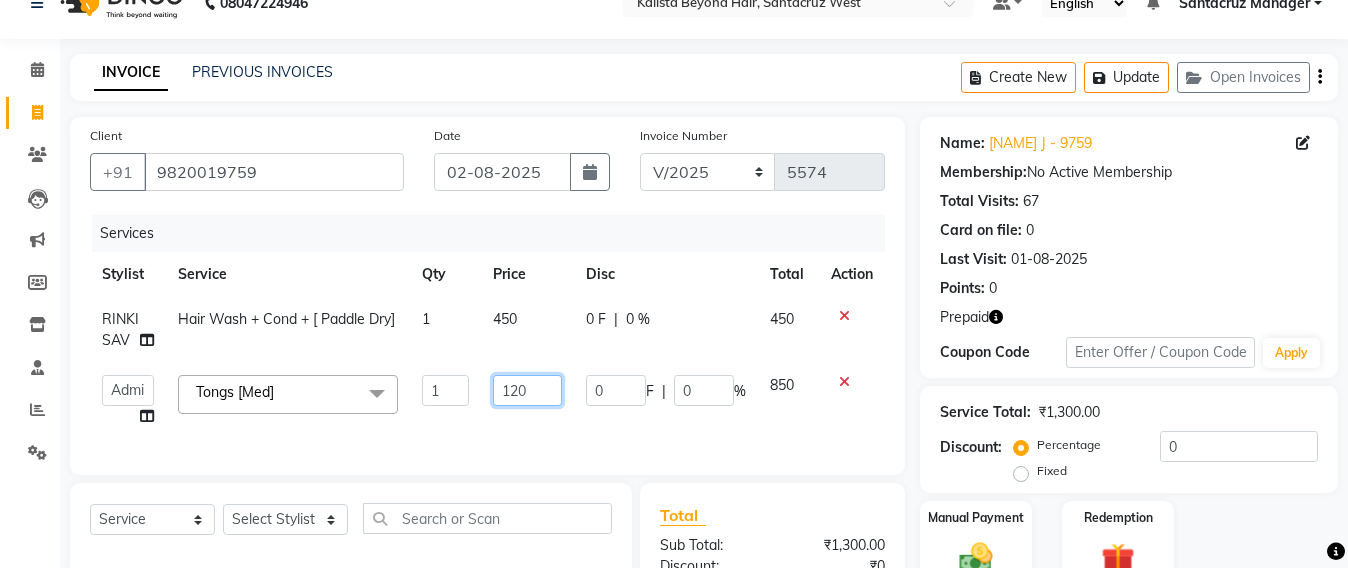 type on "1200" 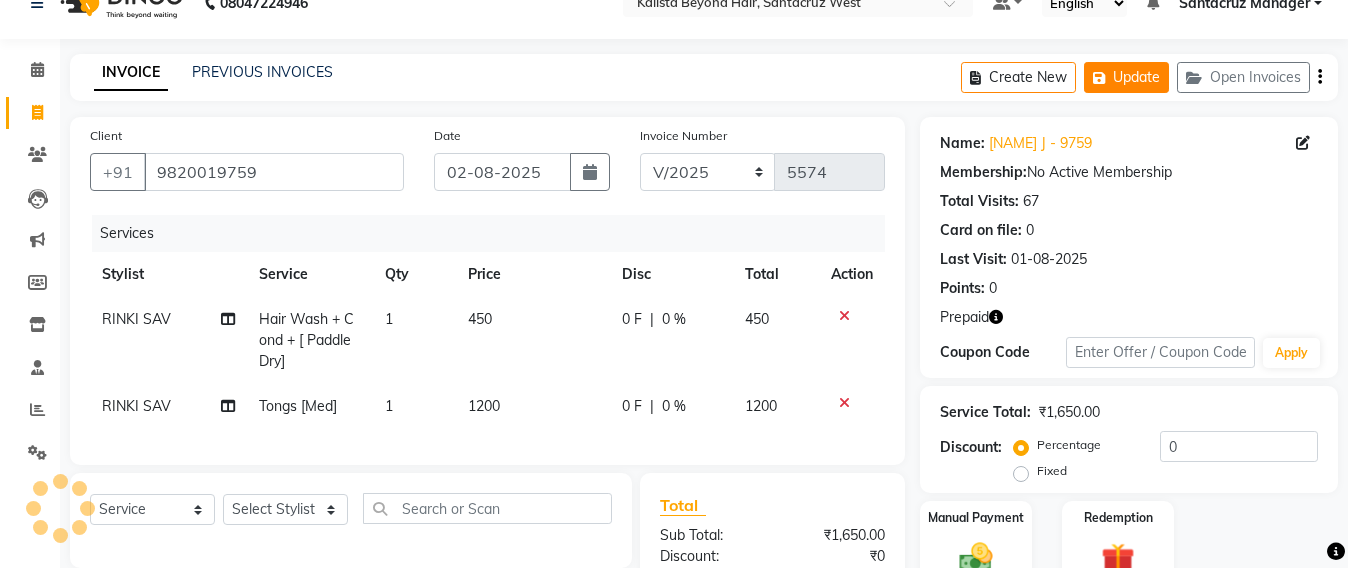 click on "Update" 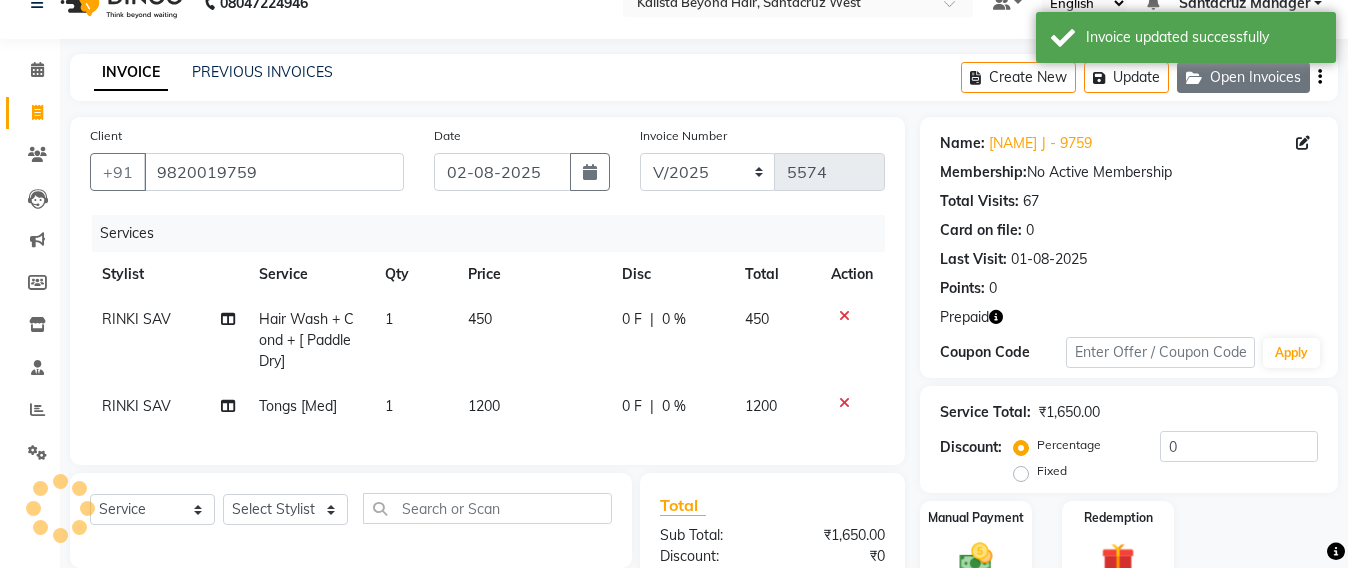 click on "Open Invoices" 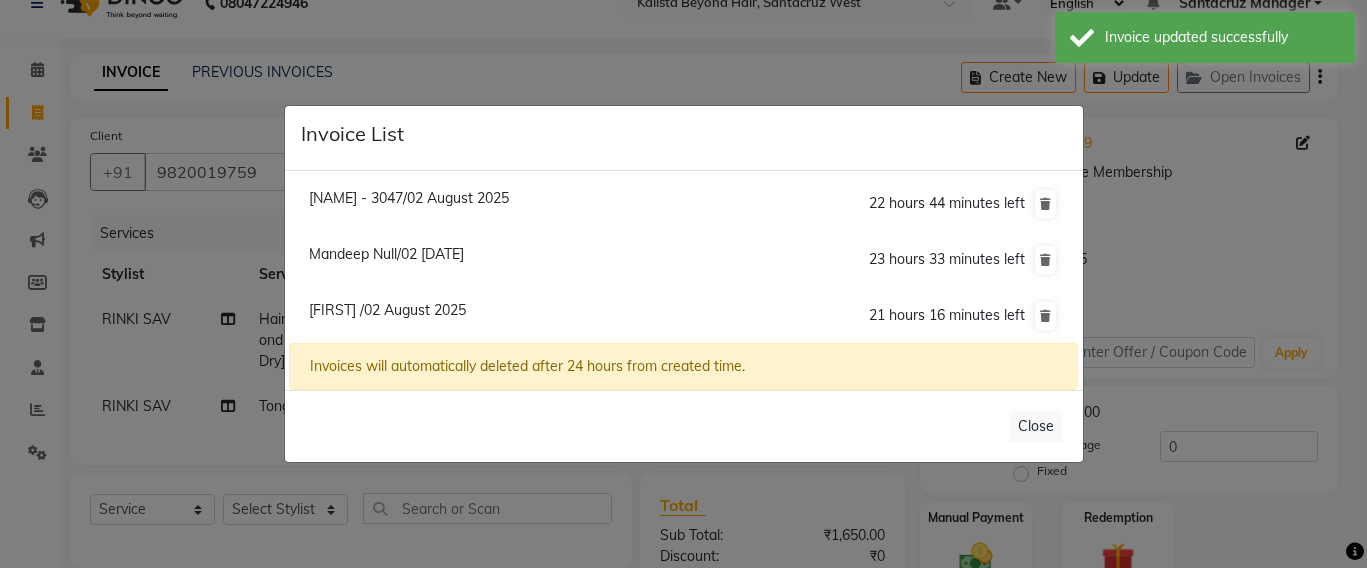click on "[FIRST] /02 August 2025" 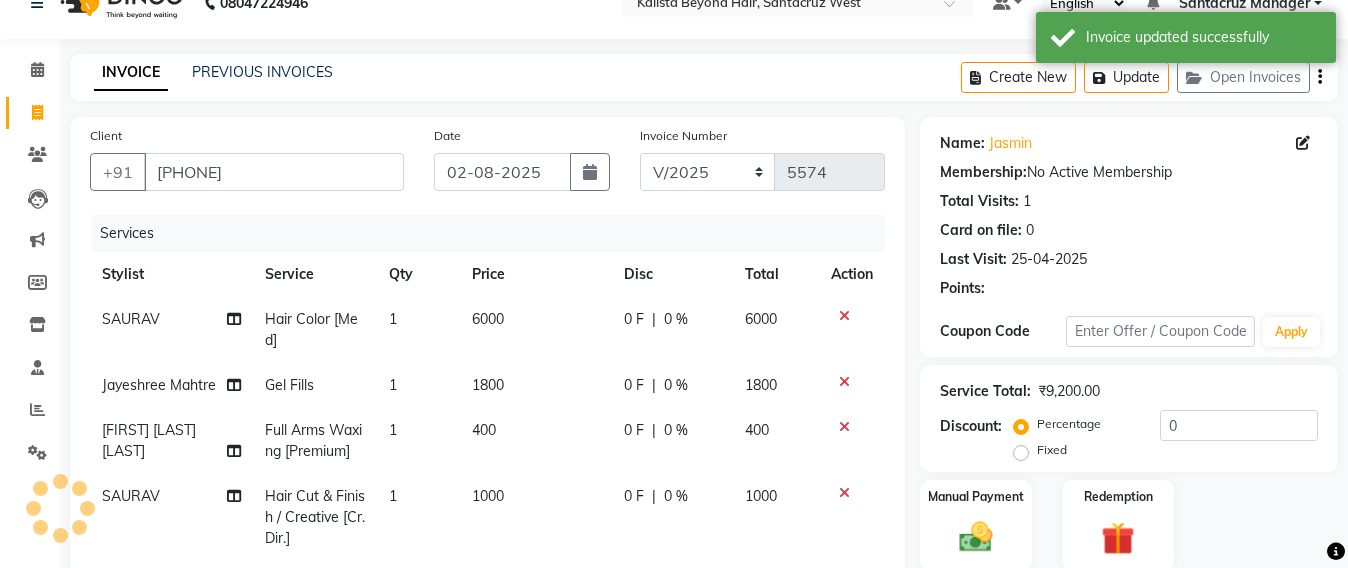 scroll, scrollTop: 392, scrollLeft: 0, axis: vertical 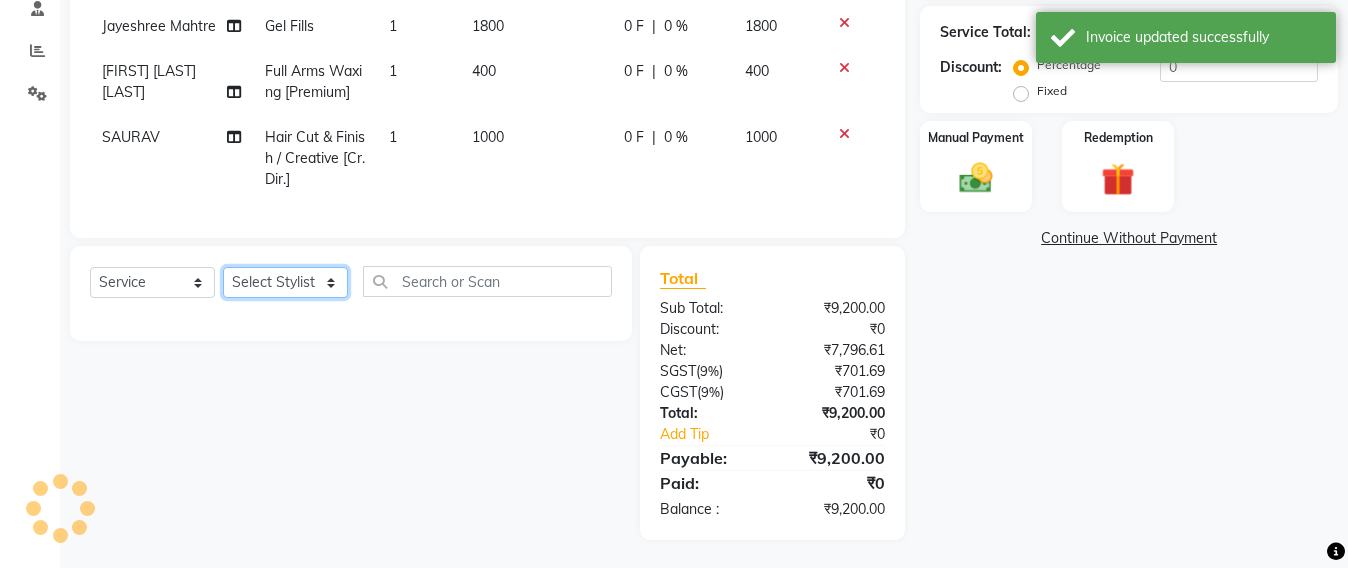 drag, startPoint x: 302, startPoint y: 302, endPoint x: 302, endPoint y: 290, distance: 12 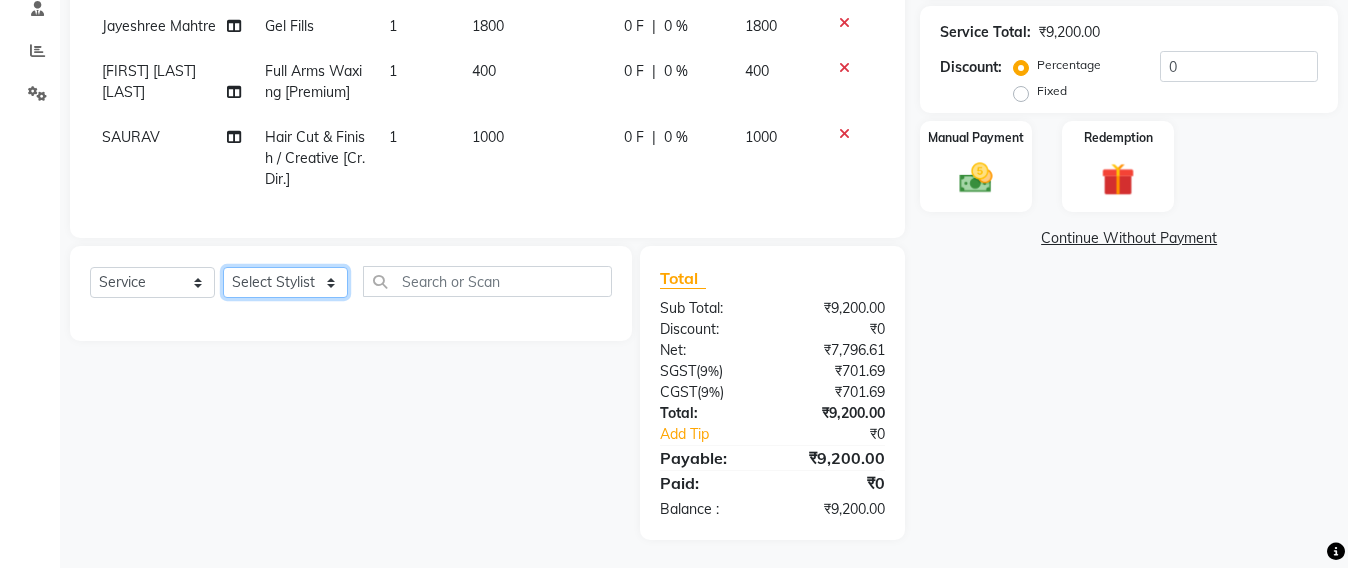 select on "47899" 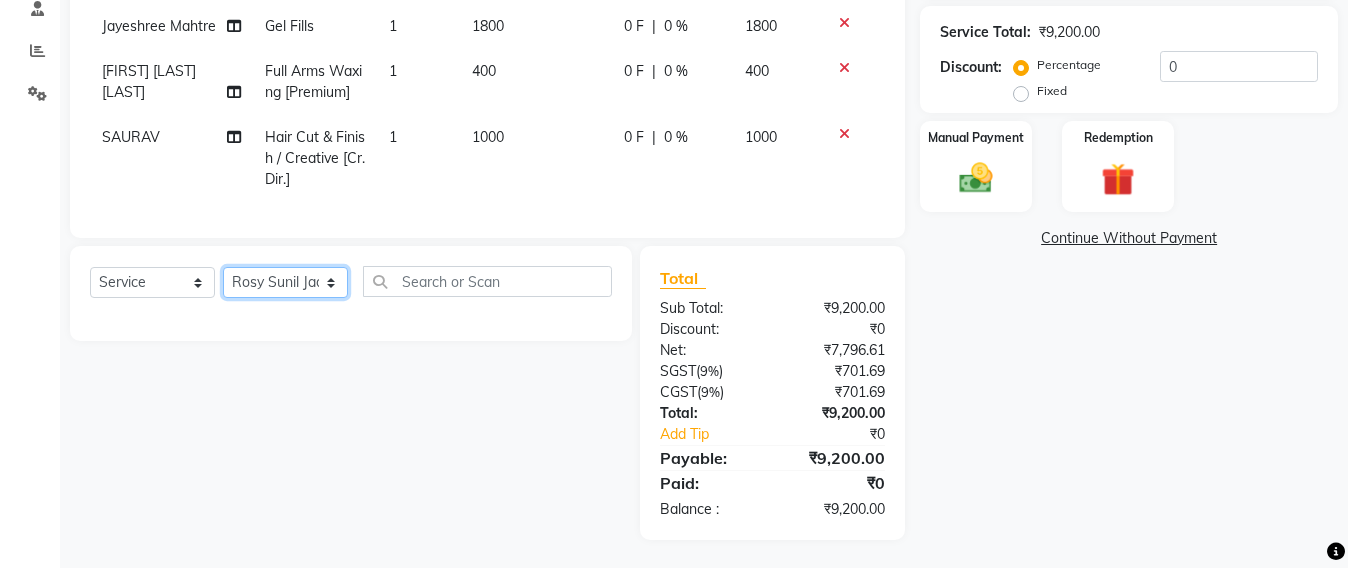 click on "Select Stylist Admin Avesh Sankat AZHER SHAIKH Jayeshree Mahtre Manisha Subodh Shedge Muskaan Pramila Vinayak Mhatre prathmesh mahattre Pratibha Nilesh Sharma RINKI SAV Rosy Sunil Jadhav Sameer shah admin Santacruz Manager SAURAV Siddhi SOMAYANG VASHUM Tejasvi Bhosle" 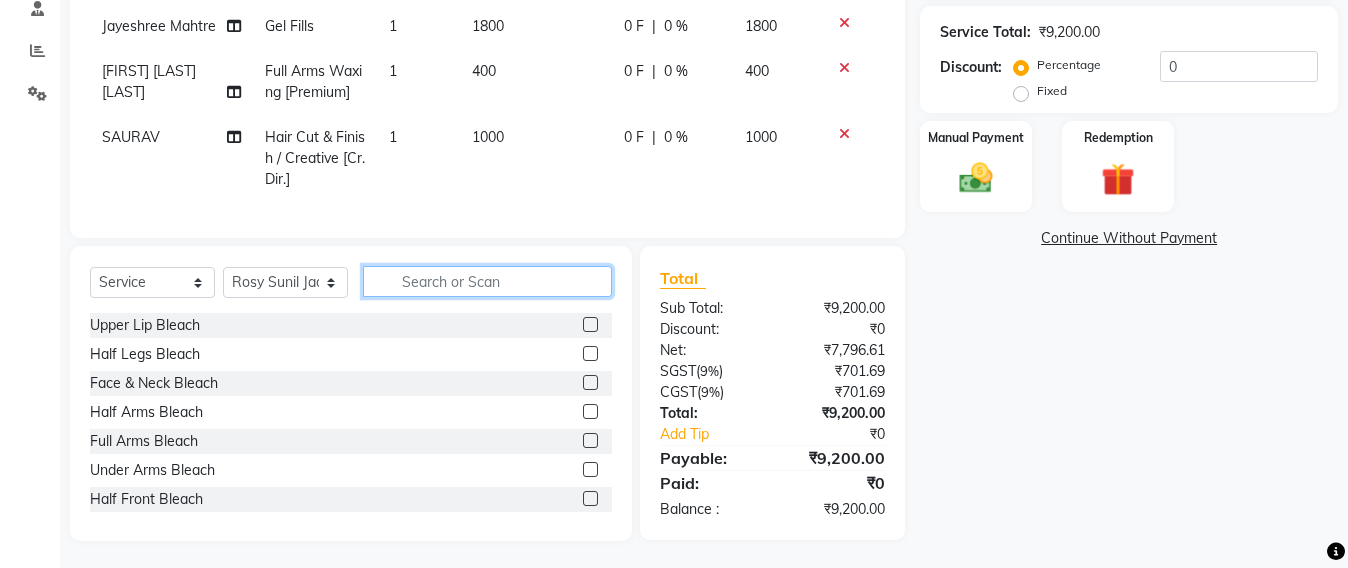 click 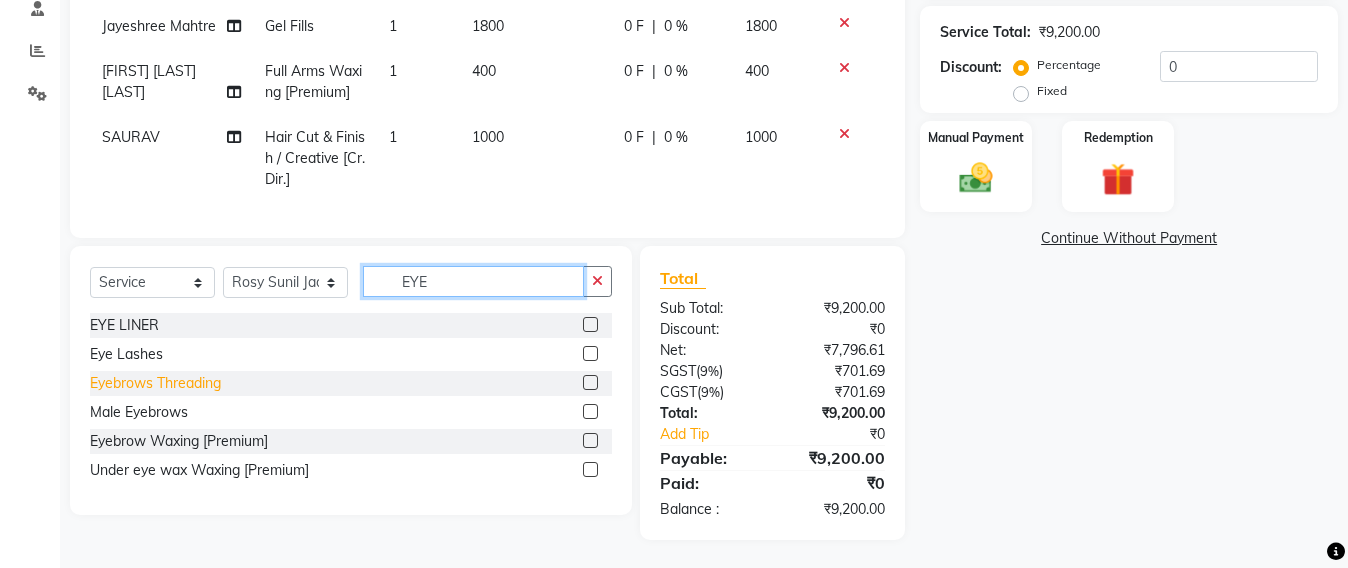 type on "EYE" 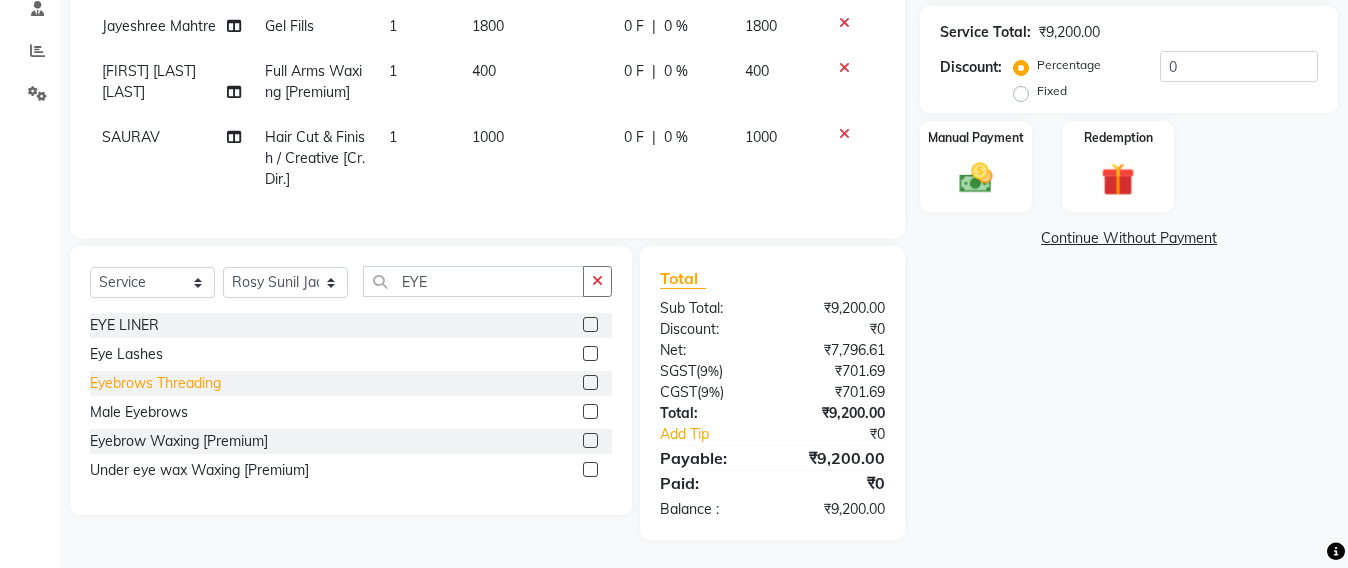 click on "Eyebrows Threading" 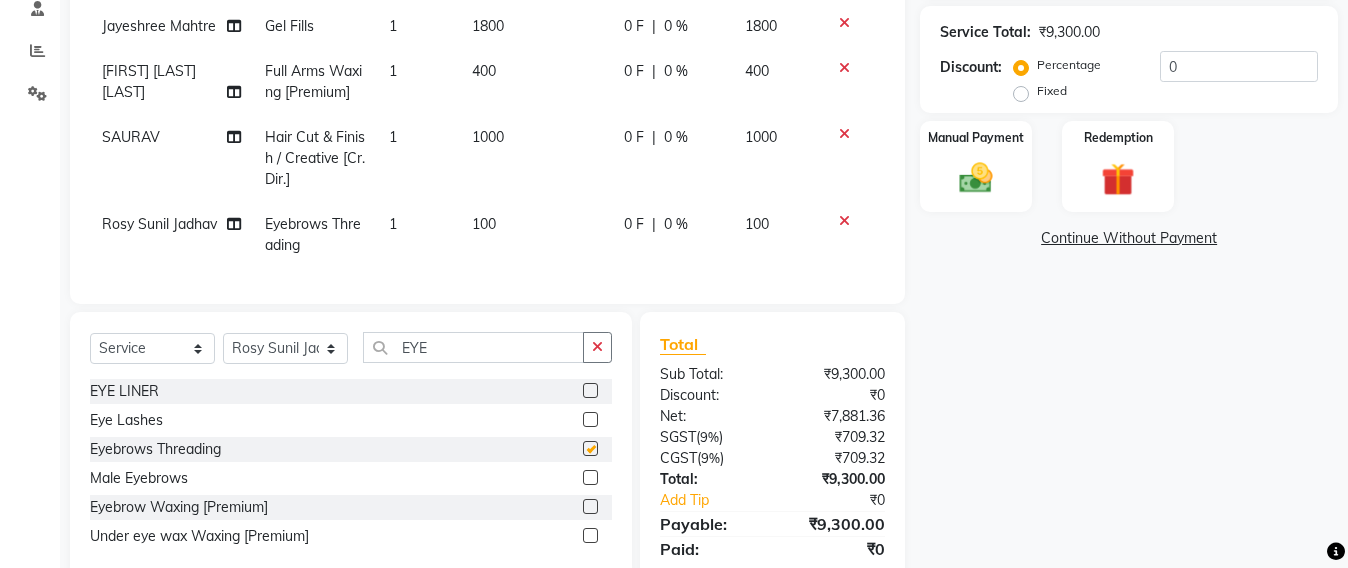 checkbox on "false" 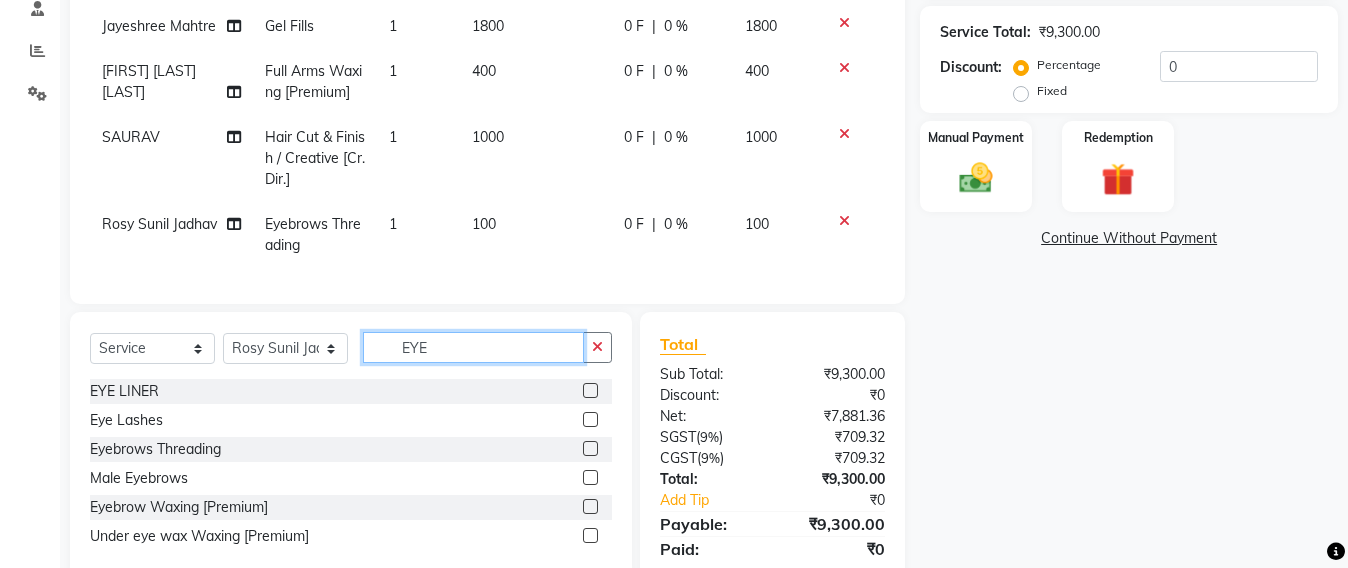 click on "EYE" 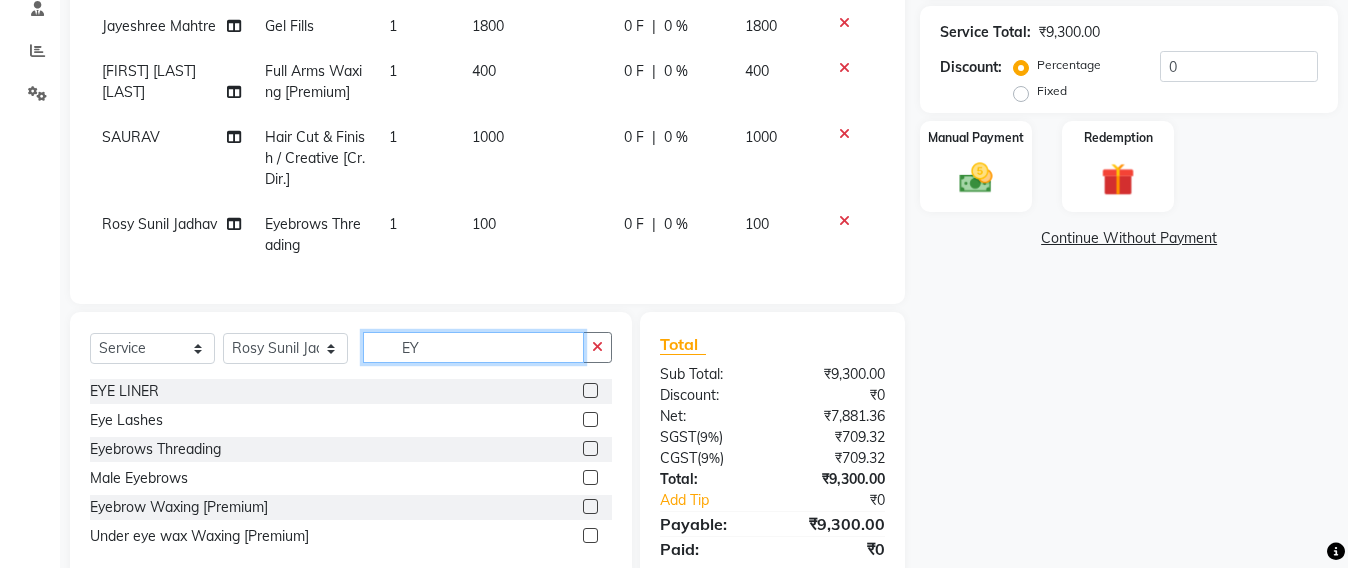 type on "E" 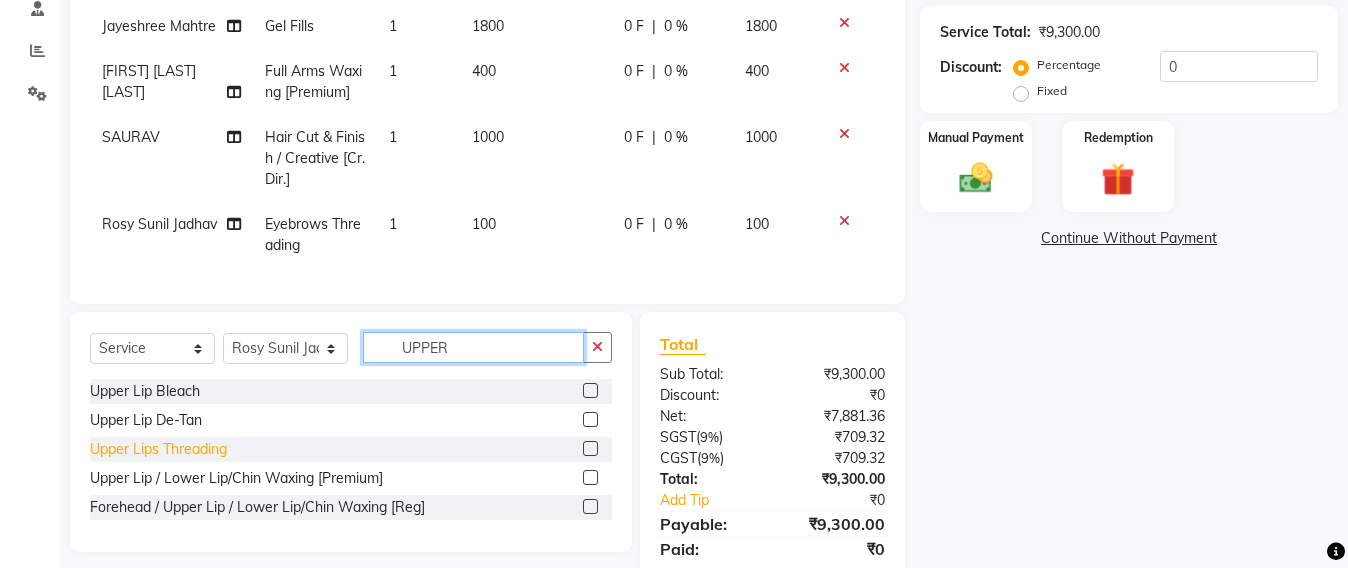 type on "UPPER" 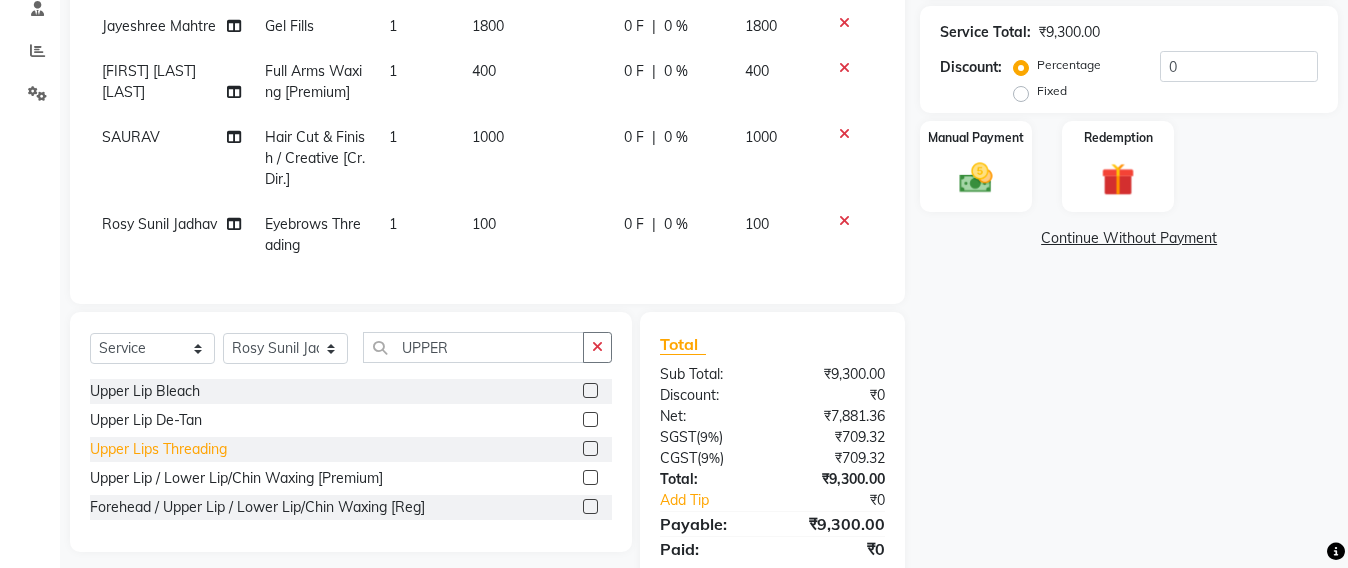 click on "Upper Lips Threading" 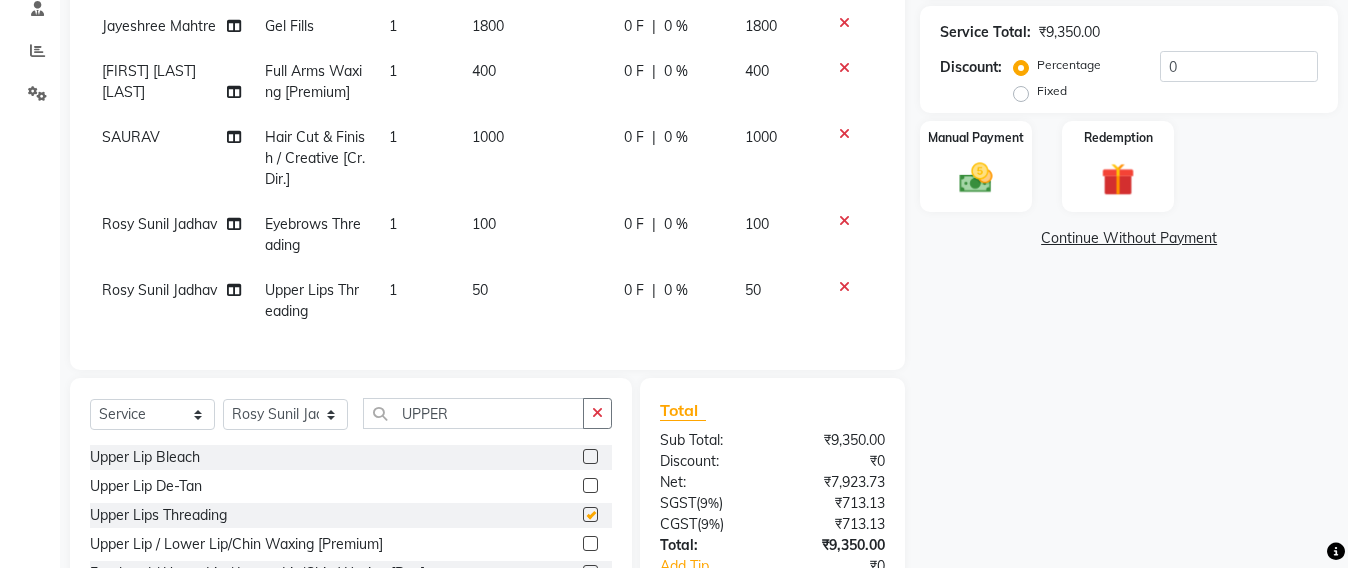 checkbox on "false" 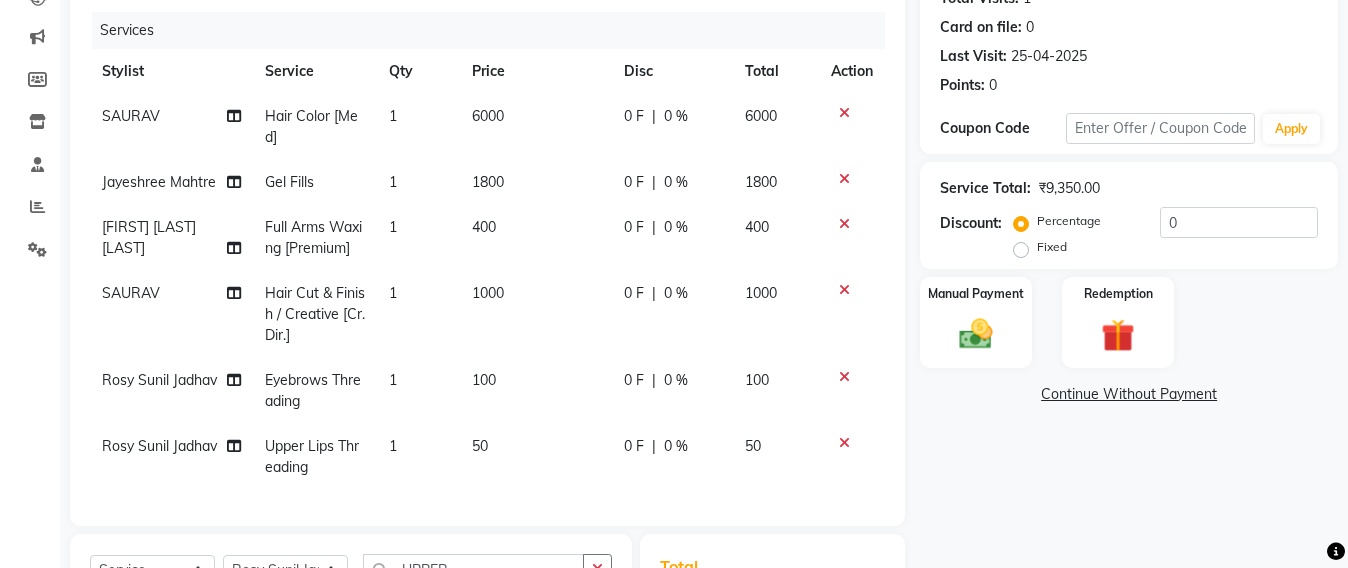 scroll, scrollTop: 17, scrollLeft: 0, axis: vertical 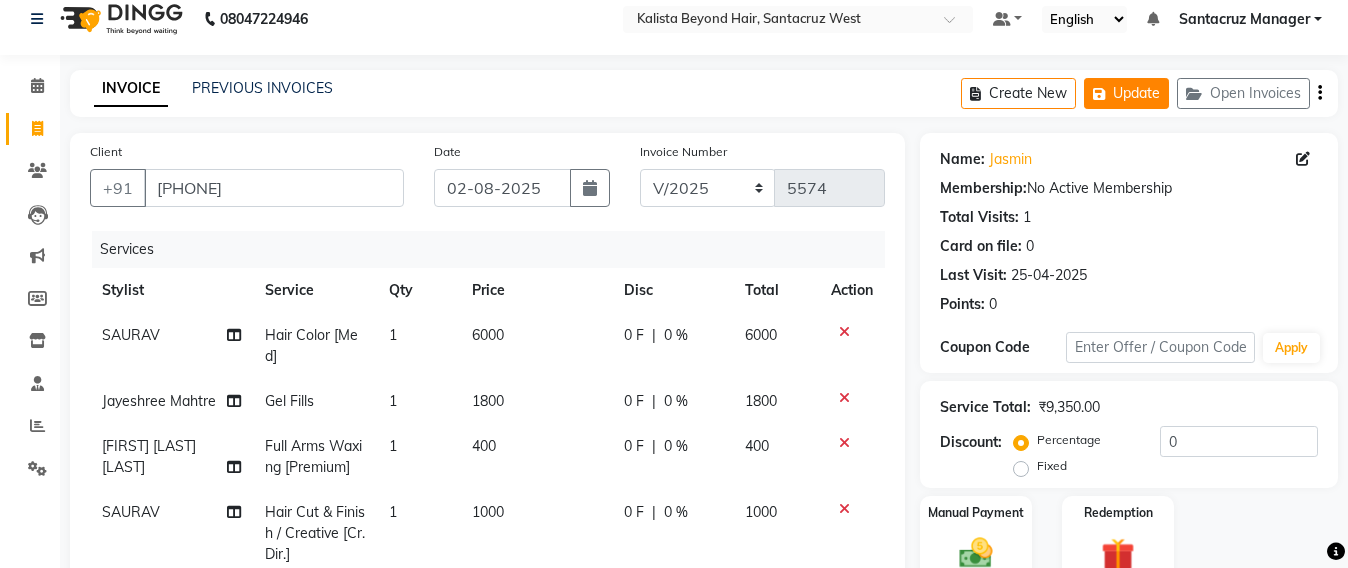 click on "Update" 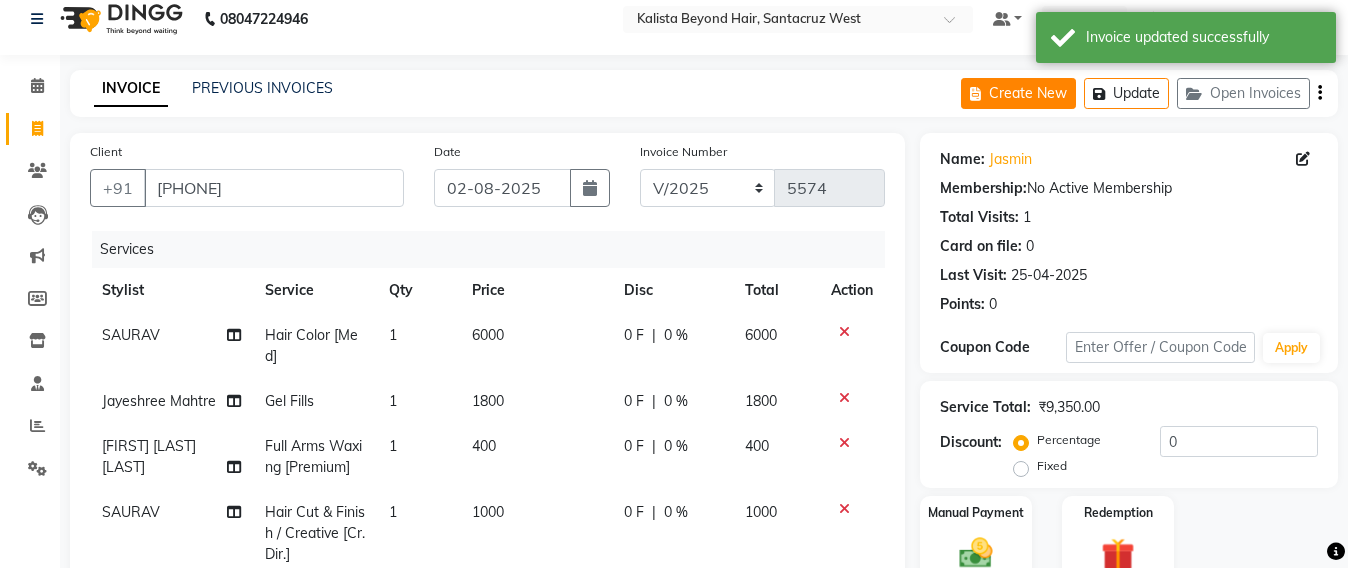 click on "Create New" 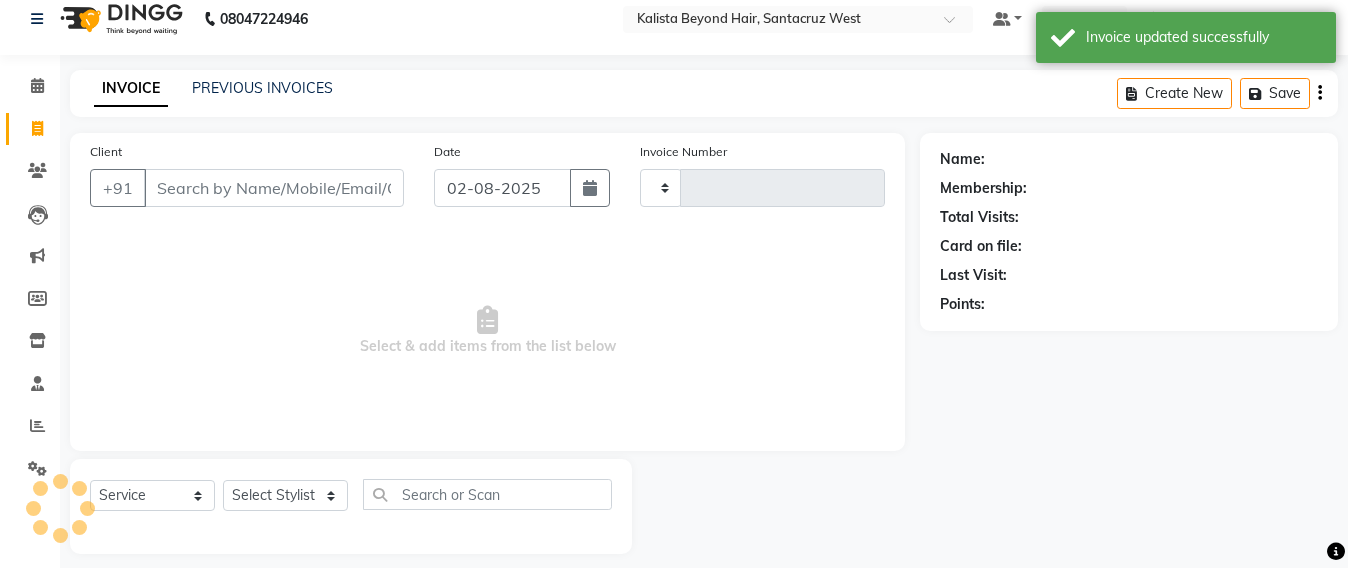 scroll, scrollTop: 33, scrollLeft: 0, axis: vertical 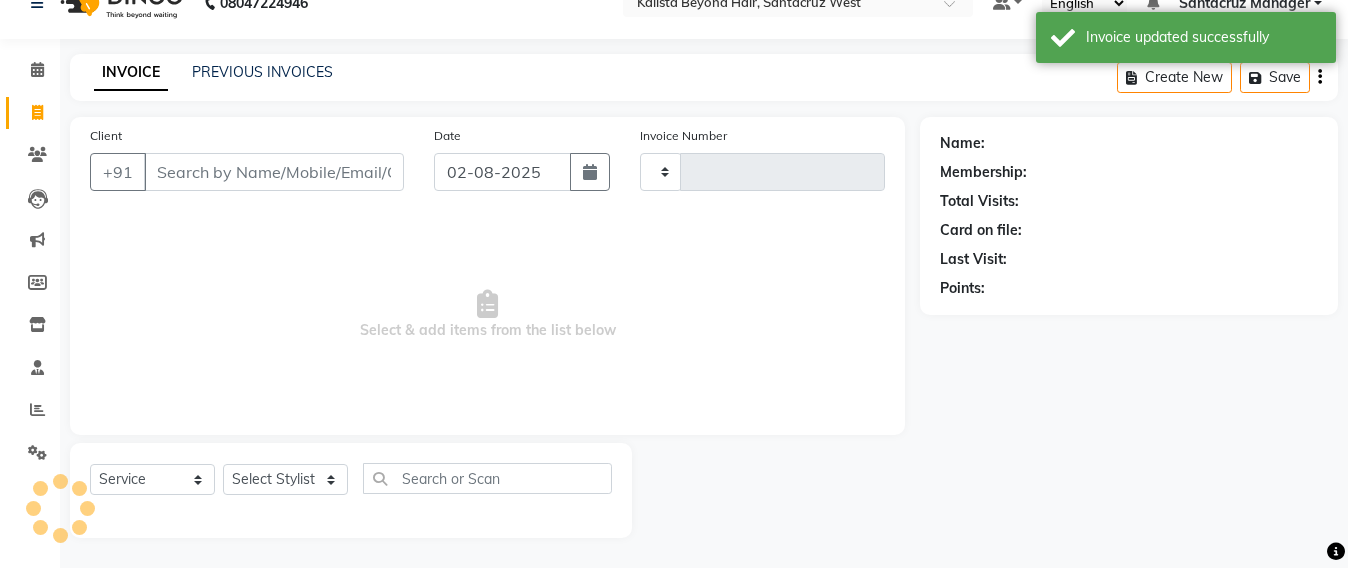 type on "5574" 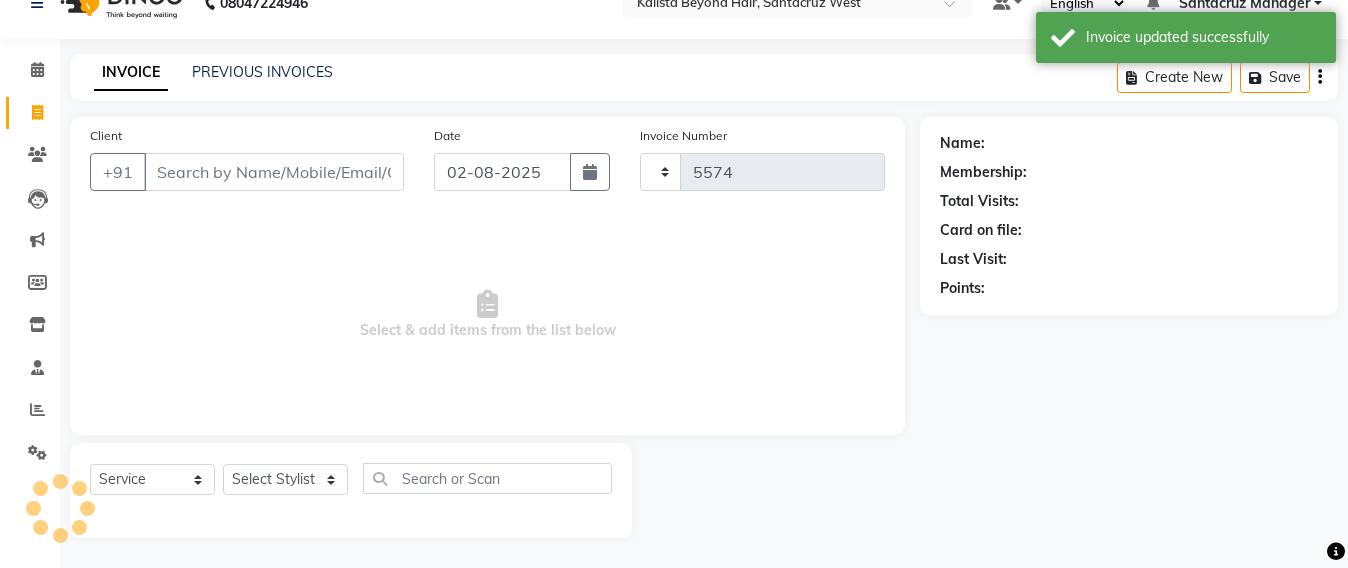 select on "6357" 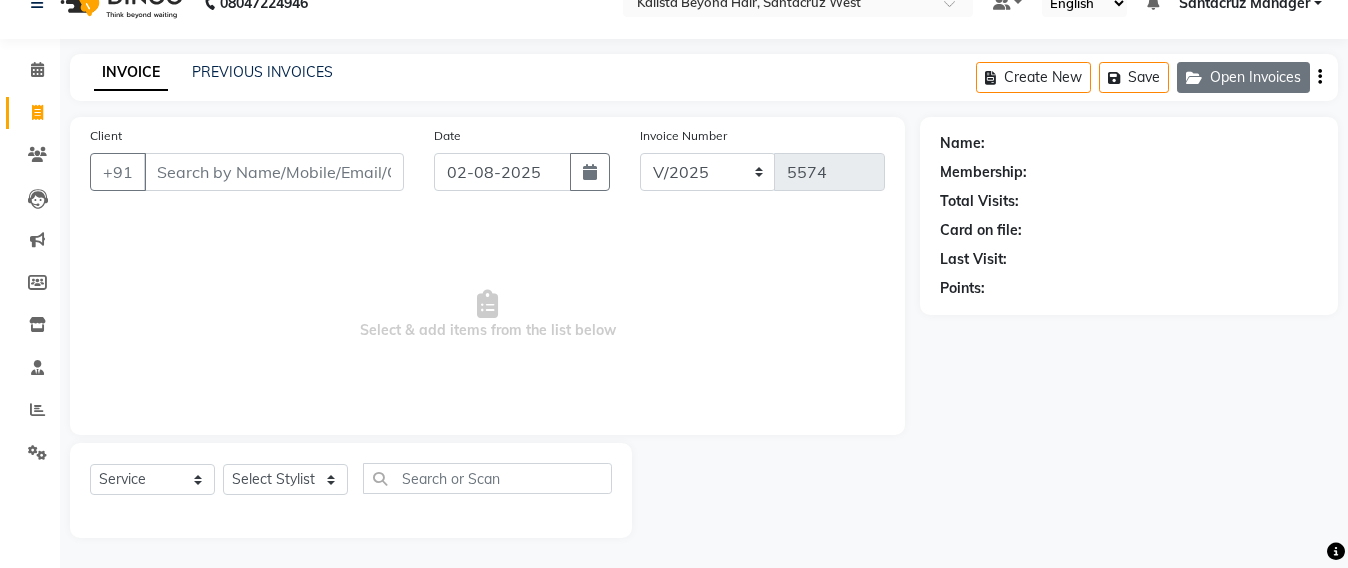 click on "Open Invoices" 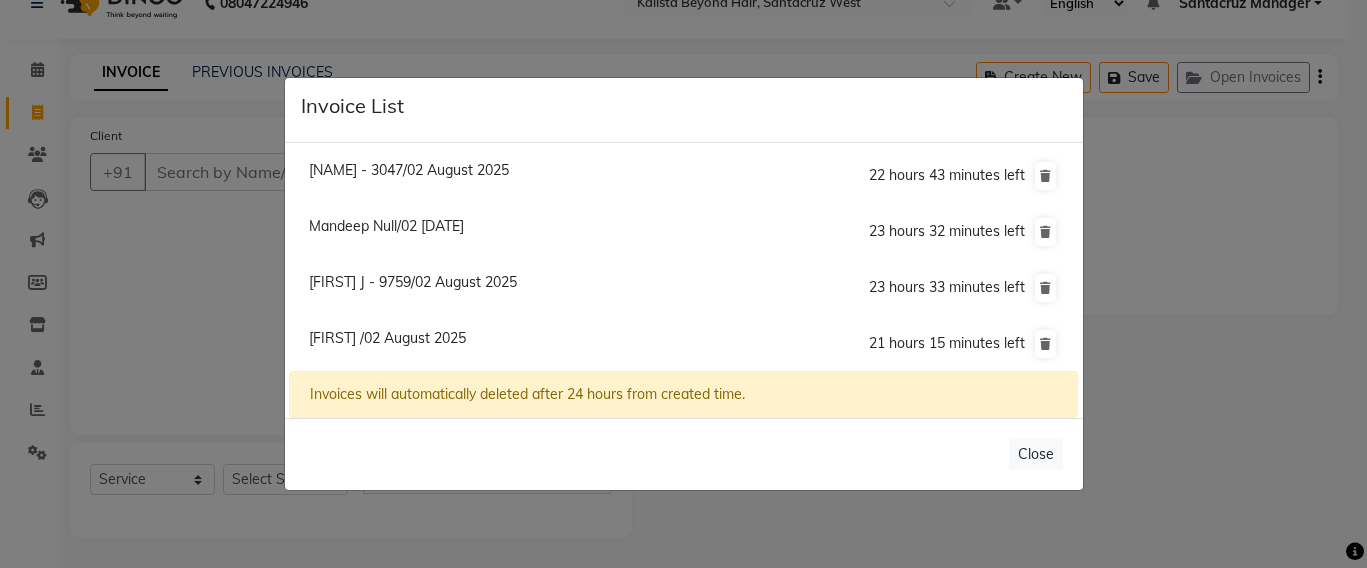 click on "[FIRST] /02 August 2025" 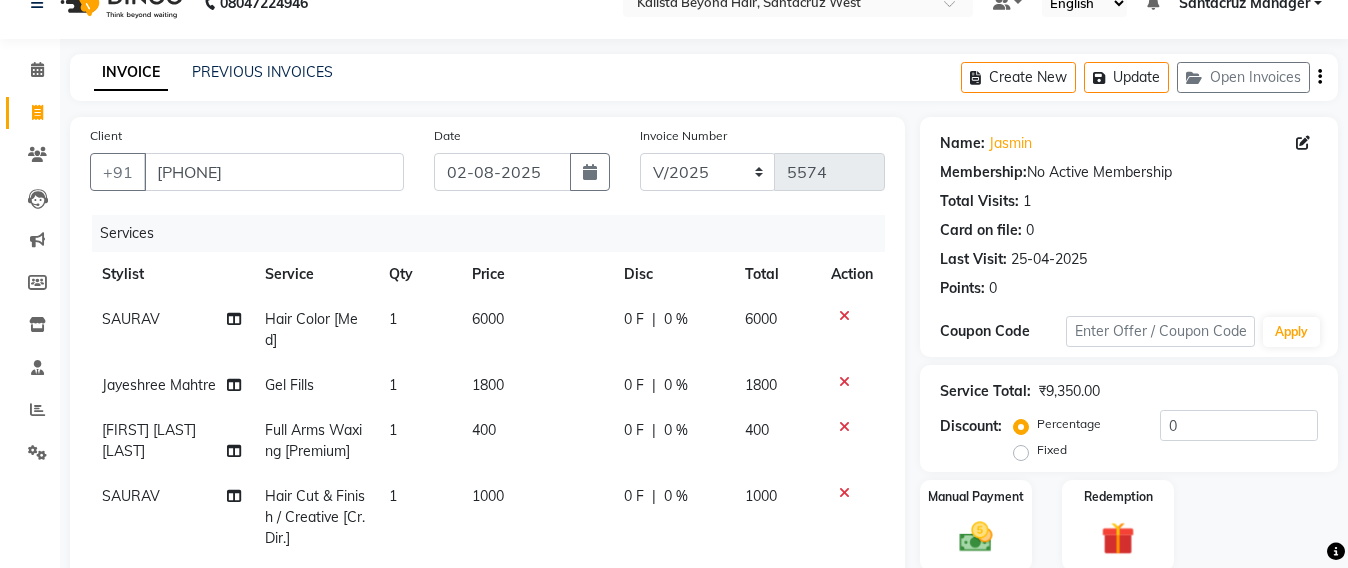 scroll, scrollTop: 13, scrollLeft: 0, axis: vertical 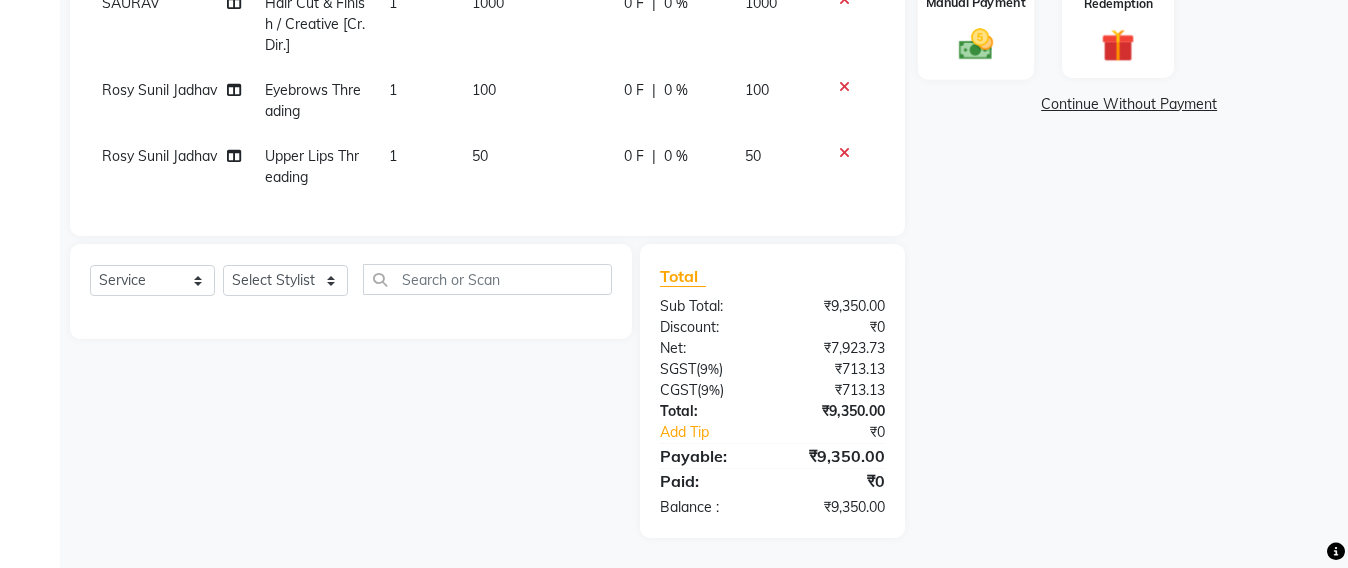 click 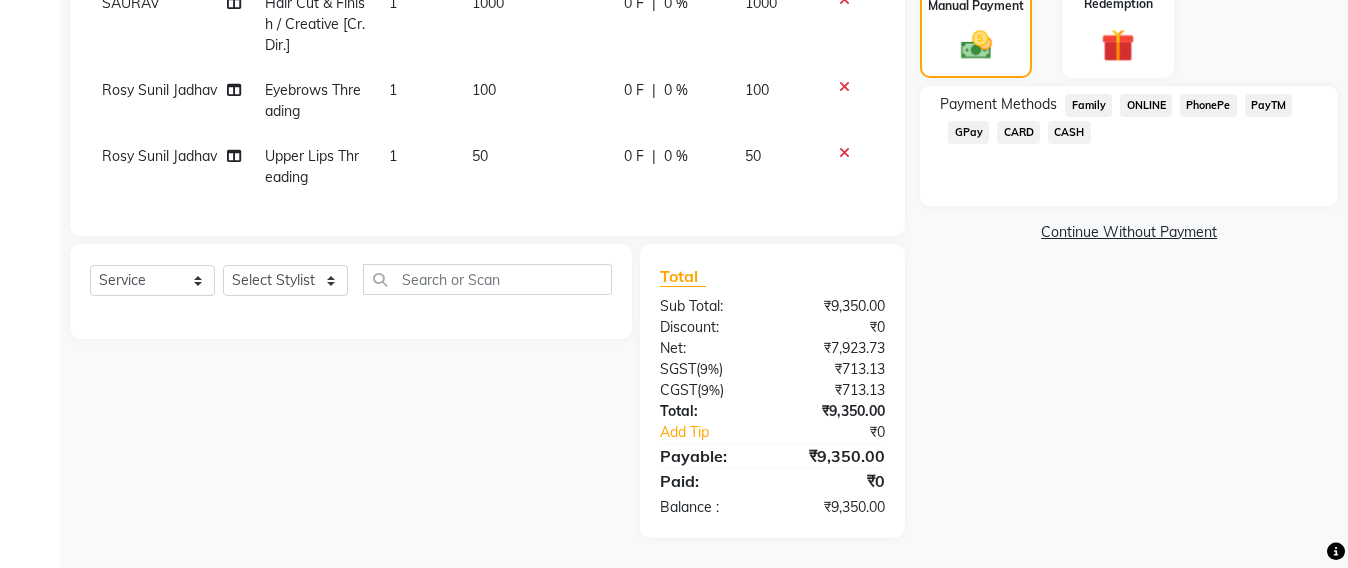 click on "CARD" 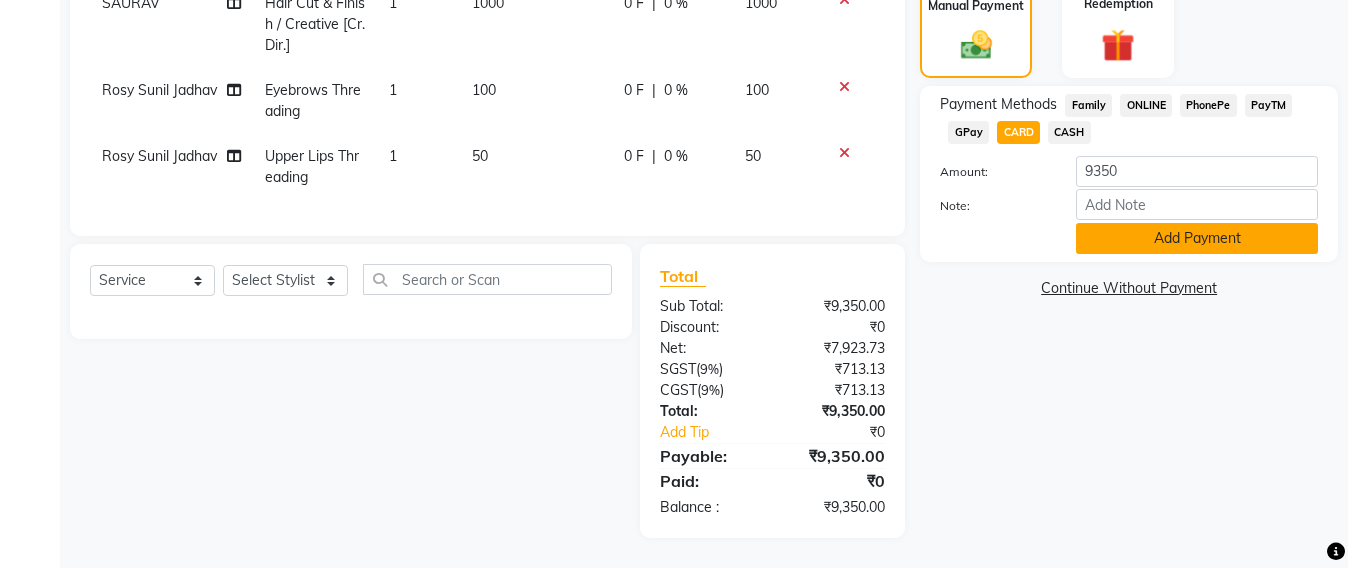 click on "Add Payment" 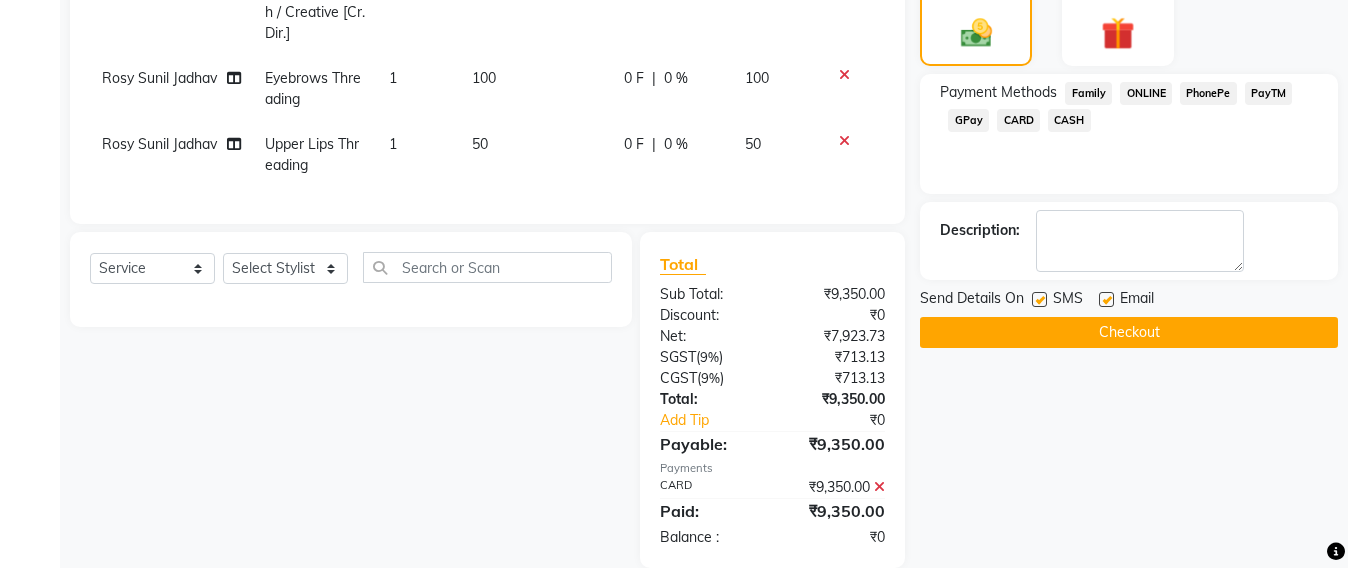 scroll, scrollTop: 574, scrollLeft: 0, axis: vertical 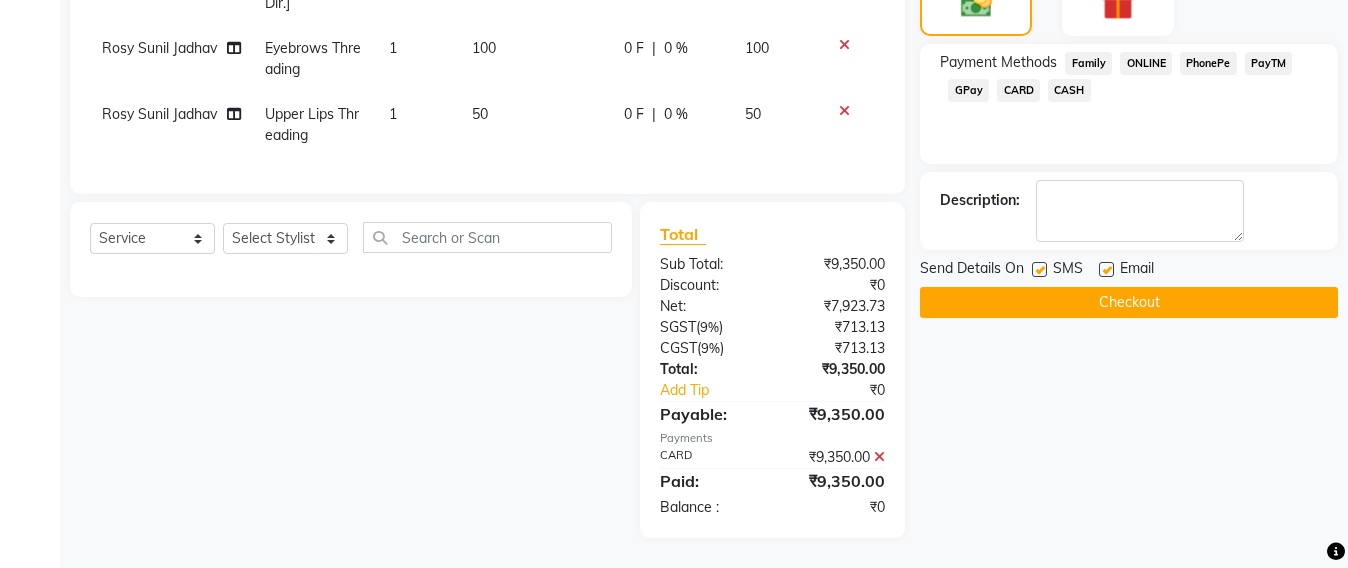 click on "Checkout" 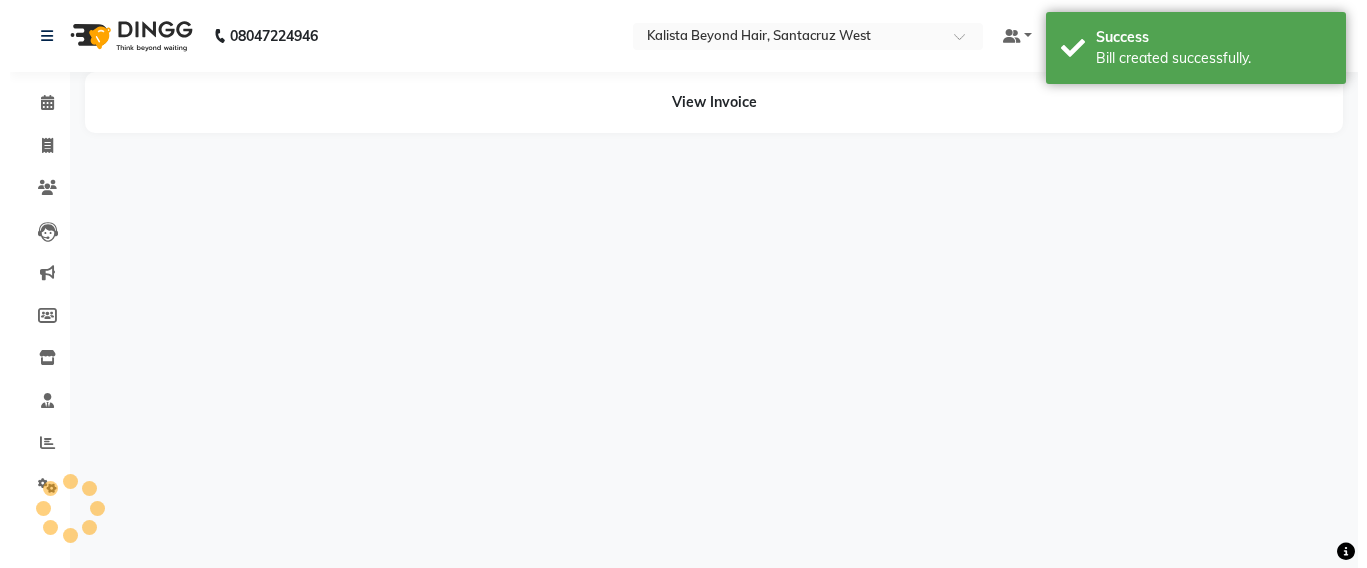 scroll, scrollTop: 0, scrollLeft: 0, axis: both 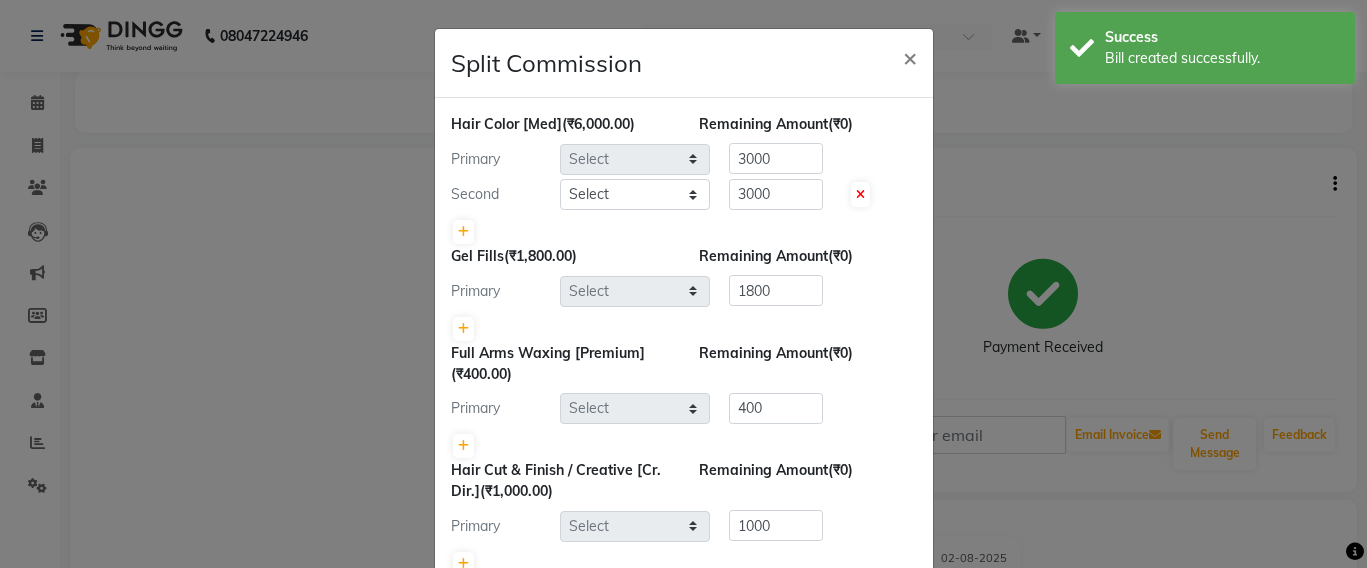 select on "51588" 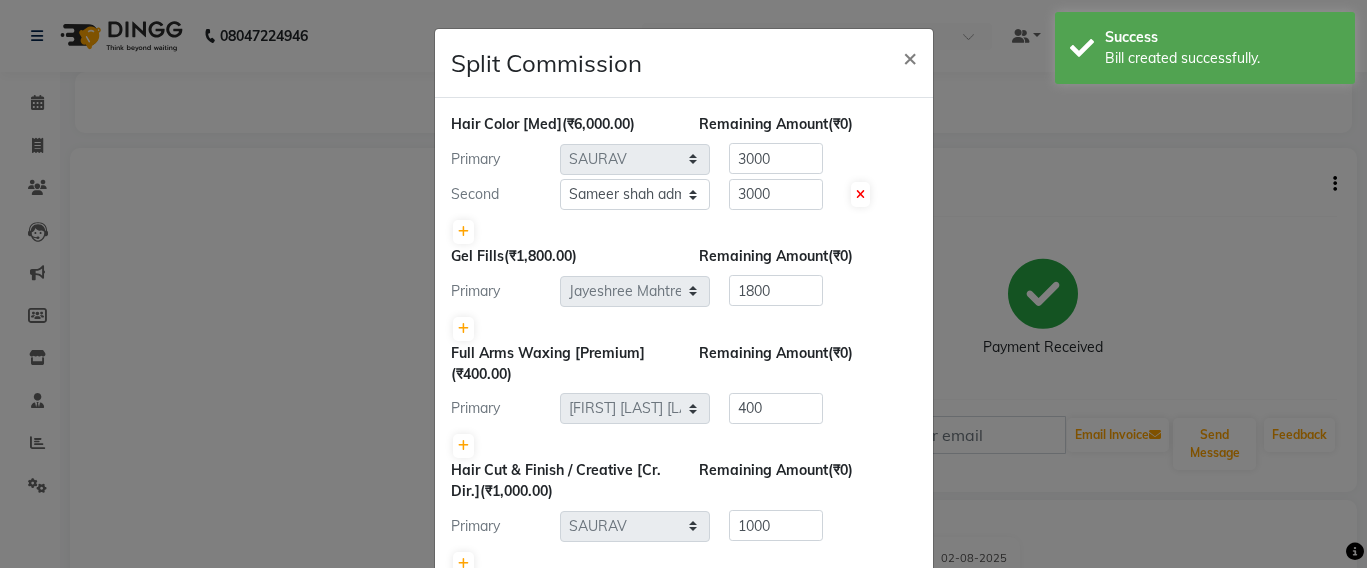 select on "47899" 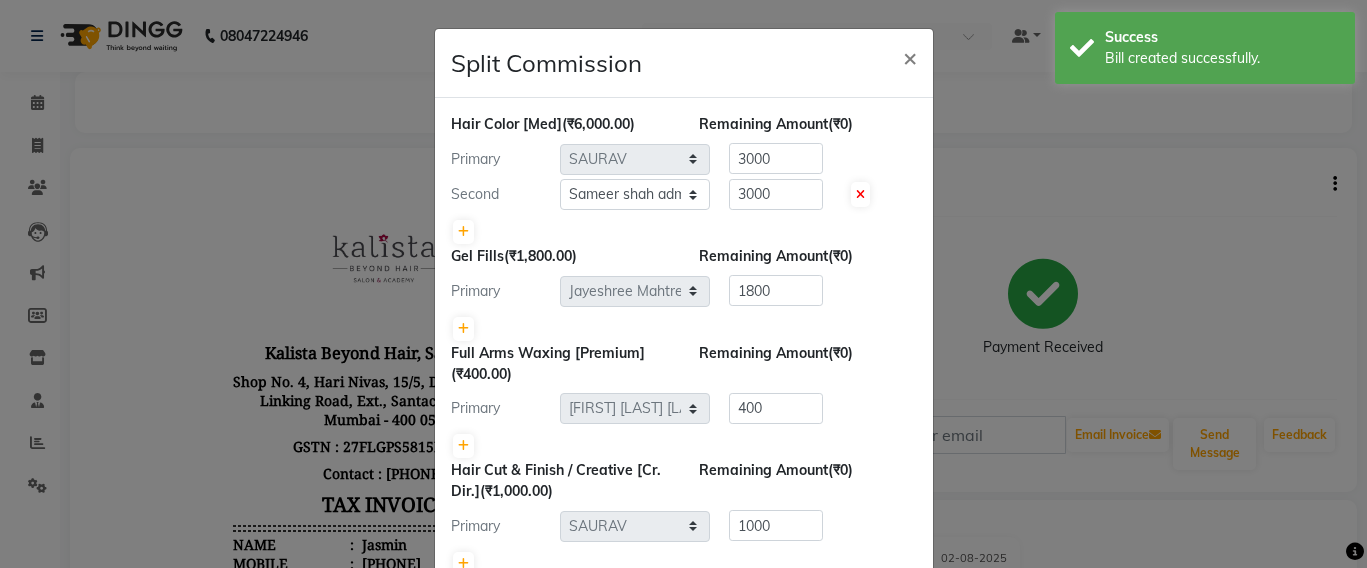 scroll, scrollTop: 0, scrollLeft: 0, axis: both 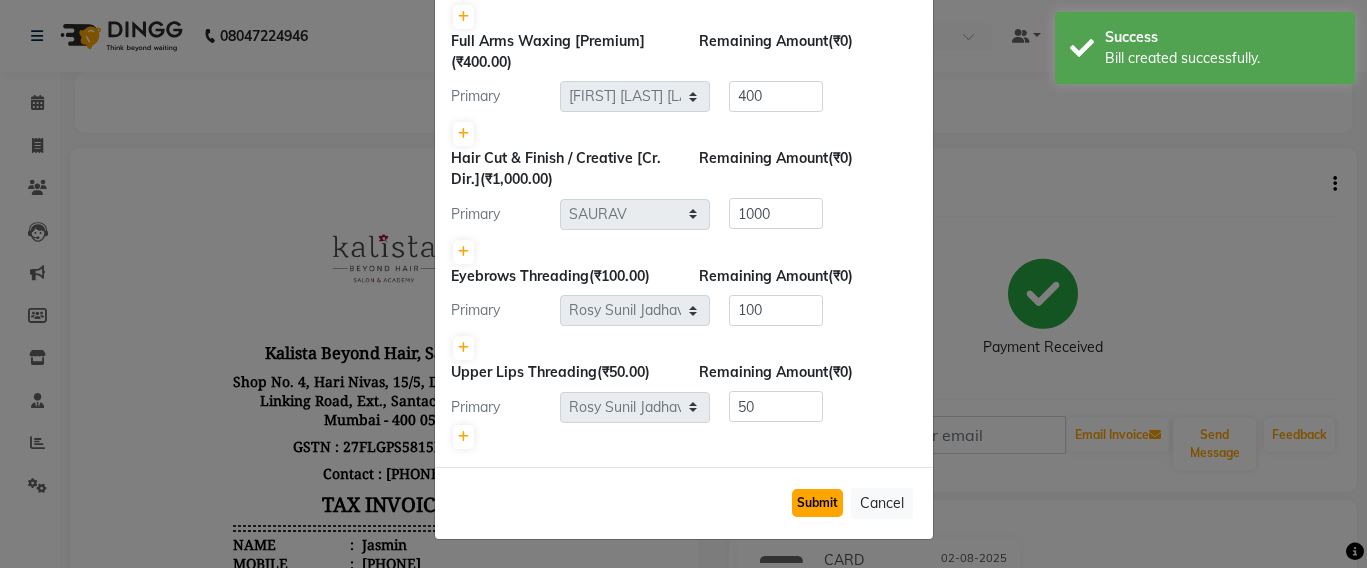 click on "Submit" 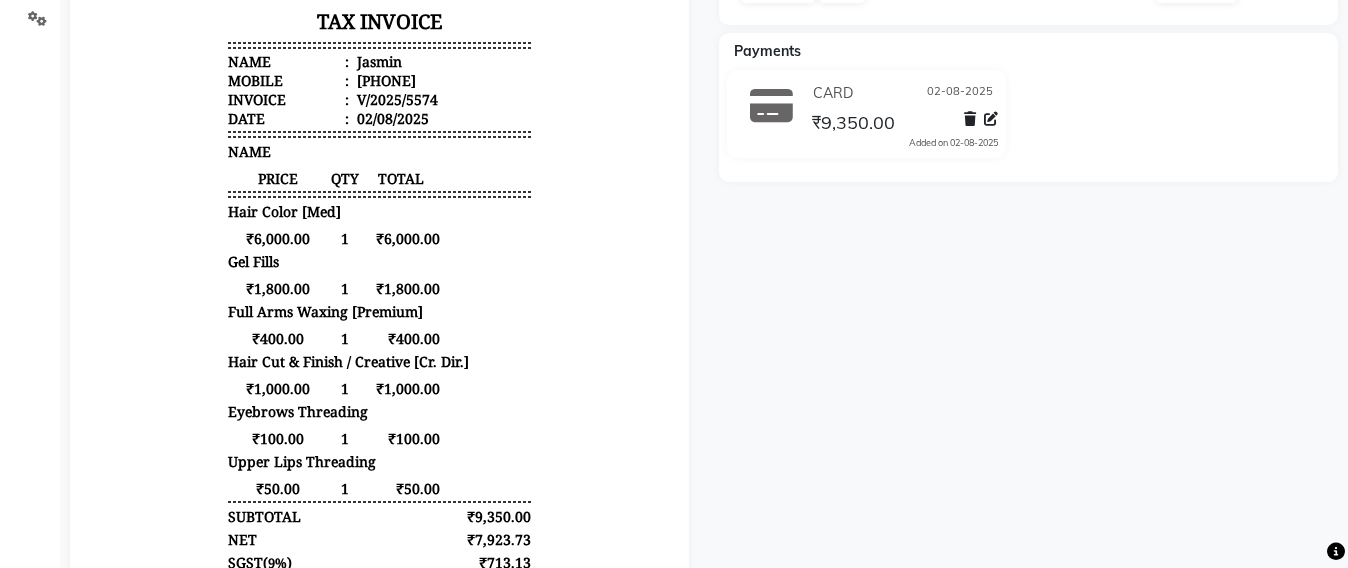 scroll, scrollTop: 0, scrollLeft: 0, axis: both 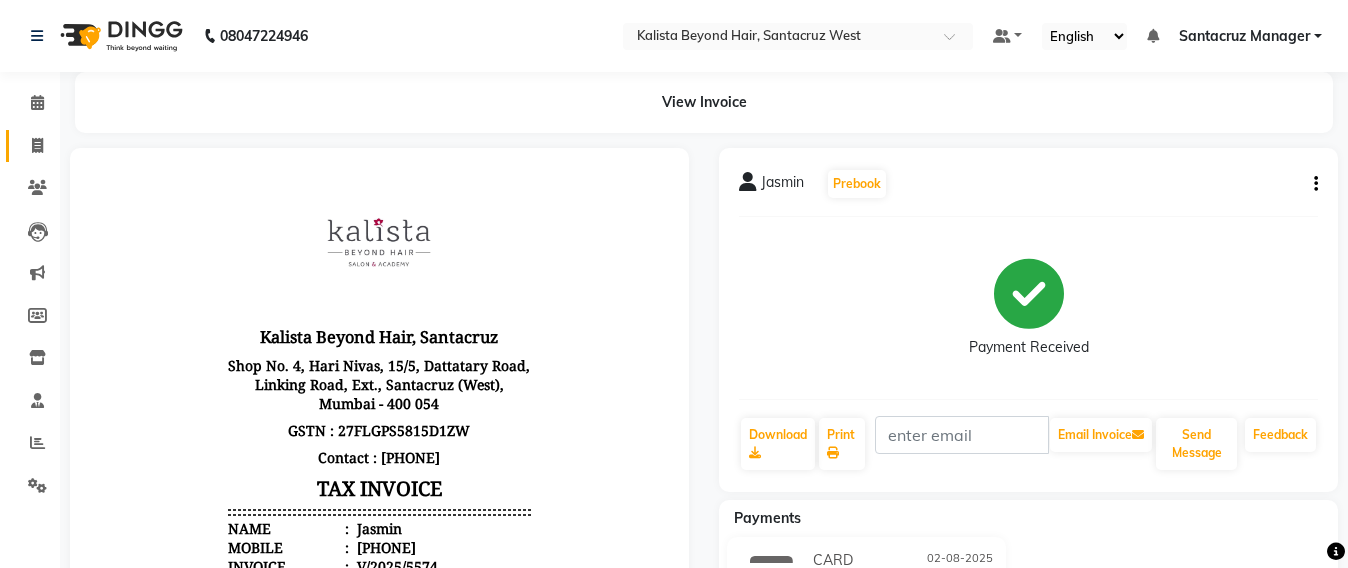 click on "Invoice" 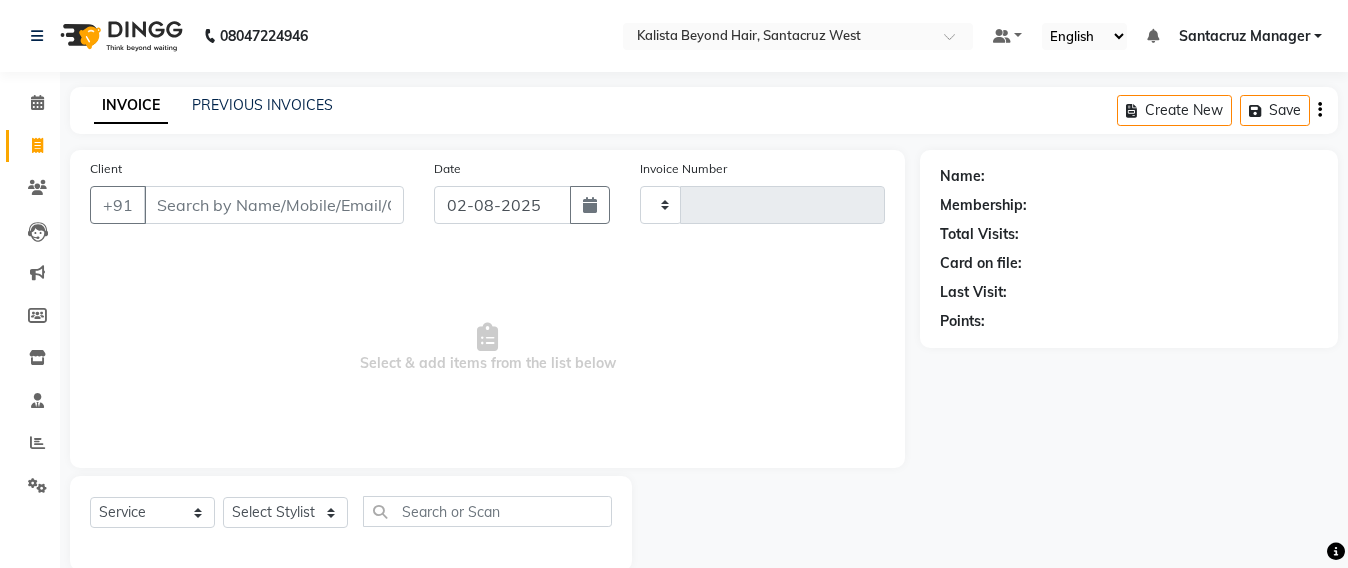 scroll, scrollTop: 33, scrollLeft: 0, axis: vertical 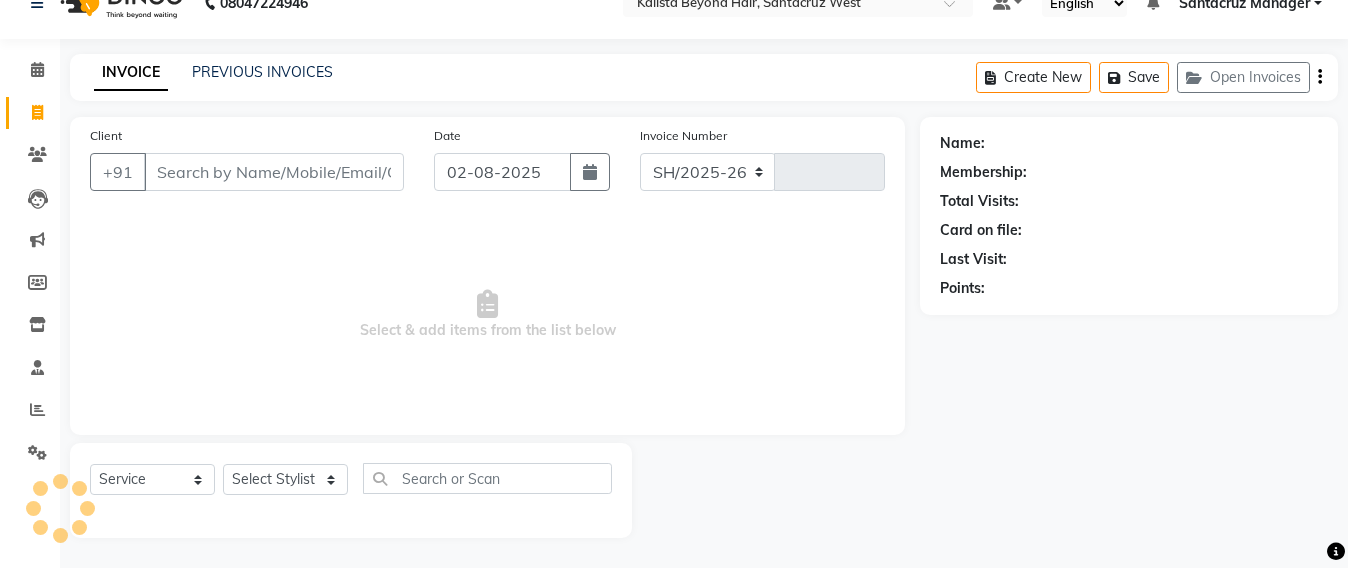 select on "6357" 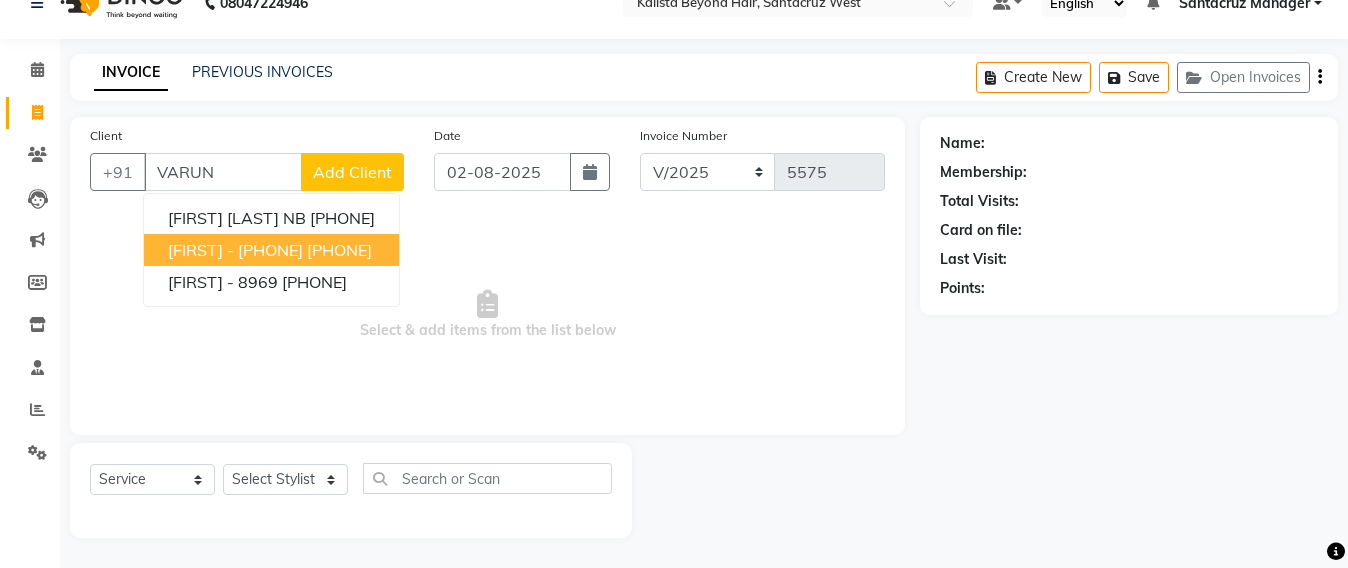 click on "VARUN - 5115" at bounding box center (235, 250) 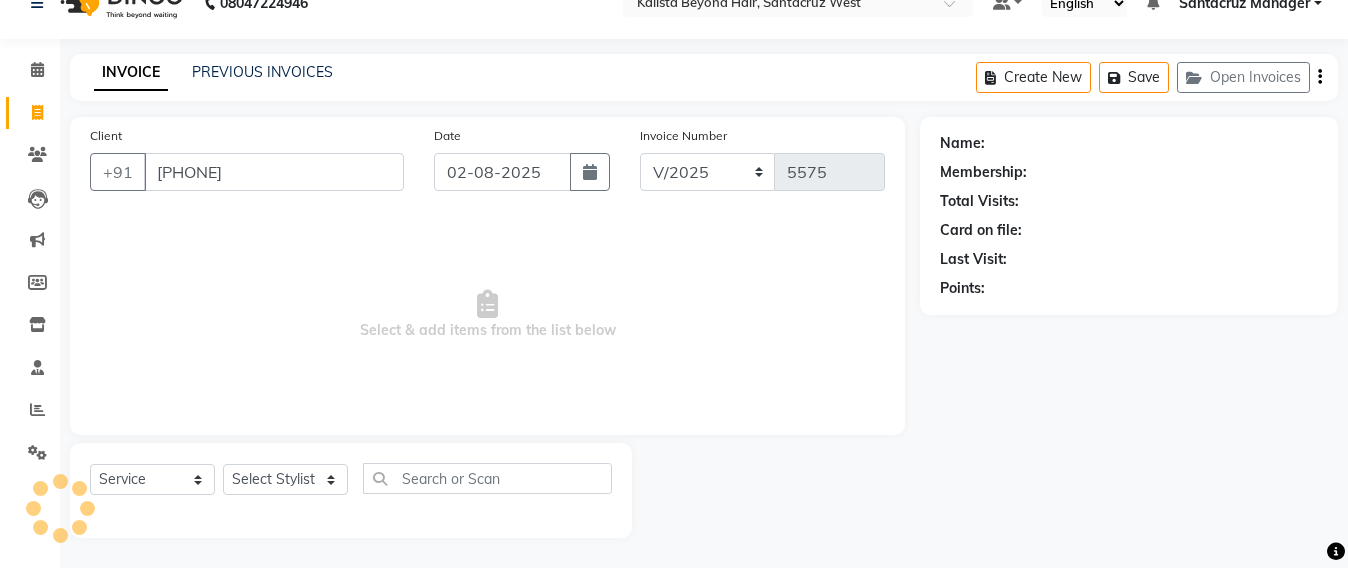 type on "8655655115" 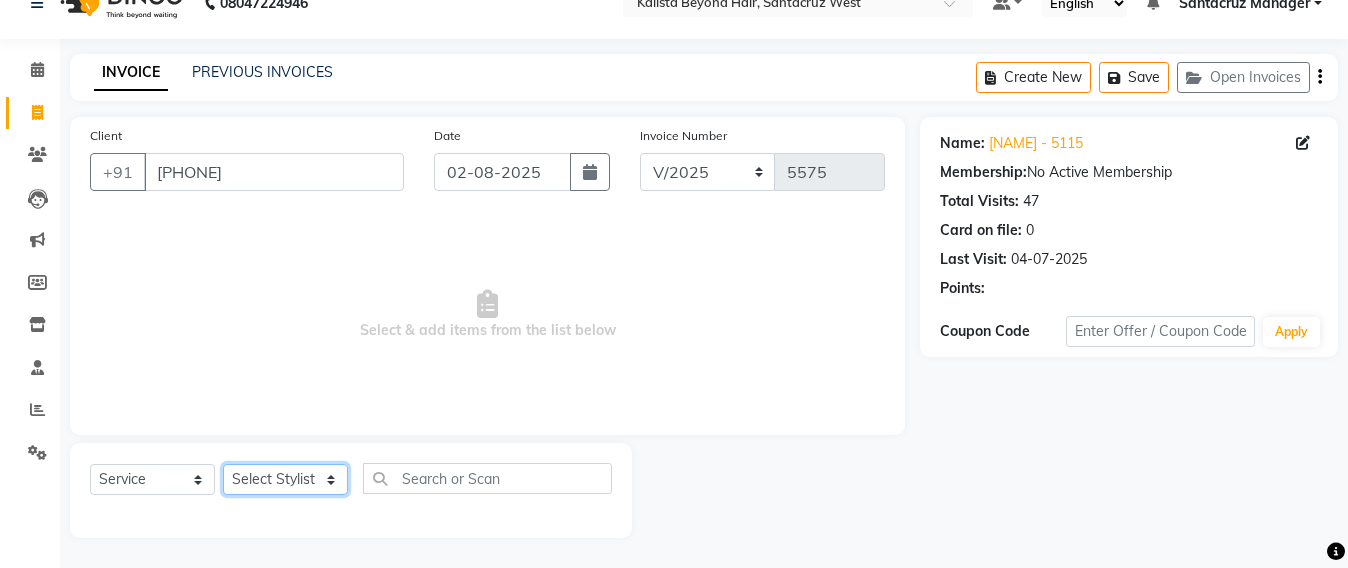 click on "Select Stylist Admin Avesh Sankat AZHER SHAIKH Jayeshree Mahtre Manisha Subodh Shedge Muskaan Pramila Vinayak Mhatre prathmesh mahattre Pratibha Nilesh Sharma RINKI SAV Rosy Sunil Jadhav Sameer shah admin Santacruz Manager SAURAV Siddhi SOMAYANG VASHUM Tejasvi Bhosle" 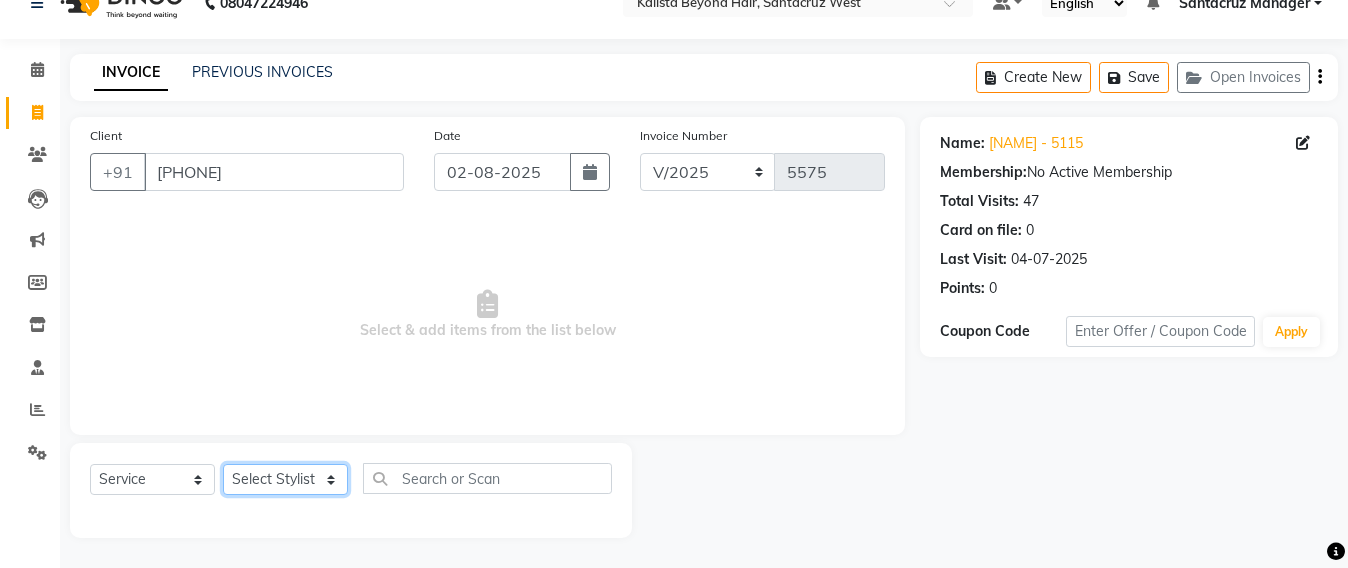 select on "51588" 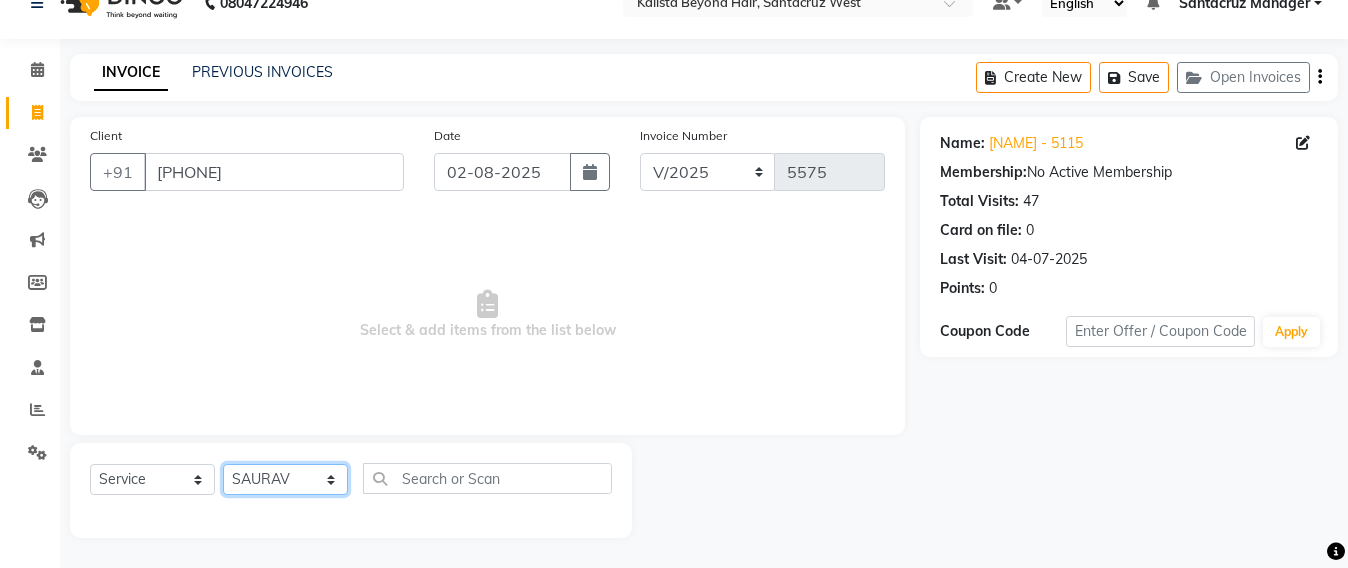click on "Select Stylist Admin Avesh Sankat AZHER SHAIKH Jayeshree Mahtre Manisha Subodh Shedge Muskaan Pramila Vinayak Mhatre prathmesh mahattre Pratibha Nilesh Sharma RINKI SAV Rosy Sunil Jadhav Sameer shah admin Santacruz Manager SAURAV Siddhi SOMAYANG VASHUM Tejasvi Bhosle" 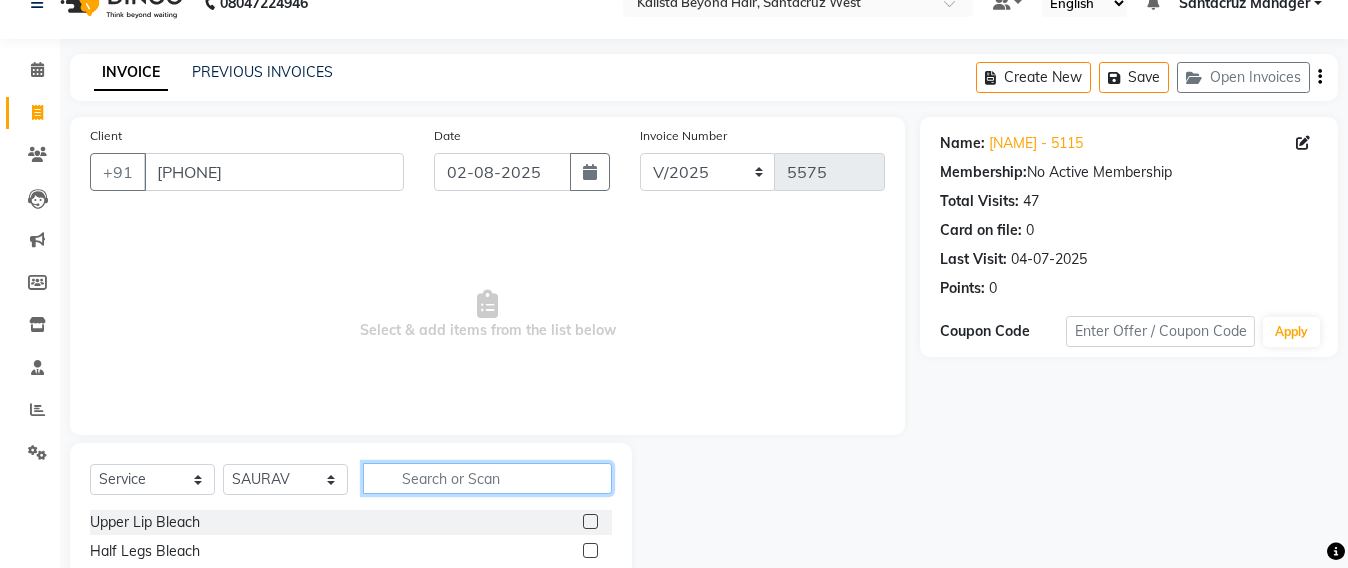 click 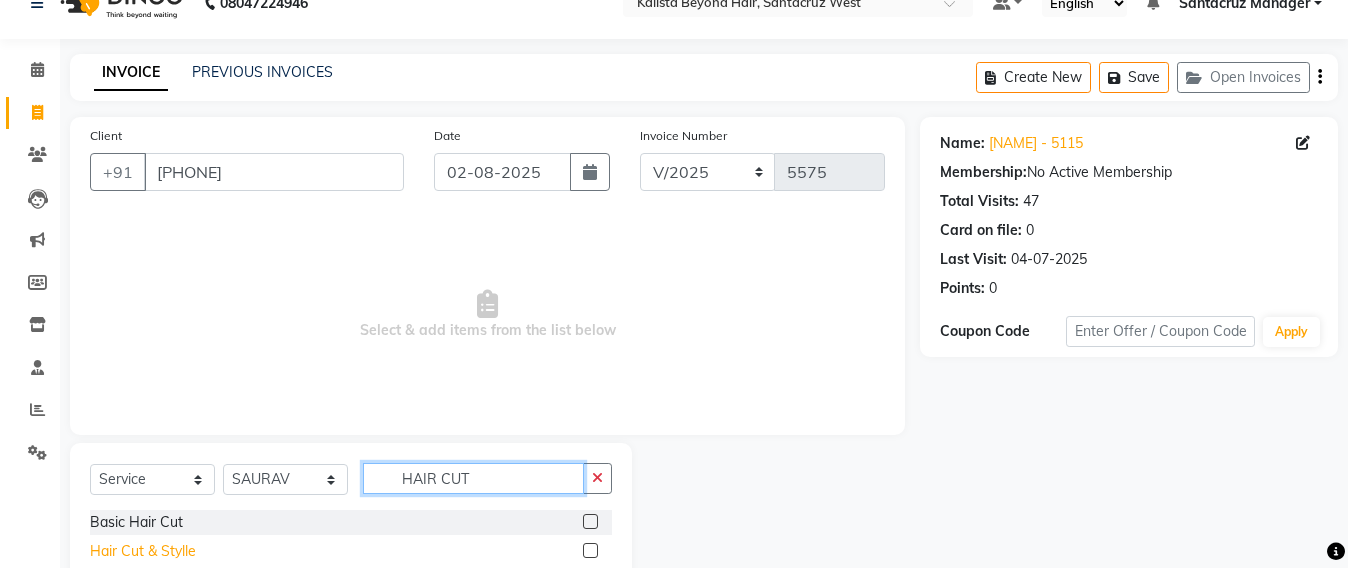 type on "HAIR CUT" 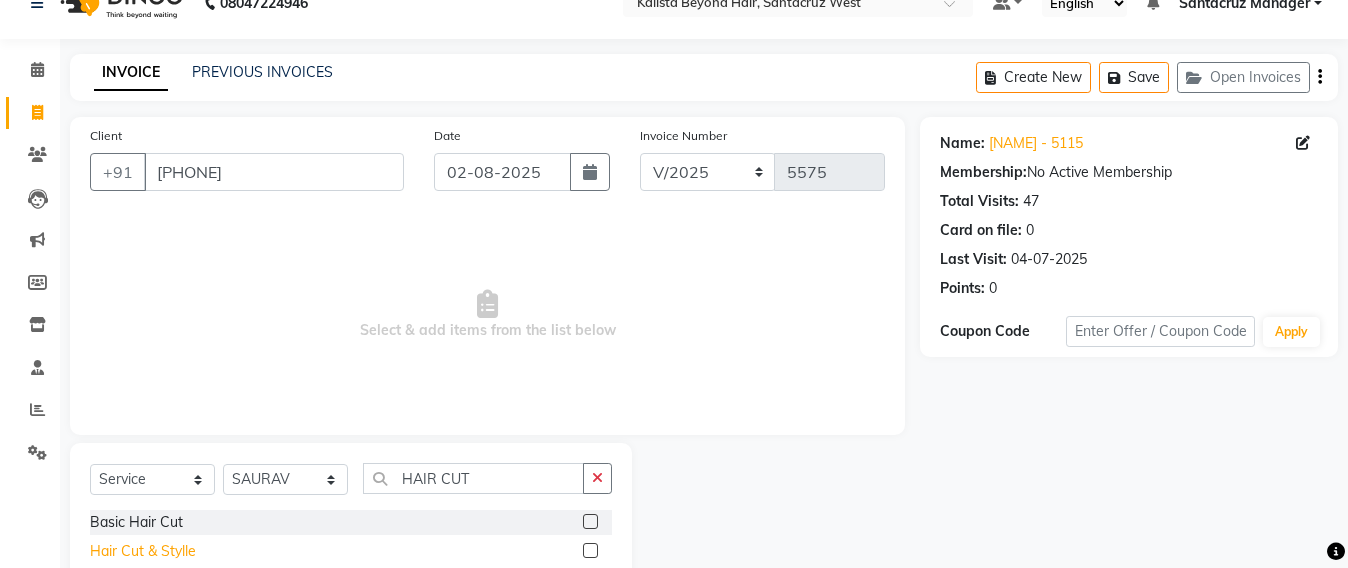 click on "Hair Cut & Stylle" 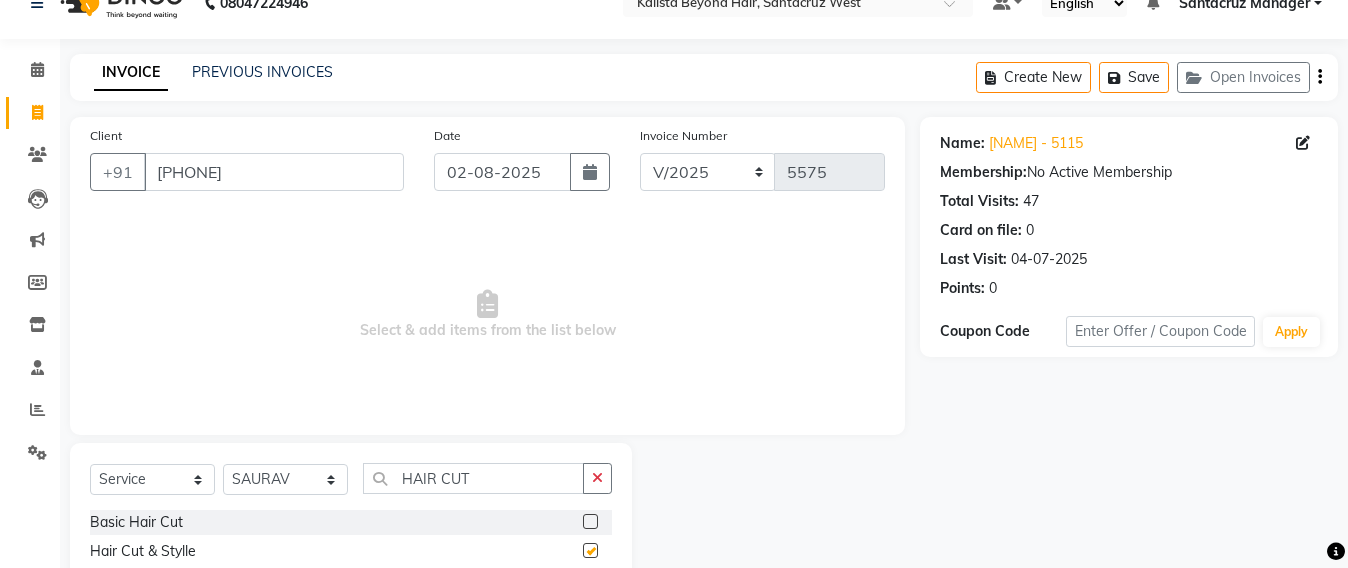 checkbox on "false" 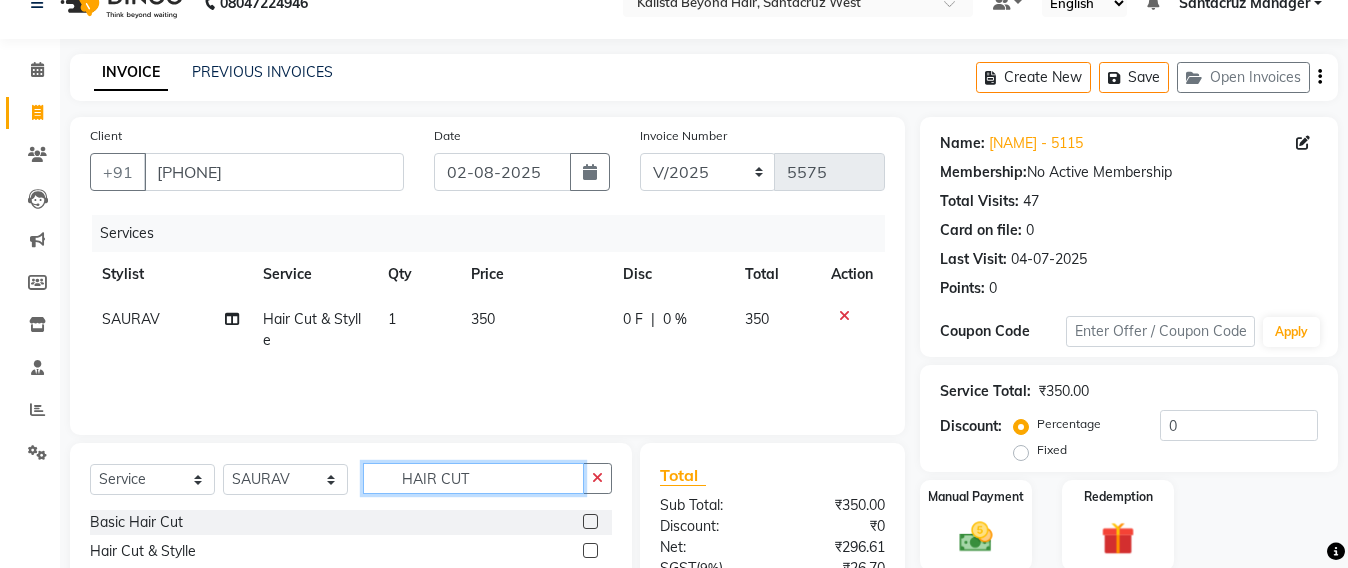 click on "HAIR CUT" 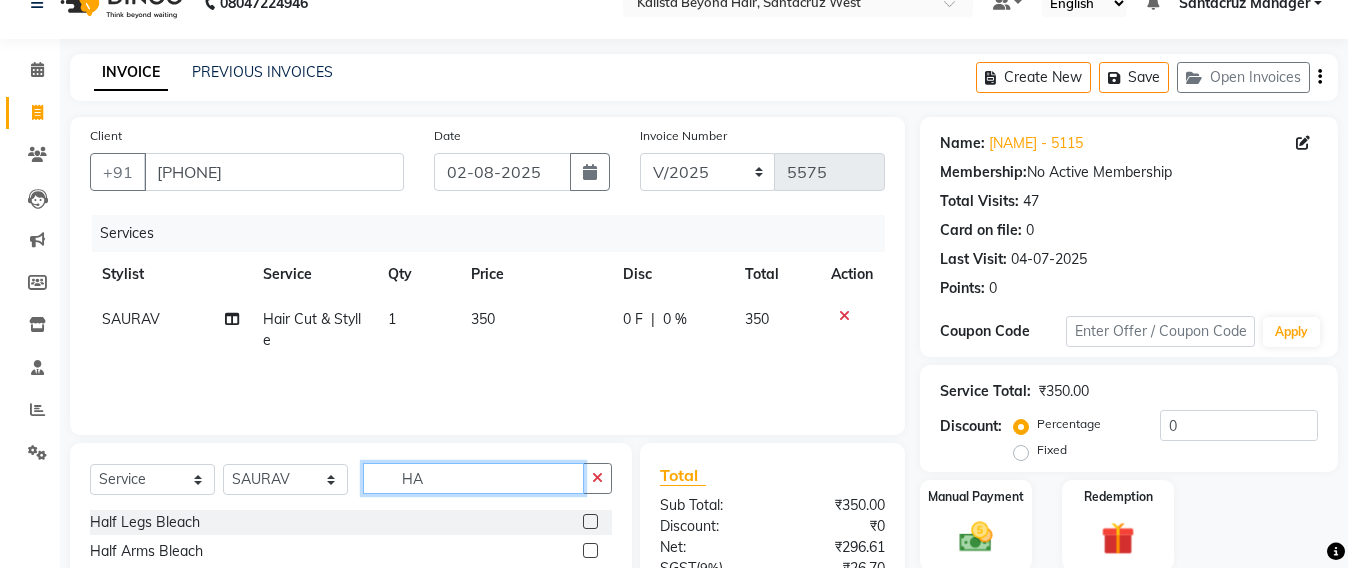 type on "H" 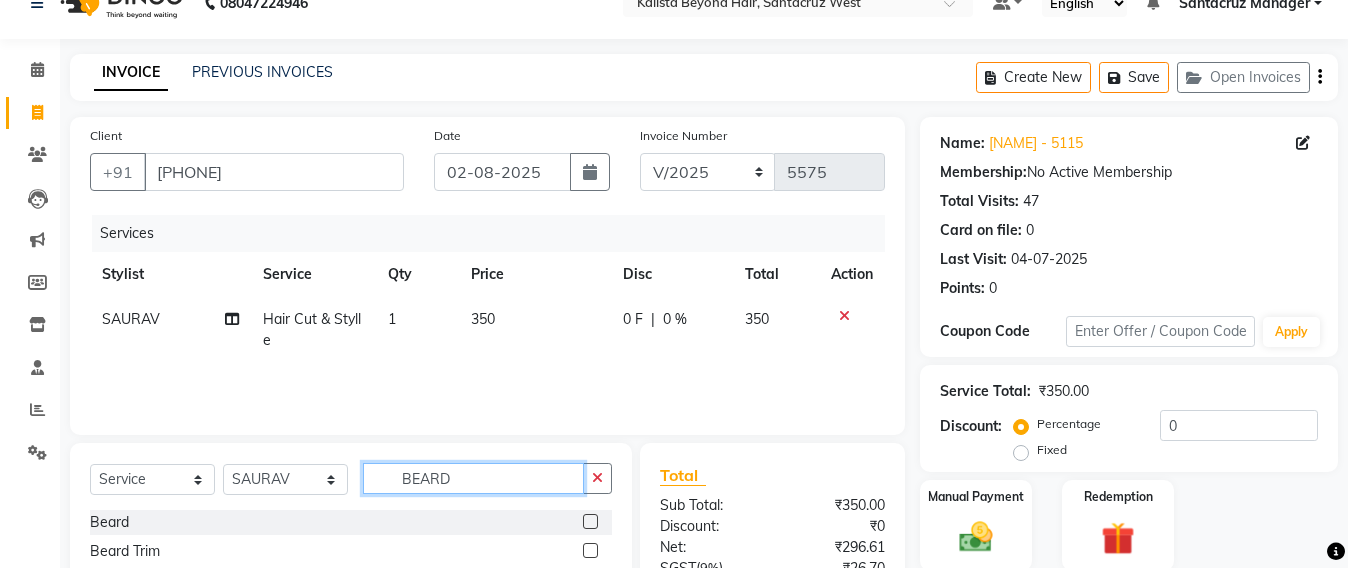 scroll, scrollTop: 232, scrollLeft: 0, axis: vertical 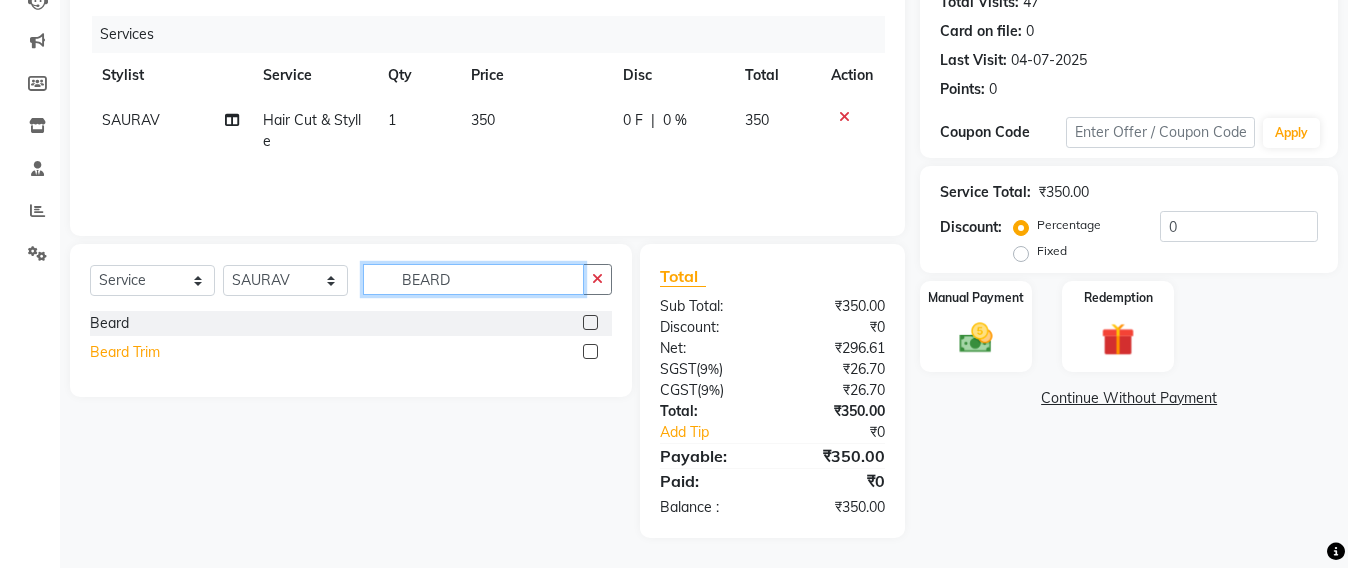 type on "BEARD" 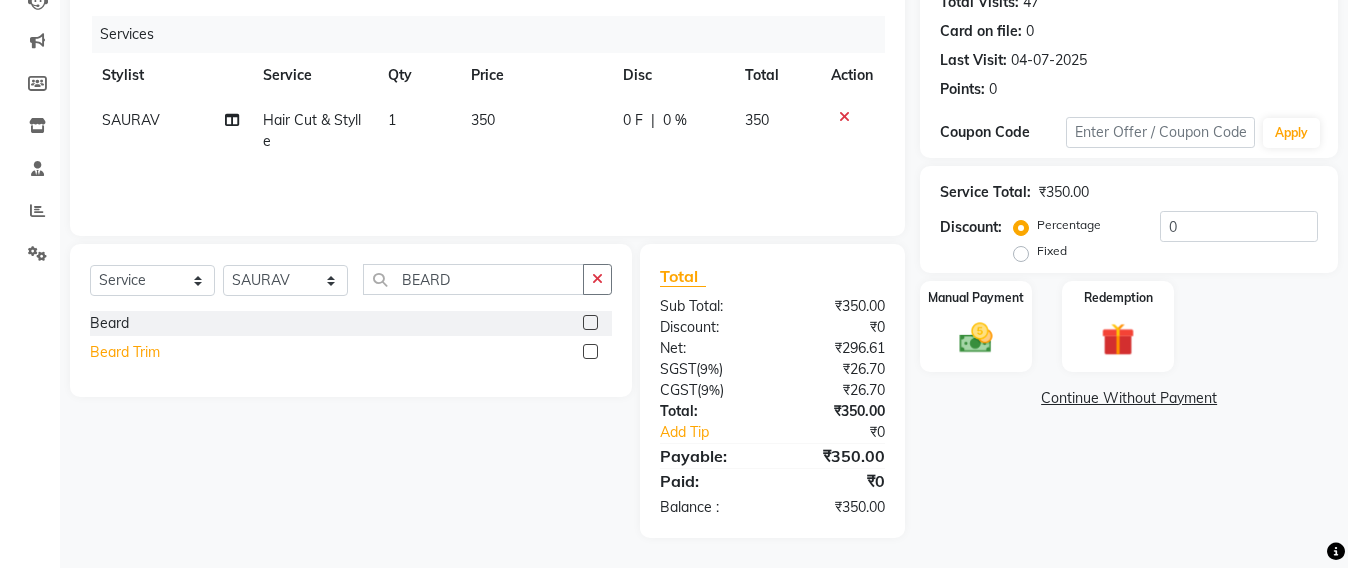 click on "Beard Trim" 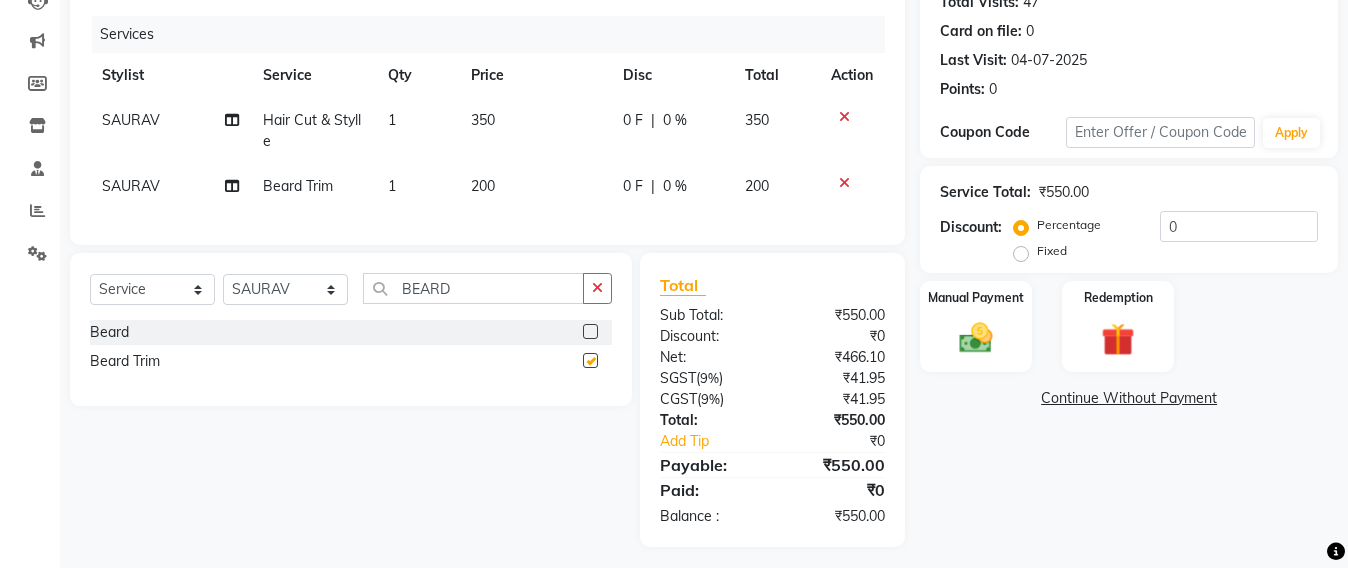 checkbox on "false" 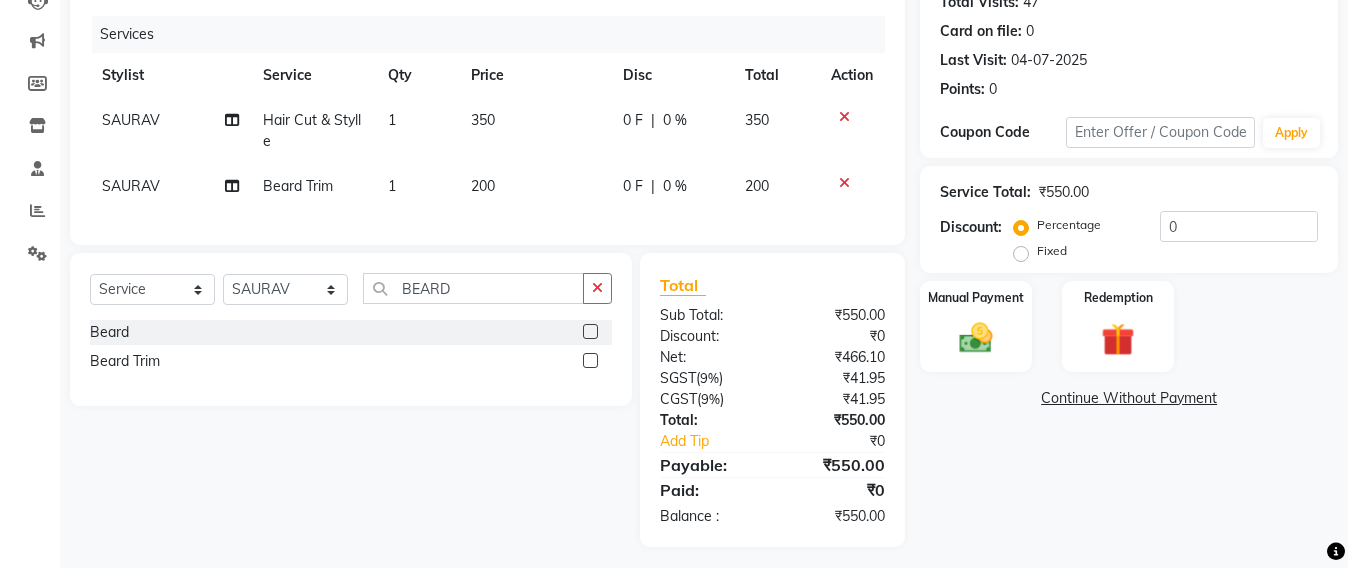 scroll, scrollTop: 0, scrollLeft: 0, axis: both 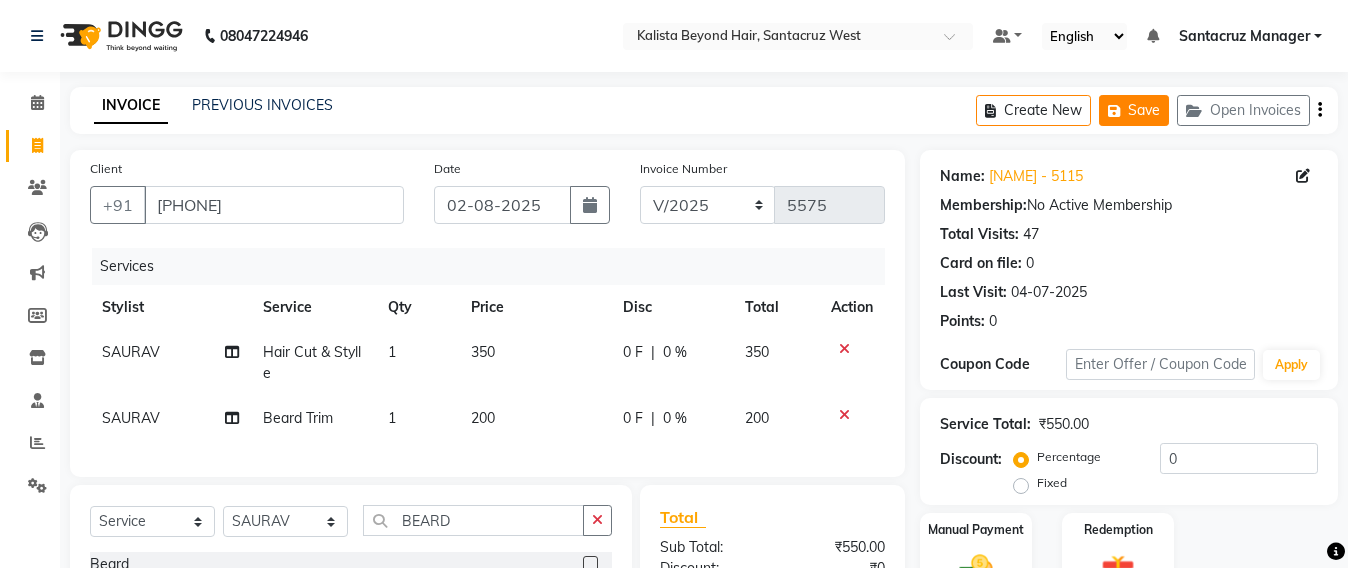 click on "Save" 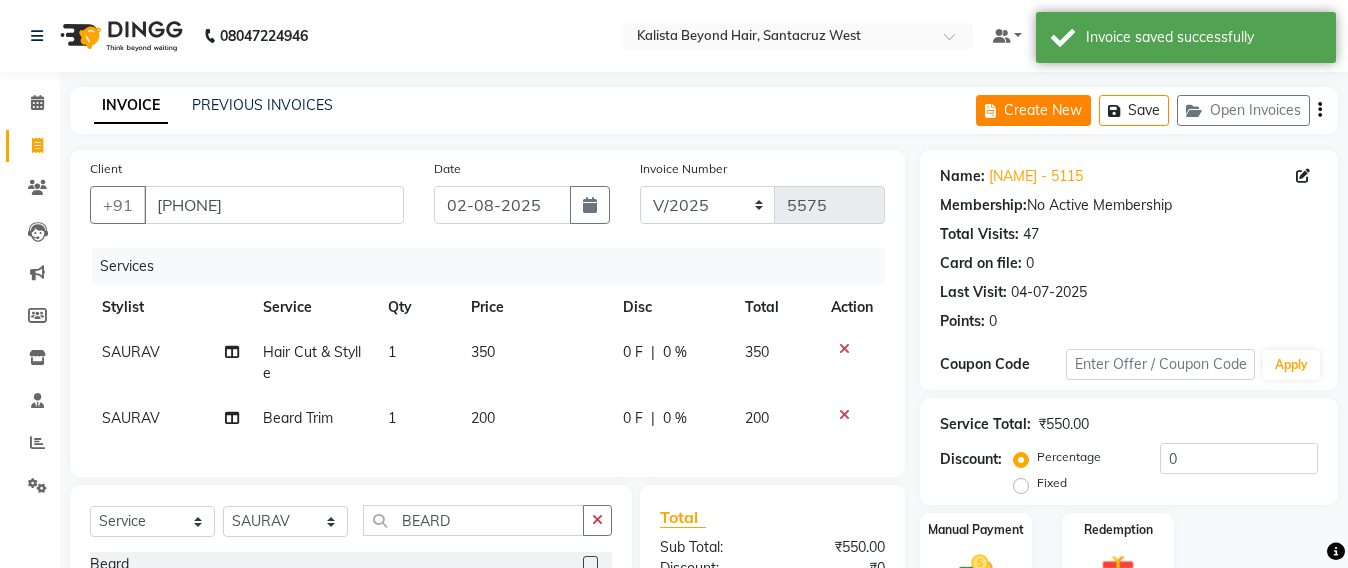 click on "Create New" 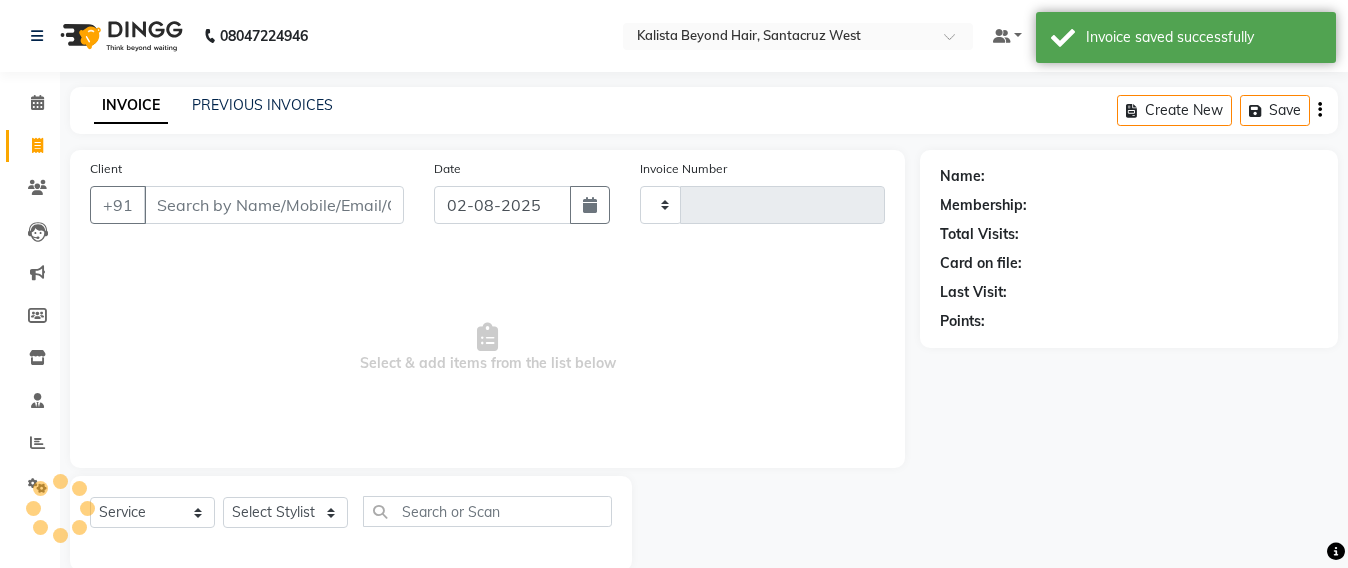 scroll, scrollTop: 33, scrollLeft: 0, axis: vertical 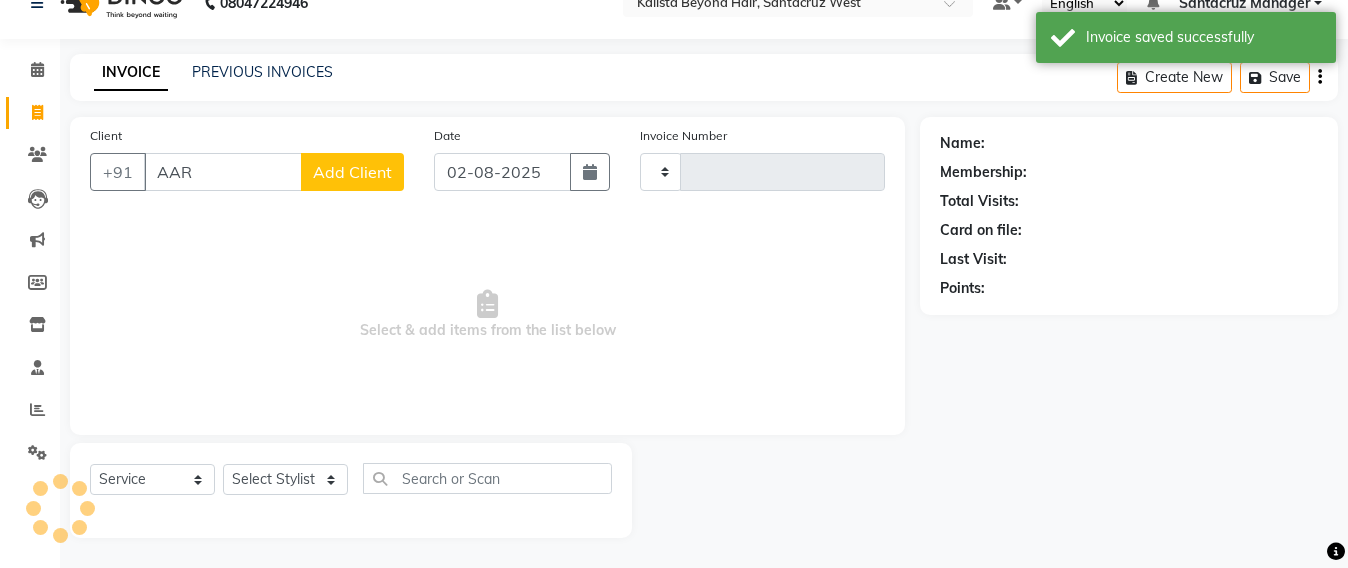 type on "AART" 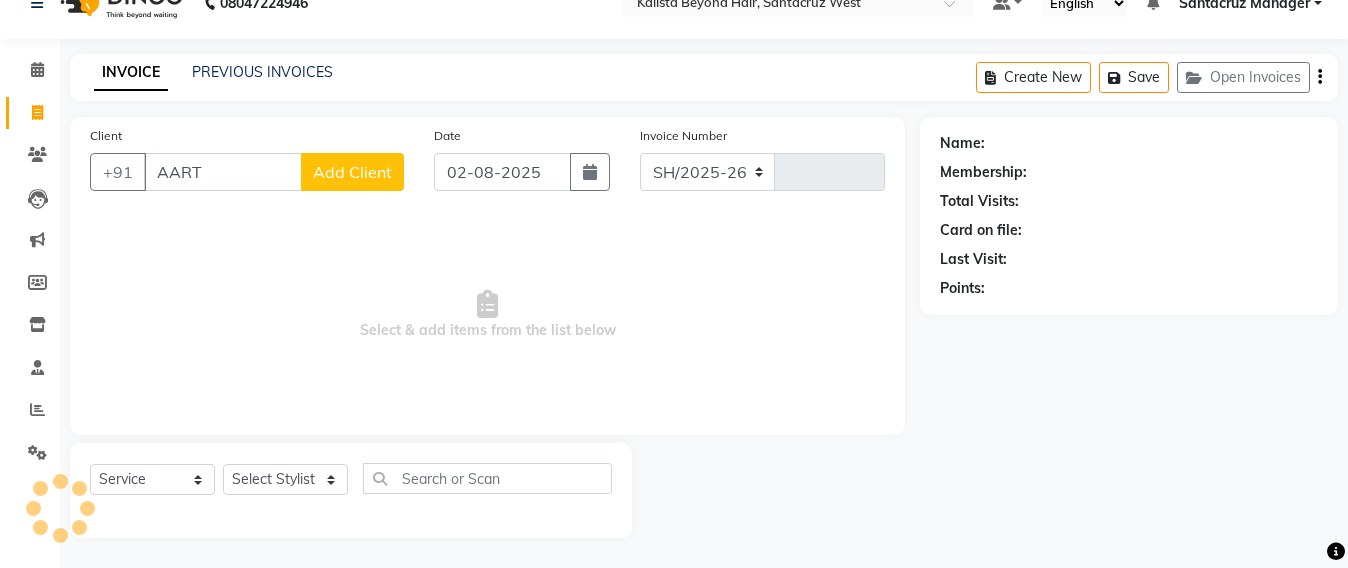 select on "6357" 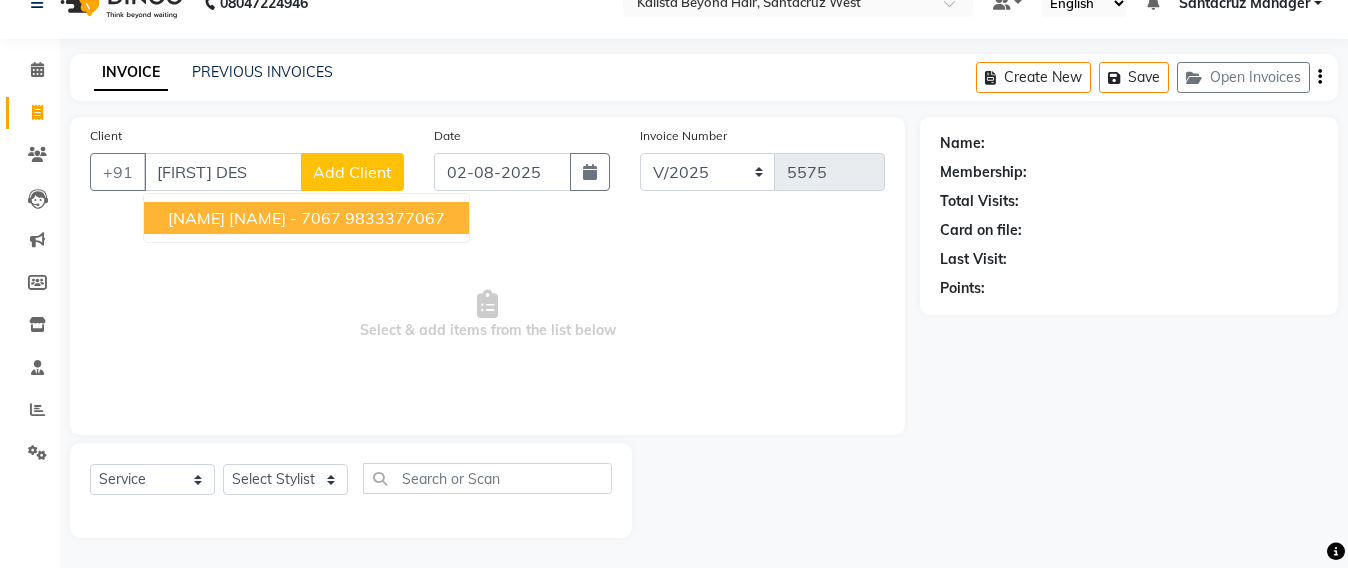click on "AARTI DESAI - 7067" at bounding box center (254, 218) 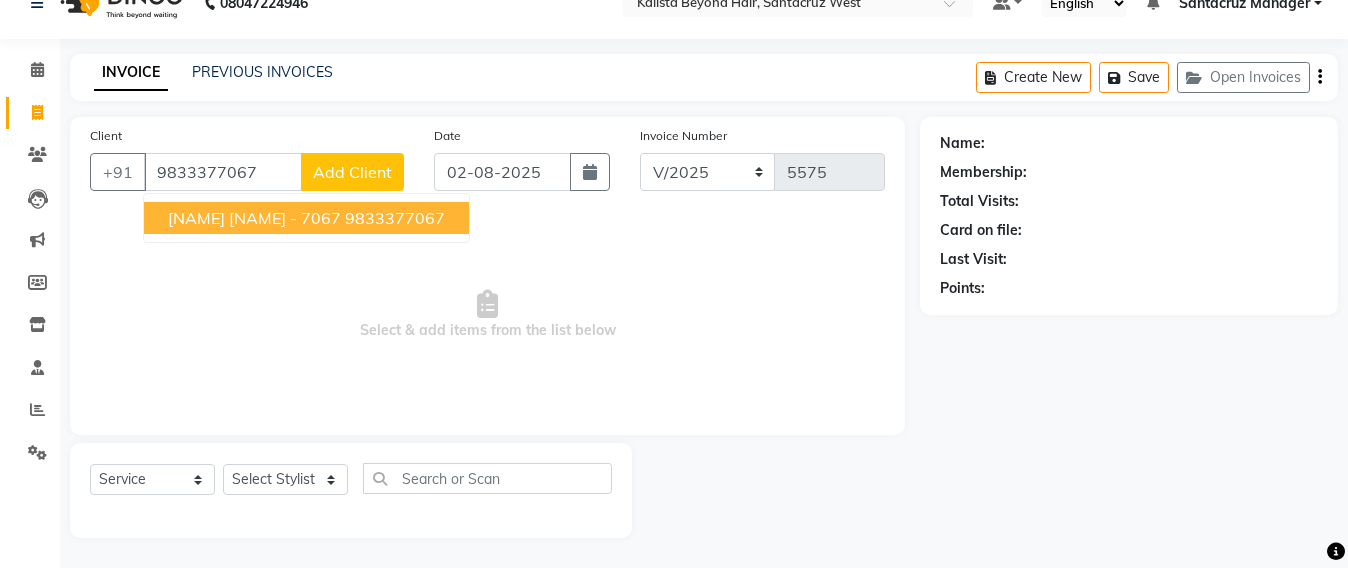 type on "9833377067" 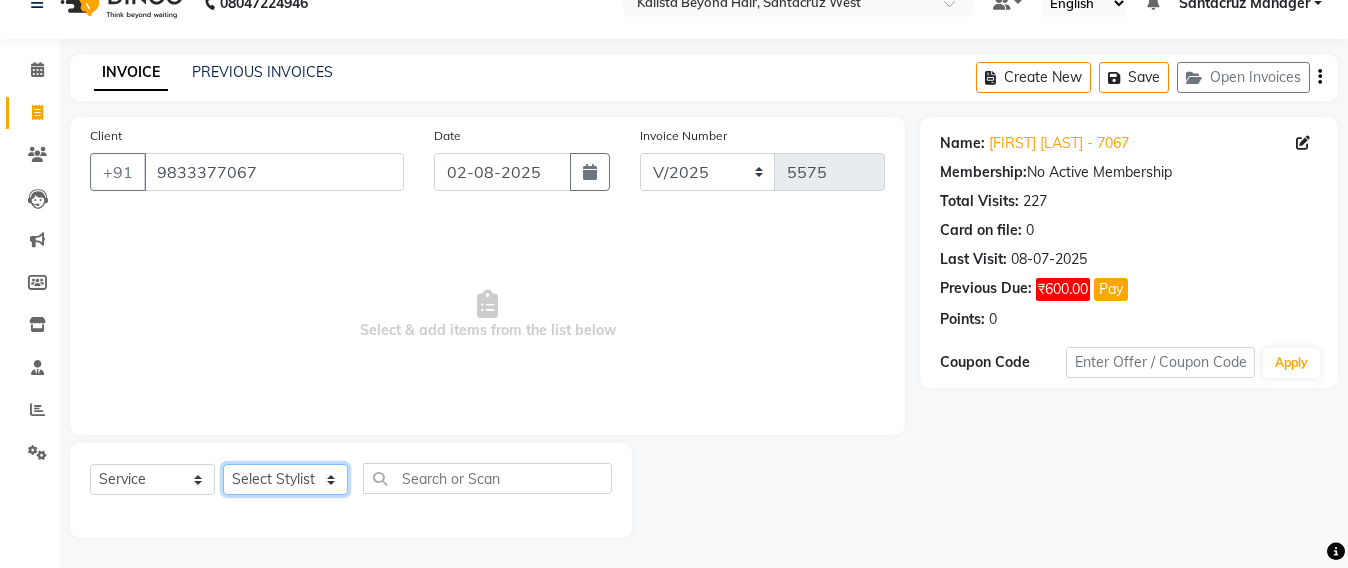 click on "Select Stylist Admin Avesh Sankat AZHER SHAIKH Jayeshree Mahtre Manisha Subodh Shedge Muskaan Pramila Vinayak Mhatre prathmesh mahattre Pratibha Nilesh Sharma RINKI SAV Rosy Sunil Jadhav Sameer shah admin Santacruz Manager SAURAV Siddhi SOMAYANG VASHUM Tejasvi Bhosle" 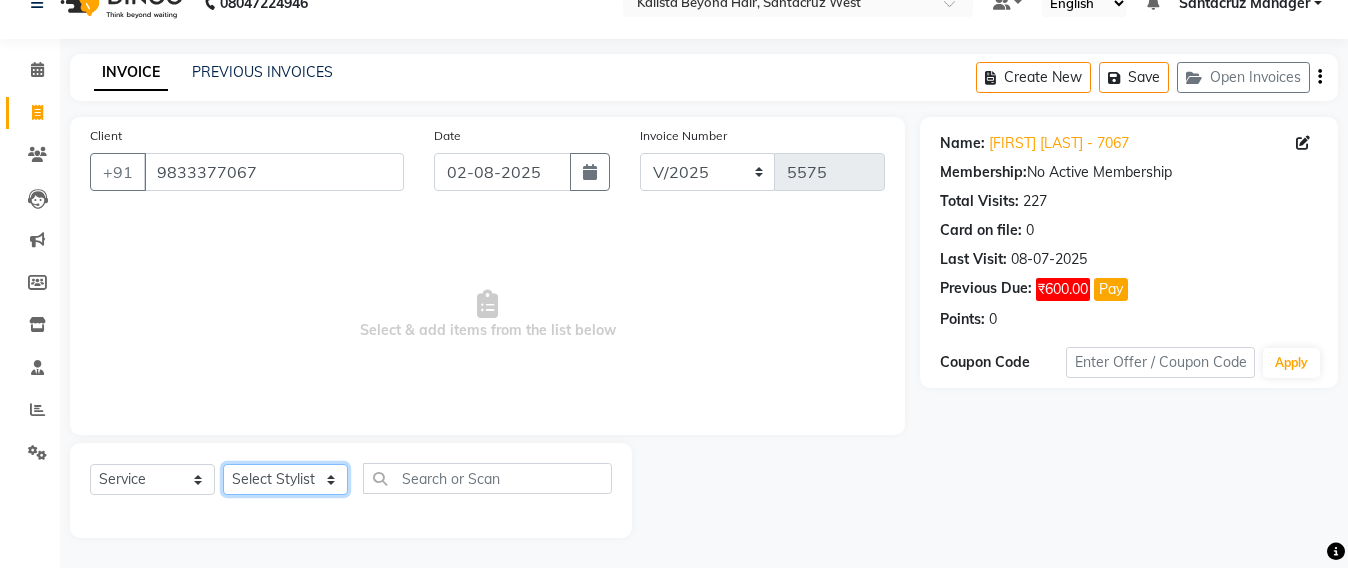 select on "47916" 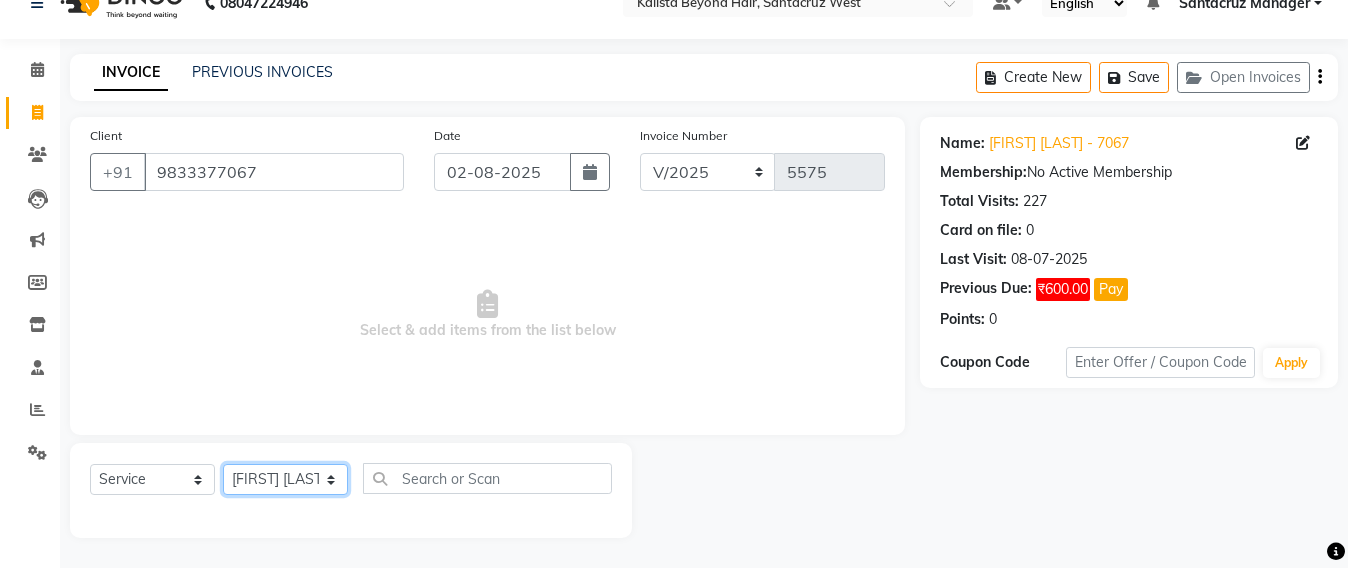 click on "Select Stylist Admin Avesh Sankat AZHER SHAIKH Jayeshree Mahtre Manisha Subodh Shedge Muskaan Pramila Vinayak Mhatre prathmesh mahattre Pratibha Nilesh Sharma RINKI SAV Rosy Sunil Jadhav Sameer shah admin Santacruz Manager SAURAV Siddhi SOMAYANG VASHUM Tejasvi Bhosle" 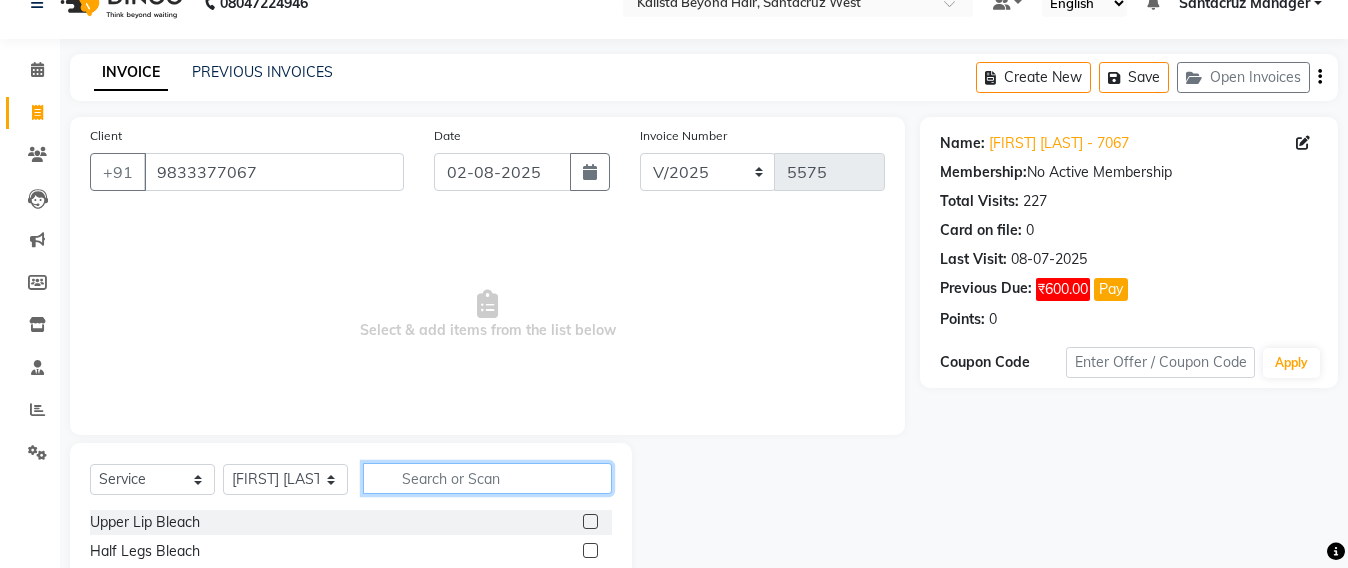 click 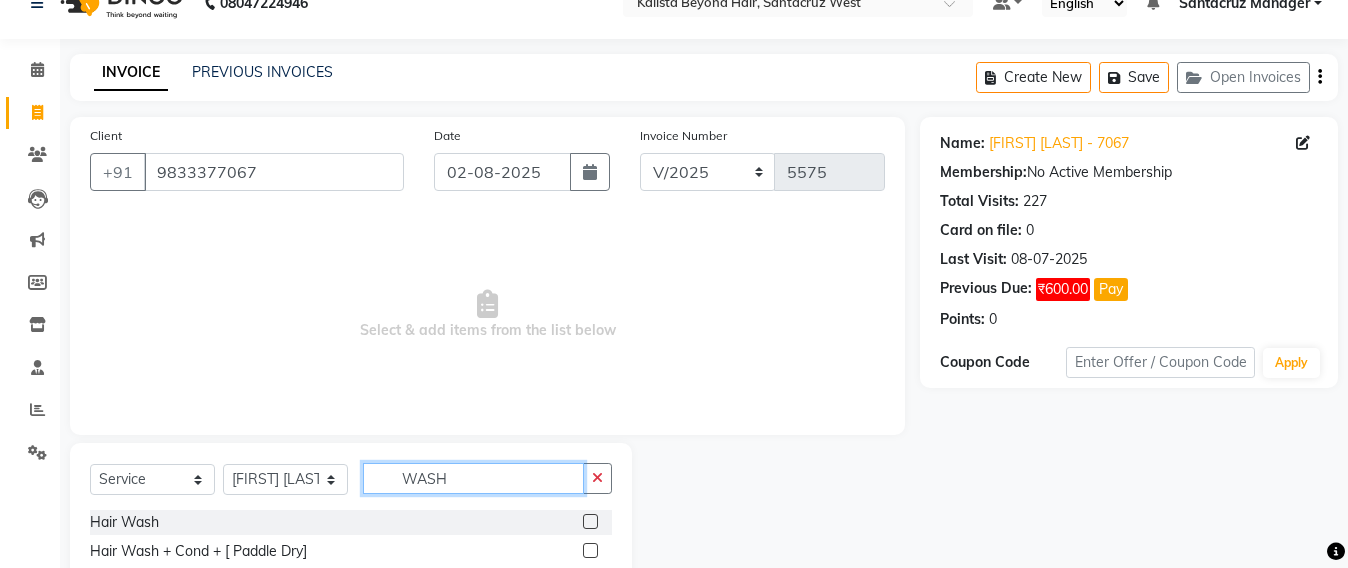 scroll, scrollTop: 120, scrollLeft: 0, axis: vertical 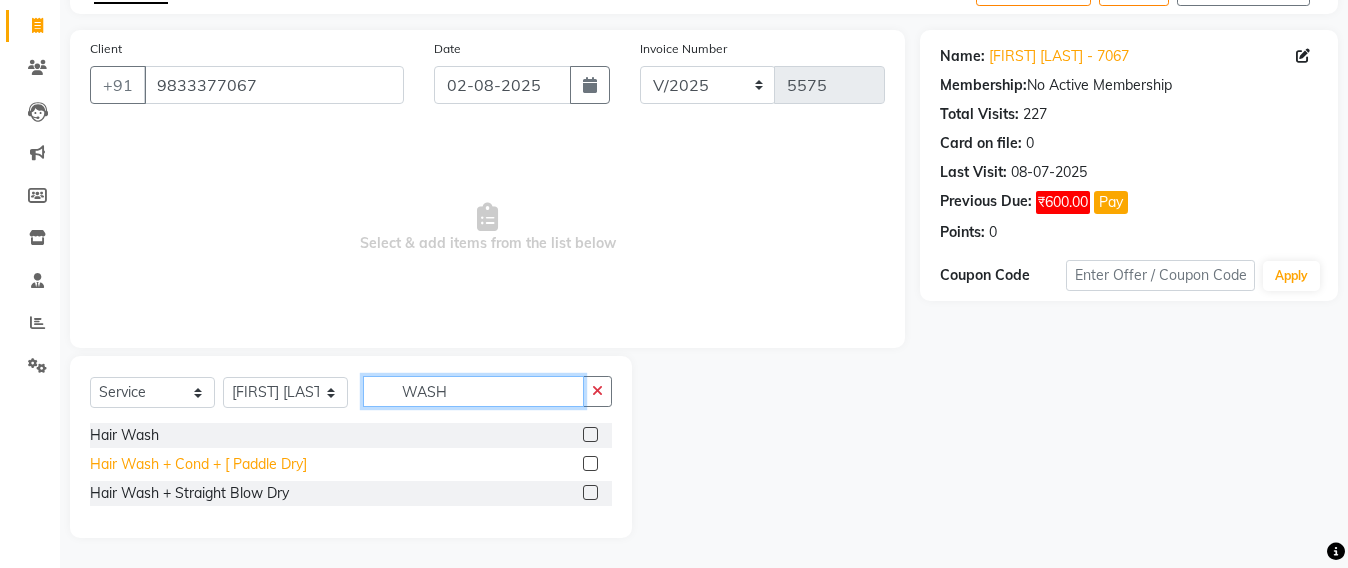 type on "WASH" 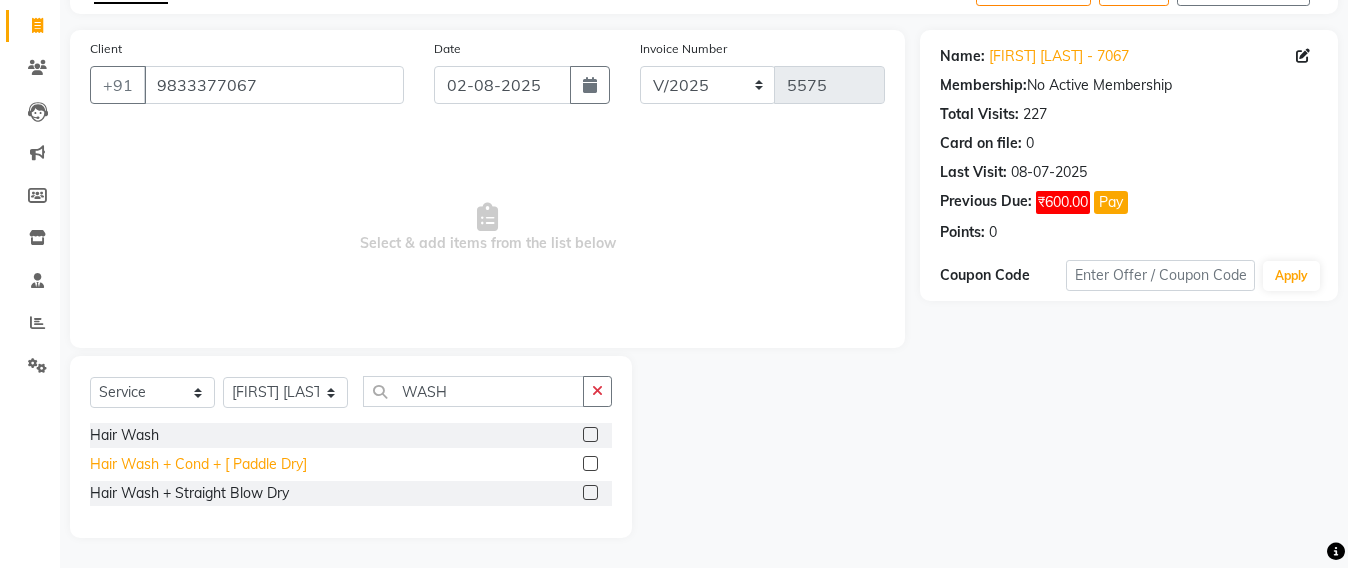 click on "Hair Wash + Cond + [ Paddle Dry]" 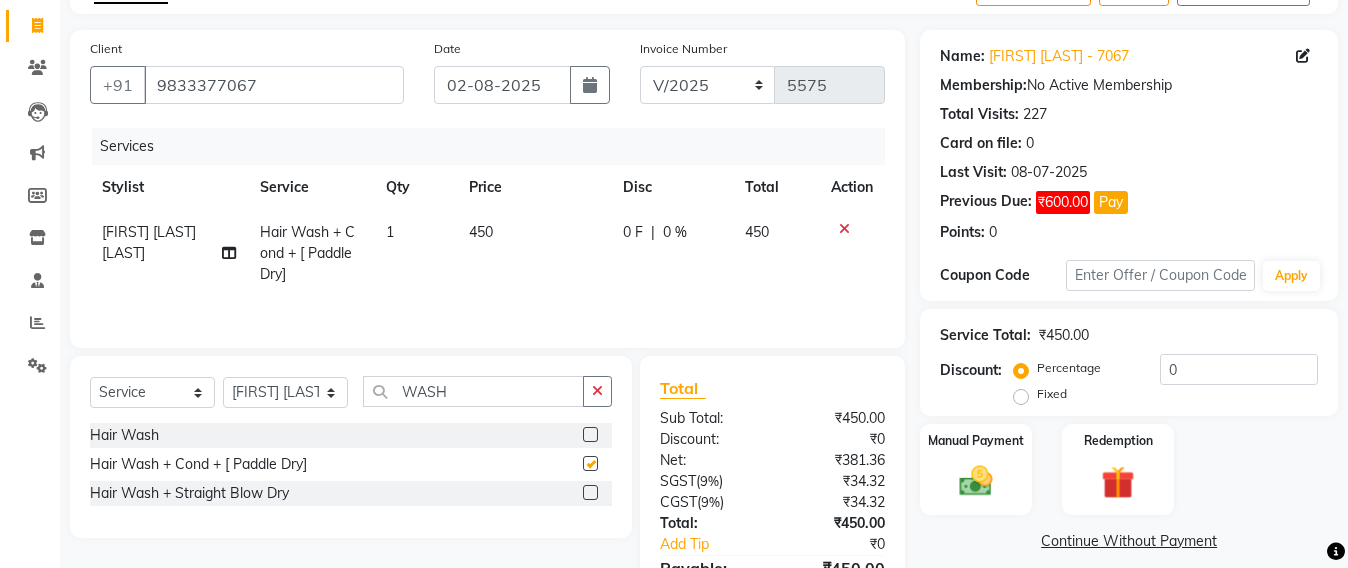 checkbox on "false" 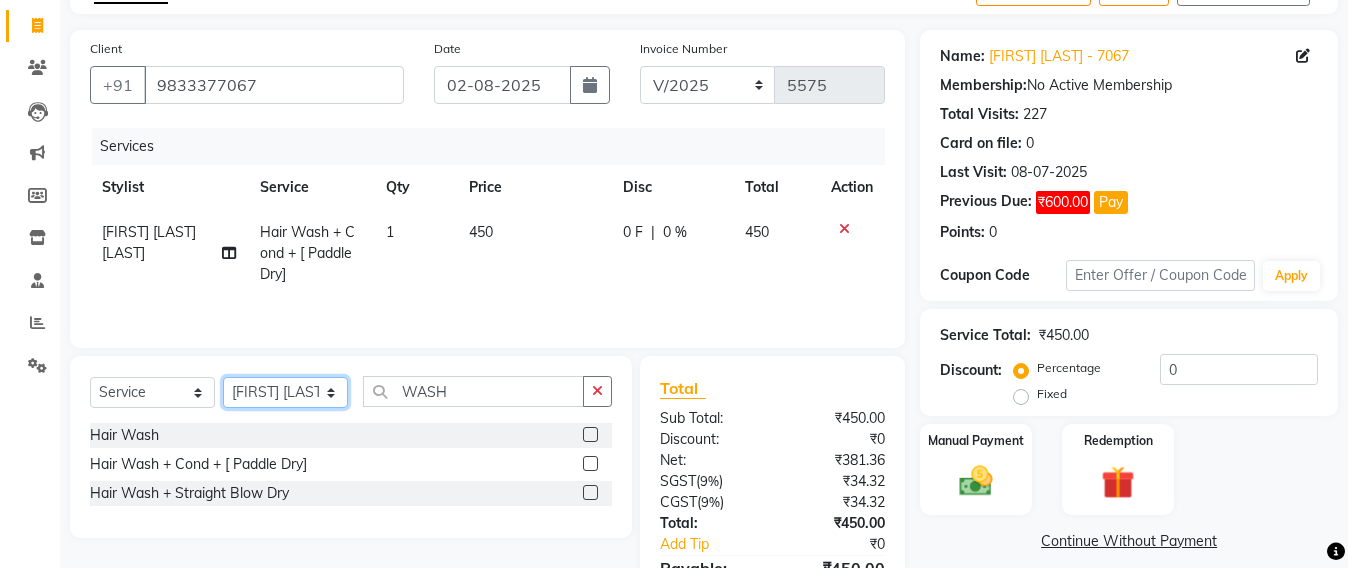 click on "Select Stylist Admin Avesh Sankat AZHER SHAIKH Jayeshree Mahtre Manisha Subodh Shedge Muskaan Pramila Vinayak Mhatre prathmesh mahattre Pratibha Nilesh Sharma RINKI SAV Rosy Sunil Jadhav Sameer shah admin Santacruz Manager SAURAV Siddhi SOMAYANG VASHUM Tejasvi Bhosle" 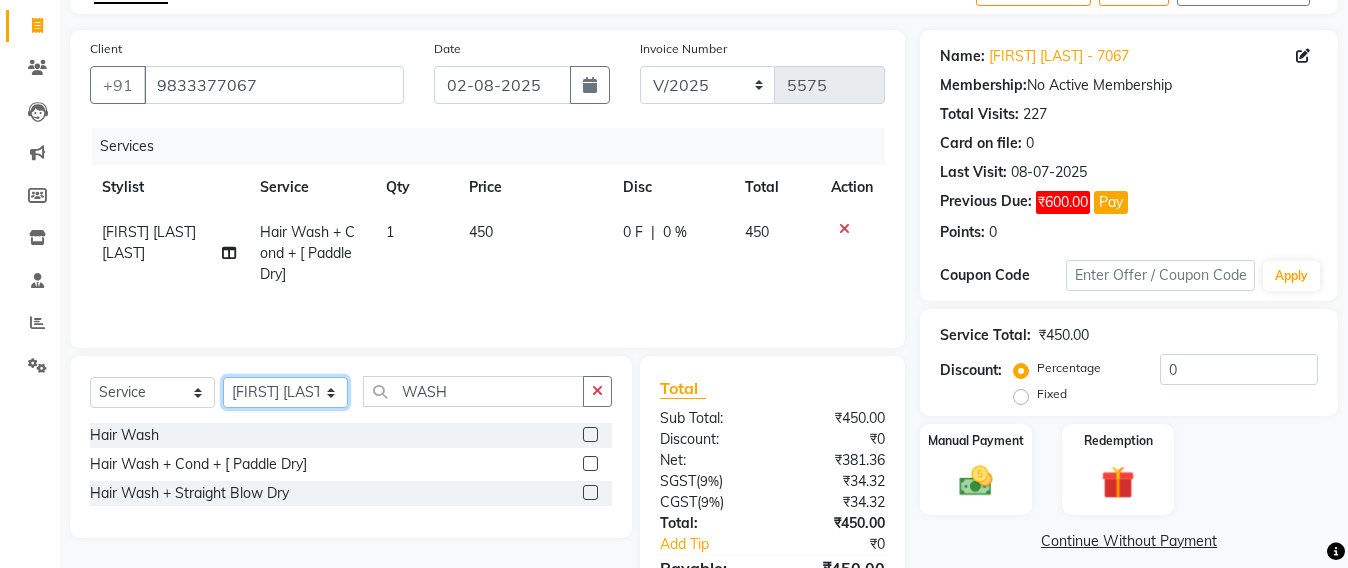 select on "48409" 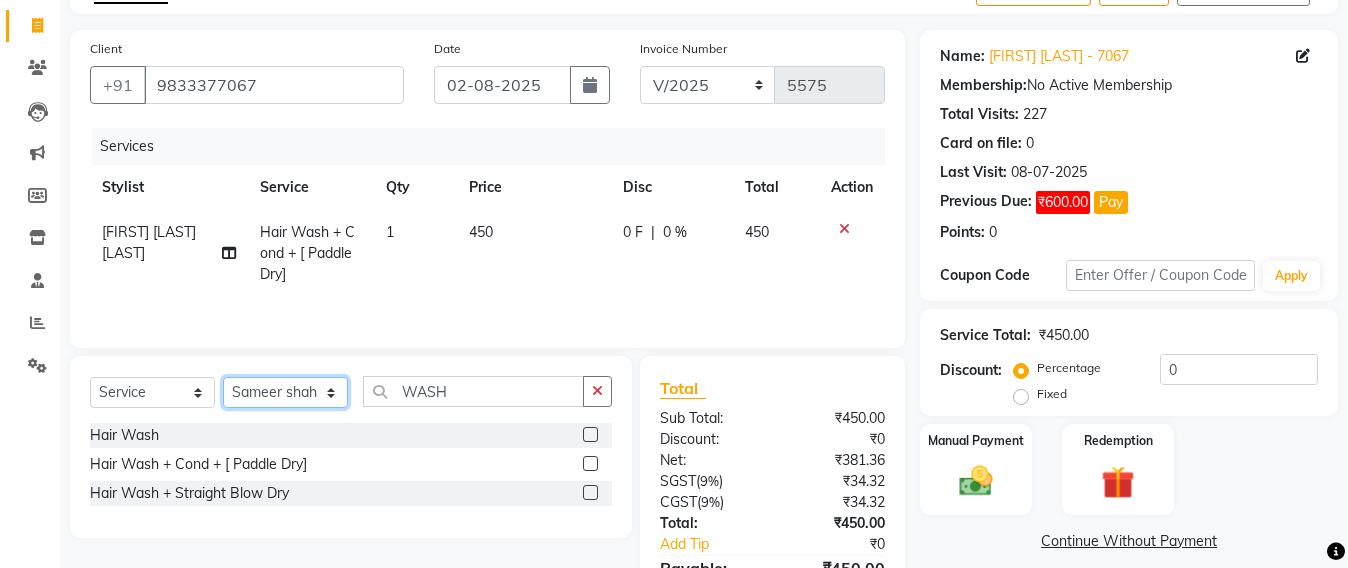 click on "Select Stylist Admin Avesh Sankat AZHER SHAIKH Jayeshree Mahtre Manisha Subodh Shedge Muskaan Pramila Vinayak Mhatre prathmesh mahattre Pratibha Nilesh Sharma RINKI SAV Rosy Sunil Jadhav Sameer shah admin Santacruz Manager SAURAV Siddhi SOMAYANG VASHUM Tejasvi Bhosle" 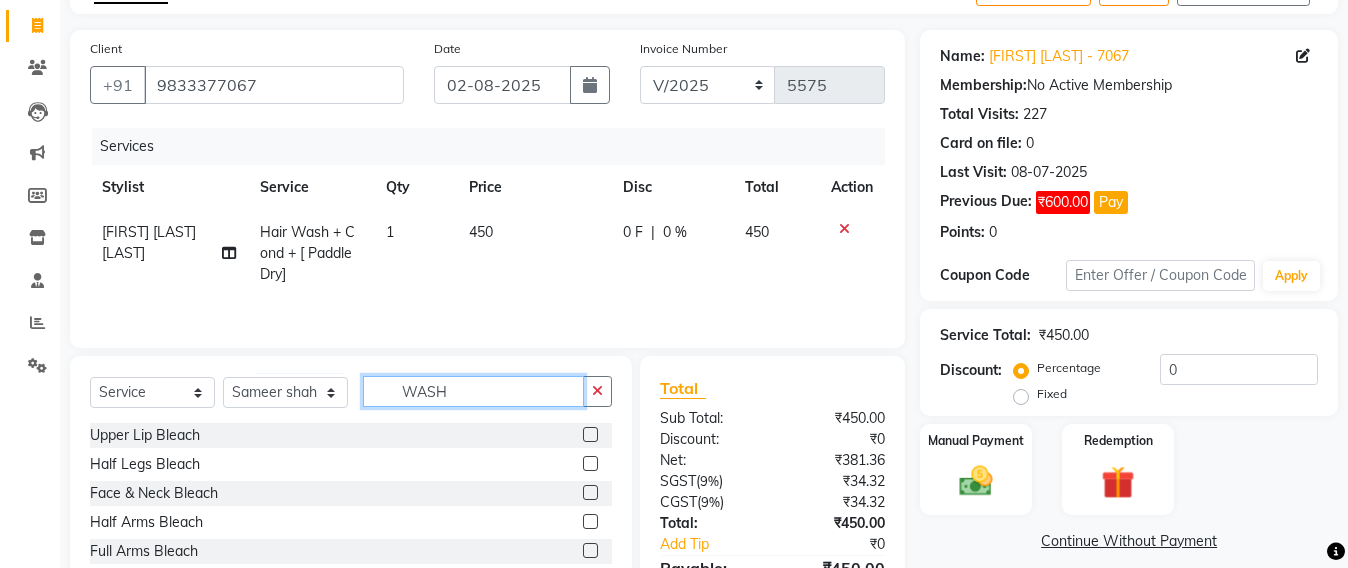 click on "WASH" 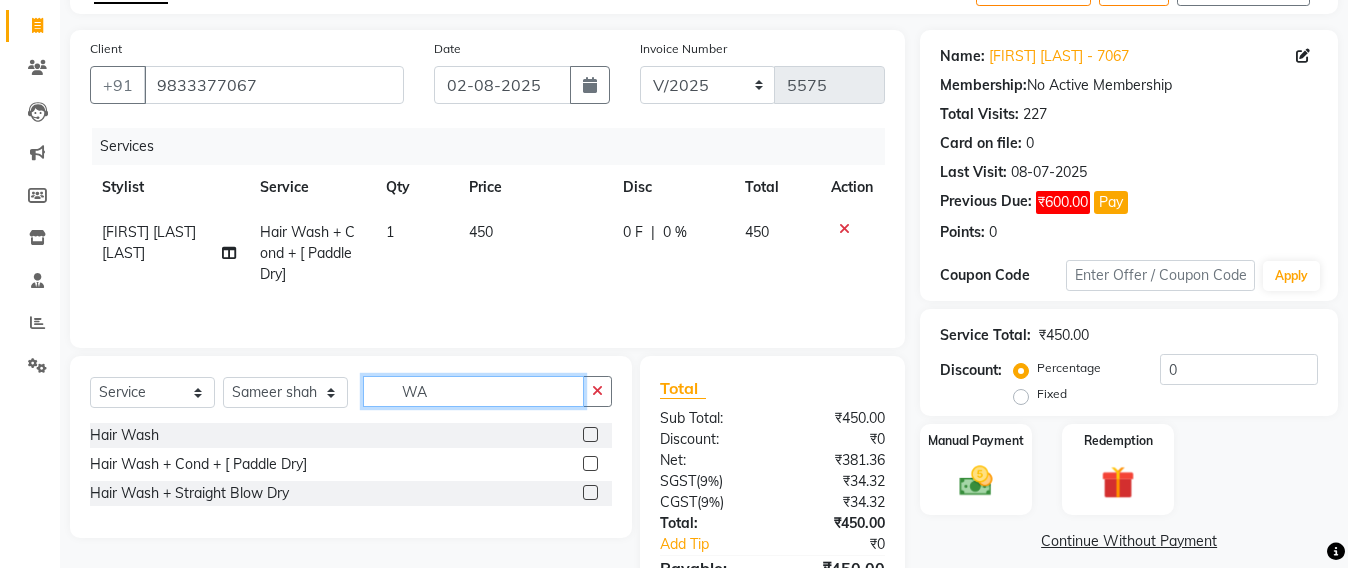 type on "W" 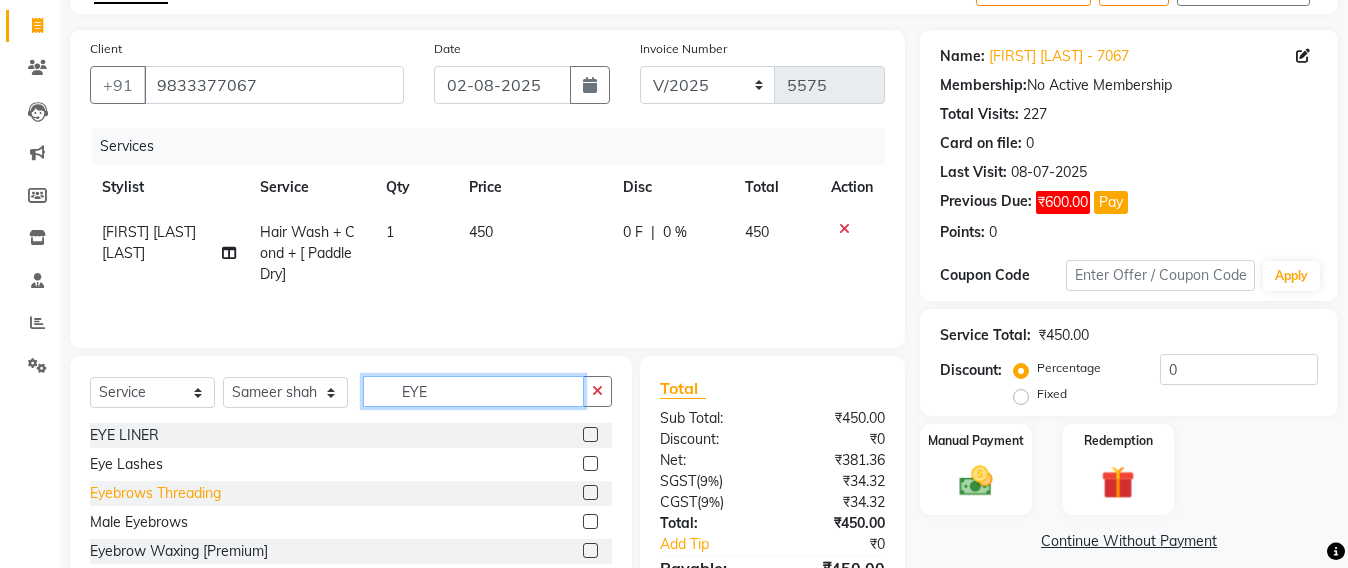 type on "EYE" 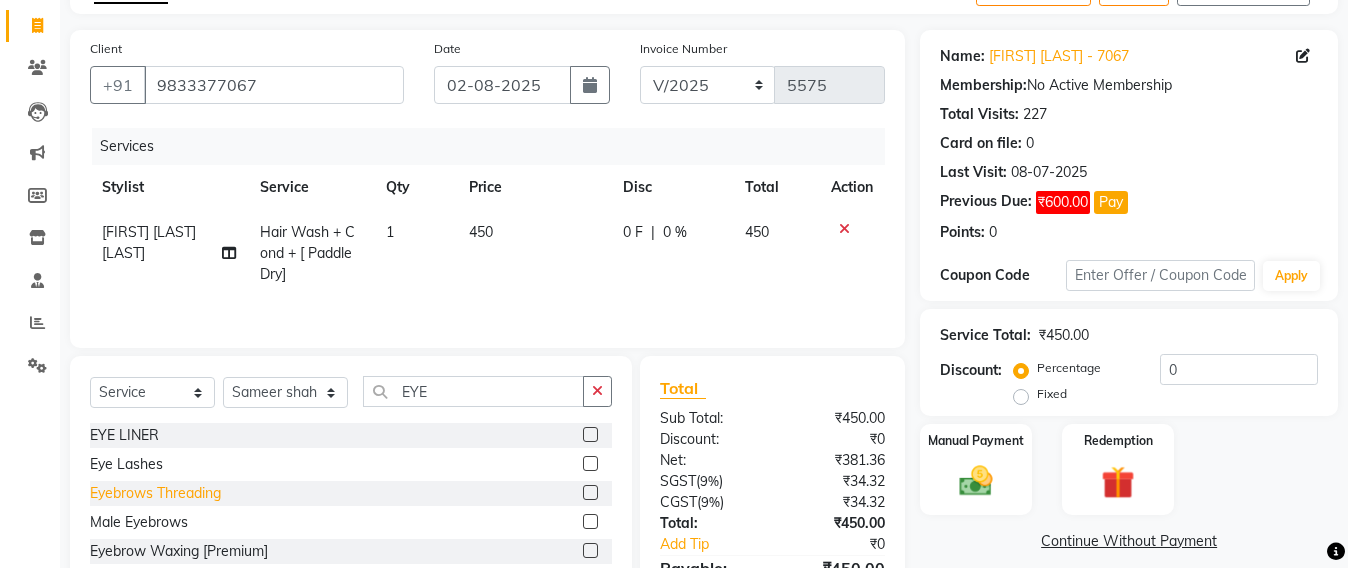 click on "Eyebrows Threading" 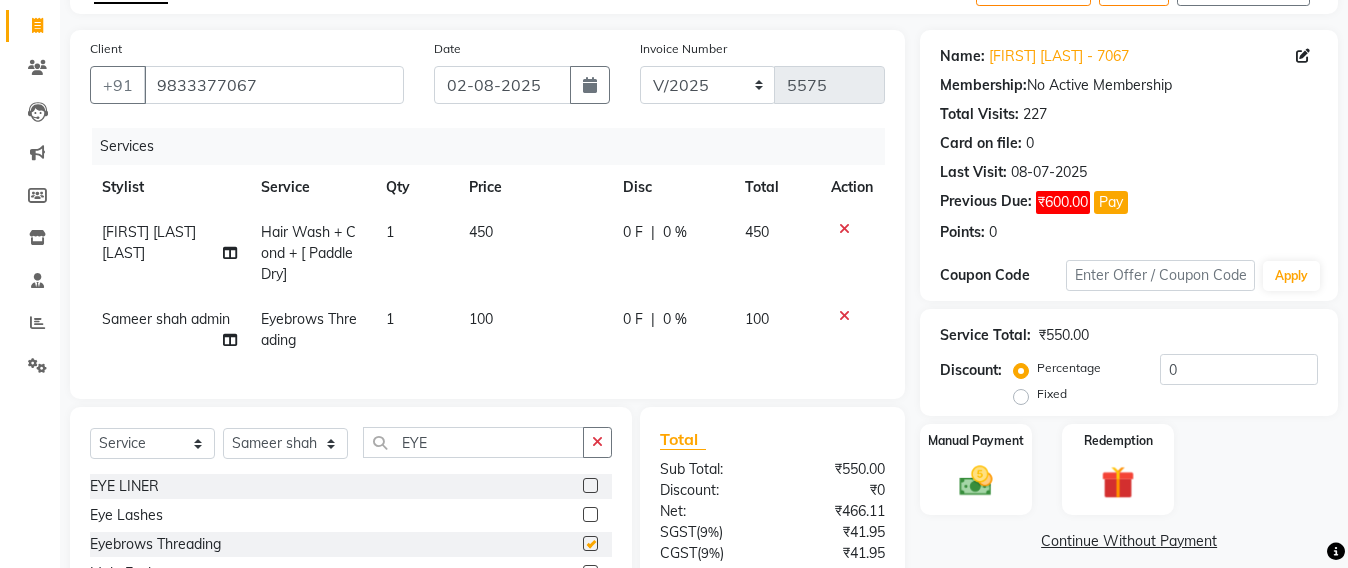 checkbox on "false" 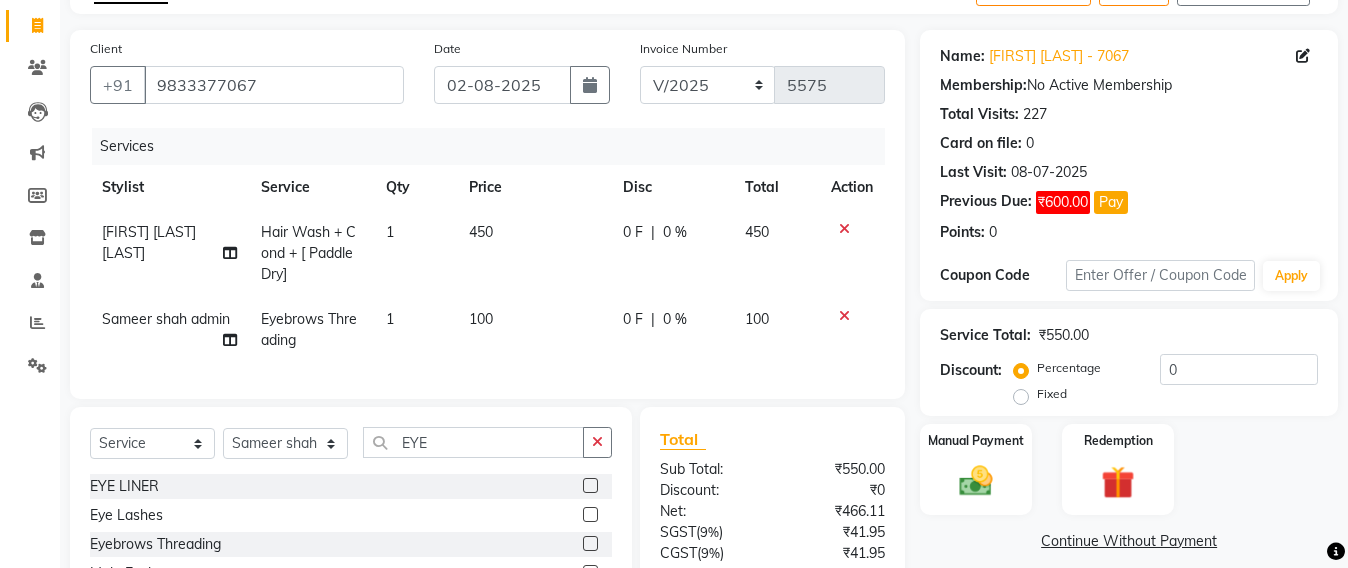 scroll, scrollTop: 0, scrollLeft: 0, axis: both 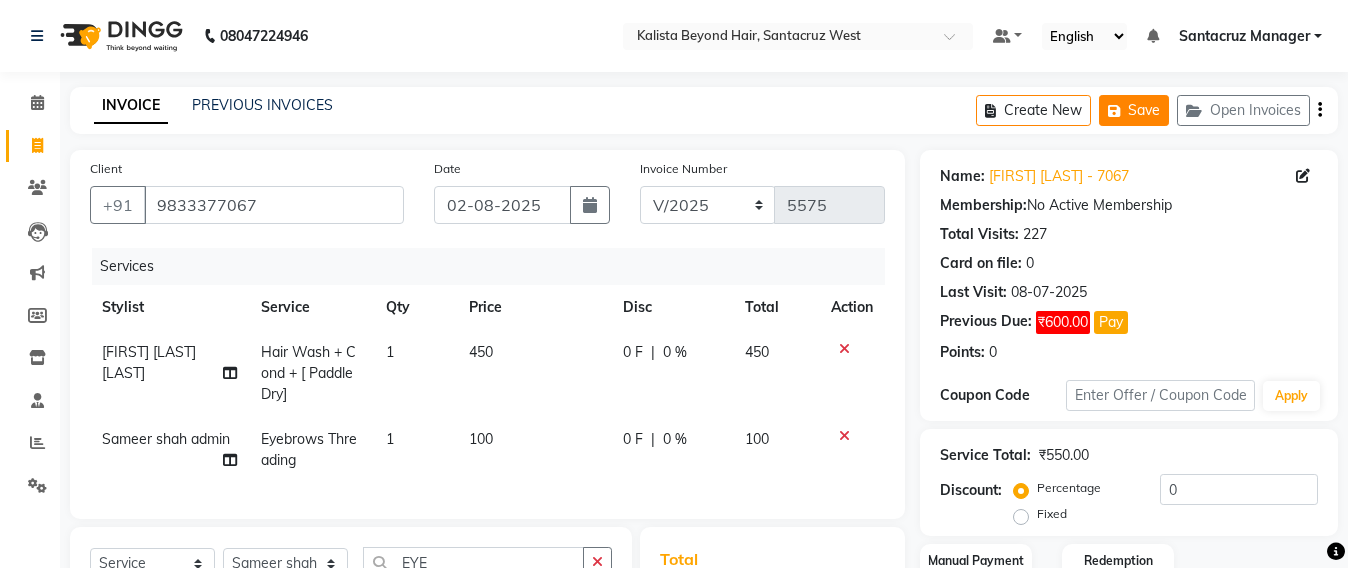 click on "Save" 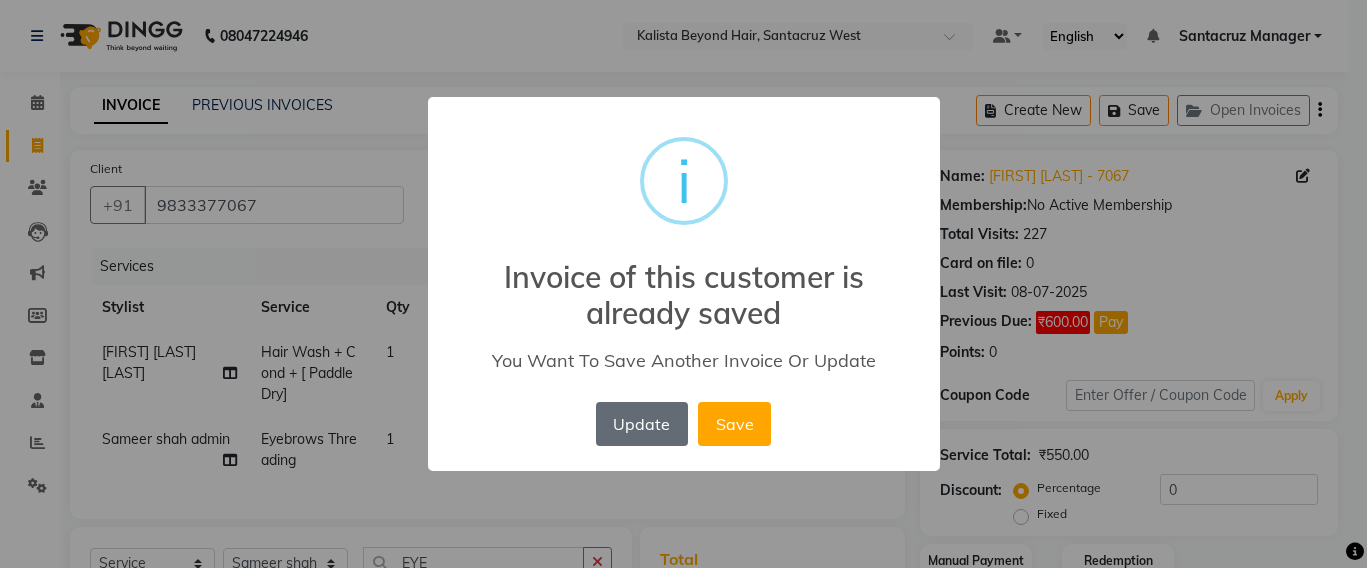 click on "Update" at bounding box center (642, 424) 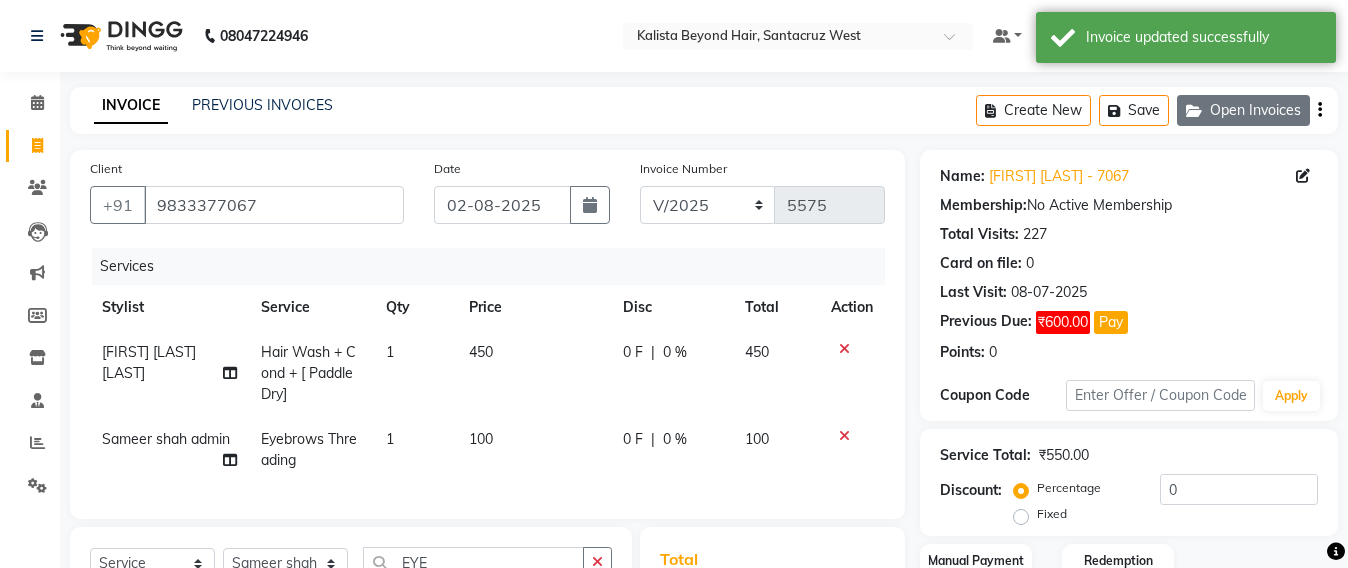 click on "Open Invoices" 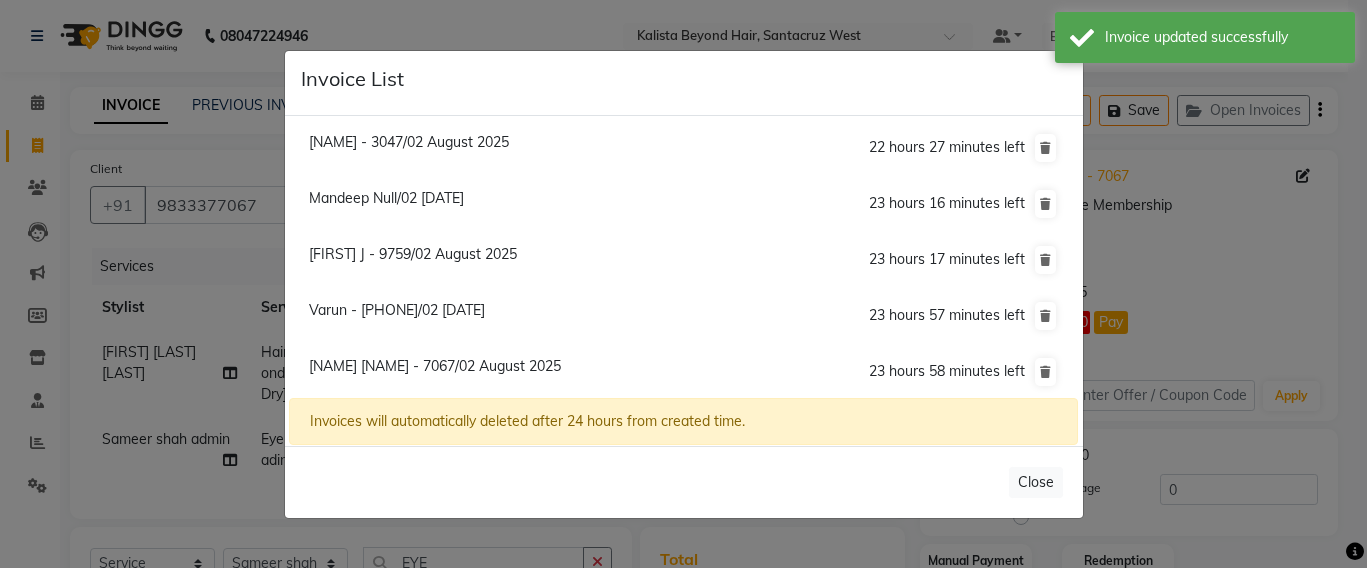 click on "Invoice List  Krishna Thackrey - 3047/02 August 2025  22 hours 27 minutes left  Mandeep Null/02 August 2025  23 hours 16 minutes left  Ritu J - 9759/02 August 2025  23 hours 17 minutes left  Varun - 5115/02 August 2025  23 hours 57 minutes left  Aarti Desai - 7067/02 August 2025  23 hours 58 minutes left  Invoices will automatically deleted after 24 hours from created time.   Close" 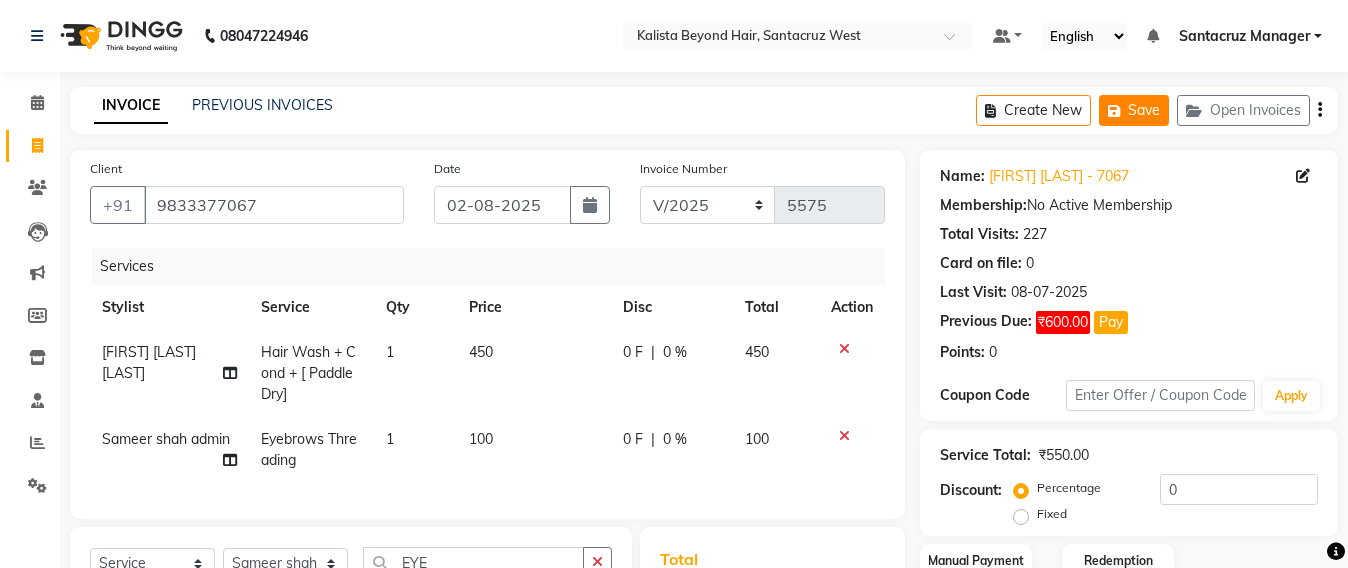click on "Save" 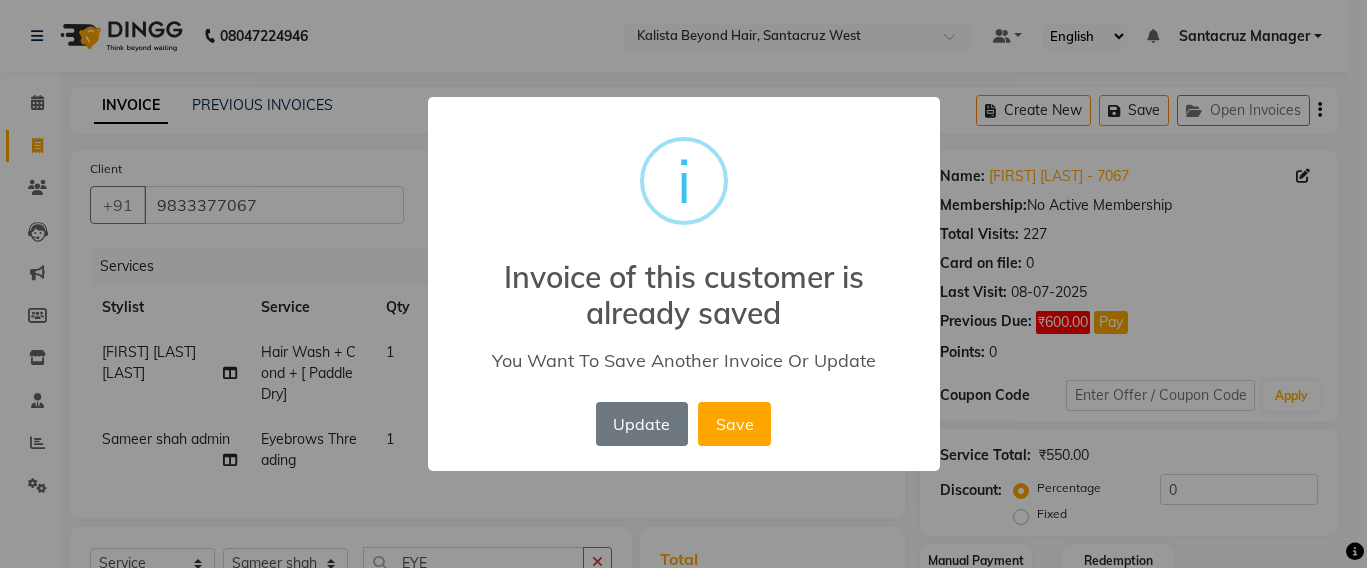 drag, startPoint x: 616, startPoint y: 419, endPoint x: 706, endPoint y: 316, distance: 136.78085 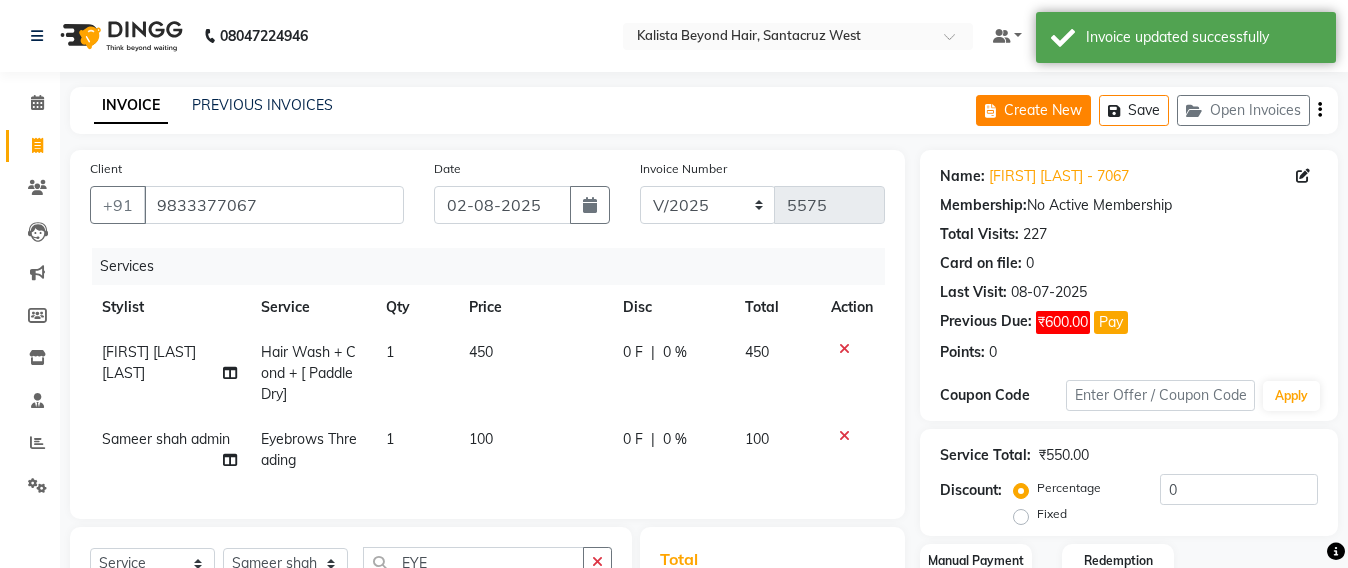 click on "Create New" 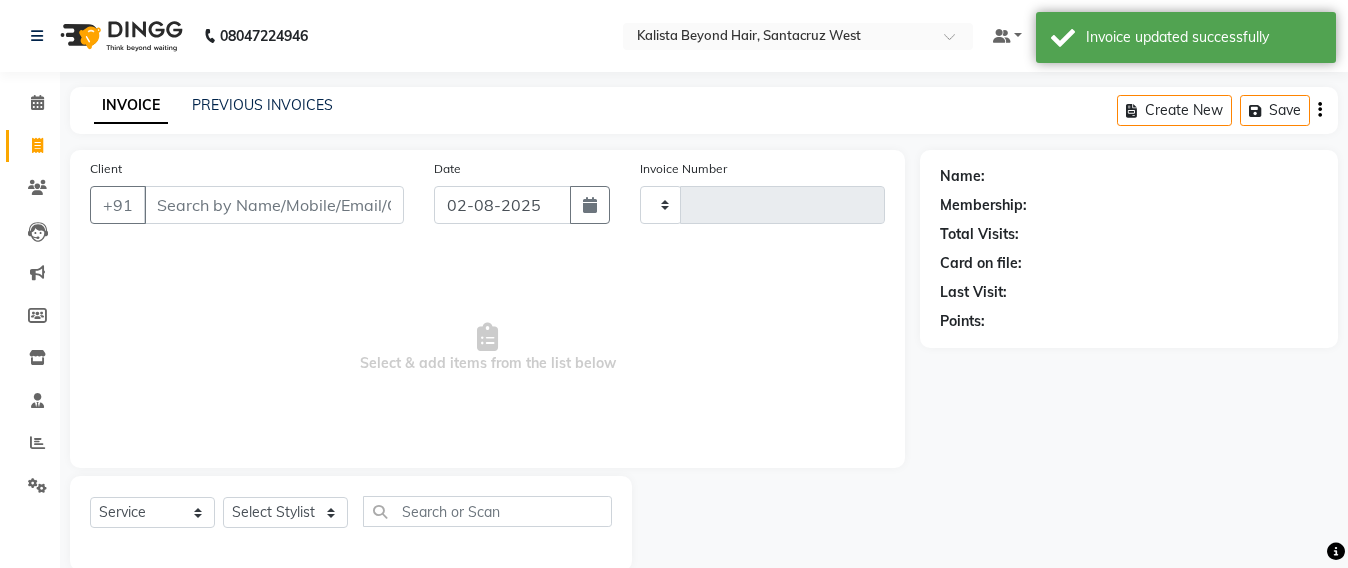 scroll, scrollTop: 33, scrollLeft: 0, axis: vertical 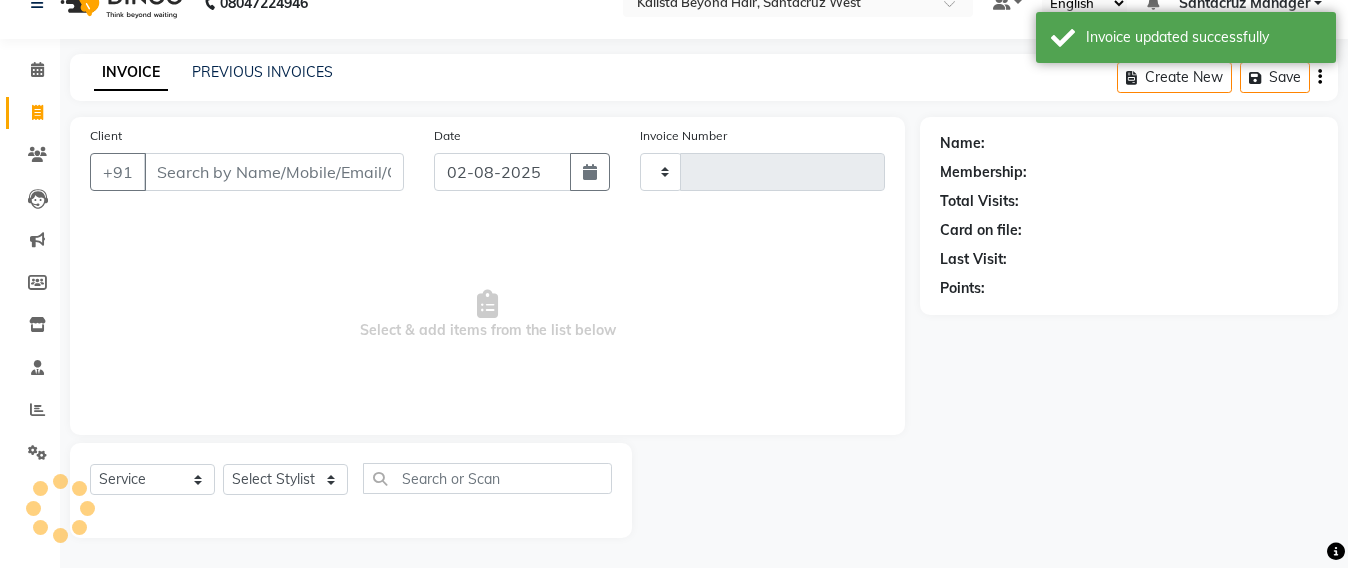 type on "5575" 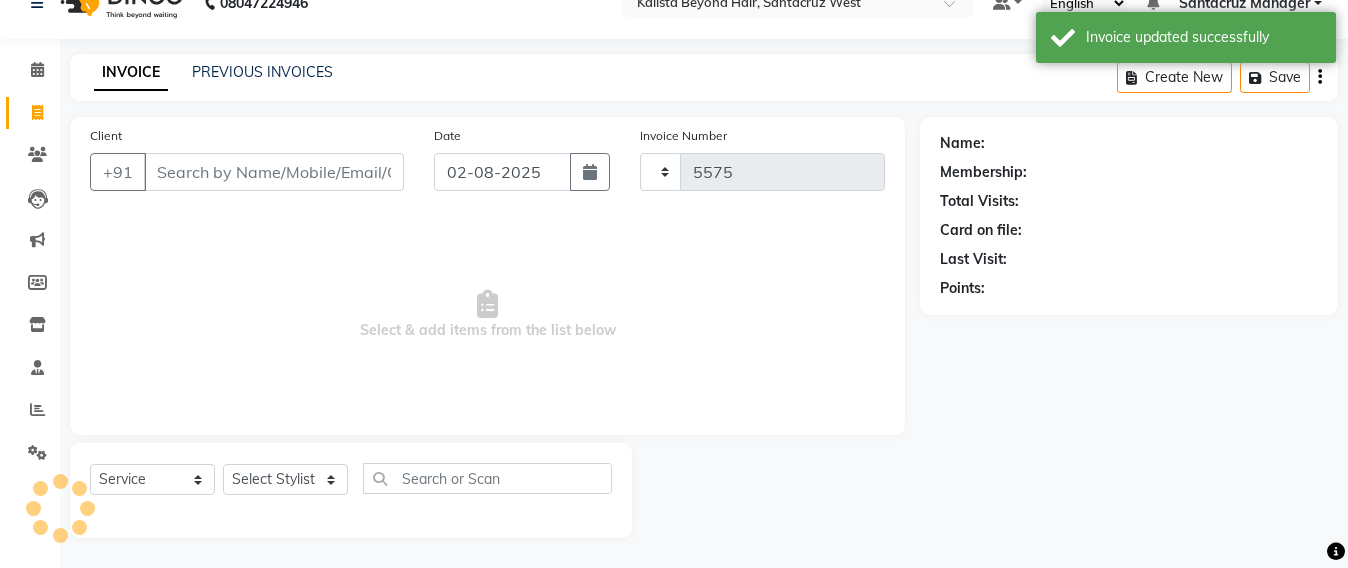 select on "6357" 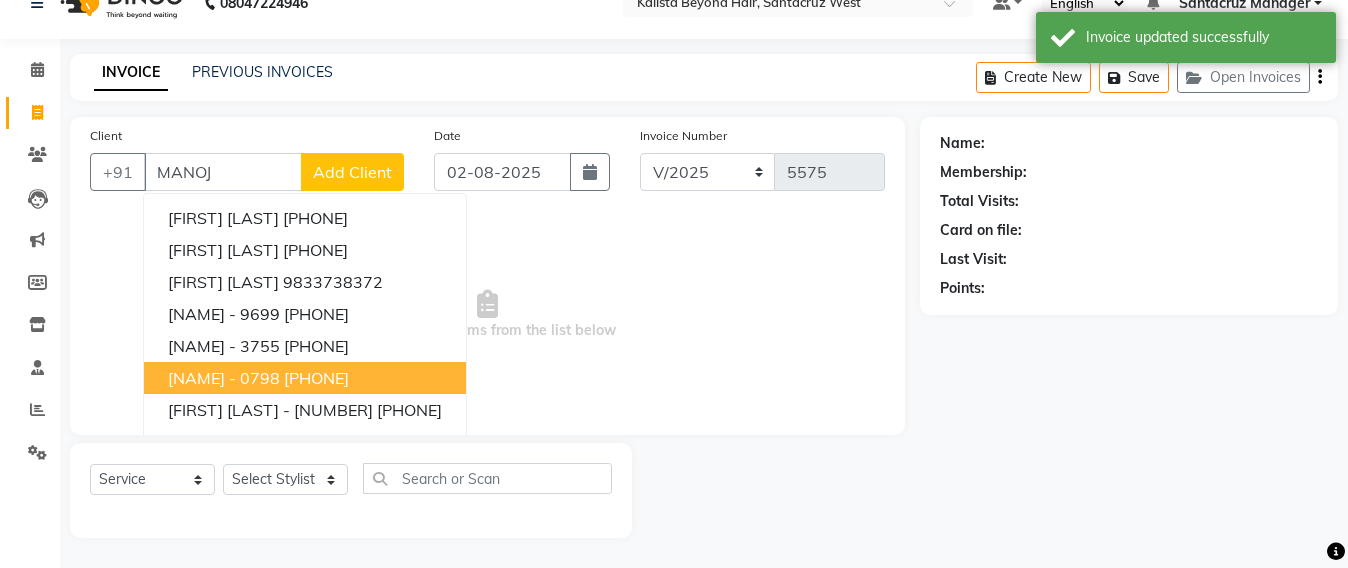 click on "MANOJ  - 0798" at bounding box center [224, 378] 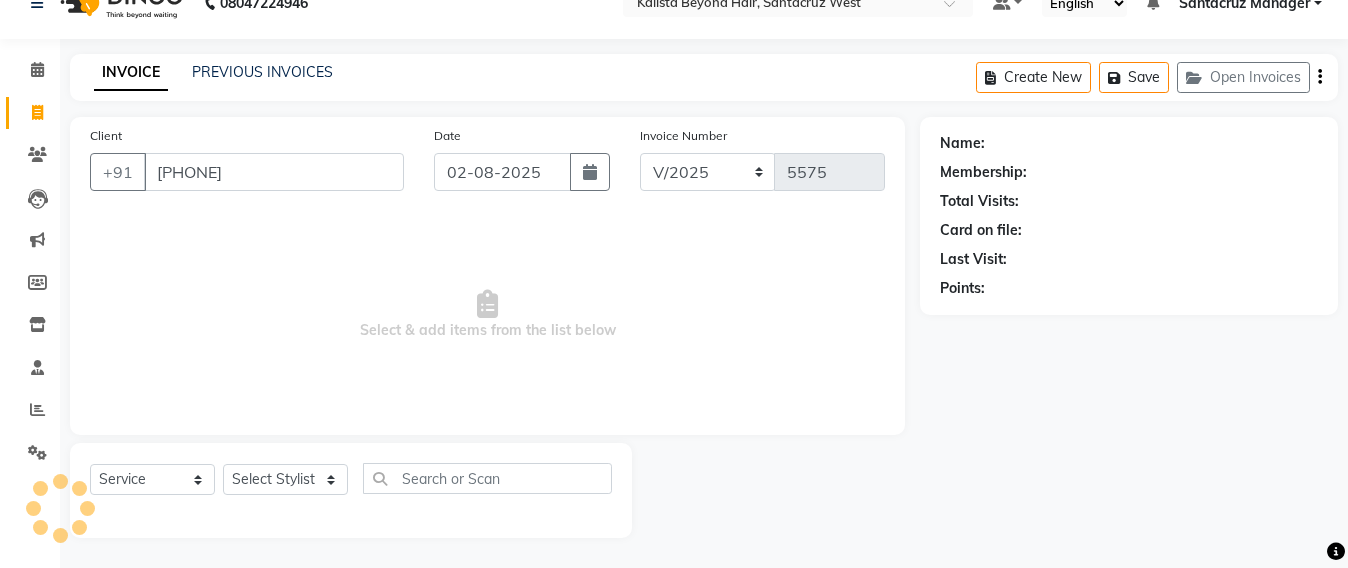 type on "9890490798" 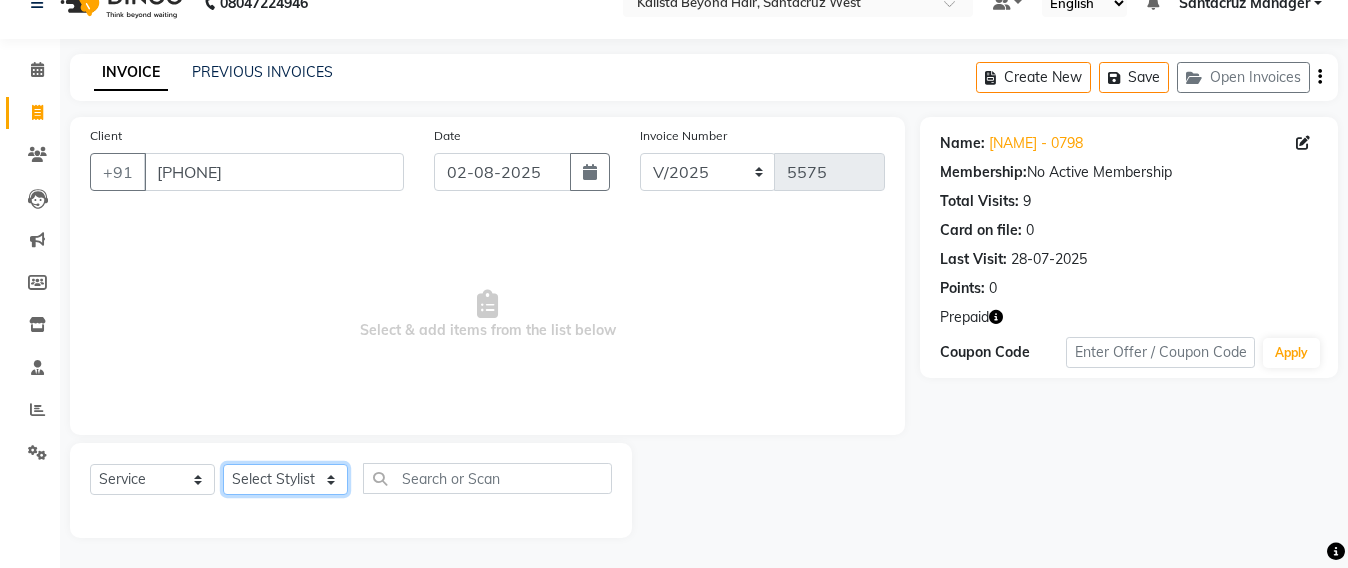 click on "Select Stylist Admin Avesh Sankat AZHER SHAIKH Jayeshree Mahtre Manisha Subodh Shedge Muskaan Pramila Vinayak Mhatre prathmesh mahattre Pratibha Nilesh Sharma RINKI SAV Rosy Sunil Jadhav Sameer shah admin Santacruz Manager SAURAV Siddhi SOMAYANG VASHUM Tejasvi Bhosle" 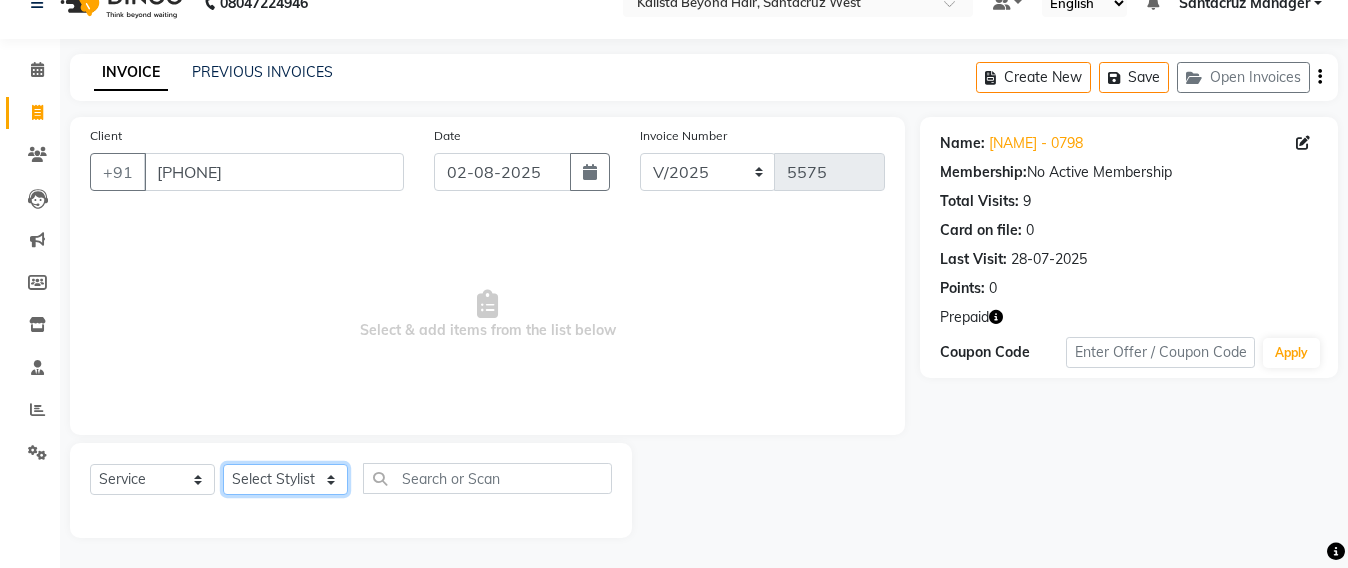 select on "84296" 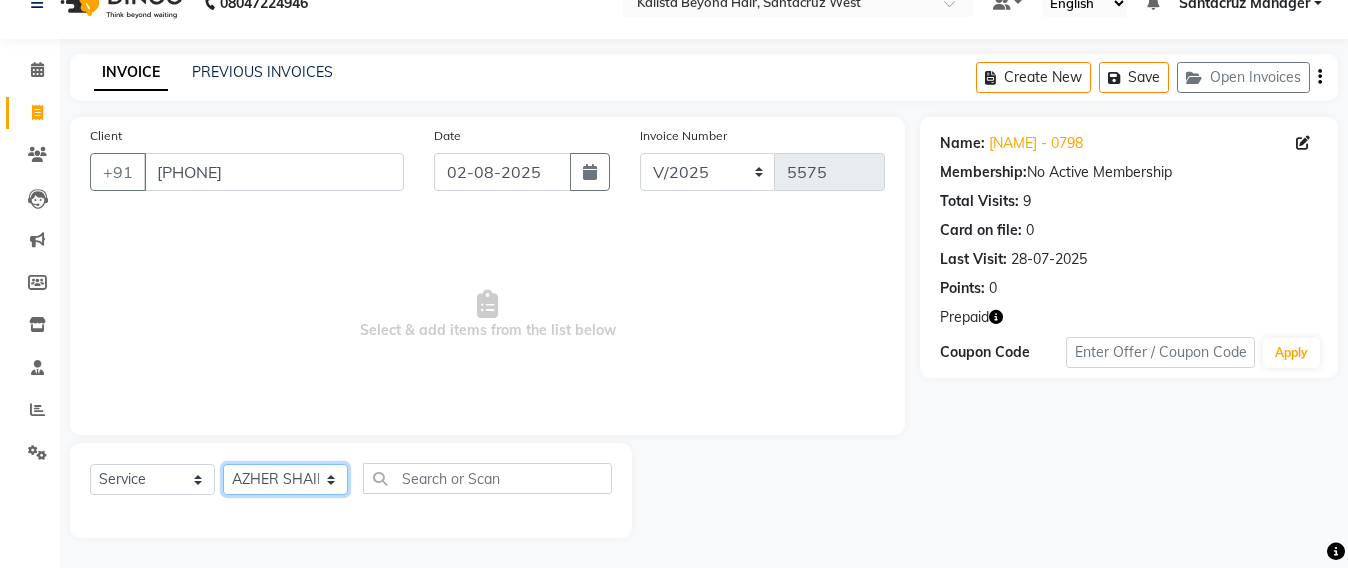 click on "Select Stylist Admin Avesh Sankat AZHER SHAIKH Jayeshree Mahtre Manisha Subodh Shedge Muskaan Pramila Vinayak Mhatre prathmesh mahattre Pratibha Nilesh Sharma RINKI SAV Rosy Sunil Jadhav Sameer shah admin Santacruz Manager SAURAV Siddhi SOMAYANG VASHUM Tejasvi Bhosle" 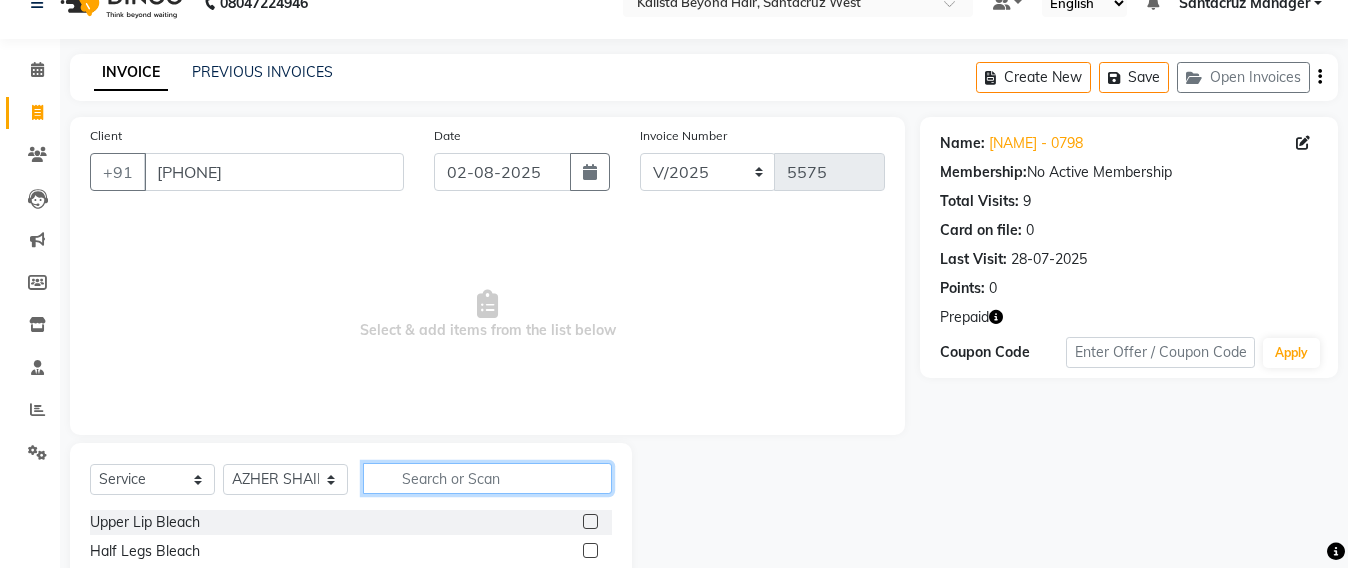 click 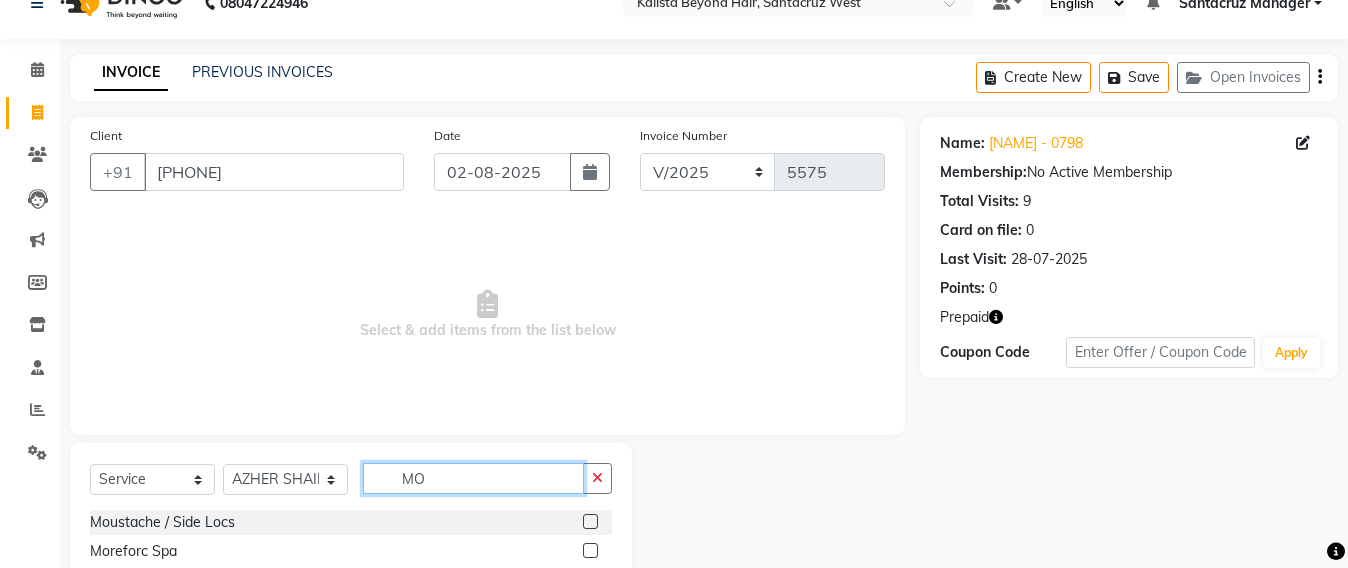 type on "M" 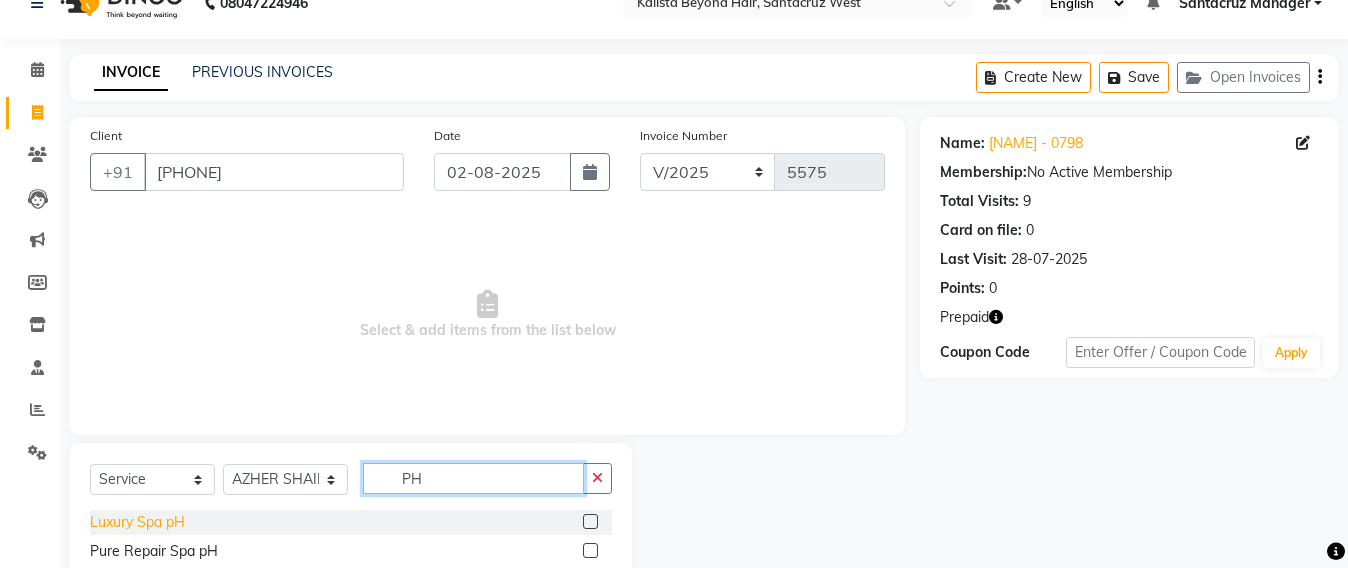type on "PH" 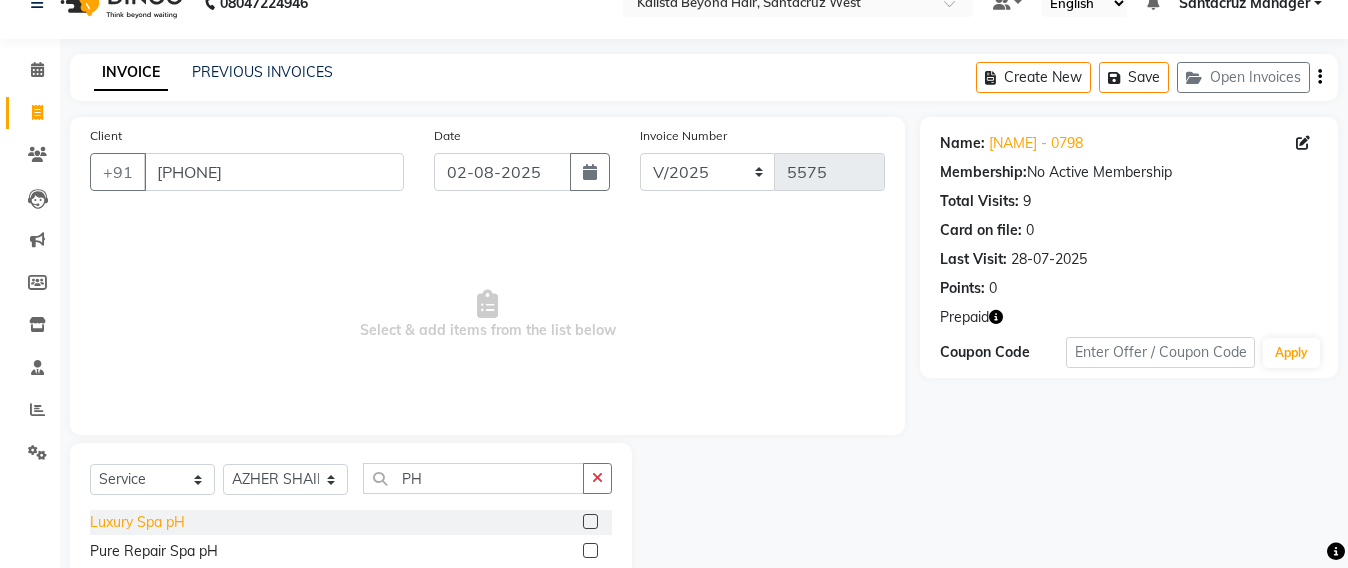 click on "Luxury Spa pH" 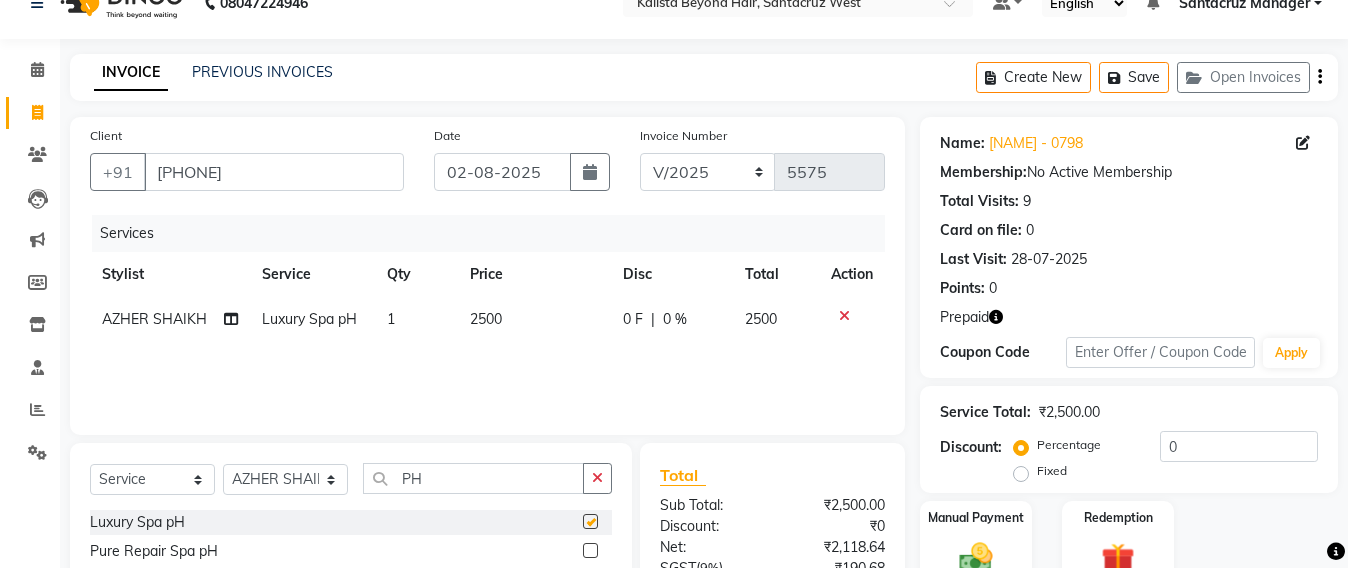 checkbox on "false" 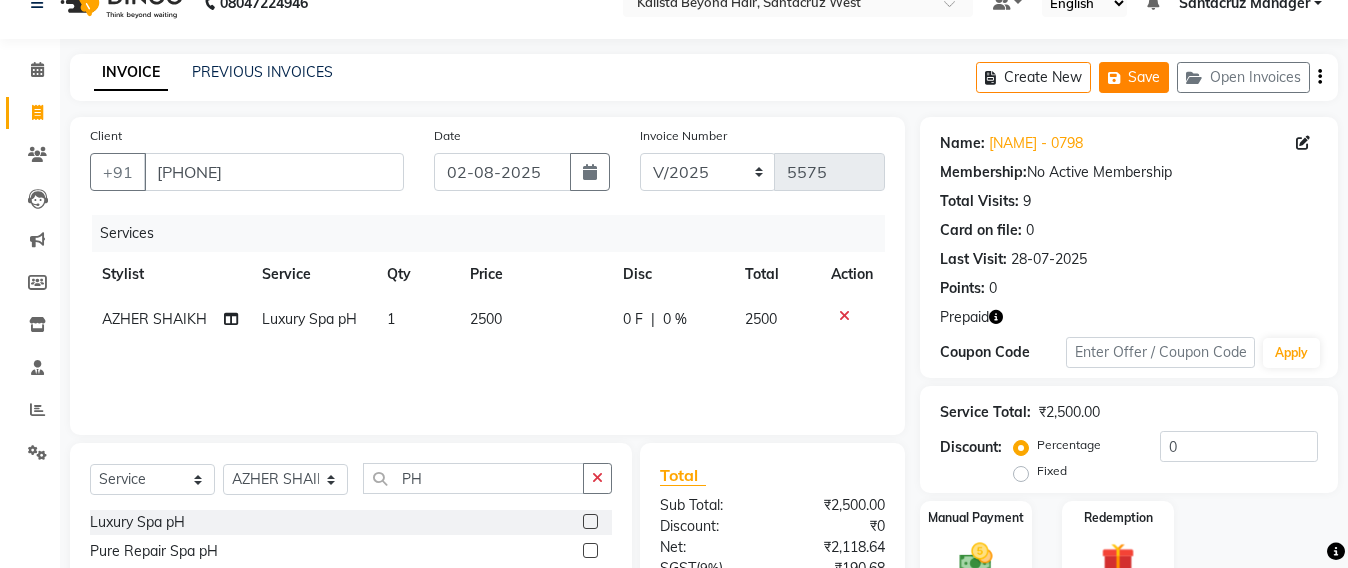 click on "Save" 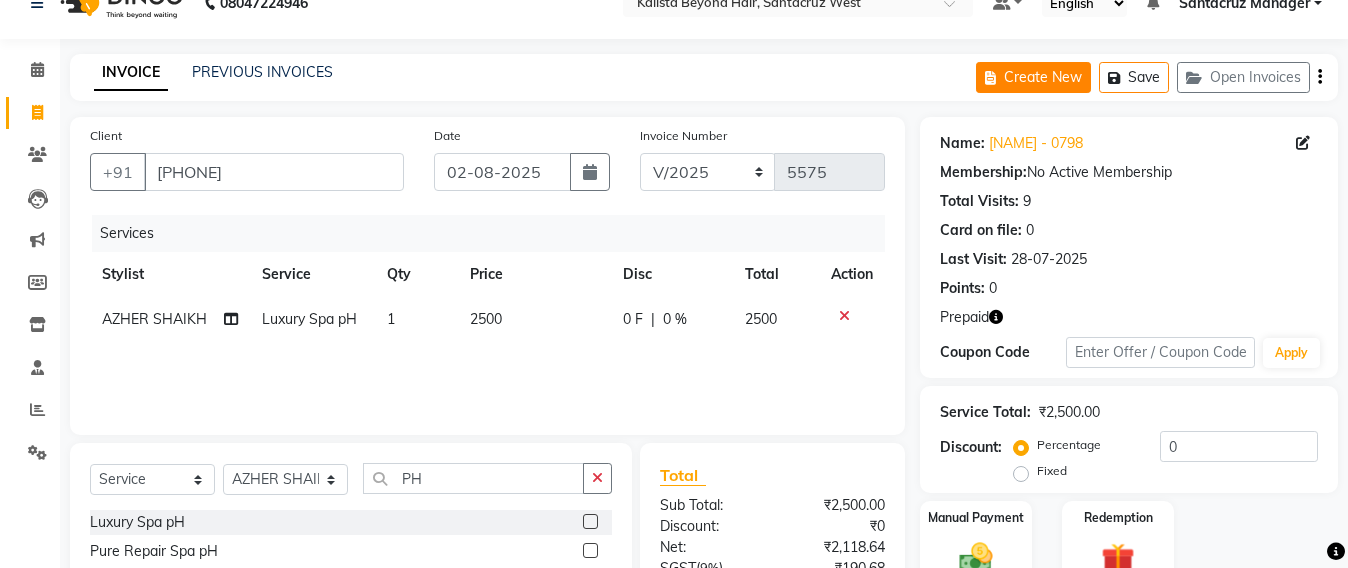 click on "Create New" 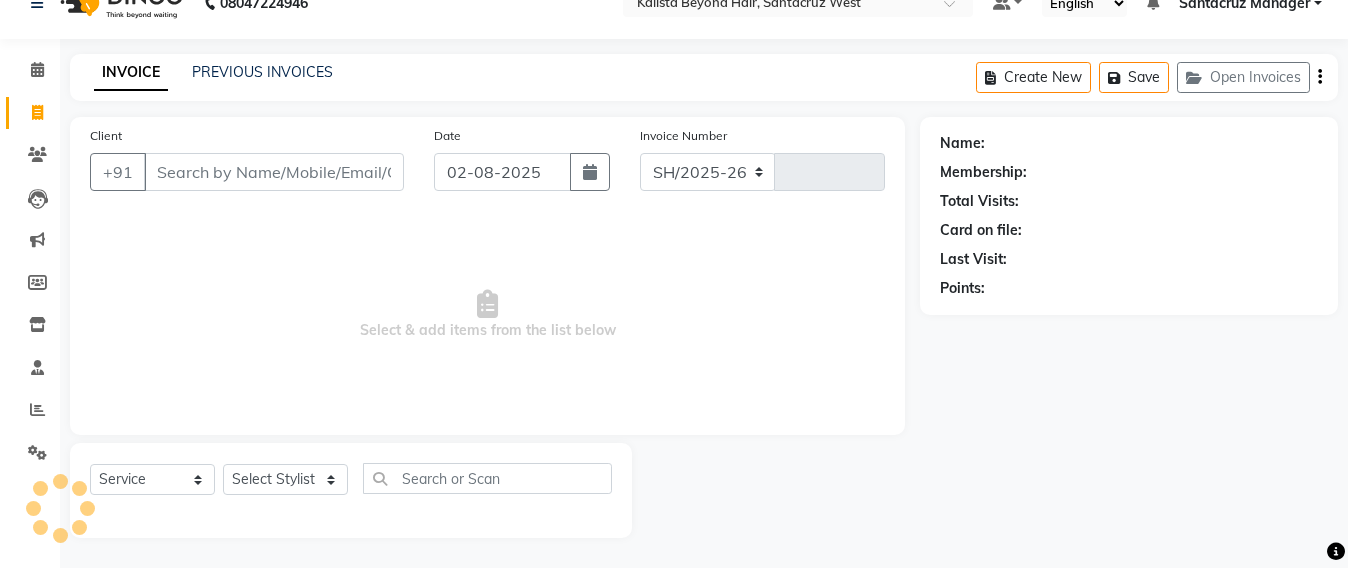 select on "6357" 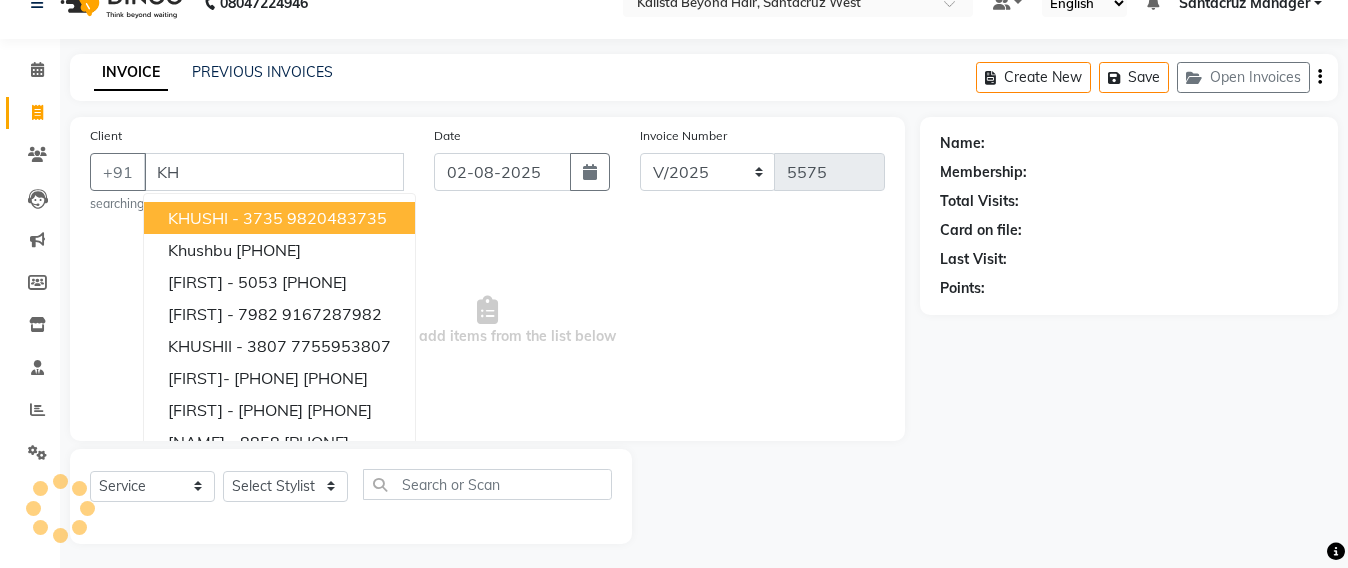 type on "K" 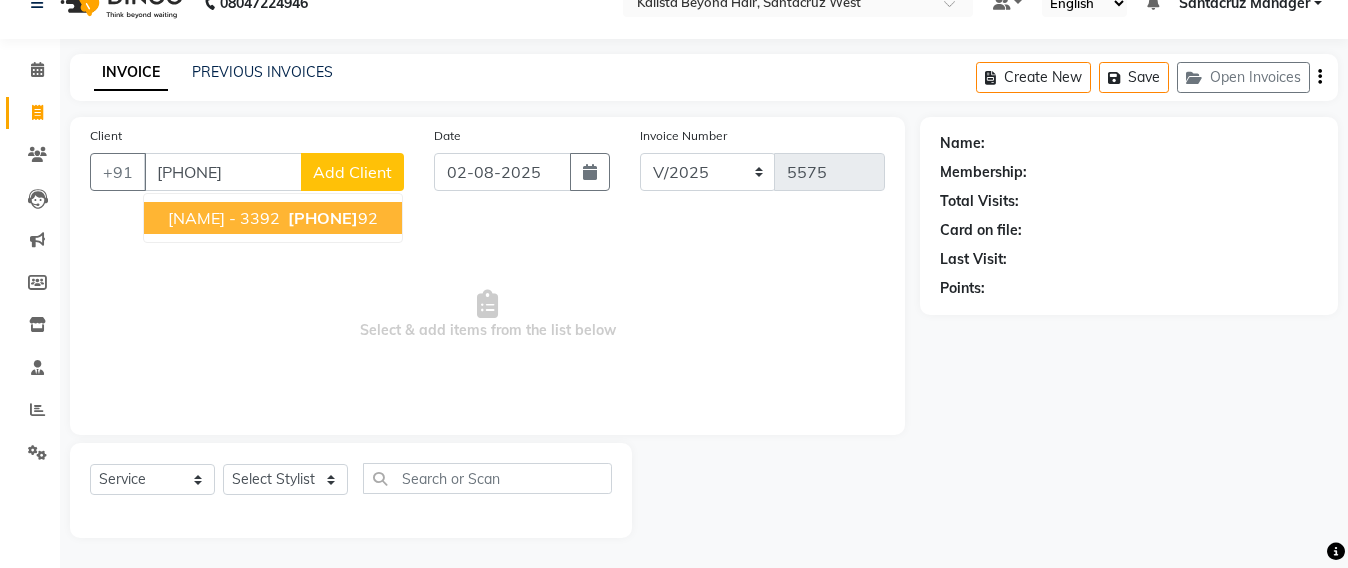 click on "NIMISHA - 3392" at bounding box center [224, 218] 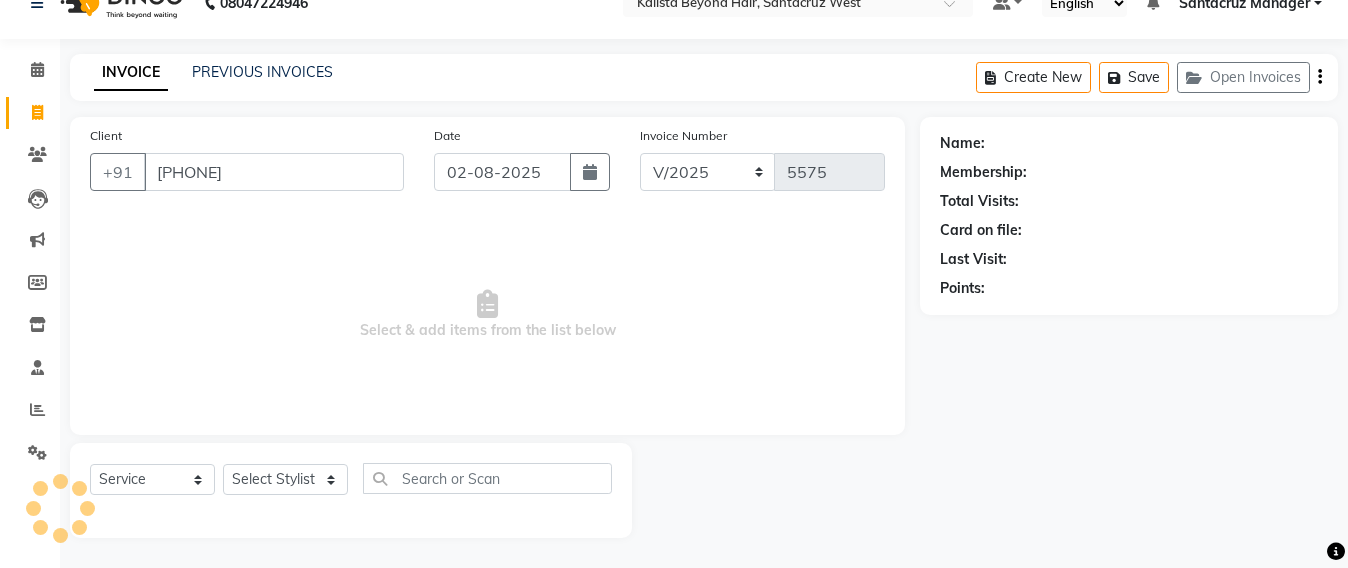 type on "9619383392" 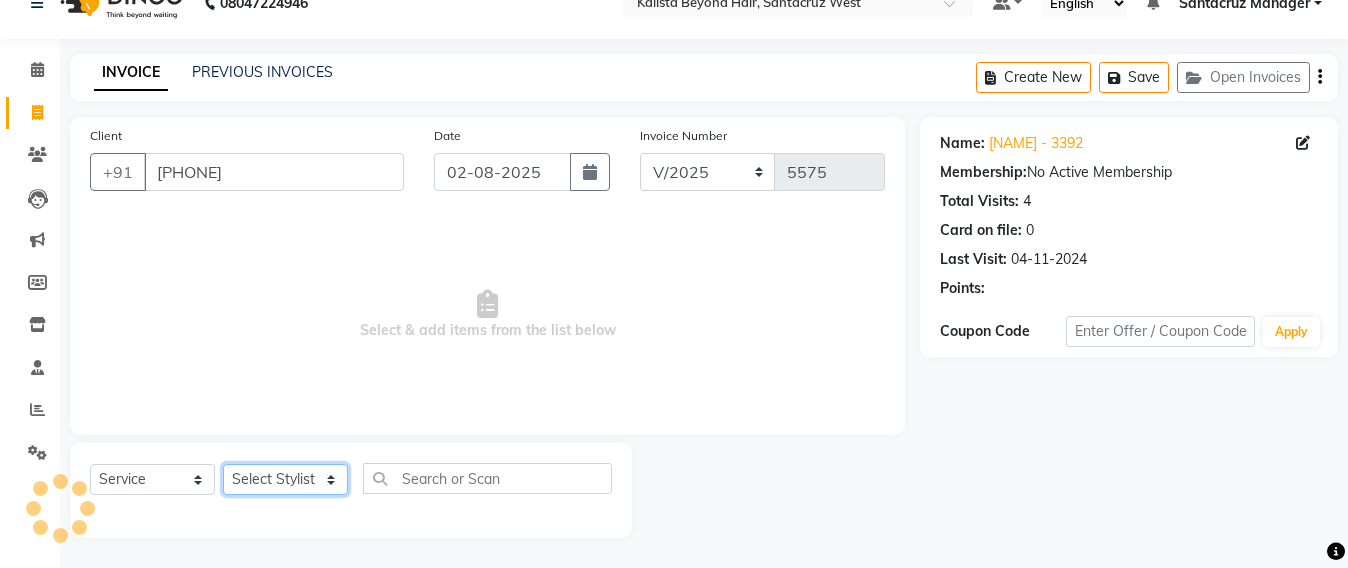 drag, startPoint x: 292, startPoint y: 485, endPoint x: 292, endPoint y: 471, distance: 14 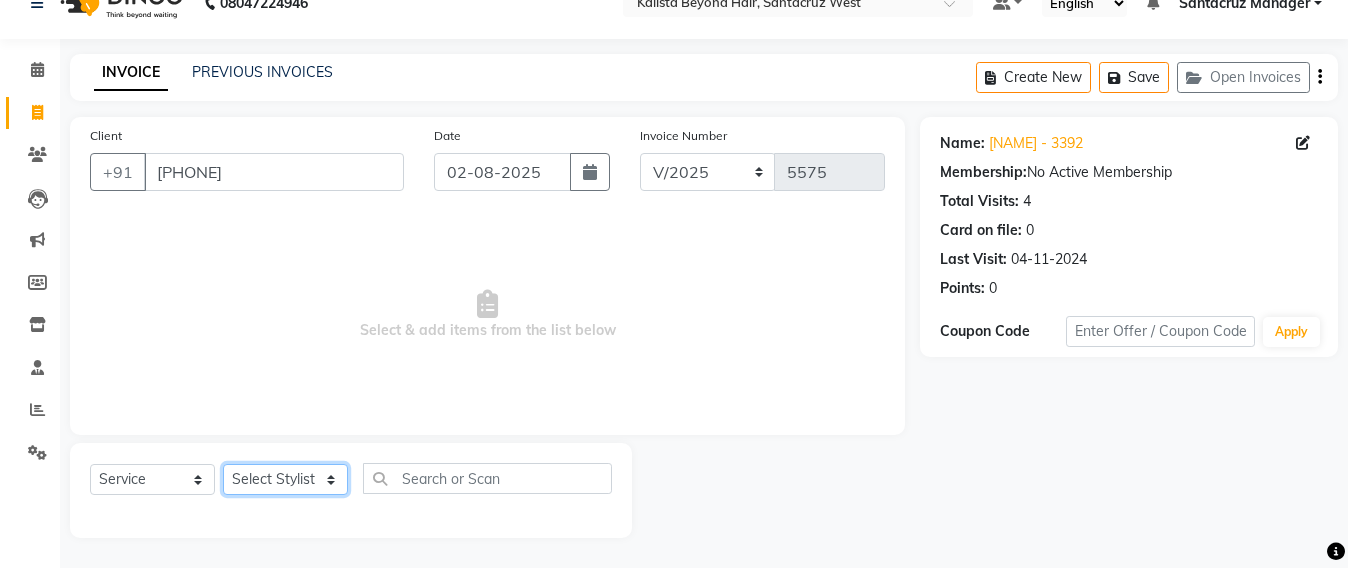 select on "47899" 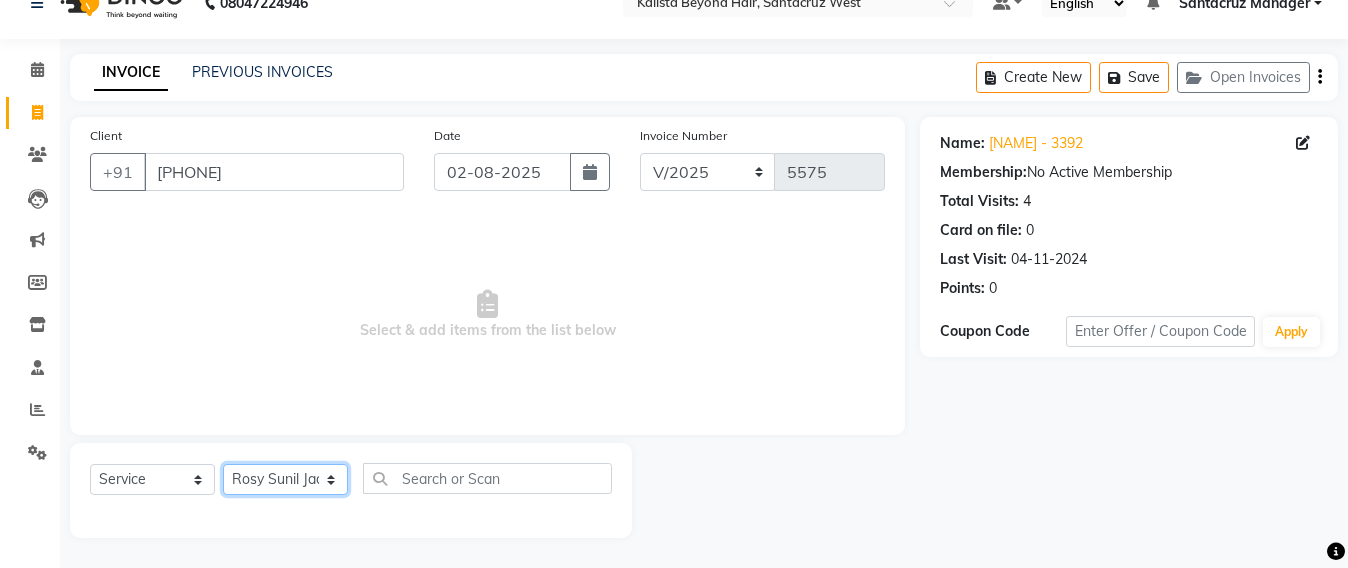 click on "Select Stylist Admin Avesh Sankat AZHER SHAIKH Jayeshree Mahtre Manisha Subodh Shedge Muskaan Pramila Vinayak Mhatre prathmesh mahattre Pratibha Nilesh Sharma RINKI SAV Rosy Sunil Jadhav Sameer shah admin Santacruz Manager SAURAV Siddhi SOMAYANG VASHUM Tejasvi Bhosle" 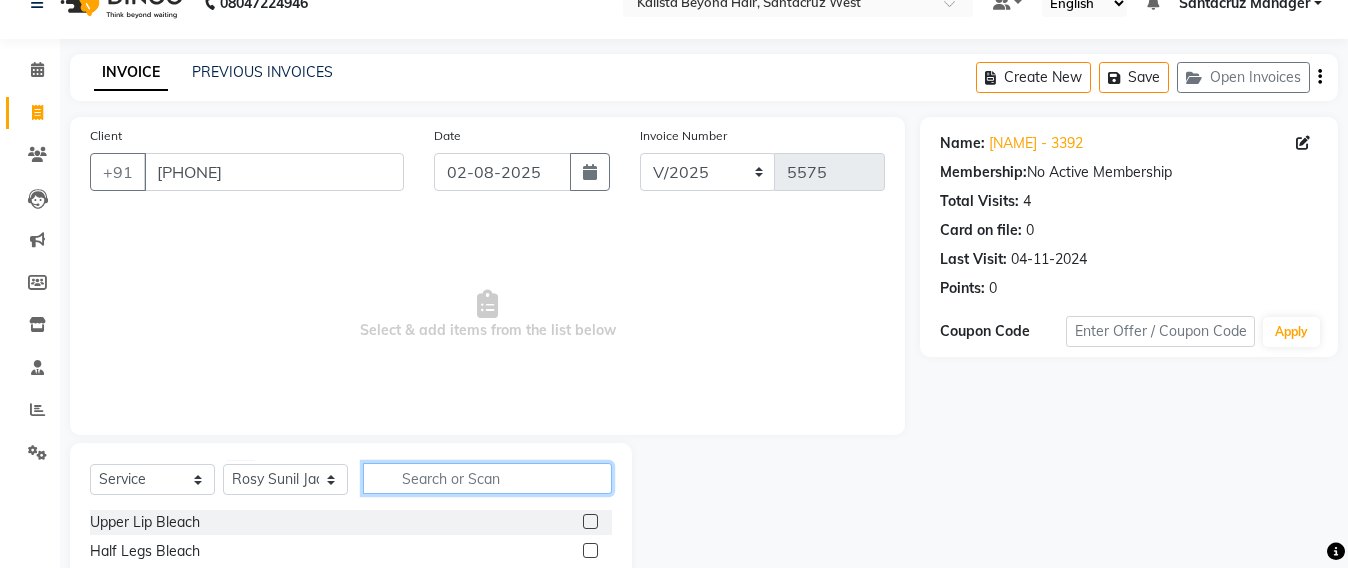 click 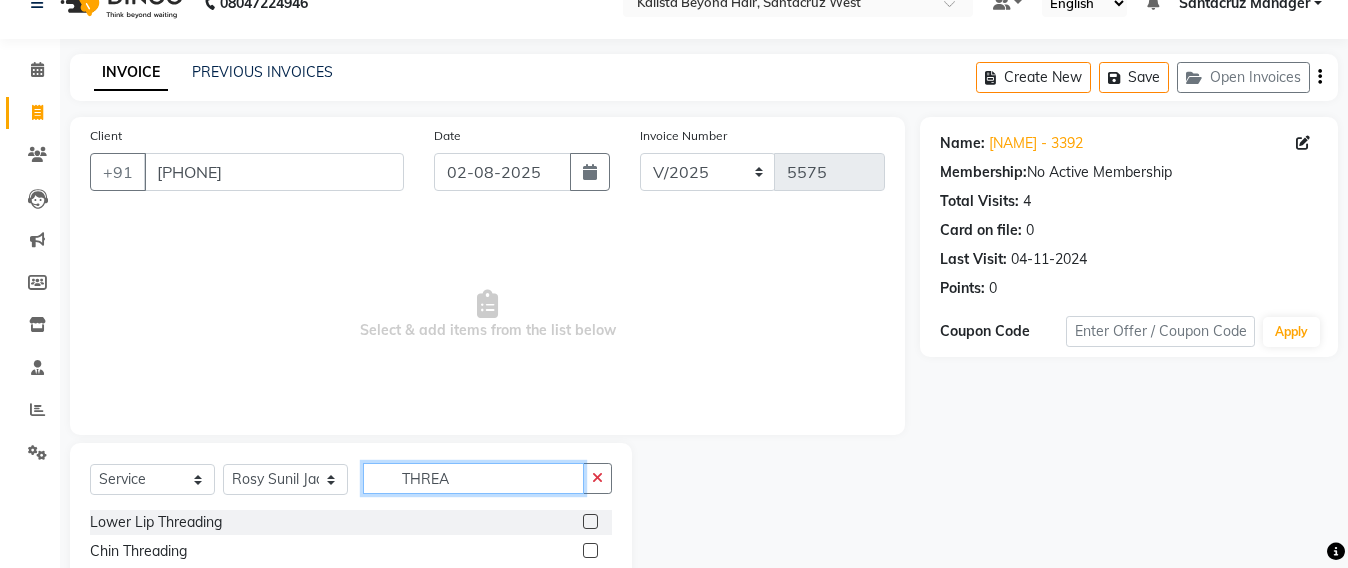 scroll, scrollTop: 158, scrollLeft: 0, axis: vertical 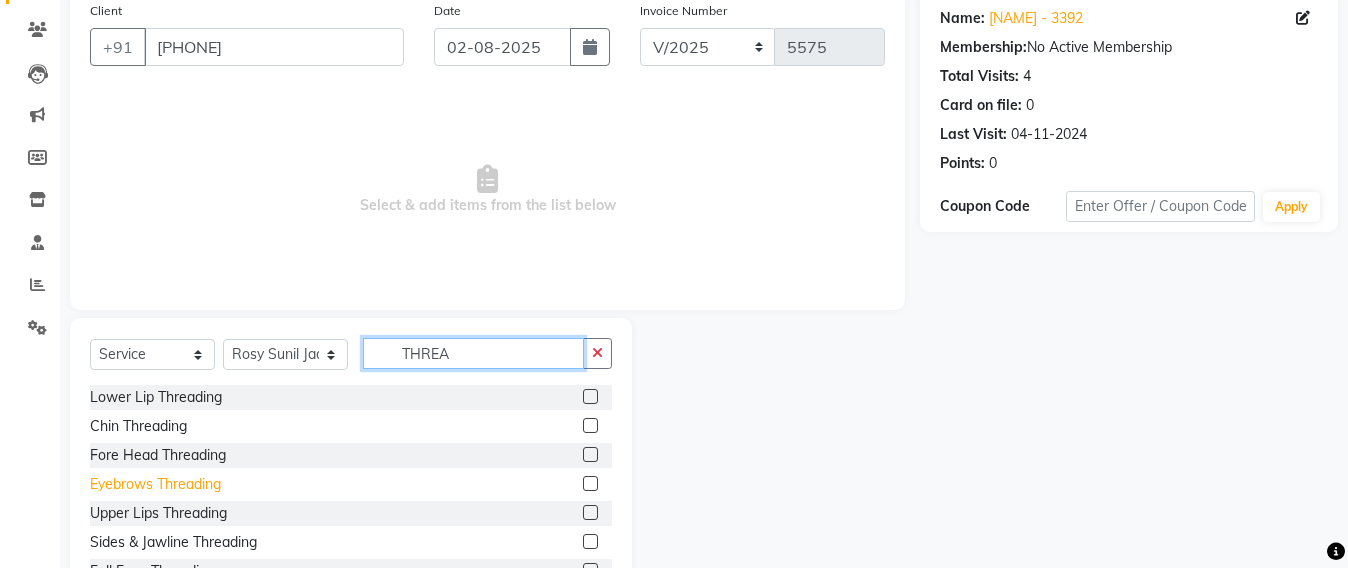 type on "THREA" 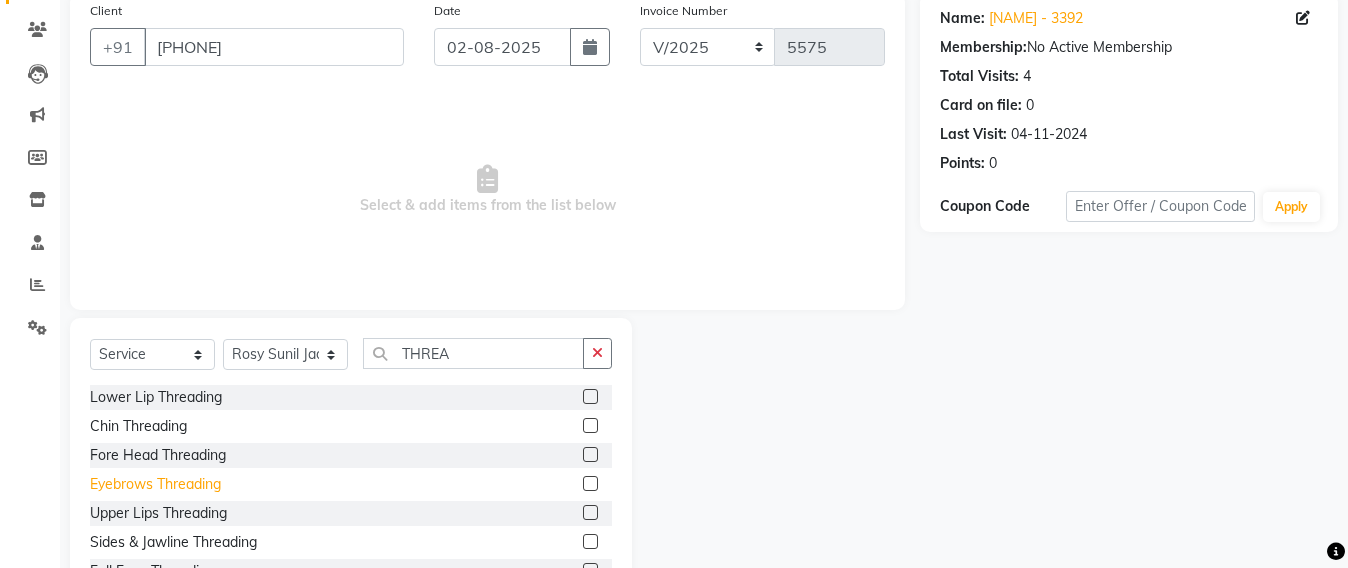 click on "Eyebrows Threading" 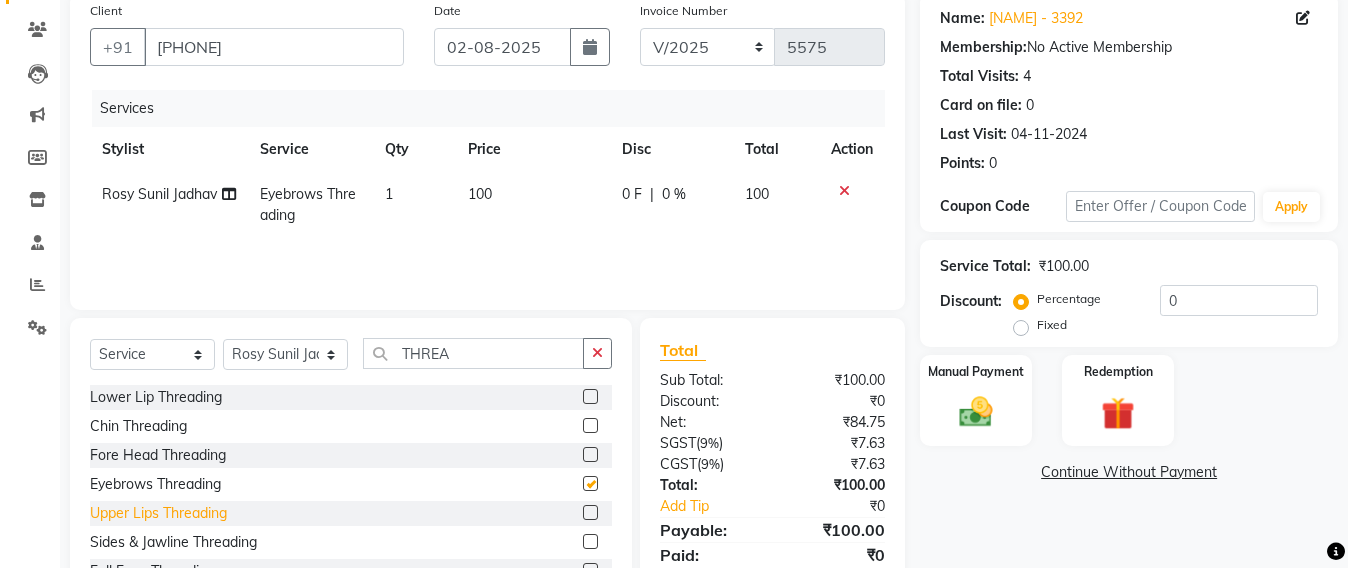 checkbox on "false" 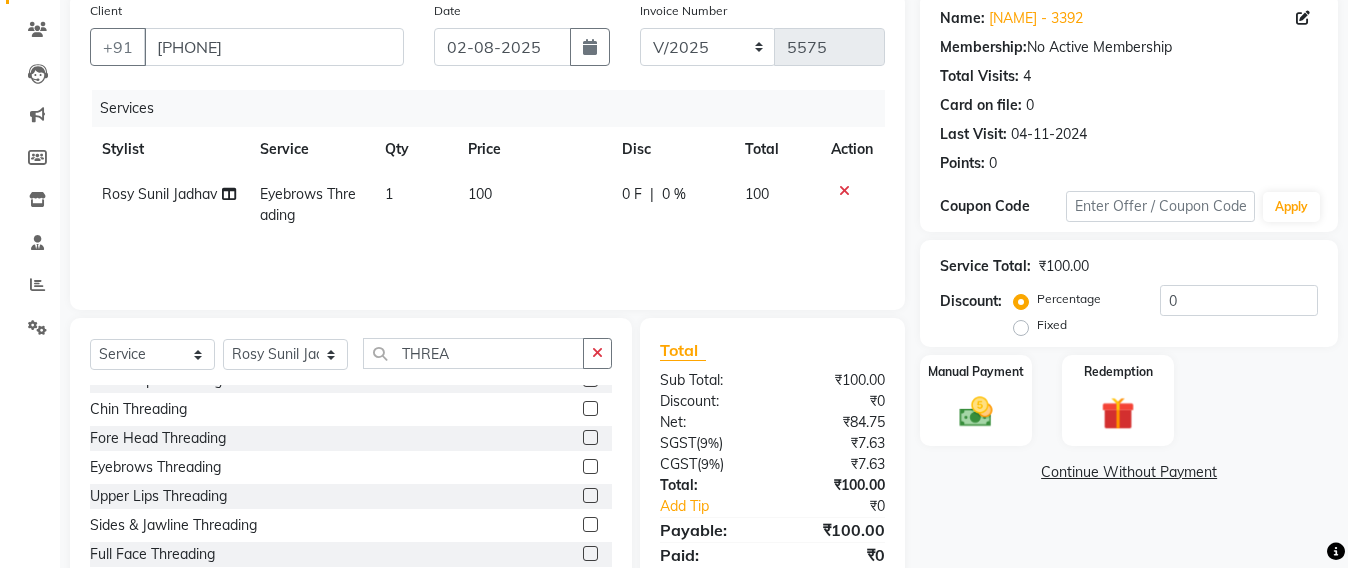 scroll, scrollTop: 32, scrollLeft: 0, axis: vertical 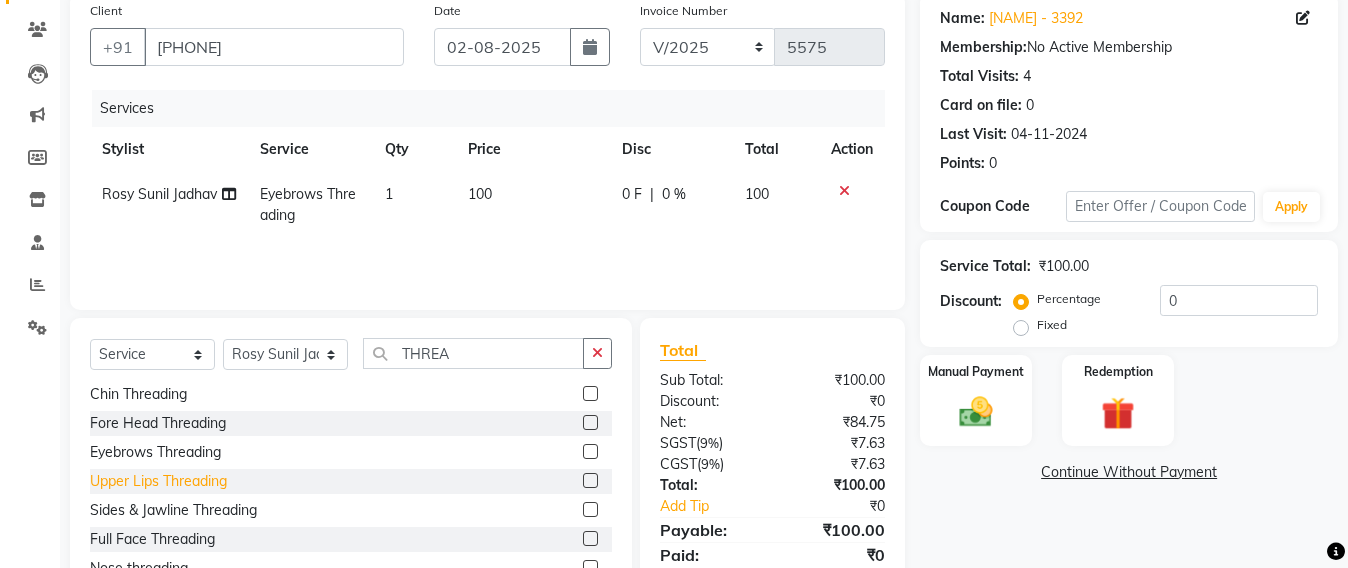 click on "Upper Lips Threading" 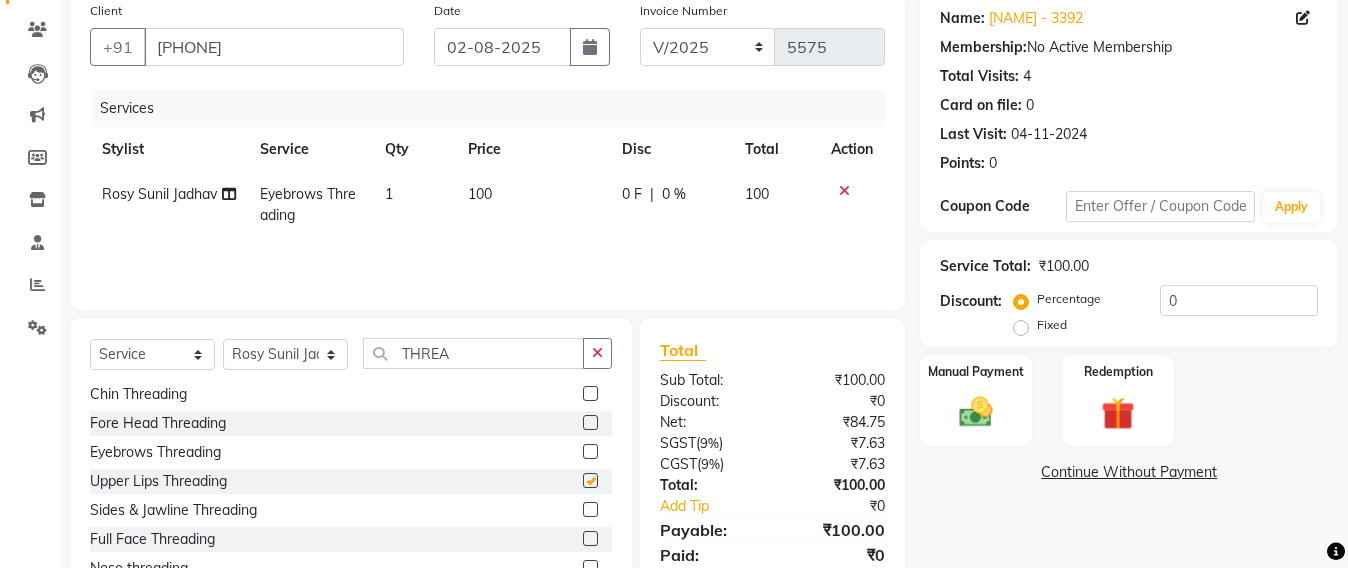 checkbox on "false" 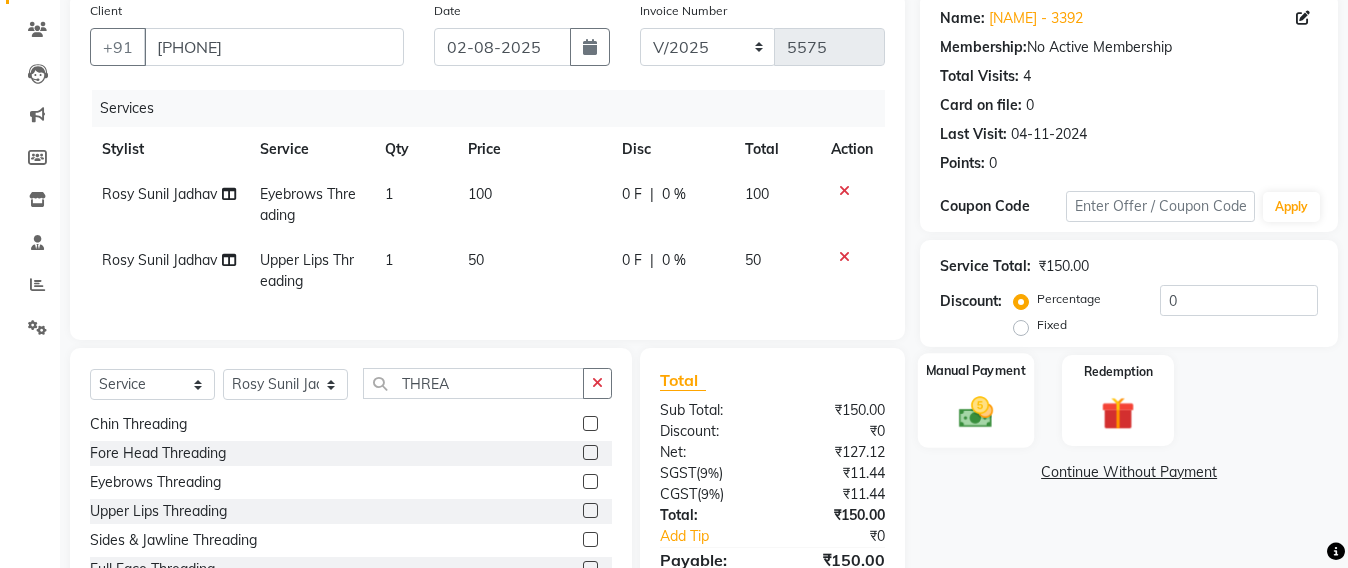 click 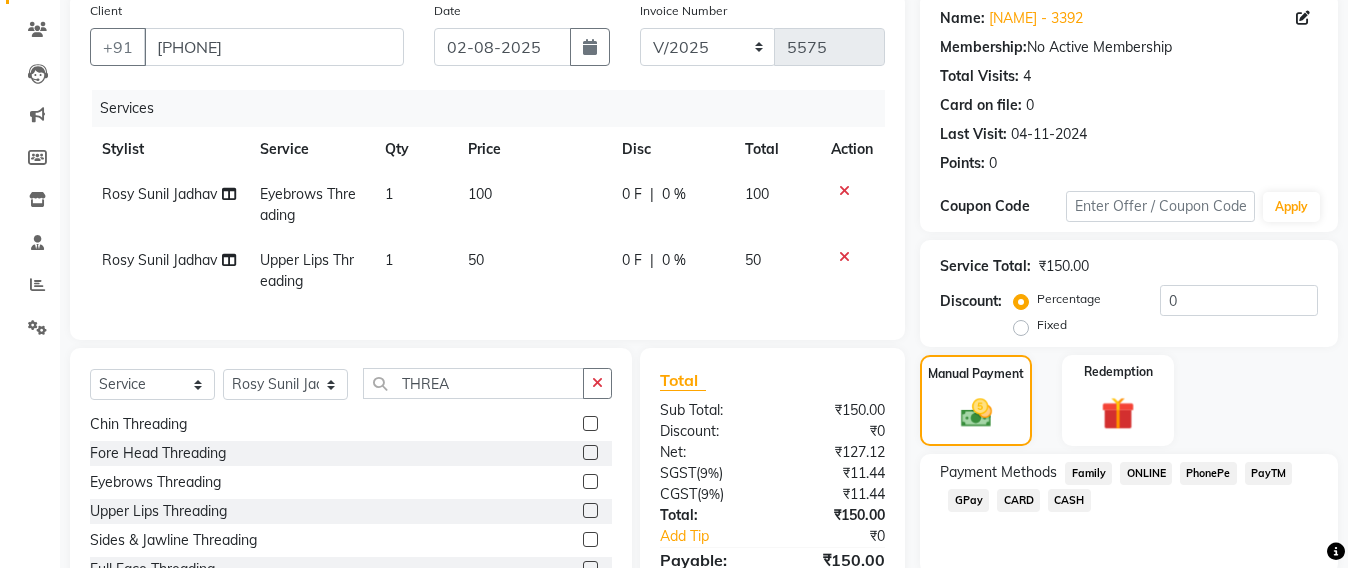 click on "CASH" 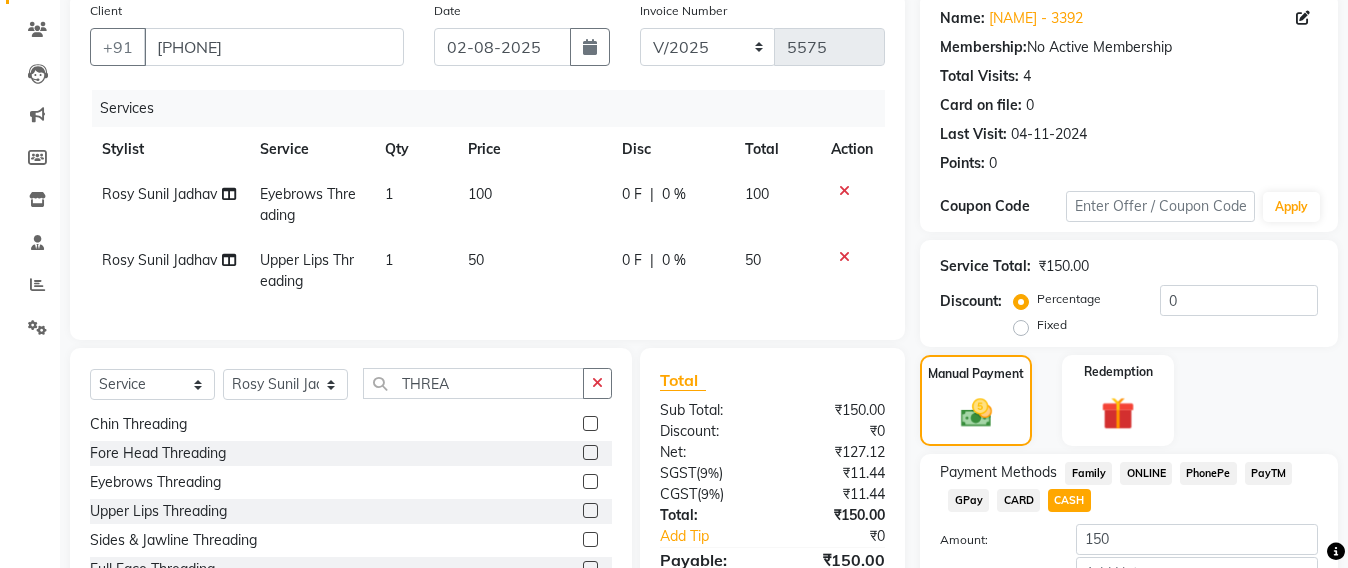 scroll, scrollTop: 291, scrollLeft: 0, axis: vertical 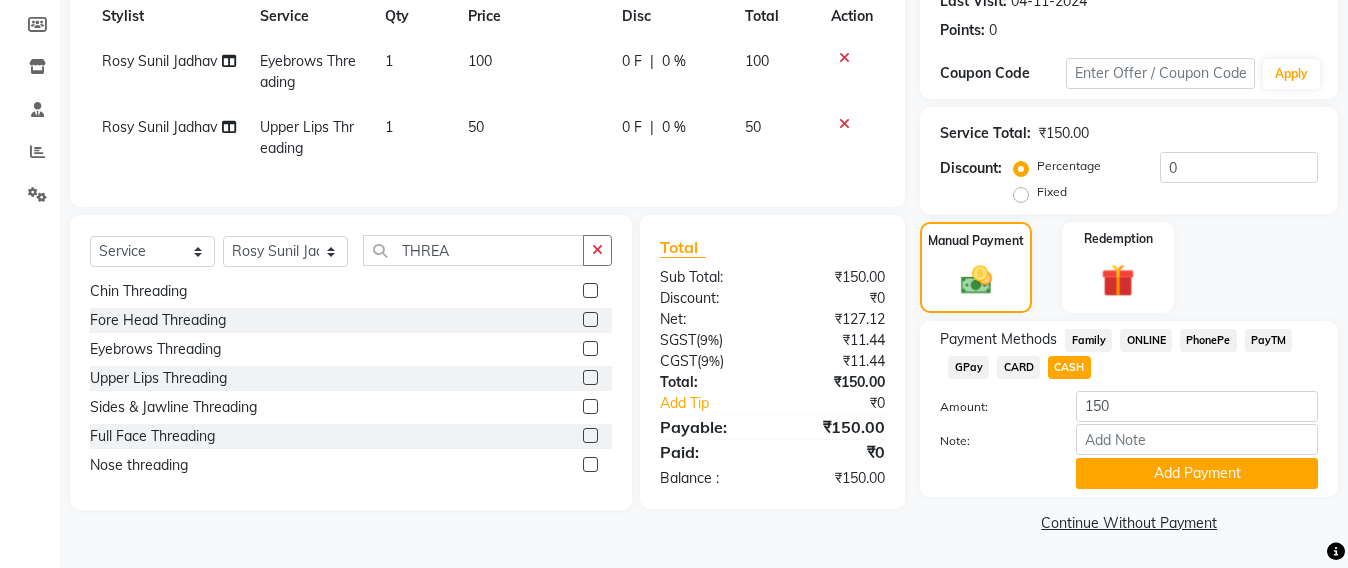 click on "Add Payment" 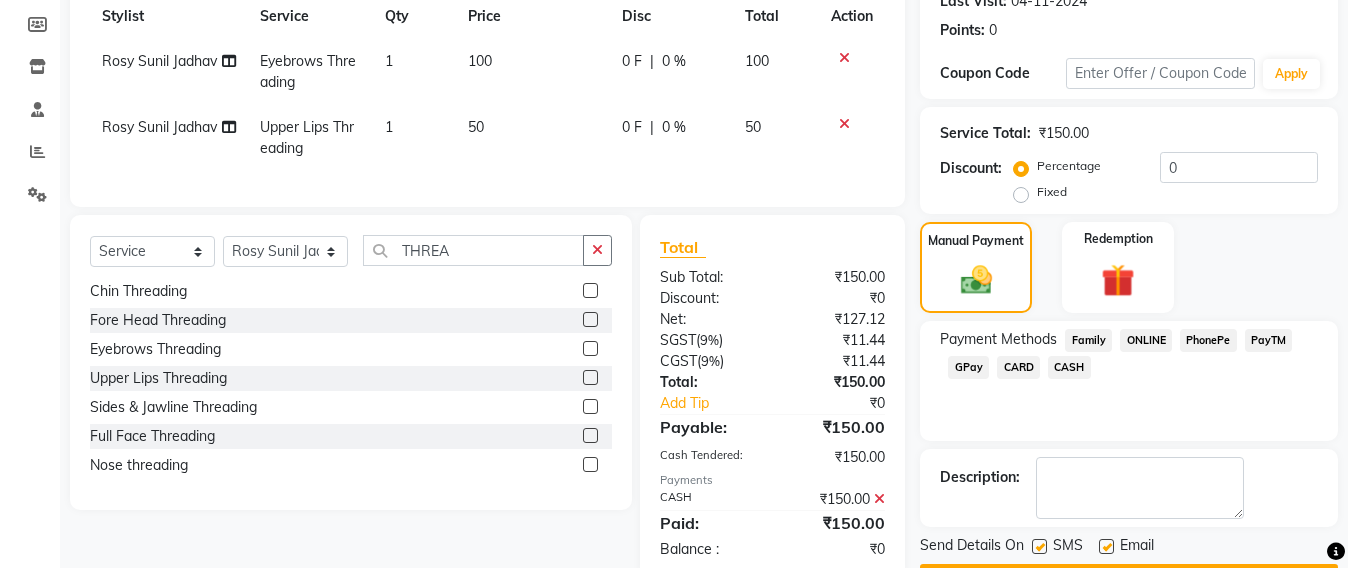 scroll, scrollTop: 352, scrollLeft: 0, axis: vertical 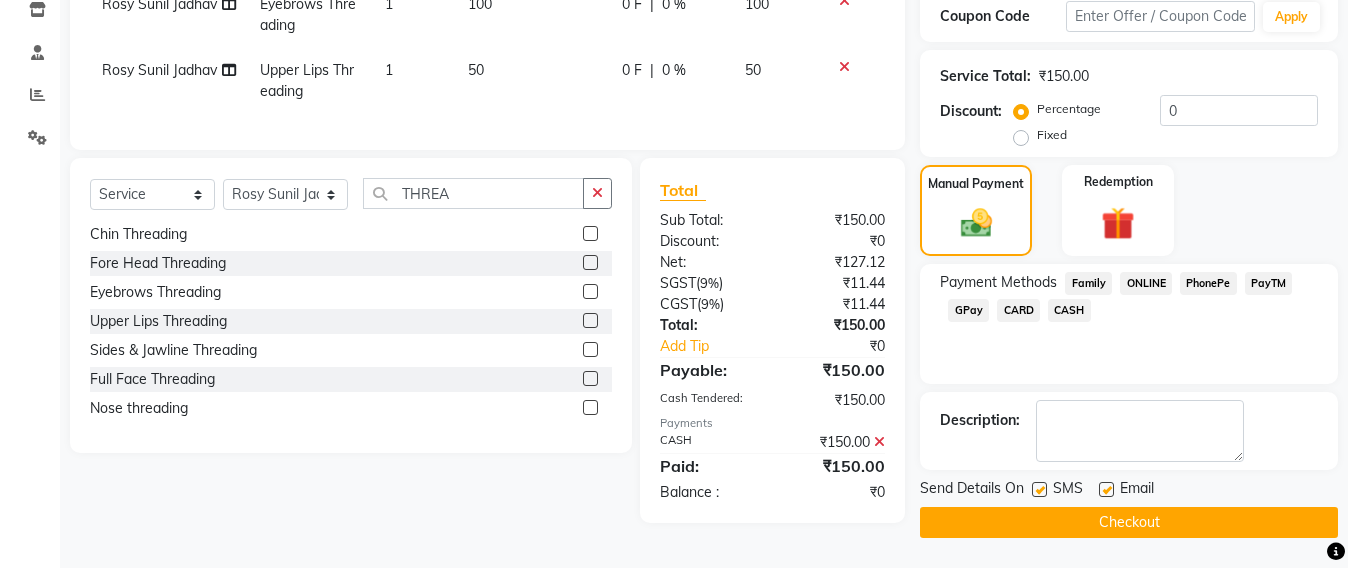 click on "Checkout" 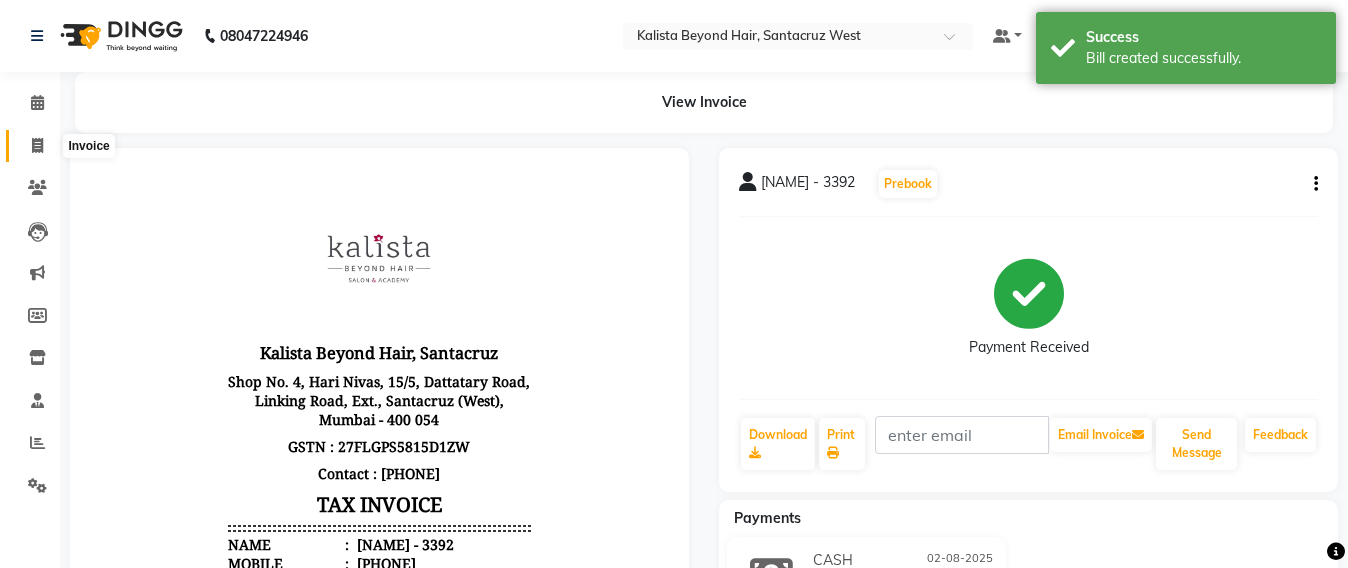 scroll, scrollTop: 0, scrollLeft: 0, axis: both 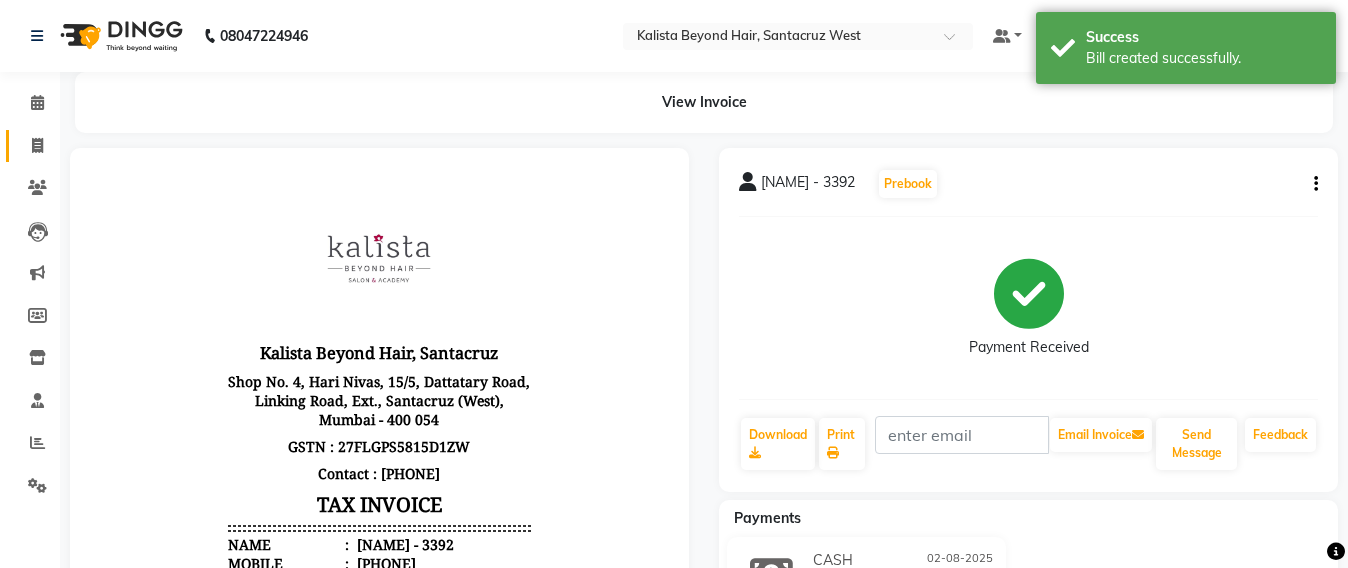 click on "Invoice" 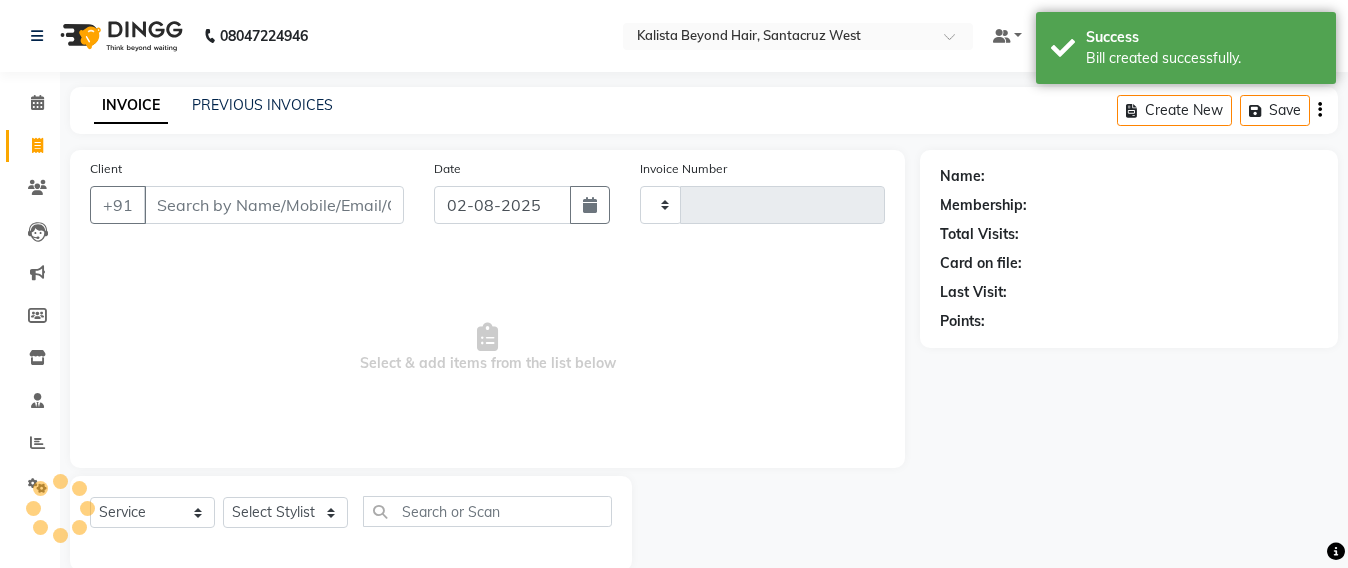 scroll, scrollTop: 33, scrollLeft: 0, axis: vertical 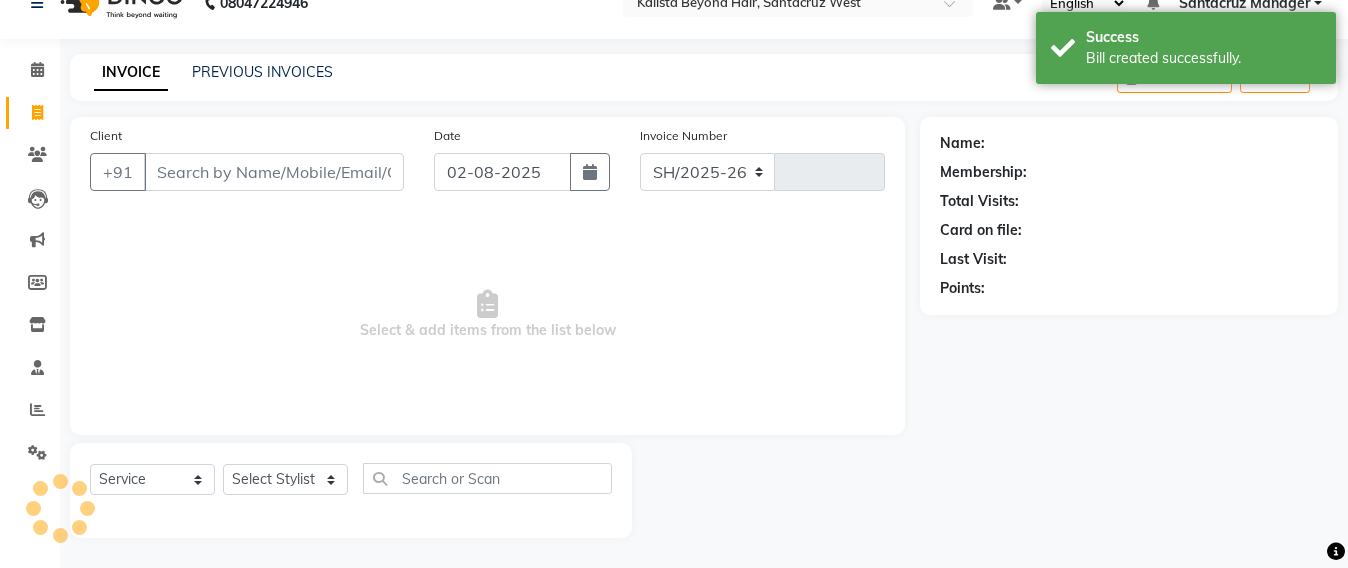 select on "6357" 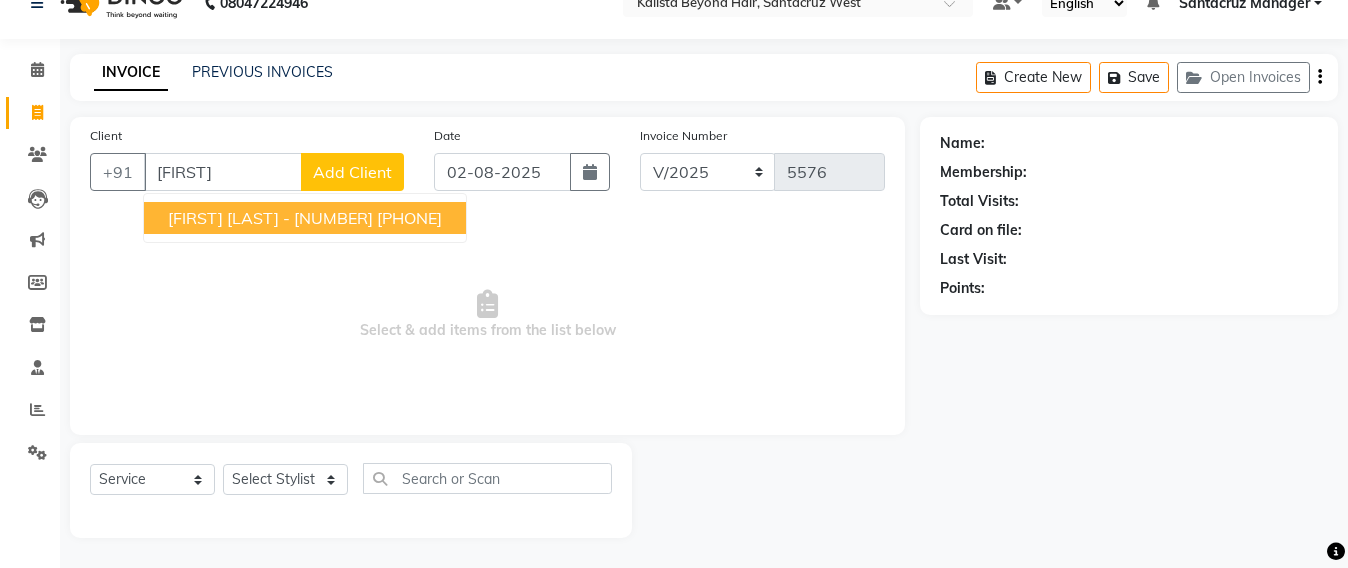 click on "KHUSHMI CHHEDA - 9595" at bounding box center [270, 218] 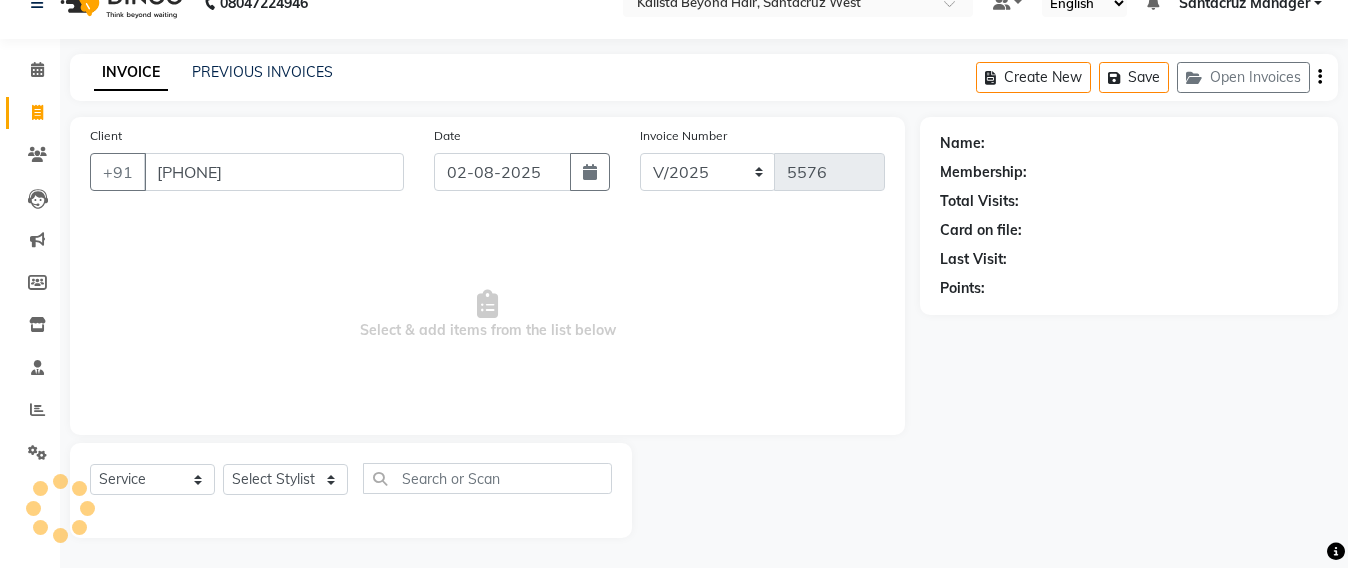 type on "9022499595" 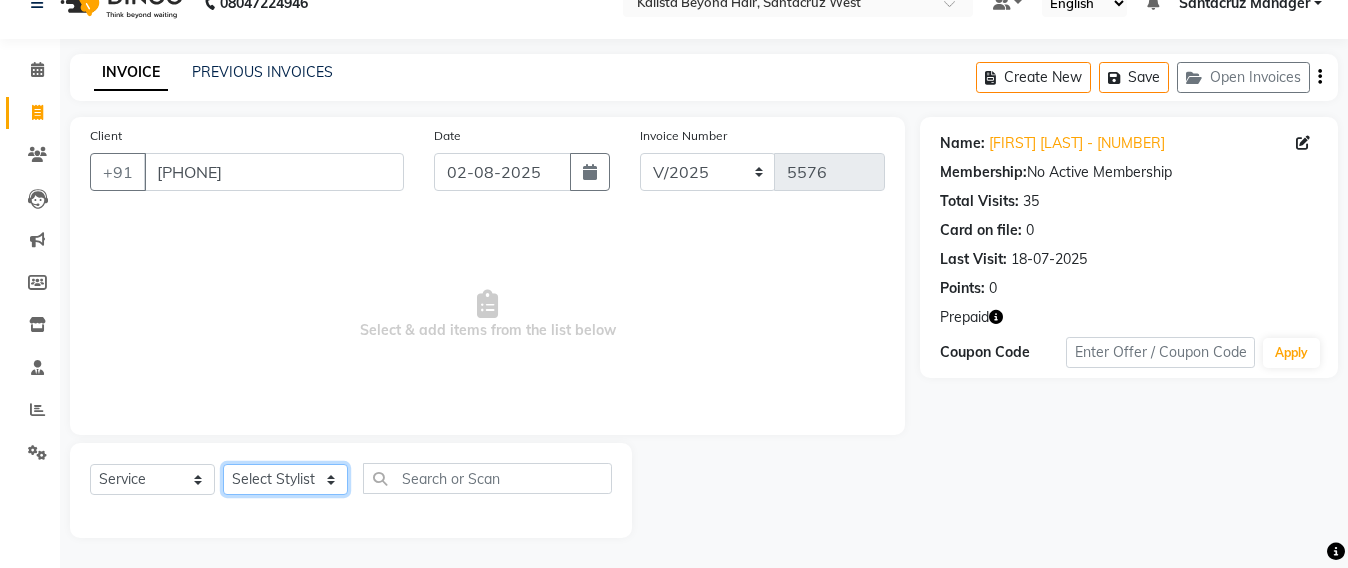 click on "Select Stylist Admin Avesh Sankat AZHER SHAIKH Jayeshree Mahtre Manisha Subodh Shedge Muskaan Pramila Vinayak Mhatre prathmesh mahattre Pratibha Nilesh Sharma RINKI SAV Rosy Sunil Jadhav Sameer shah admin Santacruz Manager SAURAV Siddhi SOMAYANG VASHUM Tejasvi Bhosle" 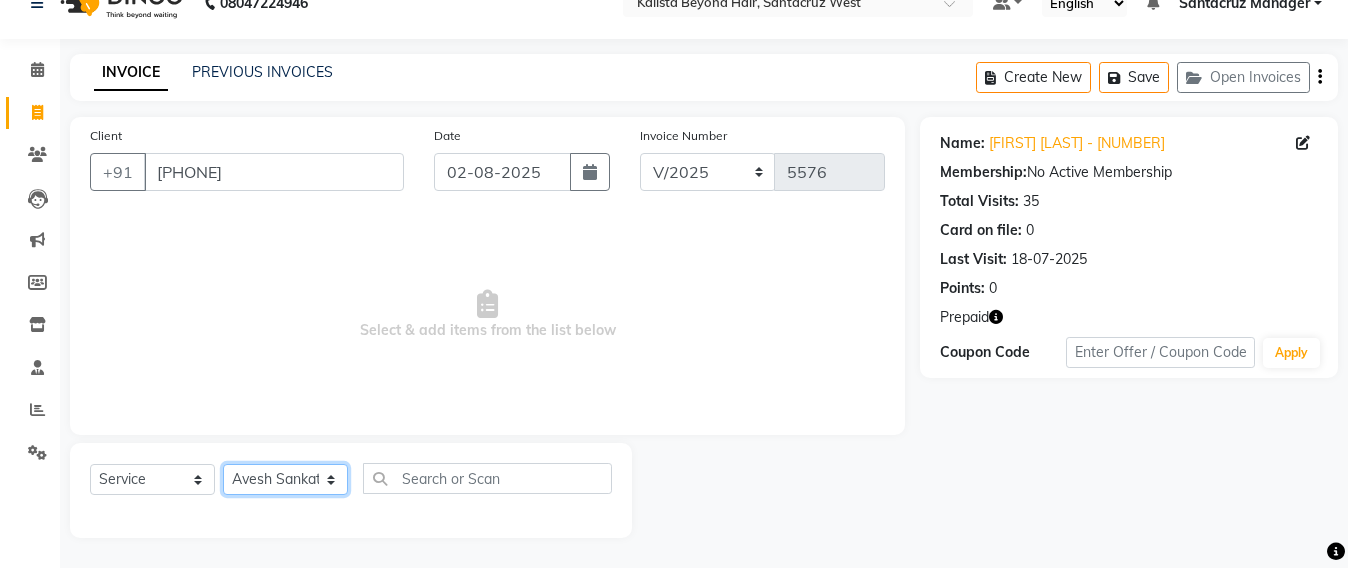 click on "Select Stylist Admin Avesh Sankat AZHER SHAIKH Jayeshree Mahtre Manisha Subodh Shedge Muskaan Pramila Vinayak Mhatre prathmesh mahattre Pratibha Nilesh Sharma RINKI SAV Rosy Sunil Jadhav Sameer shah admin Santacruz Manager SAURAV Siddhi SOMAYANG VASHUM Tejasvi Bhosle" 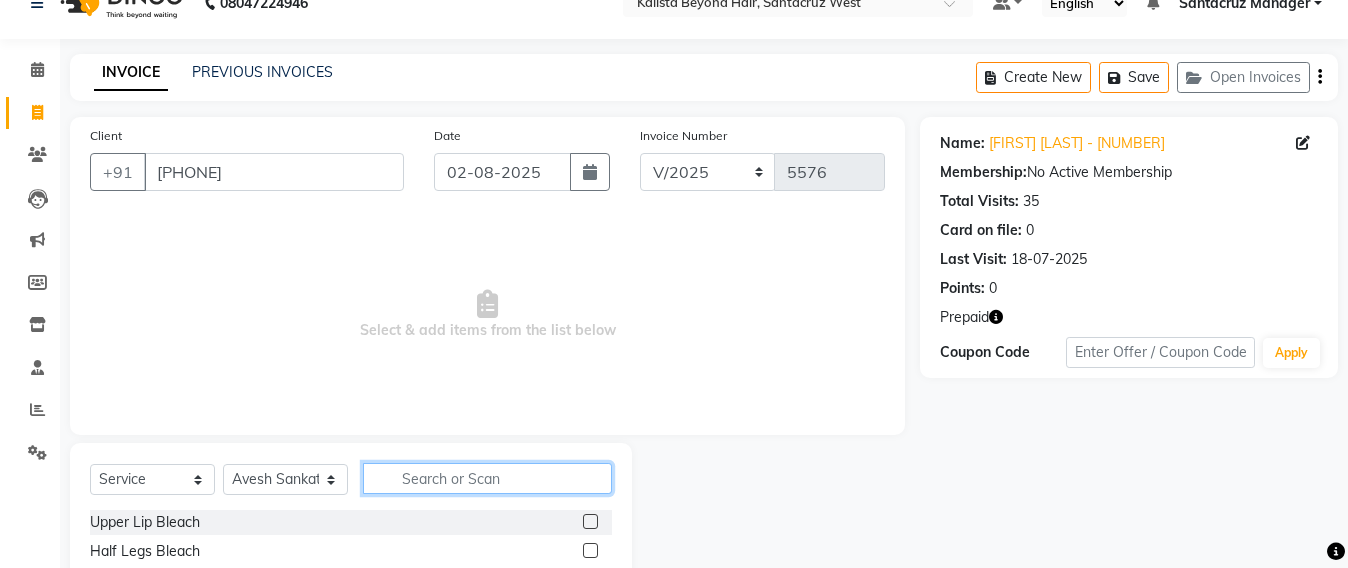 click 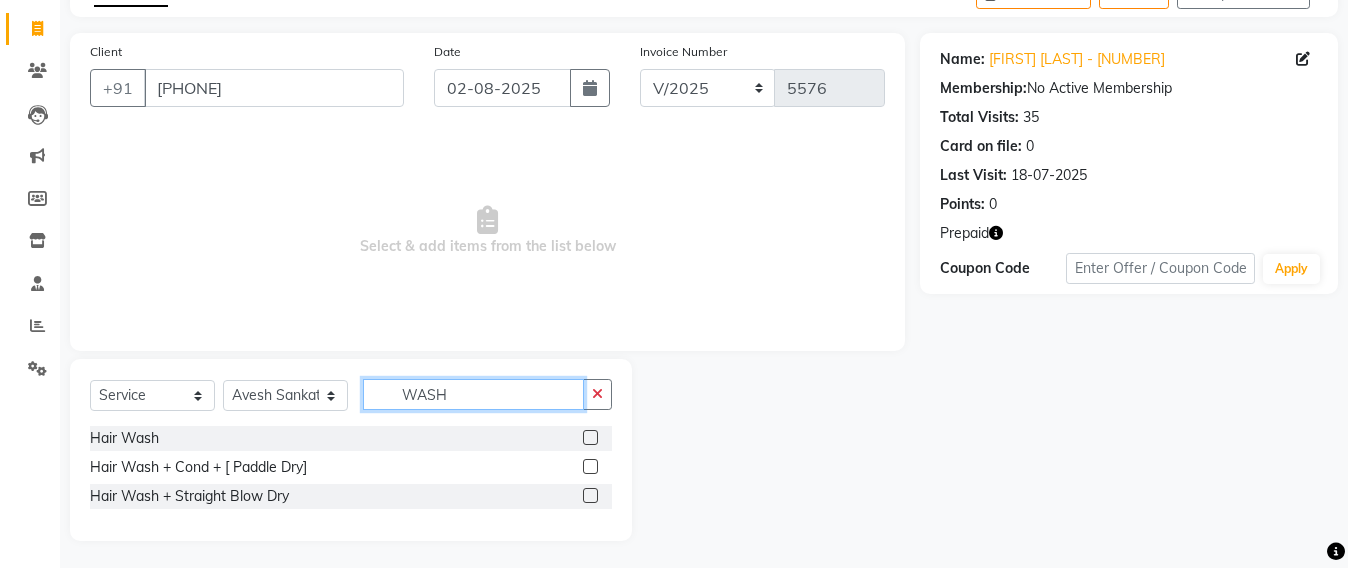 scroll, scrollTop: 120, scrollLeft: 0, axis: vertical 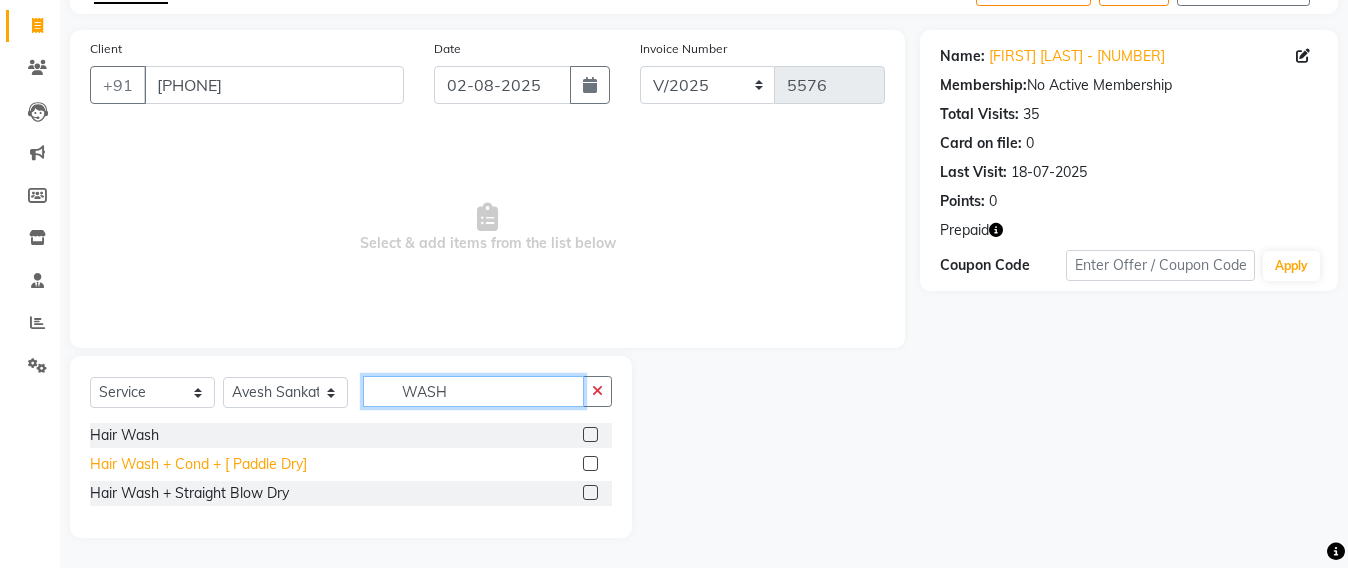 type on "WASH" 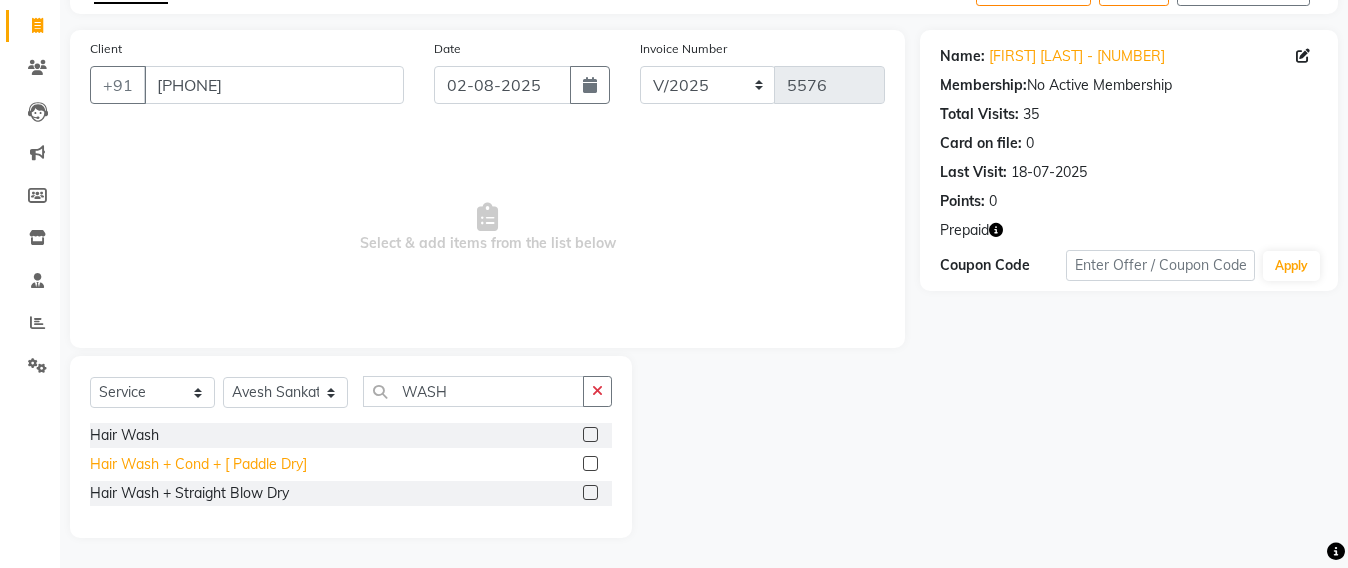 click on "Hair Wash + Cond + [ Paddle Dry]" 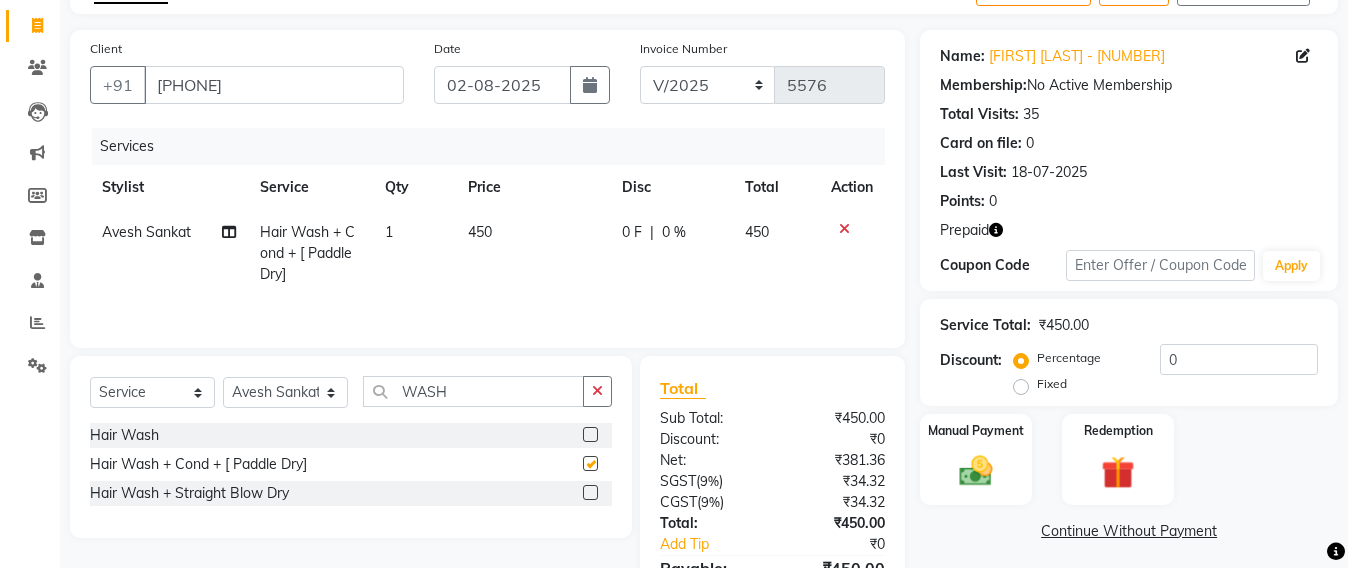 checkbox on "false" 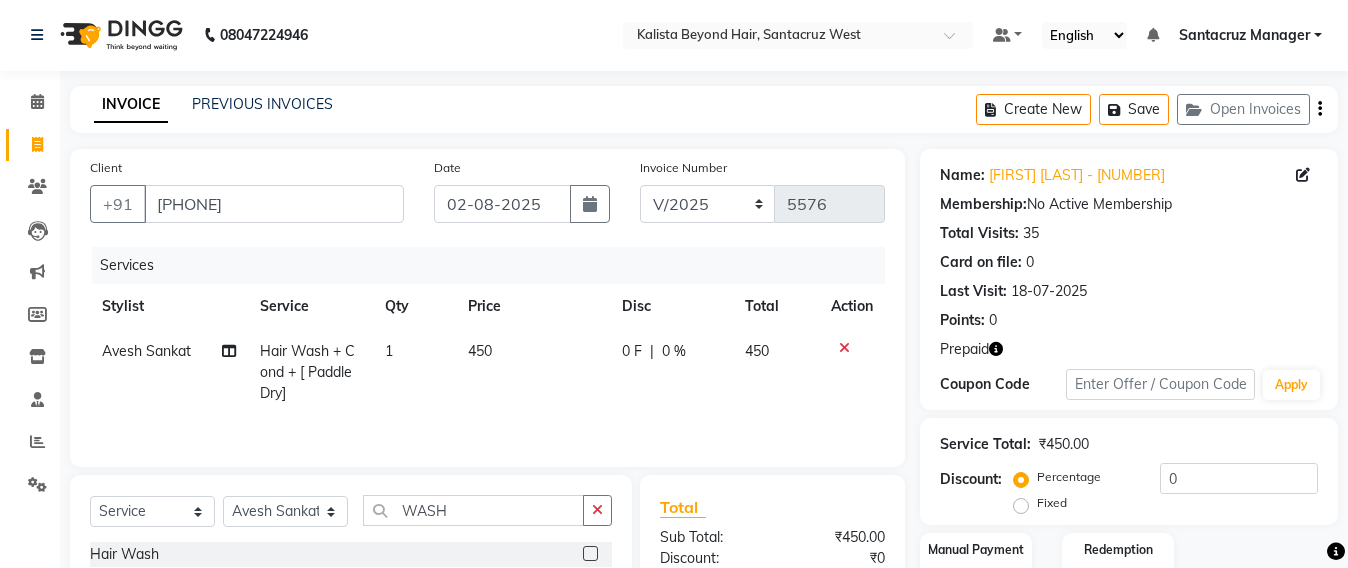 scroll, scrollTop: 0, scrollLeft: 0, axis: both 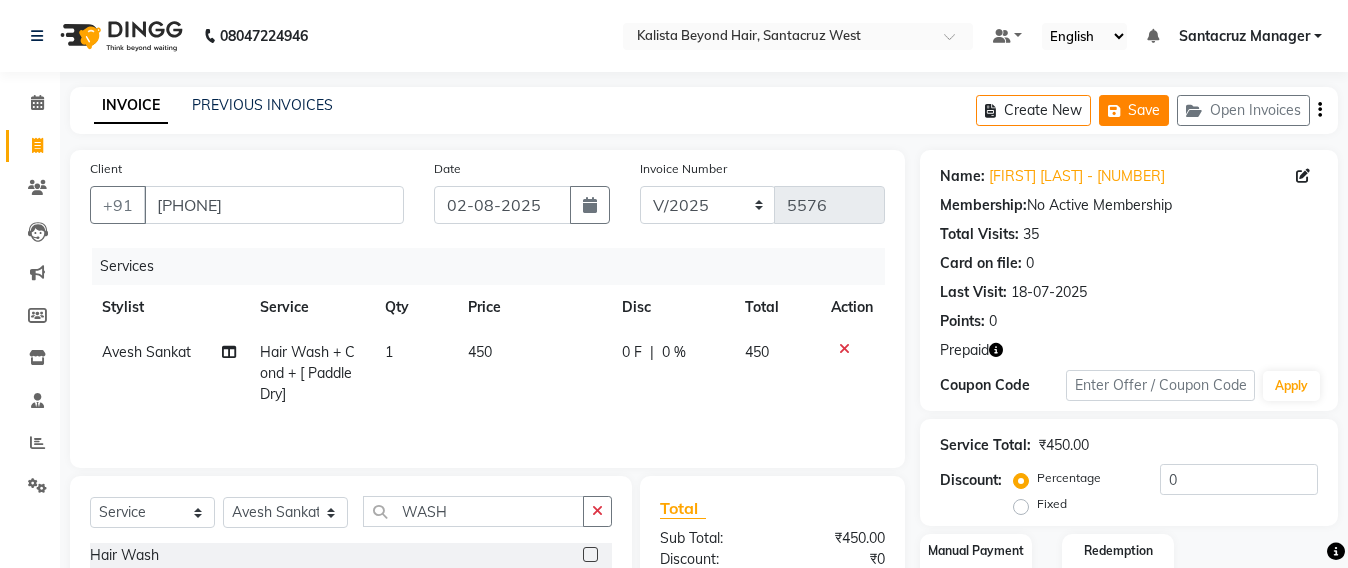 click on "Save" 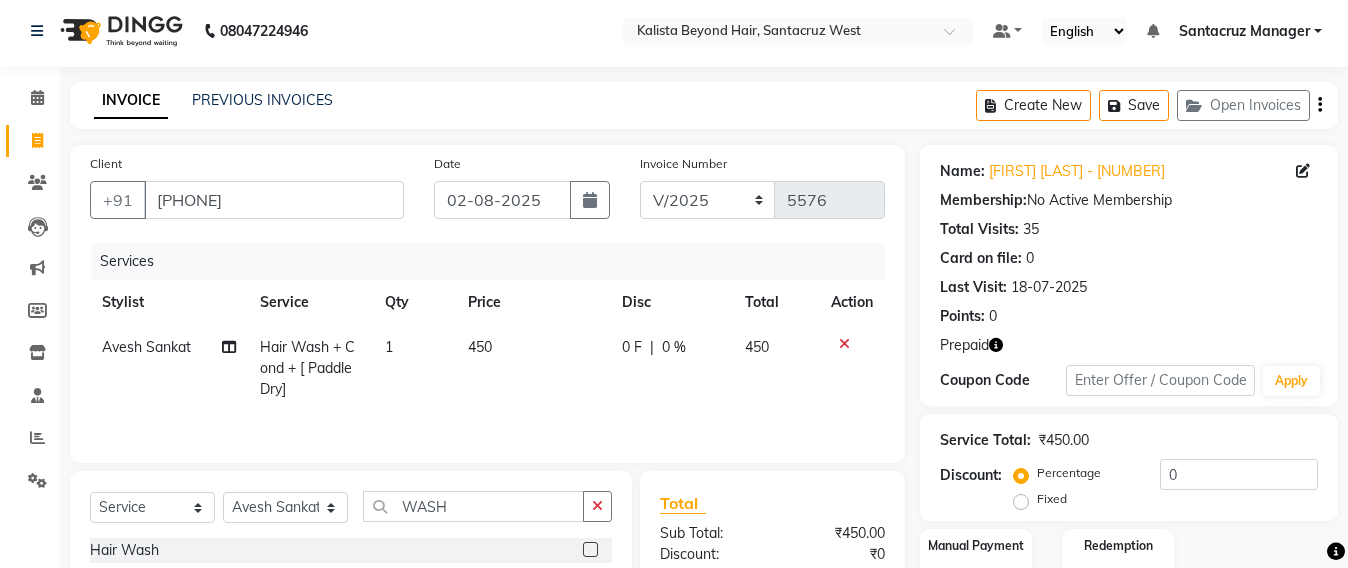 scroll, scrollTop: 0, scrollLeft: 0, axis: both 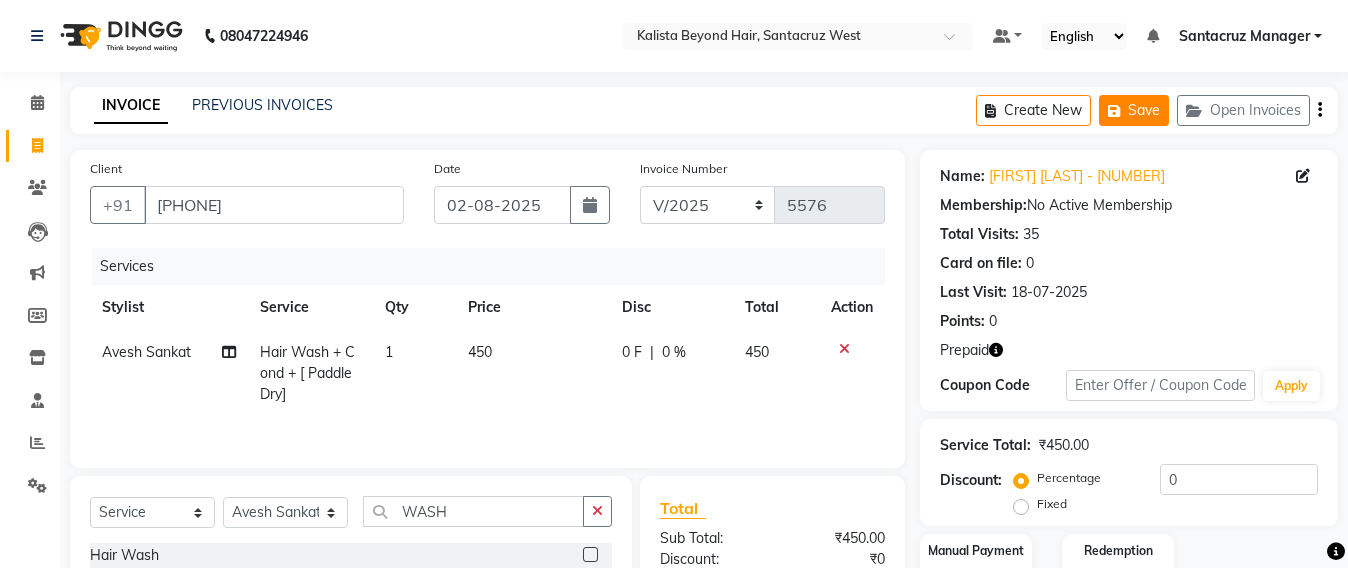 click on "Save" 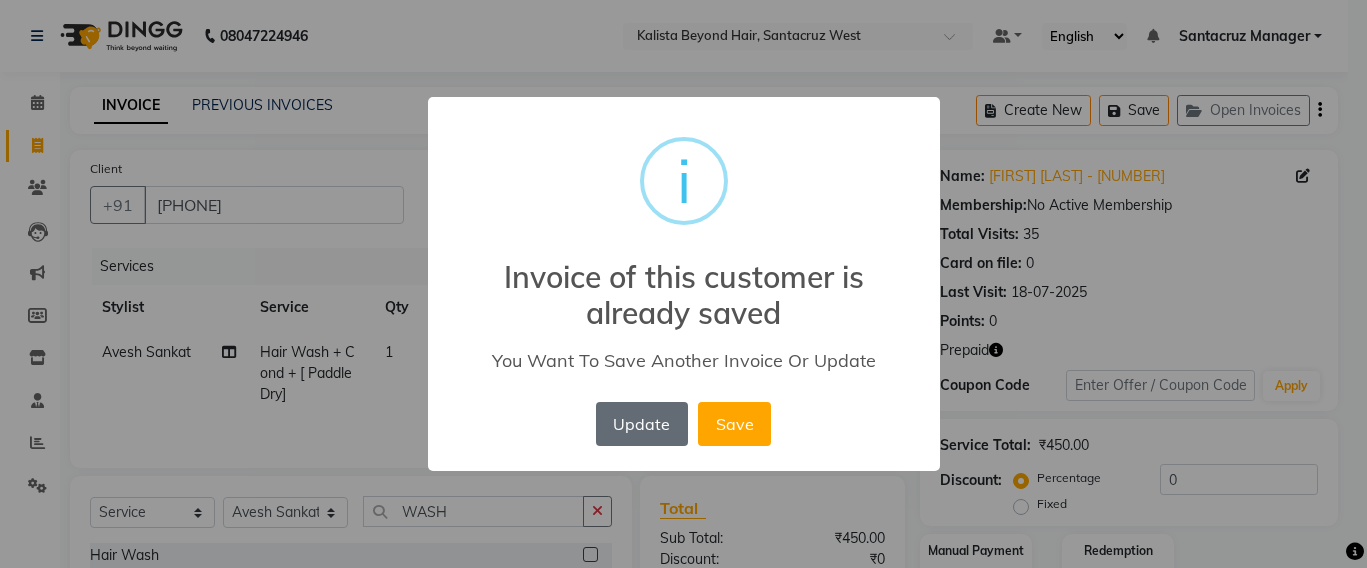 click on "Update" at bounding box center [642, 424] 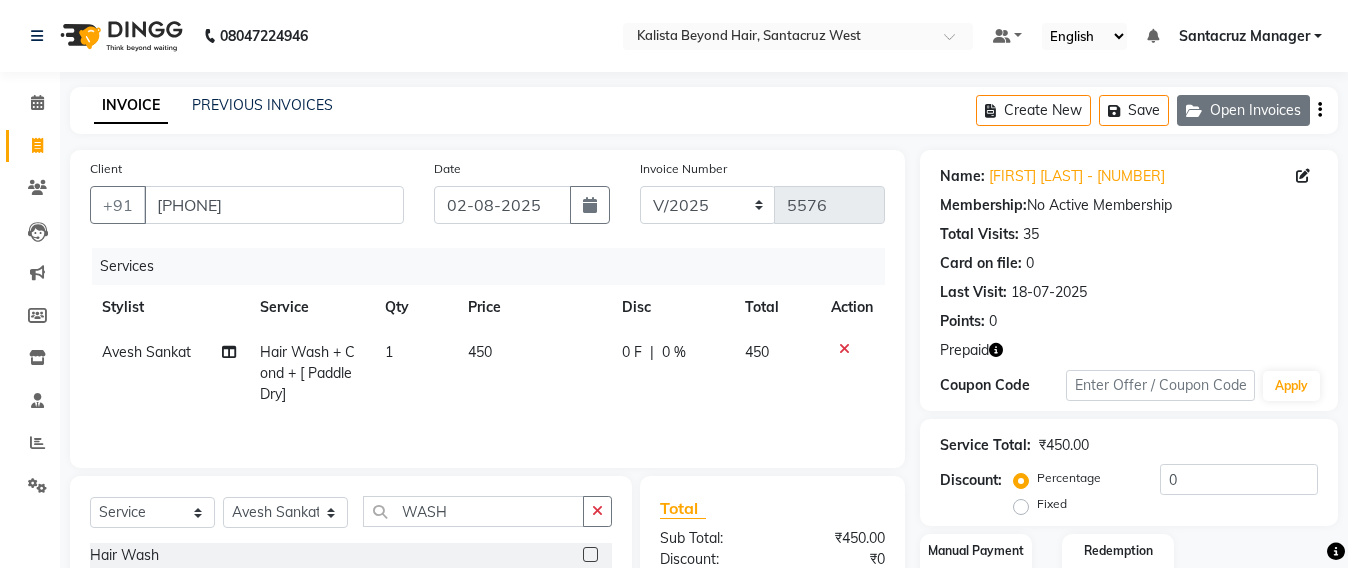 click on "Open Invoices" 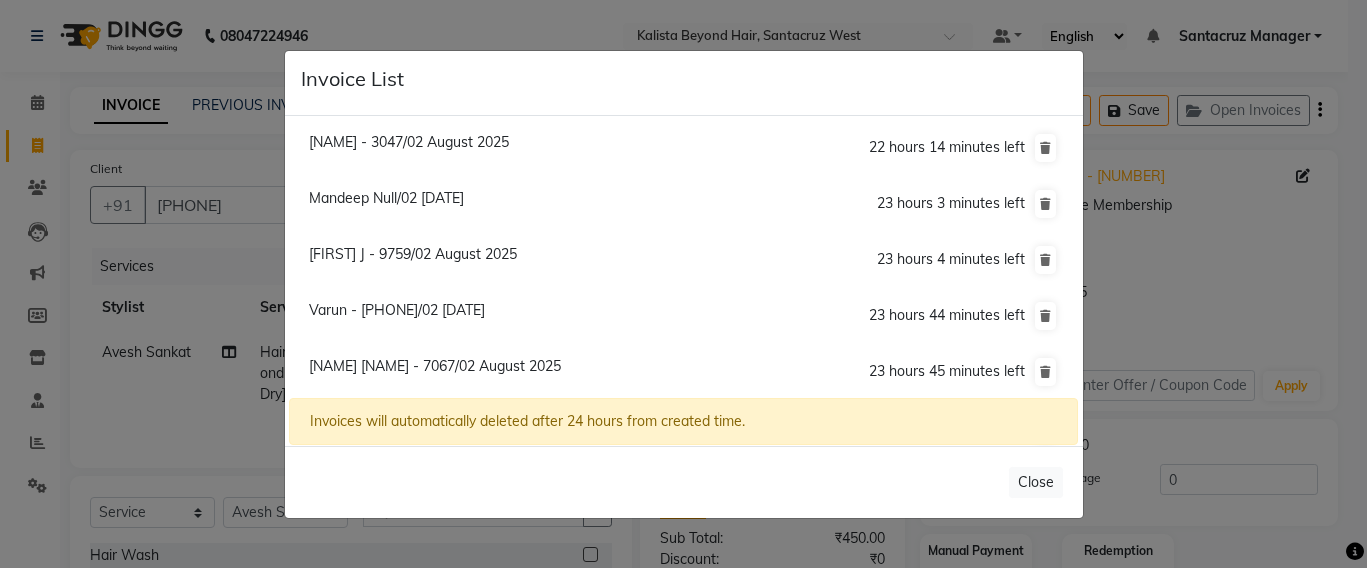 click on "Ritu J - 9759/02 August 2025" 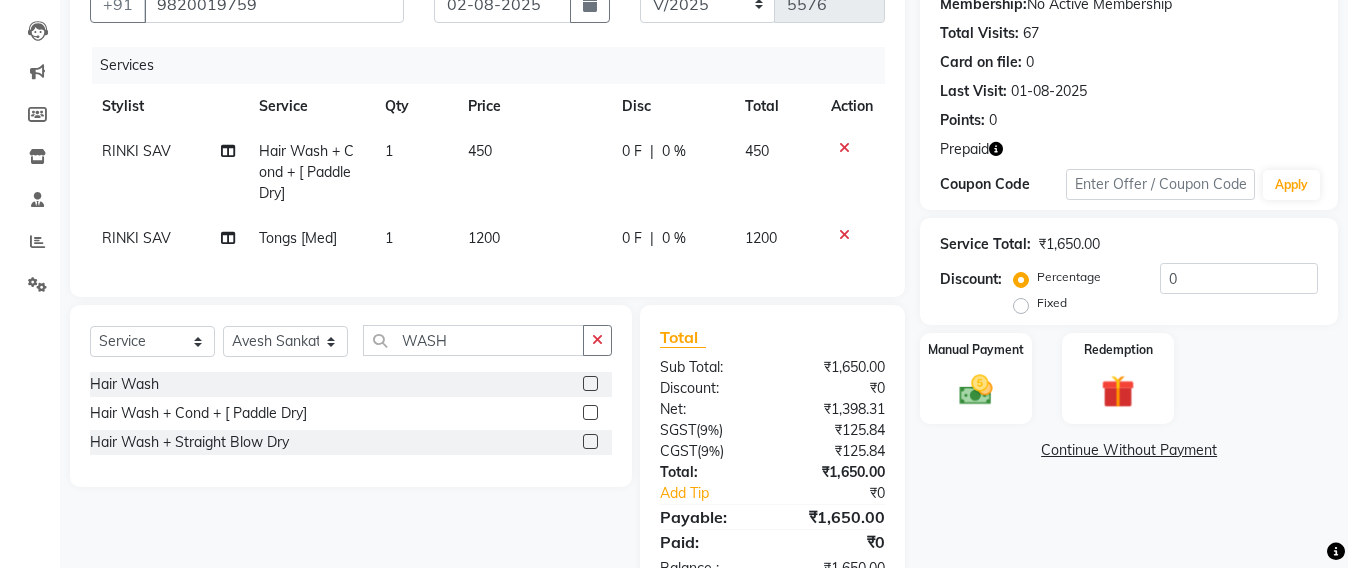 scroll, scrollTop: 250, scrollLeft: 0, axis: vertical 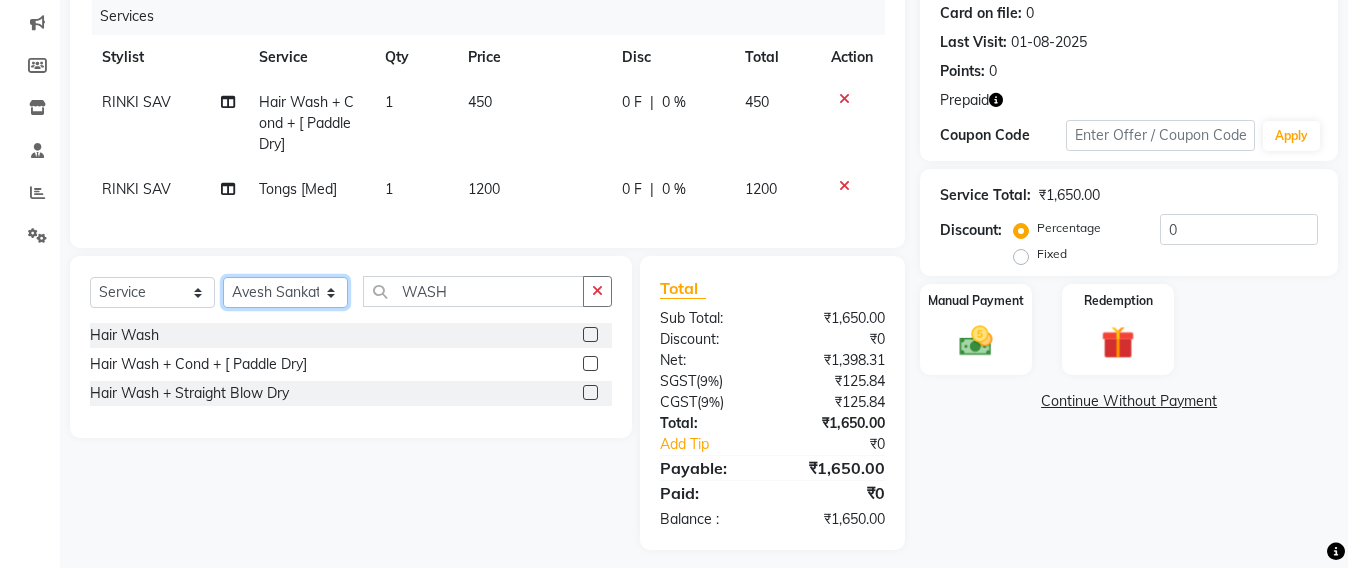 click on "Select Stylist Admin Avesh Sankat AZHER SHAIKH Jayeshree Mahtre Manisha Subodh Shedge Muskaan Pramila Vinayak Mhatre prathmesh mahattre Pratibha Nilesh Sharma RINKI SAV Rosy Sunil Jadhav Sameer shah admin Santacruz Manager SAURAV Siddhi SOMAYANG VASHUM Tejasvi Bhosle" 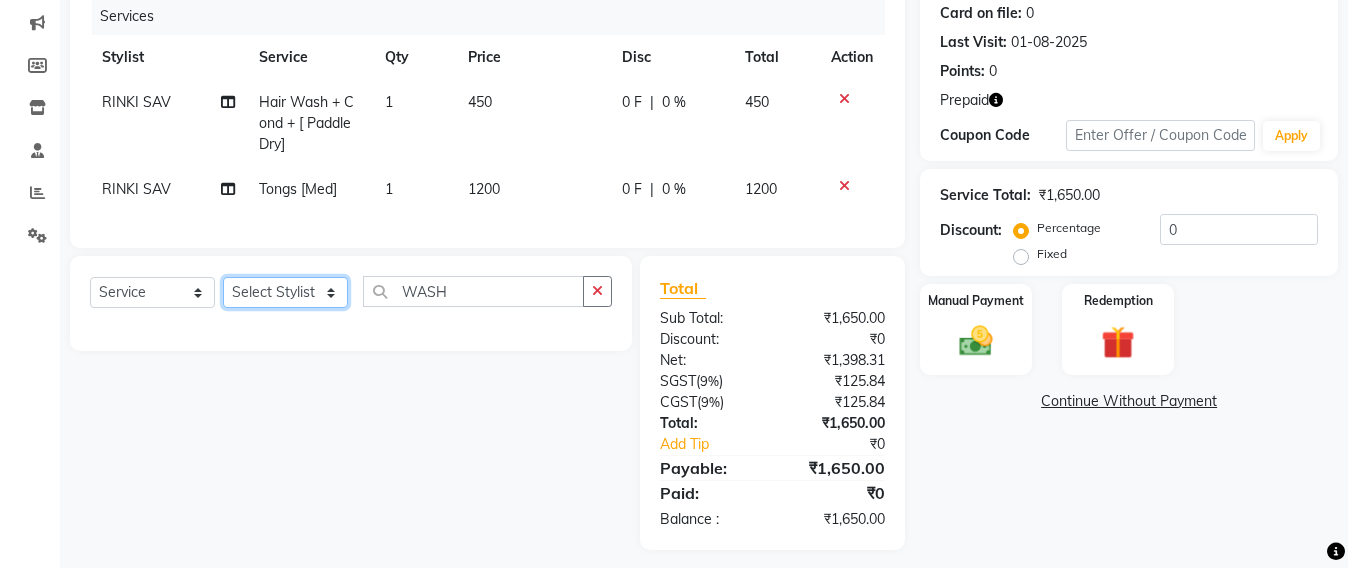select on "47907" 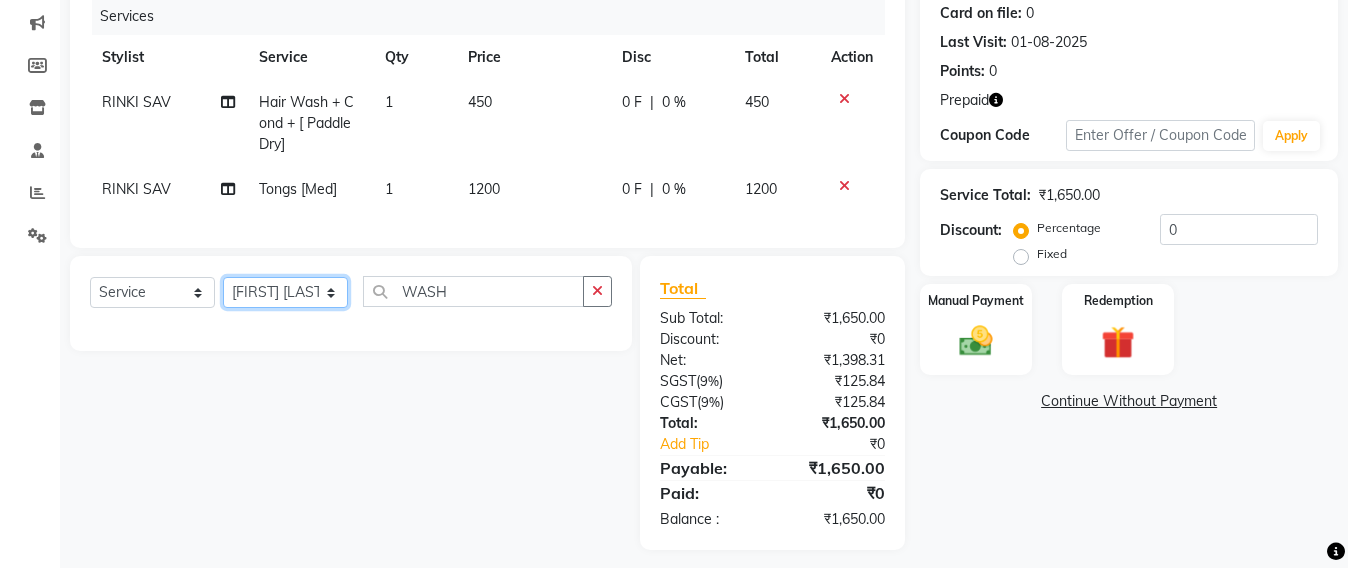 click on "Select Stylist Admin Avesh Sankat AZHER SHAIKH Jayeshree Mahtre Manisha Subodh Shedge Muskaan Pramila Vinayak Mhatre prathmesh mahattre Pratibha Nilesh Sharma RINKI SAV Rosy Sunil Jadhav Sameer shah admin Santacruz Manager SAURAV Siddhi SOMAYANG VASHUM Tejasvi Bhosle" 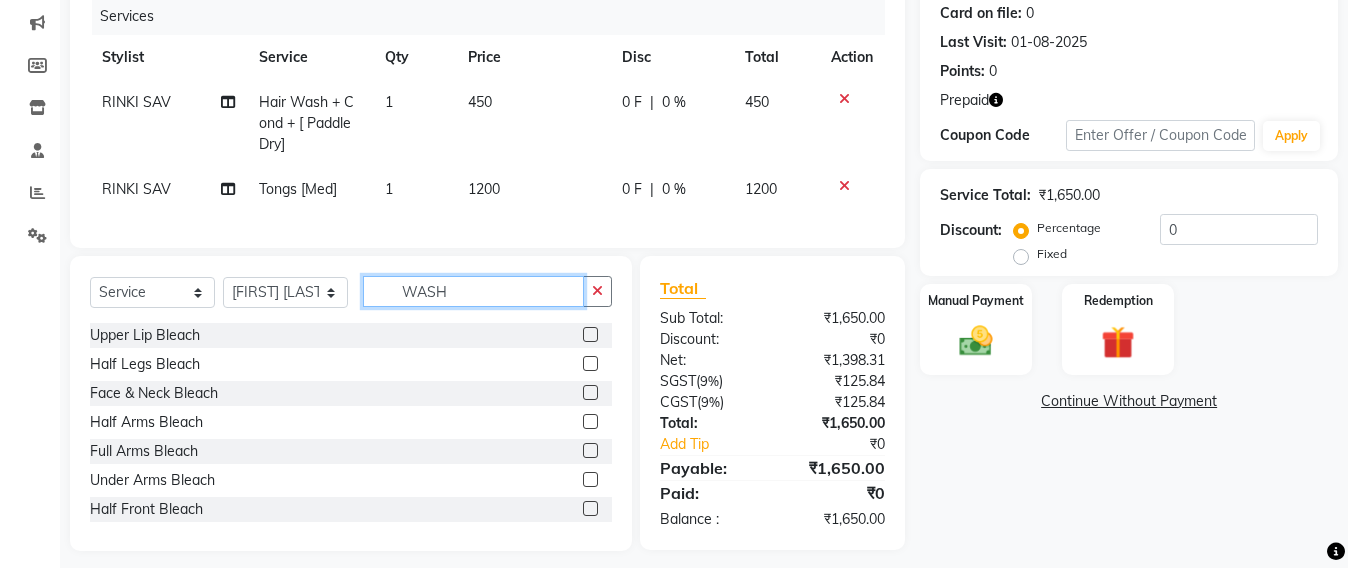 click on "WASH" 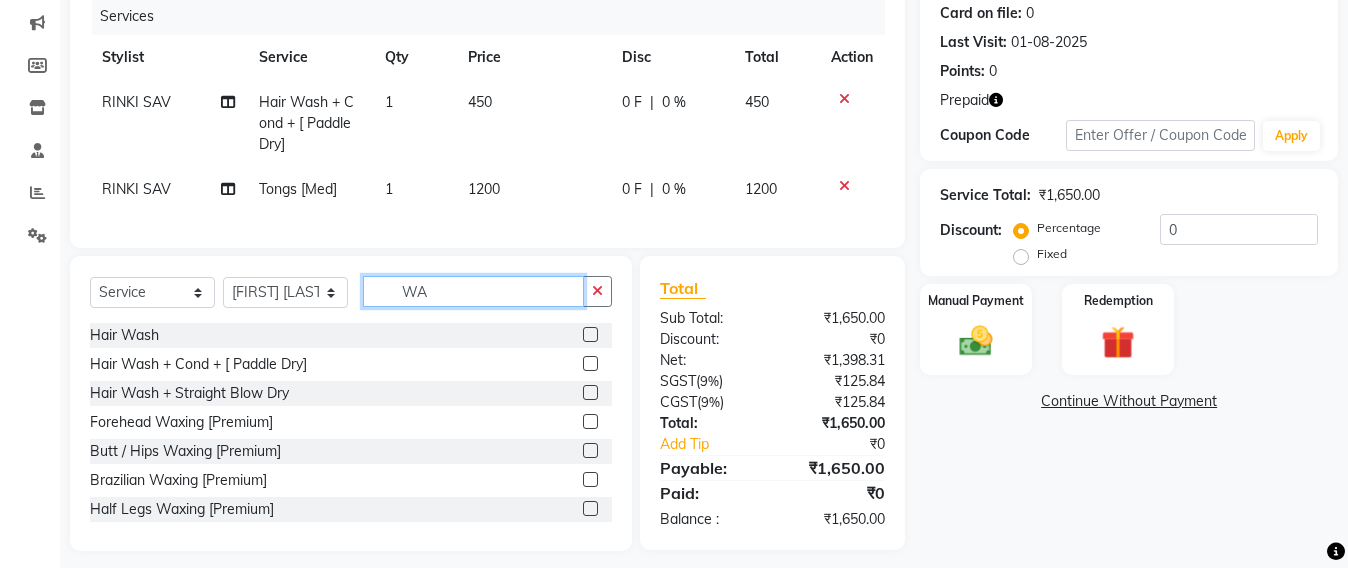 type on "W" 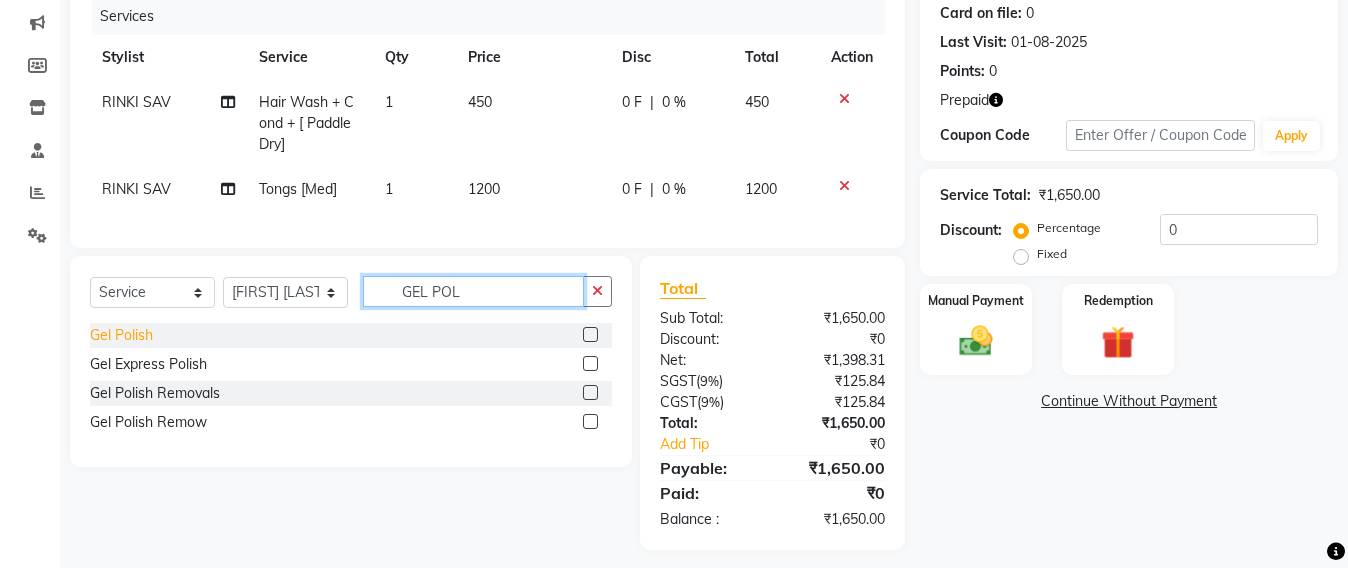 type on "GEL POL" 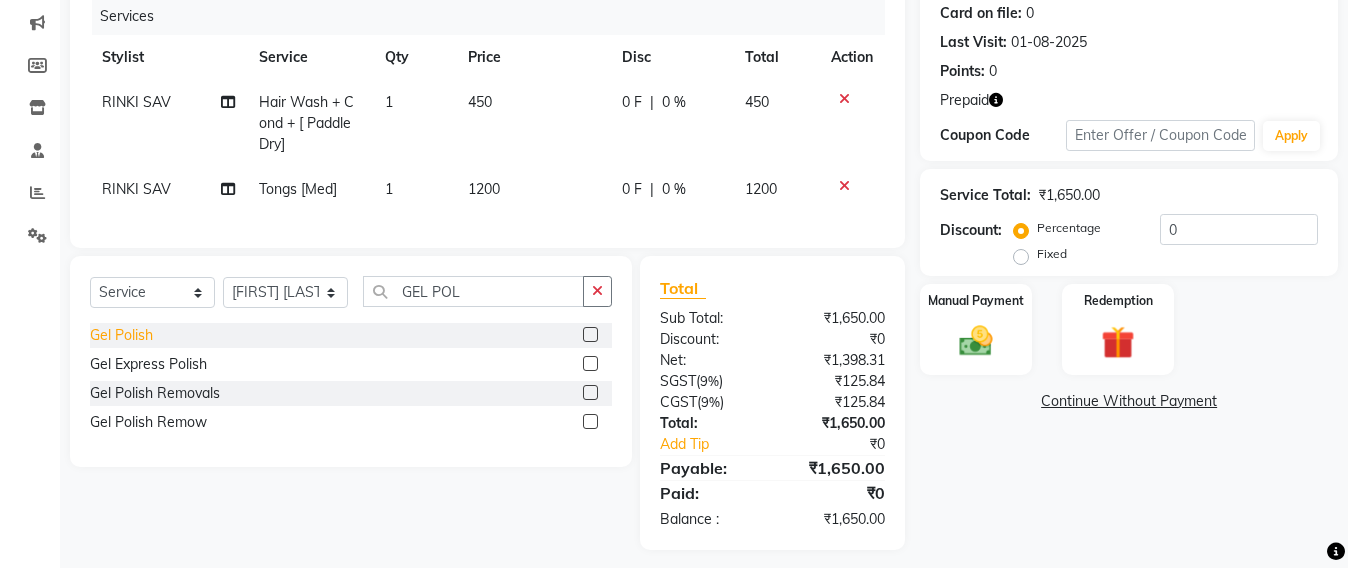 click on "Gel Polish" 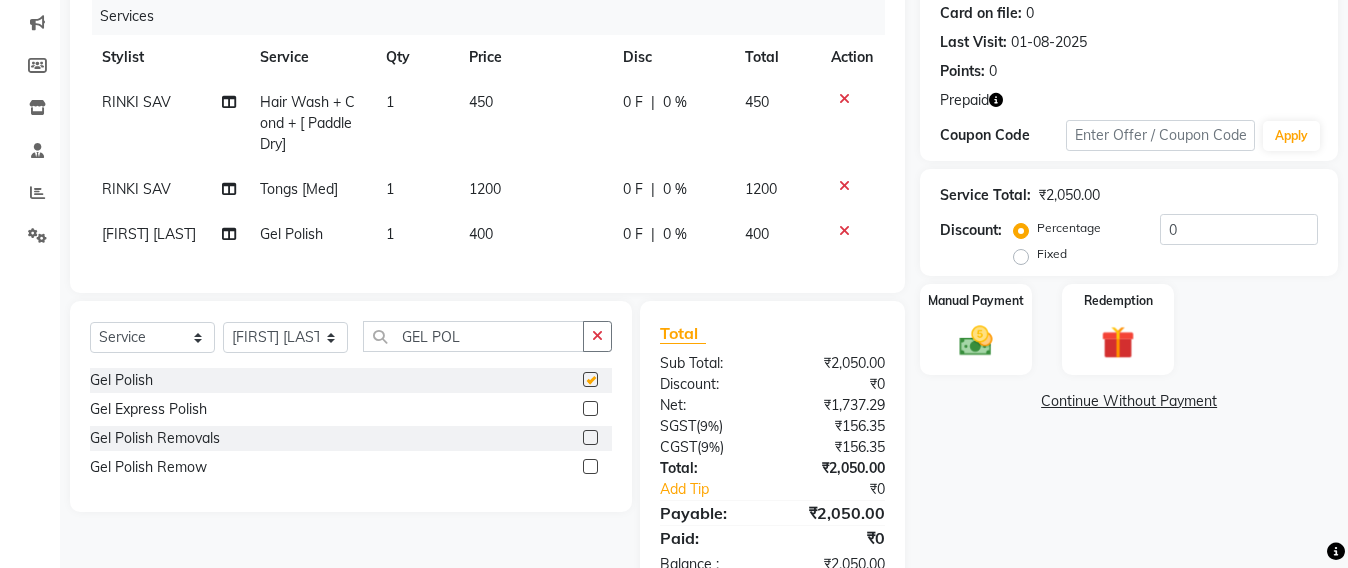 checkbox on "false" 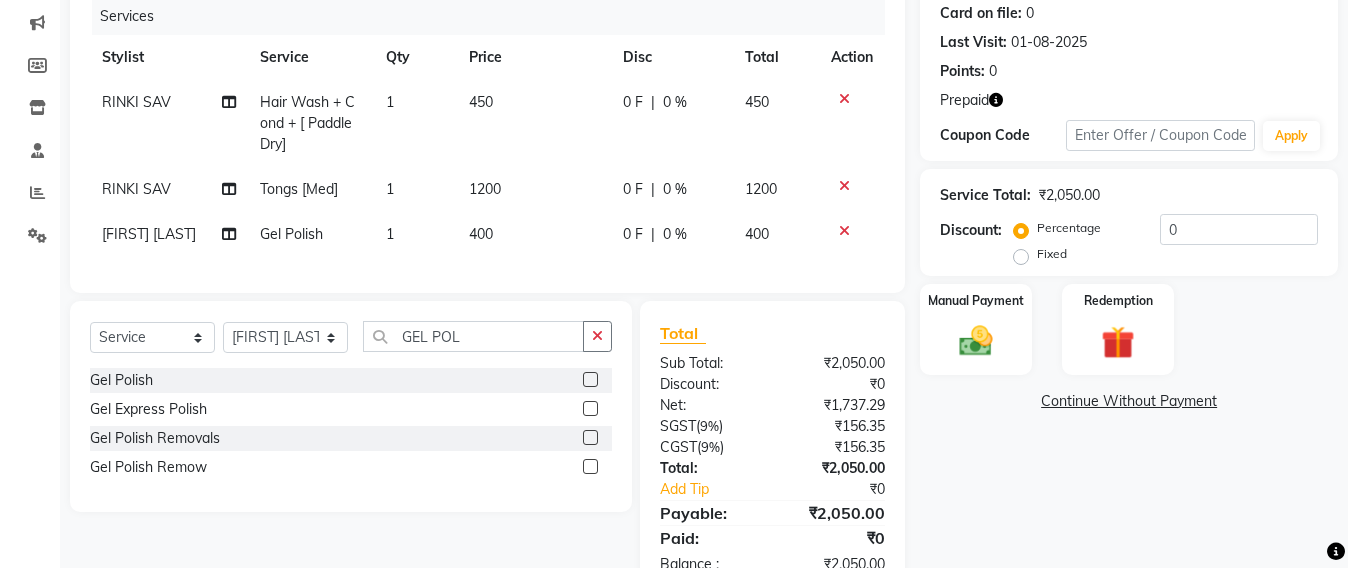 click on "400" 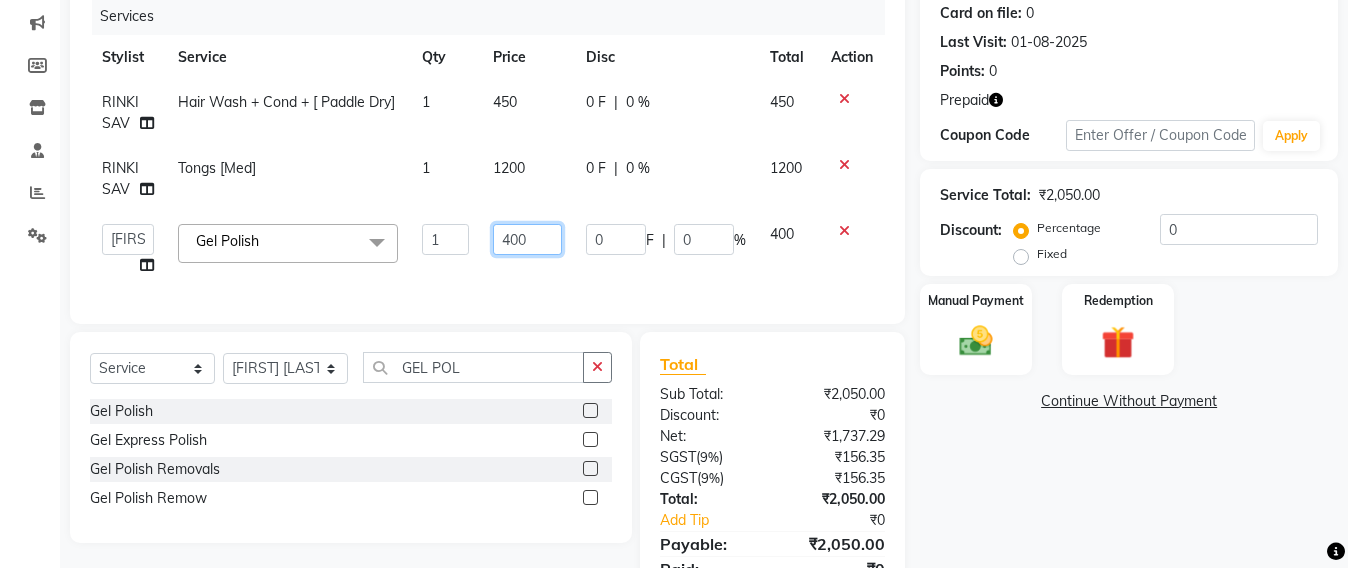 click on "400" 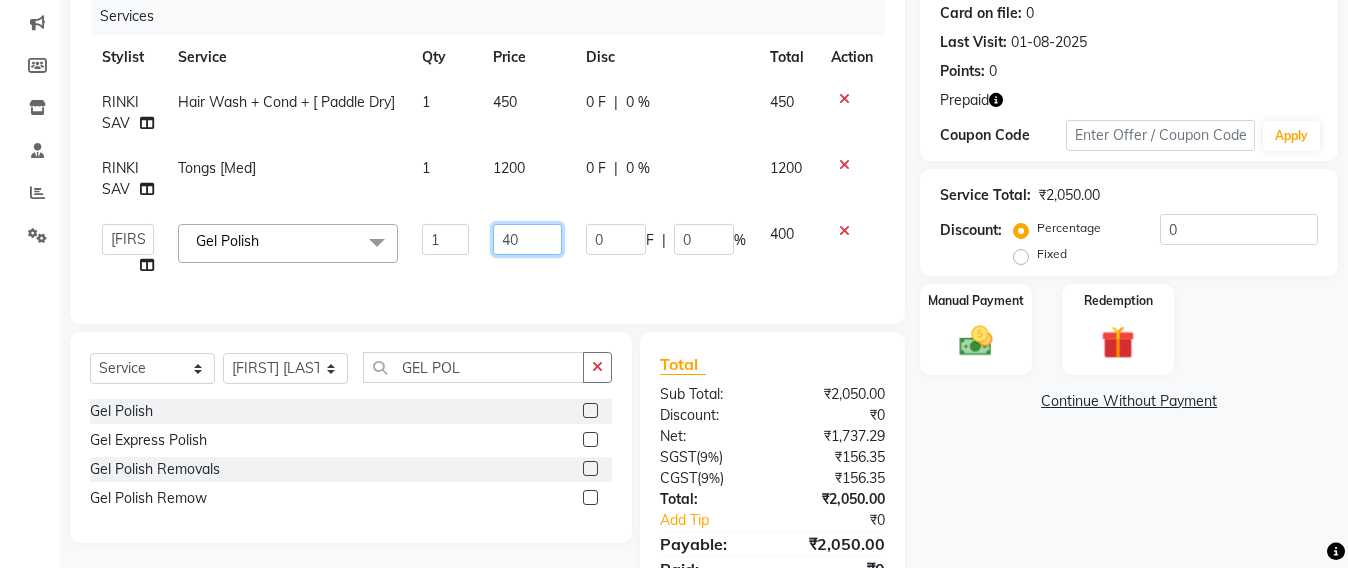 type on "4" 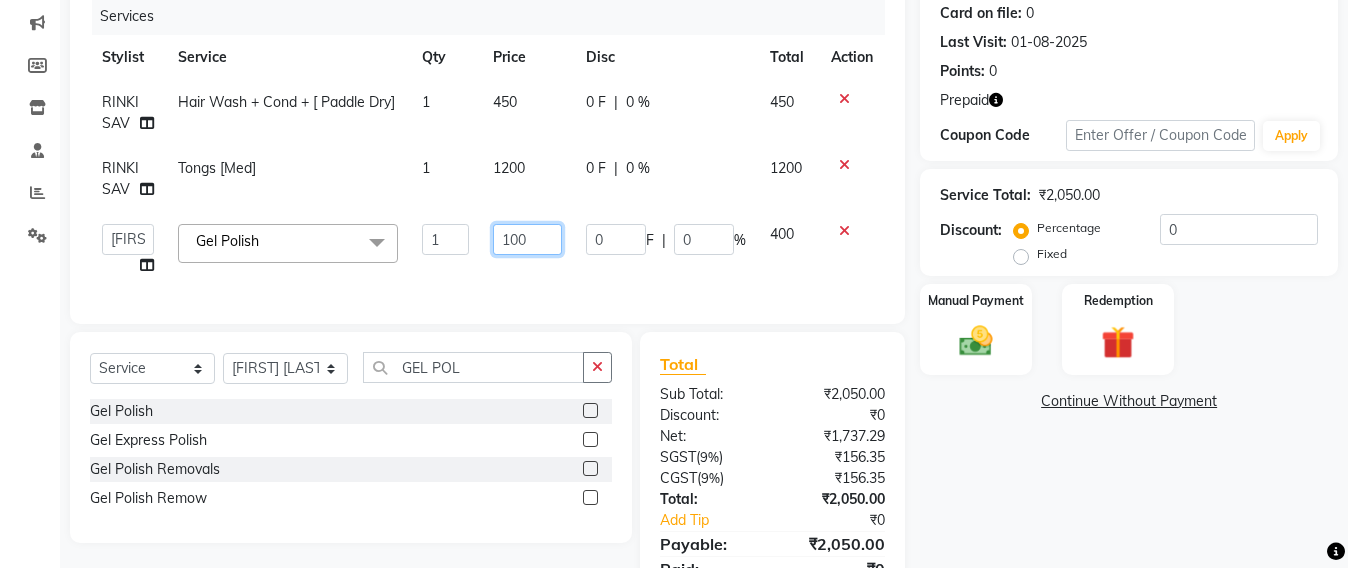 type on "1000" 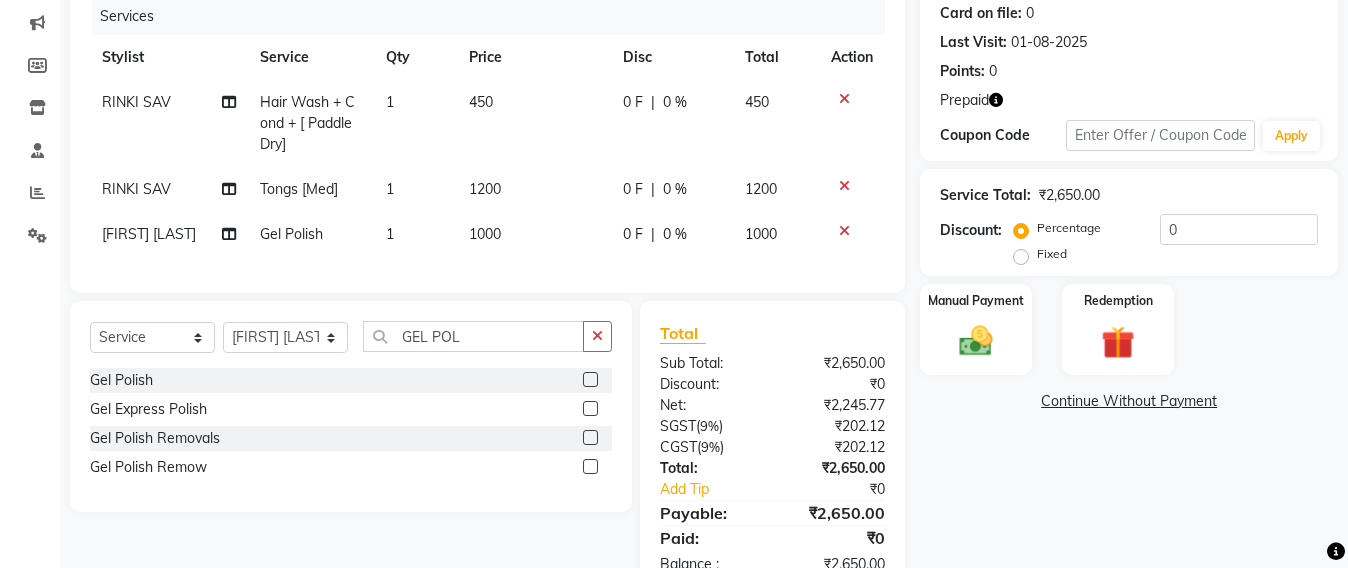 click on "Services Stylist Service Qty Price Disc Total Action RINKI SAV Hair Wash + Cond + [ Paddle Dry] 1 450 0 F | 0 % 450 RINKI SAV Tongs [Med] 1 1200 0 F | 0 % 1200 Tejasvi Bhosle Gel Polish 1 1000 0 F | 0 % 1000" 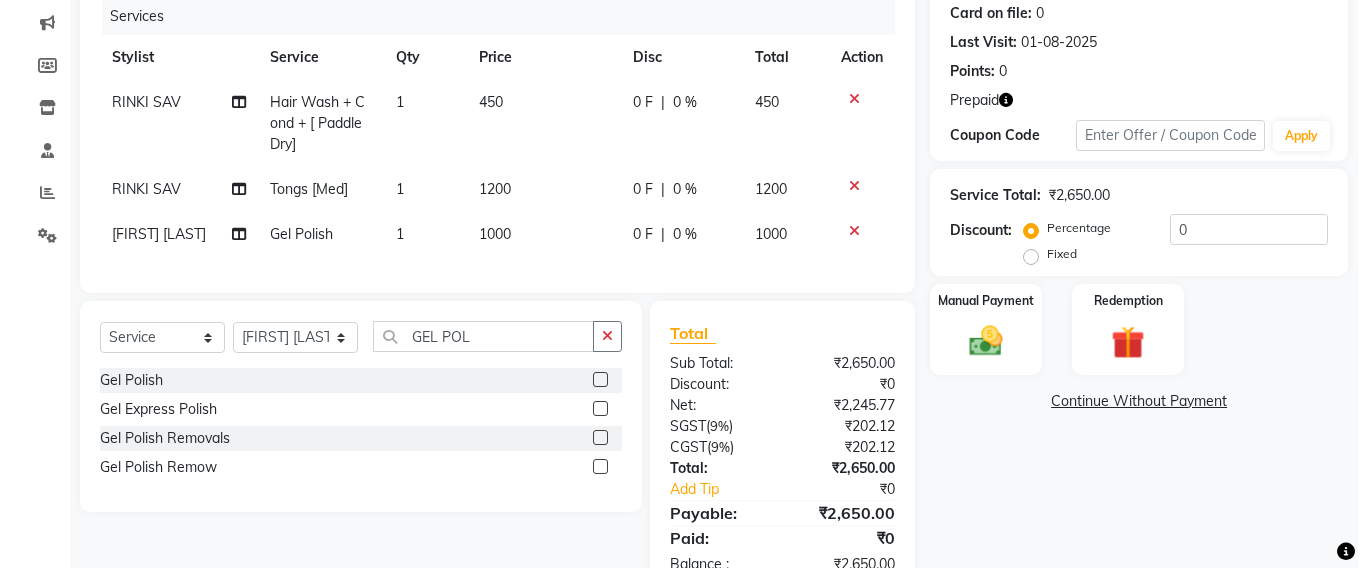 scroll, scrollTop: 0, scrollLeft: 0, axis: both 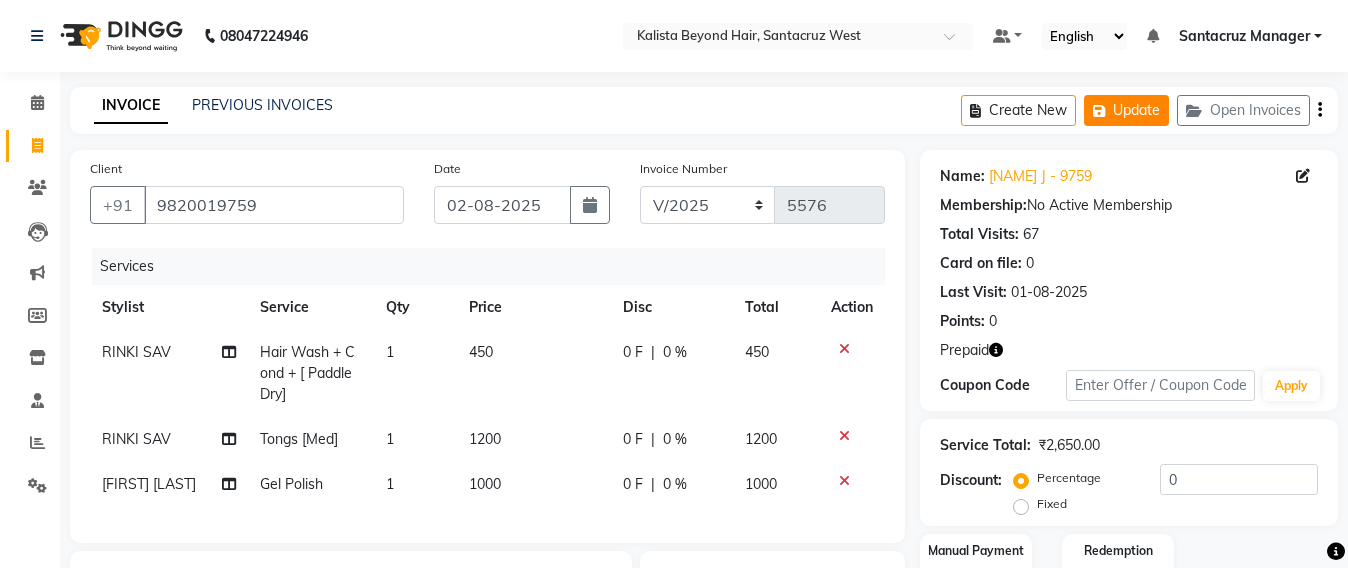click on "Update" 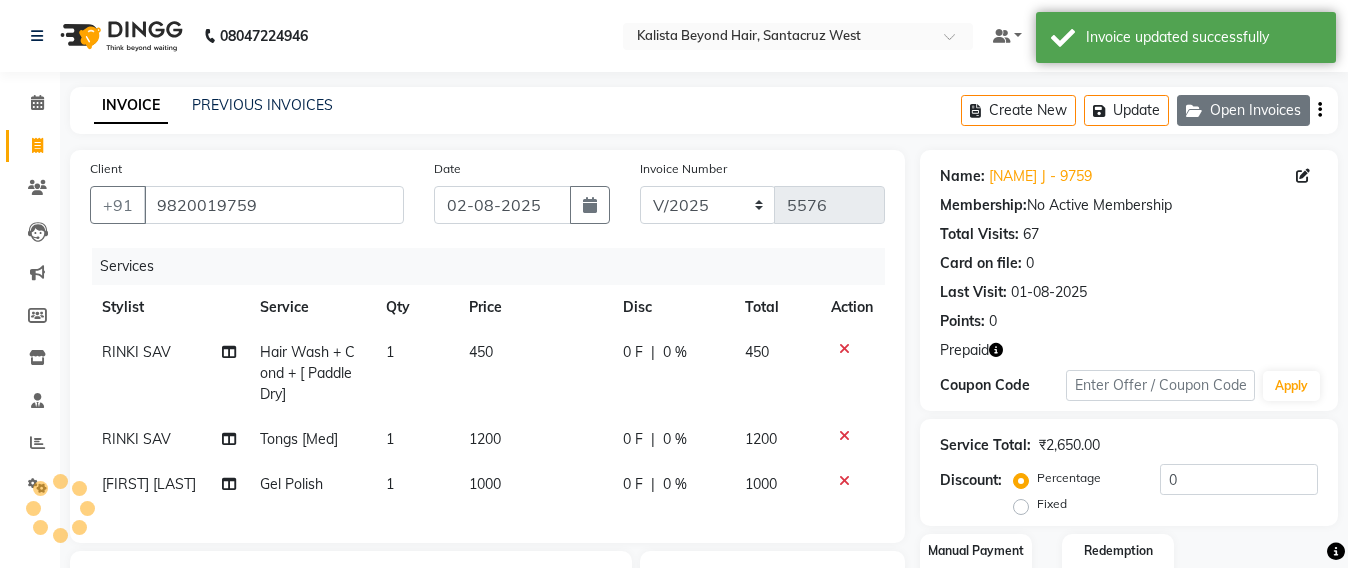 click on "Open Invoices" 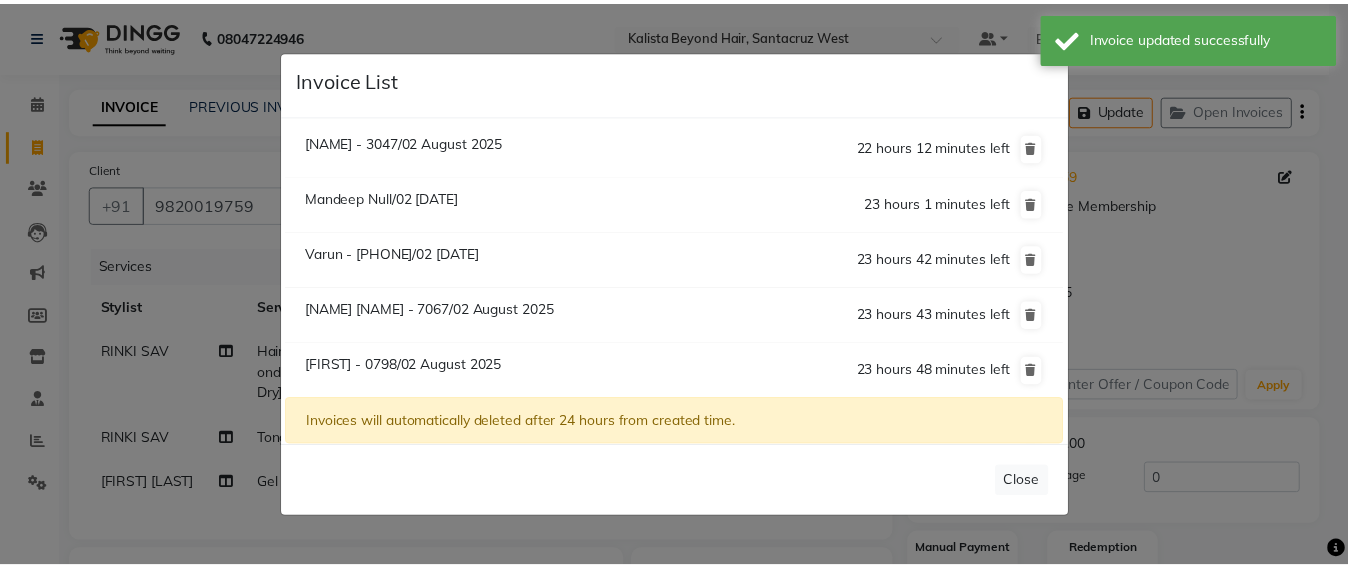 scroll, scrollTop: 56, scrollLeft: 0, axis: vertical 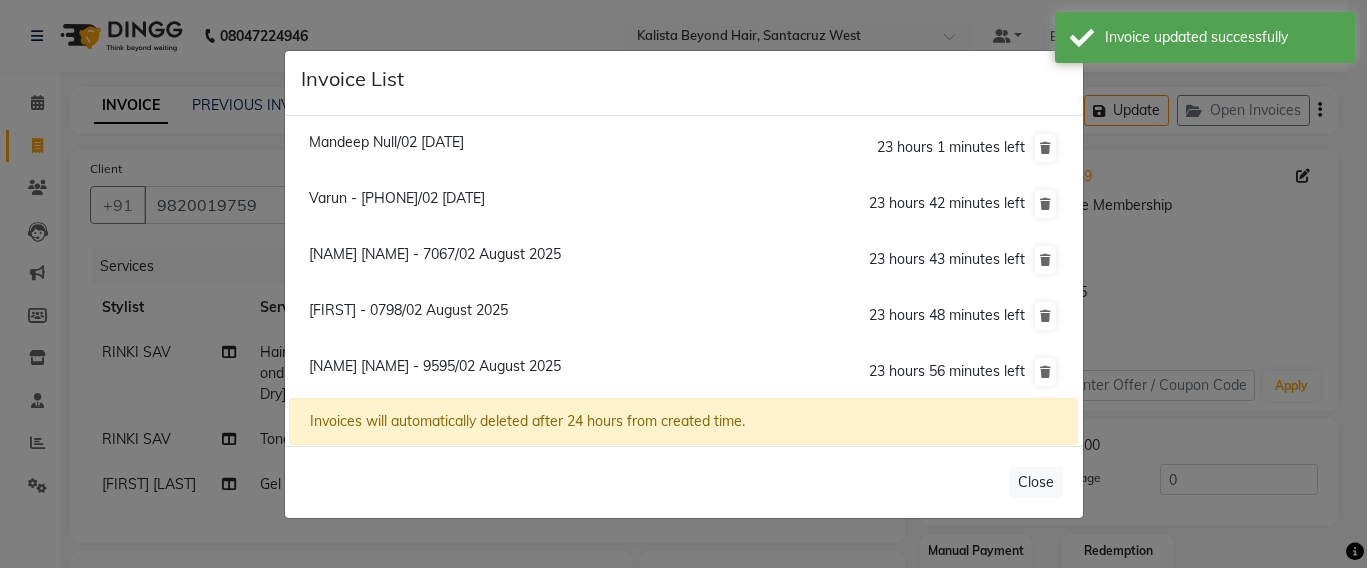 click on "Khushmi Chheda - 9595/02 August 2025" 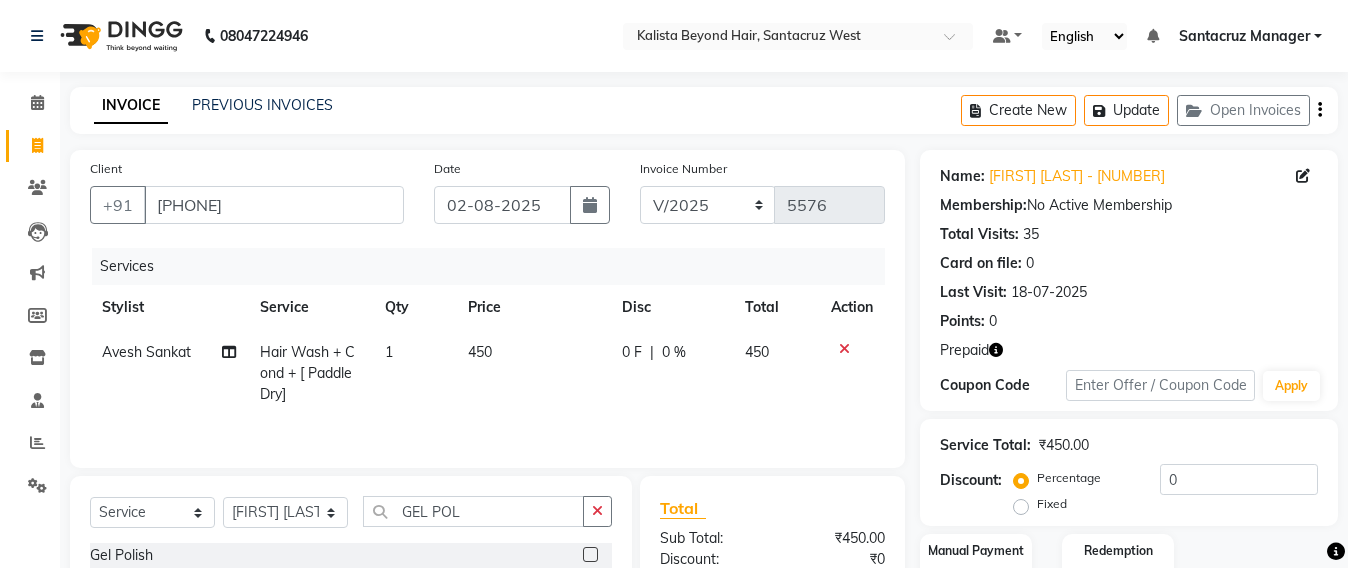 select 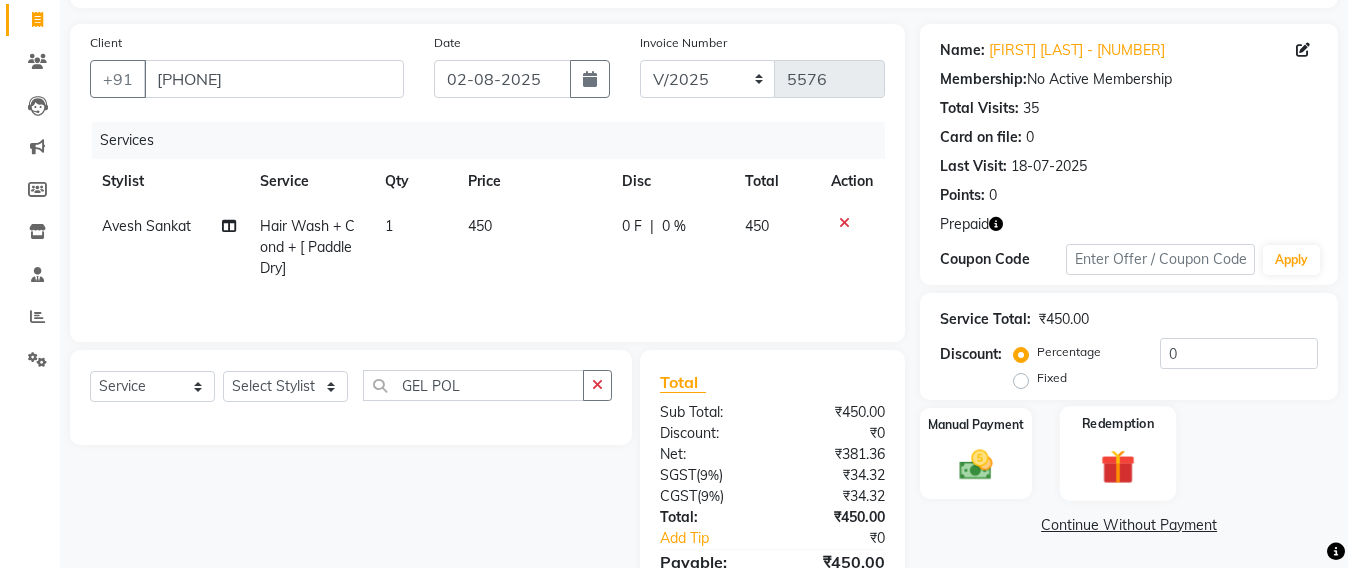 scroll, scrollTop: 236, scrollLeft: 0, axis: vertical 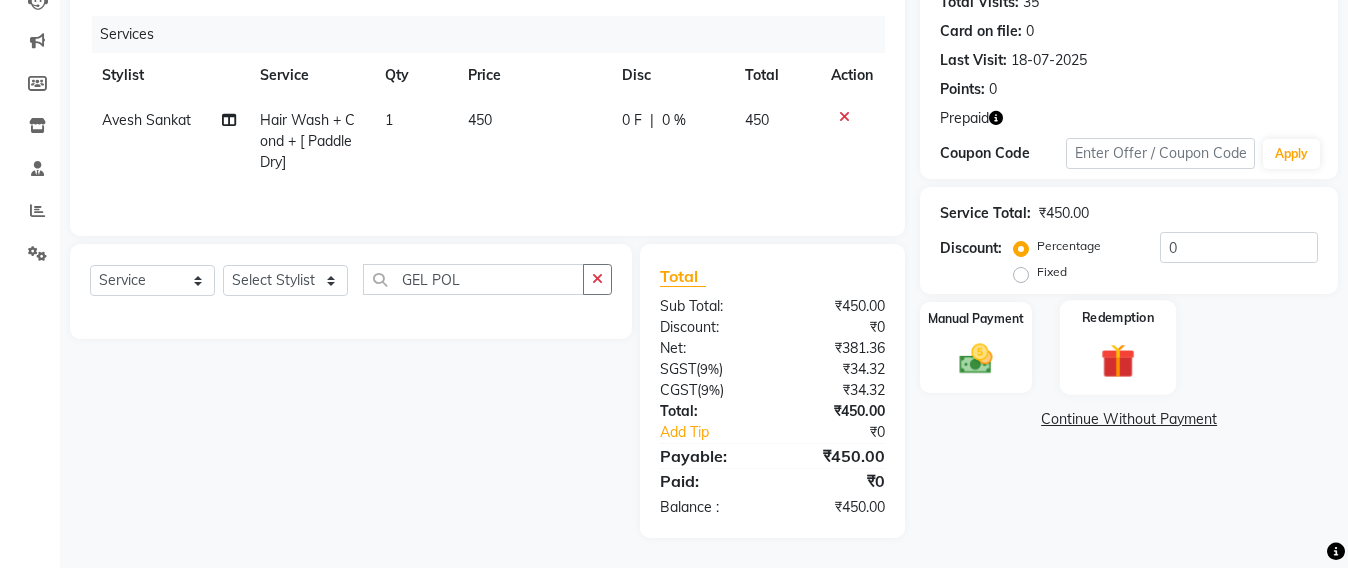 click 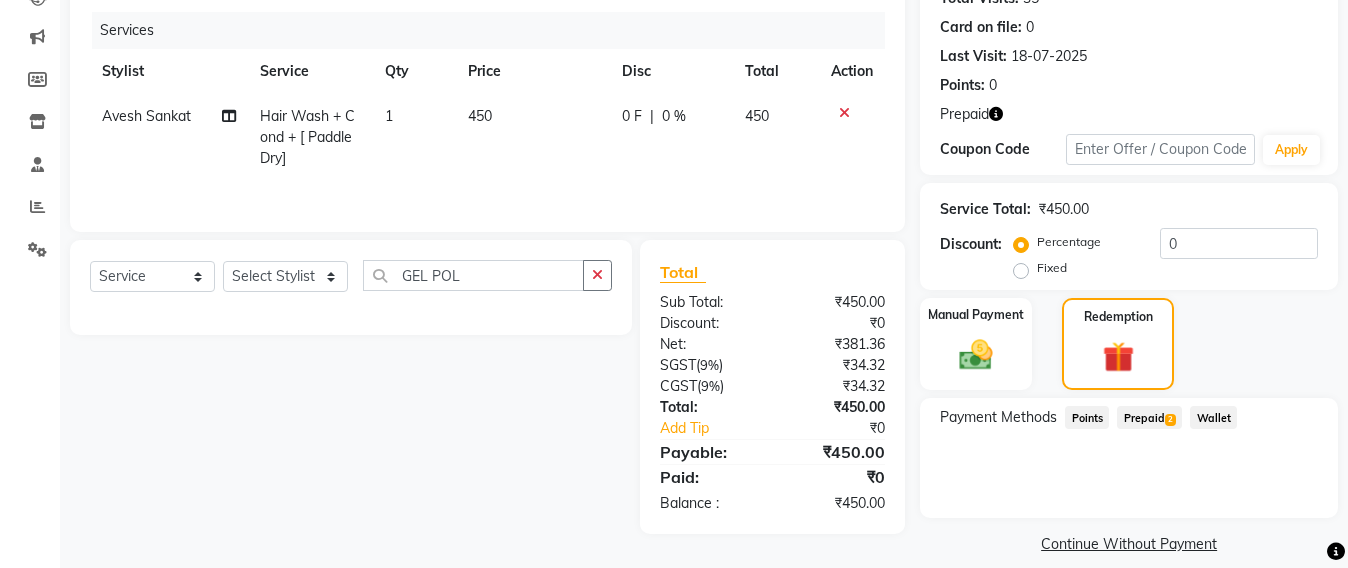 click on "Prepaid  2" 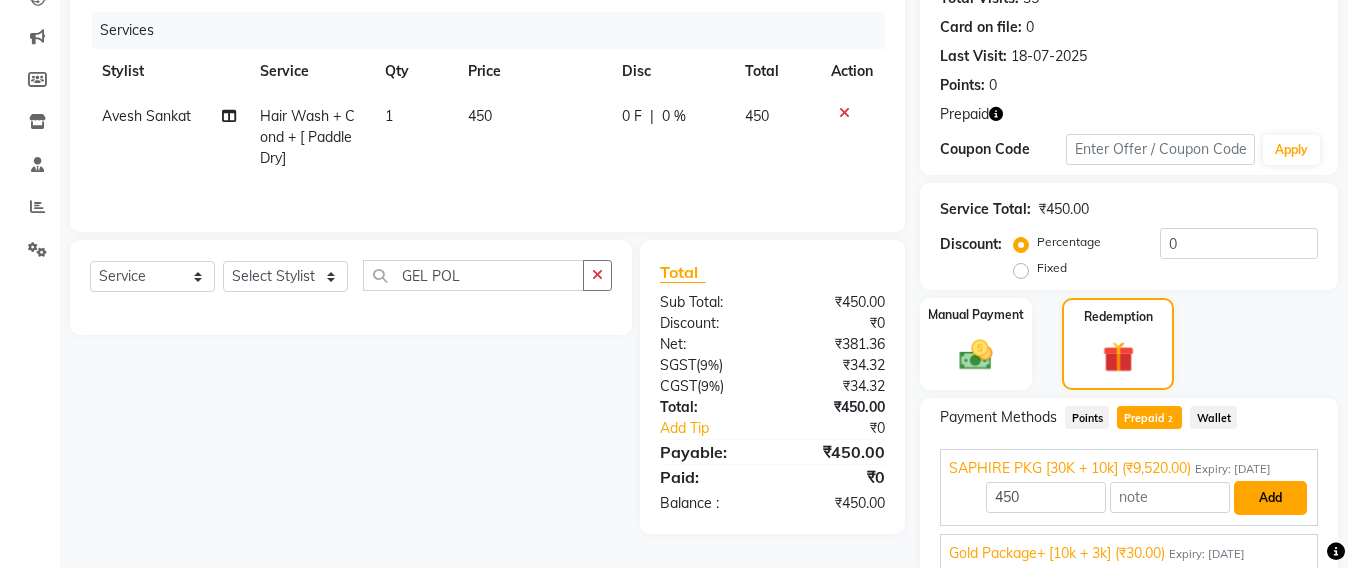click on "Add" at bounding box center (1270, 498) 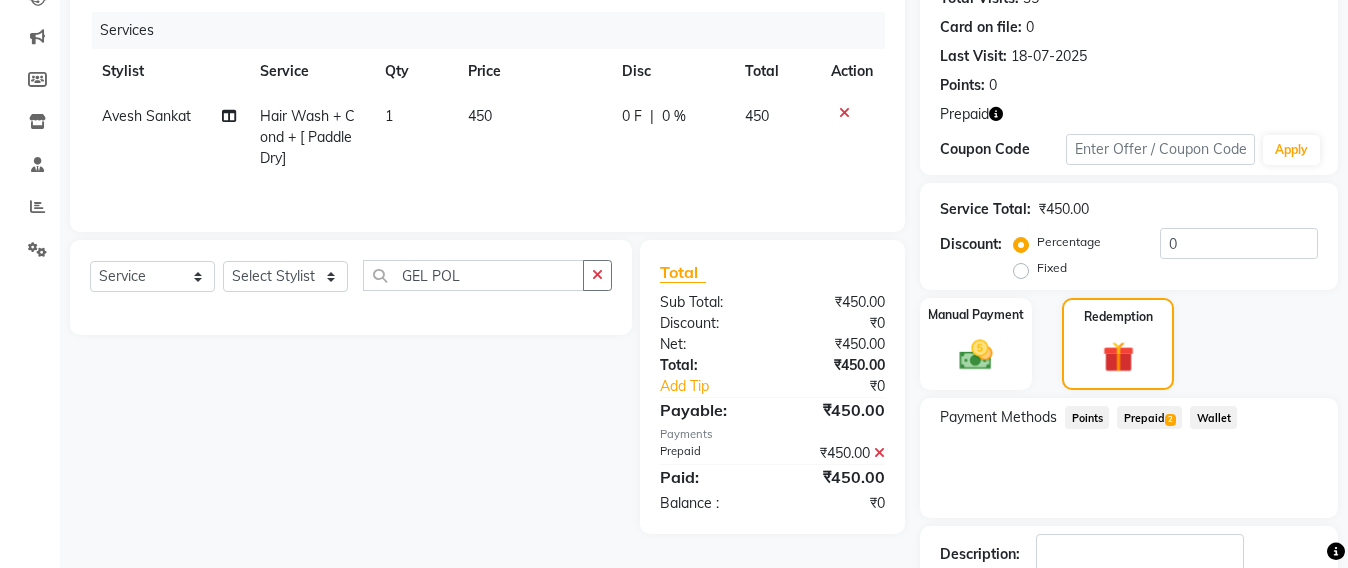 click on "Prepaid  2" 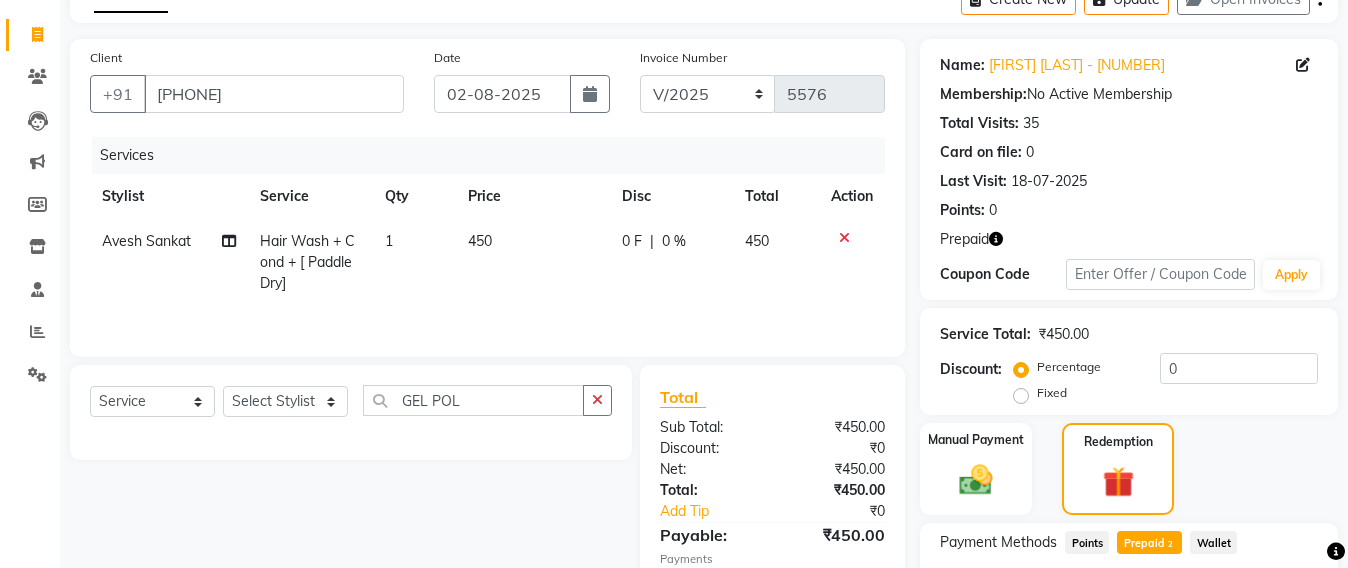 scroll, scrollTop: 0, scrollLeft: 0, axis: both 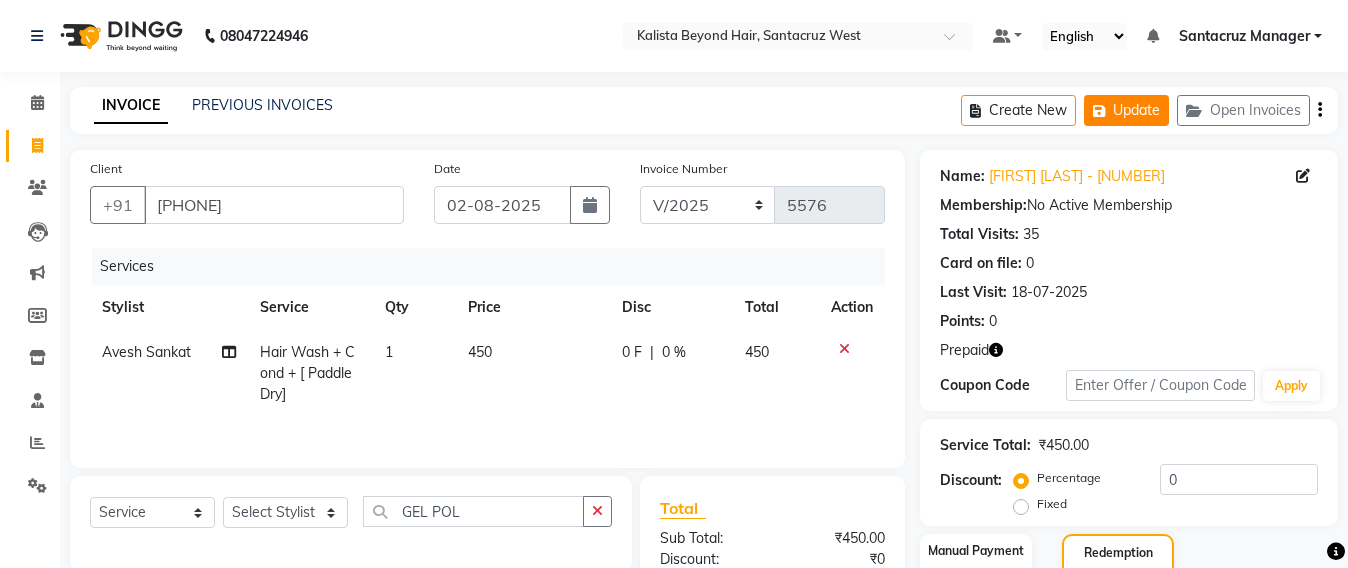 click on "Update" 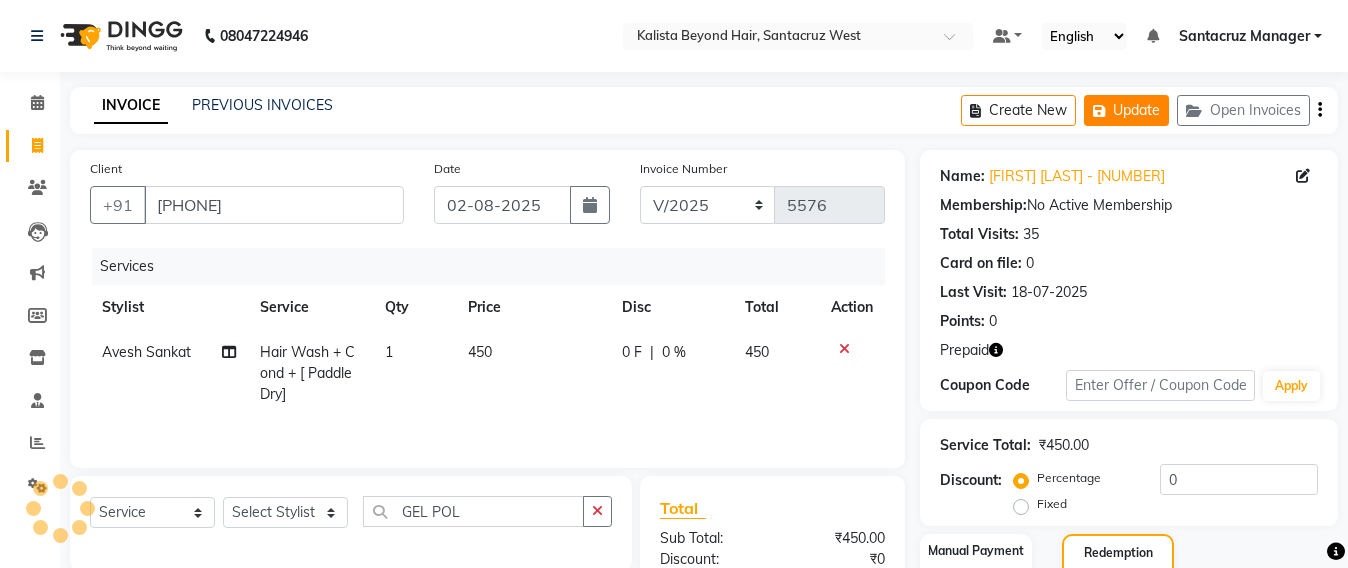 click on "Update" 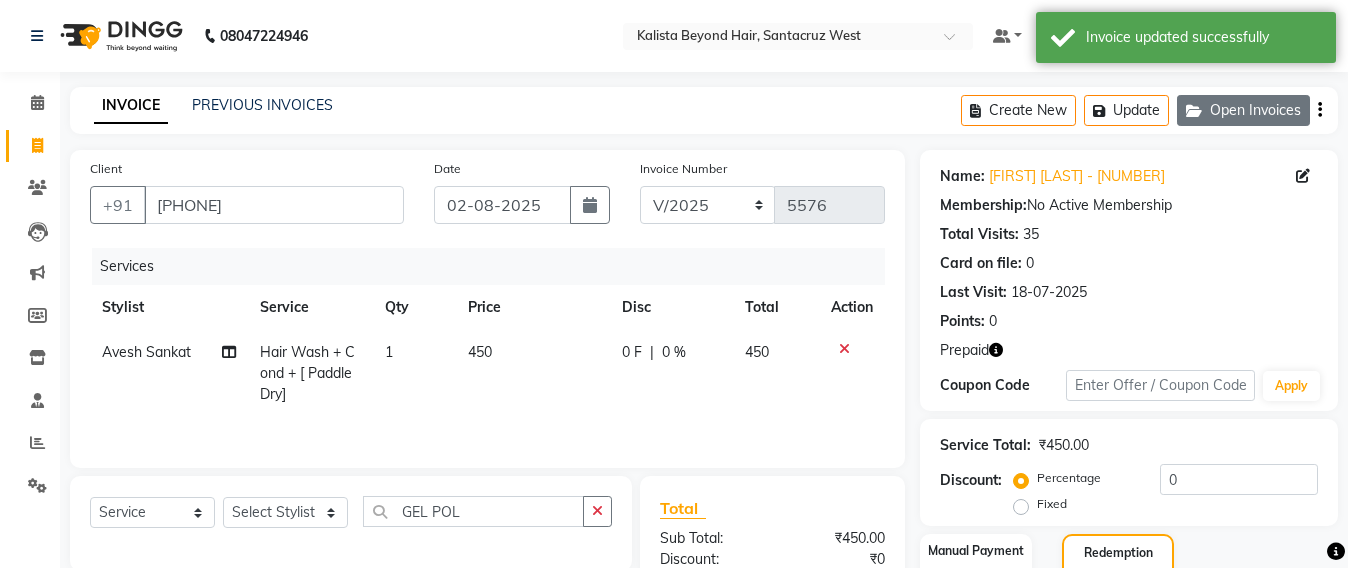 click on "Open Invoices" 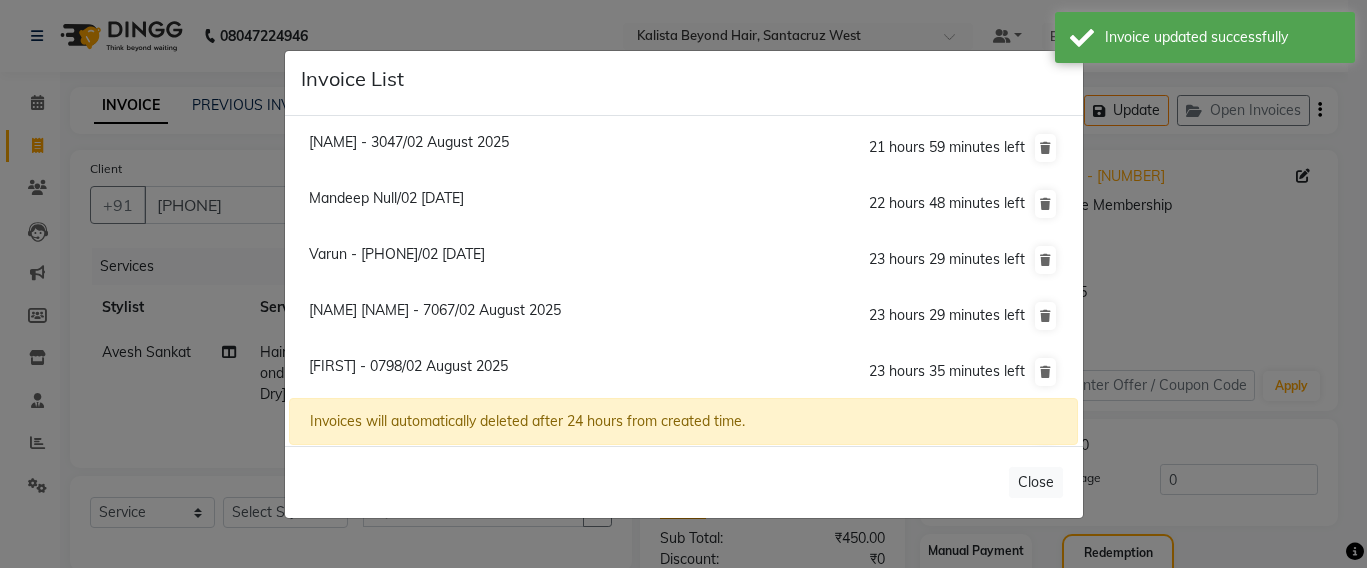click on "Aarti Desai - 7067/02 August 2025" 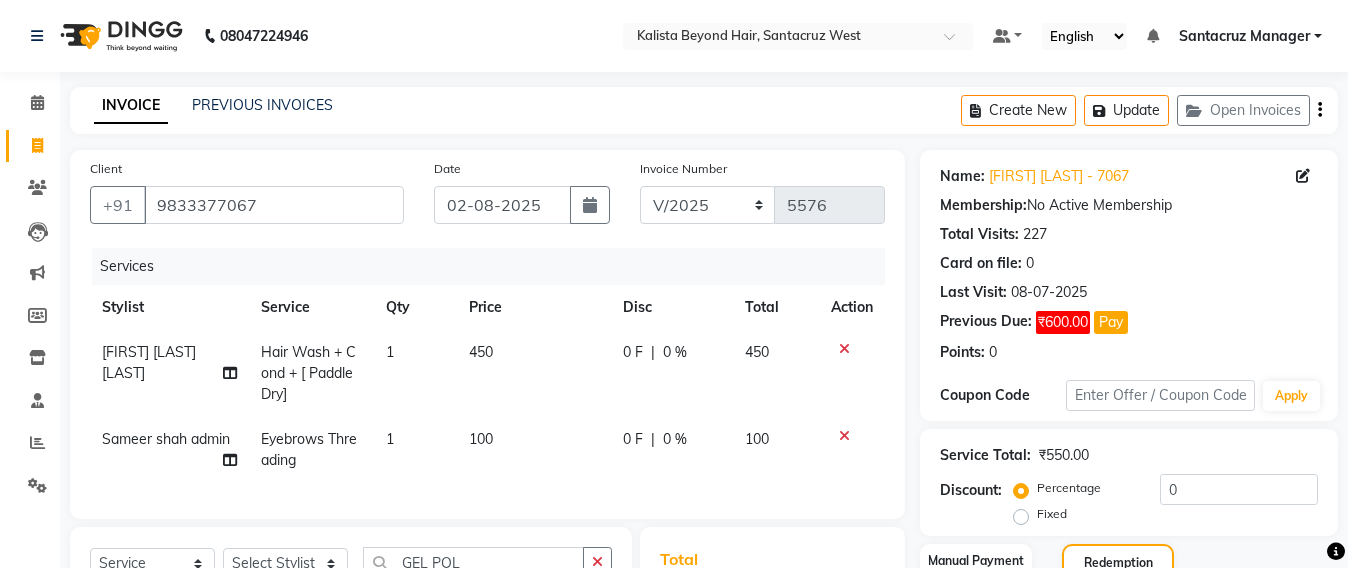 scroll, scrollTop: 250, scrollLeft: 0, axis: vertical 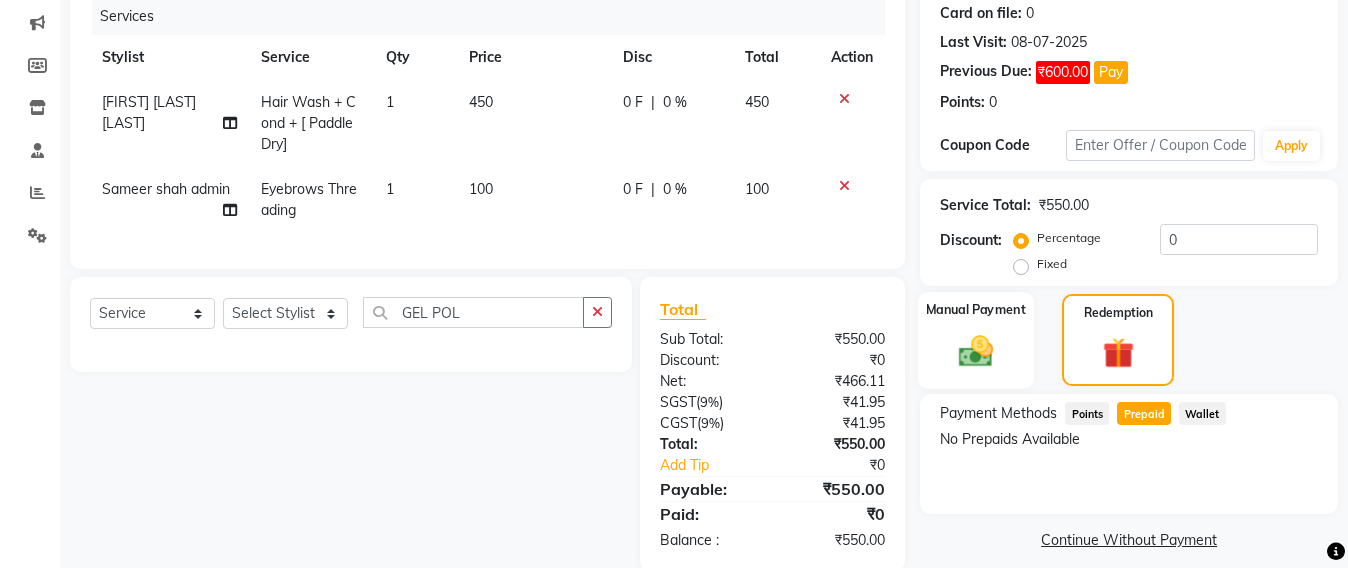 click 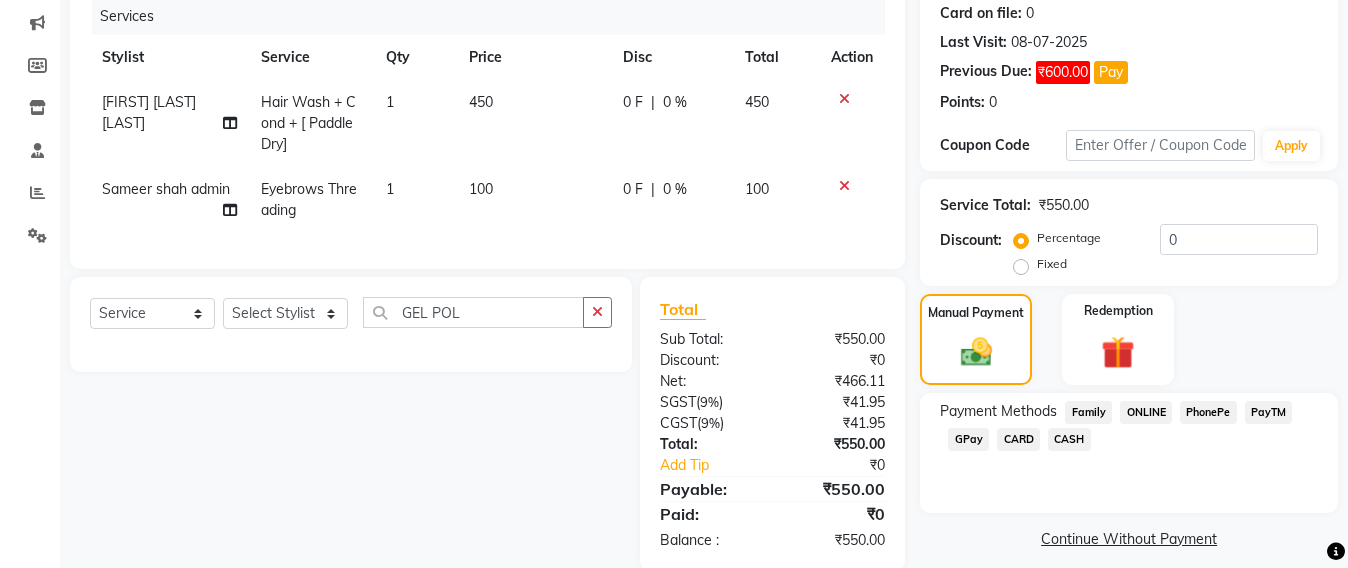 click on "CARD" 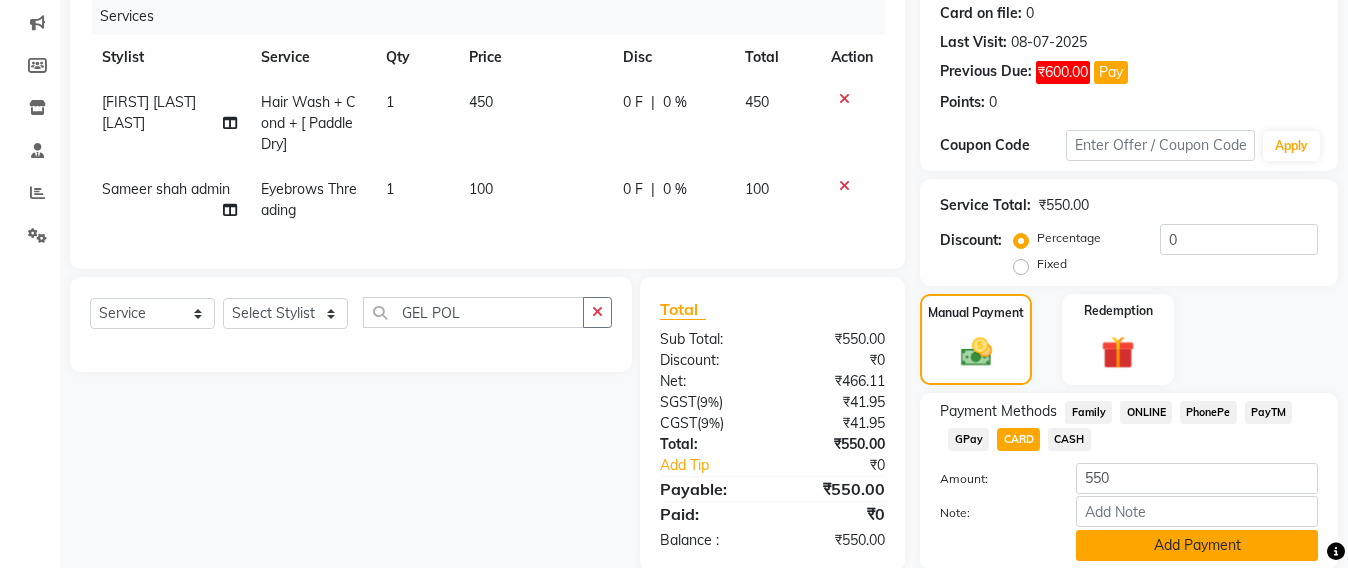 click on "Add Payment" 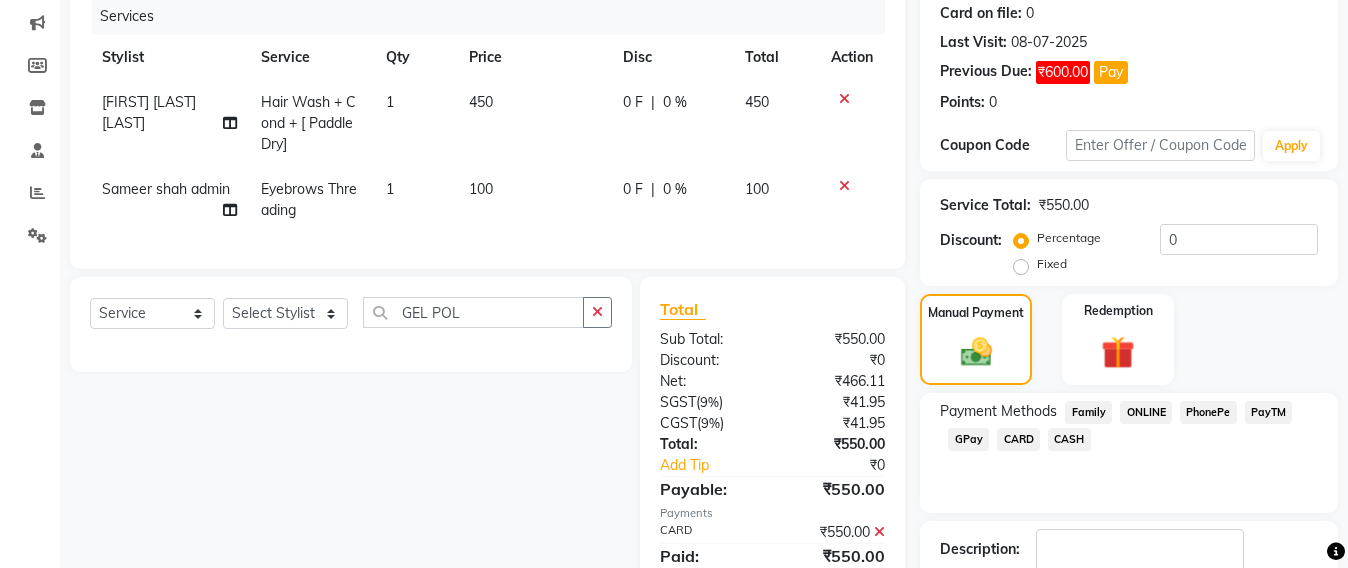 scroll, scrollTop: 379, scrollLeft: 0, axis: vertical 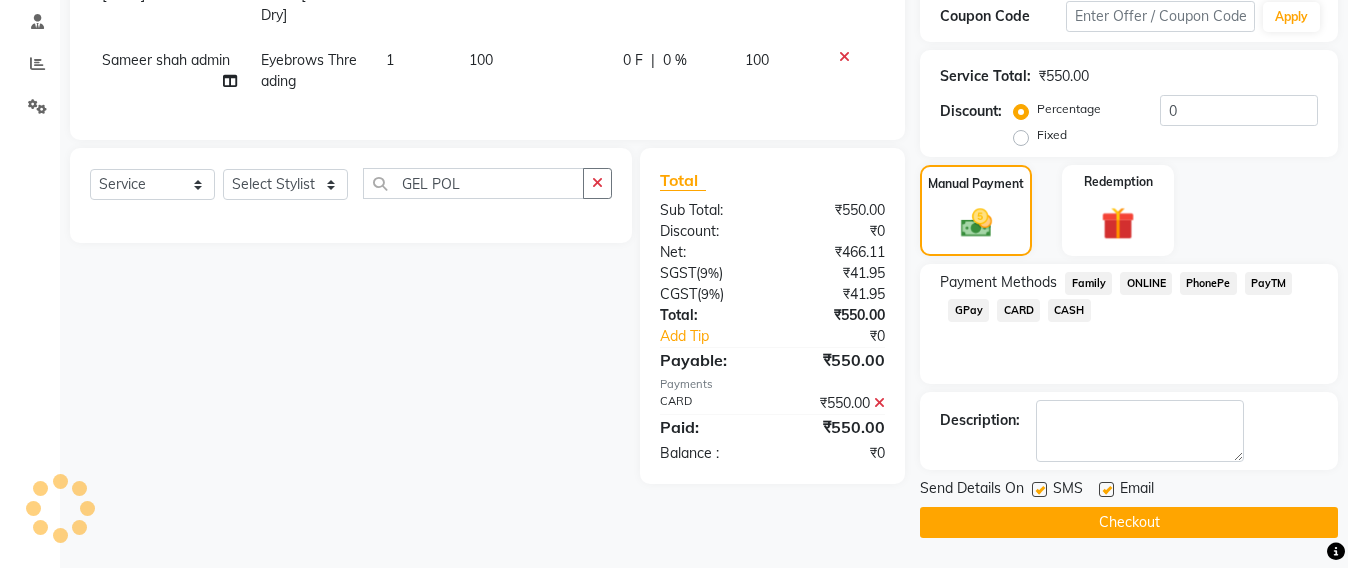 click 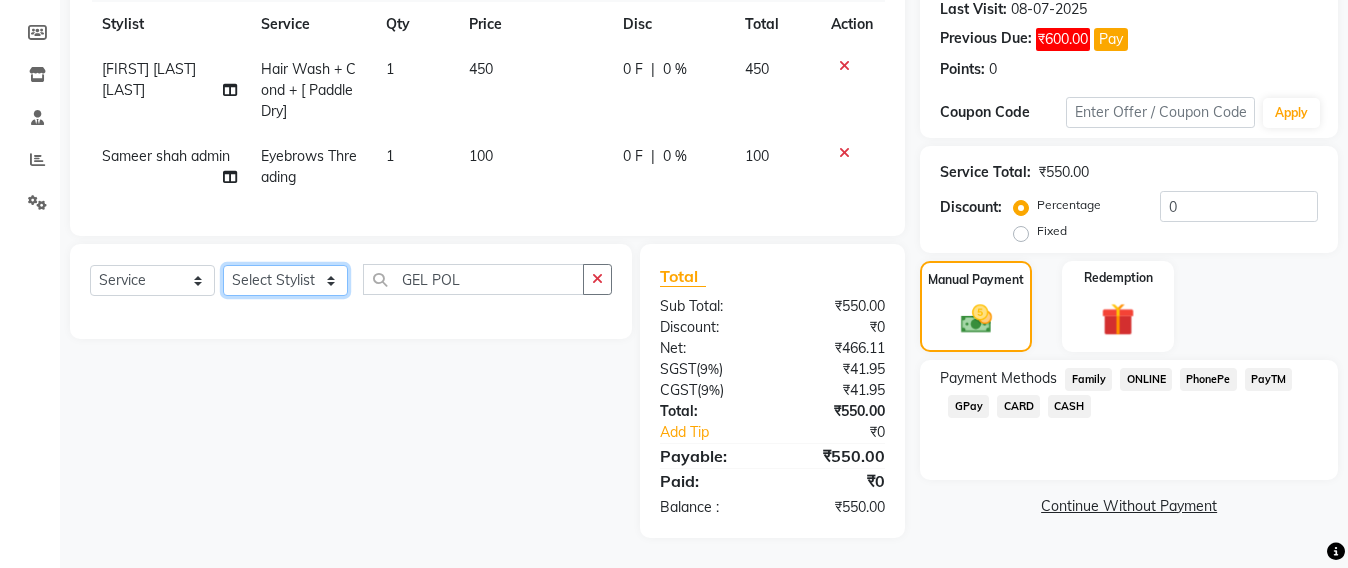 click on "Select Stylist Admin Avesh Sankat AZHER SHAIKH Jayeshree Mahtre Manisha Subodh Shedge Muskaan Pramila Vinayak Mhatre prathmesh mahattre Pratibha Nilesh Sharma RINKI SAV Rosy Sunil Jadhav Sameer shah admin Santacruz Manager SAURAV Siddhi SOMAYANG VASHUM Tejasvi Bhosle" 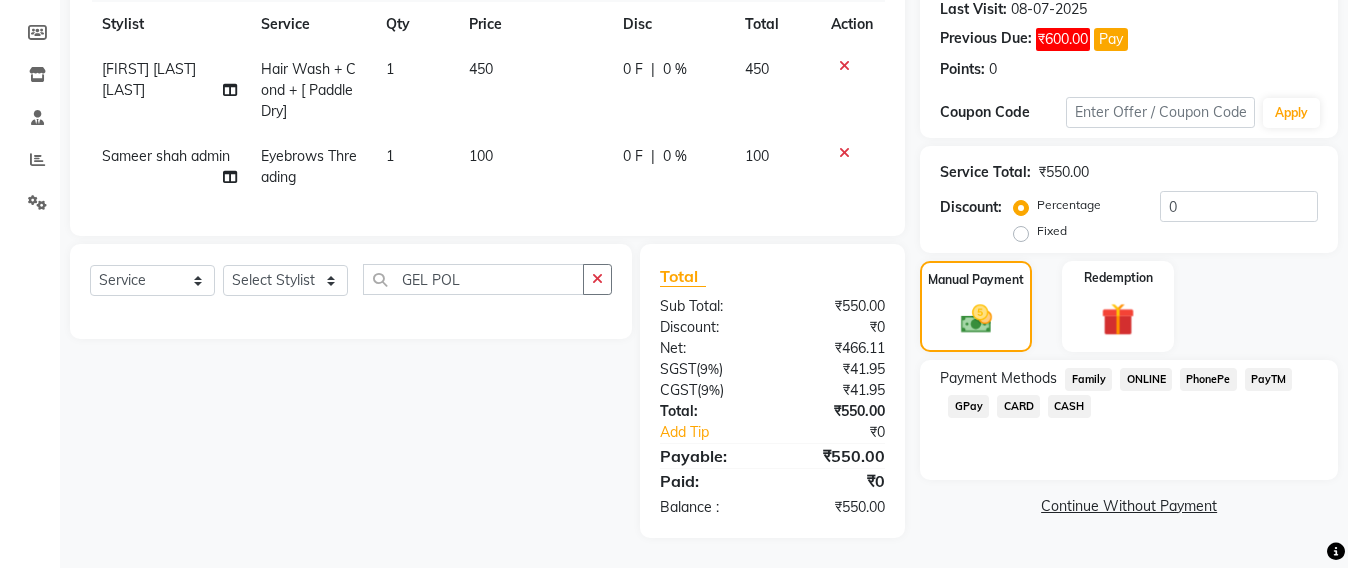 click on "100" 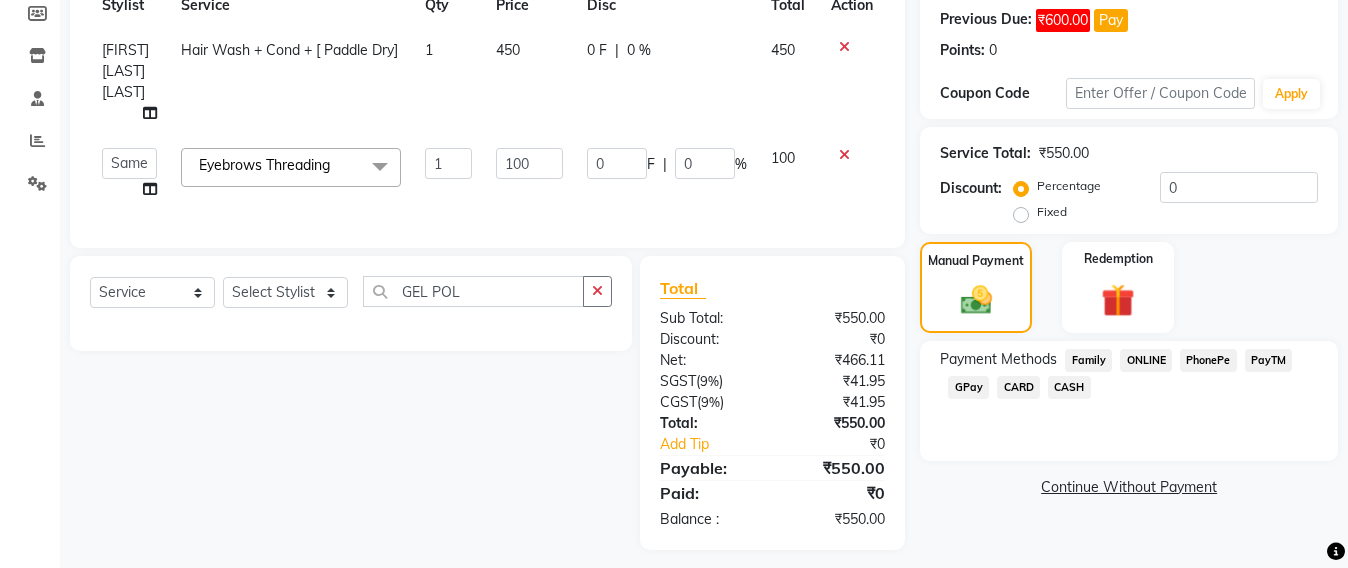 click on "CARD" 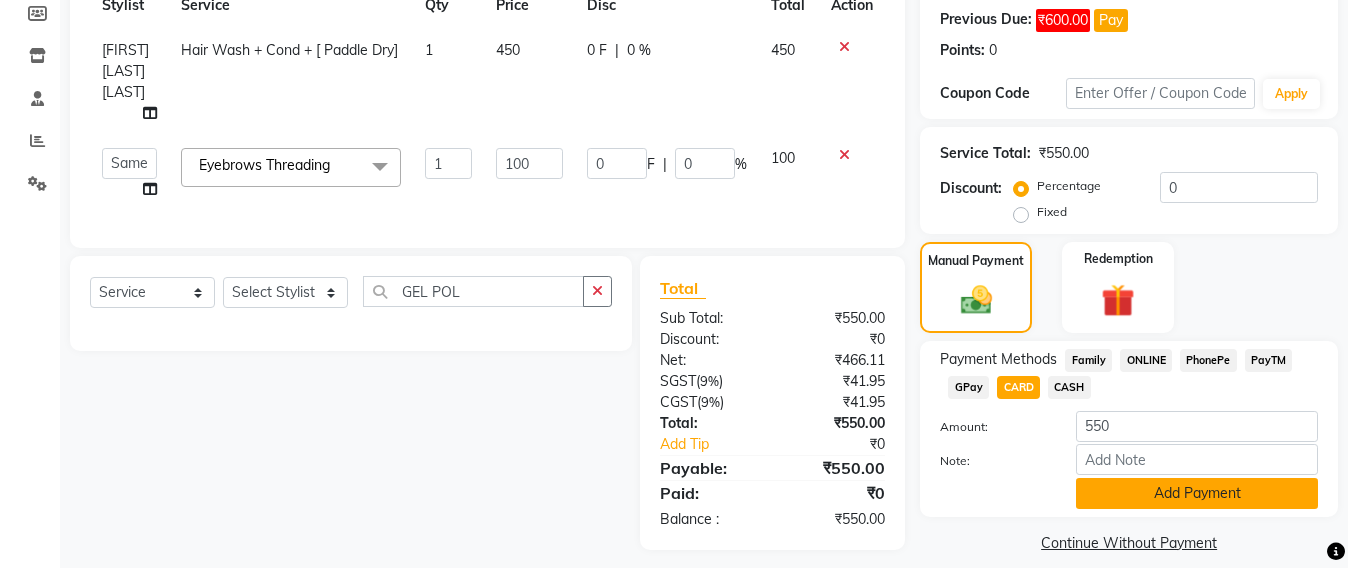 click on "Add Payment" 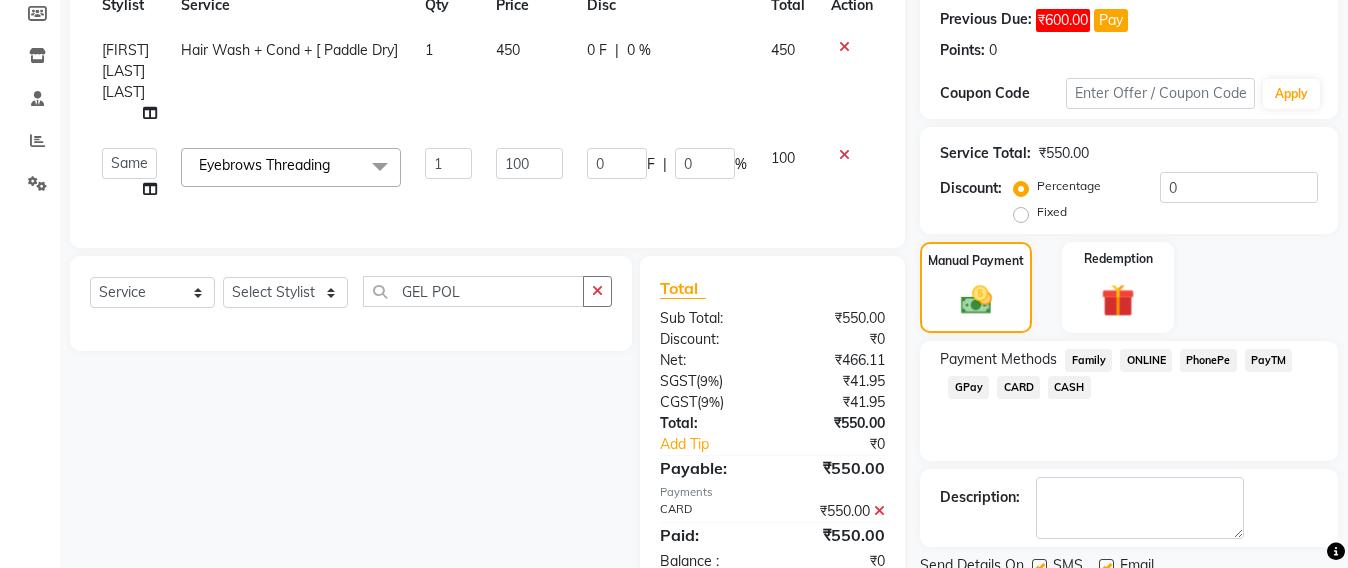 scroll, scrollTop: 379, scrollLeft: 0, axis: vertical 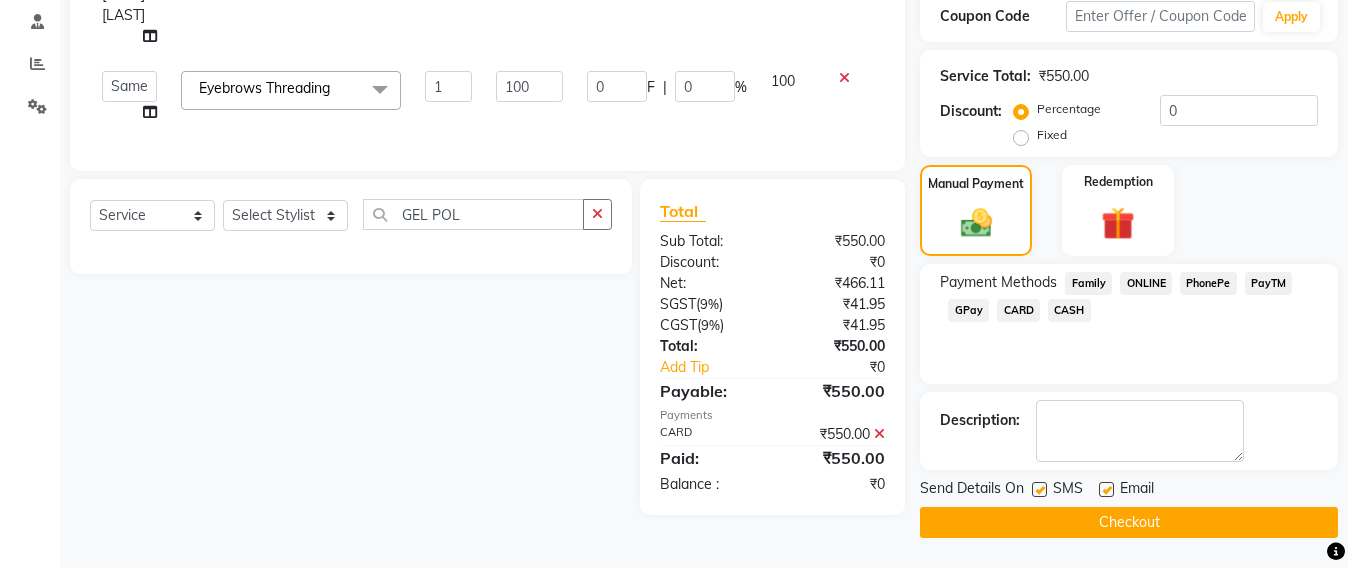 click 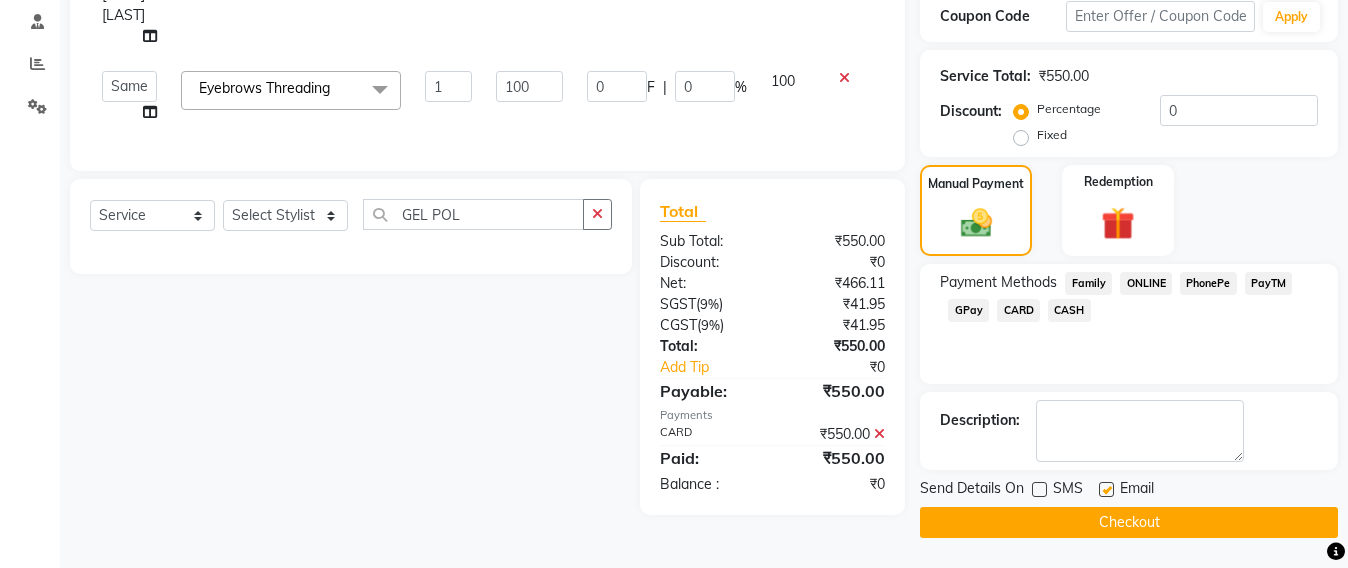 click 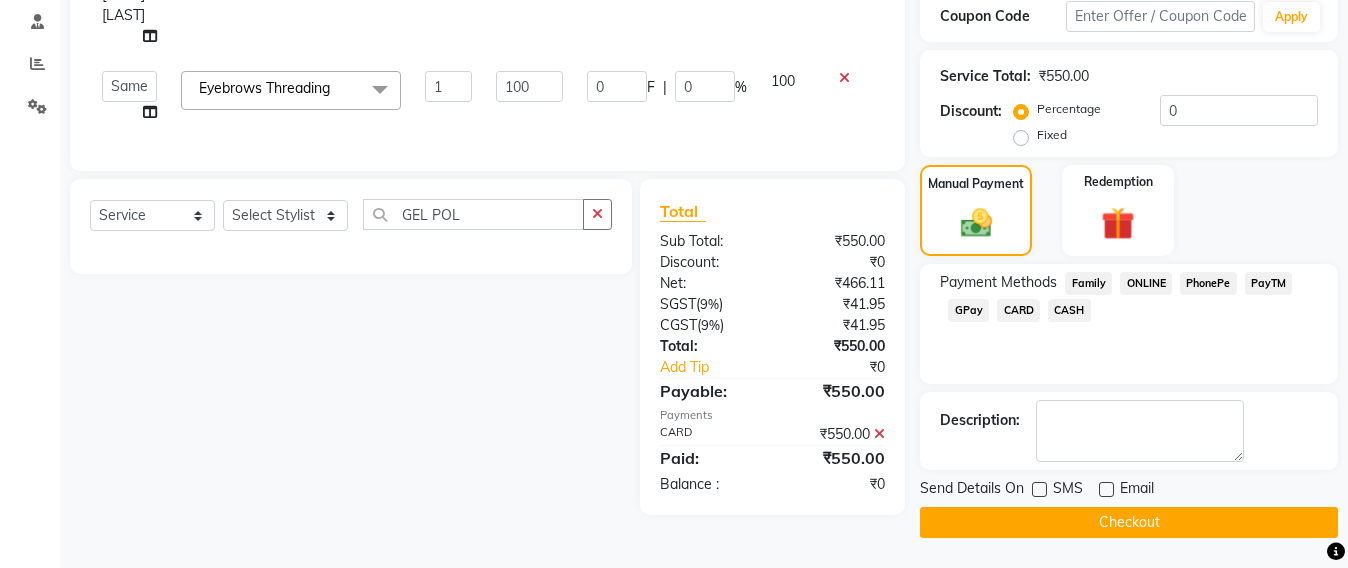 click on "Checkout" 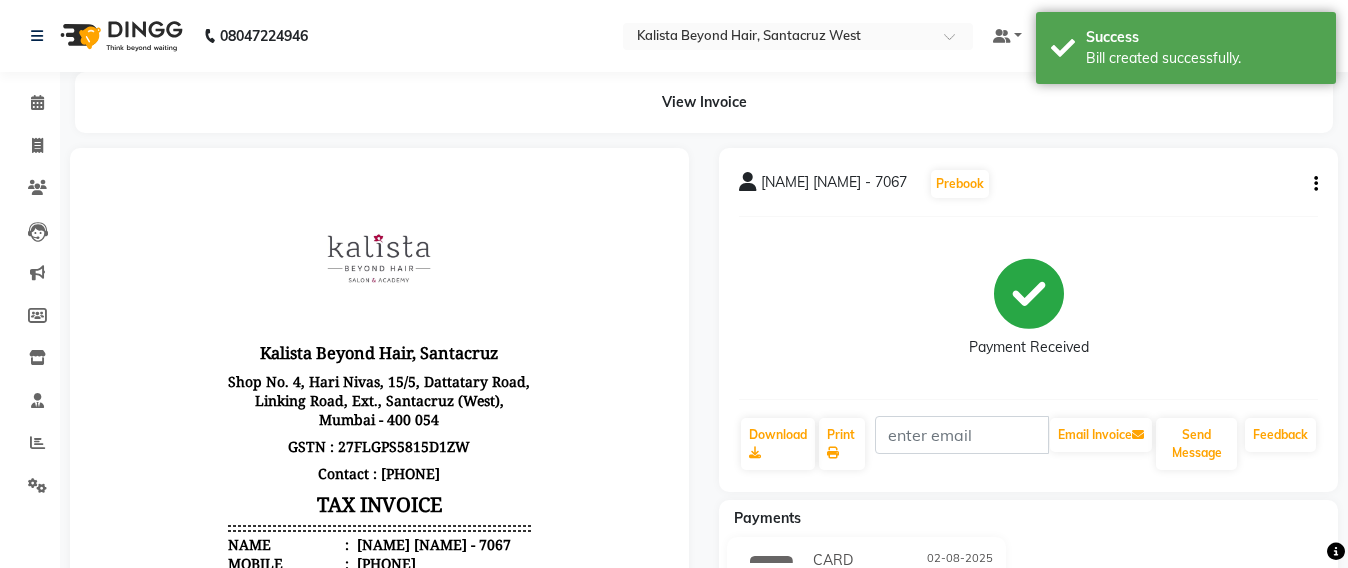 scroll, scrollTop: 0, scrollLeft: 0, axis: both 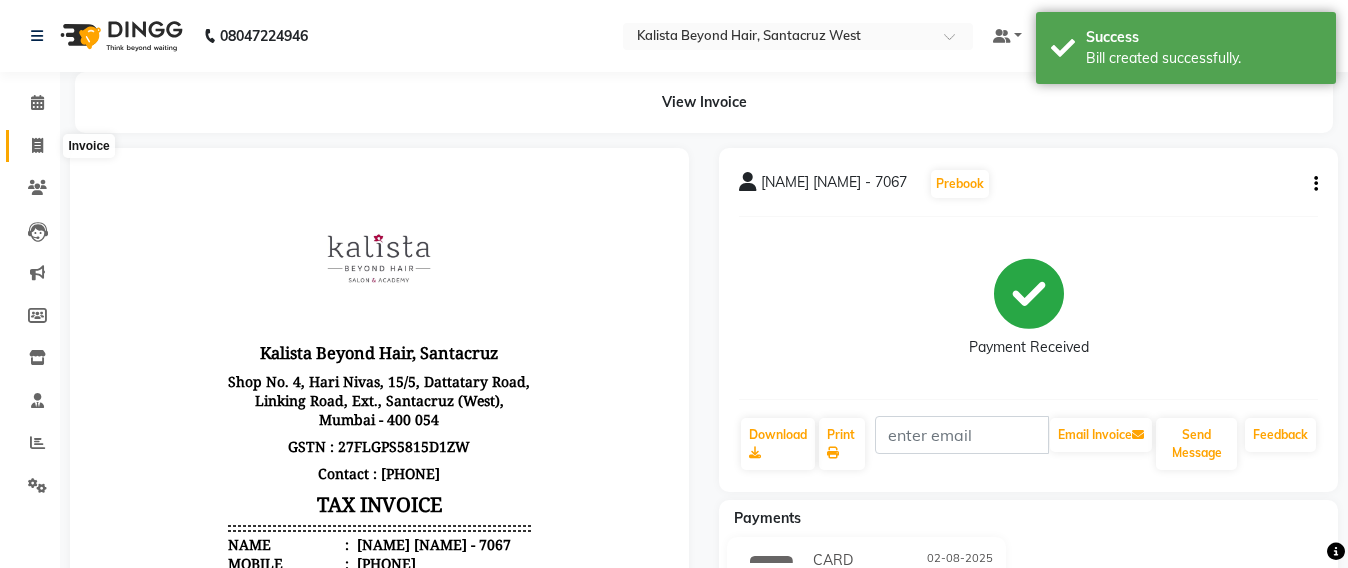 click 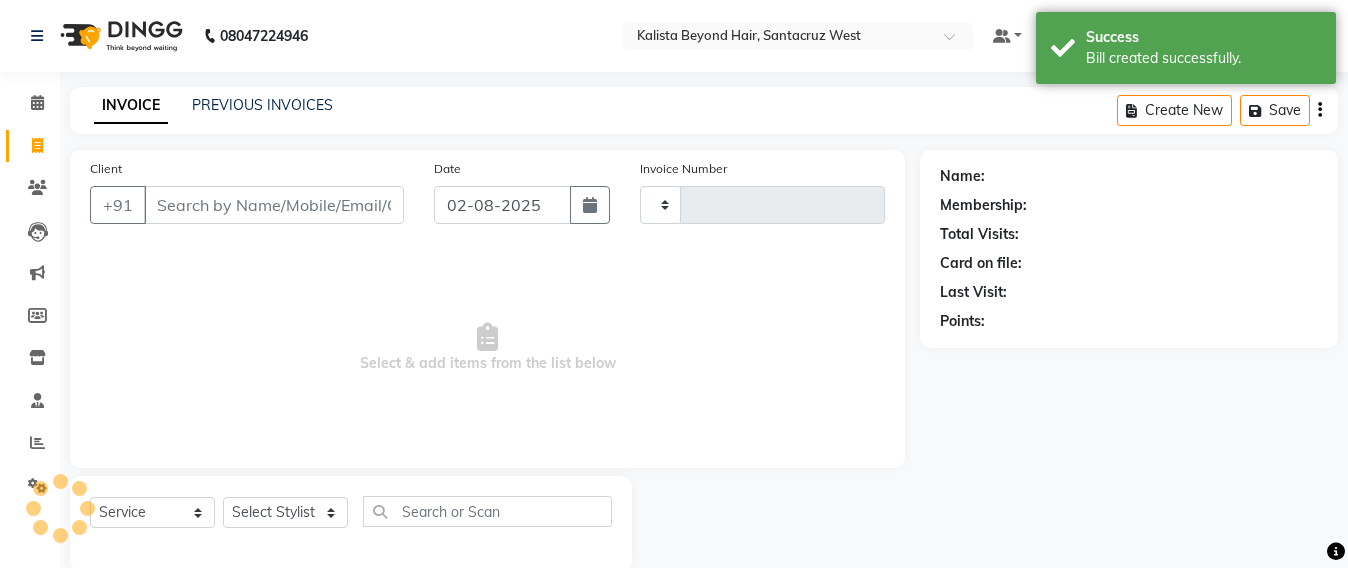 scroll, scrollTop: 33, scrollLeft: 0, axis: vertical 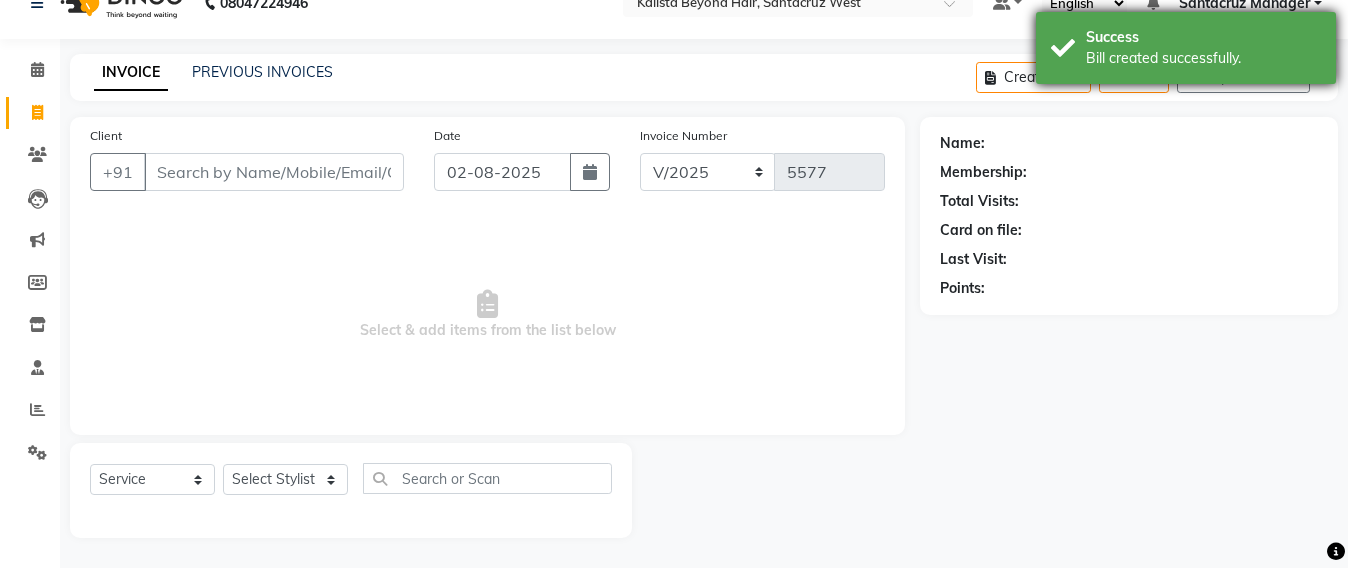 click on "Success   Bill created successfully." at bounding box center (1186, 48) 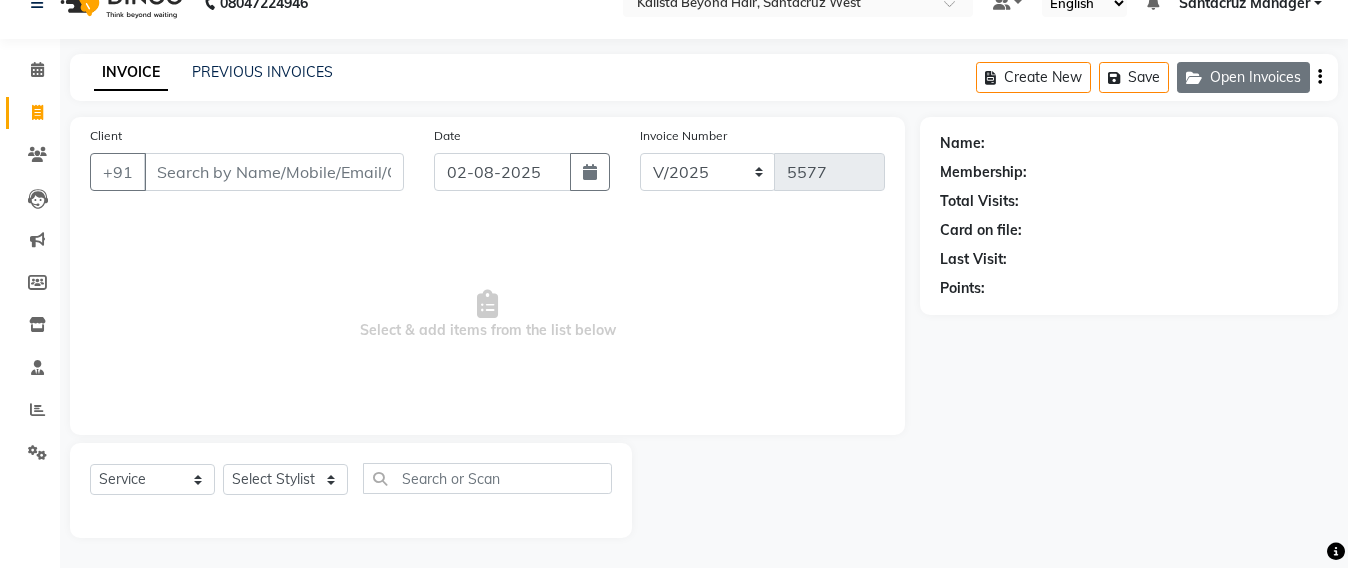 click on "Open Invoices" 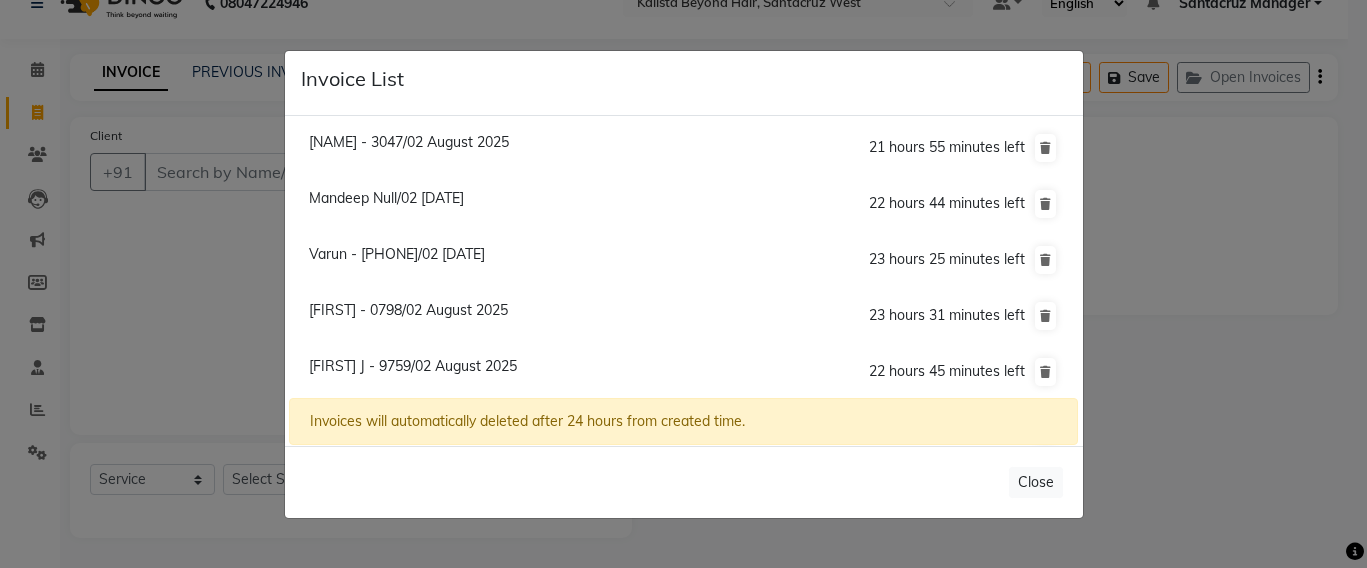 click on "Ritu J - 9759/02 August 2025" 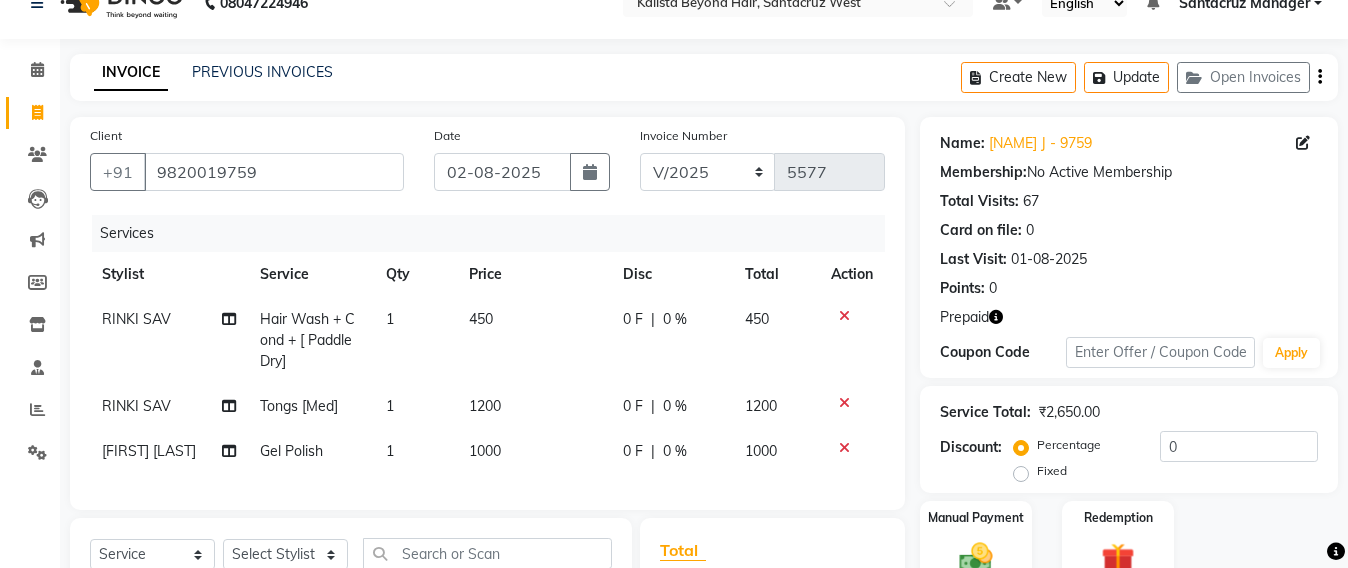 scroll, scrollTop: 283, scrollLeft: 0, axis: vertical 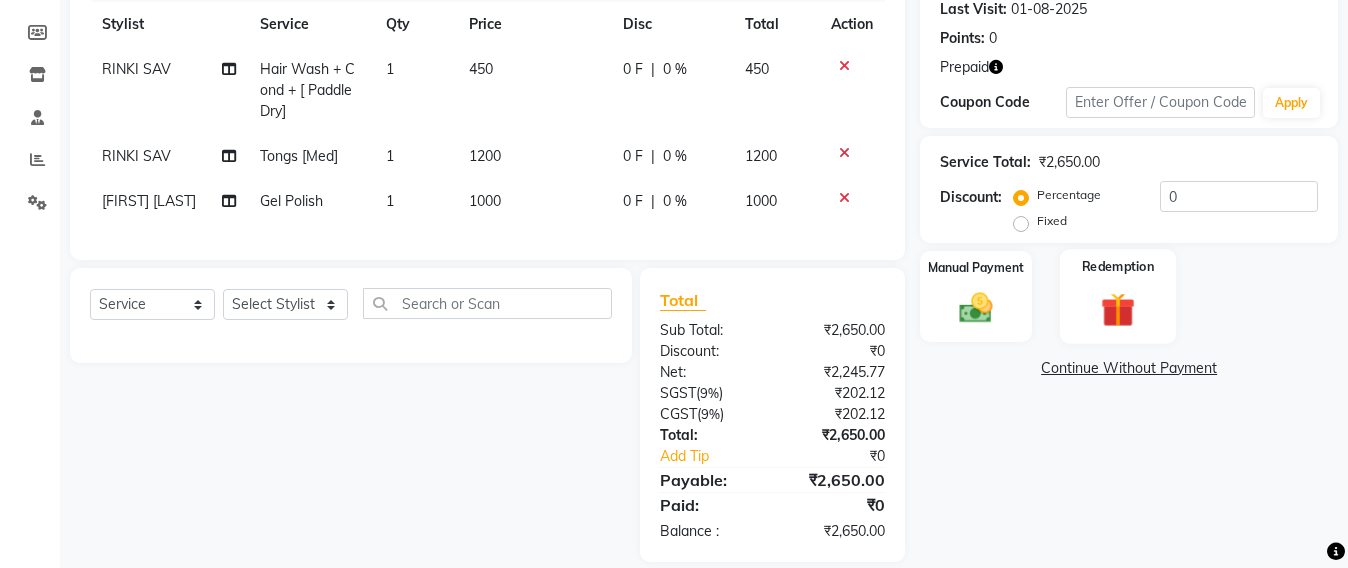 click 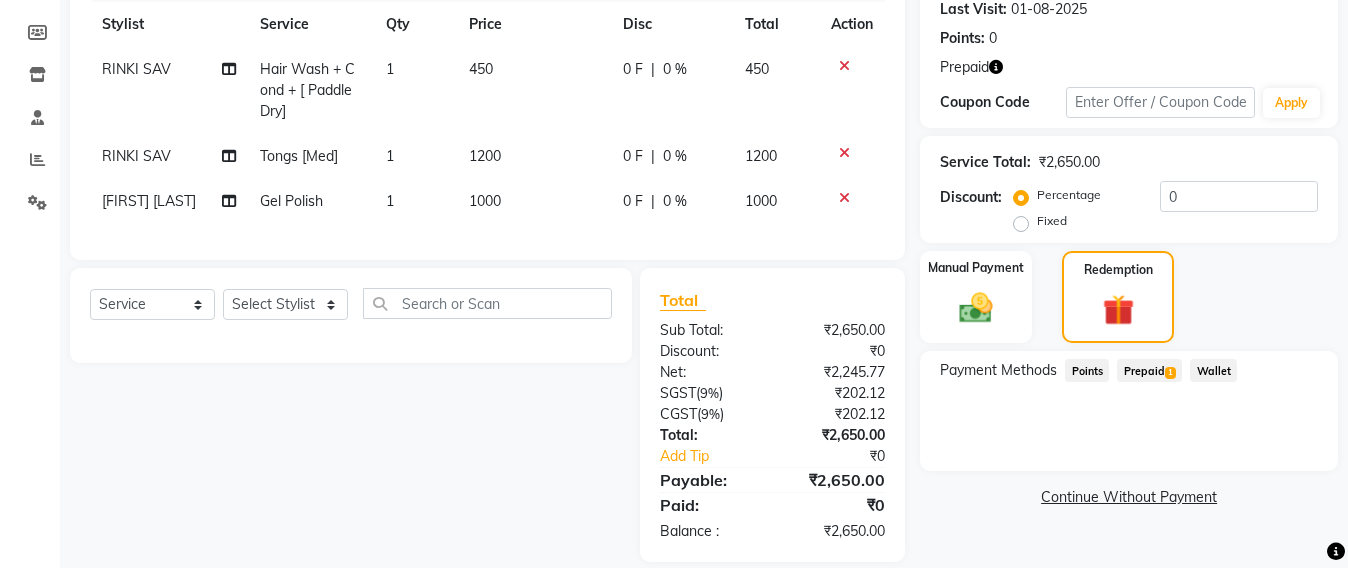 click on "Prepaid  1" 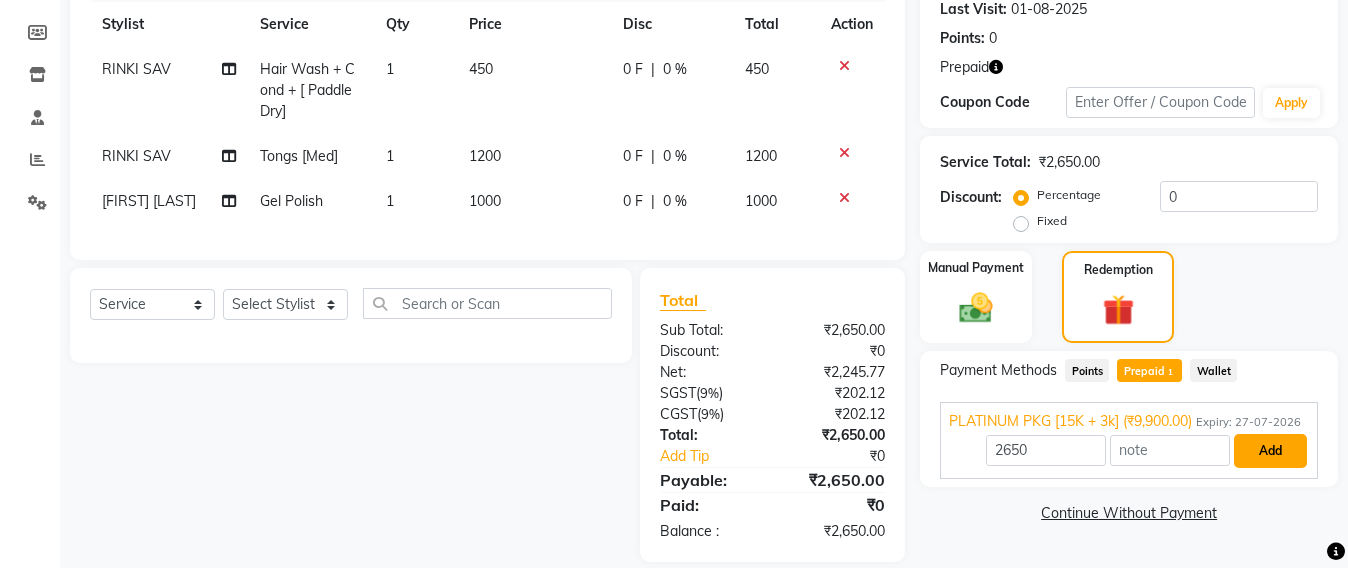 click on "Add" at bounding box center [1270, 451] 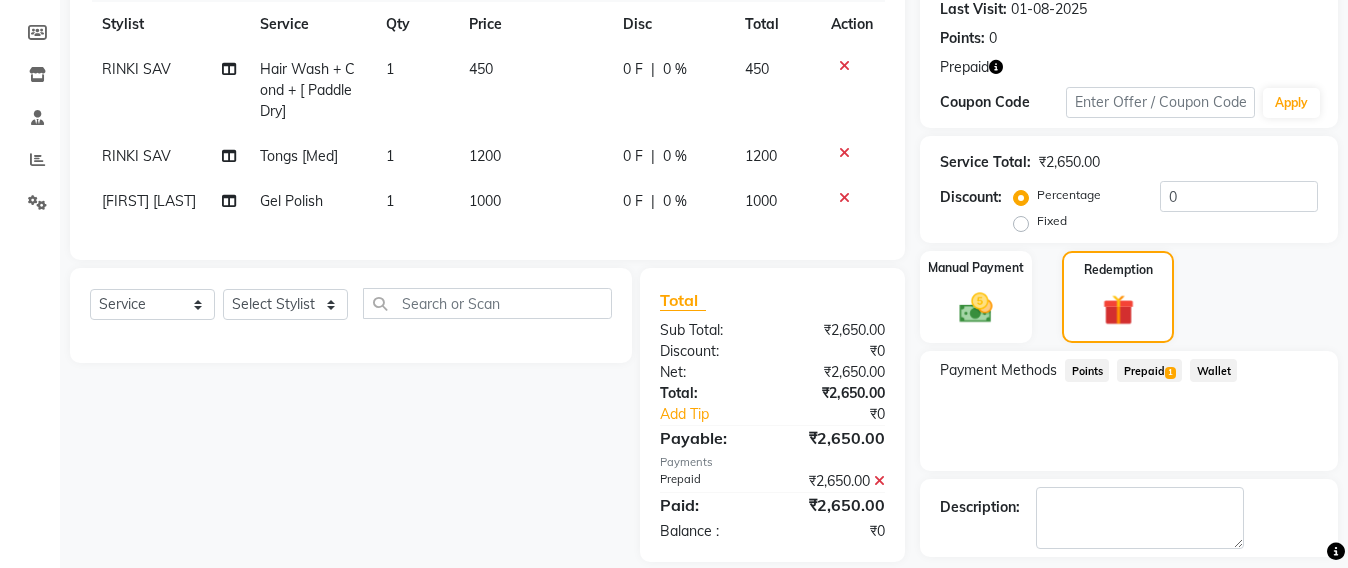 scroll, scrollTop: 370, scrollLeft: 0, axis: vertical 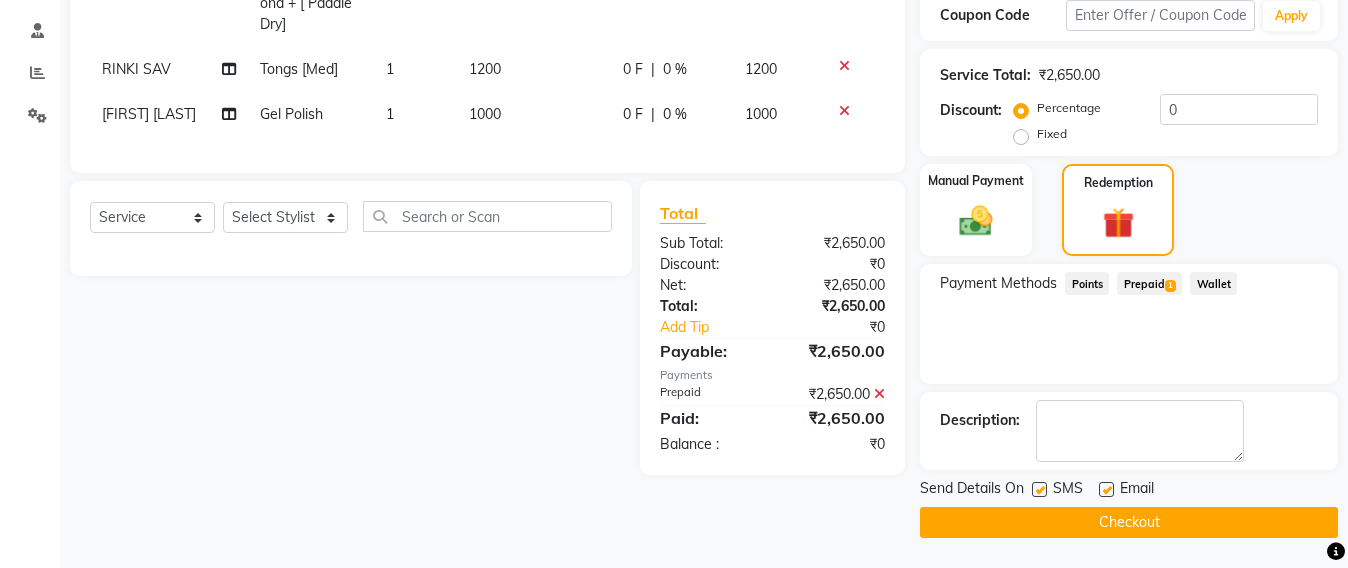 click on "Checkout" 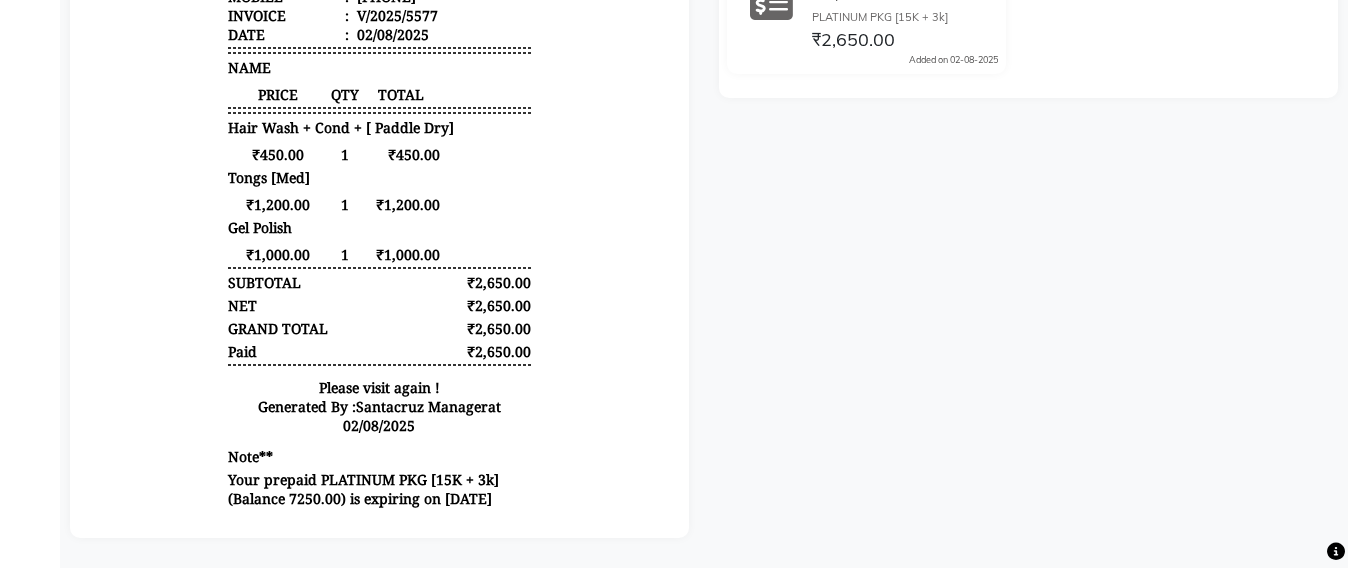 scroll, scrollTop: 0, scrollLeft: 0, axis: both 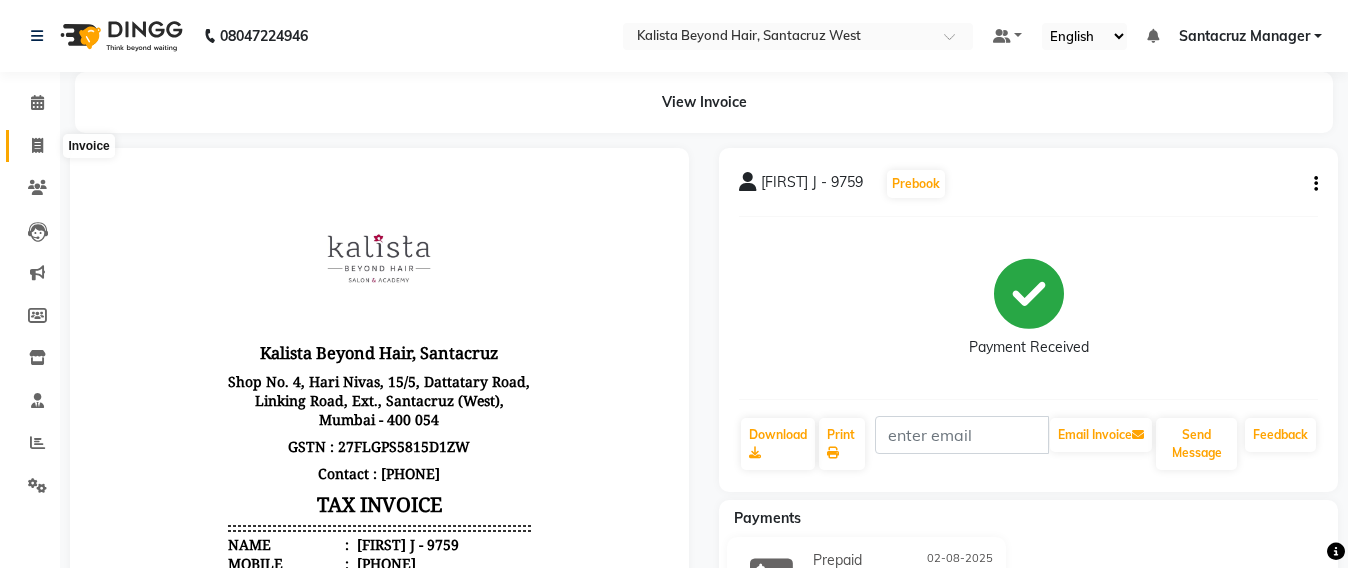 click 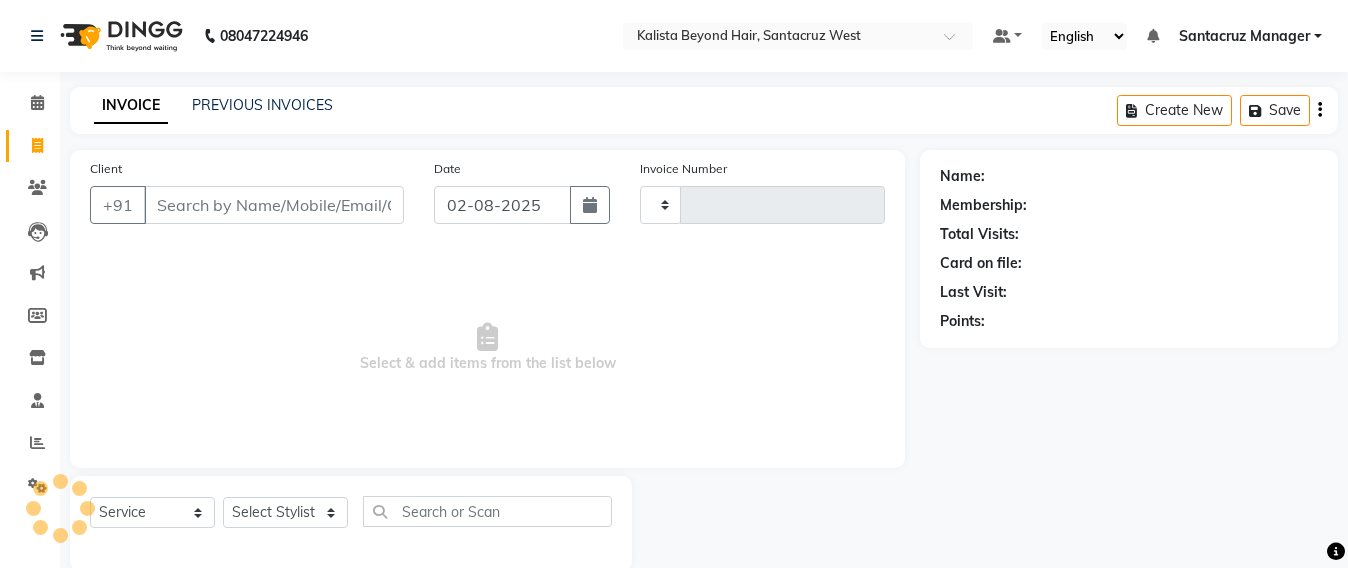 scroll, scrollTop: 33, scrollLeft: 0, axis: vertical 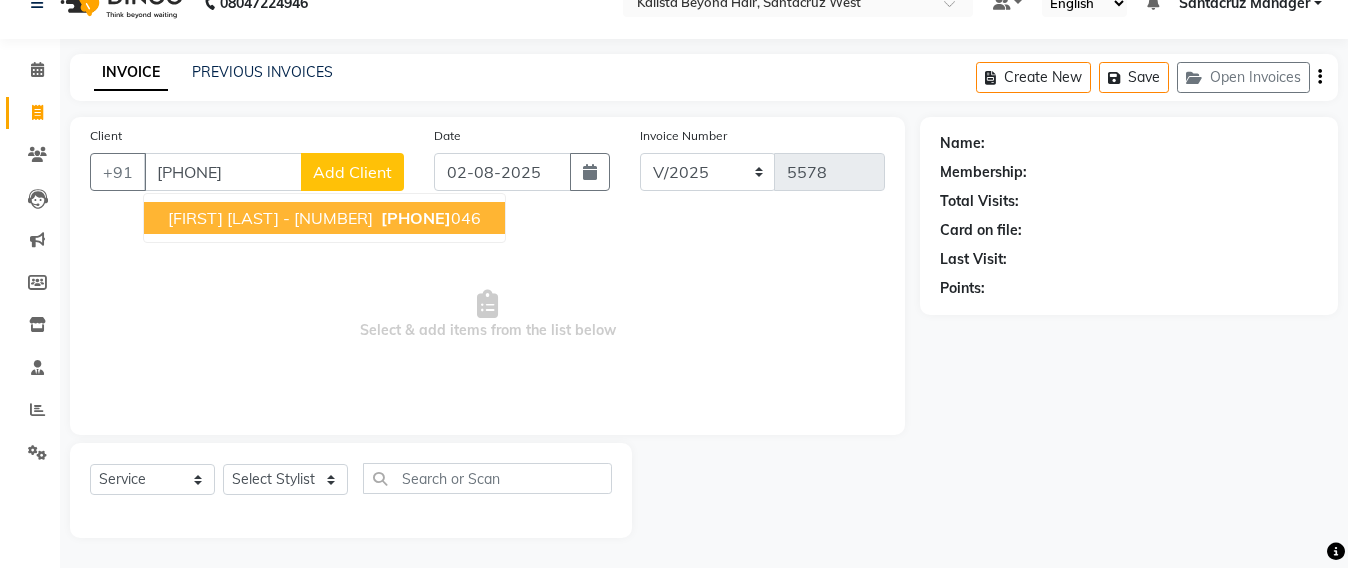 click on "HEETANSHI DESAI - 4046" at bounding box center [270, 218] 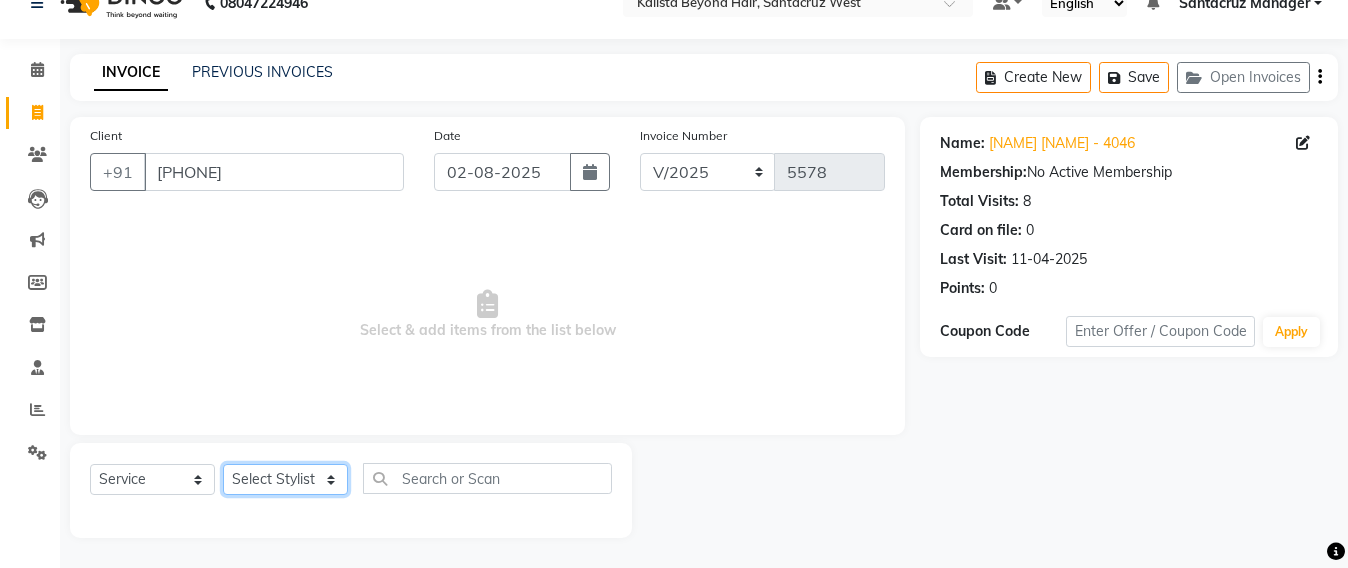 click on "Select Stylist Admin Avesh Sankat AZHER SHAIKH Jayeshree Mahtre Manisha Subodh Shedge Muskaan Pramila Vinayak Mhatre prathmesh mahattre Pratibha Nilesh Sharma RINKI SAV Rosy Sunil Jadhav Sameer shah admin Santacruz Manager SAURAV Siddhi SOMAYANG VASHUM Tejasvi Bhosle" 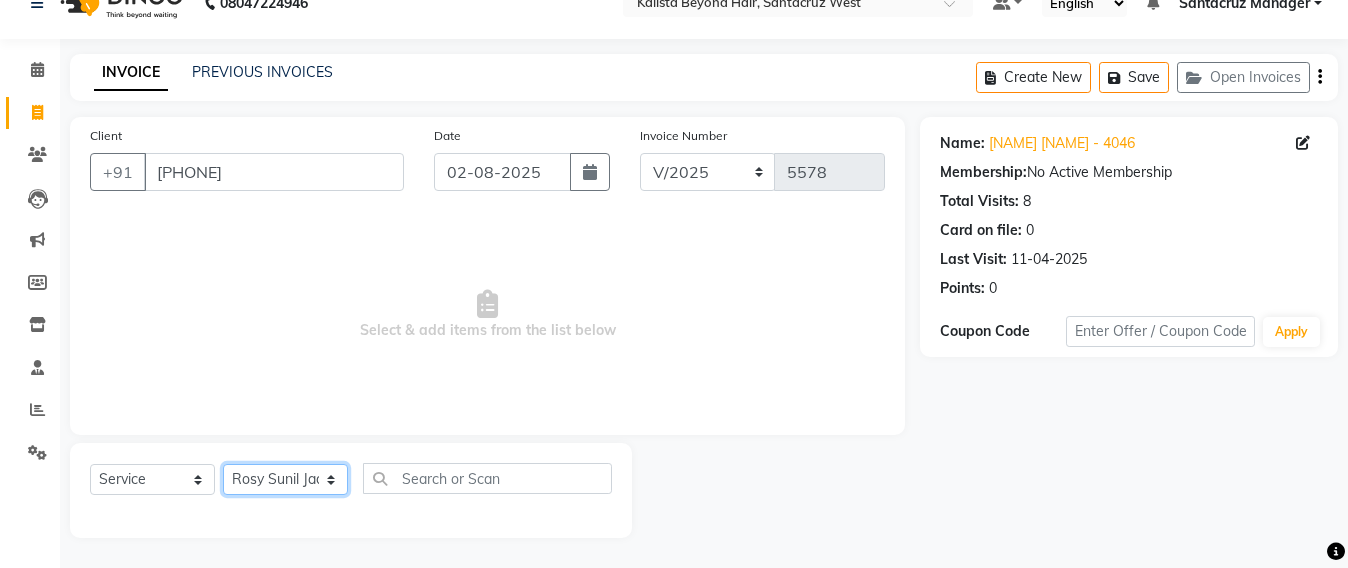 click on "Select Stylist Admin Avesh Sankat AZHER SHAIKH Jayeshree Mahtre Manisha Subodh Shedge Muskaan Pramila Vinayak Mhatre prathmesh mahattre Pratibha Nilesh Sharma RINKI SAV Rosy Sunil Jadhav Sameer shah admin Santacruz Manager SAURAV Siddhi SOMAYANG VASHUM Tejasvi Bhosle" 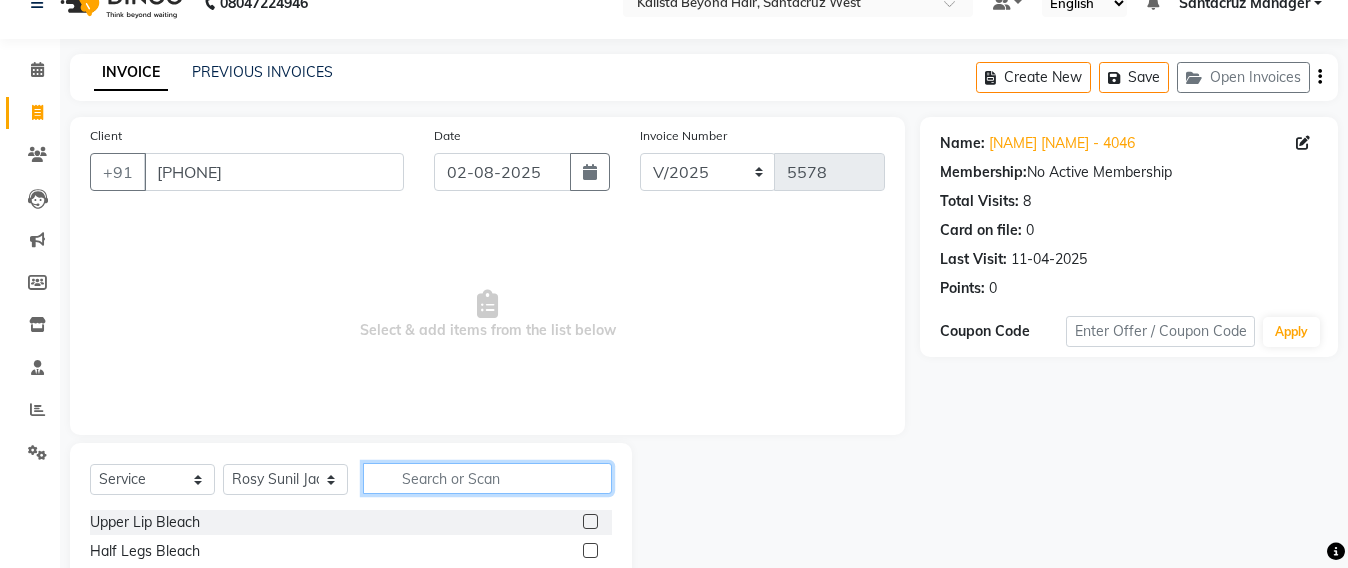 click 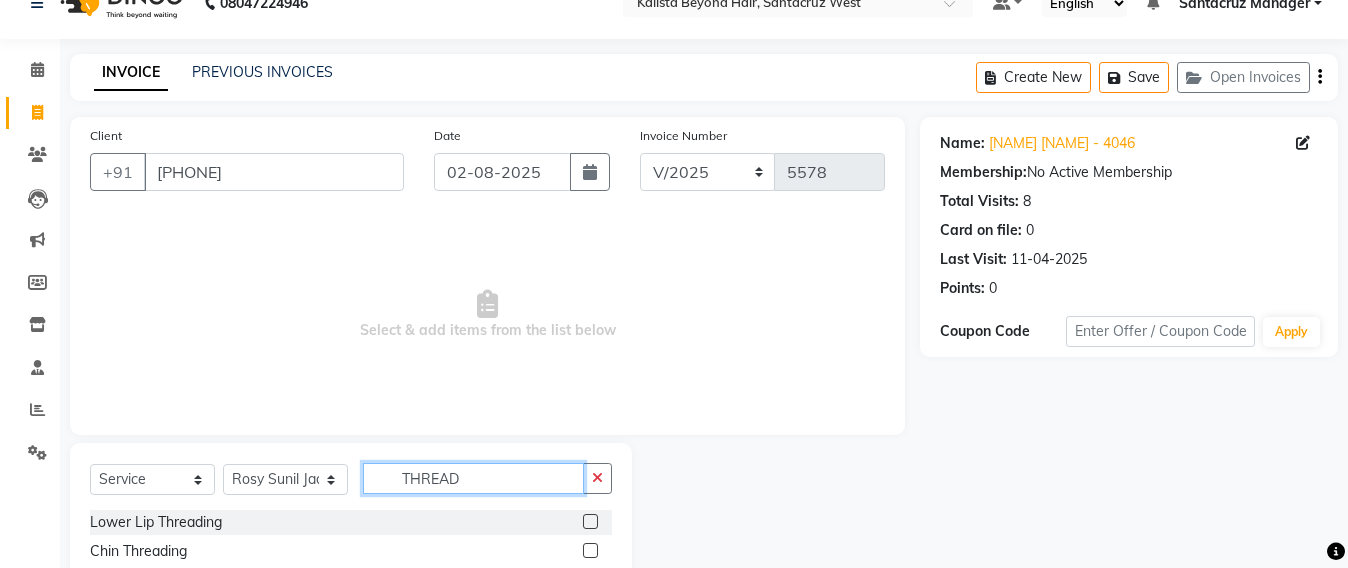 scroll, scrollTop: 158, scrollLeft: 0, axis: vertical 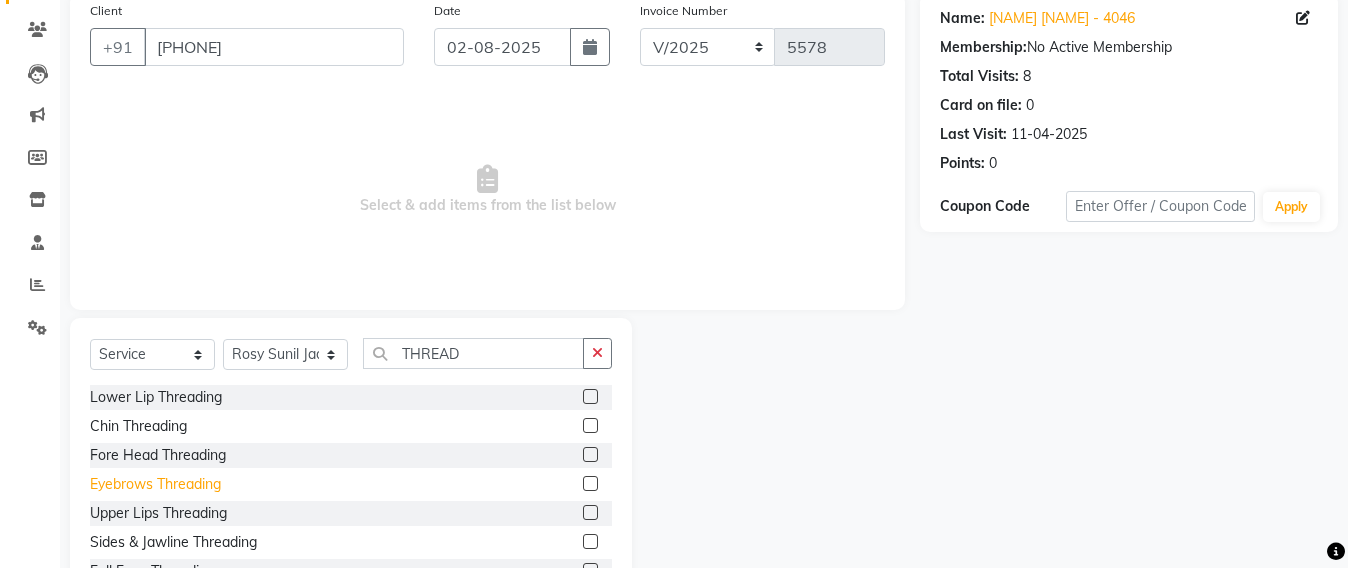 click on "Eyebrows Threading" 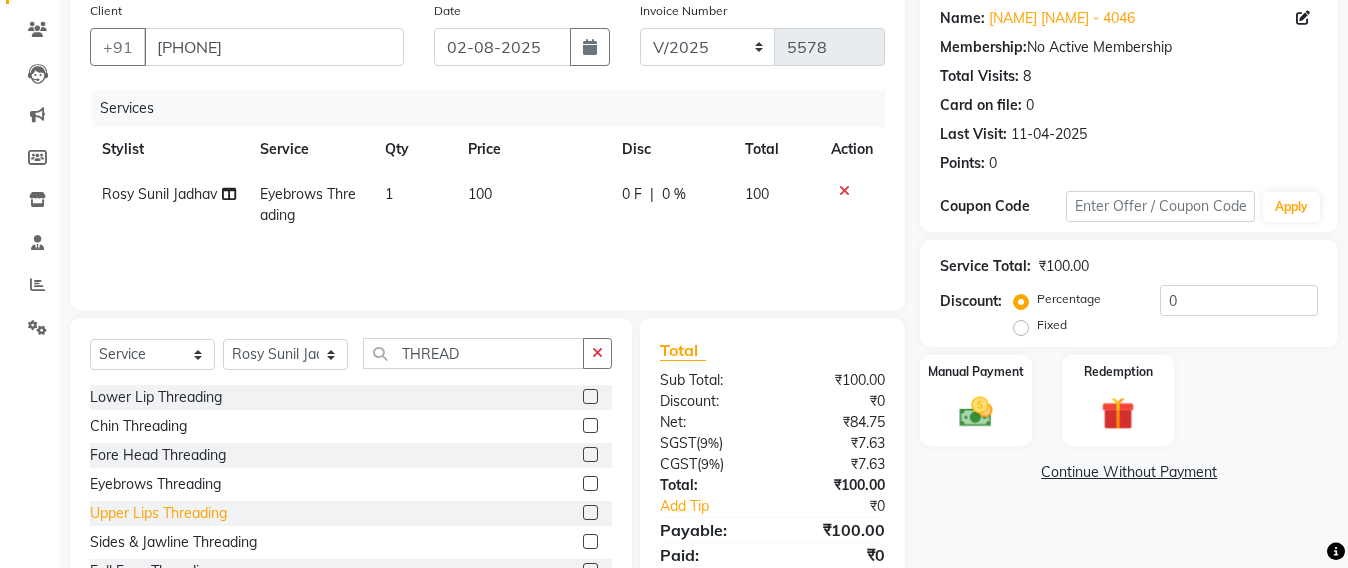 click on "Upper Lips Threading" 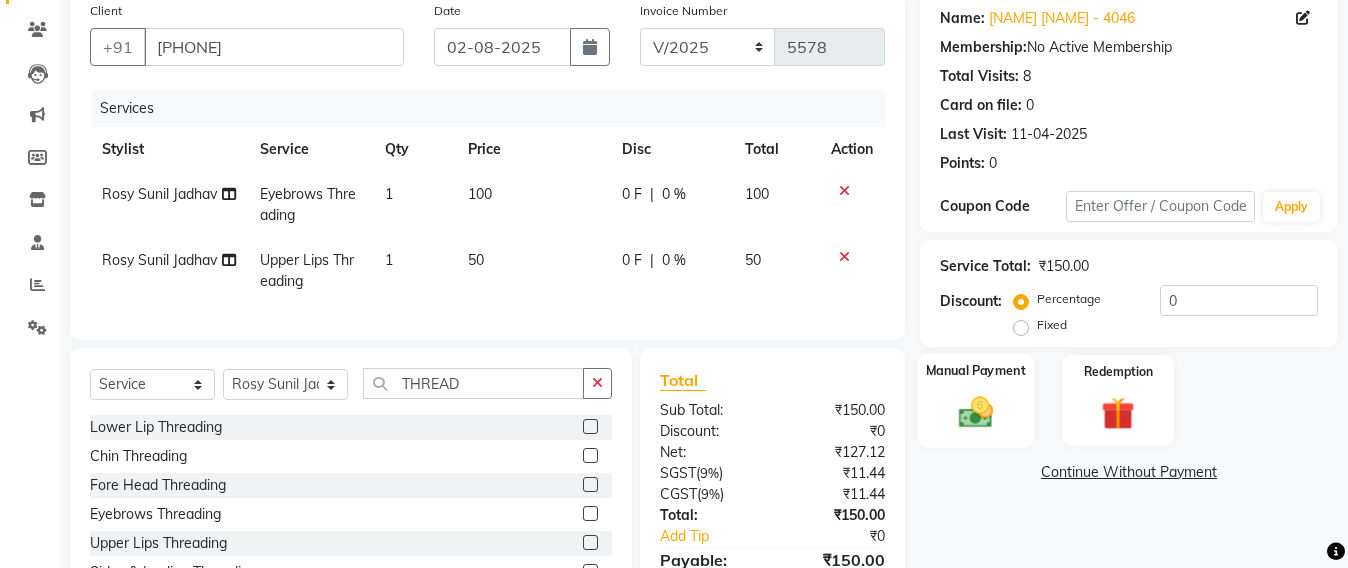 click 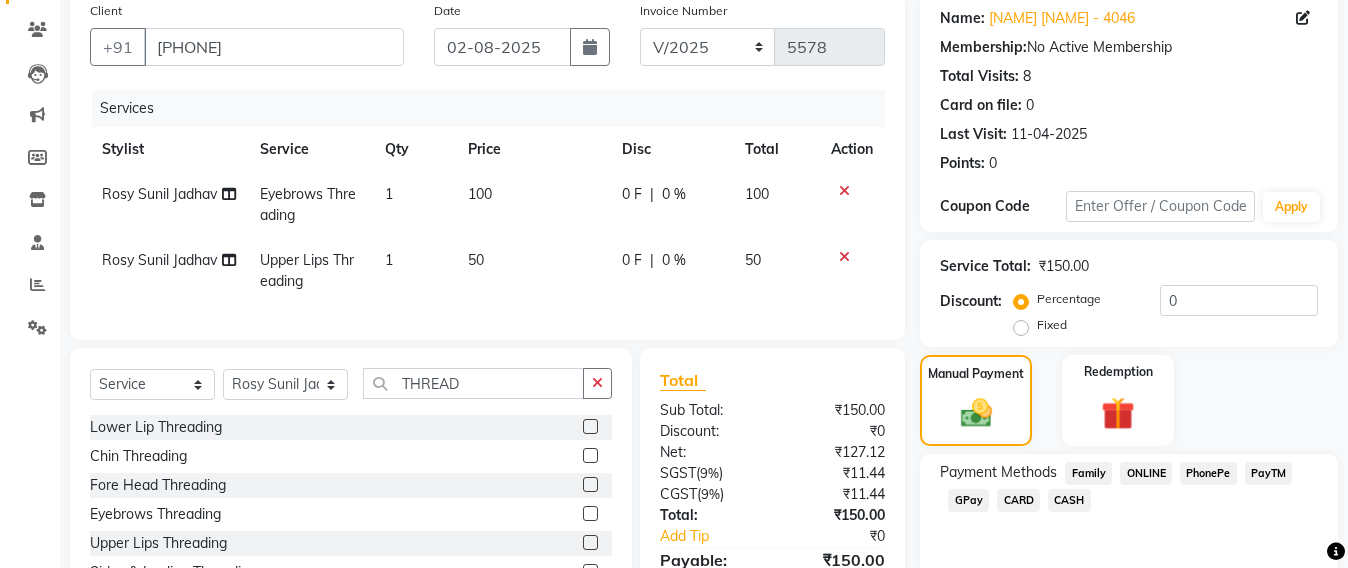 click on "CASH" 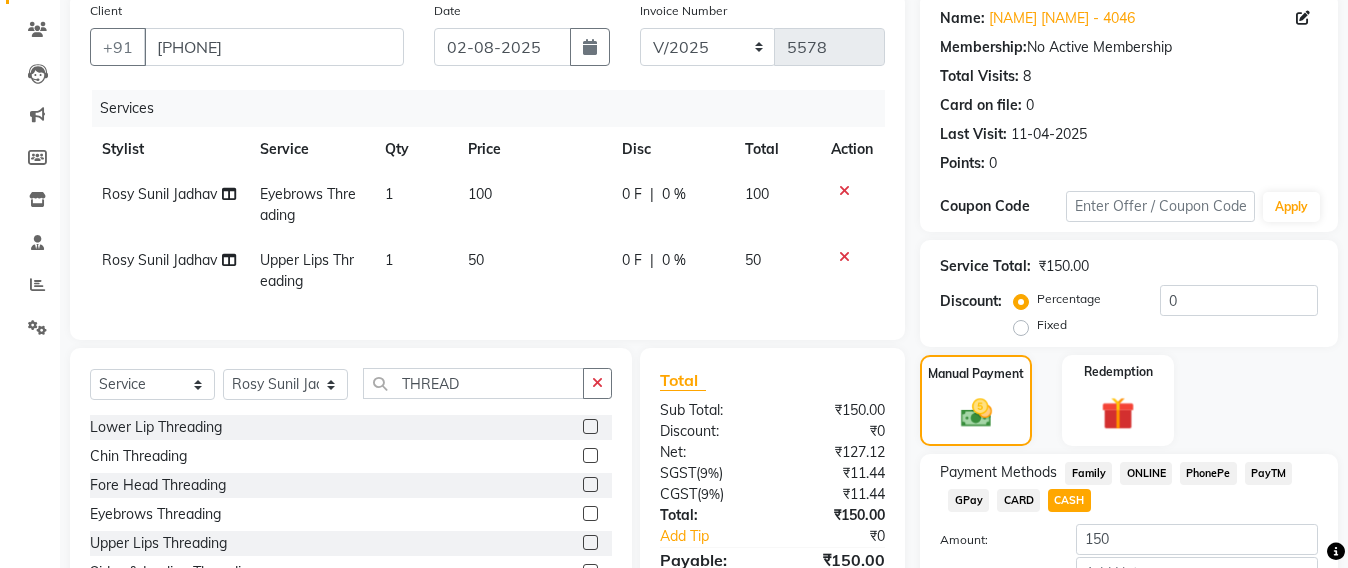scroll, scrollTop: 291, scrollLeft: 0, axis: vertical 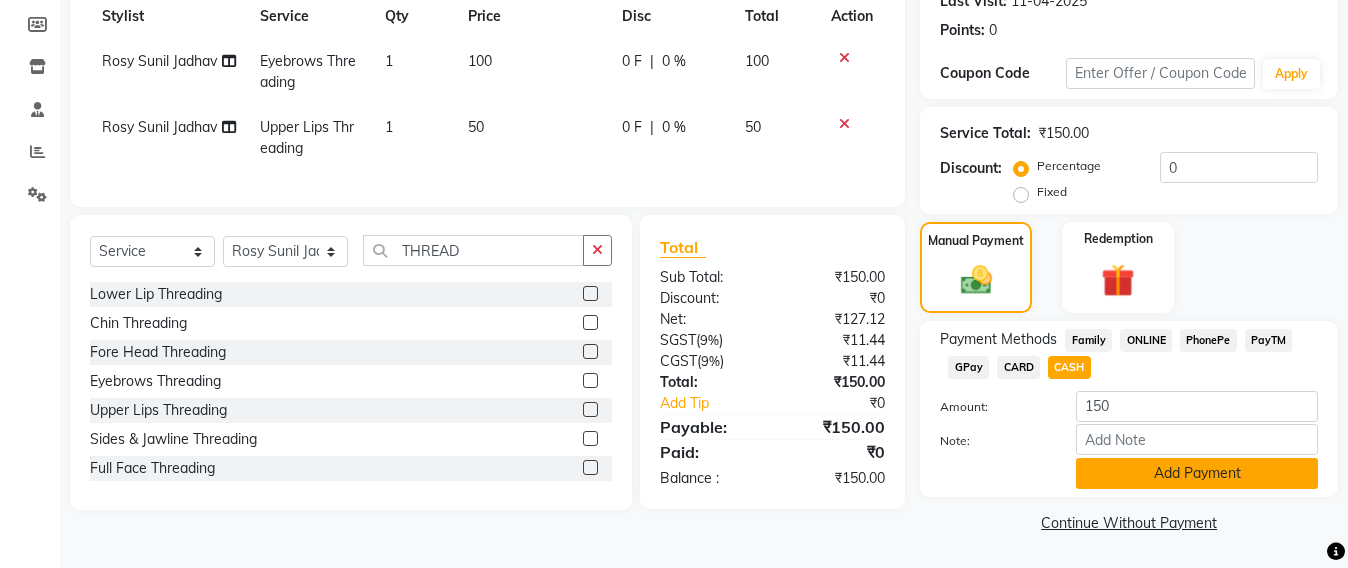 click on "Add Payment" 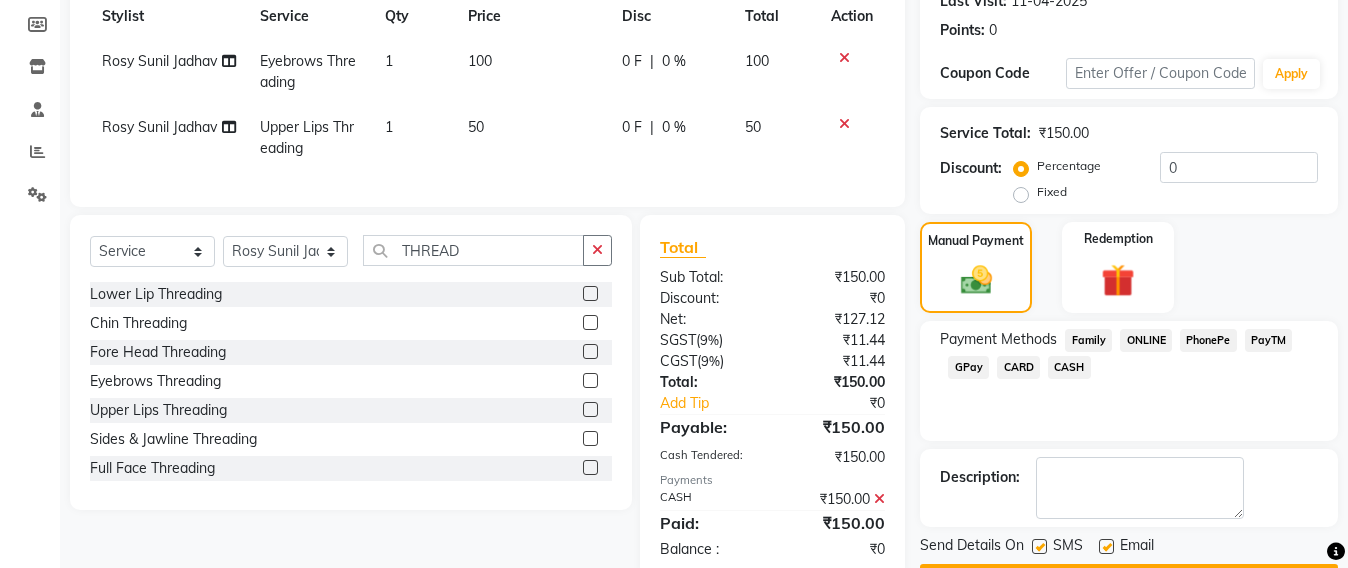 scroll, scrollTop: 352, scrollLeft: 0, axis: vertical 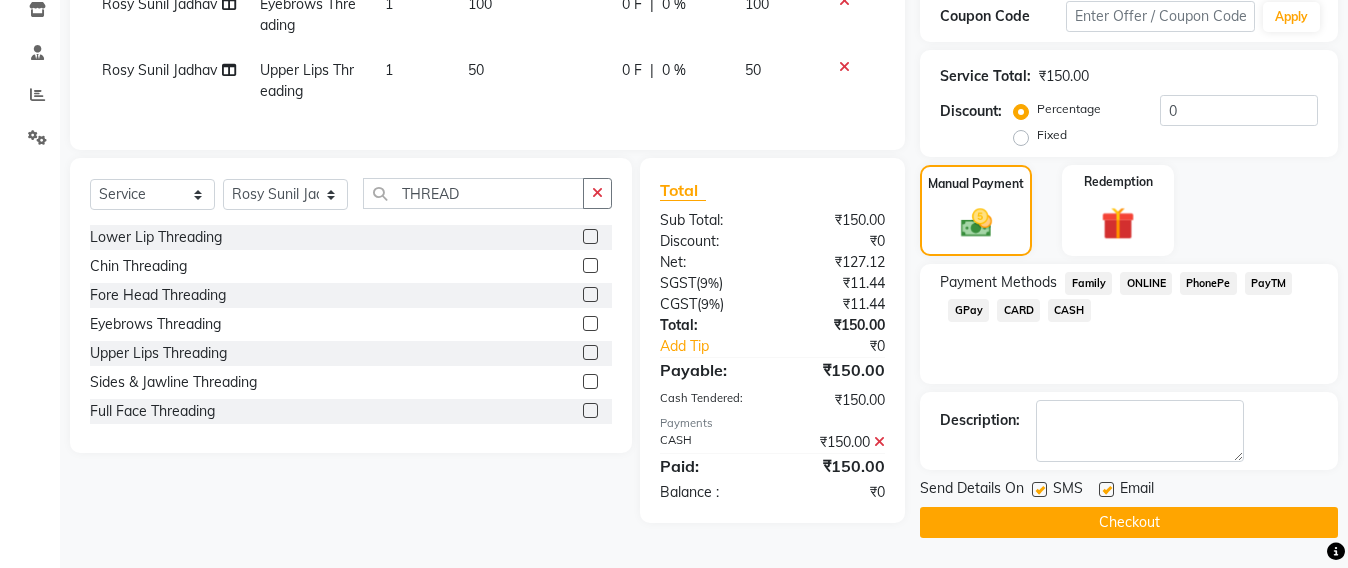 click on "Checkout" 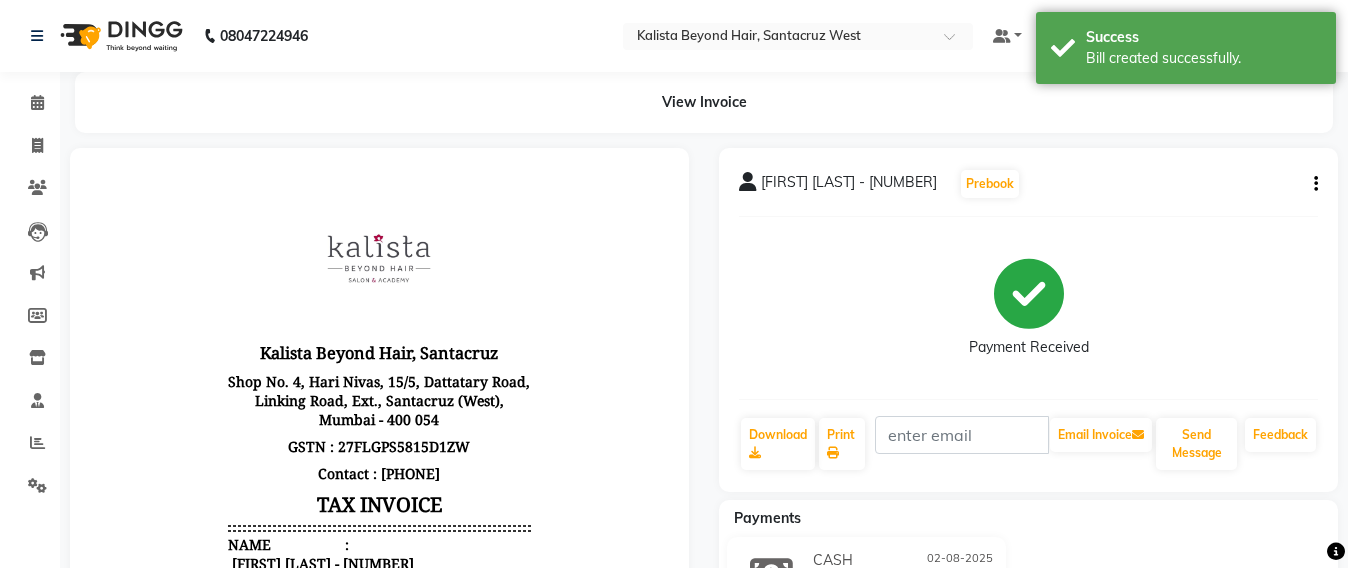 scroll, scrollTop: 0, scrollLeft: 0, axis: both 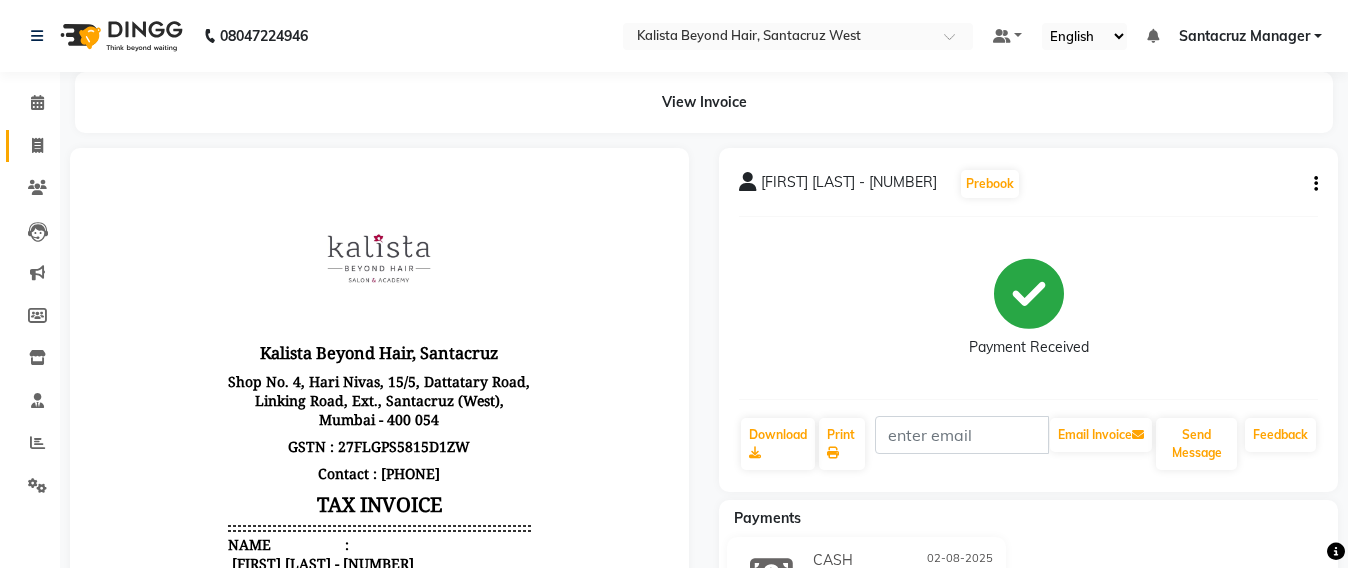 click on "Invoice" 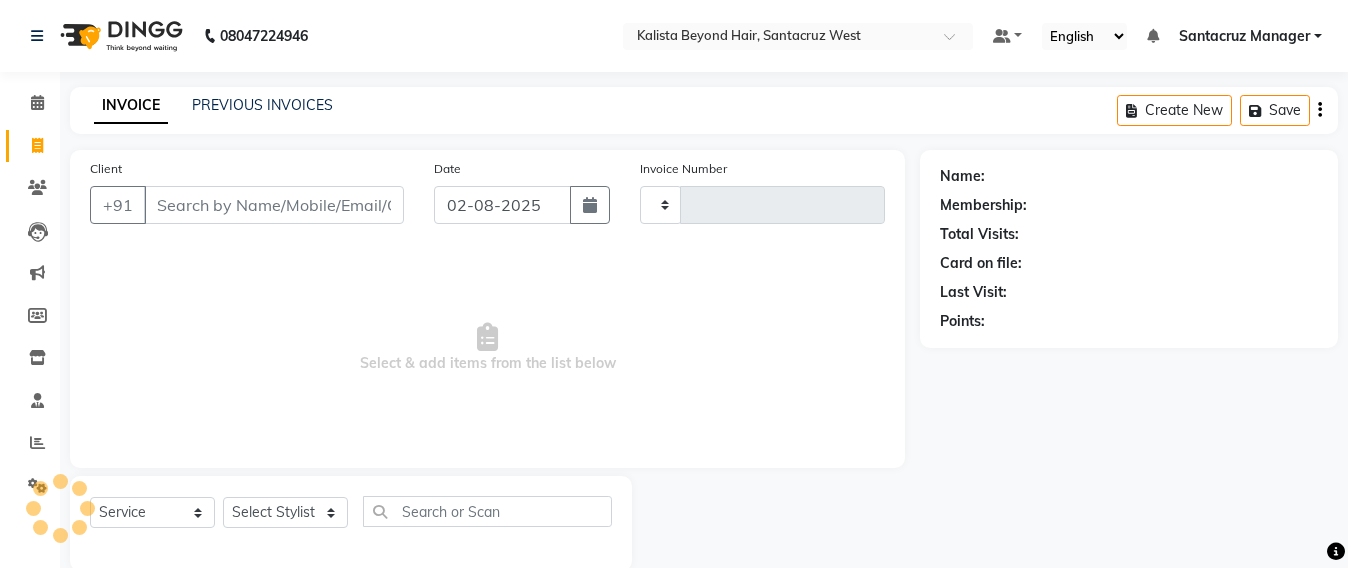 scroll, scrollTop: 33, scrollLeft: 0, axis: vertical 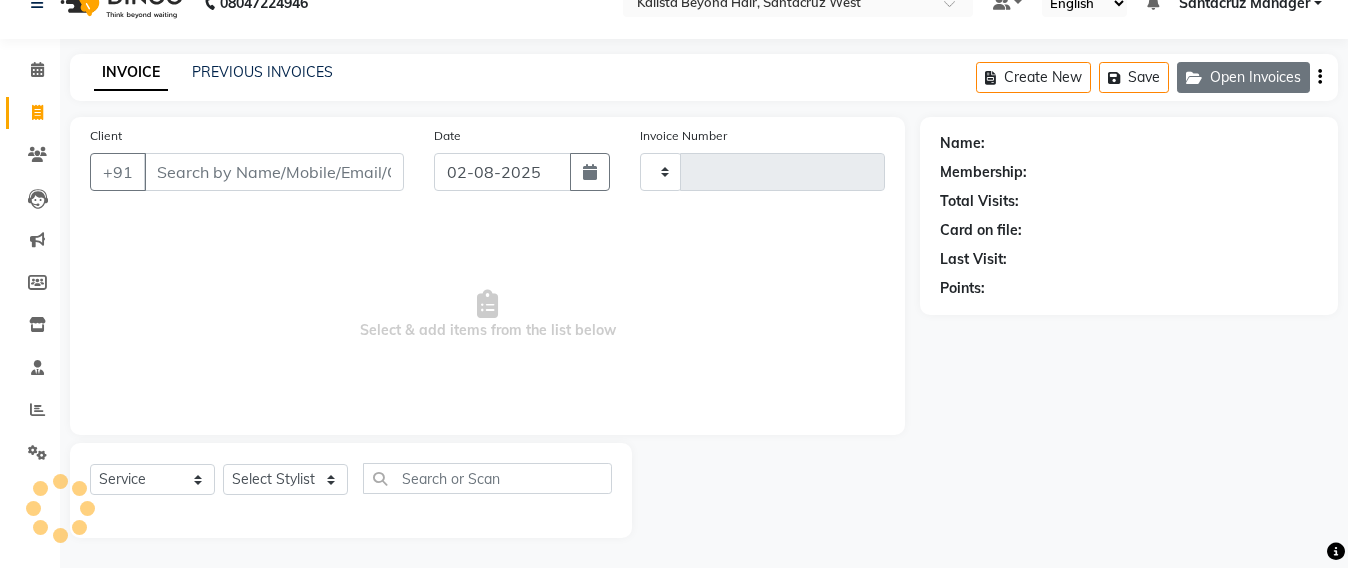 click on "Open Invoices" 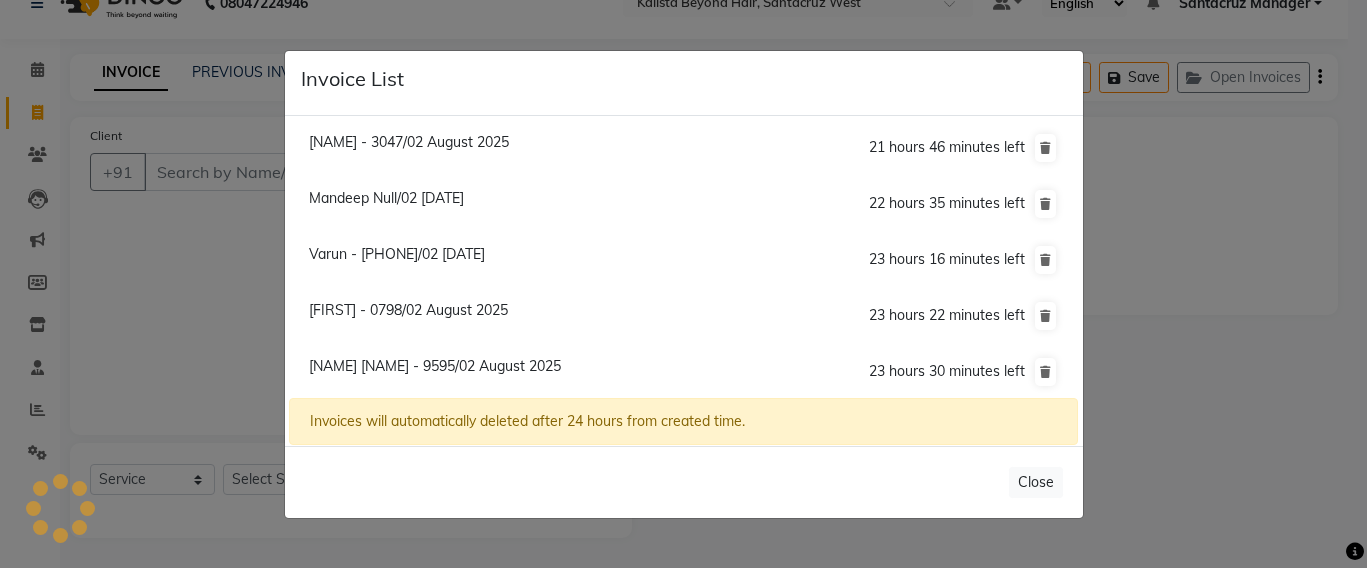 click on "Khushmi Chheda - 9595/02 August 2025" 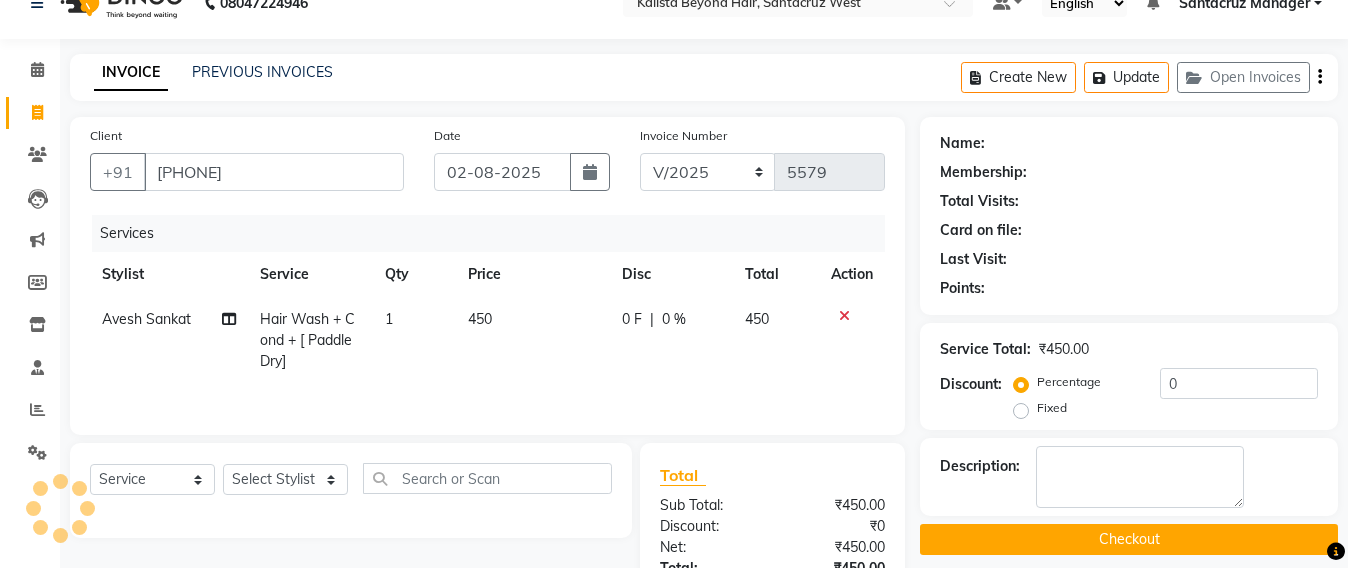scroll, scrollTop: 236, scrollLeft: 0, axis: vertical 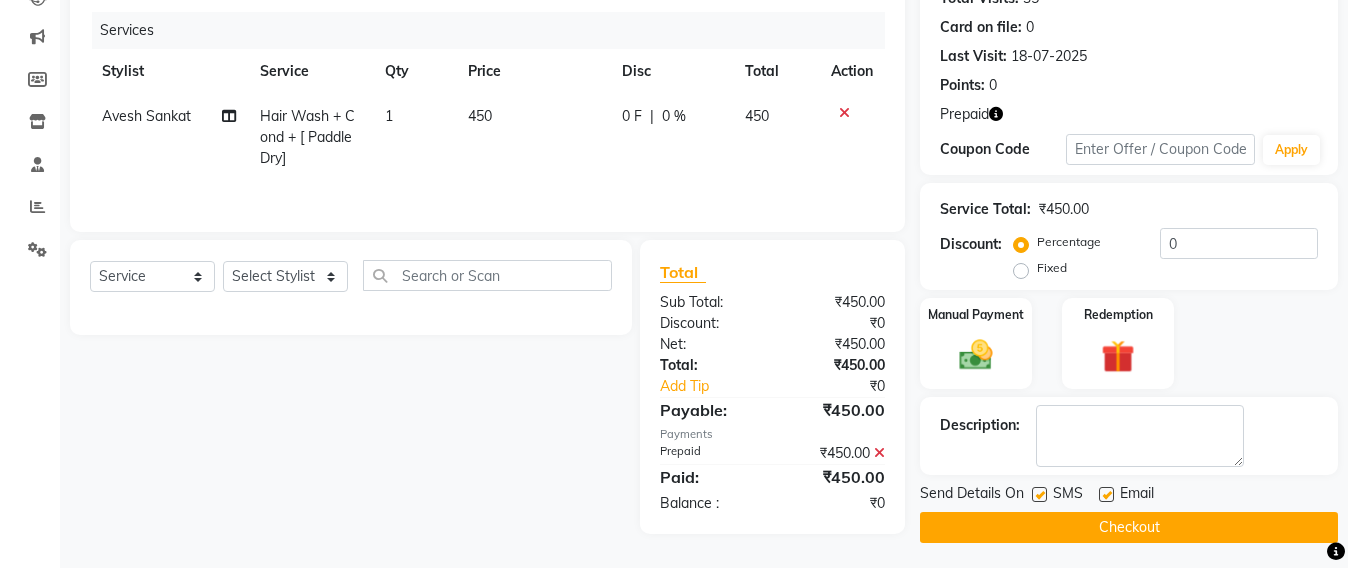 click 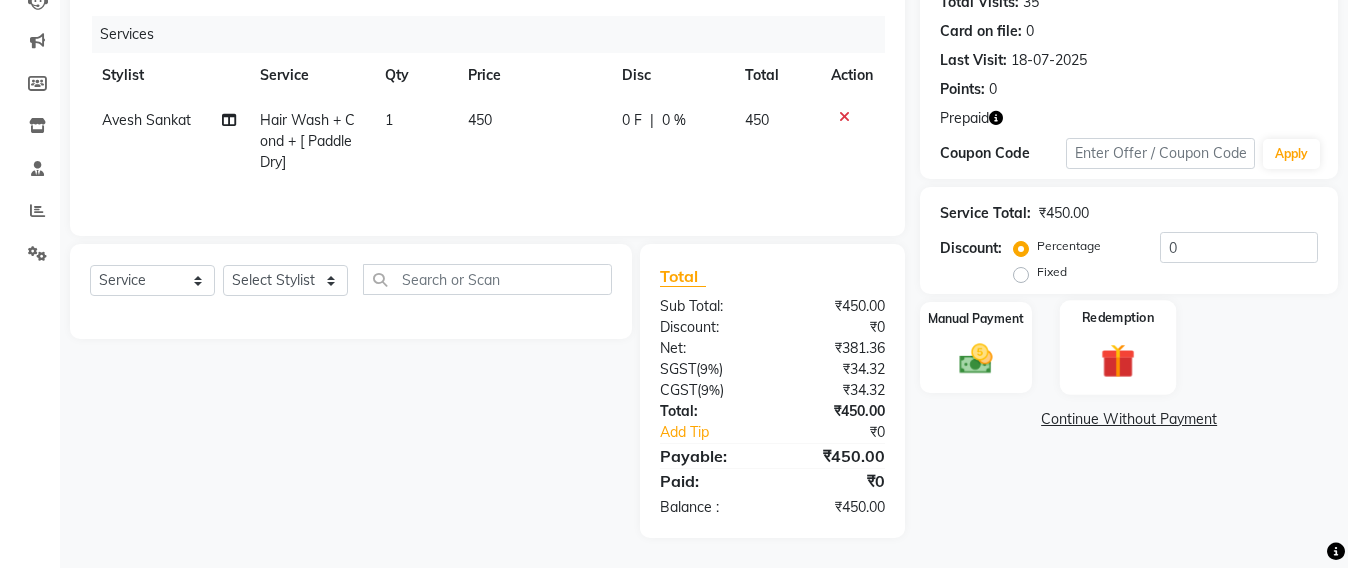 click 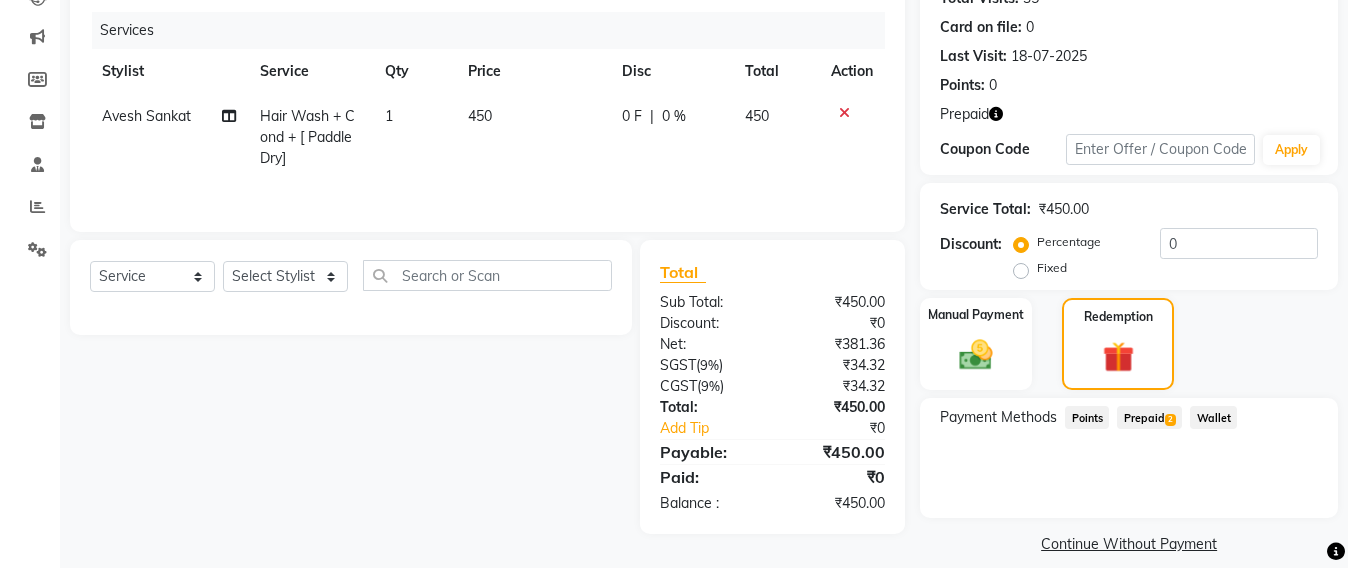 click on "Prepaid  2" 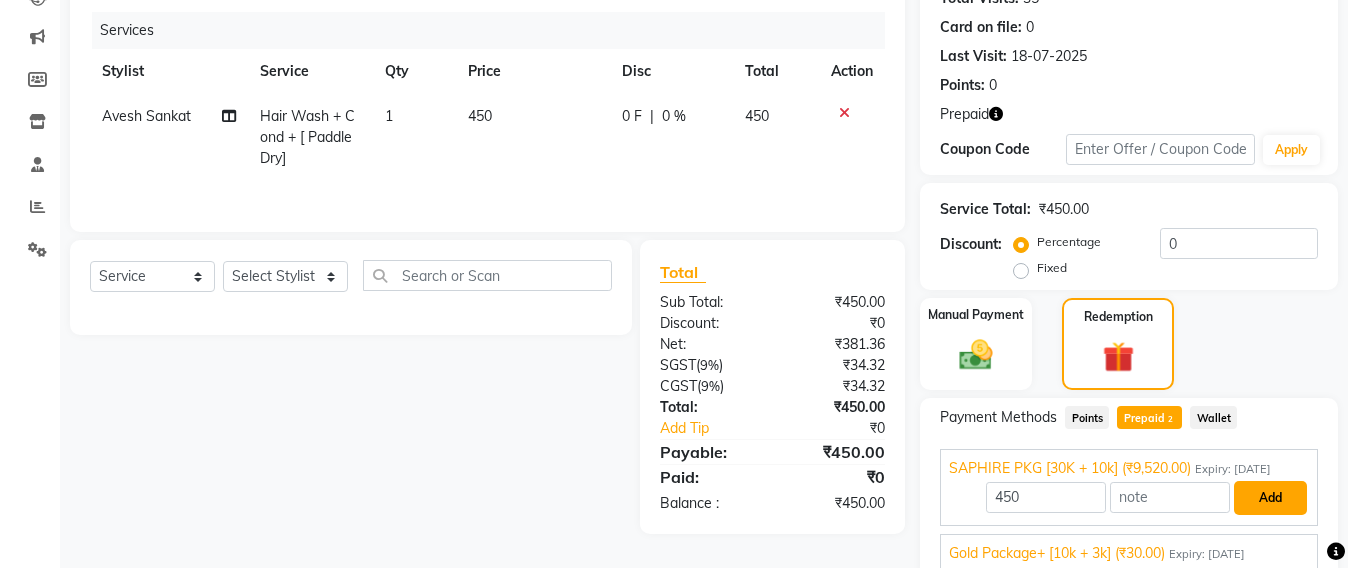 click on "Add" at bounding box center [1270, 498] 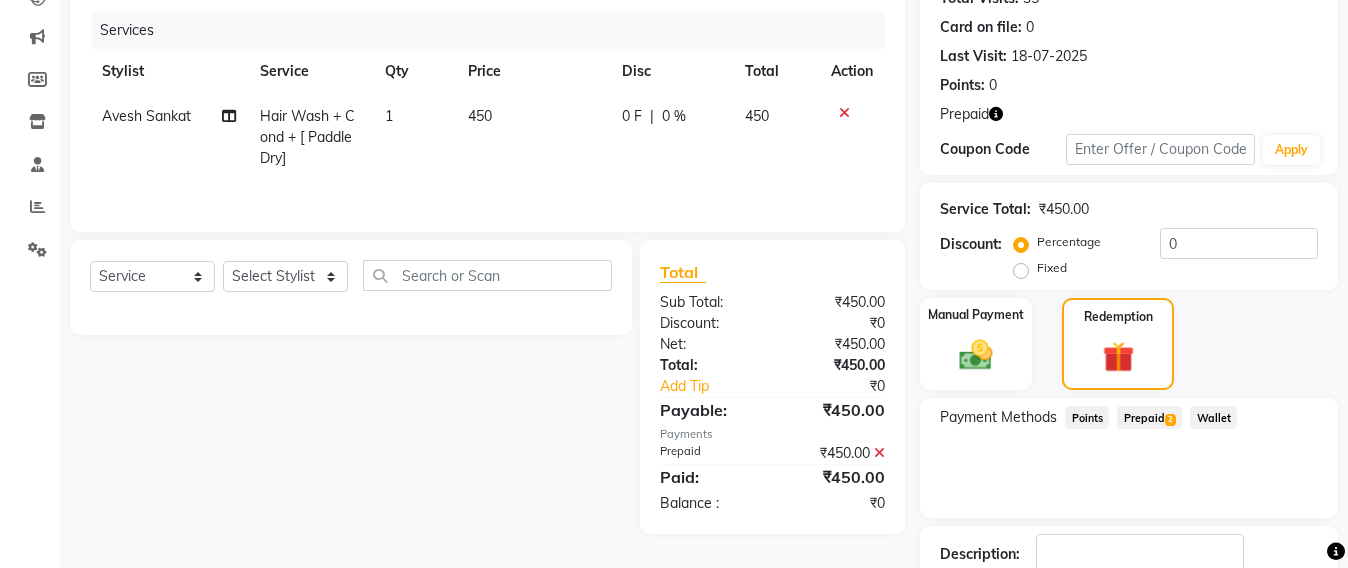 scroll, scrollTop: 361, scrollLeft: 0, axis: vertical 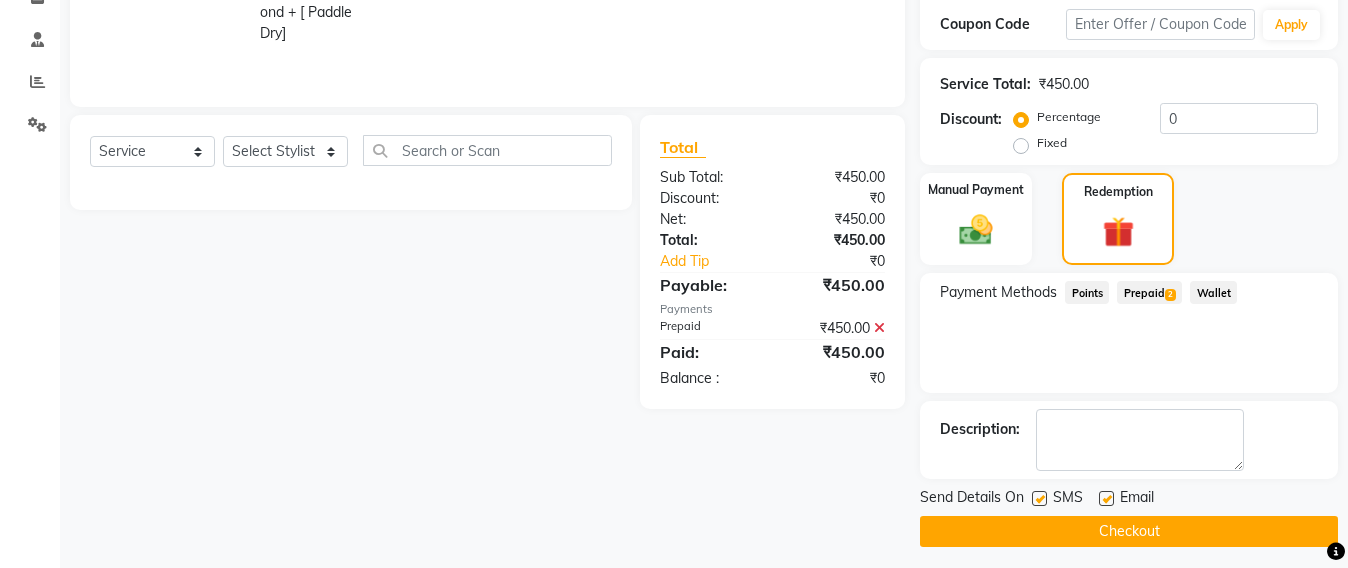 click on "Checkout" 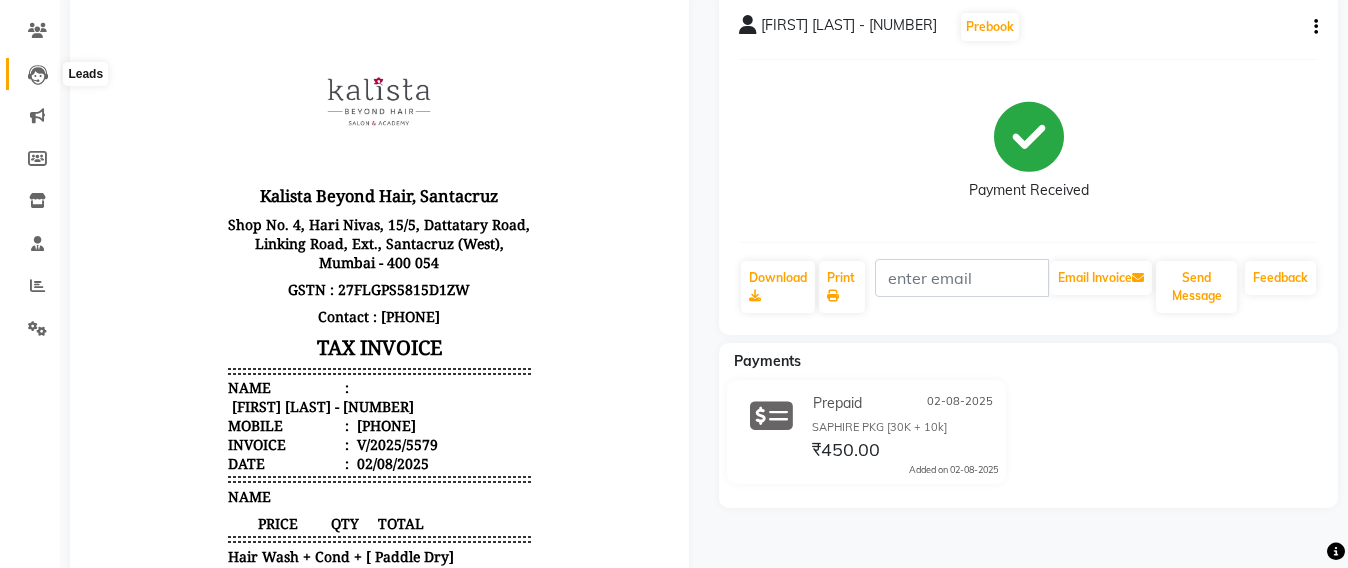 scroll, scrollTop: 0, scrollLeft: 0, axis: both 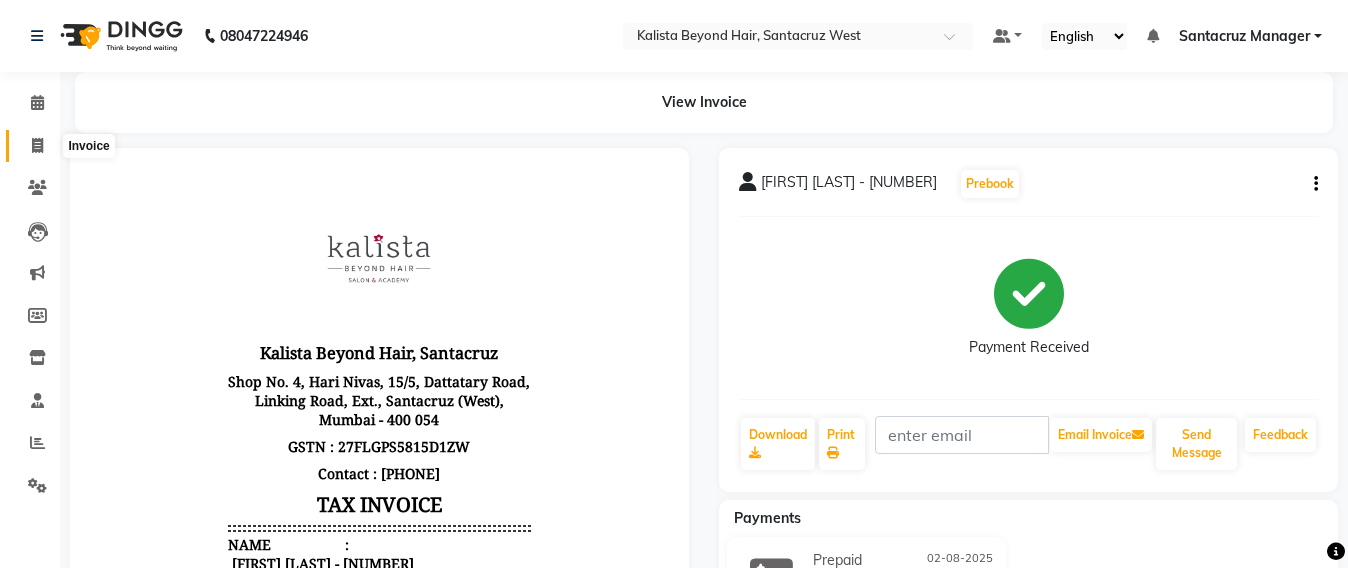 click 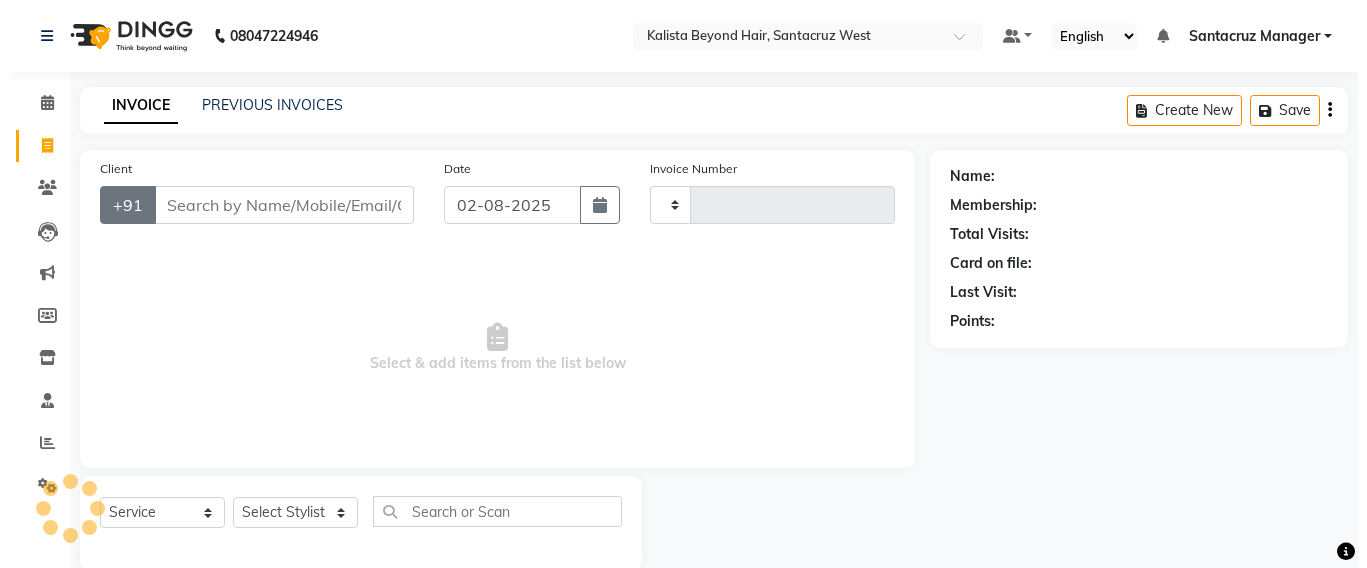 scroll, scrollTop: 33, scrollLeft: 0, axis: vertical 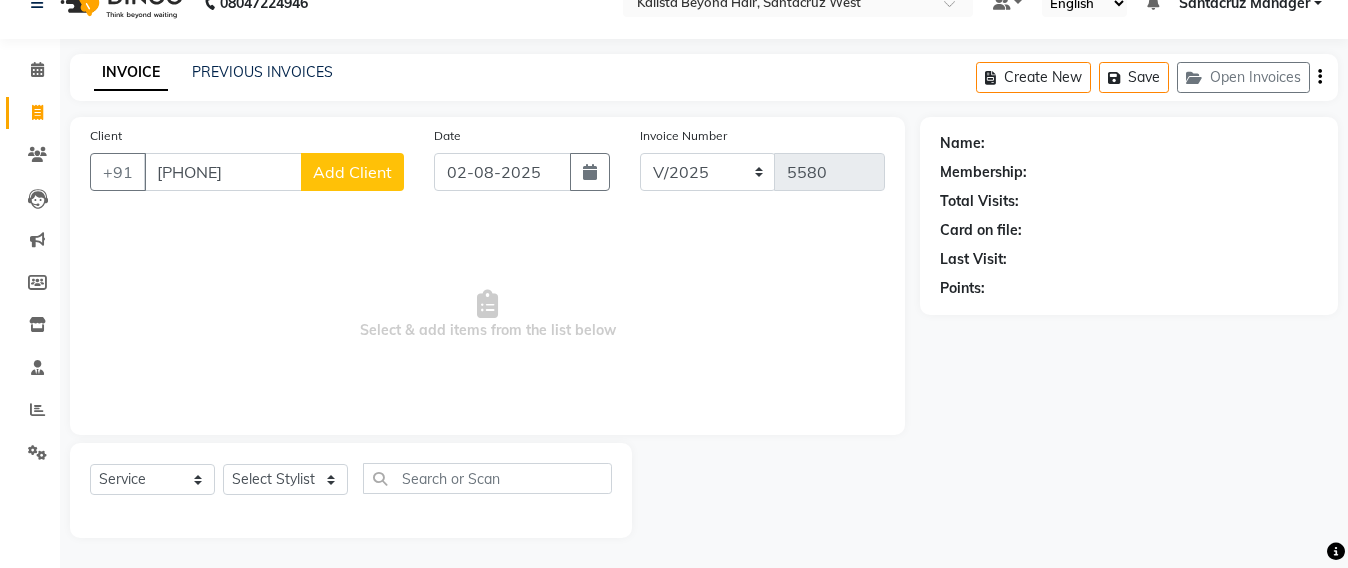 click on "Add Client" 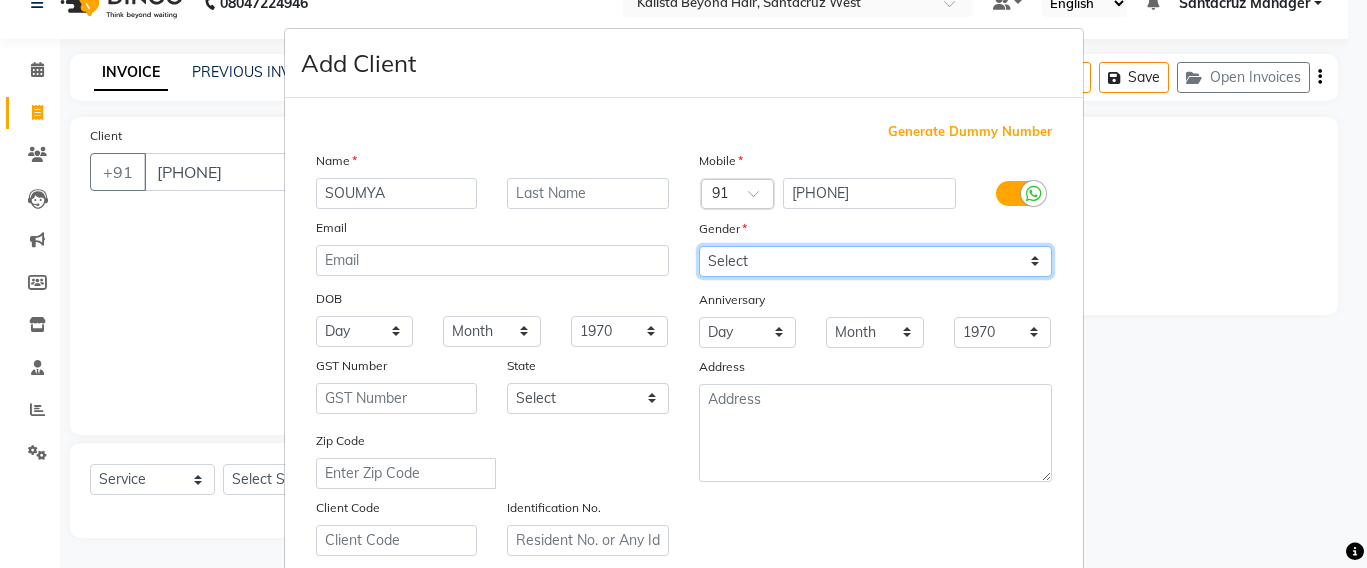 click on "Select Male Female Other Prefer Not To Say" at bounding box center (875, 261) 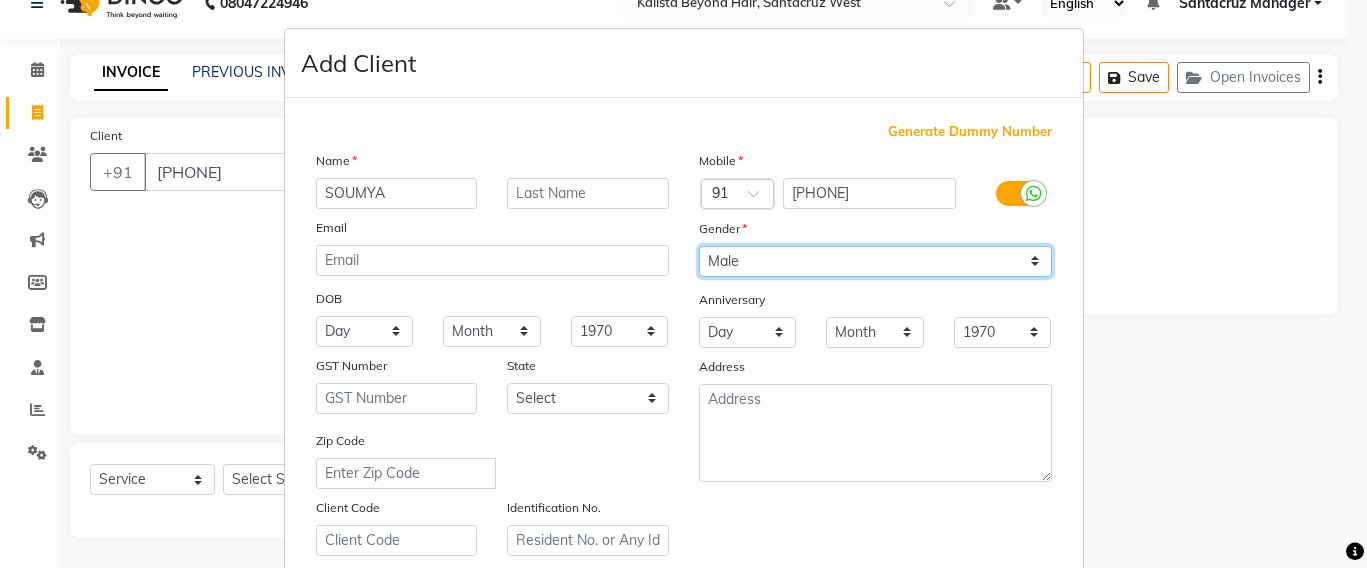 click on "Select Male Female Other Prefer Not To Say" at bounding box center [875, 261] 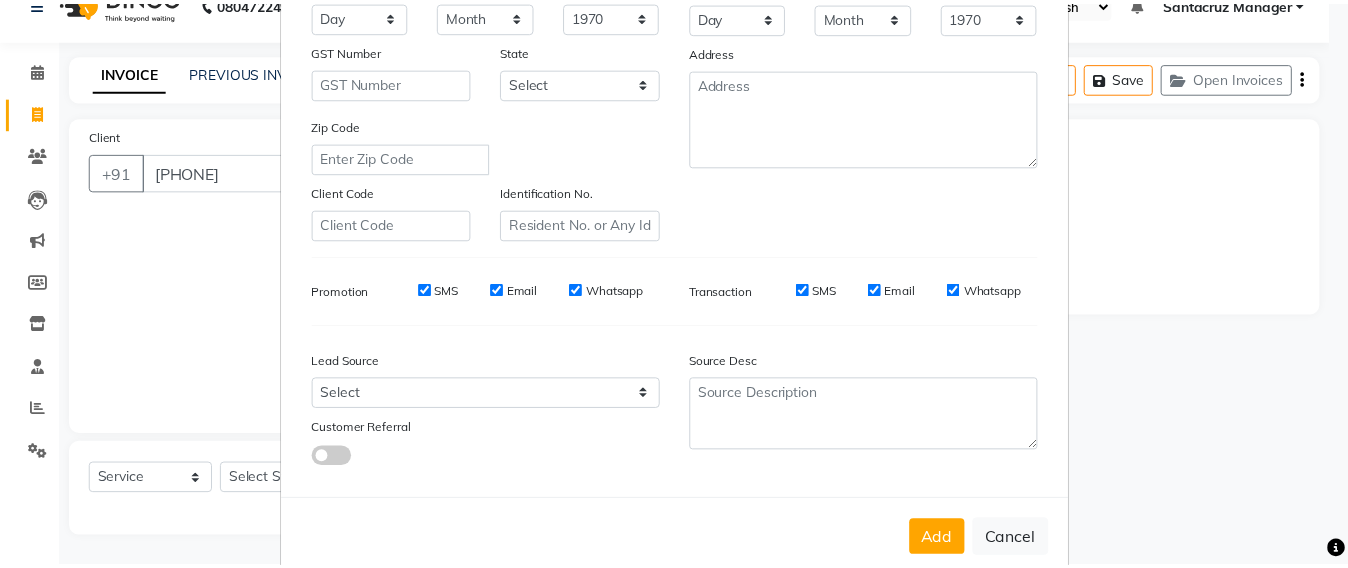 scroll, scrollTop: 355, scrollLeft: 0, axis: vertical 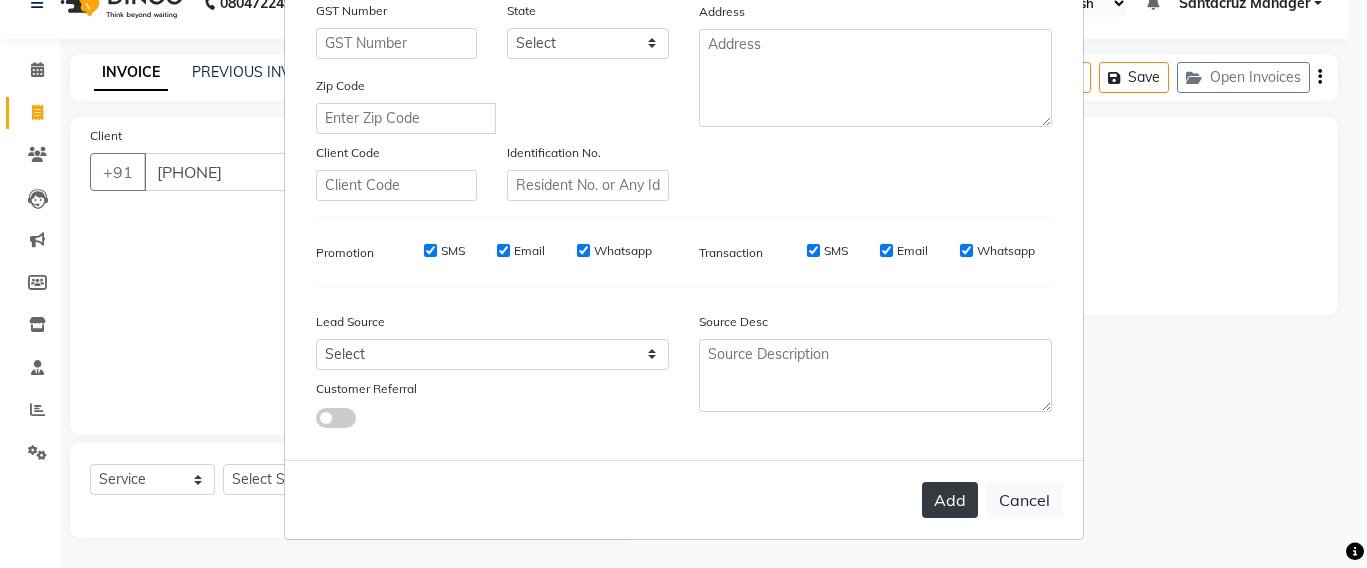click on "Add" at bounding box center [950, 500] 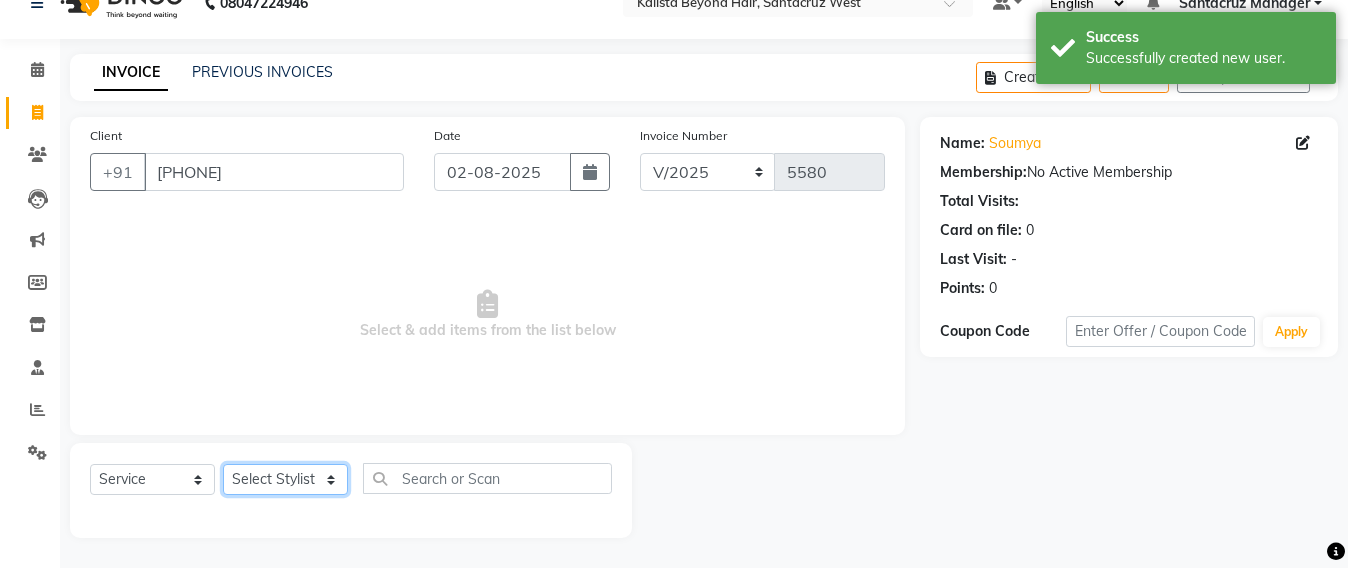 click on "Select Stylist Admin Avesh Sankat AZHER SHAIKH Jayeshree Mahtre Manisha Subodh Shedge Muskaan Pramila Vinayak Mhatre prathmesh mahattre Pratibha Nilesh Sharma RINKI SAV Rosy Sunil Jadhav Sameer shah admin Santacruz Manager SAURAV Siddhi SOMAYANG VASHUM Tejasvi Bhosle" 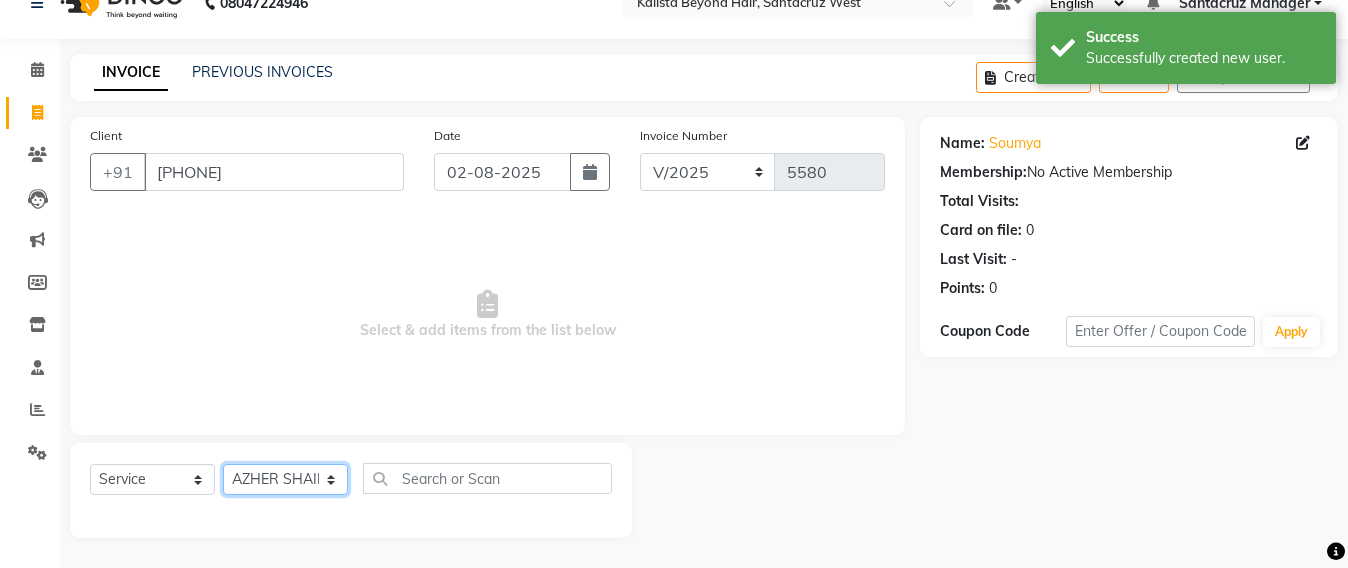 click on "Select Stylist Admin Avesh Sankat AZHER SHAIKH Jayeshree Mahtre Manisha Subodh Shedge Muskaan Pramila Vinayak Mhatre prathmesh mahattre Pratibha Nilesh Sharma RINKI SAV Rosy Sunil Jadhav Sameer shah admin Santacruz Manager SAURAV Siddhi SOMAYANG VASHUM Tejasvi Bhosle" 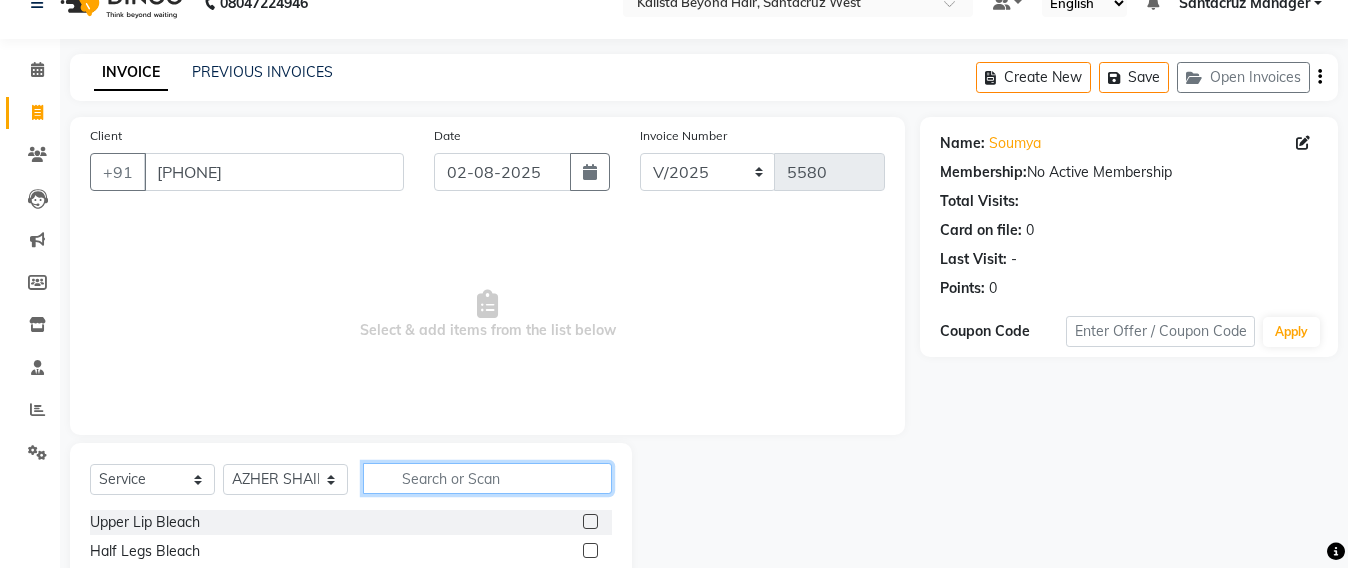 click 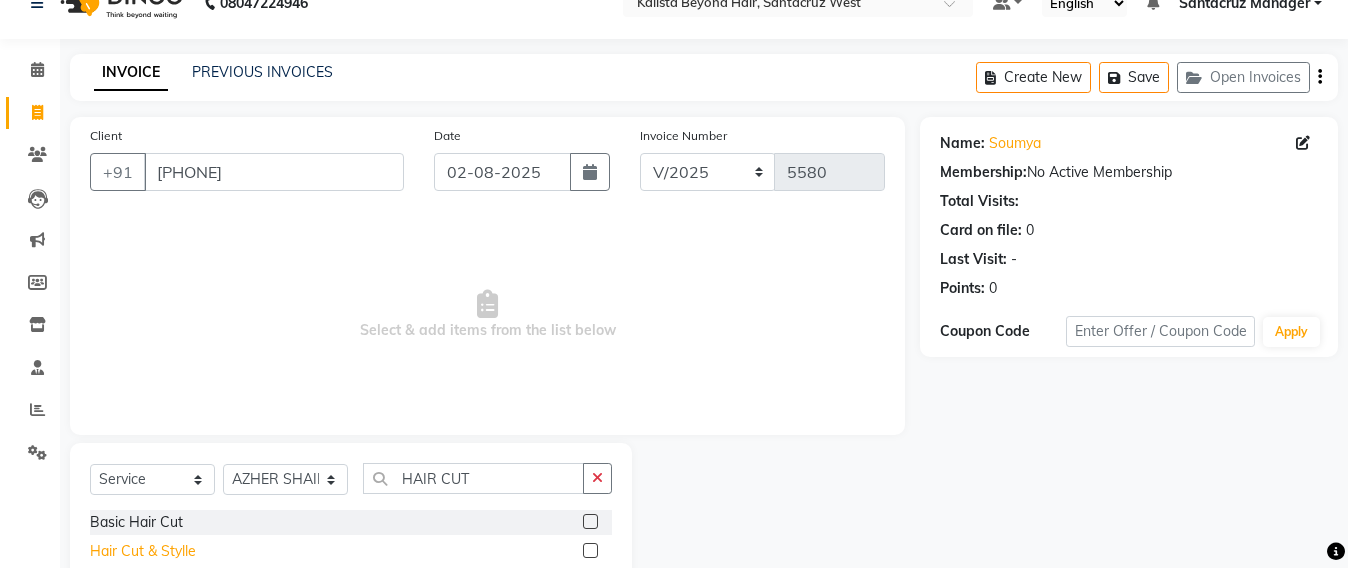 click on "Hair Cut & Stylle" 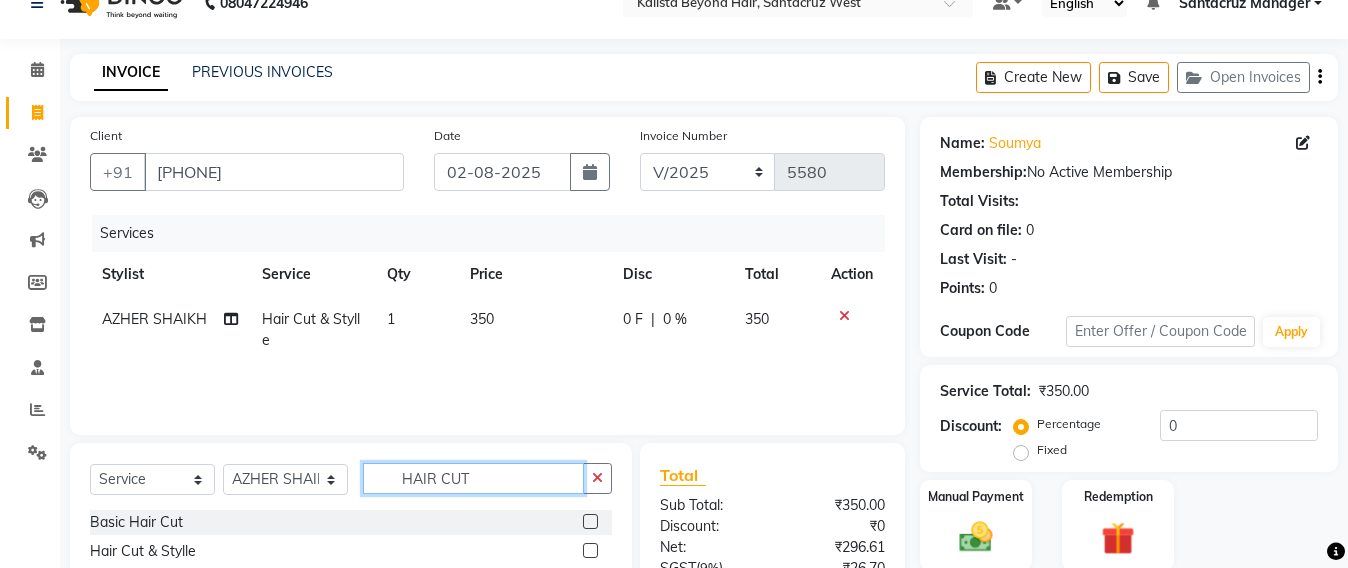 click on "HAIR CUT" 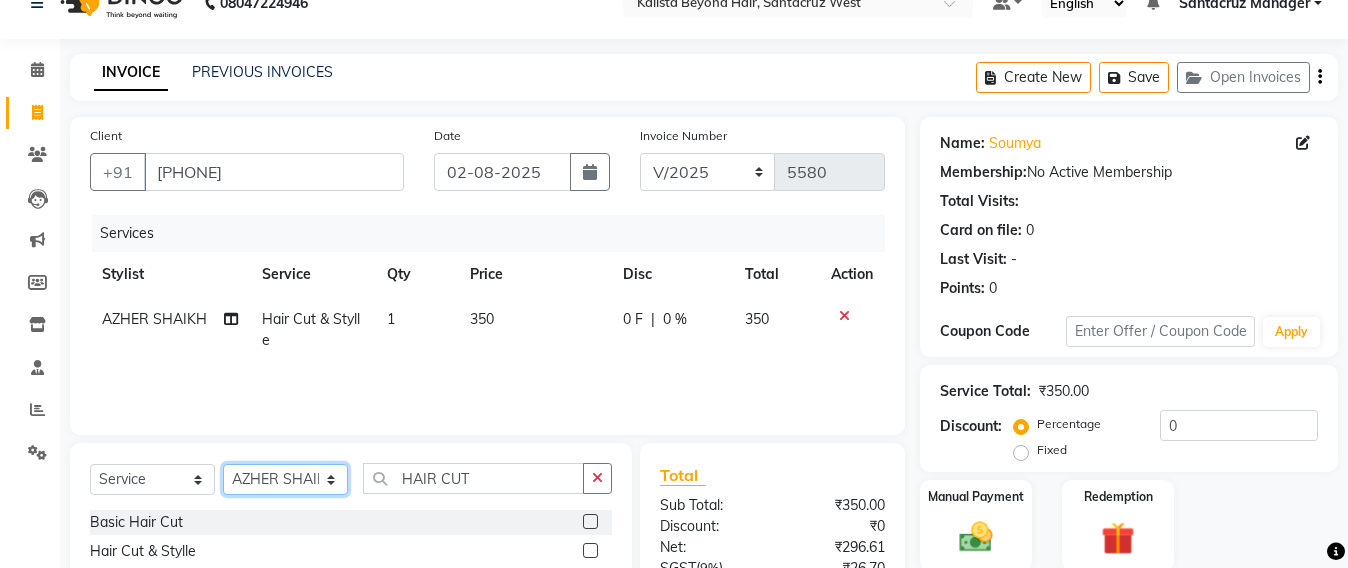 click on "Select Stylist Admin Avesh Sankat AZHER SHAIKH Jayeshree Mahtre Manisha Subodh Shedge Muskaan Pramila Vinayak Mhatre prathmesh mahattre Pratibha Nilesh Sharma RINKI SAV Rosy Sunil Jadhav Sameer shah admin Santacruz Manager SAURAV Siddhi SOMAYANG VASHUM Tejasvi Bhosle" 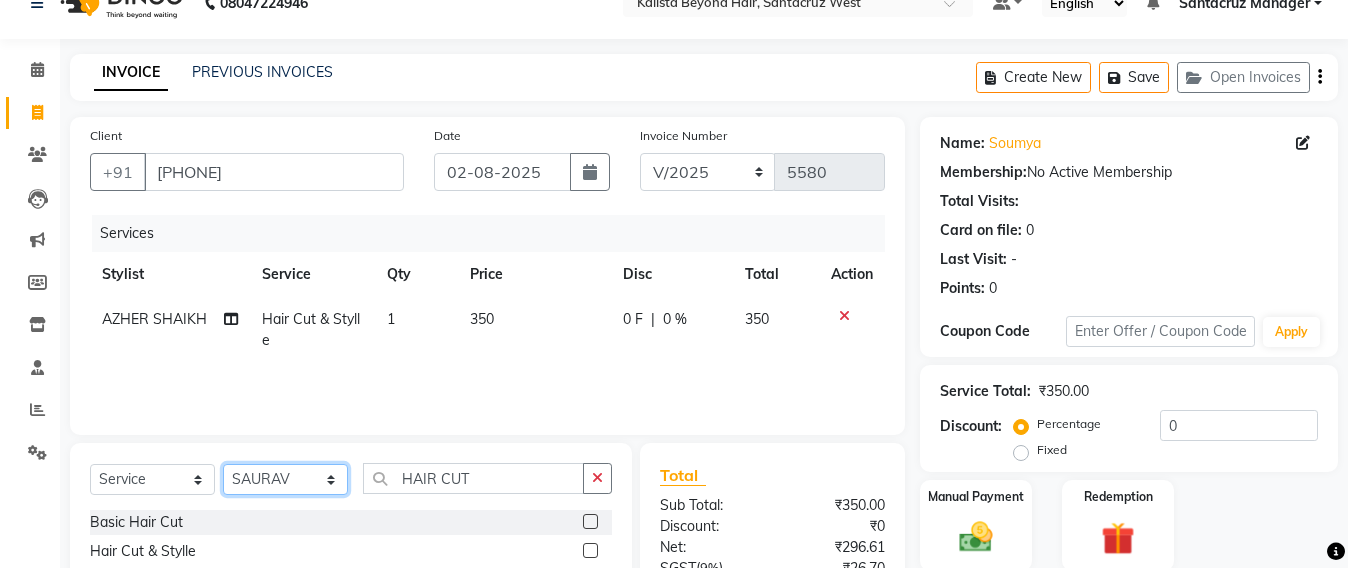 click on "Select Stylist Admin Avesh Sankat AZHER SHAIKH Jayeshree Mahtre Manisha Subodh Shedge Muskaan Pramila Vinayak Mhatre prathmesh mahattre Pratibha Nilesh Sharma RINKI SAV Rosy Sunil Jadhav Sameer shah admin Santacruz Manager SAURAV Siddhi SOMAYANG VASHUM Tejasvi Bhosle" 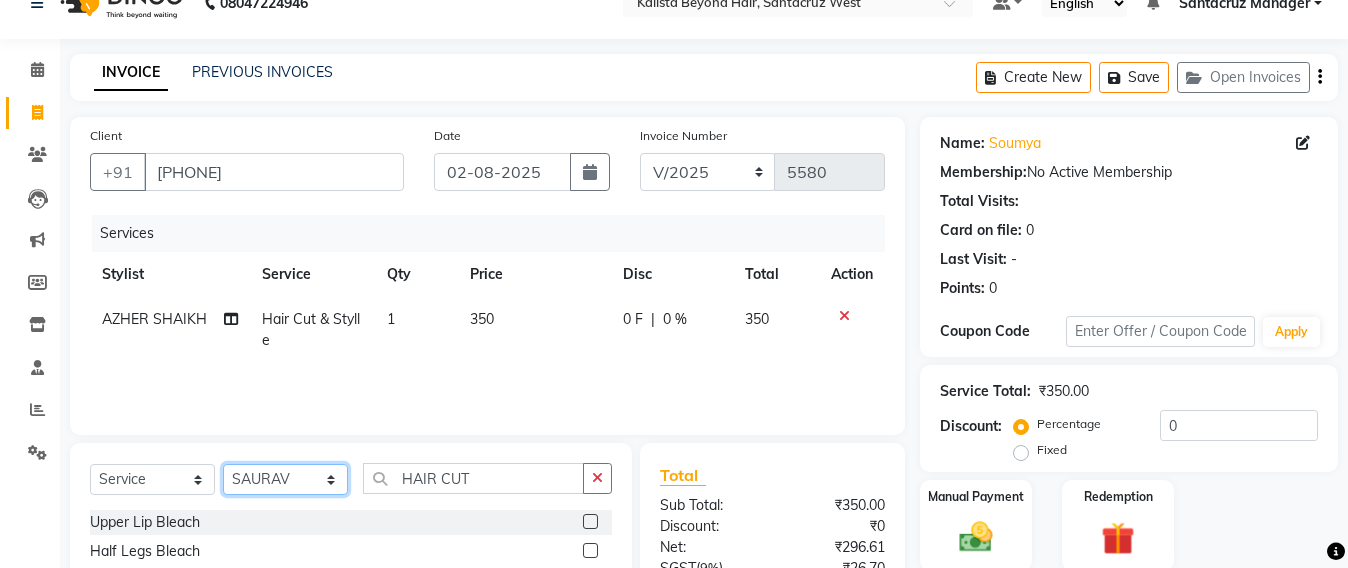 scroll, scrollTop: 158, scrollLeft: 0, axis: vertical 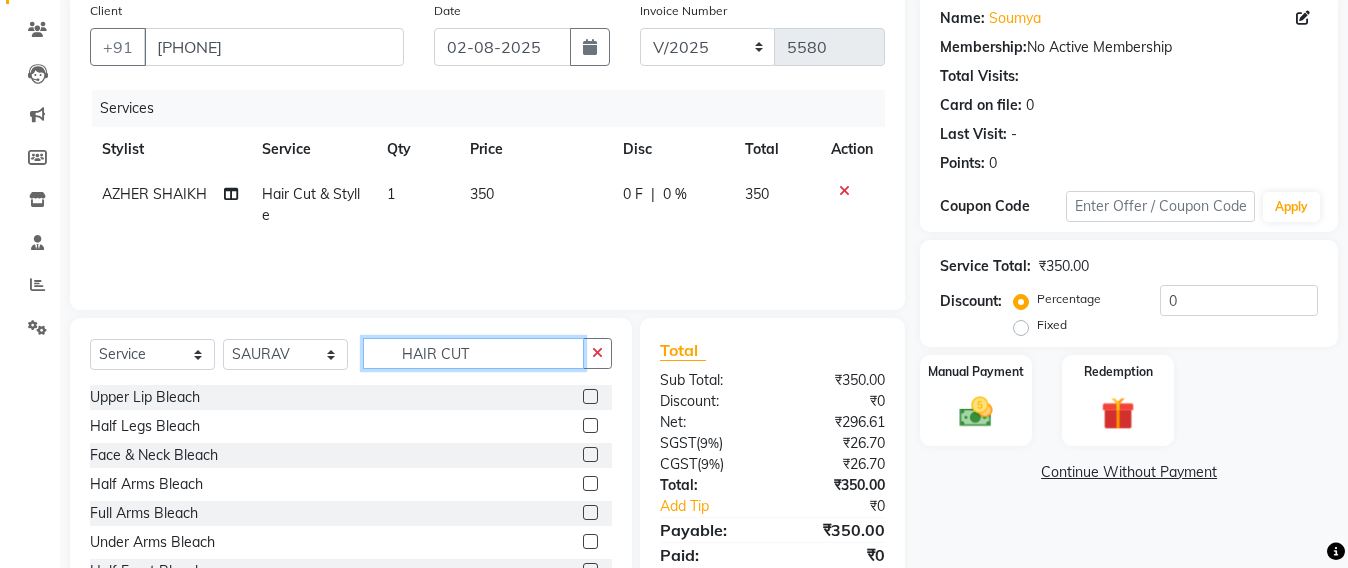 click on "HAIR CUT" 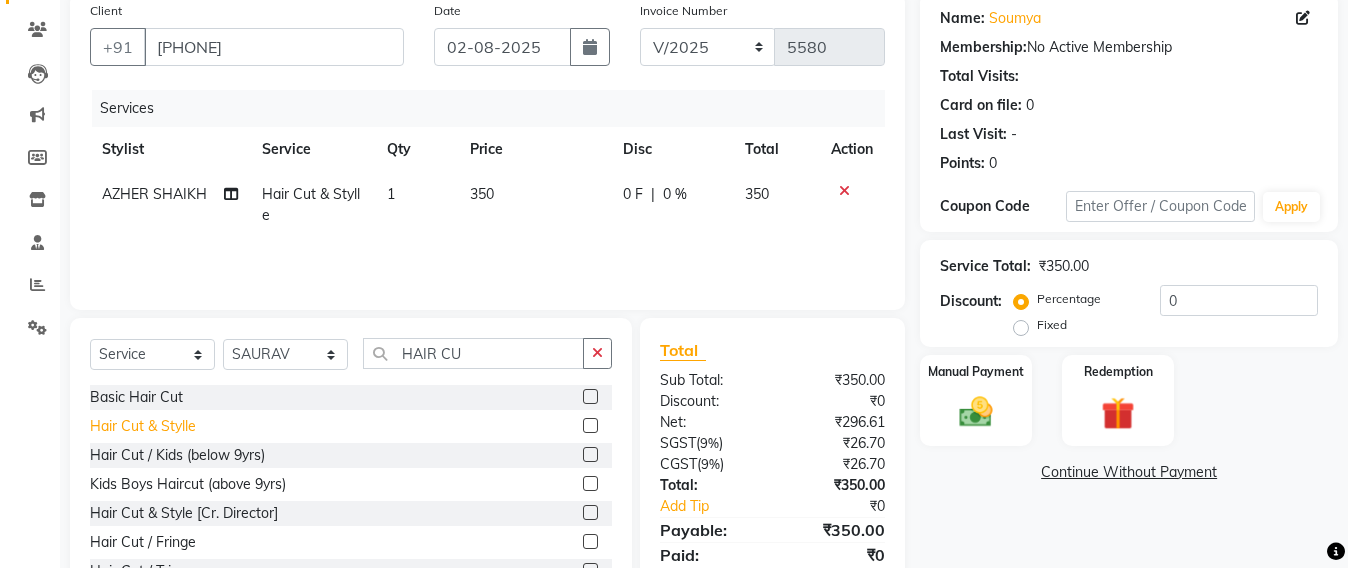 click on "Hair Cut & Stylle" 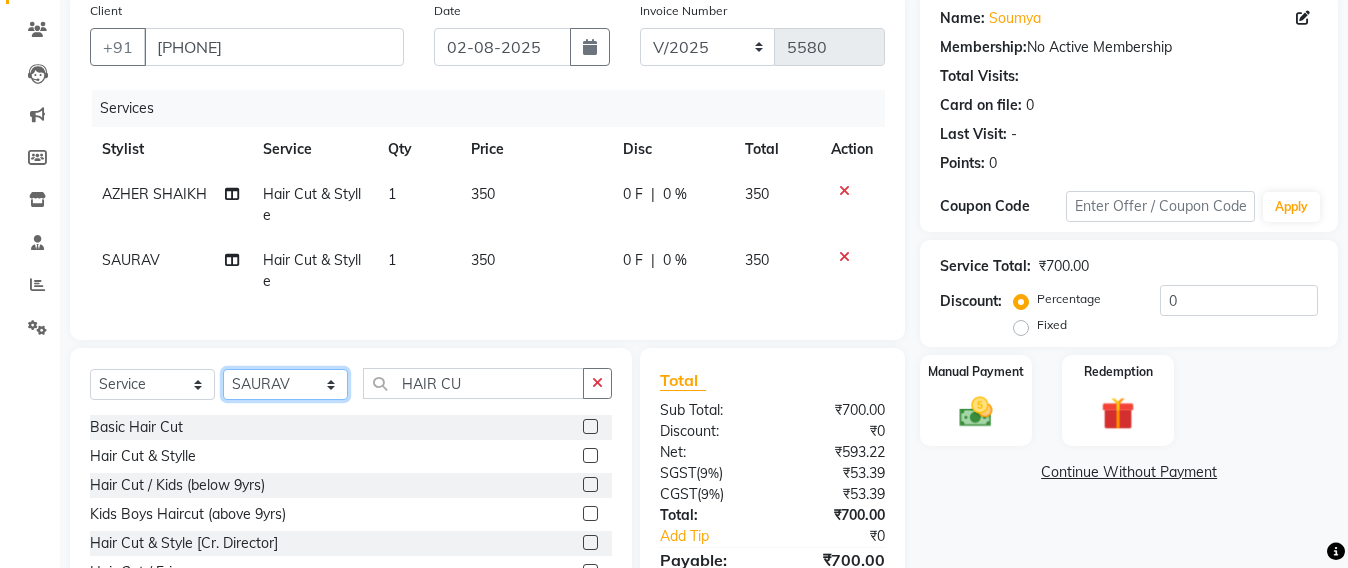 click on "Select Stylist Admin Avesh Sankat AZHER SHAIKH Jayeshree Mahtre Manisha Subodh Shedge Muskaan Pramila Vinayak Mhatre prathmesh mahattre Pratibha Nilesh Sharma RINKI SAV Rosy Sunil Jadhav Sameer shah admin Santacruz Manager SAURAV Siddhi SOMAYANG VASHUM Tejasvi Bhosle" 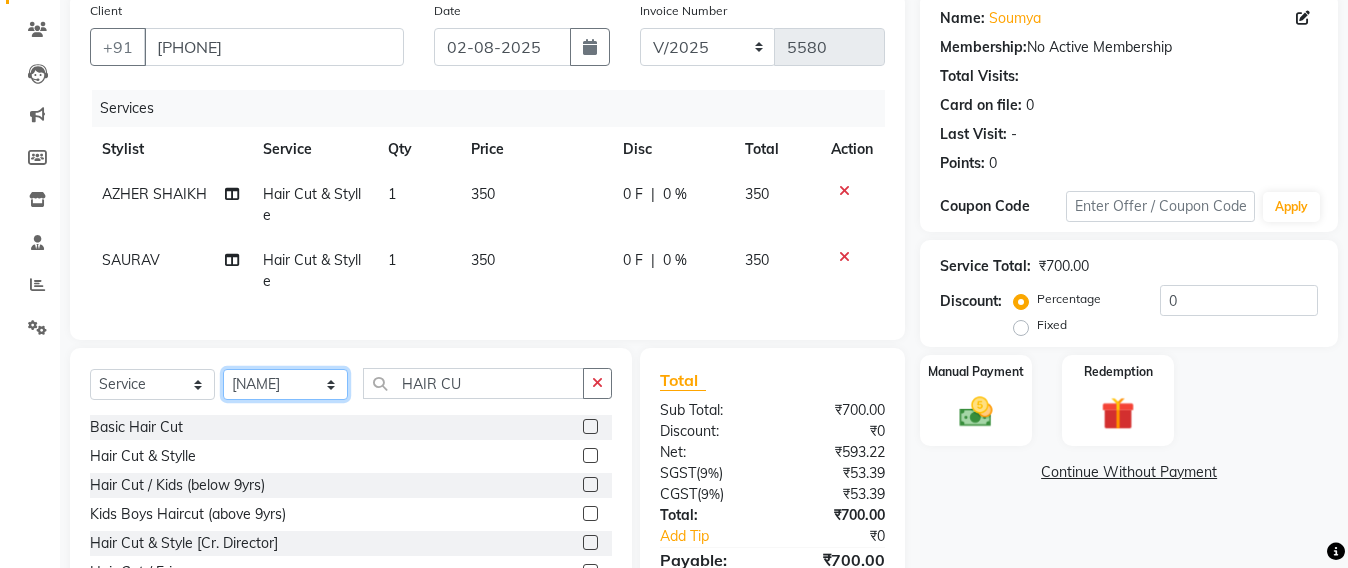 click on "Select Stylist Admin Avesh Sankat AZHER SHAIKH Jayeshree Mahtre Manisha Subodh Shedge Muskaan Pramila Vinayak Mhatre prathmesh mahattre Pratibha Nilesh Sharma RINKI SAV Rosy Sunil Jadhav Sameer shah admin Santacruz Manager SAURAV Siddhi SOMAYANG VASHUM Tejasvi Bhosle" 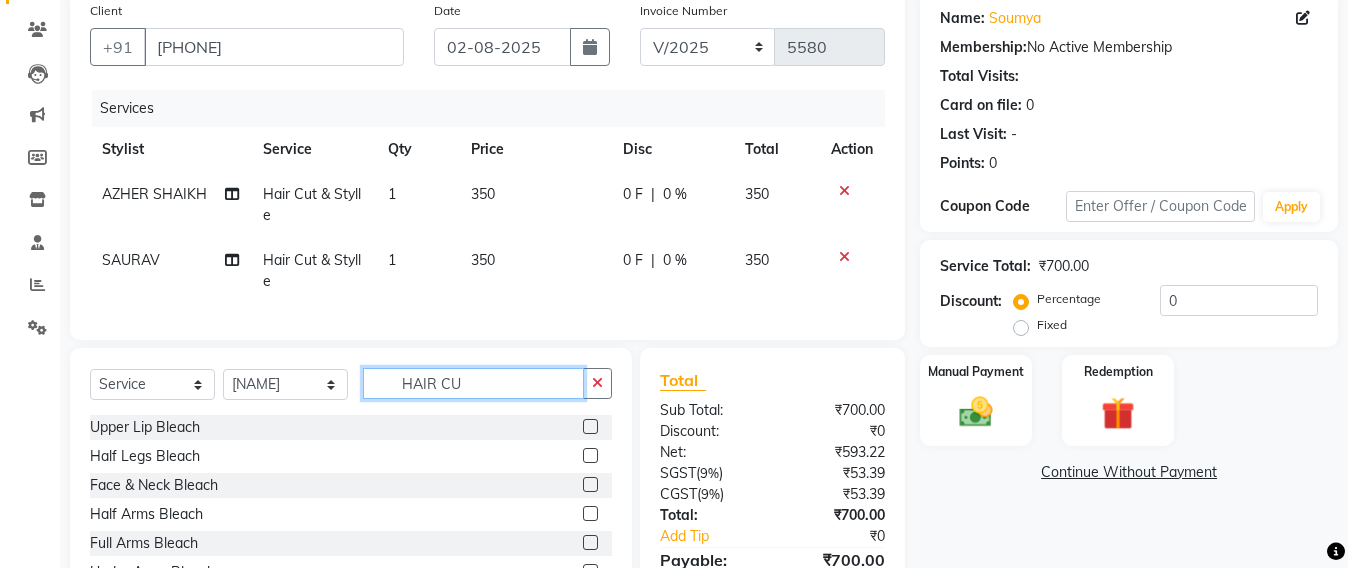 click on "HAIR CU" 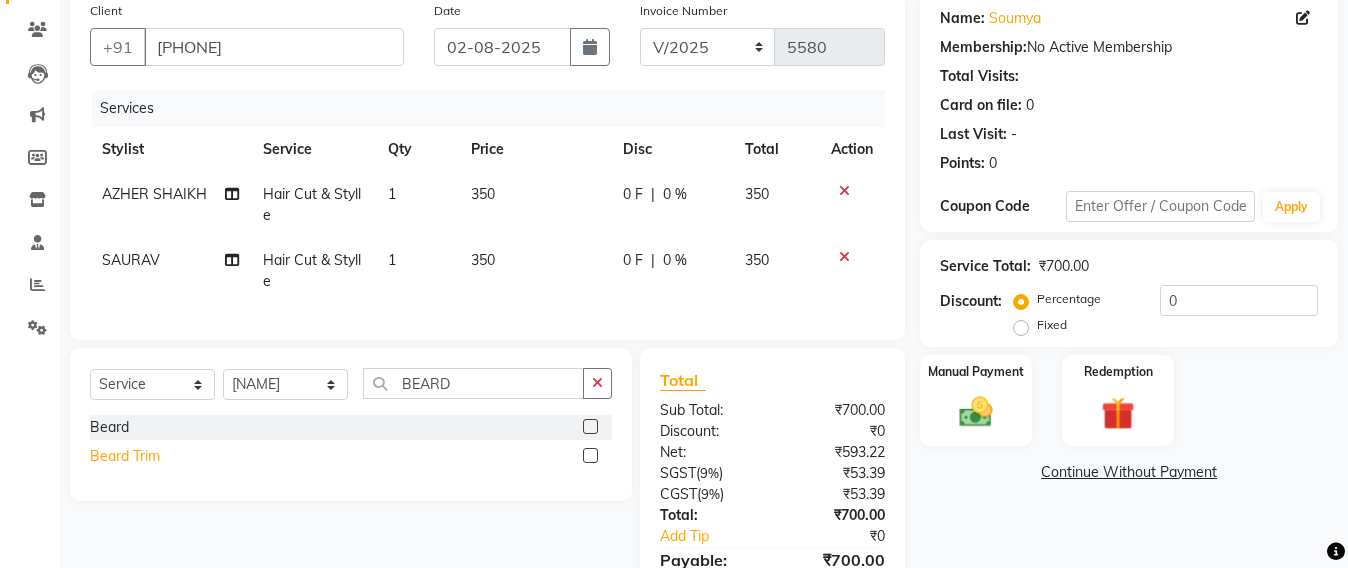 click on "Beard Trim" 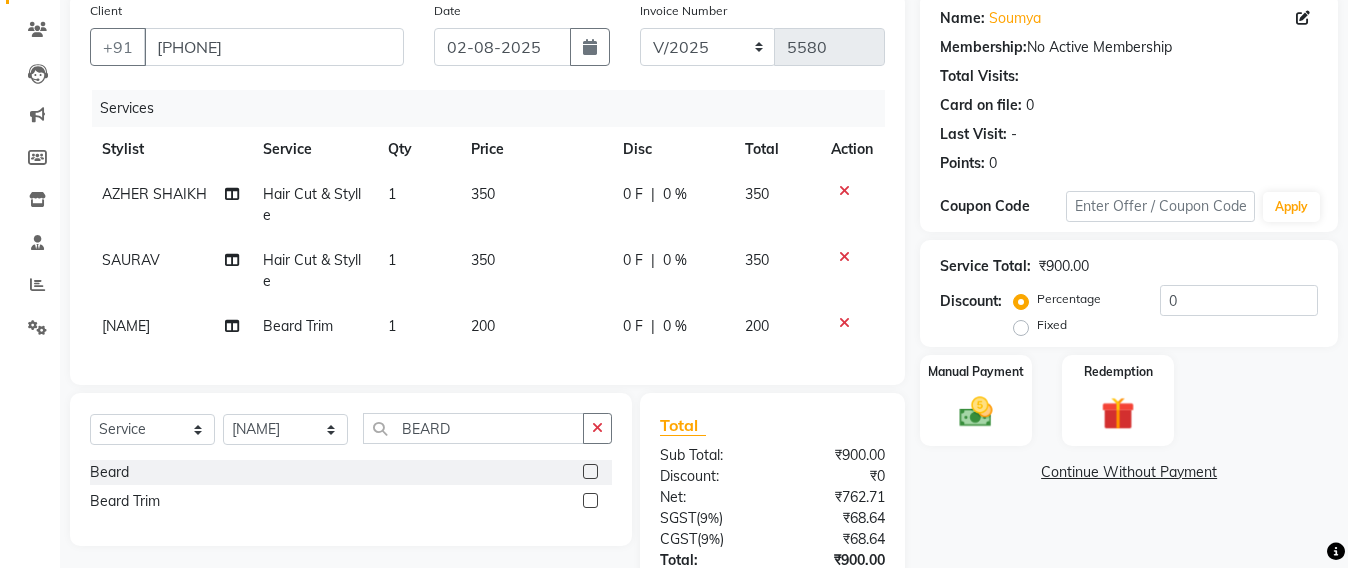 scroll, scrollTop: 0, scrollLeft: 0, axis: both 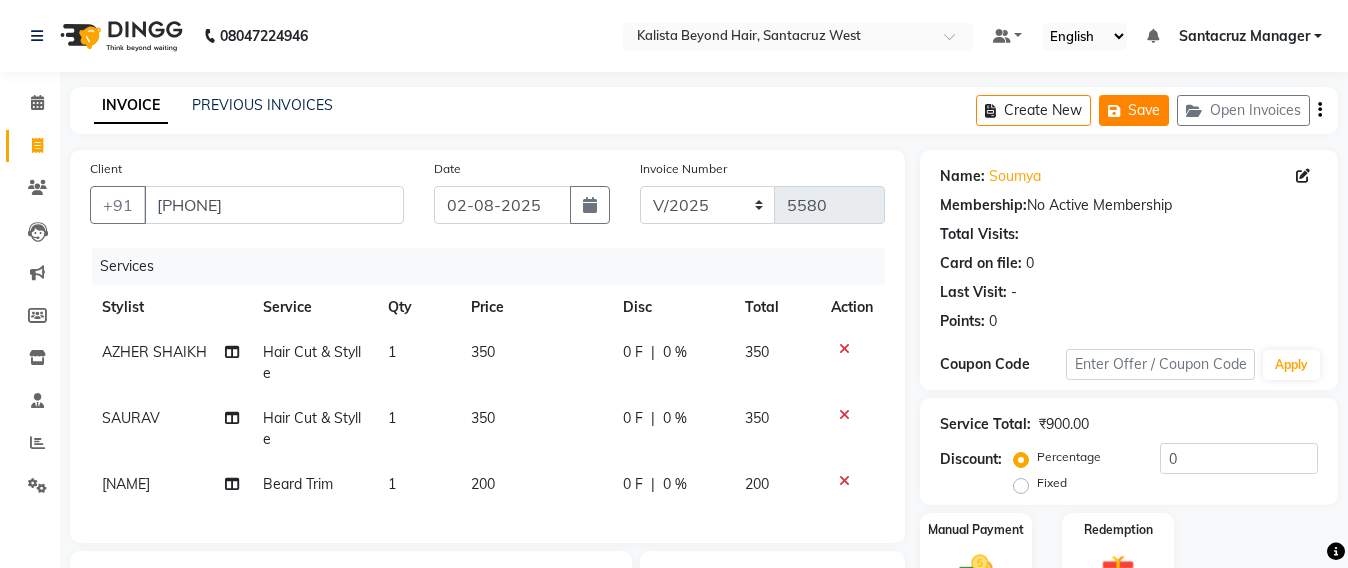 click on "Save" 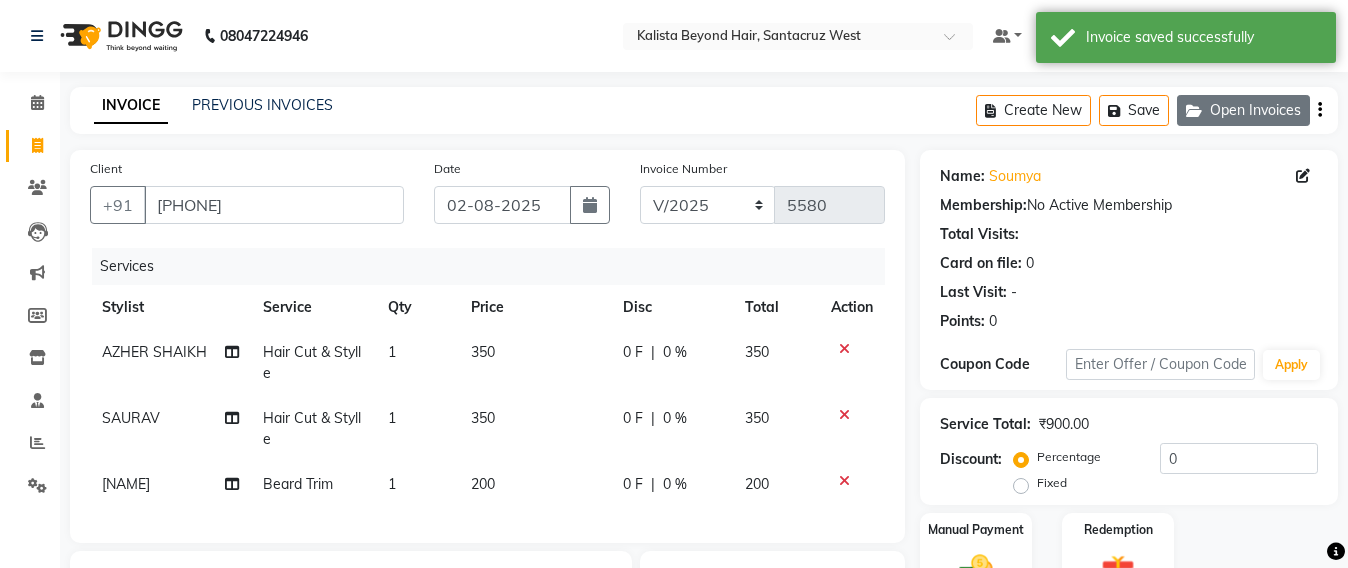 click on "Open Invoices" 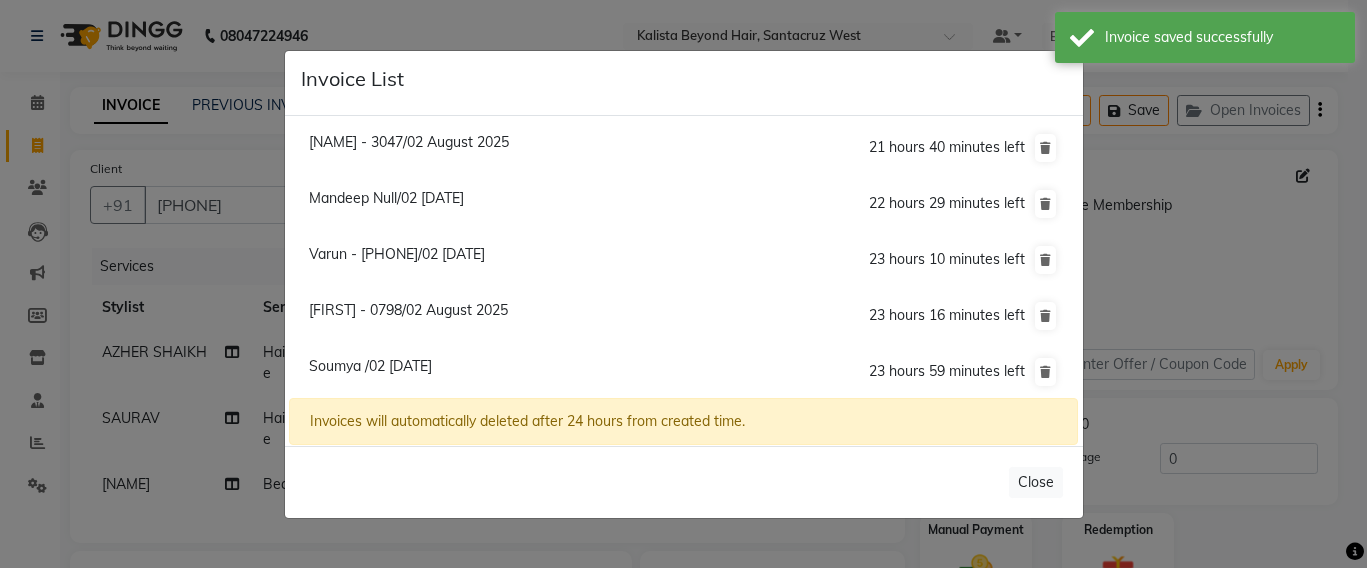 click on "Invoice List  Krishna Thackrey - 3047/02 August 2025  21 hours 40 minutes left  Mandeep Null/02 August 2025  22 hours 29 minutes left  Varun - 5115/02 August 2025  23 hours 10 minutes left  Manoj  - 0798/02 August 2025  23 hours 16 minutes left  Soumya /02 August 2025  23 hours 59 minutes left  Invoices will automatically deleted after 24 hours from created time.   Close" 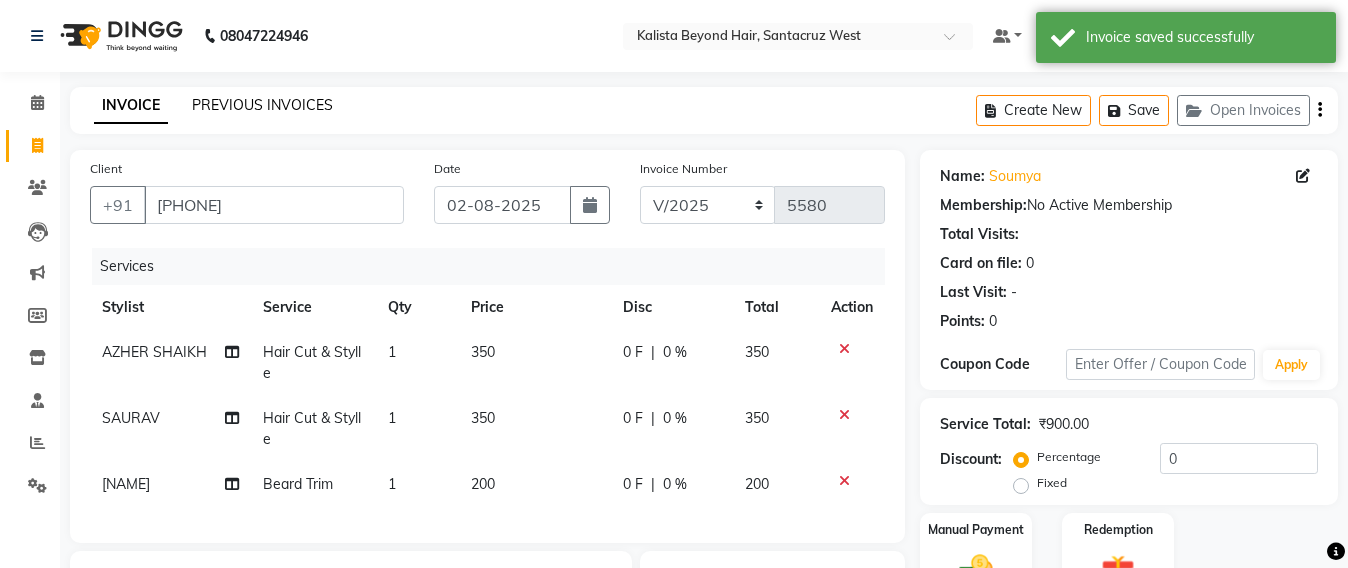 click on "PREVIOUS INVOICES" 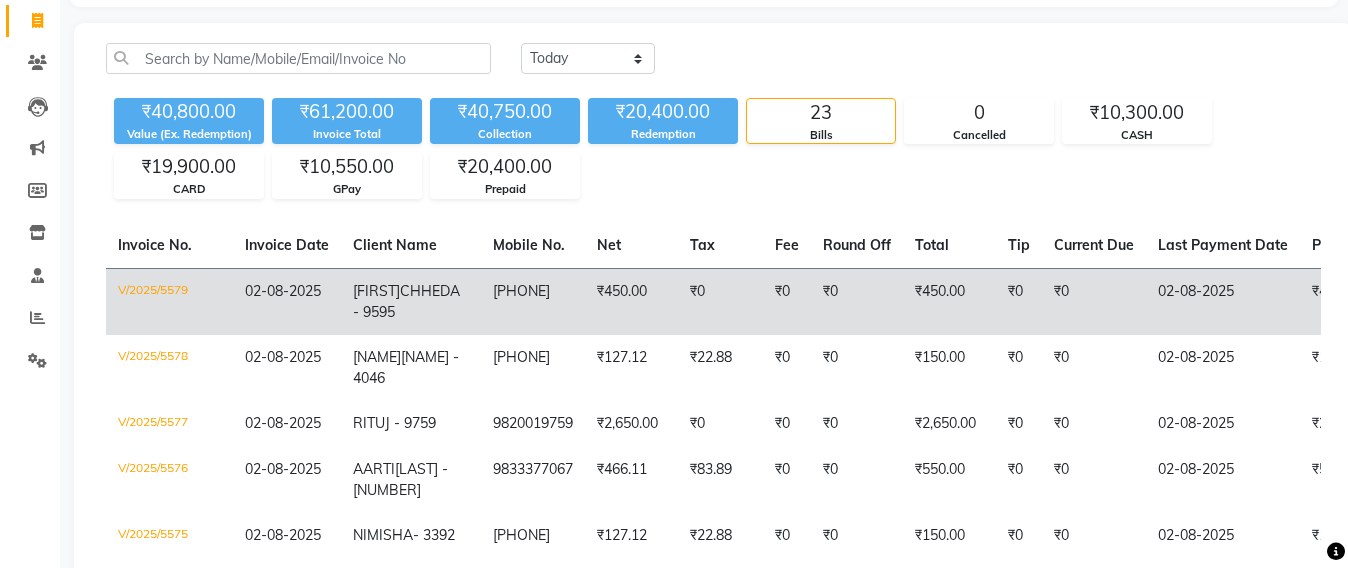 scroll, scrollTop: 0, scrollLeft: 0, axis: both 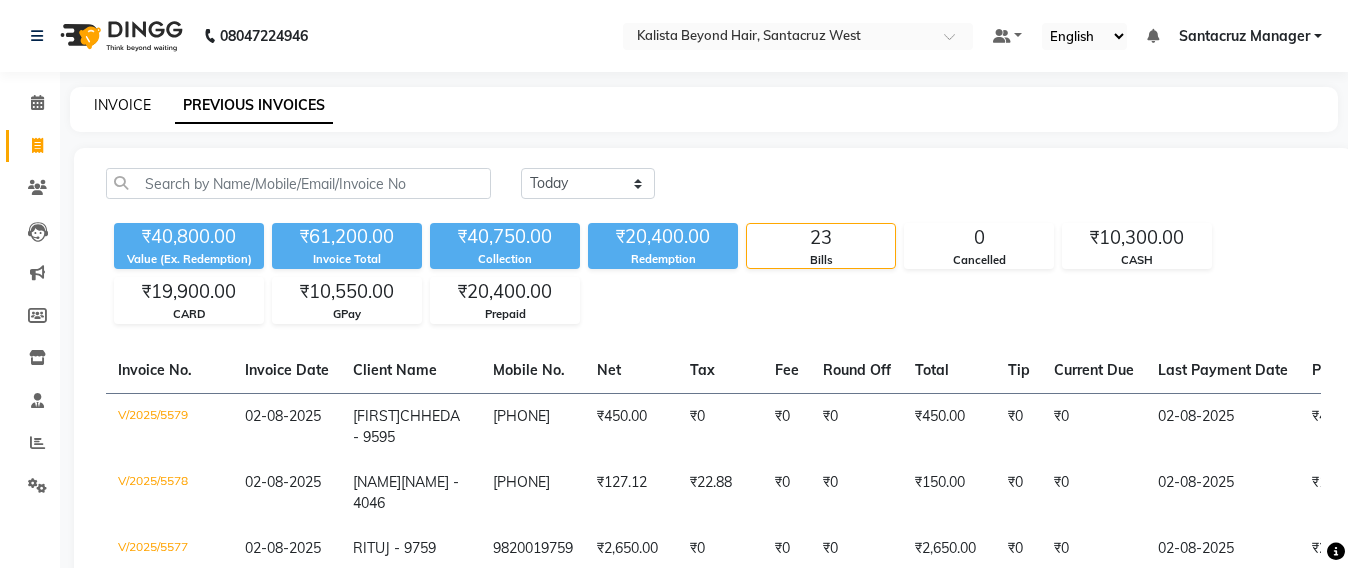 click on "INVOICE" 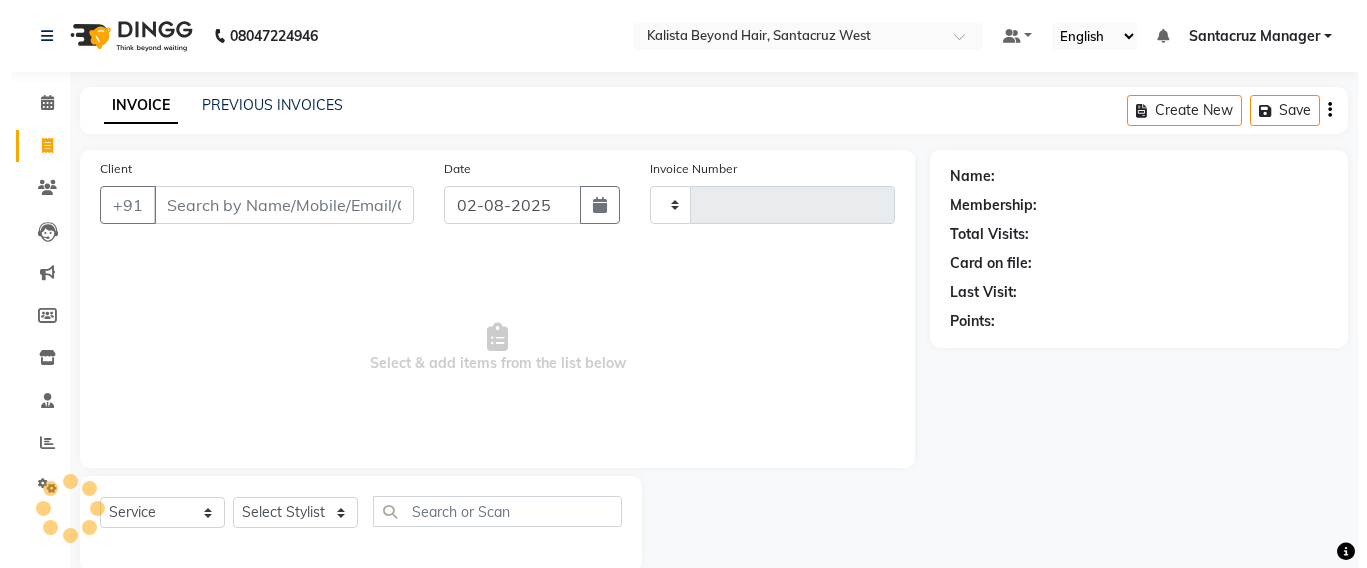 scroll, scrollTop: 33, scrollLeft: 0, axis: vertical 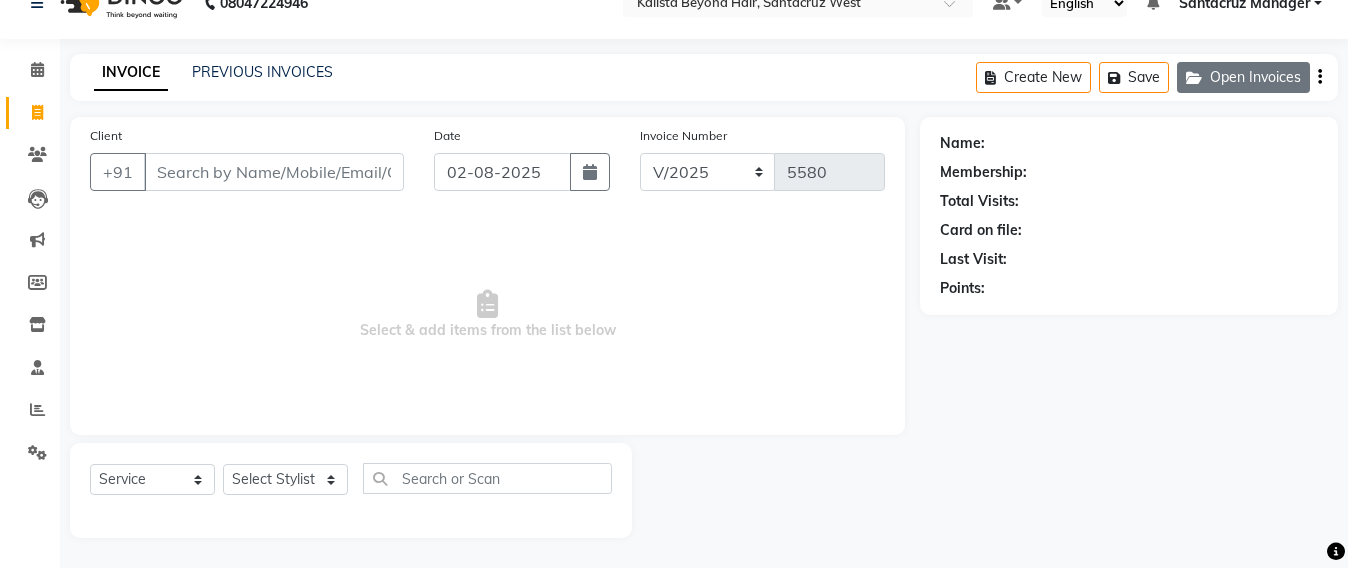 click on "Open Invoices" 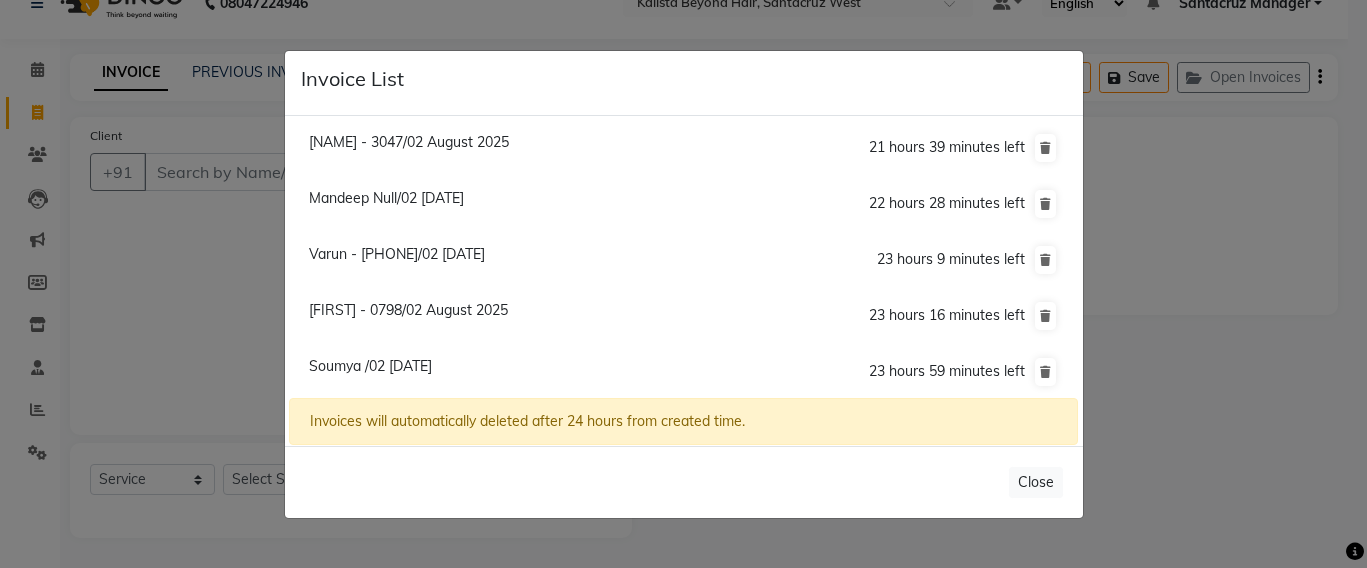 click on "Varun - 5115/02 August 2025" 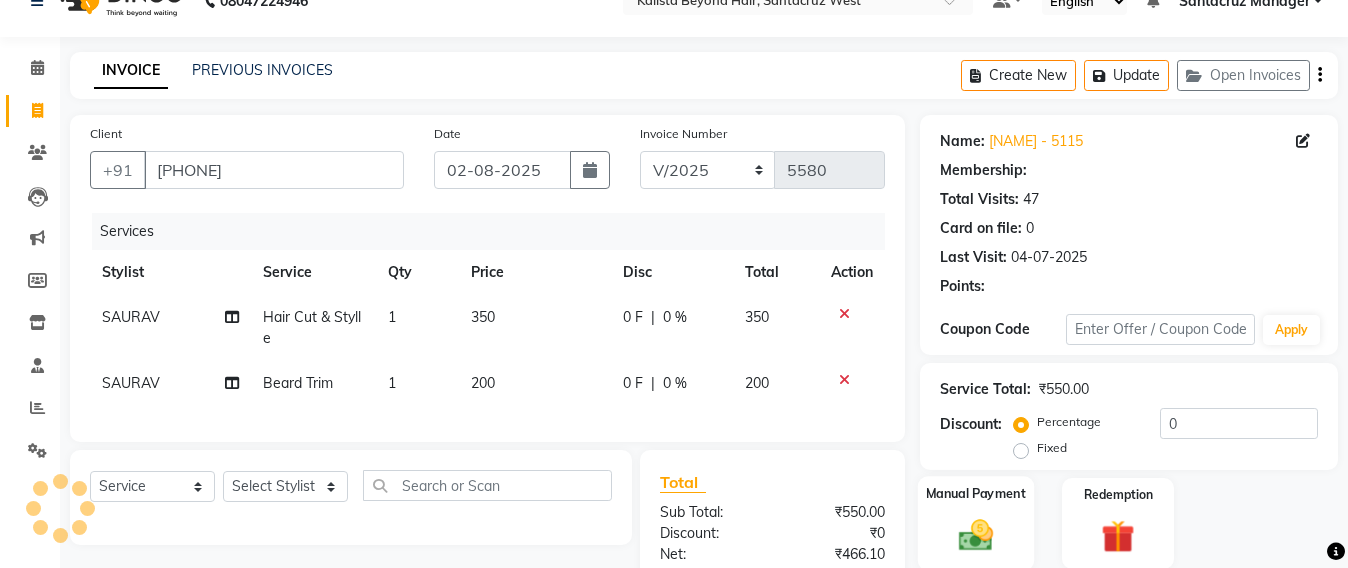 scroll, scrollTop: 158, scrollLeft: 0, axis: vertical 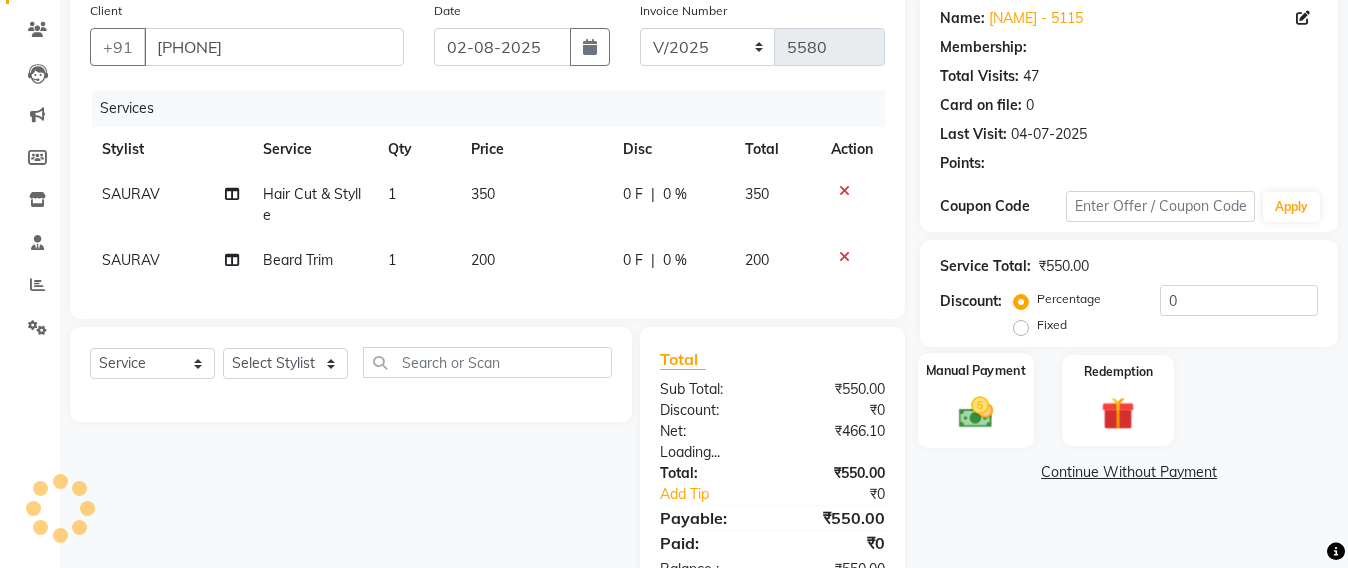 click 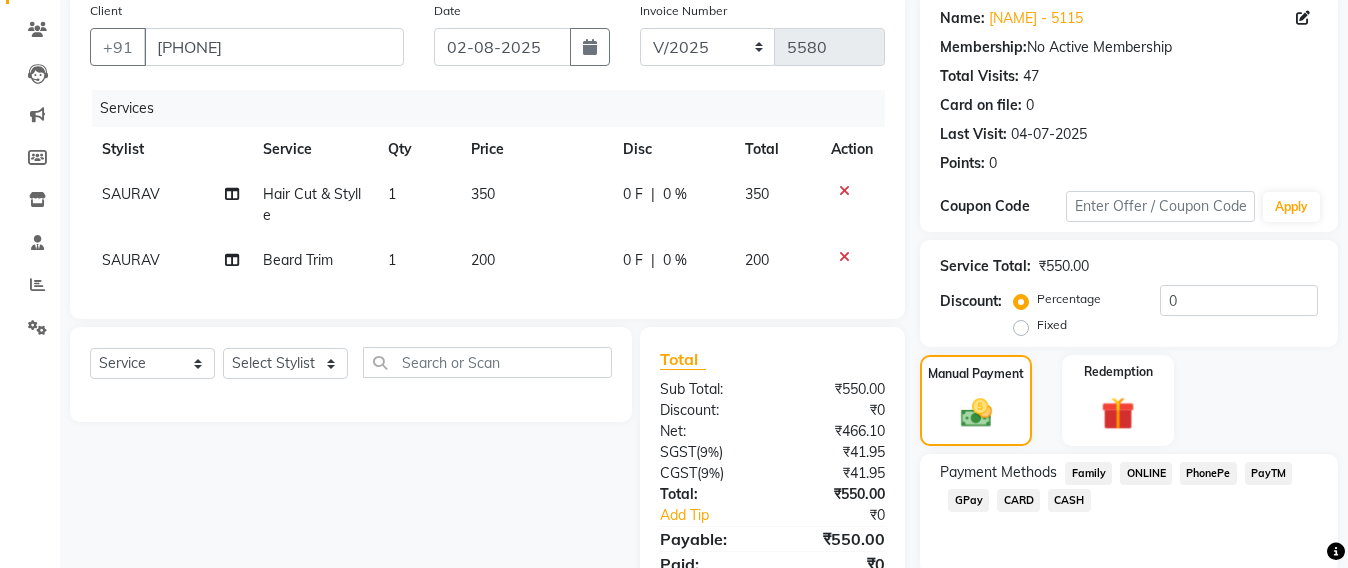 click on "CASH" 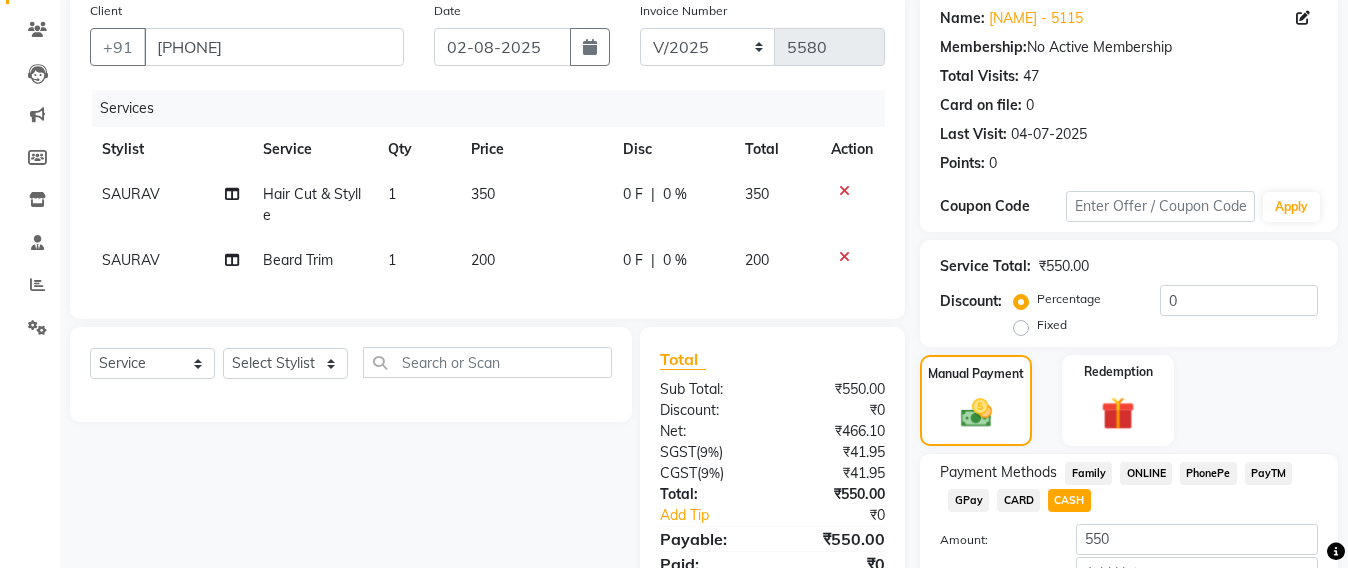 scroll, scrollTop: 291, scrollLeft: 0, axis: vertical 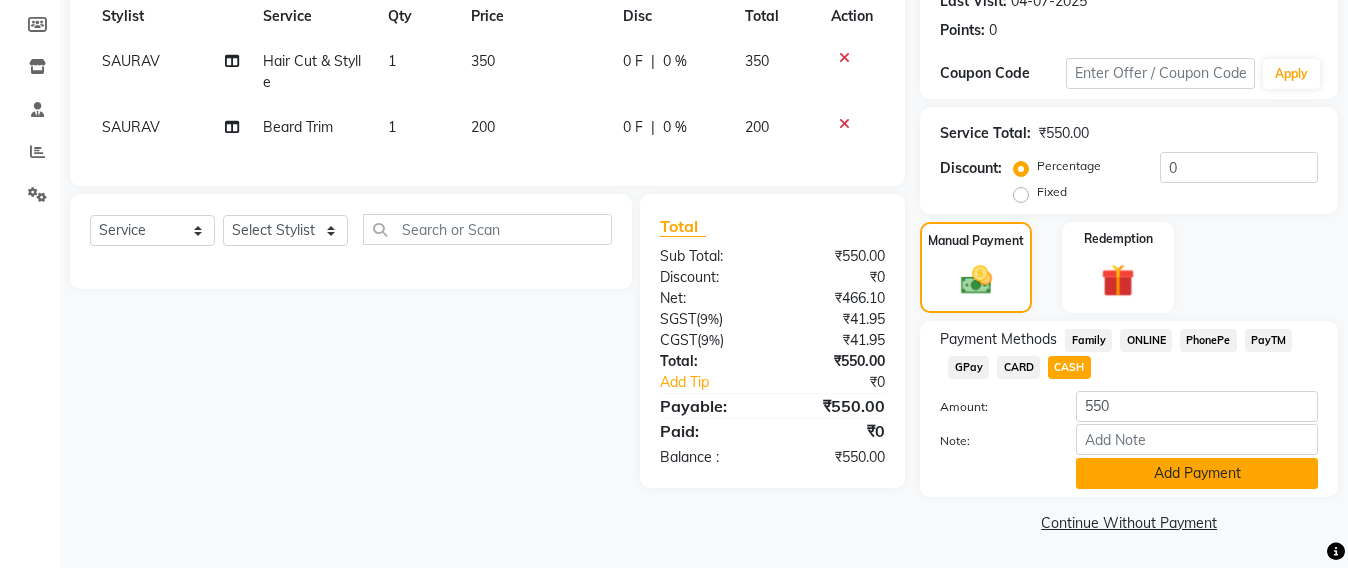 click on "Add Payment" 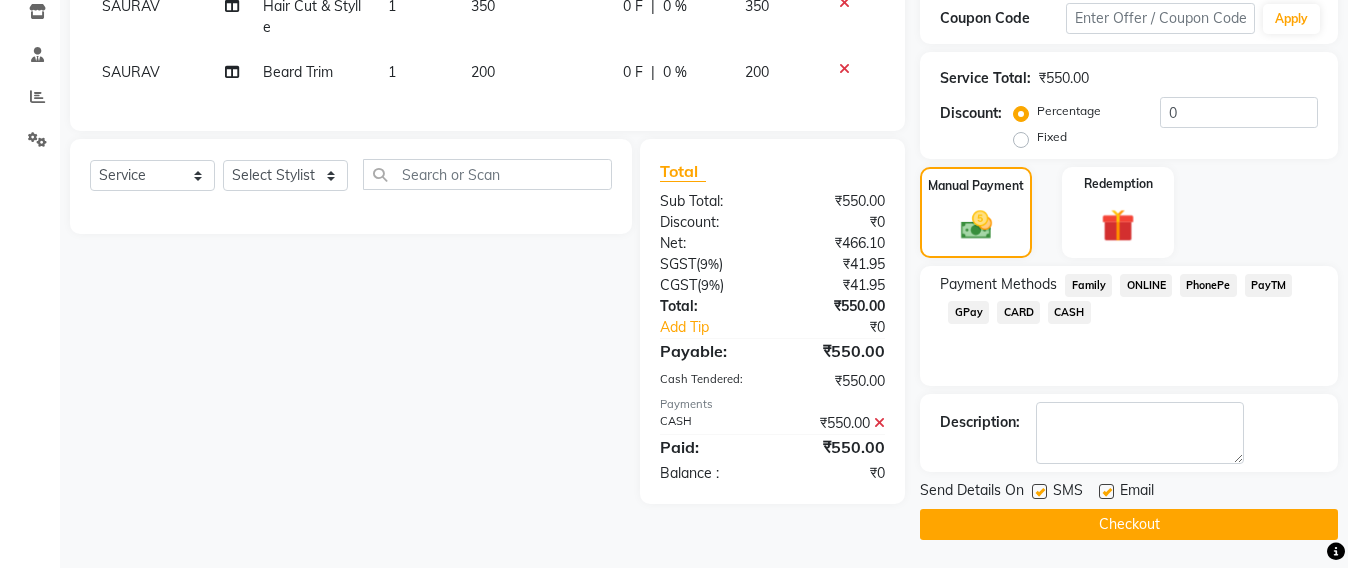 scroll, scrollTop: 348, scrollLeft: 0, axis: vertical 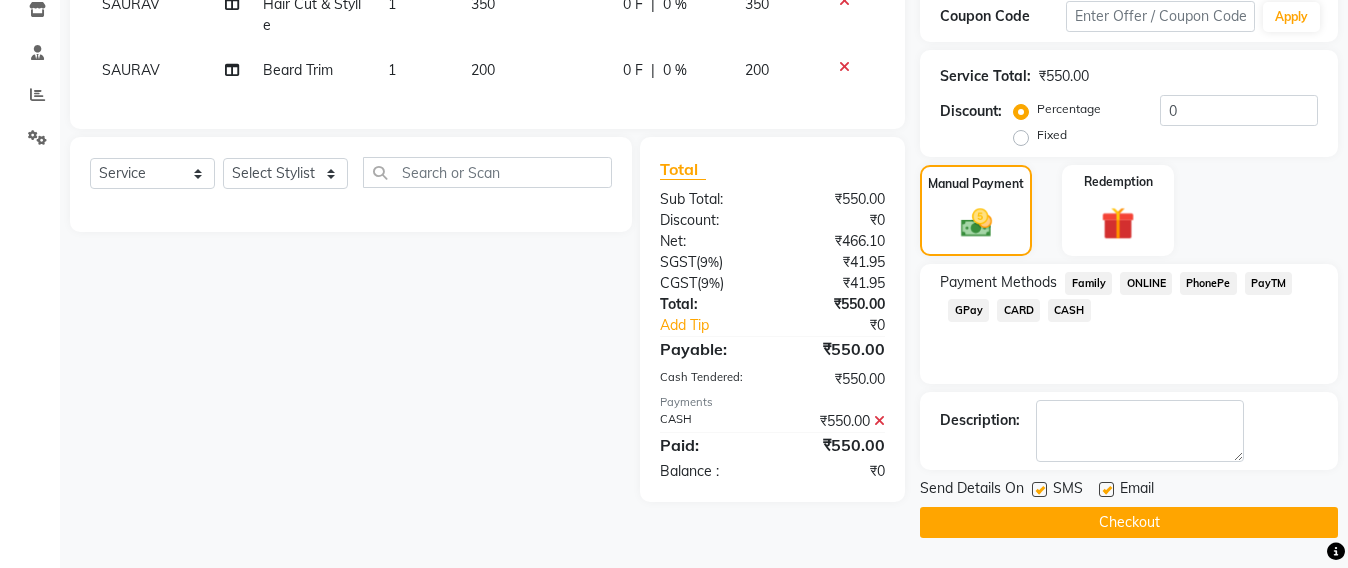 click on "Checkout" 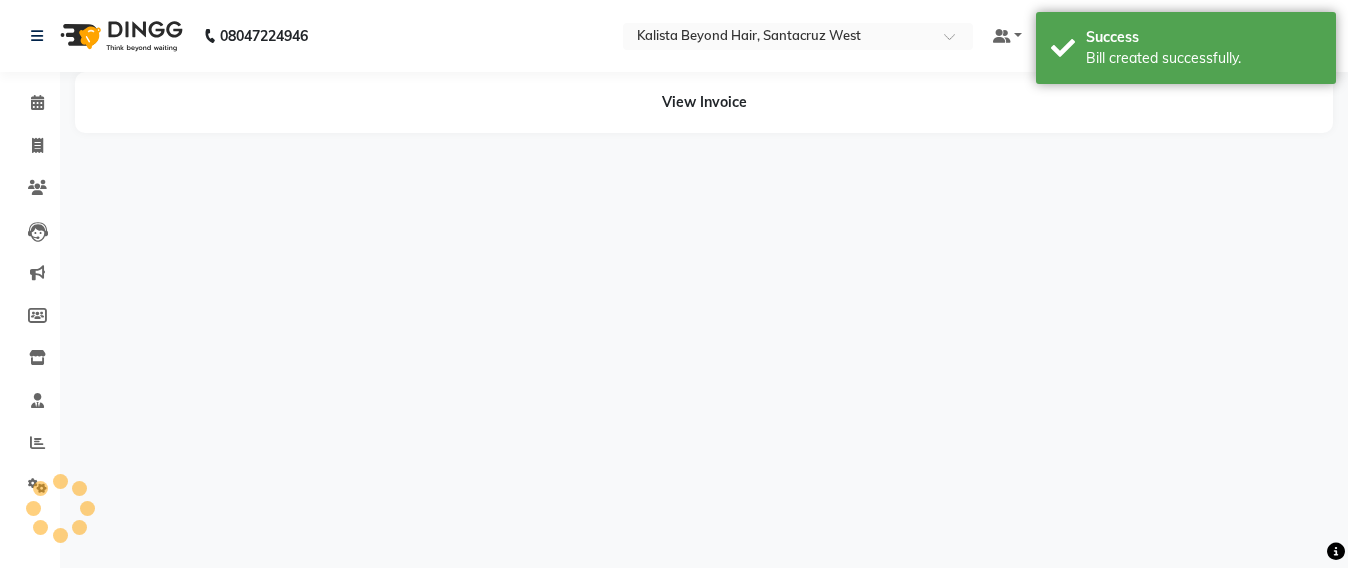 scroll, scrollTop: 0, scrollLeft: 0, axis: both 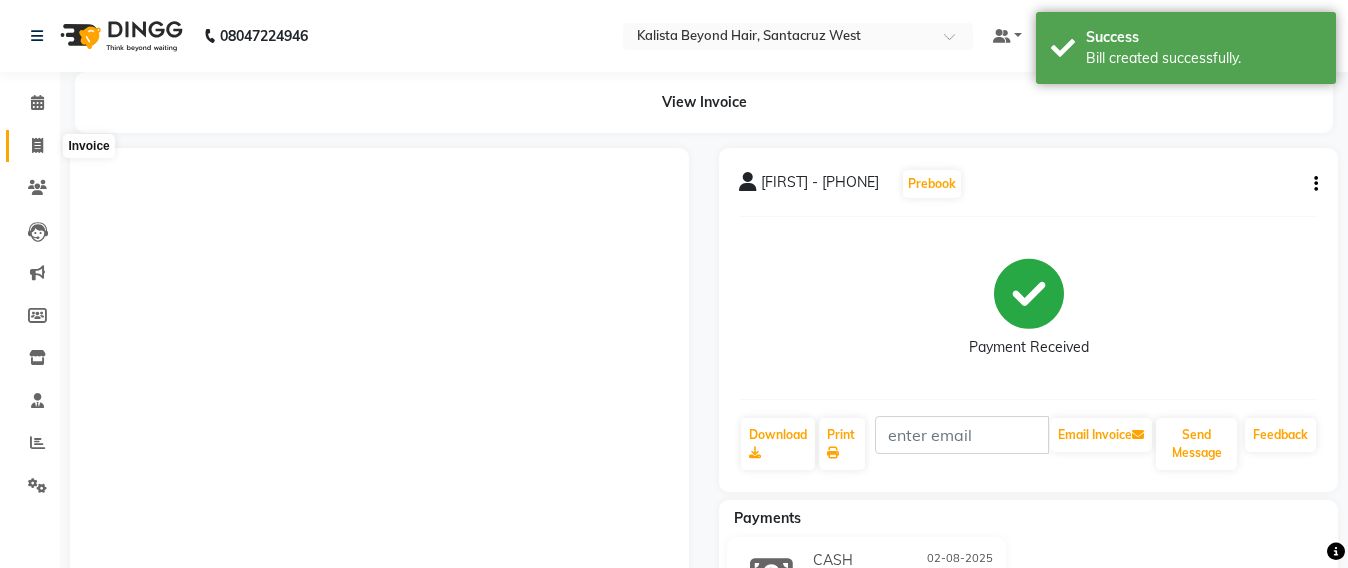 click 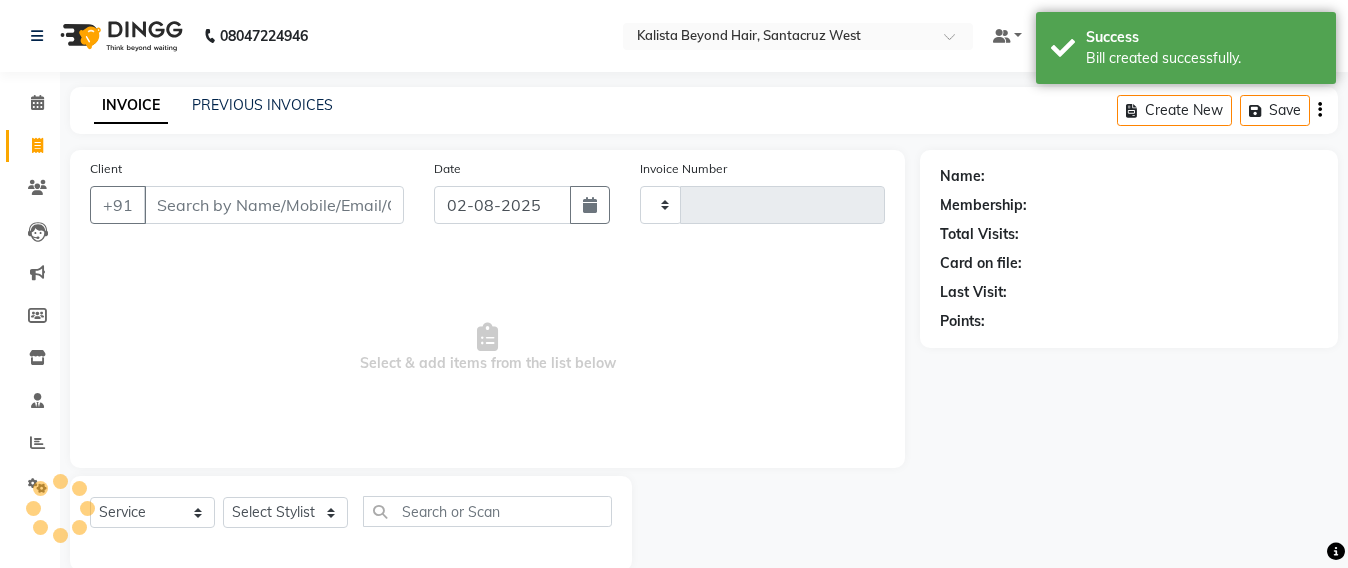 scroll, scrollTop: 33, scrollLeft: 0, axis: vertical 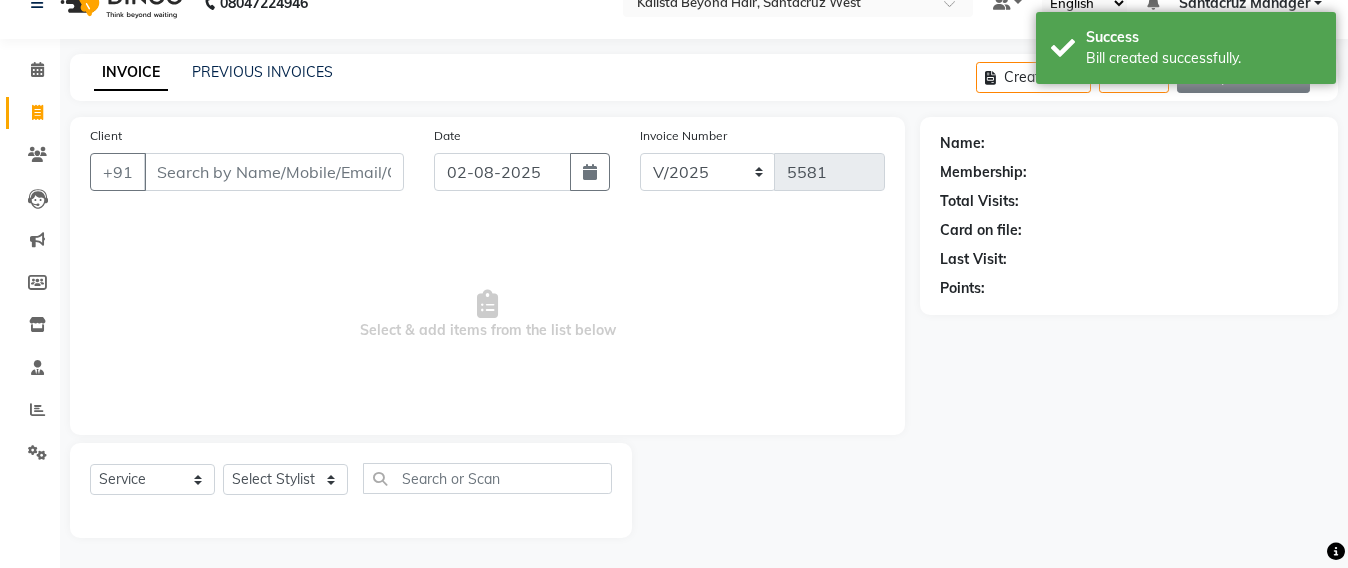 click on "Open Invoices" 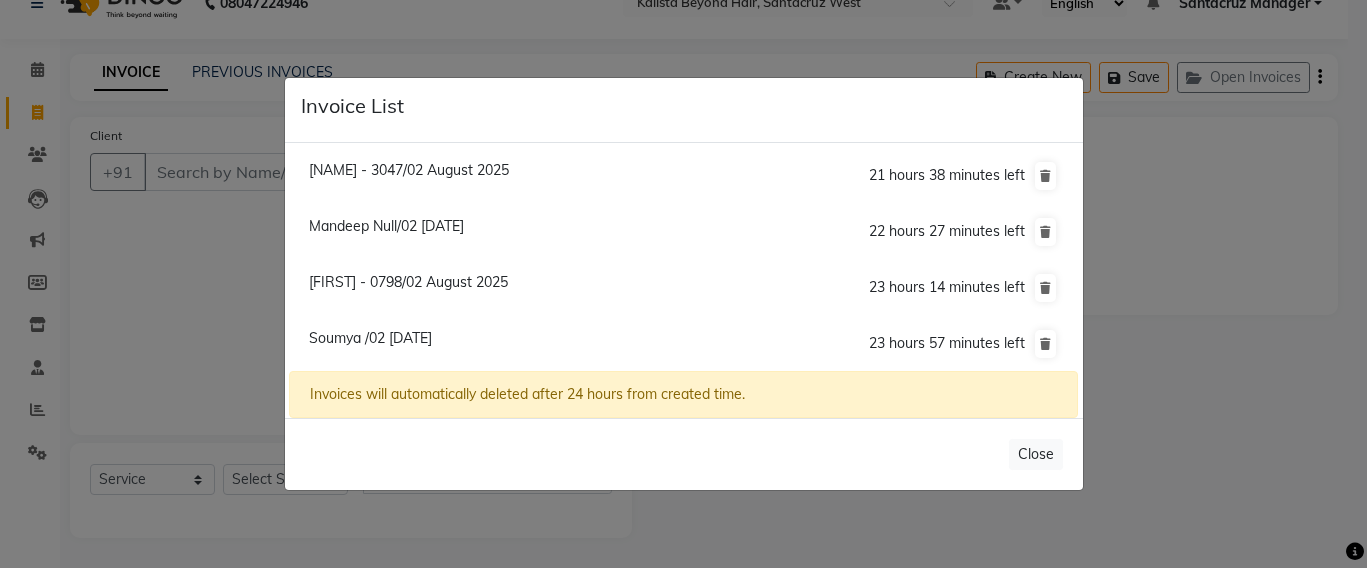 click on "Invoice List  Krishna Thackrey - 3047/02 August 2025  21 hours 38 minutes left  Mandeep Null/02 August 2025  22 hours 27 minutes left  Manoj  - 0798/02 August 2025  23 hours 14 minutes left  Soumya /02 August 2025  23 hours 57 minutes left  Invoices will automatically deleted after 24 hours from created time.   Close" 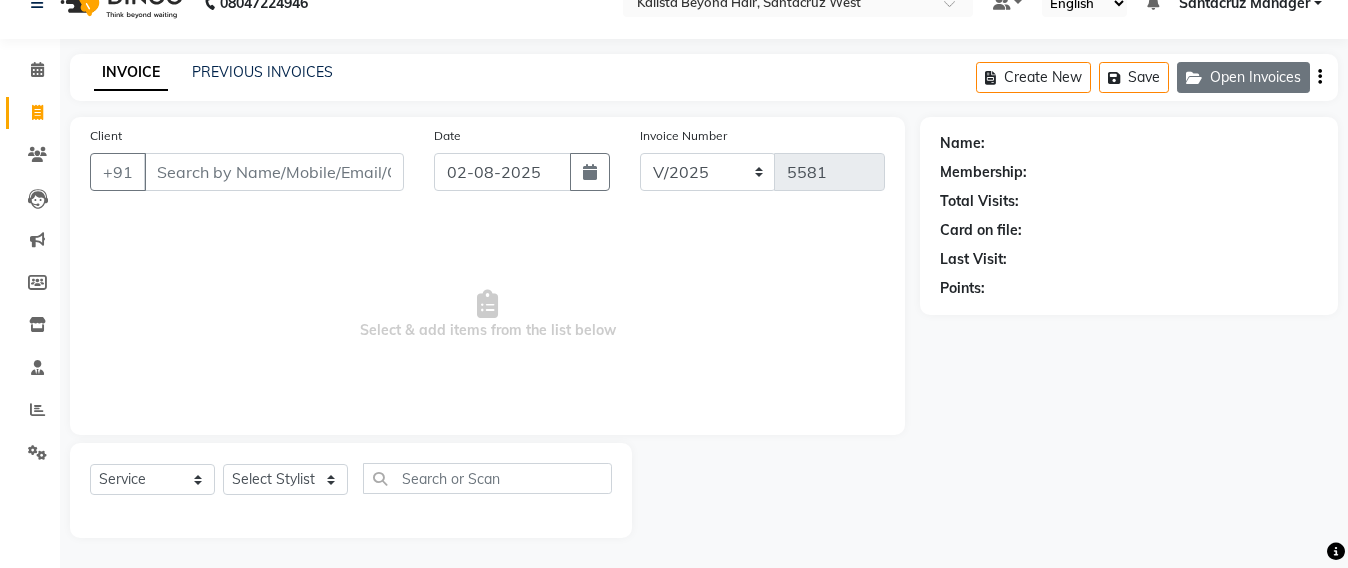 click on "Open Invoices" 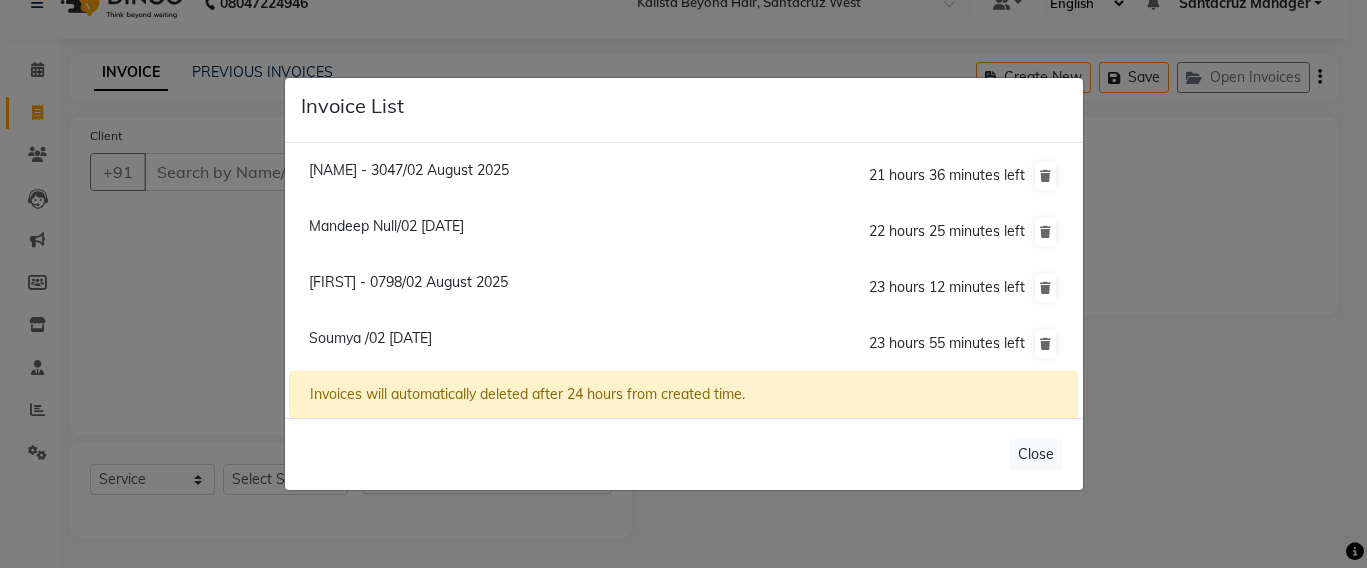 click on "Manoj  - 0798/02 August 2025" 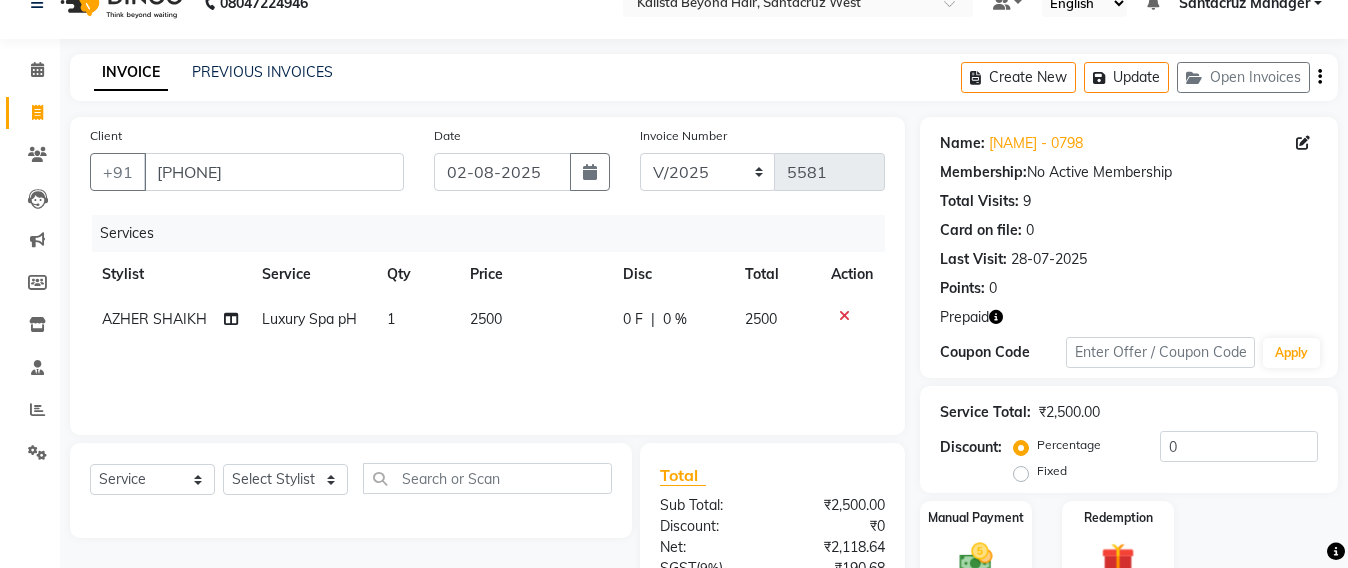 click on "2500" 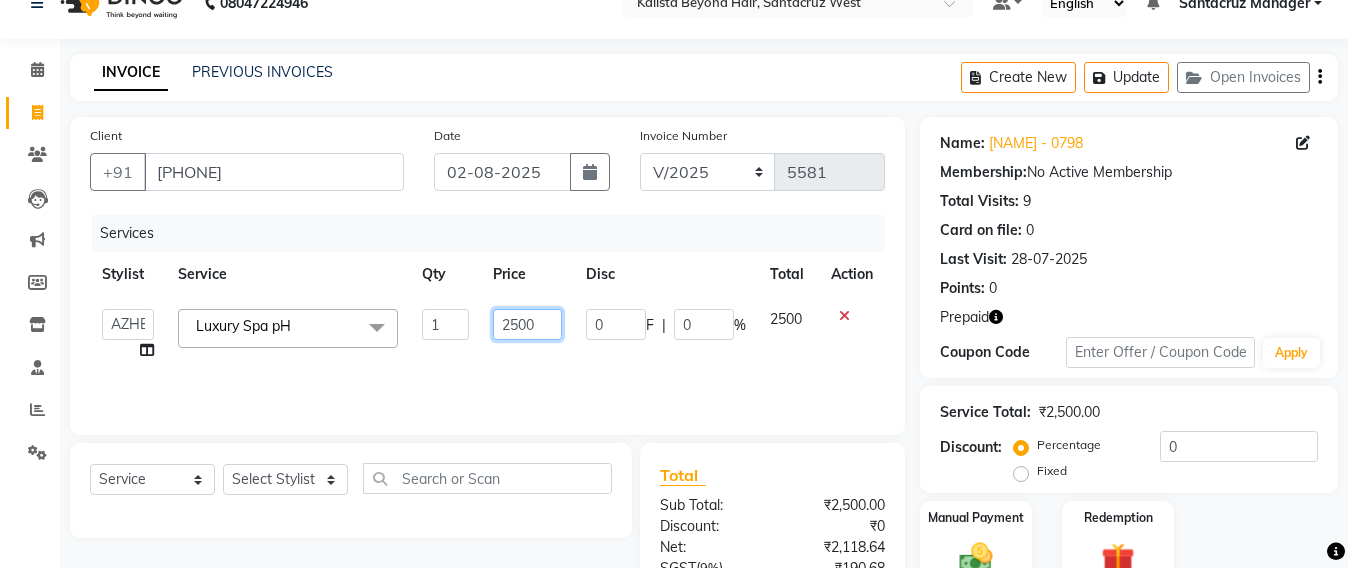 click on "2500" 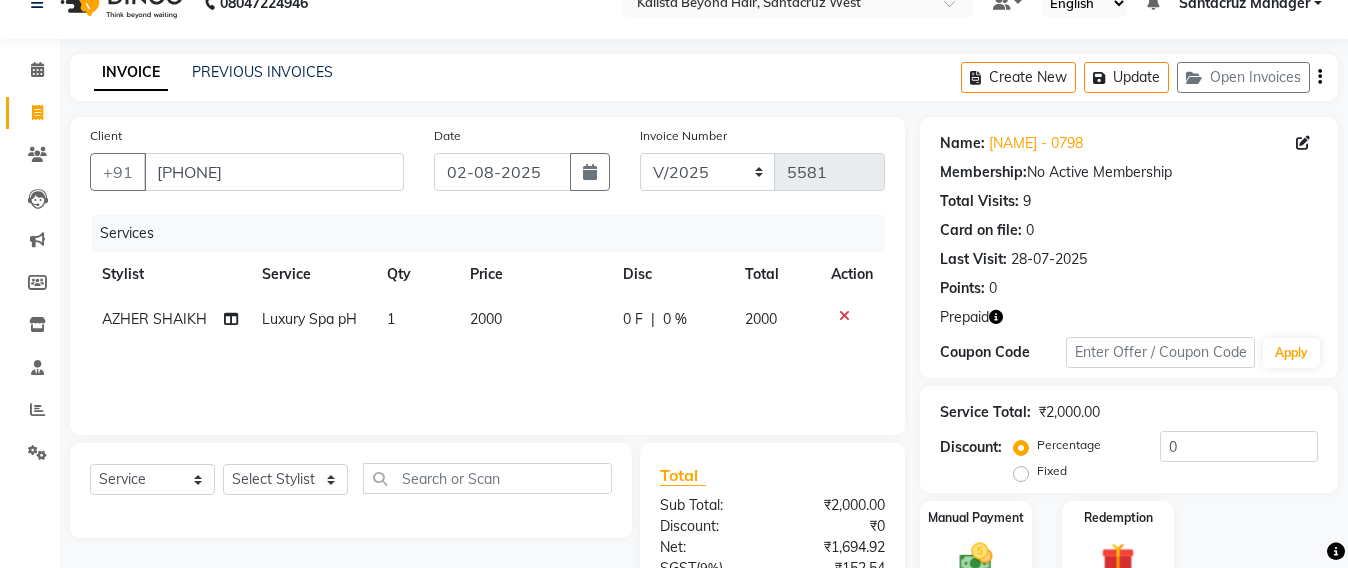 click on "Services Stylist Service Qty Price Disc Total Action AZHER SHAIKH Luxury Spa pH 1 2000 0 F | 0 % 2000" 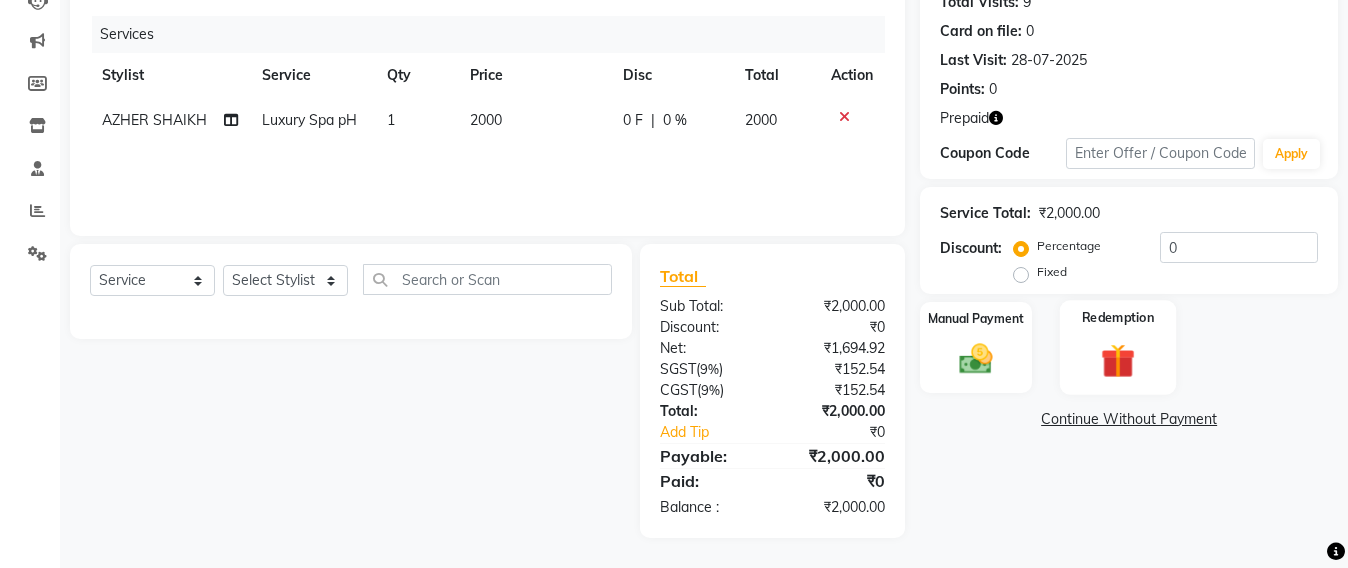 click 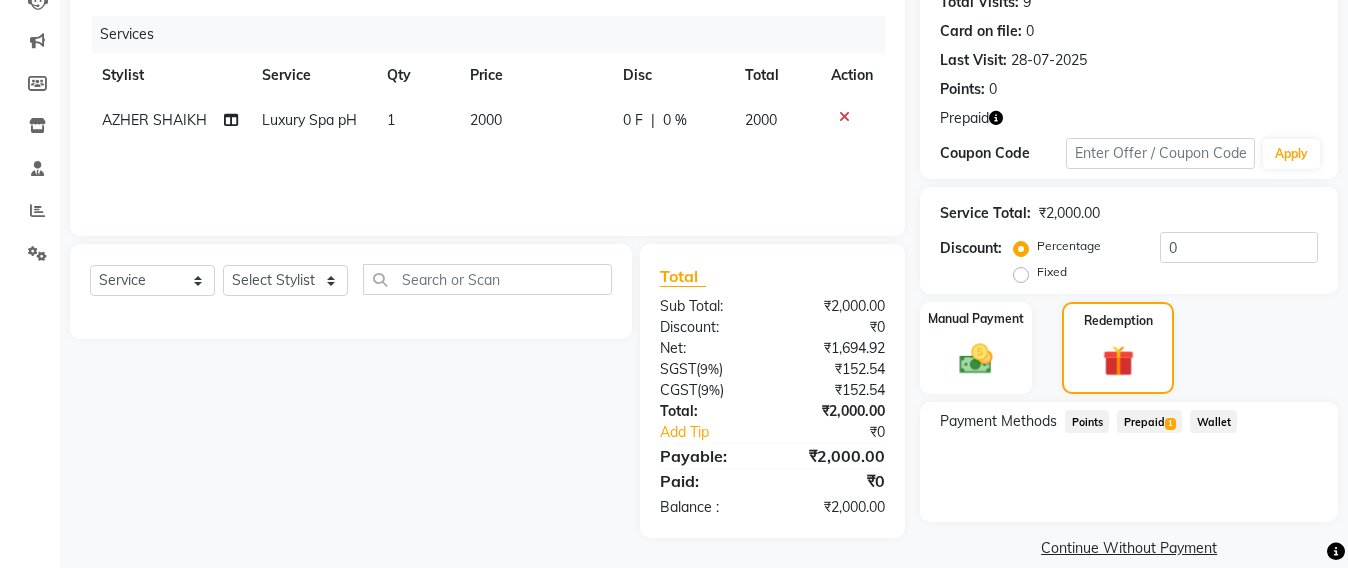 click on "Prepaid  1" 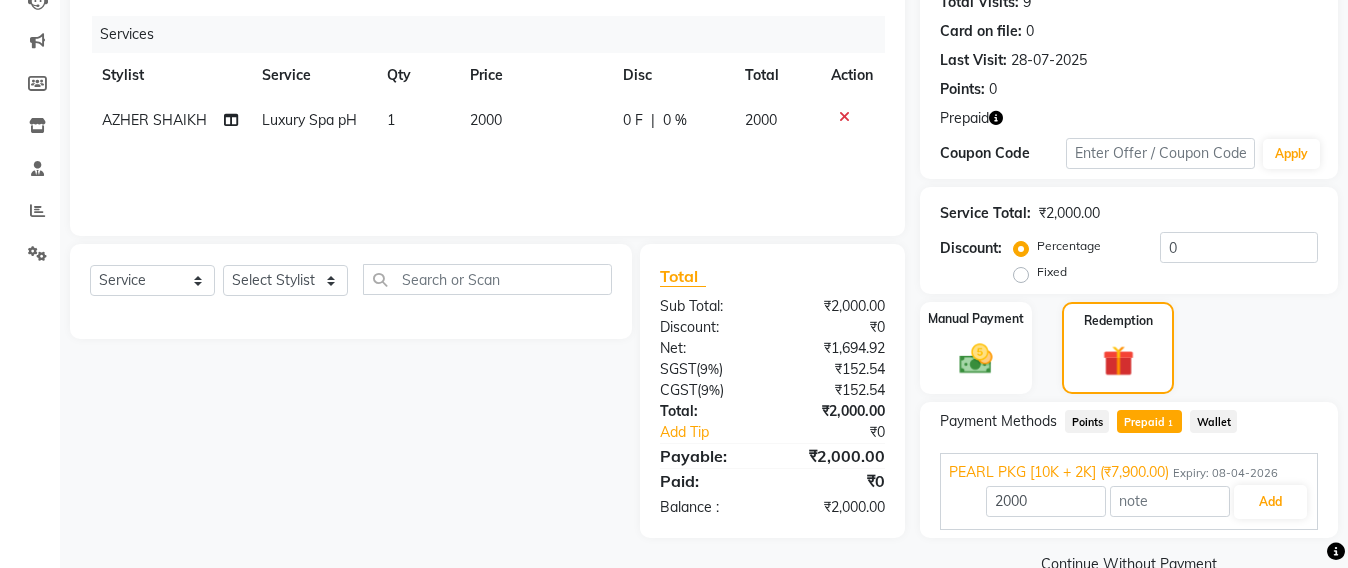 click on "Prepaid  1" 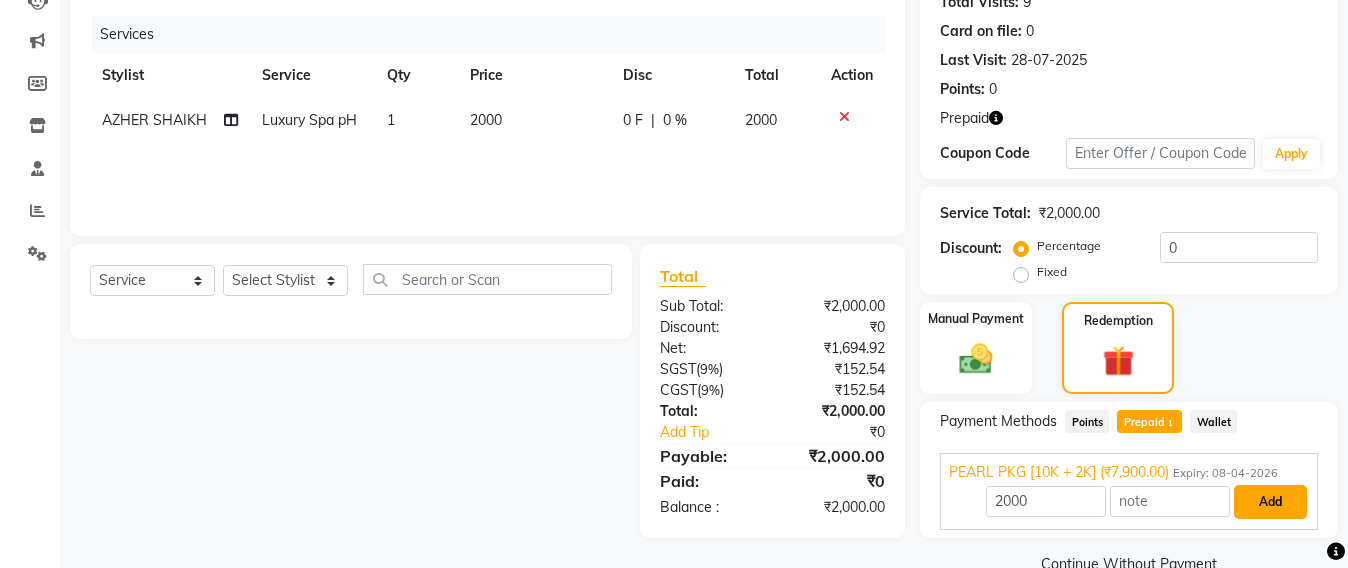 click on "Add" at bounding box center [1270, 502] 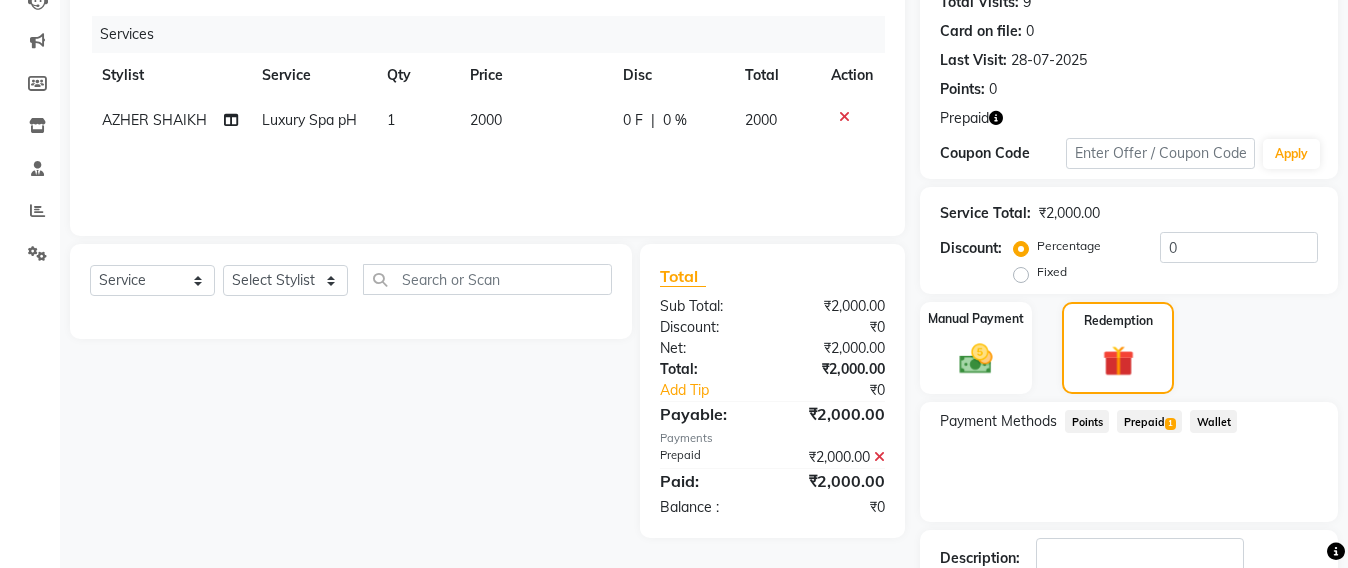 click on "Payment Methods  Points   Prepaid  1  Wallet" 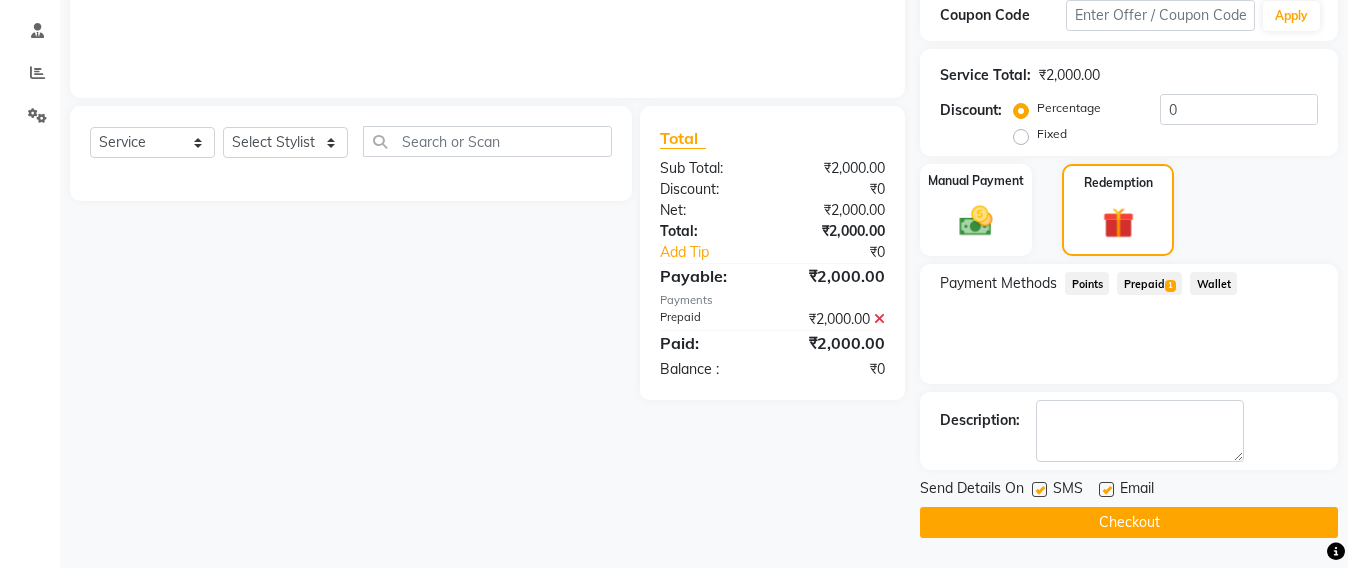 click on "Checkout" 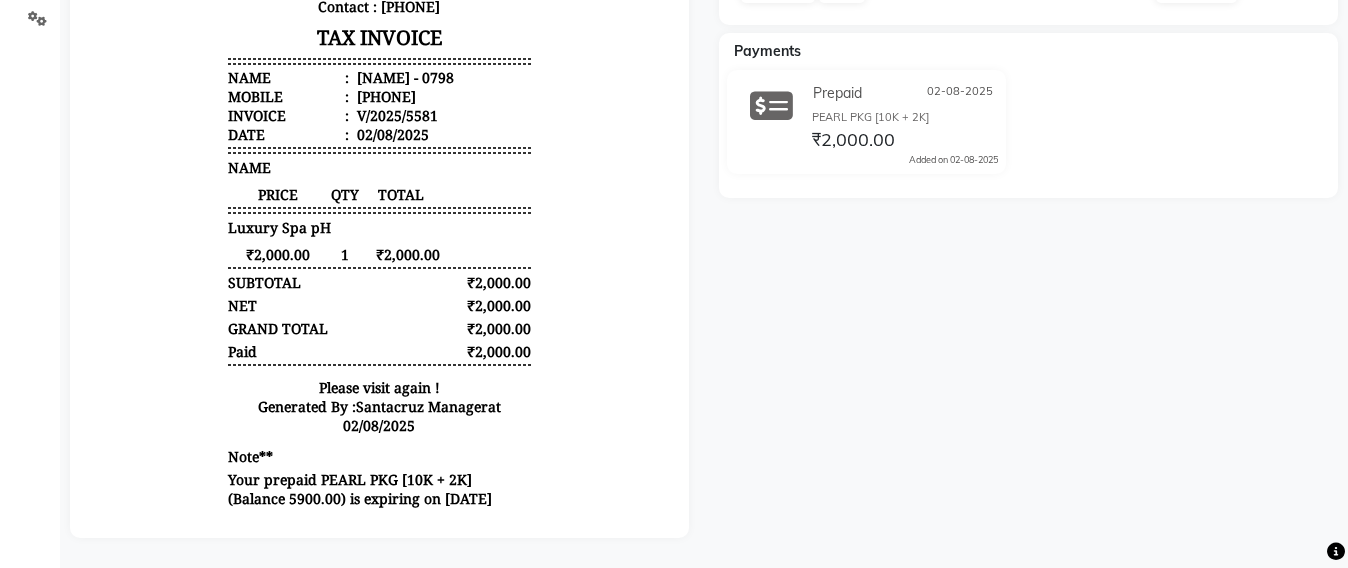 scroll, scrollTop: 111, scrollLeft: 0, axis: vertical 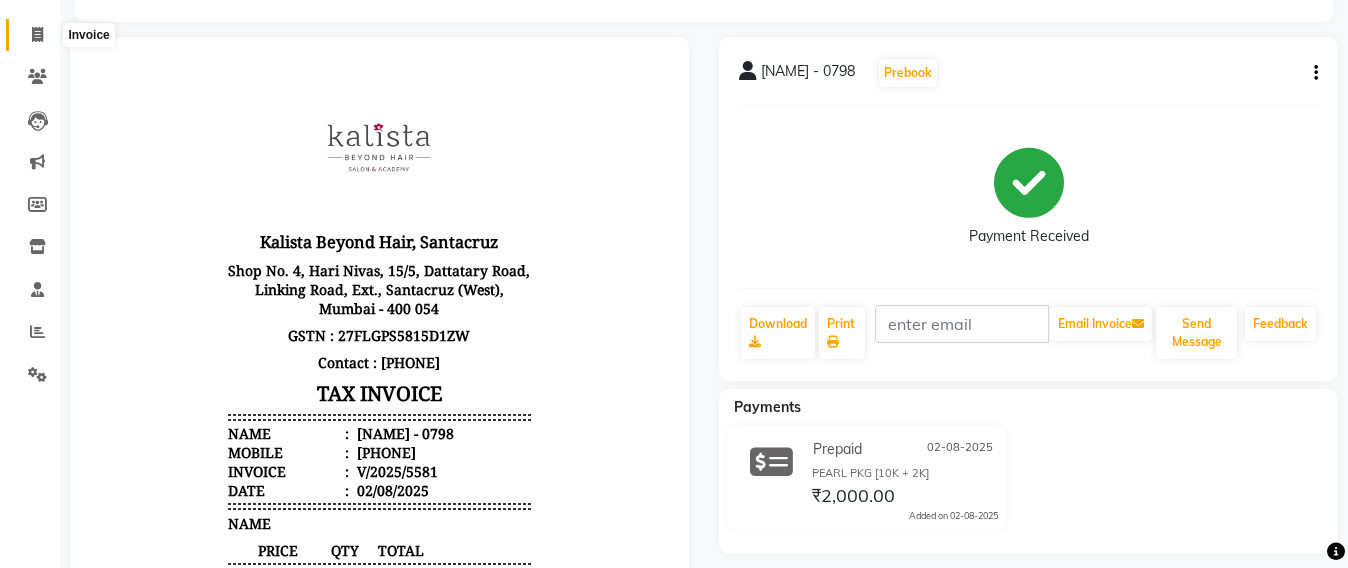 click 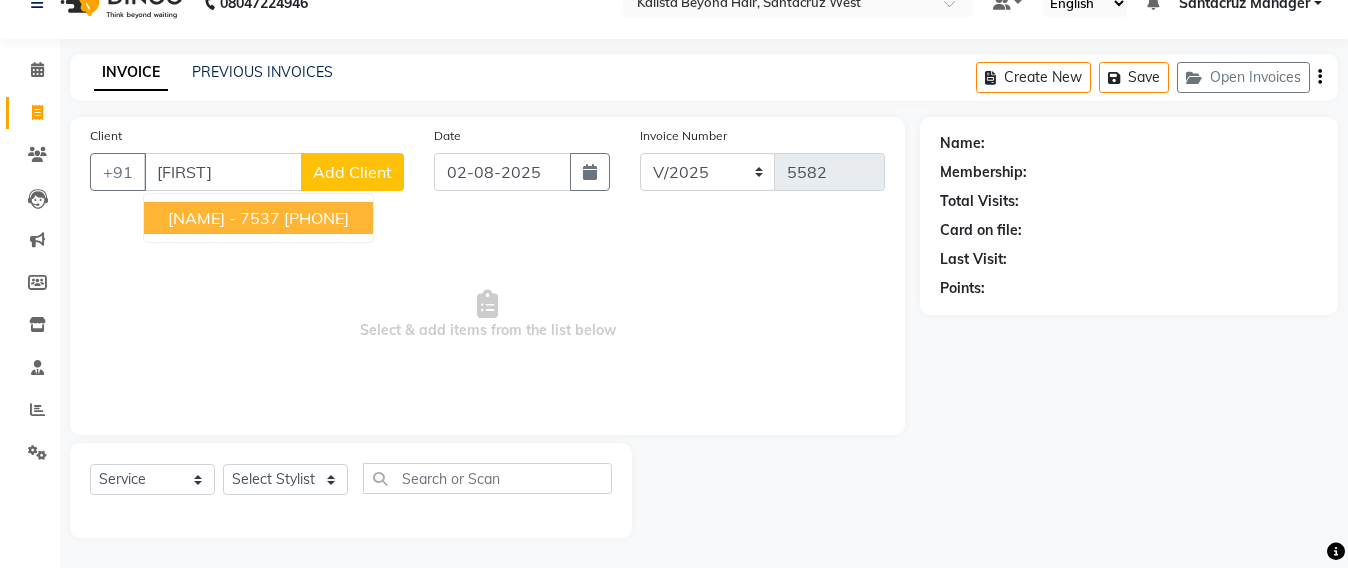 scroll, scrollTop: 33, scrollLeft: 0, axis: vertical 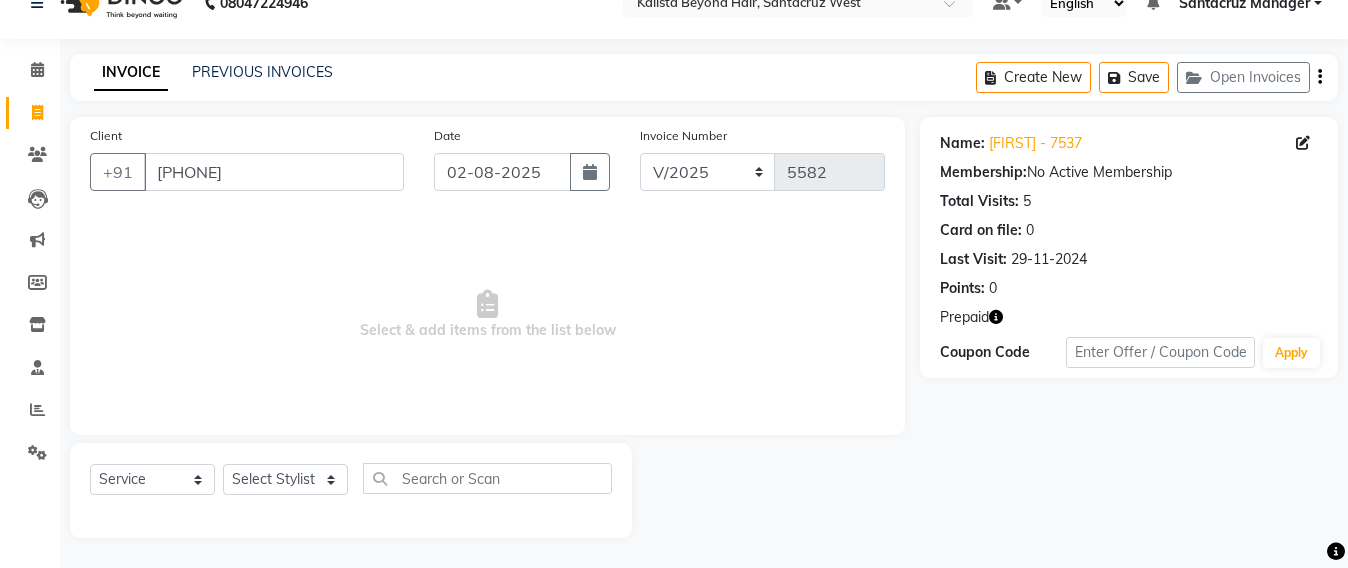 click 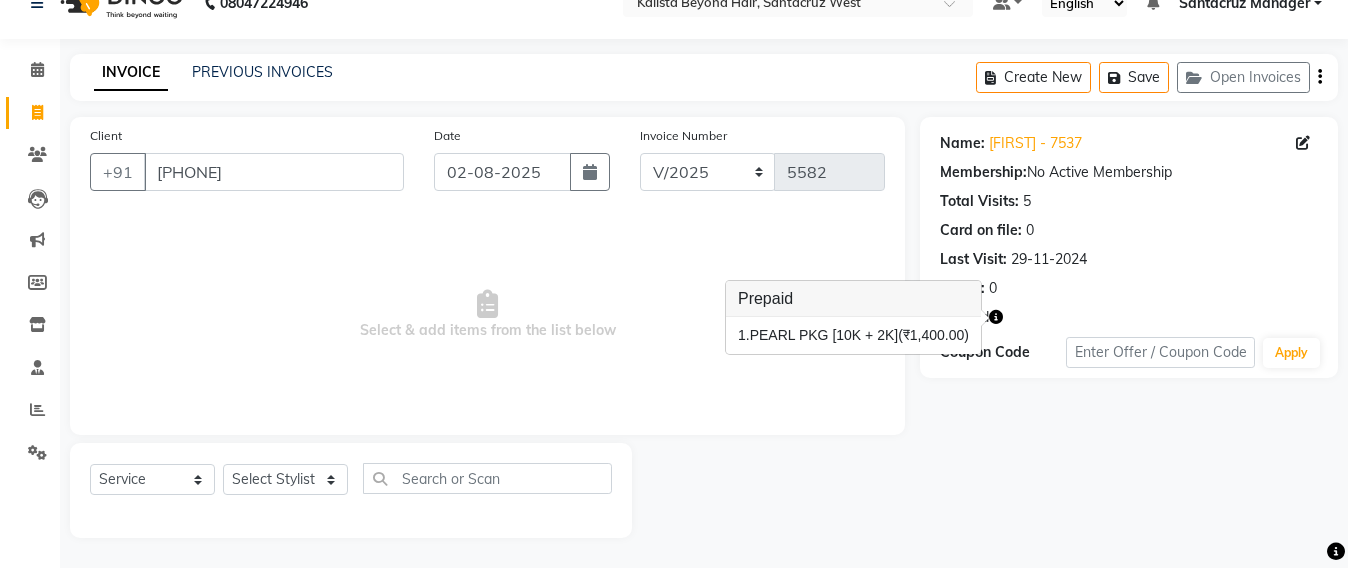 click on "Select & add items from the list below" at bounding box center [487, 315] 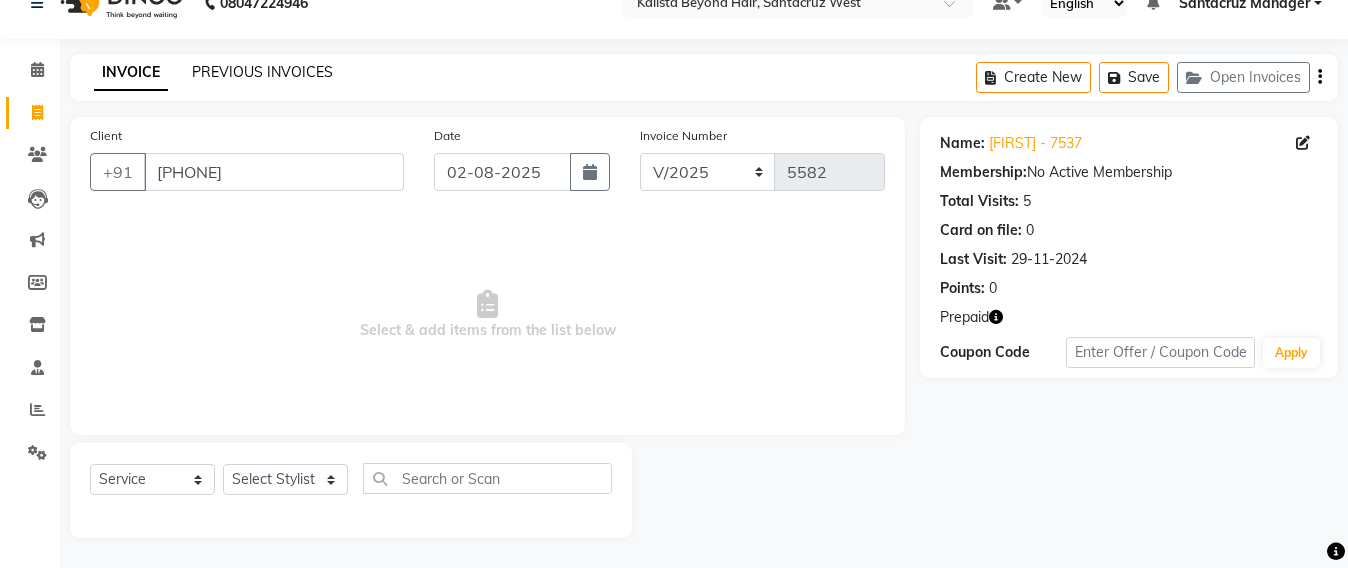 click on "PREVIOUS INVOICES" 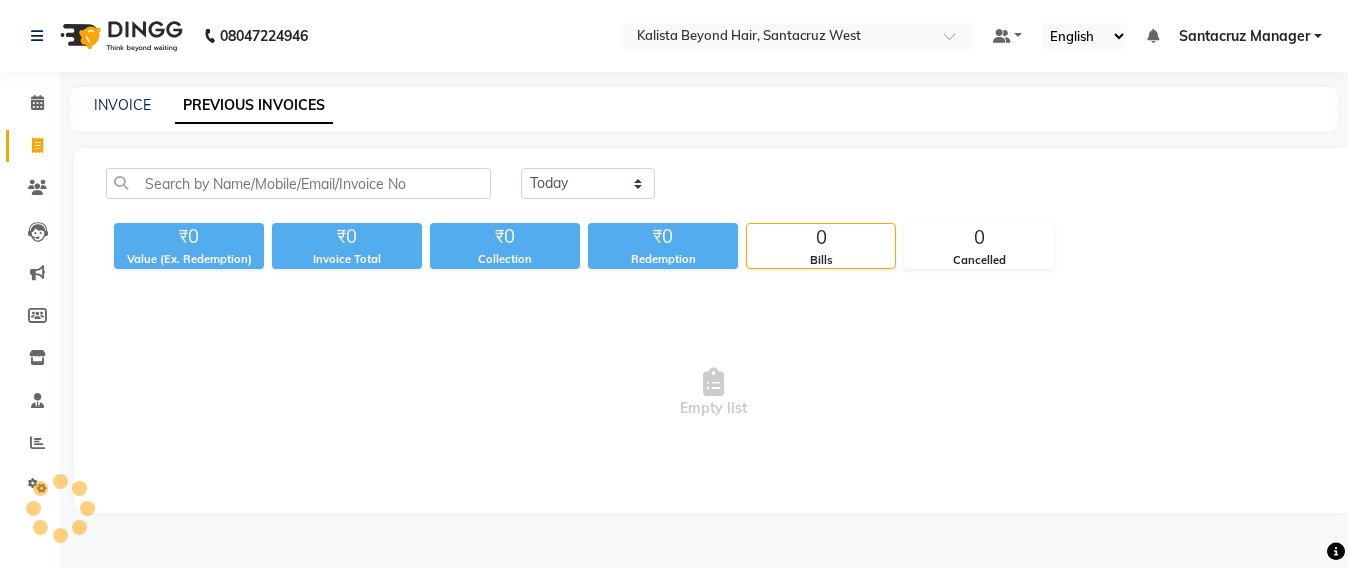 scroll, scrollTop: 0, scrollLeft: 0, axis: both 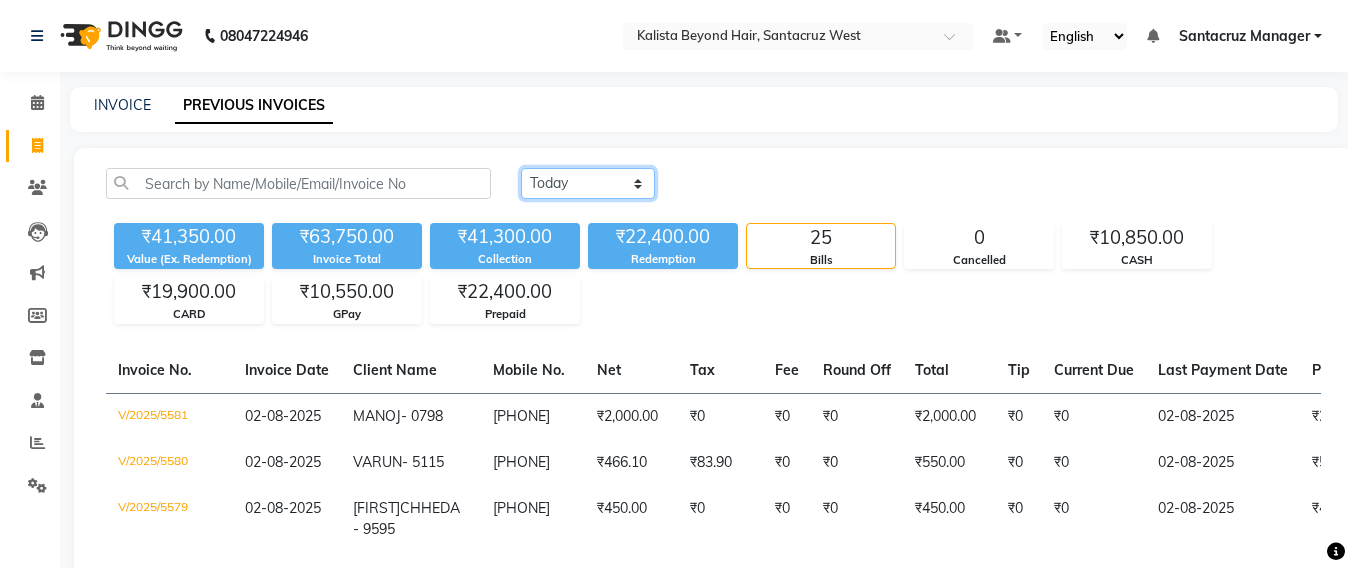 click on "Today Yesterday Custom Range" 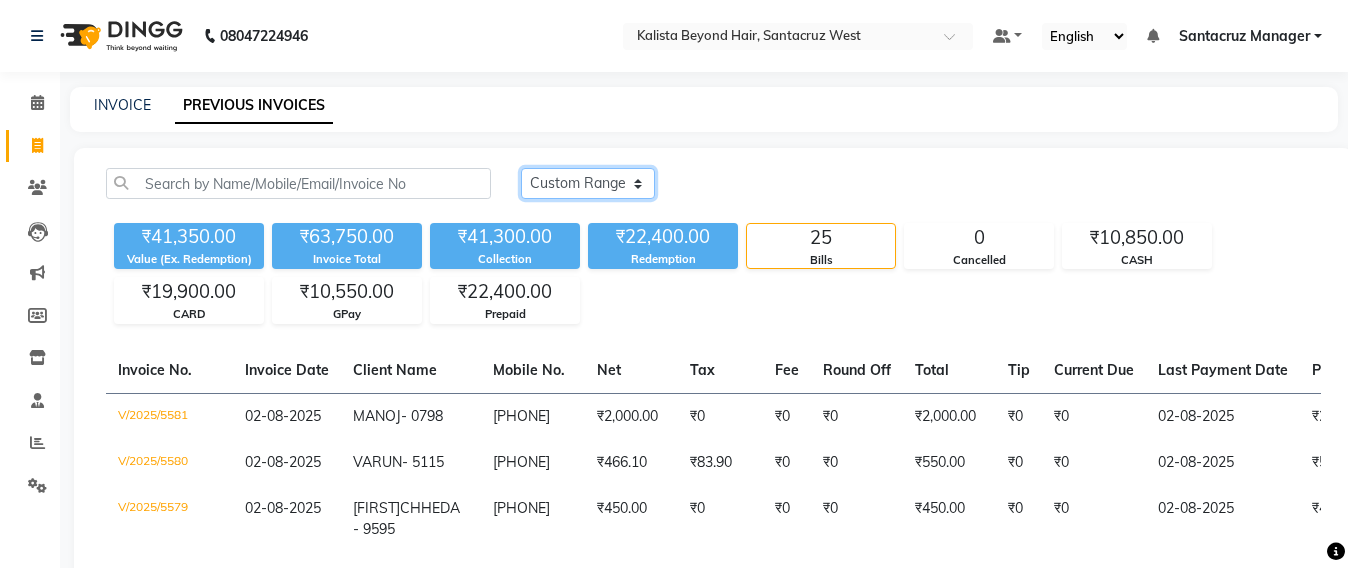 click on "Today Yesterday Custom Range" 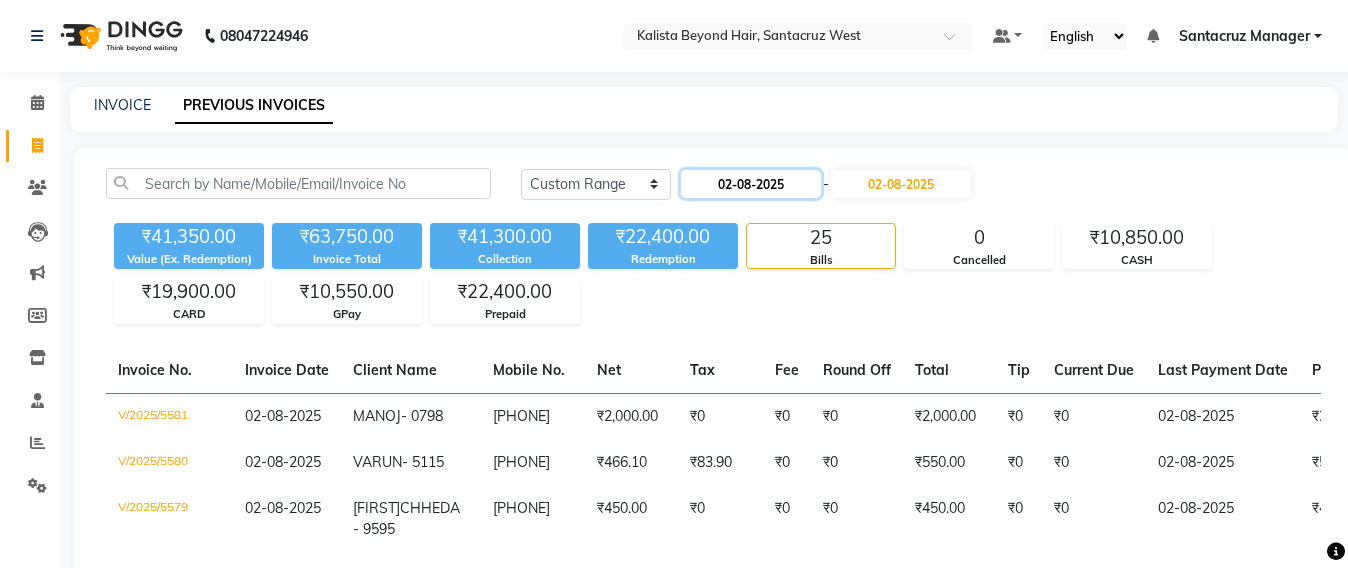 click on "02-08-2025" 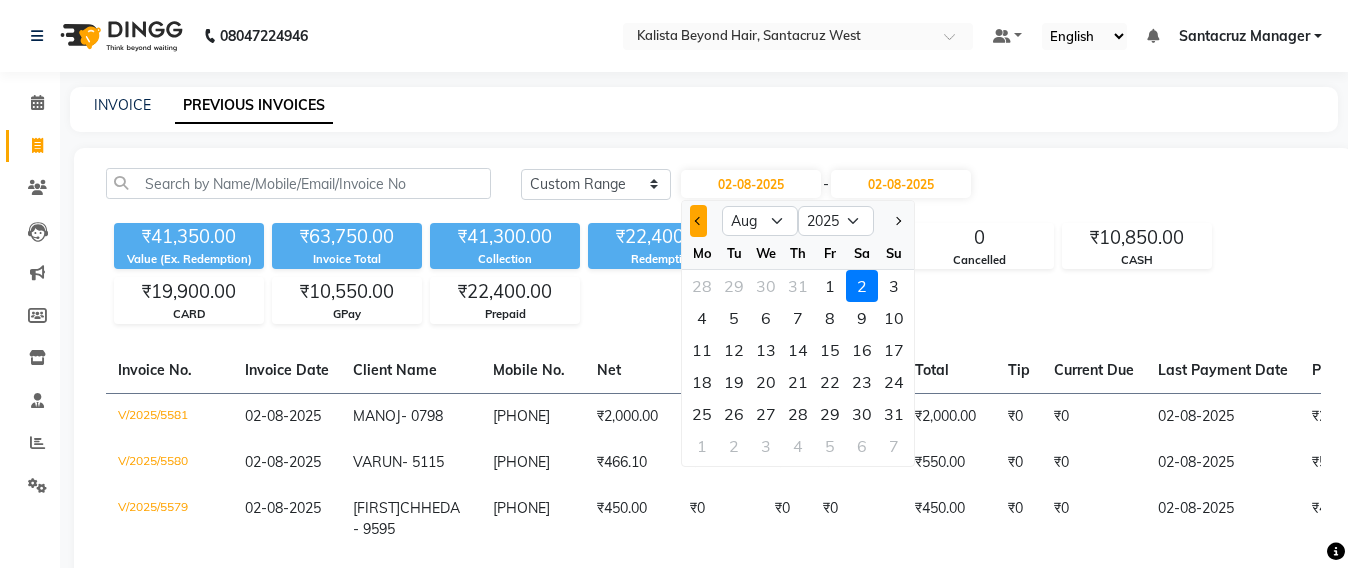 click 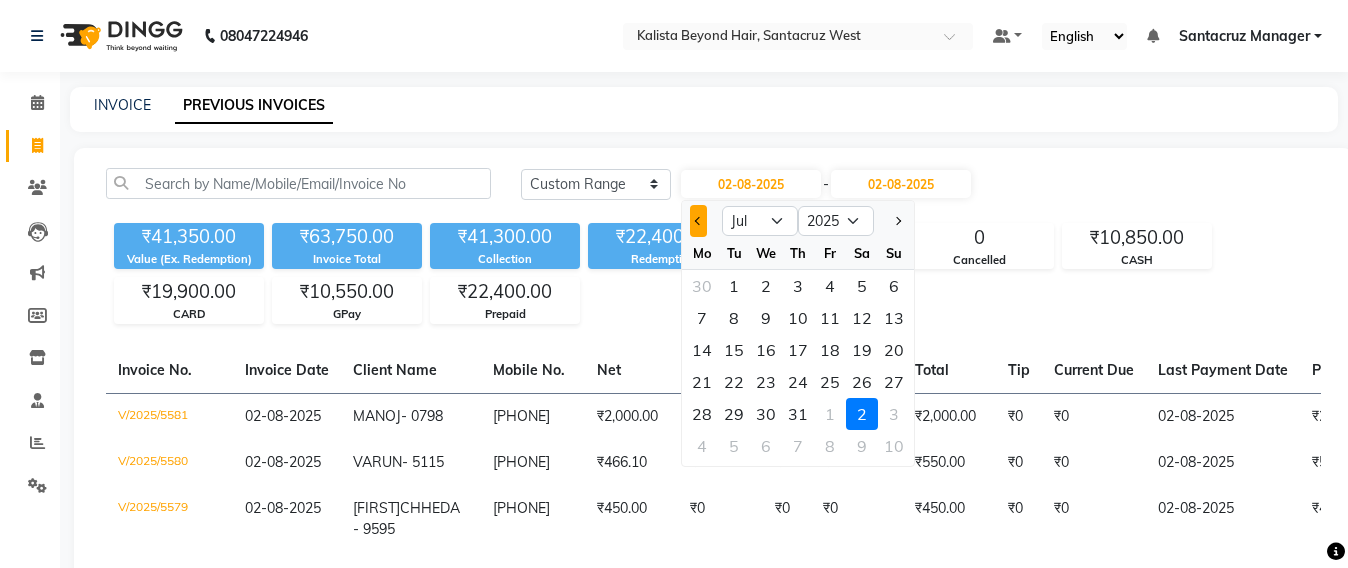 click 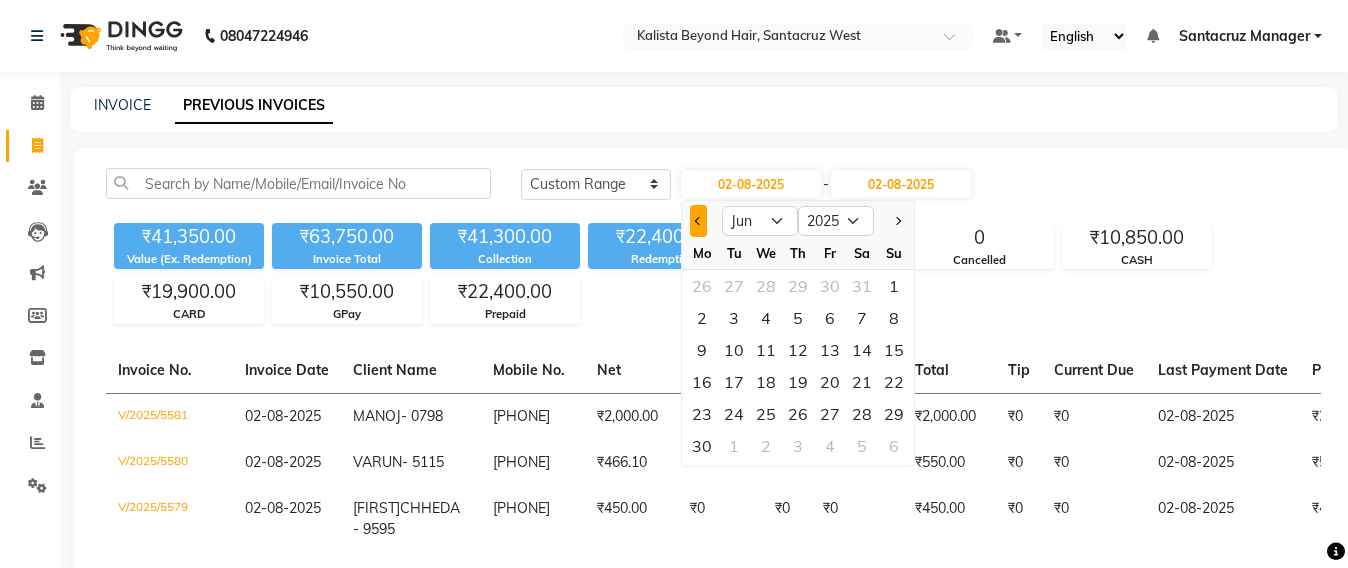 click 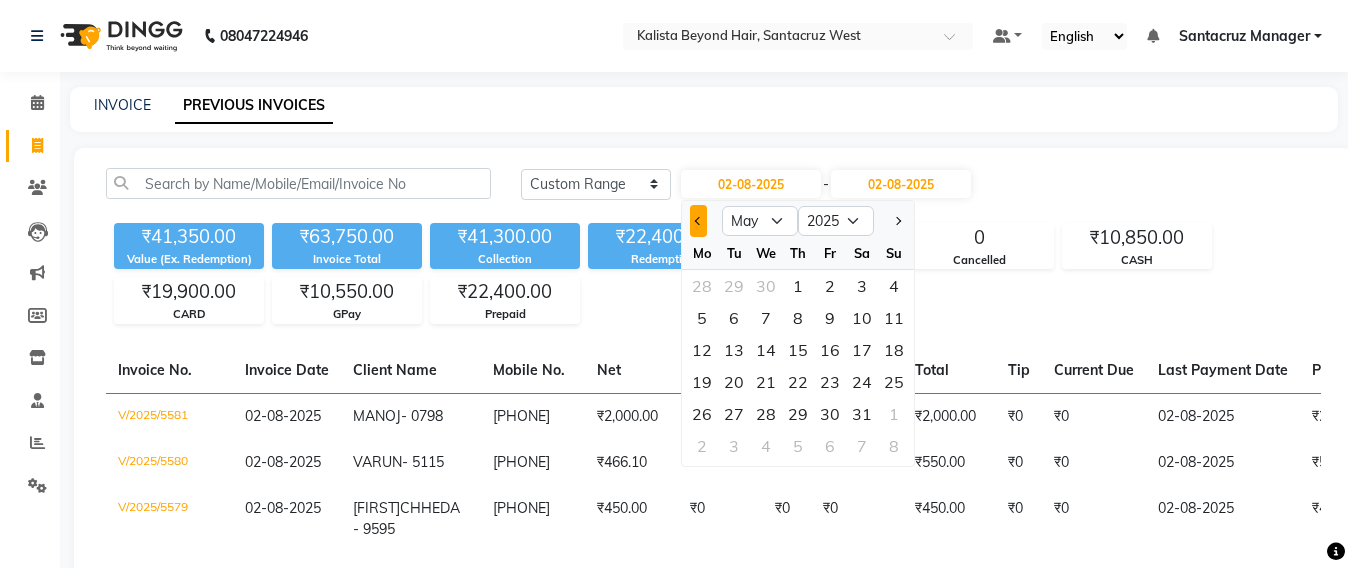 click 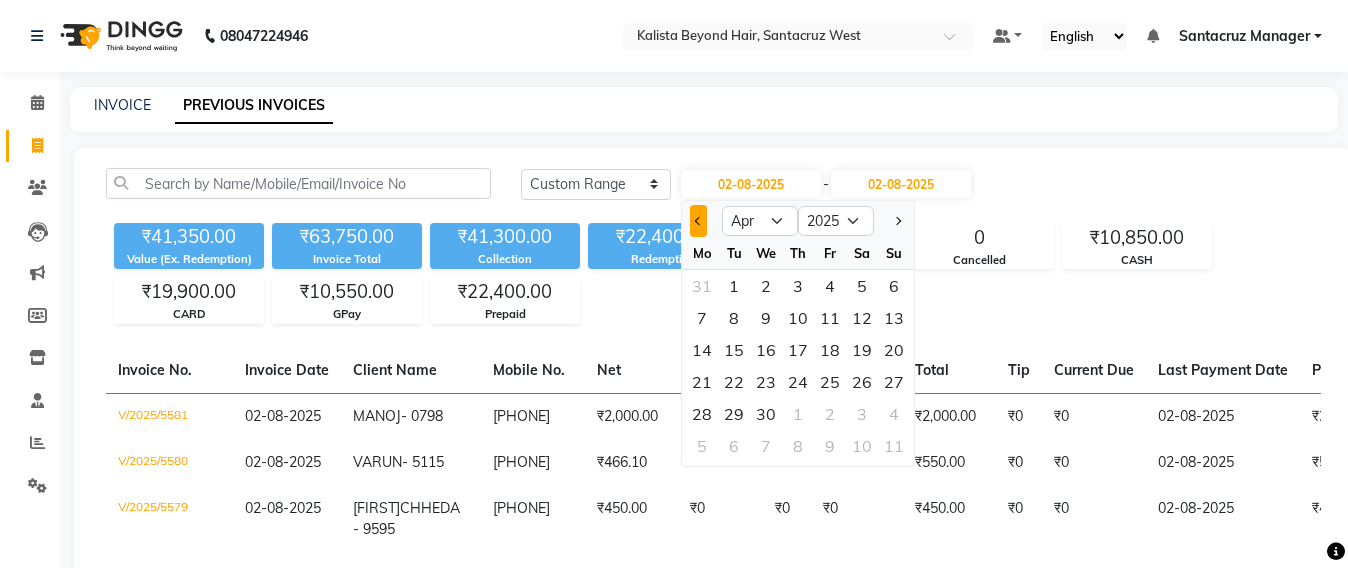 click 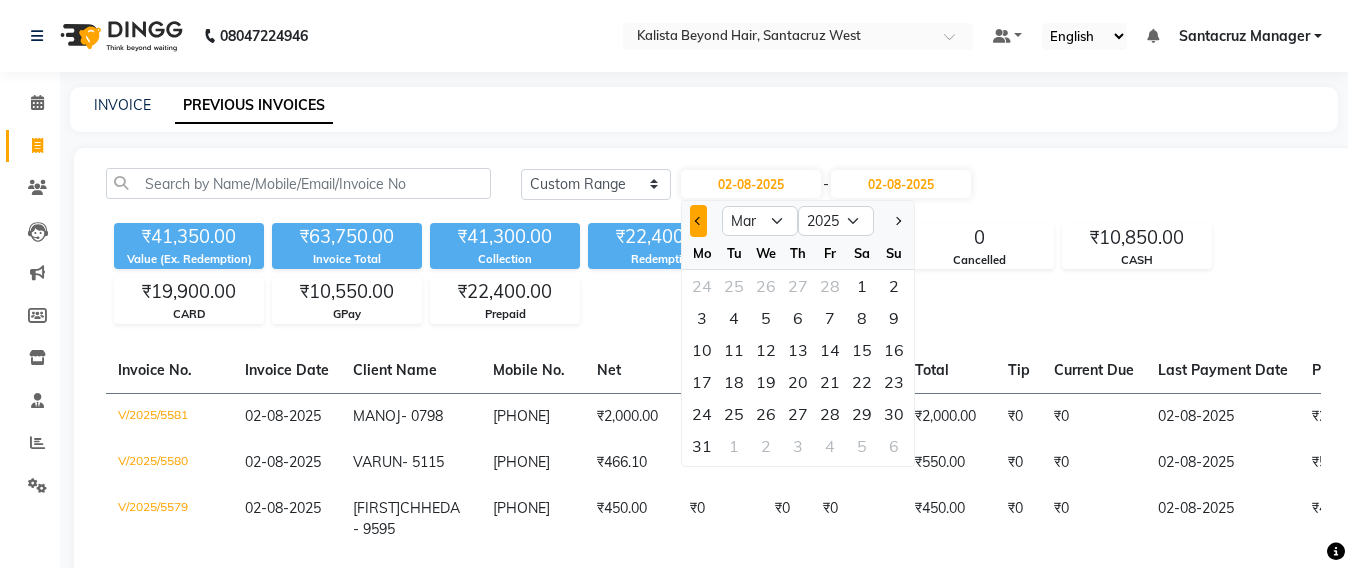 click 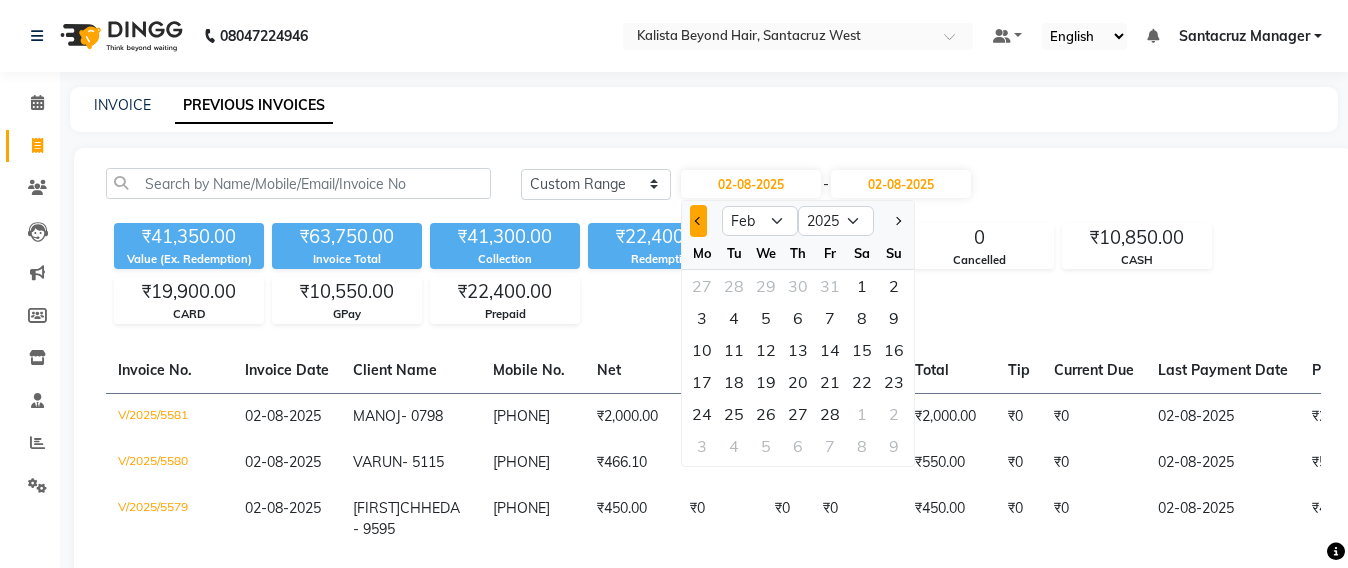 click 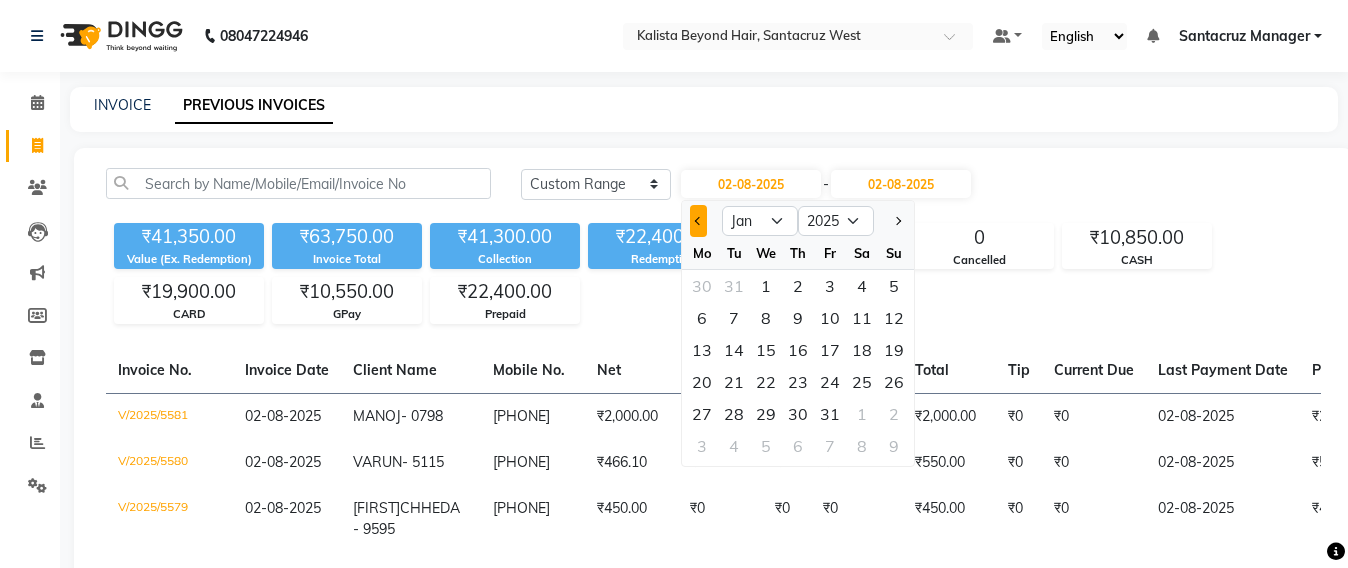 click 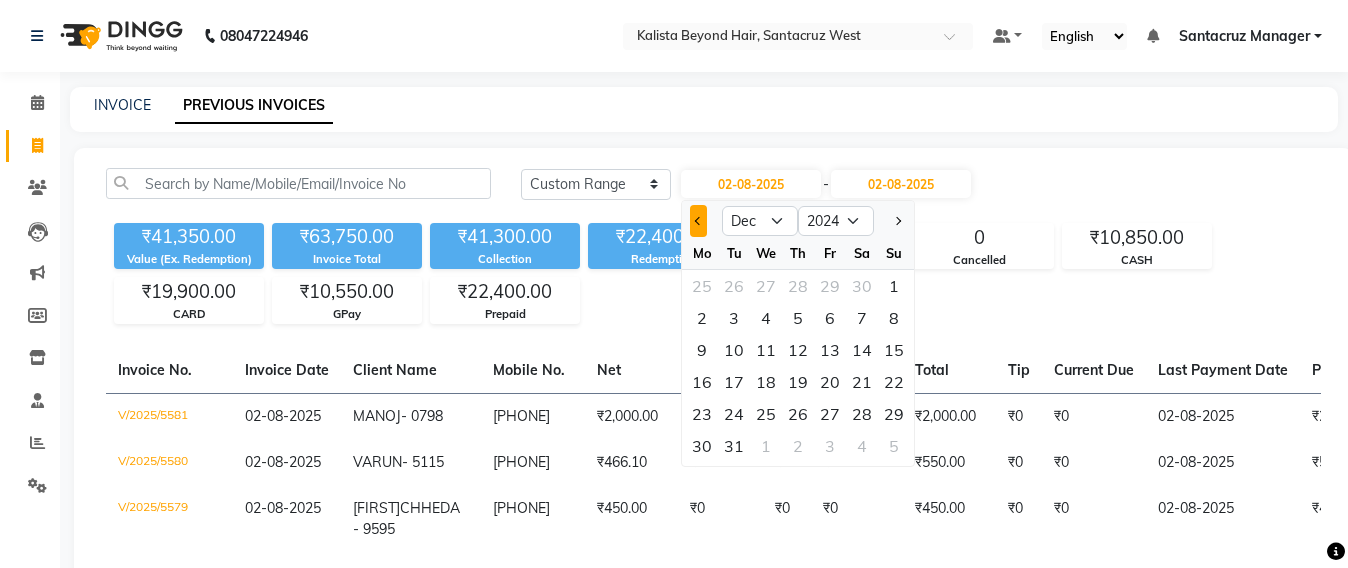 click 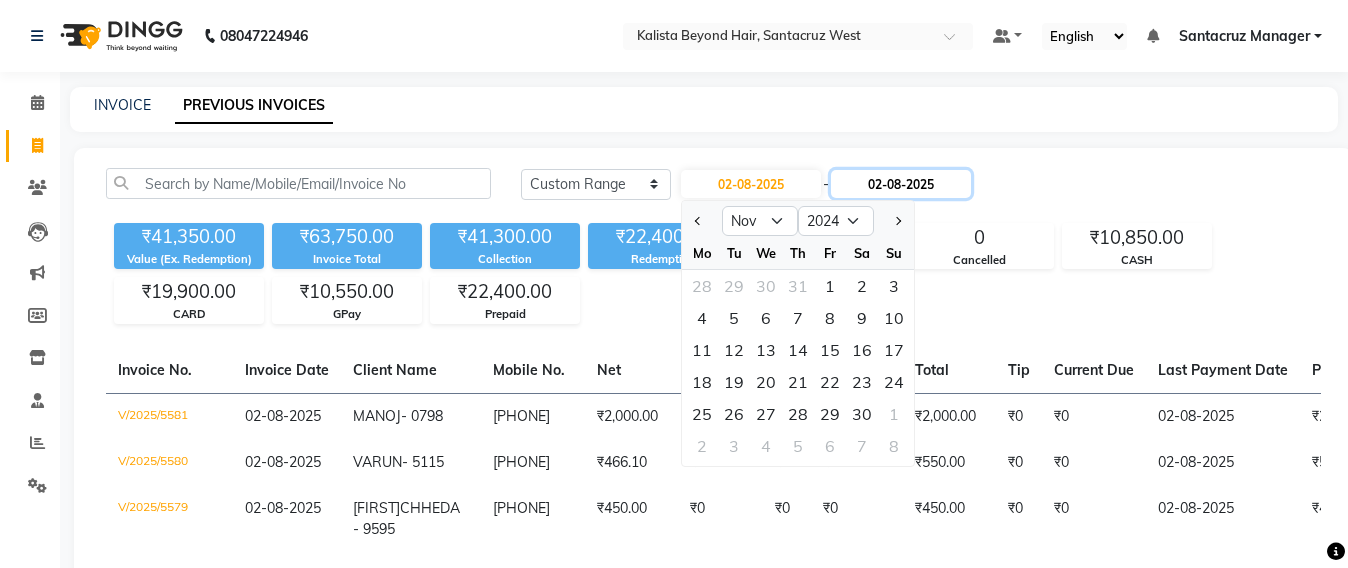 click on "02-08-2025" 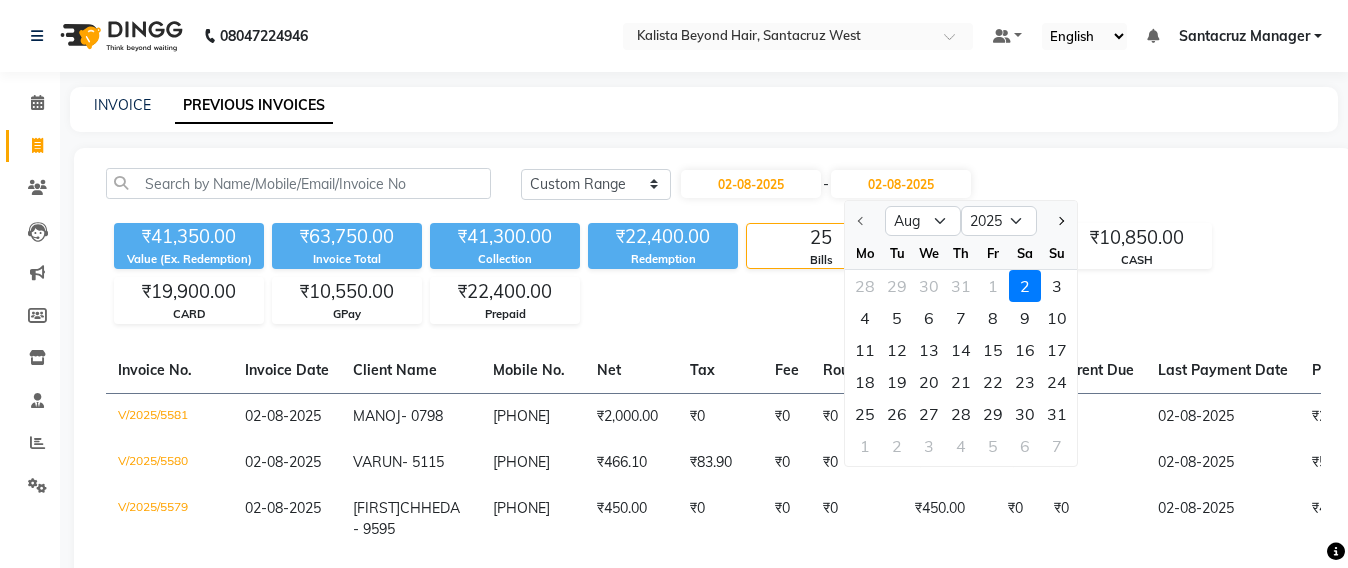 click on "Today Yesterday Custom Range 02-08-2025 - 02-08-2025 Aug Sep Oct Nov Dec 2025 2026 2027 2028 2029 2030 2031 2032 2033 2034 2035 Mo Tu We Th Fr Sa Su 28 29 30 31 1 2 3 4 5 6 7 8 9 10 11 12 13 14 15 16 17 18 19 20 21 22 23 24 25 26 27 28 29 30 31 1 2 3 4 5 6 7 ₹41,350.00 Value (Ex. Redemption) ₹63,750.00 Invoice Total  ₹41,300.00 Collection ₹22,400.00 Redemption 25 Bills 0 Cancelled ₹10,850.00 CASH ₹19,900.00 CARD ₹10,550.00 GPay ₹22,400.00 Prepaid  Invoice No.   Invoice Date   Client Name   Mobile No.   Net   Tax   Fee   Round Off   Total   Tip   Current Due   Last Payment Date   Payment Amount   Payment Methods   Cancel Reason   Status   V/2025/5581  02-08-2025 MANOJ   - 0798 9890490798 ₹2,000.00 ₹0  ₹0  ₹0 ₹2,000.00 ₹0 ₹0 02-08-2025 ₹2,000.00  Prepaid - PAID  V/2025/5580  02-08-2025 VARUN  - 5115 8655655115 ₹466.10 ₹83.90  ₹0  ₹0 ₹550.00 ₹0 ₹0 02-08-2025 ₹550.00  CASH - PAID  V/2025/5579  02-08-2025 KHUSHMI  CHHEDA - 9595 9022499595 ₹450.00 ₹0  ₹0  ₹0 -" 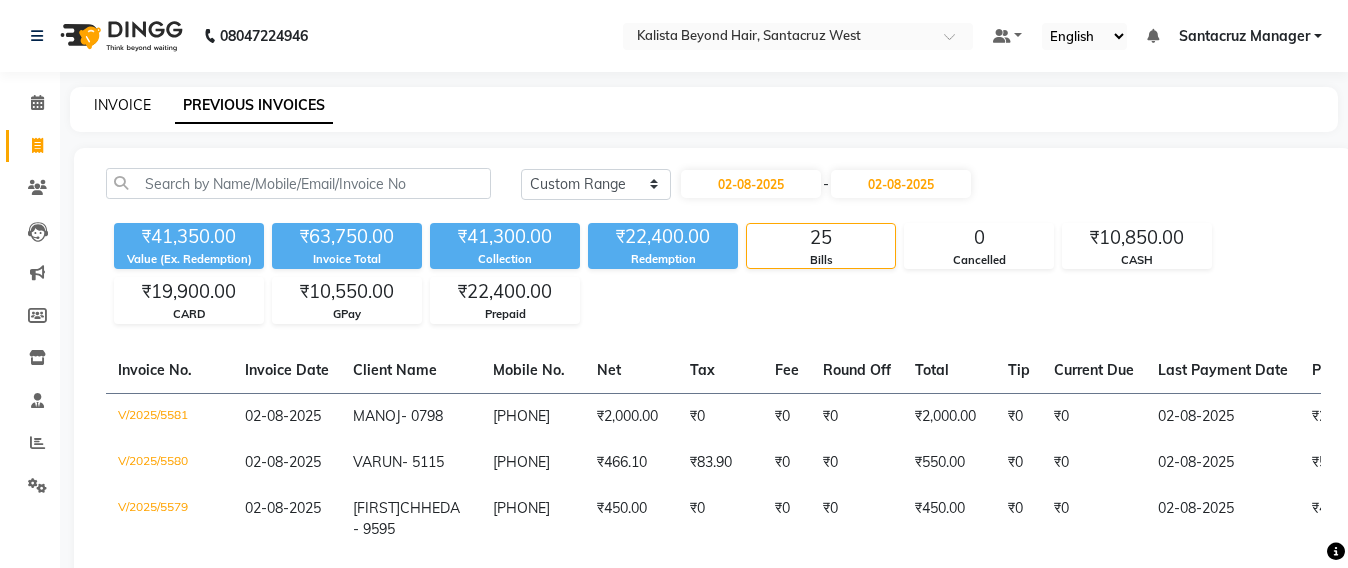 click on "INVOICE" 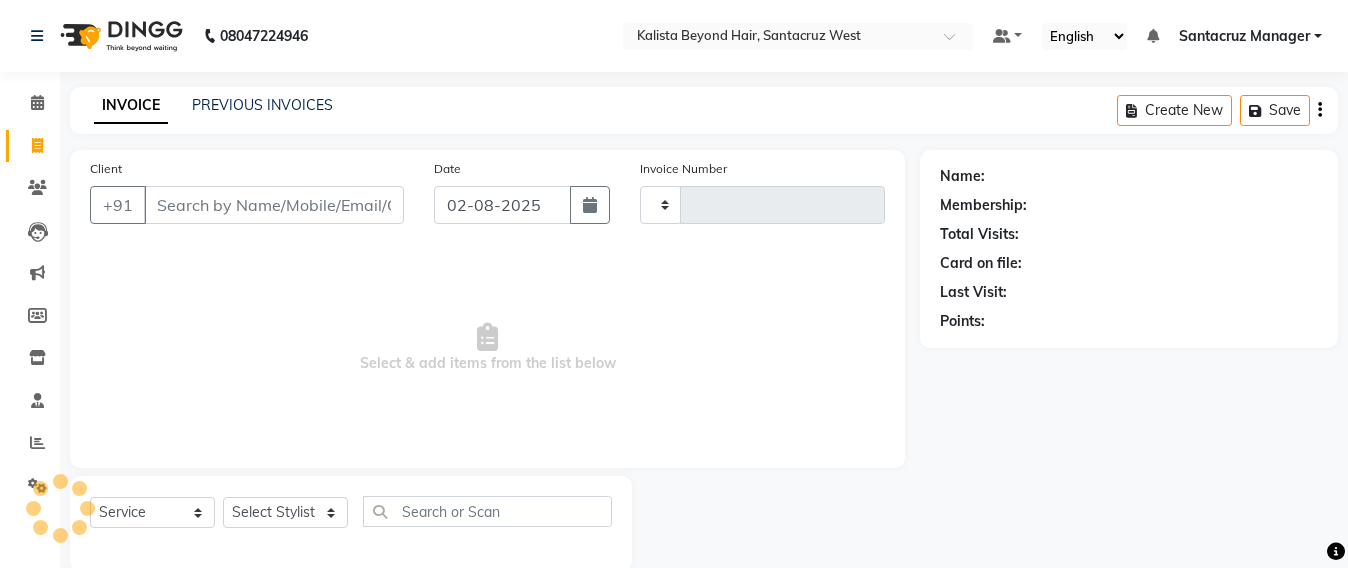 scroll, scrollTop: 33, scrollLeft: 0, axis: vertical 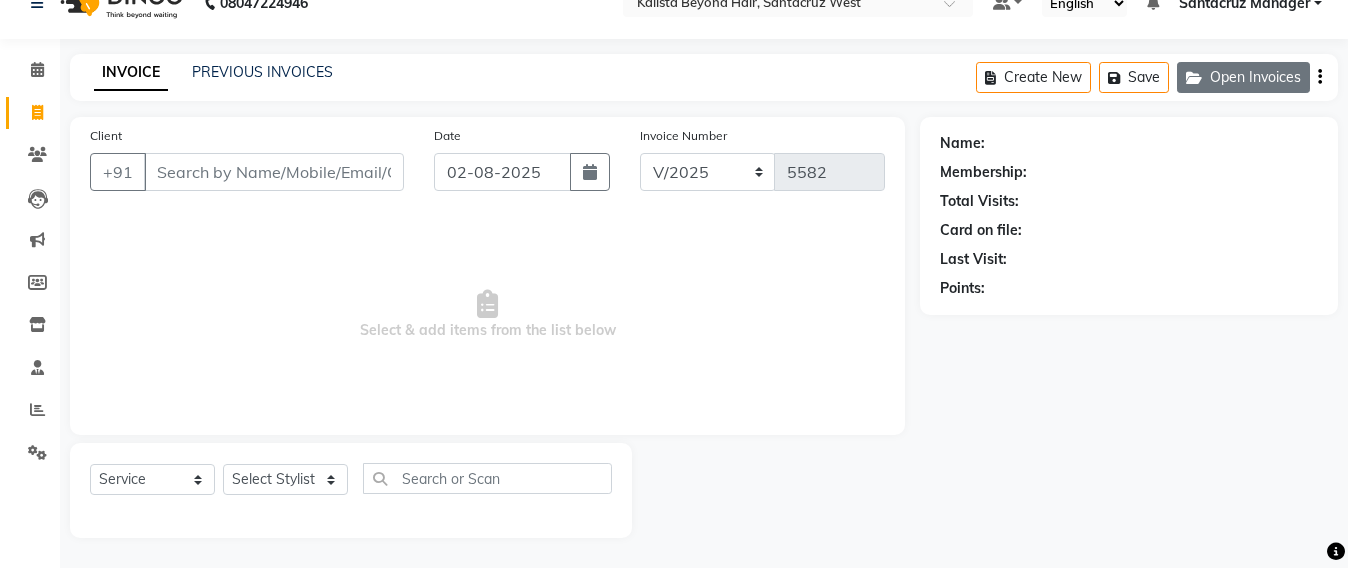 click on "Open Invoices" 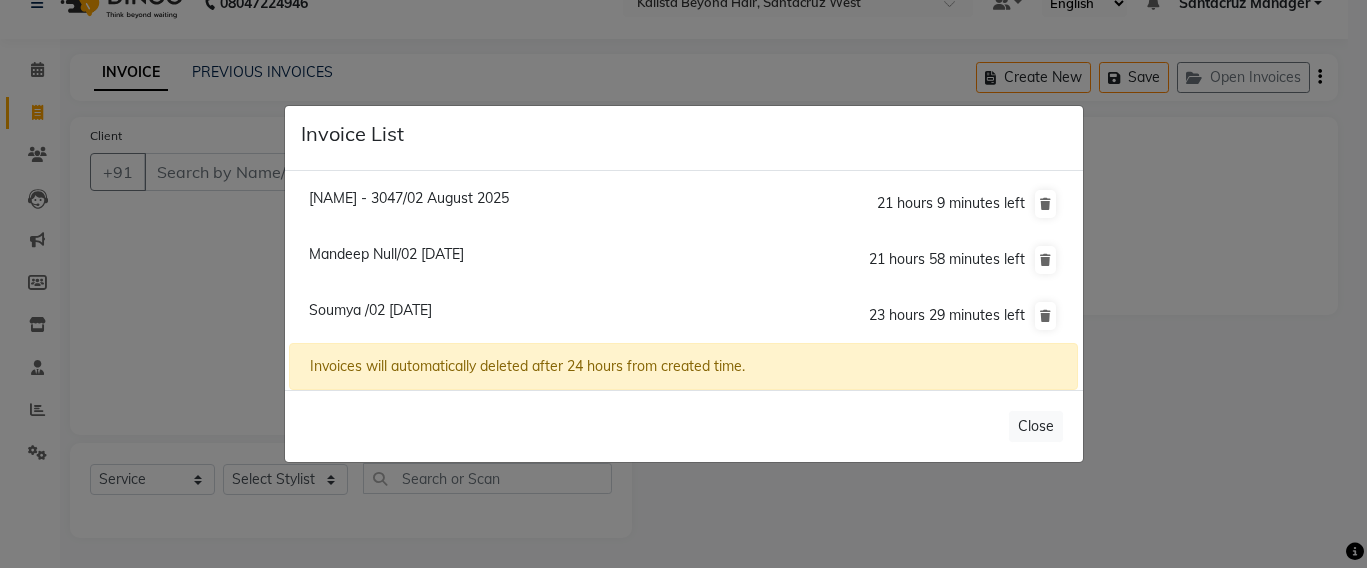 click on "Invoice List  Krishna Thackrey - 3047/02 August 2025  21 hours 9 minutes left  Mandeep Null/02 August 2025  21 hours 58 minutes left  Soumya /02 August 2025  23 hours 29 minutes left  Invoices will automatically deleted after 24 hours from created time.   Close" 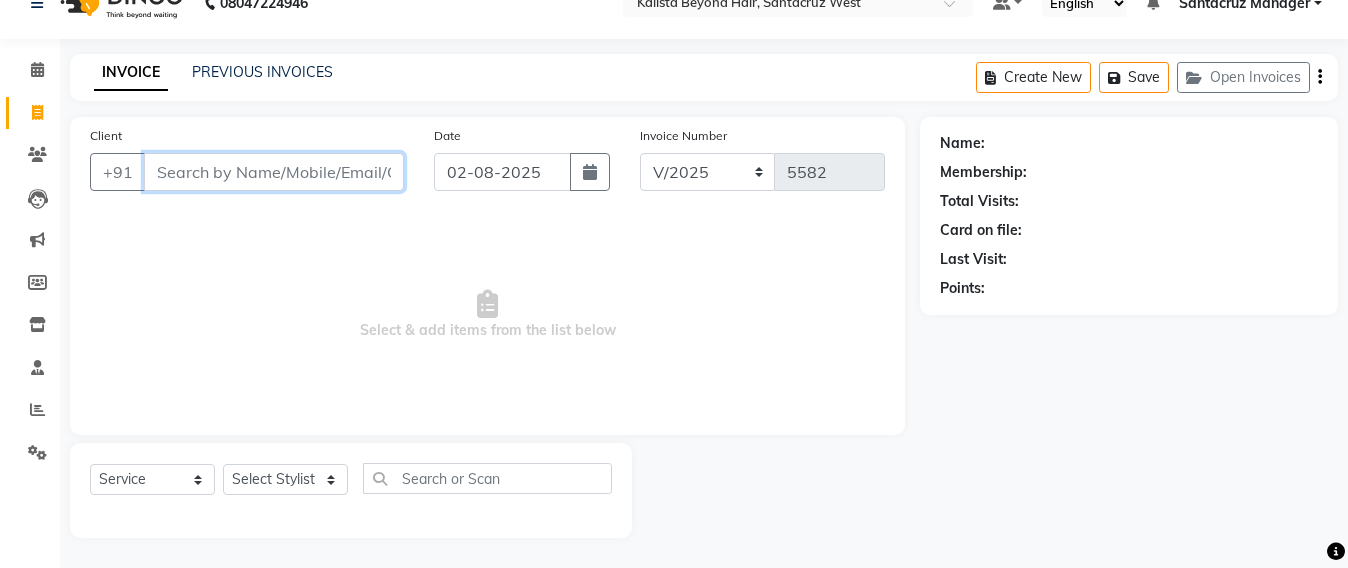 click on "Client" at bounding box center (274, 172) 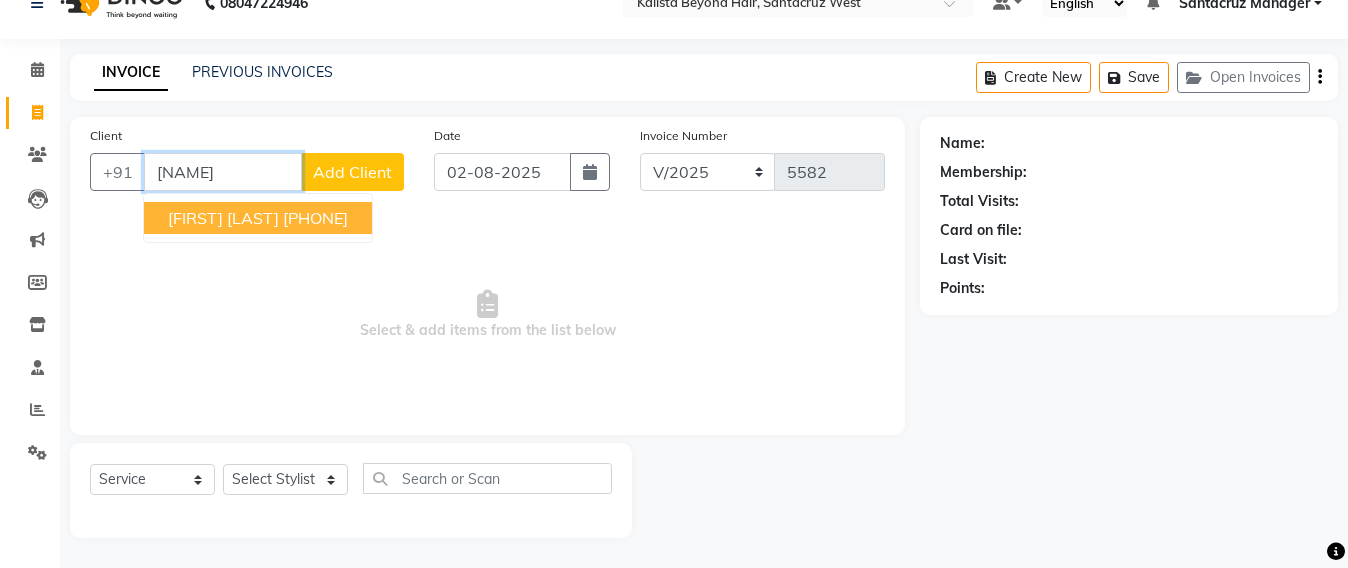 click on "9867739947" at bounding box center (315, 218) 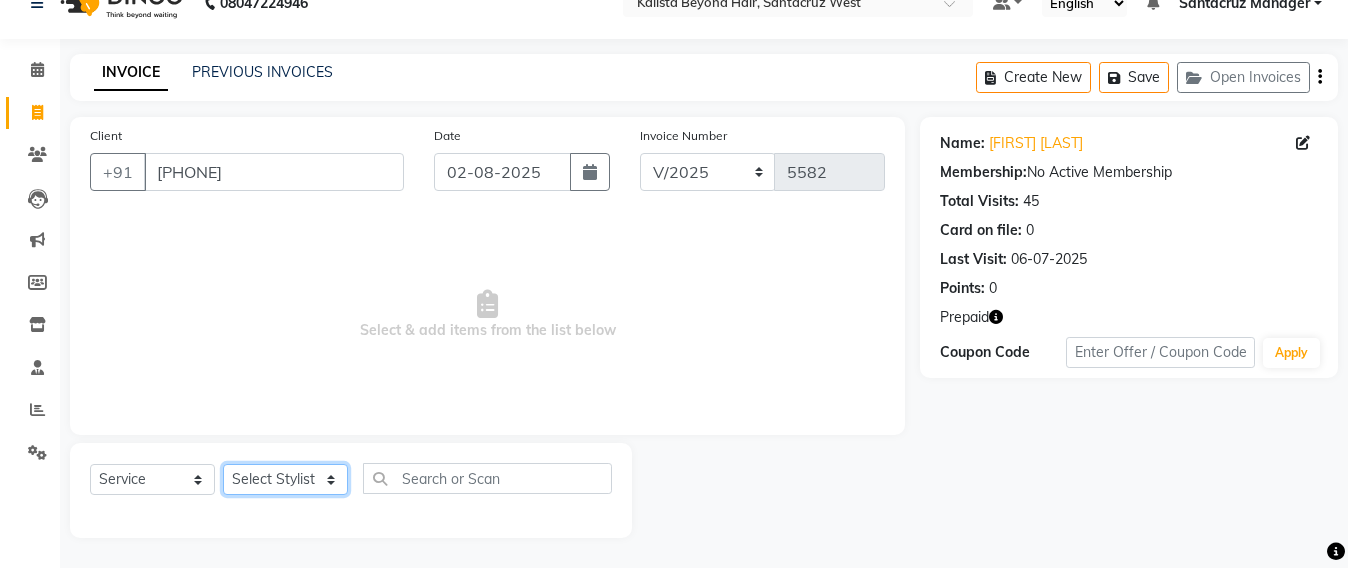 click on "Select Stylist Admin Avesh Sankat AZHER SHAIKH Jayeshree Mahtre Manisha Subodh Shedge Muskaan Pramila Vinayak Mhatre prathmesh mahattre Pratibha Nilesh Sharma RINKI SAV Rosy Sunil Jadhav Sameer shah admin Santacruz Manager SAURAV Siddhi SOMAYANG VASHUM Tejasvi Bhosle" 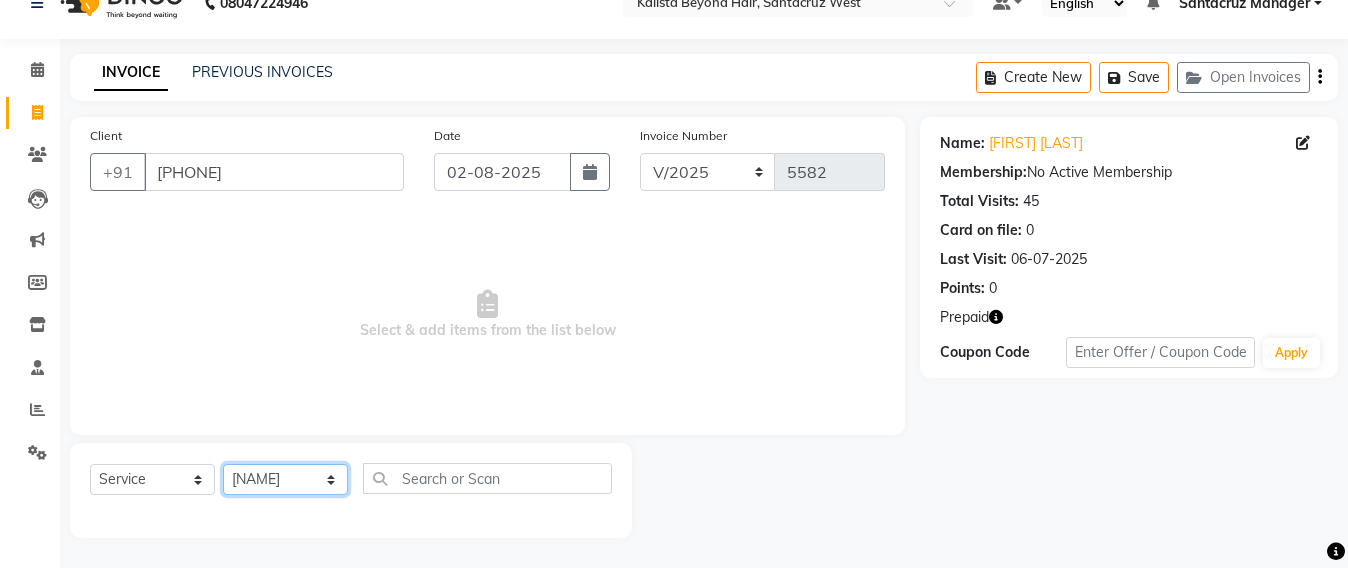 click on "Select Stylist Admin Avesh Sankat AZHER SHAIKH Jayeshree Mahtre Manisha Subodh Shedge Muskaan Pramila Vinayak Mhatre prathmesh mahattre Pratibha Nilesh Sharma RINKI SAV Rosy Sunil Jadhav Sameer shah admin Santacruz Manager SAURAV Siddhi SOMAYANG VASHUM Tejasvi Bhosle" 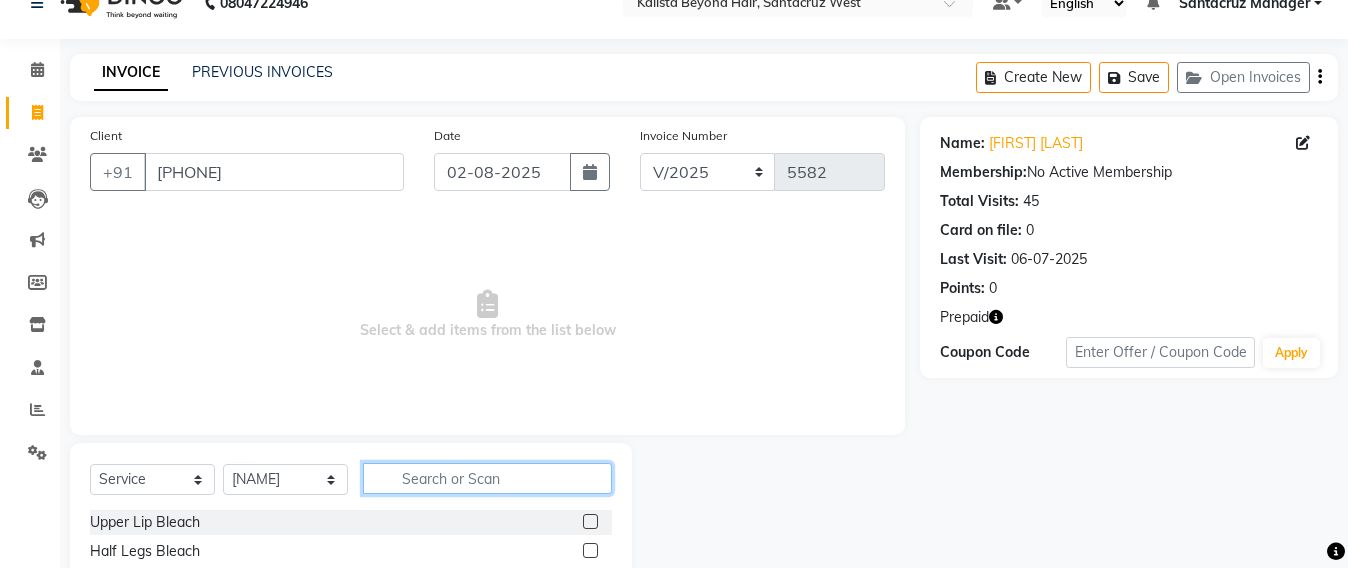 click 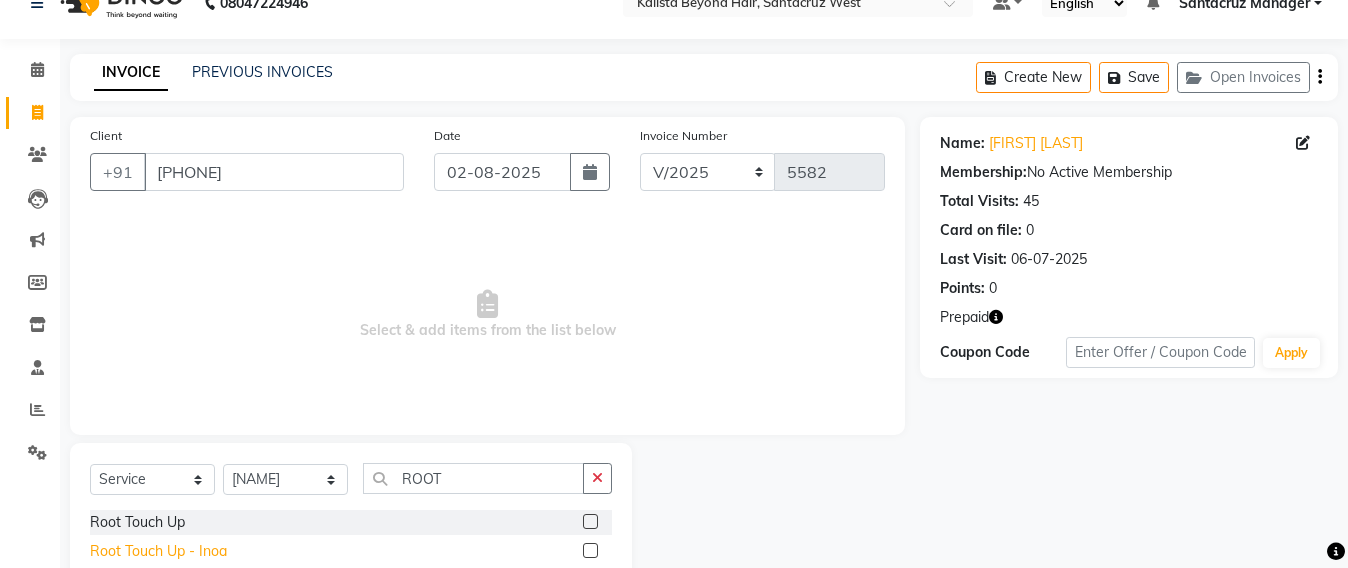click on "Root Touch Up - Inoa" 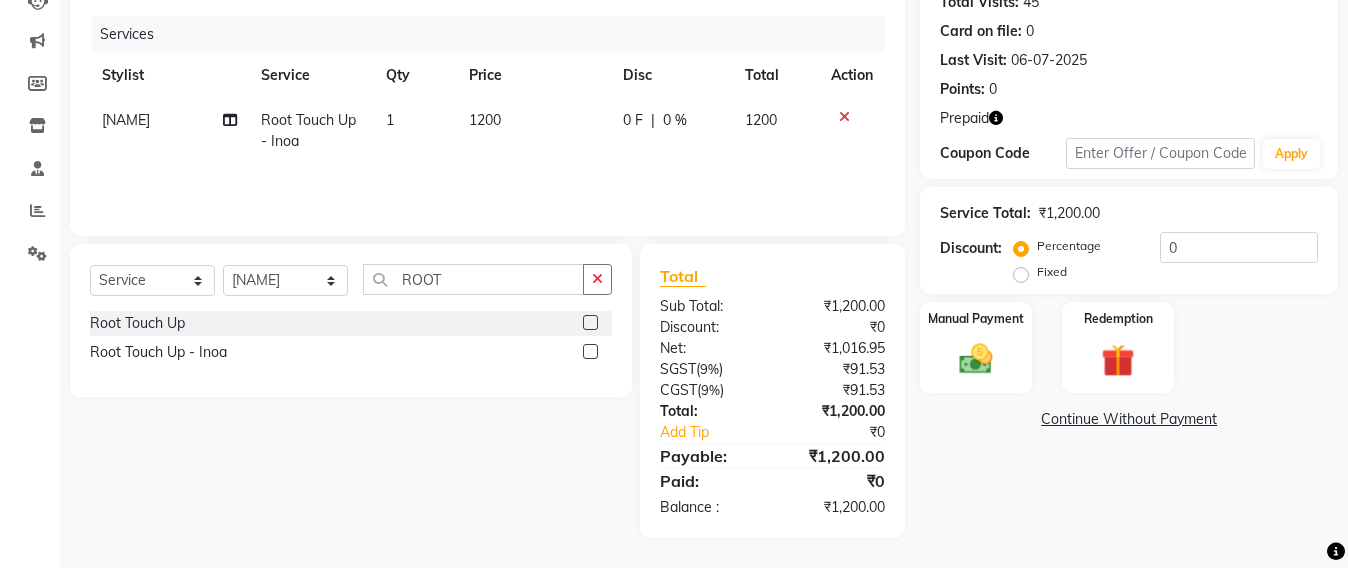 scroll, scrollTop: 0, scrollLeft: 0, axis: both 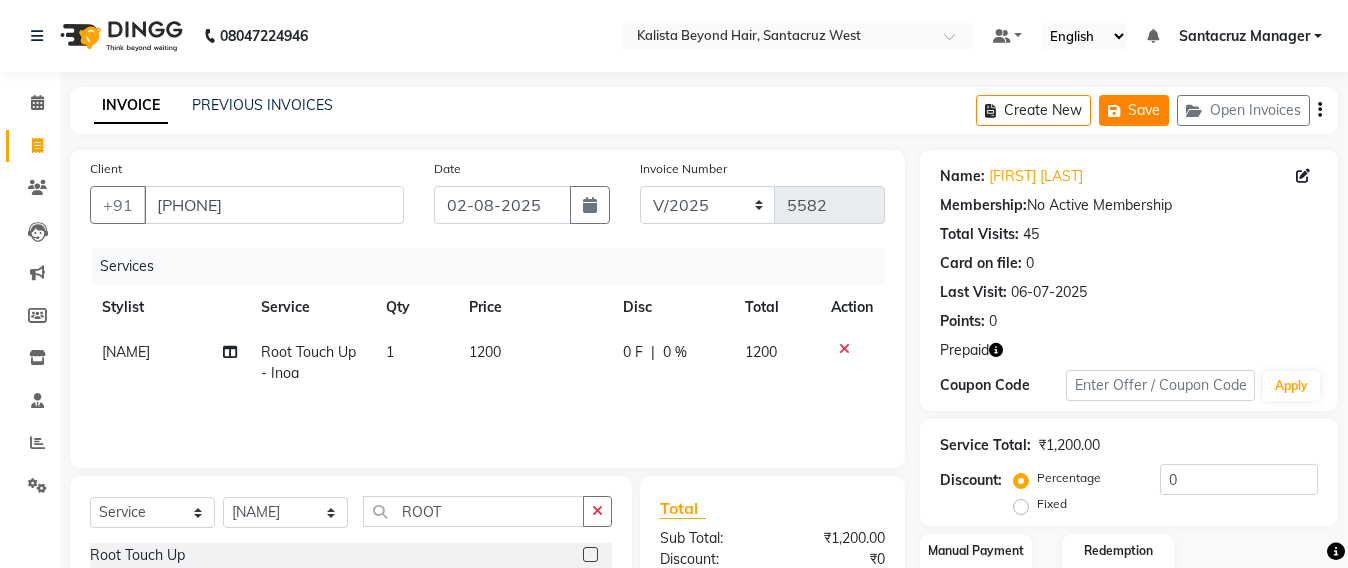 click on "Save" 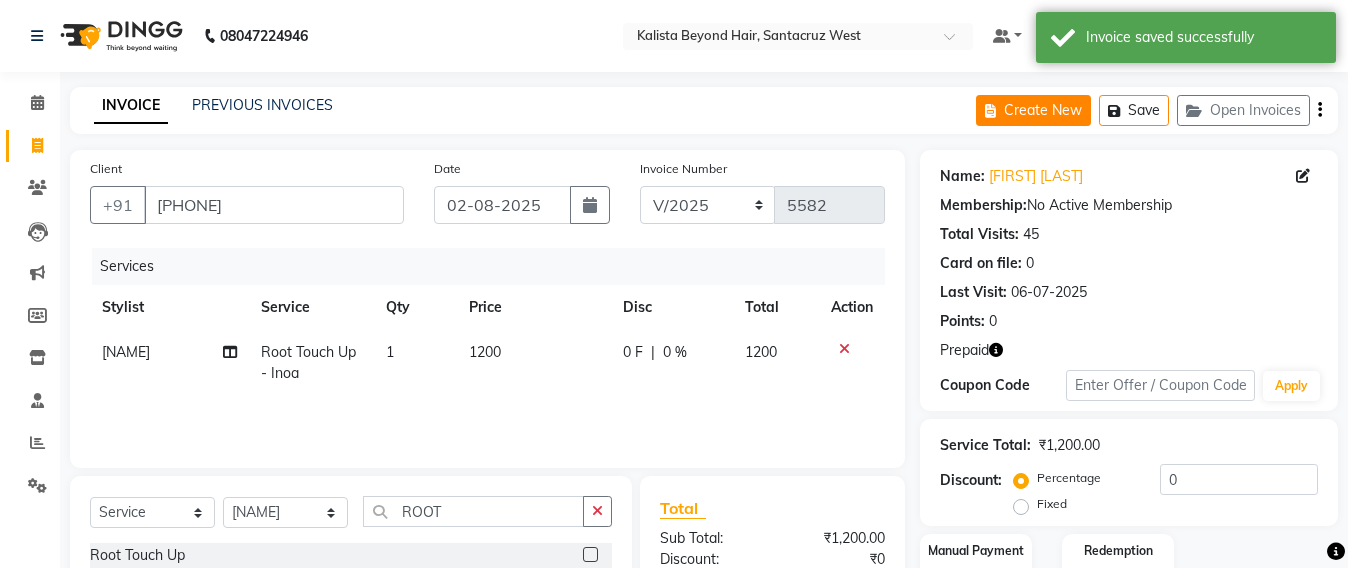 click on "Create New" 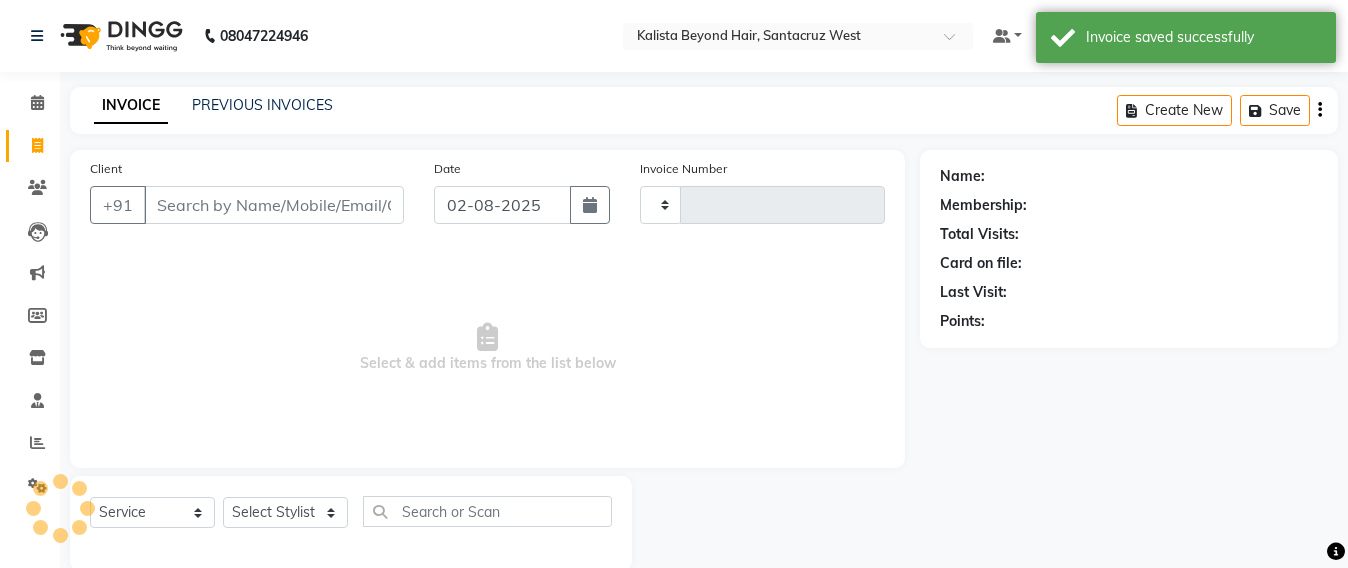 scroll, scrollTop: 33, scrollLeft: 0, axis: vertical 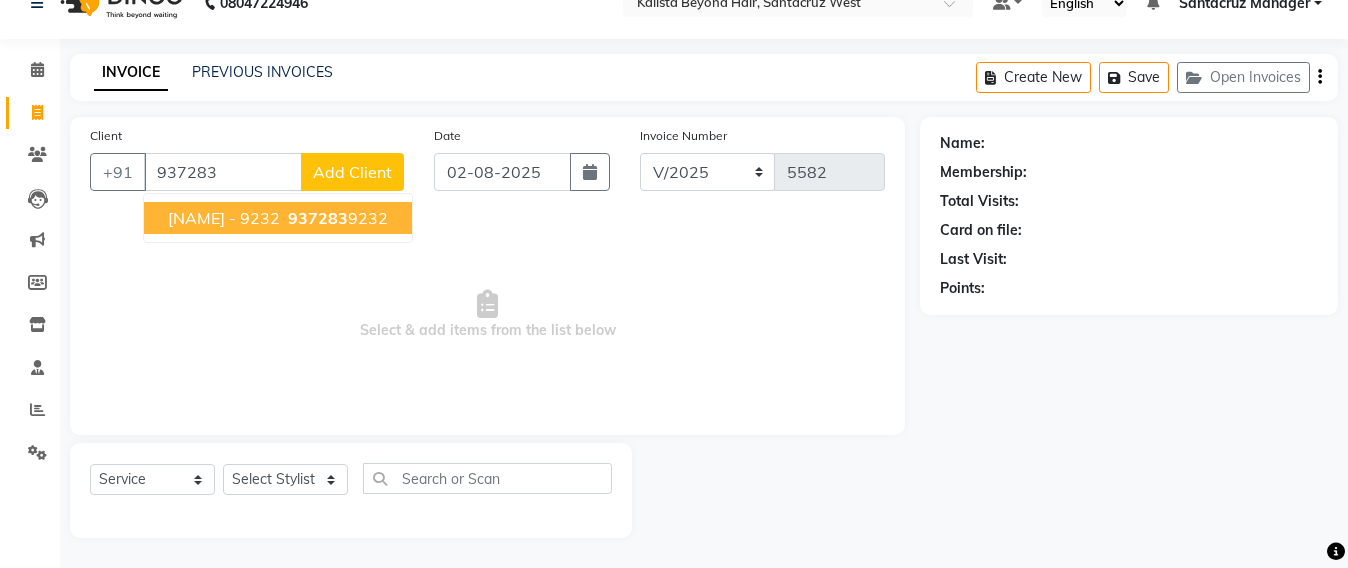 click on "937283" at bounding box center [318, 218] 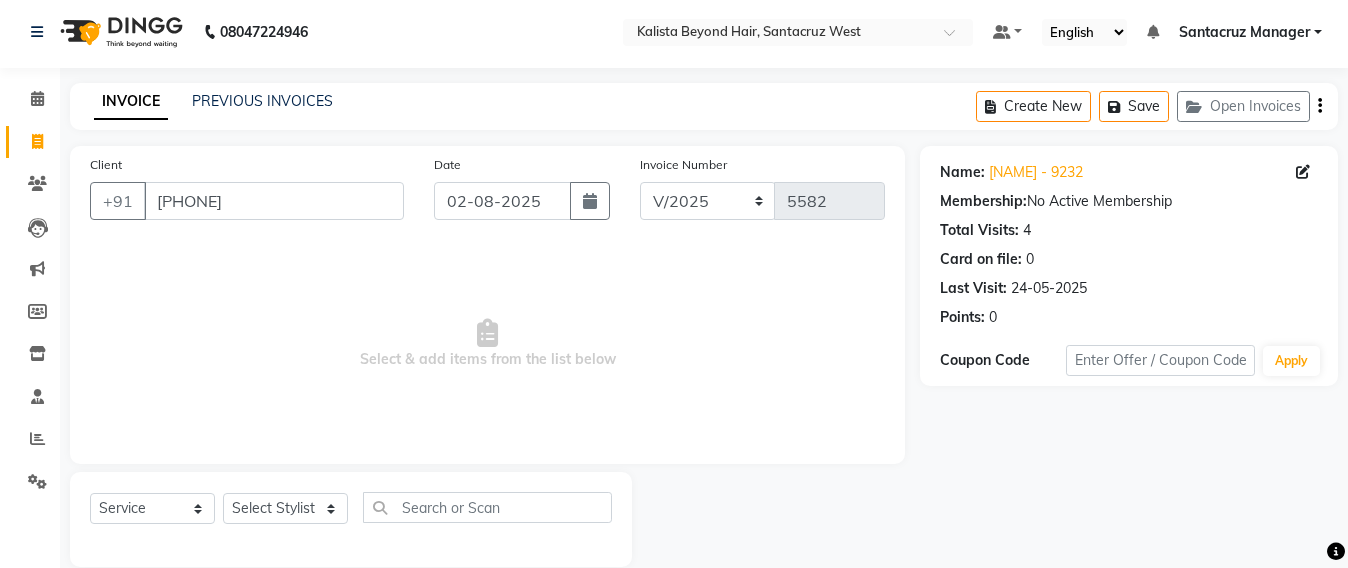 scroll, scrollTop: 0, scrollLeft: 0, axis: both 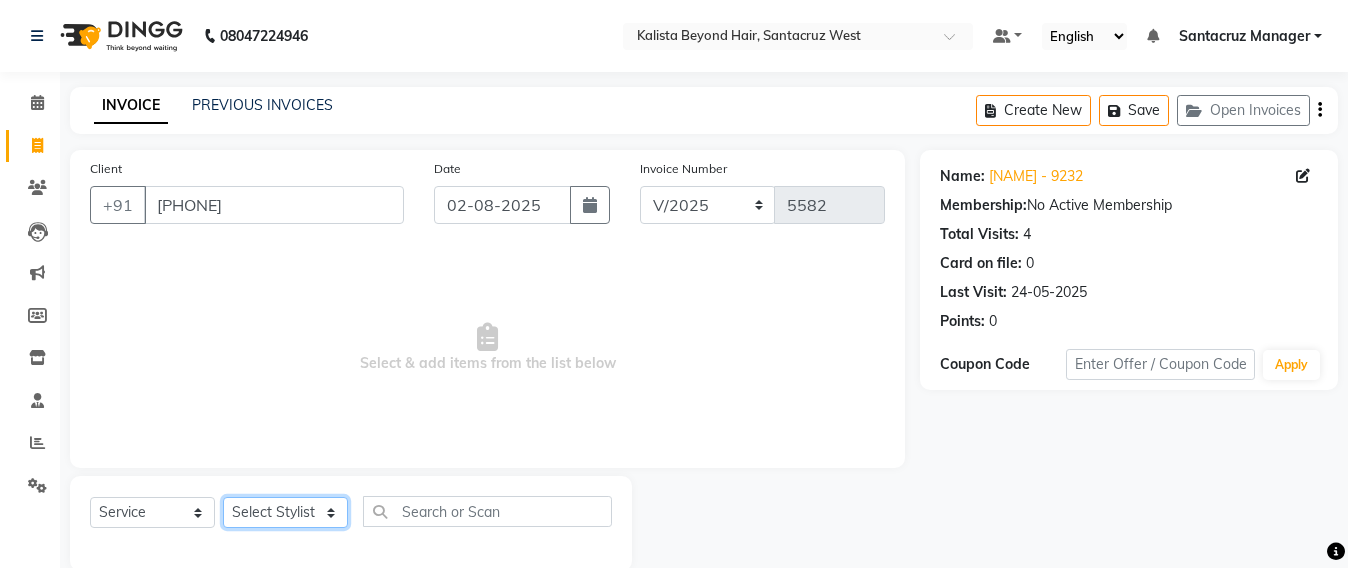 click on "Select Stylist Admin Avesh Sankat AZHER SHAIKH Jayeshree Mahtre Manisha Subodh Shedge Muskaan Pramila Vinayak Mhatre prathmesh mahattre Pratibha Nilesh Sharma RINKI SAV Rosy Sunil Jadhav Sameer shah admin Santacruz Manager SAURAV Siddhi SOMAYANG VASHUM Tejasvi Bhosle" 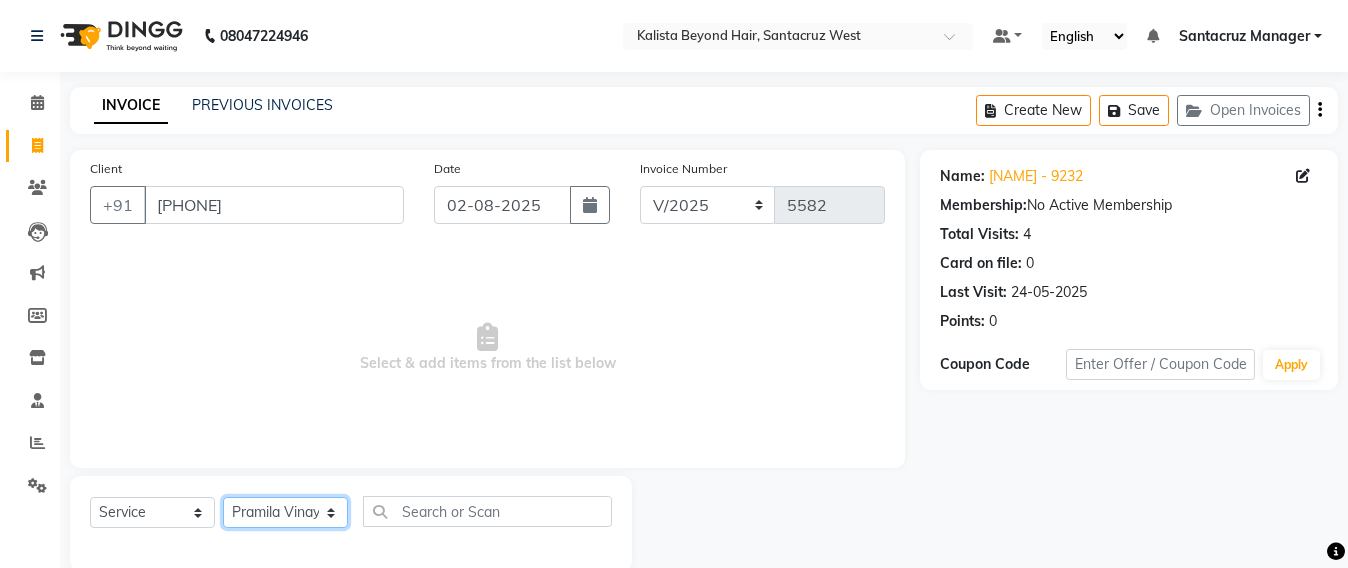 click on "Select Stylist Admin Avesh Sankat AZHER SHAIKH Jayeshree Mahtre Manisha Subodh Shedge Muskaan Pramila Vinayak Mhatre prathmesh mahattre Pratibha Nilesh Sharma RINKI SAV Rosy Sunil Jadhav Sameer shah admin Santacruz Manager SAURAV Siddhi SOMAYANG VASHUM Tejasvi Bhosle" 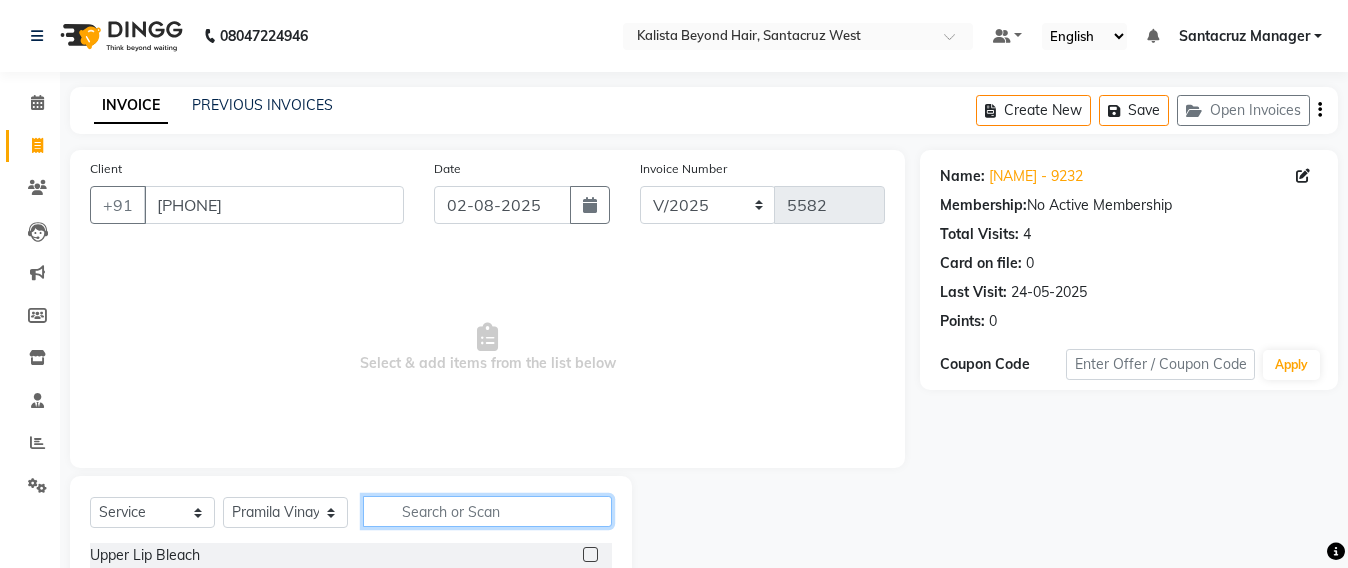 click 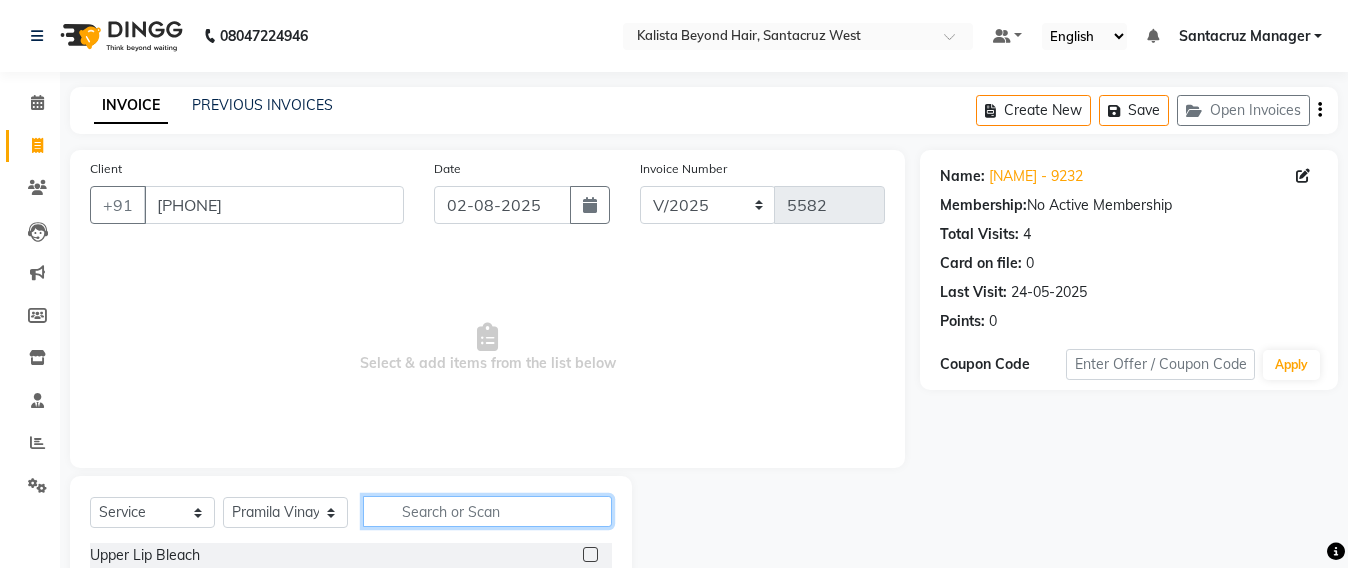 click 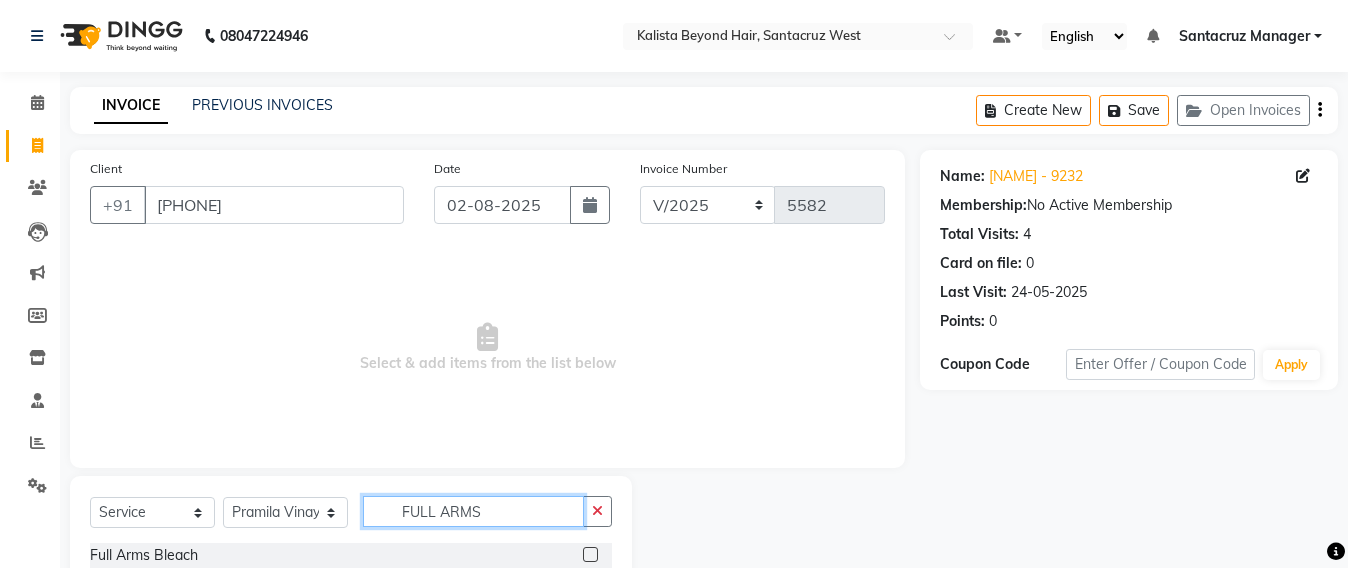 scroll, scrollTop: 178, scrollLeft: 0, axis: vertical 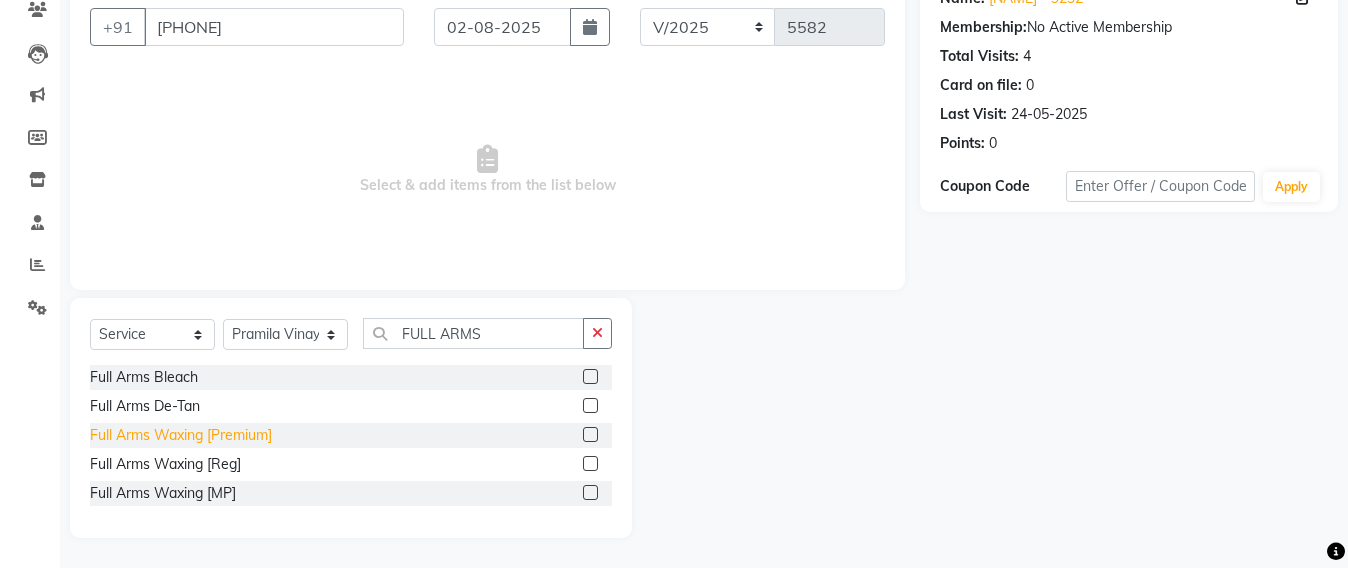 click on "Full Arms Waxing [Premium]" 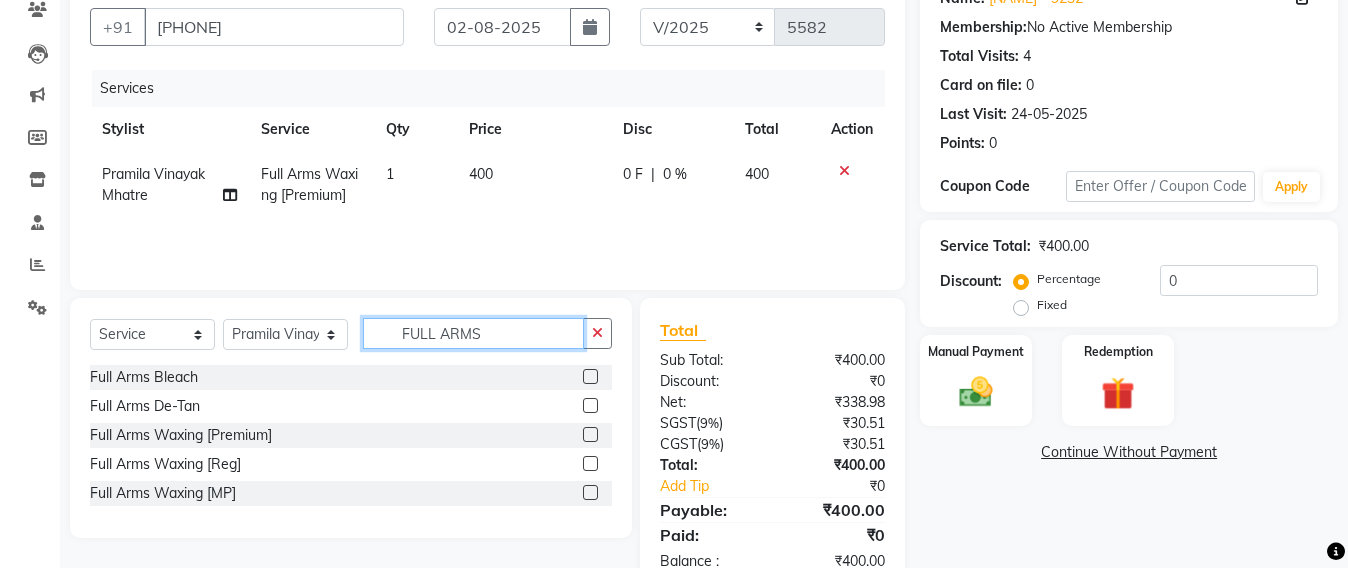 click on "FULL ARMS" 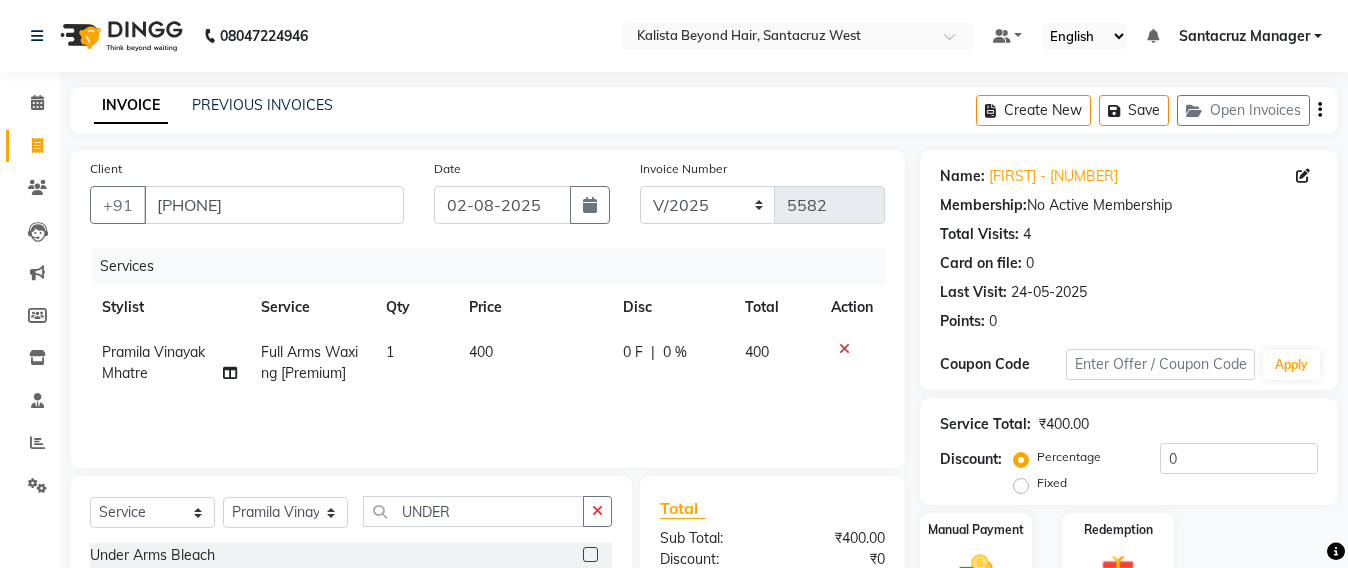 select on "6357" 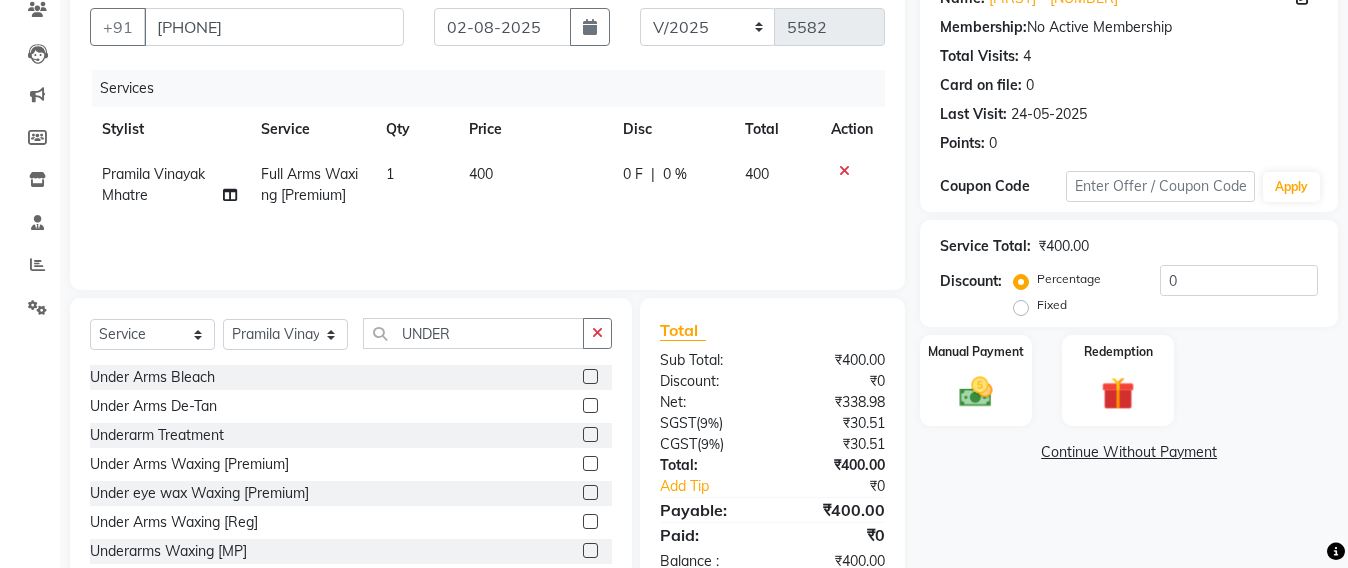 scroll, scrollTop: 178, scrollLeft: 0, axis: vertical 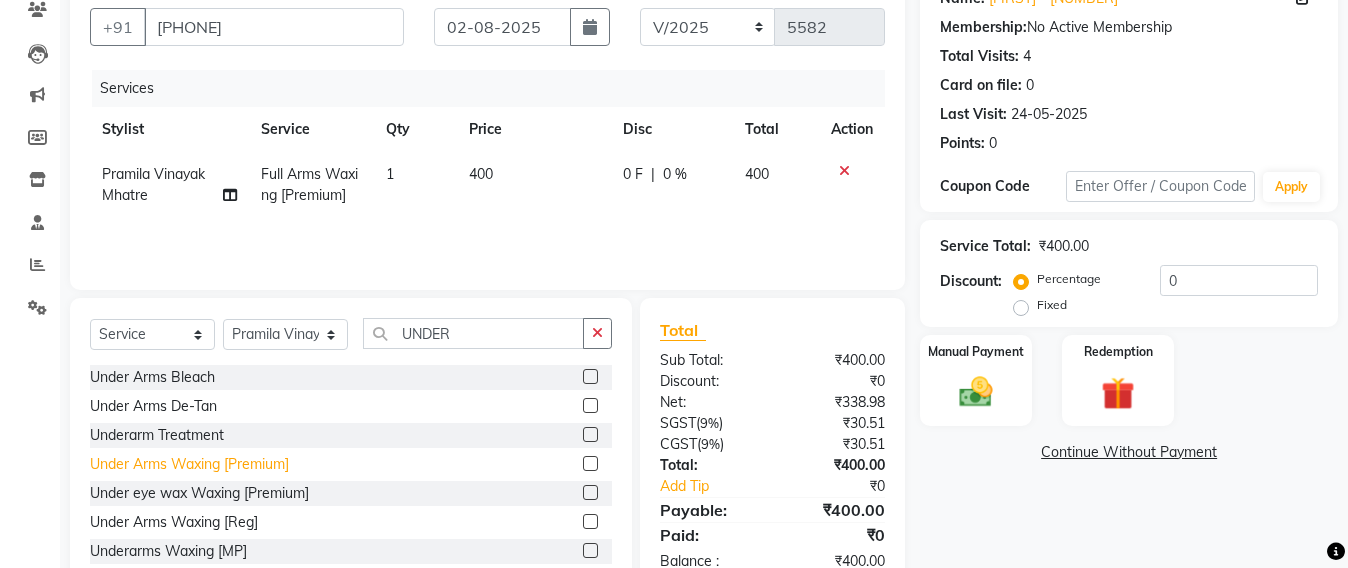 type on "UNDER" 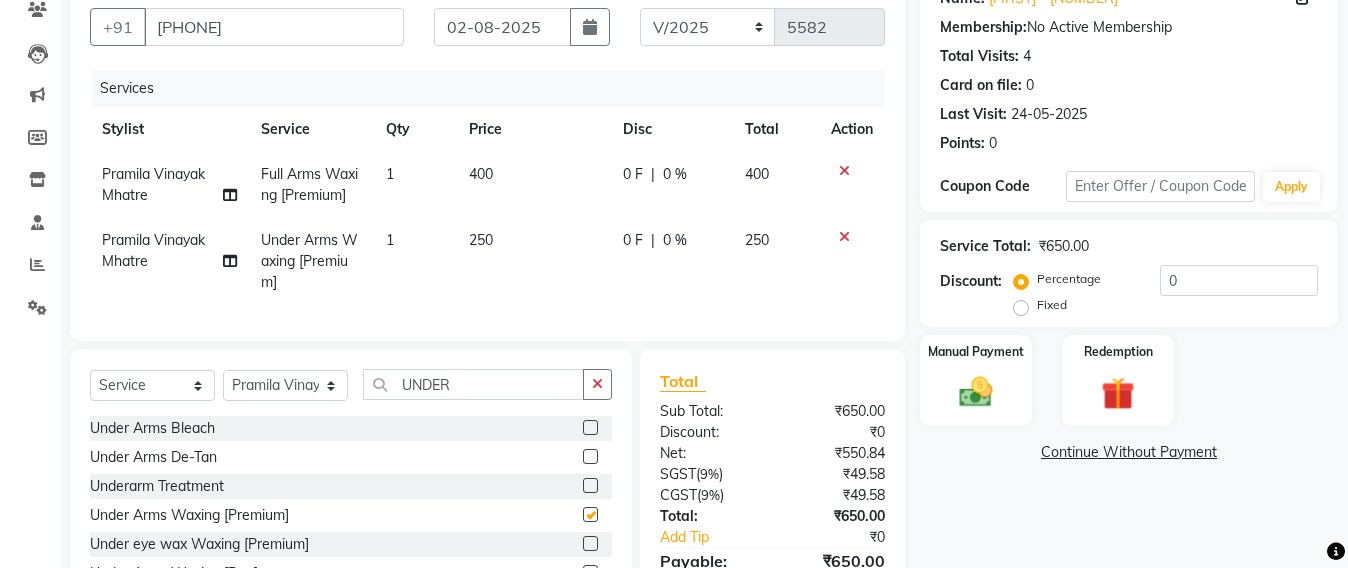checkbox on "false" 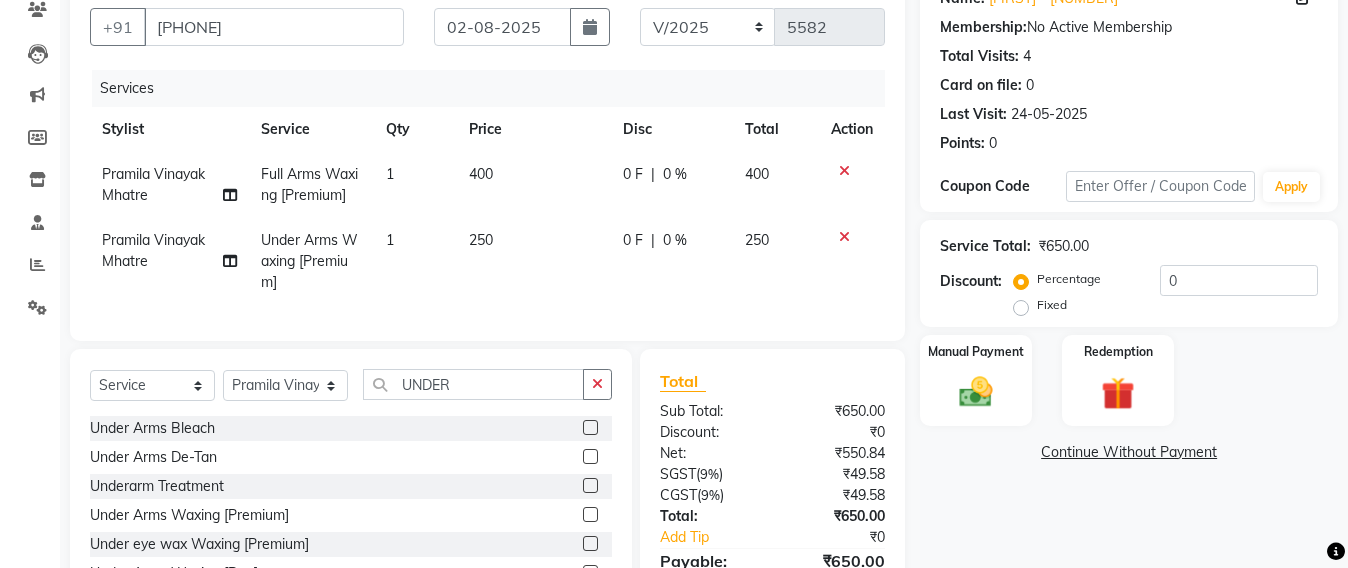 click on "250" 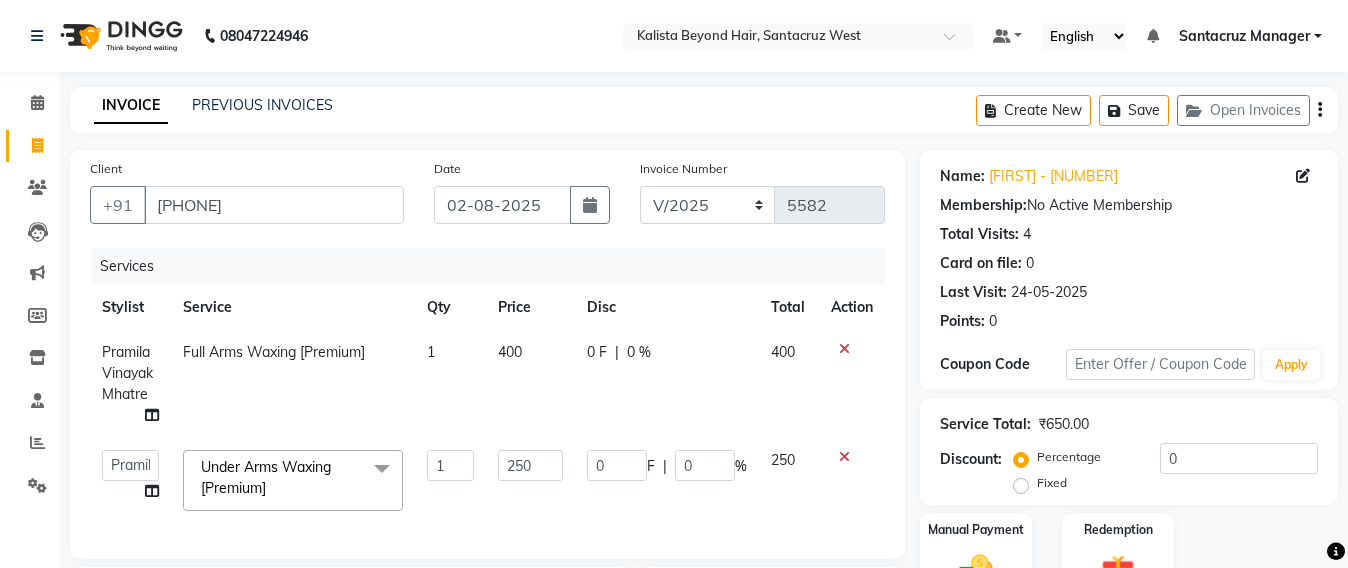 scroll, scrollTop: 343, scrollLeft: 0, axis: vertical 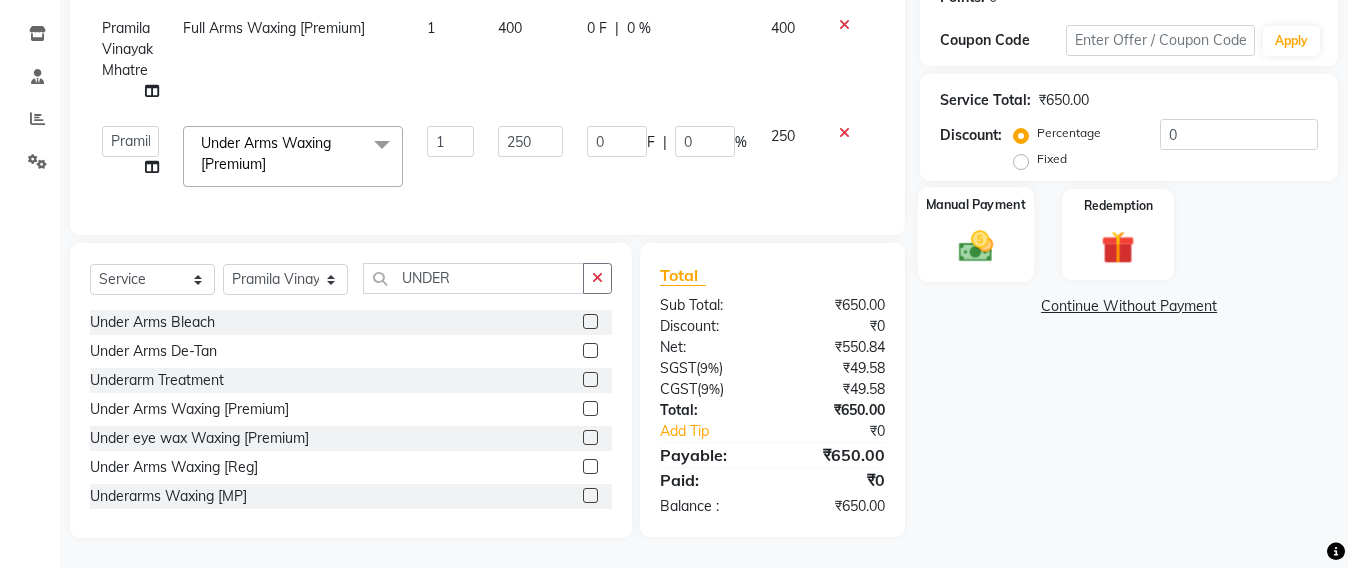 click 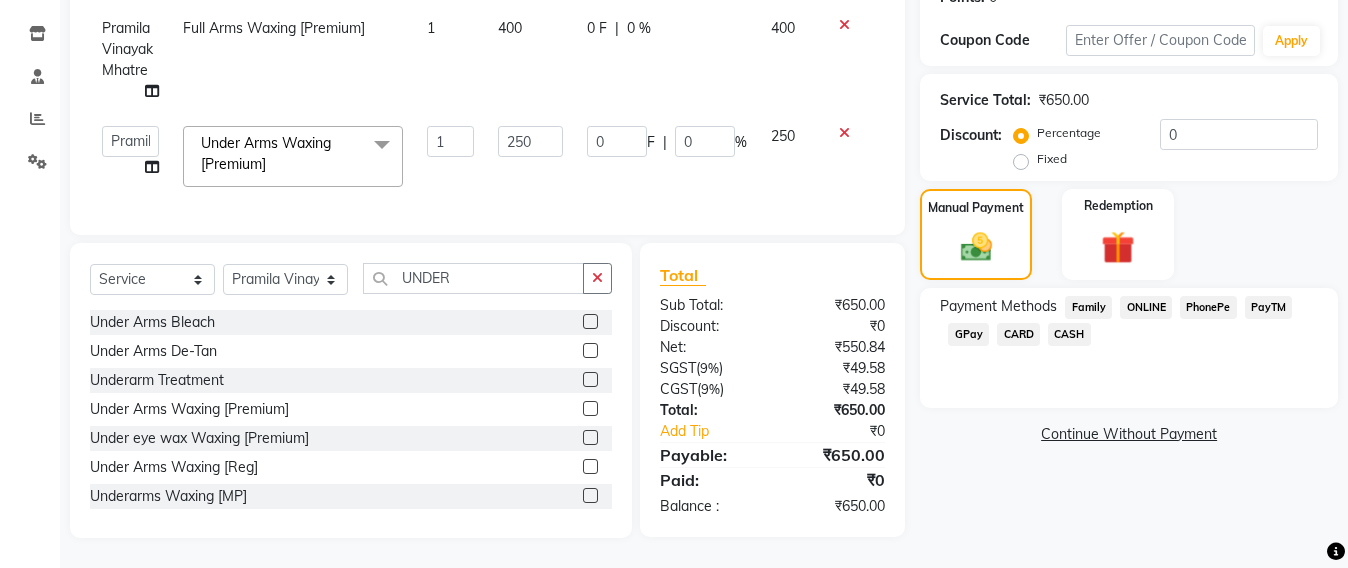 click on "CASH" 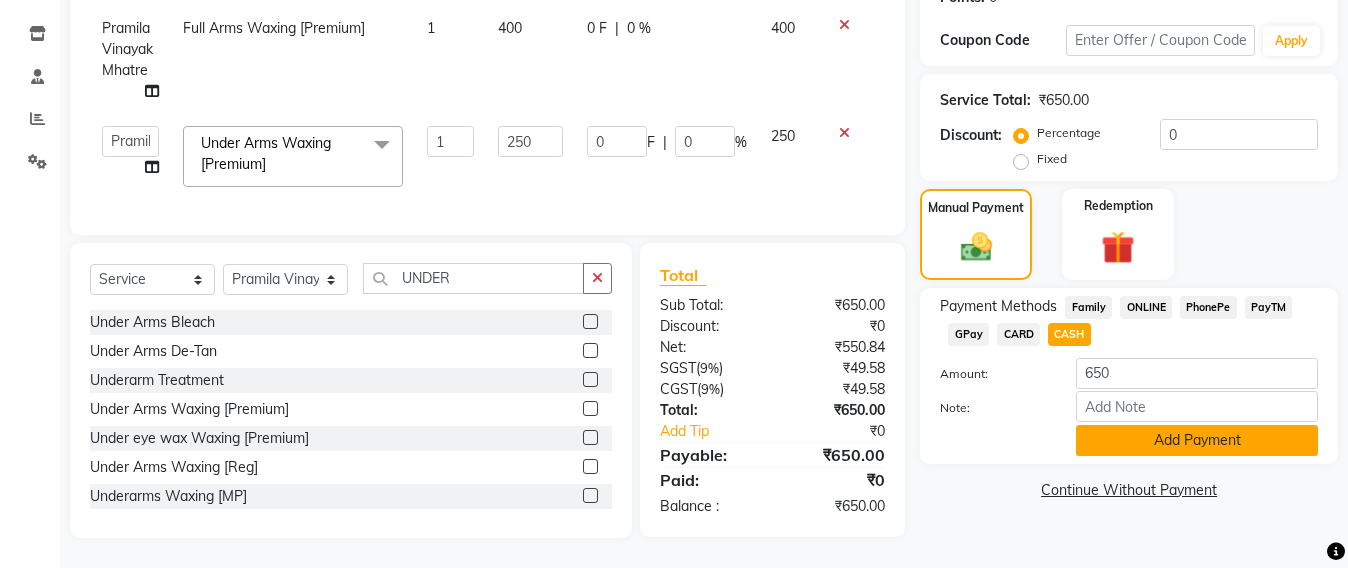 click on "Add Payment" 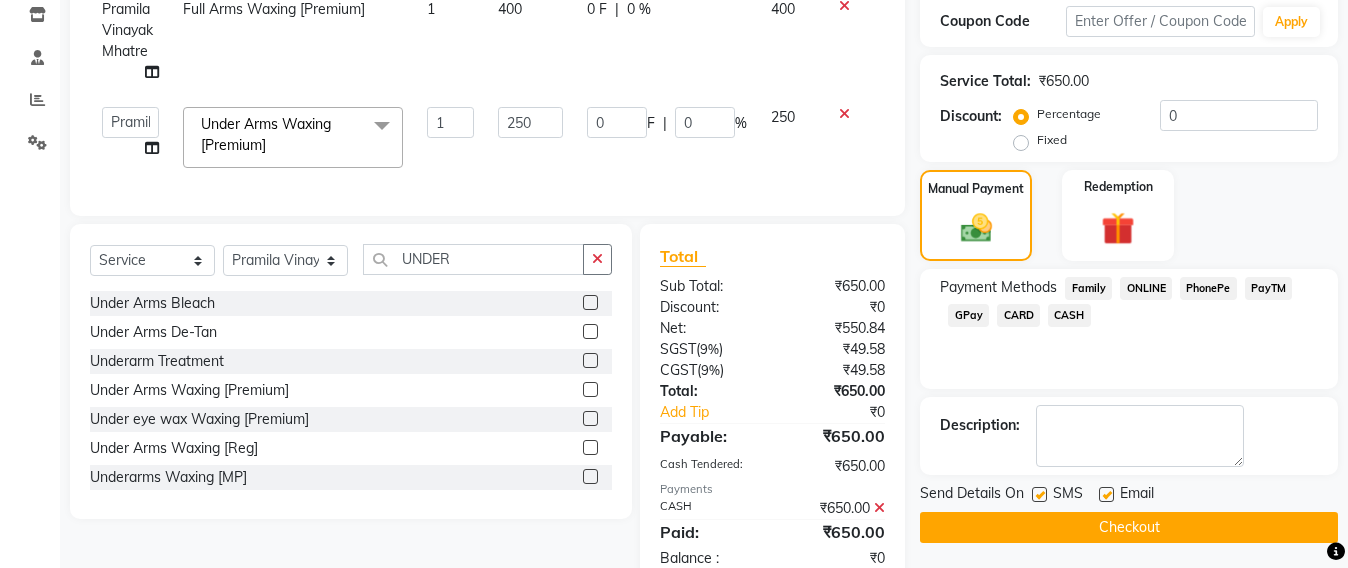 scroll, scrollTop: 413, scrollLeft: 0, axis: vertical 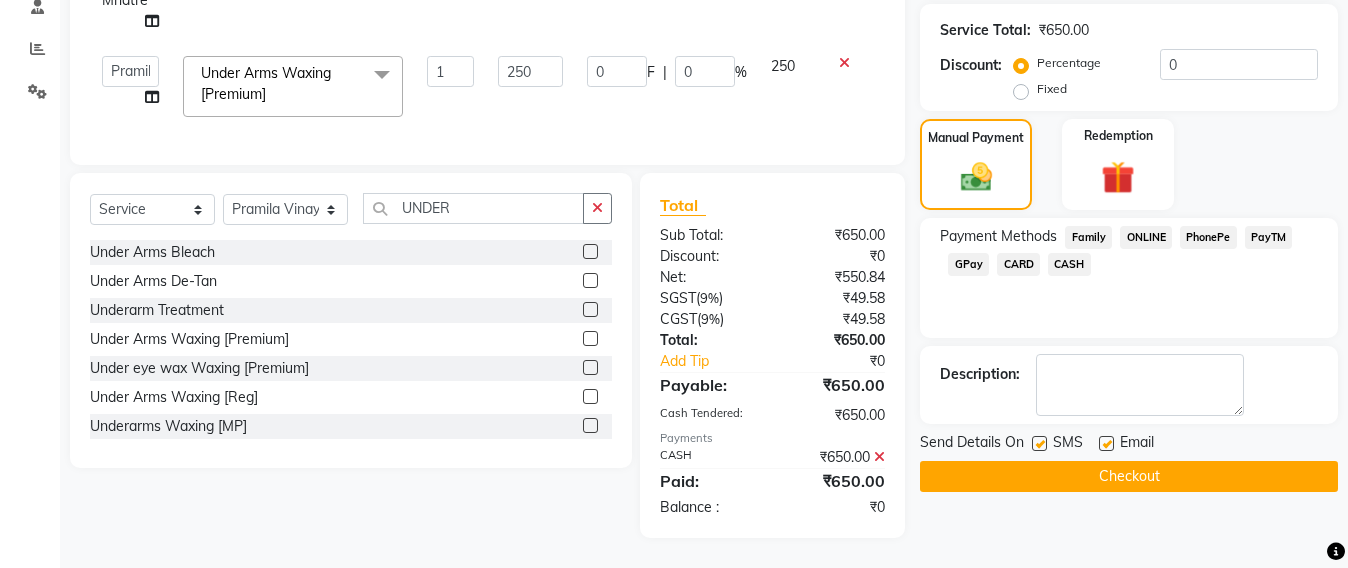click on "Checkout" 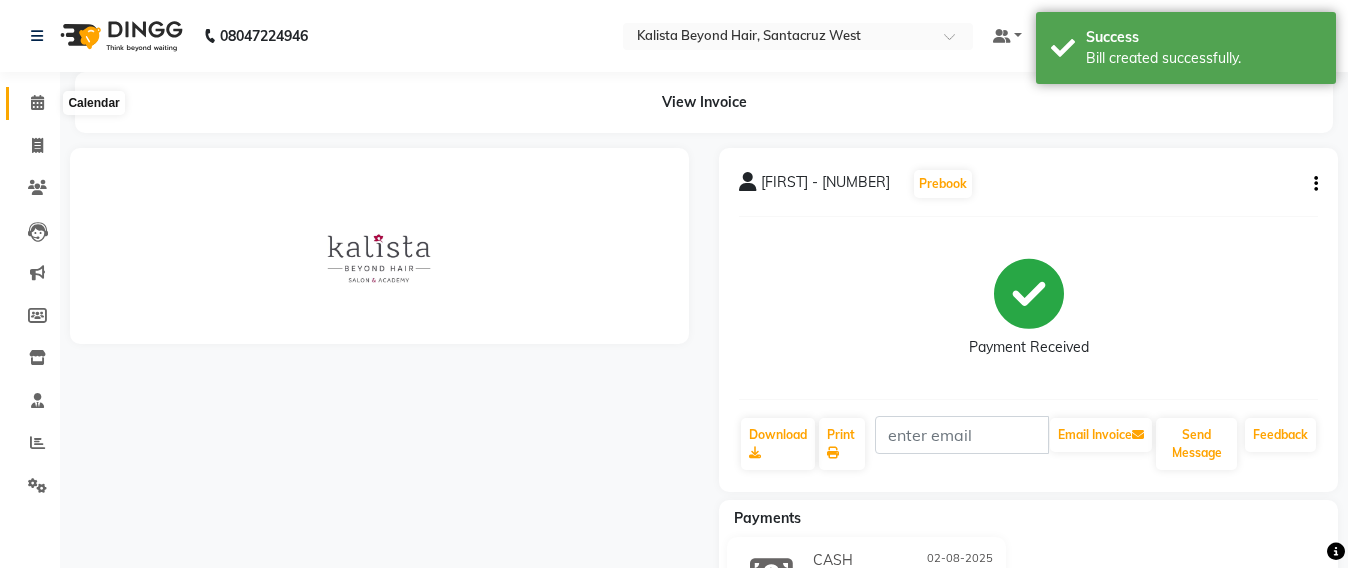 scroll, scrollTop: 0, scrollLeft: 0, axis: both 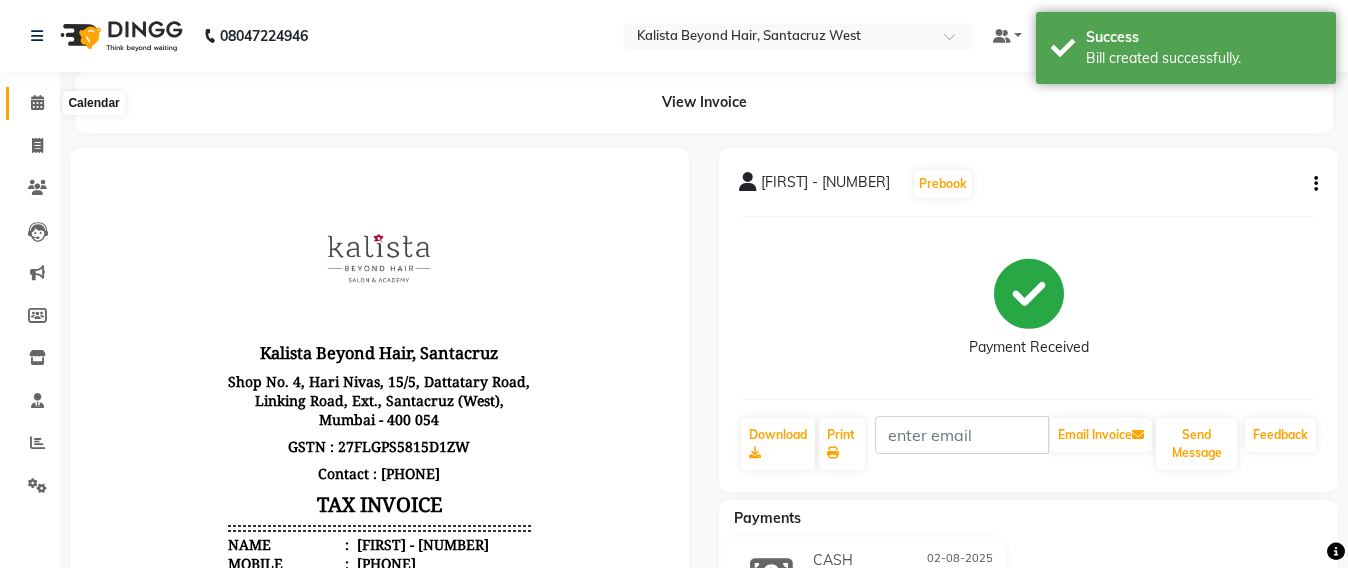 click 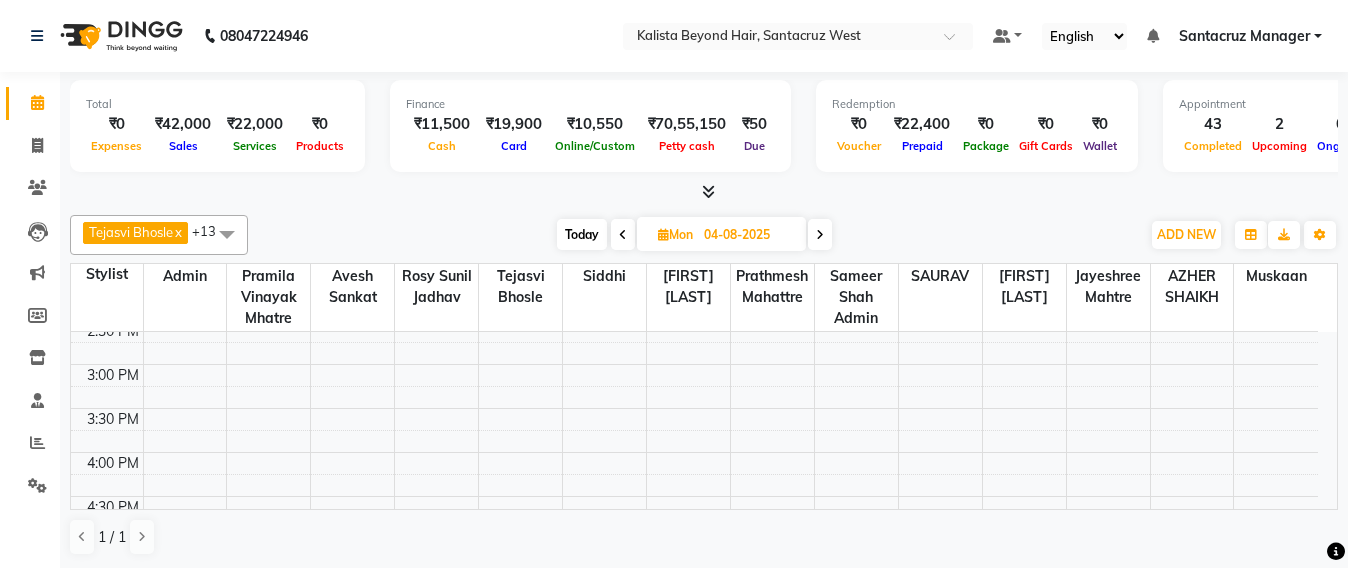 scroll, scrollTop: 625, scrollLeft: 0, axis: vertical 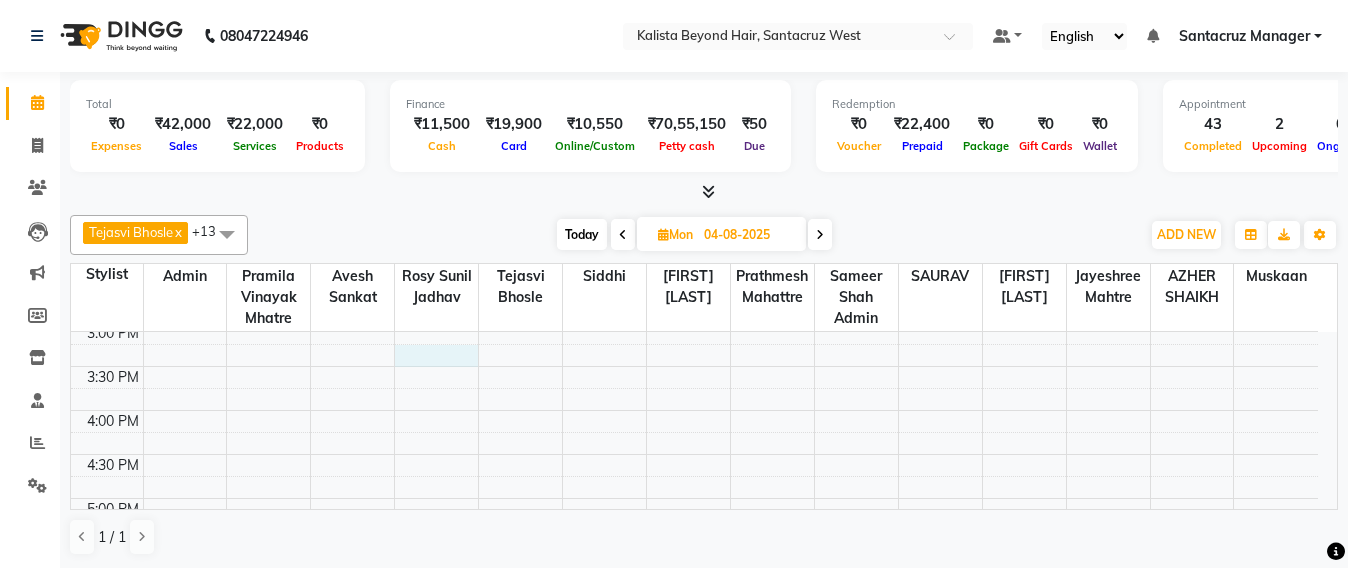 click on "8:00 AM 8:30 AM 9:00 AM 9:30 AM 10:00 AM 10:30 AM 11:00 AM 11:30 AM 12:00 PM 12:30 PM 1:00 PM 1:30 PM 2:00 PM 2:30 PM 3:00 PM 3:30 PM 4:00 PM 4:30 PM 5:00 PM 5:30 PM 6:00 PM 6:30 PM 7:00 PM 7:30 PM 8:00 PM 8:30 PM     [FIRST] [LAST], 10:30 AM-12:30 PM, The Best Botox" at bounding box center [694, 278] 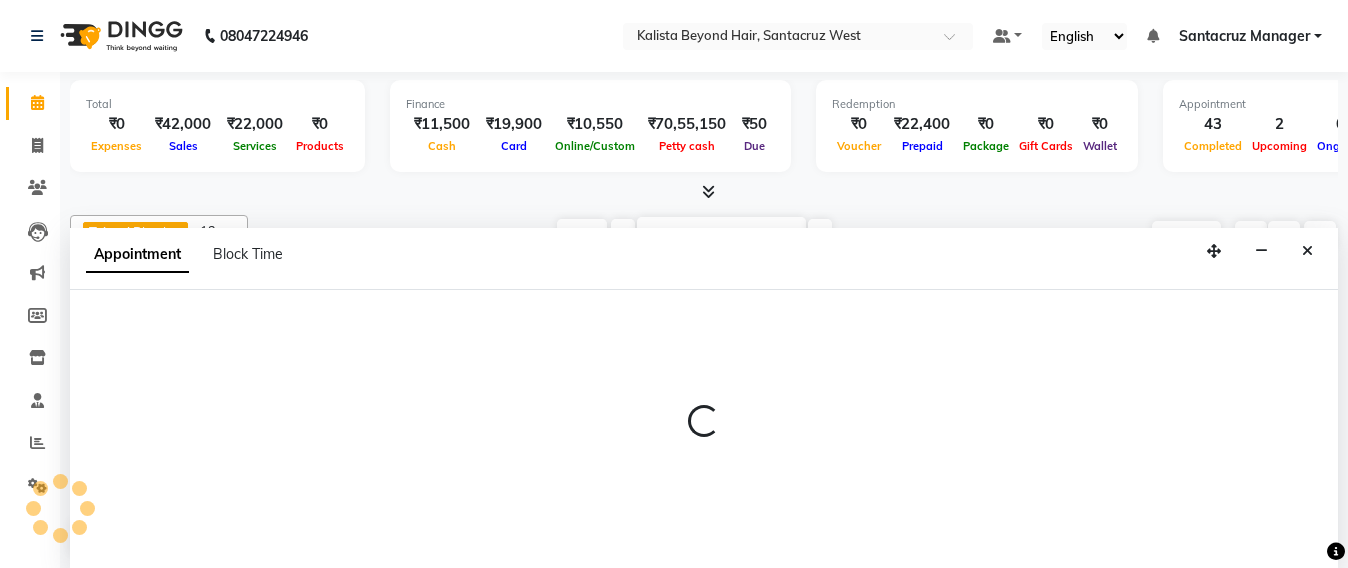 scroll, scrollTop: 1, scrollLeft: 0, axis: vertical 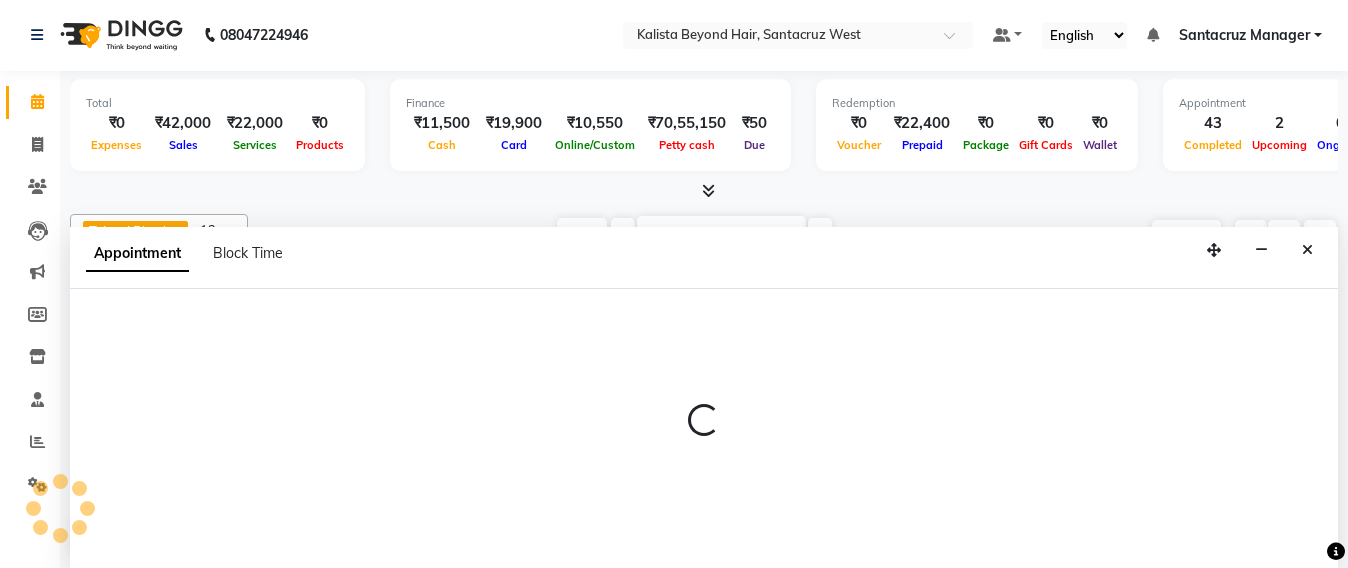 select on "47899" 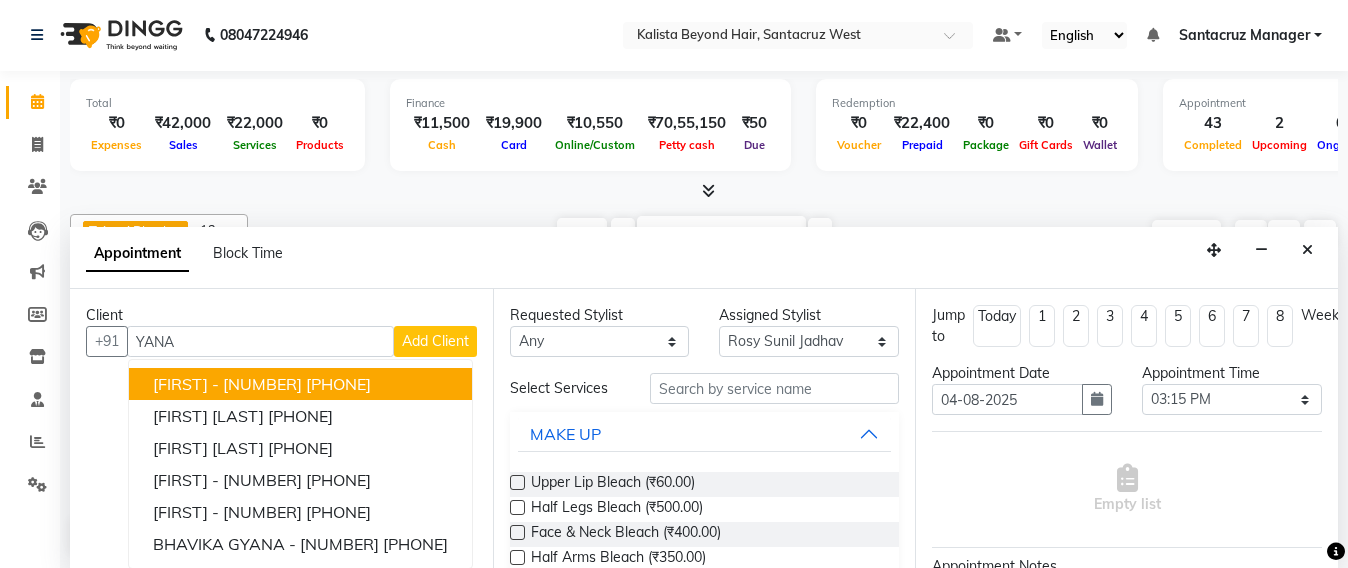 scroll, scrollTop: 1, scrollLeft: 0, axis: vertical 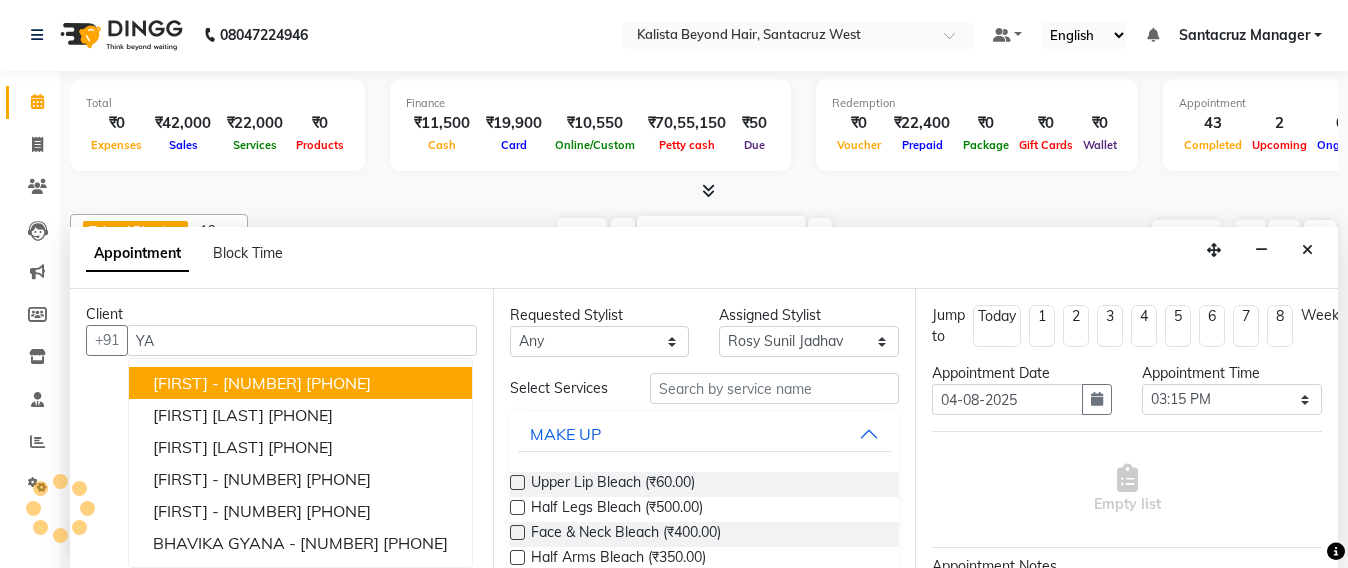 type on "Y" 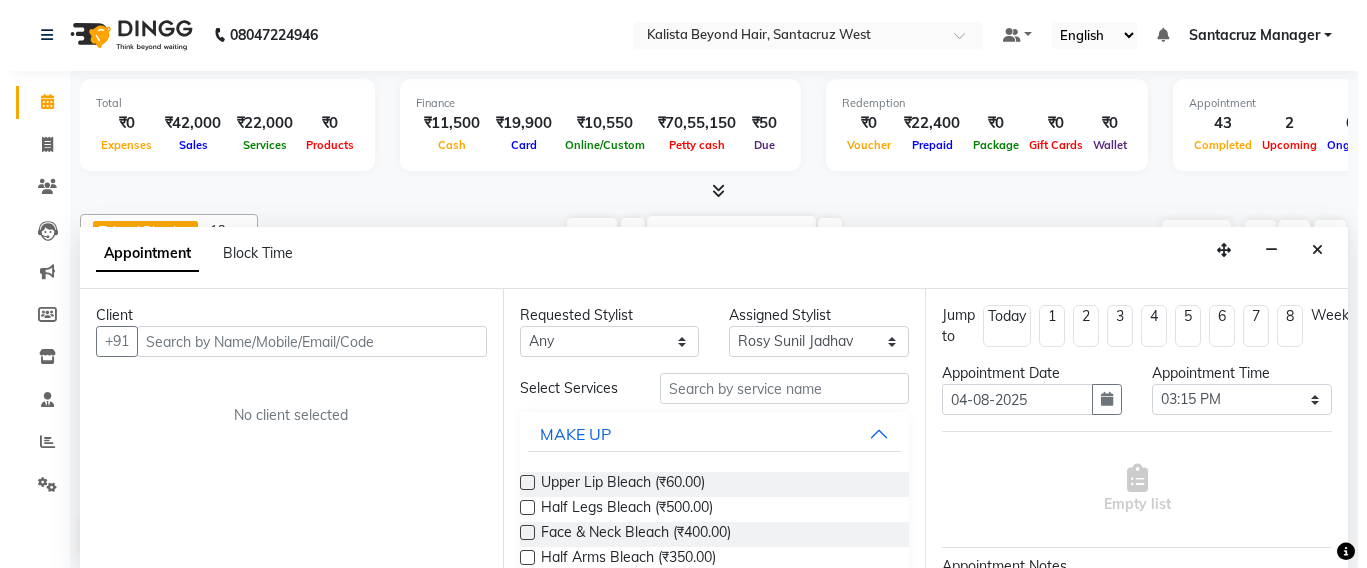 scroll, scrollTop: 0, scrollLeft: 0, axis: both 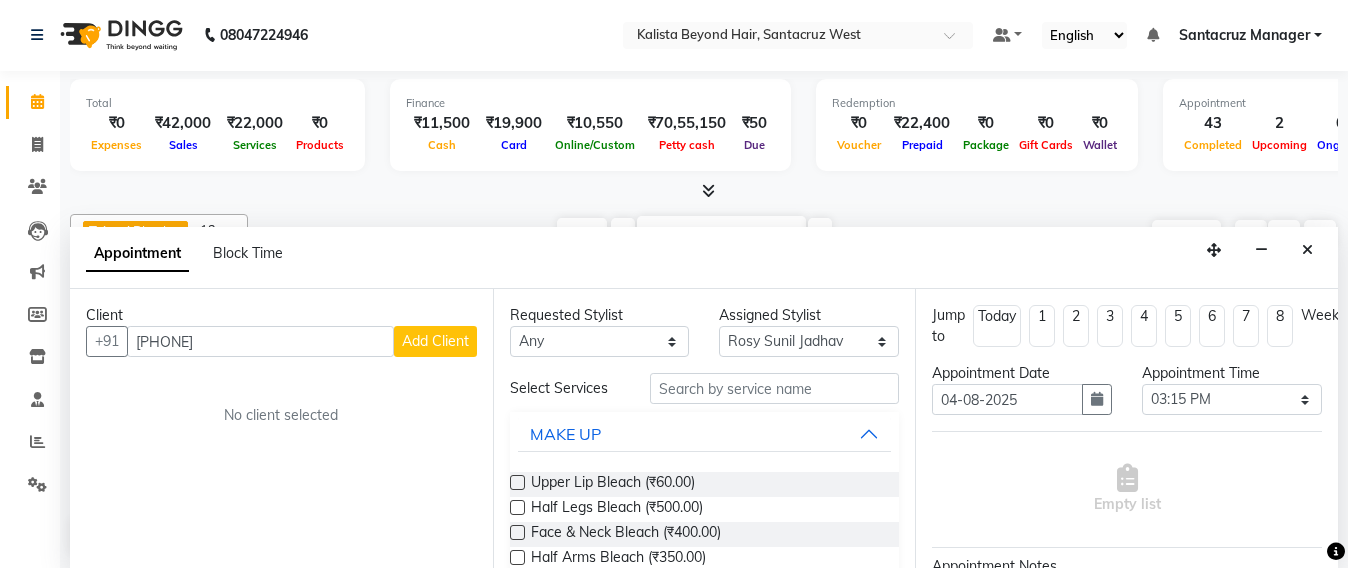 type on "9326877414" 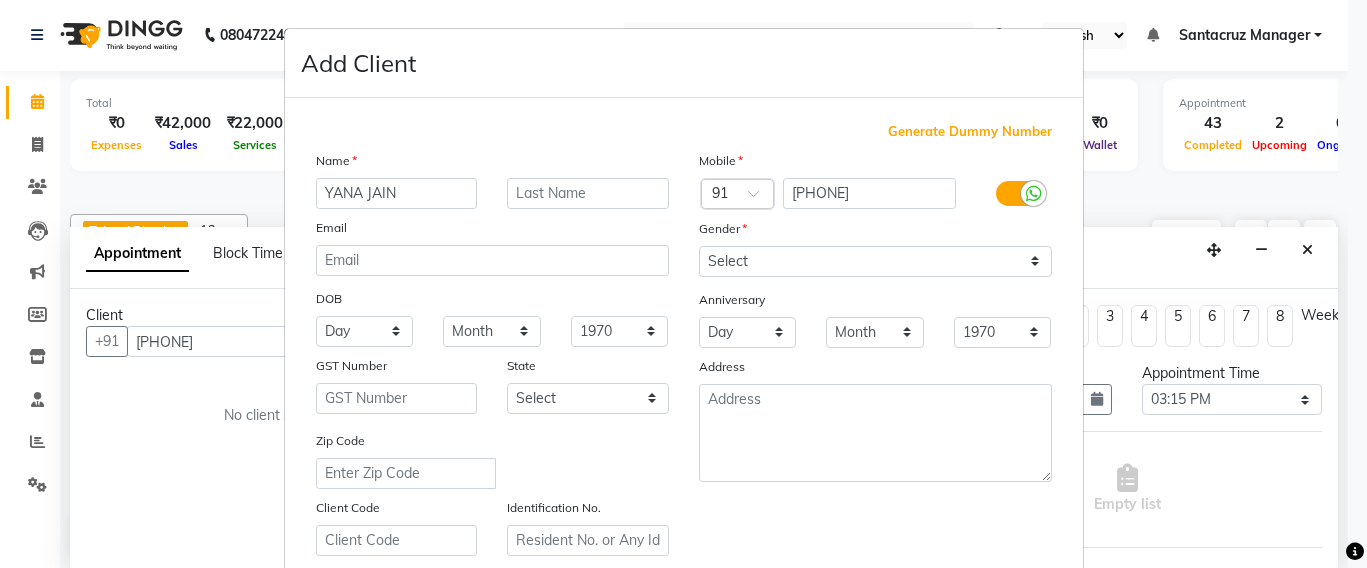 type on "YANA JAIN" 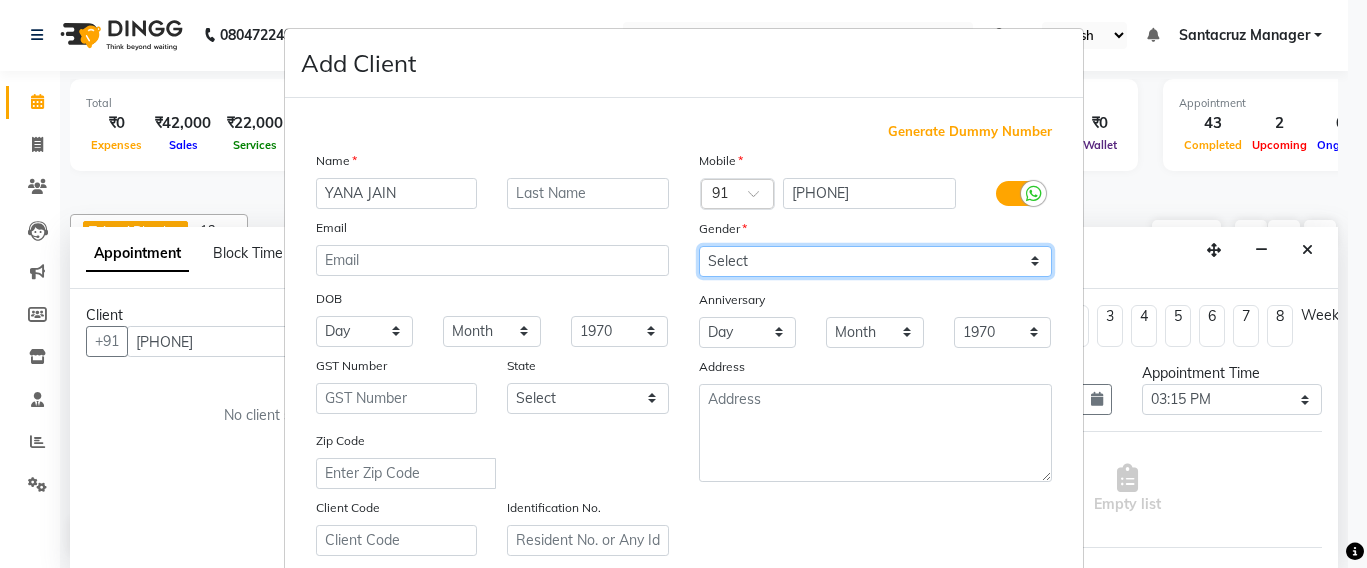 click on "Select Male Female Other Prefer Not To Say" at bounding box center [875, 261] 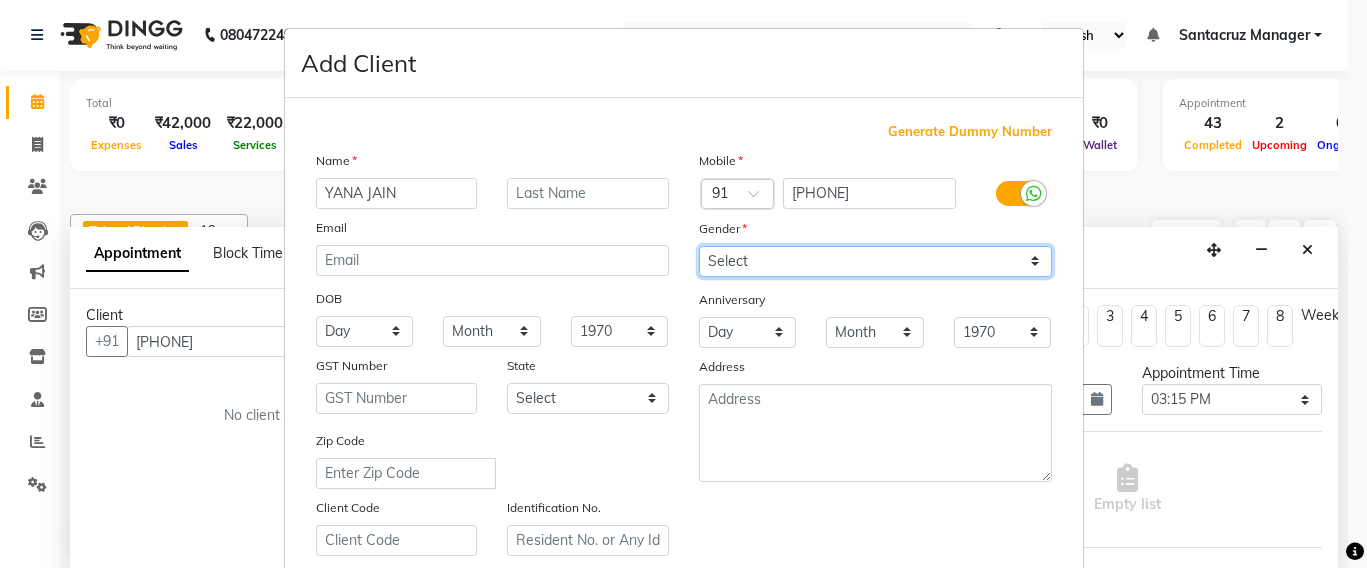 select on "female" 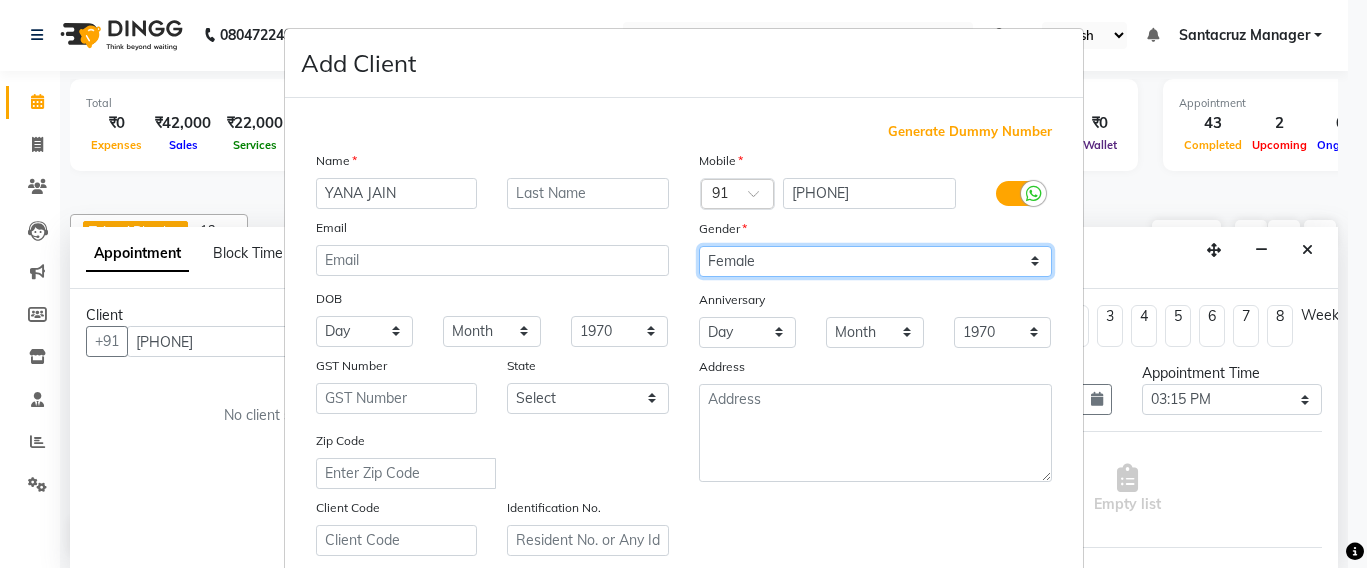 click on "Select Male Female Other Prefer Not To Say" at bounding box center [875, 261] 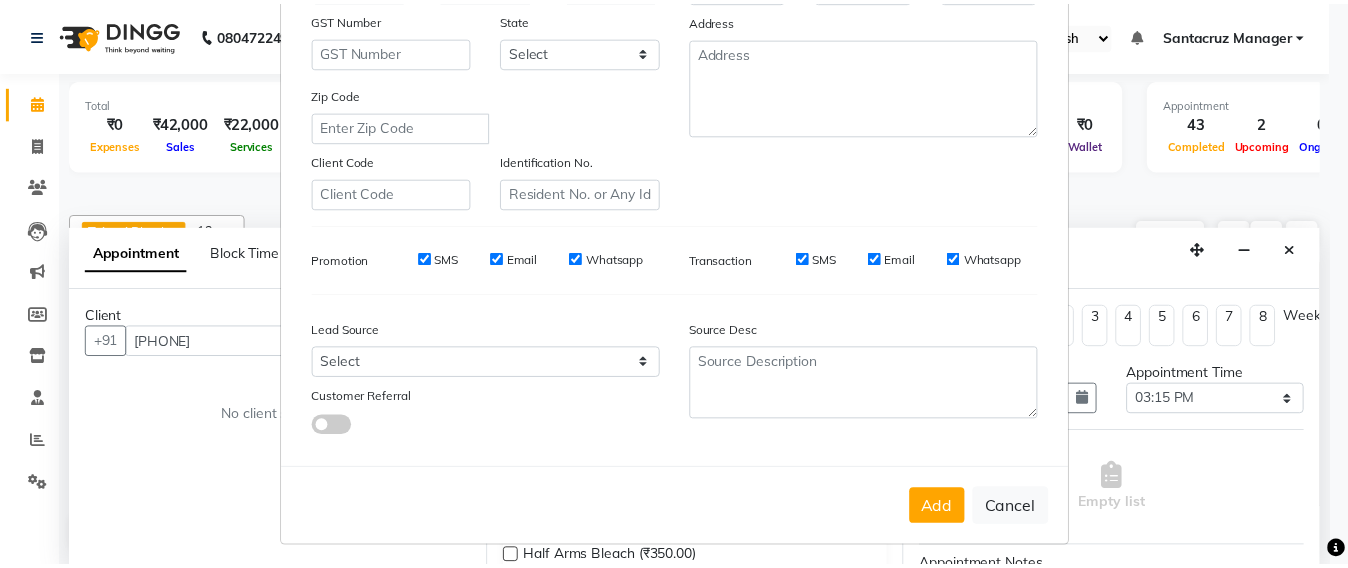 scroll, scrollTop: 355, scrollLeft: 0, axis: vertical 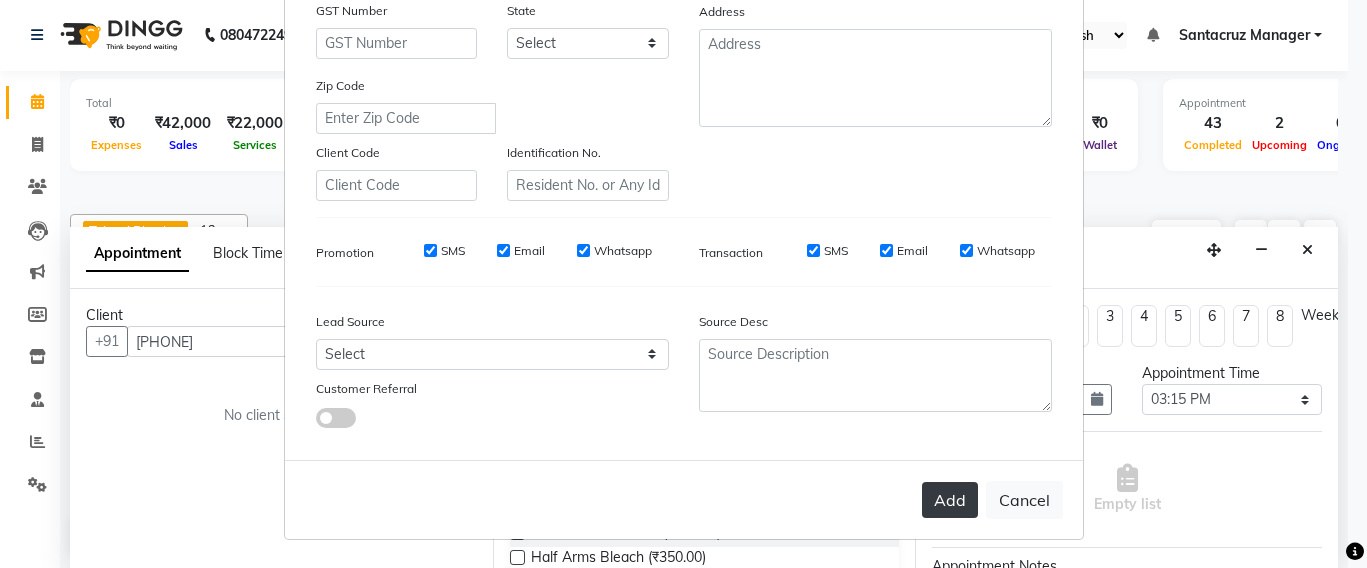 click on "Add" at bounding box center (950, 500) 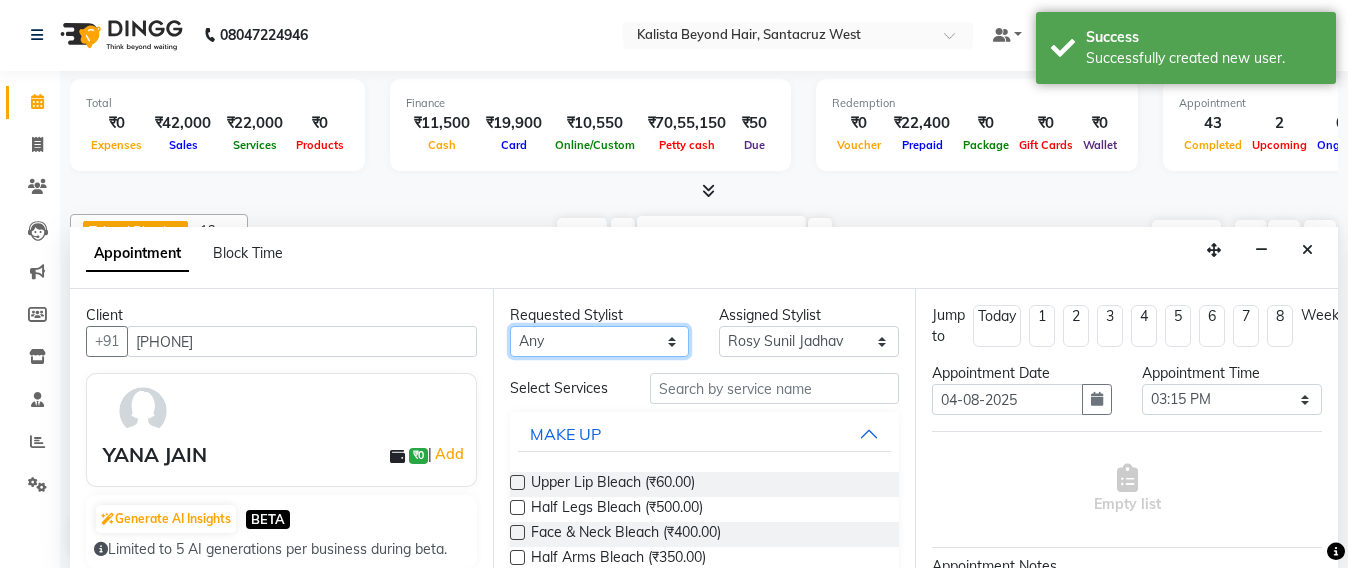 click on "Any Admin Avesh Sankat AZHER SHAIKH Jayeshree Mahtre Manisha Subodh Shedge Muskaan Pramila Vinayak Mhatre prathmesh mahattre Pratibha Nilesh Sharma RINKI SAV Rosy Sunil Jadhav Sameer shah admin SAURAV Siddhi SOMAYANG VASHUM Tejasvi Bhosle" at bounding box center (600, 341) 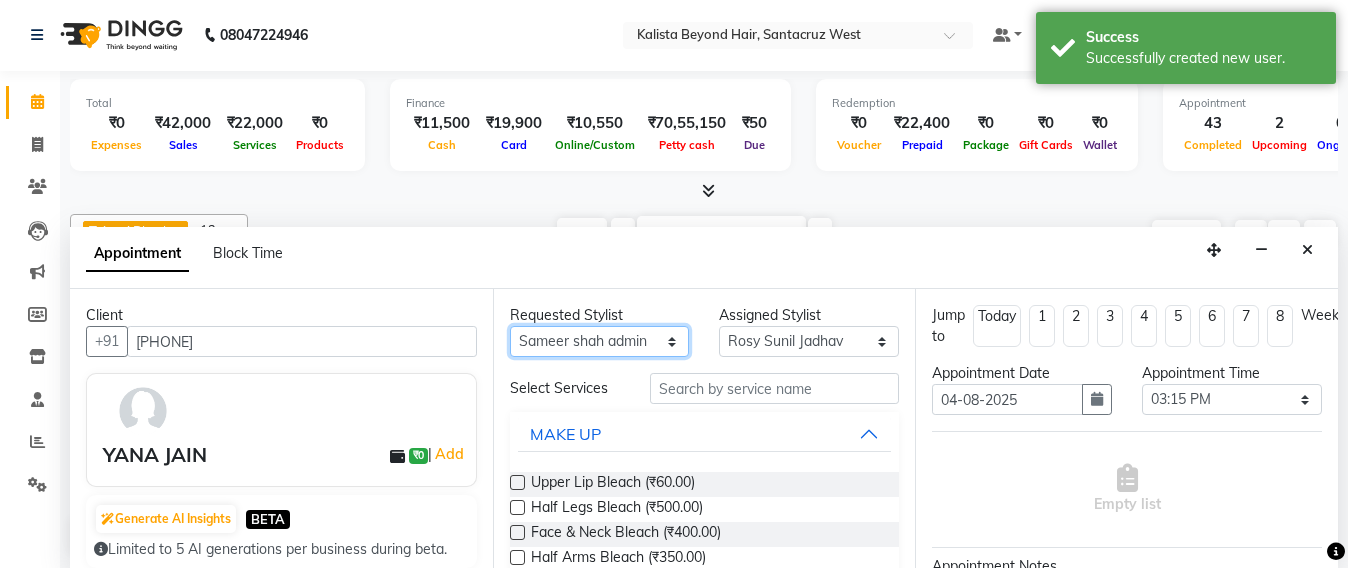 click on "Any Admin Avesh Sankat AZHER SHAIKH Jayeshree Mahtre Manisha Subodh Shedge Muskaan Pramila Vinayak Mhatre prathmesh mahattre Pratibha Nilesh Sharma RINKI SAV Rosy Sunil Jadhav Sameer shah admin SAURAV Siddhi SOMAYANG VASHUM Tejasvi Bhosle" at bounding box center [600, 341] 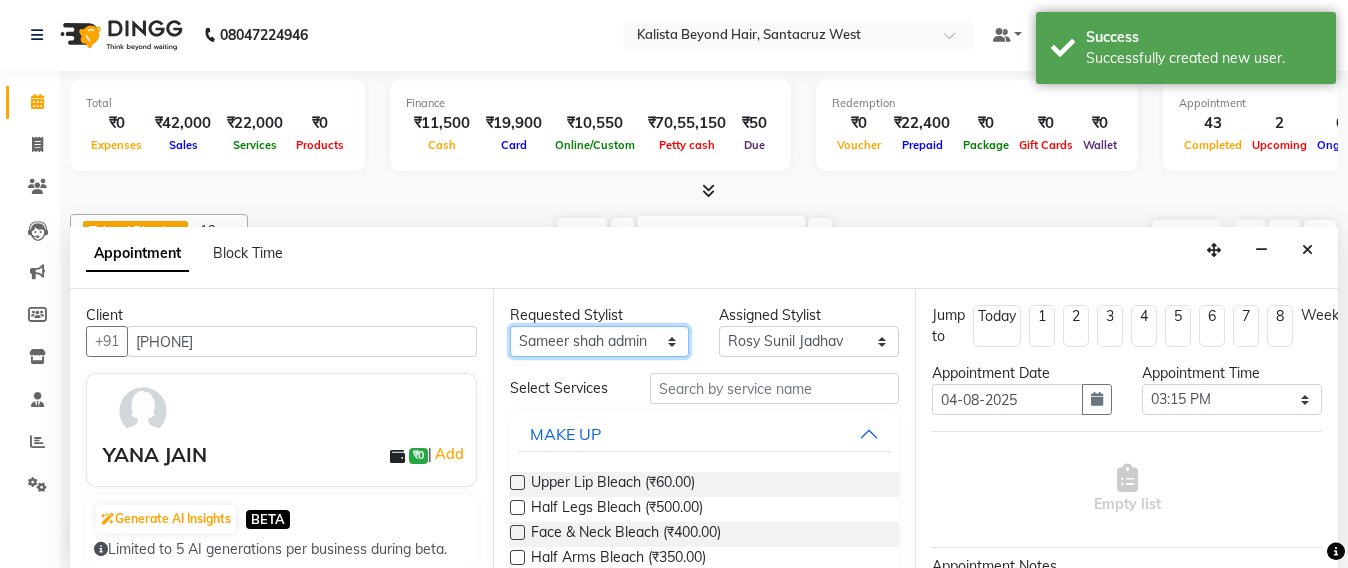 select on "48409" 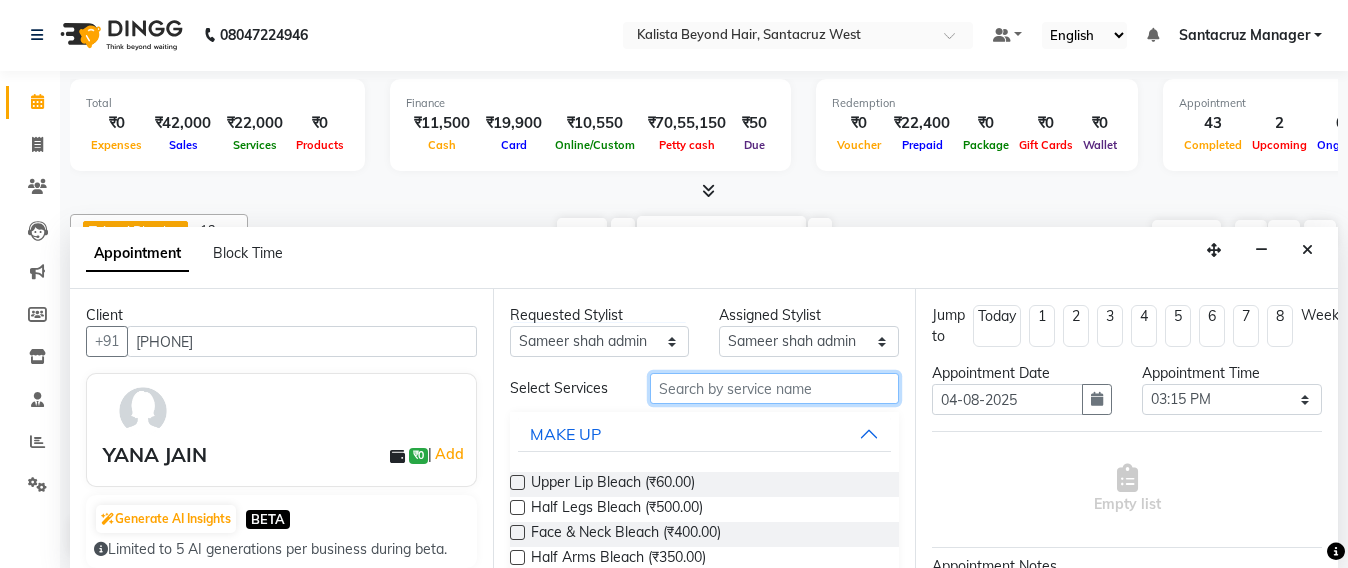 click at bounding box center (775, 388) 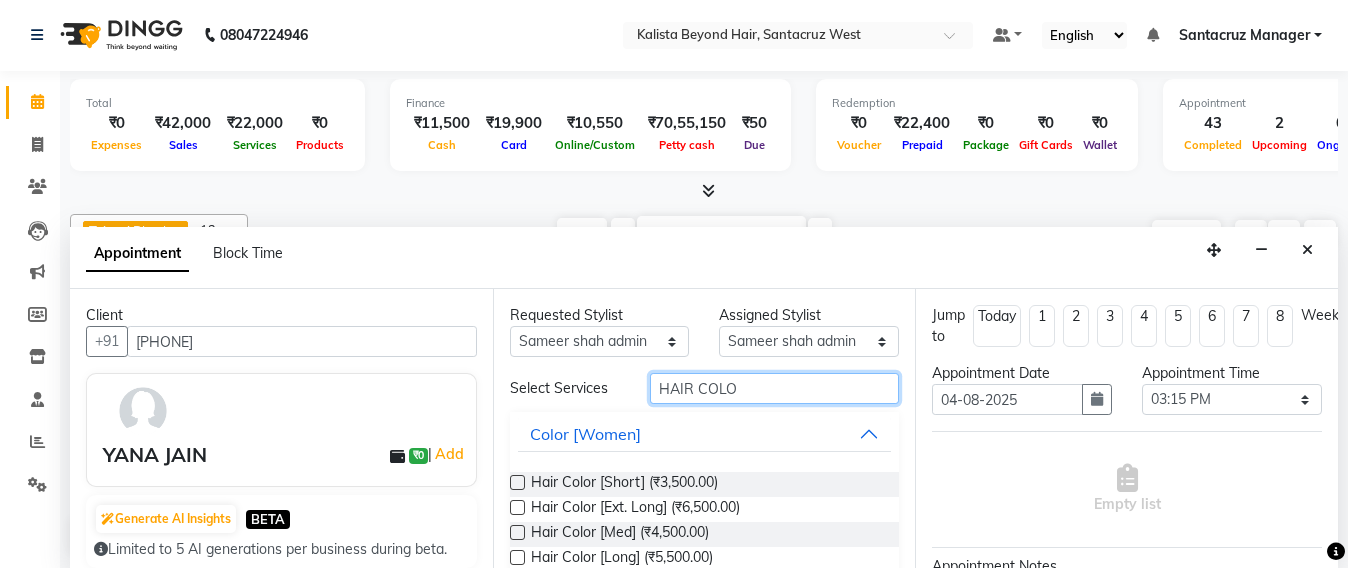 scroll, scrollTop: 61, scrollLeft: 0, axis: vertical 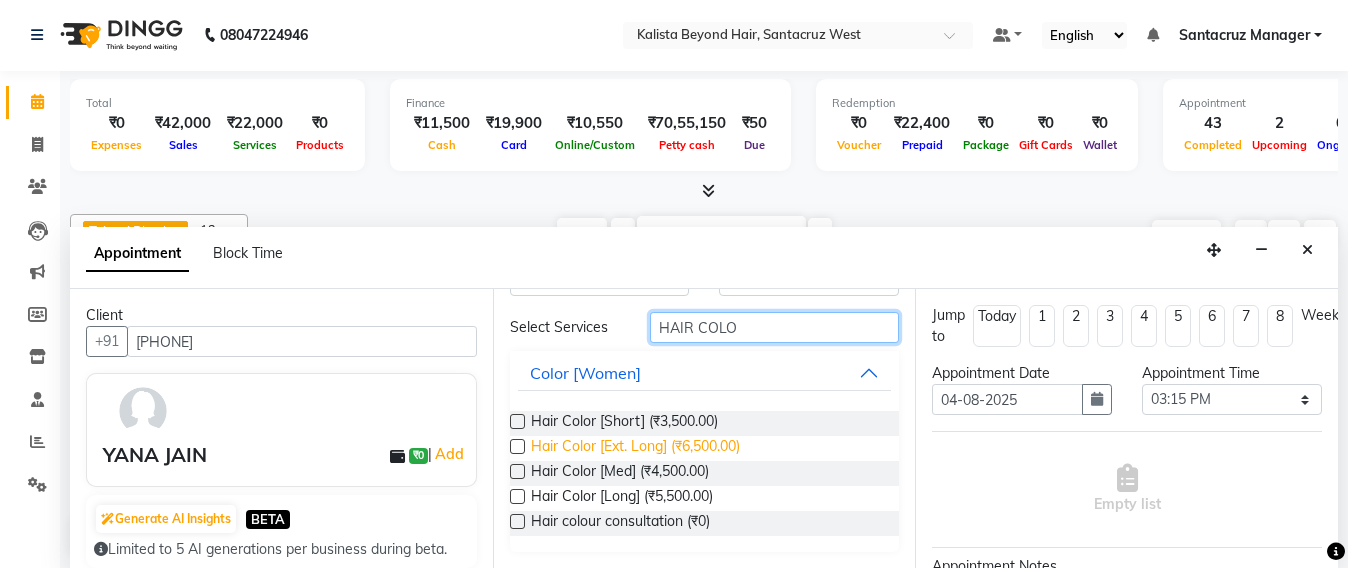 type on "HAIR COLO" 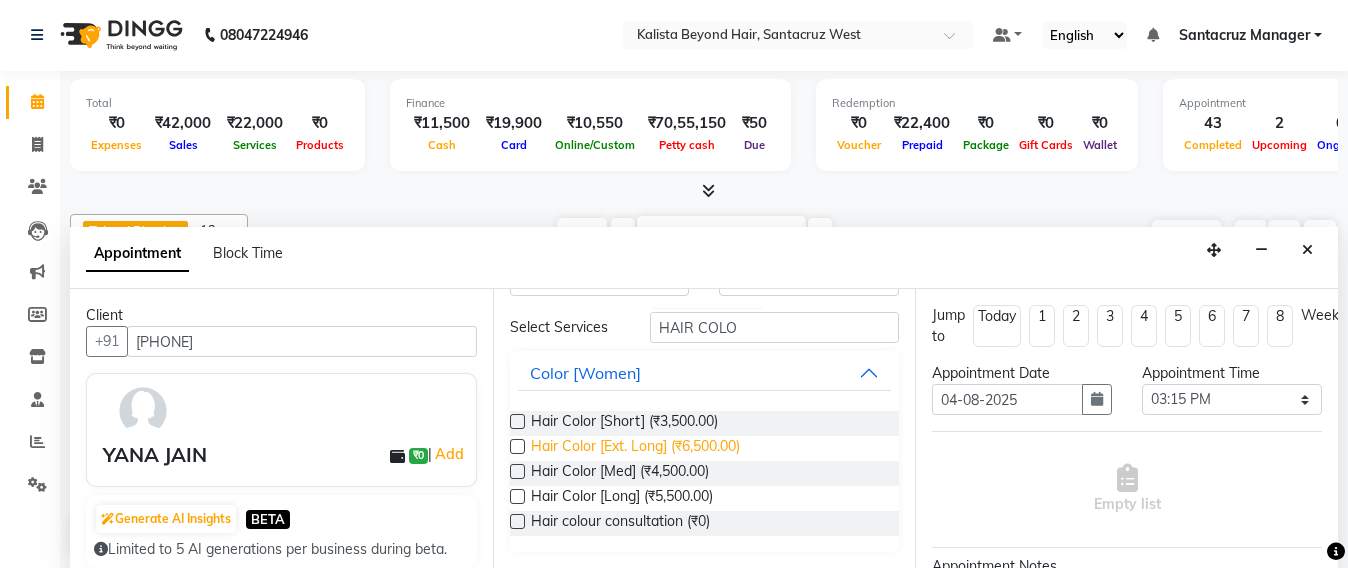 click on "Hair Color [Ext. Long] (₹6,500.00)" at bounding box center (635, 448) 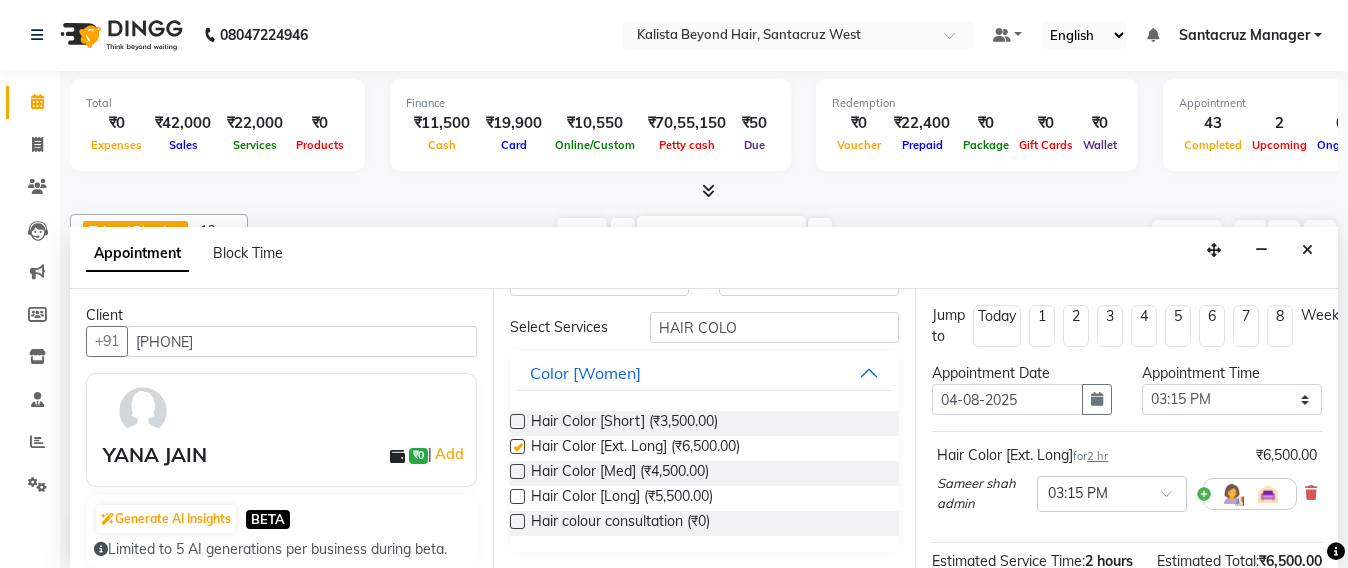 checkbox on "false" 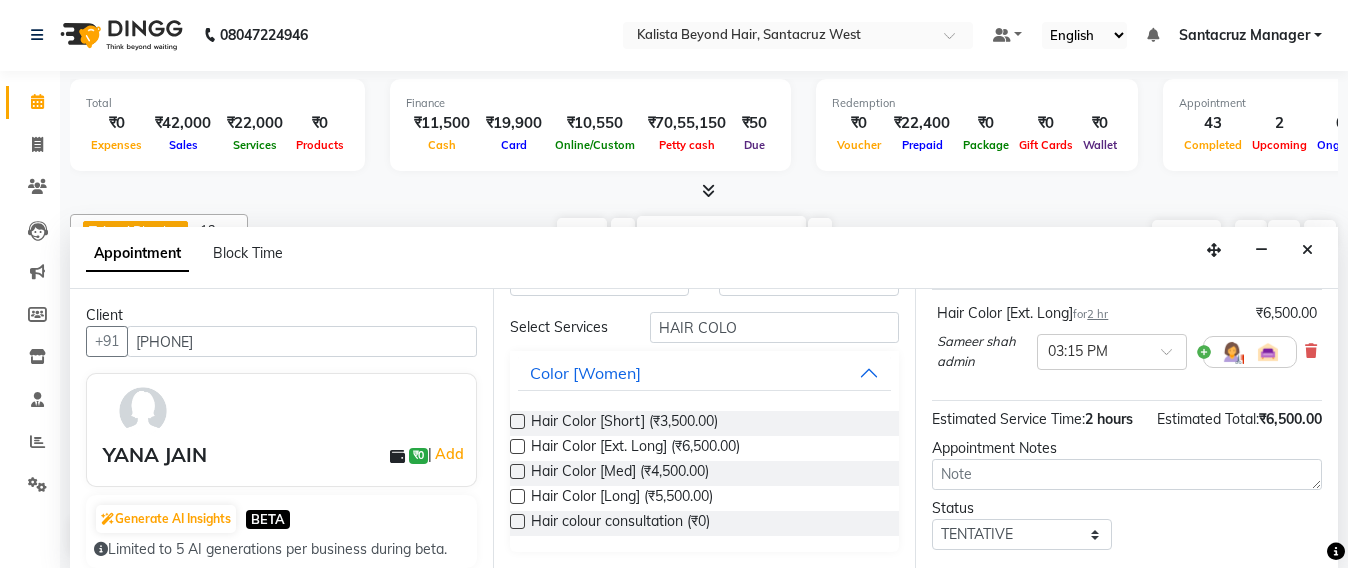 scroll, scrollTop: 290, scrollLeft: 0, axis: vertical 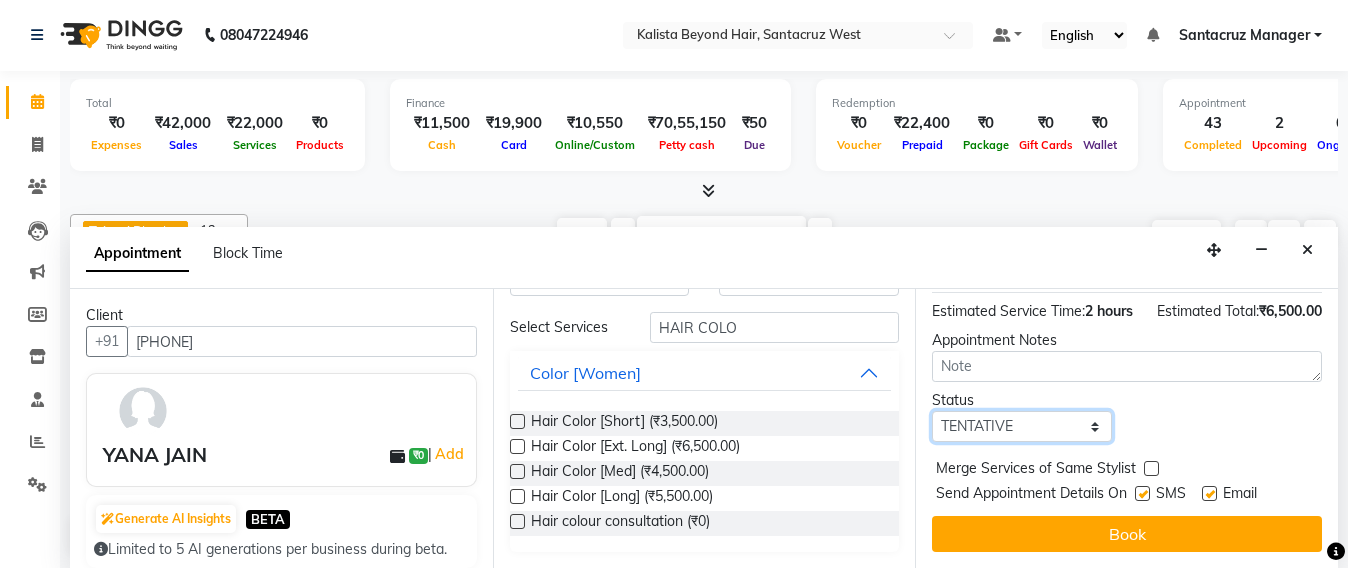click on "Select TENTATIVE CONFIRM UPCOMING" at bounding box center [1022, 426] 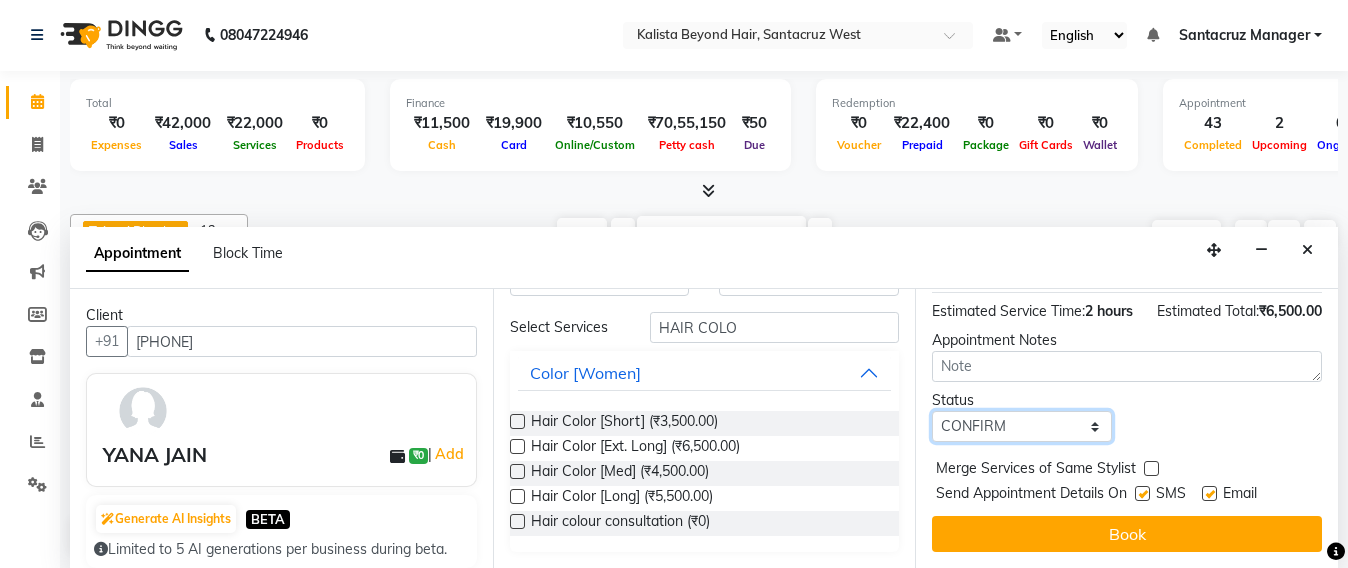 click on "Select TENTATIVE CONFIRM UPCOMING" at bounding box center (1022, 426) 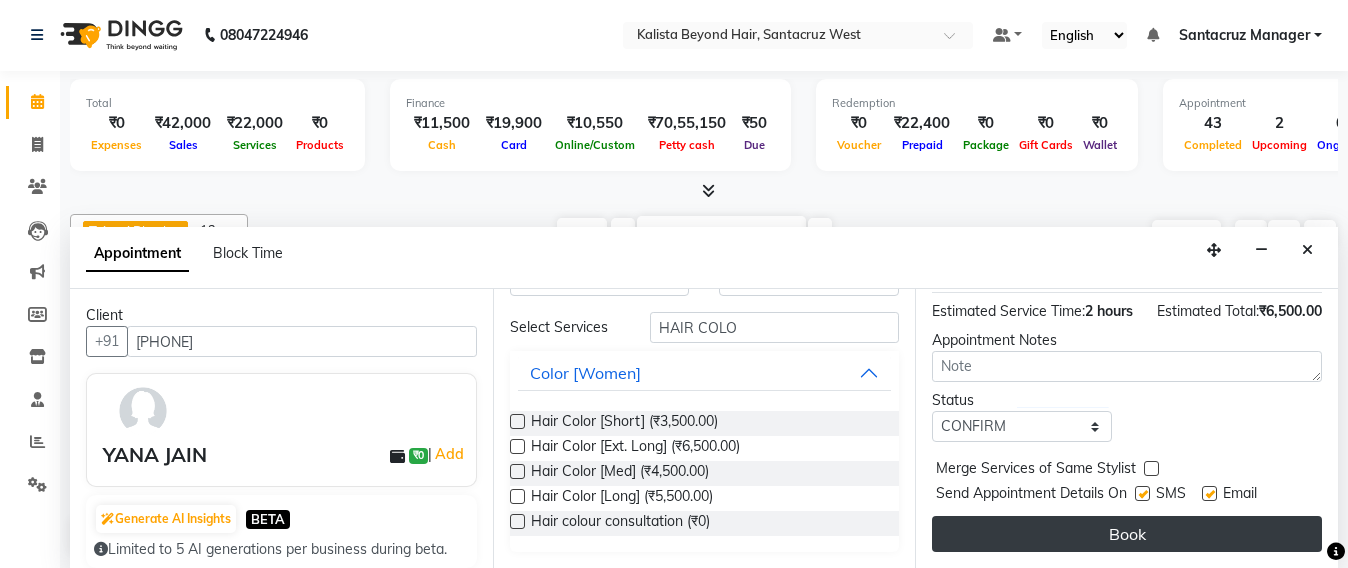 click on "Book" at bounding box center (1127, 534) 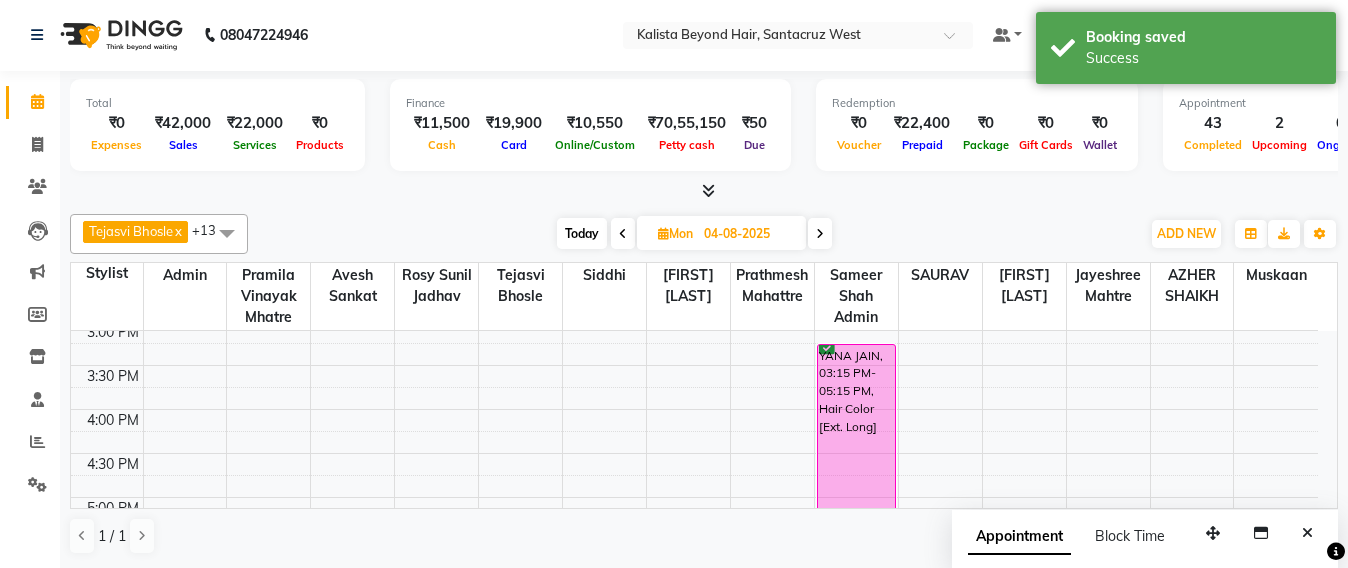scroll, scrollTop: 0, scrollLeft: 0, axis: both 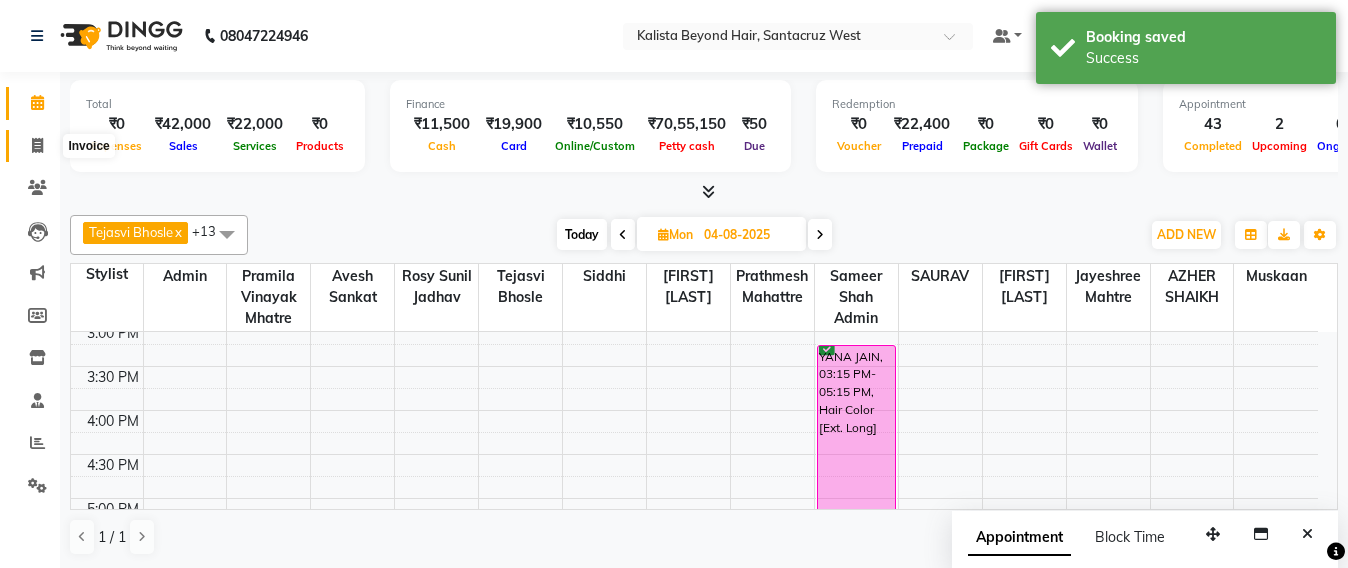 click 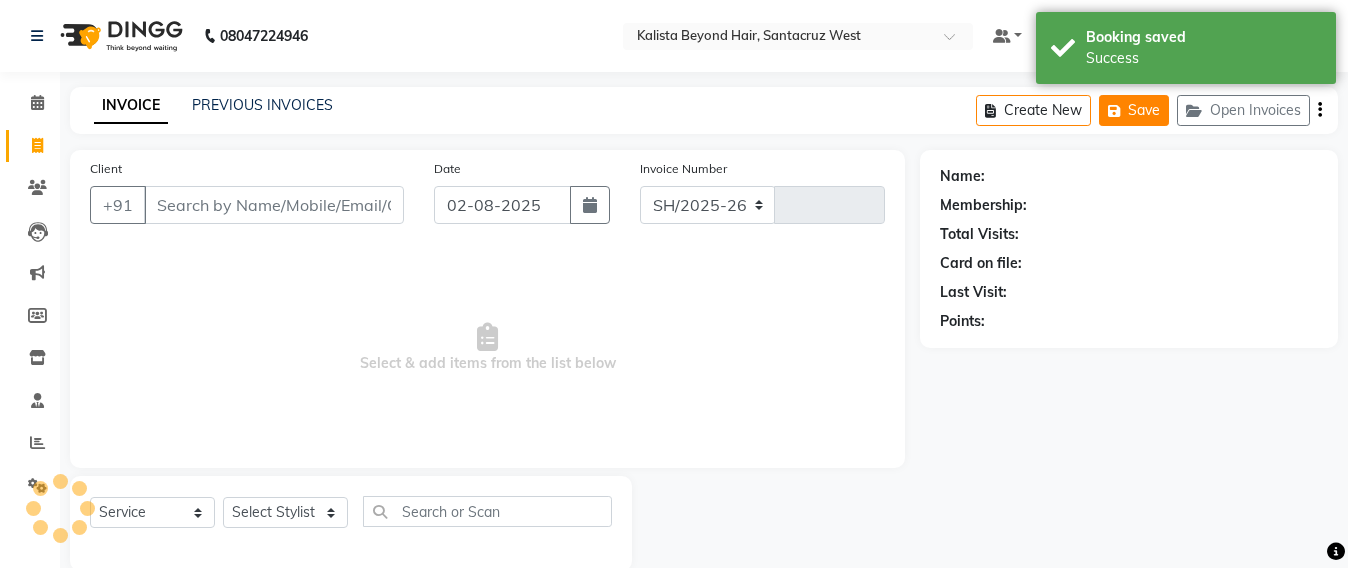 select on "6357" 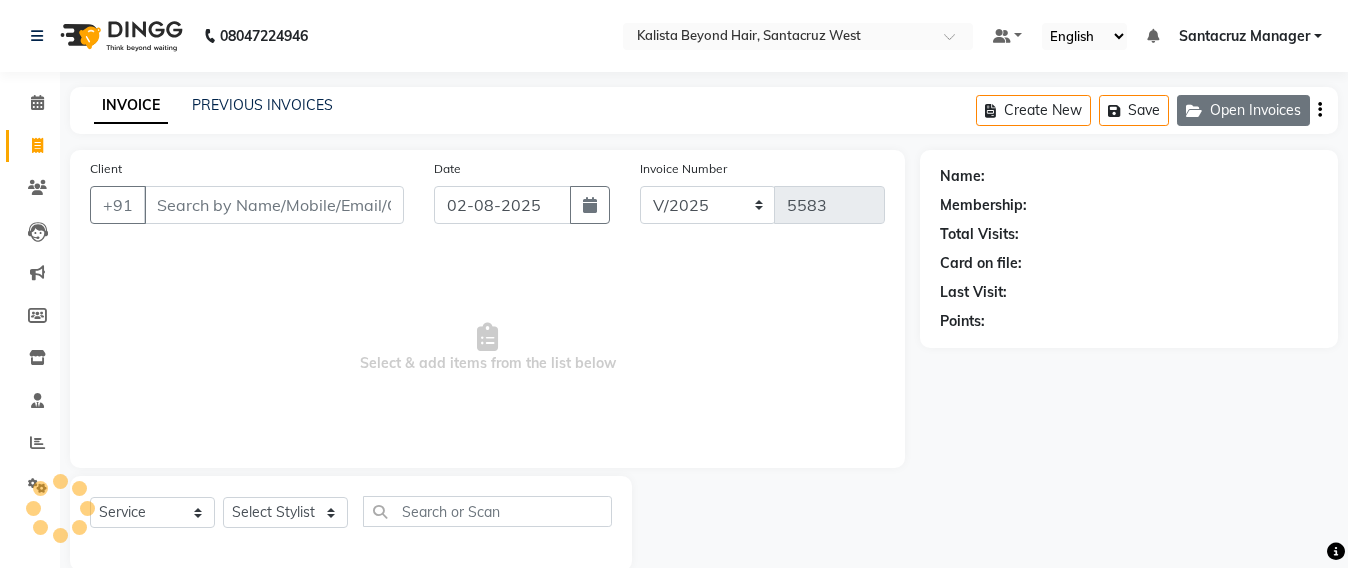 click 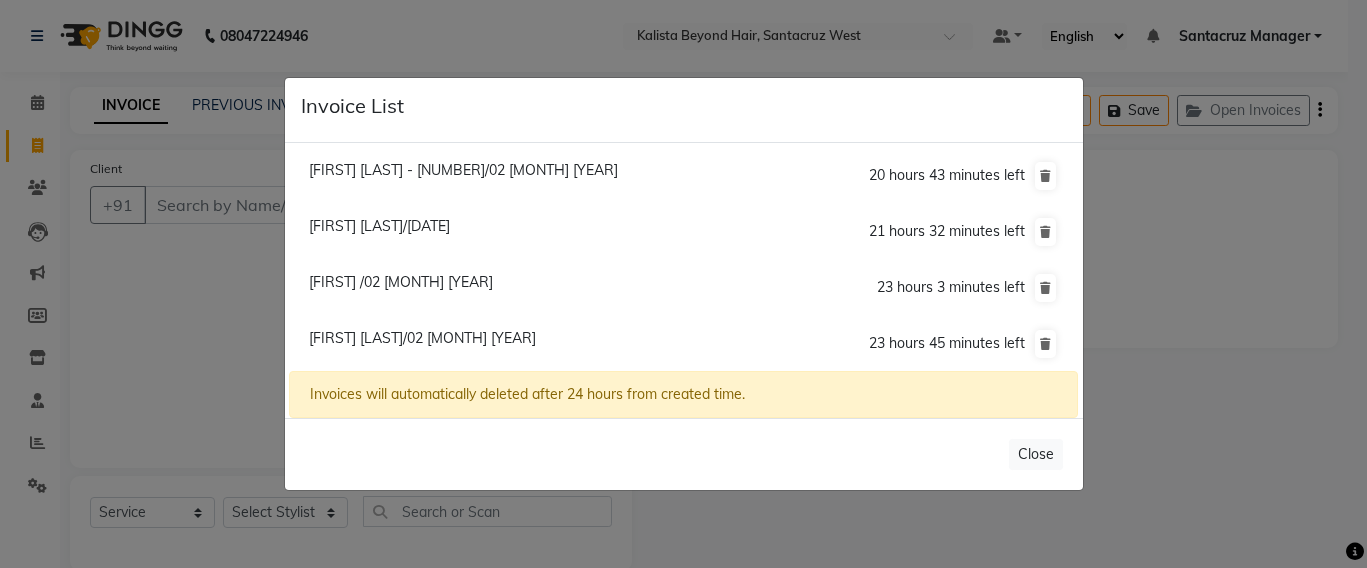 click on "Invoice List  Krishna Thackrey - 3047/02 August 2025  20 hours 43 minutes left  Mandeep Null/02 August 2025  21 hours 32 minutes left  Soumya /02 August 2025  23 hours 3 minutes left  Ritika Malhotra/02 August 2025  23 hours 45 minutes left  Invoices will automatically deleted after 24 hours from created time.   Close" 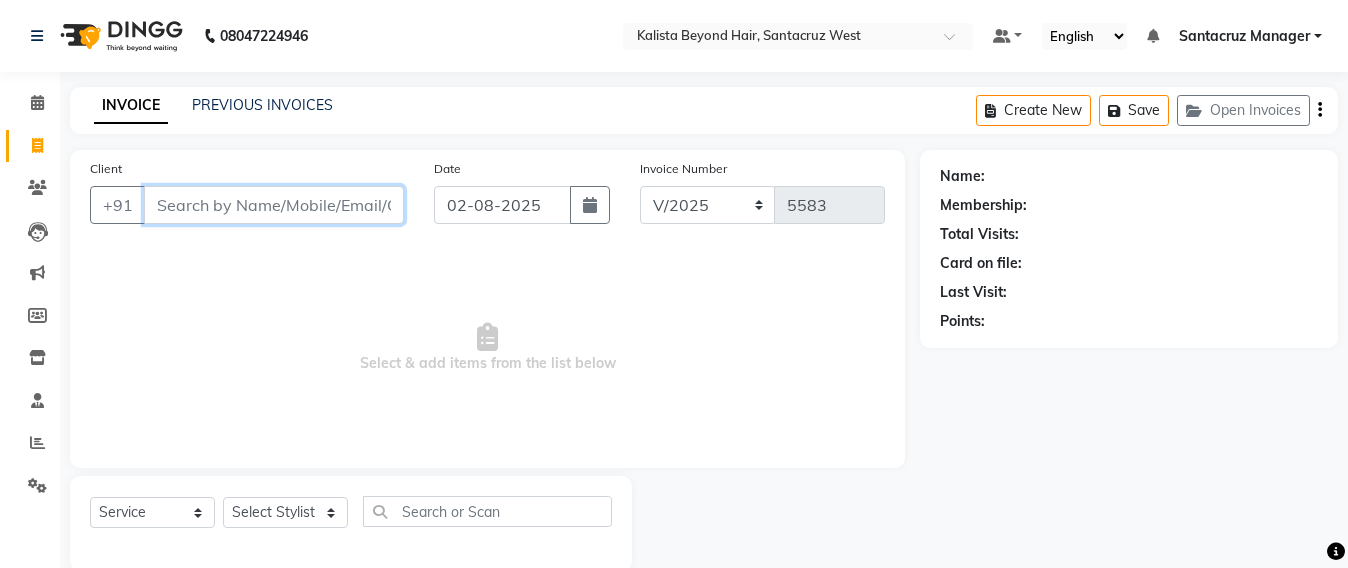 click on "Client" at bounding box center [274, 205] 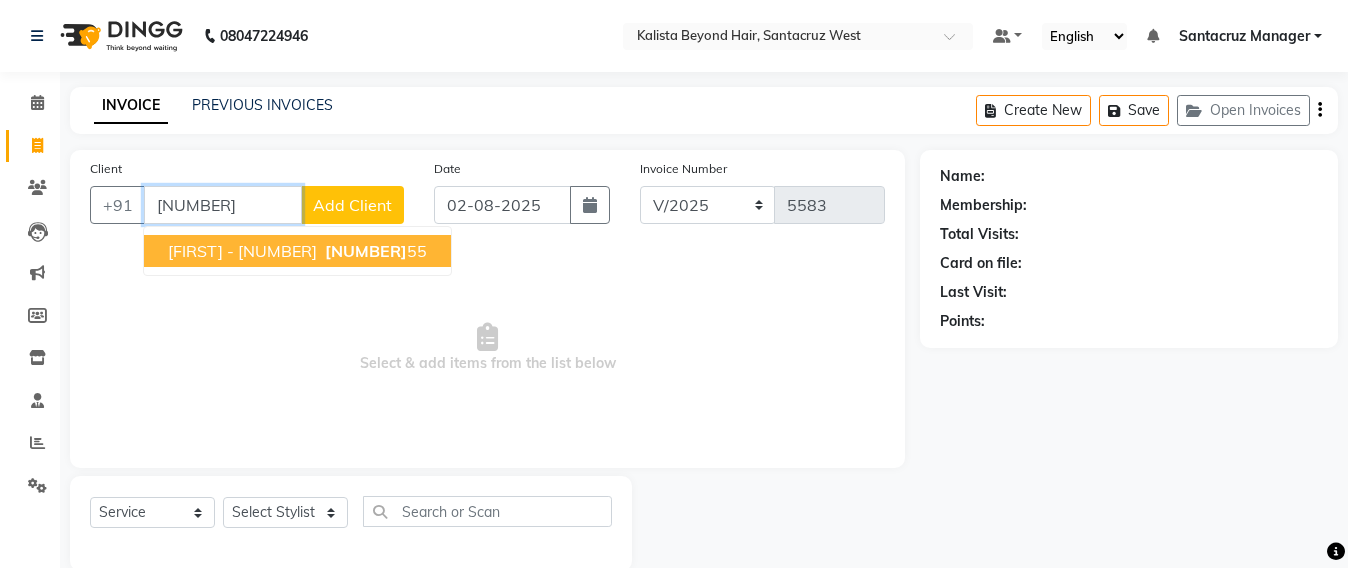click on "DIYA - 1155" at bounding box center (242, 251) 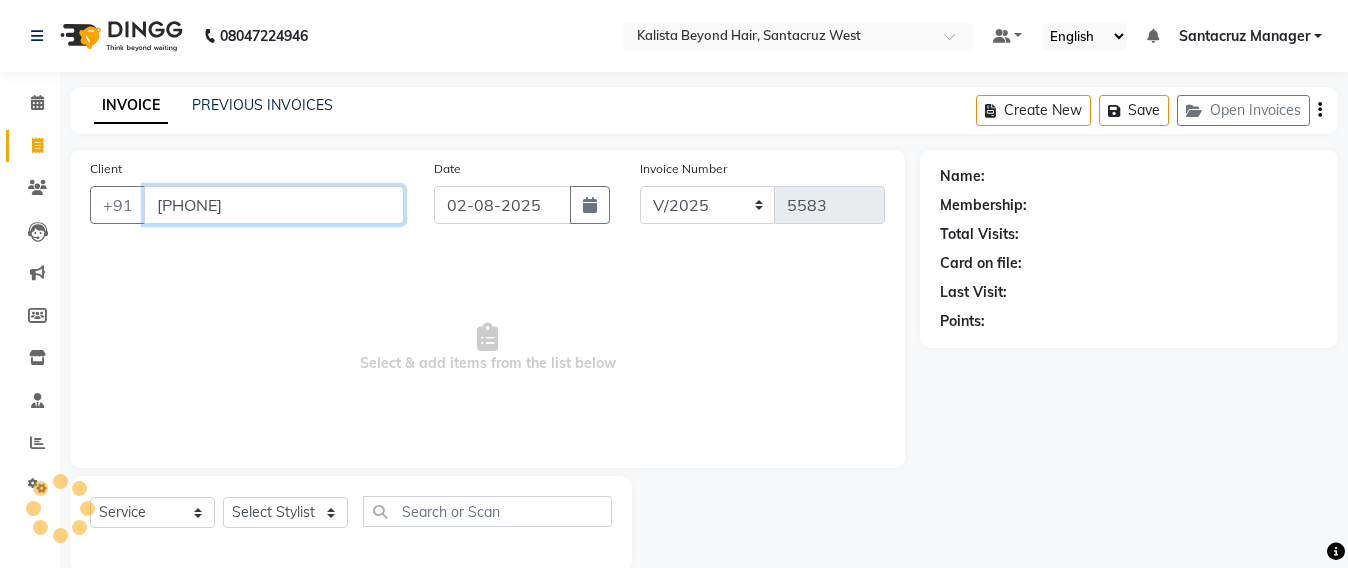 type on "9619091155" 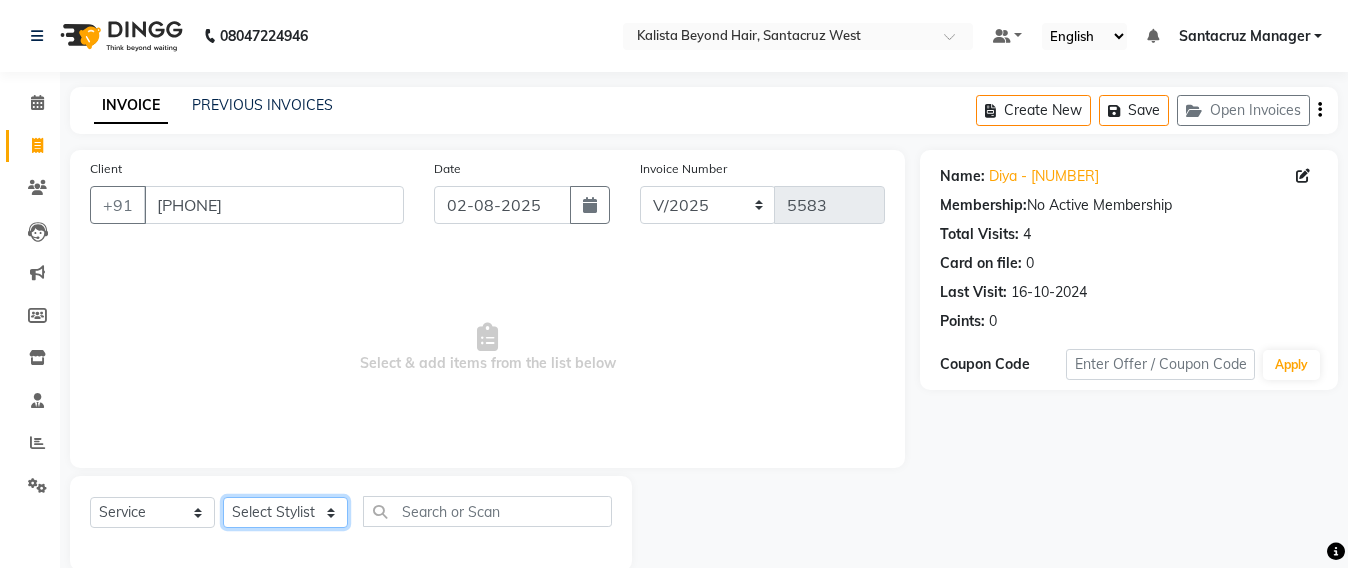 click on "Select Stylist Admin Avesh Sankat AZHER SHAIKH Jayeshree Mahtre Manisha Subodh Shedge Muskaan Pramila Vinayak Mhatre prathmesh mahattre Pratibha Nilesh Sharma RINKI SAV Rosy Sunil Jadhav Sameer shah admin Santacruz Manager SAURAV Siddhi SOMAYANG VASHUM Tejasvi Bhosle" 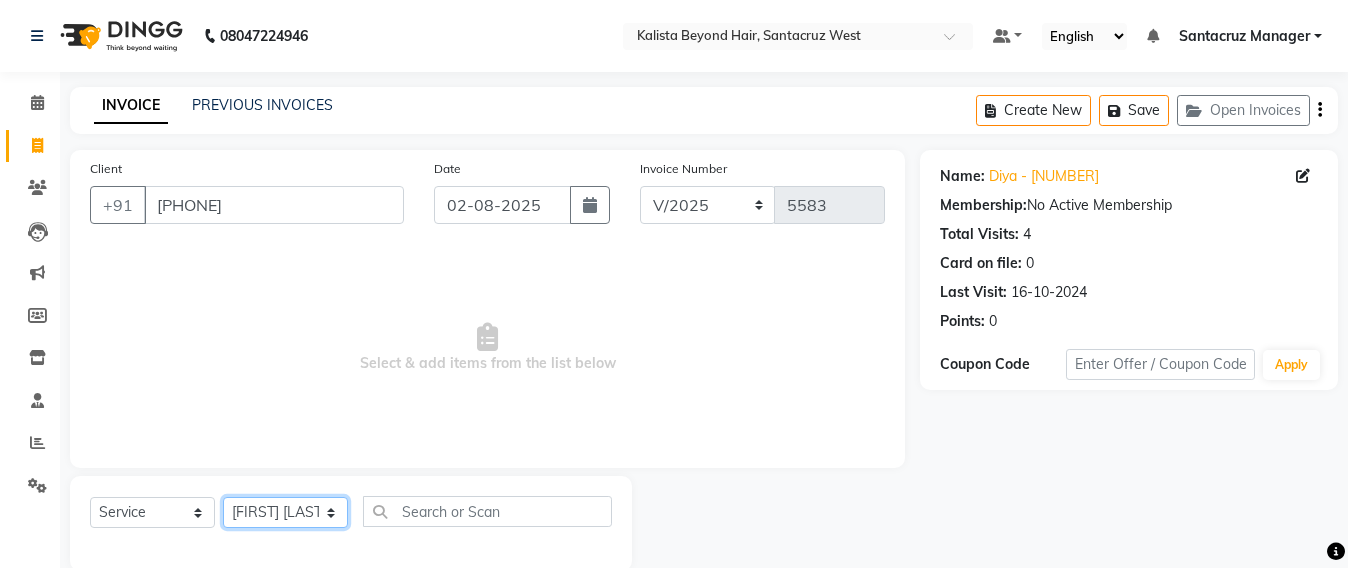 click on "Select Stylist Admin Avesh Sankat AZHER SHAIKH Jayeshree Mahtre Manisha Subodh Shedge Muskaan Pramila Vinayak Mhatre prathmesh mahattre Pratibha Nilesh Sharma RINKI SAV Rosy Sunil Jadhav Sameer shah admin Santacruz Manager SAURAV Siddhi SOMAYANG VASHUM Tejasvi Bhosle" 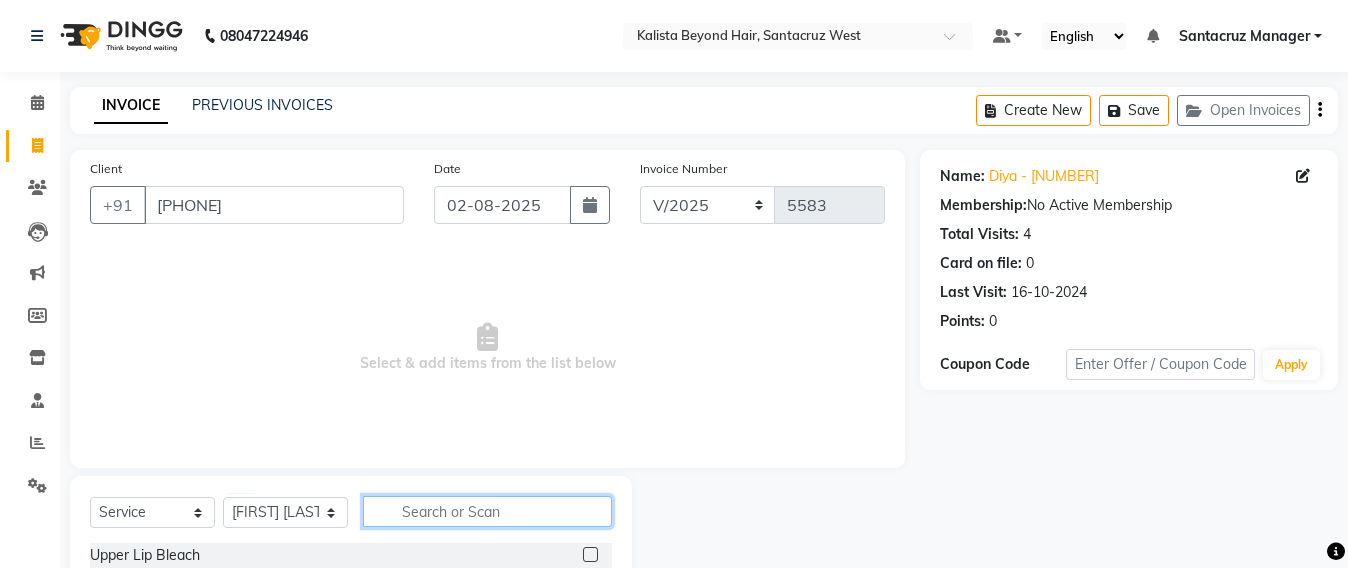 click 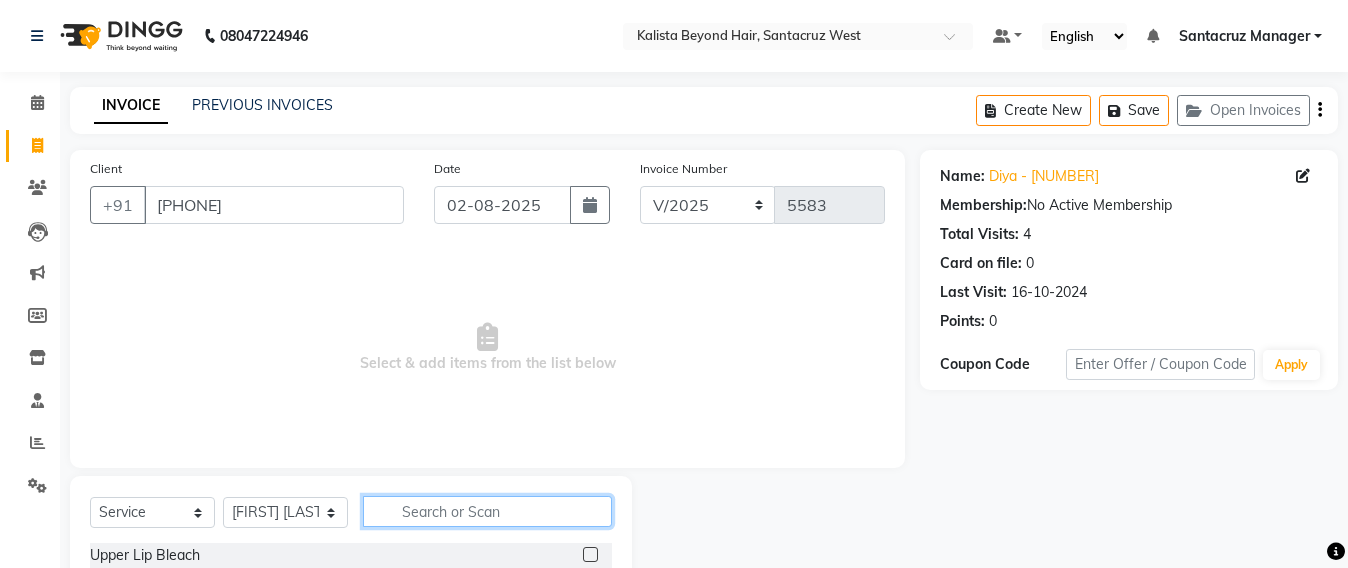 click 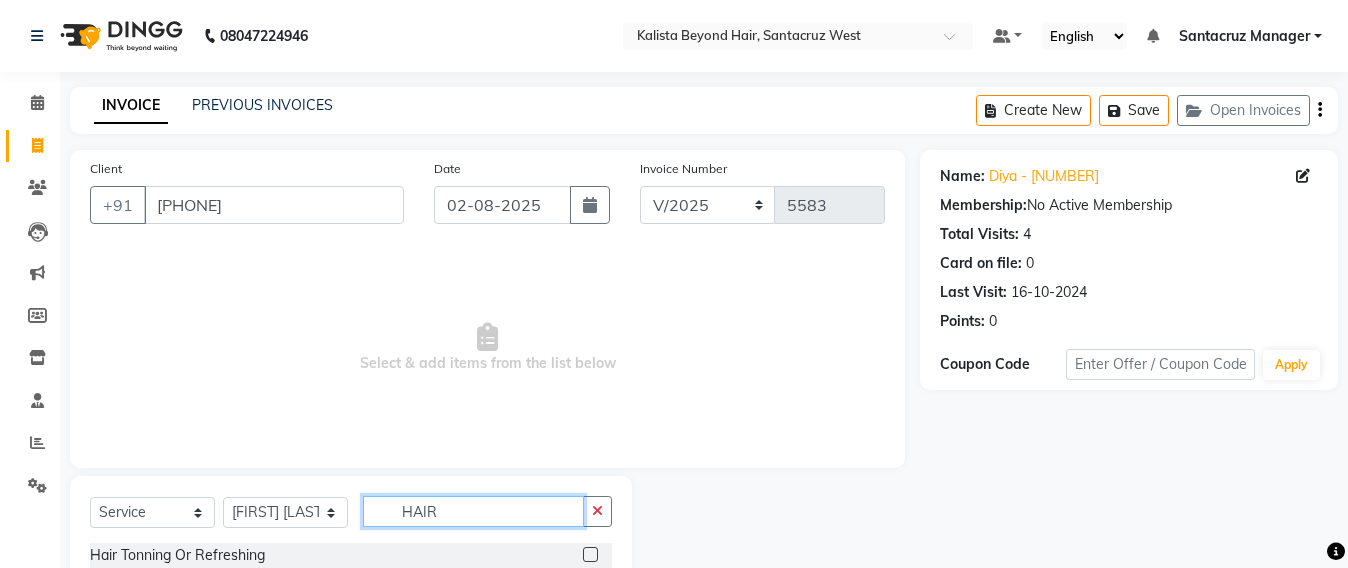 scroll, scrollTop: 233, scrollLeft: 0, axis: vertical 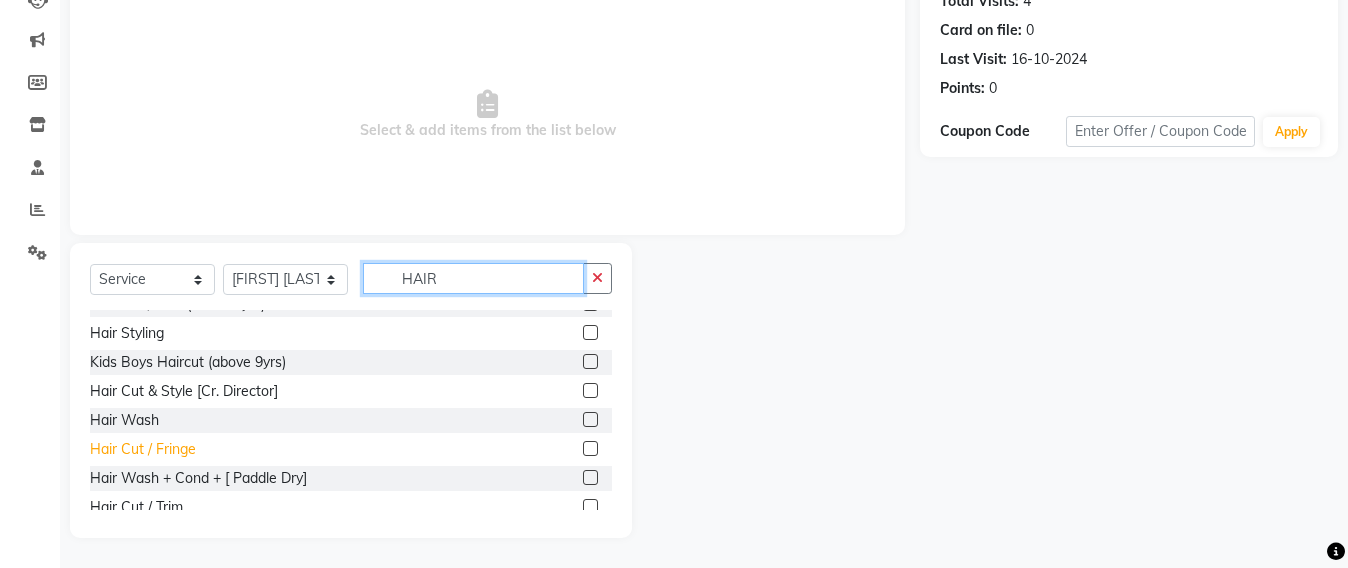 type on "HAIR" 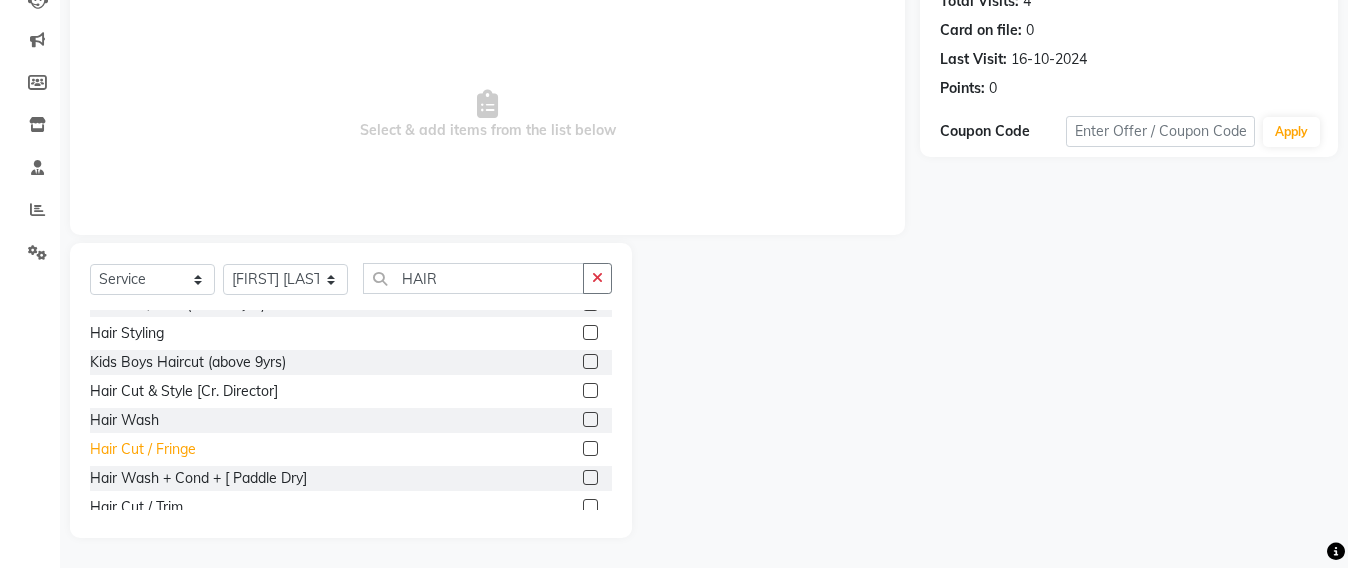 click on "Hair Cut / Fringe" 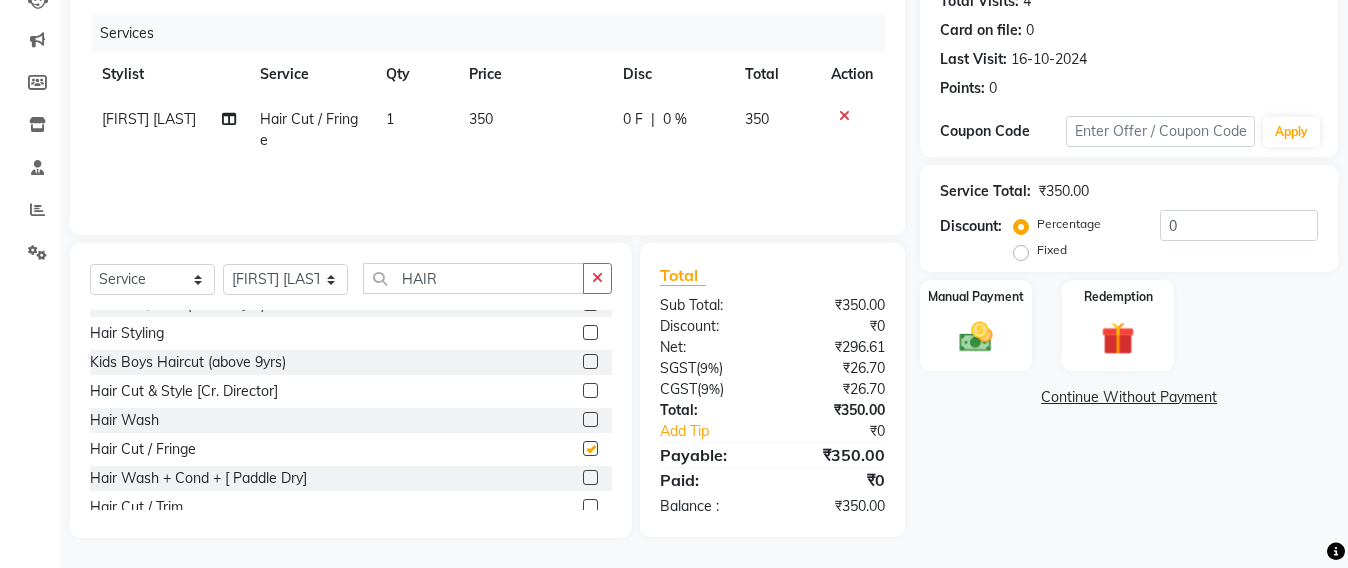 checkbox on "false" 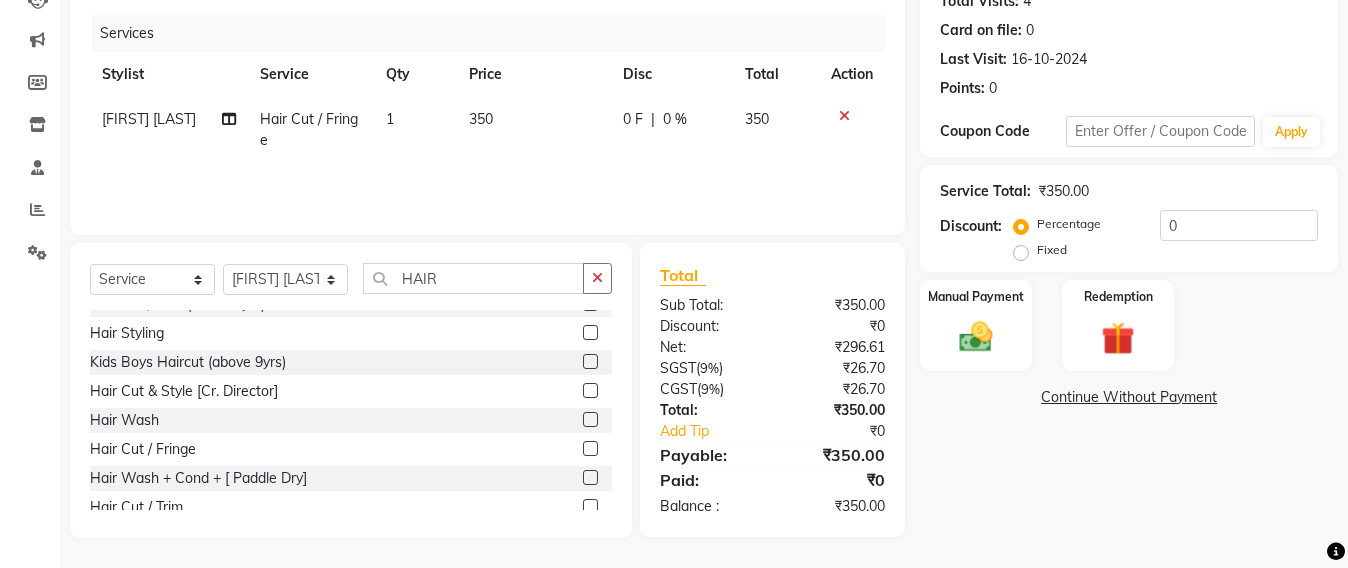 scroll, scrollTop: 0, scrollLeft: 0, axis: both 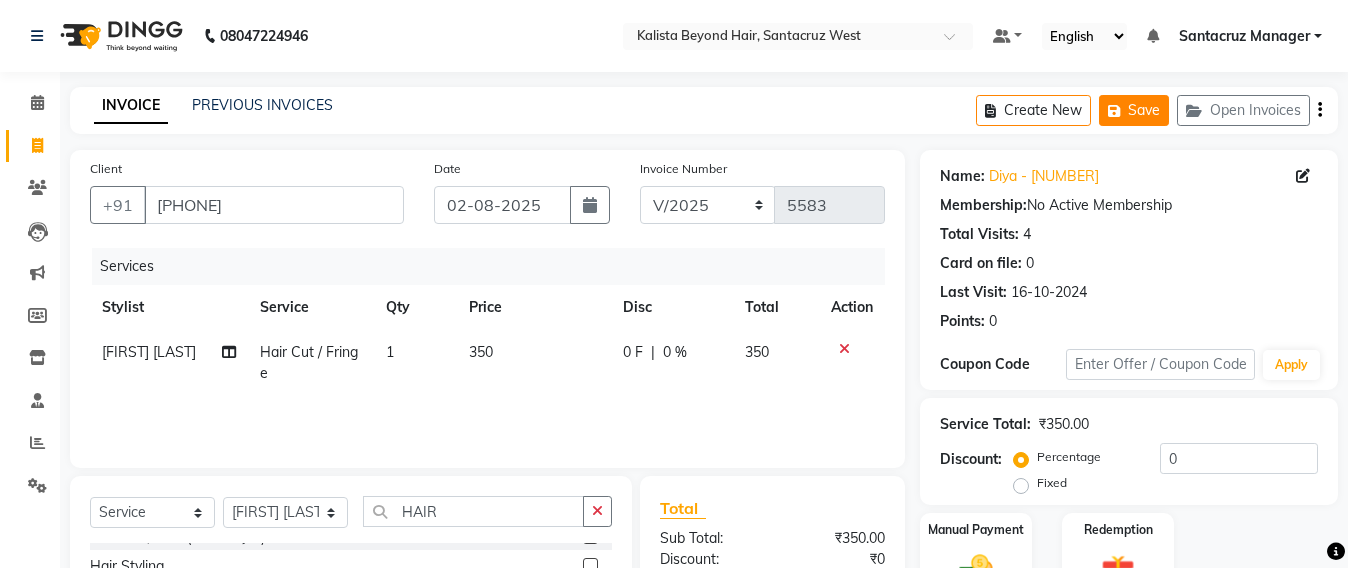 click on "Save" 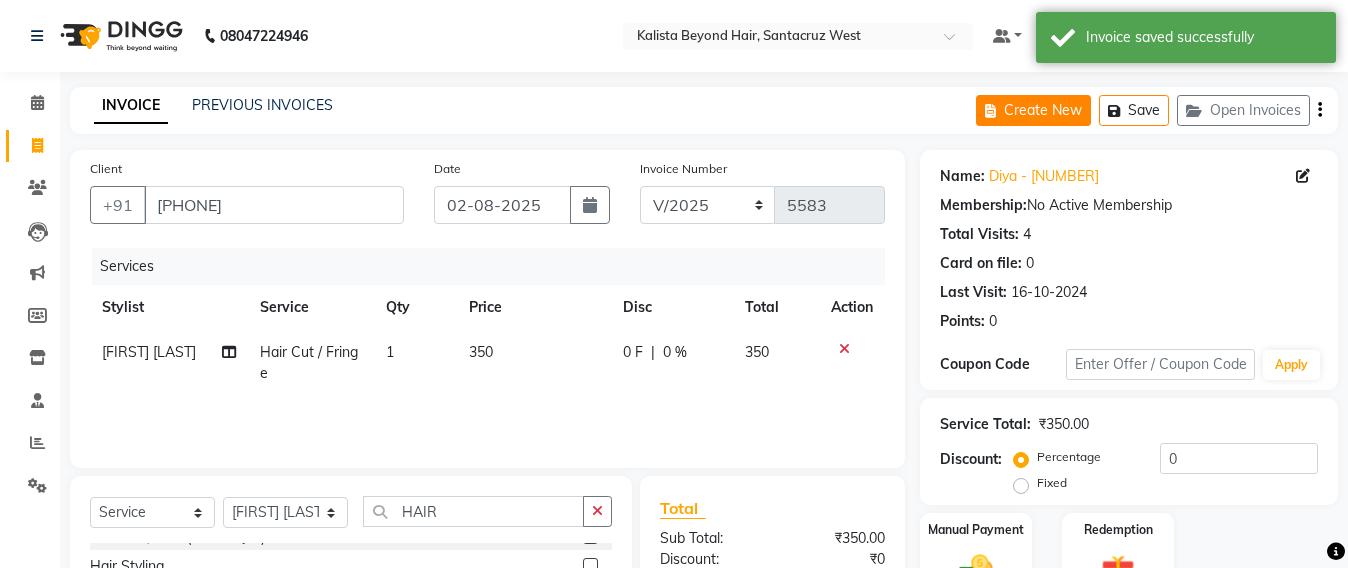 click on "Create New" 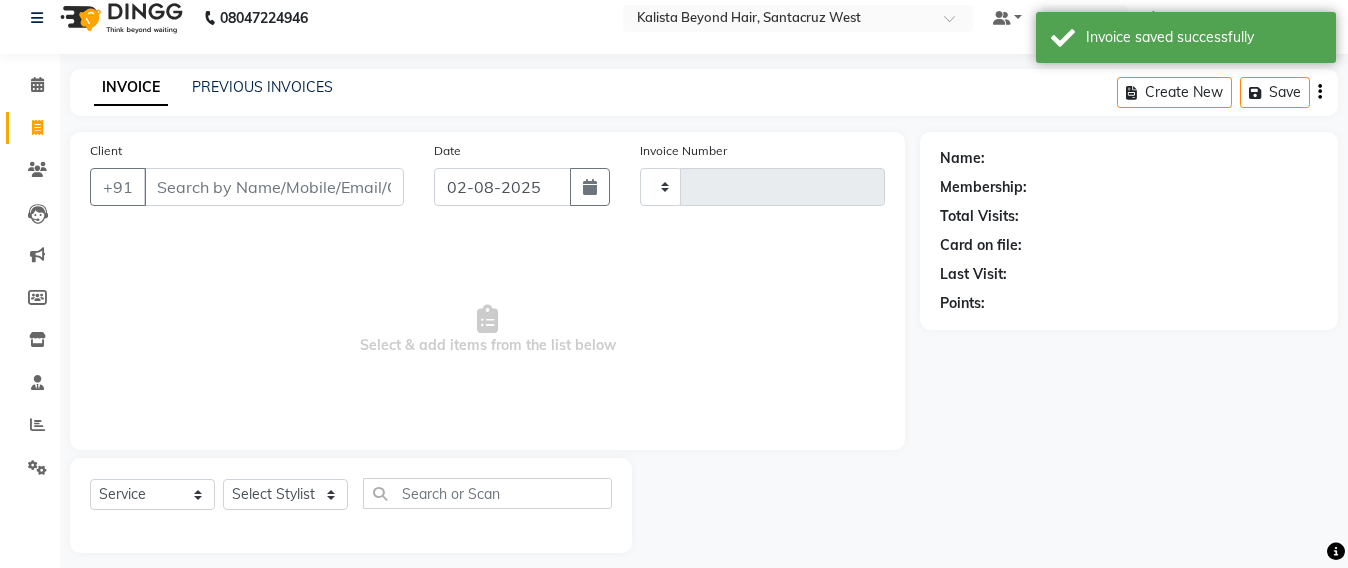 scroll, scrollTop: 33, scrollLeft: 0, axis: vertical 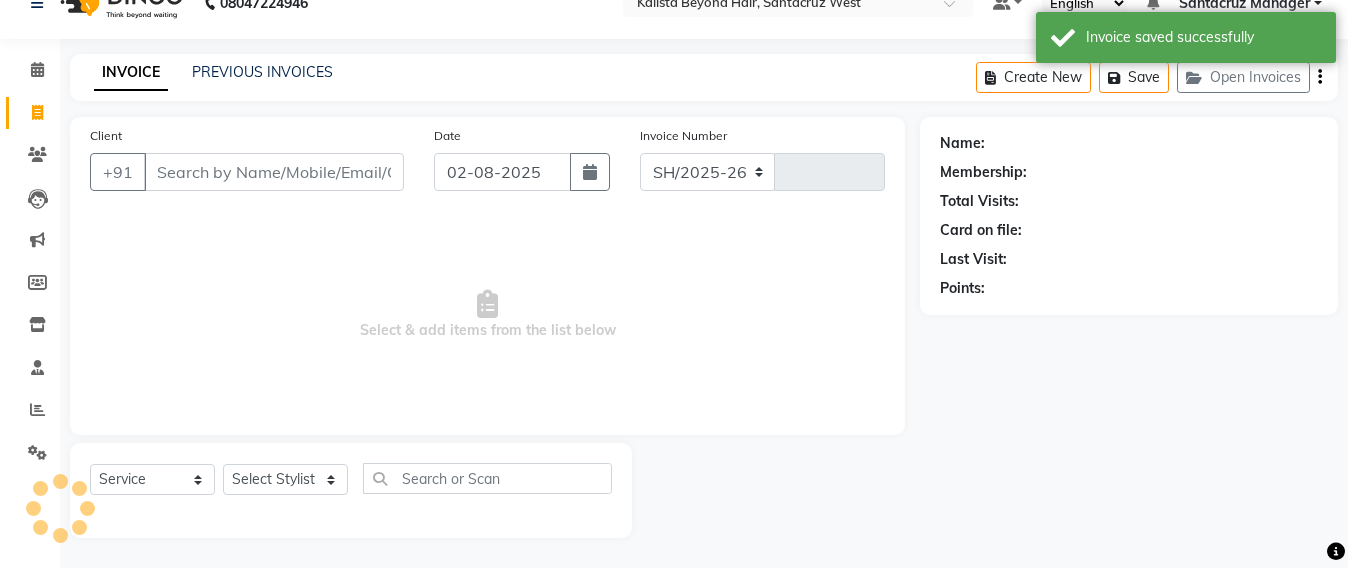 select on "6357" 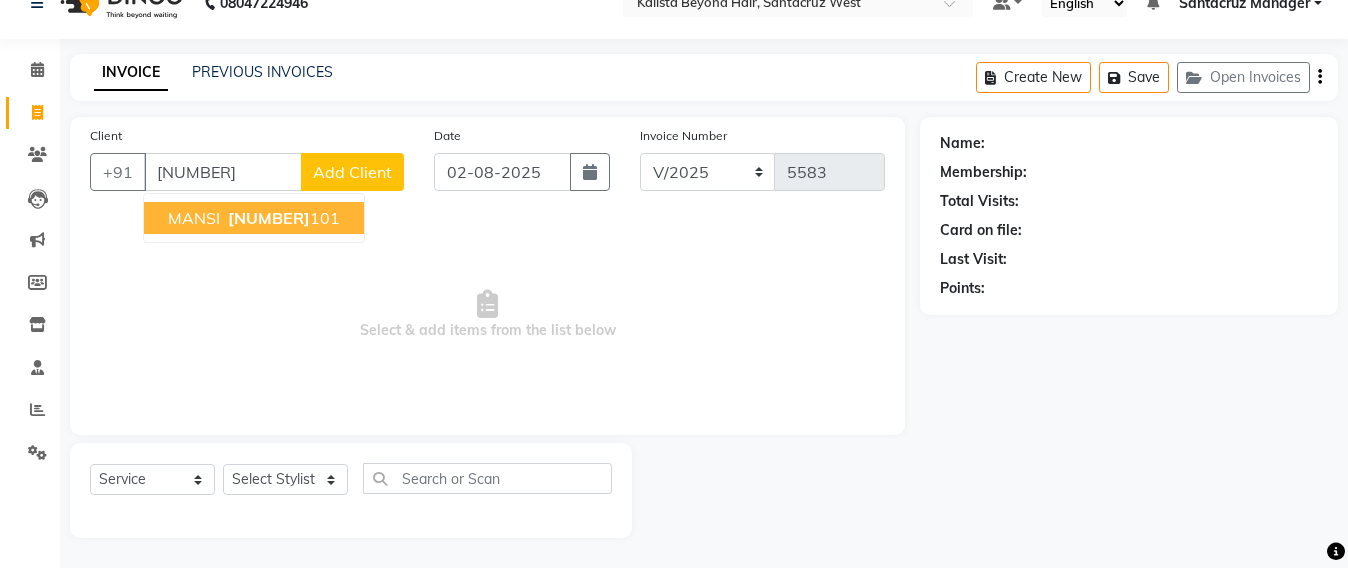 click on "MANSI   9223544 101" at bounding box center [254, 218] 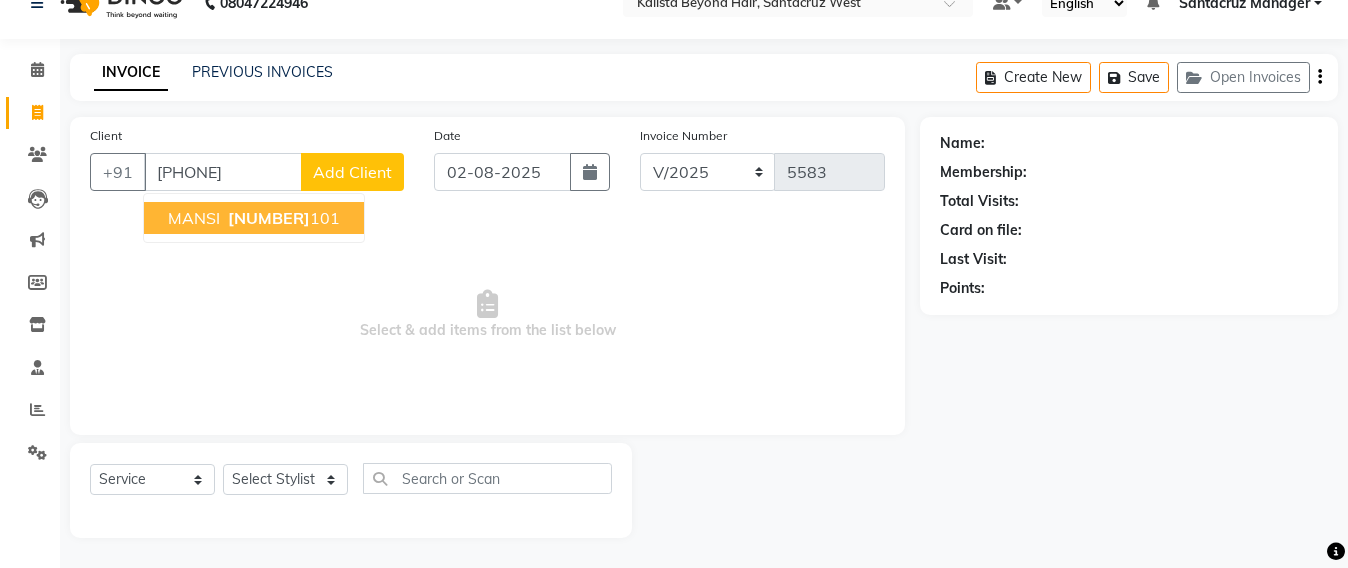 type on "9223544101" 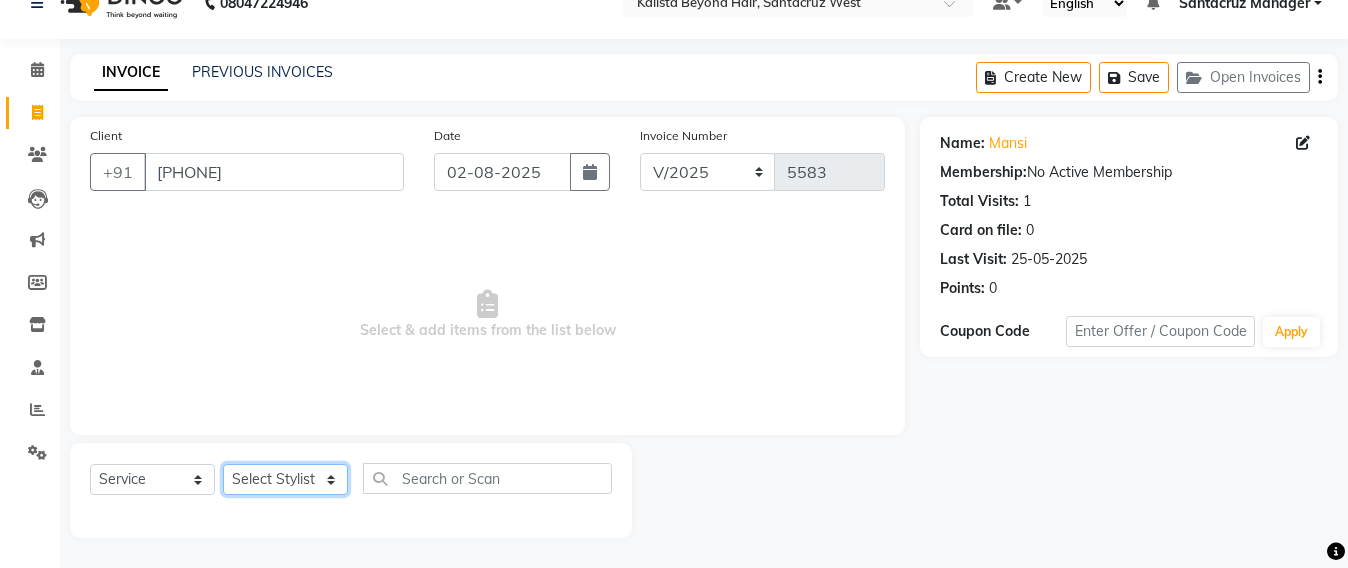 click on "Select Stylist Admin Avesh Sankat AZHER SHAIKH Jayeshree Mahtre Manisha Subodh Shedge Muskaan Pramila Vinayak Mhatre prathmesh mahattre Pratibha Nilesh Sharma RINKI SAV Rosy Sunil Jadhav Sameer shah admin Santacruz Manager SAURAV Siddhi SOMAYANG VASHUM Tejasvi Bhosle" 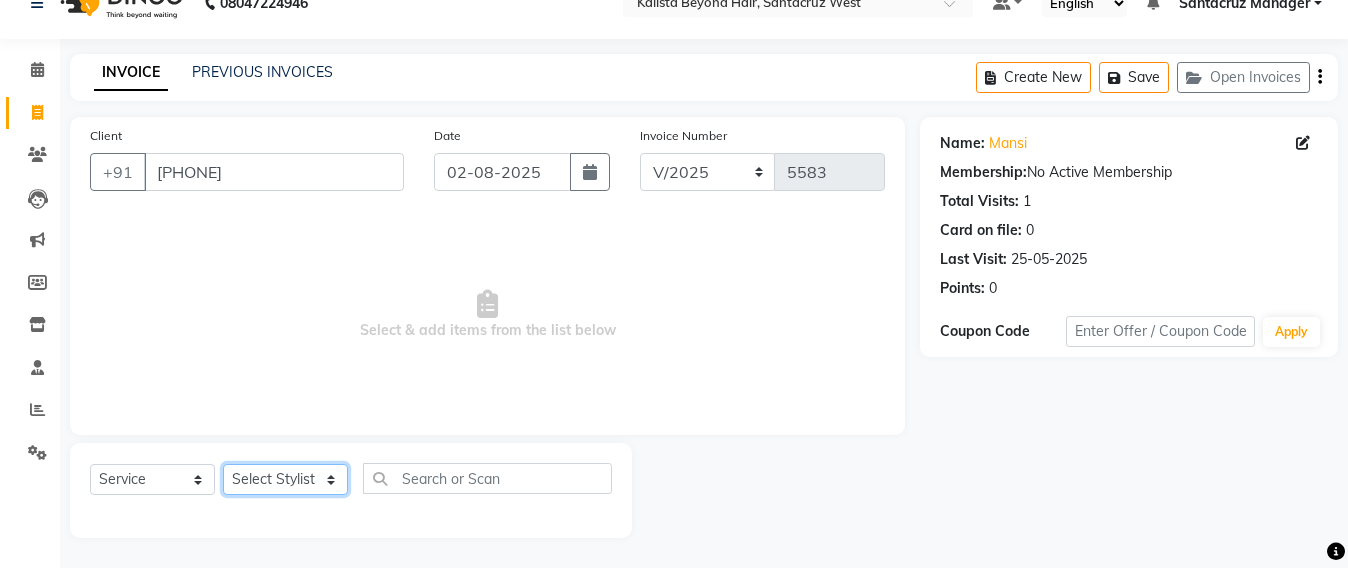 select on "82490" 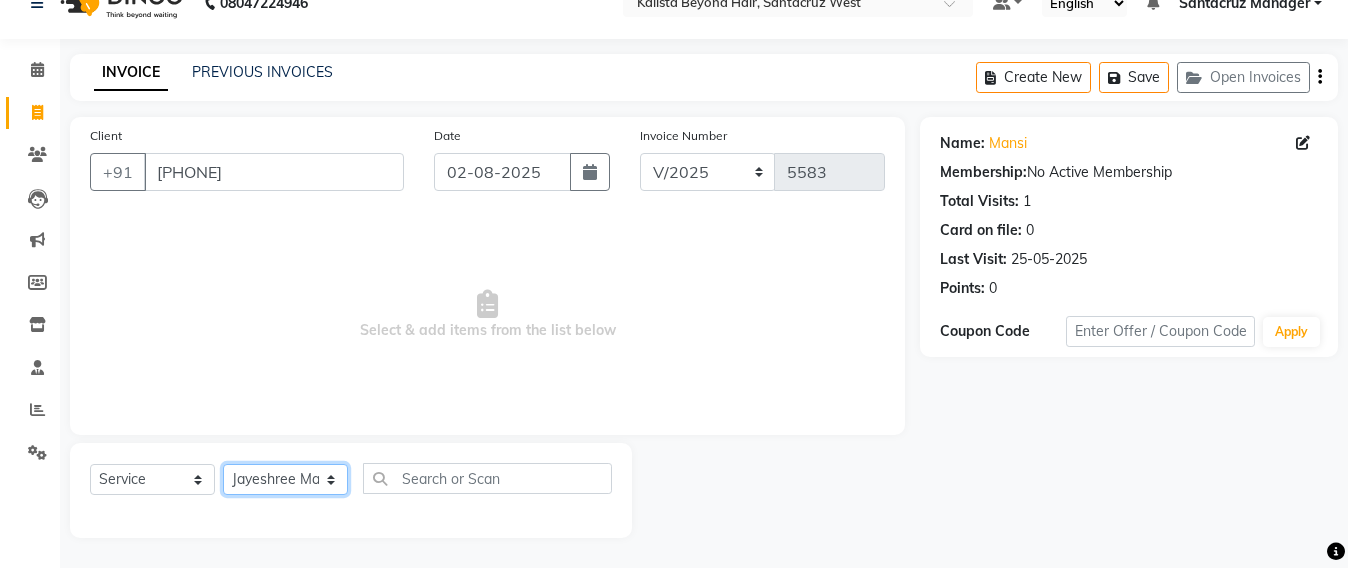 click on "Select Stylist Admin Avesh Sankat AZHER SHAIKH Jayeshree Mahtre Manisha Subodh Shedge Muskaan Pramila Vinayak Mhatre prathmesh mahattre Pratibha Nilesh Sharma RINKI SAV Rosy Sunil Jadhav Sameer shah admin Santacruz Manager SAURAV Siddhi SOMAYANG VASHUM Tejasvi Bhosle" 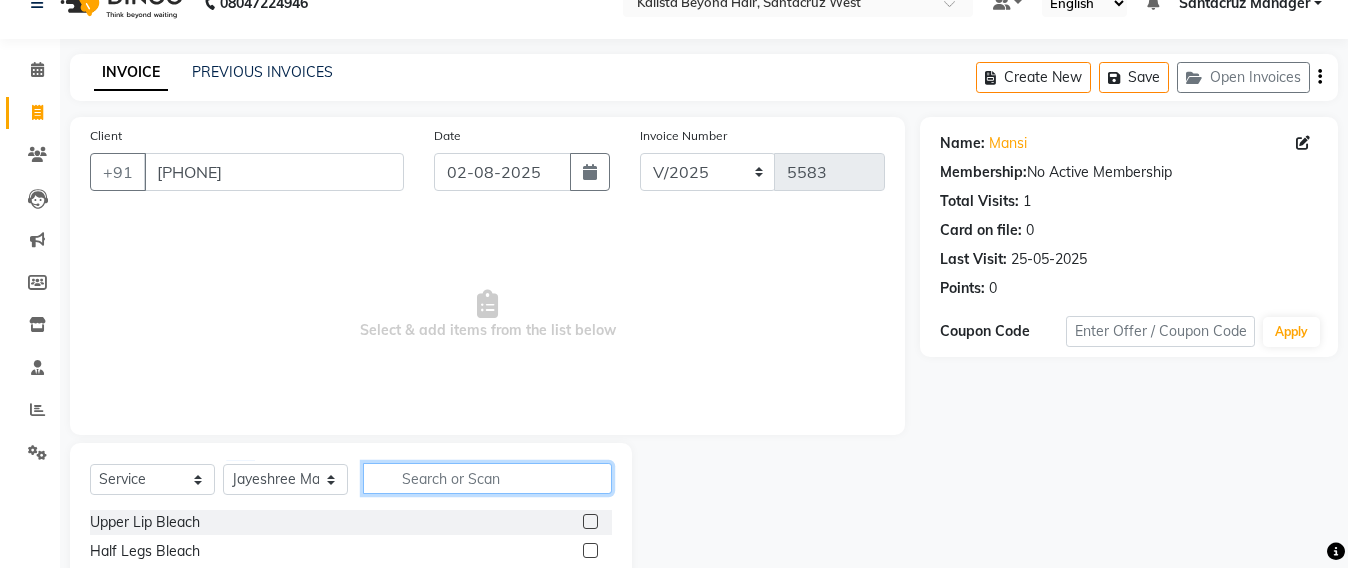 click 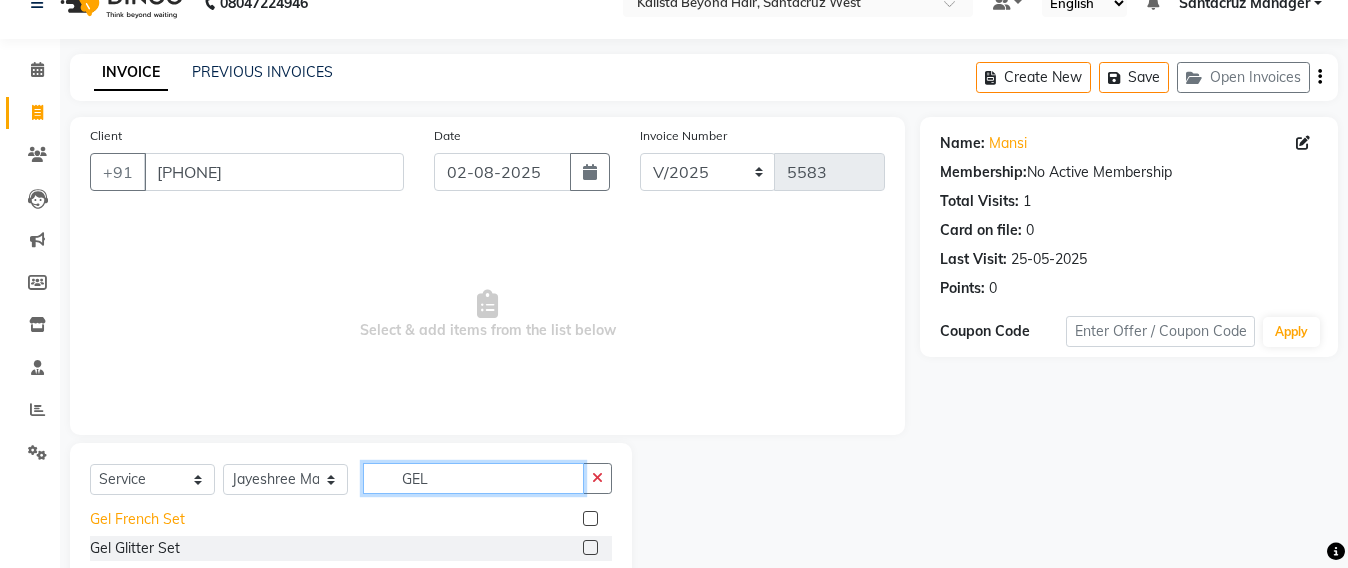 scroll, scrollTop: 61, scrollLeft: 0, axis: vertical 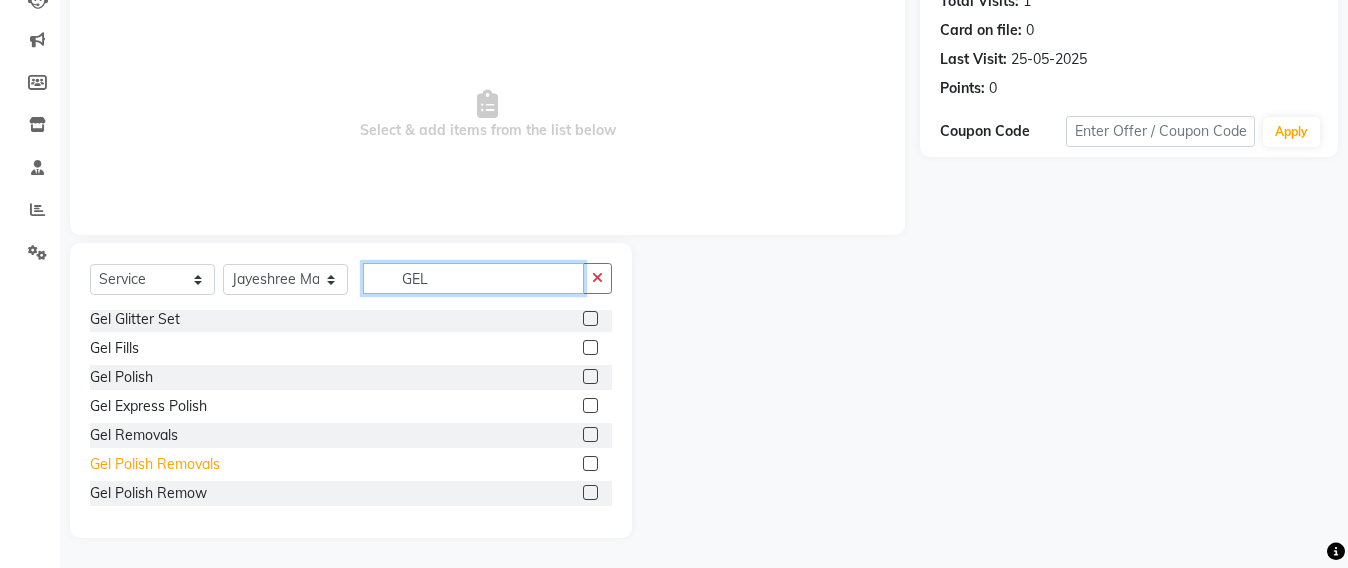type on "GEL" 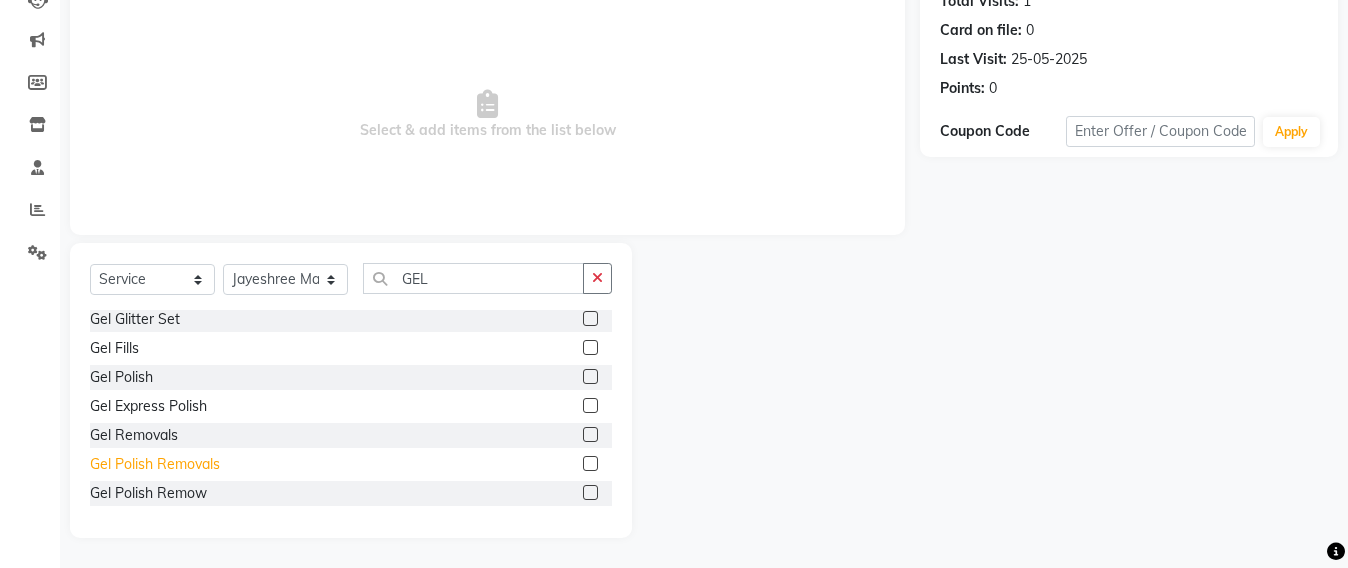 click on "Gel Polish Removals" 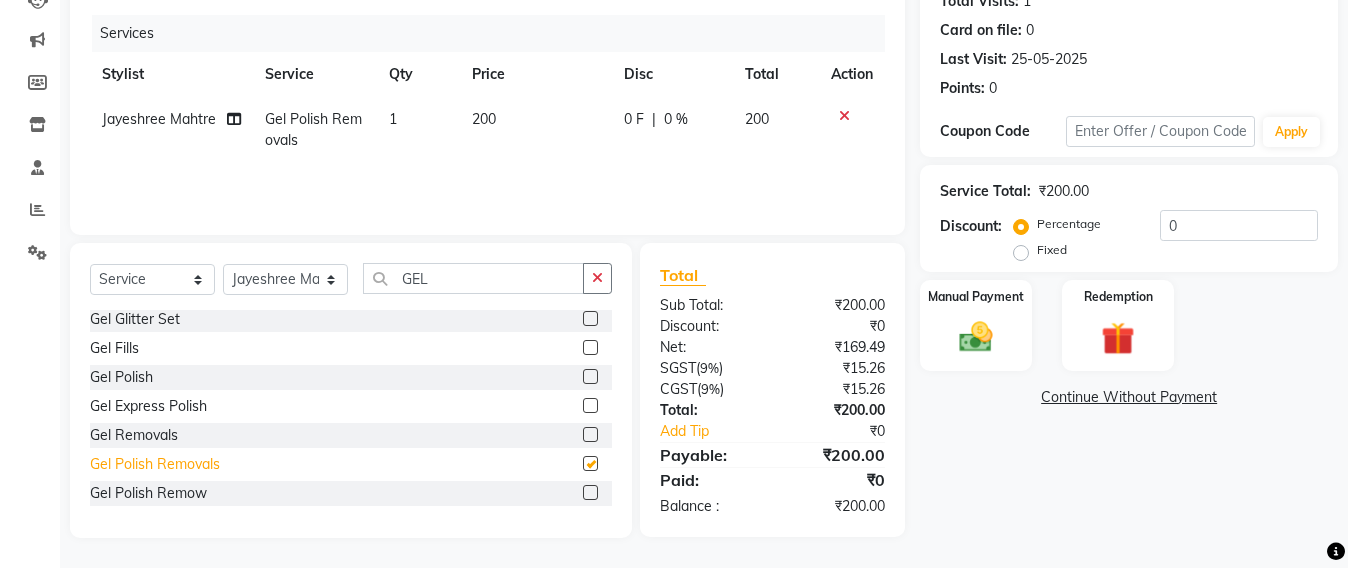 checkbox on "false" 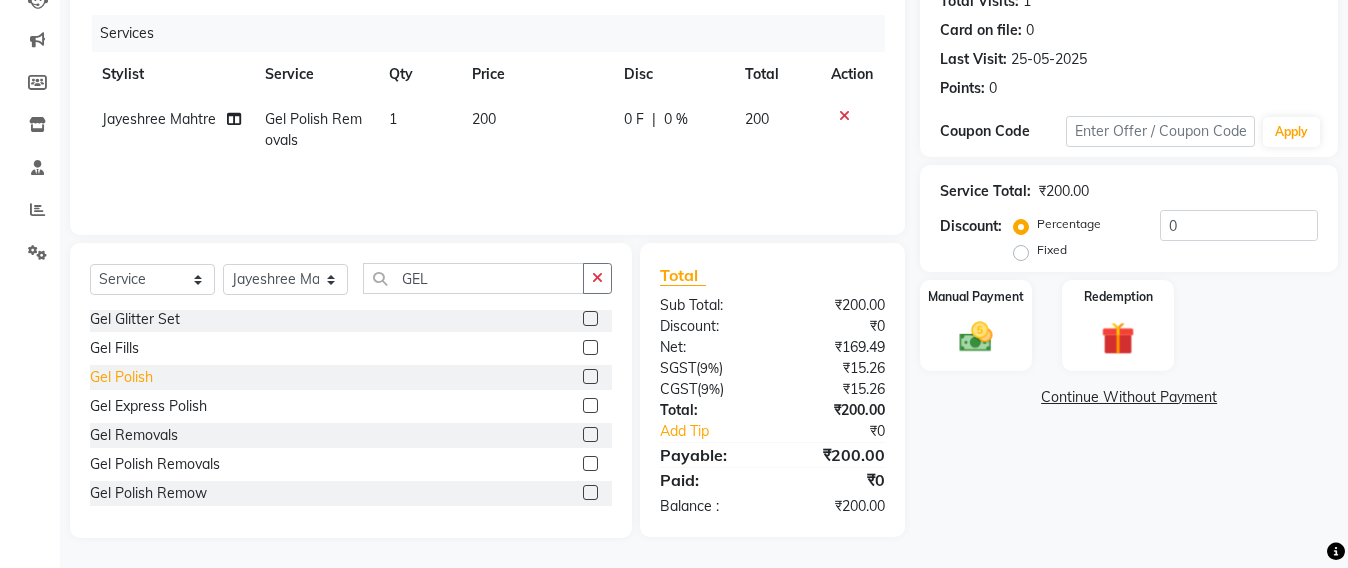 click on "Gel Polish" 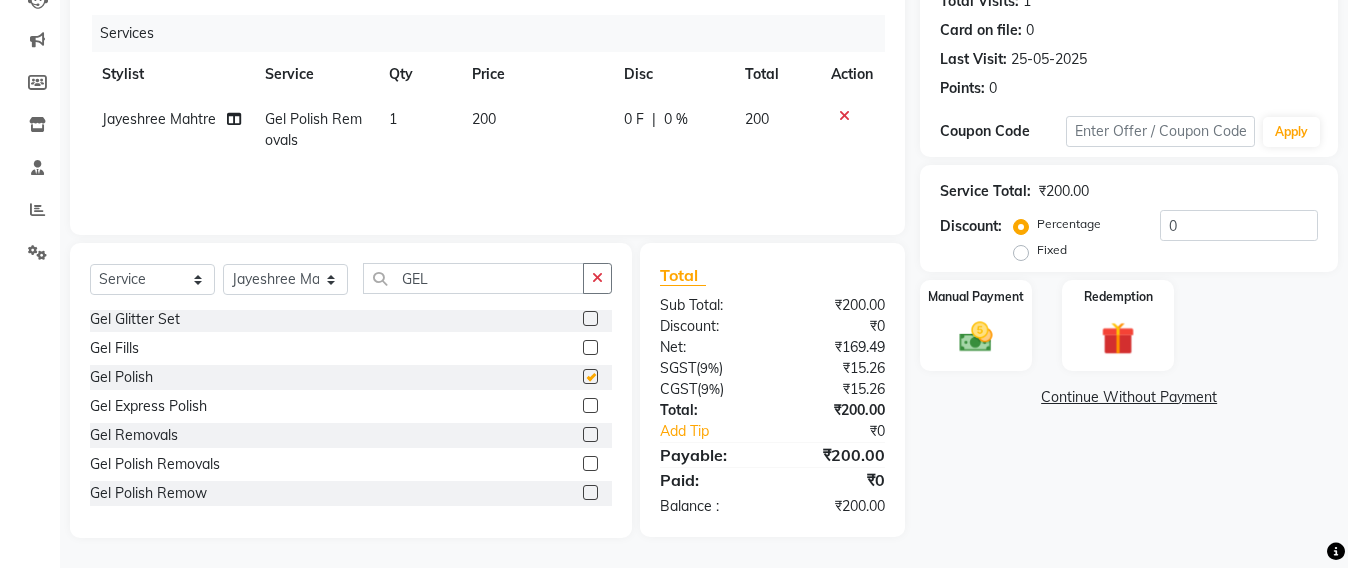checkbox on "false" 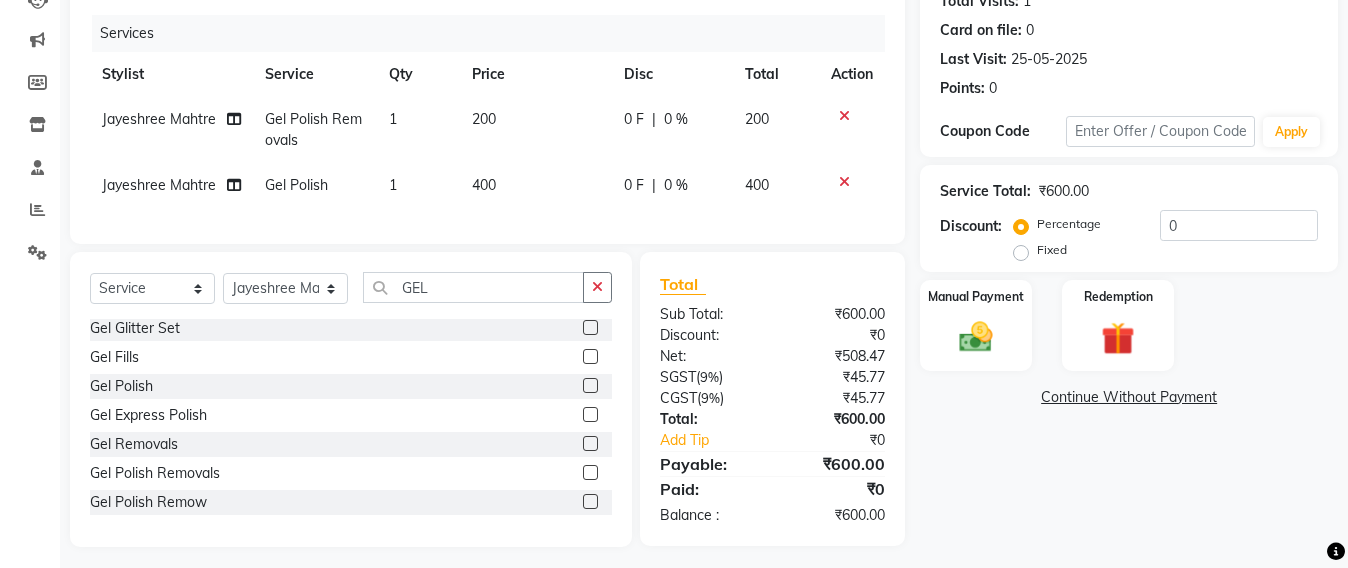 scroll, scrollTop: 0, scrollLeft: 0, axis: both 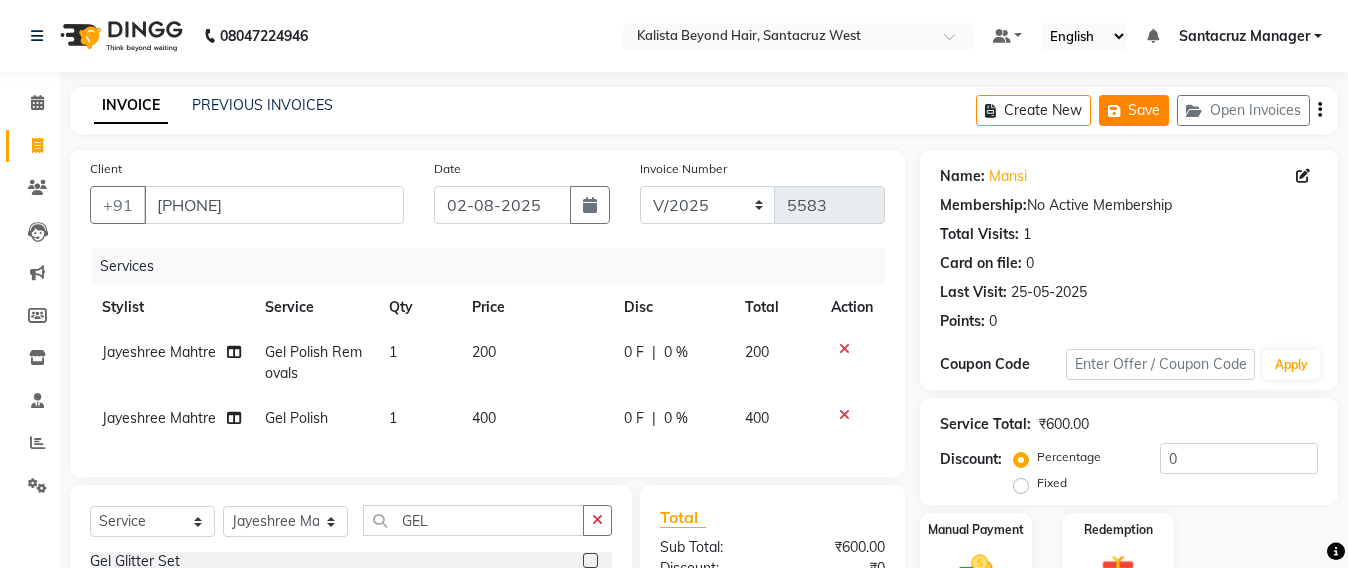 click on "Save" 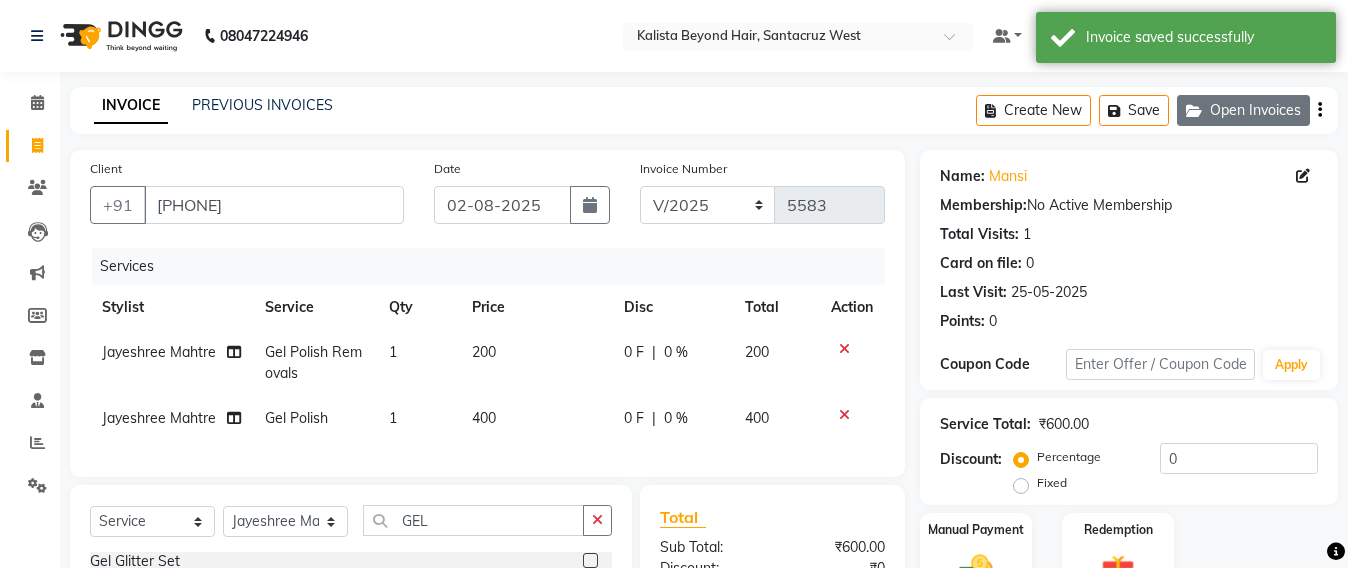 click on "Open Invoices" 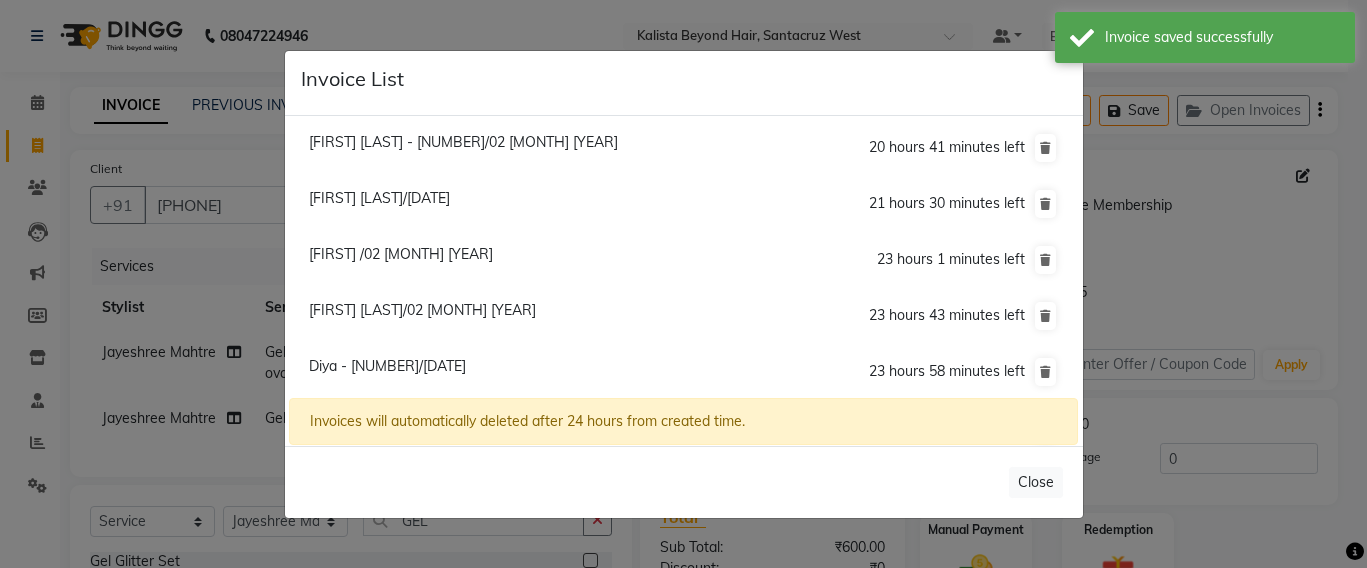 click on "Invoice List  Krishna Thackrey - 3047/02 August 2025  20 hours 41 minutes left  Mandeep Null/02 August 2025  21 hours 30 minutes left  Soumya /02 August 2025  23 hours 1 minutes left  Ritika Malhotra/02 August 2025  23 hours 43 minutes left  Diya - 1155/02 August 2025  23 hours 58 minutes left  Mansi /02 August 2025  23 hours 59 minutes left  Invoices will automatically deleted after 24 hours from created time.   Close" 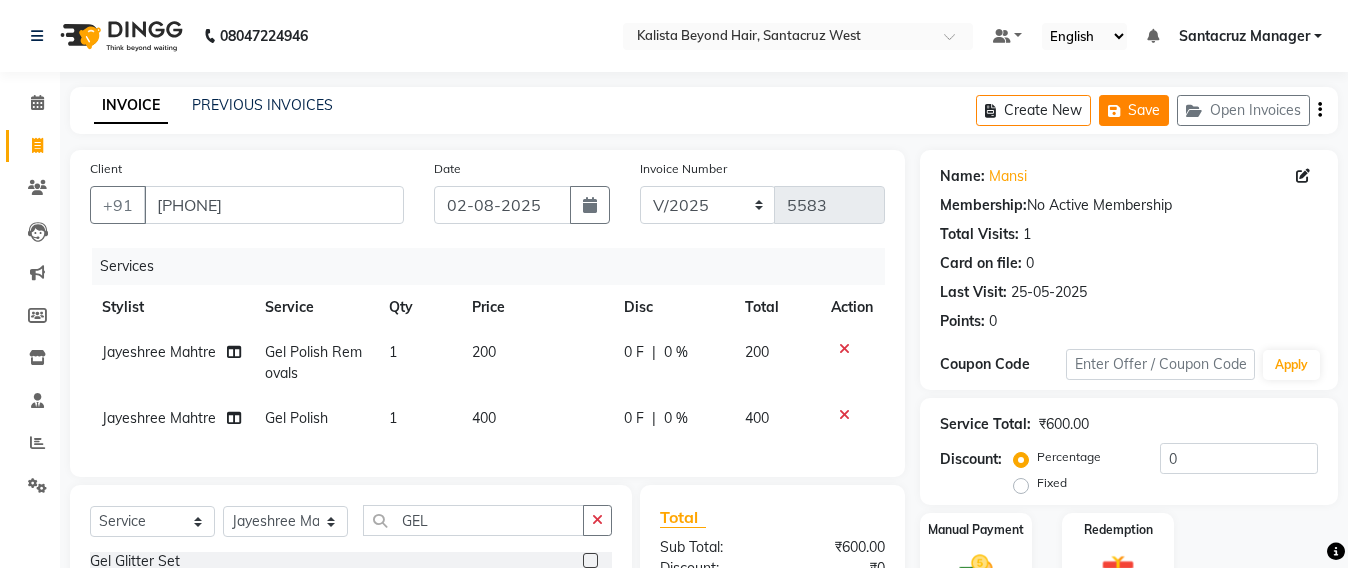click 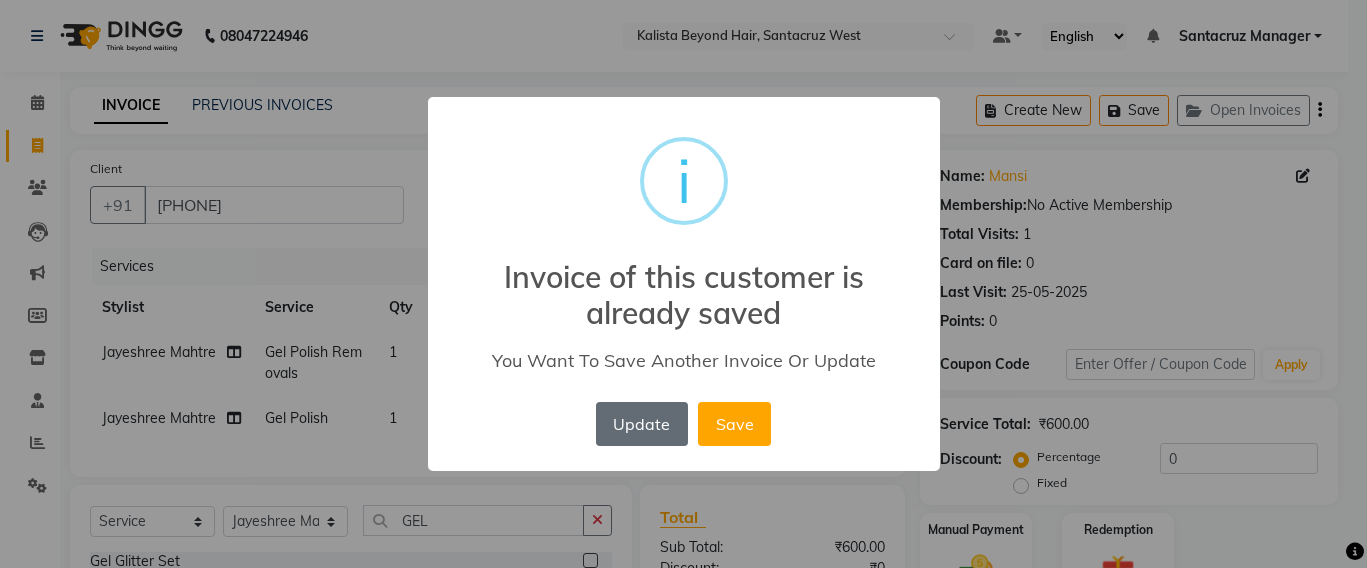 click on "Update" at bounding box center [642, 424] 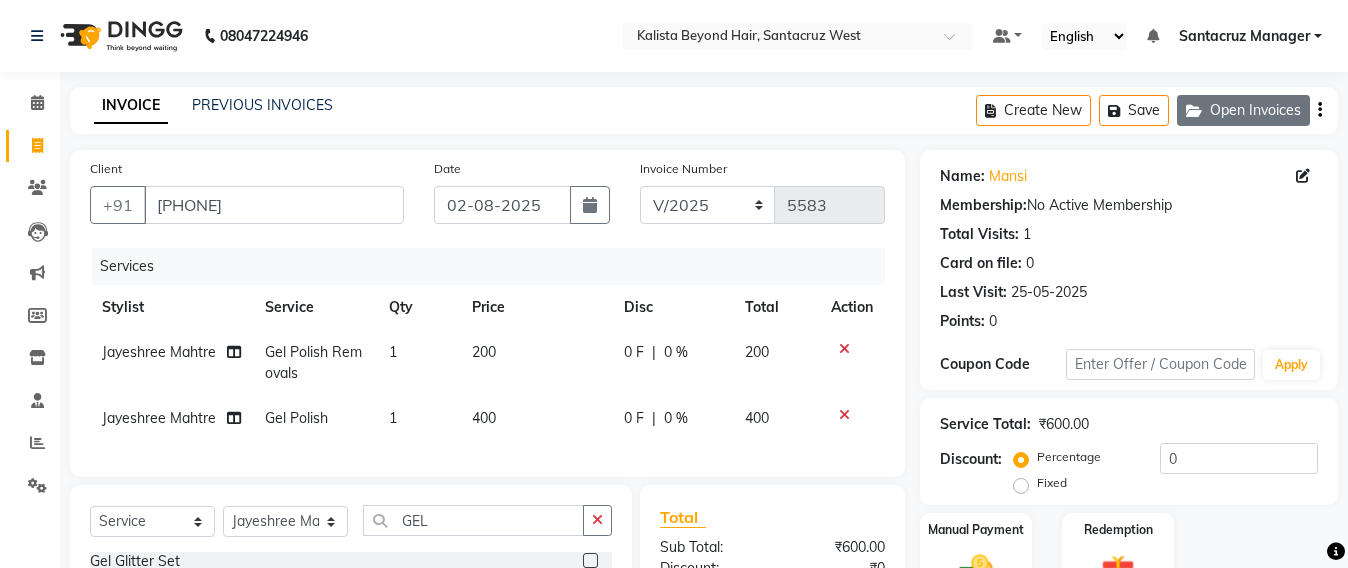 click on "Open Invoices" 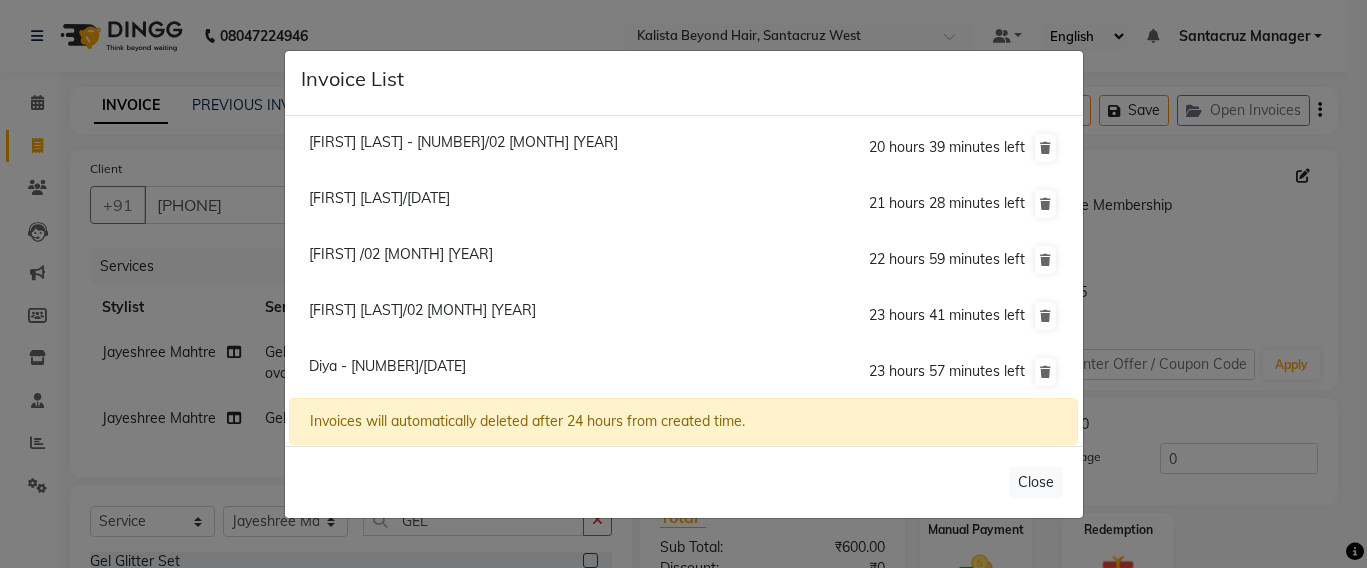click on "Diya - 1155/02 August 2025" 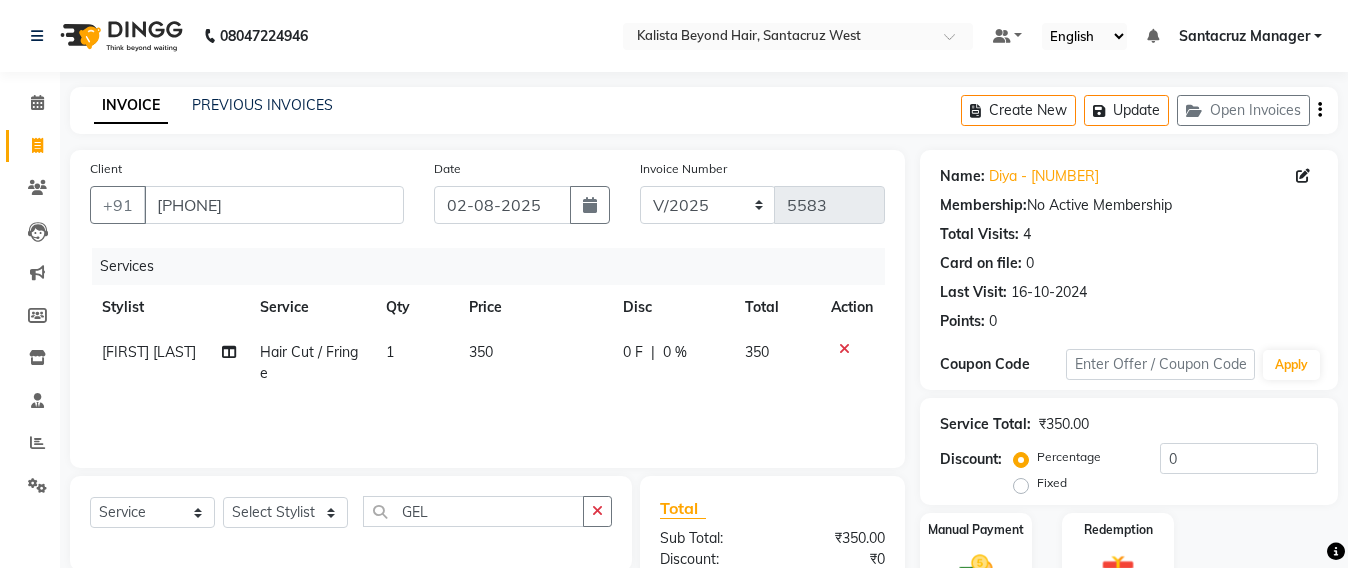 scroll, scrollTop: 0, scrollLeft: 0, axis: both 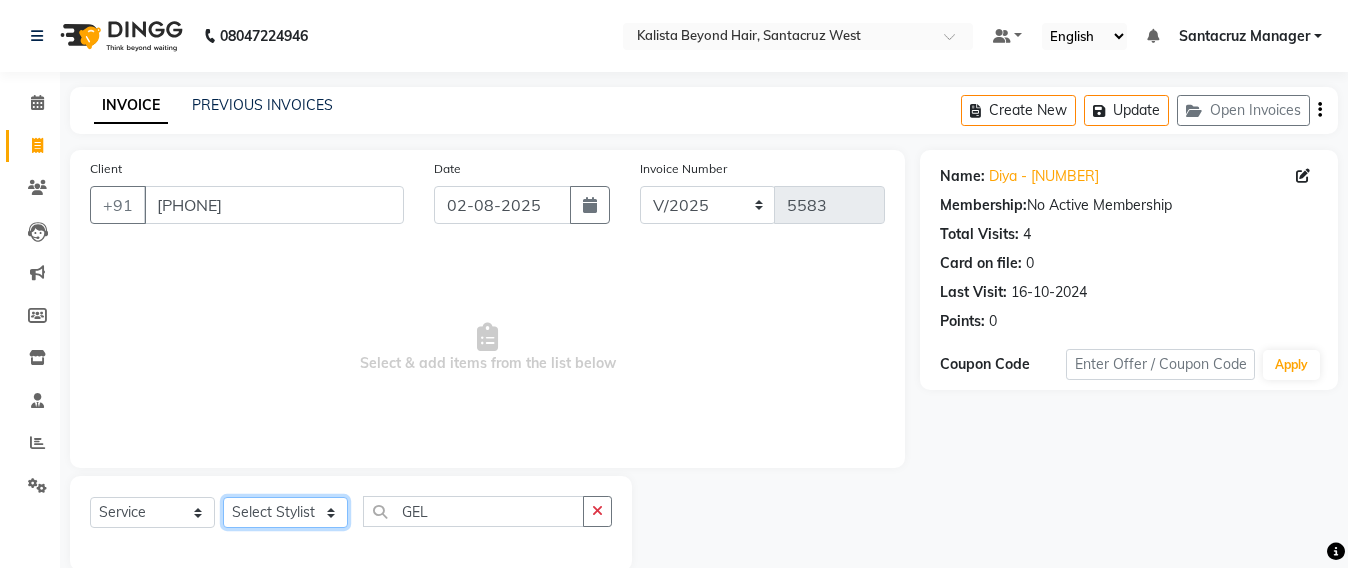 click on "Select Stylist Admin Avesh Sankat AZHER SHAIKH Jayeshree Mahtre Manisha Subodh Shedge Muskaan Pramila Vinayak Mhatre prathmesh mahattre Pratibha Nilesh Sharma RINKI SAV Rosy Sunil Jadhav Sameer shah admin Santacruz Manager SAURAV Siddhi SOMAYANG VASHUM Tejasvi Bhosle" 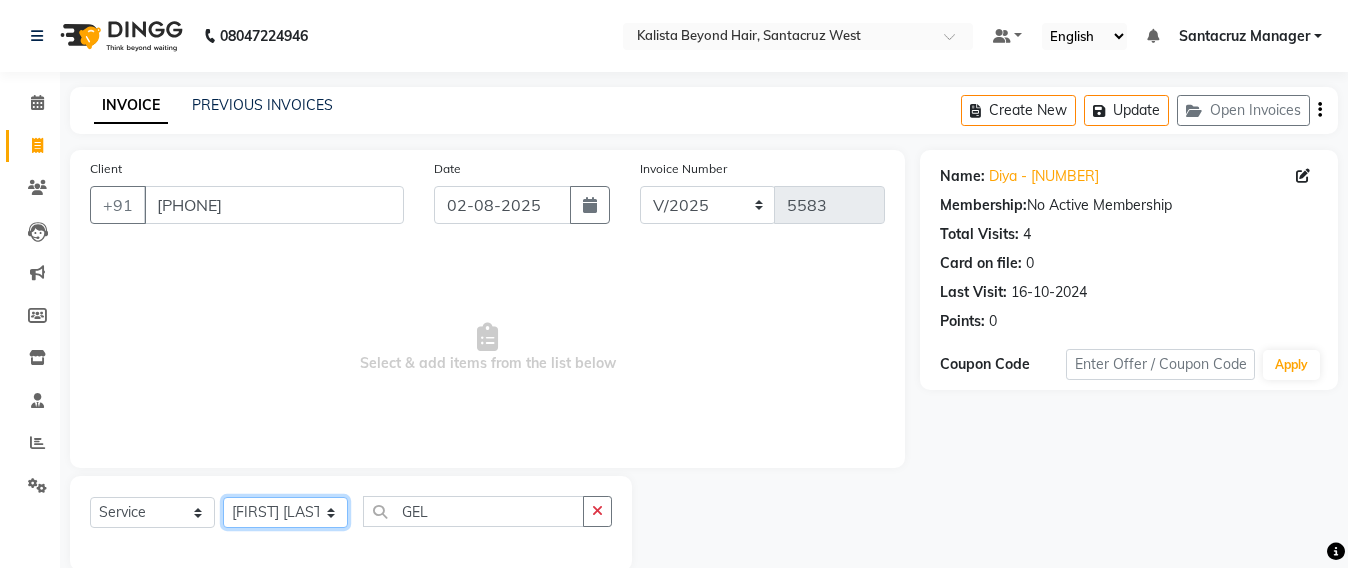 click on "Select Stylist Admin Avesh Sankat AZHER SHAIKH Jayeshree Mahtre Manisha Subodh Shedge Muskaan Pramila Vinayak Mhatre prathmesh mahattre Pratibha Nilesh Sharma RINKI SAV Rosy Sunil Jadhav Sameer shah admin Santacruz Manager SAURAV Siddhi SOMAYANG VASHUM Tejasvi Bhosle" 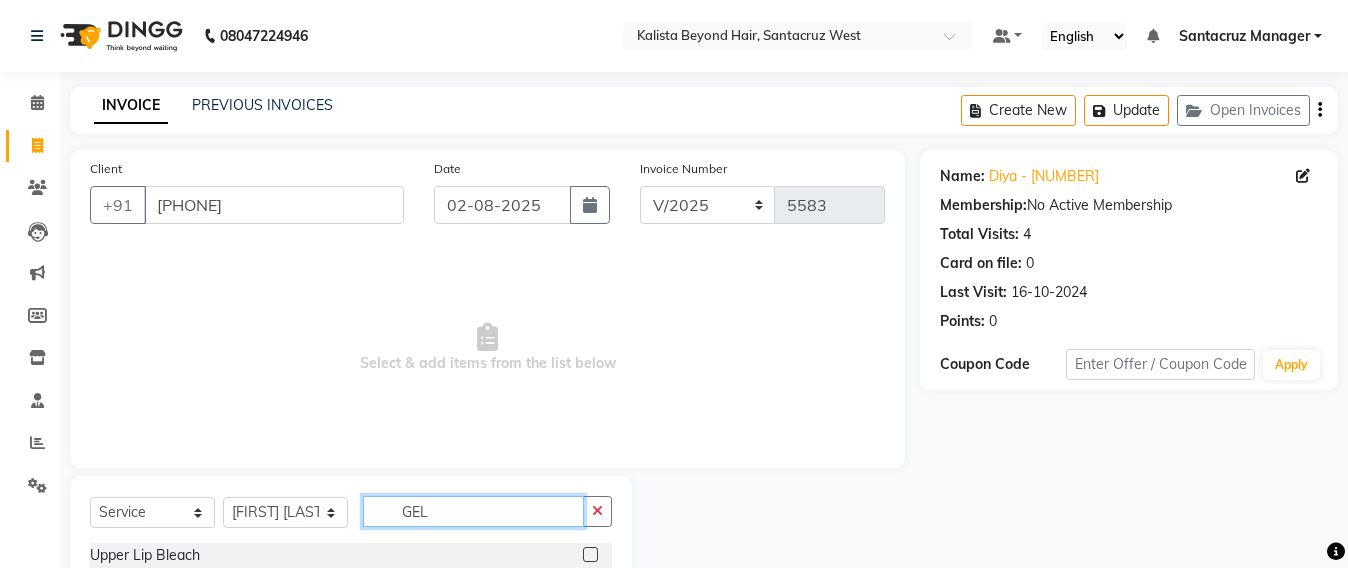 click on "GEL" 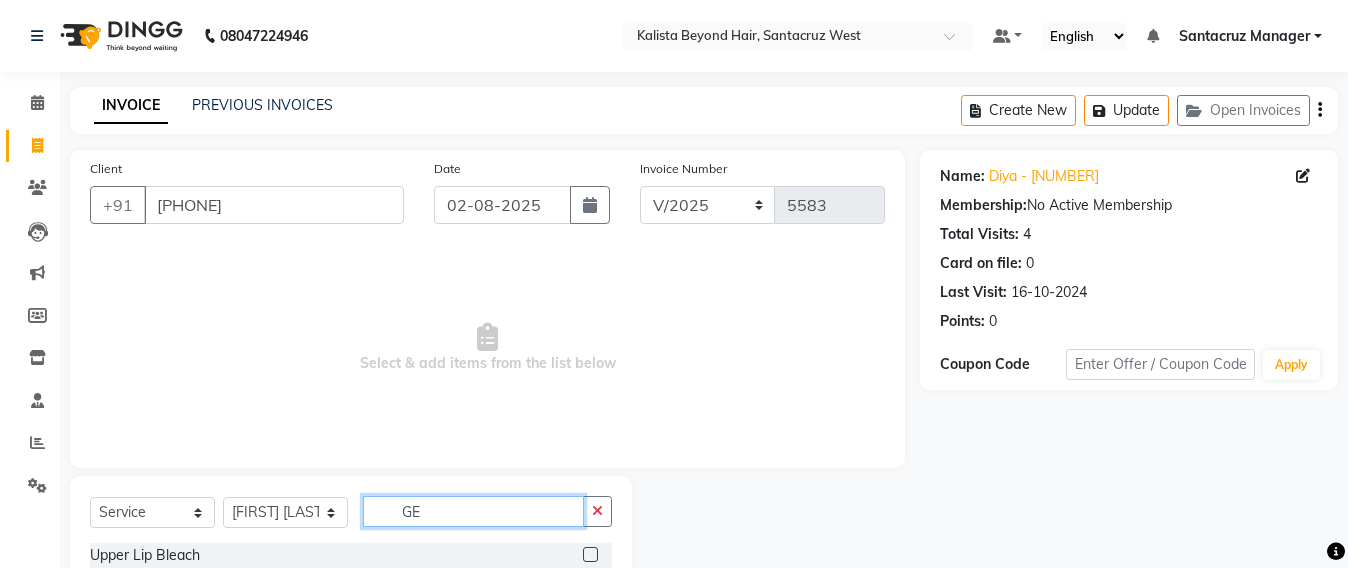 type on "G" 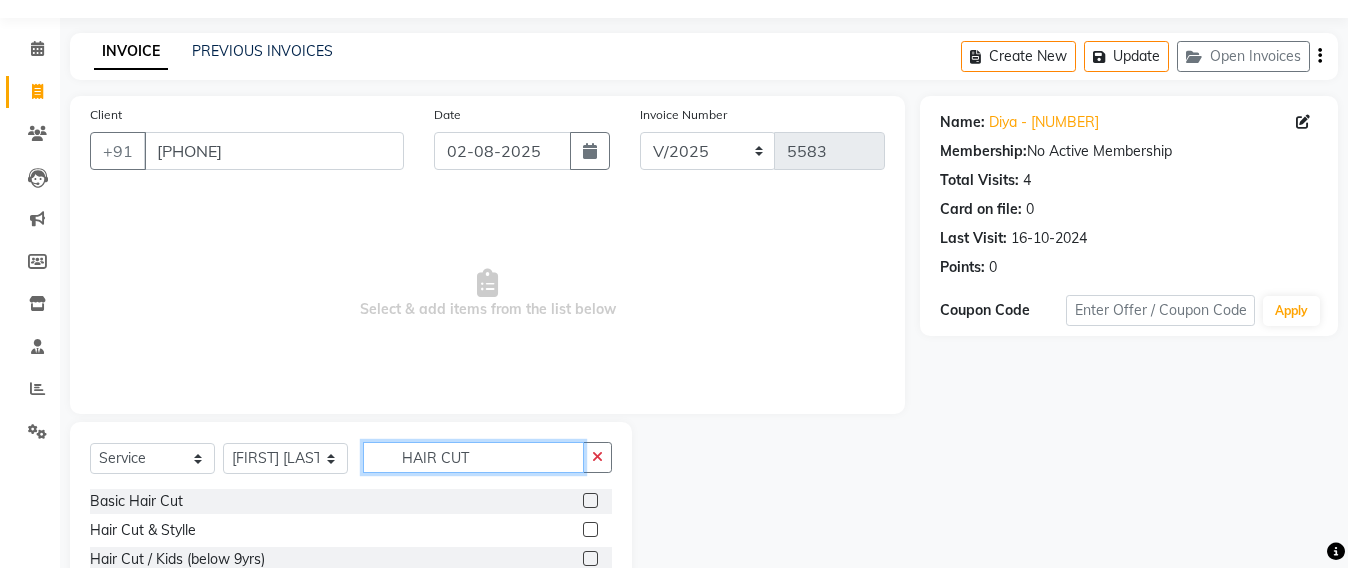 scroll, scrollTop: 233, scrollLeft: 0, axis: vertical 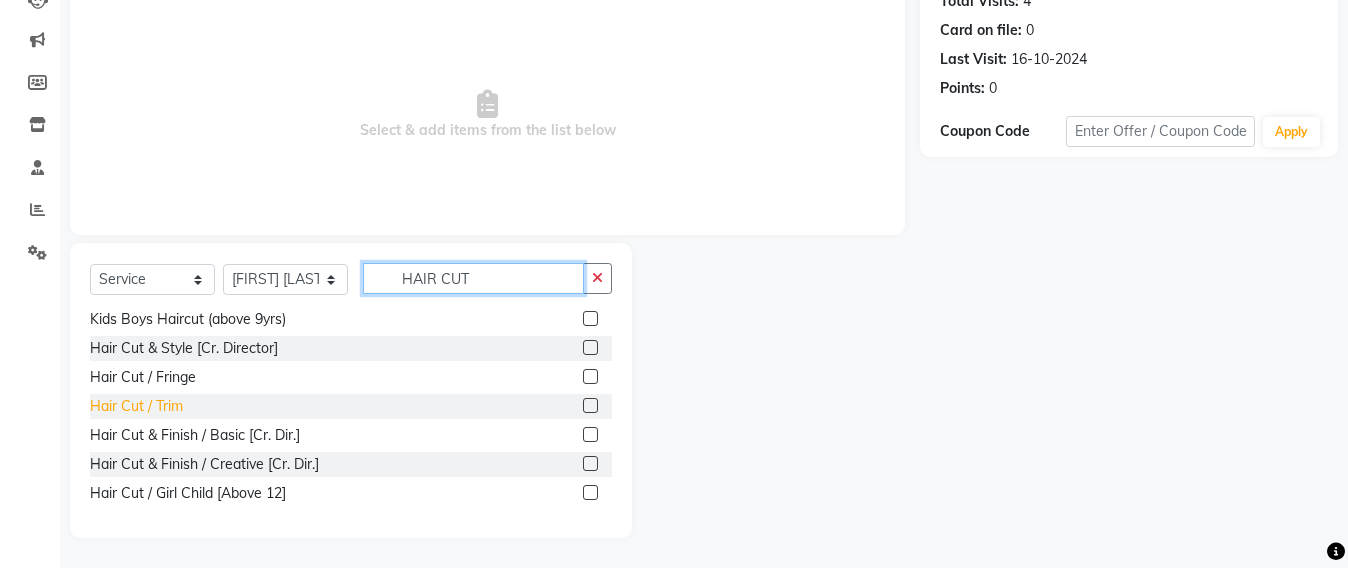 type on "HAIR CUT" 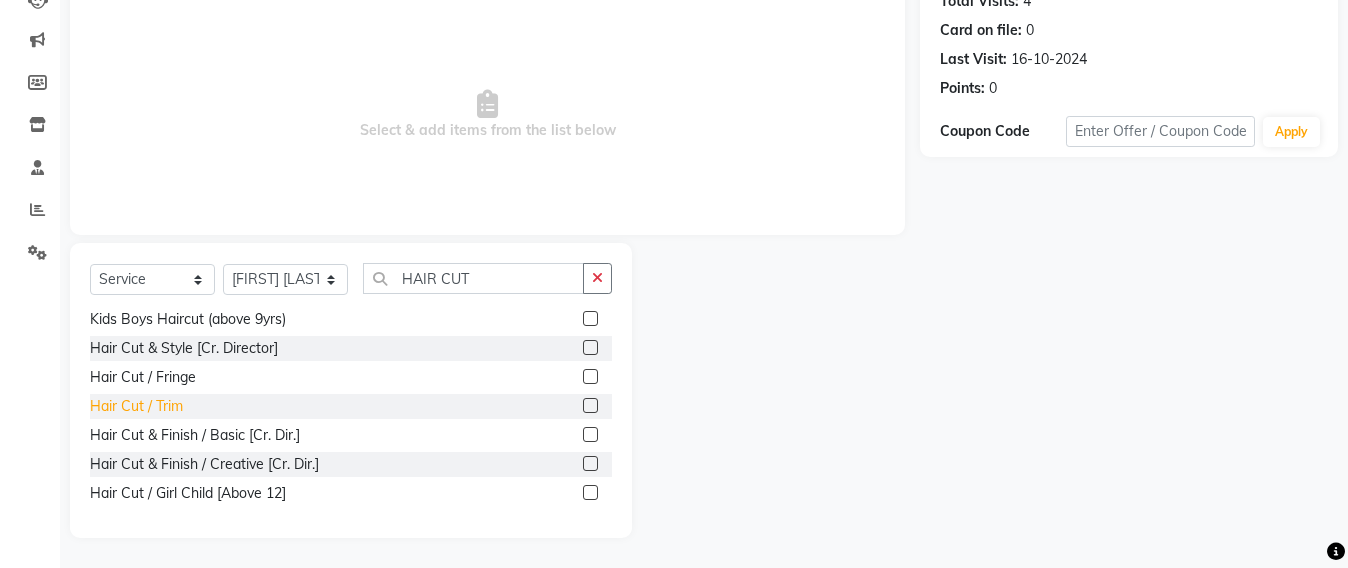 click on "Hair Cut / Trim" 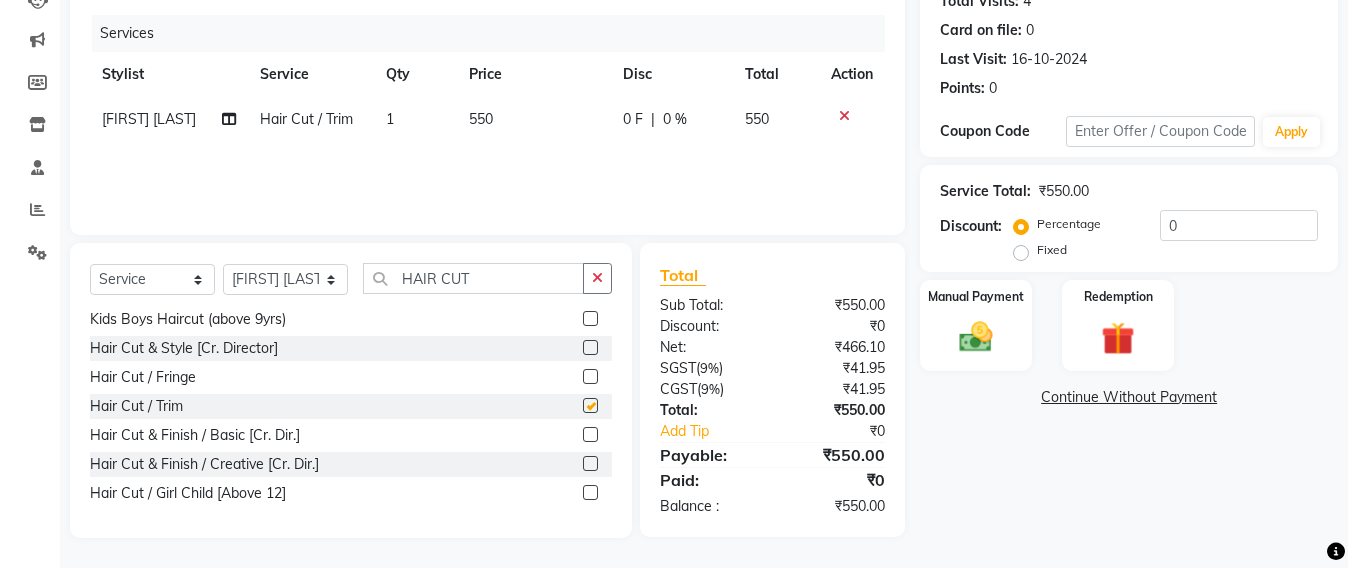 checkbox on "false" 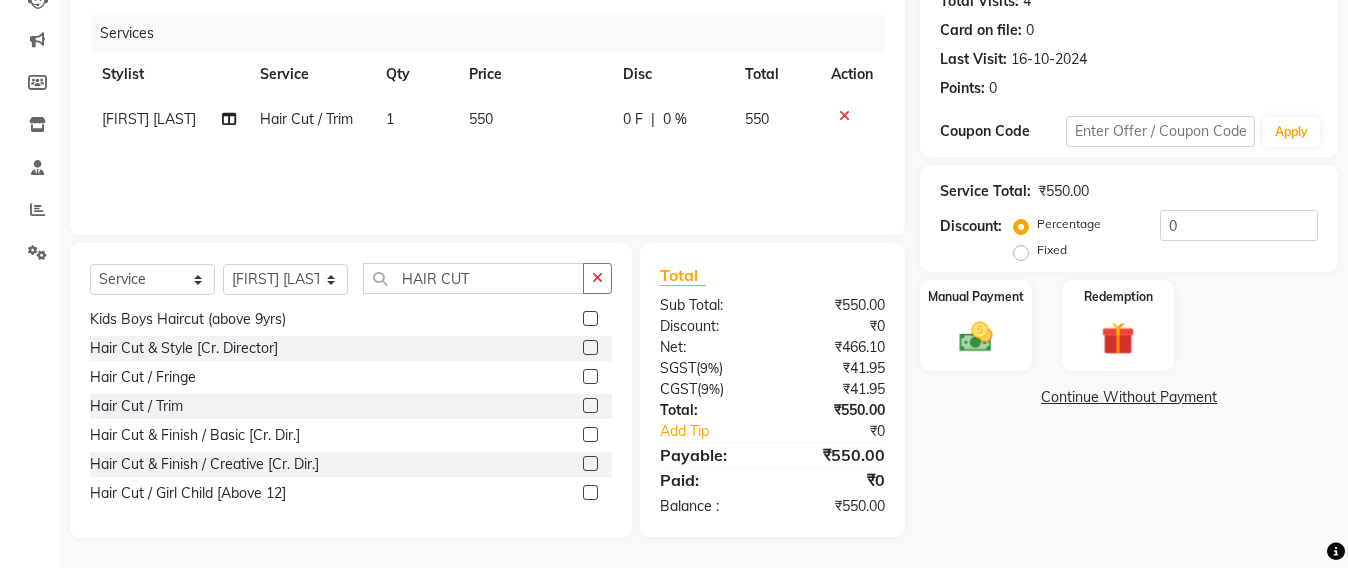 click on "550" 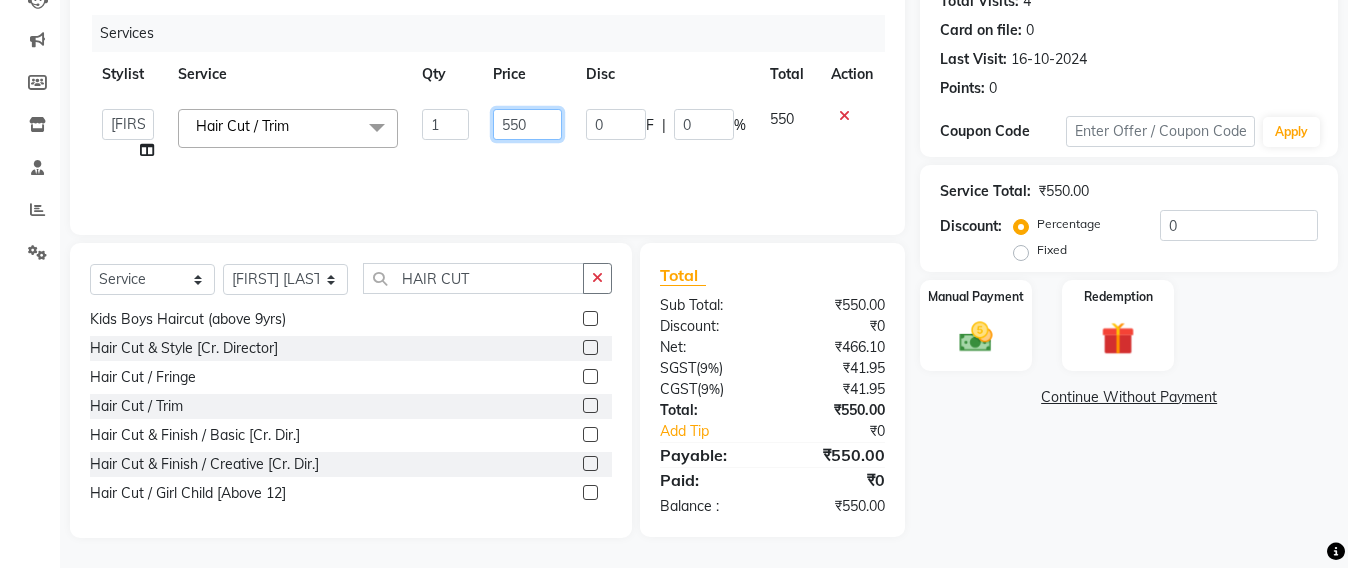 click on "550" 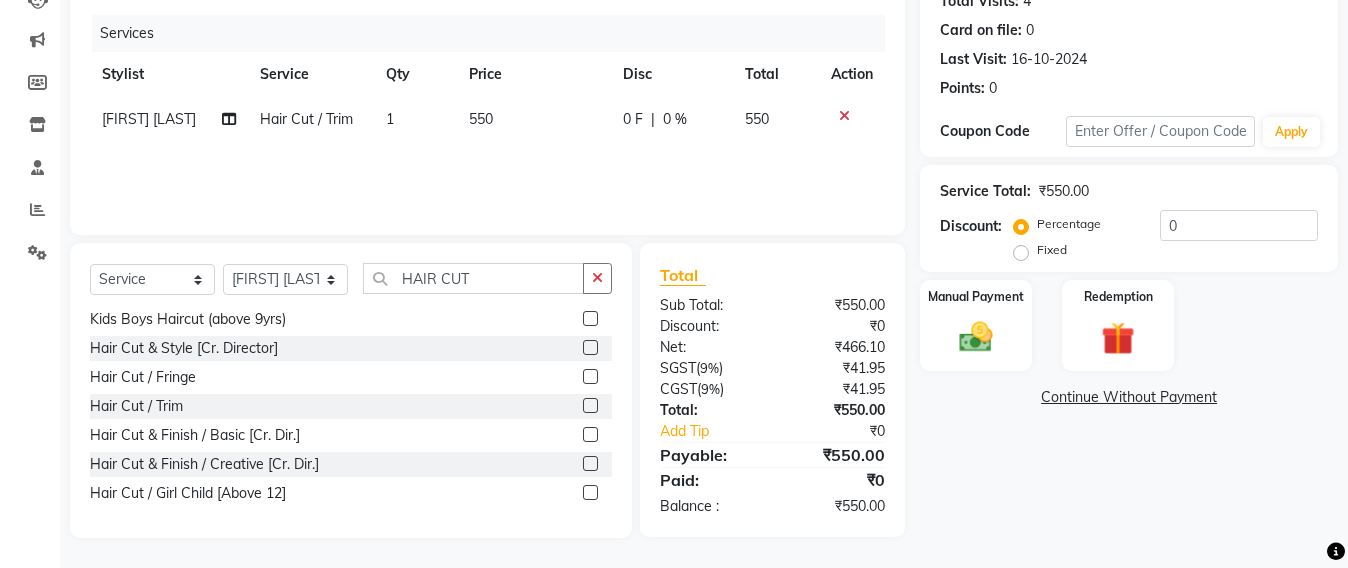 click on "550" 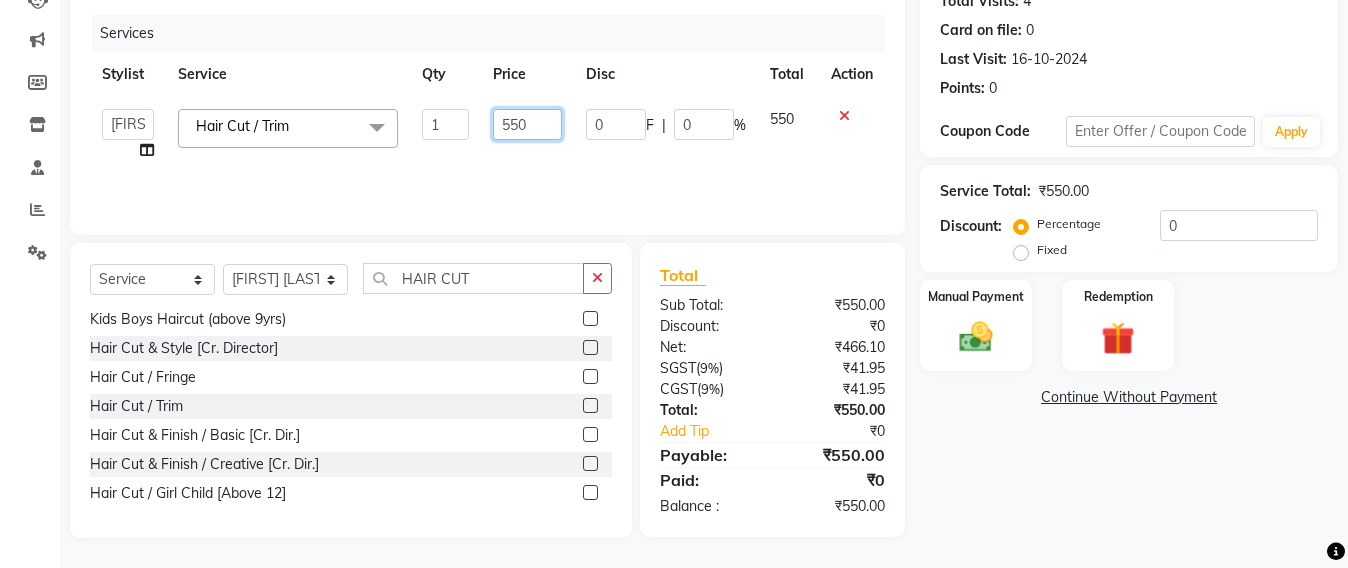 click on "550" 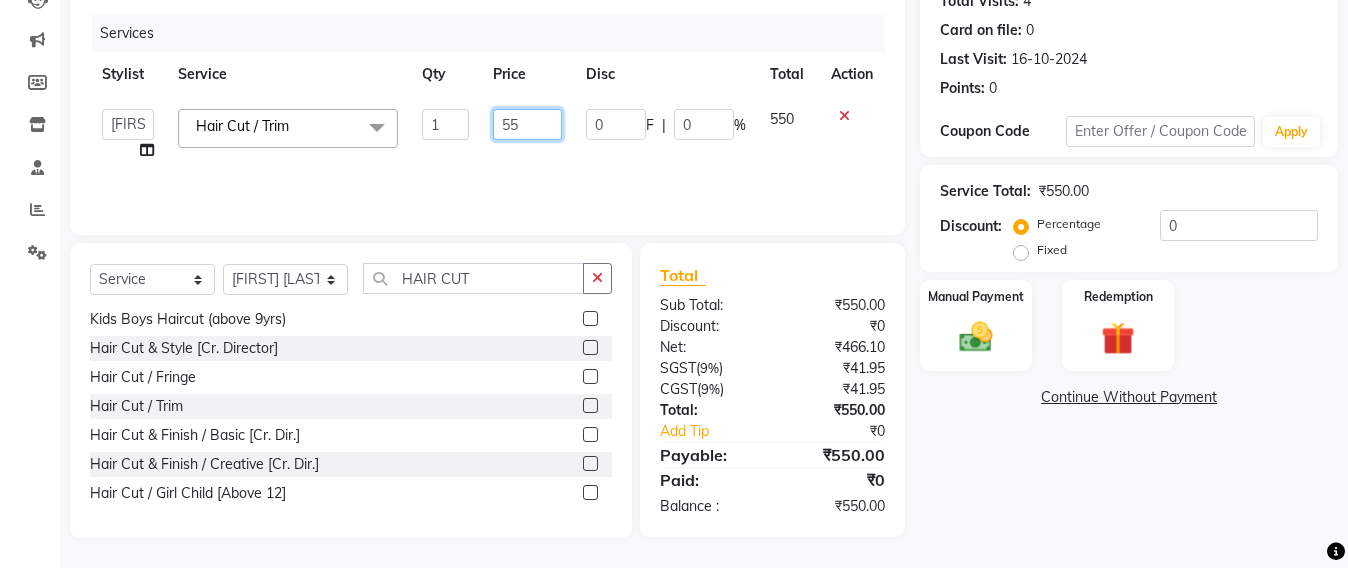 type on "5" 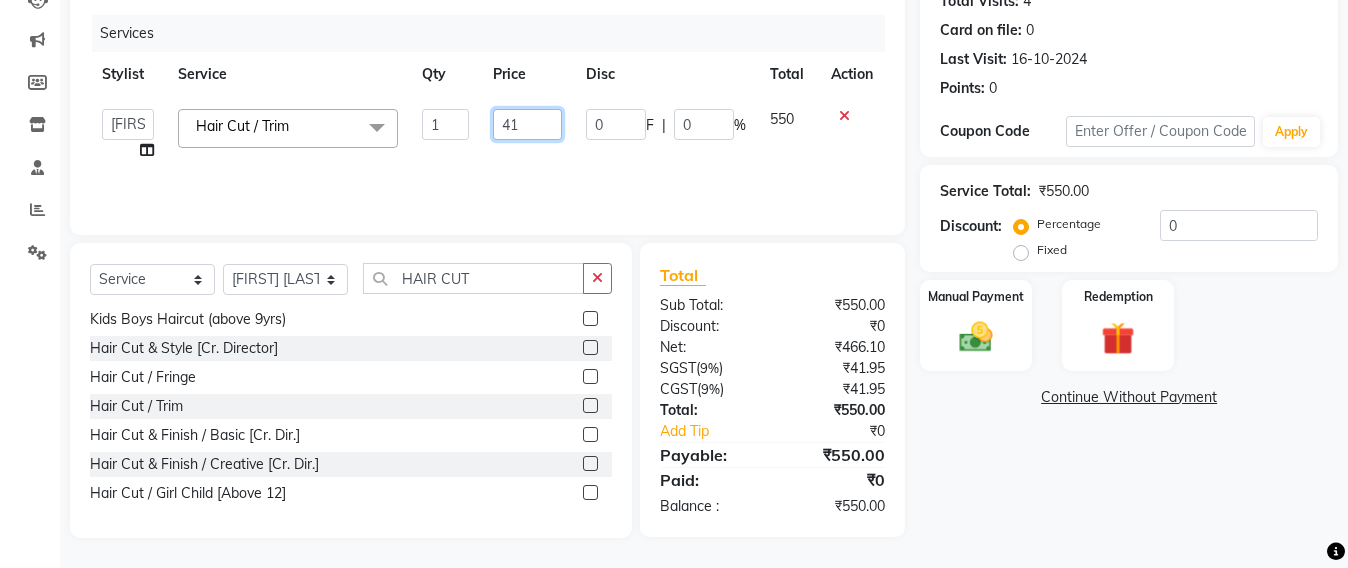 type on "419" 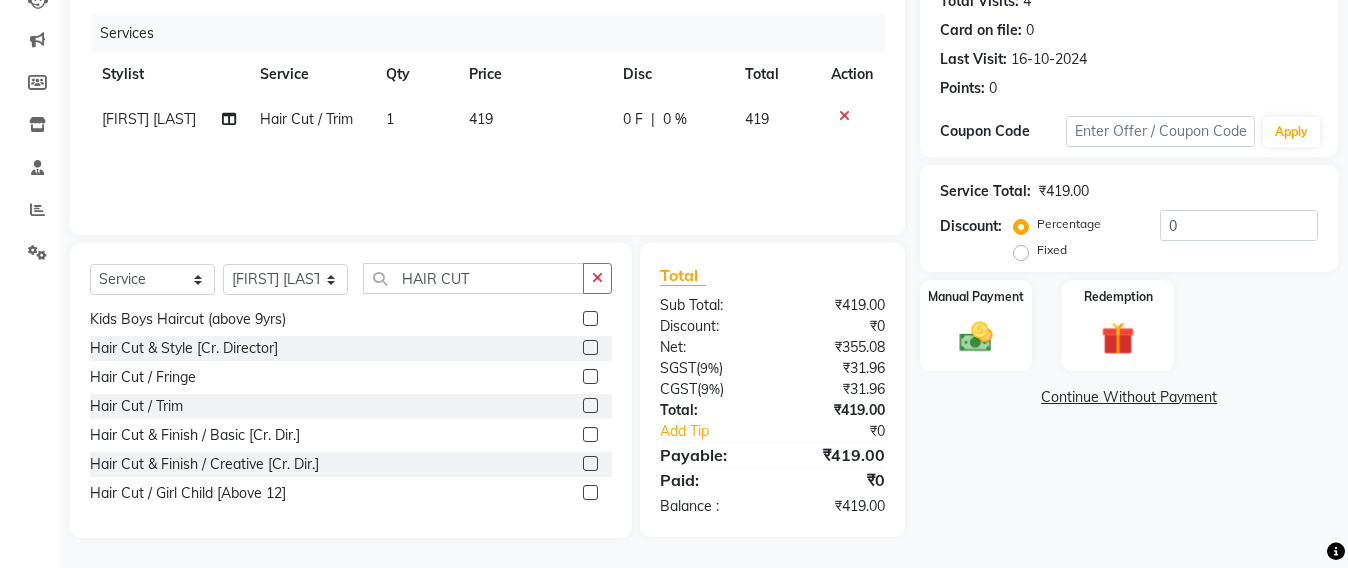 click on "Services Stylist Service Qty Price Disc Total Action Pratibha Nilesh Sharma Hair Cut / Trim 1 419 0 F | 0 % 419" 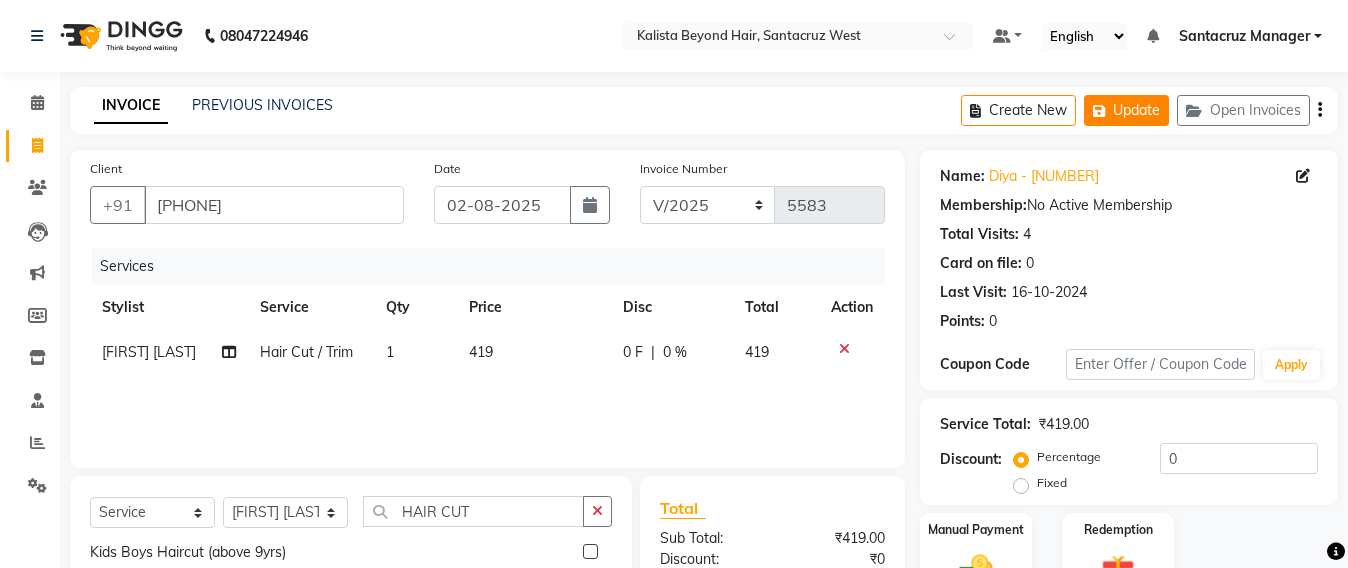 click on "Update" 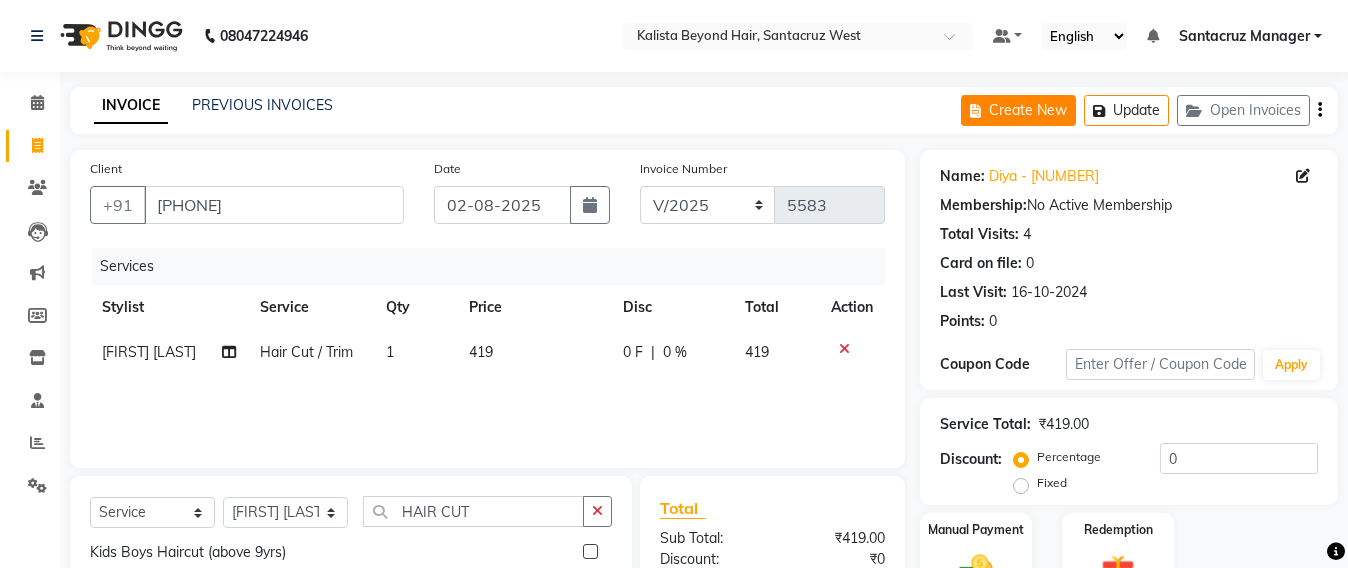 click on "Create New" 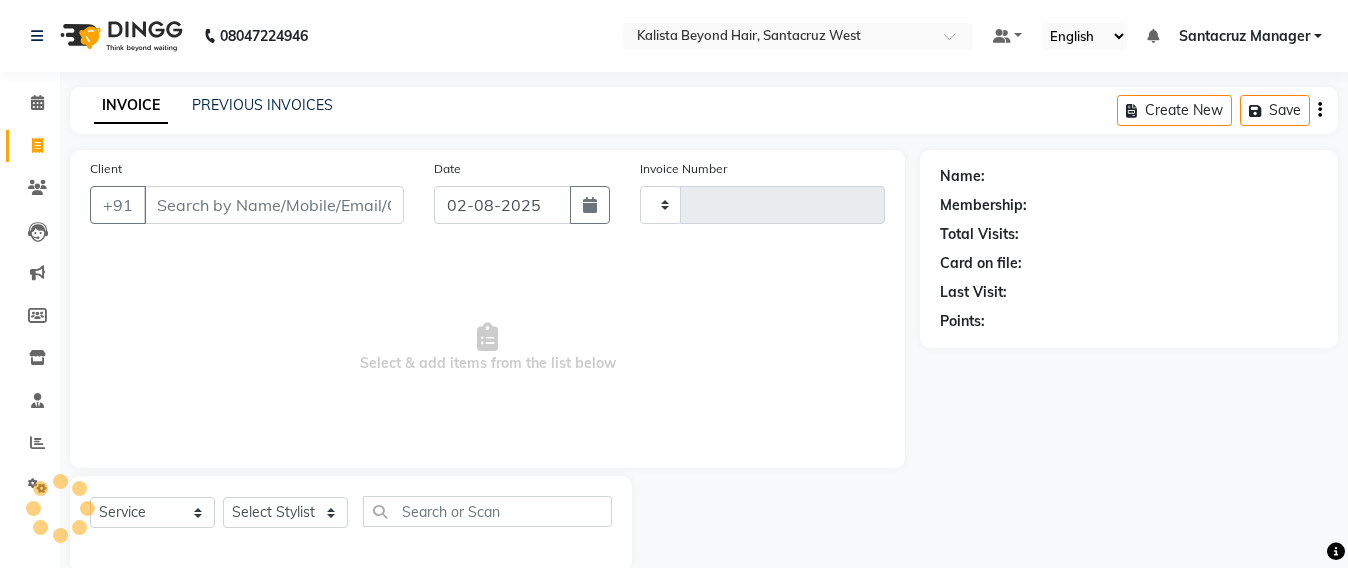 scroll, scrollTop: 33, scrollLeft: 0, axis: vertical 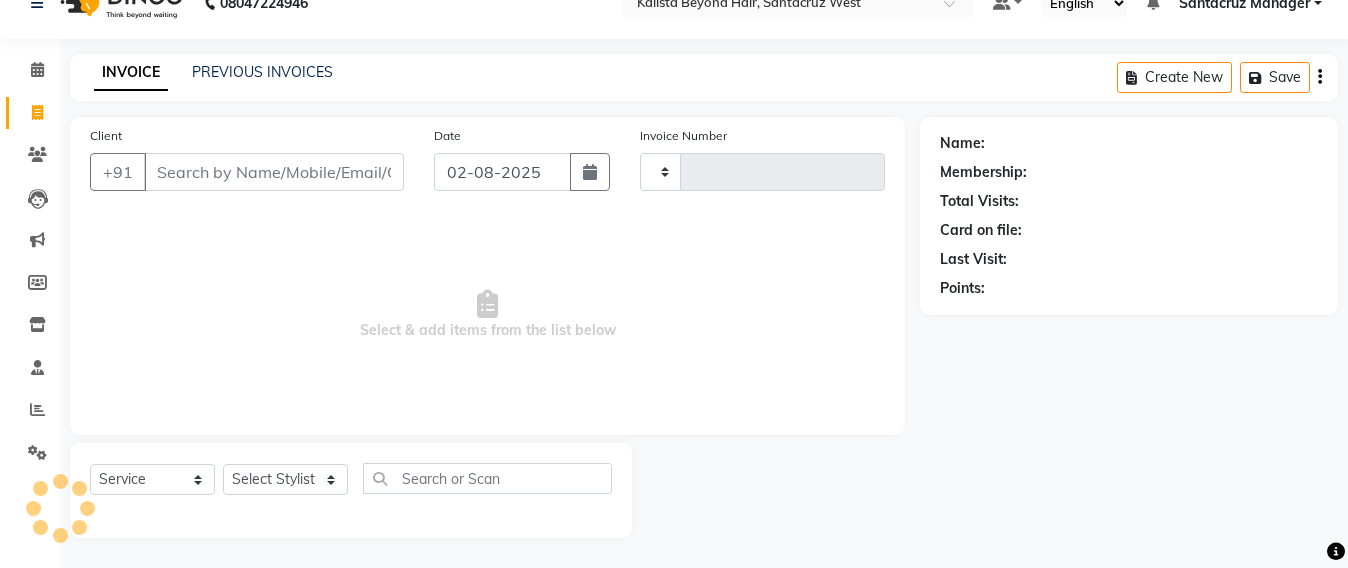 type on "5583" 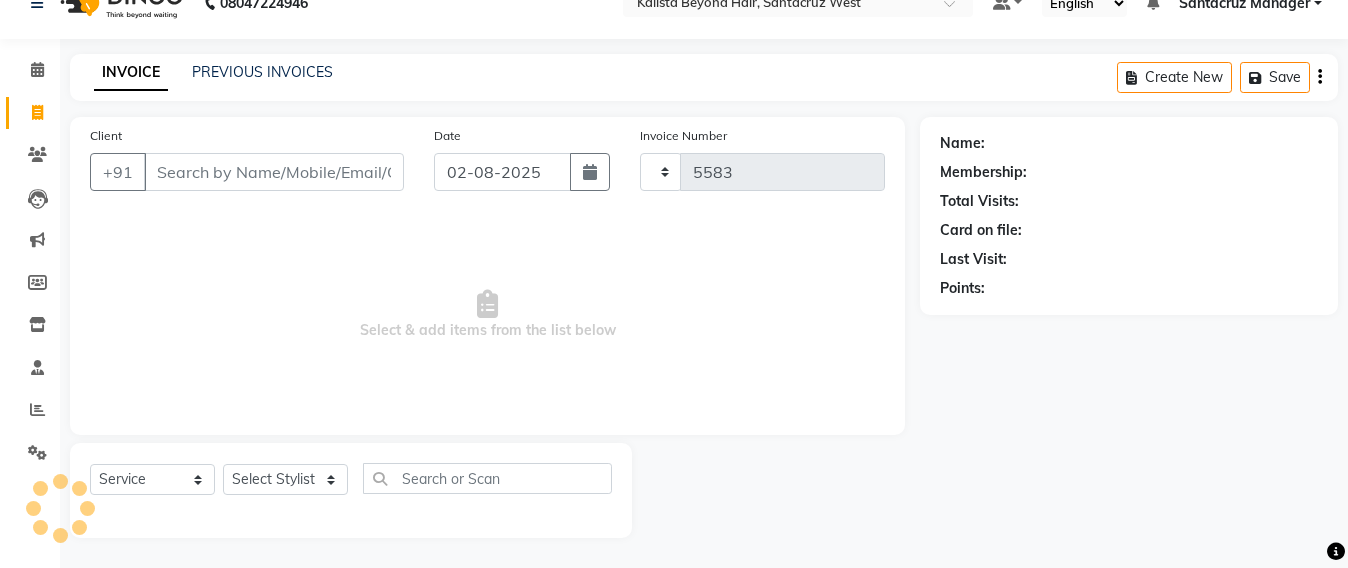 select on "6357" 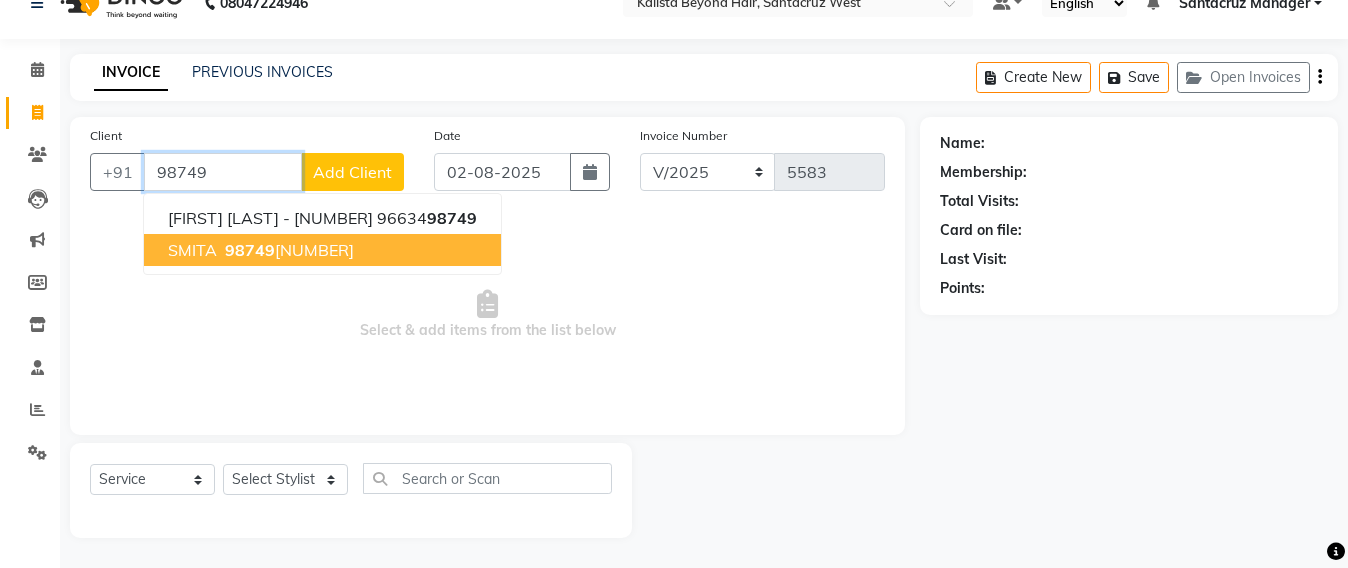 click on "98749 64201" at bounding box center (287, 250) 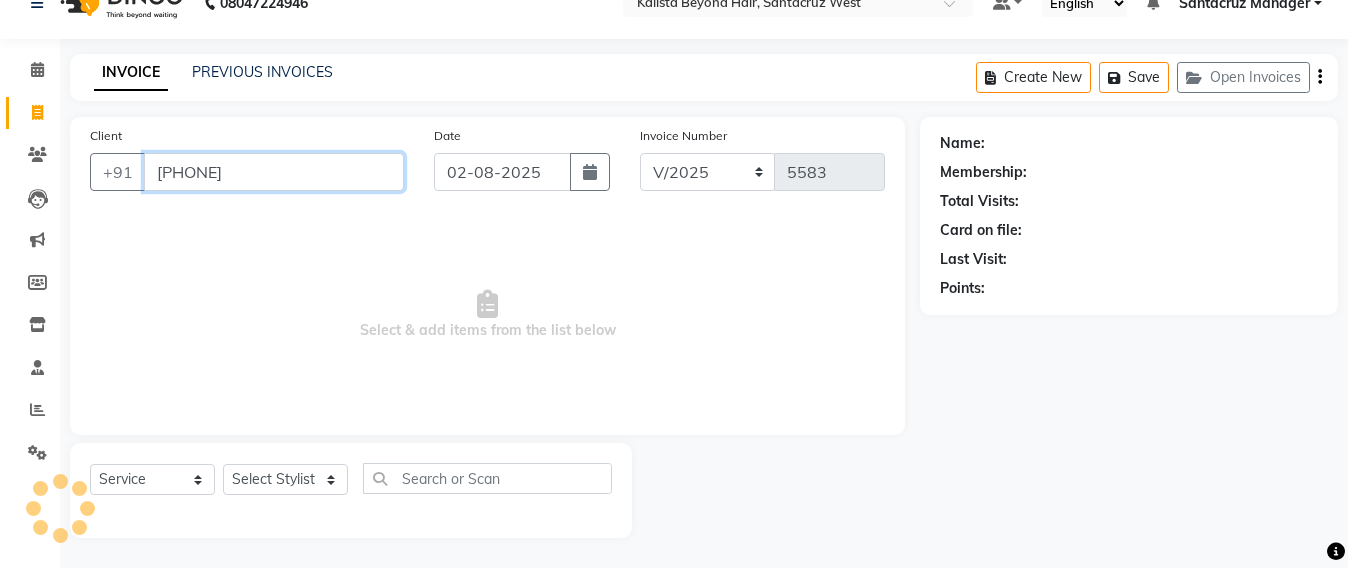 type on "9874964201" 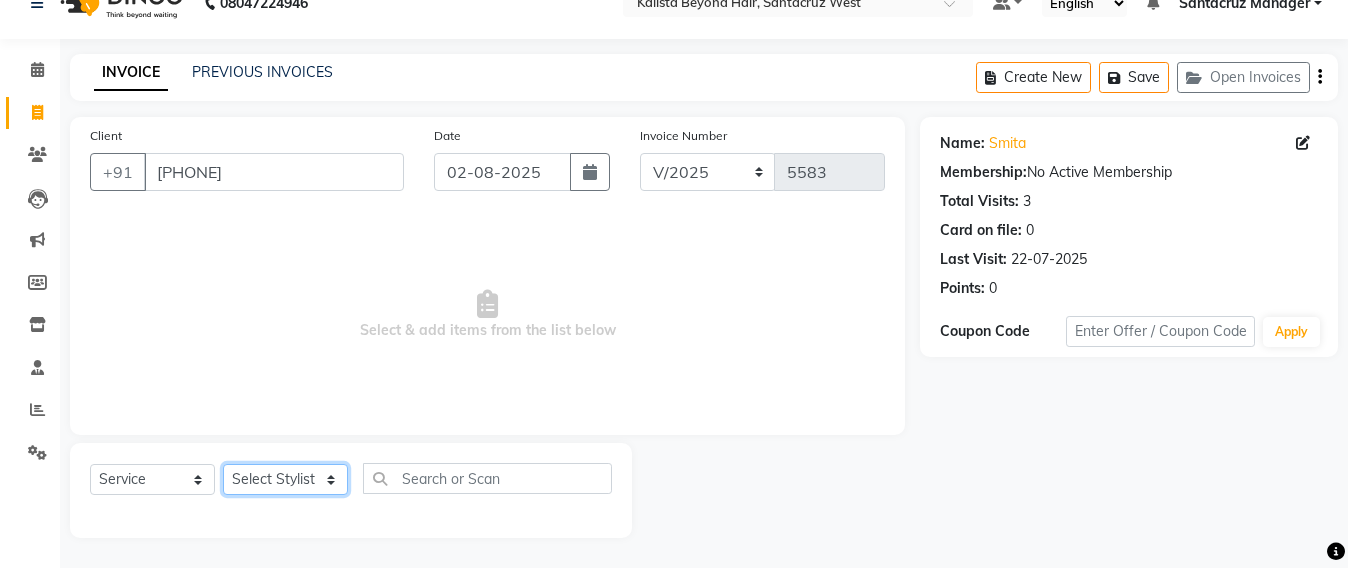 drag, startPoint x: 309, startPoint y: 482, endPoint x: 310, endPoint y: 468, distance: 14.035668 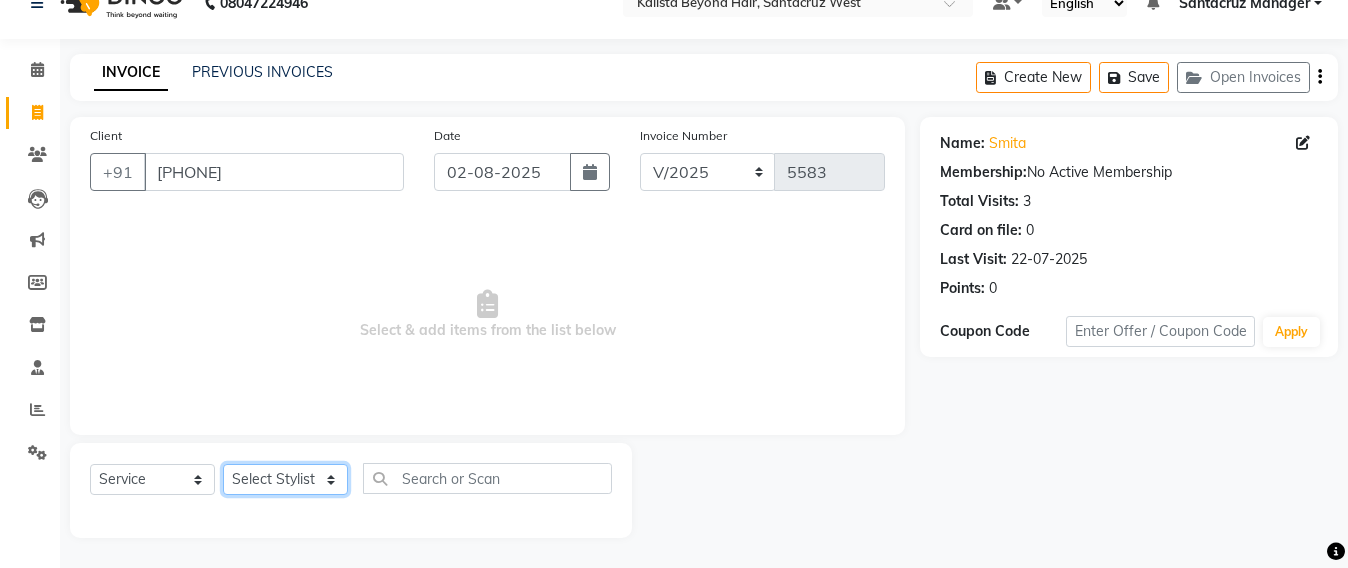 select on "86876" 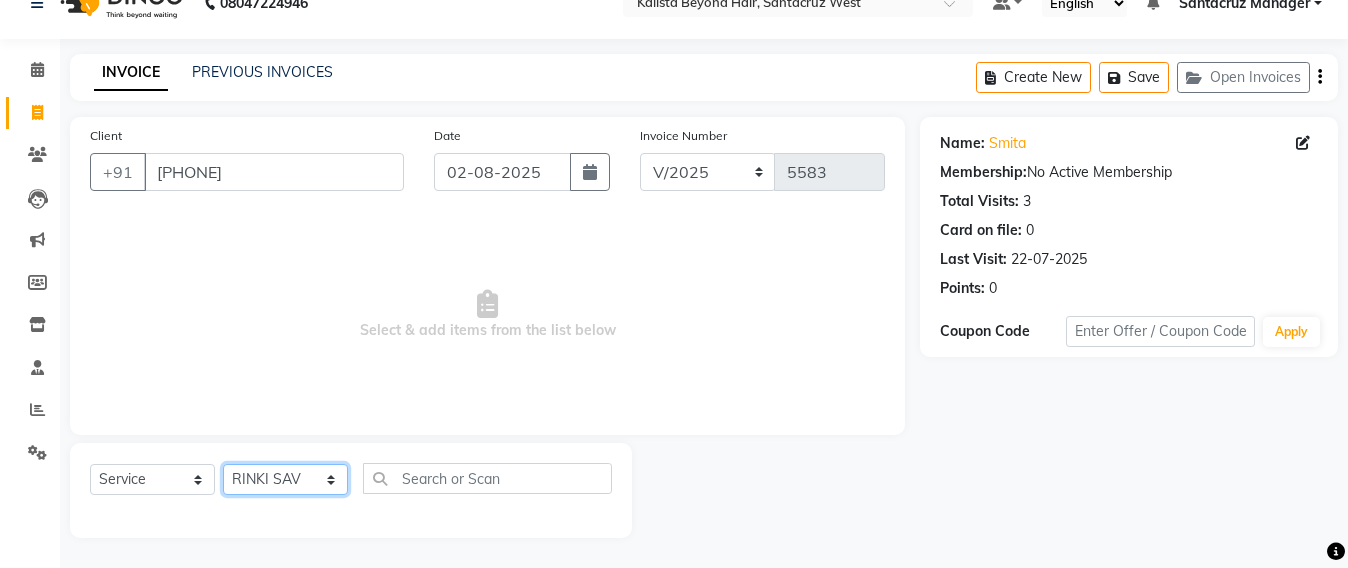 click on "Select Stylist Admin Avesh Sankat AZHER SHAIKH Jayeshree Mahtre Manisha Subodh Shedge Muskaan Pramila Vinayak Mhatre prathmesh mahattre Pratibha Nilesh Sharma RINKI SAV Rosy Sunil Jadhav Sameer shah admin Santacruz Manager SAURAV Siddhi SOMAYANG VASHUM Tejasvi Bhosle" 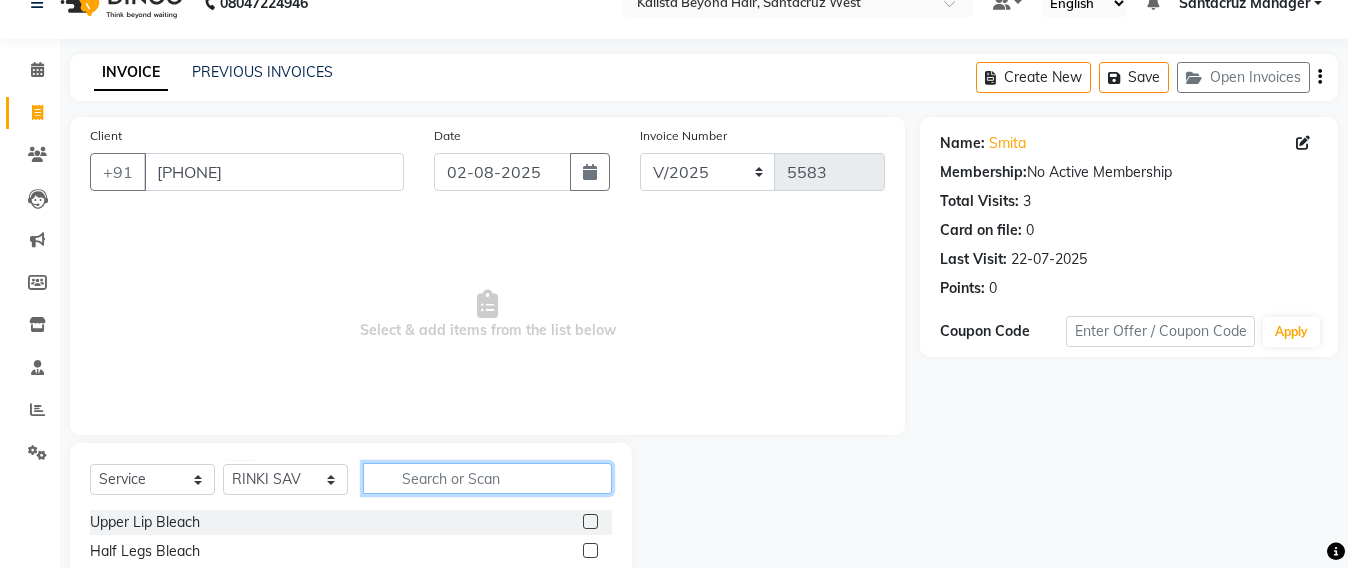 click 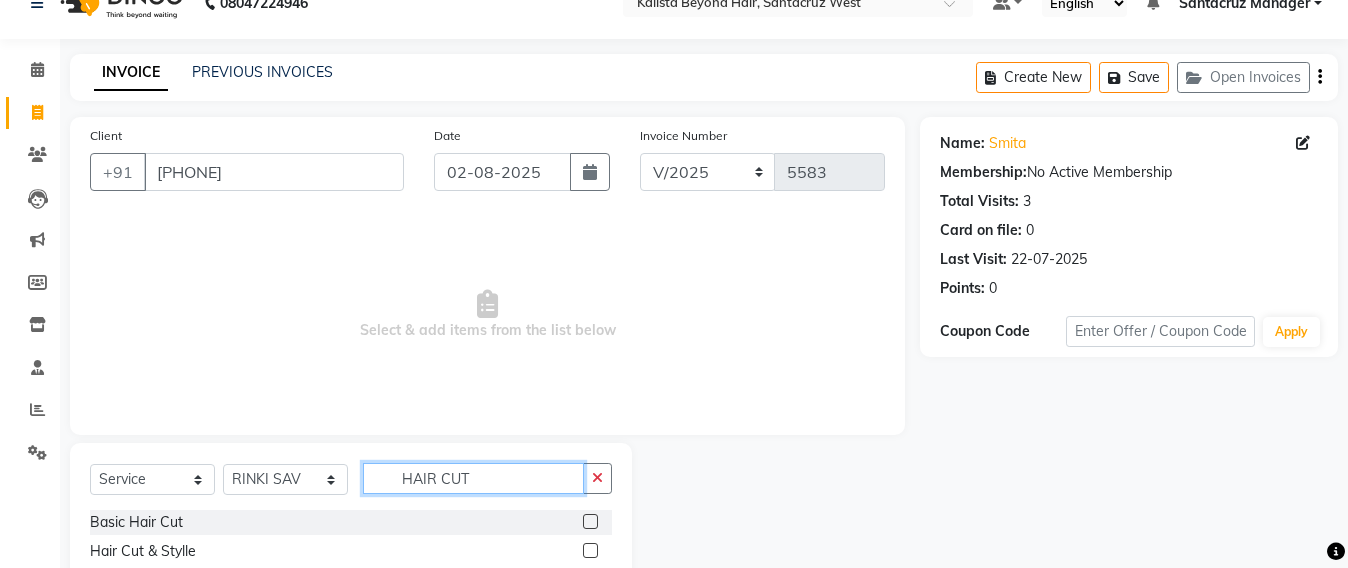 scroll, scrollTop: 233, scrollLeft: 0, axis: vertical 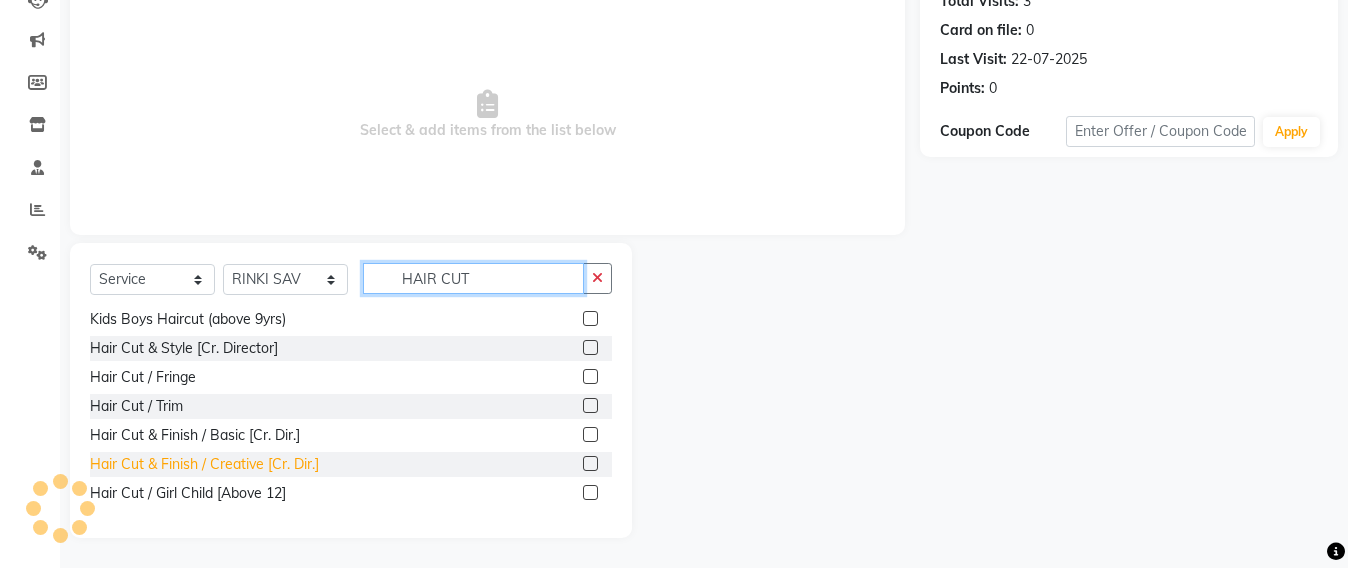type on "HAIR CUT" 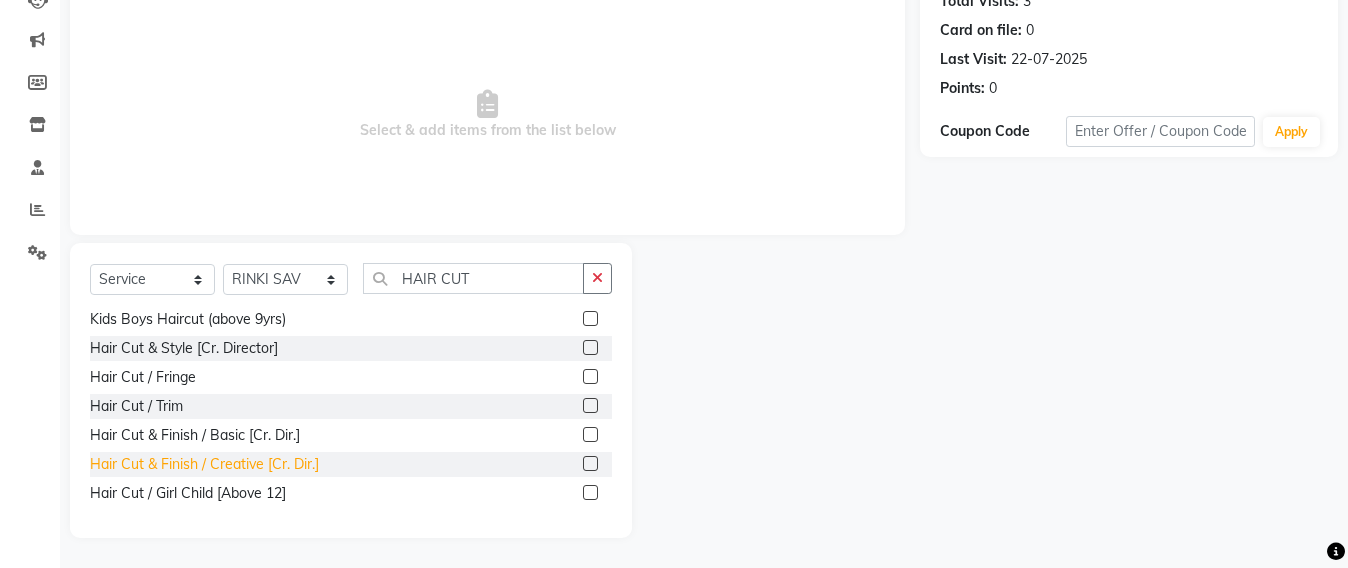 click on "Hair Cut & Finish / Creative [Cr. Dir.]" 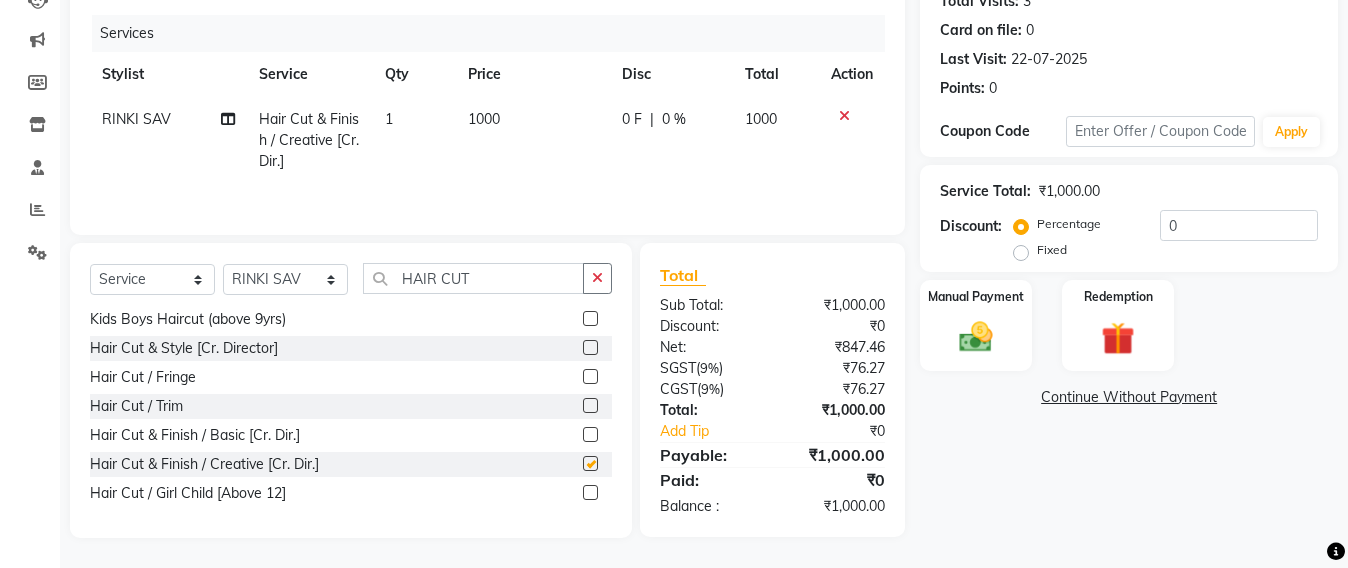 checkbox on "false" 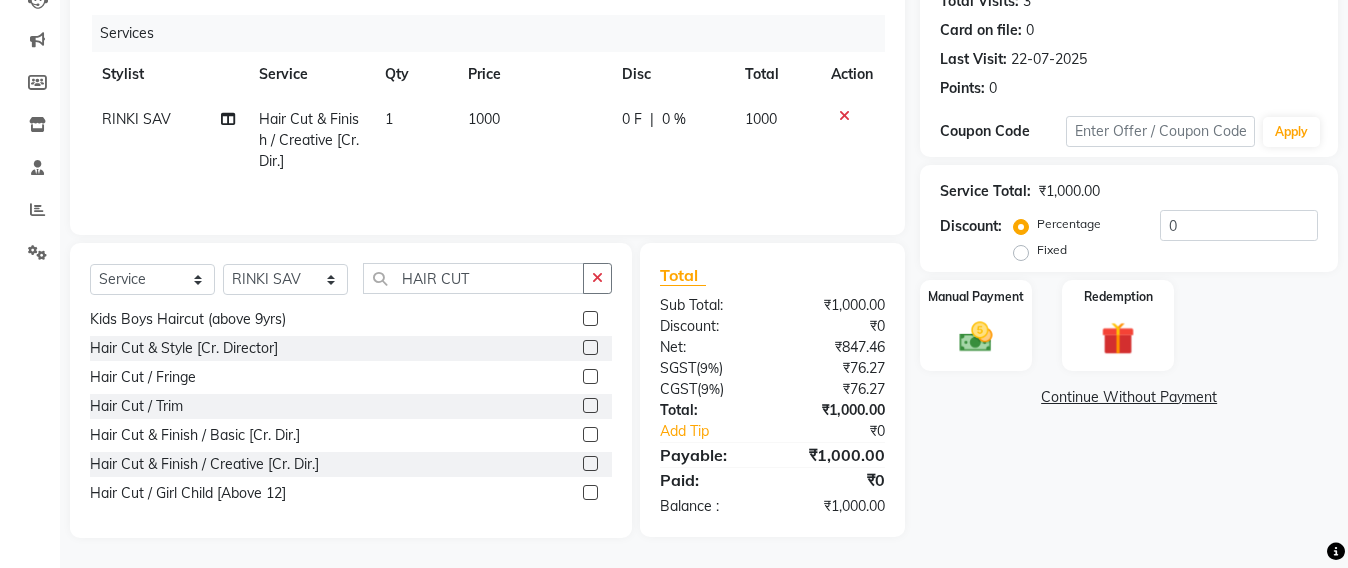 scroll, scrollTop: 0, scrollLeft: 0, axis: both 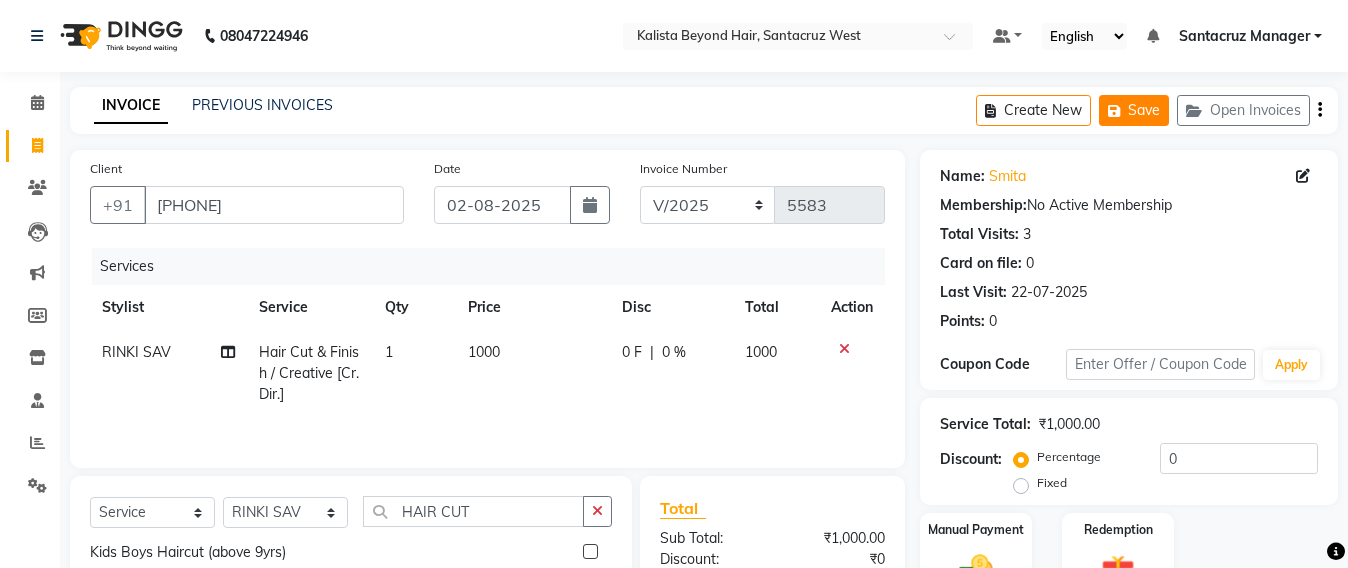 click on "Save" 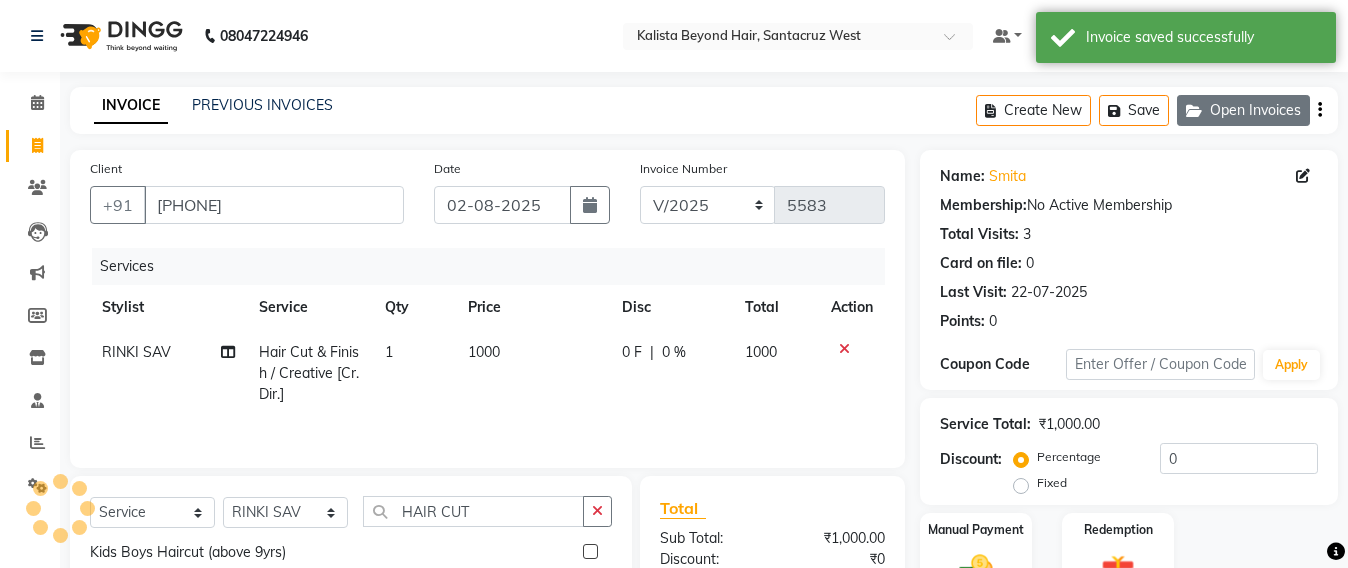 click on "Open Invoices" 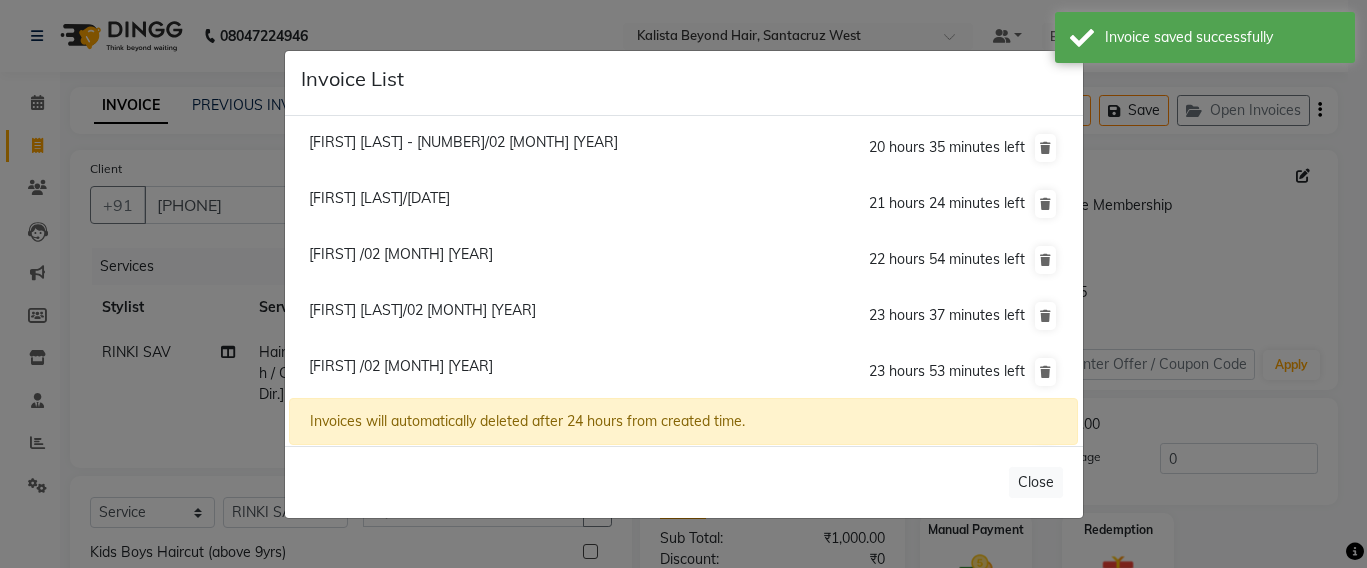 click on "Soumya /02 August 2025" 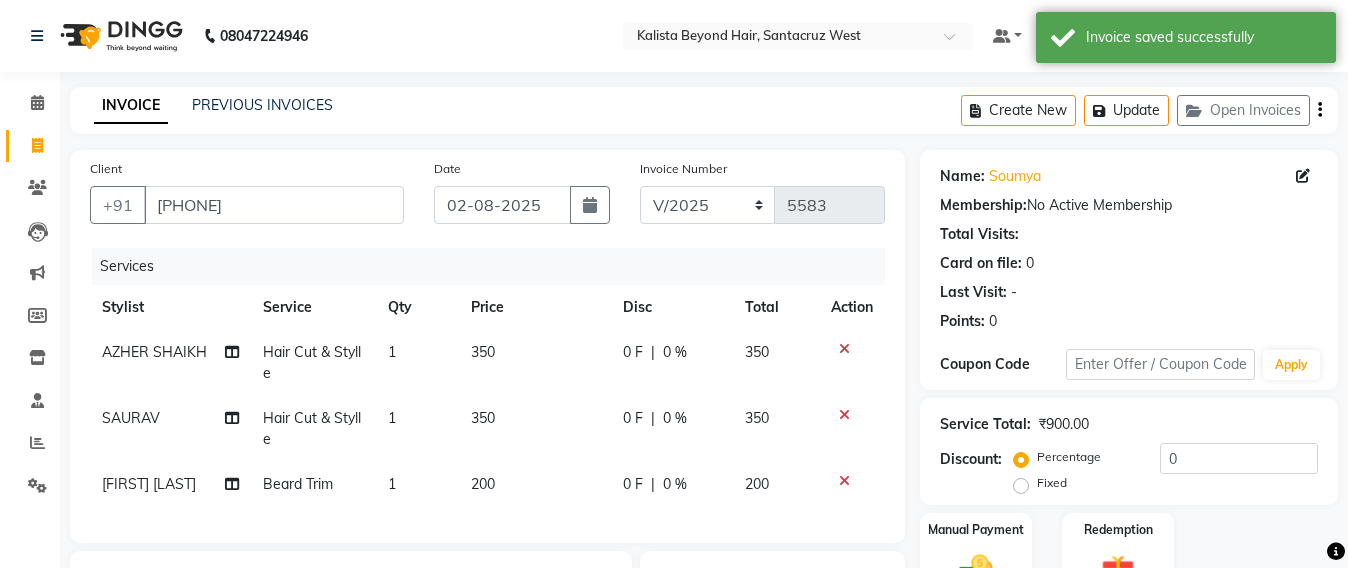 select 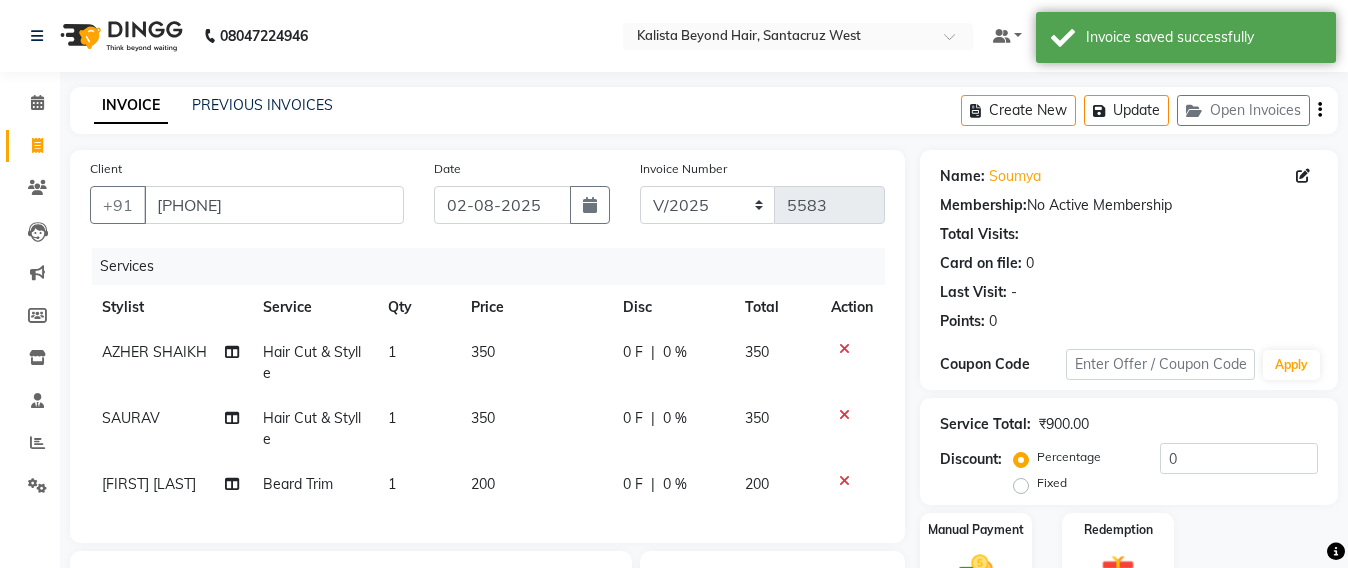 scroll, scrollTop: 0, scrollLeft: 0, axis: both 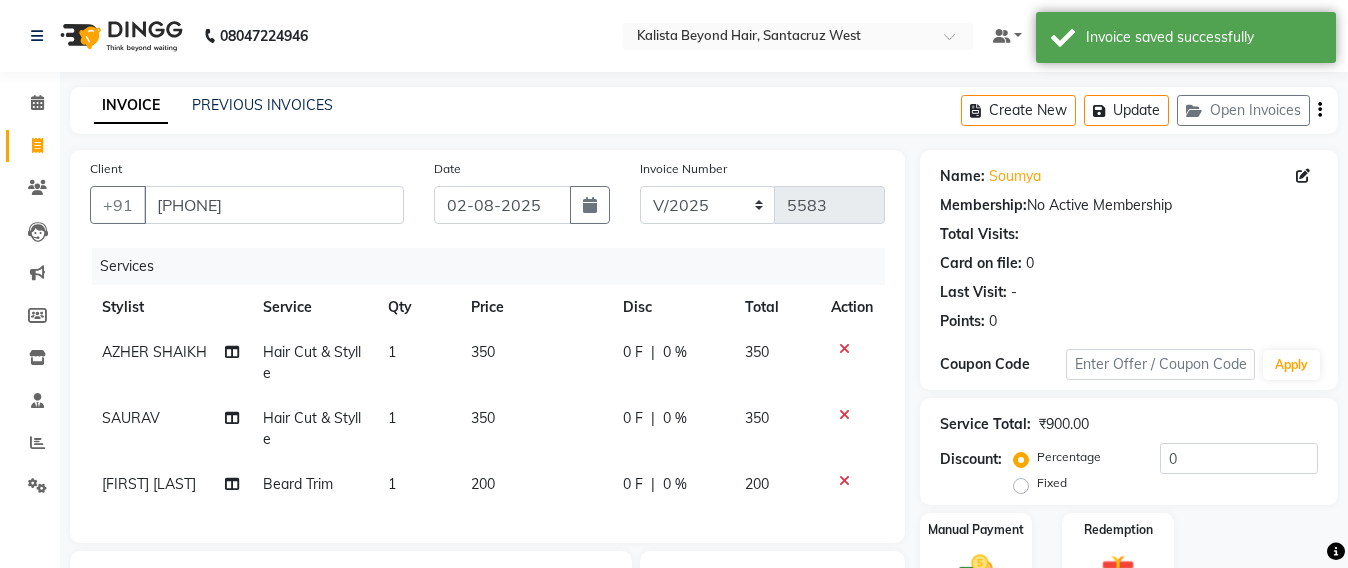 click on "[FIRST] [LAST]" 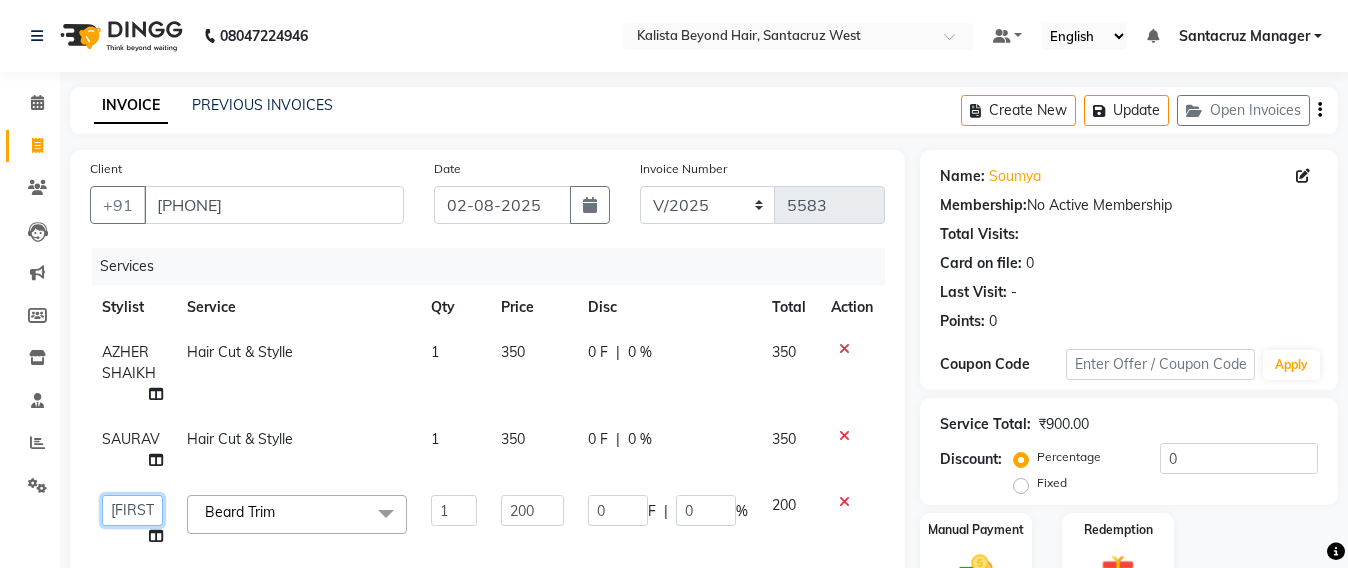 click on "Admin   [FIRST] [LAST]   [FIRST] [LAST]   [FIRST] [LAST]   [FIRST] [LAST]   [FIRST]   [FIRST] [LAST]   [FIRST] [LAST]   [FIRST] [LAST]   [FIRST] [LAST]   [FIRST] [LAST]   [FIRST] [LAST] admin   [FIRST] [LAST]   [FIRST]   [FIRST]   [FIRST] [LAST]   [FIRST] [LAST]" 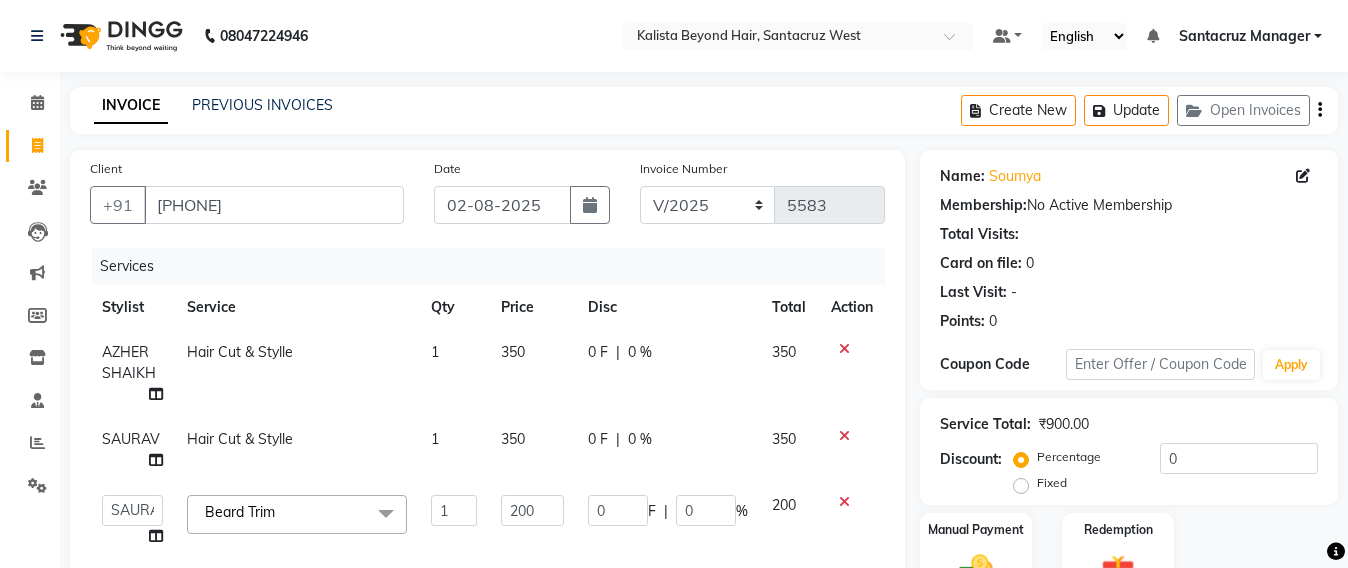 select on "51588" 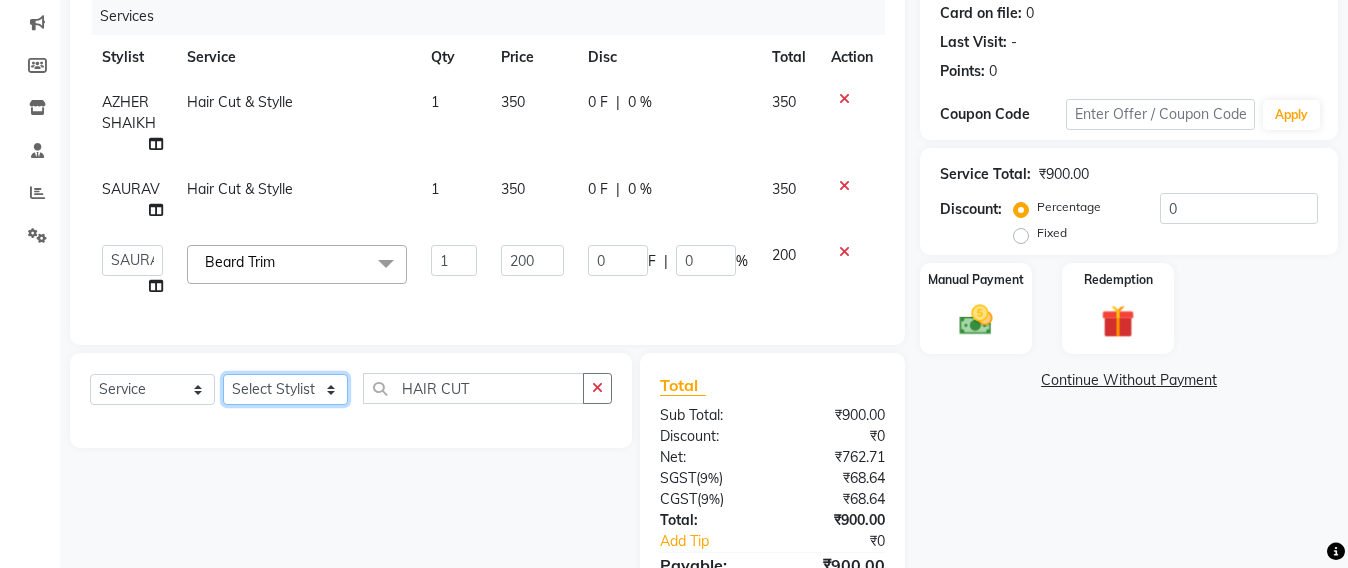 drag, startPoint x: 306, startPoint y: 411, endPoint x: 303, endPoint y: 397, distance: 14.3178215 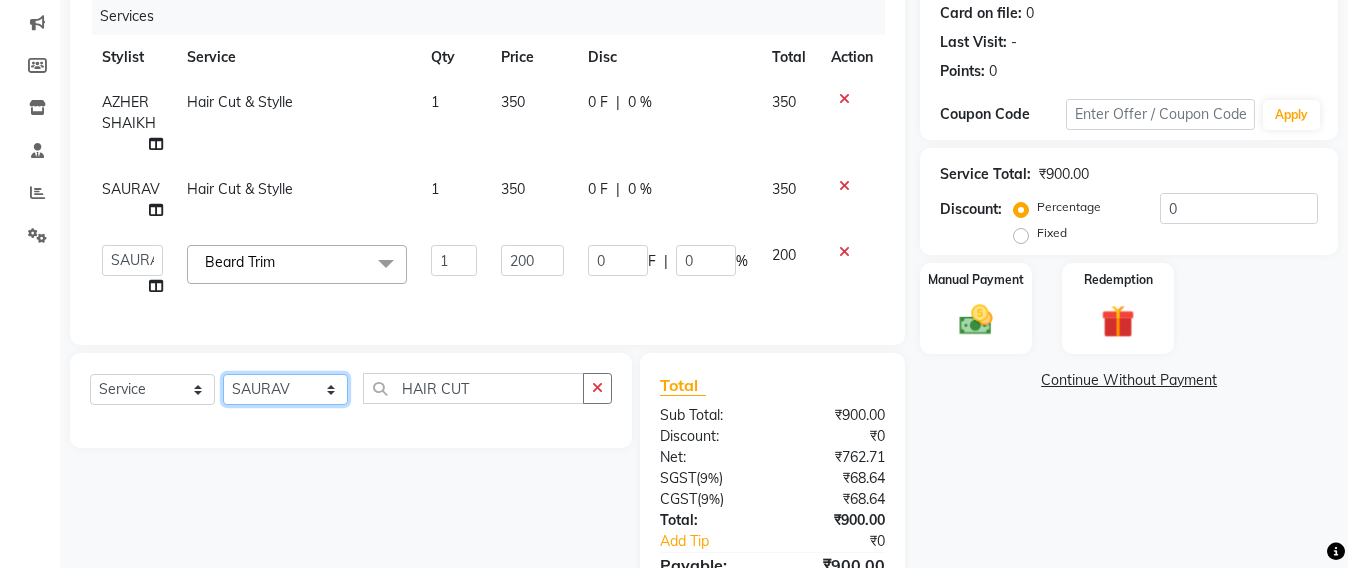 click on "Select Stylist Admin Avesh Sankat AZHER SHAIKH Jayeshree Mahtre Manisha Subodh Shedge Muskaan Pramila Vinayak Mhatre prathmesh mahattre Pratibha Nilesh Sharma RINKI SAV Rosy Sunil Jadhav Sameer shah admin Santacruz Manager SAURAV Siddhi SOMAYANG VASHUM Tejasvi Bhosle" 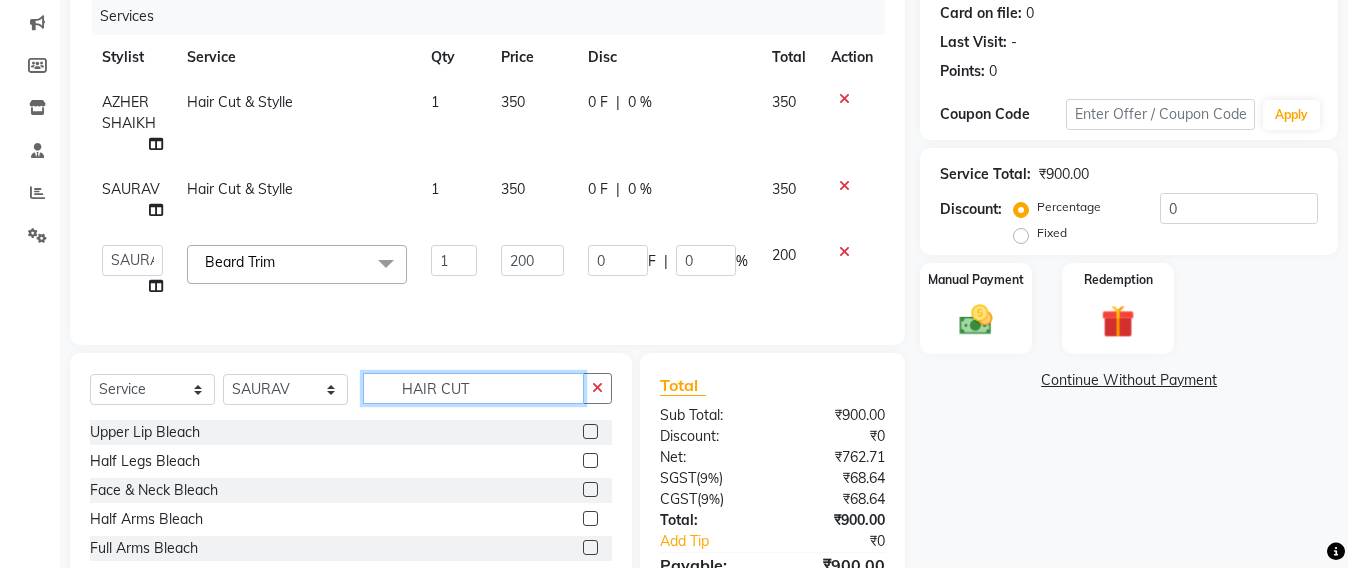 click on "HAIR CUT" 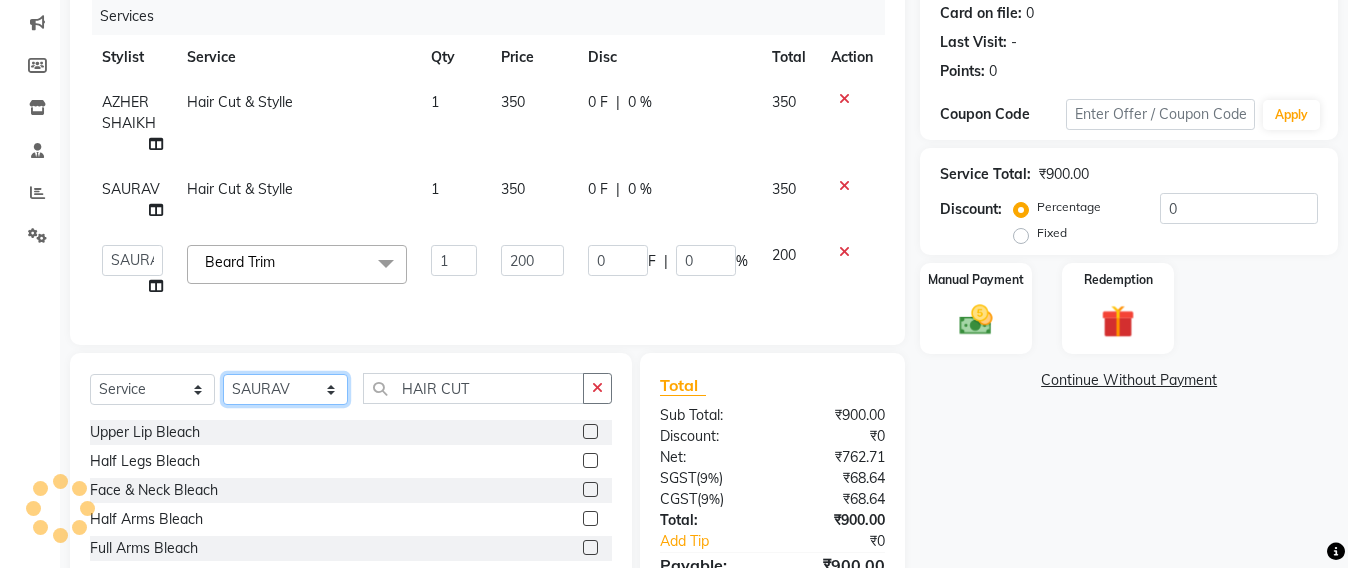 click on "Select Stylist Admin Avesh Sankat AZHER SHAIKH Jayeshree Mahtre Manisha Subodh Shedge Muskaan Pramila Vinayak Mhatre prathmesh mahattre Pratibha Nilesh Sharma RINKI SAV Rosy Sunil Jadhav Sameer shah admin Santacruz Manager SAURAV Siddhi SOMAYANG VASHUM Tejasvi Bhosle" 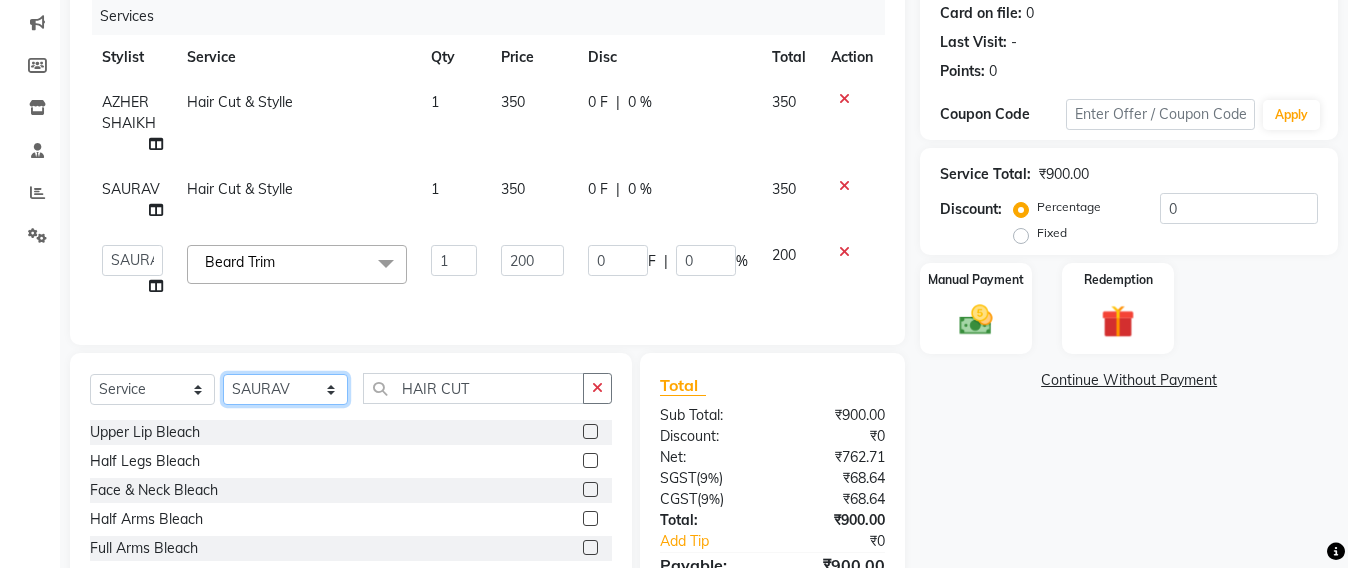 click on "Select Stylist Admin Avesh Sankat AZHER SHAIKH Jayeshree Mahtre Manisha Subodh Shedge Muskaan Pramila Vinayak Mhatre prathmesh mahattre Pratibha Nilesh Sharma RINKI SAV Rosy Sunil Jadhav Sameer shah admin Santacruz Manager SAURAV Siddhi SOMAYANG VASHUM Tejasvi Bhosle" 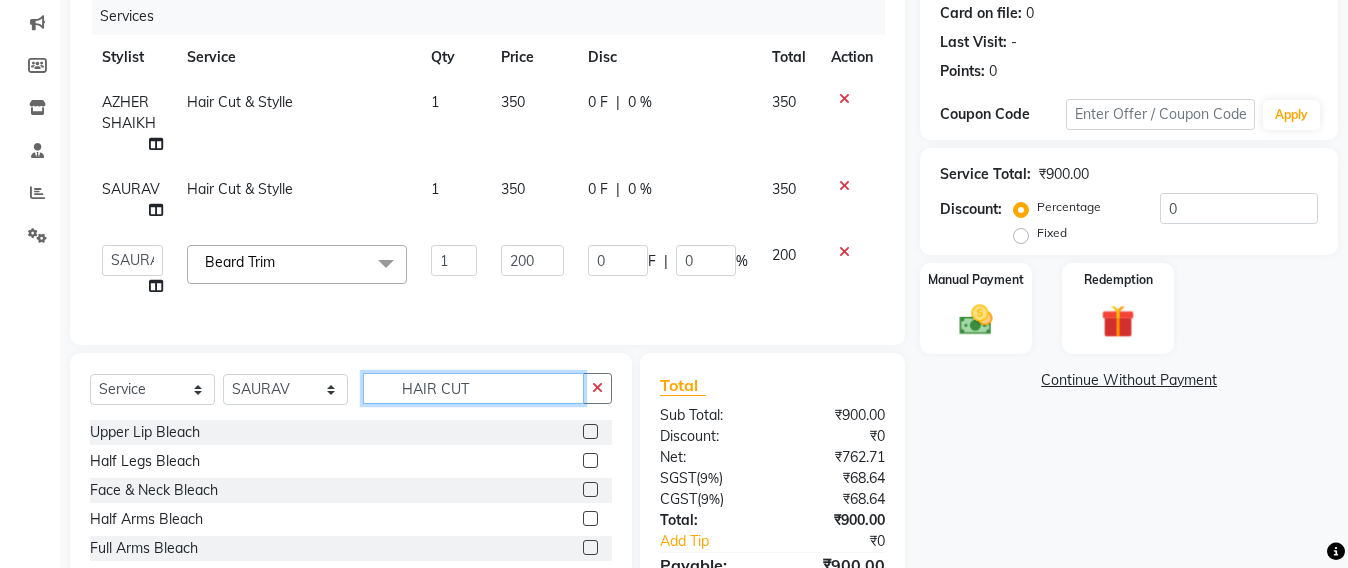 click on "HAIR CUT" 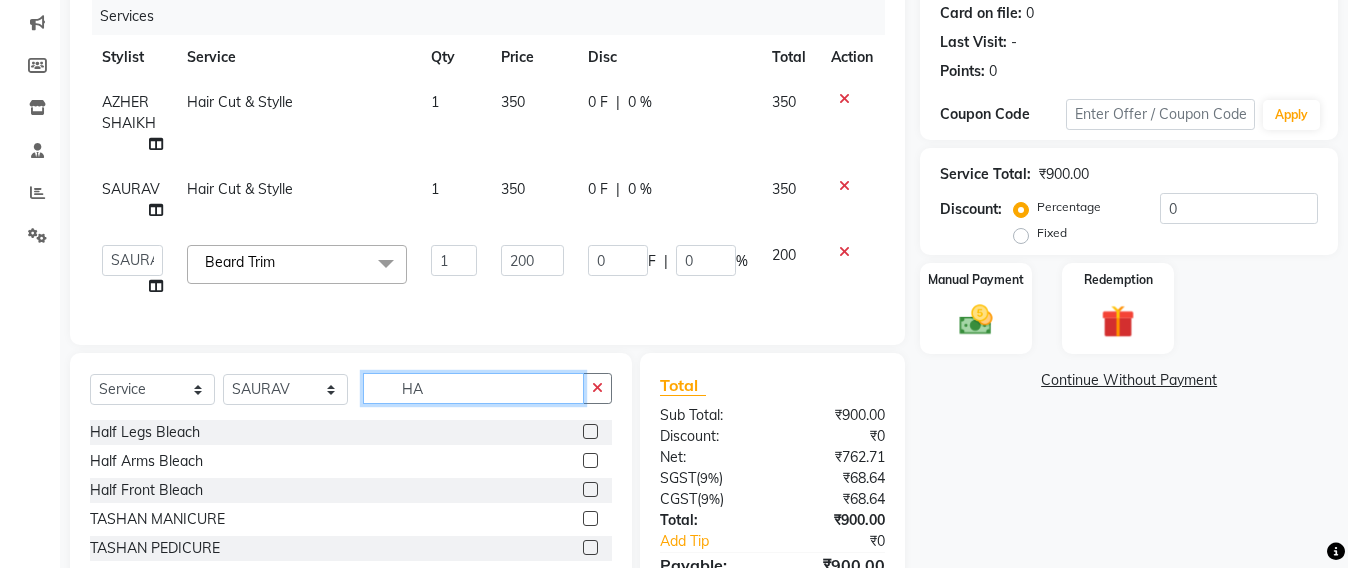 type on "H" 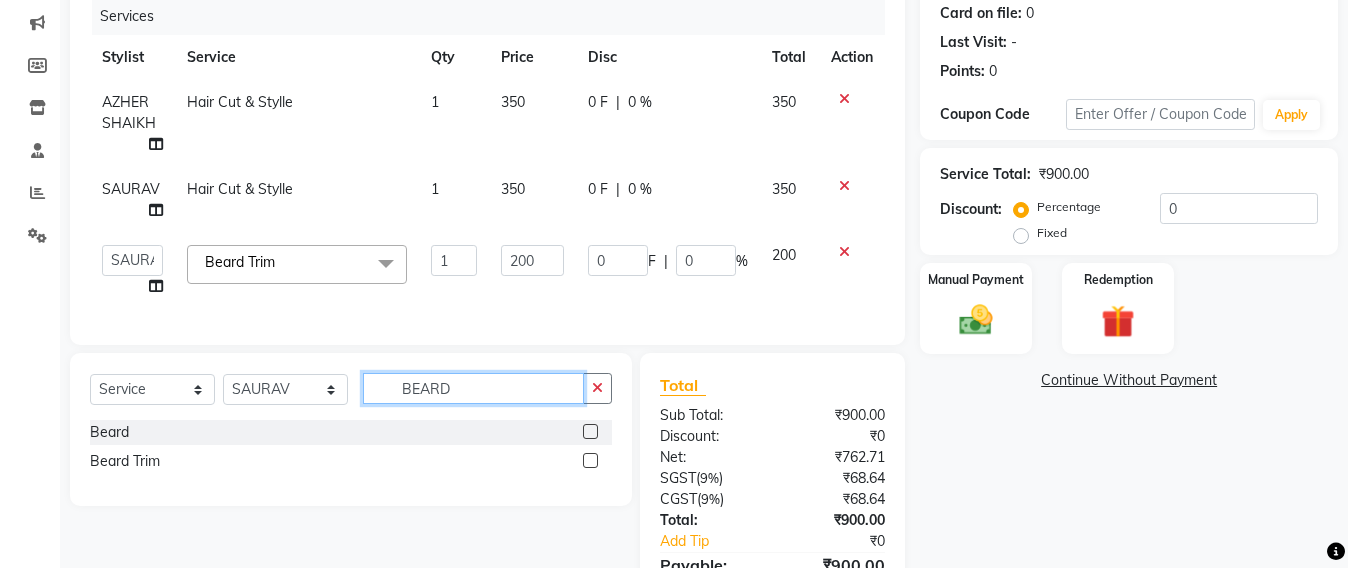 type on "BEARD" 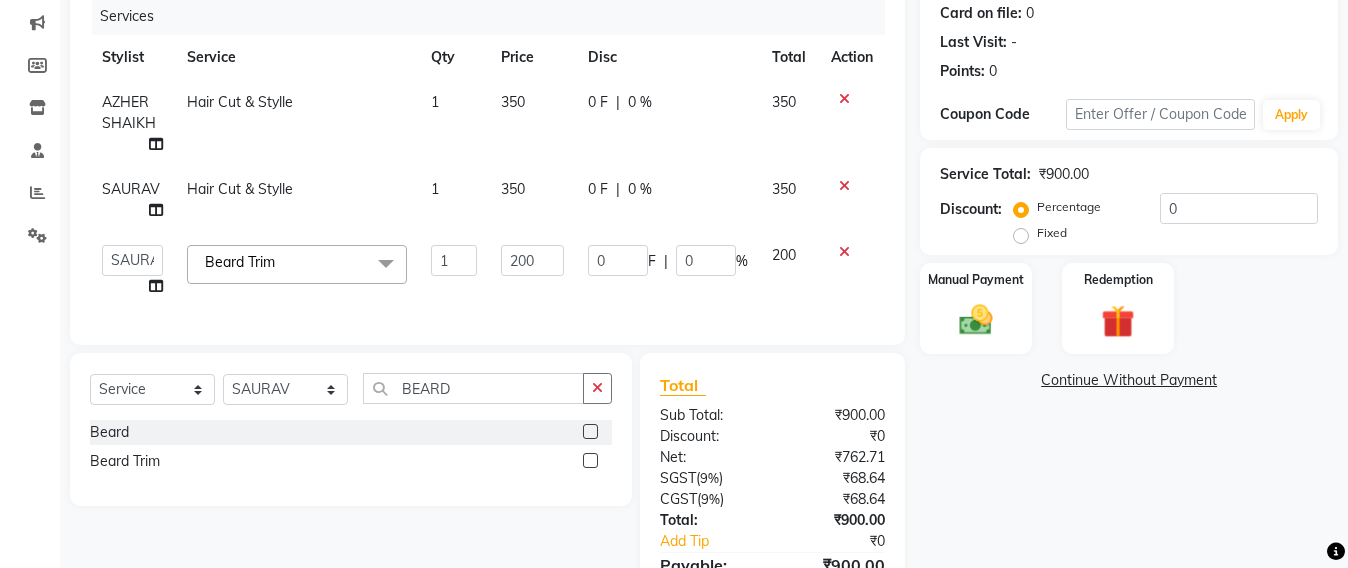 click on "Beard Trim" 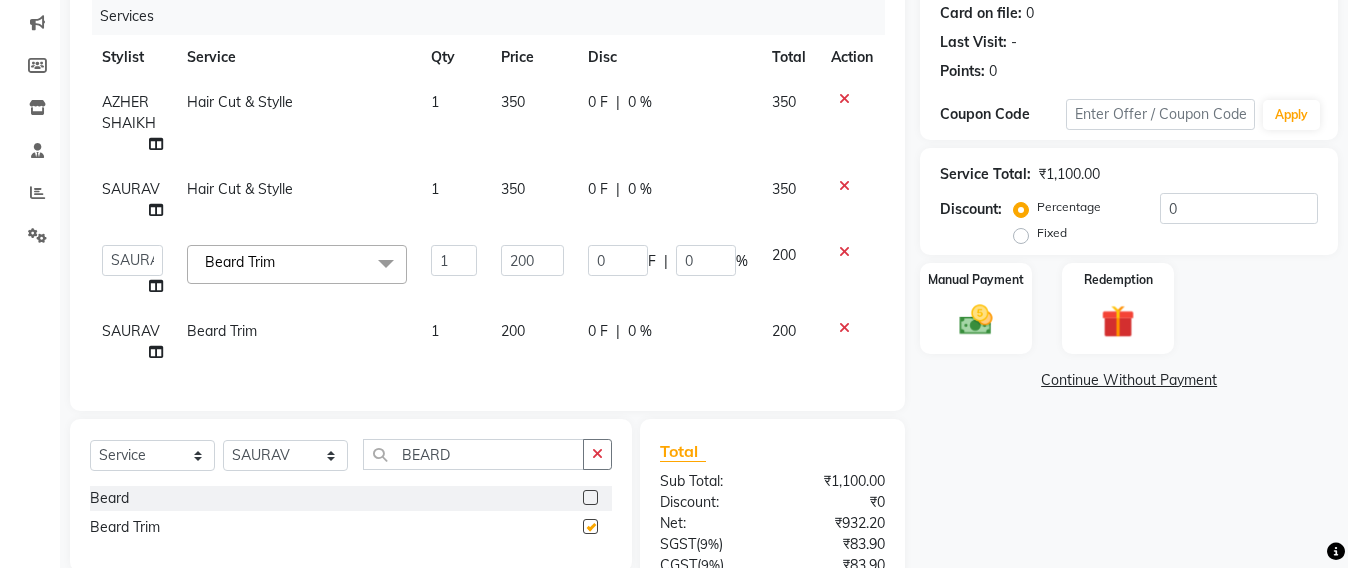 checkbox on "false" 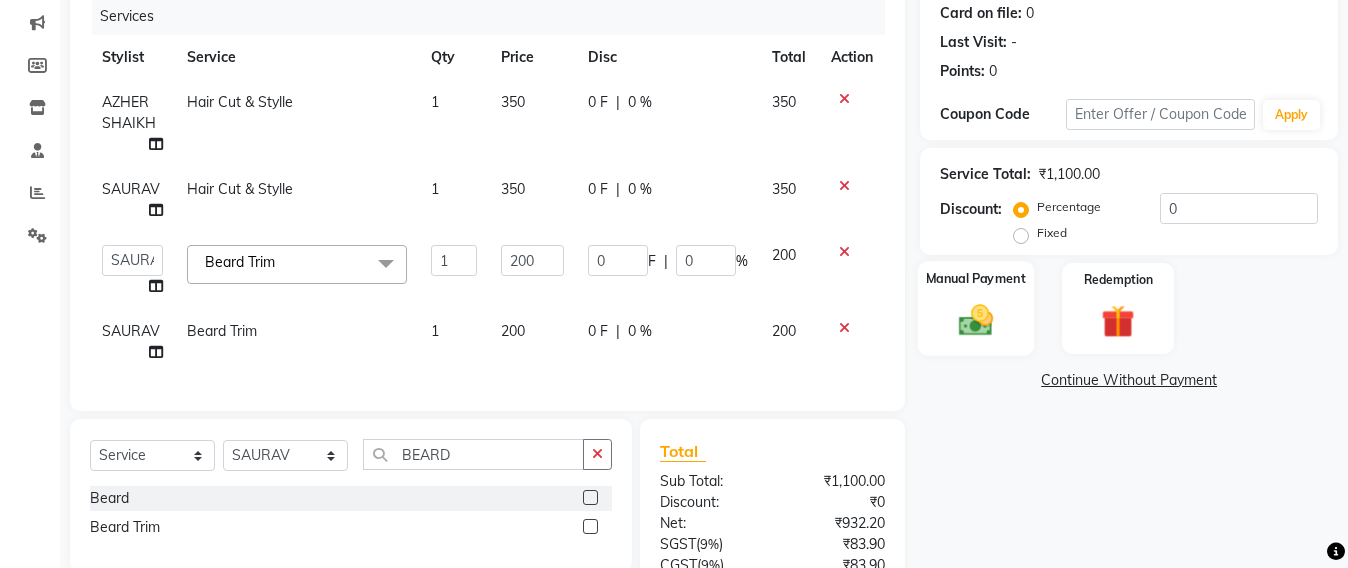 click 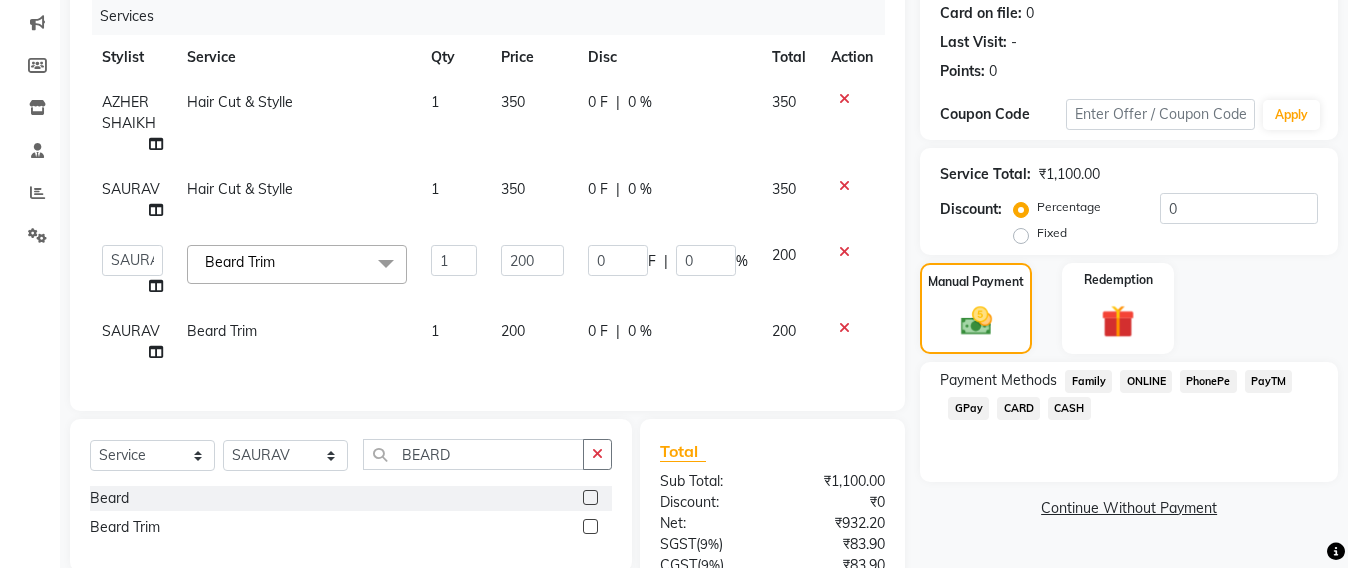 click on "CASH" 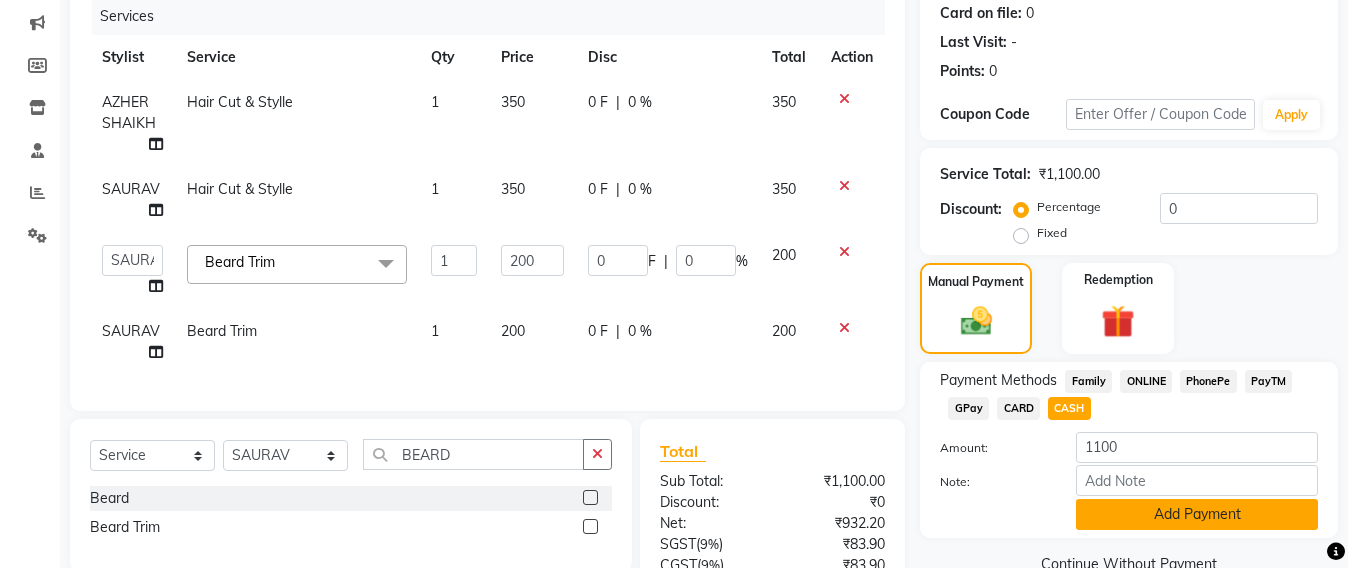 click on "Add Payment" 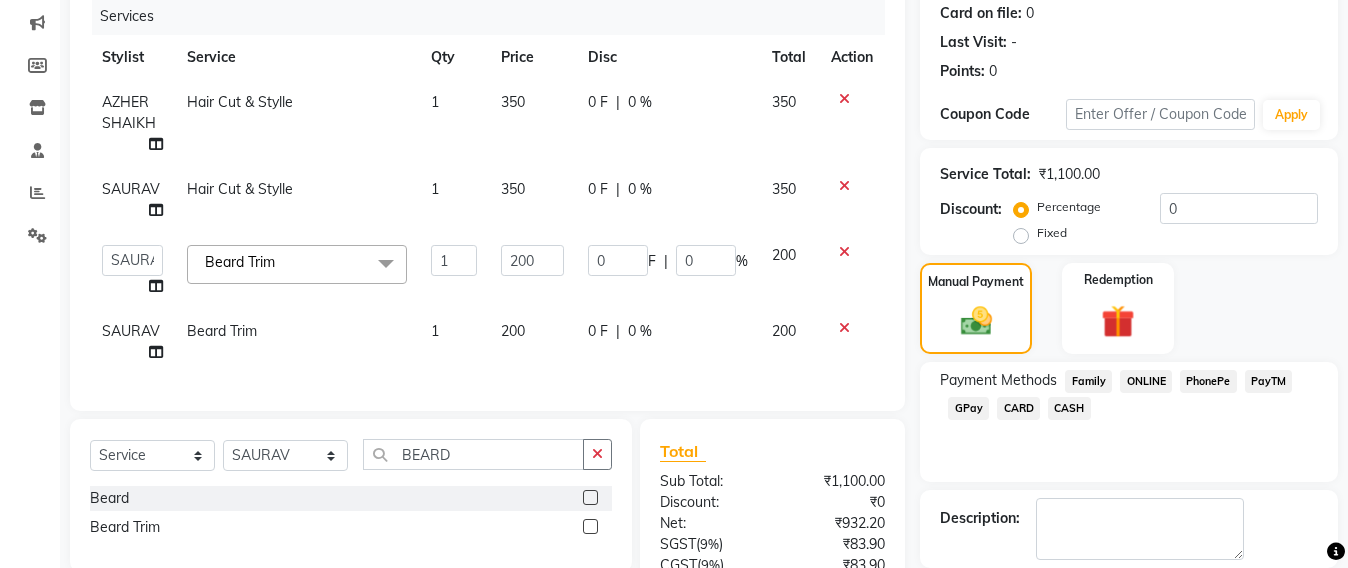 scroll, scrollTop: 500, scrollLeft: 0, axis: vertical 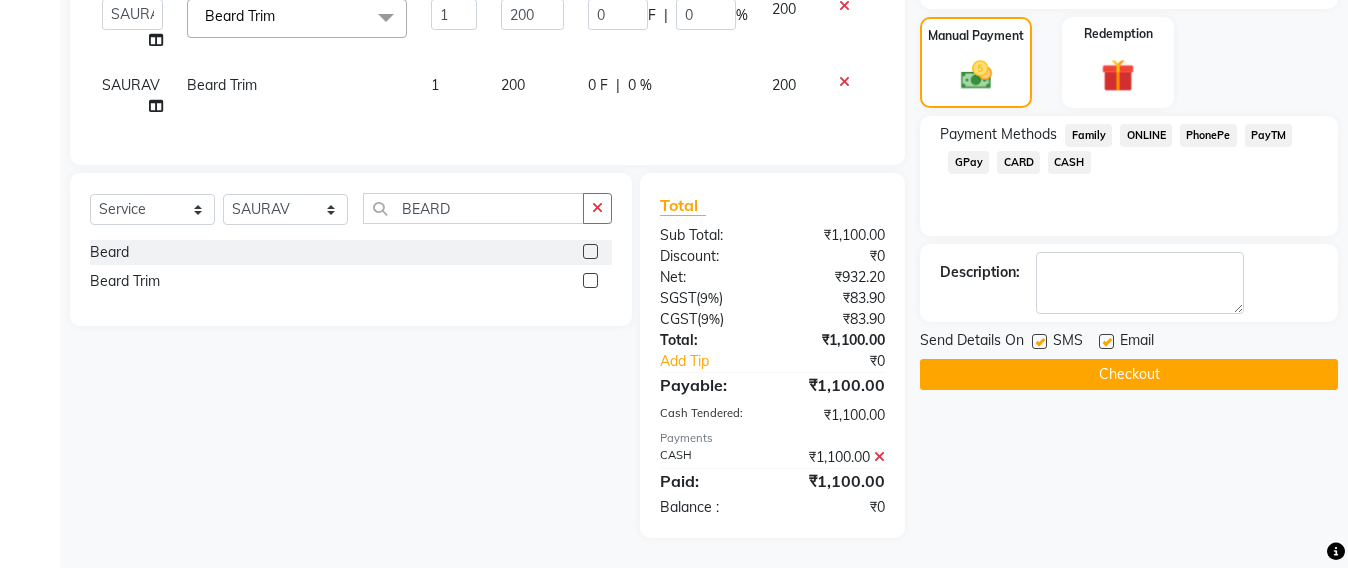 click on "Checkout" 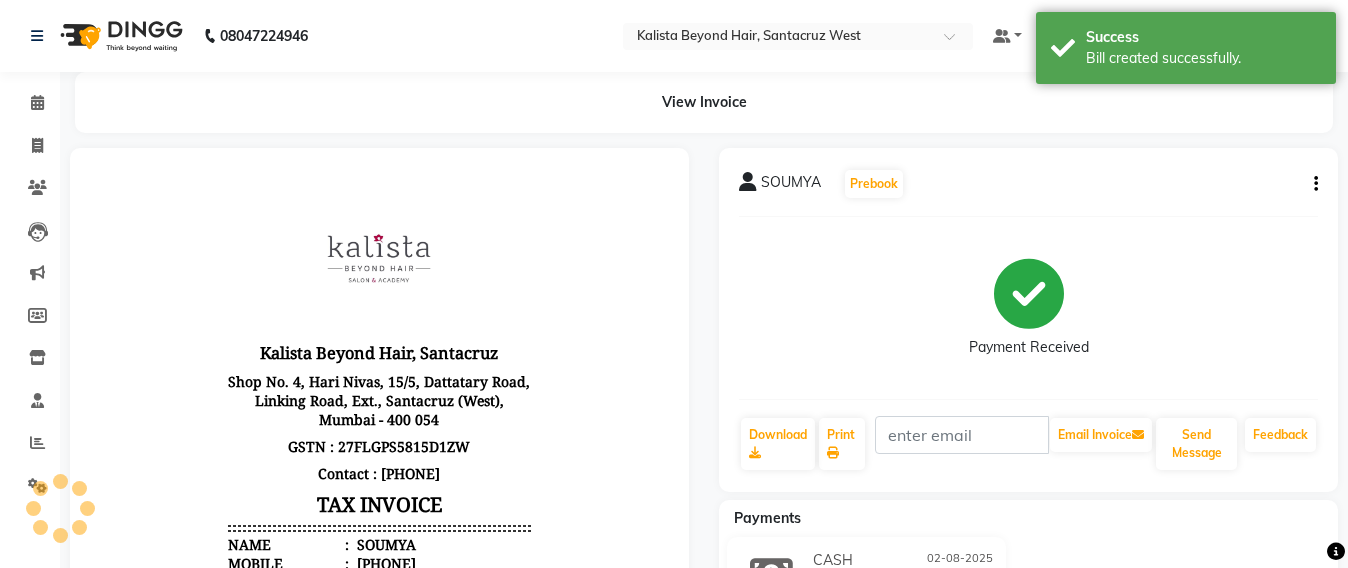 scroll, scrollTop: 0, scrollLeft: 0, axis: both 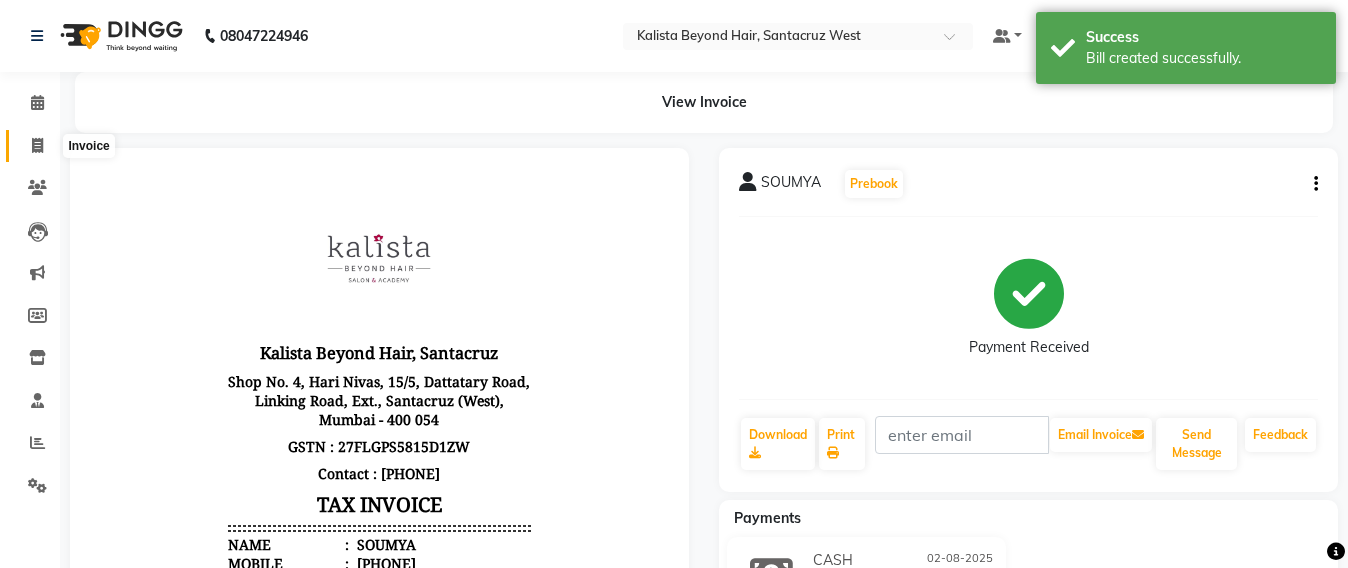 click 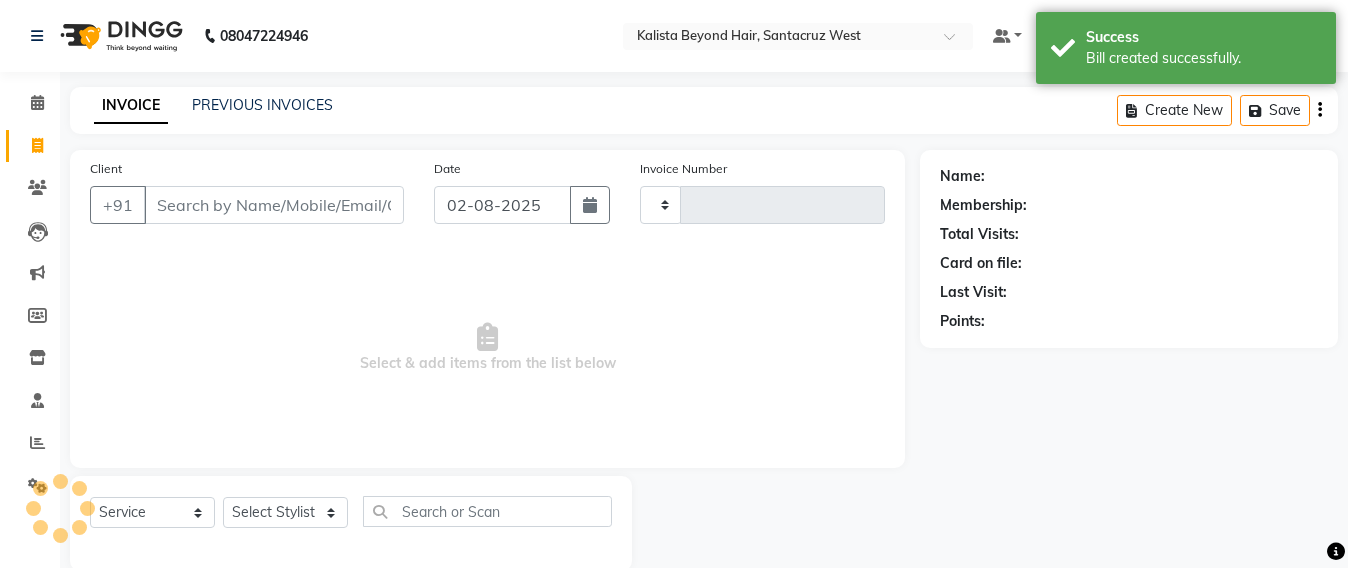 scroll, scrollTop: 33, scrollLeft: 0, axis: vertical 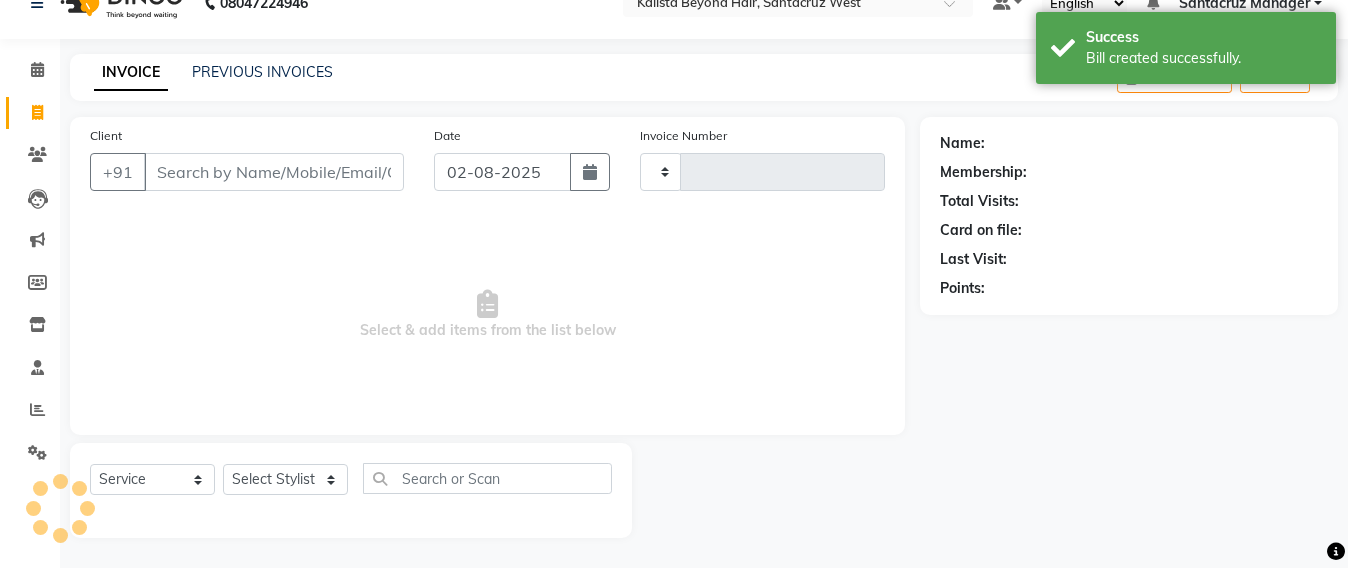 type on "5584" 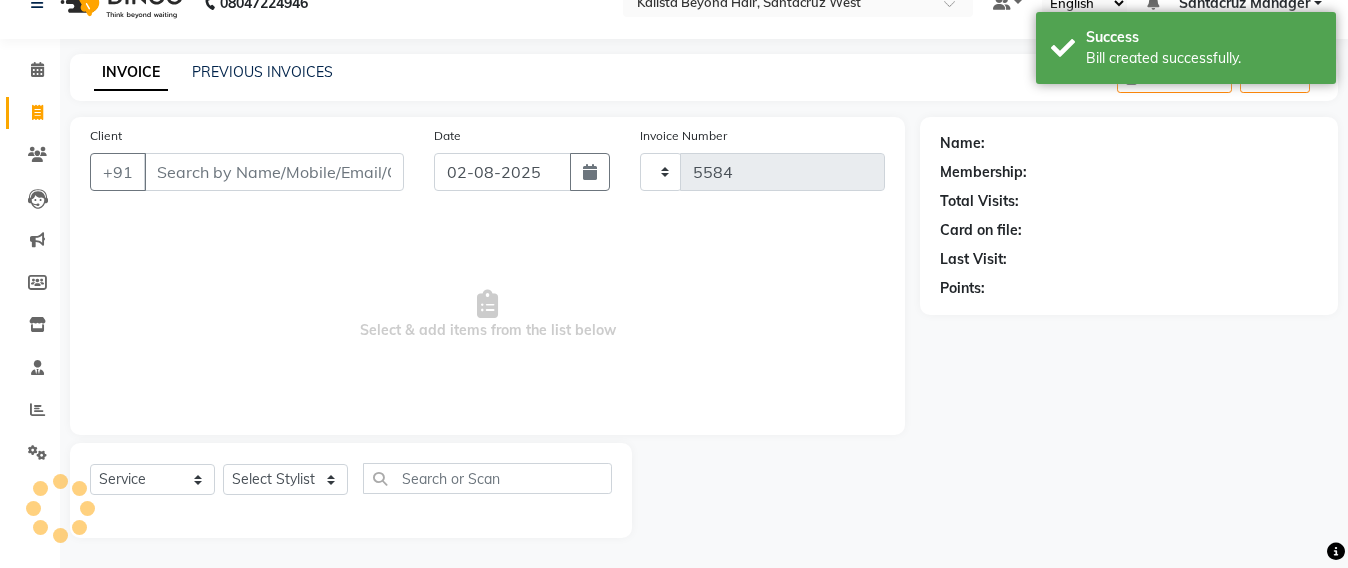 select on "6357" 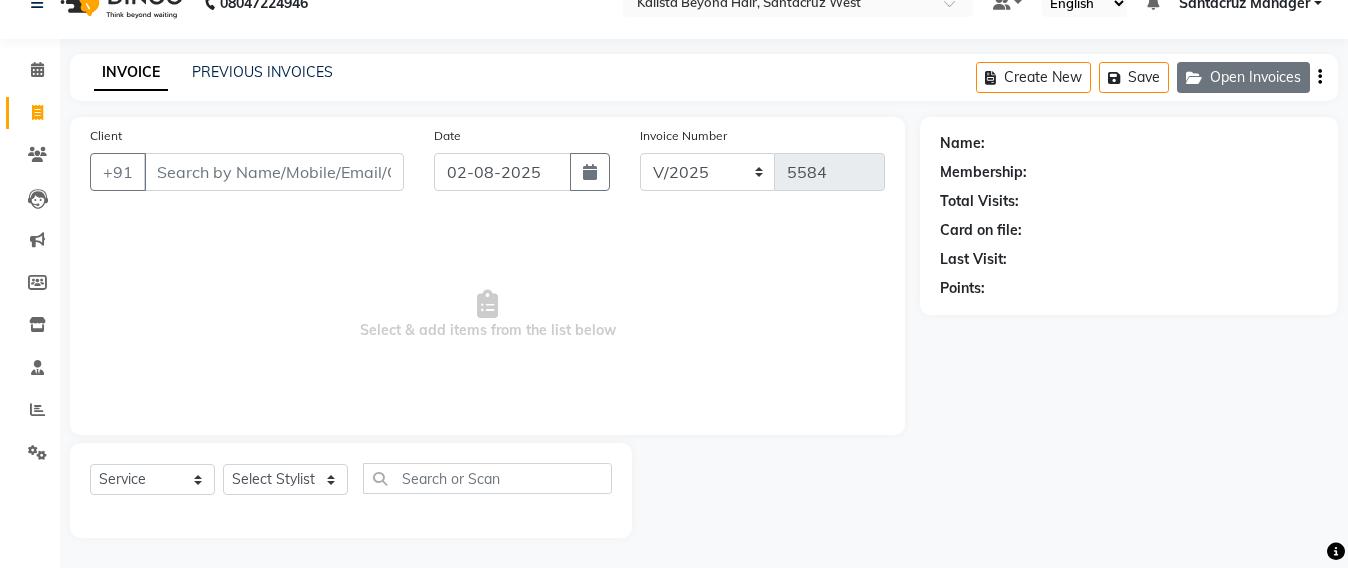 click on "Open Invoices" 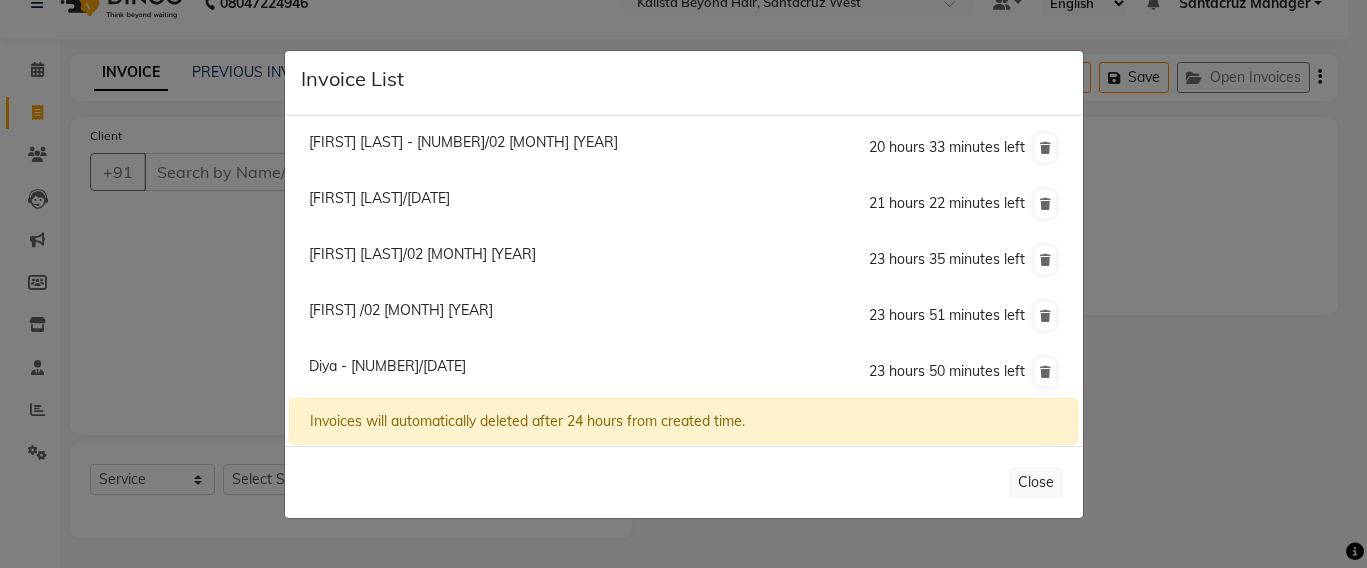 click on "Invoice List  Krishna Thackrey - 3047/02 August 2025  20 hours 33 minutes left  Mandeep Null/02 August 2025  21 hours 22 minutes left  Ritika Malhotra/02 August 2025  23 hours 35 minutes left  Mansi /02 August 2025  23 hours 51 minutes left  Diya - 1155/02 August 2025  23 hours 50 minutes left  Smita /02 August 2025  23 hours 58 minutes left  Invoices will automatically deleted after 24 hours from created time.   Close" 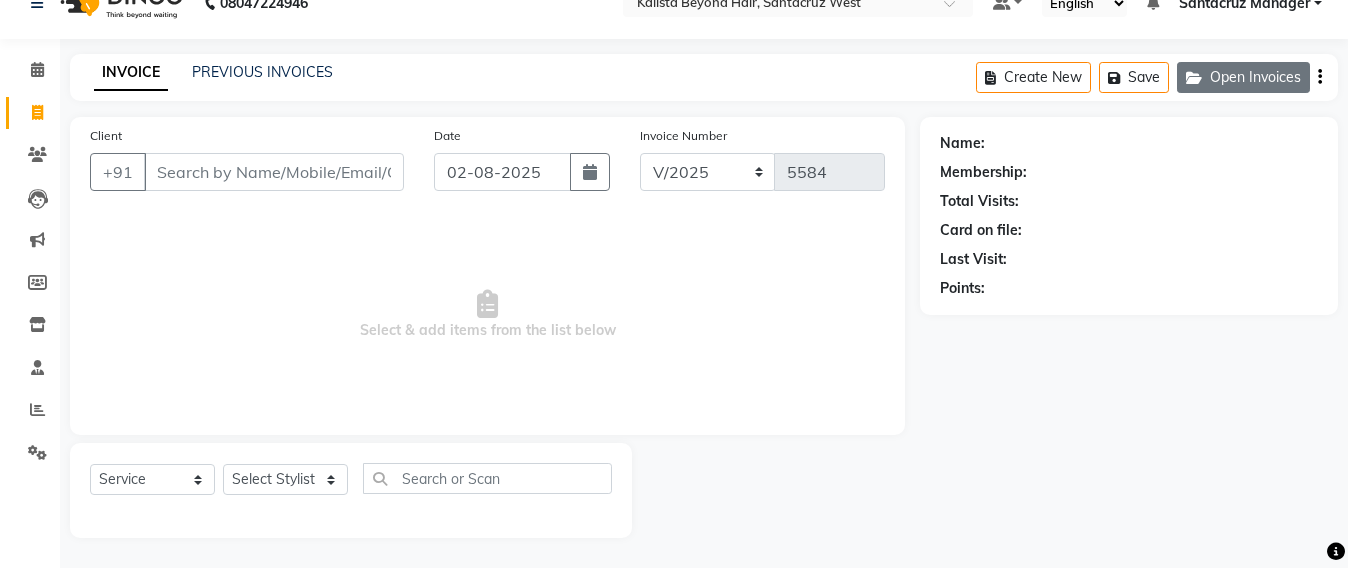 click on "Open Invoices" 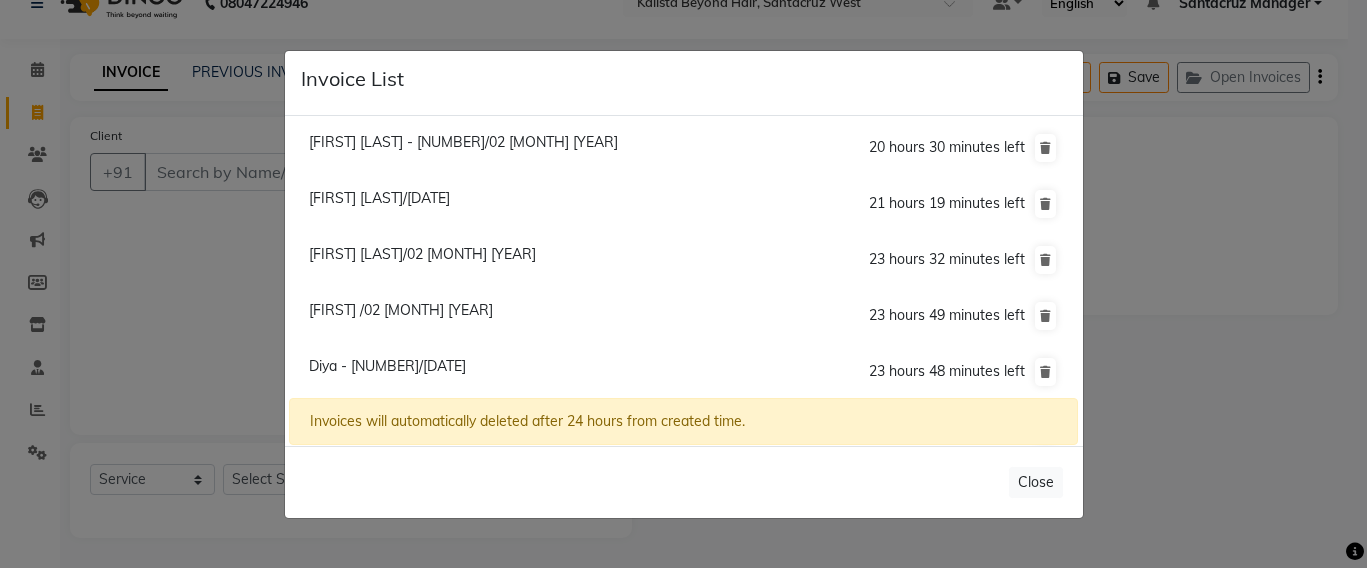 click on "Diya - 1155/02 August 2025" 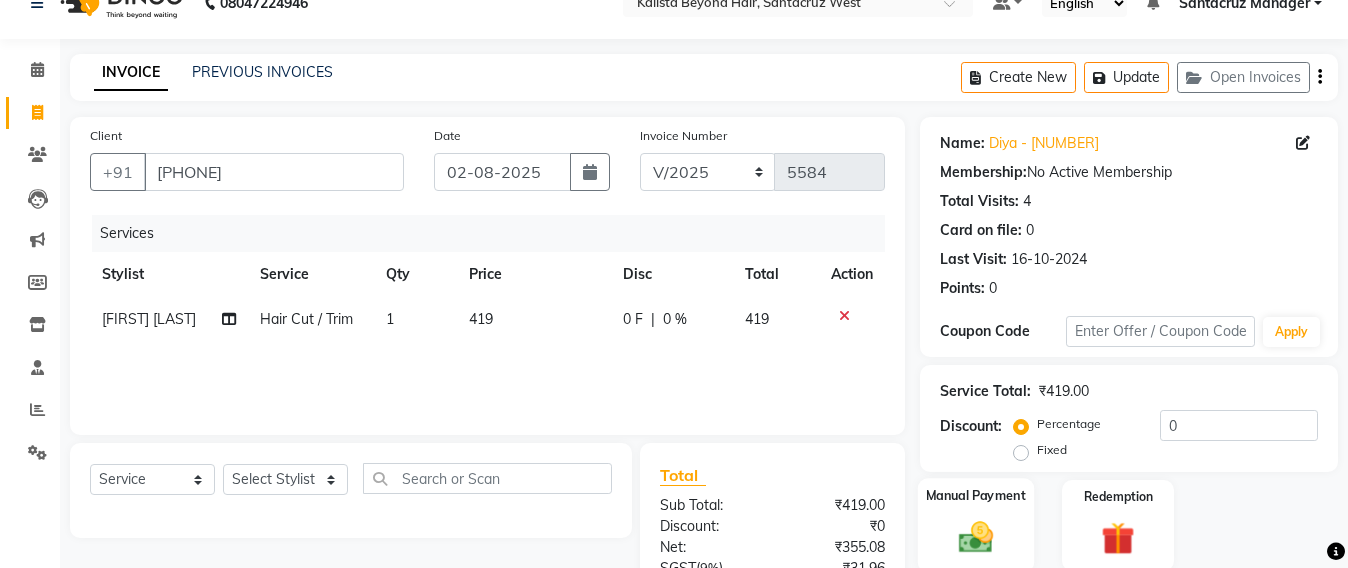 click 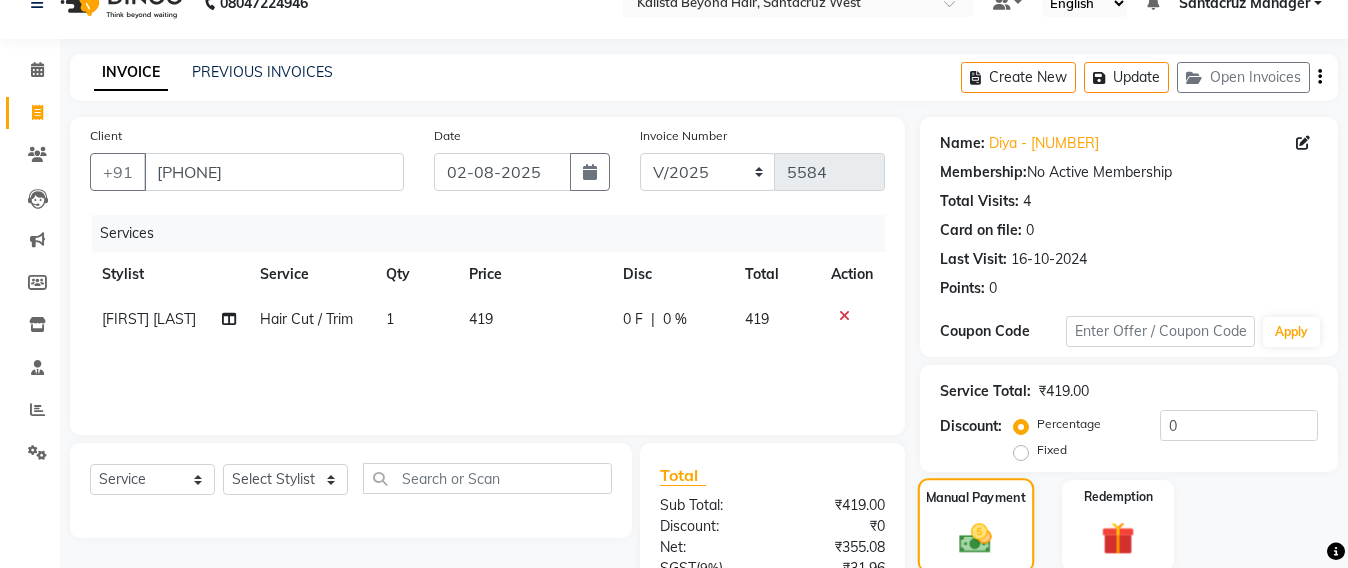 scroll, scrollTop: 235, scrollLeft: 0, axis: vertical 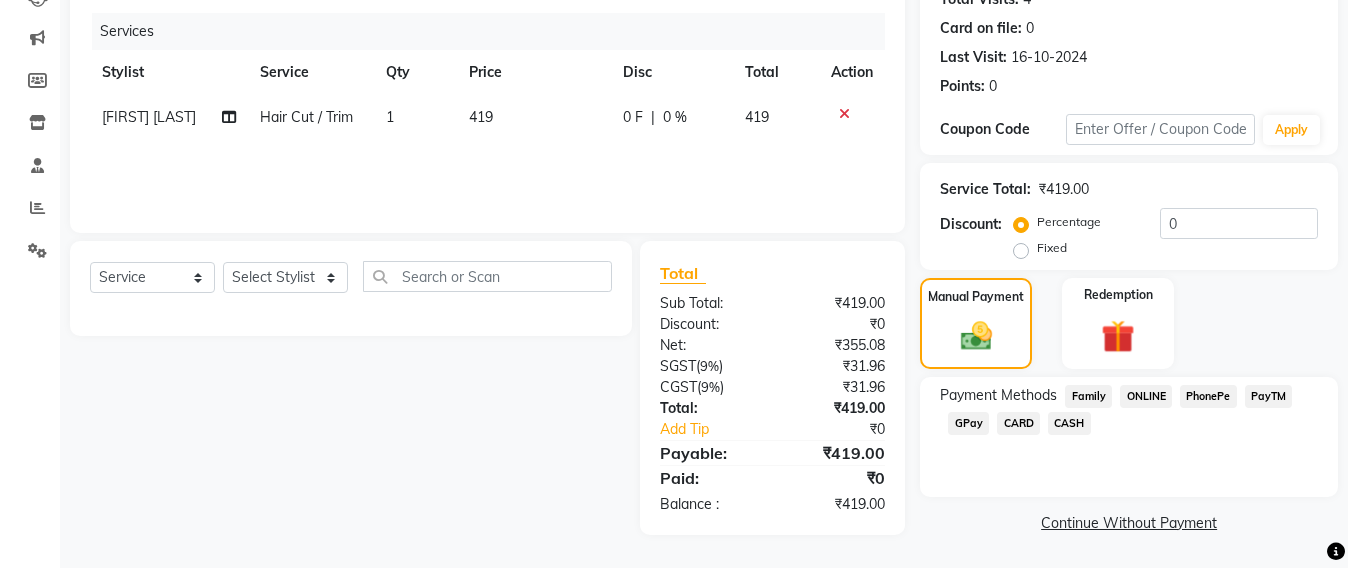 click on "GPay" 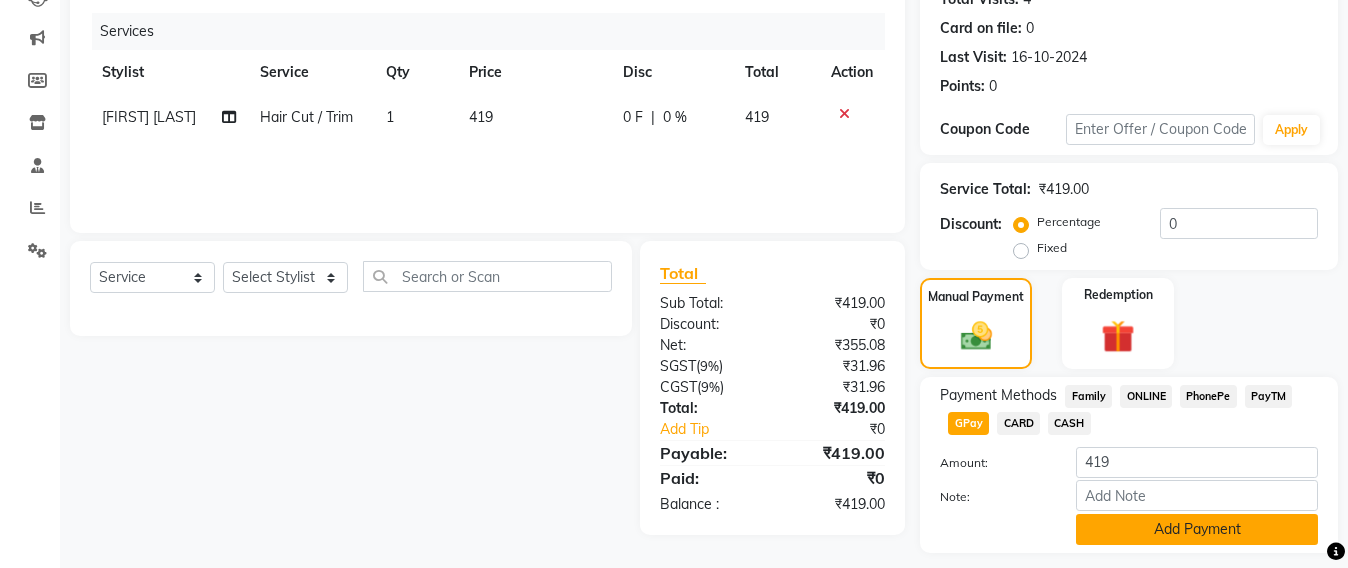 click on "Add Payment" 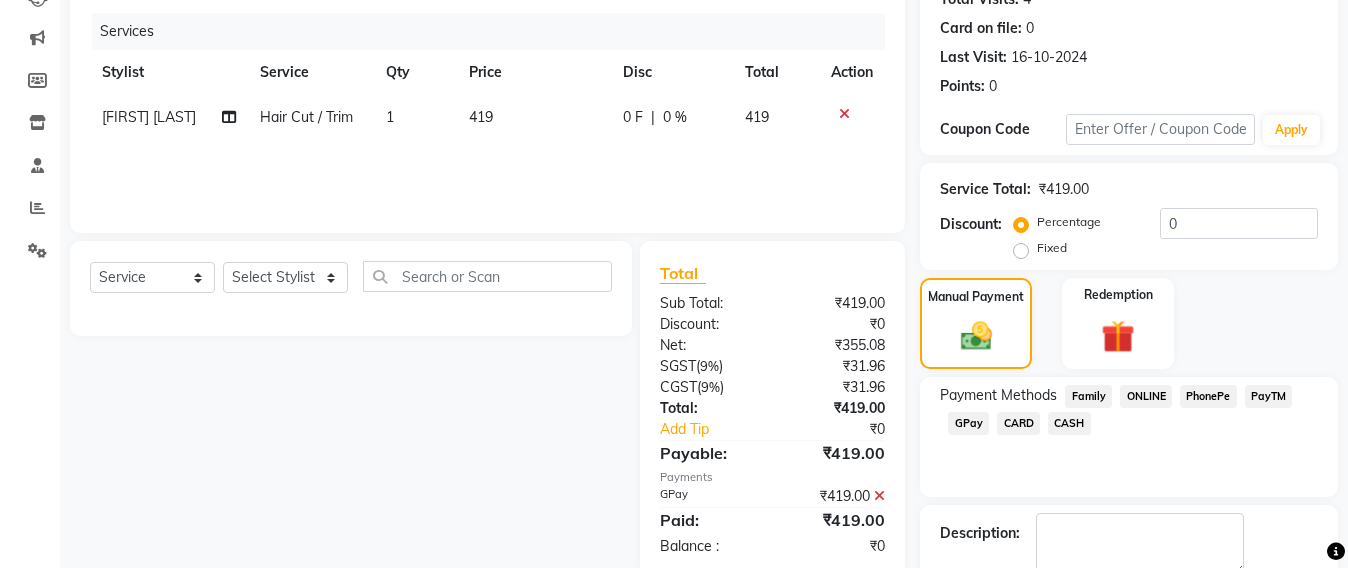 scroll, scrollTop: 348, scrollLeft: 0, axis: vertical 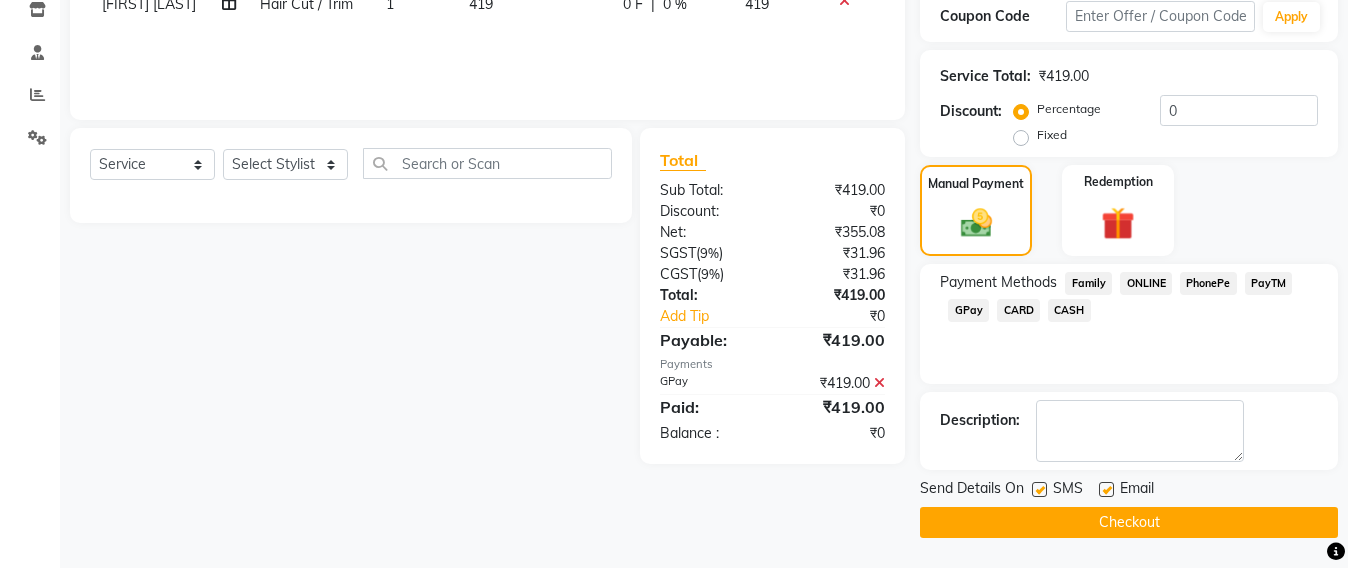 click on "Checkout" 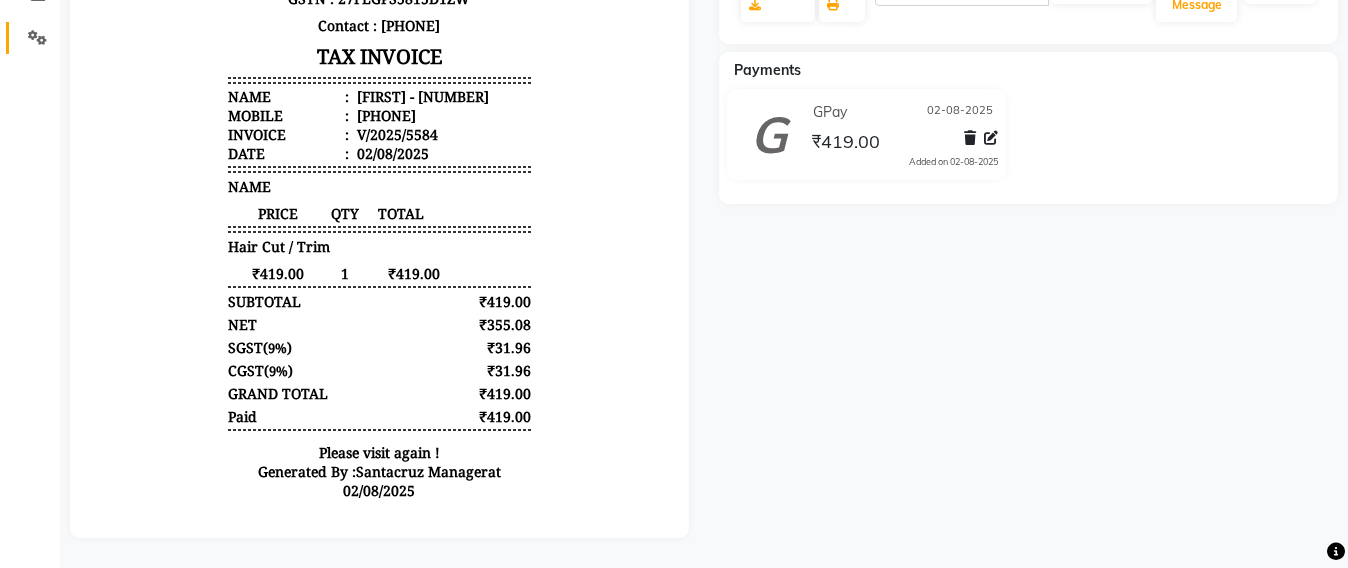 scroll, scrollTop: 0, scrollLeft: 0, axis: both 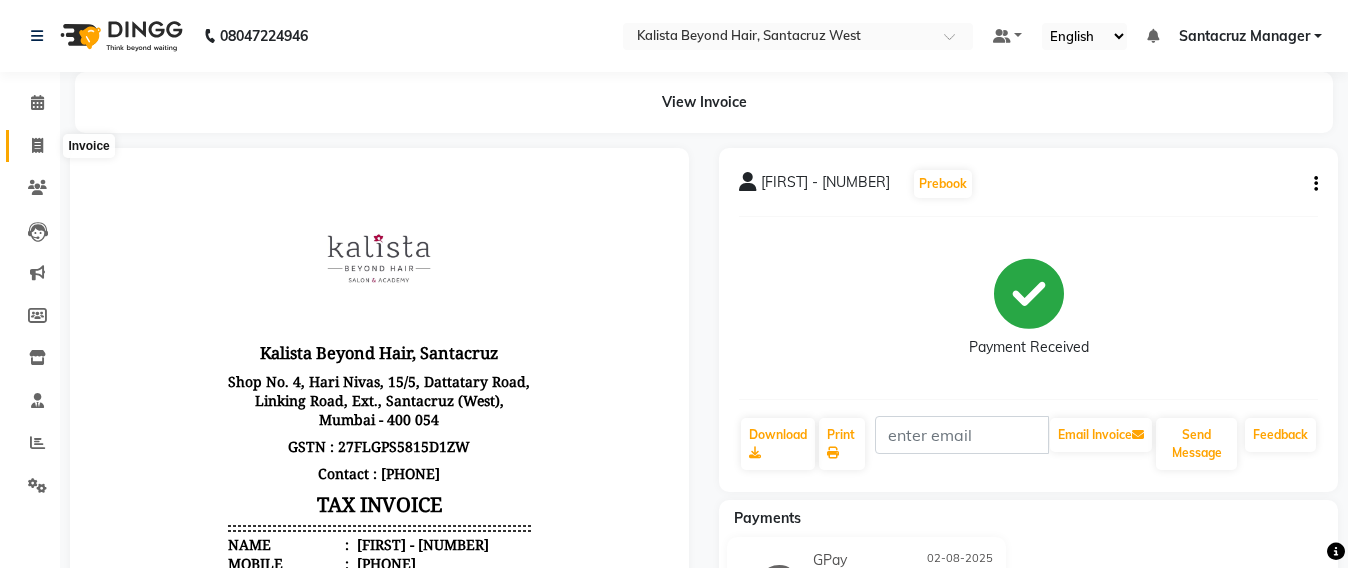 click 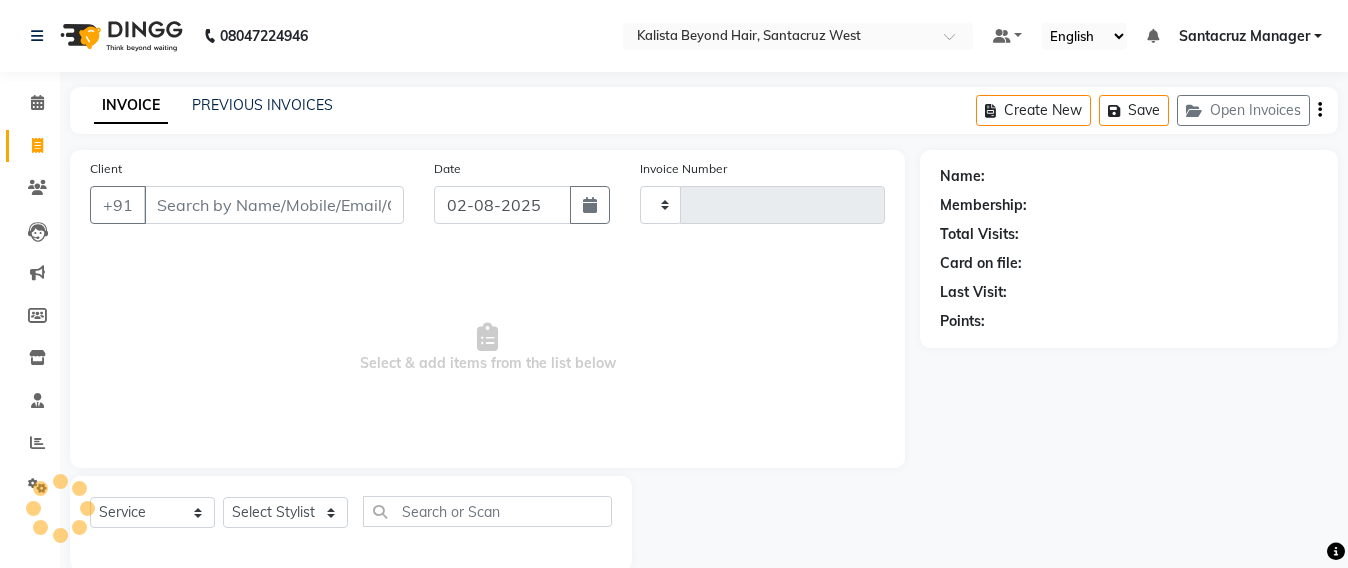 scroll, scrollTop: 33, scrollLeft: 0, axis: vertical 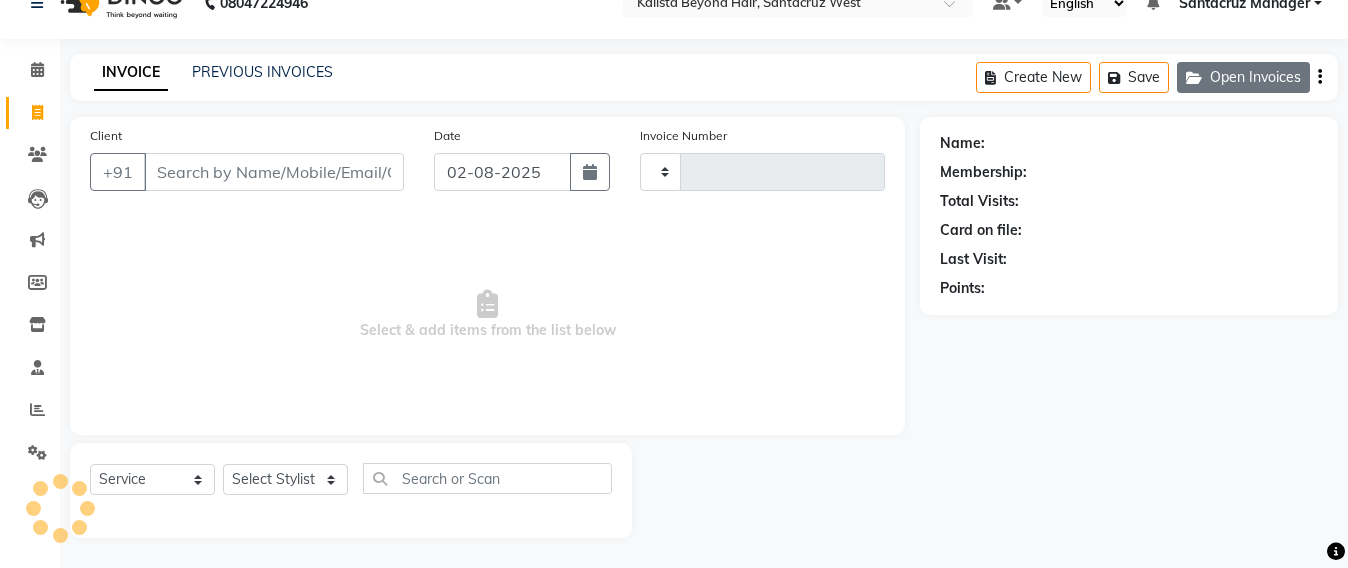type on "5585" 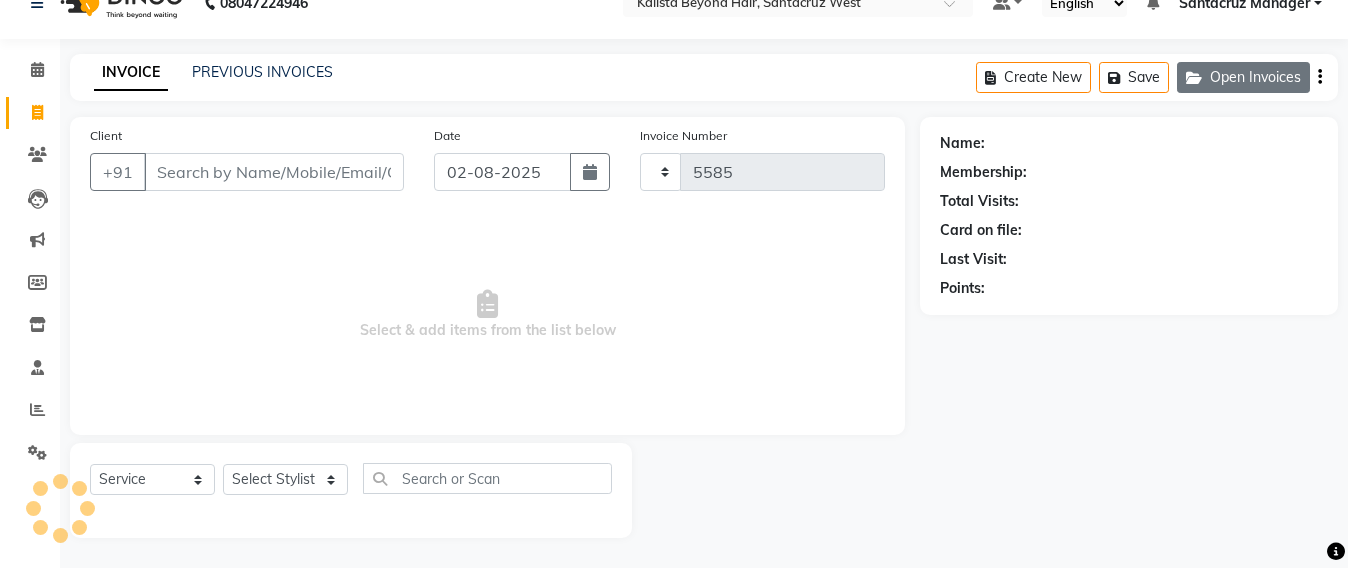 select on "6357" 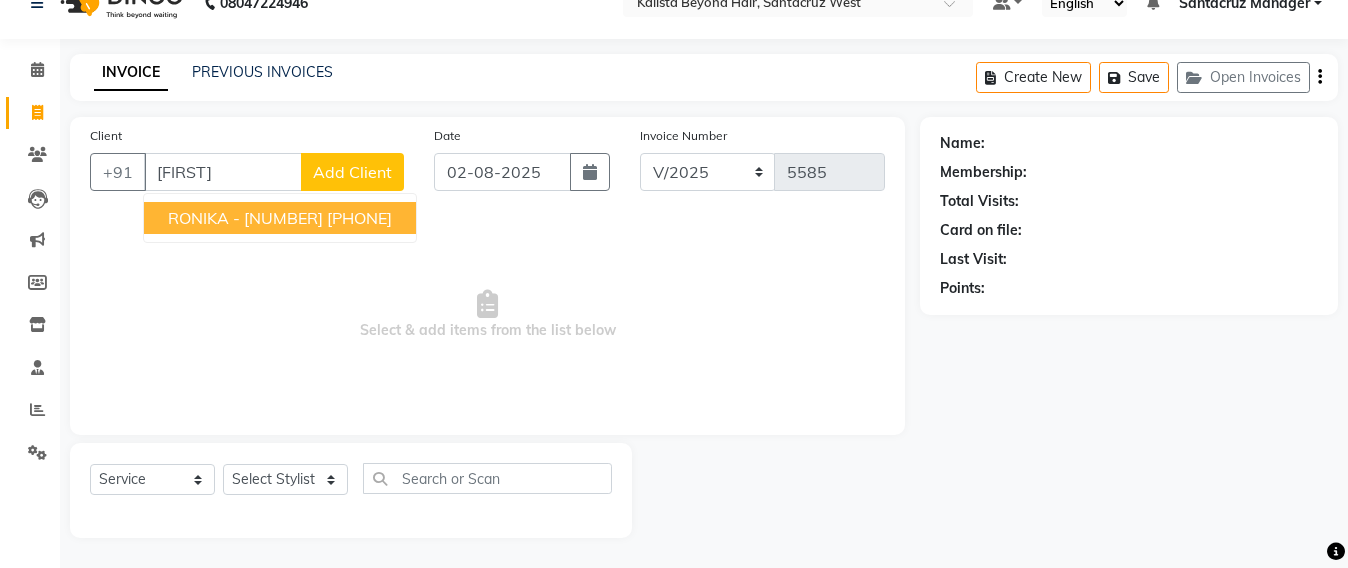 click on "9820237537" at bounding box center (359, 218) 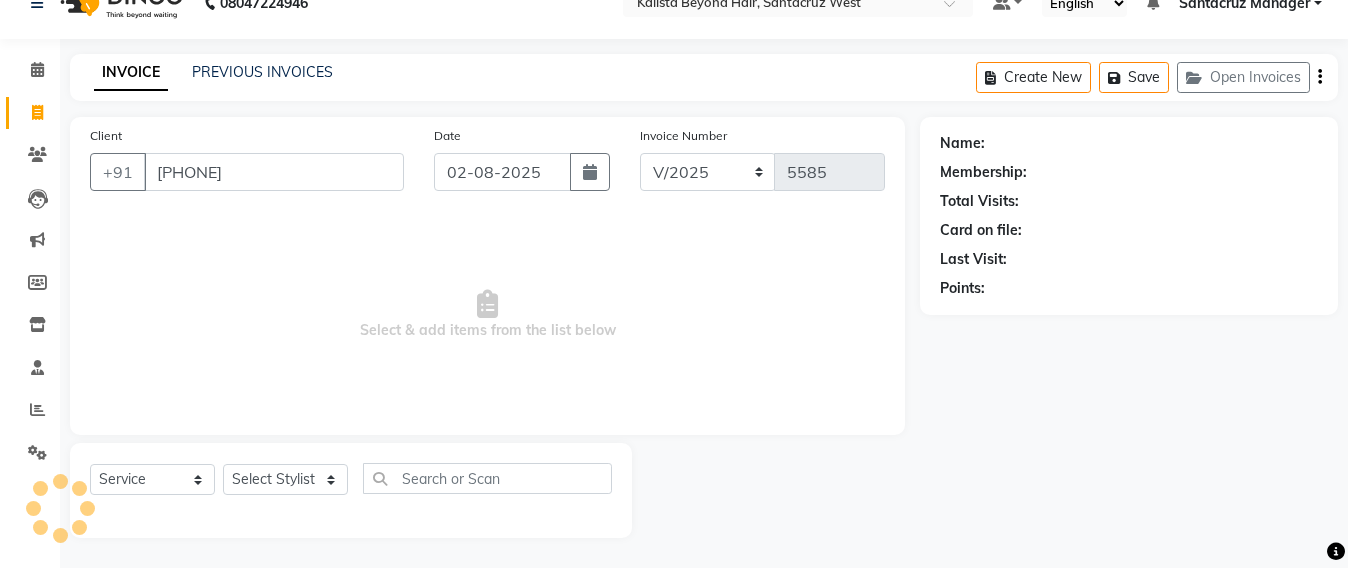 type on "9820237537" 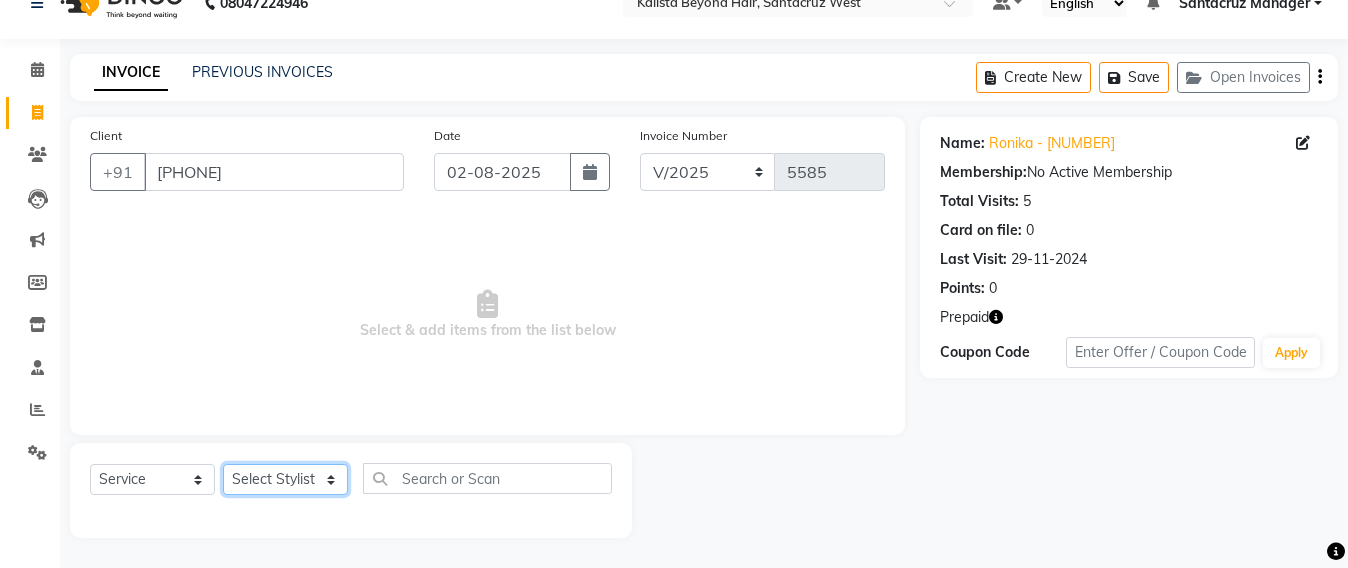 click on "Select Stylist Admin Avesh Sankat AZHER SHAIKH Jayeshree Mahtre Manisha Subodh Shedge Muskaan Pramila Vinayak Mhatre prathmesh mahattre Pratibha Nilesh Sharma RINKI SAV Rosy Sunil Jadhav Sameer shah admin Santacruz Manager SAURAV Siddhi SOMAYANG VASHUM Tejasvi Bhosle" 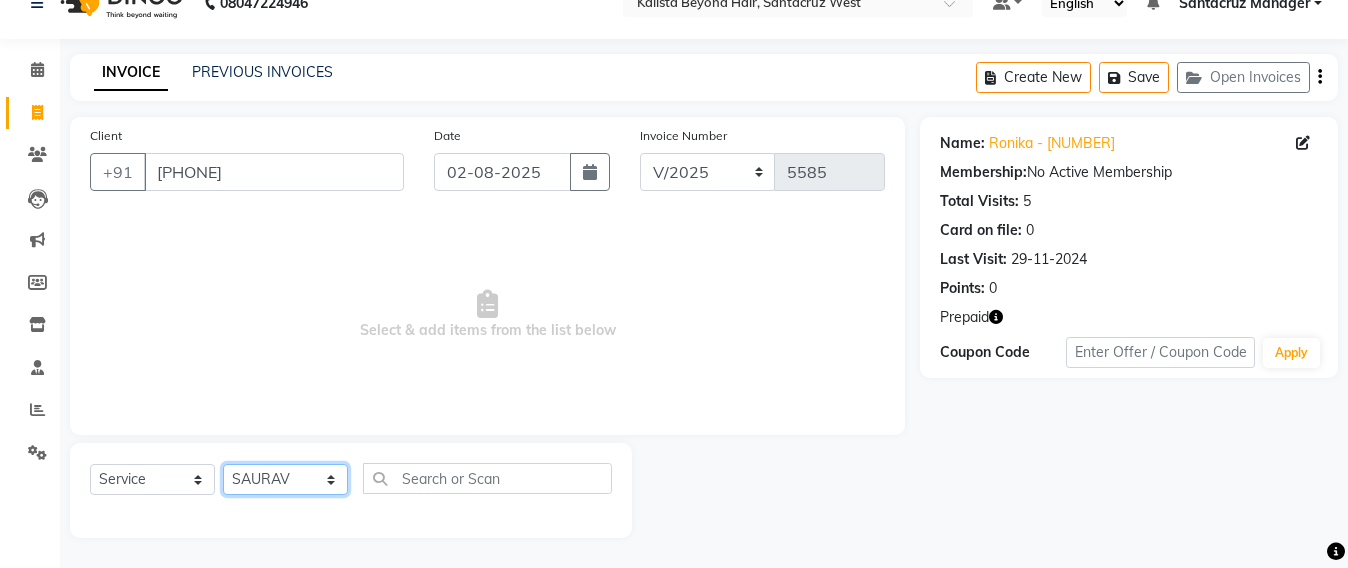 click on "Select Stylist Admin Avesh Sankat AZHER SHAIKH Jayeshree Mahtre Manisha Subodh Shedge Muskaan Pramila Vinayak Mhatre prathmesh mahattre Pratibha Nilesh Sharma RINKI SAV Rosy Sunil Jadhav Sameer shah admin Santacruz Manager SAURAV Siddhi SOMAYANG VASHUM Tejasvi Bhosle" 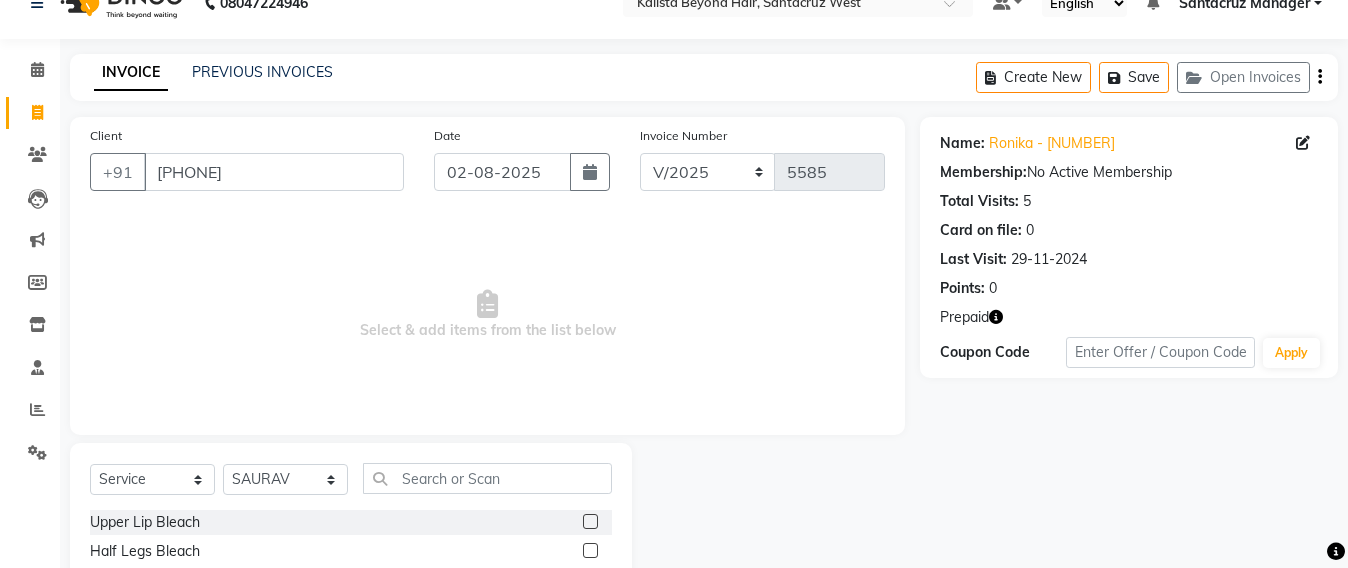 click on "Select  Service  Product  Membership  Package Voucher Prepaid Gift Card  Select Stylist Admin Avesh Sankat AZHER SHAIKH Jayeshree Mahtre Manisha Subodh Shedge Muskaan Pramila Vinayak Mhatre prathmesh mahattre Pratibha Nilesh Sharma RINKI SAV Rosy Sunil Jadhav Sameer shah admin Santacruz Manager SAURAV Siddhi SOMAYANG VASHUM Tejasvi Bhosle Upper Lip Bleach  Half Legs Bleach  Face & Neck Bleach  Half Arms Bleach  Full Arms Bleach  Under Arms Bleach  Half Front Bleach  Full Back Bleach  Stomach Bleach  Full Legs Bleach  Palms Bleach  Feet Bleach  Full Body Bleach  Full Back /front Scrub  EYE LINER  ELBOW DTAN  TASHAN MANICURE  TASHAN PEDICURE  Full Front Bleach  Half Back Bleach  Saree Draping  Light Makeup  Bridal Make Up  Groom Makeup  Party Make Up  Basic Make Up  Eye Lashes  Regular Clean Up  03+ Seaweed  03+ Whitening  Nose Clean Up  HYDRA CLEAN UP  Balayage  Hair Tonning Or Refreshing  Hair Color [Short]  Hair Color [Ext. Long]  Inoa [Ext. Long]  Crown Touch Up  Root Touch Up  Root Touch Up - Inoa  Beard" 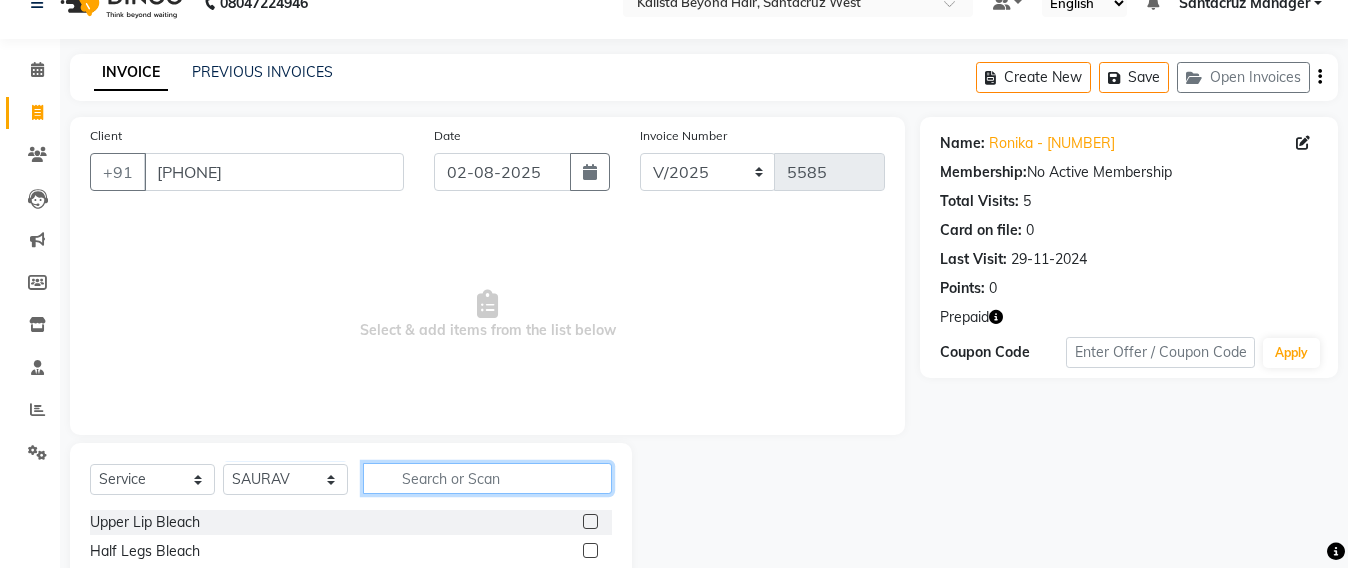 click 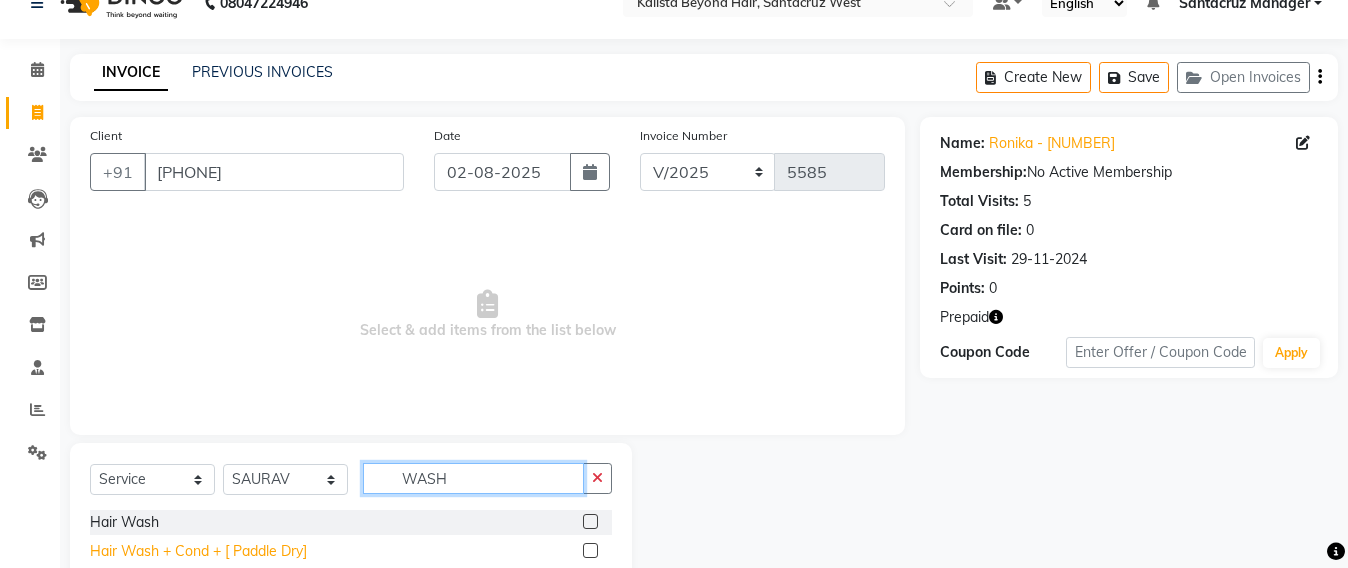 type on "WASH" 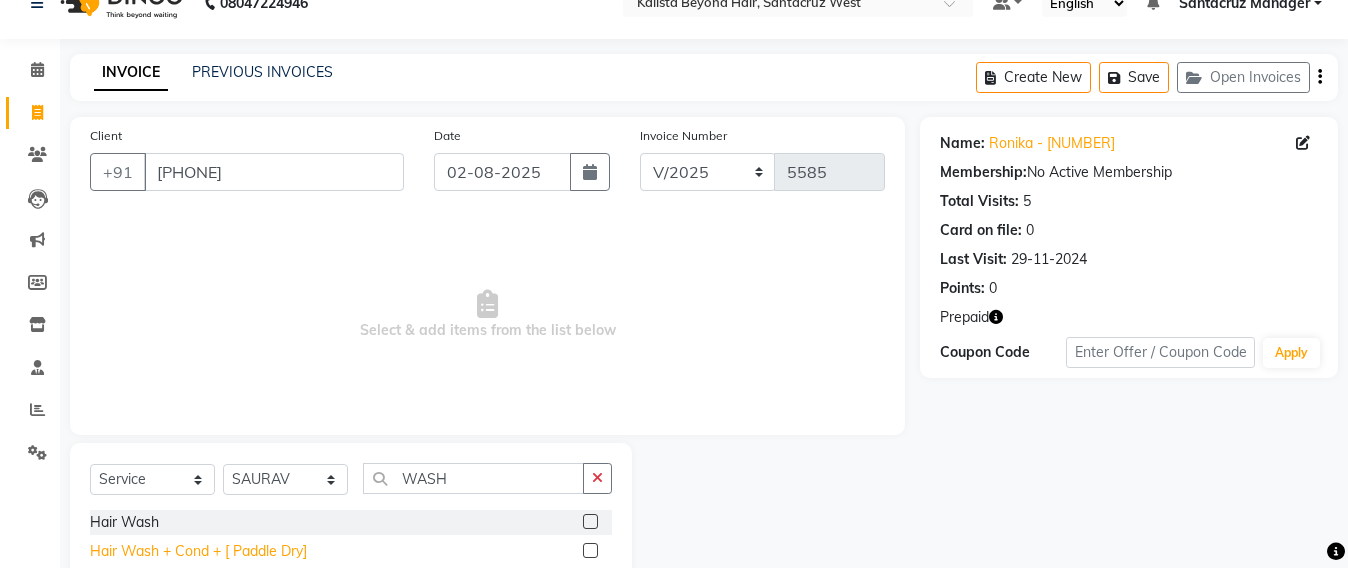 click on "Hair Wash + Cond + [ Paddle Dry]" 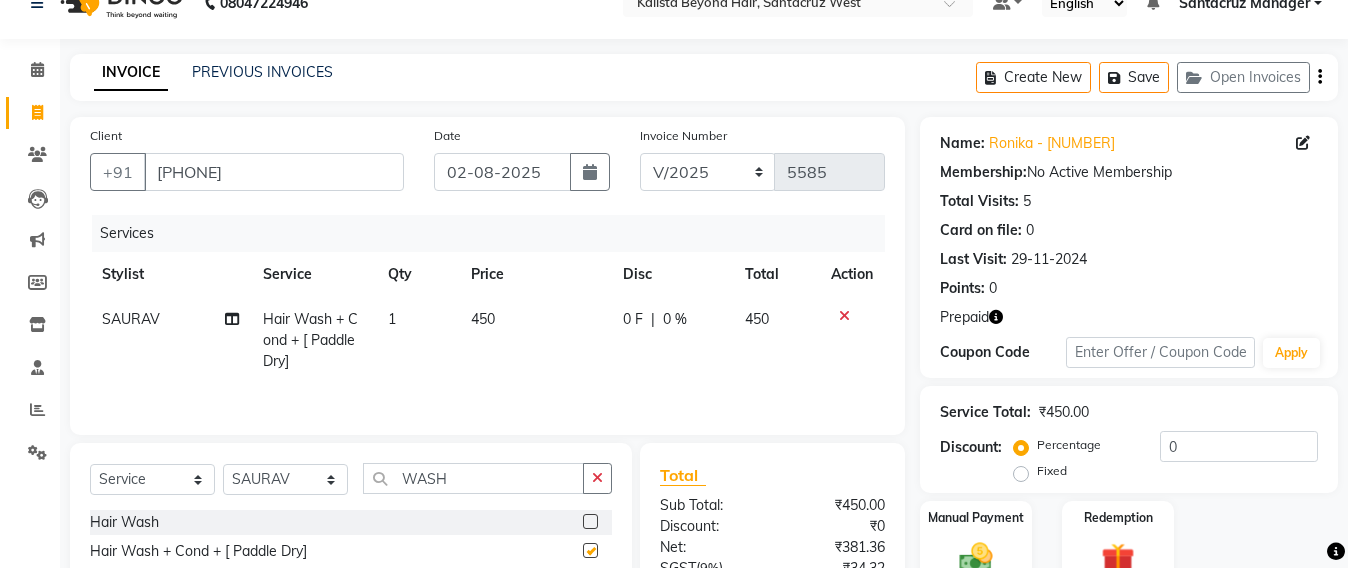 checkbox on "false" 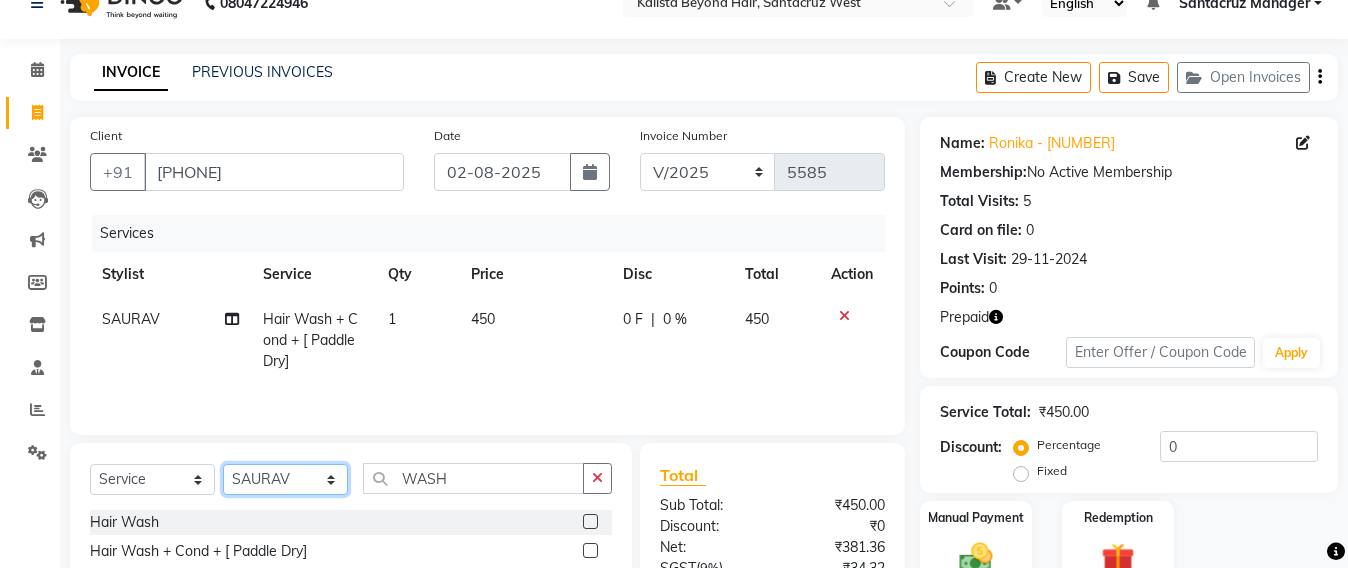 click on "Select Stylist Admin Avesh Sankat AZHER SHAIKH Jayeshree Mahtre Manisha Subodh Shedge Muskaan Pramila Vinayak Mhatre prathmesh mahattre Pratibha Nilesh Sharma RINKI SAV Rosy Sunil Jadhav Sameer shah admin Santacruz Manager SAURAV Siddhi SOMAYANG VASHUM Tejasvi Bhosle" 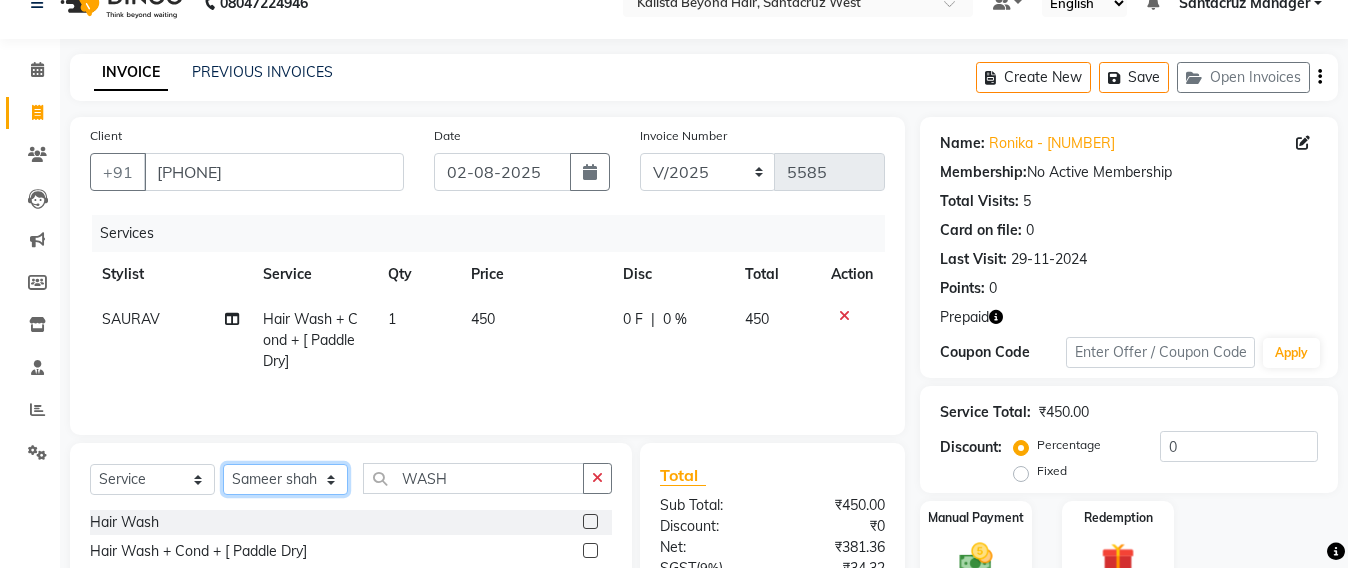 click on "Select Stylist Admin Avesh Sankat AZHER SHAIKH Jayeshree Mahtre Manisha Subodh Shedge Muskaan Pramila Vinayak Mhatre prathmesh mahattre Pratibha Nilesh Sharma RINKI SAV Rosy Sunil Jadhav Sameer shah admin Santacruz Manager SAURAV Siddhi SOMAYANG VASHUM Tejasvi Bhosle" 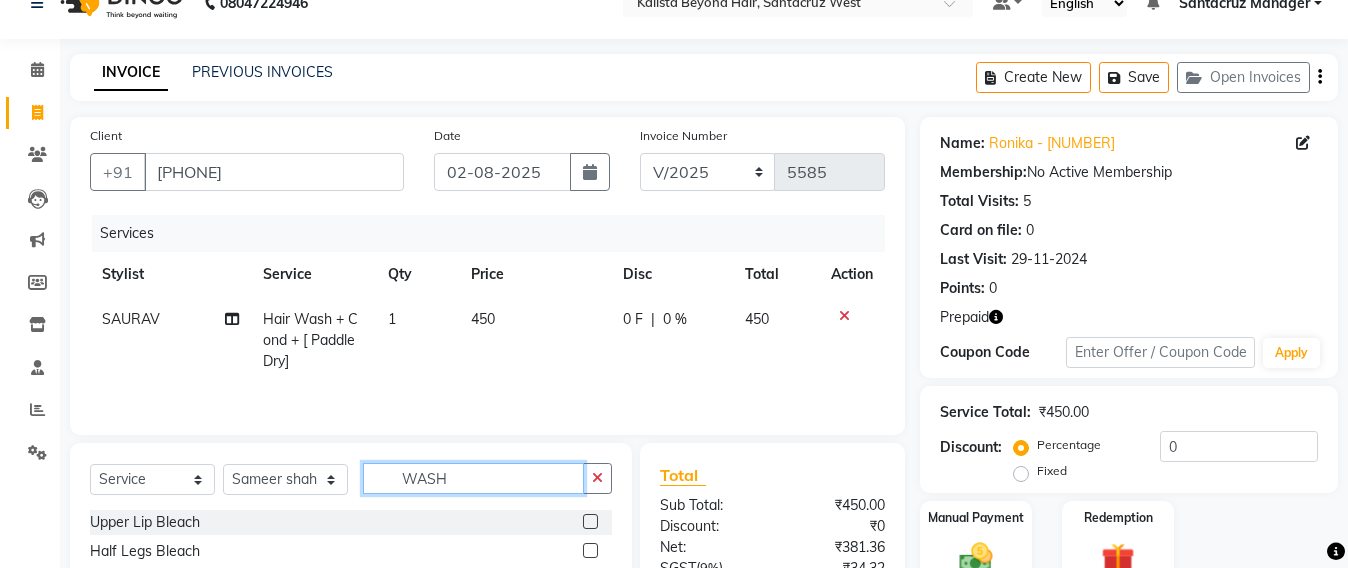 click on "WASH" 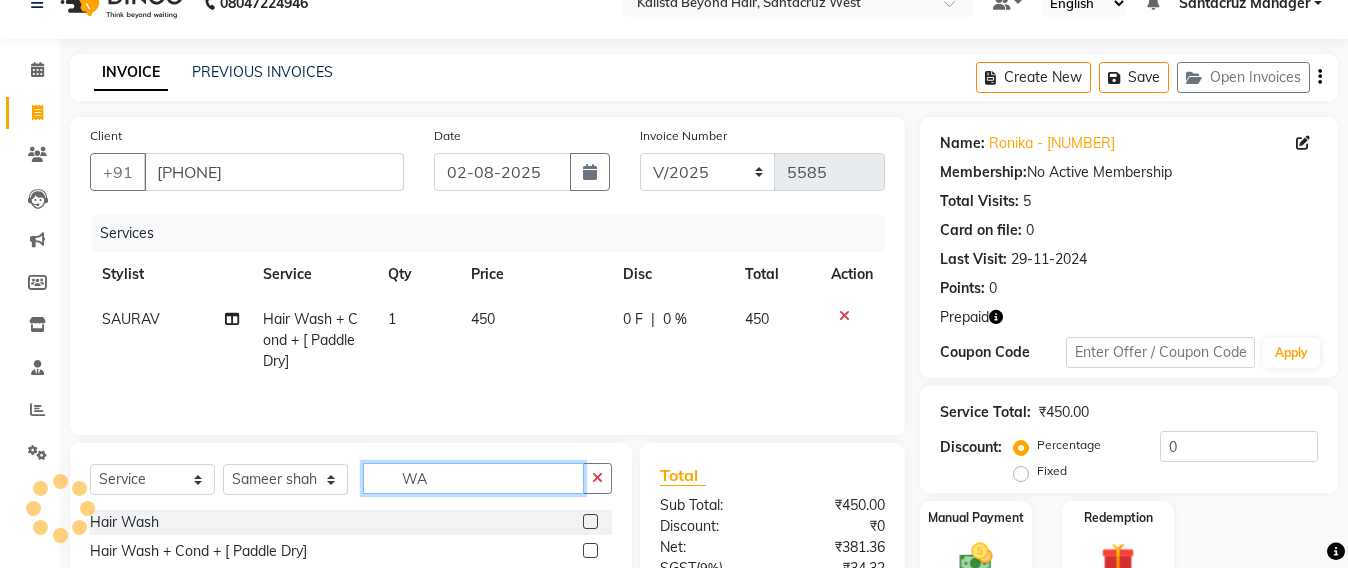 type on "W" 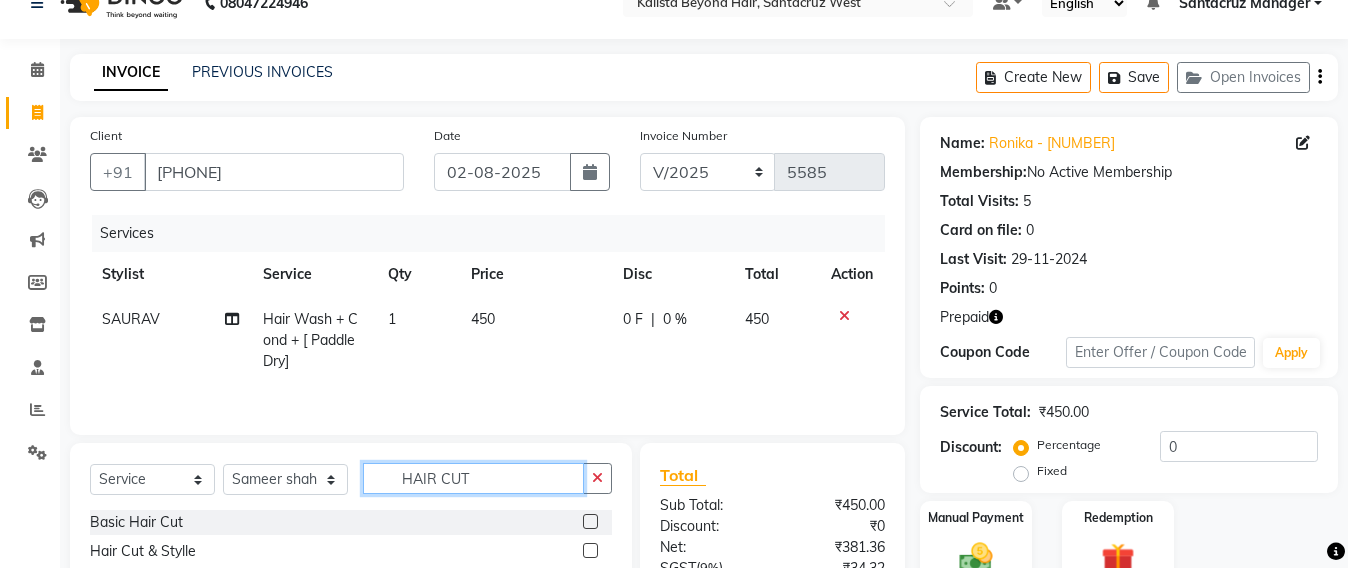 scroll, scrollTop: 237, scrollLeft: 0, axis: vertical 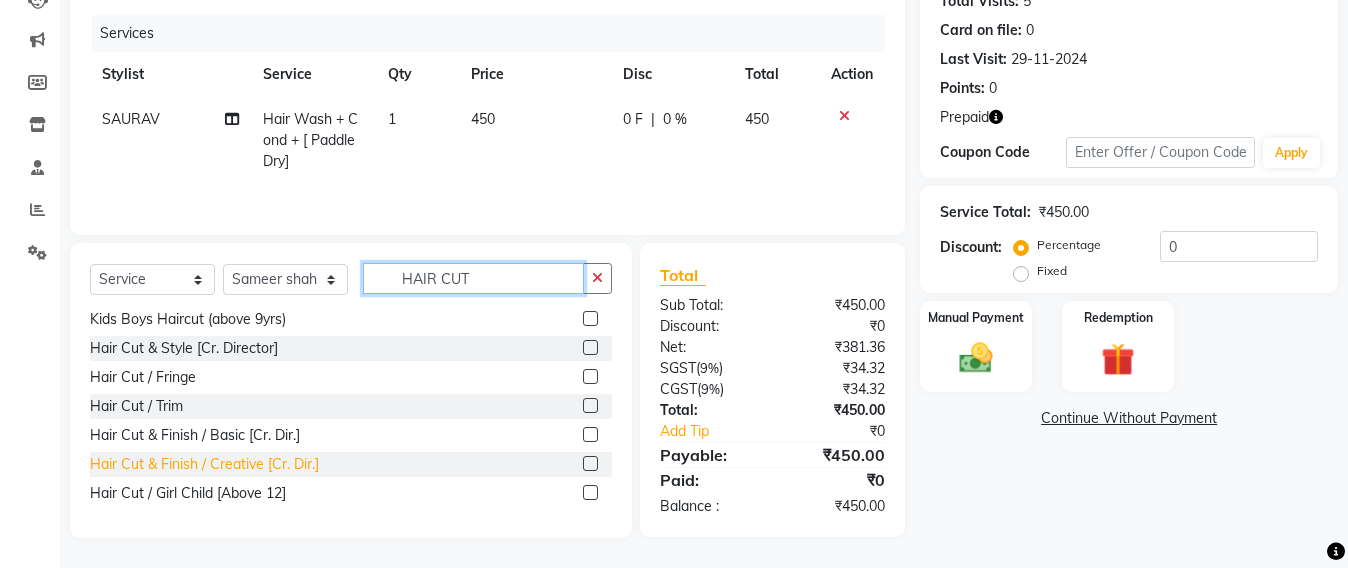 type on "HAIR CUT" 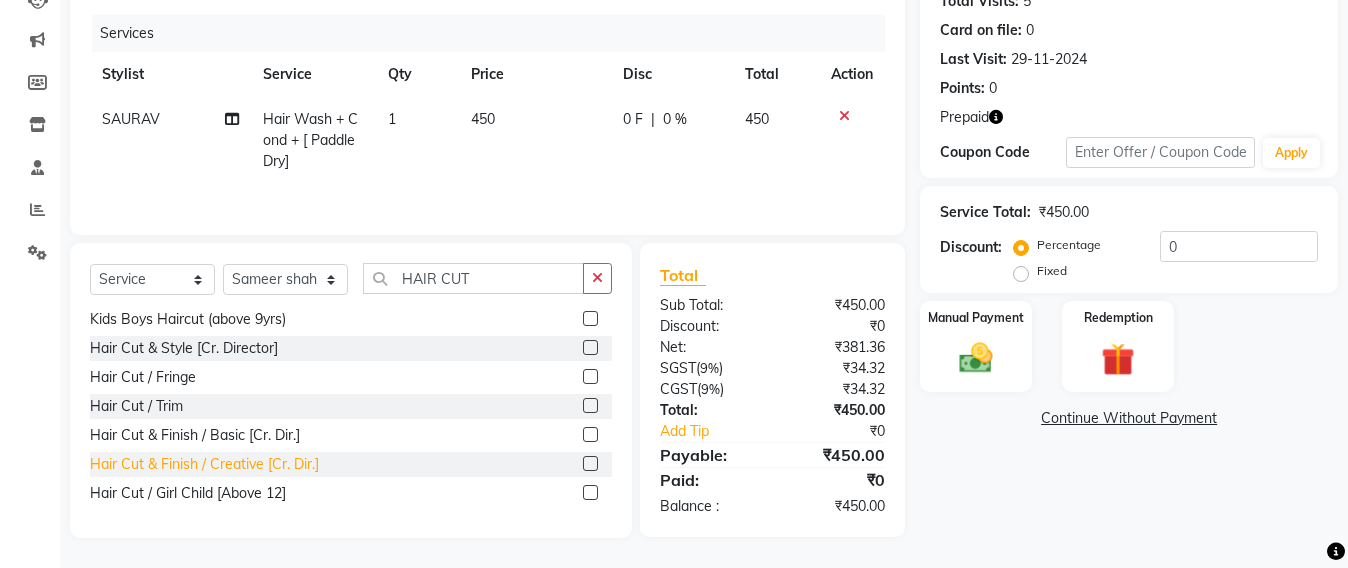 click on "Hair Cut & Finish / Creative [Cr. Dir.]" 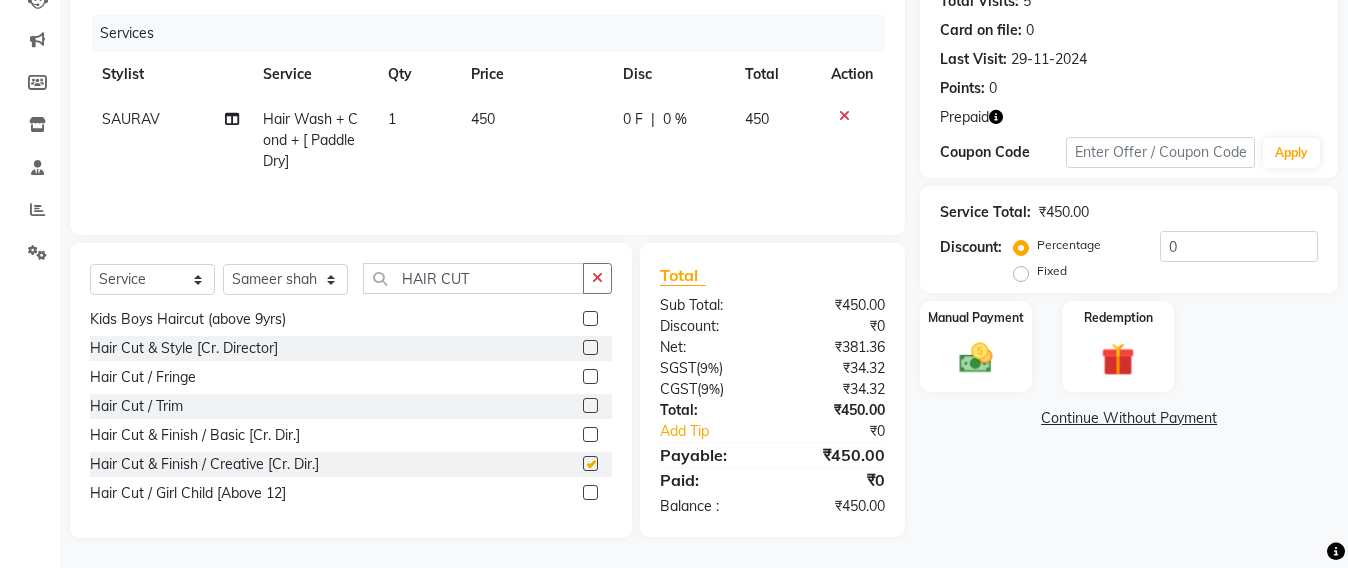 checkbox on "false" 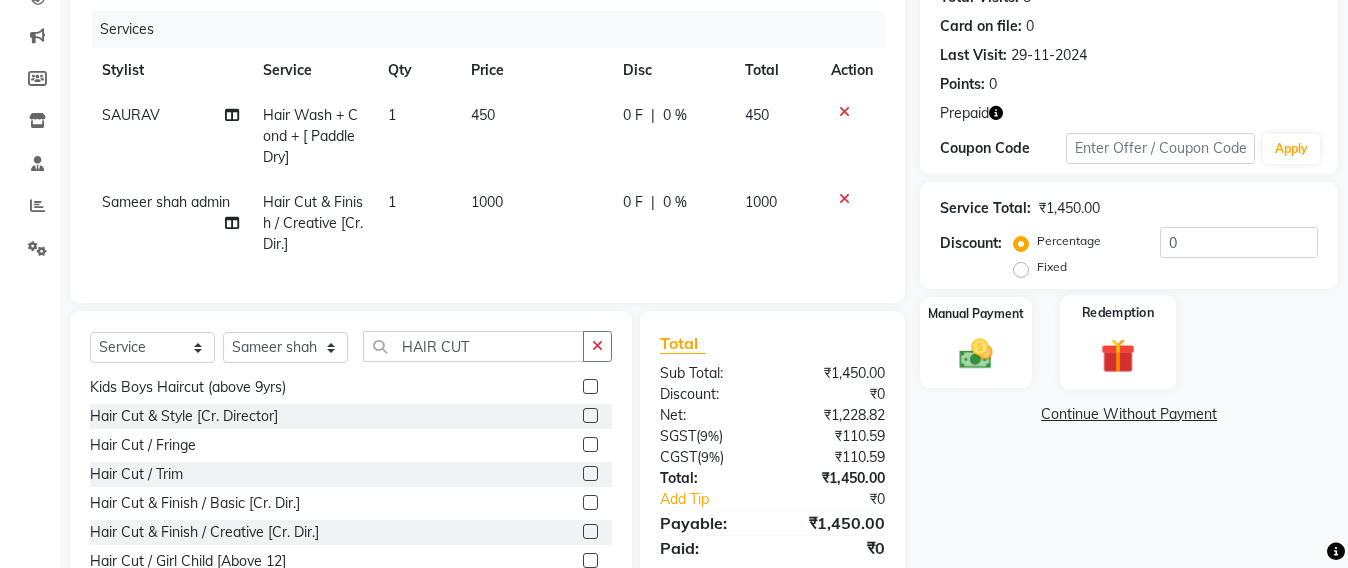 click 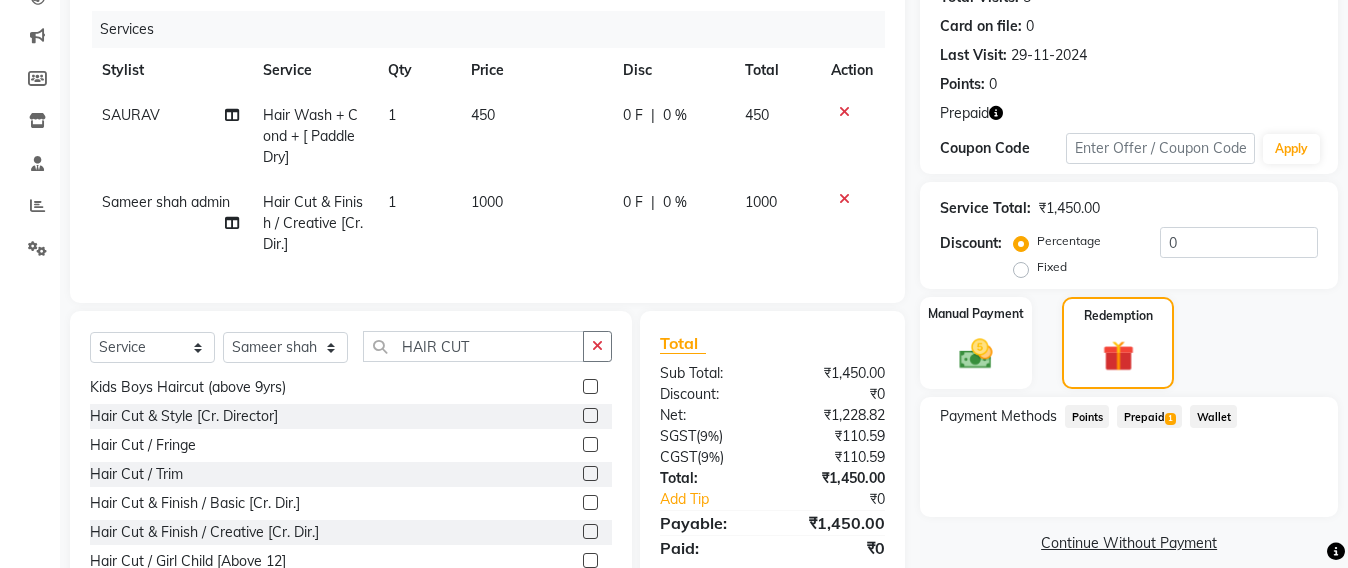 click on "Prepaid  1" 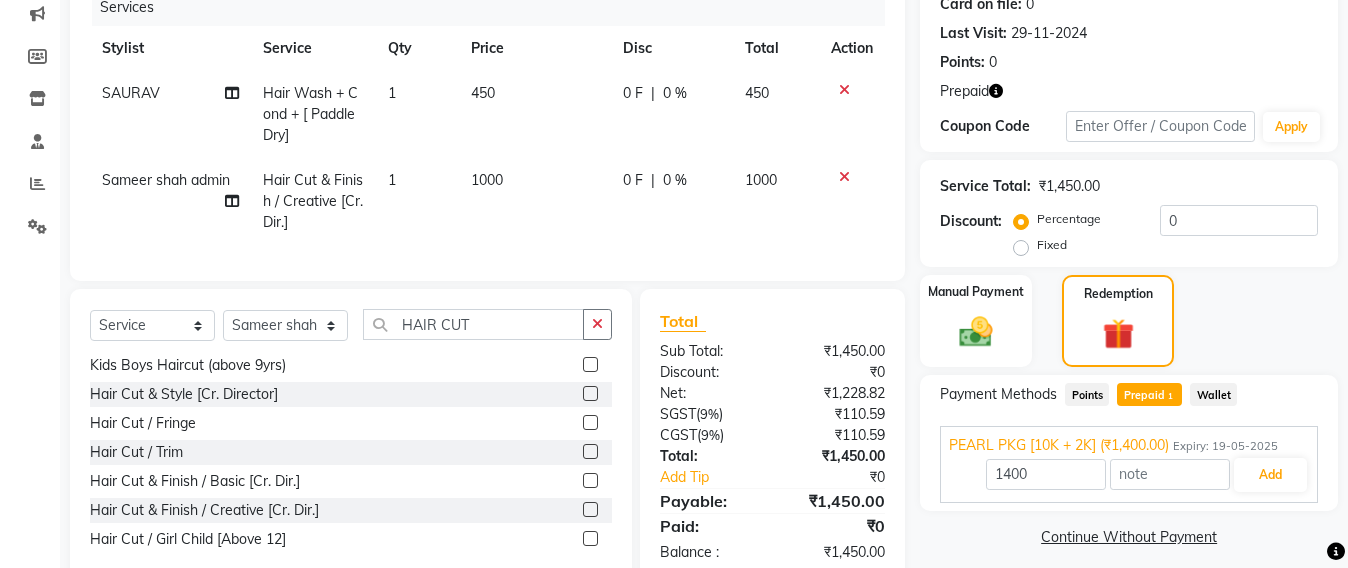 scroll, scrollTop: 324, scrollLeft: 0, axis: vertical 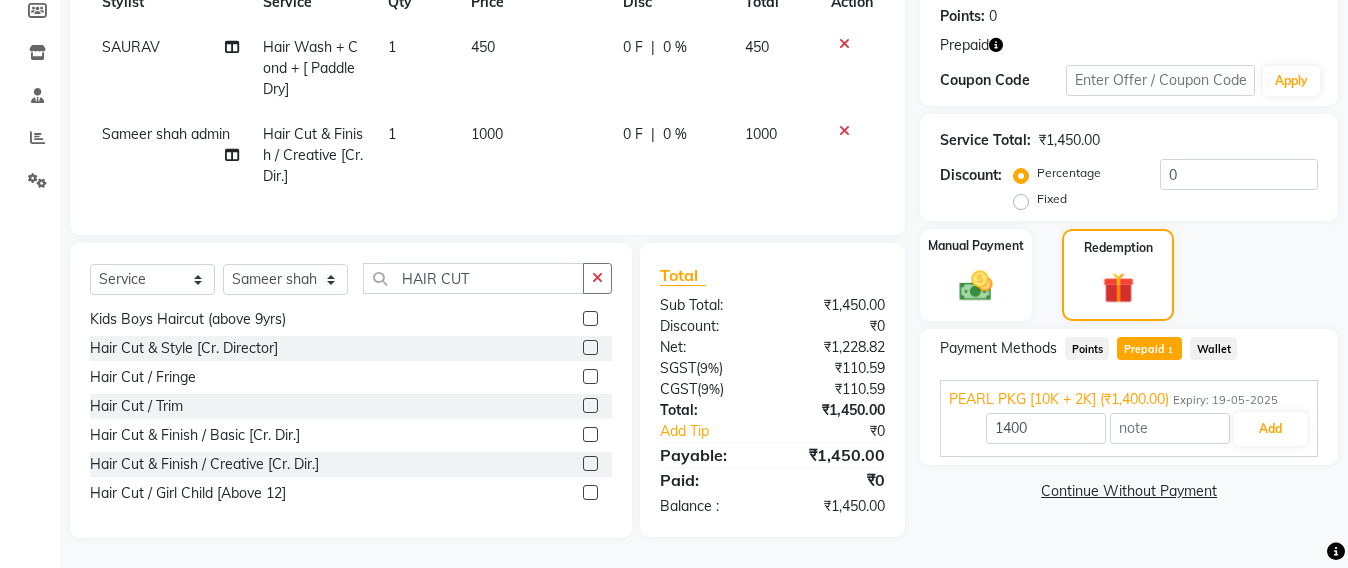 click 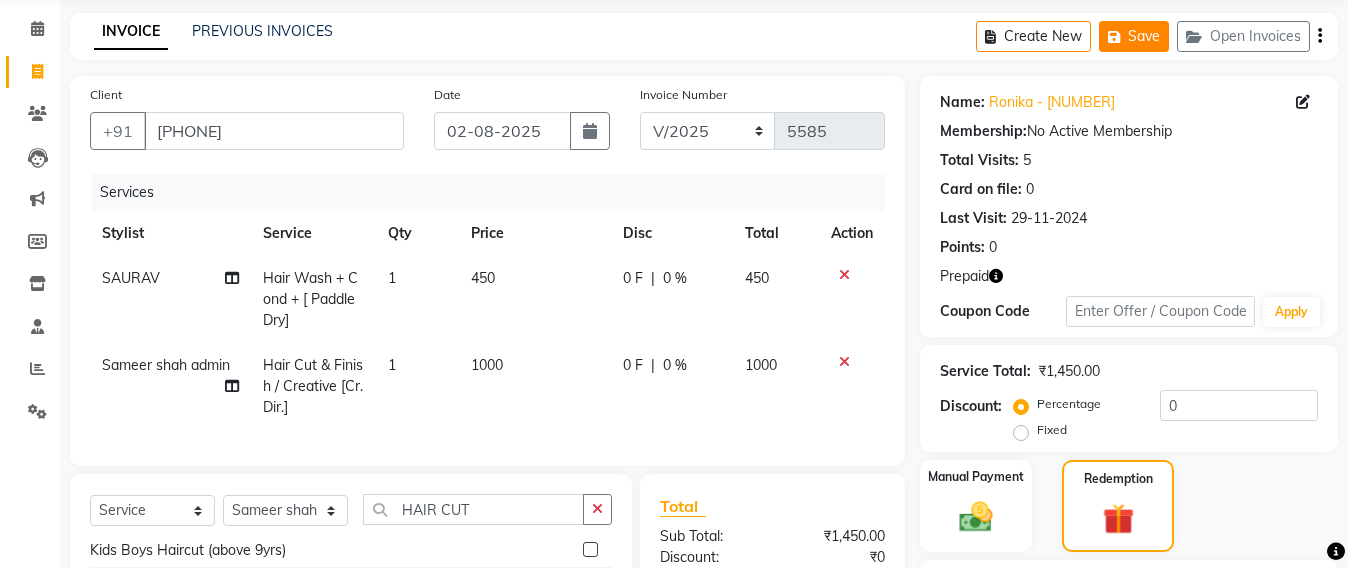 click on "Save" 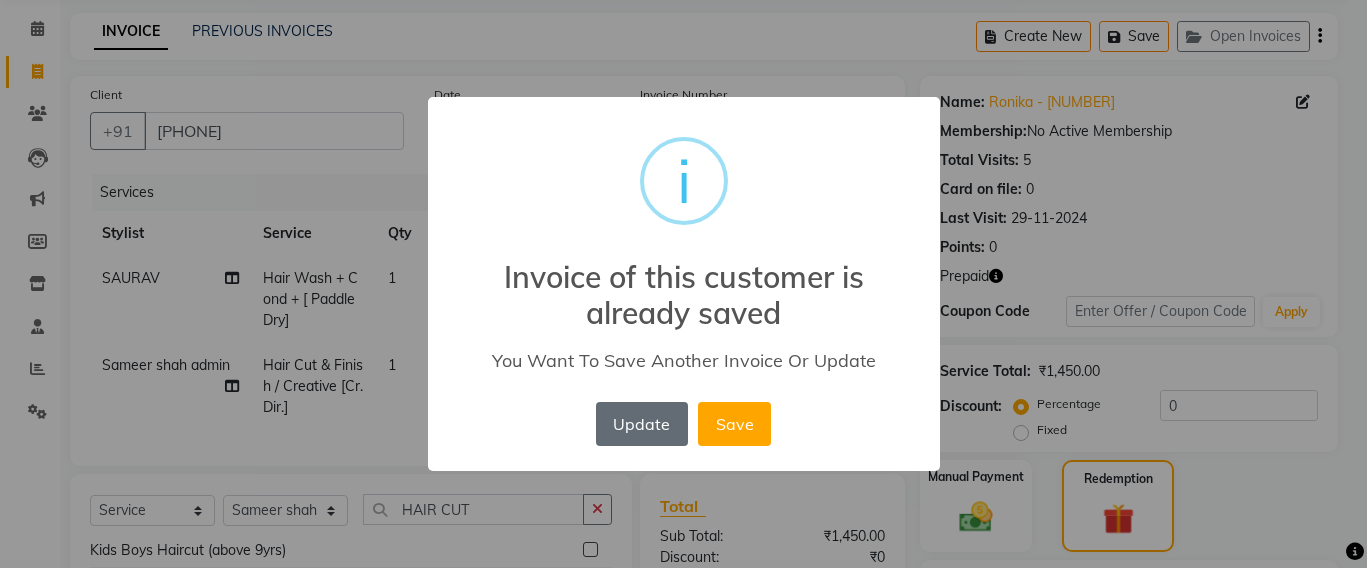 click on "Update" at bounding box center (642, 424) 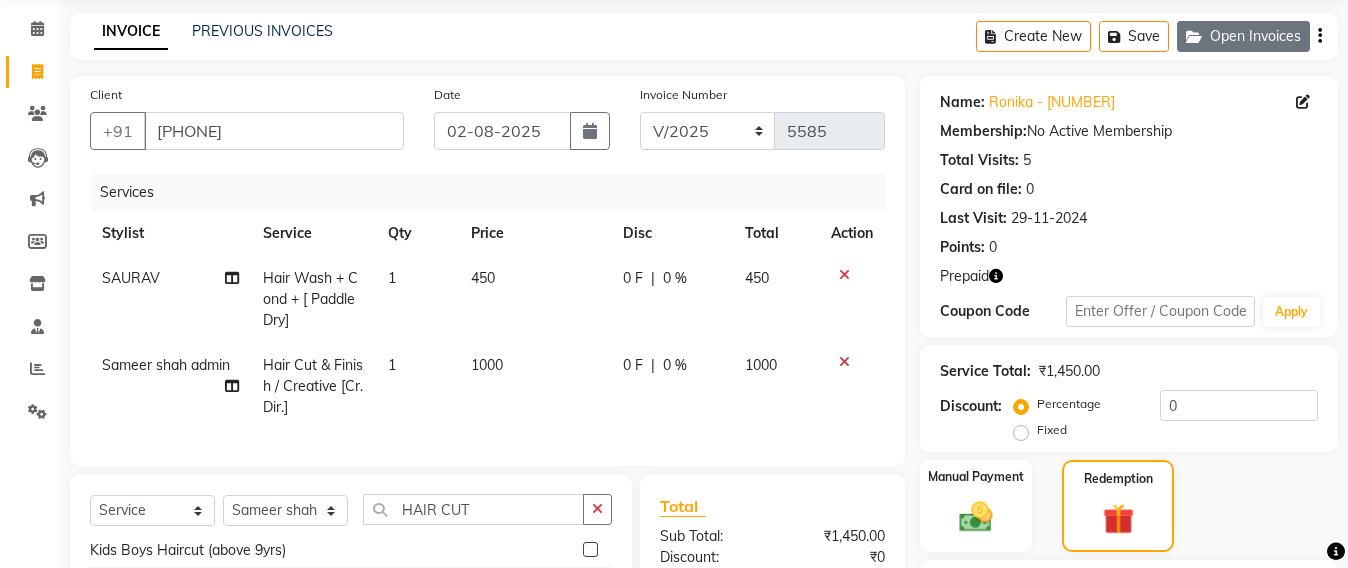 click on "Open Invoices" 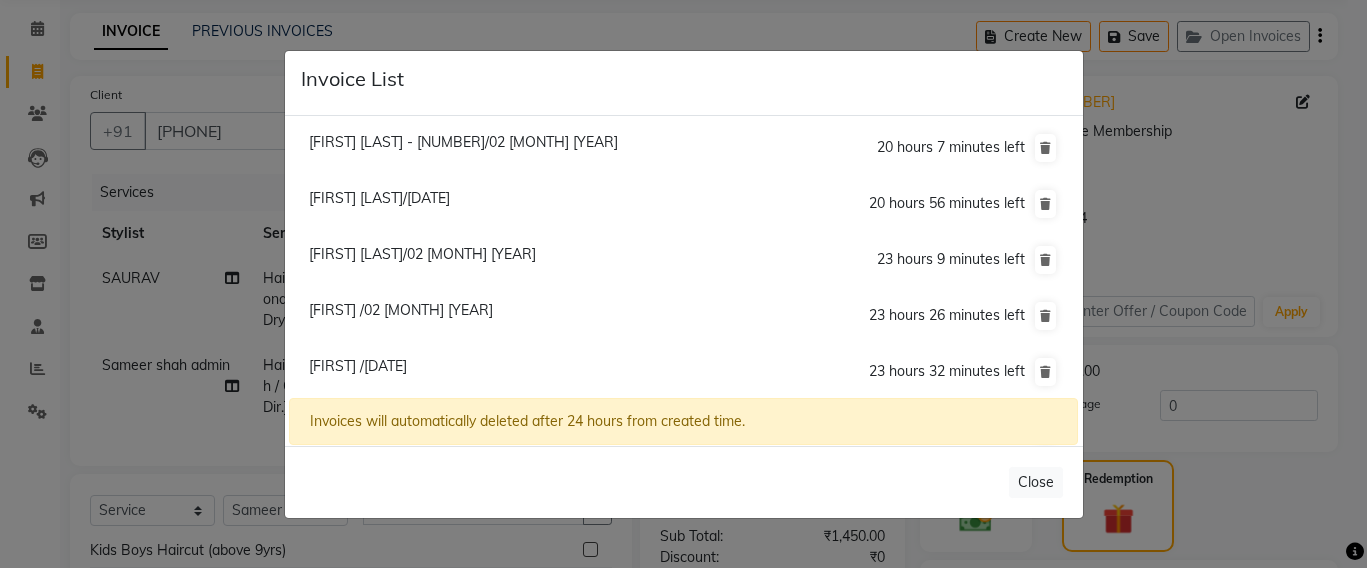 click on "Smita /02 August 2025" 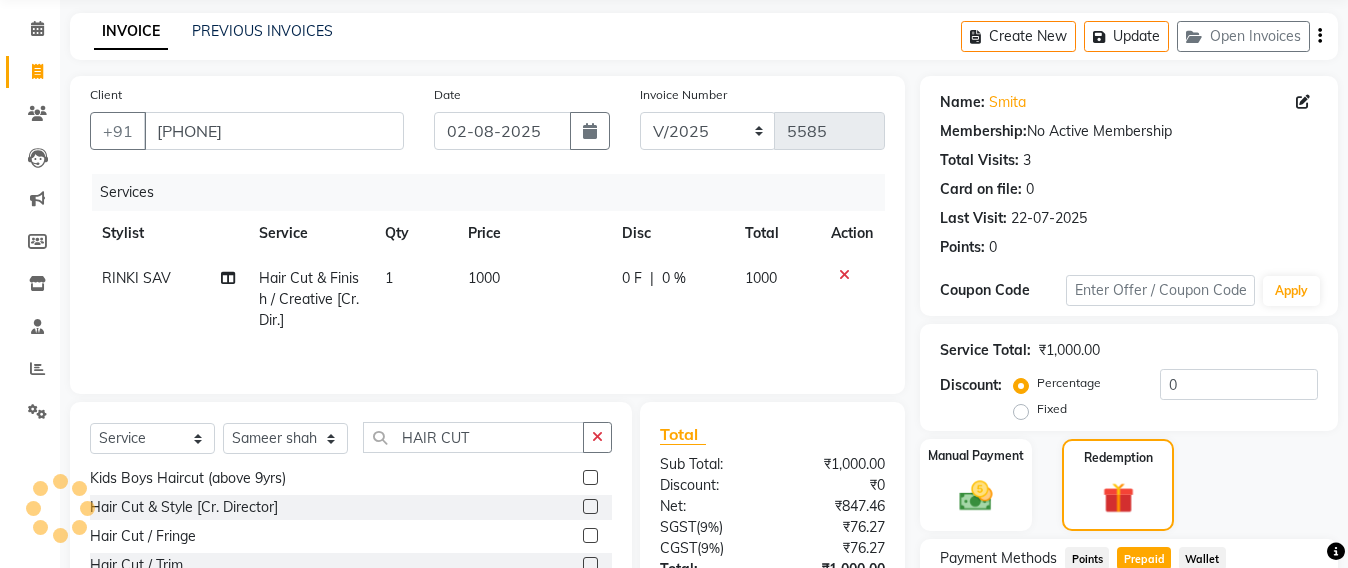 scroll, scrollTop: 0, scrollLeft: 0, axis: both 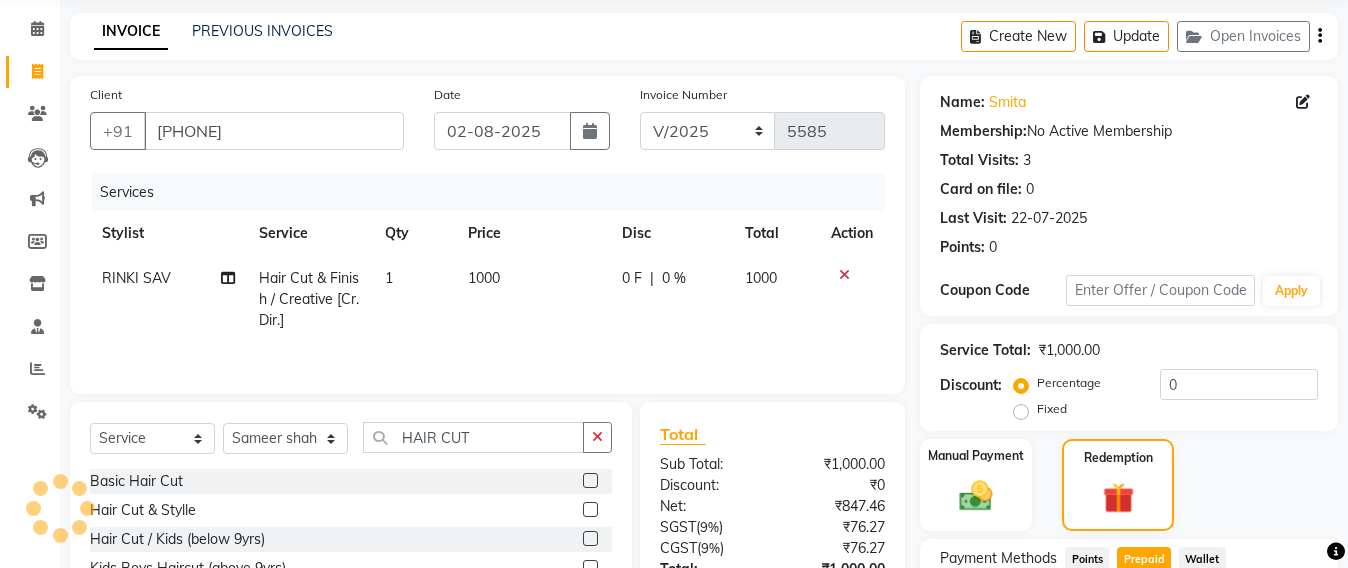 select 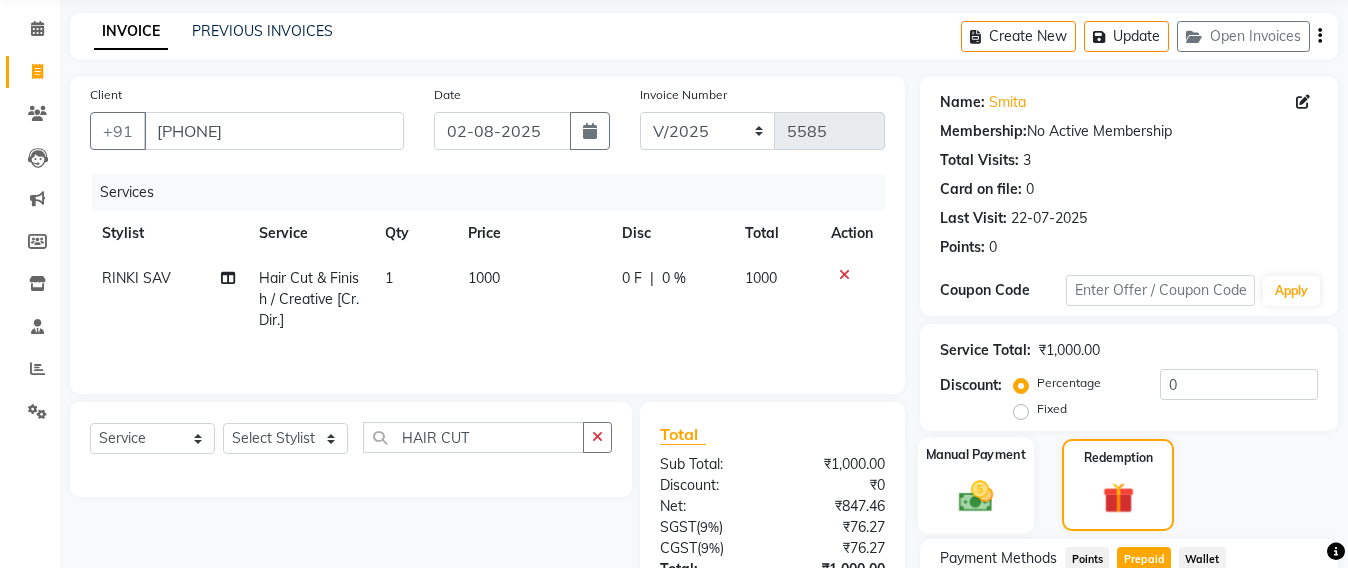 click 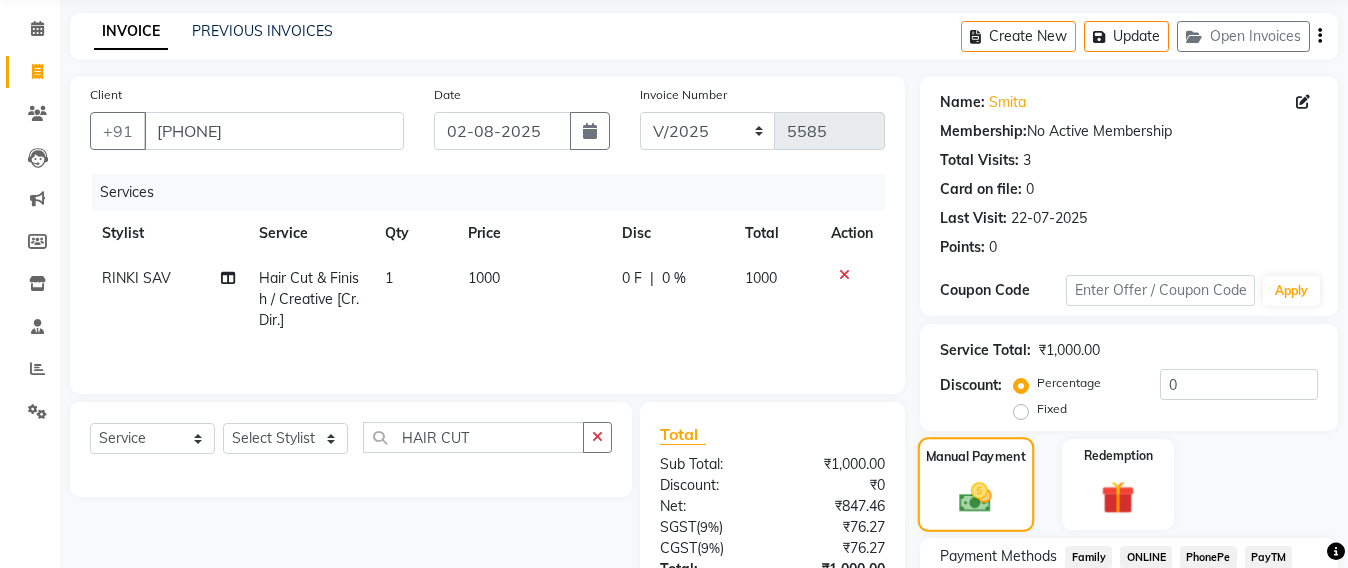scroll, scrollTop: 236, scrollLeft: 0, axis: vertical 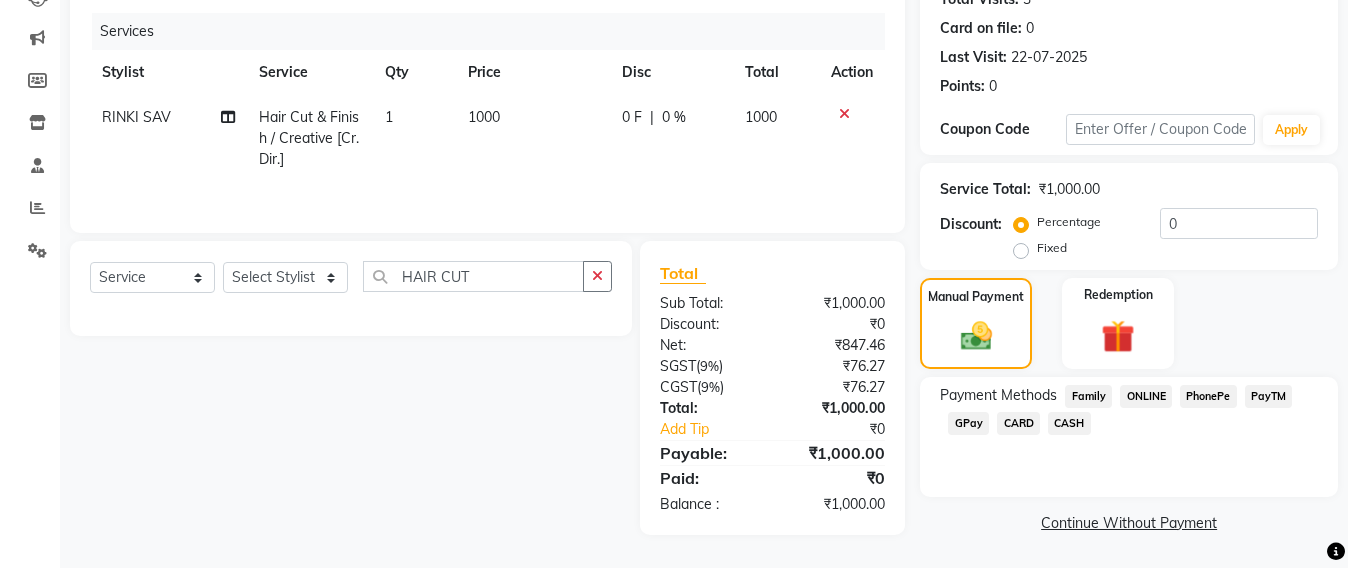 click on "GPay" 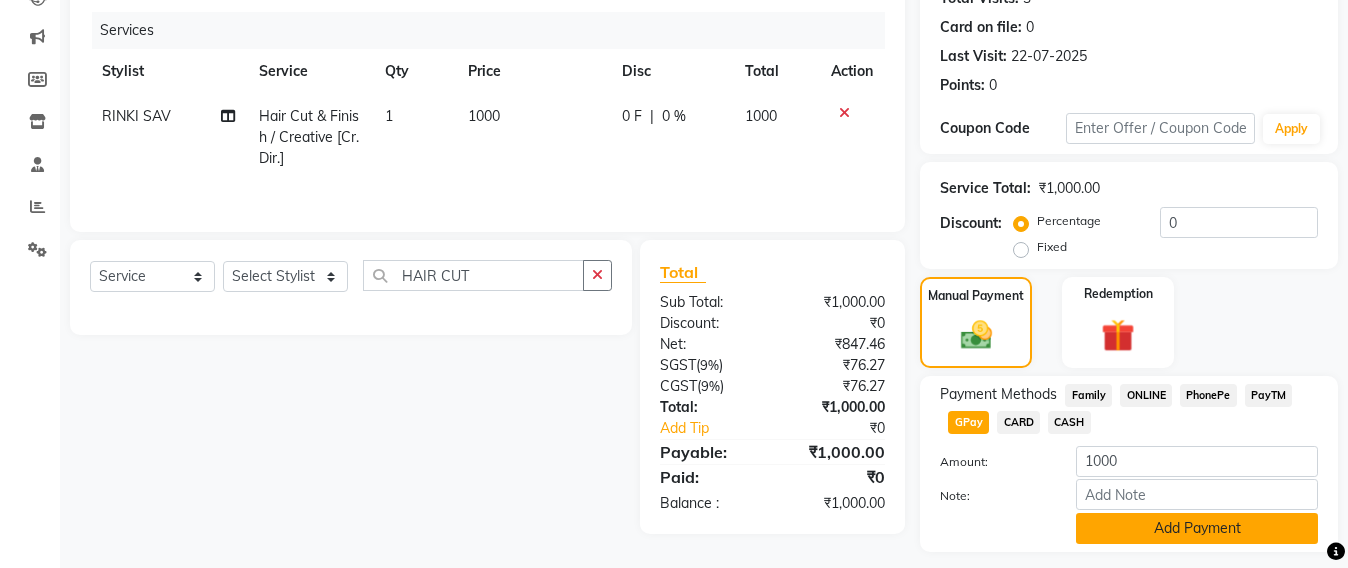 click on "Add Payment" 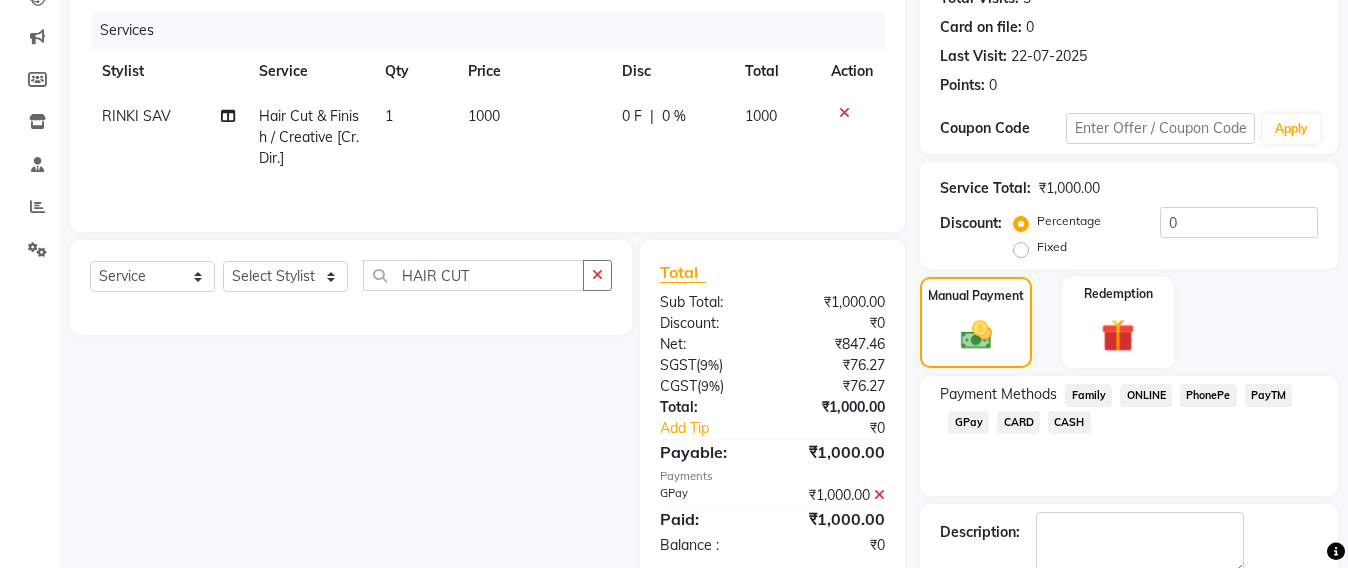 scroll, scrollTop: 348, scrollLeft: 0, axis: vertical 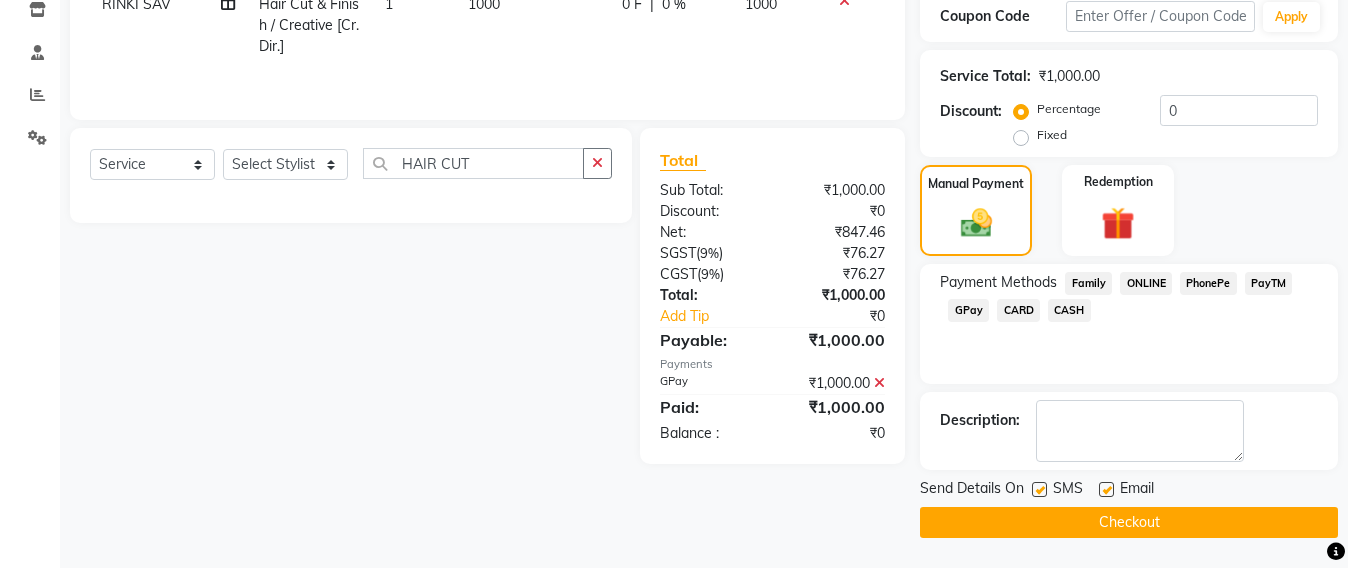 click on "Checkout" 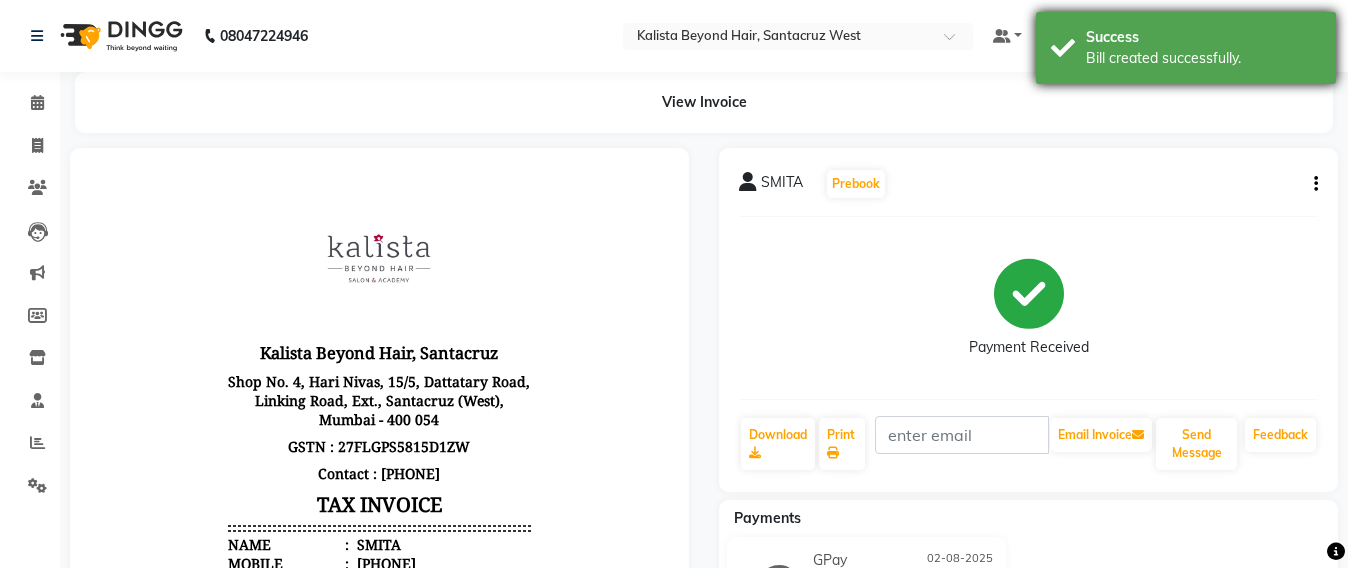 scroll, scrollTop: 0, scrollLeft: 0, axis: both 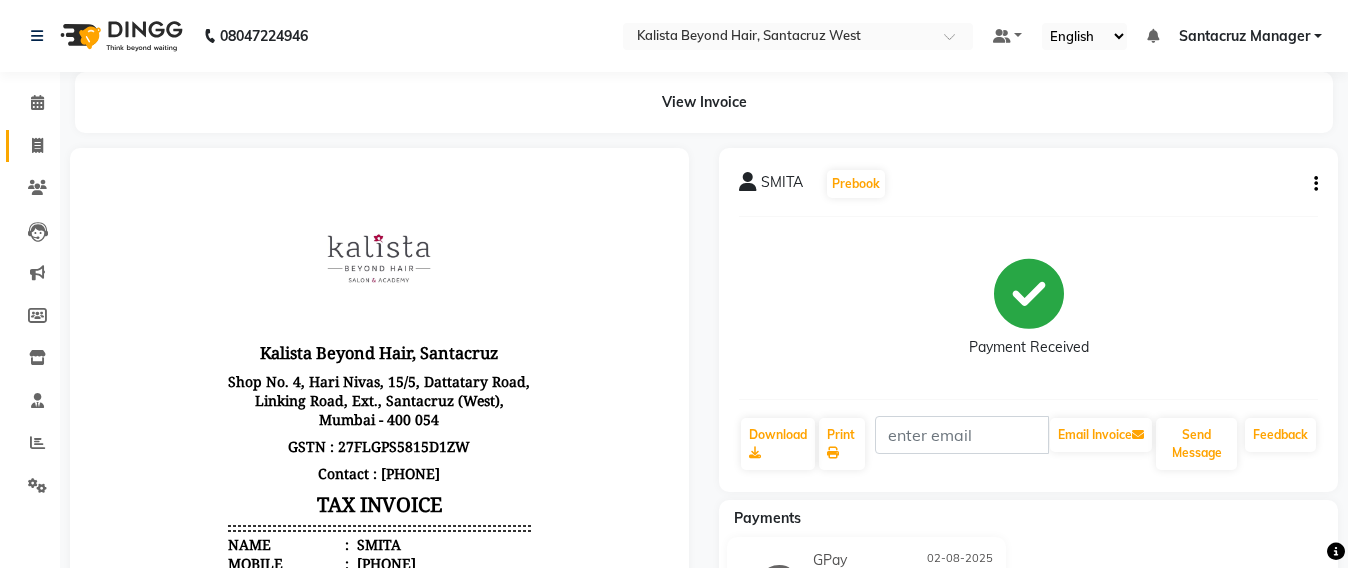 click on "Invoice" 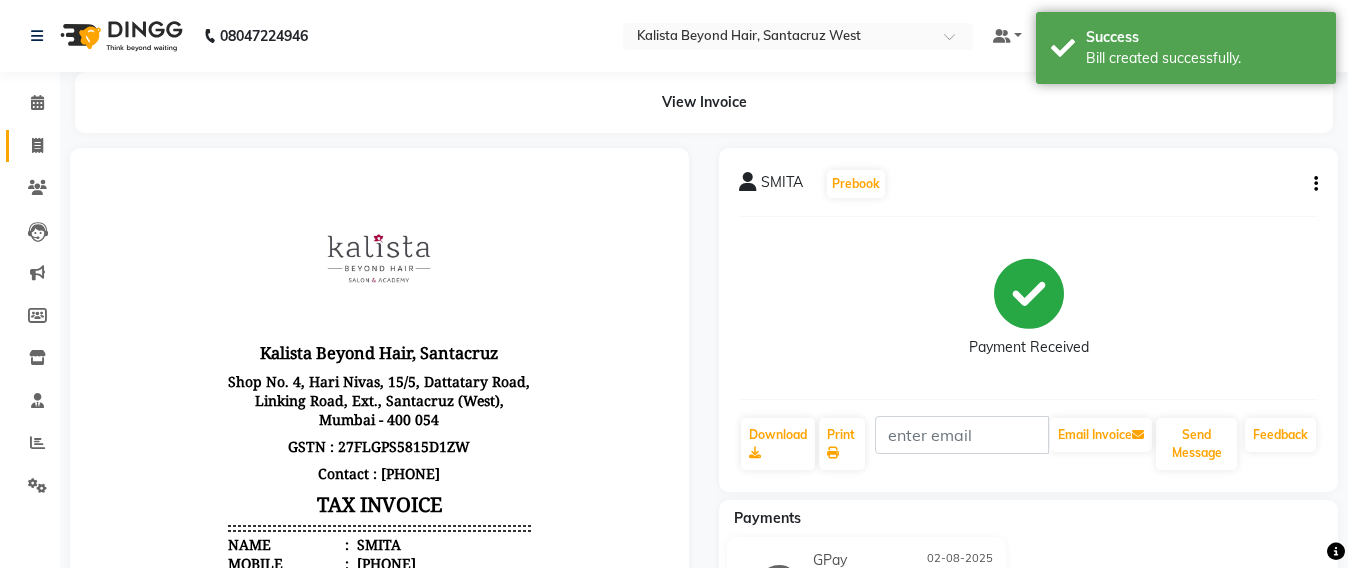 select on "service" 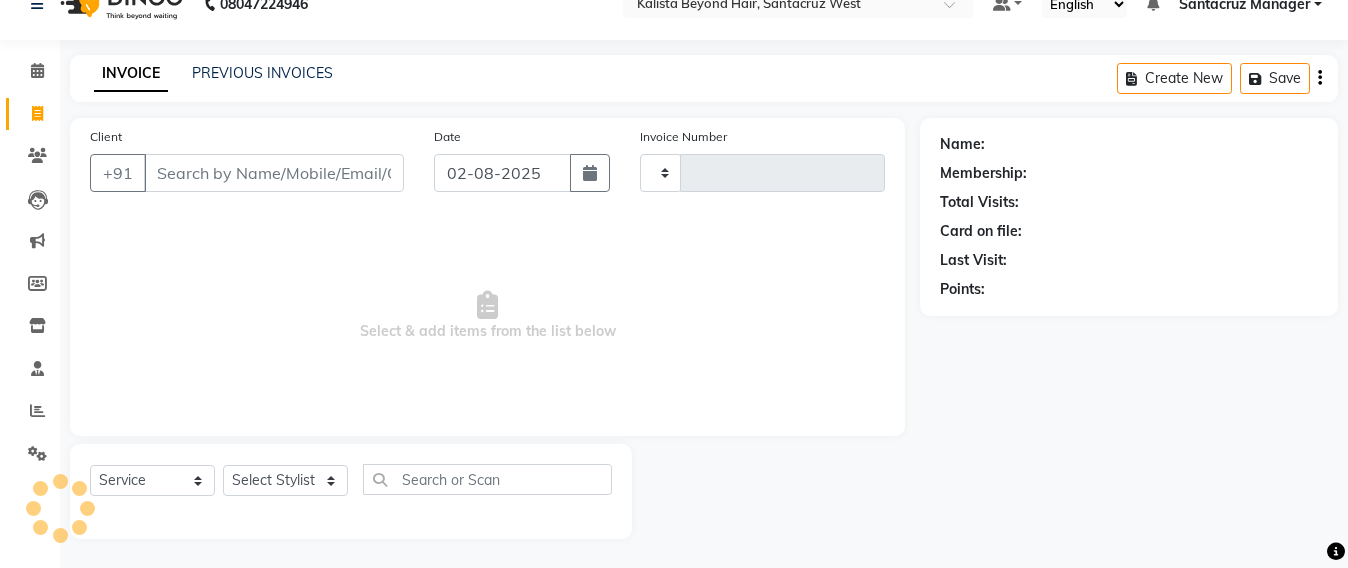 scroll, scrollTop: 33, scrollLeft: 0, axis: vertical 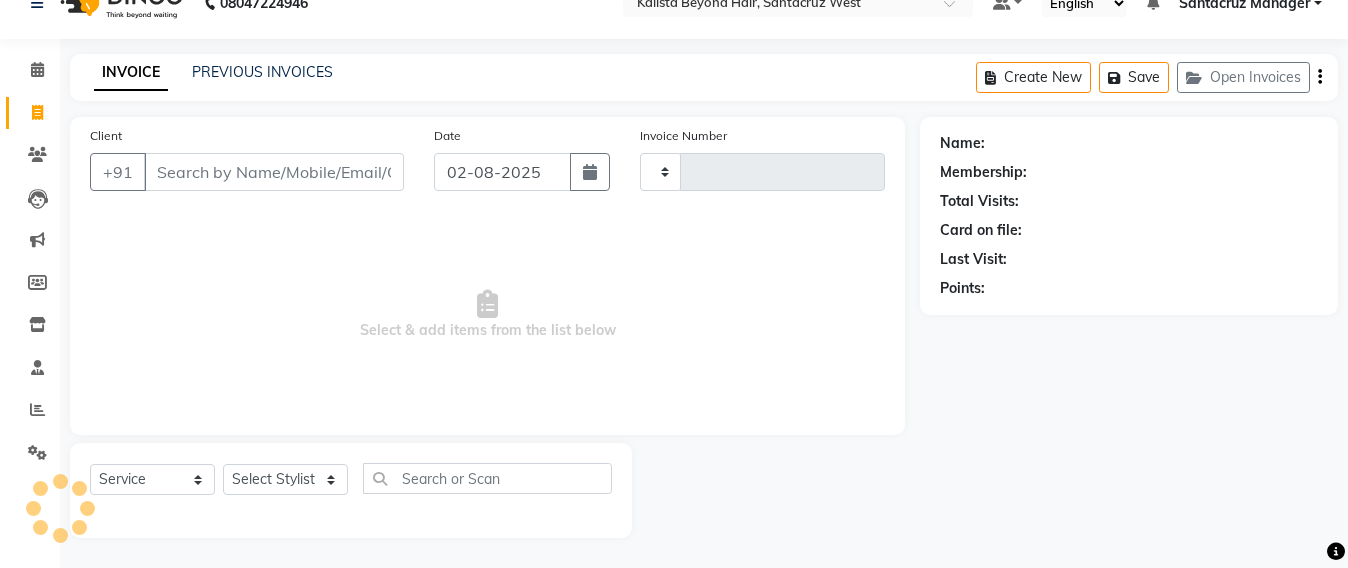 type on "5586" 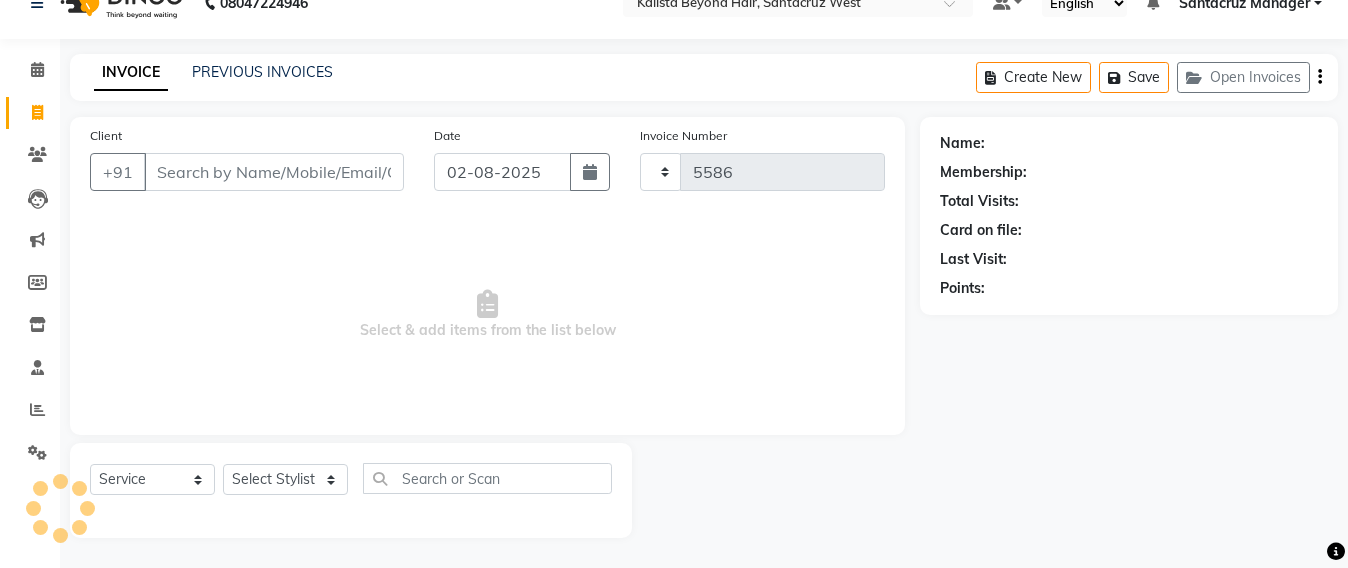 select on "6357" 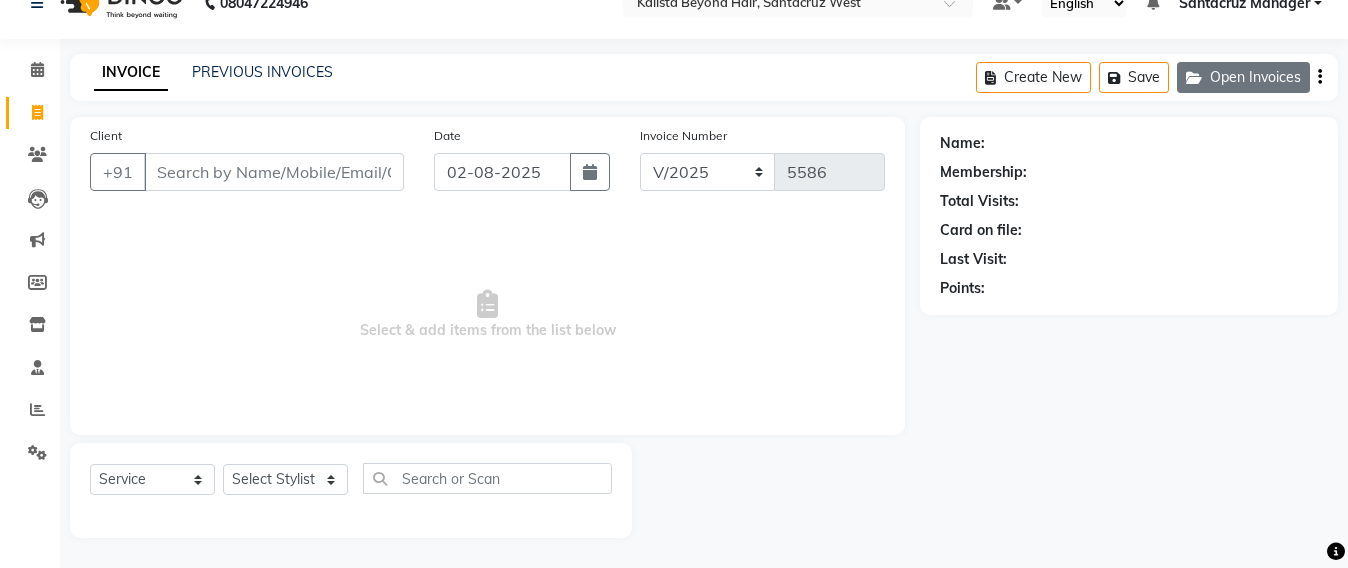 click on "Open Invoices" 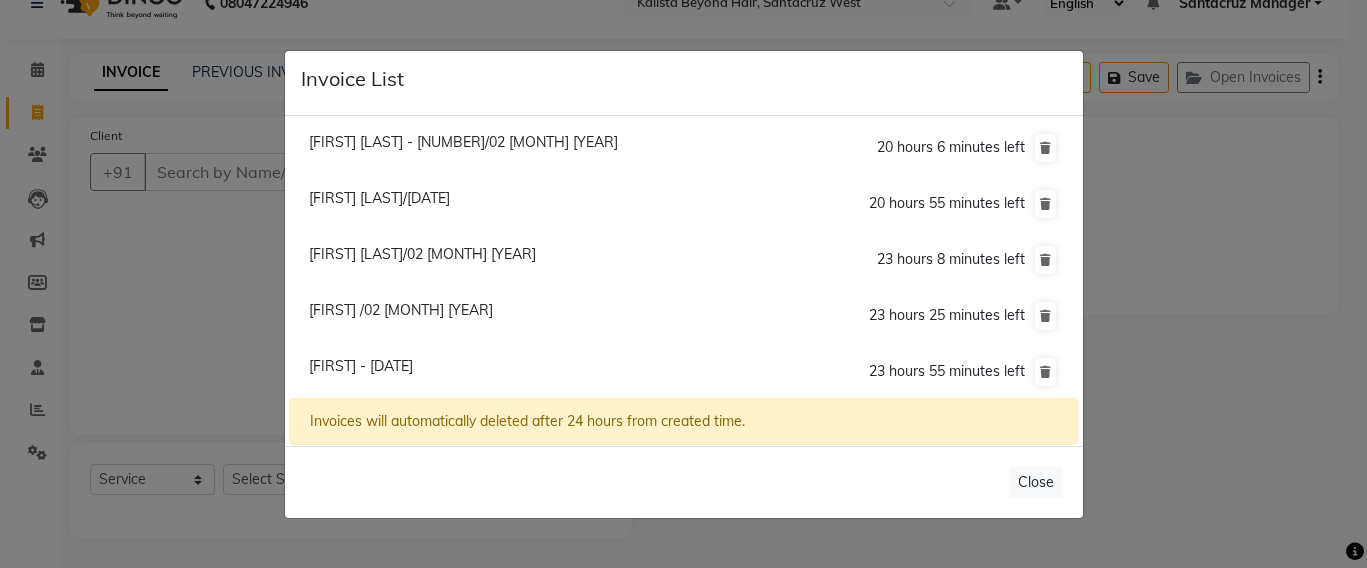 click on "Invoice List  Krishna Thackrey - 3047/02 August 2025  20 hours 6 minutes left  Mandeep Null/02 August 2025  20 hours 55 minutes left  Ritika Malhotra/02 August 2025  23 hours 8 minutes left  Mansi /02 August 2025  23 hours 25 minutes left  Ronika - 7537/02 August 2025  23 hours 55 minutes left  Invoices will automatically deleted after 24 hours from created time.   Close" 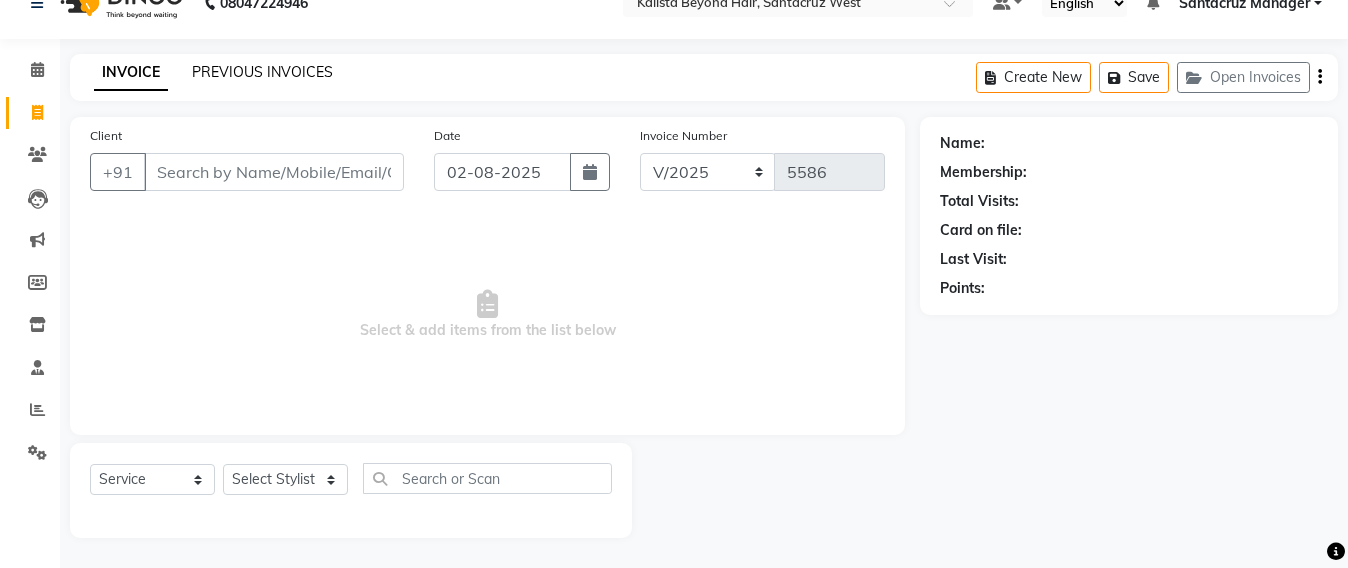 click on "PREVIOUS INVOICES" 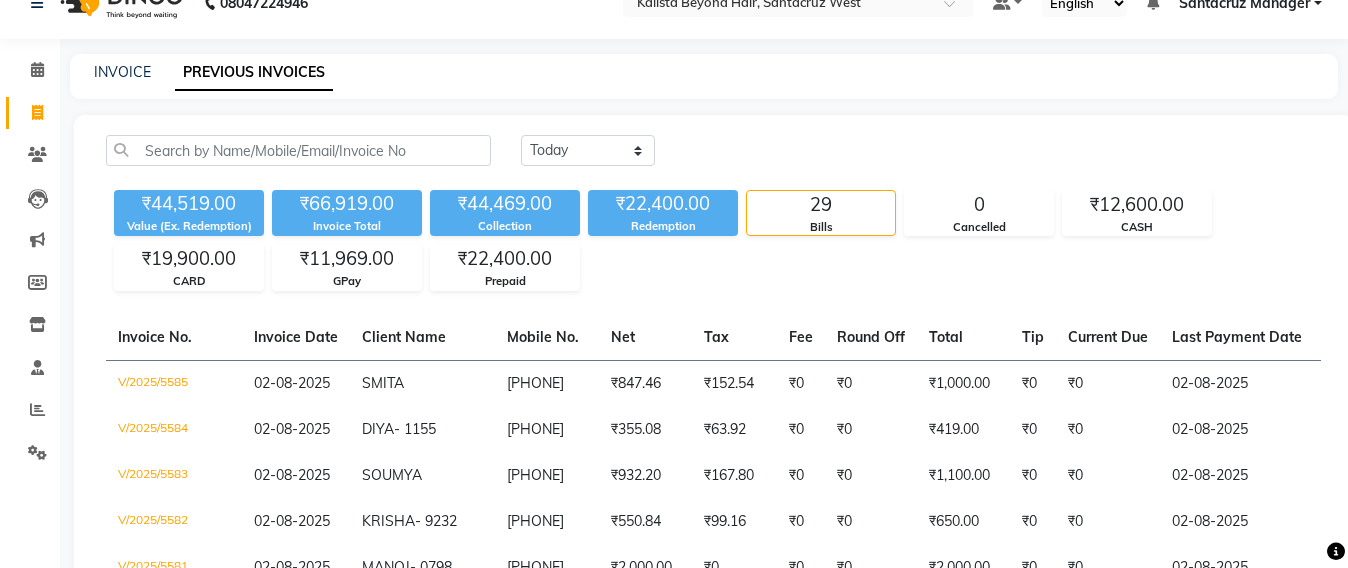 scroll, scrollTop: 0, scrollLeft: 0, axis: both 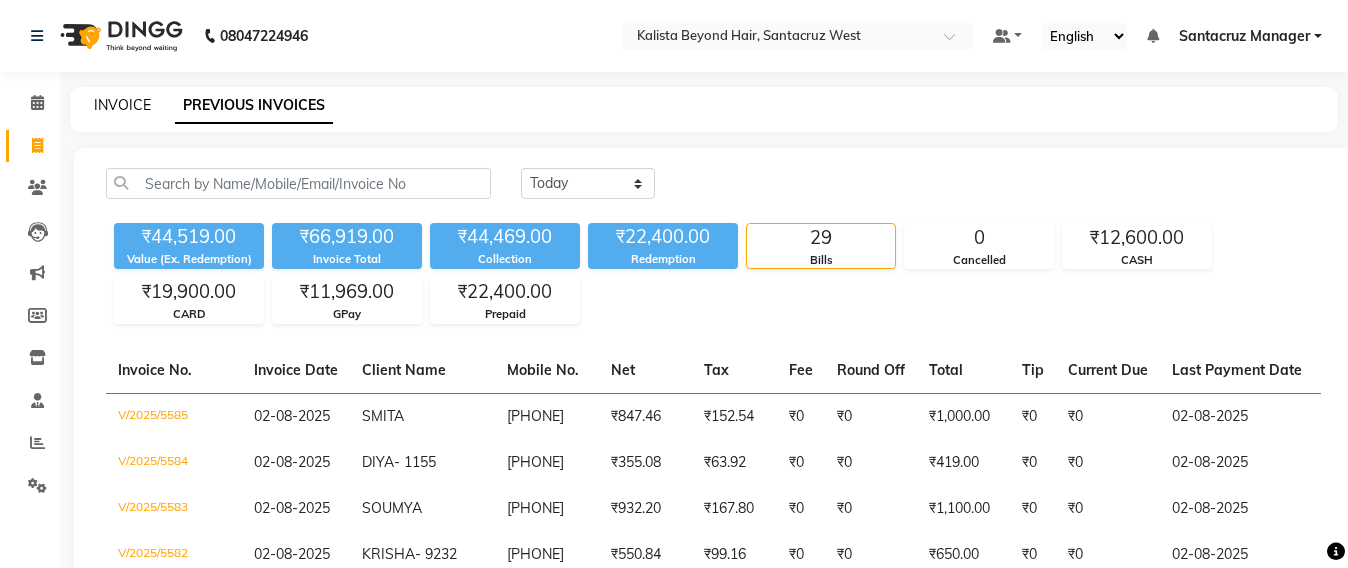 click on "INVOICE" 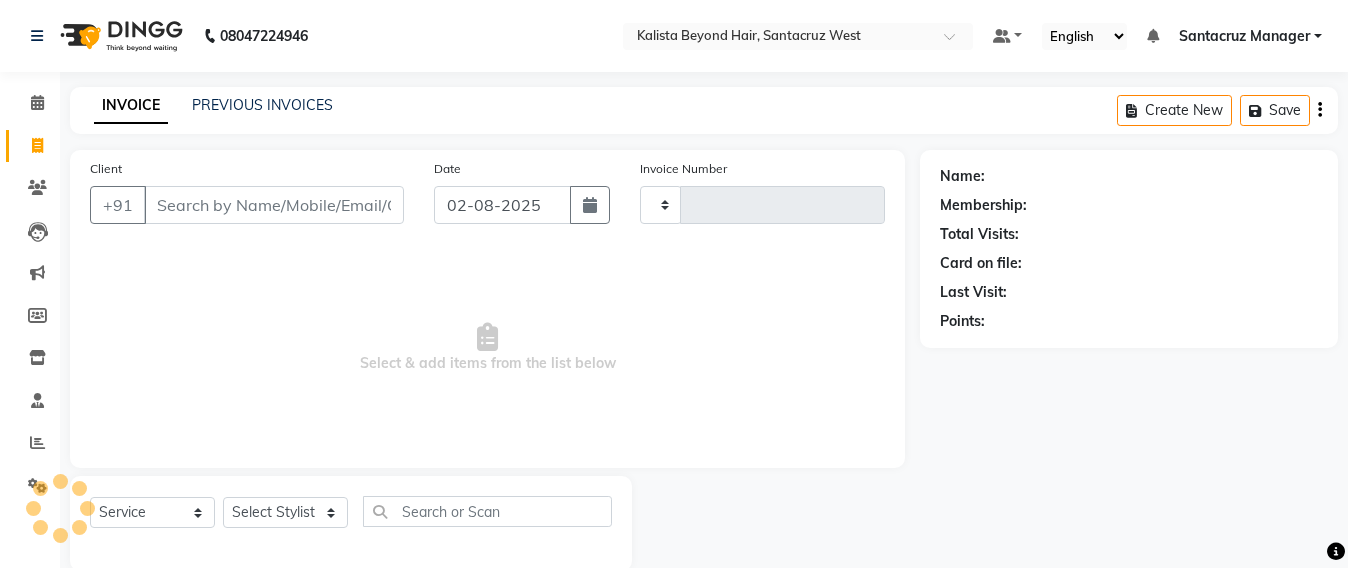 scroll, scrollTop: 33, scrollLeft: 0, axis: vertical 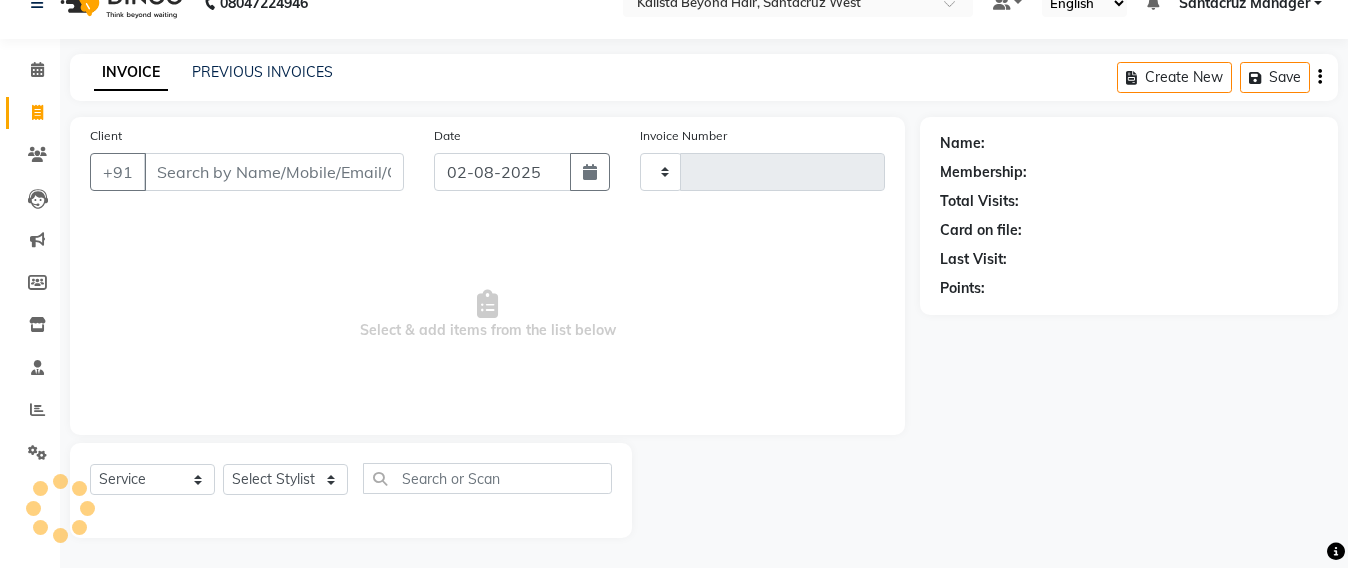 type on "5586" 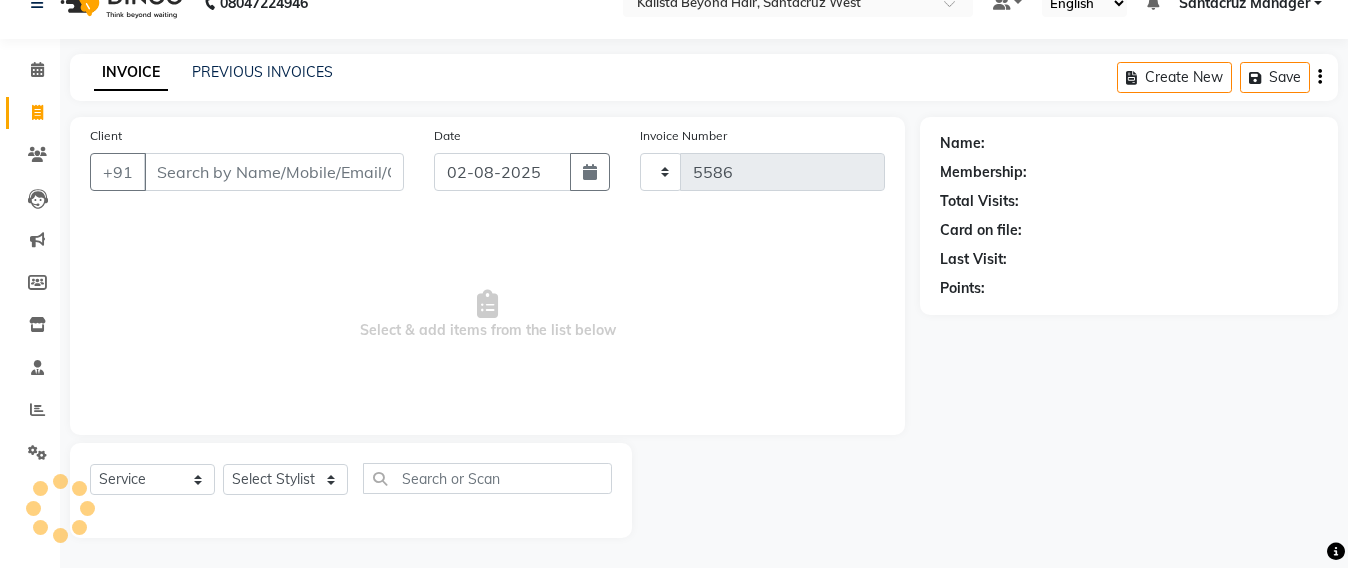 select on "6357" 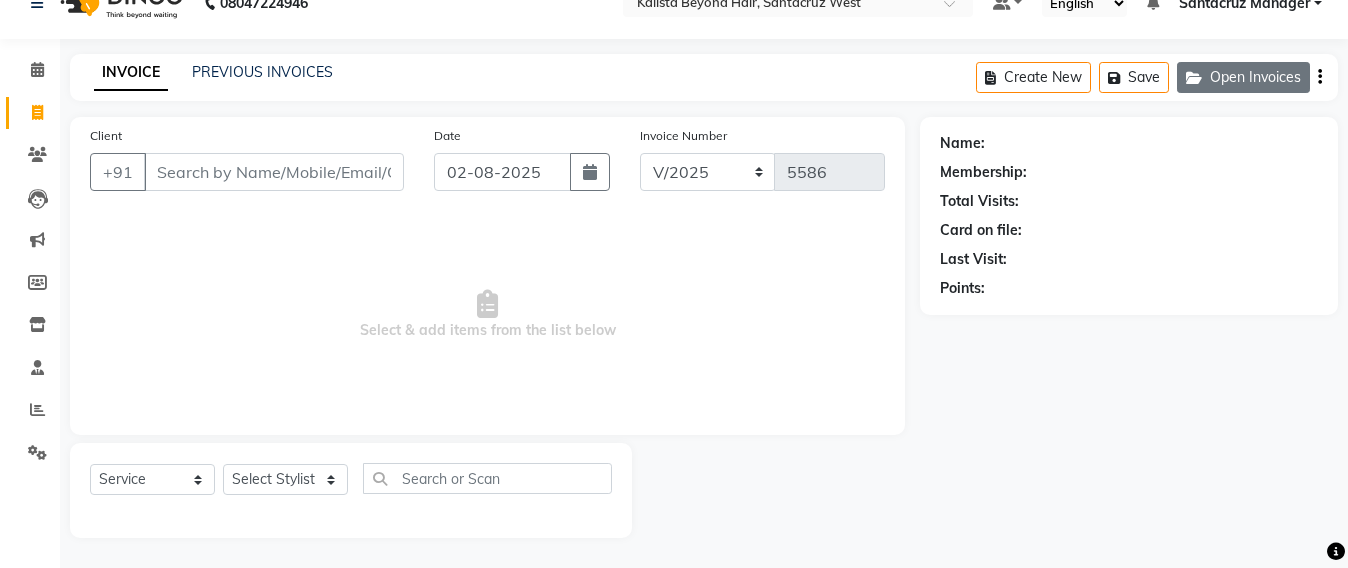 click on "Open Invoices" 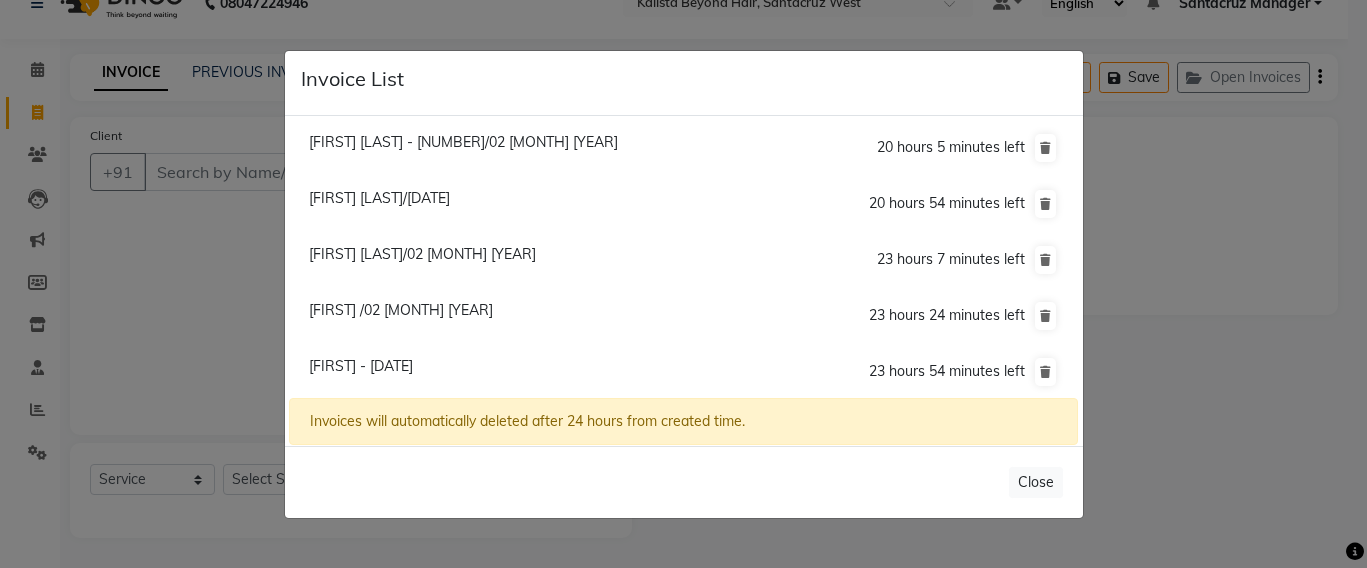 click on "Ronika - 7537/02 August 2025" 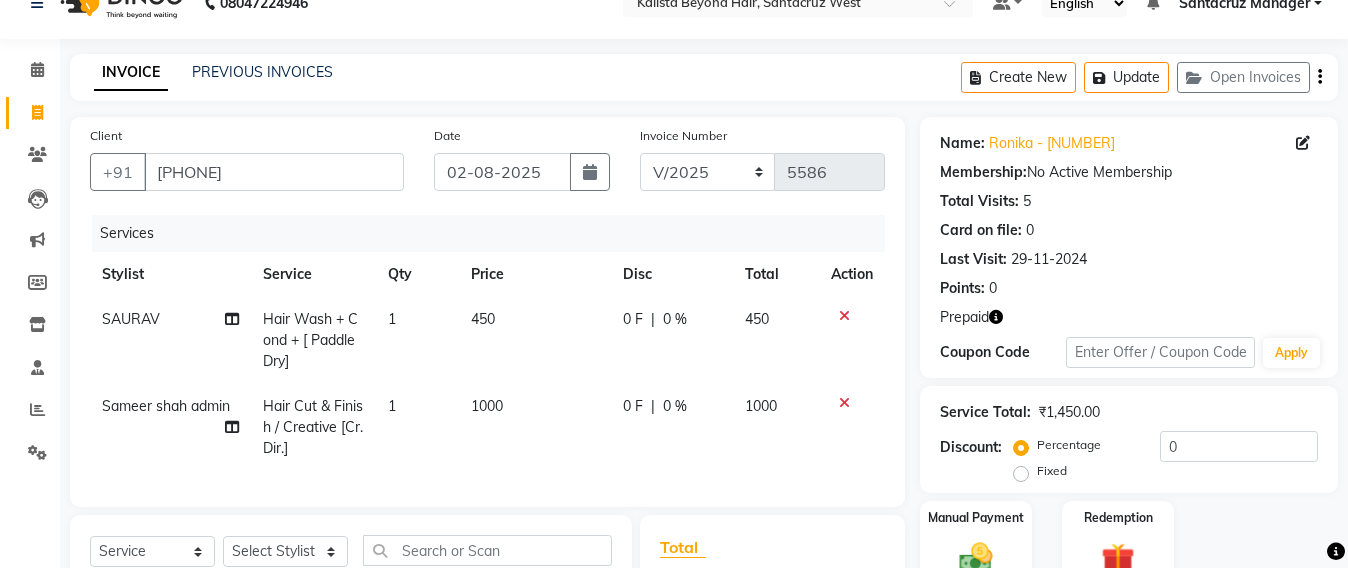 scroll, scrollTop: 323, scrollLeft: 0, axis: vertical 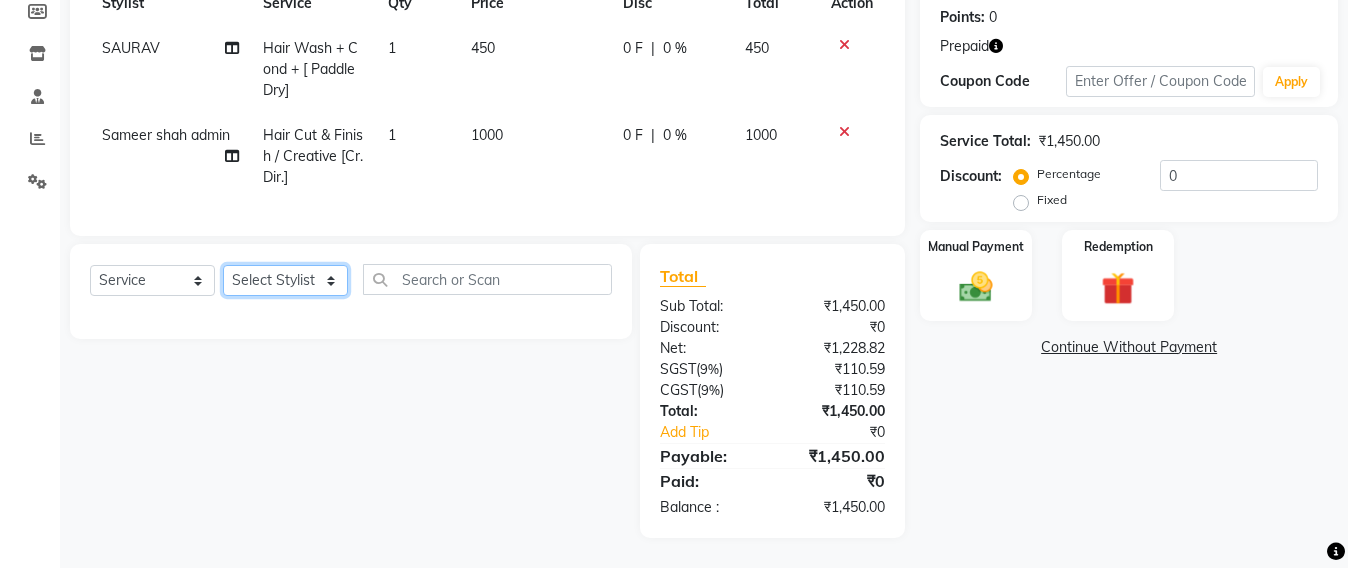 click on "Select Stylist Admin Avesh Sankat AZHER SHAIKH Jayeshree Mahtre Manisha Subodh Shedge Muskaan Pramila Vinayak Mhatre prathmesh mahattre Pratibha Nilesh Sharma RINKI SAV Rosy Sunil Jadhav Sameer shah admin Santacruz Manager SAURAV Siddhi SOMAYANG VASHUM Tejasvi Bhosle" 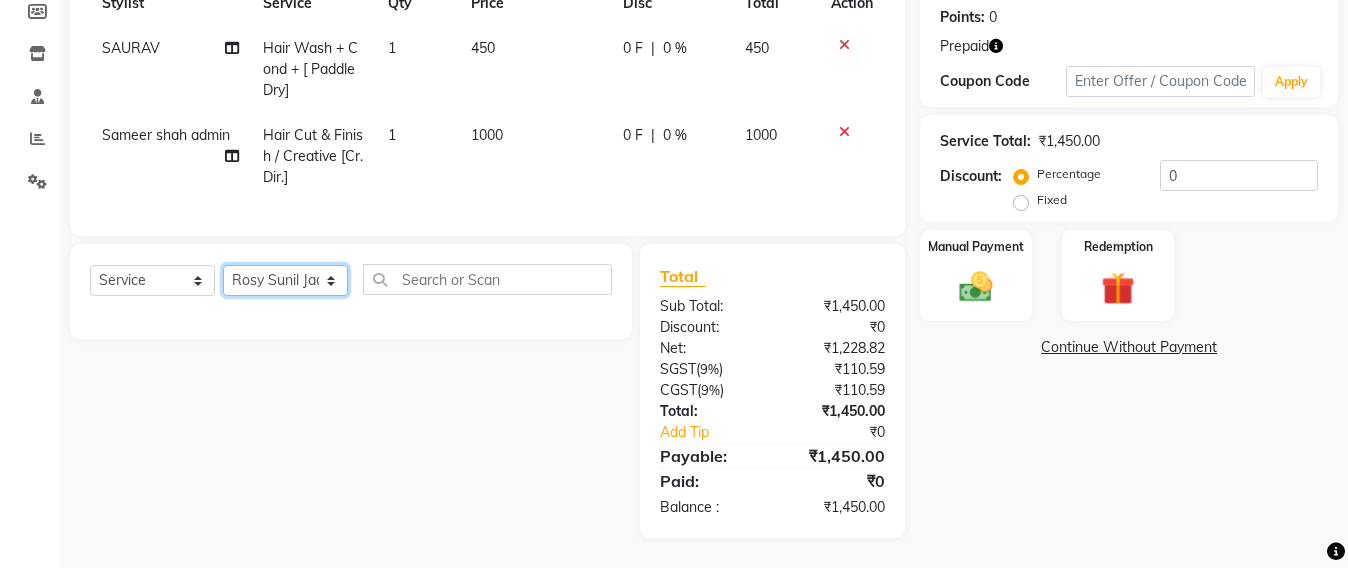 click on "Select Stylist Admin Avesh Sankat AZHER SHAIKH Jayeshree Mahtre Manisha Subodh Shedge Muskaan Pramila Vinayak Mhatre prathmesh mahattre Pratibha Nilesh Sharma RINKI SAV Rosy Sunil Jadhav Sameer shah admin Santacruz Manager SAURAV Siddhi SOMAYANG VASHUM Tejasvi Bhosle" 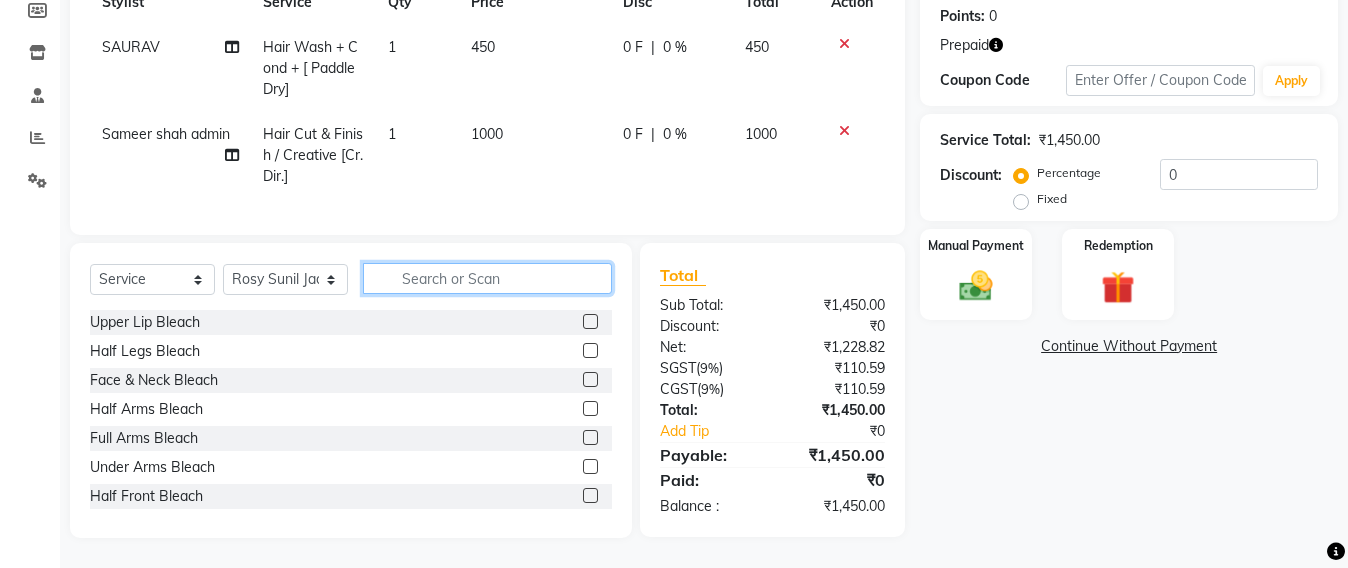 click 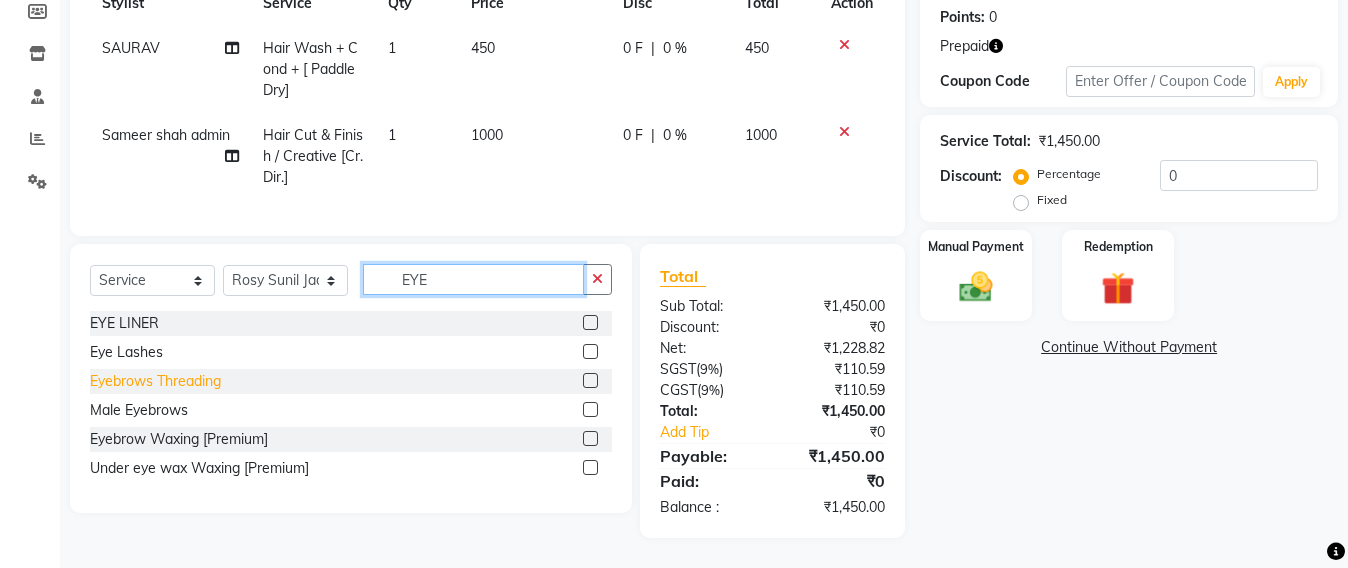 type on "EYE" 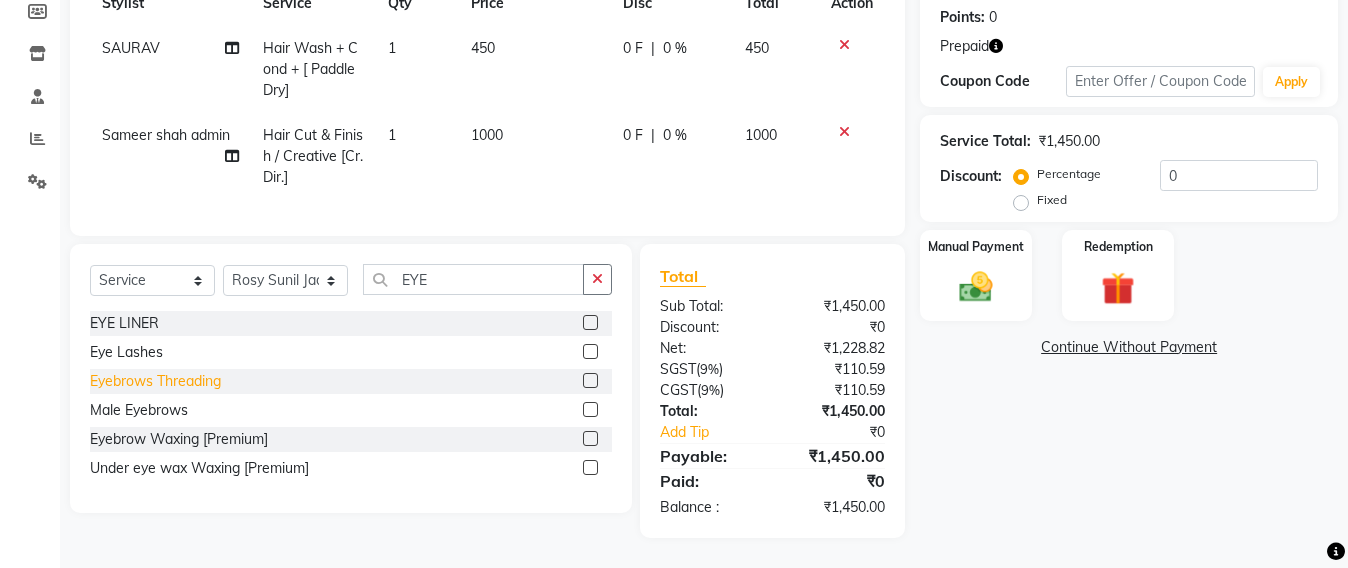 click on "Eyebrows Threading" 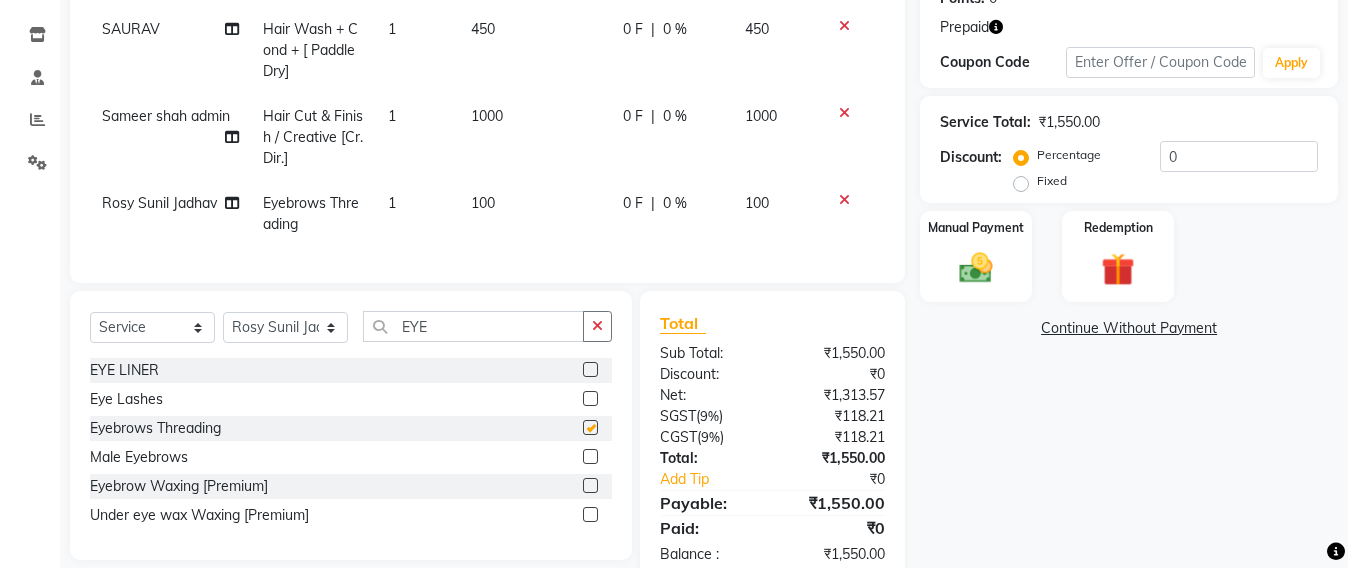 checkbox on "false" 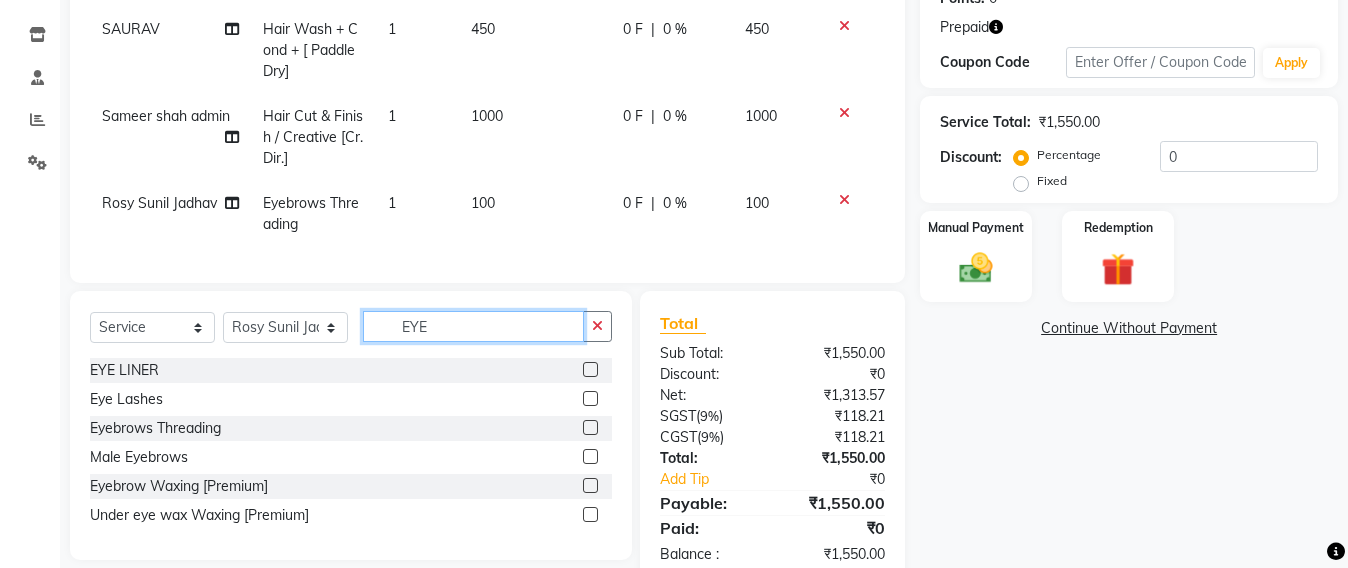 click on "EYE" 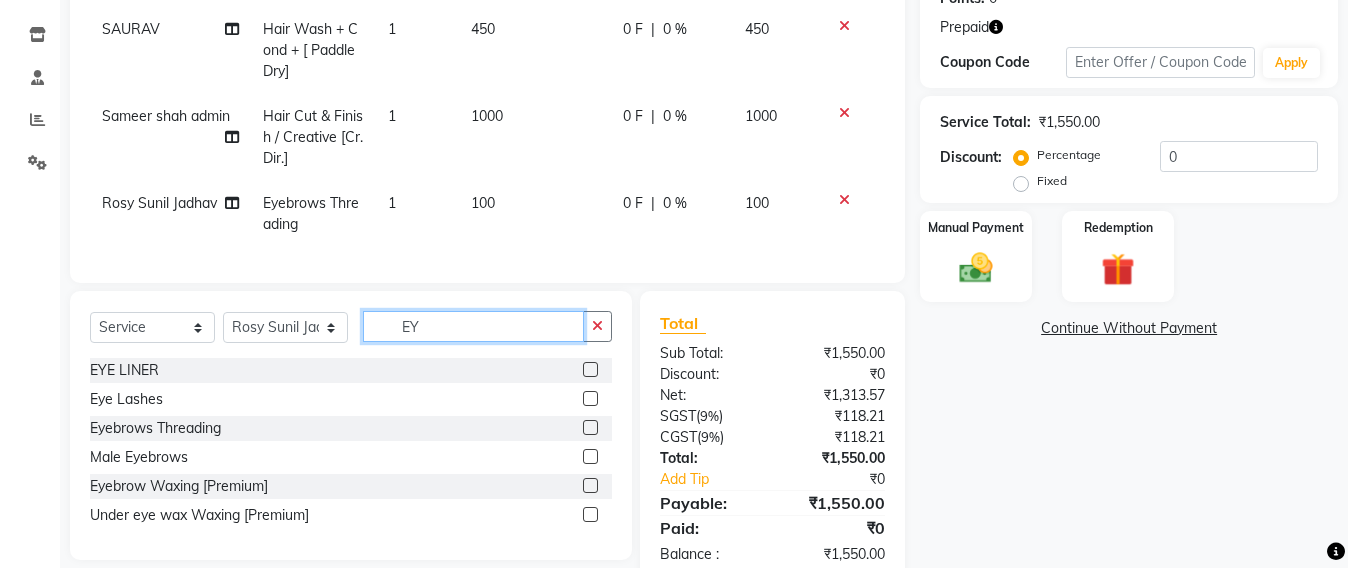 type on "E" 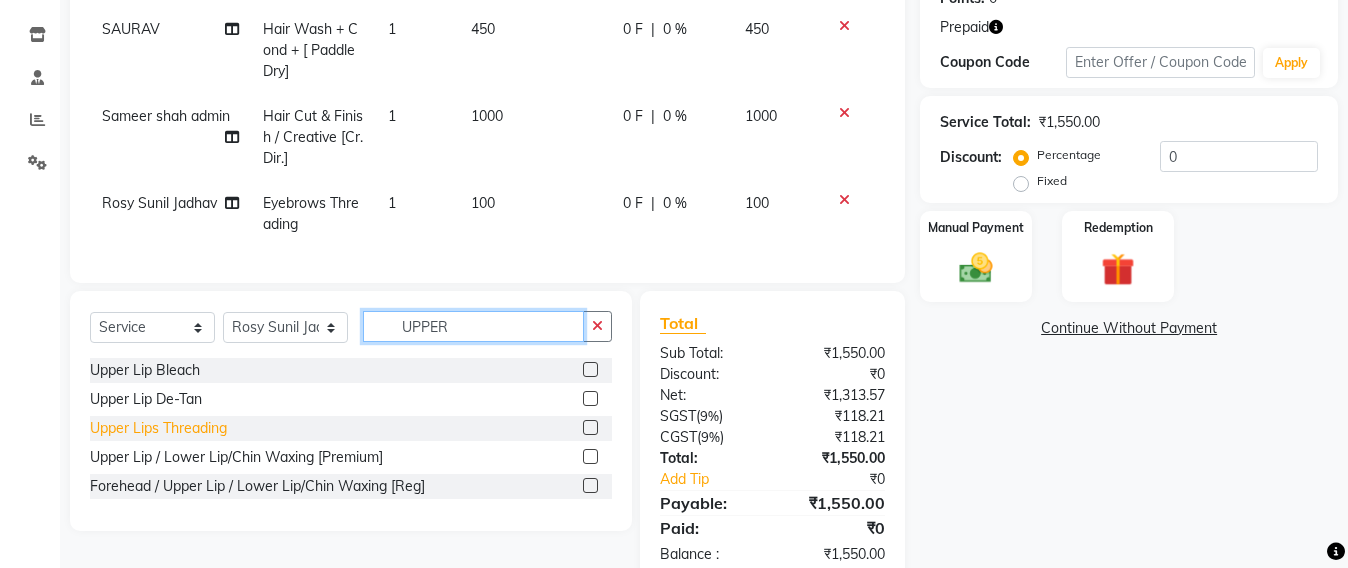 type on "UPPER" 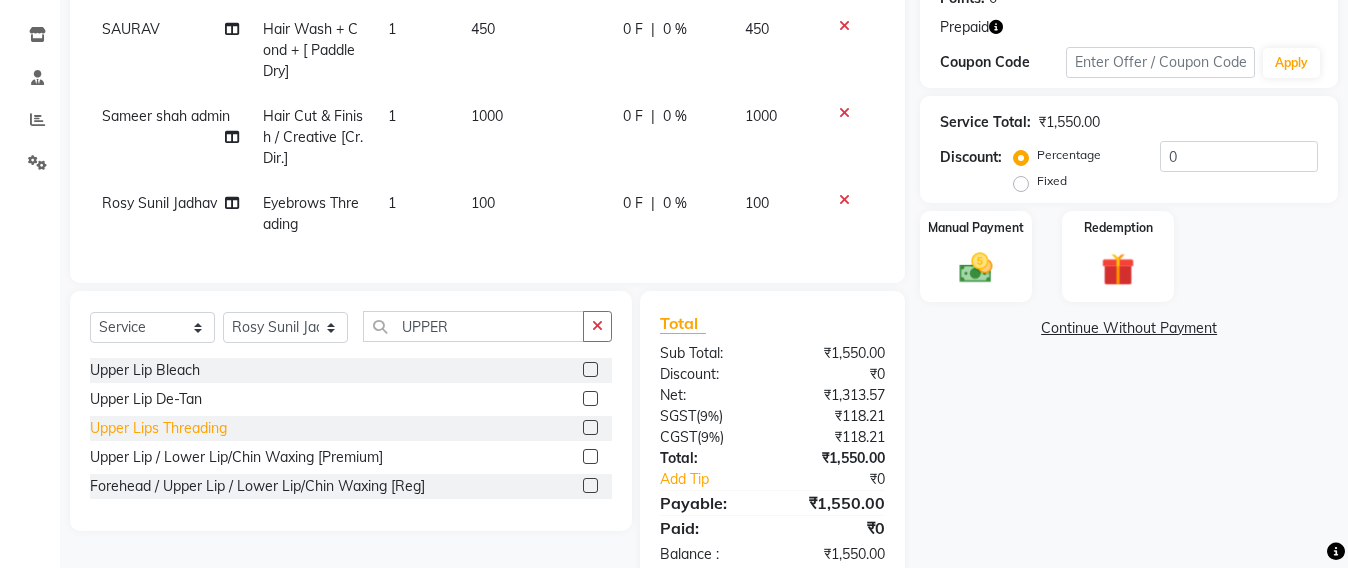 click on "Upper Lips Threading" 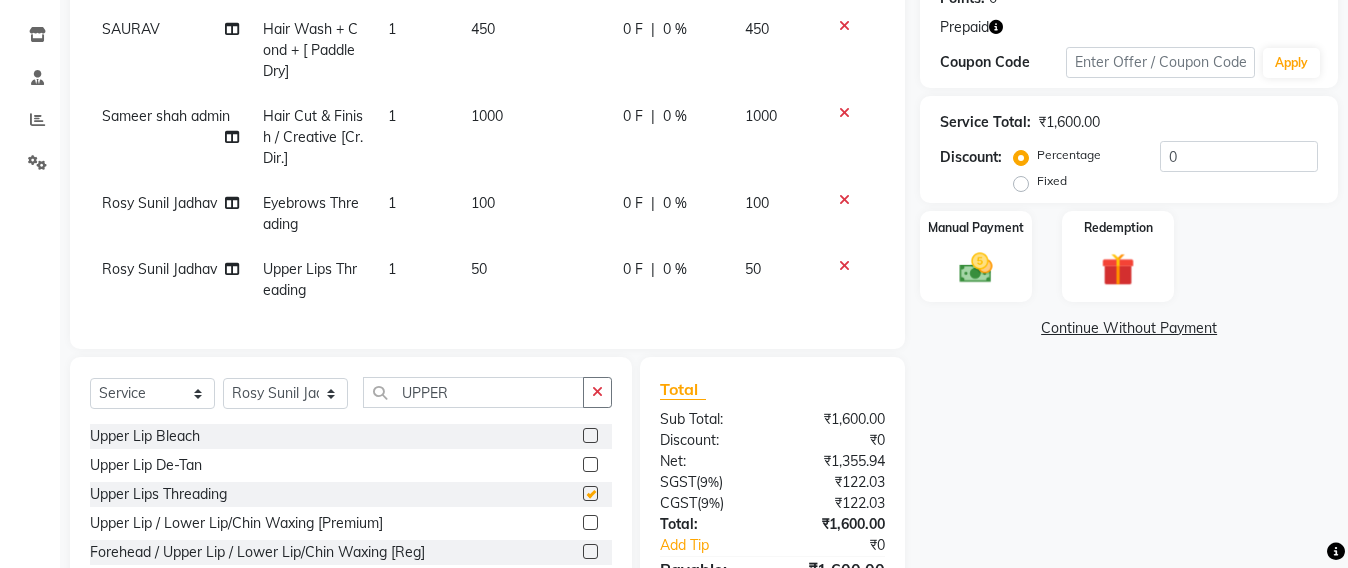 checkbox on "false" 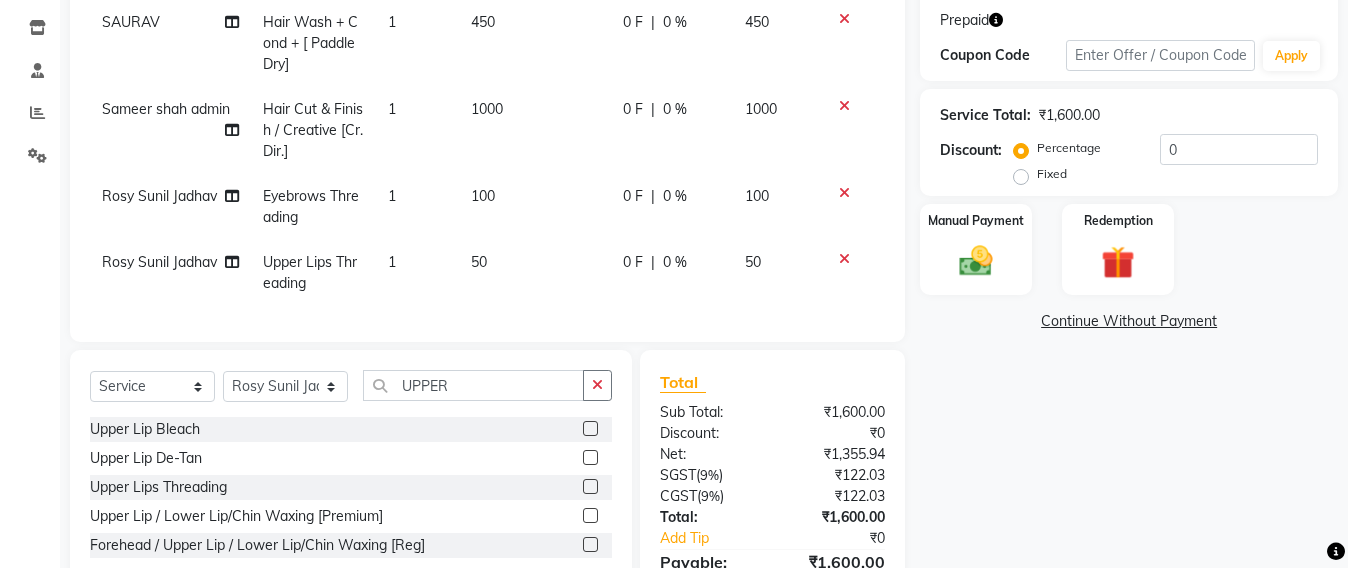 scroll, scrollTop: 0, scrollLeft: 0, axis: both 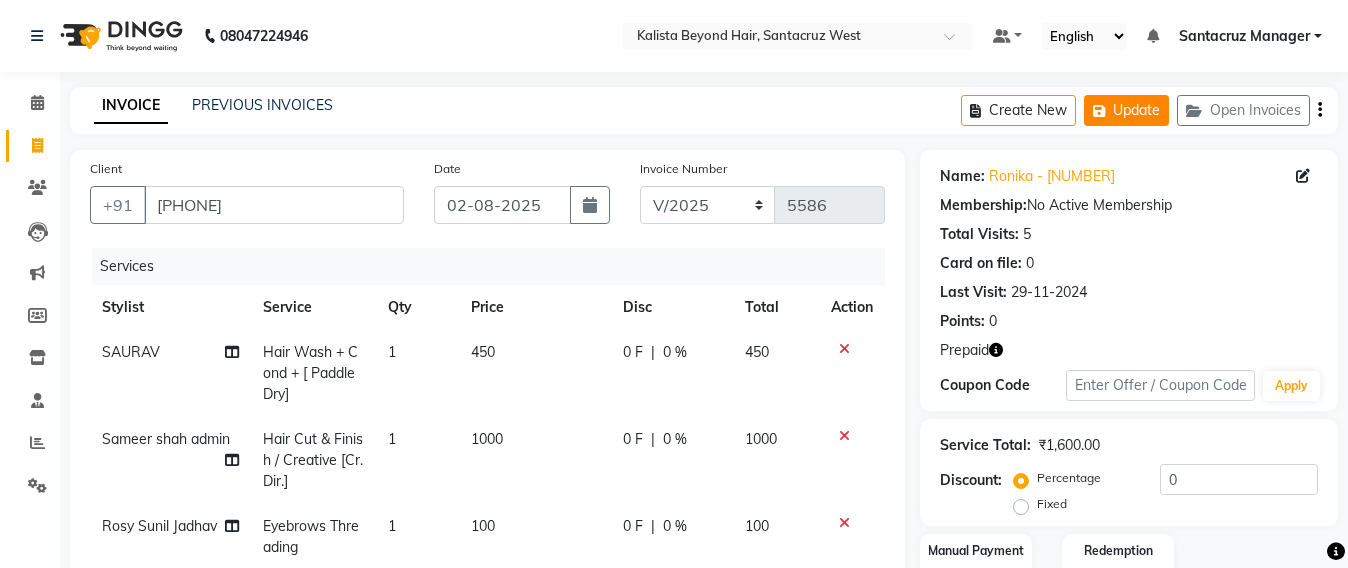 click on "Update" 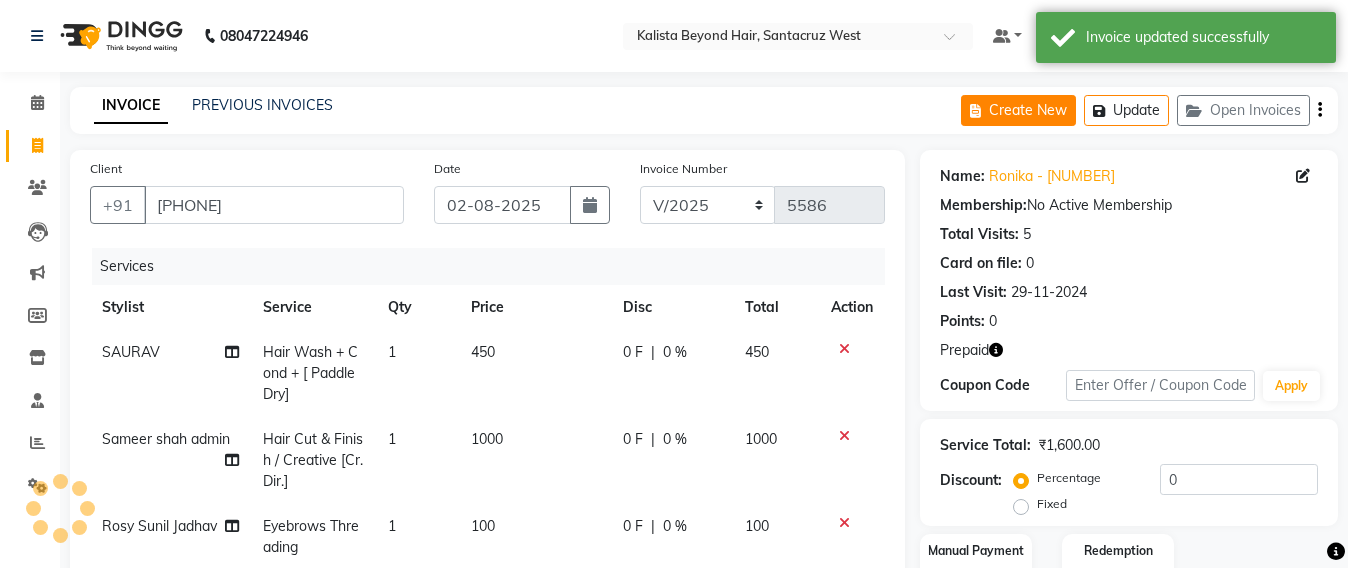 click on "Create New" 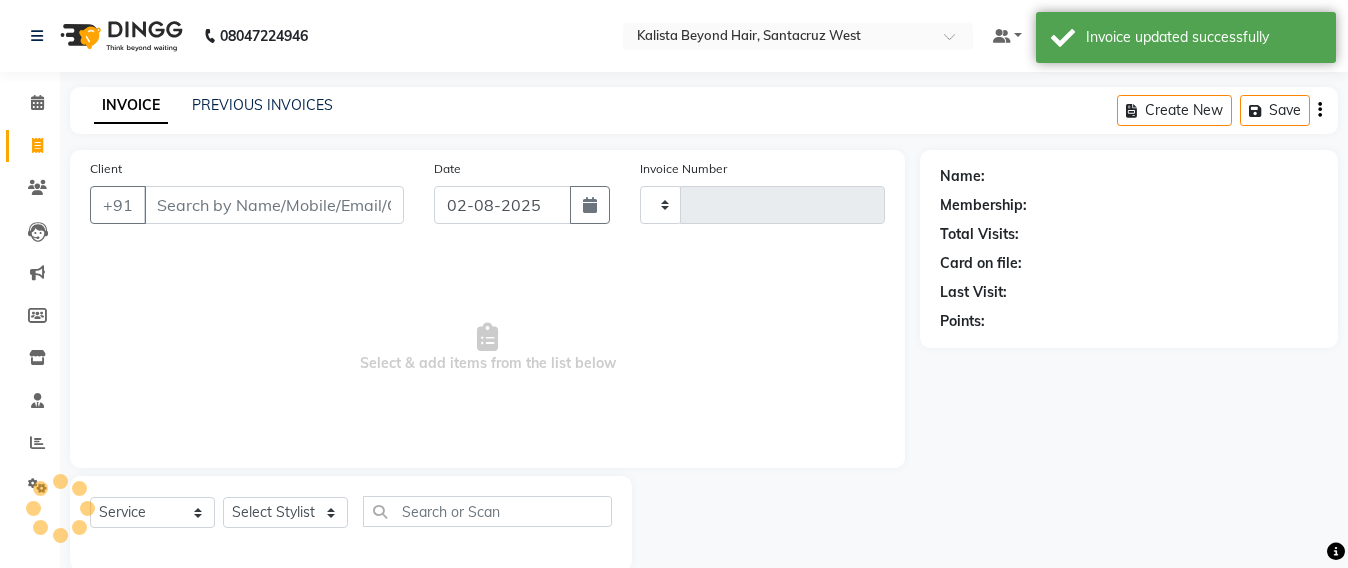 scroll, scrollTop: 33, scrollLeft: 0, axis: vertical 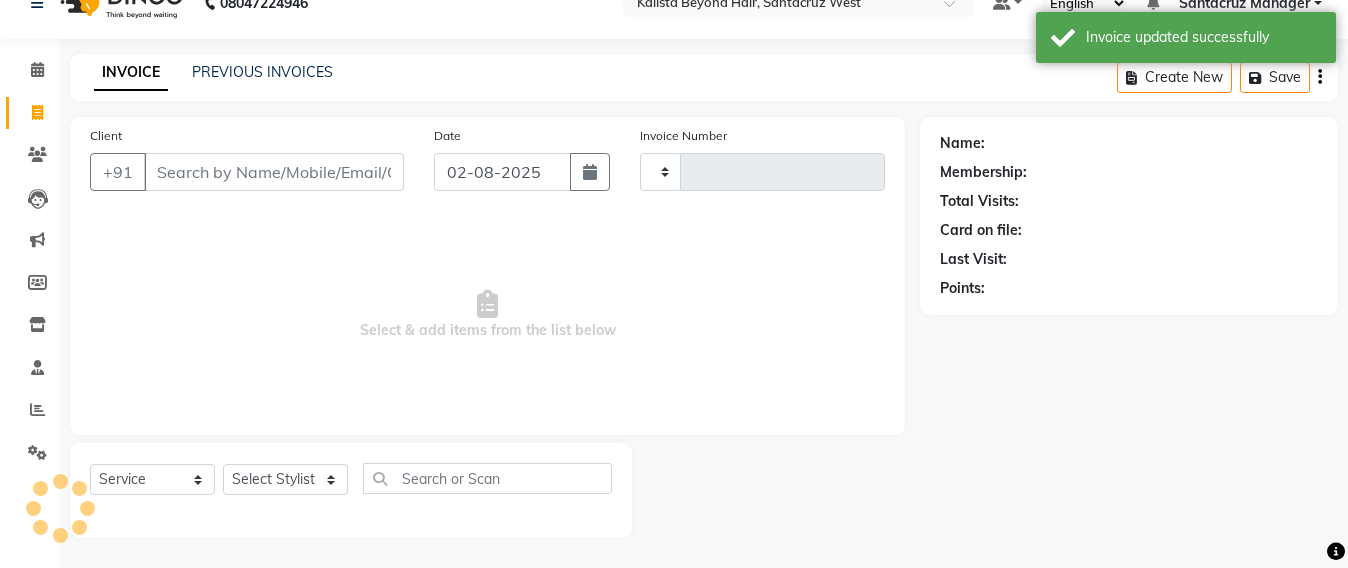 type on "S" 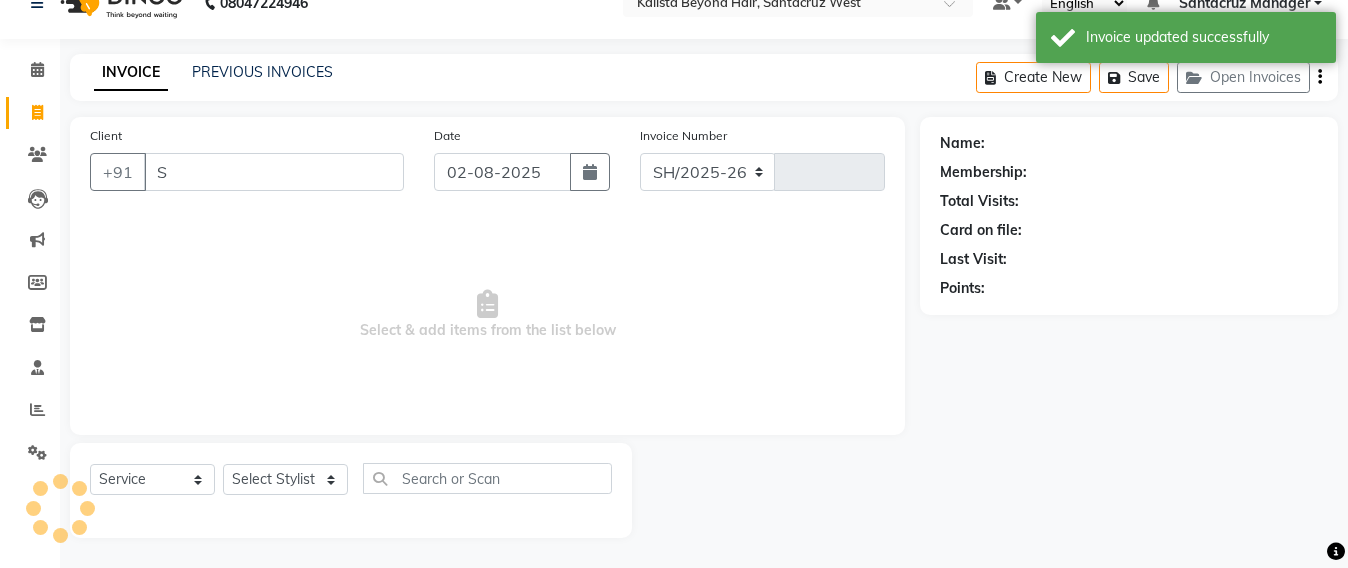 select on "6357" 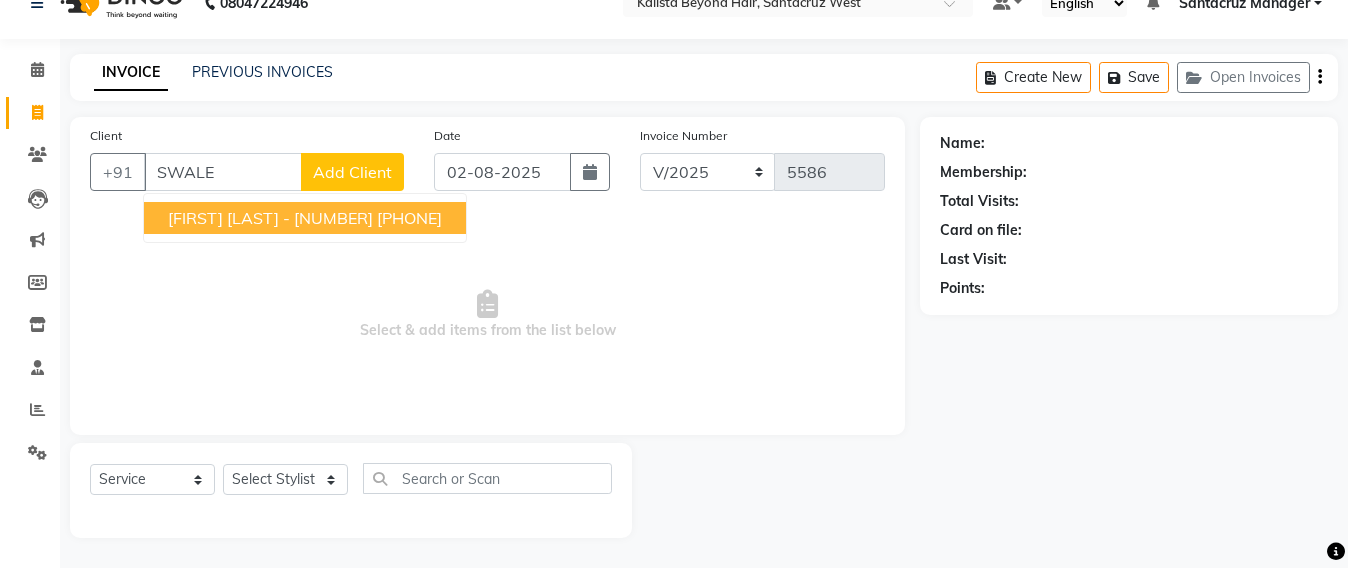 click on "SWALEHA SHAIKH - 1025" at bounding box center [270, 218] 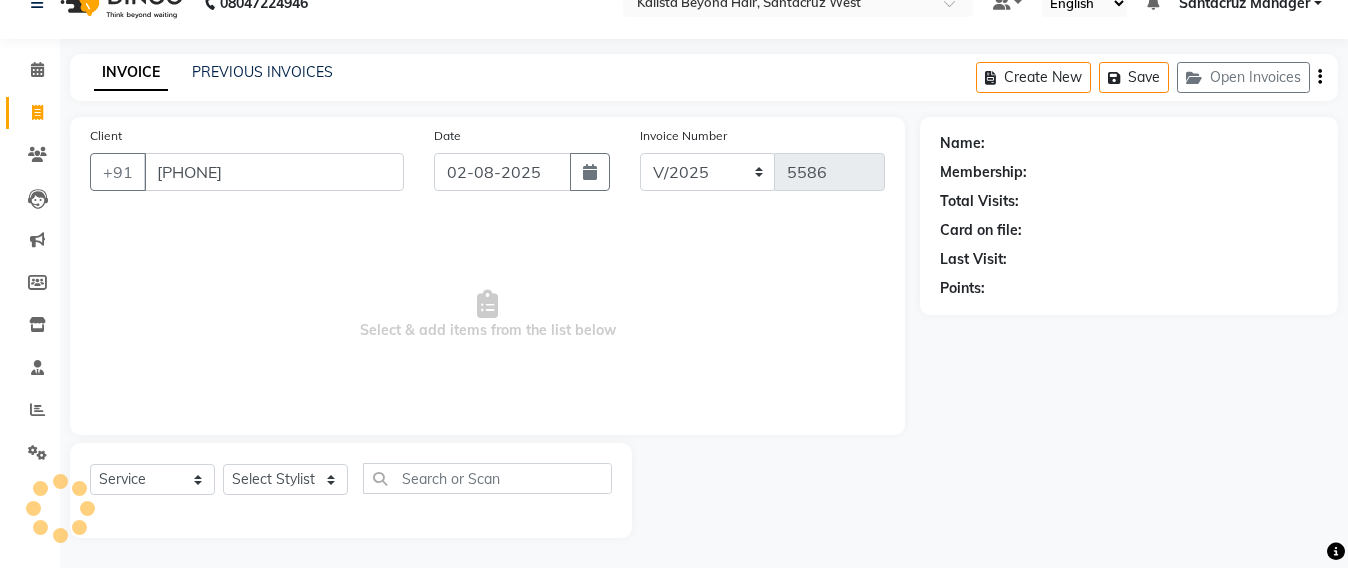 type on "9833181025" 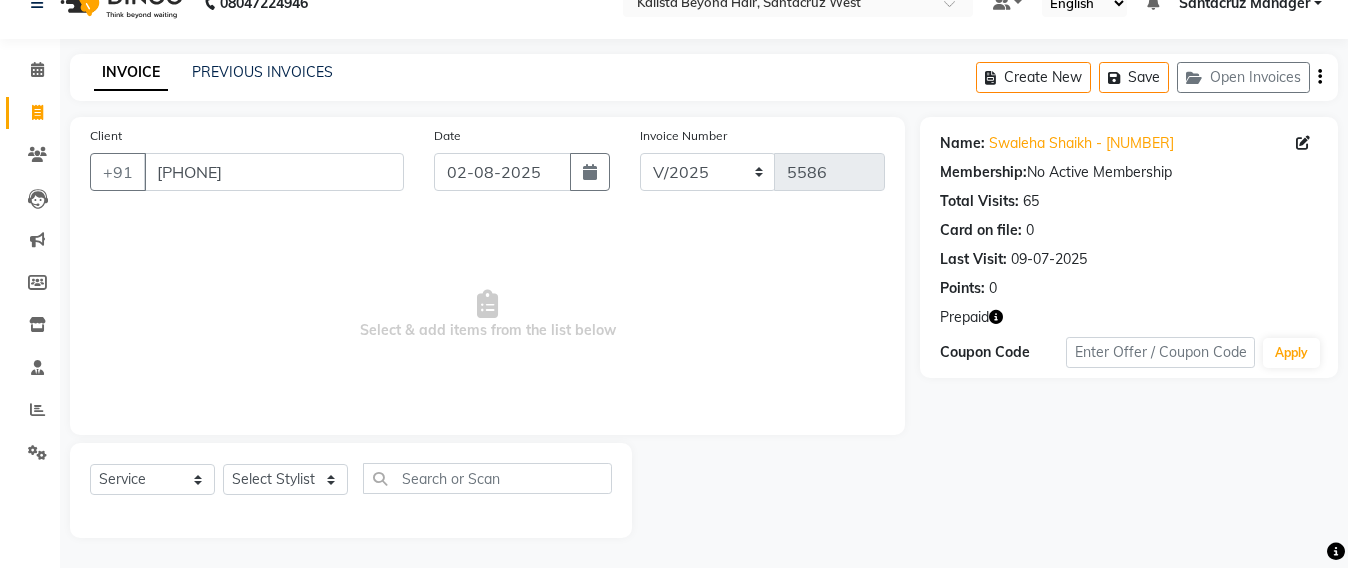 click 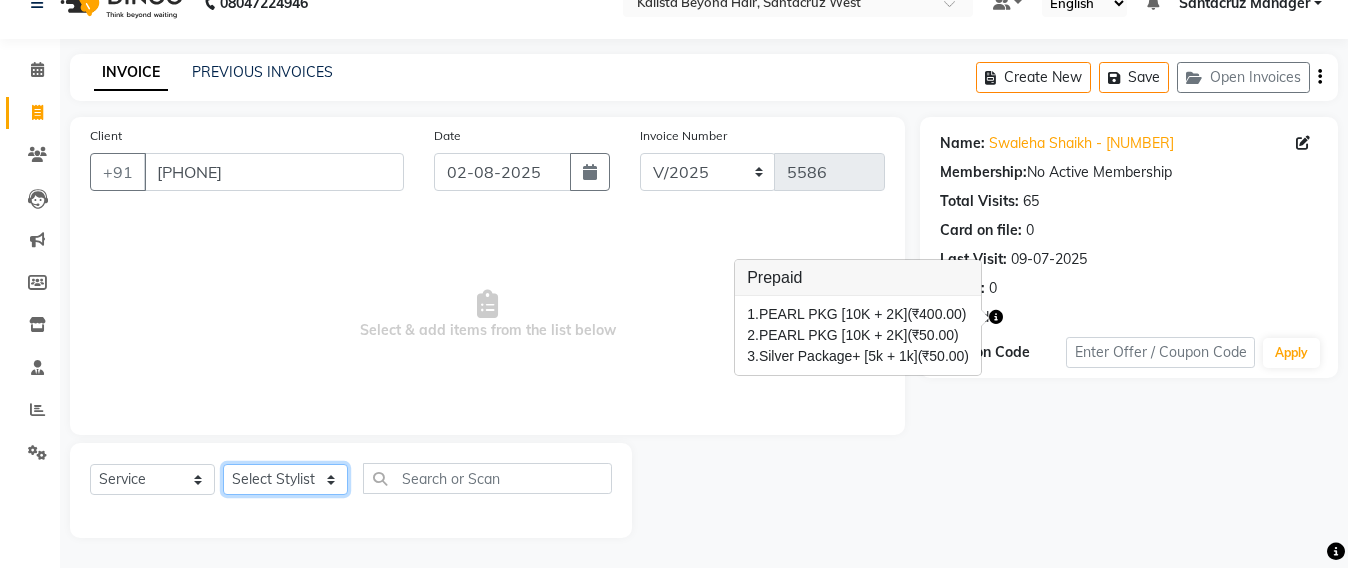 click on "Select Stylist Admin Avesh Sankat AZHER SHAIKH Jayeshree Mahtre Manisha Subodh Shedge Muskaan Pramila Vinayak Mhatre prathmesh mahattre Pratibha Nilesh Sharma RINKI SAV Rosy Sunil Jadhav Sameer shah admin Santacruz Manager SAURAV Siddhi SOMAYANG VASHUM Tejasvi Bhosle" 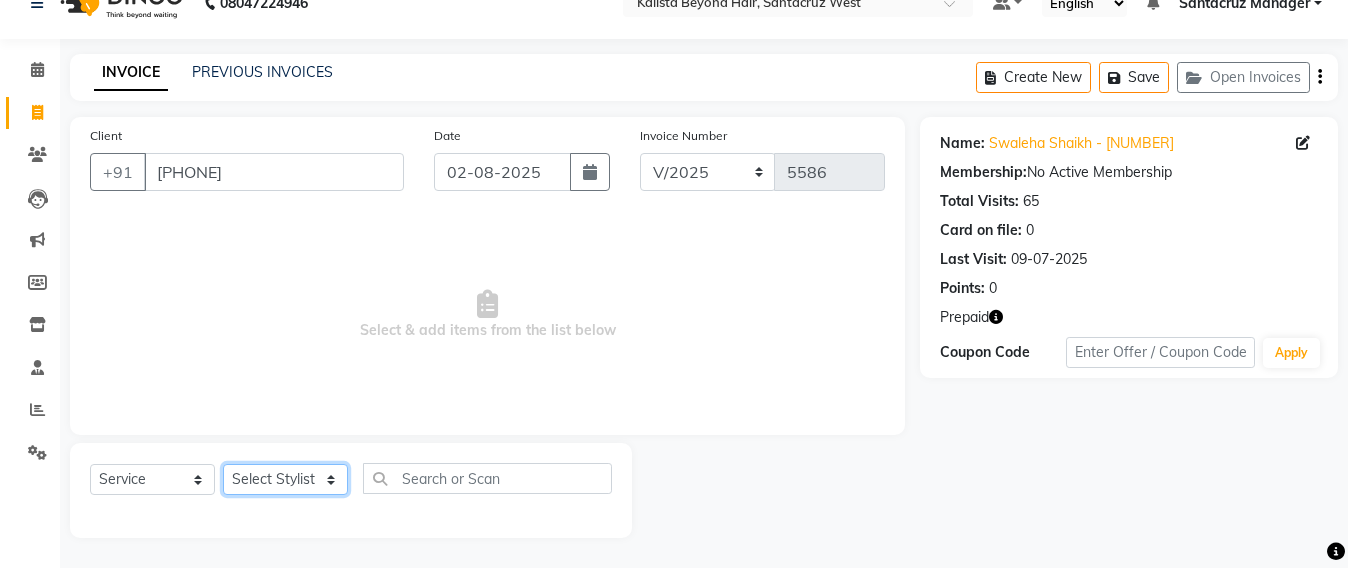 select on "48409" 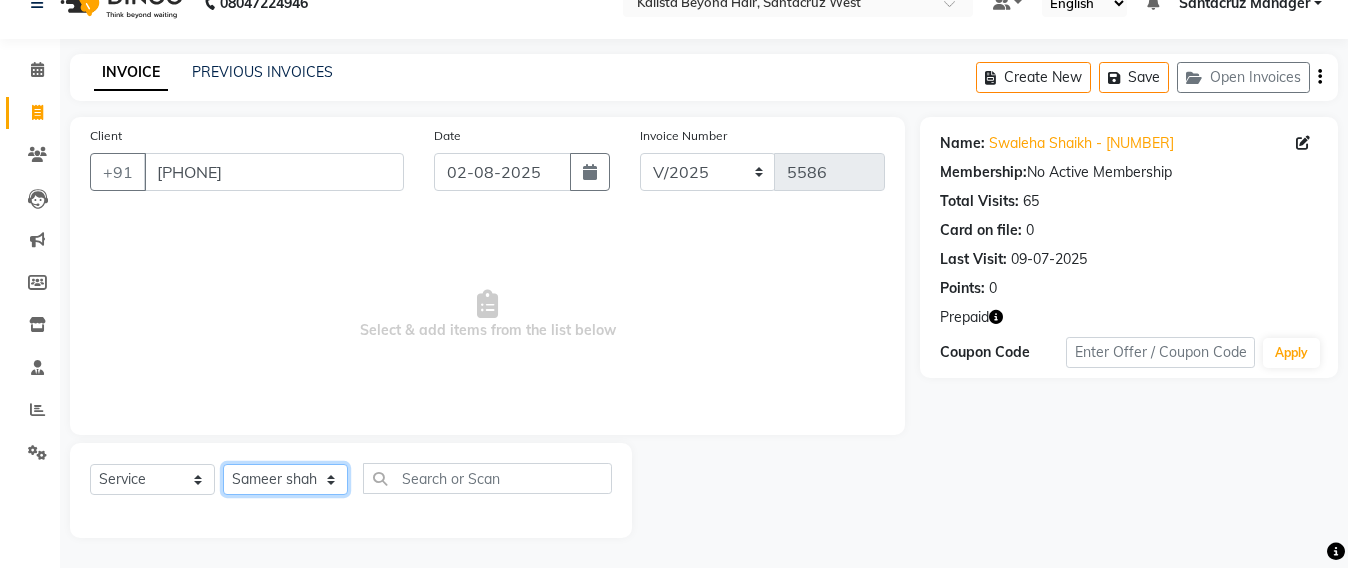 click on "Select Stylist Admin Avesh Sankat AZHER SHAIKH Jayeshree Mahtre Manisha Subodh Shedge Muskaan Pramila Vinayak Mhatre prathmesh mahattre Pratibha Nilesh Sharma RINKI SAV Rosy Sunil Jadhav Sameer shah admin Santacruz Manager SAURAV Siddhi SOMAYANG VASHUM Tejasvi Bhosle" 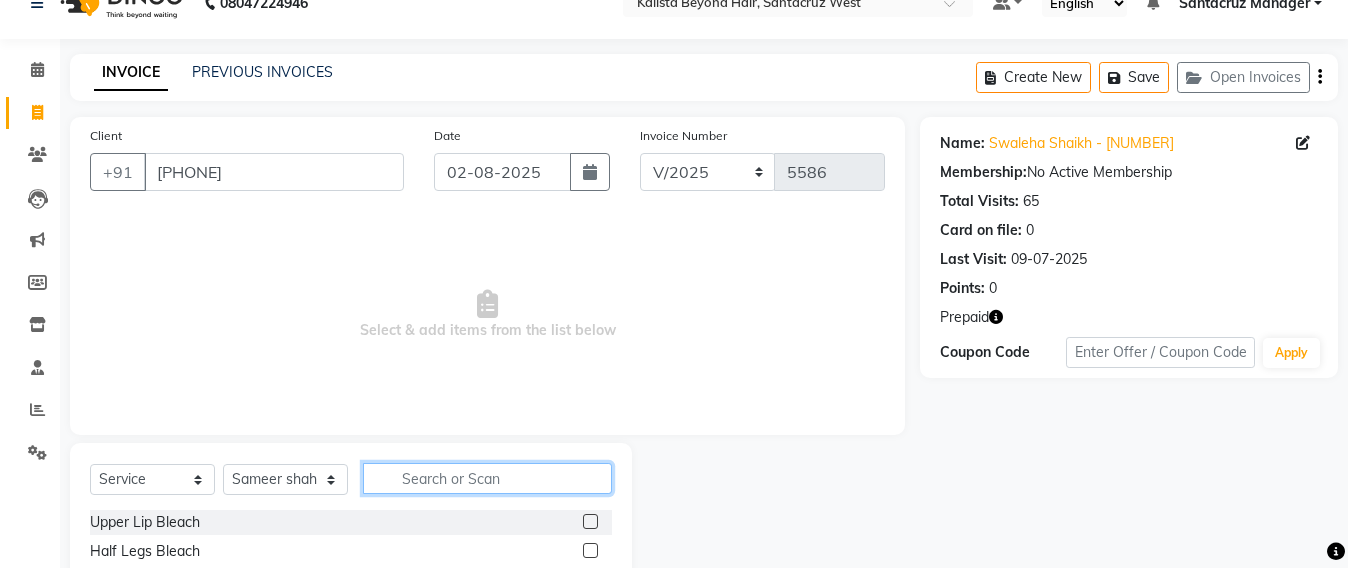click 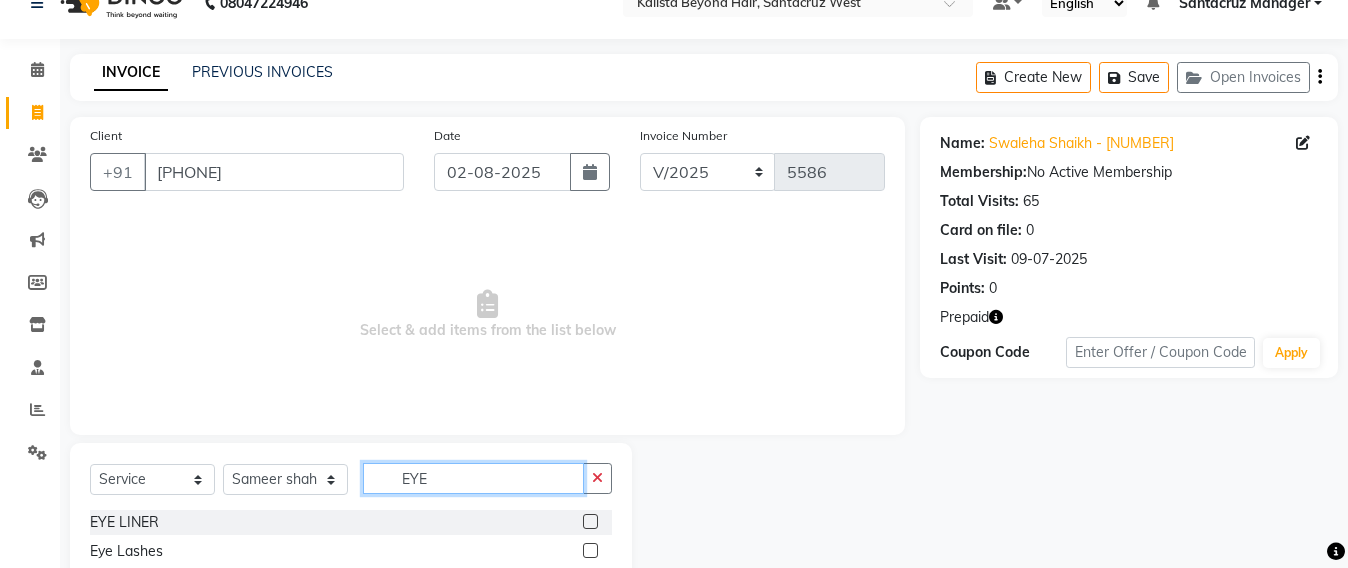scroll, scrollTop: 158, scrollLeft: 0, axis: vertical 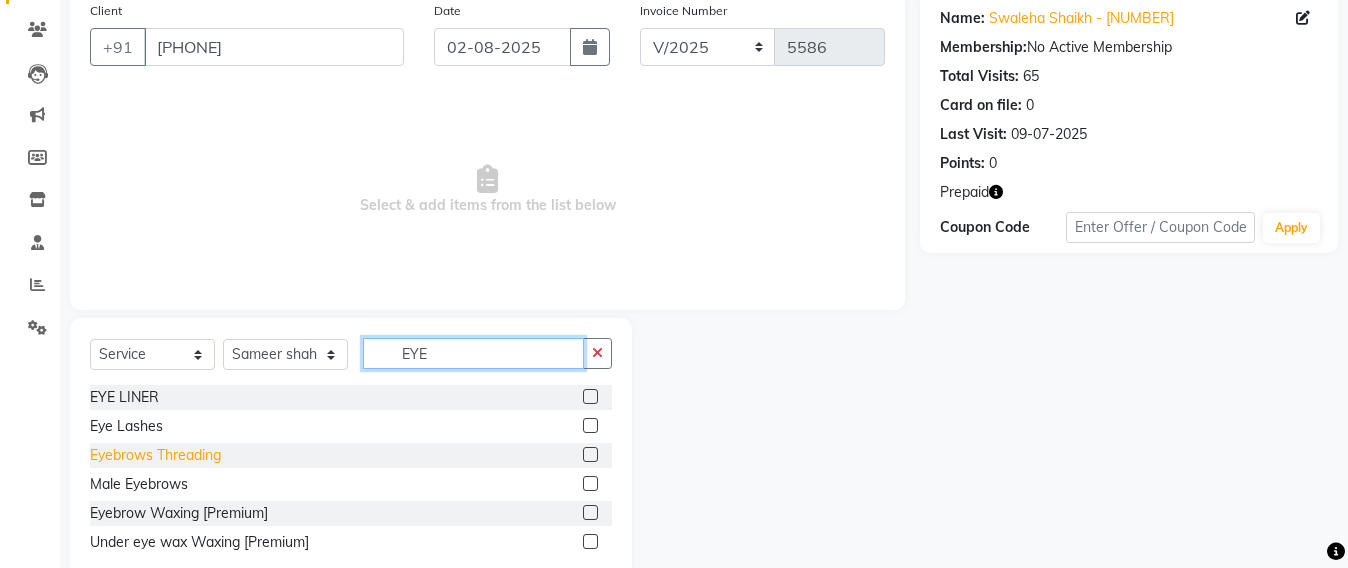 type on "EYE" 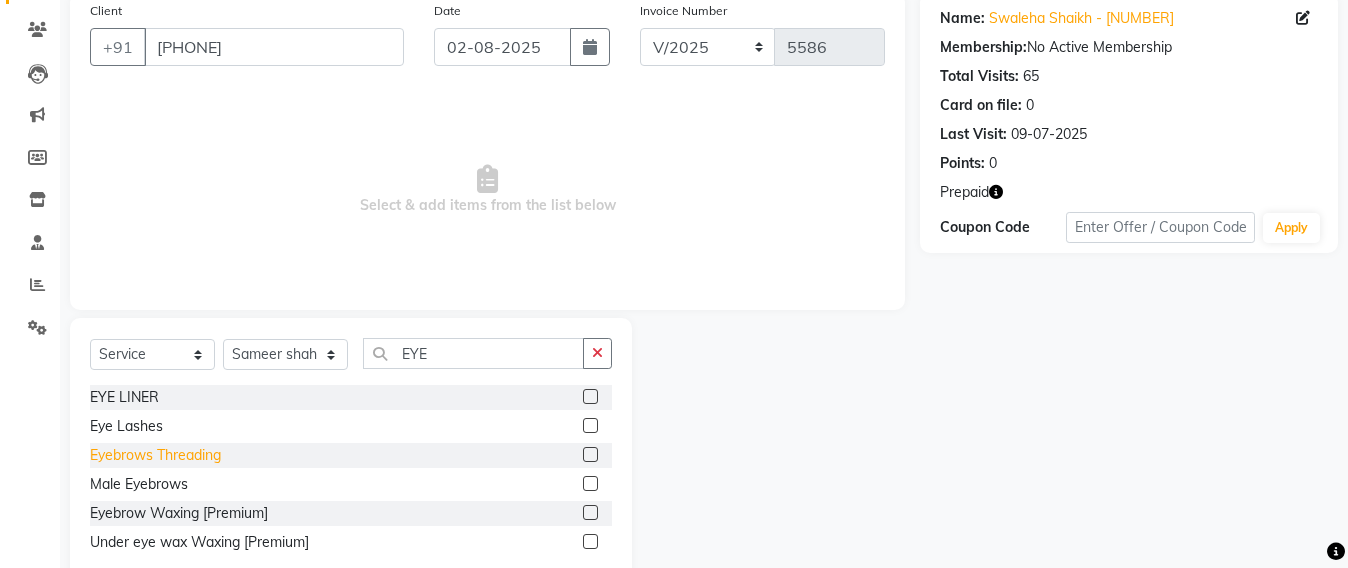 click on "Eyebrows Threading" 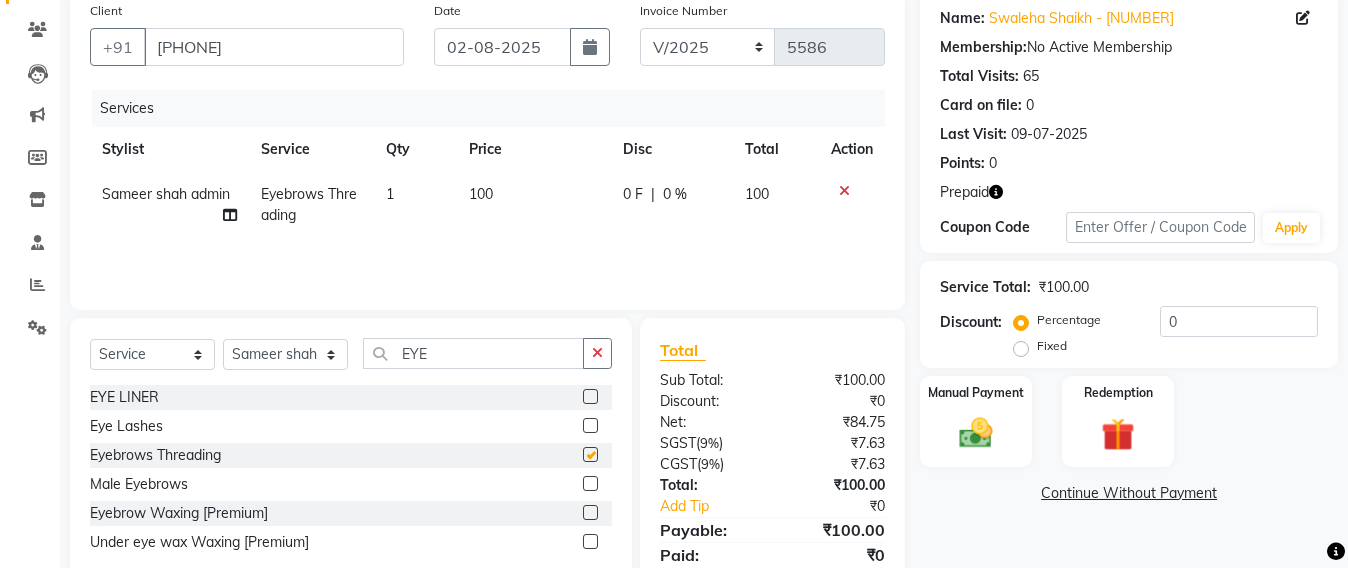 checkbox on "false" 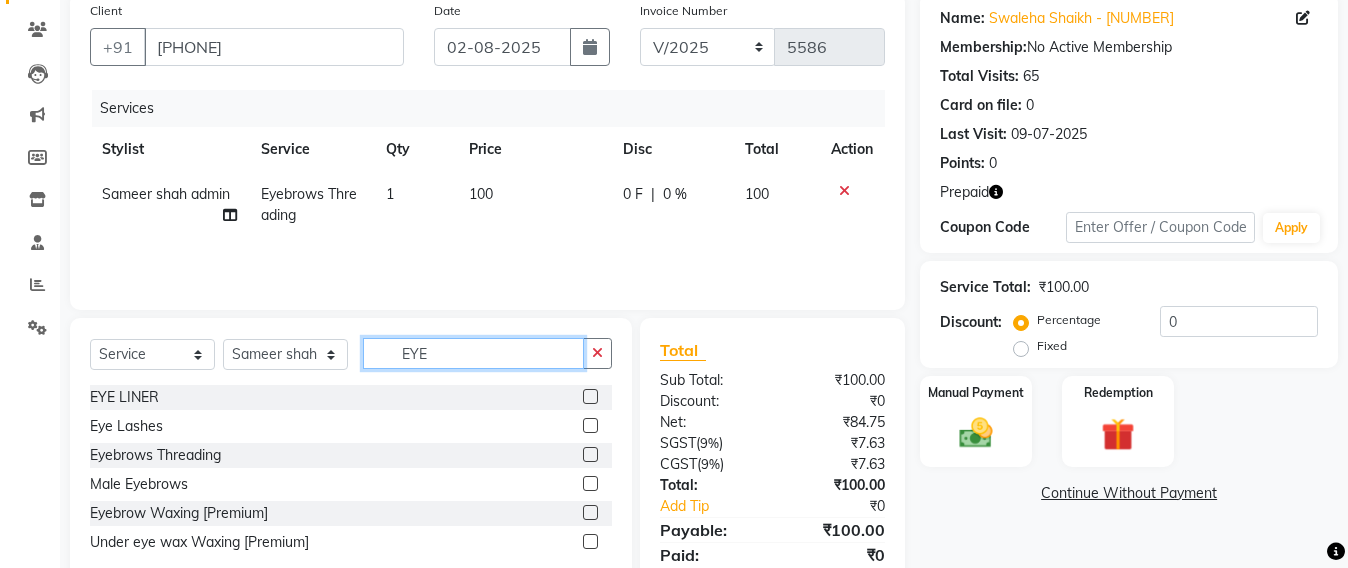 click on "EYE" 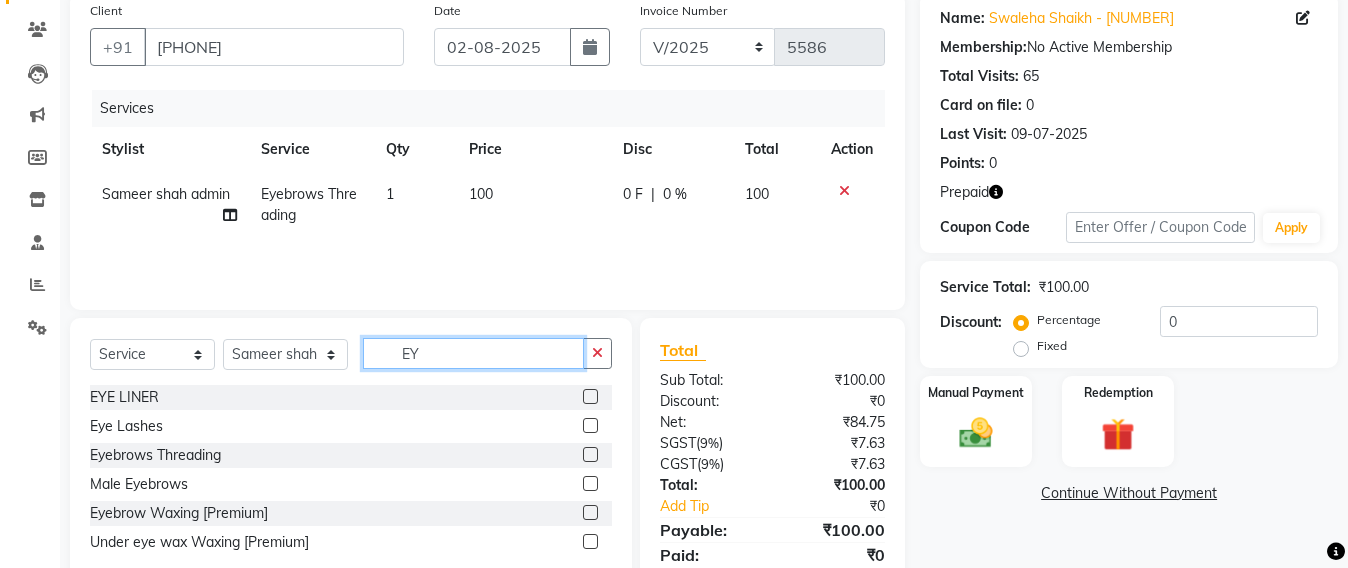 type on "E" 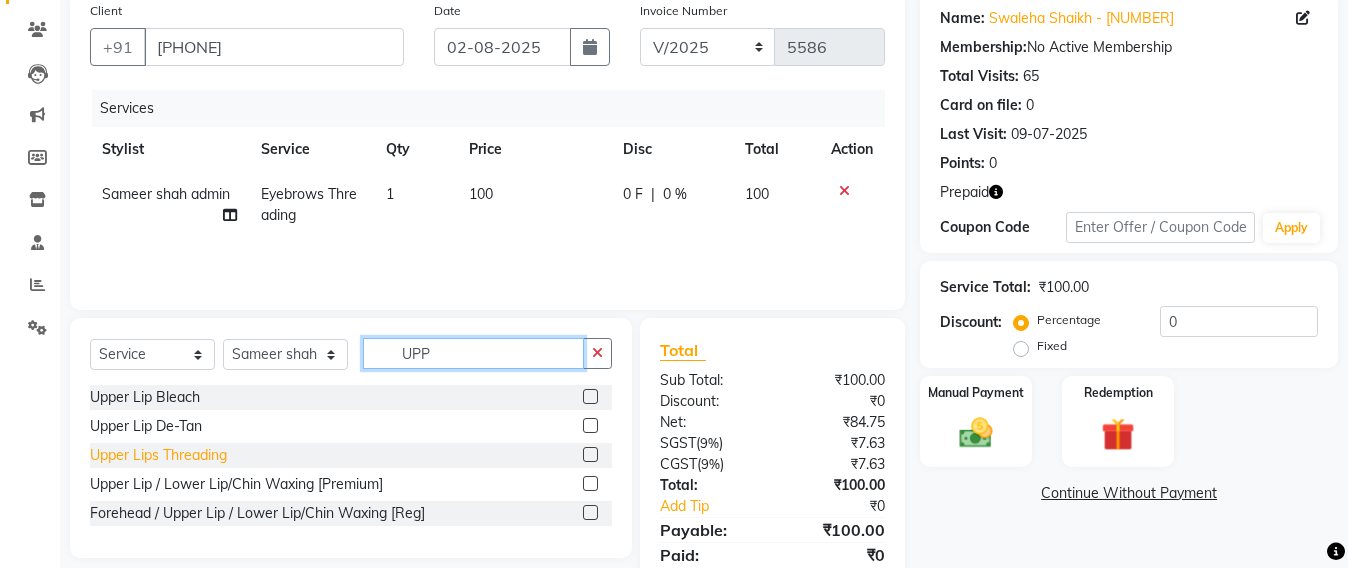 type on "UPP" 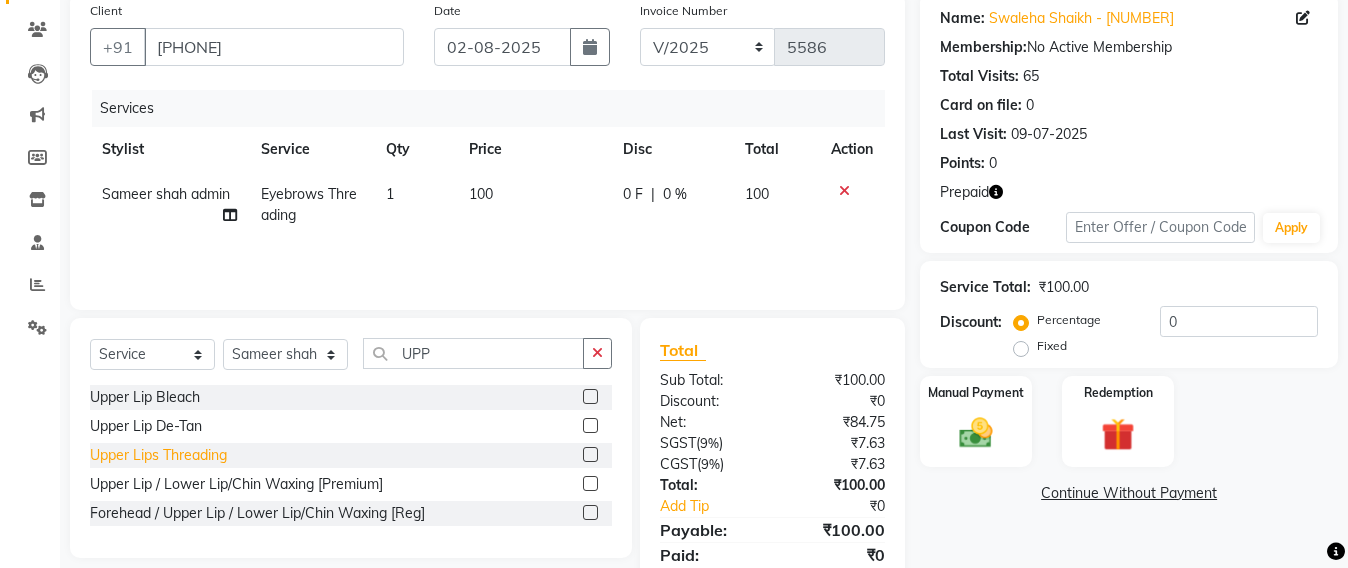 click on "Upper Lips Threading" 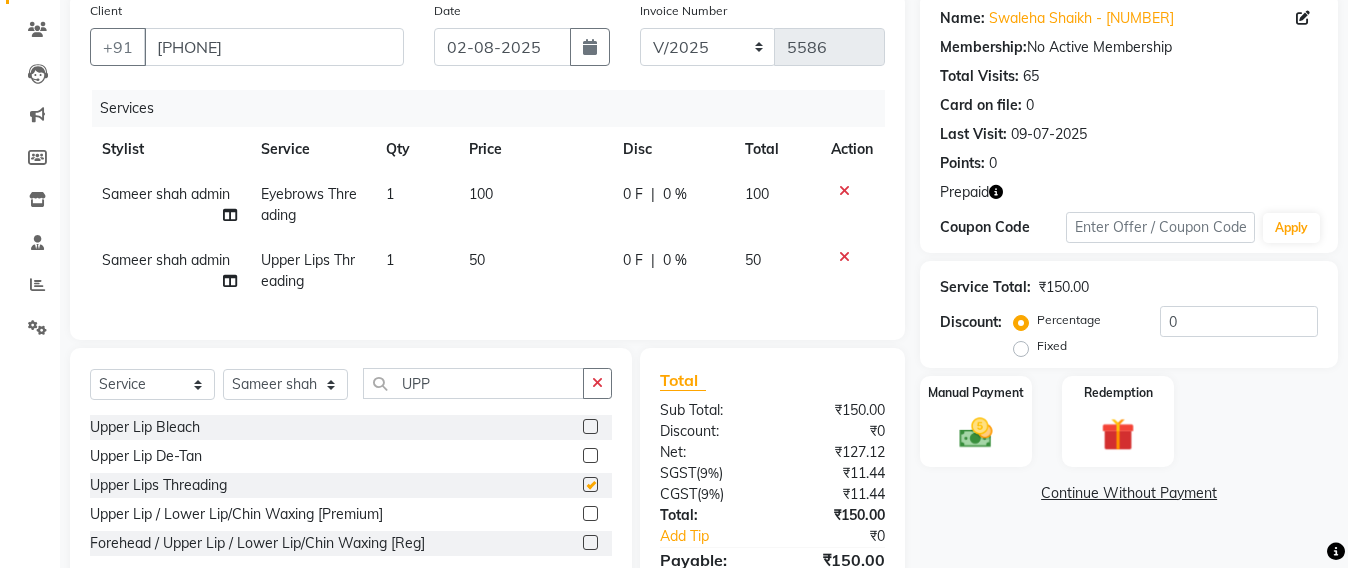 checkbox on "false" 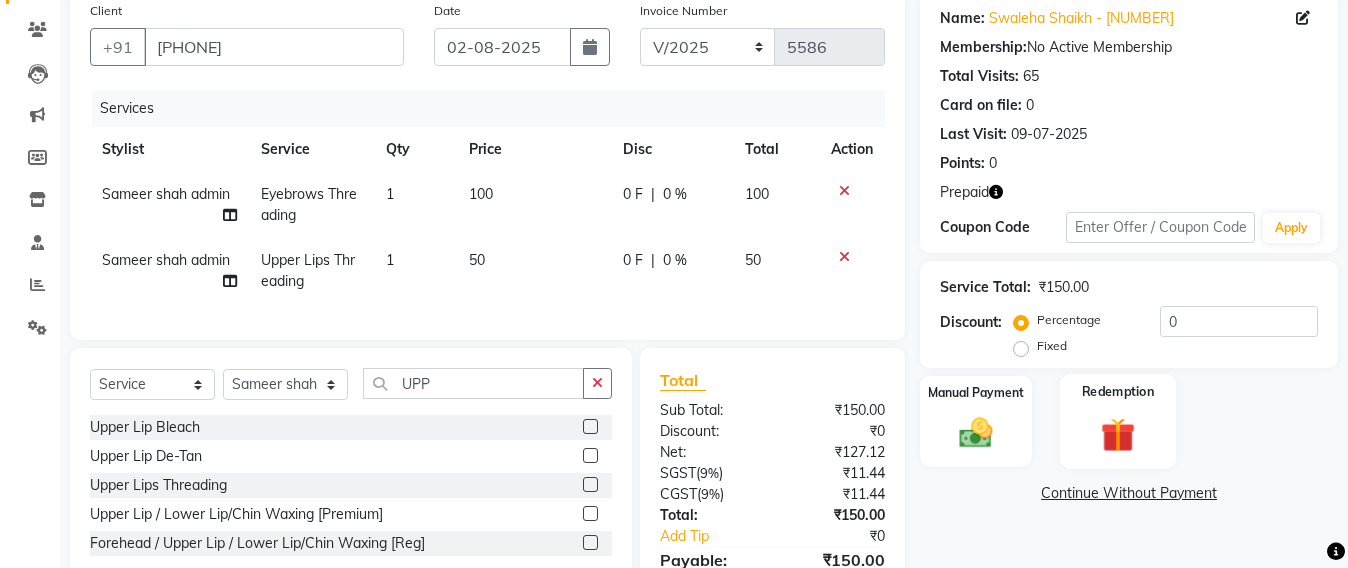 click 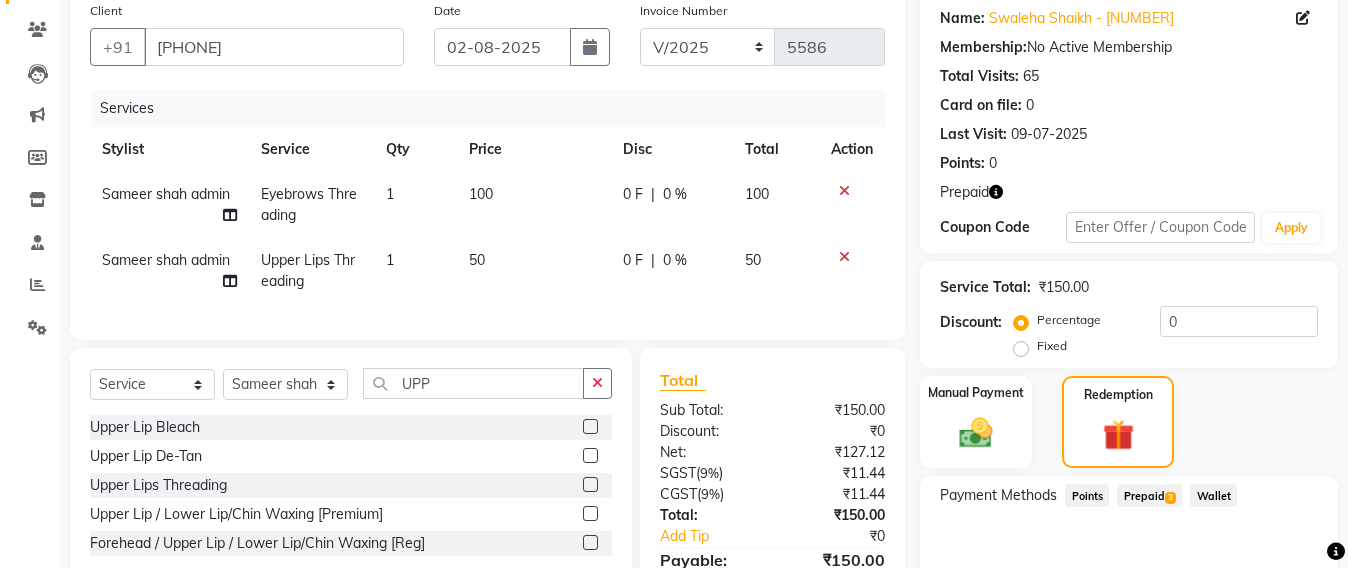 click on "Prepaid  3" 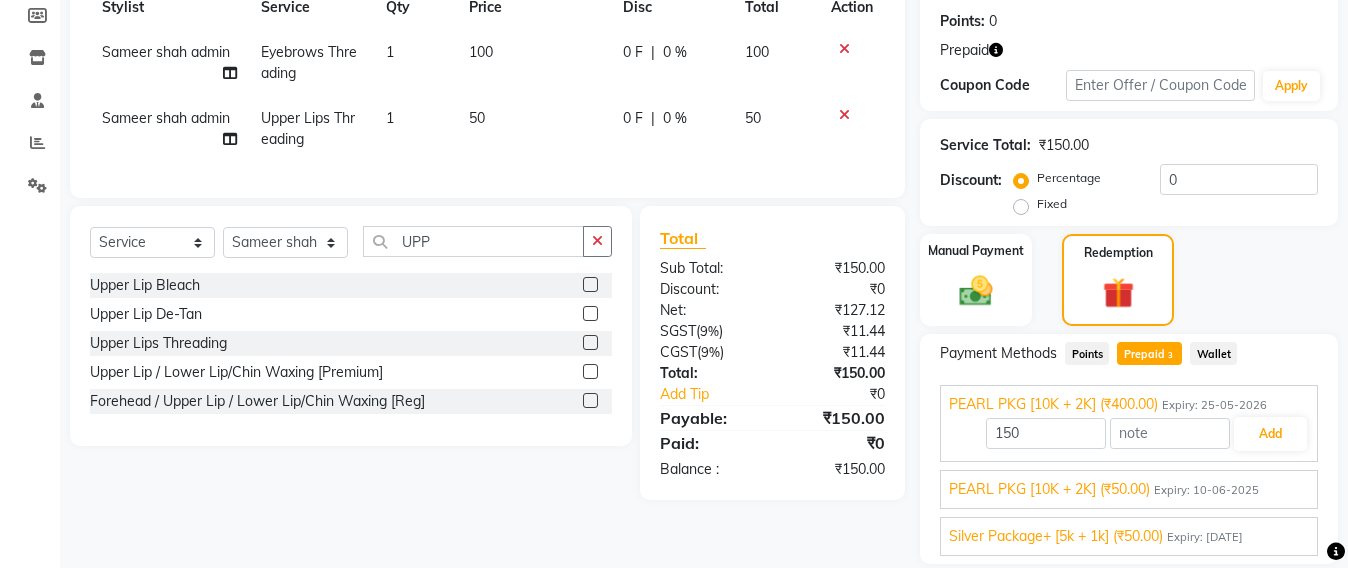 scroll, scrollTop: 367, scrollLeft: 0, axis: vertical 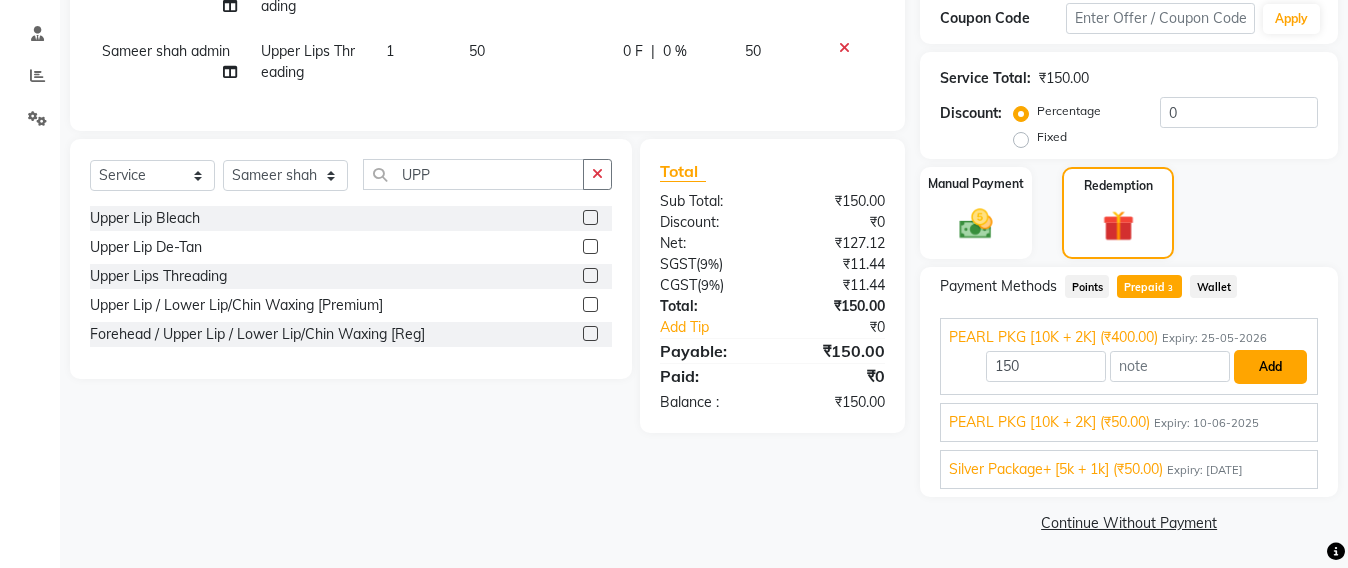 click on "Add" at bounding box center [1270, 367] 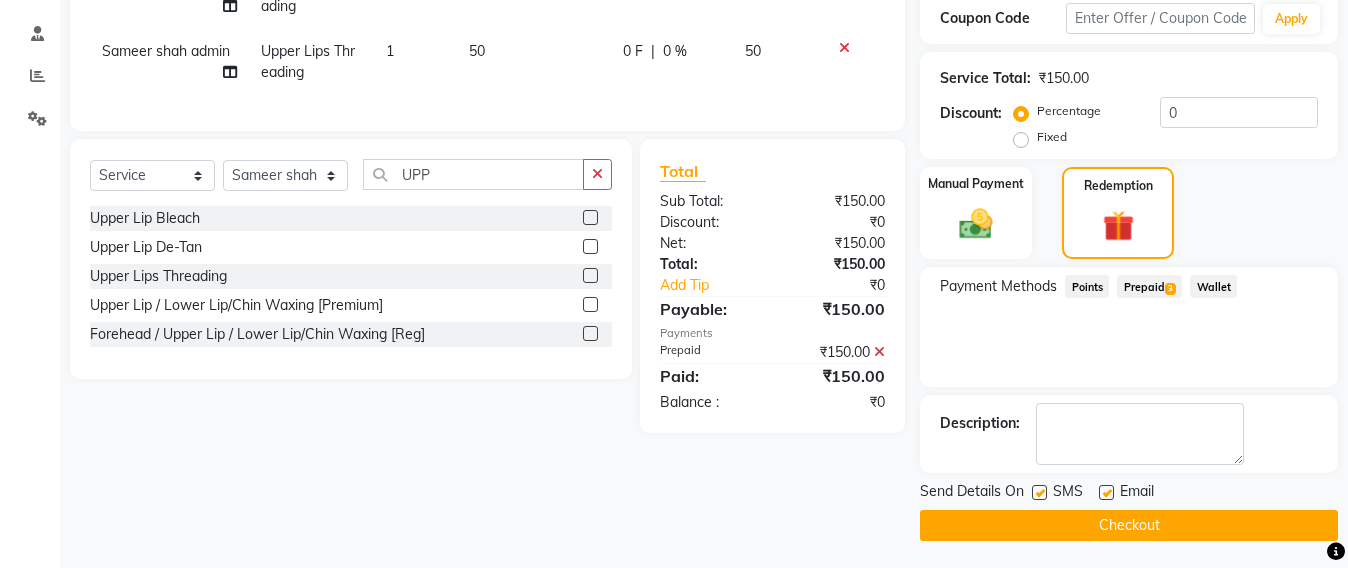 click on "Checkout" 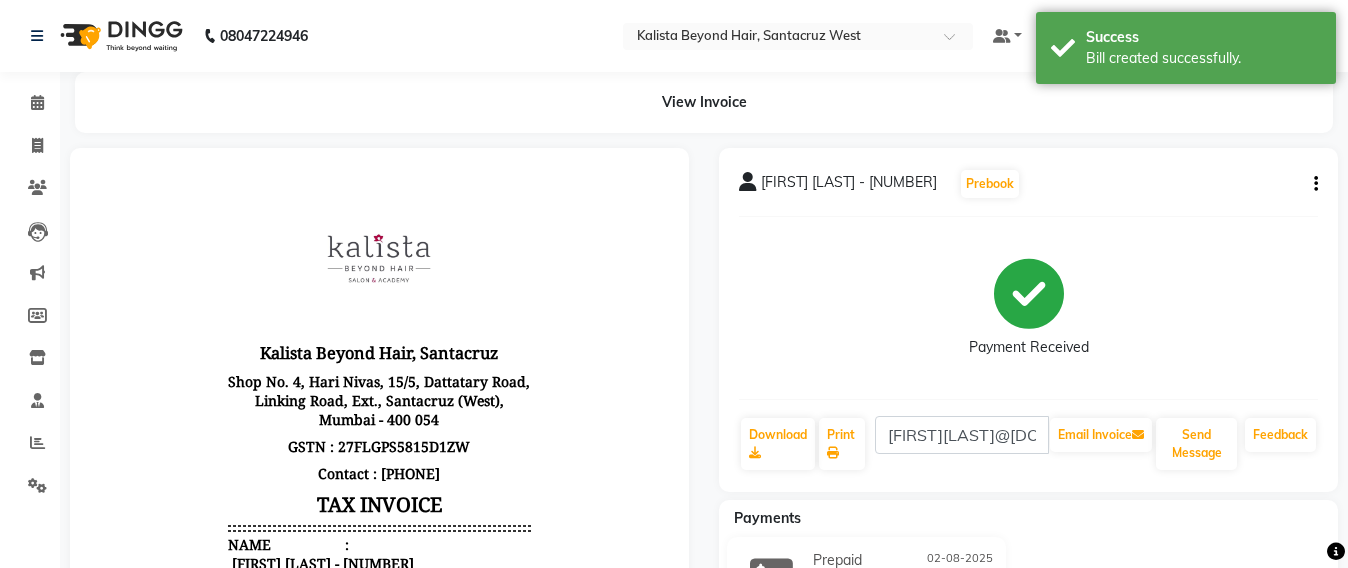 scroll, scrollTop: 0, scrollLeft: 0, axis: both 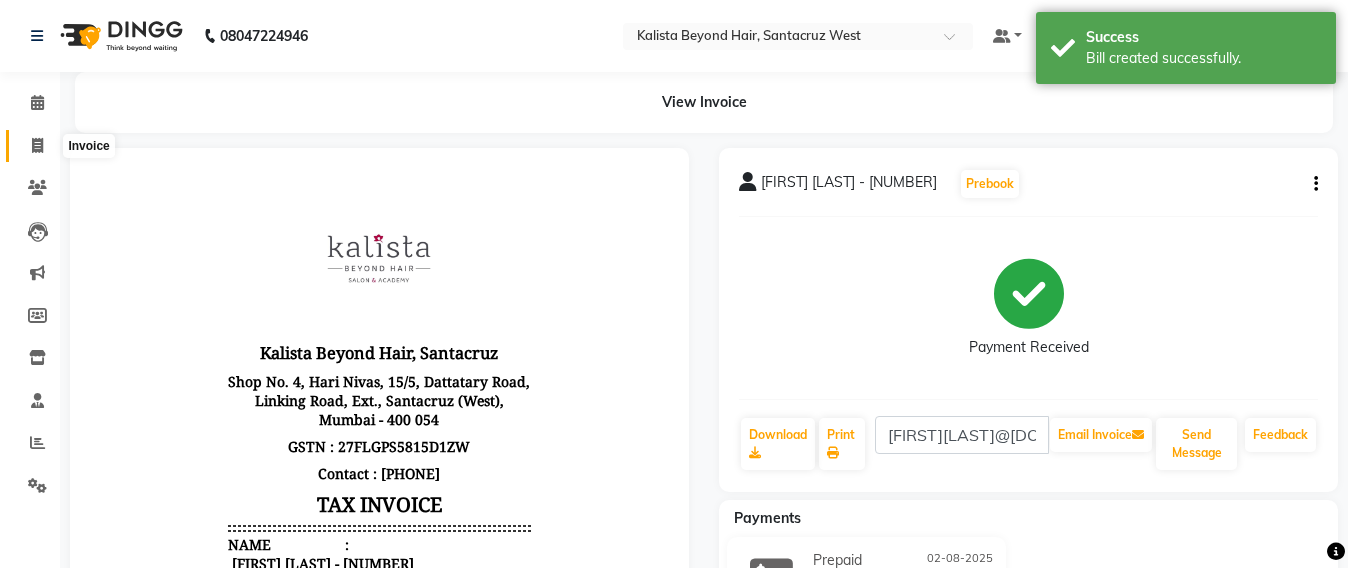 click 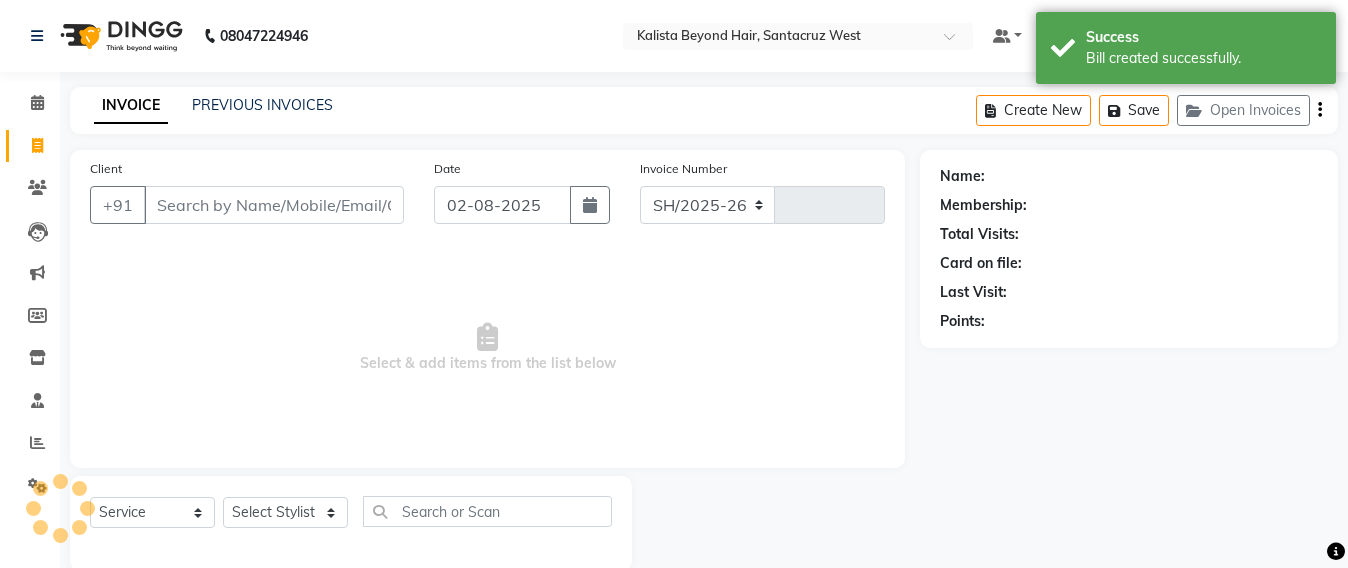 select on "6357" 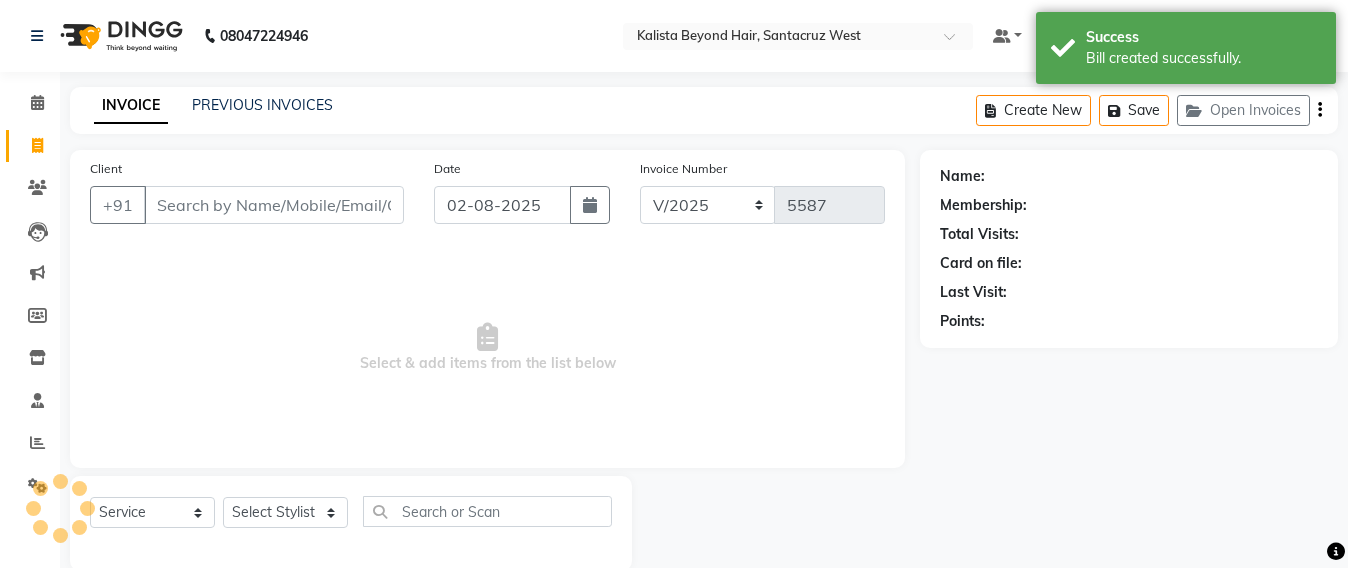 scroll, scrollTop: 33, scrollLeft: 0, axis: vertical 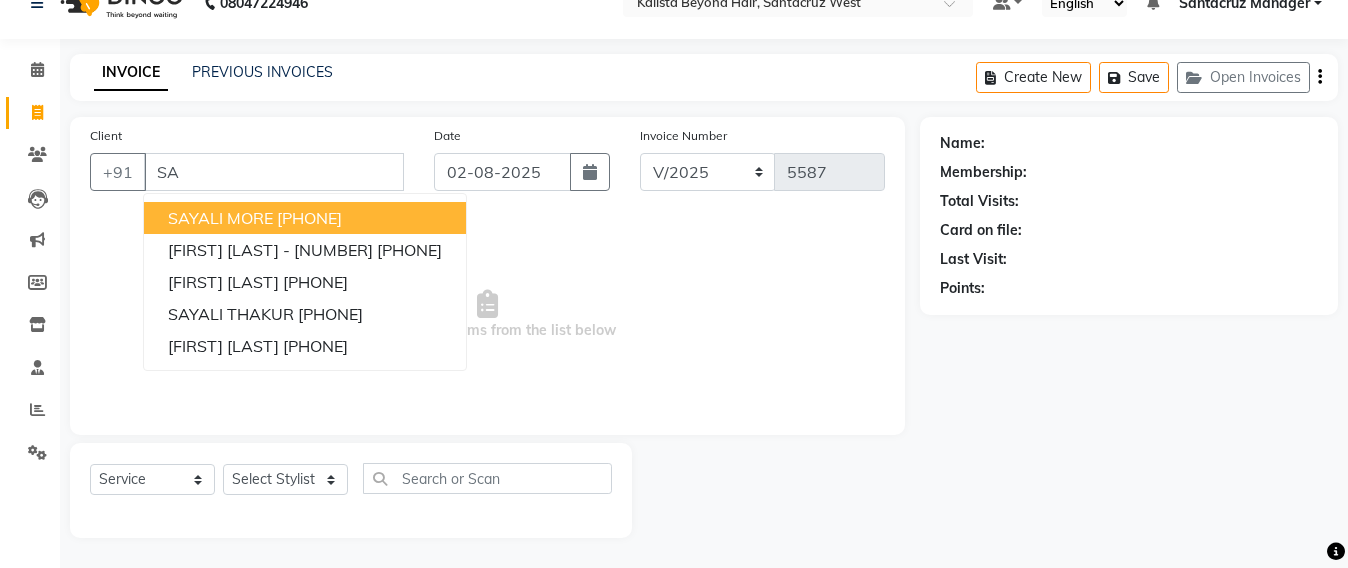 type on "S" 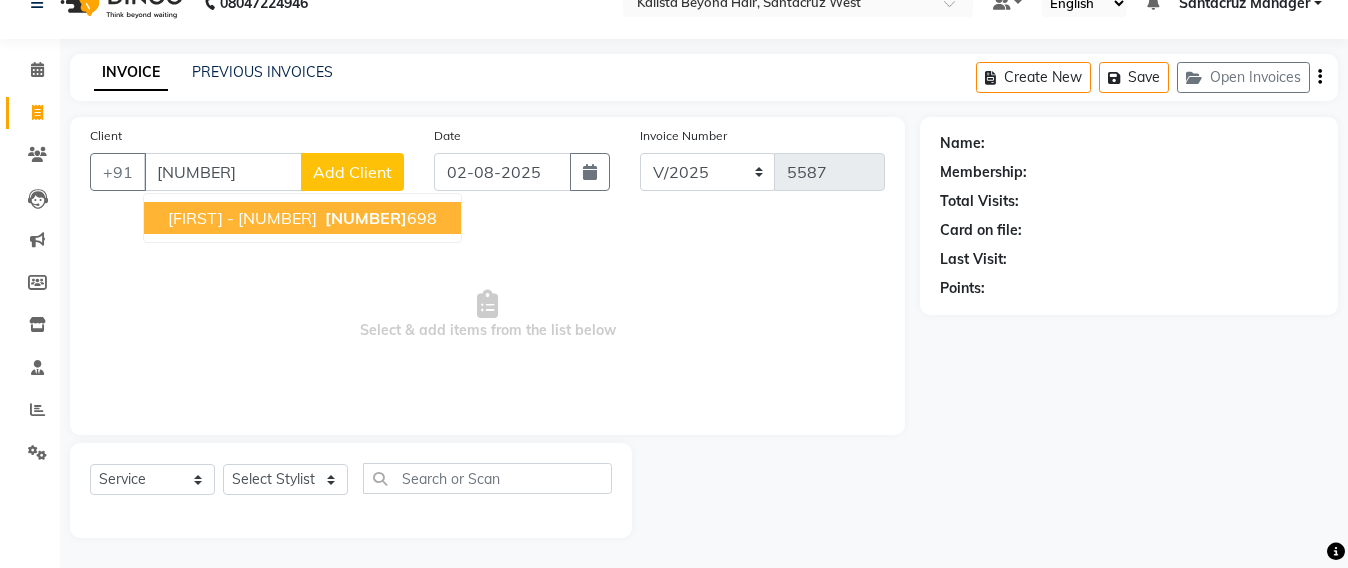 click on "SAYLI - 4698" at bounding box center [242, 218] 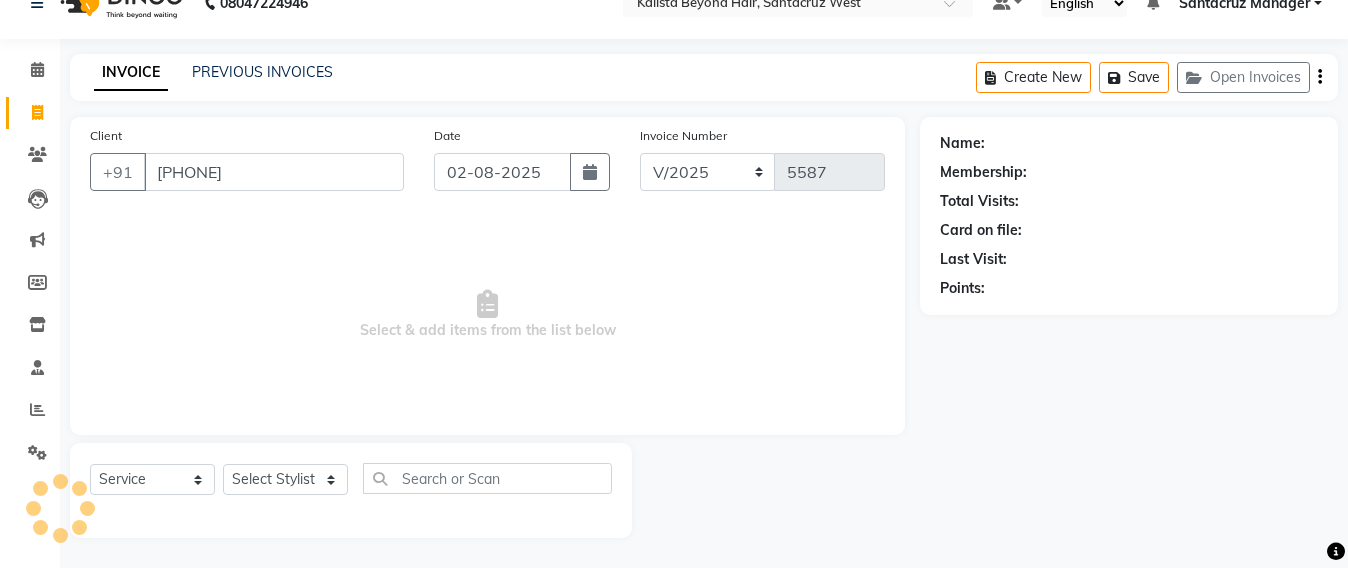 type on "9619484698" 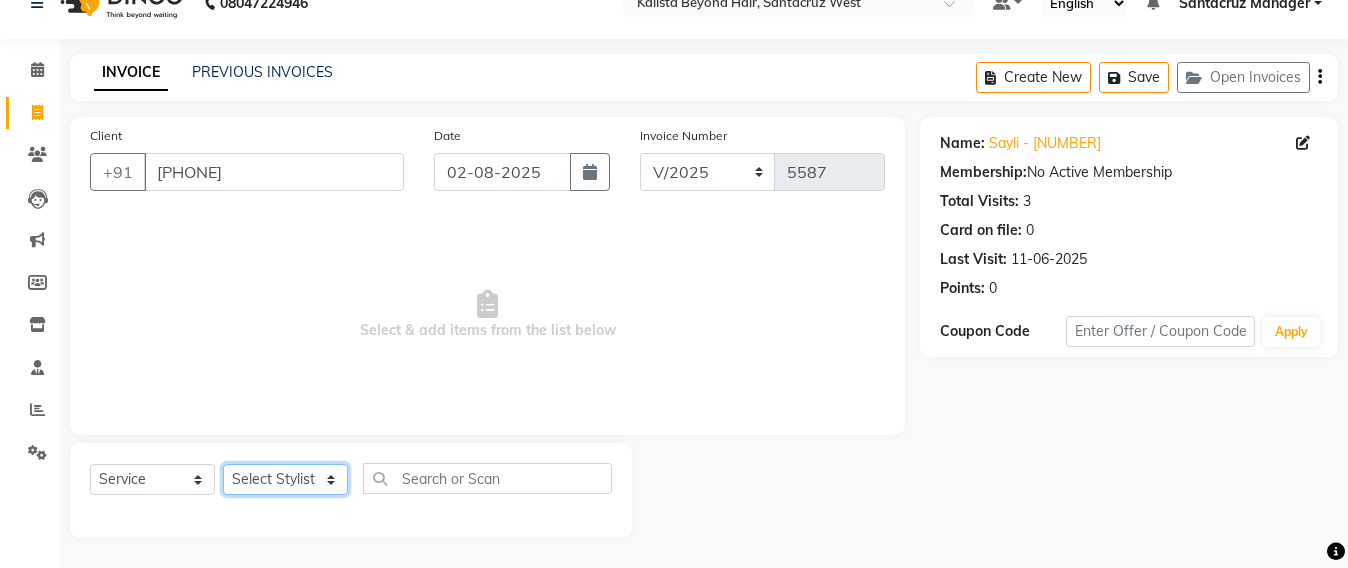 drag, startPoint x: 256, startPoint y: 477, endPoint x: 262, endPoint y: 466, distance: 12.529964 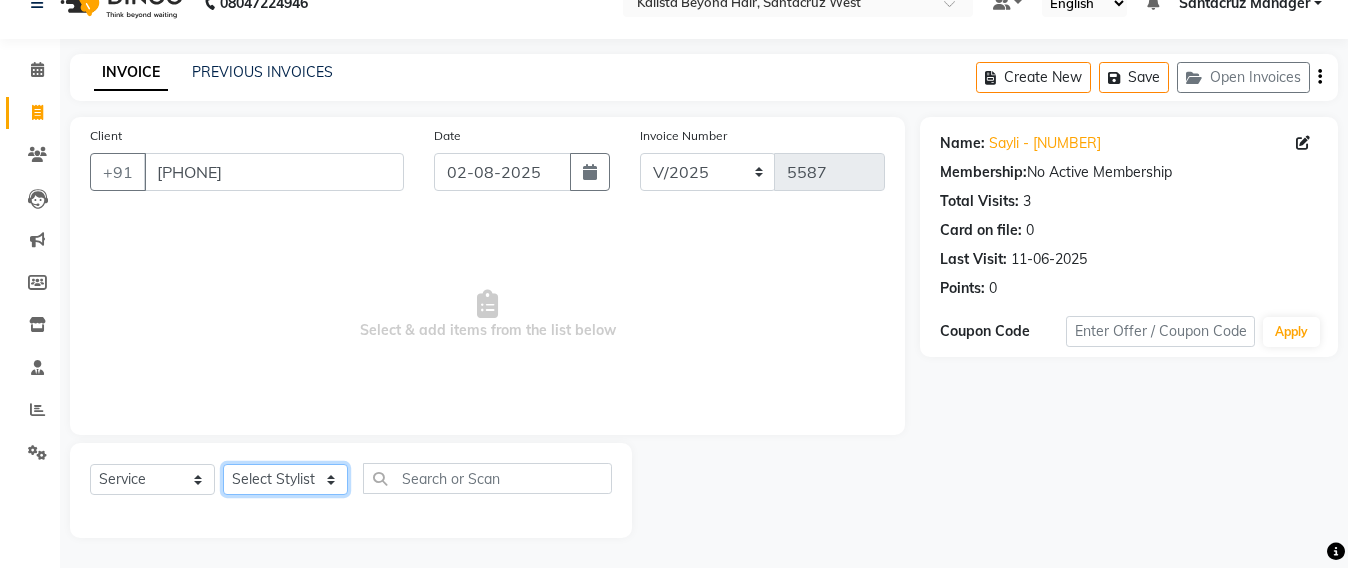 select on "48409" 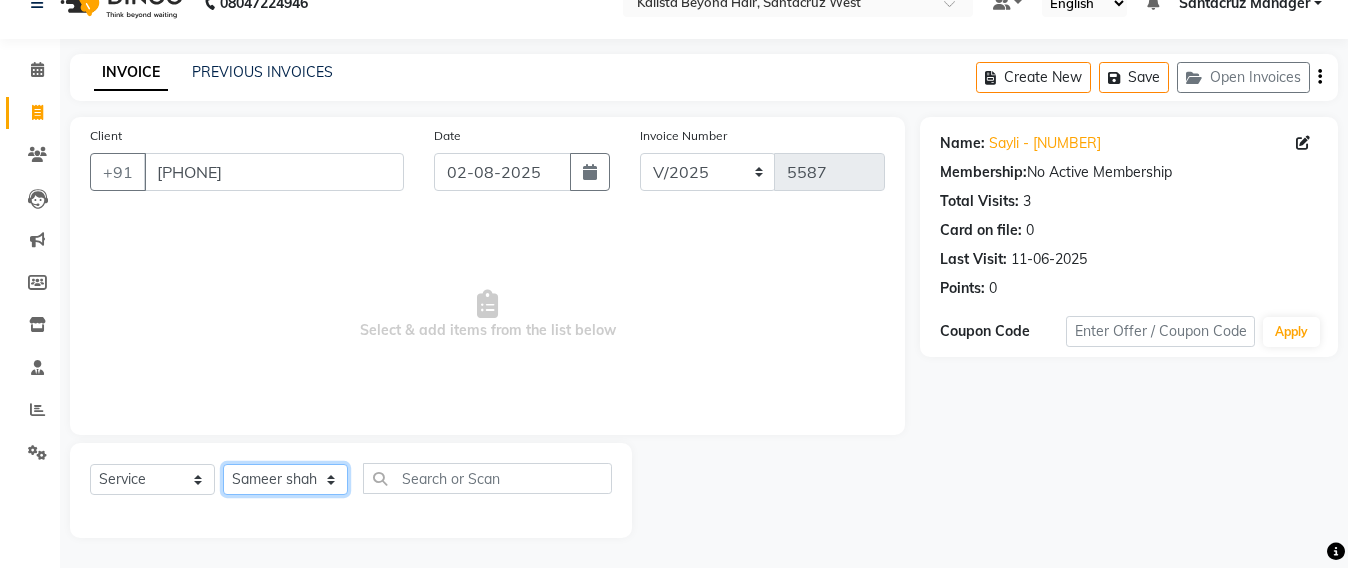 click on "Select Stylist Admin Avesh Sankat AZHER SHAIKH Jayeshree Mahtre Manisha Subodh Shedge Muskaan Pramila Vinayak Mhatre prathmesh mahattre Pratibha Nilesh Sharma RINKI SAV Rosy Sunil Jadhav Sameer shah admin Santacruz Manager SAURAV Siddhi SOMAYANG VASHUM Tejasvi Bhosle" 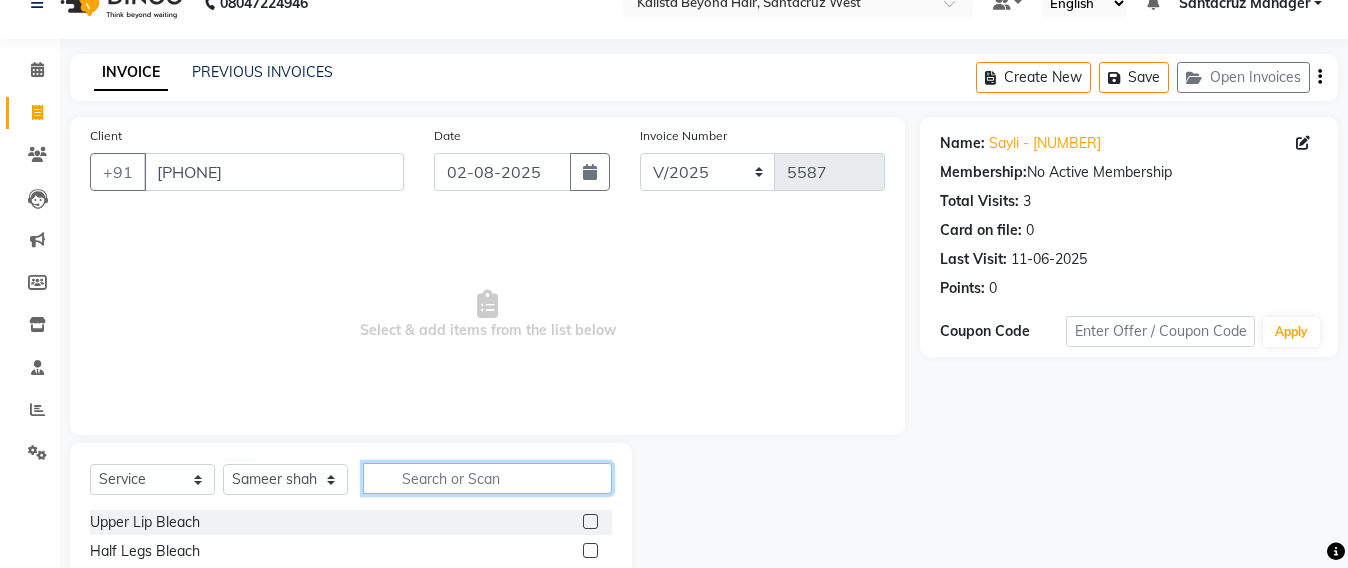 click 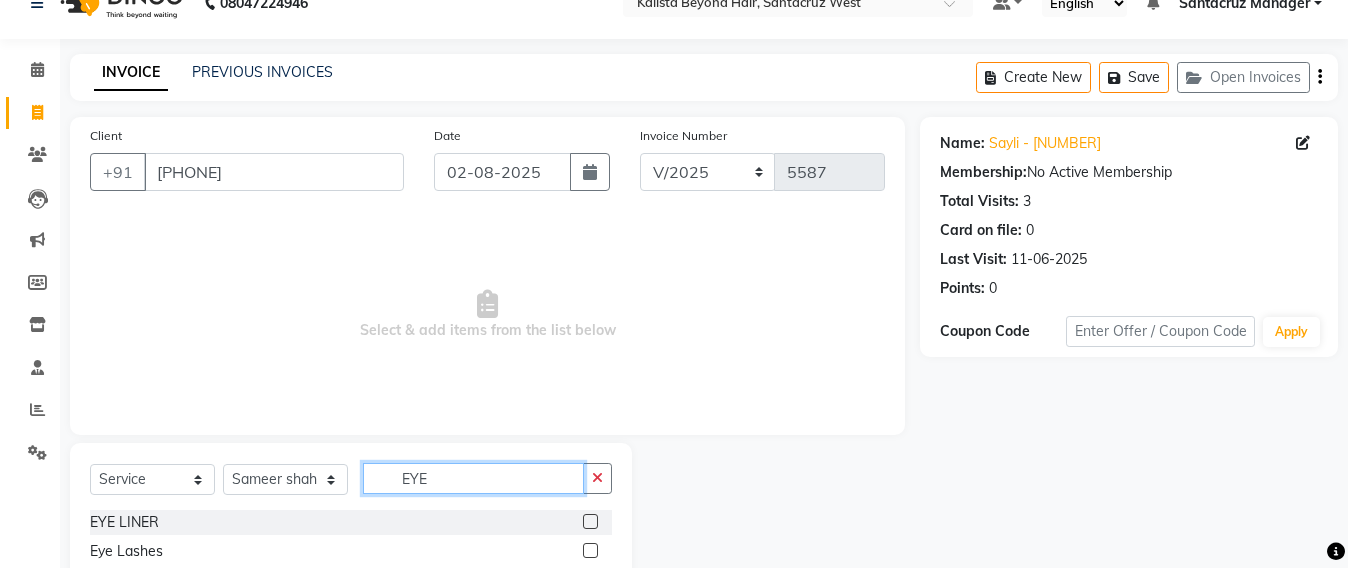 scroll, scrollTop: 207, scrollLeft: 0, axis: vertical 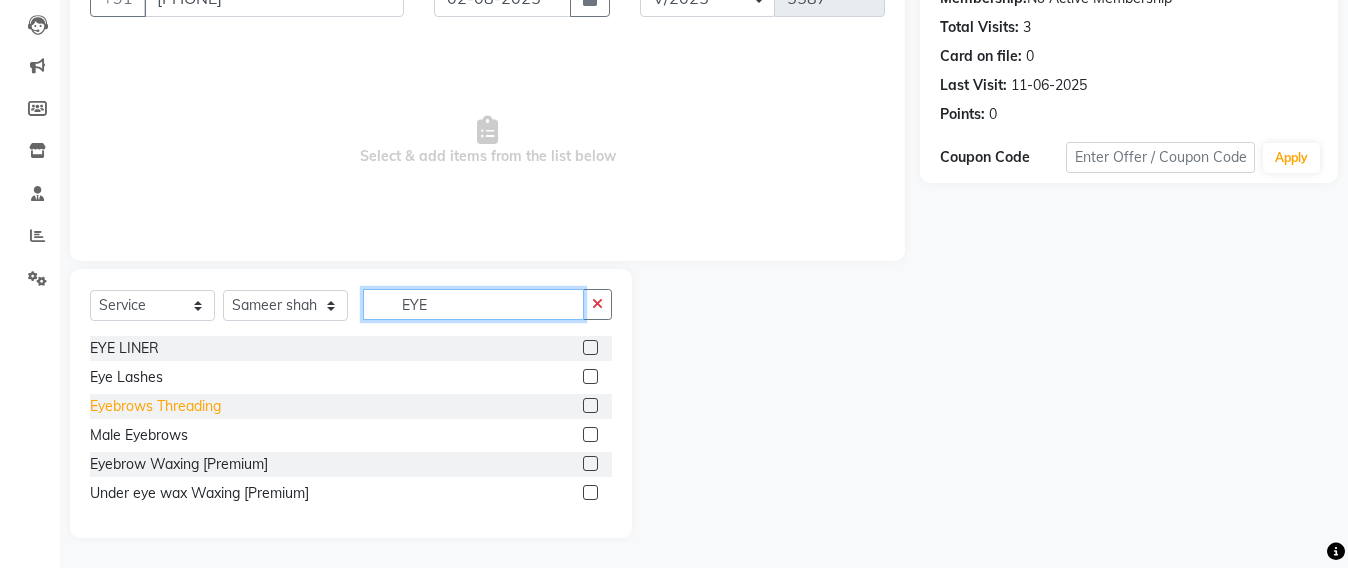 type on "EYE" 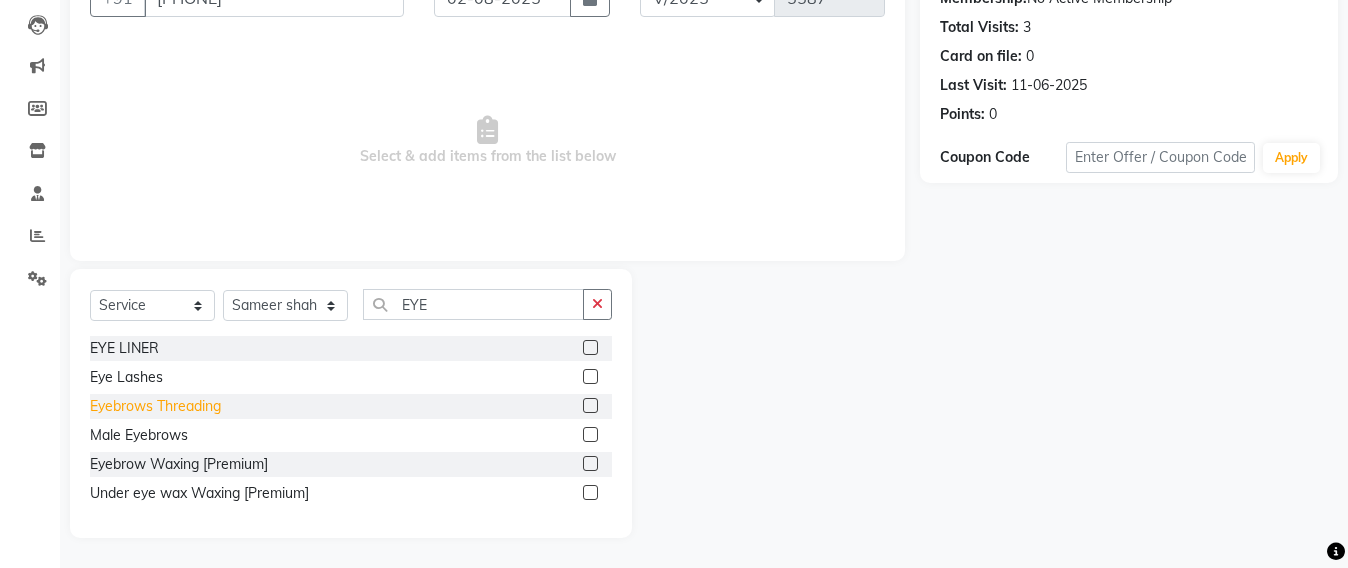 click on "Eyebrows Threading" 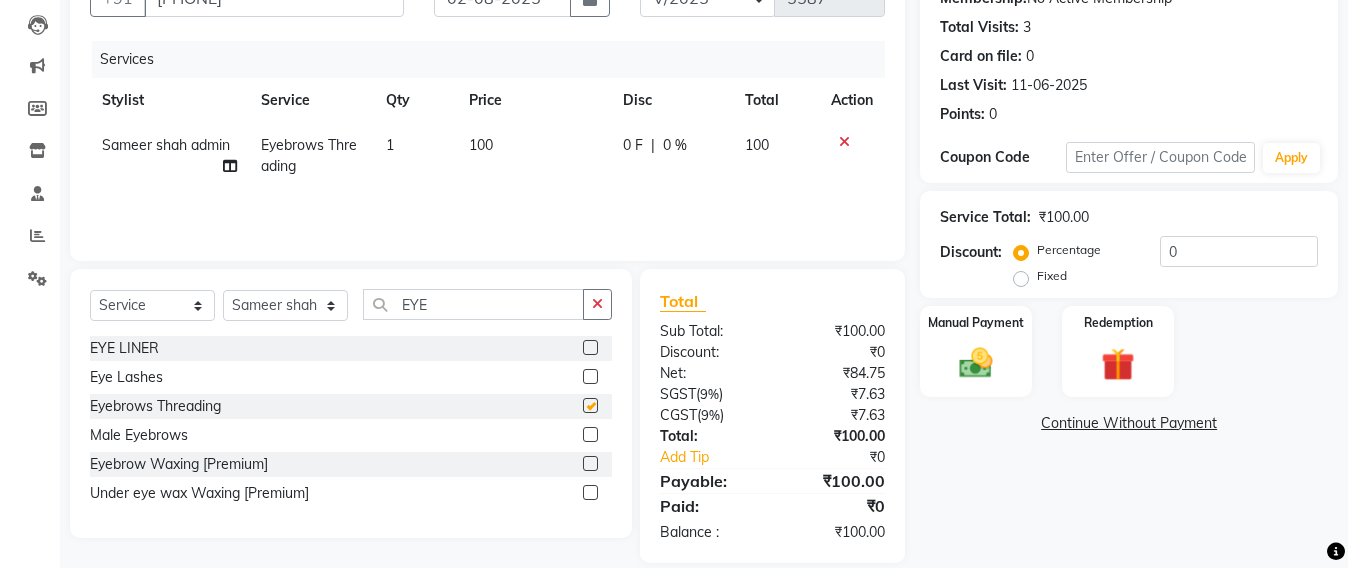 checkbox on "false" 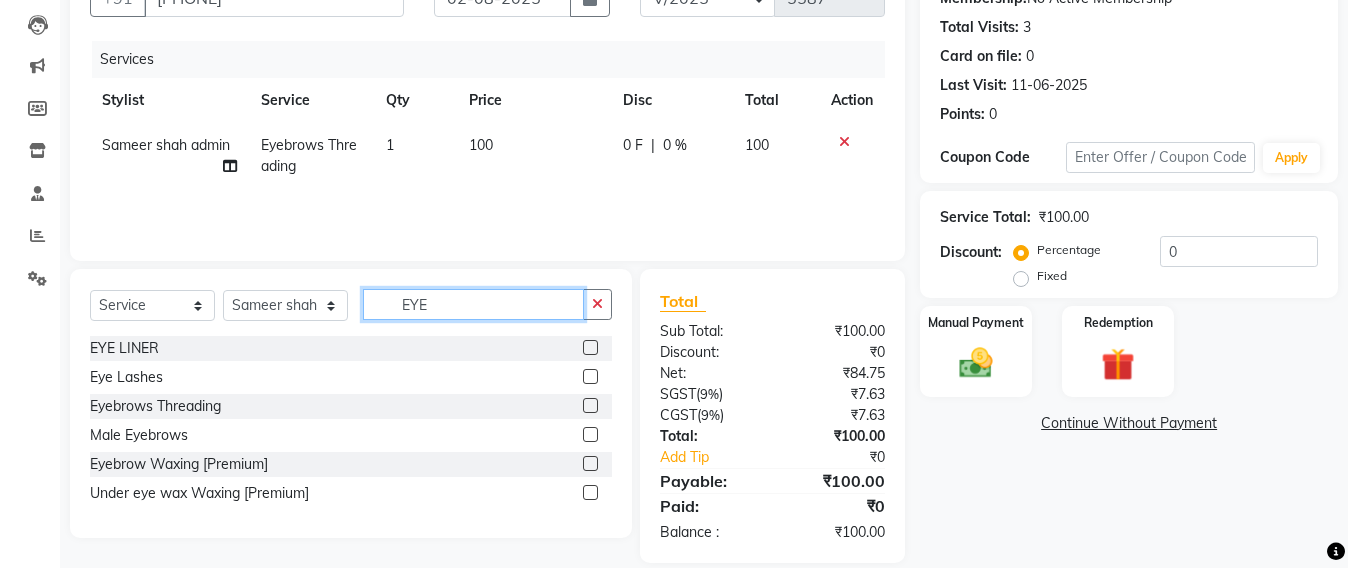 click on "EYE" 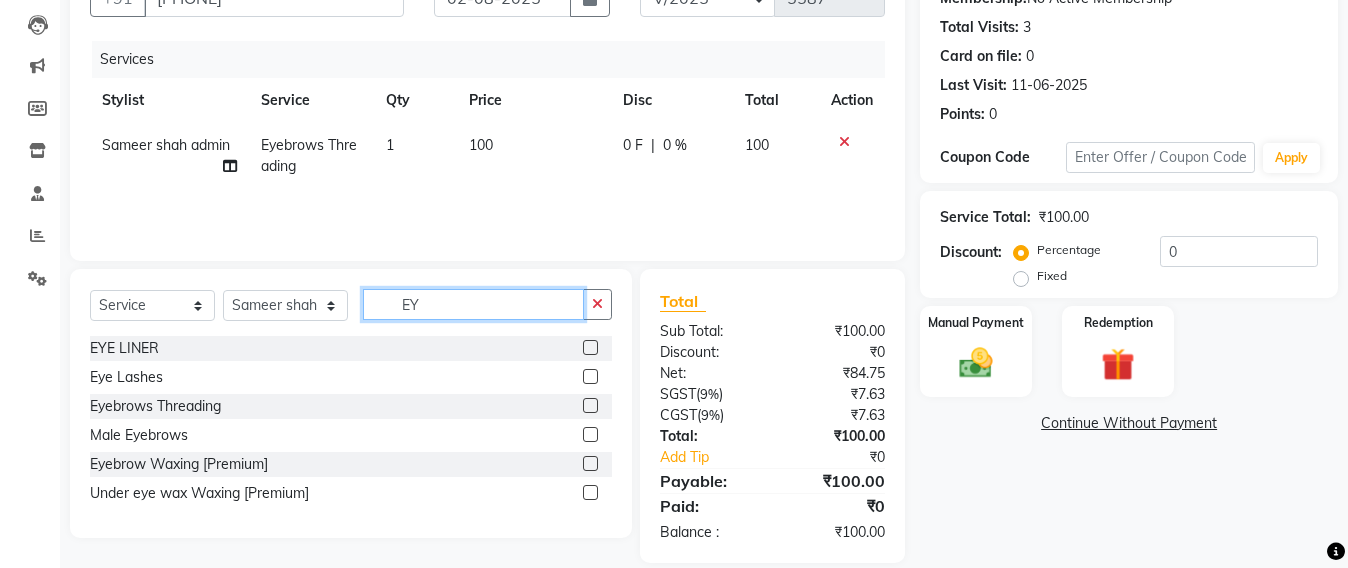 type on "E" 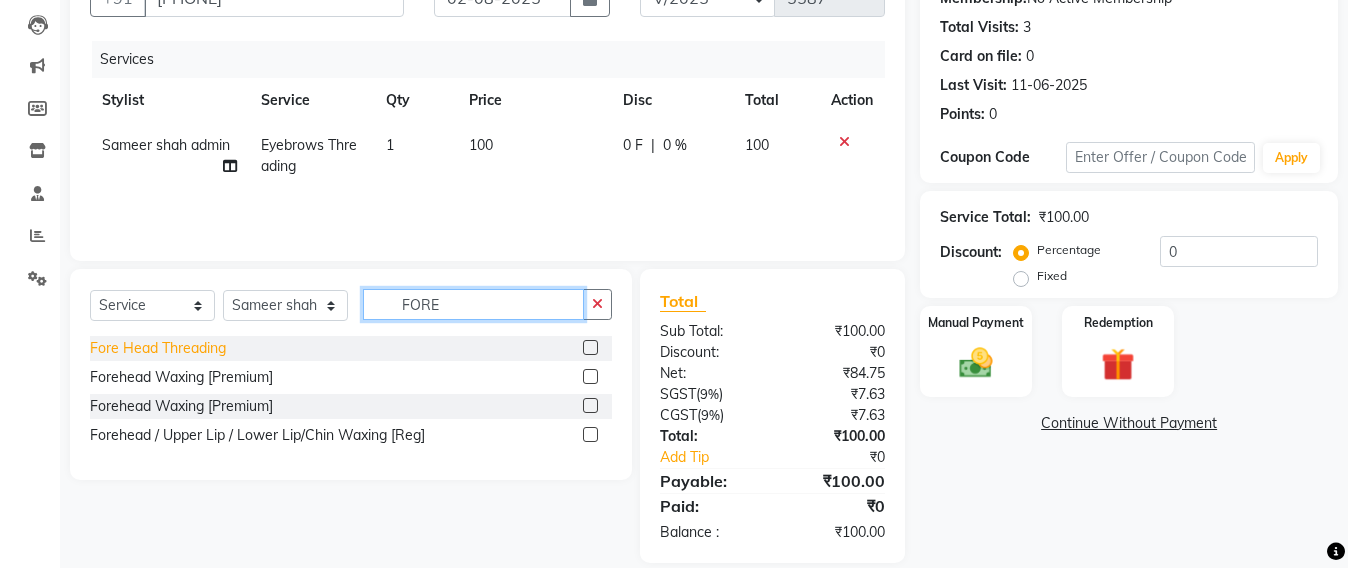 type on "FORE" 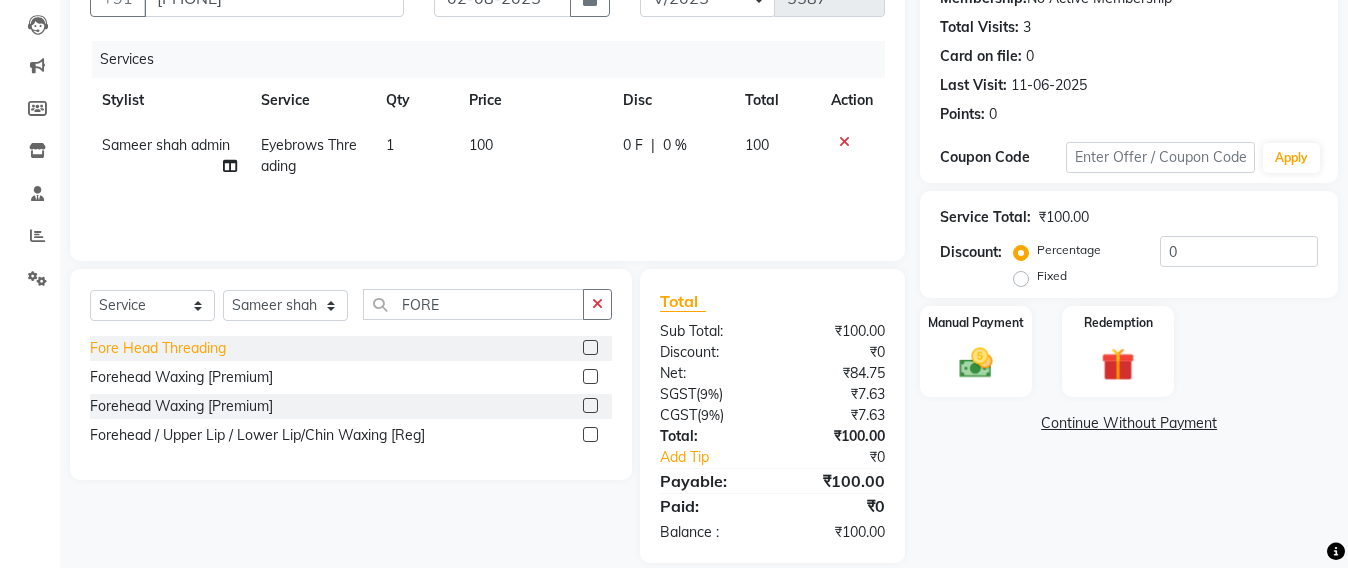 click on "Fore Head Threading" 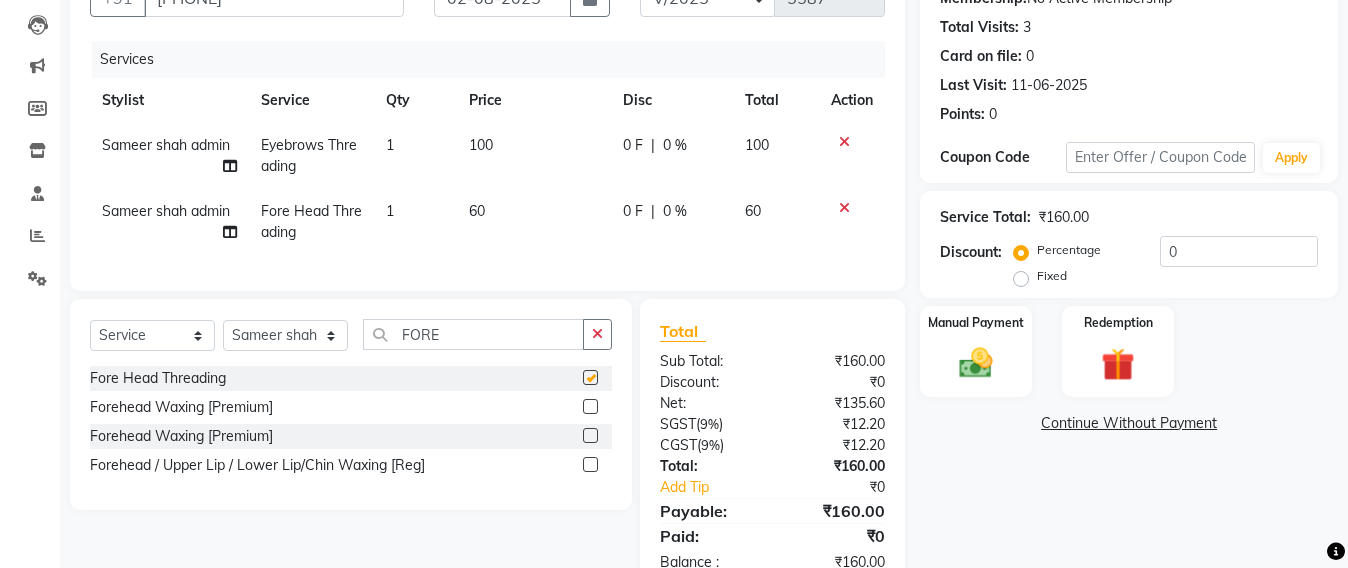 checkbox on "false" 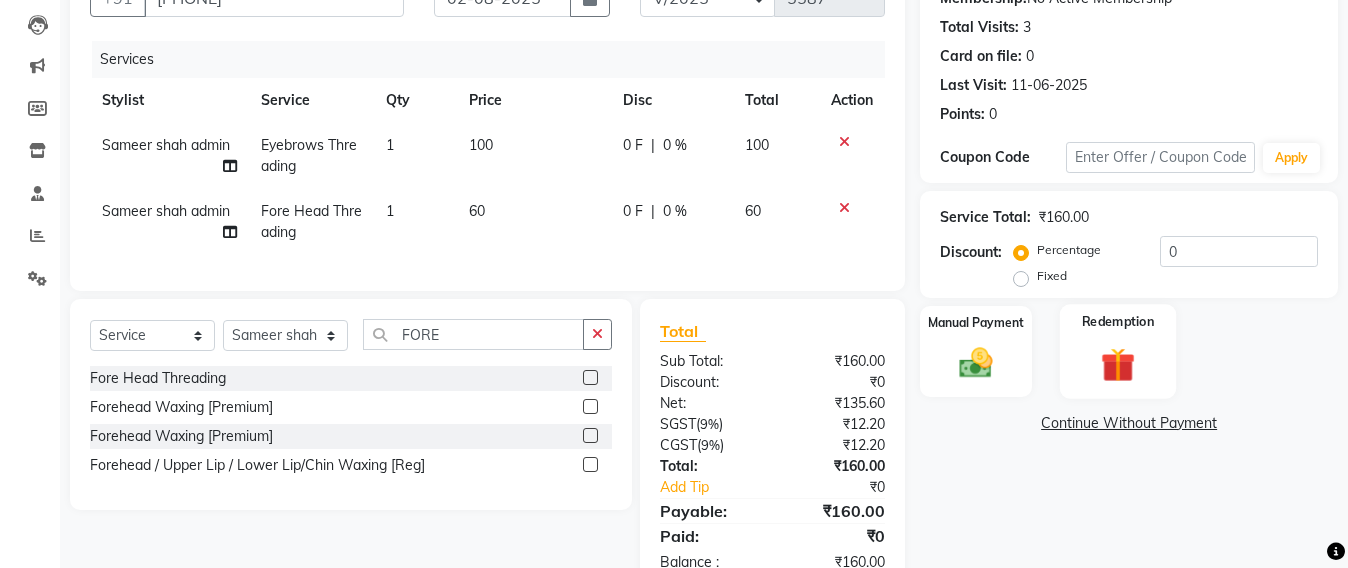 click 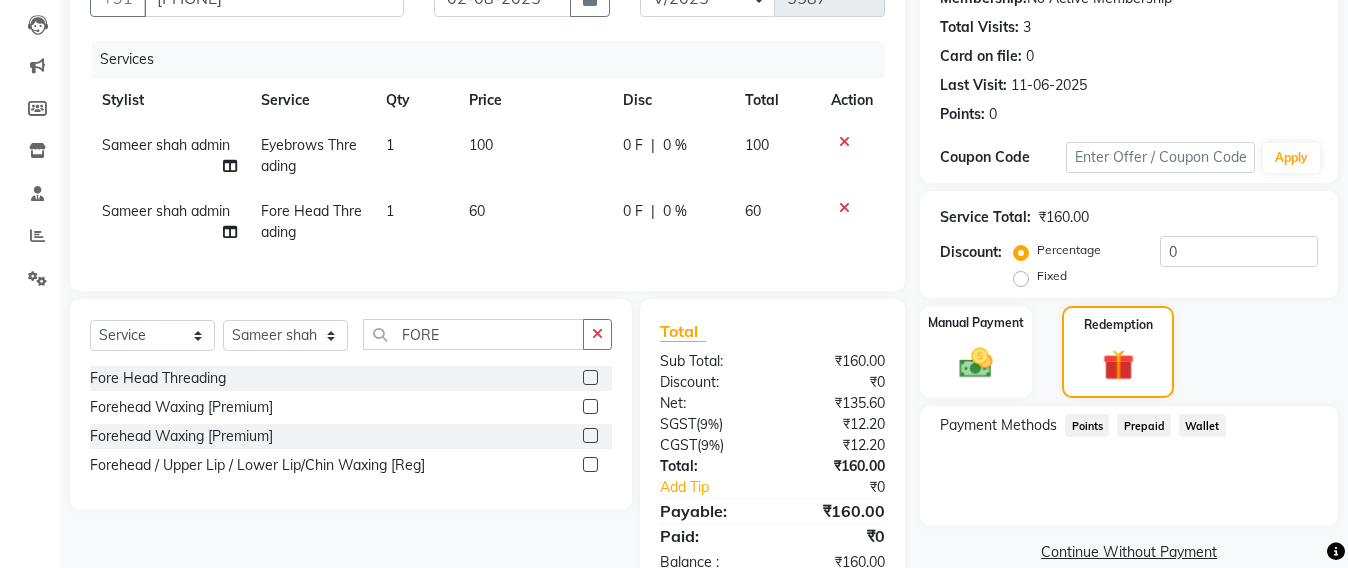 click on "Prepaid" 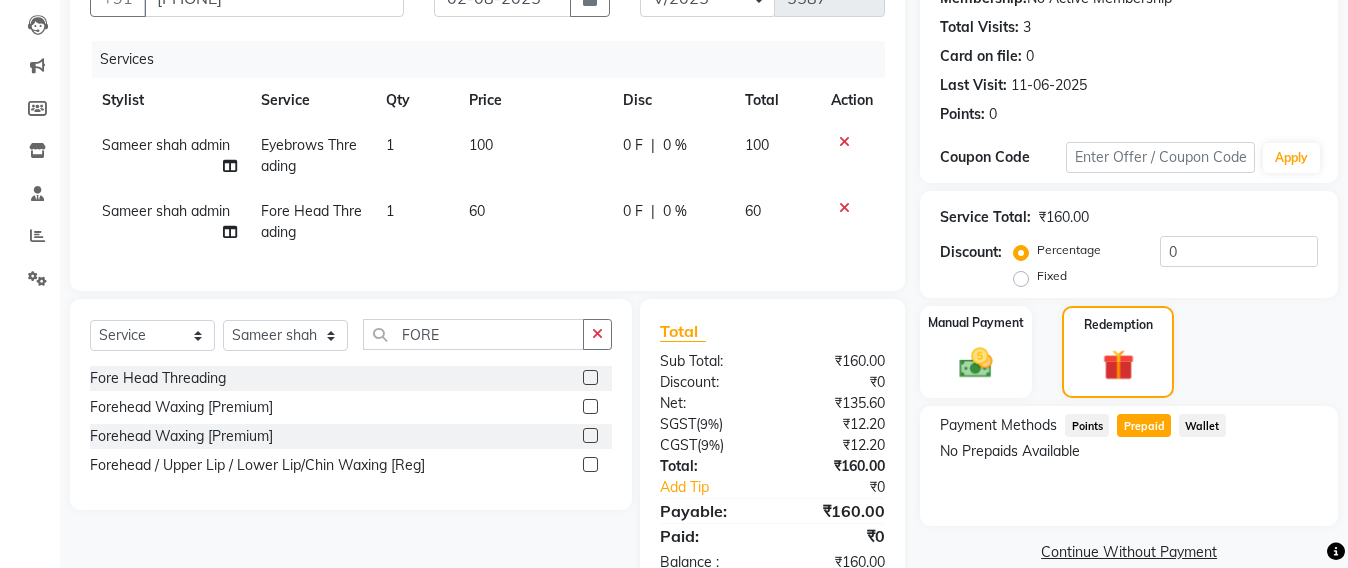 click on "Name: Sayli - 4698 Membership:  No Active Membership  Total Visits:  3 Card on file:  0 Last Visit:   11-06-2025 Points:   0  Coupon Code Apply Service Total:  ₹160.00  Discount:  Percentage   Fixed  0 Manual Payment Redemption Payment Methods  Points   Prepaid   Wallet   No Prepaids Available   Continue Without Payment" 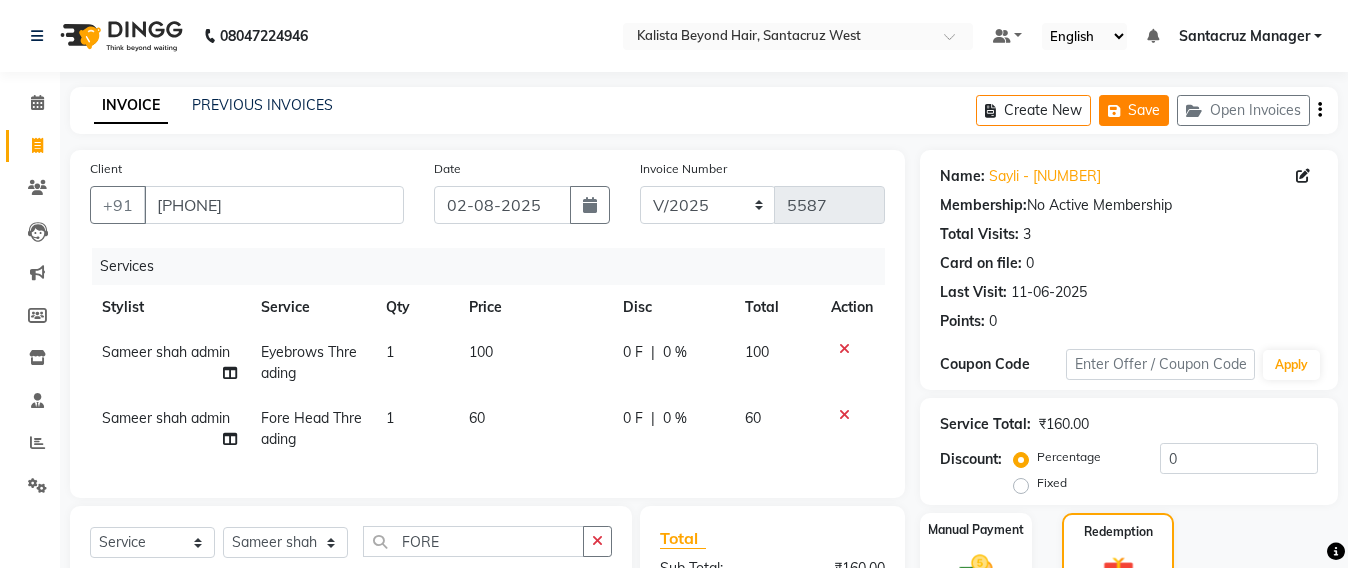 click on "Save" 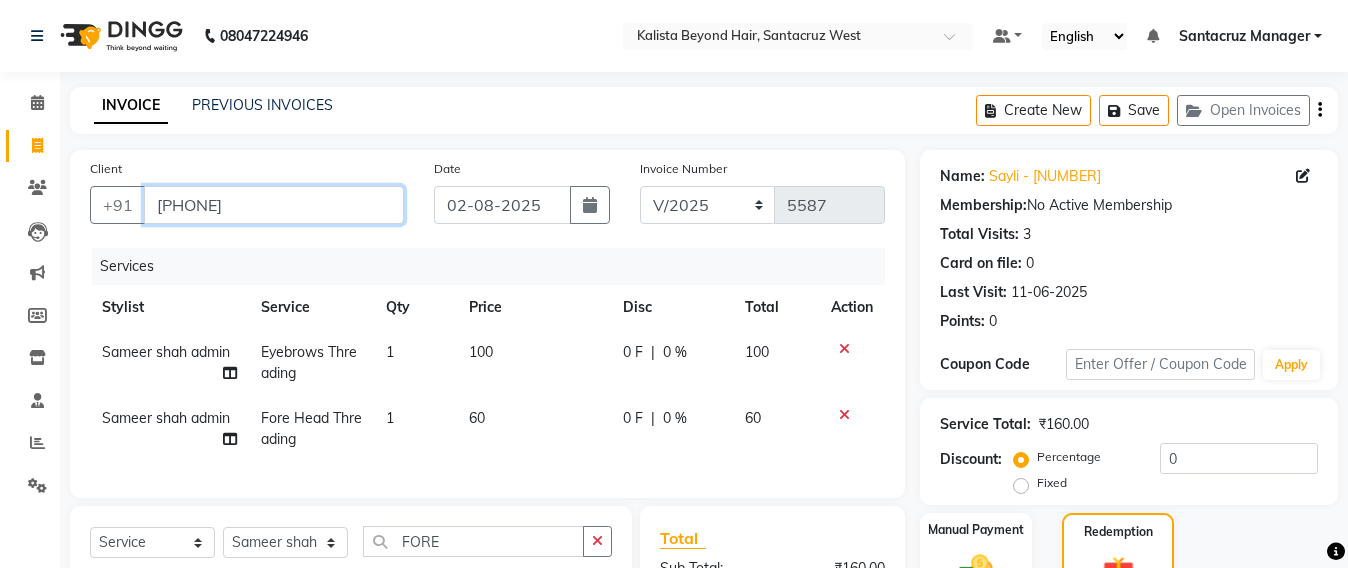 click on "9619484698" at bounding box center [274, 205] 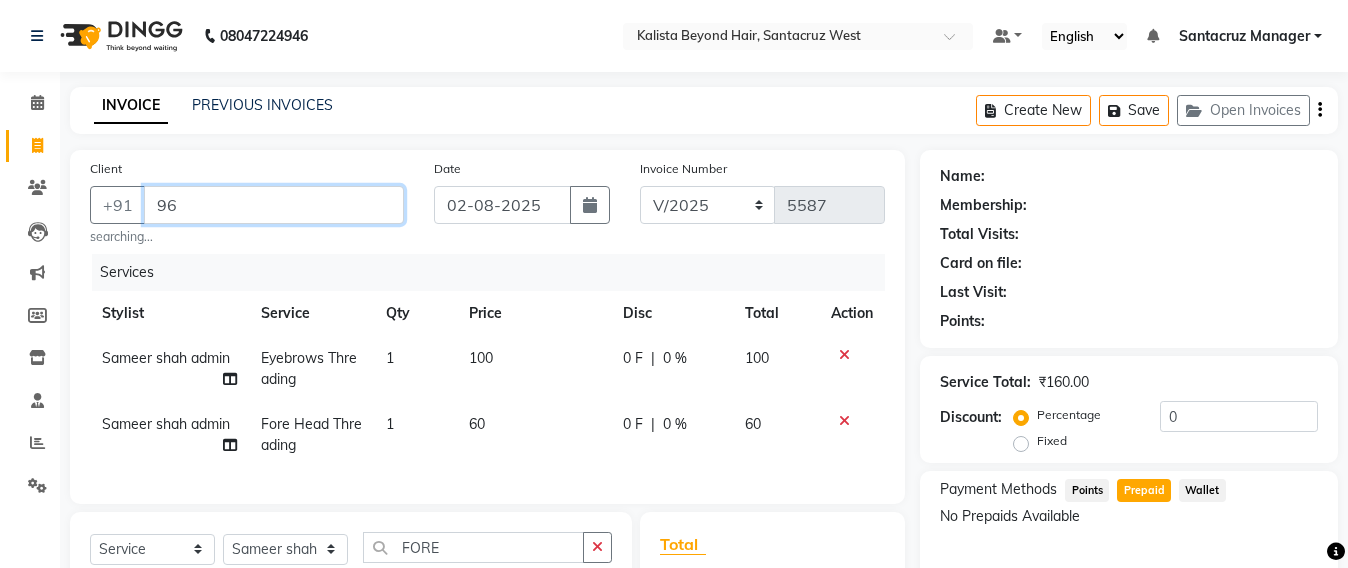 type on "9" 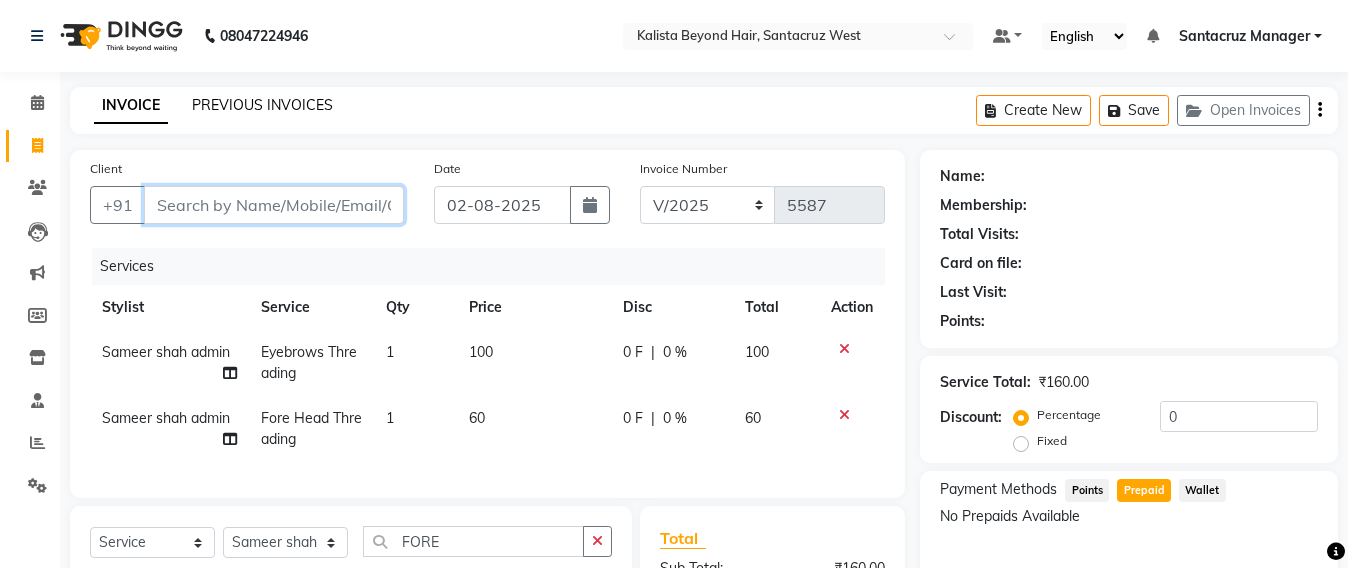 type 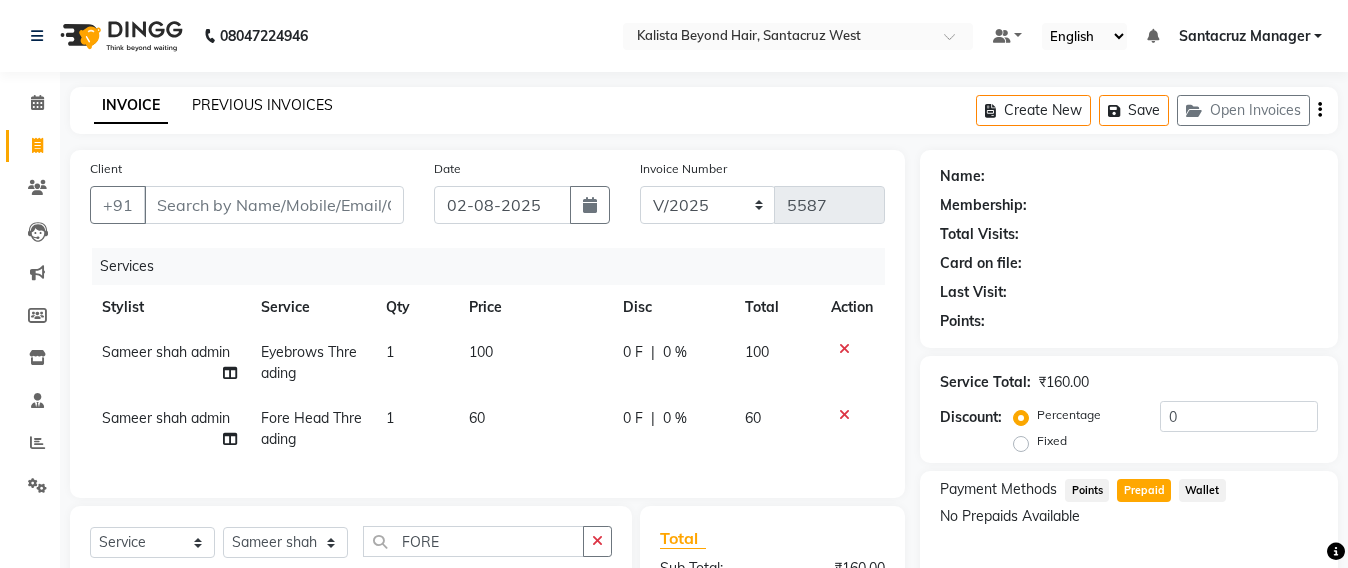 click on "PREVIOUS INVOICES" 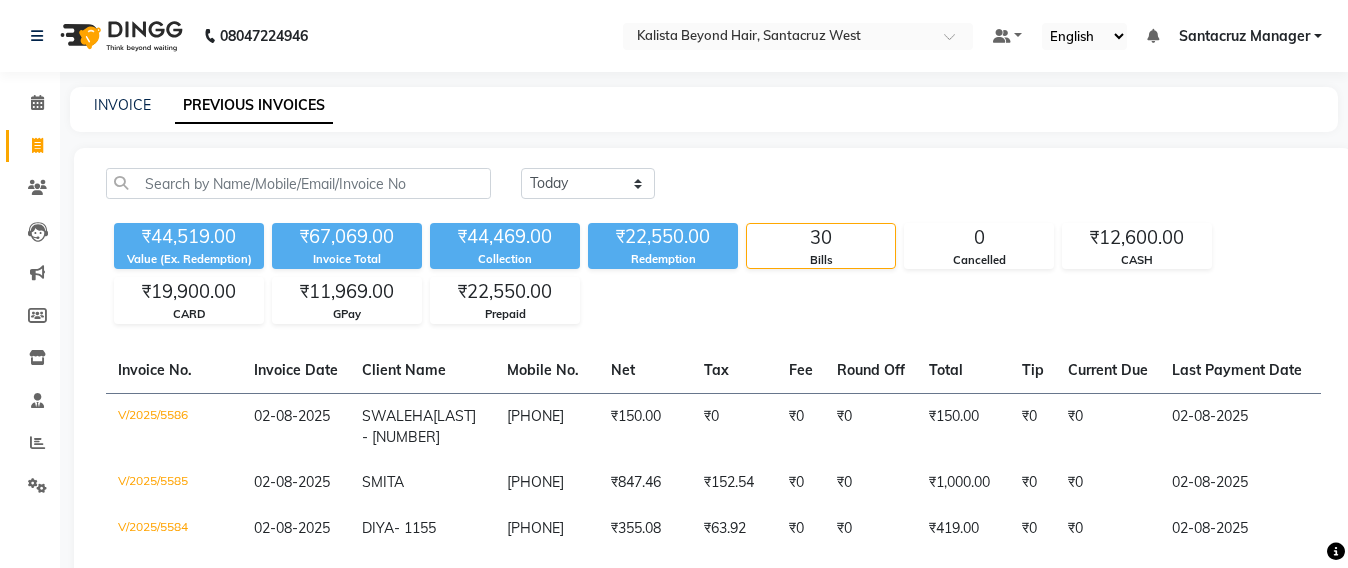 click on "PREVIOUS INVOICES" 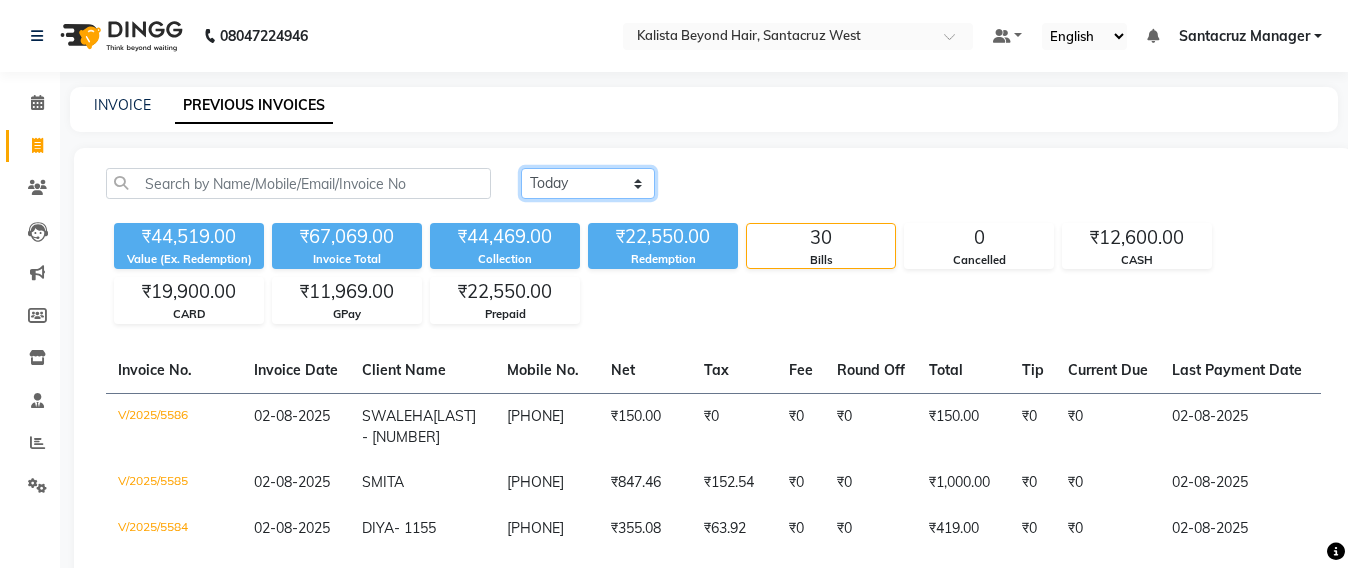 click on "Today Yesterday Custom Range" 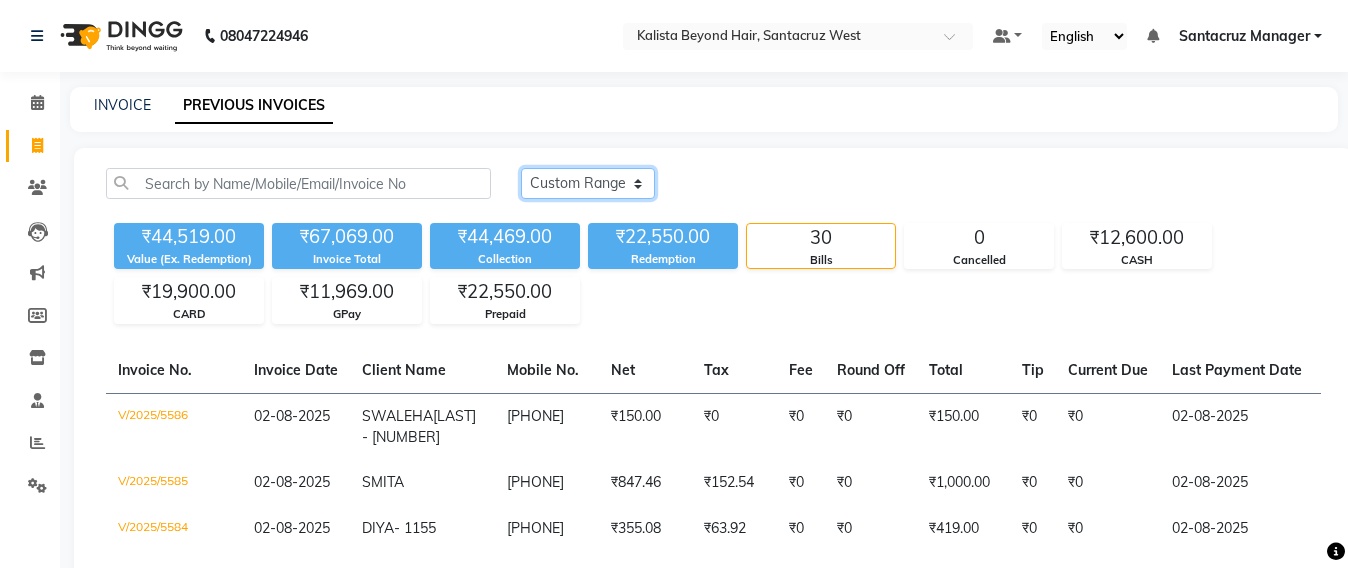 click on "Today Yesterday Custom Range" 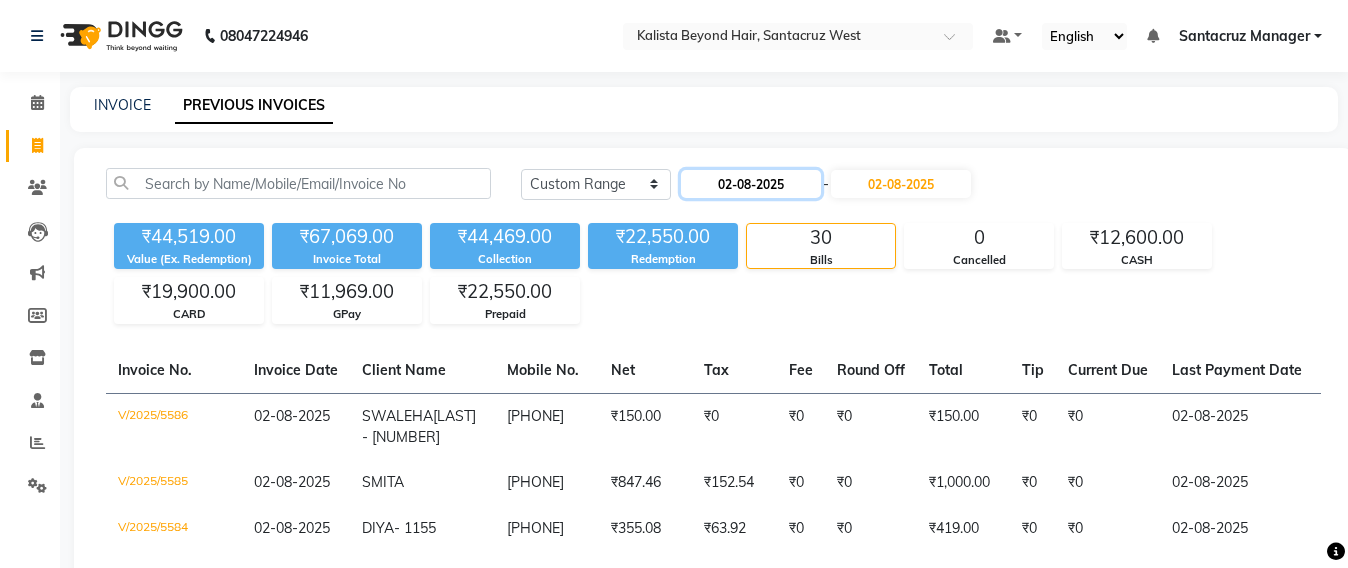 click on "02-08-2025" 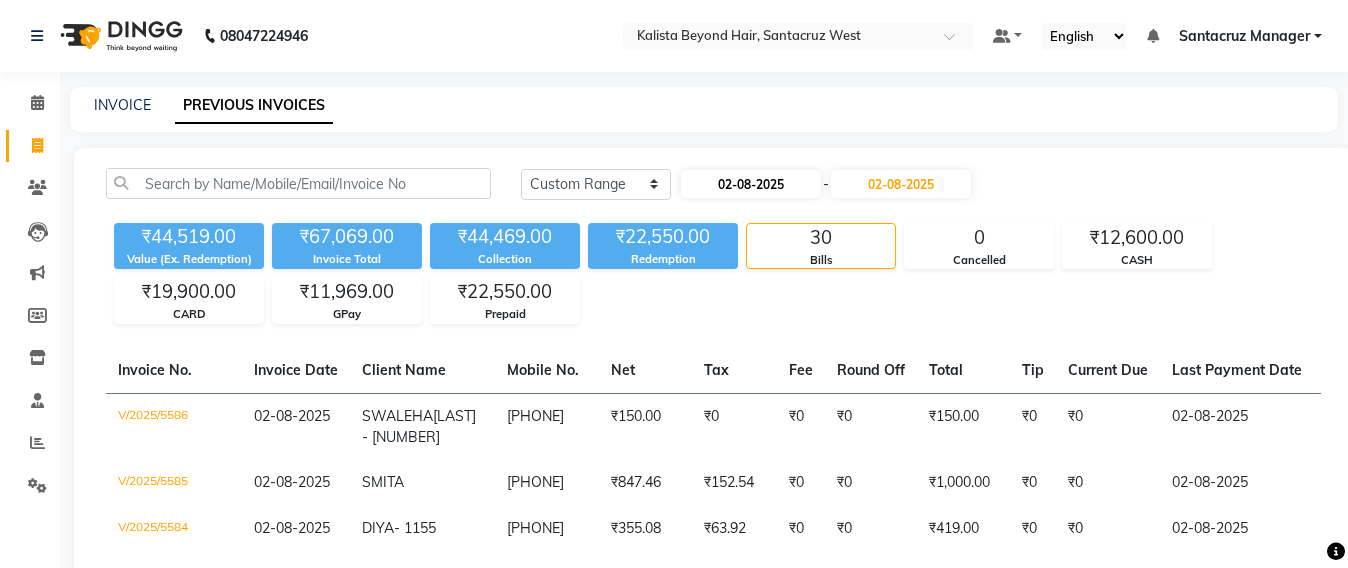 select on "8" 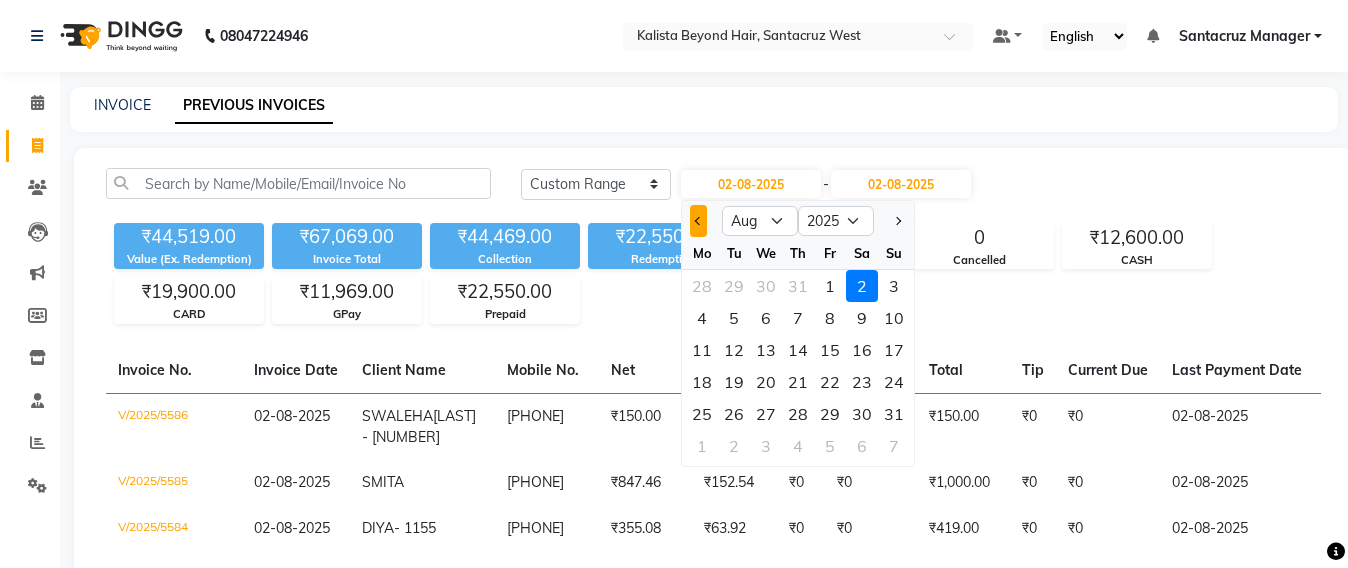 click 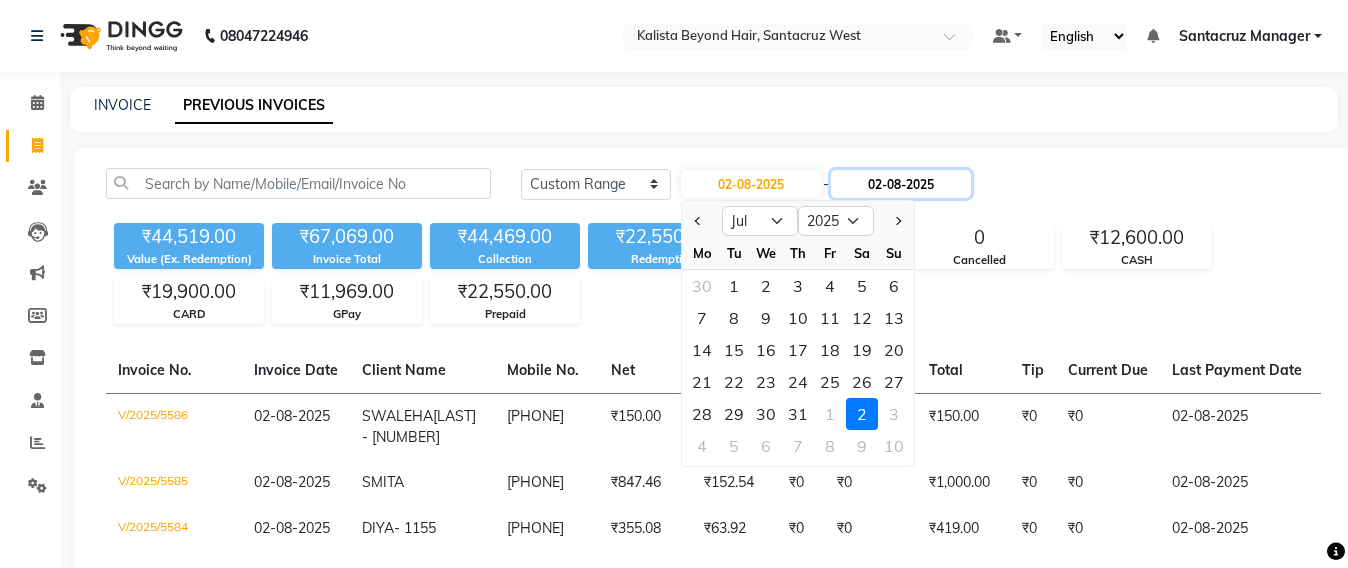 click on "02-08-2025" 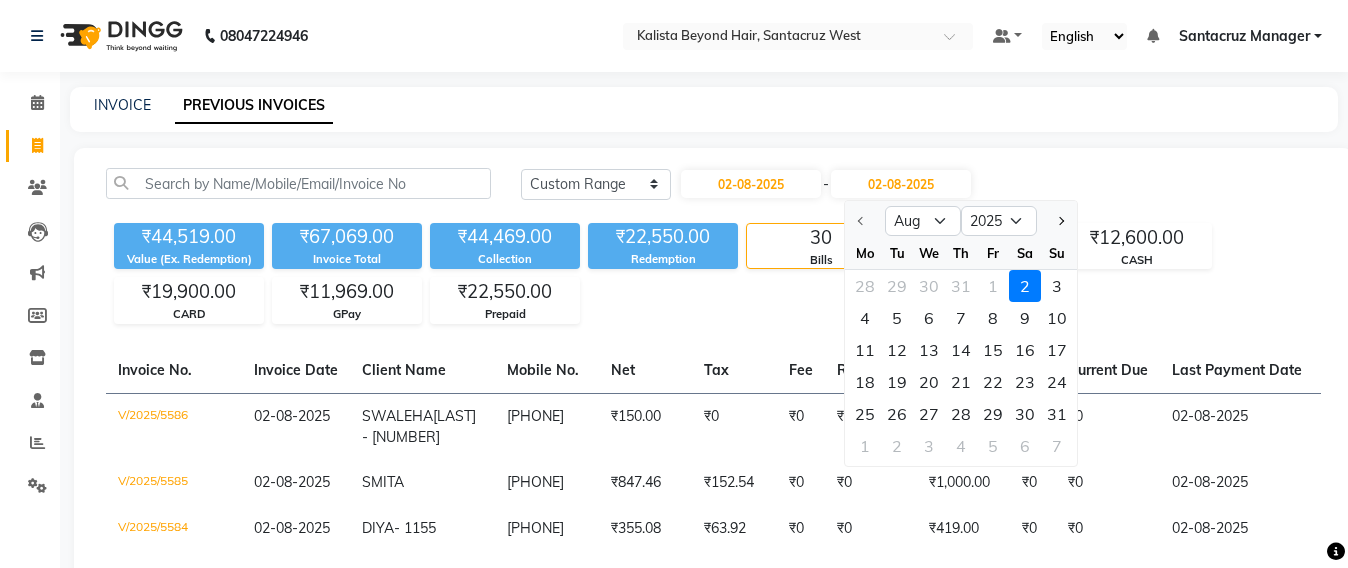 click 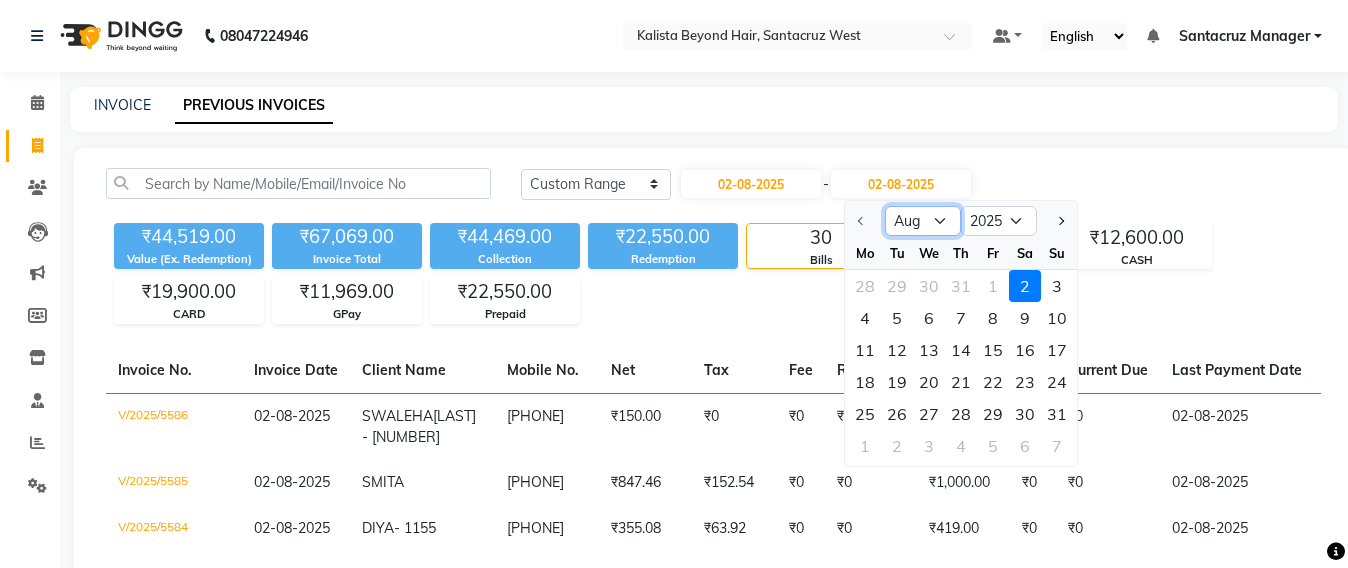 click on "Aug Sep Oct Nov Dec" 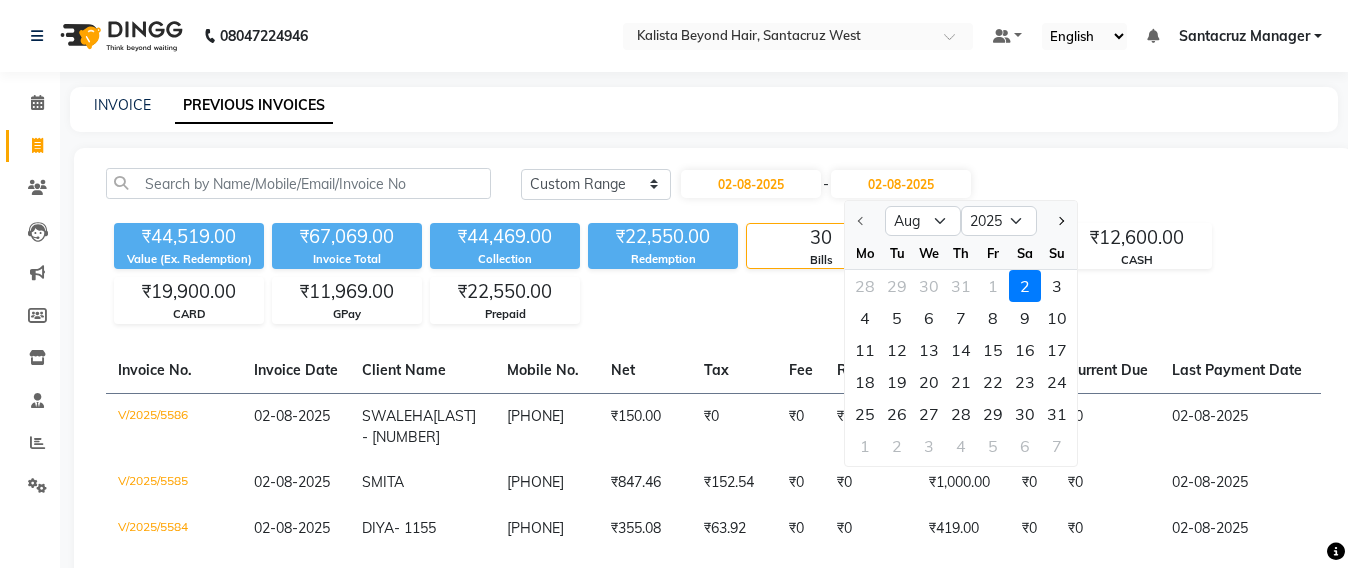 click 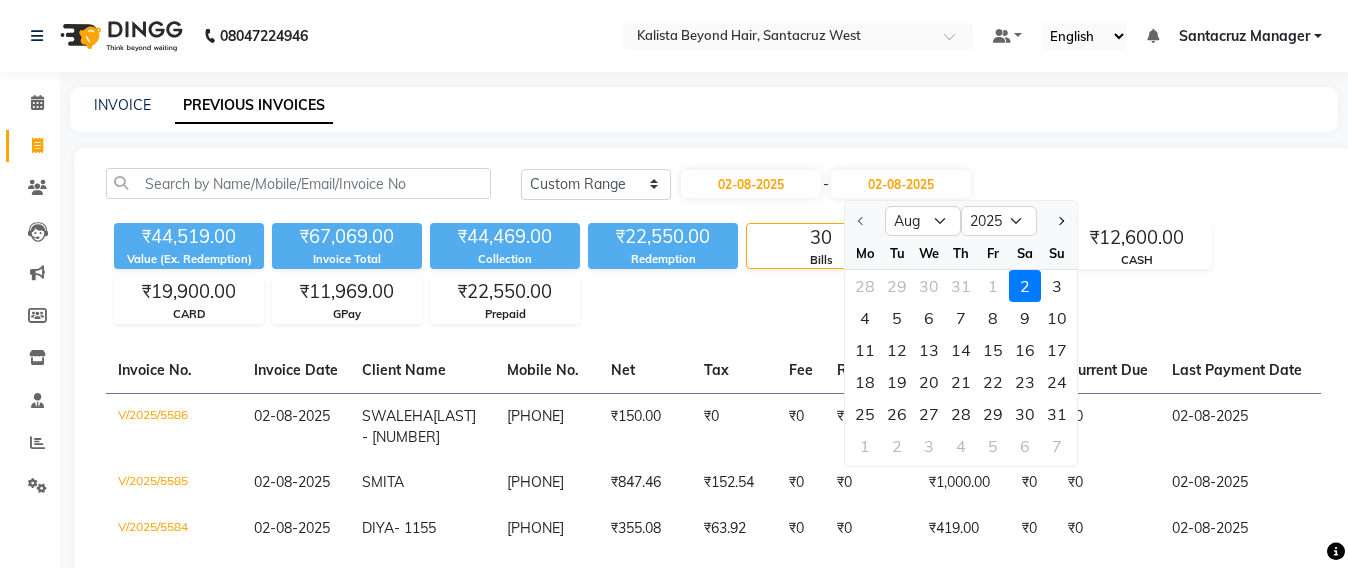 click 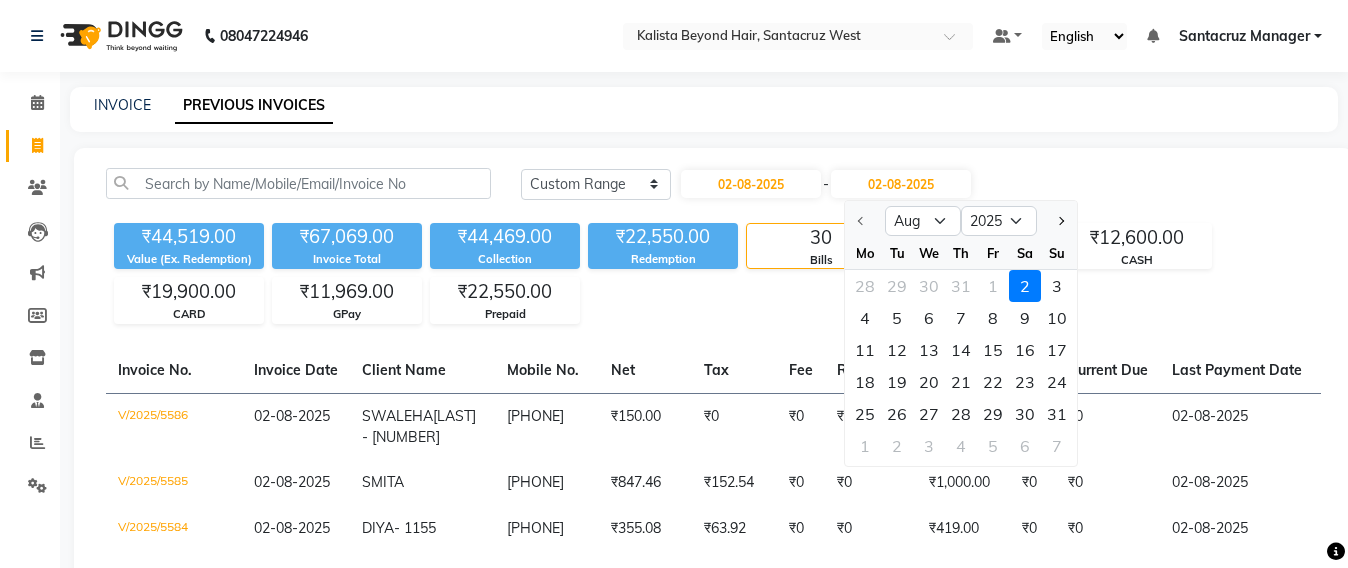 click 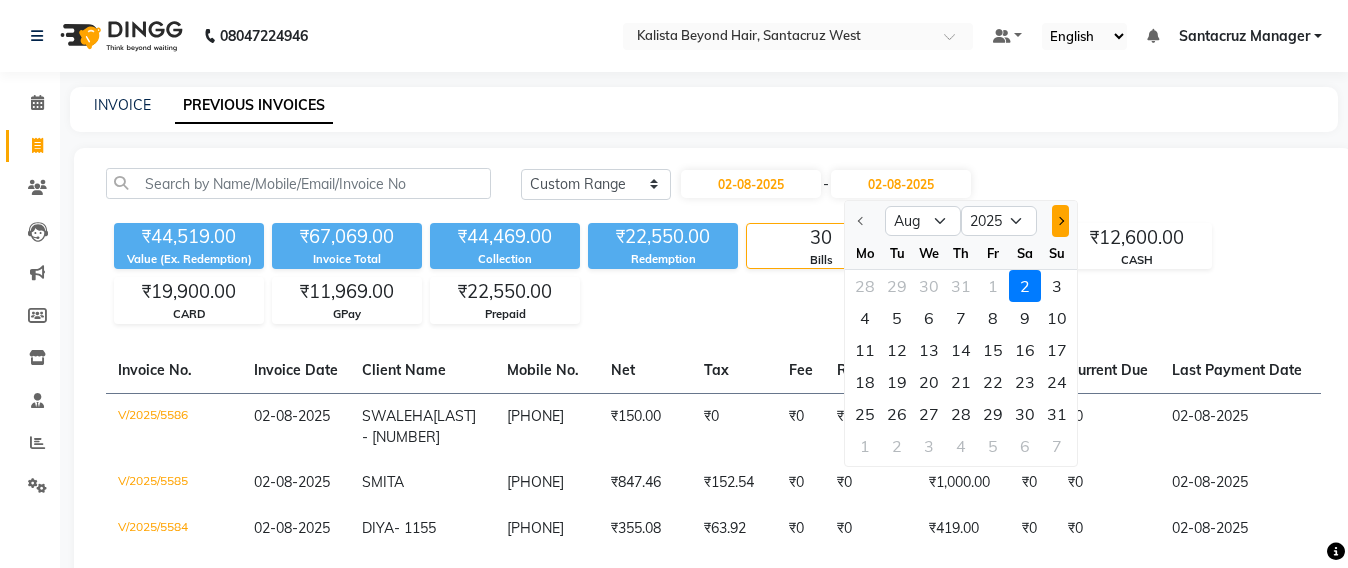 click 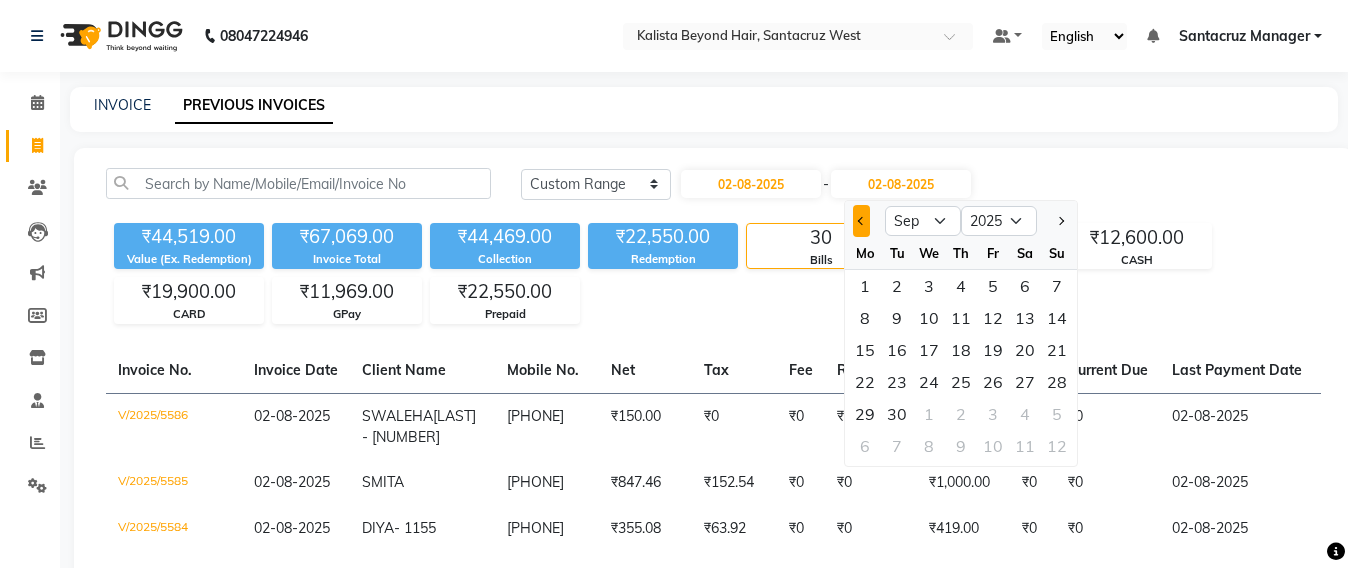 click 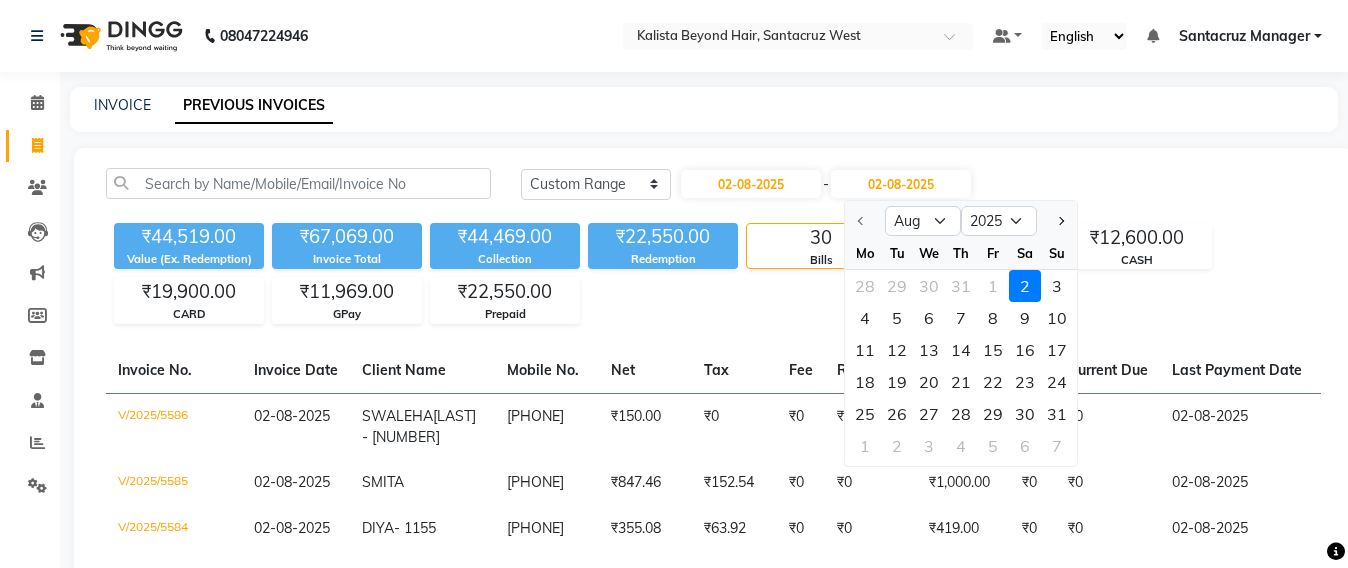 click 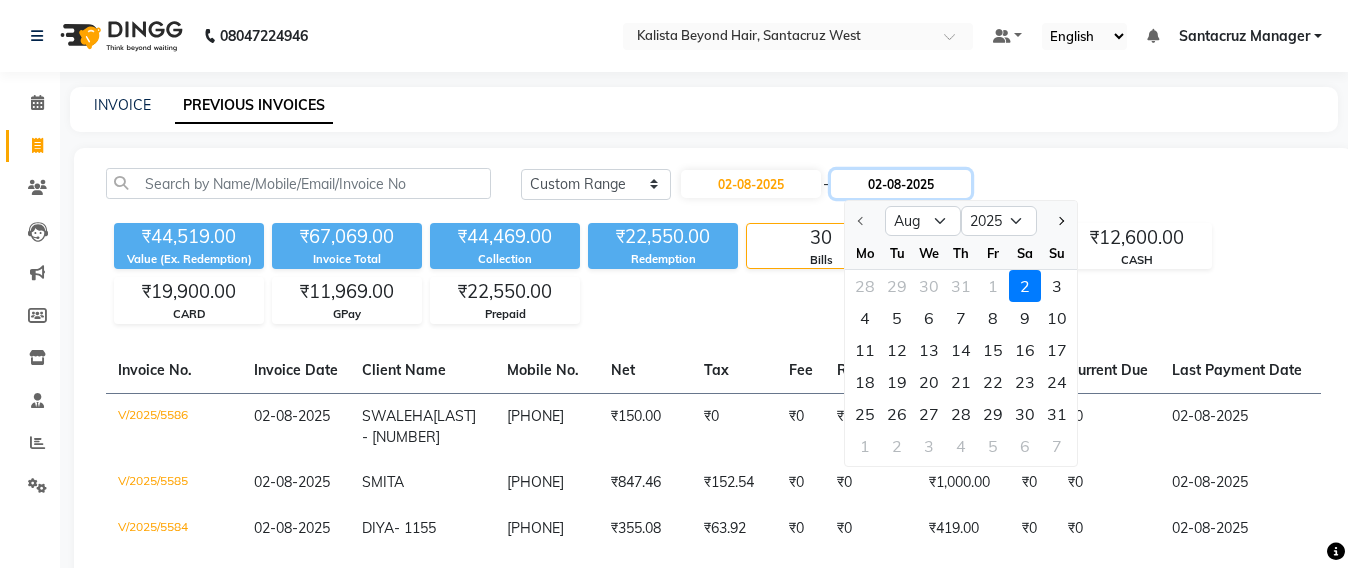 click on "02-08-2025" 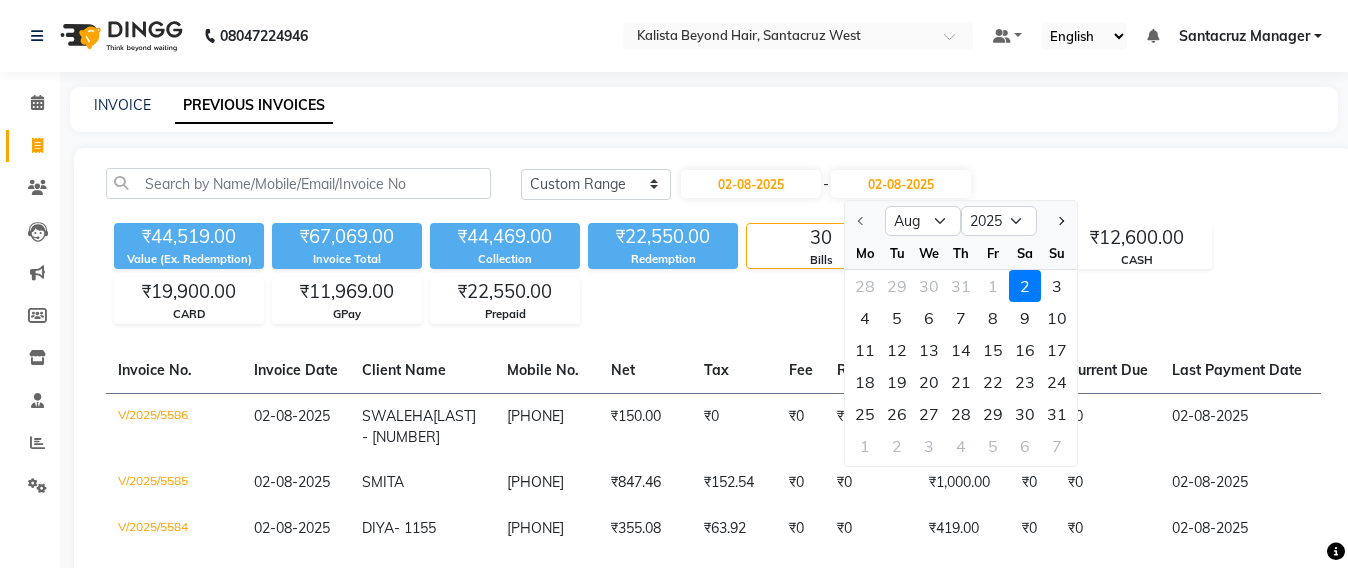 click 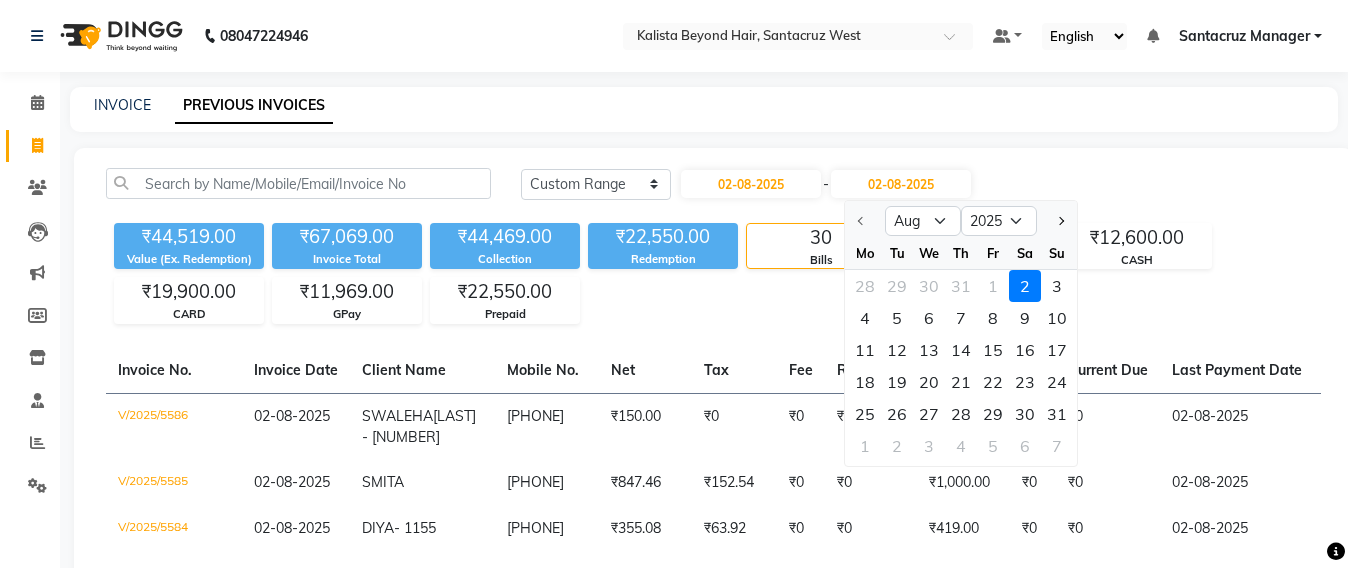click on "INVOICE PREVIOUS INVOICES Today Yesterday Custom Range 02-08-2025 - 02-08-2025 Aug Sep Oct Nov Dec 2025 2026 2027 2028 2029 2030 2031 2032 2033 2034 2035 Mo Tu We Th Fr Sa Su 28 29 30 31 1 2 3 4 5 6 7 8 9 10 11 12 13 14 15 16 17 18 19 20 21 22 23 24 25 26 27 28 29 30 31 1 2 3 4 5 6 7 ₹44,519.00 Value (Ex. Redemption) ₹67,069.00 Invoice Total  ₹44,469.00 Collection ₹22,550.00 Redemption 30 Bills 0 Cancelled ₹12,600.00 CASH ₹19,900.00 CARD ₹11,969.00 GPay ₹22,550.00 Prepaid  Invoice No.   Invoice Date   Client Name   Mobile No.   Net   Tax   Fee   Round Off   Total   Tip   Current Due   Last Payment Date   Payment Amount   Payment Methods   Cancel Reason   Status   V/2025/5586  02-08-2025 SWALEHA  SHAIKH - 1025 9833181025 ₹150.00 ₹0  ₹0  ₹0 ₹150.00 ₹0 ₹0 02-08-2025 ₹150.00  Prepaid - PAID  V/2025/5585  02-08-2025 SMITA   9874964201 ₹847.46 ₹152.54  ₹0  ₹0 ₹1,000.00 ₹0 ₹0 02-08-2025 ₹1,000.00  GPay - PAID  V/2025/5584  02-08-2025 DIYA  - 1155 9619091155 ₹355.08 -" 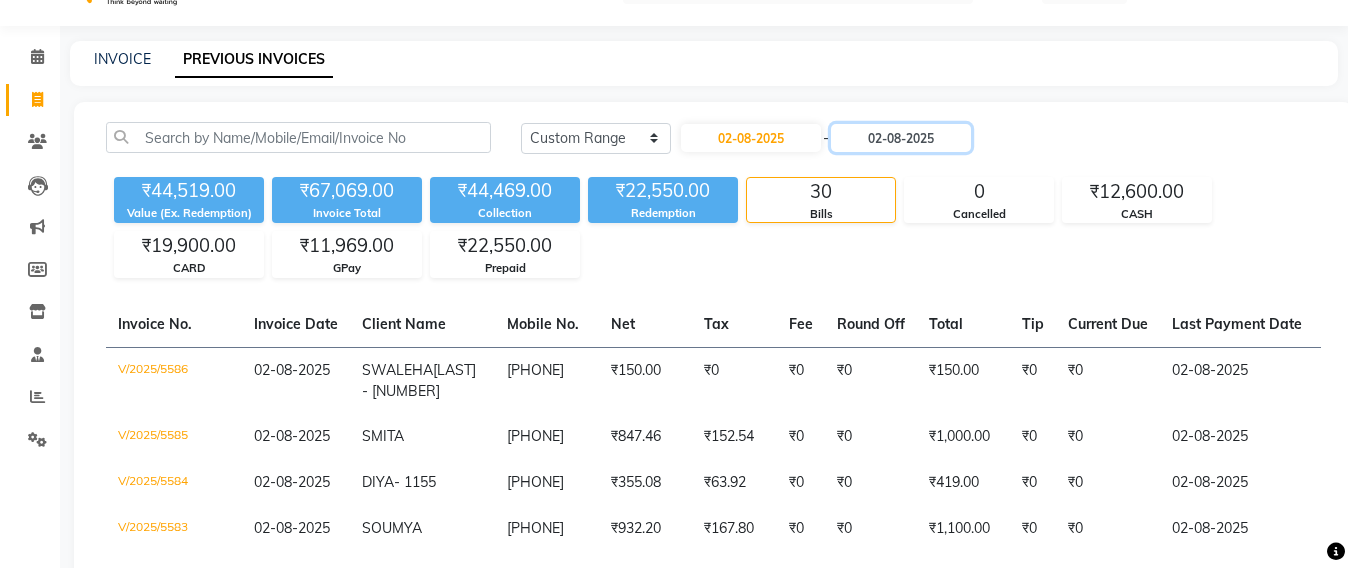 scroll, scrollTop: 0, scrollLeft: 0, axis: both 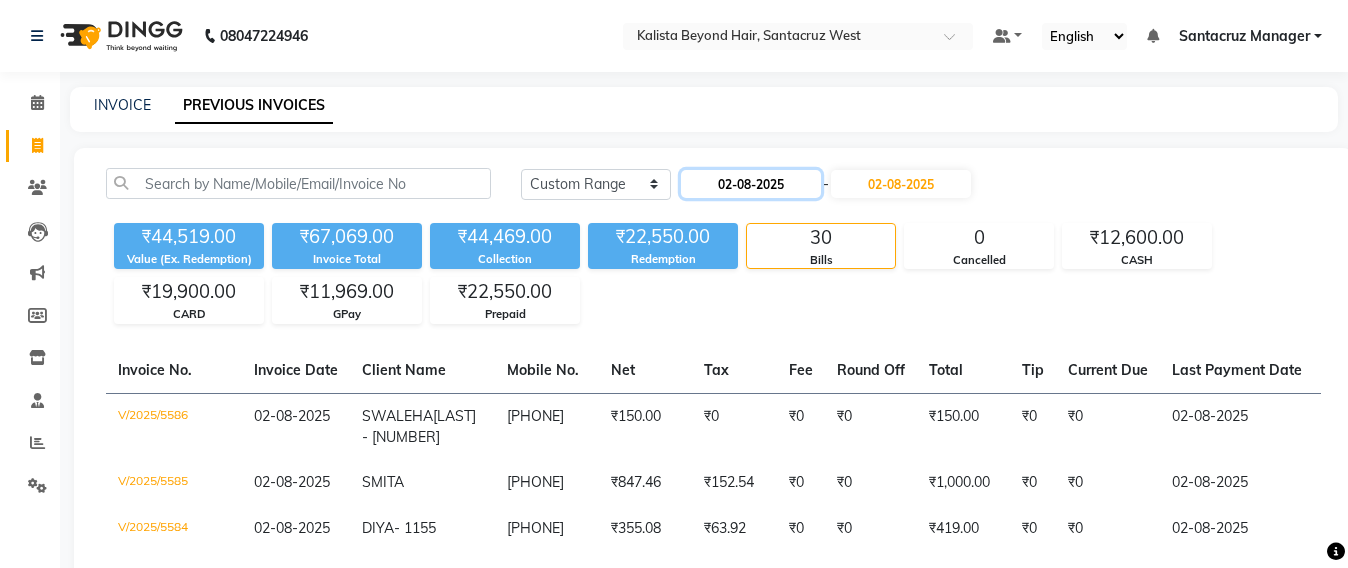 click on "02-08-2025" 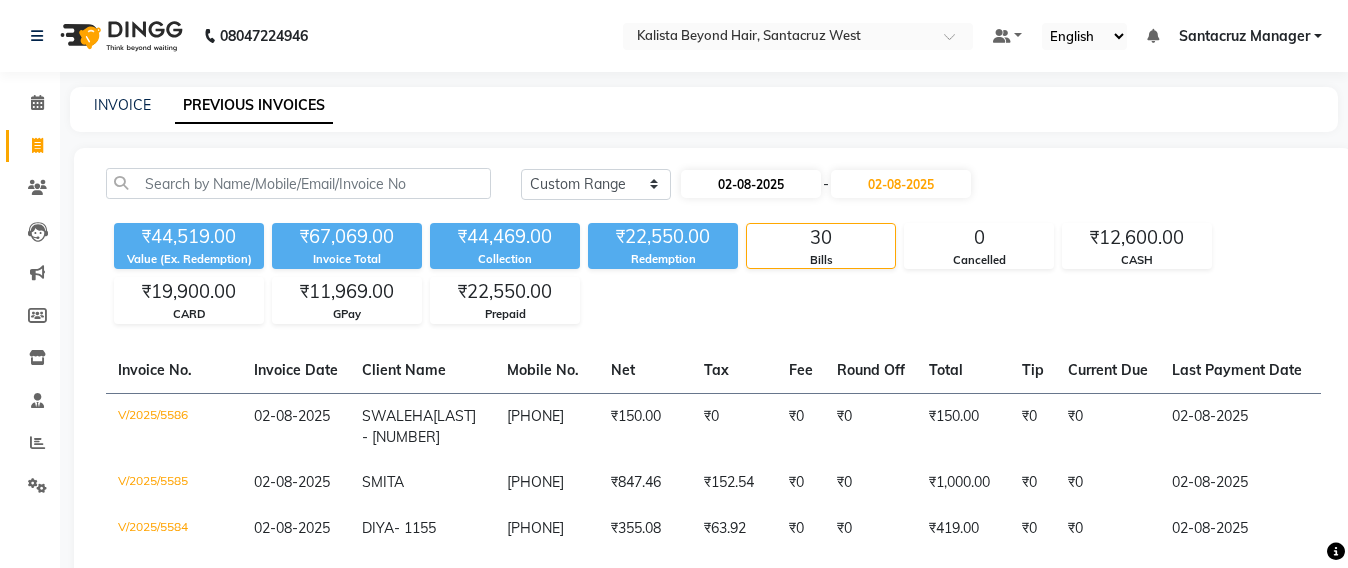 select on "8" 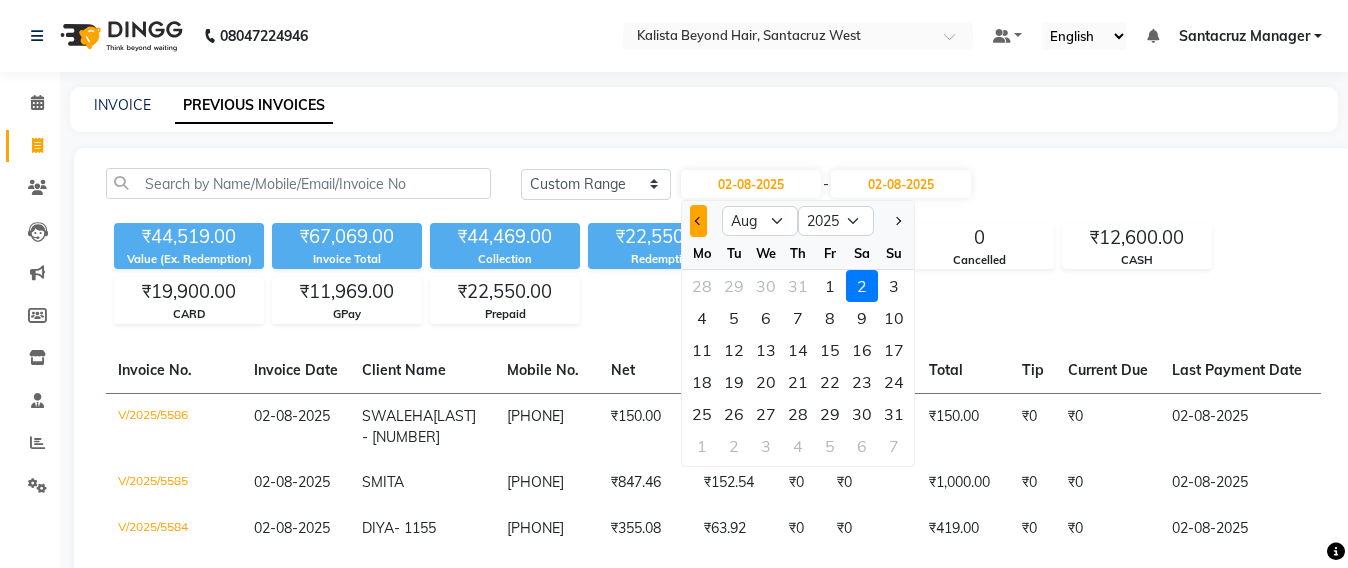 click 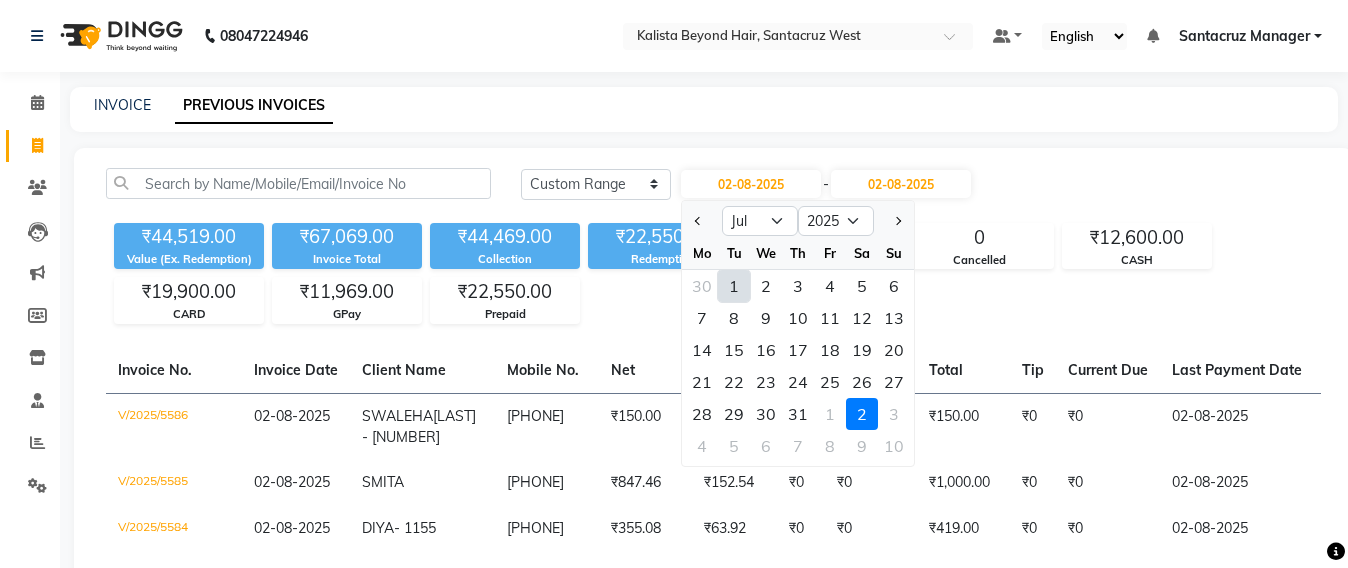click on "1" 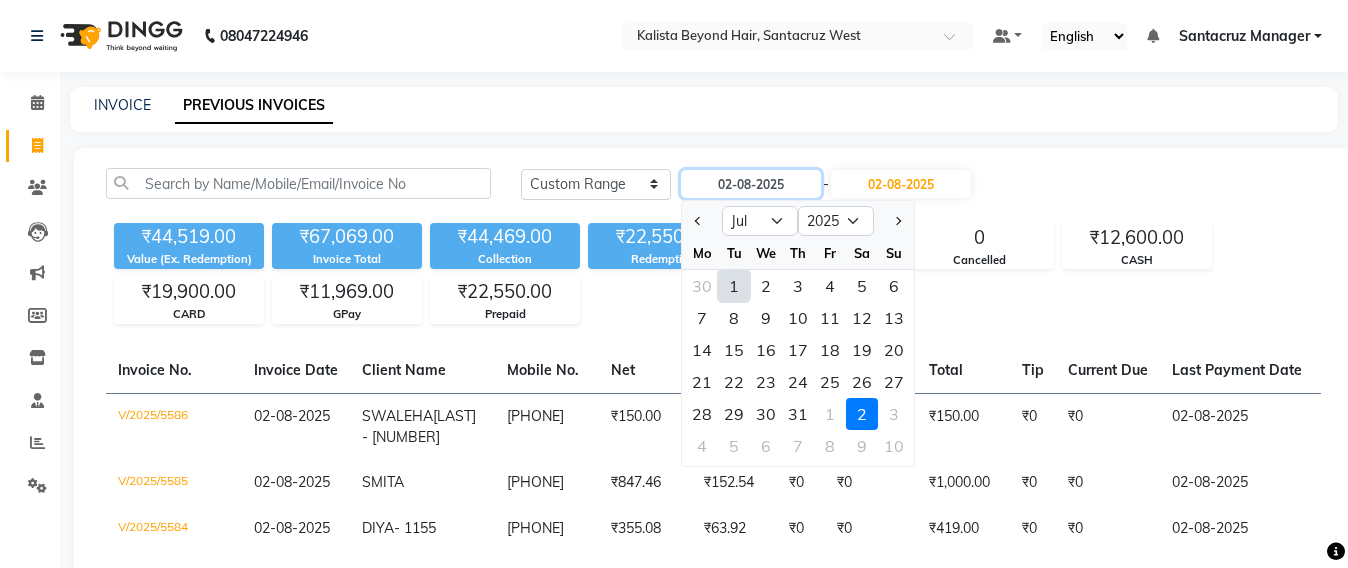 type on "01-07-2025" 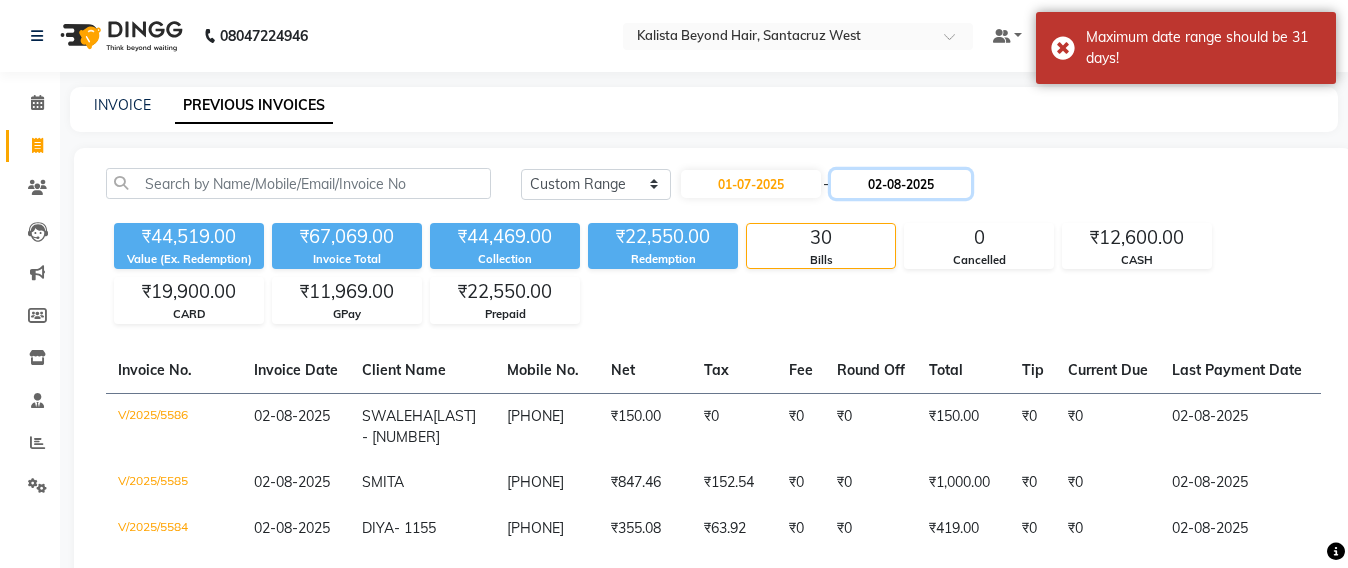 click on "02-08-2025" 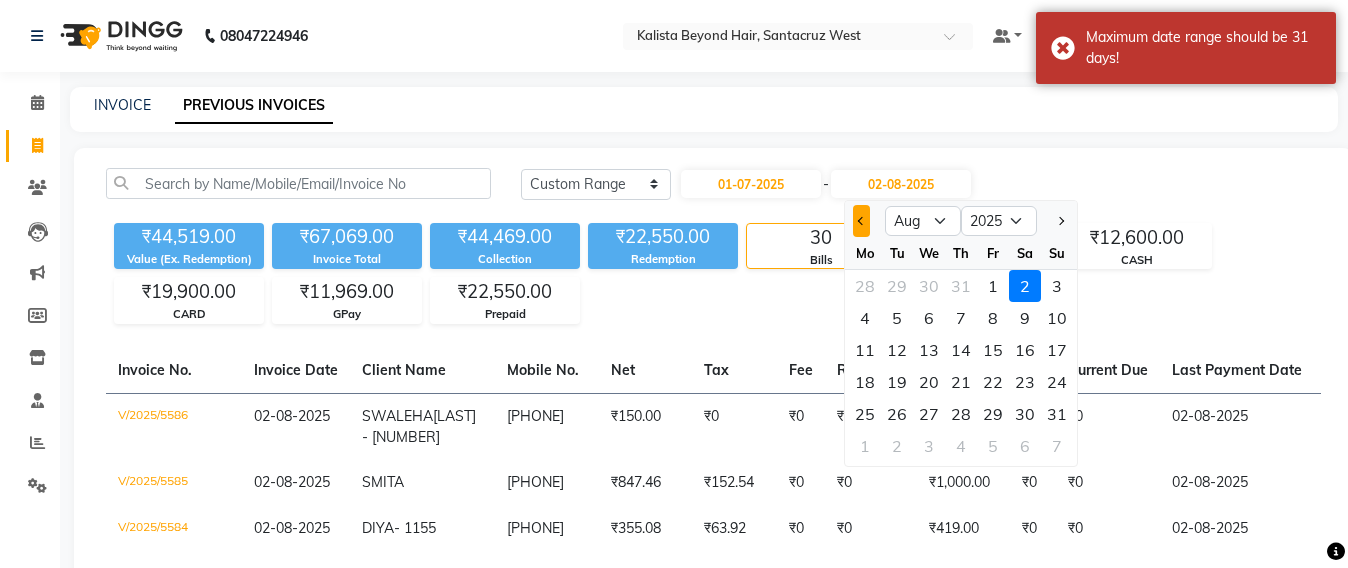 click 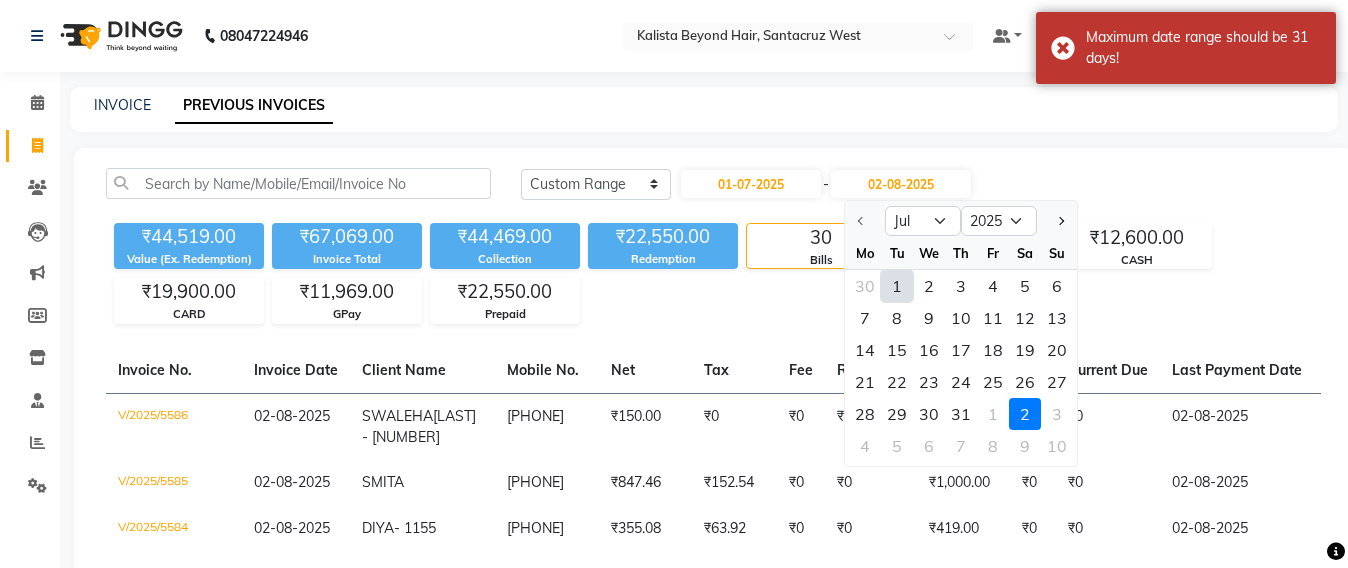 click on "1" 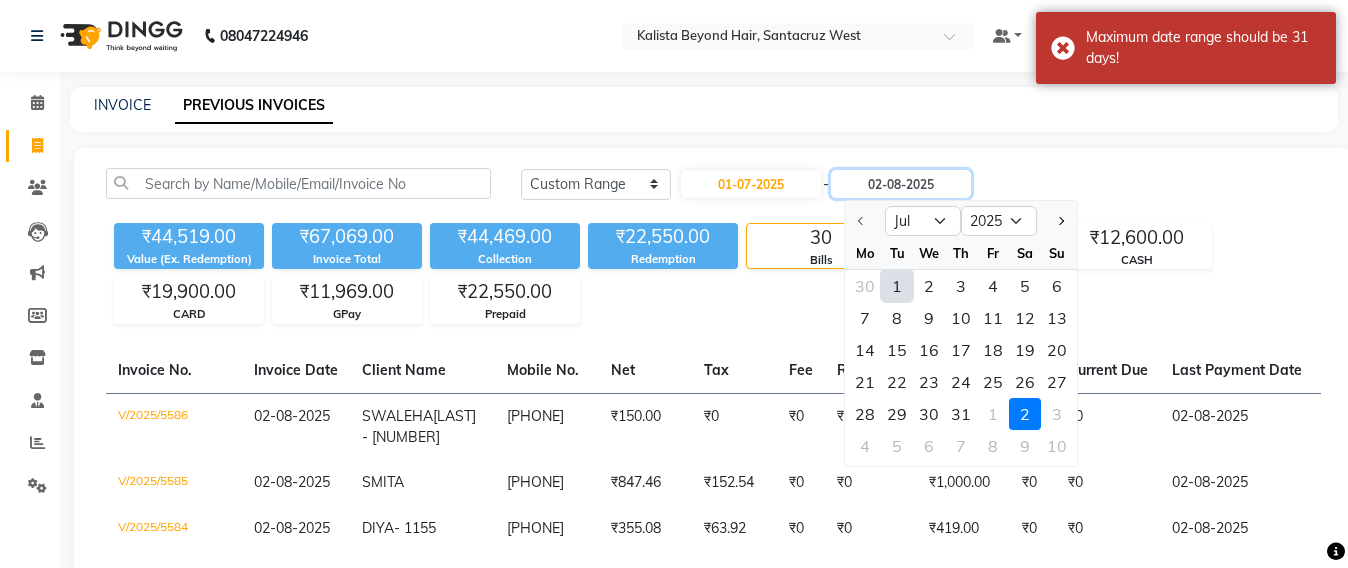 type on "01-07-2025" 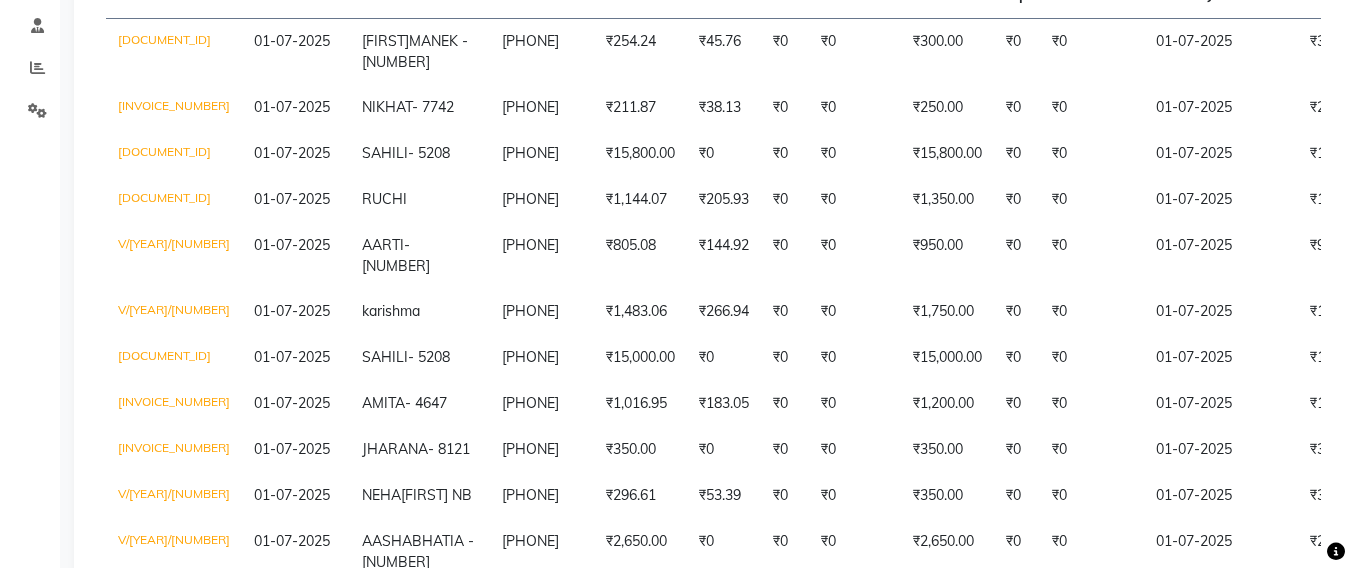 scroll, scrollTop: 0, scrollLeft: 0, axis: both 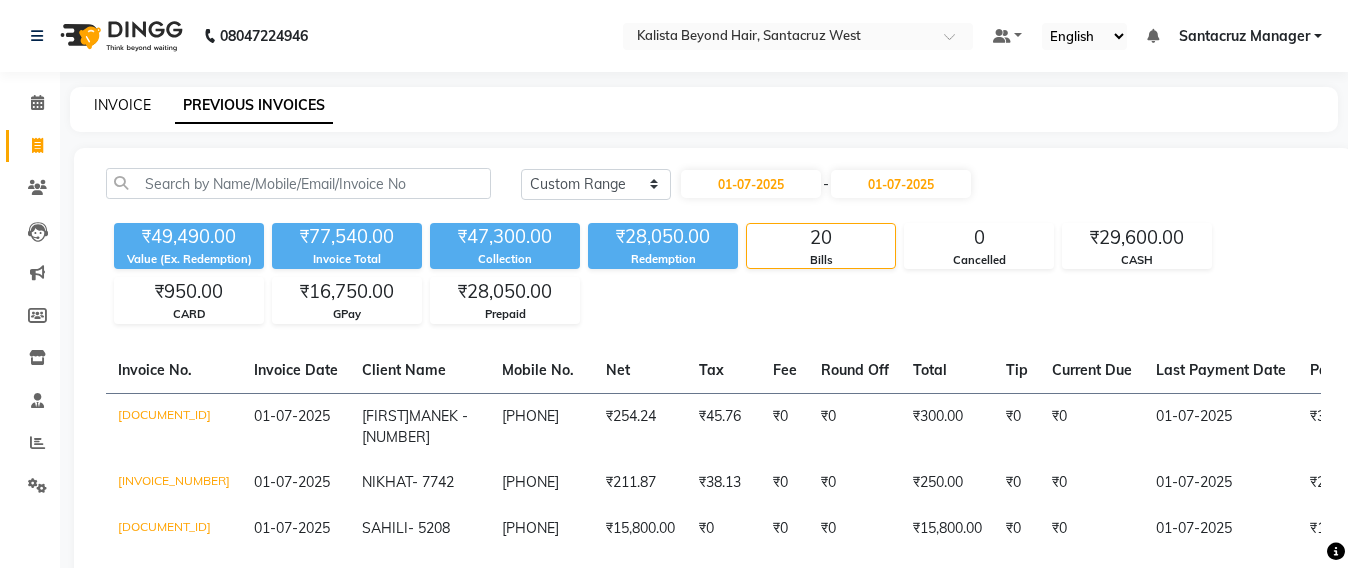 click on "INVOICE" 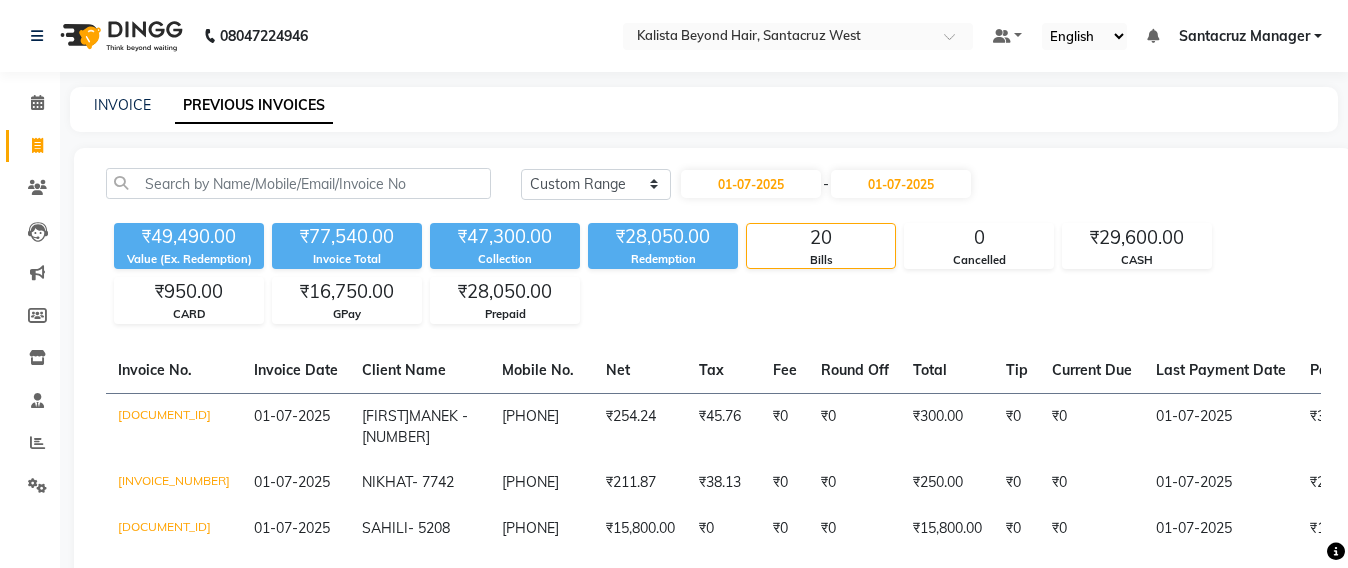select on "service" 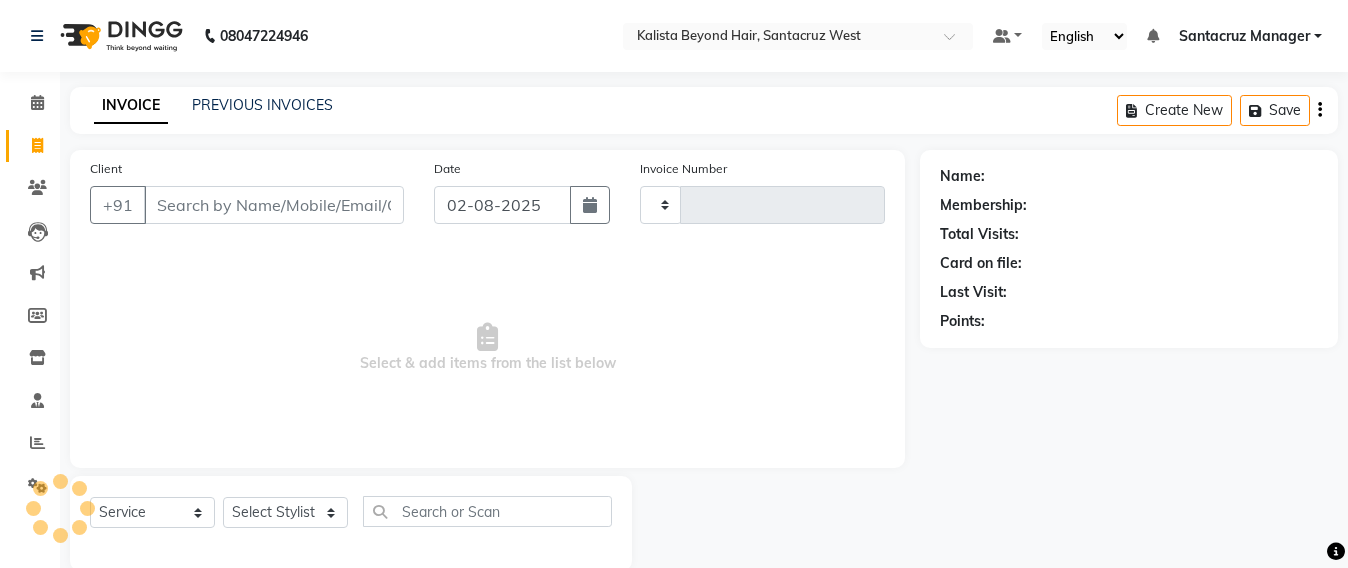scroll, scrollTop: 33, scrollLeft: 0, axis: vertical 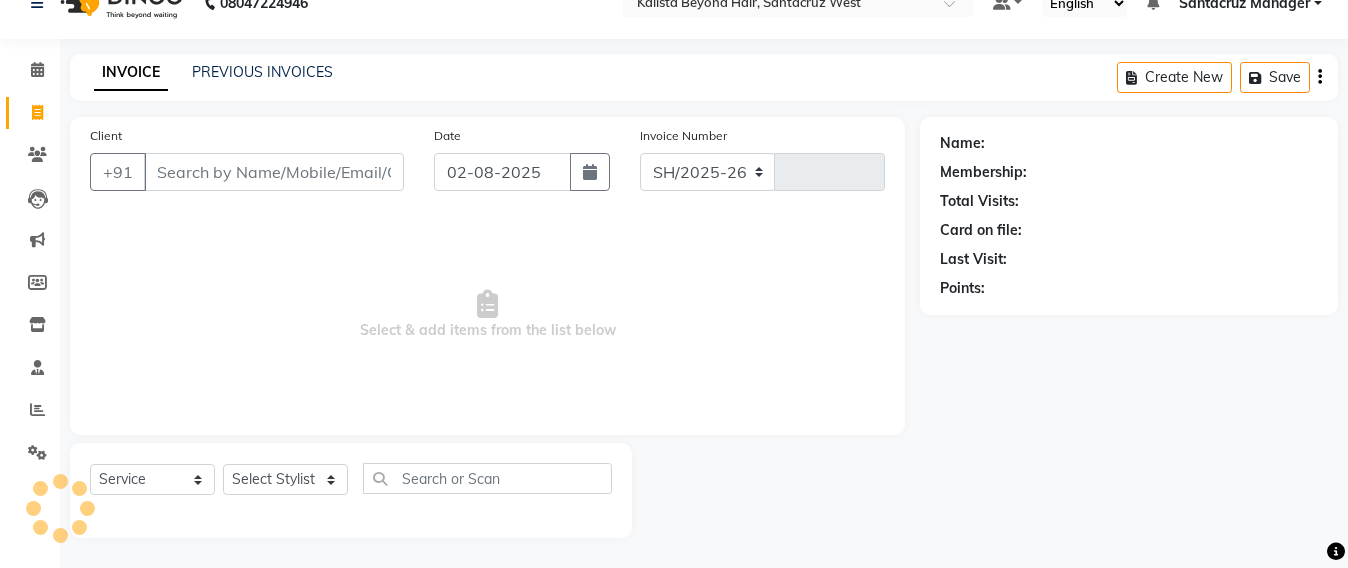 select on "6357" 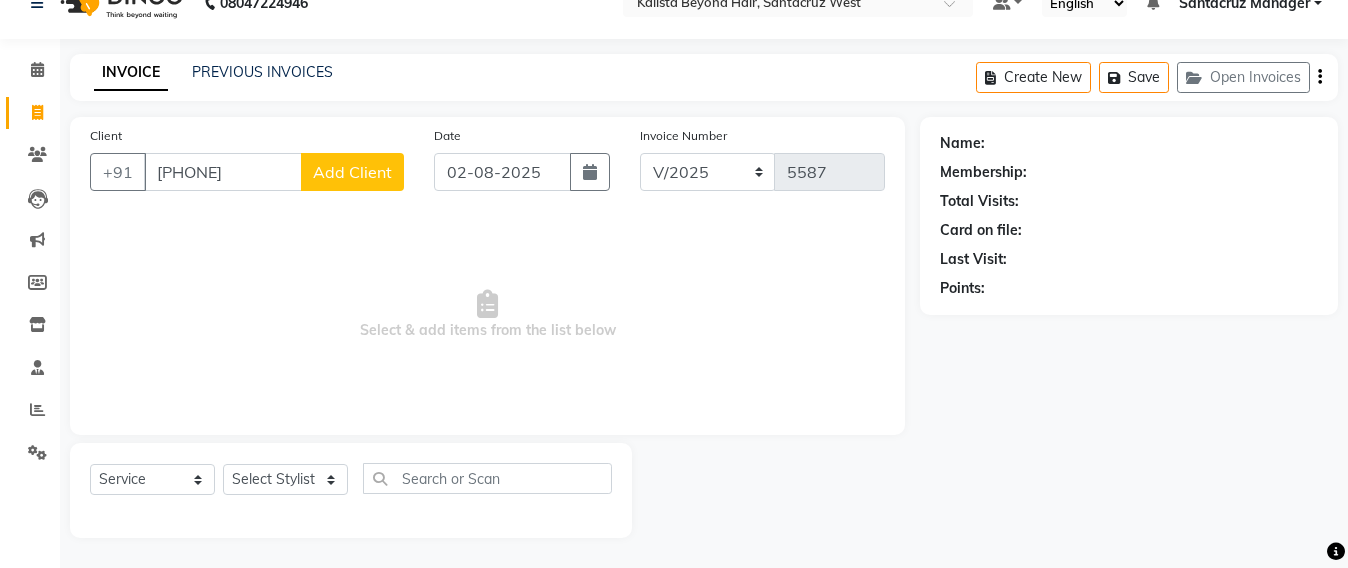 click on "902825208" at bounding box center (223, 172) 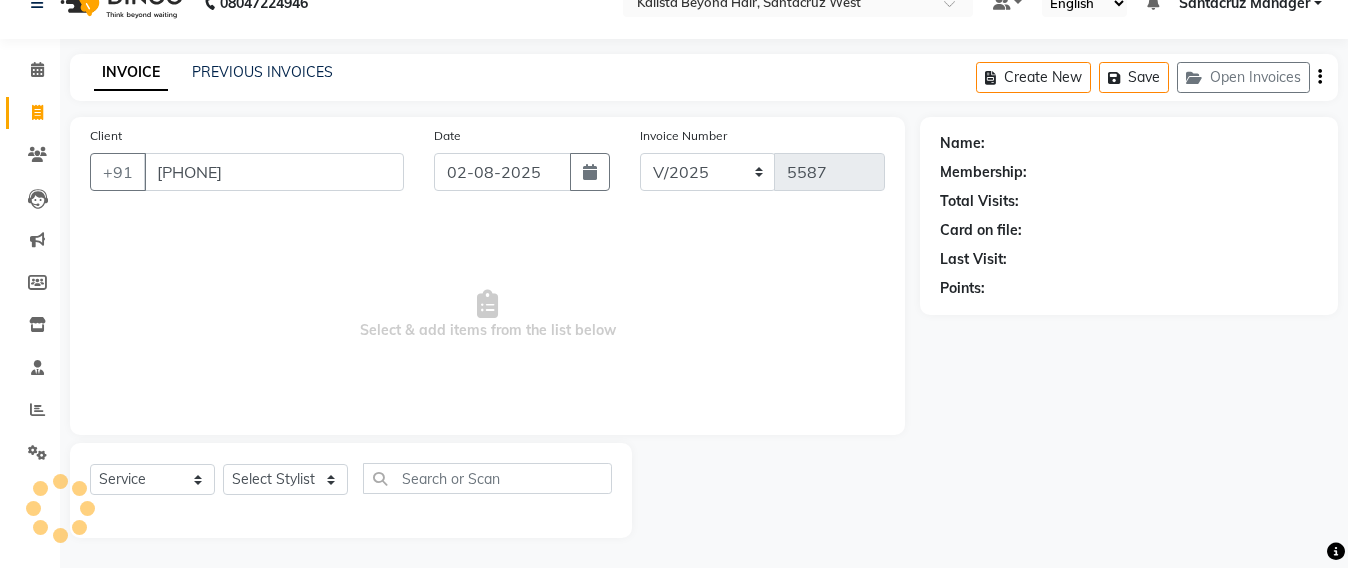 type on "9082825208" 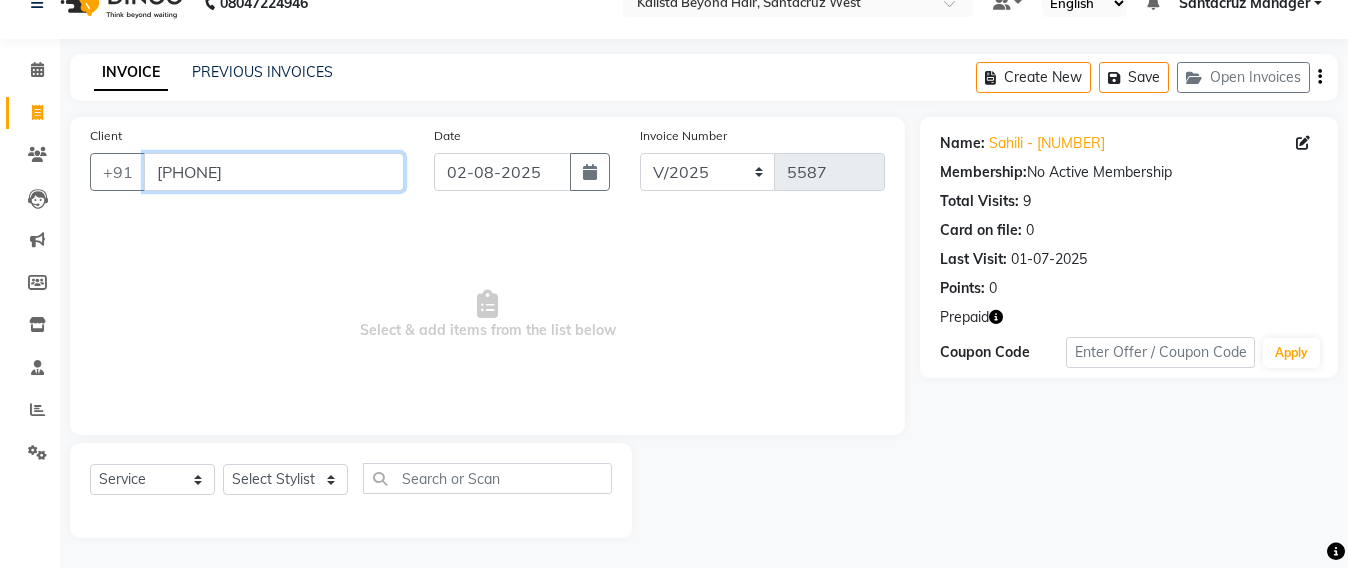 click on "9082825208" at bounding box center [274, 172] 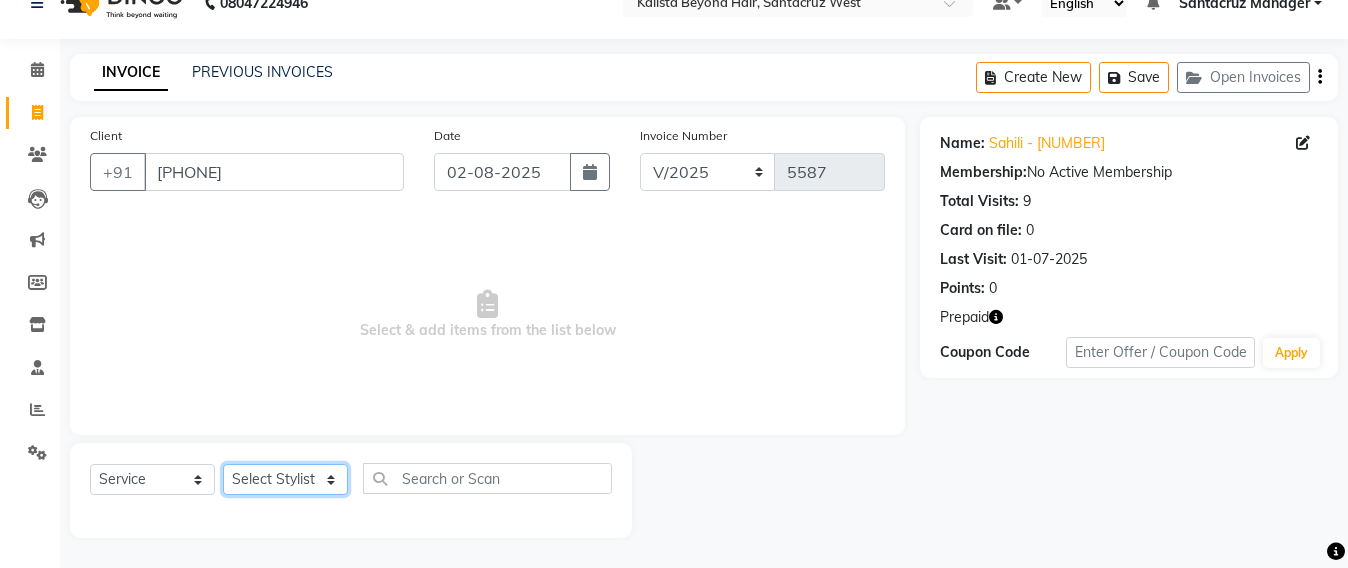 drag, startPoint x: 275, startPoint y: 482, endPoint x: 283, endPoint y: 470, distance: 14.422205 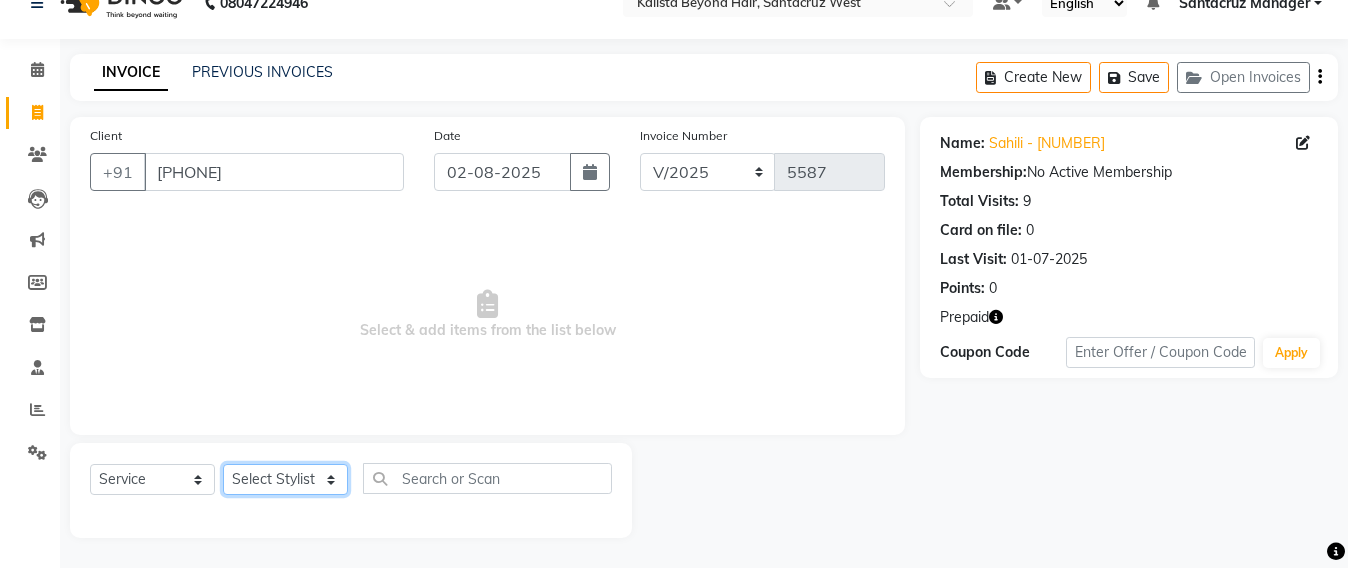 select on "48409" 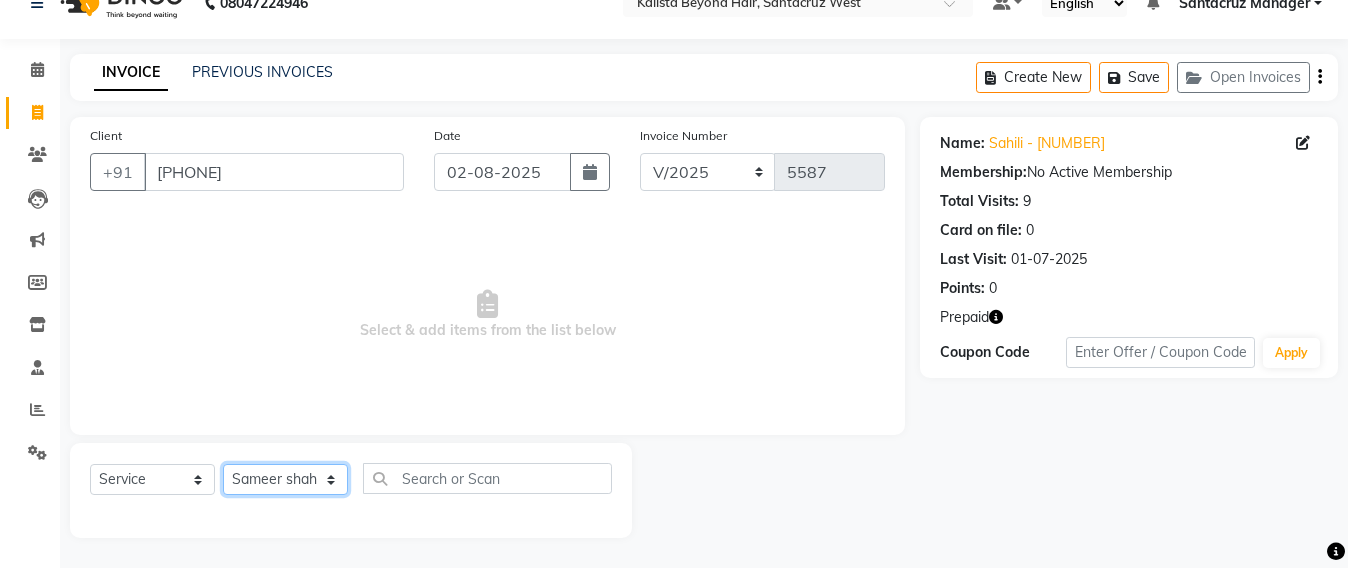 click on "Select Stylist Admin Avesh Sankat AZHER SHAIKH Jayeshree Mahtre Manisha Subodh Shedge Muskaan Pramila Vinayak Mhatre prathmesh mahattre Pratibha Nilesh Sharma RINKI SAV Rosy Sunil Jadhav Sameer shah admin Santacruz Manager SAURAV Siddhi SOMAYANG VASHUM Tejasvi Bhosle" 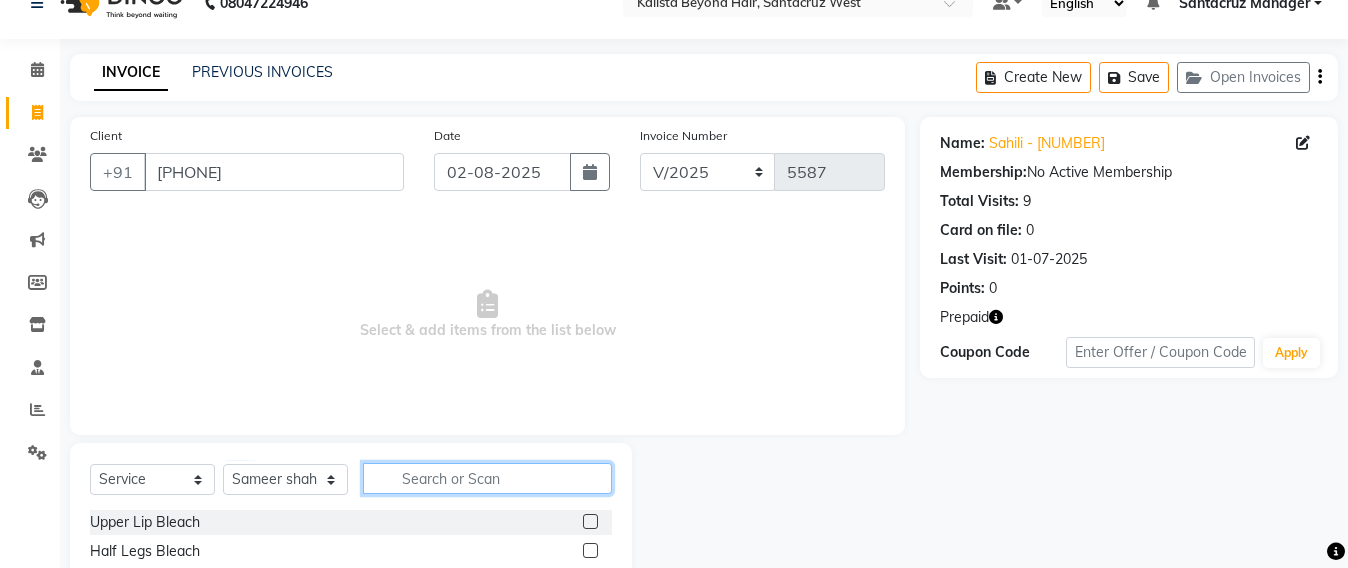 click 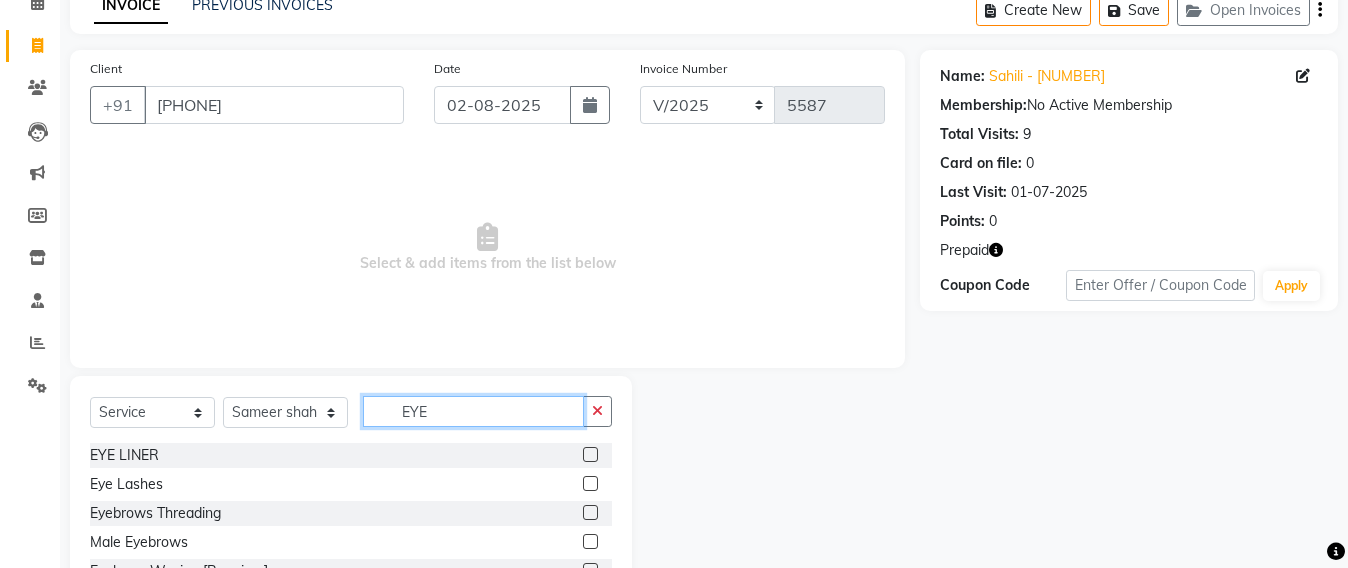 scroll, scrollTop: 158, scrollLeft: 0, axis: vertical 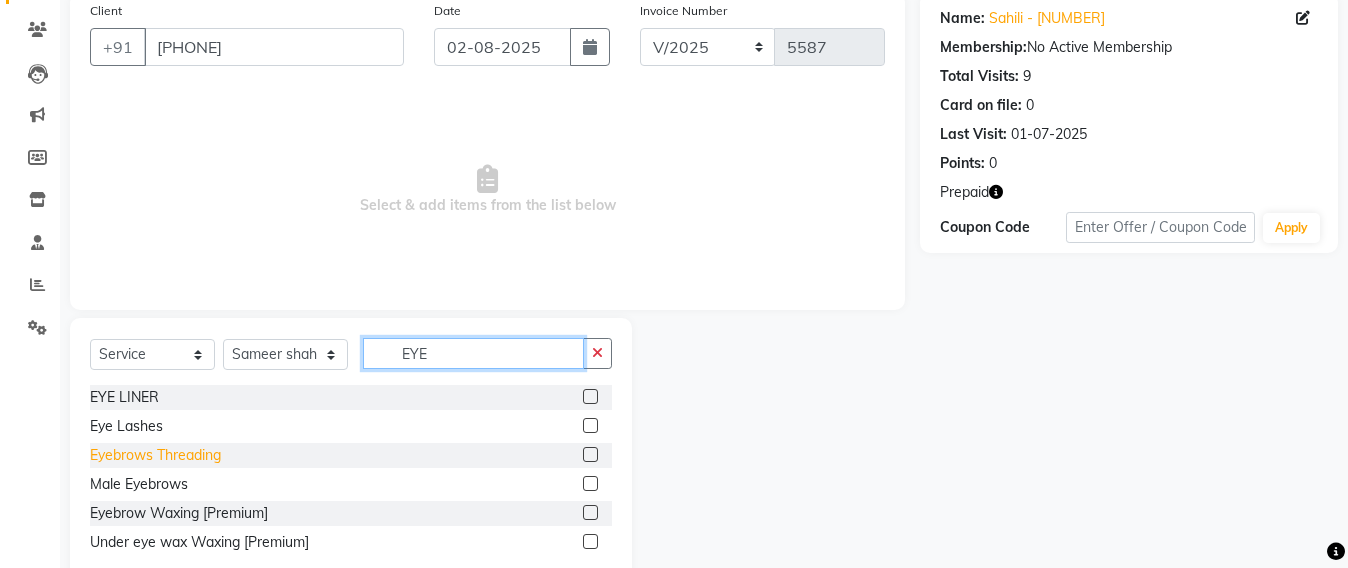 type on "EYE" 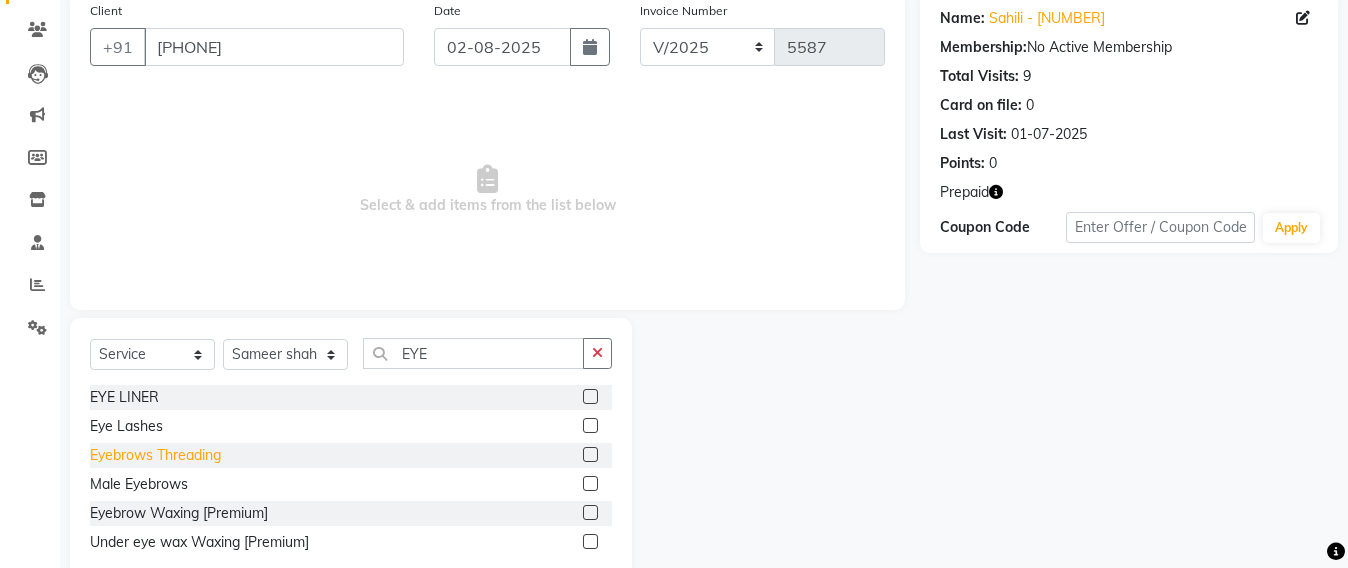 click on "Eyebrows Threading" 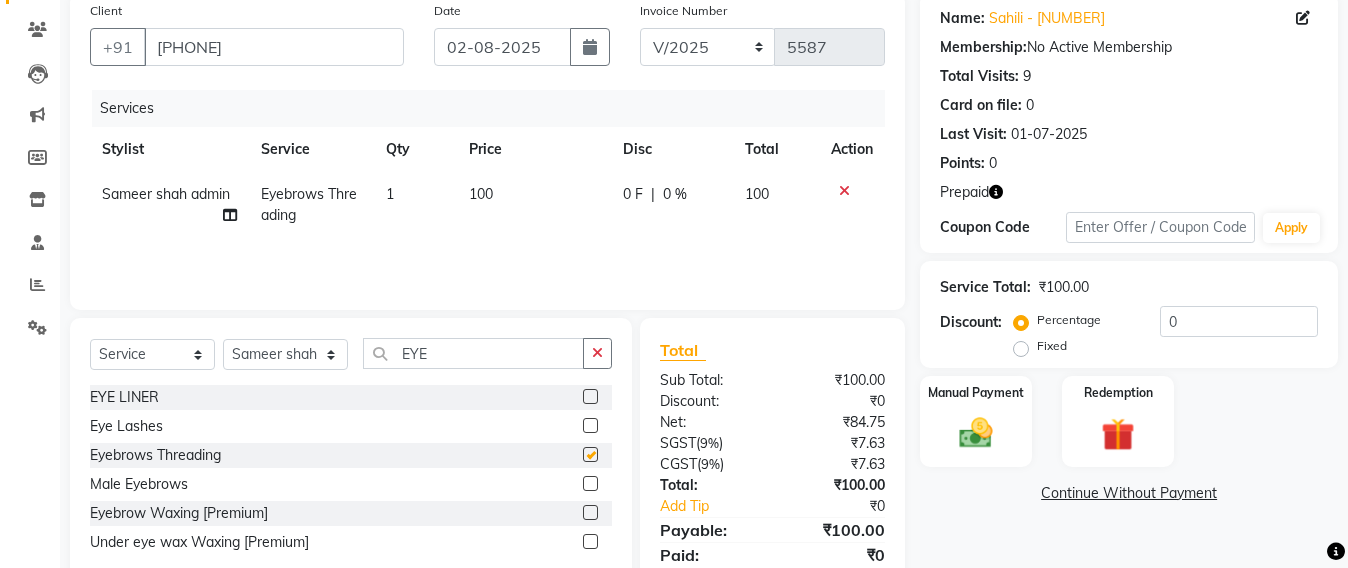 checkbox on "false" 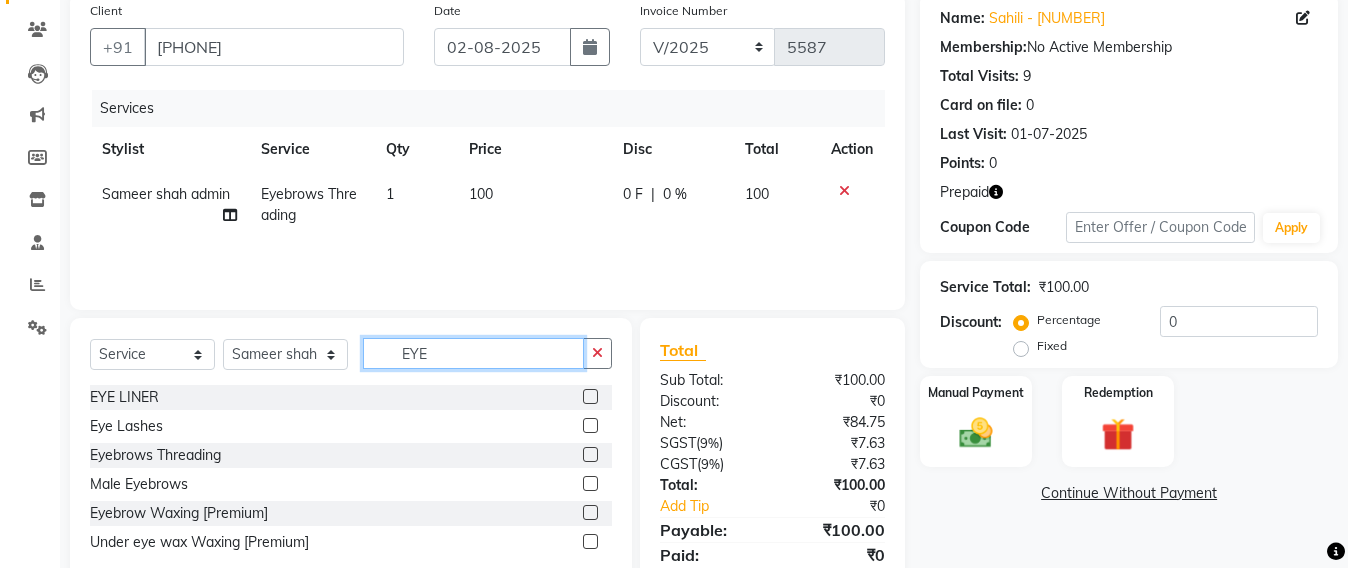 click on "EYE" 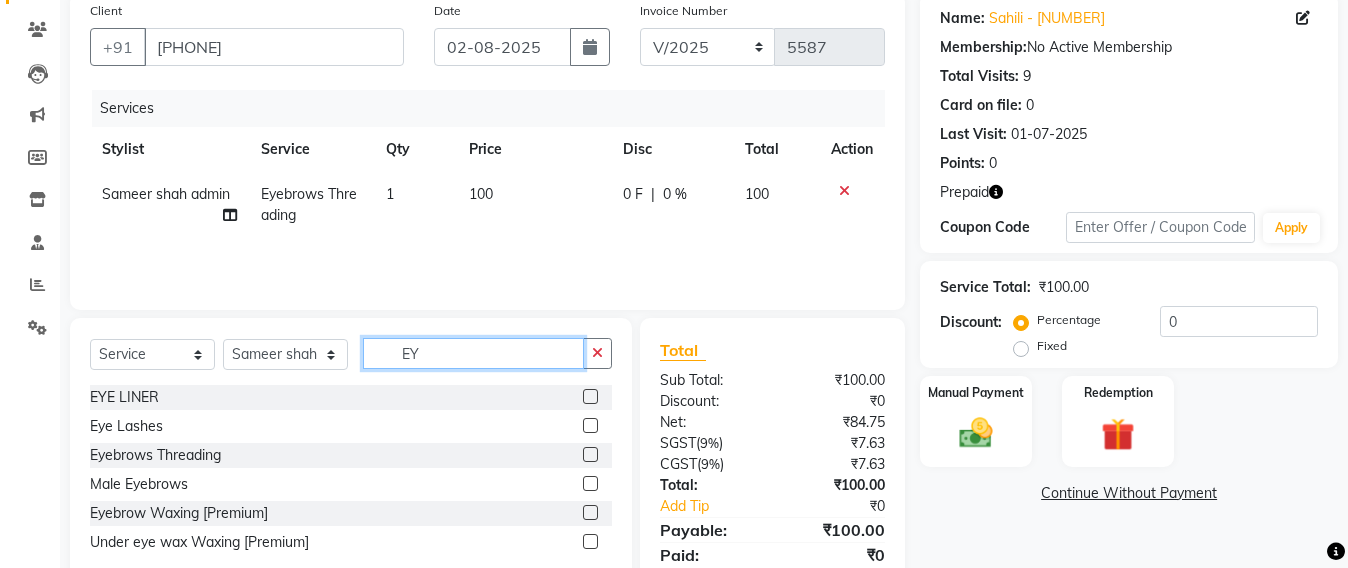 type on "E" 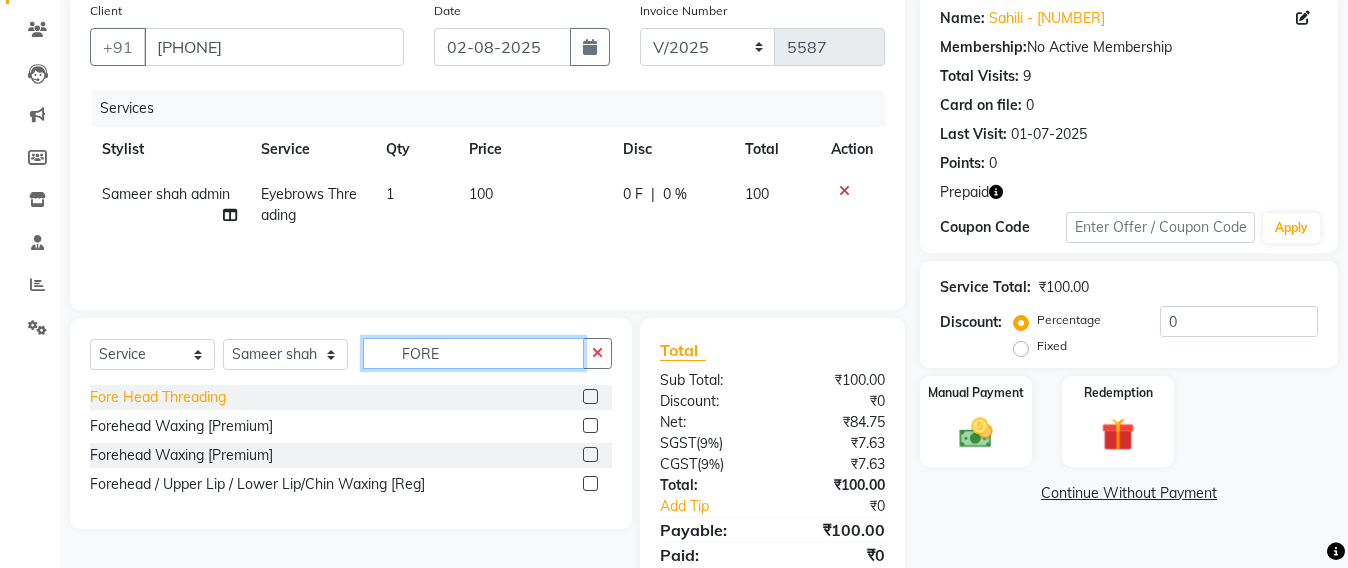 type on "FORE" 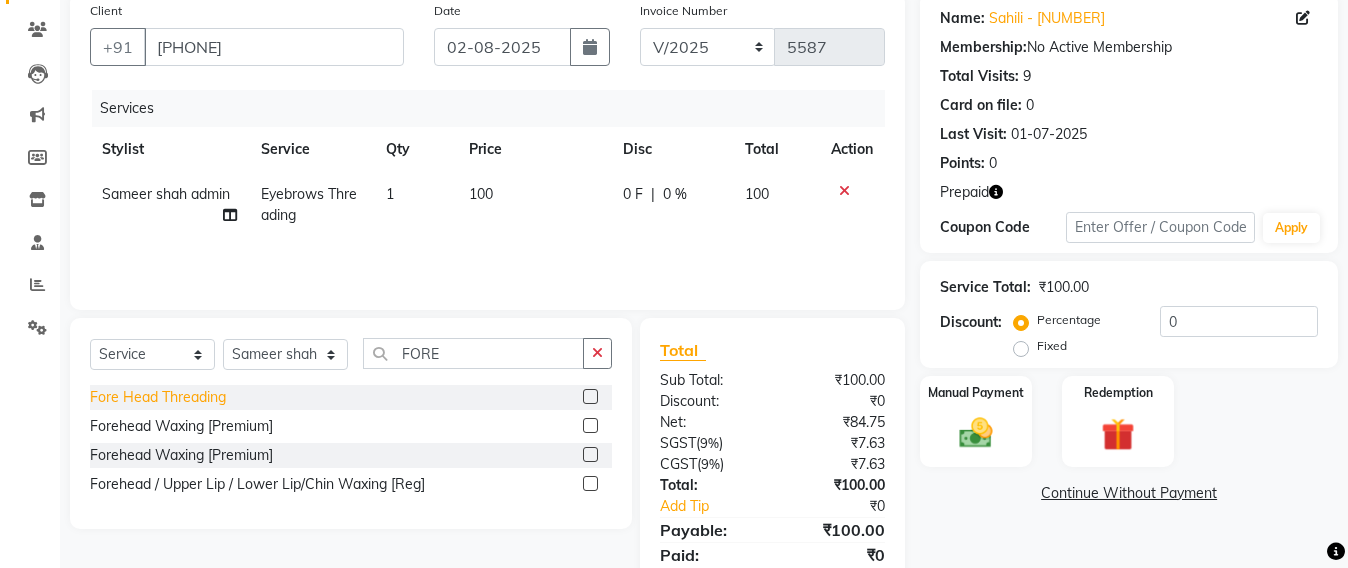 click on "Fore Head Threading" 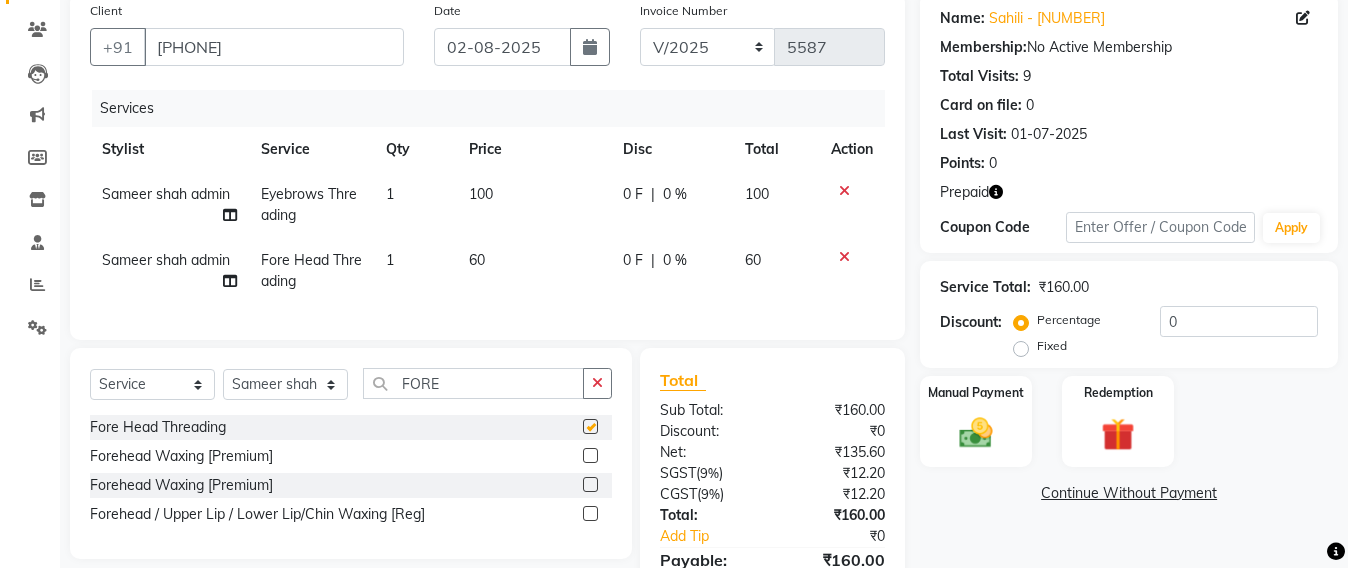 checkbox on "false" 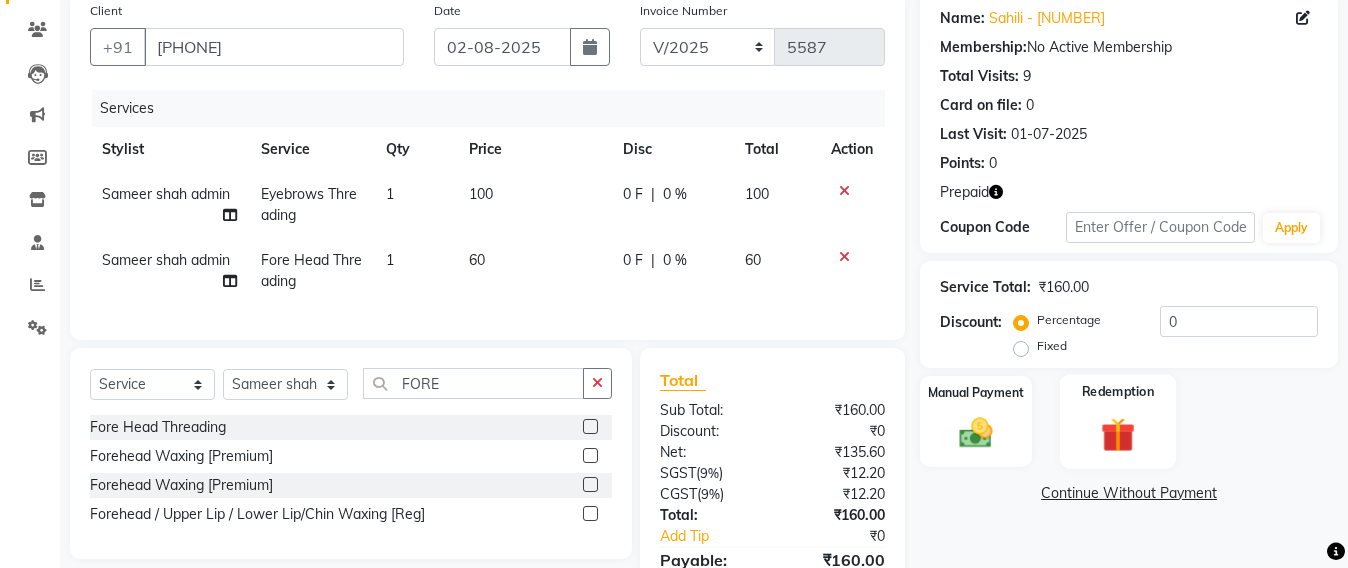 click 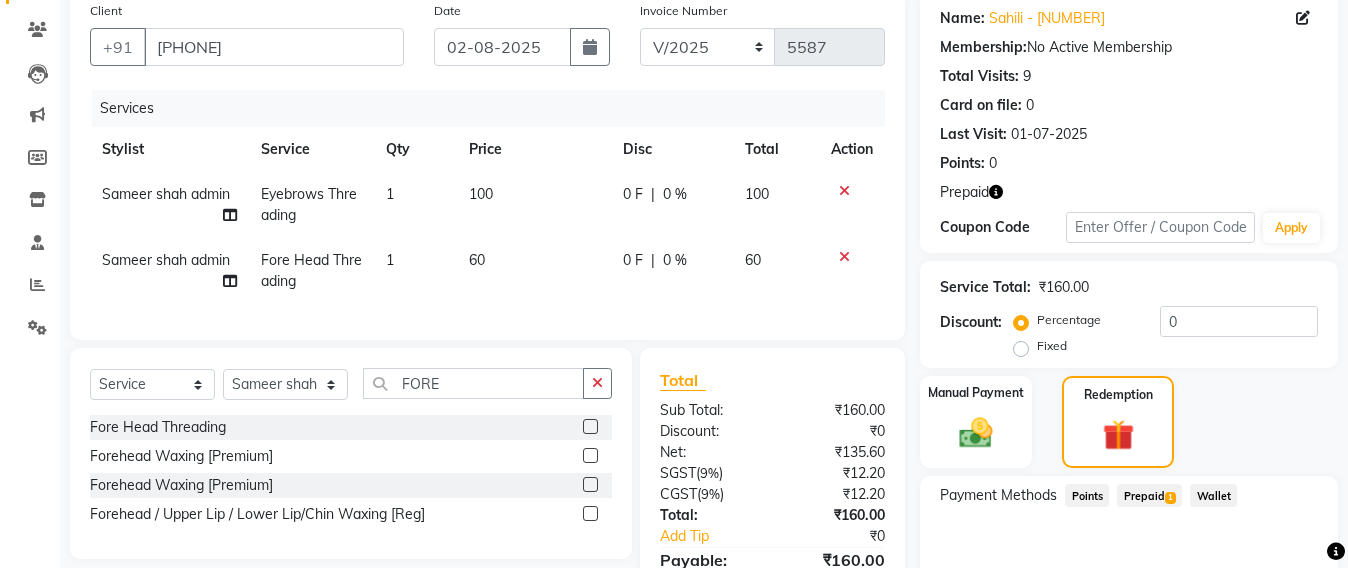 click on "Prepaid  1" 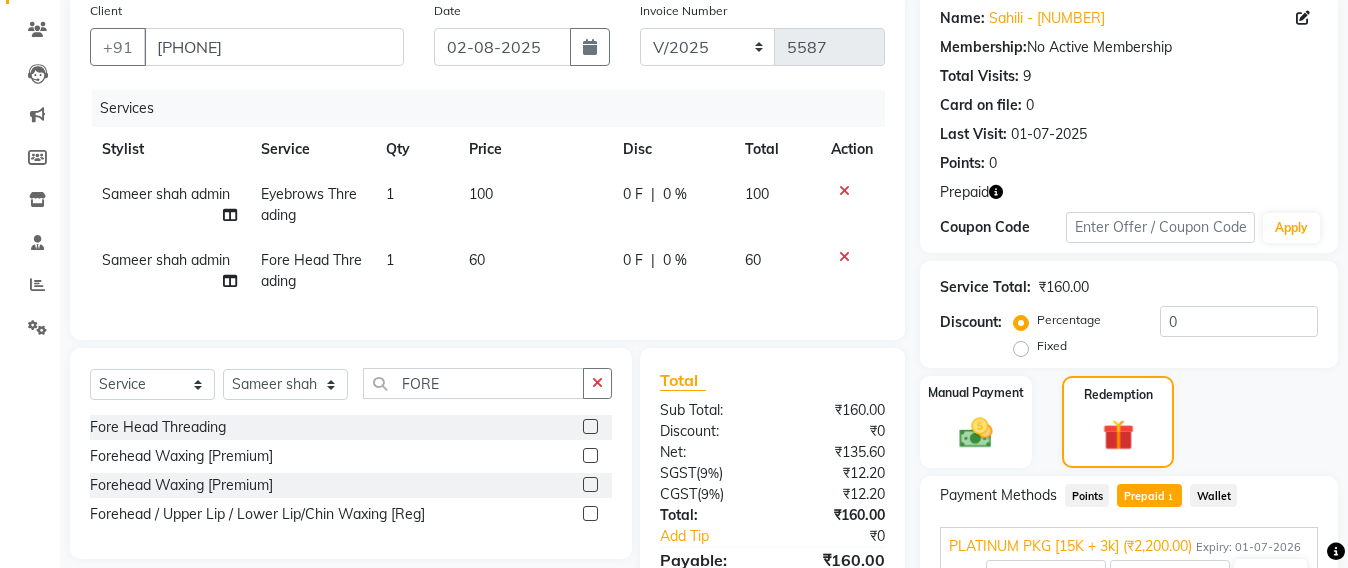 scroll, scrollTop: 281, scrollLeft: 0, axis: vertical 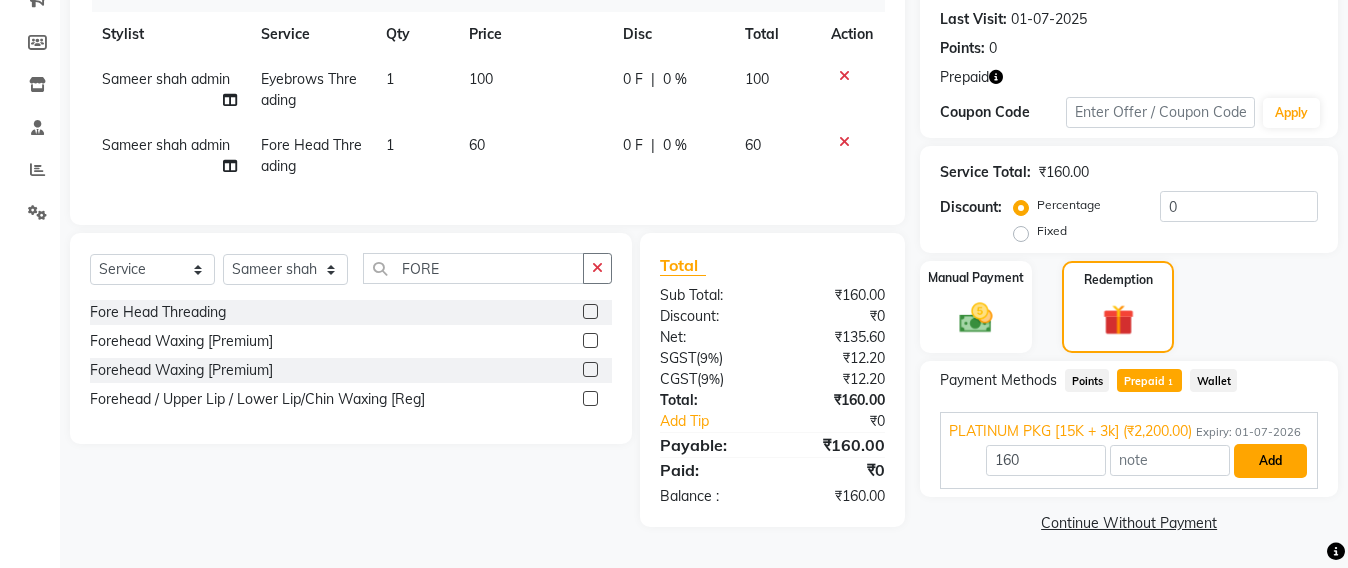click on "Add" at bounding box center (1270, 461) 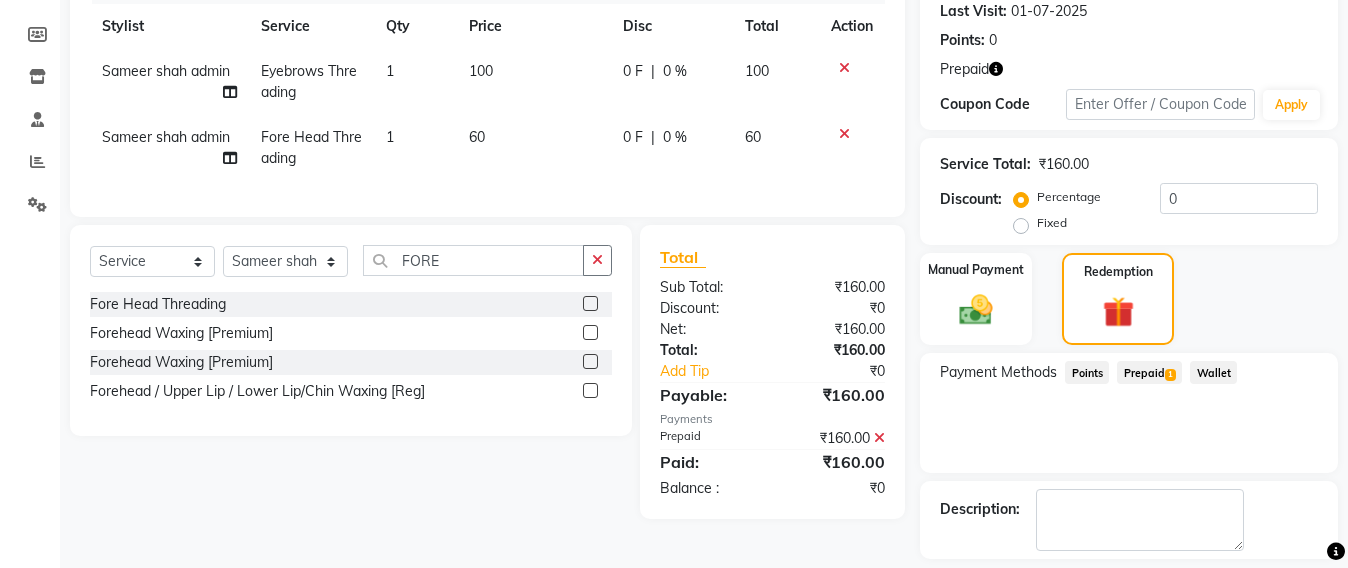 scroll, scrollTop: 370, scrollLeft: 0, axis: vertical 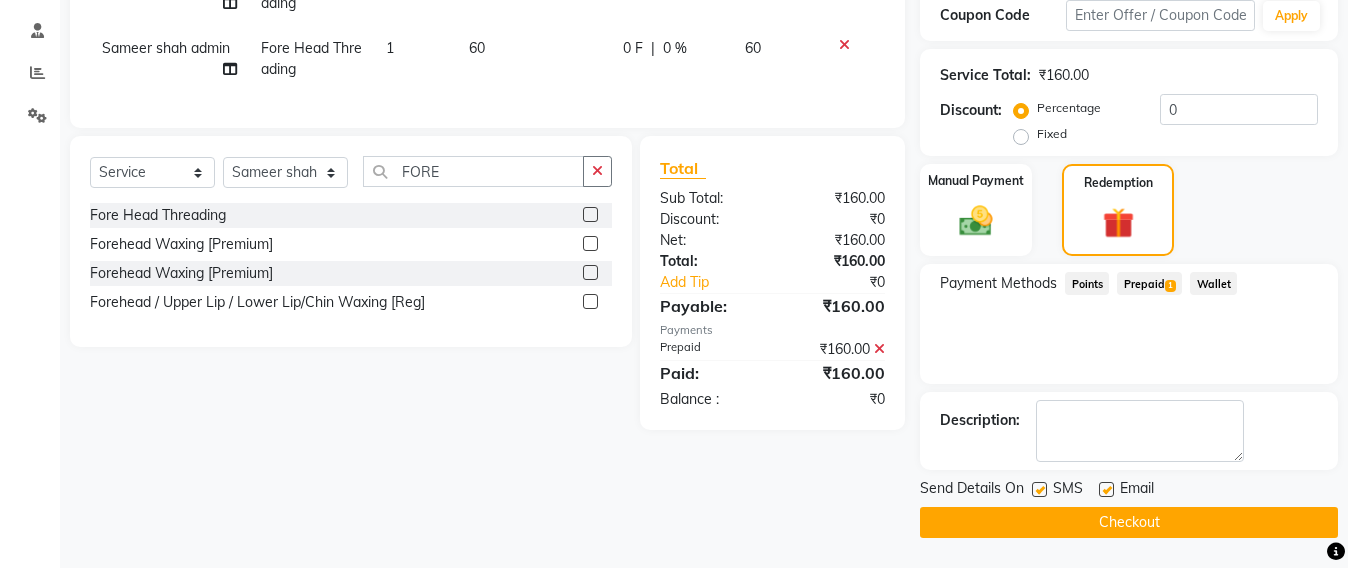 click on "Checkout" 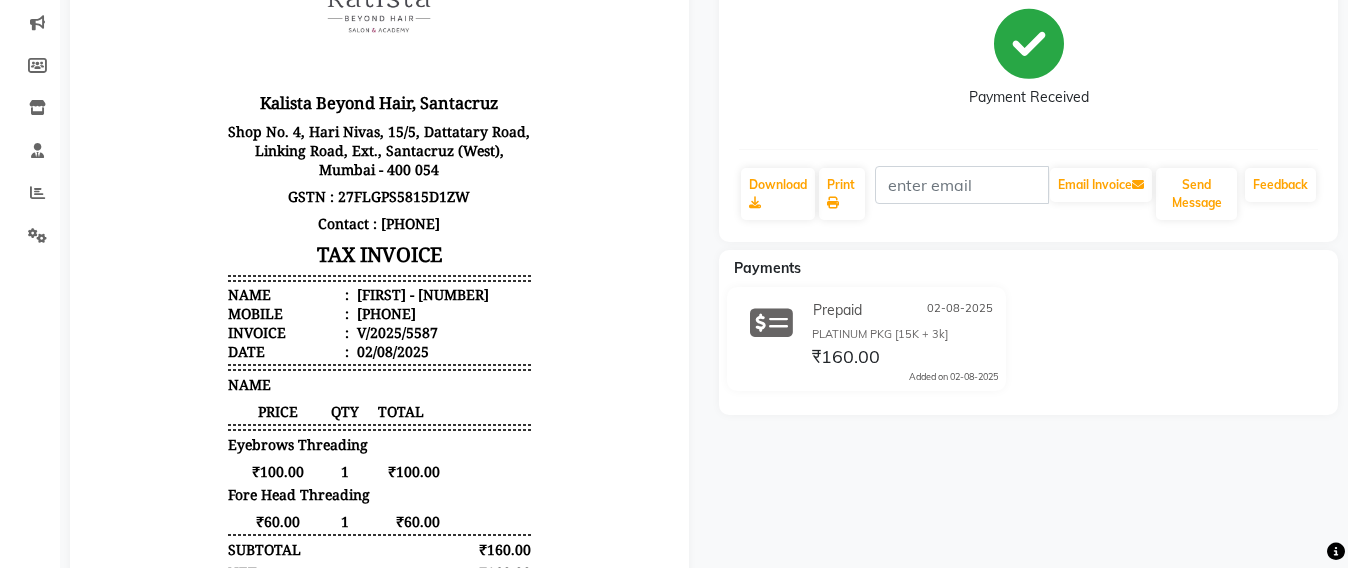 scroll, scrollTop: 0, scrollLeft: 0, axis: both 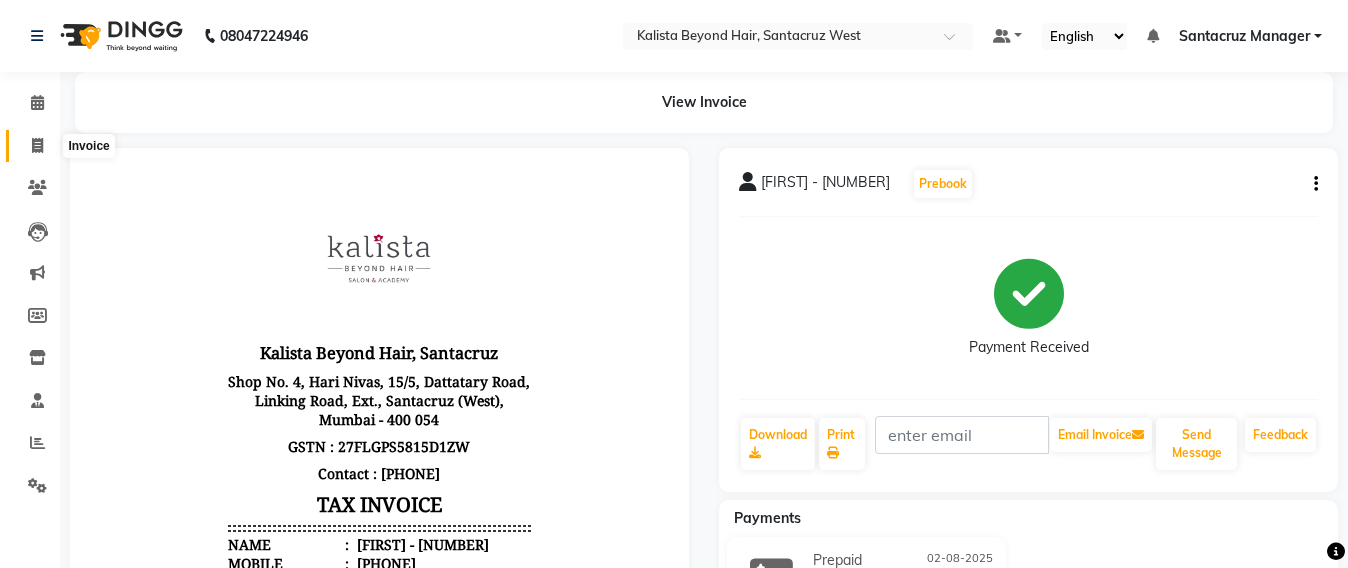 click 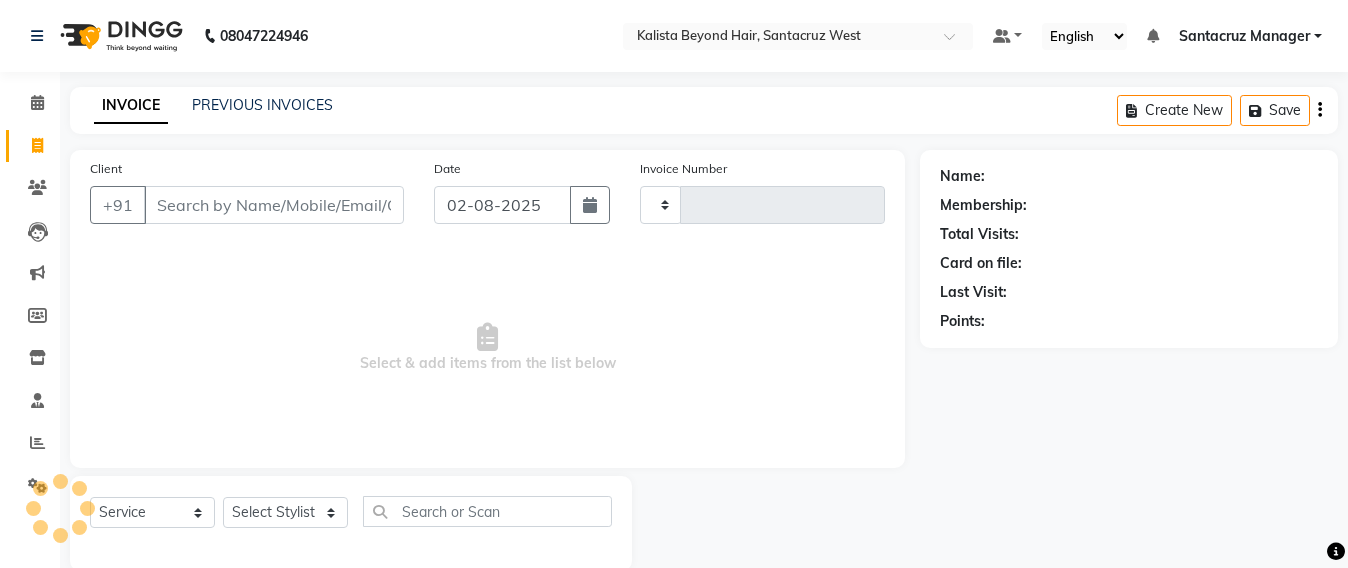 scroll, scrollTop: 33, scrollLeft: 0, axis: vertical 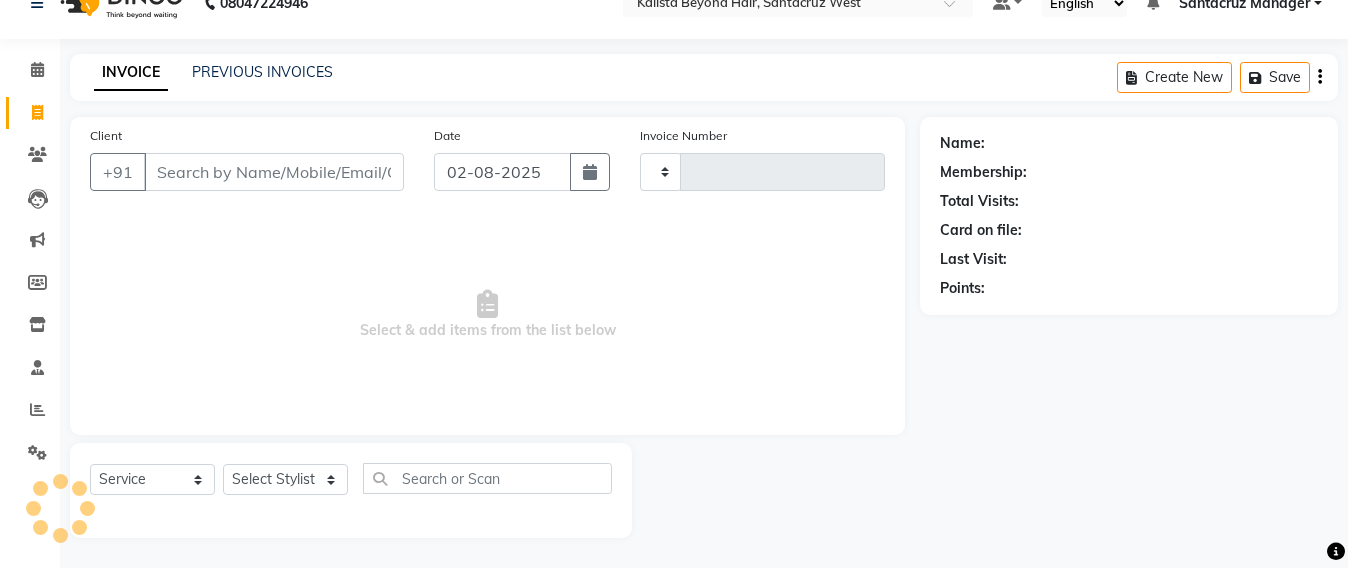type on "5588" 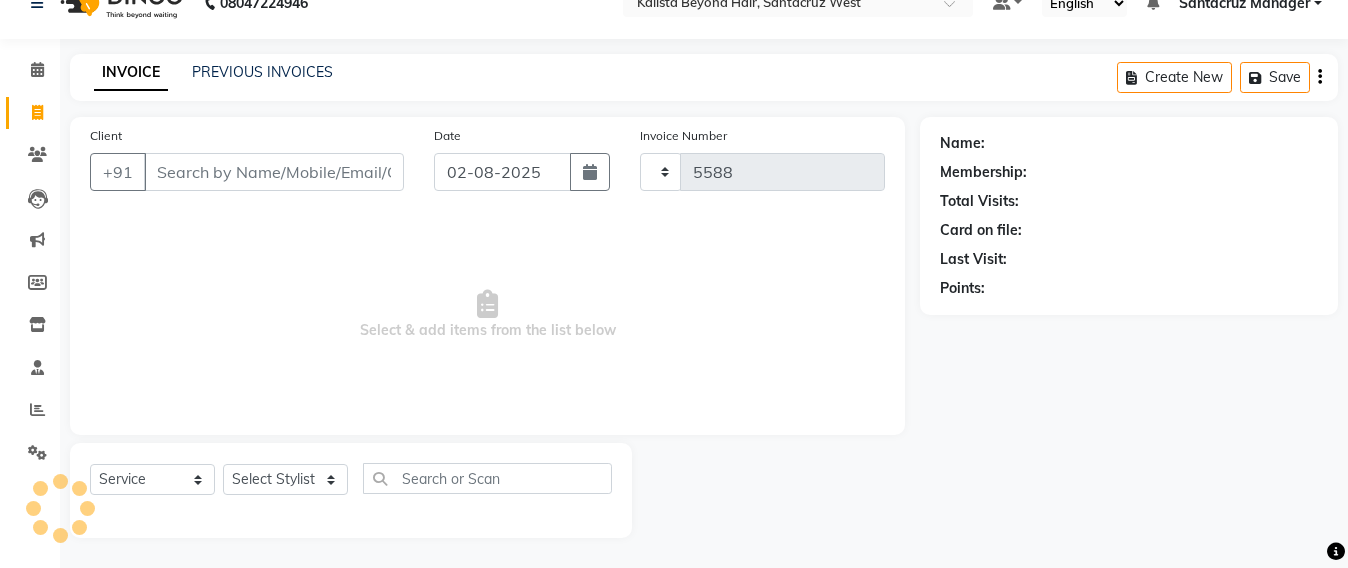 select on "6357" 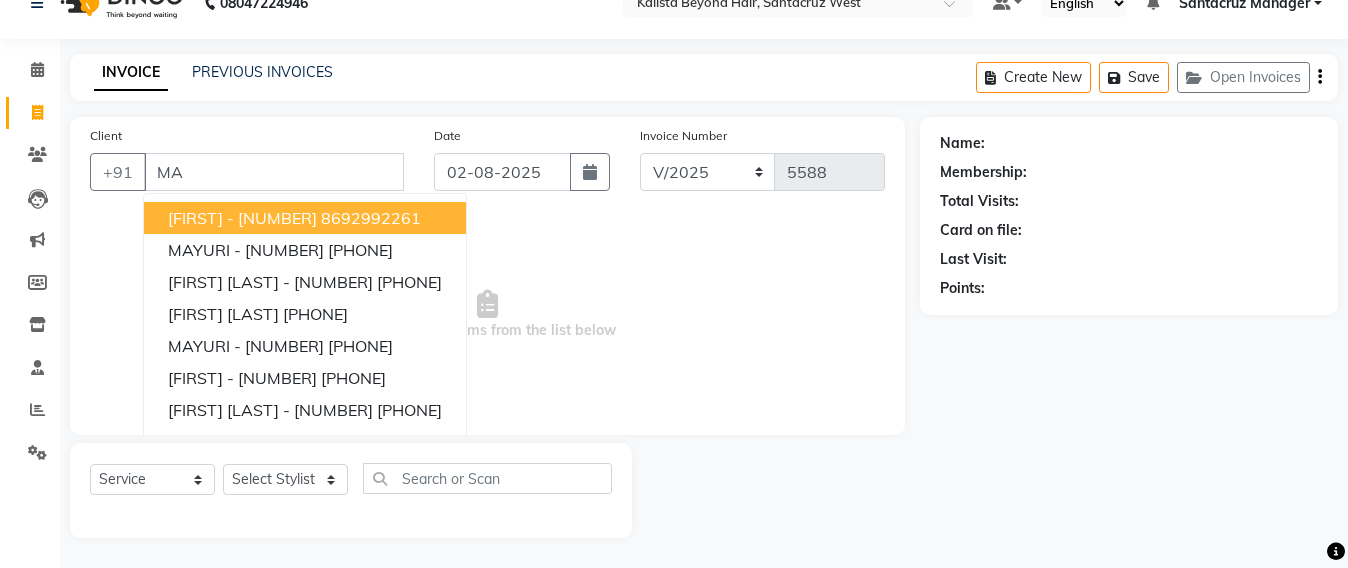 type on "M" 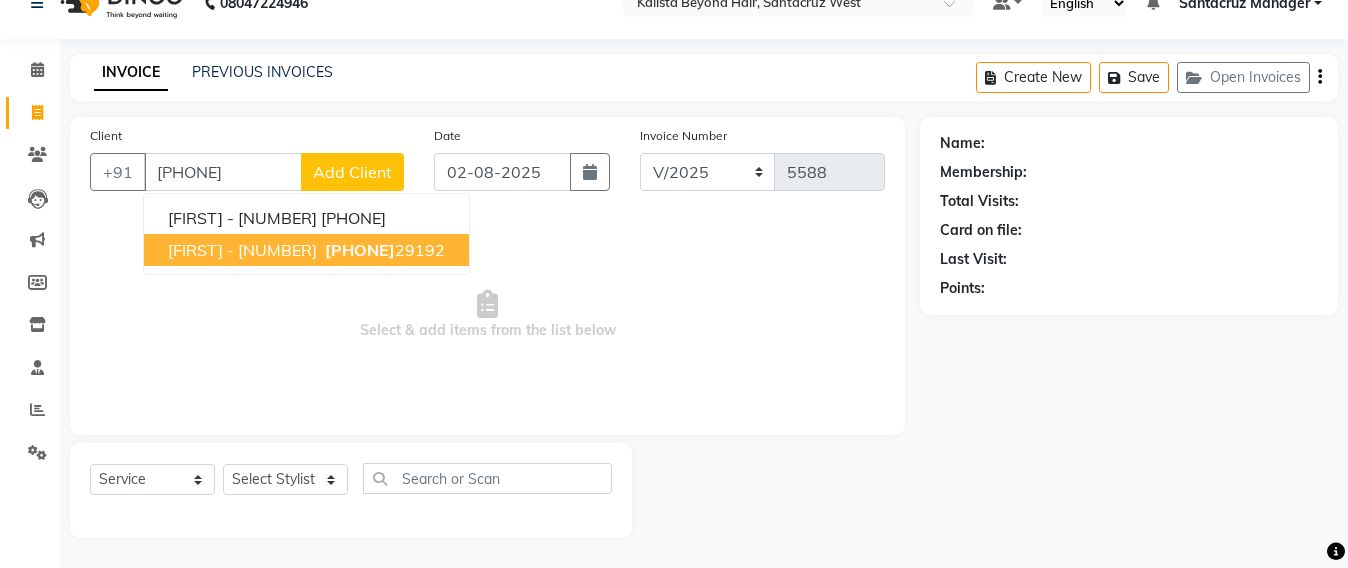 click on "MAYURI - 9192" at bounding box center [242, 250] 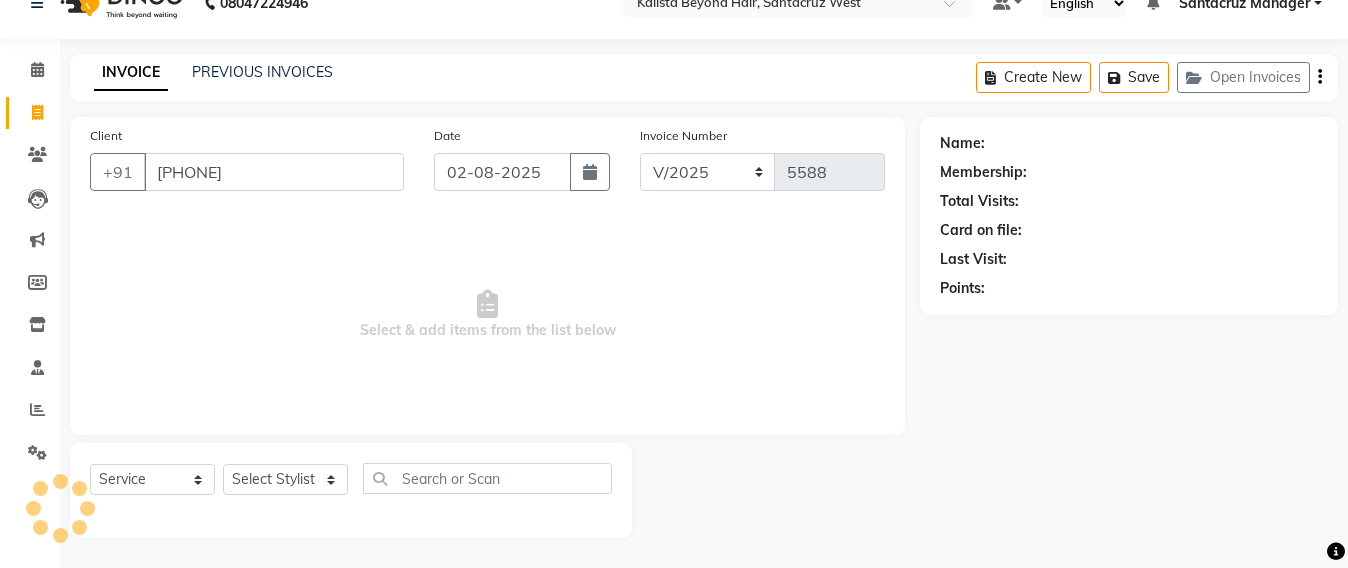 type on "9166629192" 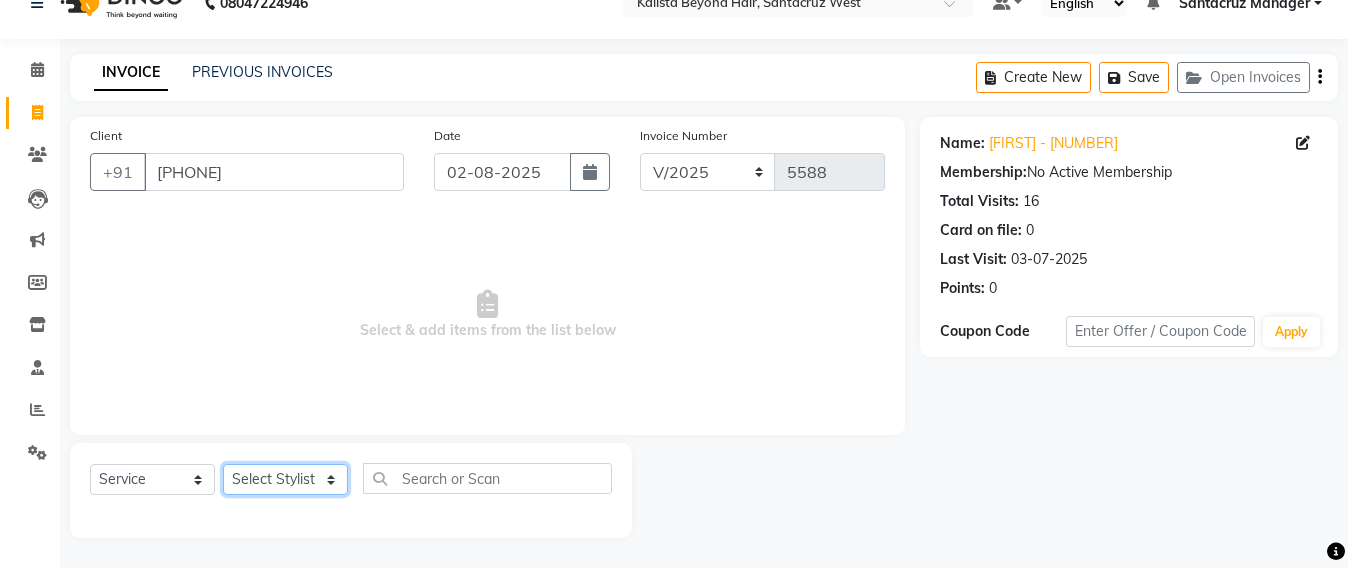 click on "Select Stylist Admin Avesh Sankat AZHER SHAIKH Jayeshree Mahtre Manisha Subodh Shedge Muskaan Pramila Vinayak Mhatre prathmesh mahattre Pratibha Nilesh Sharma RINKI SAV Rosy Sunil Jadhav Sameer shah admin Santacruz Manager SAURAV Siddhi SOMAYANG VASHUM Tejasvi Bhosle" 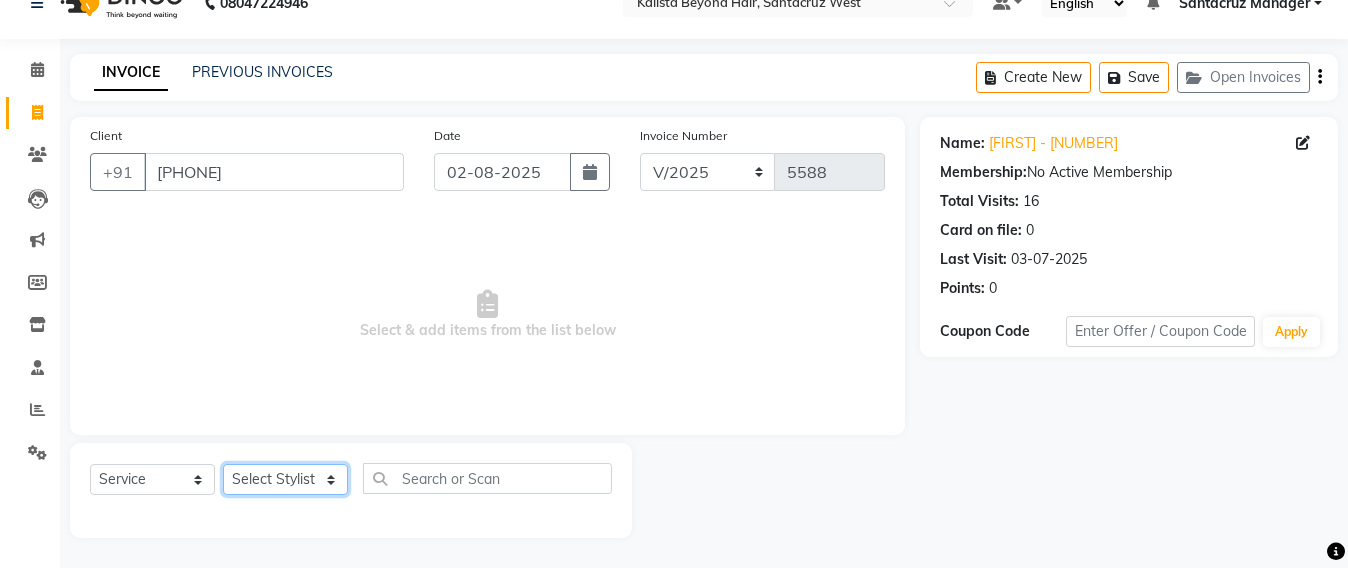 select on "48409" 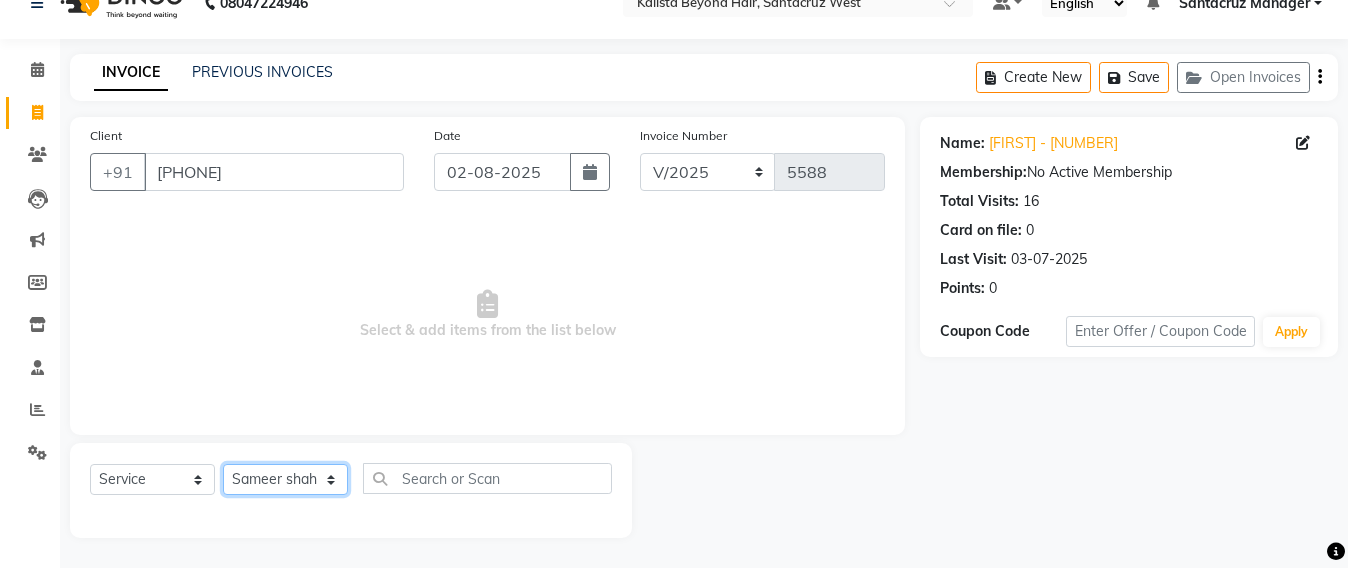 click on "Select Stylist Admin Avesh Sankat AZHER SHAIKH Jayeshree Mahtre Manisha Subodh Shedge Muskaan Pramila Vinayak Mhatre prathmesh mahattre Pratibha Nilesh Sharma RINKI SAV Rosy Sunil Jadhav Sameer shah admin Santacruz Manager SAURAV Siddhi SOMAYANG VASHUM Tejasvi Bhosle" 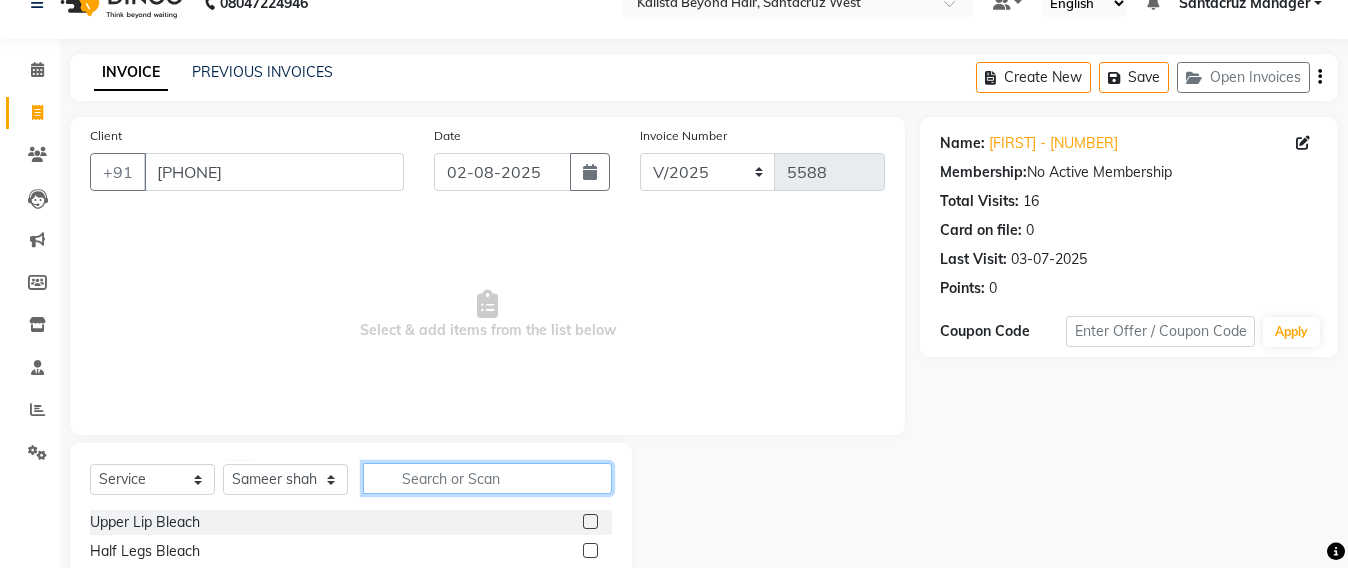 click 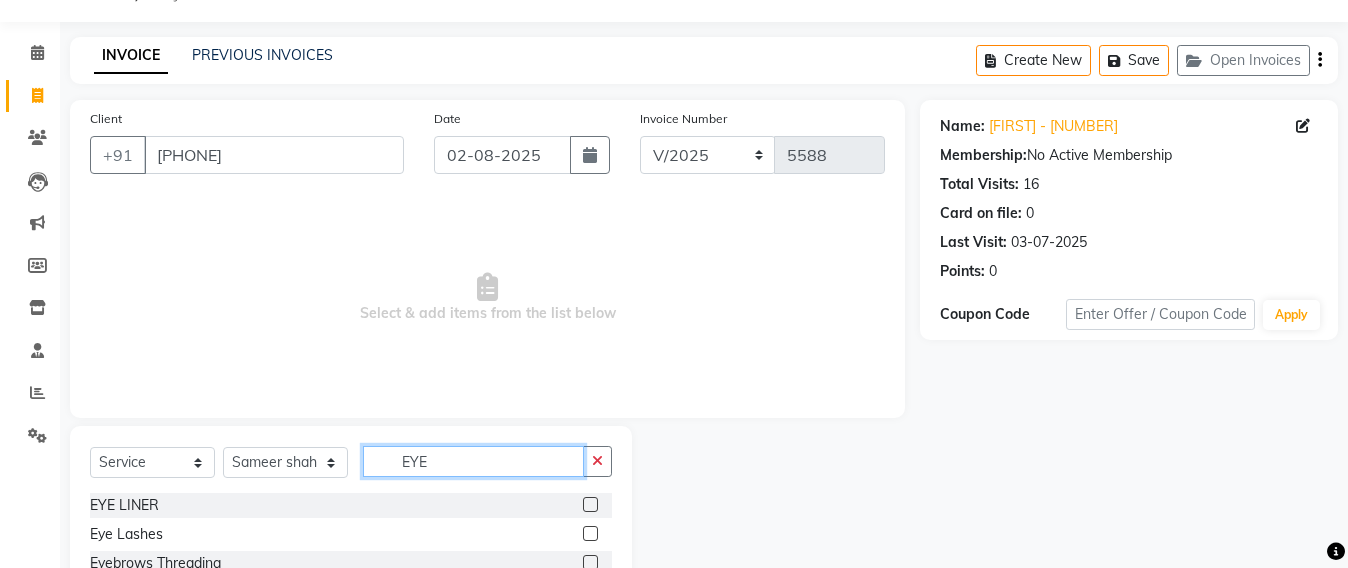 scroll, scrollTop: 158, scrollLeft: 0, axis: vertical 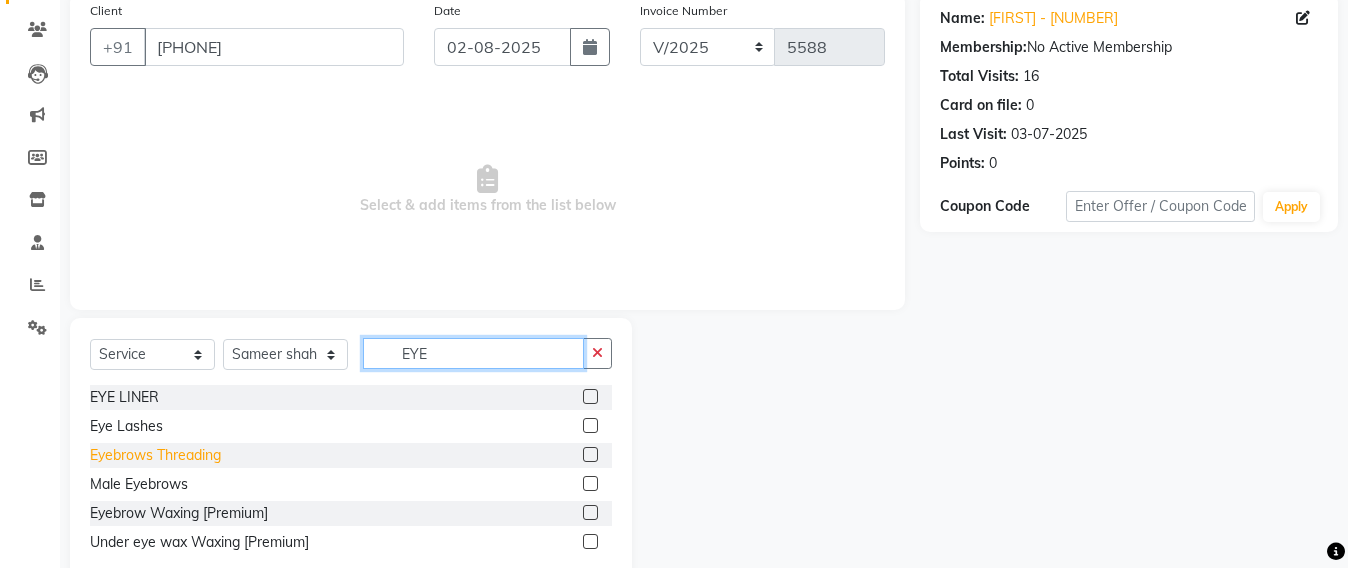 type on "EYE" 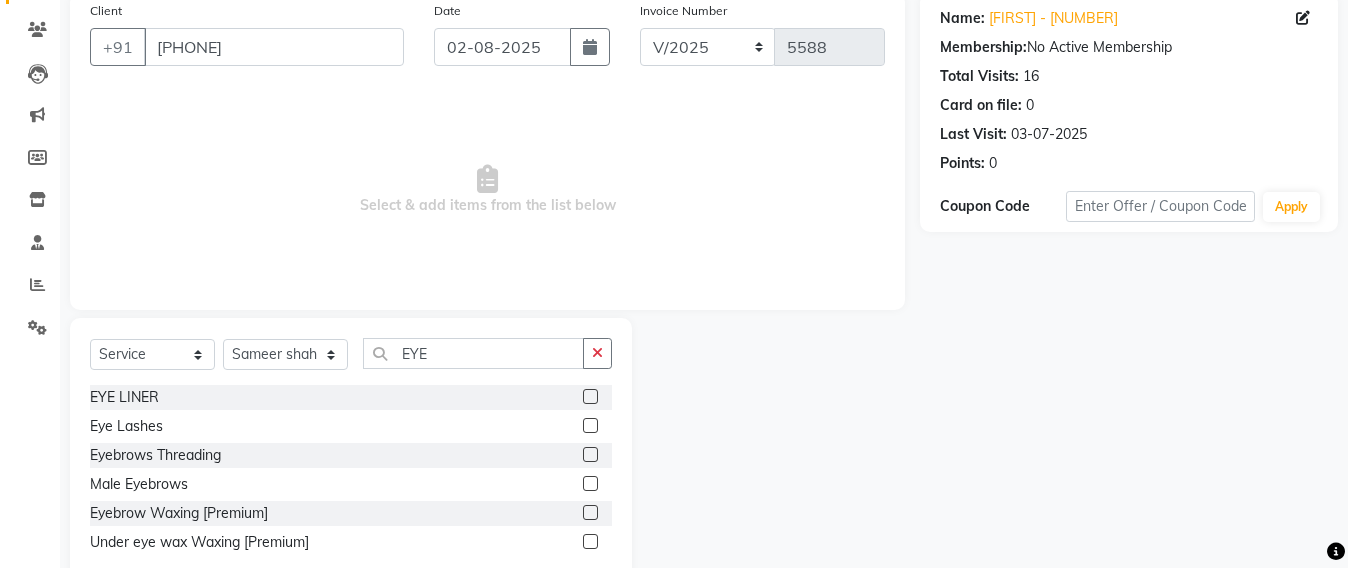 drag, startPoint x: 182, startPoint y: 453, endPoint x: 236, endPoint y: 398, distance: 77.07788 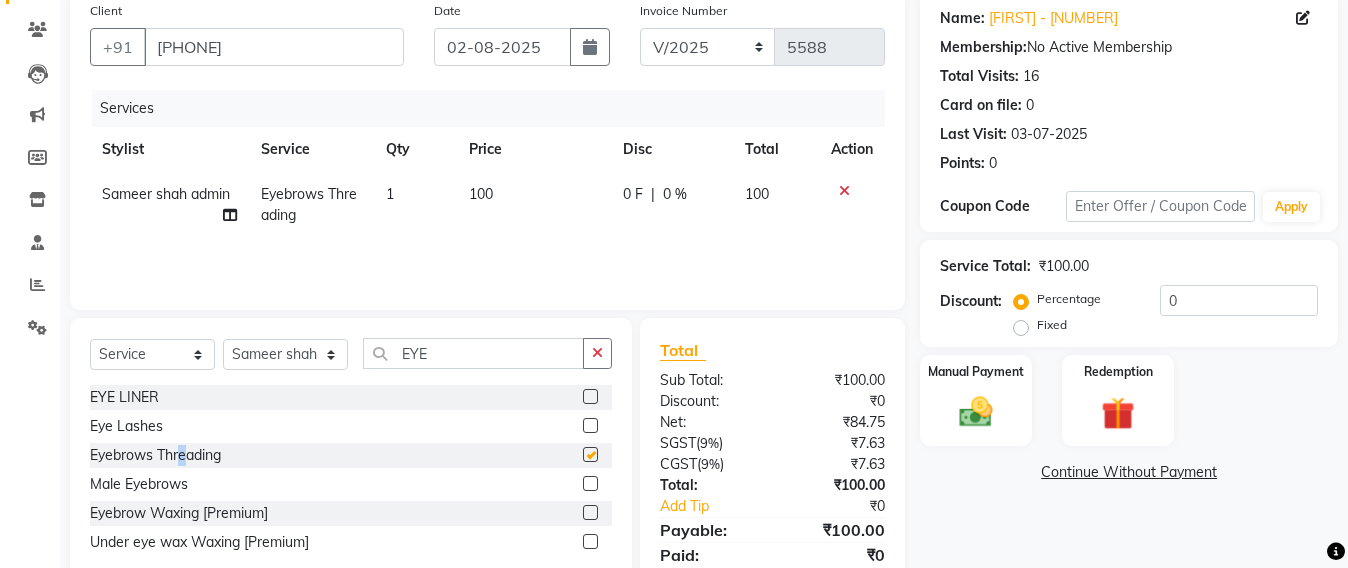 checkbox on "false" 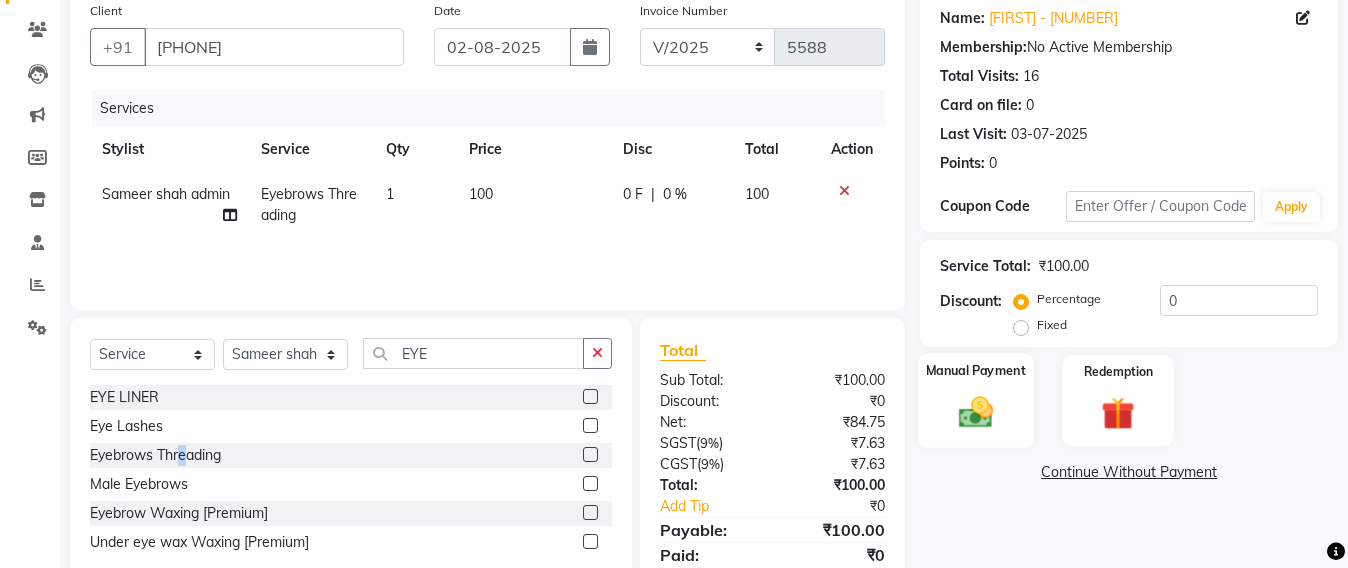 click 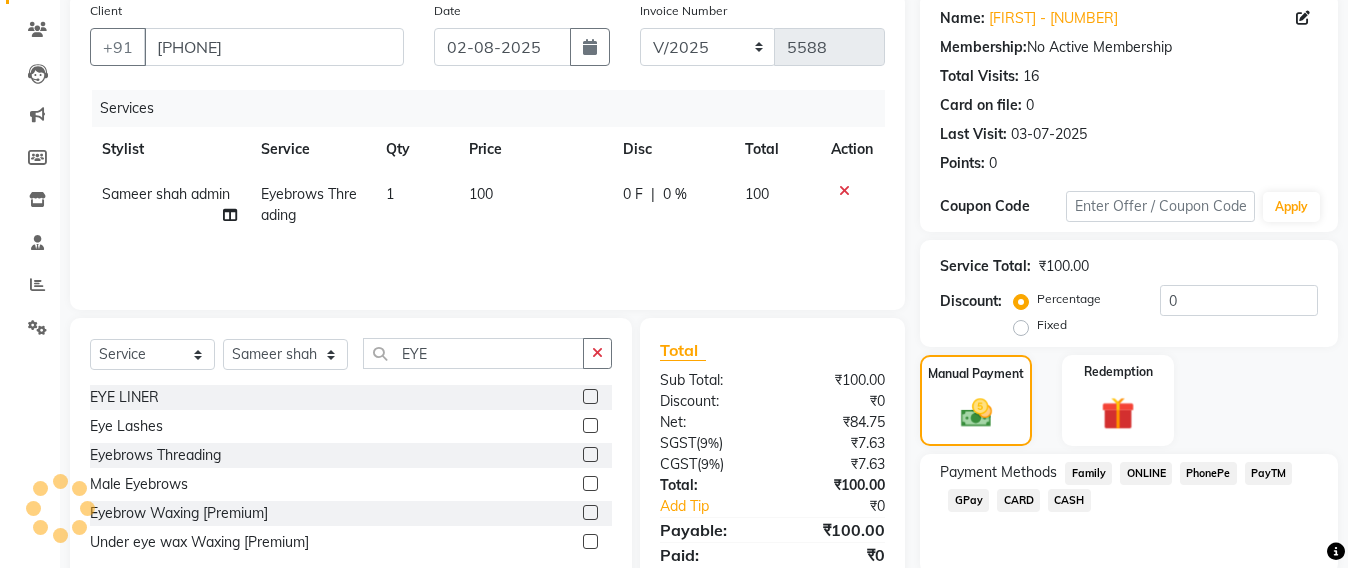 click on "GPay" 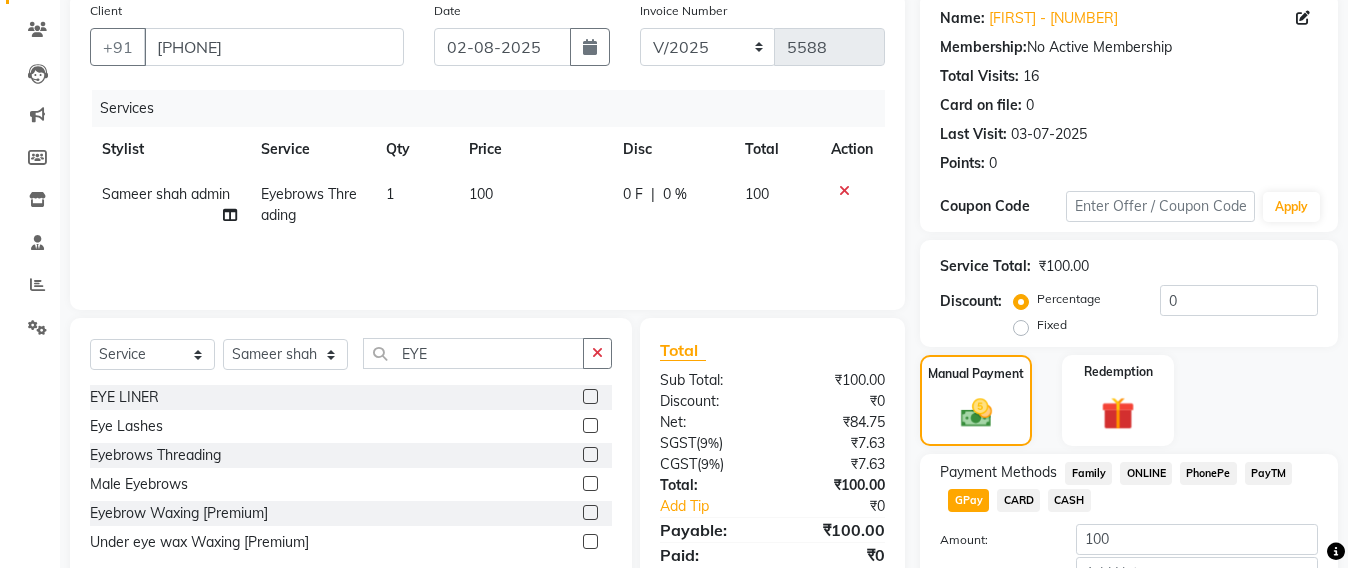 scroll, scrollTop: 291, scrollLeft: 0, axis: vertical 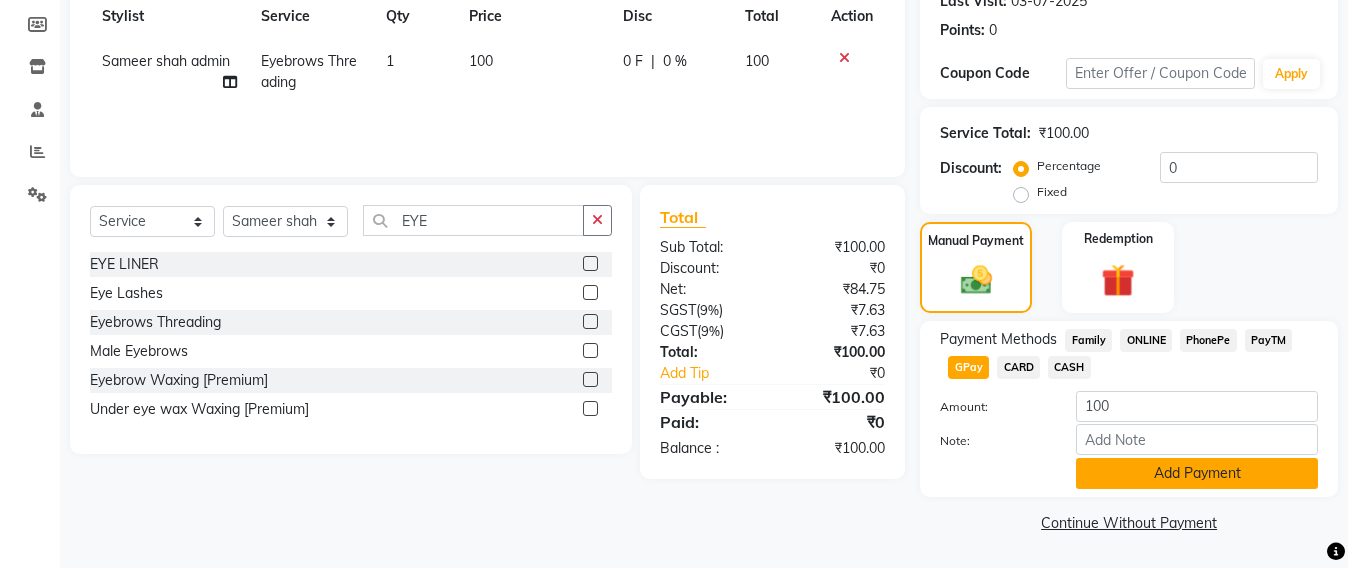 click on "Add Payment" 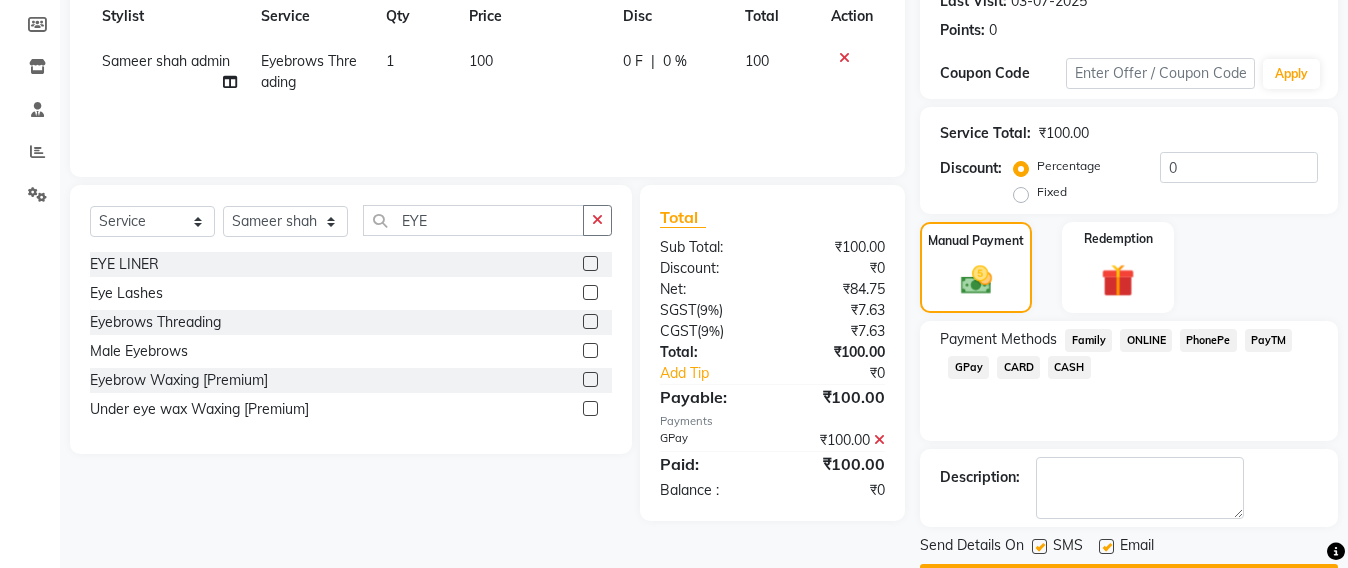 scroll, scrollTop: 348, scrollLeft: 0, axis: vertical 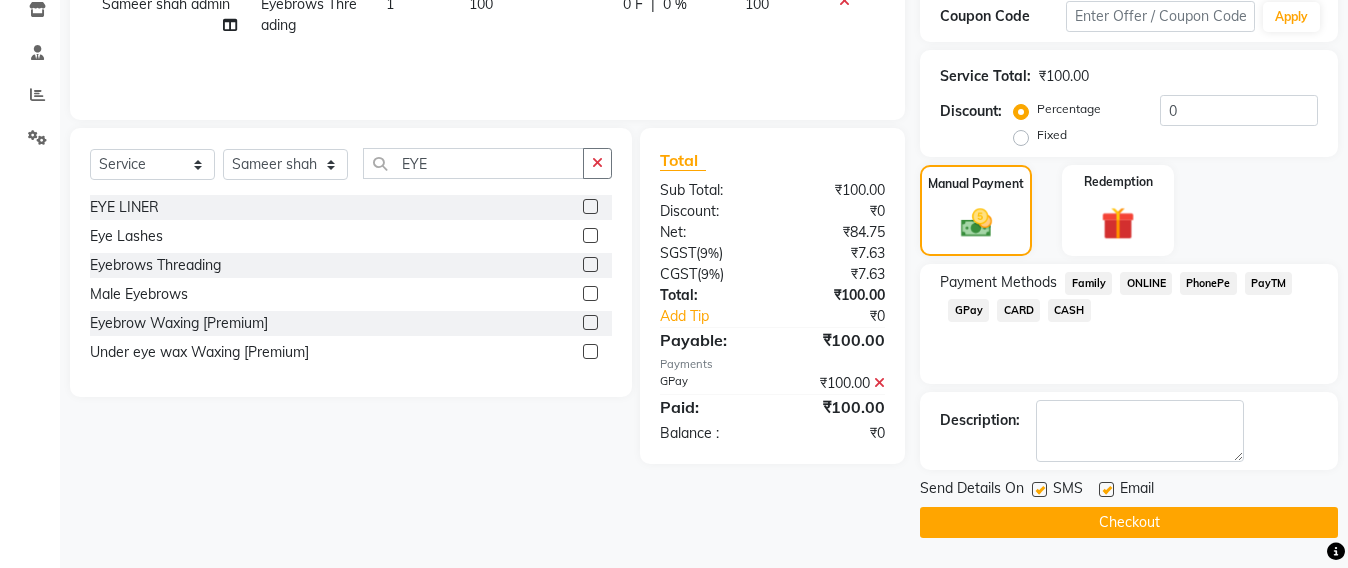 click on "Checkout" 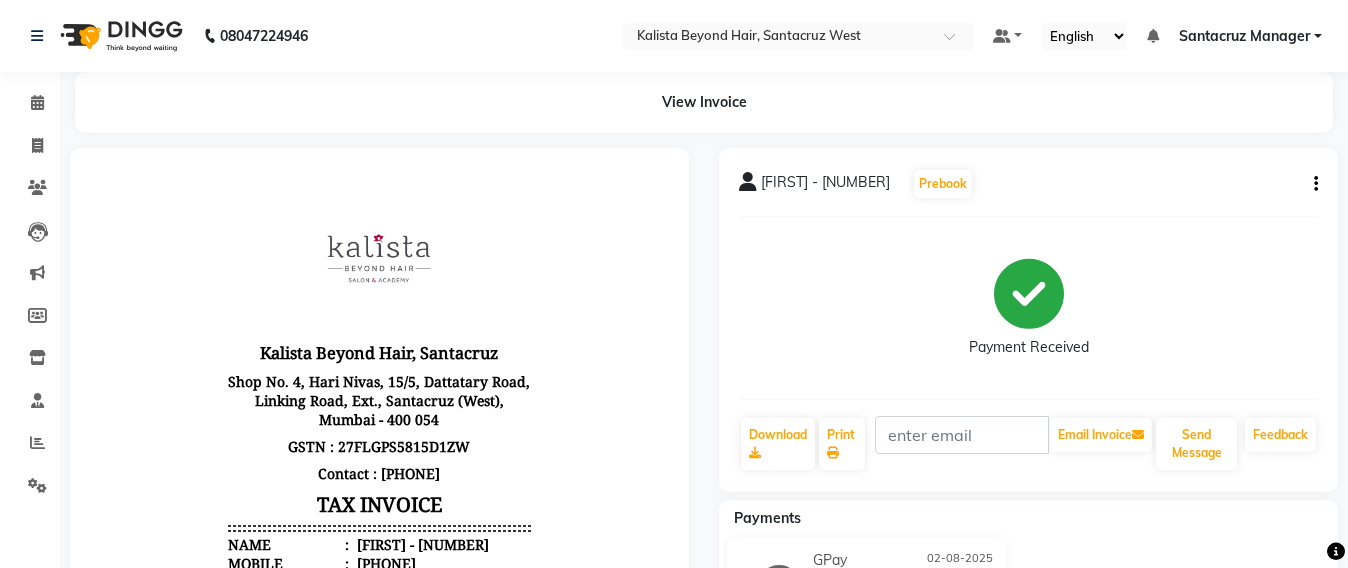scroll, scrollTop: 16, scrollLeft: 0, axis: vertical 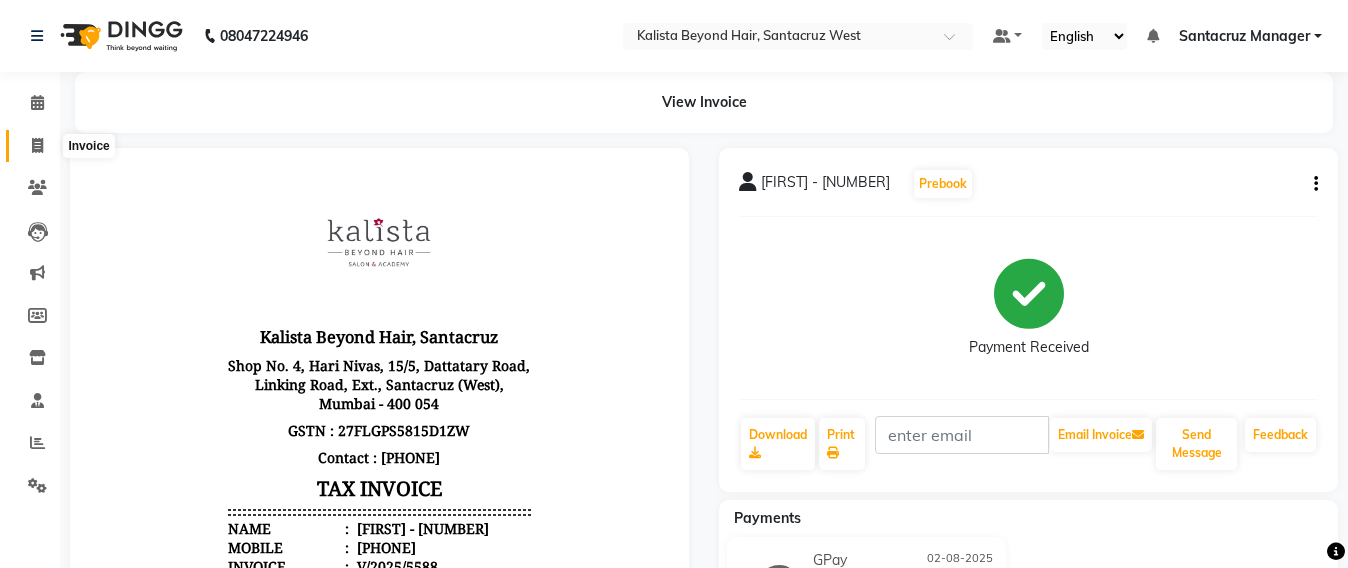 click 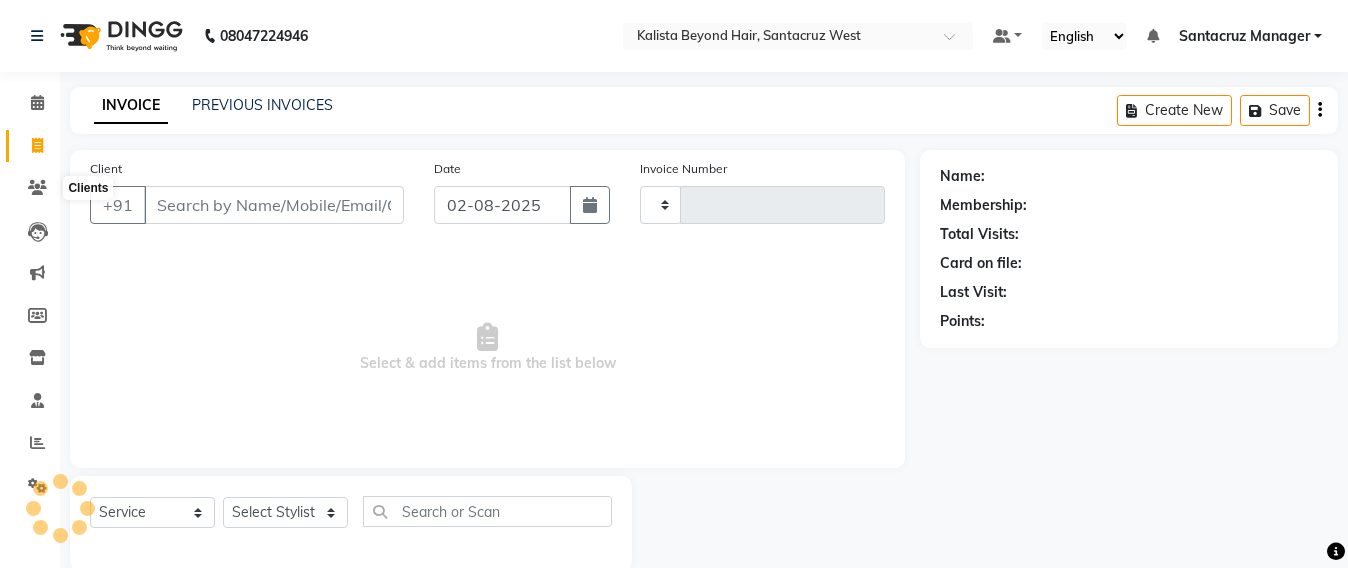scroll, scrollTop: 33, scrollLeft: 0, axis: vertical 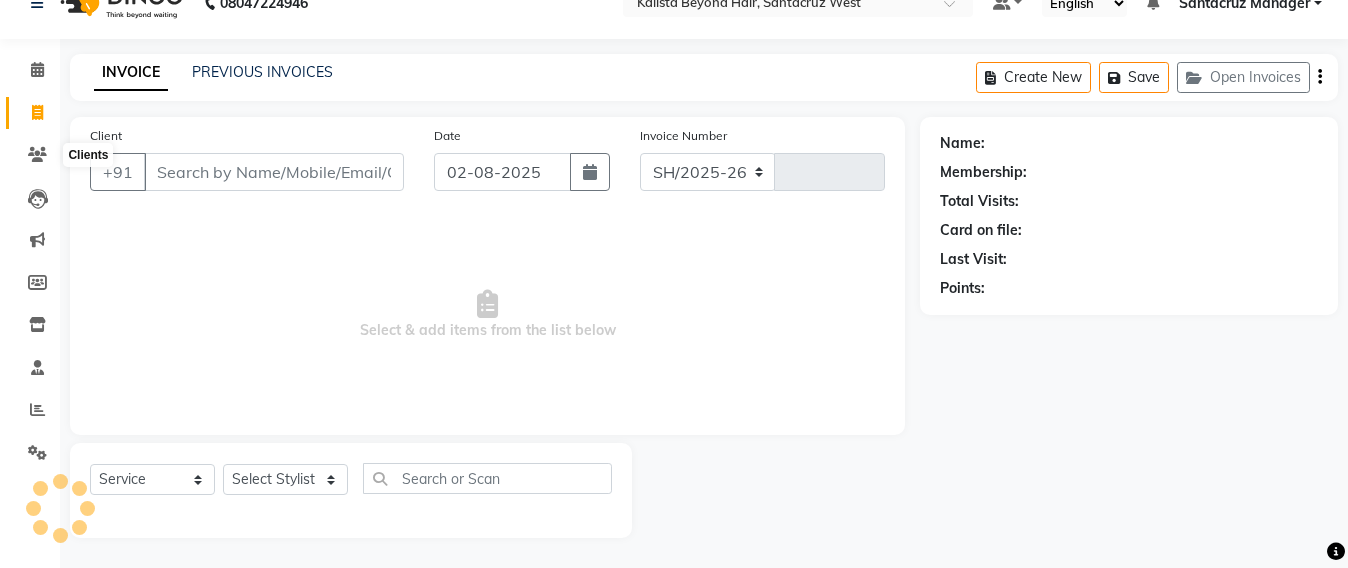 select on "6357" 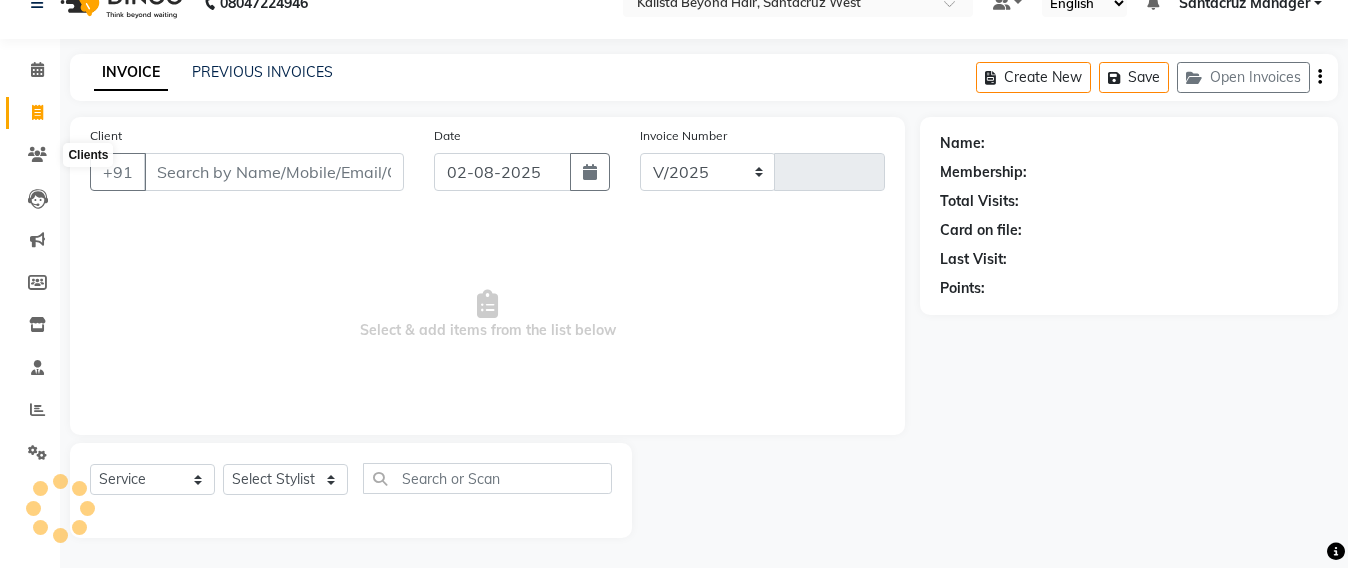 type on "5589" 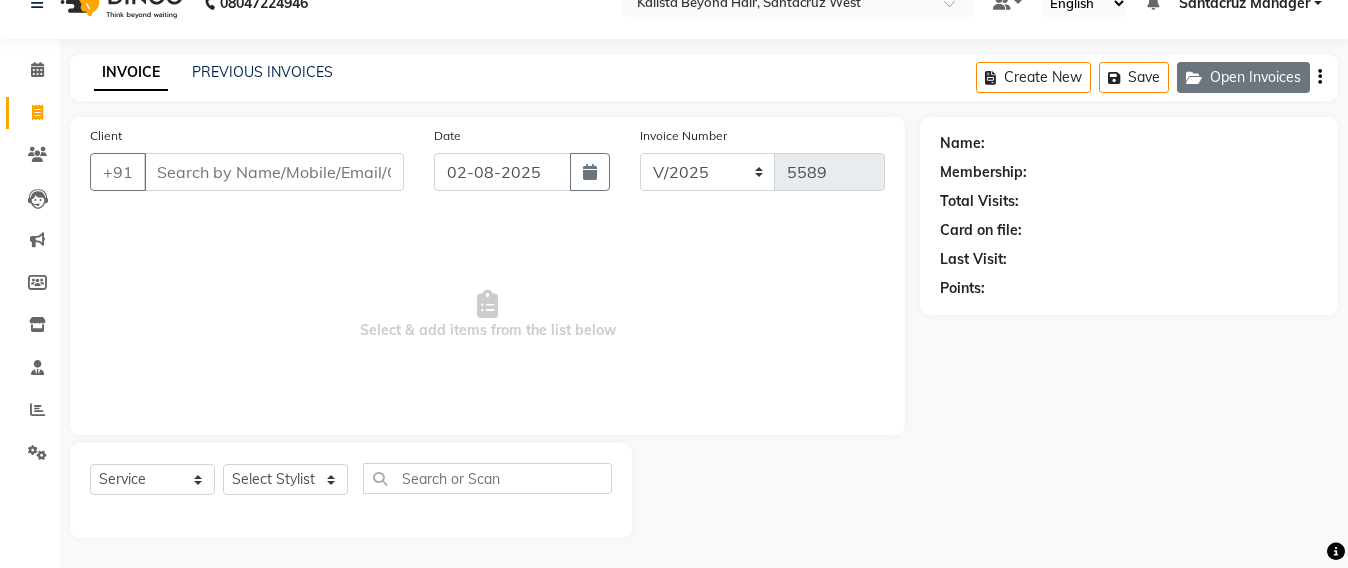 click on "Open Invoices" 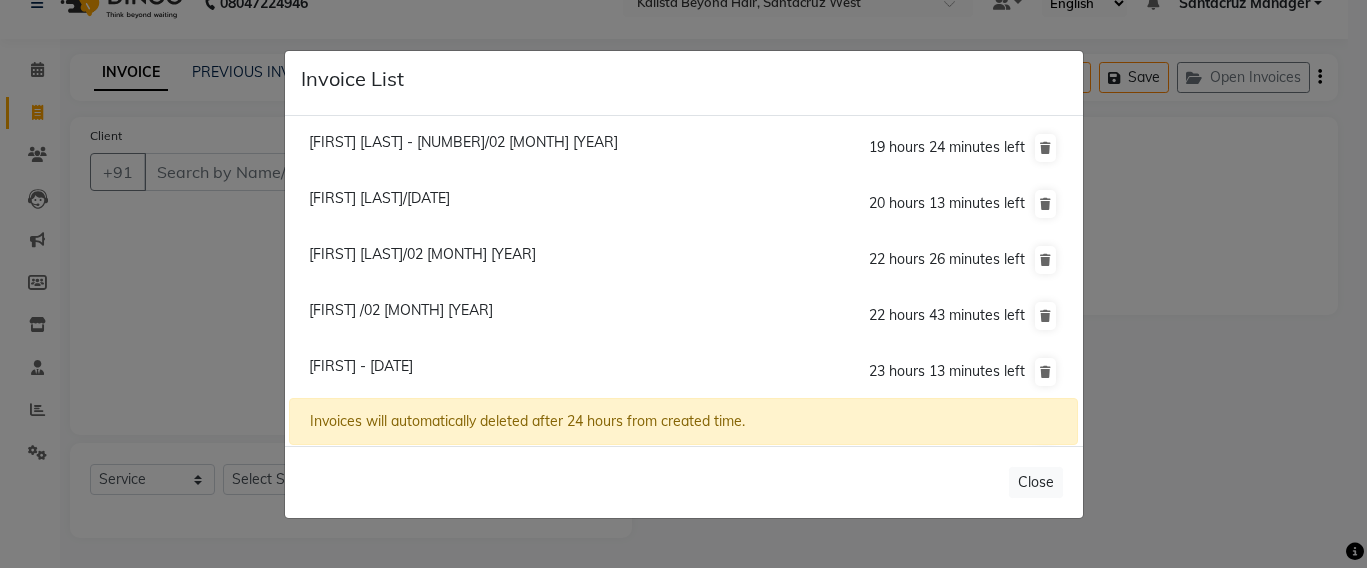 click on "Ronika - 7537/02 August 2025" 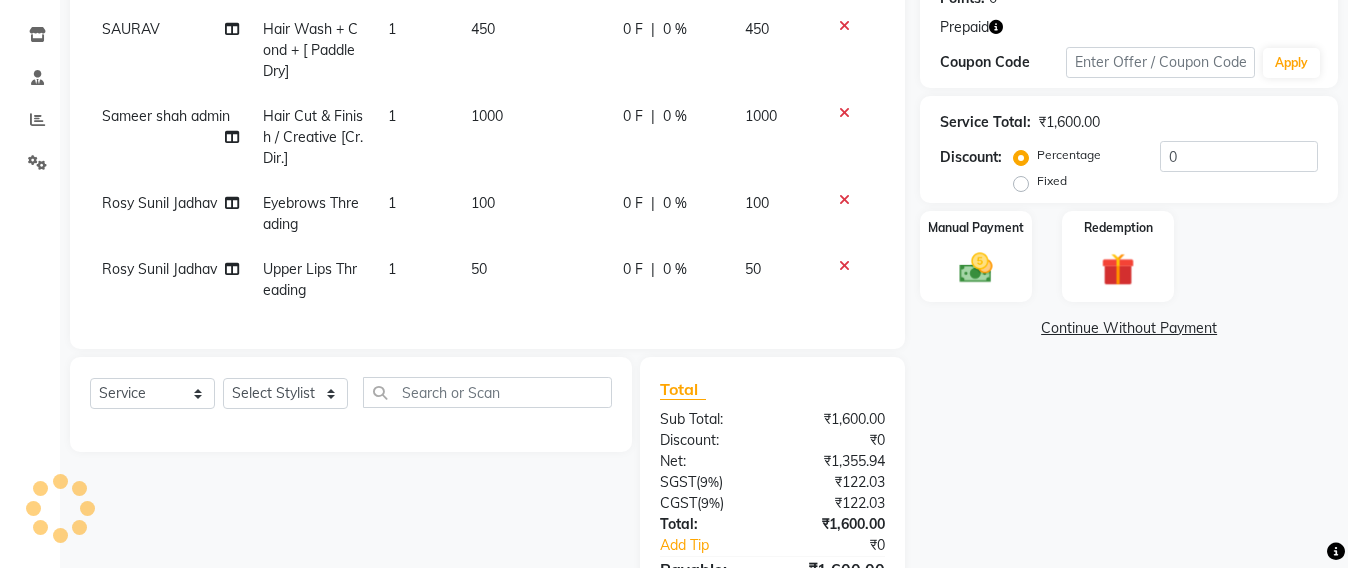 scroll, scrollTop: 408, scrollLeft: 0, axis: vertical 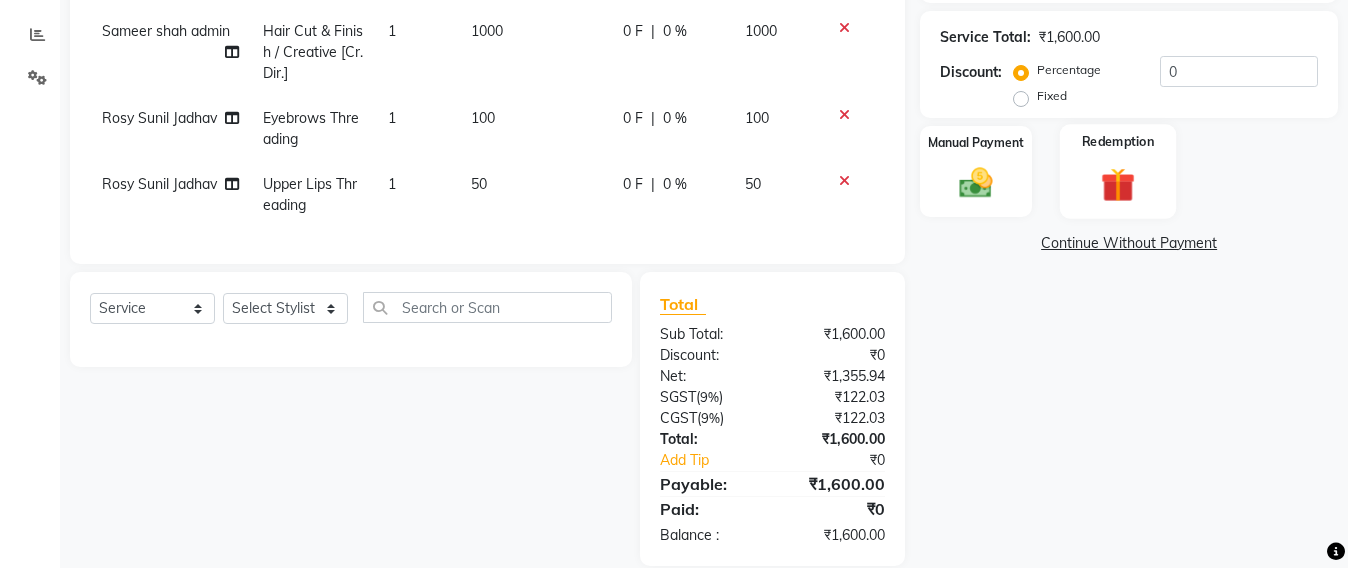 click 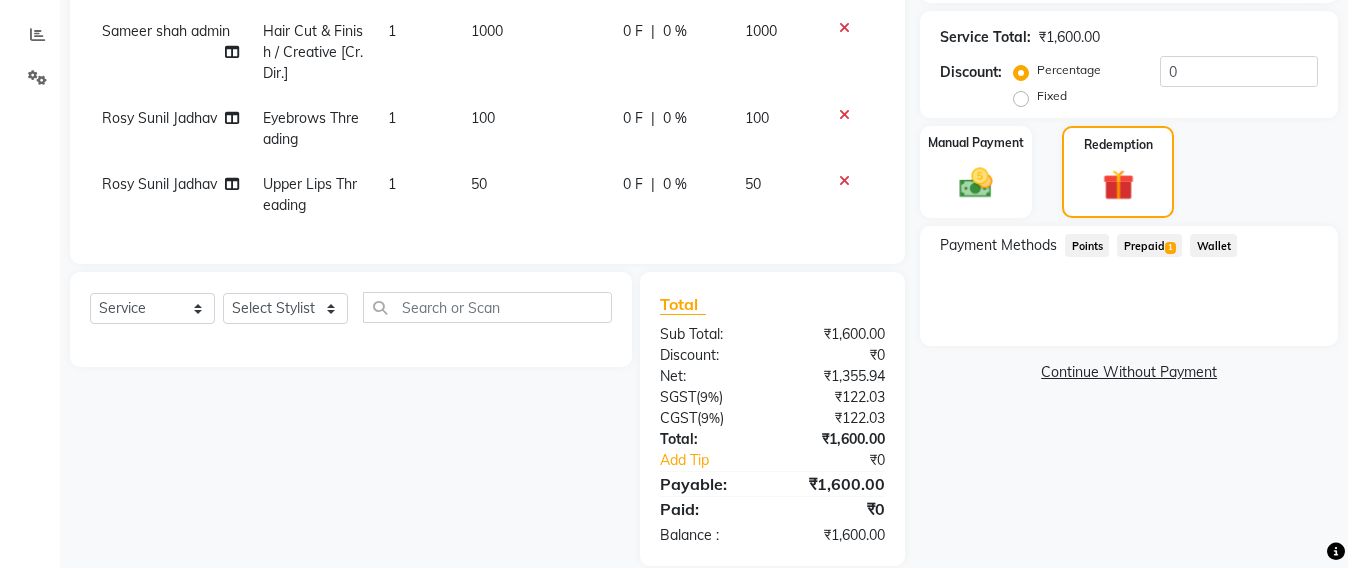 click on "Prepaid  1" 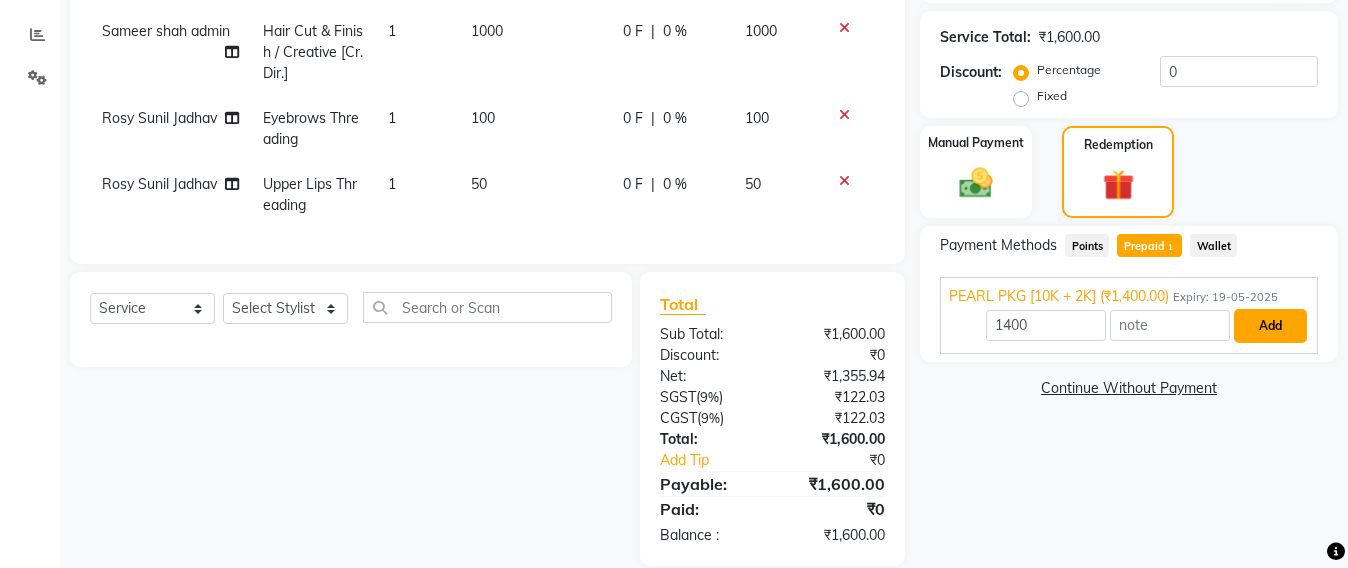 click on "Add" at bounding box center [1270, 326] 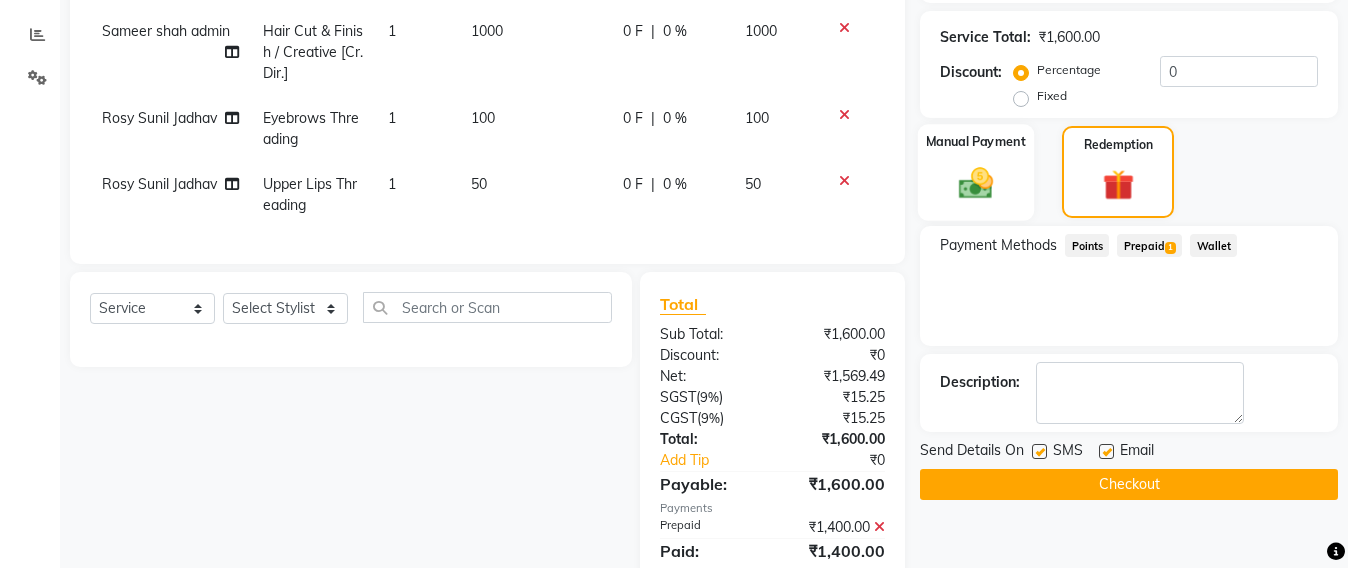 click 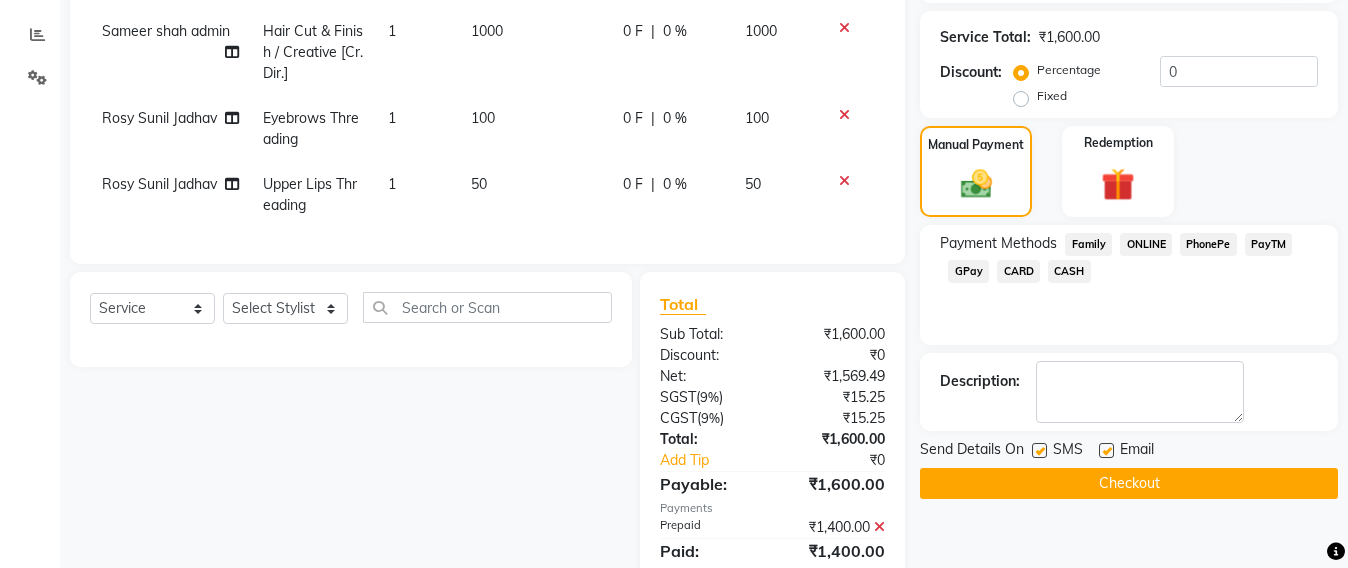 click on "GPay" 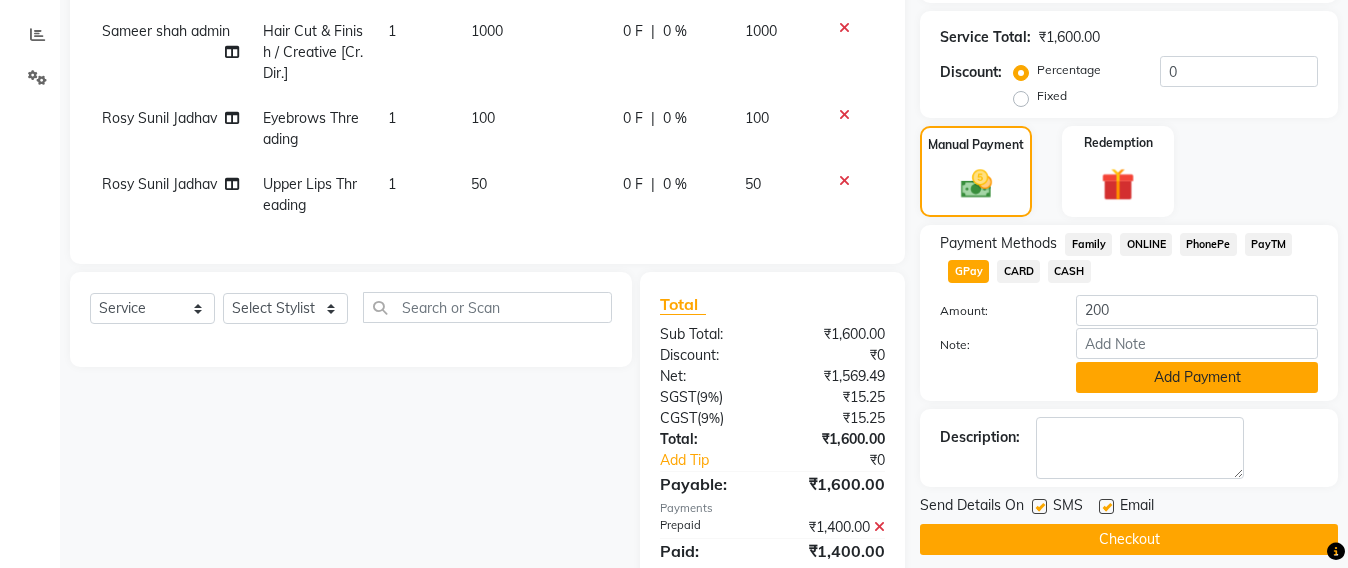 click on "Add Payment" 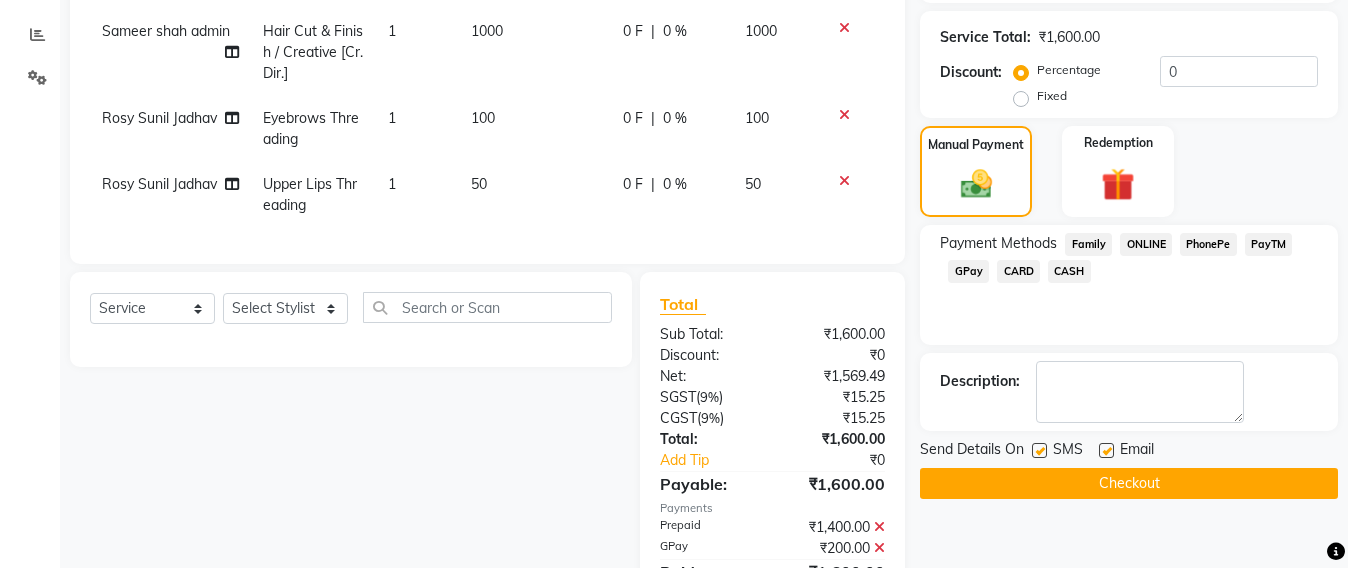 click 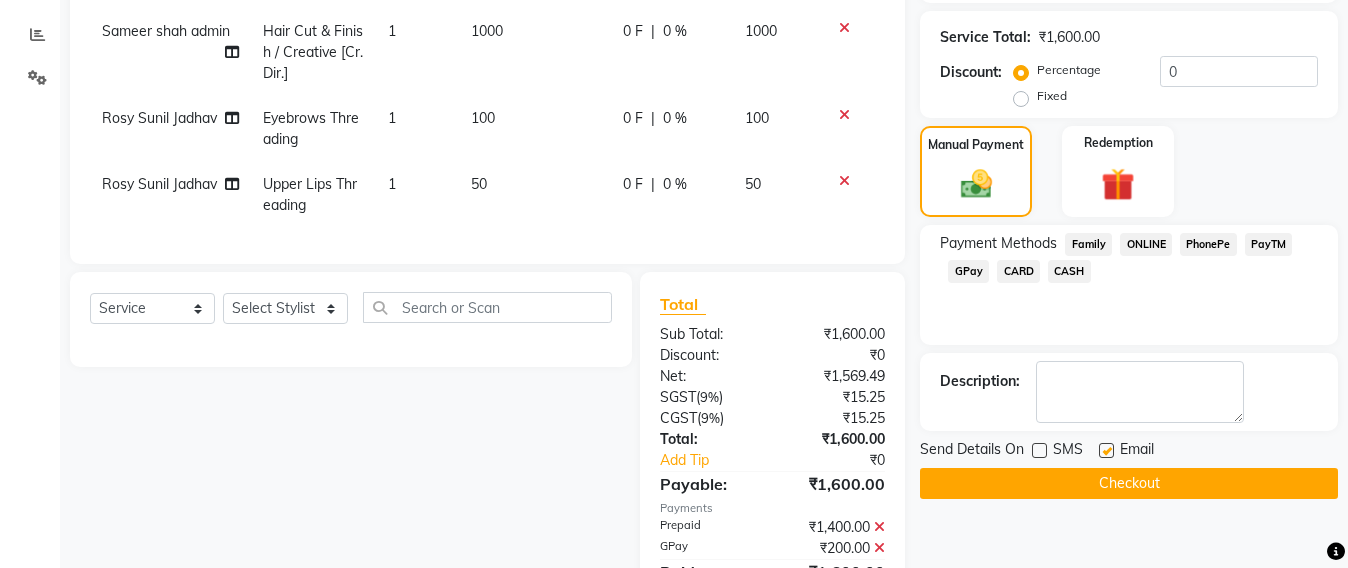 click 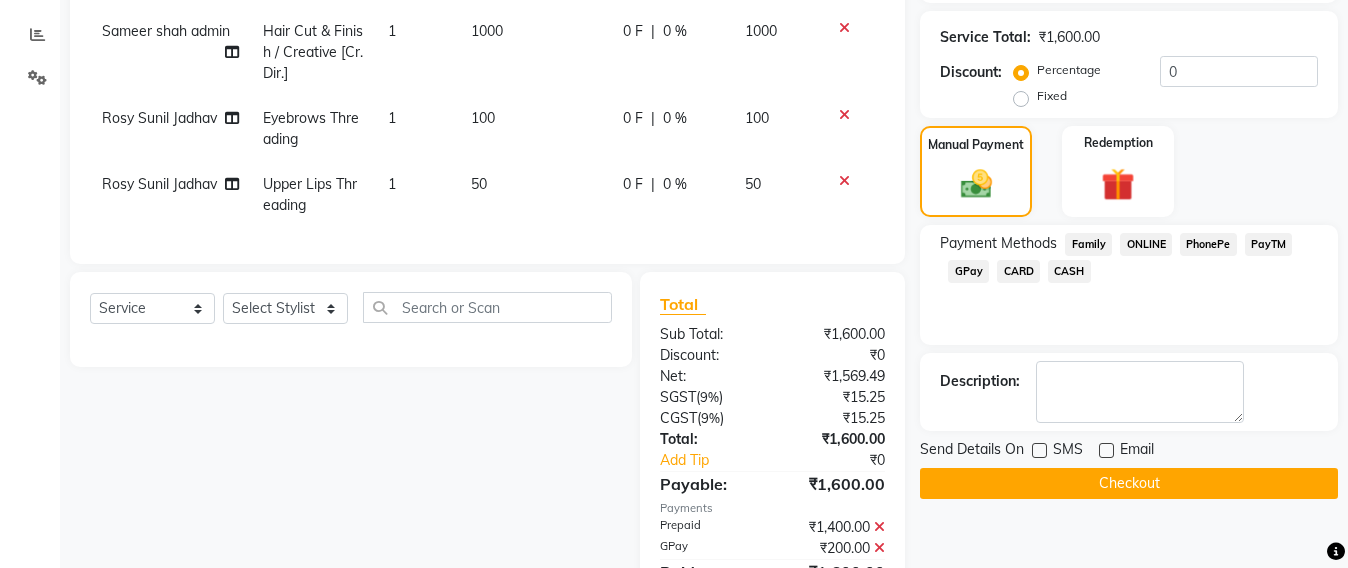 click on "Checkout" 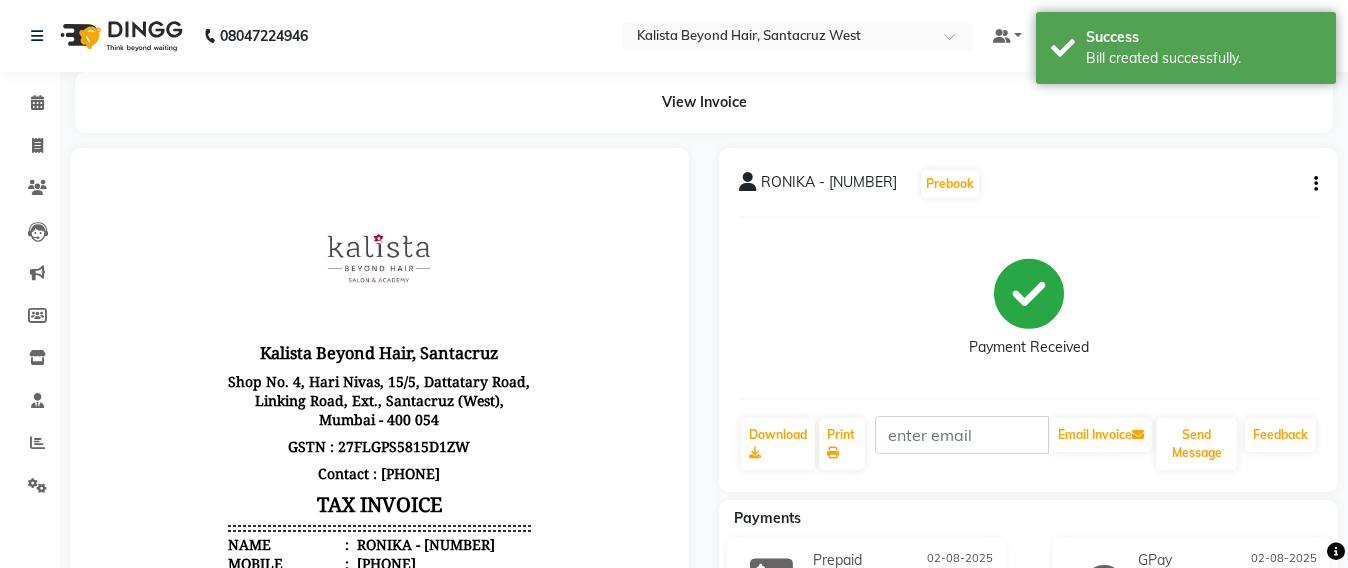 scroll, scrollTop: 0, scrollLeft: 0, axis: both 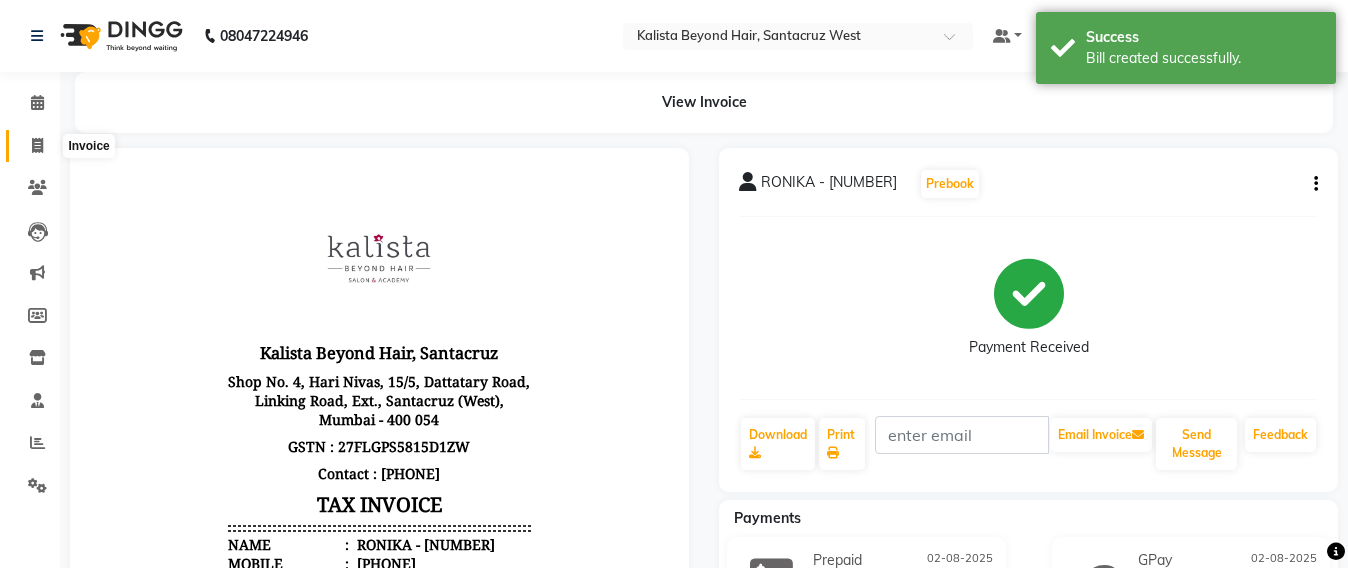 click 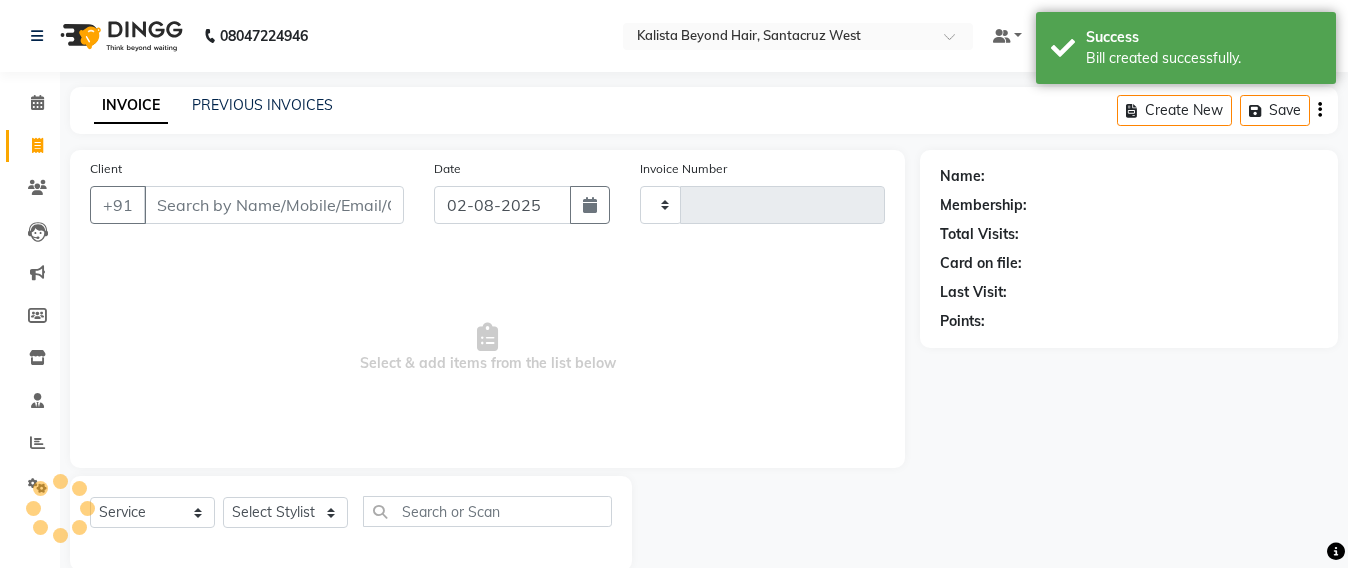 scroll, scrollTop: 33, scrollLeft: 0, axis: vertical 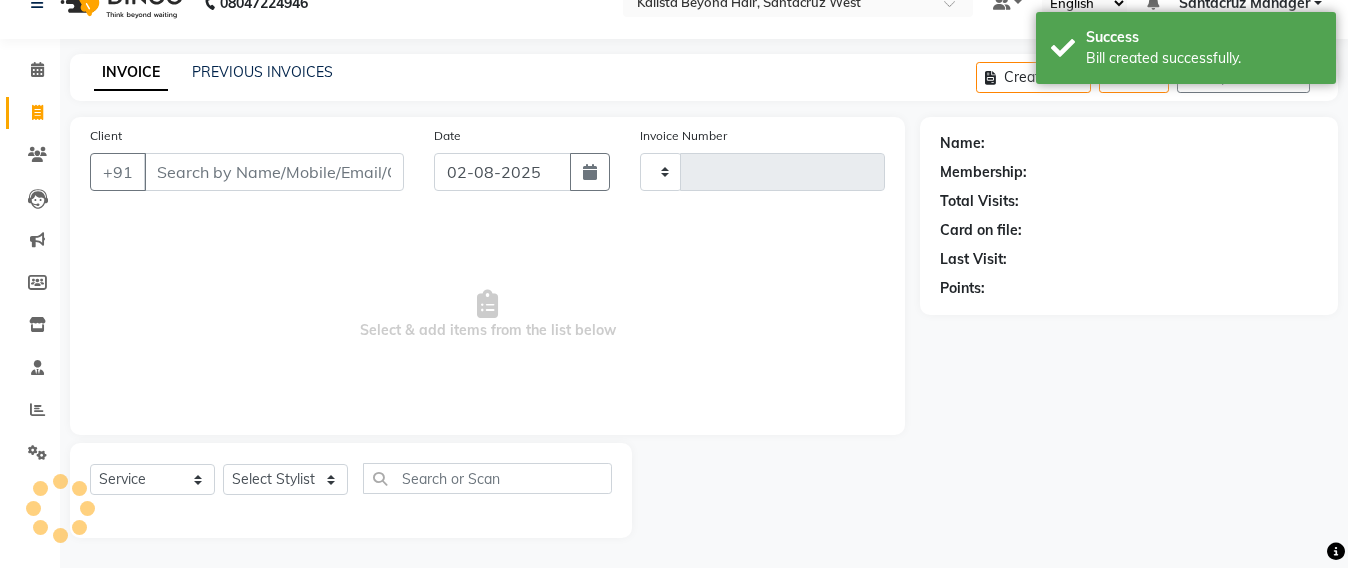 type on "5590" 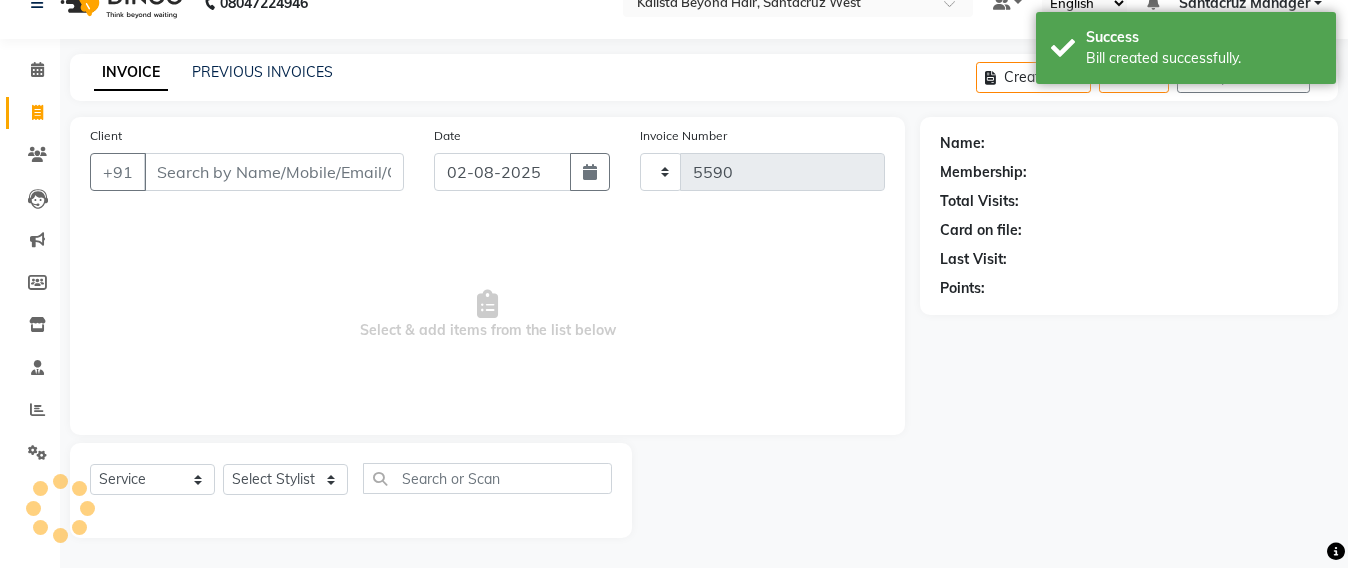 select on "6357" 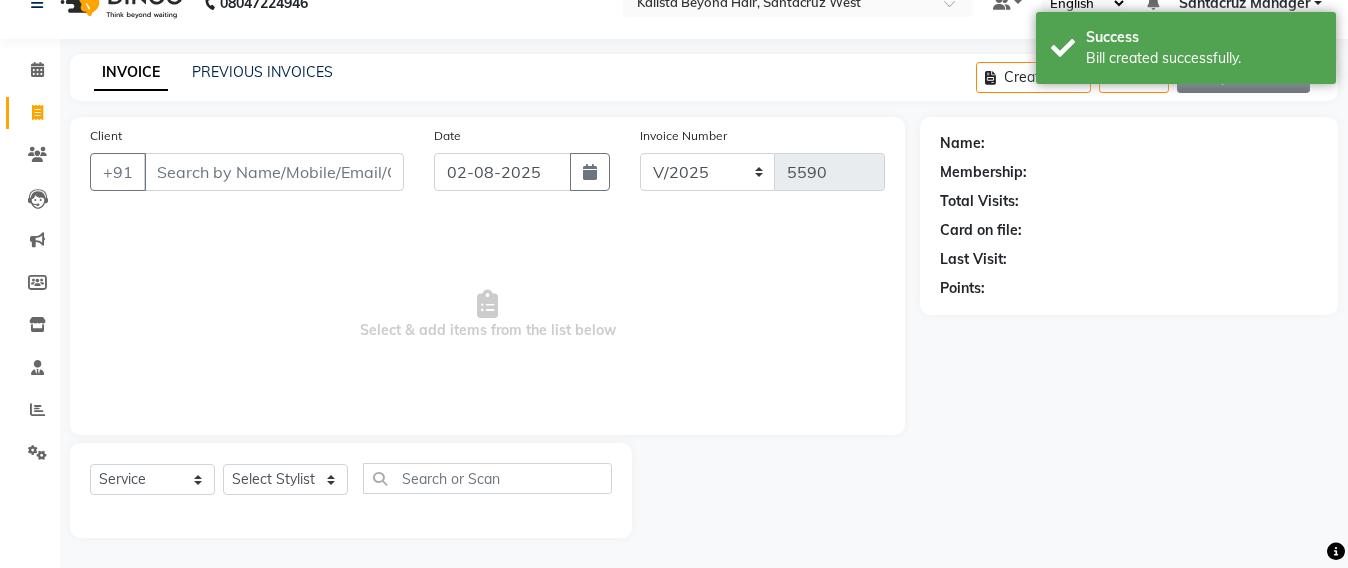 click on "Open Invoices" 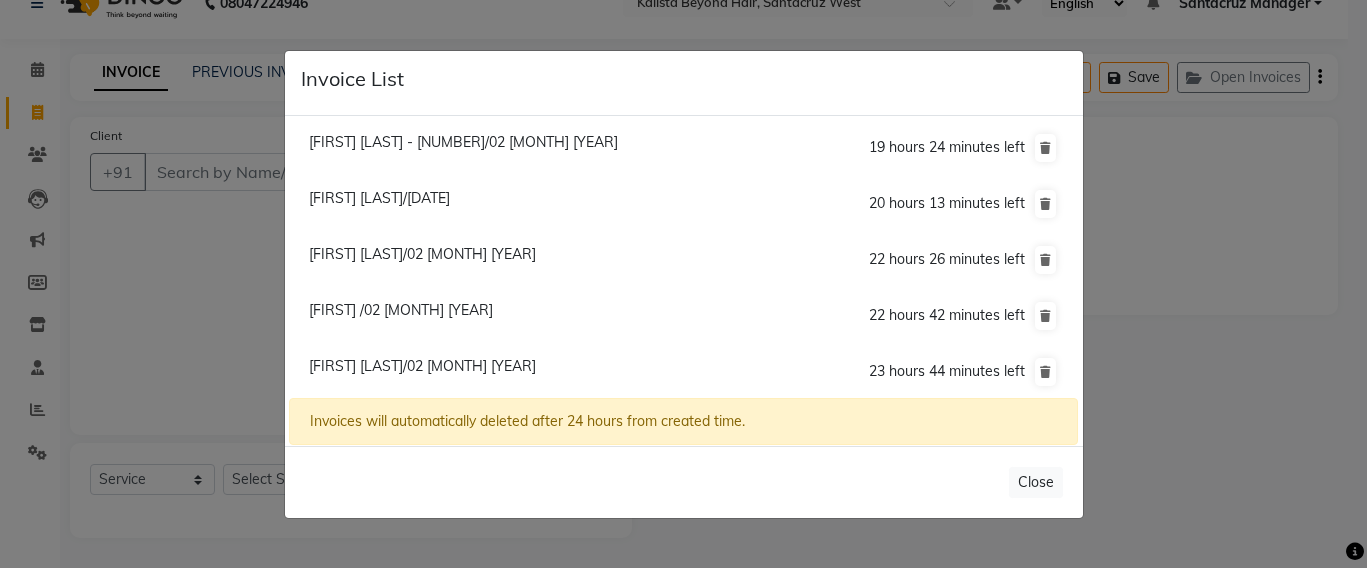 click on "Mansi /02 August 2025" 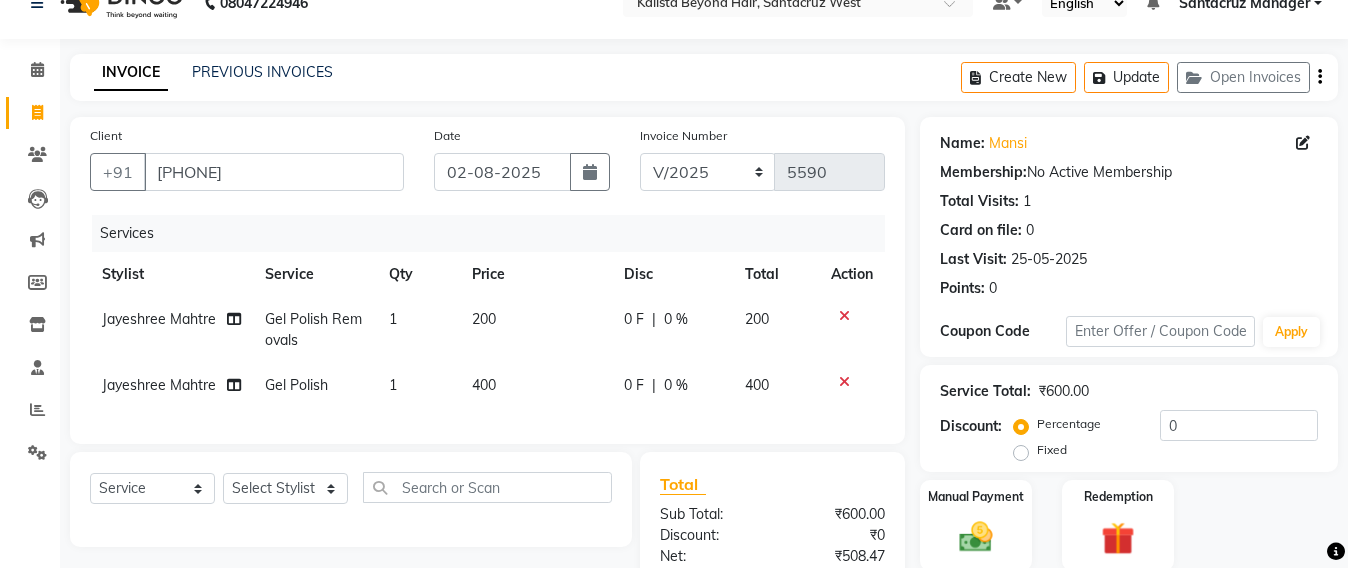 click on "400" 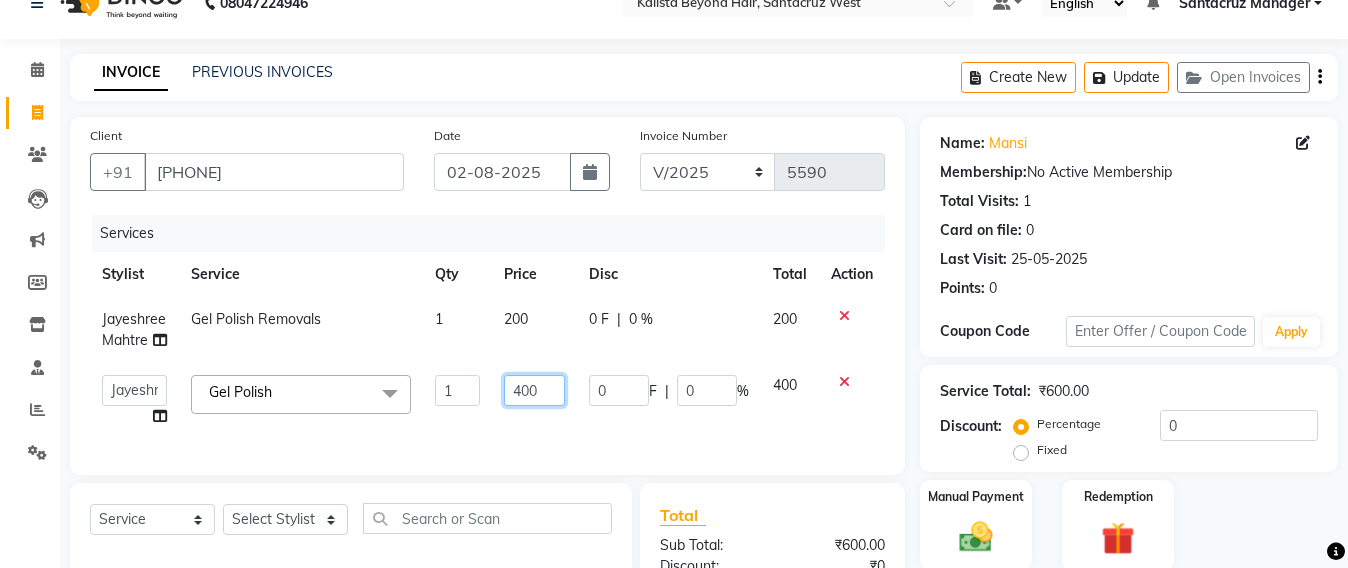 click on "400" 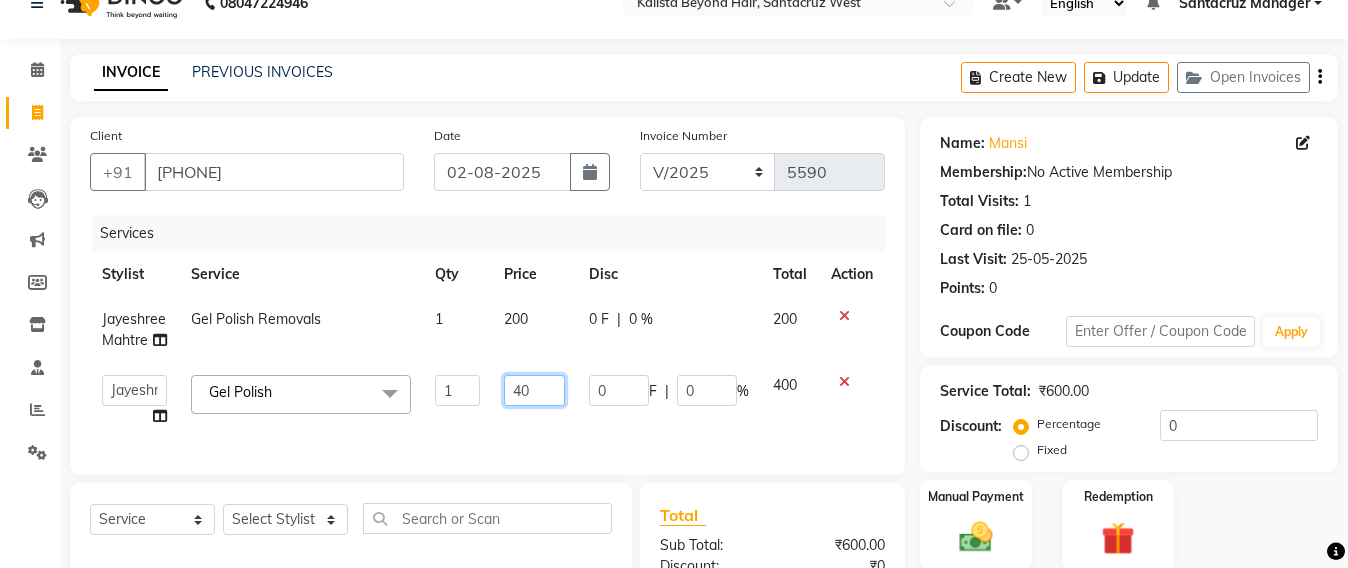 type on "4" 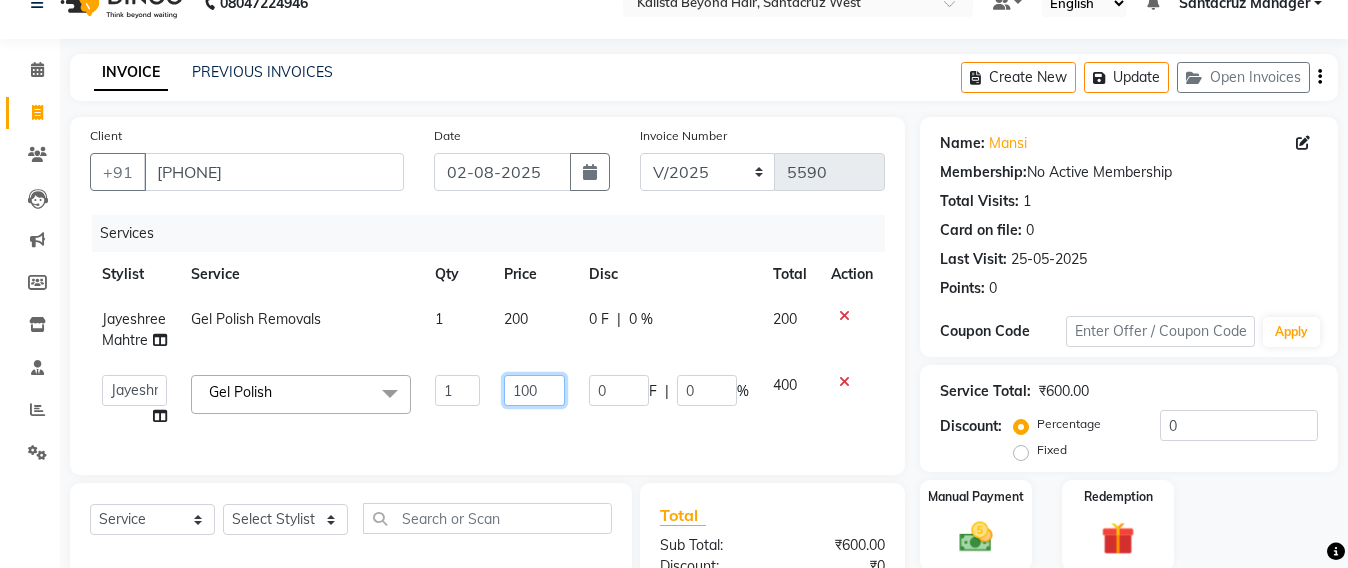 type on "1000" 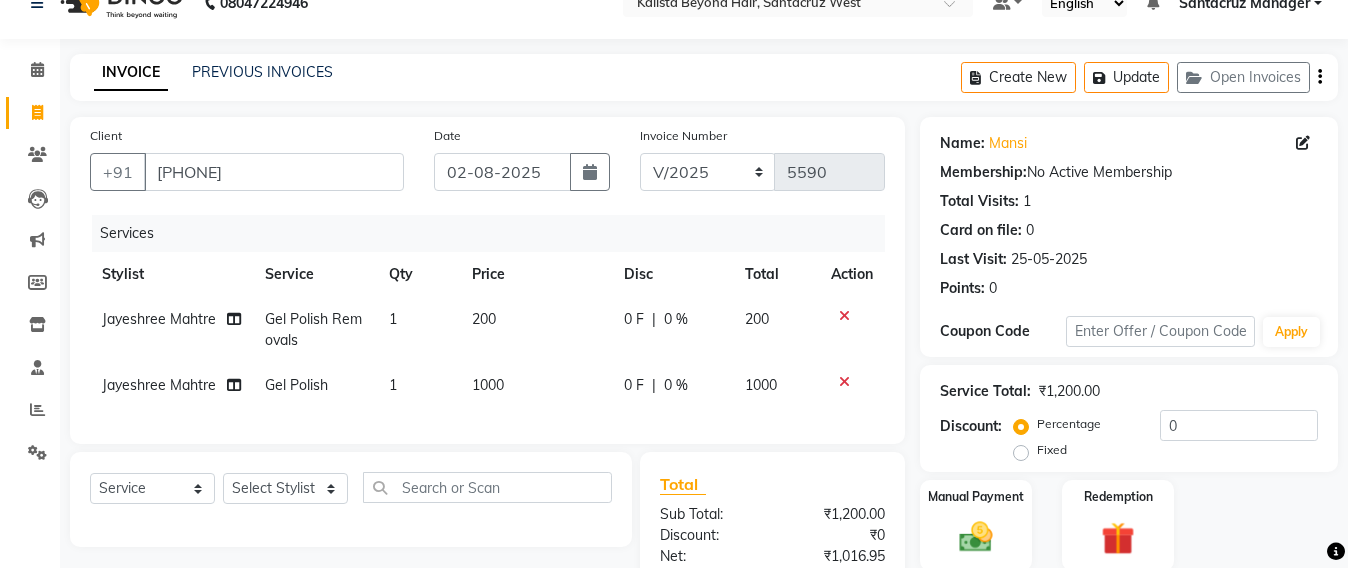 click on "Services Stylist Service Qty Price Disc Total Action Jayeshree Mahtre Gel Polish Removals 1 200 0 F | 0 % 200 Jayeshree Mahtre Gel Polish 1 1000 0 F | 0 % 1000" 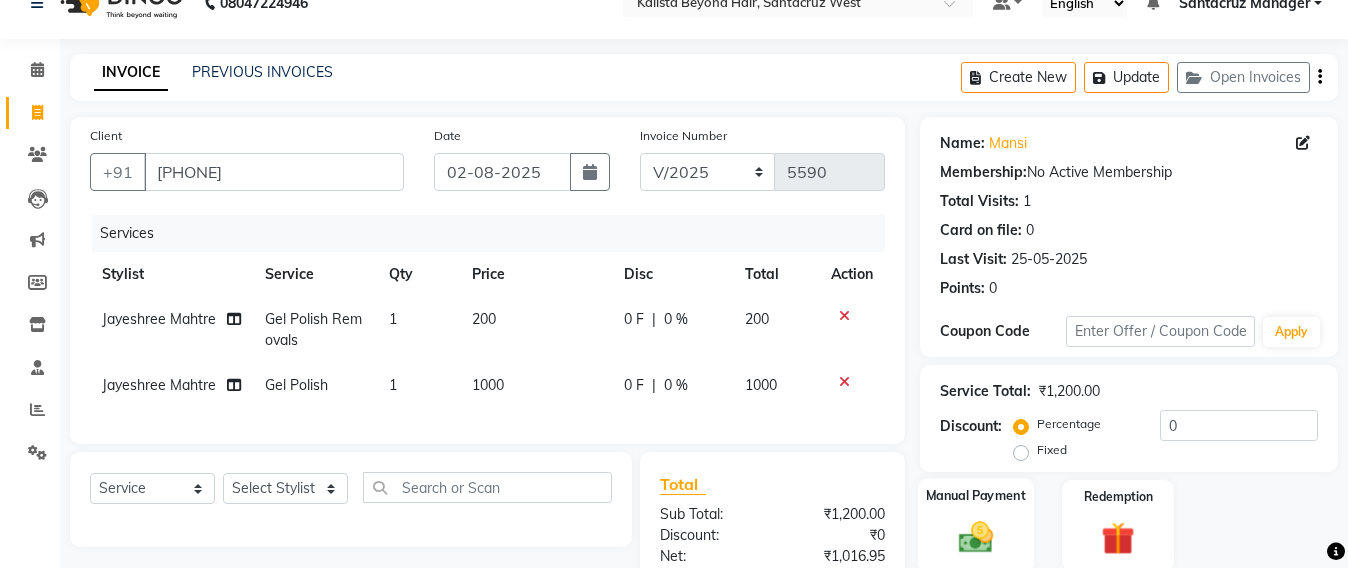 click 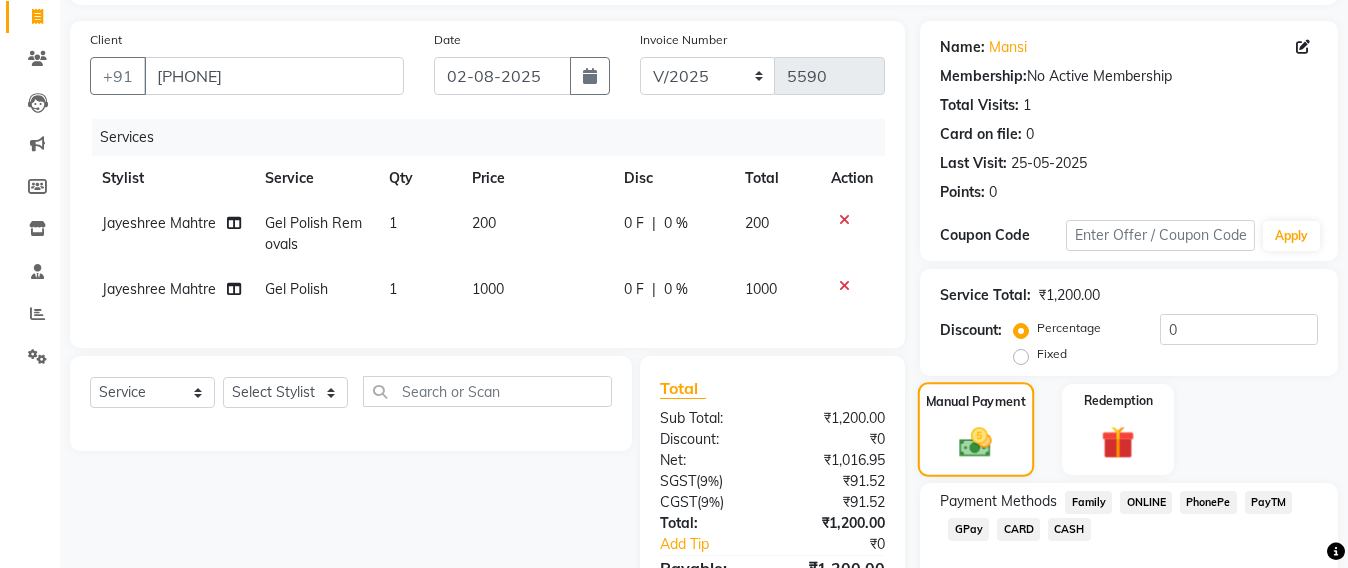 scroll, scrollTop: 260, scrollLeft: 0, axis: vertical 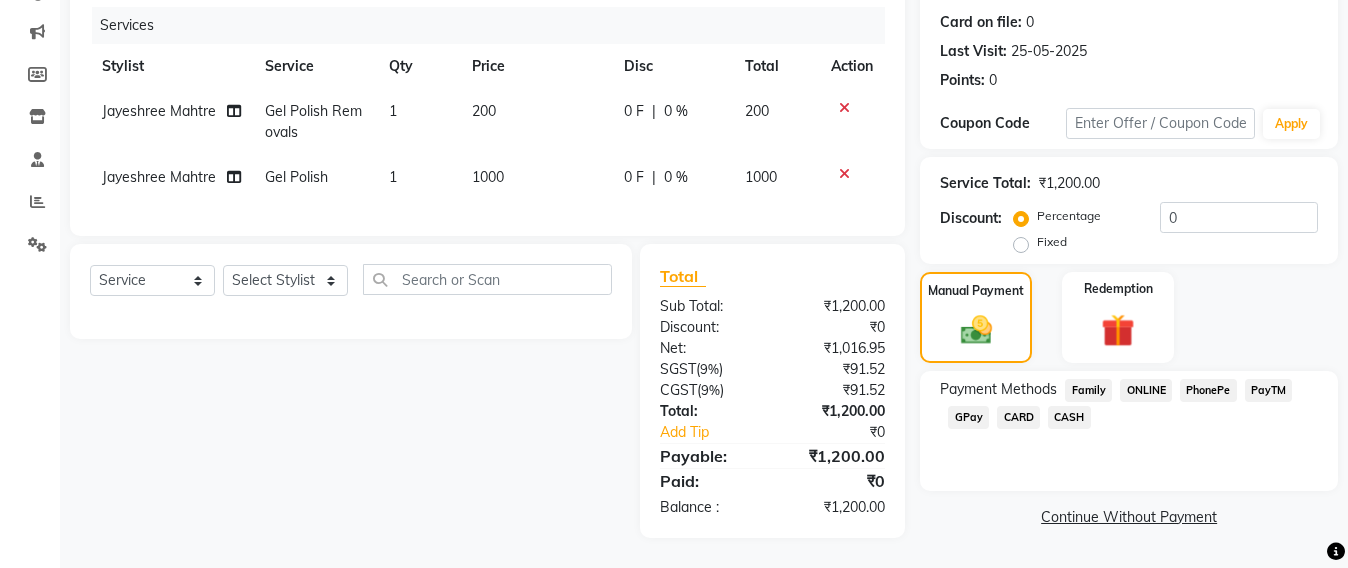 click on "GPay" 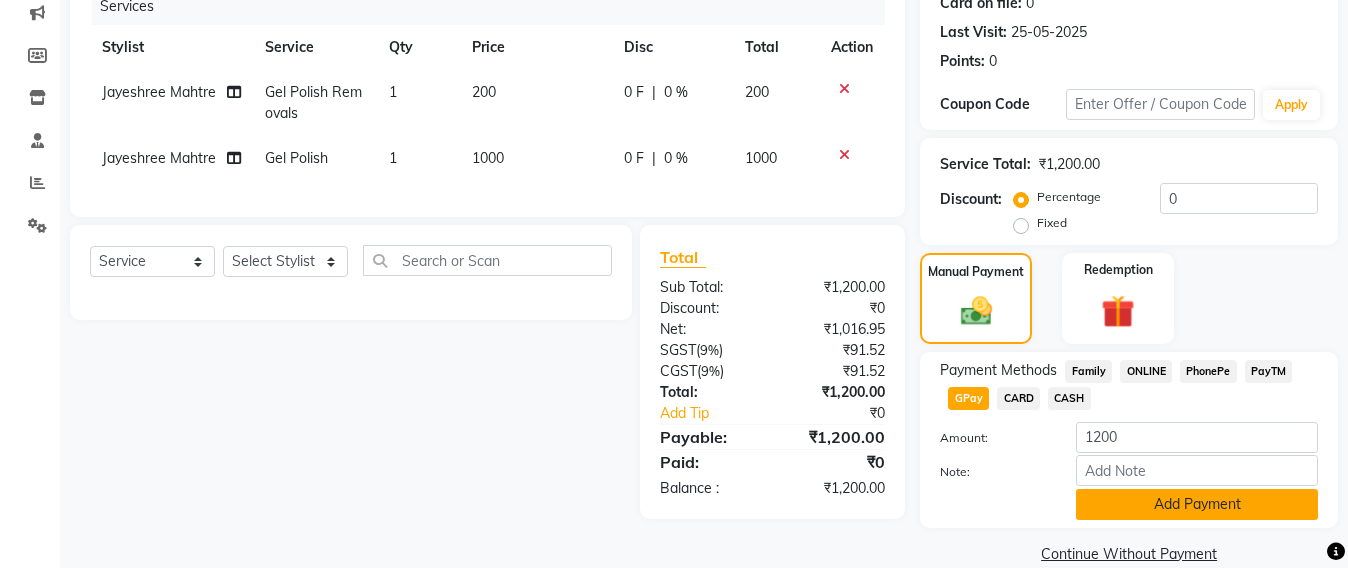 click on "Add Payment" 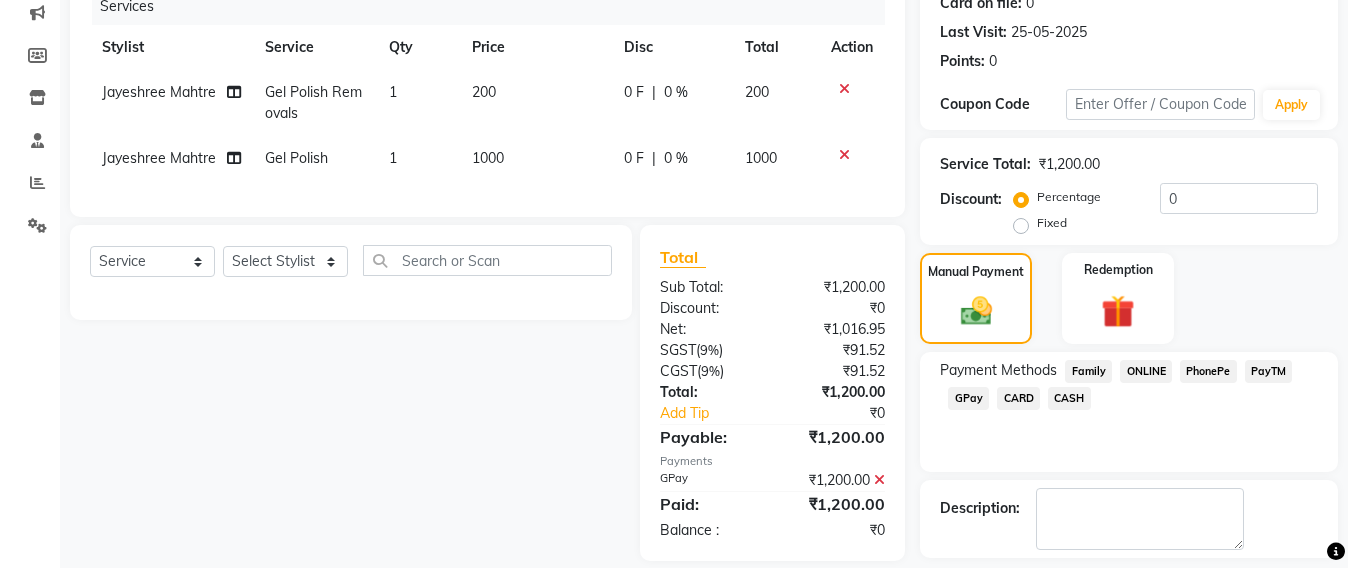 scroll, scrollTop: 348, scrollLeft: 0, axis: vertical 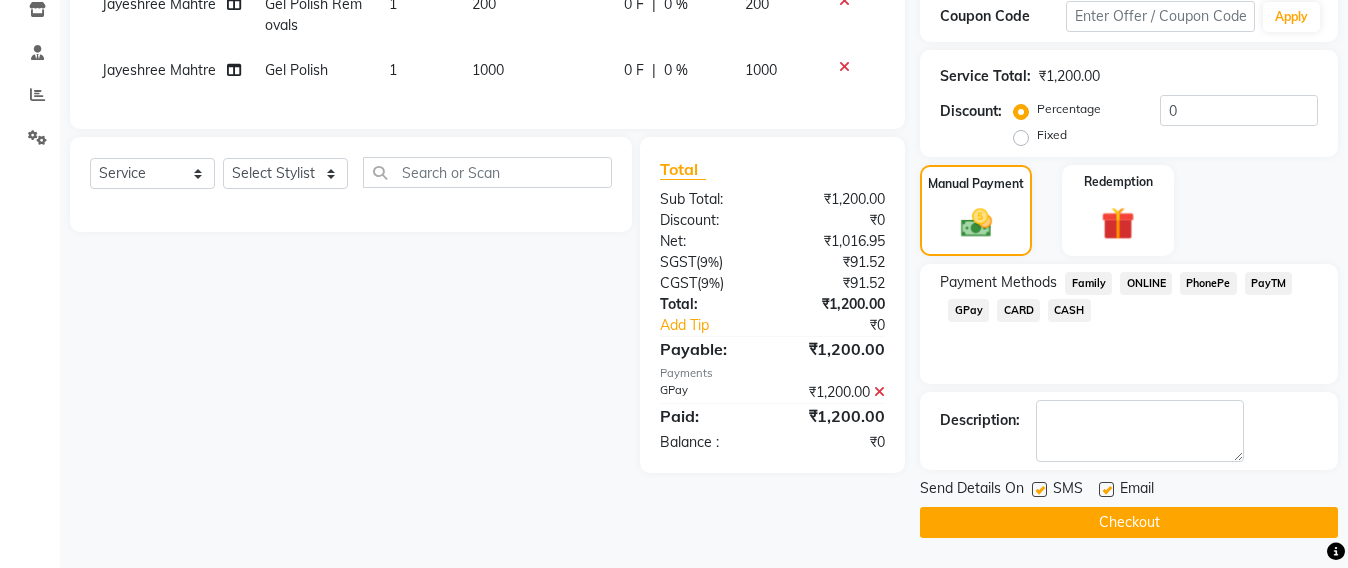 click on "Checkout" 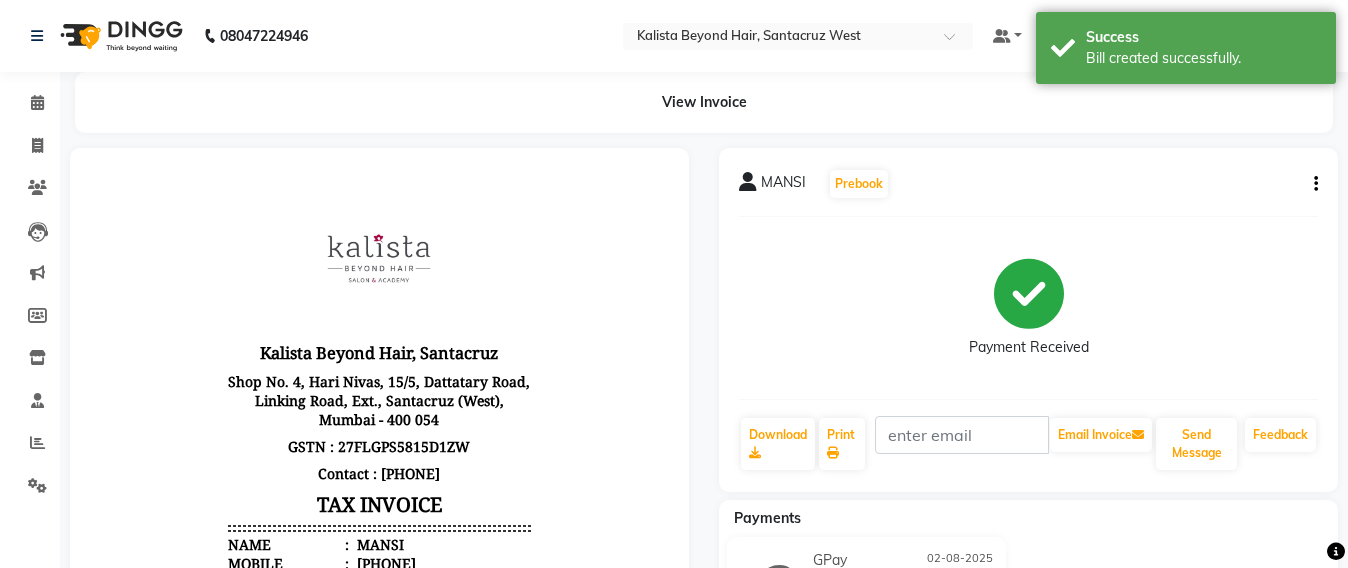 scroll, scrollTop: 0, scrollLeft: 0, axis: both 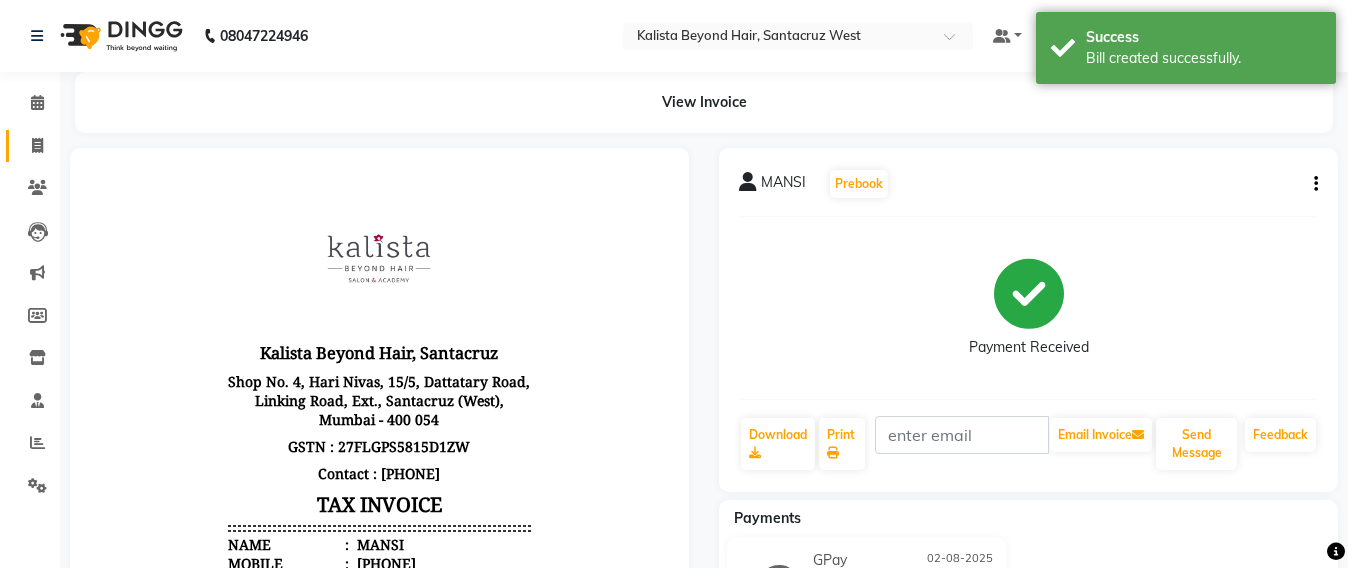 click 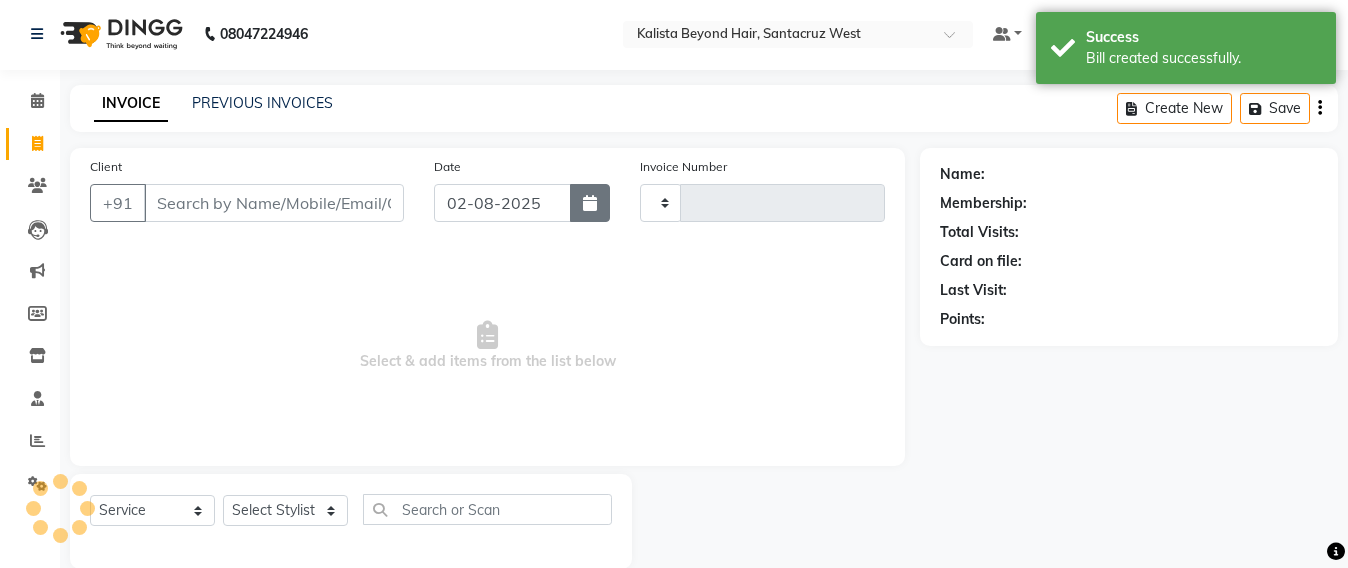 scroll, scrollTop: 33, scrollLeft: 0, axis: vertical 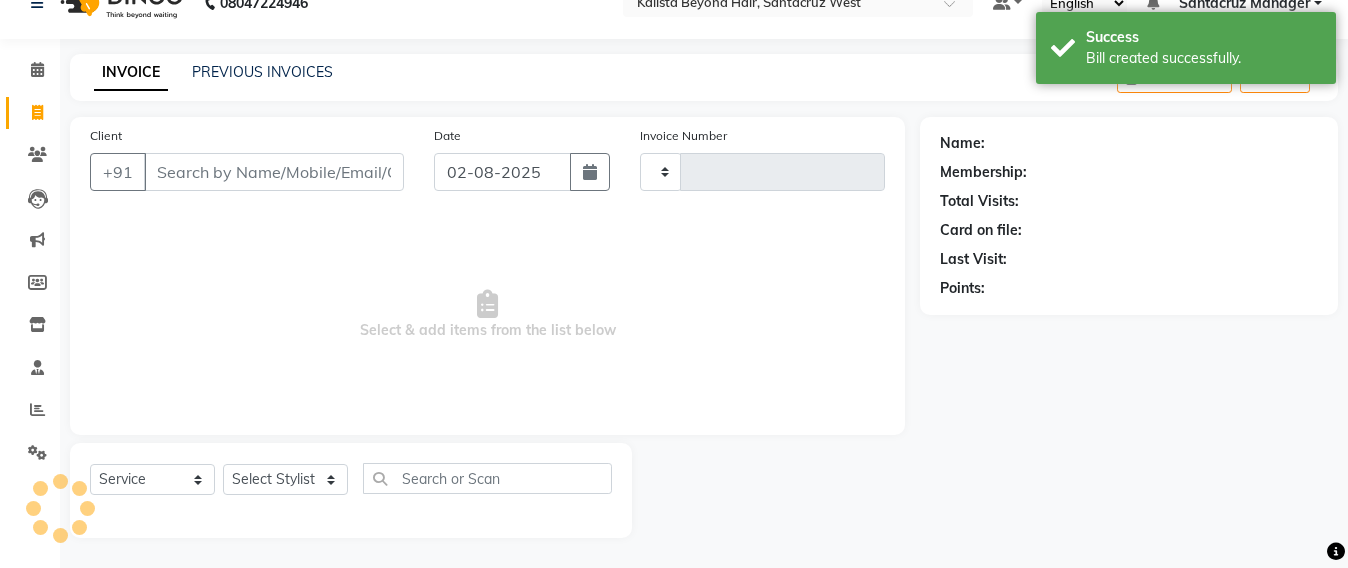 type on "5591" 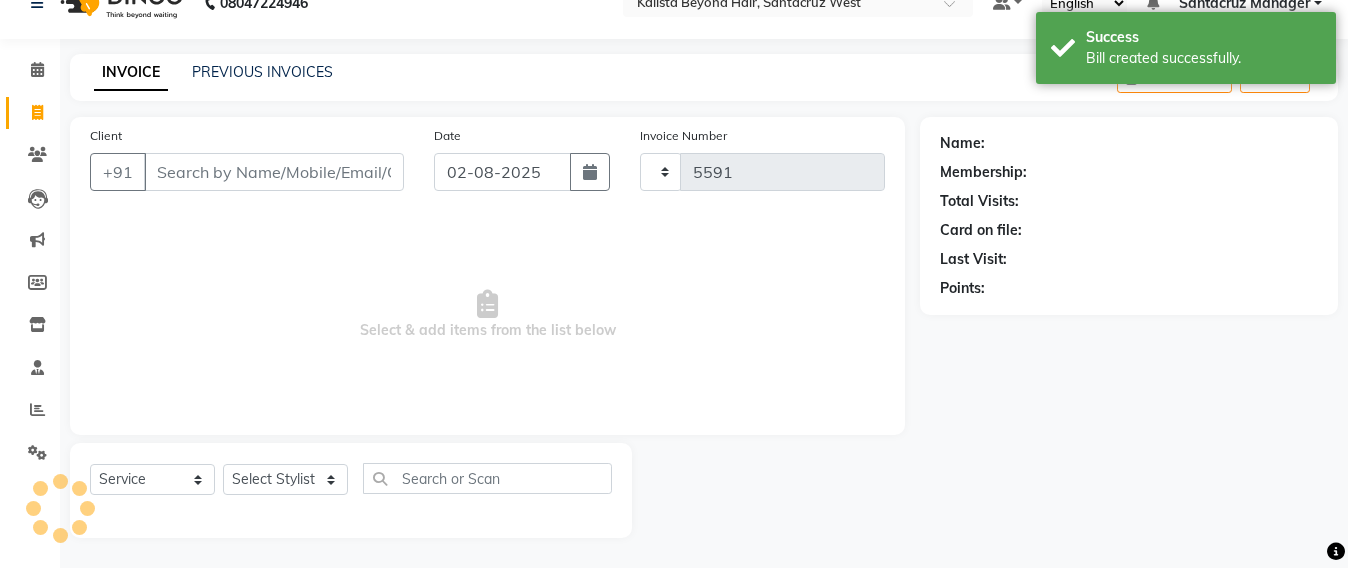 select on "6357" 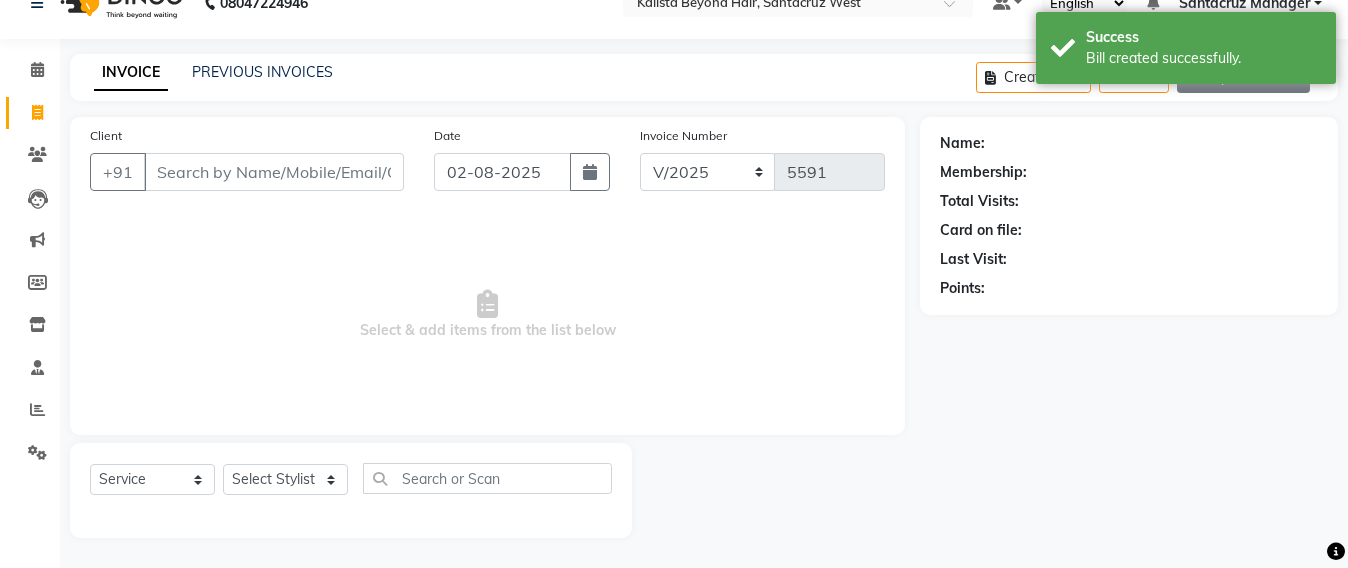 click on "Open Invoices" 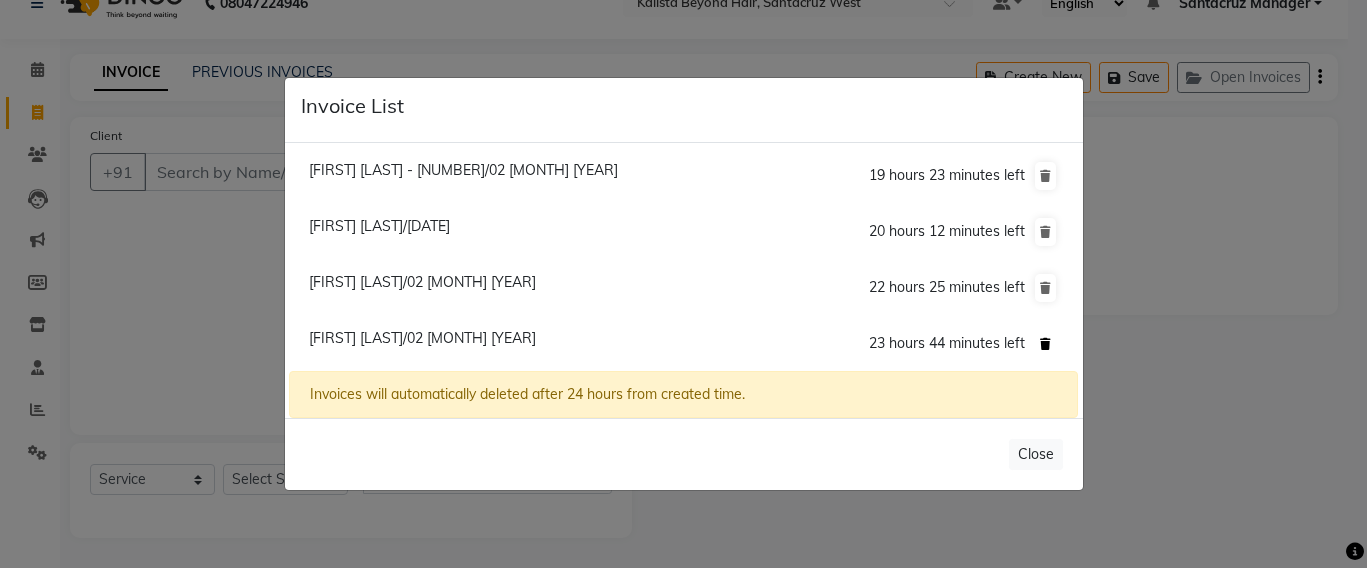 click 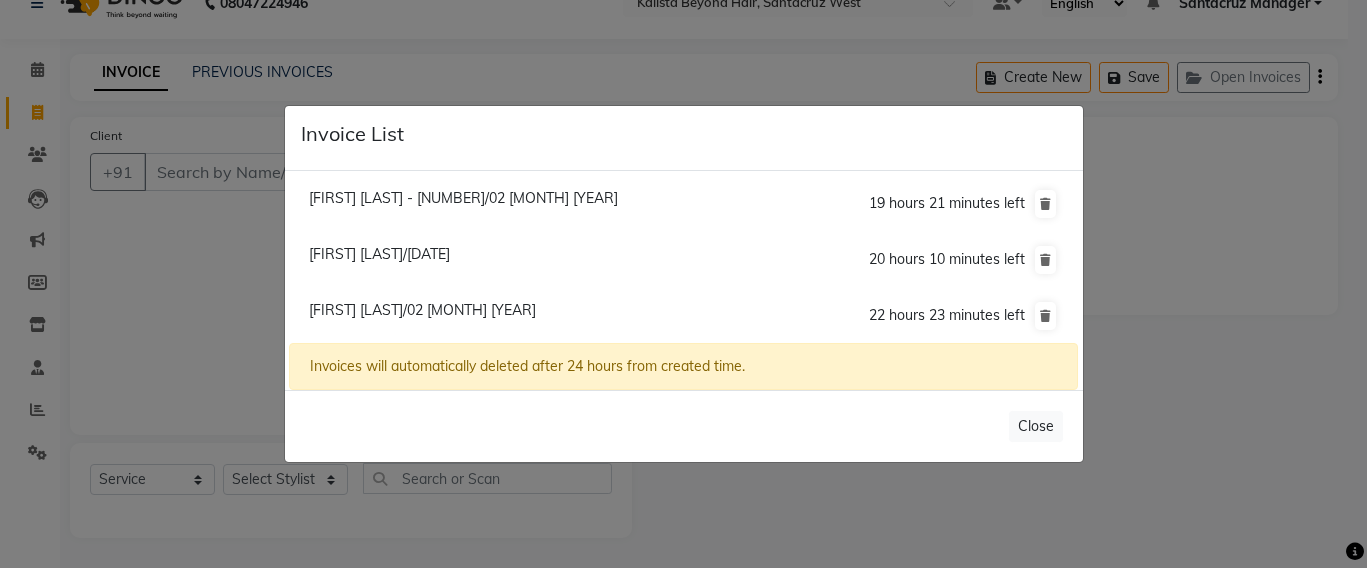 click on "Invoice List  Krishna Thackrey - 3047/02 August 2025  19 hours 21 minutes left  Mandeep Null/02 August 2025  20 hours 10 minutes left  Ritika Malhotra/02 August 2025  22 hours 23 minutes left  Invoices will automatically deleted after 24 hours from created time.   Close" 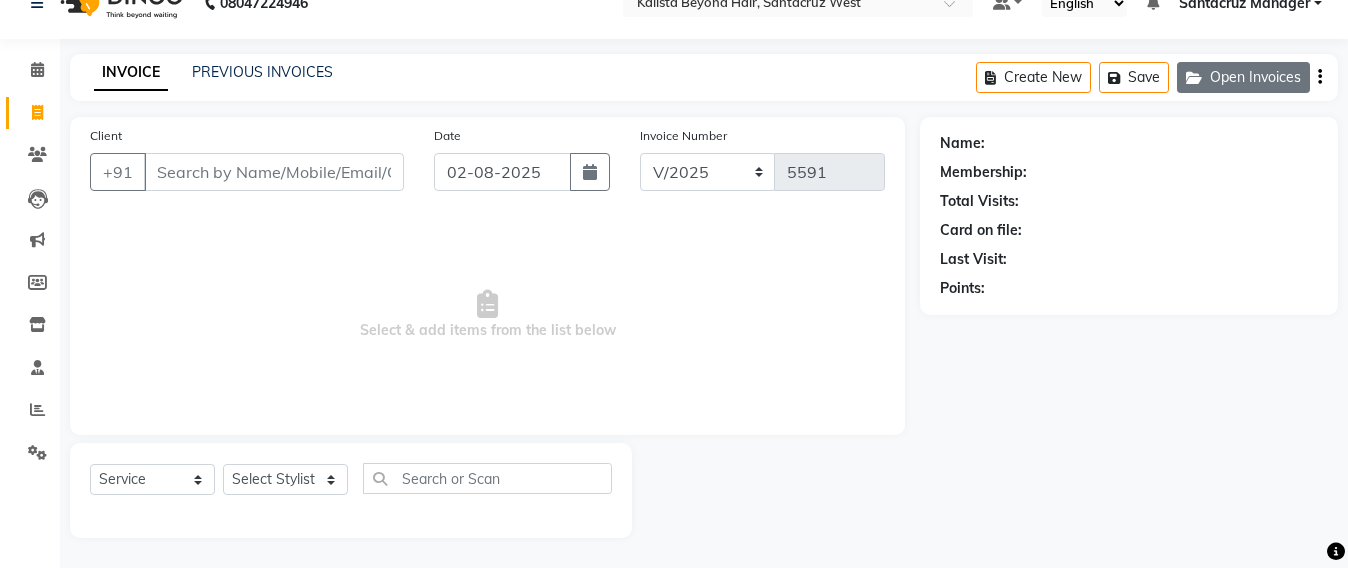 click on "Open Invoices" 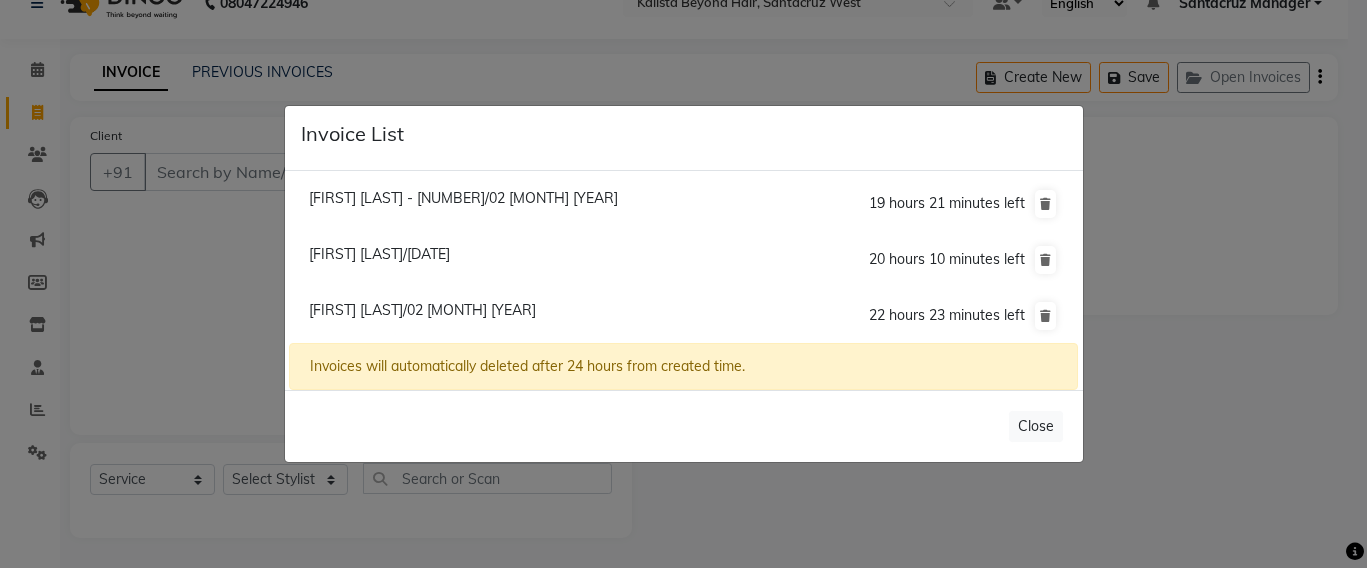 click on "Ritika Malhotra/02 August 2025" 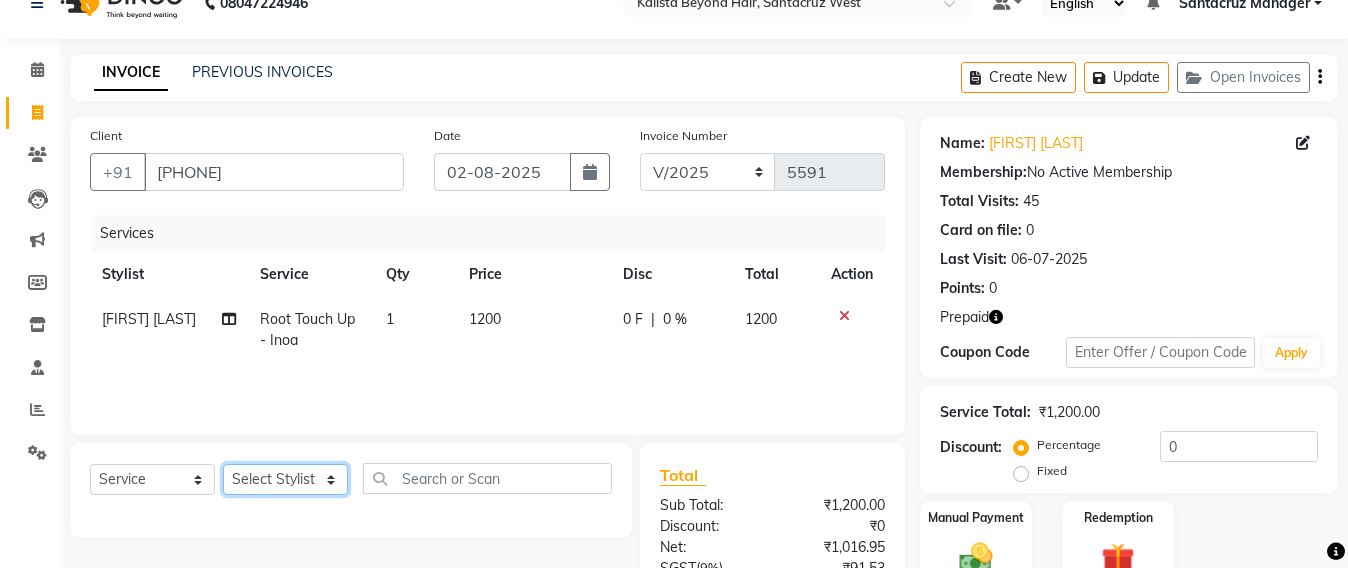 drag, startPoint x: 272, startPoint y: 484, endPoint x: 272, endPoint y: 470, distance: 14 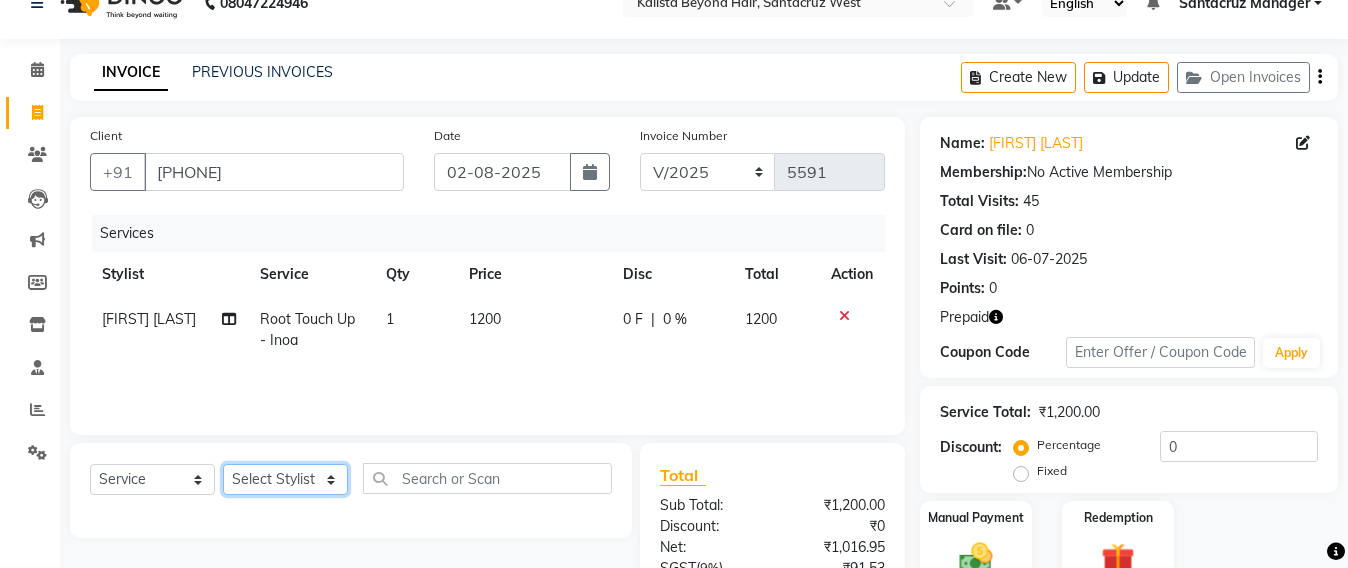 select on "47842" 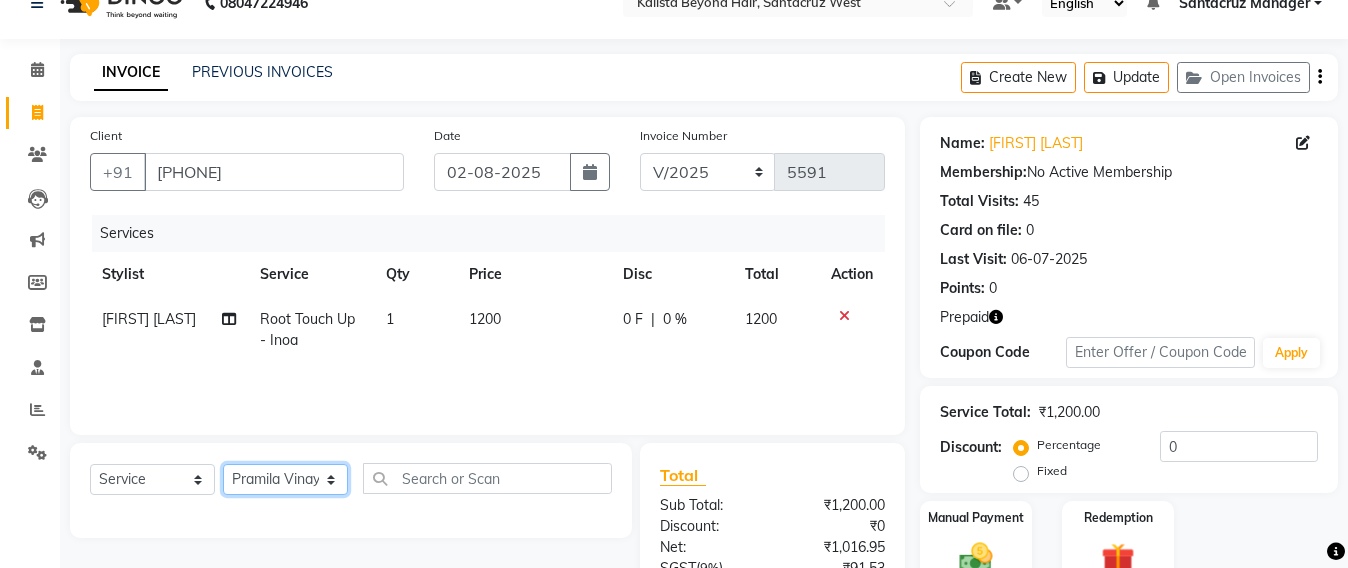 click on "Select Stylist Admin Avesh Sankat AZHER SHAIKH Jayeshree Mahtre Manisha Subodh Shedge Muskaan Pramila Vinayak Mhatre prathmesh mahattre Pratibha Nilesh Sharma RINKI SAV Rosy Sunil Jadhav Sameer shah admin Santacruz Manager SAURAV Siddhi SOMAYANG VASHUM Tejasvi Bhosle" 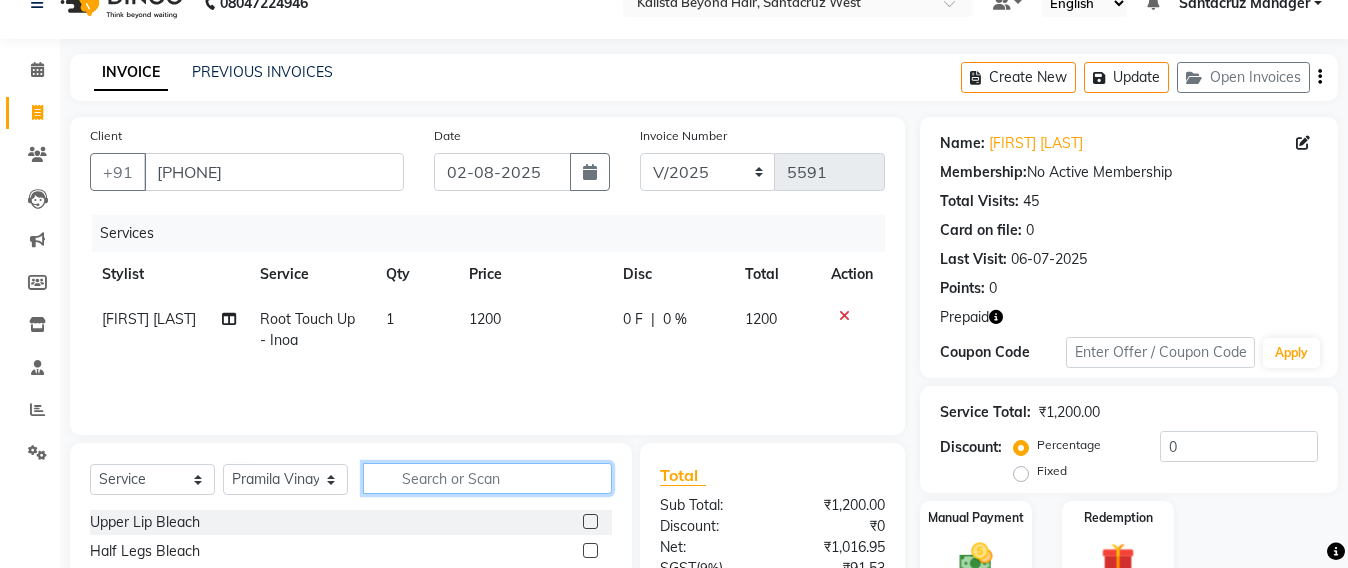 click 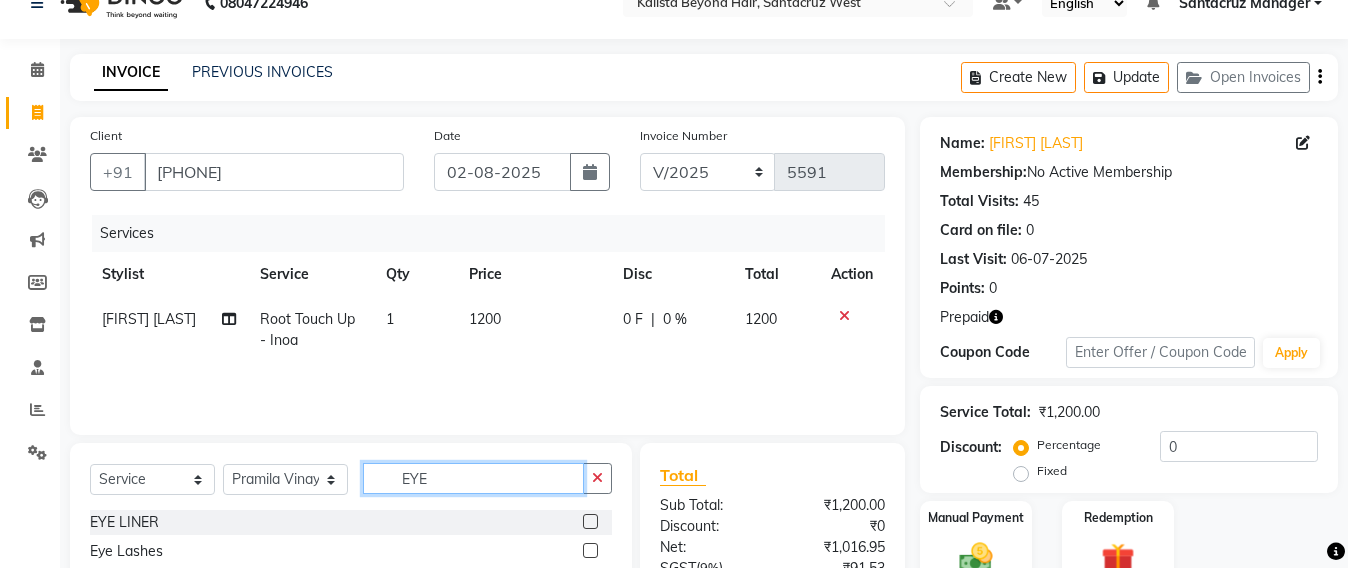 scroll, scrollTop: 232, scrollLeft: 0, axis: vertical 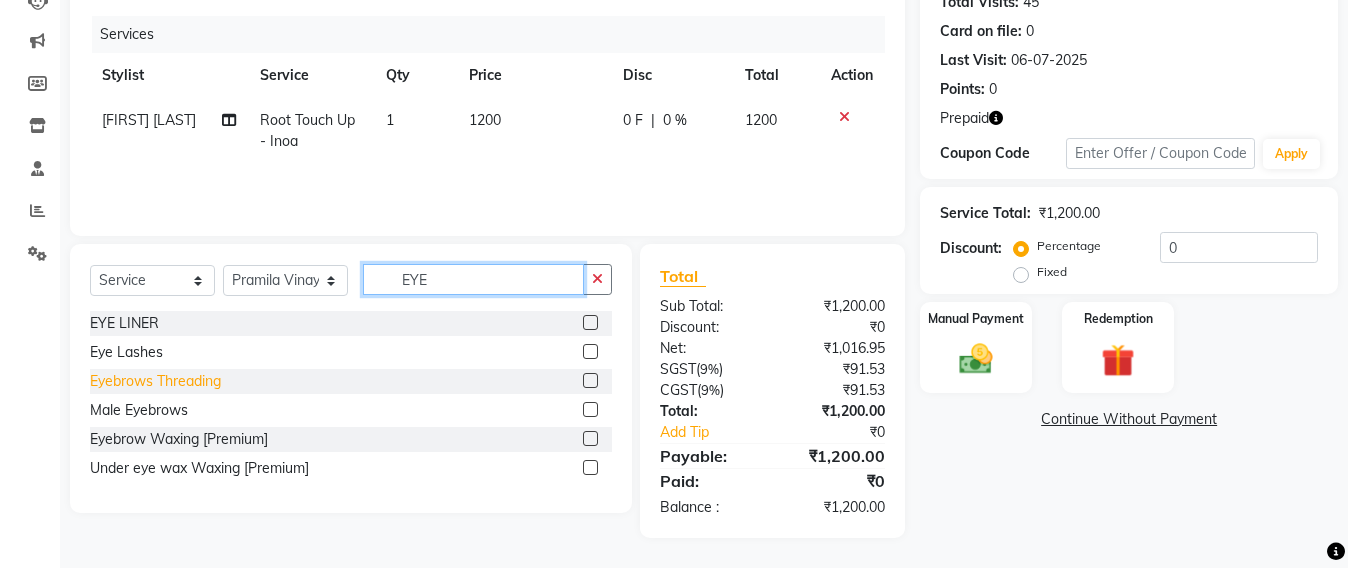 type on "EYE" 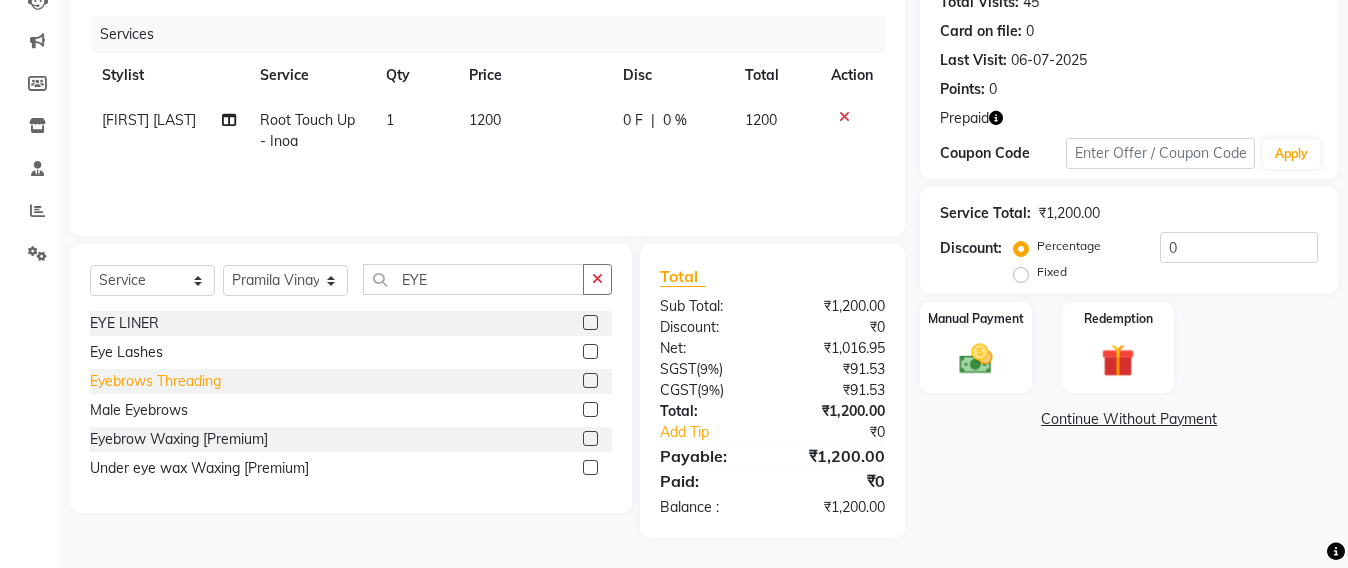 click on "Eyebrows Threading" 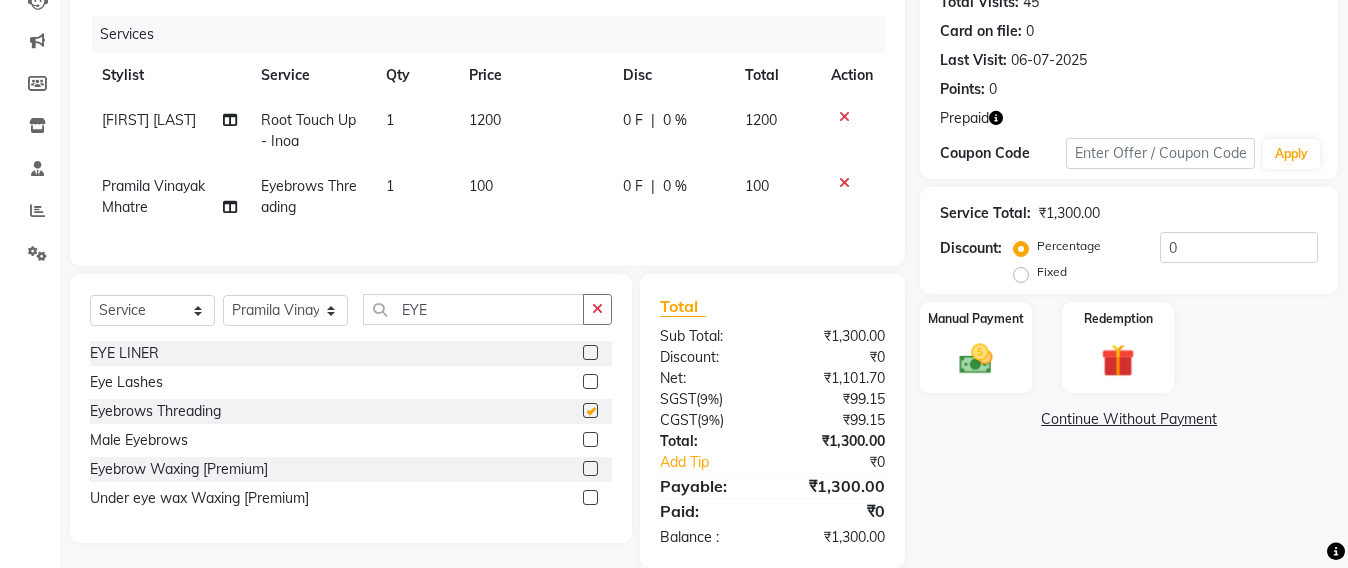 checkbox on "false" 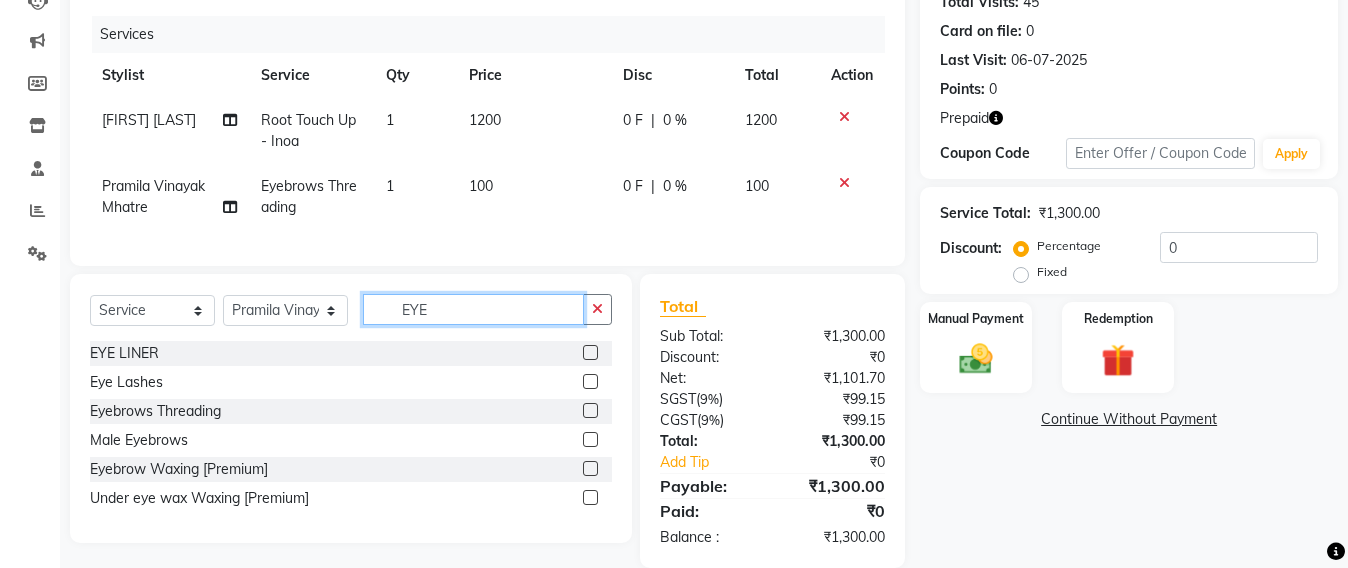click on "EYE" 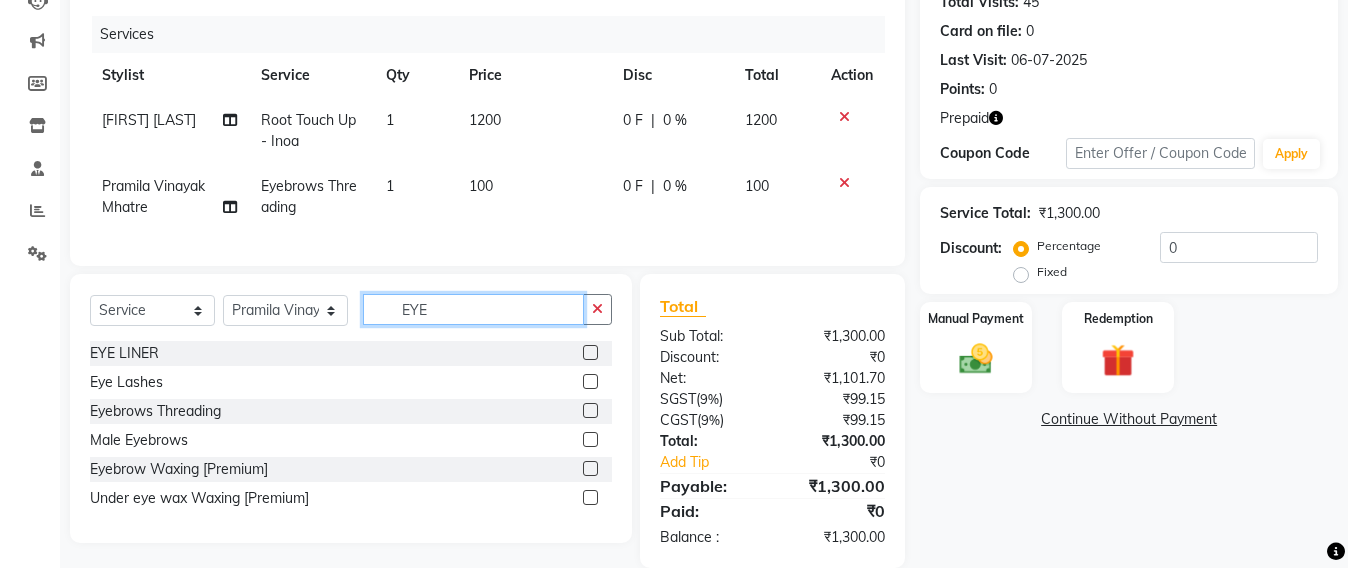 scroll, scrollTop: 107, scrollLeft: 0, axis: vertical 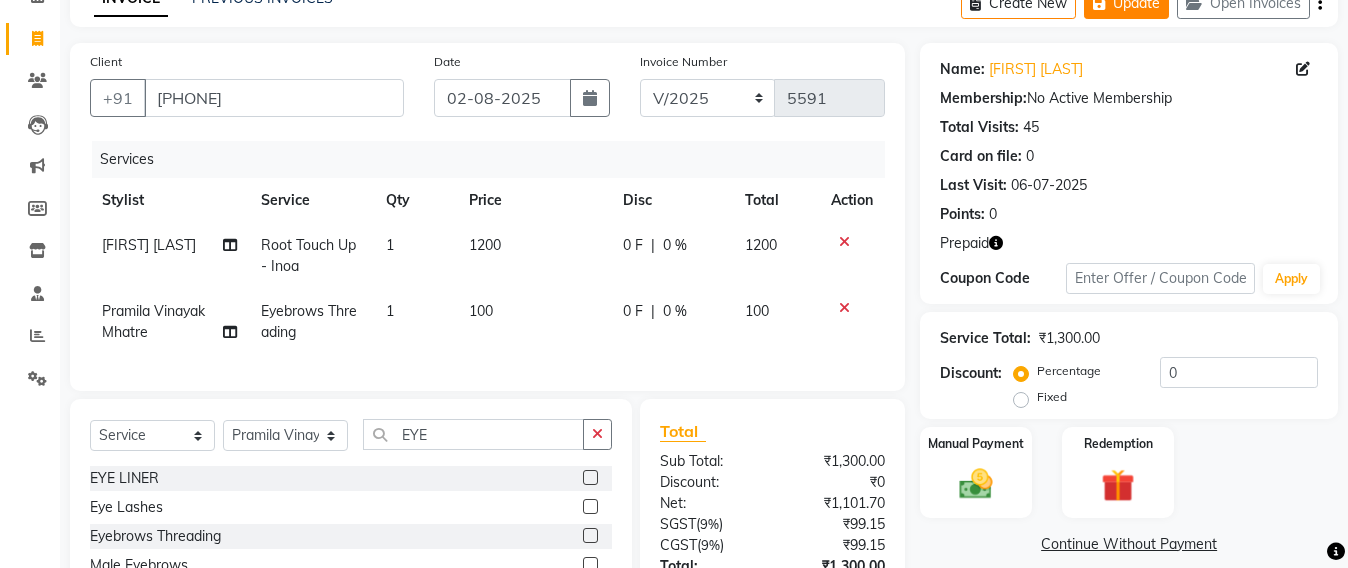 click on "Update" 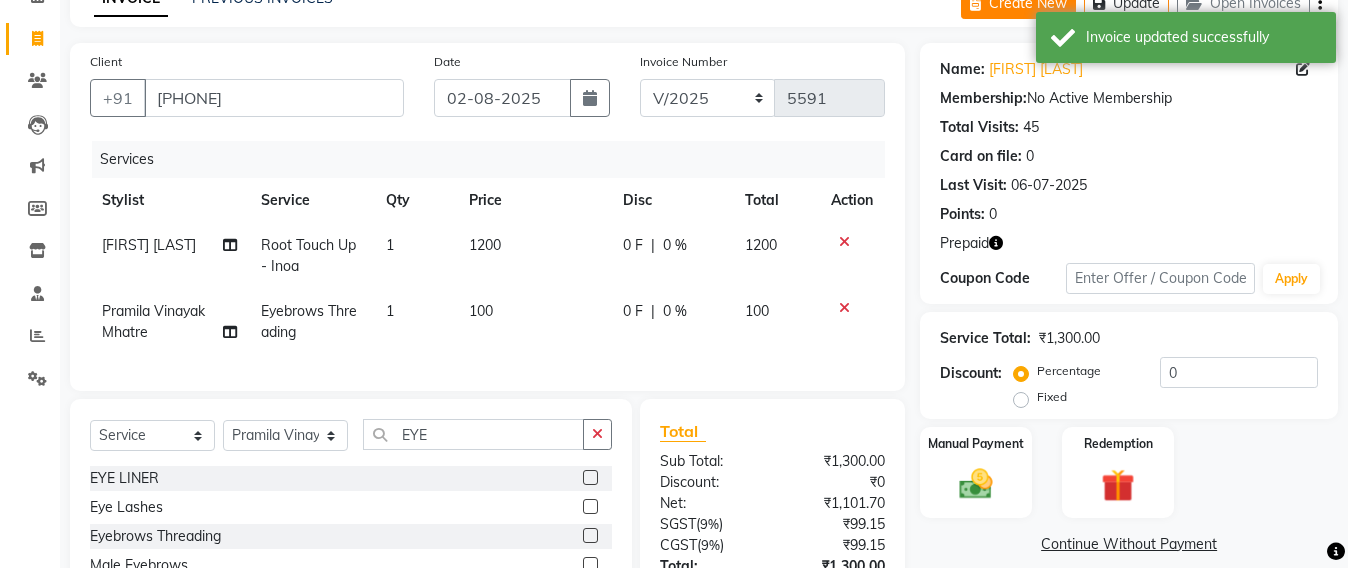 click on "Create New" 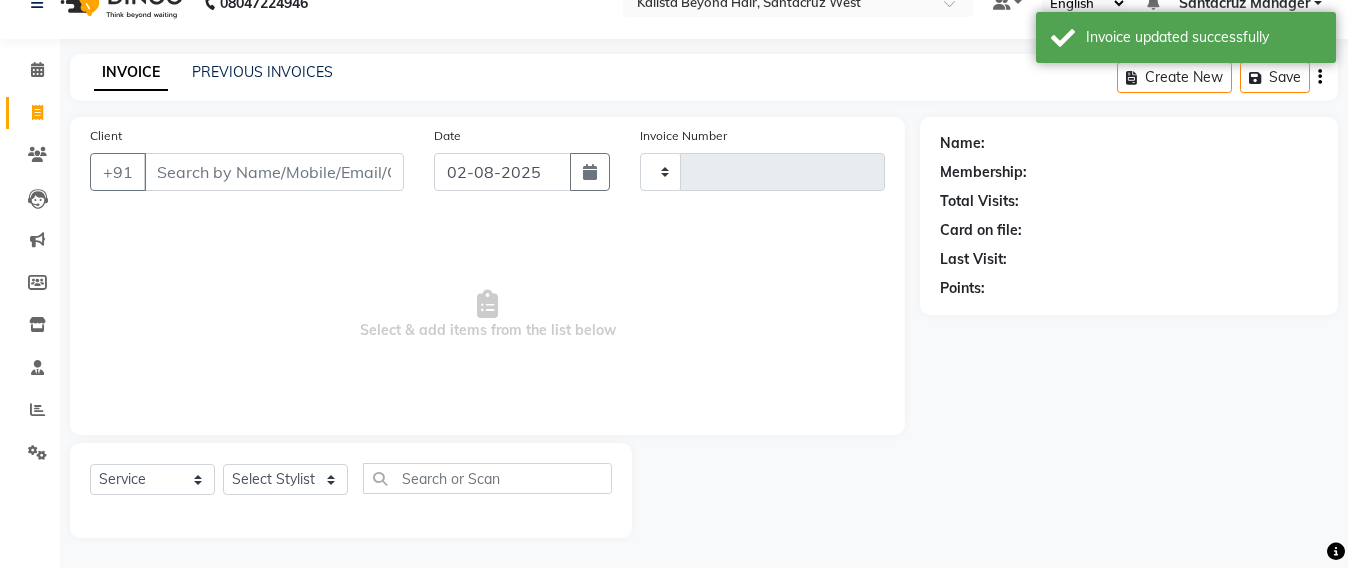 scroll, scrollTop: 33, scrollLeft: 0, axis: vertical 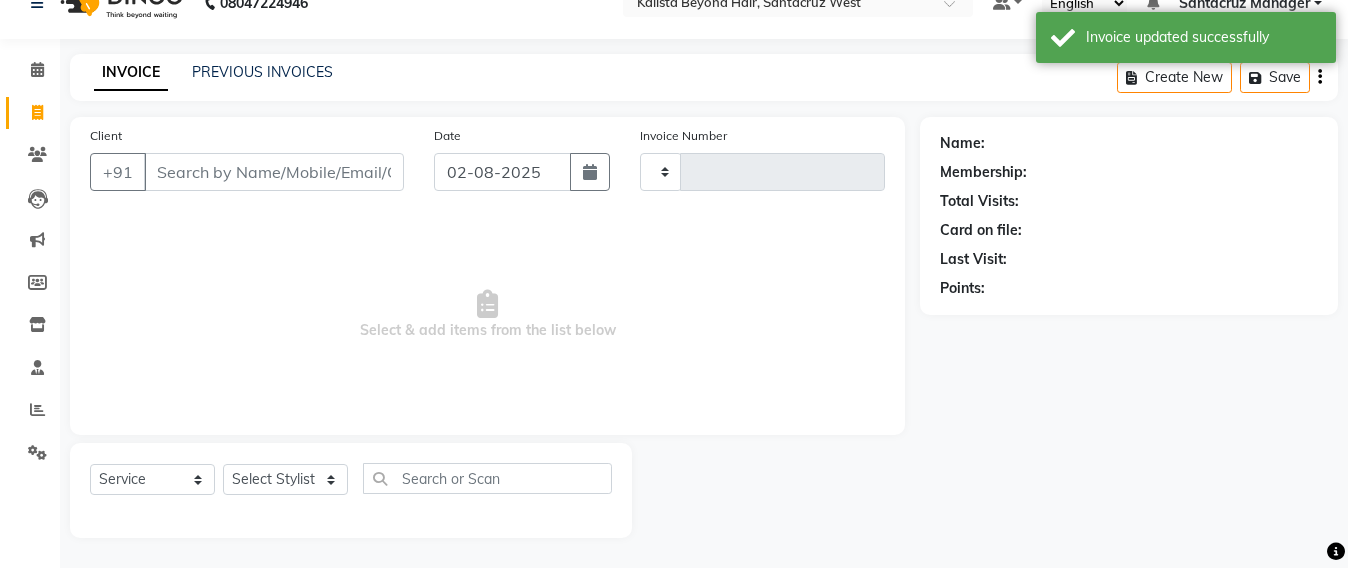 type on "5591" 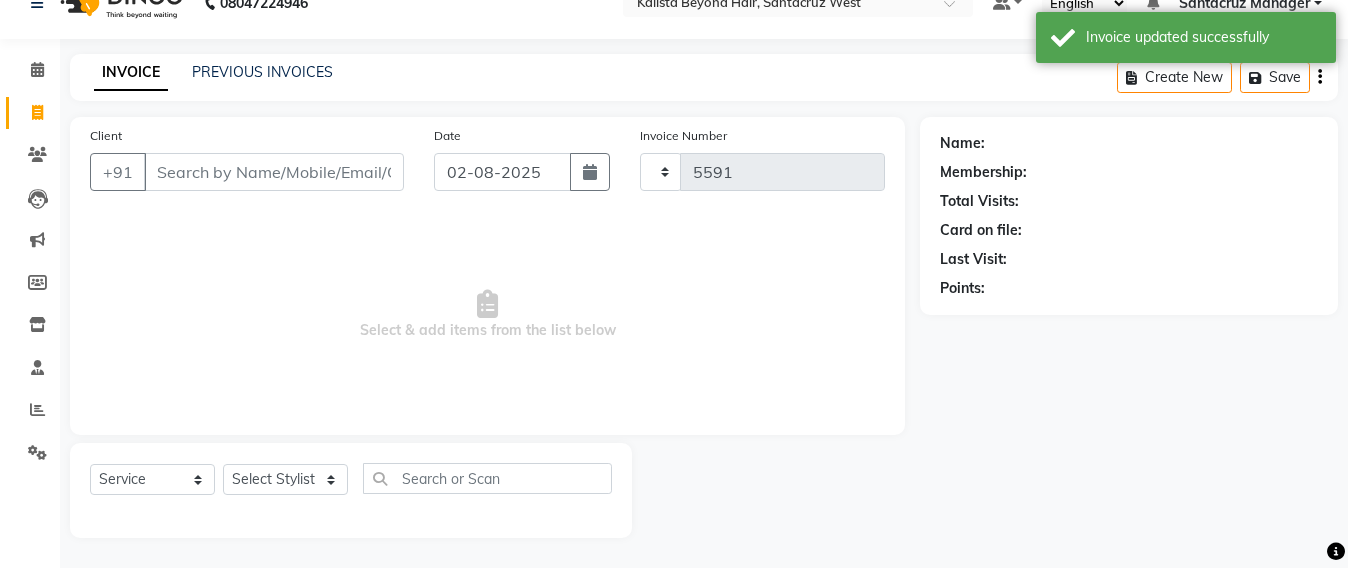 select on "6357" 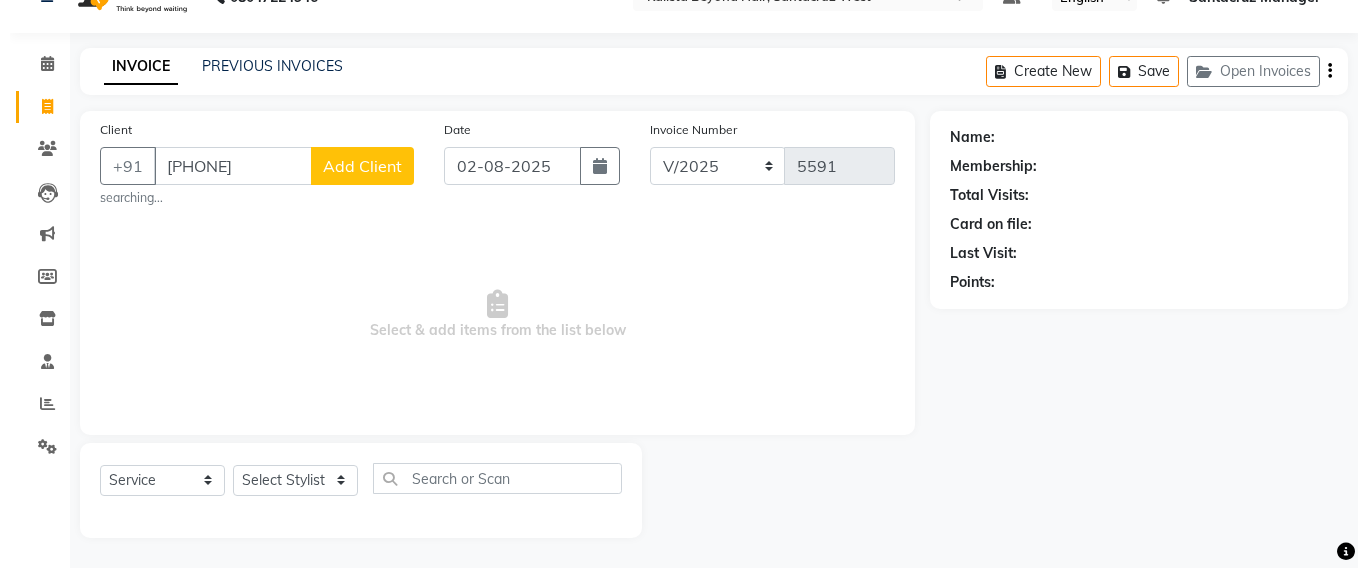 scroll, scrollTop: 33, scrollLeft: 0, axis: vertical 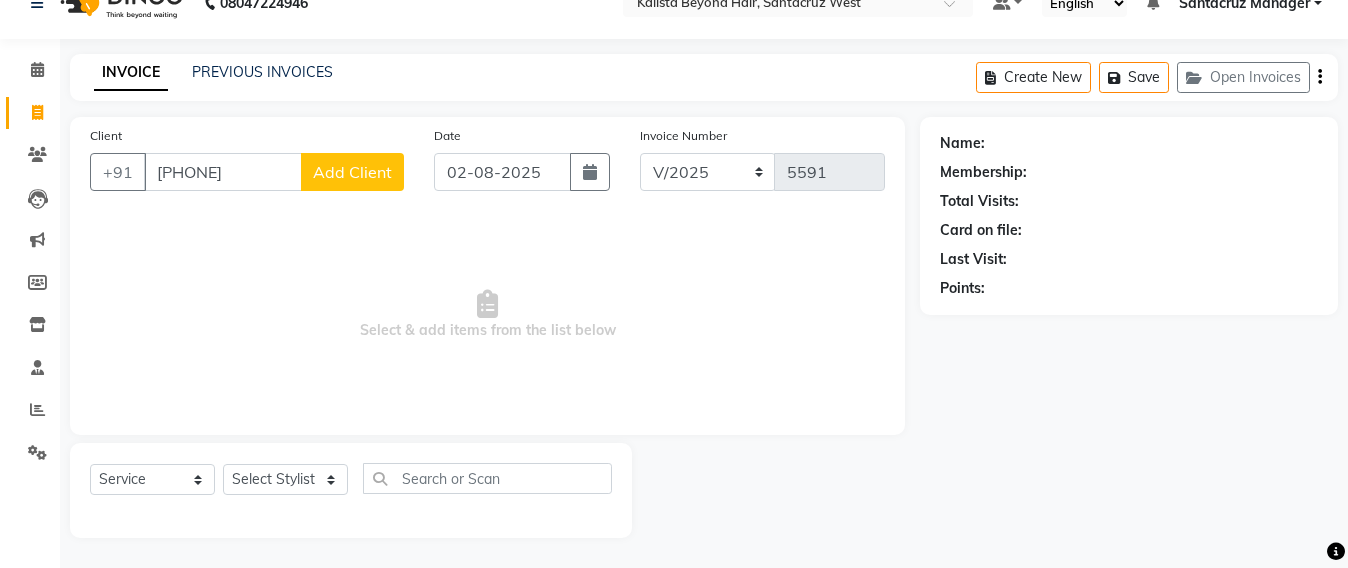 type on "9769430803" 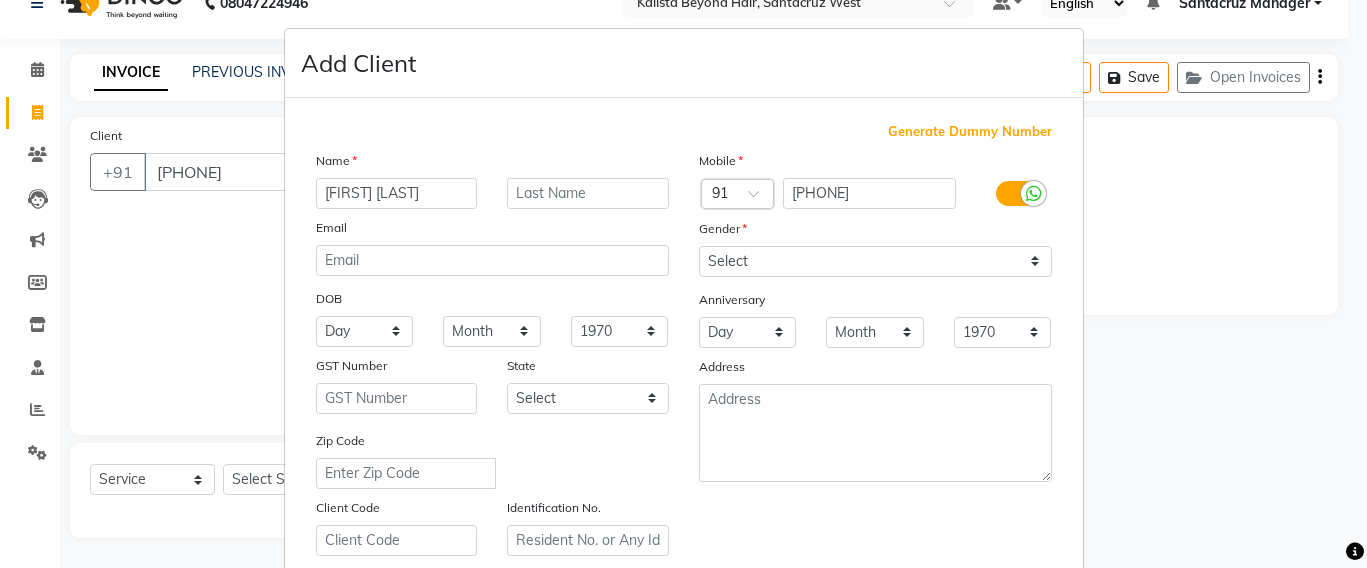 type on "KALPANA HASNANI" 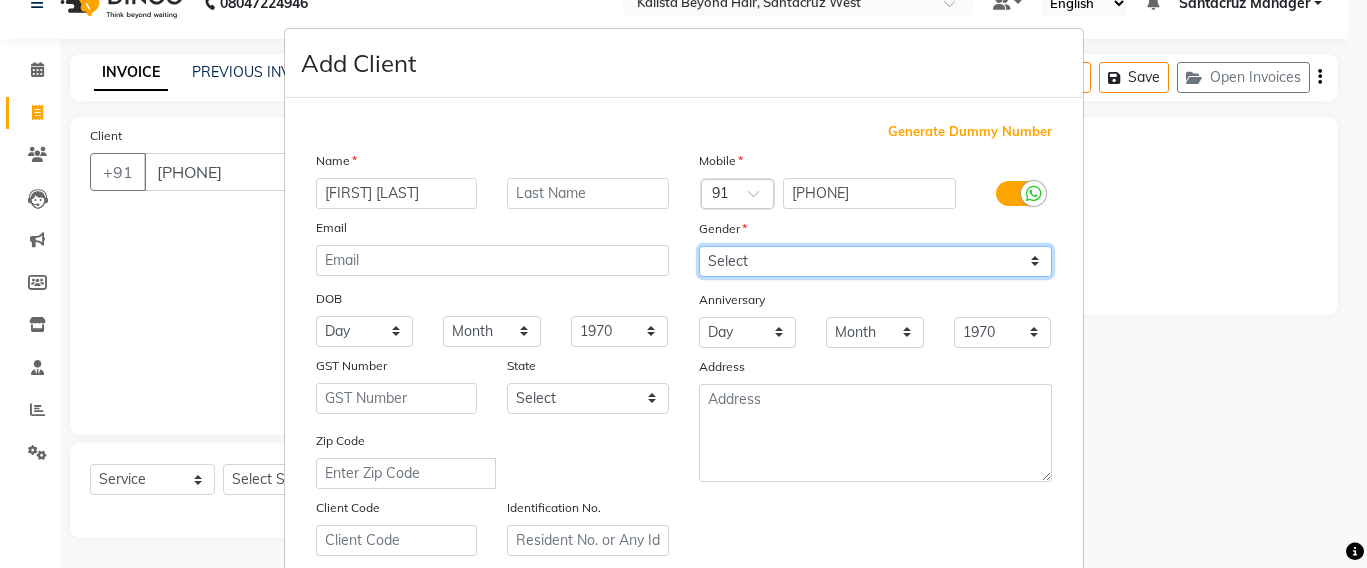 click on "Select Male Female Other Prefer Not To Say" at bounding box center [875, 261] 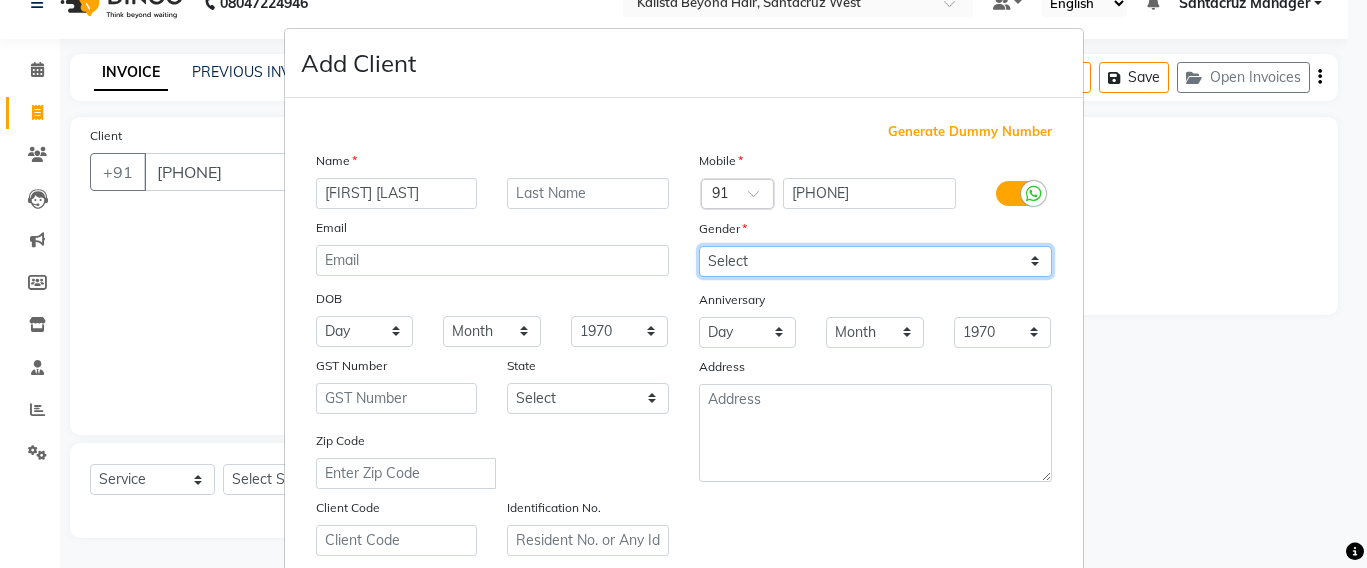 select on "female" 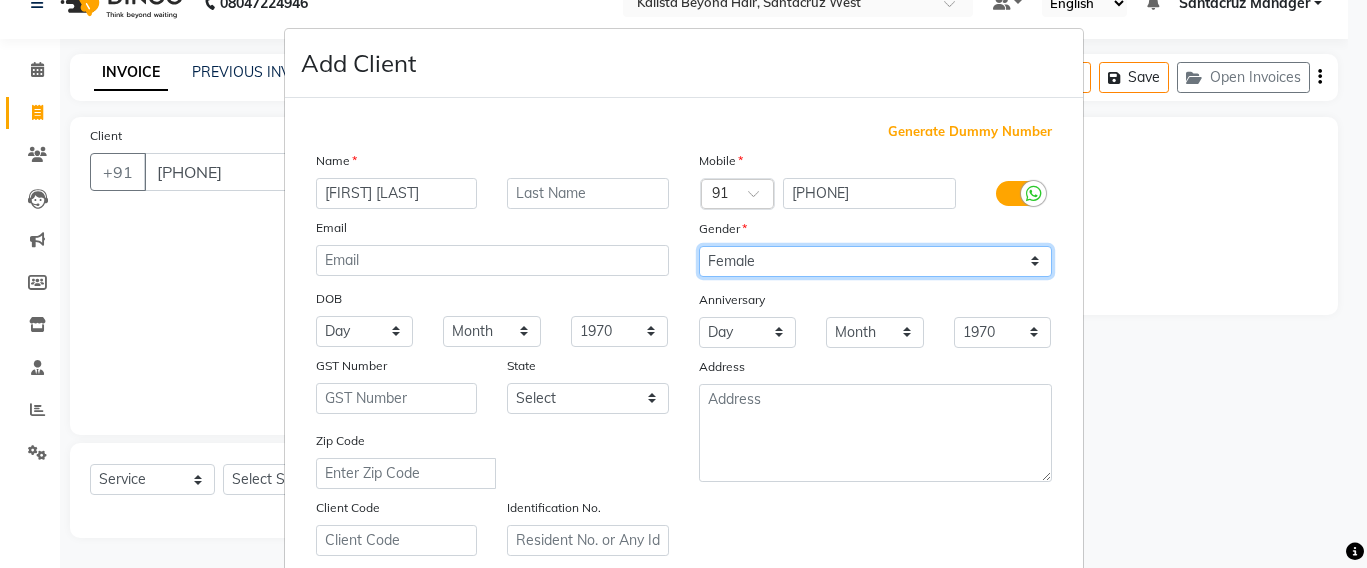 click on "Select Male Female Other Prefer Not To Say" at bounding box center (875, 261) 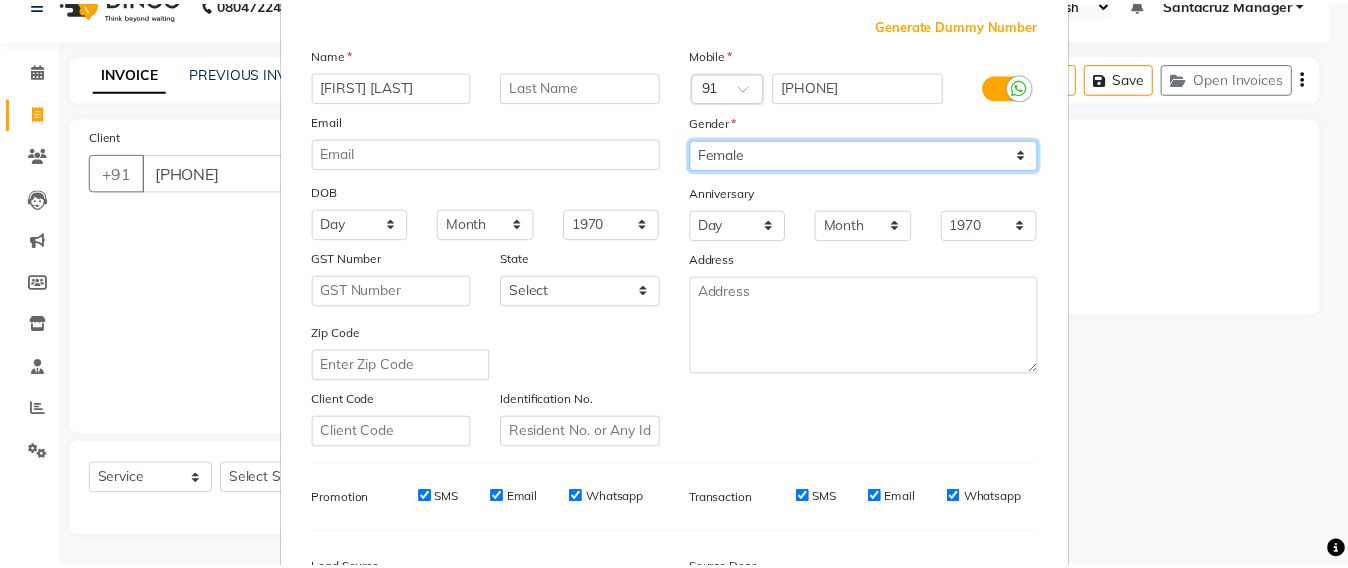 scroll, scrollTop: 355, scrollLeft: 0, axis: vertical 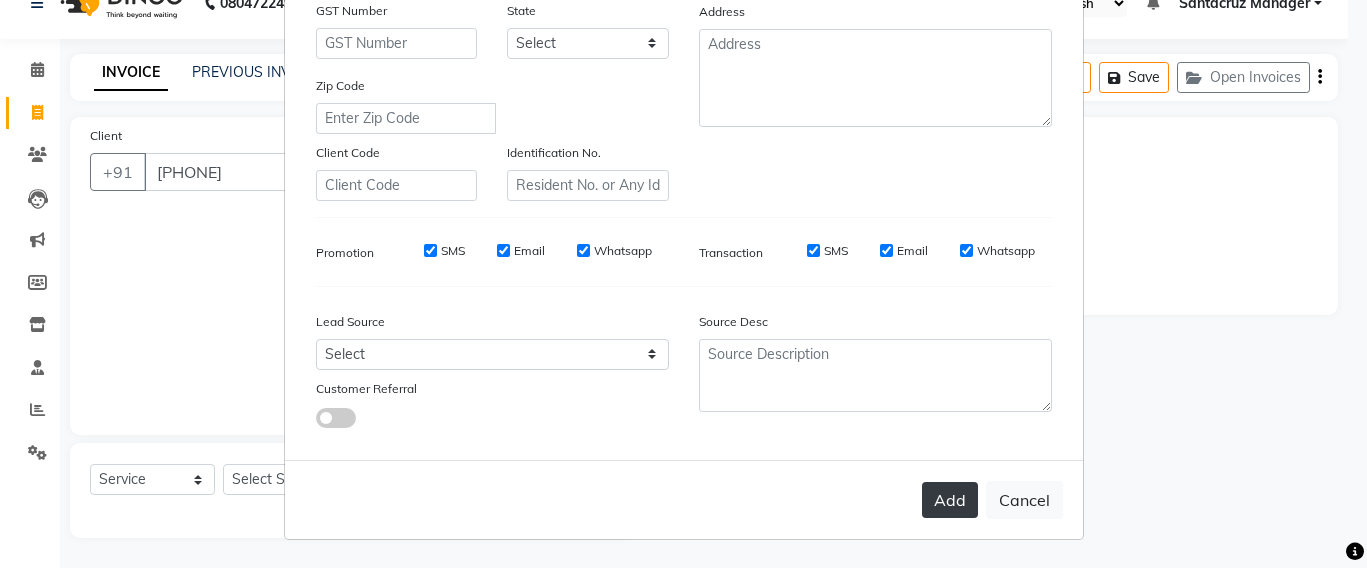 click on "Add" at bounding box center [950, 500] 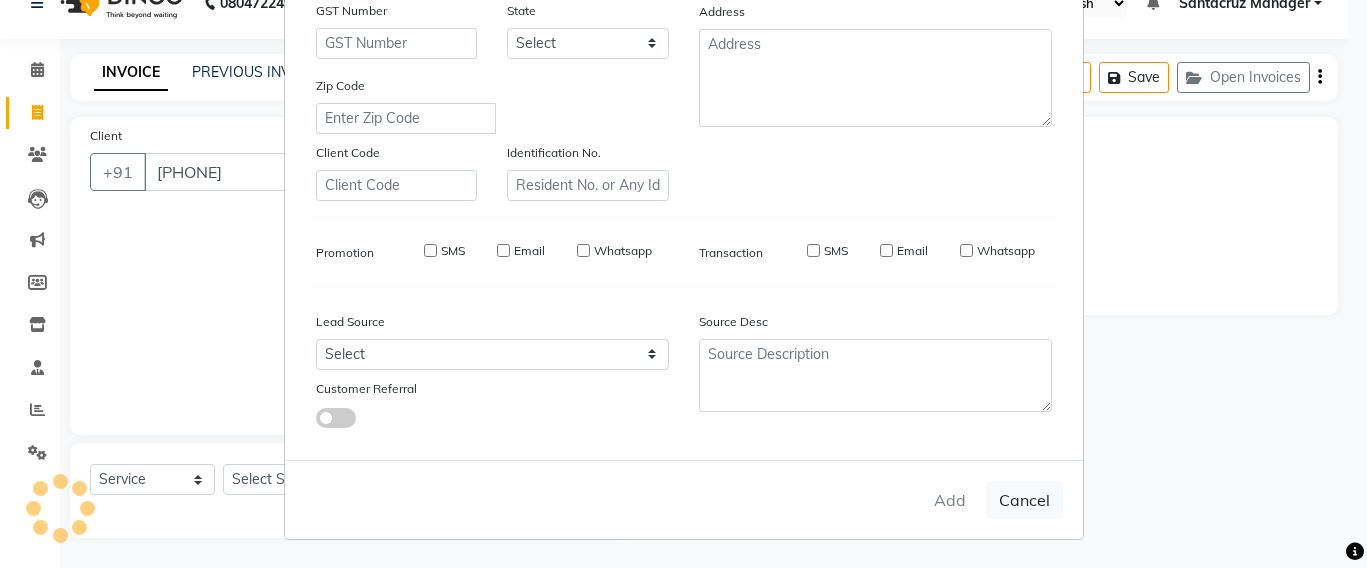type 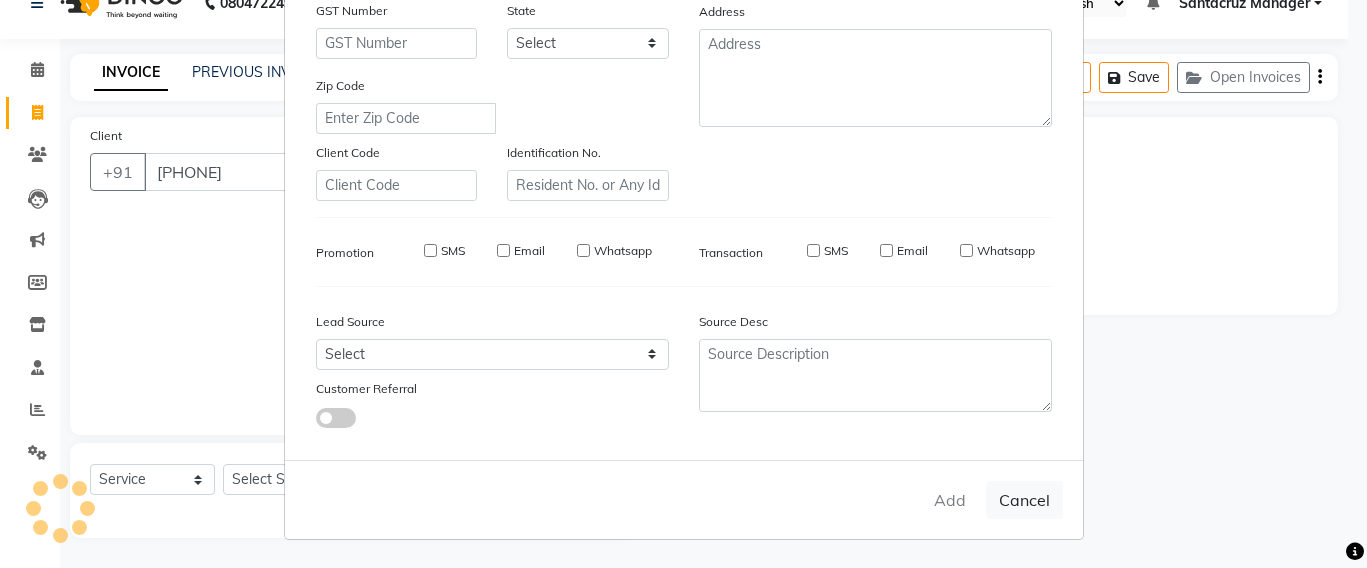checkbox on "false" 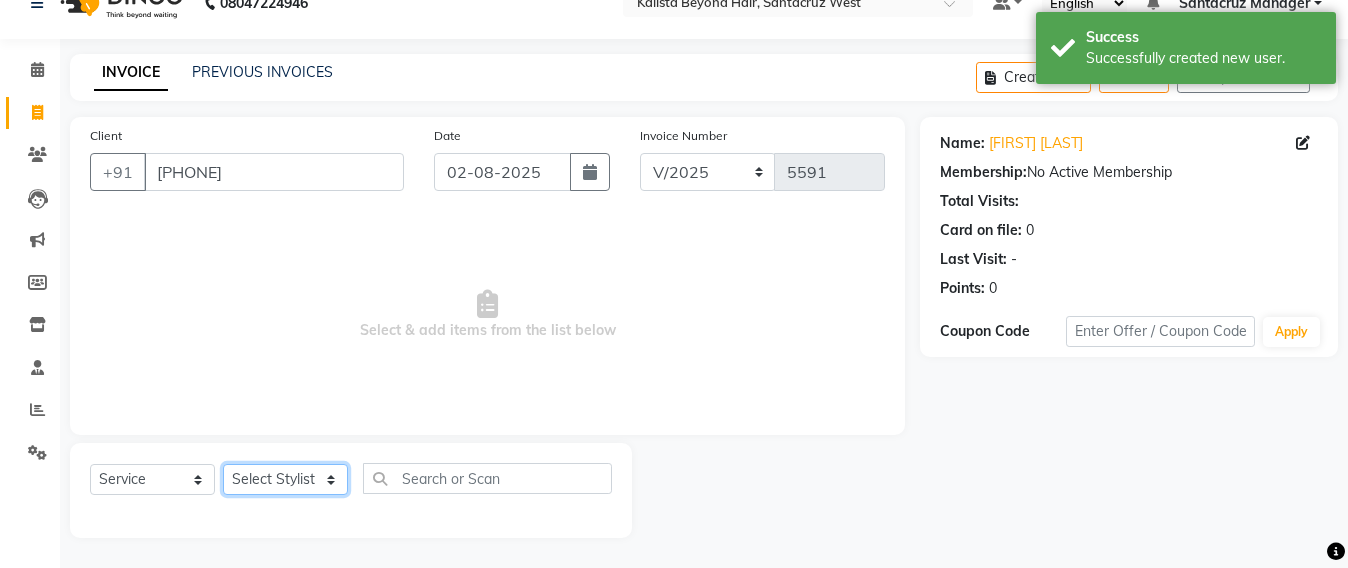 click on "Select Stylist Admin Avesh Sankat AZHER SHAIKH Jayeshree Mahtre Manisha Subodh Shedge Muskaan Pramila Vinayak Mhatre prathmesh mahattre Pratibha Nilesh Sharma RINKI SAV Rosy Sunil Jadhav Sameer shah admin Santacruz Manager SAURAV Siddhi SOMAYANG VASHUM Tejasvi Bhosle" 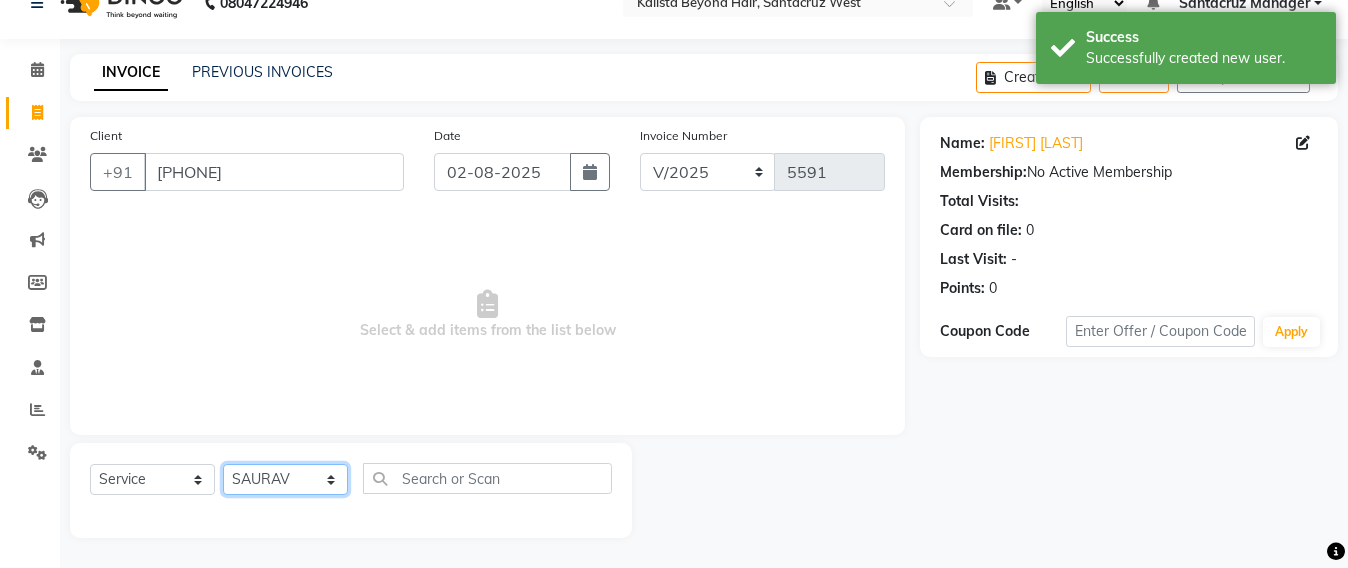 click on "Select Stylist Admin Avesh Sankat AZHER SHAIKH Jayeshree Mahtre Manisha Subodh Shedge Muskaan Pramila Vinayak Mhatre prathmesh mahattre Pratibha Nilesh Sharma RINKI SAV Rosy Sunil Jadhav Sameer shah admin Santacruz Manager SAURAV Siddhi SOMAYANG VASHUM Tejasvi Bhosle" 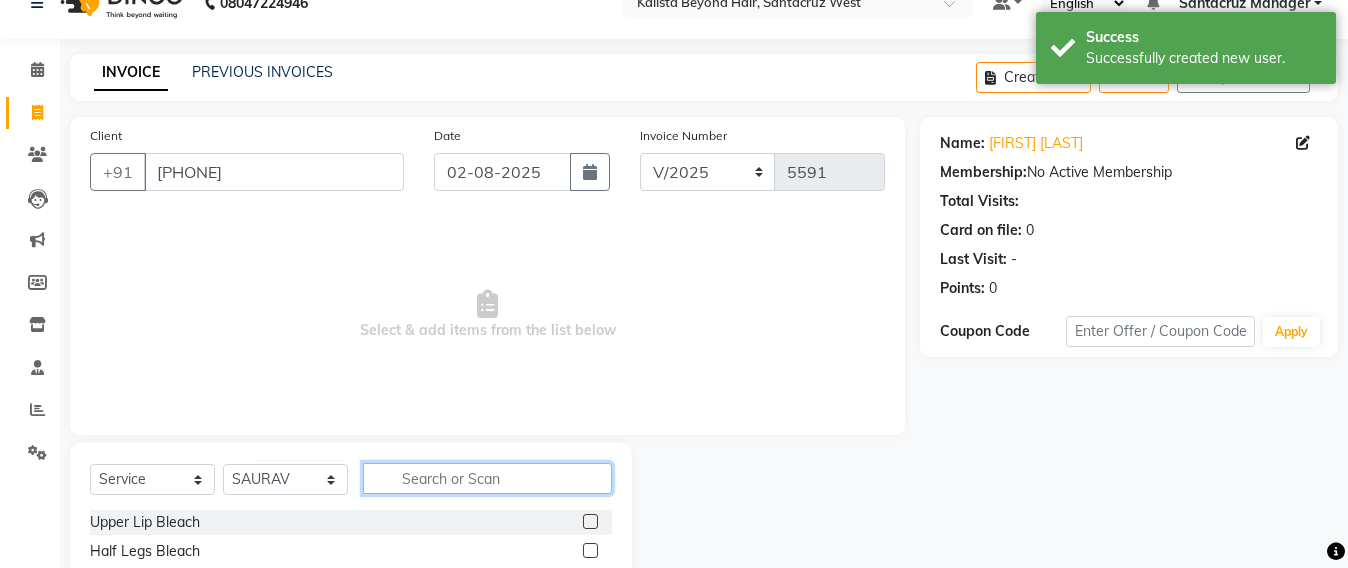 click 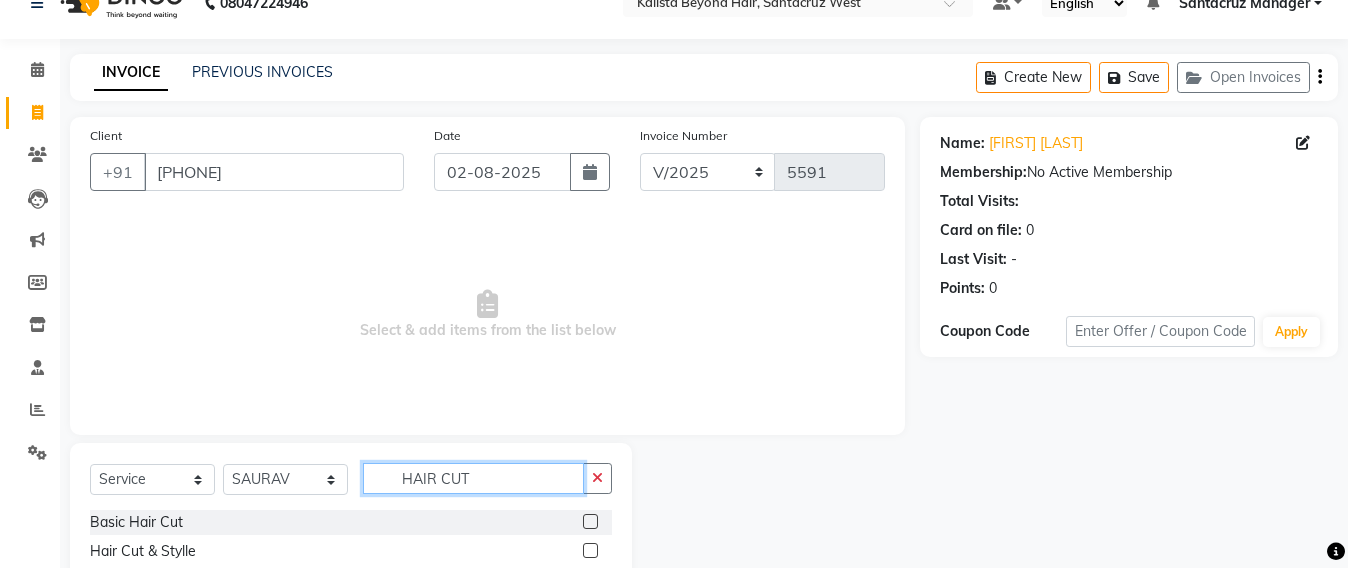 scroll, scrollTop: 233, scrollLeft: 0, axis: vertical 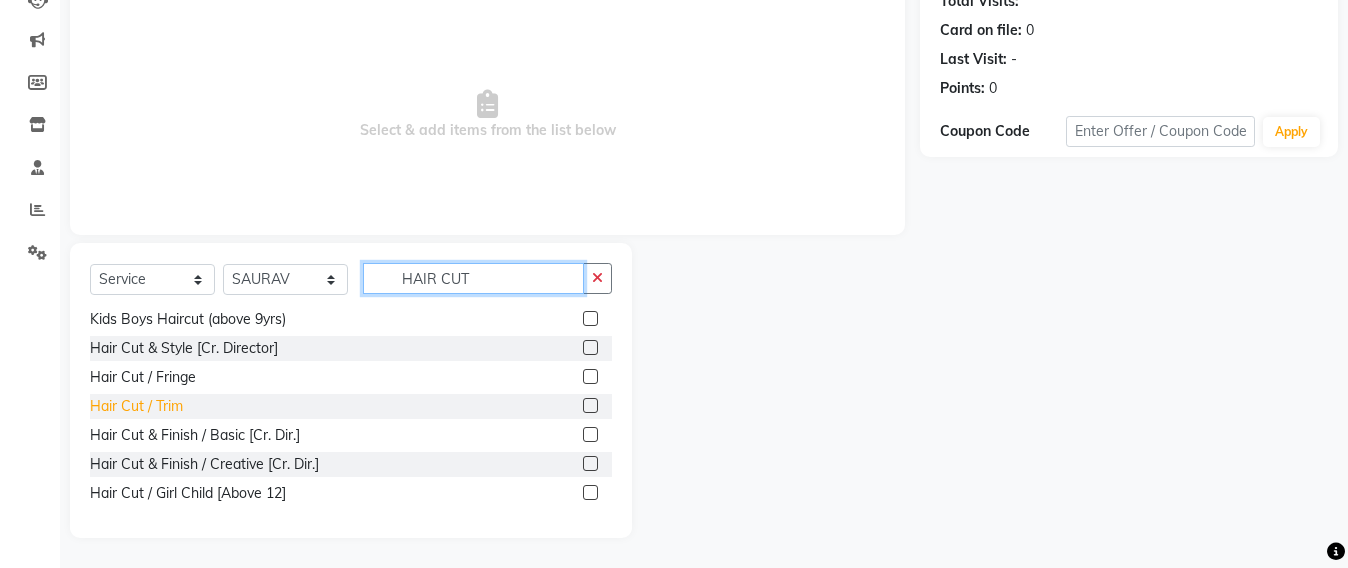 type on "HAIR CUT" 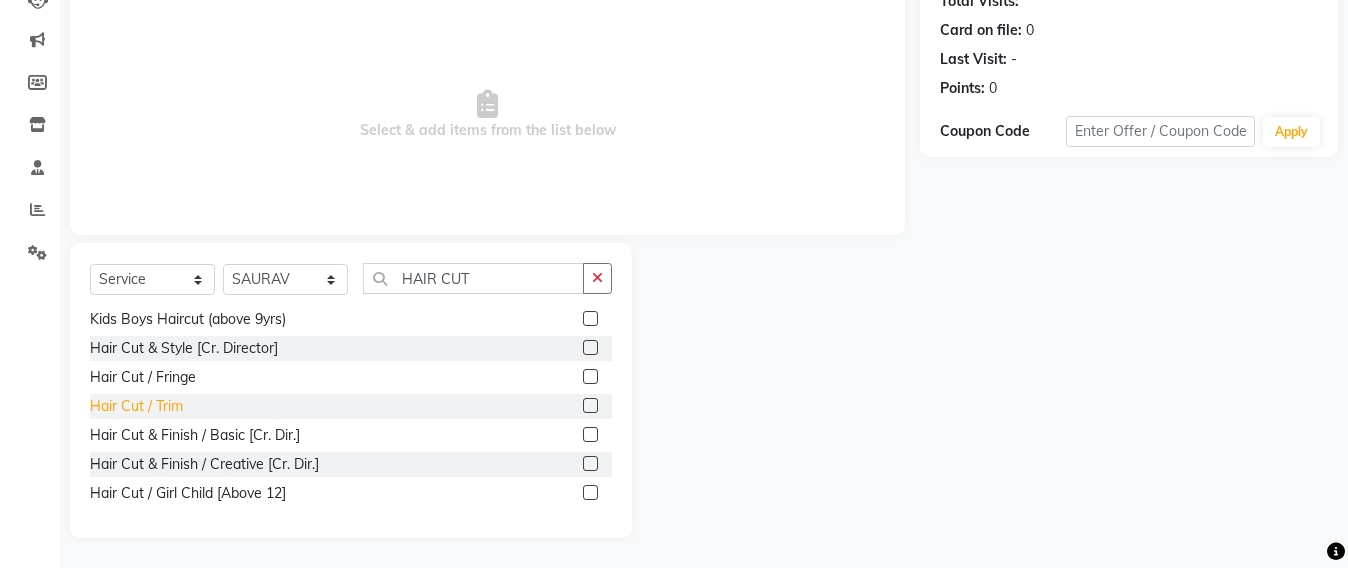 click on "Hair Cut / Trim" 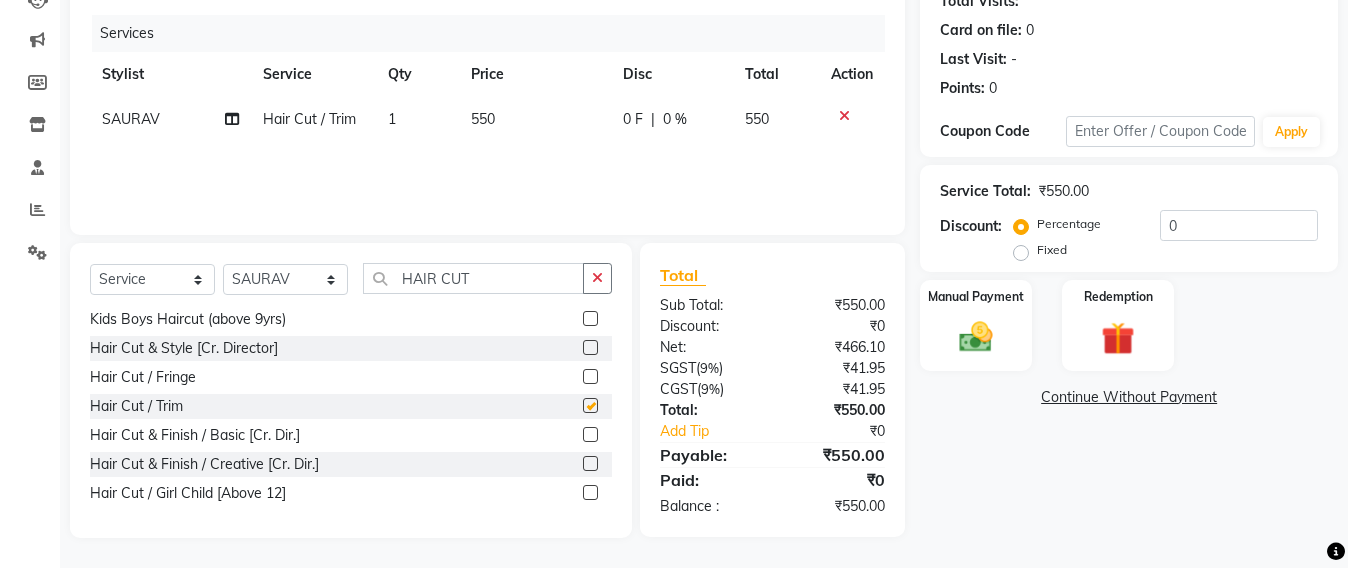 checkbox on "false" 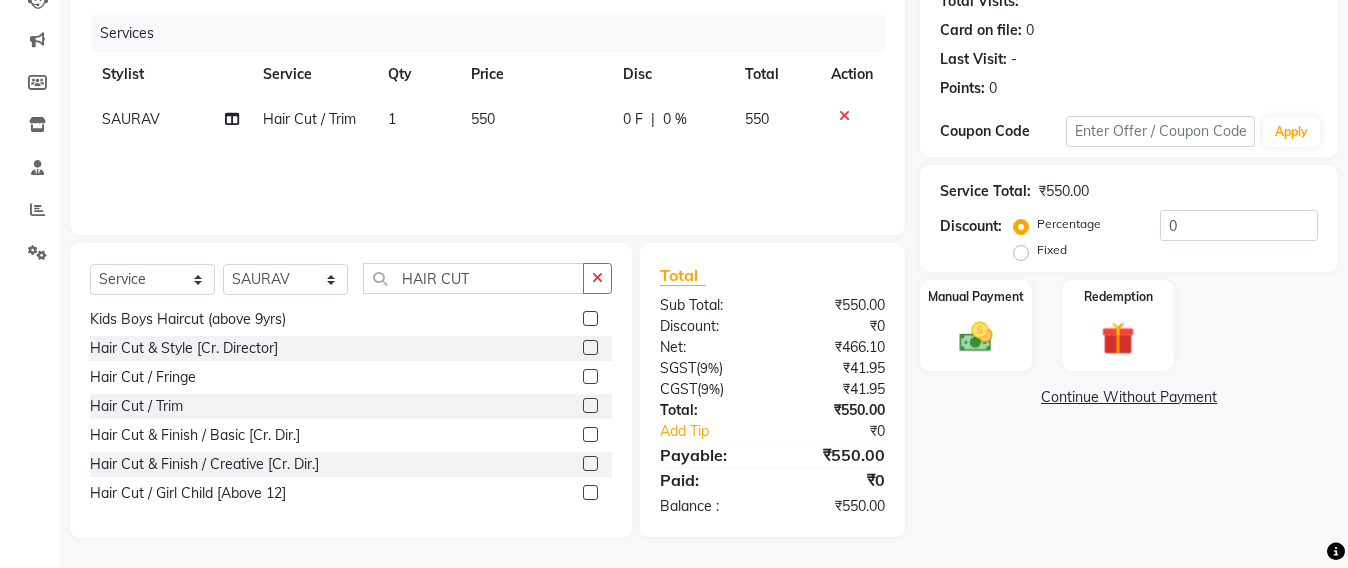 scroll, scrollTop: 0, scrollLeft: 0, axis: both 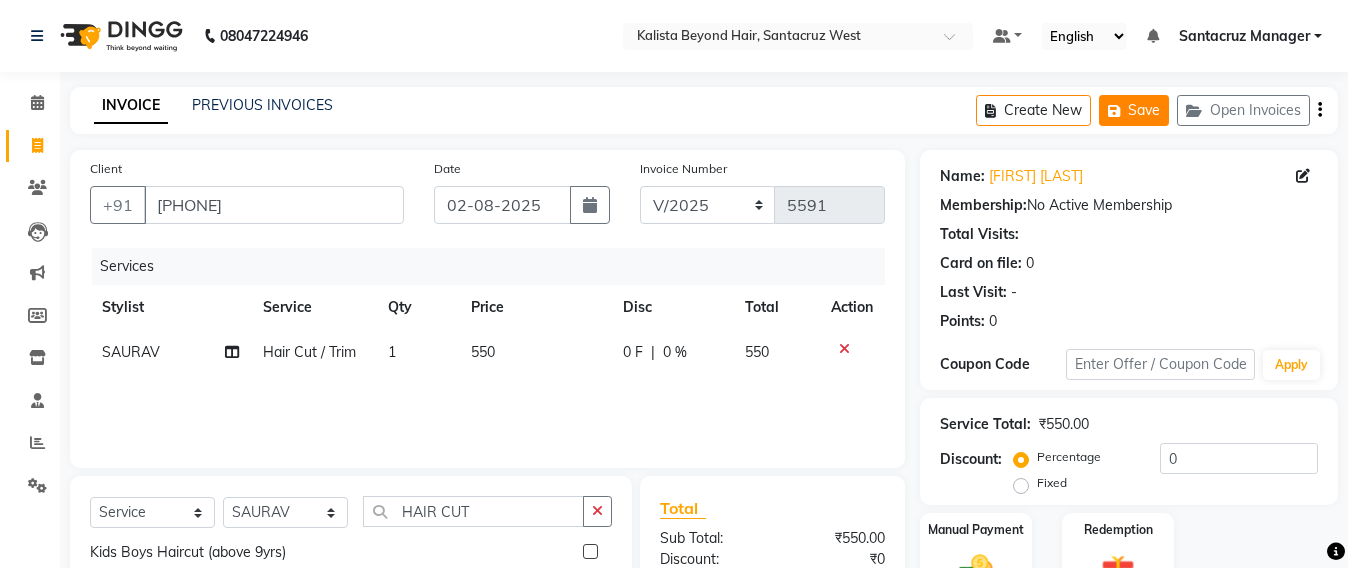click on "Save" 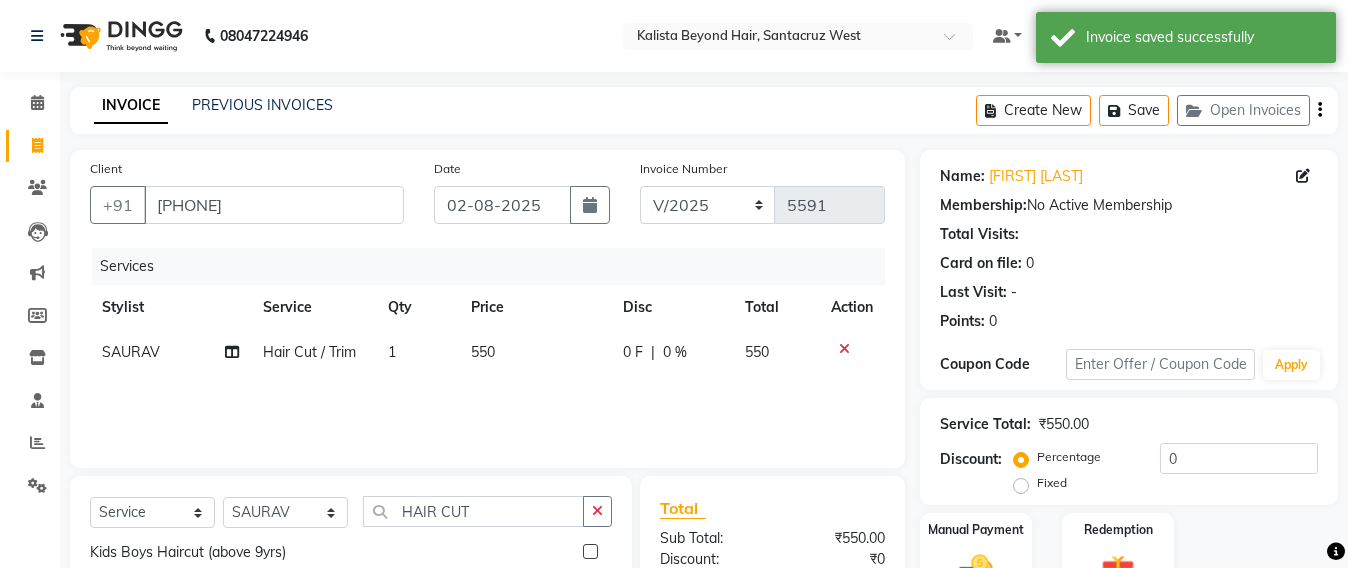 click on "INVOICE PREVIOUS INVOICES Create New   Save   Open Invoices" 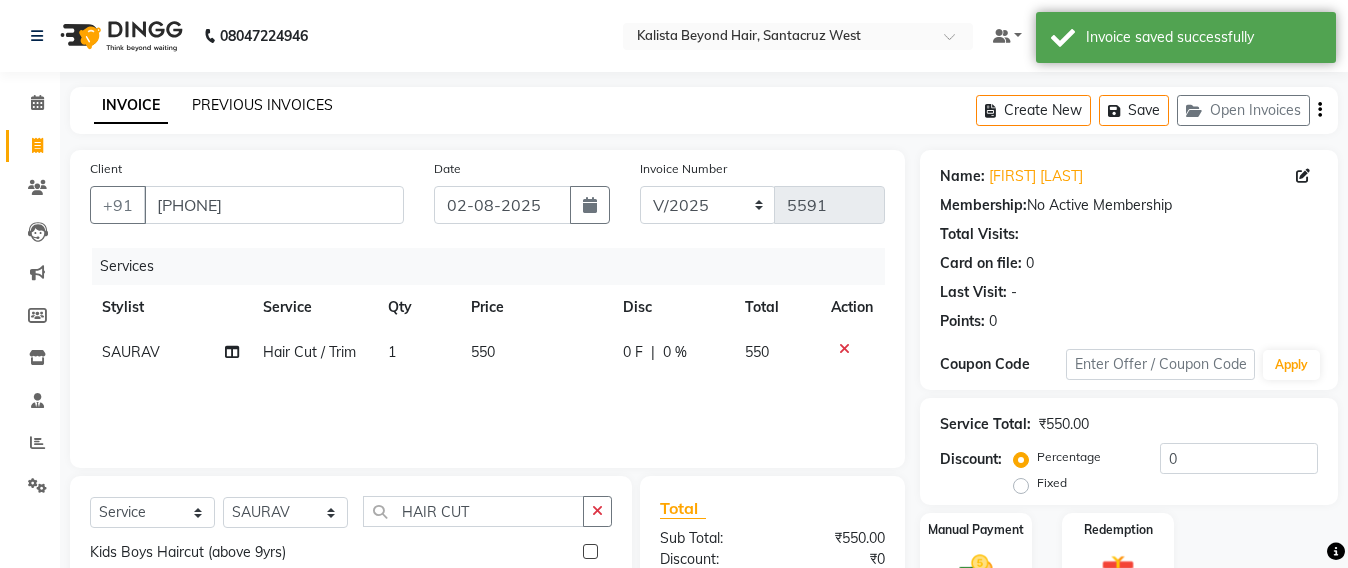 click on "PREVIOUS INVOICES" 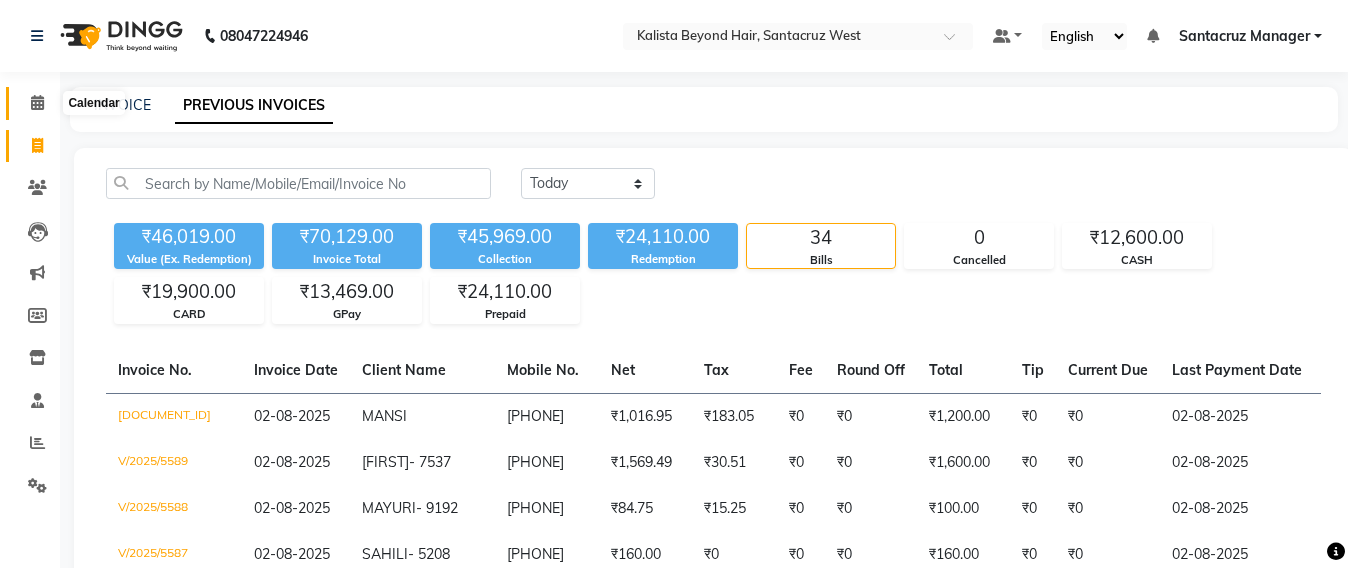 click 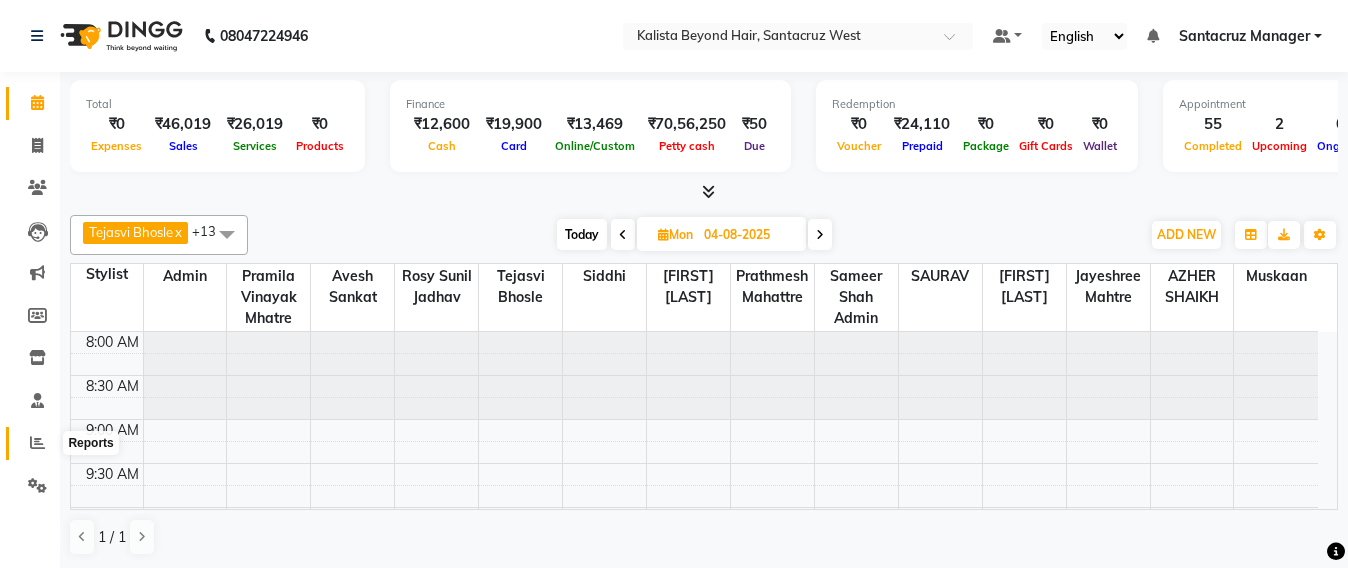 click 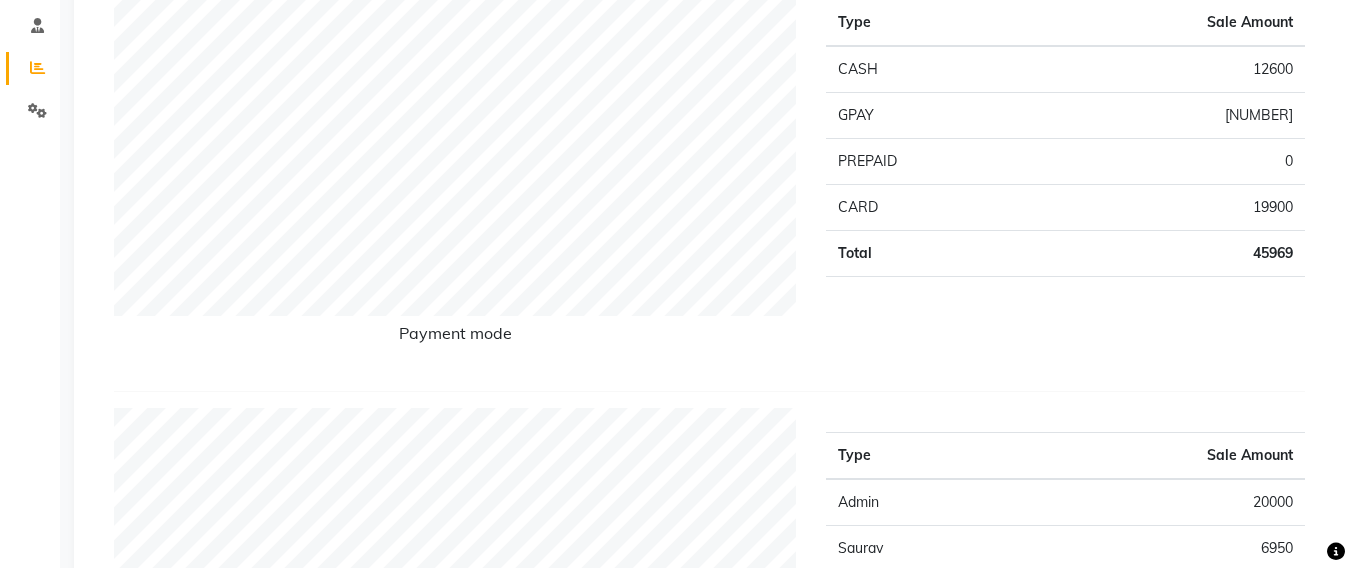 scroll, scrollTop: 0, scrollLeft: 0, axis: both 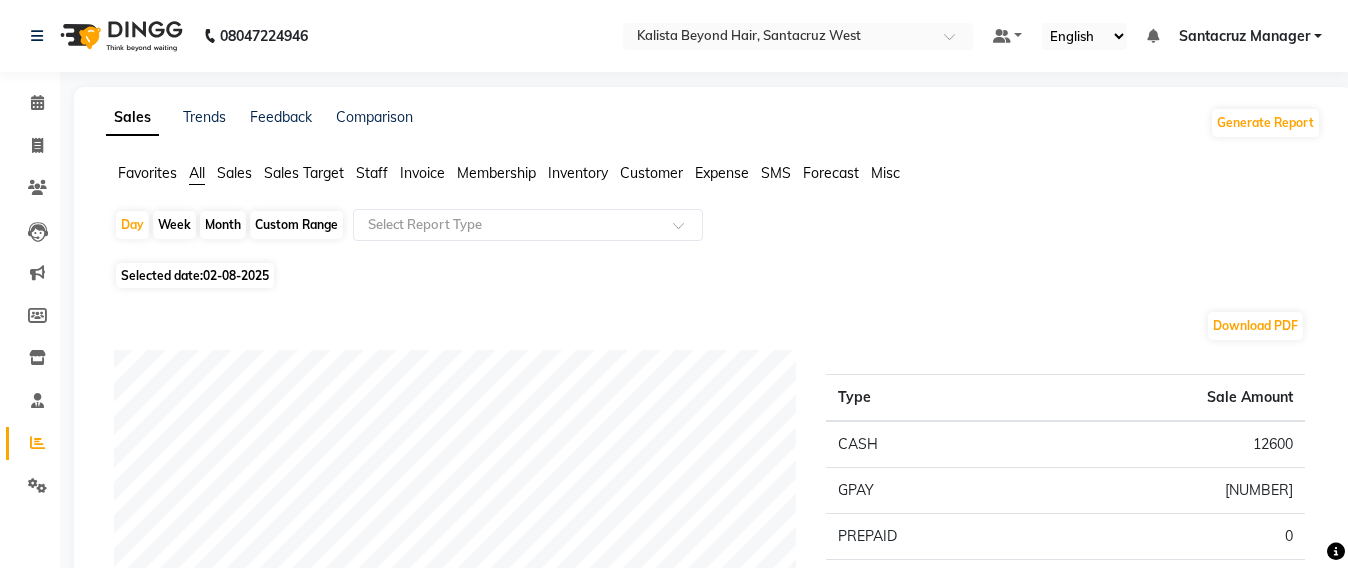 click on "02-08-2025" 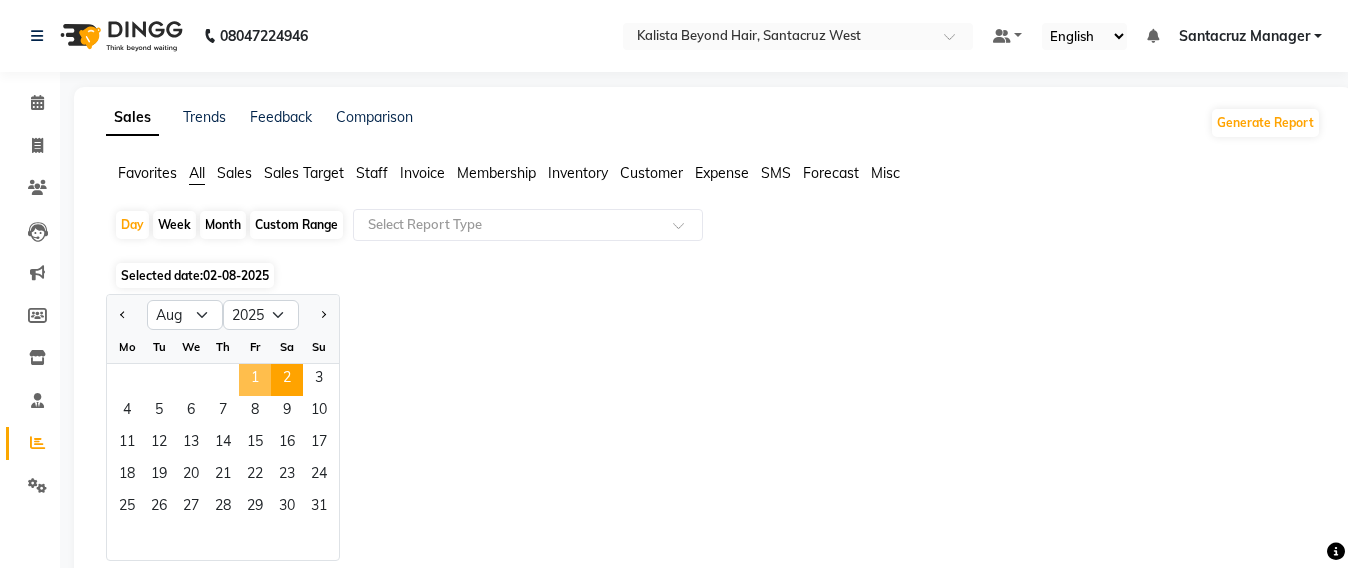 click on "1" 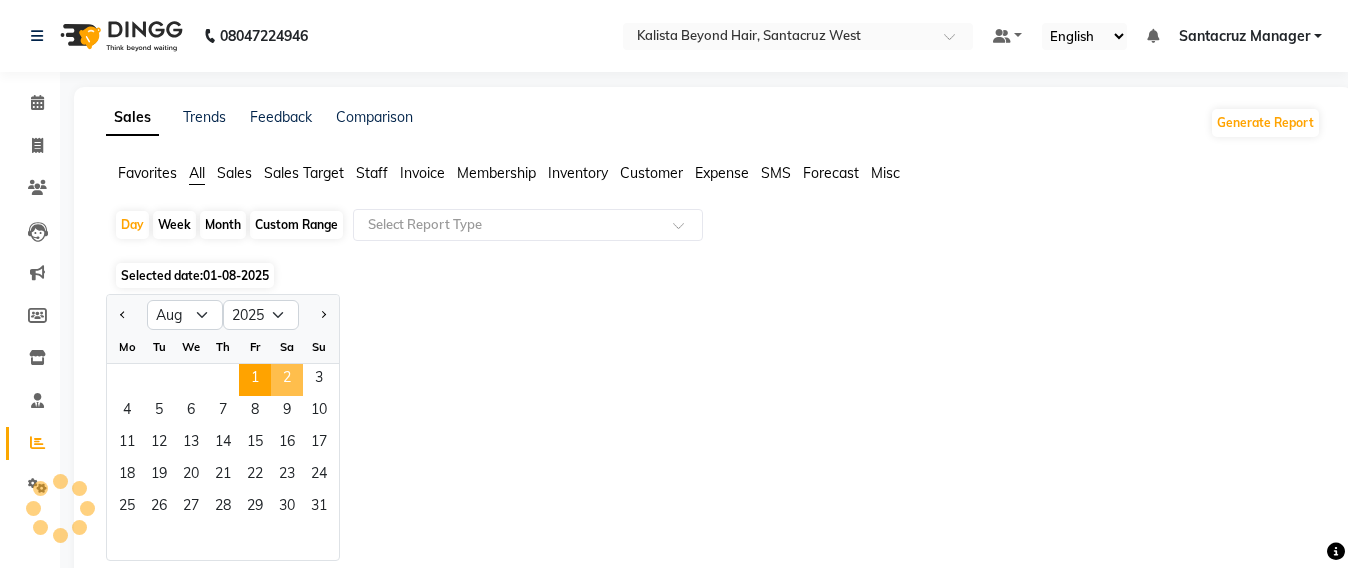 click on "2" 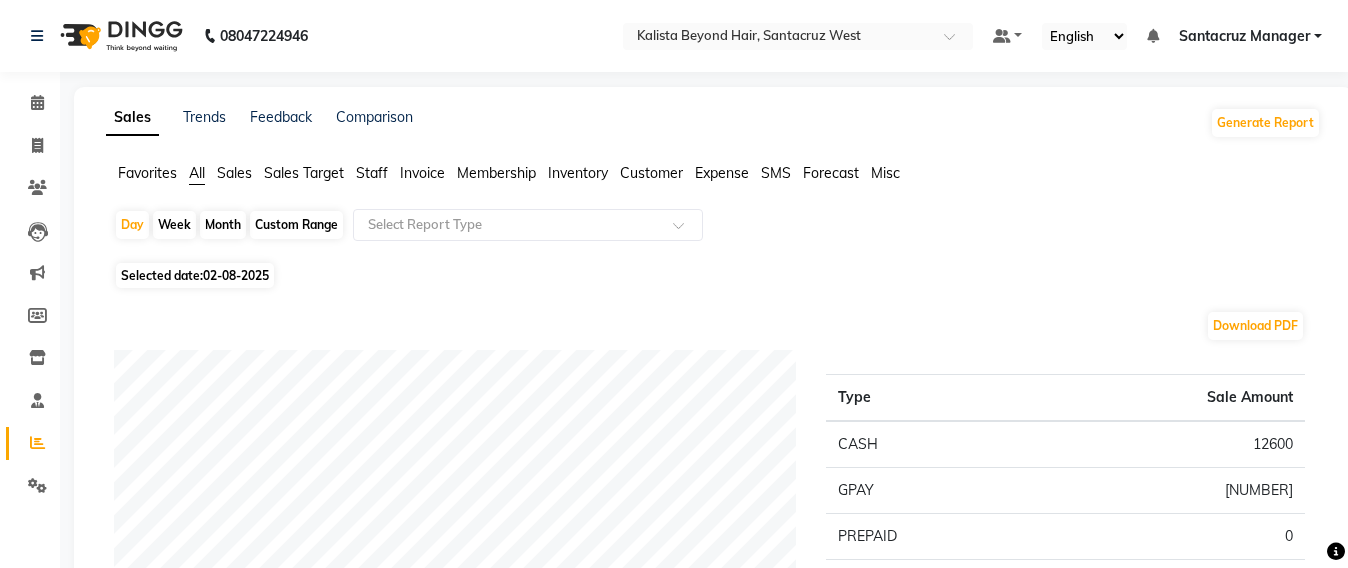 click on "Custom Range" 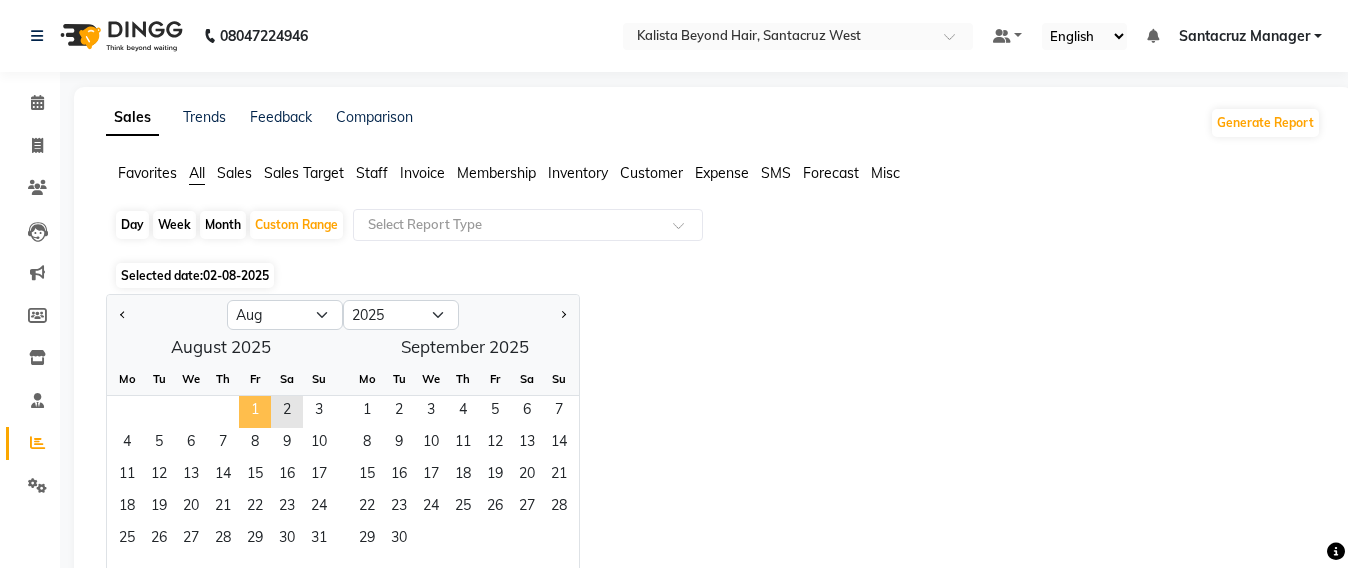 click on "1" 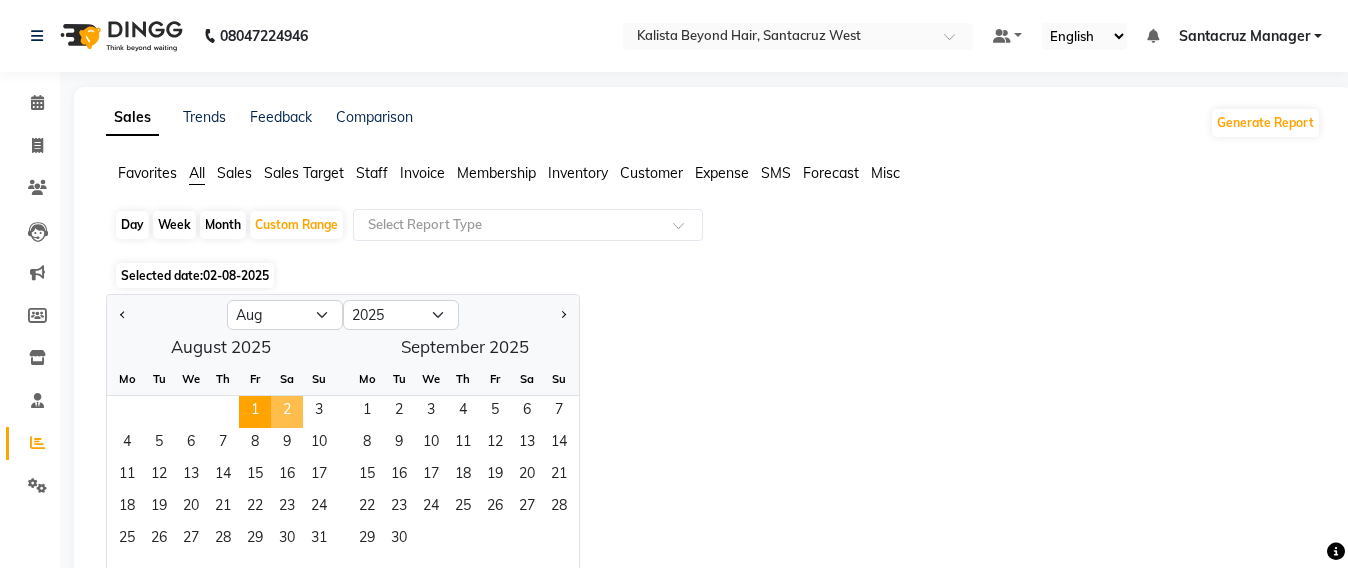 click on "2" 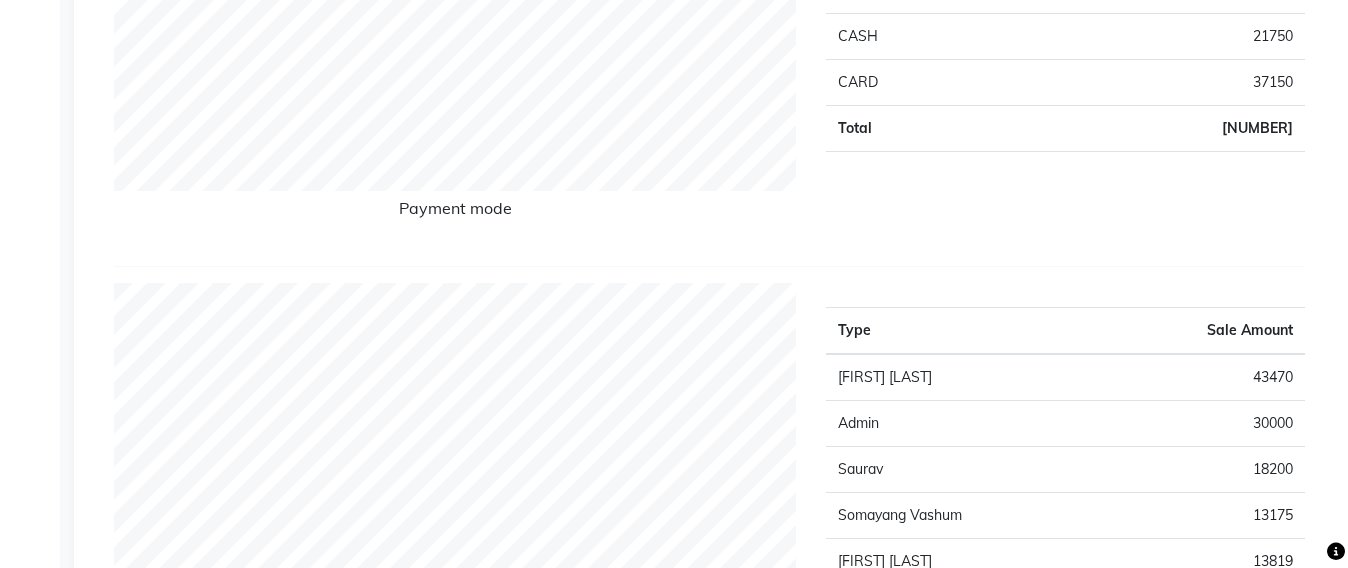 scroll, scrollTop: 0, scrollLeft: 0, axis: both 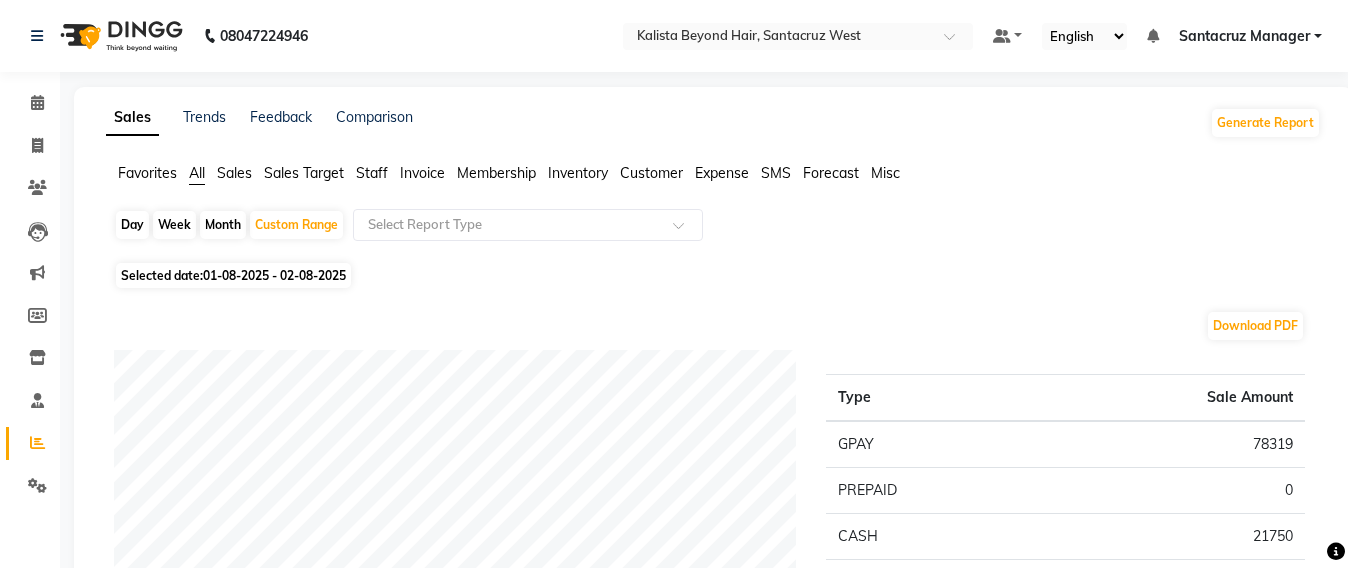 click on "01-08-2025 - 02-08-2025" 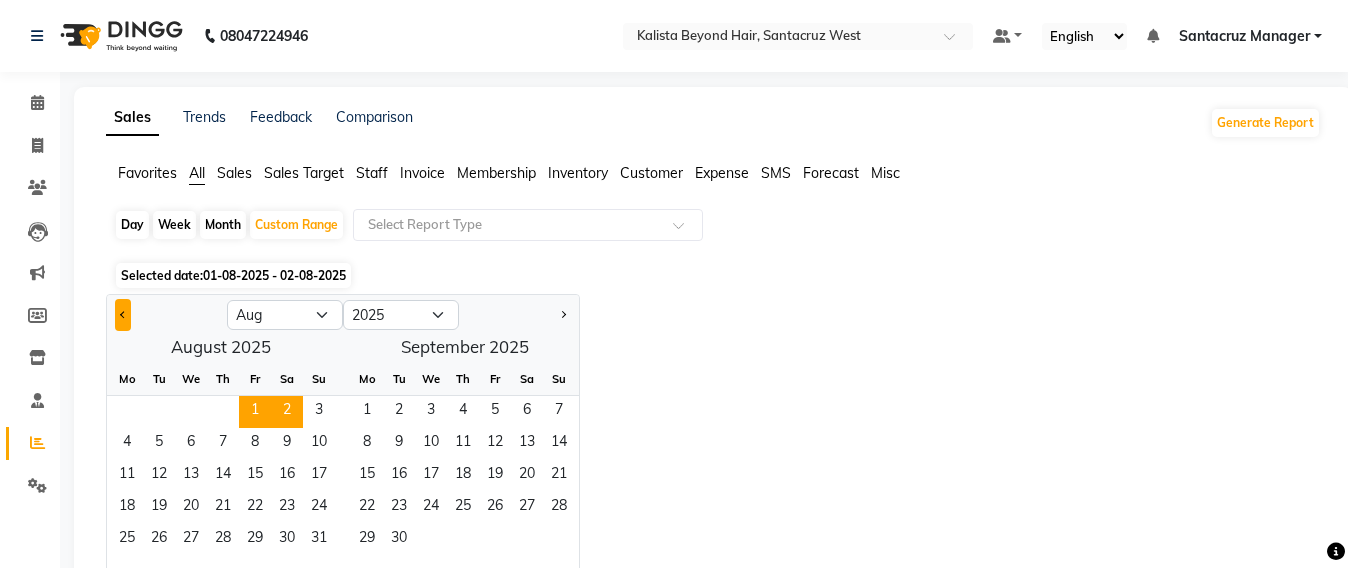click 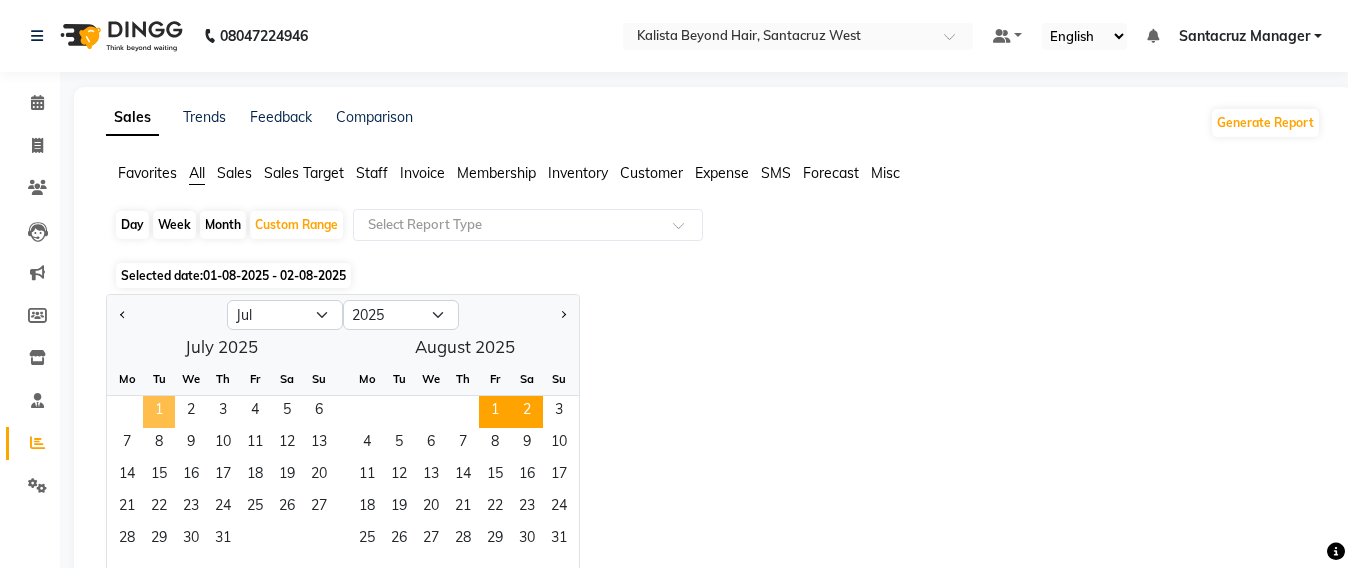 click on "1" 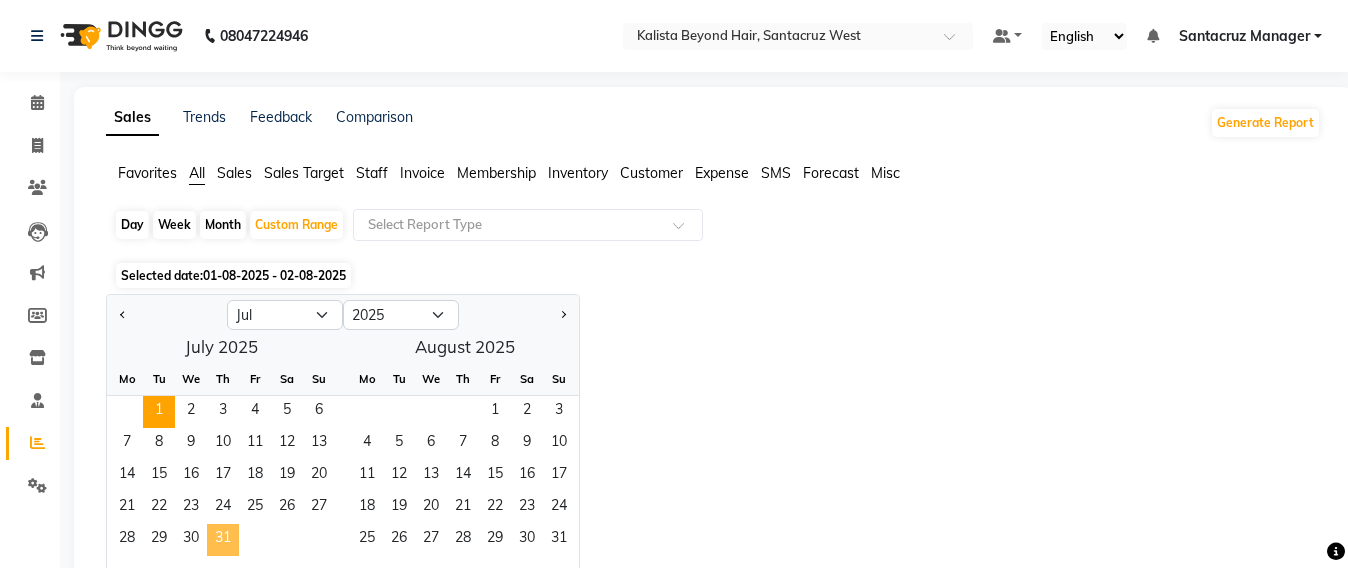 click on "31" 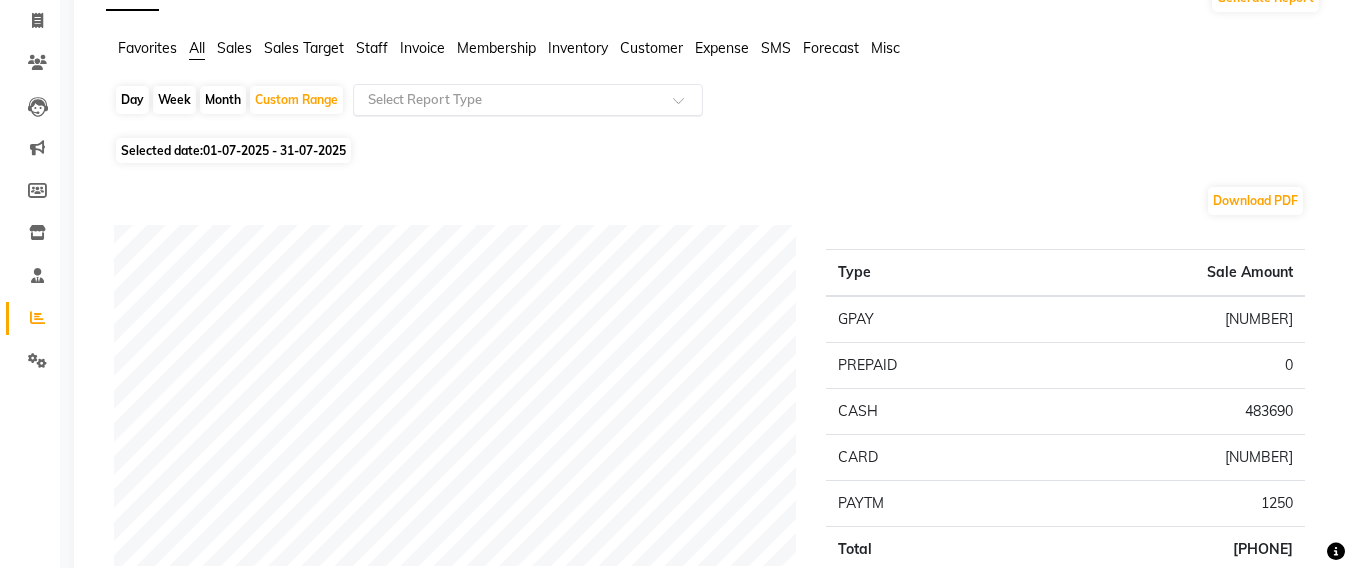 scroll, scrollTop: 0, scrollLeft: 0, axis: both 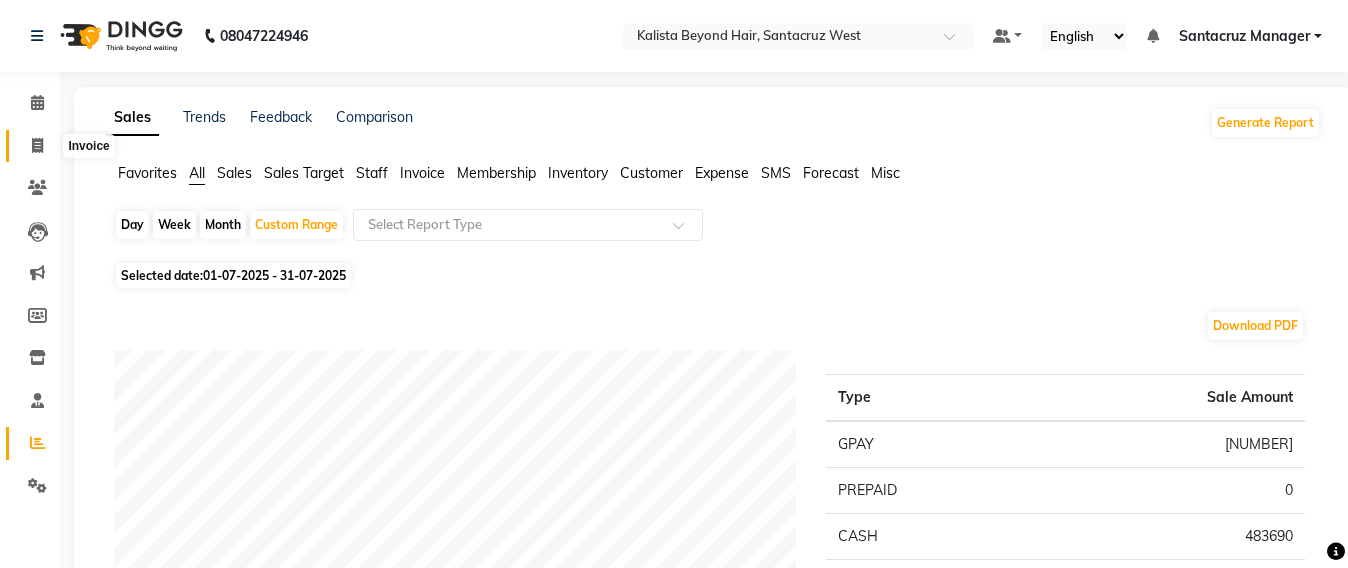 click 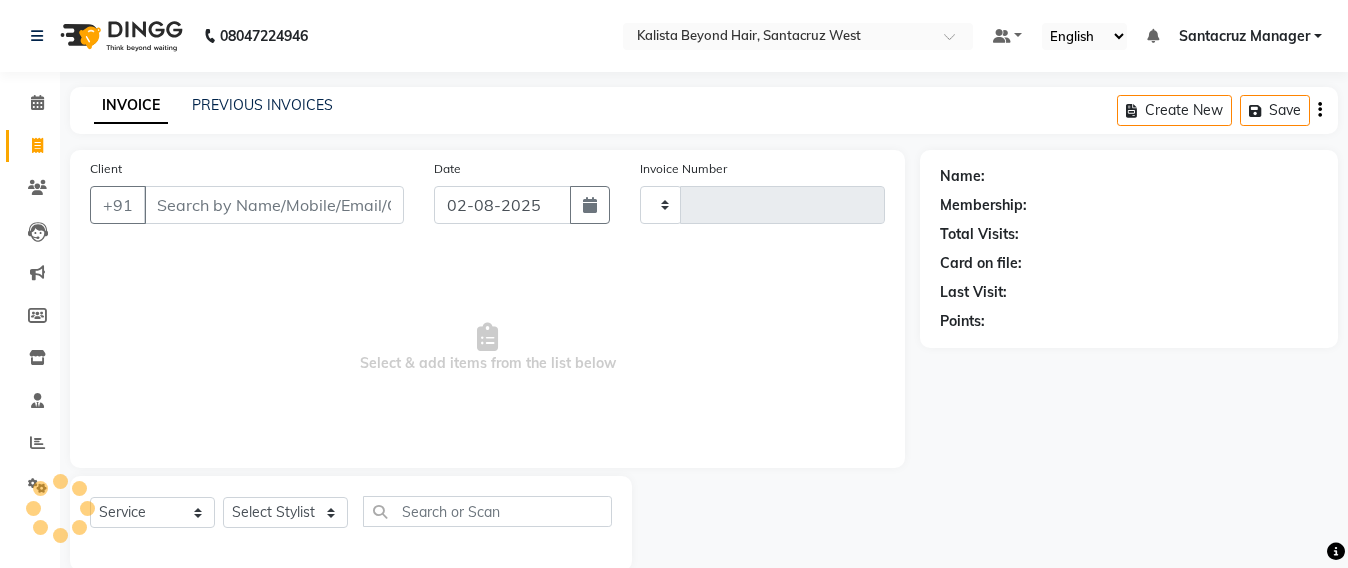 scroll, scrollTop: 33, scrollLeft: 0, axis: vertical 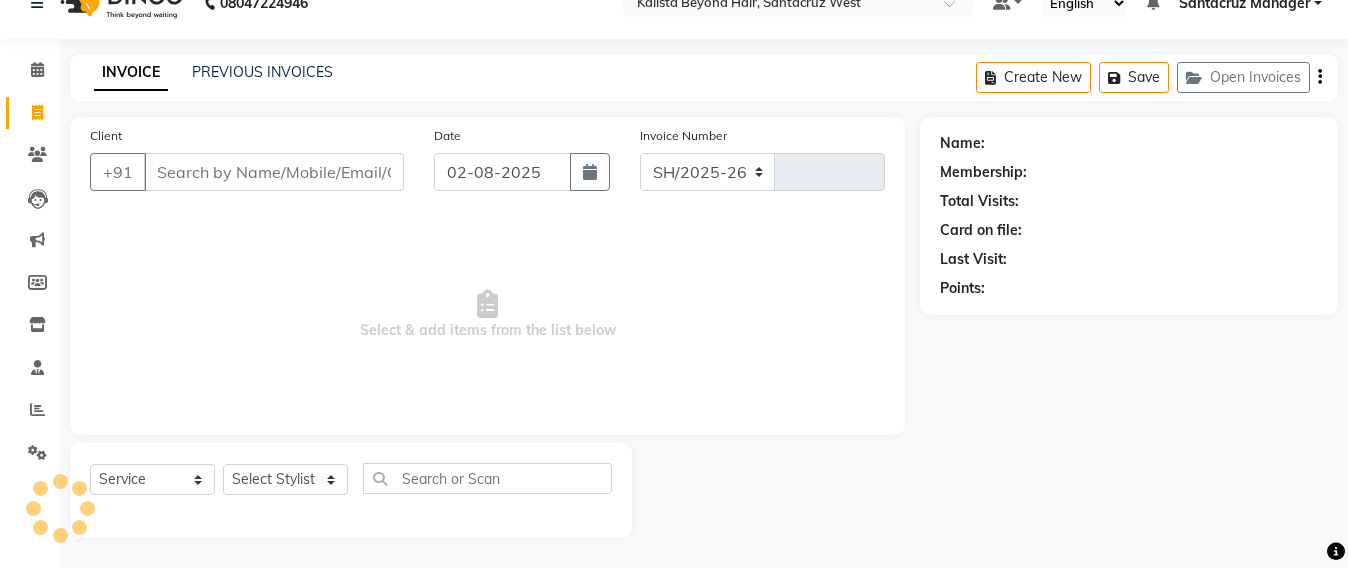 select on "6357" 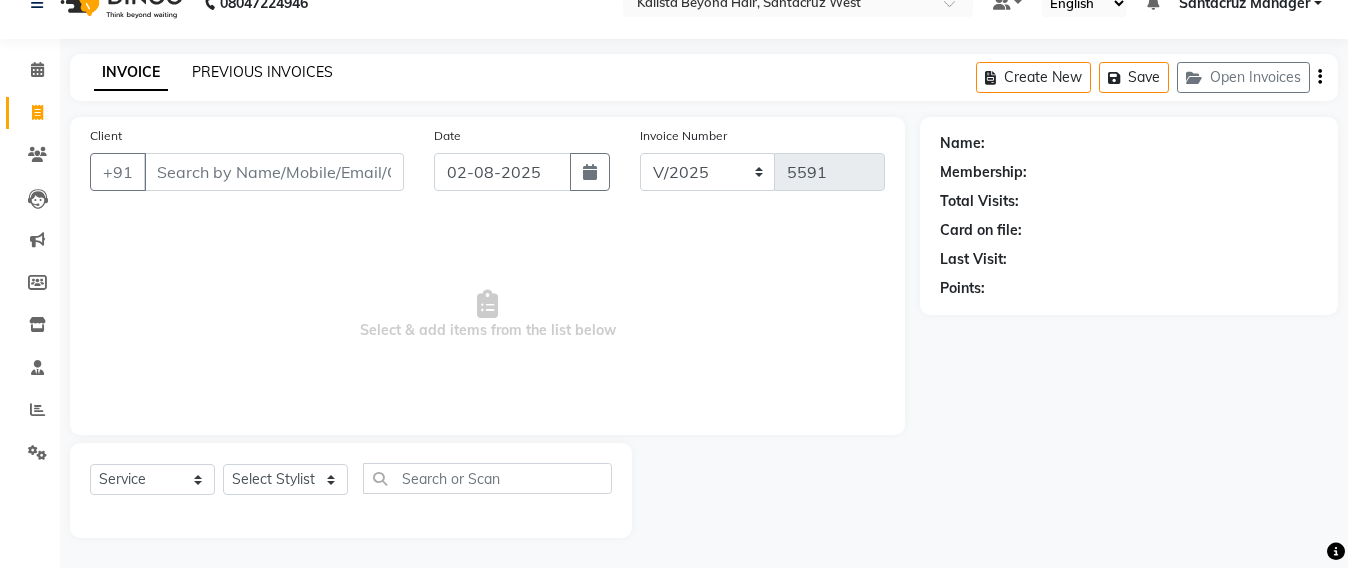 click on "PREVIOUS INVOICES" 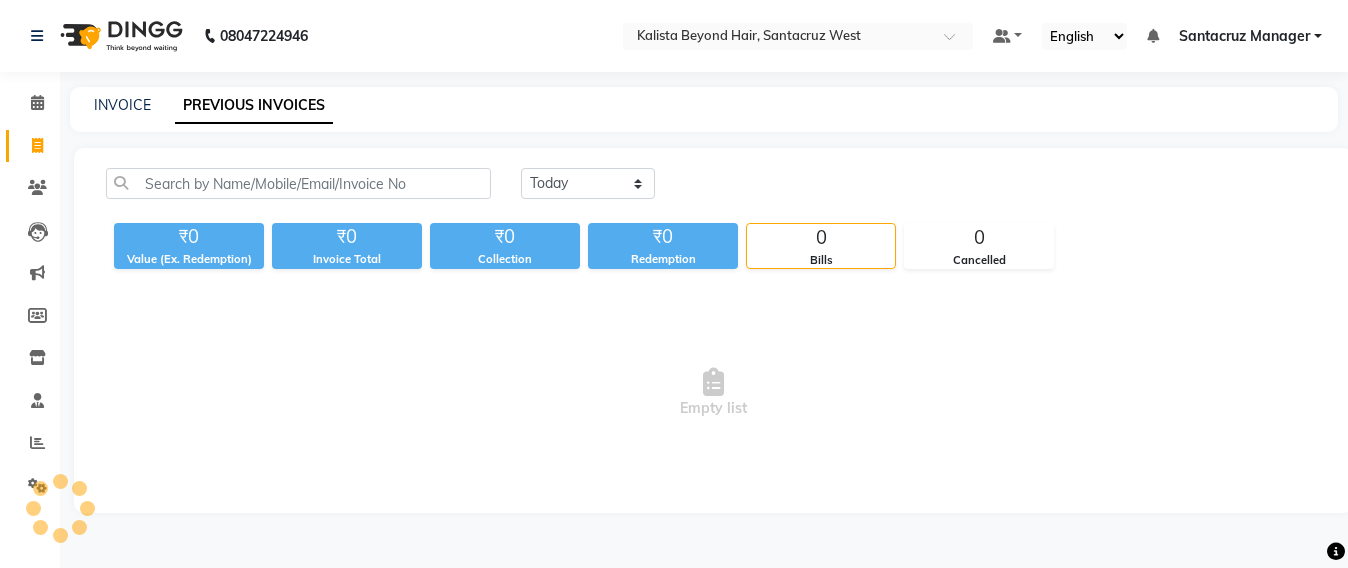 scroll, scrollTop: 0, scrollLeft: 0, axis: both 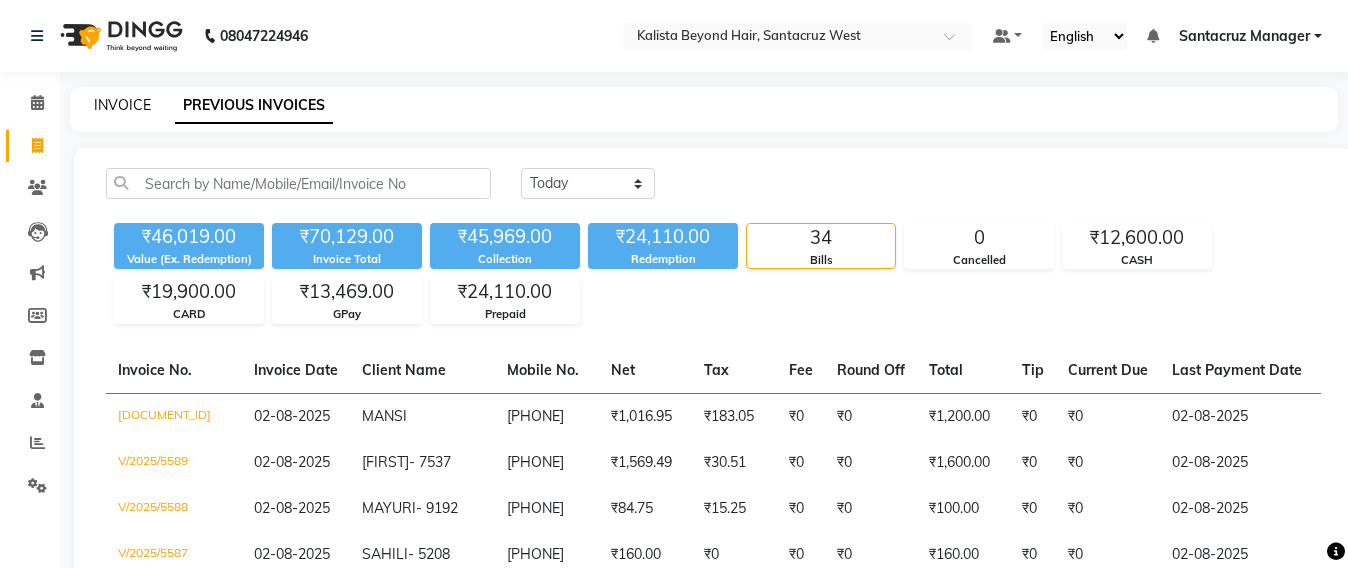 click on "INVOICE" 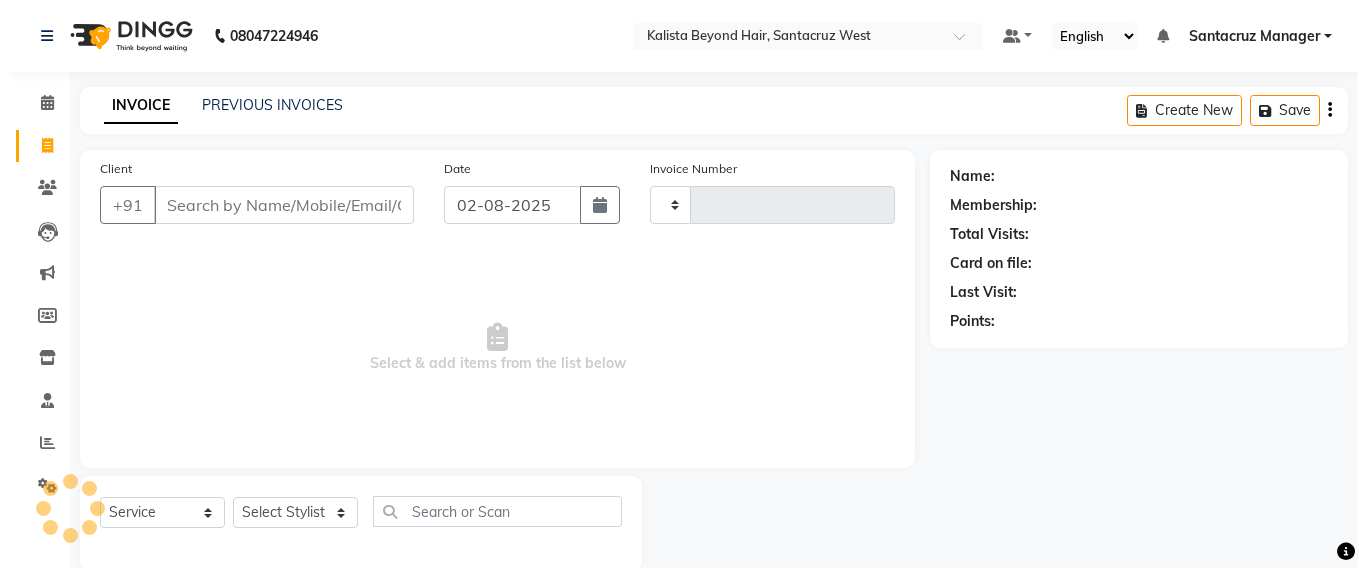 scroll, scrollTop: 33, scrollLeft: 0, axis: vertical 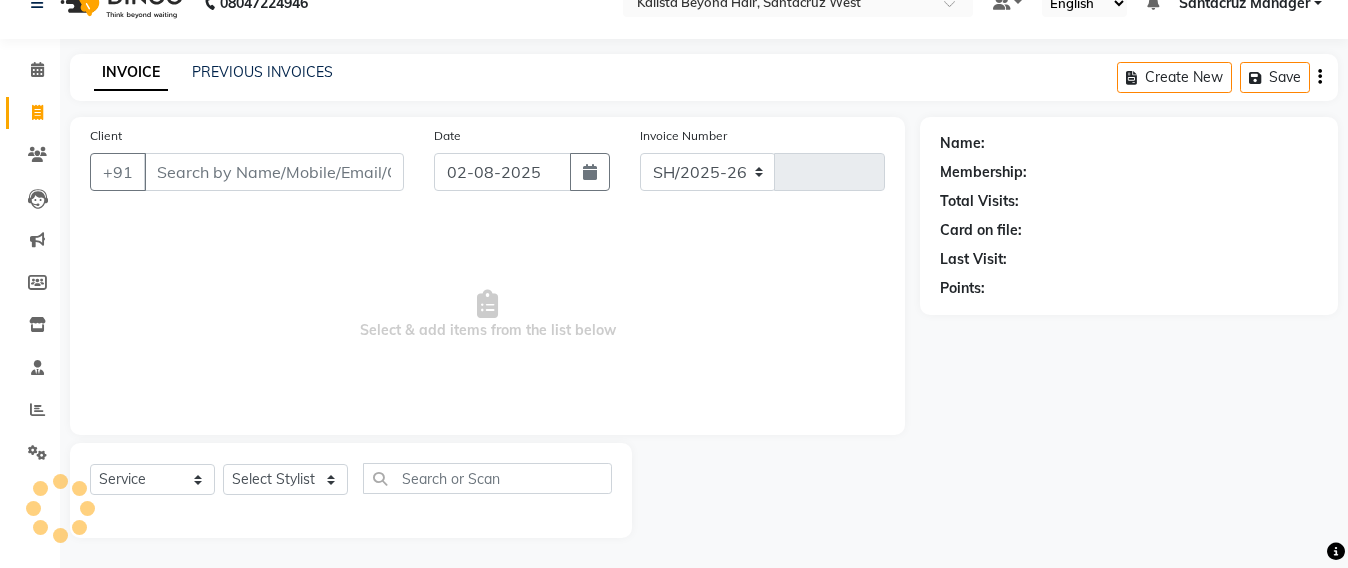 select on "6357" 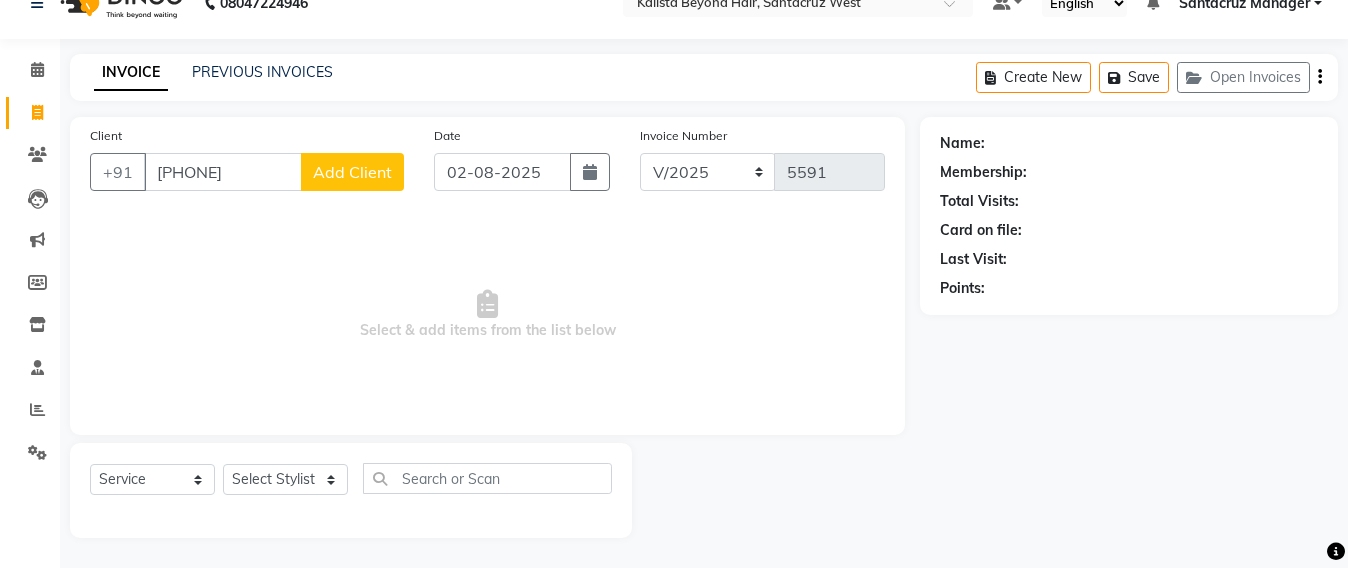 type on "9820446115" 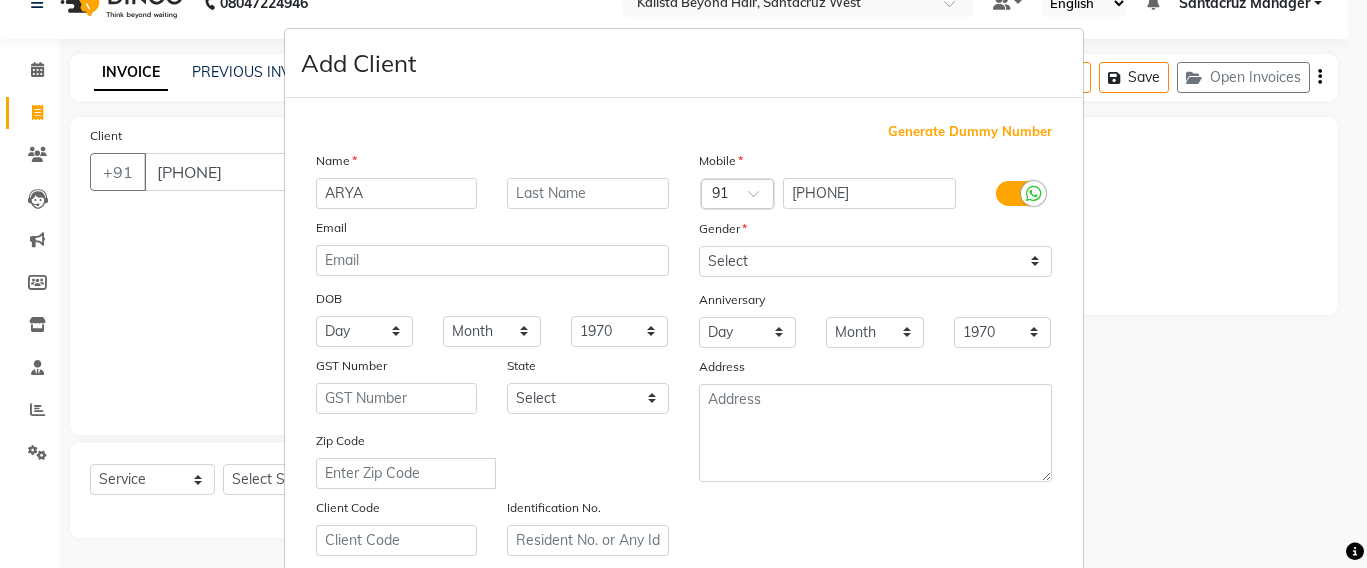 type on "ARYA" 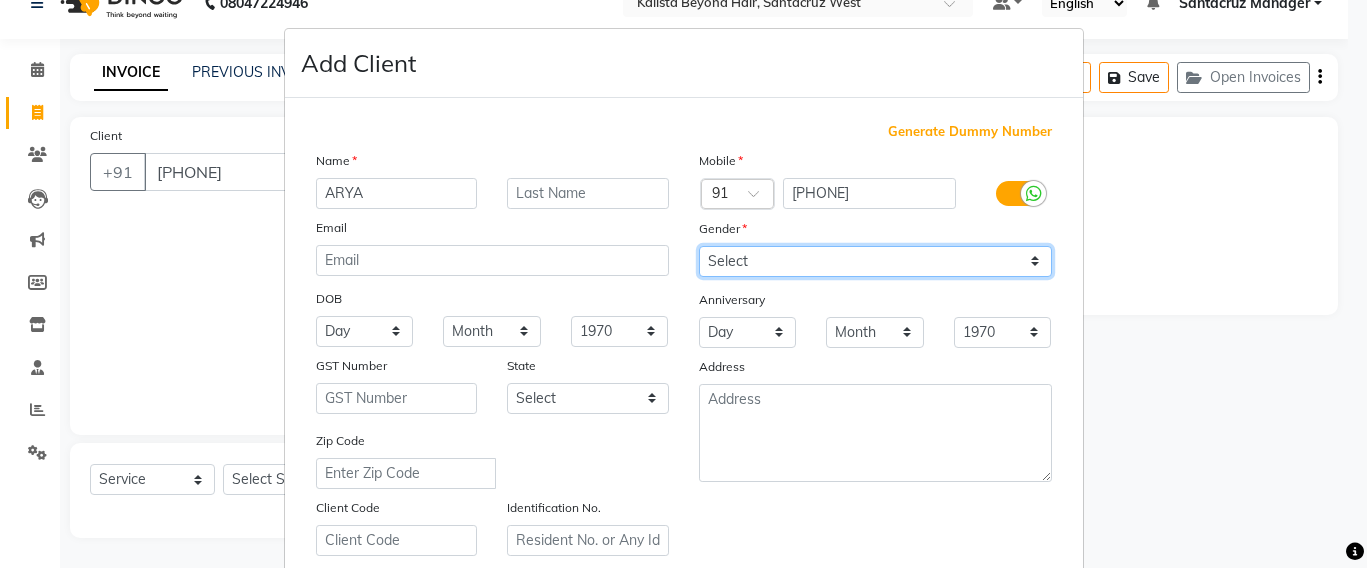 click on "Select Male Female Other Prefer Not To Say" at bounding box center [875, 261] 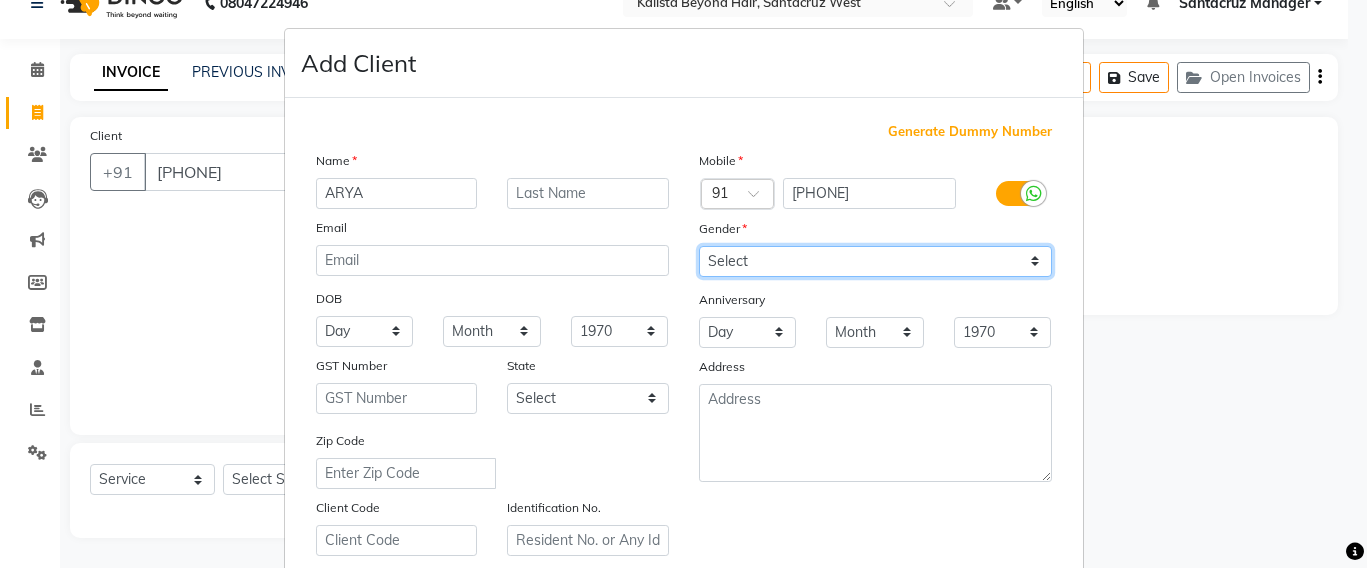 select on "male" 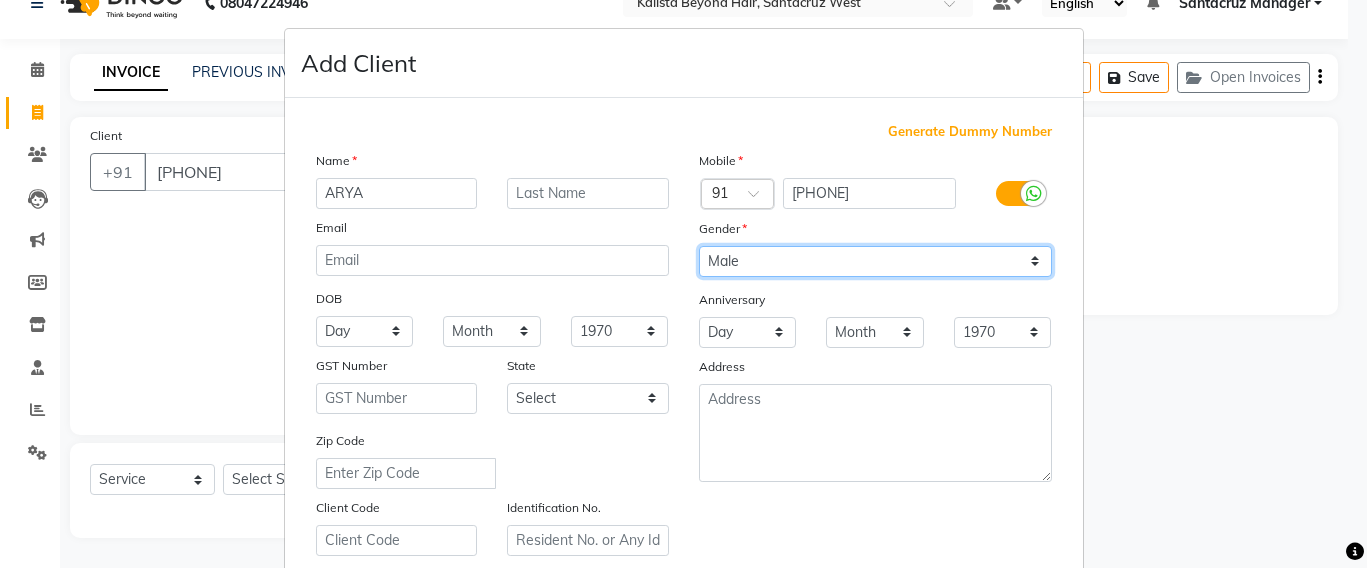 click on "Select Male Female Other Prefer Not To Say" at bounding box center (875, 261) 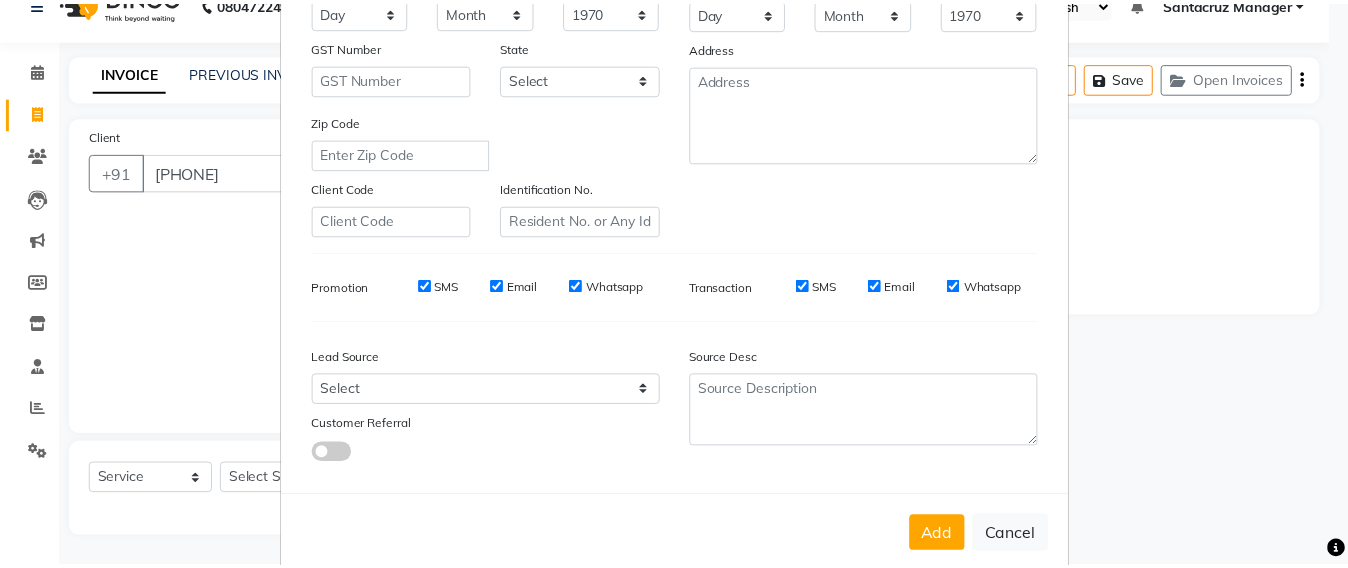 scroll, scrollTop: 355, scrollLeft: 0, axis: vertical 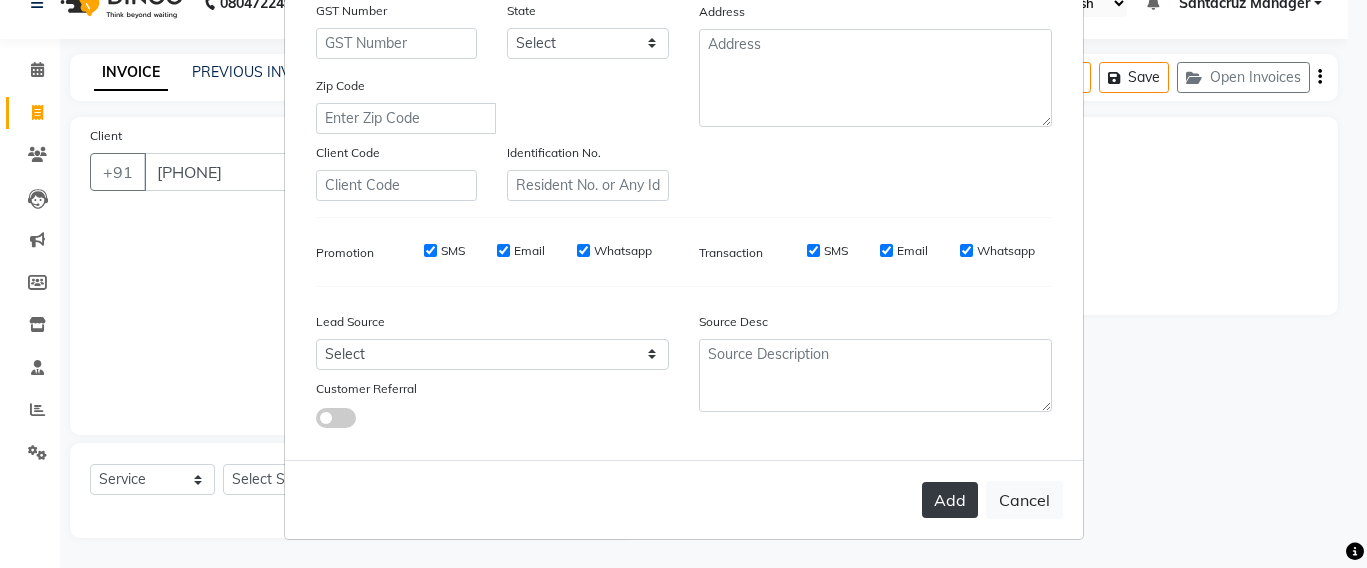 click on "Add" at bounding box center (950, 500) 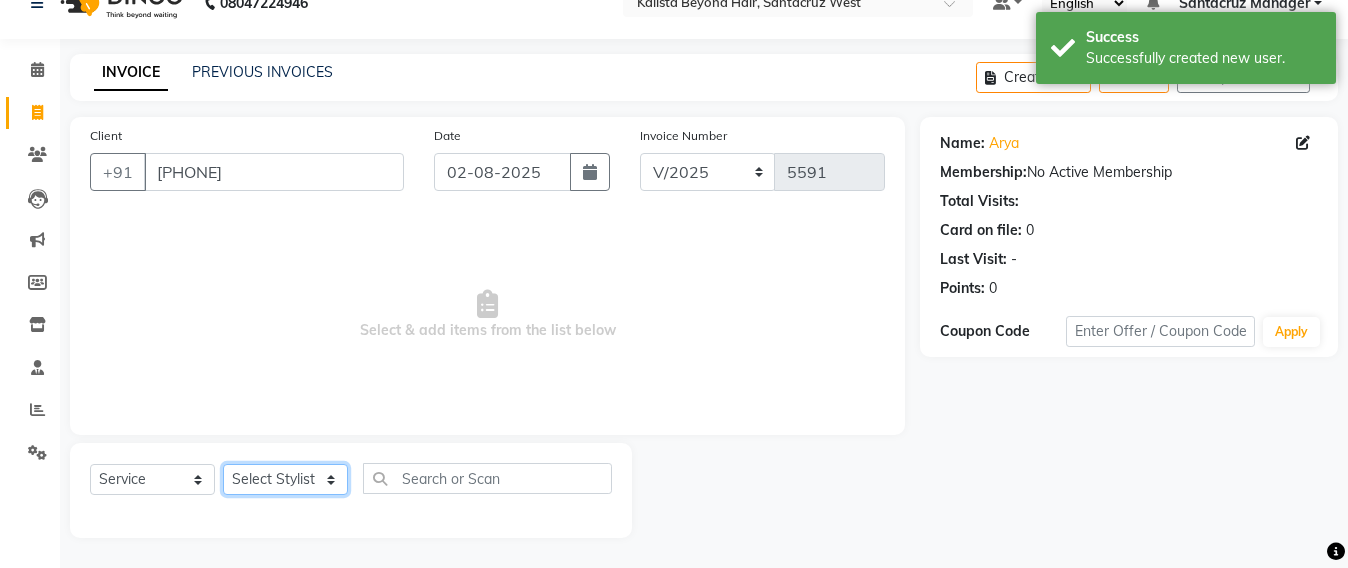 click on "Select Stylist Admin Avesh Sankat AZHER SHAIKH Jayeshree Mahtre Manisha Subodh Shedge Muskaan Pramila Vinayak Mhatre prathmesh mahattre Pratibha Nilesh Sharma RINKI SAV Rosy Sunil Jadhav Sameer shah admin Santacruz Manager SAURAV Siddhi SOMAYANG VASHUM Tejasvi Bhosle" 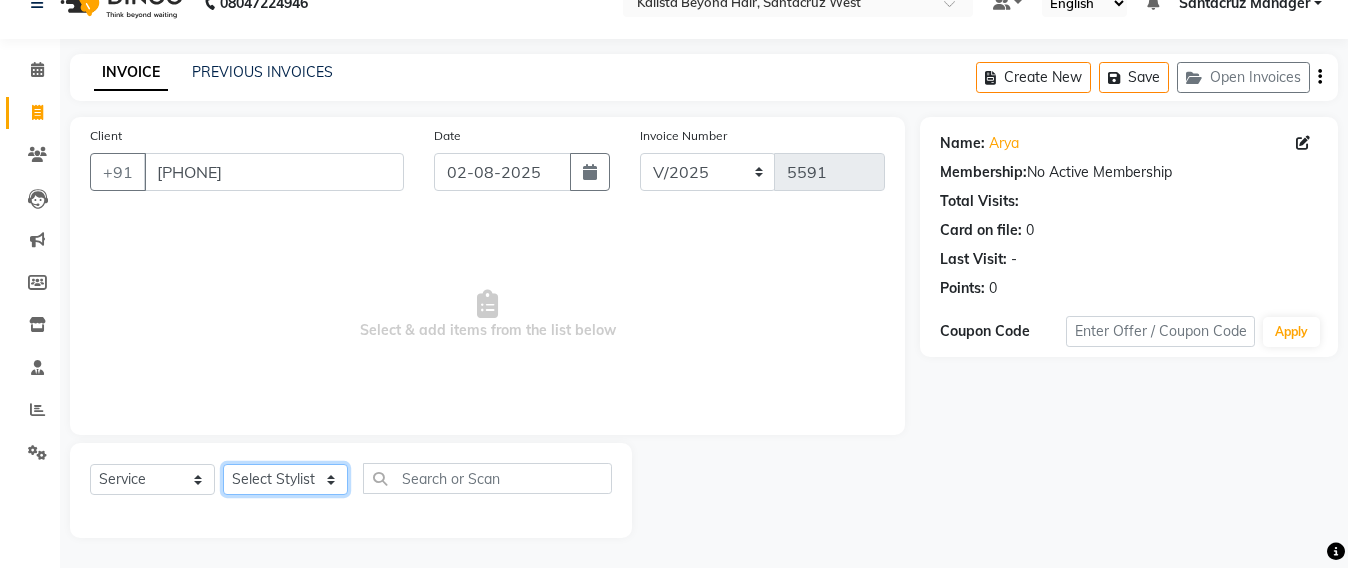 select on "59106" 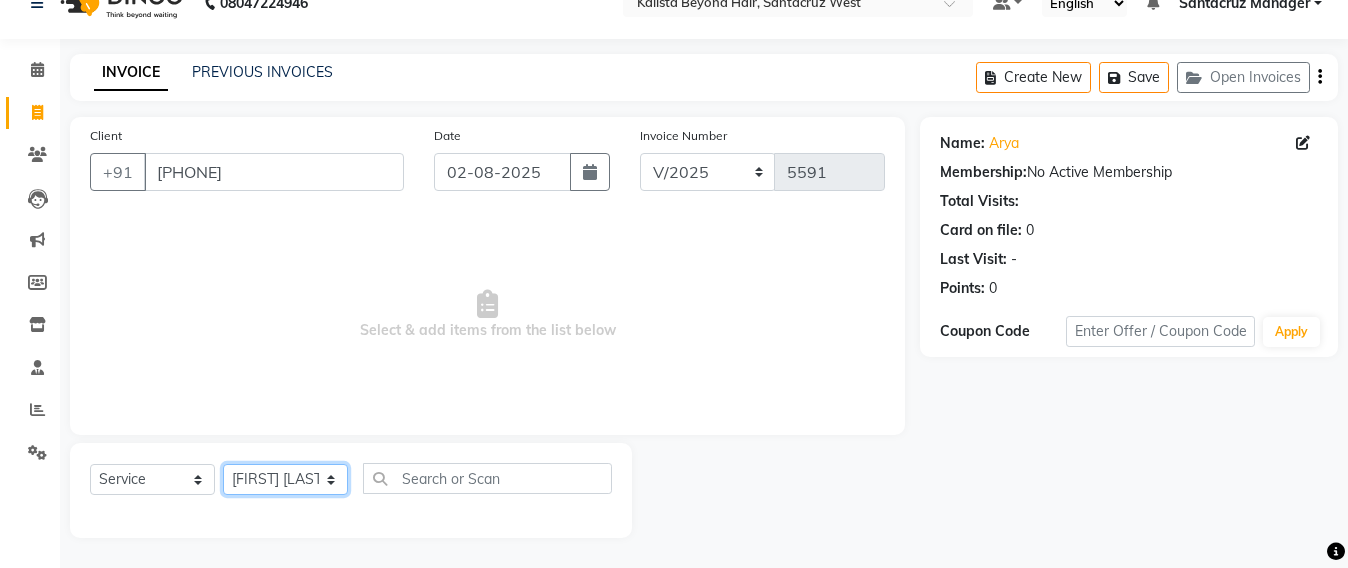 click on "Select Stylist Admin Avesh Sankat AZHER SHAIKH Jayeshree Mahtre Manisha Subodh Shedge Muskaan Pramila Vinayak Mhatre prathmesh mahattre Pratibha Nilesh Sharma RINKI SAV Rosy Sunil Jadhav Sameer shah admin Santacruz Manager SAURAV Siddhi SOMAYANG VASHUM Tejasvi Bhosle" 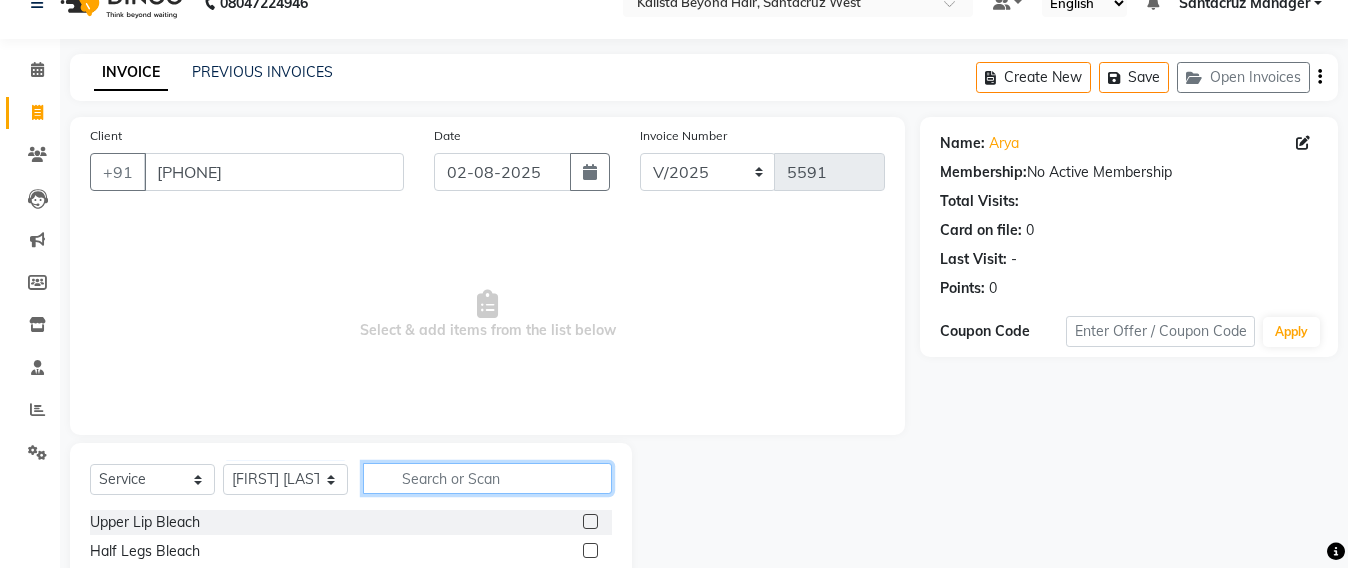 click 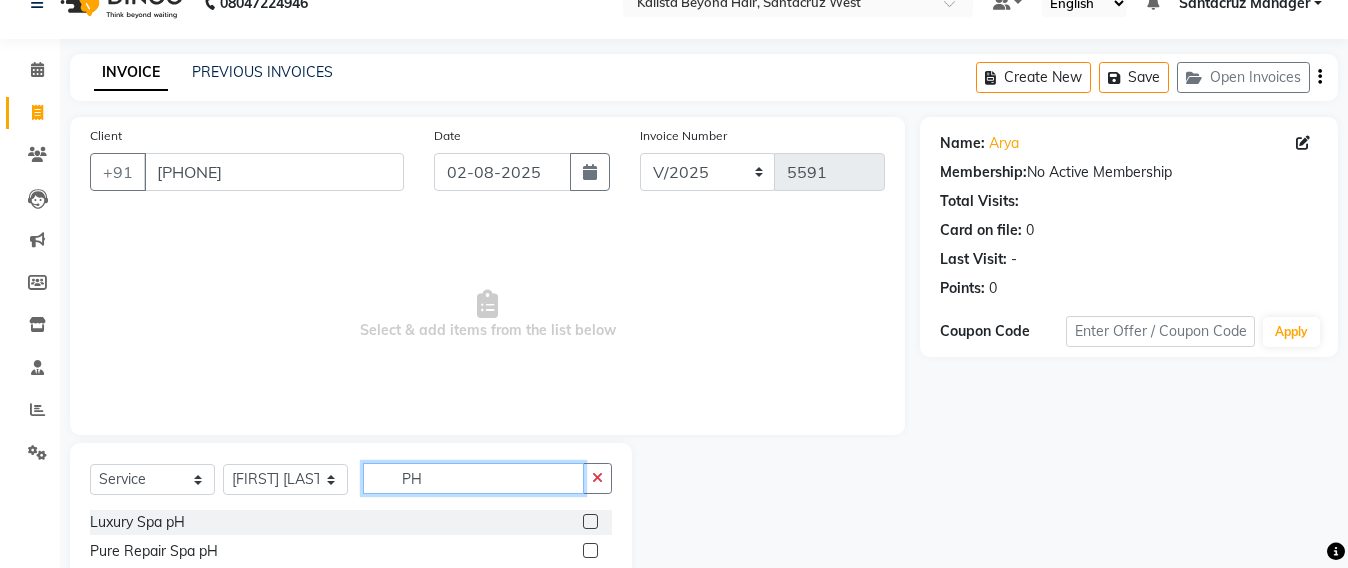 type on "P" 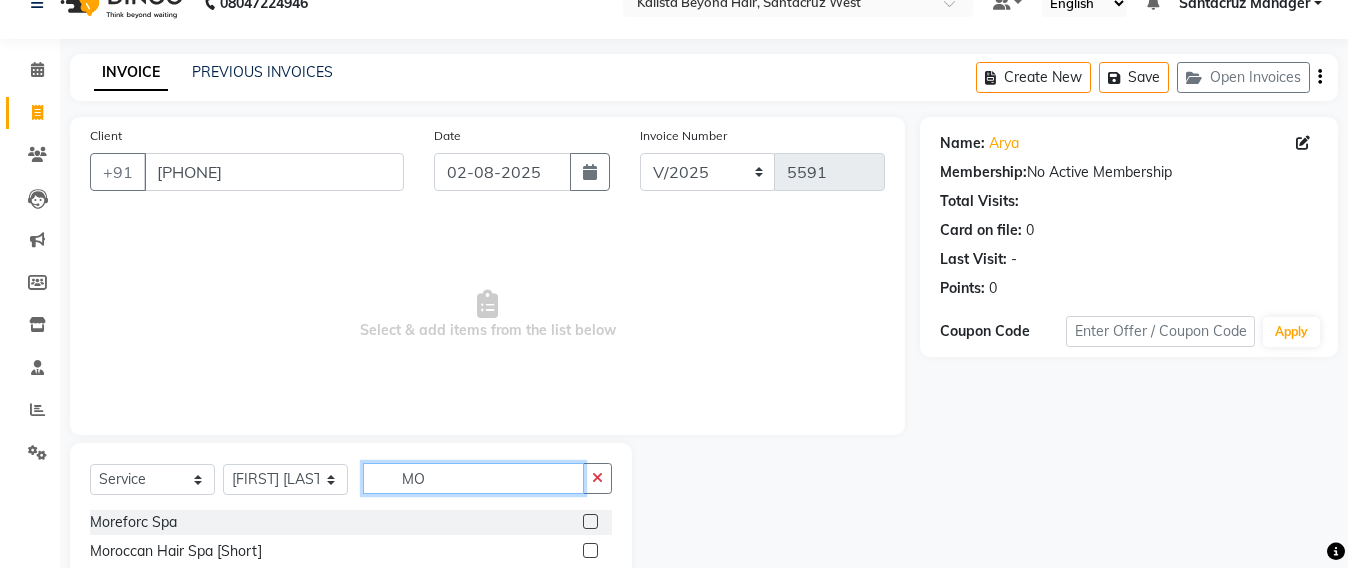 type 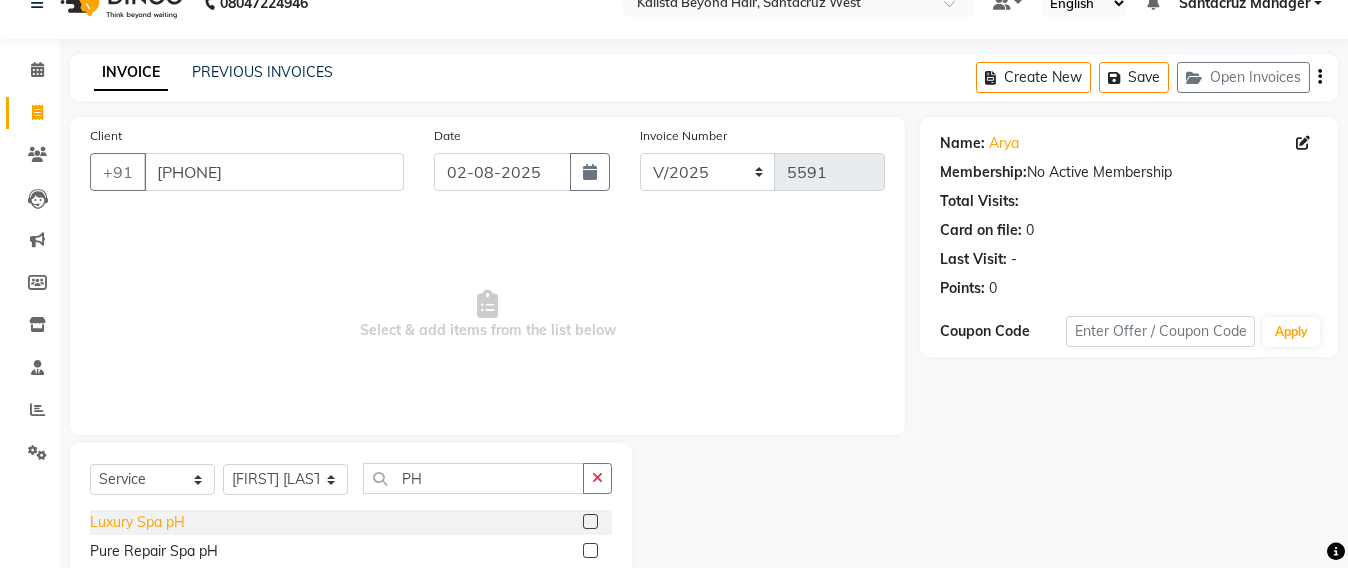 click on "Luxury Spa pH" 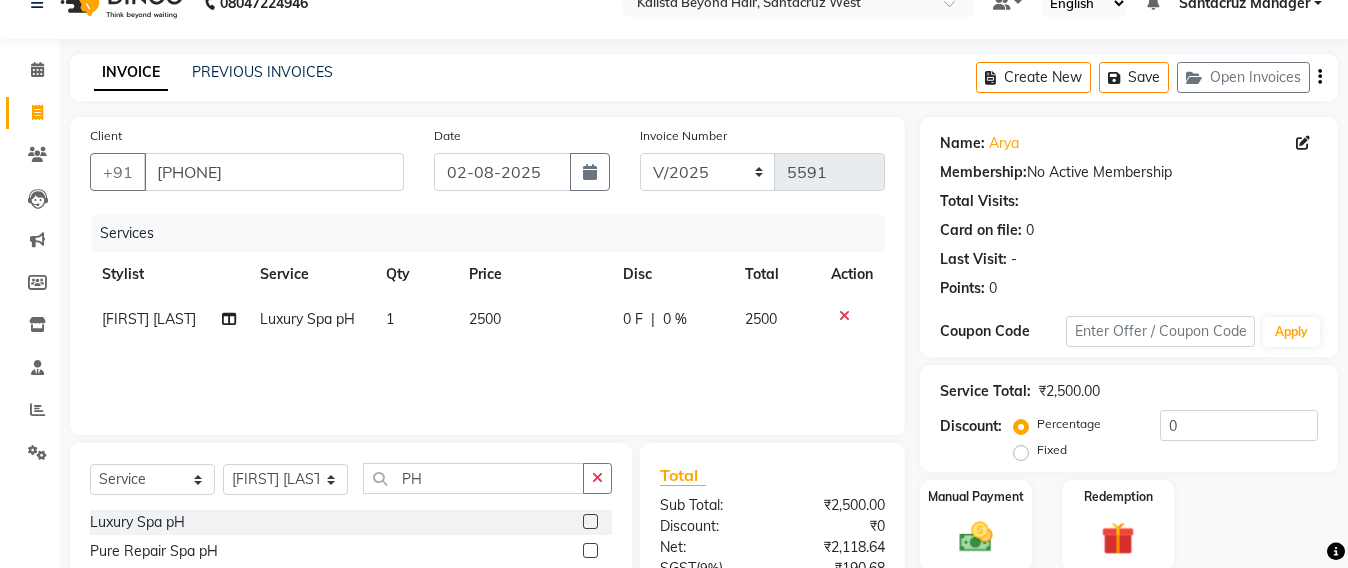 click on "2500" 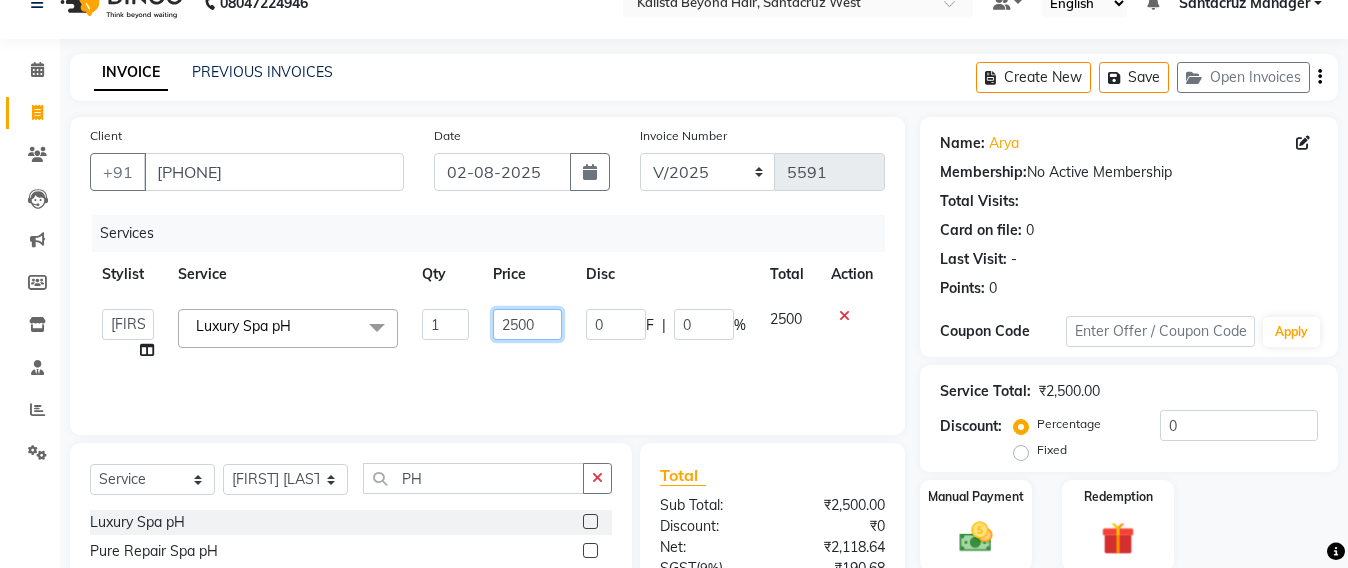 click on "2500" 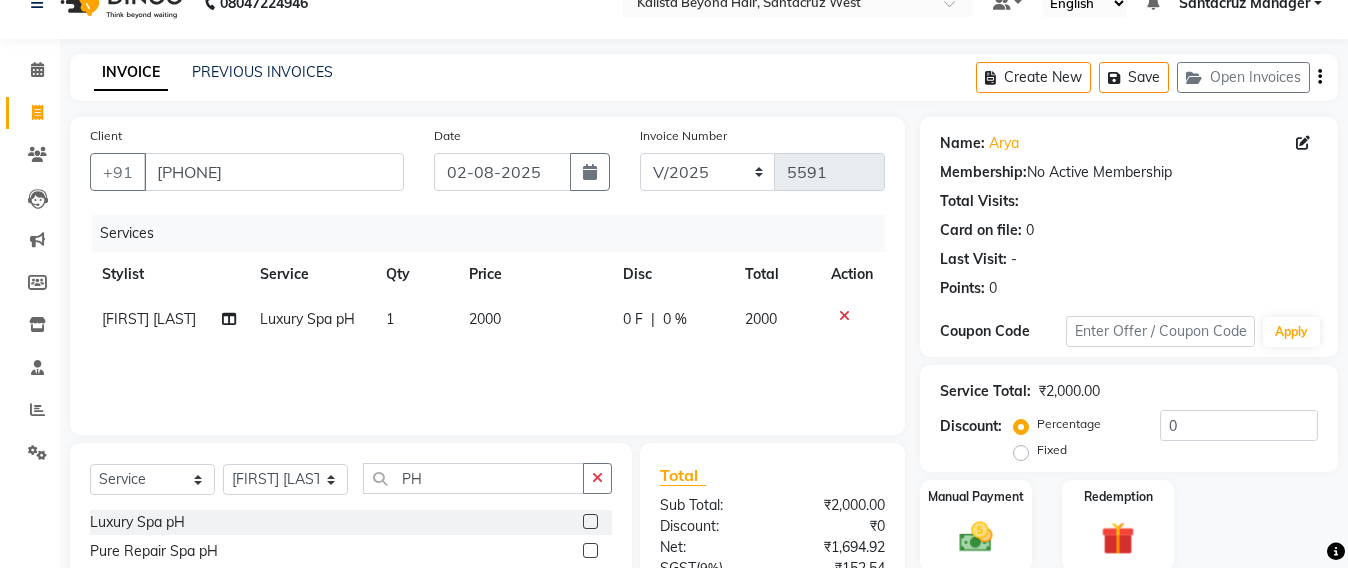 click on "2000" 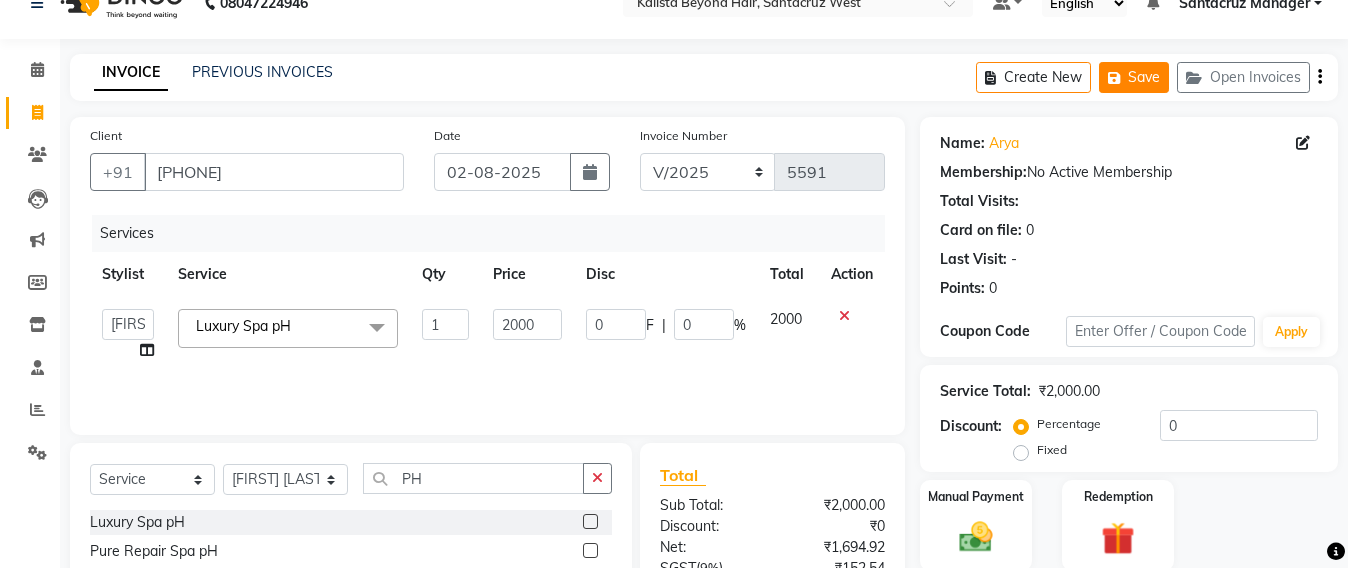 click on "Save" 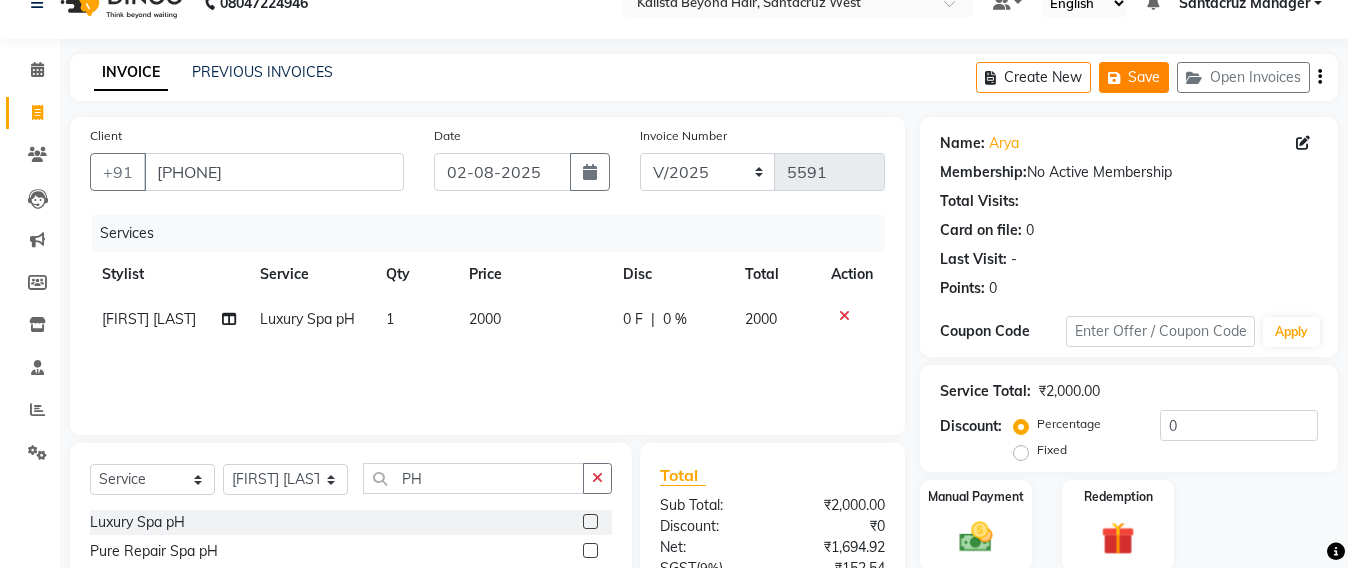 click 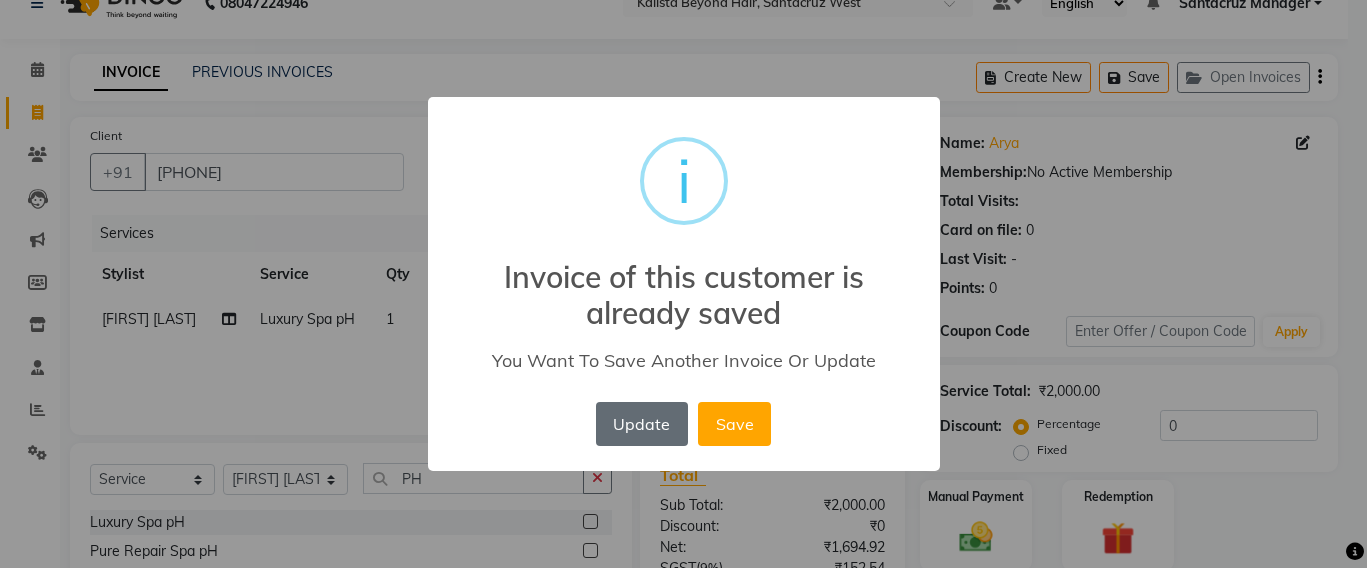click on "Update" at bounding box center [642, 424] 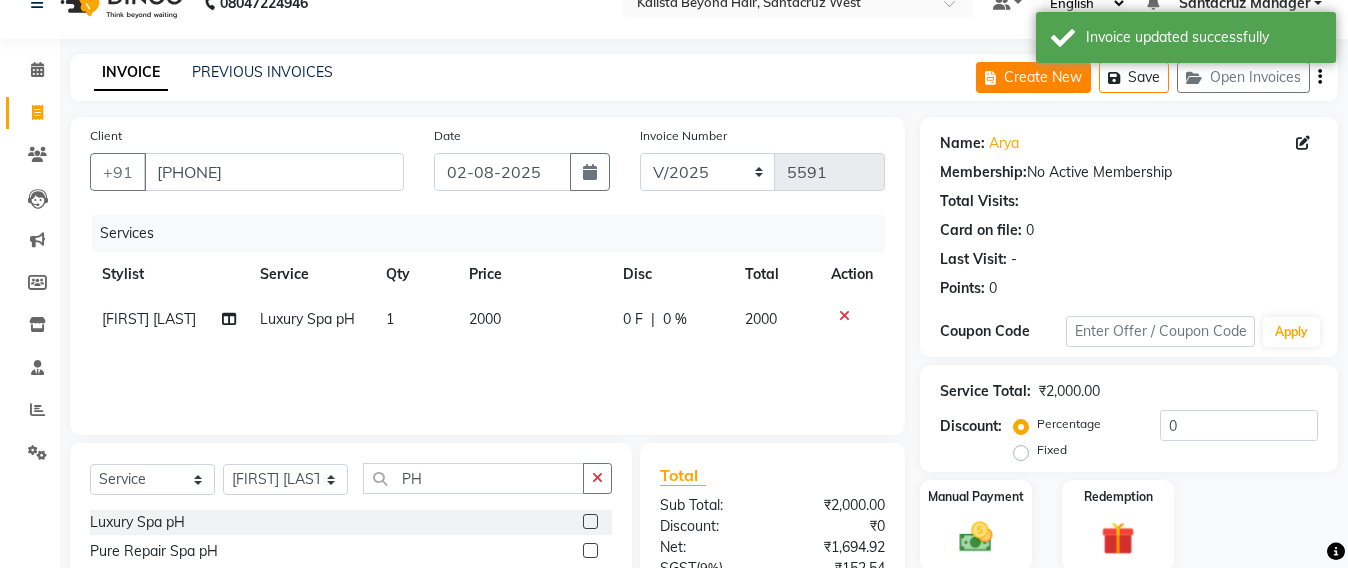click on "Create New" 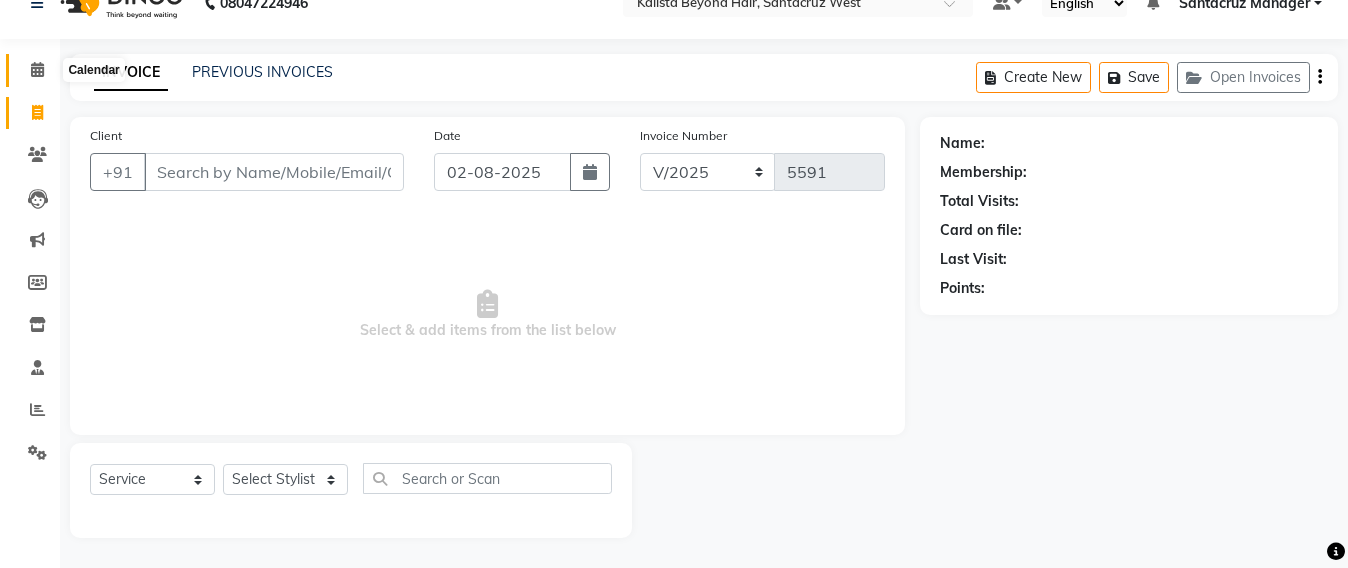 click 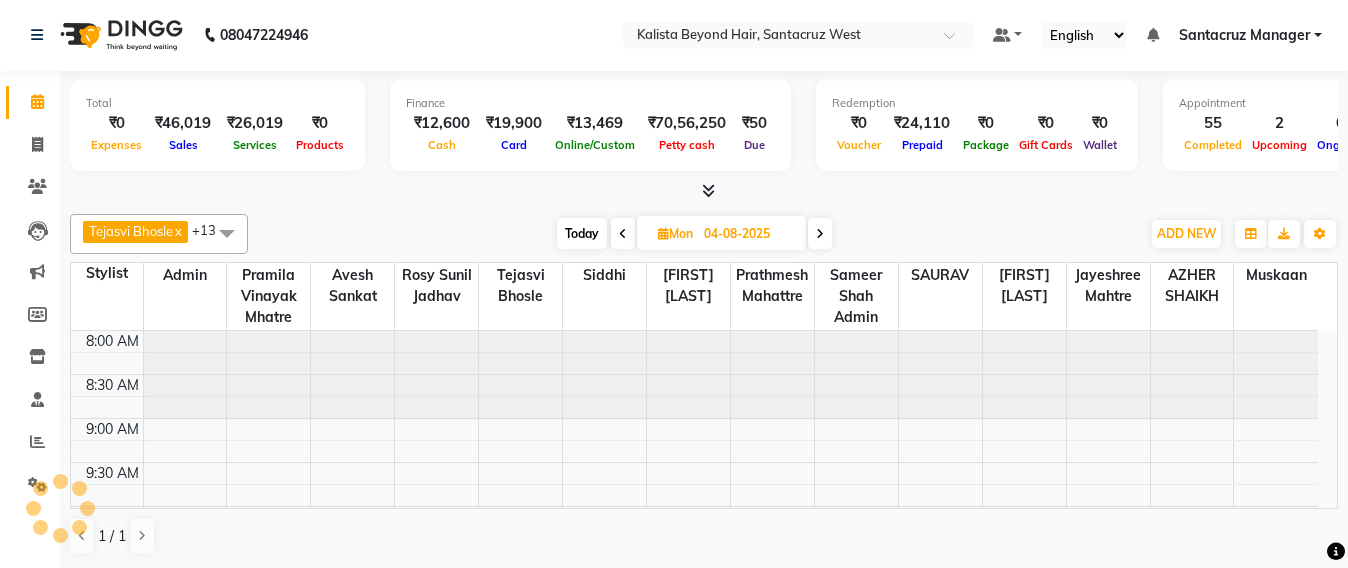 scroll, scrollTop: 0, scrollLeft: 0, axis: both 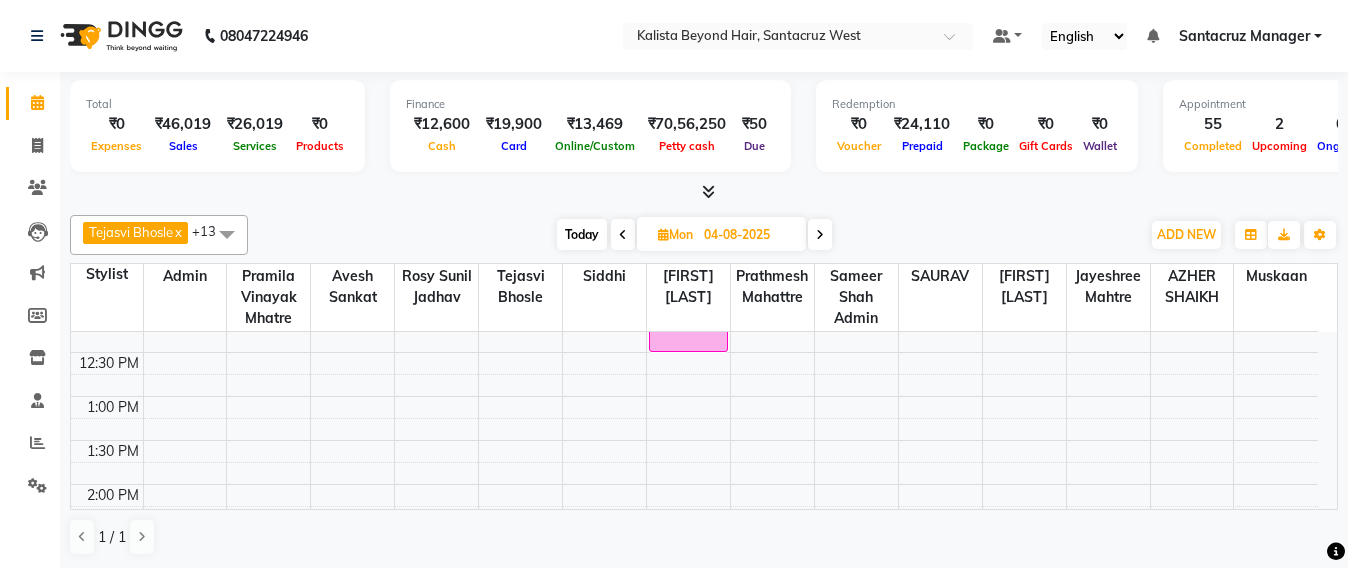 click at bounding box center (623, 235) 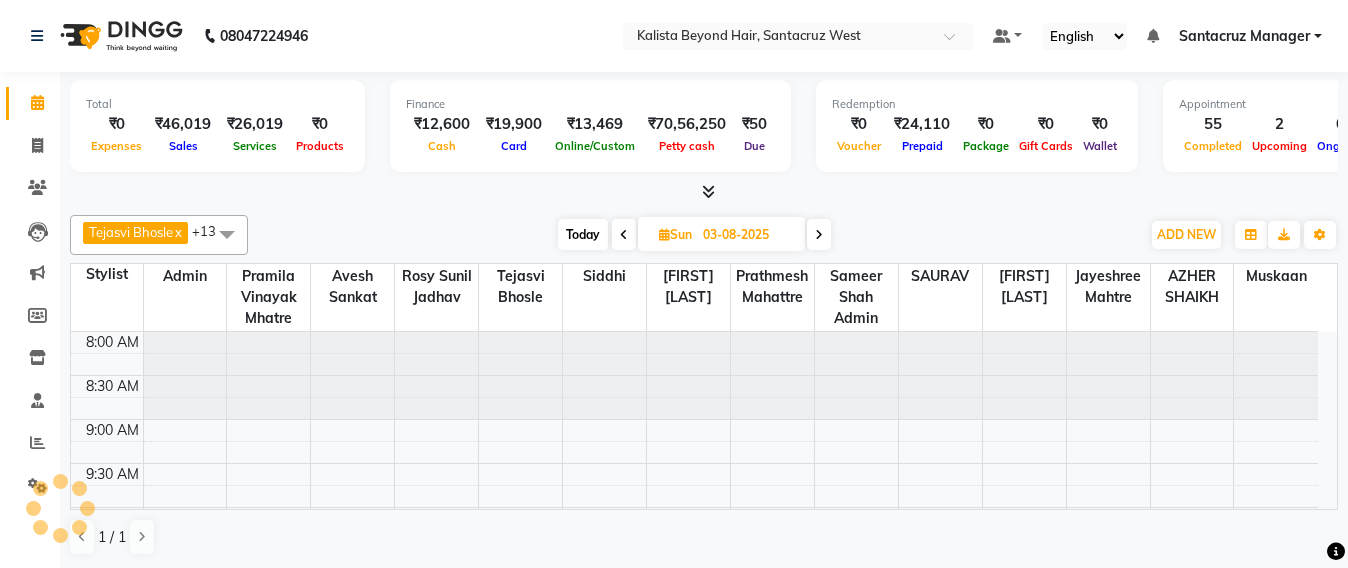 scroll, scrollTop: 966, scrollLeft: 0, axis: vertical 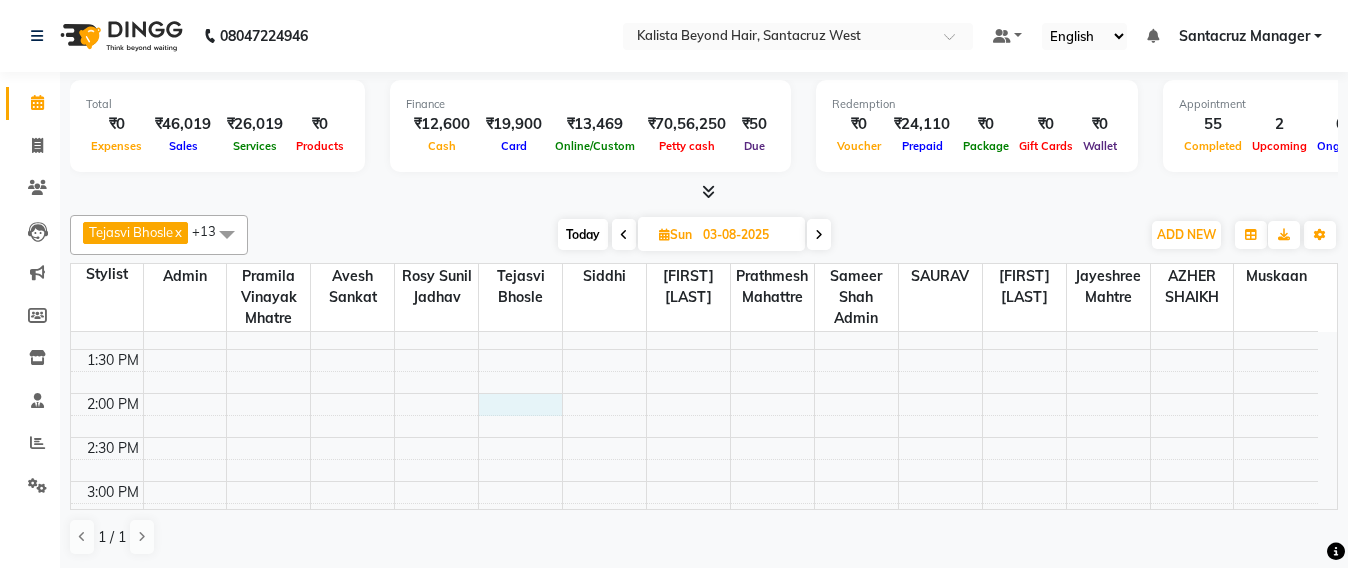 click on "8:00 AM 8:30 AM 9:00 AM 9:30 AM 10:00 AM 10:30 AM 11:00 AM 11:30 AM 12:00 PM 12:30 PM 1:00 PM 1:30 PM 2:00 PM 2:30 PM 3:00 PM 3:30 PM 4:00 PM 4:30 PM 5:00 PM 5:30 PM 6:00 PM 6:30 PM 7:00 PM 7:30 PM 8:00 PM 8:30 PM" at bounding box center (694, 437) 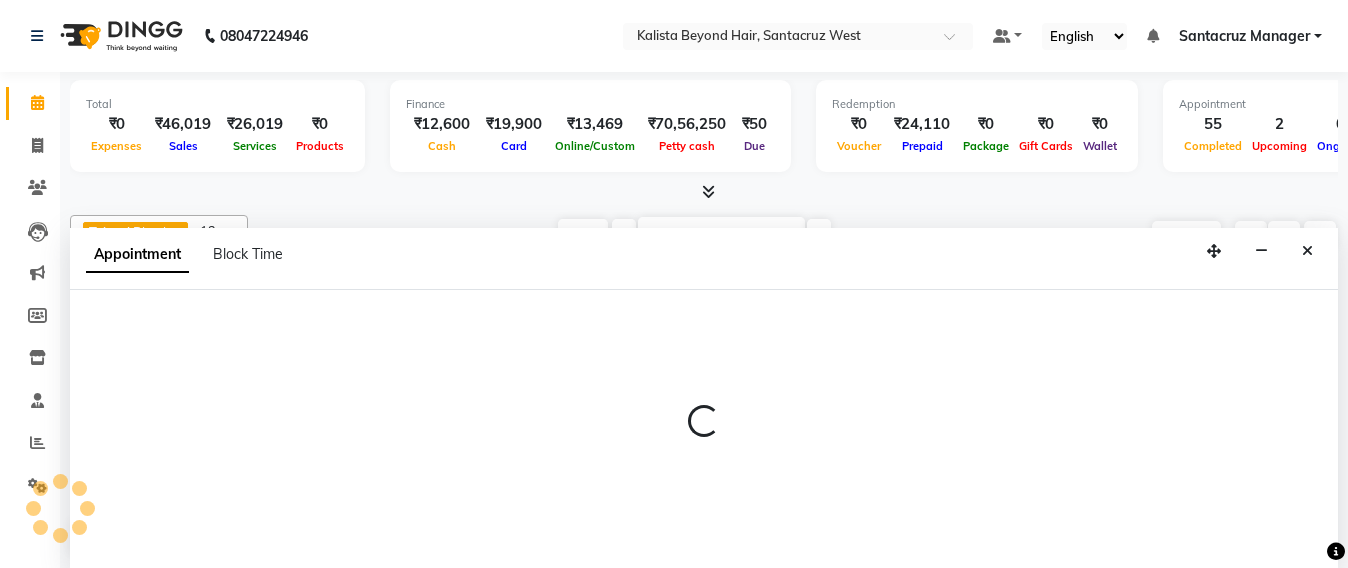 scroll, scrollTop: 1, scrollLeft: 0, axis: vertical 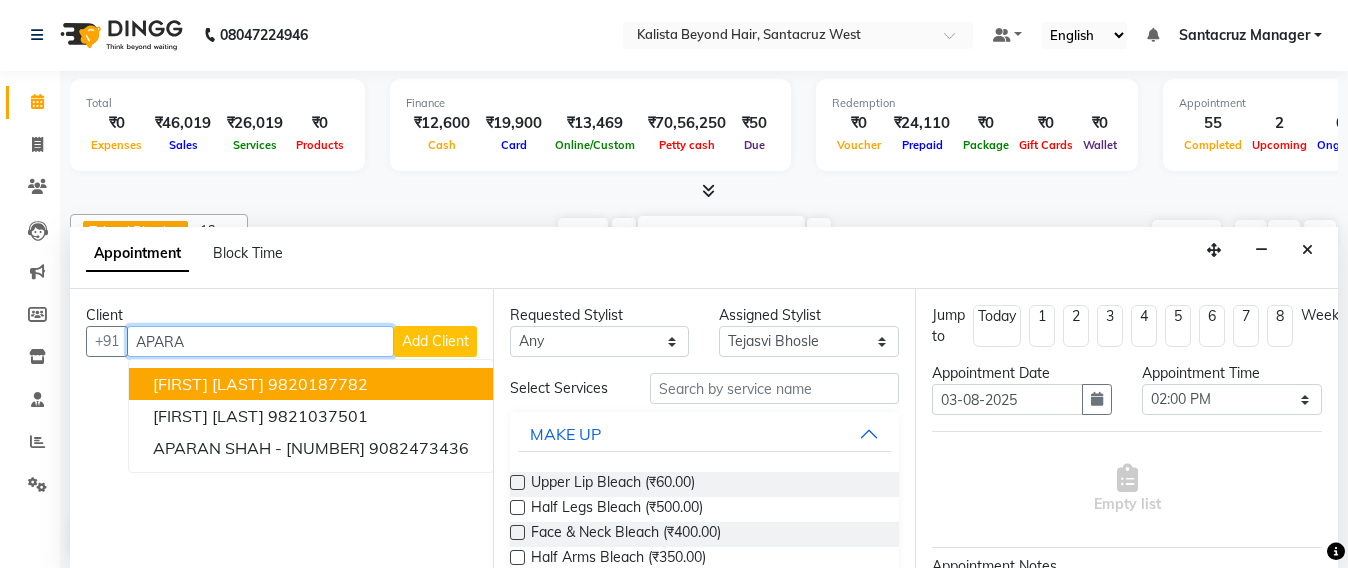 click on "APARA MEHTA" at bounding box center (208, 384) 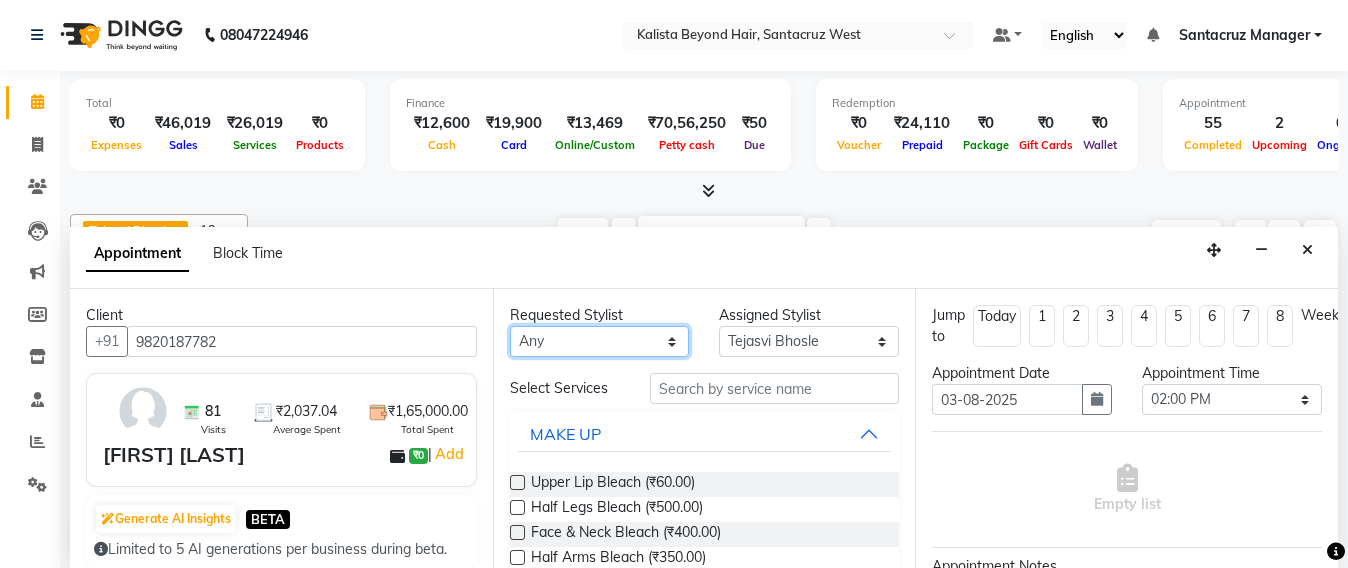 click on "Any Admin Avesh Sankat AZHER SHAIKH Jayeshree Mahtre Manisha Subodh Shedge Muskaan Pramila Vinayak Mhatre prathmesh mahattre Pratibha Nilesh Sharma RINKI SAV Rosy Sunil Jadhav Sameer shah admin SAURAV Siddhi SOMAYANG VASHUM Tejasvi Bhosle" at bounding box center [600, 341] 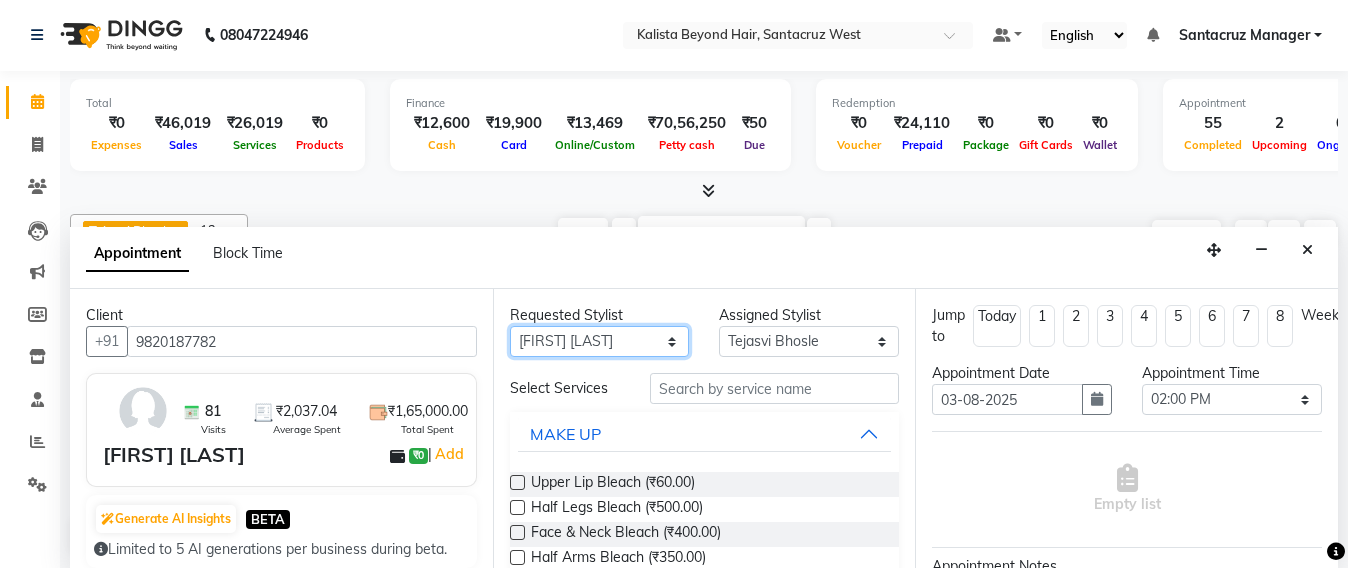 click on "Any Admin Avesh Sankat AZHER SHAIKH Jayeshree Mahtre Manisha Subodh Shedge Muskaan Pramila Vinayak Mhatre prathmesh mahattre Pratibha Nilesh Sharma RINKI SAV Rosy Sunil Jadhav Sameer shah admin SAURAV Siddhi SOMAYANG VASHUM Tejasvi Bhosle" at bounding box center [600, 341] 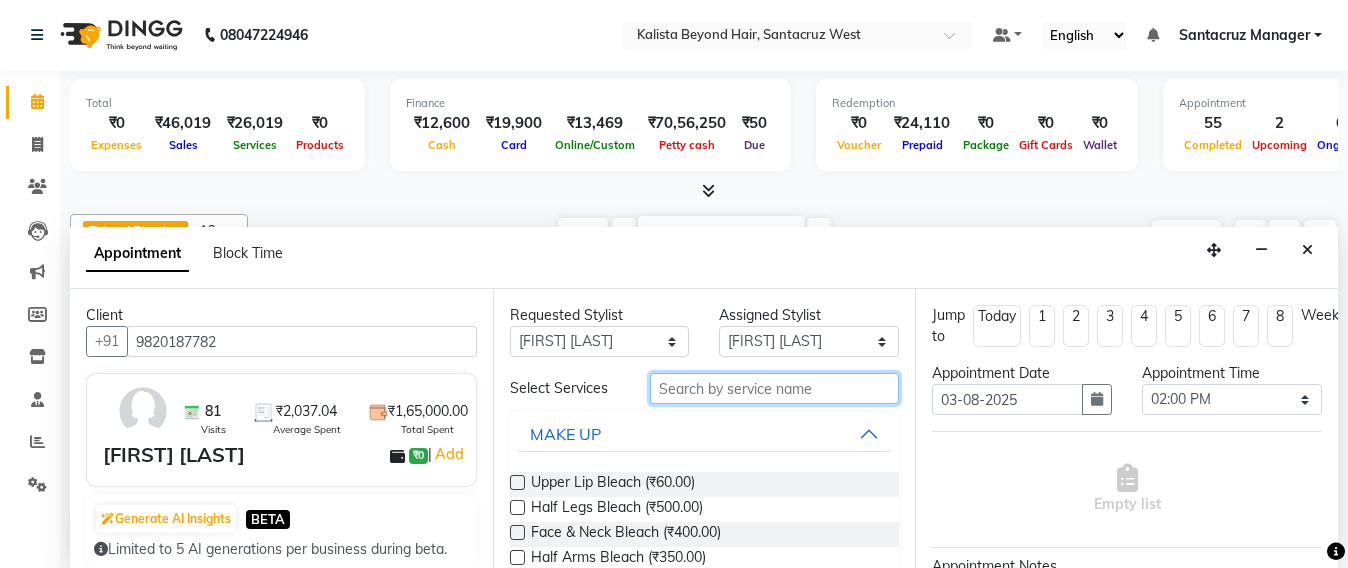 click at bounding box center [775, 388] 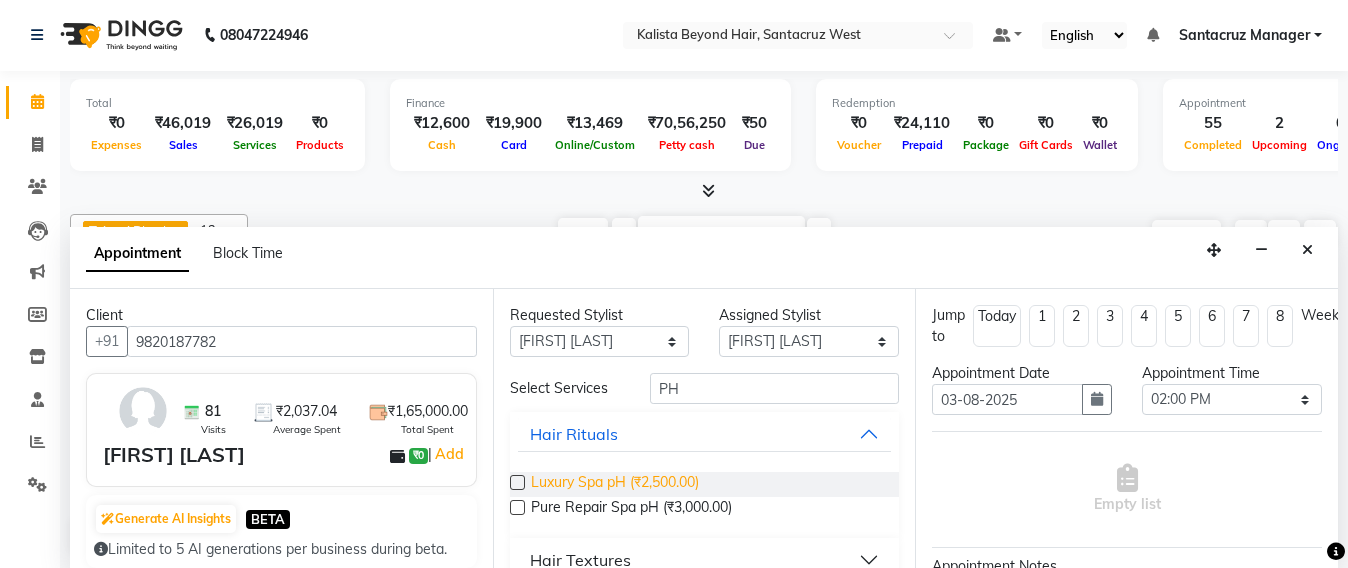 click on "Luxury Spa pH (₹2,500.00)" at bounding box center [615, 484] 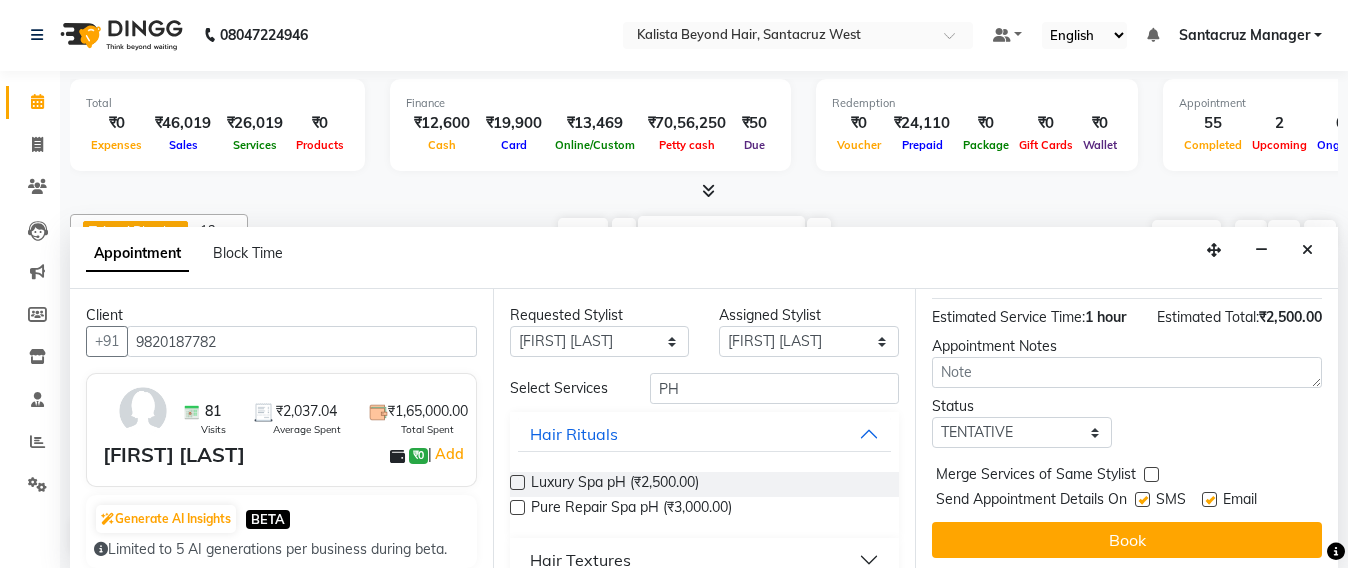scroll, scrollTop: 290, scrollLeft: 0, axis: vertical 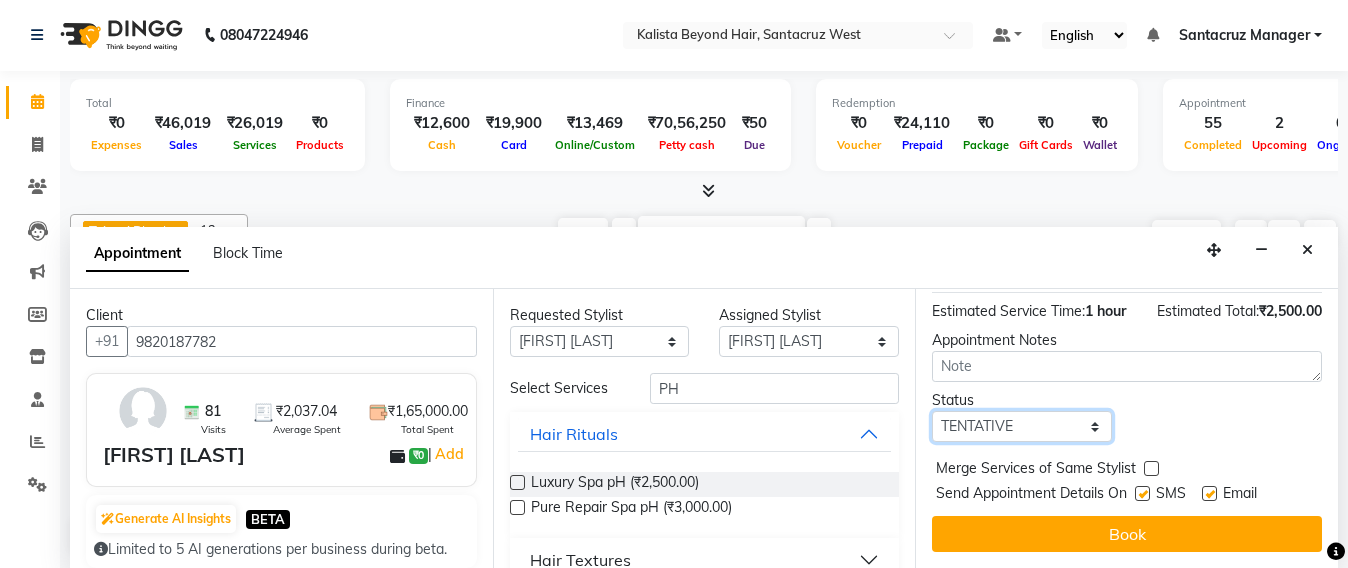drag, startPoint x: 1091, startPoint y: 410, endPoint x: 1078, endPoint y: 398, distance: 17.691807 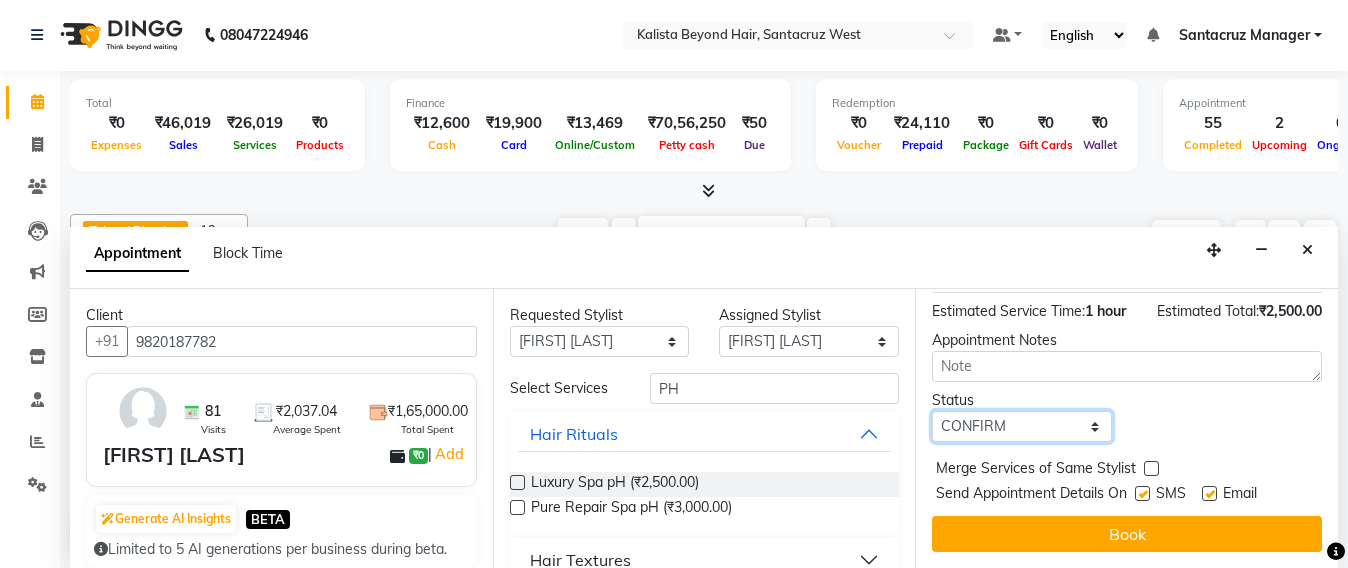 click on "Select TENTATIVE CONFIRM UPCOMING" at bounding box center (1022, 426) 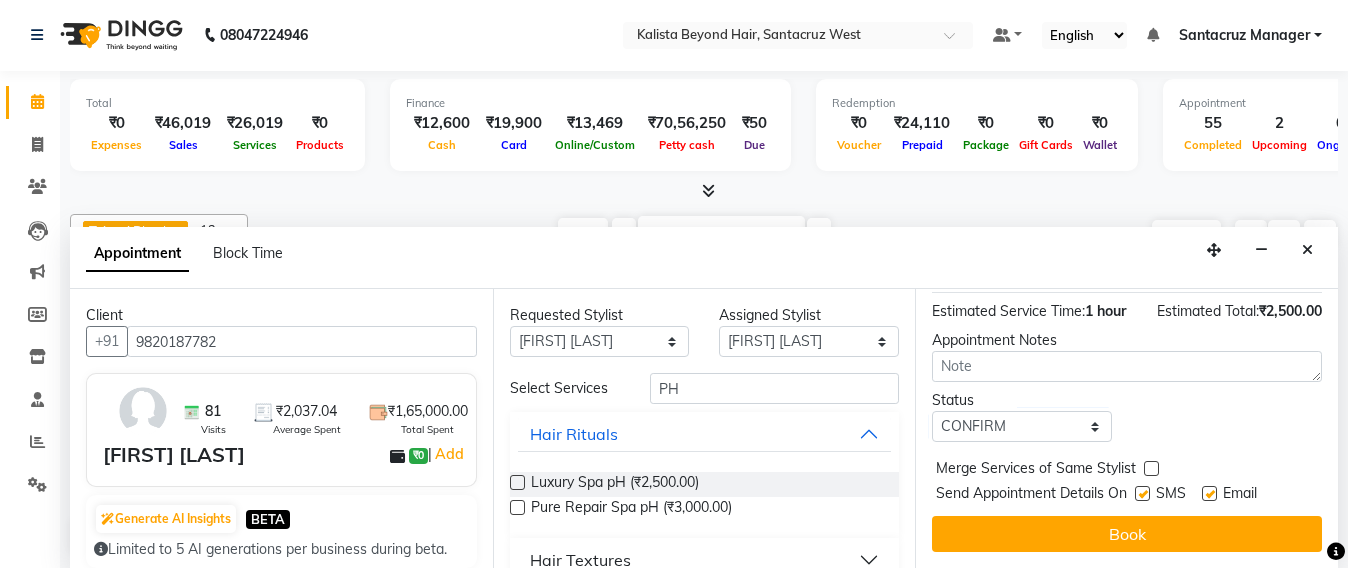 drag, startPoint x: 1071, startPoint y: 518, endPoint x: 1145, endPoint y: 426, distance: 118.06778 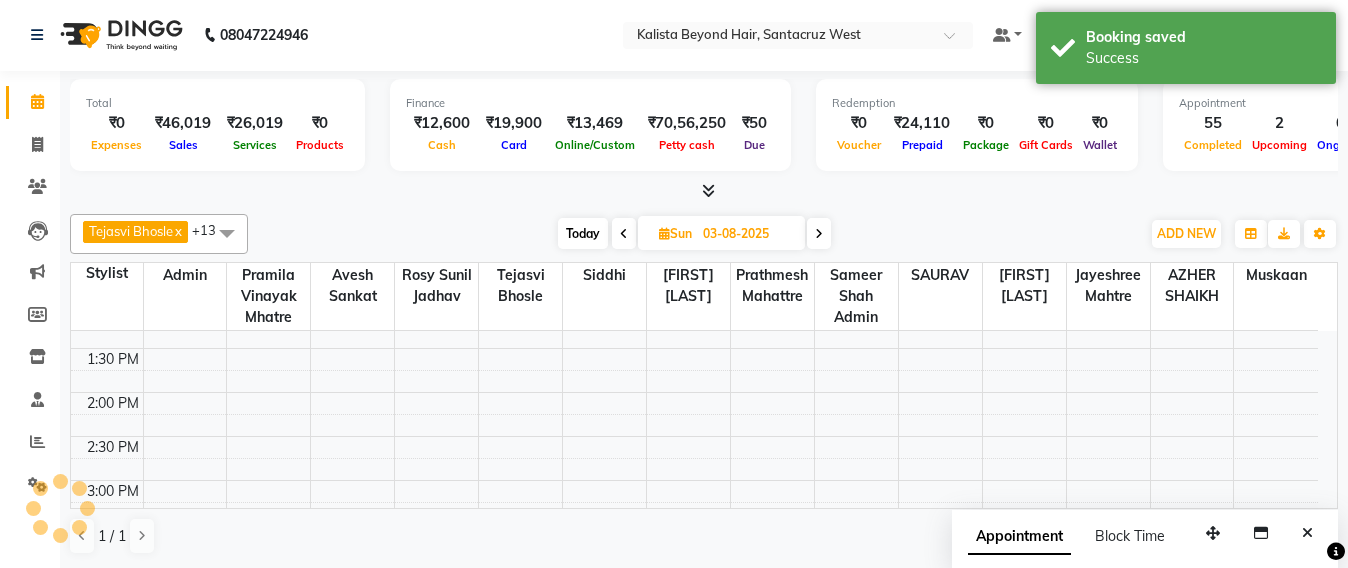 scroll, scrollTop: 0, scrollLeft: 0, axis: both 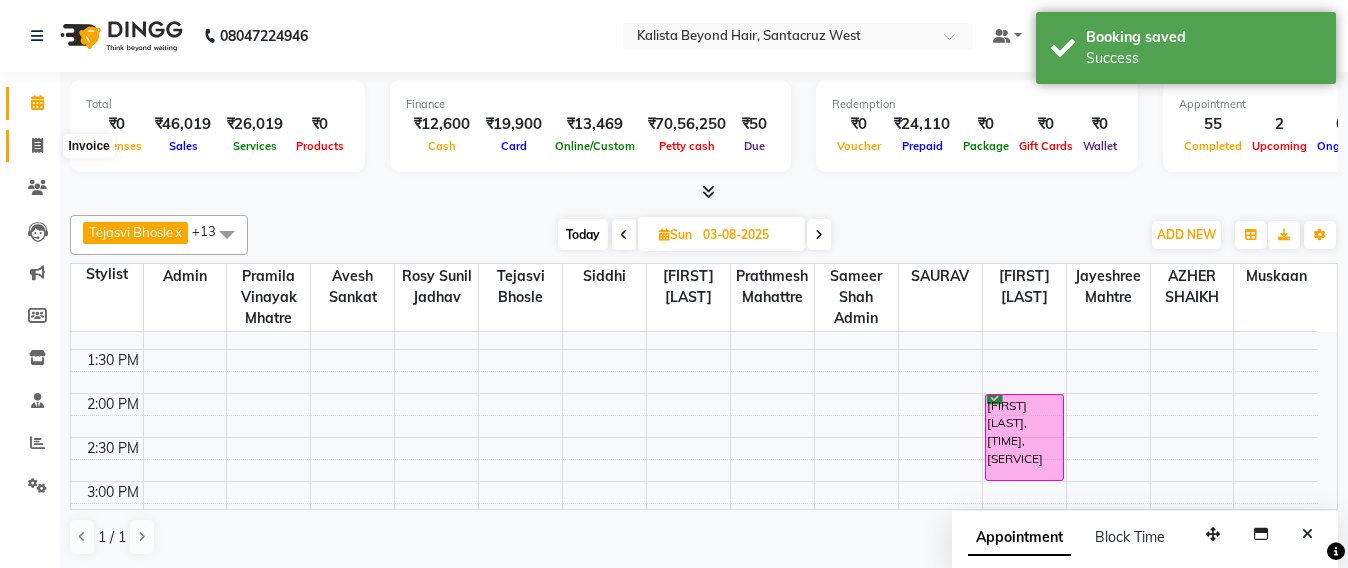 click 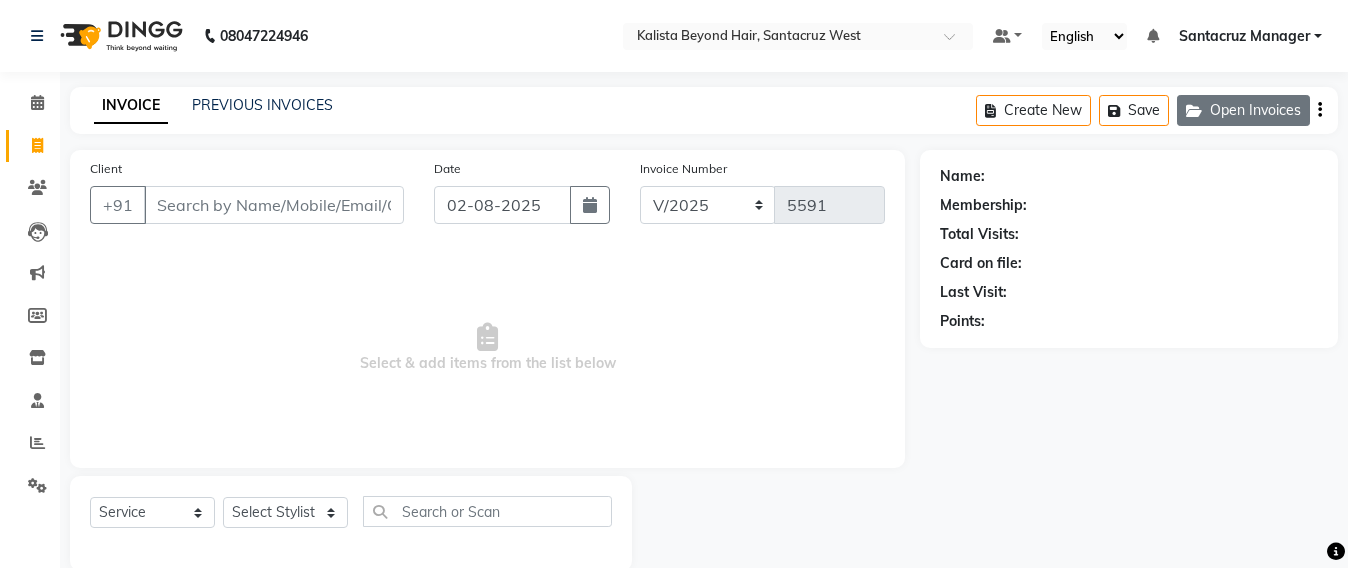 click on "Open Invoices" 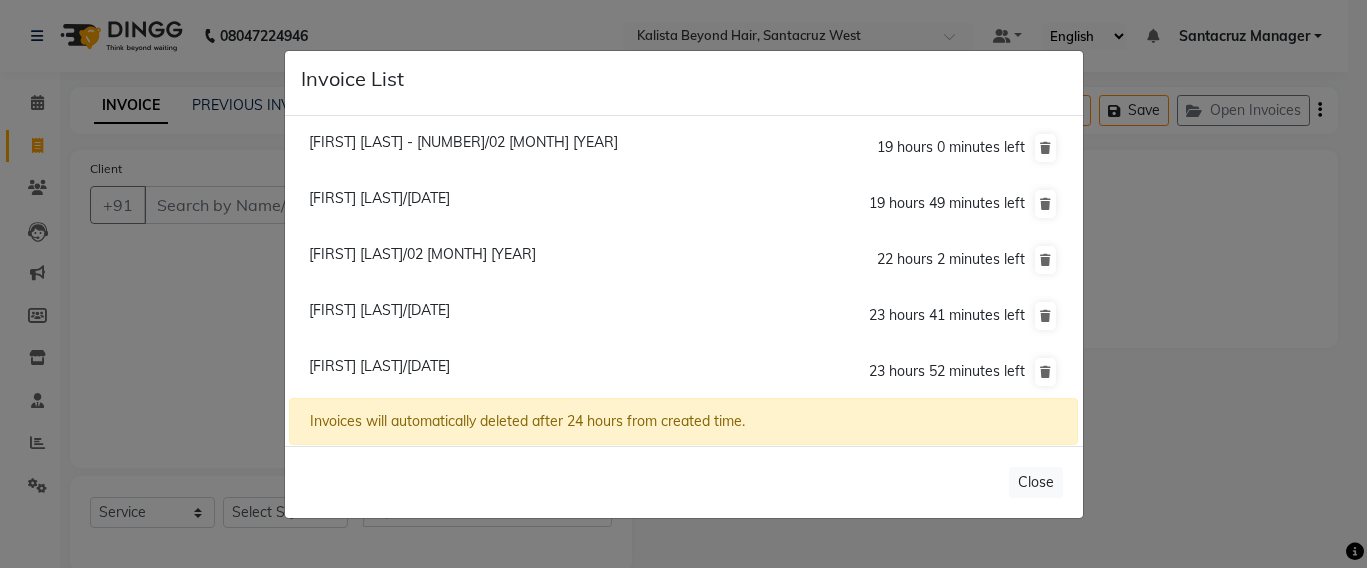 click on "Krishna Thackrey - 3047/02 August 2025" 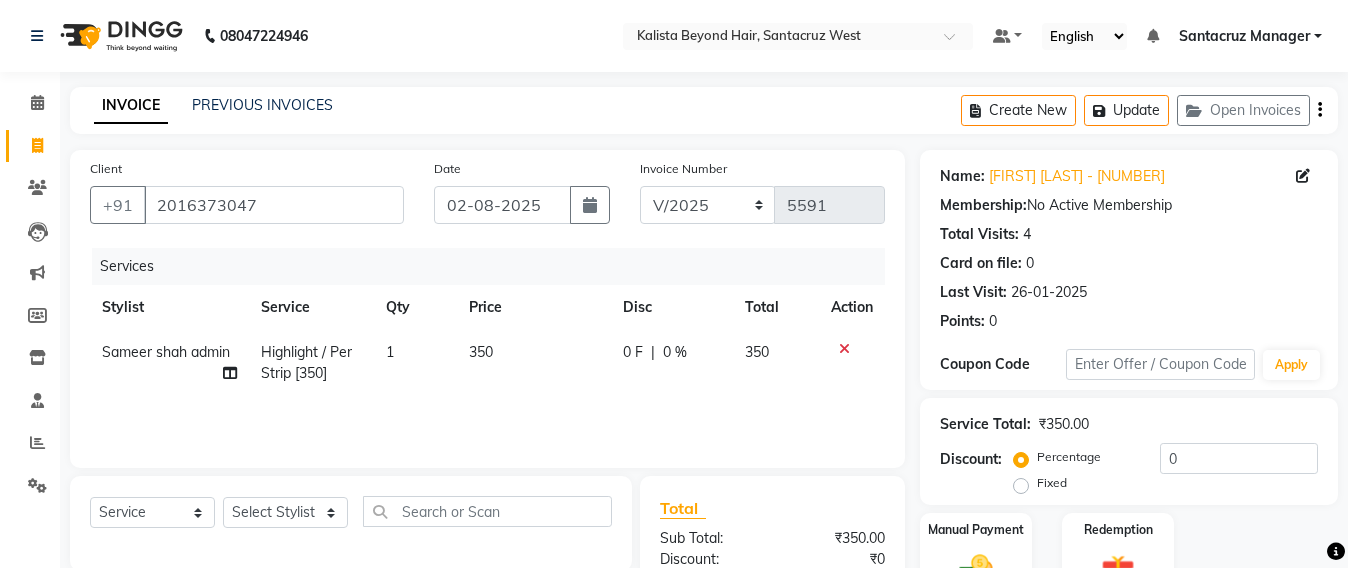 click on "350" 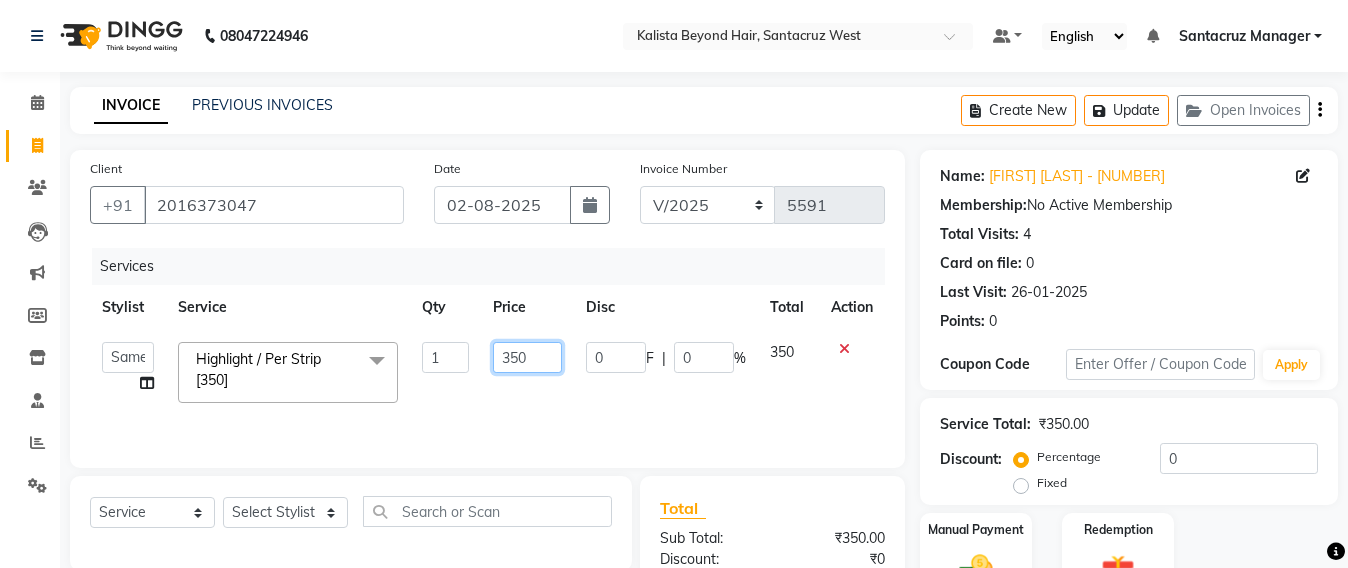 click on "350" 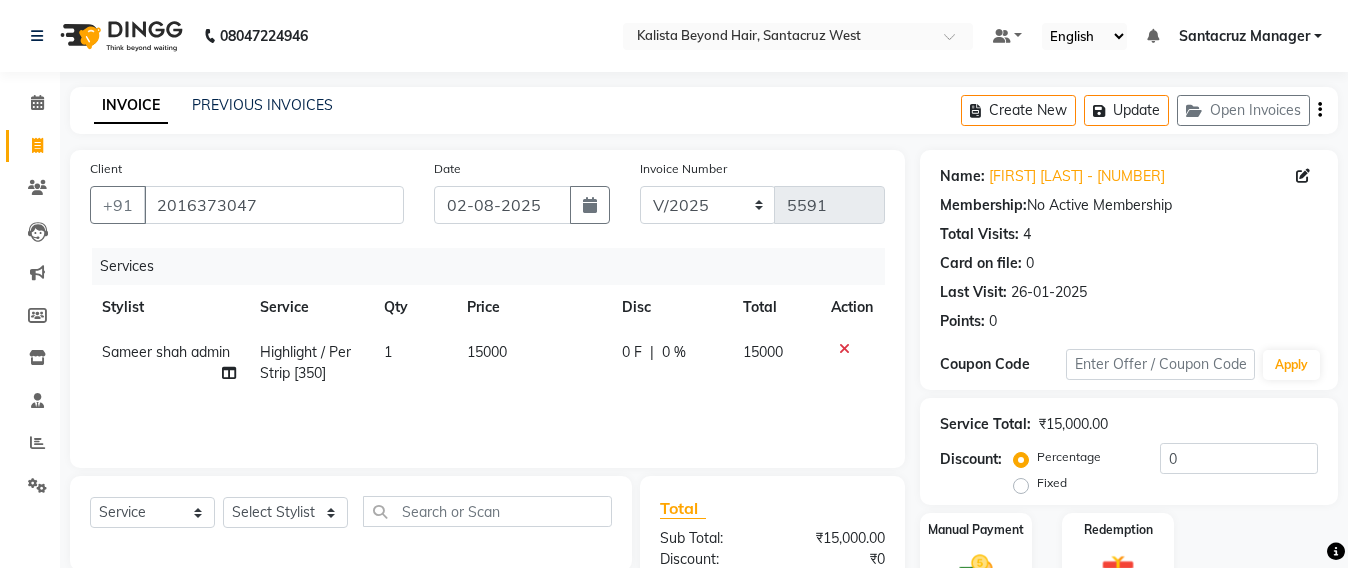 click on "15000" 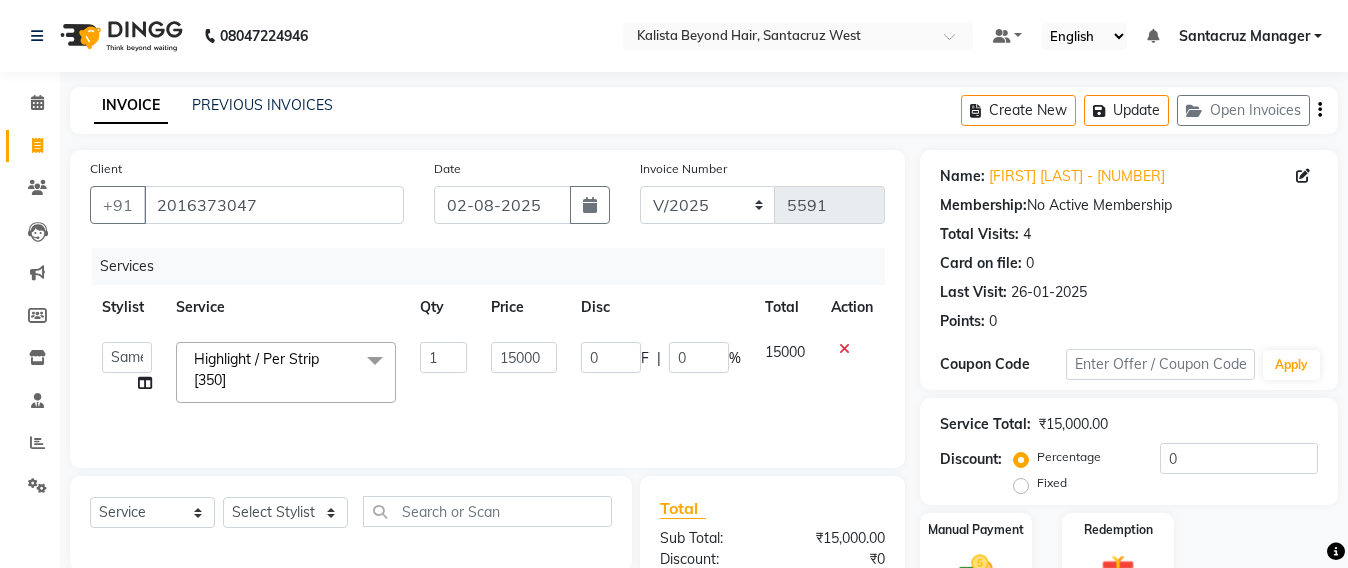 click on "15000" 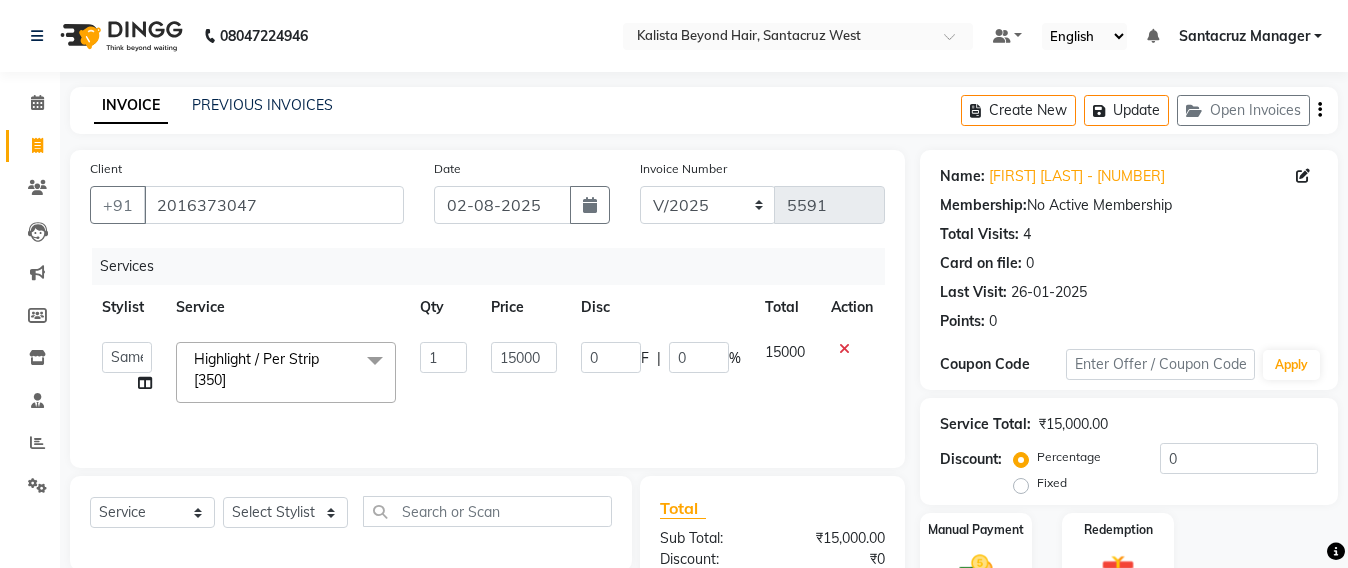 scroll, scrollTop: 234, scrollLeft: 0, axis: vertical 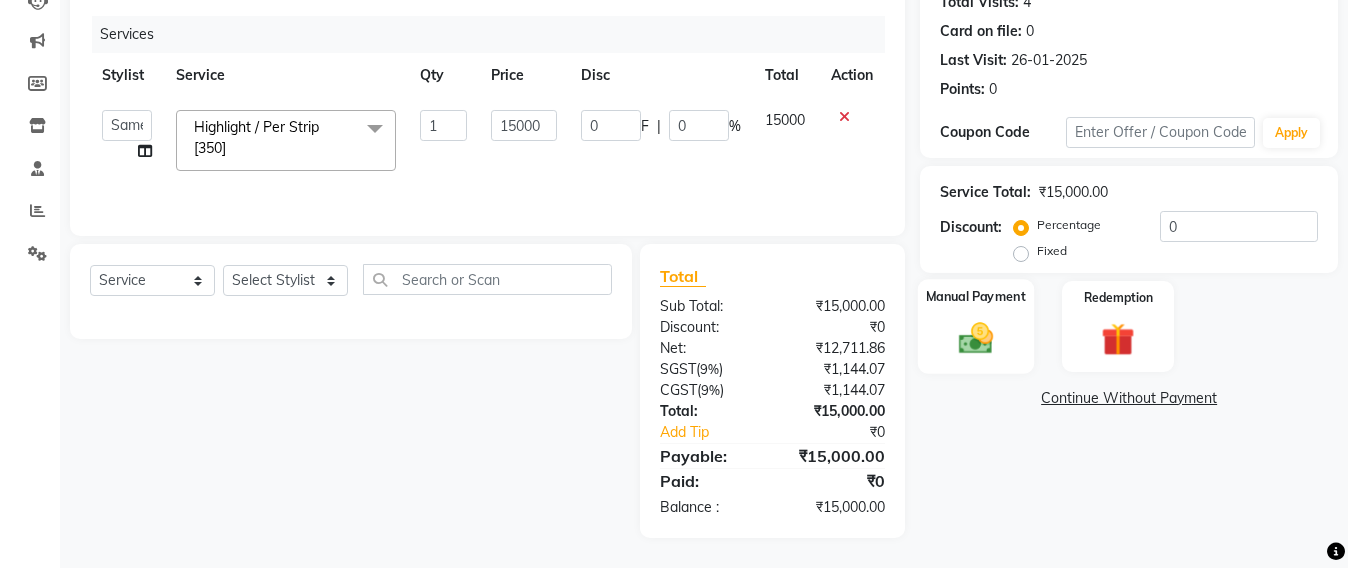 click 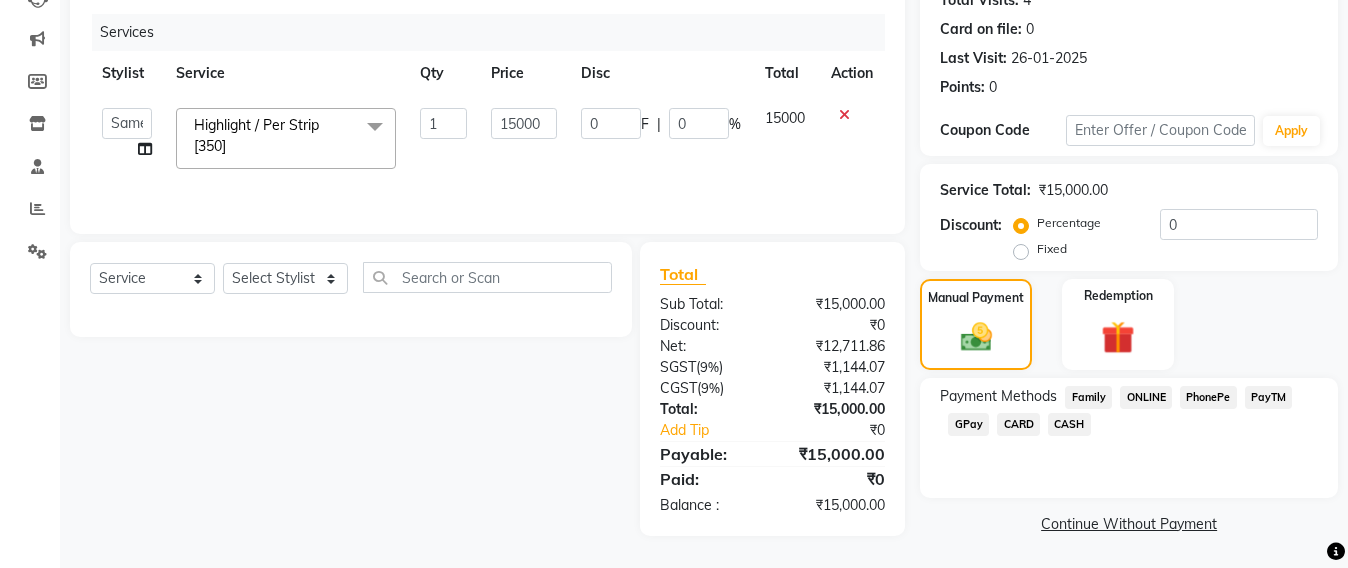 click on "CARD" 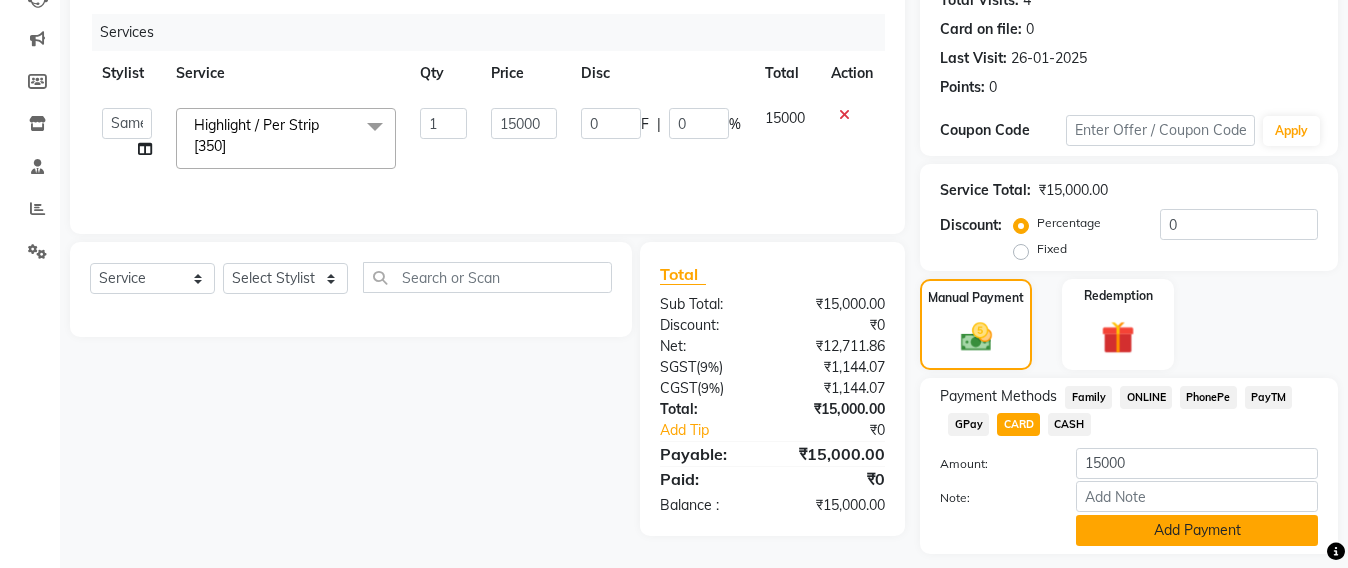 click on "Add Payment" 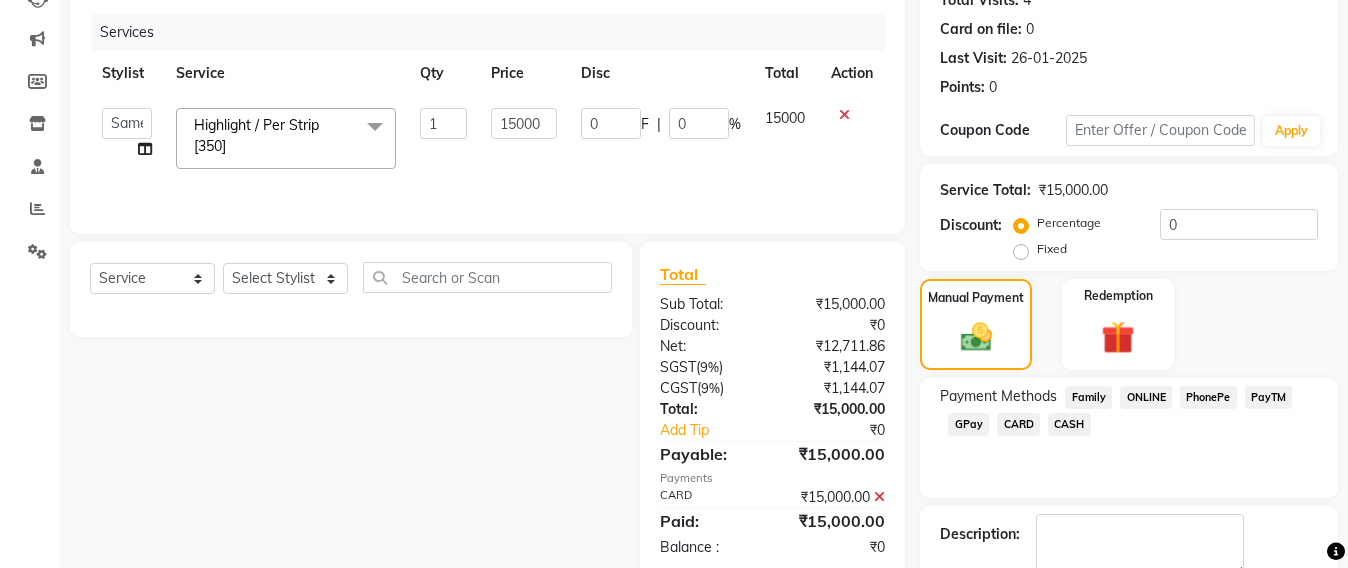 scroll, scrollTop: 348, scrollLeft: 0, axis: vertical 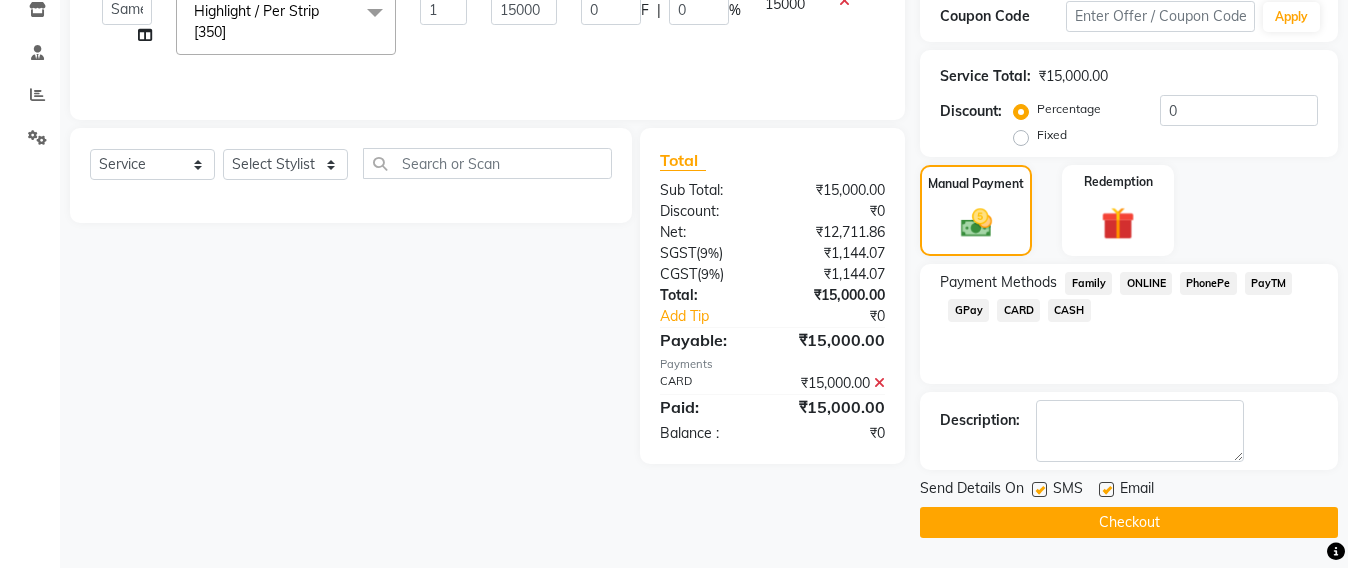 click on "Checkout" 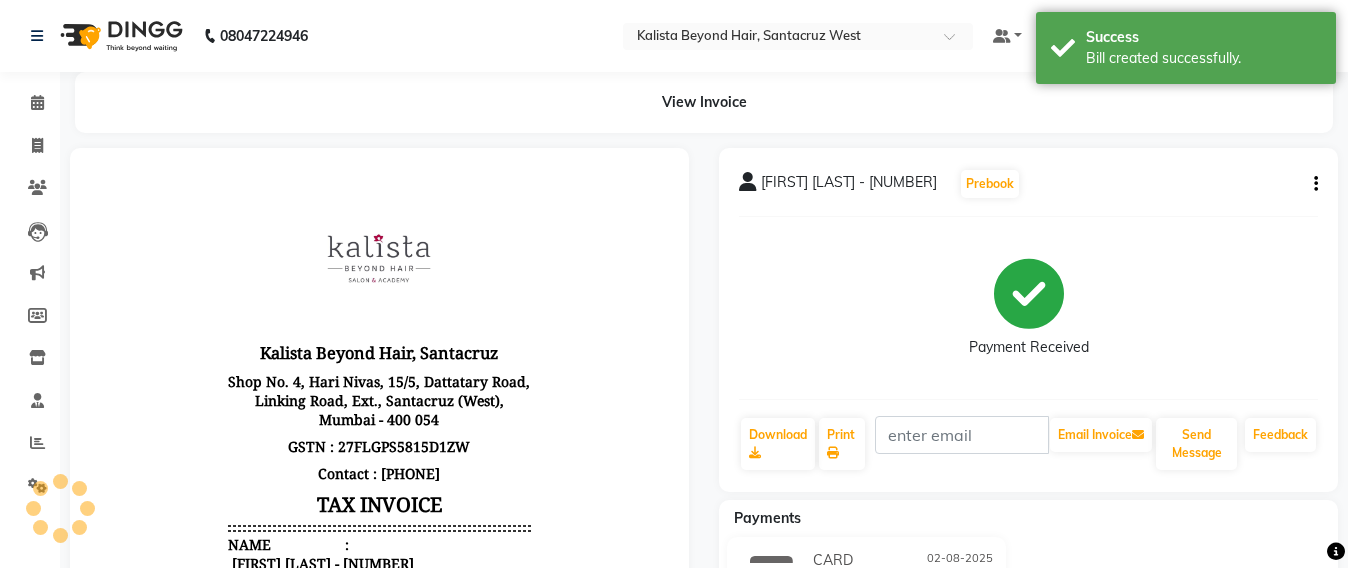 scroll, scrollTop: 0, scrollLeft: 0, axis: both 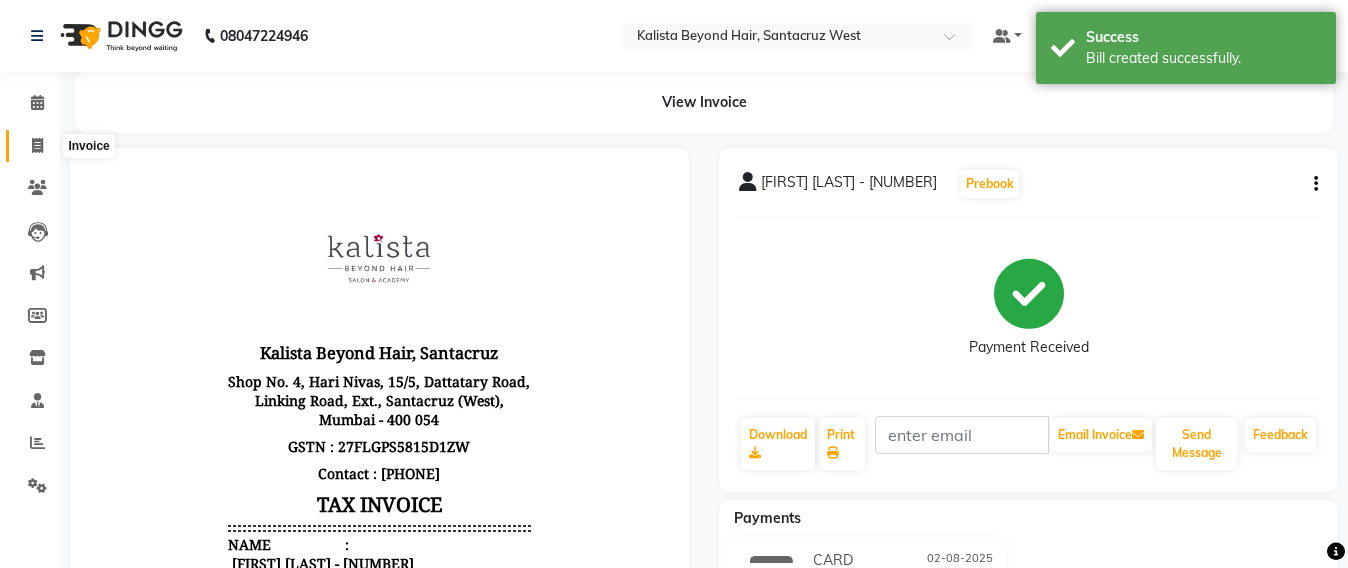 click 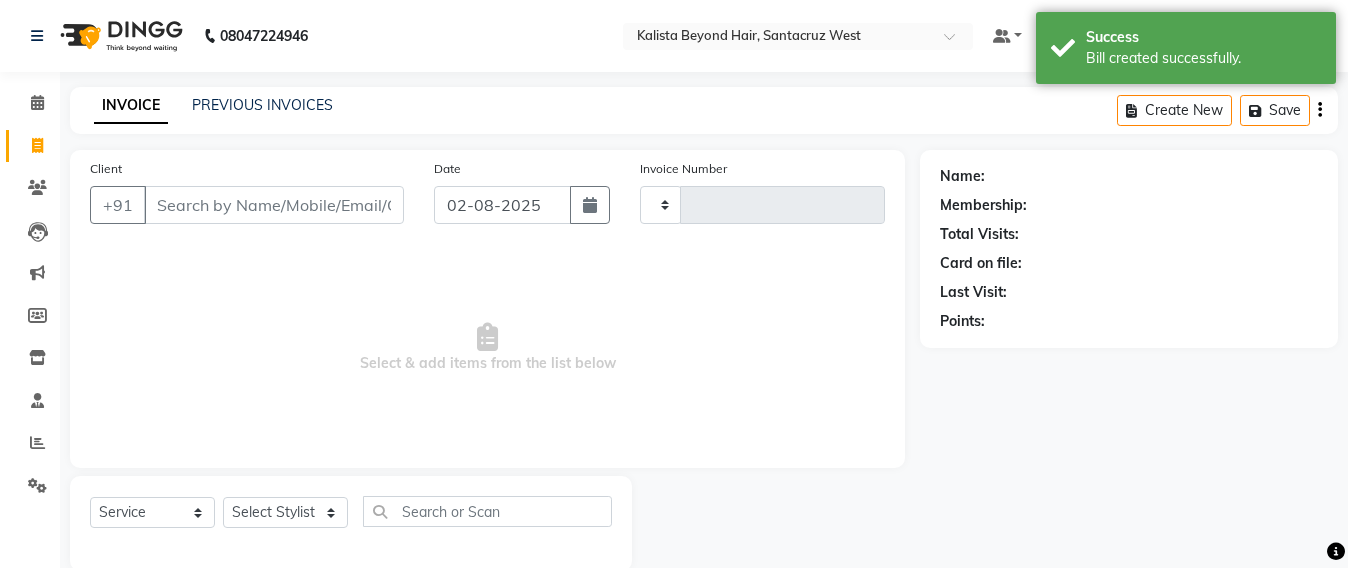 scroll, scrollTop: 33, scrollLeft: 0, axis: vertical 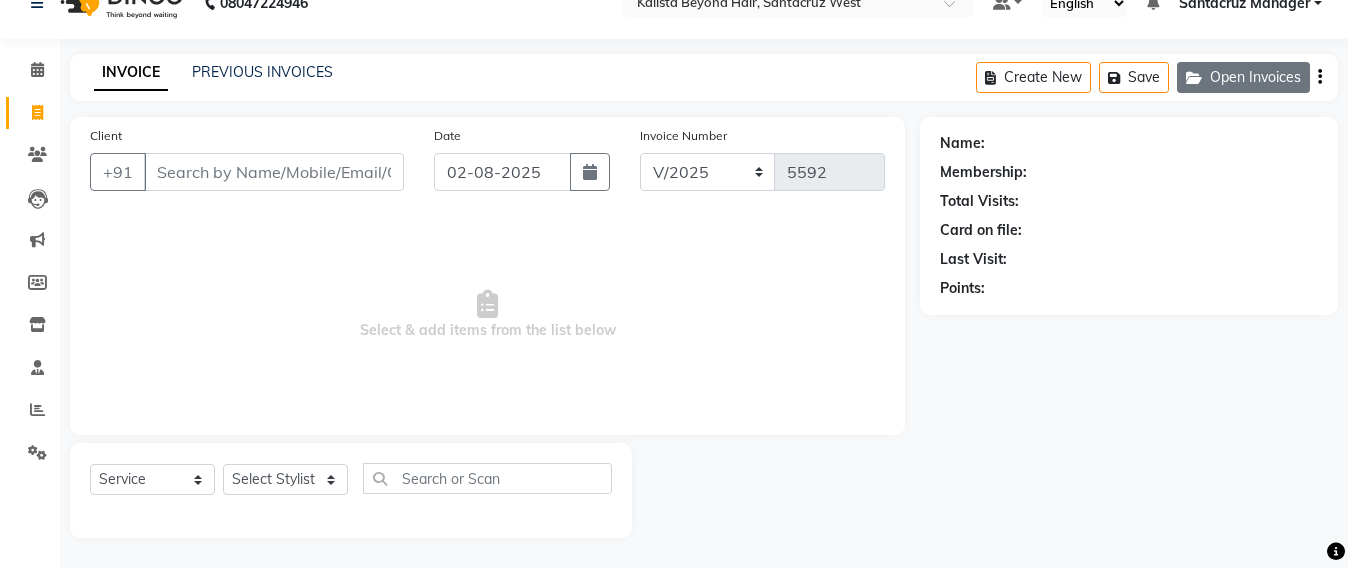 click on "Open Invoices" 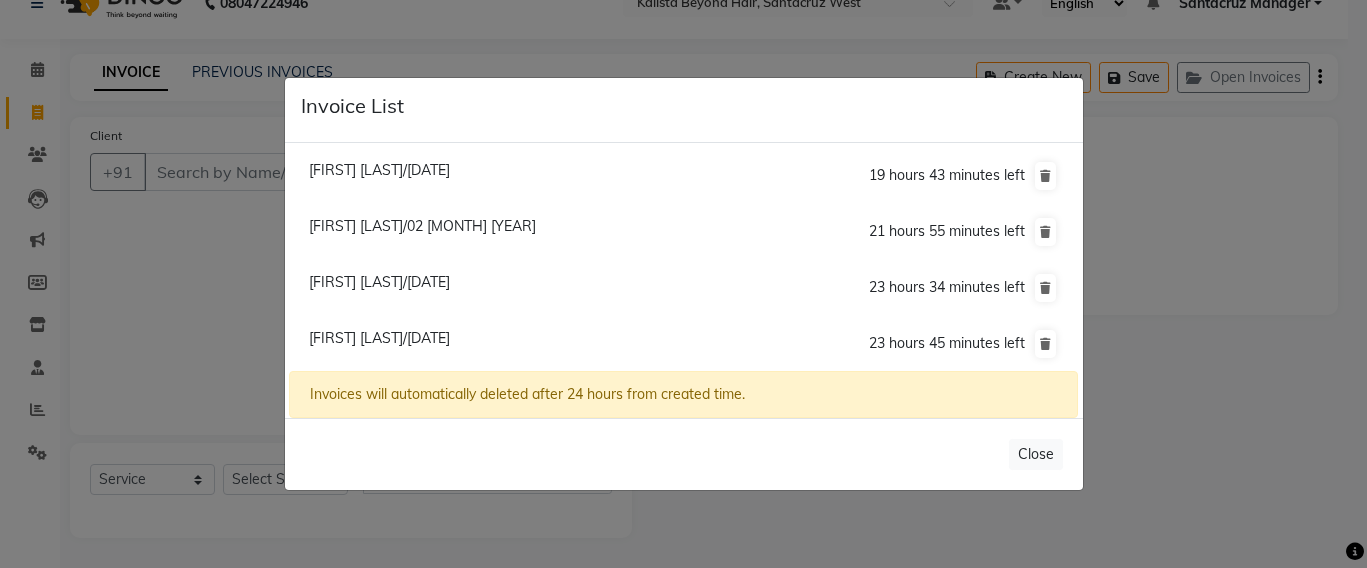 click on "Ritika Malhotra/02 August 2025" 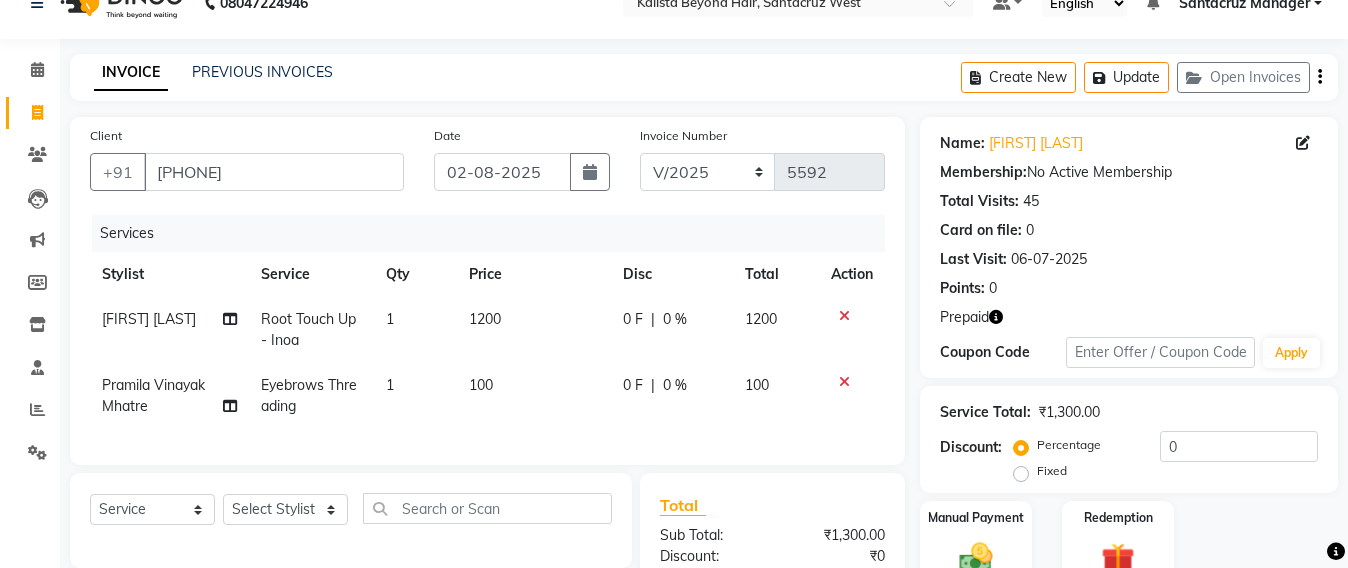scroll, scrollTop: 281, scrollLeft: 0, axis: vertical 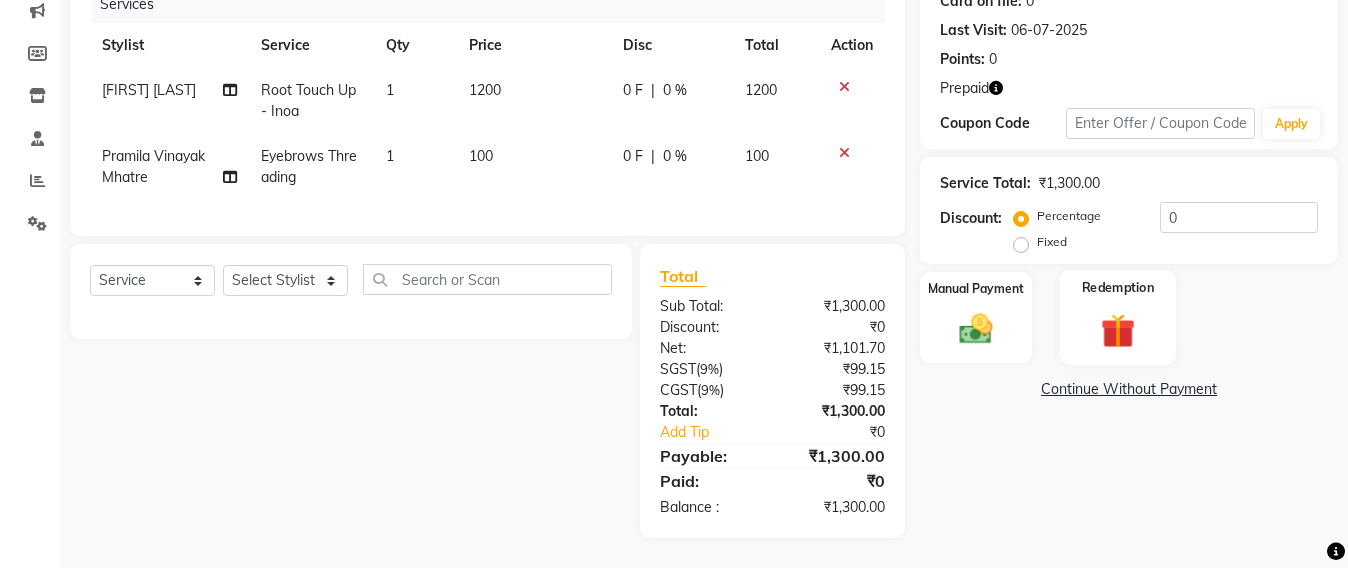 click 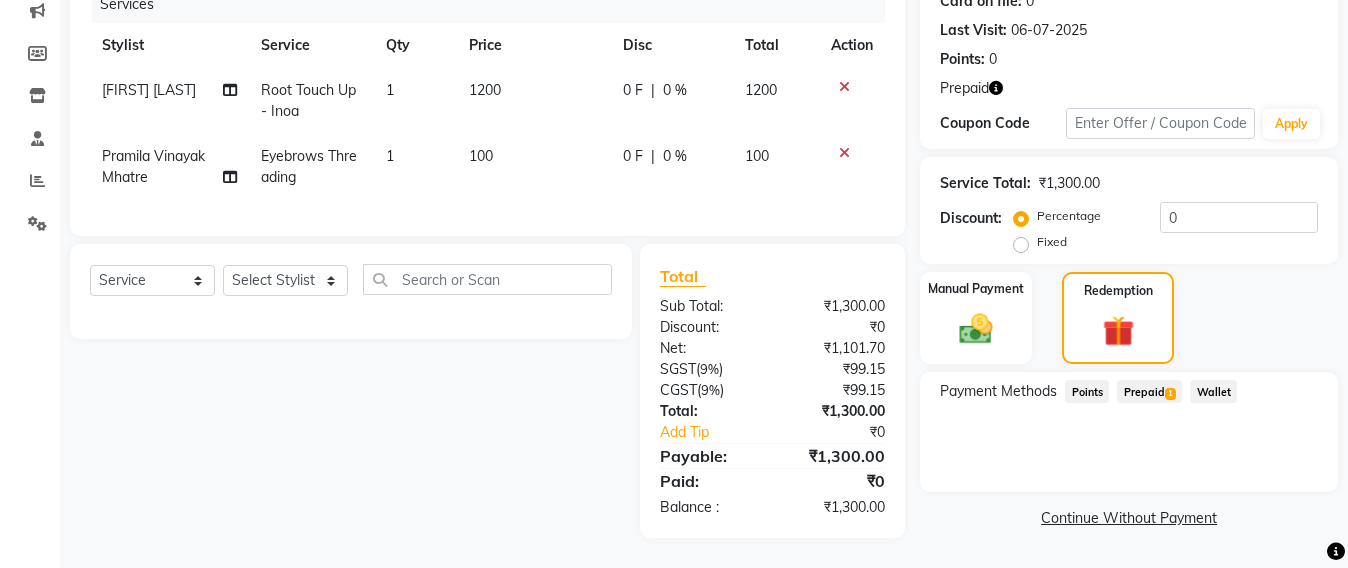 click on "Prepaid  1" 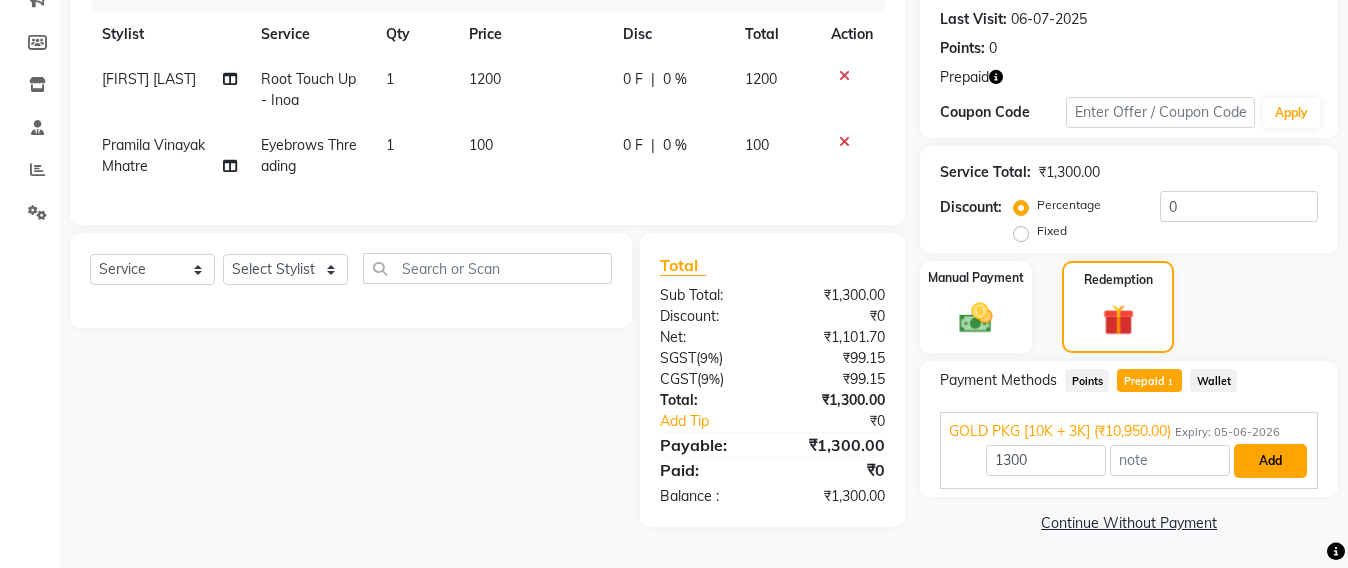click on "Add" at bounding box center [1270, 461] 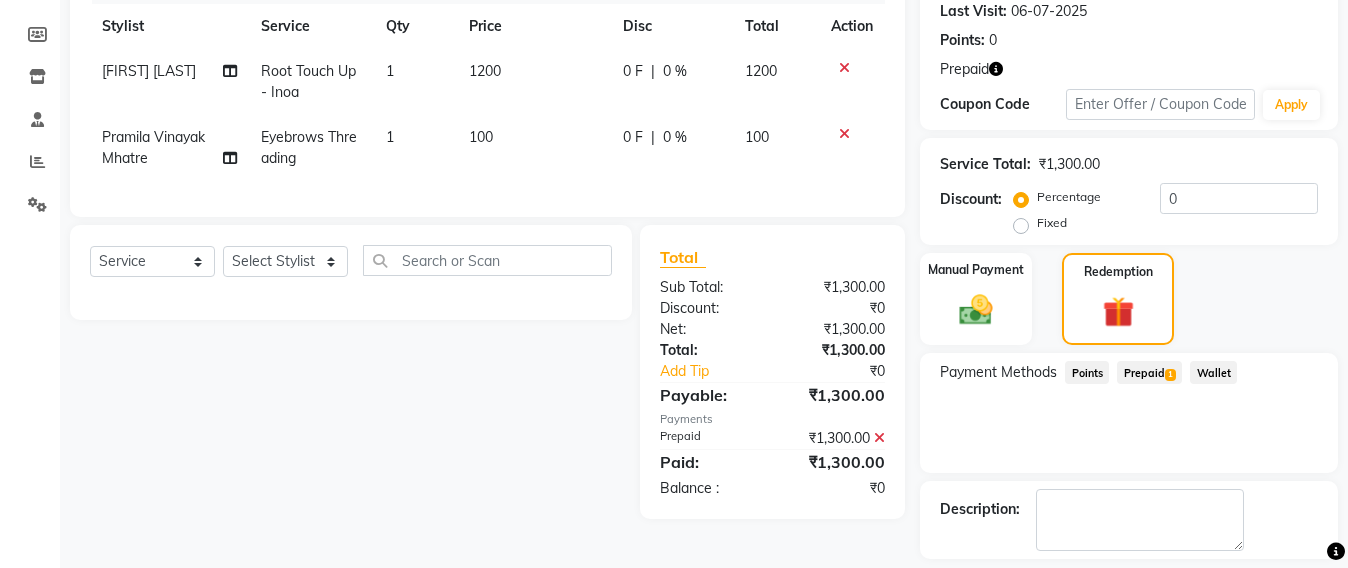 scroll, scrollTop: 370, scrollLeft: 0, axis: vertical 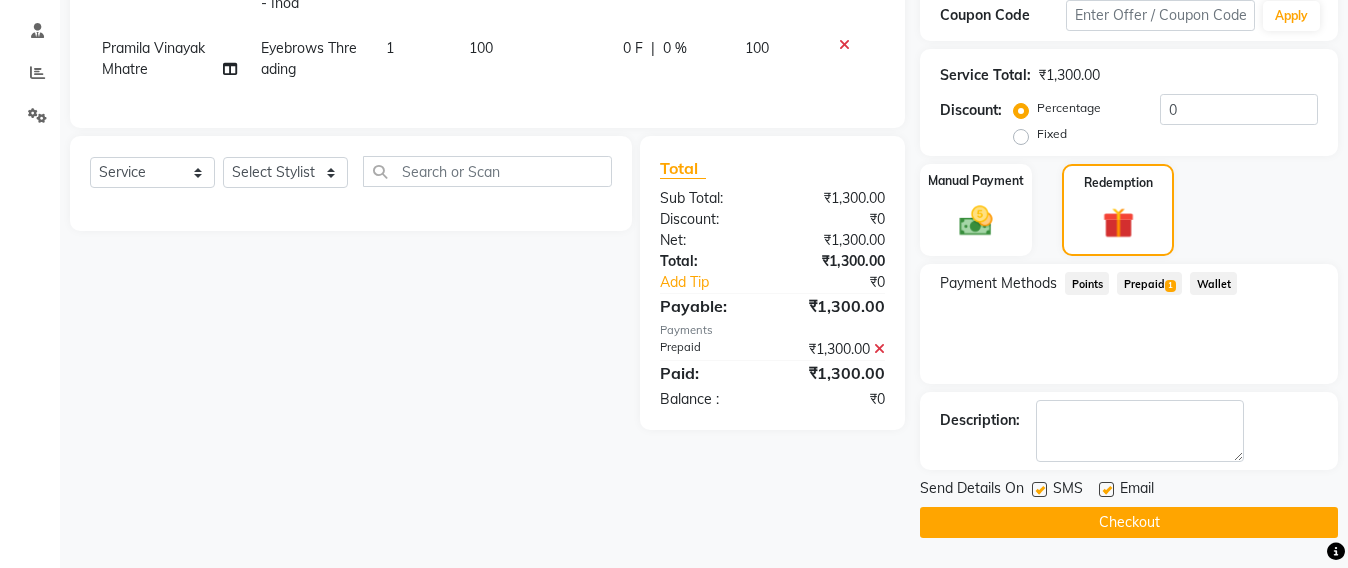 click on "Checkout" 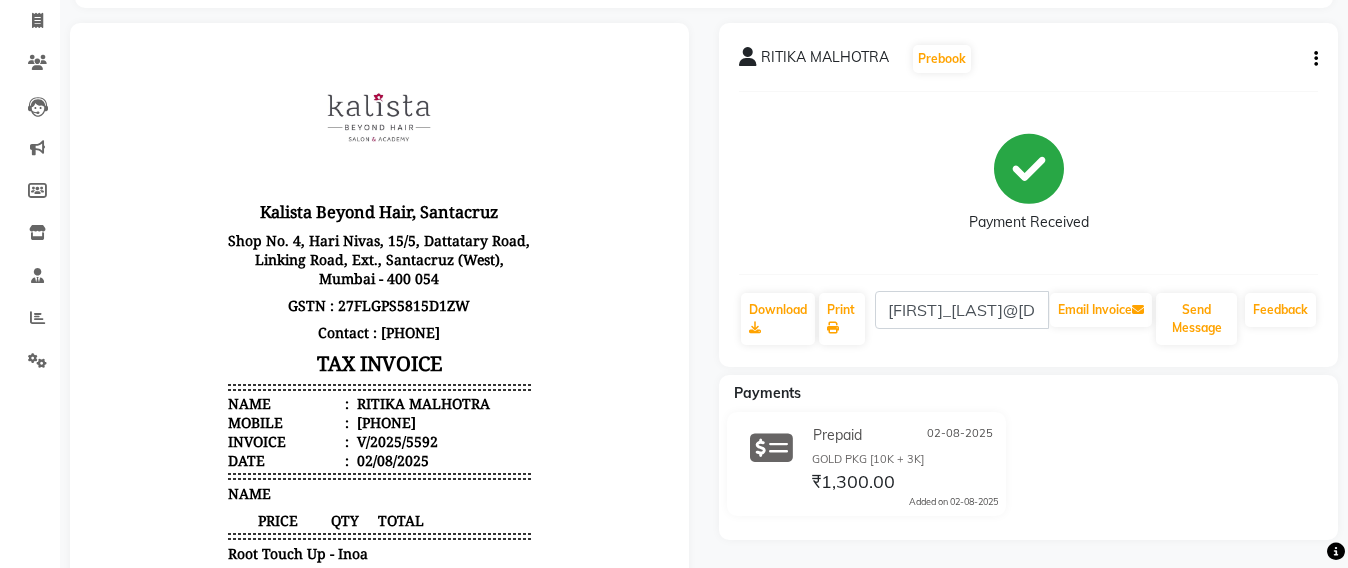 scroll, scrollTop: 0, scrollLeft: 0, axis: both 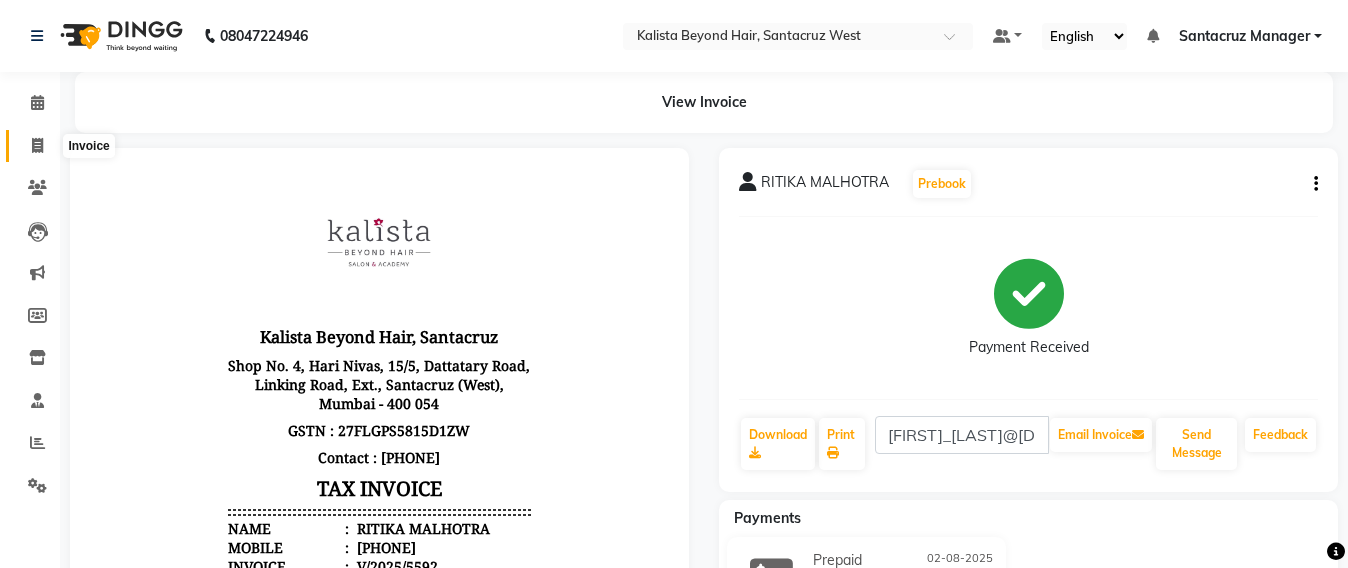 click 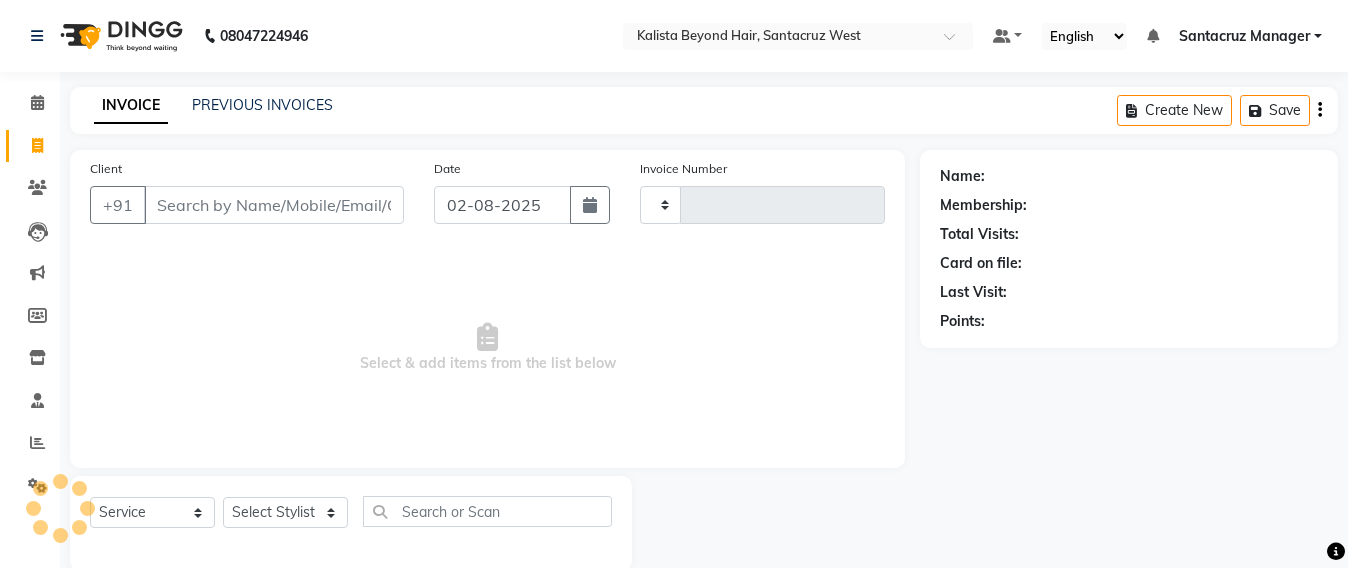 scroll, scrollTop: 33, scrollLeft: 0, axis: vertical 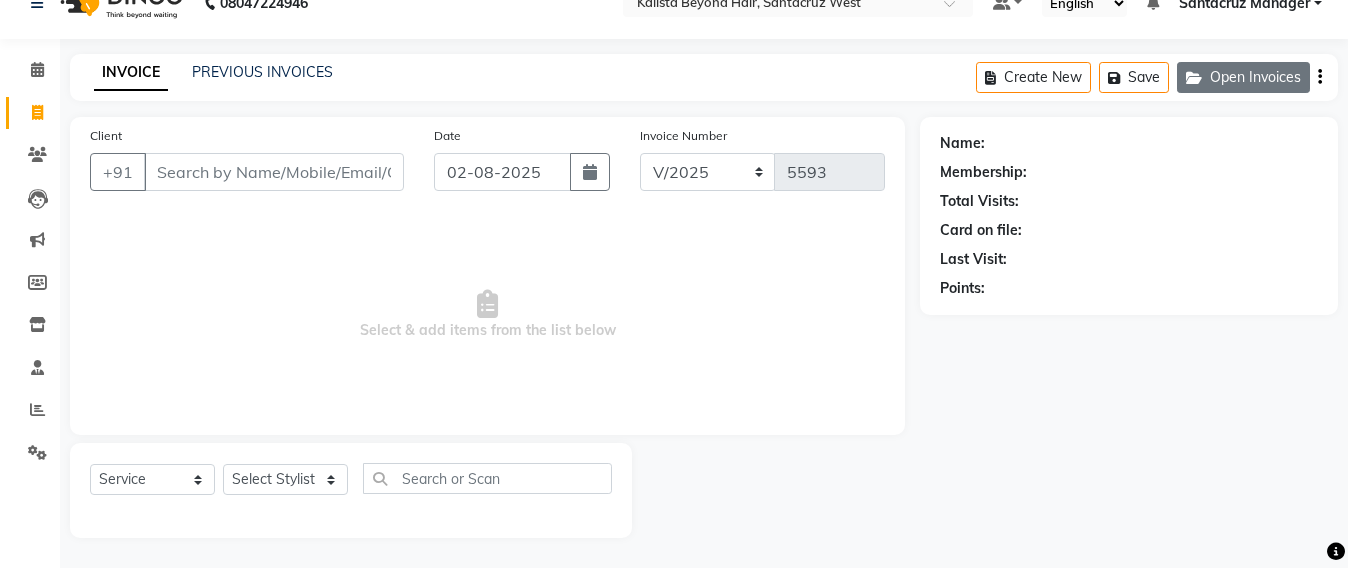 click 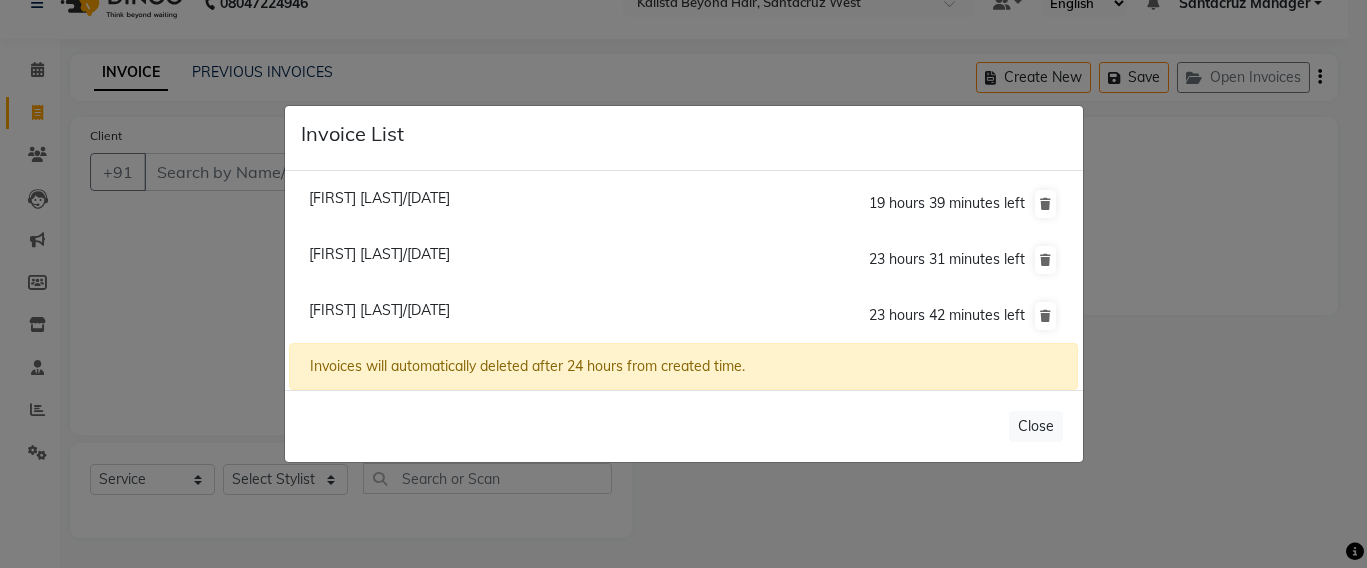 click on "Invoice List  Mandeep Null/02 August 2025  19 hours 39 minutes left  Kalpana Hasnani /02 August 2025  23 hours 31 minutes left  Arya Null/02 August 2025  23 hours 42 minutes left  Invoices will automatically deleted after 24 hours from created time.   Close" 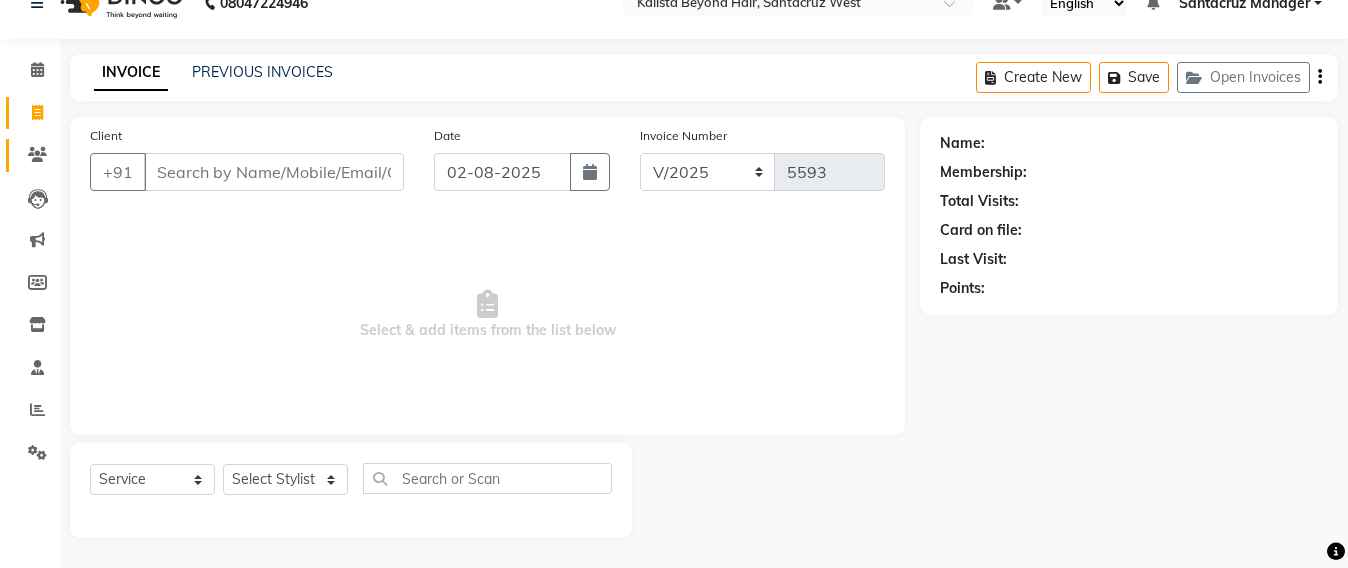 click on "Clients" 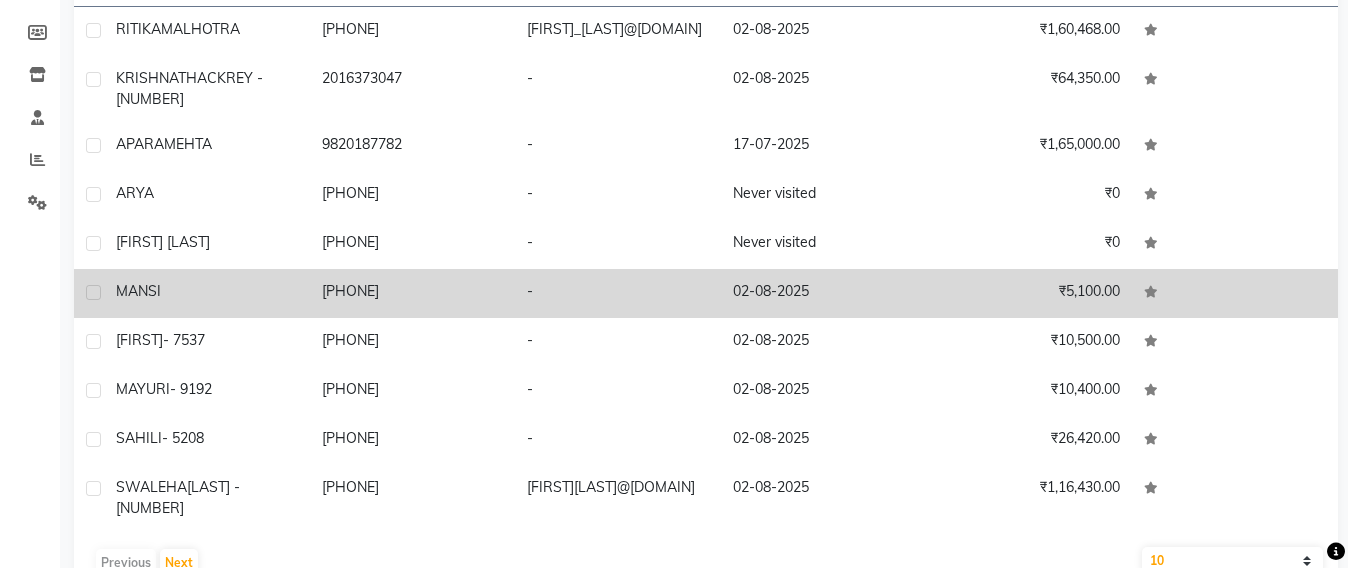 scroll, scrollTop: 349, scrollLeft: 0, axis: vertical 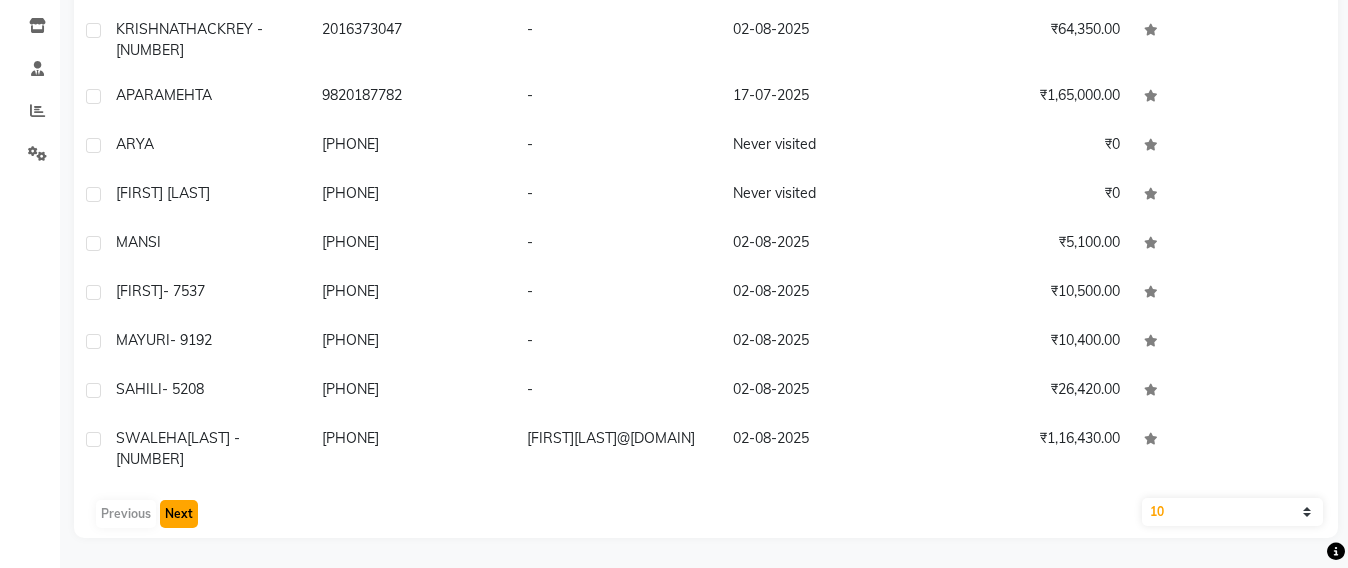click on "Next" 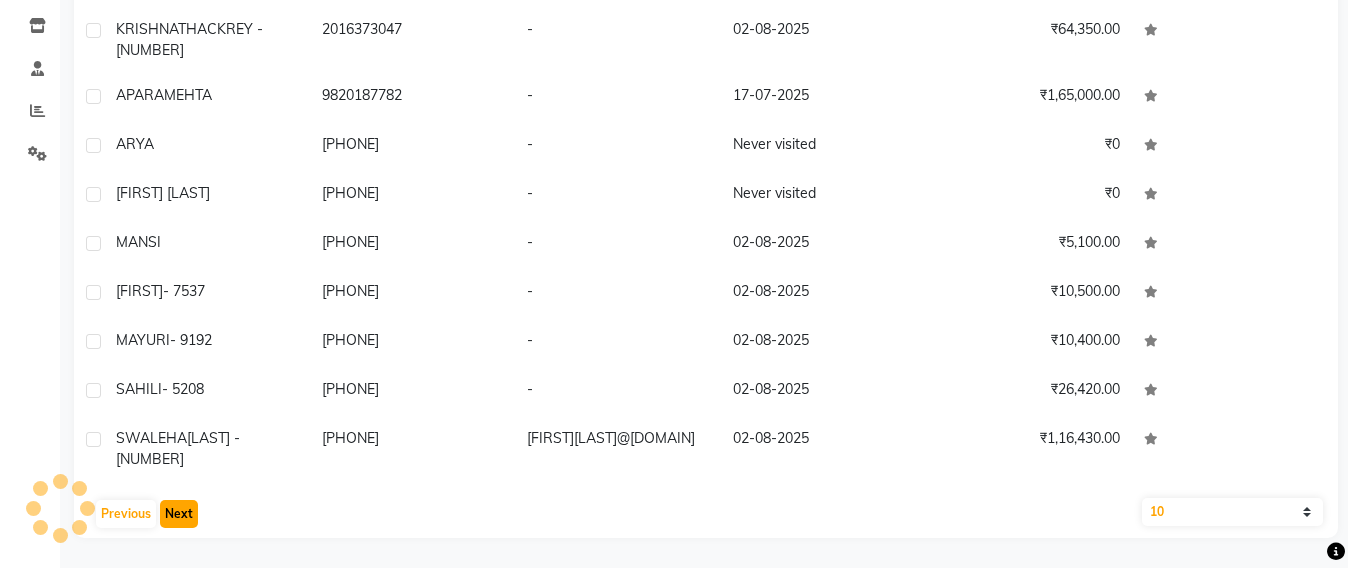 scroll, scrollTop: 298, scrollLeft: 0, axis: vertical 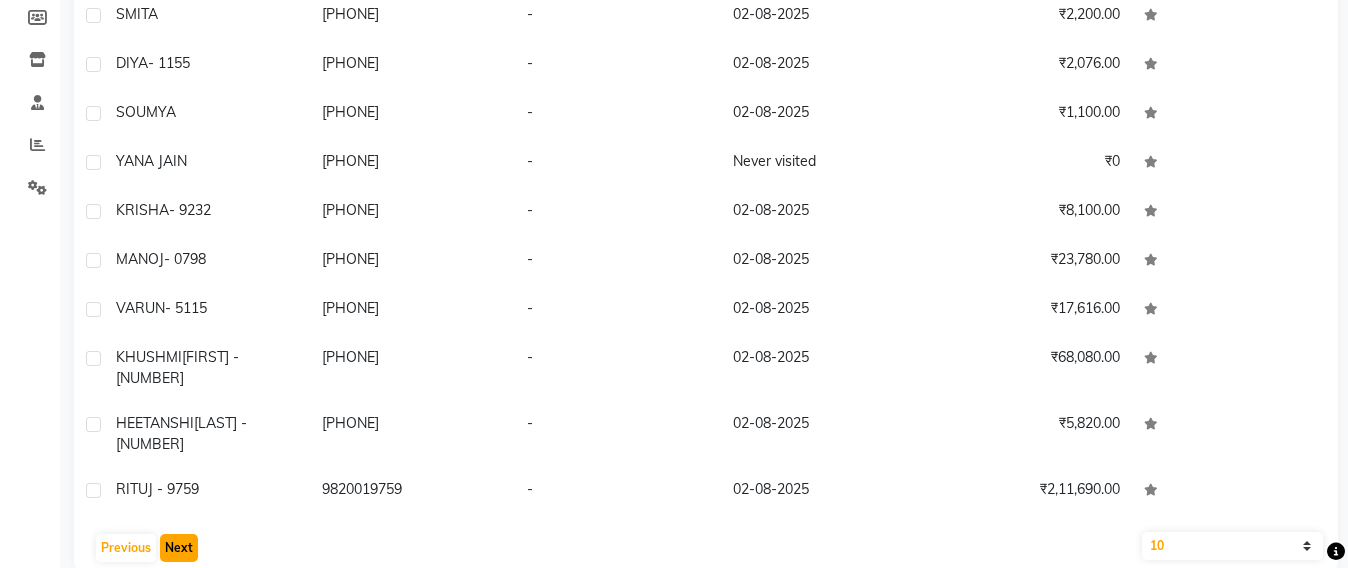 click on "Next" 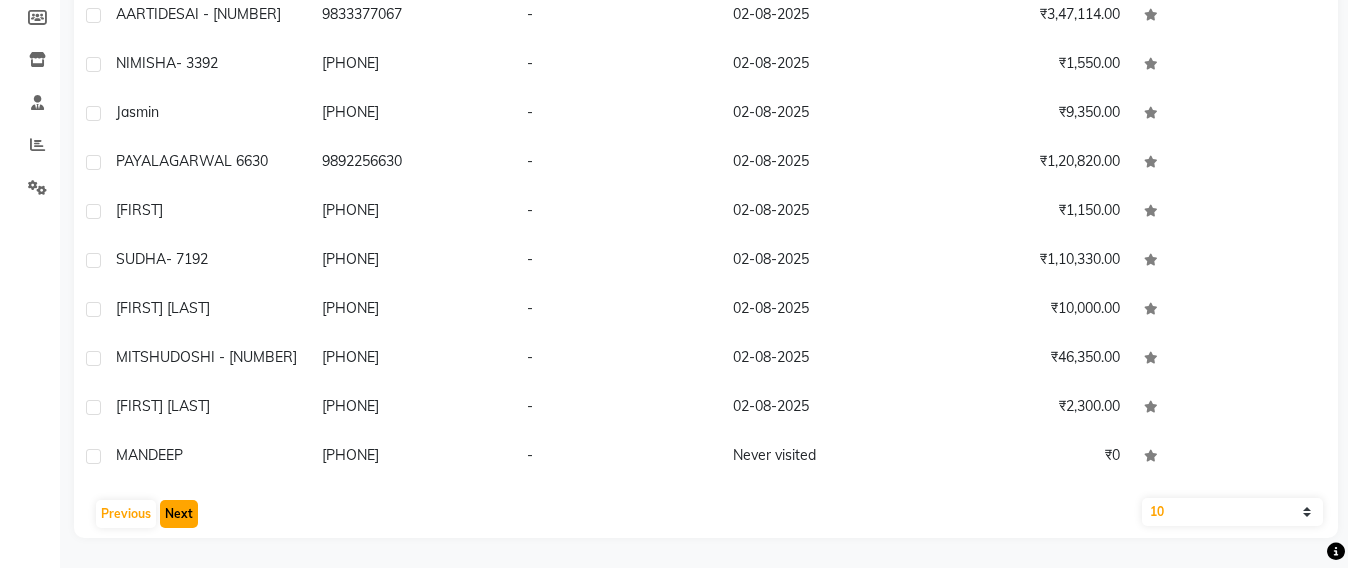 click on "Next" 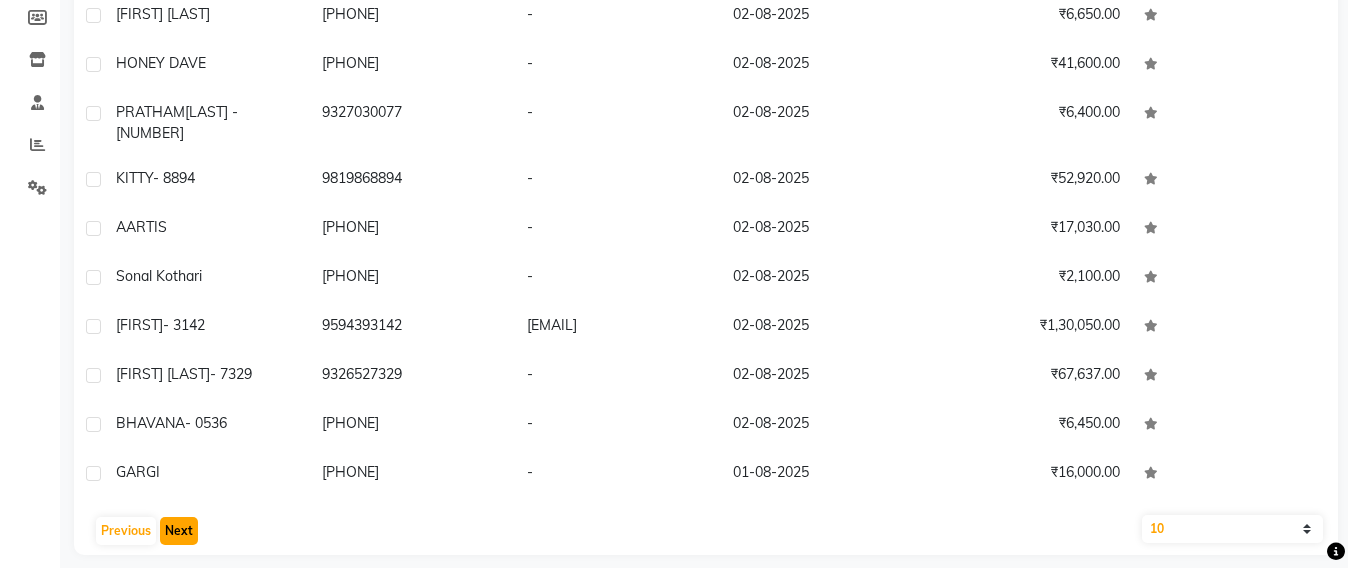scroll, scrollTop: 332, scrollLeft: 0, axis: vertical 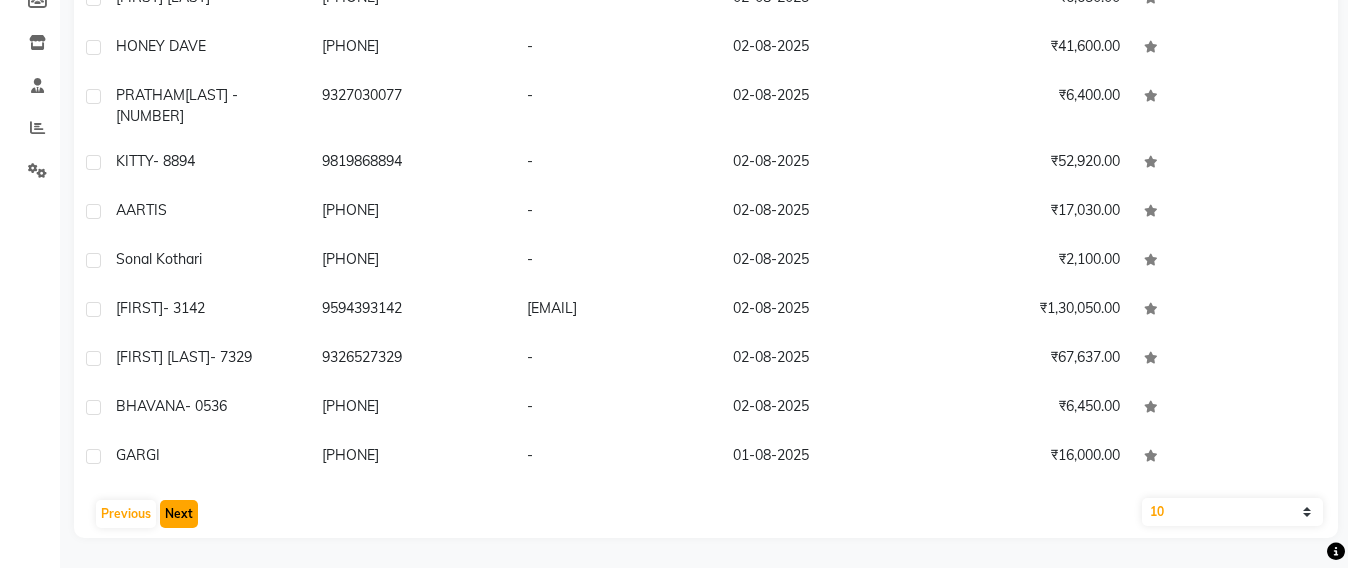 click on "Next" 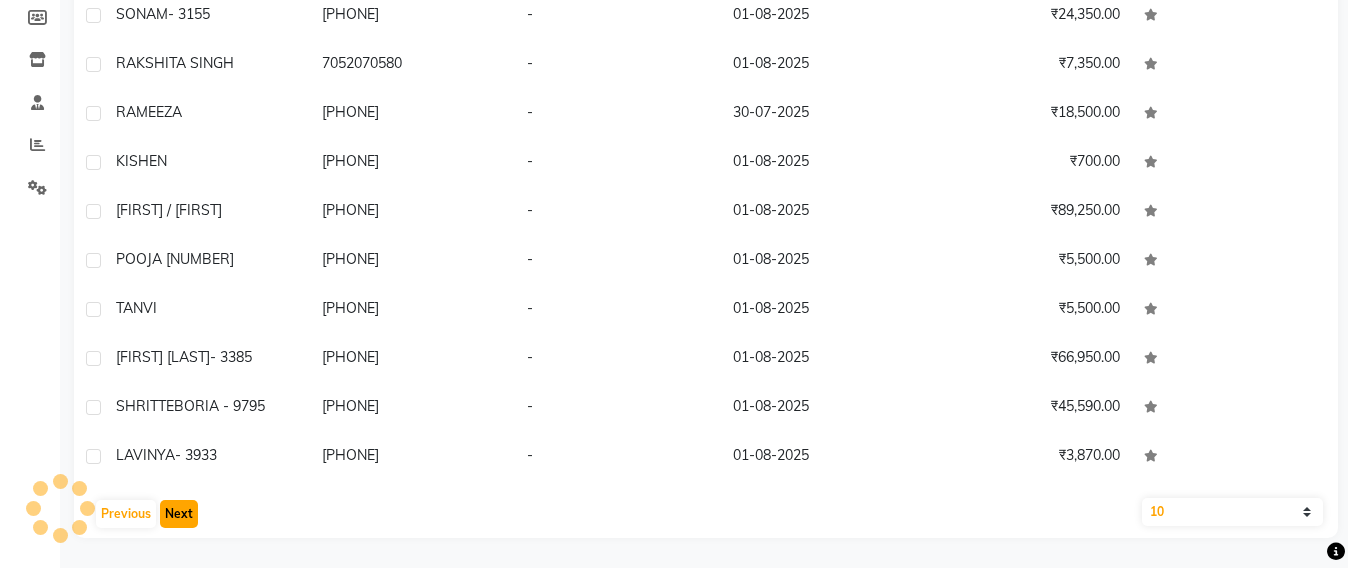 scroll, scrollTop: 298, scrollLeft: 0, axis: vertical 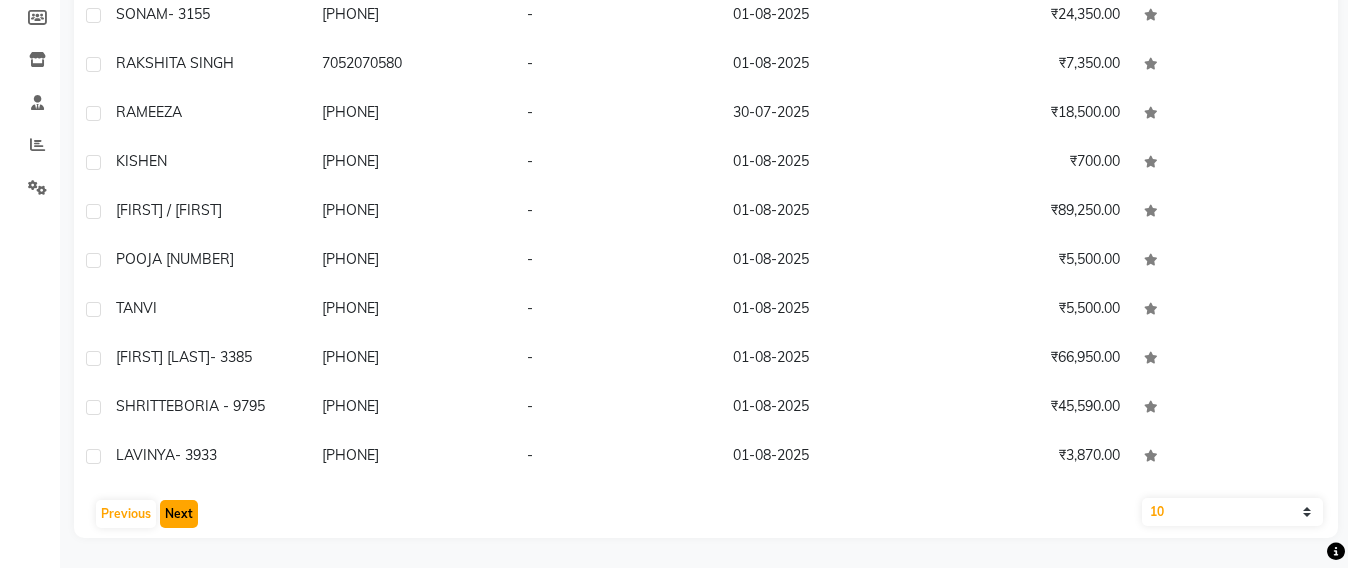 click on "Next" 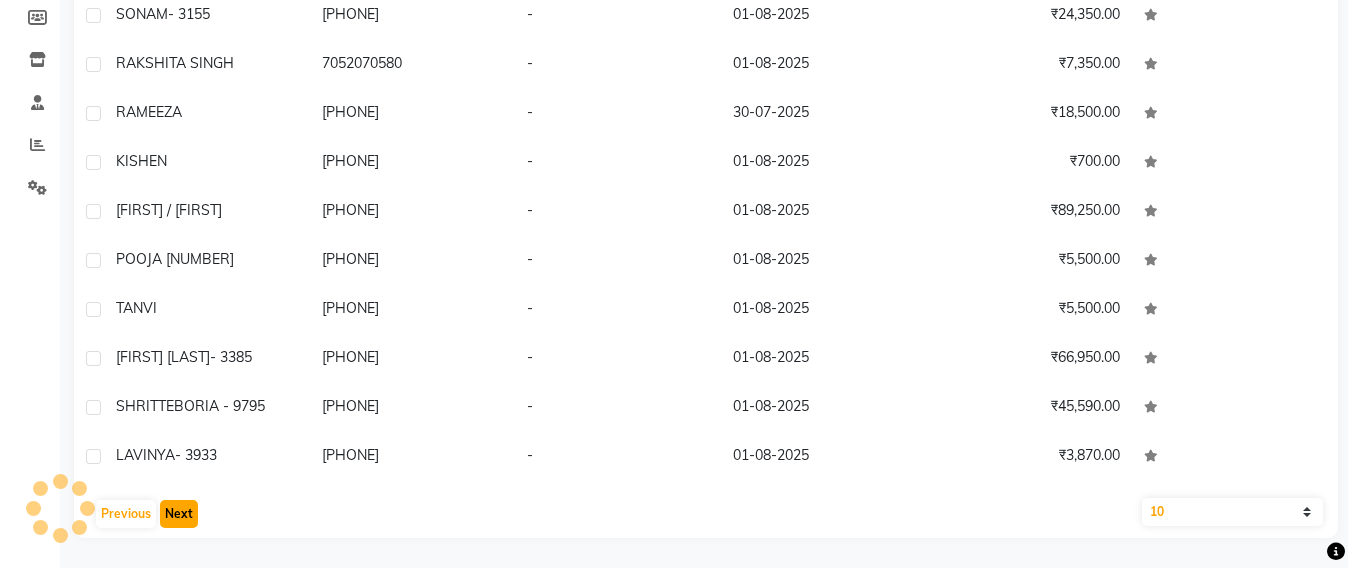 scroll, scrollTop: 332, scrollLeft: 0, axis: vertical 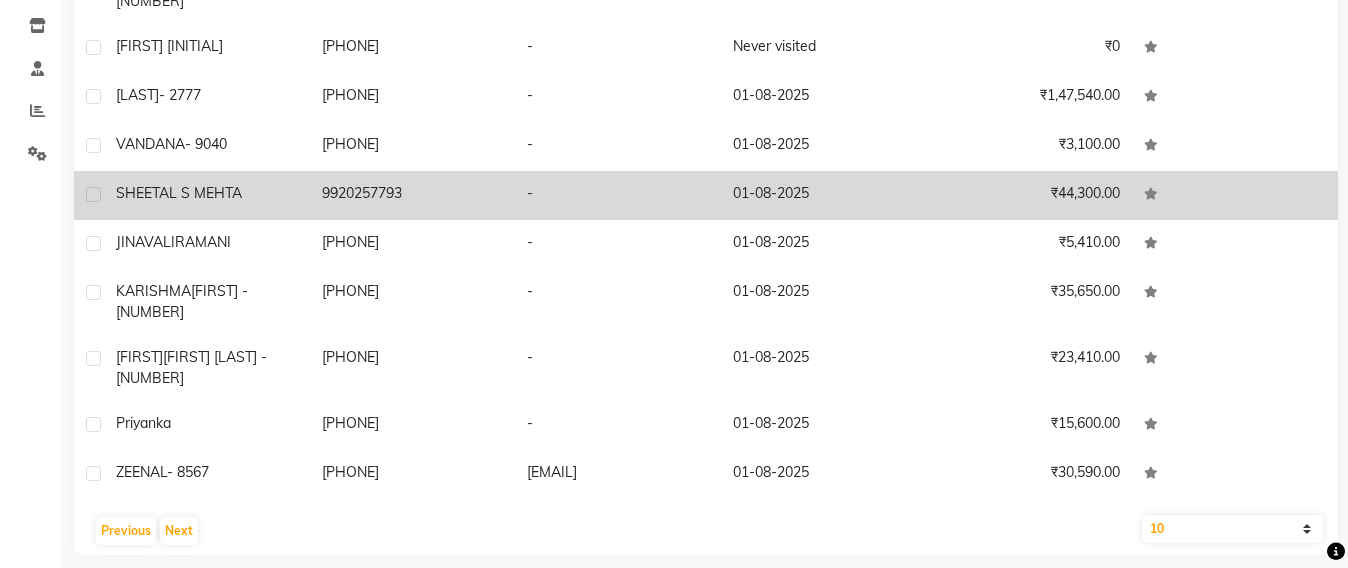 click on "9920257793" 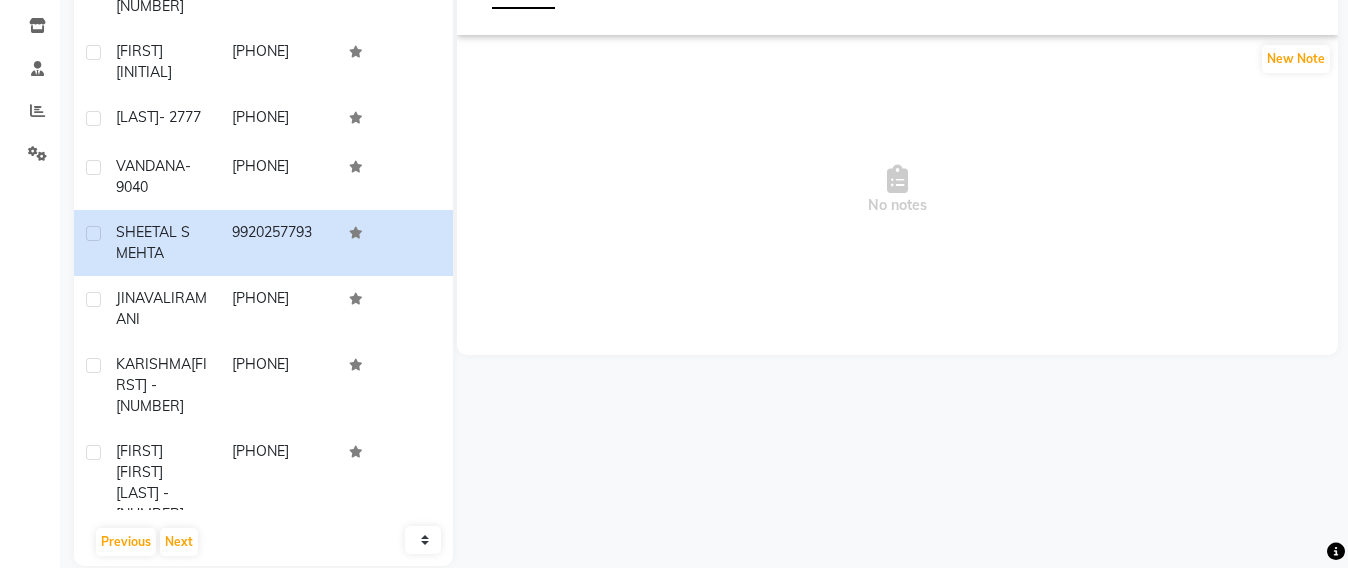scroll, scrollTop: 0, scrollLeft: 0, axis: both 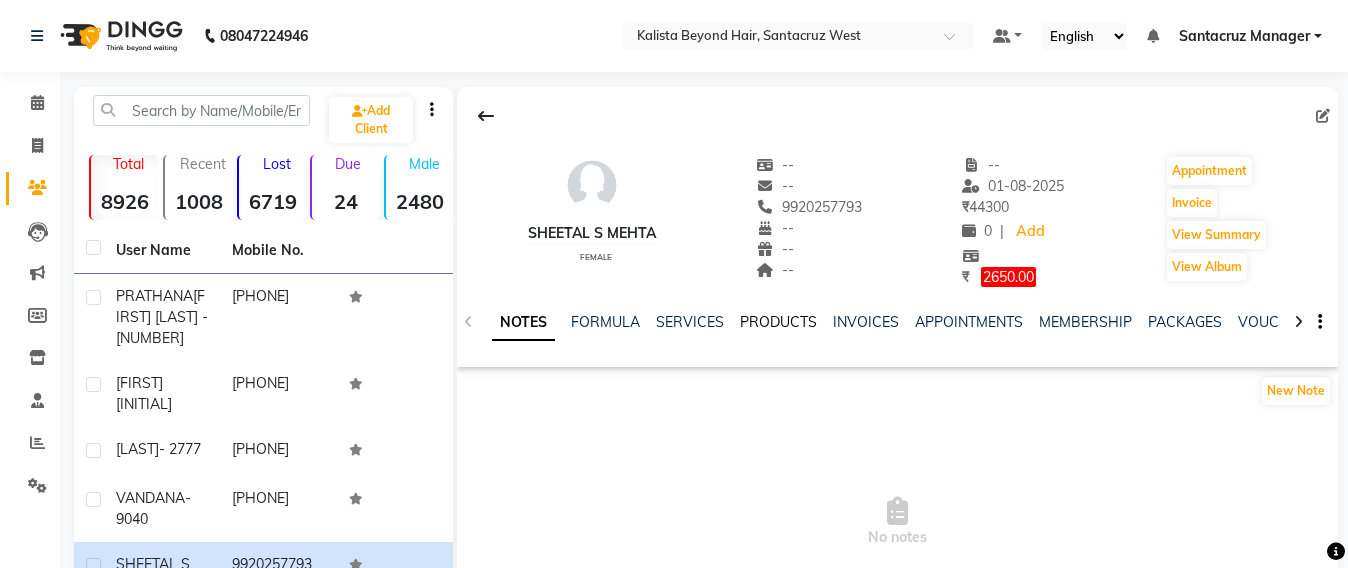 click on "PRODUCTS" 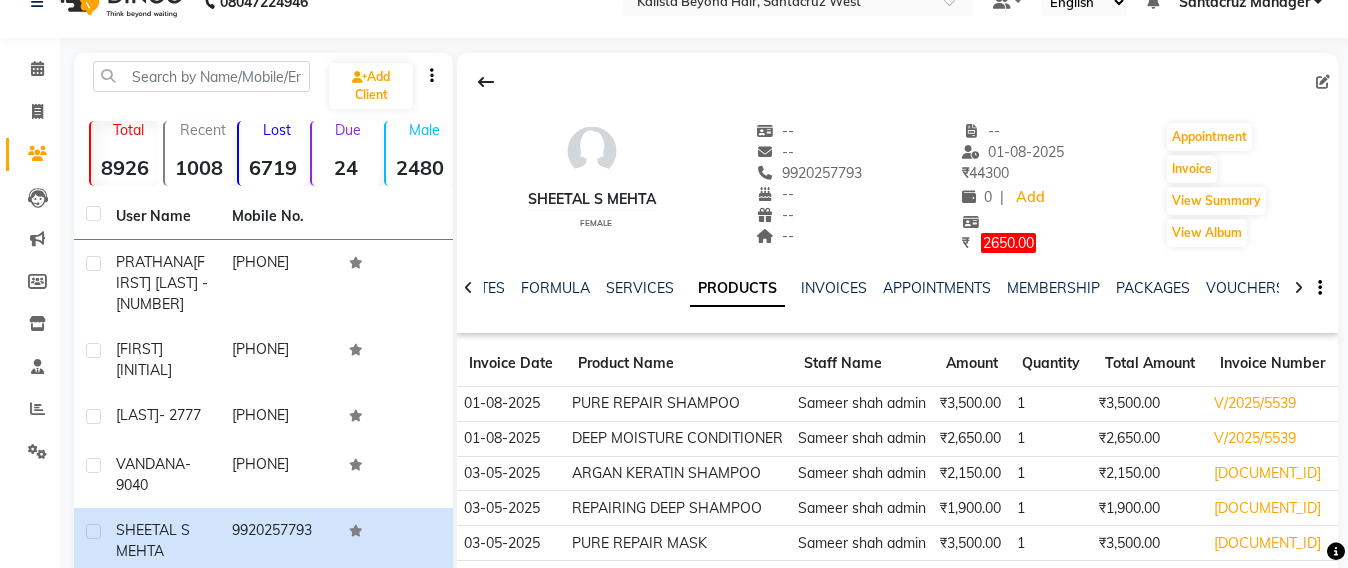 scroll, scrollTop: 125, scrollLeft: 0, axis: vertical 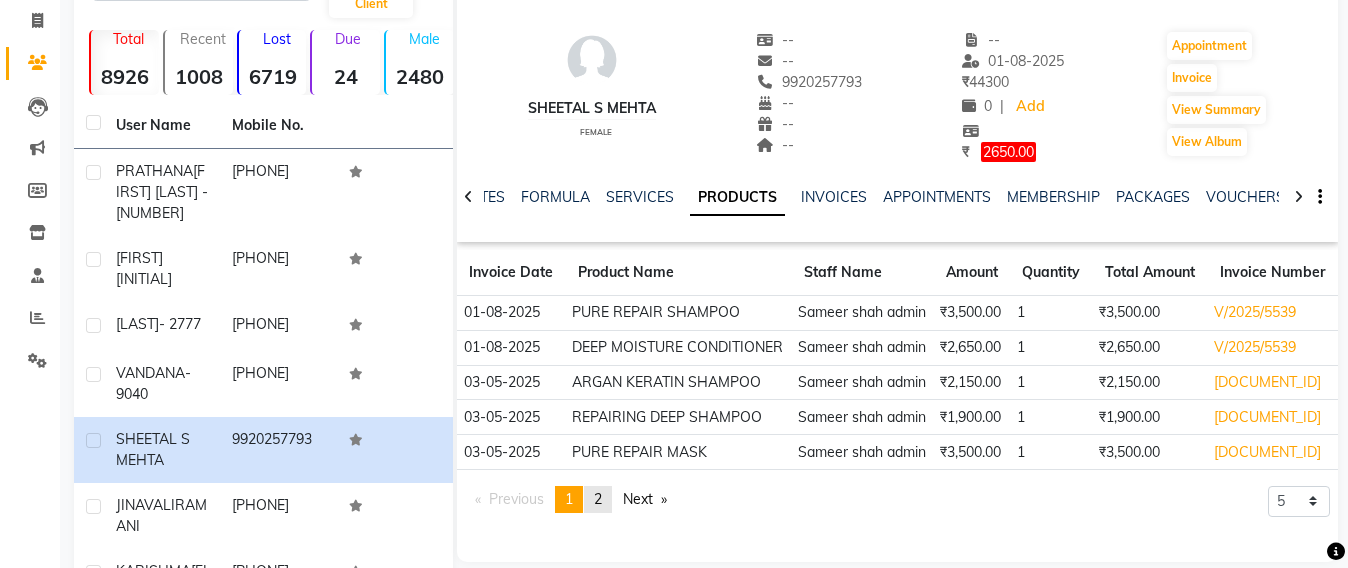 click on "page  2" 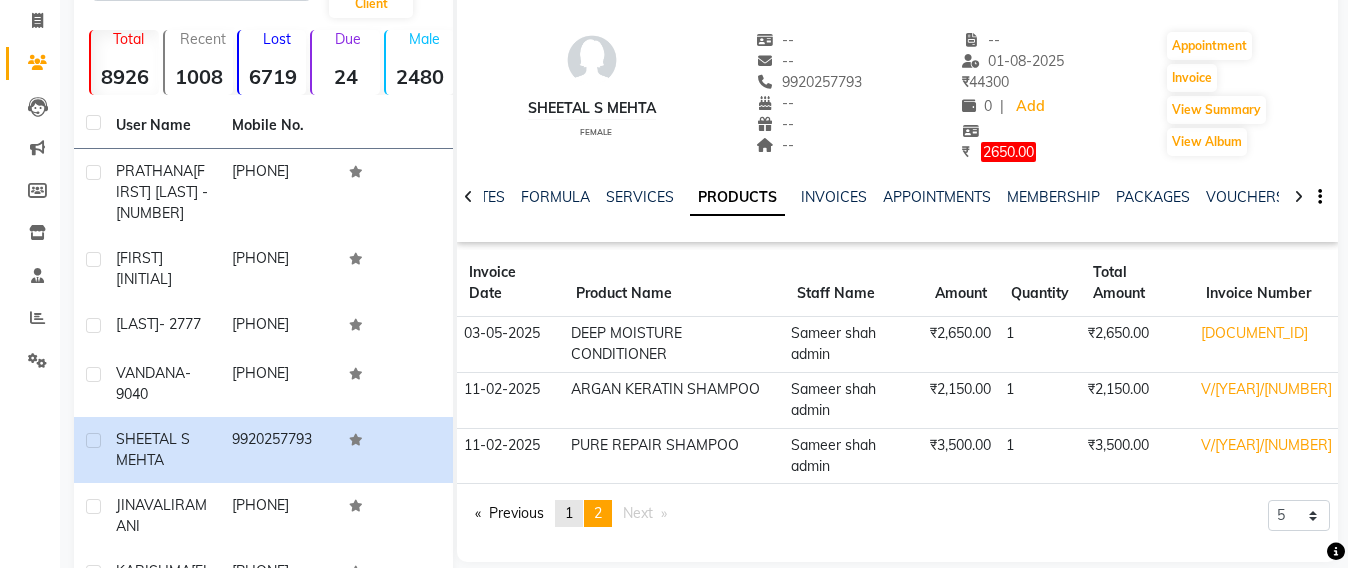 click on "1" 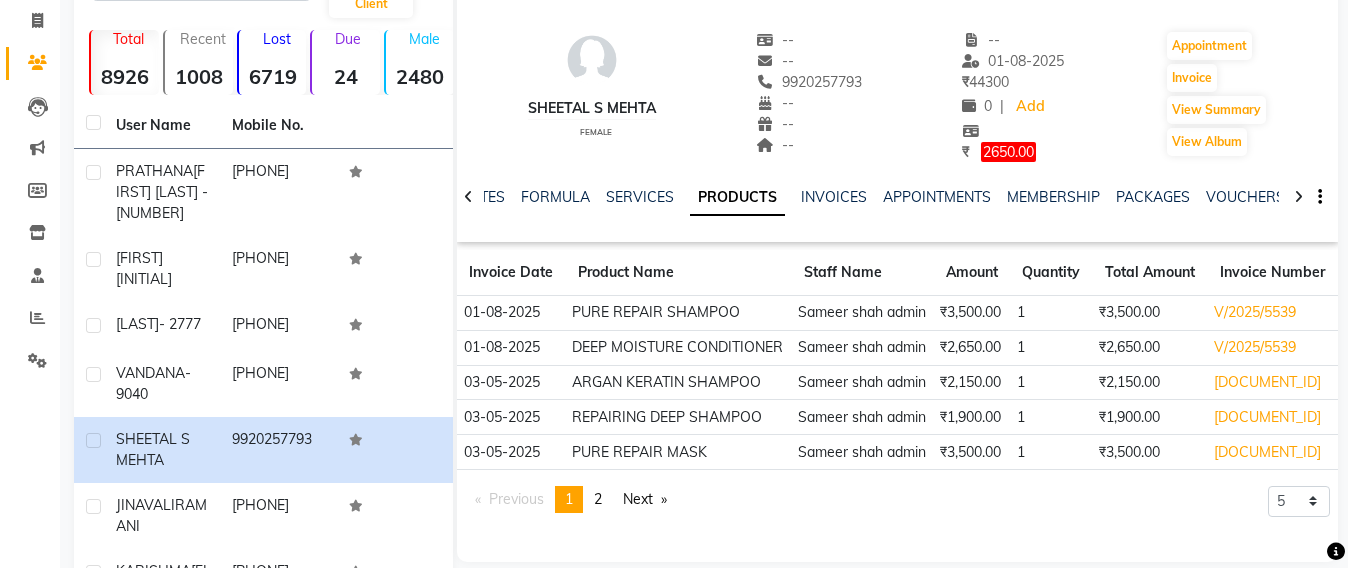 scroll, scrollTop: 0, scrollLeft: 0, axis: both 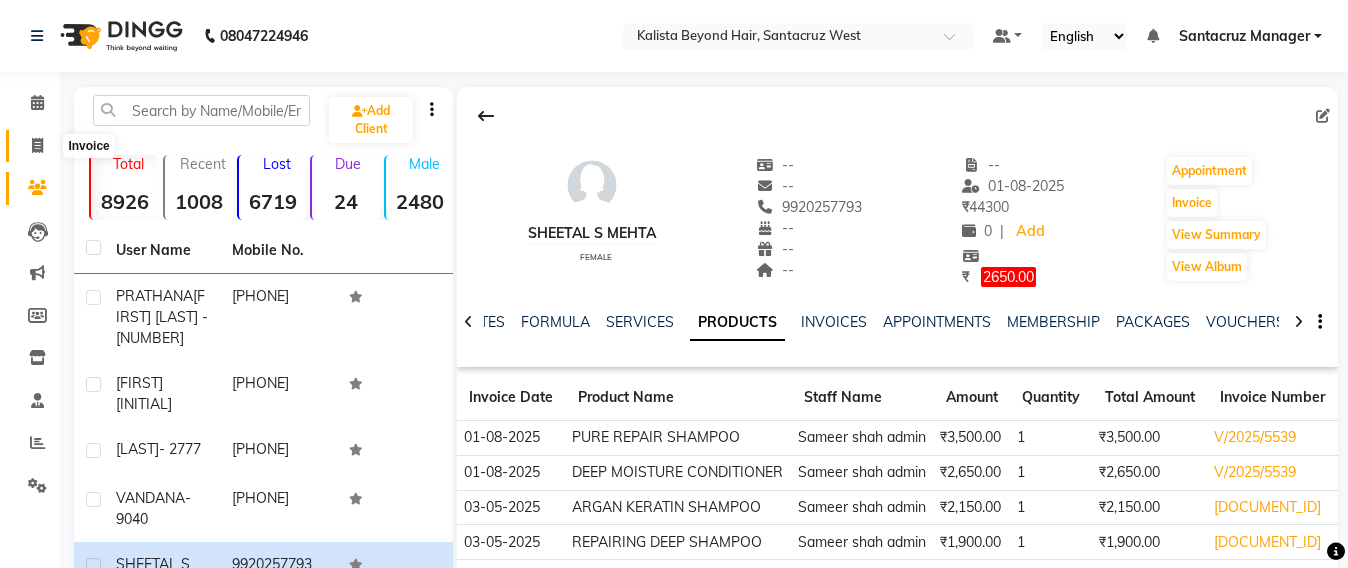 click 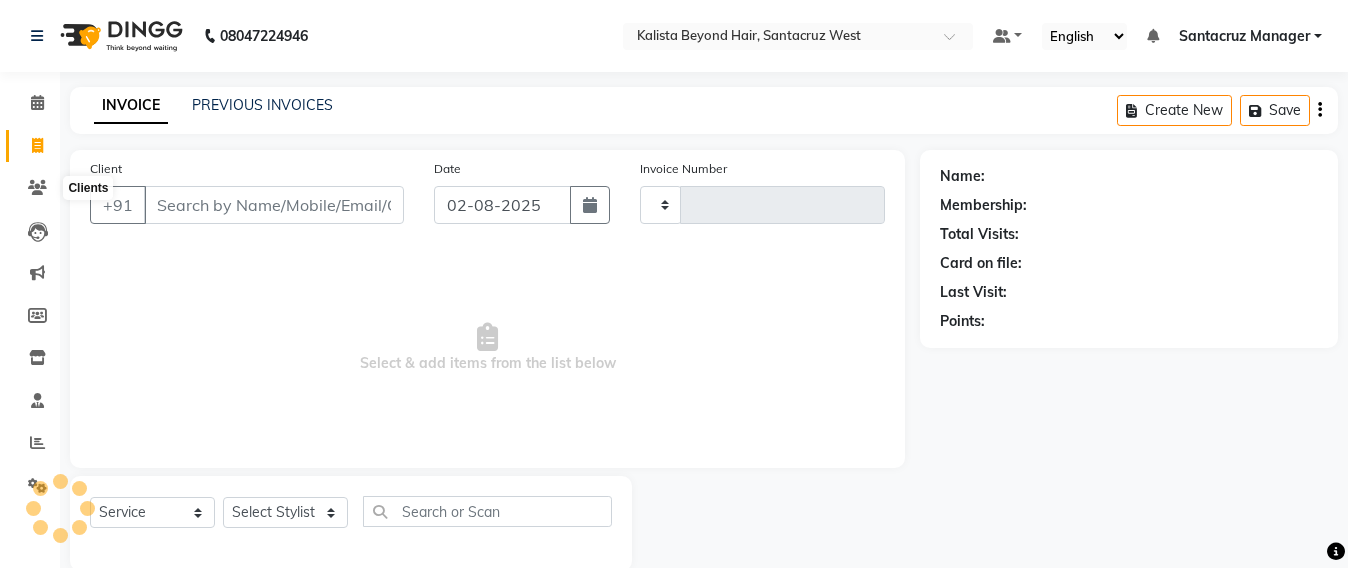 scroll, scrollTop: 33, scrollLeft: 0, axis: vertical 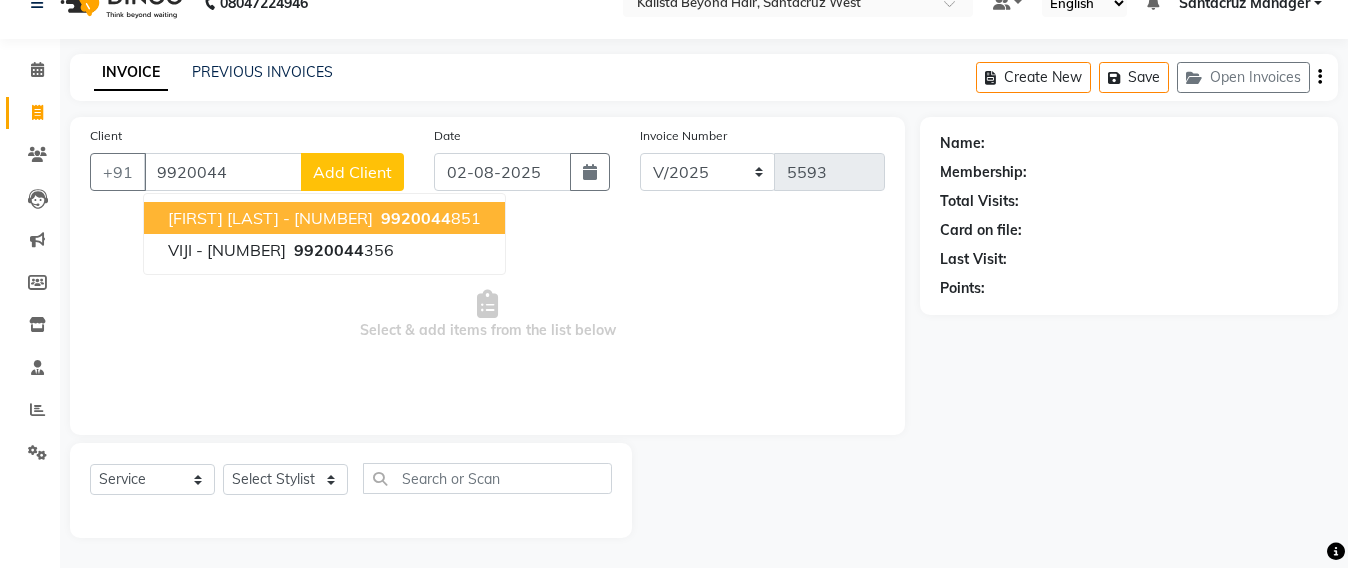 click on "9920044" at bounding box center [416, 218] 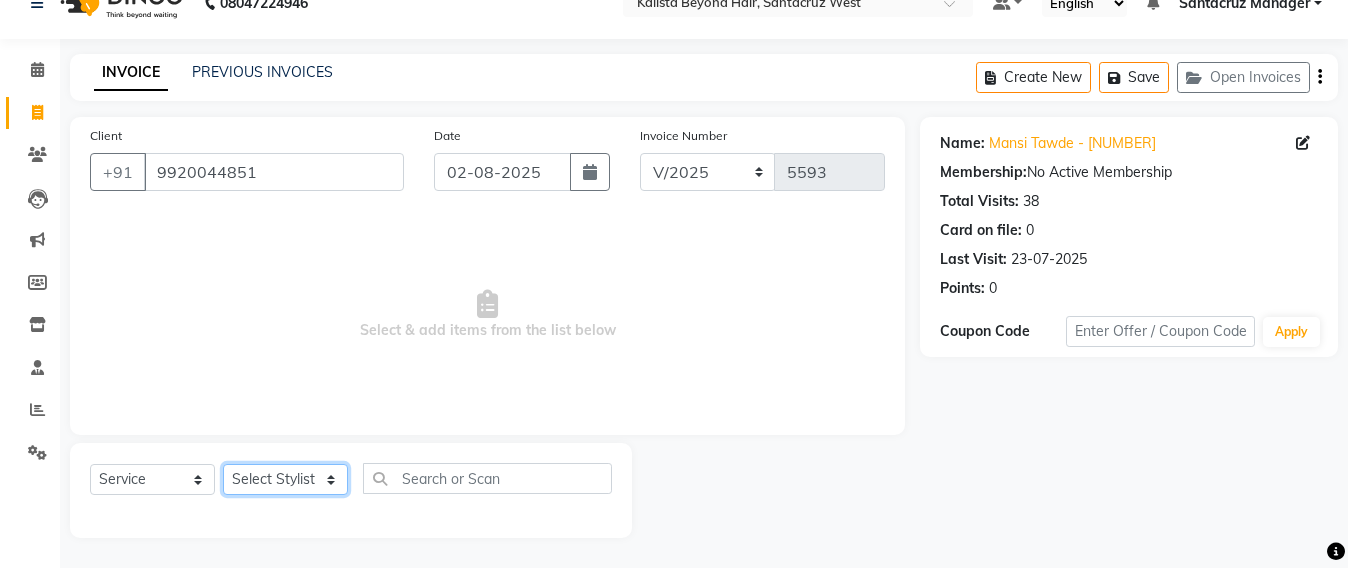 drag, startPoint x: 335, startPoint y: 482, endPoint x: 335, endPoint y: 465, distance: 17 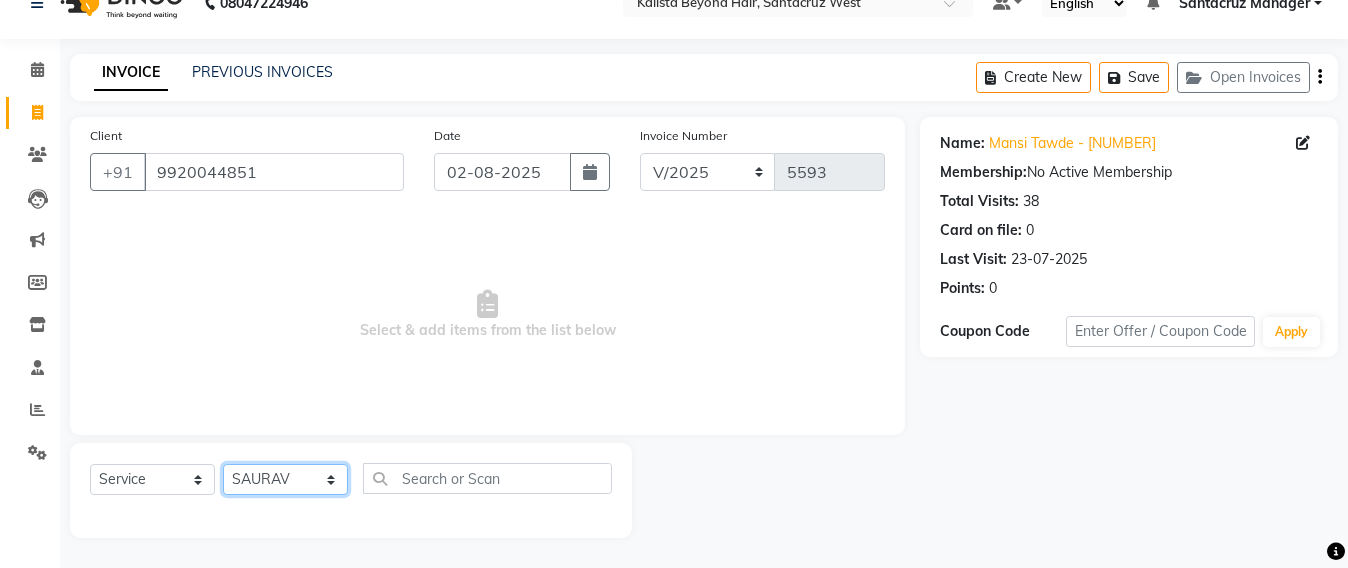 click on "Select Stylist Admin Avesh Sankat AZHER SHAIKH Jayeshree Mahtre Manisha Subodh Shedge Muskaan Pramila Vinayak Mhatre prathmesh mahattre Pratibha Nilesh Sharma RINKI SAV Rosy Sunil Jadhav Sameer shah admin Santacruz Manager SAURAV Siddhi SOMAYANG VASHUM Tejasvi Bhosle" 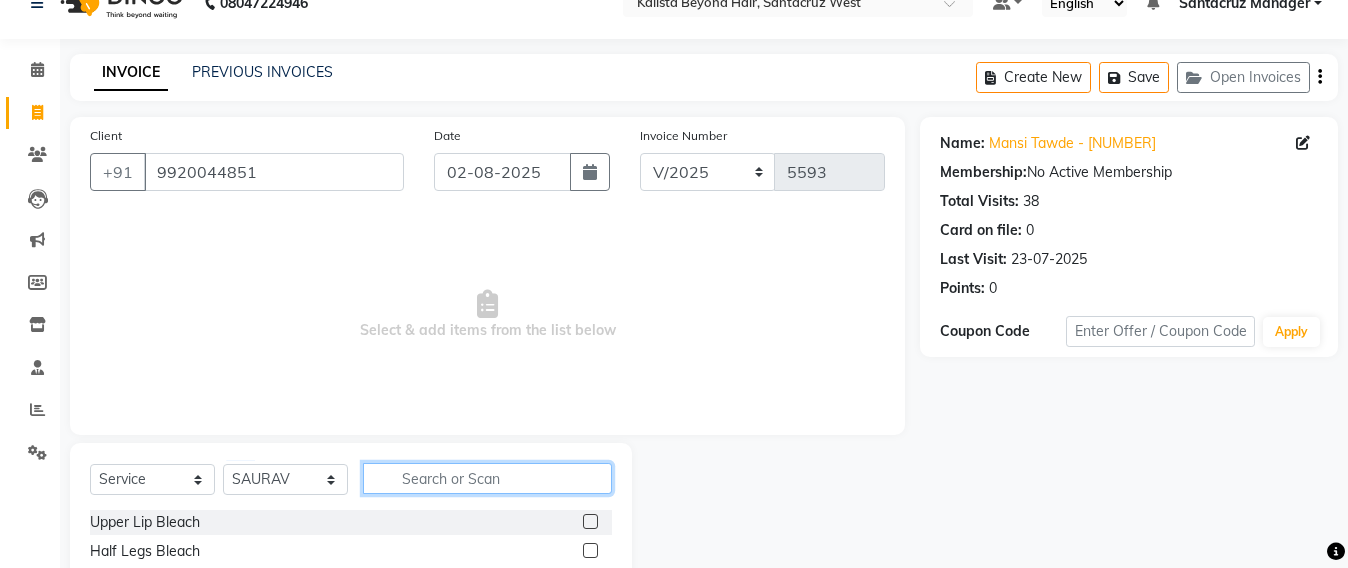 click 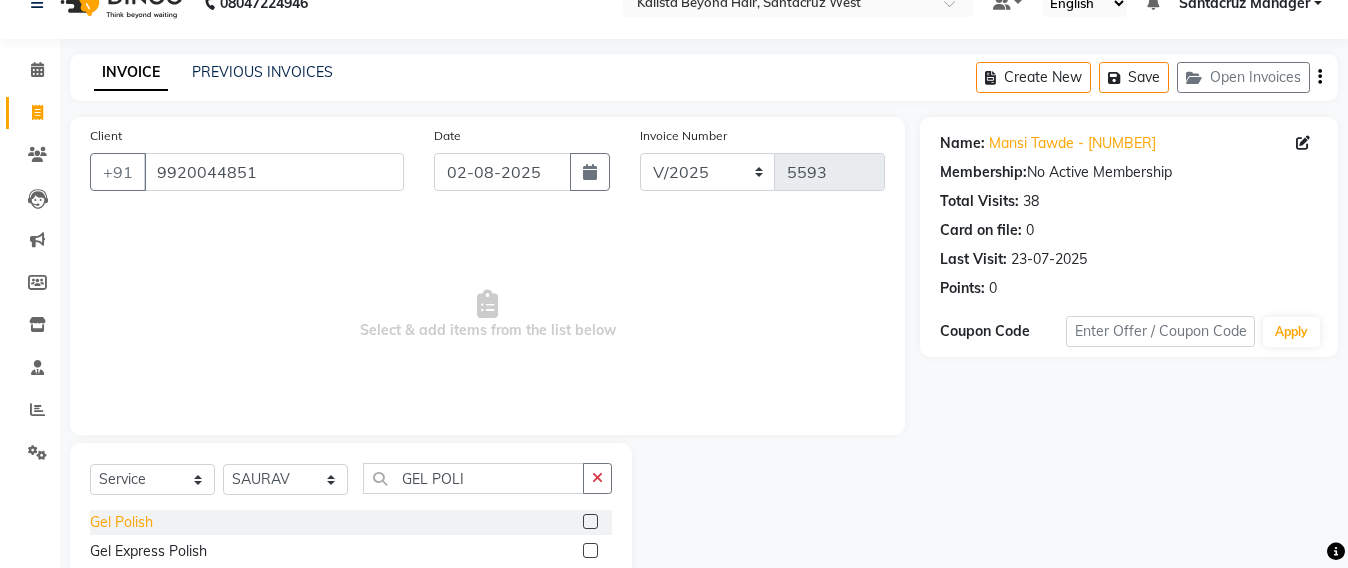 click on "Gel Polish" 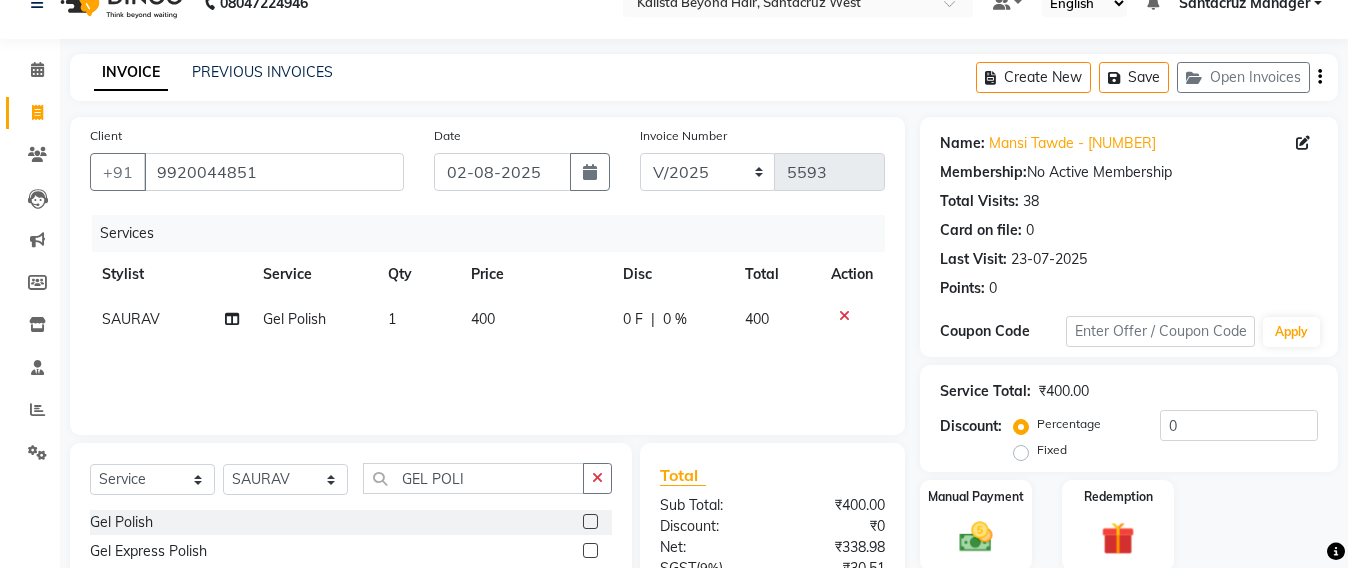 click on "SAURAV" 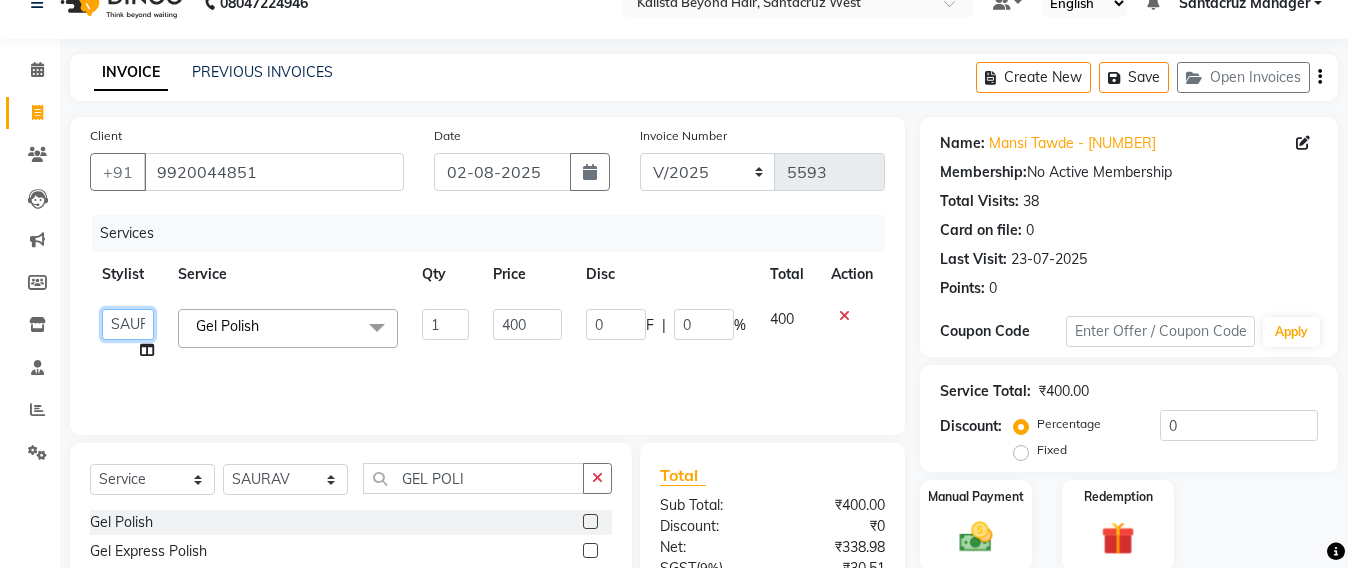 click on "Admin   [FIRST] [LAST]   [FIRST] [LAST]   [FIRST] [LAST]   [FIRST] [LAST]   [FIRST]   [FIRST] [LAST]   [FIRST] [LAST]   [FIRST] [LAST]   [FIRST] [LAST]   [FIRST] [LAST]   [FIRST] [LAST] admin   [FIRST] [LAST]   [FIRST]   [FIRST]   [FIRST] [LAST]   [FIRST] [LAST]" 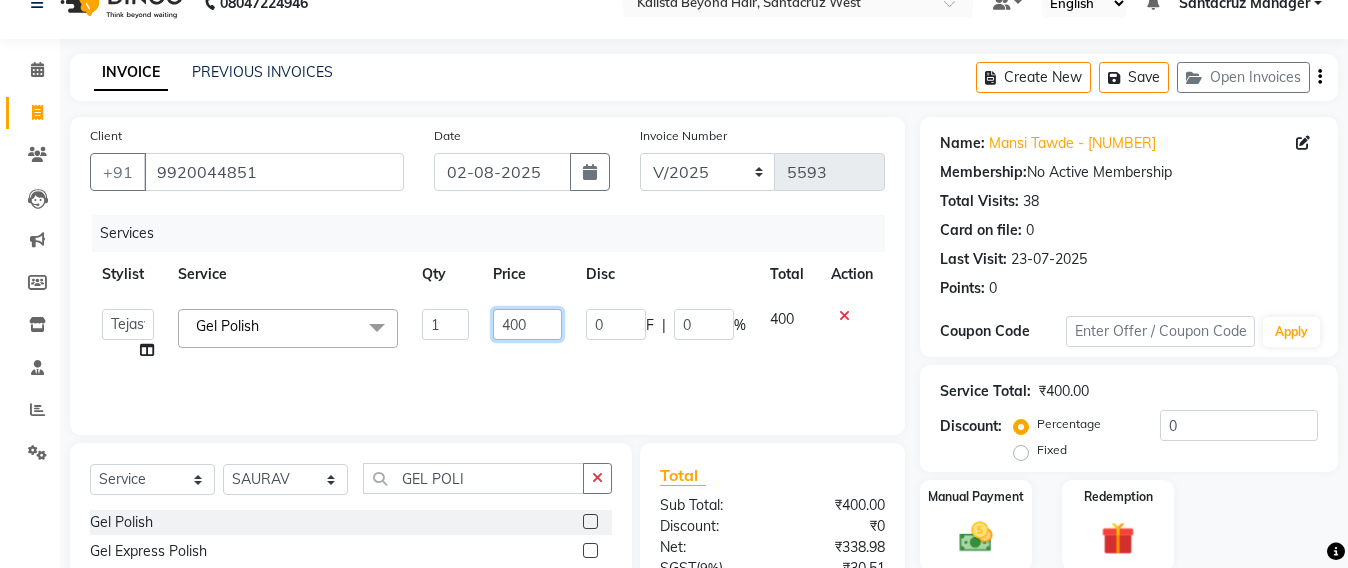 click on "400" 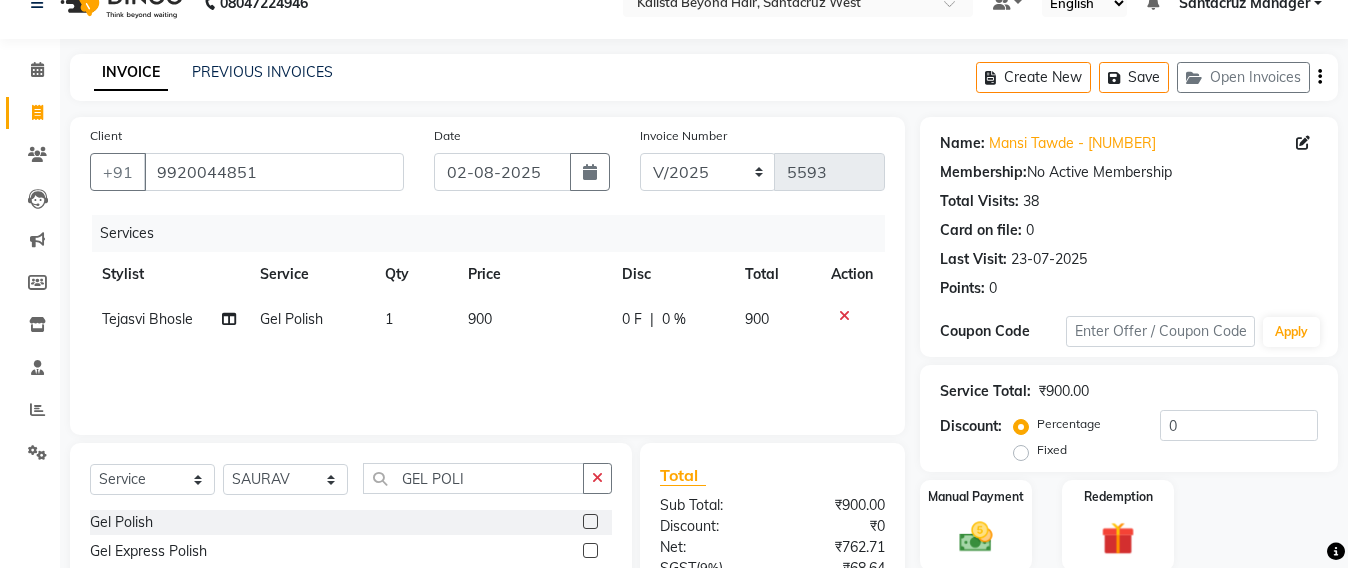 click on "Services Stylist Service Qty Price Disc Total Action Tejasvi Bhosle Gel Polish 1 900 0 F | 0 % 900" 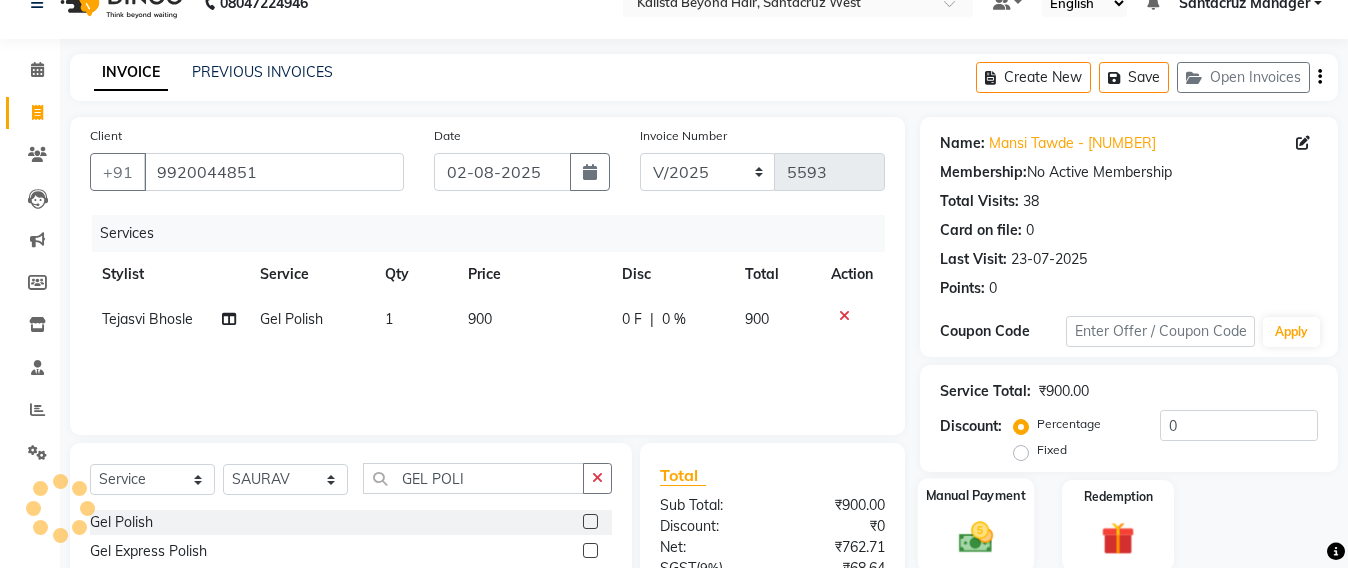 click 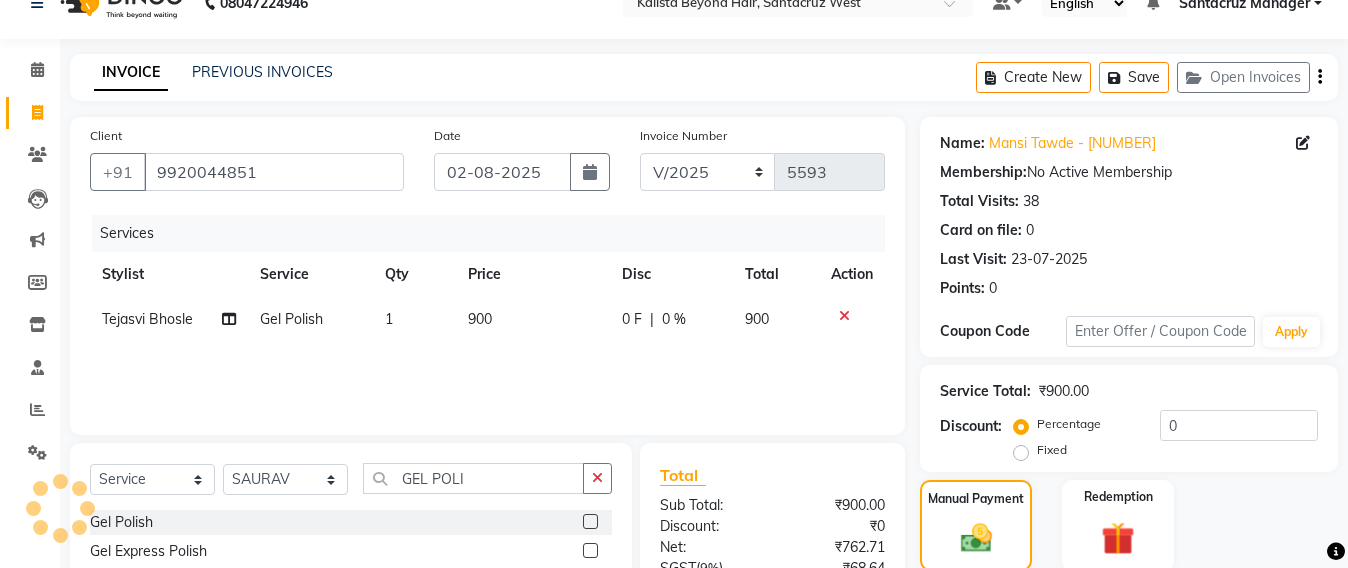 scroll, scrollTop: 235, scrollLeft: 0, axis: vertical 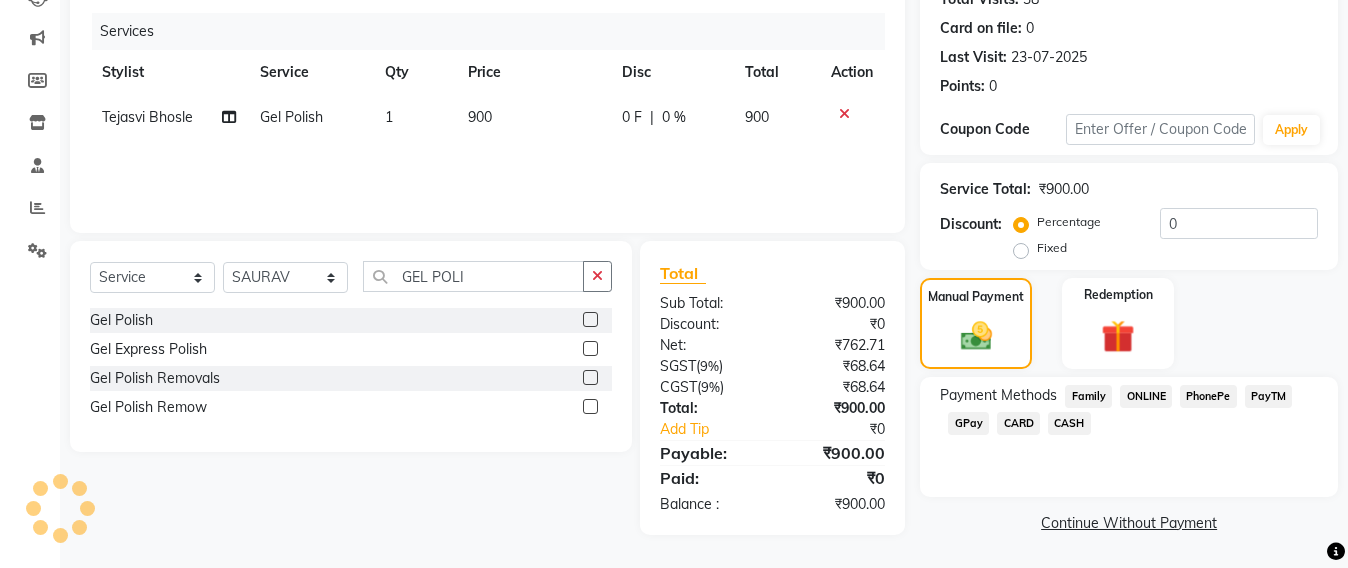 click on "GPay" 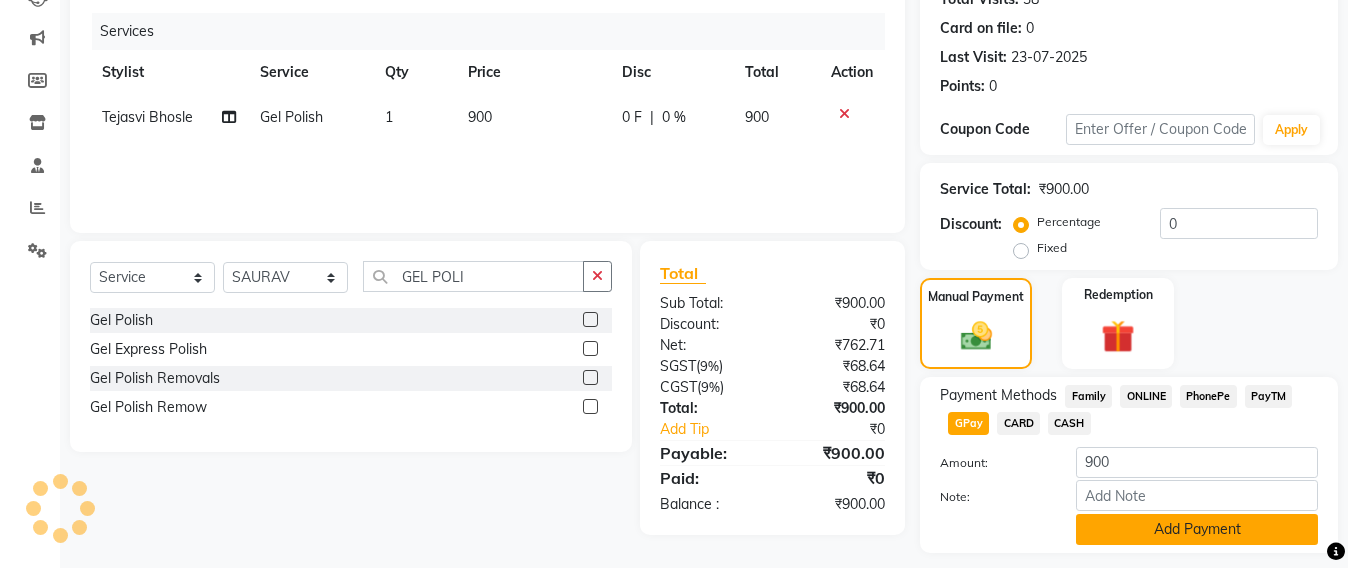 click on "Add Payment" 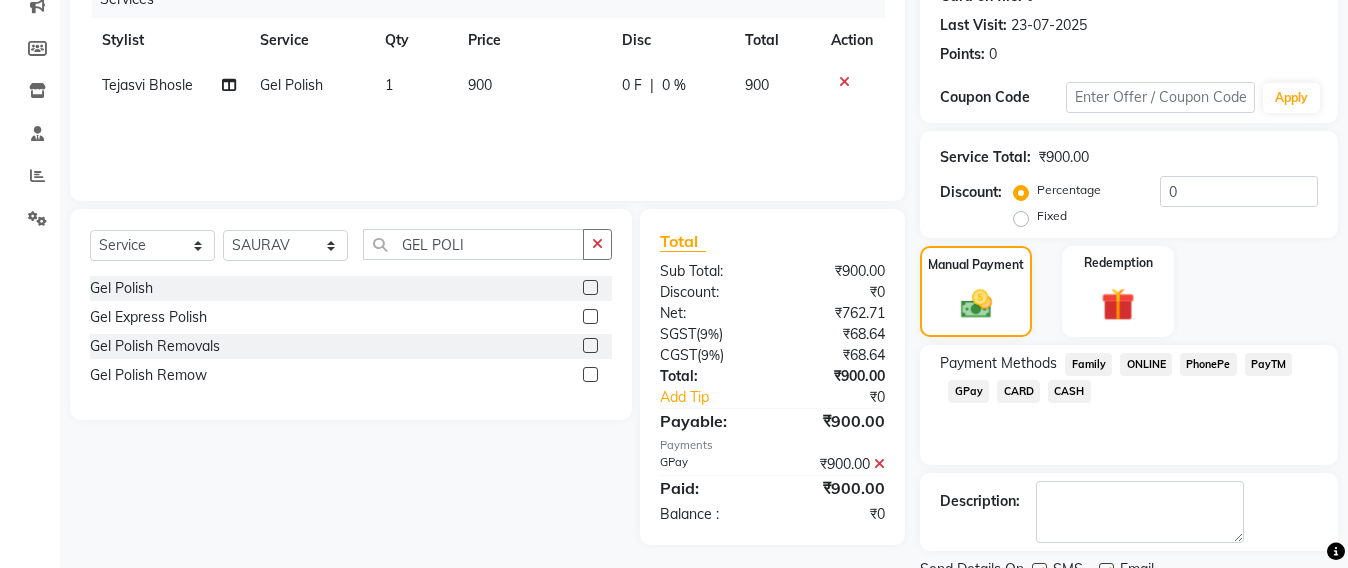 scroll, scrollTop: 348, scrollLeft: 0, axis: vertical 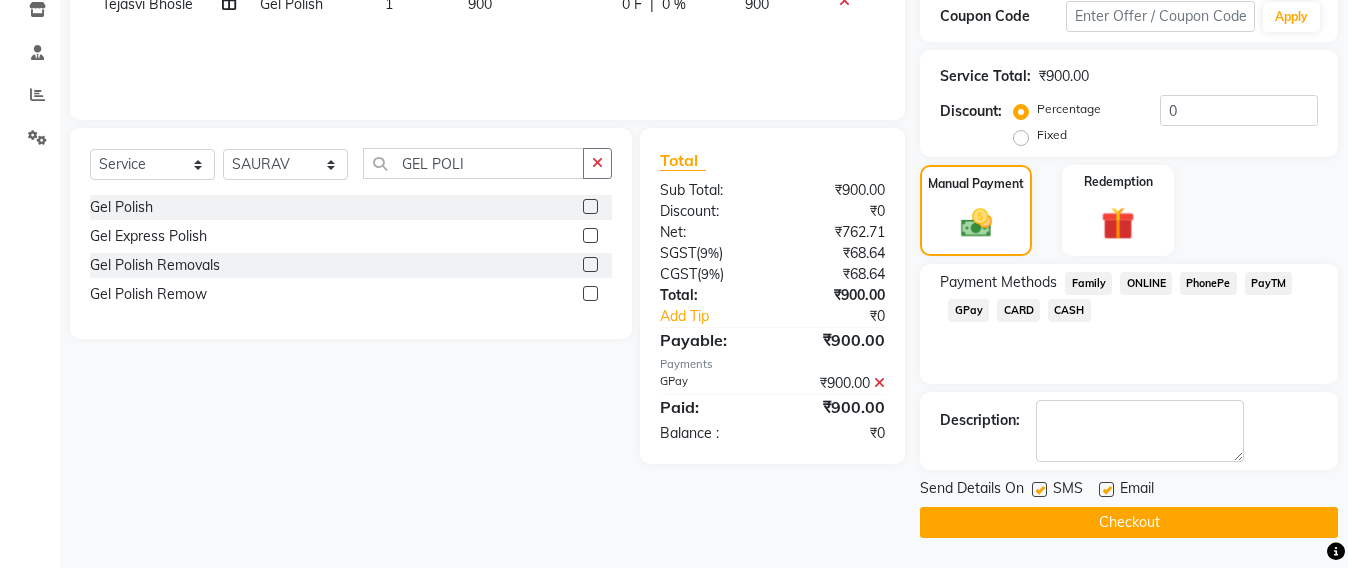 click on "Checkout" 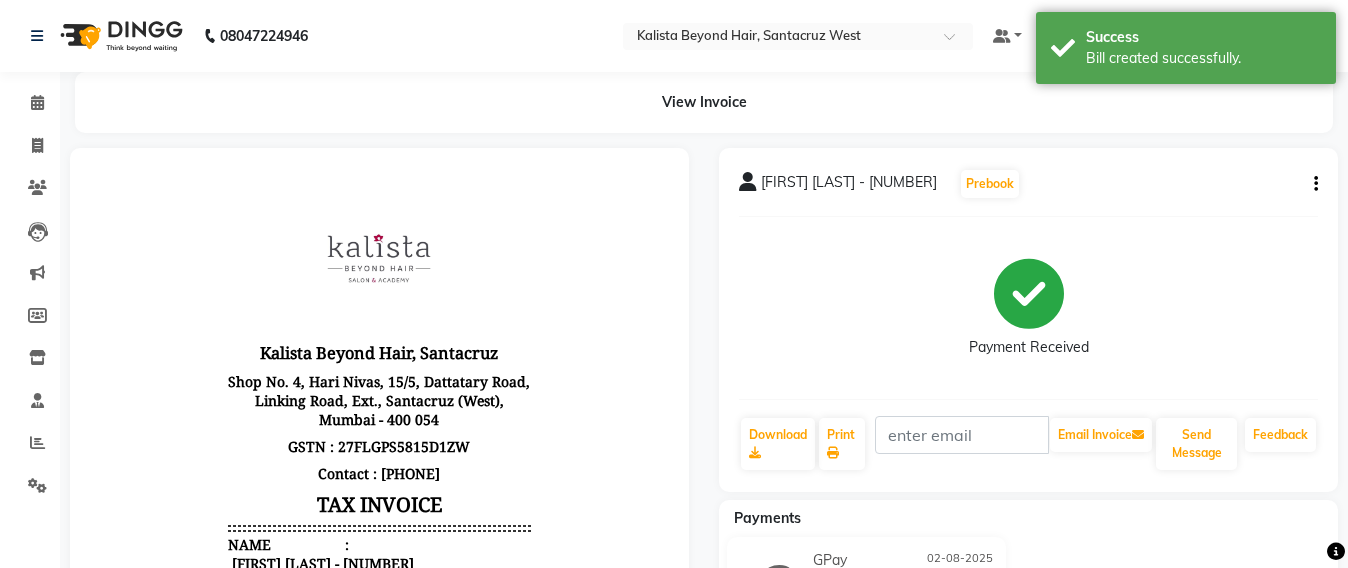 scroll, scrollTop: 0, scrollLeft: 0, axis: both 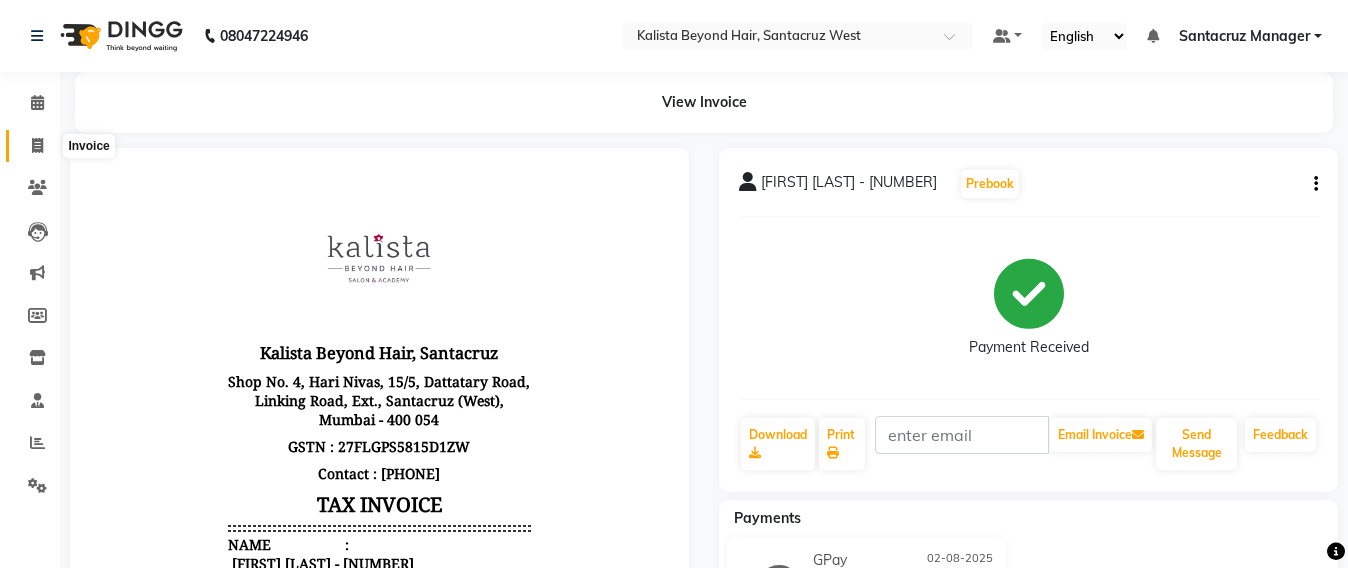 click 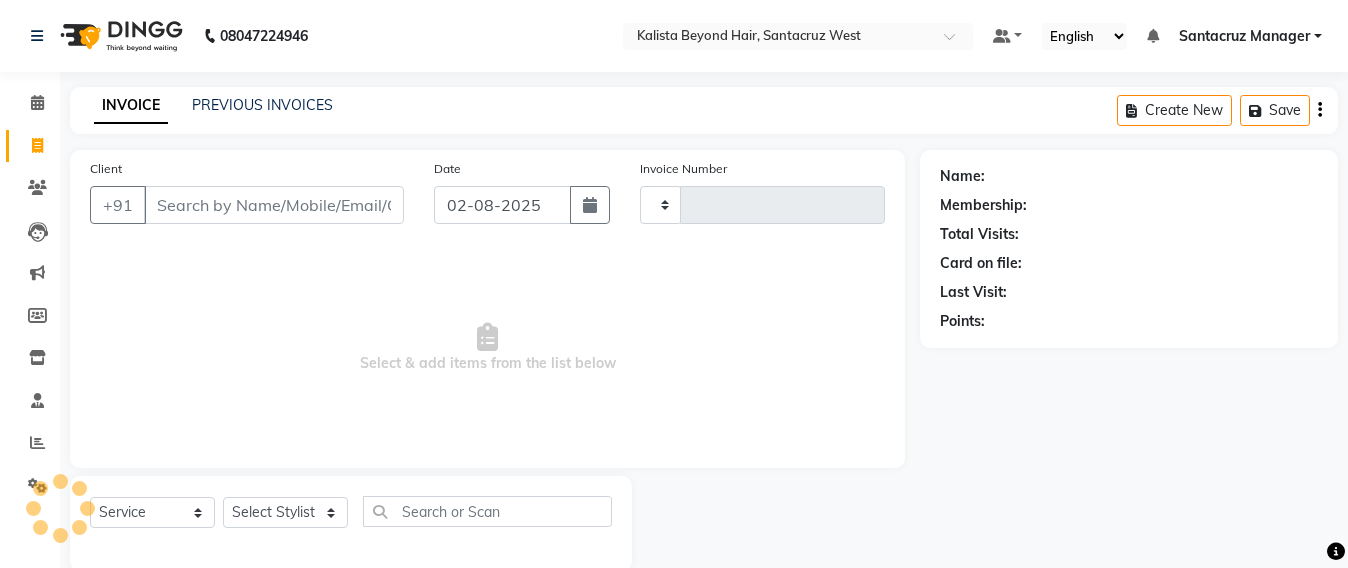 scroll, scrollTop: 33, scrollLeft: 0, axis: vertical 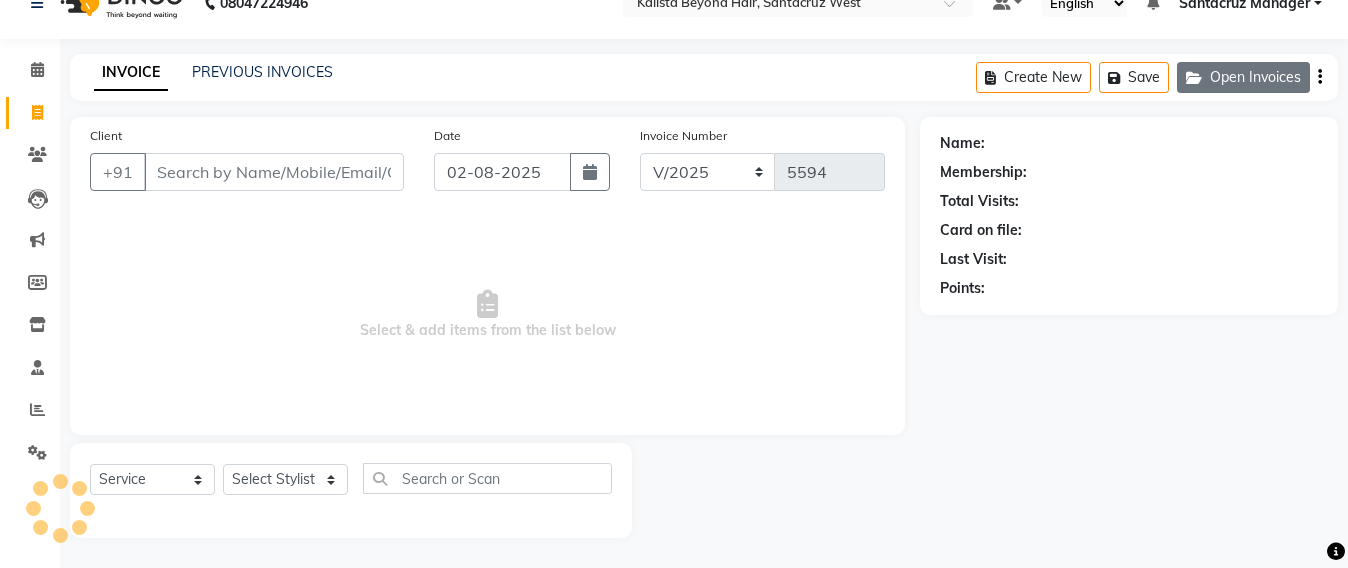 click on "Open Invoices" 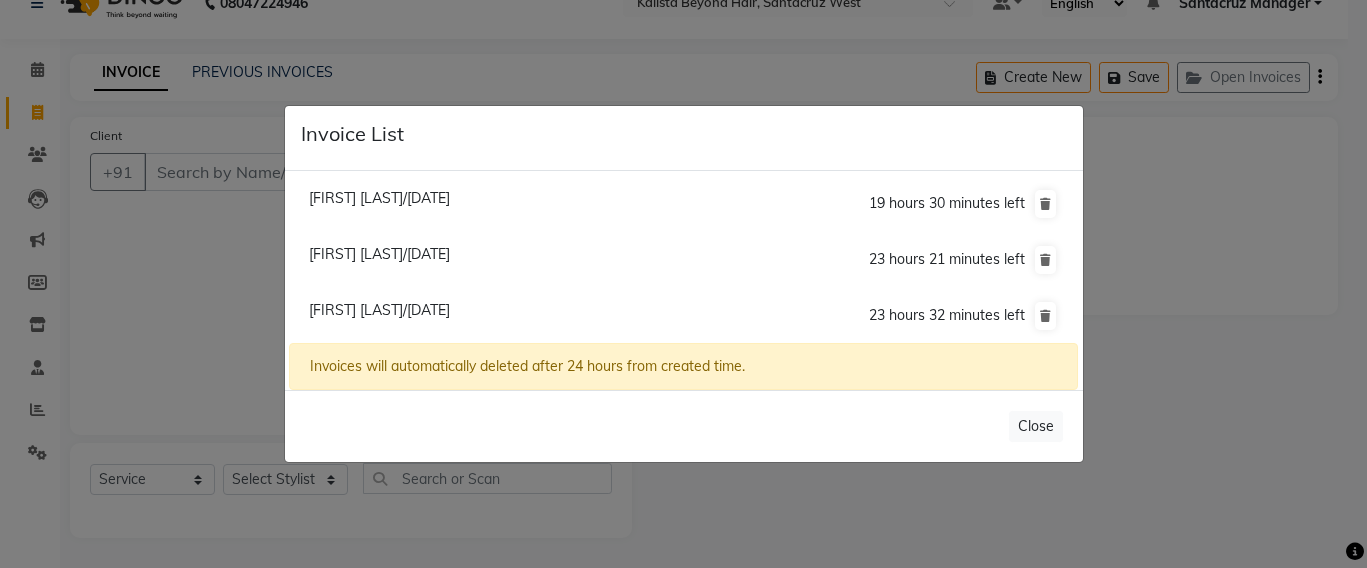click on "Kalpana Hasnani /02 August 2025" 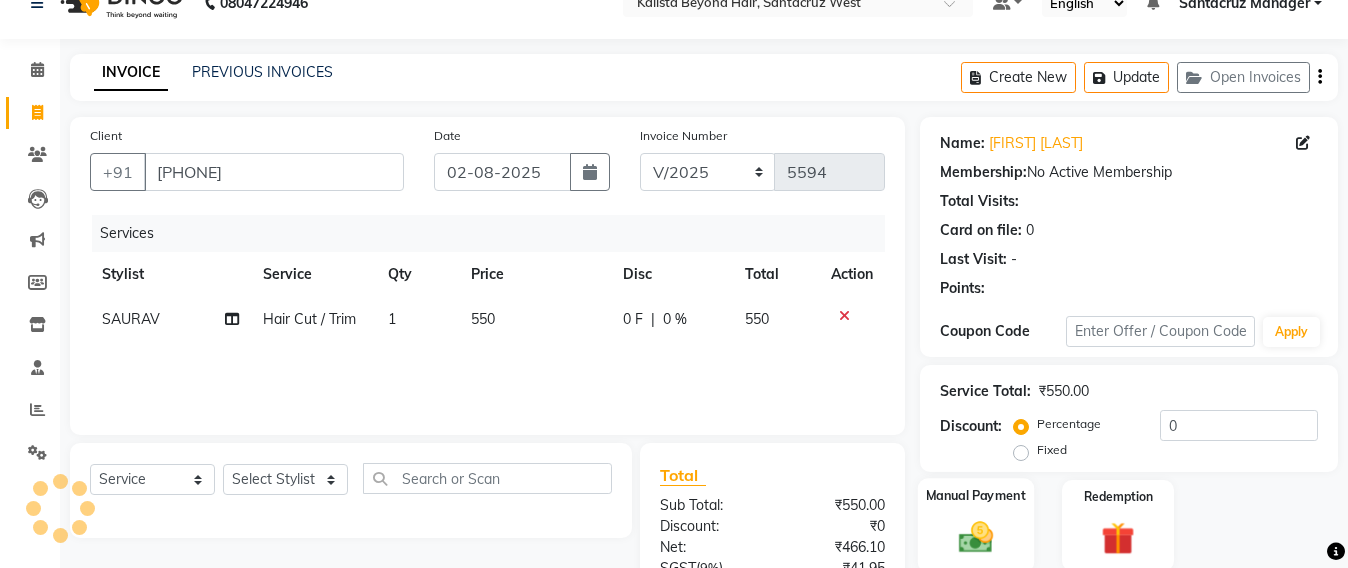 click 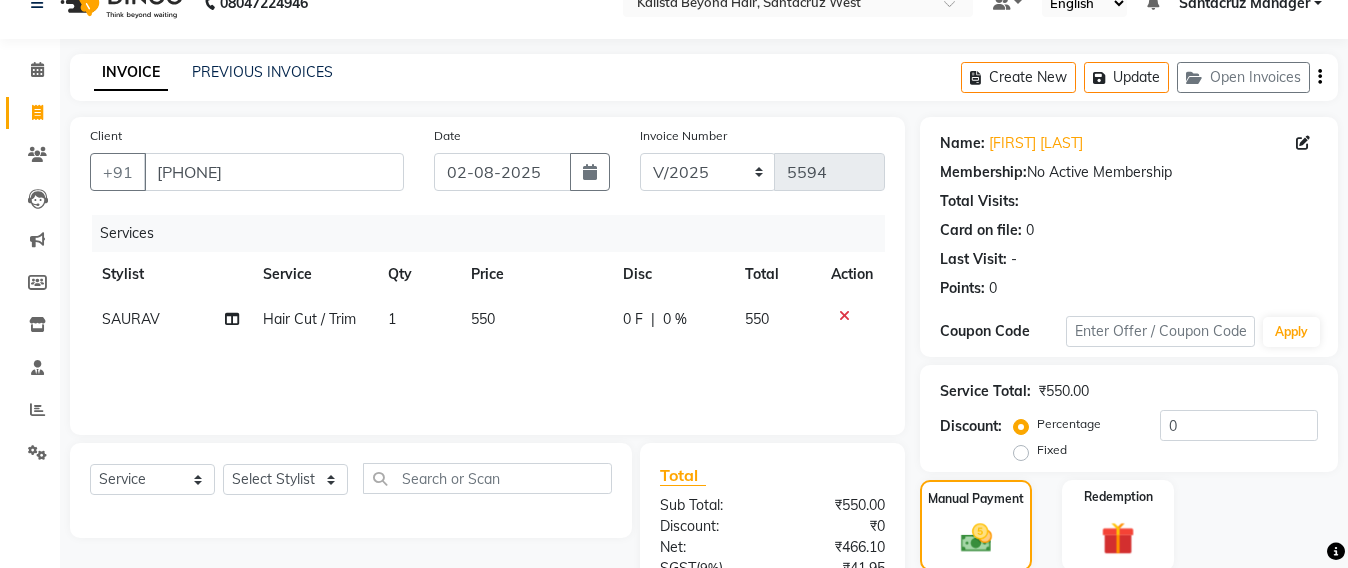 scroll, scrollTop: 235, scrollLeft: 0, axis: vertical 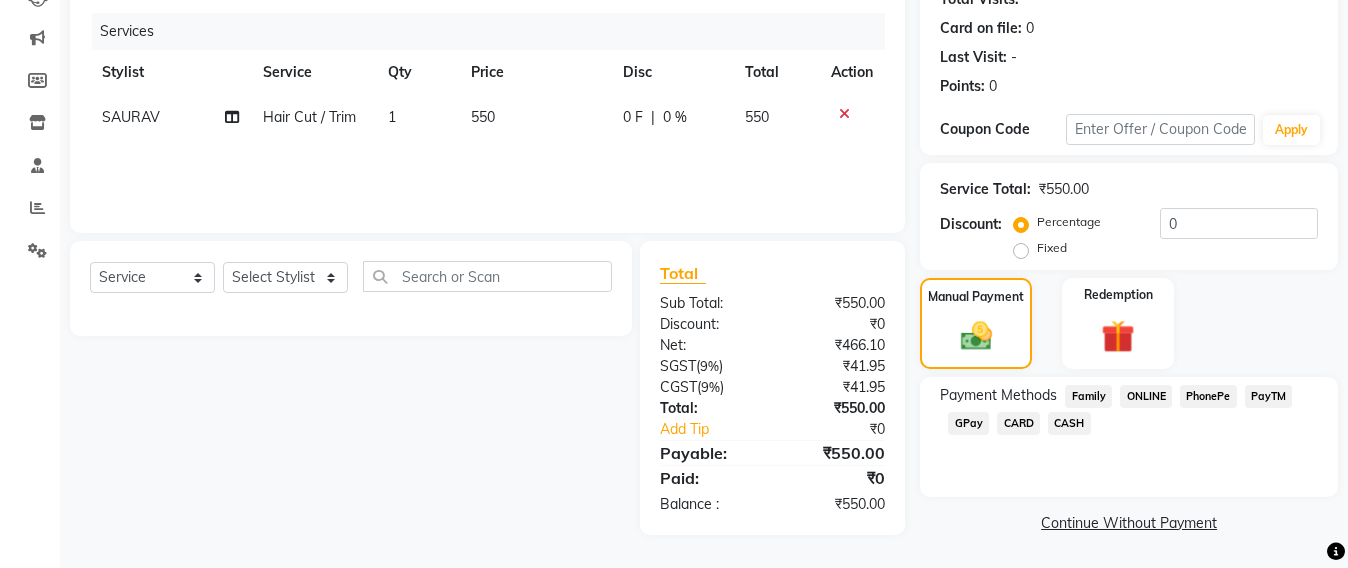 click on "CASH" 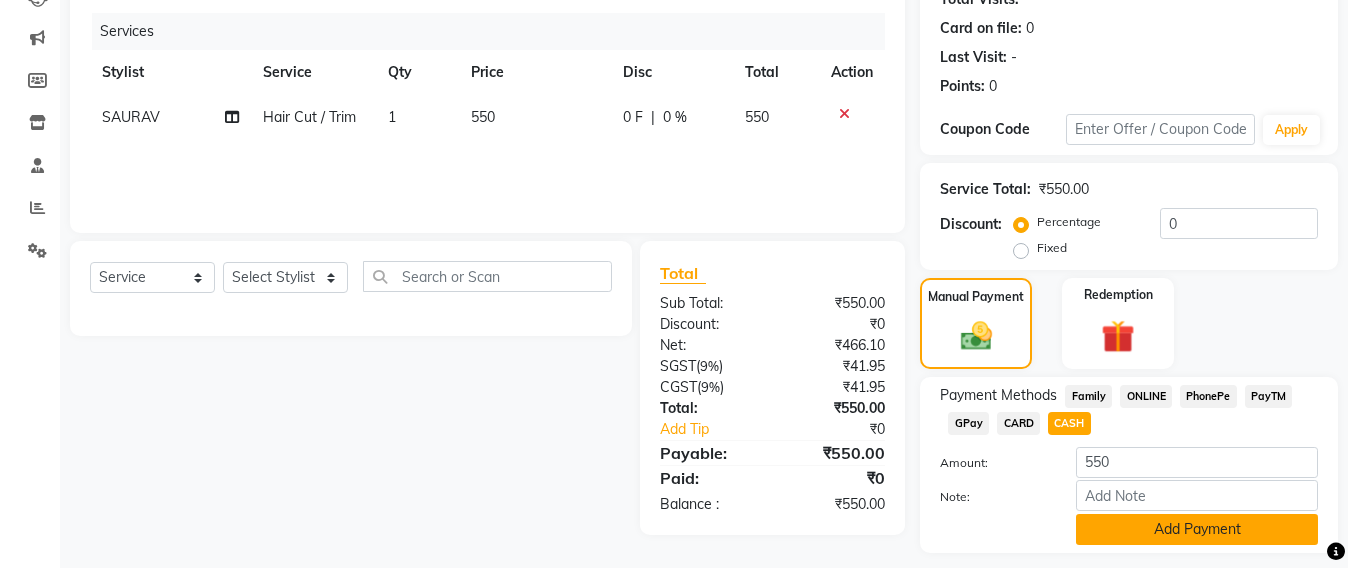 click on "Add Payment" 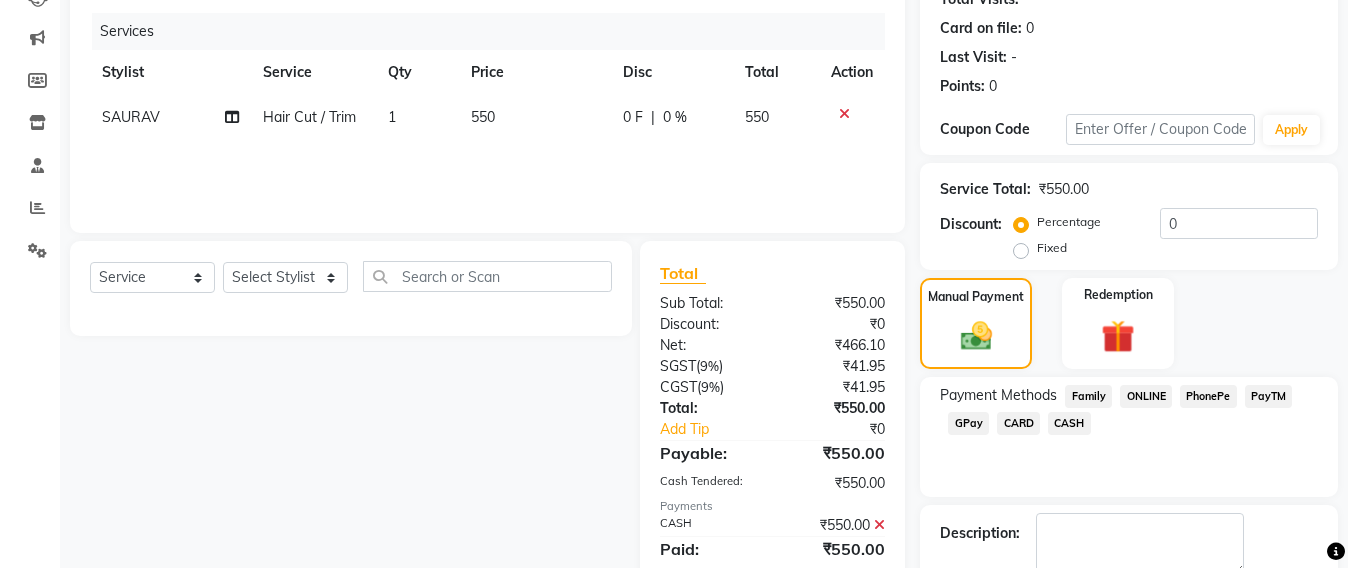 scroll, scrollTop: 348, scrollLeft: 0, axis: vertical 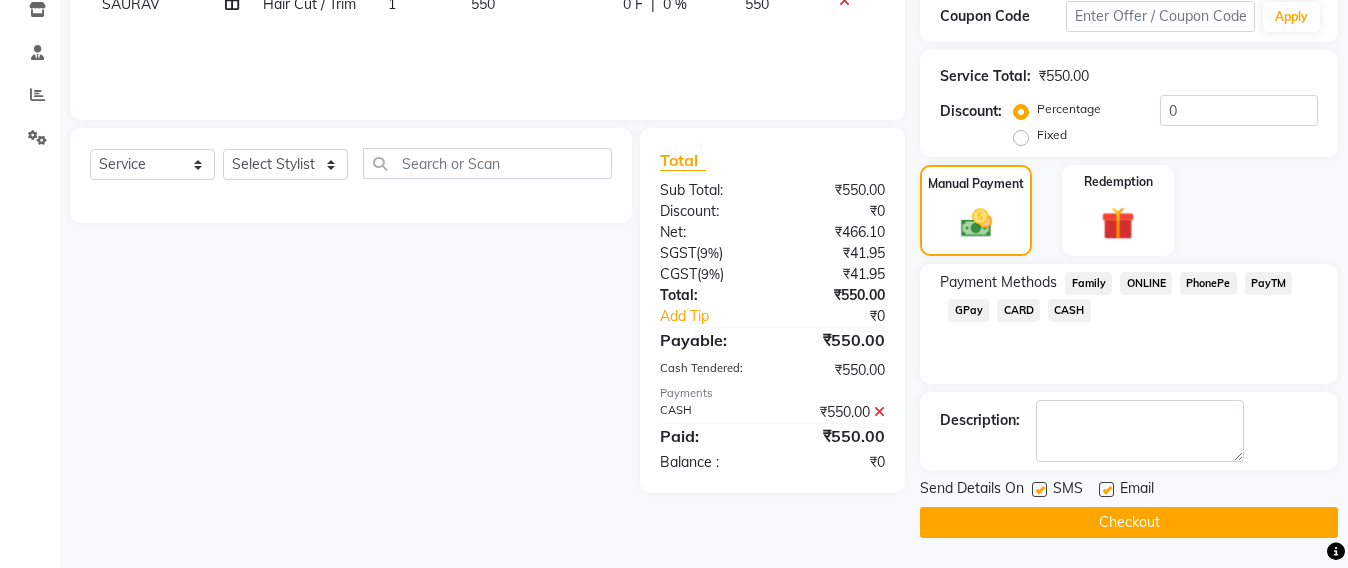 click on "Checkout" 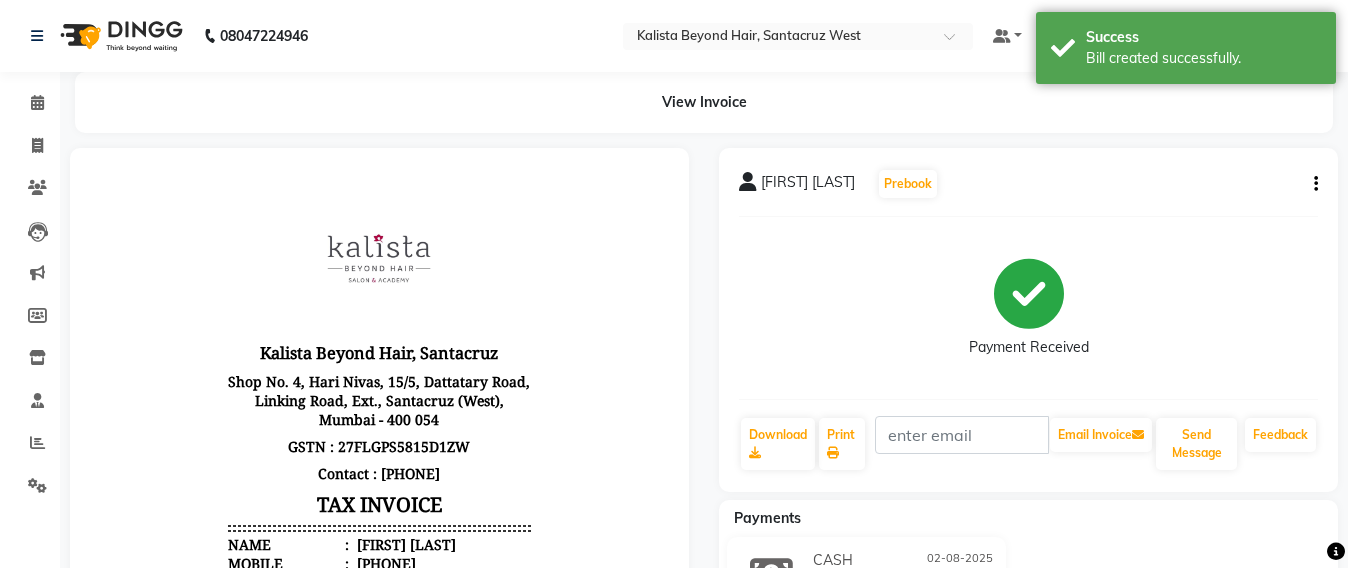 scroll, scrollTop: 0, scrollLeft: 0, axis: both 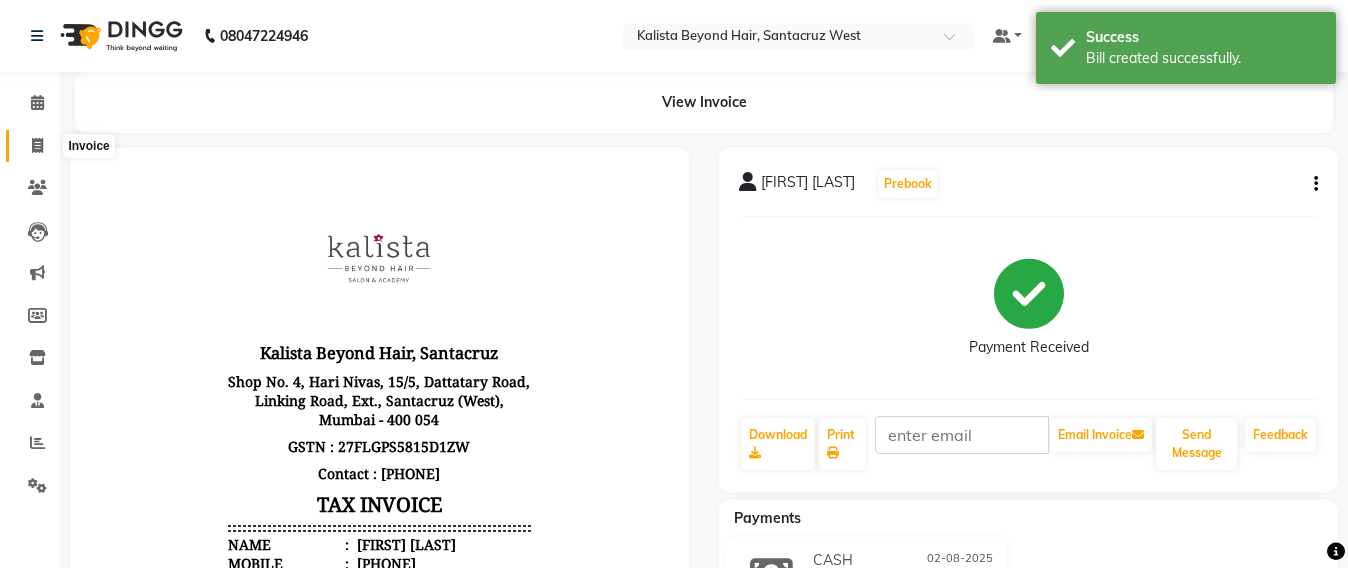 click 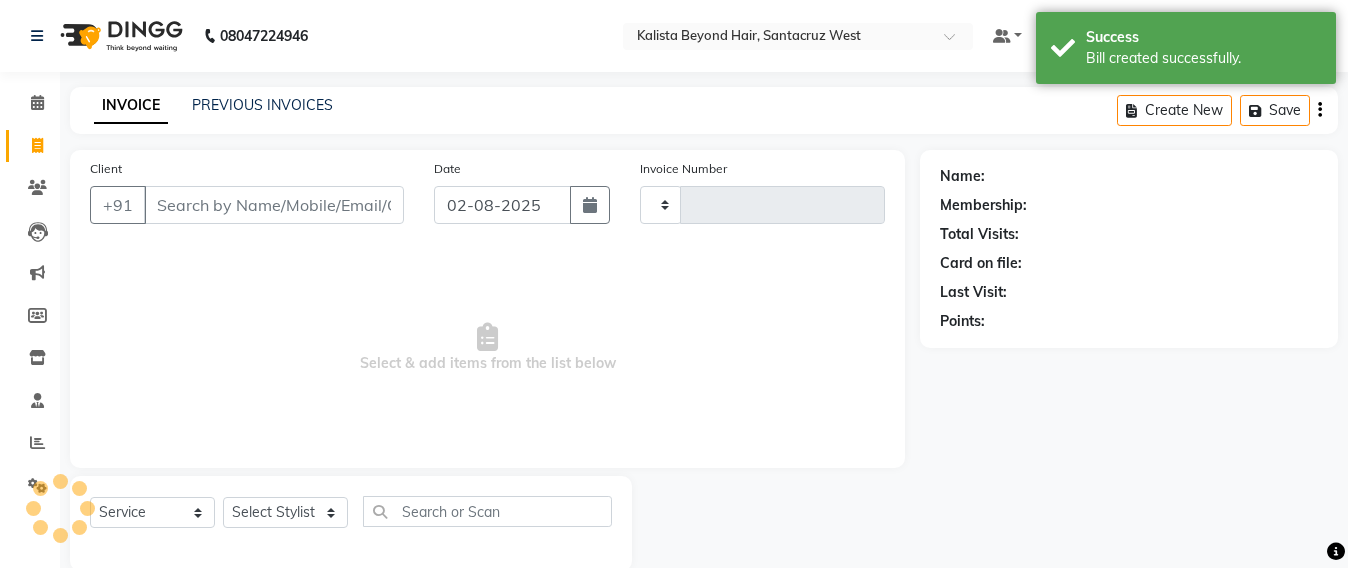scroll, scrollTop: 33, scrollLeft: 0, axis: vertical 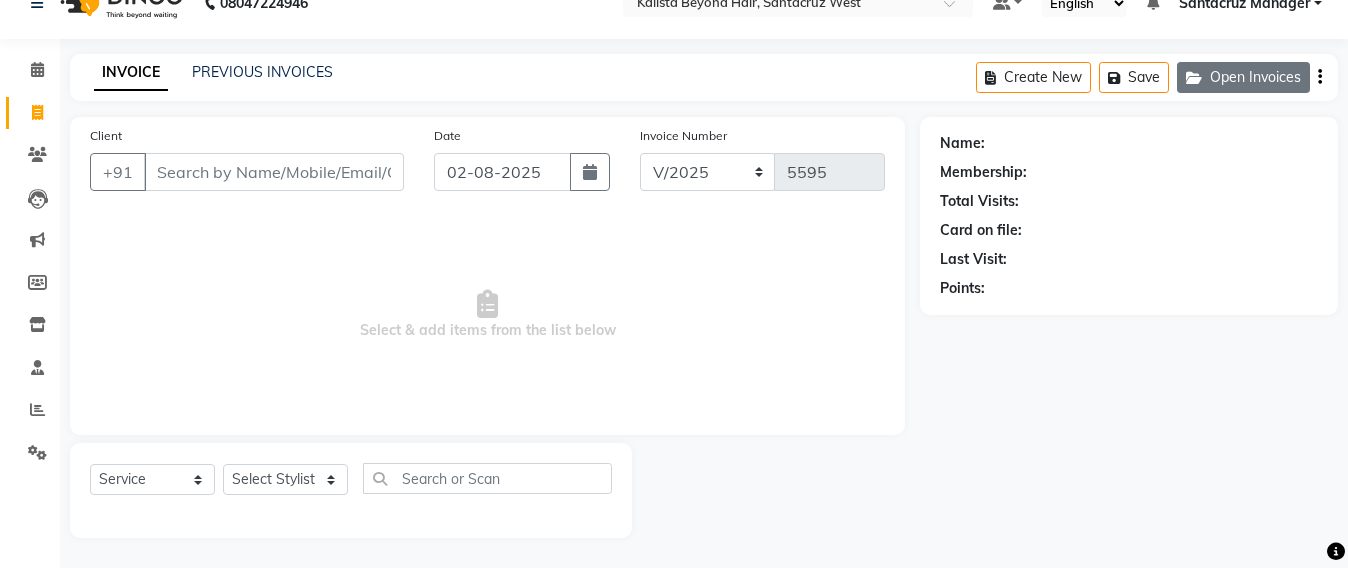 click on "Open Invoices" 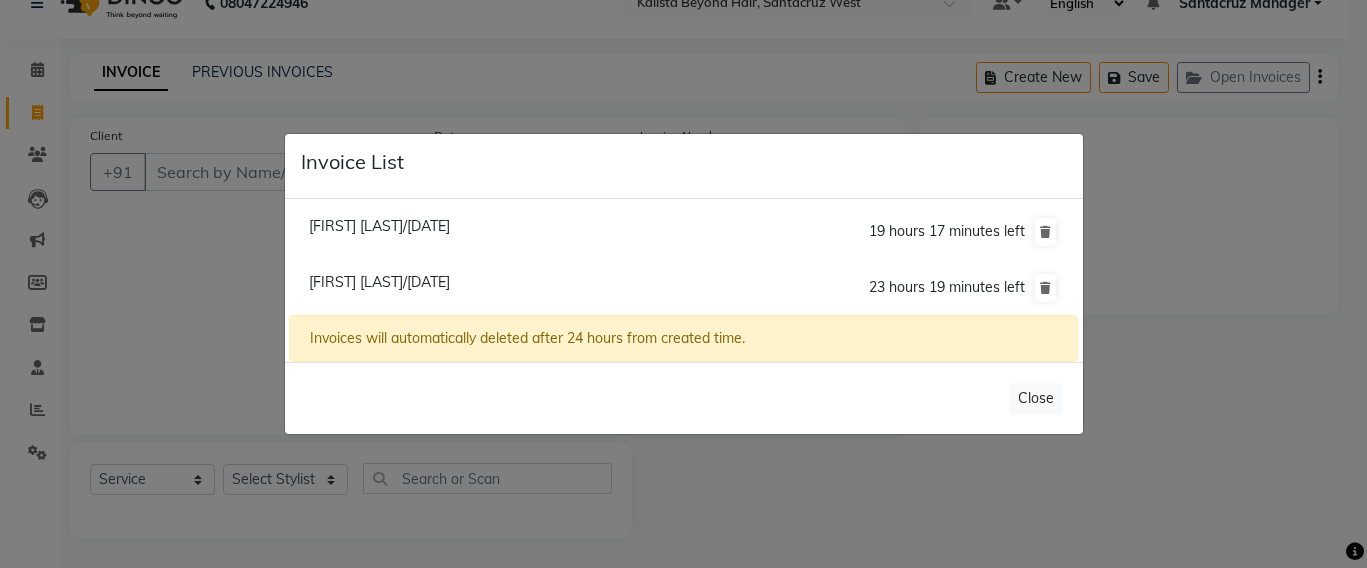 click on "Mandeep Null/02 August 2025" 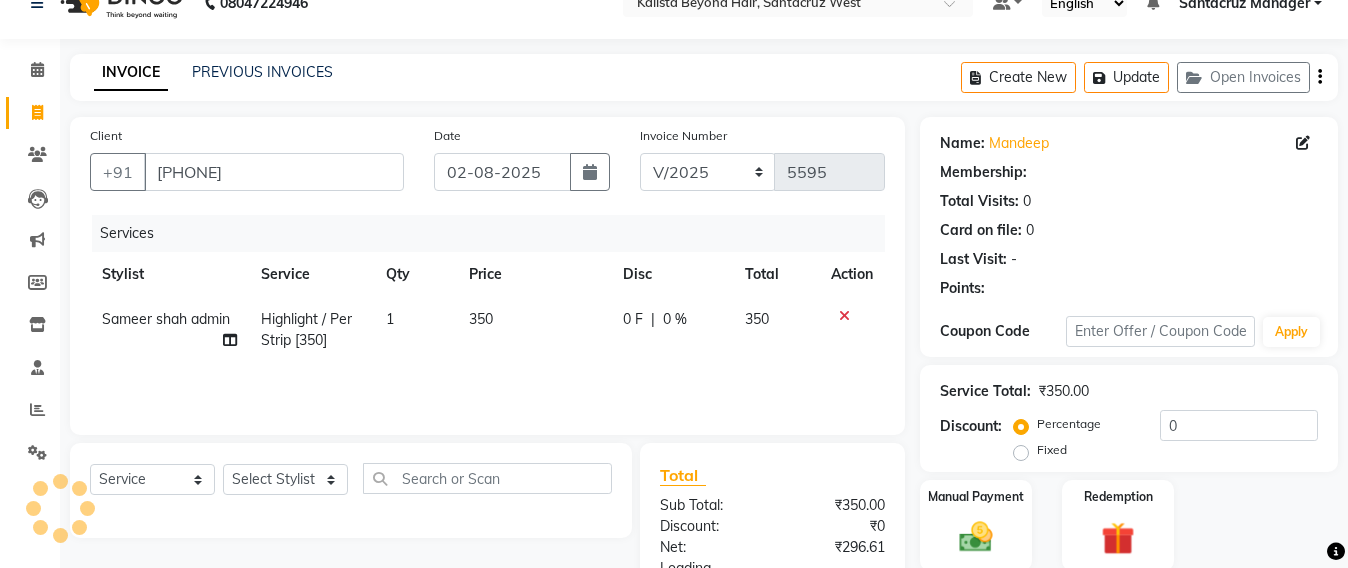 click on "350" 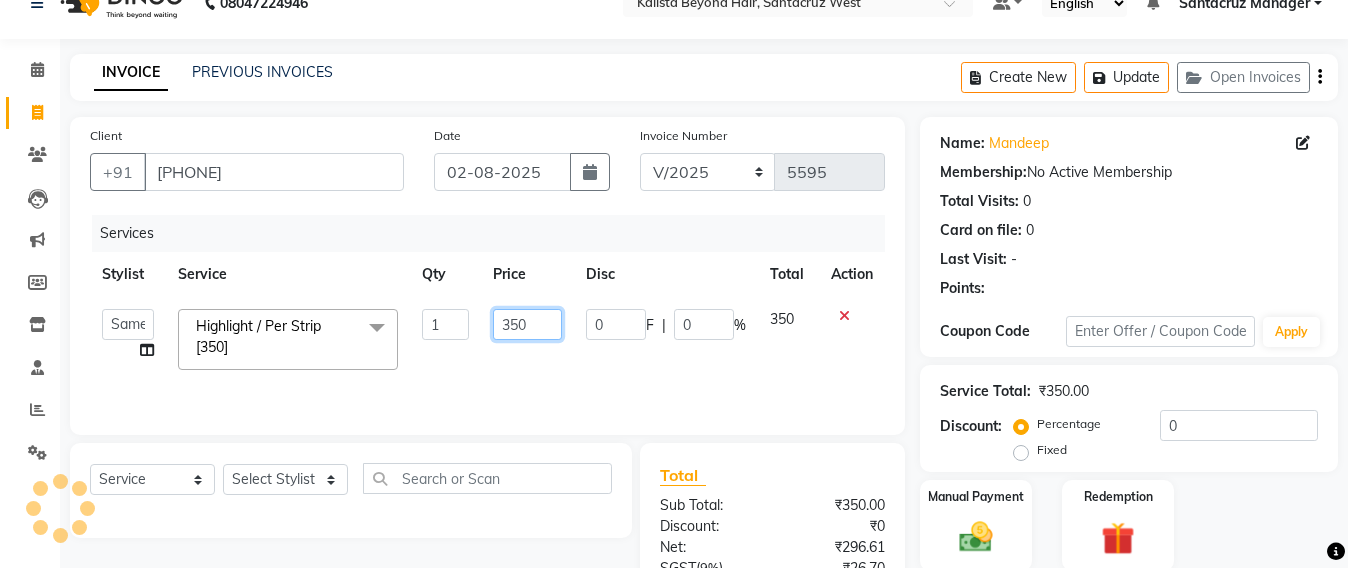 click on "350" 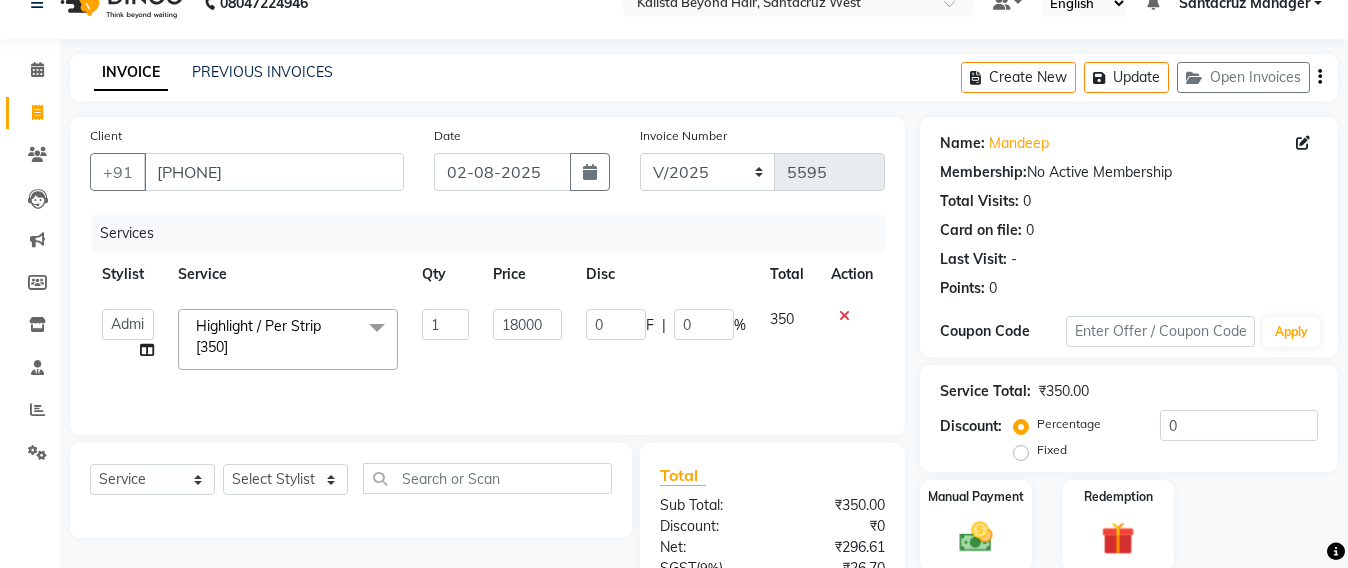click on "Services Stylist Service Qty Price Disc Total Action  Admin   Avesh Sankat   AZHER SHAIKH   Jayeshree Mahtre   Manisha Subodh Shedge   Muskaan   Pramila Vinayak Mhatre   prathmesh mahattre   Pratibha Nilesh Sharma   RINKI SAV   Rosy Sunil Jadhav   Sameer shah admin   Santacruz Manager   SAURAV   Siddhi   SOMAYANG VASHUM   Tejasvi Bhosle  Highlight / Per Strip [350]  x Upper Lip Bleach Half Legs Bleach Face & Neck Bleach Half Arms Bleach Full Arms Bleach Under Arms Bleach Half Front Bleach Full Back Bleach Stomach Bleach Full Legs Bleach Palms Bleach Feet Bleach Full Body Bleach Full Back /front Scrub EYE LINER ELBOW DTAN TASHAN MANICURE TASHAN PEDICURE Full Front Bleach Half Back Bleach Saree Draping Light Makeup Bridal Make Up Groom Makeup Party Make Up Basic Make Up Eye Lashes Regular Clean Up 03+ Seaweed 03+ Whitening Nose Clean Up HYDRA CLEAN UP Balayage Hair Tonning Or Refreshing Hair Color [Short] Hair Color [Ext. Long] Inoa [Ext. Long] Crown Touch Up Root Touch Up Root Touch Up - Inoa Hair Color [Med]" 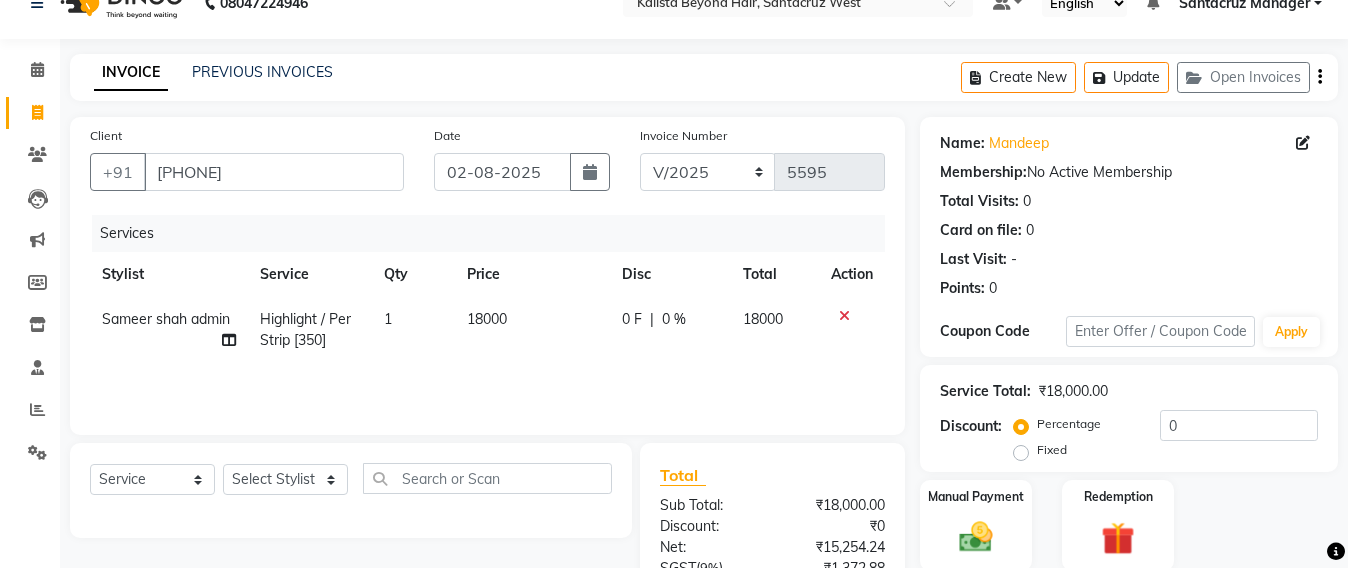 click on "Sameer shah admin" 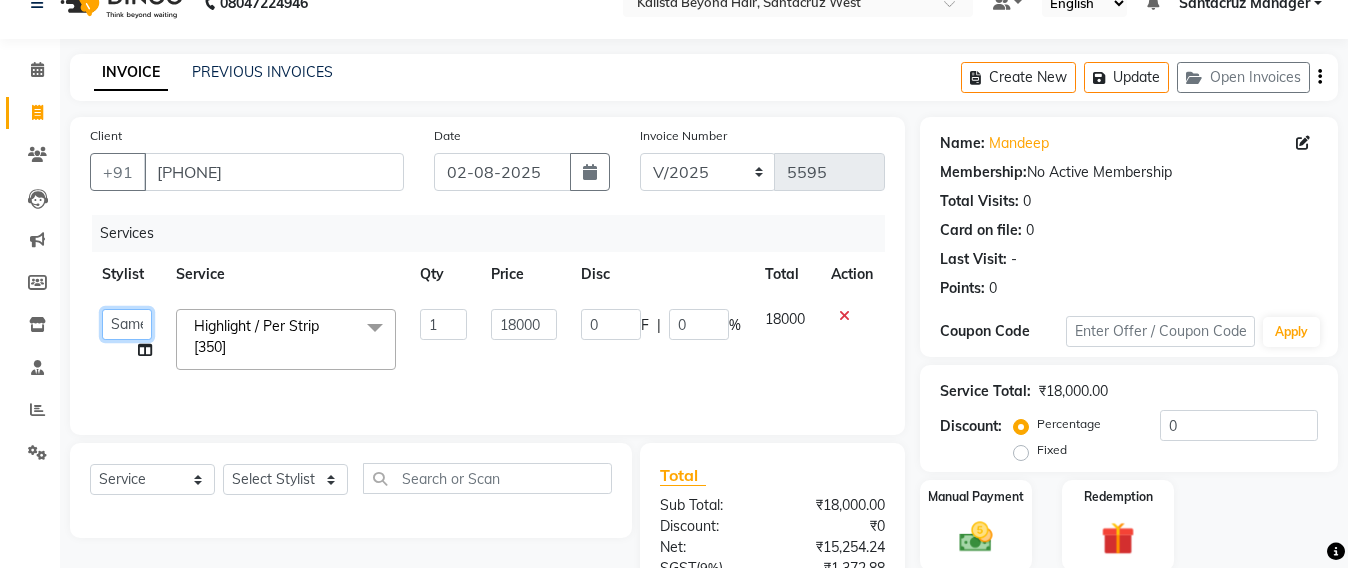 click on "Admin   [FIRST] [LAST]   [FIRST] [LAST]   [FIRST] [LAST]   [FIRST] [LAST]   [FIRST]   [FIRST] [LAST]   [FIRST] [LAST]   [FIRST] [LAST]   [FIRST] [LAST]   [FIRST] [LAST]   [FIRST] [LAST] admin   [FIRST] [LAST]   [FIRST]   [FIRST]   [FIRST] [LAST]   [FIRST] [LAST]" 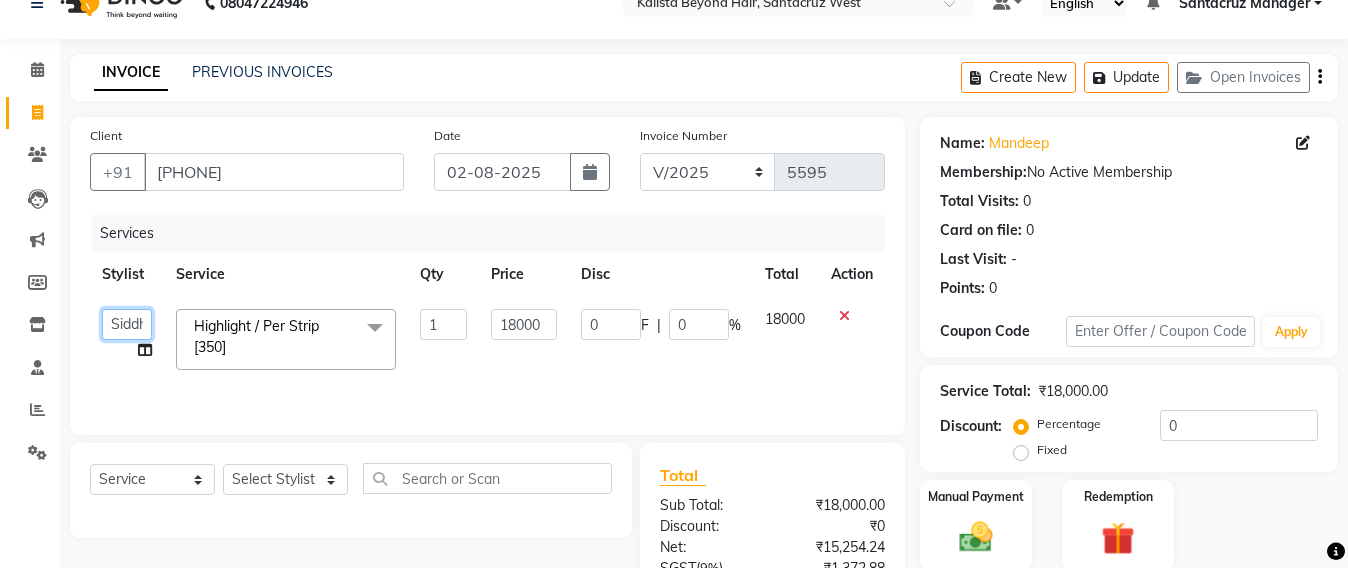 drag, startPoint x: 141, startPoint y: 340, endPoint x: 132, endPoint y: 310, distance: 31.320919 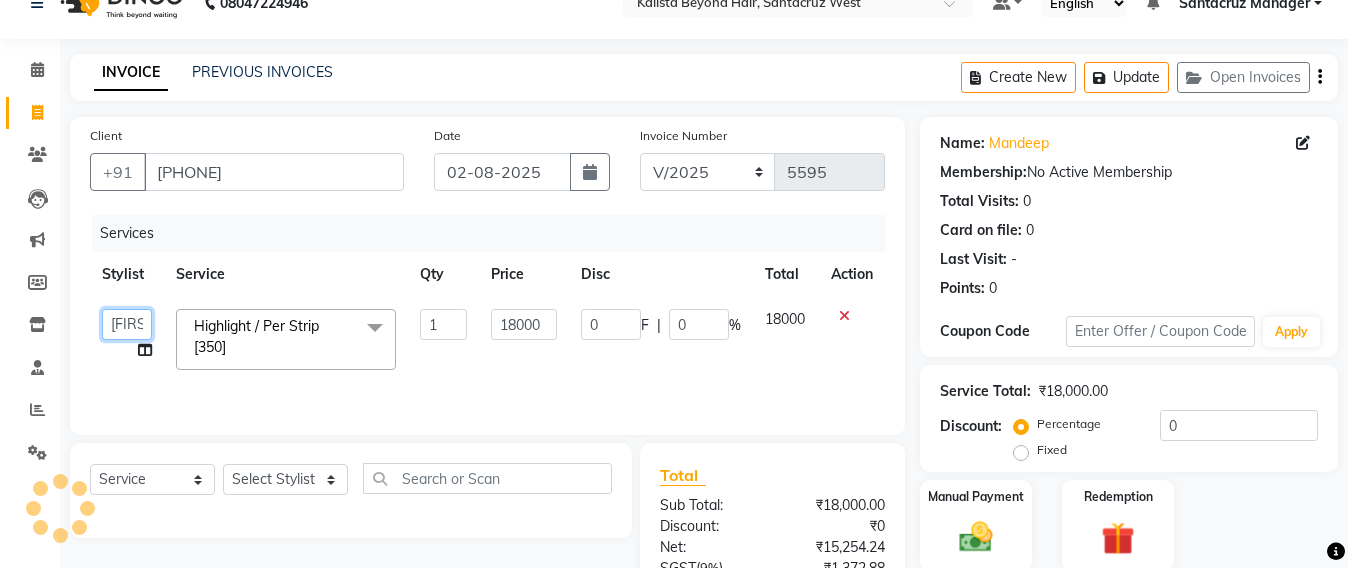 click on "Admin   [FIRST] [LAST]   [FIRST] [LAST]   [FIRST] [LAST]   [FIRST] [LAST]   [FIRST]   [FIRST] [LAST]   [FIRST] [LAST]   [FIRST] [LAST]   [FIRST] [LAST]   [FIRST] [LAST]   [FIRST] [LAST] admin   [FIRST] [LAST]   [FIRST]   [FIRST]   [FIRST] [LAST]   [FIRST] [LAST]" 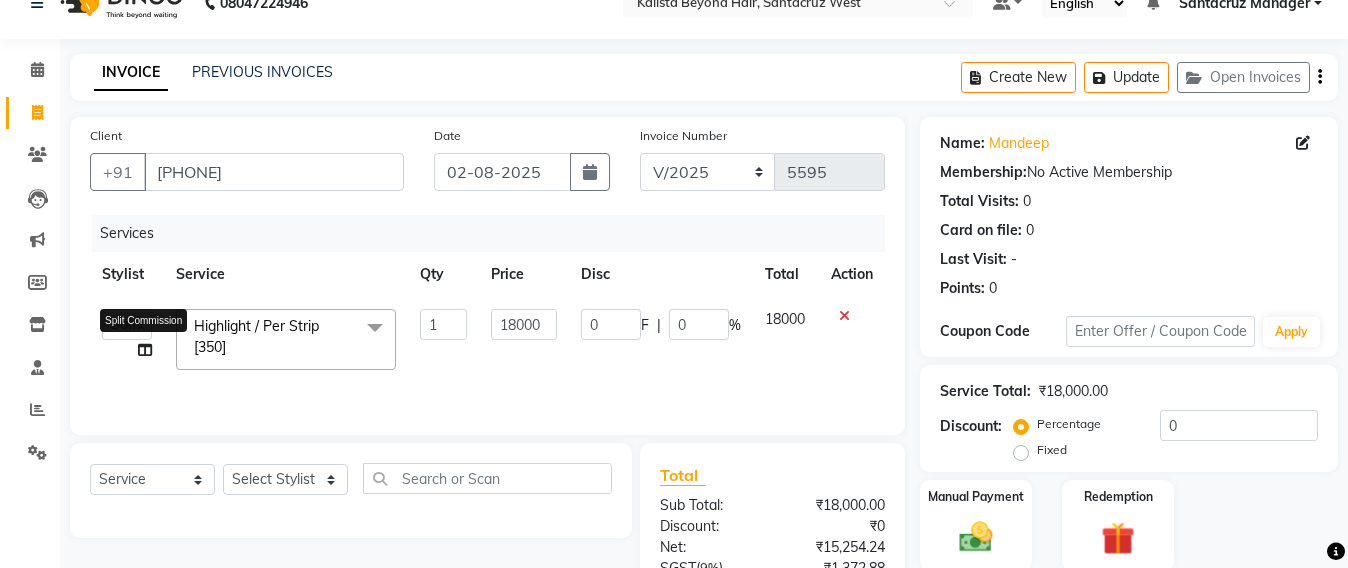 click 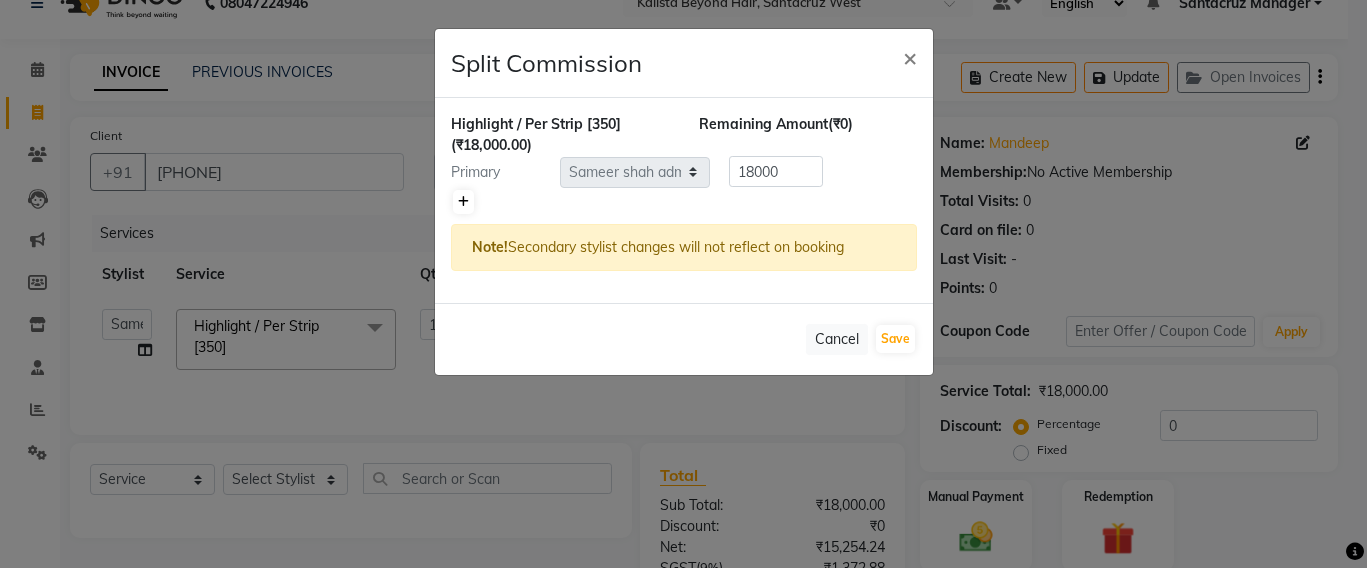 click 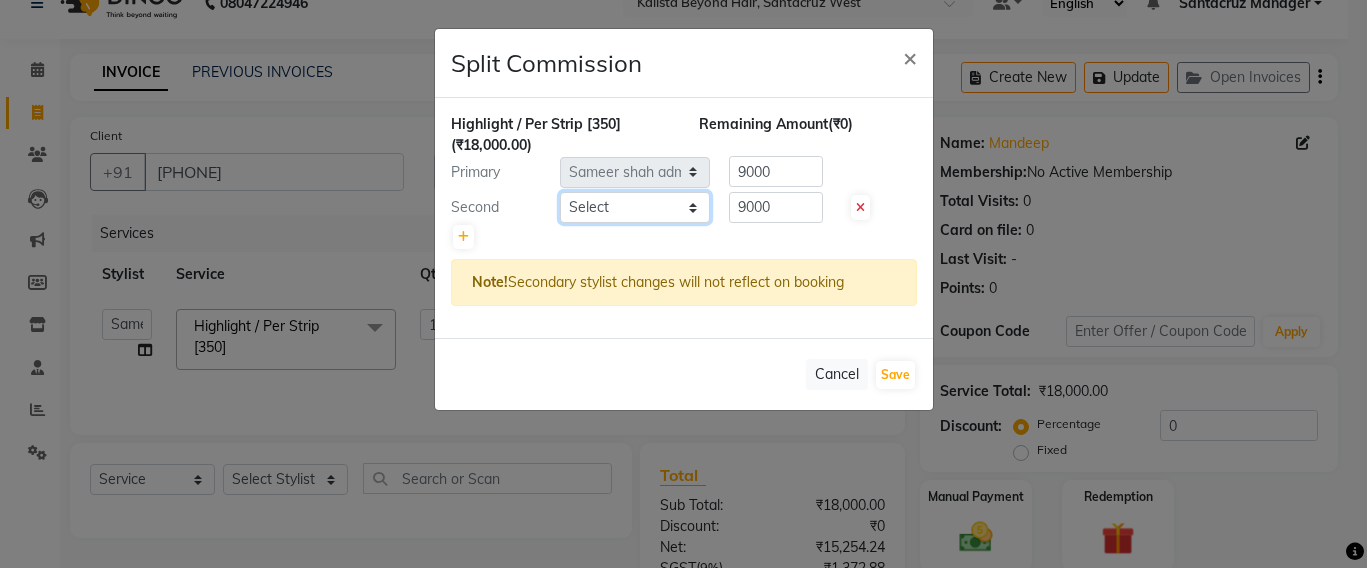 click on "Select  Admin   Avesh Sankat   AZHER SHAIKH   Jayeshree Mahtre   Manisha Subodh Shedge   Muskaan   Pramila Vinayak Mhatre   prathmesh mahattre   Pratibha Nilesh Sharma   RINKI SAV   Rosy Sunil Jadhav   Sameer shah admin   Santacruz Manager   SAURAV   Siddhi   SOMAYANG VASHUM   Tejasvi Bhosle" 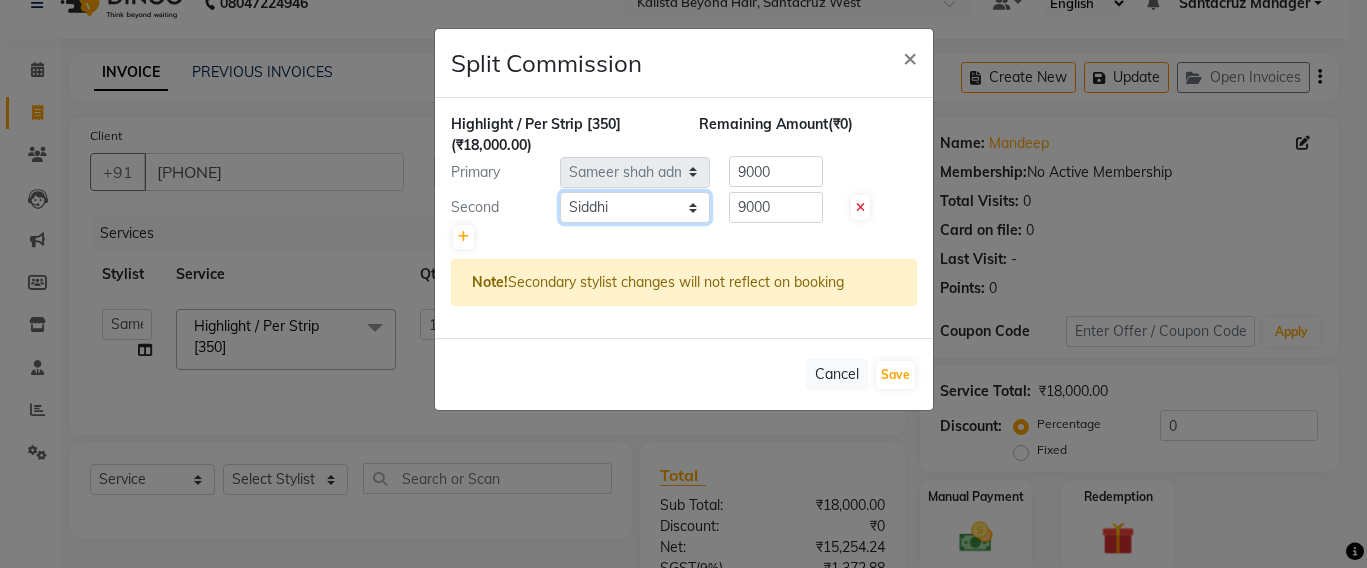 click on "Select  Admin   Avesh Sankat   AZHER SHAIKH   Jayeshree Mahtre   Manisha Subodh Shedge   Muskaan   Pramila Vinayak Mhatre   prathmesh mahattre   Pratibha Nilesh Sharma   RINKI SAV   Rosy Sunil Jadhav   Sameer shah admin   Santacruz Manager   SAURAV   Siddhi   SOMAYANG VASHUM   Tejasvi Bhosle" 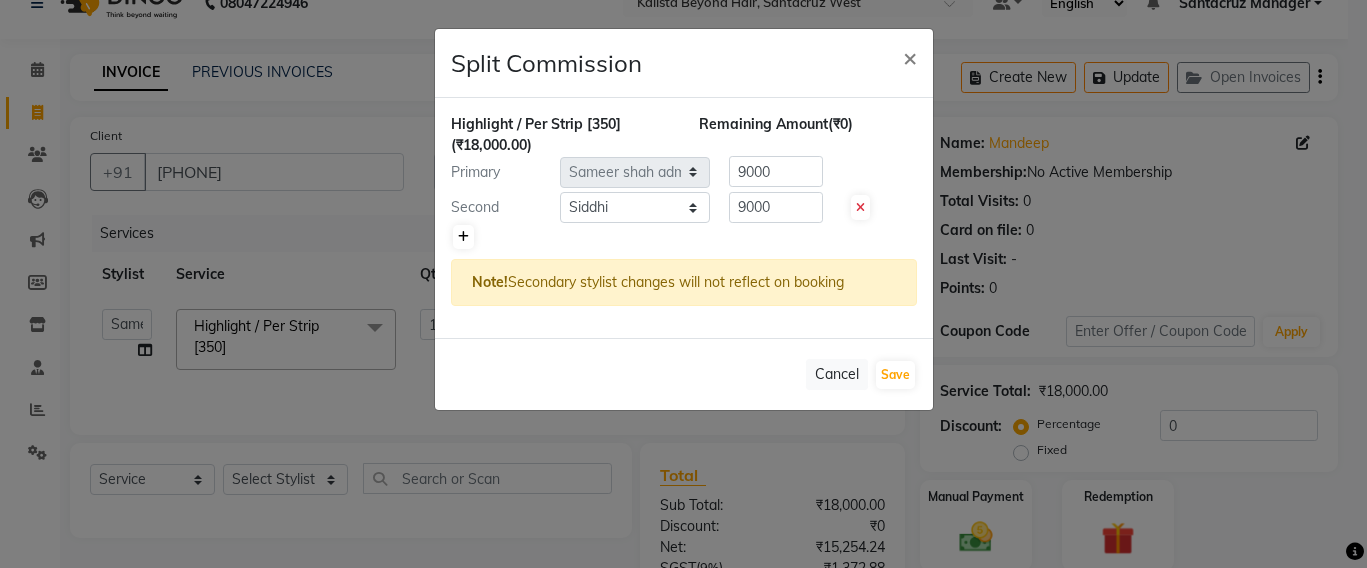 click 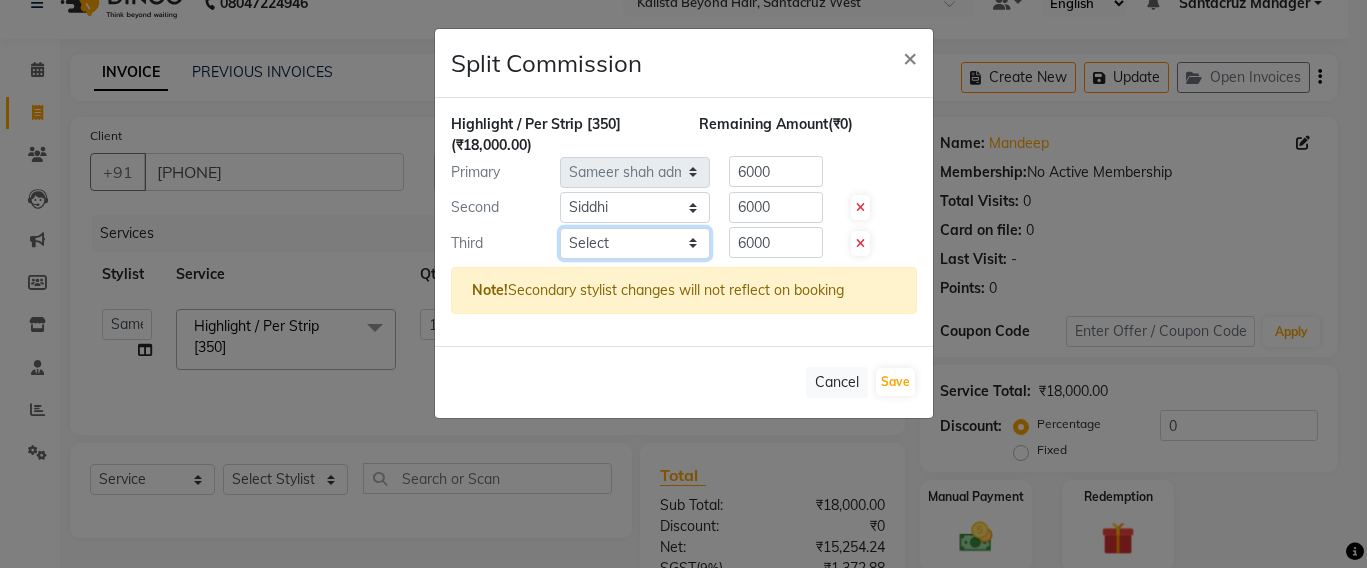drag, startPoint x: 696, startPoint y: 244, endPoint x: 694, endPoint y: 257, distance: 13.152946 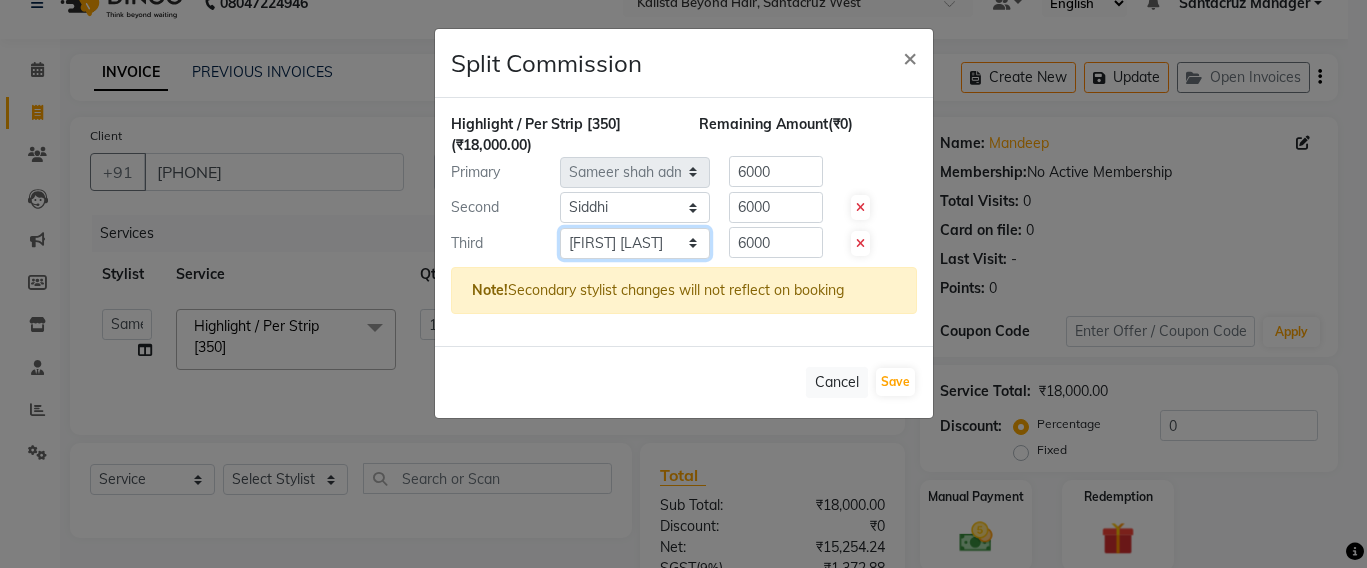 click on "Select  Admin   Avesh Sankat   AZHER SHAIKH   Jayeshree Mahtre   Manisha Subodh Shedge   Muskaan   Pramila Vinayak Mhatre   prathmesh mahattre   Pratibha Nilesh Sharma   RINKI SAV   Rosy Sunil Jadhav   Sameer shah admin   Santacruz Manager   SAURAV   Siddhi   SOMAYANG VASHUM   Tejasvi Bhosle" 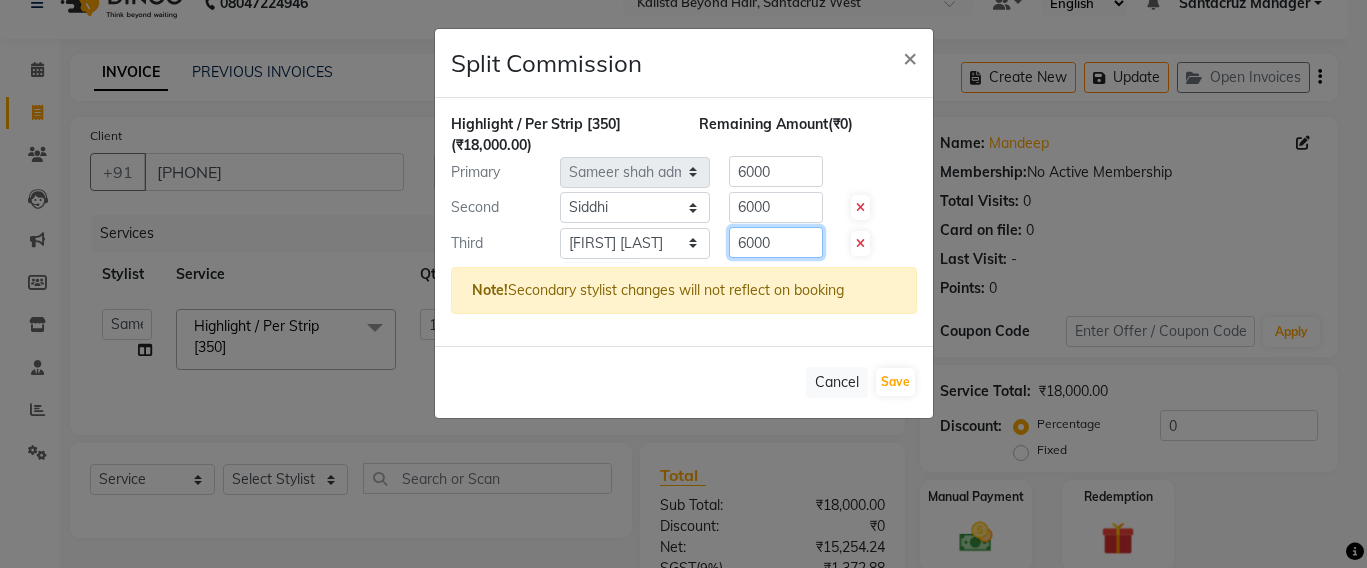 click on "6000" 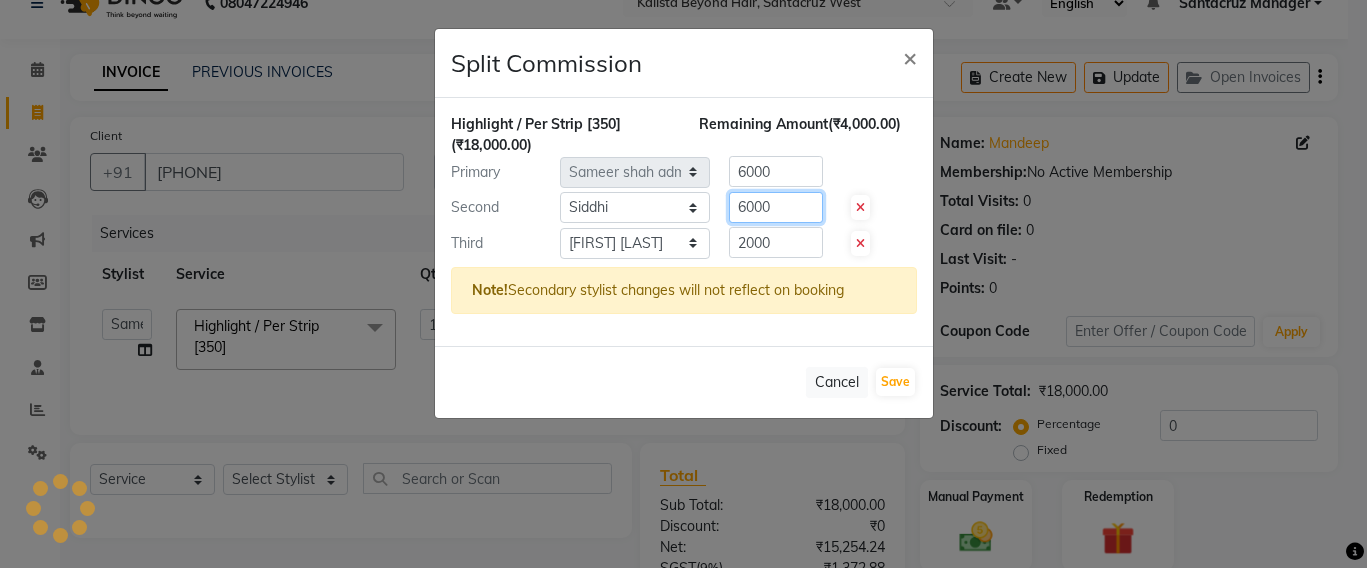 click on "6000" 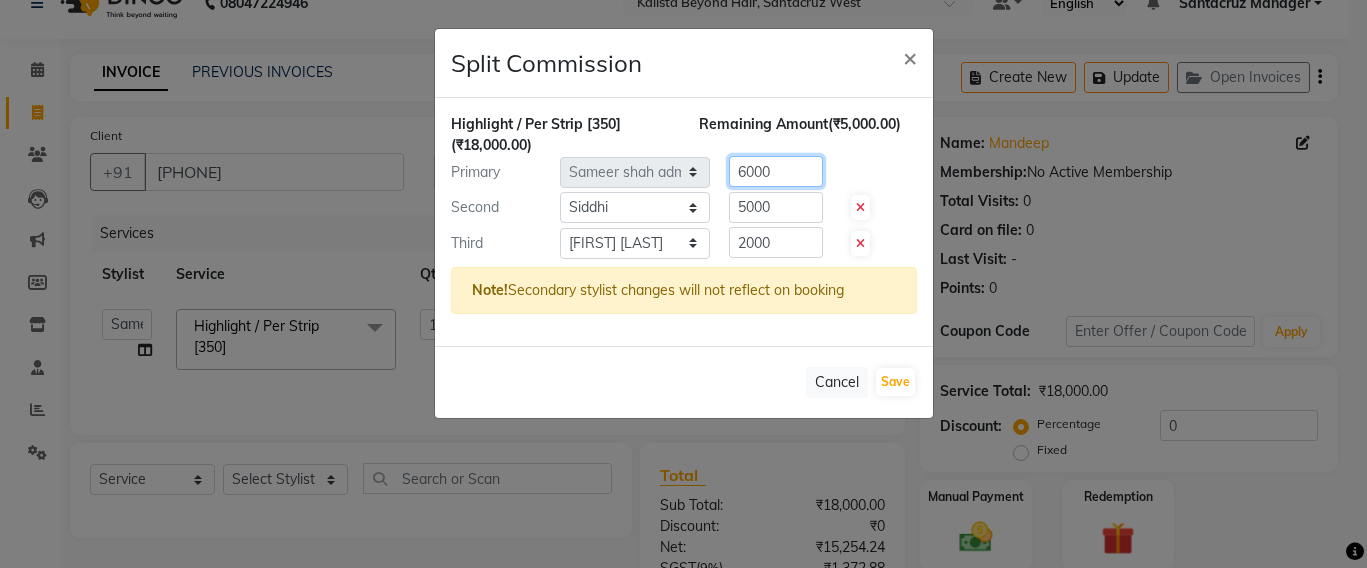 click on "6000" 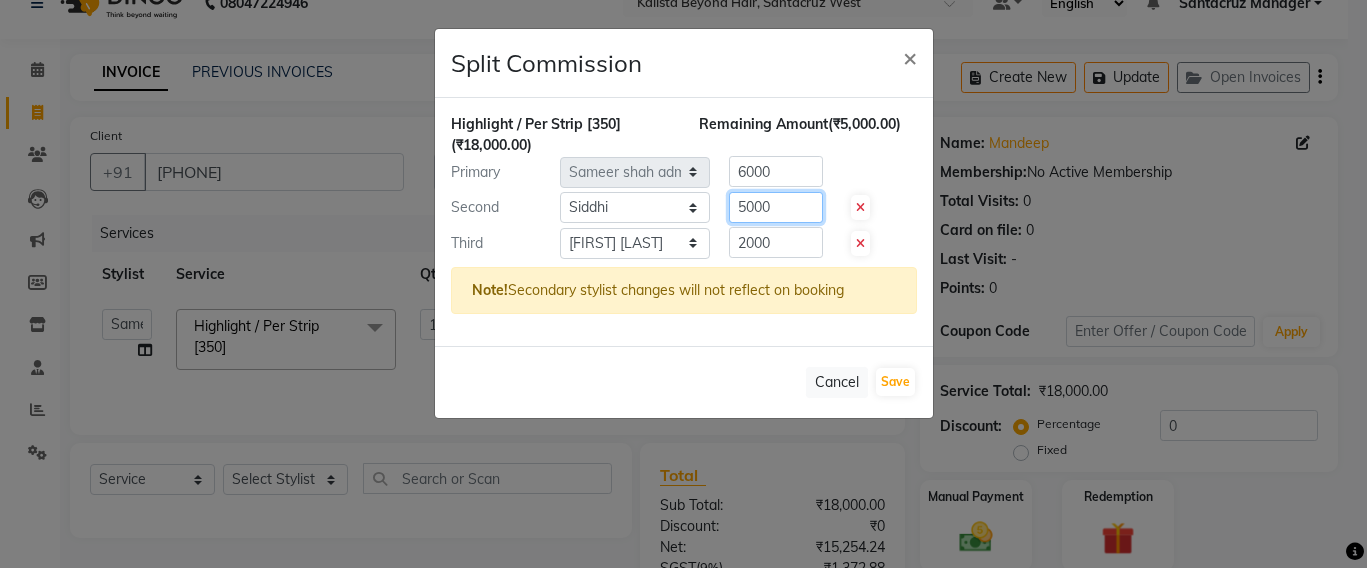 click on "5000" 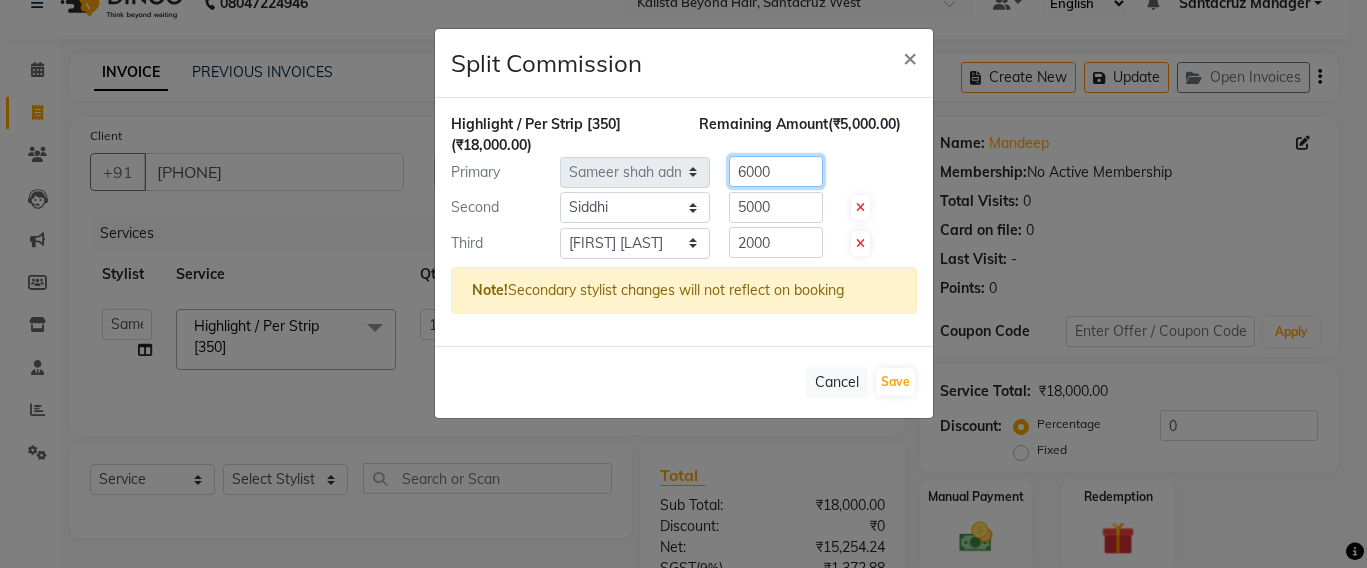click on "6000" 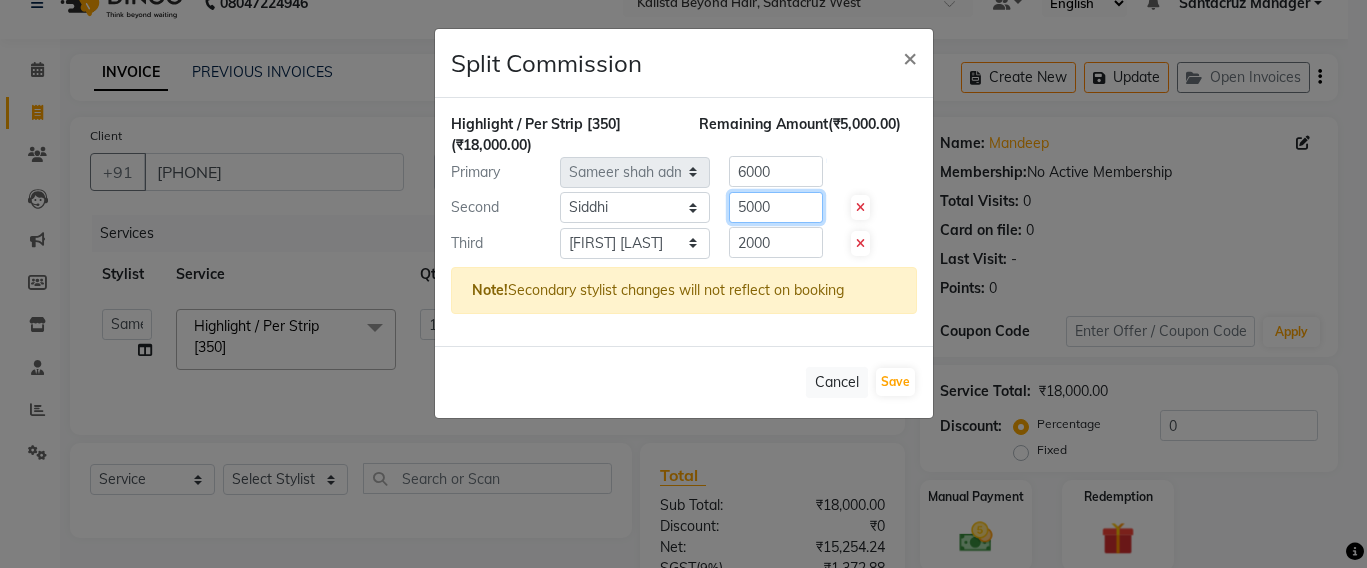 click on "5000" 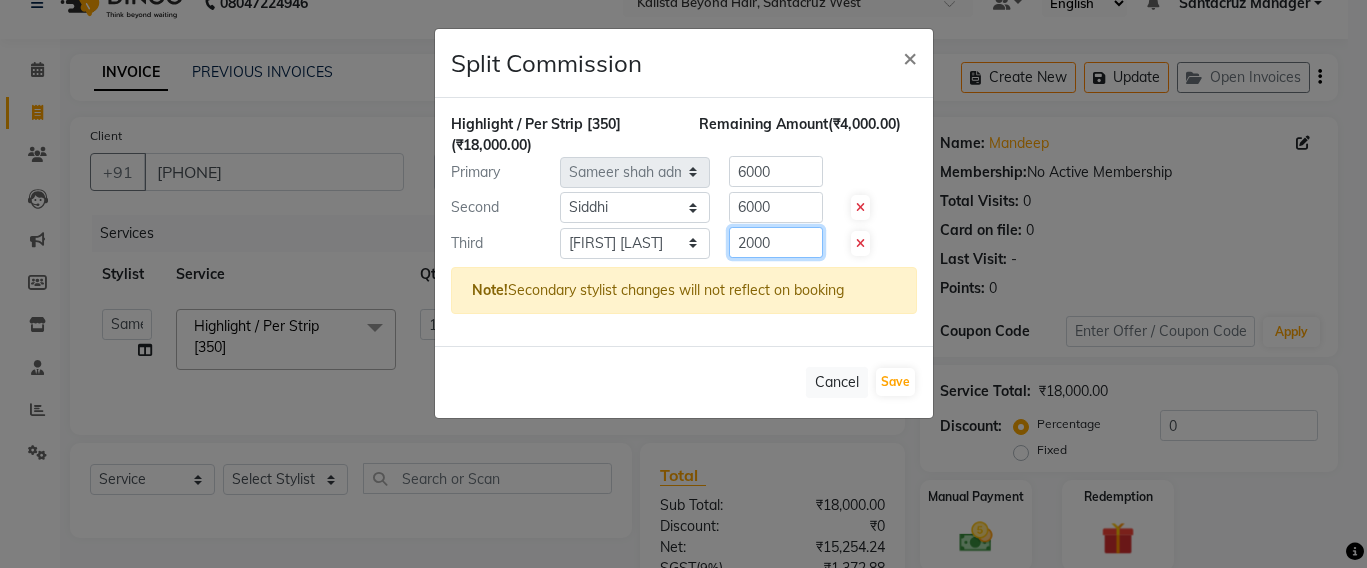 click on "2000" 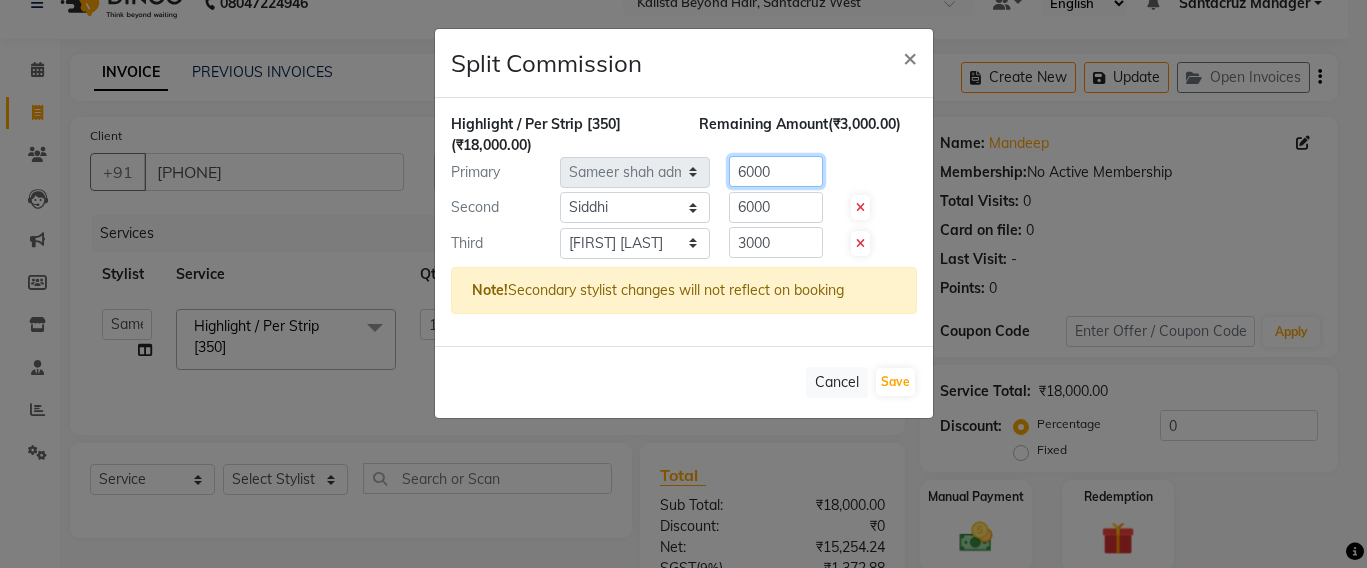 click on "6000" 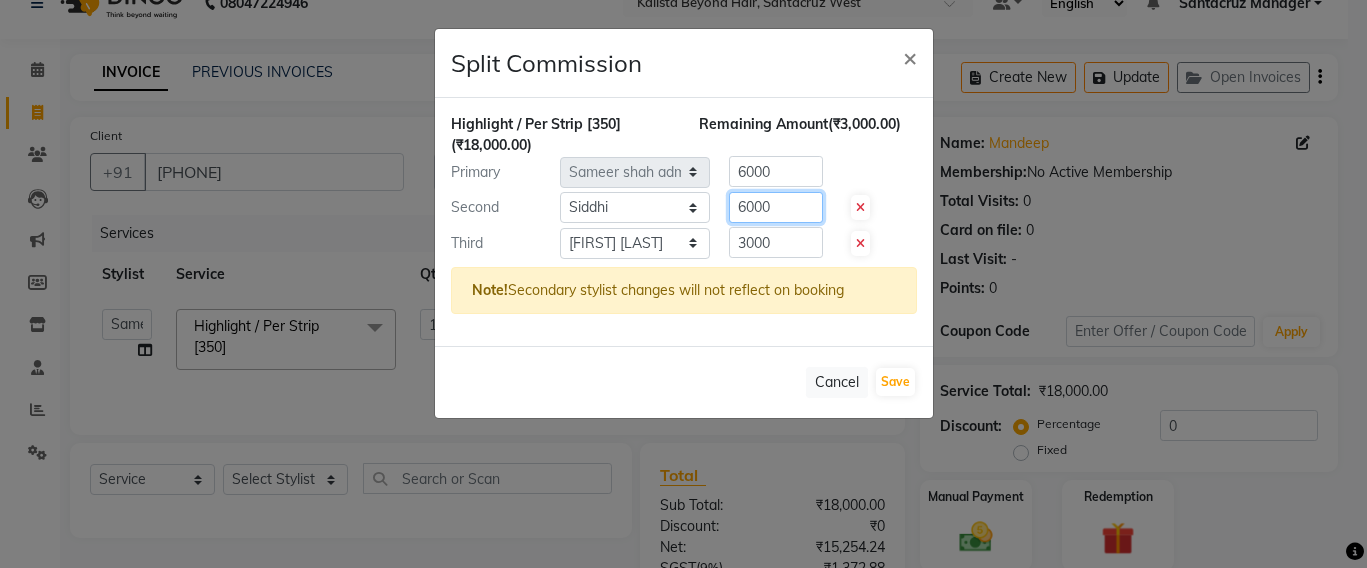 click on "6000" 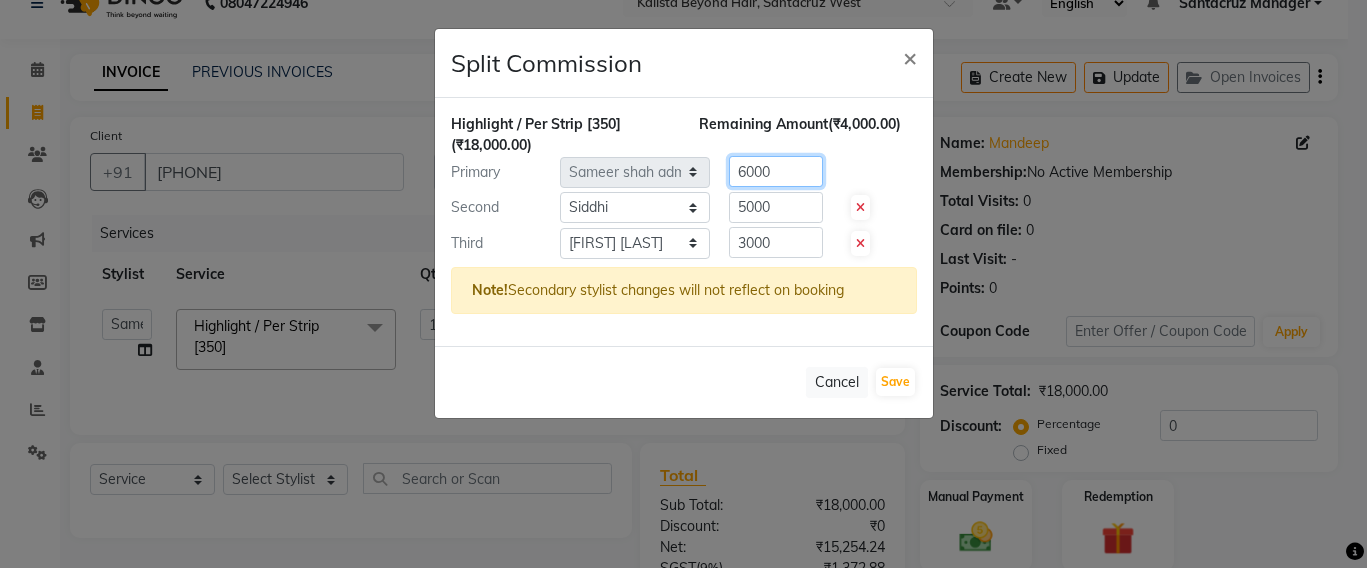 click on "6000" 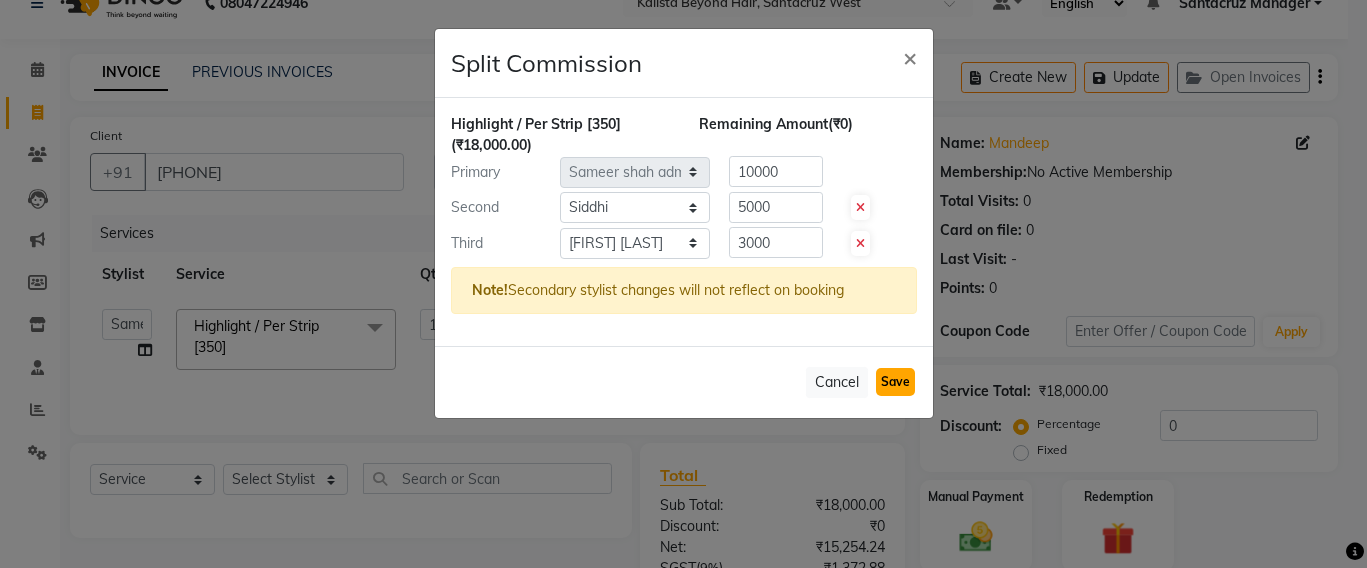 click on "Save" 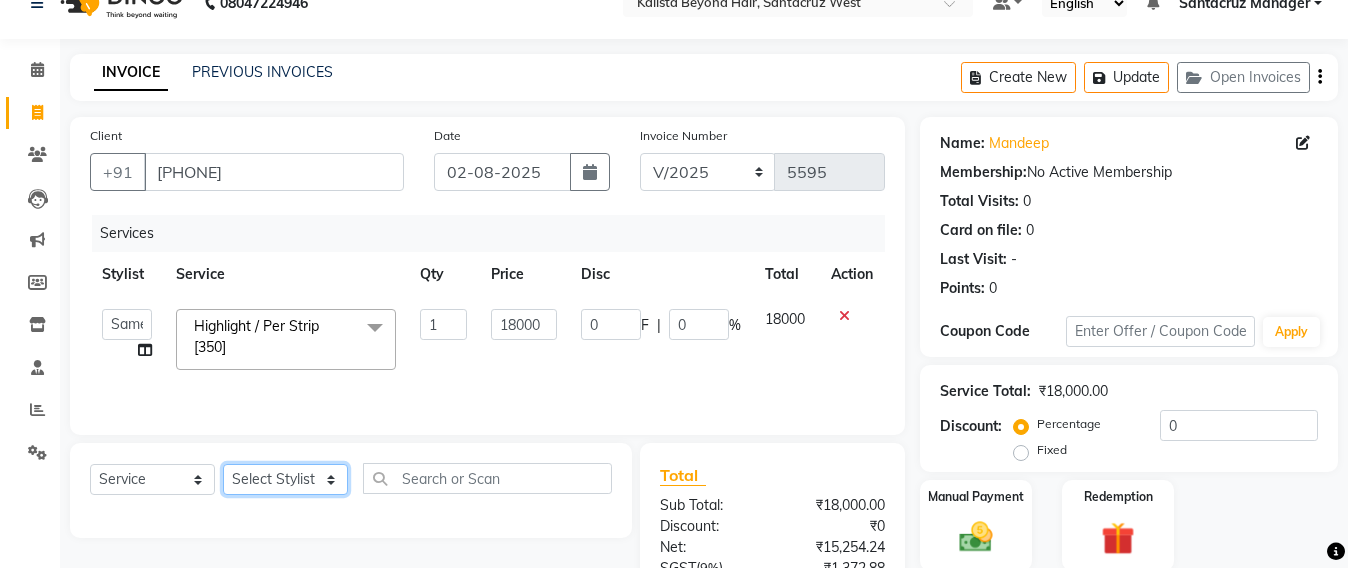 drag, startPoint x: 293, startPoint y: 481, endPoint x: 293, endPoint y: 468, distance: 13 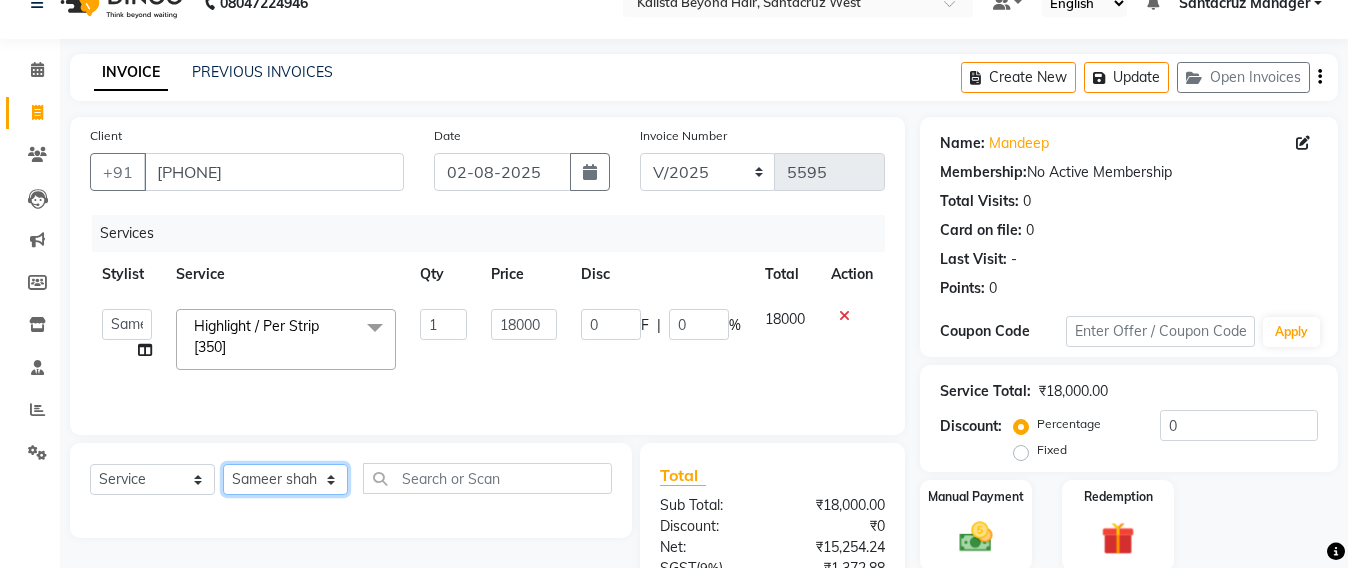 click on "Select Stylist Admin Avesh Sankat AZHER SHAIKH Jayeshree Mahtre Manisha Subodh Shedge Muskaan Pramila Vinayak Mhatre prathmesh mahattre Pratibha Nilesh Sharma RINKI SAV Rosy Sunil Jadhav Sameer shah admin Santacruz Manager SAURAV Siddhi SOMAYANG VASHUM Tejasvi Bhosle" 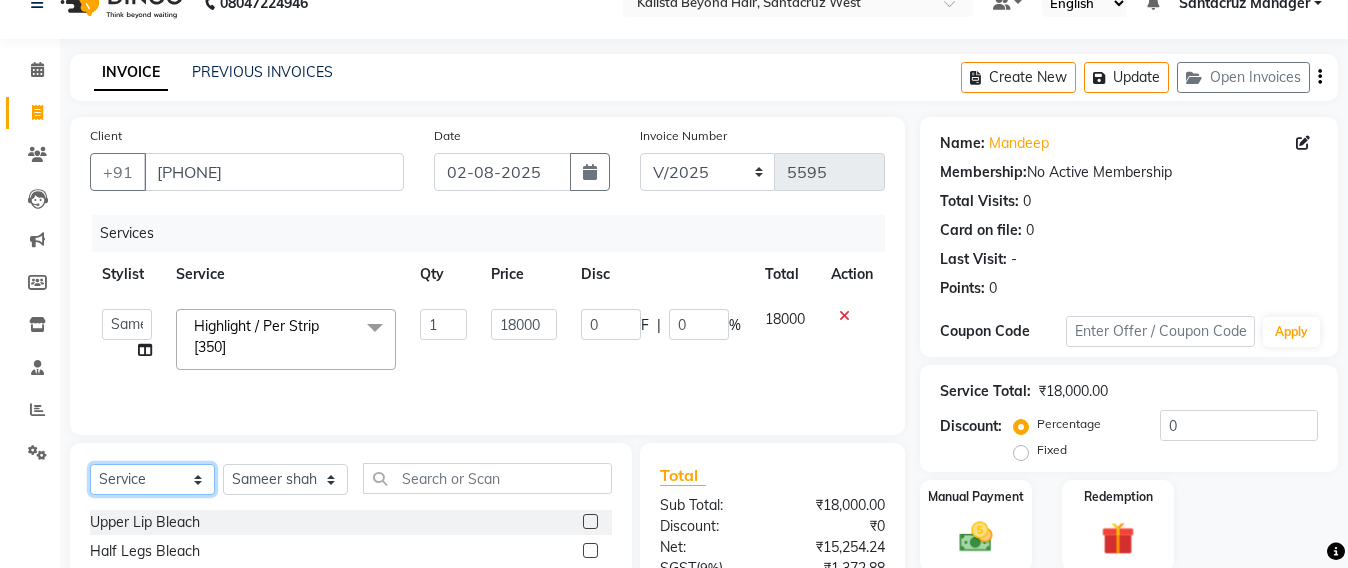 click on "Select  Service  Product  Membership  Package Voucher Prepaid Gift Card" 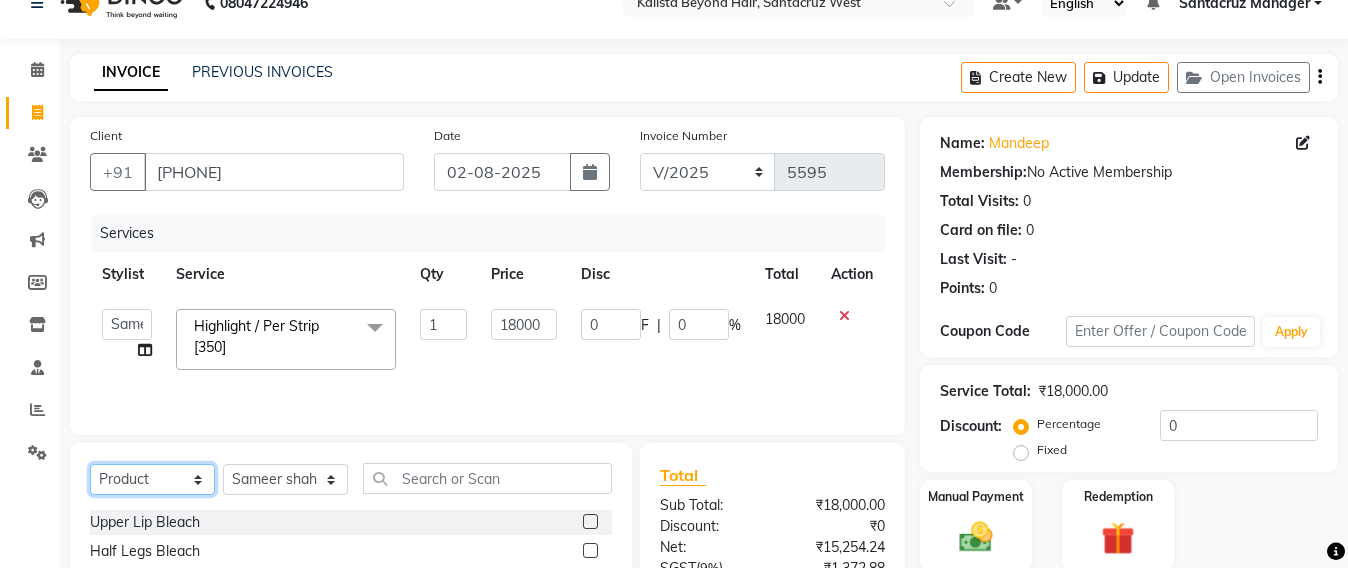 click on "Select  Service  Product  Membership  Package Voucher Prepaid Gift Card" 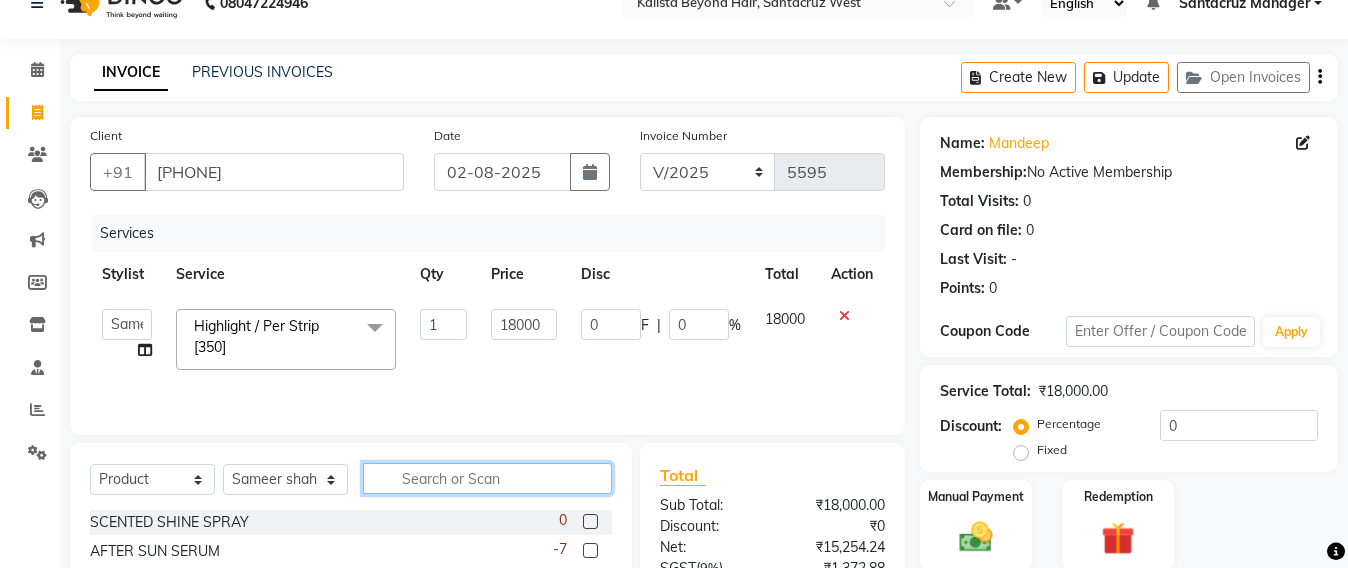 click 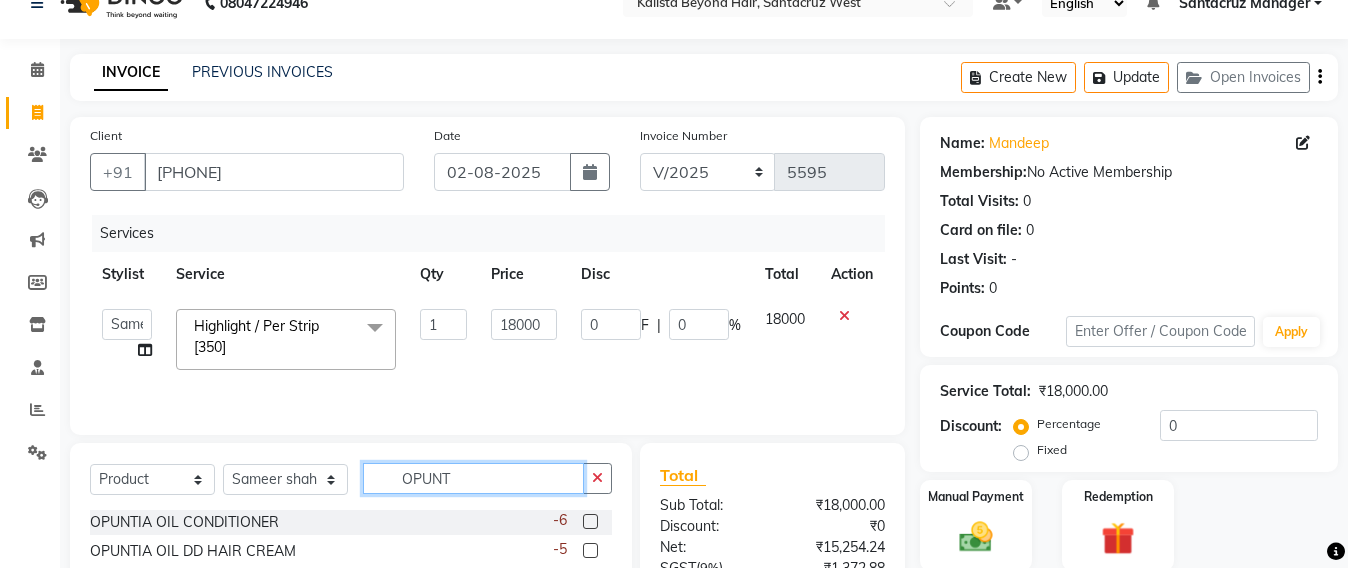 scroll, scrollTop: 158, scrollLeft: 0, axis: vertical 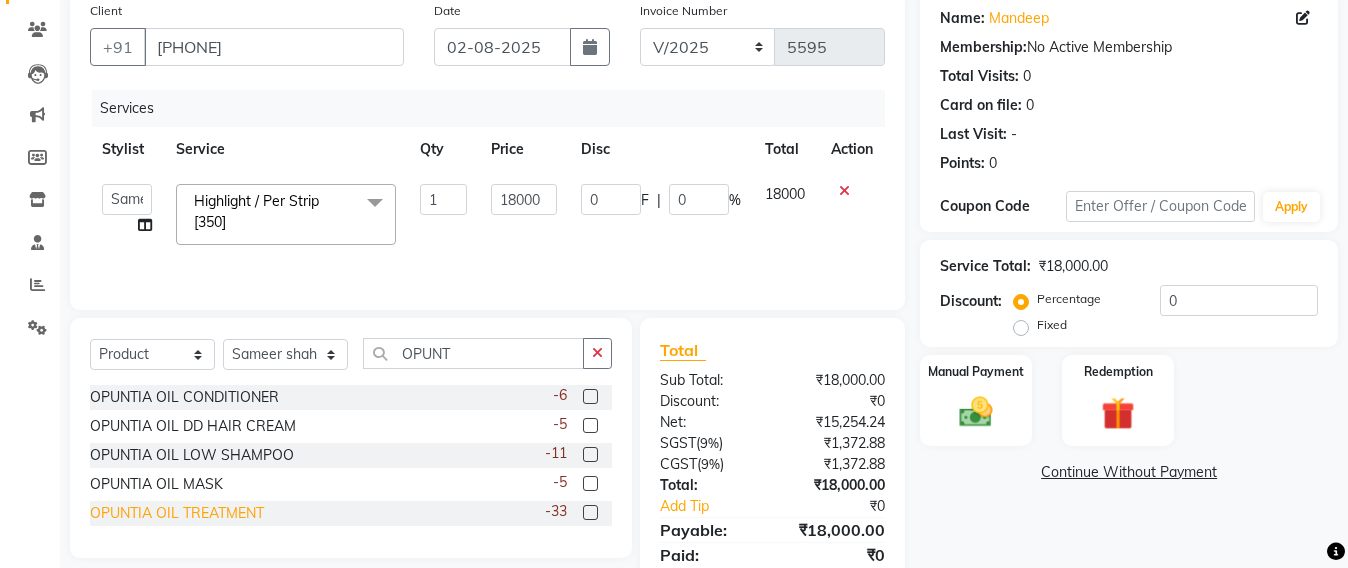 click on "OPUNTIA OIL TREATMENT" 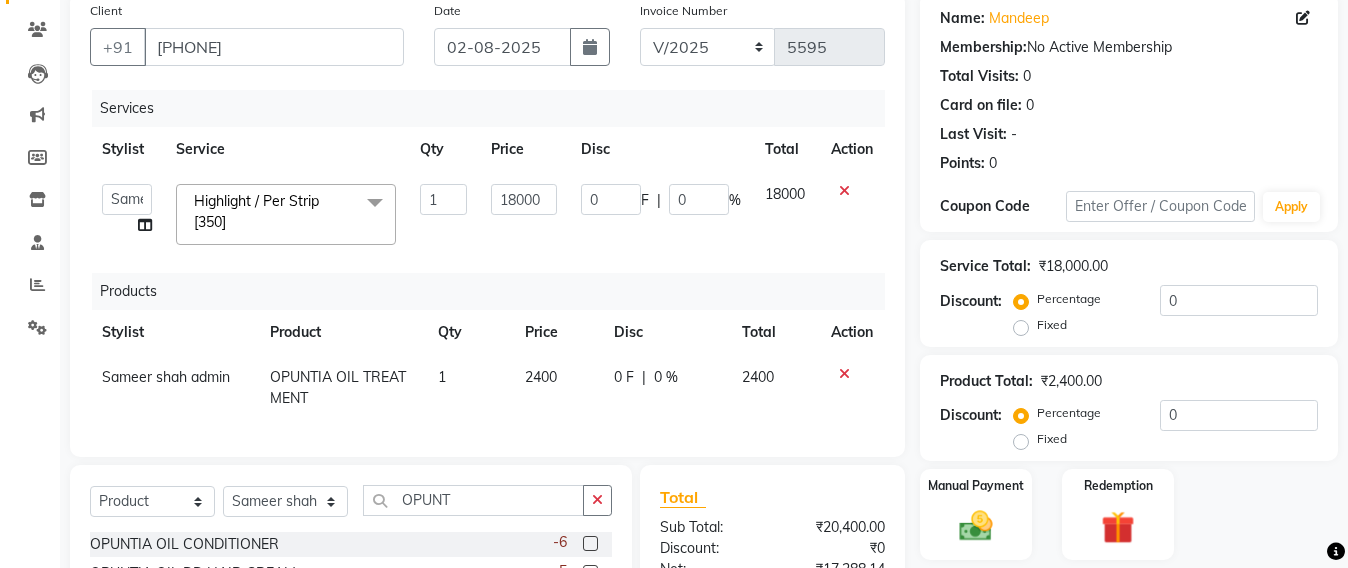 click on "2400" 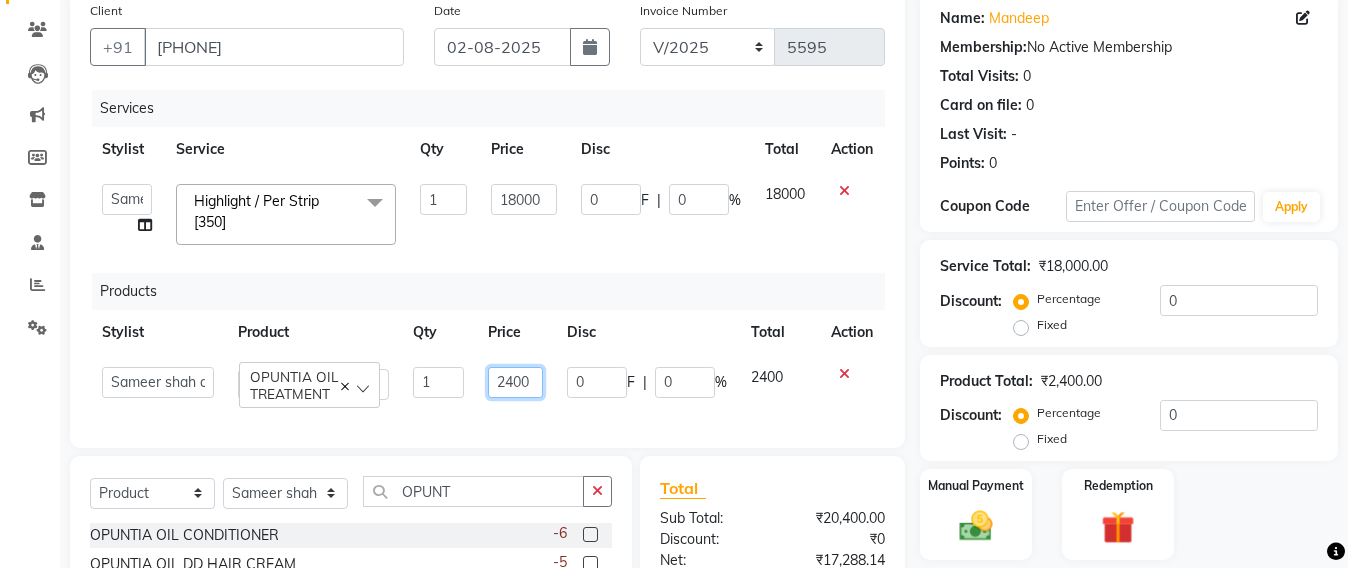 click on "2400" 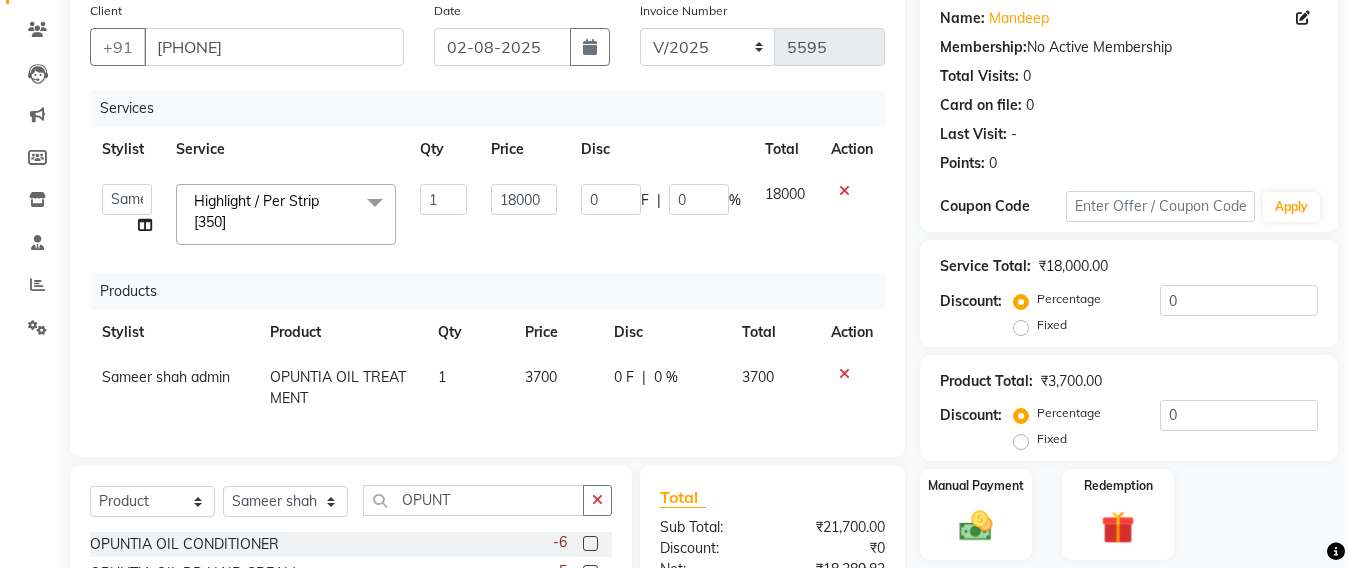 click on "Services Stylist Service Qty Price Disc Total Action  Admin   Avesh Sankat   AZHER SHAIKH   Jayeshree Mahtre   Manisha Subodh Shedge   Muskaan   Pramila Vinayak Mhatre   prathmesh mahattre   Pratibha Nilesh Sharma   RINKI SAV   Rosy Sunil Jadhav   Sameer shah admin   Santacruz Manager   SAURAV   Siddhi   SOMAYANG VASHUM   Tejasvi Bhosle  Highlight / Per Strip [350]  x Upper Lip Bleach Half Legs Bleach Face & Neck Bleach Half Arms Bleach Full Arms Bleach Under Arms Bleach Half Front Bleach Full Back Bleach Stomach Bleach Full Legs Bleach Palms Bleach Feet Bleach Full Body Bleach Full Back /front Scrub EYE LINER ELBOW DTAN TASHAN MANICURE TASHAN PEDICURE Full Front Bleach Half Back Bleach Saree Draping Light Makeup Bridal Make Up Groom Makeup Party Make Up Basic Make Up Eye Lashes Regular Clean Up 03+ Seaweed 03+ Whitening Nose Clean Up HYDRA CLEAN UP Balayage Hair Tonning Or Refreshing Hair Color [Short] Hair Color [Ext. Long] Inoa [Ext. Long] Crown Touch Up Root Touch Up Root Touch Up - Inoa Hair Color [Med]" 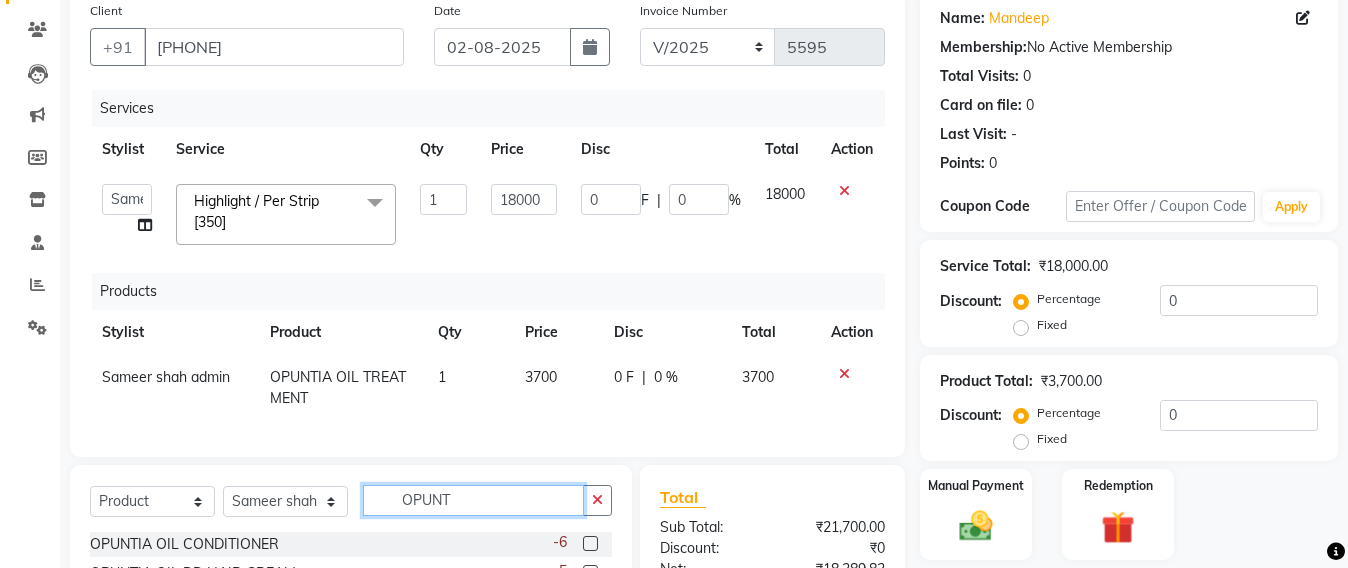 click on "OPUNT" 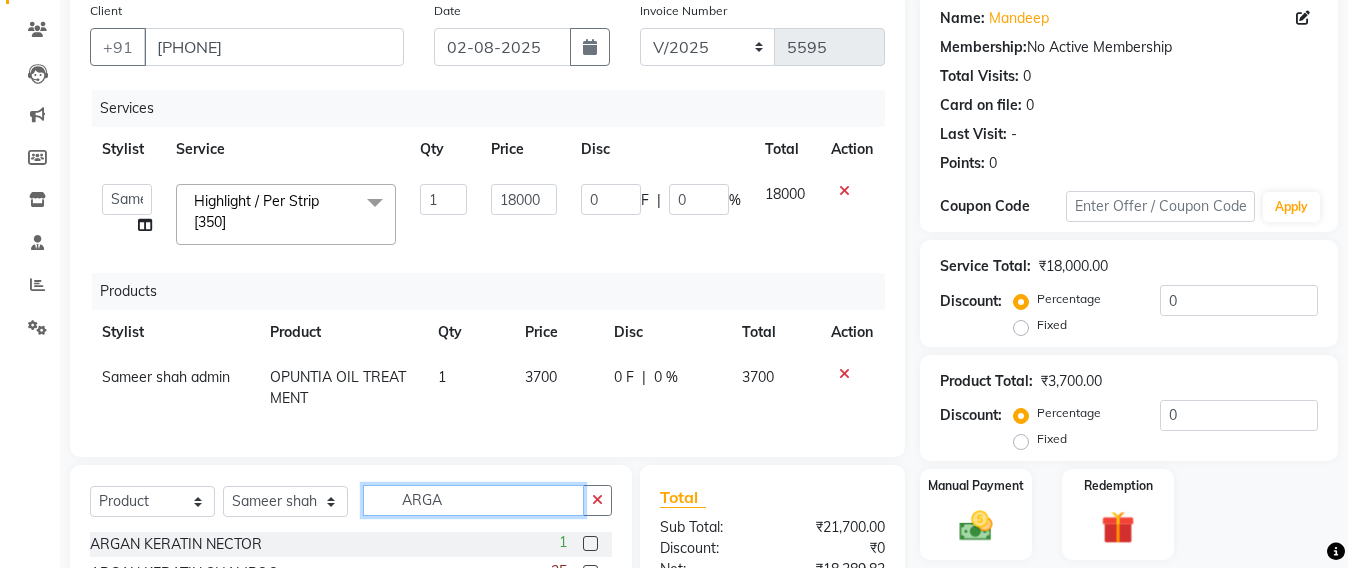 scroll, scrollTop: 398, scrollLeft: 0, axis: vertical 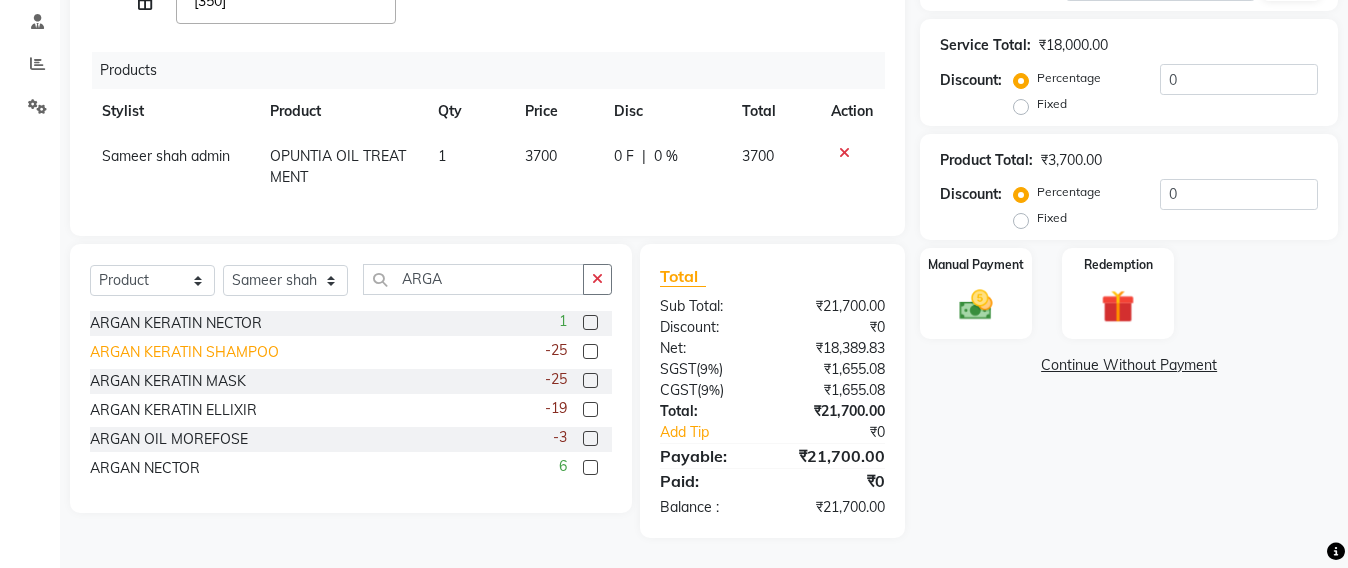 click on "ARGAN KERATIN SHAMPOO" 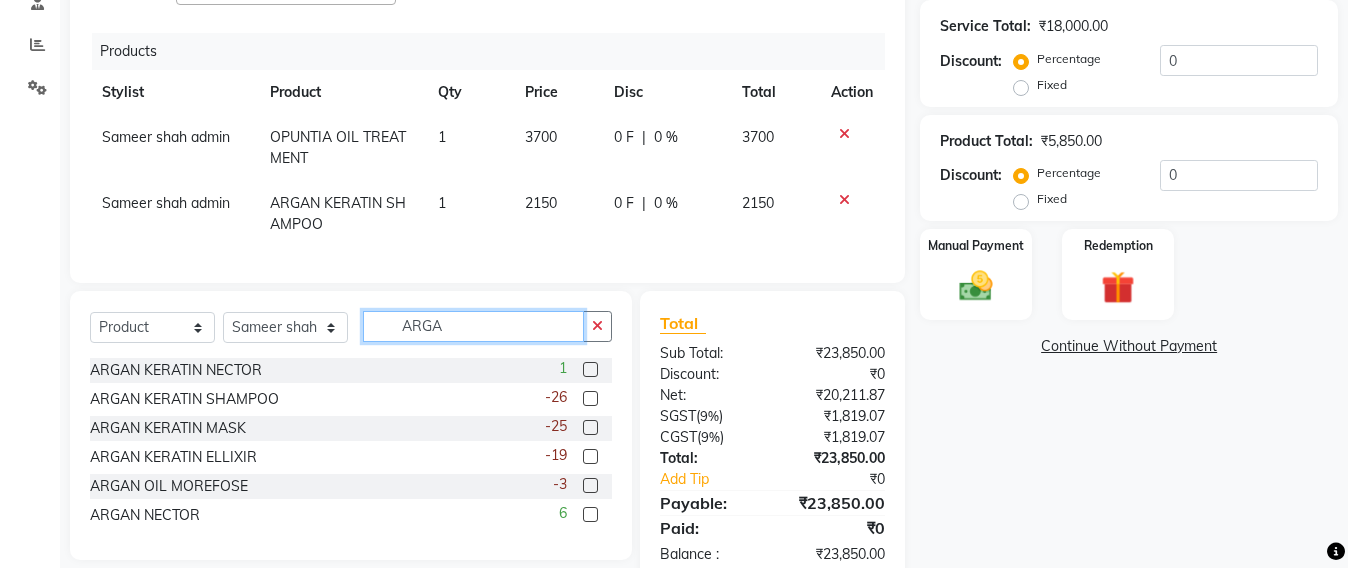 click on "ARGA" 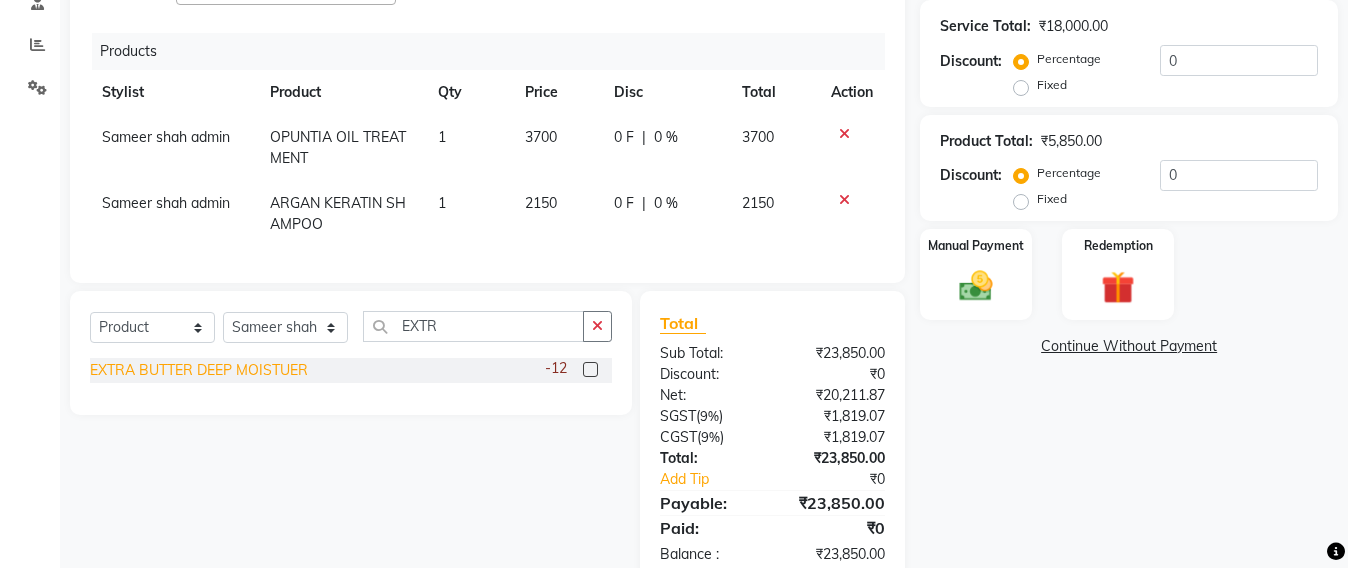 click on "EXTRA BUTTER DEEP MOISTUER" 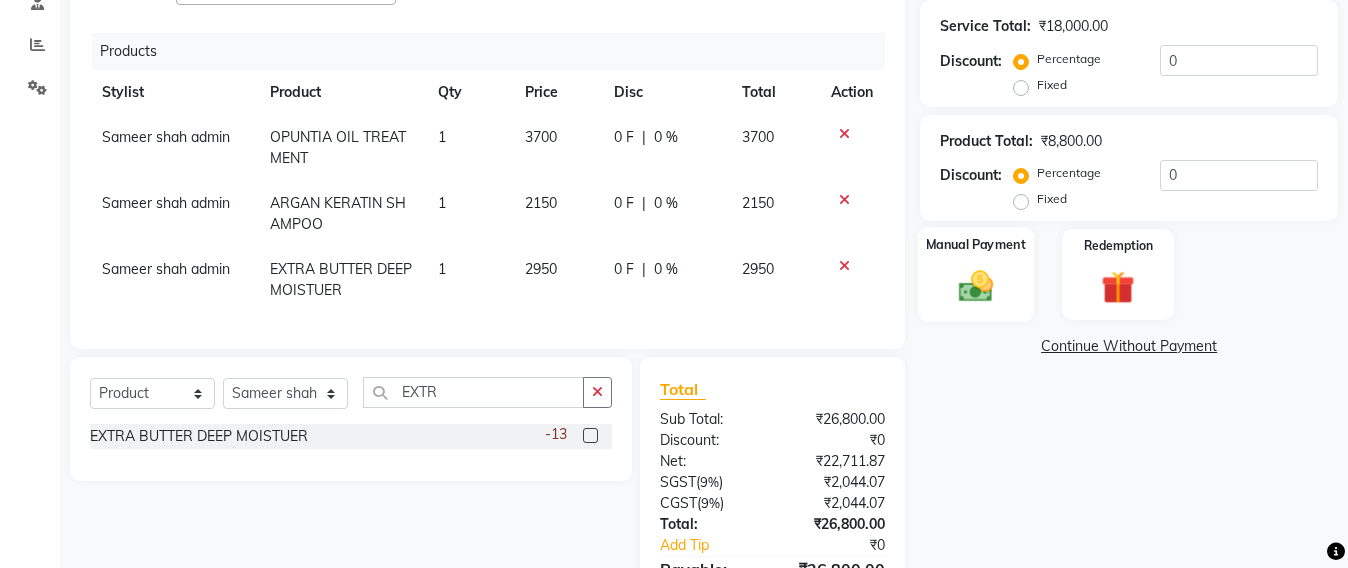 click 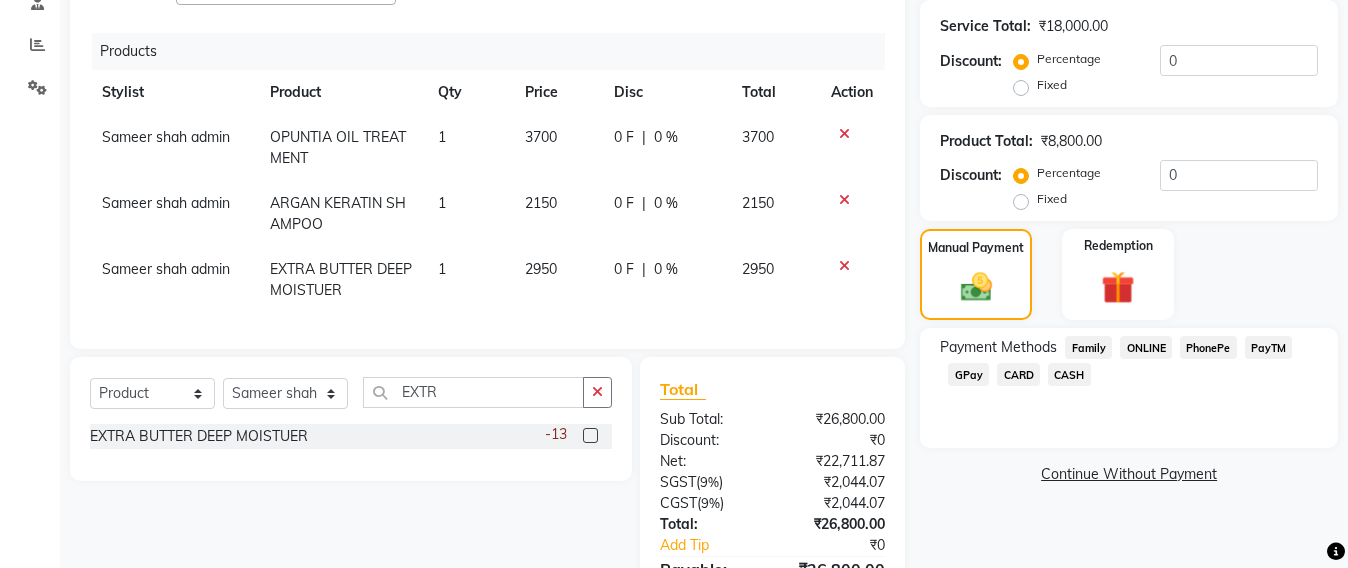 click on "GPay" 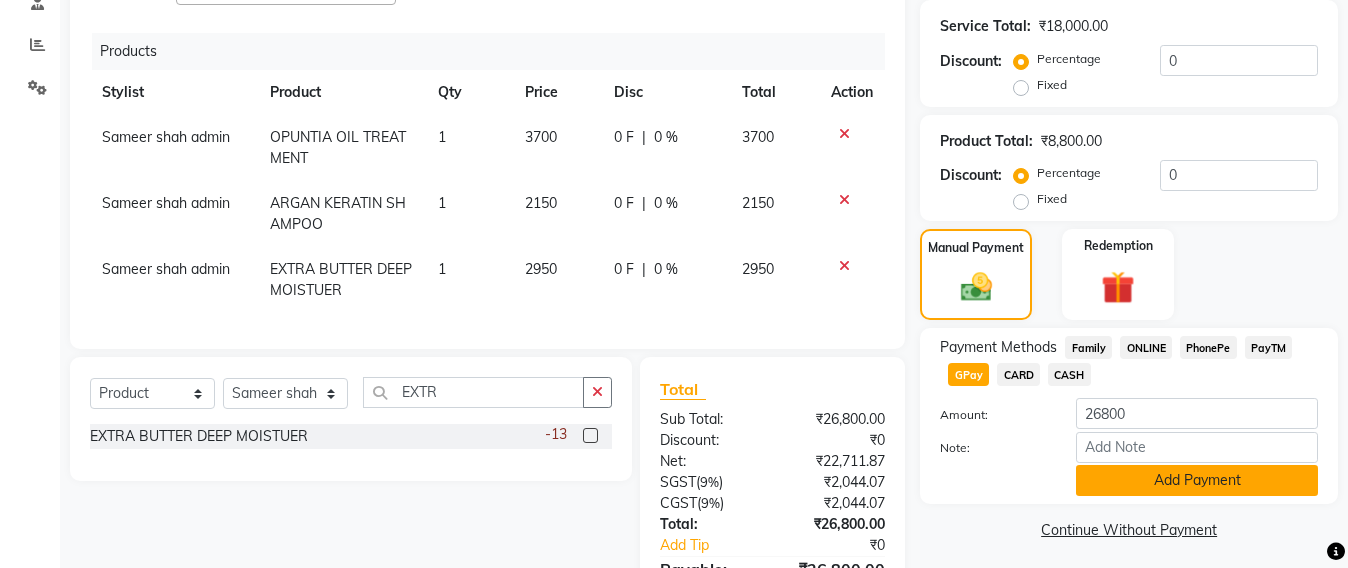 click on "Add Payment" 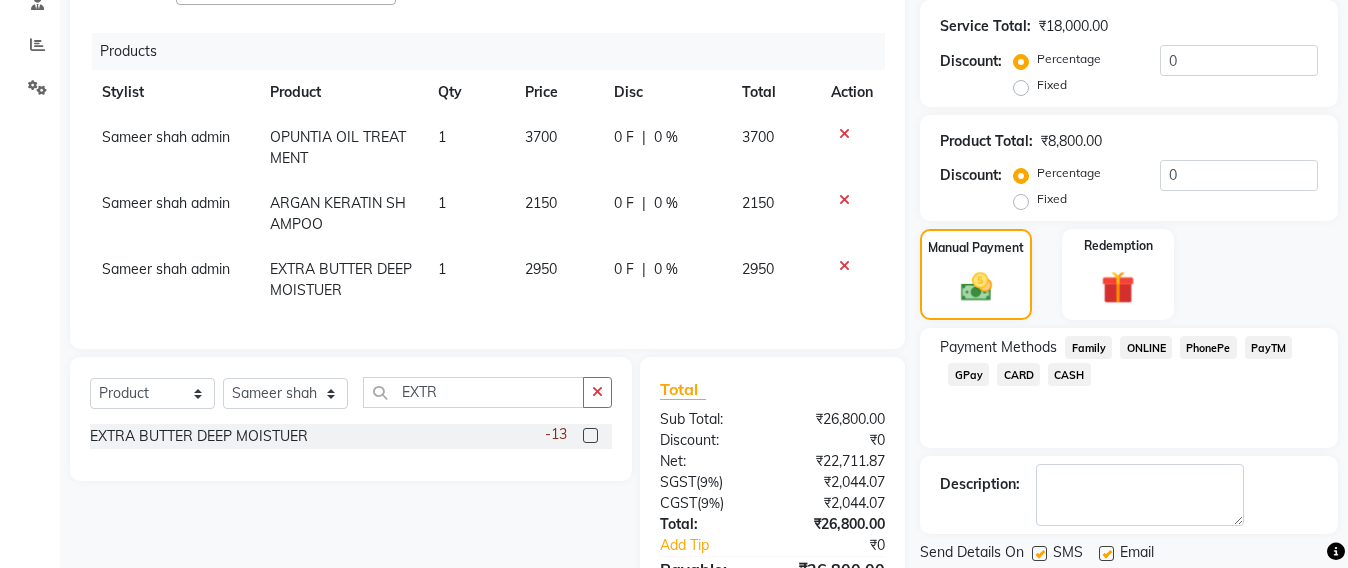 scroll, scrollTop: 572, scrollLeft: 0, axis: vertical 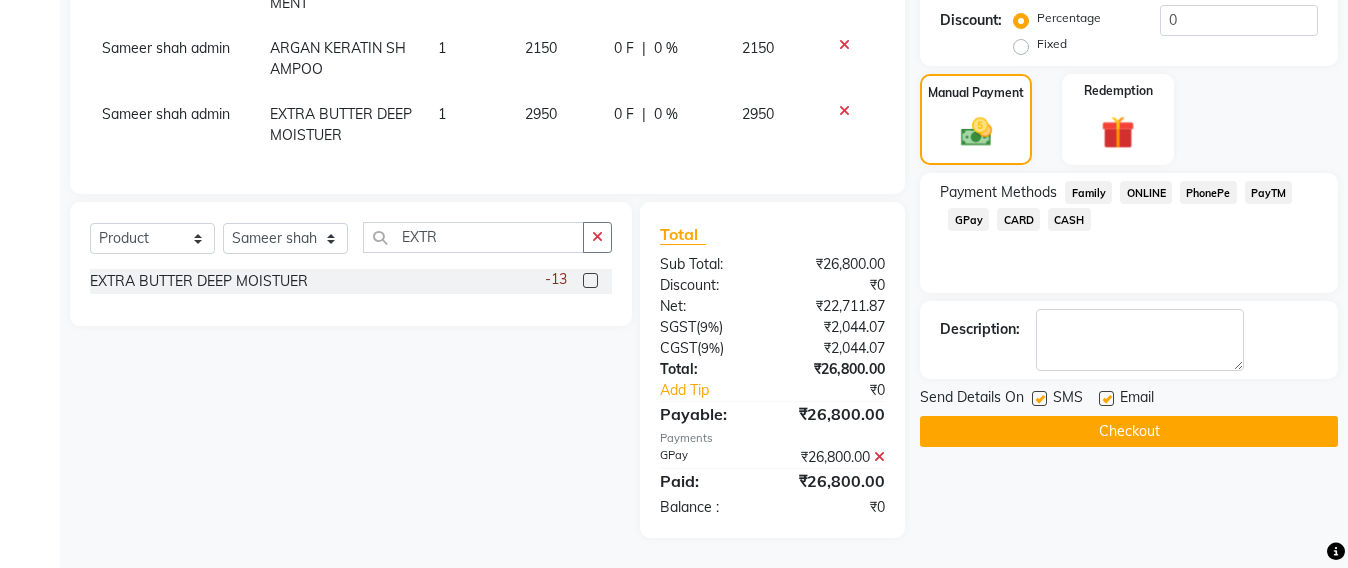 click on "Checkout" 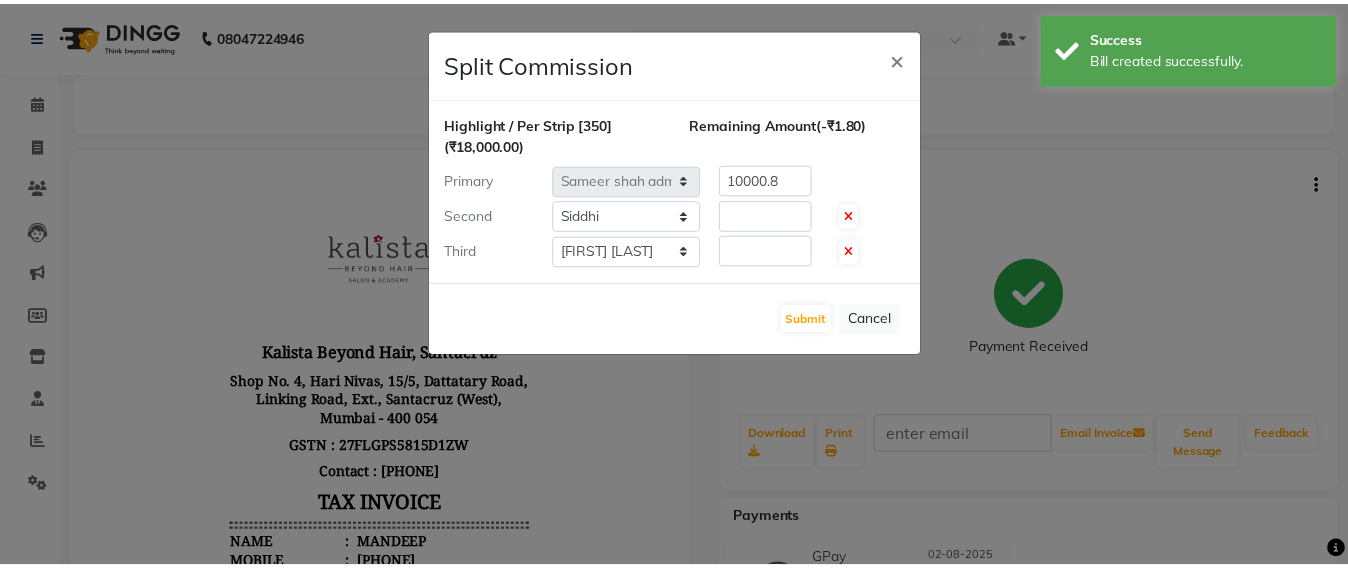 scroll, scrollTop: 0, scrollLeft: 0, axis: both 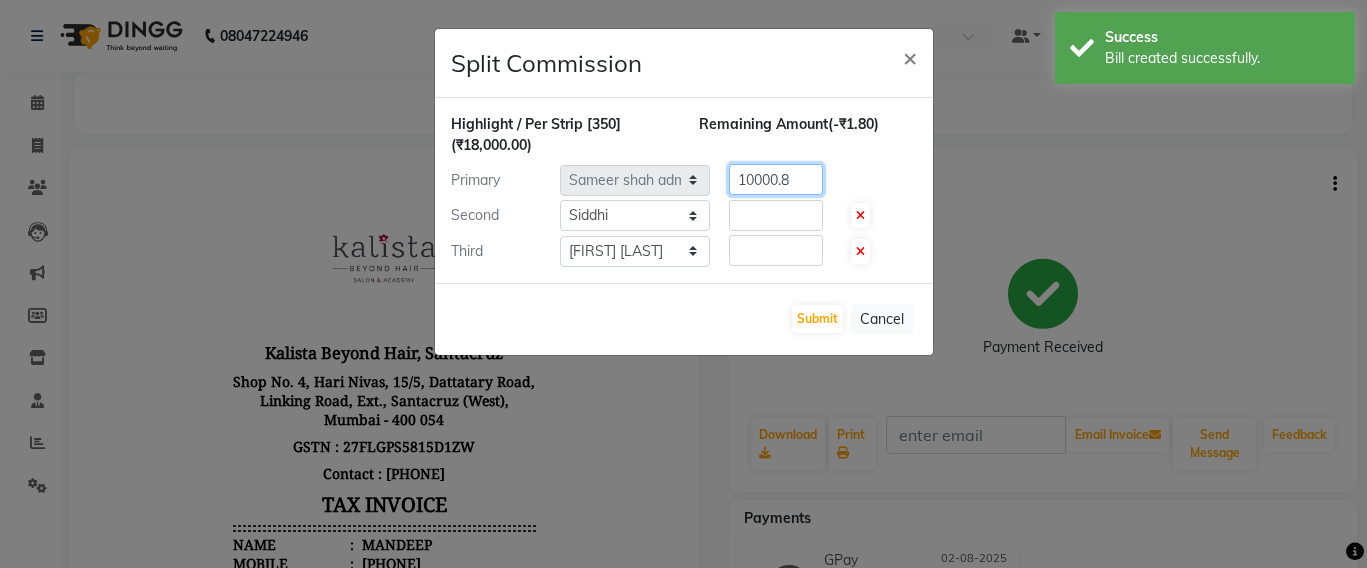 click on "10000.8" 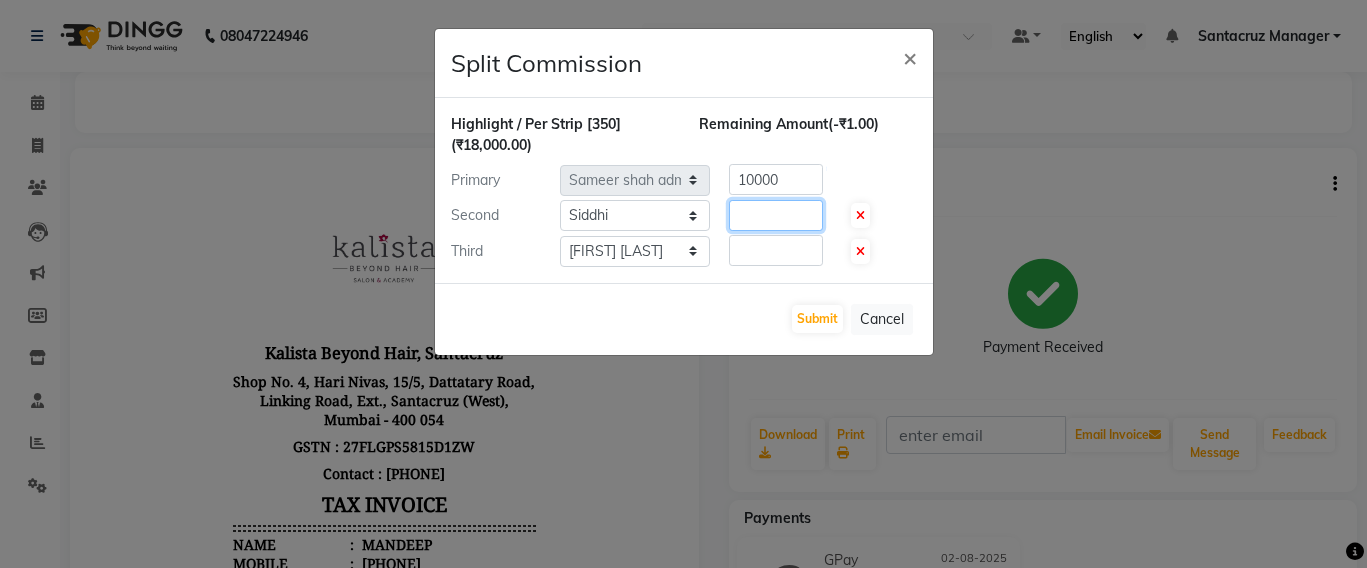 click on "5000.4" 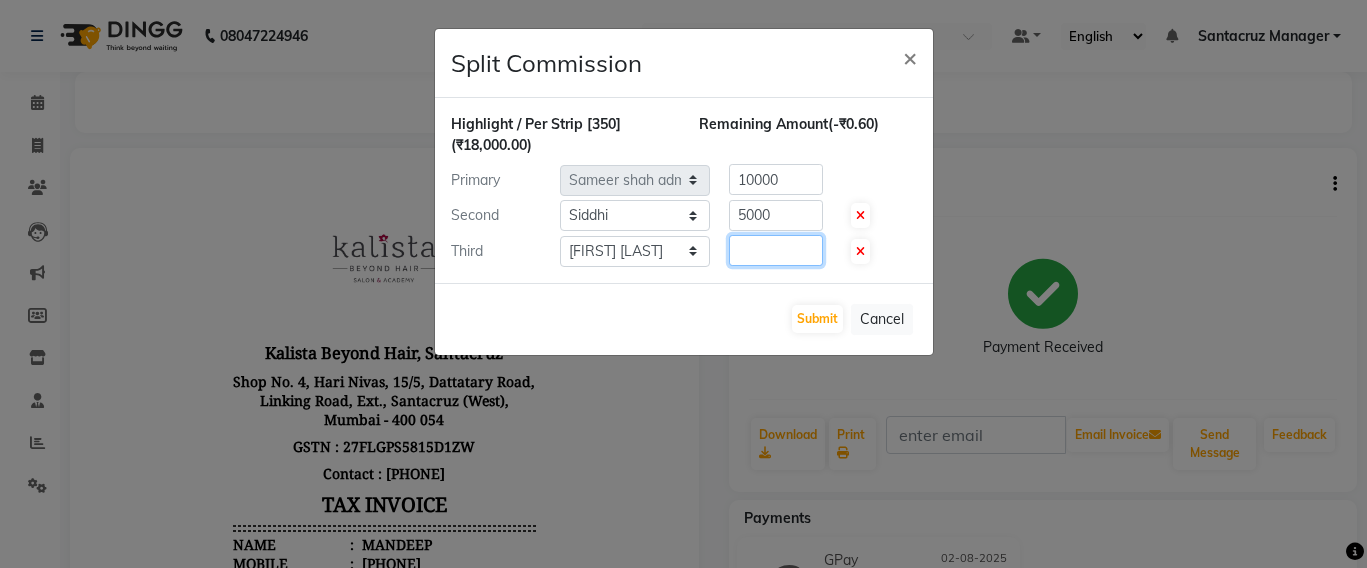 click on "3000.6" 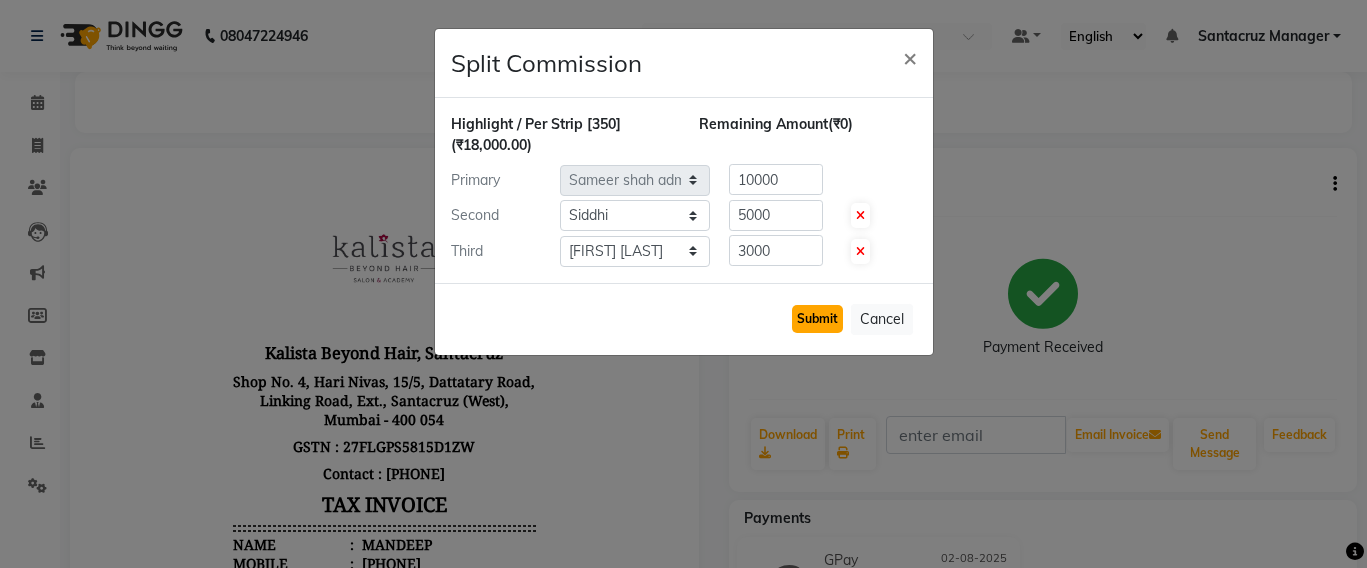 click on "Submit" 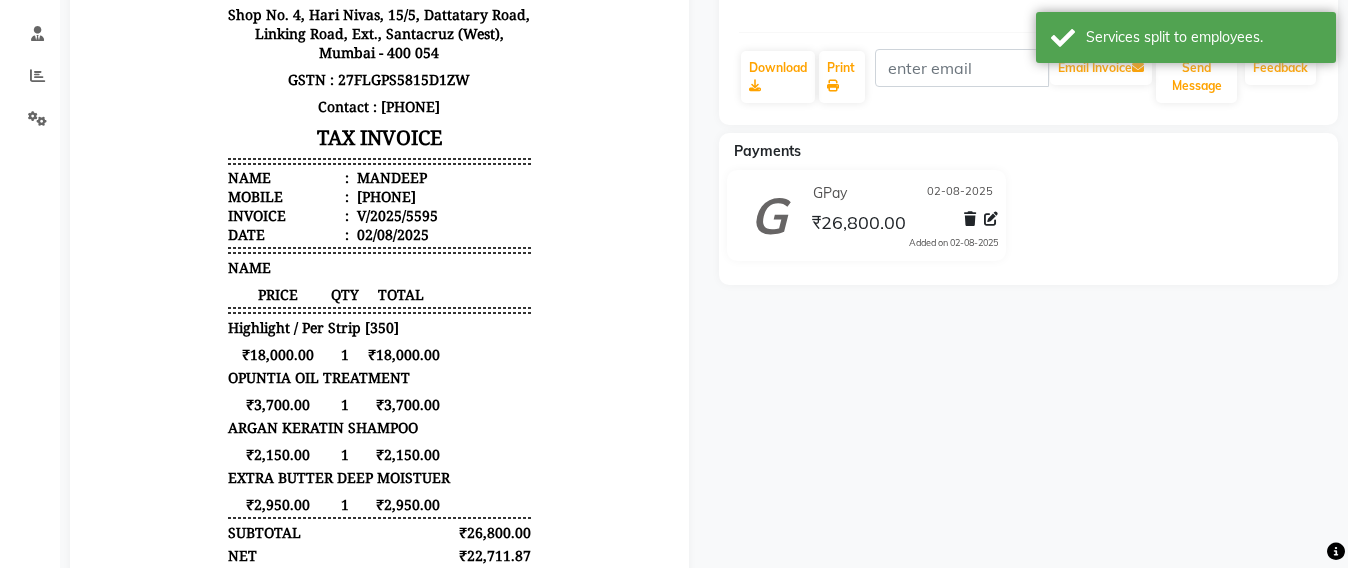 scroll, scrollTop: 0, scrollLeft: 0, axis: both 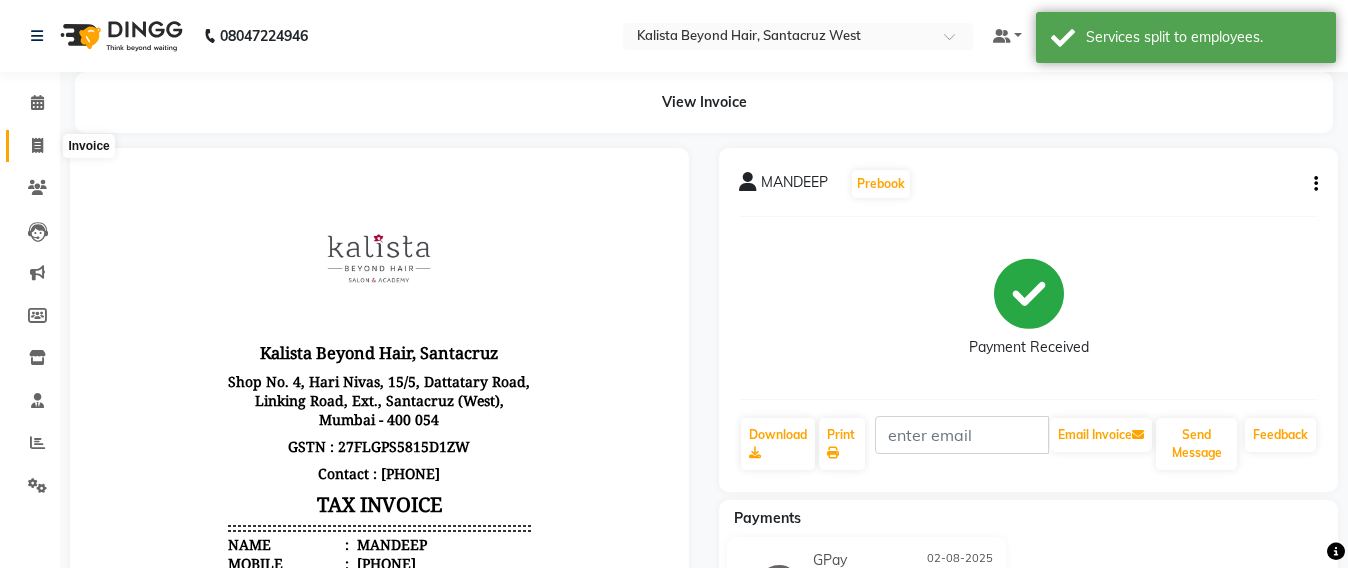 click 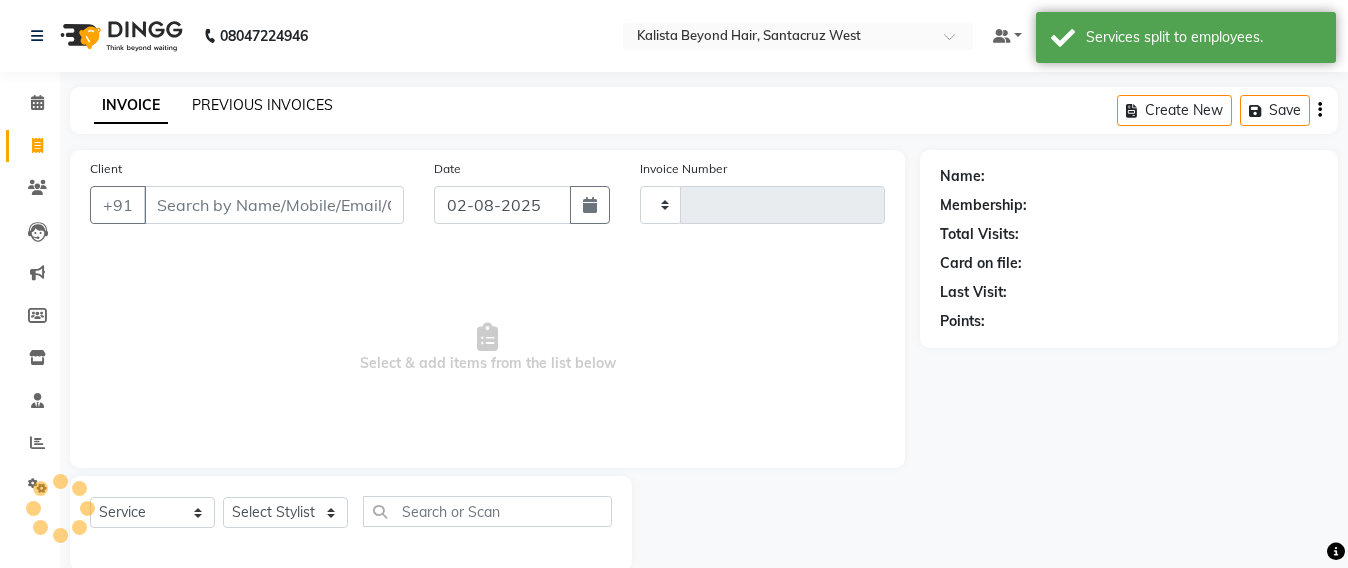 scroll, scrollTop: 33, scrollLeft: 0, axis: vertical 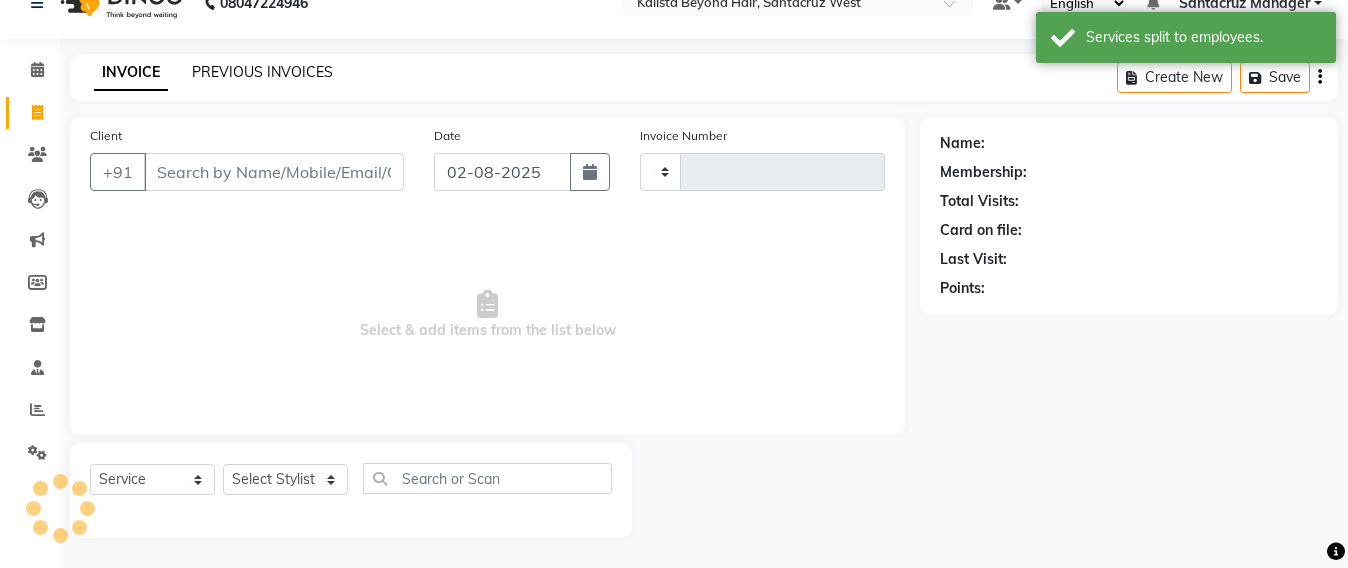 click on "PREVIOUS INVOICES" 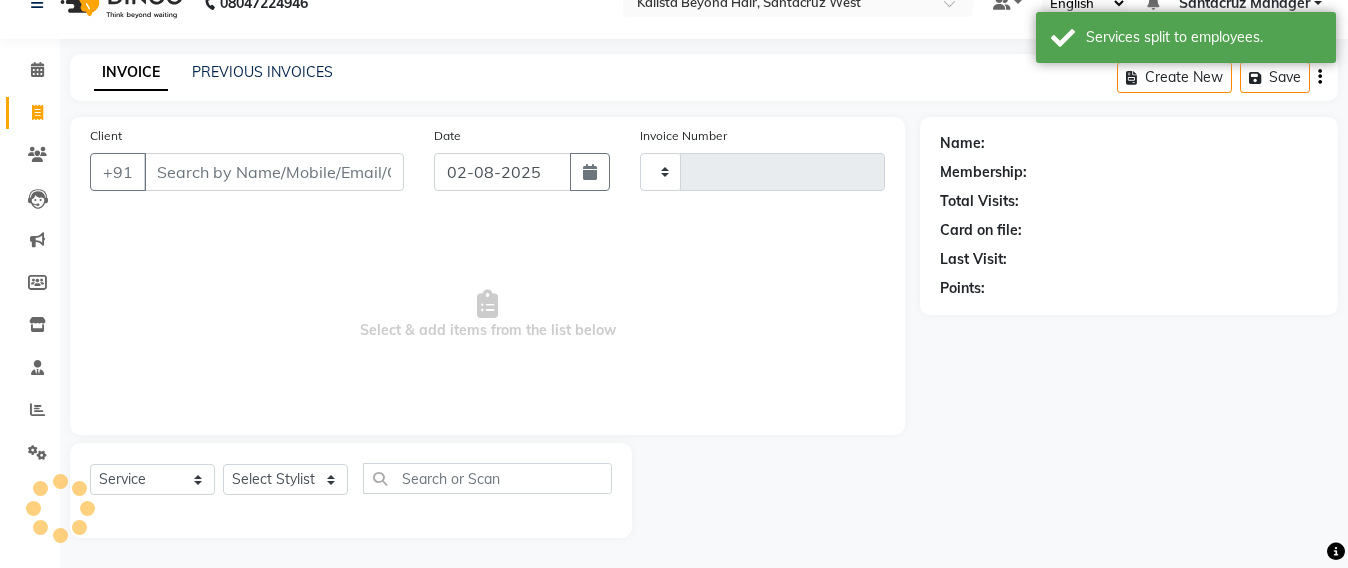 scroll, scrollTop: 0, scrollLeft: 0, axis: both 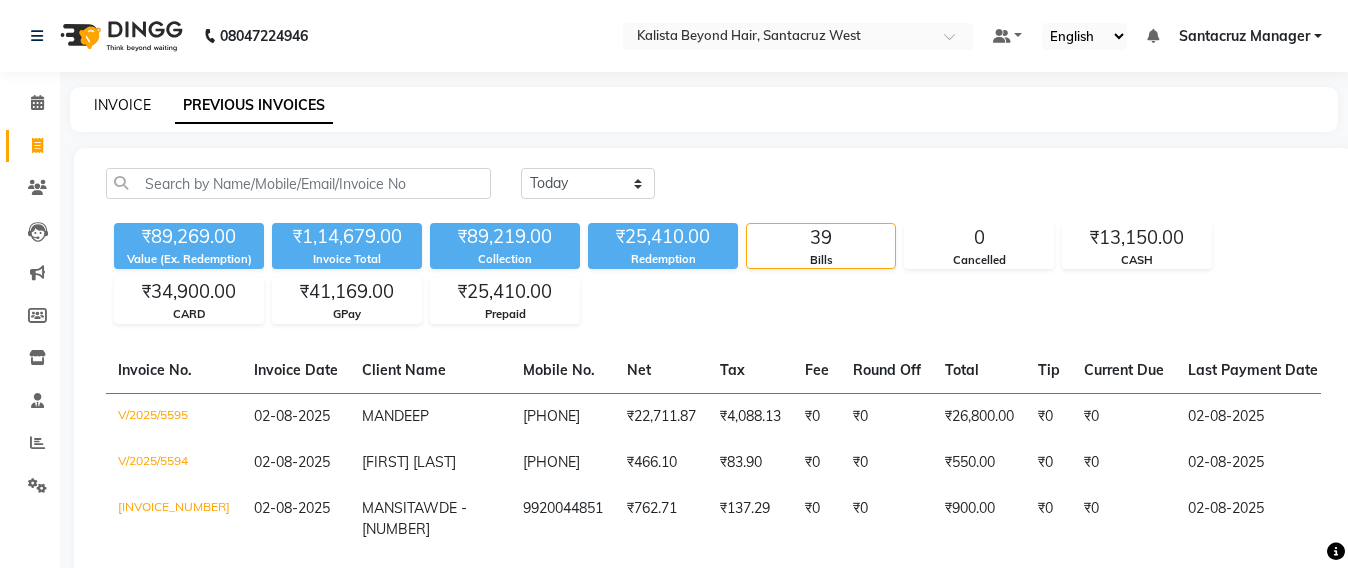 click on "INVOICE" 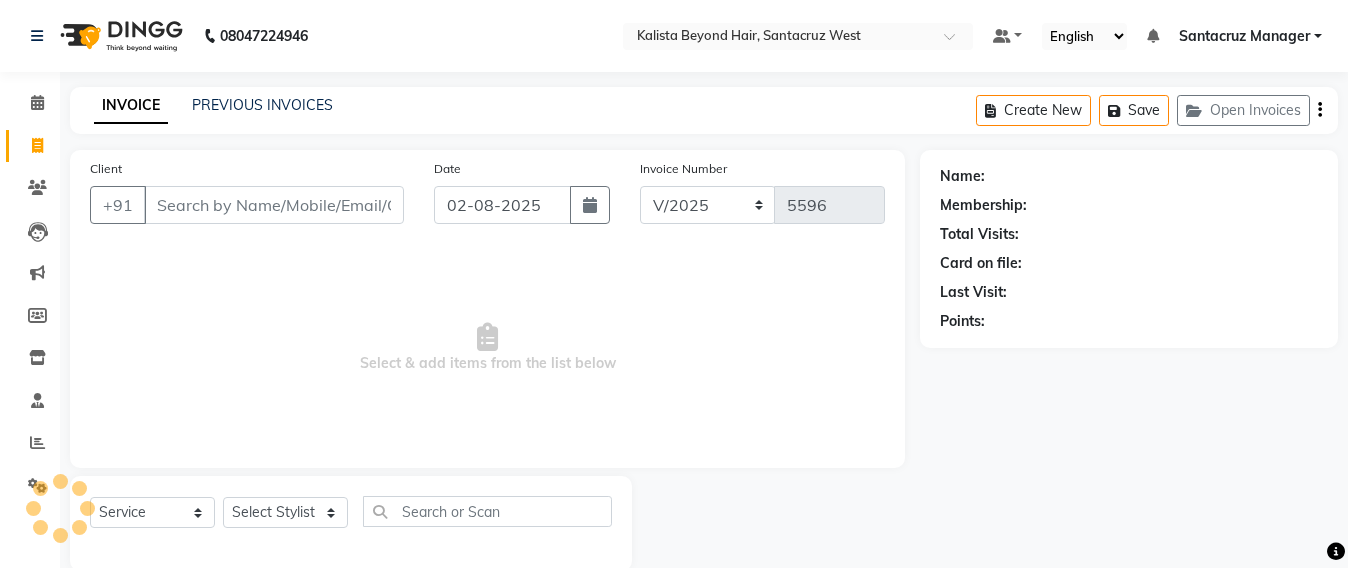 scroll, scrollTop: 33, scrollLeft: 0, axis: vertical 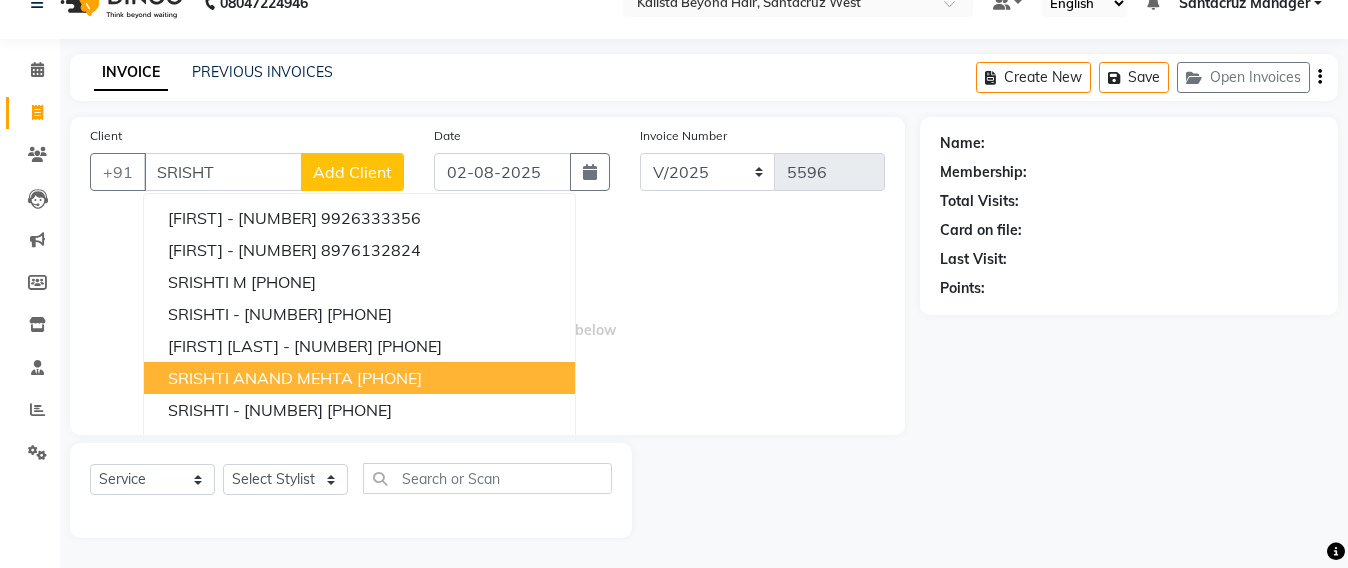 click on "SRISHTI ANAND MEHTA" at bounding box center [260, 378] 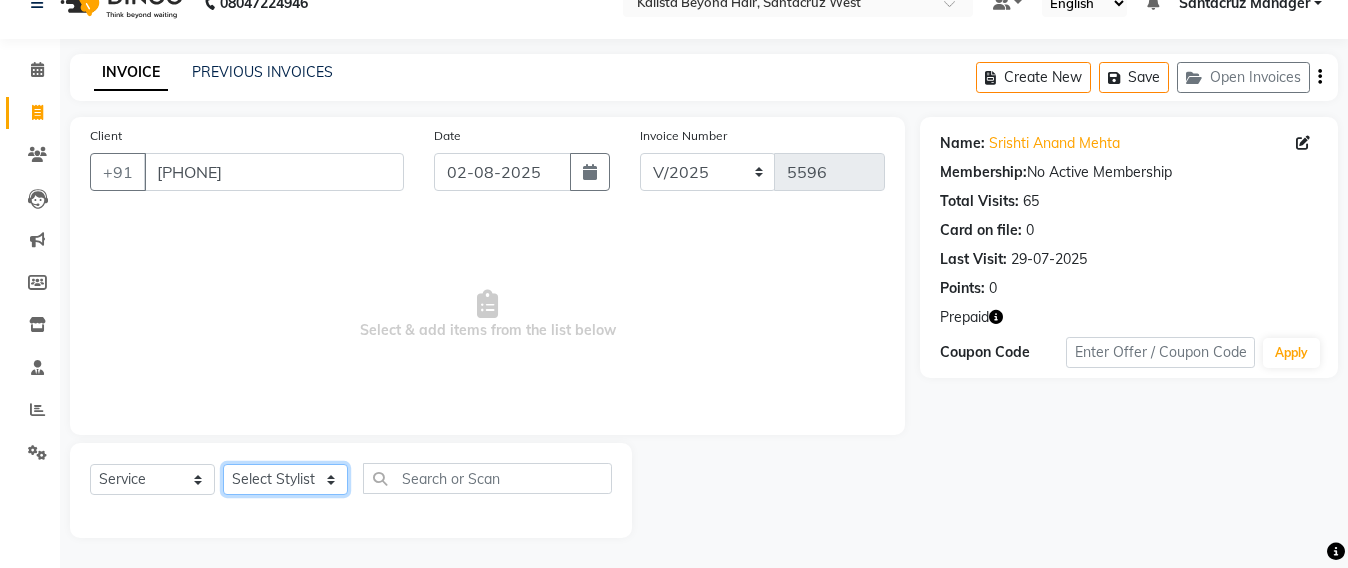 click on "Select Stylist Admin Avesh Sankat AZHER SHAIKH Jayeshree Mahtre Manisha Subodh Shedge Muskaan Pramila Vinayak Mhatre prathmesh mahattre Pratibha Nilesh Sharma RINKI SAV Rosy Sunil Jadhav Sameer shah admin Santacruz Manager SAURAV Siddhi SOMAYANG VASHUM Tejasvi Bhosle" 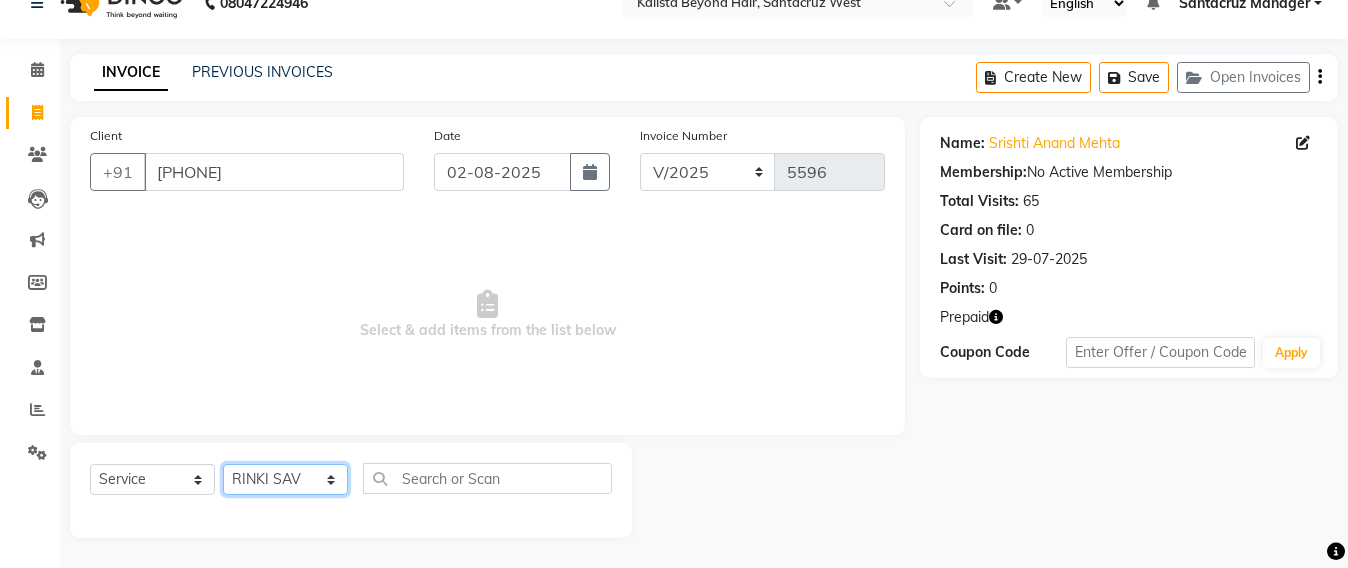 click on "Select Stylist Admin Avesh Sankat AZHER SHAIKH Jayeshree Mahtre Manisha Subodh Shedge Muskaan Pramila Vinayak Mhatre prathmesh mahattre Pratibha Nilesh Sharma RINKI SAV Rosy Sunil Jadhav Sameer shah admin Santacruz Manager SAURAV Siddhi SOMAYANG VASHUM Tejasvi Bhosle" 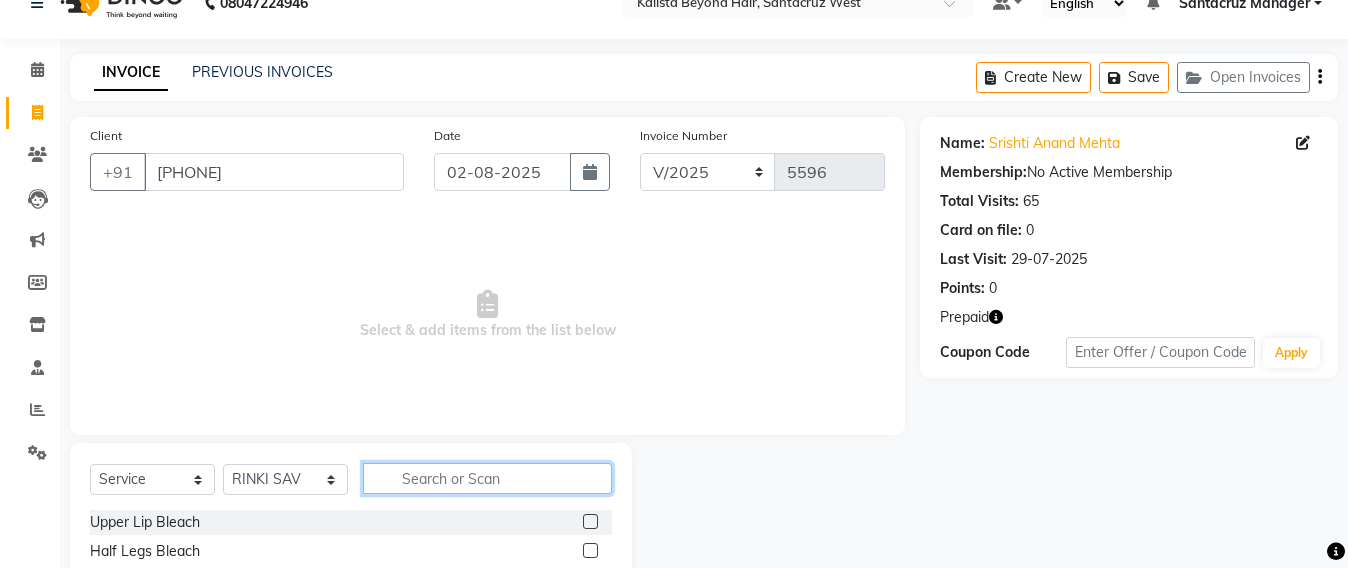click 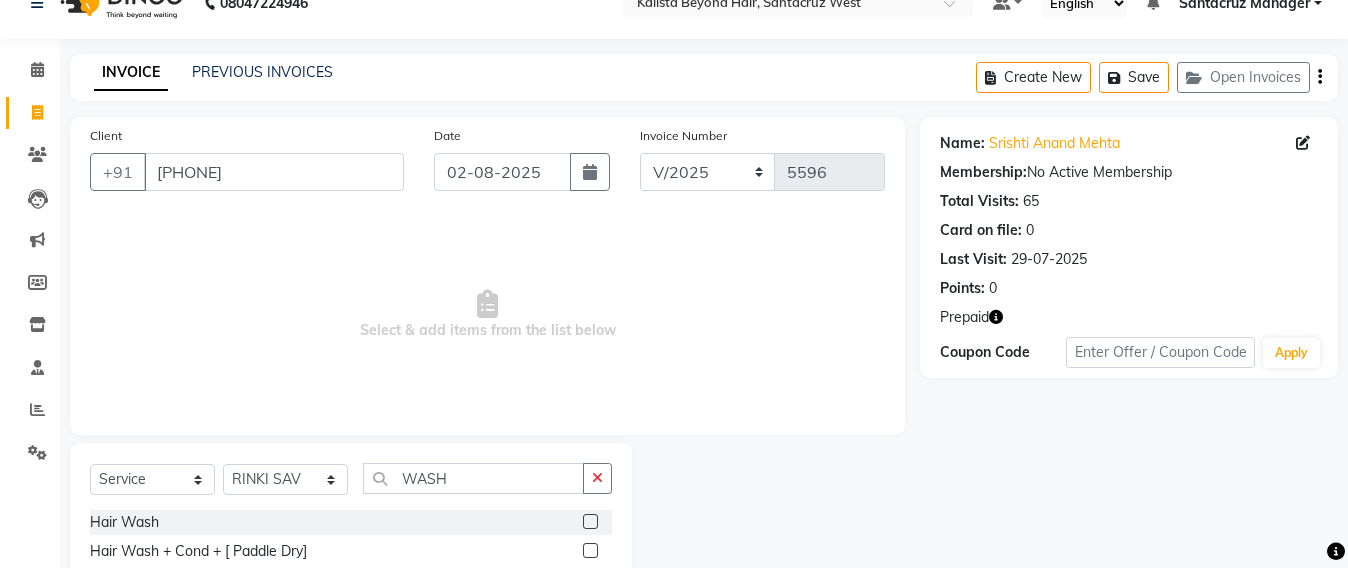 drag, startPoint x: 148, startPoint y: 550, endPoint x: 349, endPoint y: 387, distance: 258.7856 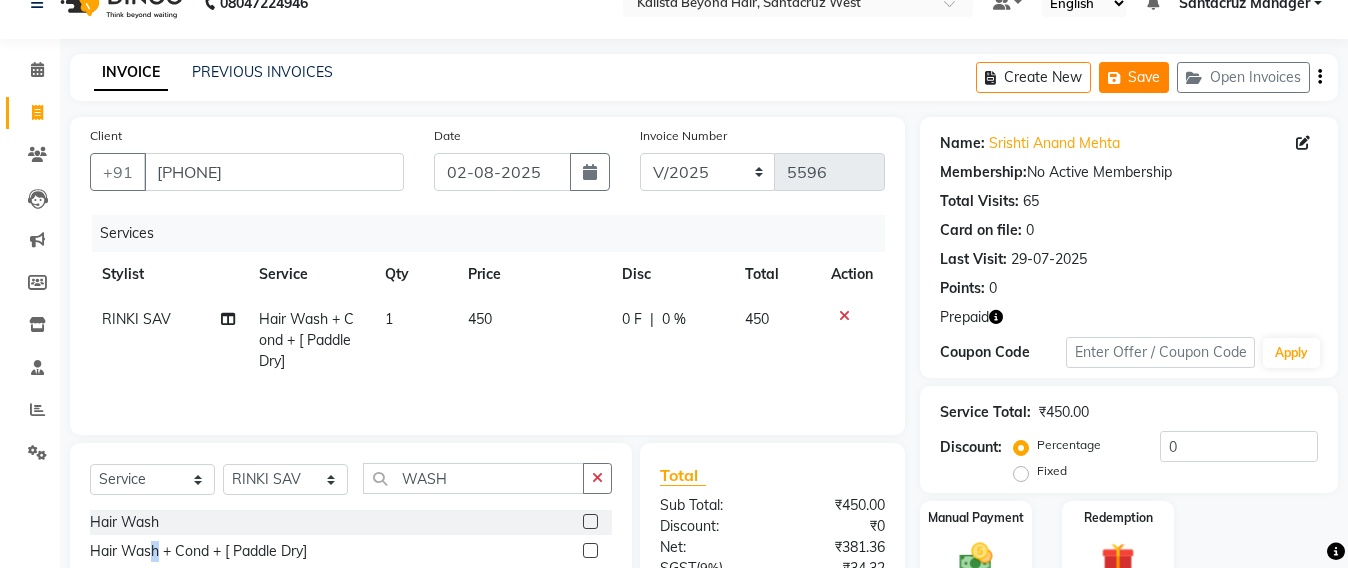 click on "Save" 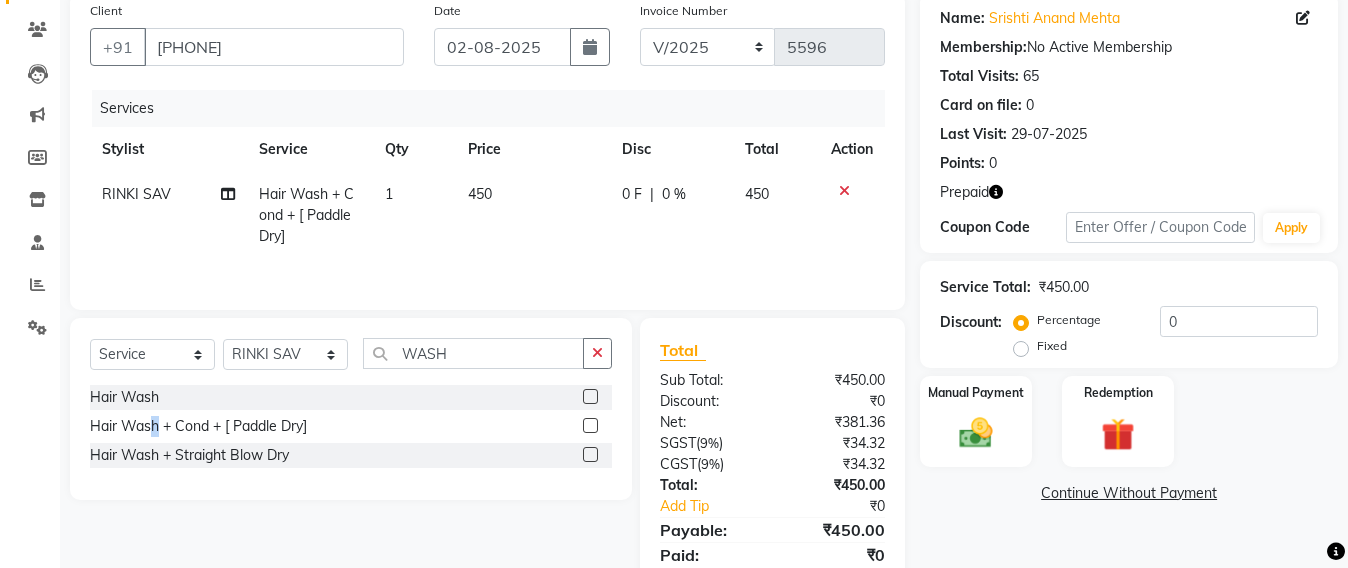 scroll, scrollTop: 33, scrollLeft: 0, axis: vertical 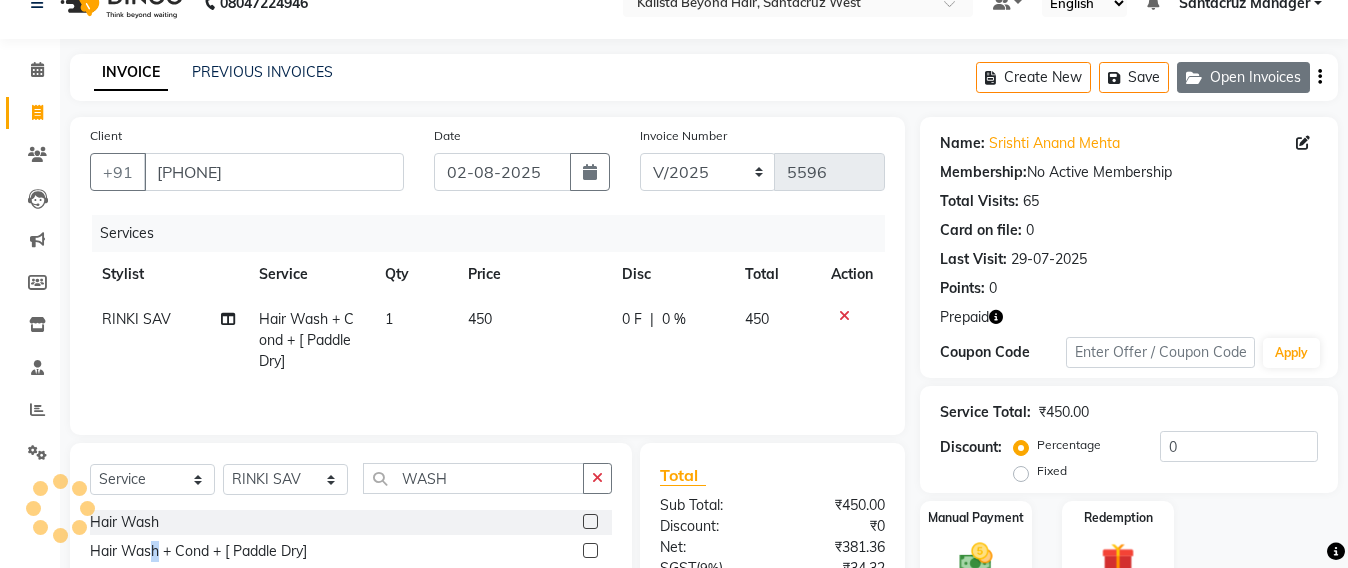 click on "Open Invoices" 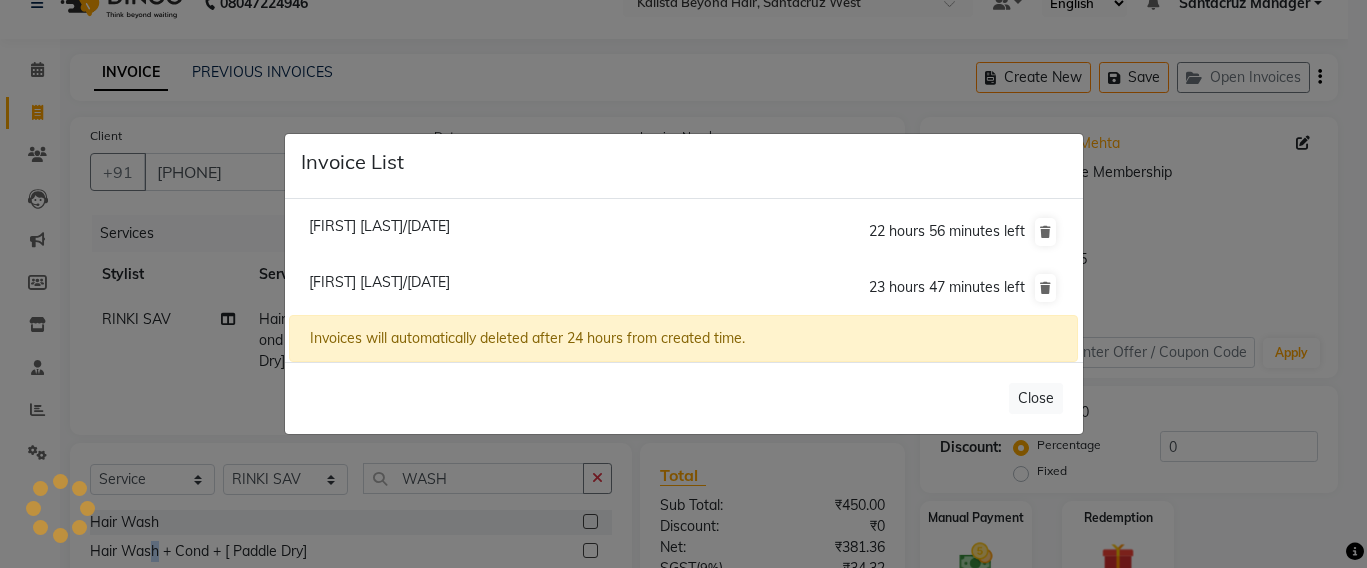 click on "Arya Null/02 August 2025" 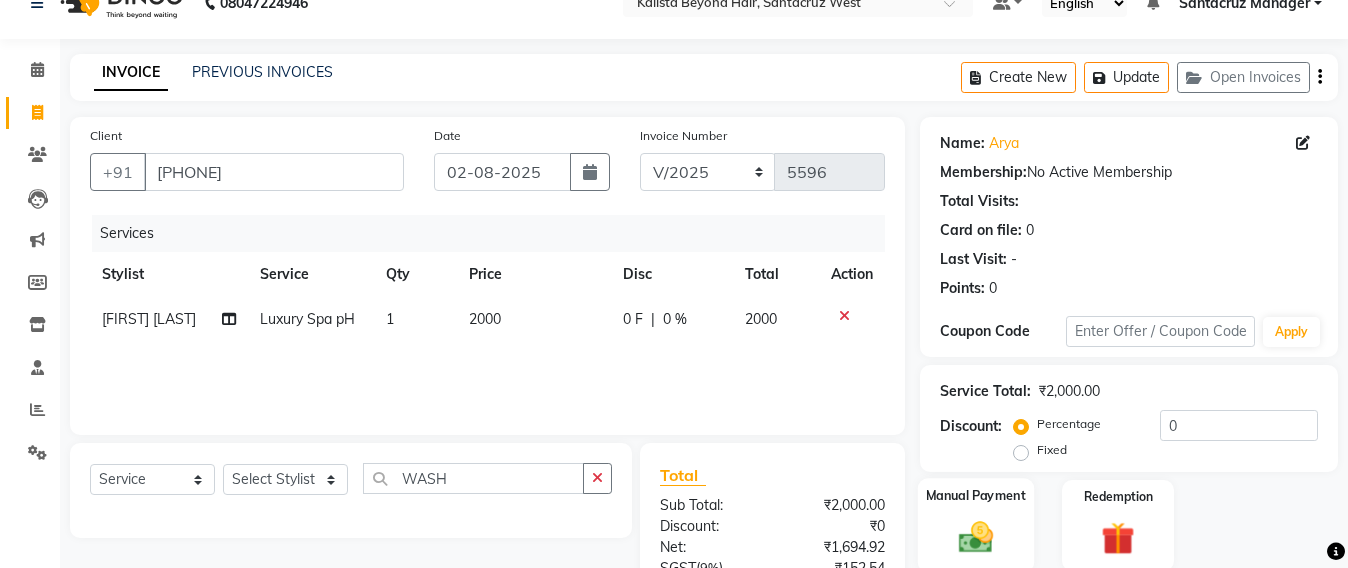 scroll, scrollTop: 232, scrollLeft: 0, axis: vertical 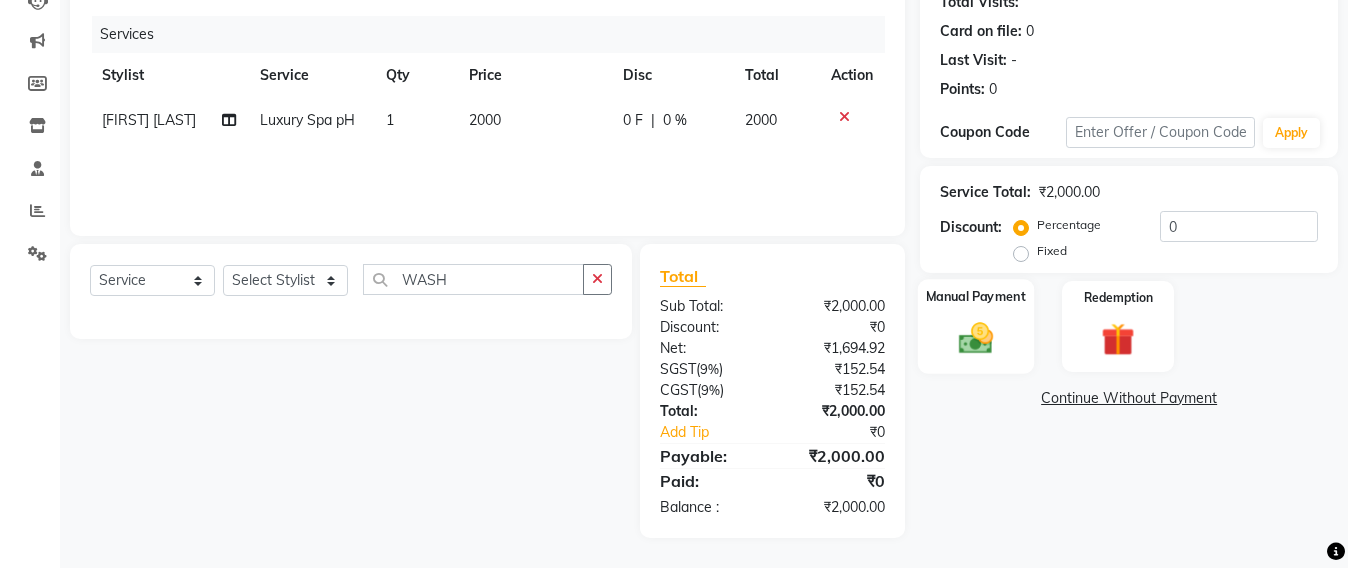 click 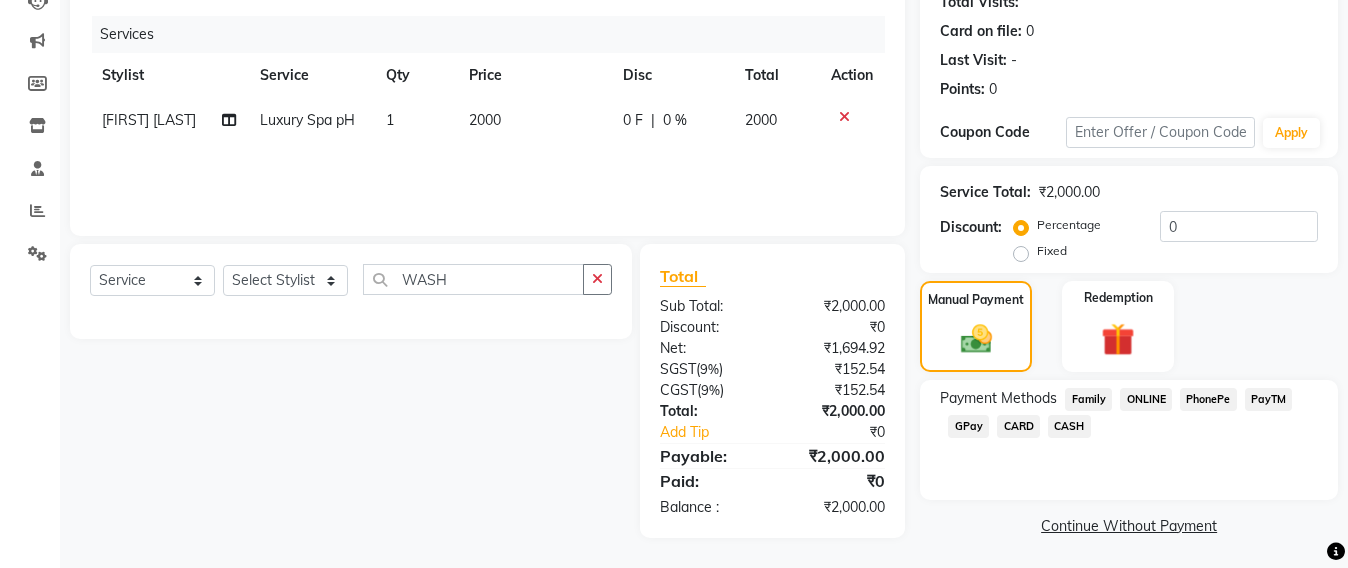 click on "CASH" 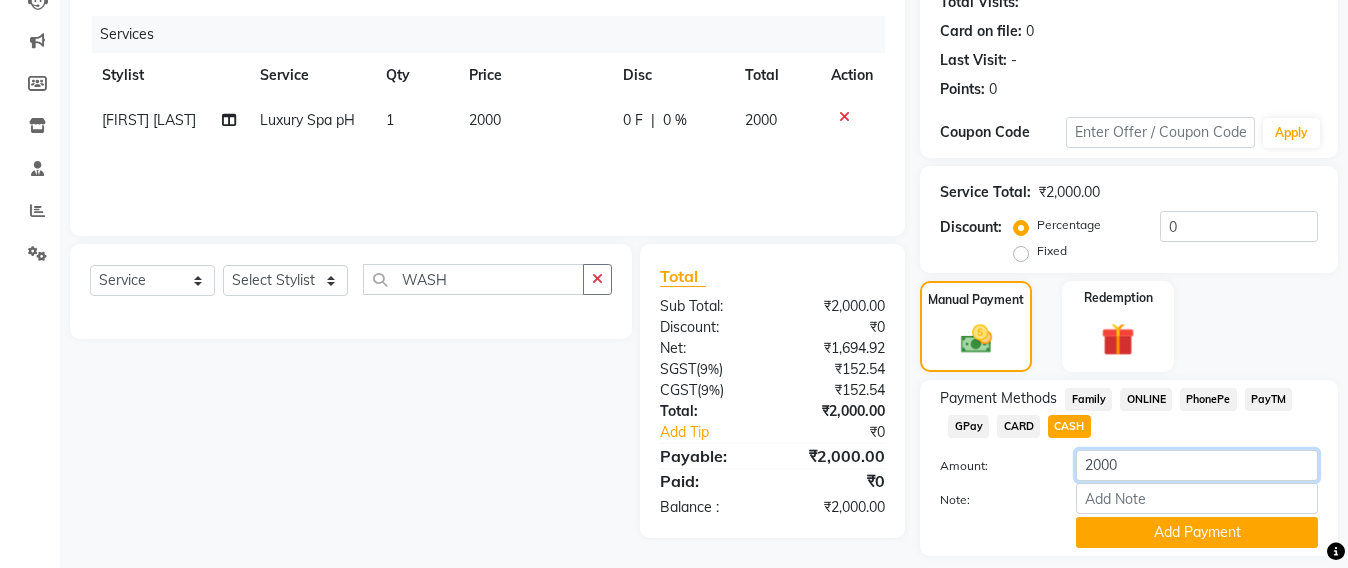 click on "2000" 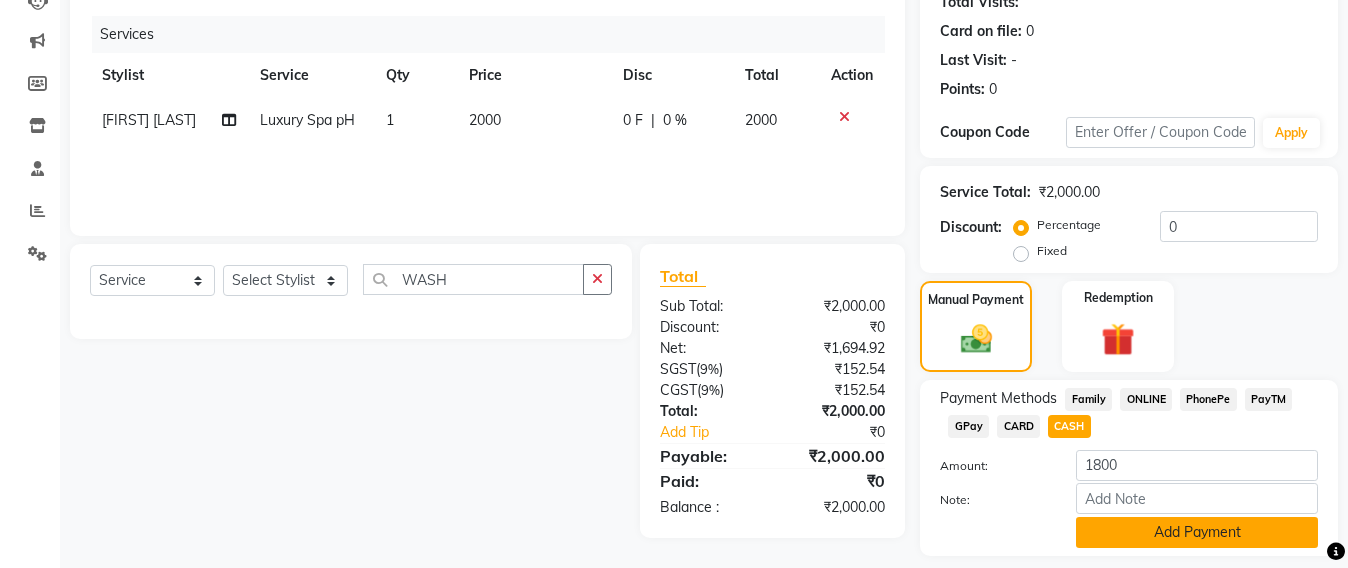 click on "Add Payment" 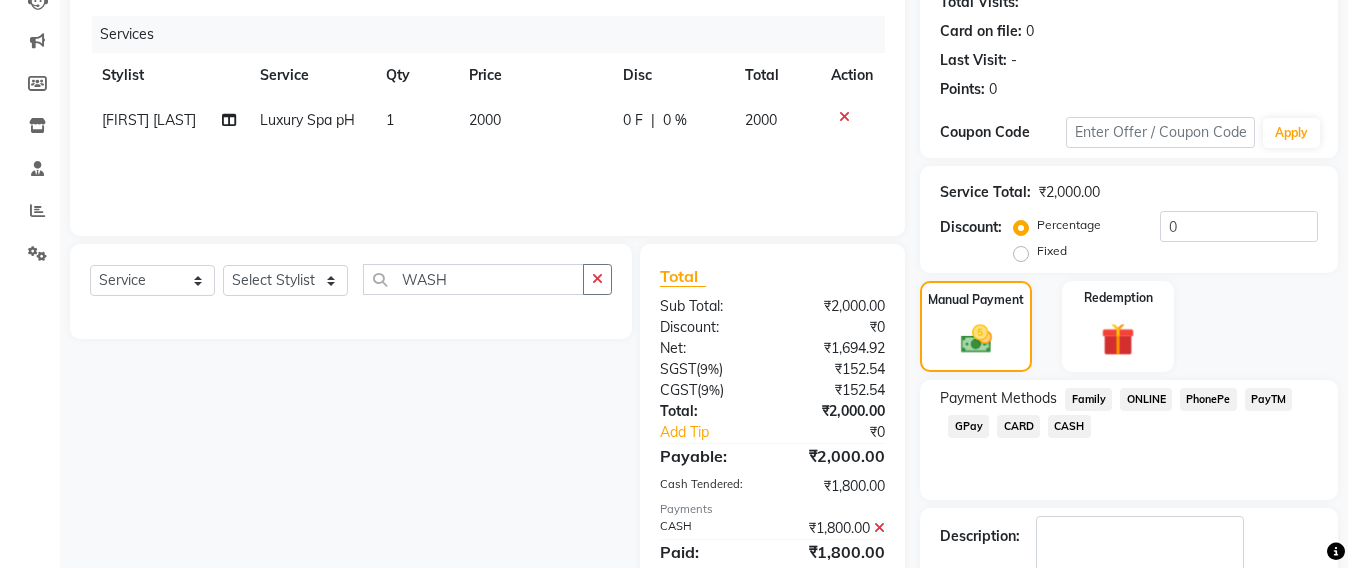 click on "GPay" 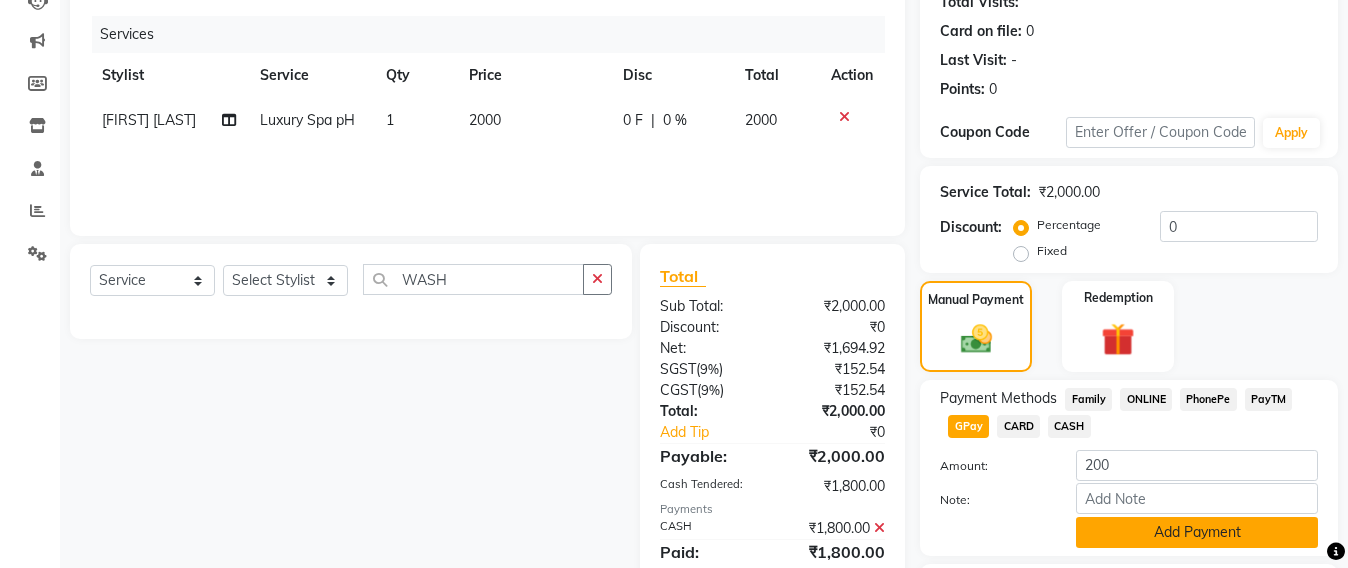 click on "Add Payment" 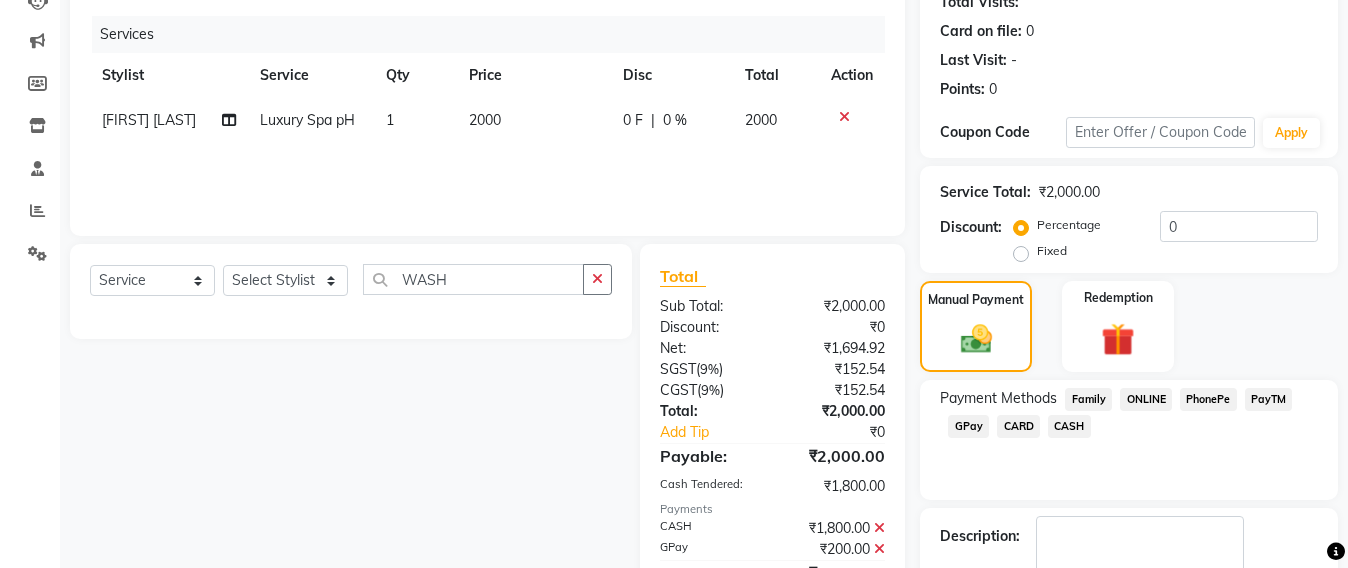 scroll, scrollTop: 348, scrollLeft: 0, axis: vertical 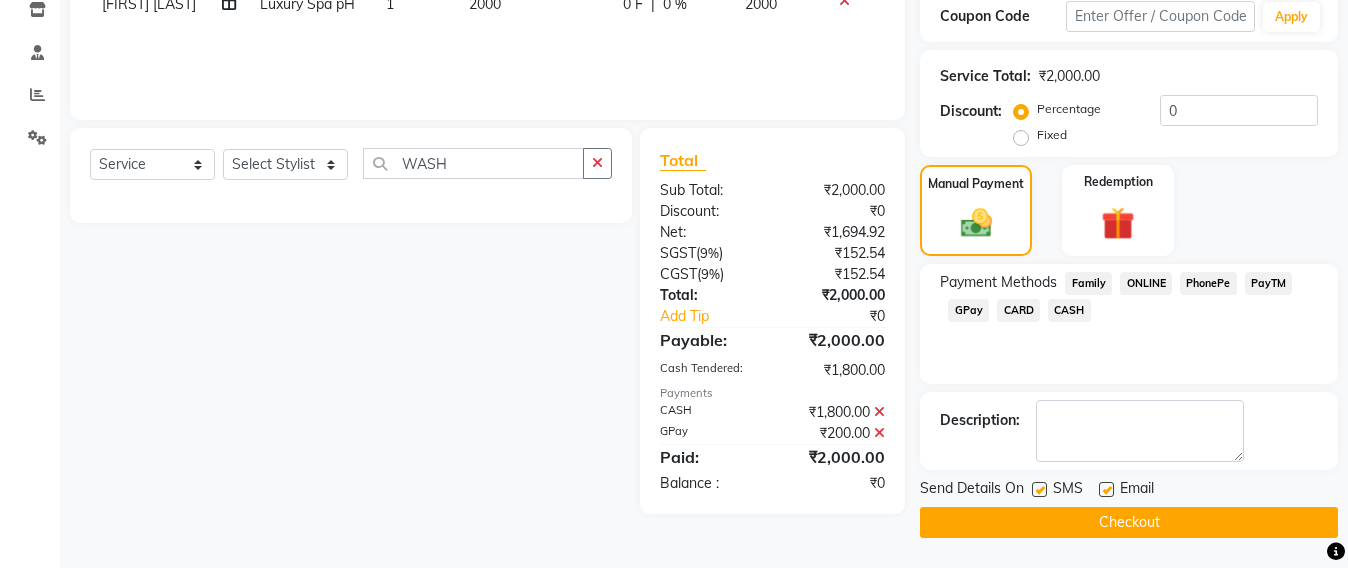 click on "Checkout" 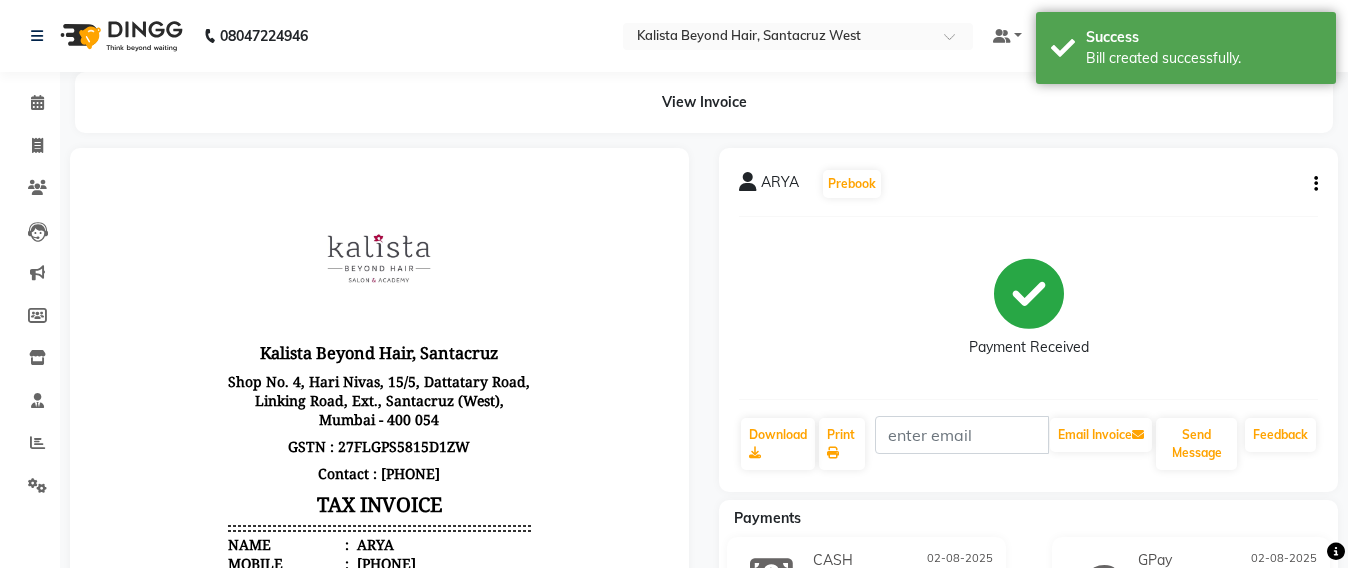 scroll, scrollTop: 0, scrollLeft: 0, axis: both 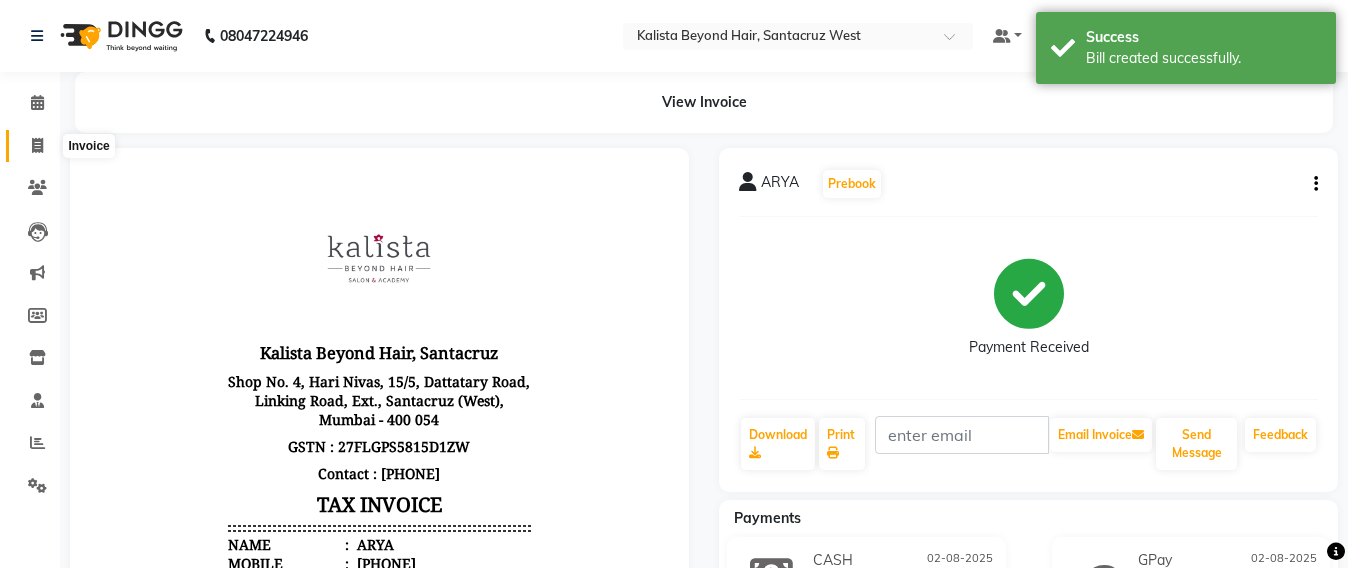 click 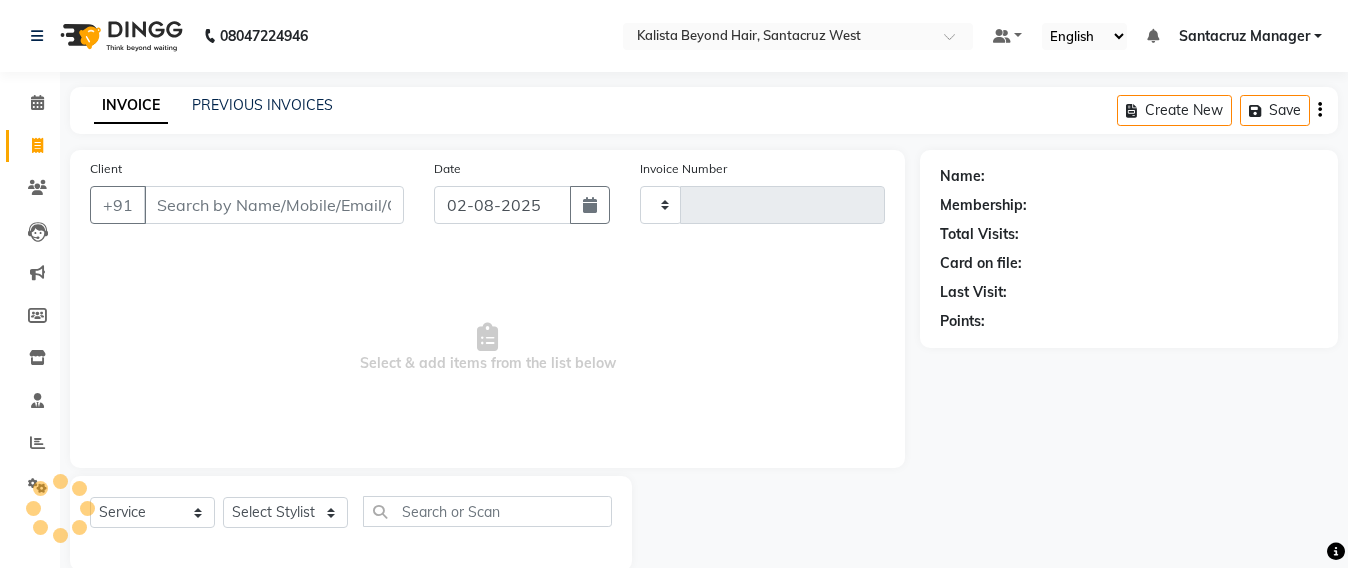 scroll, scrollTop: 33, scrollLeft: 0, axis: vertical 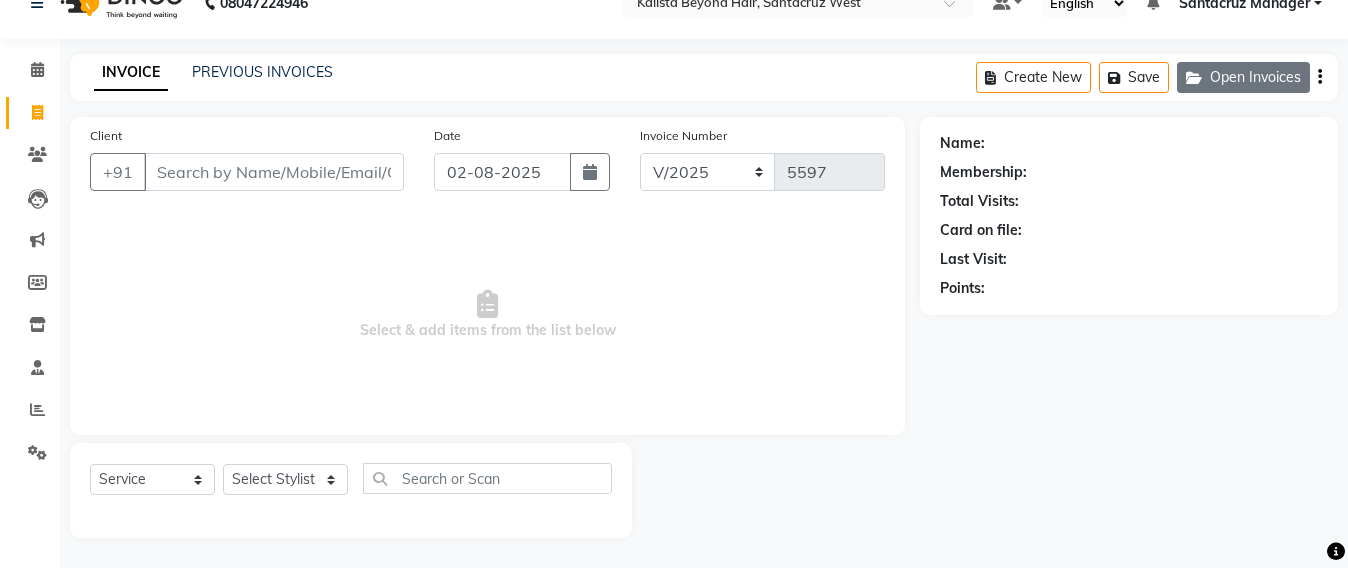 click on "Open Invoices" 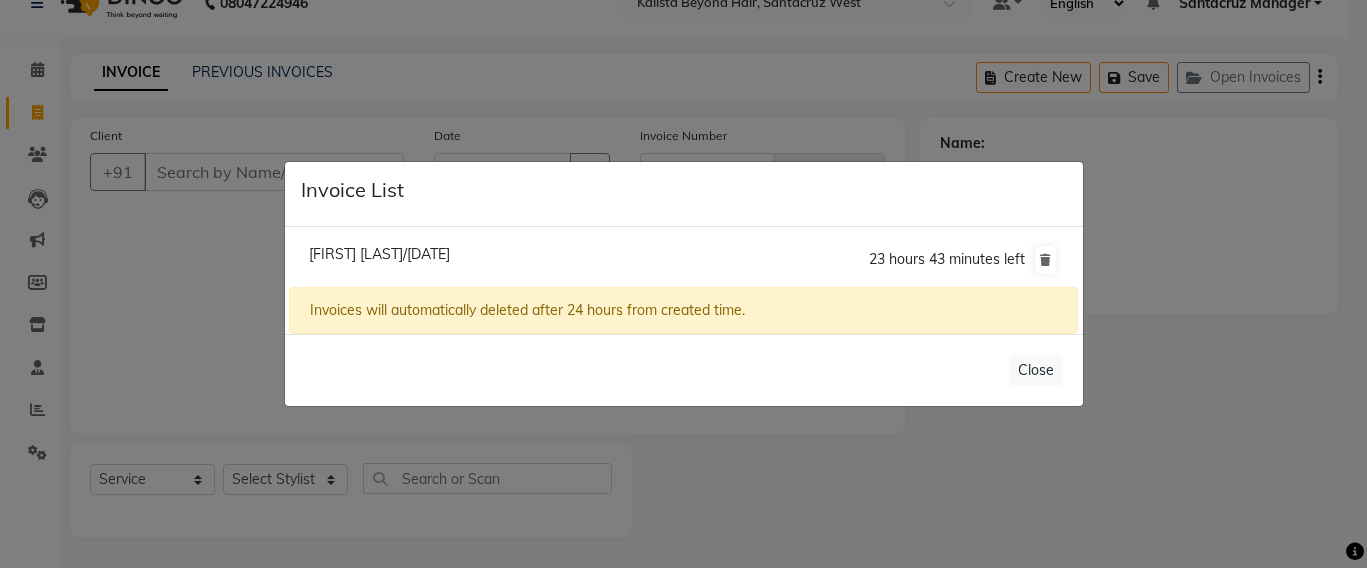 click on "Srishti Anand Mehta/02 August 2025" 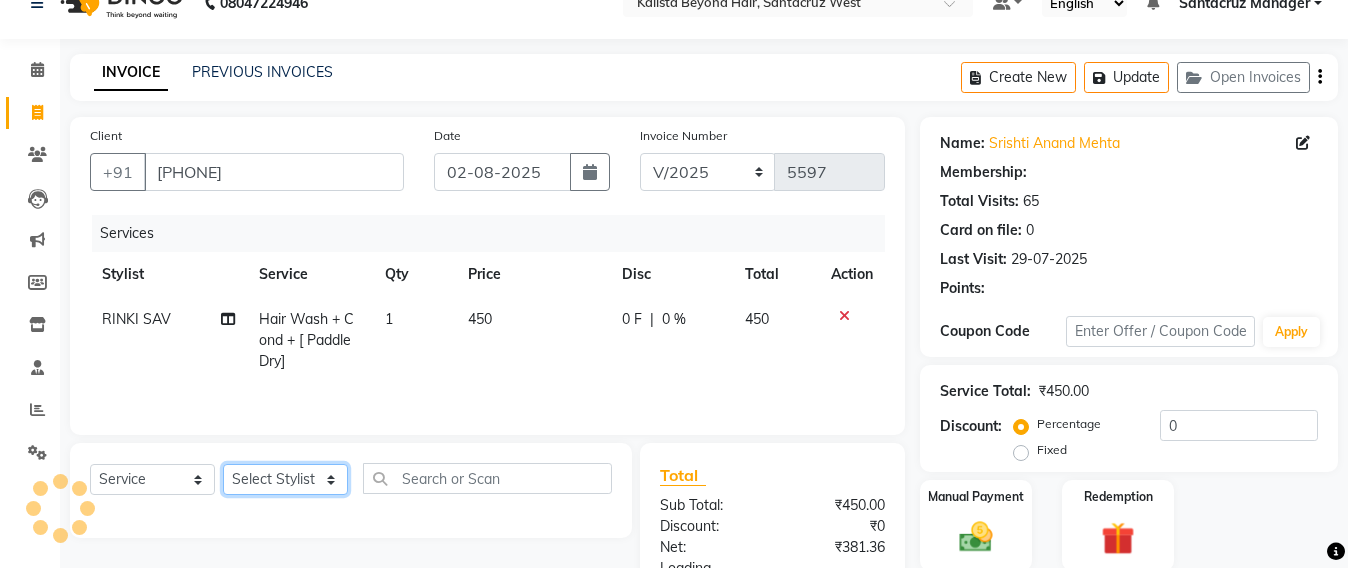 click on "Select Stylist Admin Avesh Sankat AZHER SHAIKH Jayeshree Mahtre Manisha Subodh Shedge Muskaan Pramila Vinayak Mhatre prathmesh mahattre Pratibha Nilesh Sharma RINKI SAV Rosy Sunil Jadhav Sameer shah admin Santacruz Manager SAURAV Siddhi SOMAYANG VASHUM Tejasvi Bhosle" 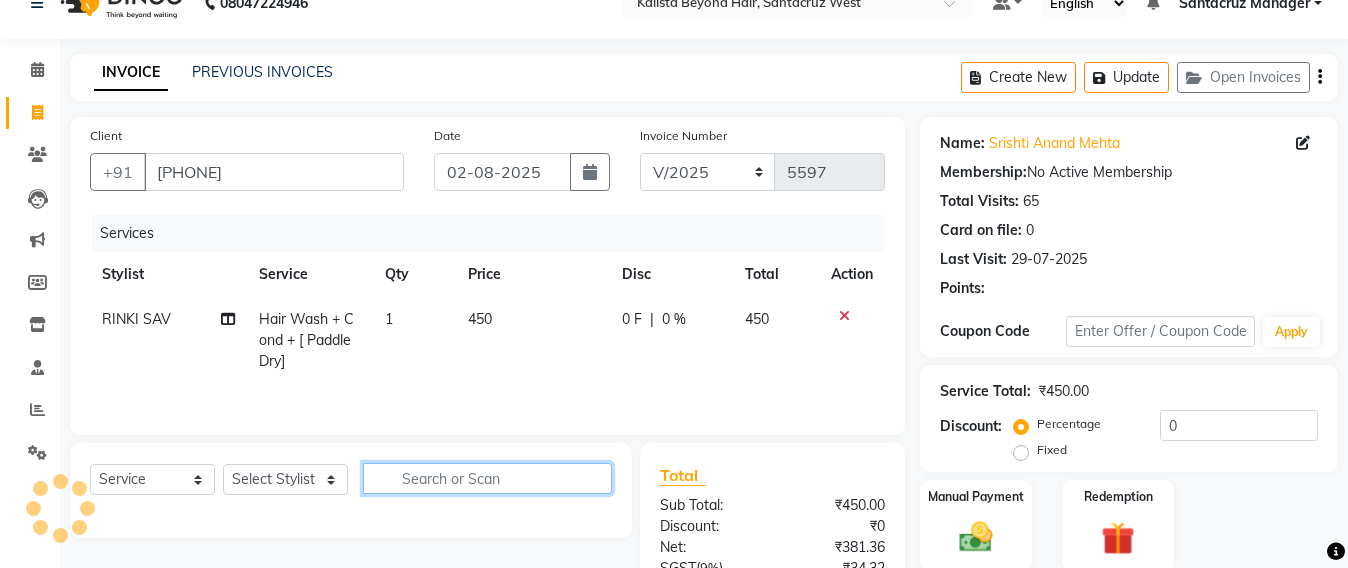 click 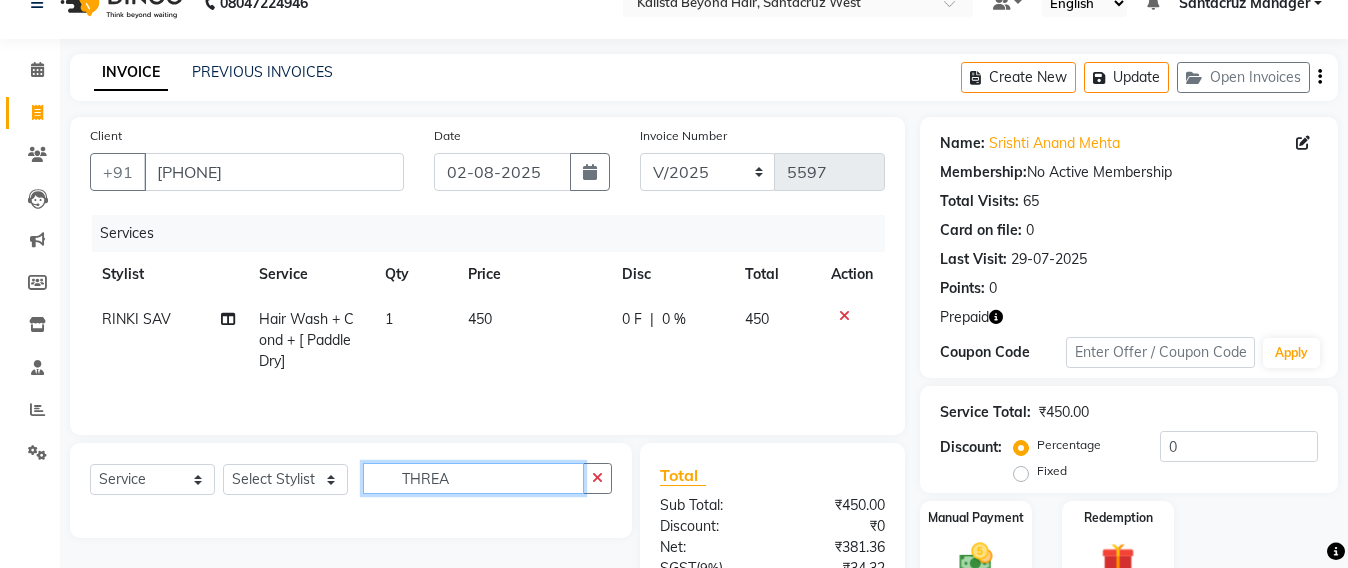 scroll, scrollTop: 236, scrollLeft: 0, axis: vertical 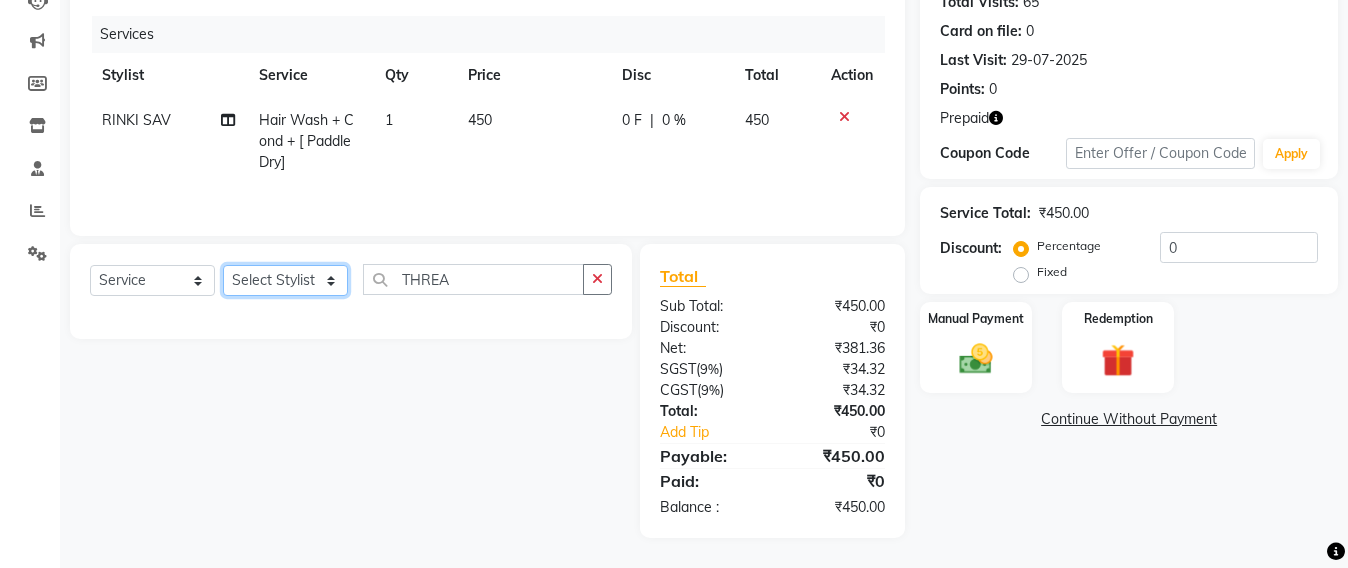 click on "Select Stylist Admin Avesh Sankat AZHER SHAIKH Jayeshree Mahtre Manisha Subodh Shedge Muskaan Pramila Vinayak Mhatre prathmesh mahattre Pratibha Nilesh Sharma RINKI SAV Rosy Sunil Jadhav Sameer shah admin Santacruz Manager SAURAV Siddhi SOMAYANG VASHUM Tejasvi Bhosle" 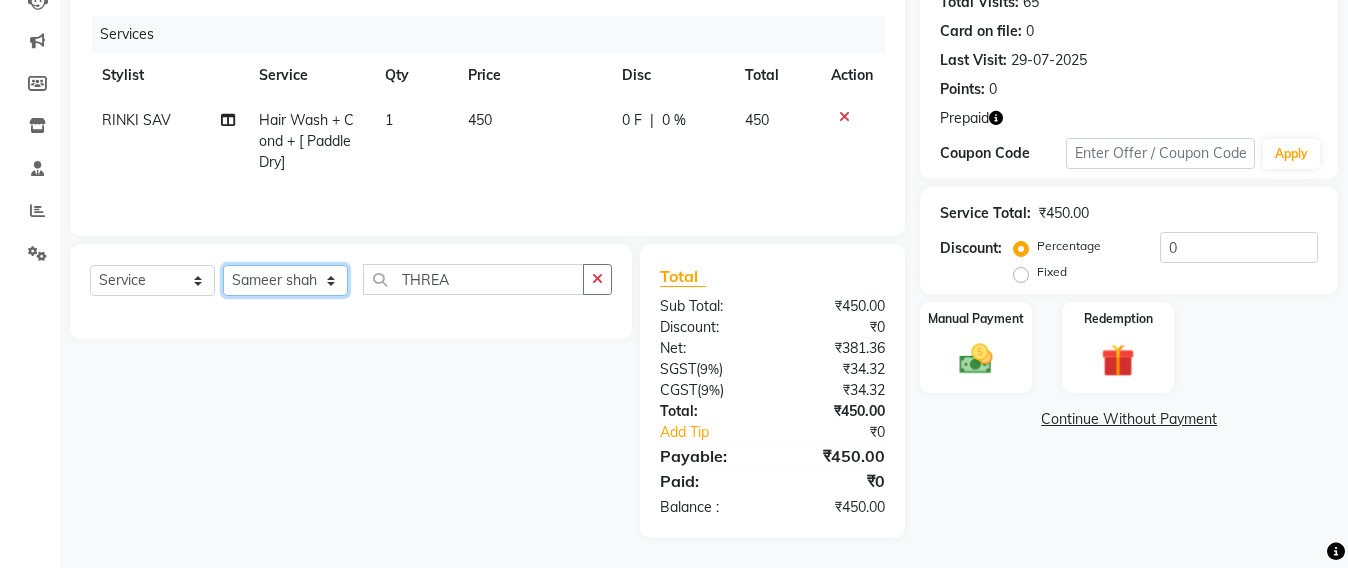 click on "Select Stylist Admin Avesh Sankat AZHER SHAIKH Jayeshree Mahtre Manisha Subodh Shedge Muskaan Pramila Vinayak Mhatre prathmesh mahattre Pratibha Nilesh Sharma RINKI SAV Rosy Sunil Jadhav Sameer shah admin Santacruz Manager SAURAV Siddhi SOMAYANG VASHUM Tejasvi Bhosle" 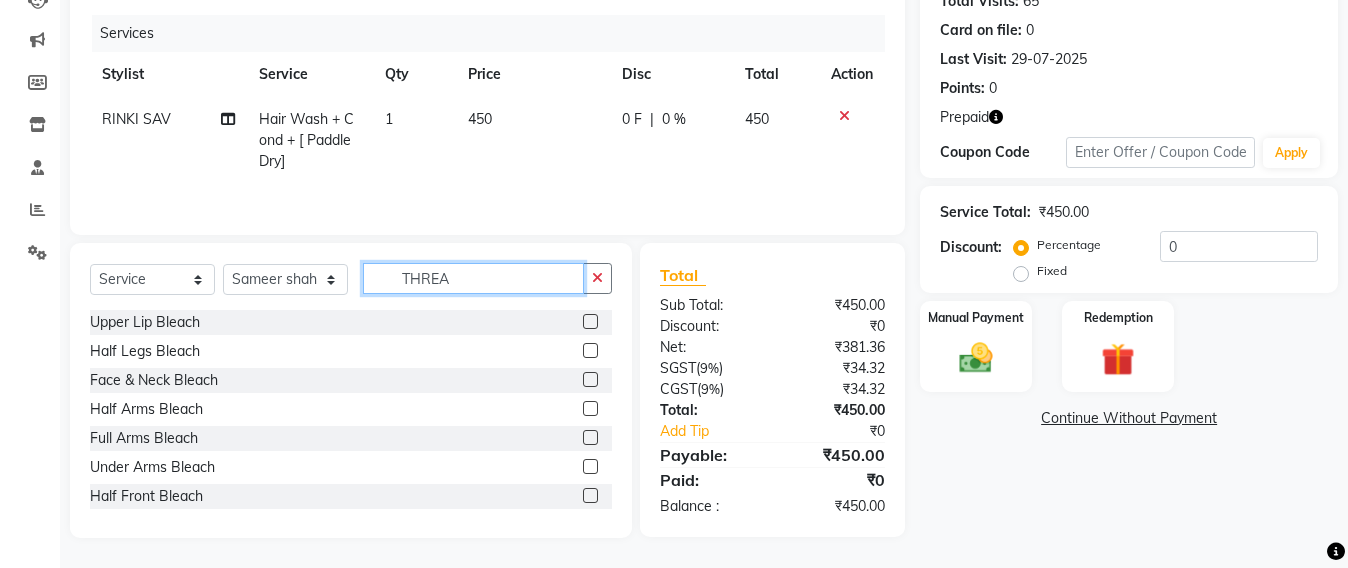 click on "THREA" 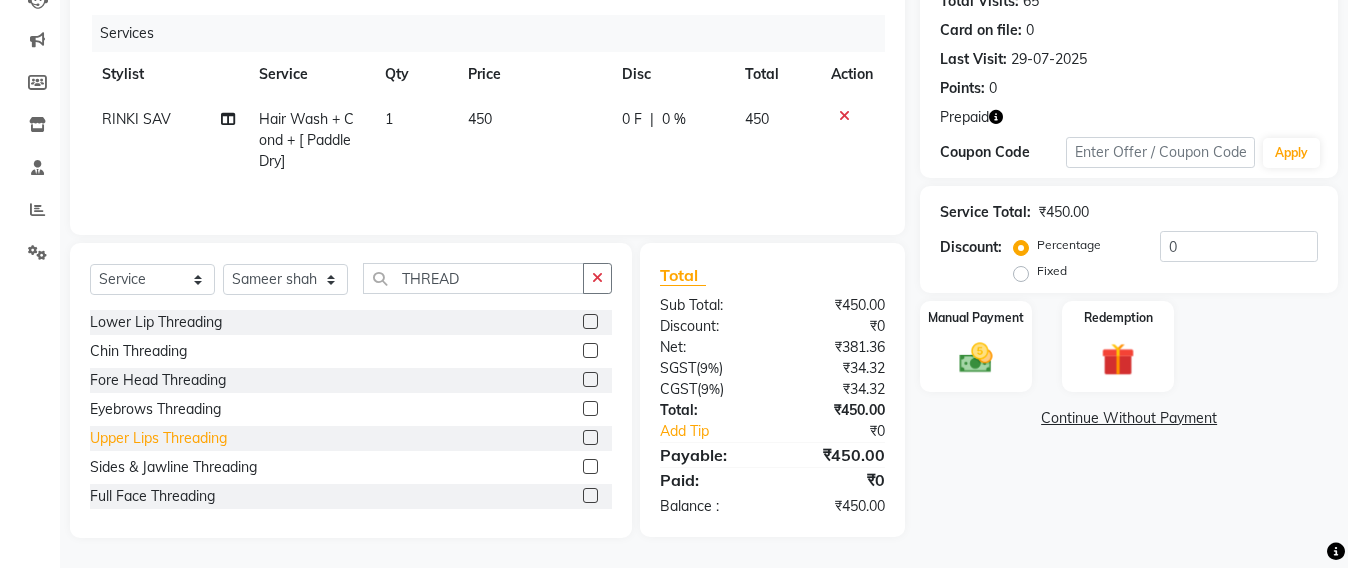 click on "Upper Lips Threading" 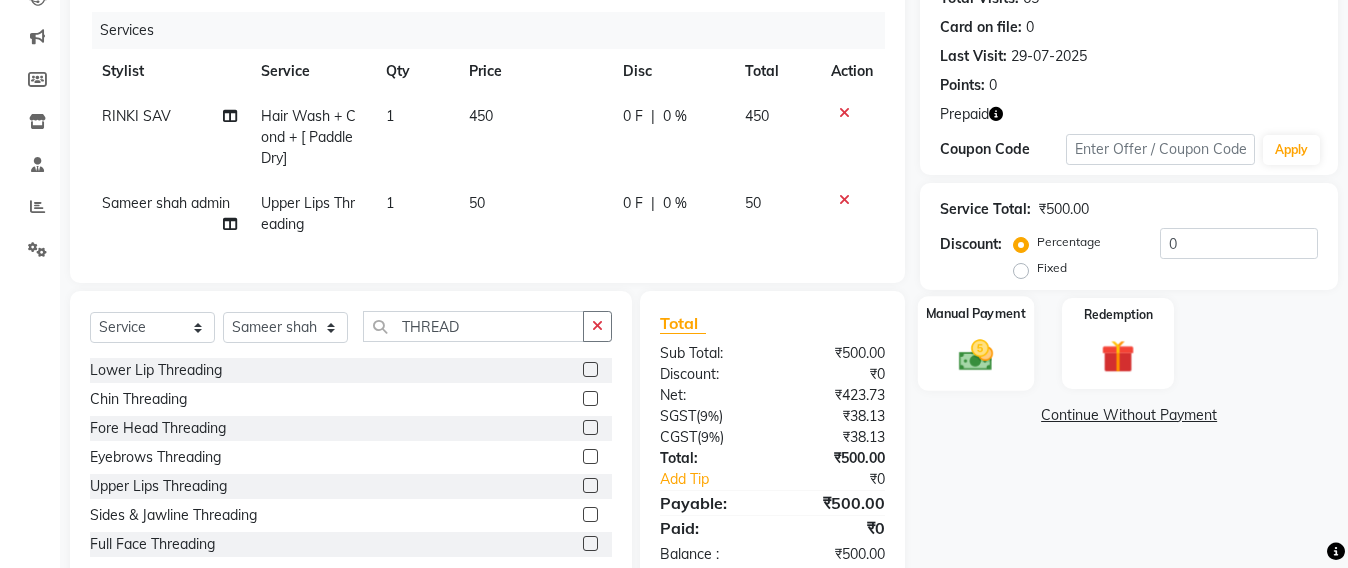 click 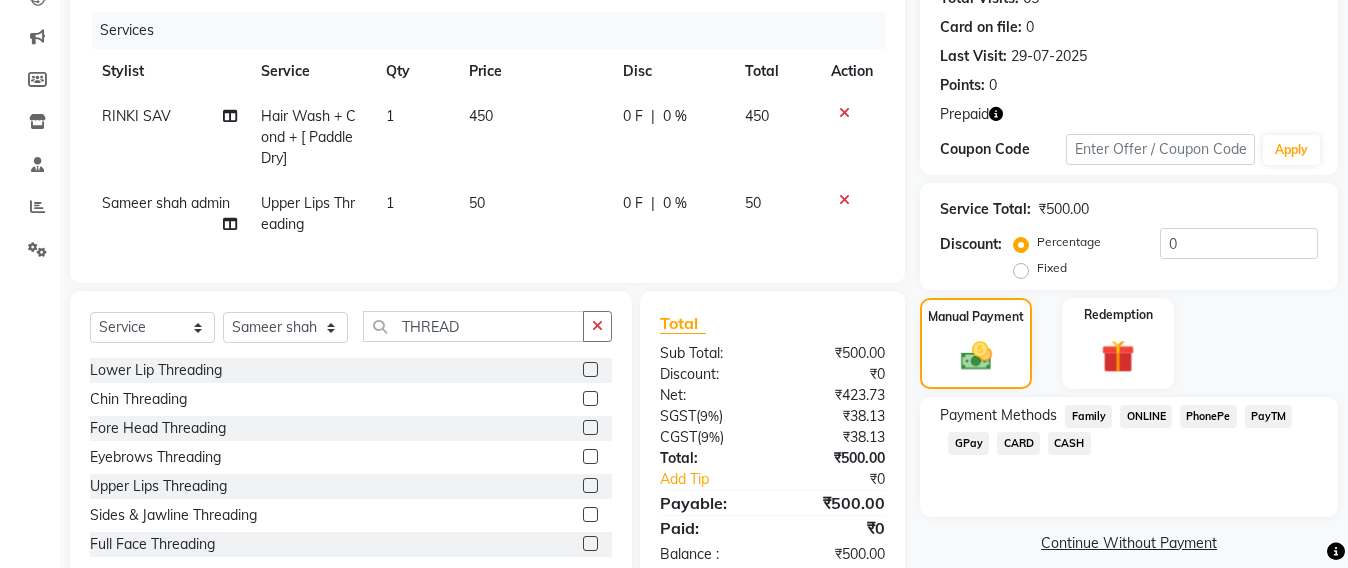 click on "GPay" 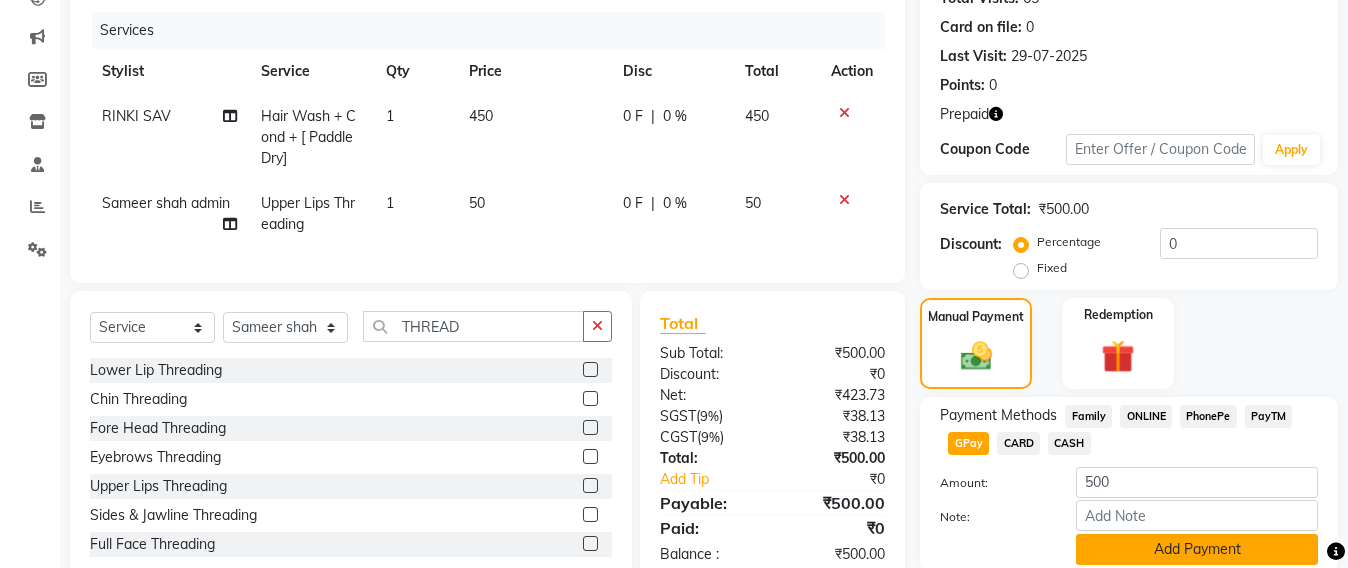 click on "Add Payment" 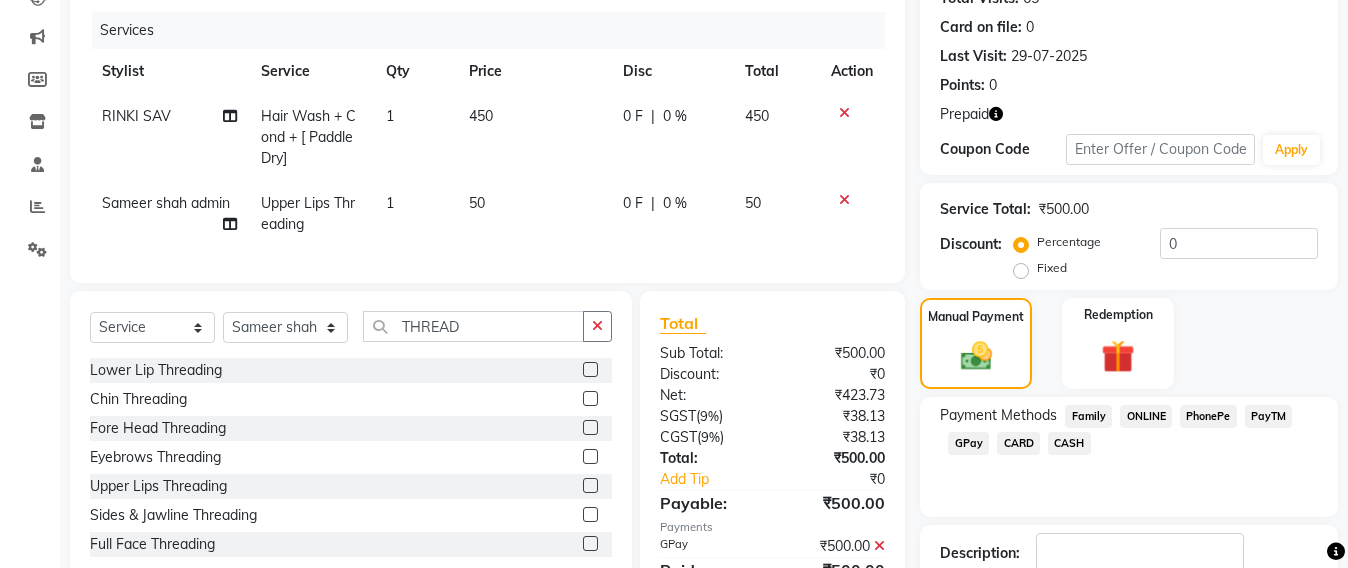 scroll, scrollTop: 369, scrollLeft: 0, axis: vertical 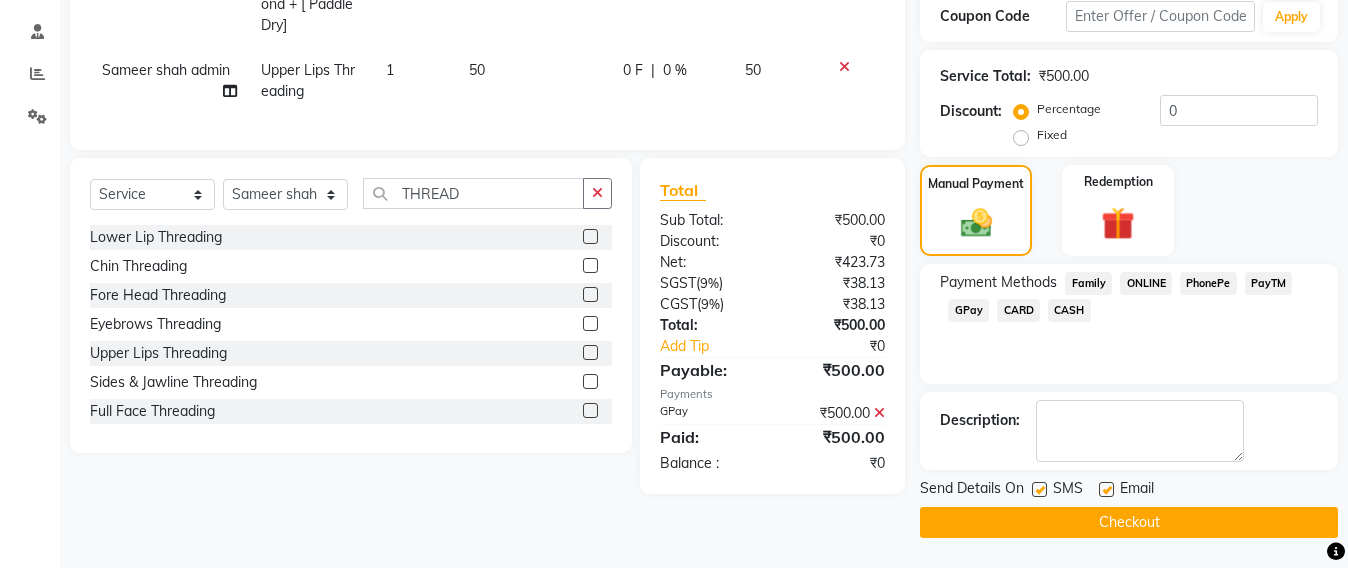 click on "Checkout" 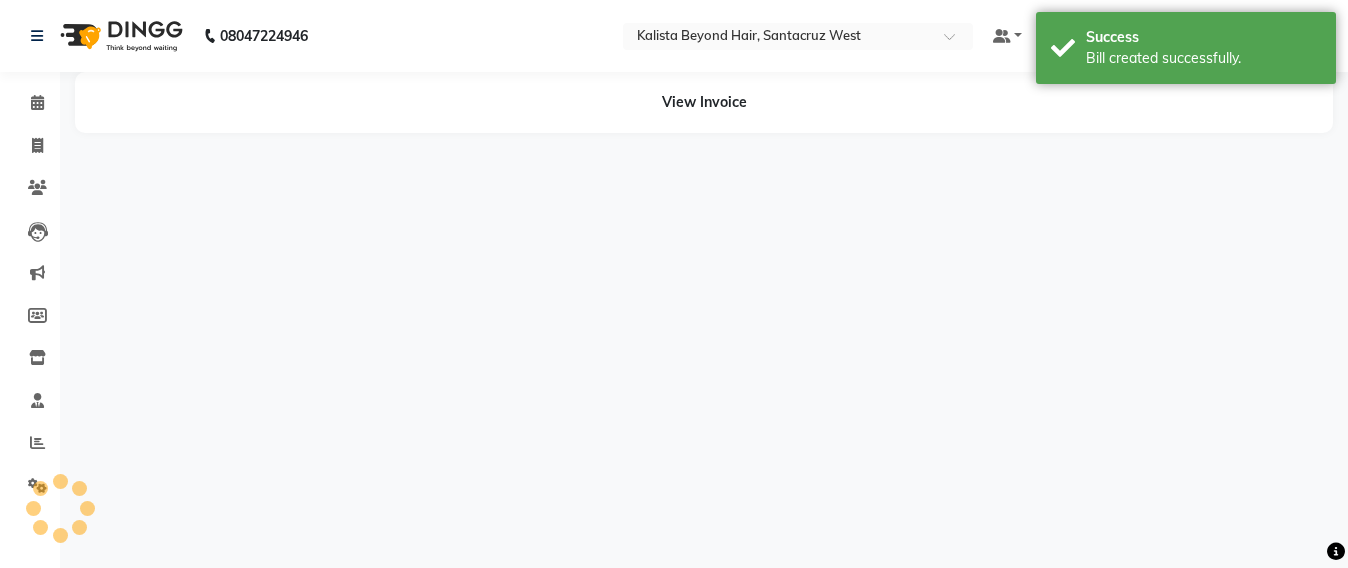 scroll, scrollTop: 0, scrollLeft: 0, axis: both 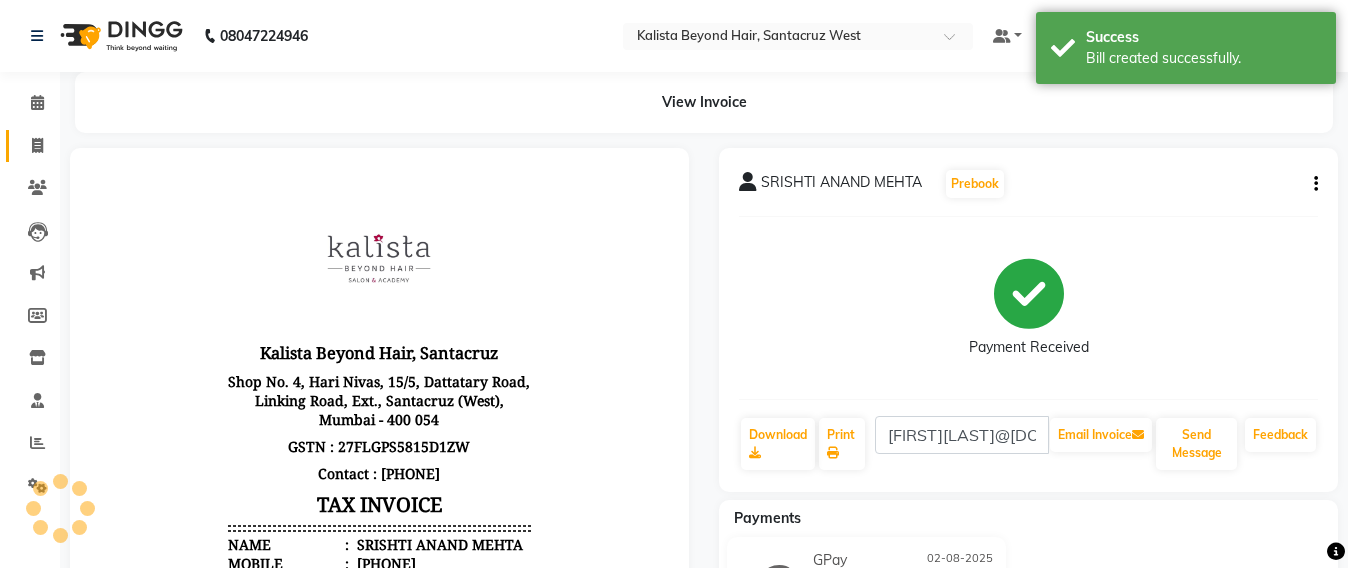 click 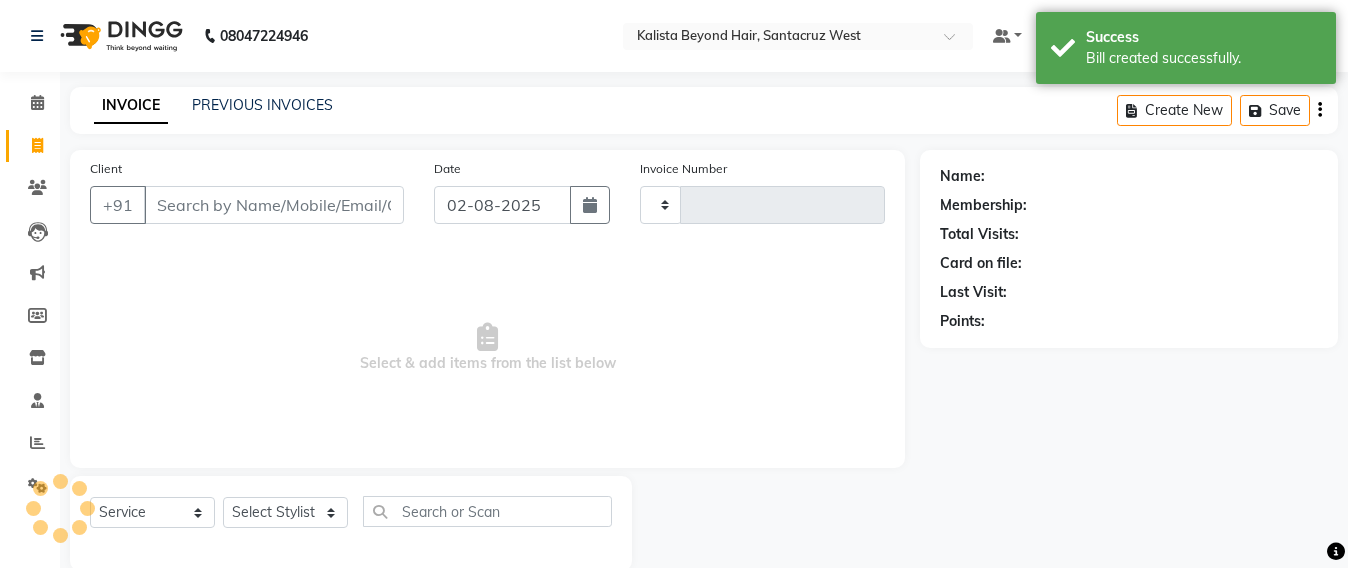 scroll, scrollTop: 33, scrollLeft: 0, axis: vertical 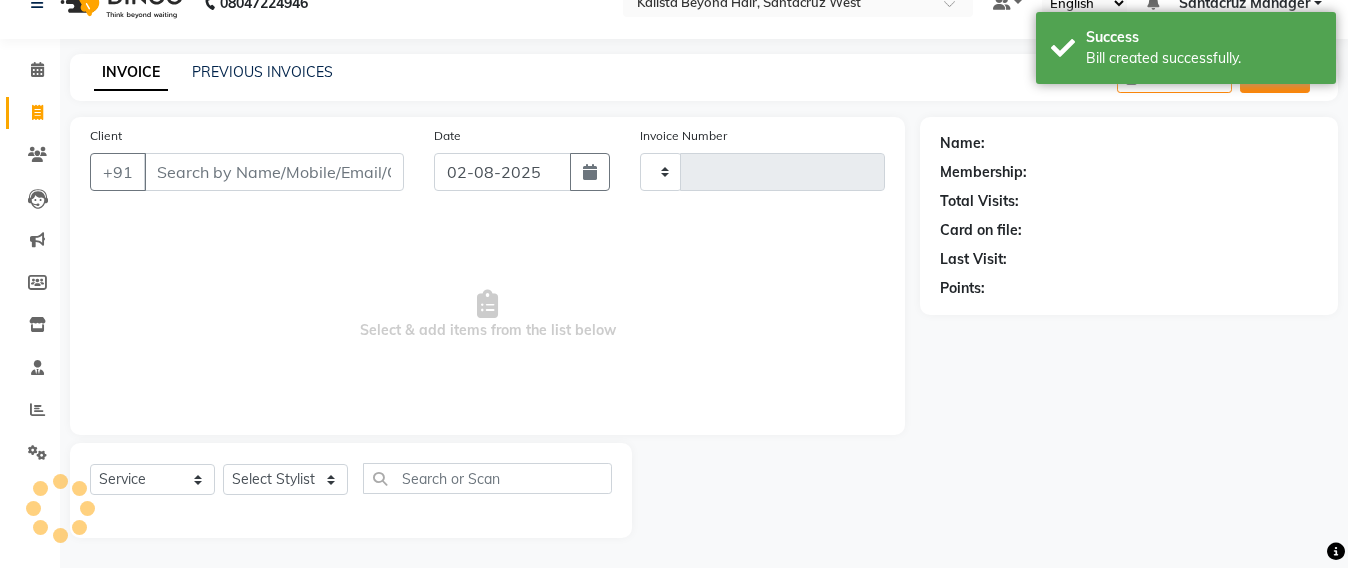 click on "Save" 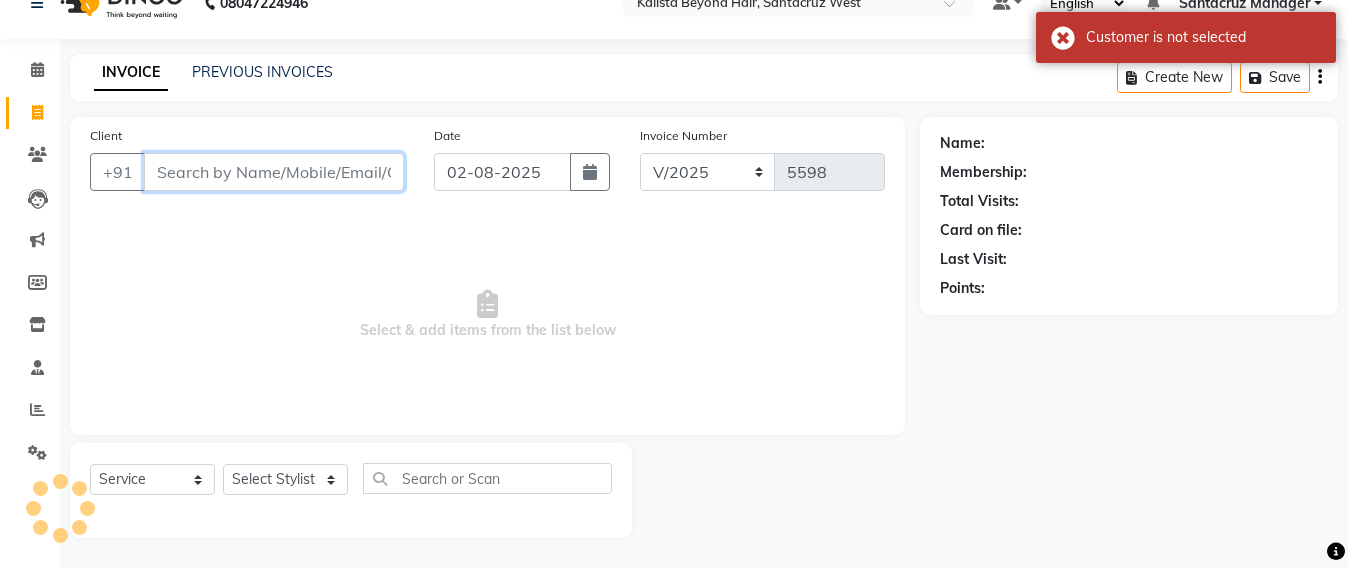 click on "Client" at bounding box center [274, 172] 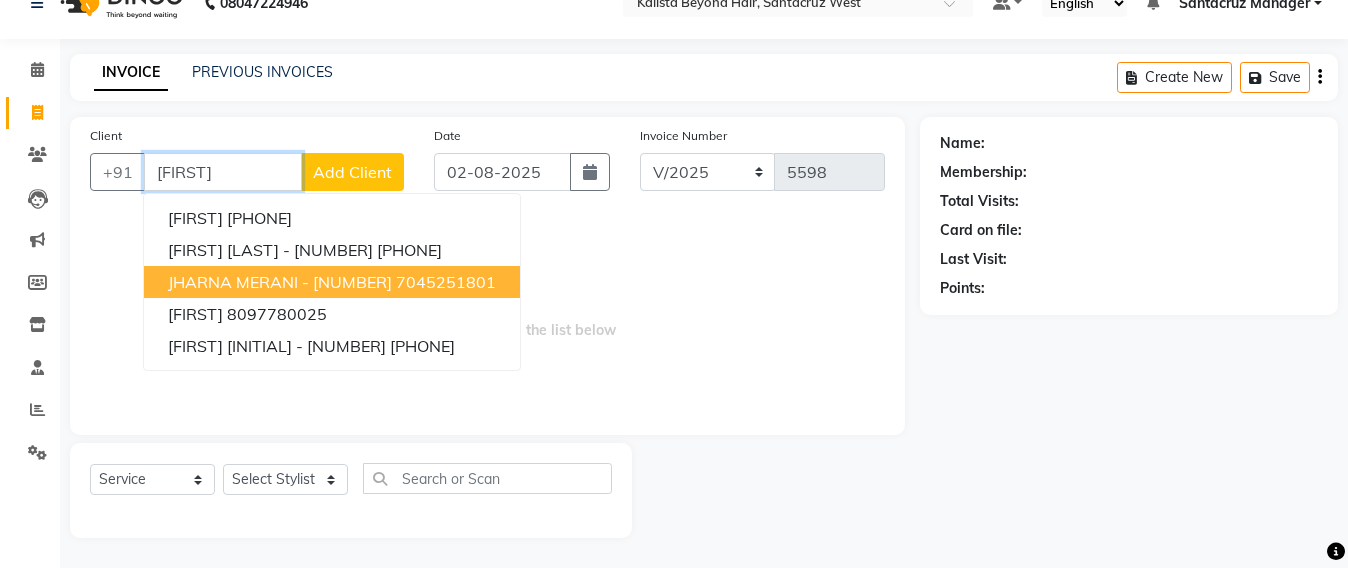 click on "7045251801" at bounding box center [446, 282] 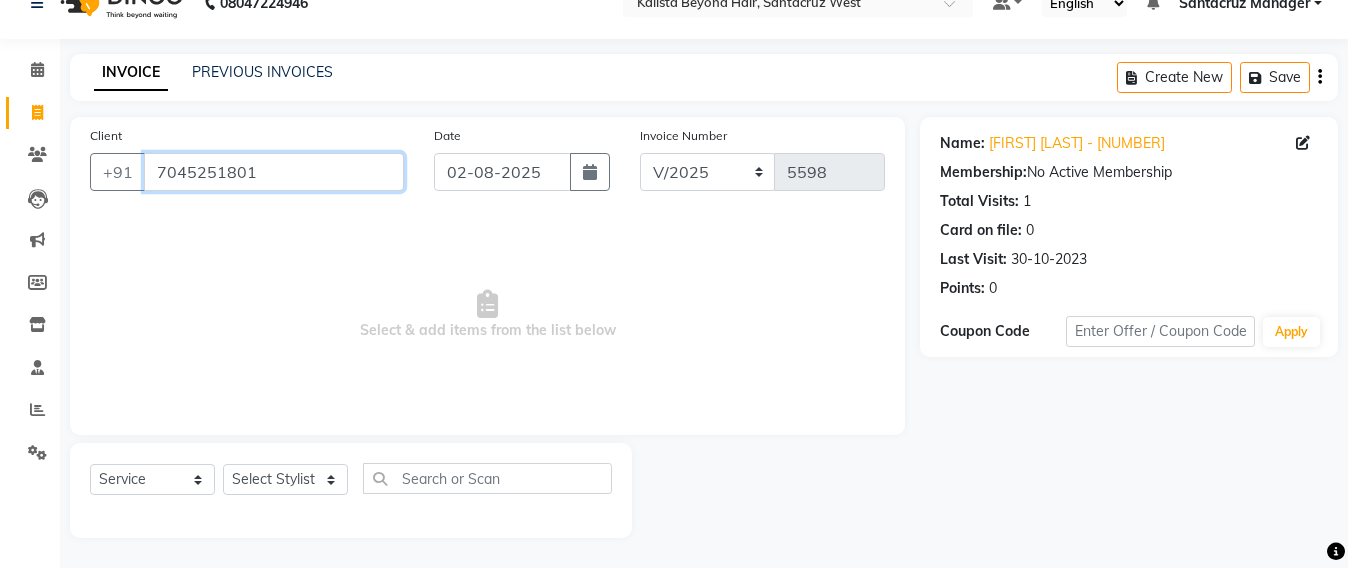 click on "7045251801" at bounding box center [274, 172] 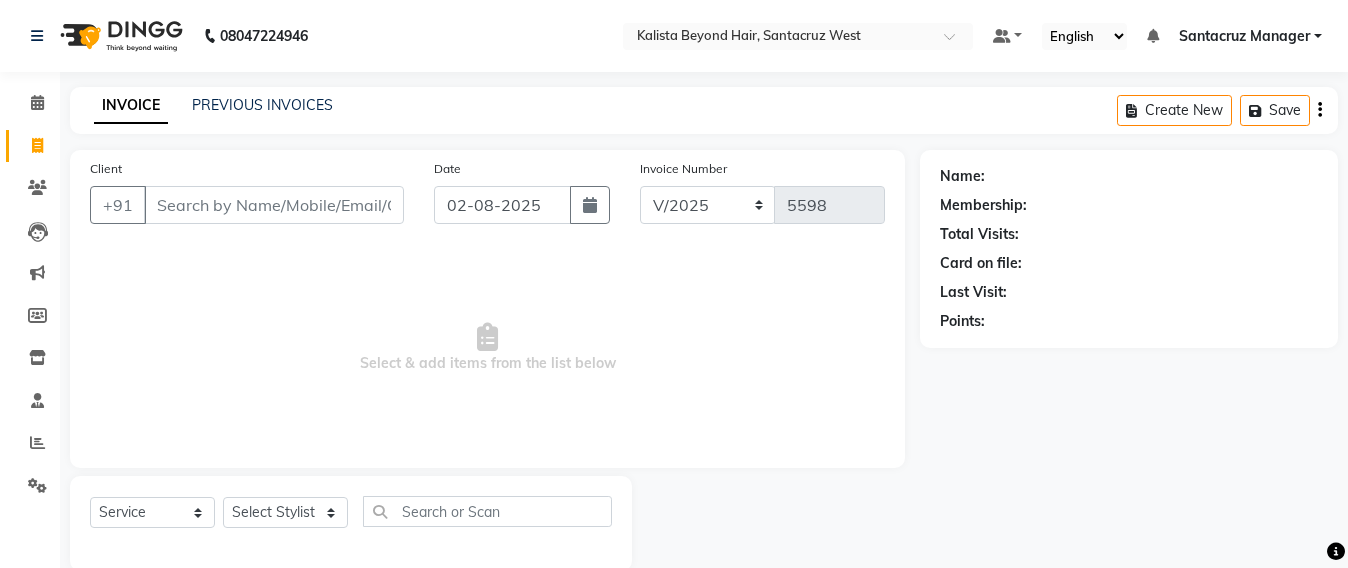 select on "6357" 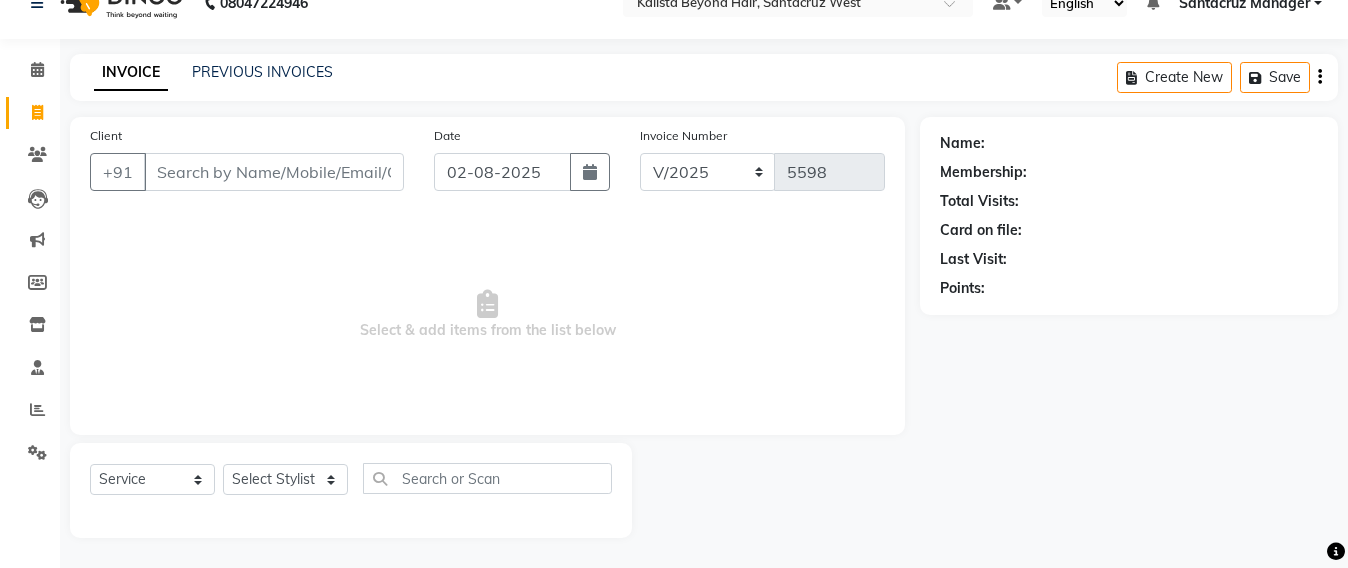 scroll, scrollTop: 0, scrollLeft: 0, axis: both 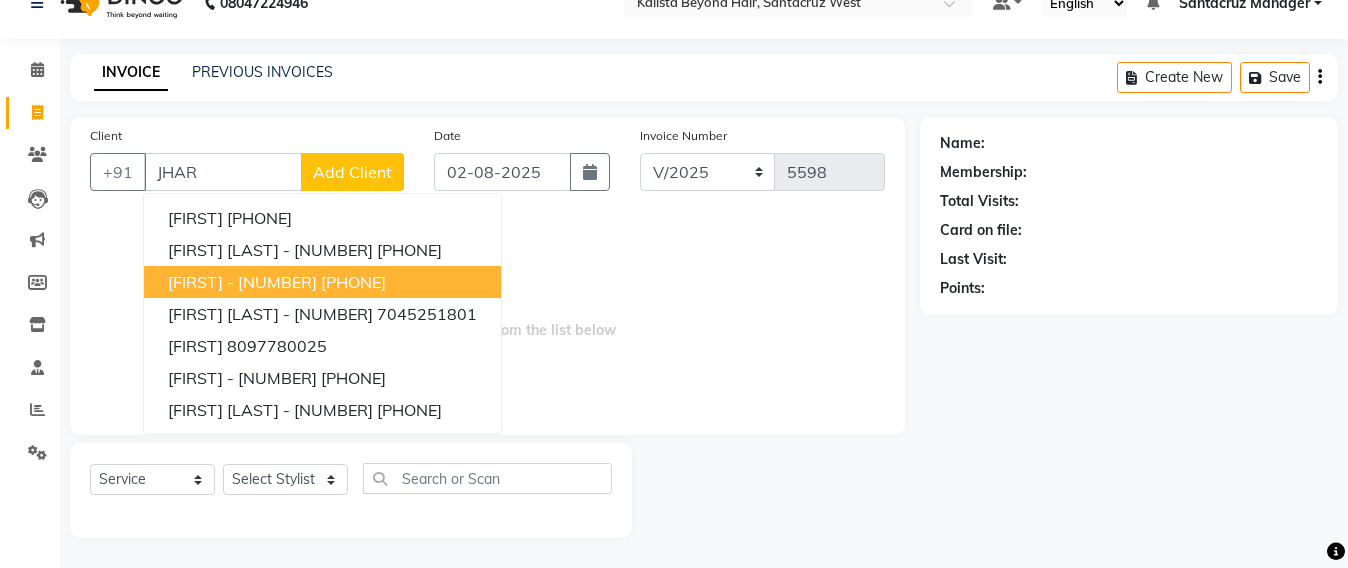 click on "[PHONE]" at bounding box center (353, 282) 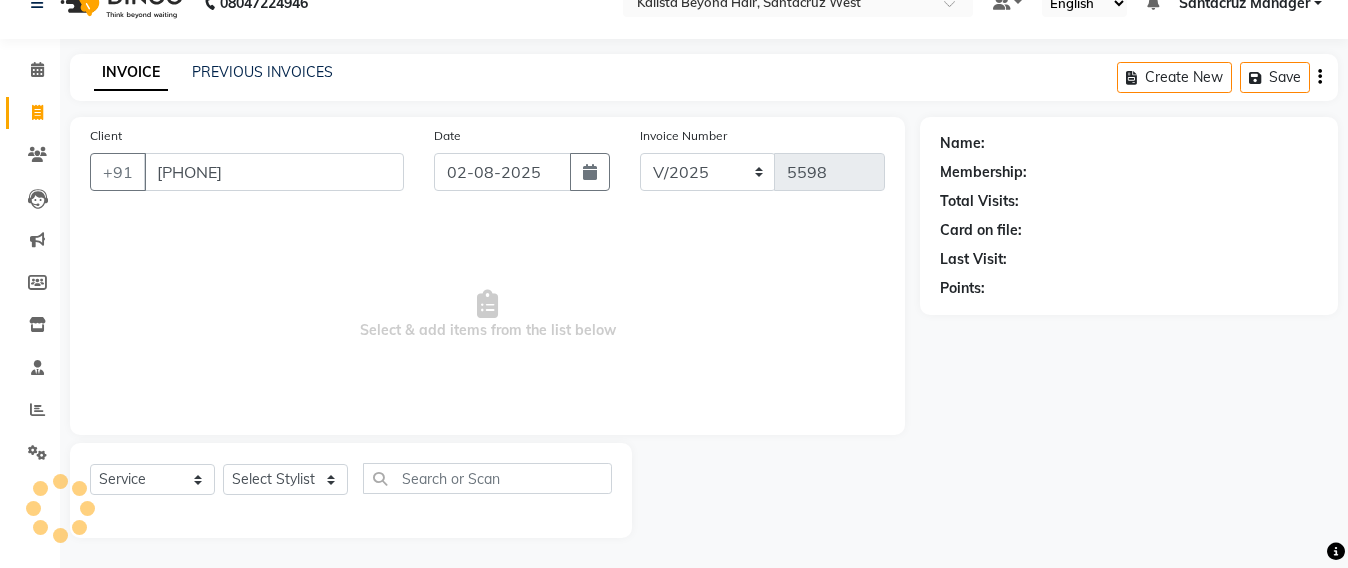 type on "[PHONE]" 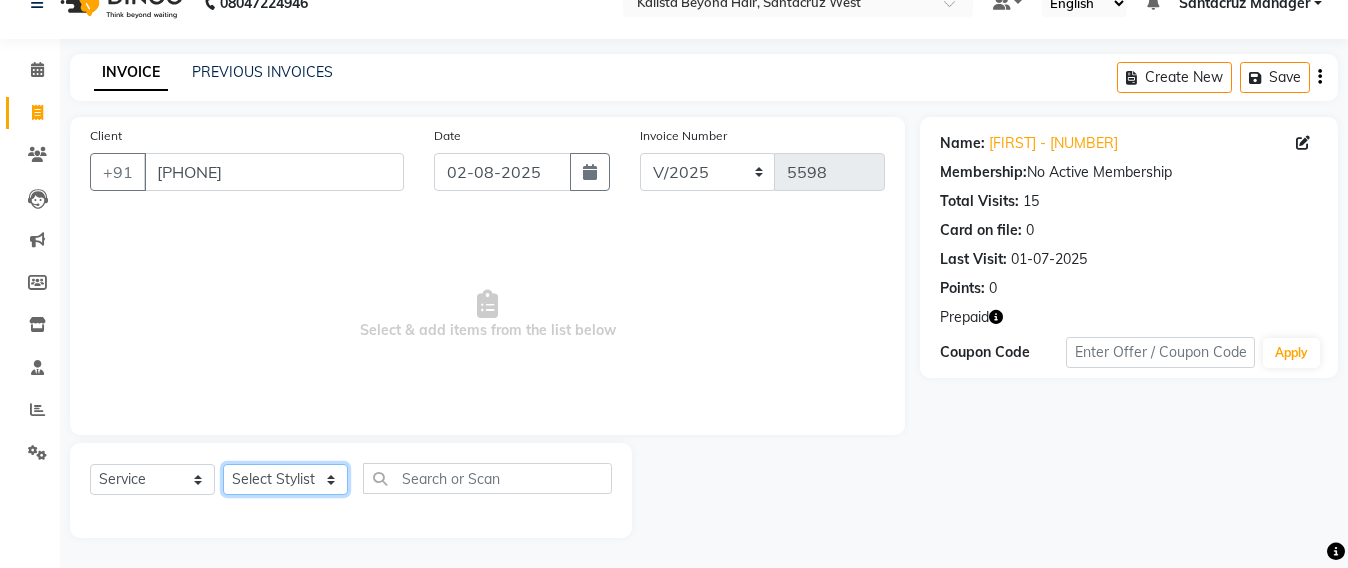 click on "Select Stylist Admin Avesh Sankat AZHER SHAIKH Jayeshree Mahtre Manisha Subodh Shedge Muskaan Pramila Vinayak Mhatre prathmesh mahattre Pratibha Nilesh Sharma RINKI SAV Rosy Sunil Jadhav Sameer shah admin Santacruz Manager SAURAV Siddhi SOMAYANG VASHUM Tejasvi Bhosle" 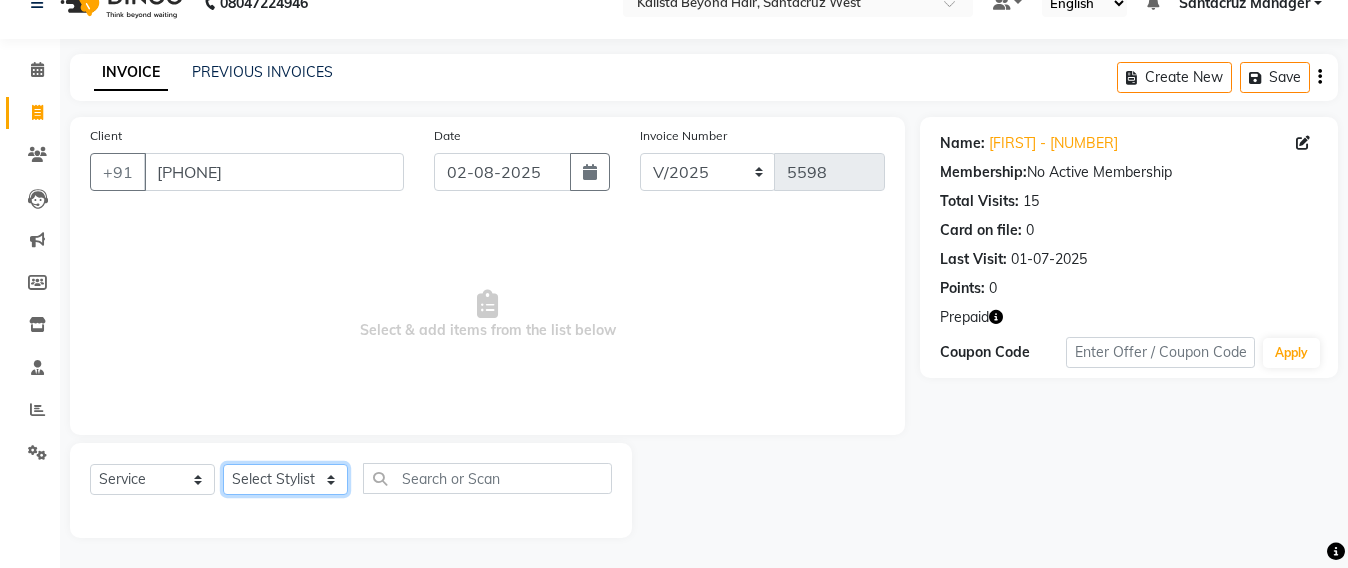 select on "59106" 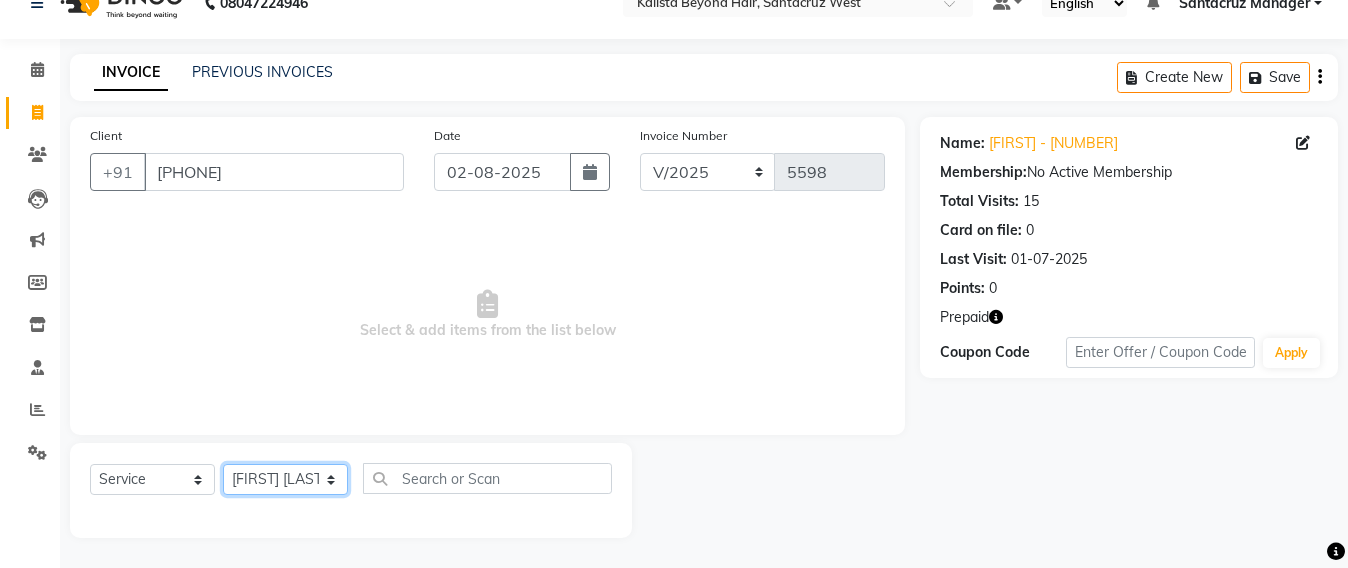 click on "Select Stylist Admin Avesh Sankat AZHER SHAIKH Jayeshree Mahtre Manisha Subodh Shedge Muskaan Pramila Vinayak Mhatre prathmesh mahattre Pratibha Nilesh Sharma RINKI SAV Rosy Sunil Jadhav Sameer shah admin Santacruz Manager SAURAV Siddhi SOMAYANG VASHUM Tejasvi Bhosle" 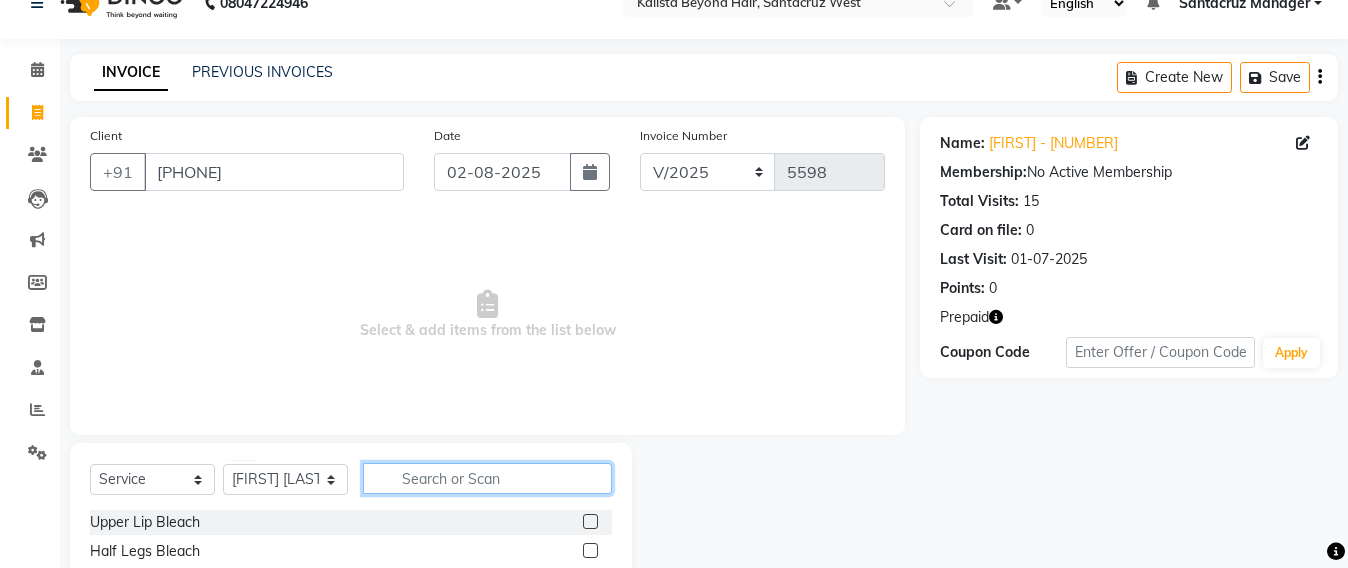 click 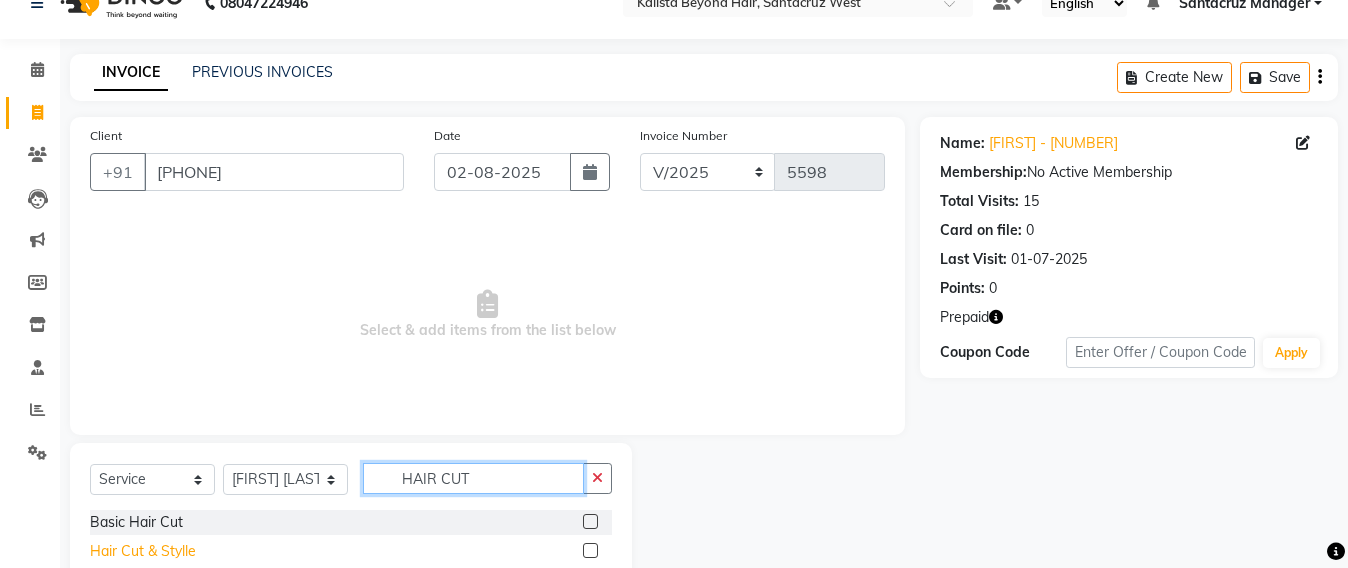 type on "HAIR CUT" 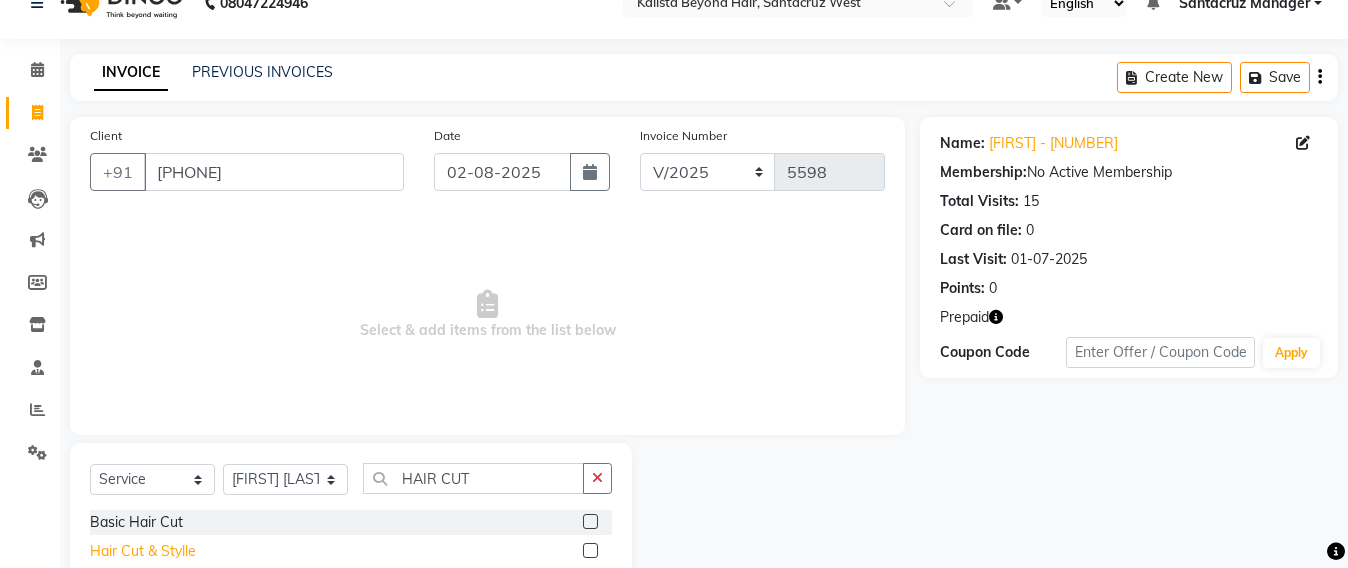 click on "Hair Cut & Stylle" 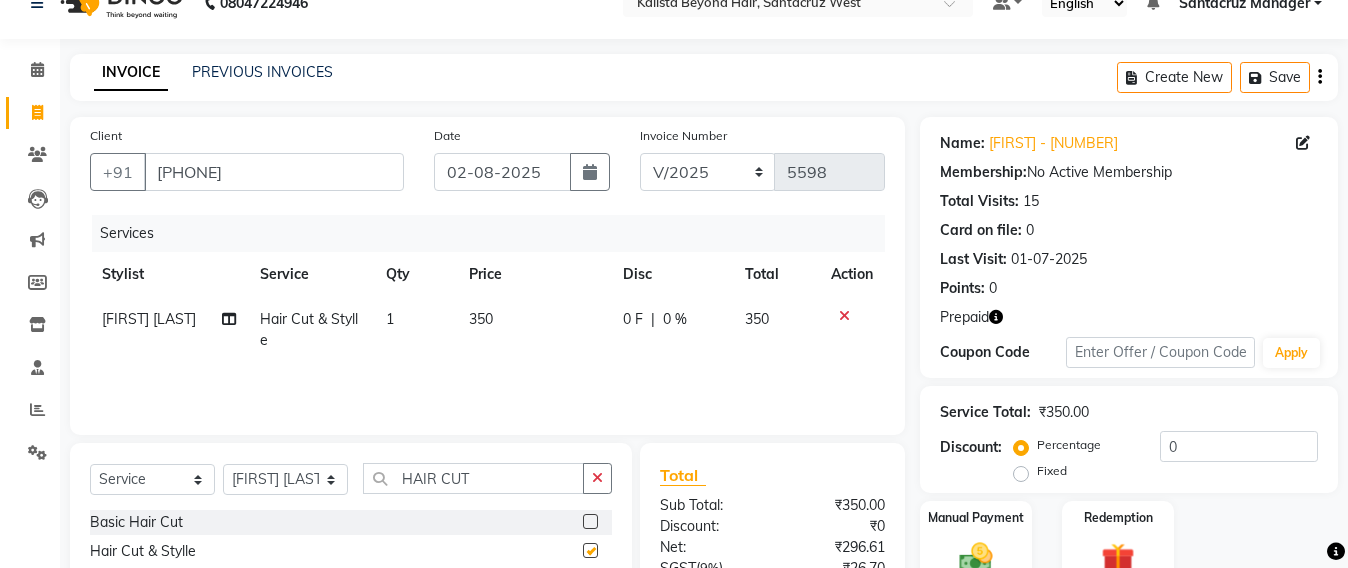 checkbox on "false" 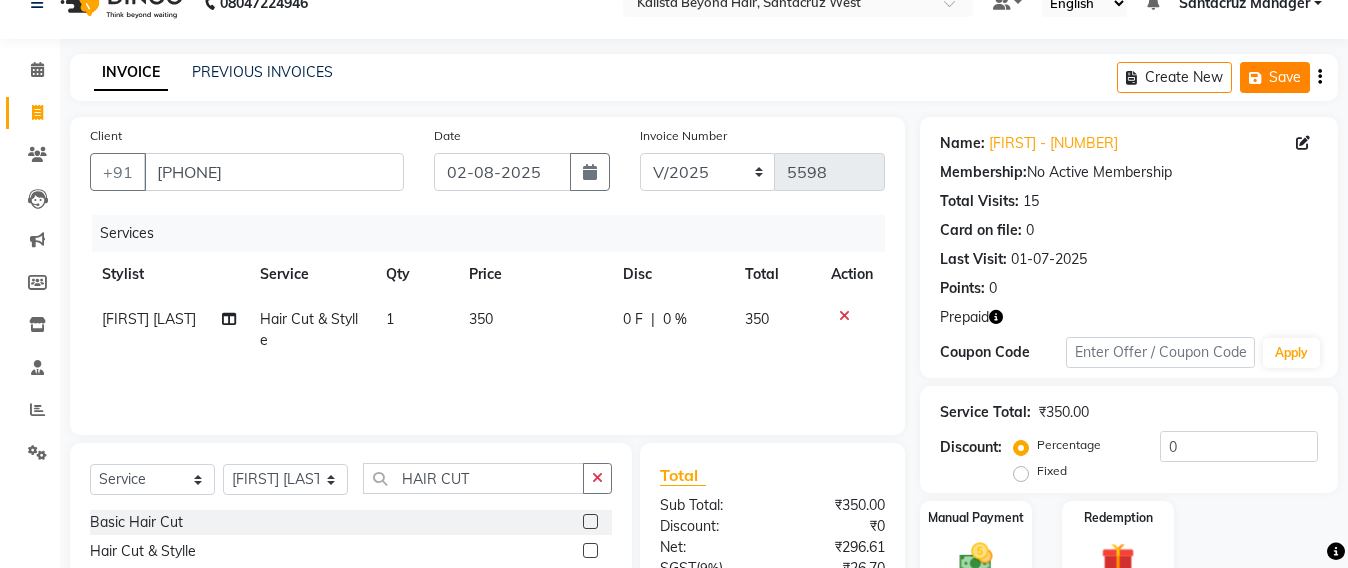 click on "Save" 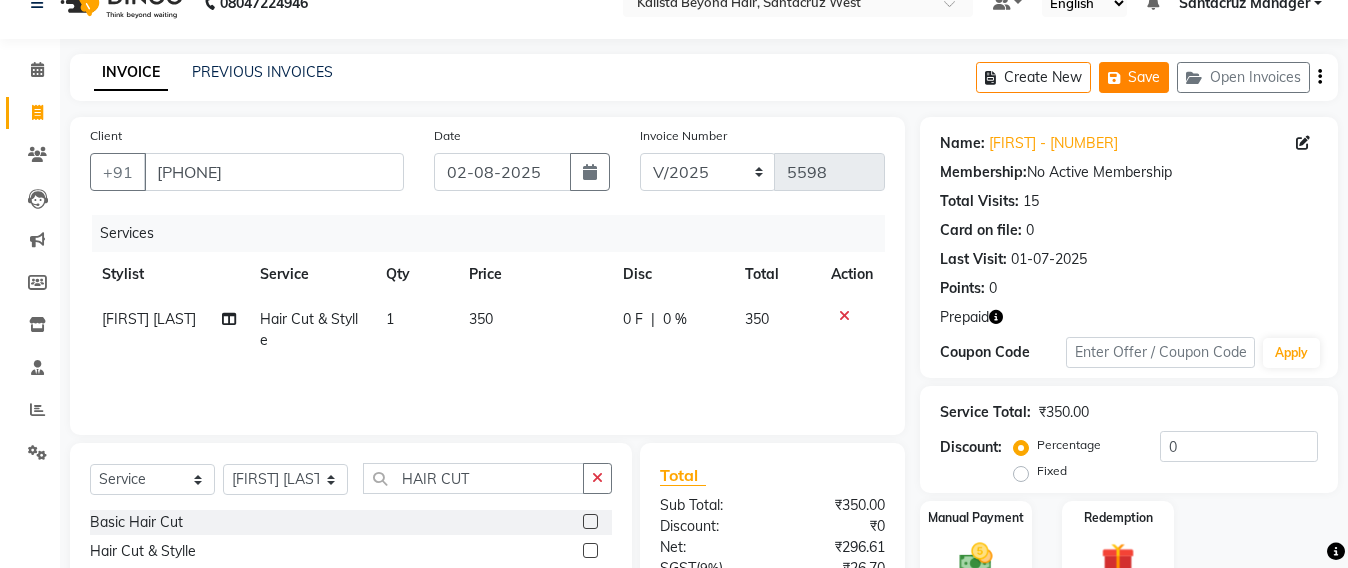 click on "Save" 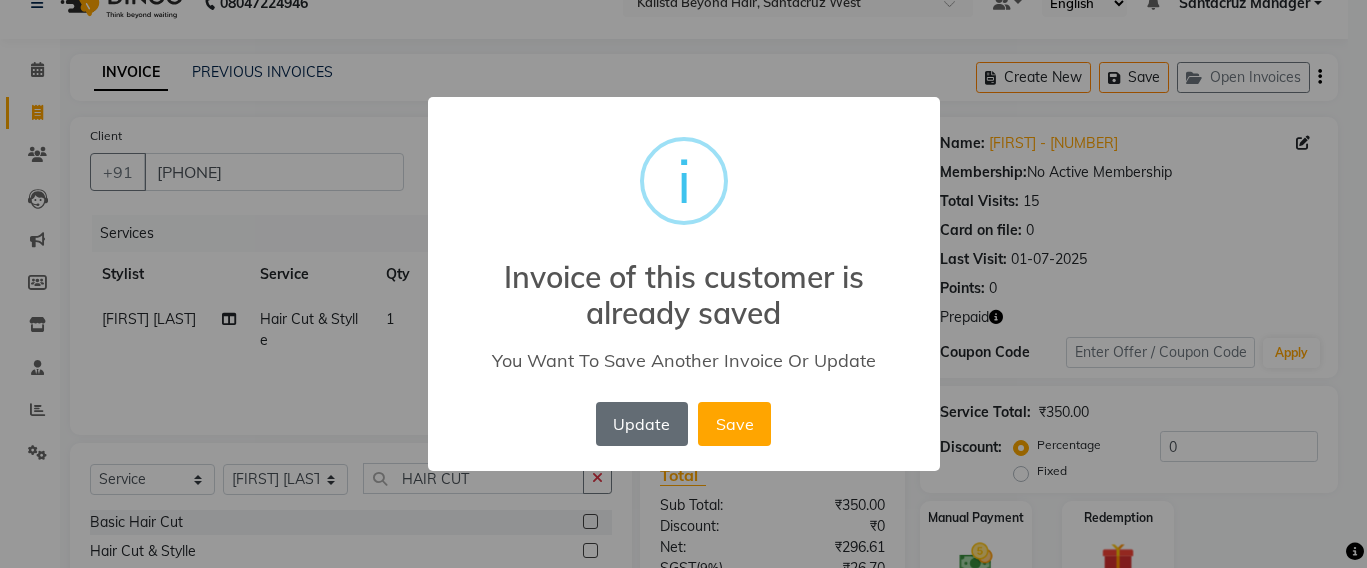 click on "Update" at bounding box center (642, 424) 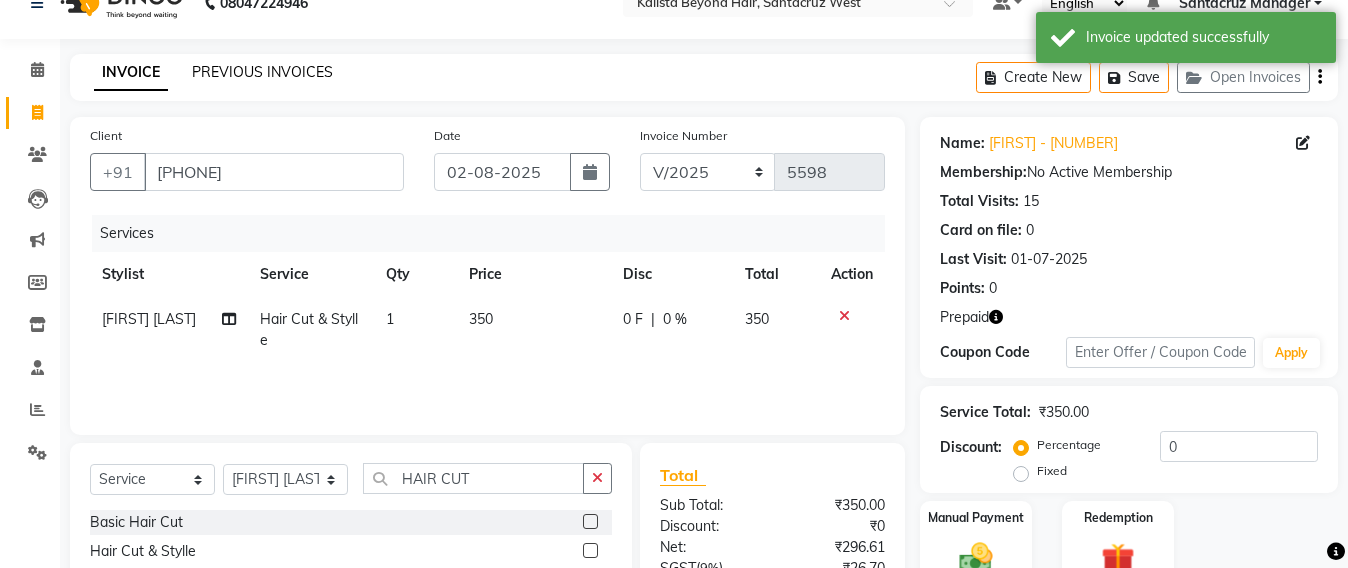 click on "PREVIOUS INVOICES" 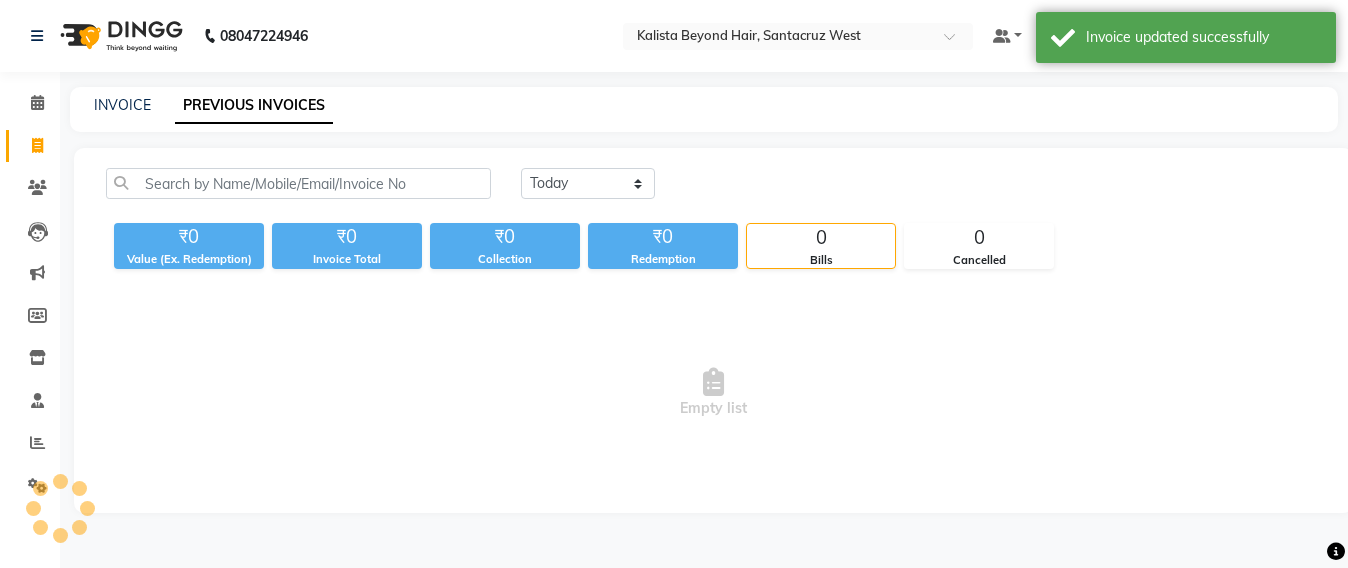 scroll, scrollTop: 0, scrollLeft: 0, axis: both 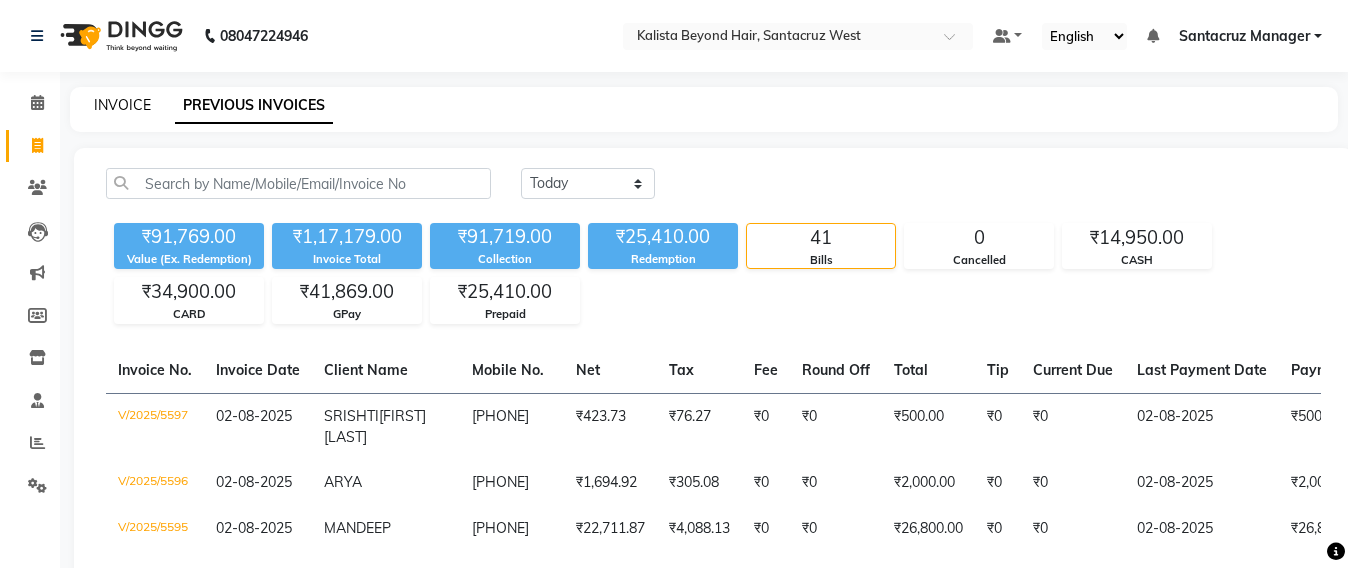 click on "INVOICE" 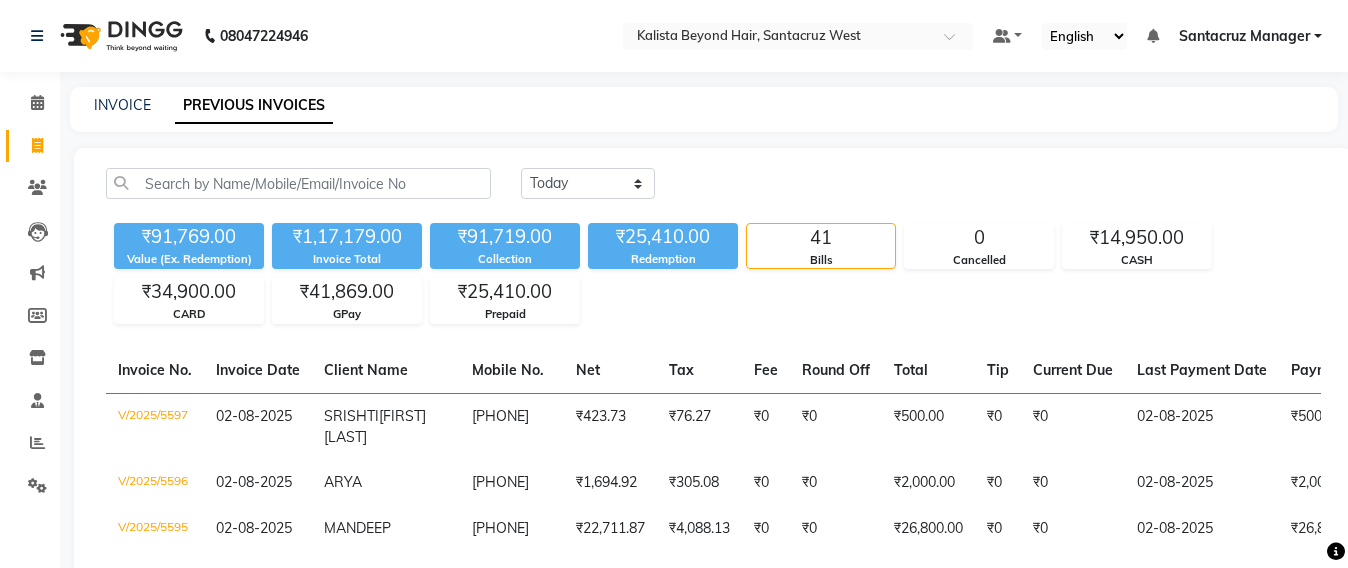 select on "service" 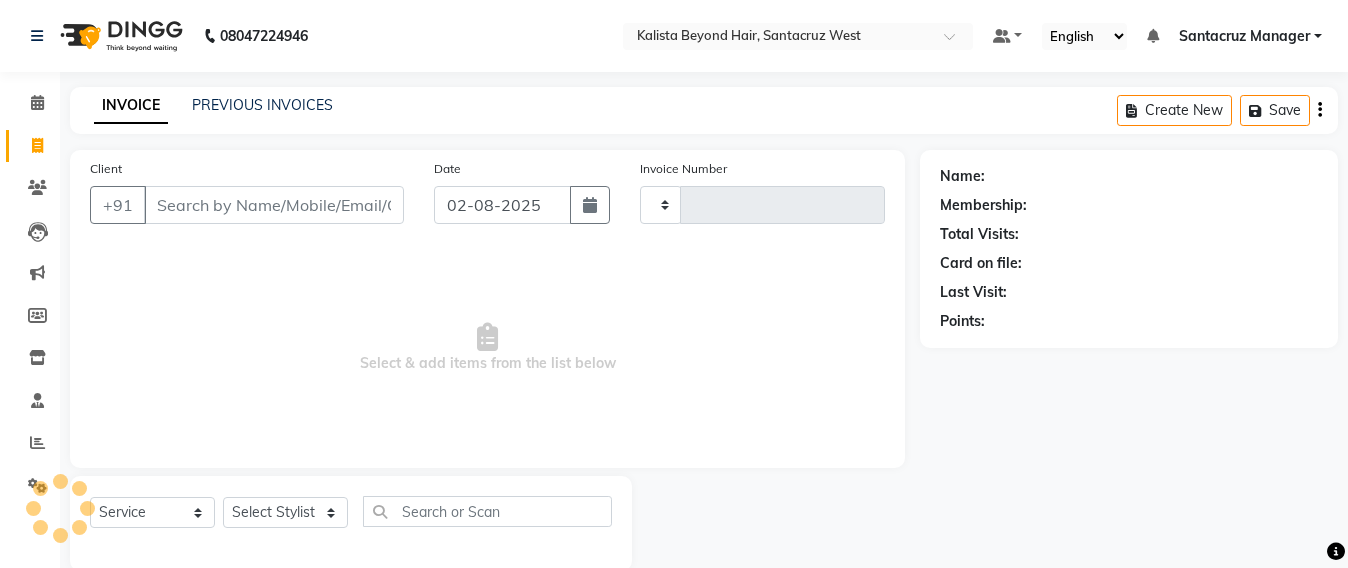 scroll, scrollTop: 33, scrollLeft: 0, axis: vertical 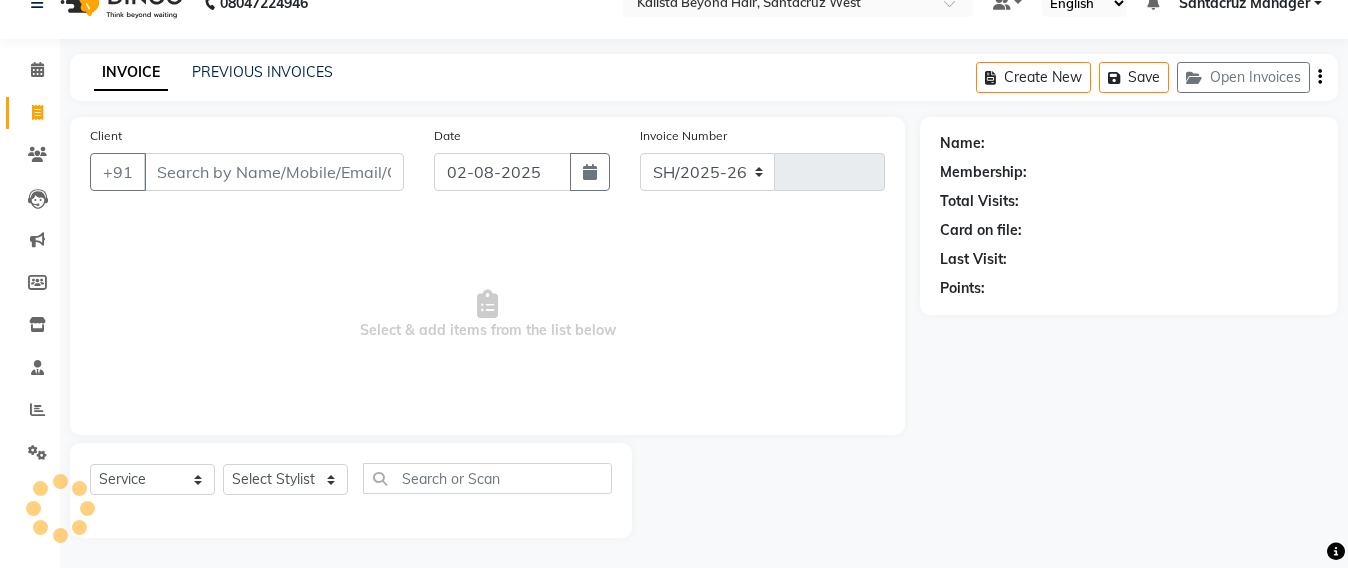 select on "6357" 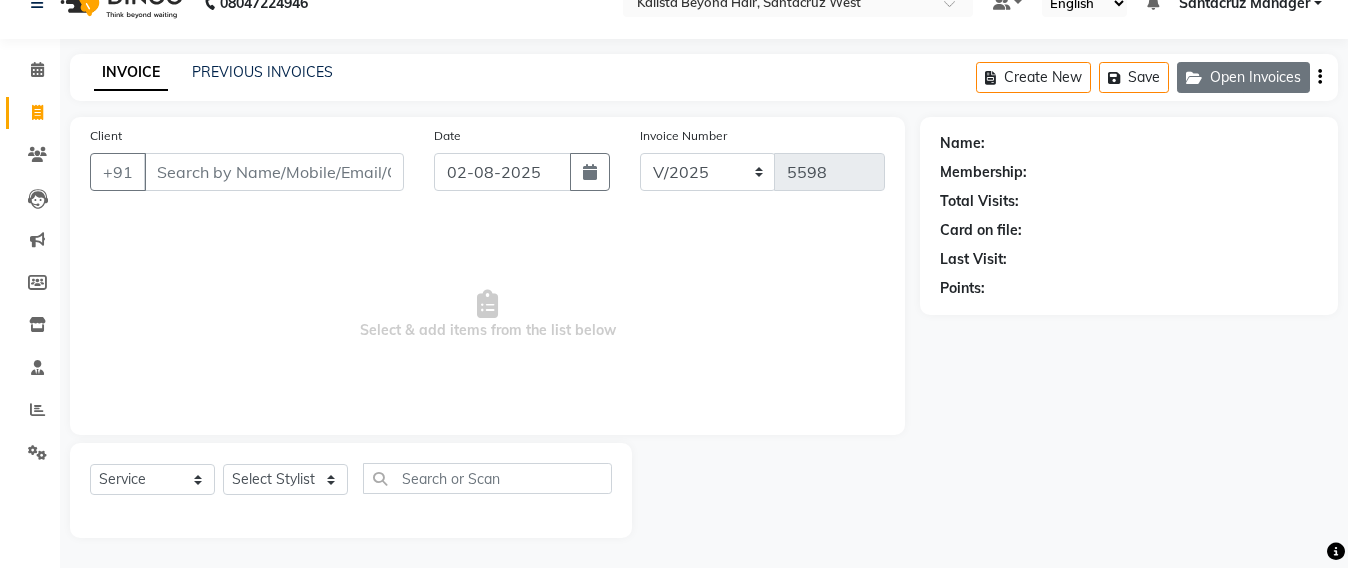 click 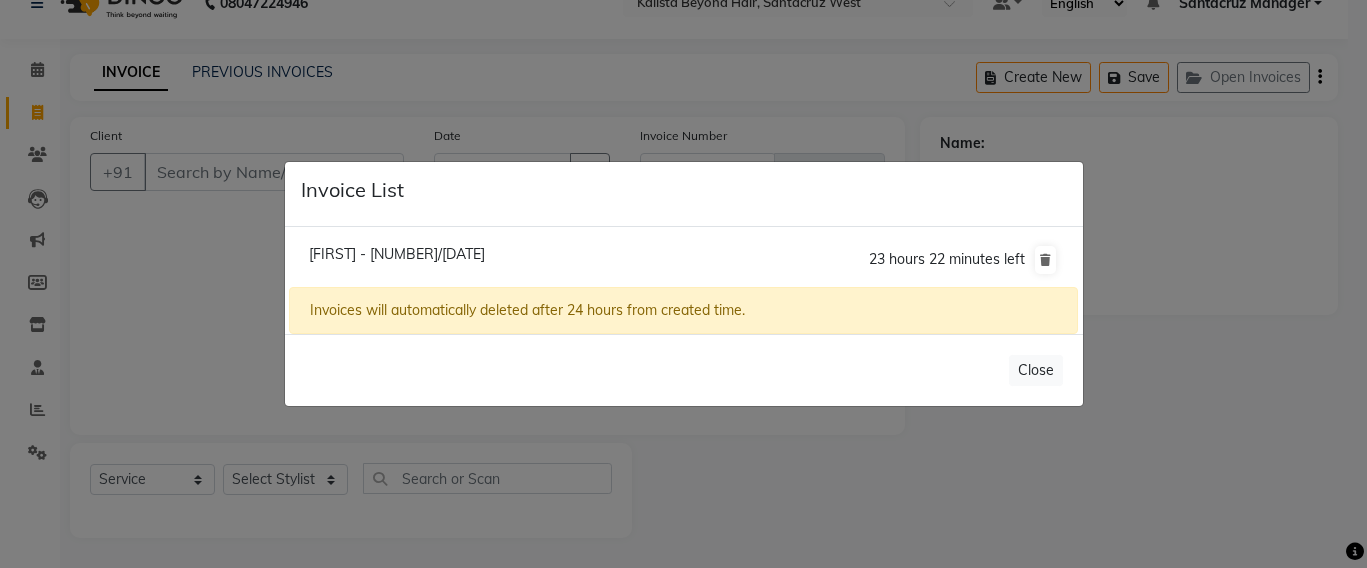 click on "[FIRST] - [NUMBER]/[DATE]" 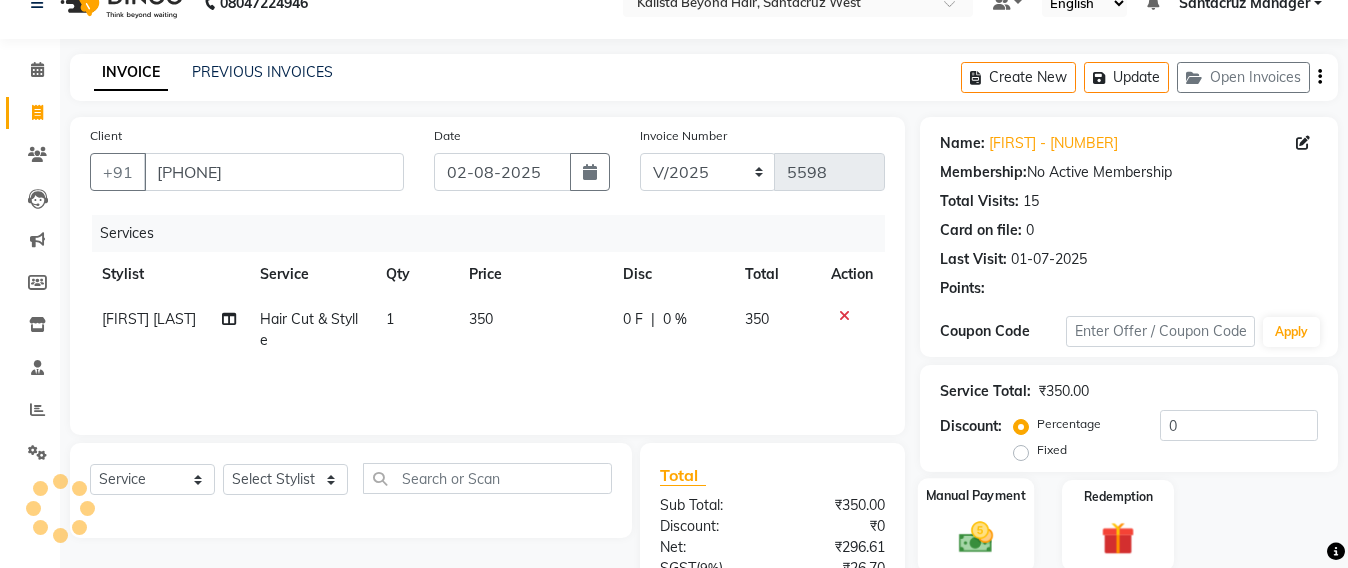 click on "Manual Payment" 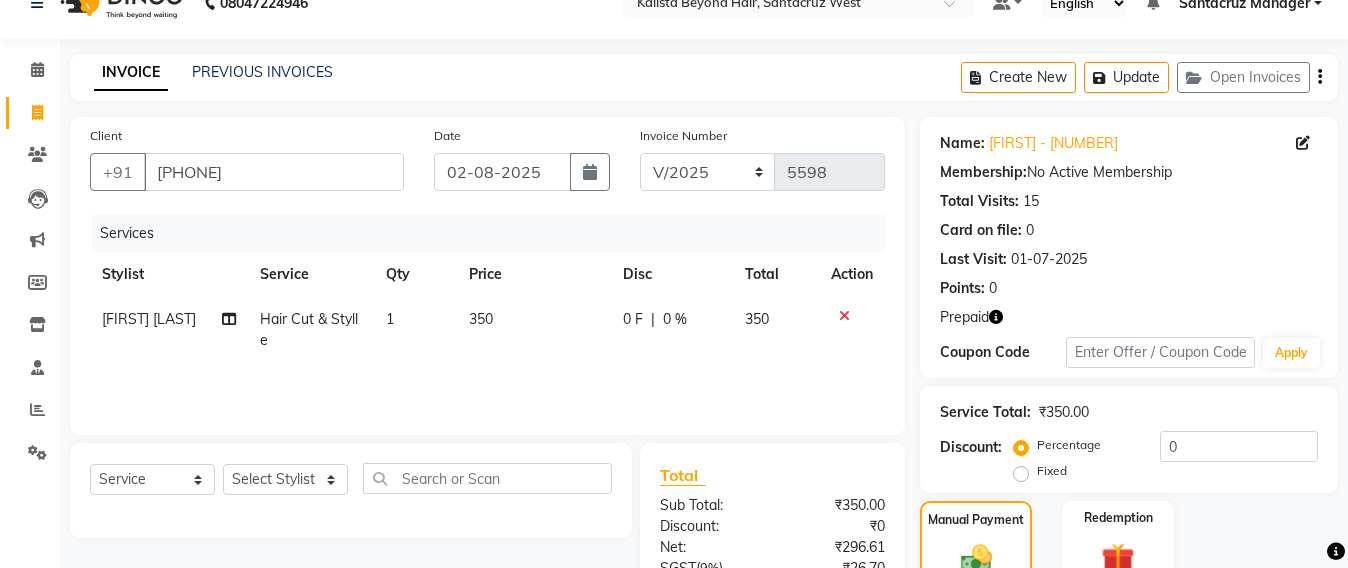 scroll, scrollTop: 256, scrollLeft: 0, axis: vertical 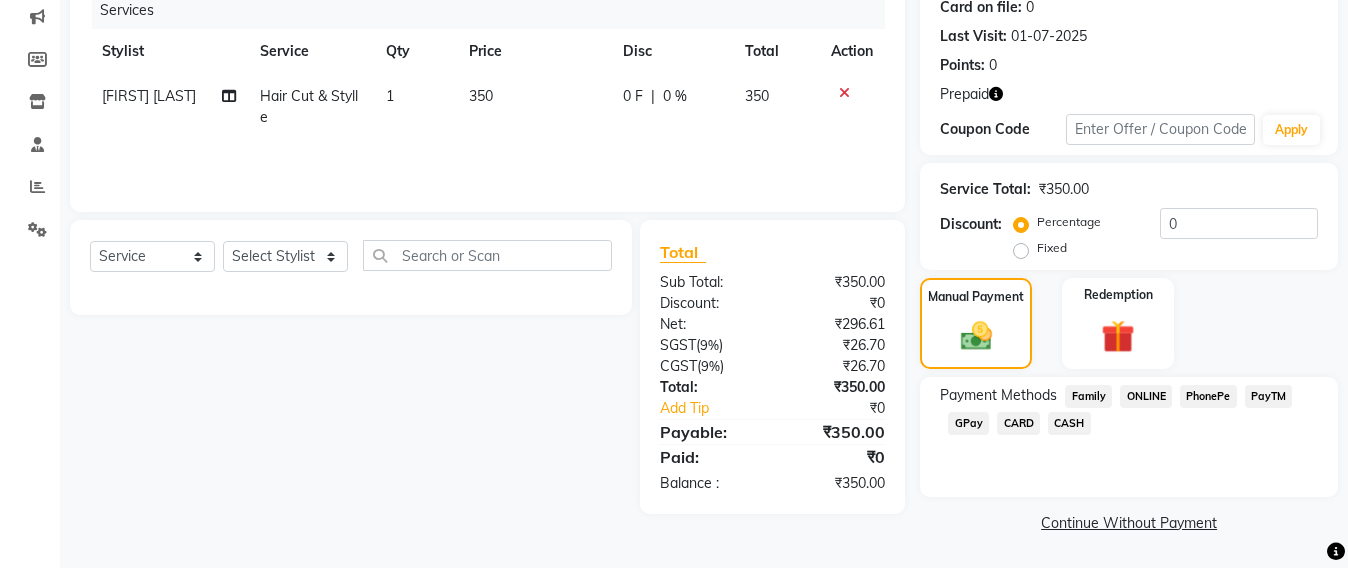 click on "CASH" 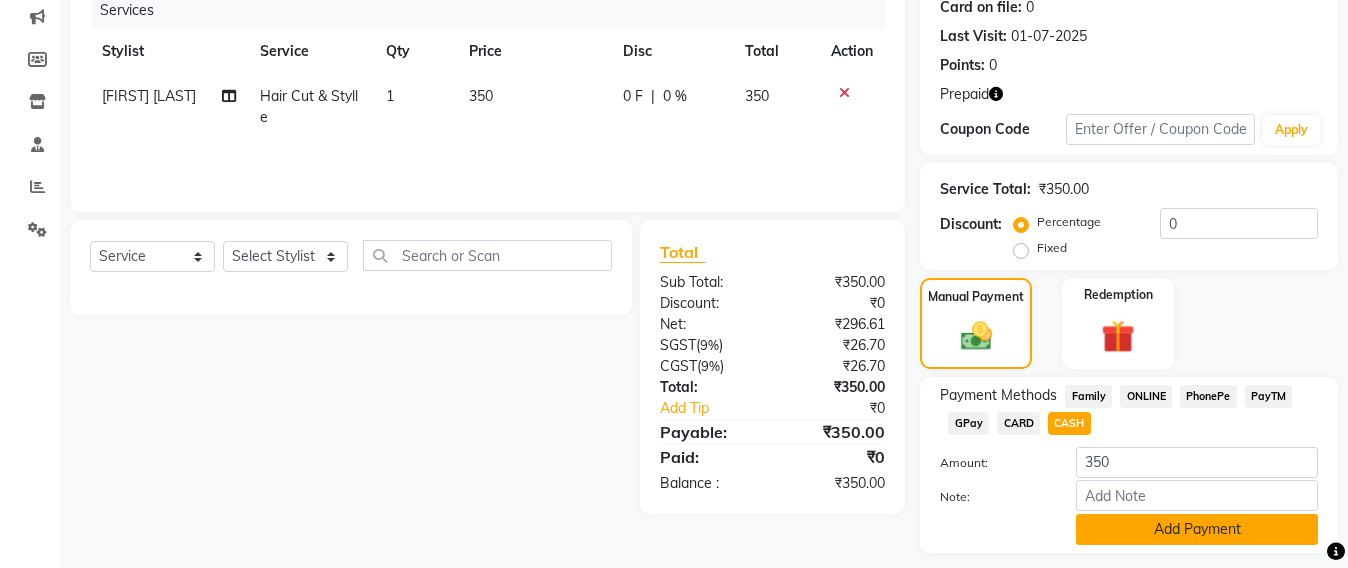 click on "Add Payment" 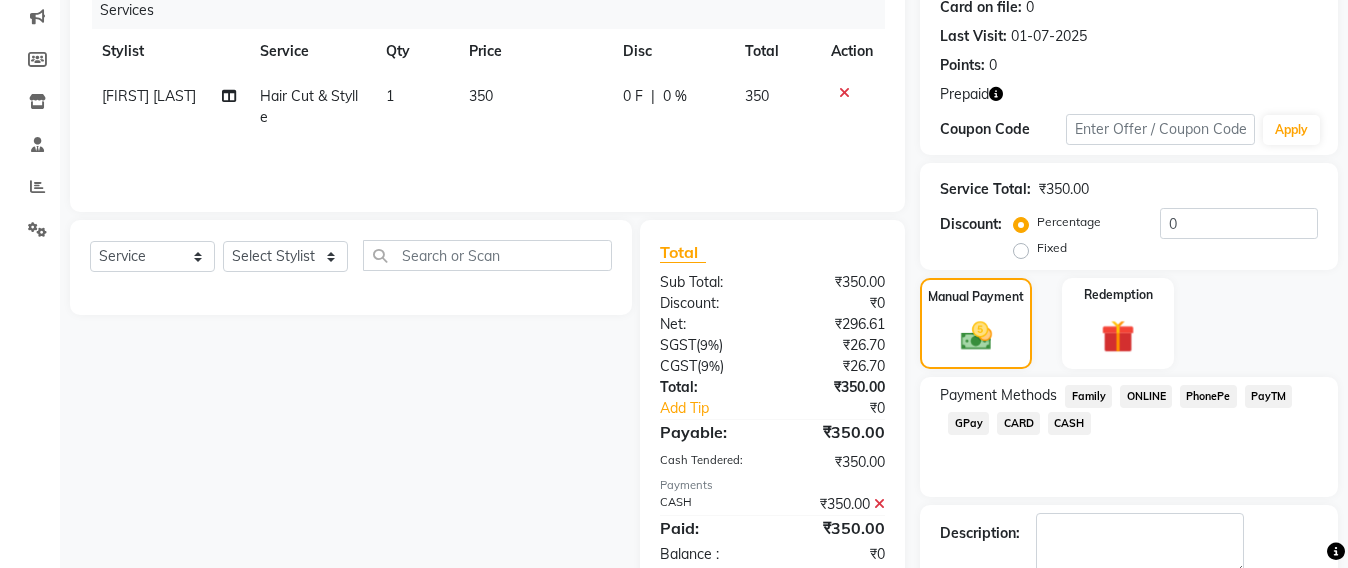 scroll, scrollTop: 369, scrollLeft: 0, axis: vertical 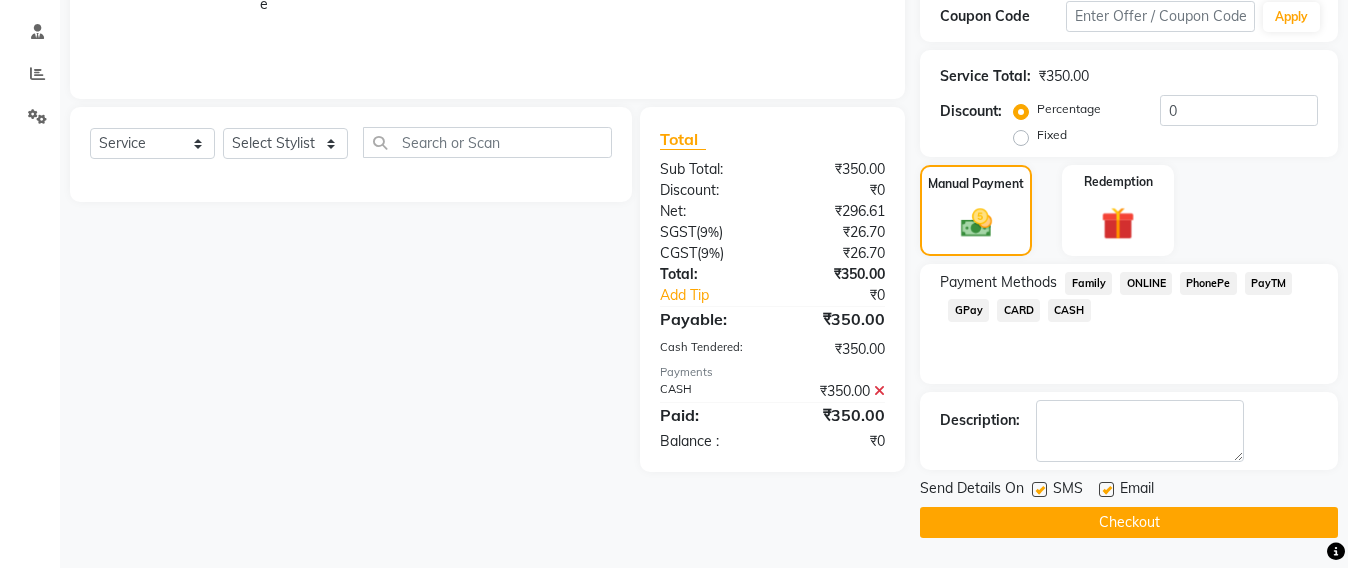 click on "Checkout" 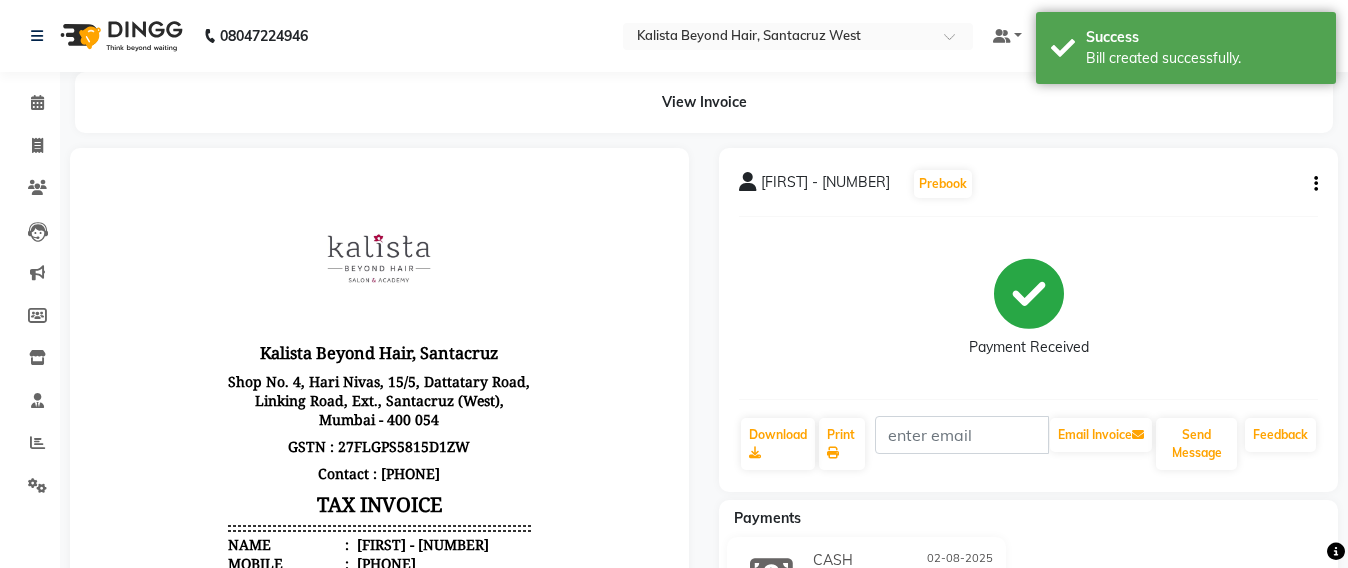 scroll, scrollTop: 0, scrollLeft: 0, axis: both 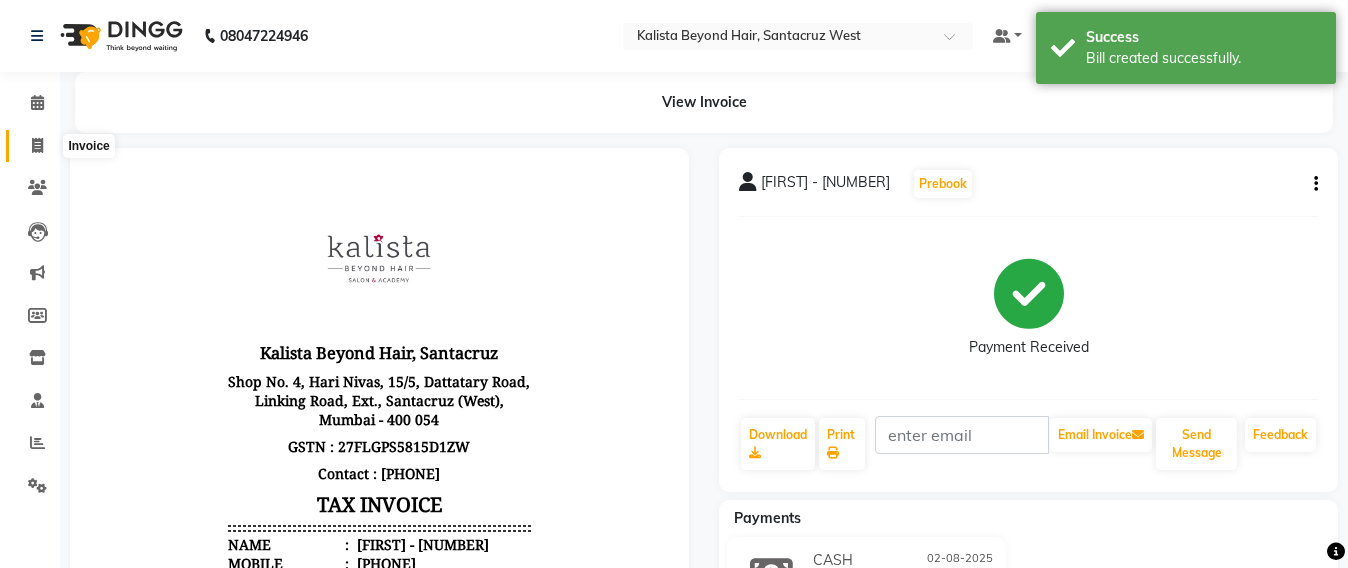 click 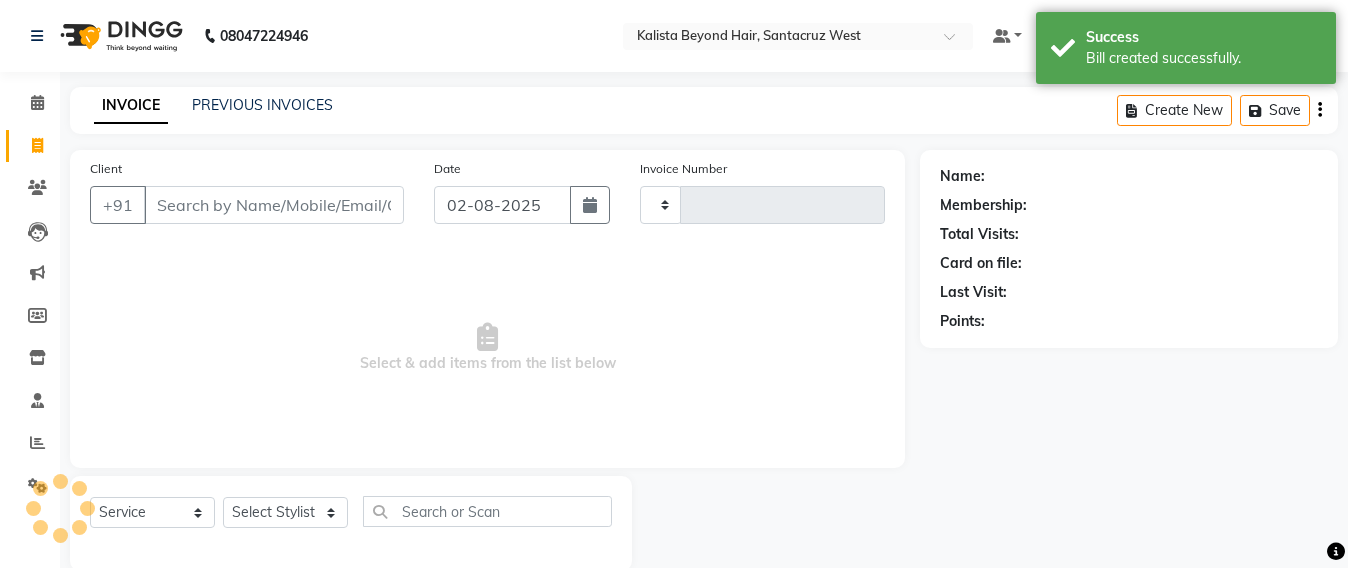 scroll, scrollTop: 33, scrollLeft: 0, axis: vertical 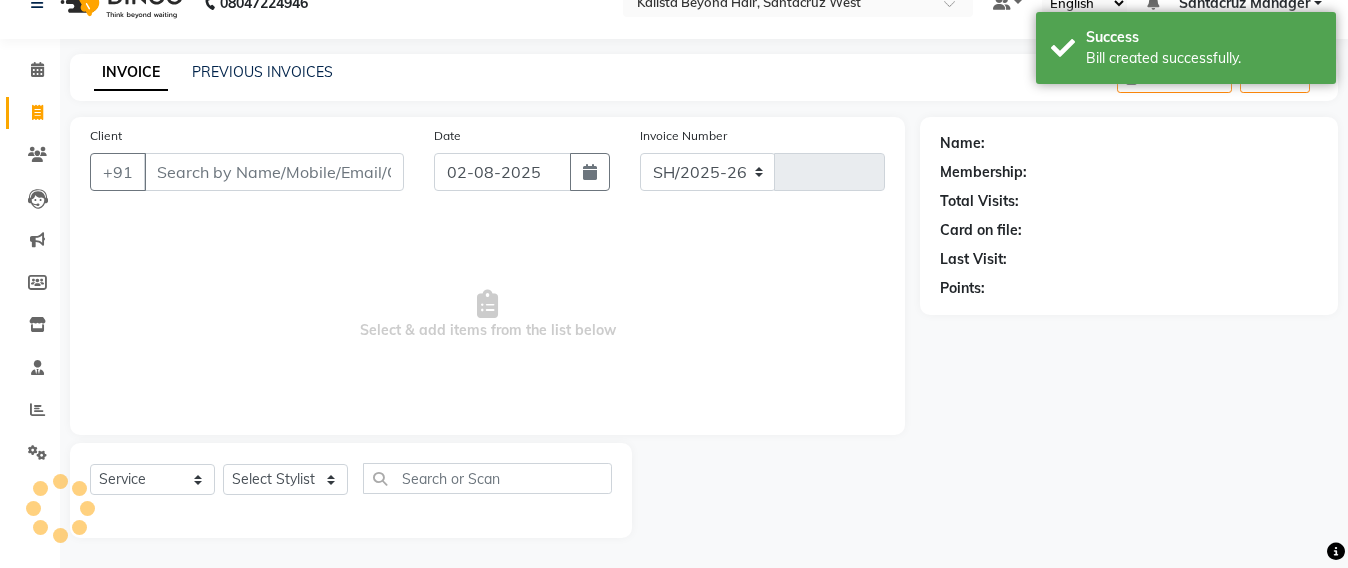 select on "6357" 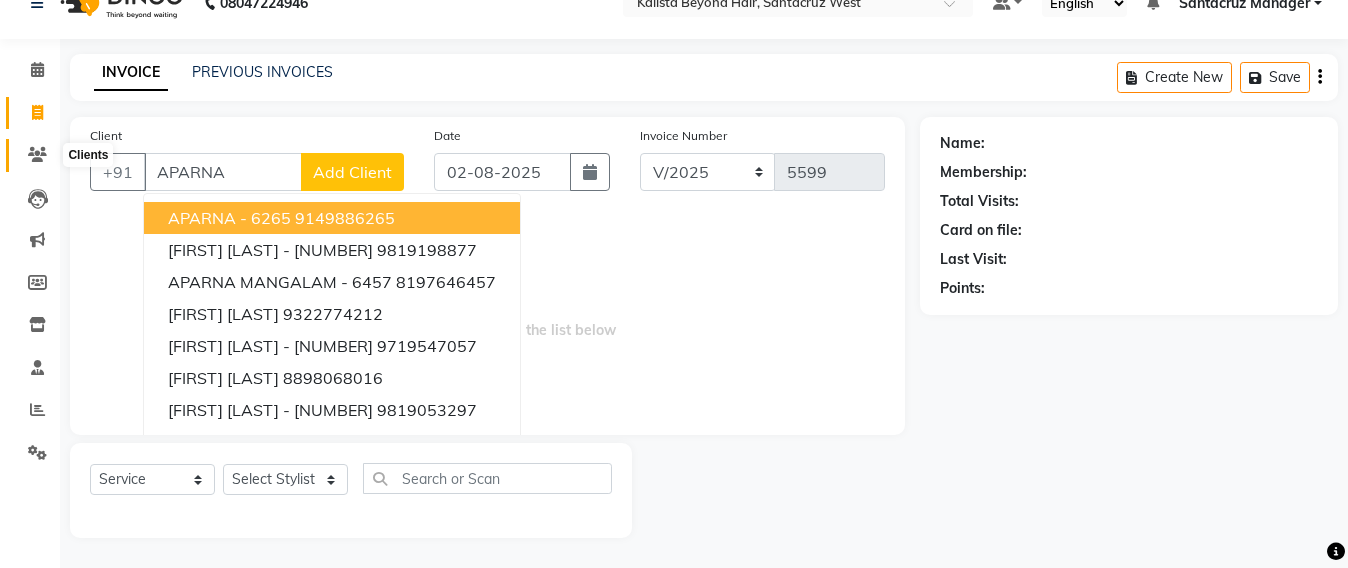 type on "APARNA" 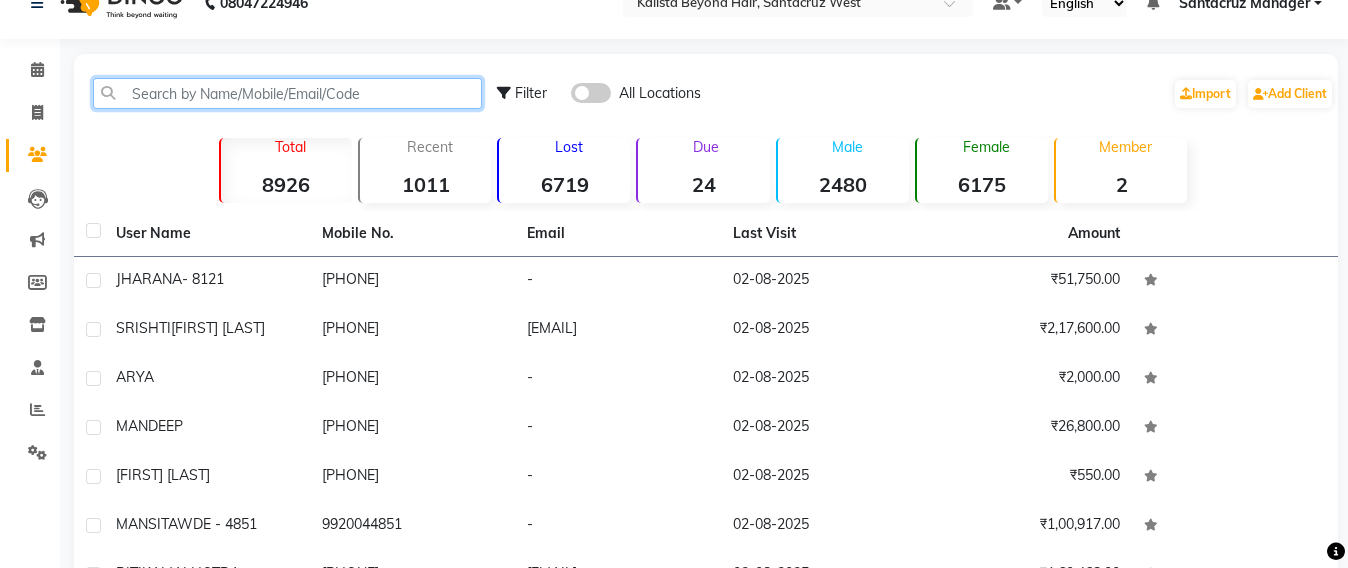 click 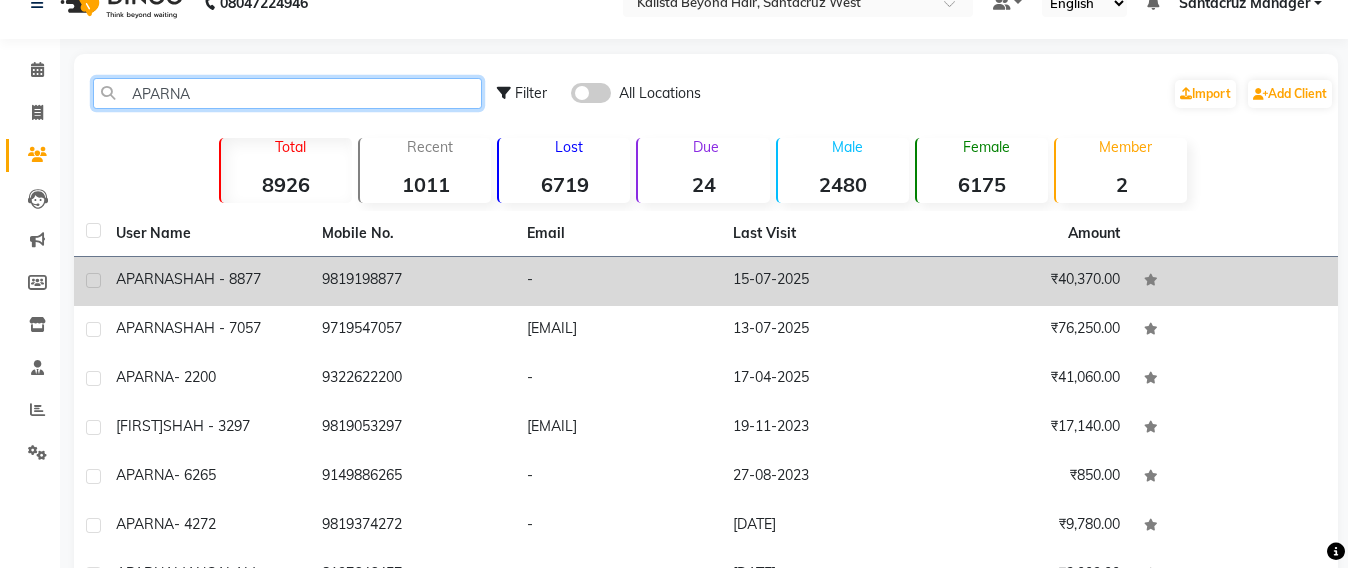 type on "APARNA" 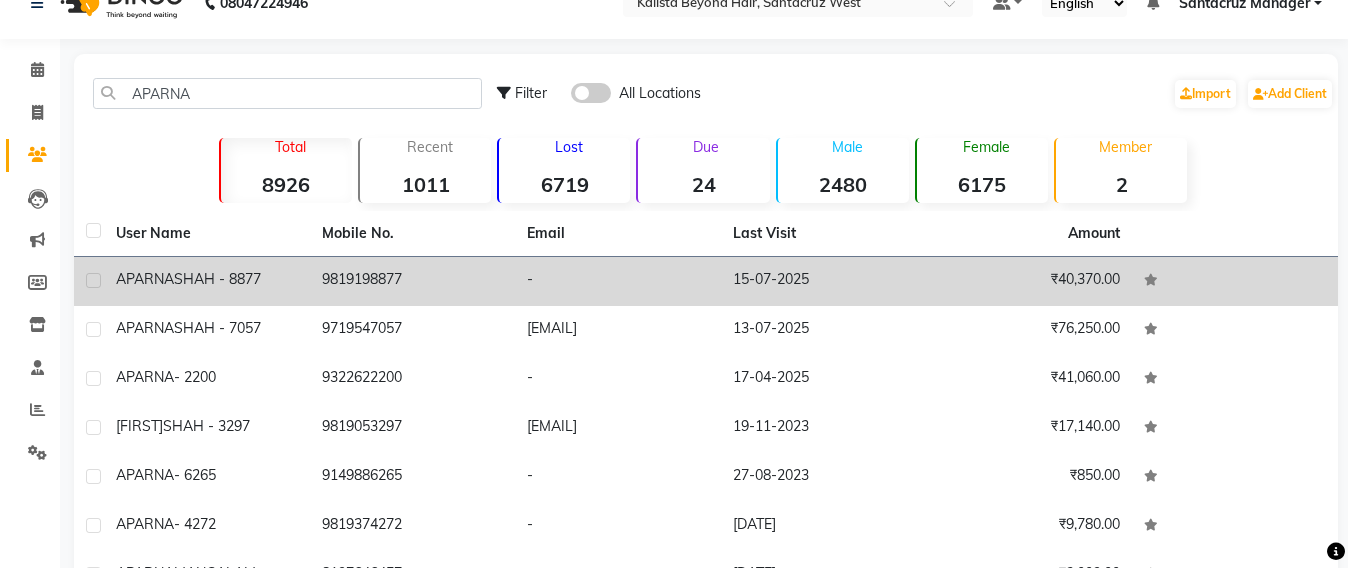 click on "15-07-2025" 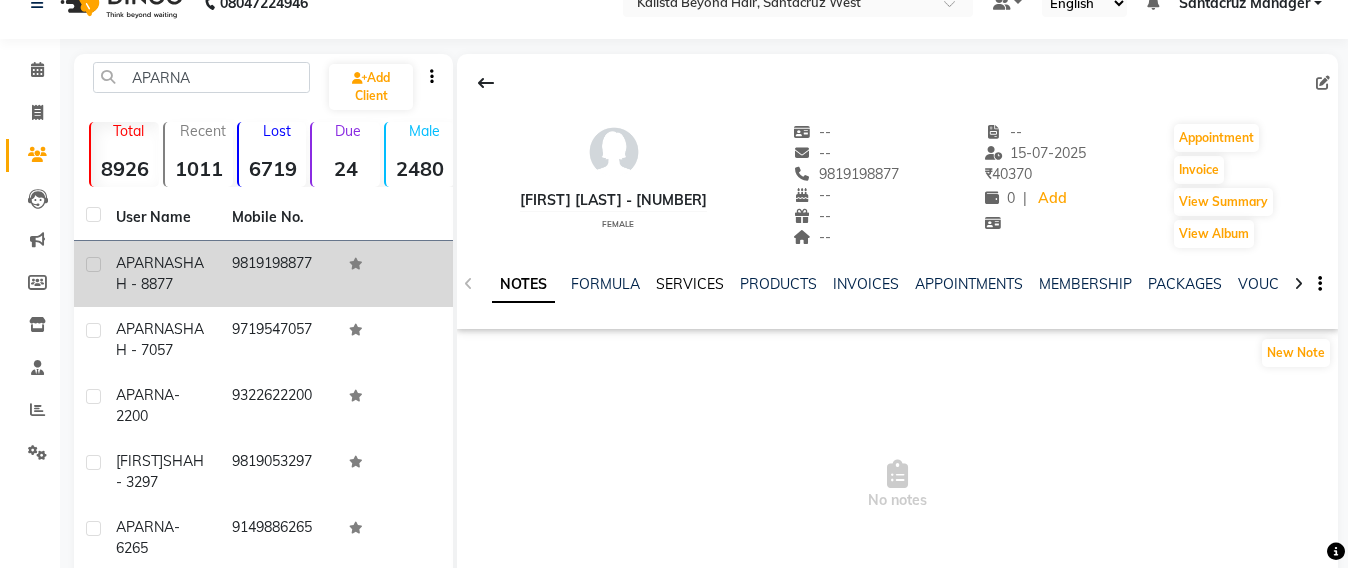 click on "SERVICES" 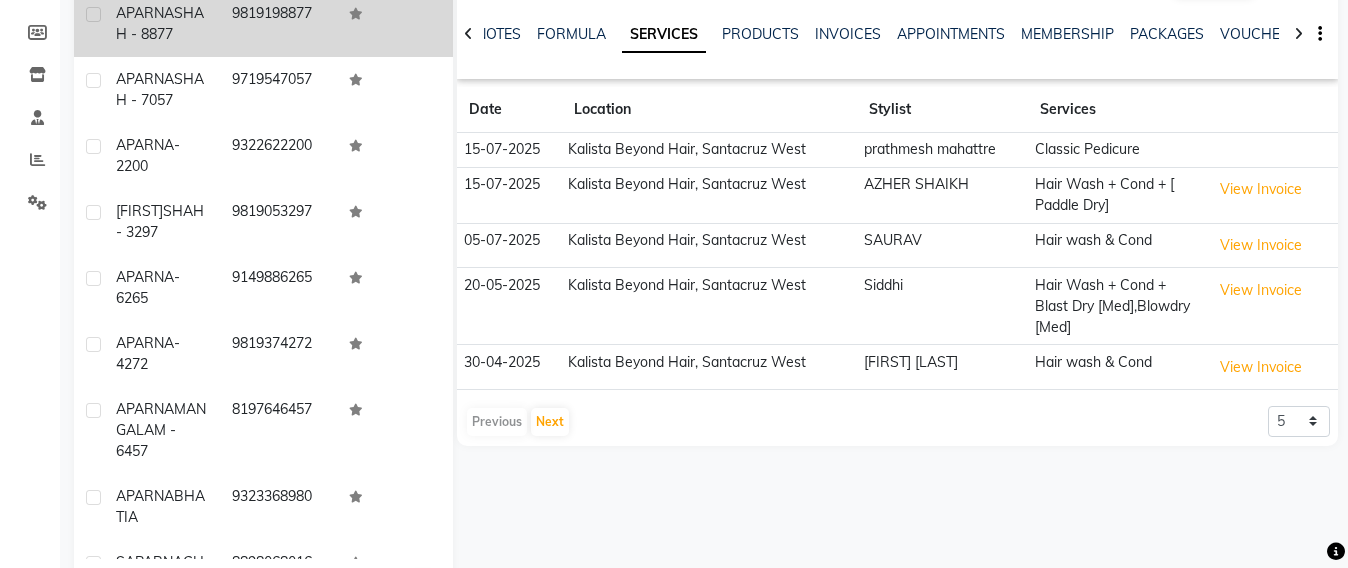 scroll, scrollTop: 33, scrollLeft: 0, axis: vertical 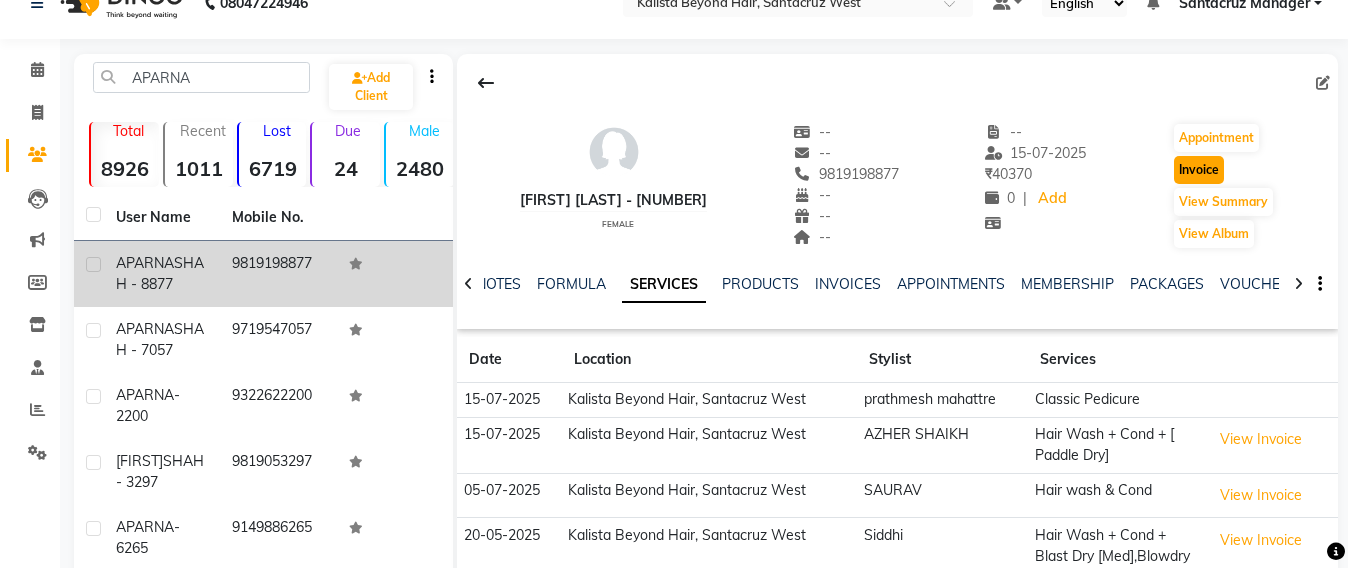click on "Invoice" 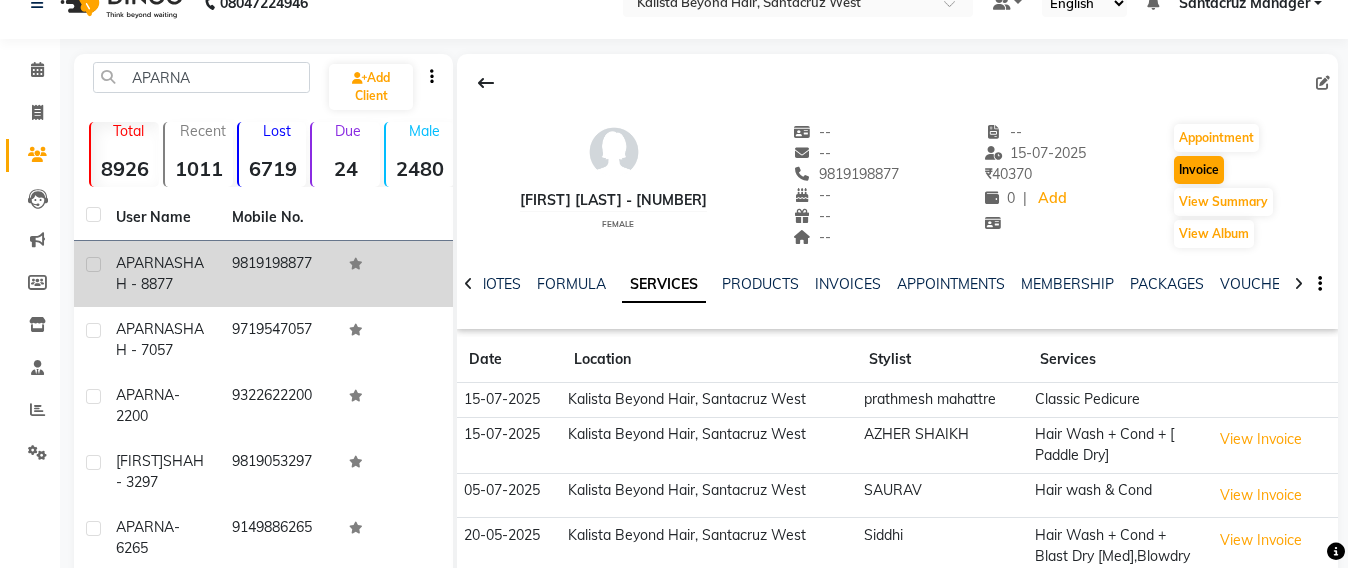 select on "service" 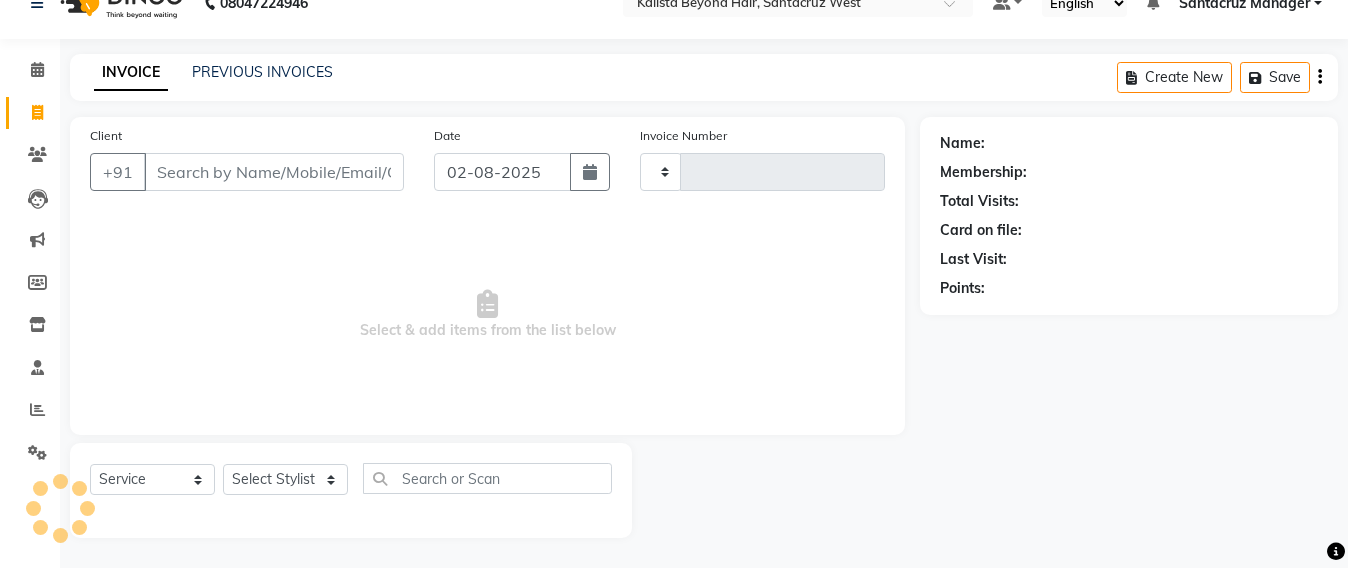 type on "5599" 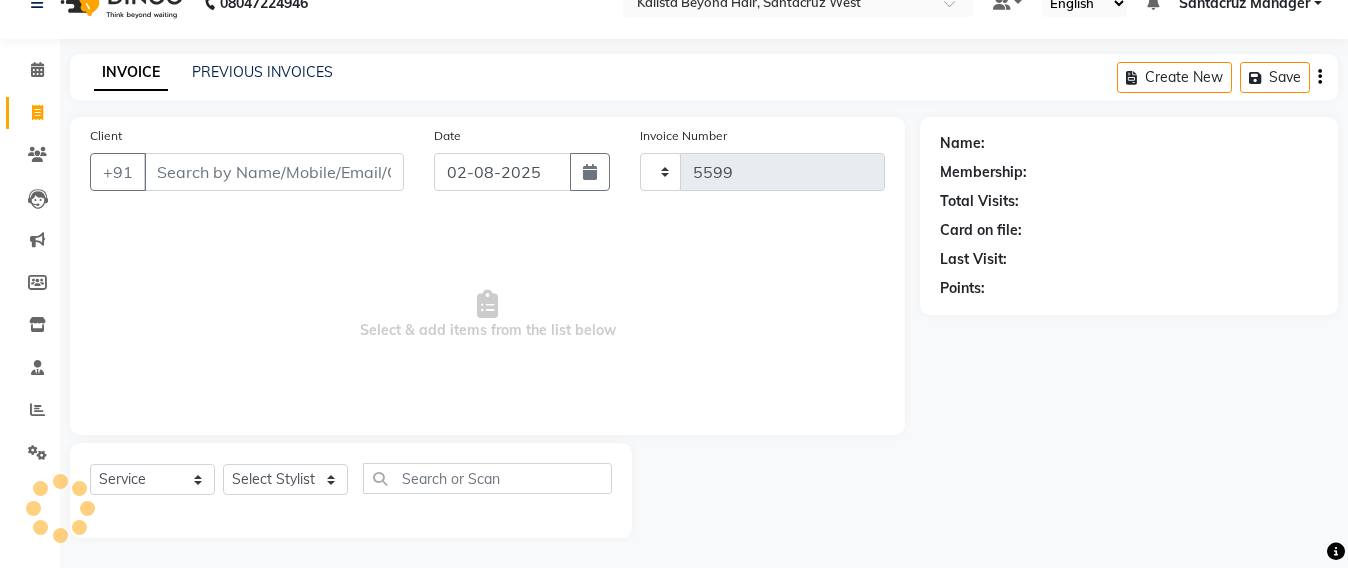 select on "6357" 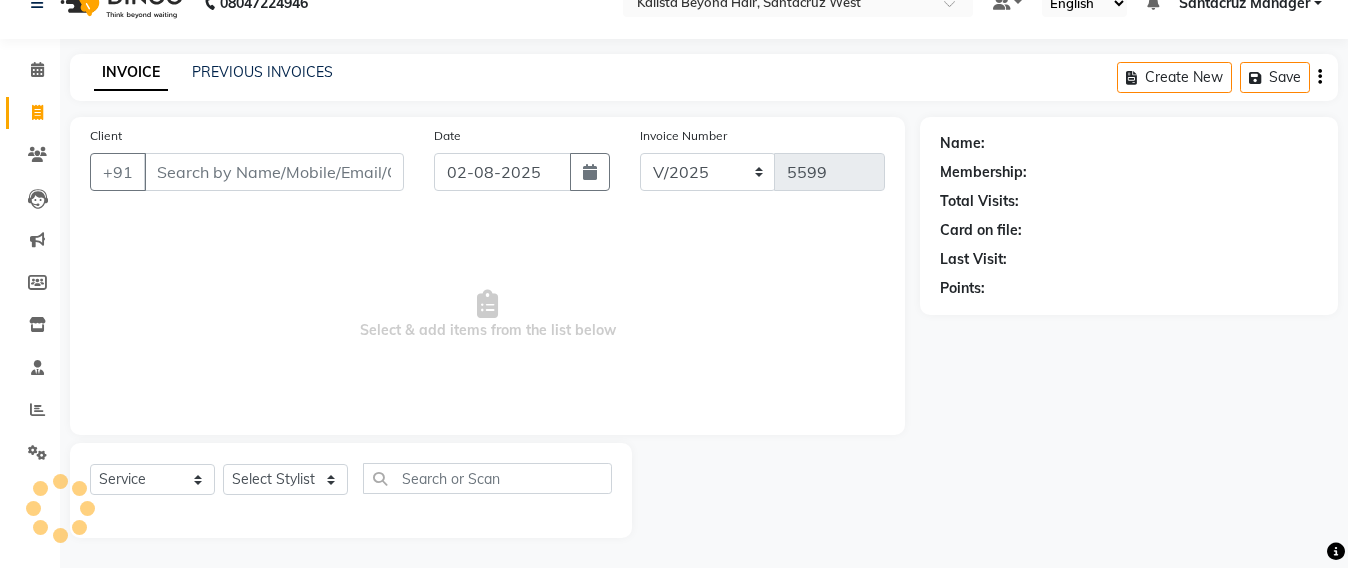 type on "9819198877" 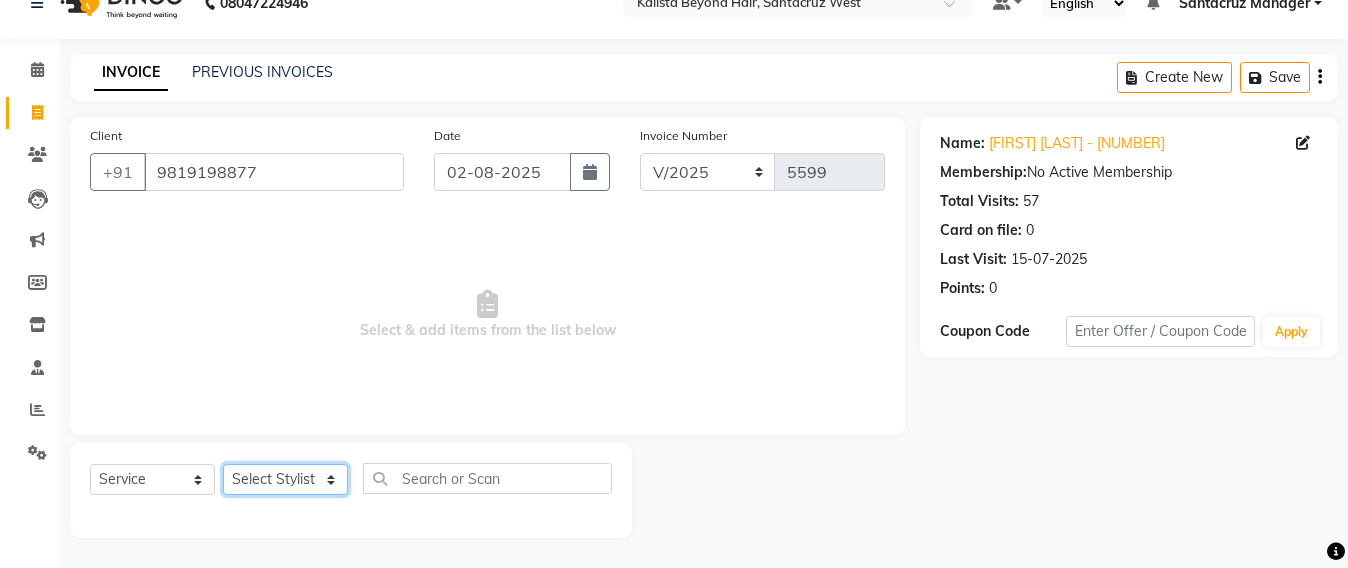 click on "Select Stylist Admin Avesh Sankat AZHER SHAIKH Jayeshree Mahtre Manisha Subodh Shedge Muskaan Pramila Vinayak Mhatre prathmesh mahattre Pratibha Nilesh Sharma RINKI SAV Rosy Sunil Jadhav Sameer shah admin Santacruz Manager SAURAV Siddhi SOMAYANG VASHUM Tejasvi Bhosle" 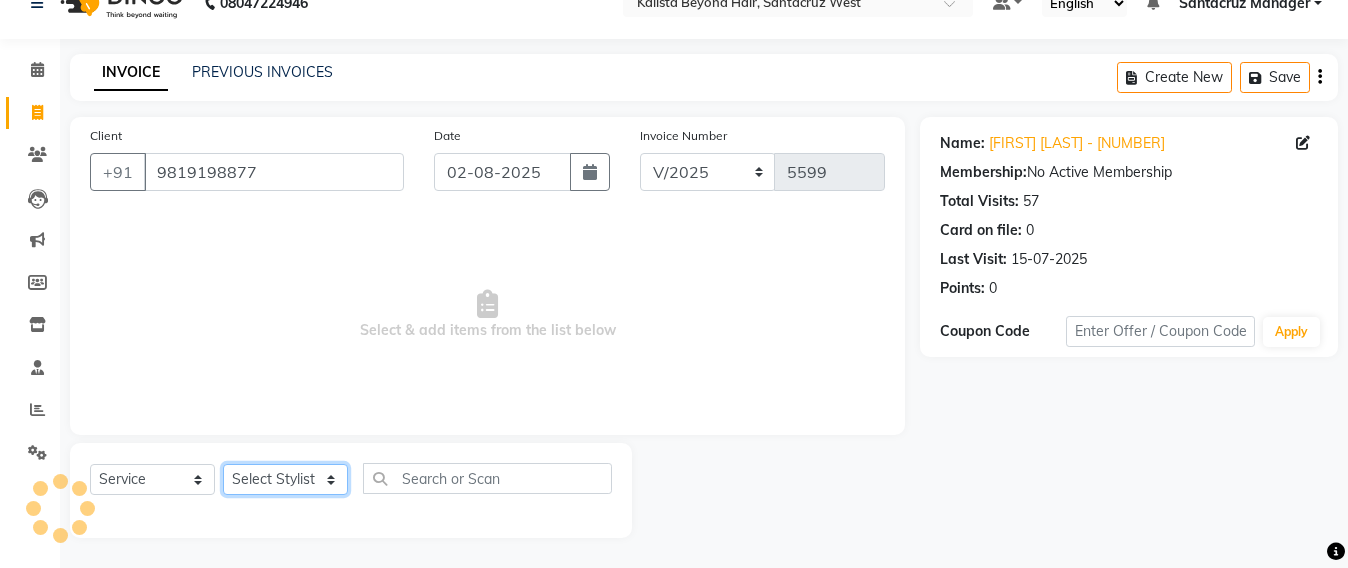 select on "84296" 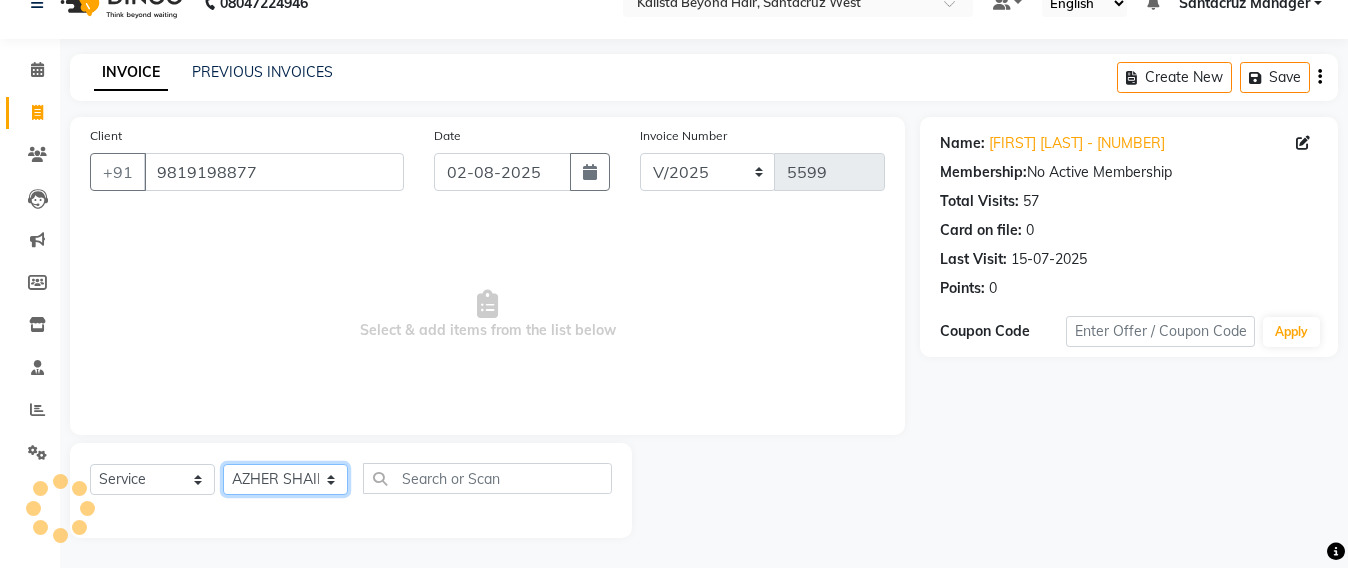 click on "Select Stylist Admin Avesh Sankat AZHER SHAIKH Jayeshree Mahtre Manisha Subodh Shedge Muskaan Pramila Vinayak Mhatre prathmesh mahattre Pratibha Nilesh Sharma RINKI SAV Rosy Sunil Jadhav Sameer shah admin Santacruz Manager SAURAV Siddhi SOMAYANG VASHUM Tejasvi Bhosle" 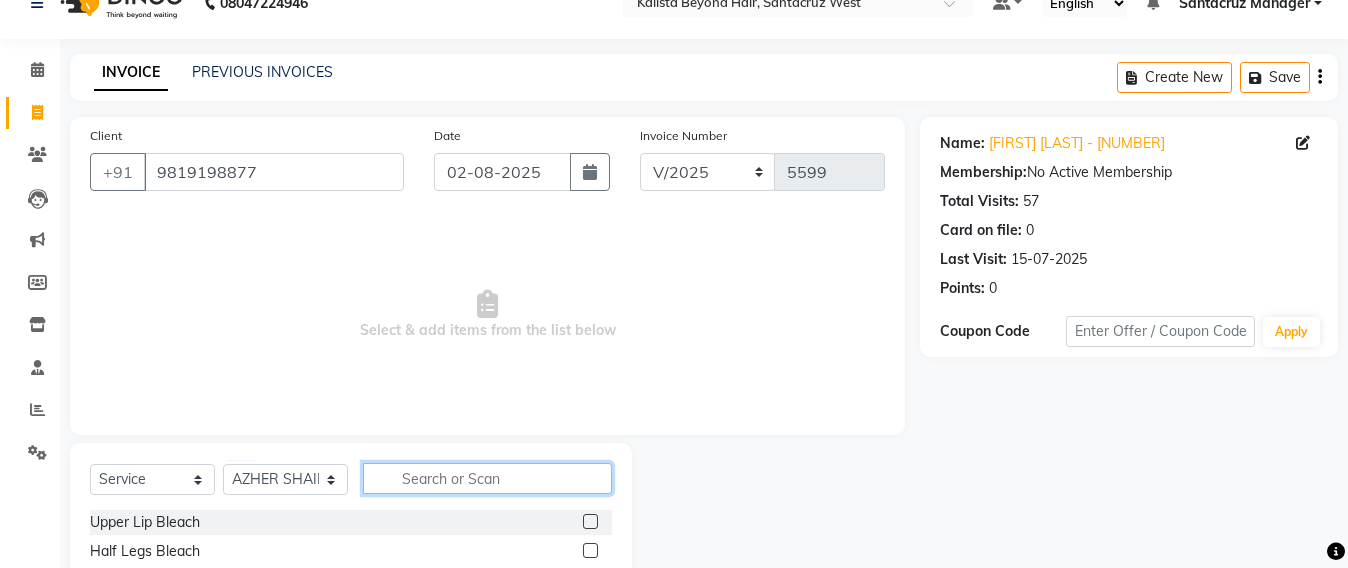 click 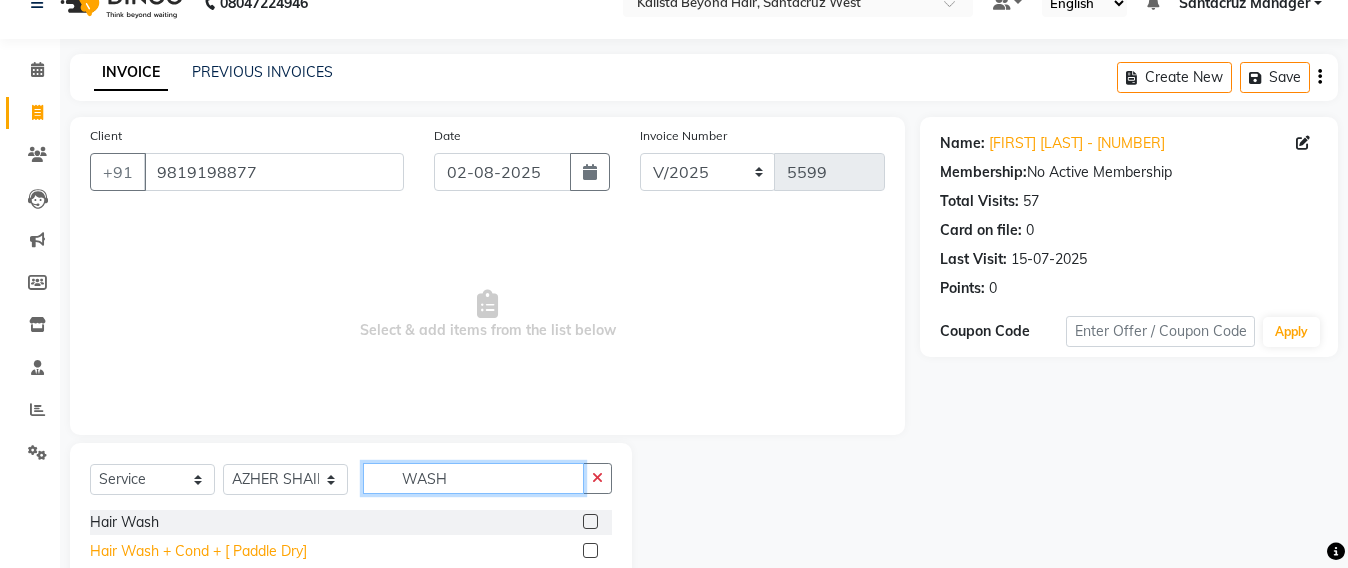 type on "WASH" 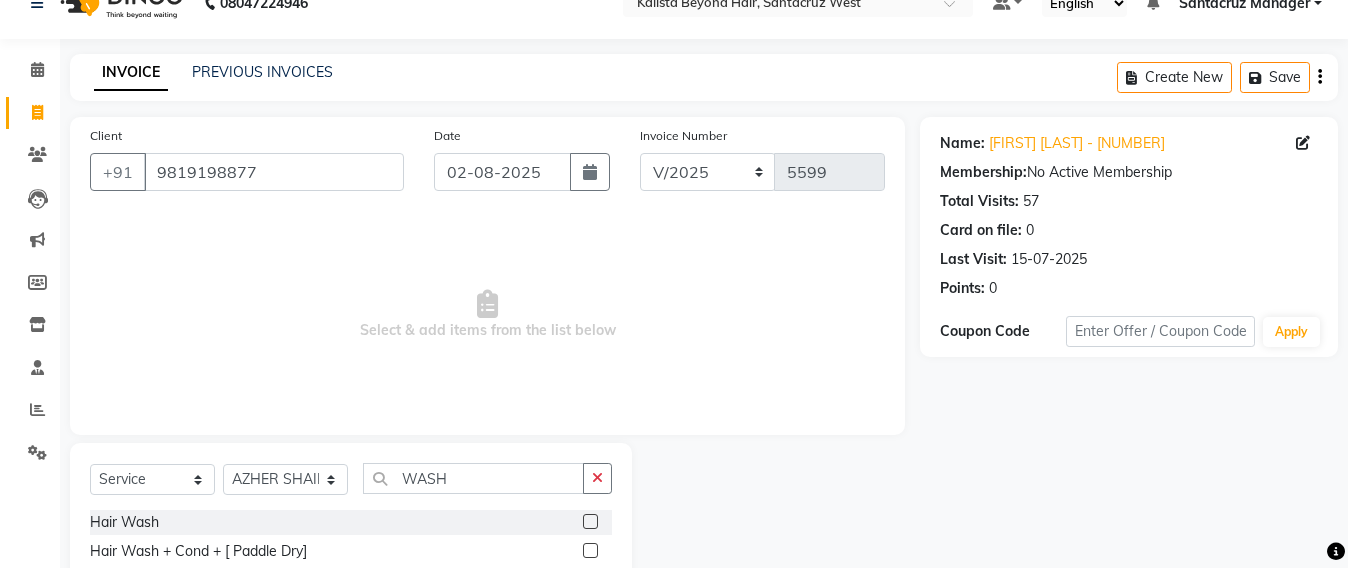 drag, startPoint x: 297, startPoint y: 552, endPoint x: 316, endPoint y: 511, distance: 45.188496 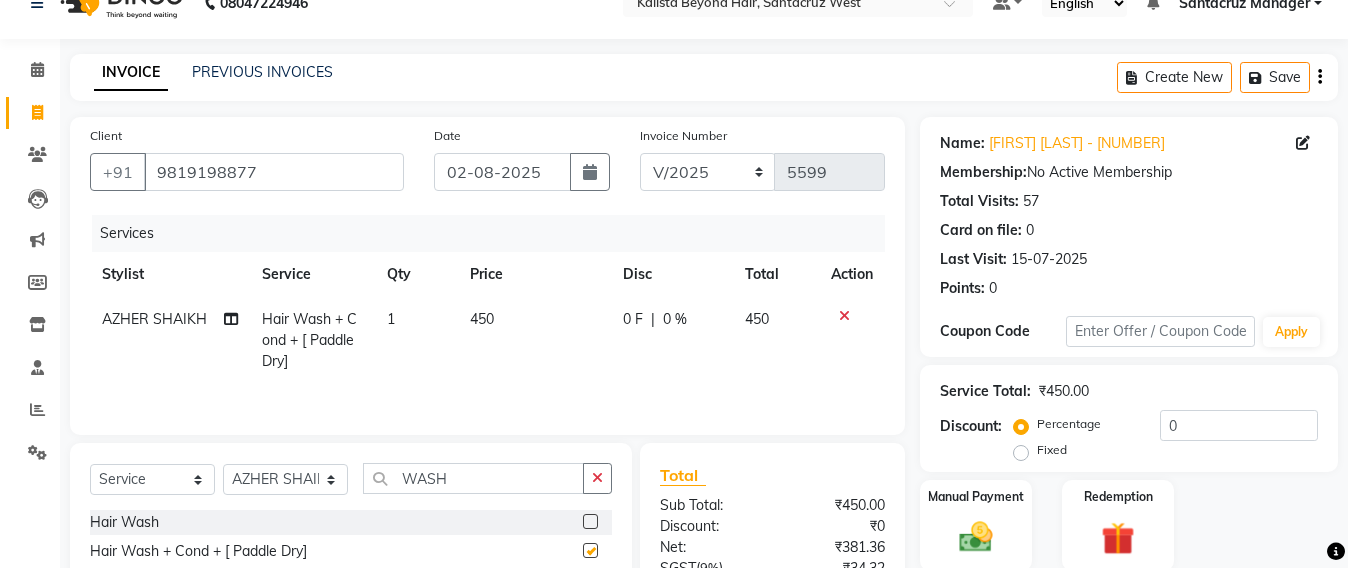 checkbox on "false" 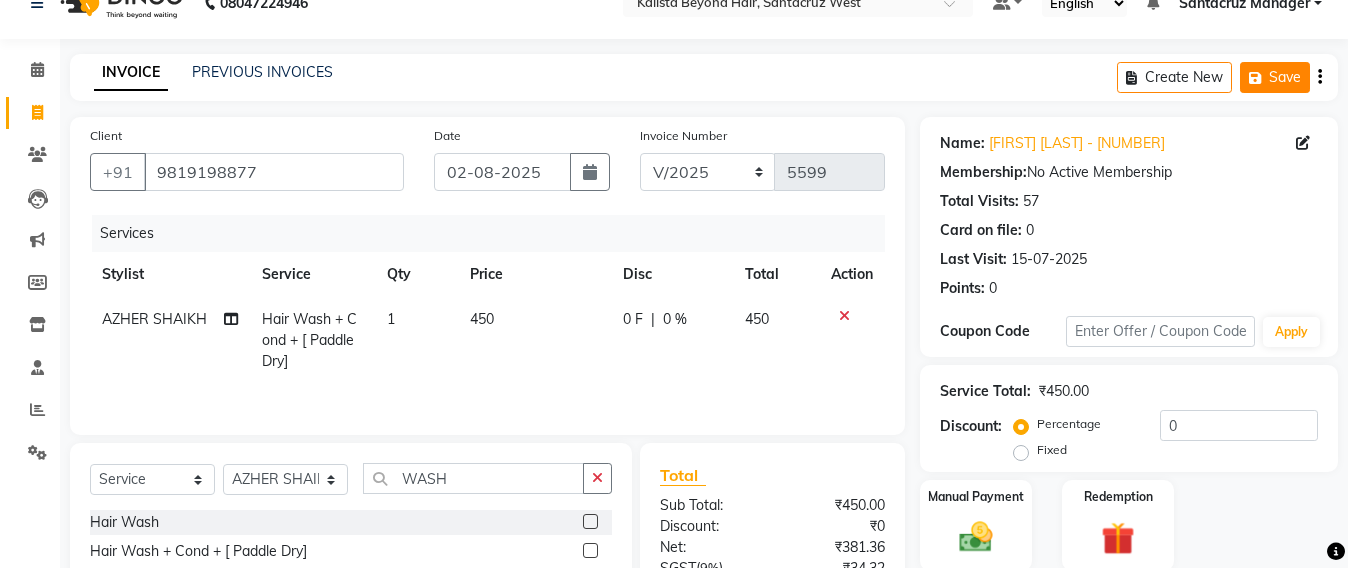 click on "Save" 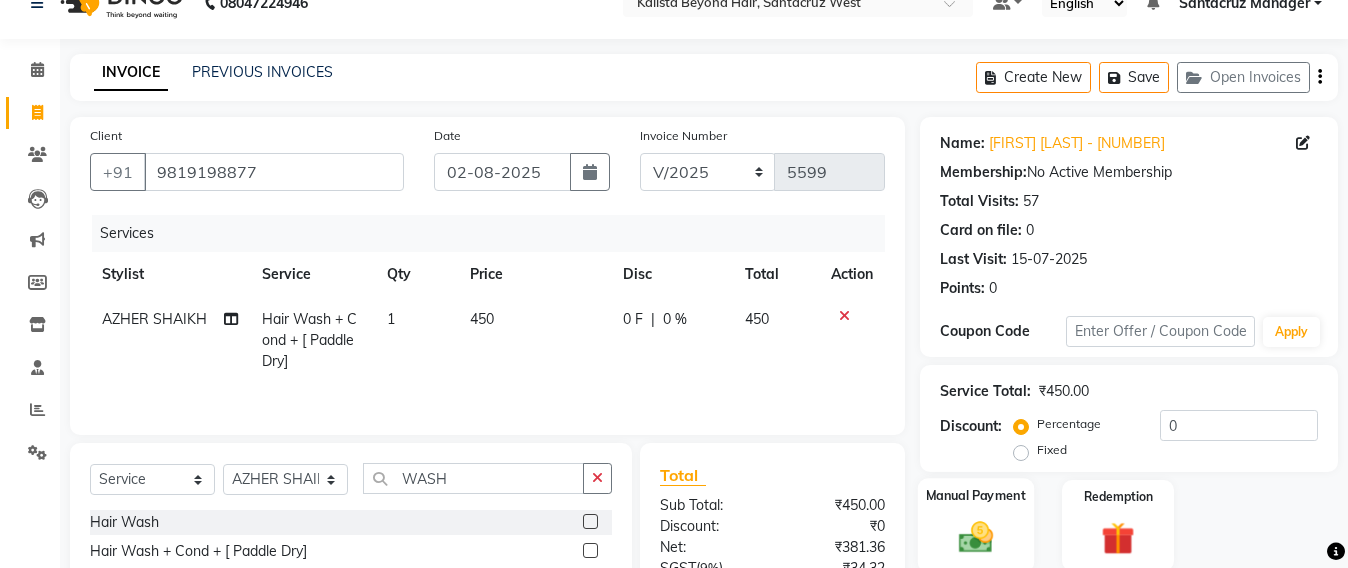 click 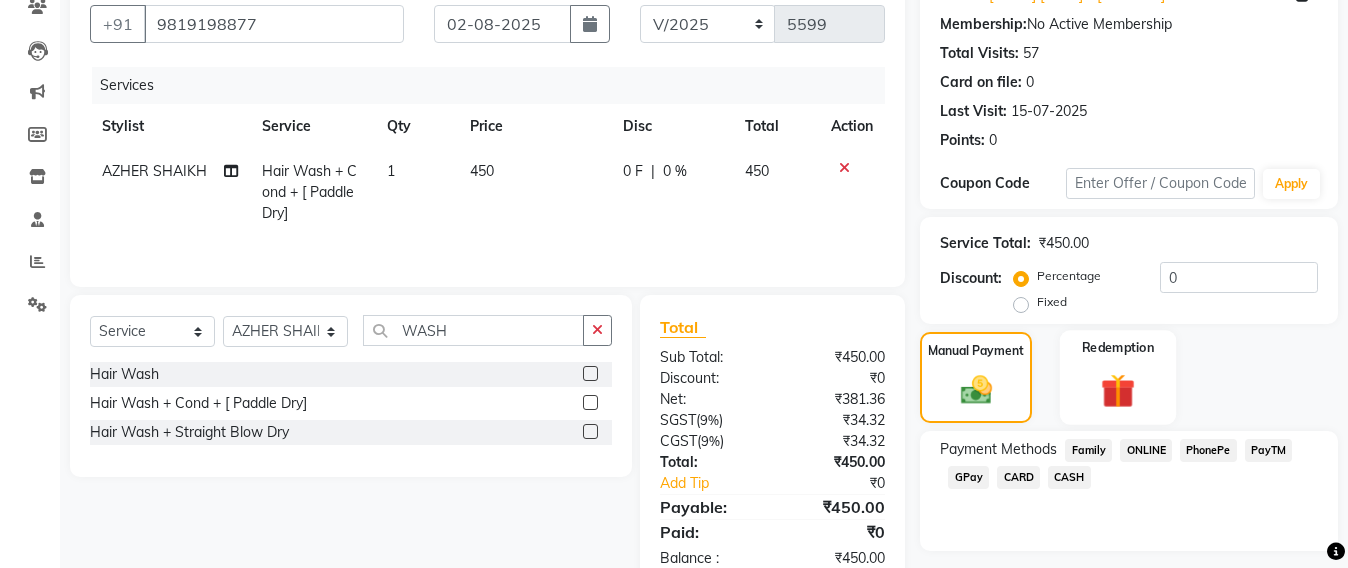 scroll, scrollTop: 236, scrollLeft: 0, axis: vertical 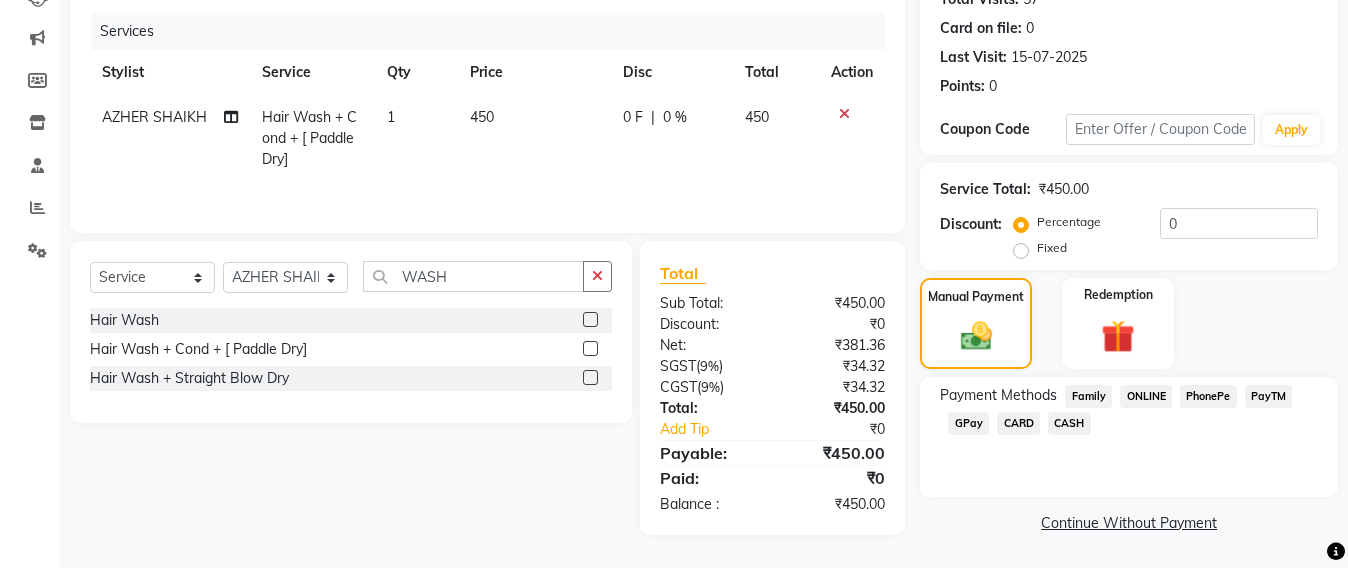 click on "CASH" 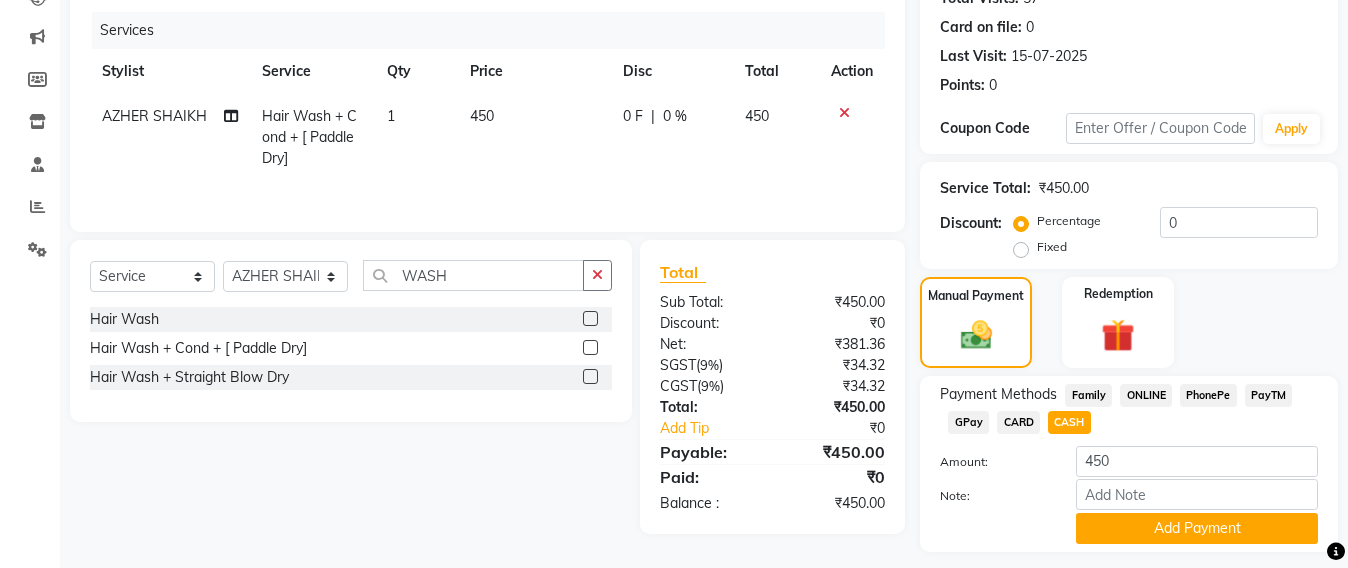 click on "CASH" 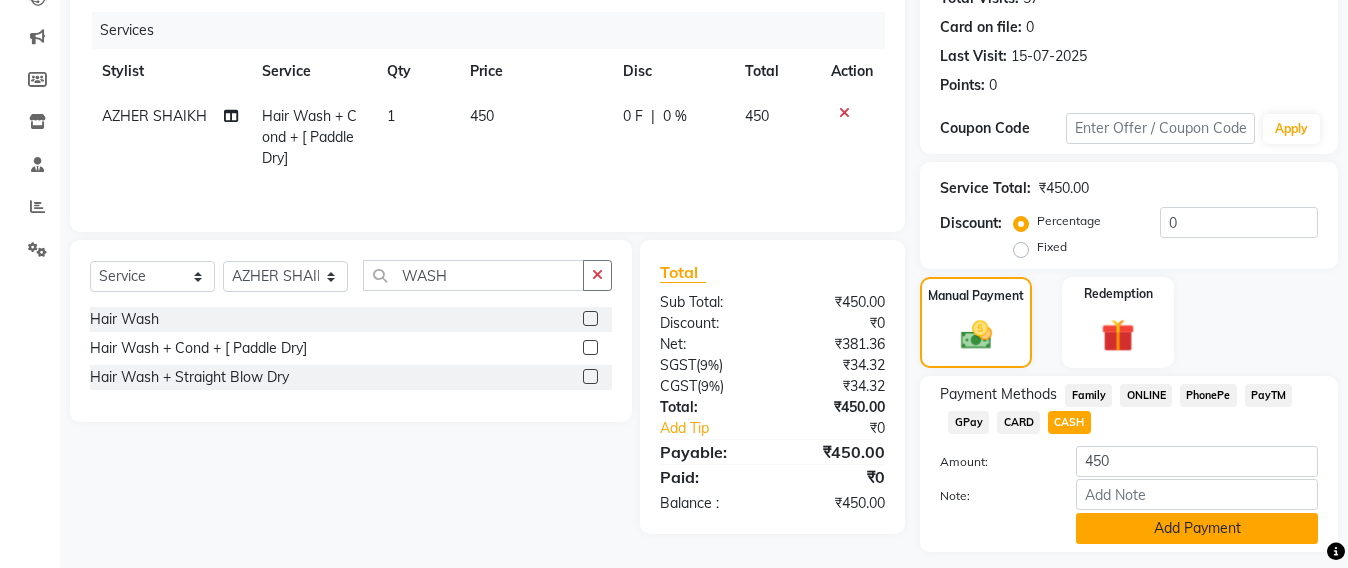 click on "Add Payment" 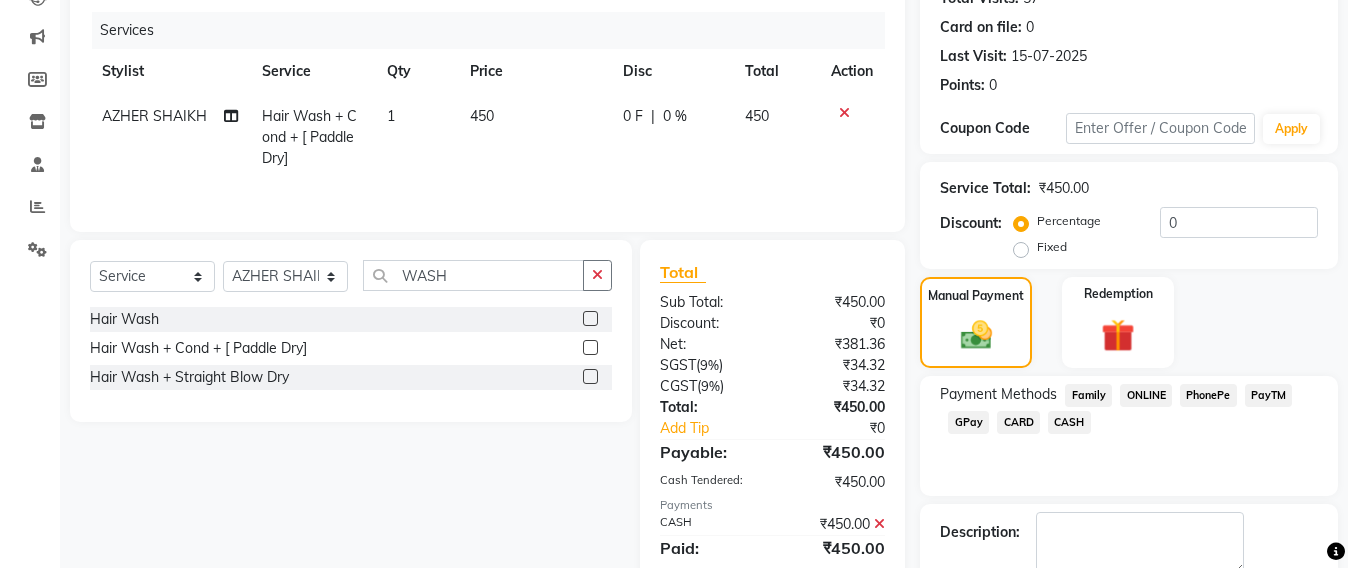 scroll, scrollTop: 348, scrollLeft: 0, axis: vertical 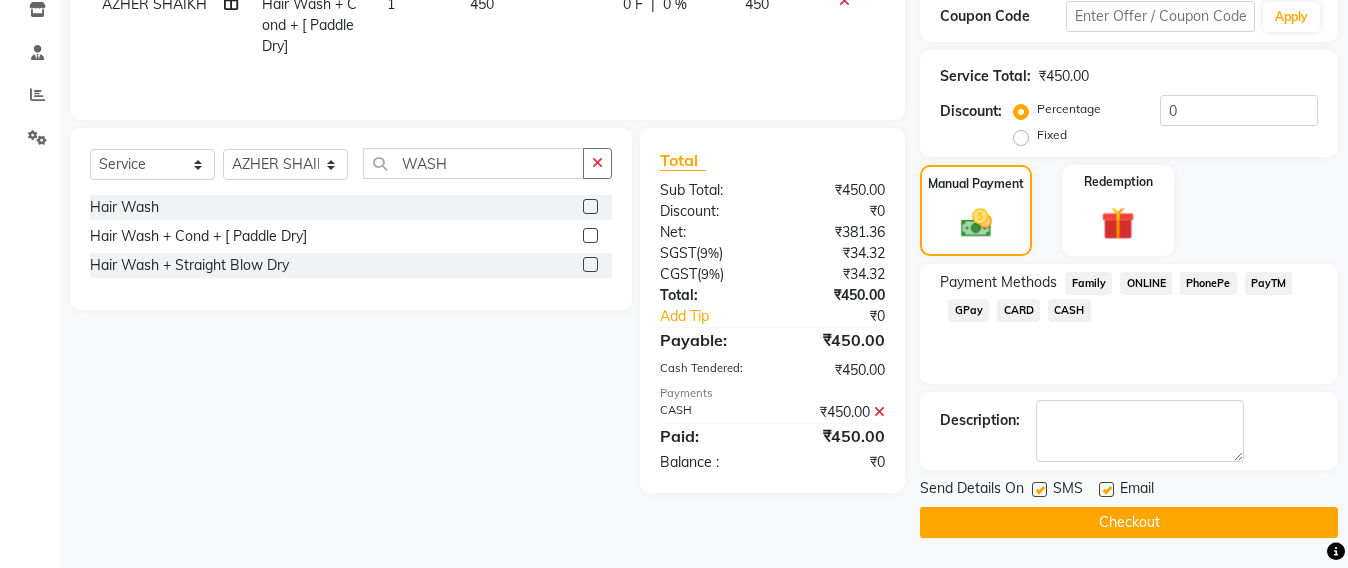 click on "Checkout" 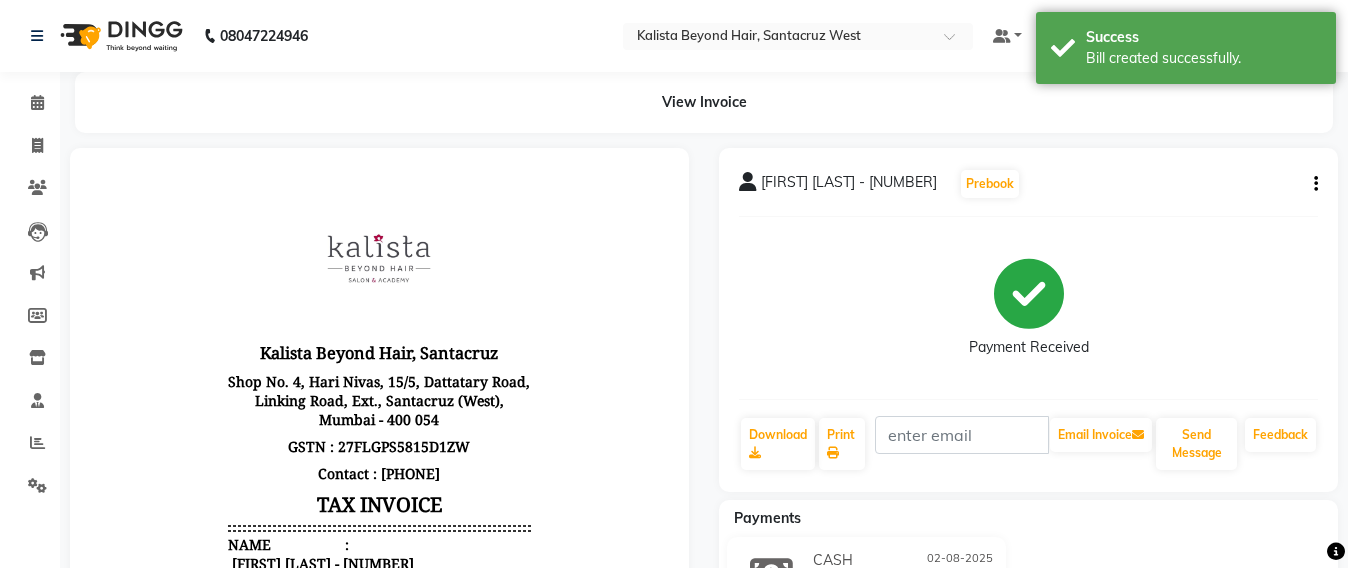 scroll, scrollTop: 0, scrollLeft: 0, axis: both 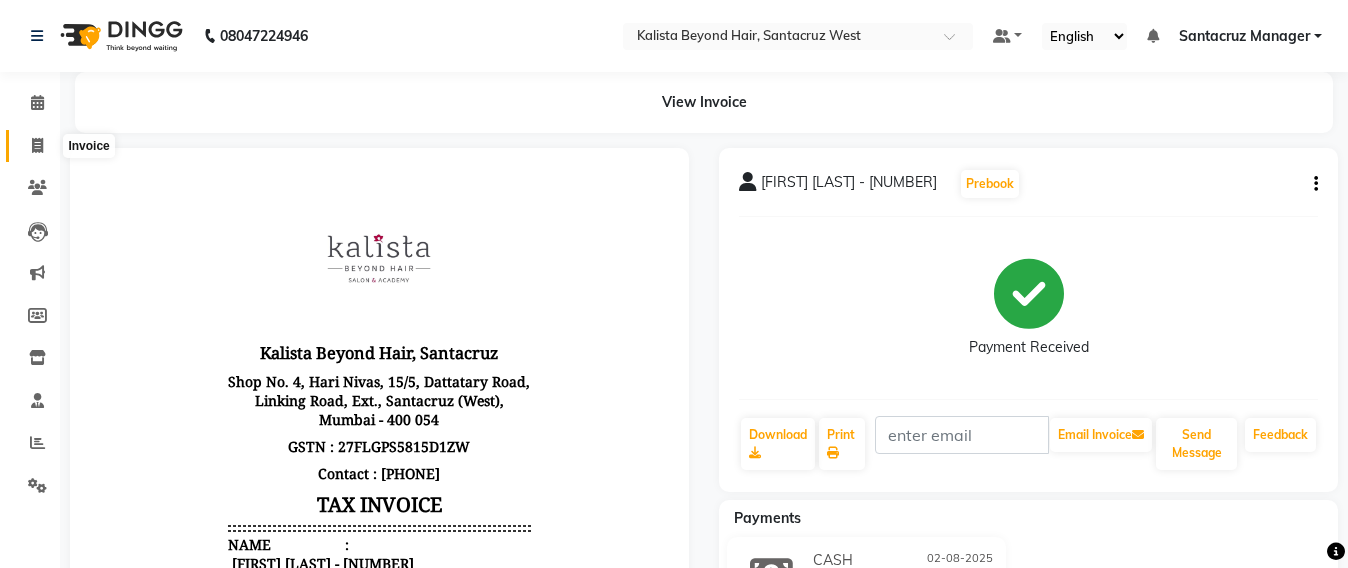 click 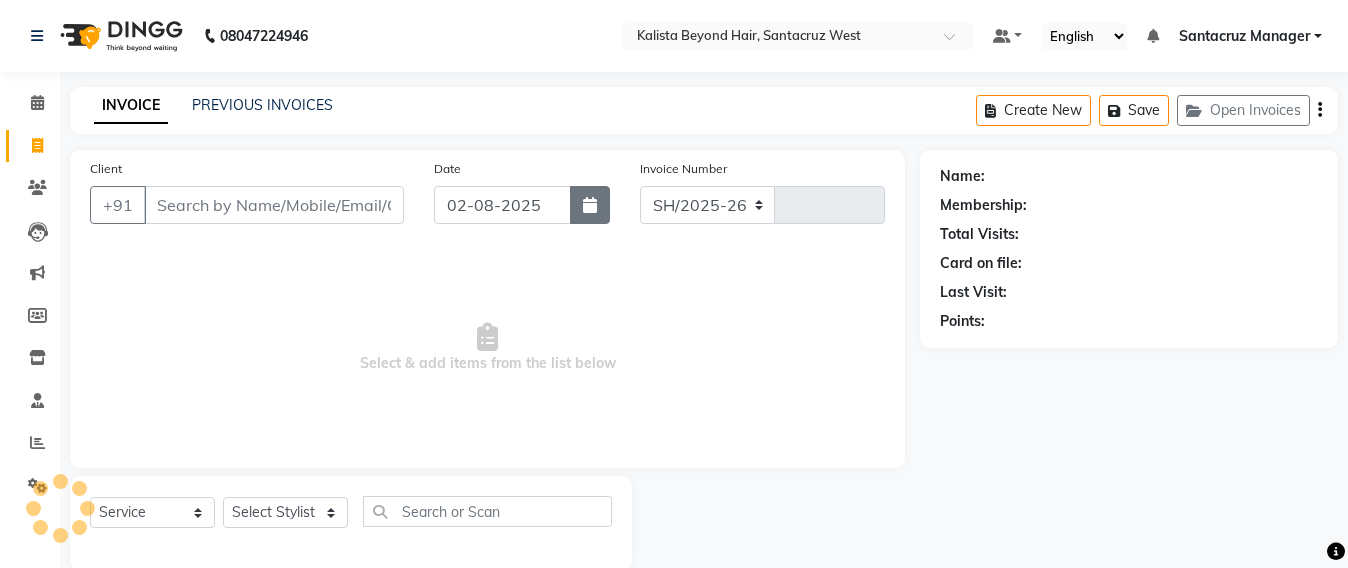 select on "6357" 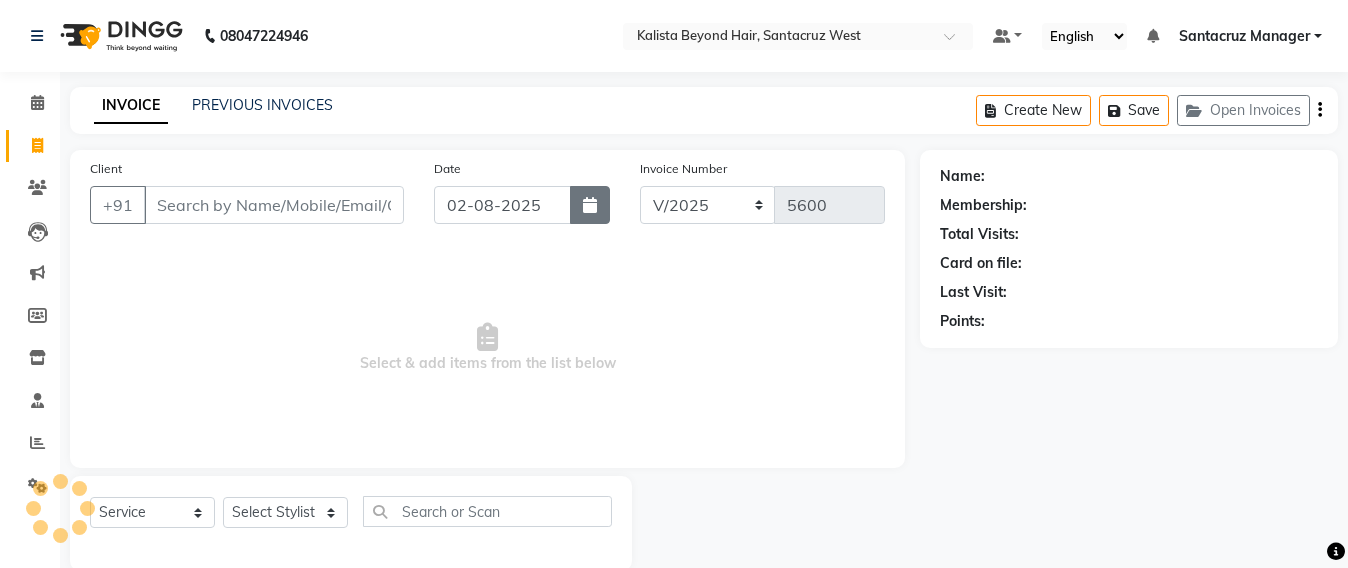 scroll, scrollTop: 33, scrollLeft: 0, axis: vertical 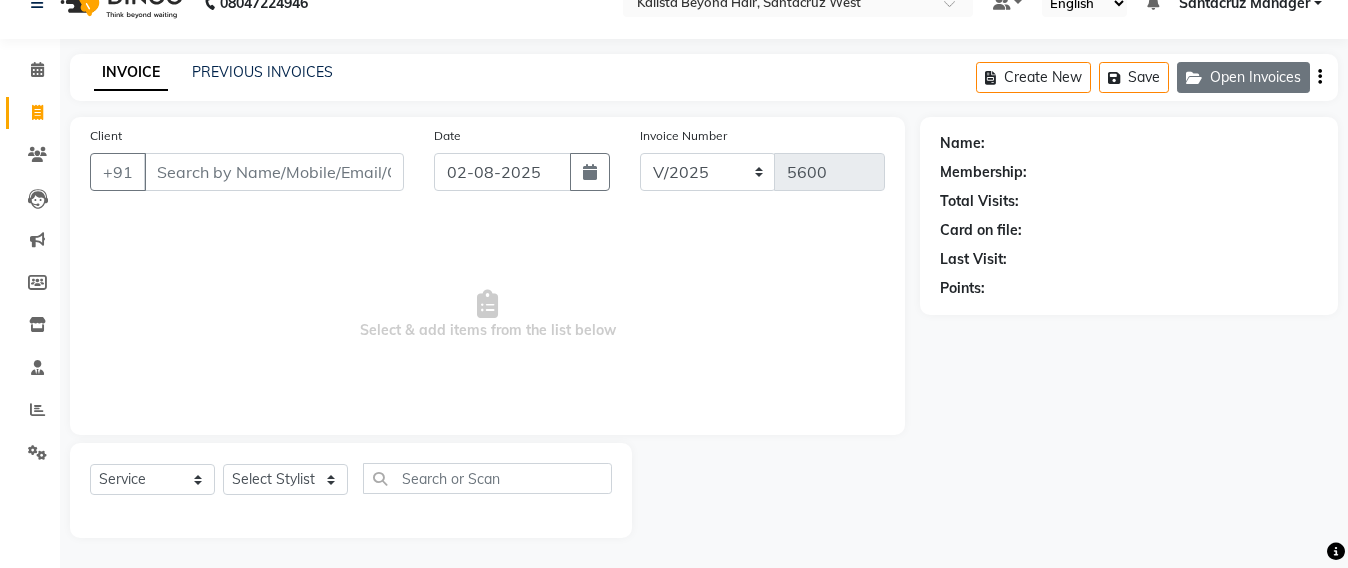 click on "Open Invoices" 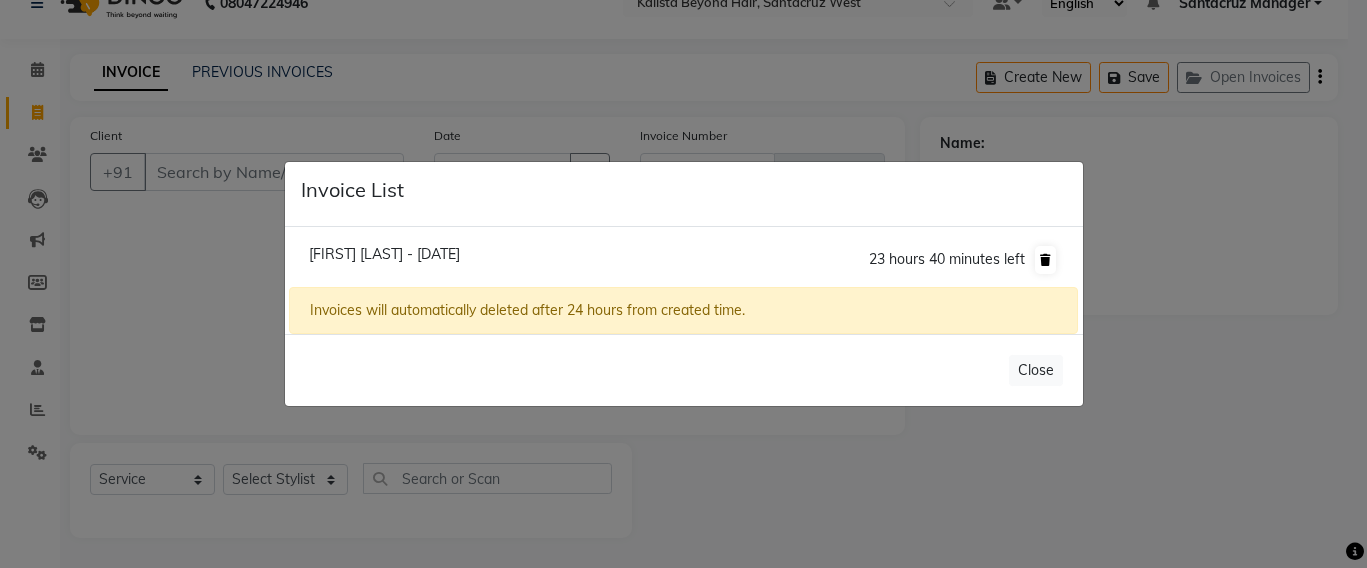 click 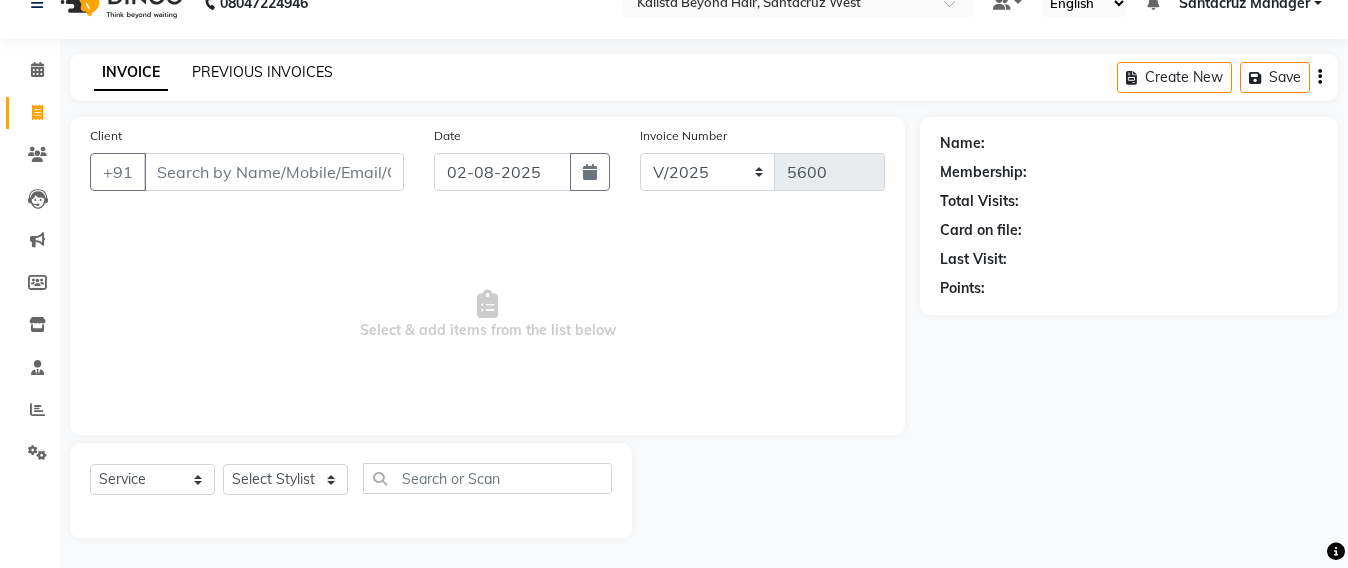 click on "PREVIOUS INVOICES" 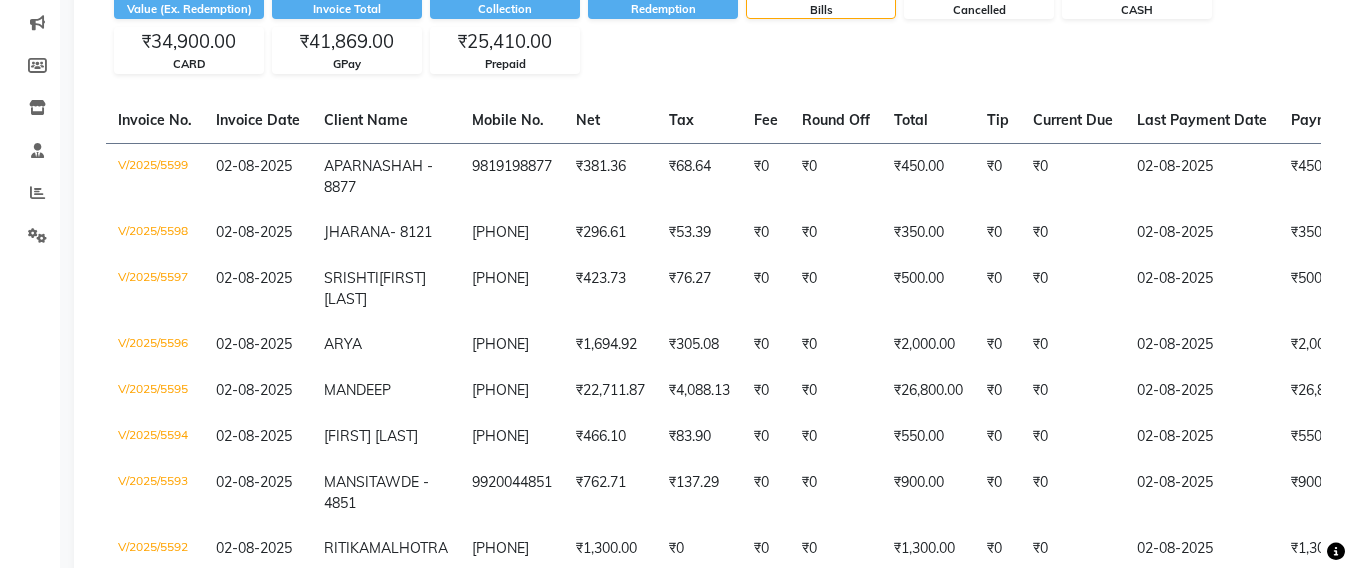 scroll, scrollTop: 0, scrollLeft: 0, axis: both 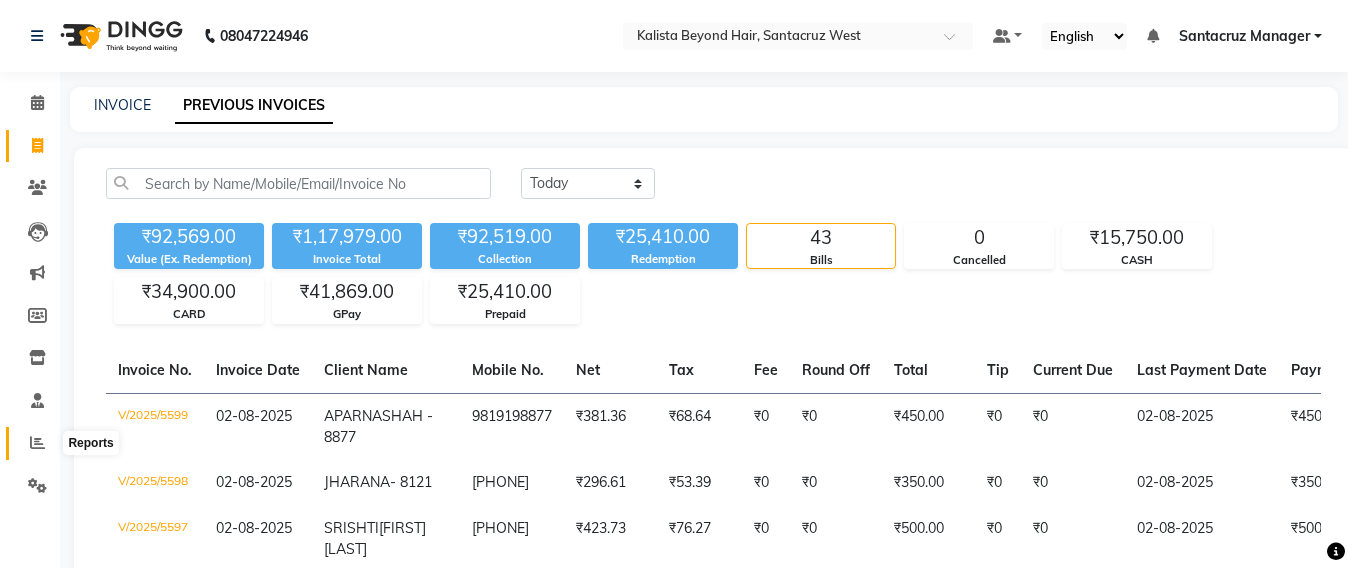 click 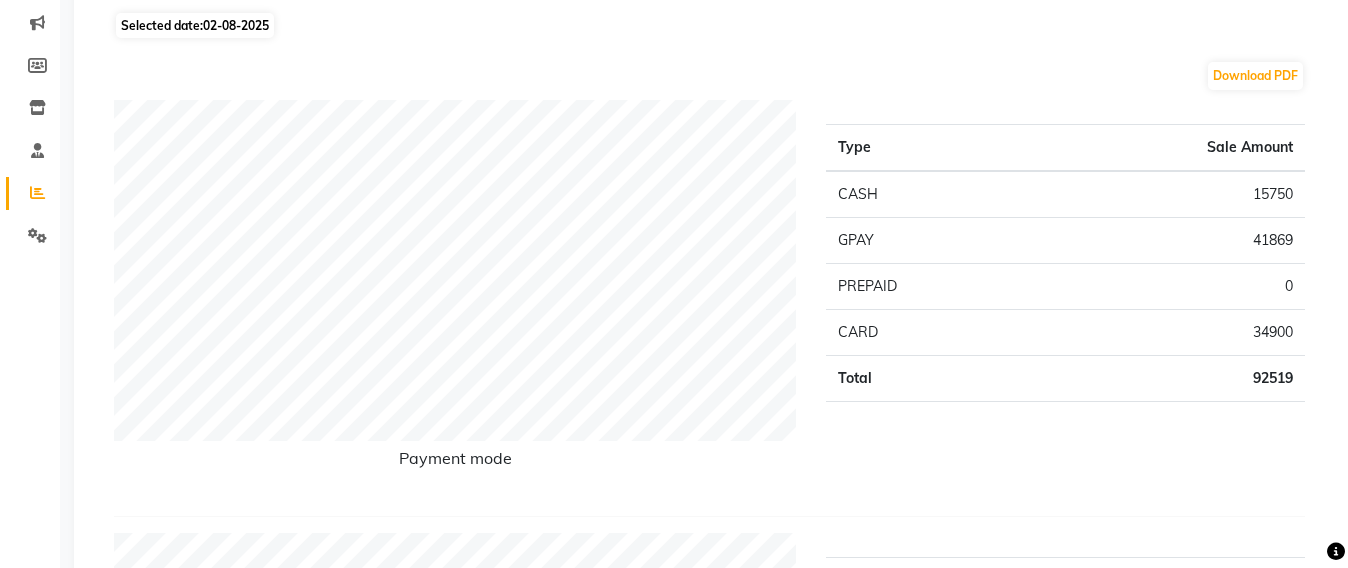 scroll, scrollTop: 0, scrollLeft: 0, axis: both 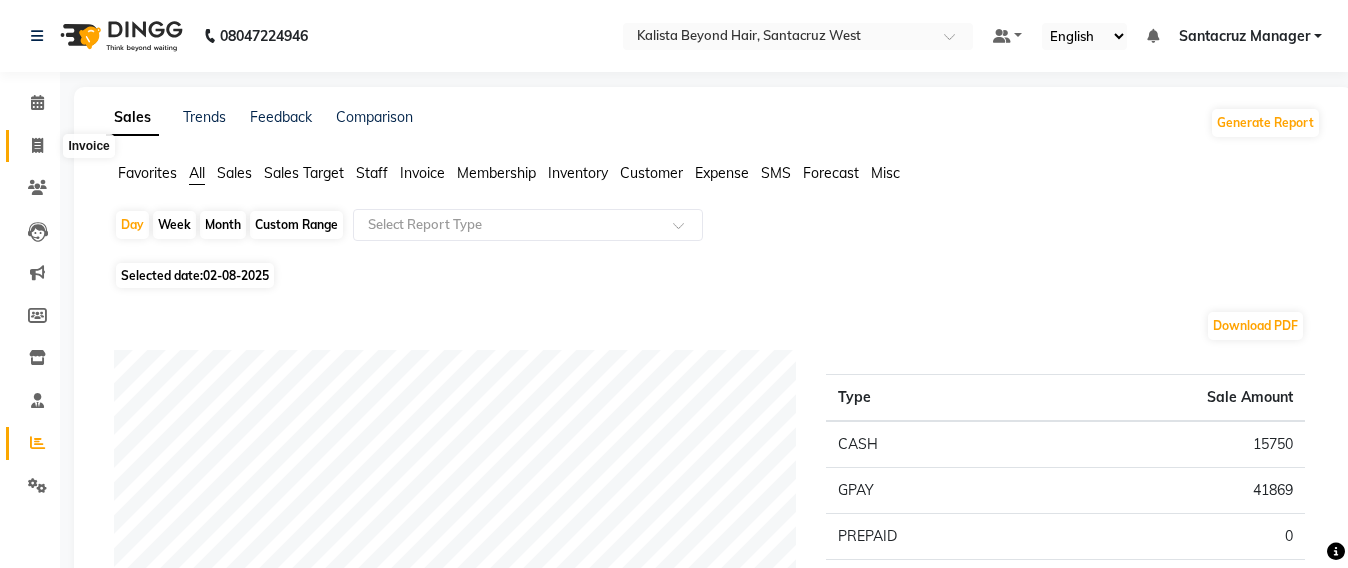 click 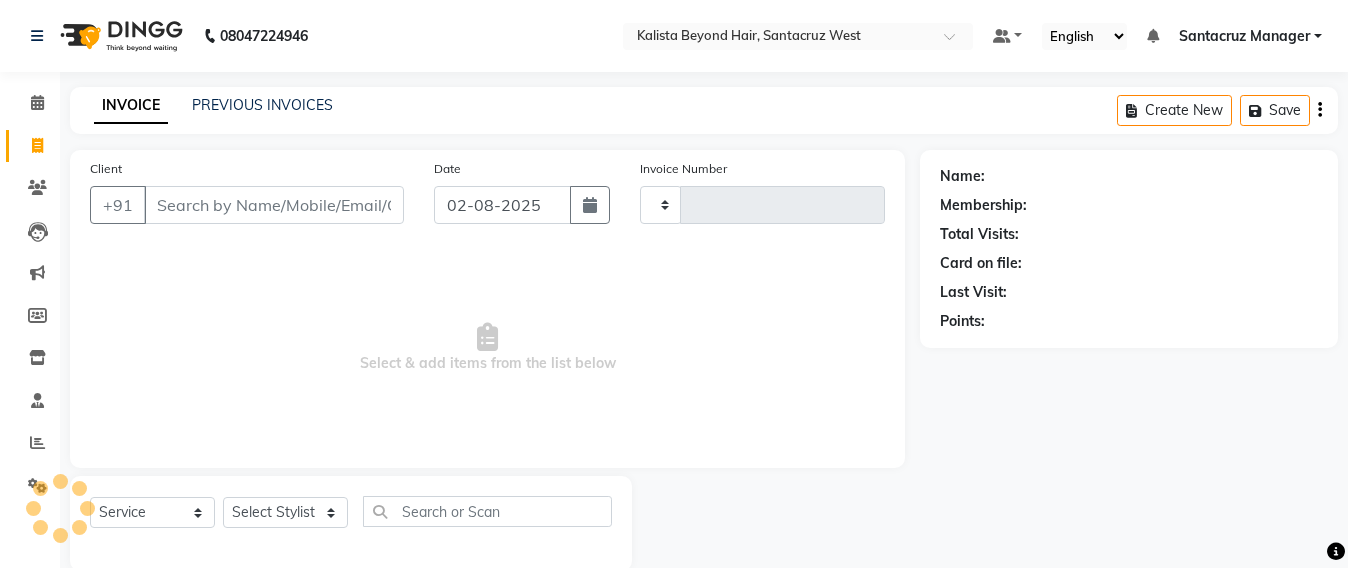 scroll, scrollTop: 33, scrollLeft: 0, axis: vertical 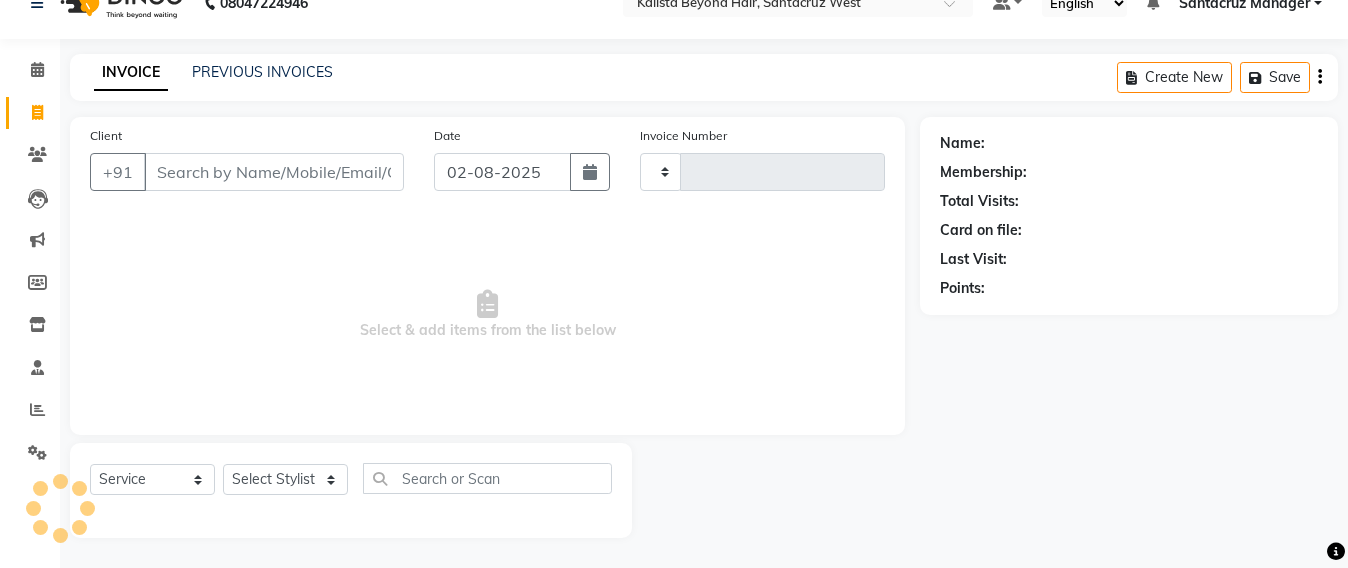 type on "5600" 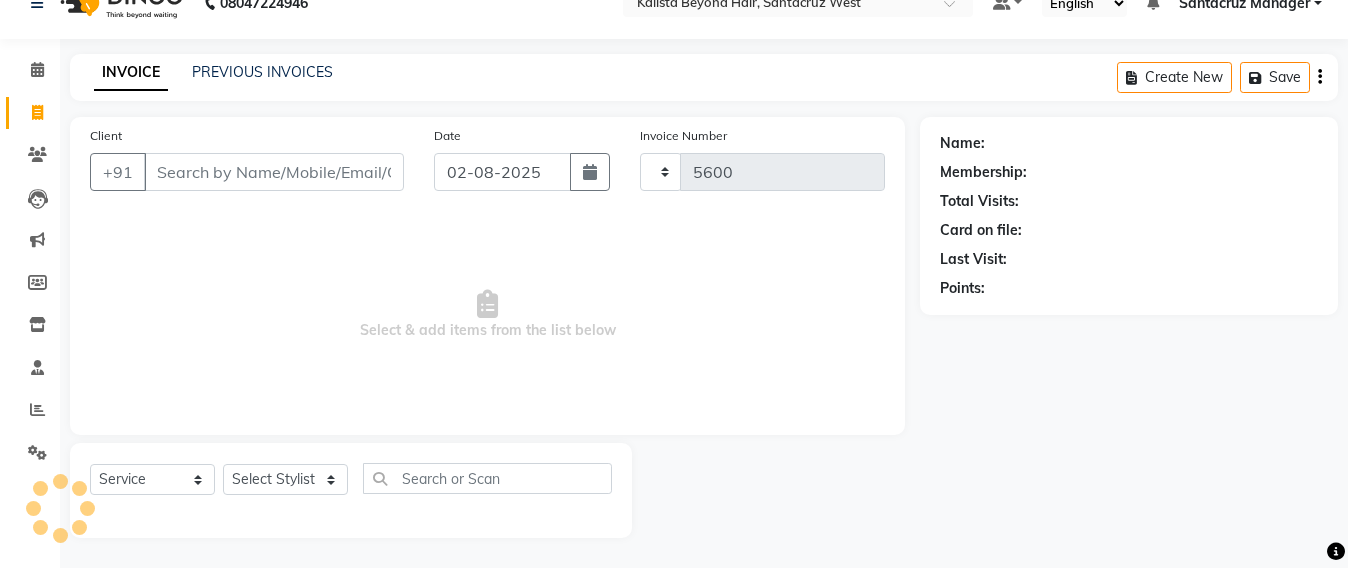 select on "6357" 